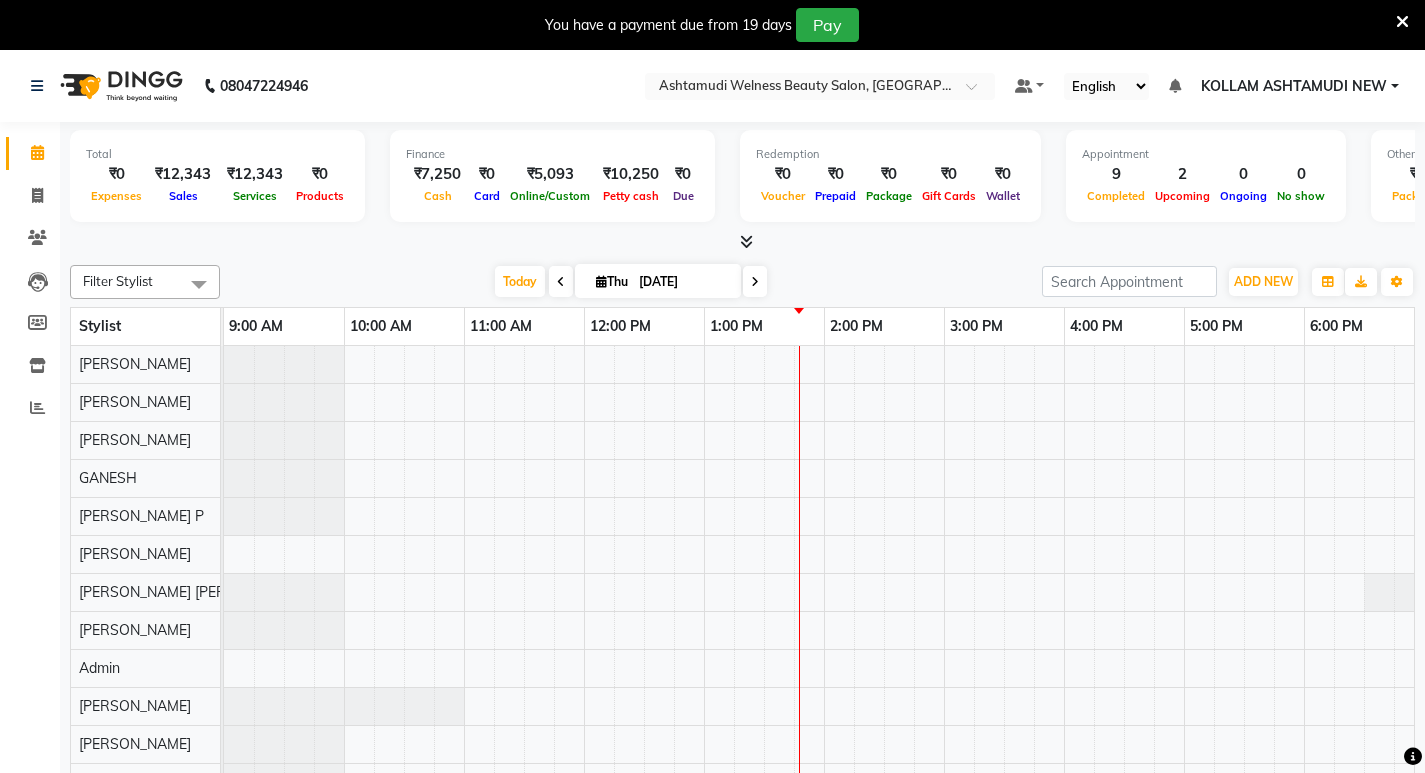 scroll, scrollTop: 0, scrollLeft: 0, axis: both 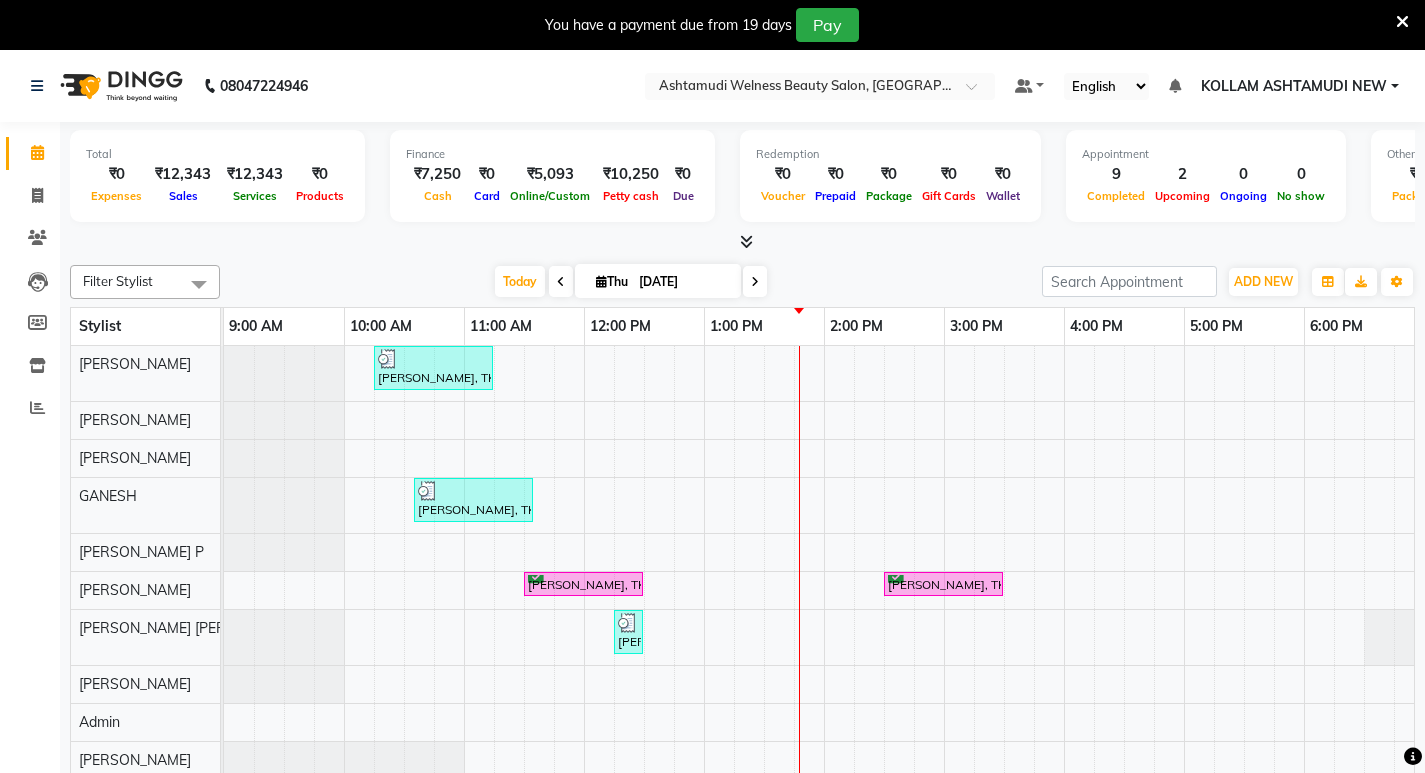 click at bounding box center (1402, 21) 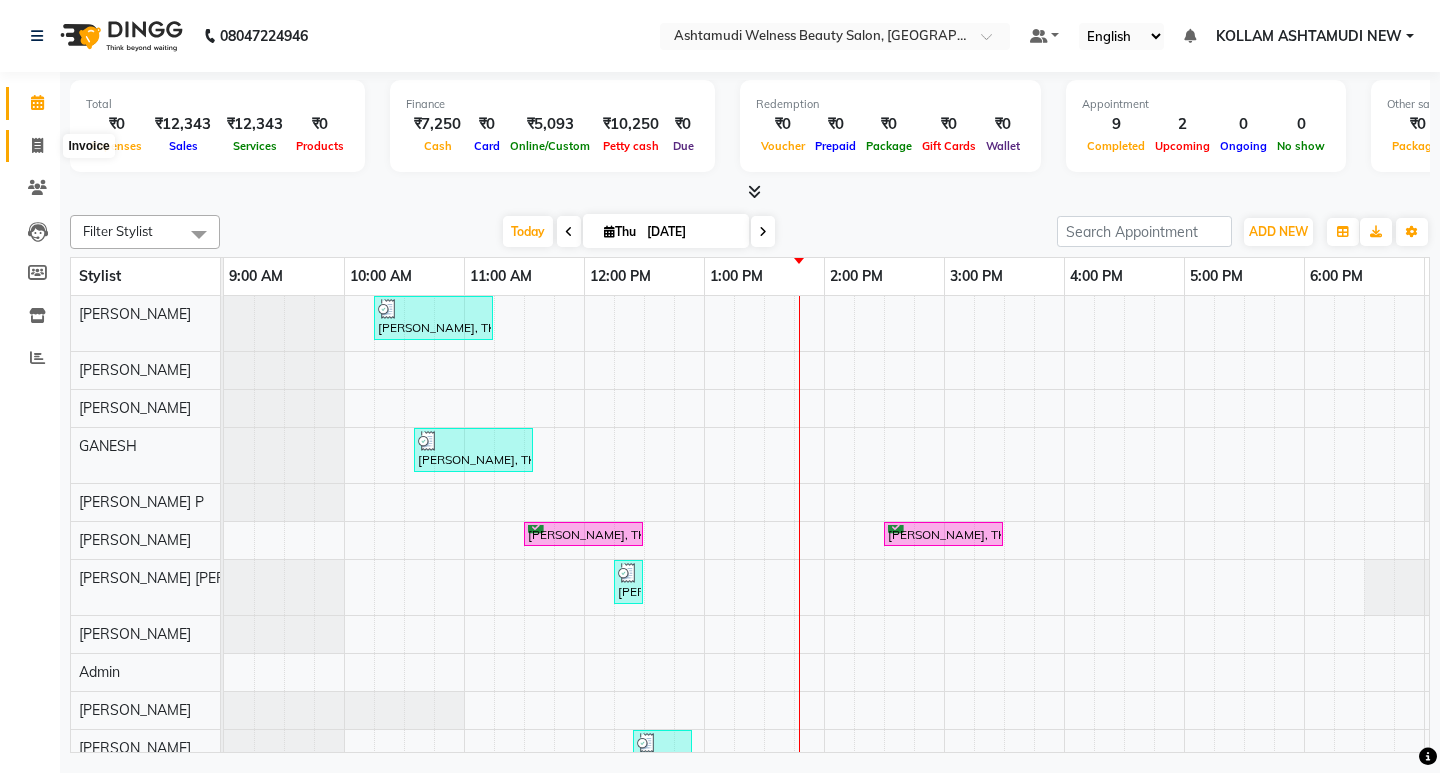 click 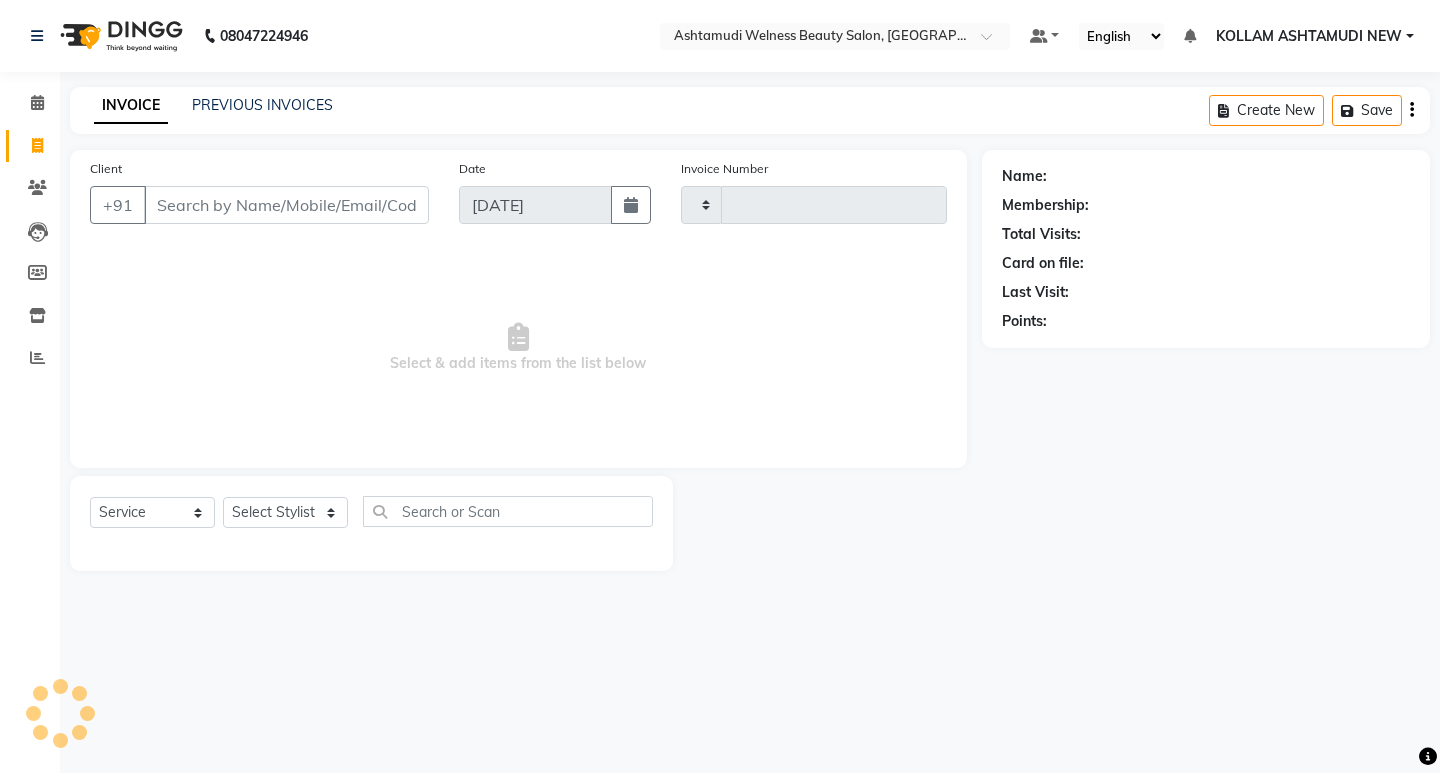 type on "4659" 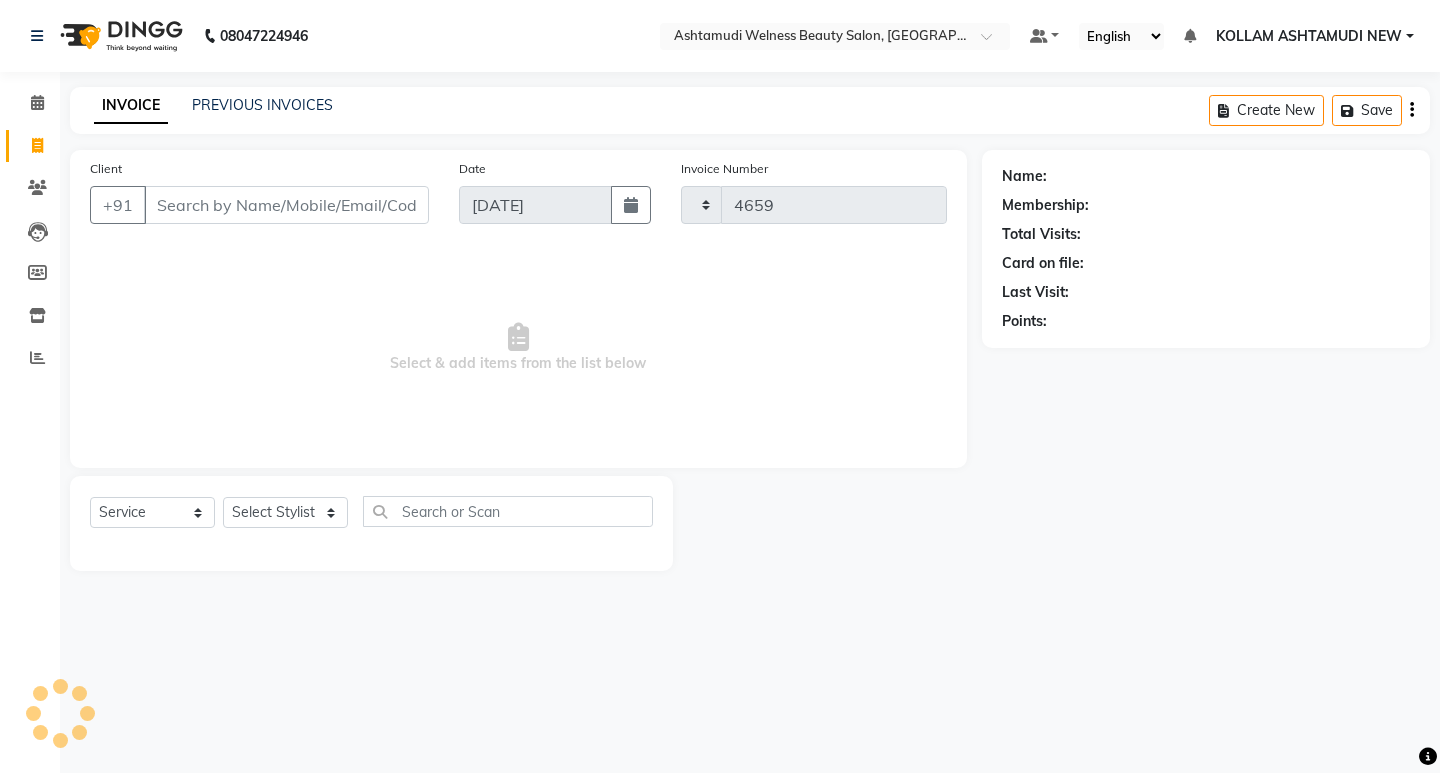 select on "4529" 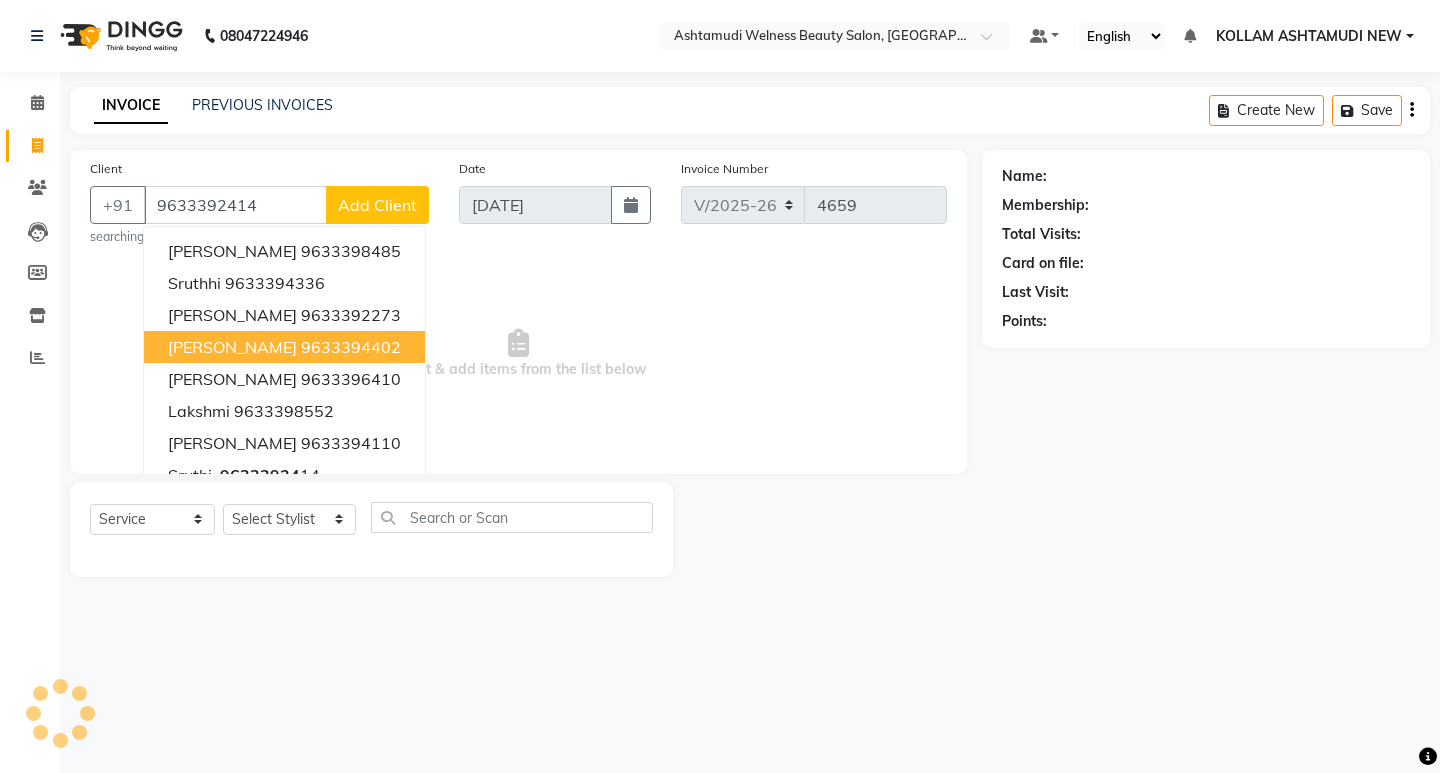 type on "9633392414" 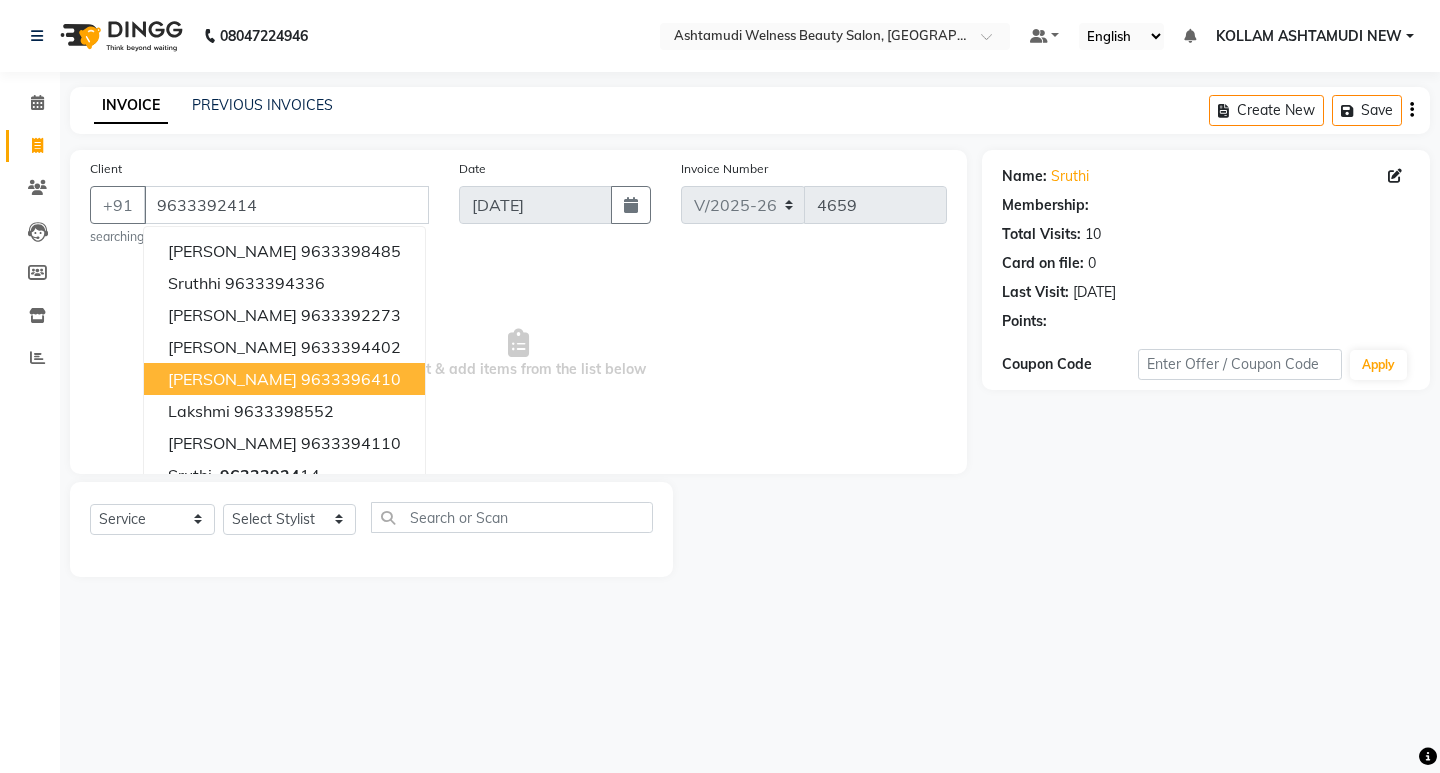 click on "Select & add items from the list below" at bounding box center [518, 354] 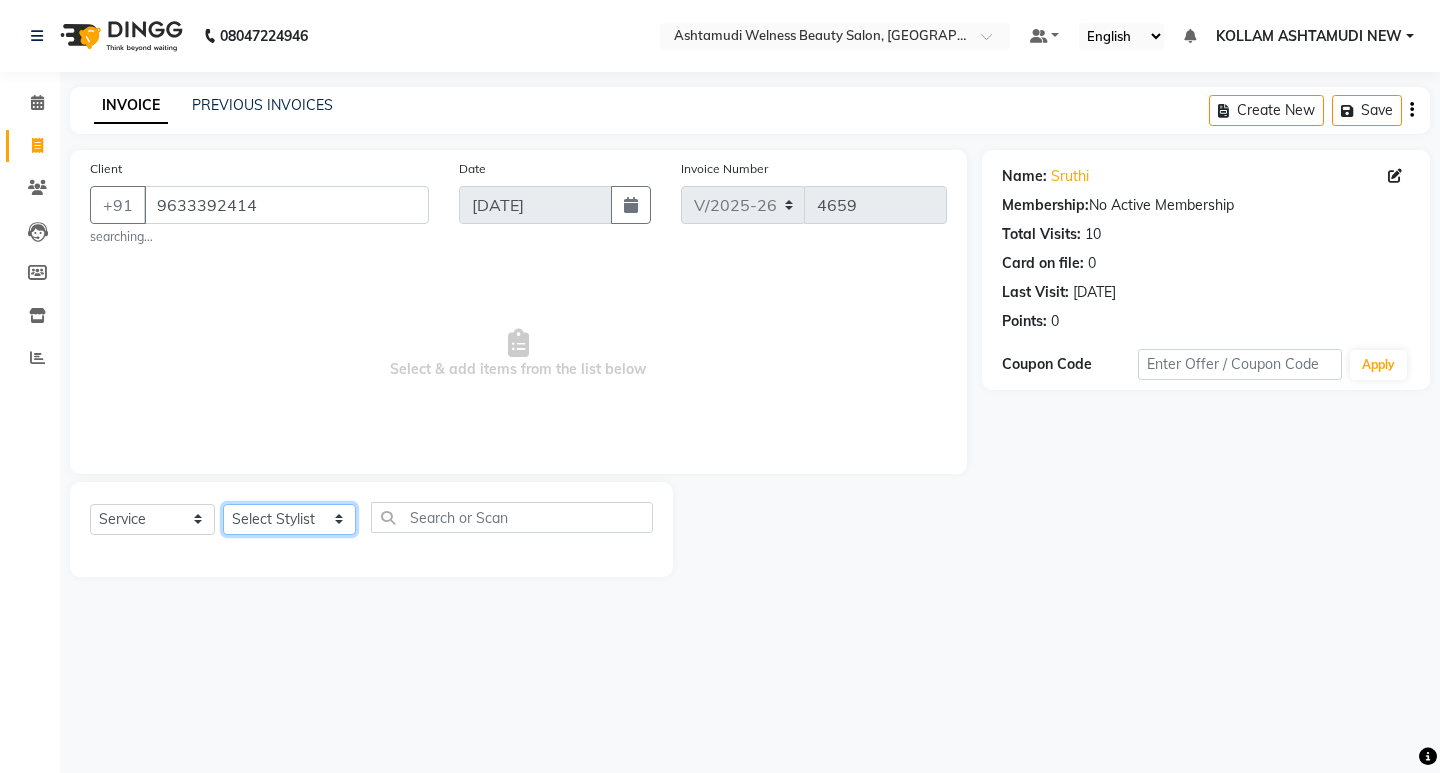 click on "Select Stylist [PERSON_NAME] Admin [PERSON_NAME]  [PERSON_NAME] [PERSON_NAME] [PERSON_NAME]  M [PERSON_NAME]  [PERSON_NAME]  P [PERSON_NAME] ASHTAMUDI KOLLAM ASHTAMUDI NEW  [PERSON_NAME] [PERSON_NAME] [PERSON_NAME]  [PERSON_NAME] [PERSON_NAME] [PERSON_NAME] [PERSON_NAME] [PERSON_NAME] M [PERSON_NAME] SARIGA [PERSON_NAME] [PERSON_NAME] [PERSON_NAME] [PERSON_NAME] [PERSON_NAME] S" 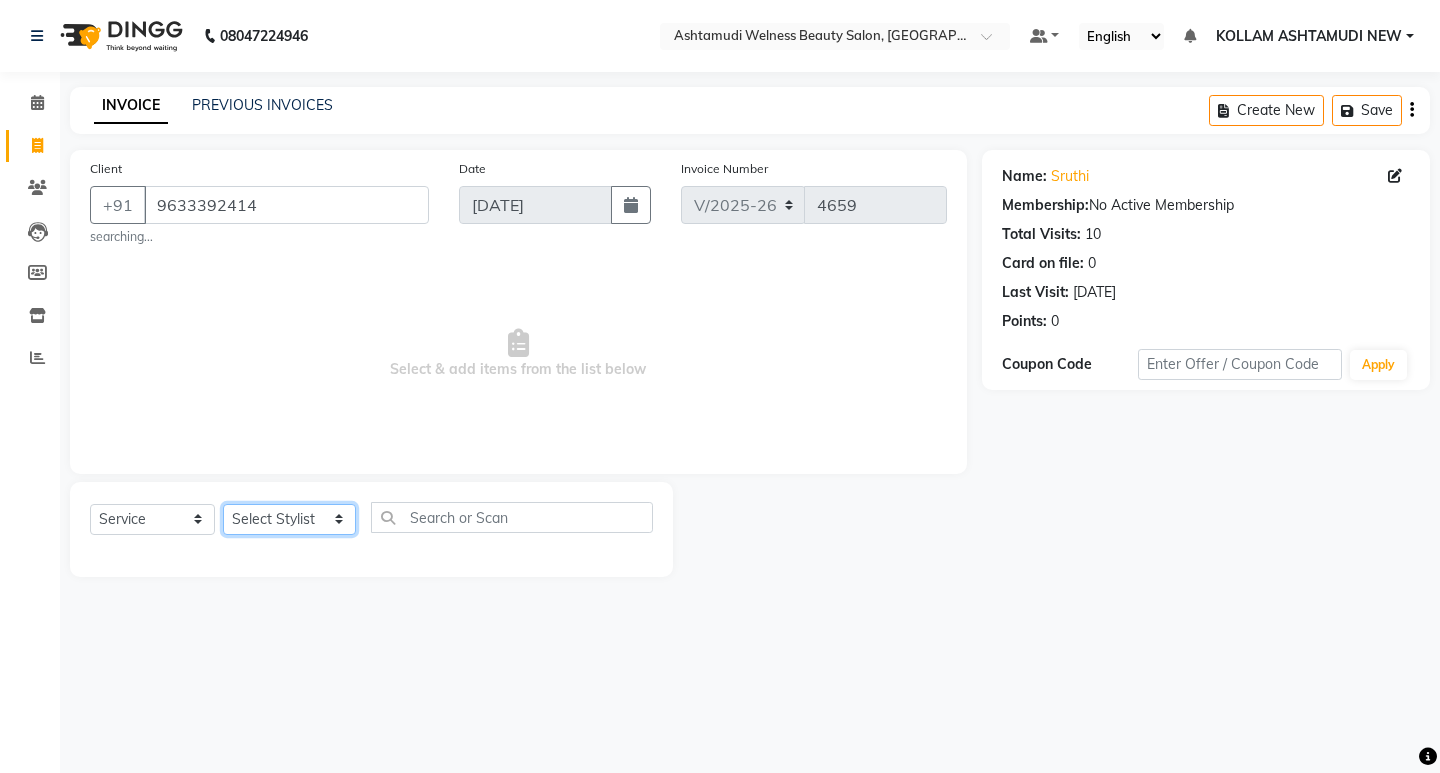 select on "25980" 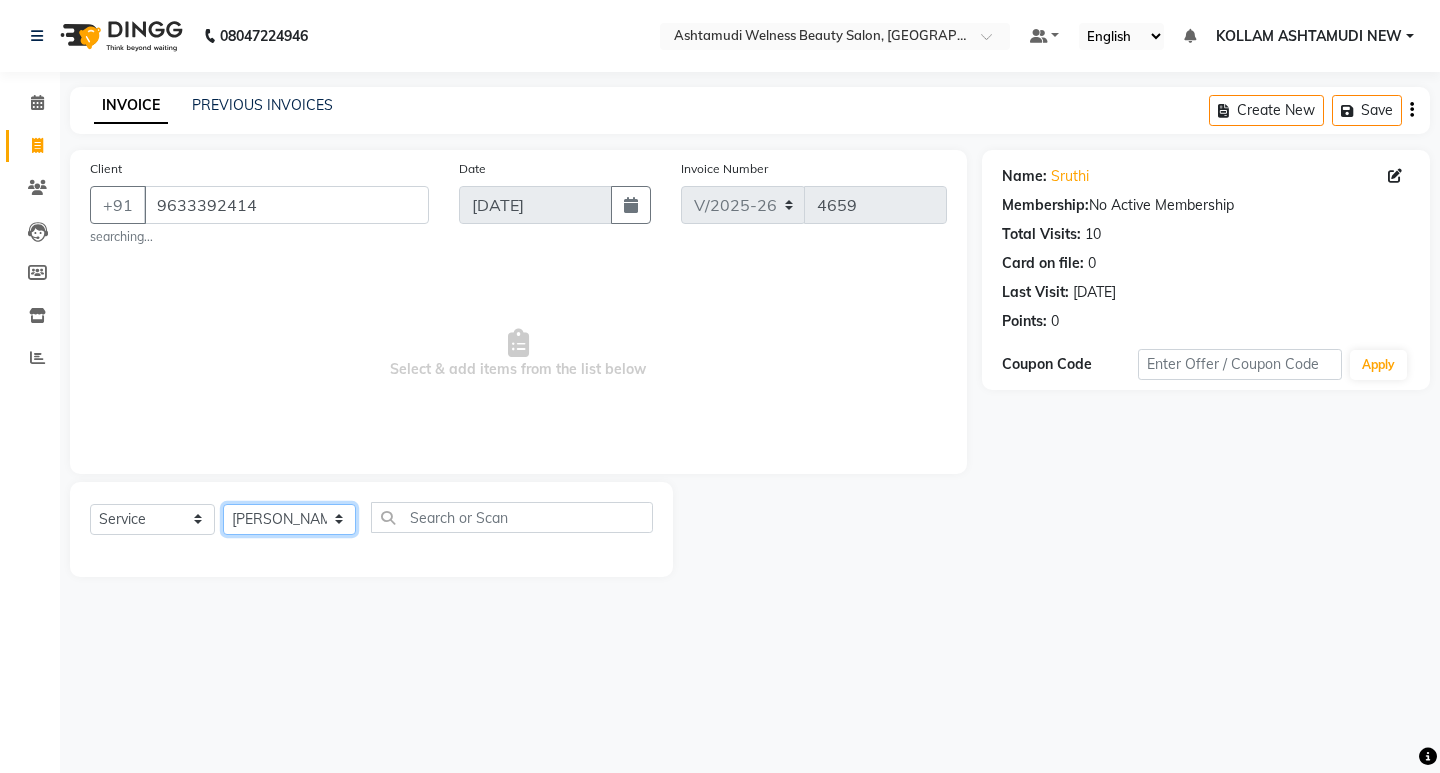click on "Select Stylist [PERSON_NAME] Admin [PERSON_NAME]  [PERSON_NAME] [PERSON_NAME] [PERSON_NAME]  M [PERSON_NAME]  [PERSON_NAME]  P [PERSON_NAME] ASHTAMUDI KOLLAM ASHTAMUDI NEW  [PERSON_NAME] [PERSON_NAME] [PERSON_NAME]  [PERSON_NAME] [PERSON_NAME] [PERSON_NAME] [PERSON_NAME] [PERSON_NAME] M [PERSON_NAME] SARIGA [PERSON_NAME] [PERSON_NAME] [PERSON_NAME] [PERSON_NAME] [PERSON_NAME] S" 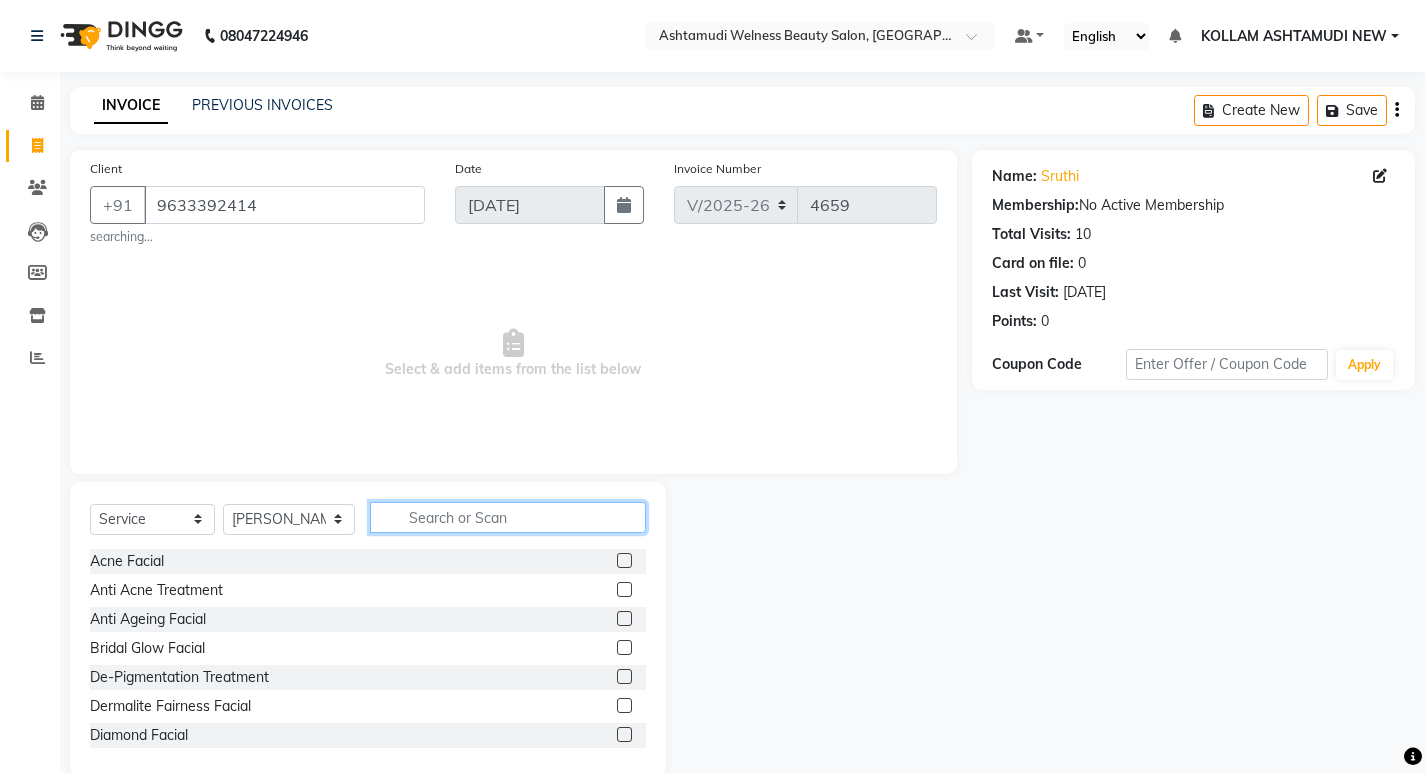 click 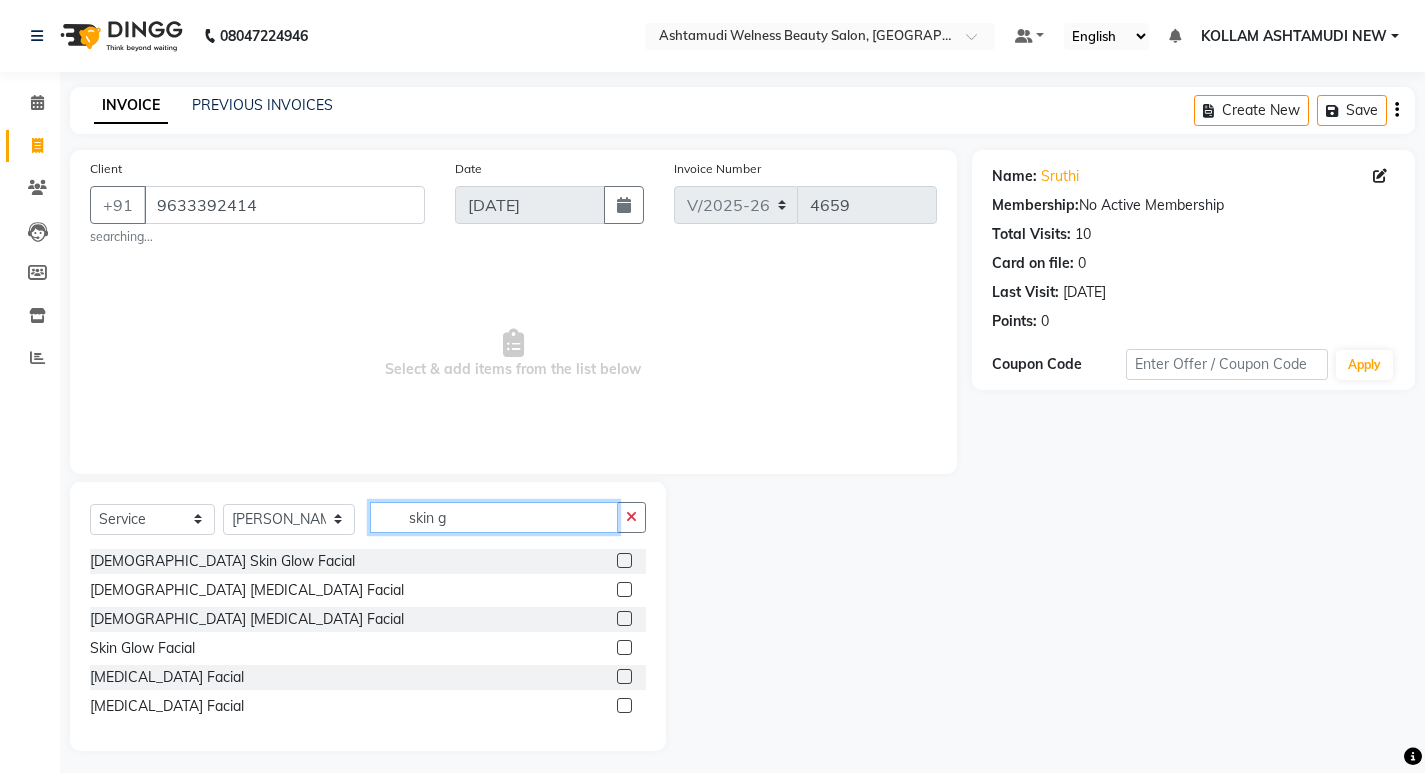 type on "skin g" 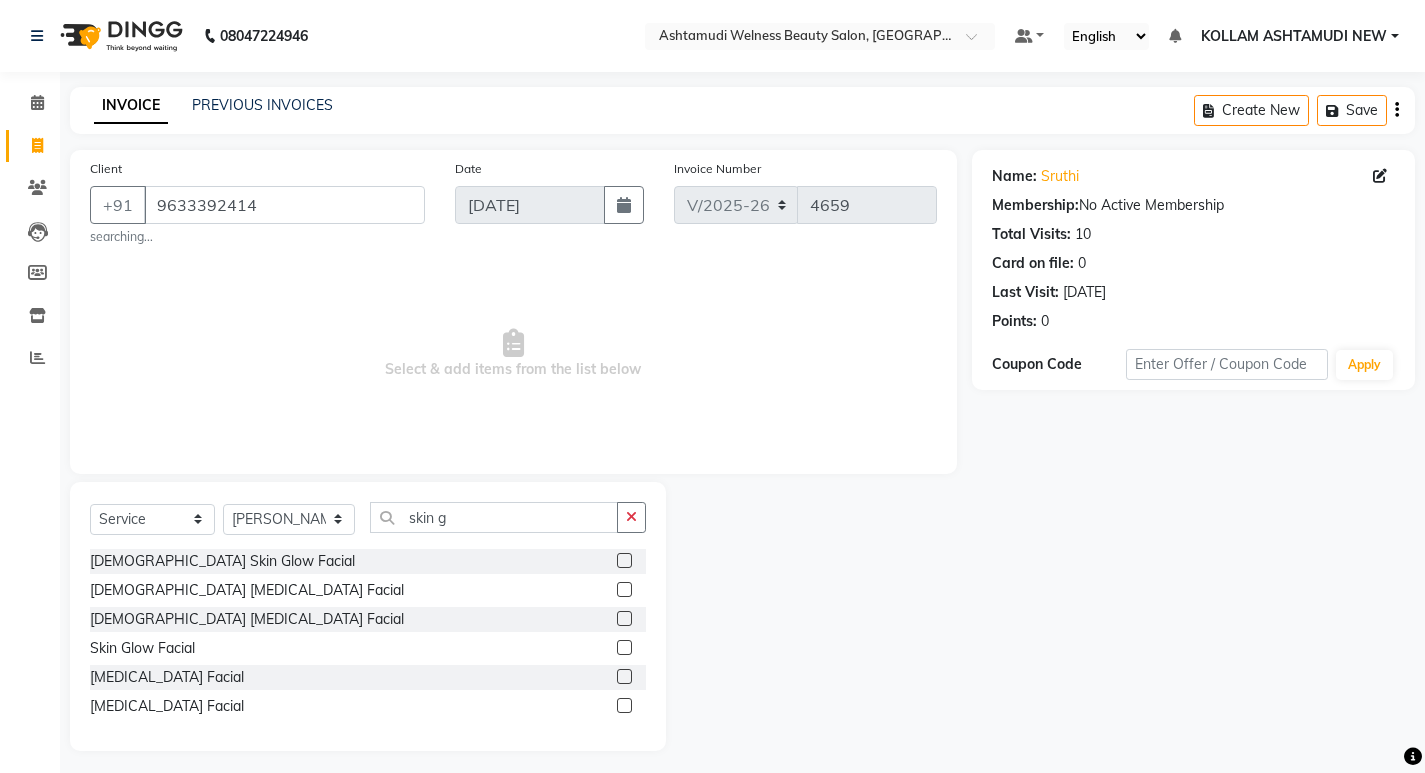 click 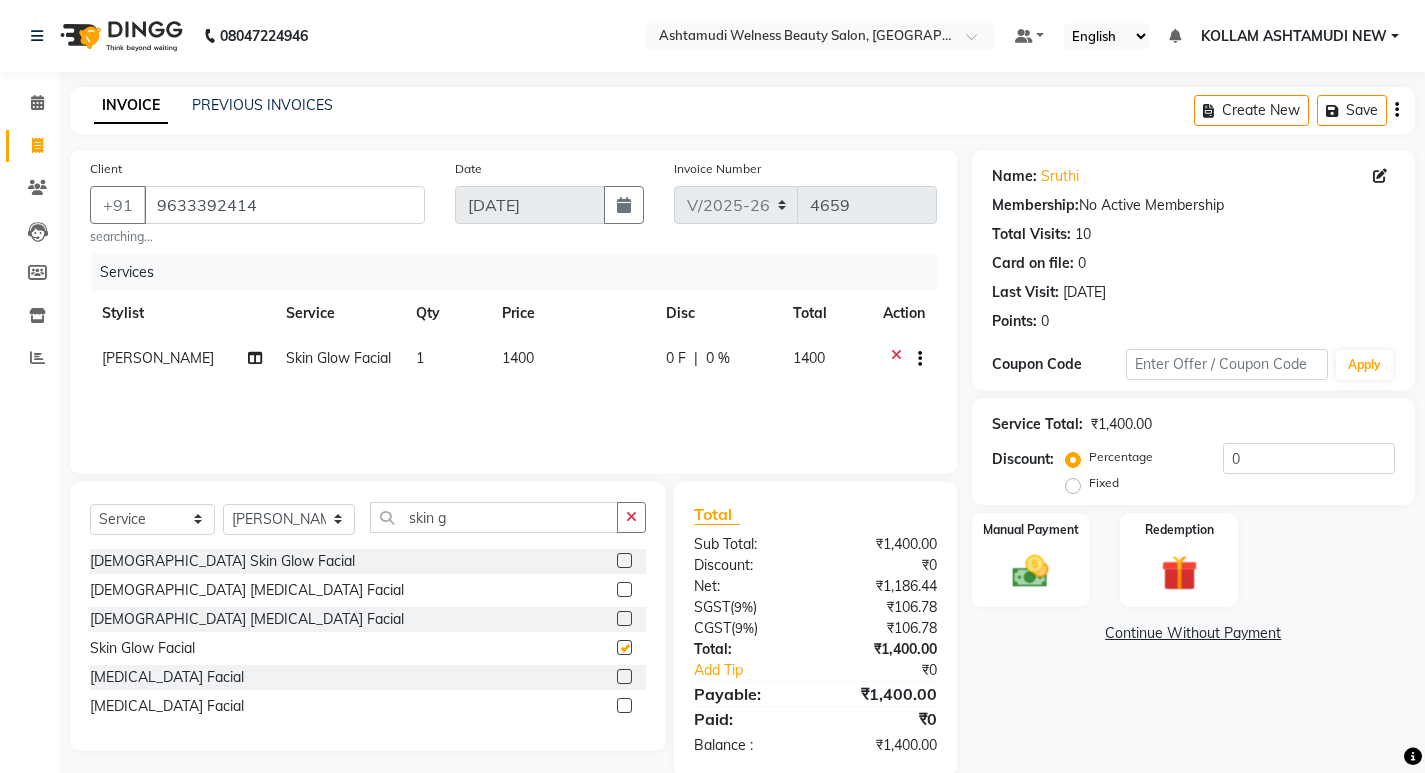 checkbox on "false" 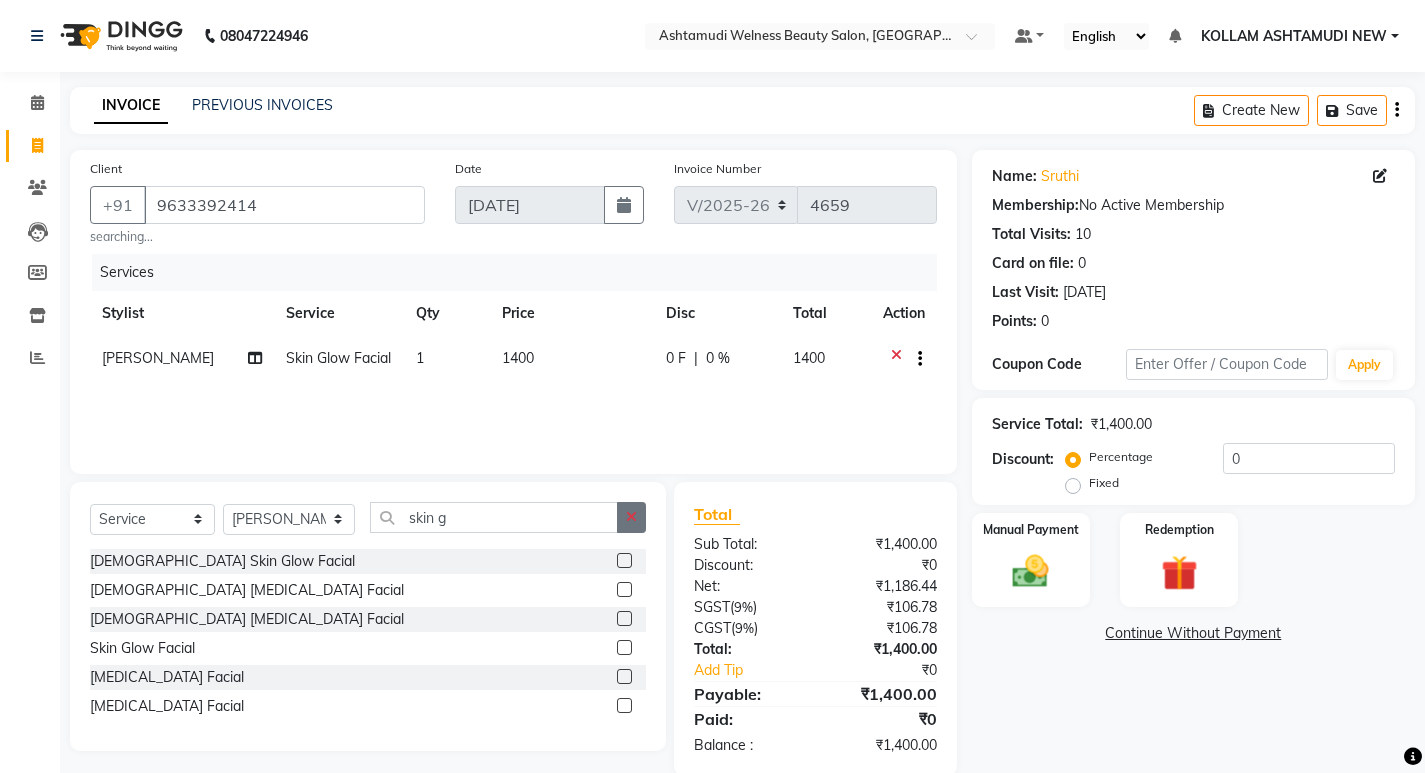 click 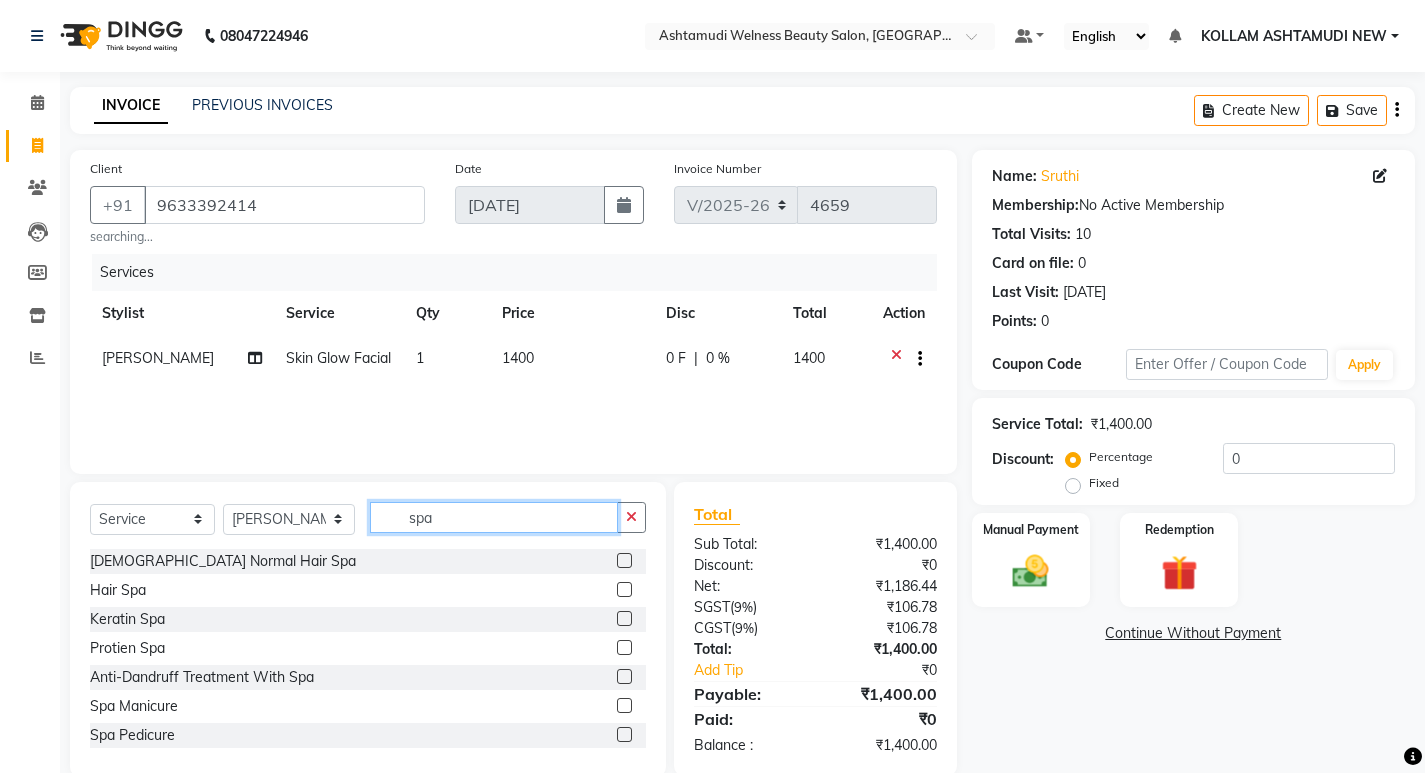 type on "spa" 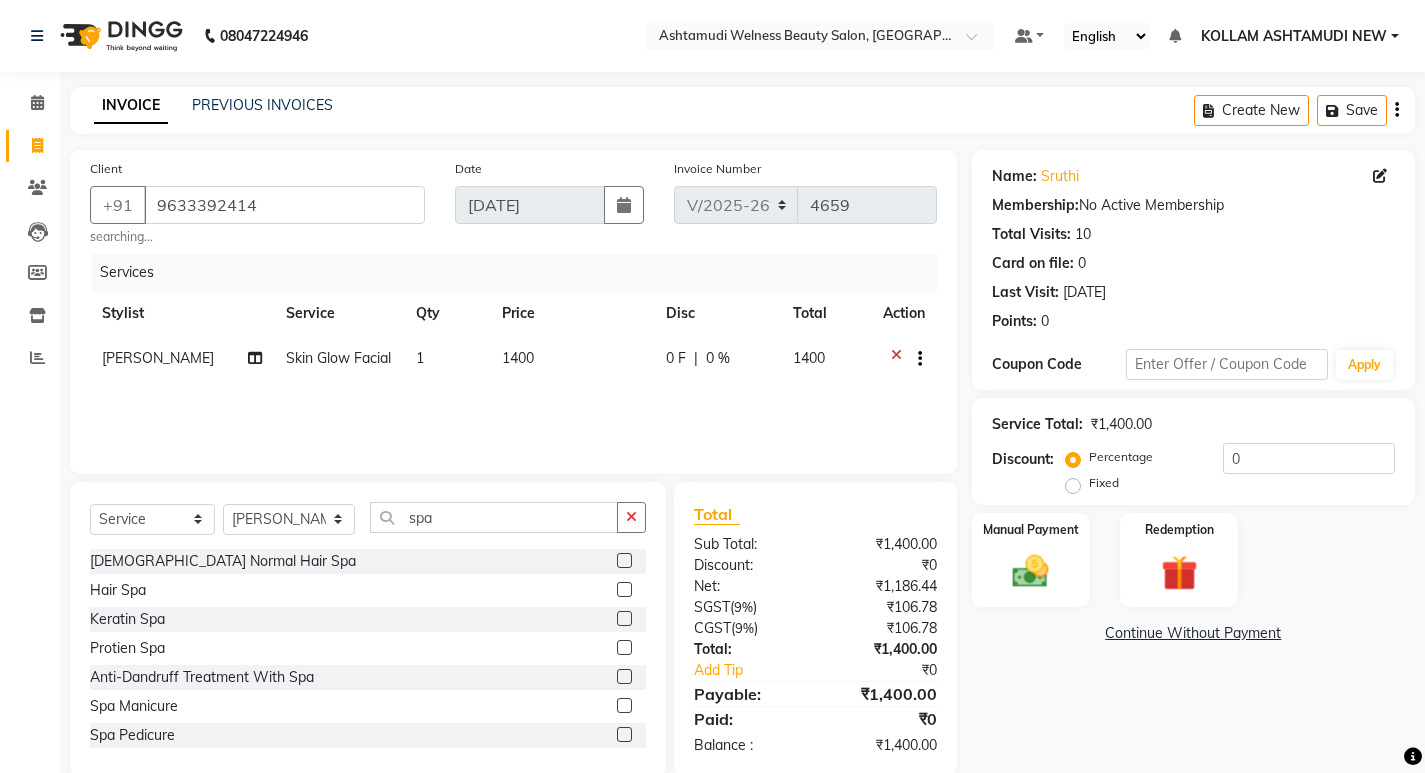 click 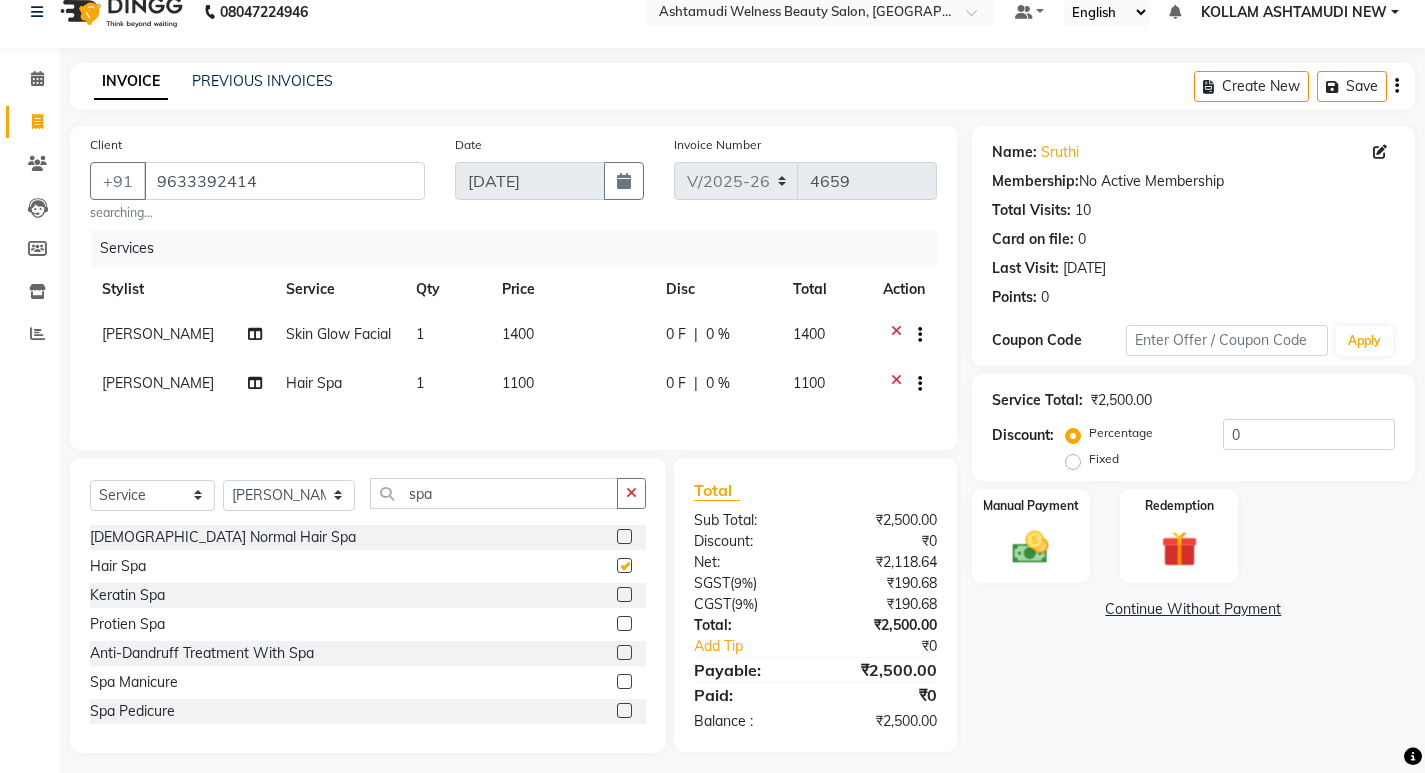 checkbox on "false" 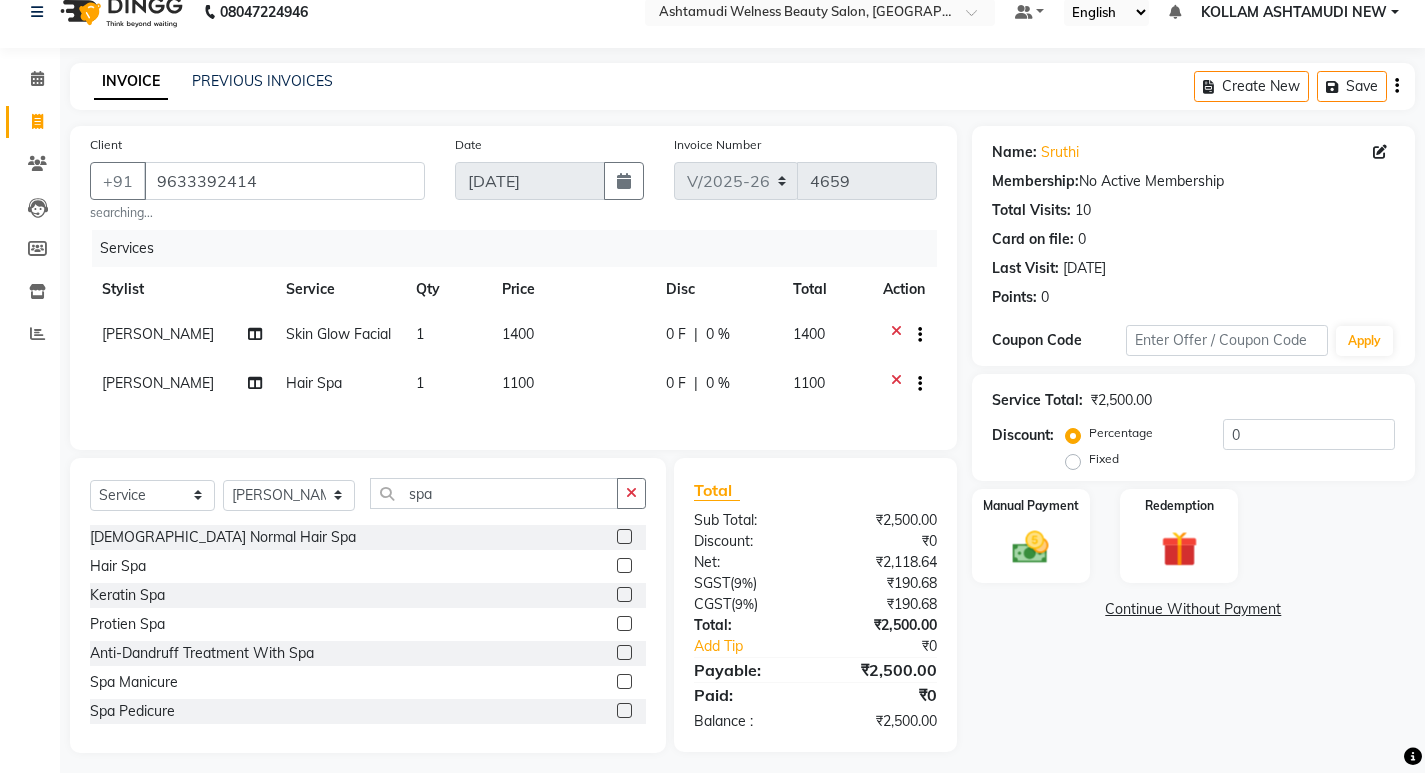 scroll, scrollTop: 45, scrollLeft: 0, axis: vertical 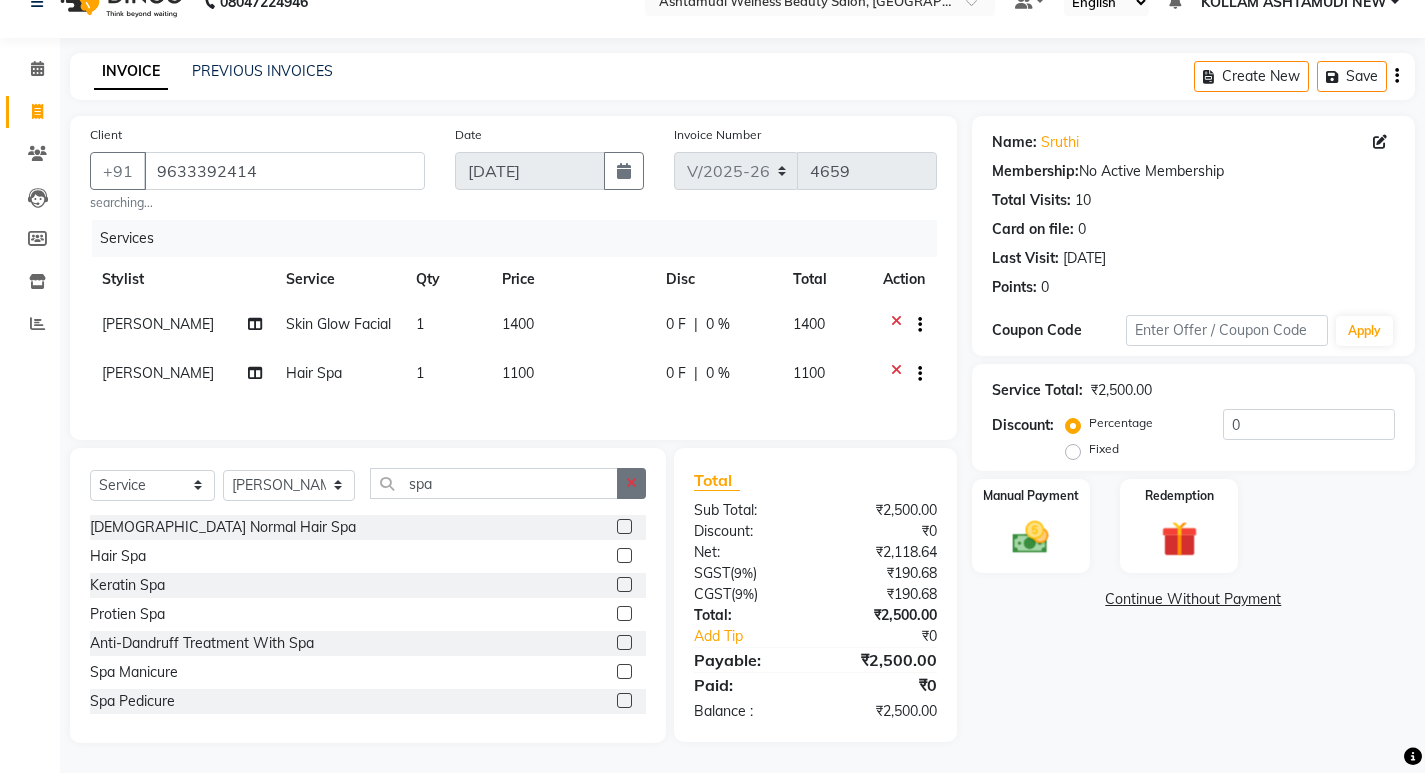 click 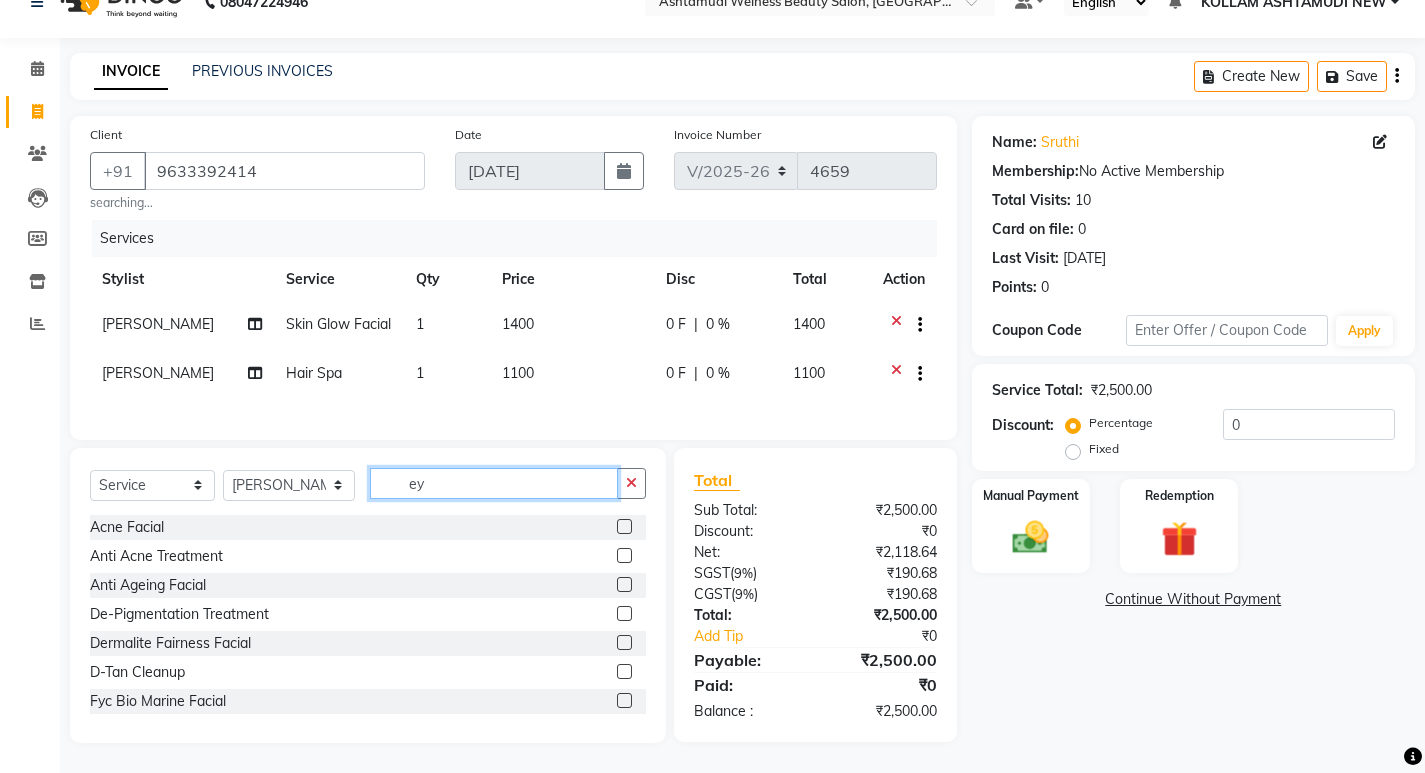 scroll, scrollTop: 44, scrollLeft: 0, axis: vertical 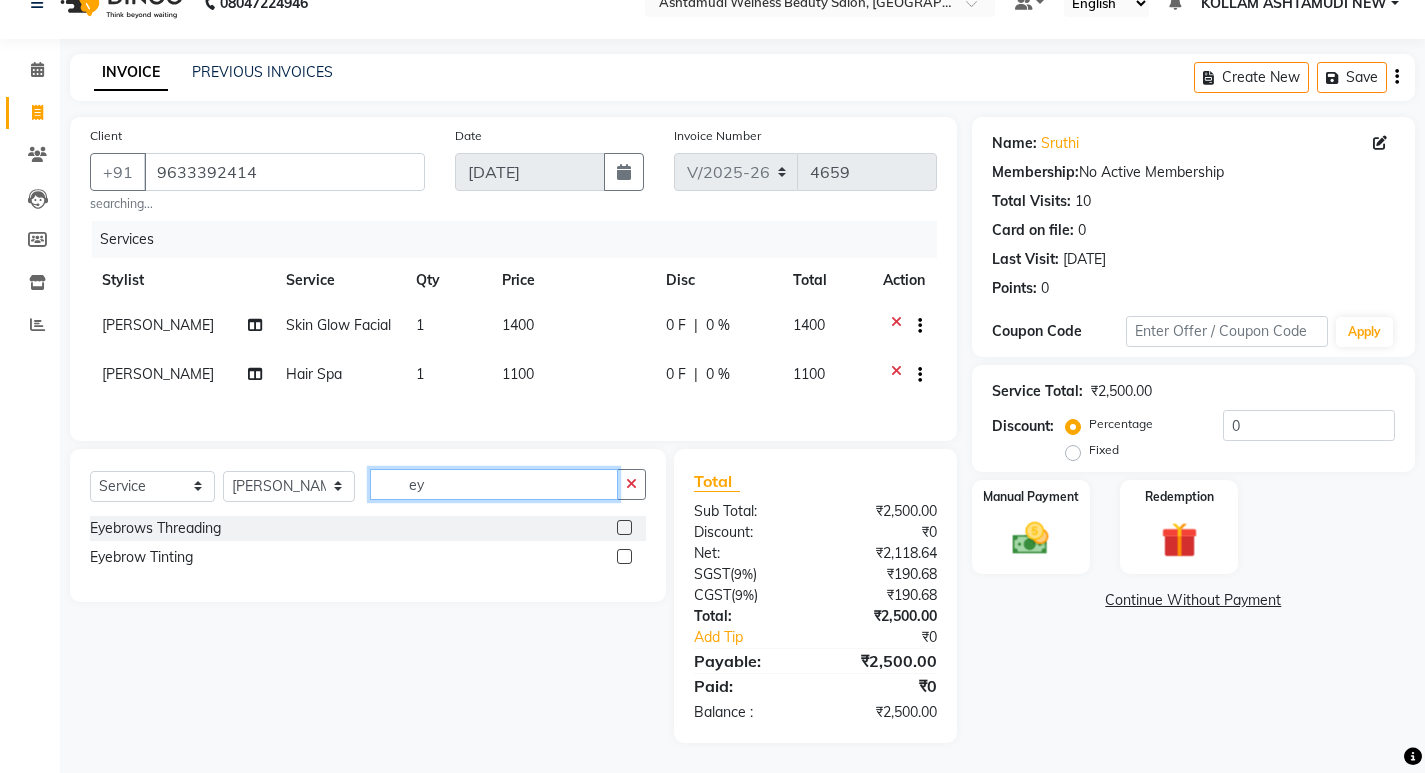 type on "ey" 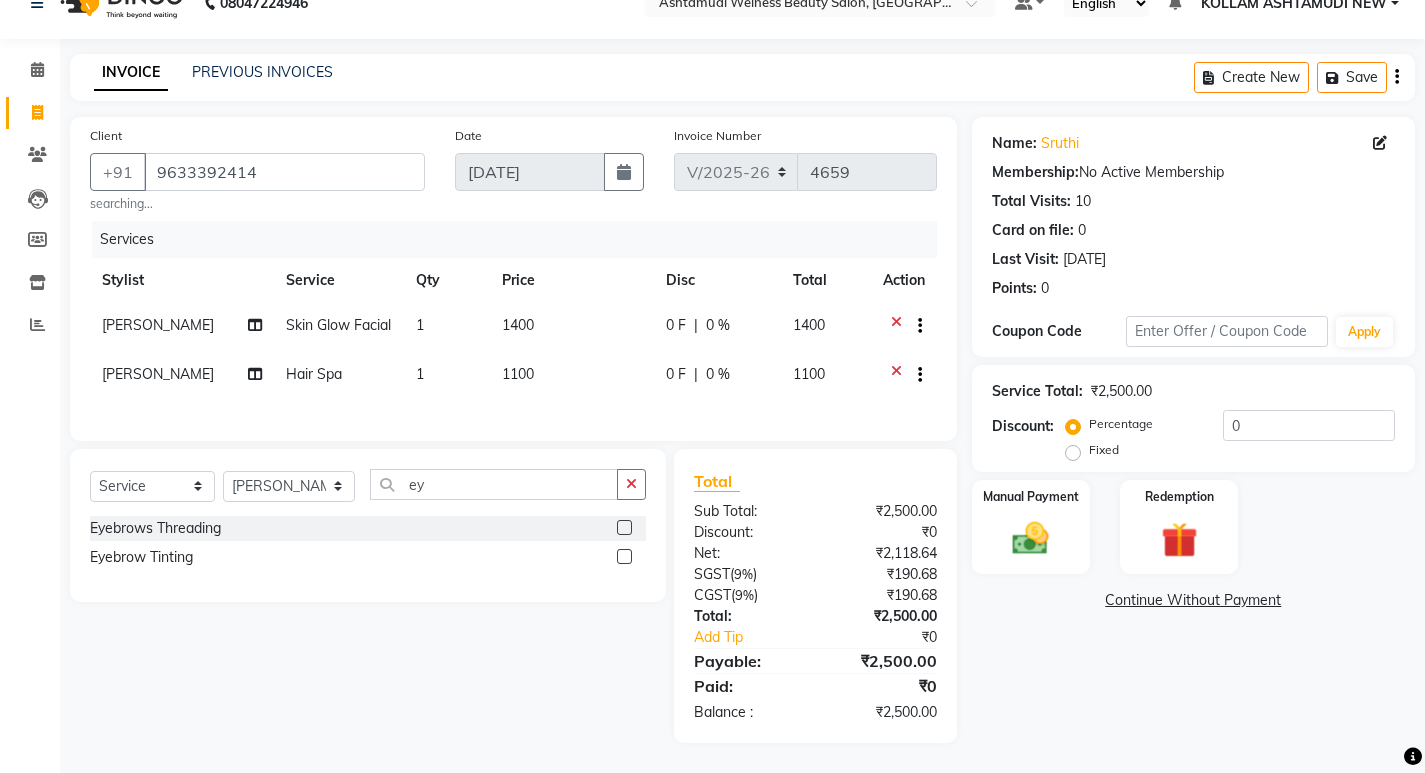 click 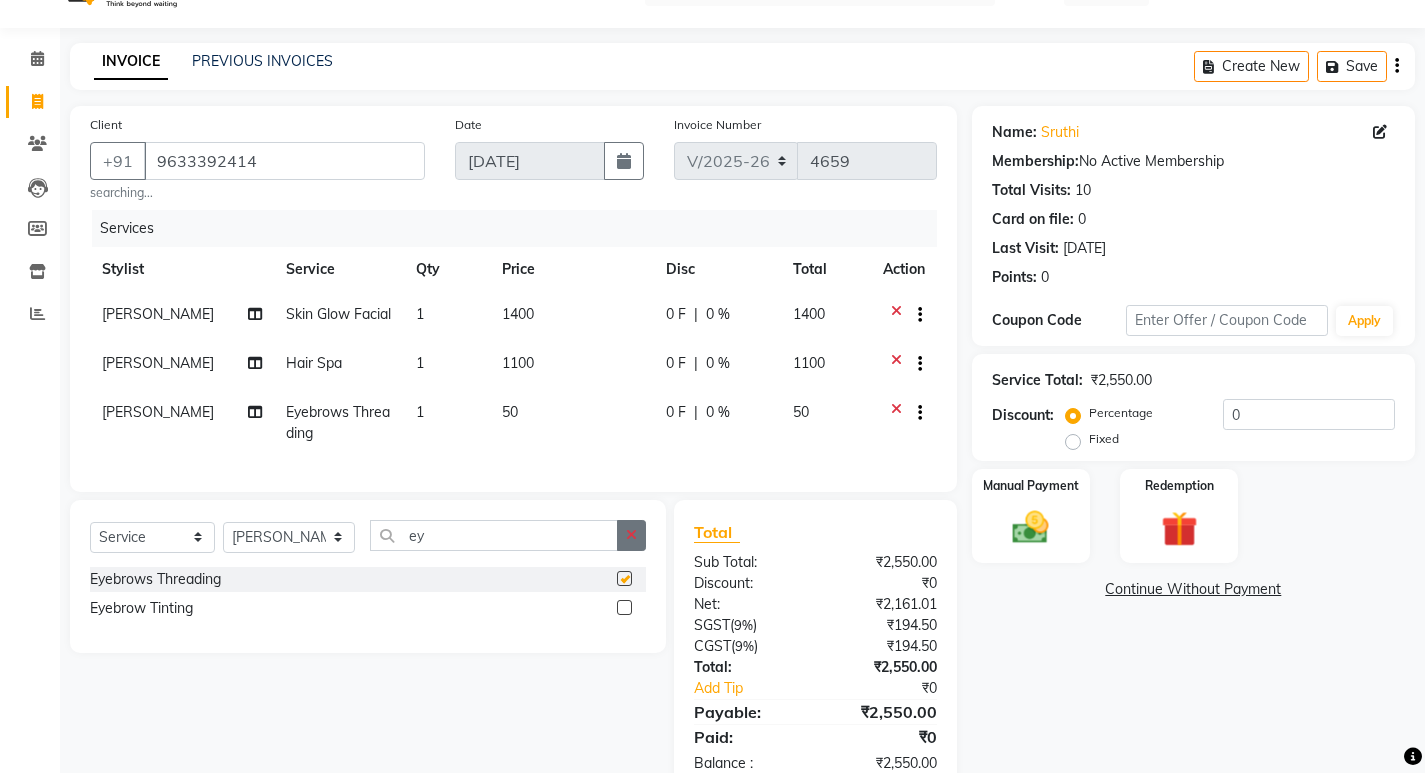 checkbox on "false" 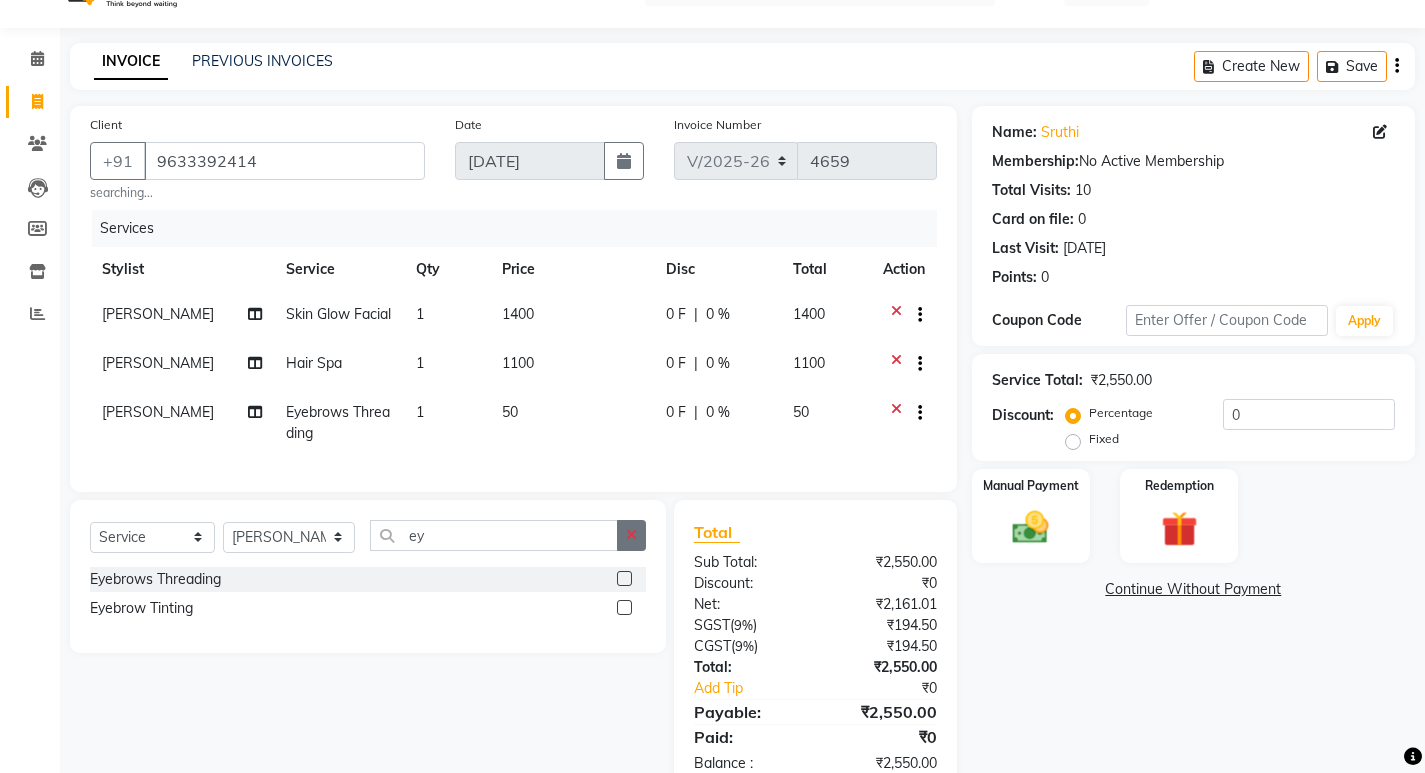 click 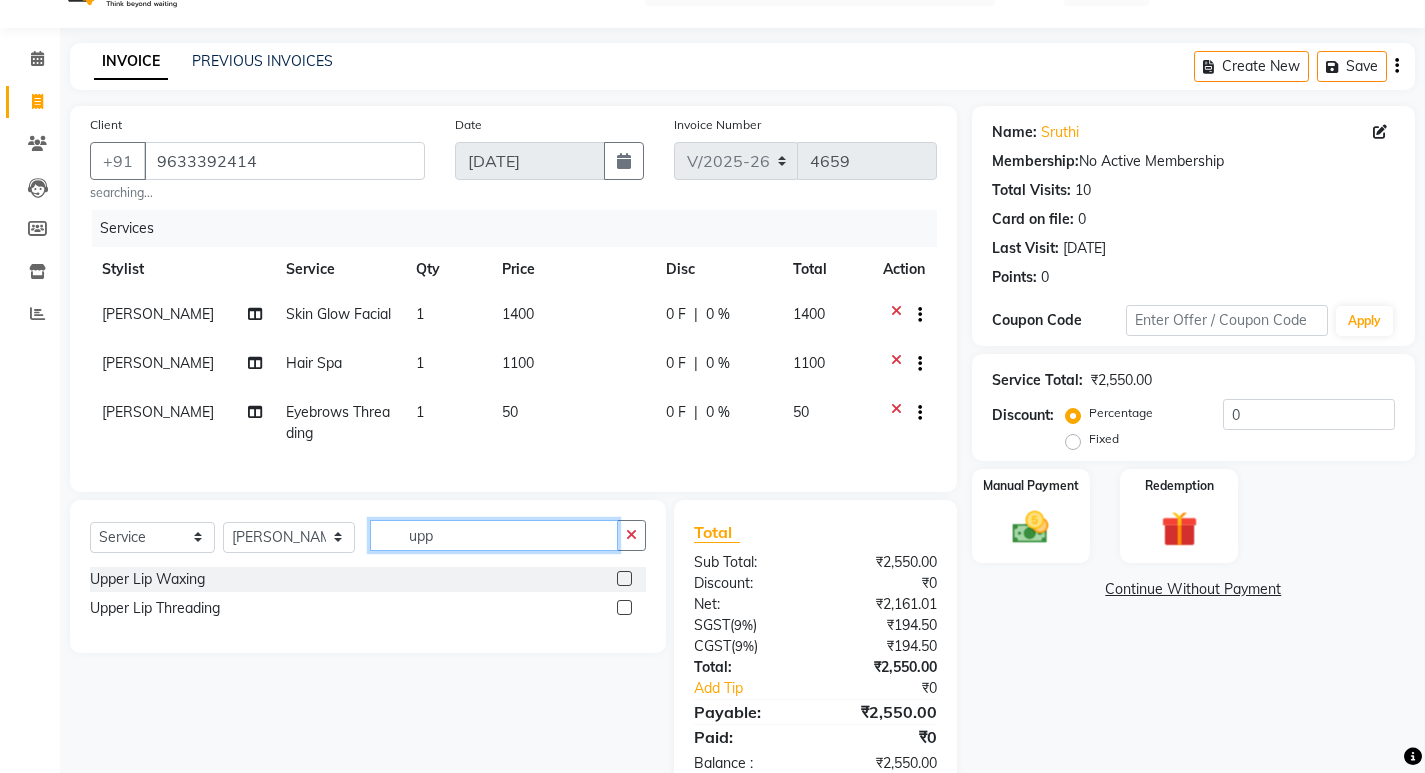 type on "upp" 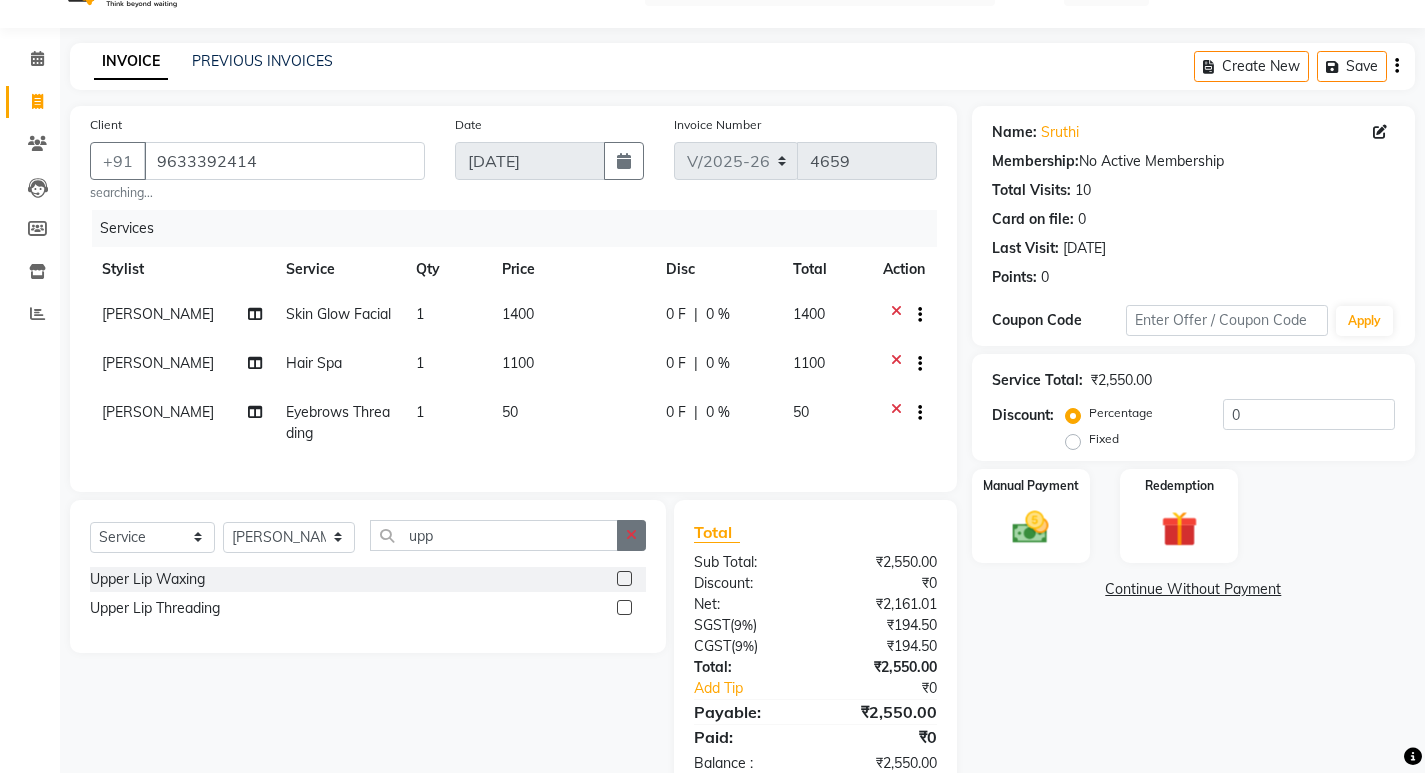 click 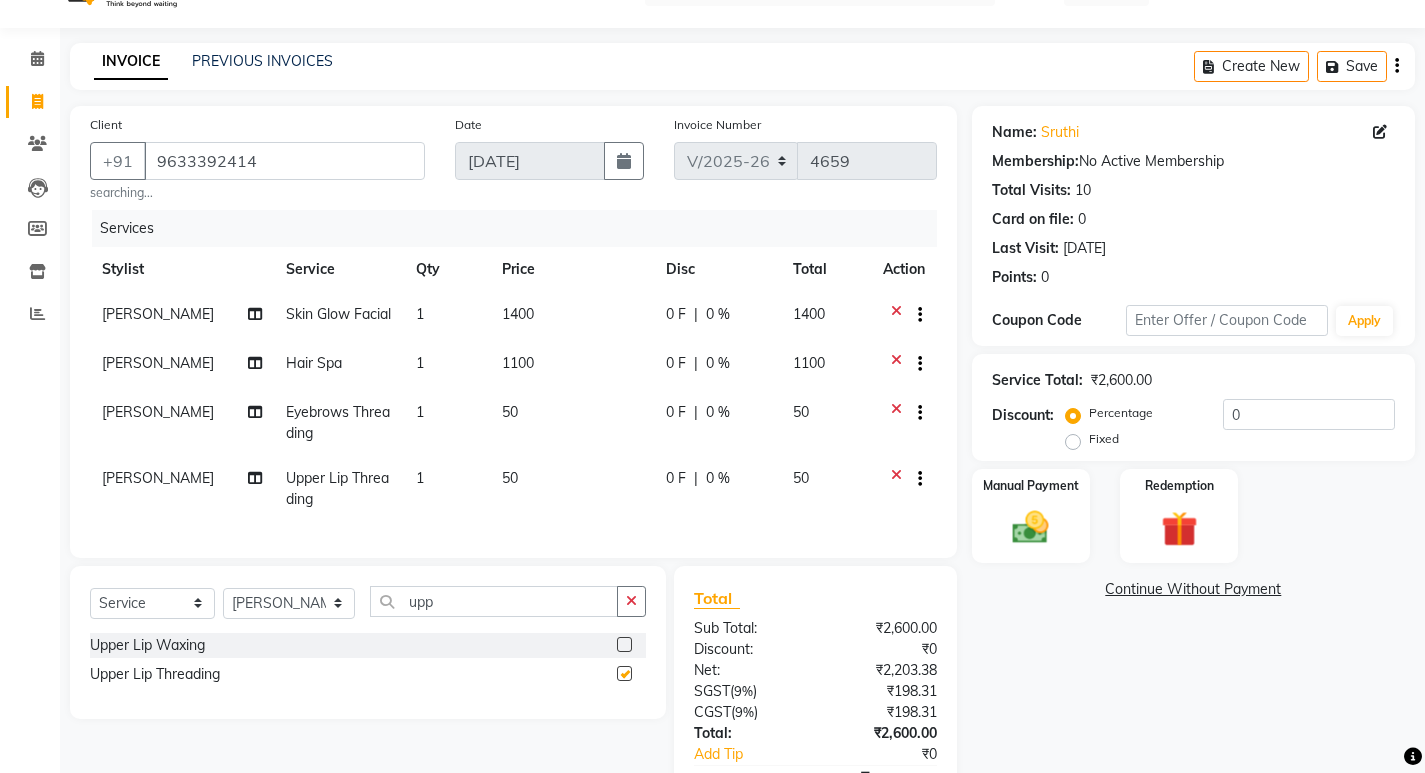checkbox on "false" 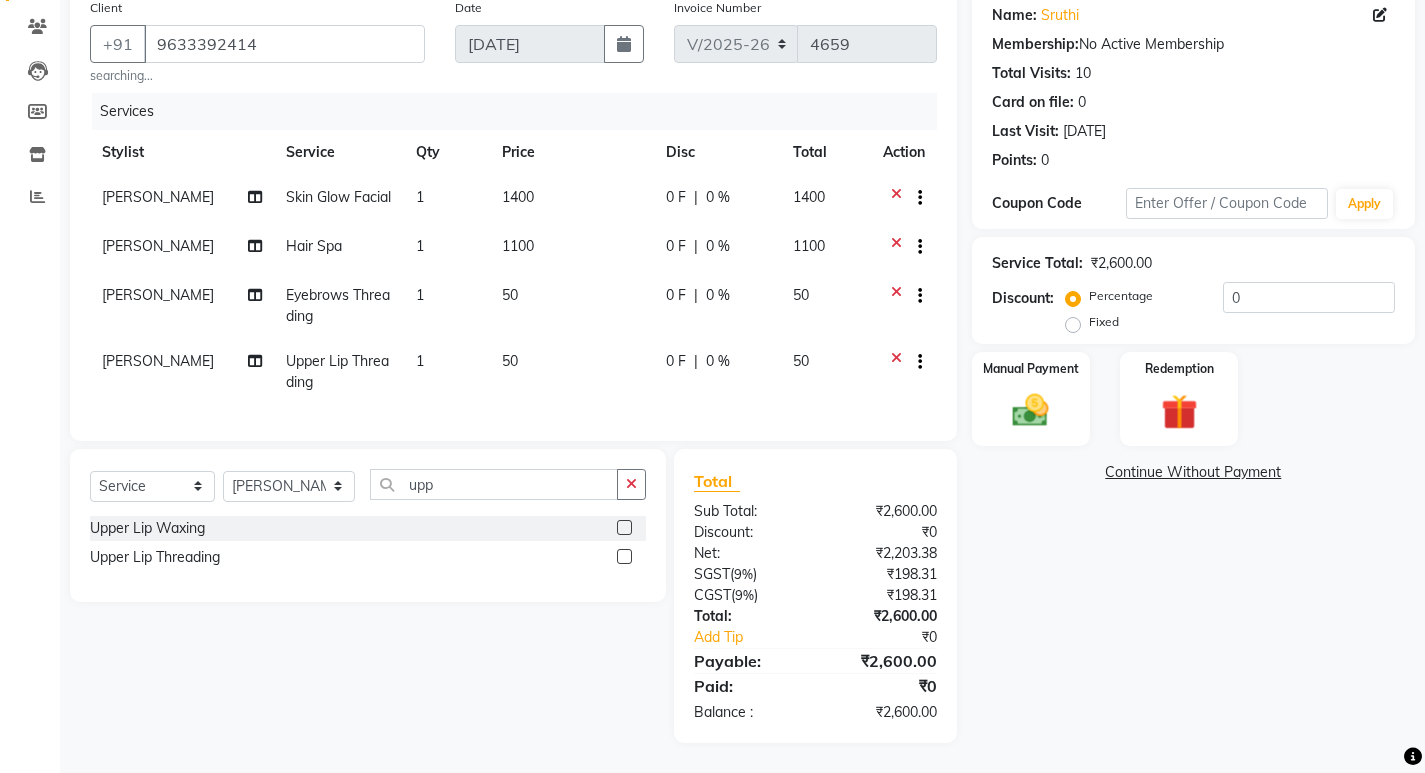 scroll, scrollTop: 176, scrollLeft: 0, axis: vertical 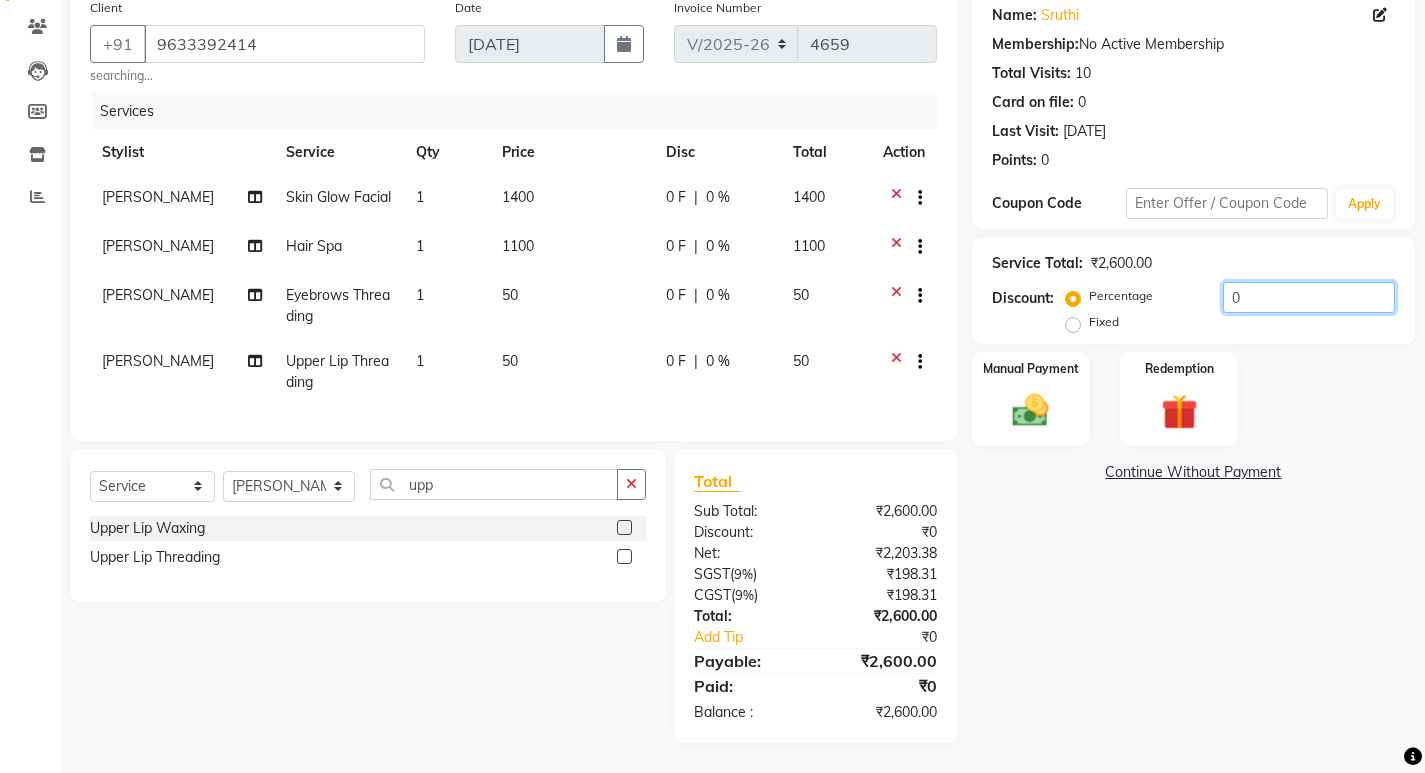click on "0" 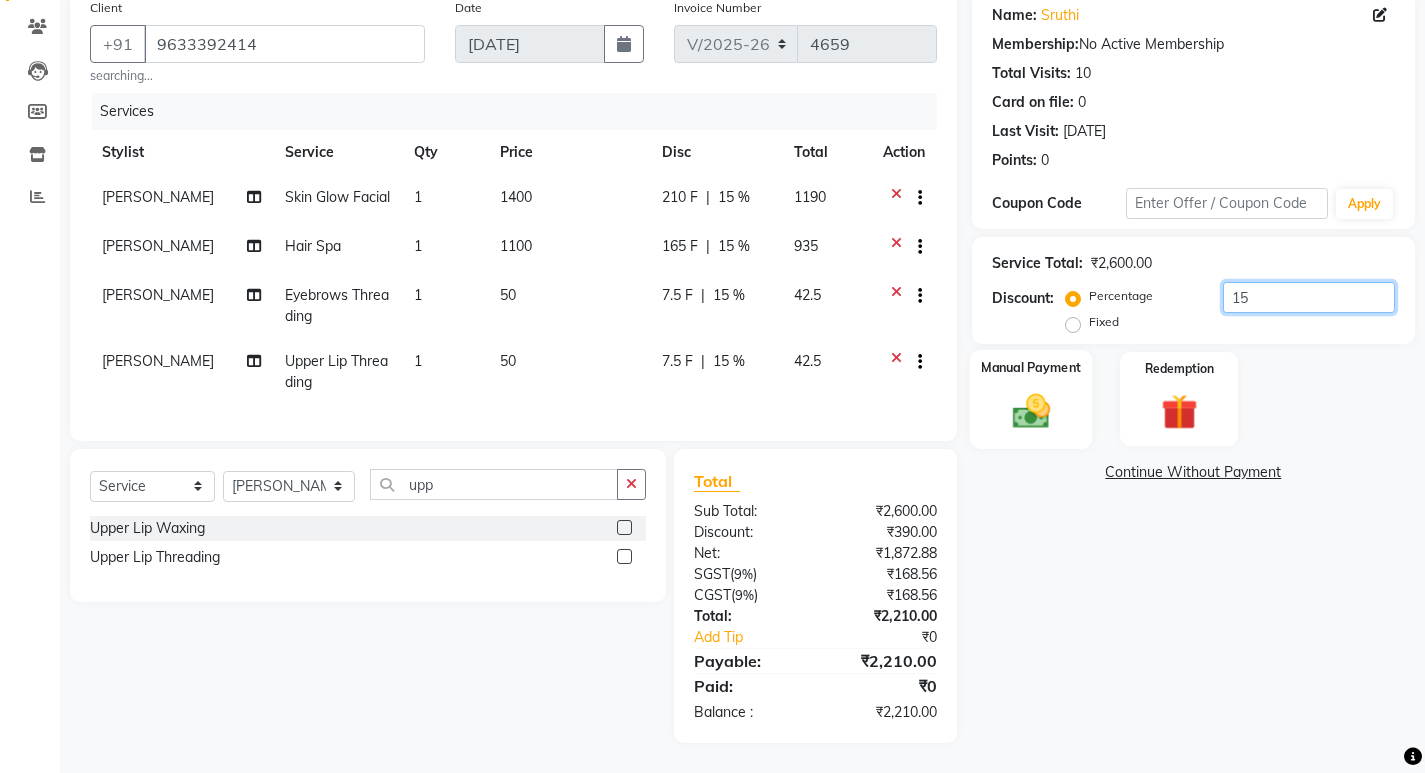 type on "15" 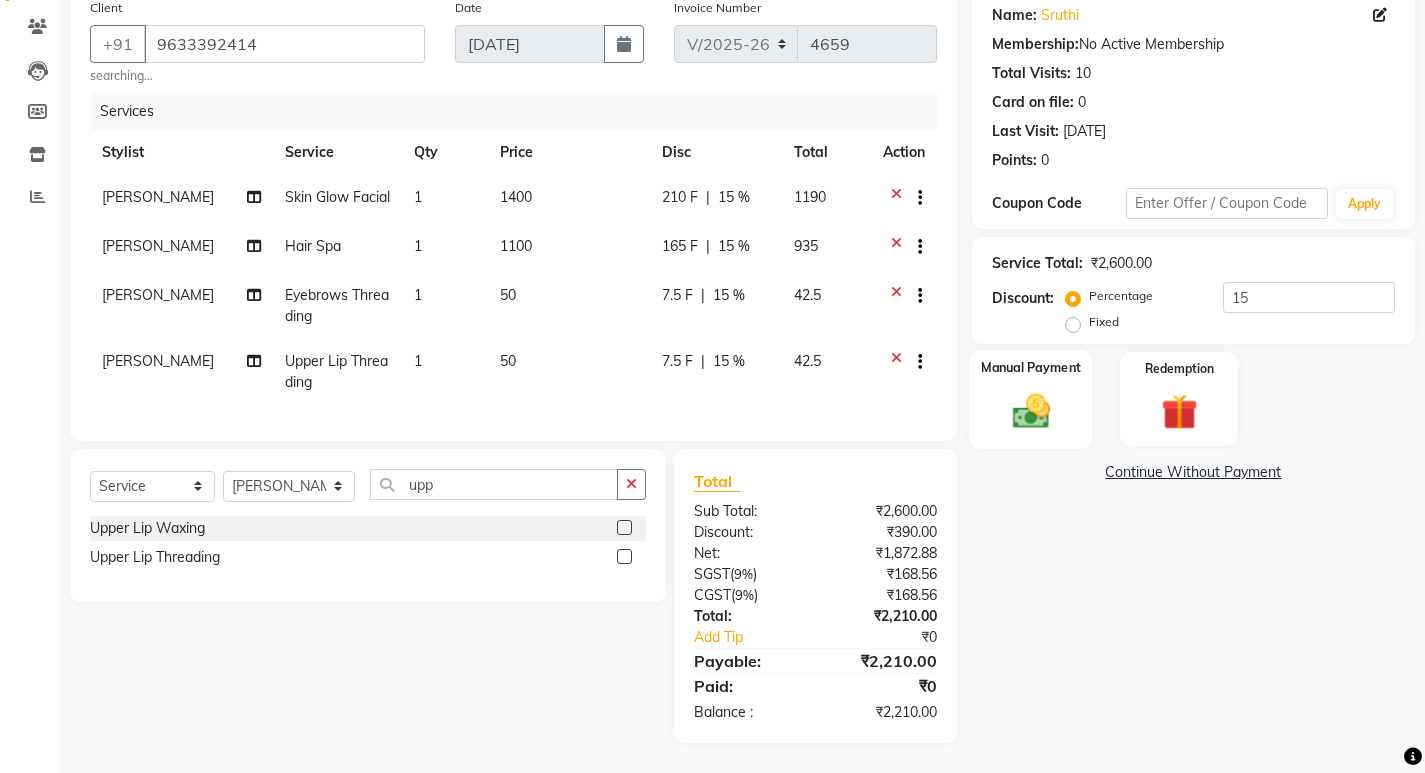 click 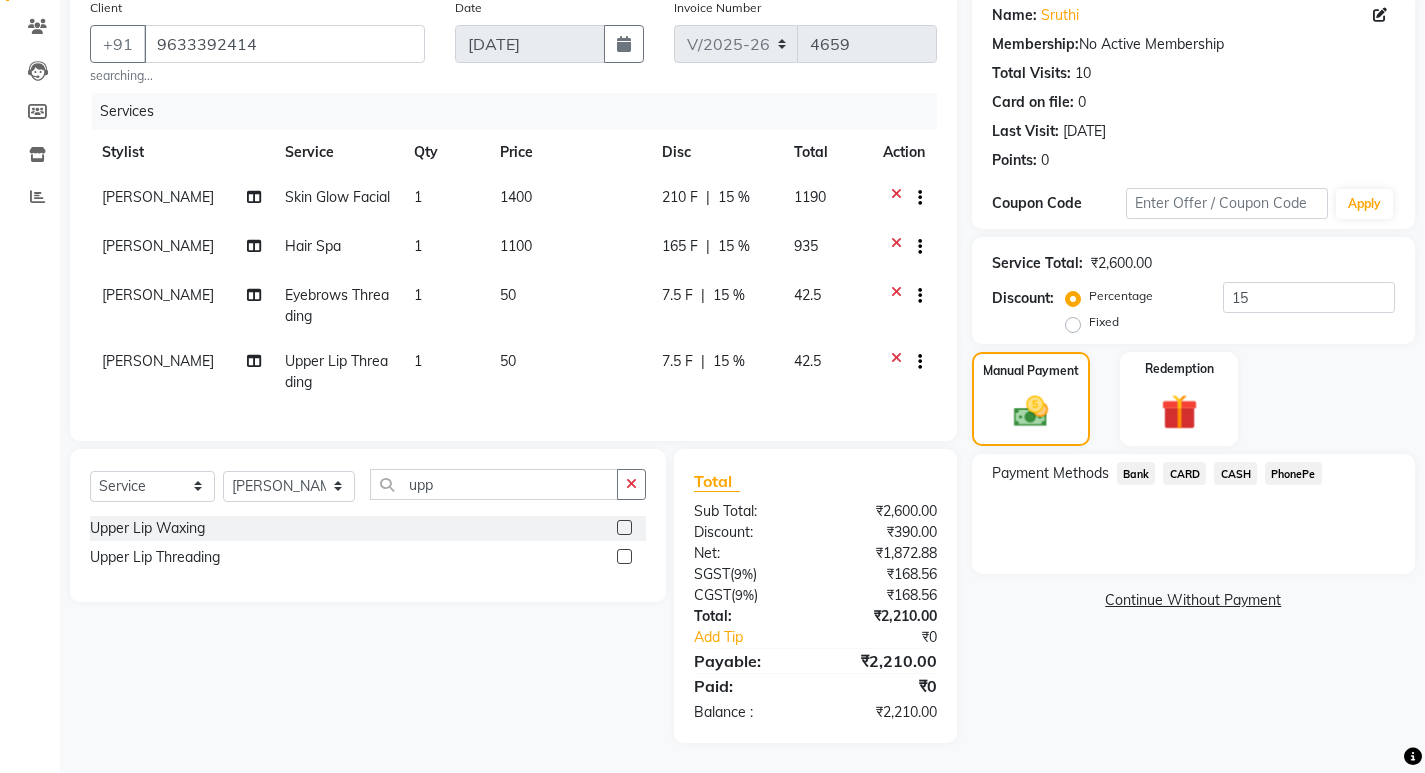 drag, startPoint x: 1287, startPoint y: 458, endPoint x: 1282, endPoint y: 479, distance: 21.587032 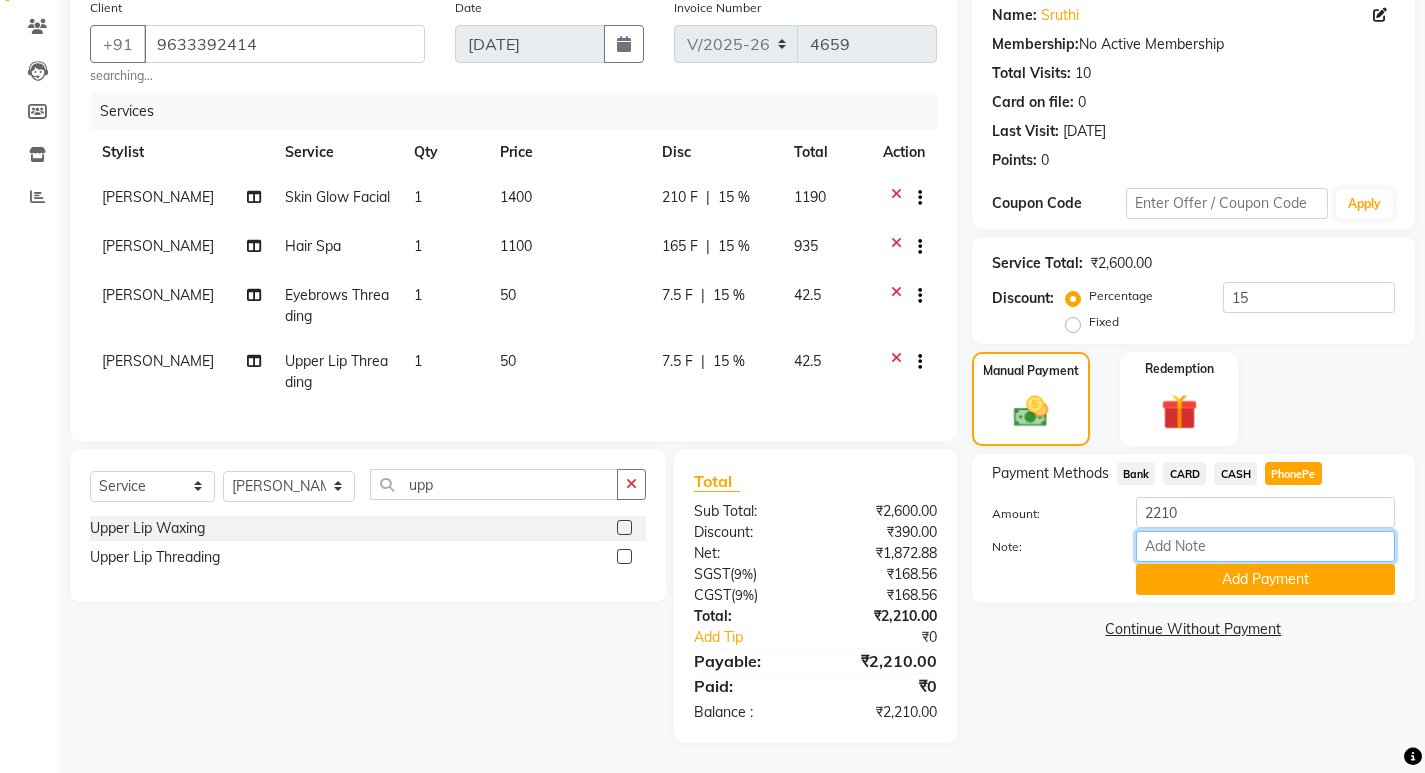 click on "Note:" at bounding box center (1265, 546) 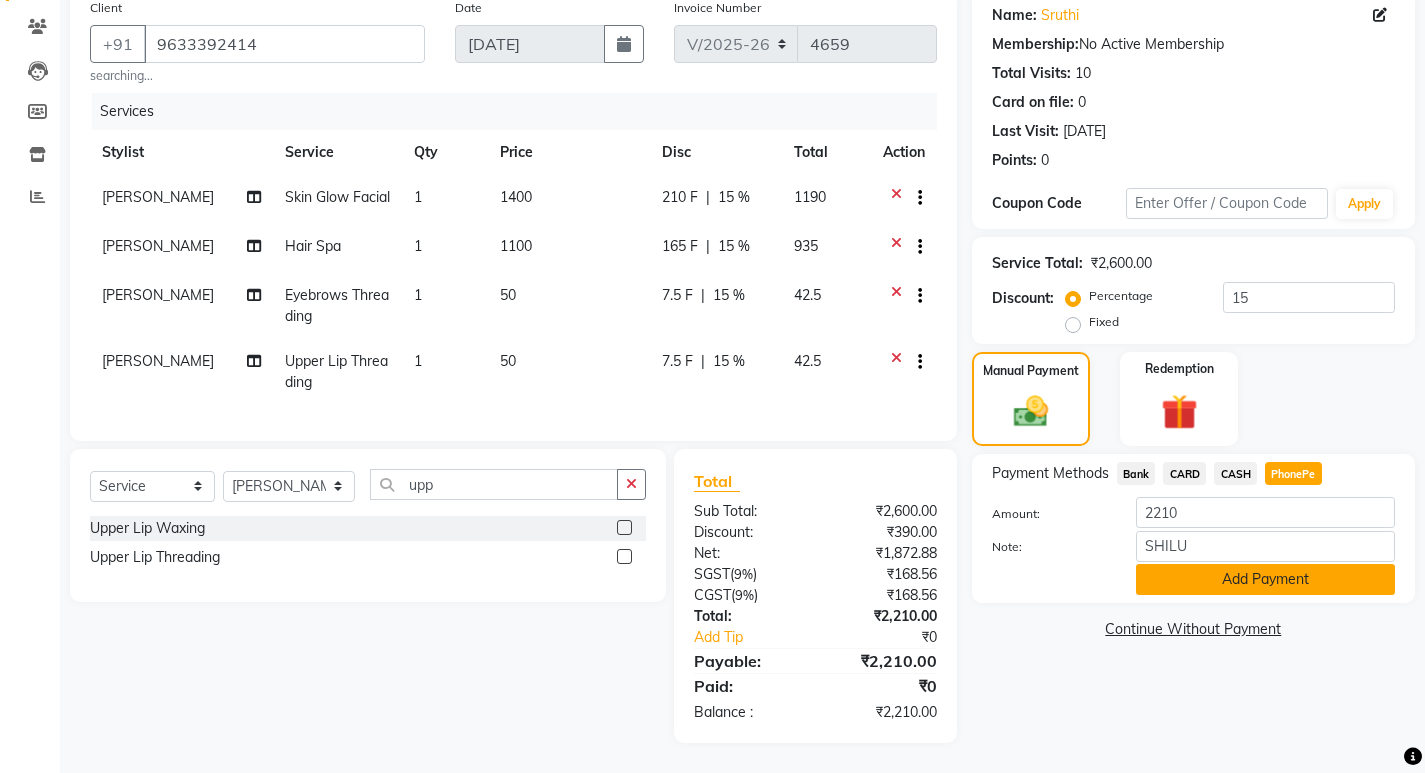 click on "Add Payment" 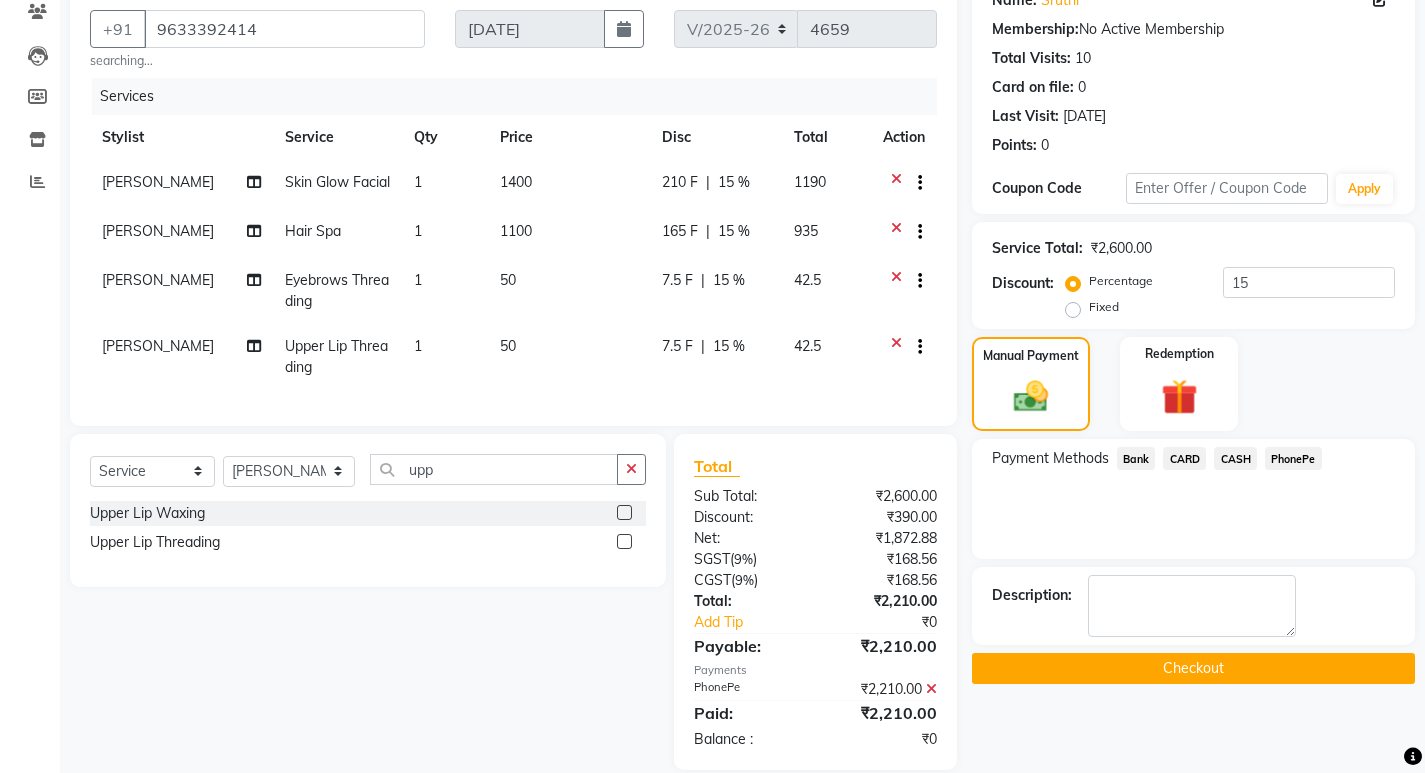 click on "Checkout" 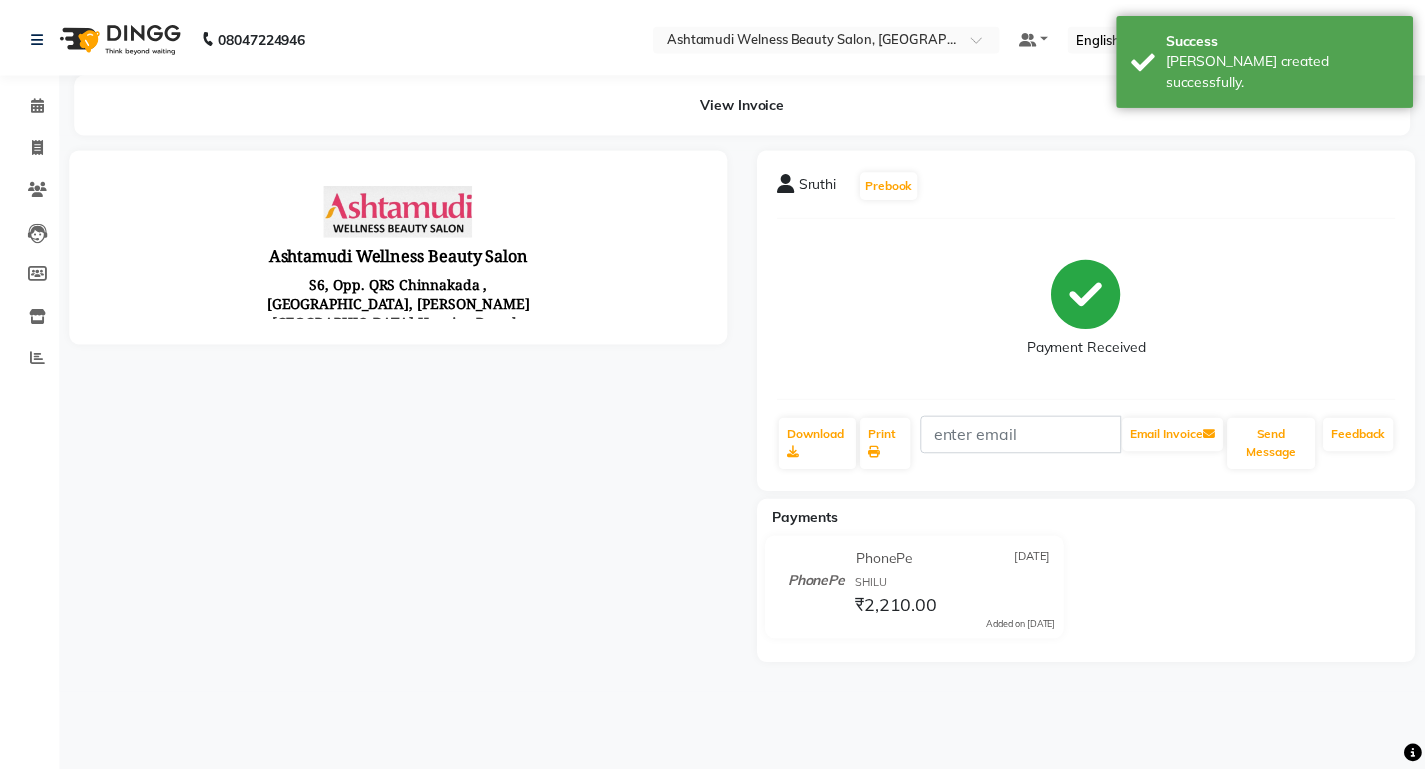 scroll, scrollTop: 0, scrollLeft: 0, axis: both 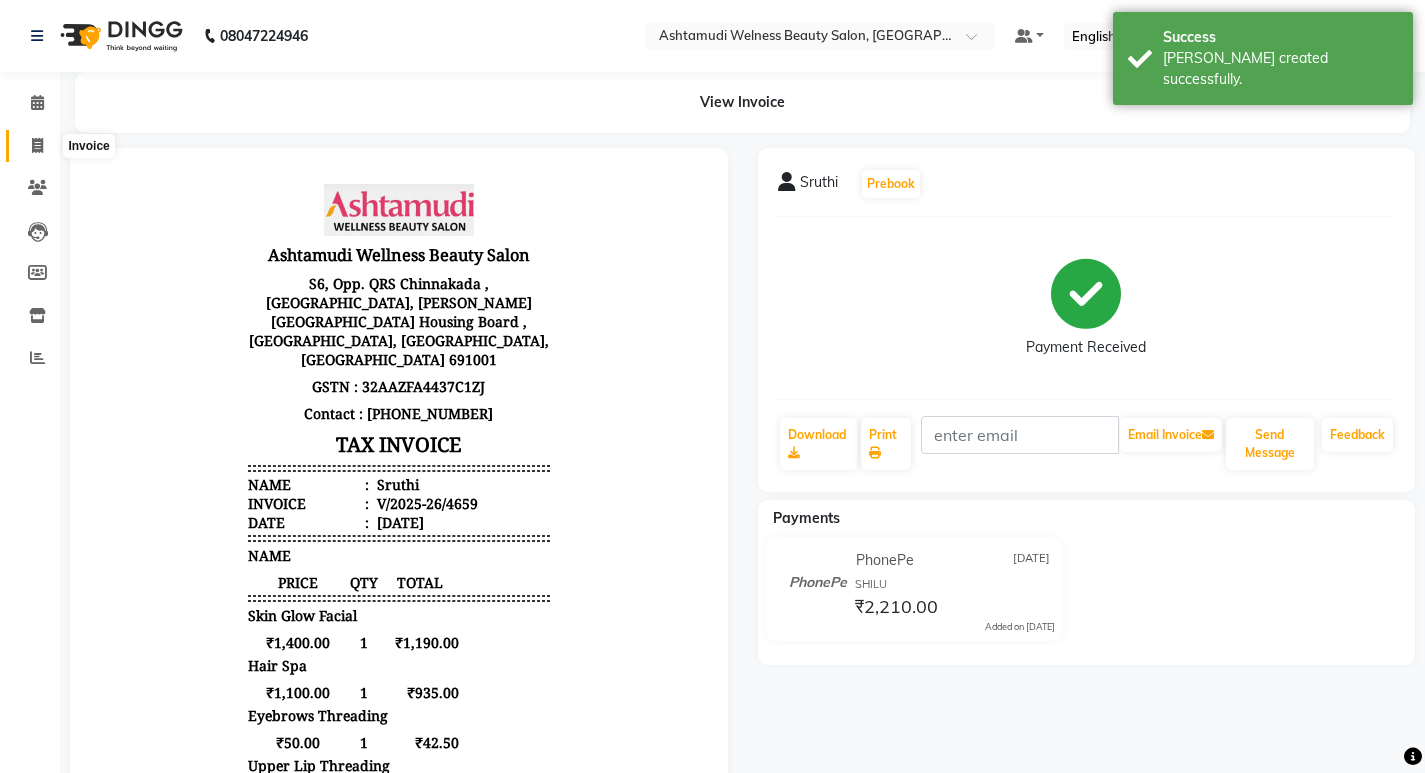click 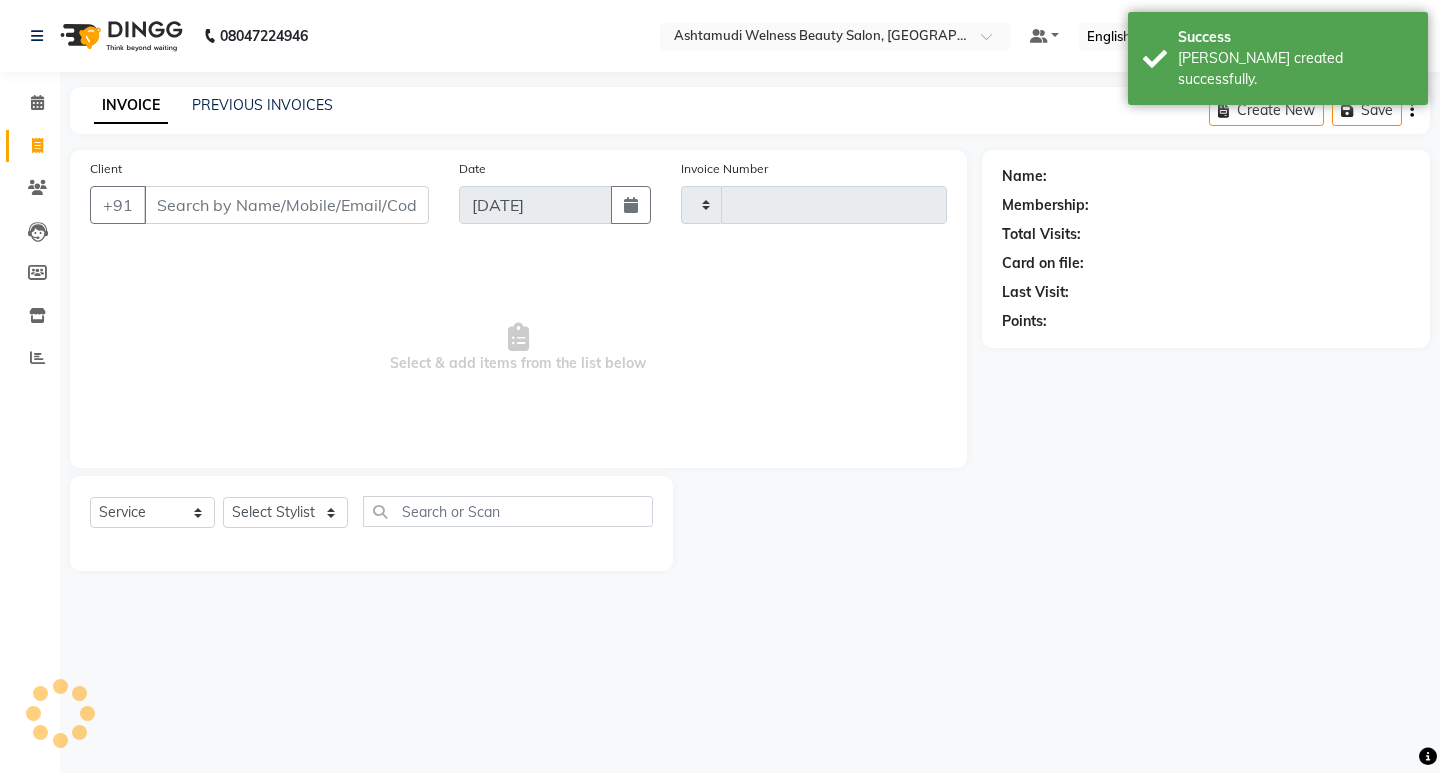 type on "4660" 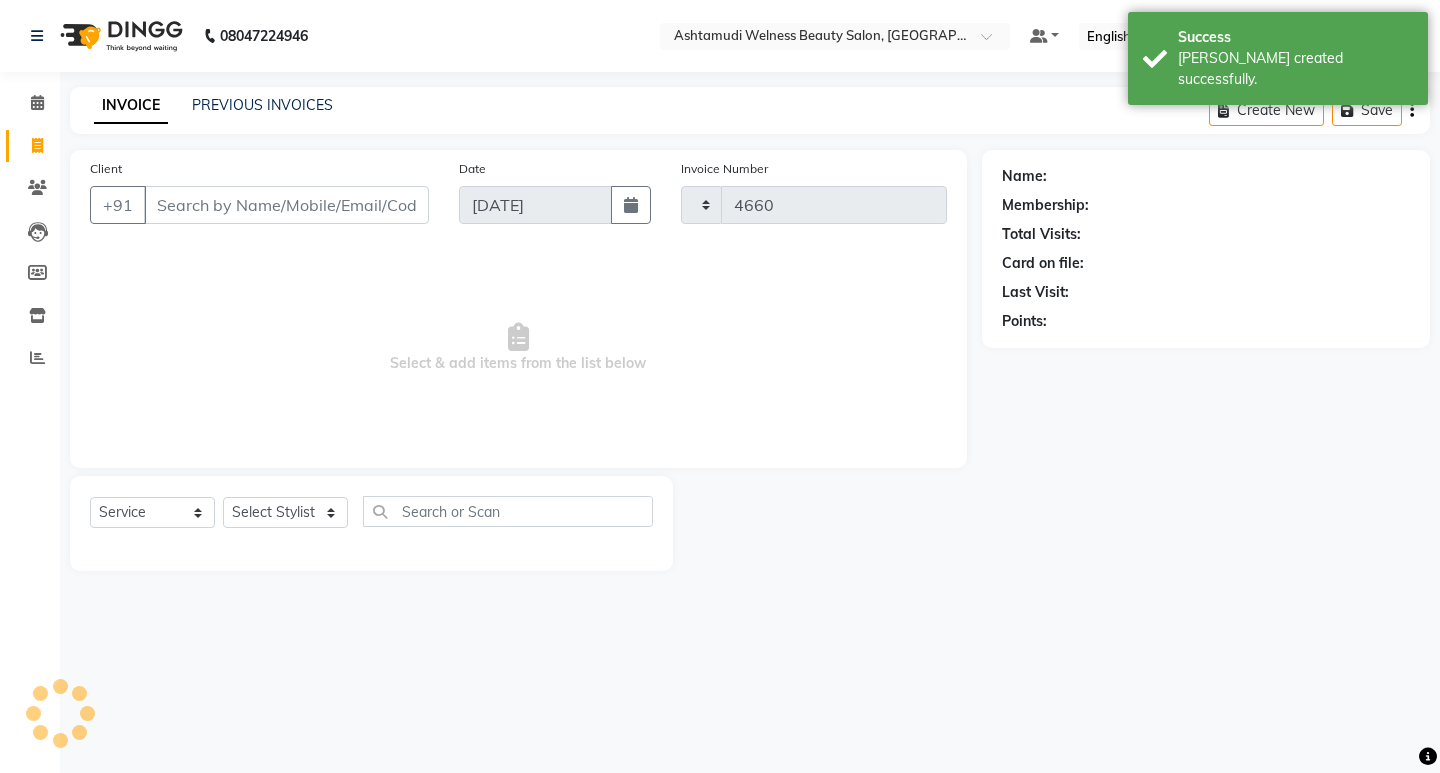 select on "4529" 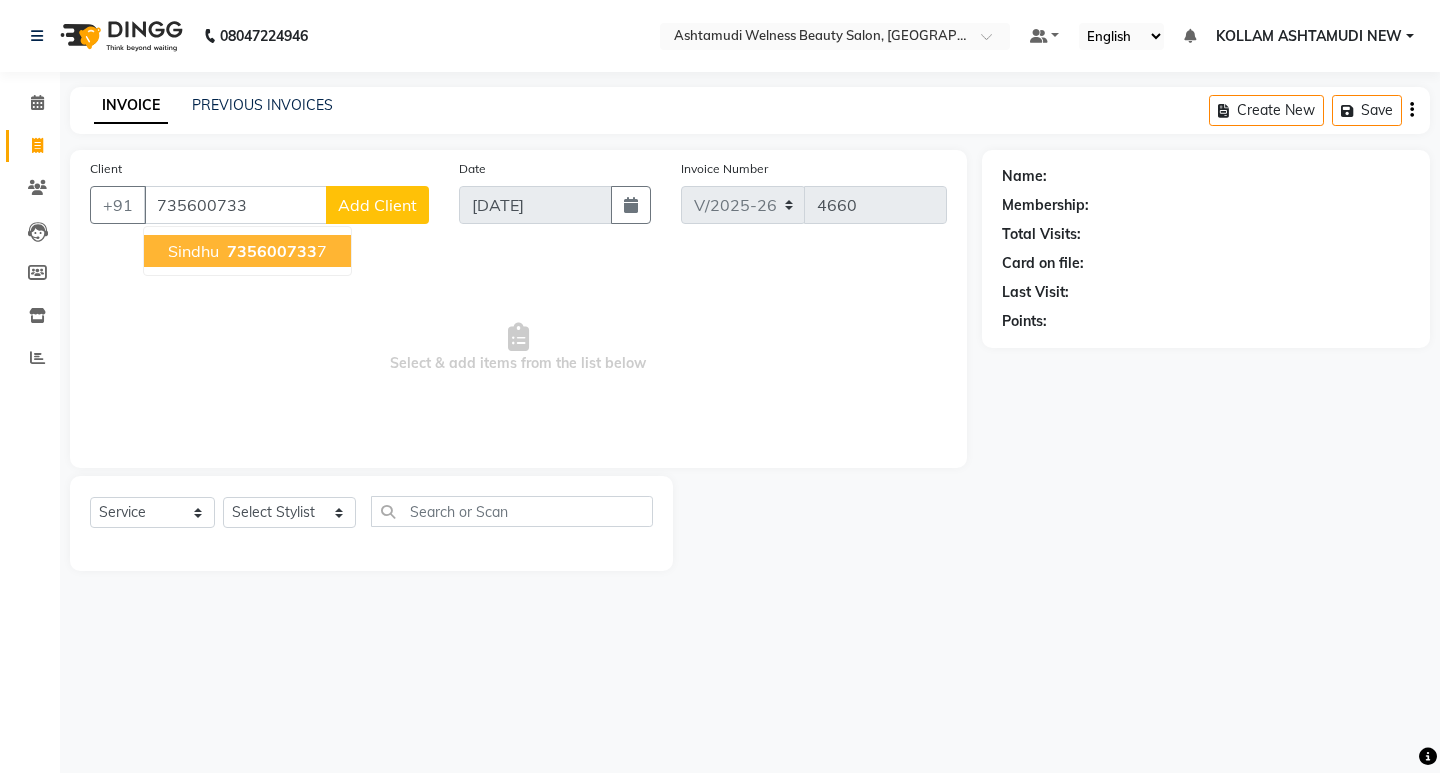 click on "sindhu   735600733 7" at bounding box center [247, 251] 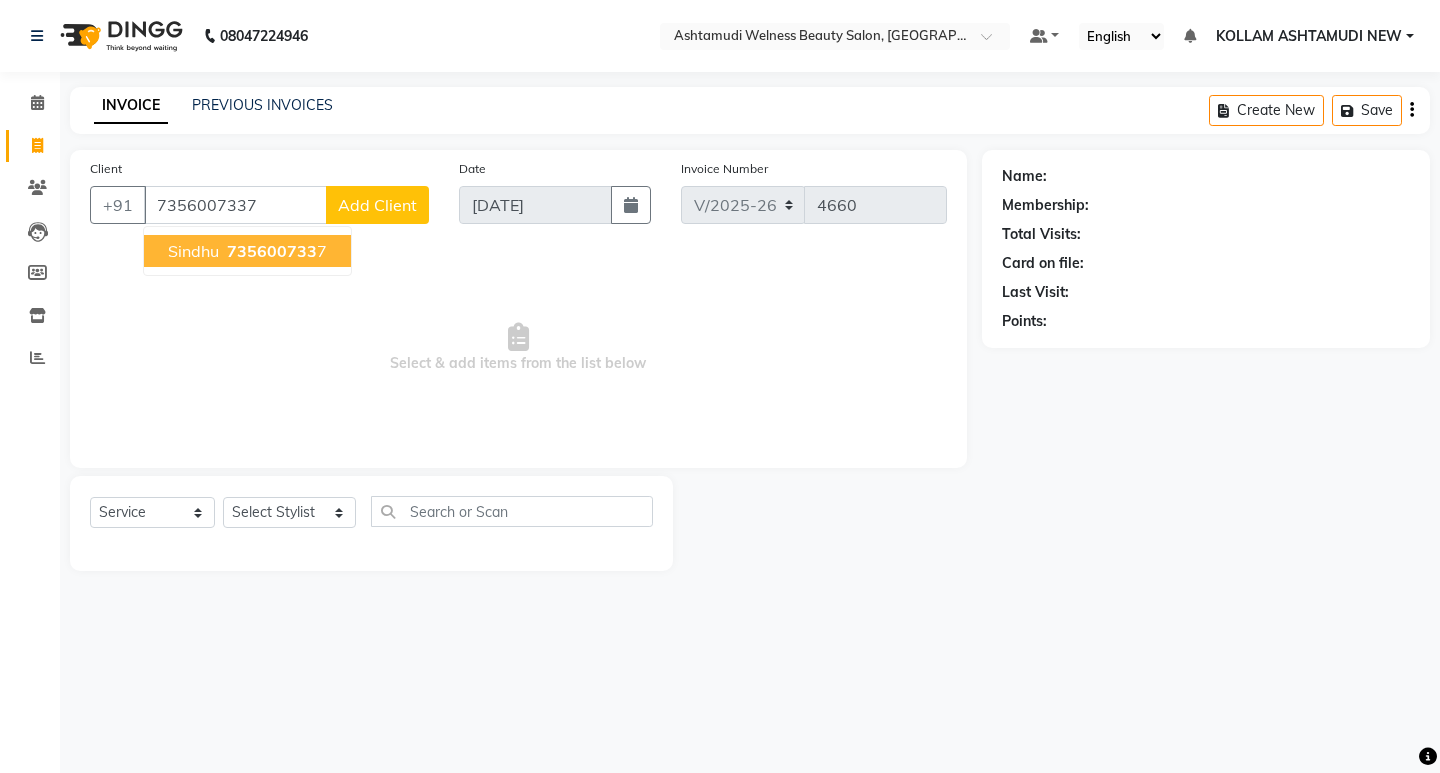 type on "7356007337" 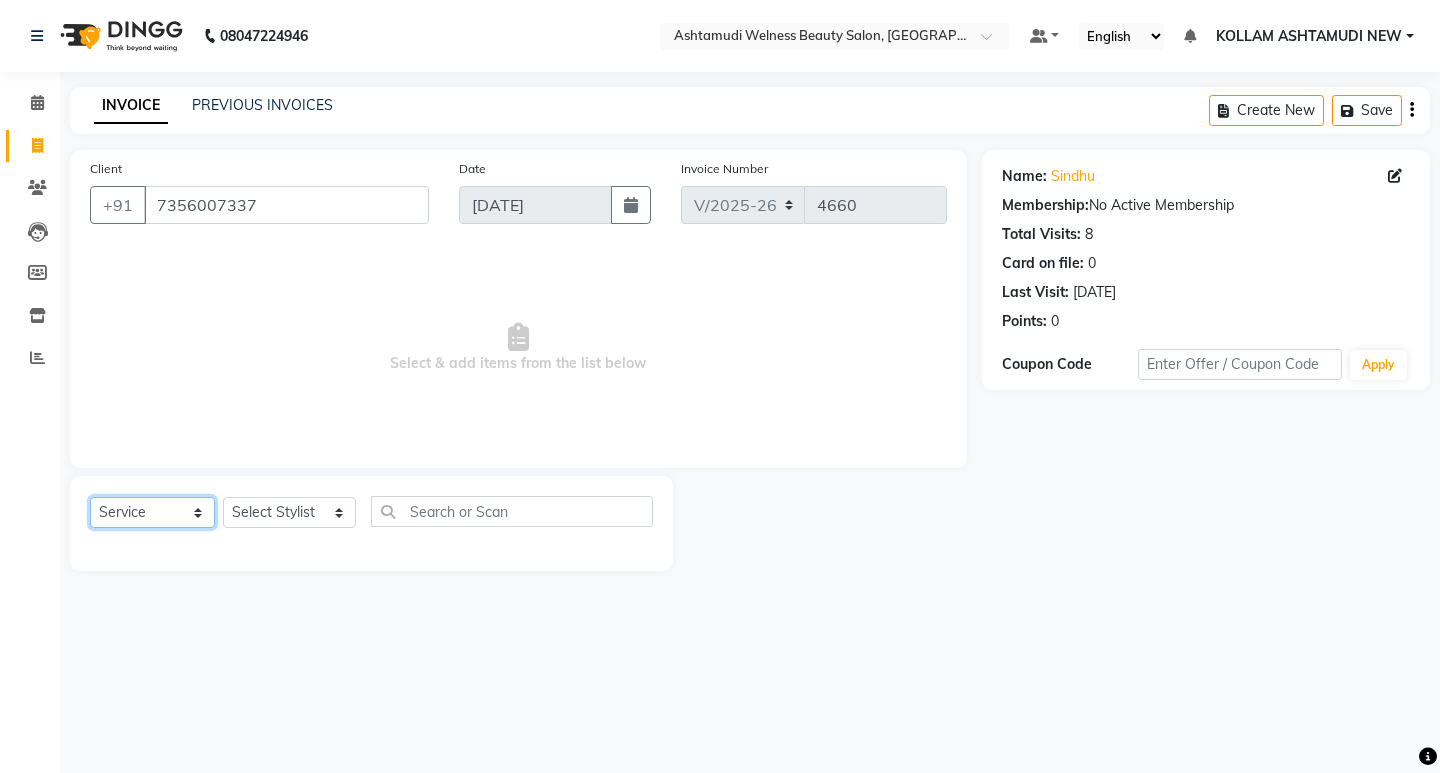 drag, startPoint x: 164, startPoint y: 514, endPoint x: 164, endPoint y: 531, distance: 17 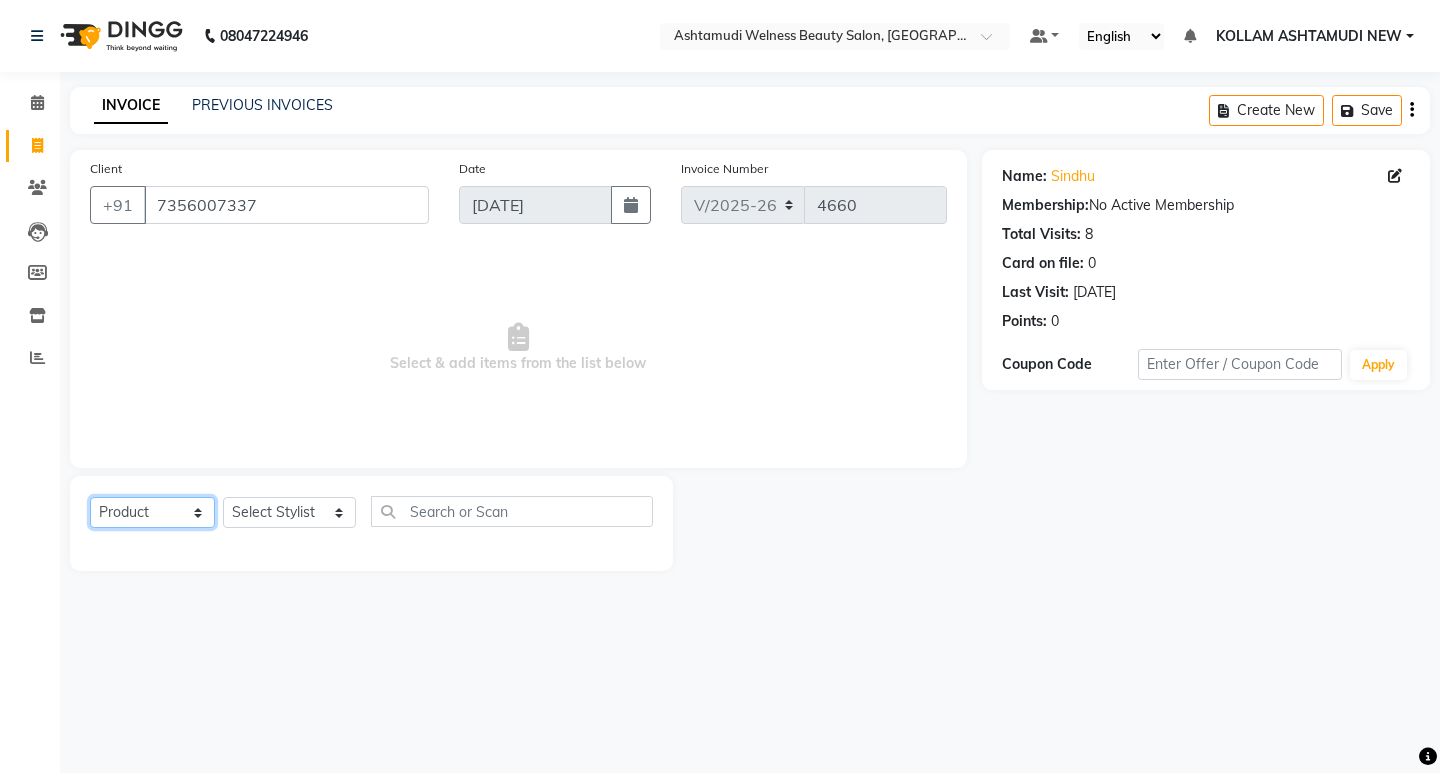click on "Select  Service  Product  Membership  Package Voucher Prepaid Gift Card" 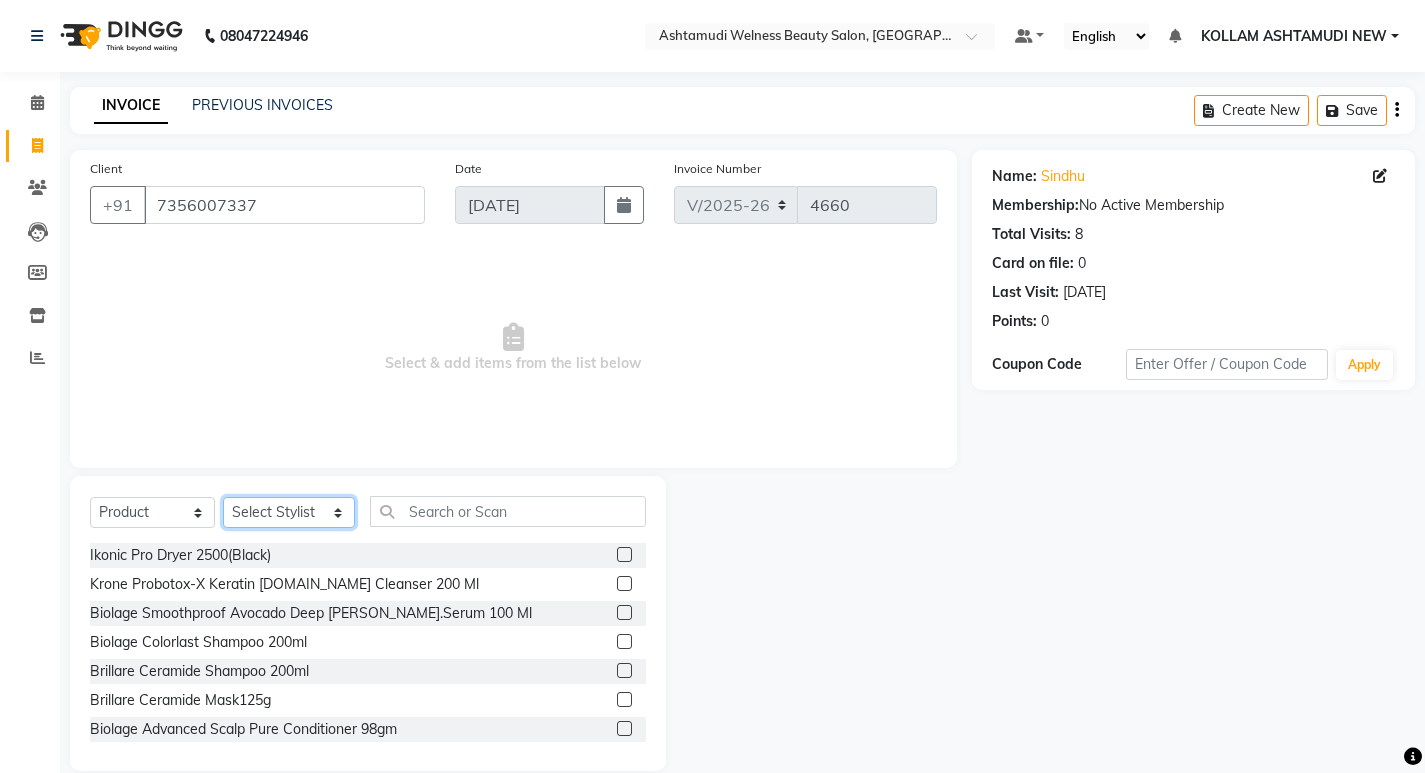 drag, startPoint x: 281, startPoint y: 515, endPoint x: 288, endPoint y: 505, distance: 12.206555 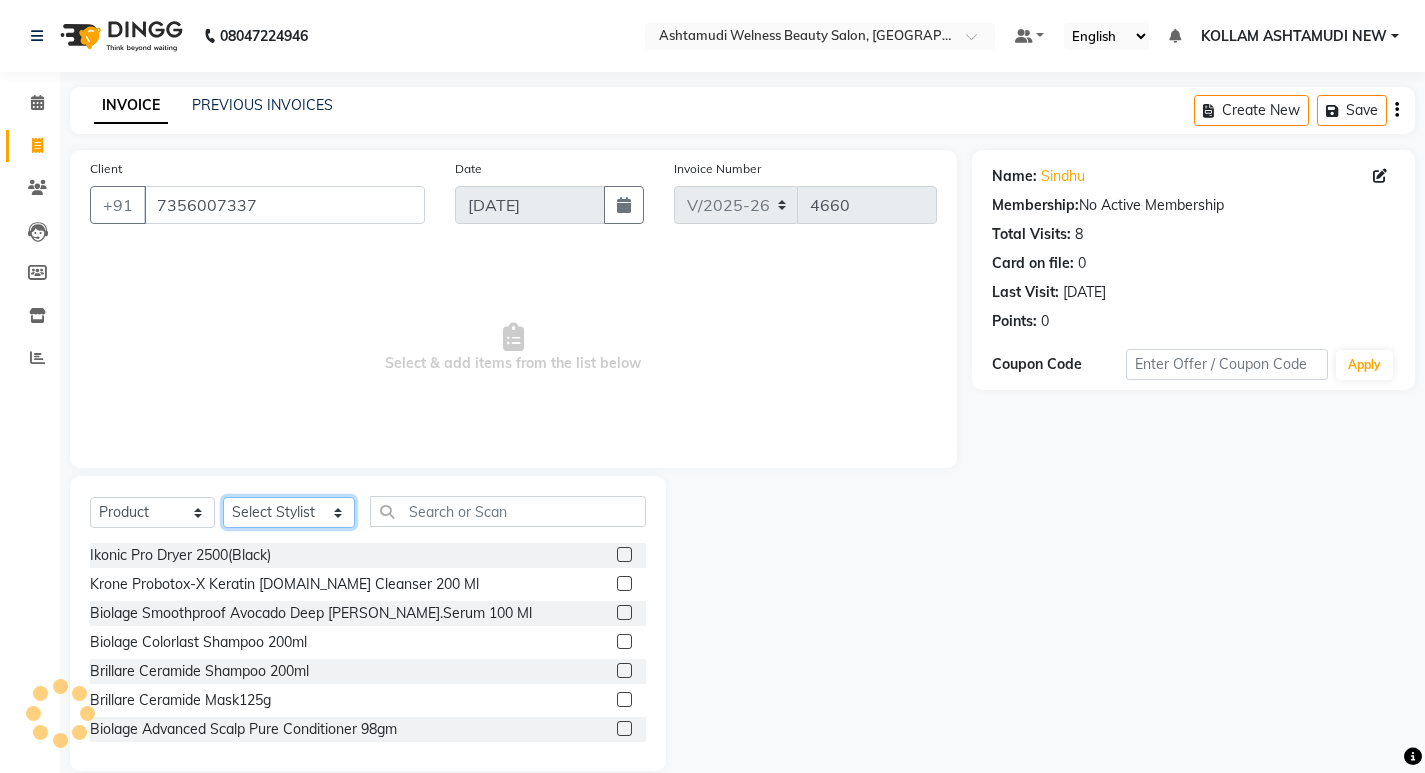 select on "39754" 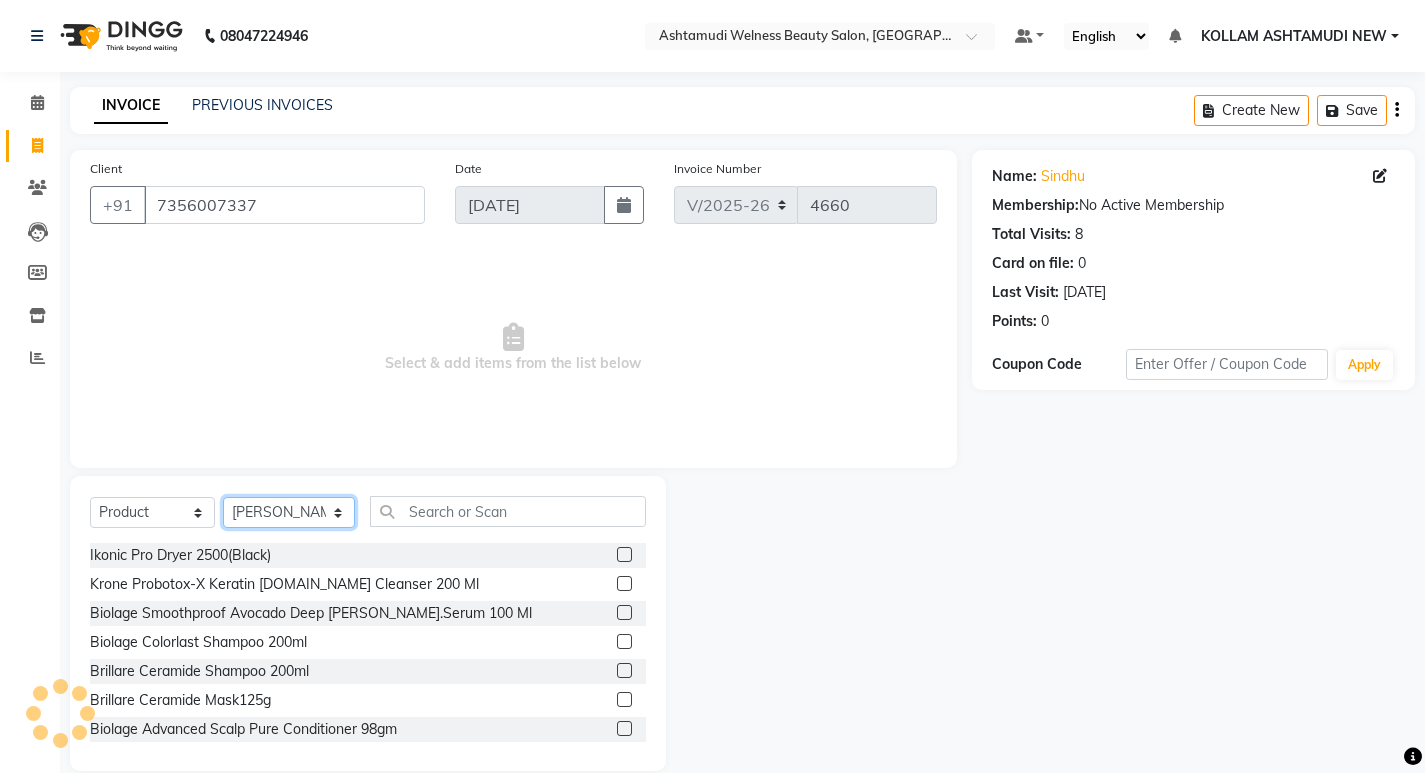click on "Select Stylist [PERSON_NAME] Admin [PERSON_NAME]  [PERSON_NAME] [PERSON_NAME] [PERSON_NAME]  M [PERSON_NAME]  [PERSON_NAME]  P [PERSON_NAME] ASHTAMUDI KOLLAM ASHTAMUDI NEW  [PERSON_NAME] [PERSON_NAME] [PERSON_NAME]  [PERSON_NAME] [PERSON_NAME] [PERSON_NAME] [PERSON_NAME] [PERSON_NAME] M [PERSON_NAME] SARIGA [PERSON_NAME] [PERSON_NAME] [PERSON_NAME] [PERSON_NAME] [PERSON_NAME] S" 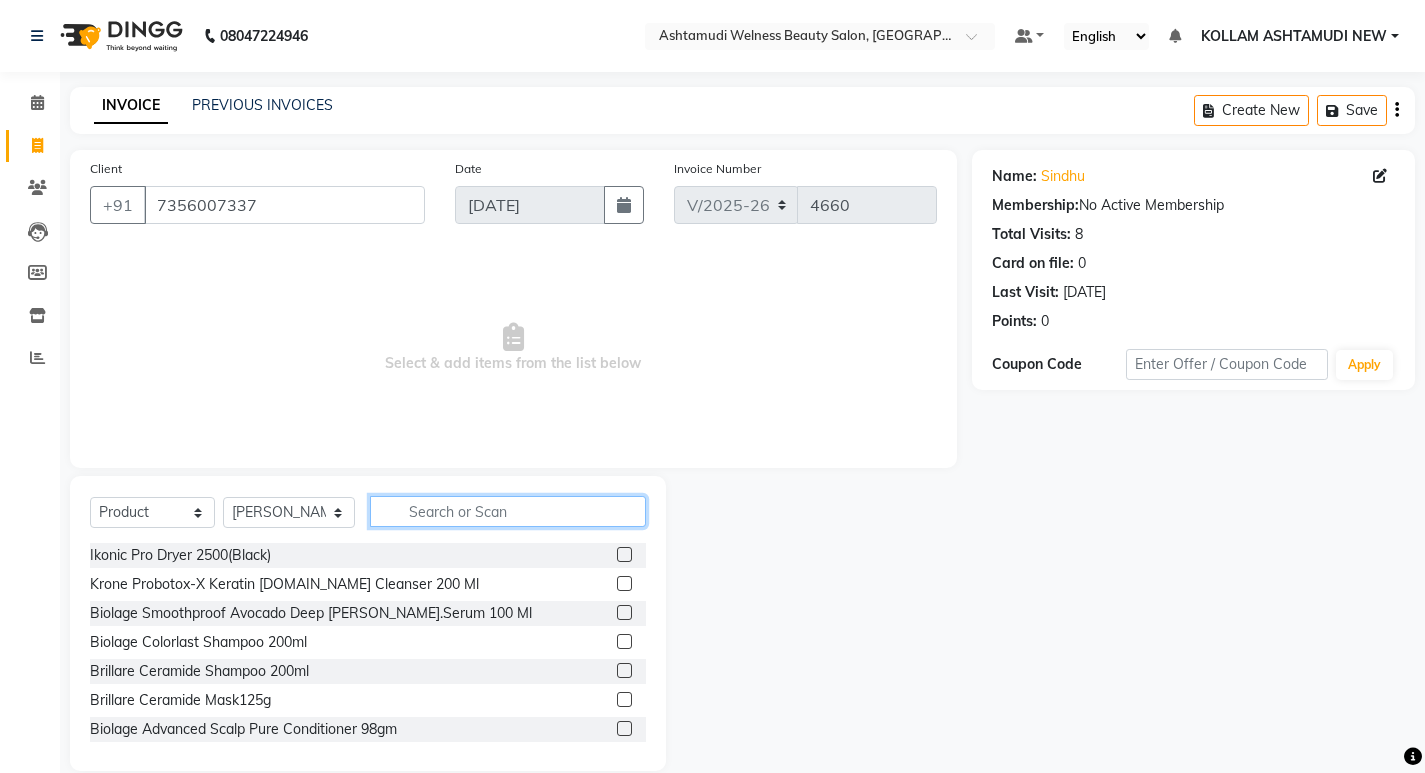 click 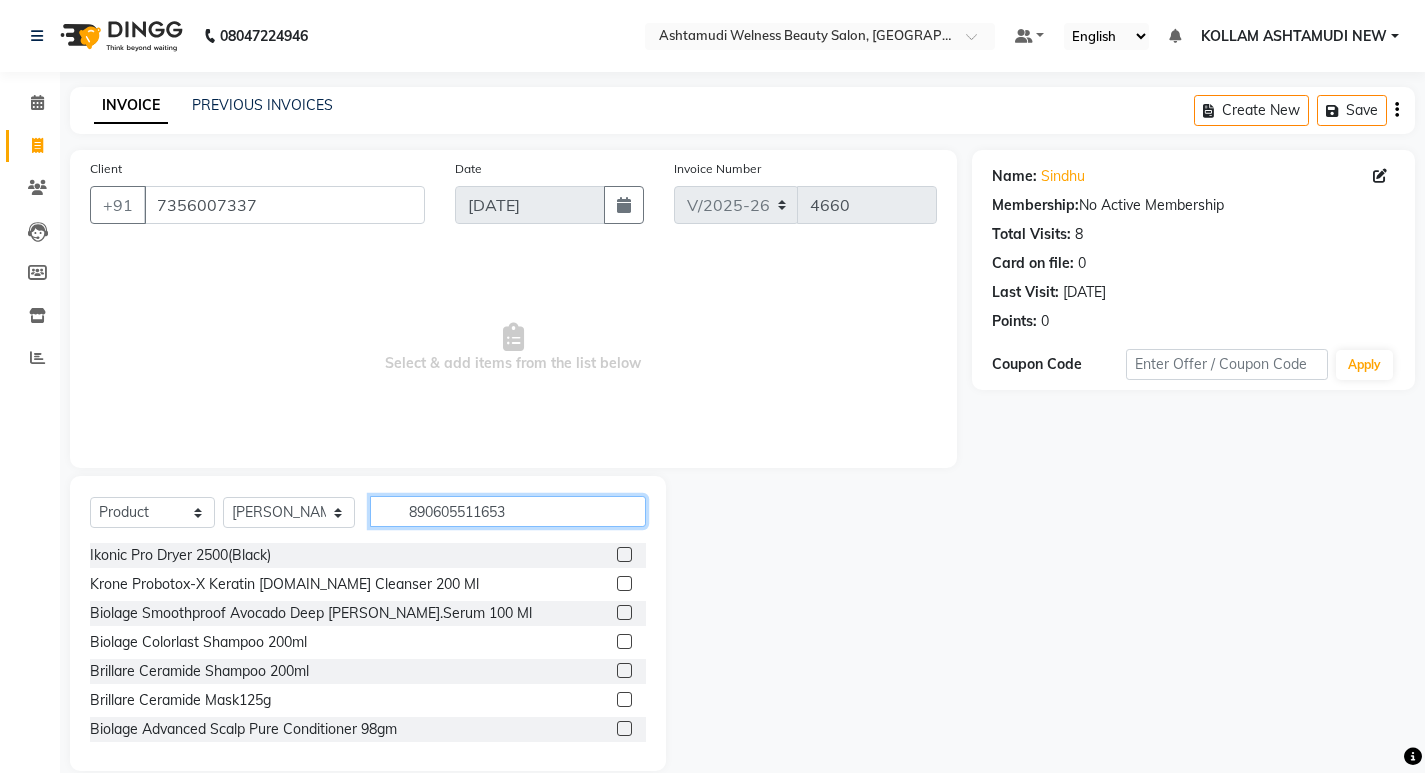 type on "8906055116531" 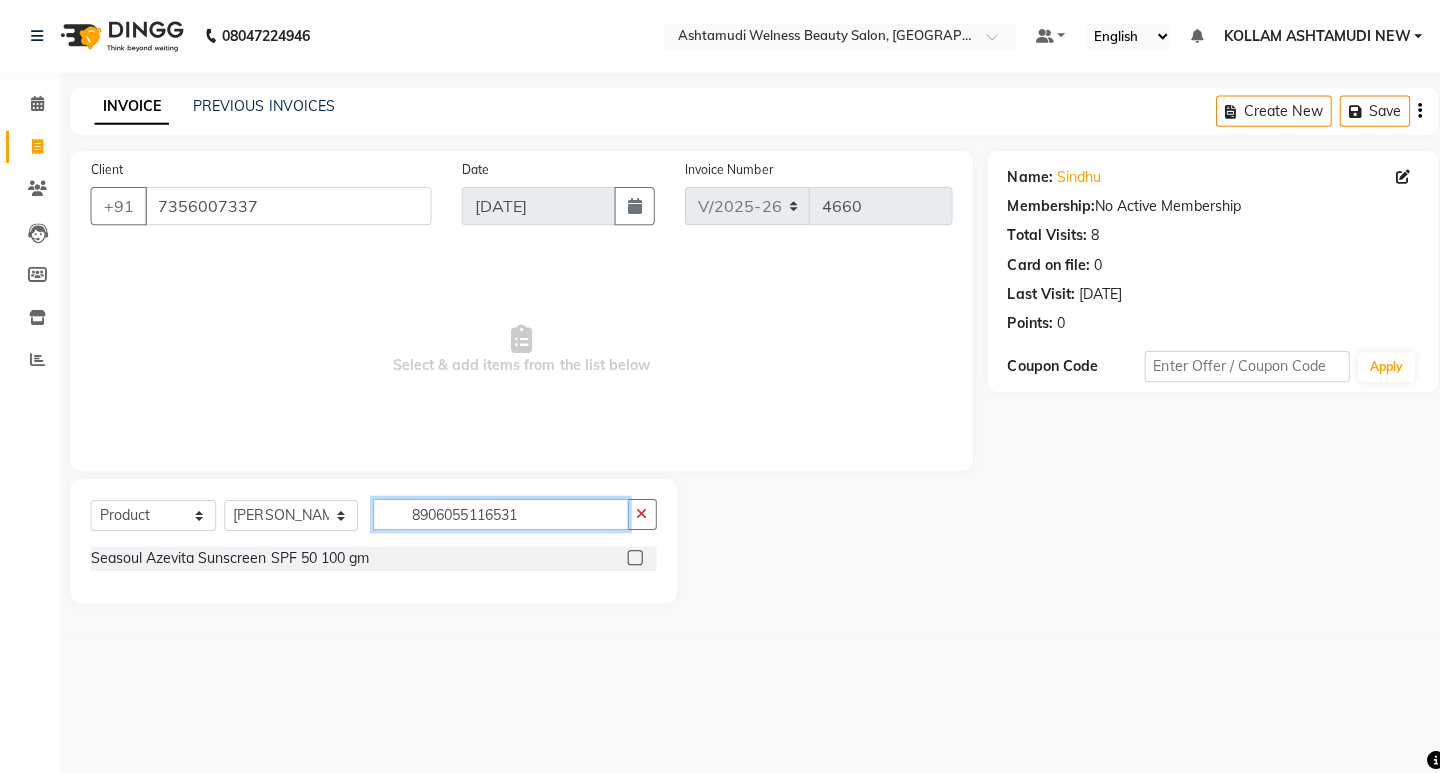type 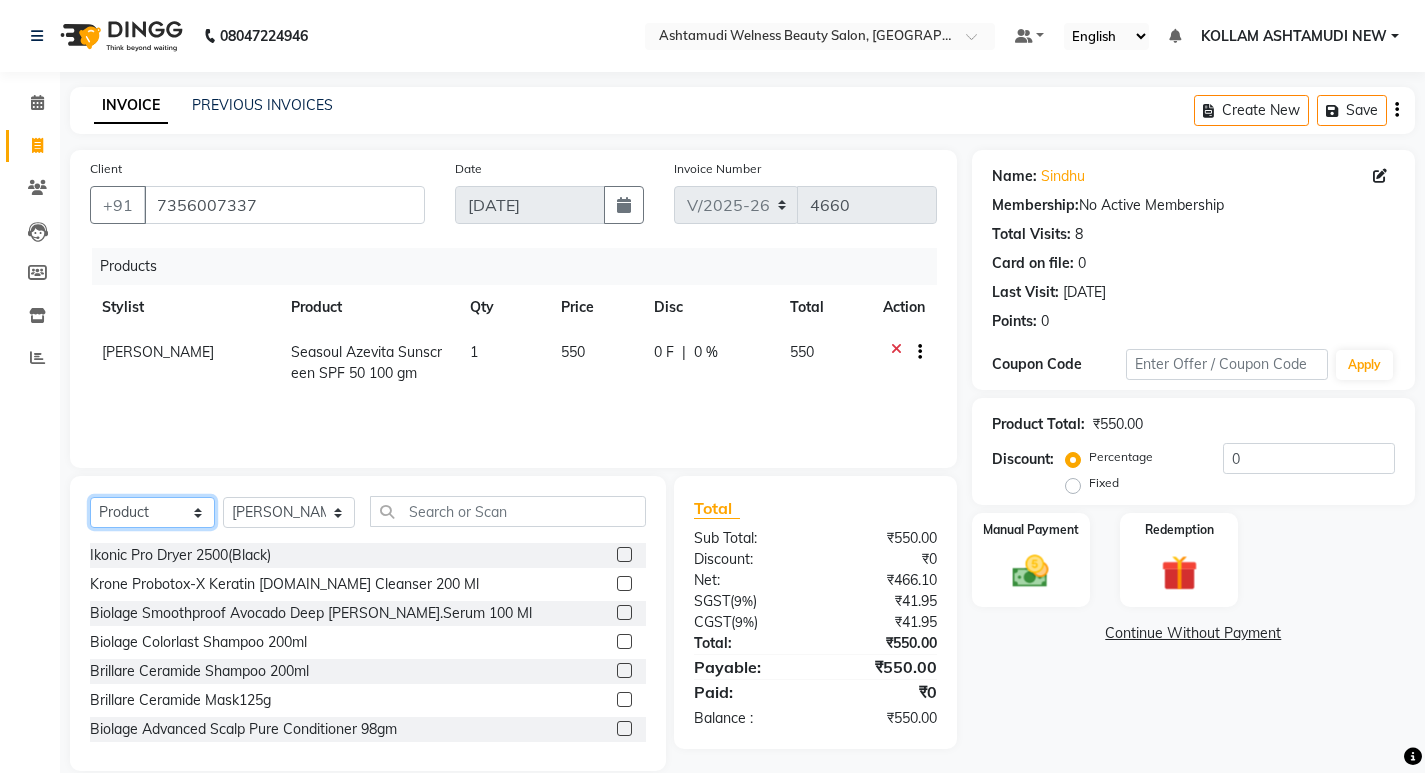 drag, startPoint x: 133, startPoint y: 513, endPoint x: 139, endPoint y: 475, distance: 38.470768 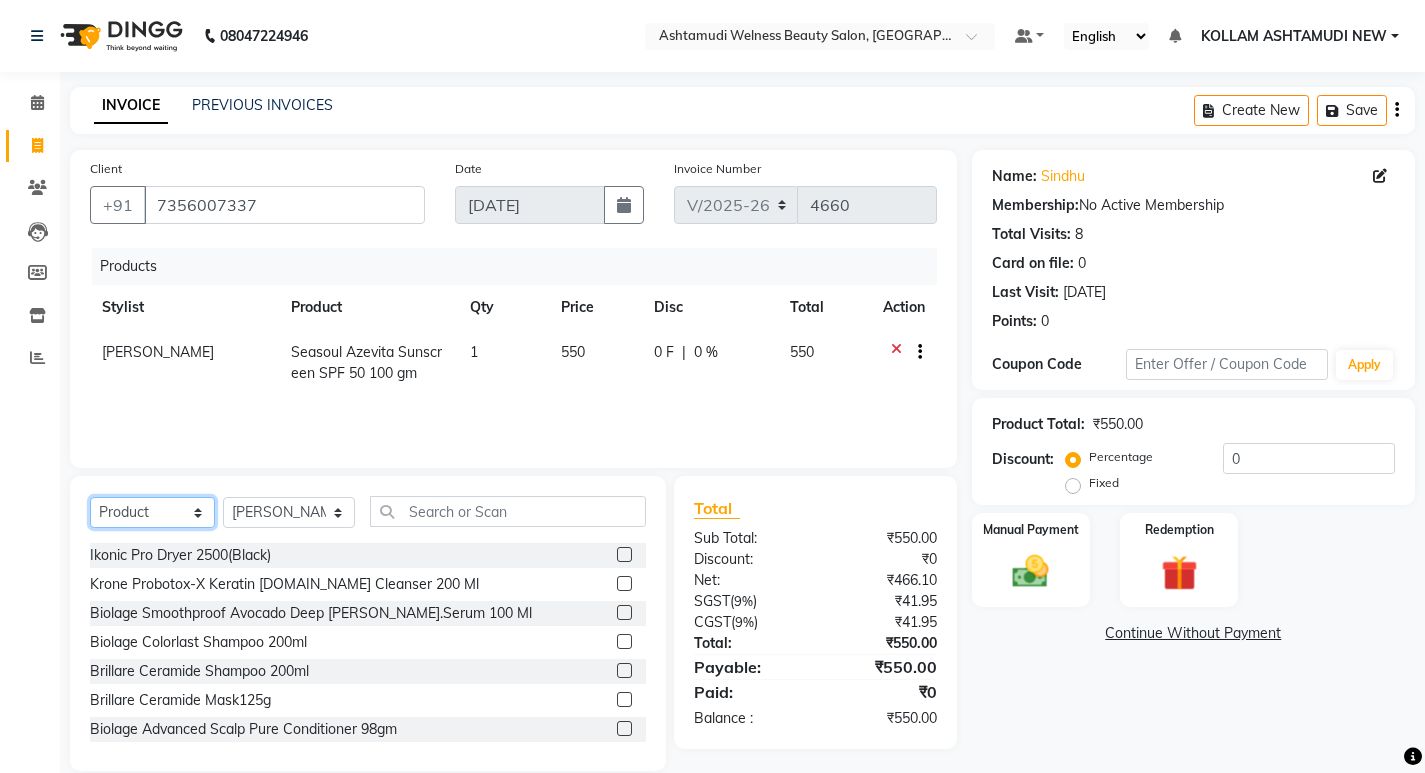 click on "Select  Service  Product  Membership  Package Voucher Prepaid Gift Card" 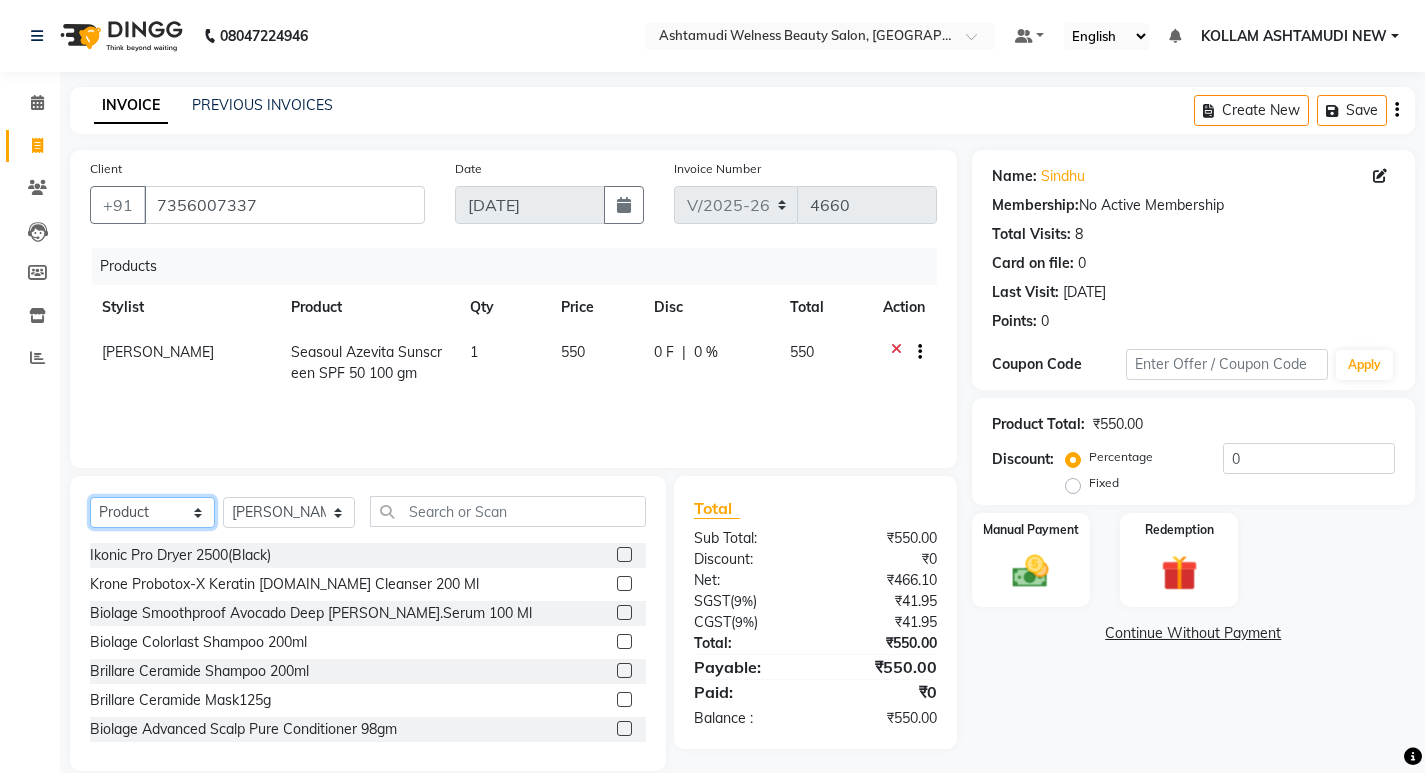 click on "Select  Service  Product  Membership  Package Voucher Prepaid Gift Card" 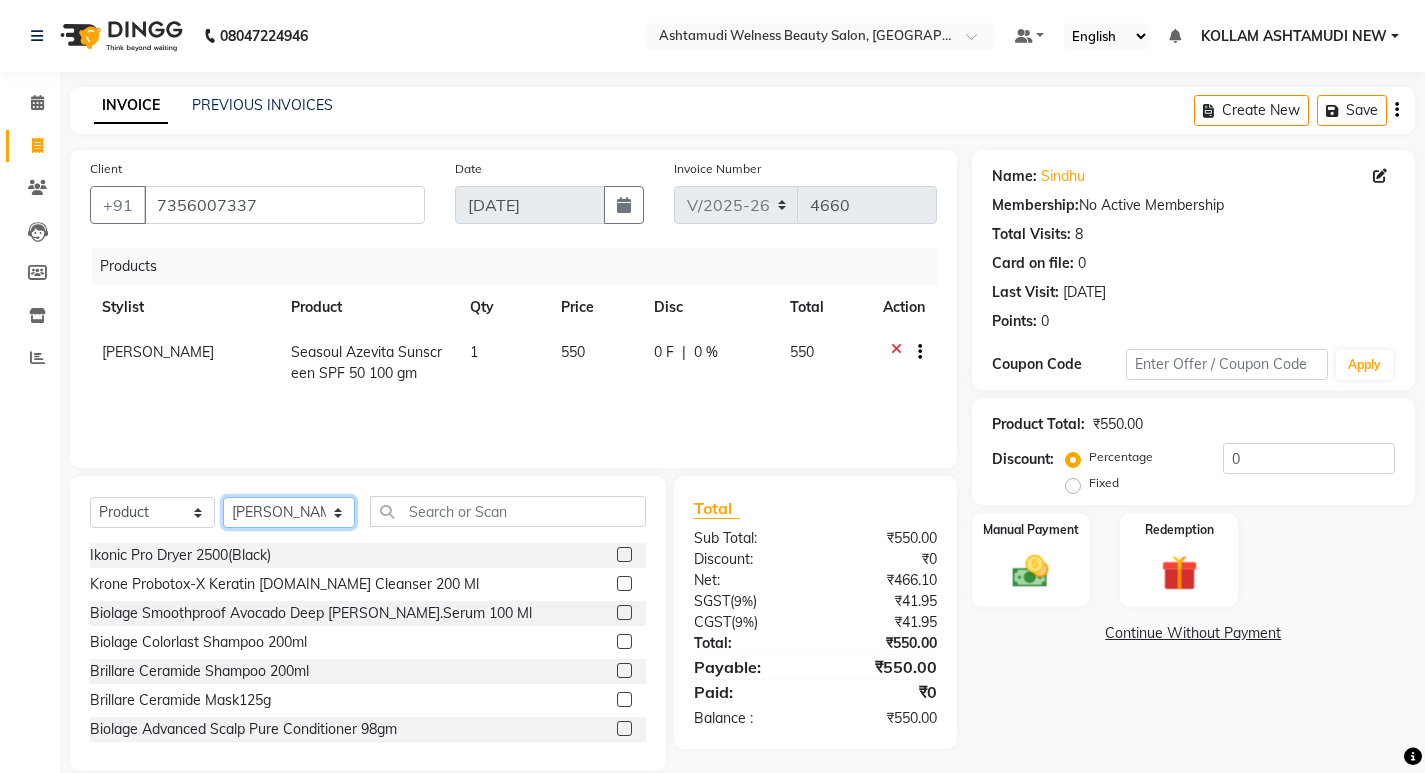 click on "Select Stylist [PERSON_NAME] Admin [PERSON_NAME]  [PERSON_NAME] [PERSON_NAME] [PERSON_NAME]  M [PERSON_NAME]  [PERSON_NAME]  P [PERSON_NAME] ASHTAMUDI KOLLAM ASHTAMUDI NEW  [PERSON_NAME] [PERSON_NAME] [PERSON_NAME]  [PERSON_NAME] [PERSON_NAME] [PERSON_NAME] [PERSON_NAME] [PERSON_NAME] M [PERSON_NAME] SARIGA [PERSON_NAME] [PERSON_NAME] [PERSON_NAME] [PERSON_NAME] [PERSON_NAME] S" 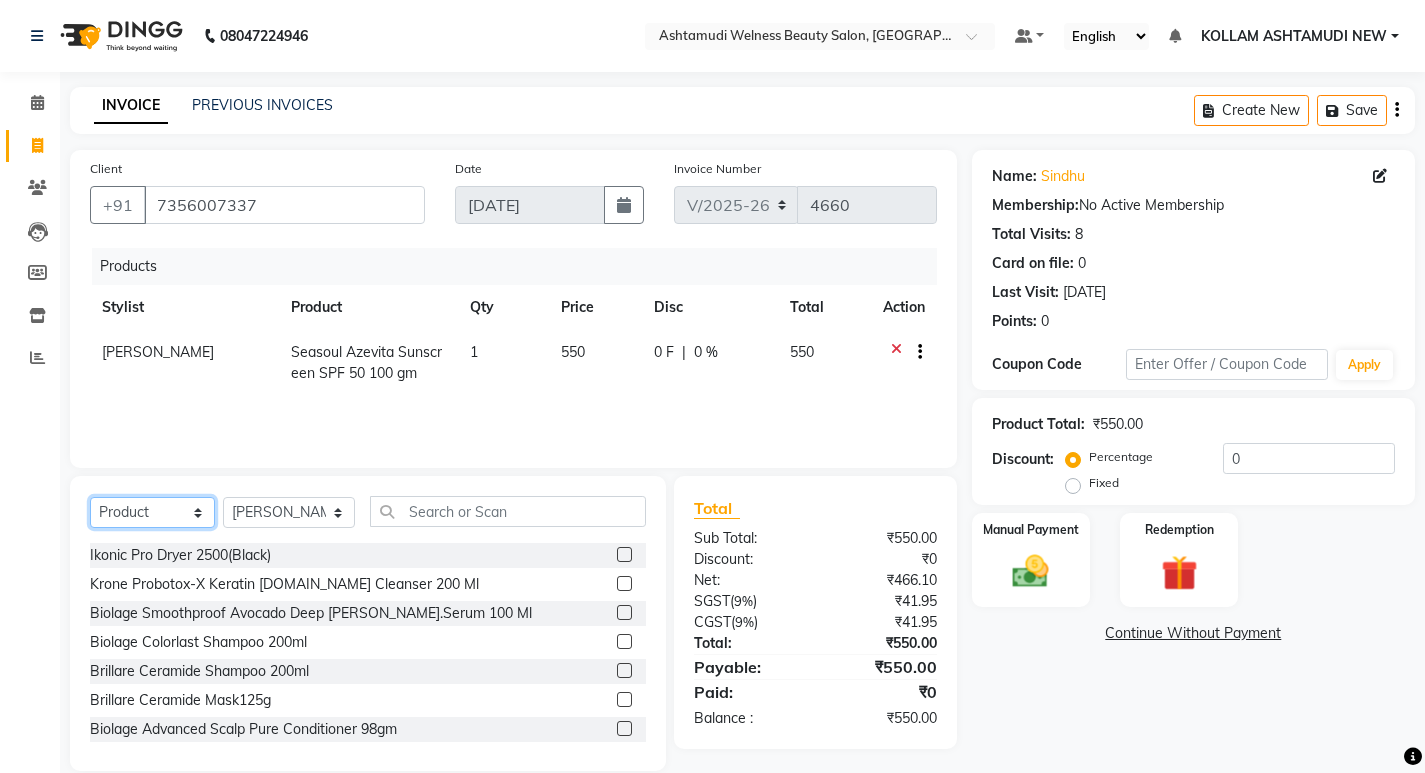 click on "Select  Service  Product  Membership  Package Voucher Prepaid Gift Card" 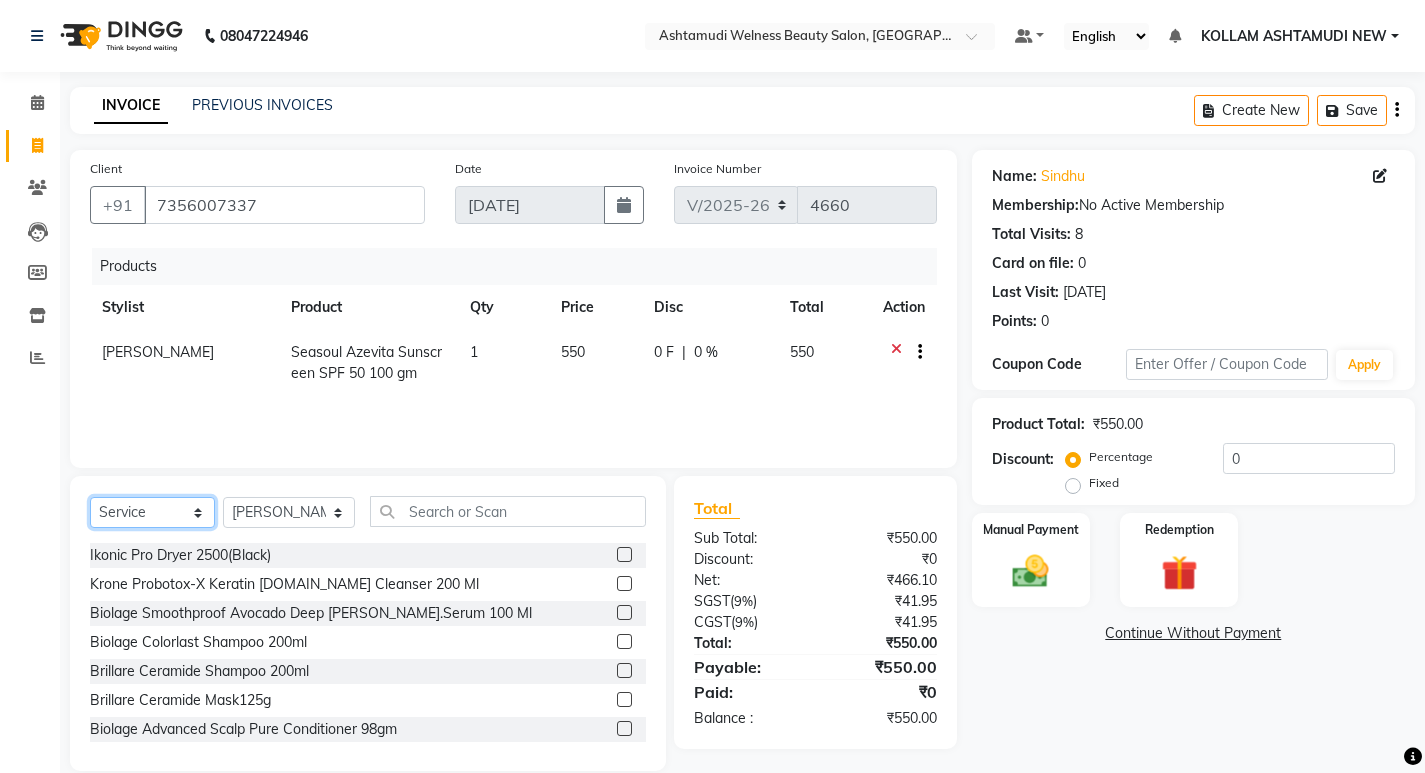 click on "Select  Service  Product  Membership  Package Voucher Prepaid Gift Card" 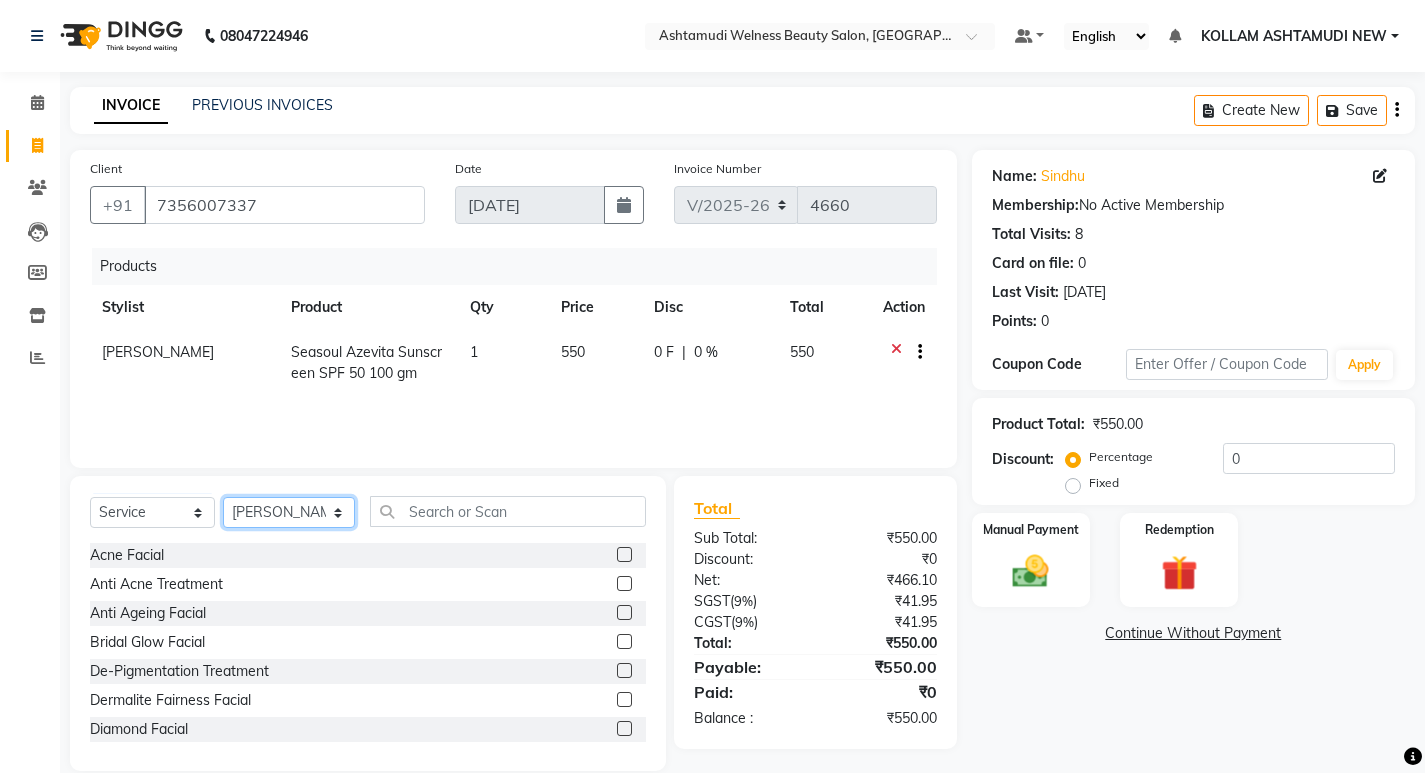 drag, startPoint x: 298, startPoint y: 514, endPoint x: 303, endPoint y: 504, distance: 11.18034 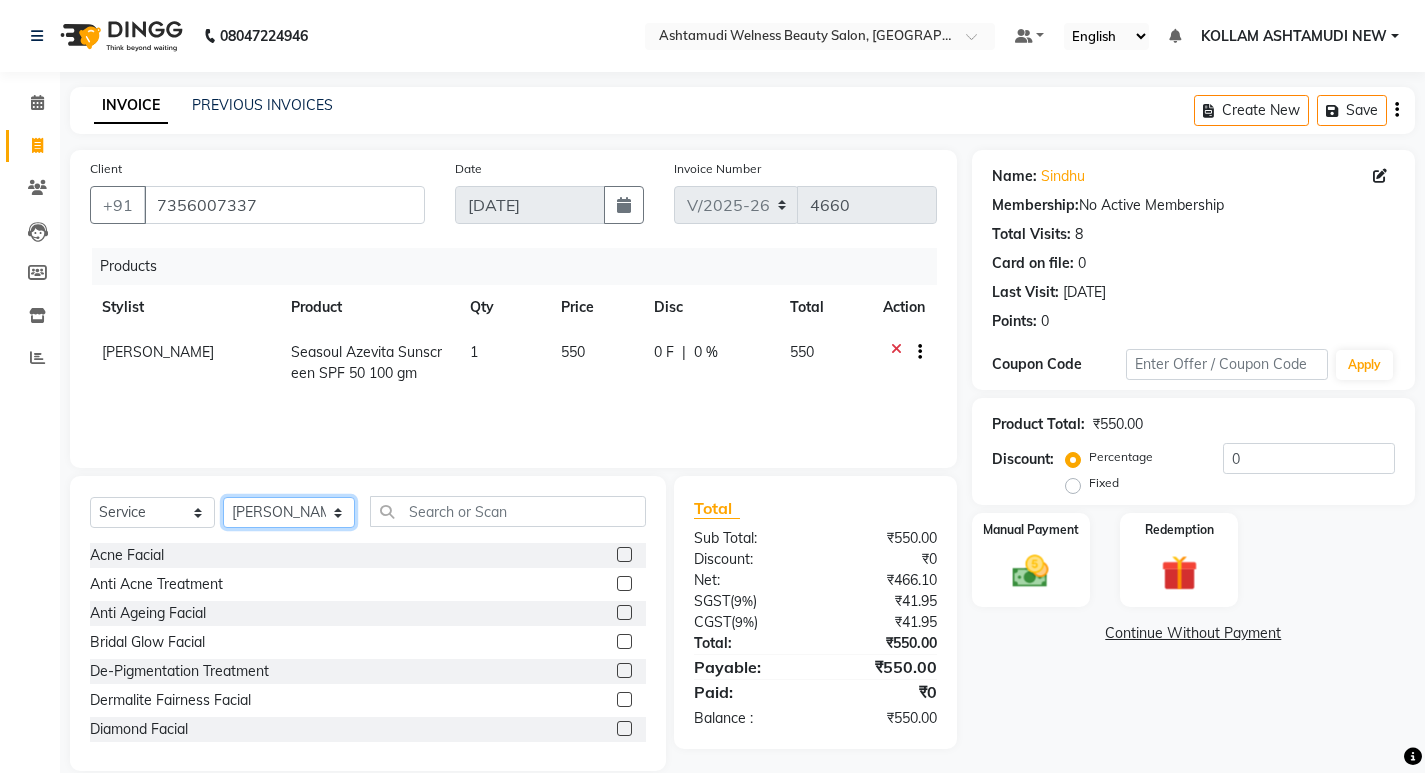select on "62403" 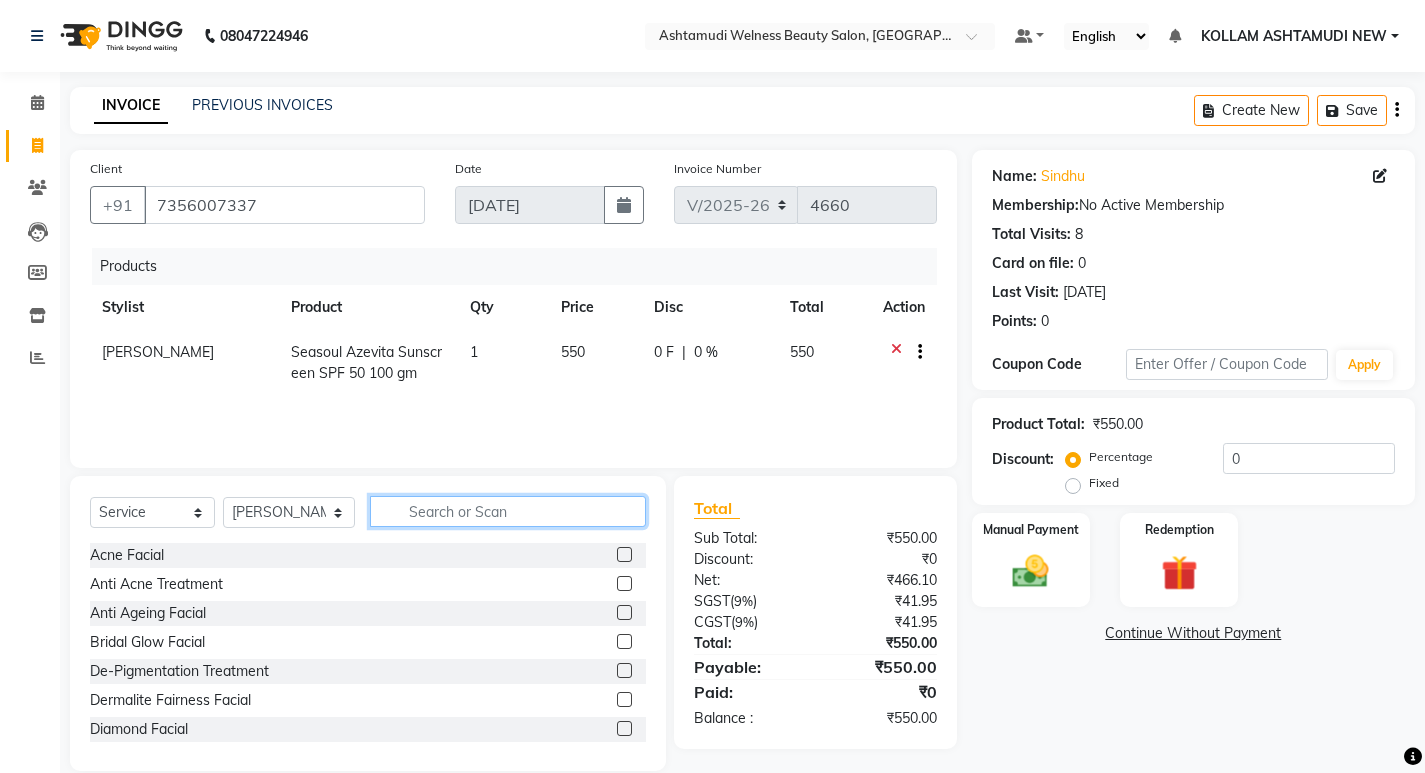 click 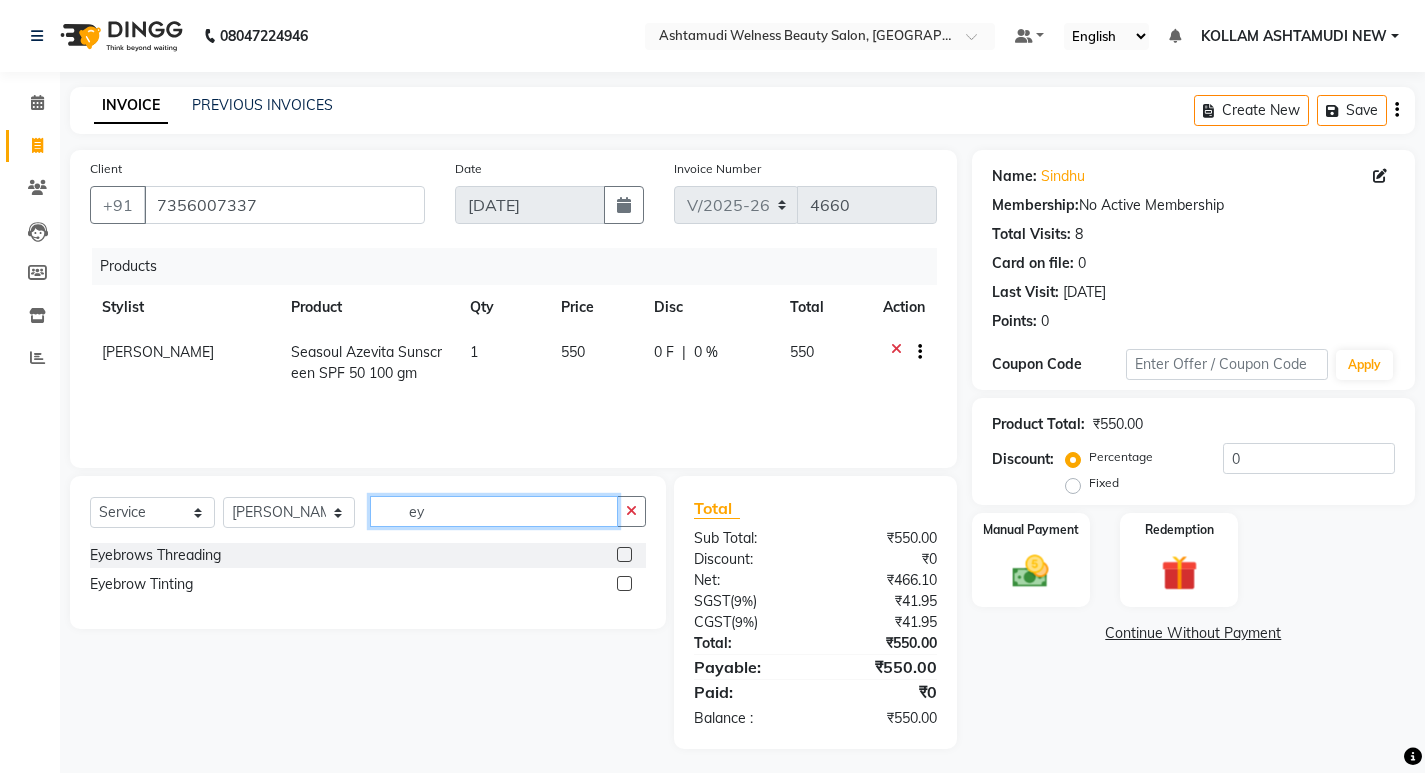type on "ey" 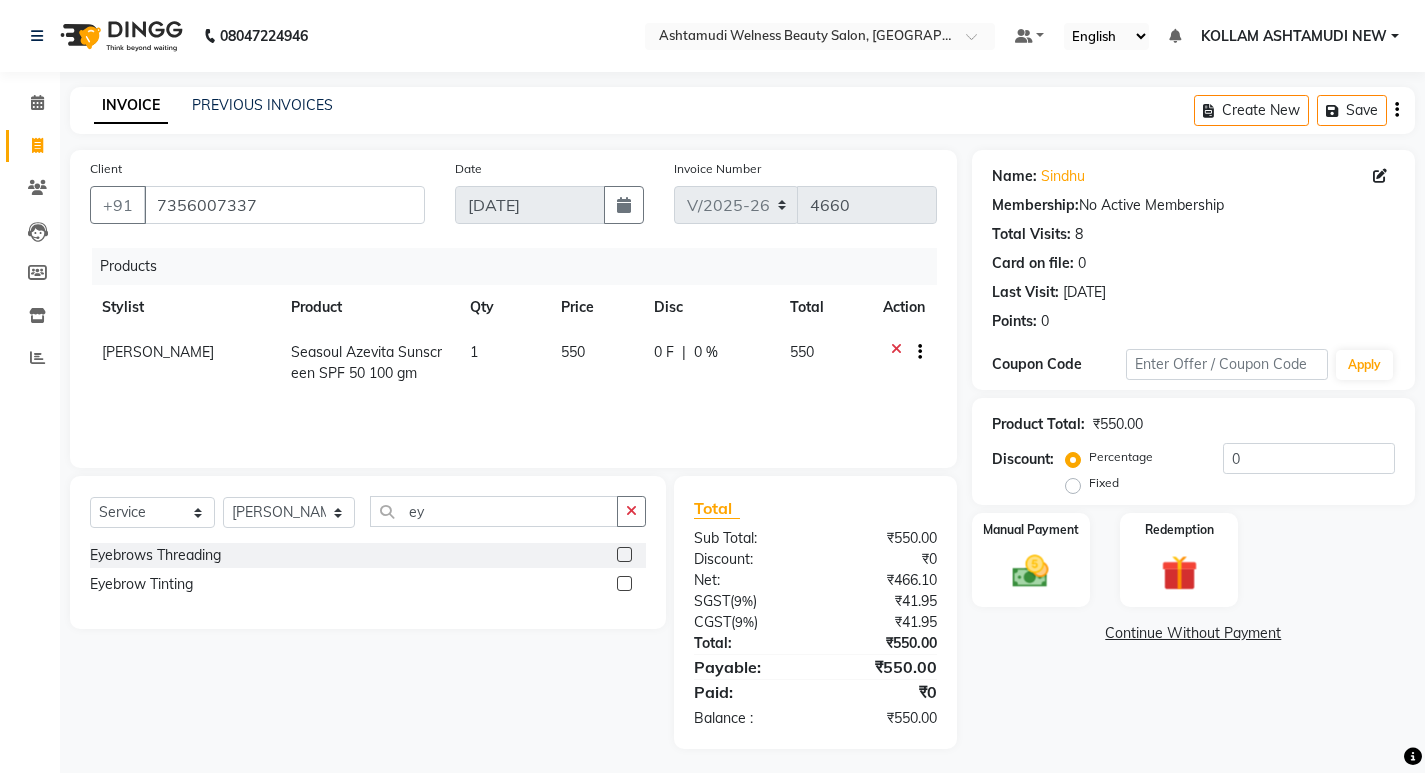 click 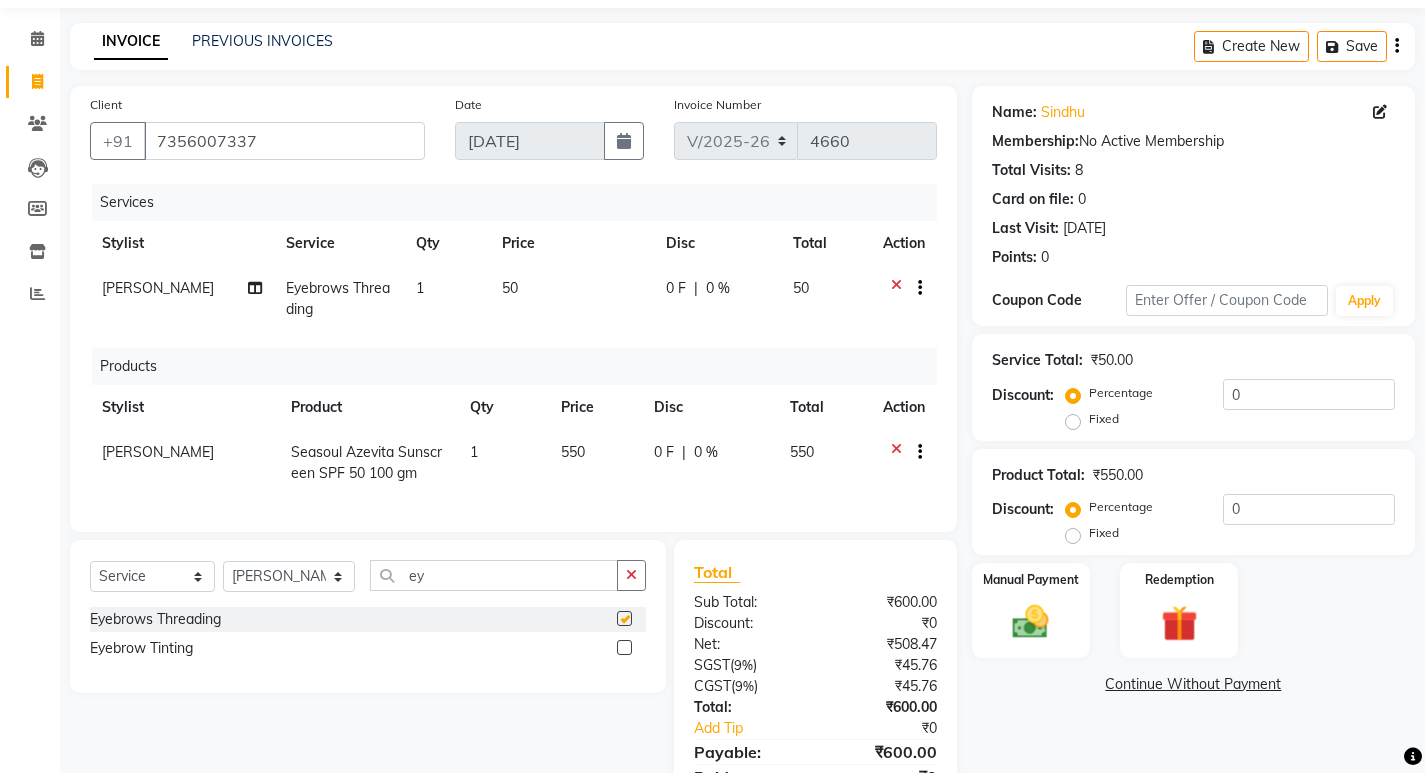 scroll, scrollTop: 170, scrollLeft: 0, axis: vertical 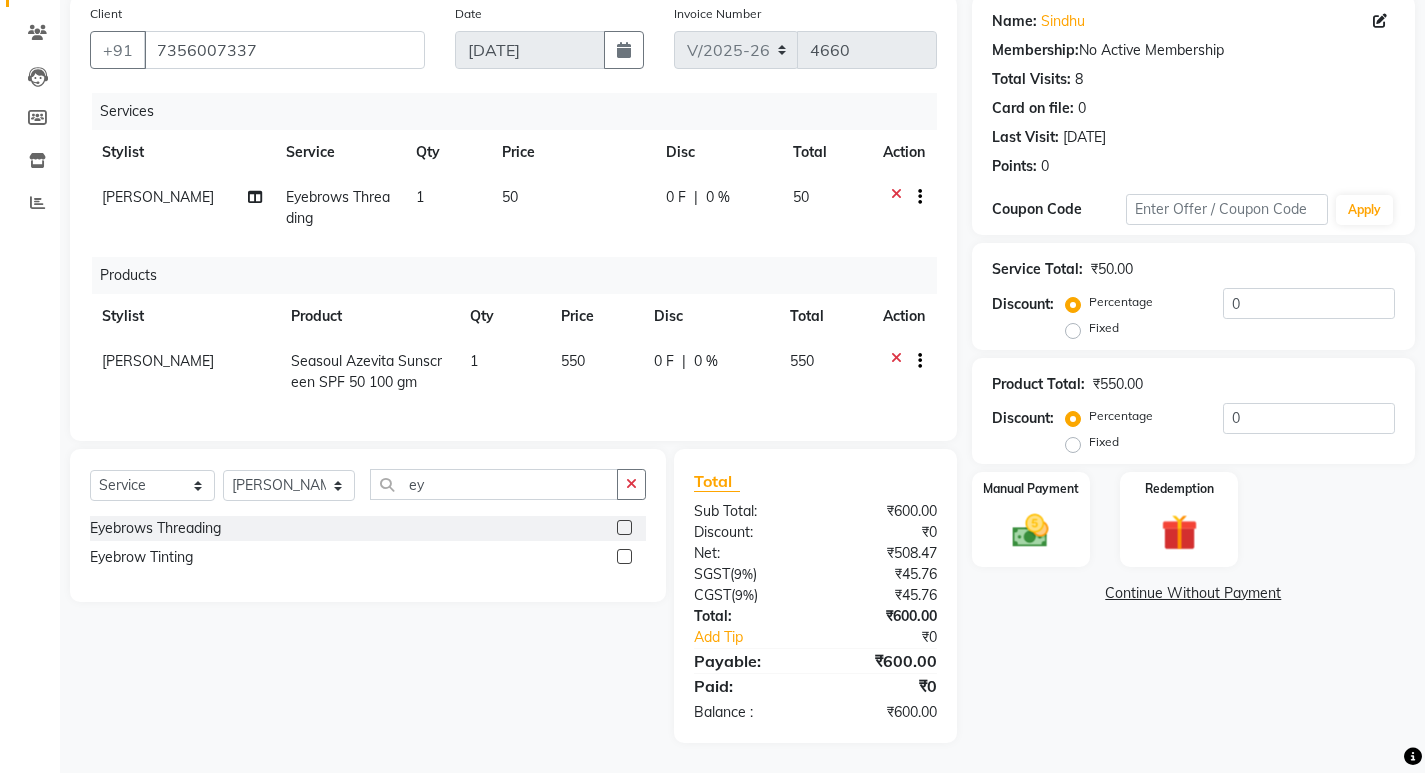 checkbox on "false" 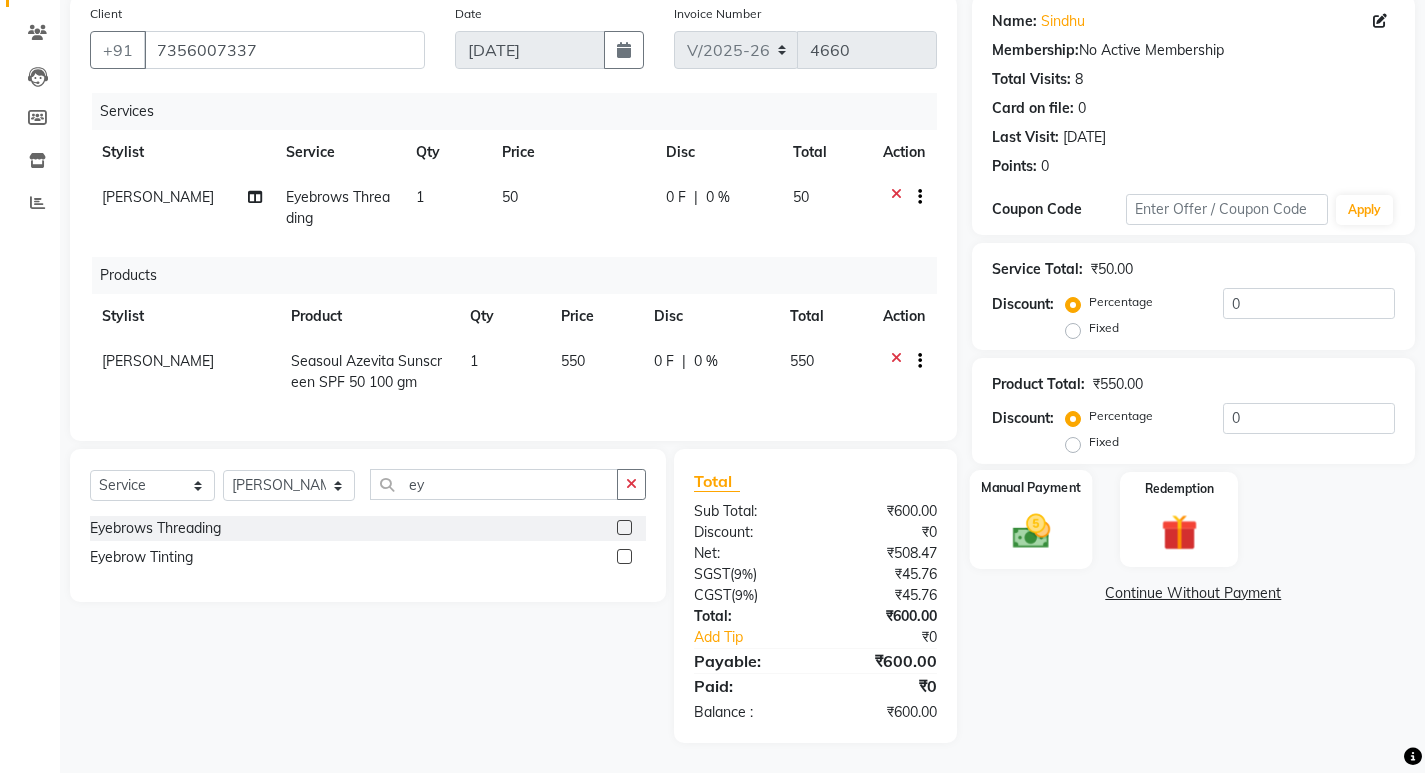 click 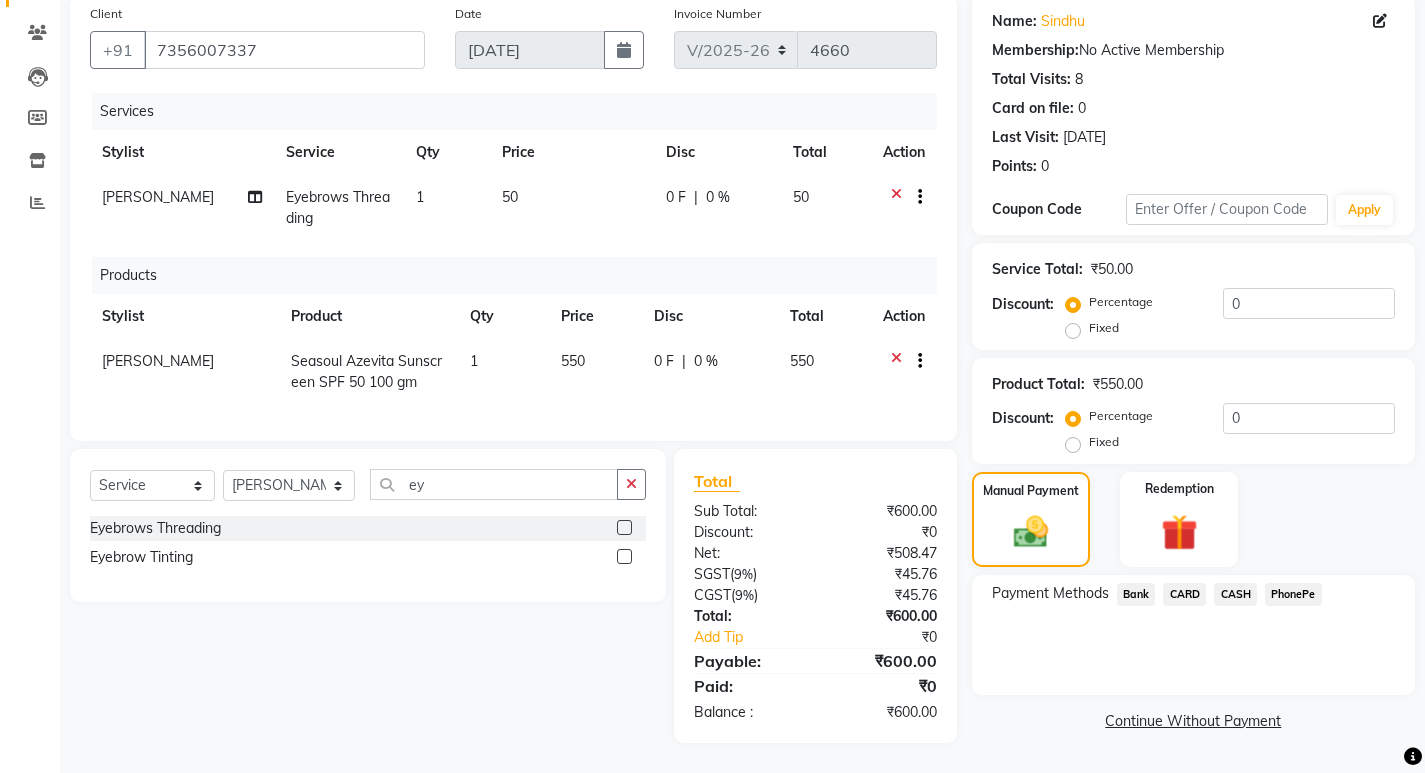 click on "CASH" 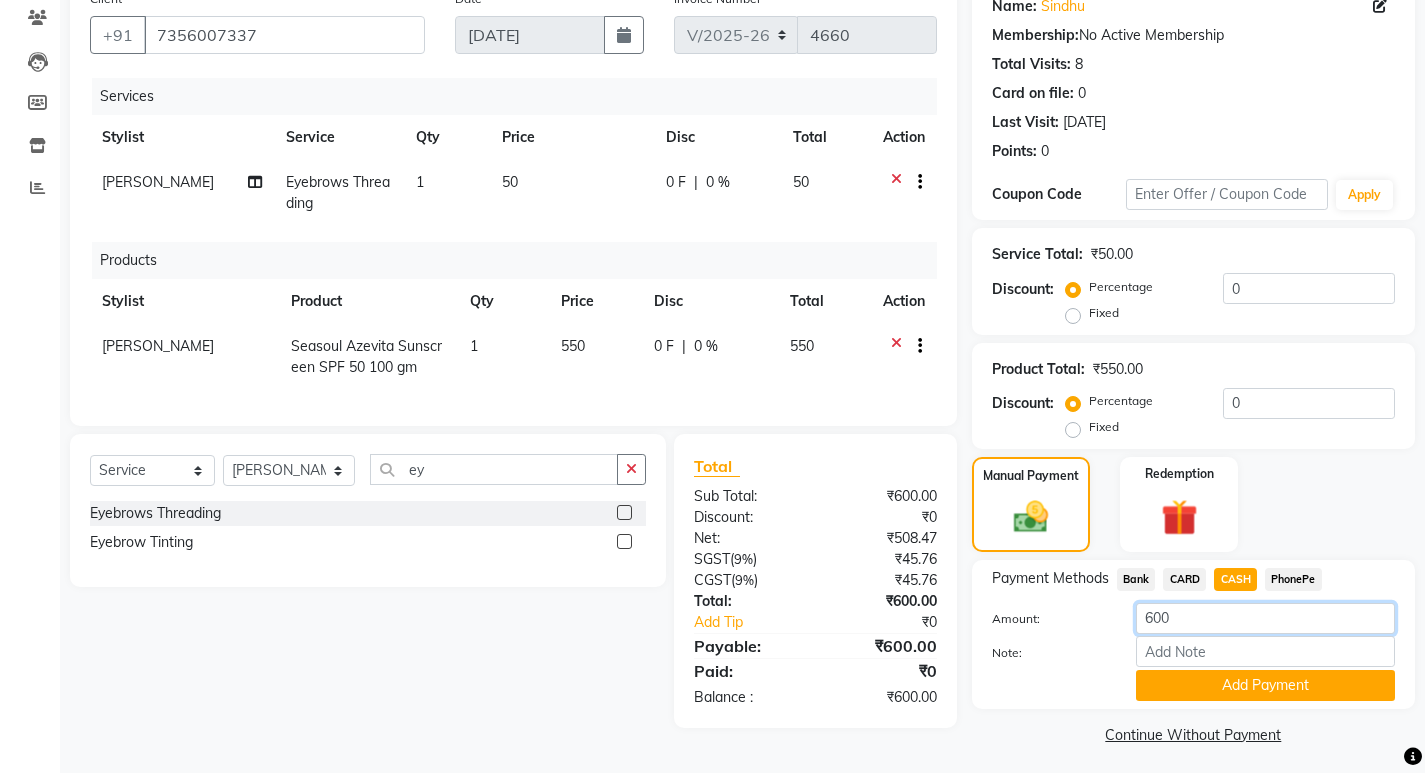 click on "600" 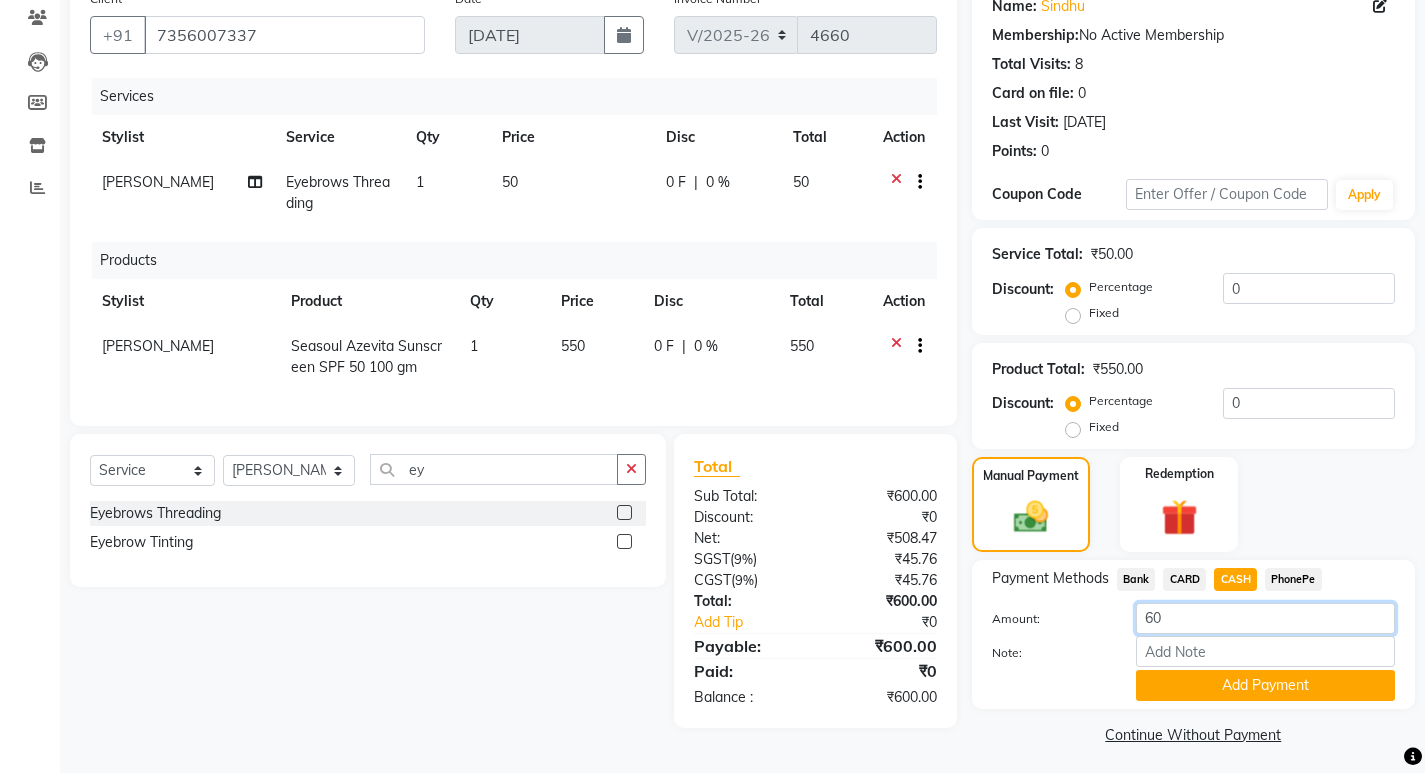 type on "6" 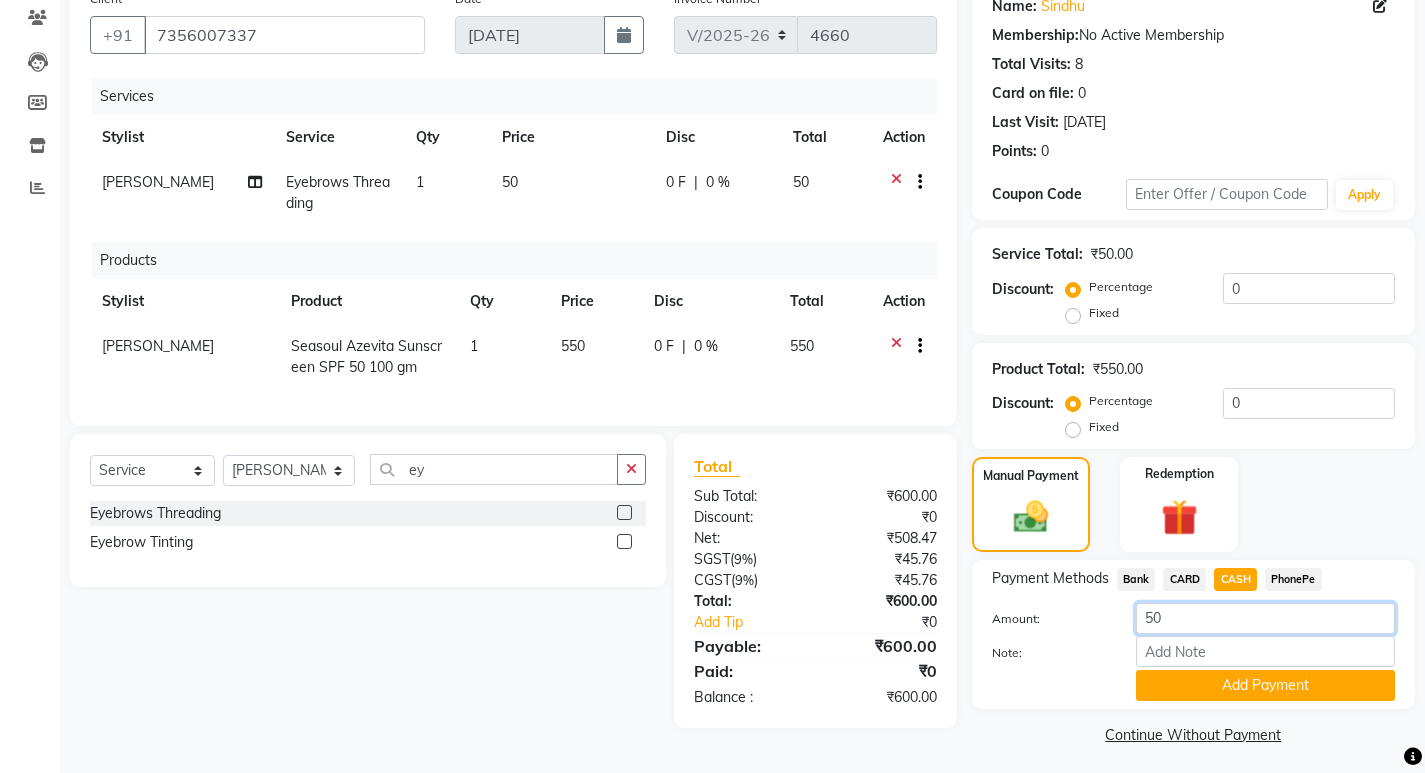 type on "50" 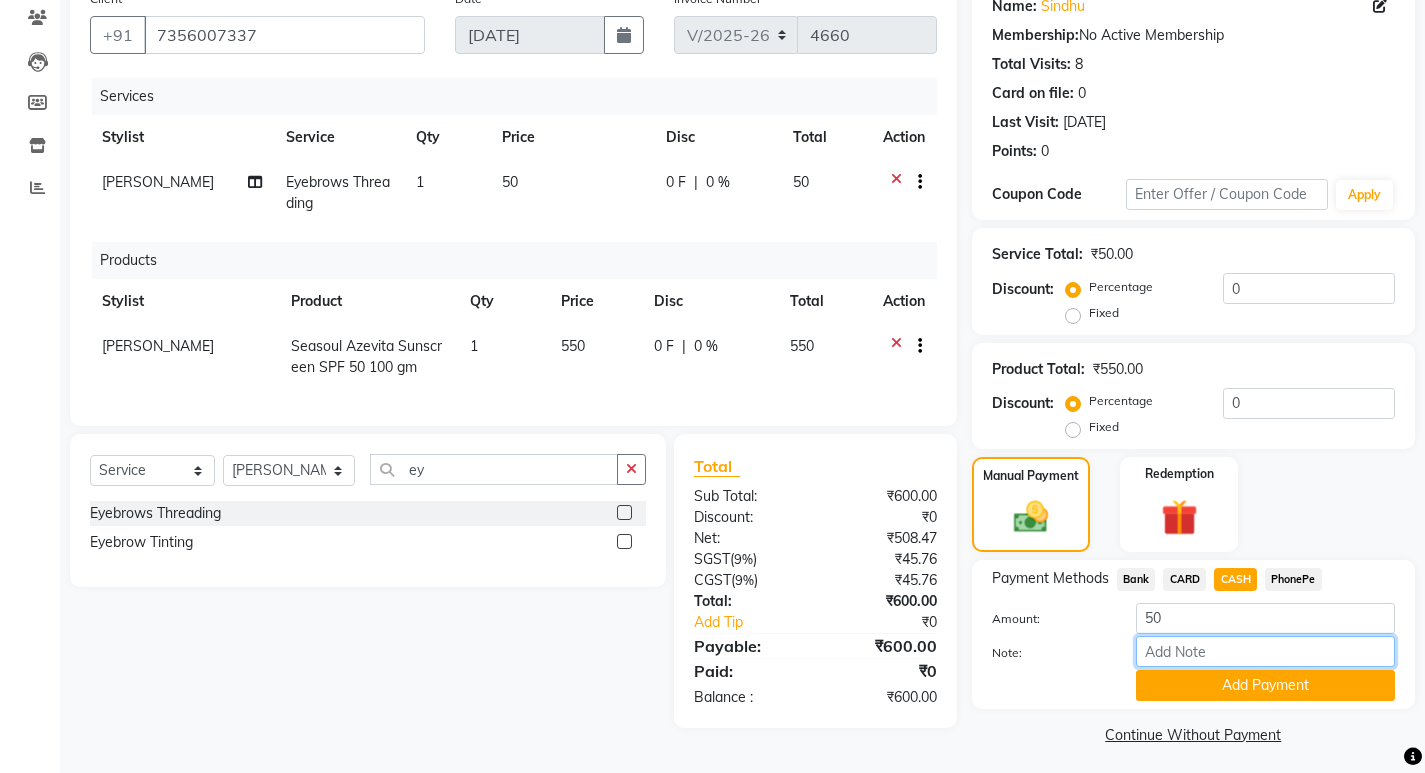 click on "Note:" at bounding box center [1265, 651] 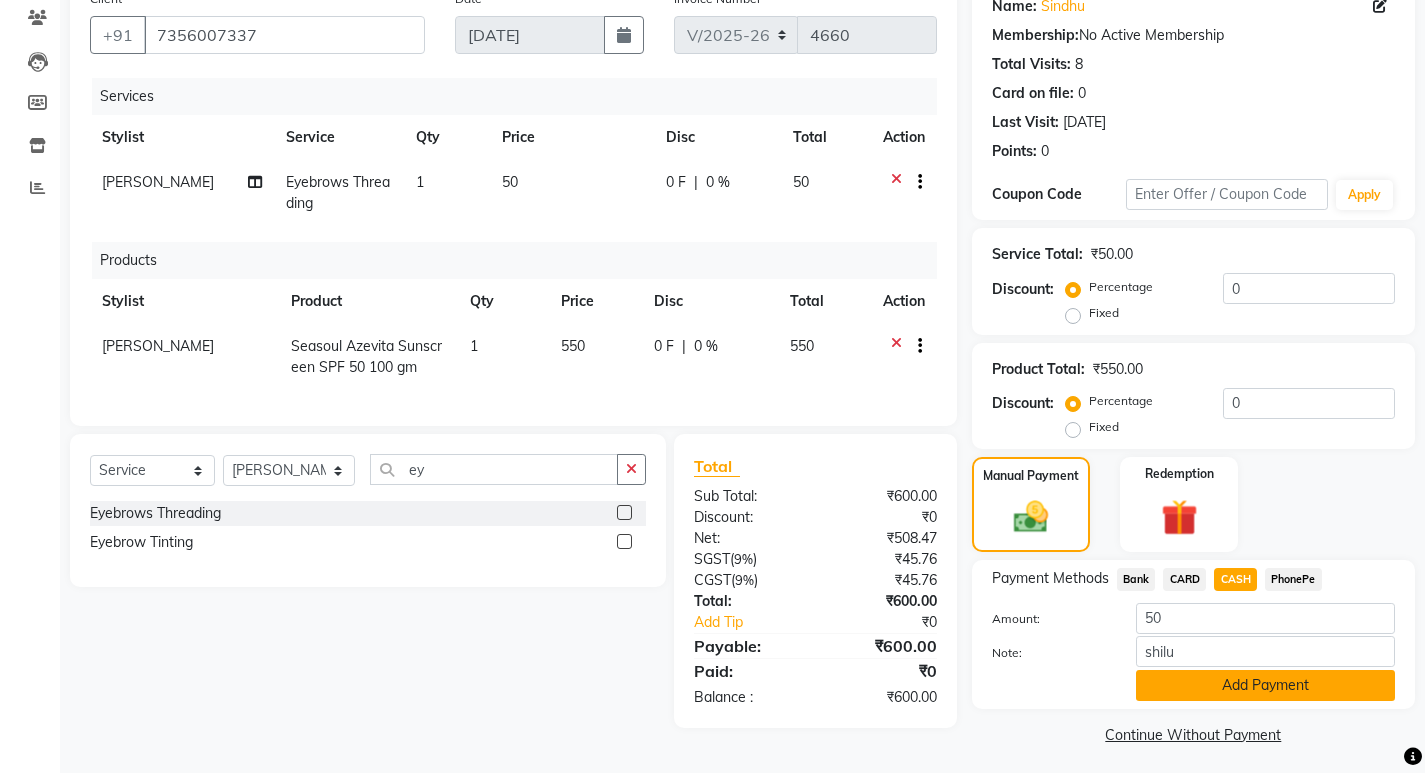 drag, startPoint x: 1286, startPoint y: 687, endPoint x: 1210, endPoint y: 601, distance: 114.76933 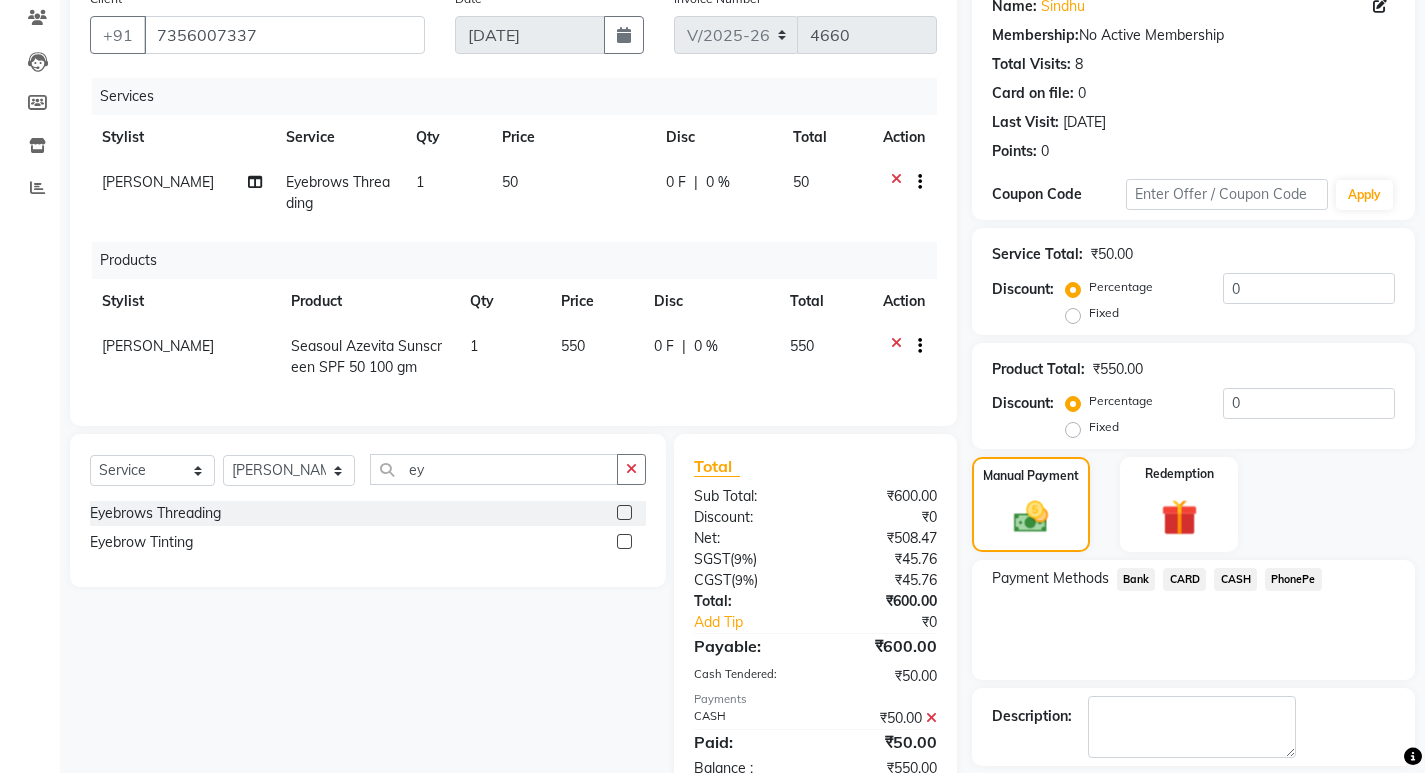 click on "CARD" 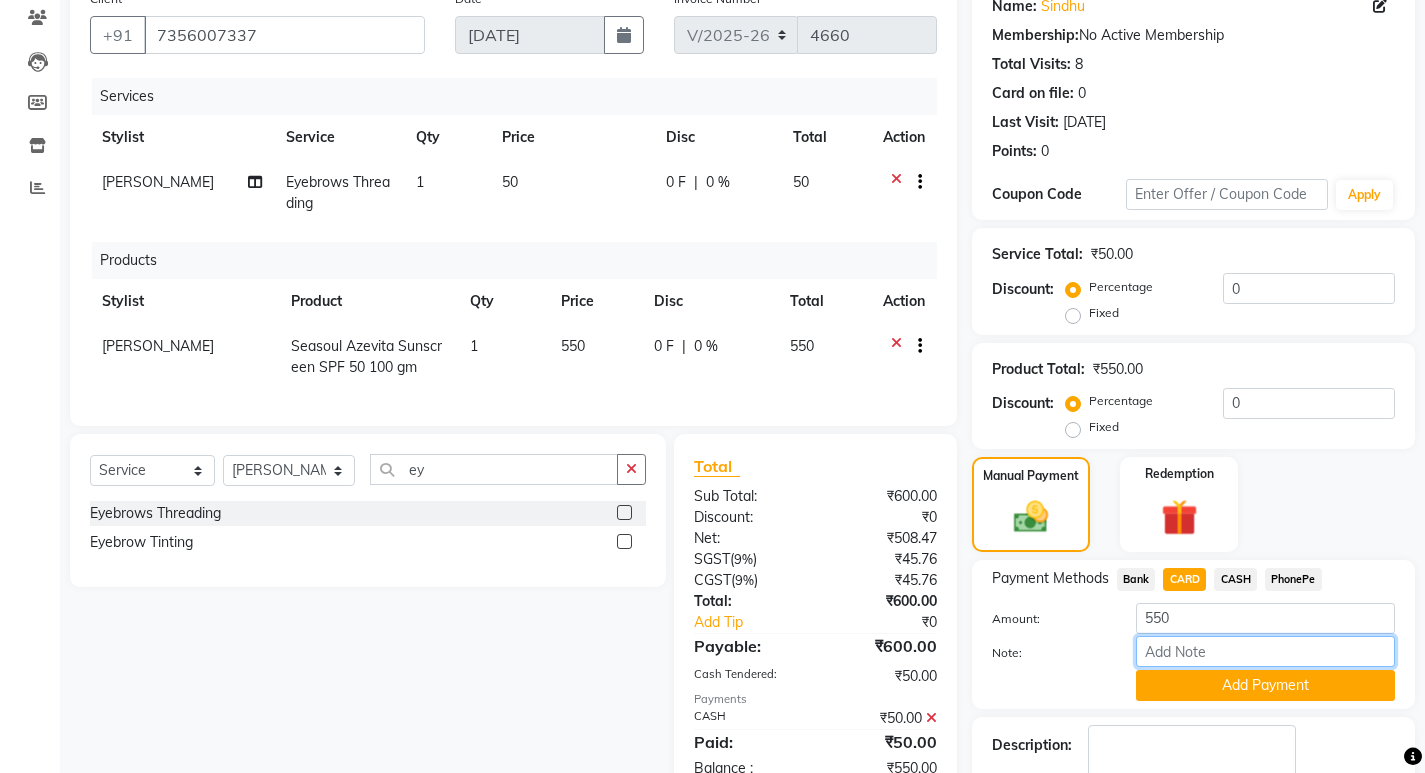 drag, startPoint x: 1207, startPoint y: 654, endPoint x: 1213, endPoint y: 638, distance: 17.088007 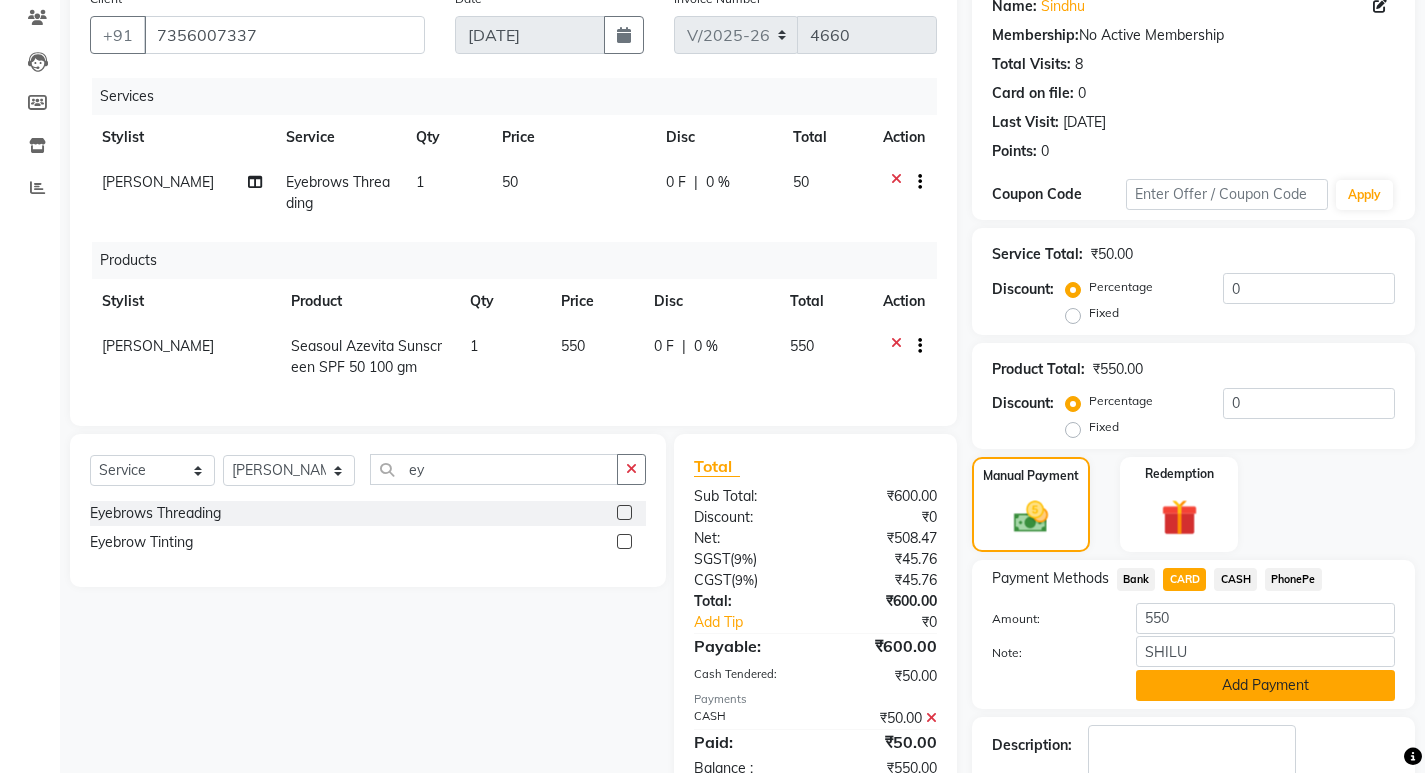 click on "Add Payment" 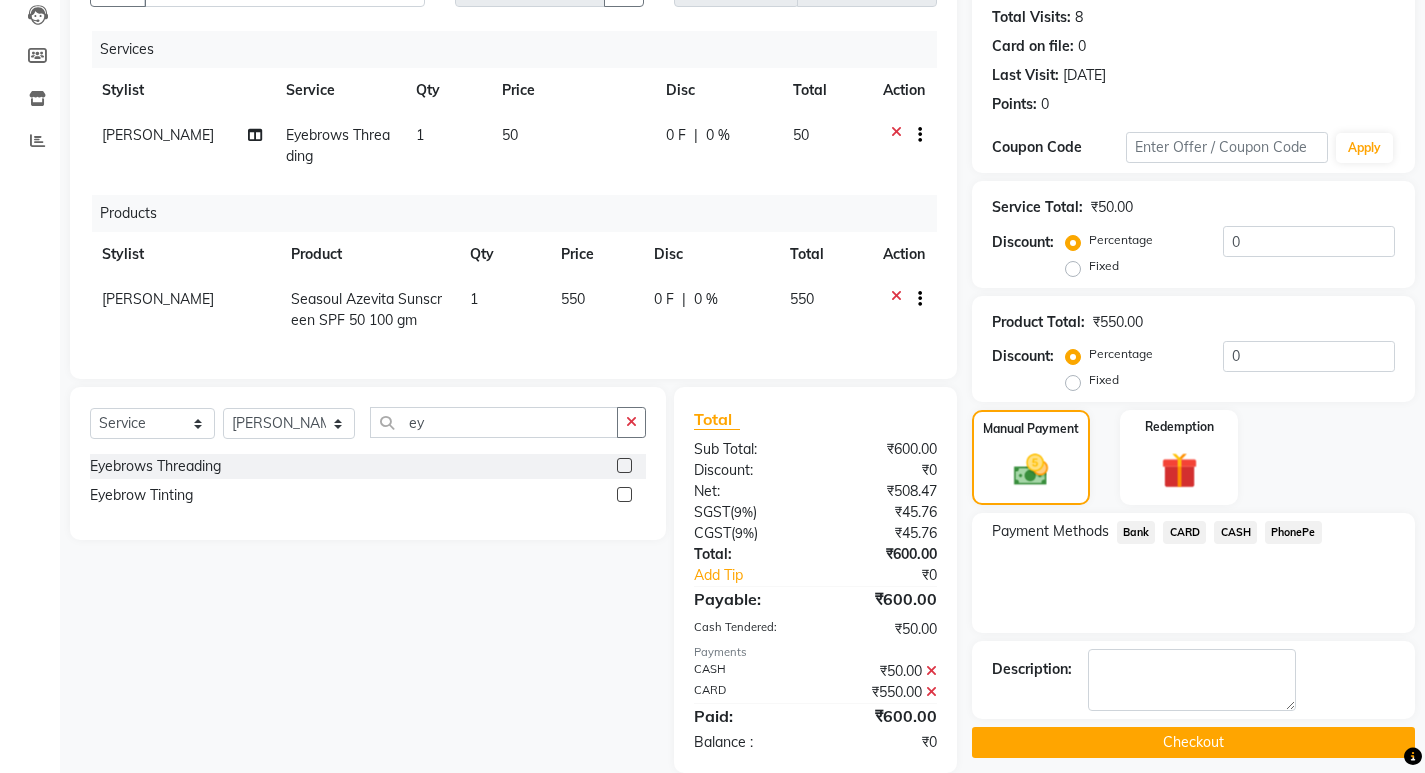 scroll, scrollTop: 262, scrollLeft: 0, axis: vertical 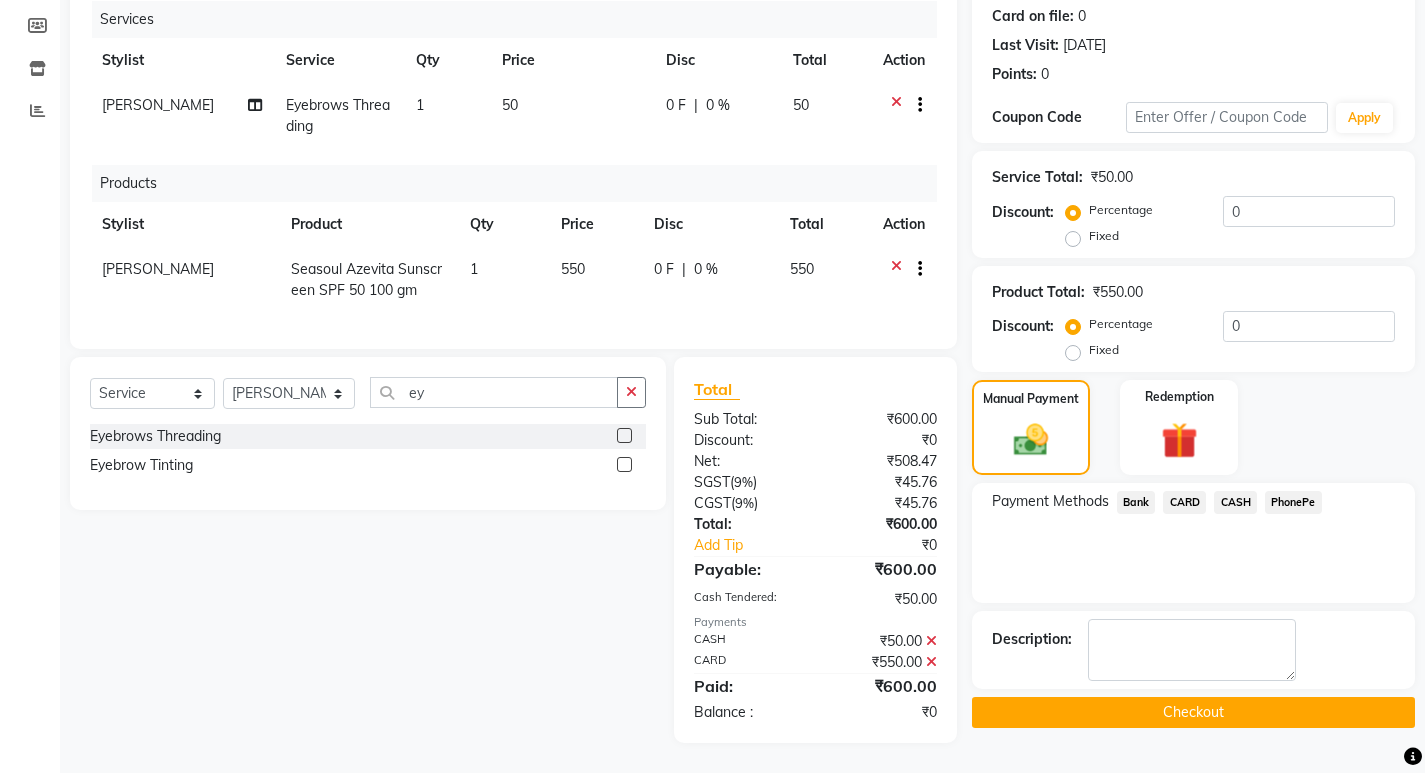 click on "Checkout" 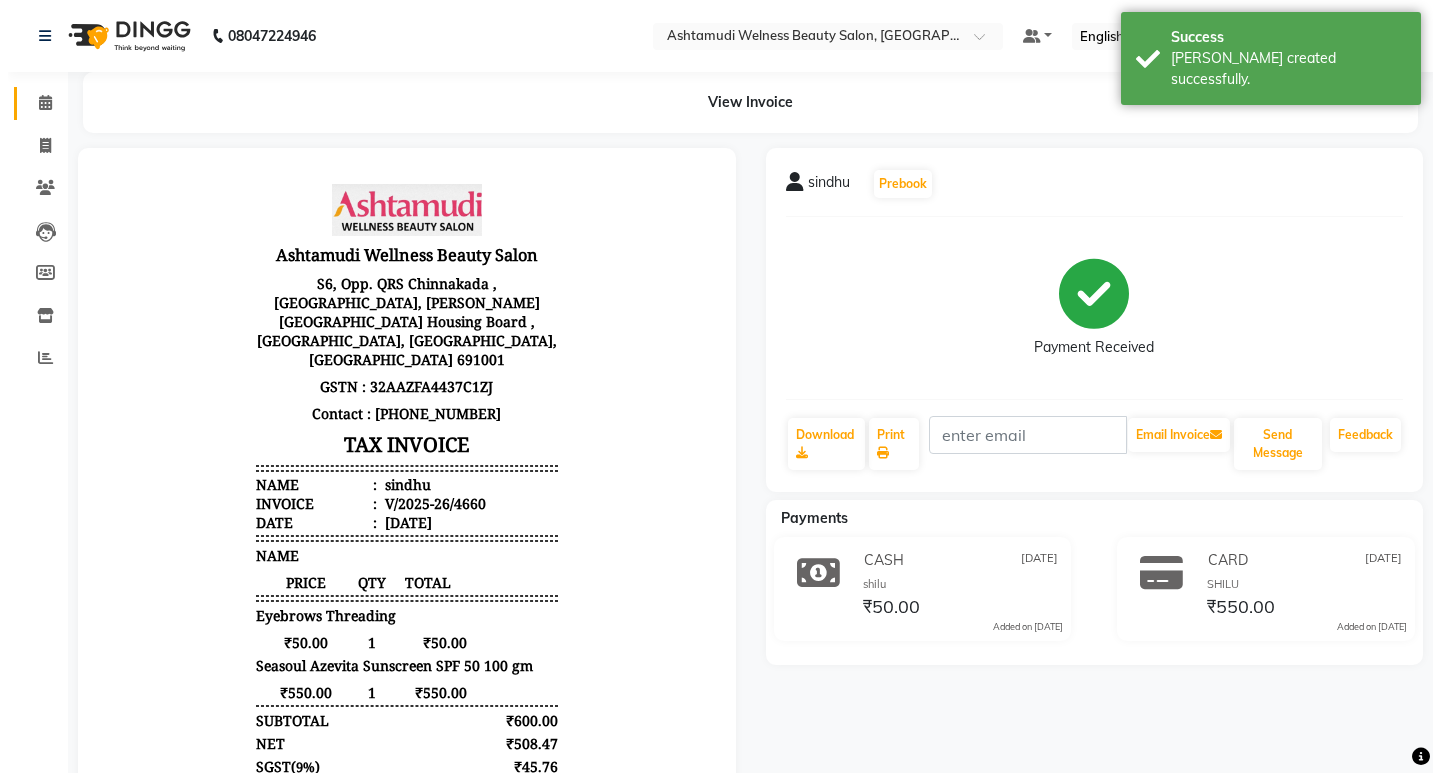 scroll, scrollTop: 0, scrollLeft: 0, axis: both 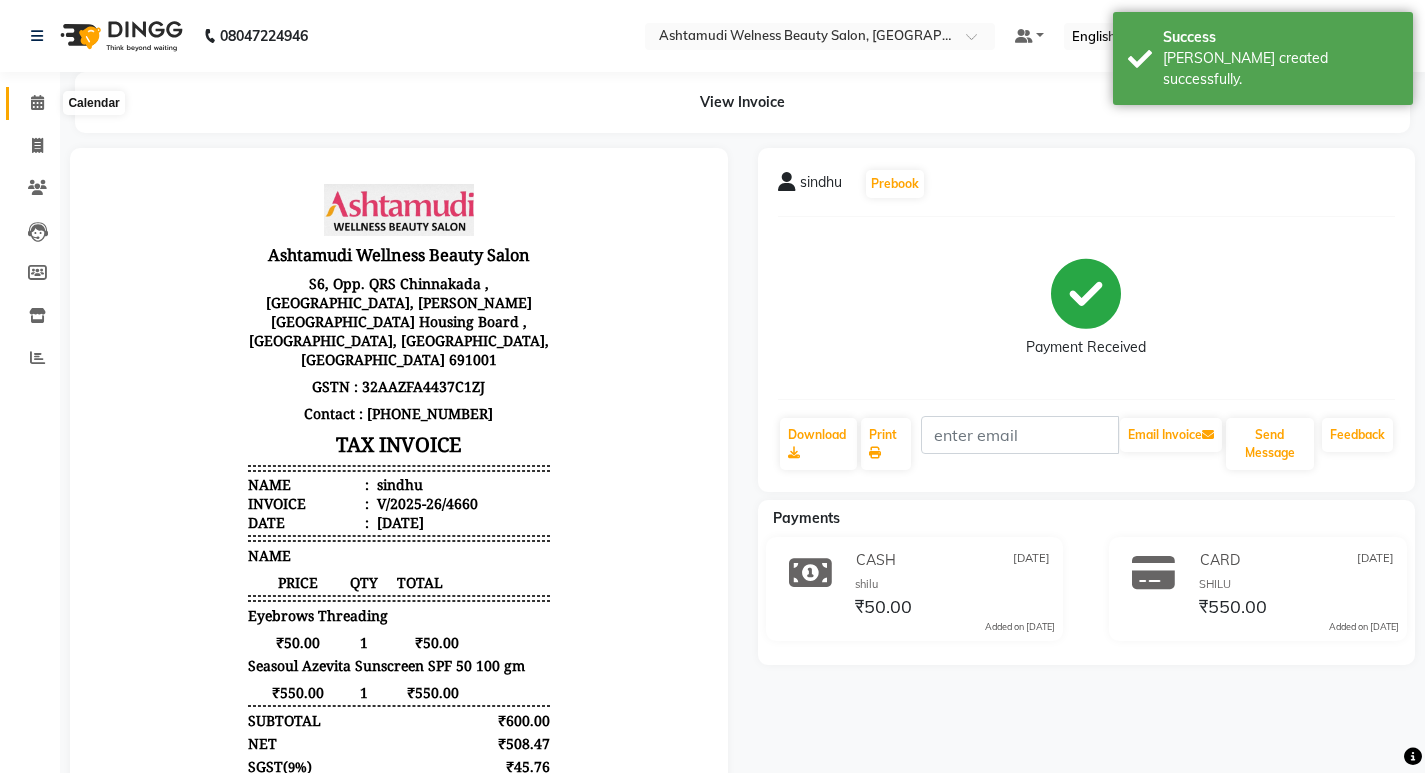 click 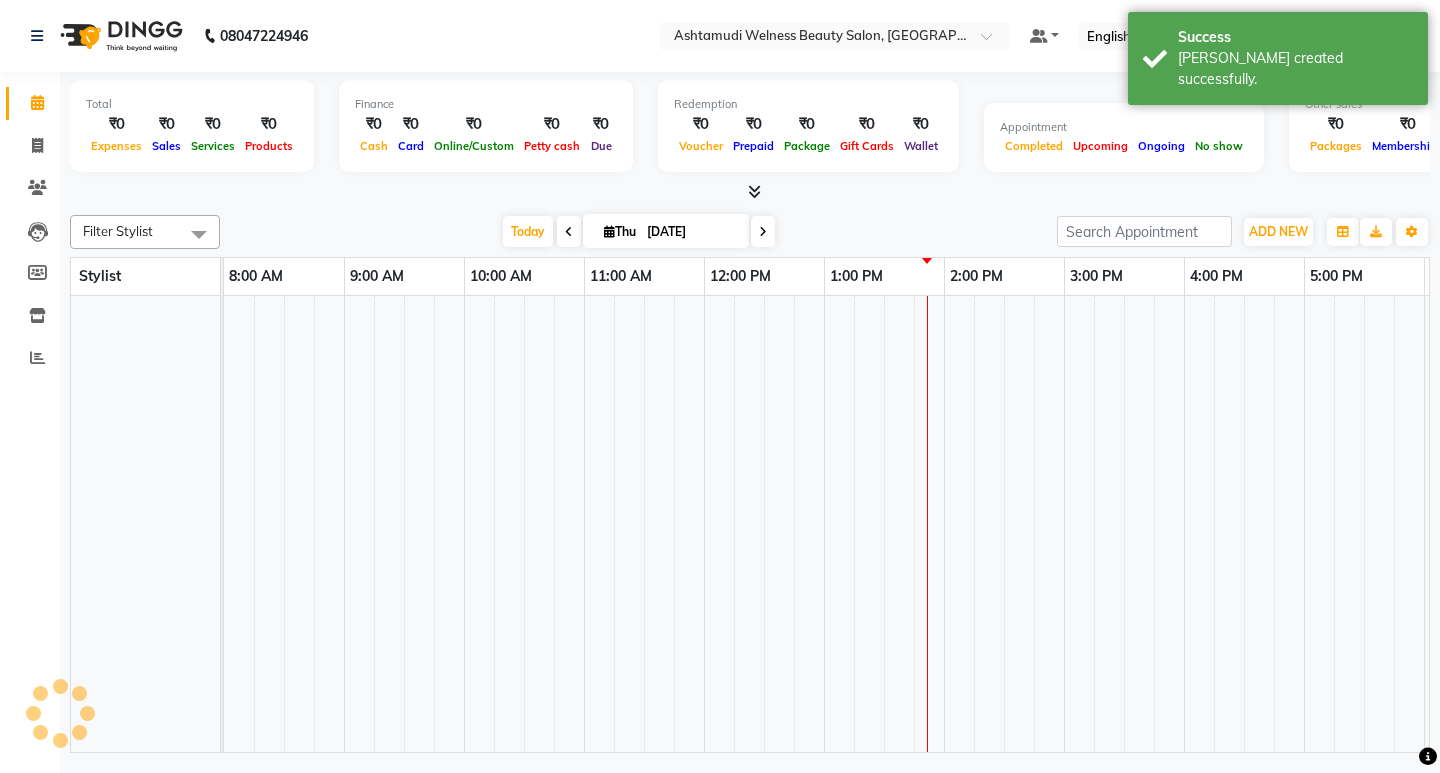 scroll, scrollTop: 0, scrollLeft: 0, axis: both 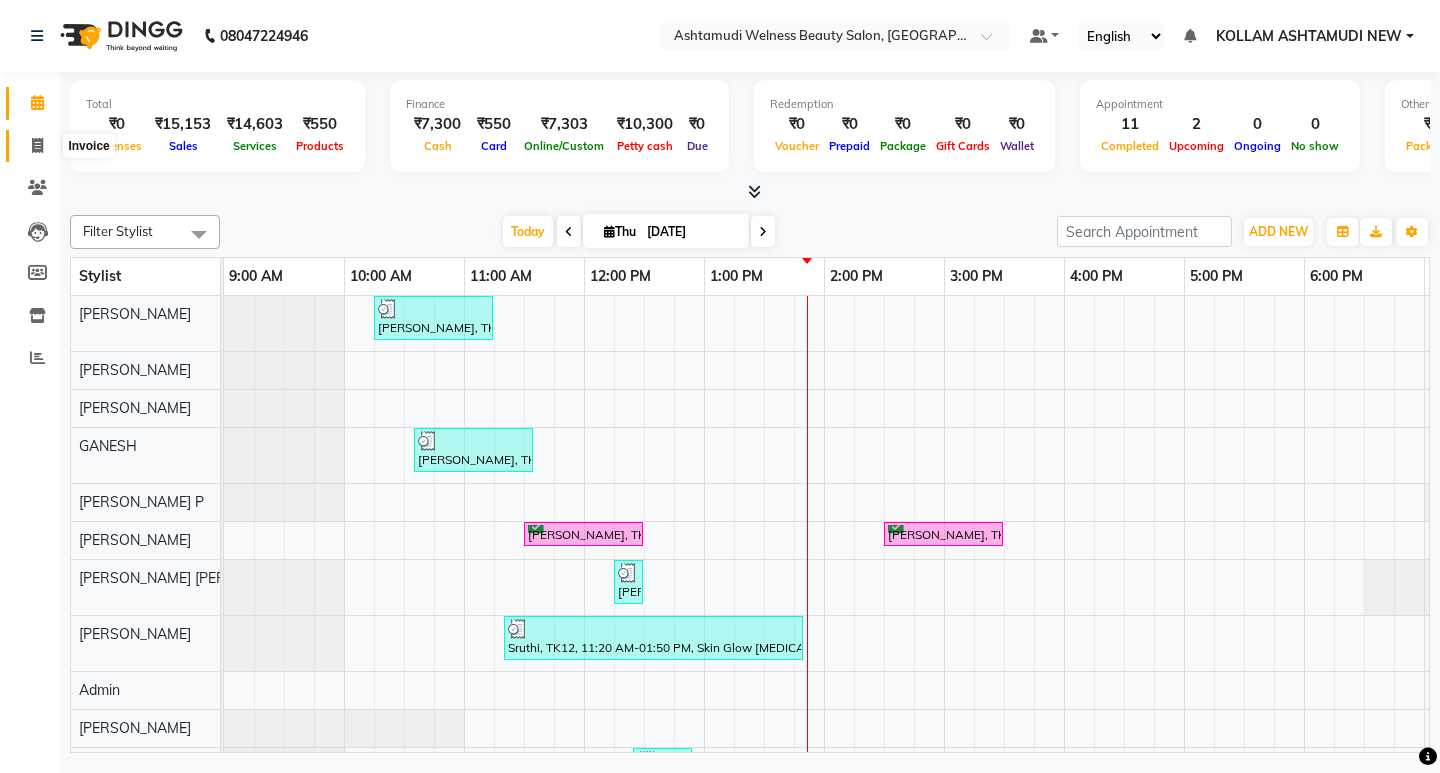 click 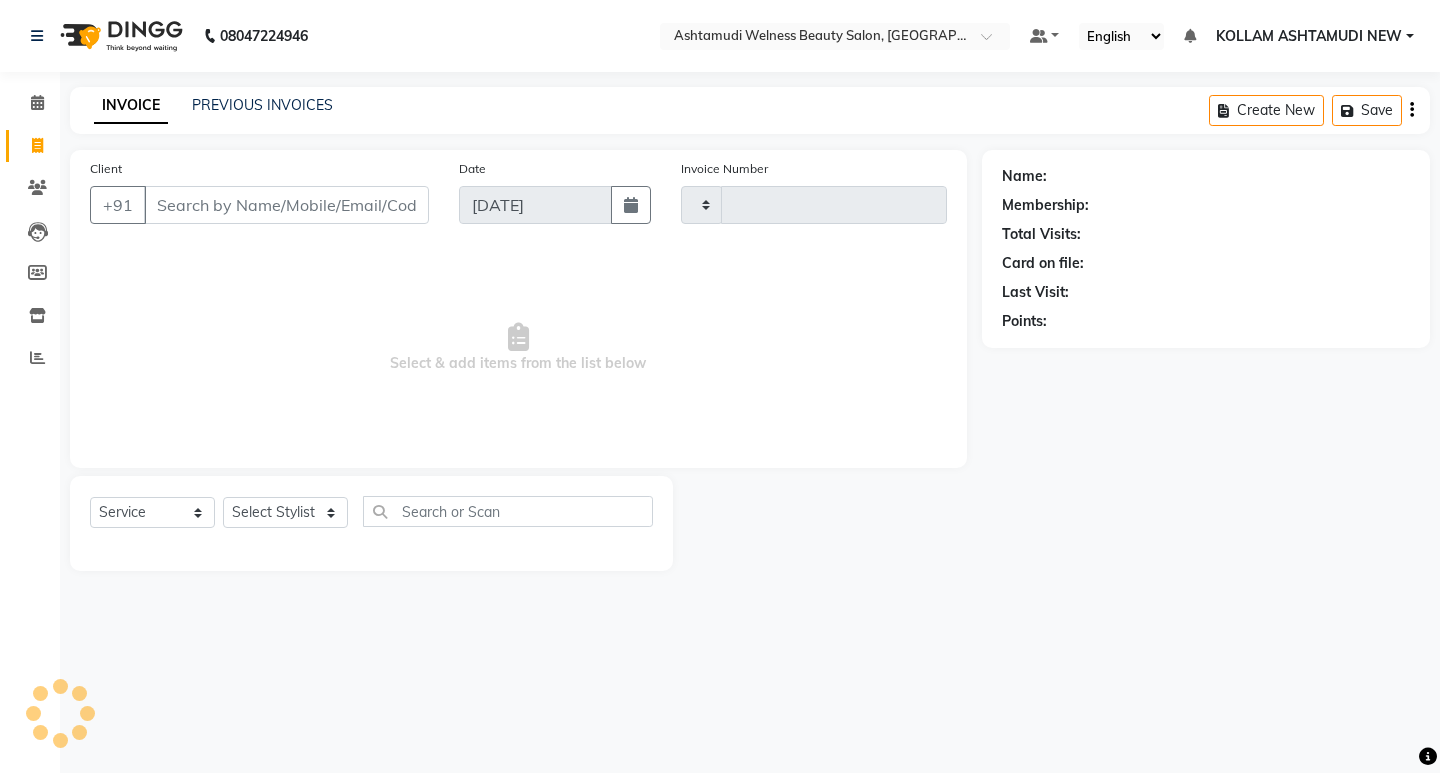 type on "4661" 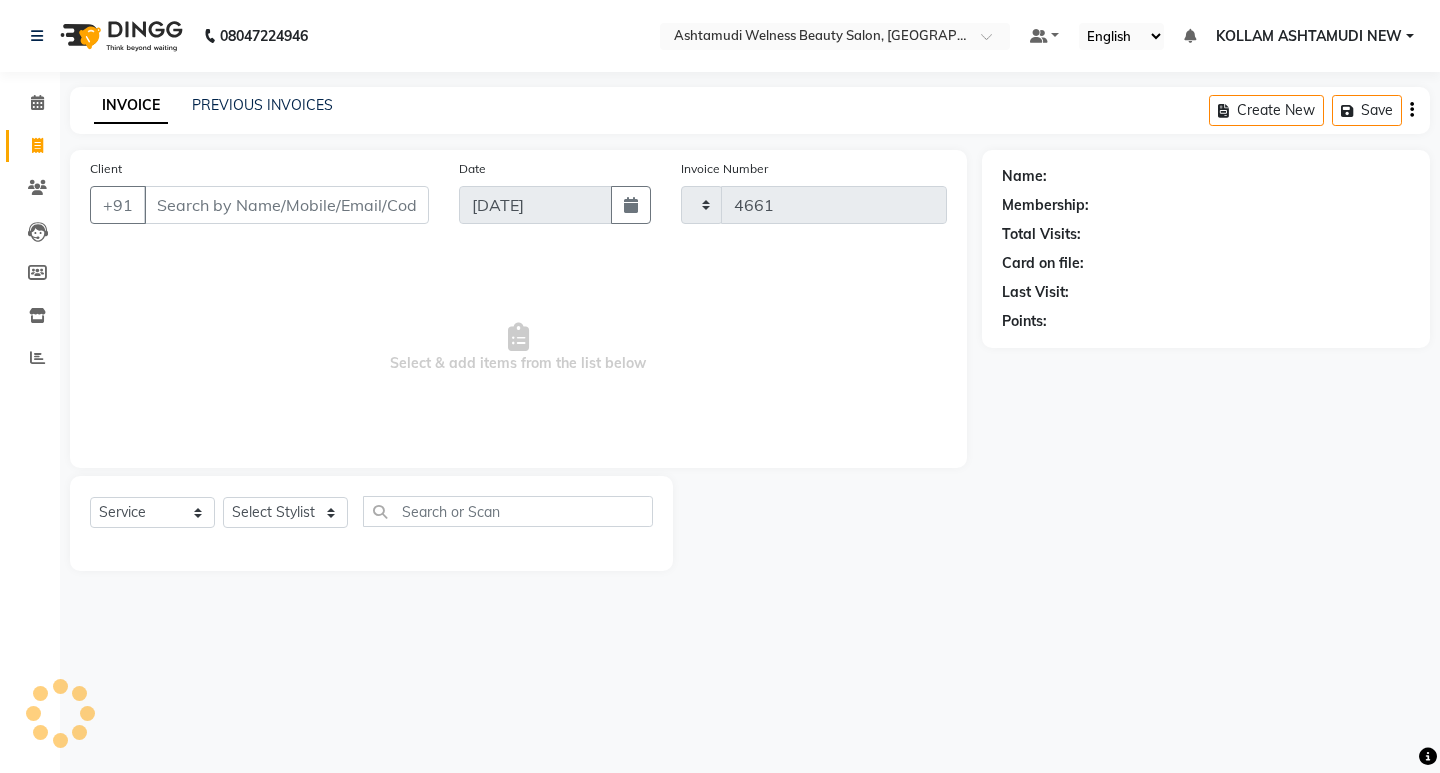 select on "4529" 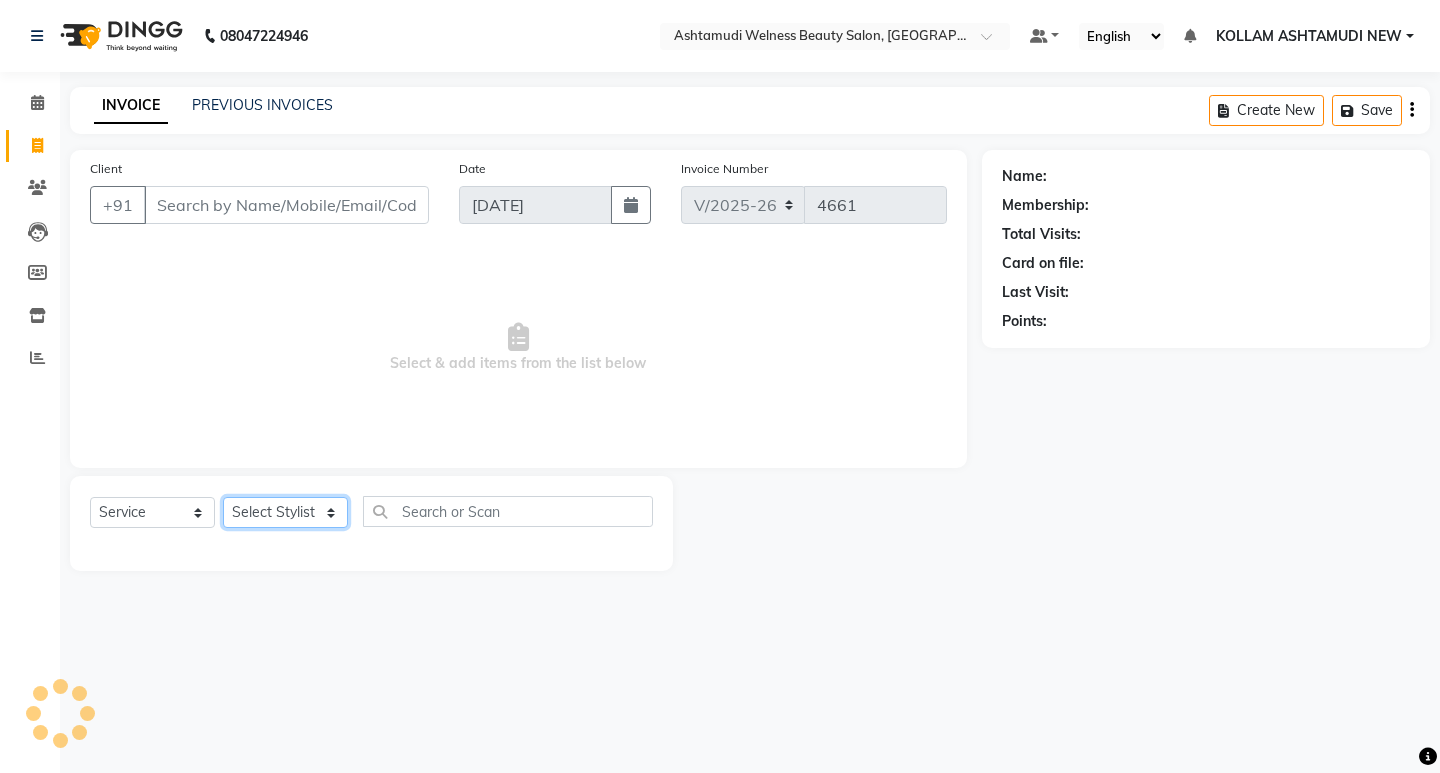 click on "Select Stylist" 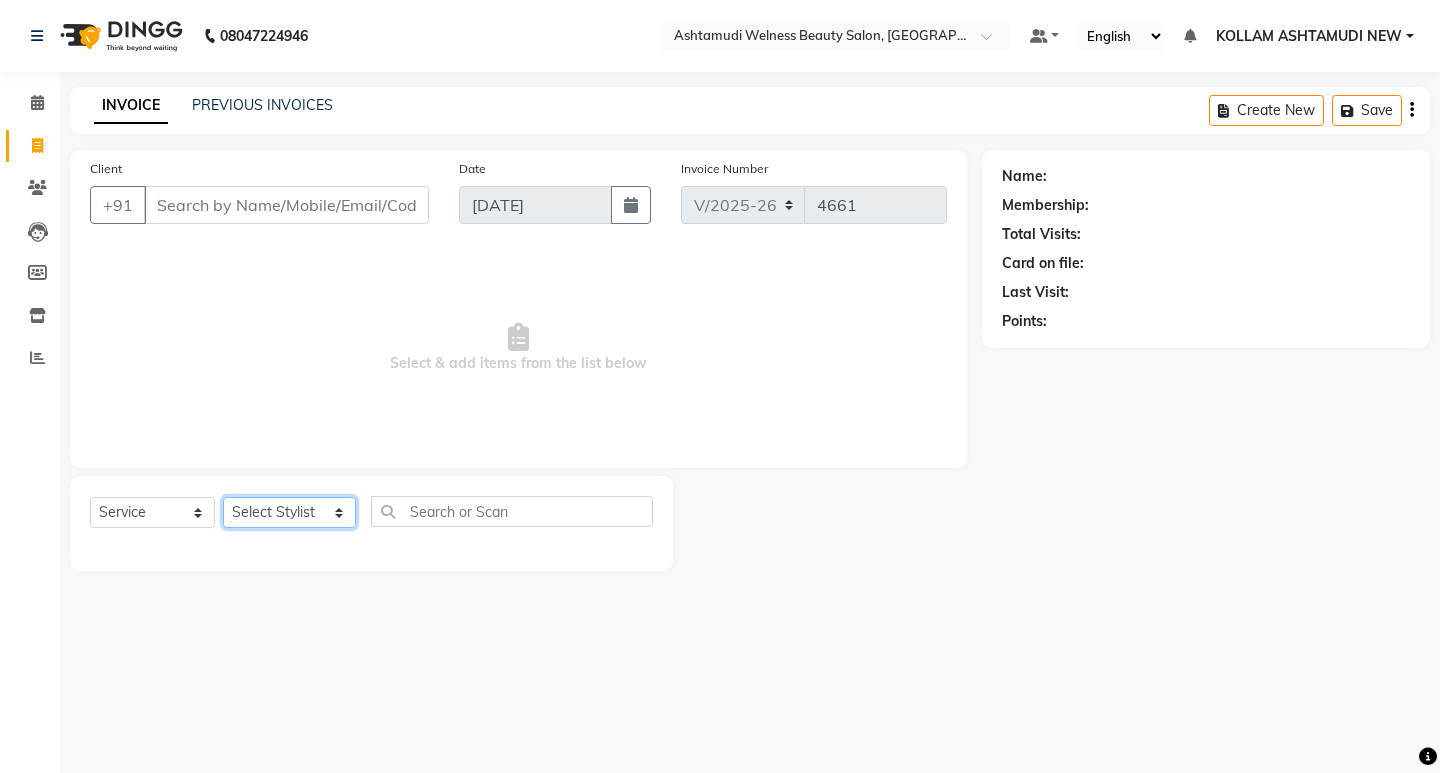 select on "25963" 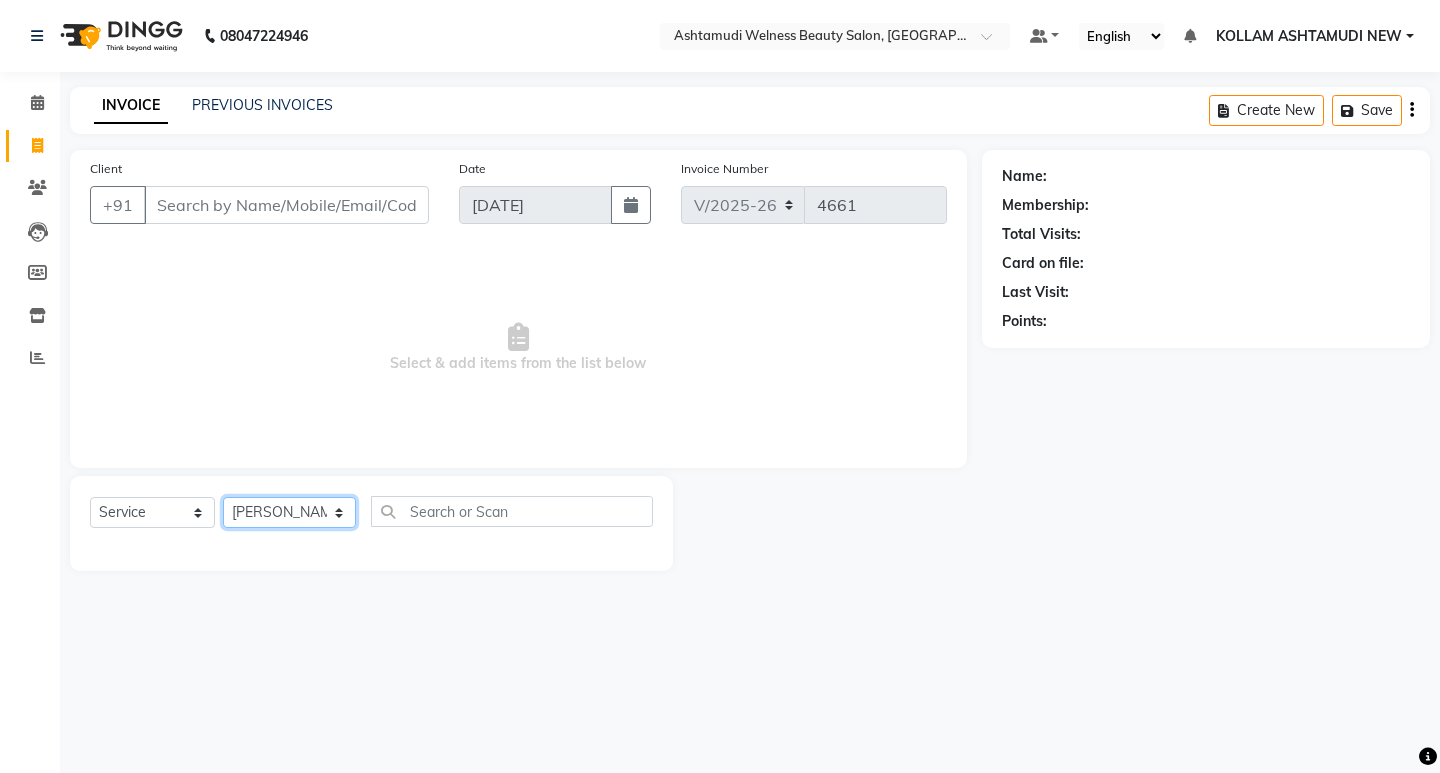 click on "Select Stylist [PERSON_NAME] Admin [PERSON_NAME]  [PERSON_NAME] [PERSON_NAME] [PERSON_NAME]  M [PERSON_NAME]  [PERSON_NAME]  P [PERSON_NAME] ASHTAMUDI KOLLAM ASHTAMUDI NEW  [PERSON_NAME] [PERSON_NAME] [PERSON_NAME]  [PERSON_NAME] [PERSON_NAME] [PERSON_NAME] [PERSON_NAME] [PERSON_NAME] M [PERSON_NAME] SARIGA [PERSON_NAME] [PERSON_NAME] [PERSON_NAME] [PERSON_NAME] [PERSON_NAME] S" 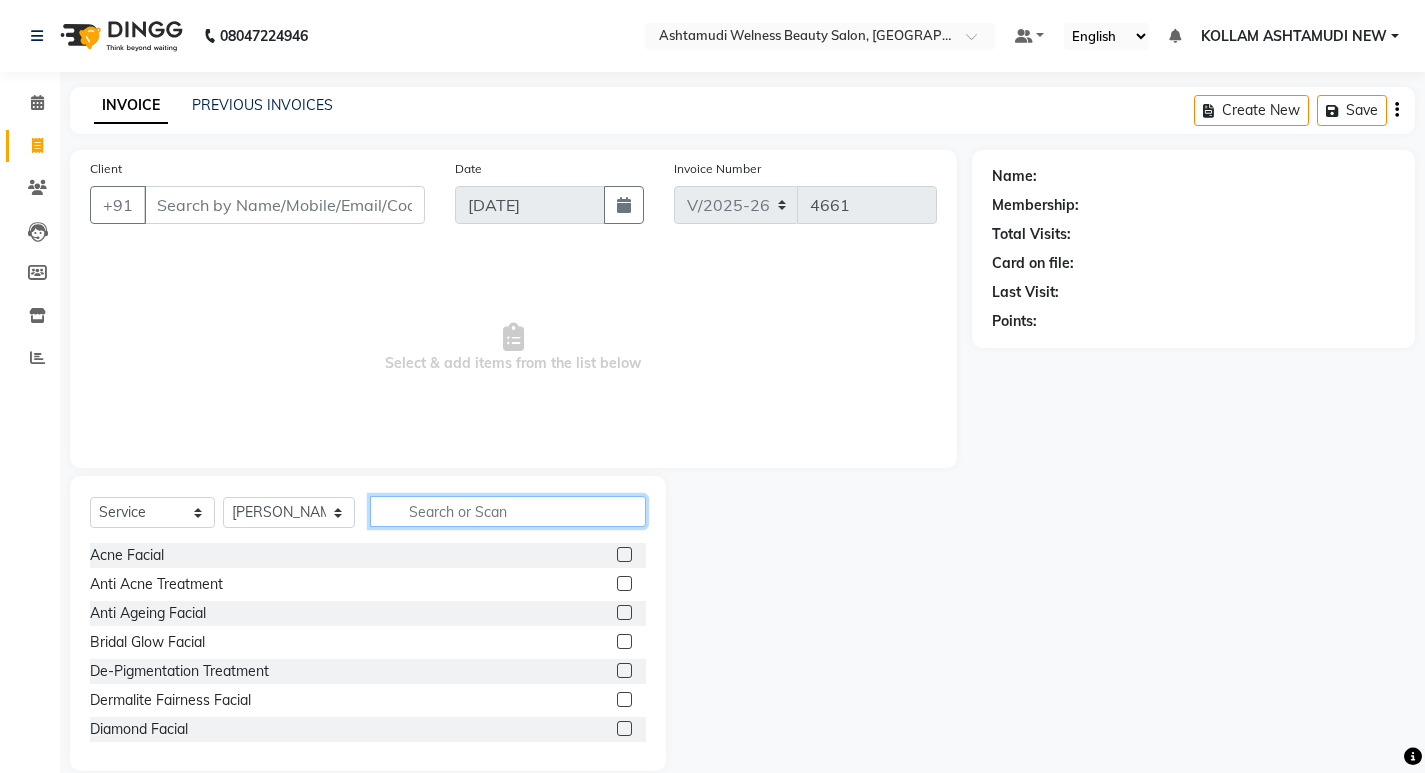 click 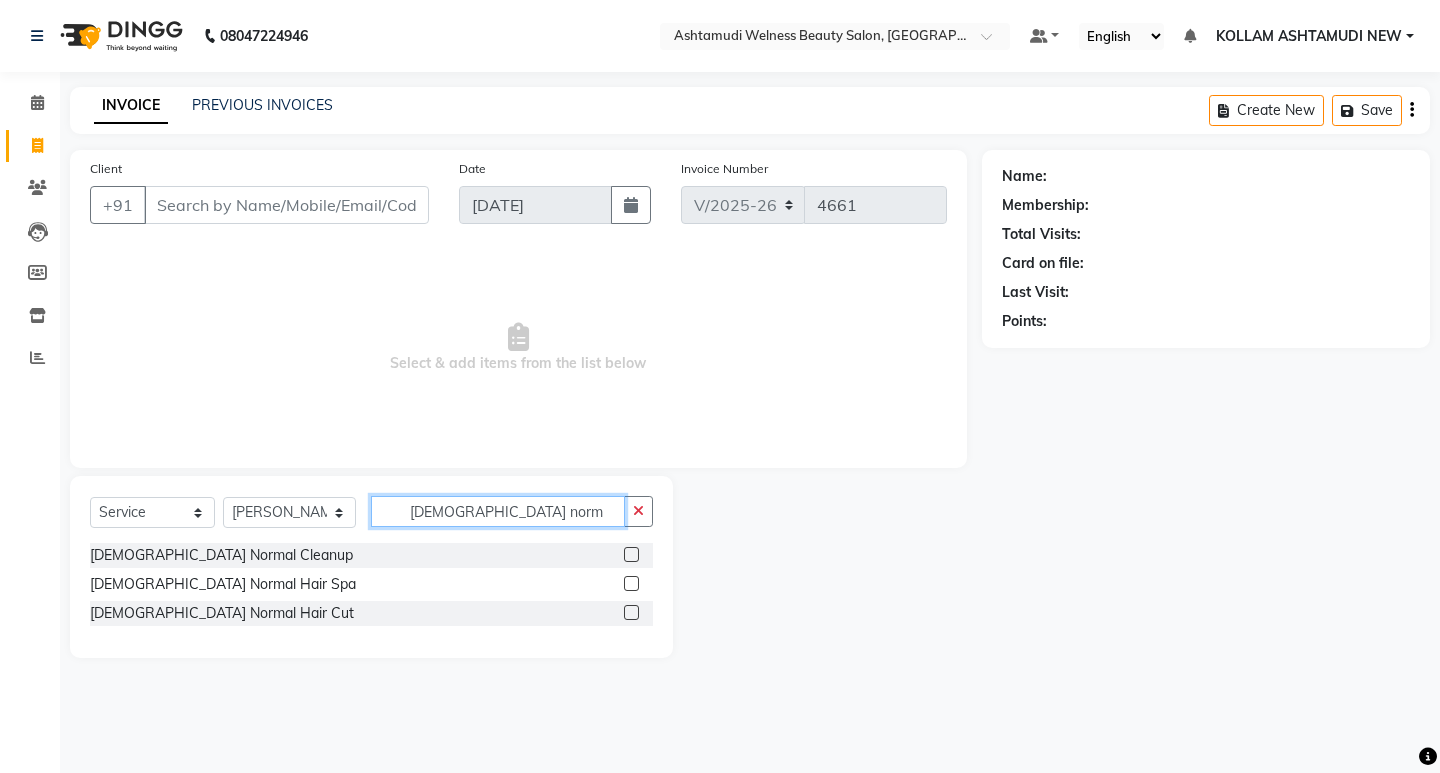 type on "[DEMOGRAPHIC_DATA] norm" 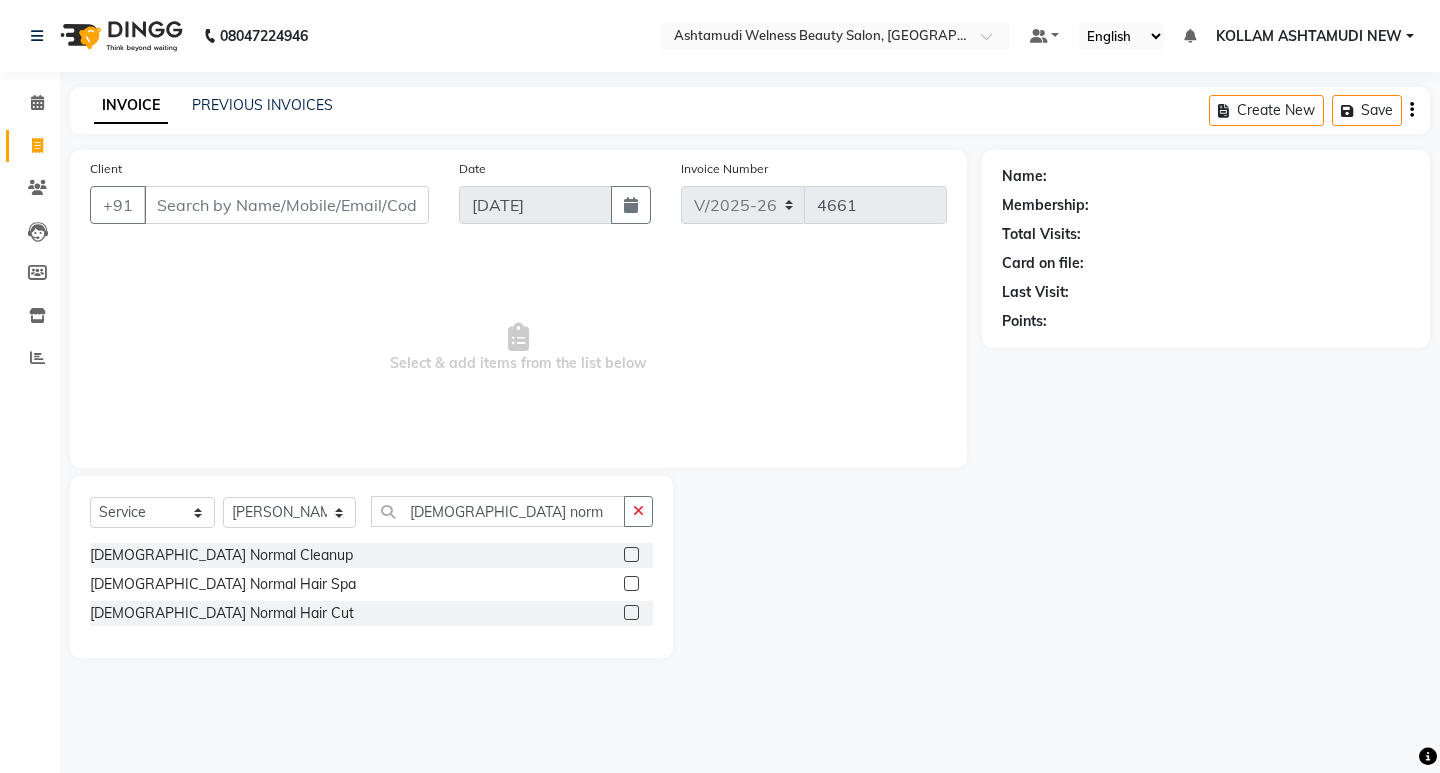 click 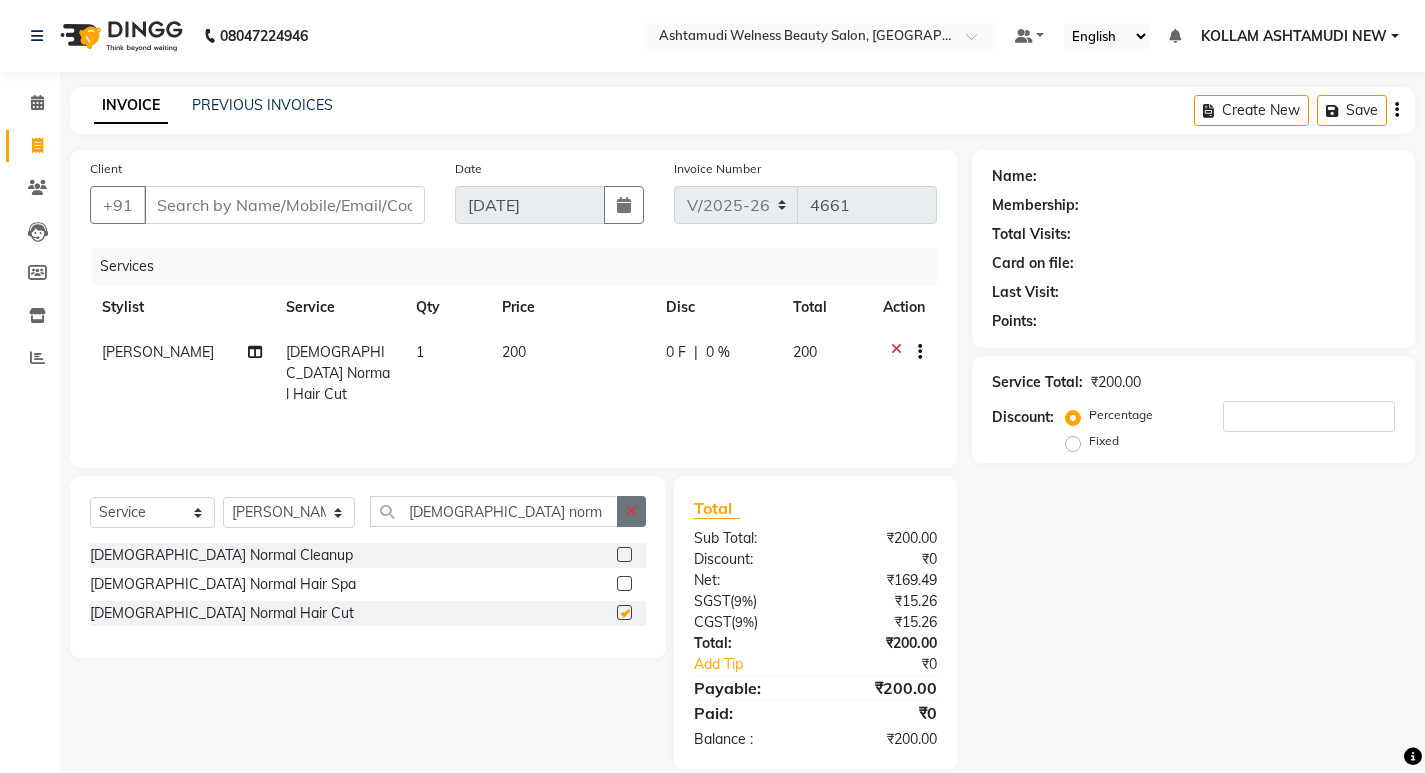 checkbox on "false" 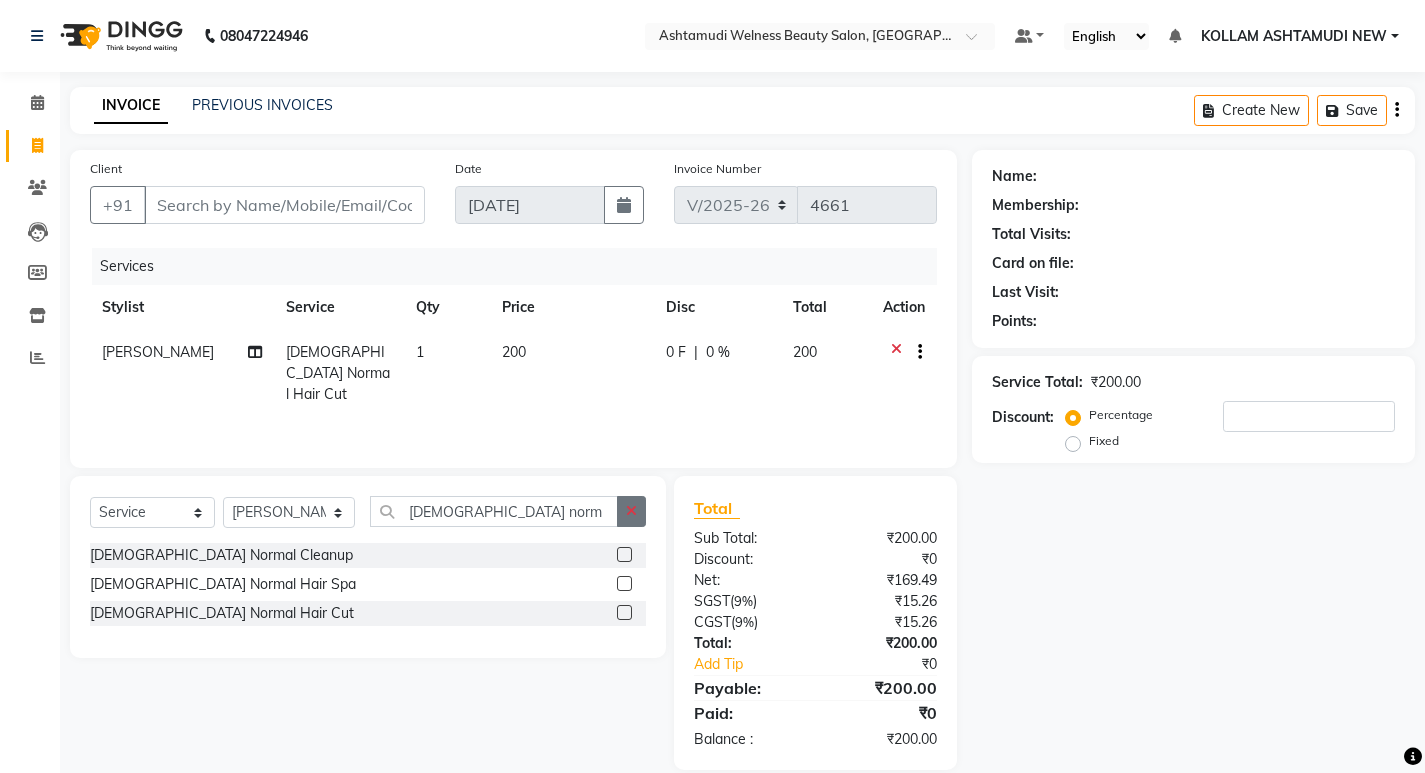 click 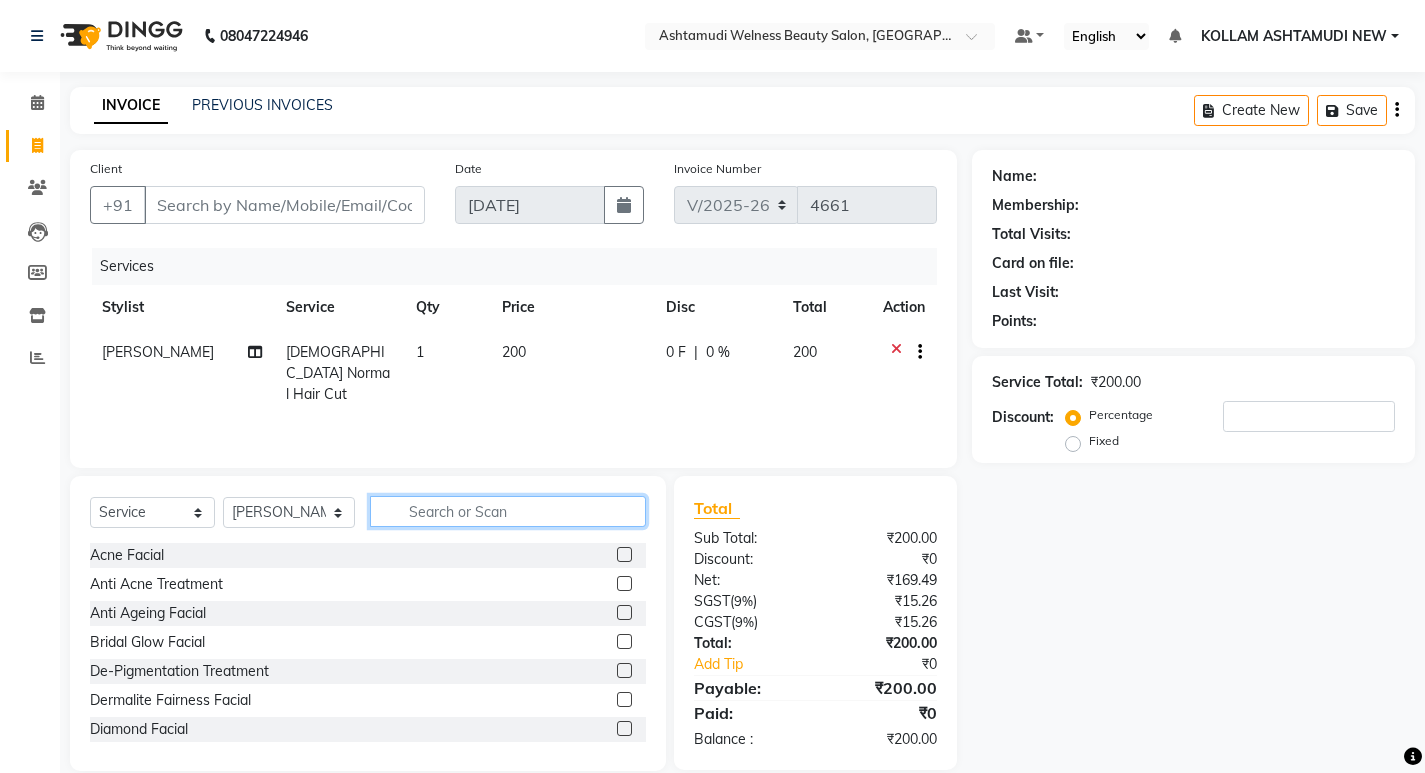 click 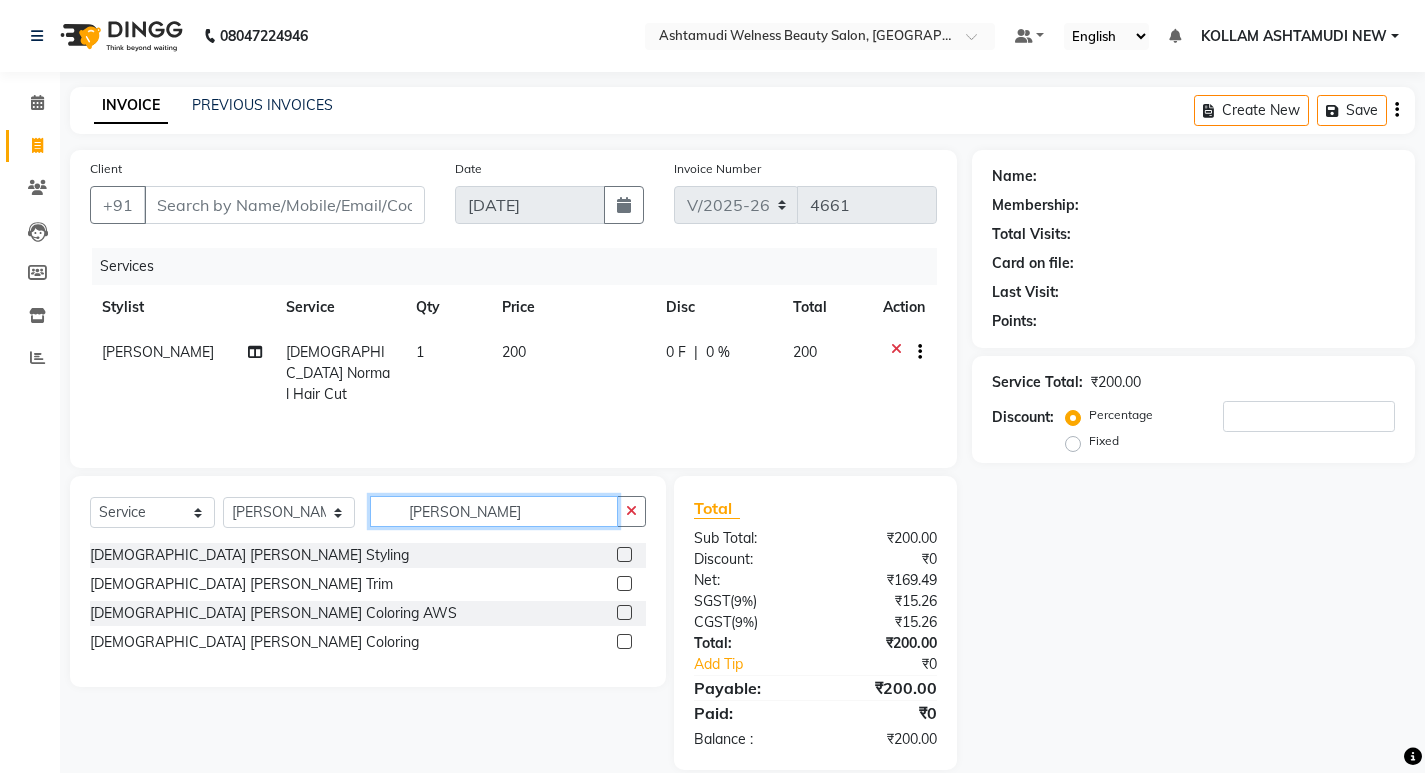 type on "[PERSON_NAME]" 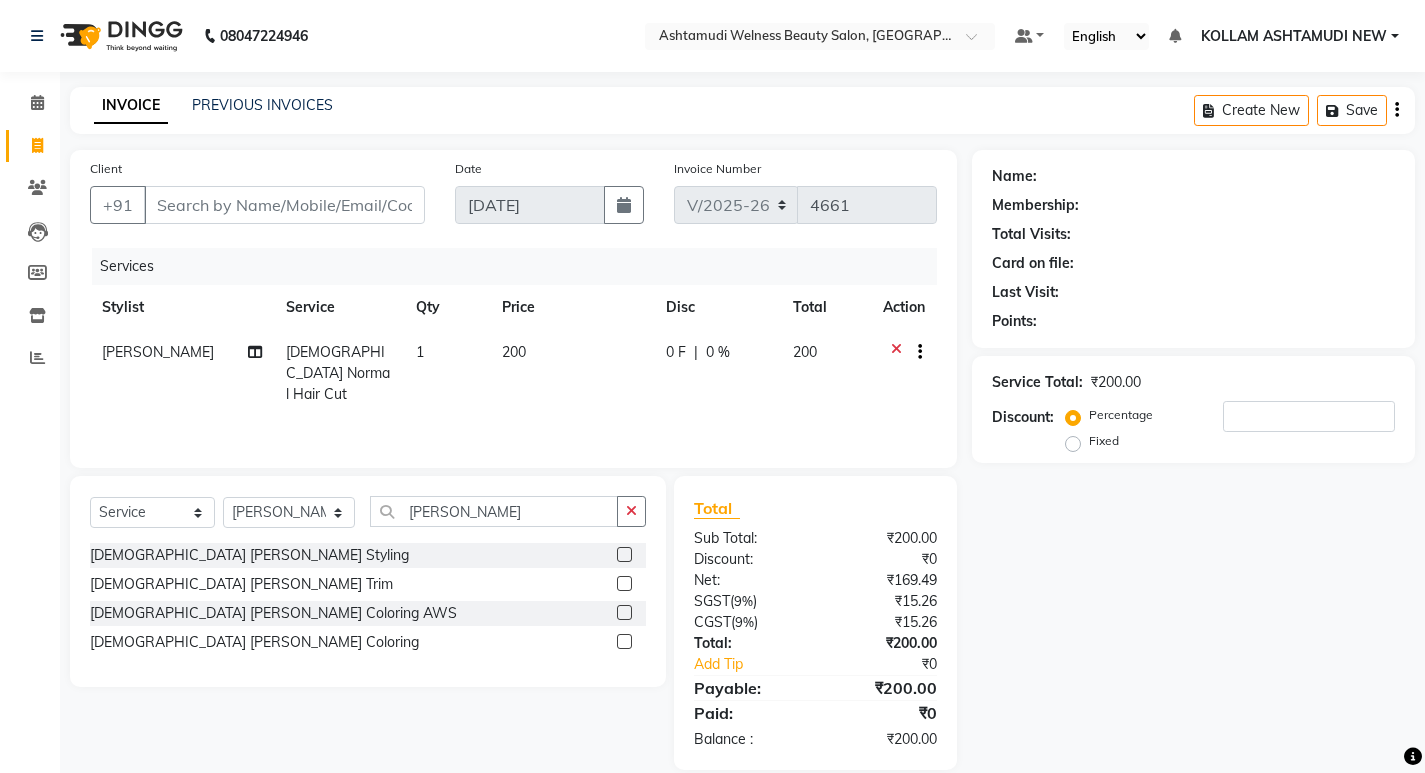 click 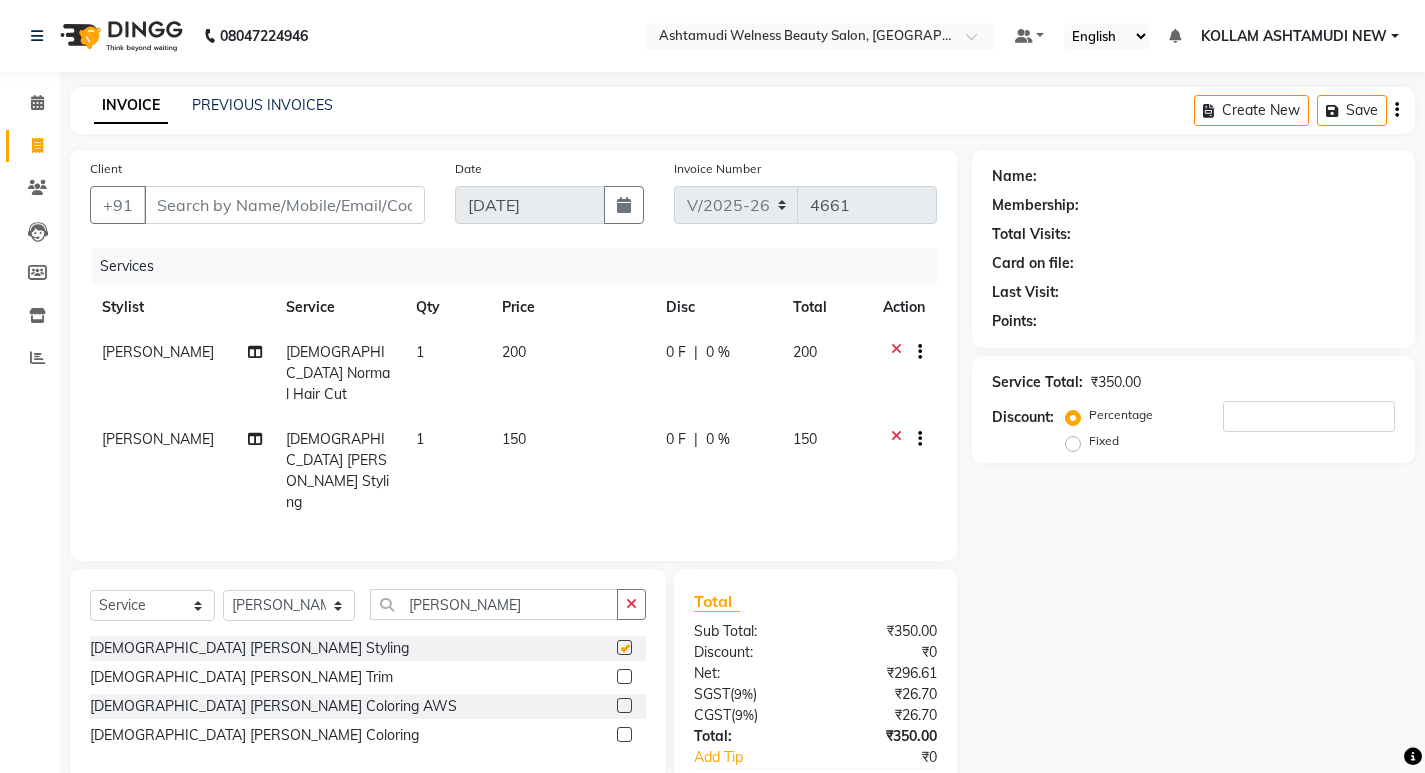 checkbox on "false" 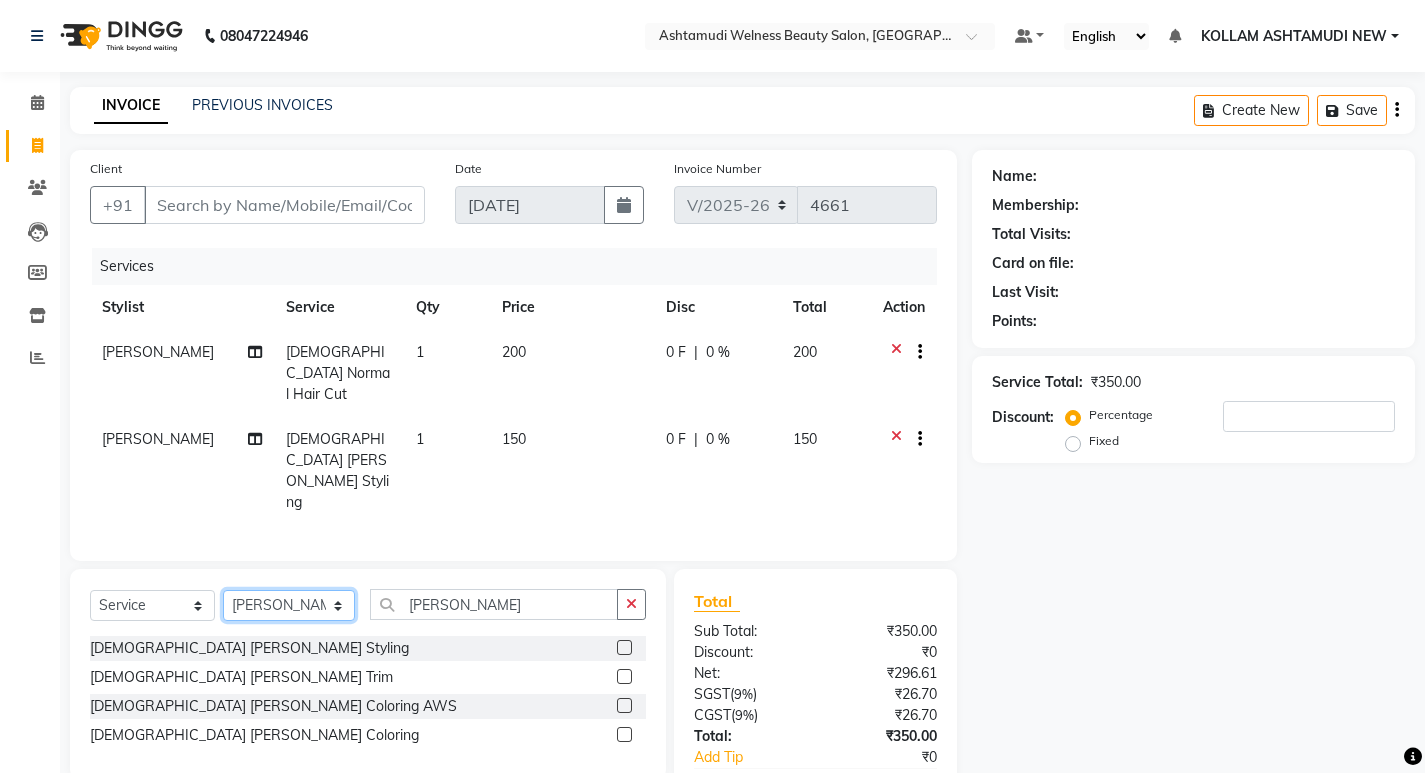 click on "Select Stylist [PERSON_NAME] Admin [PERSON_NAME]  [PERSON_NAME] [PERSON_NAME] [PERSON_NAME]  M [PERSON_NAME]  [PERSON_NAME]  P [PERSON_NAME] ASHTAMUDI KOLLAM ASHTAMUDI NEW  [PERSON_NAME] [PERSON_NAME] [PERSON_NAME]  [PERSON_NAME] [PERSON_NAME] [PERSON_NAME] [PERSON_NAME] [PERSON_NAME] M [PERSON_NAME] SARIGA [PERSON_NAME] [PERSON_NAME] [PERSON_NAME] [PERSON_NAME] [PERSON_NAME] S" 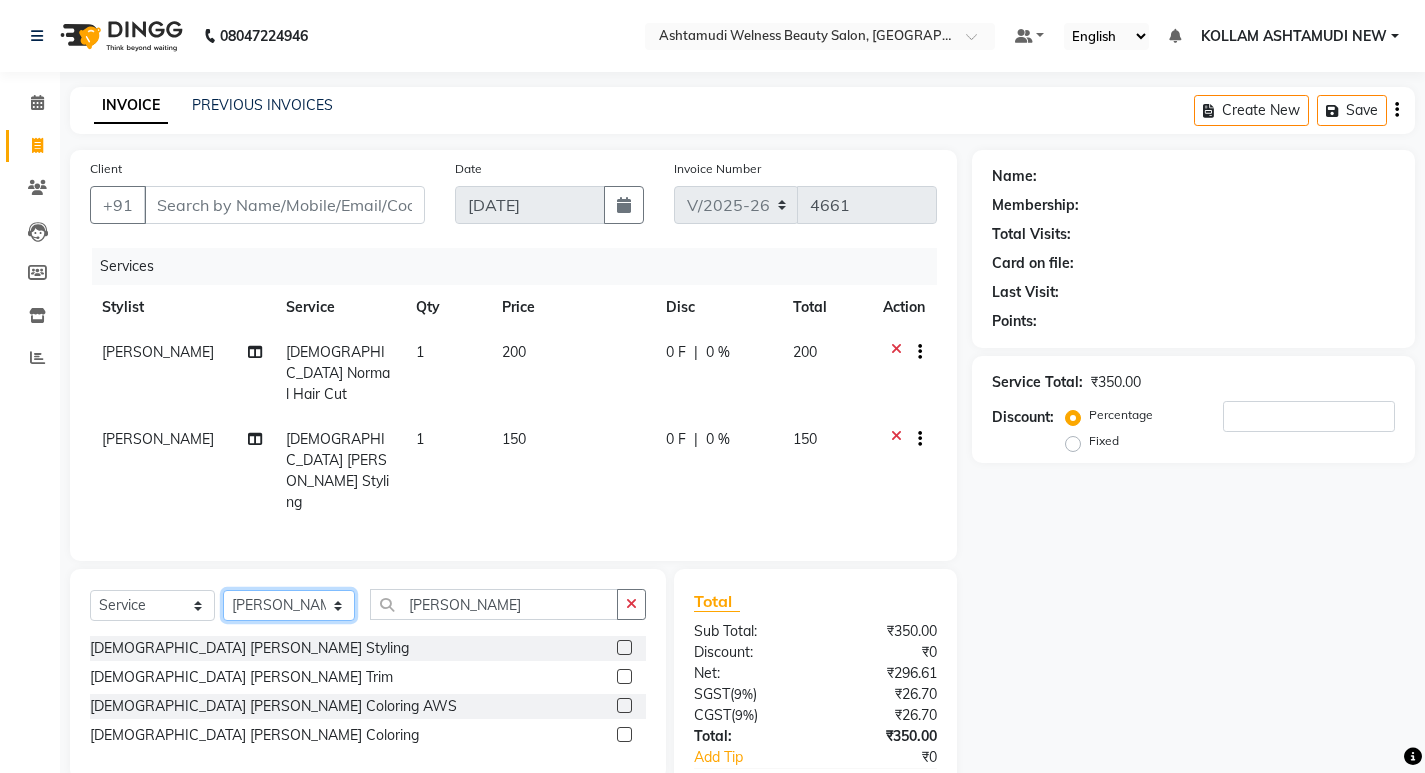select on "51154" 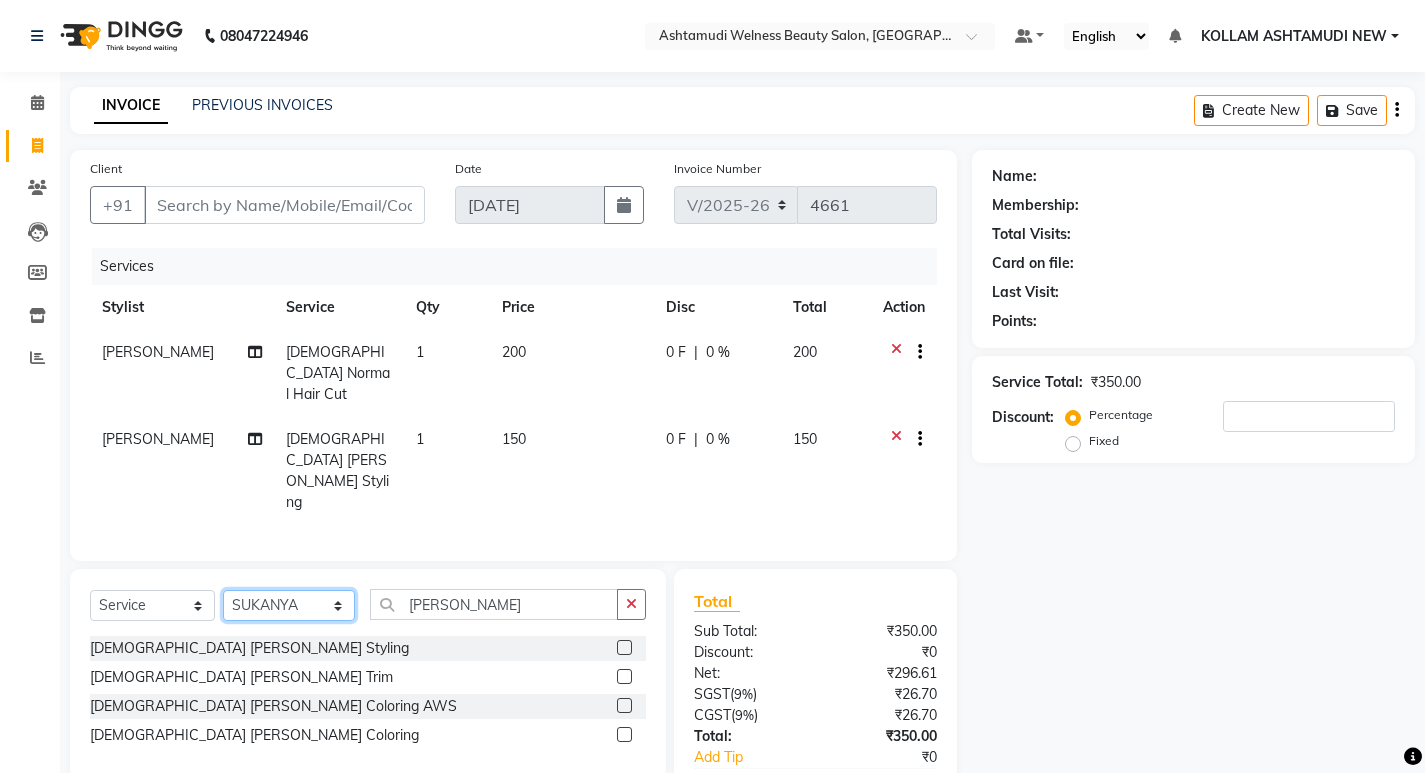 click on "Select Stylist [PERSON_NAME] Admin [PERSON_NAME]  [PERSON_NAME] [PERSON_NAME] [PERSON_NAME]  M [PERSON_NAME]  [PERSON_NAME]  P [PERSON_NAME] ASHTAMUDI KOLLAM ASHTAMUDI NEW  [PERSON_NAME] [PERSON_NAME] [PERSON_NAME]  [PERSON_NAME] [PERSON_NAME] [PERSON_NAME] [PERSON_NAME] [PERSON_NAME] M [PERSON_NAME] SARIGA [PERSON_NAME] [PERSON_NAME] [PERSON_NAME] [PERSON_NAME] [PERSON_NAME] S" 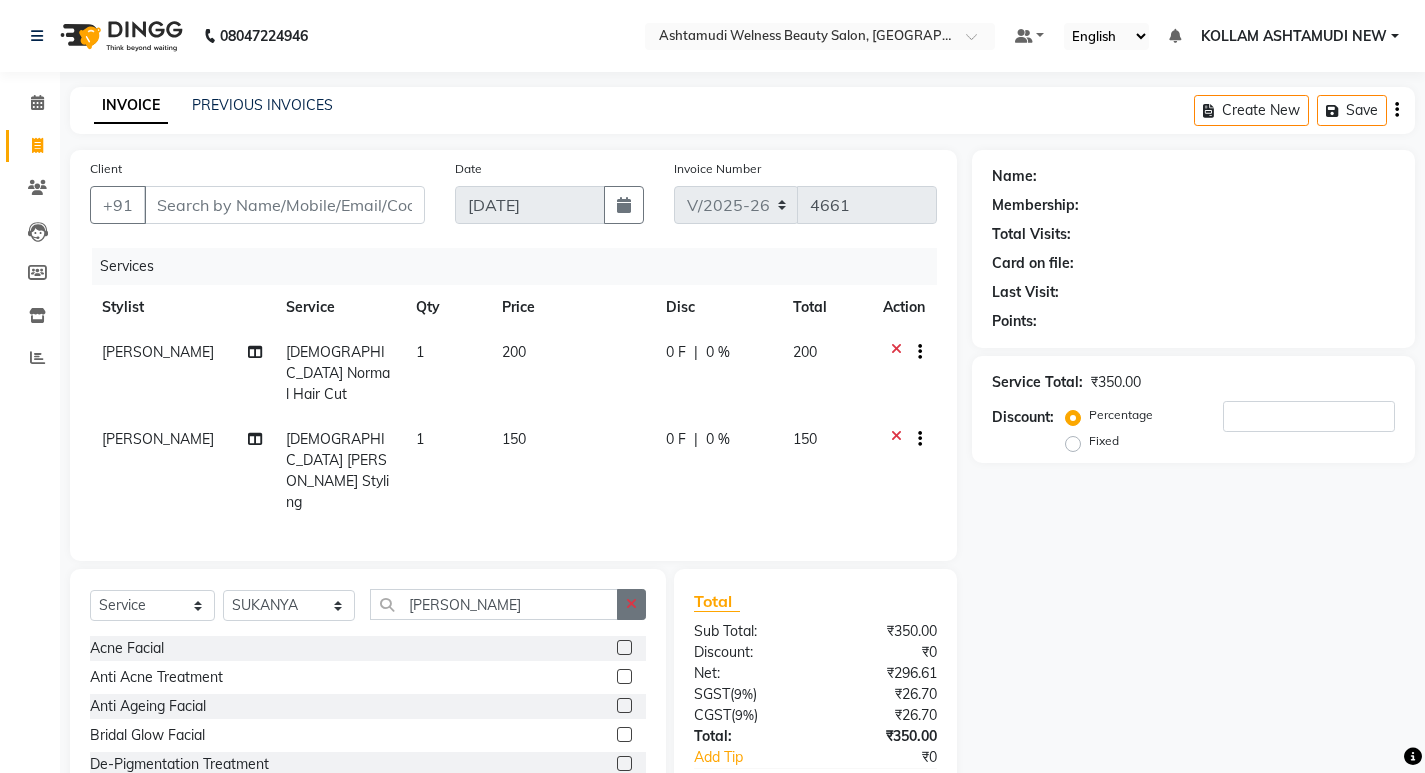 click 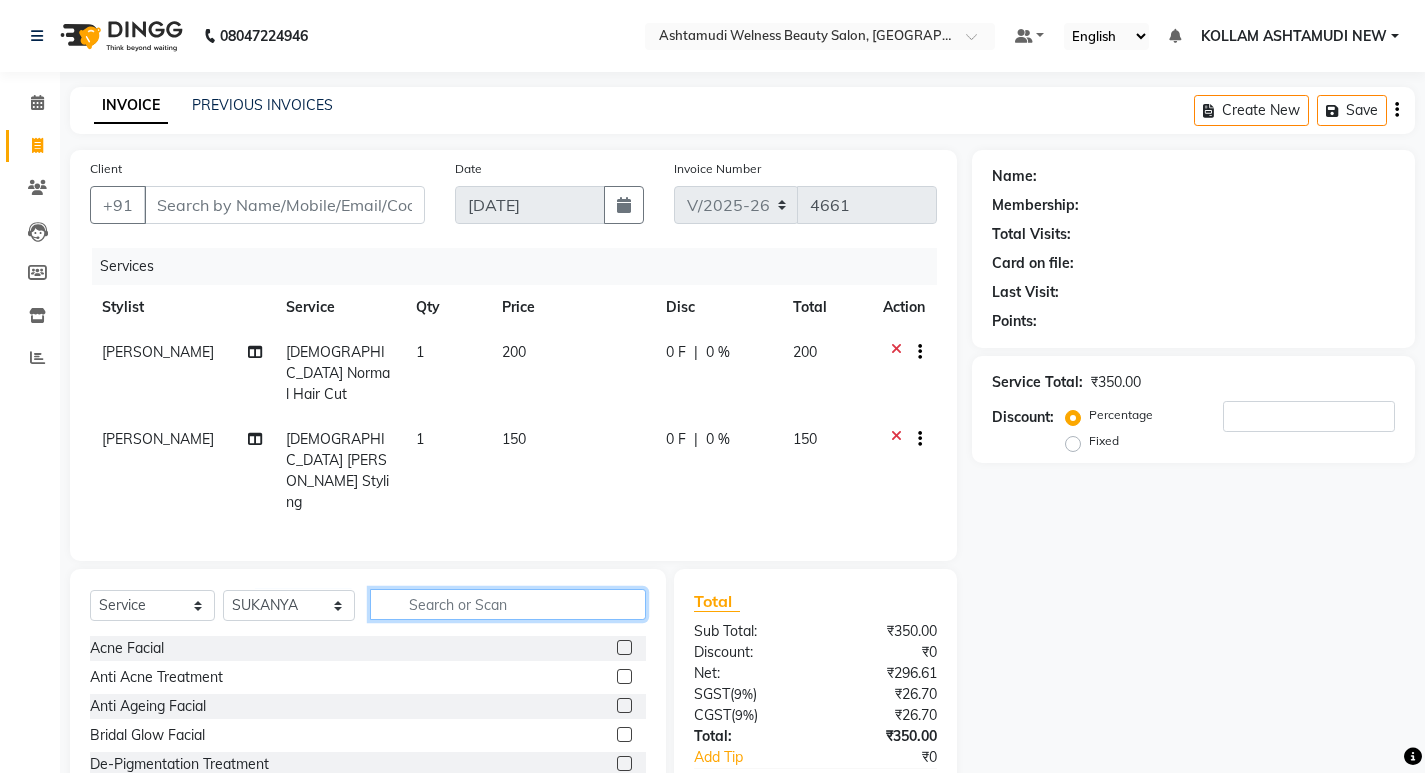 click 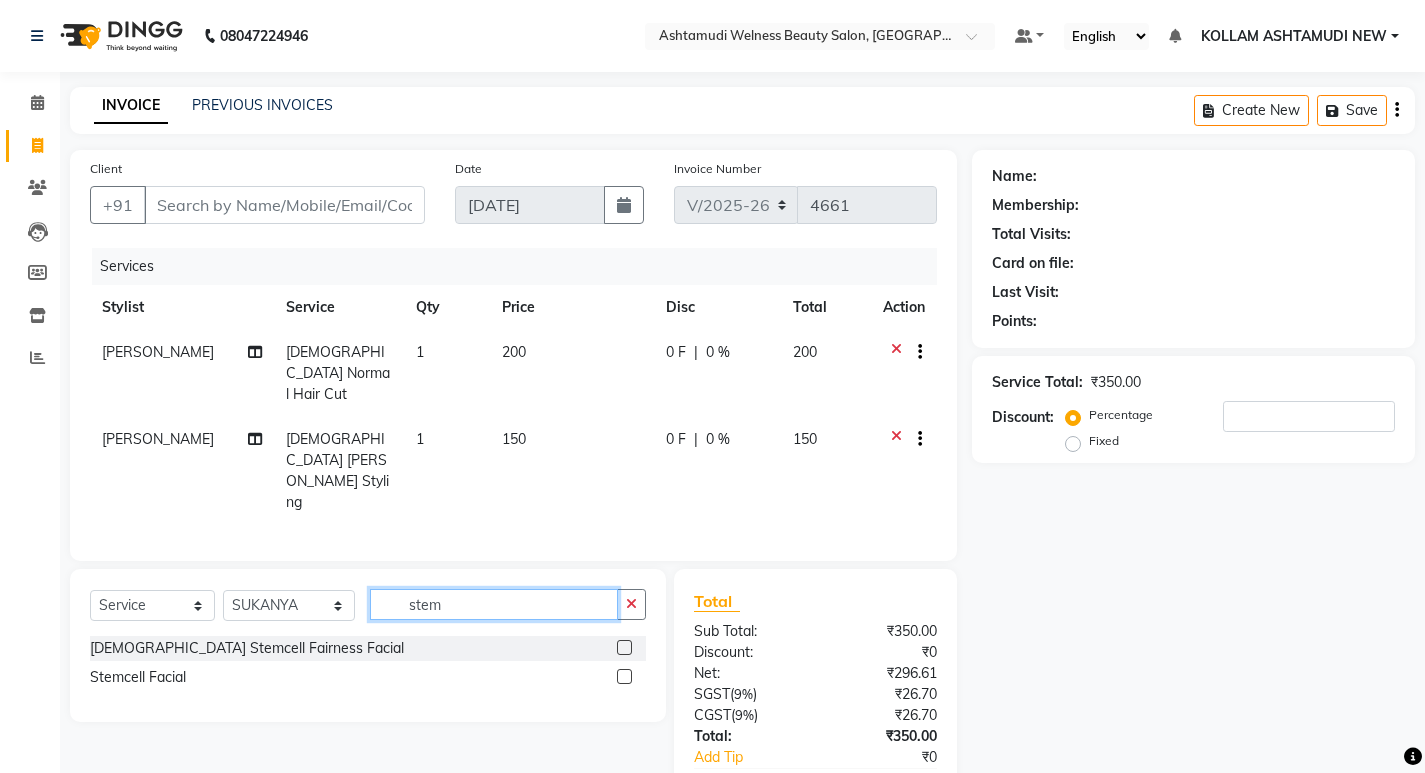 type on "stem" 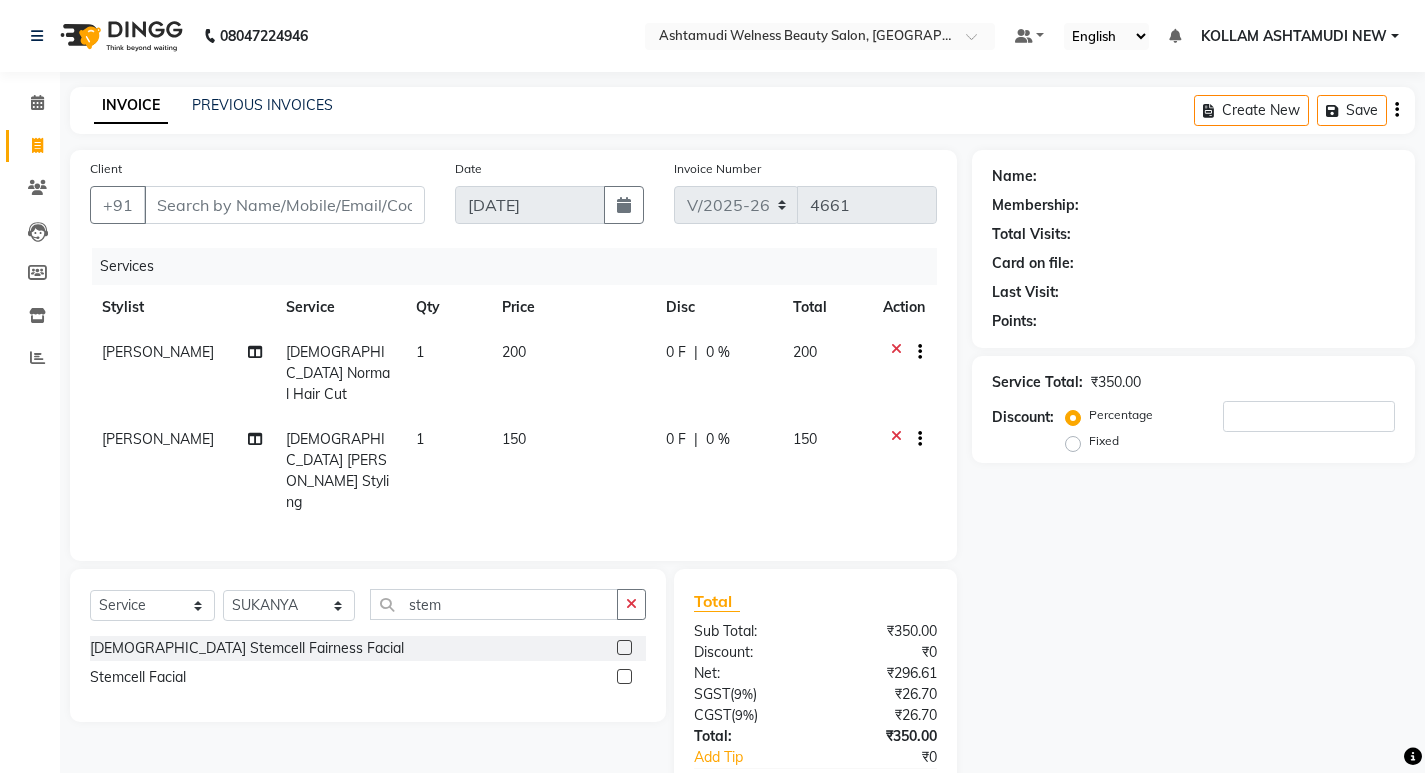 click 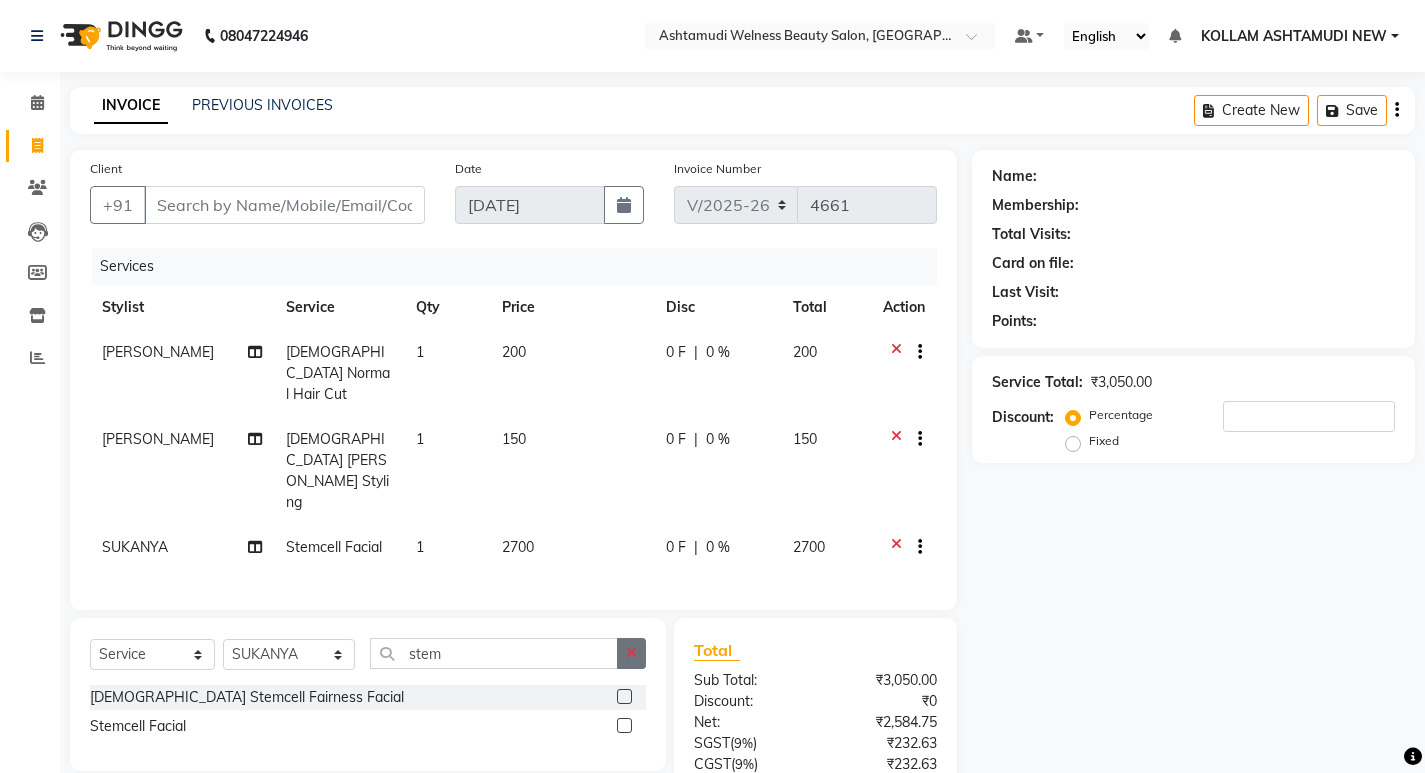 checkbox on "false" 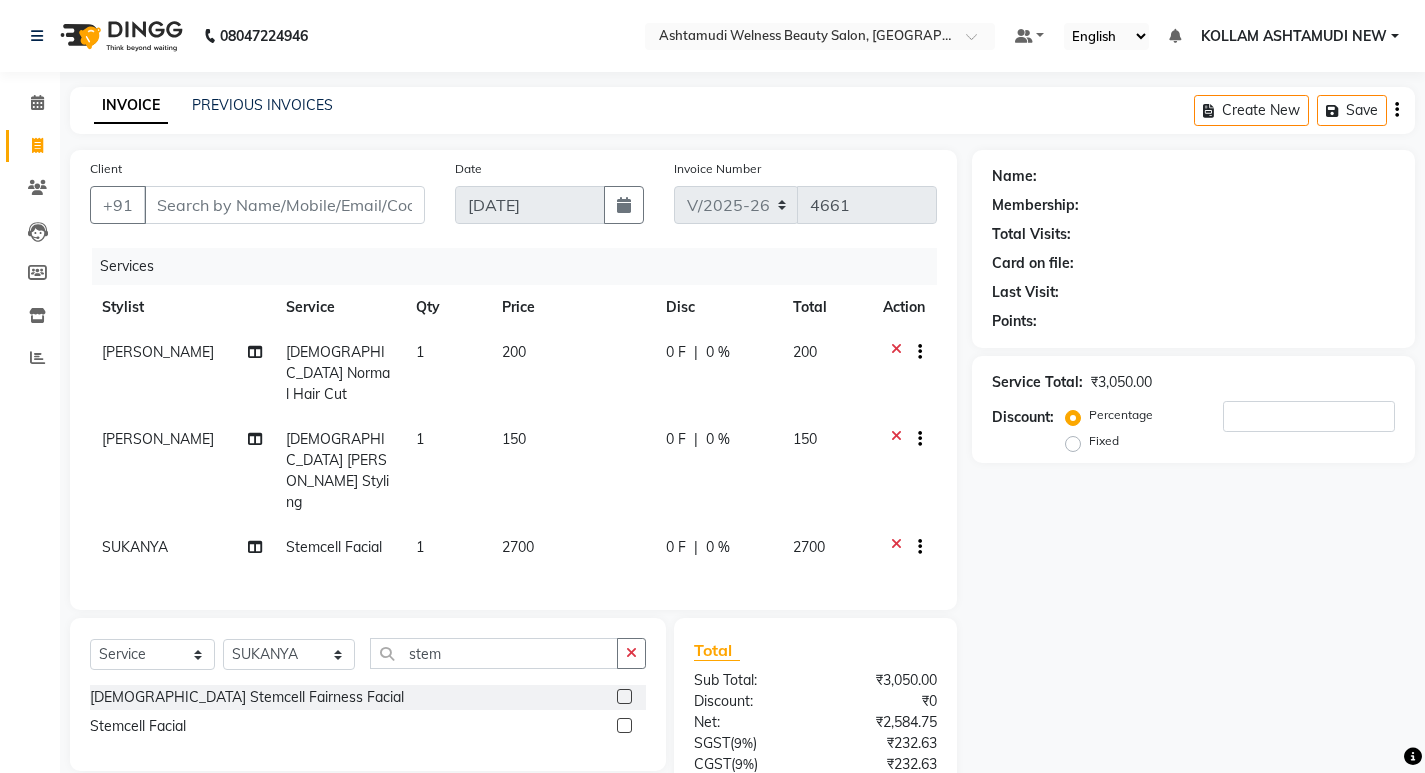 drag, startPoint x: 627, startPoint y: 595, endPoint x: 578, endPoint y: 612, distance: 51.86521 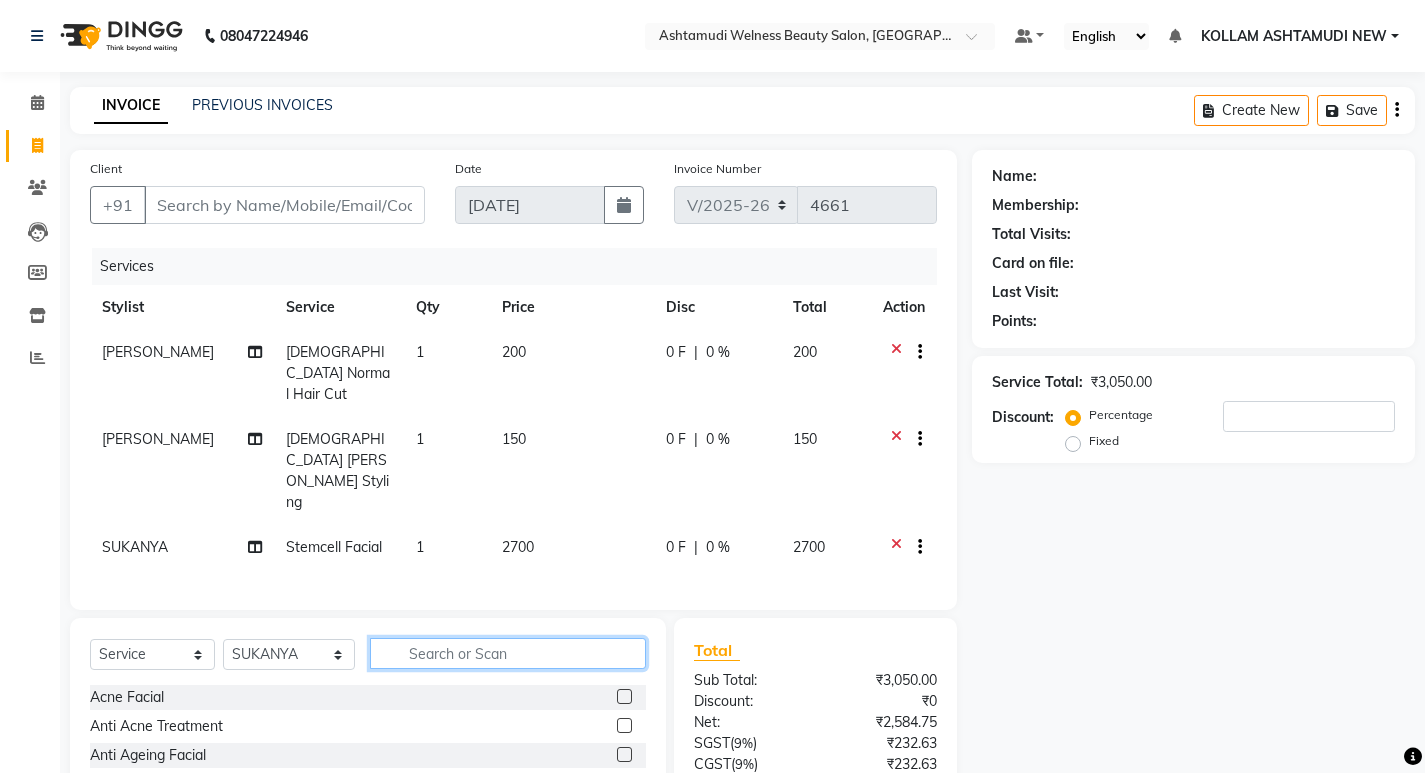 click 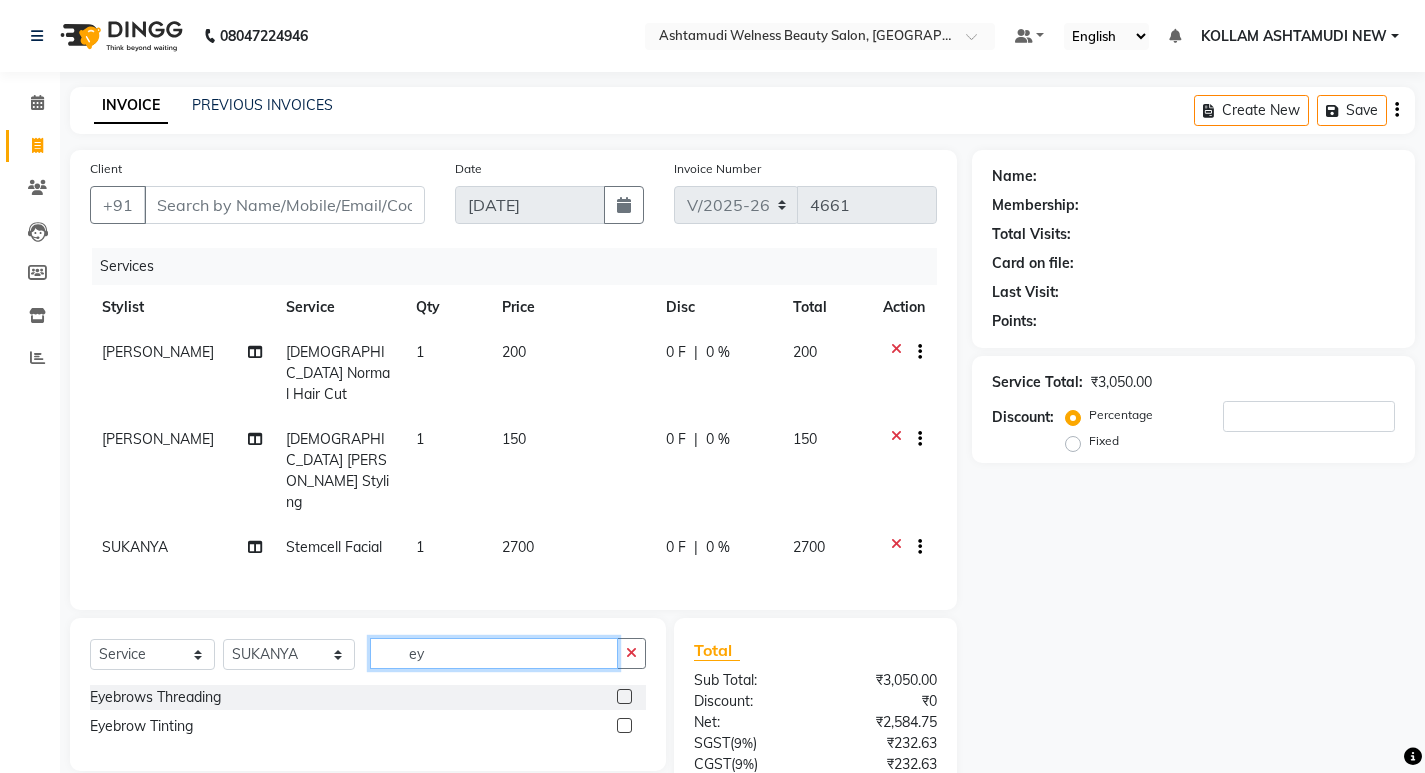 type on "ey" 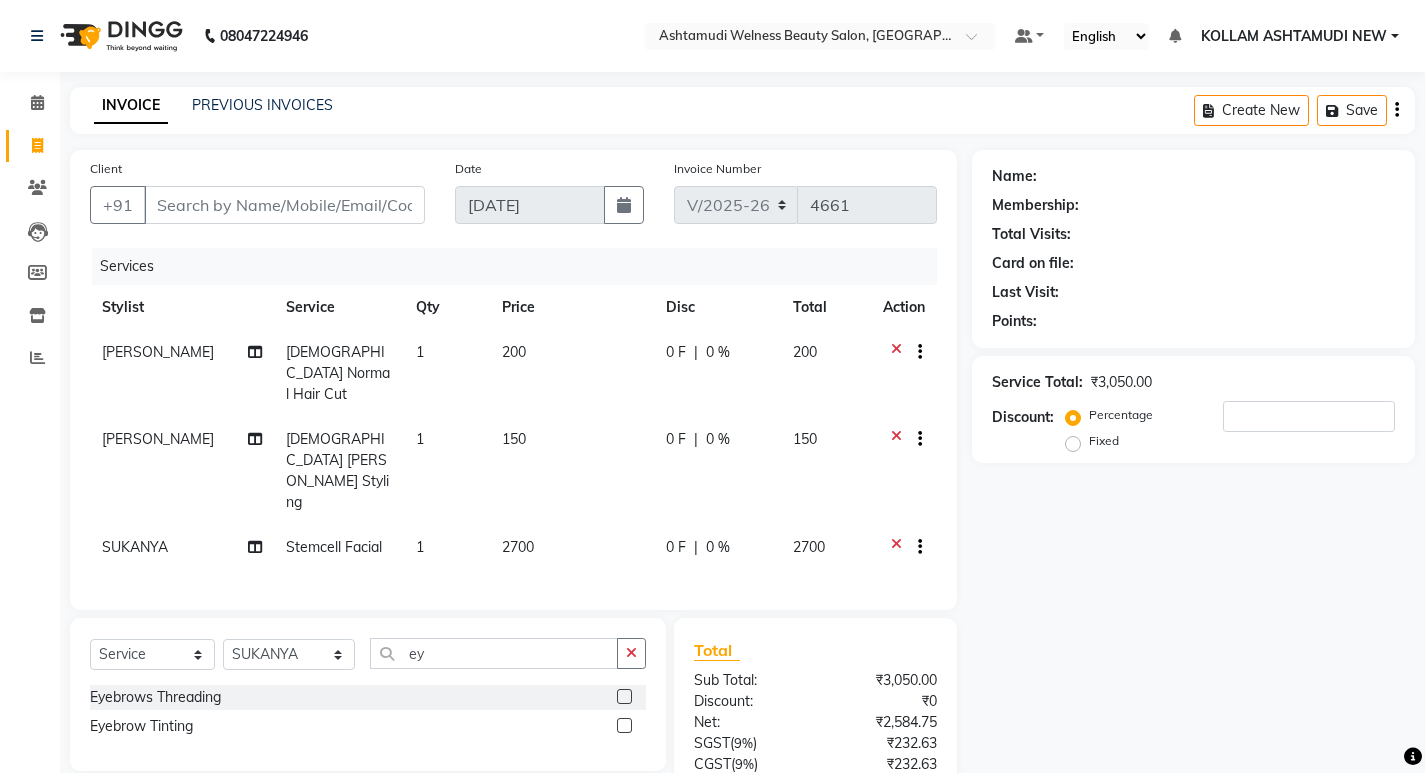 click 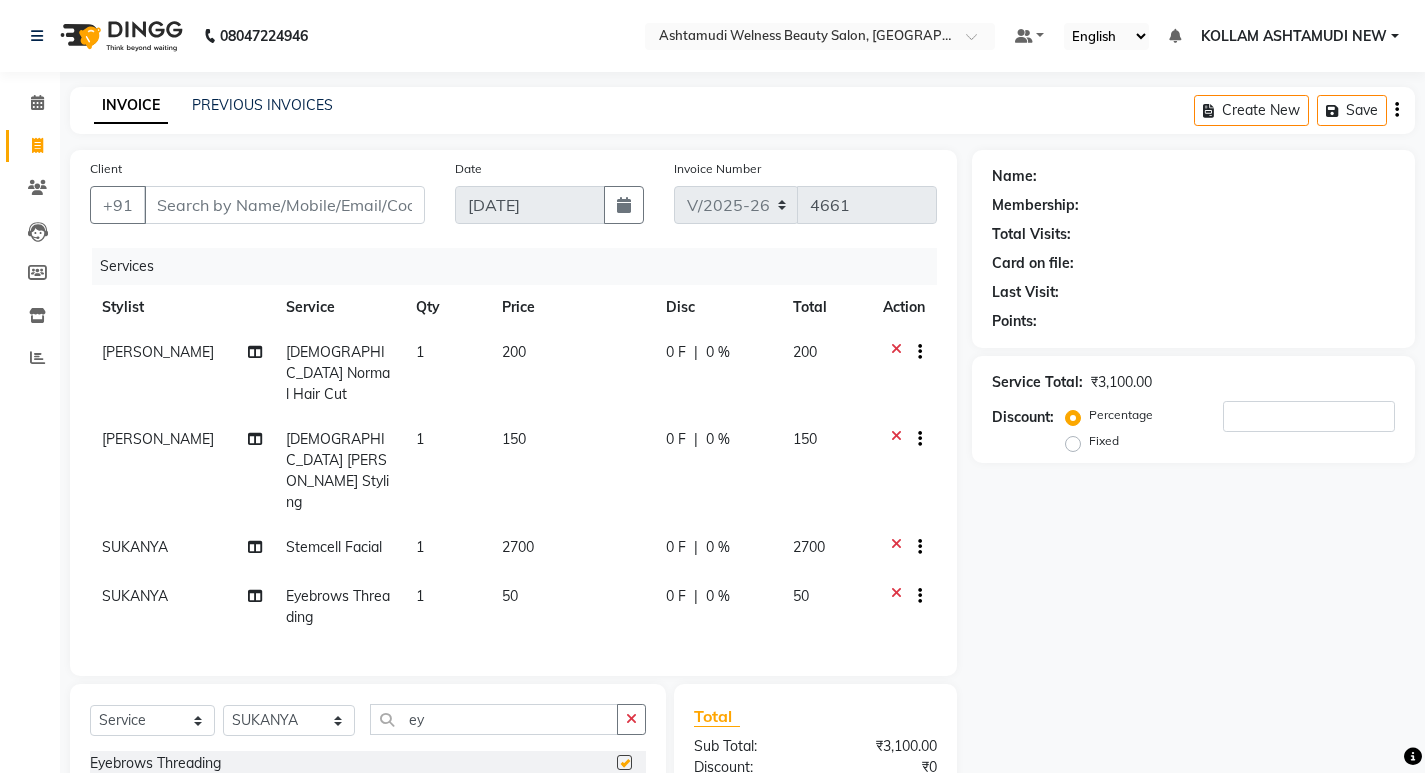 checkbox on "false" 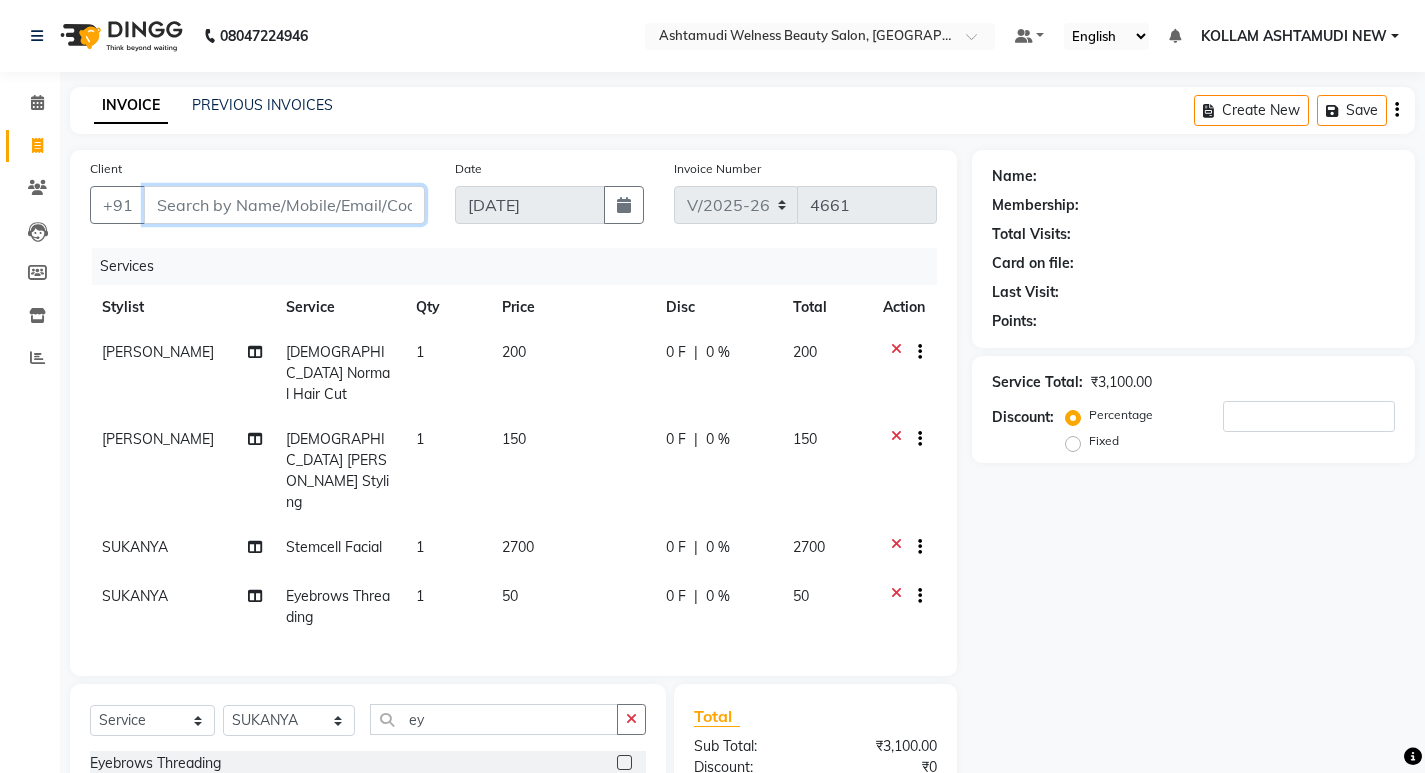 click on "Client" at bounding box center [284, 205] 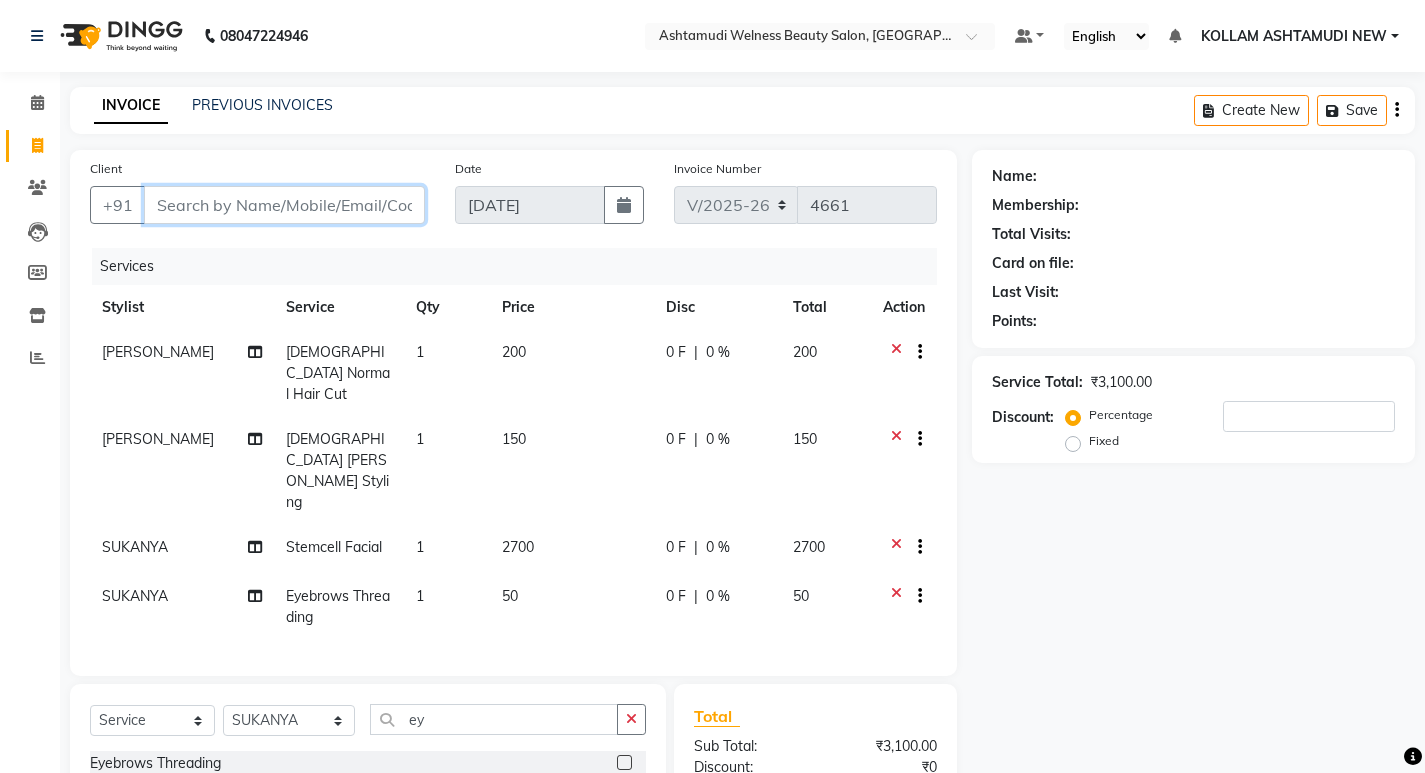 type on "9" 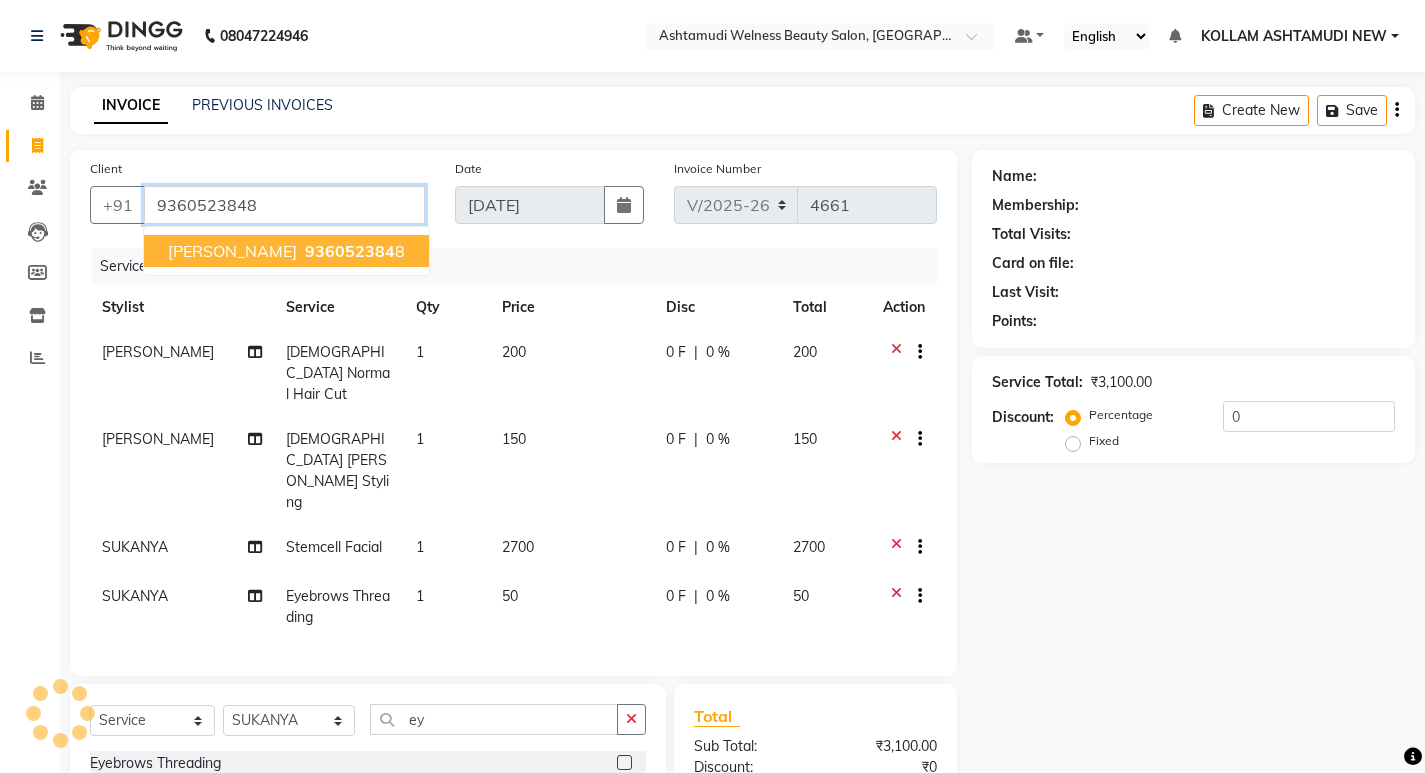 type on "9360523848" 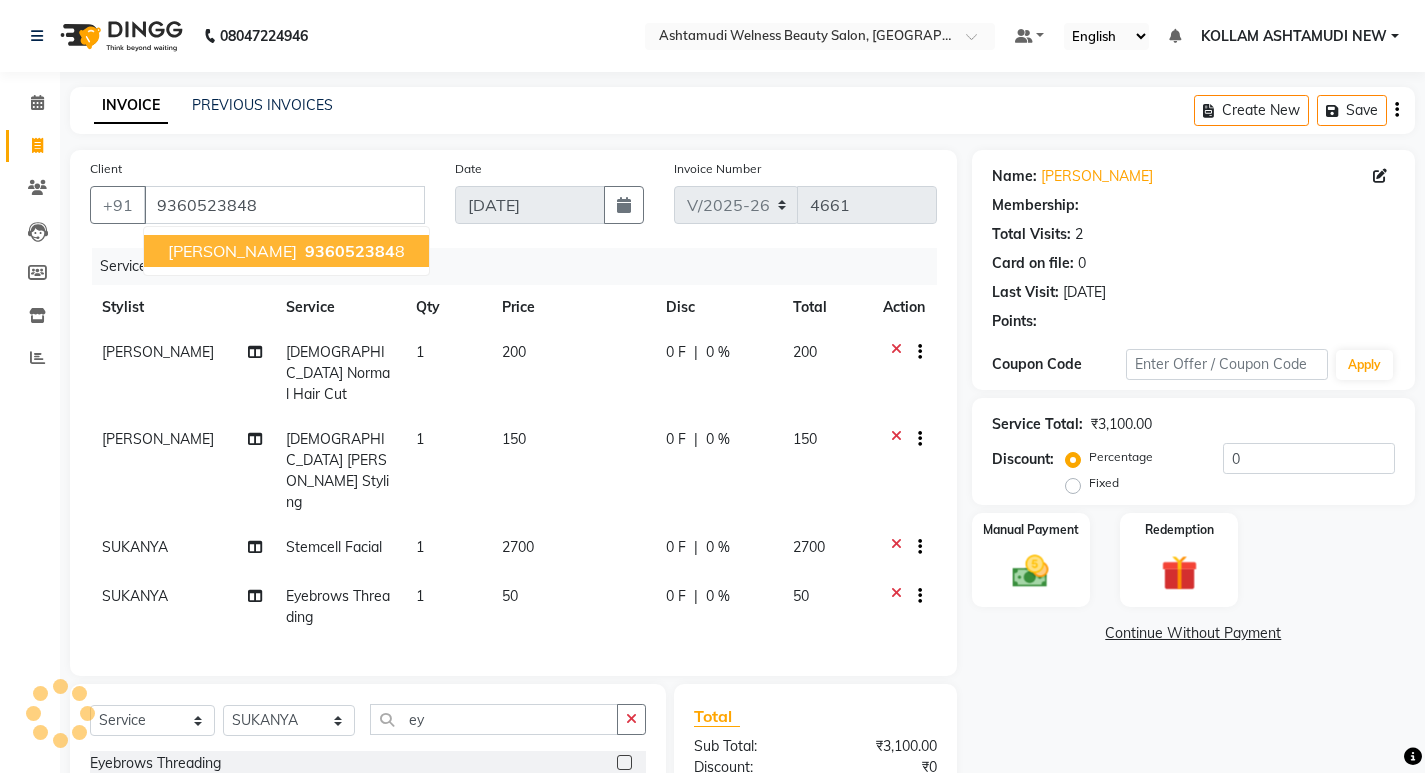 select on "1: Object" 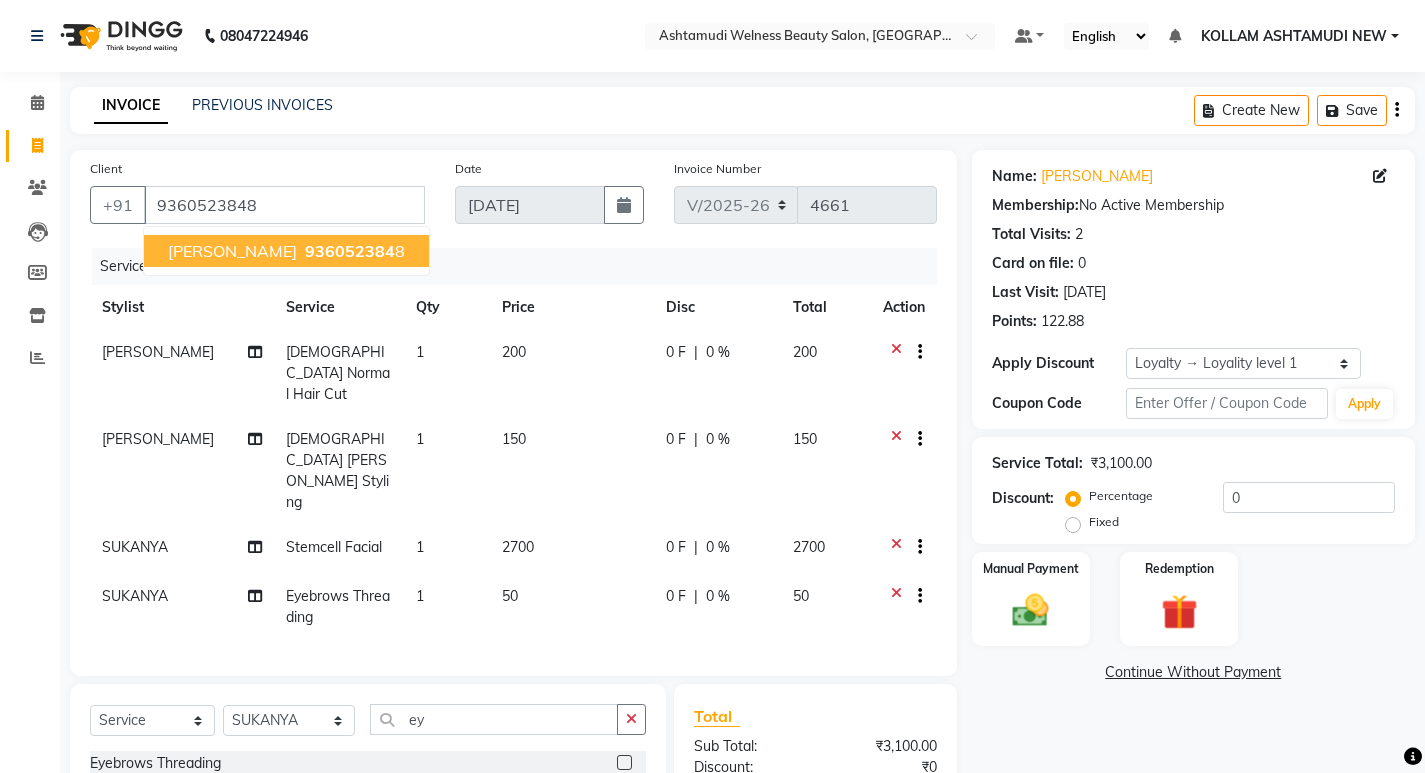 click on "Services" 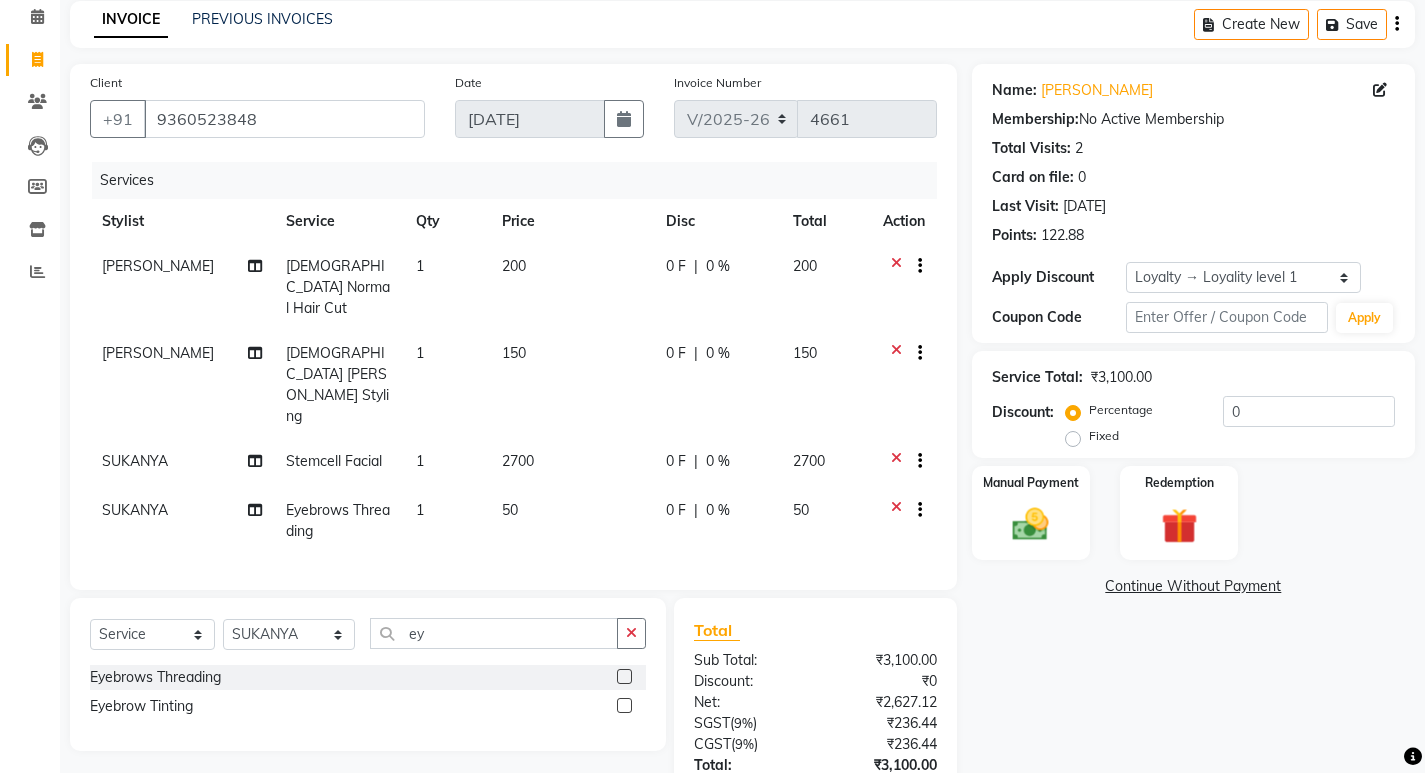 scroll, scrollTop: 187, scrollLeft: 0, axis: vertical 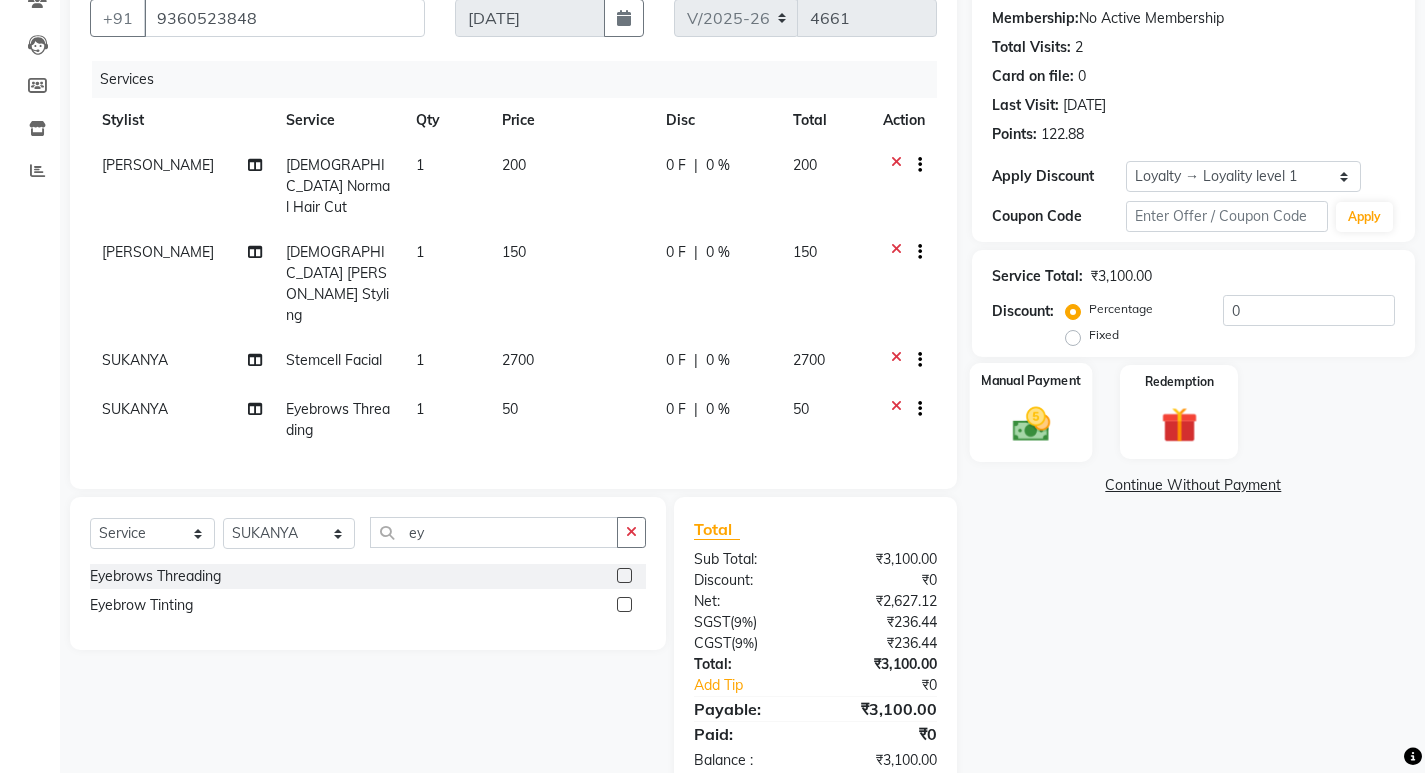 click 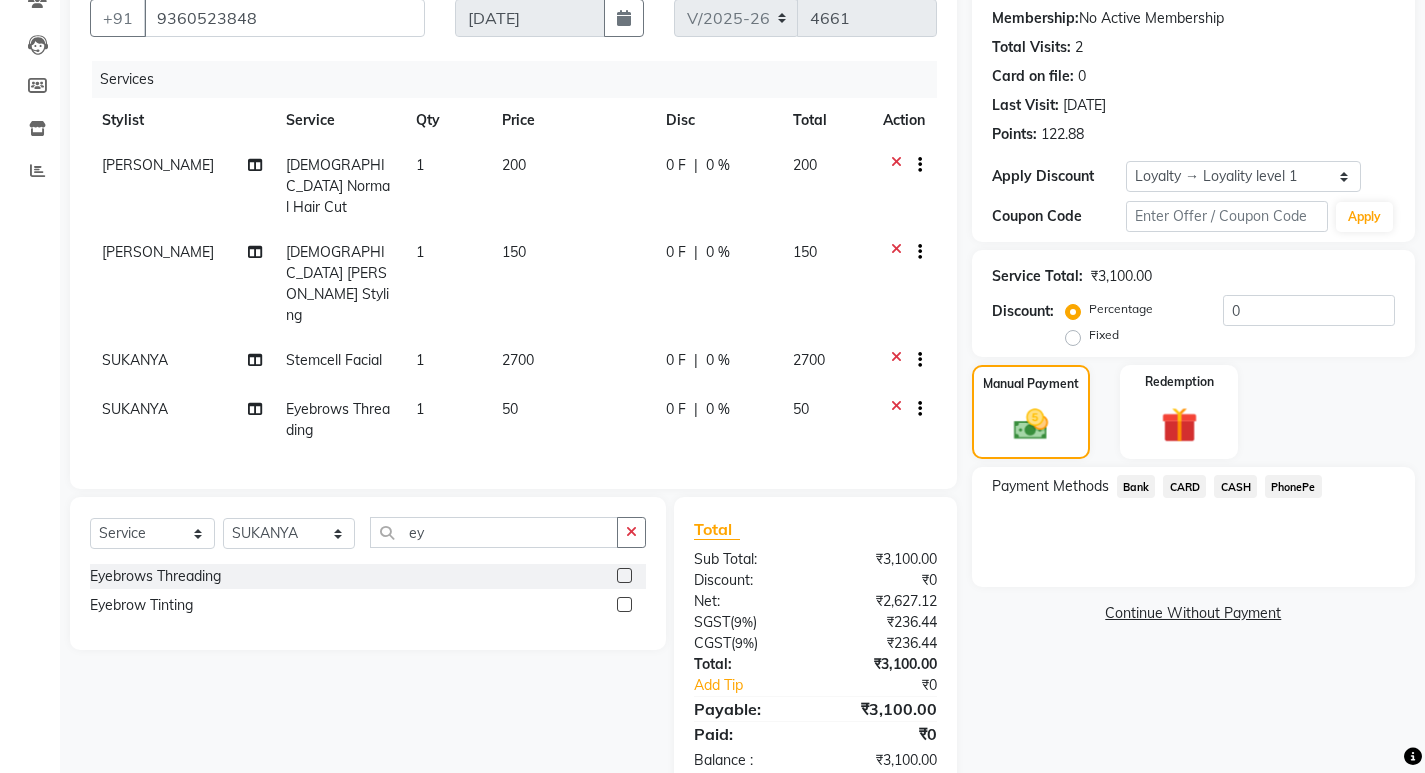 click on "PhonePe" 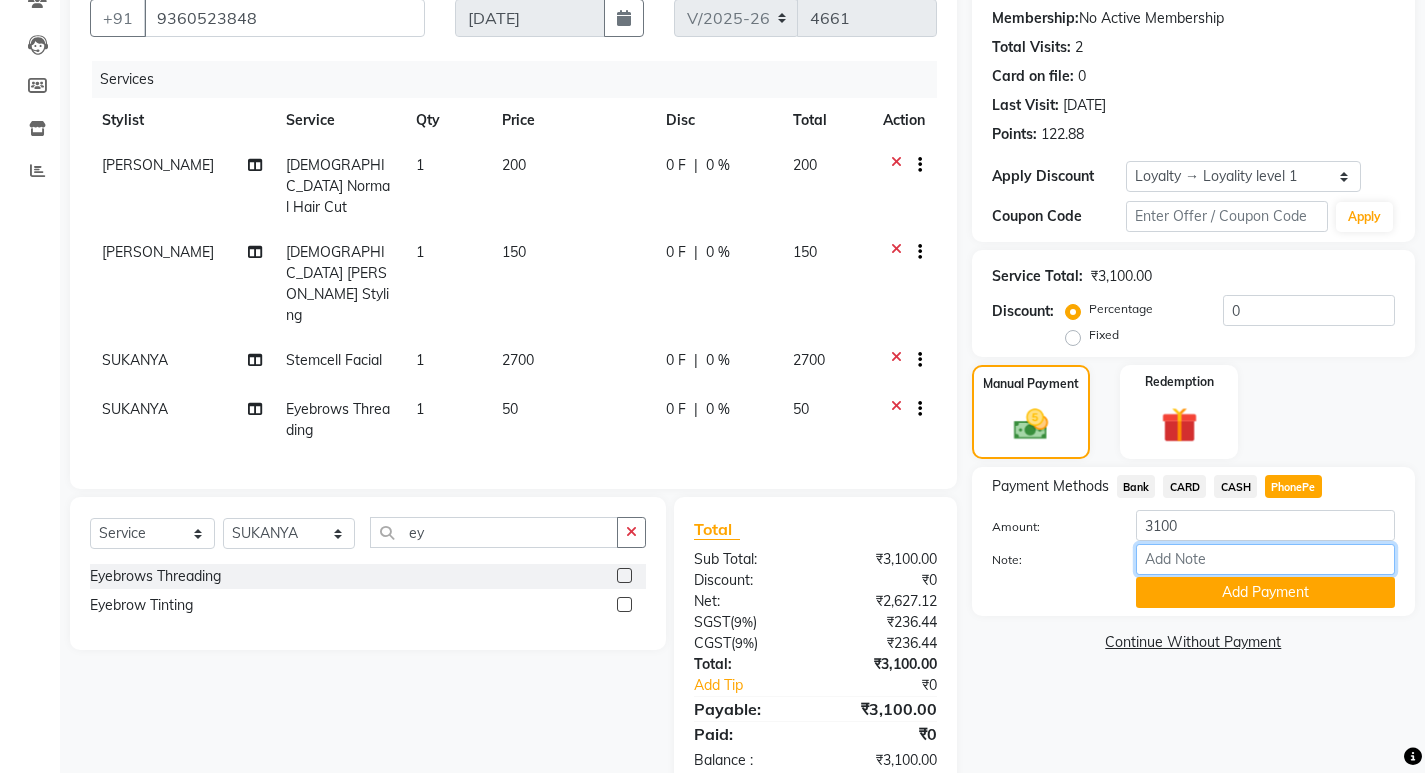 click on "Note:" at bounding box center [1265, 559] 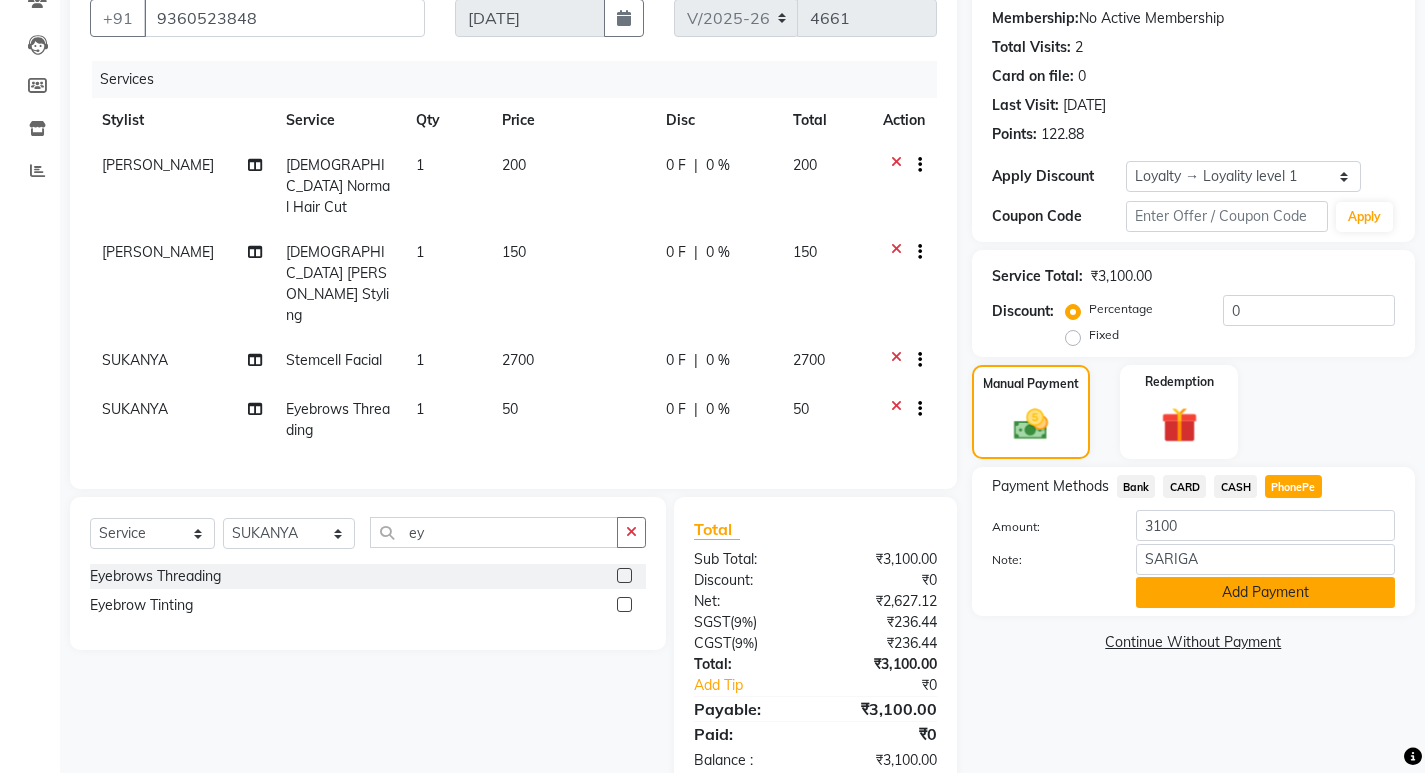 click on "Add Payment" 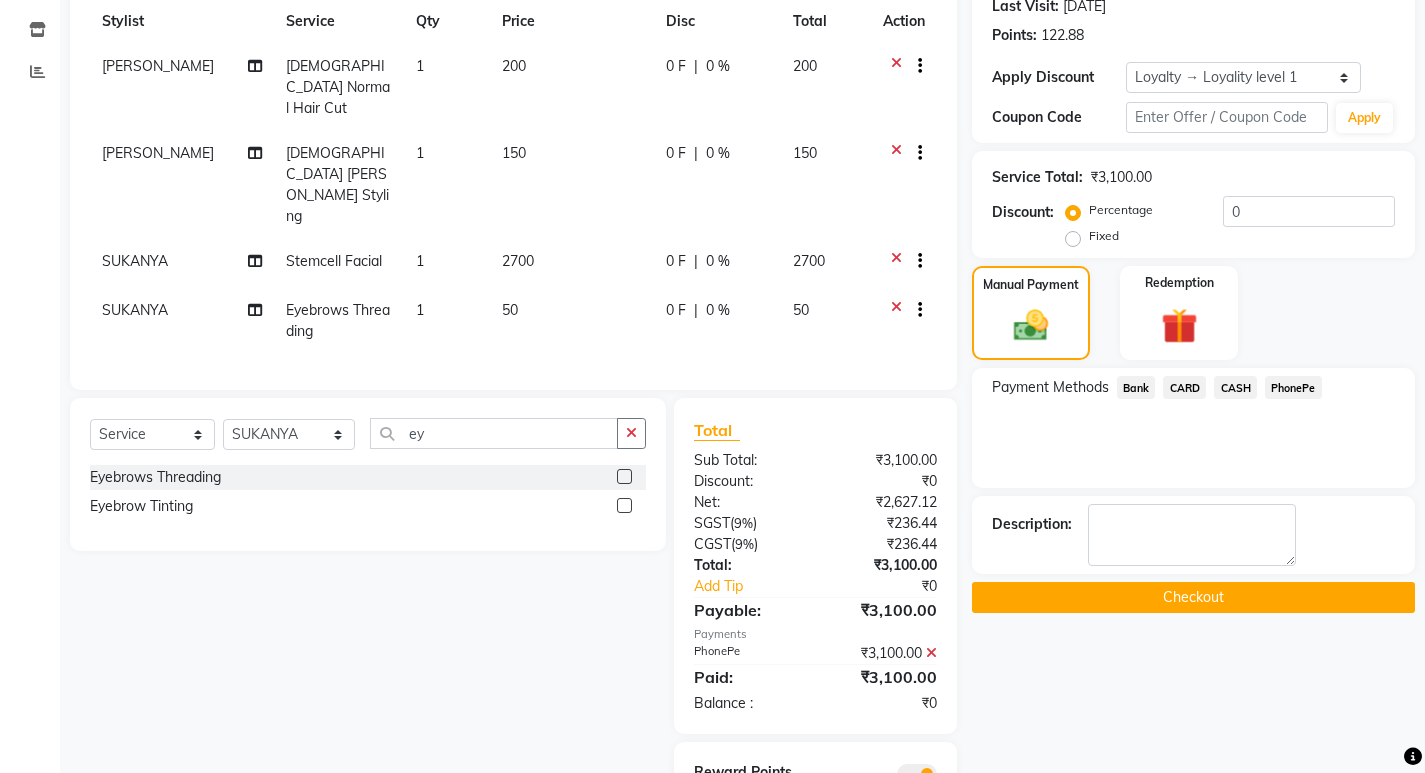 scroll, scrollTop: 287, scrollLeft: 0, axis: vertical 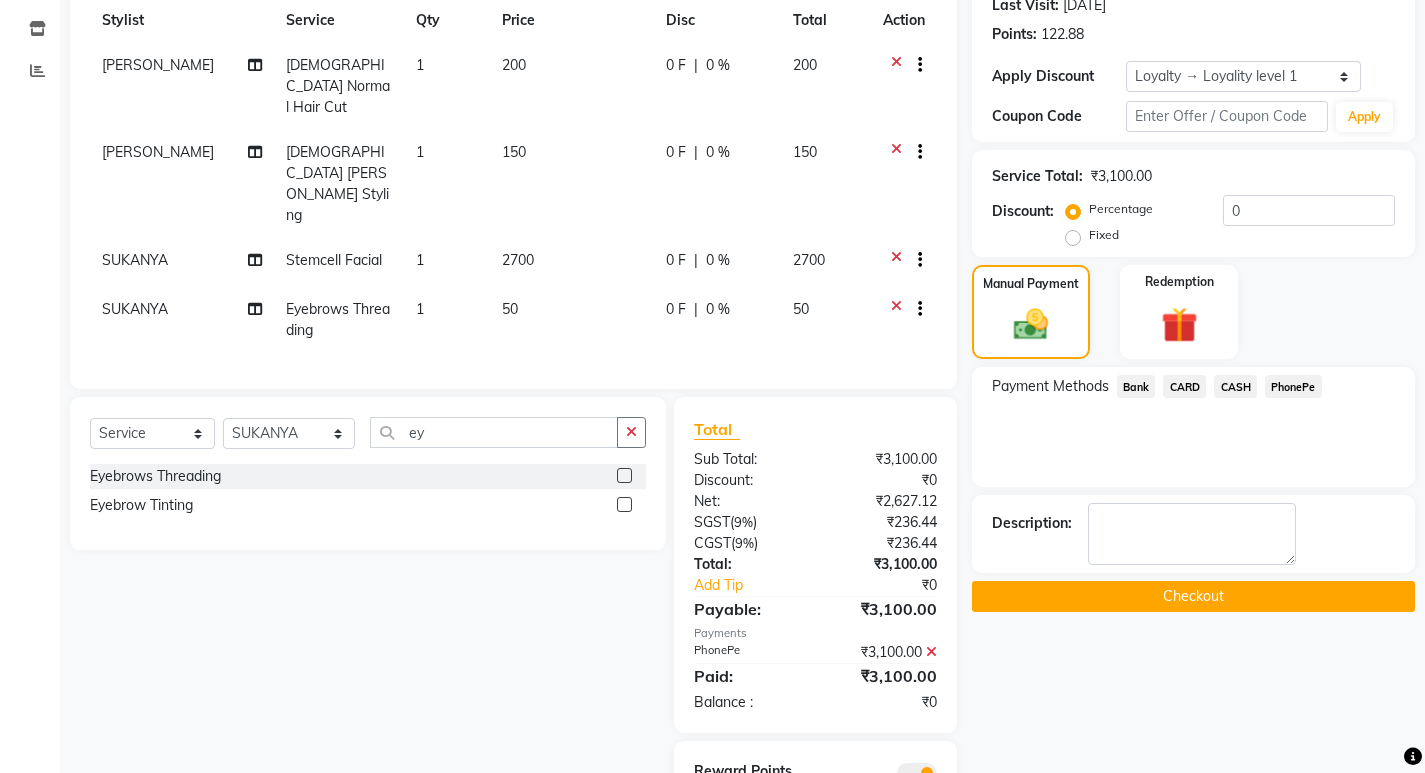 click on "Checkout" 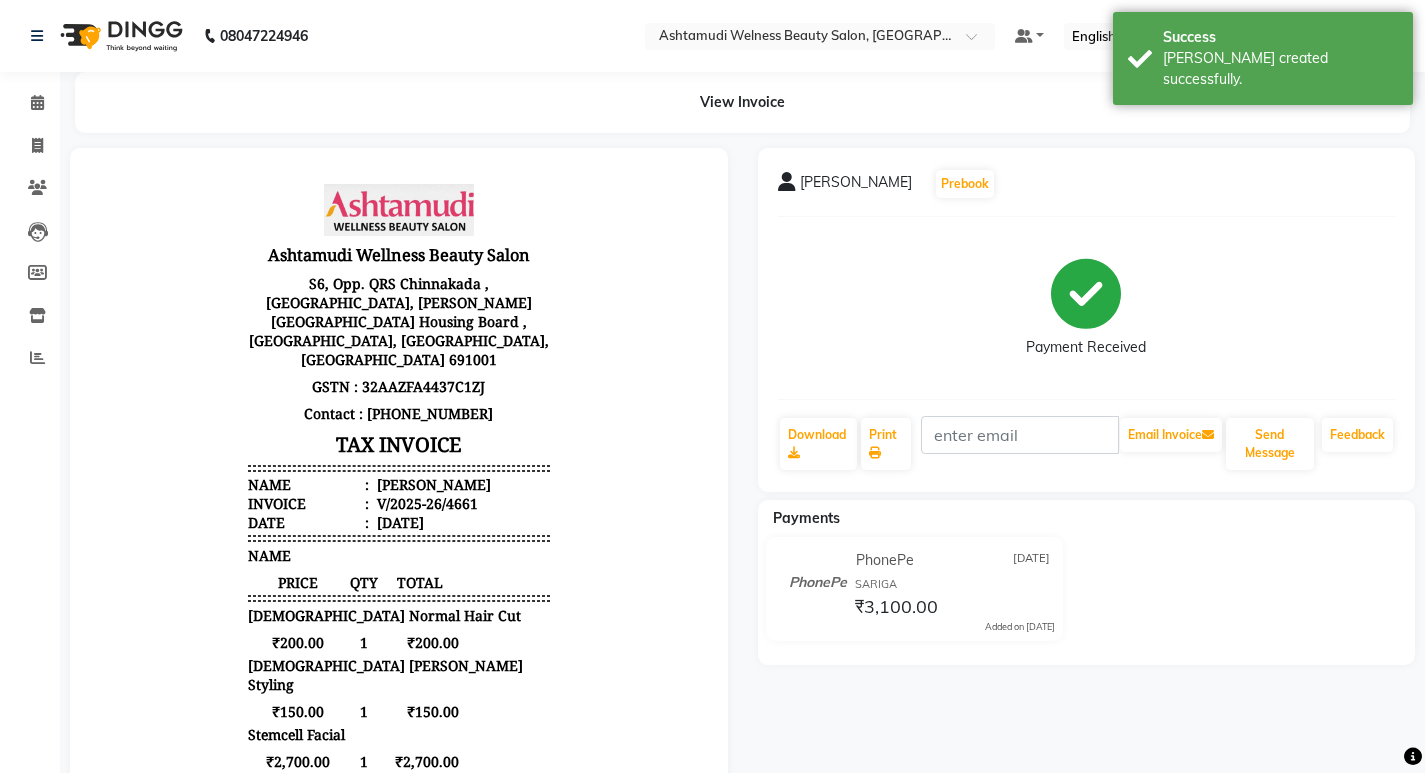 scroll, scrollTop: 0, scrollLeft: 0, axis: both 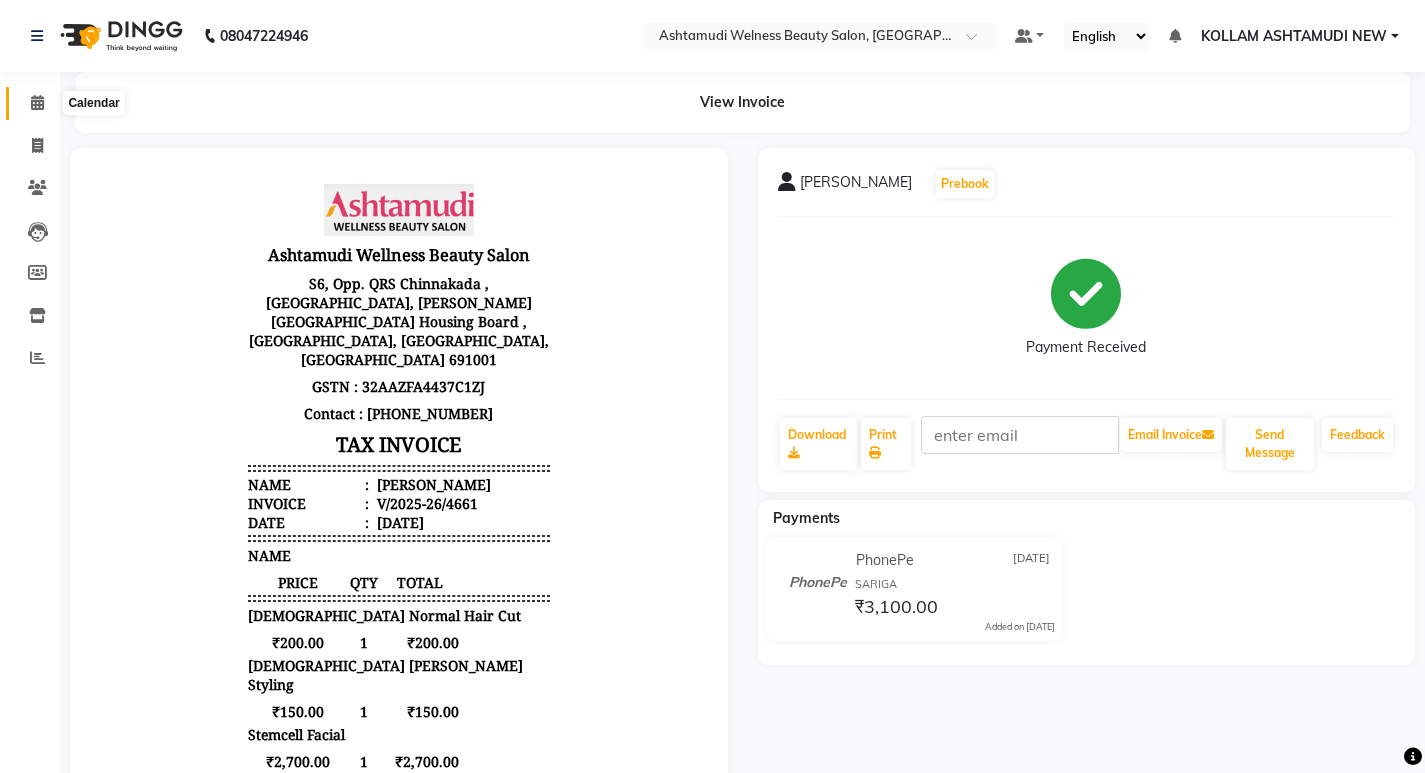 click 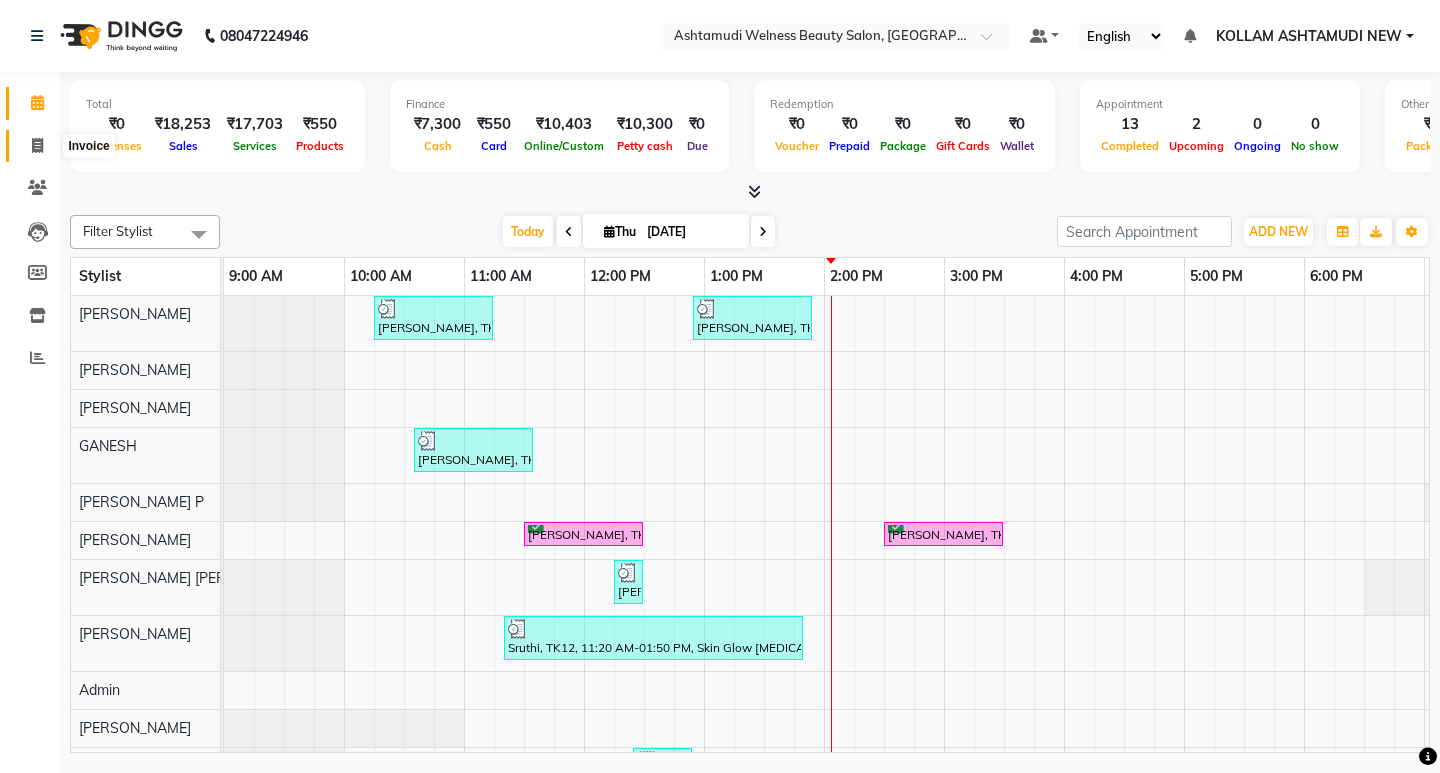 click 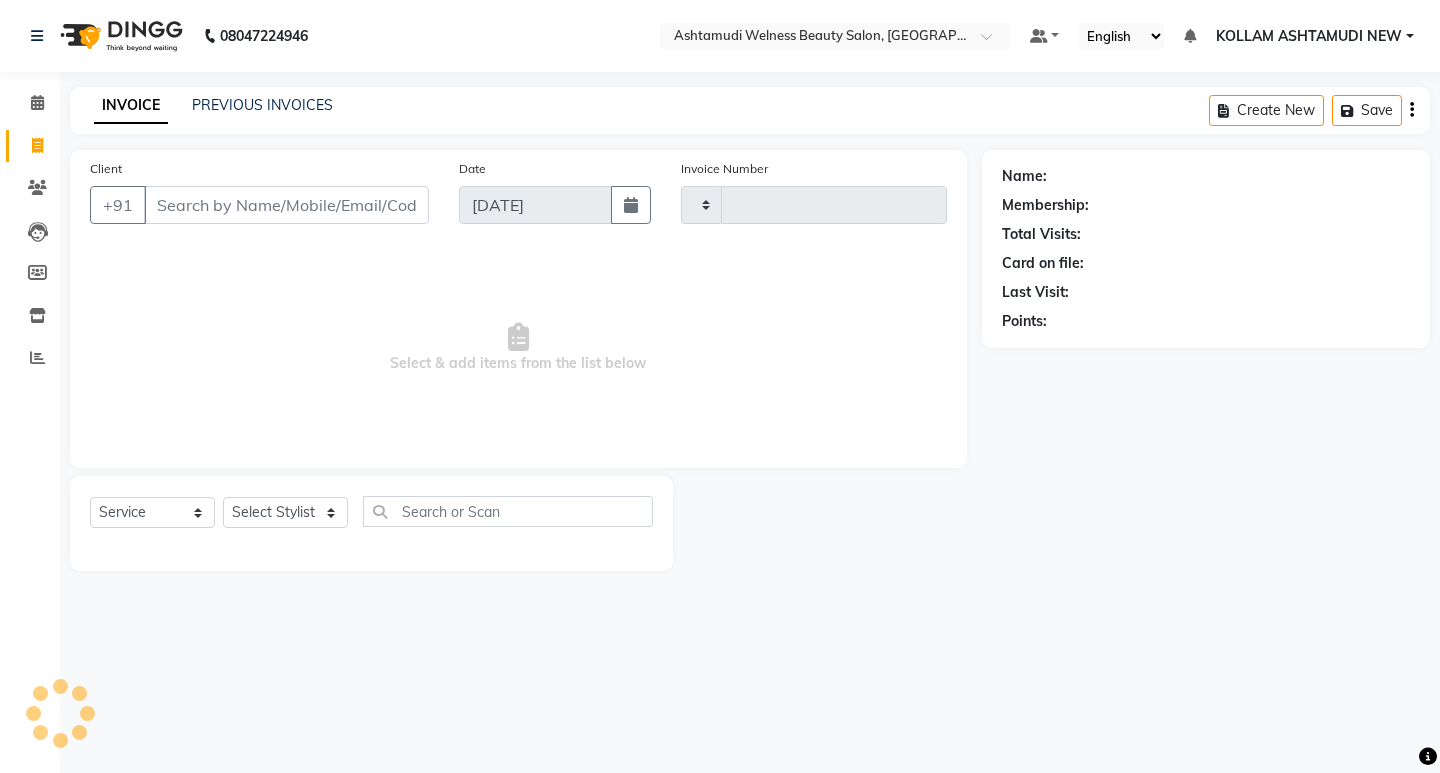 type on "4662" 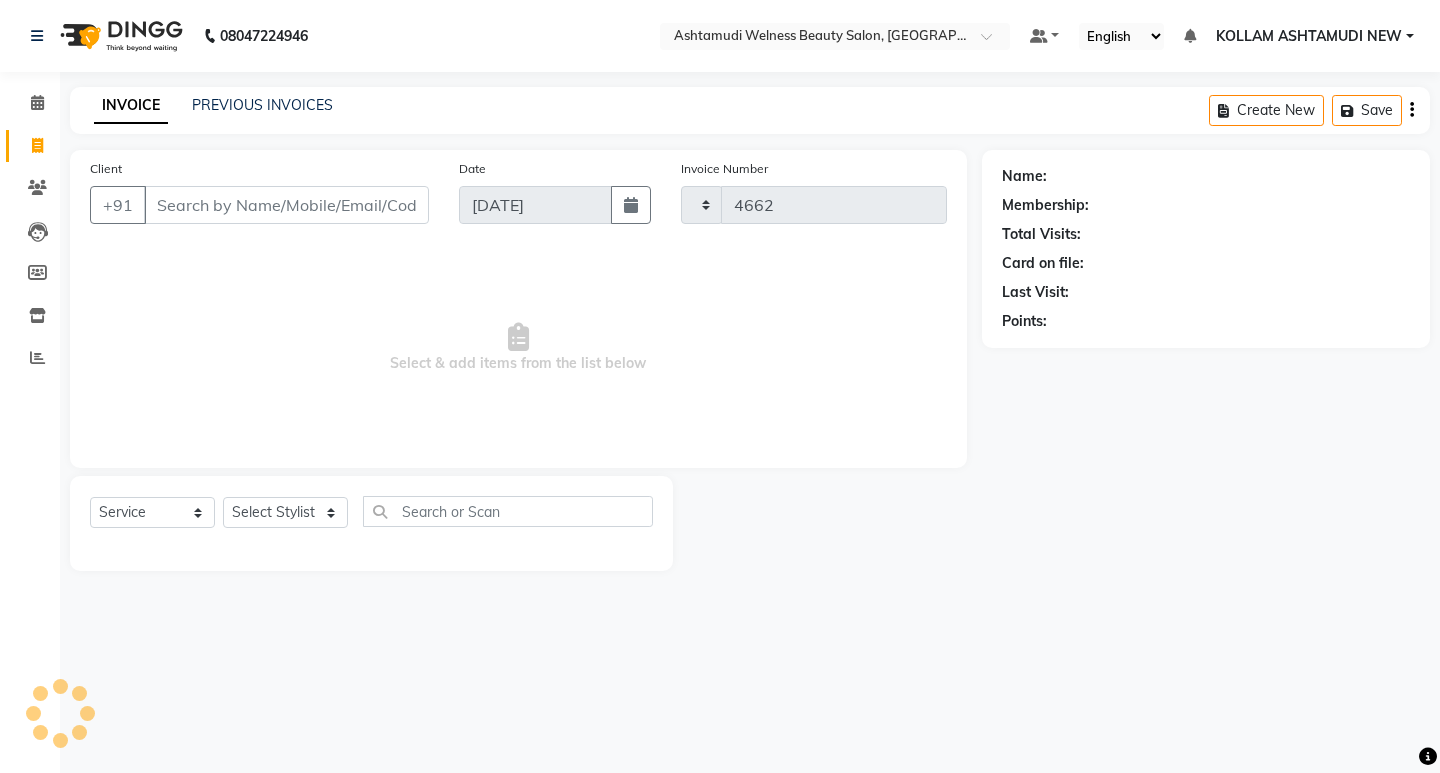 select on "4529" 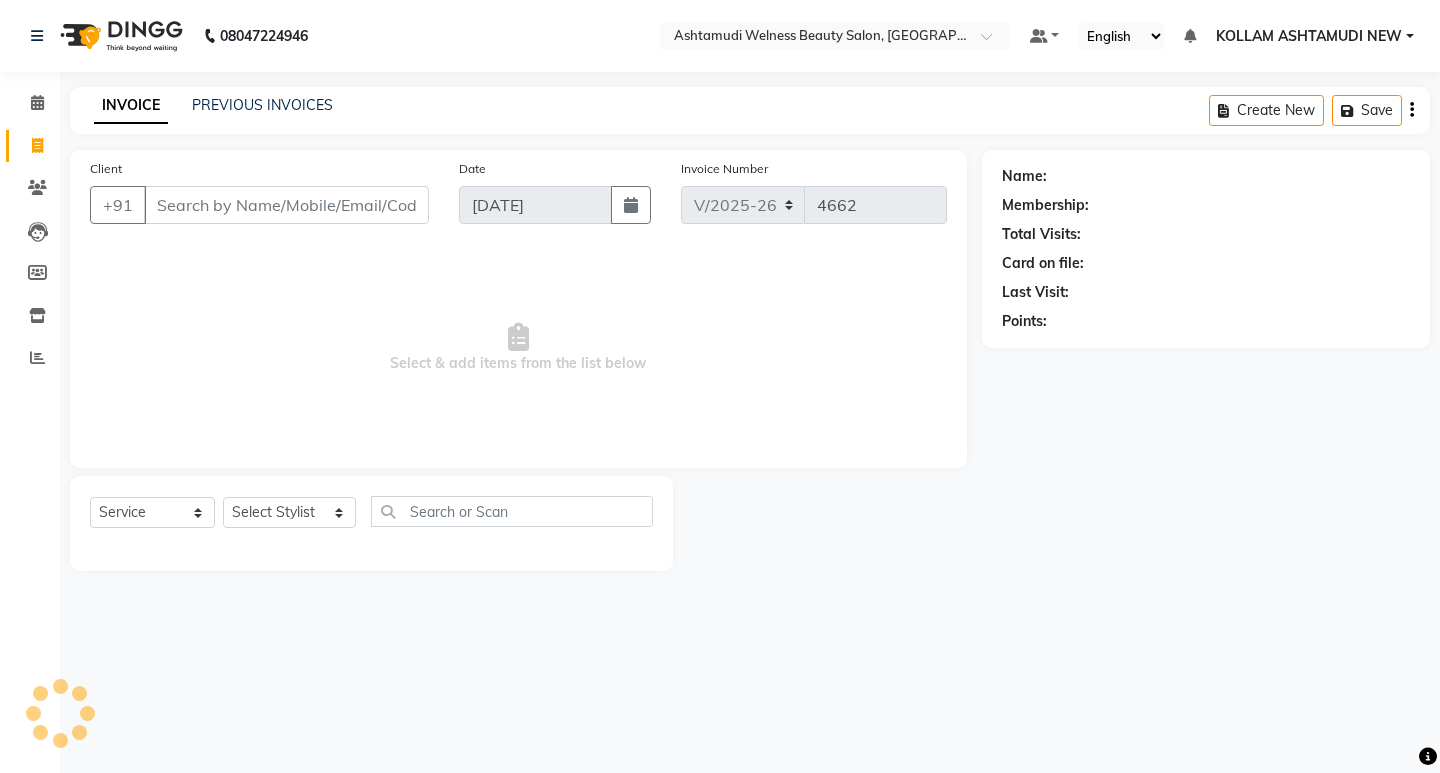 click on "Client" at bounding box center [286, 205] 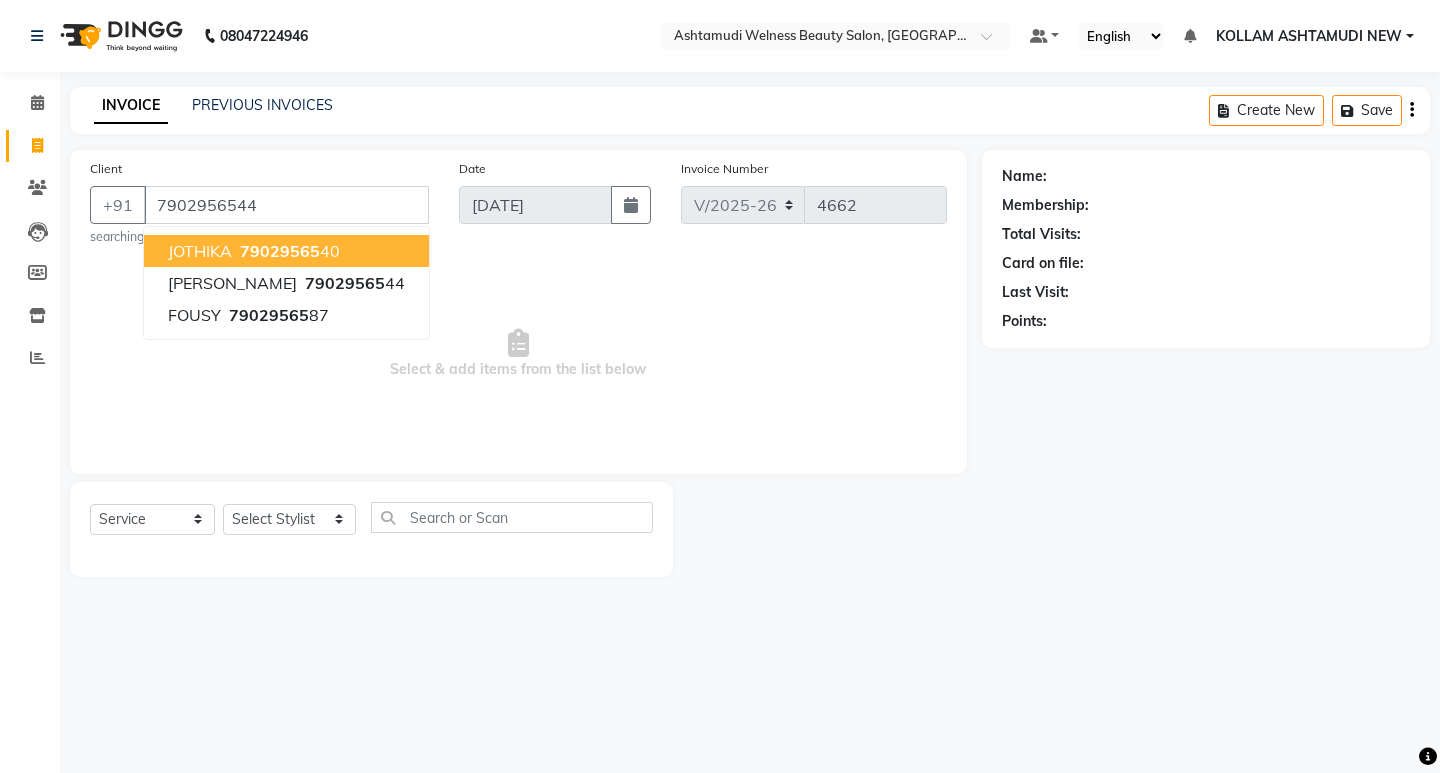 type on "7902956544" 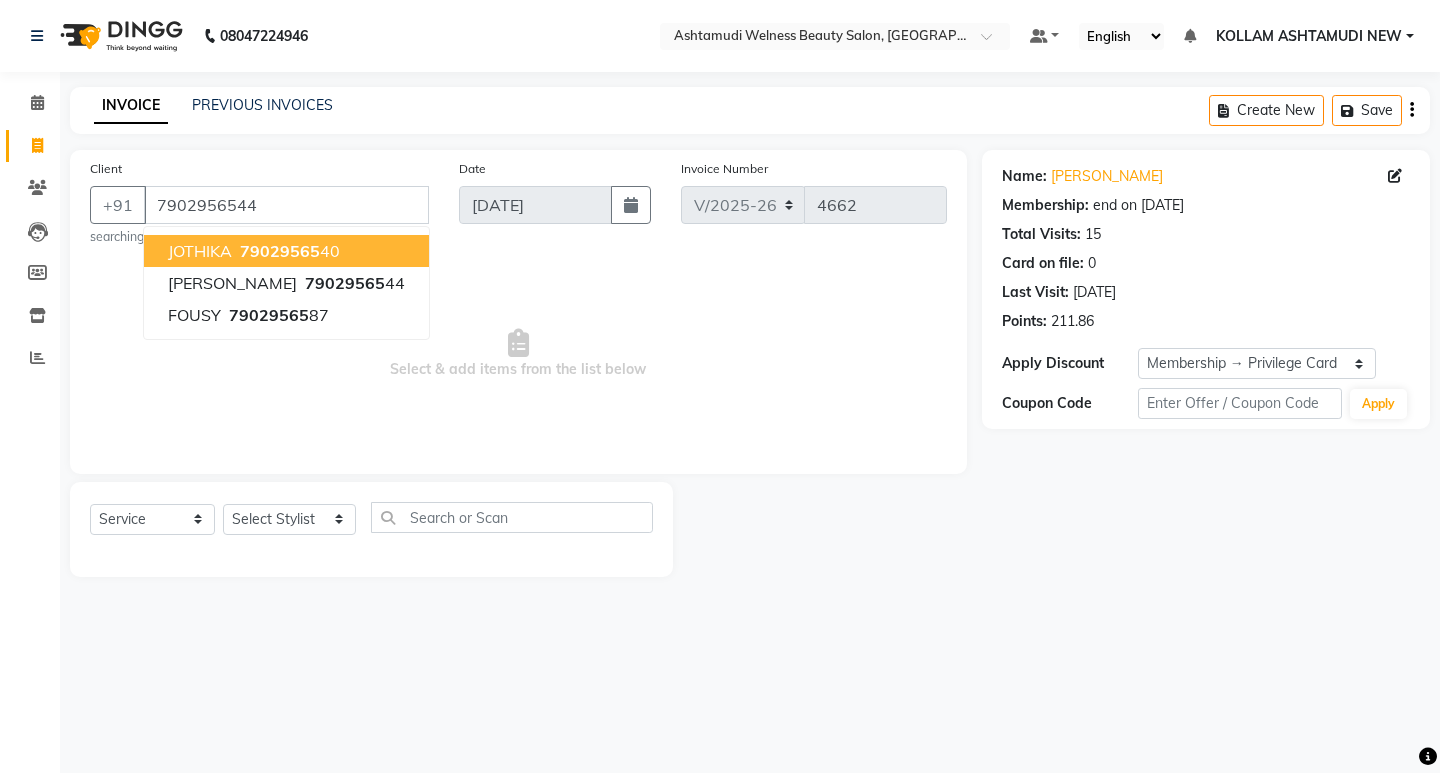 click on "Select & add items from the list below" at bounding box center (518, 354) 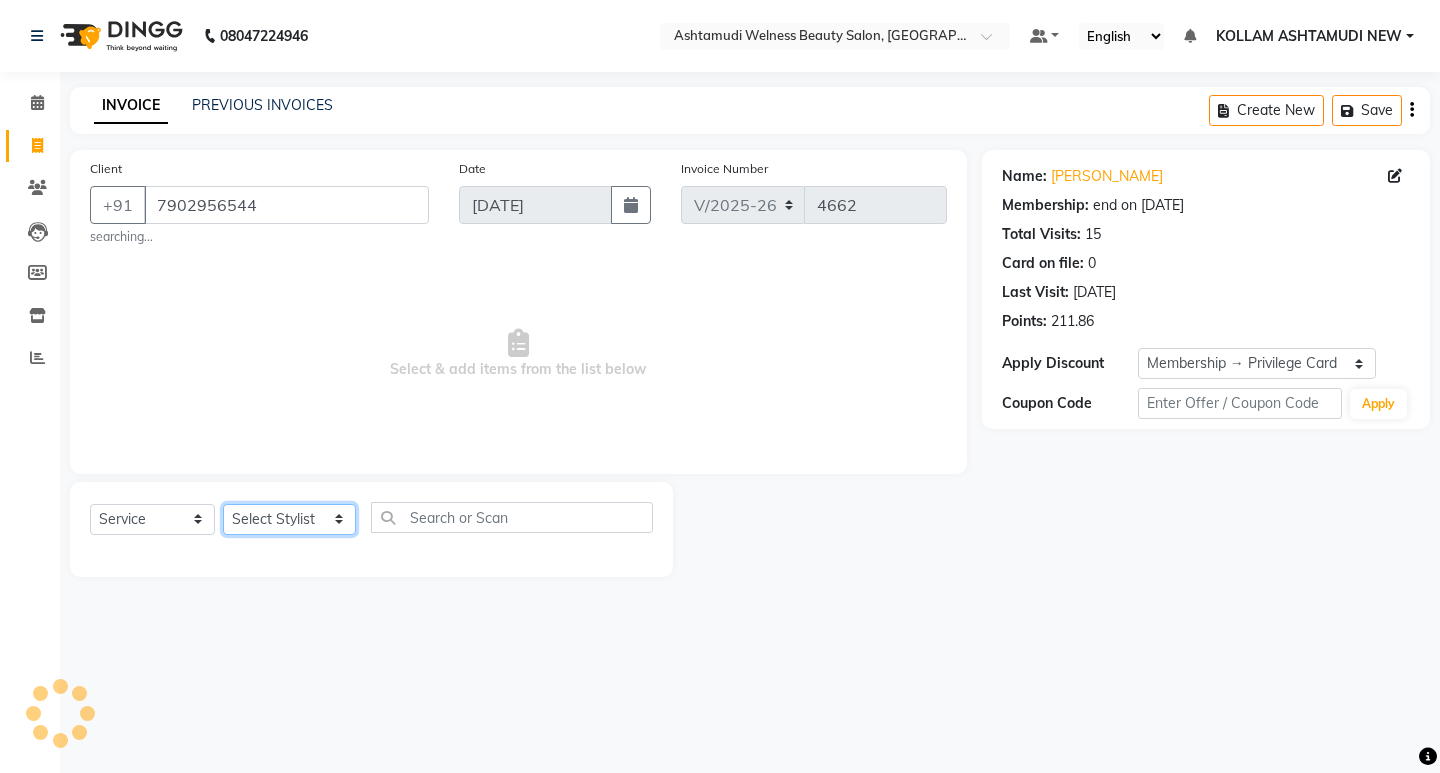 click on "Select Stylist [PERSON_NAME] Admin [PERSON_NAME]  [PERSON_NAME] [PERSON_NAME] [PERSON_NAME]  M [PERSON_NAME]  [PERSON_NAME]  P [PERSON_NAME] ASHTAMUDI KOLLAM ASHTAMUDI NEW  [PERSON_NAME] [PERSON_NAME] [PERSON_NAME]  [PERSON_NAME] [PERSON_NAME] [PERSON_NAME] [PERSON_NAME] [PERSON_NAME] M [PERSON_NAME] SARIGA [PERSON_NAME] [PERSON_NAME] [PERSON_NAME] [PERSON_NAME] [PERSON_NAME] S" 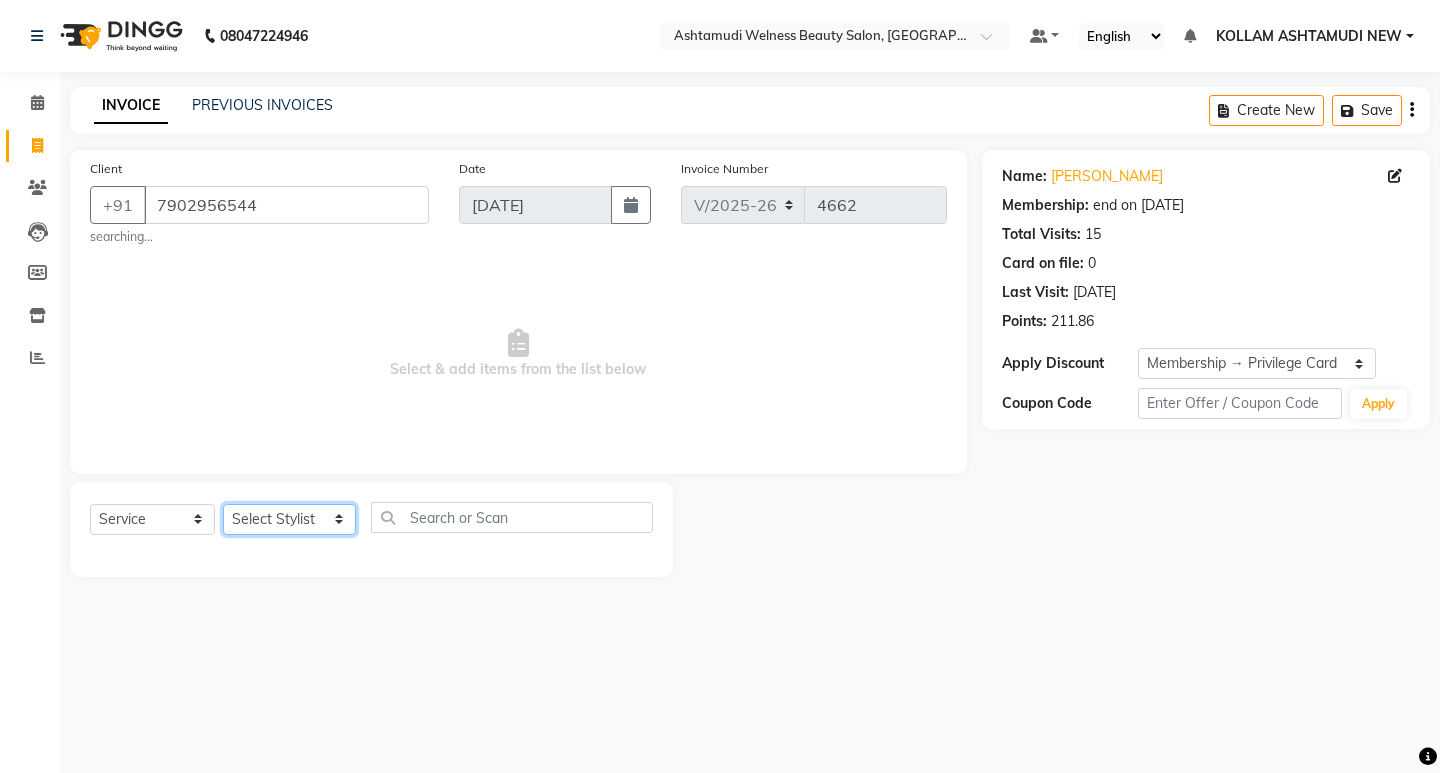 select on "25963" 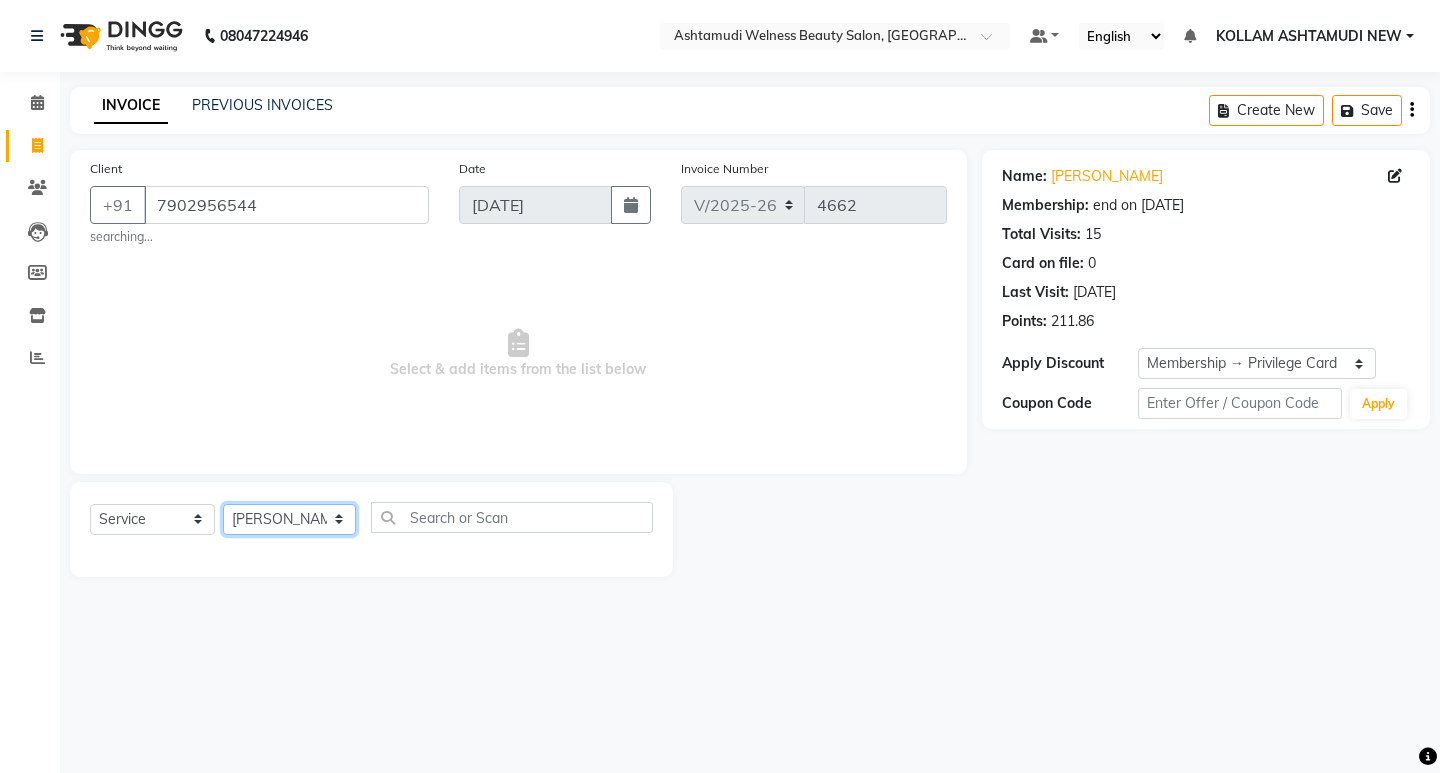 click on "Select Stylist [PERSON_NAME] Admin [PERSON_NAME]  [PERSON_NAME] [PERSON_NAME] [PERSON_NAME]  M [PERSON_NAME]  [PERSON_NAME]  P [PERSON_NAME] ASHTAMUDI KOLLAM ASHTAMUDI NEW  [PERSON_NAME] [PERSON_NAME] [PERSON_NAME]  [PERSON_NAME] [PERSON_NAME] [PERSON_NAME] [PERSON_NAME] [PERSON_NAME] M [PERSON_NAME] SARIGA [PERSON_NAME] [PERSON_NAME] [PERSON_NAME] [PERSON_NAME] [PERSON_NAME] S" 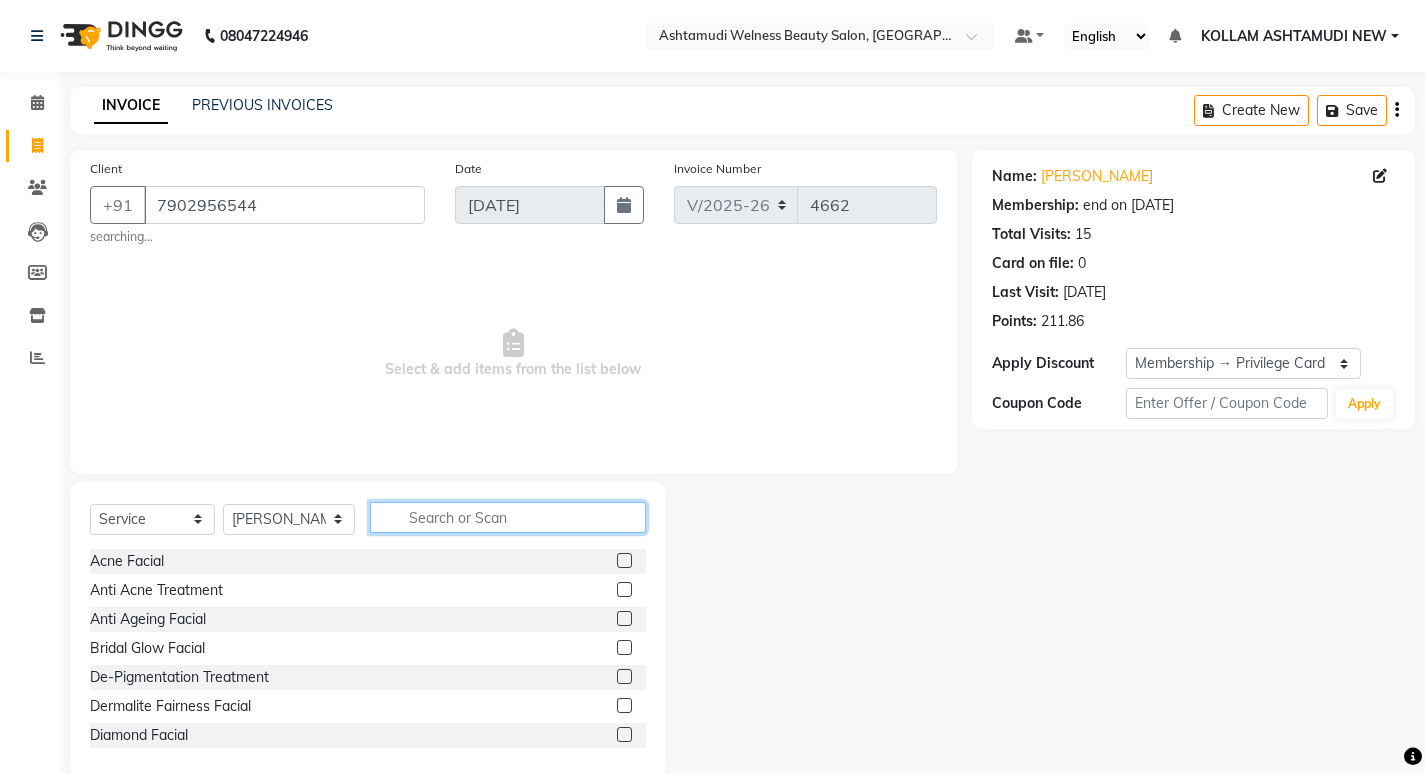 click 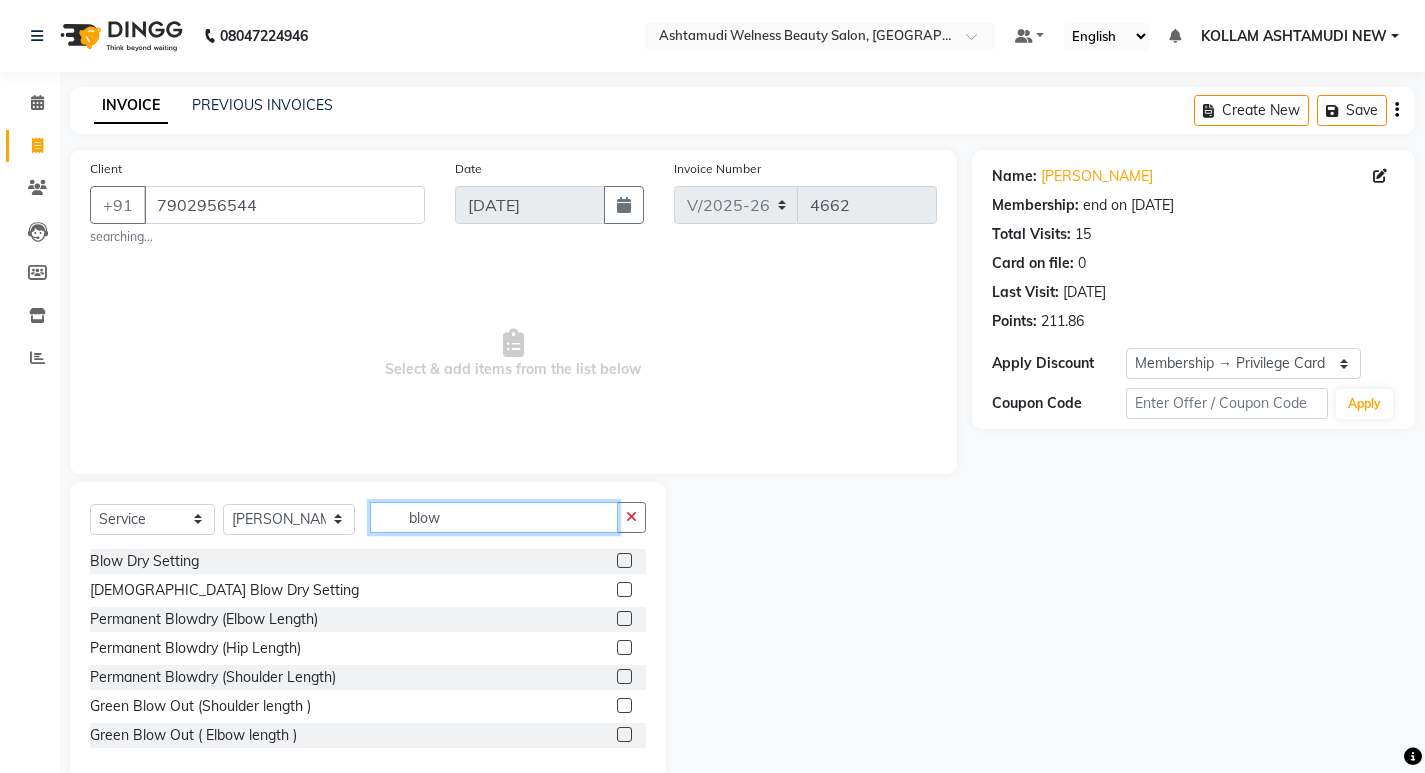 type on "blow" 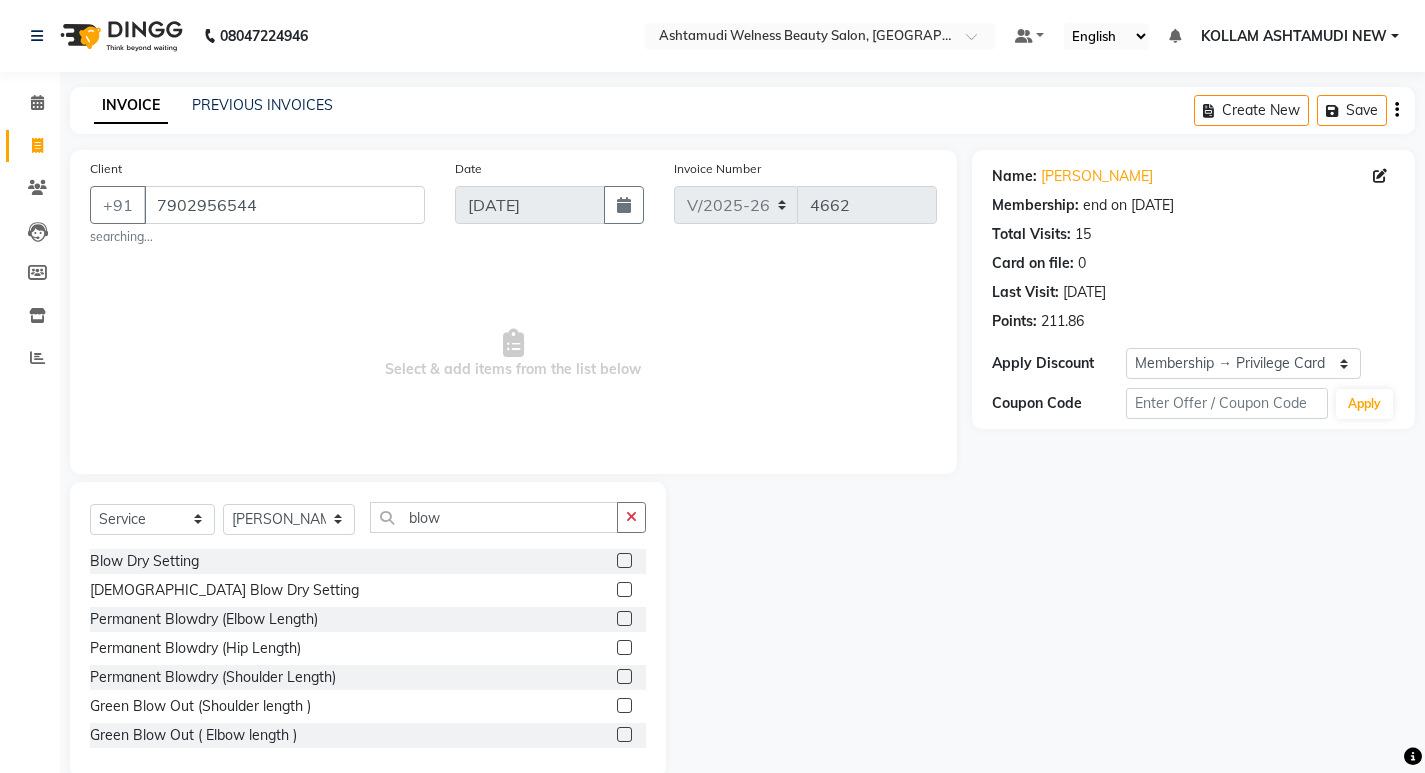 click 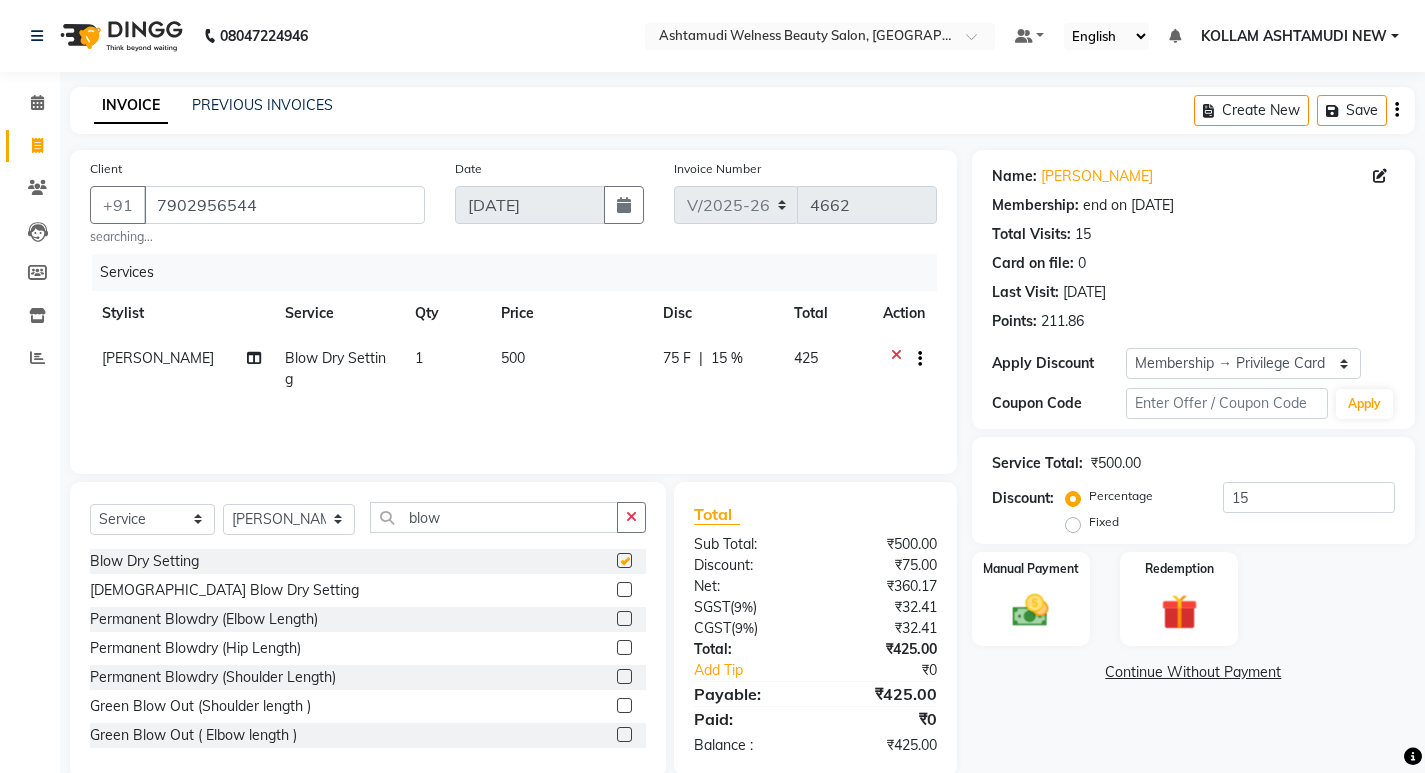 checkbox on "false" 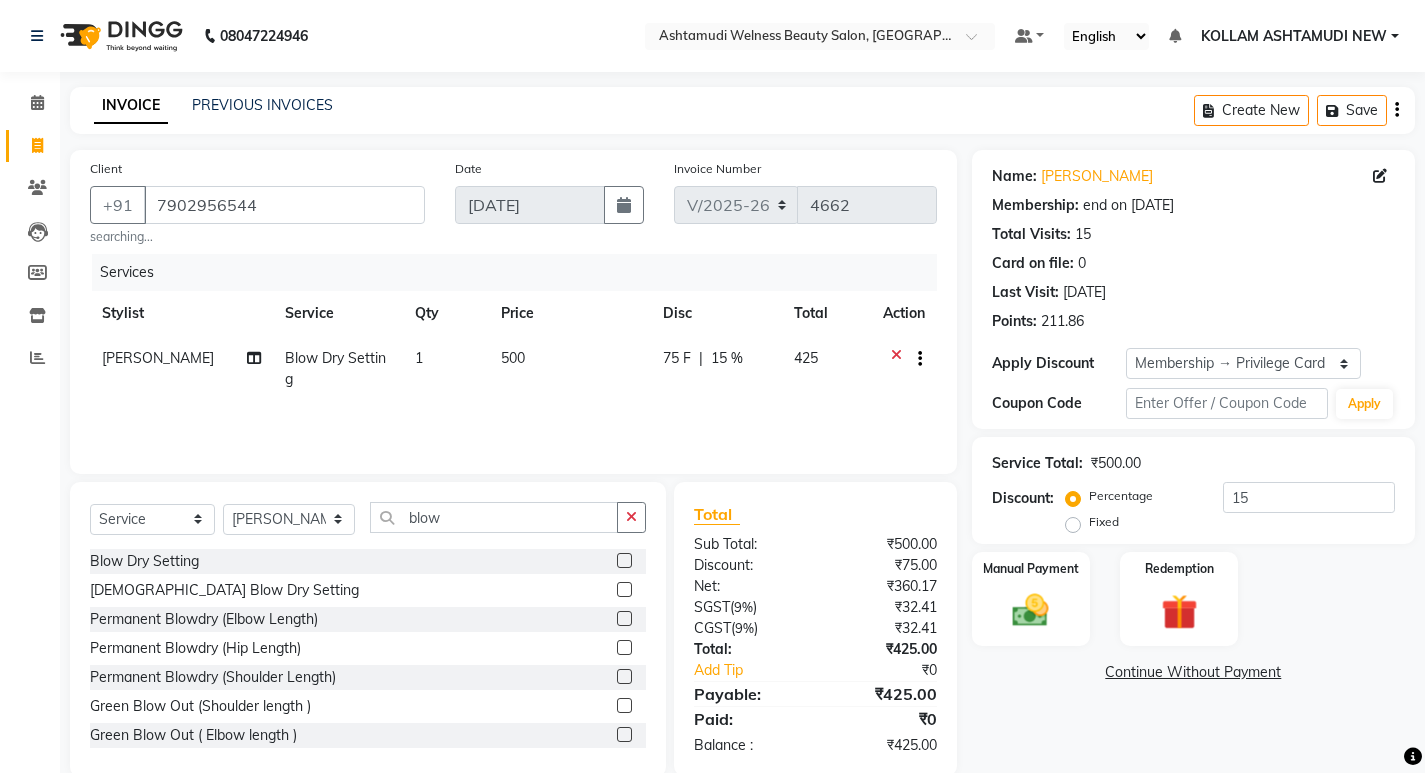 scroll, scrollTop: 34, scrollLeft: 0, axis: vertical 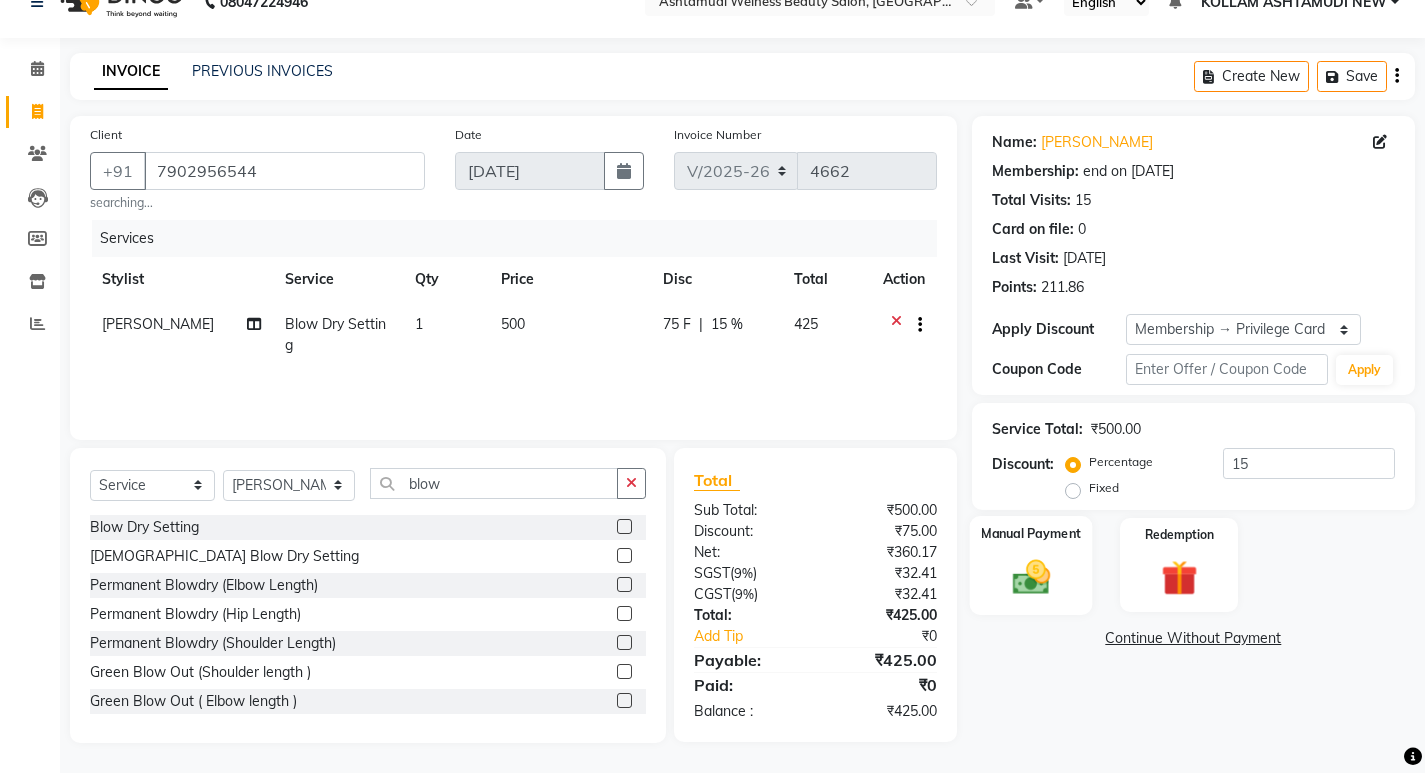 click 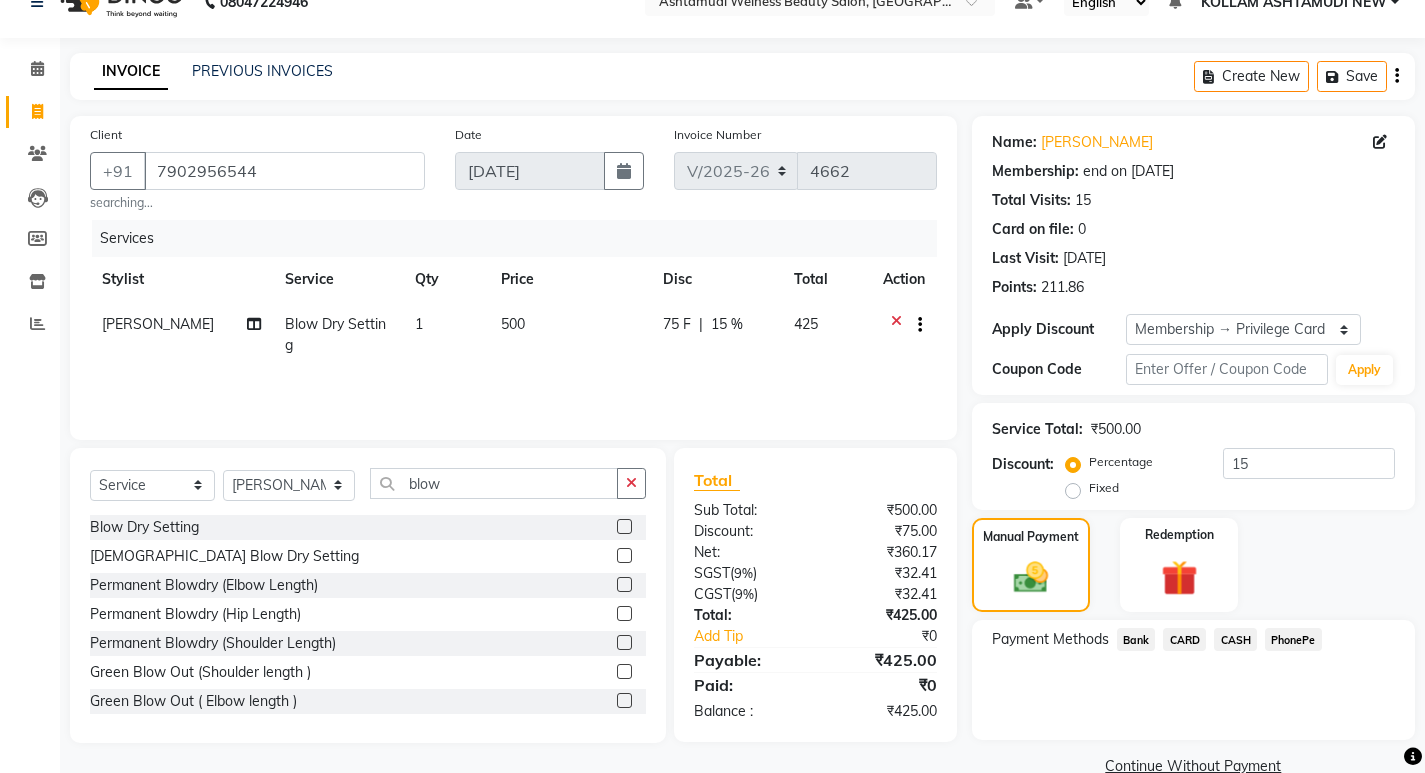 click on "PhonePe" 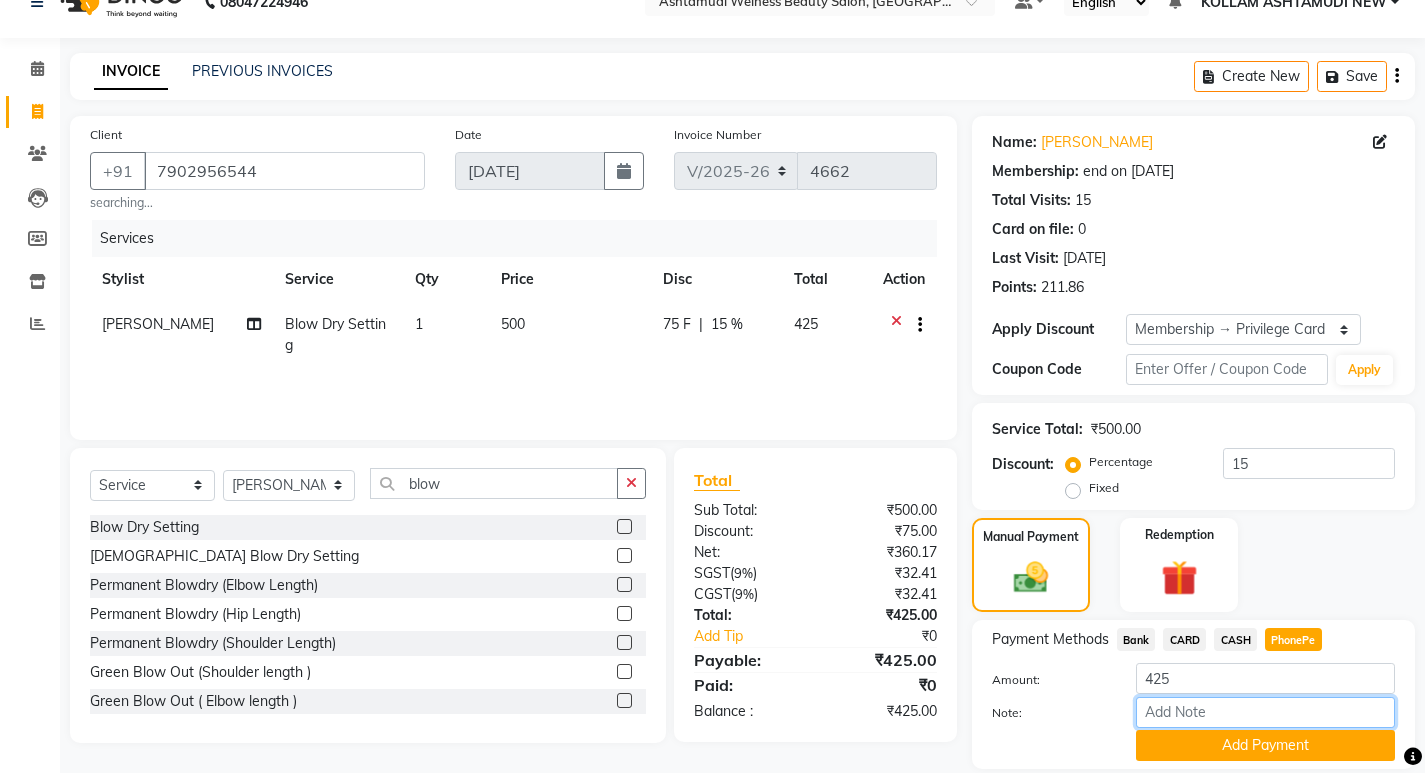 click on "Note:" at bounding box center [1265, 712] 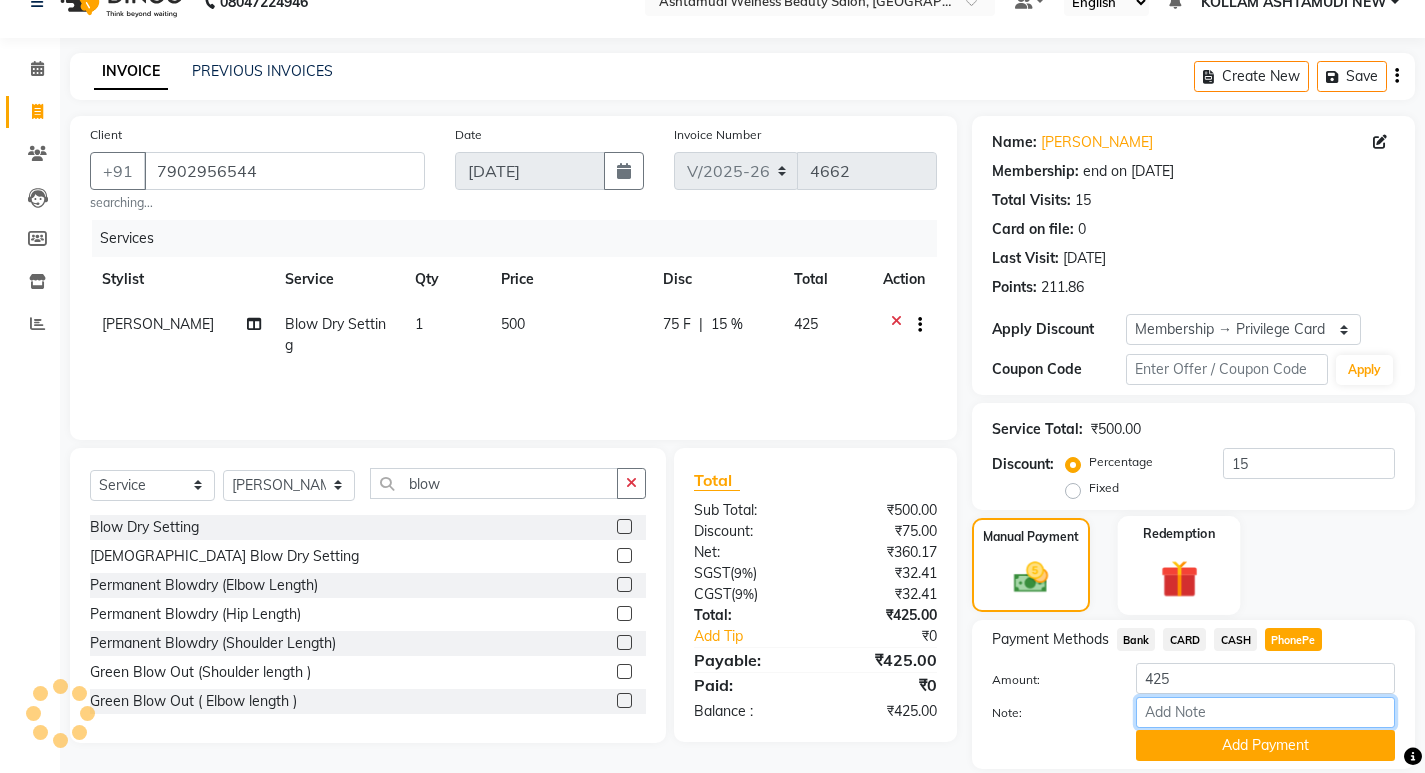 type on "SARIGA" 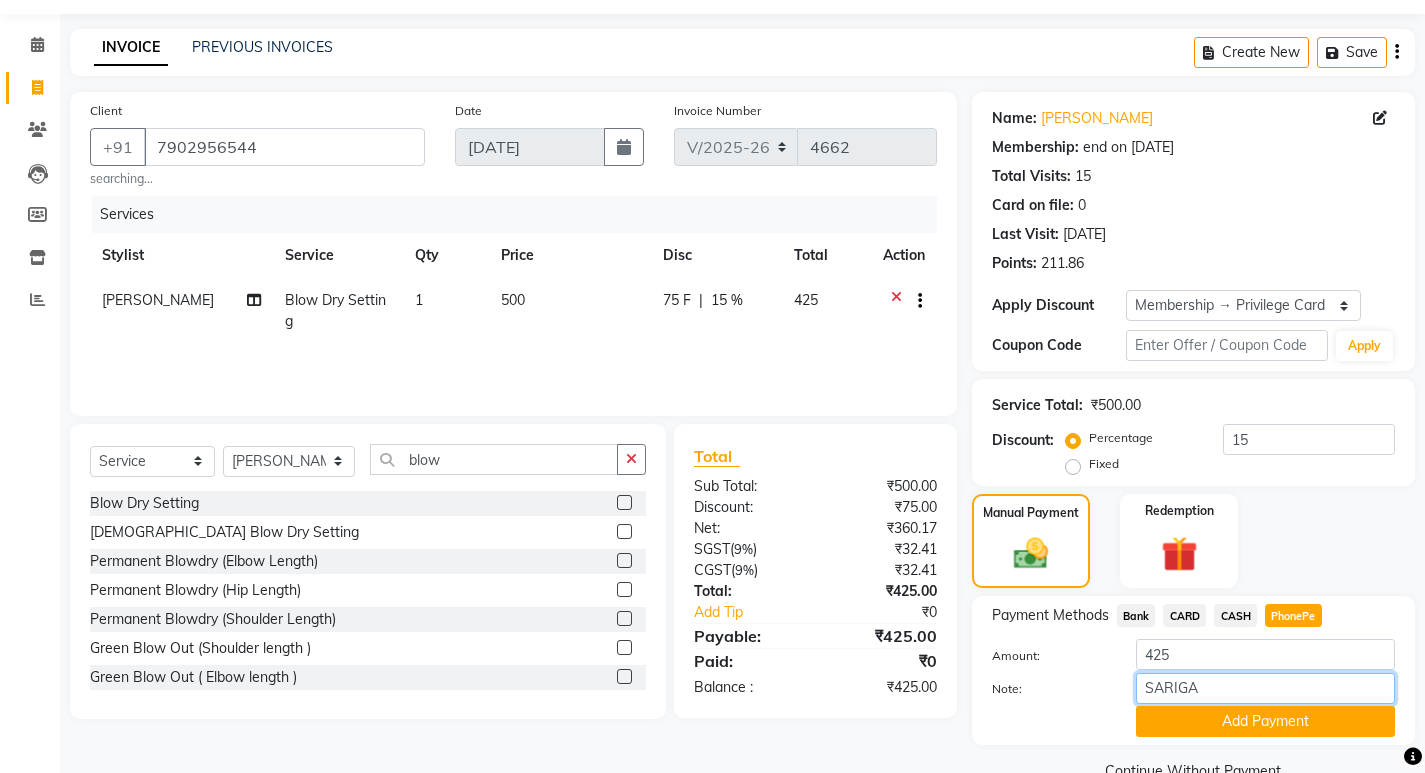 scroll, scrollTop: 101, scrollLeft: 0, axis: vertical 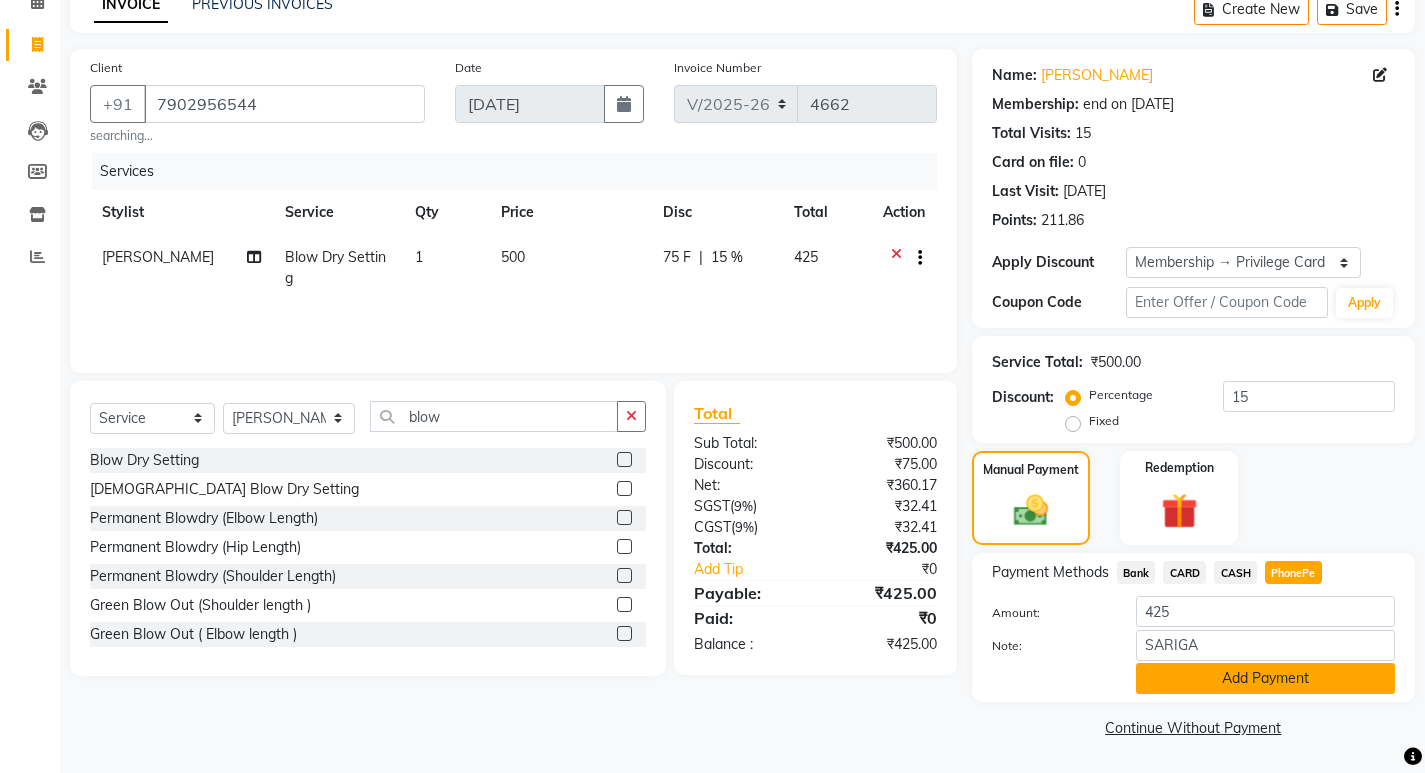 click on "Add Payment" 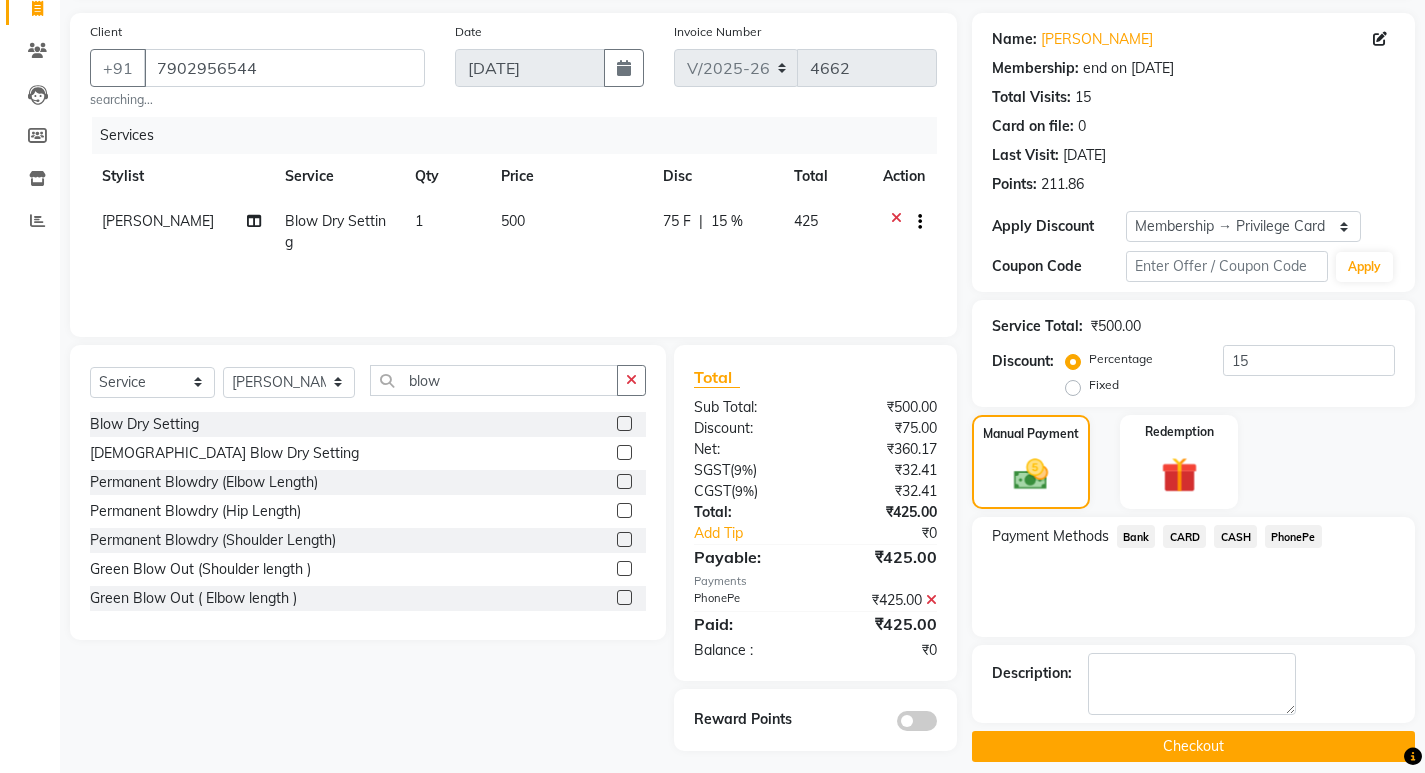 scroll, scrollTop: 156, scrollLeft: 0, axis: vertical 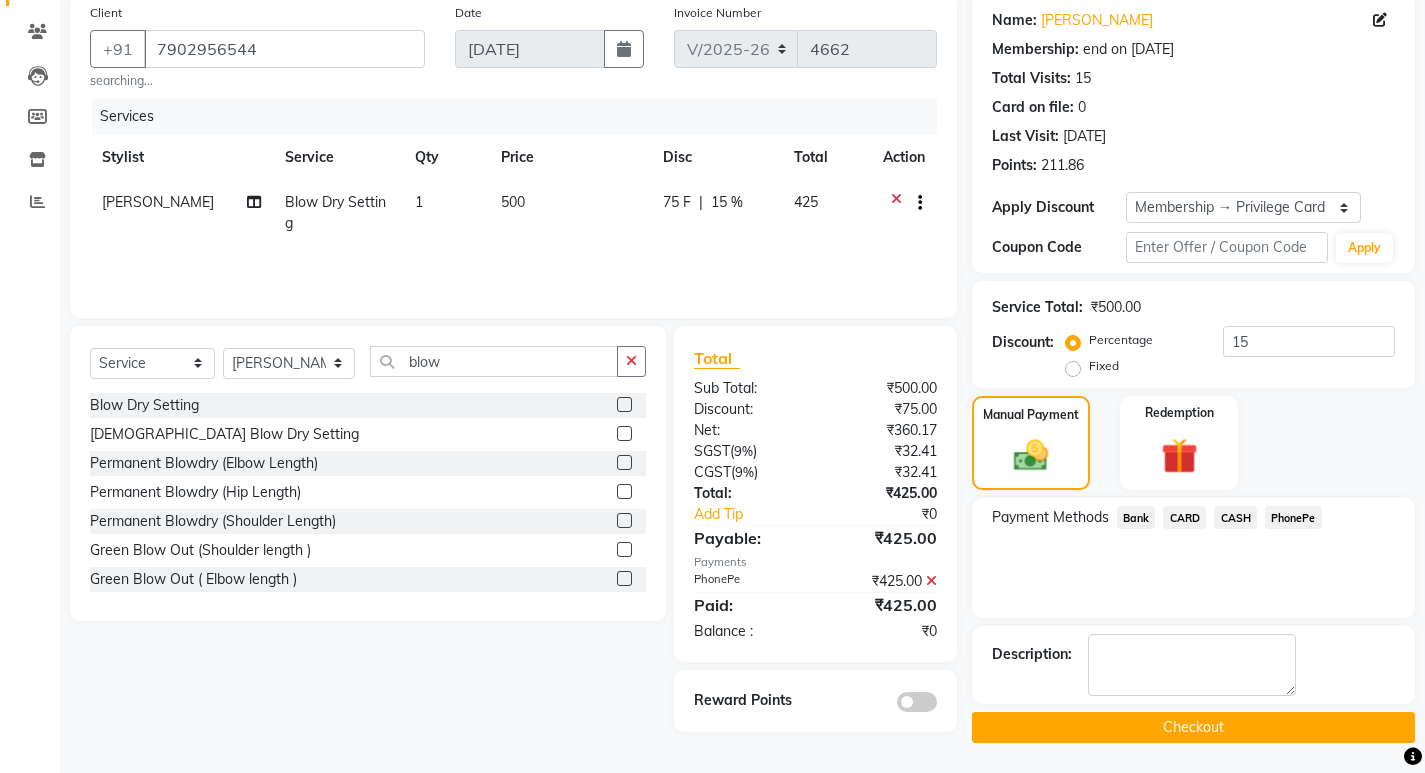 click on "Checkout" 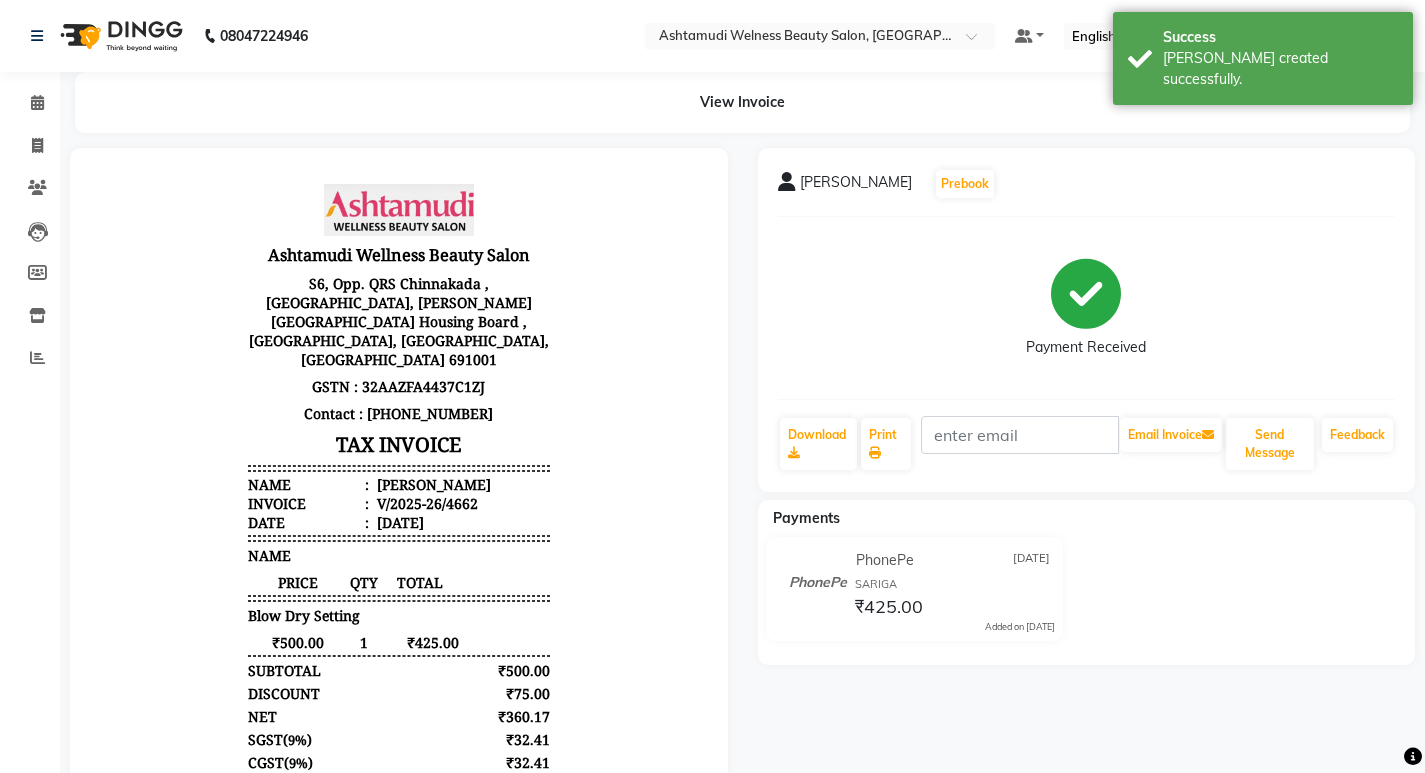 scroll, scrollTop: 0, scrollLeft: 0, axis: both 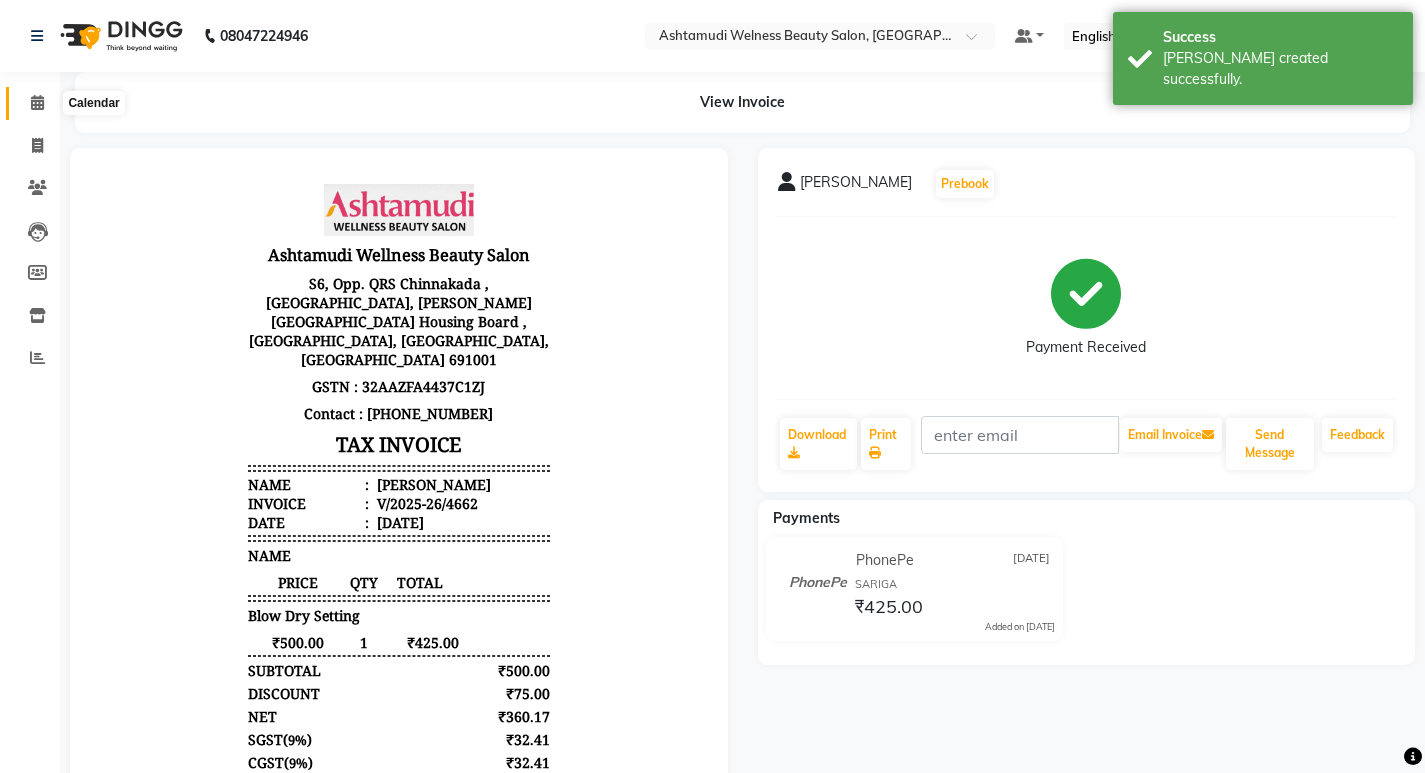 click 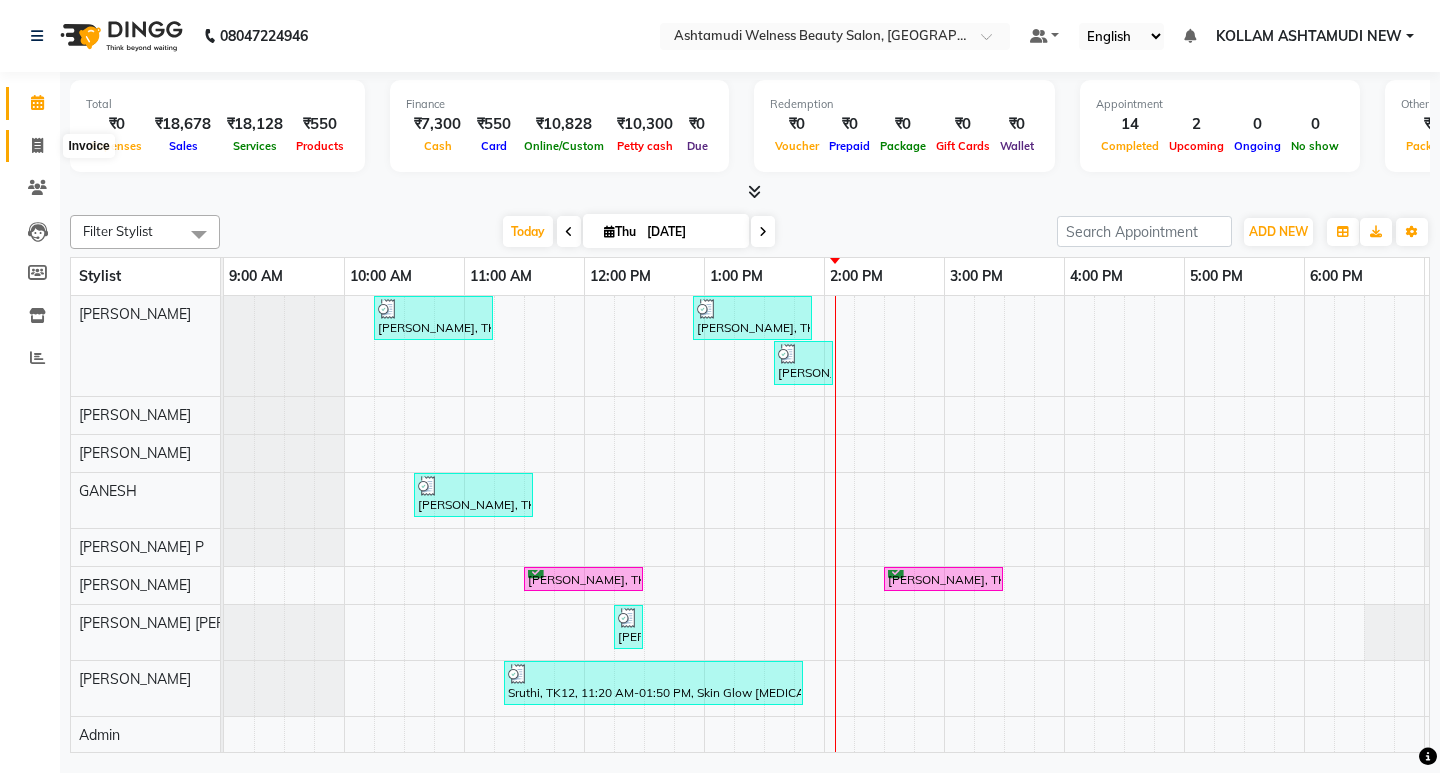 click 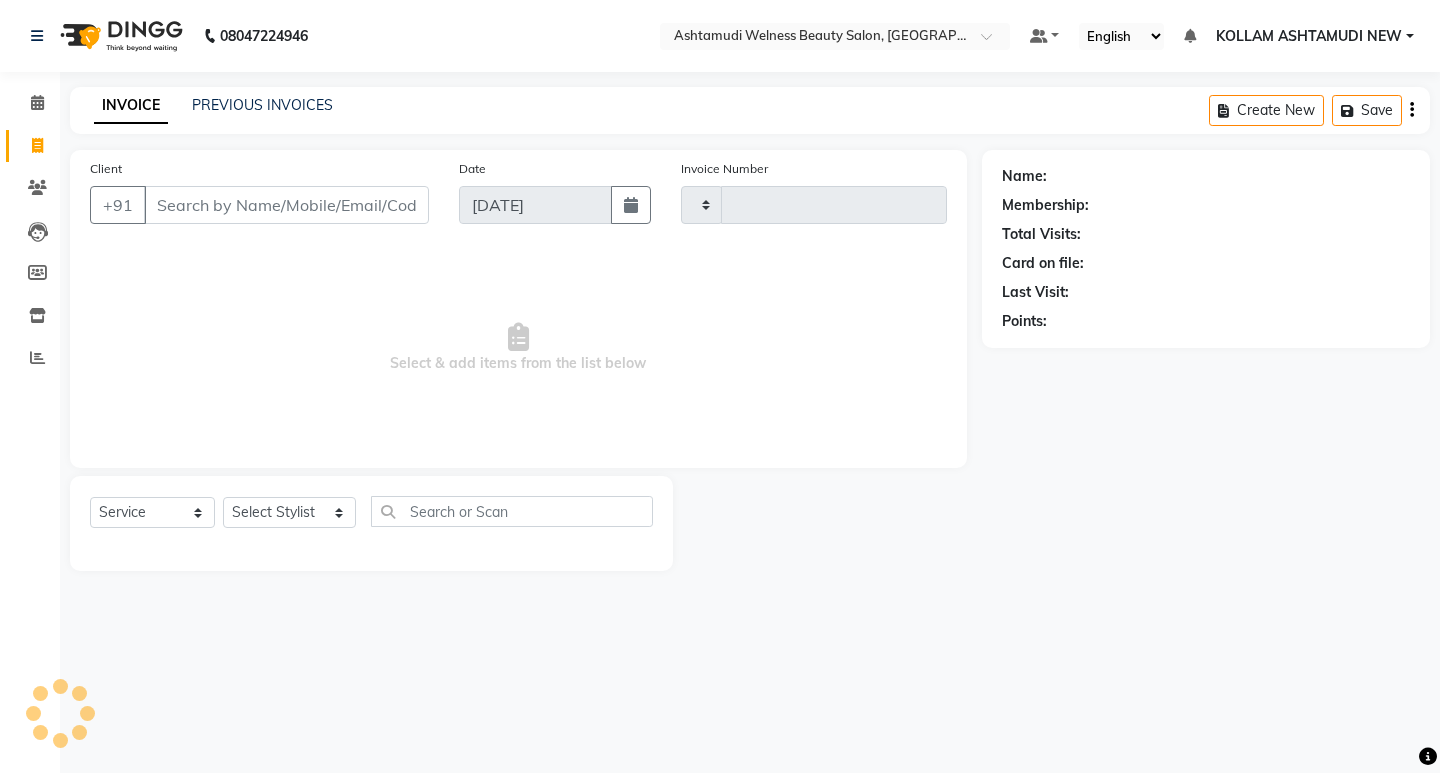 type on "4663" 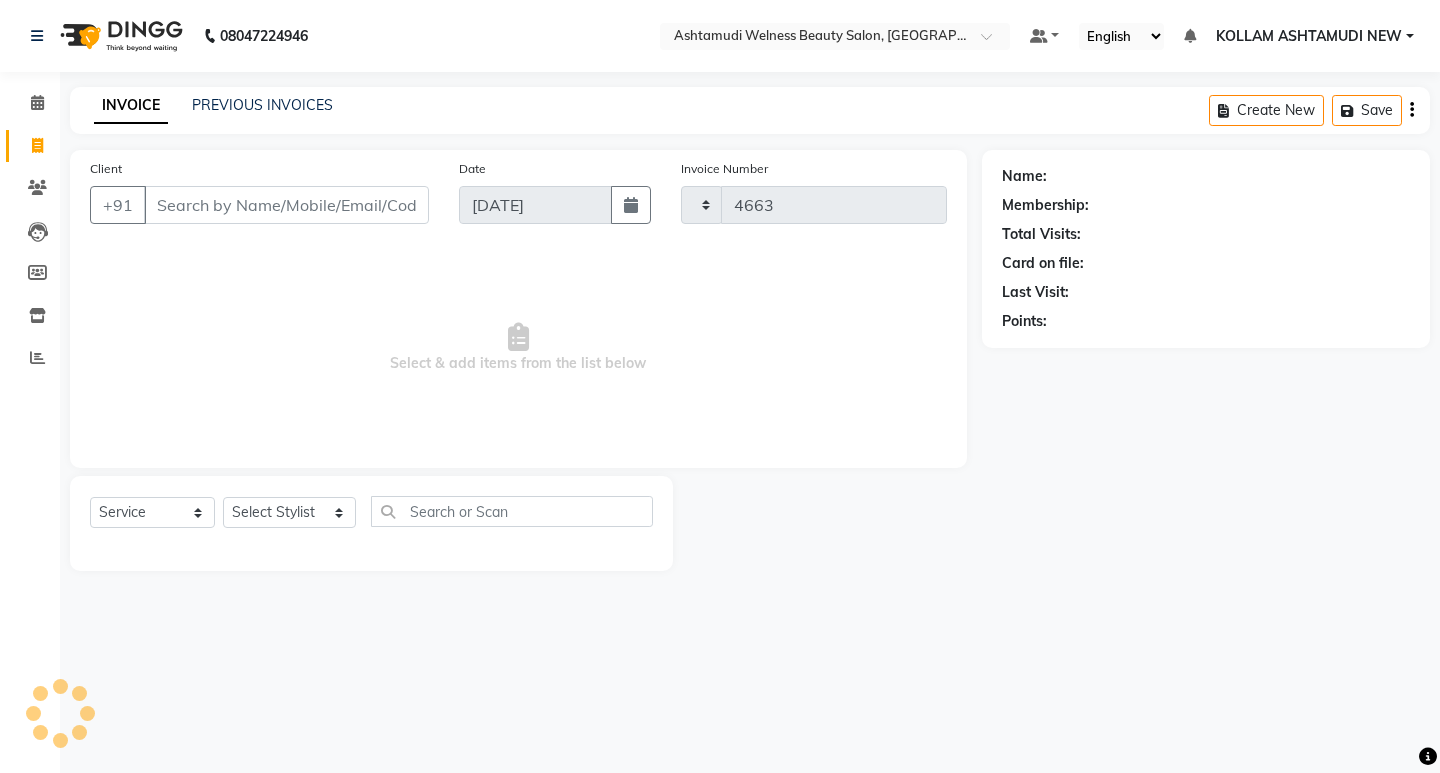select on "4529" 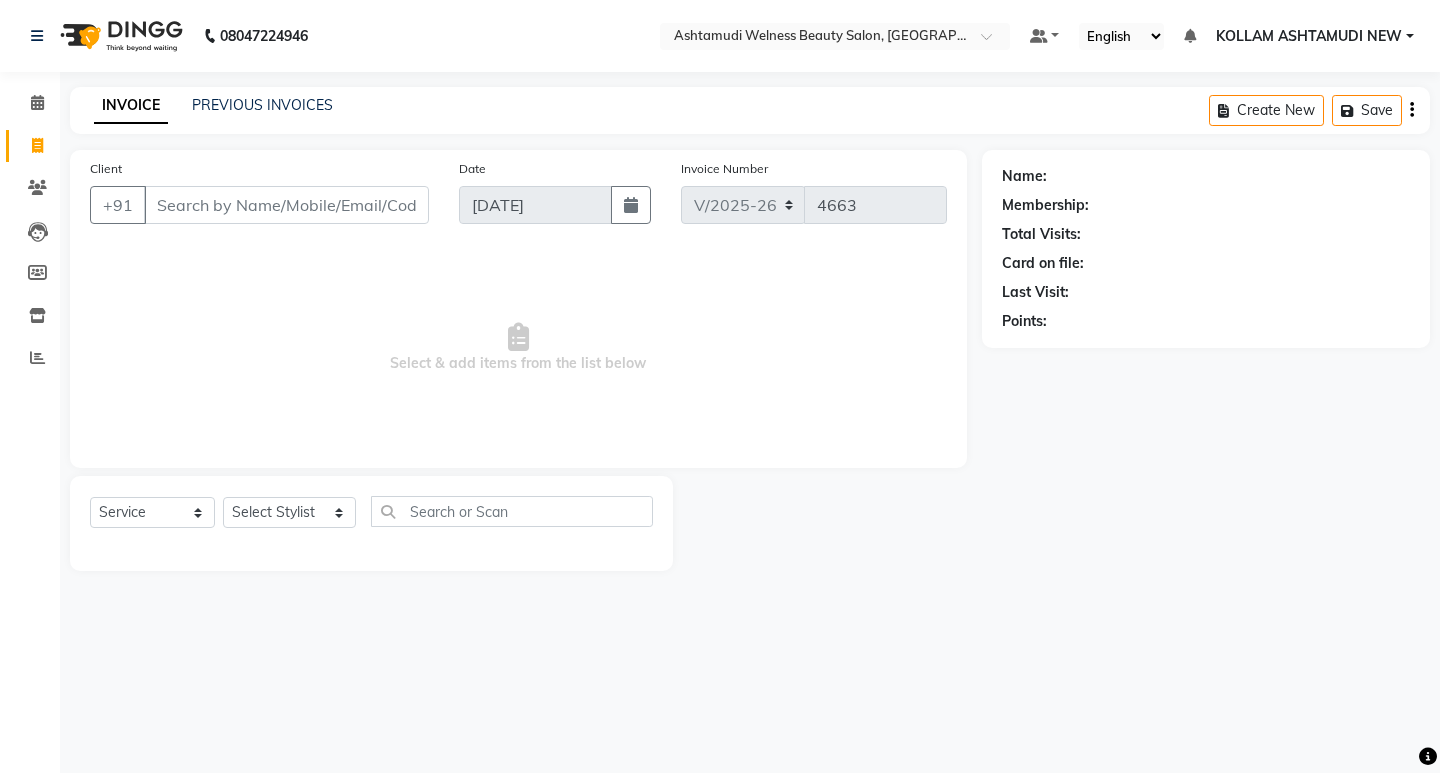 click on "Client" at bounding box center [286, 205] 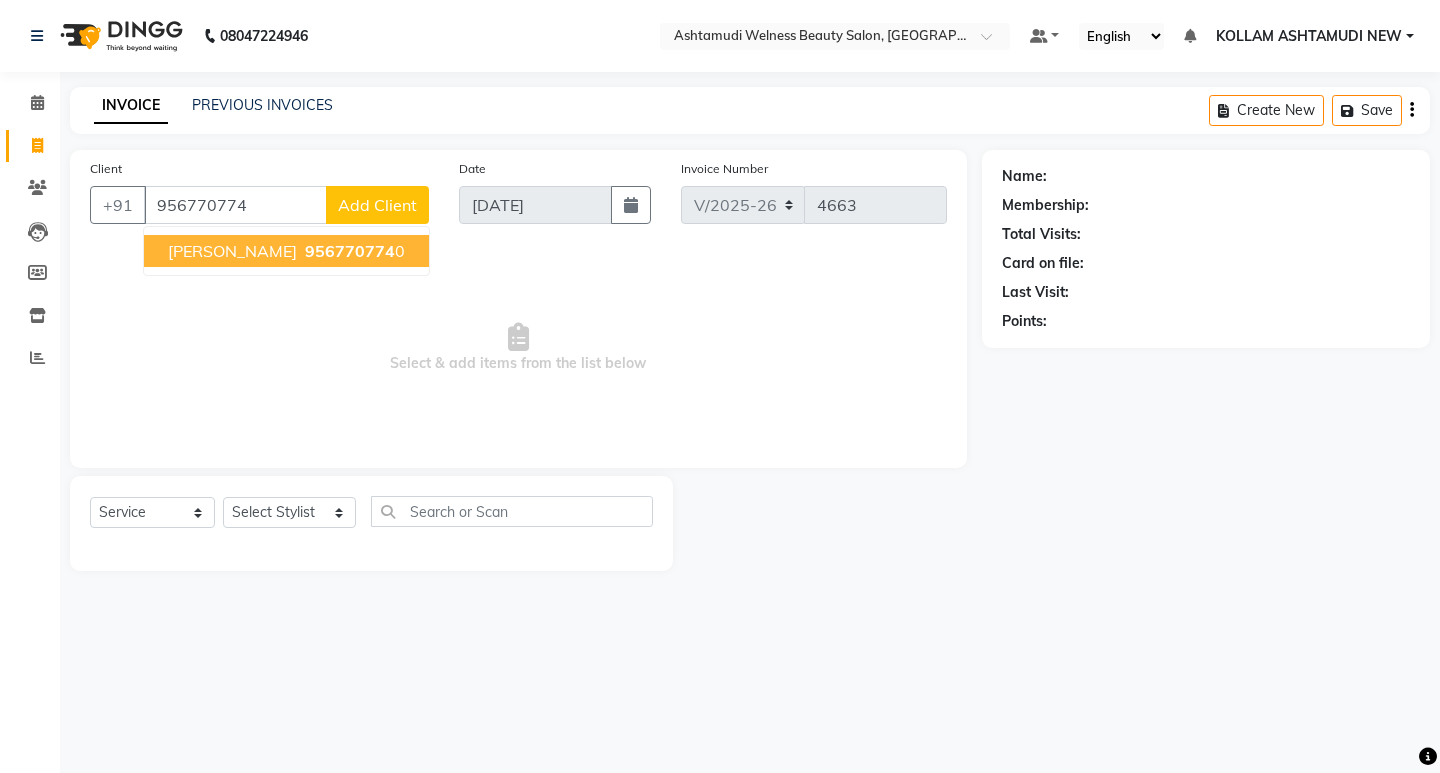 click on "956770774" at bounding box center (350, 251) 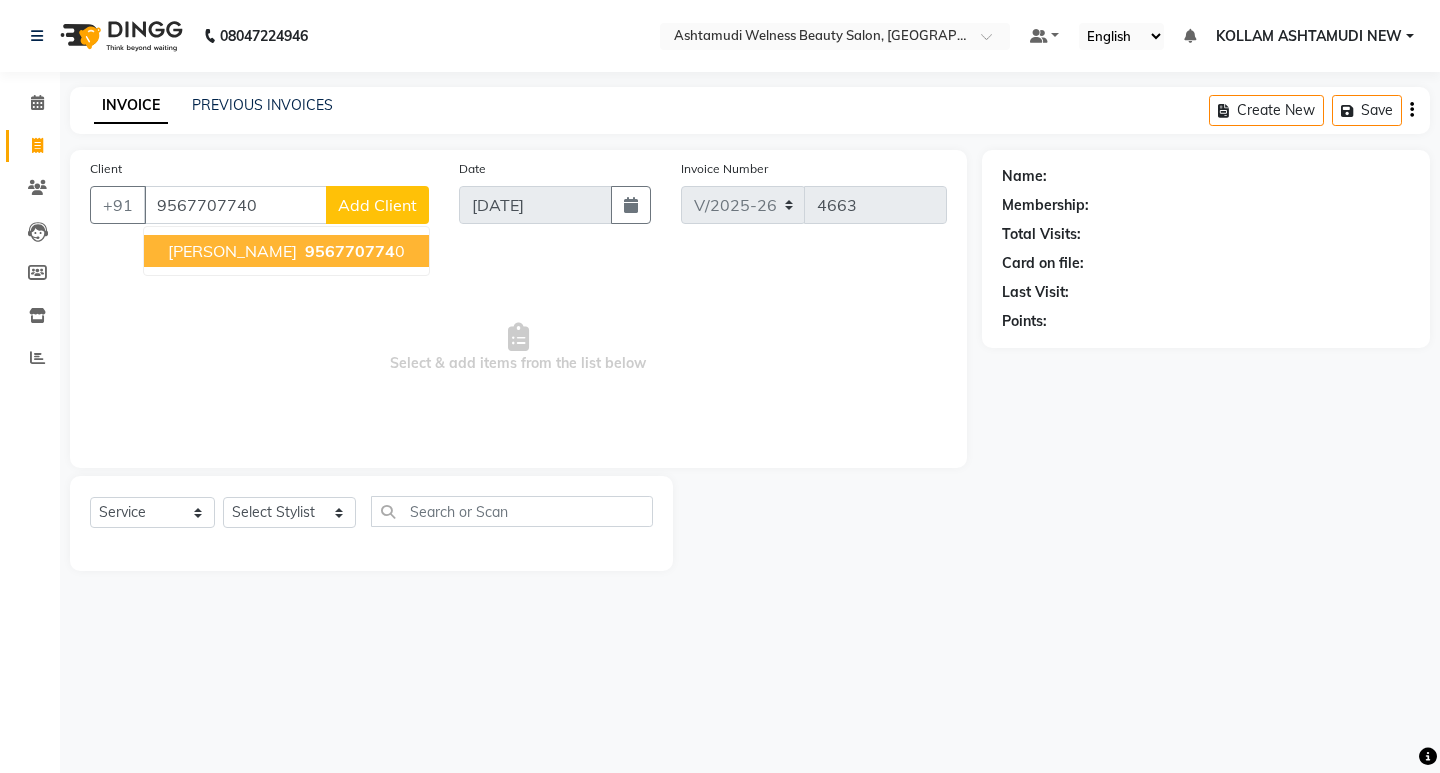 type on "9567707740" 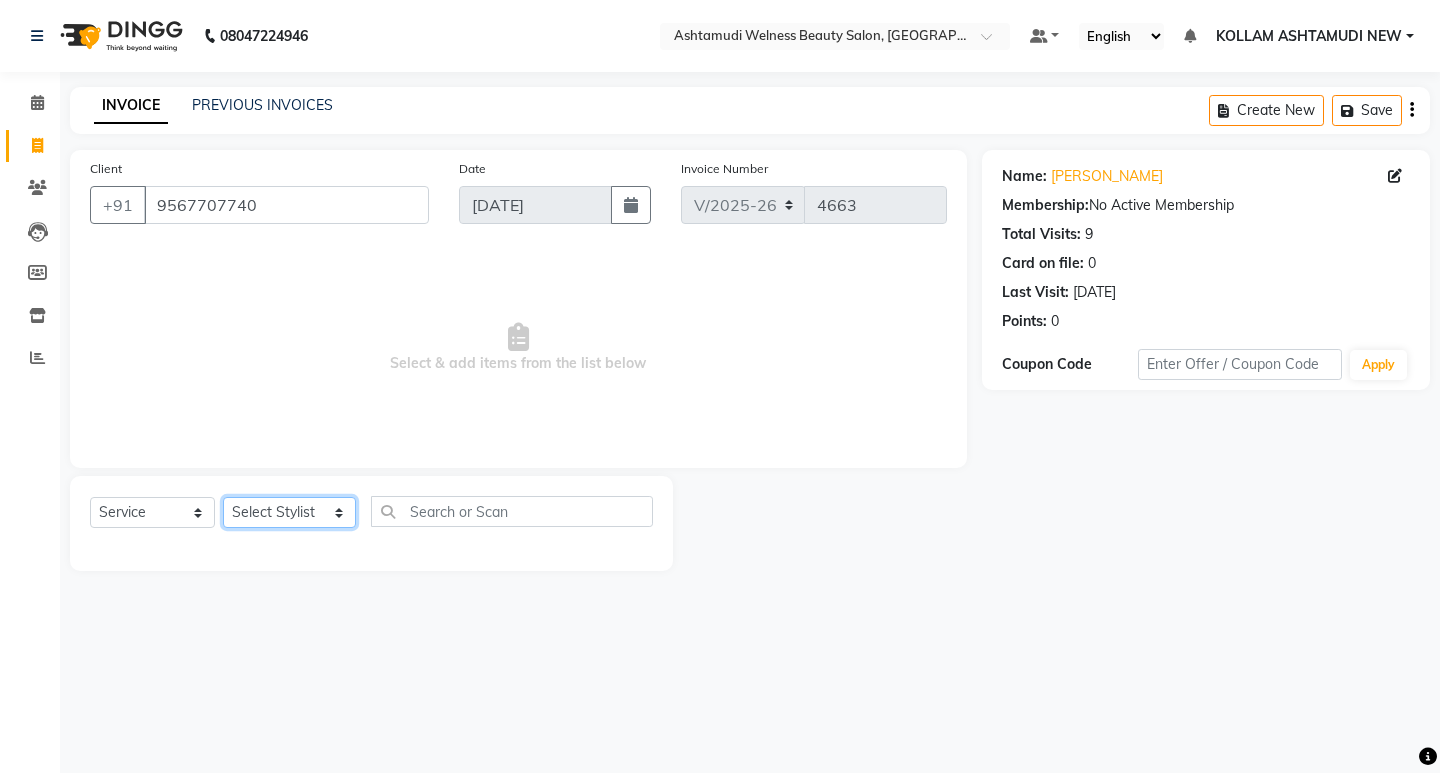 click on "Select Stylist [PERSON_NAME] Admin [PERSON_NAME]  [PERSON_NAME] [PERSON_NAME] [PERSON_NAME]  M [PERSON_NAME]  [PERSON_NAME]  P [PERSON_NAME] ASHTAMUDI KOLLAM ASHTAMUDI NEW  [PERSON_NAME] [PERSON_NAME] [PERSON_NAME]  [PERSON_NAME] [PERSON_NAME] [PERSON_NAME] [PERSON_NAME] [PERSON_NAME] M [PERSON_NAME] SARIGA [PERSON_NAME] [PERSON_NAME] [PERSON_NAME] [PERSON_NAME] [PERSON_NAME] S" 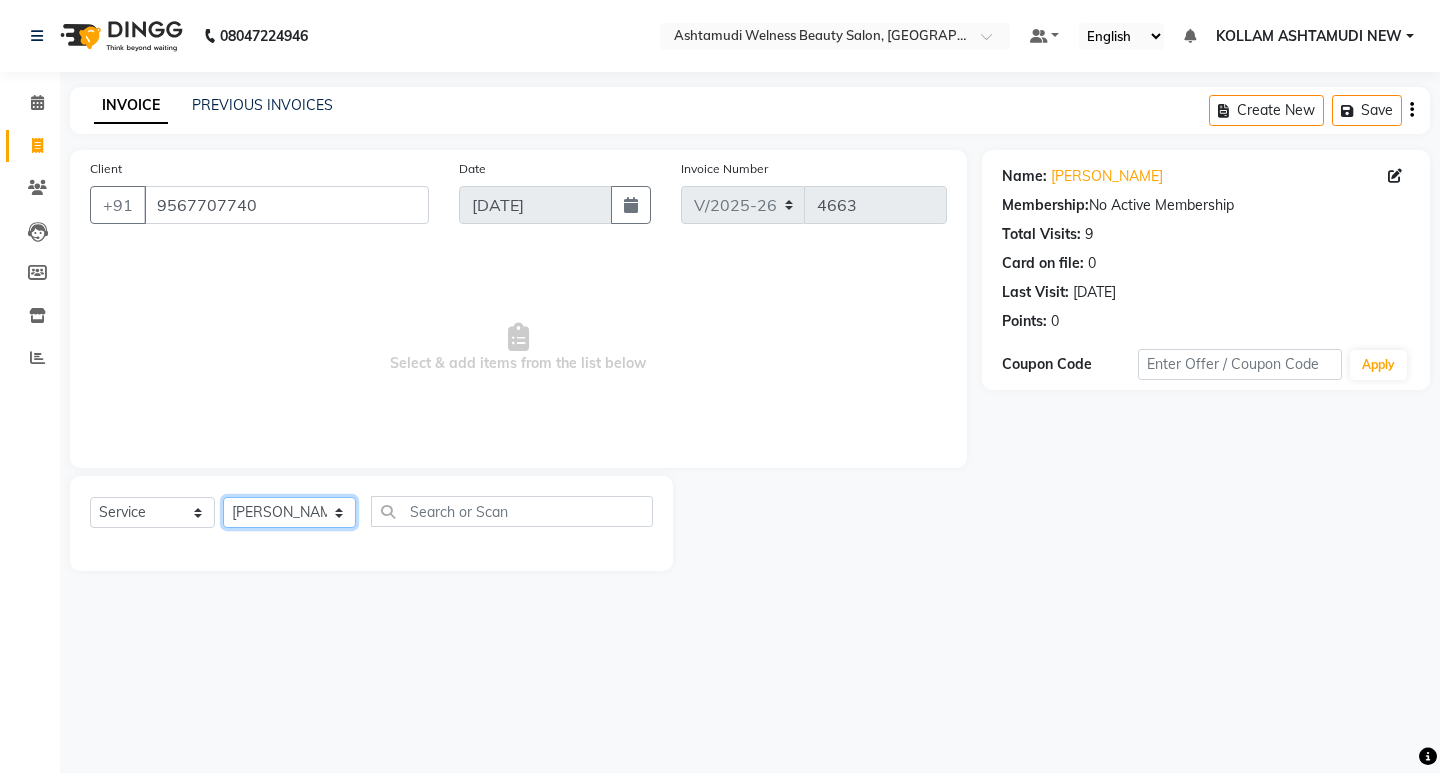 click on "Select Stylist [PERSON_NAME] Admin [PERSON_NAME]  [PERSON_NAME] [PERSON_NAME] [PERSON_NAME]  M [PERSON_NAME]  [PERSON_NAME]  P [PERSON_NAME] ASHTAMUDI KOLLAM ASHTAMUDI NEW  [PERSON_NAME] [PERSON_NAME] [PERSON_NAME]  [PERSON_NAME] [PERSON_NAME] [PERSON_NAME] [PERSON_NAME] [PERSON_NAME] M [PERSON_NAME] SARIGA [PERSON_NAME] [PERSON_NAME] [PERSON_NAME] [PERSON_NAME] [PERSON_NAME] S" 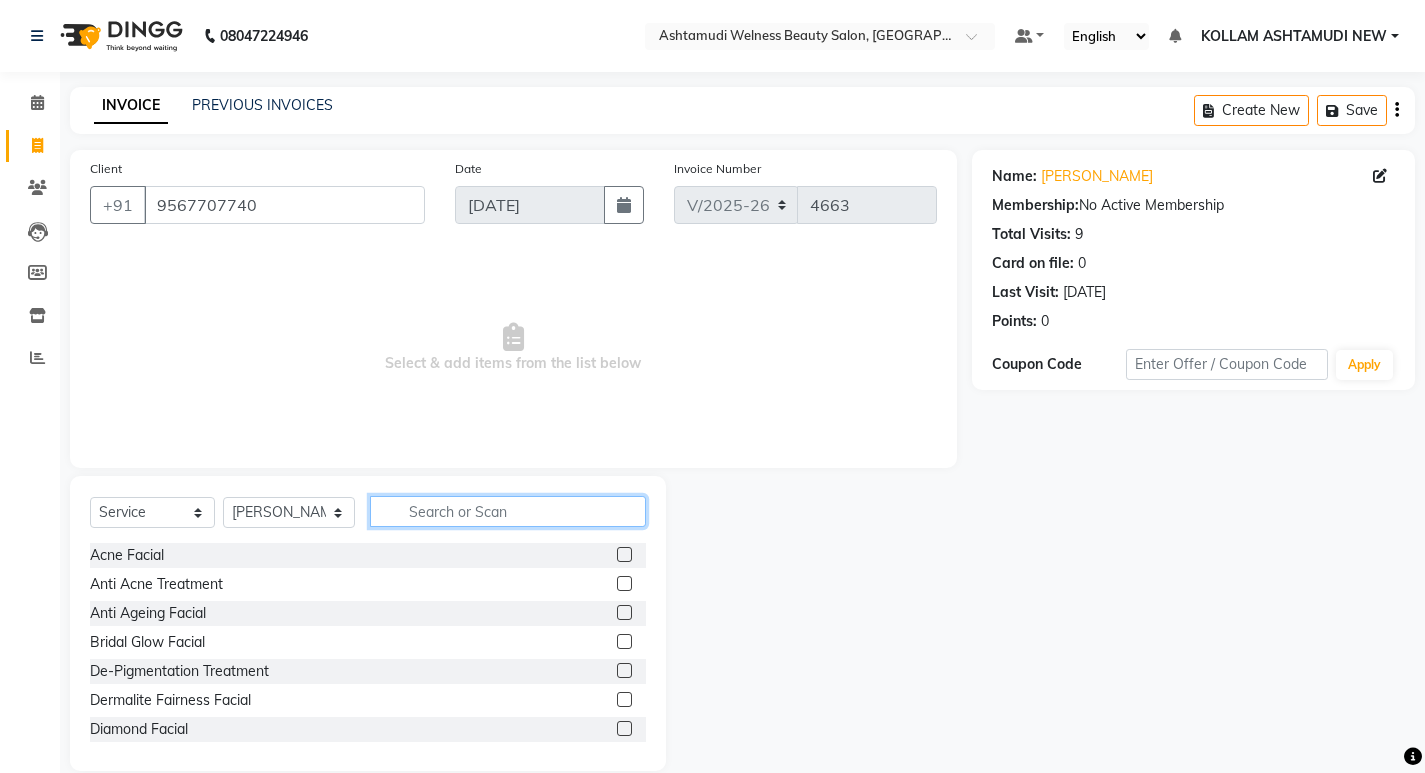 click 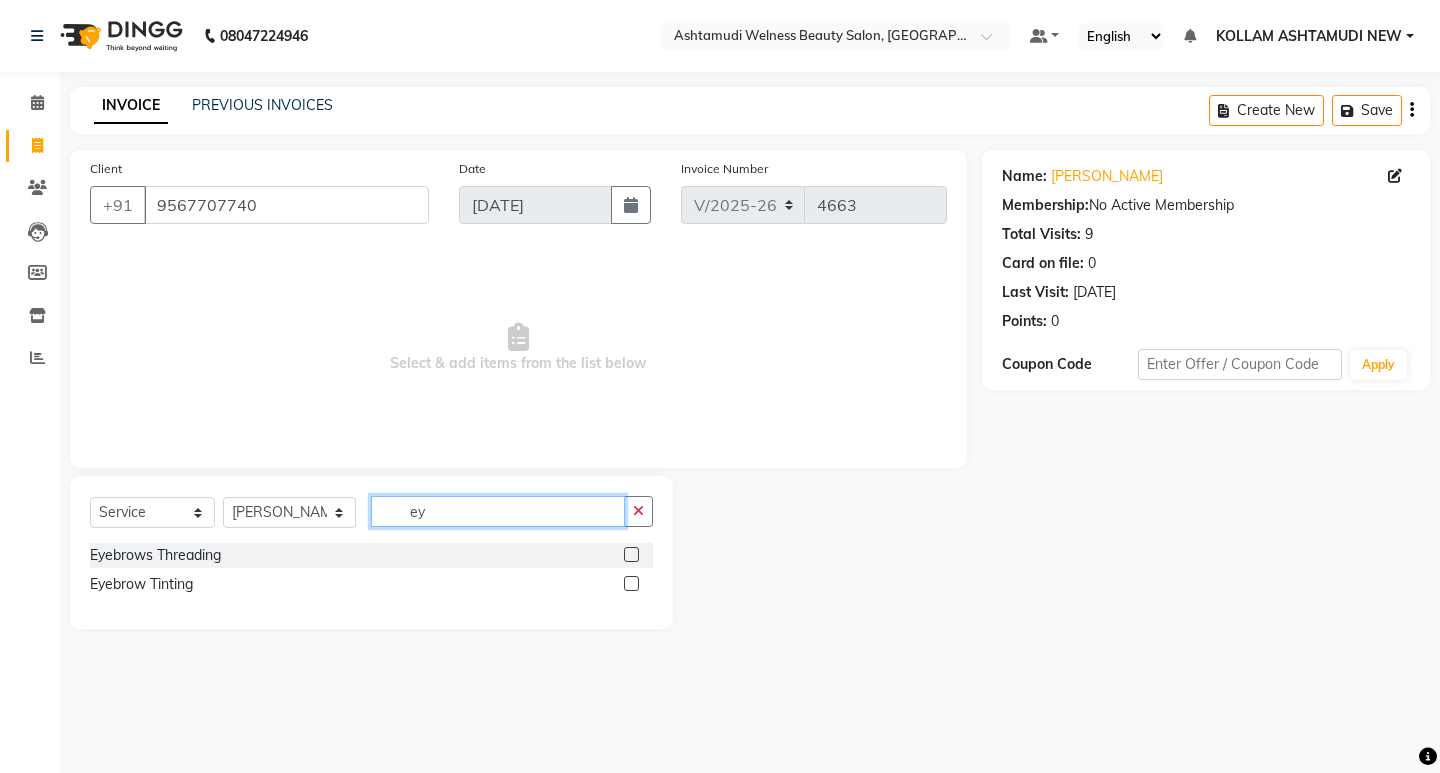 type on "ey" 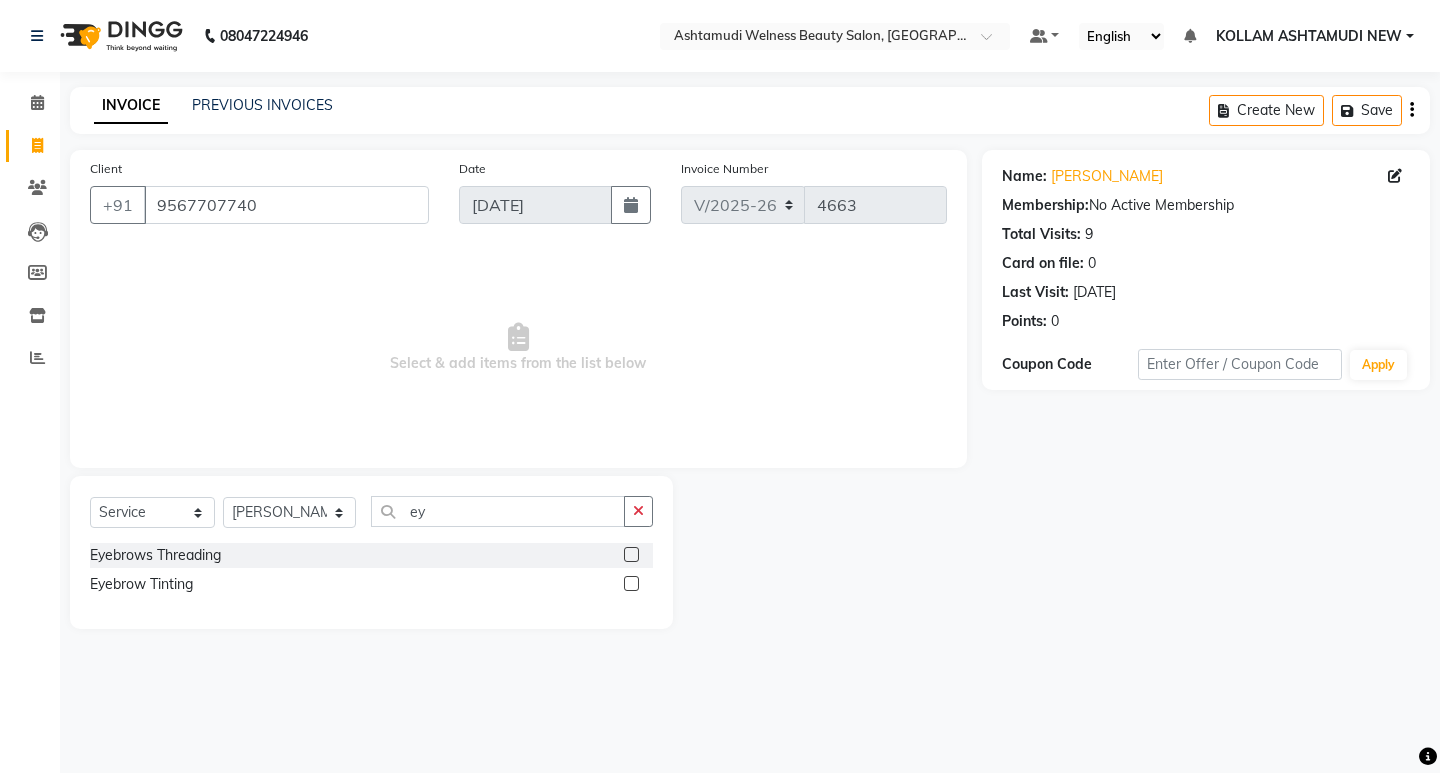 click 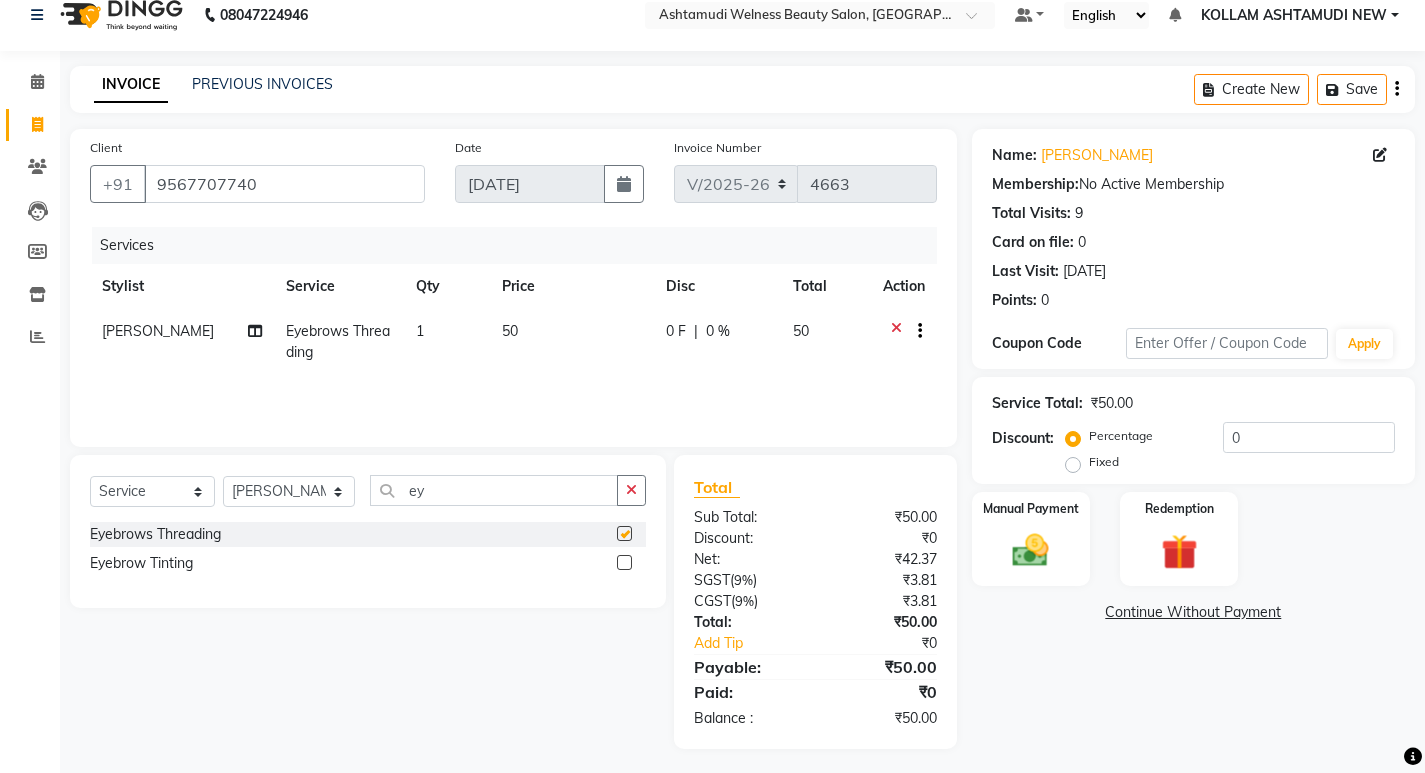 checkbox on "false" 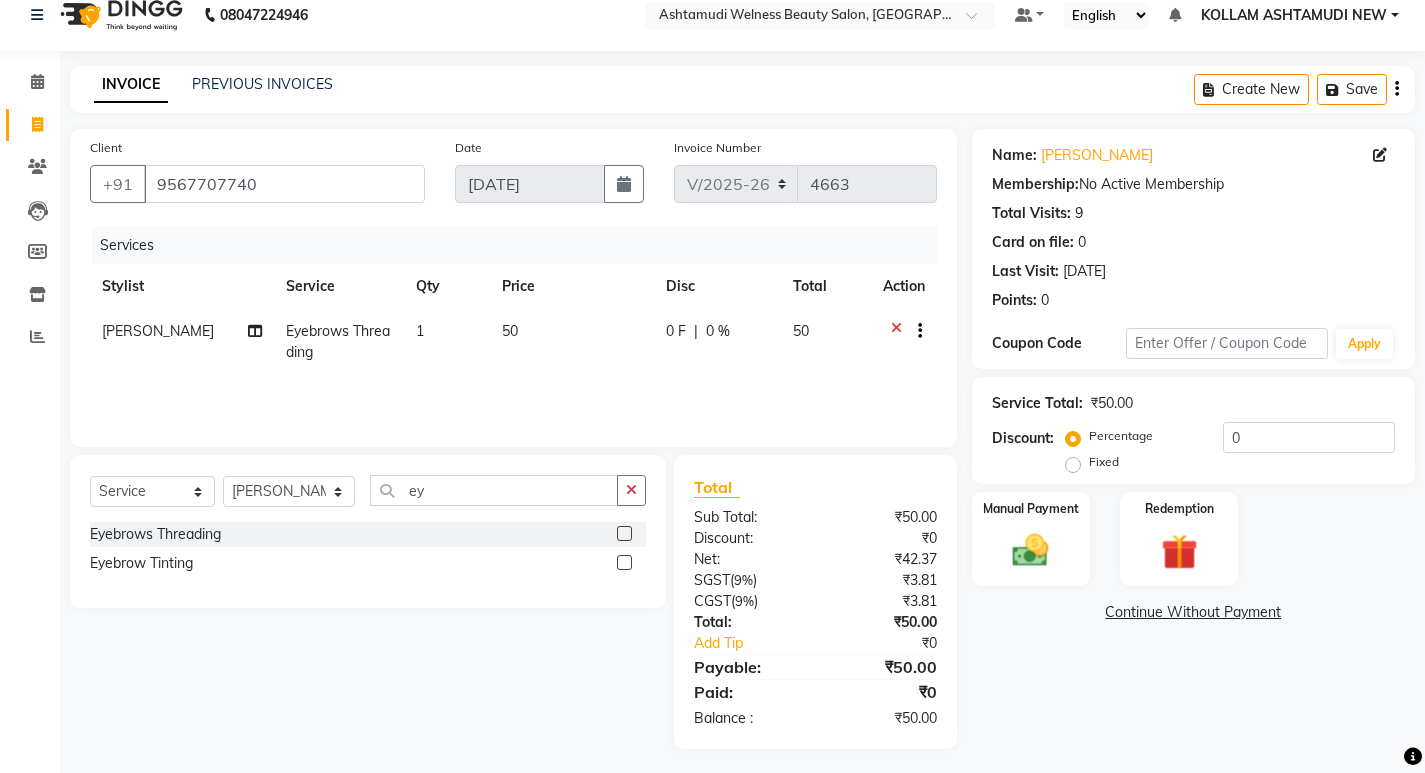 scroll, scrollTop: 27, scrollLeft: 0, axis: vertical 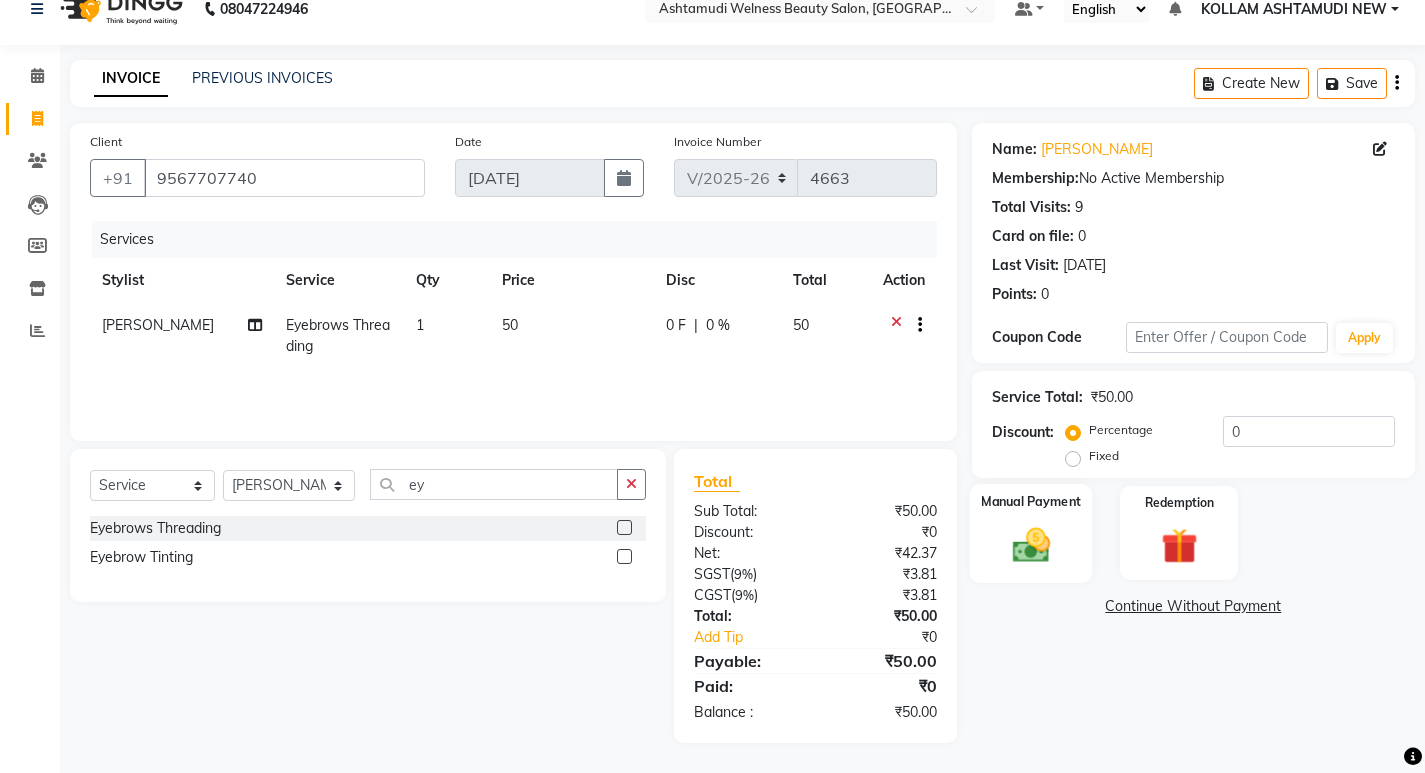 click 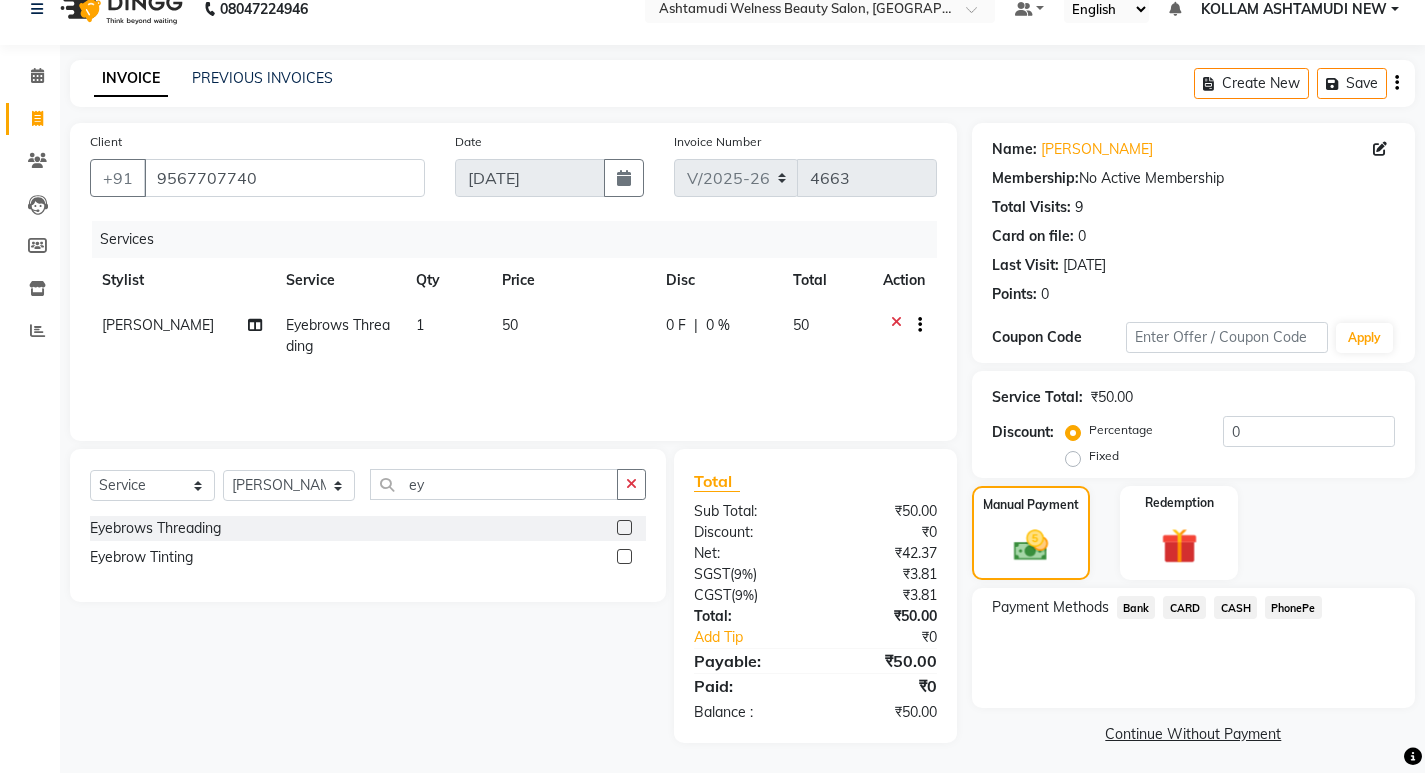 click on "PhonePe" 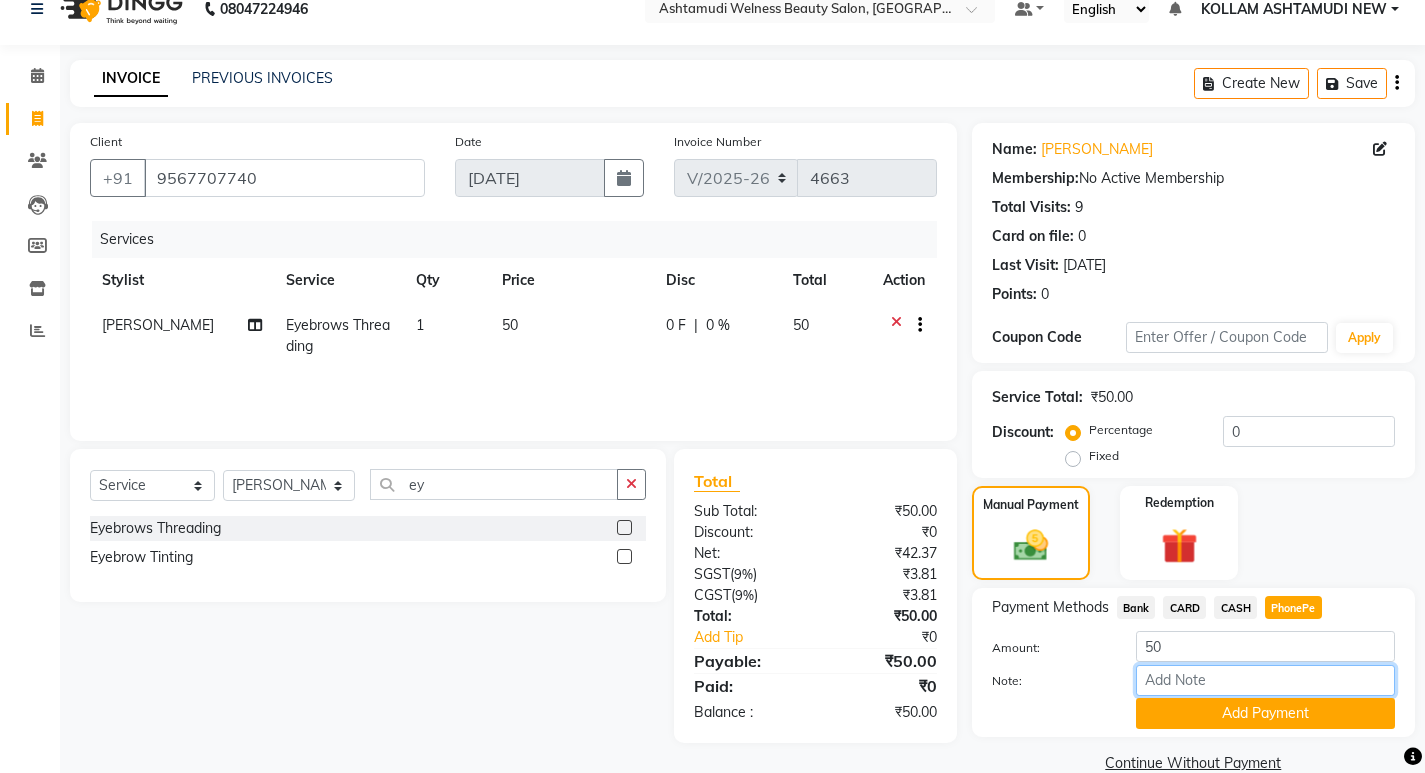 click on "Note:" at bounding box center [1265, 680] 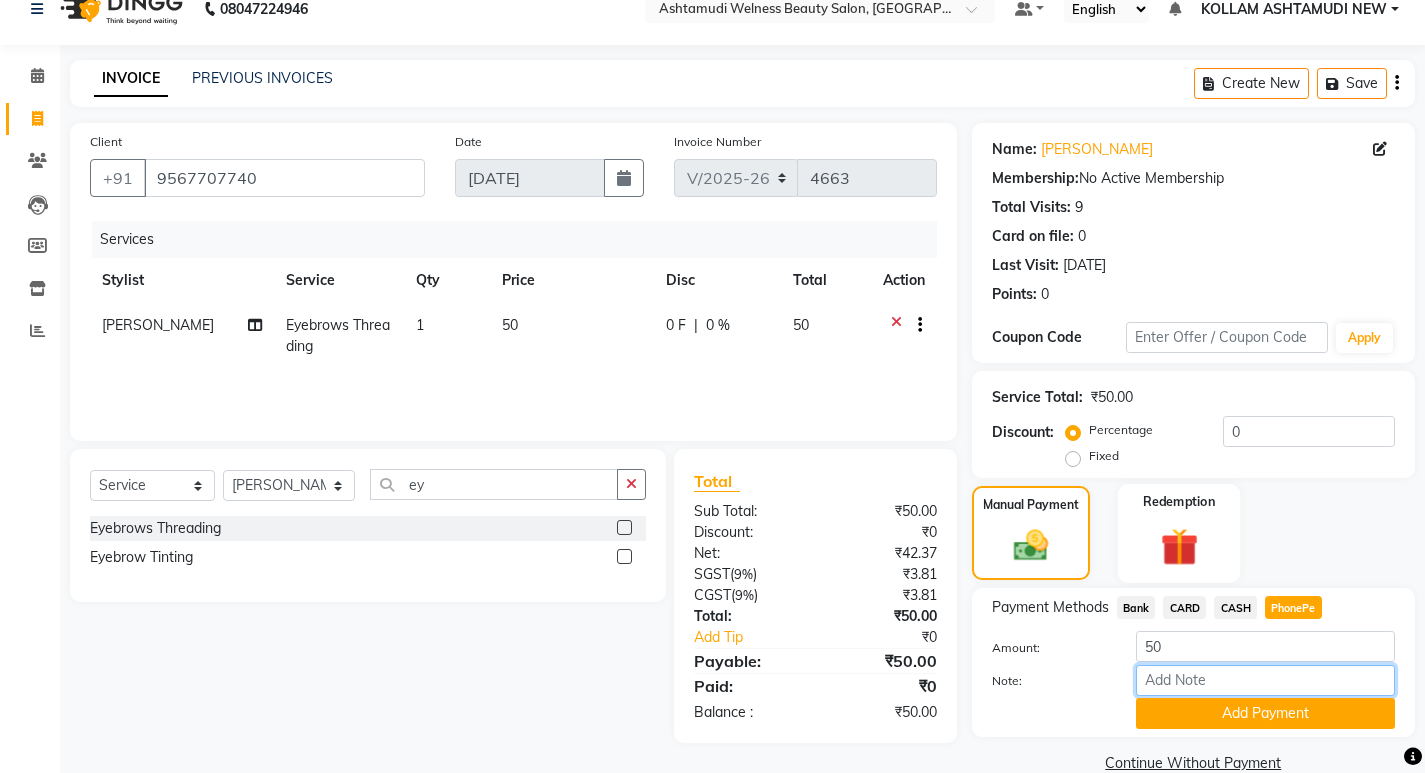 type on "SARIGA" 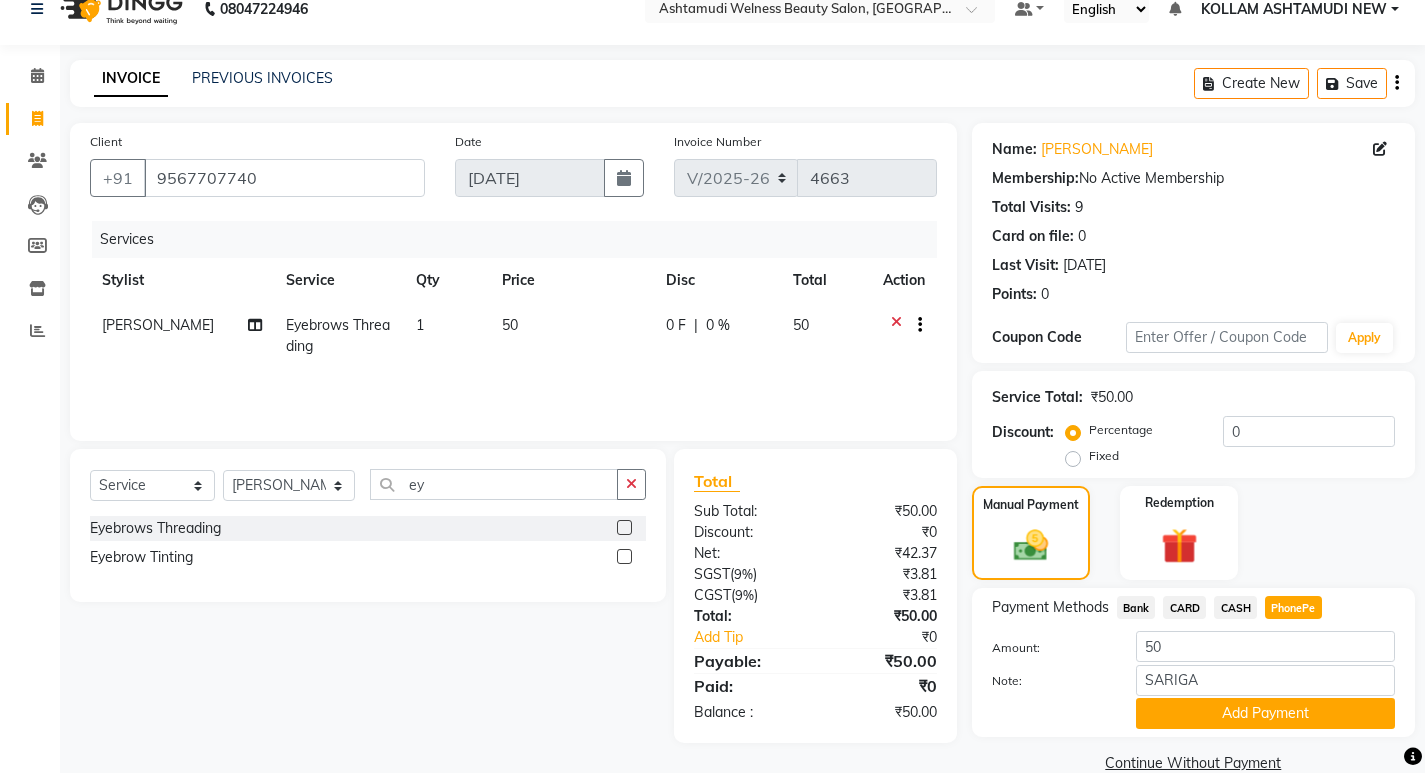 drag, startPoint x: 1200, startPoint y: 723, endPoint x: 1186, endPoint y: 666, distance: 58.694122 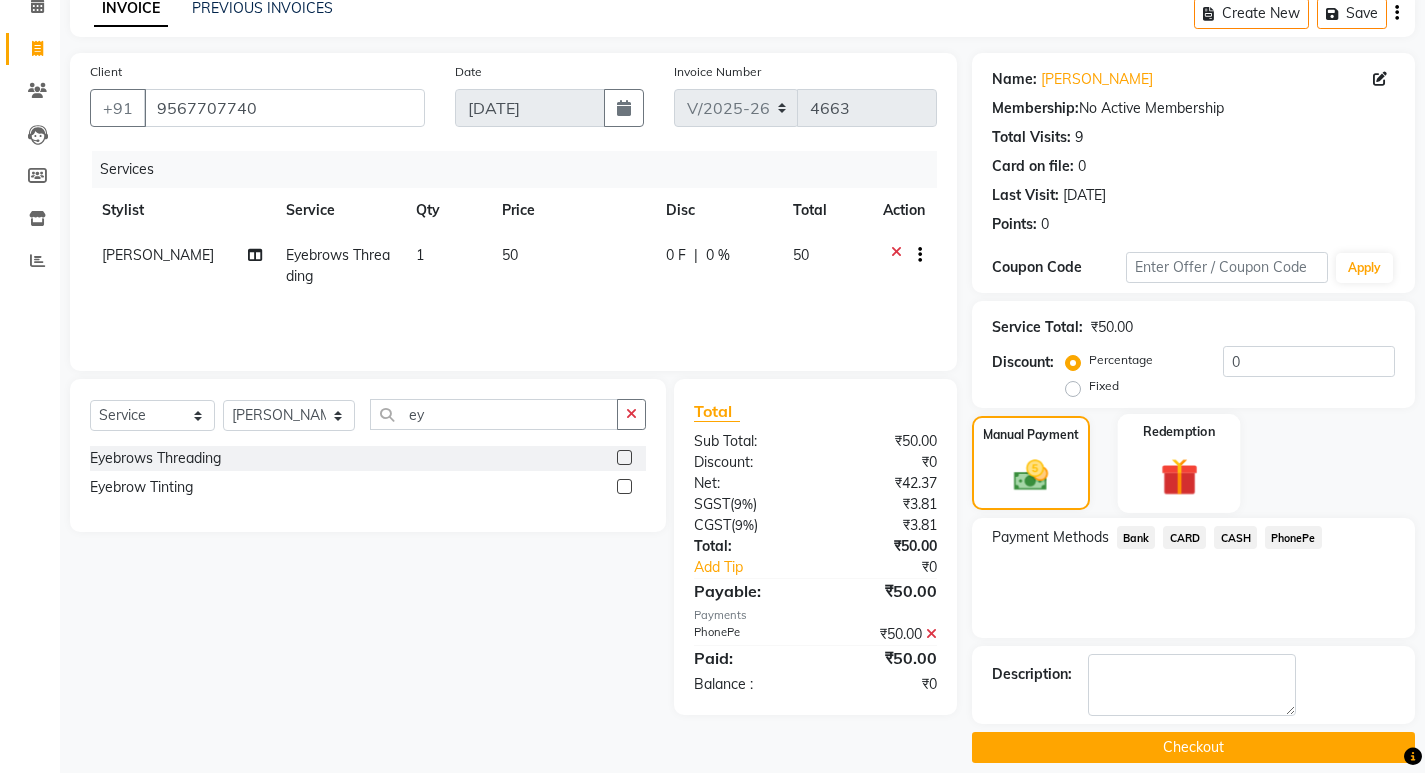 scroll, scrollTop: 117, scrollLeft: 0, axis: vertical 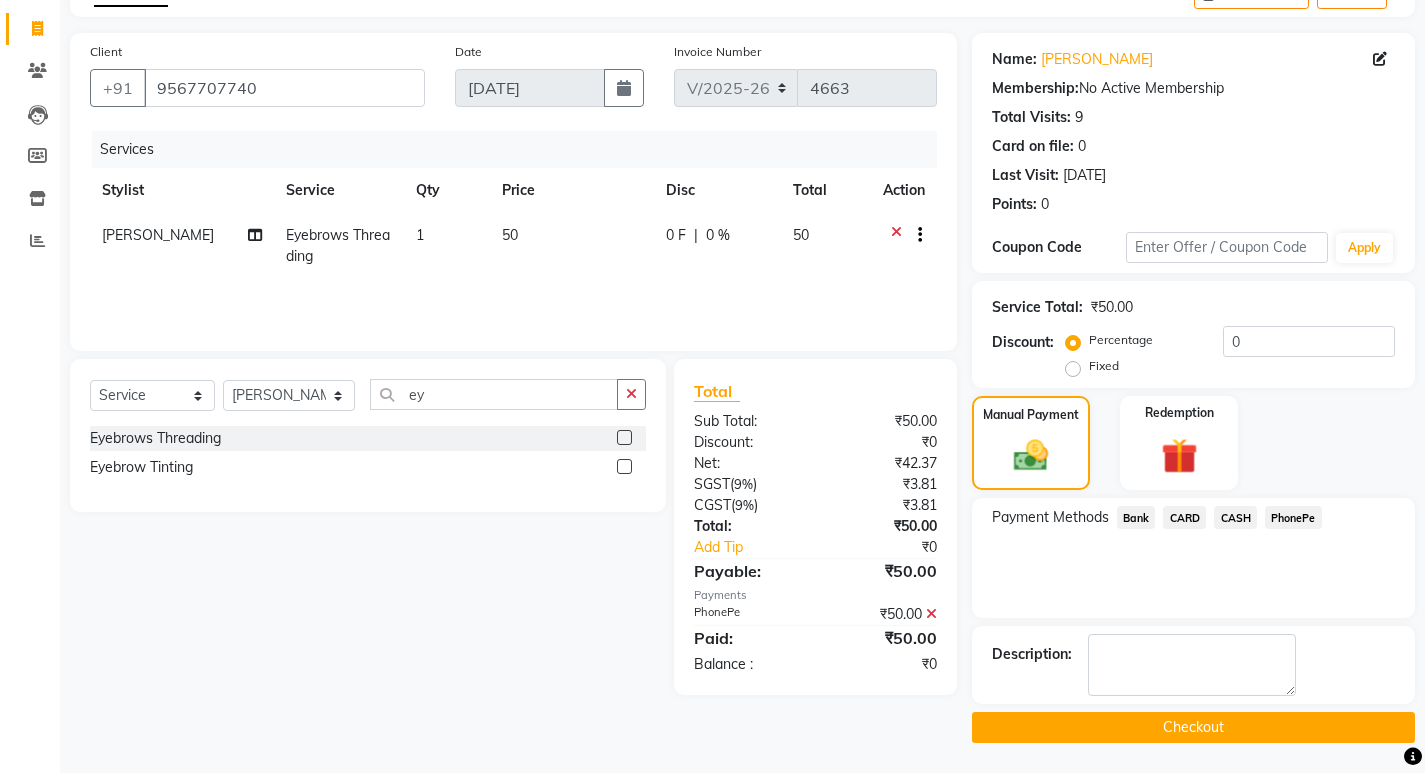 click on "Checkout" 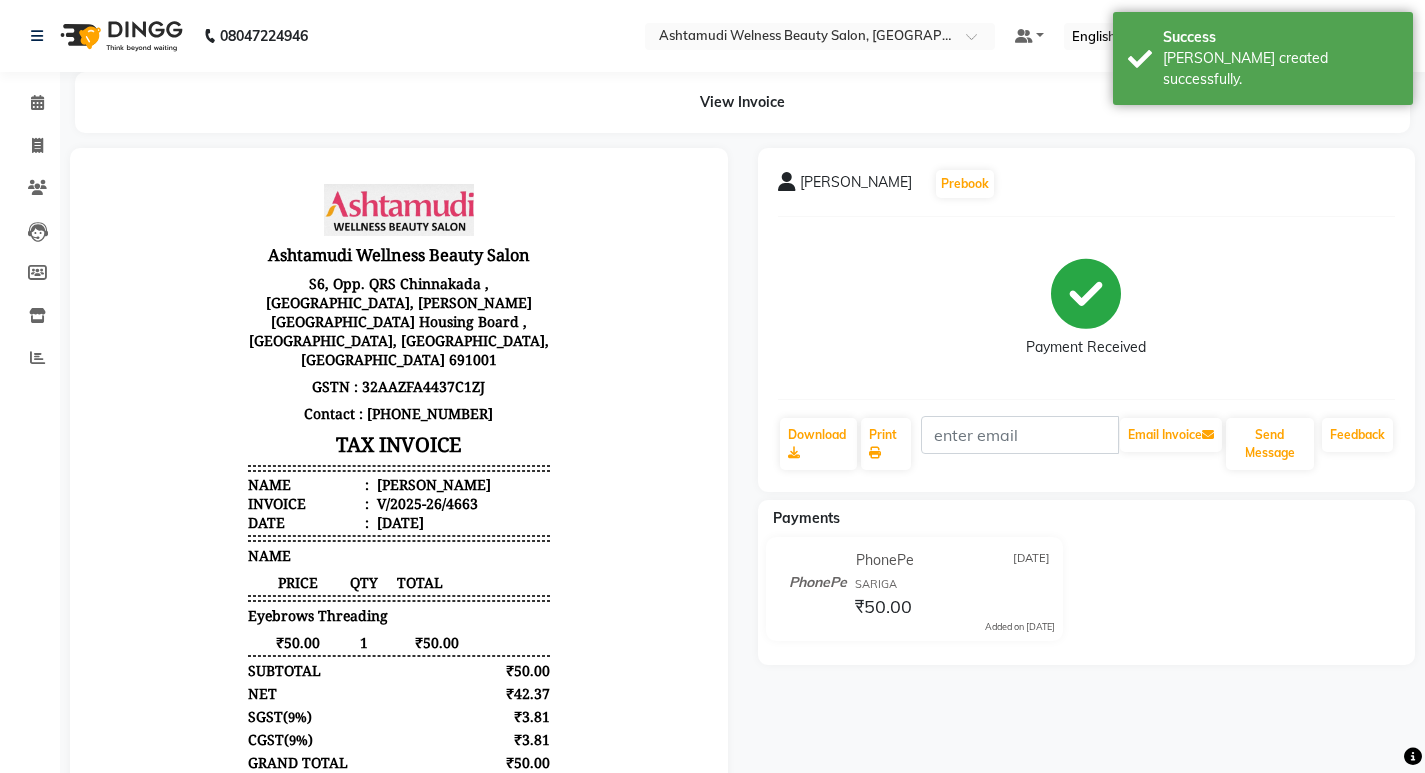 scroll, scrollTop: 0, scrollLeft: 0, axis: both 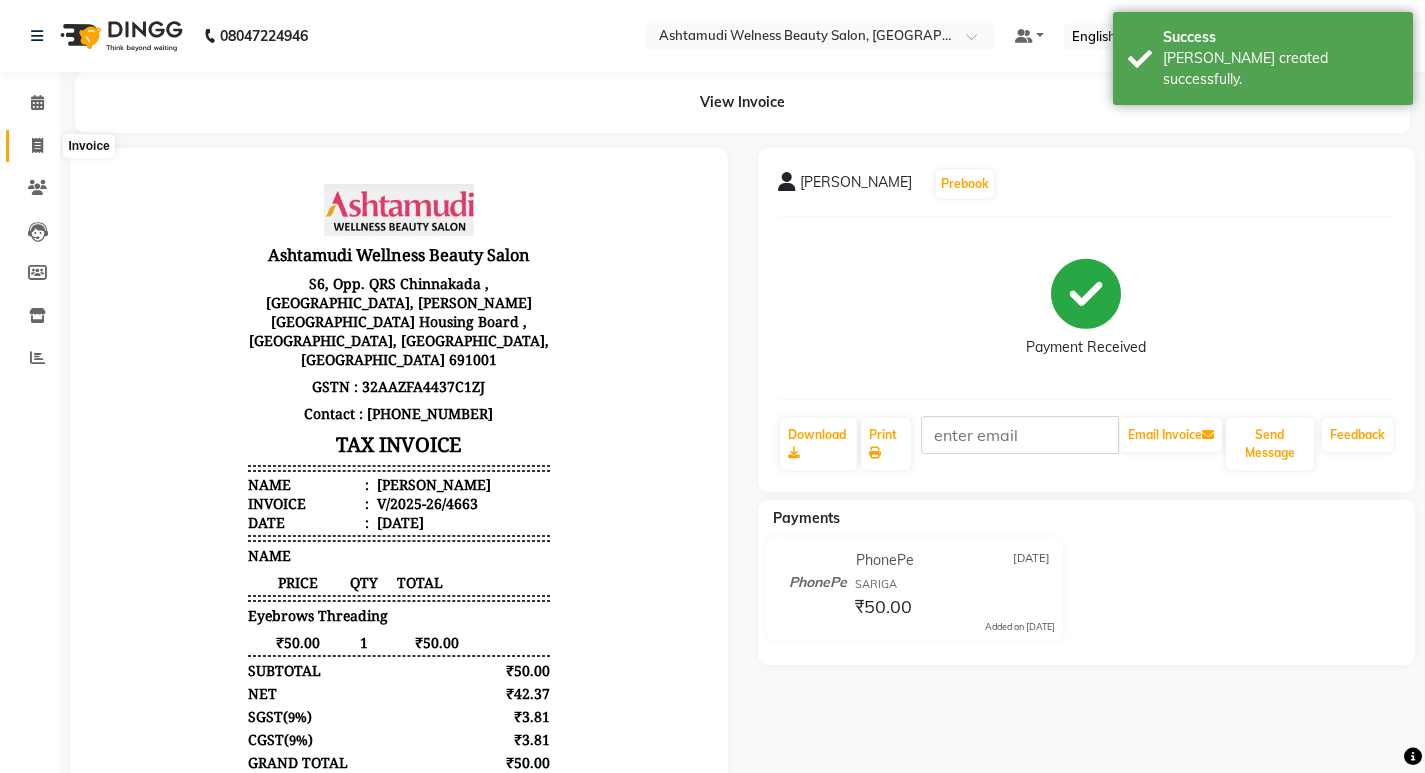 click 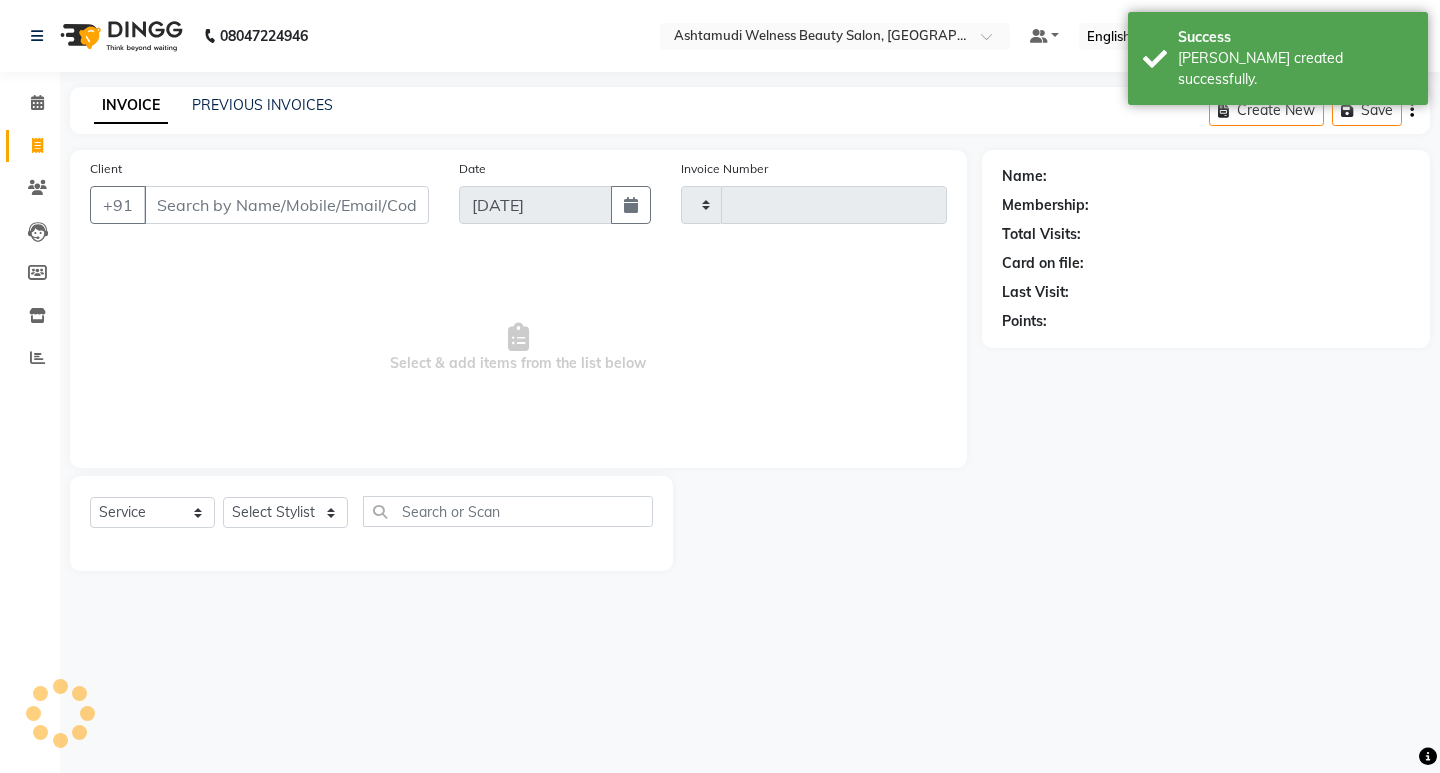 type on "4664" 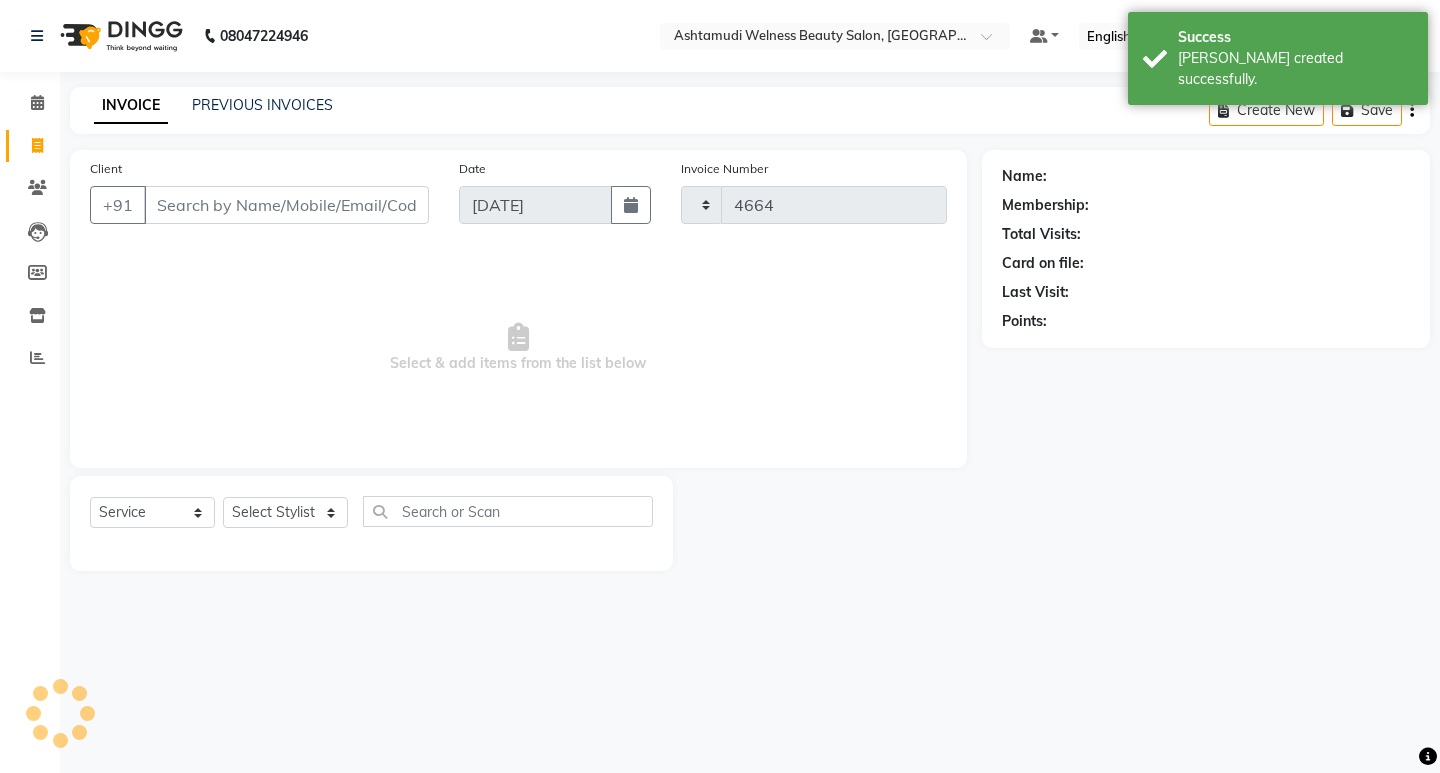 select on "4529" 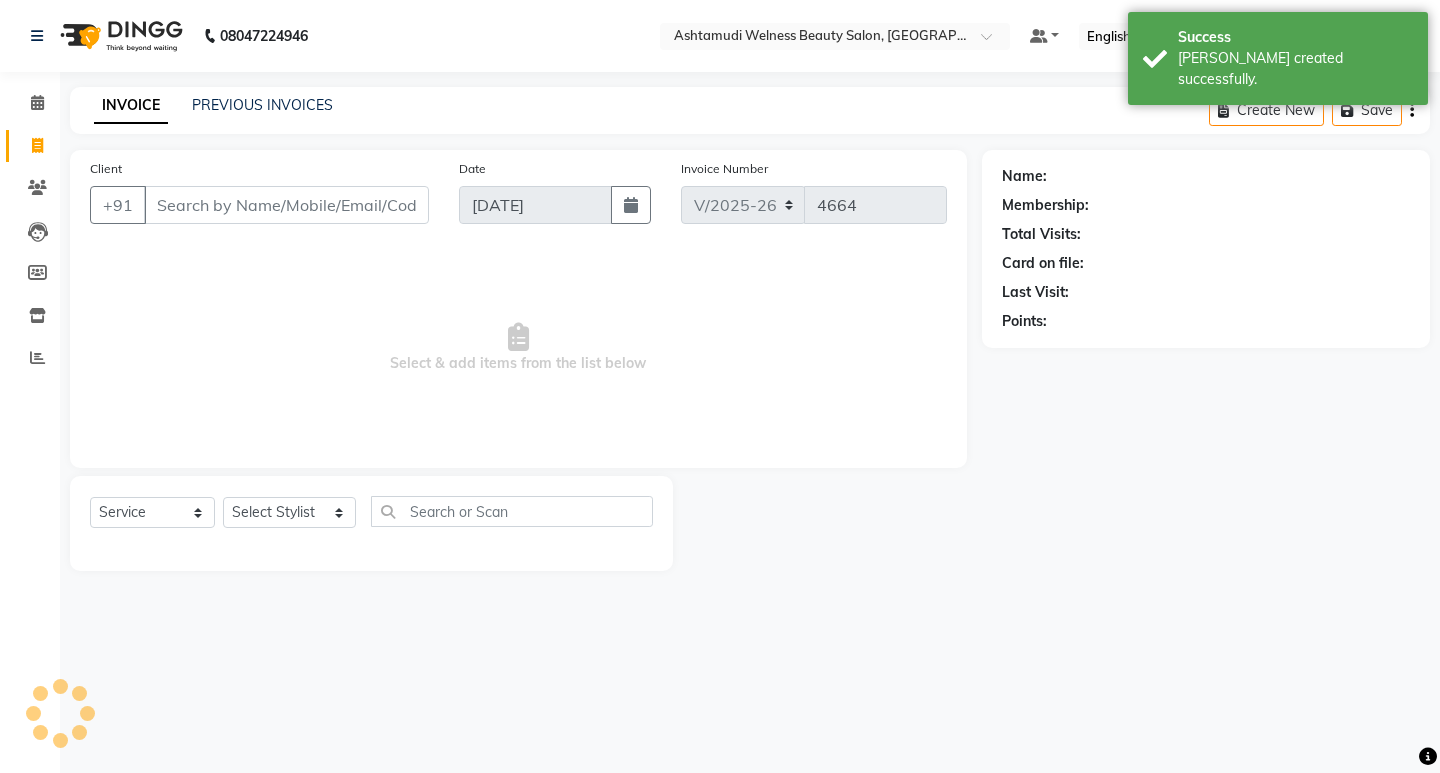click on "Client" at bounding box center (286, 205) 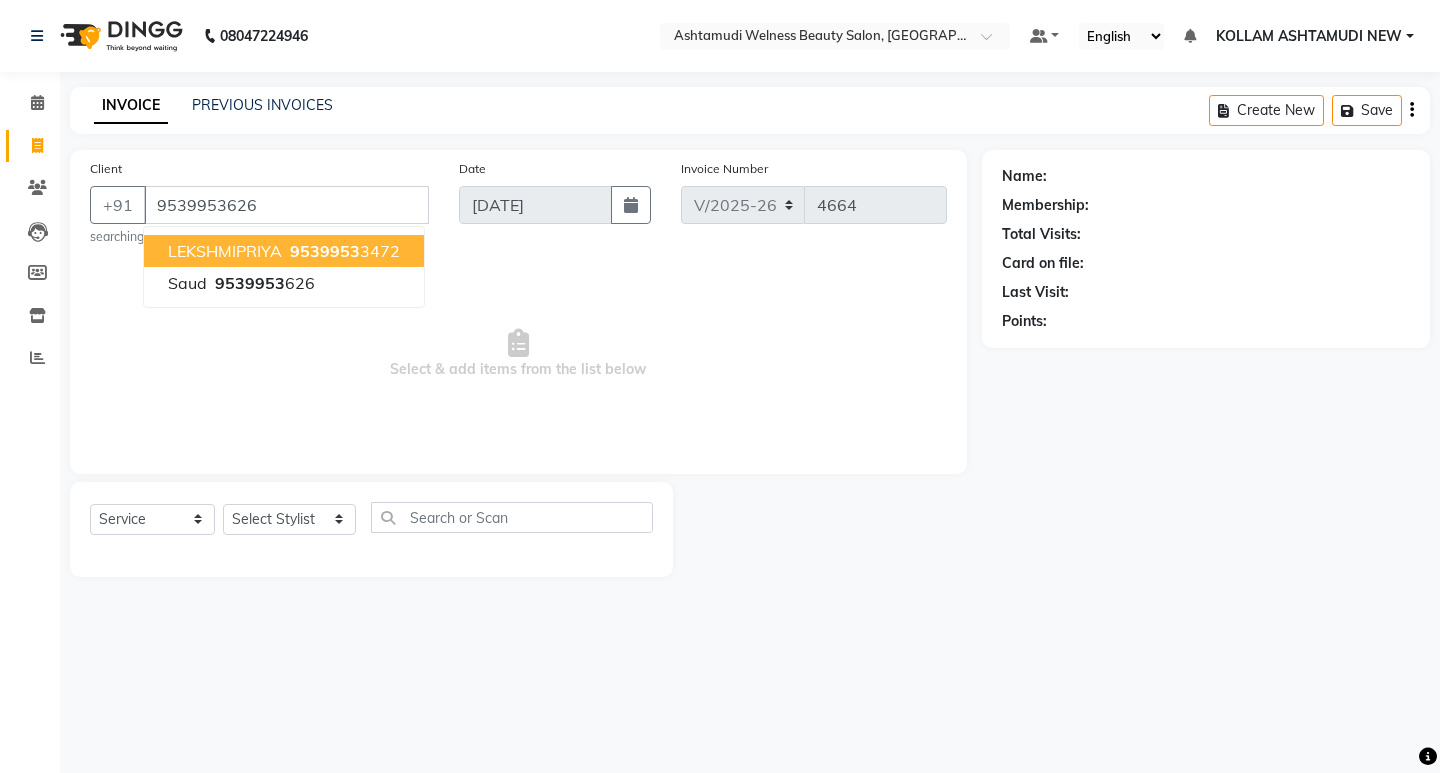 type on "9539953626" 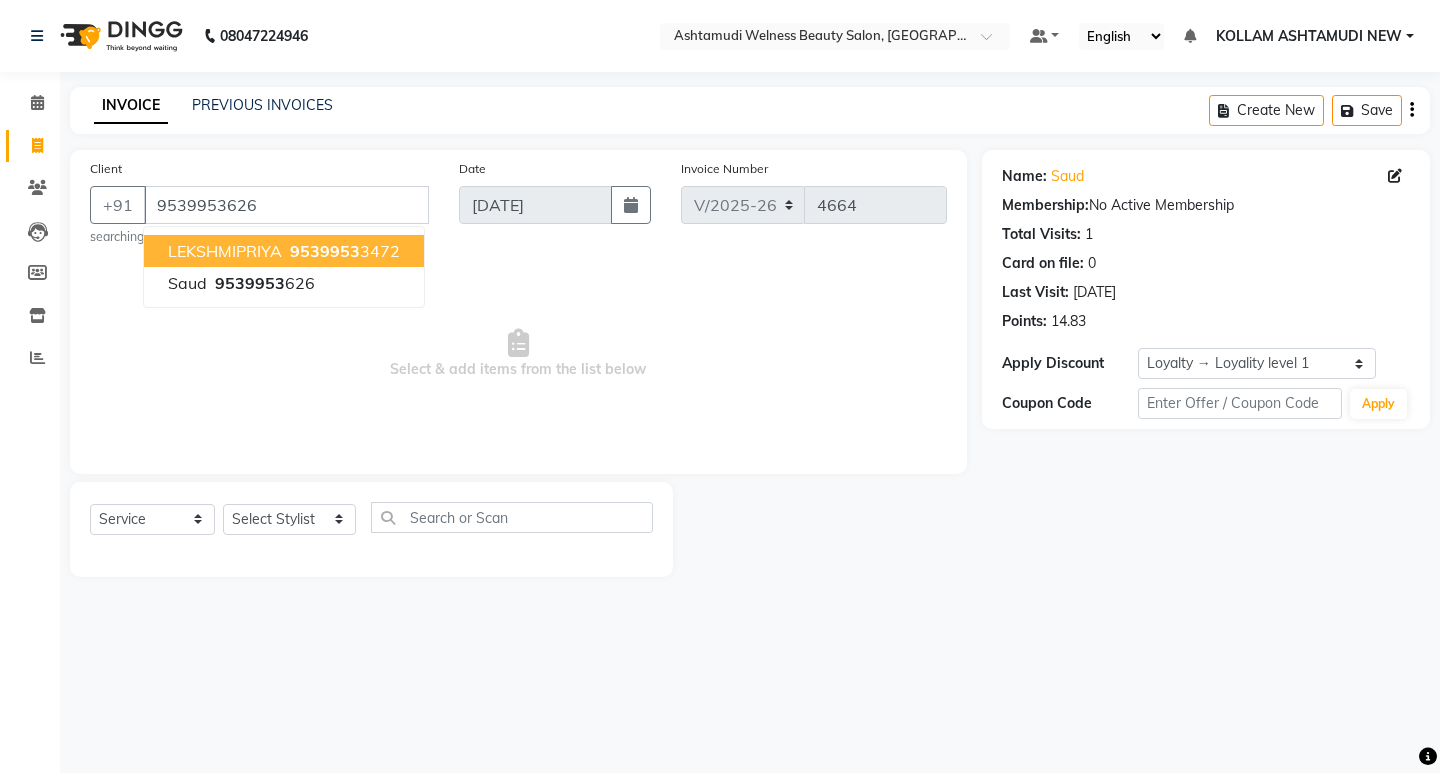 click on "Select & add items from the list below" at bounding box center [518, 354] 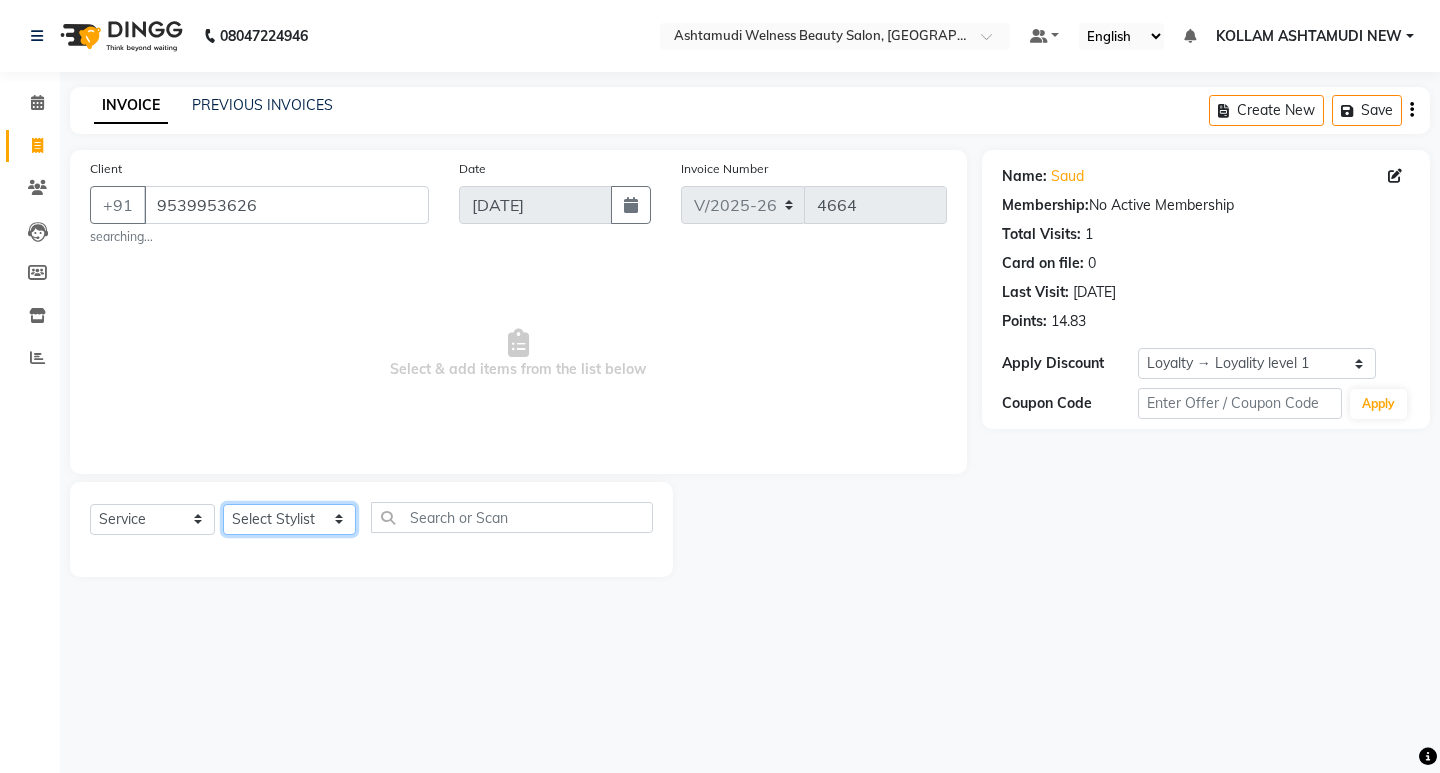 click on "Select Stylist [PERSON_NAME] Admin [PERSON_NAME]  [PERSON_NAME] [PERSON_NAME] [PERSON_NAME]  M [PERSON_NAME]  [PERSON_NAME]  P [PERSON_NAME] ASHTAMUDI KOLLAM ASHTAMUDI NEW  [PERSON_NAME] [PERSON_NAME] [PERSON_NAME]  [PERSON_NAME] [PERSON_NAME] [PERSON_NAME] [PERSON_NAME] [PERSON_NAME] M [PERSON_NAME] SARIGA [PERSON_NAME] [PERSON_NAME] [PERSON_NAME] [PERSON_NAME] [PERSON_NAME] S" 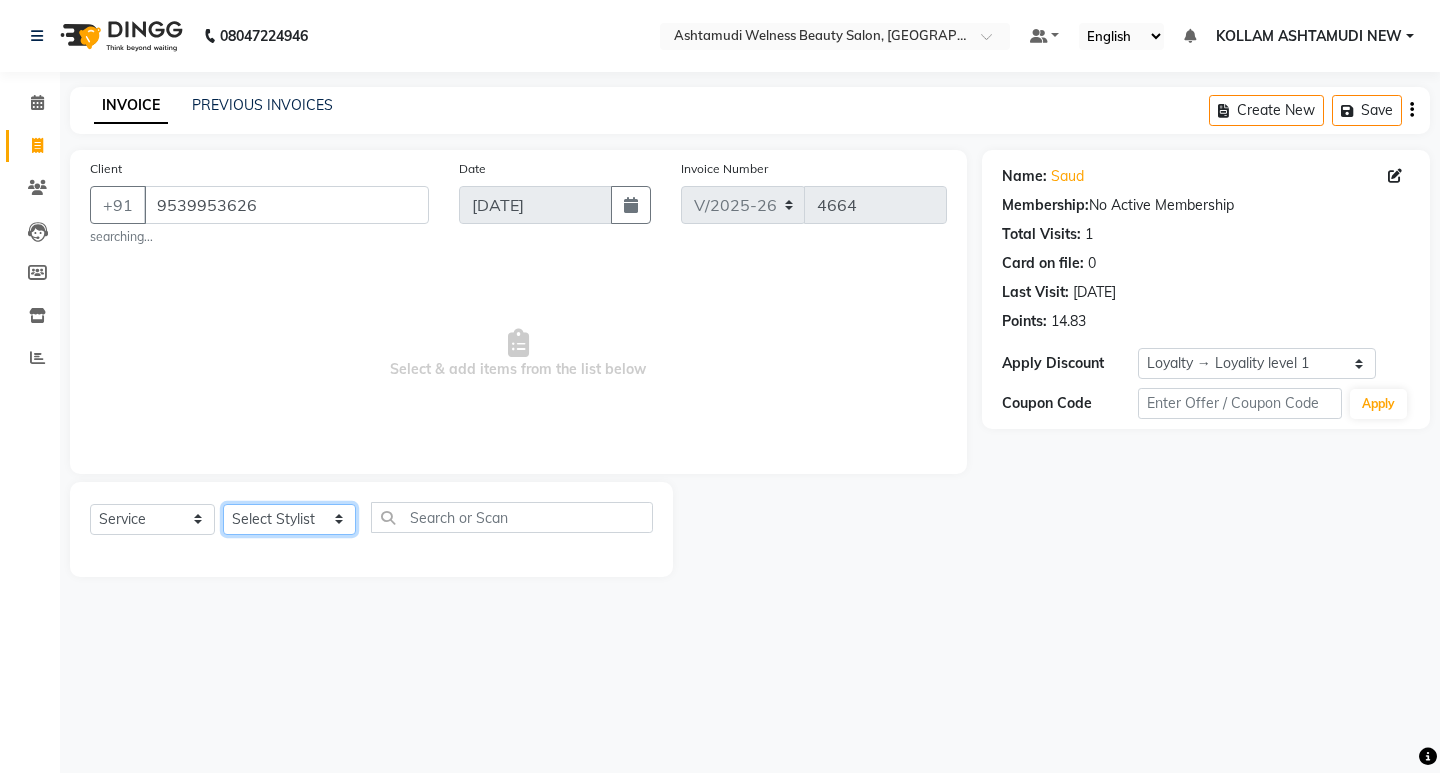 select on "25971" 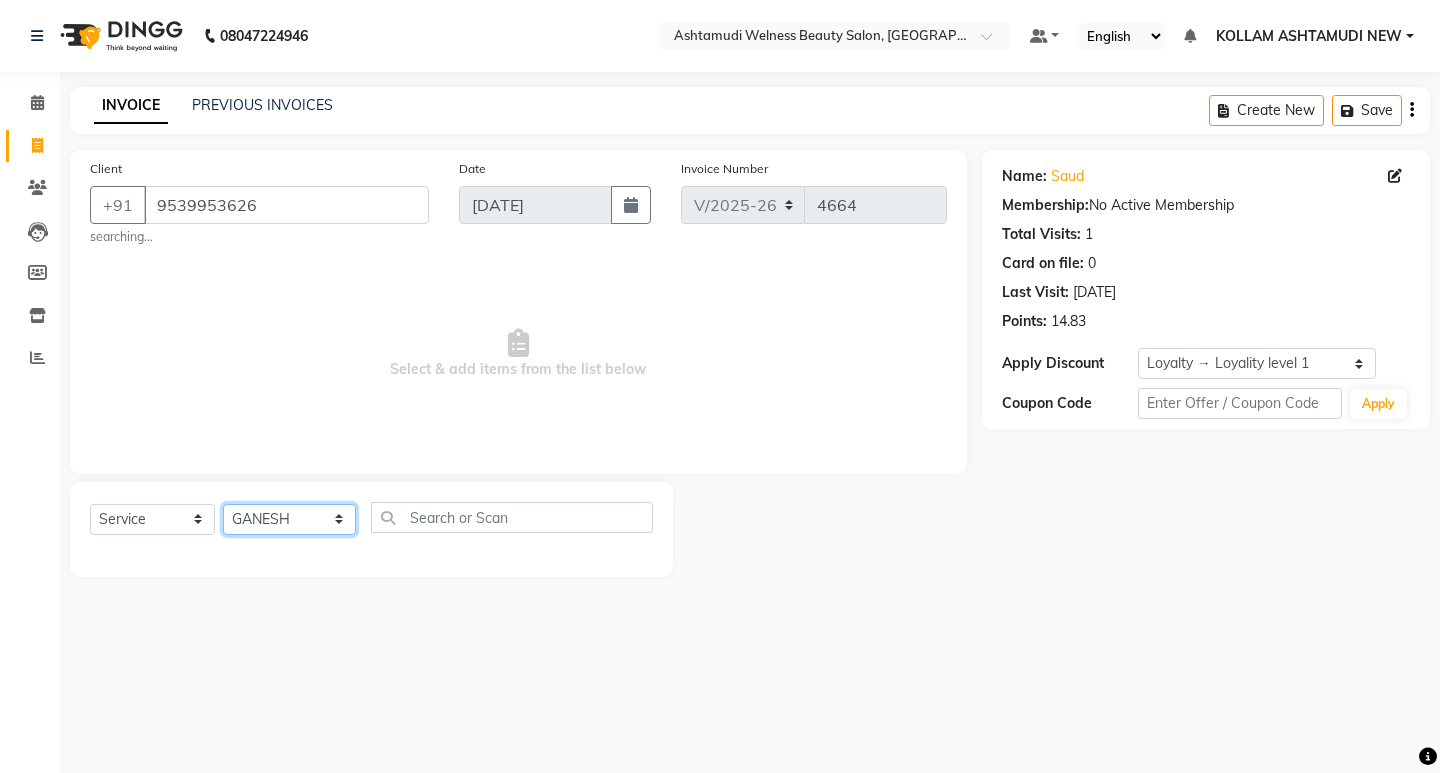 click on "Select Stylist [PERSON_NAME] Admin [PERSON_NAME]  [PERSON_NAME] [PERSON_NAME] [PERSON_NAME]  M [PERSON_NAME]  [PERSON_NAME]  P [PERSON_NAME] ASHTAMUDI KOLLAM ASHTAMUDI NEW  [PERSON_NAME] [PERSON_NAME] [PERSON_NAME]  [PERSON_NAME] [PERSON_NAME] [PERSON_NAME] [PERSON_NAME] [PERSON_NAME] M [PERSON_NAME] SARIGA [PERSON_NAME] [PERSON_NAME] [PERSON_NAME] [PERSON_NAME] [PERSON_NAME] S" 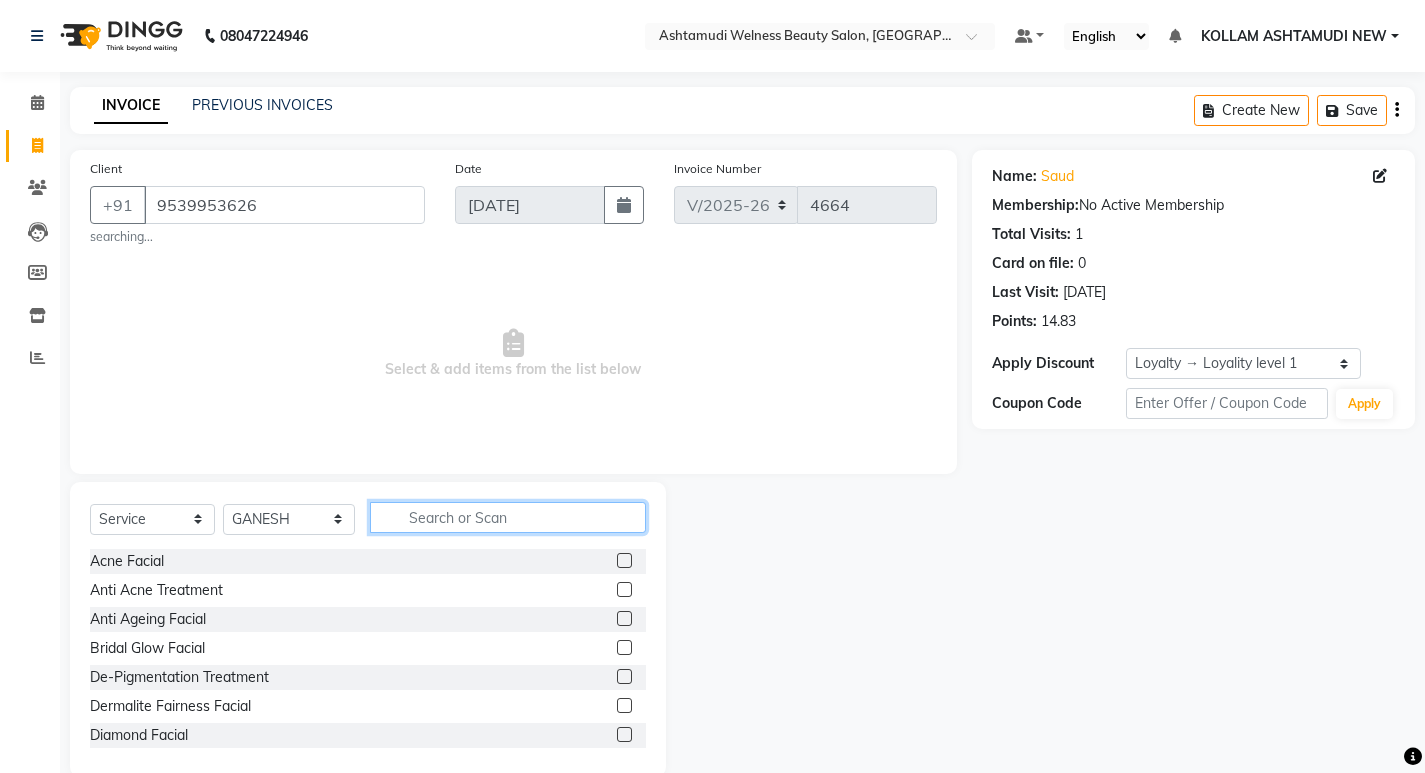 drag, startPoint x: 510, startPoint y: 526, endPoint x: 575, endPoint y: 505, distance: 68.30813 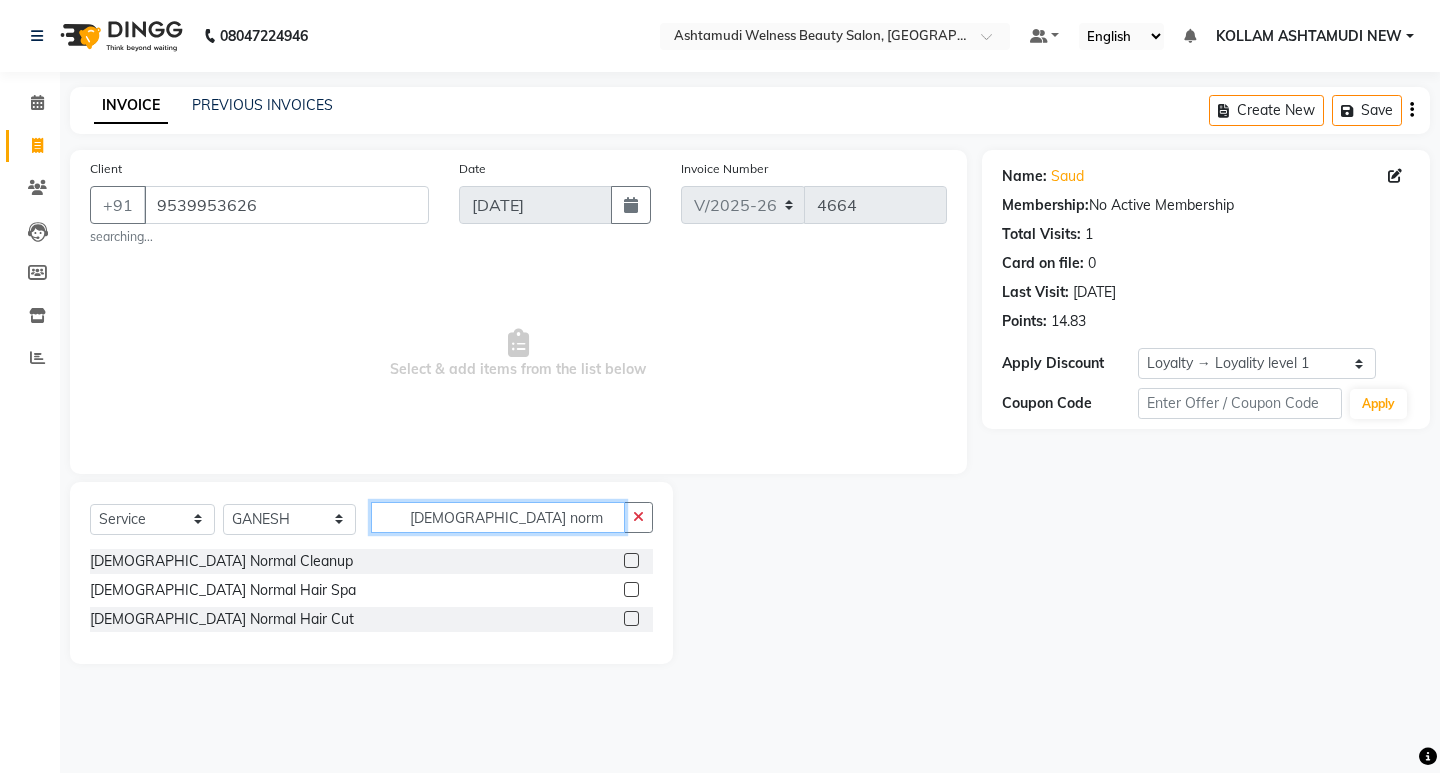type on "[DEMOGRAPHIC_DATA] norm" 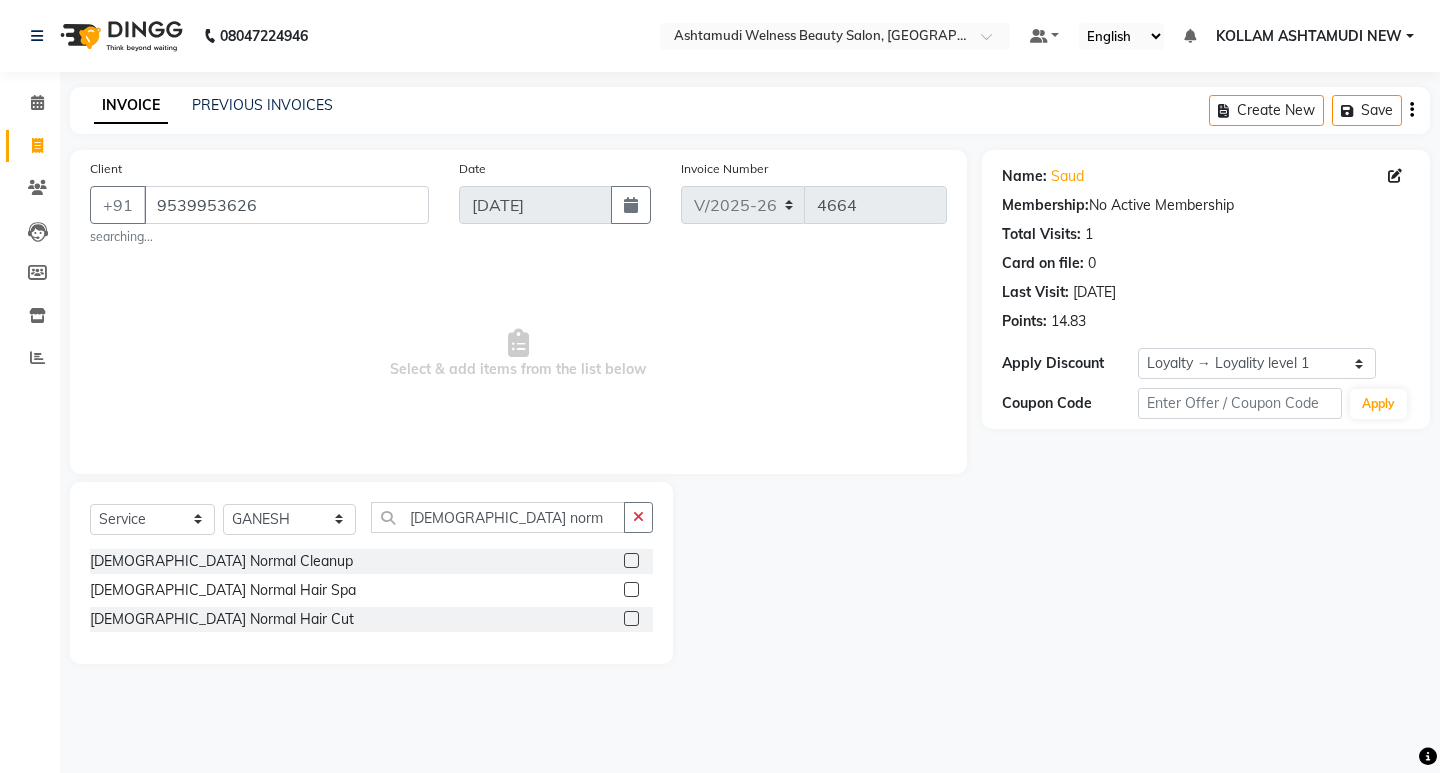 click 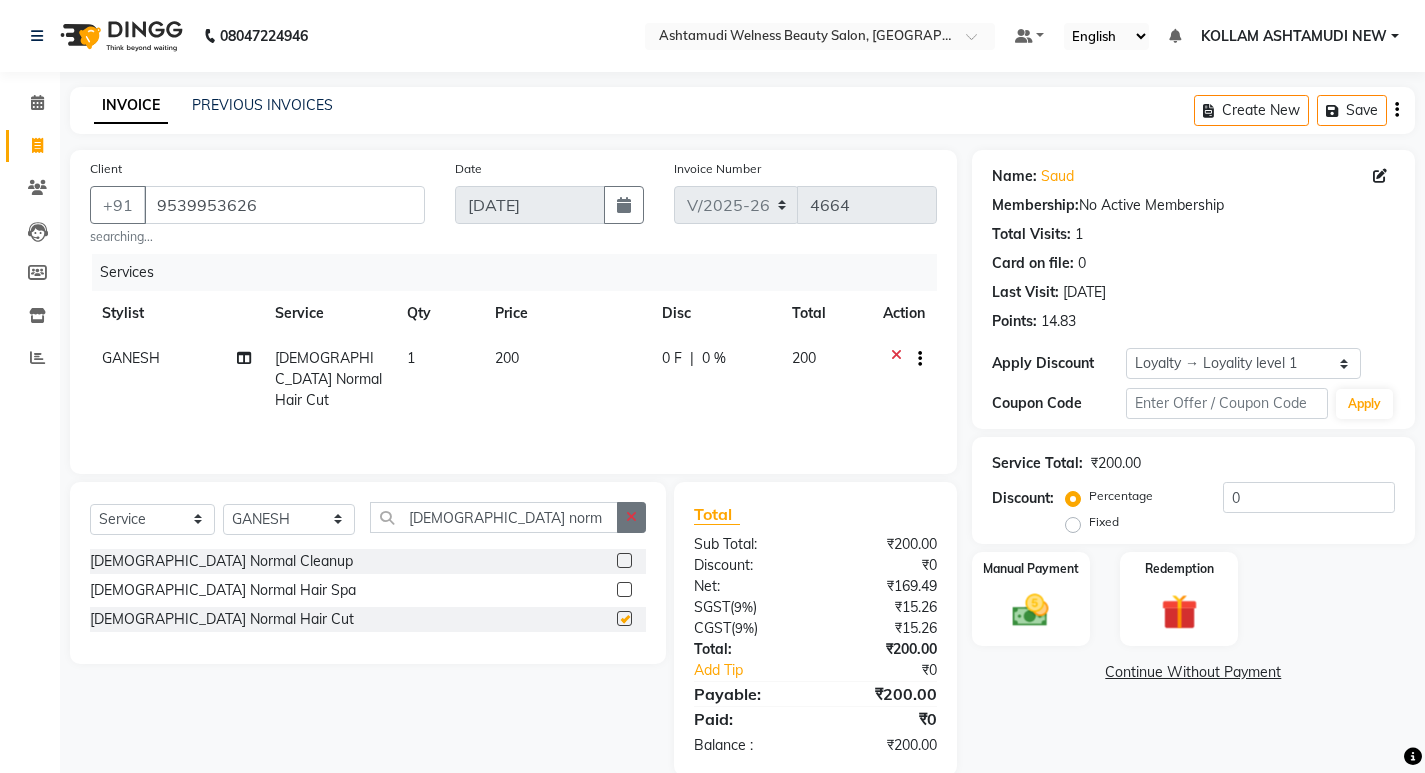 checkbox on "false" 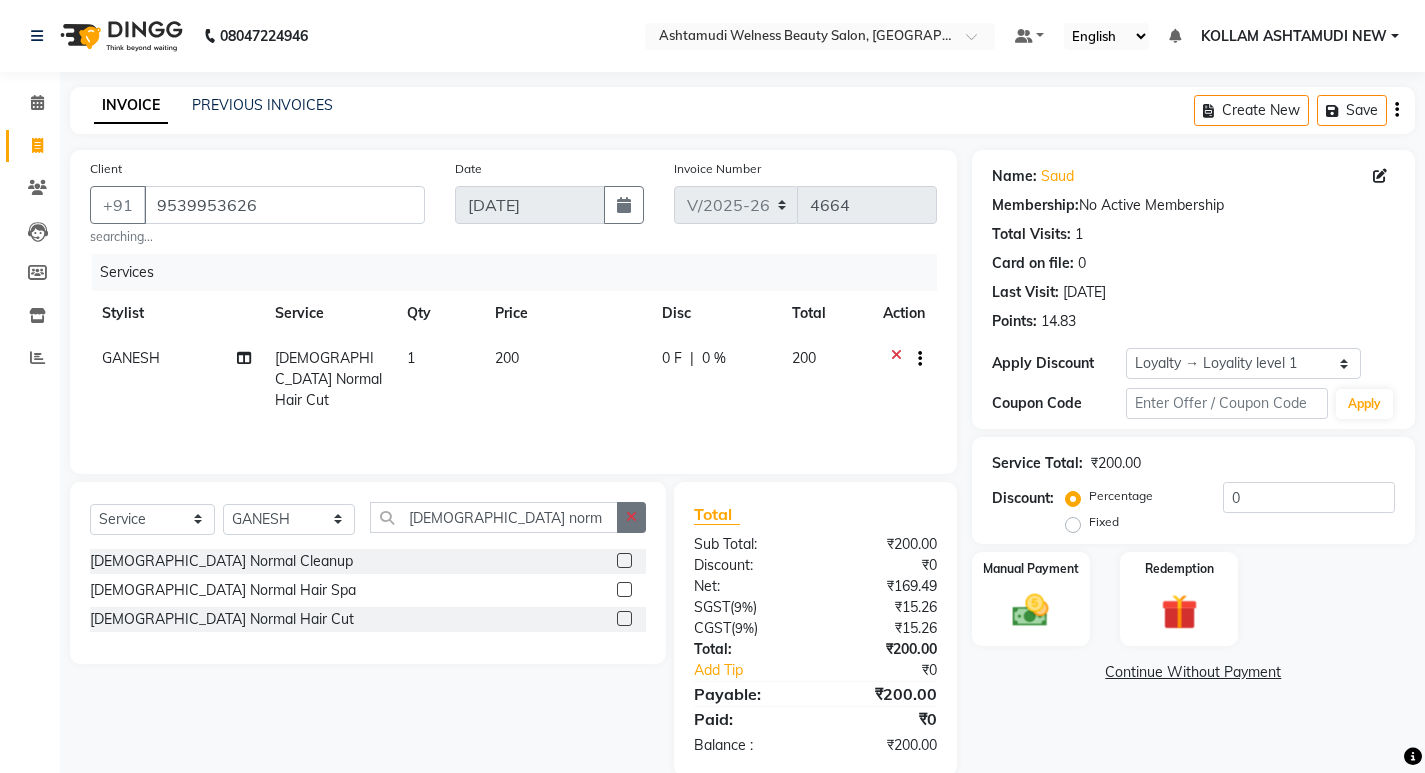 drag, startPoint x: 628, startPoint y: 516, endPoint x: 546, endPoint y: 524, distance: 82.38932 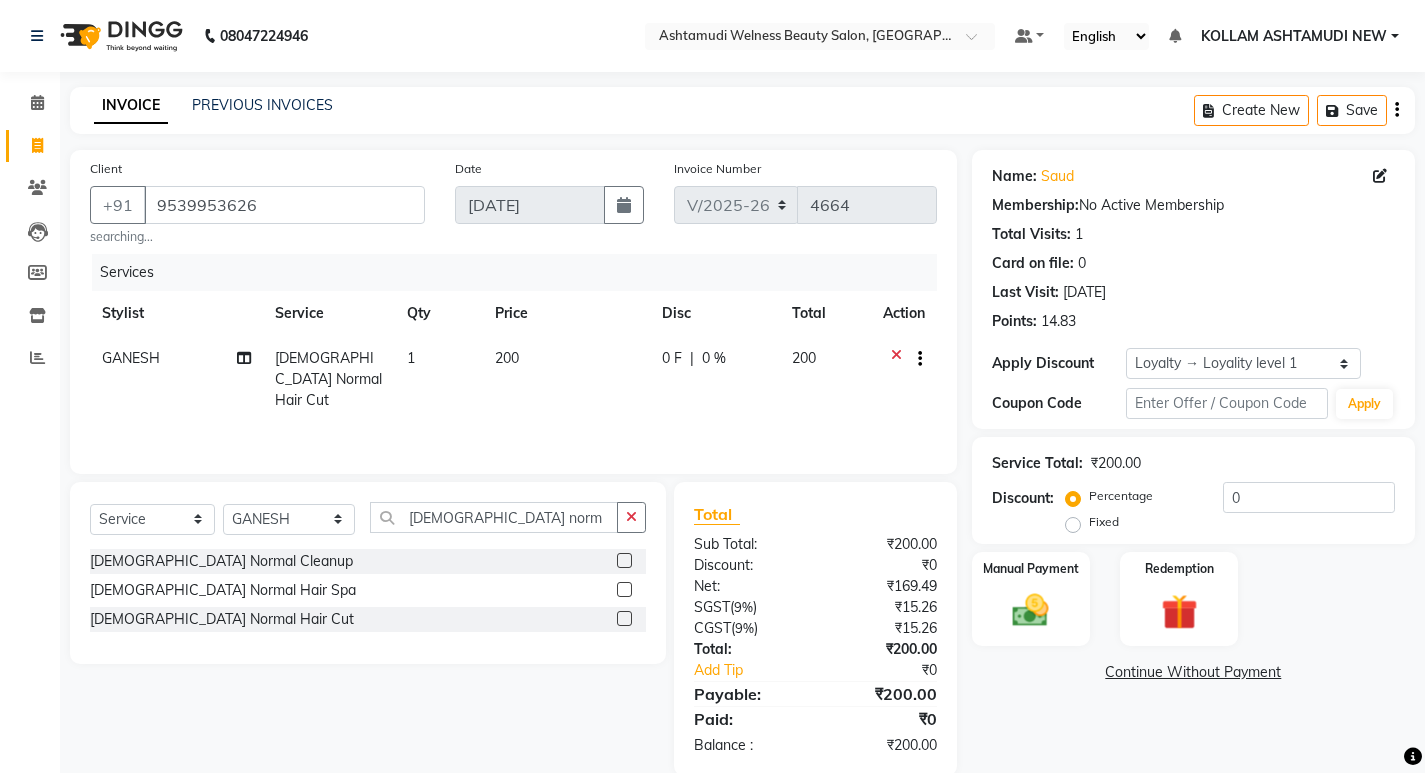 click 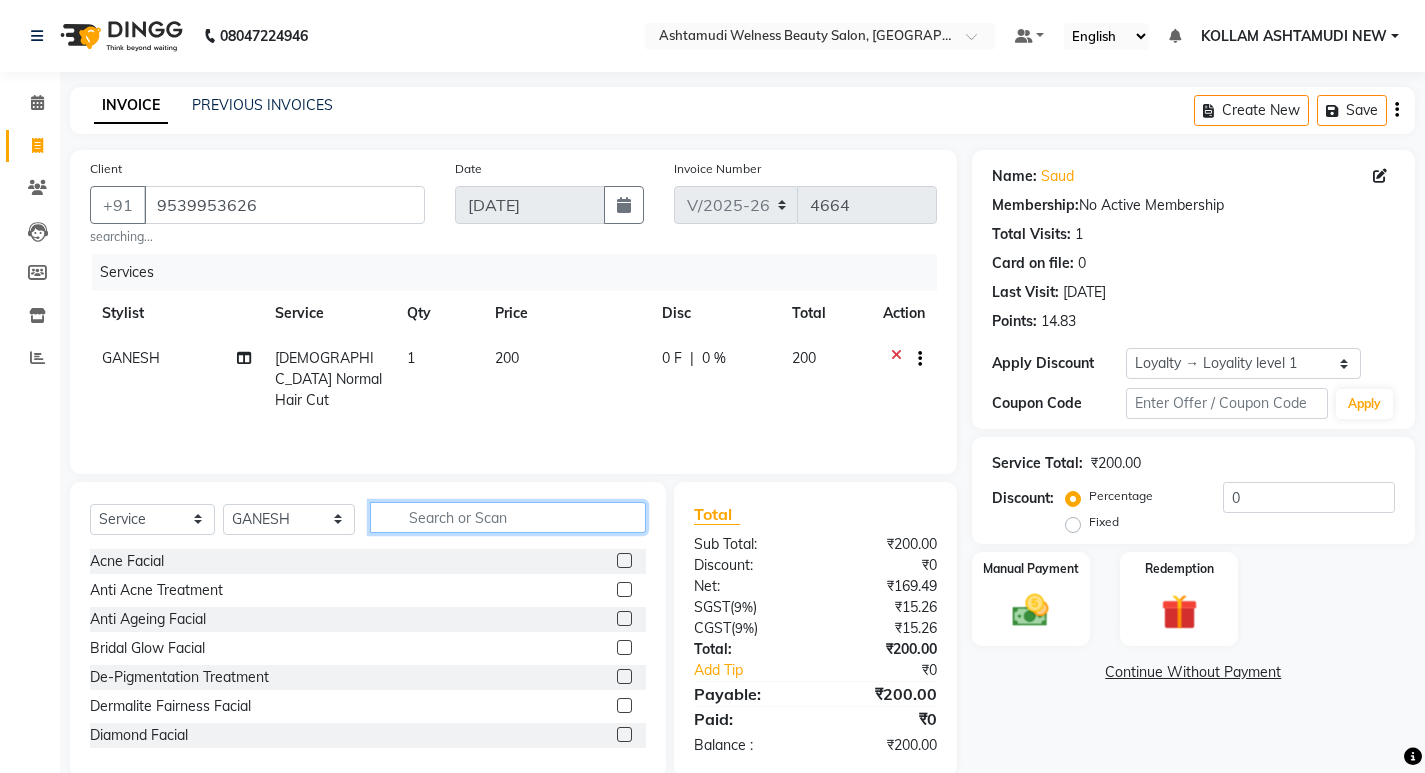 drag, startPoint x: 546, startPoint y: 524, endPoint x: 487, endPoint y: 526, distance: 59.03389 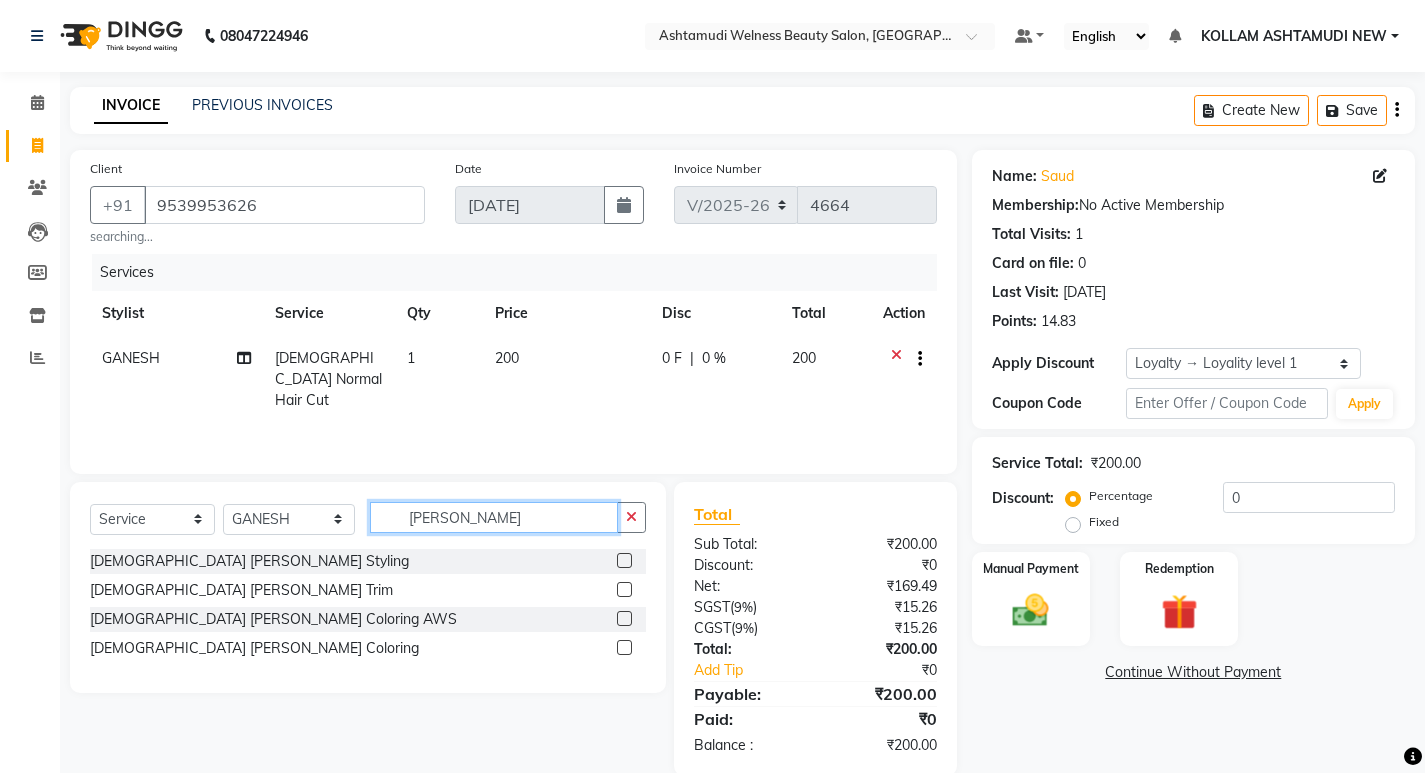 type on "[PERSON_NAME]" 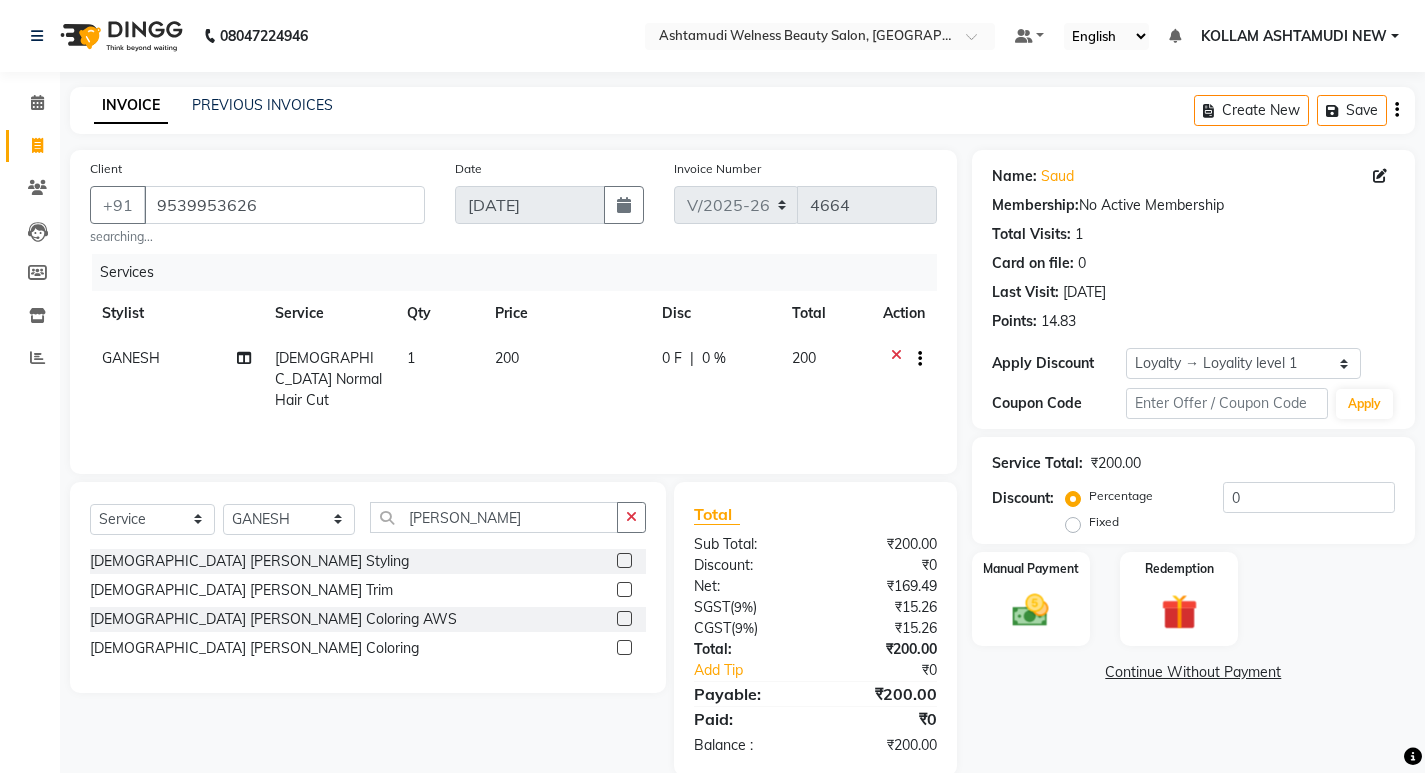 click 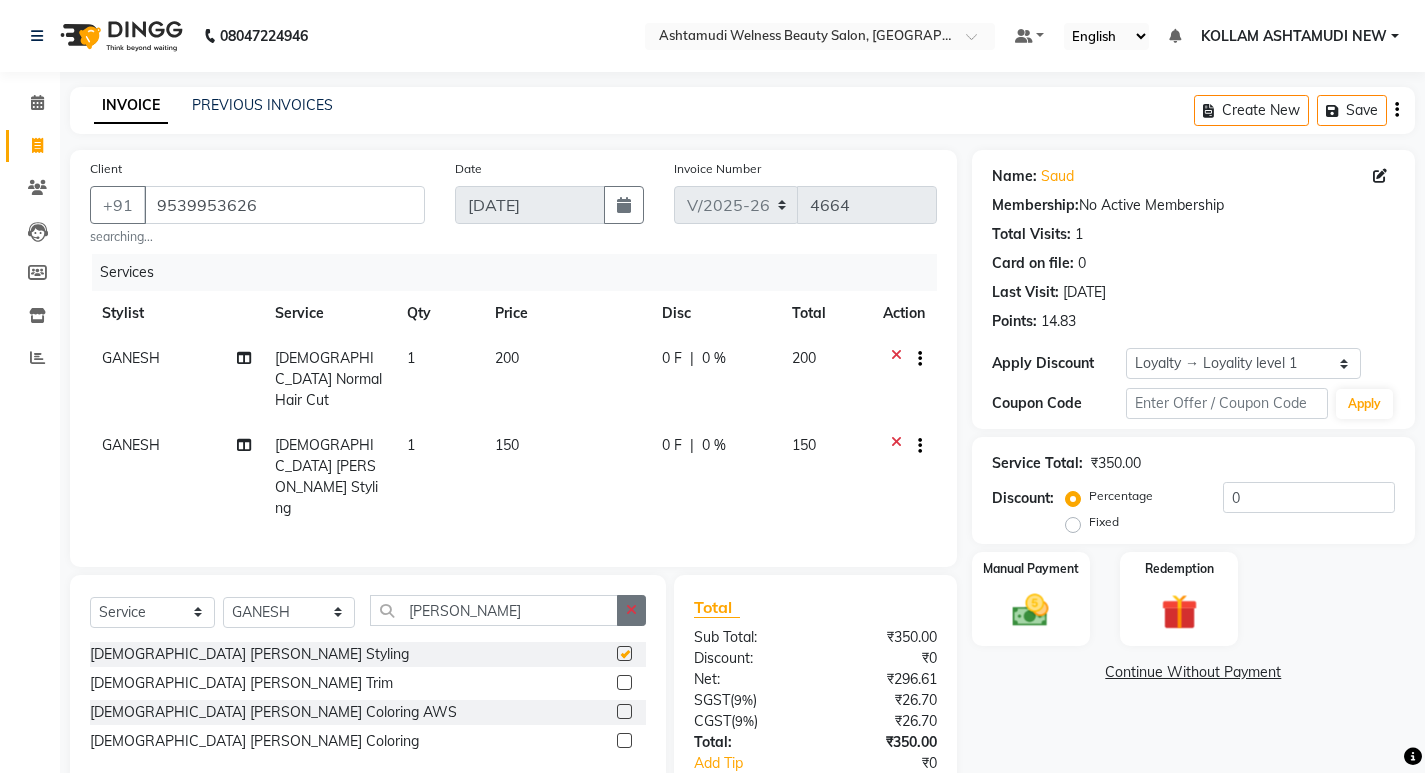 click 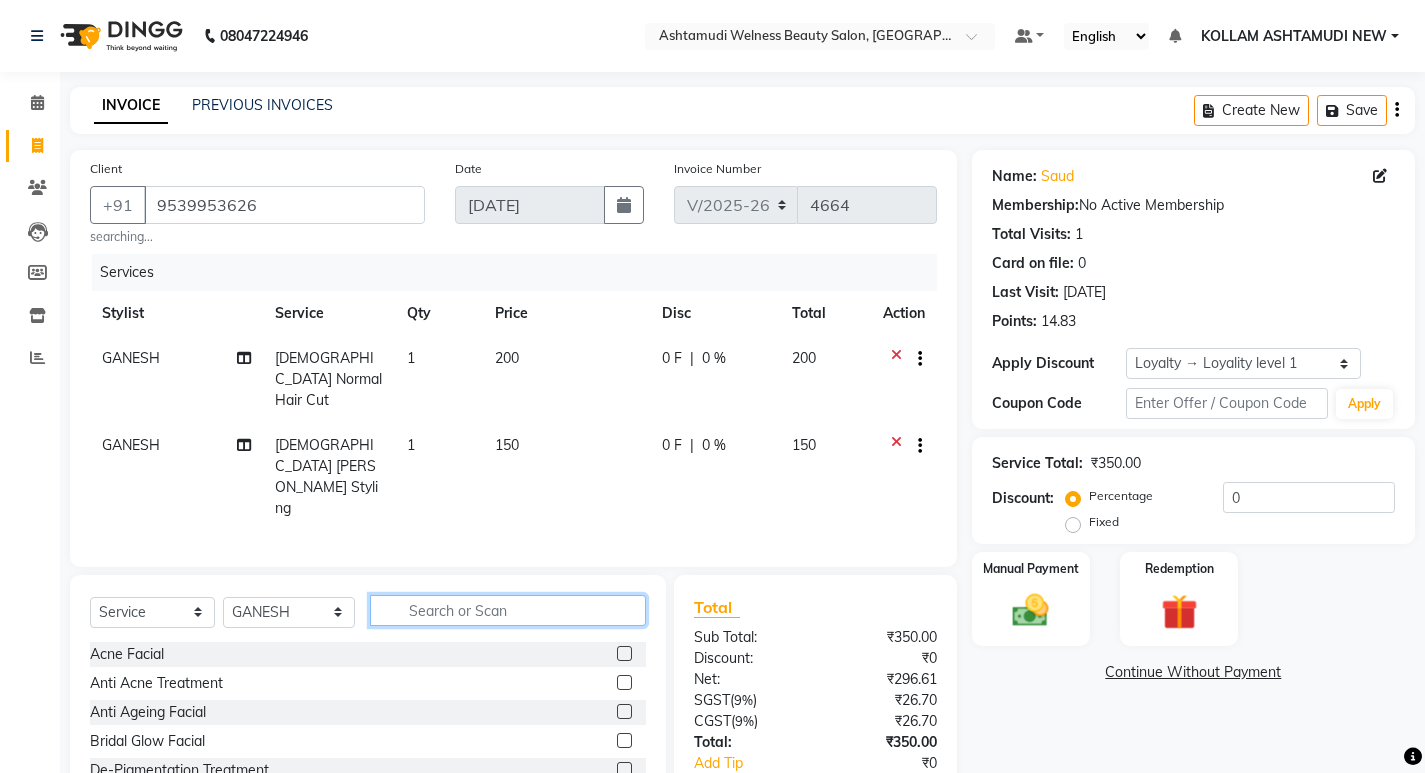 click 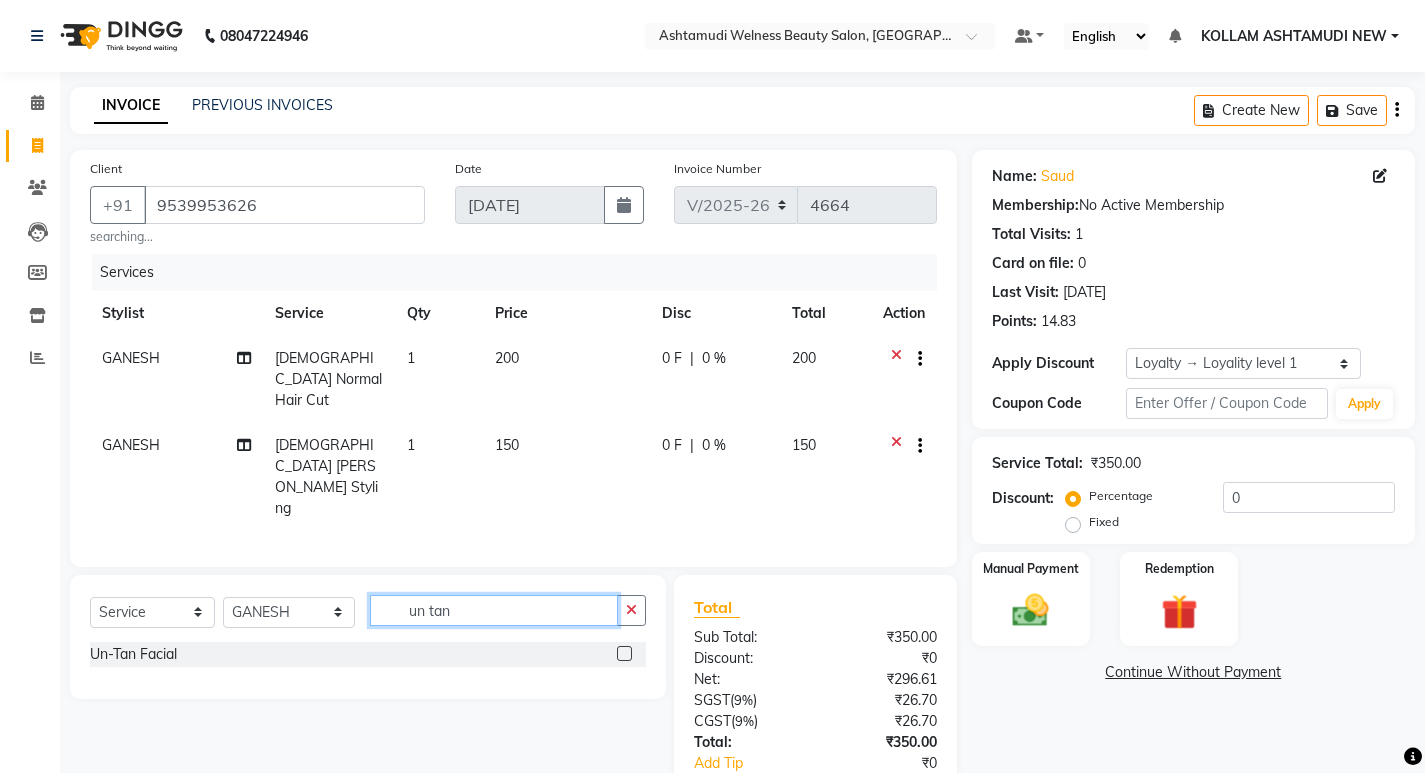 type on "un tan" 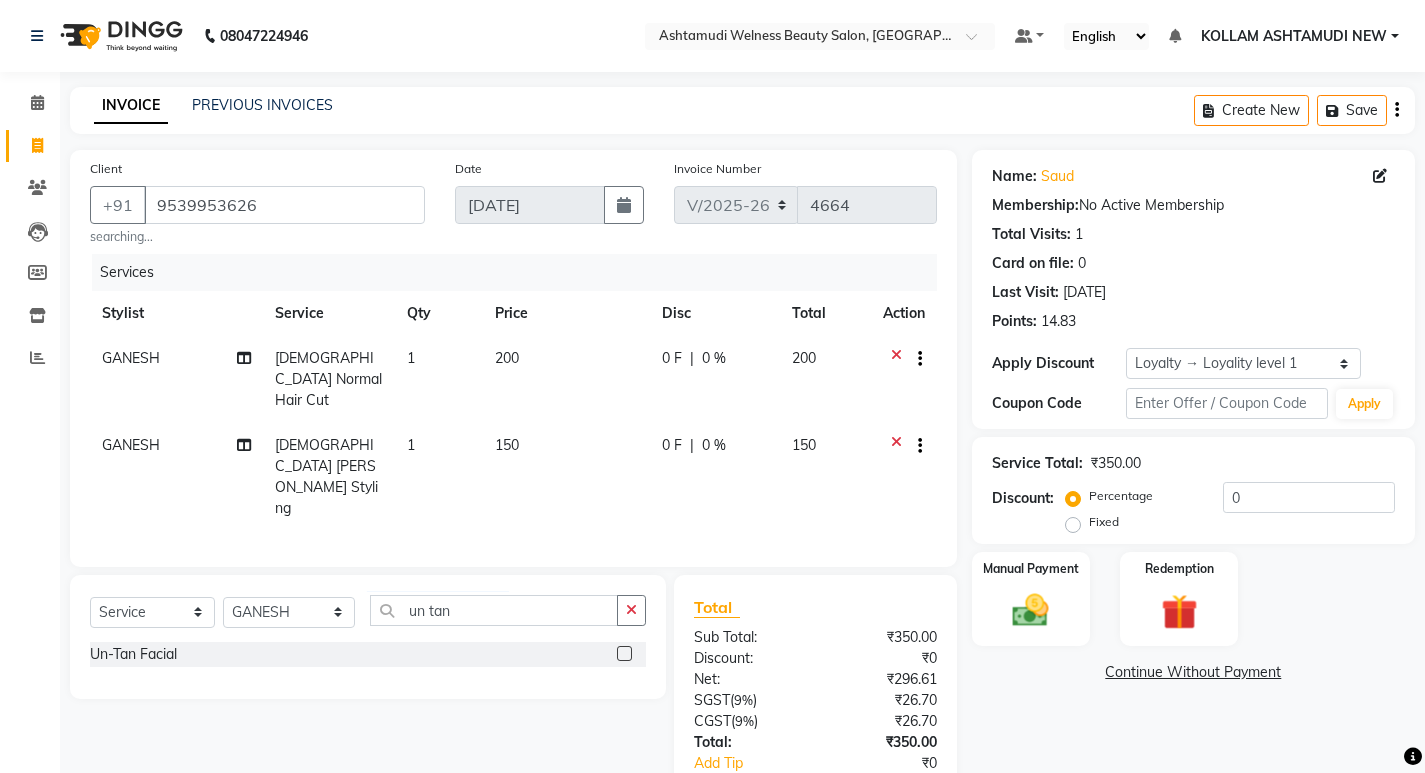 click 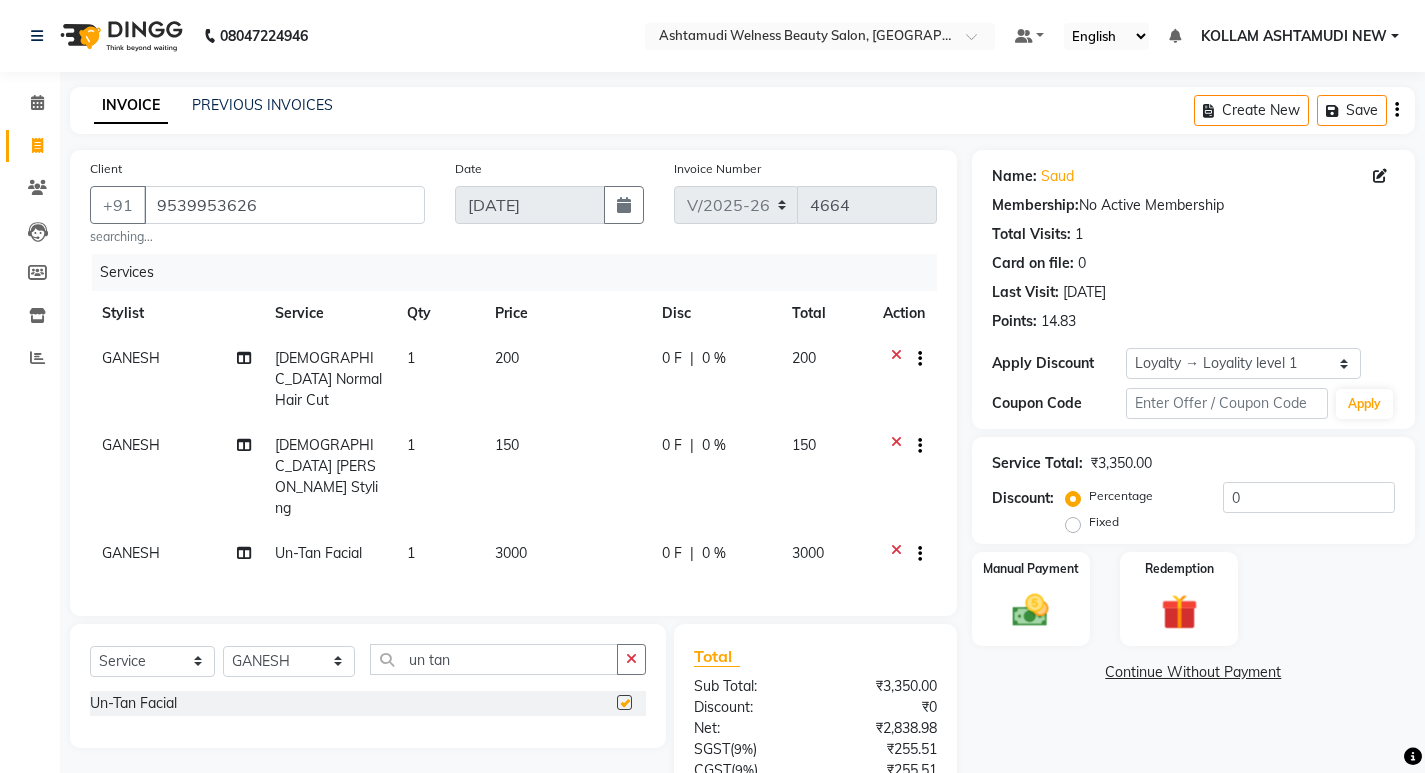 checkbox on "false" 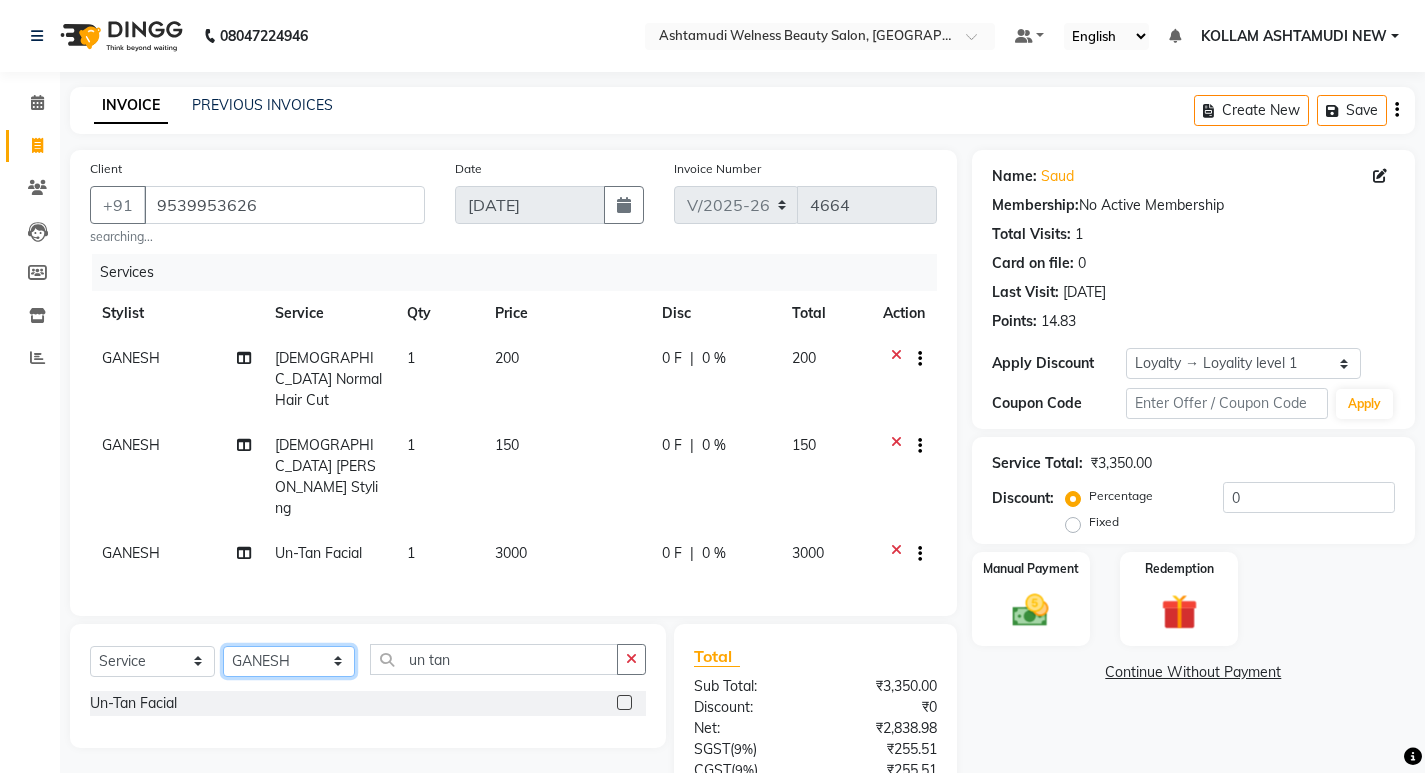 click on "Select Stylist [PERSON_NAME] Admin [PERSON_NAME]  [PERSON_NAME] [PERSON_NAME] [PERSON_NAME]  M [PERSON_NAME]  [PERSON_NAME]  P [PERSON_NAME] ASHTAMUDI KOLLAM ASHTAMUDI NEW  [PERSON_NAME] [PERSON_NAME] [PERSON_NAME]  [PERSON_NAME] [PERSON_NAME] [PERSON_NAME] [PERSON_NAME] [PERSON_NAME] M [PERSON_NAME] SARIGA [PERSON_NAME] [PERSON_NAME] [PERSON_NAME] [PERSON_NAME] [PERSON_NAME] S" 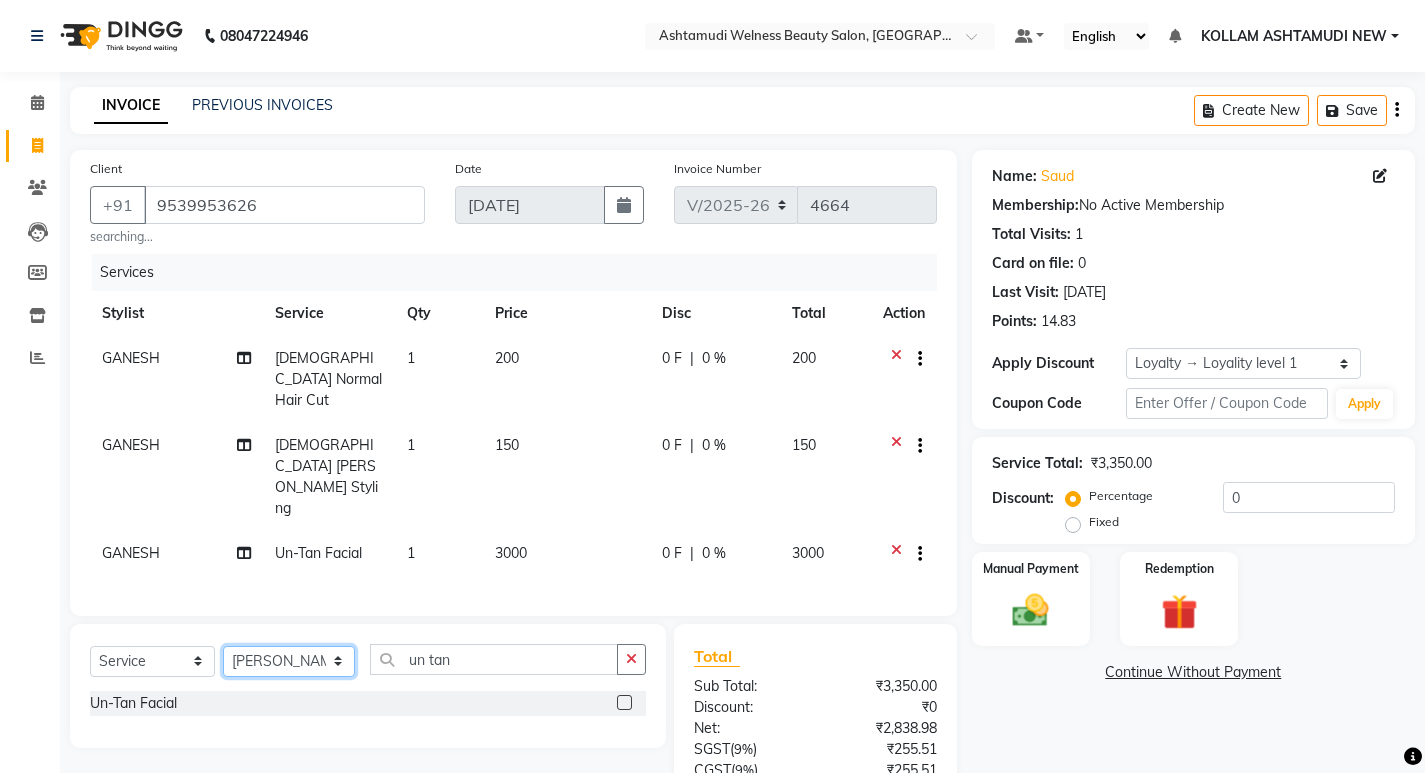 click on "Select Stylist [PERSON_NAME] Admin [PERSON_NAME]  [PERSON_NAME] [PERSON_NAME] [PERSON_NAME]  M [PERSON_NAME]  [PERSON_NAME]  P [PERSON_NAME] ASHTAMUDI KOLLAM ASHTAMUDI NEW  [PERSON_NAME] [PERSON_NAME] [PERSON_NAME]  [PERSON_NAME] [PERSON_NAME] [PERSON_NAME] [PERSON_NAME] [PERSON_NAME] M [PERSON_NAME] SARIGA [PERSON_NAME] [PERSON_NAME] [PERSON_NAME] [PERSON_NAME] [PERSON_NAME] S" 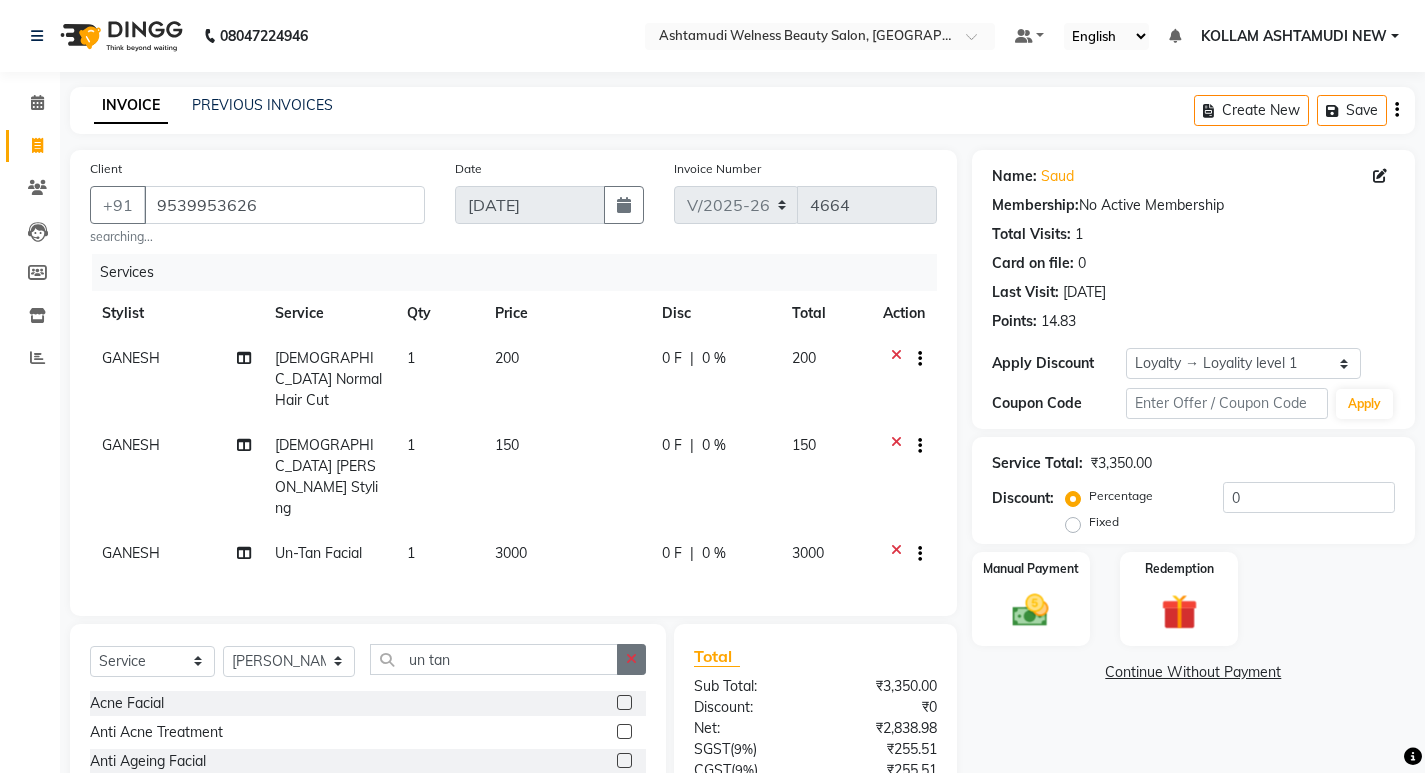 click 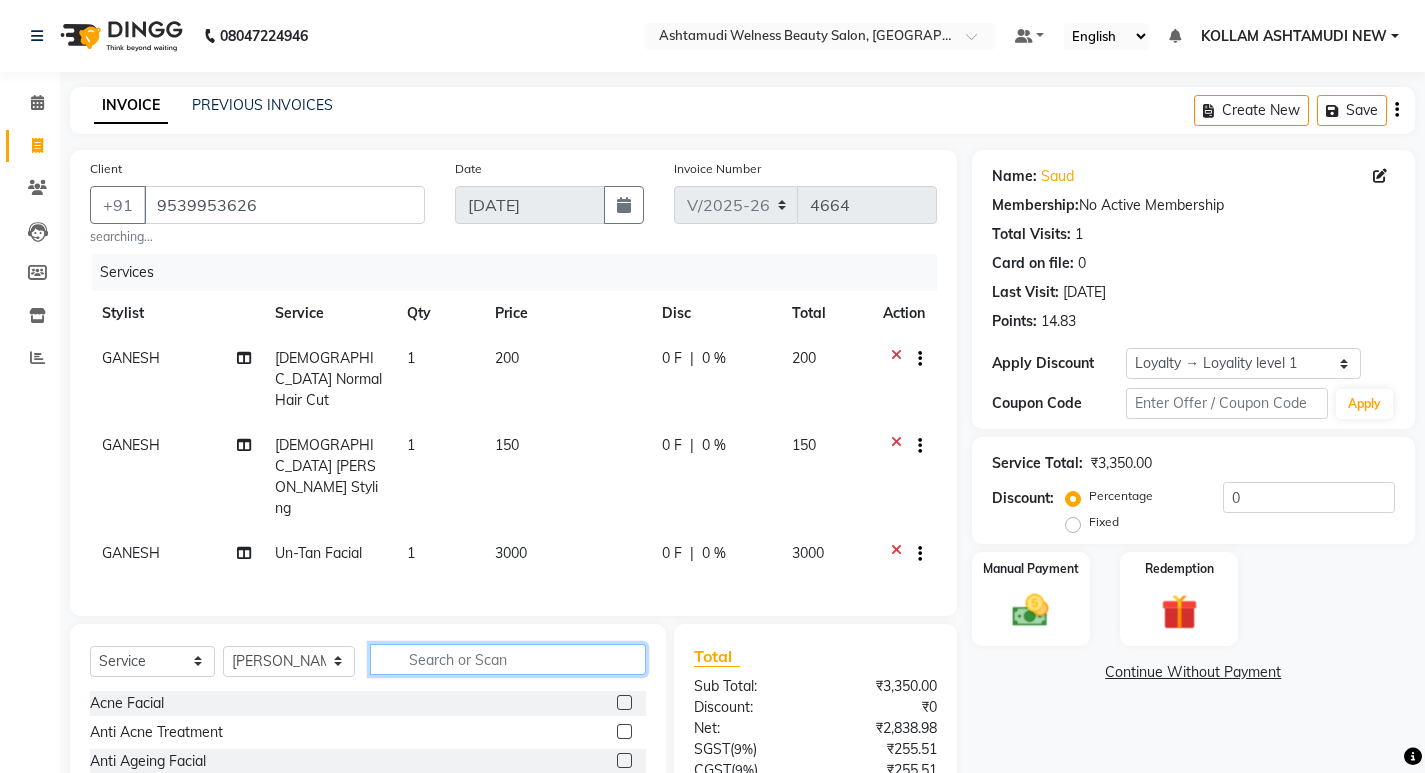 click 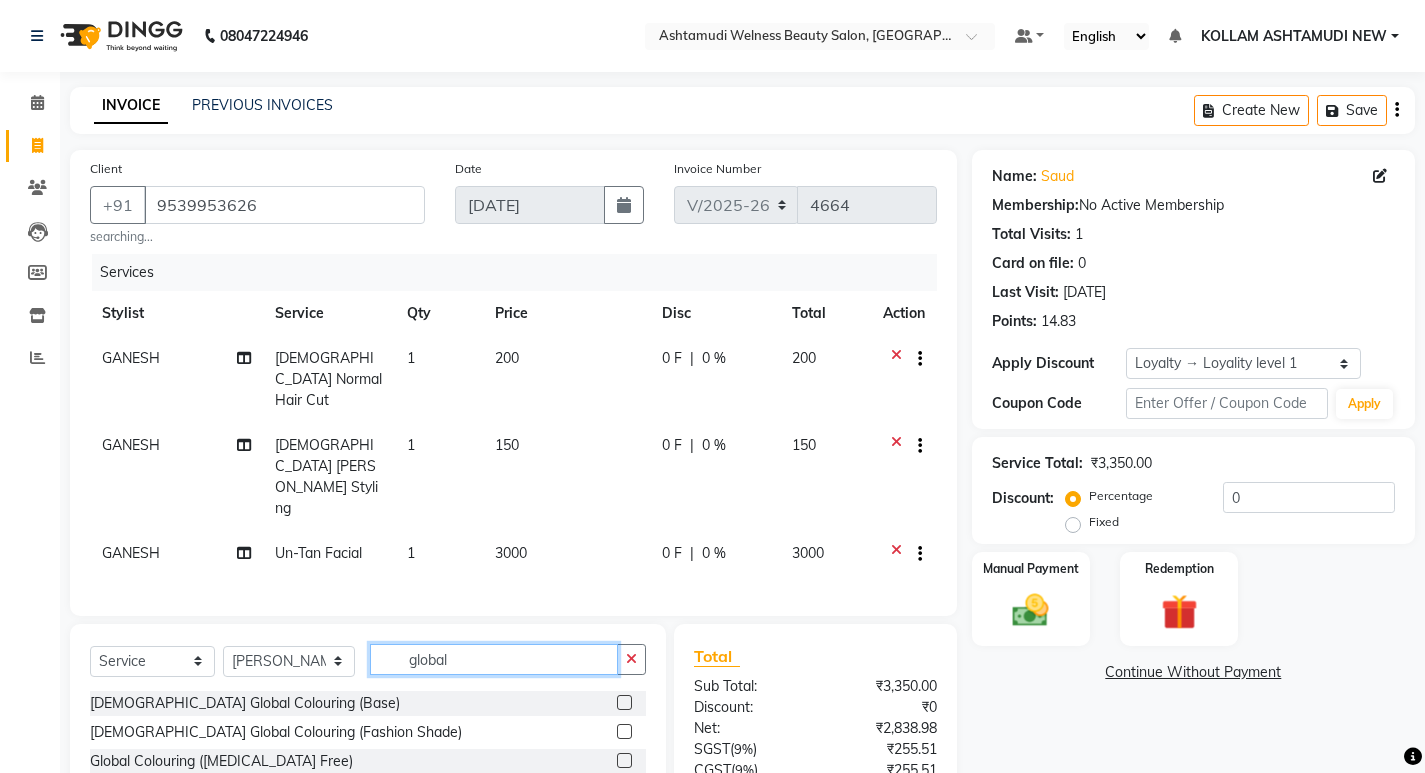 type on "global" 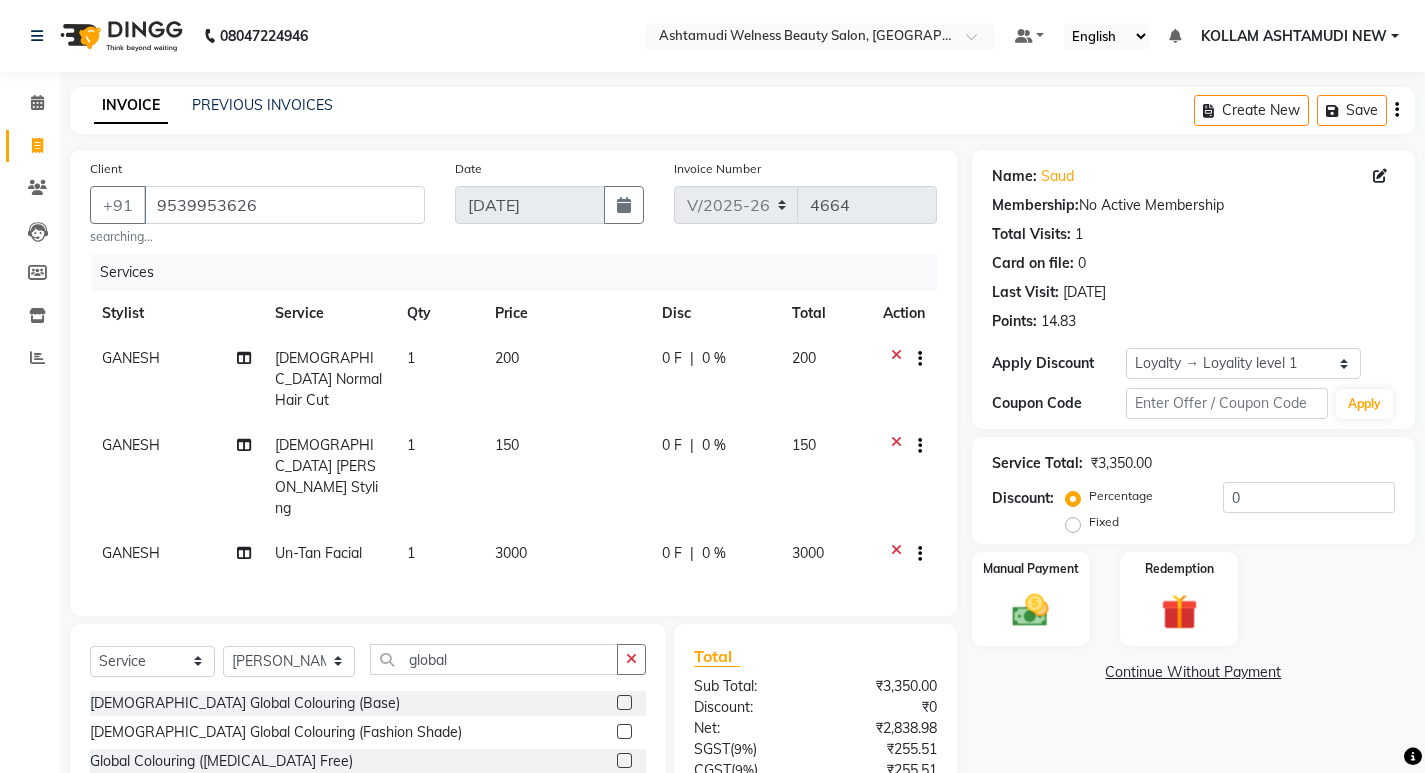 click 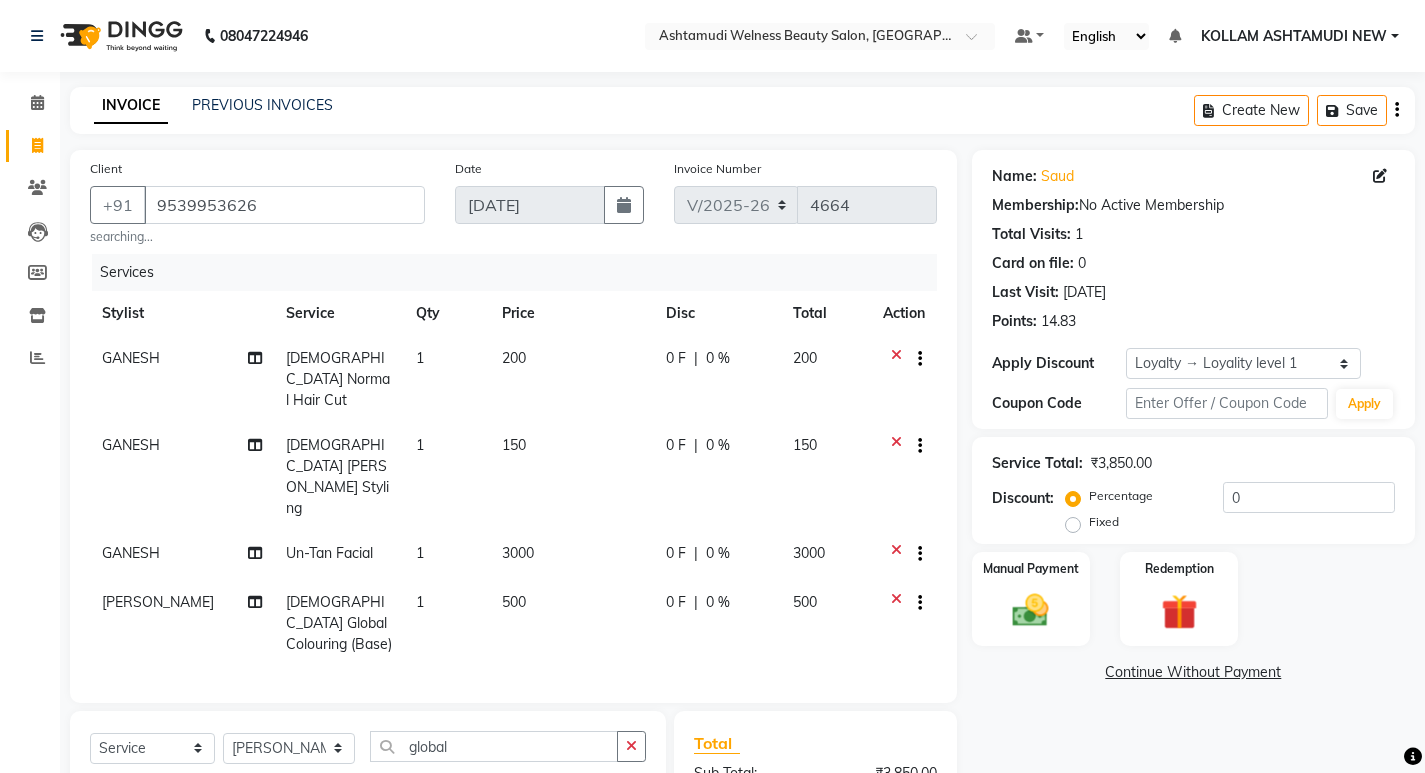 checkbox on "false" 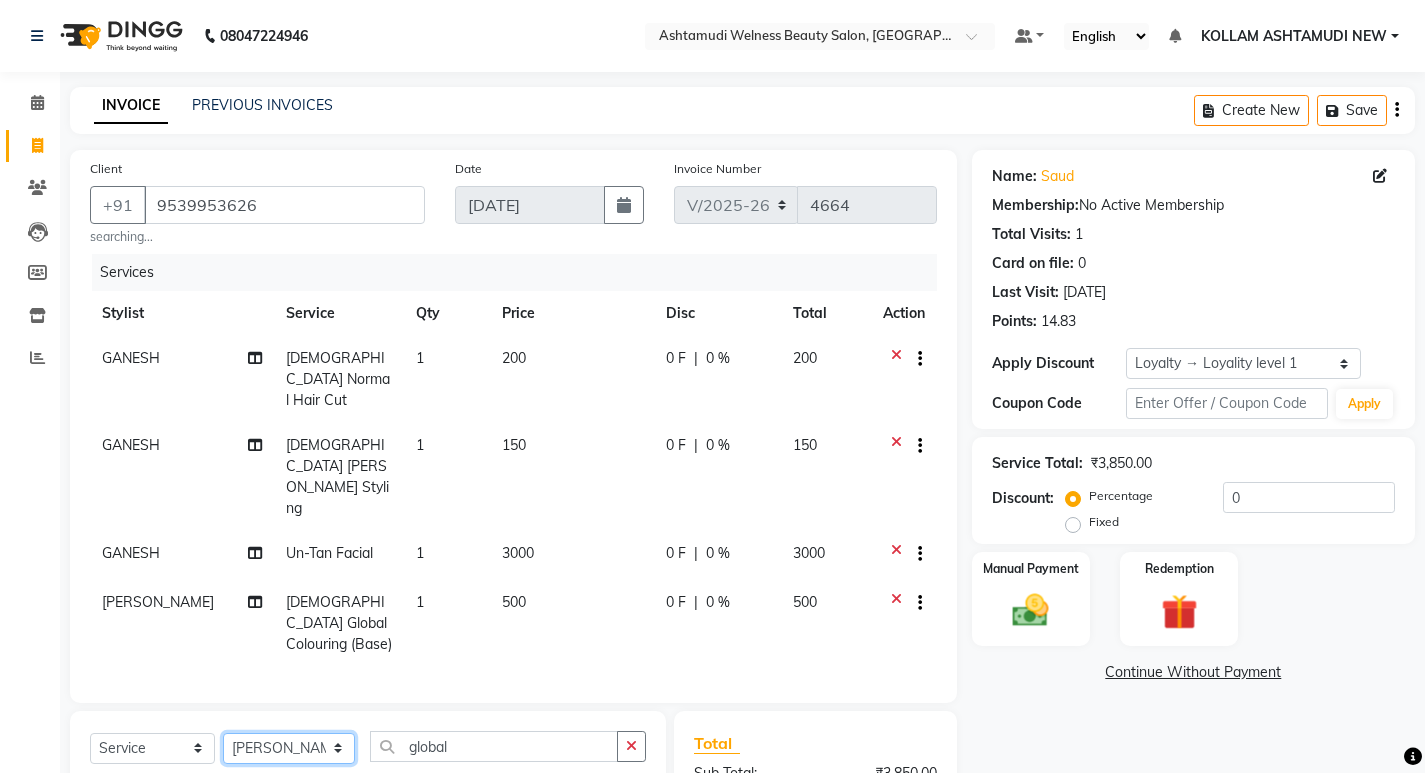 click on "Select Stylist [PERSON_NAME] Admin [PERSON_NAME]  [PERSON_NAME] [PERSON_NAME] [PERSON_NAME]  M [PERSON_NAME]  [PERSON_NAME]  P [PERSON_NAME] ASHTAMUDI KOLLAM ASHTAMUDI NEW  [PERSON_NAME] [PERSON_NAME] [PERSON_NAME]  [PERSON_NAME] [PERSON_NAME] [PERSON_NAME] [PERSON_NAME] [PERSON_NAME] M [PERSON_NAME] SARIGA [PERSON_NAME] [PERSON_NAME] [PERSON_NAME] [PERSON_NAME] [PERSON_NAME] S" 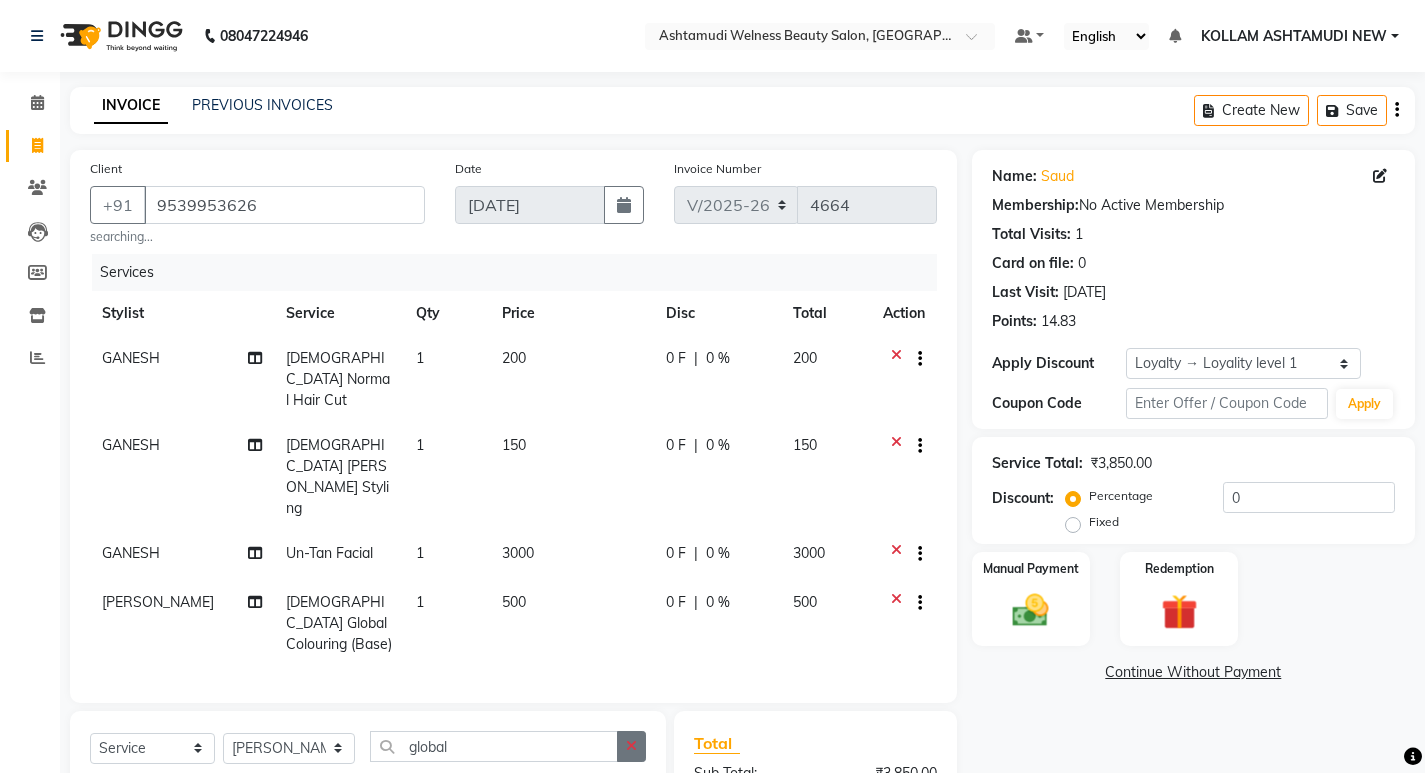 click 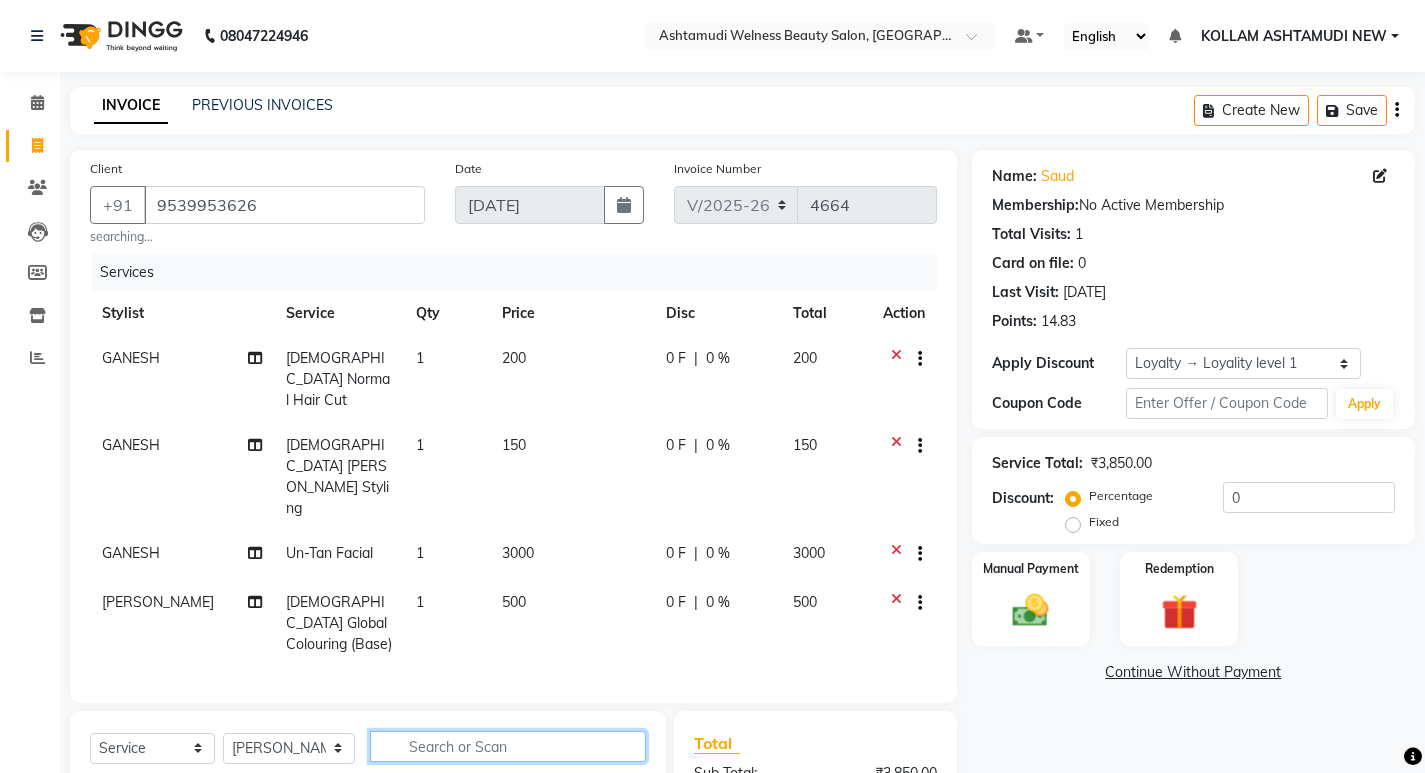 click 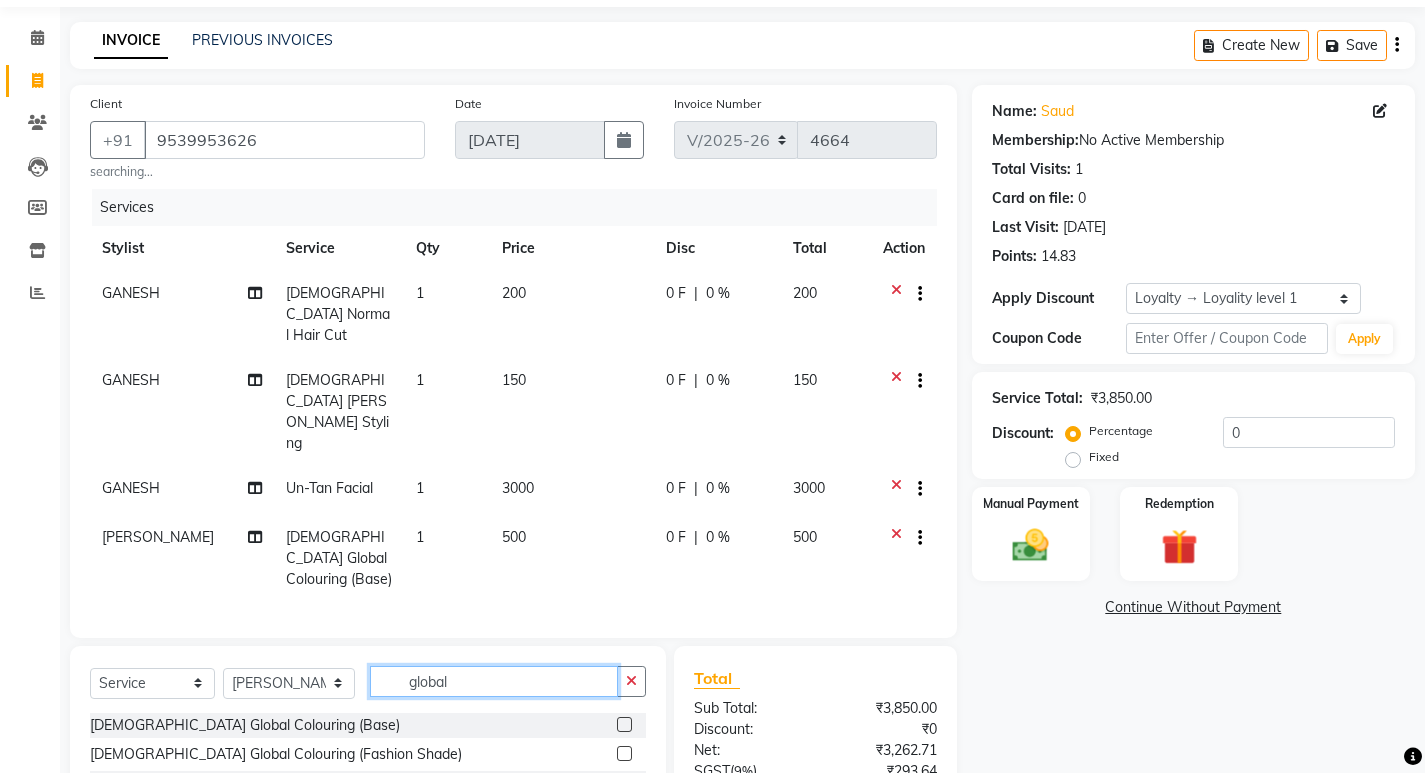 scroll, scrollTop: 100, scrollLeft: 0, axis: vertical 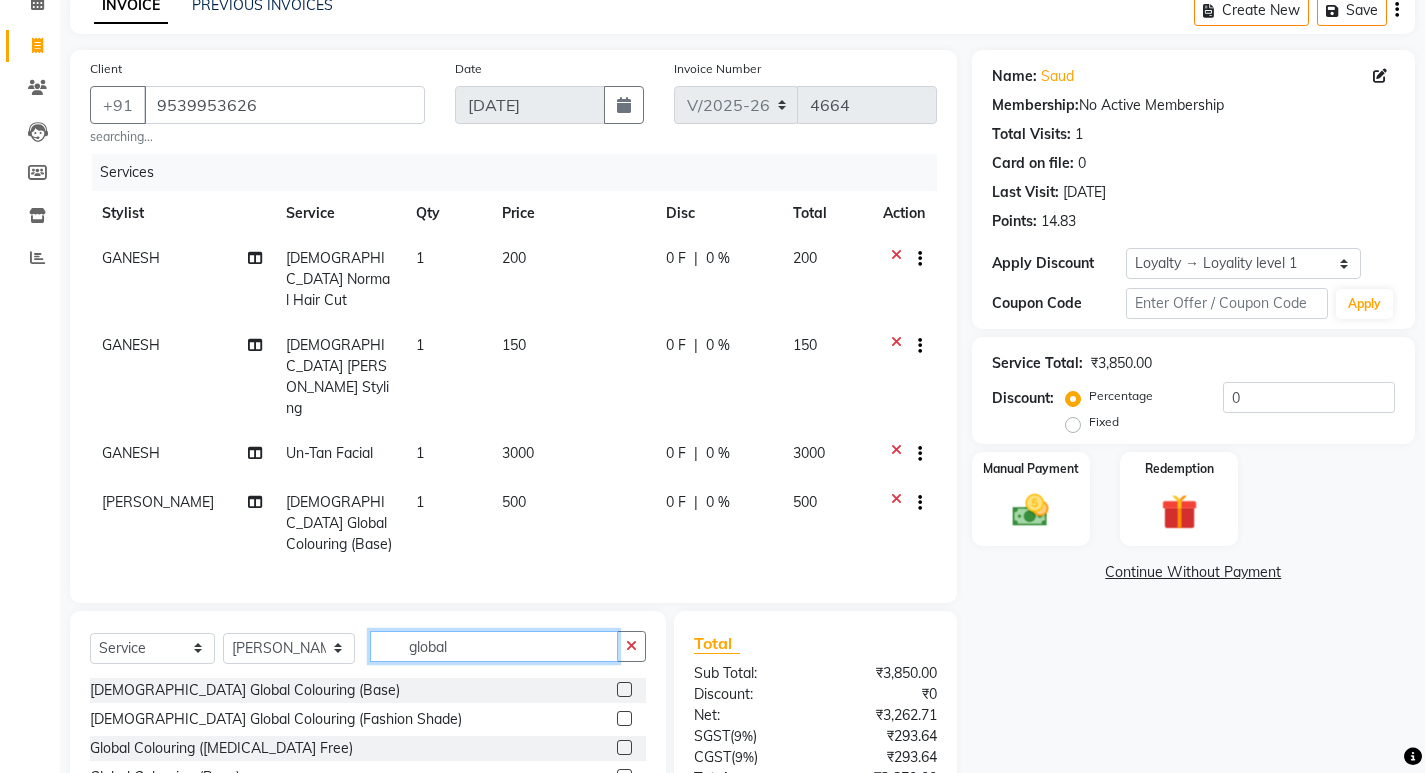 type on "global" 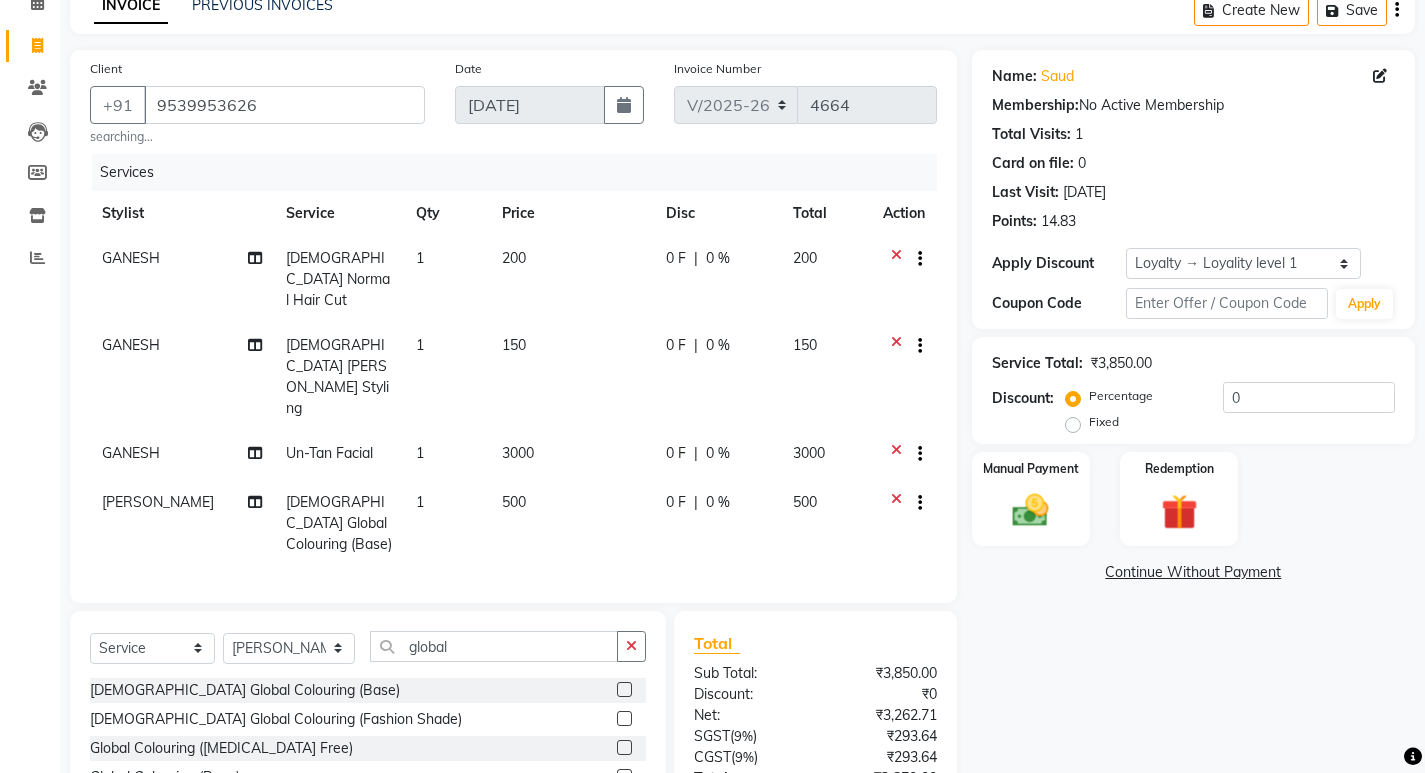 click 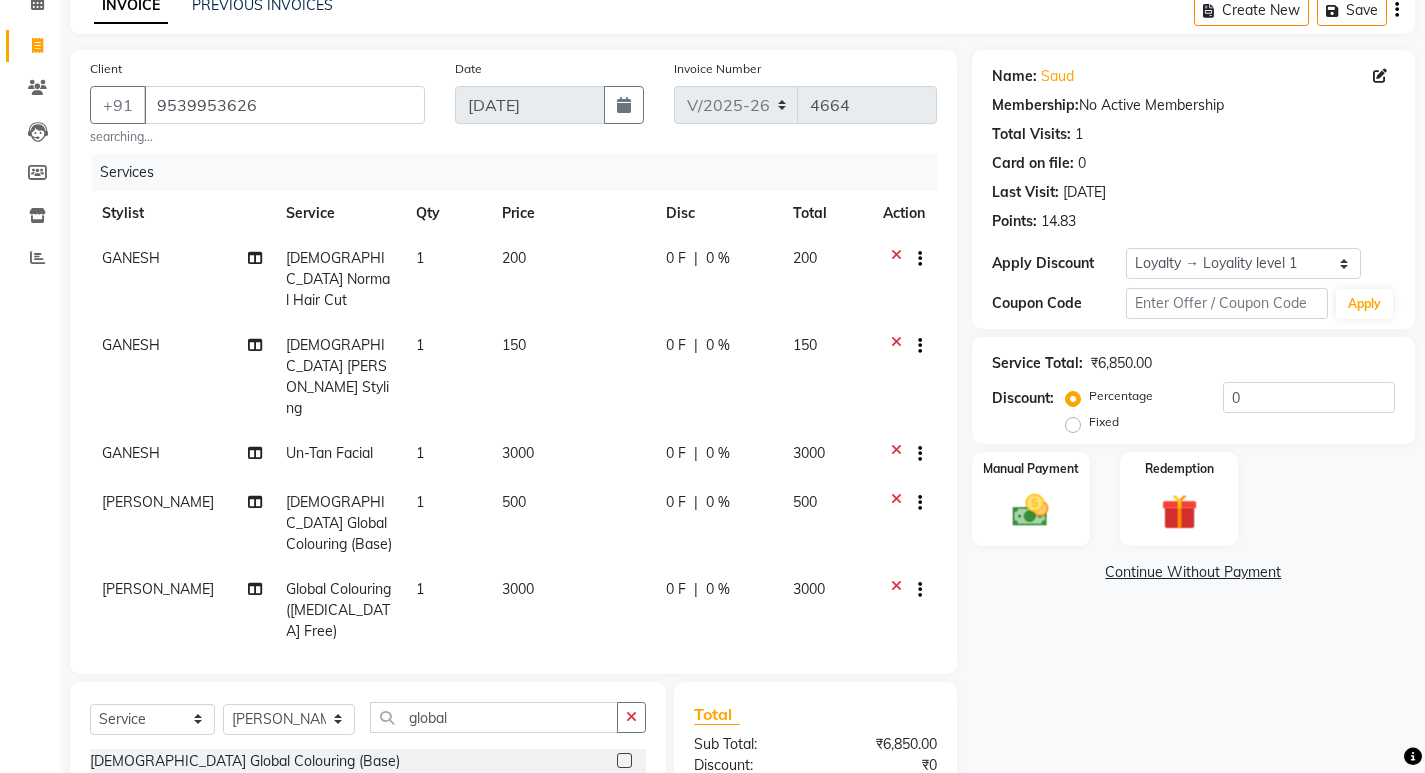 checkbox on "false" 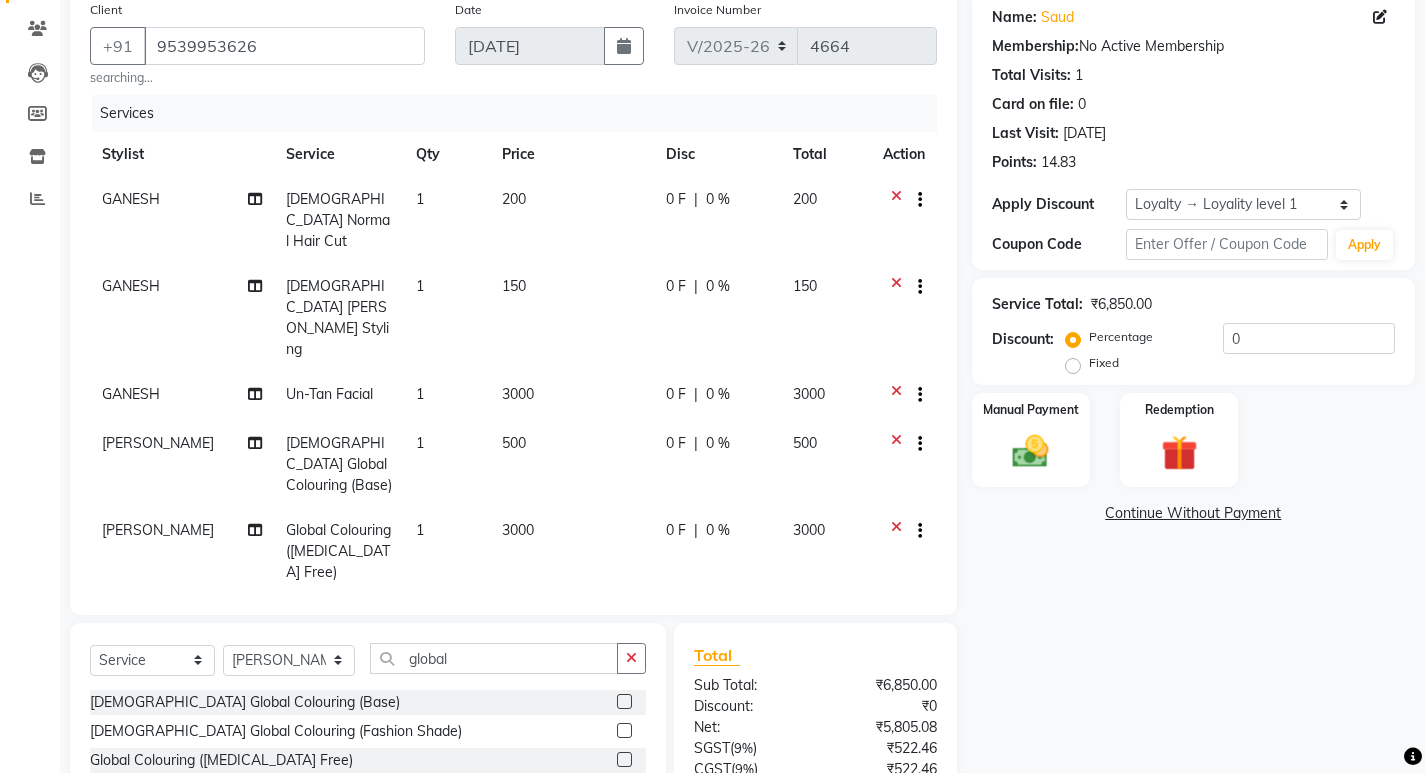 scroll, scrollTop: 259, scrollLeft: 0, axis: vertical 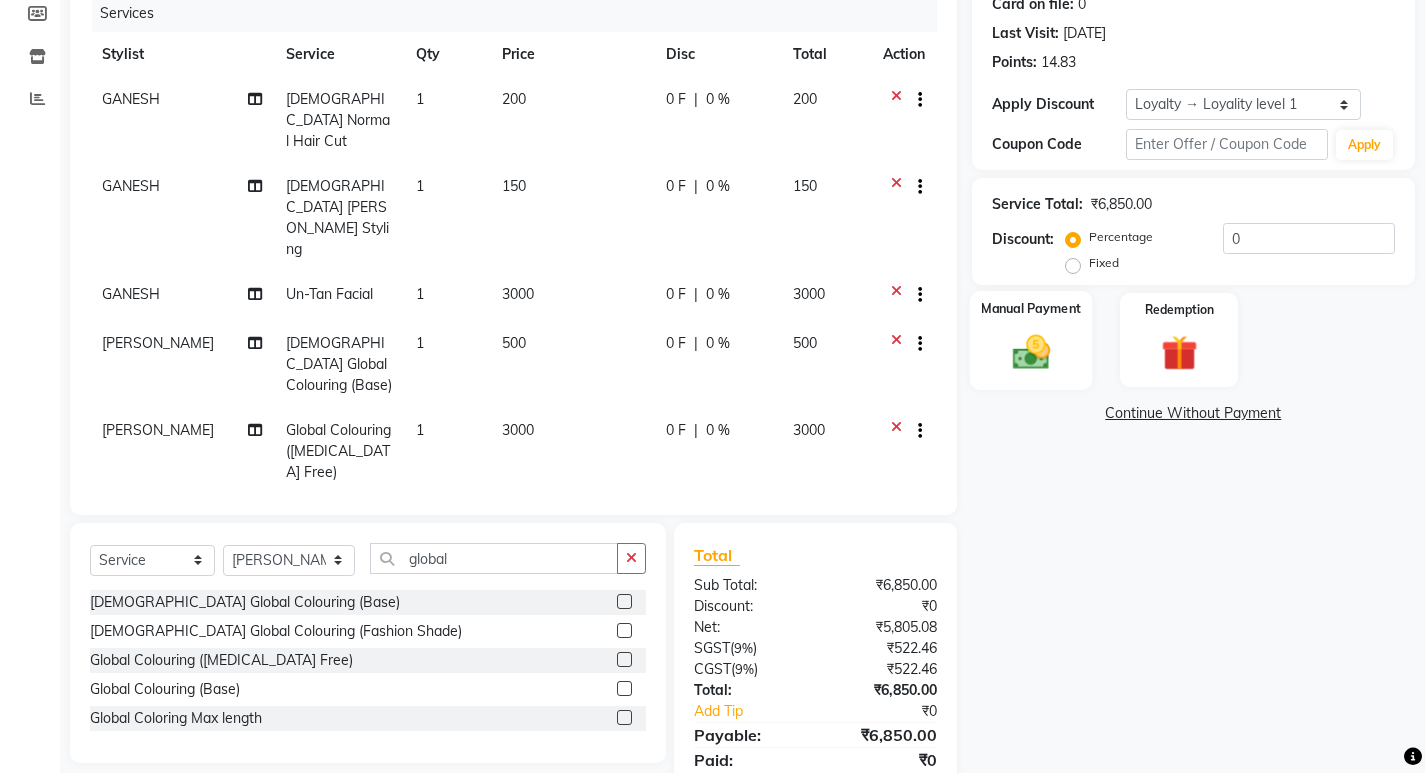 click 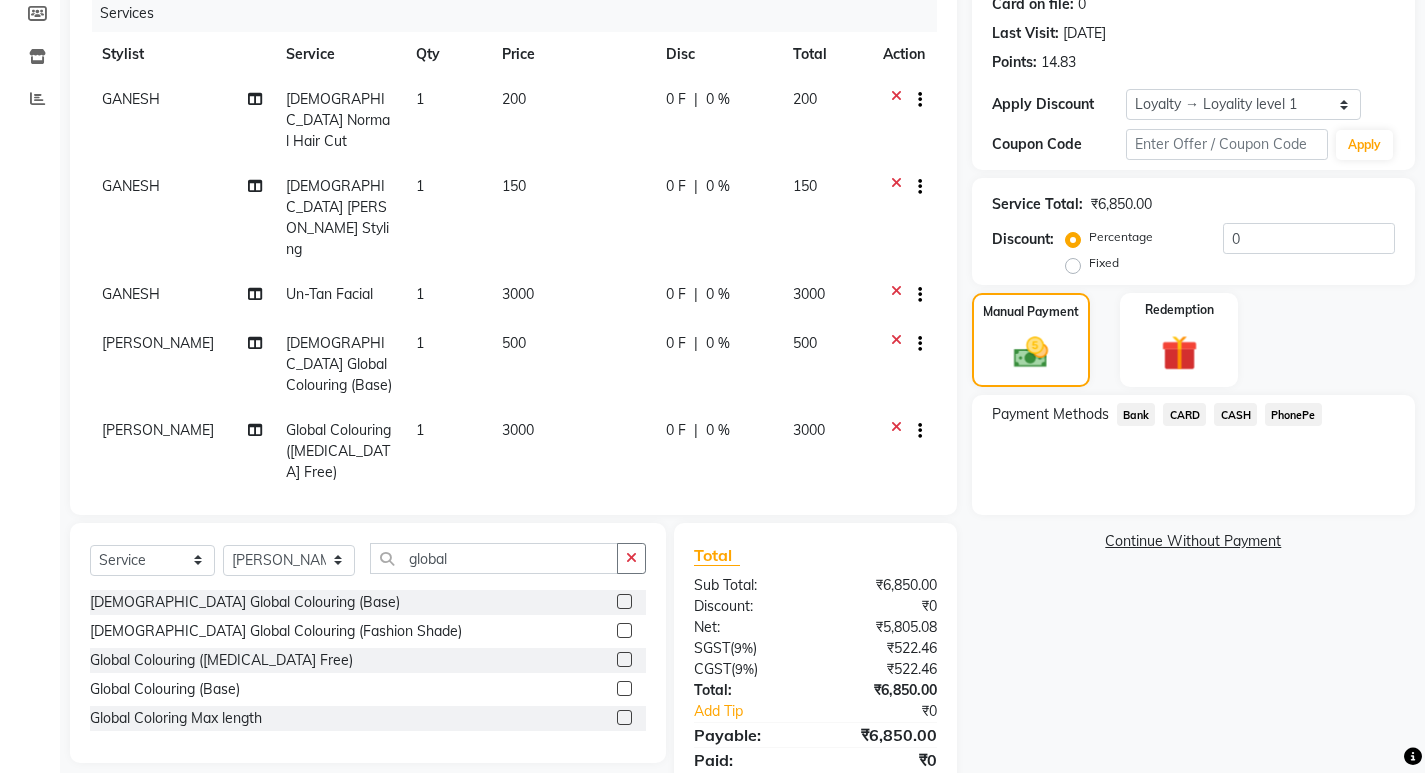 click on "CARD" 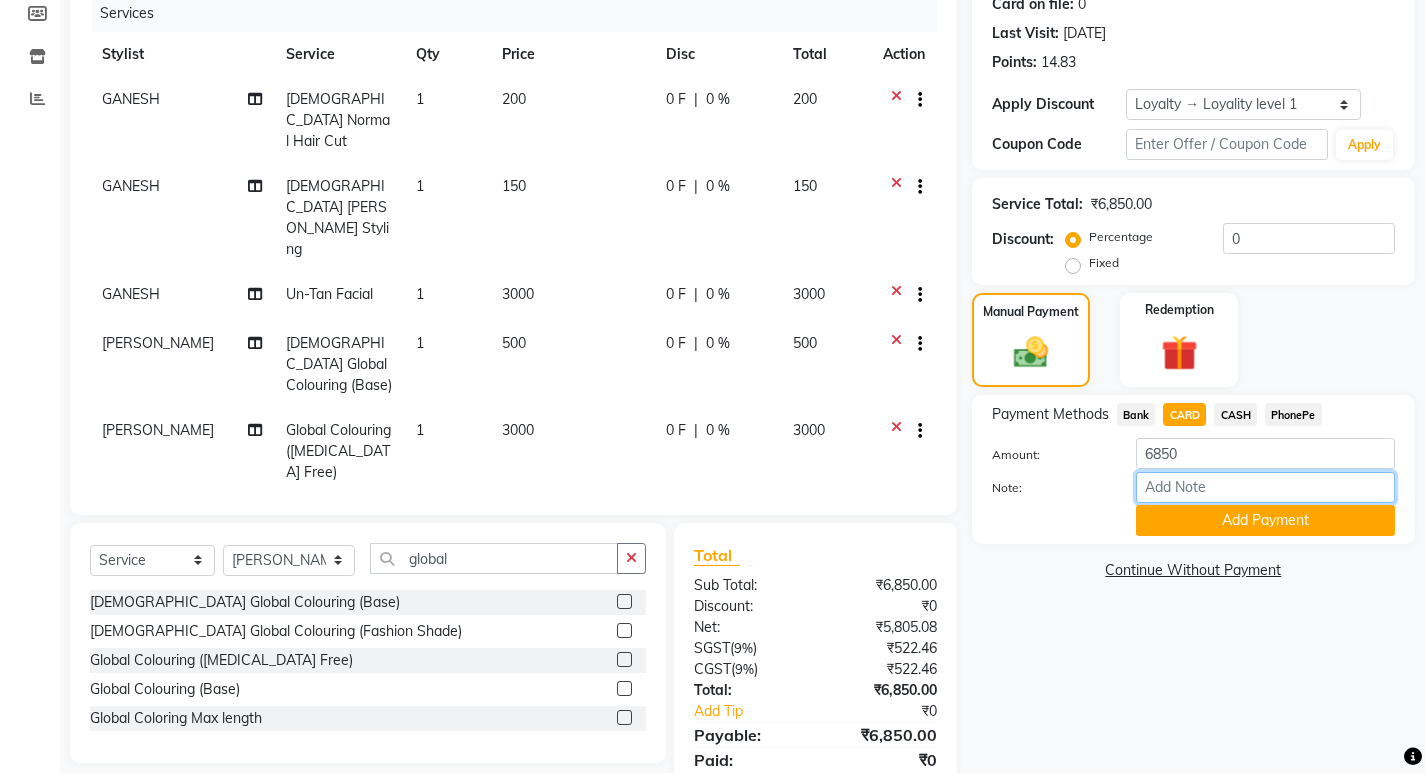 click on "Note:" at bounding box center [1265, 487] 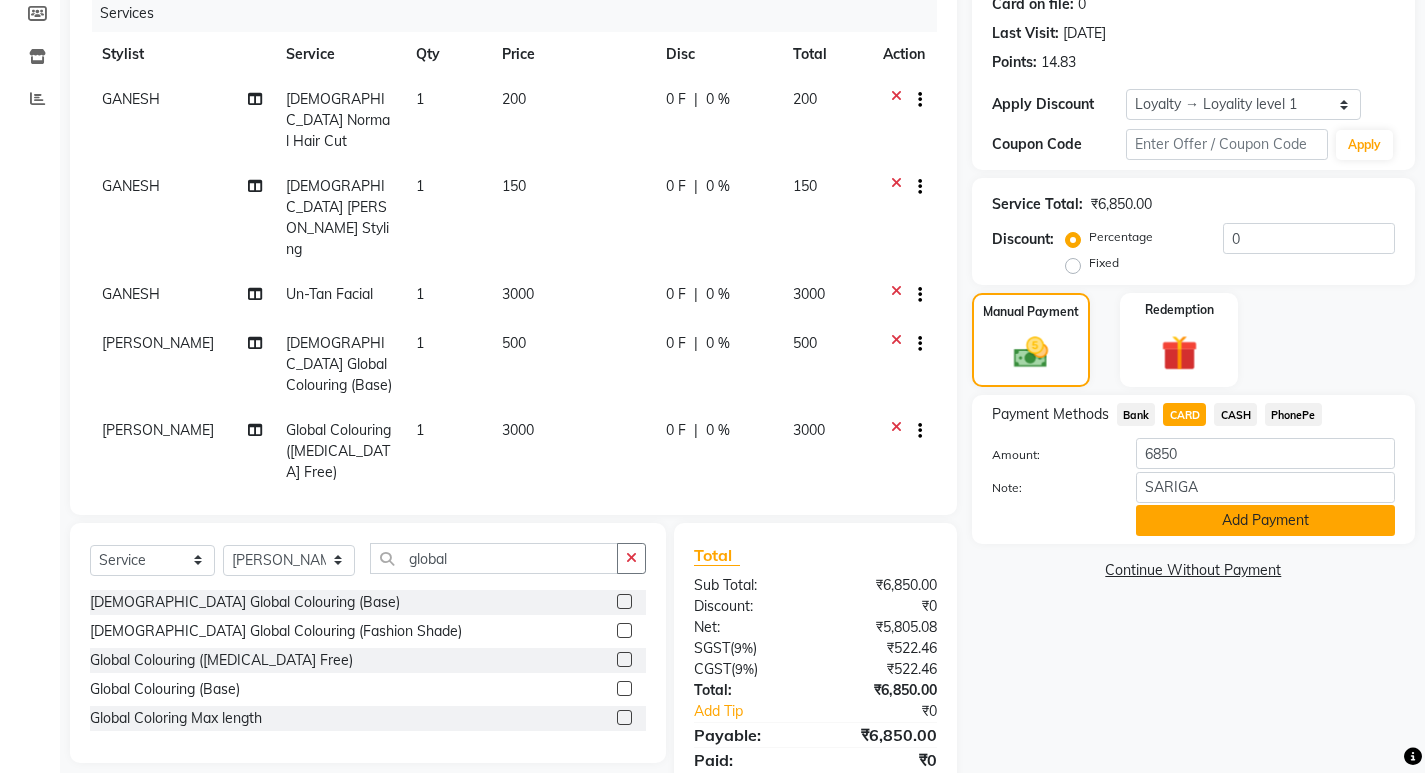 click on "Add Payment" 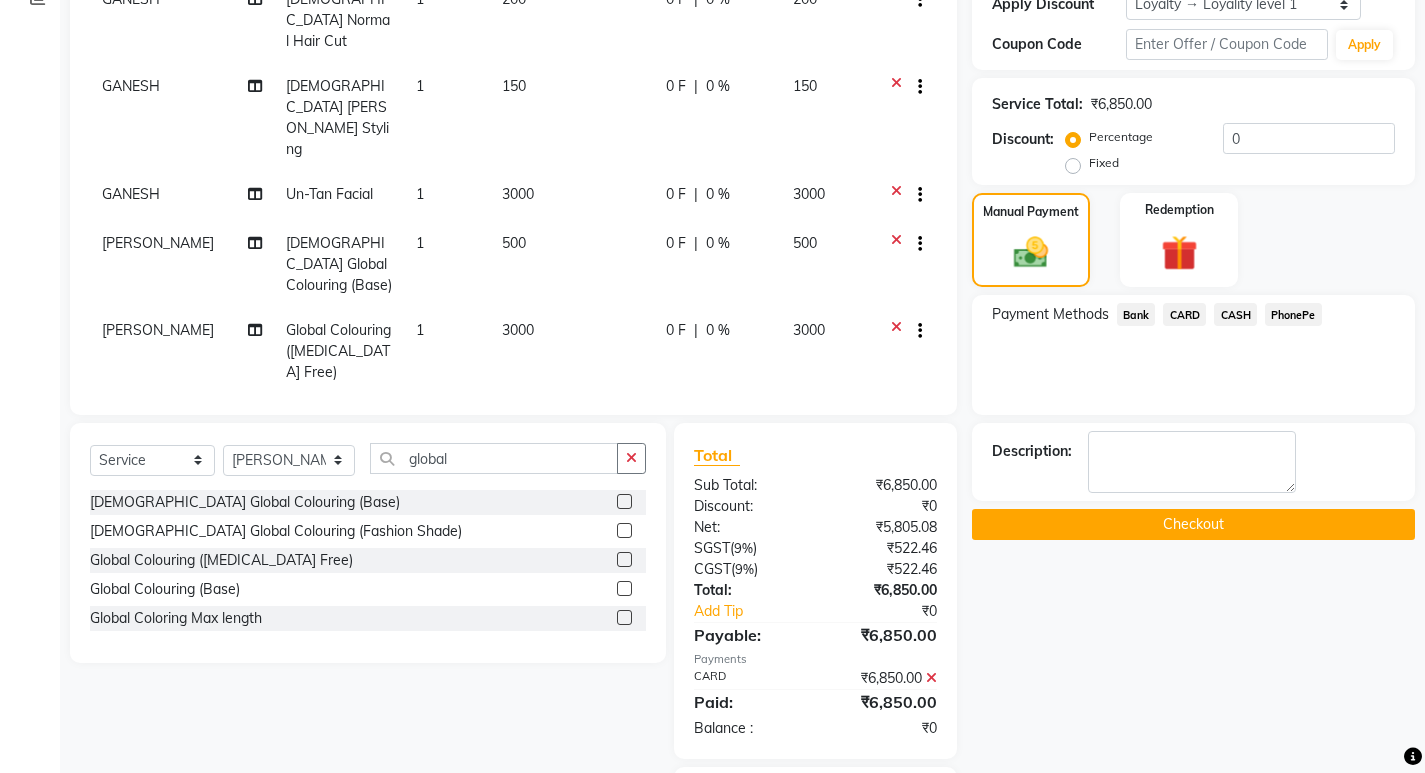 click on "Checkout" 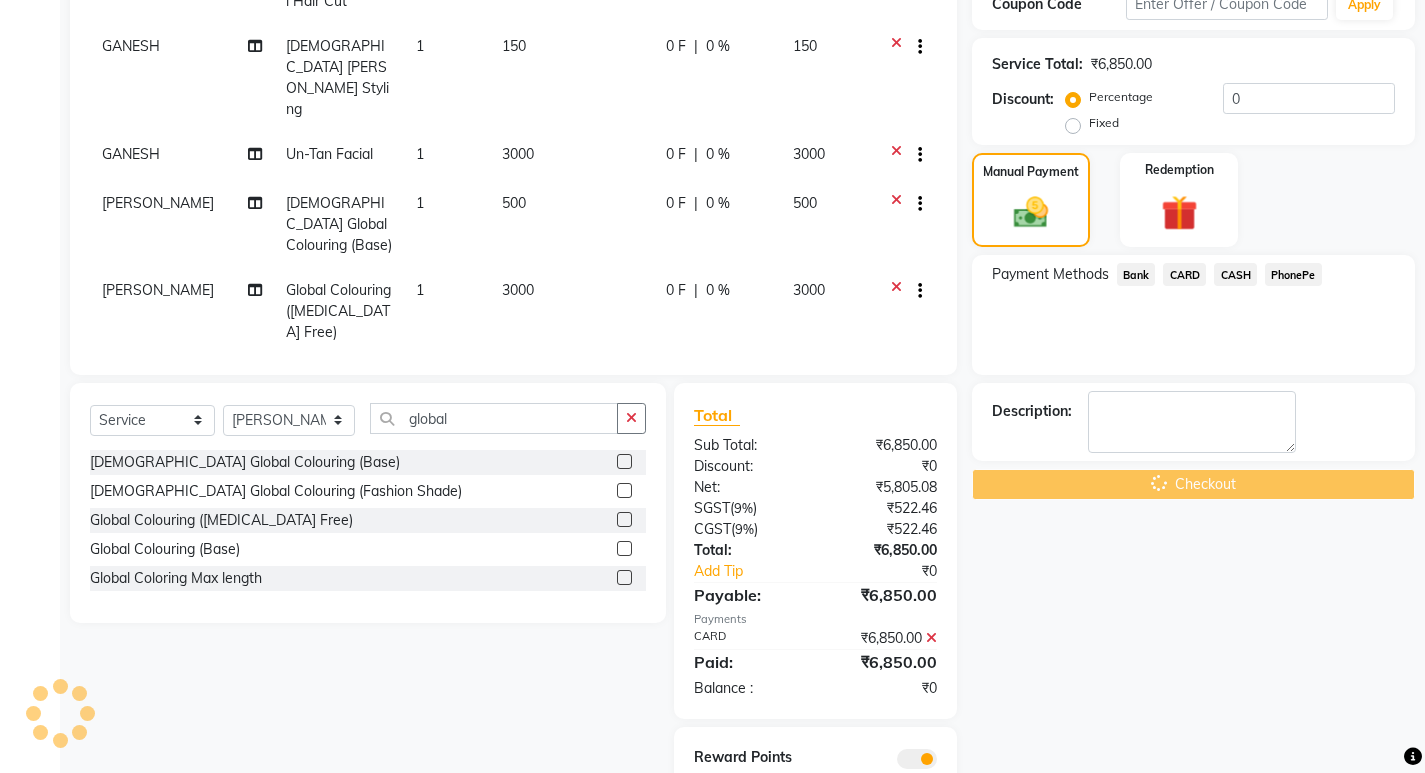 scroll, scrollTop: 421, scrollLeft: 0, axis: vertical 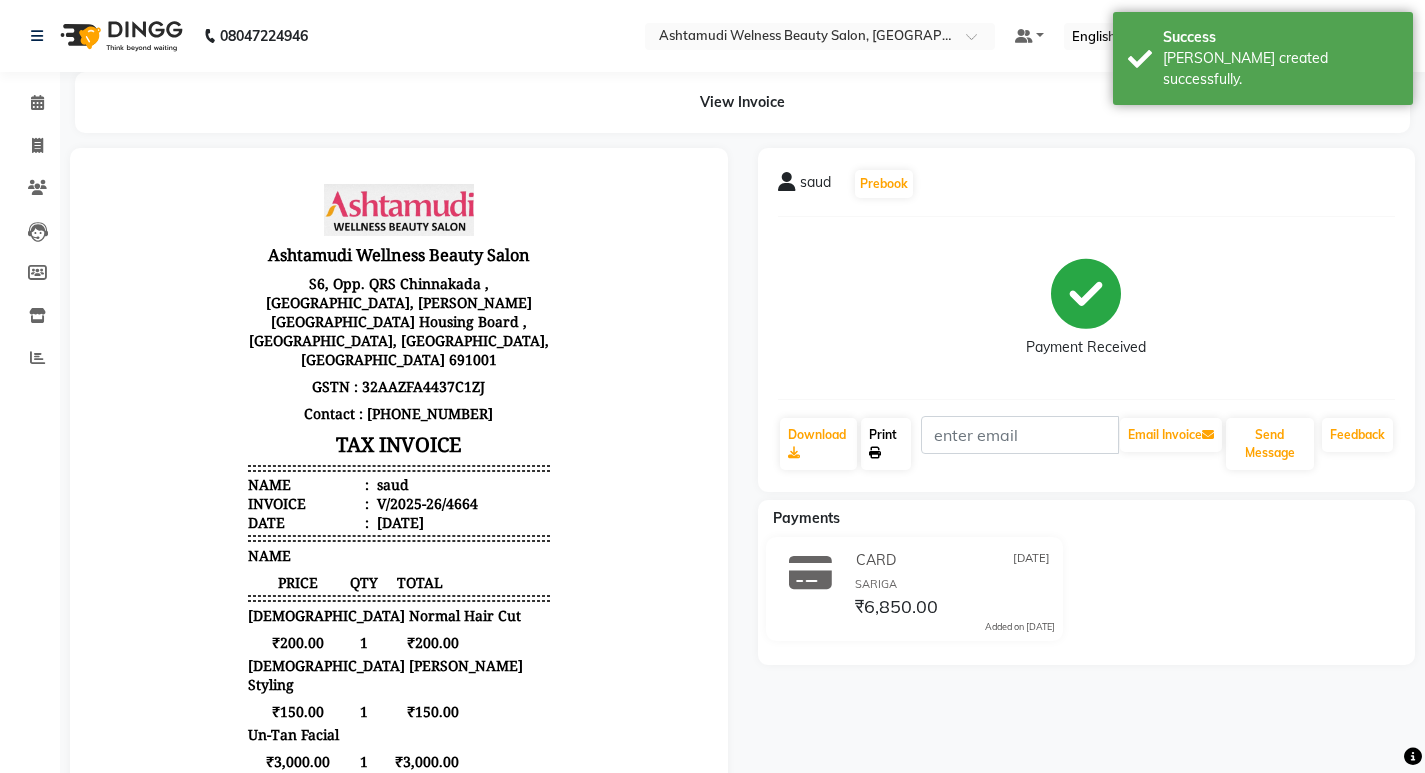click on "Print" 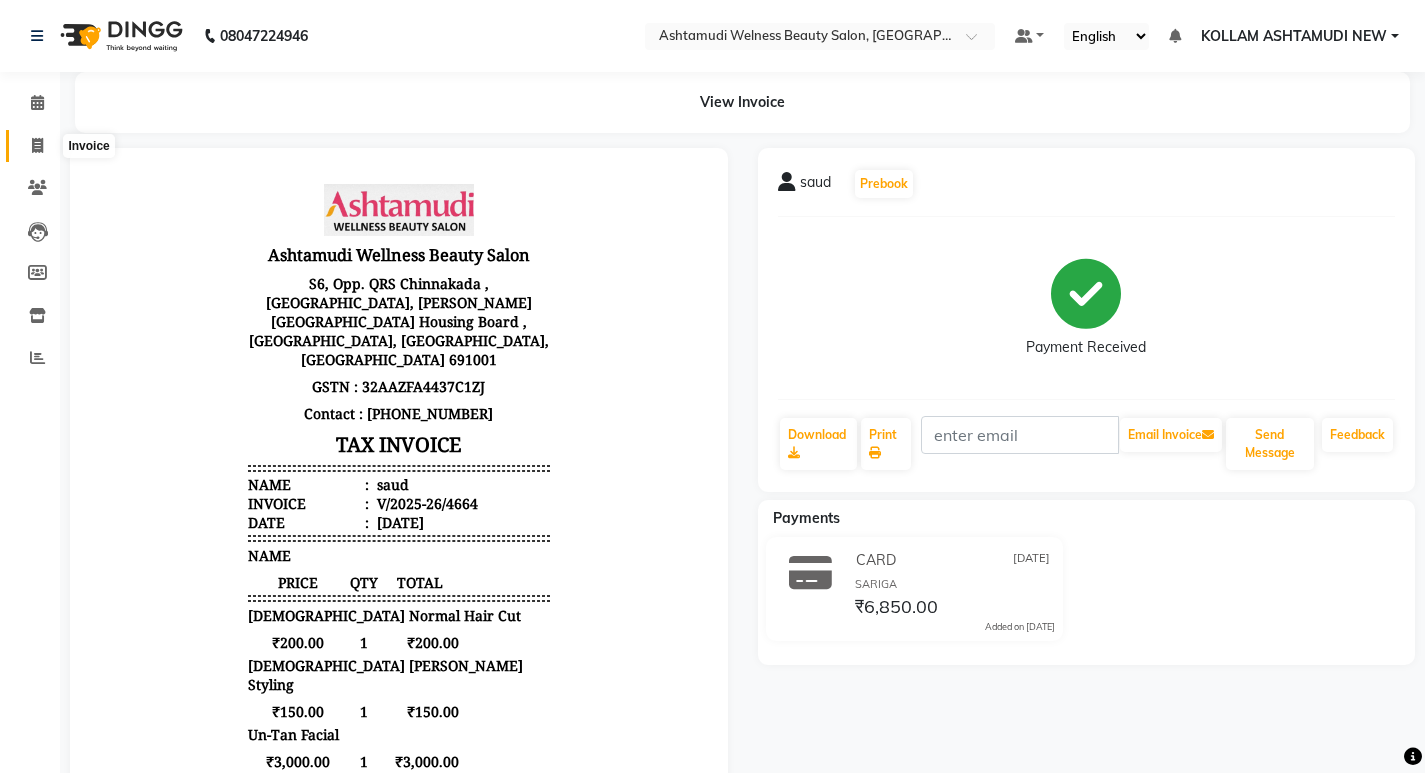click 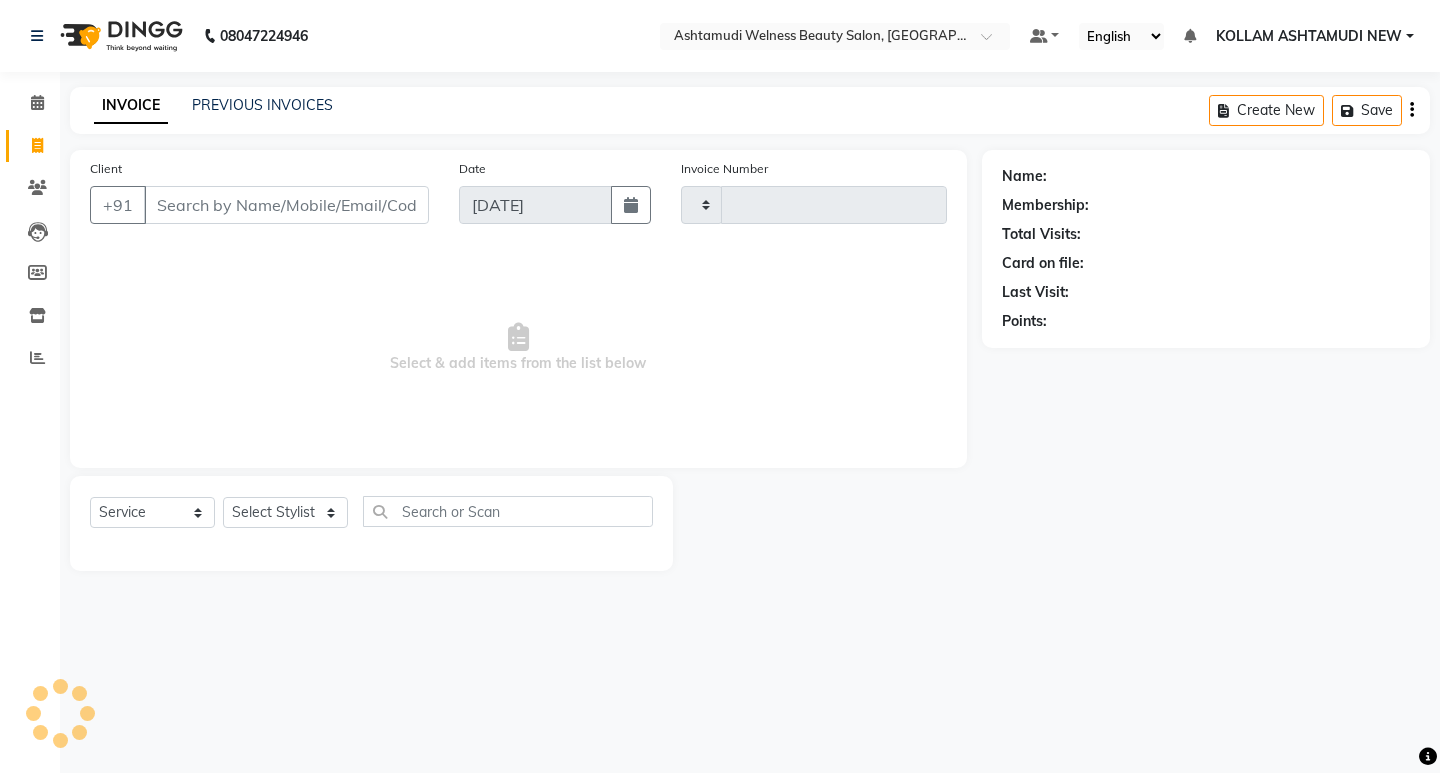 type on "4665" 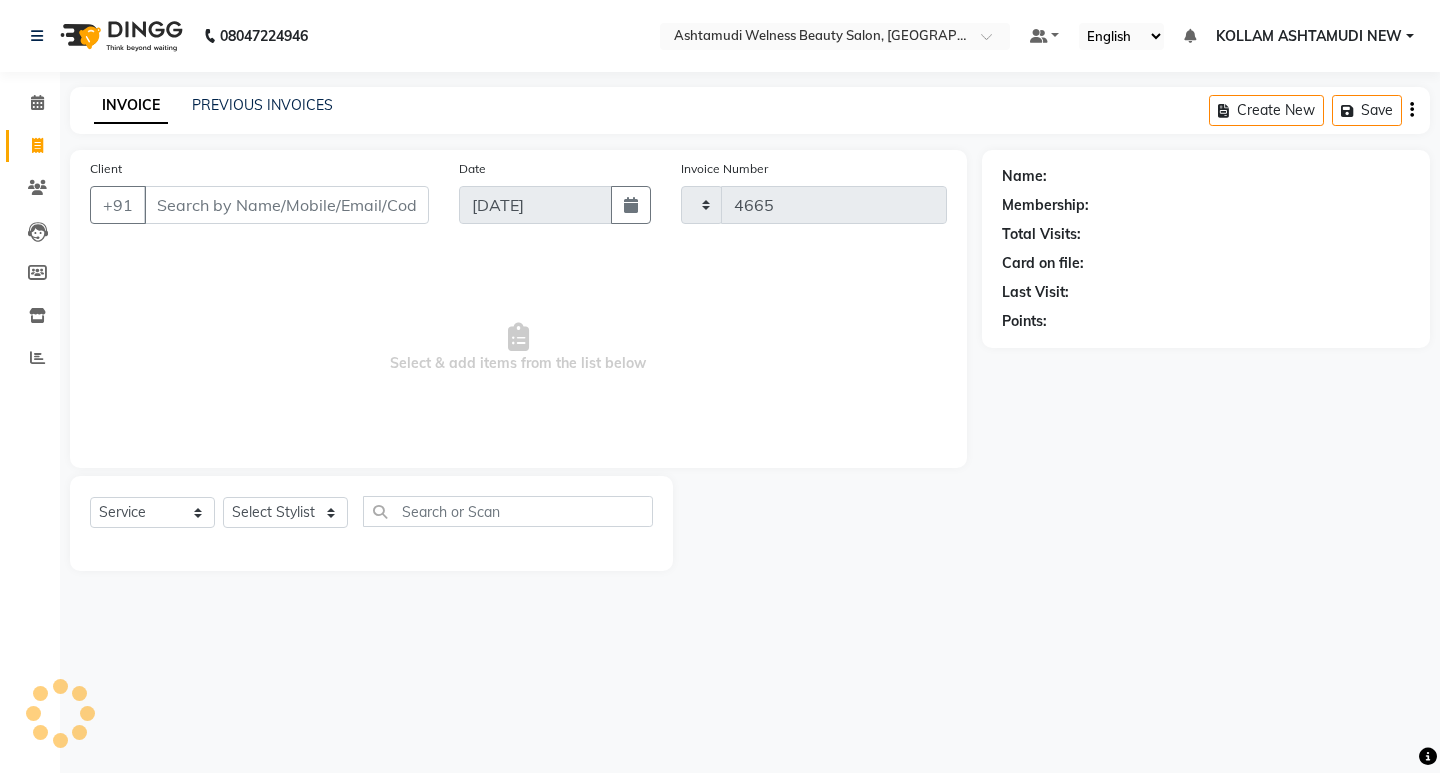 select on "4529" 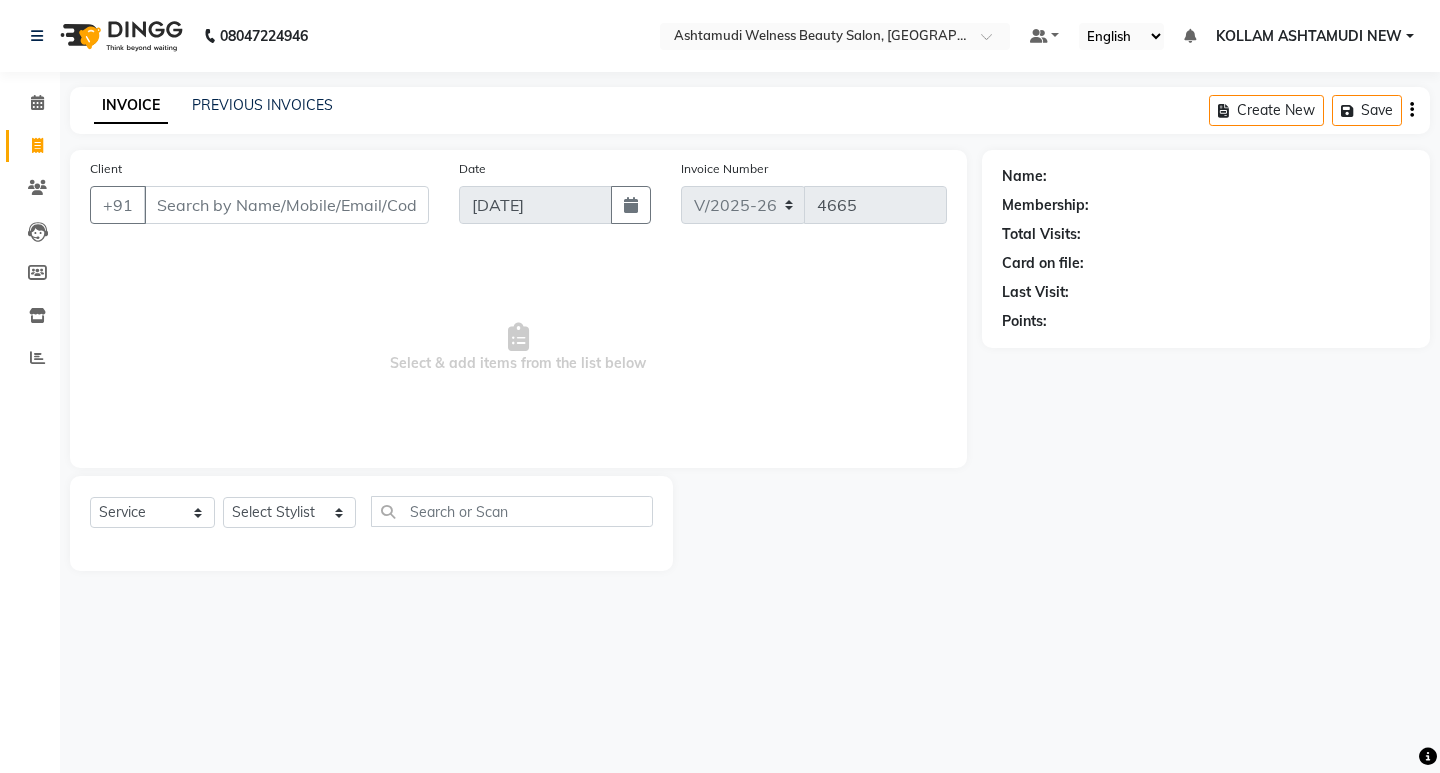 click on "Client" at bounding box center [286, 205] 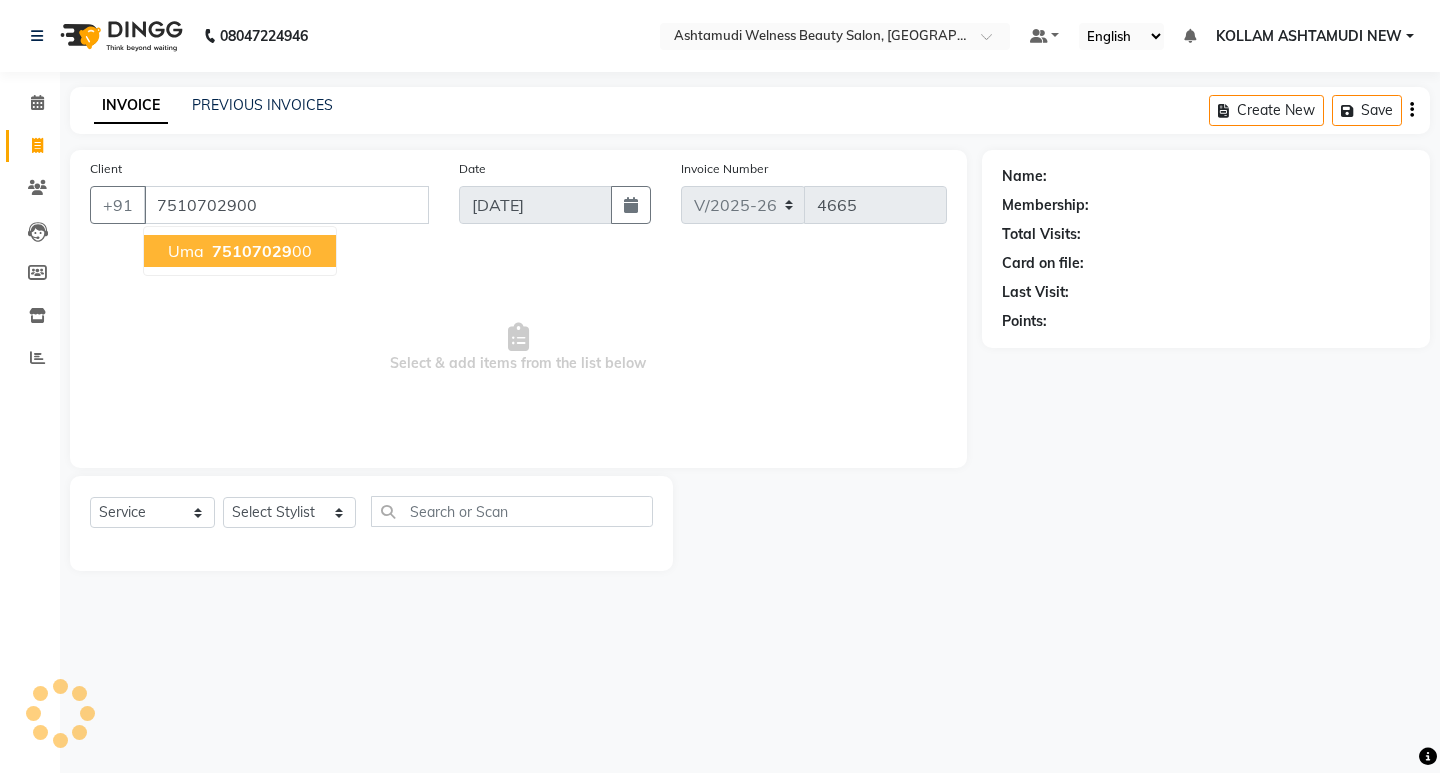 type on "7510702900" 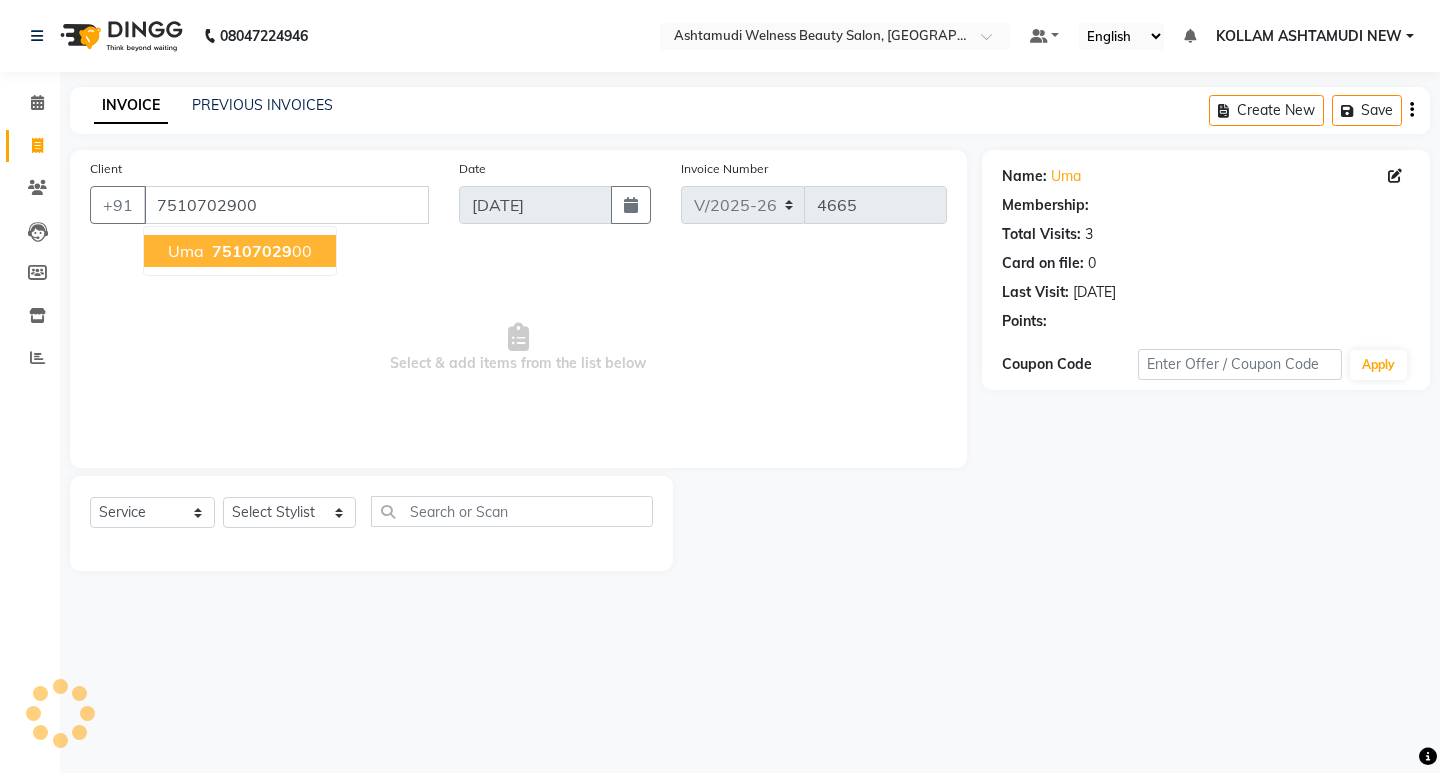 select on "2: Object" 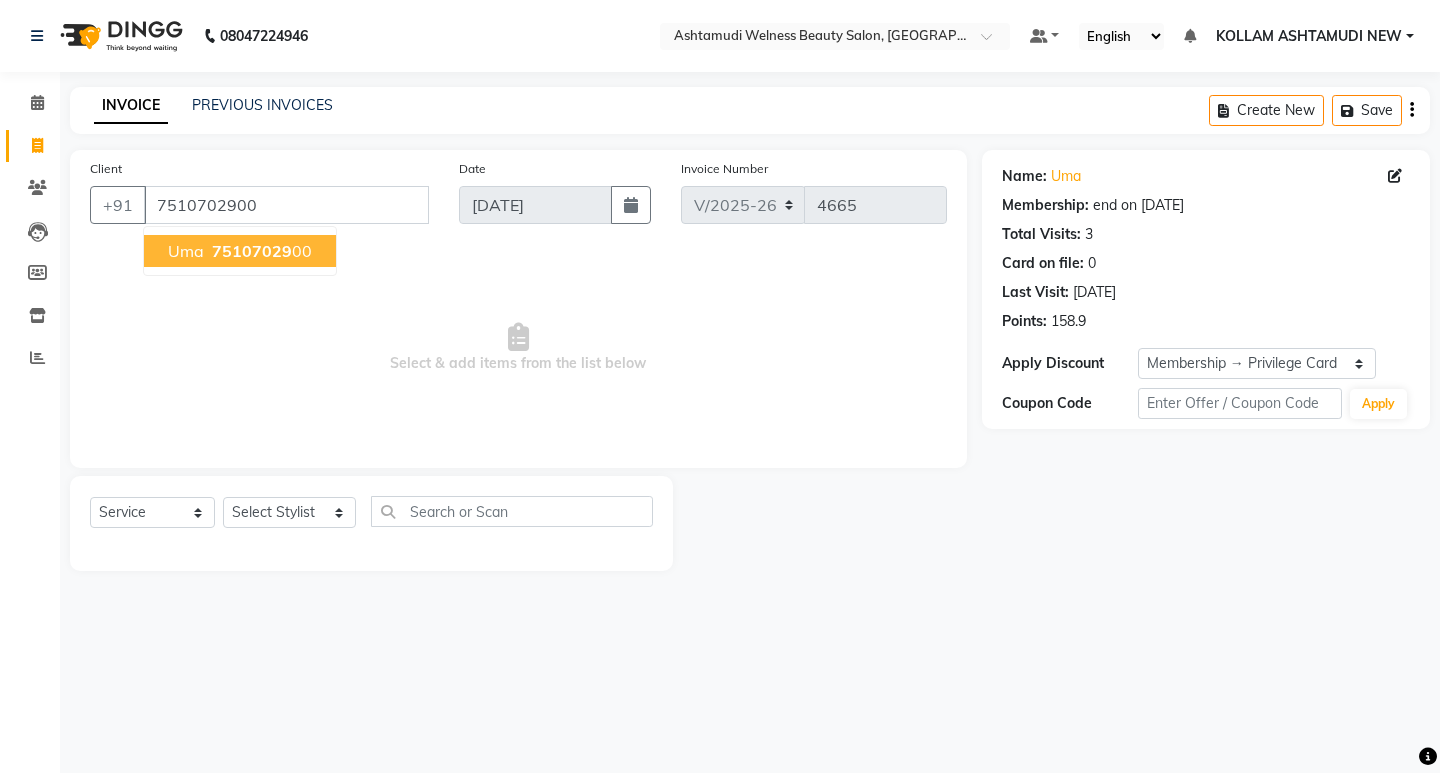 click on "uma   75107029 00" at bounding box center [240, 251] 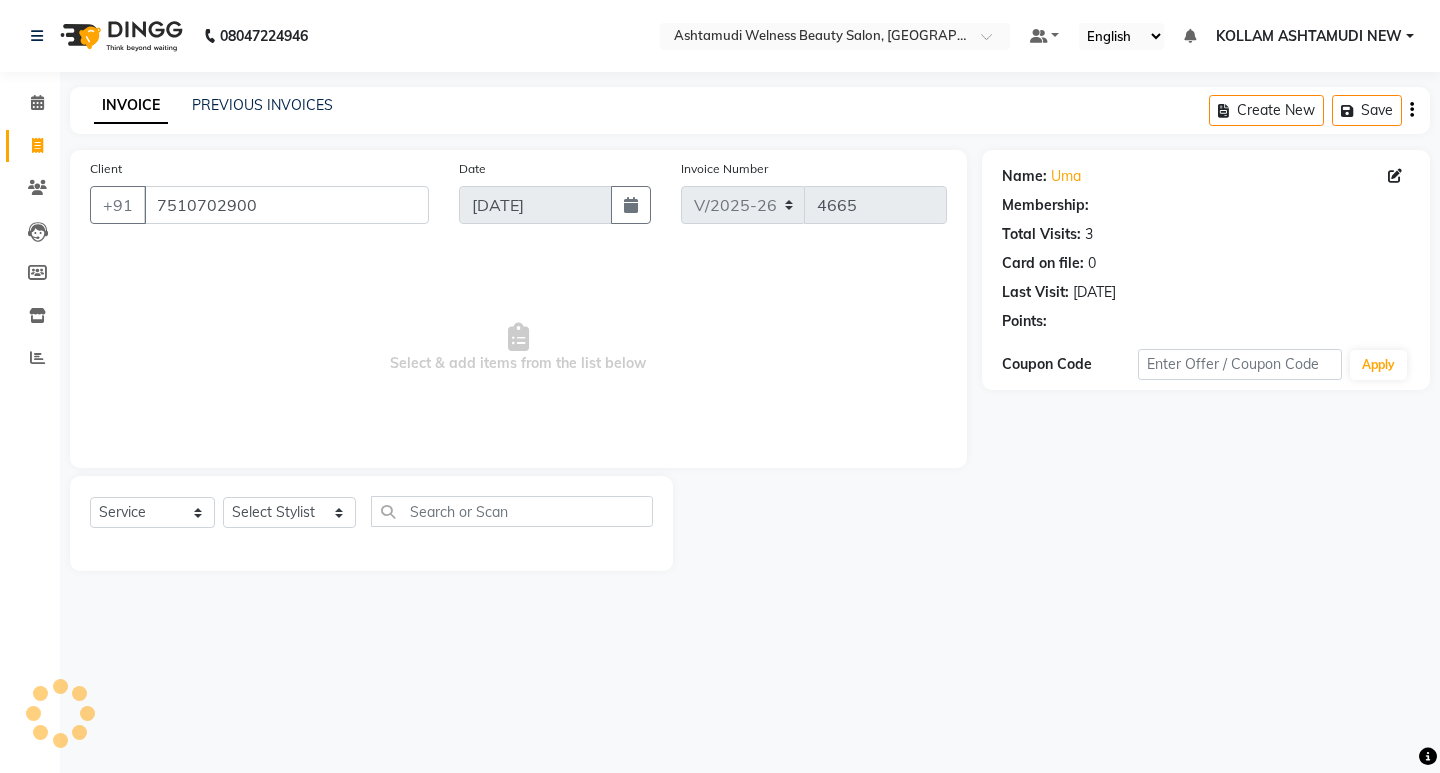 select on "2: Object" 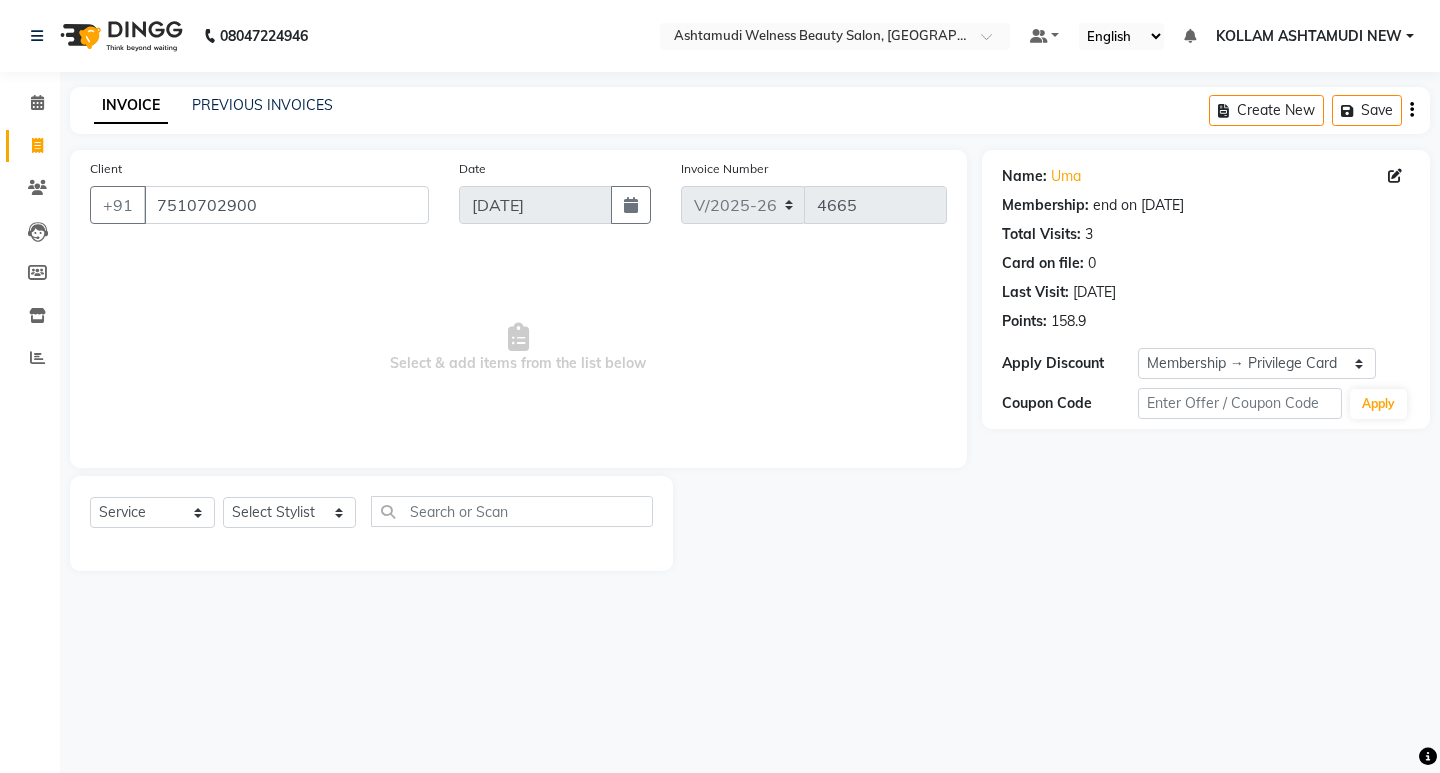 click on "Select  Service  Product  Membership  Package Voucher Prepaid Gift Card  Select Stylist [PERSON_NAME] Admin [PERSON_NAME]  [PERSON_NAME] [PERSON_NAME] [PERSON_NAME]  M [PERSON_NAME]  [PERSON_NAME]  P [PERSON_NAME] KOLLAM ASHTAMUDI KOLLAM ASHTAMUDI NEW  [PERSON_NAME] [PERSON_NAME] [PERSON_NAME]  [PERSON_NAME] [PERSON_NAME] [PERSON_NAME] [PERSON_NAME] [PERSON_NAME] M [PERSON_NAME] SARIGA [PERSON_NAME] [PERSON_NAME] [PERSON_NAME] [PERSON_NAME] [PERSON_NAME] S" 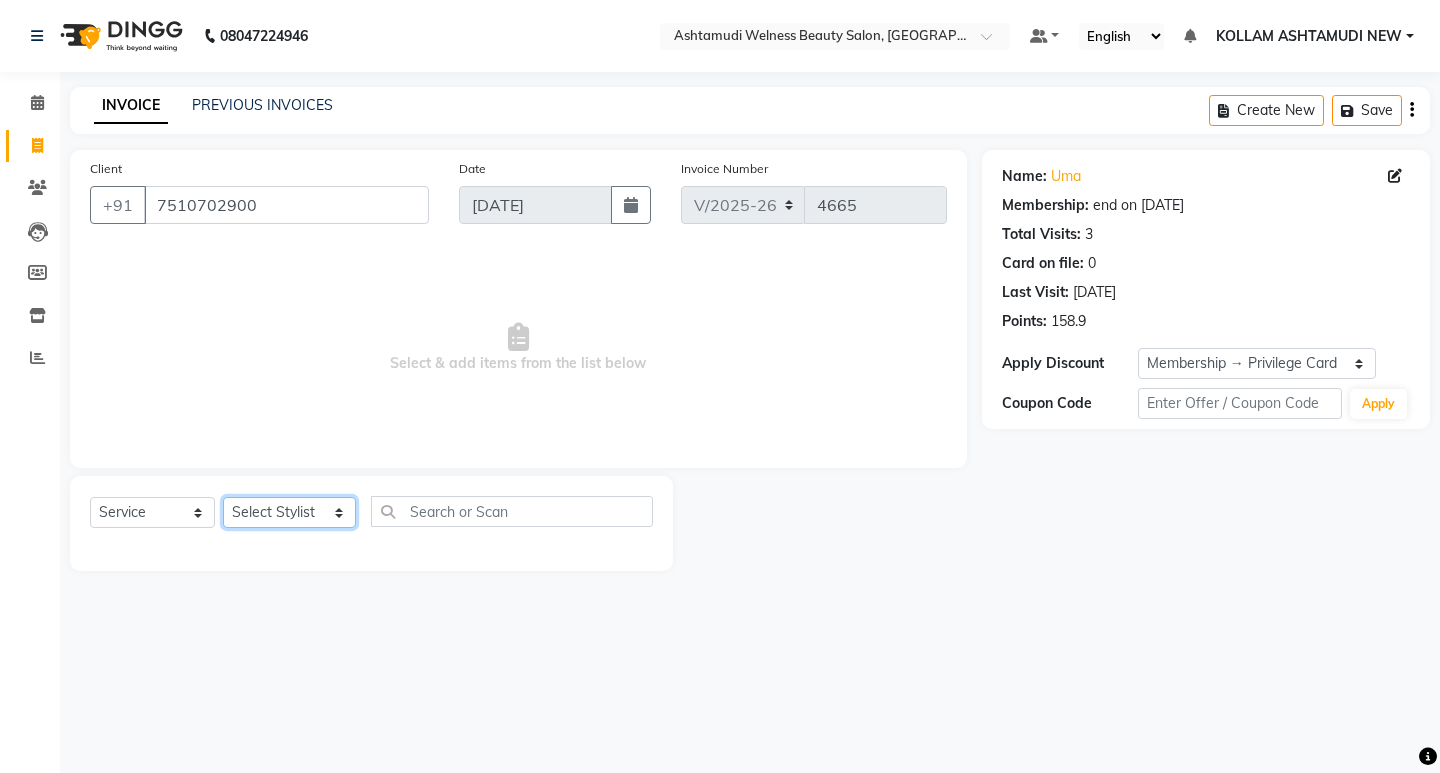 click on "Select Stylist [PERSON_NAME] Admin [PERSON_NAME]  [PERSON_NAME] [PERSON_NAME] [PERSON_NAME]  M [PERSON_NAME]  [PERSON_NAME]  P [PERSON_NAME] ASHTAMUDI KOLLAM ASHTAMUDI NEW  [PERSON_NAME] [PERSON_NAME] [PERSON_NAME]  [PERSON_NAME] [PERSON_NAME] [PERSON_NAME] [PERSON_NAME] [PERSON_NAME] M [PERSON_NAME] SARIGA [PERSON_NAME] [PERSON_NAME] [PERSON_NAME] [PERSON_NAME] [PERSON_NAME] S" 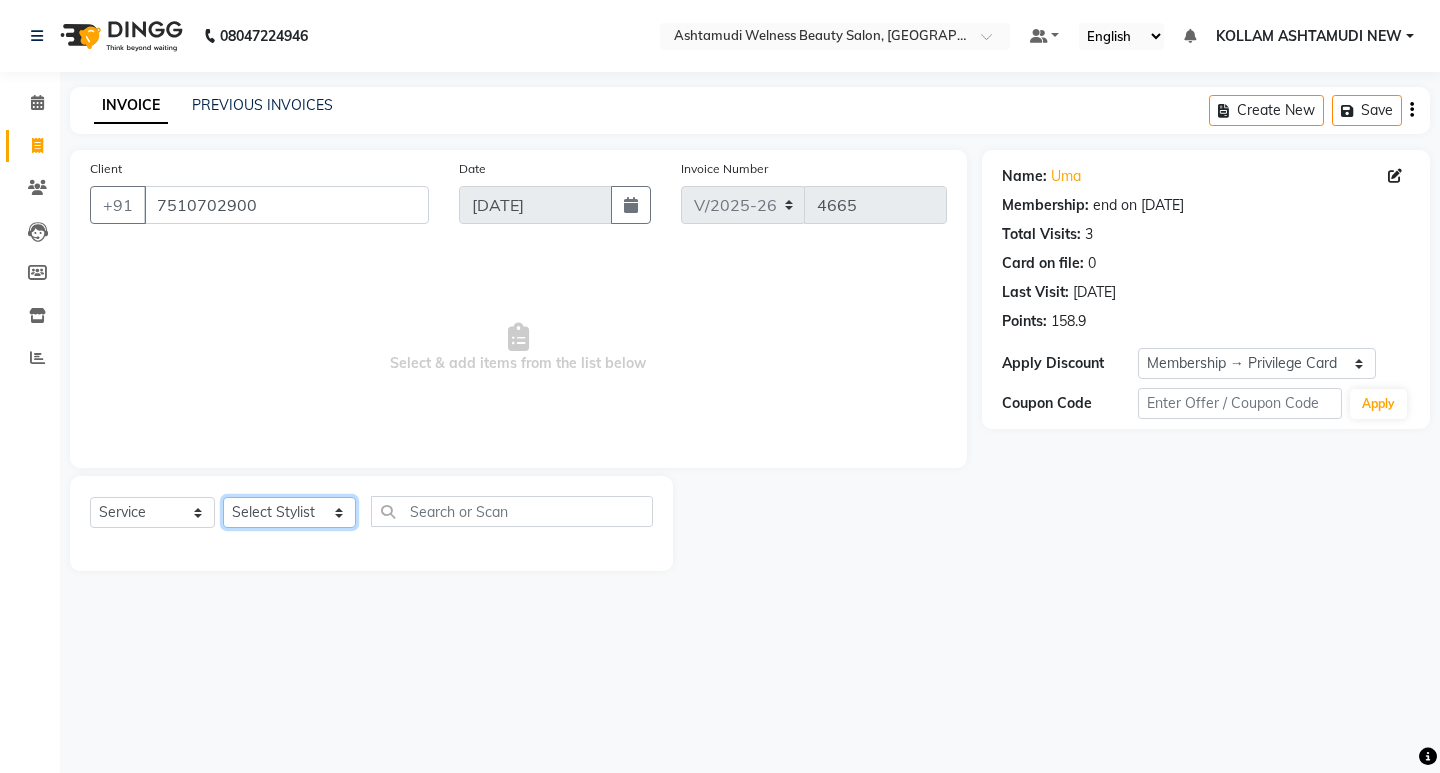 select on "78962" 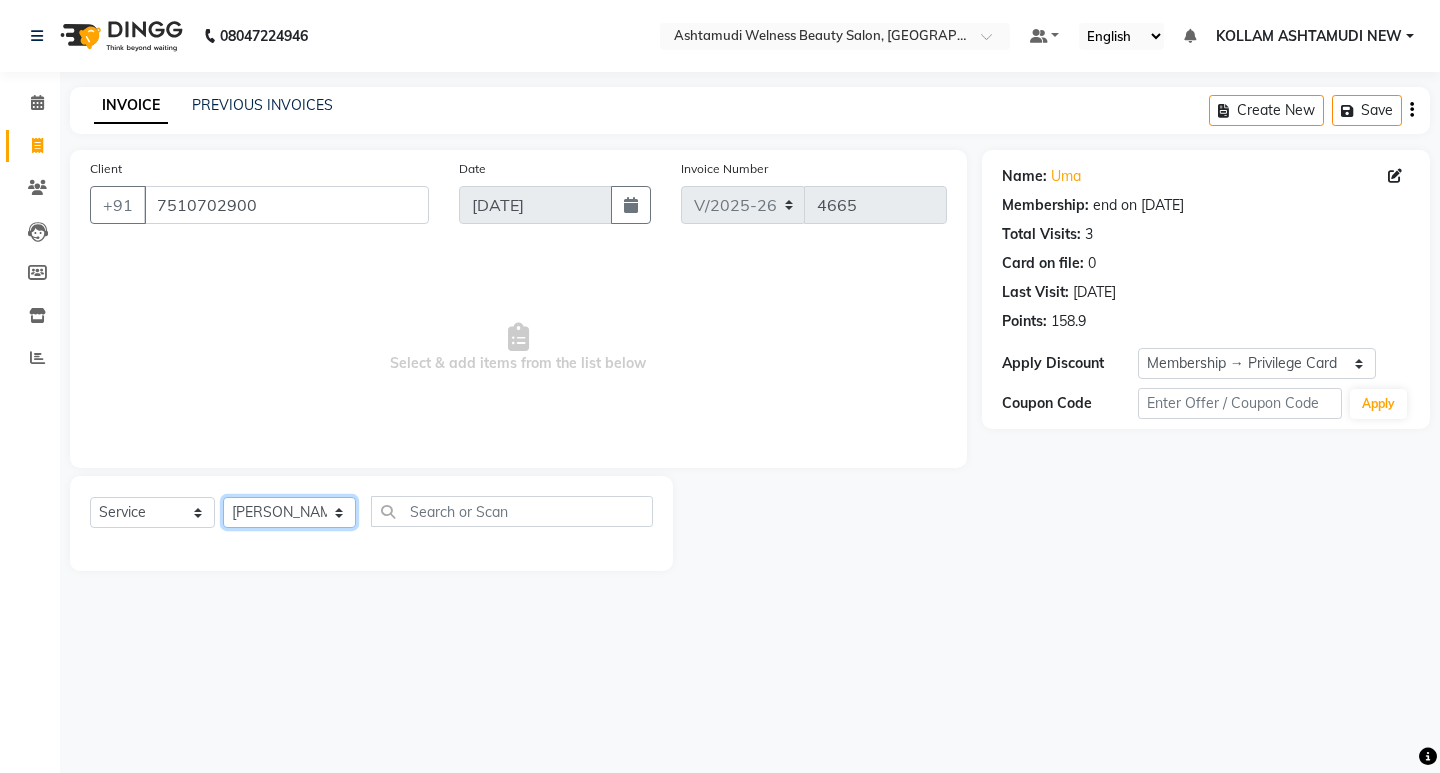 click on "Select Stylist [PERSON_NAME] Admin [PERSON_NAME]  [PERSON_NAME] [PERSON_NAME] [PERSON_NAME]  M [PERSON_NAME]  [PERSON_NAME]  P [PERSON_NAME] ASHTAMUDI KOLLAM ASHTAMUDI NEW  [PERSON_NAME] [PERSON_NAME] [PERSON_NAME]  [PERSON_NAME] [PERSON_NAME] [PERSON_NAME] [PERSON_NAME] [PERSON_NAME] M [PERSON_NAME] SARIGA [PERSON_NAME] [PERSON_NAME] [PERSON_NAME] [PERSON_NAME] [PERSON_NAME] S" 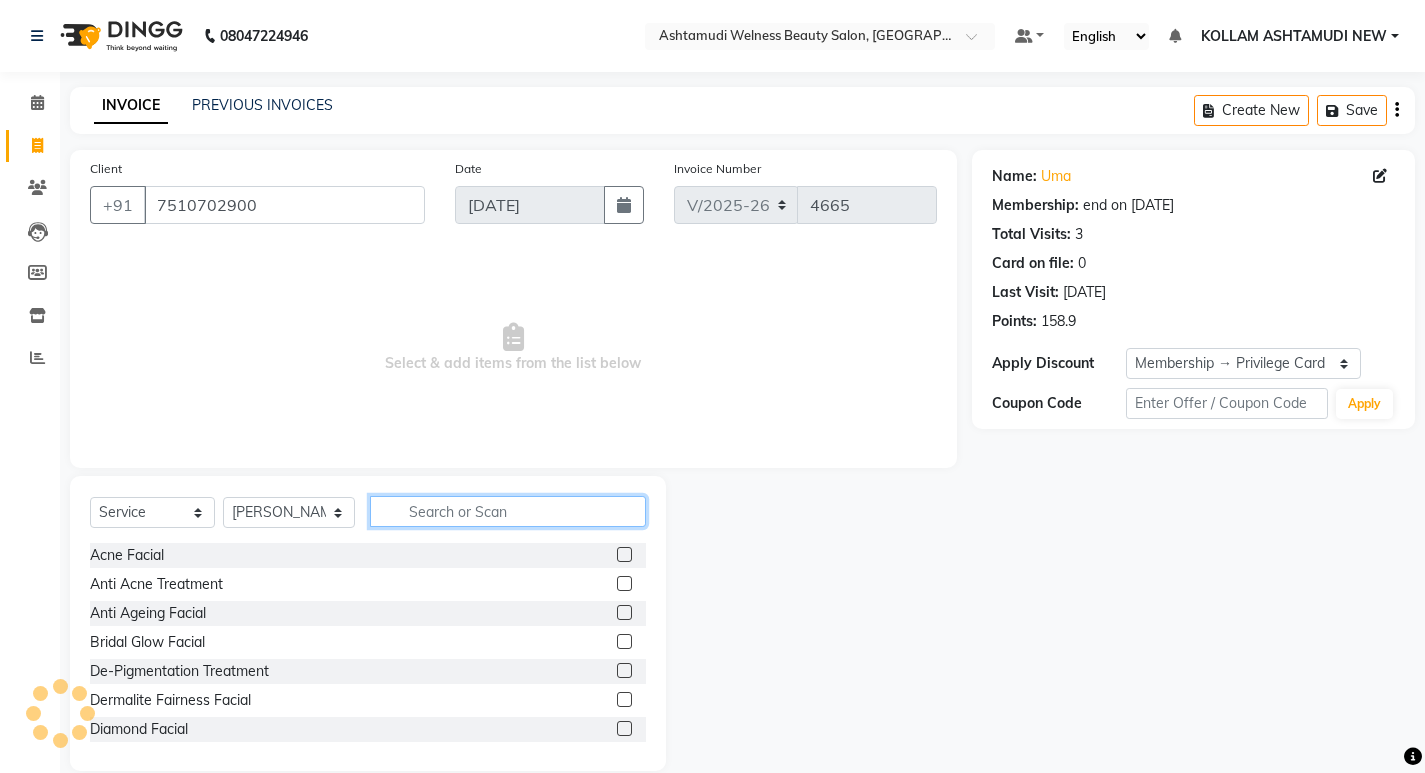 click 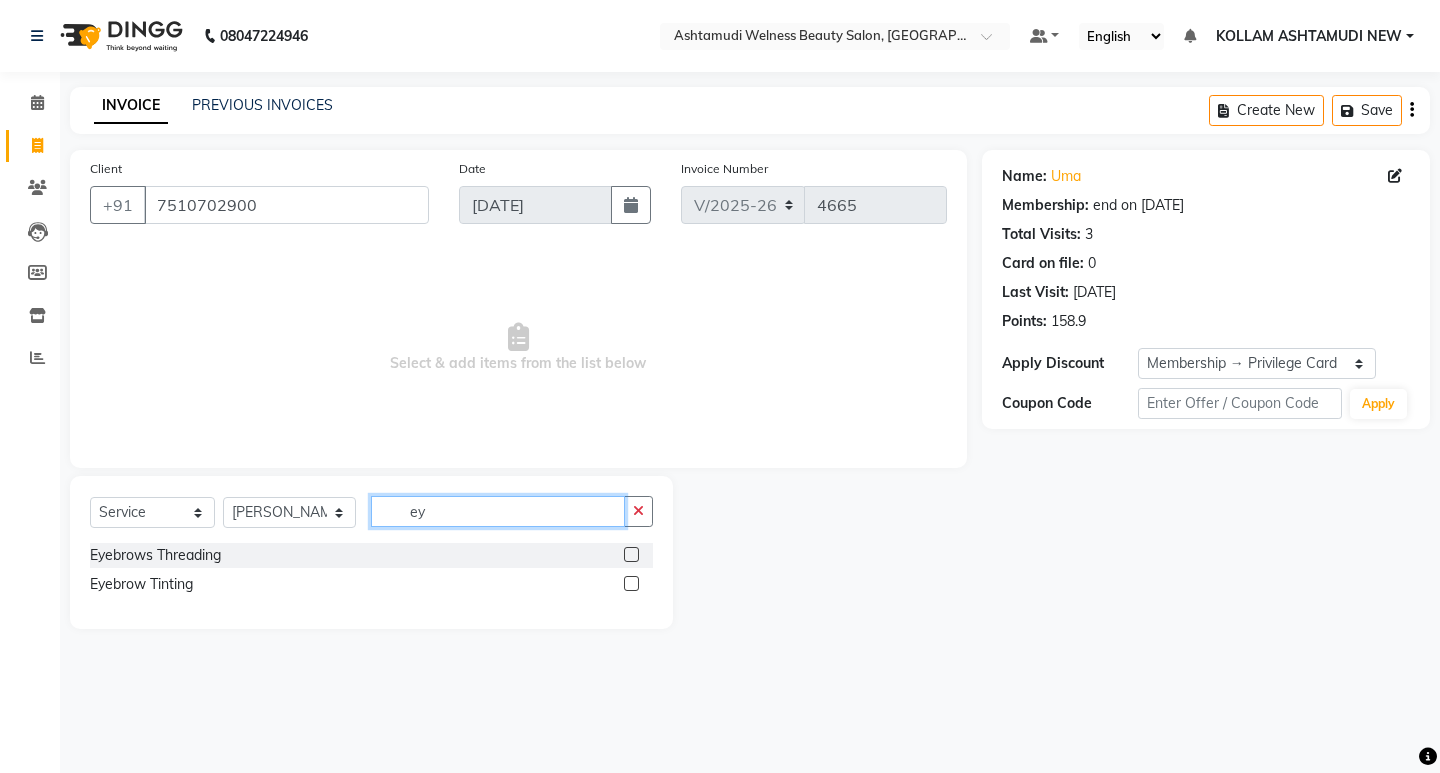 type on "ey" 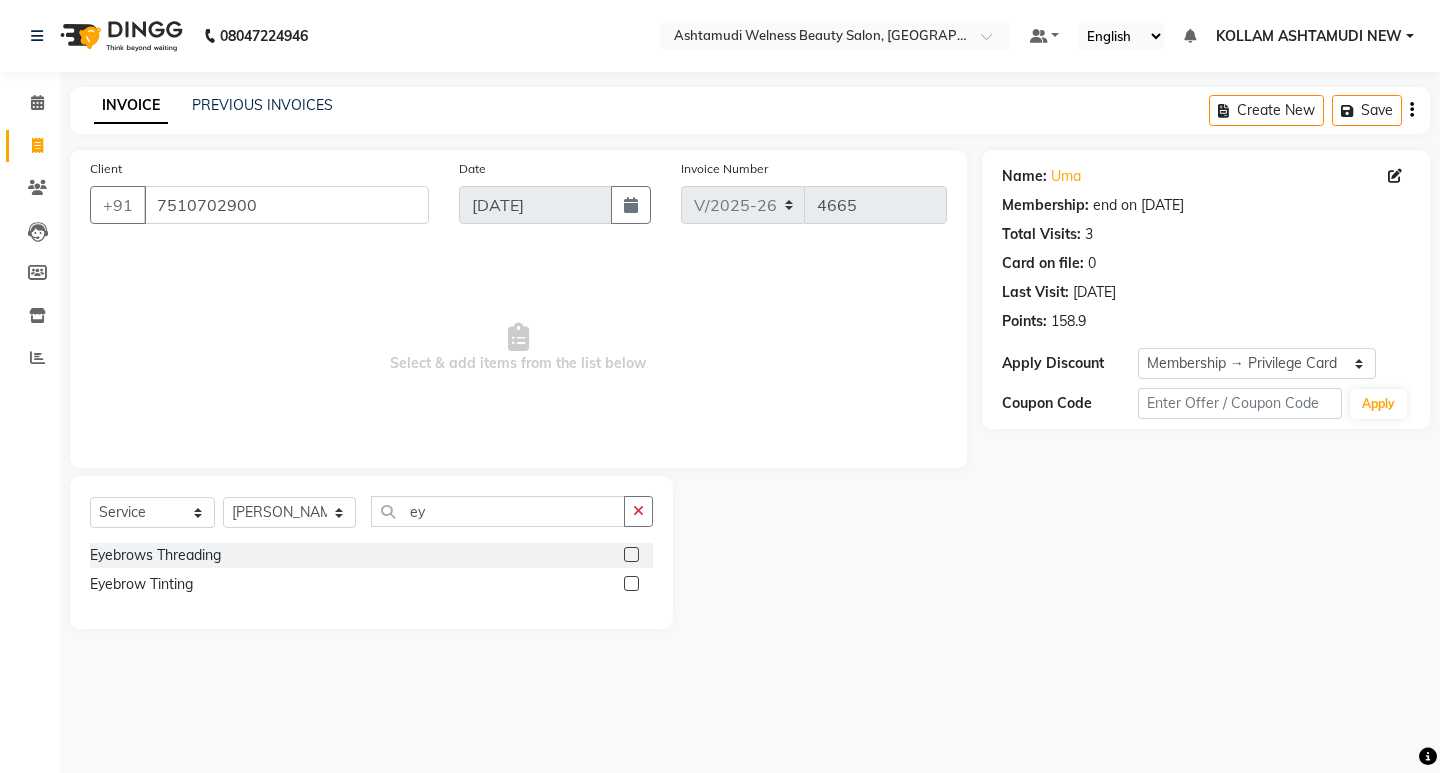 click 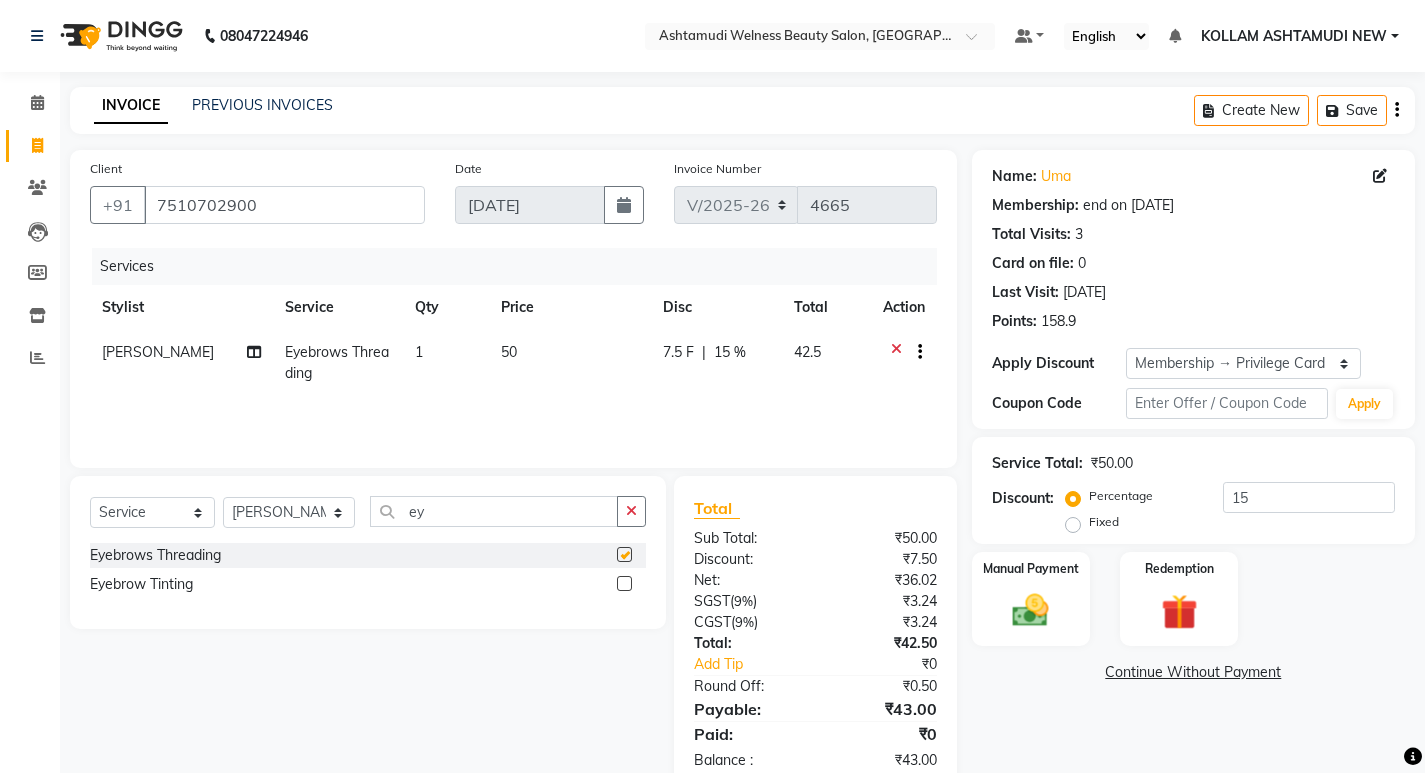 checkbox on "false" 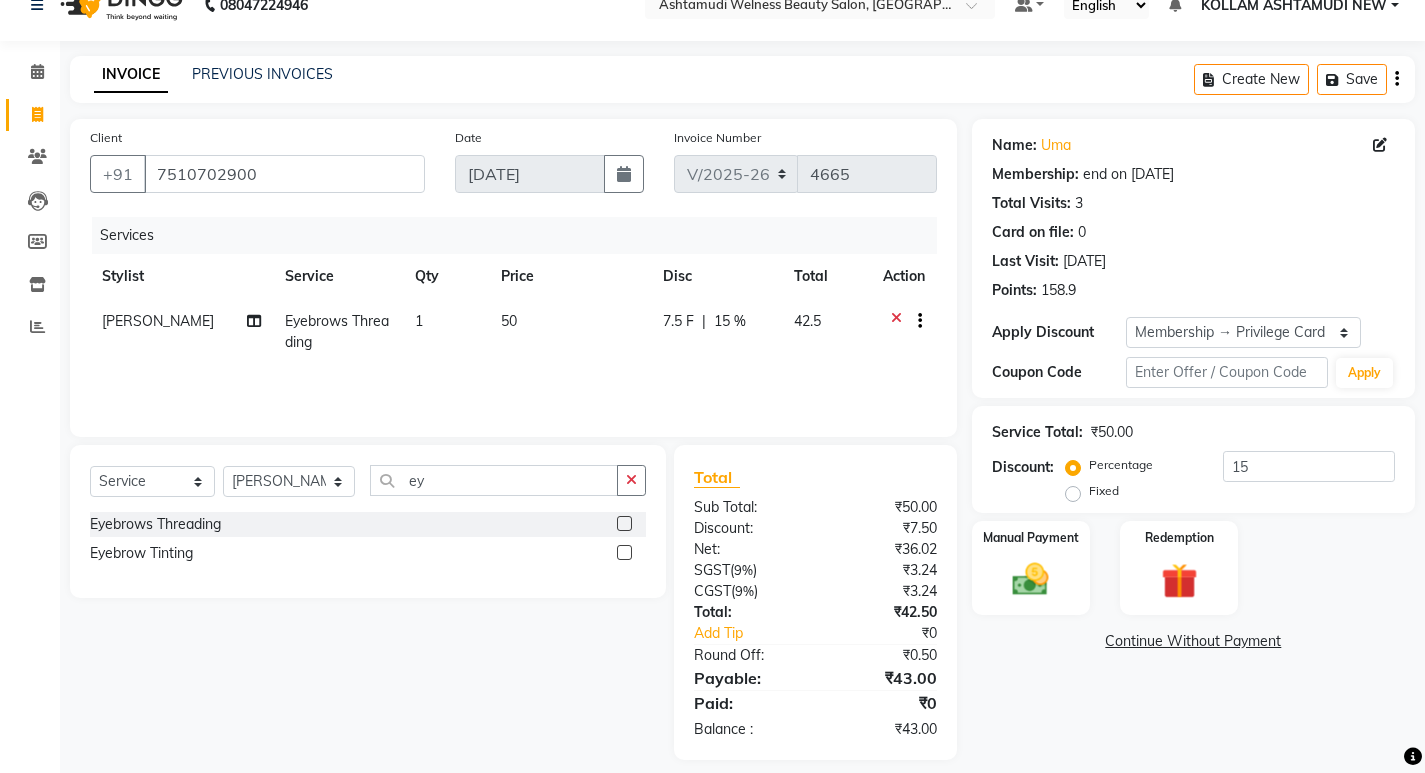 scroll, scrollTop: 48, scrollLeft: 0, axis: vertical 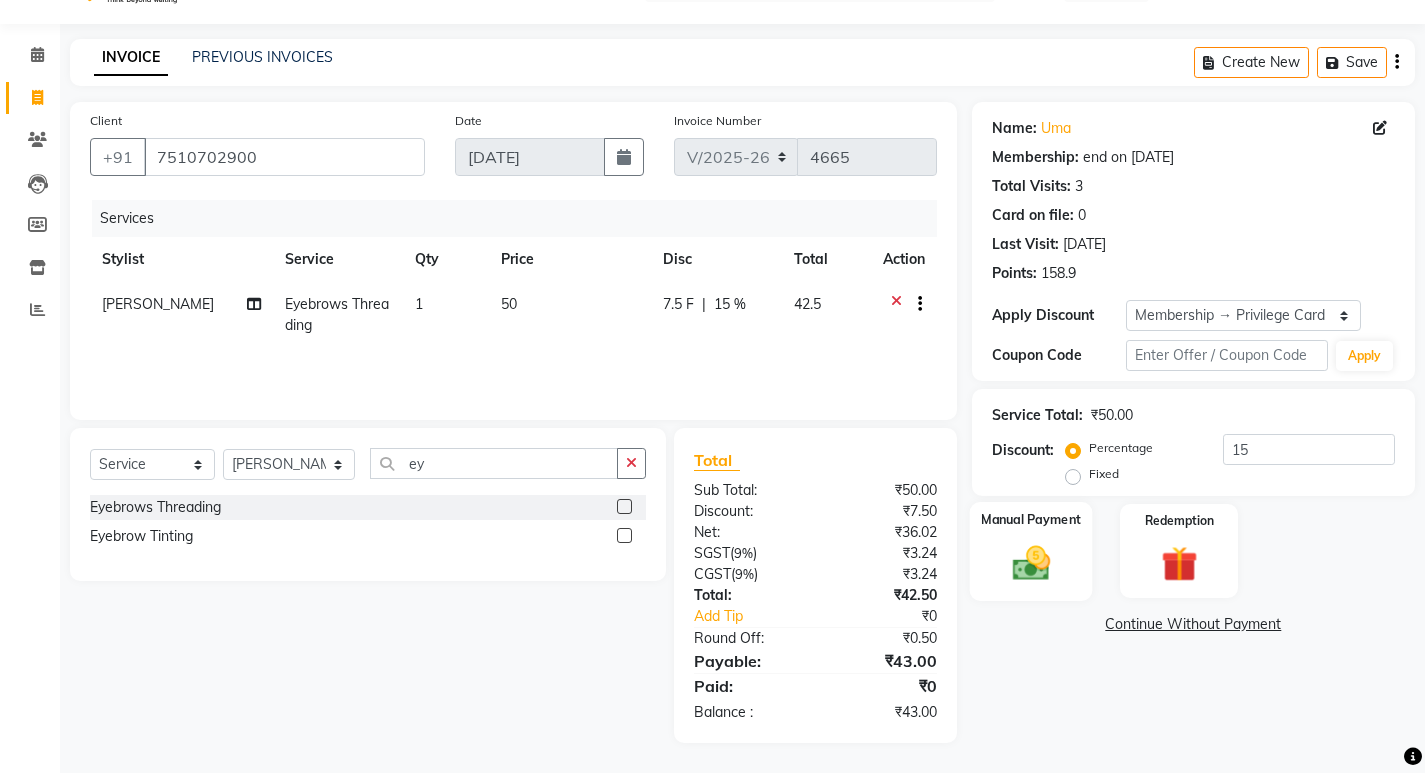 click 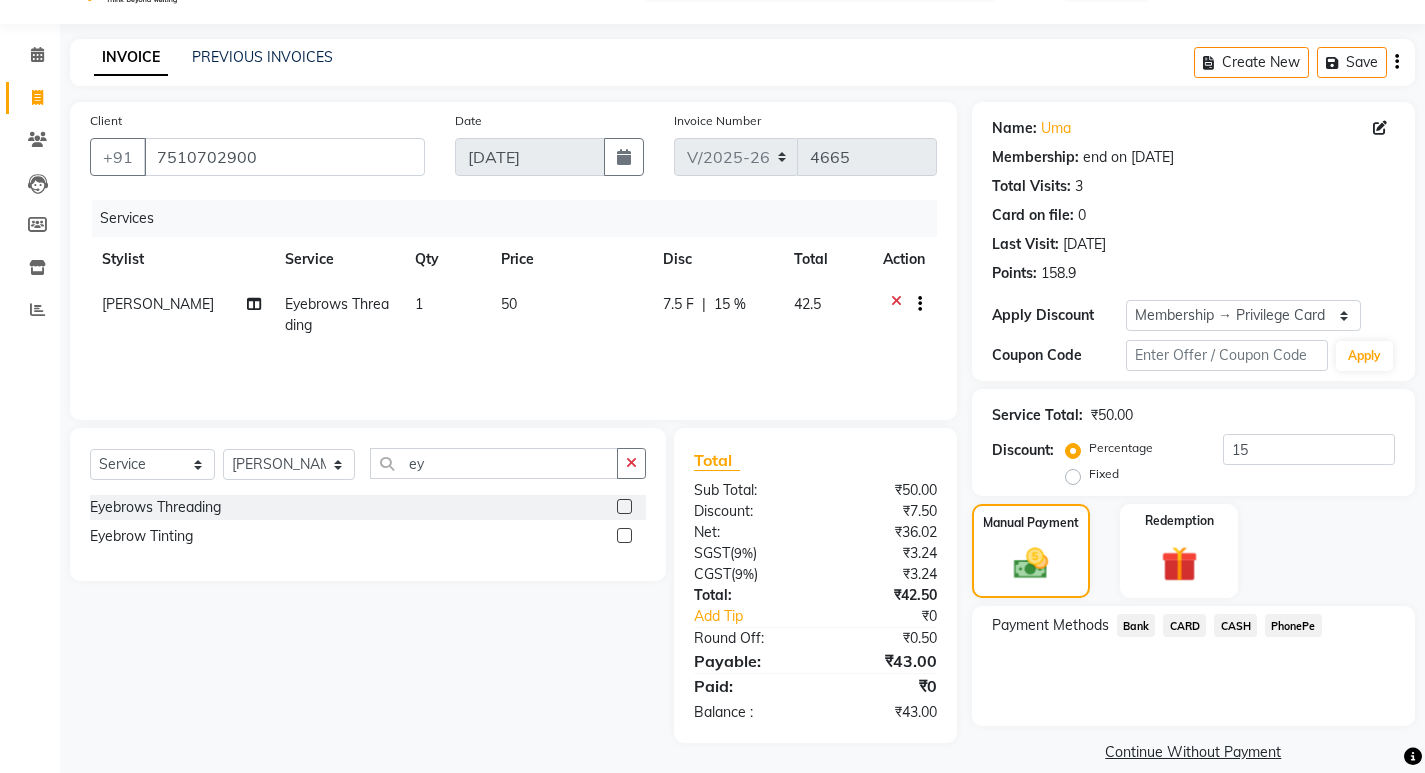 click on "PhonePe" 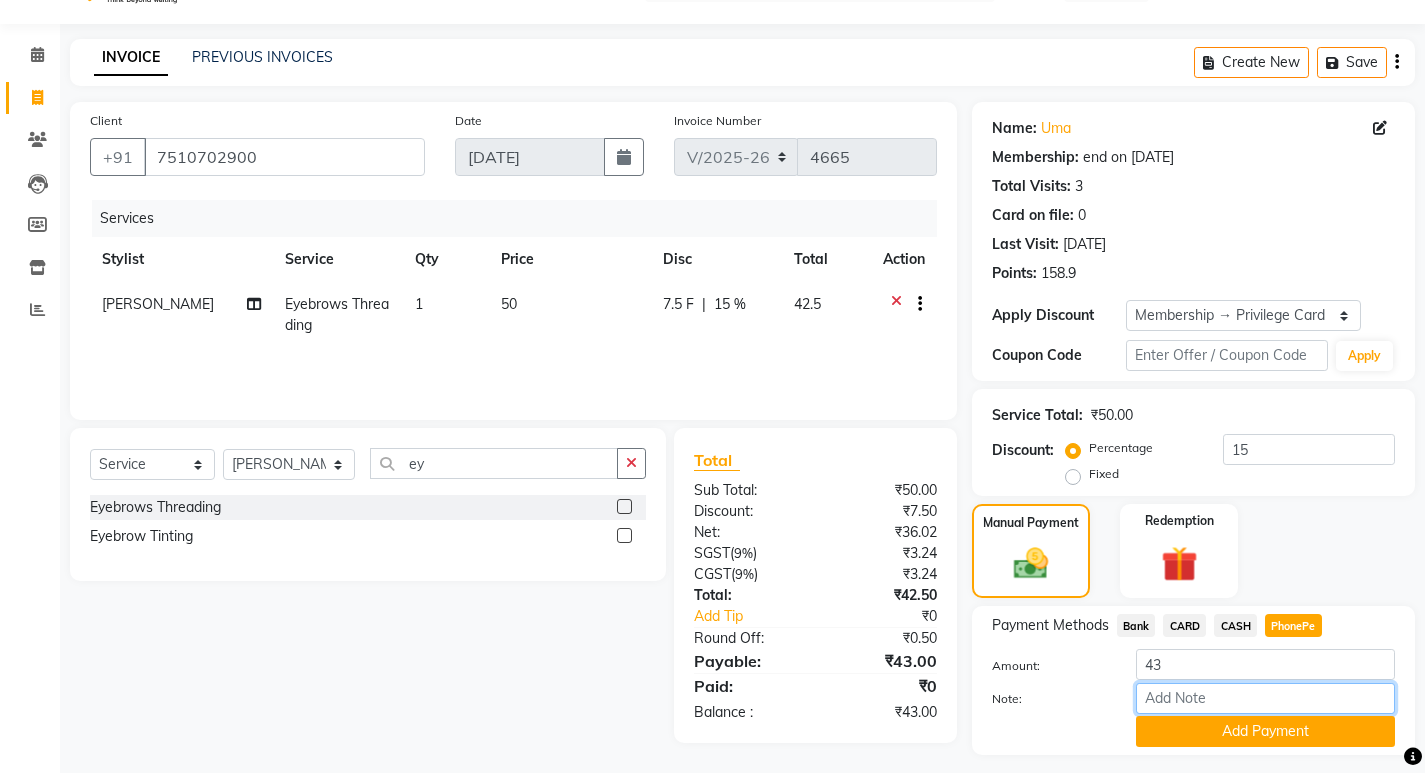 click on "Note:" at bounding box center [1265, 698] 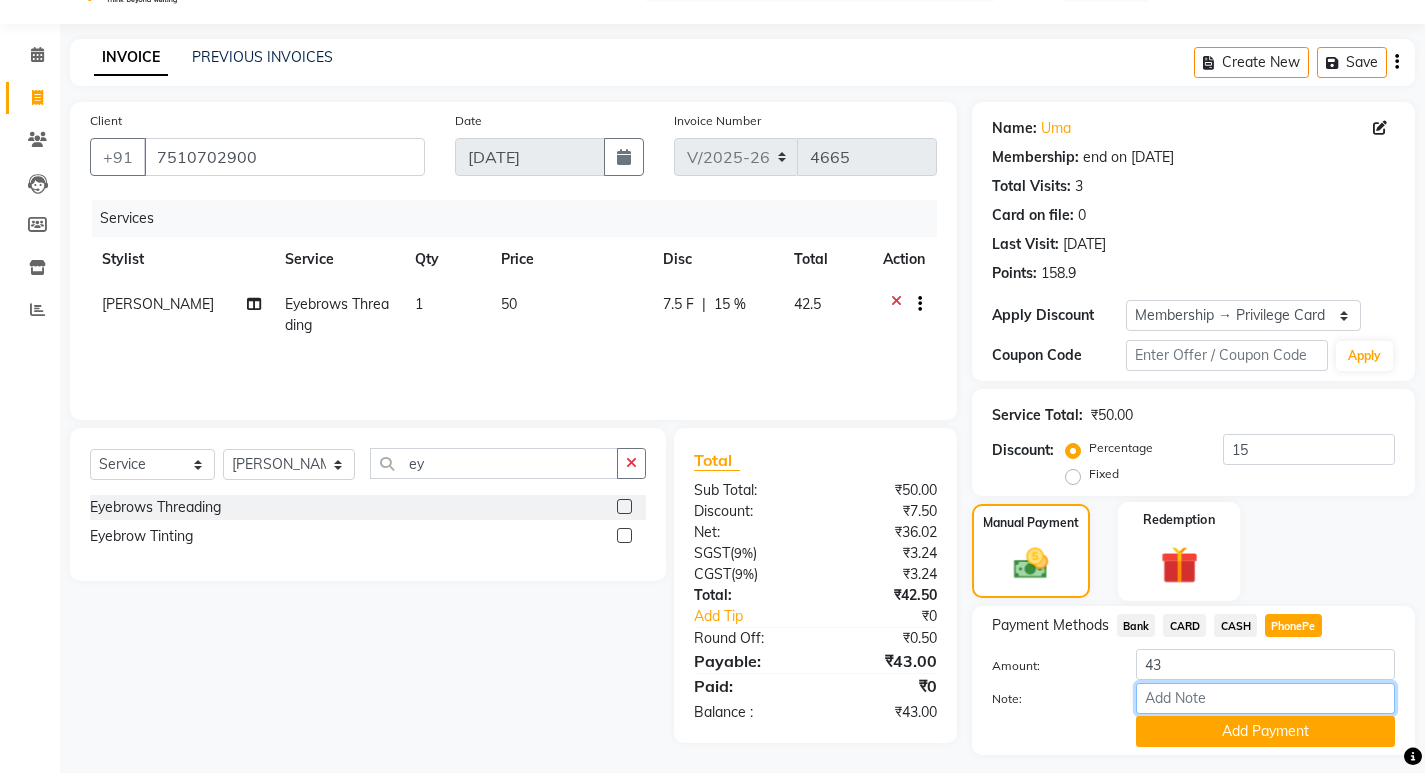 type on "SARIGA" 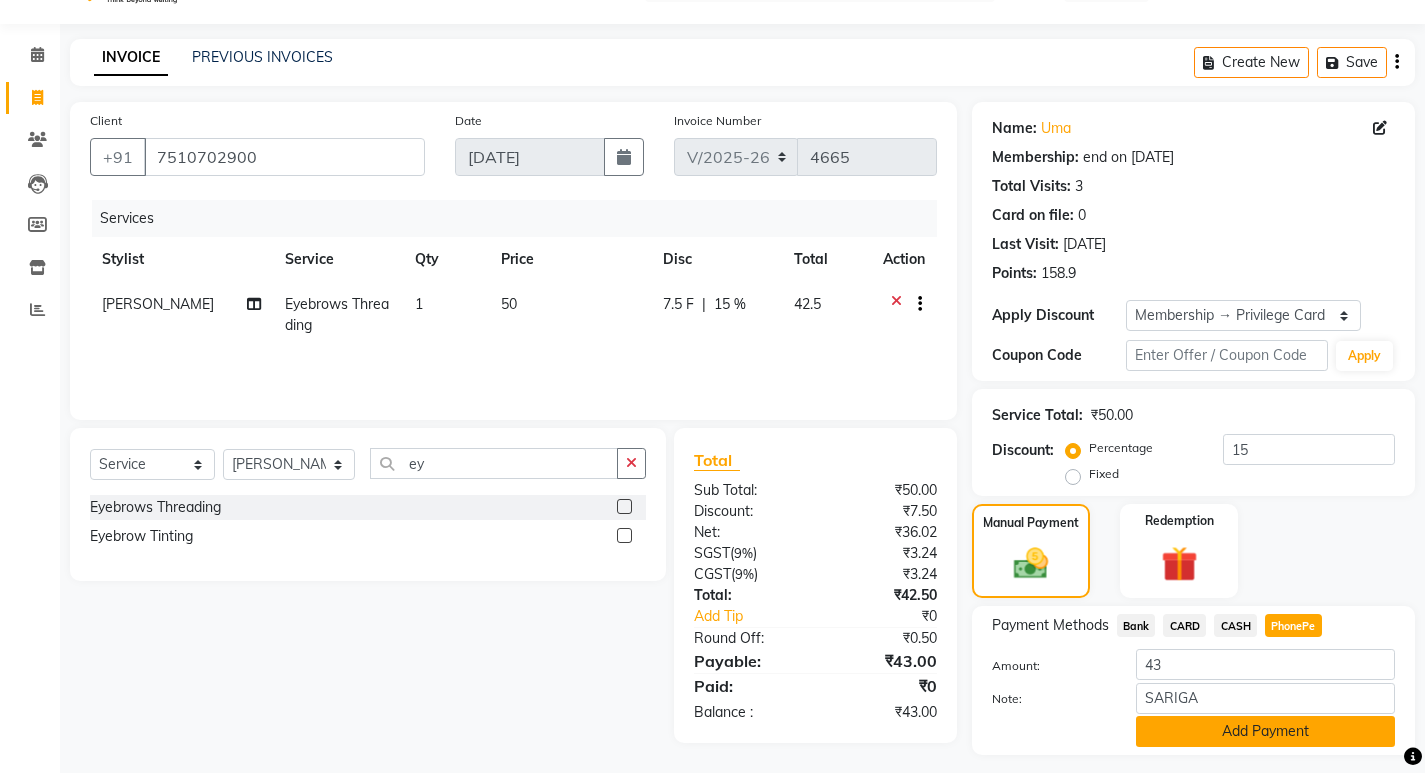 click on "Add Payment" 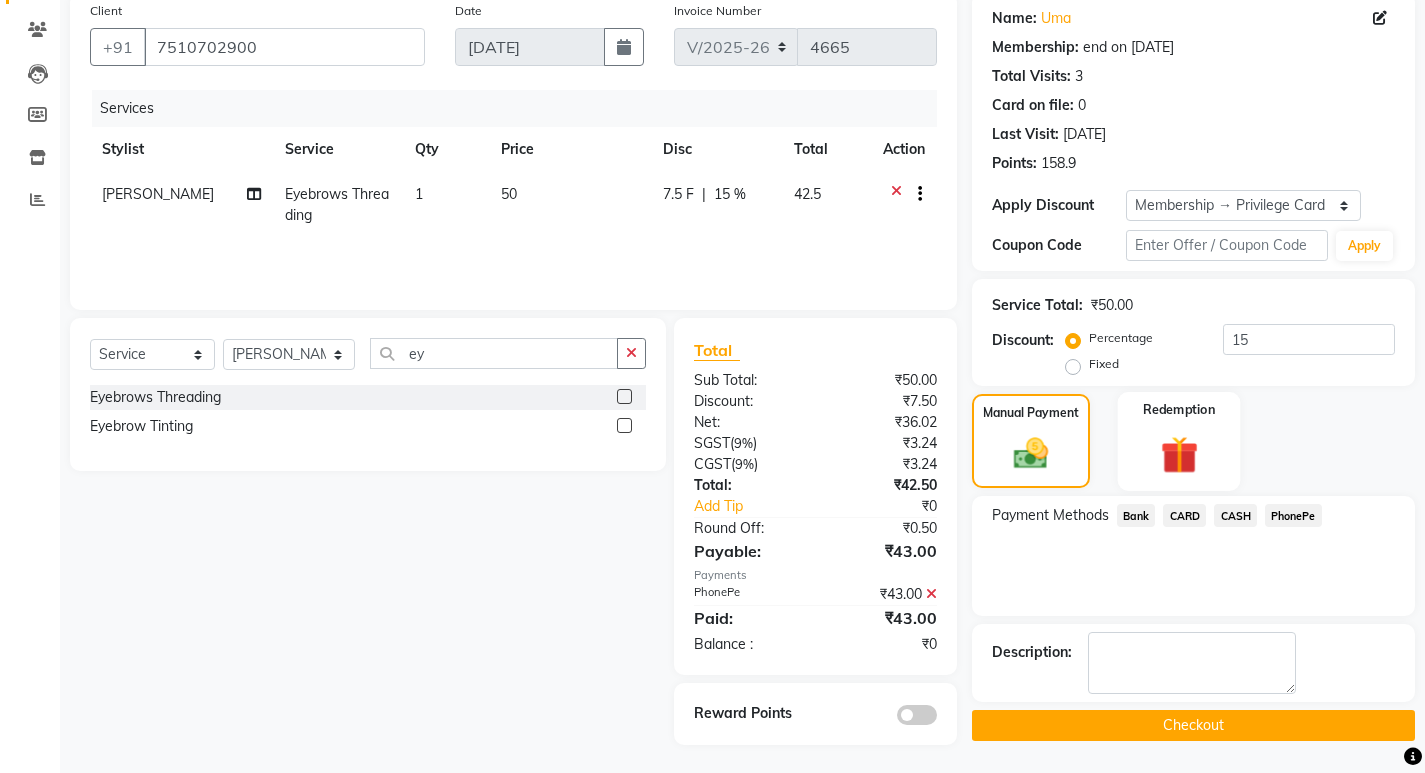 scroll, scrollTop: 160, scrollLeft: 0, axis: vertical 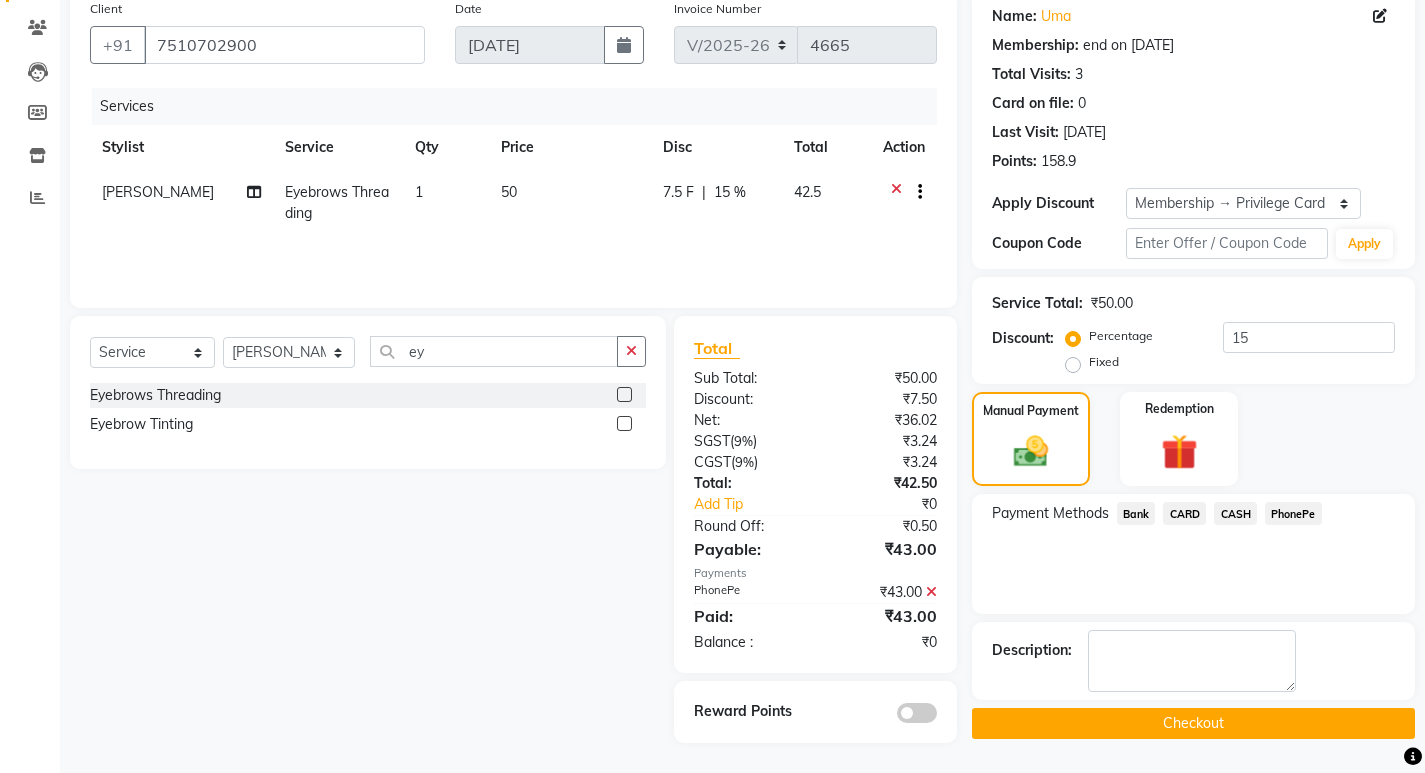 click on "Checkout" 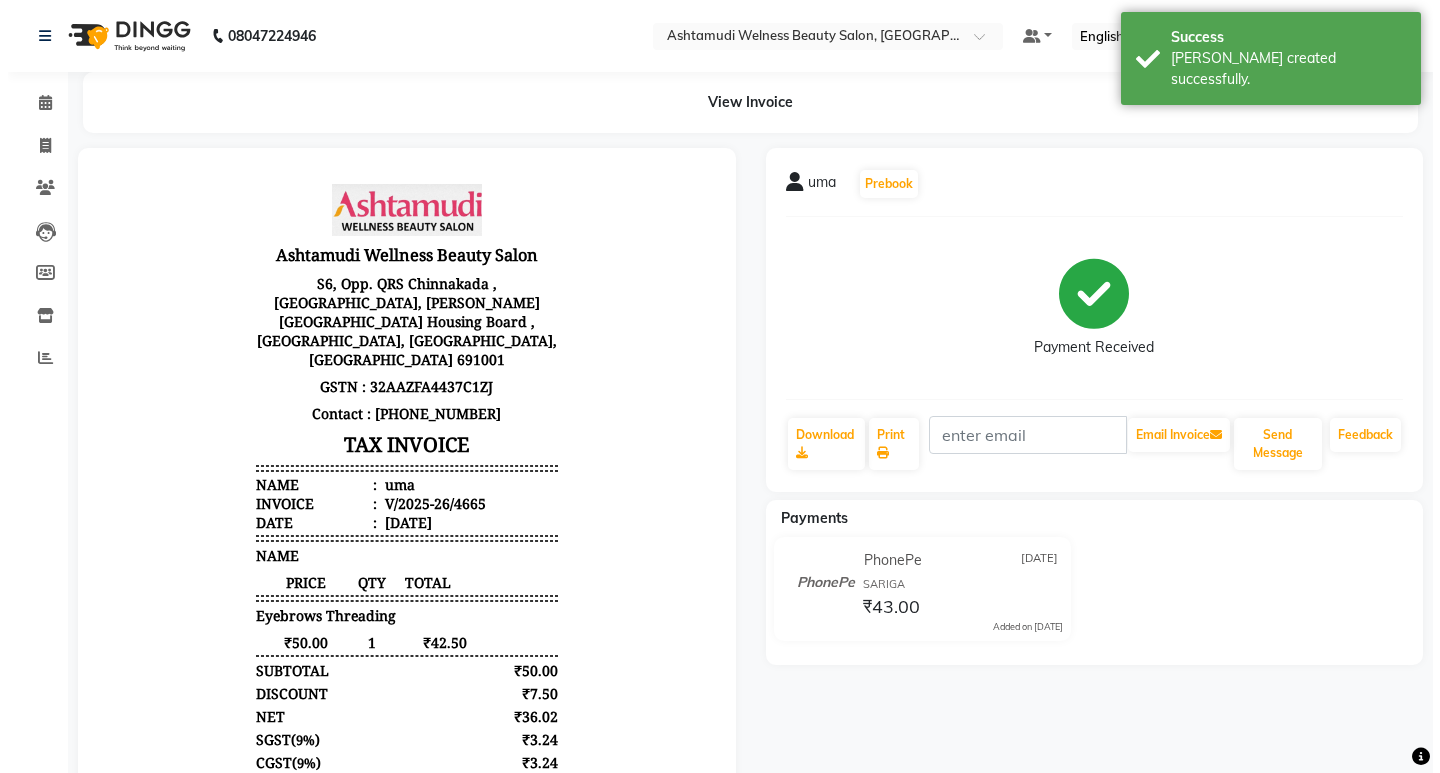 scroll, scrollTop: 0, scrollLeft: 0, axis: both 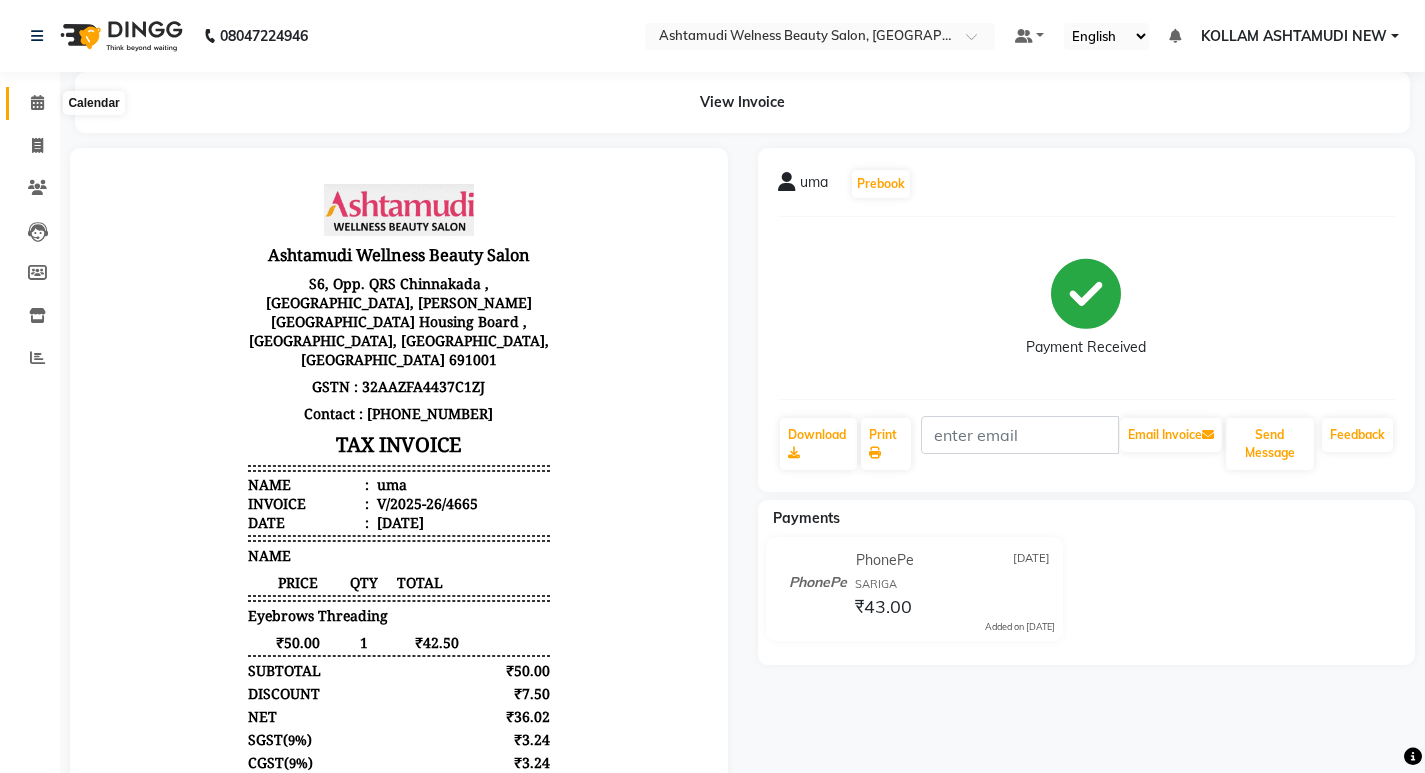 click 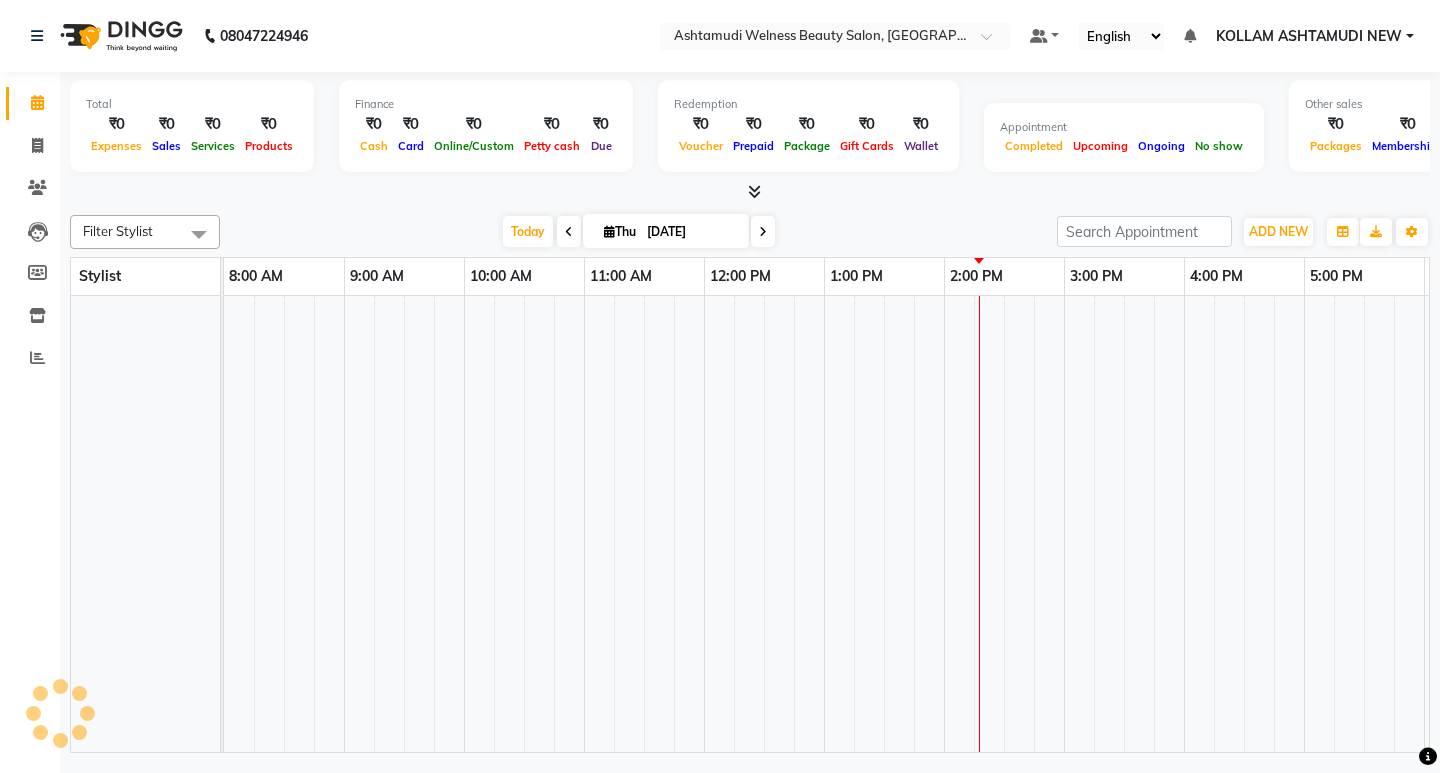 scroll, scrollTop: 0, scrollLeft: 0, axis: both 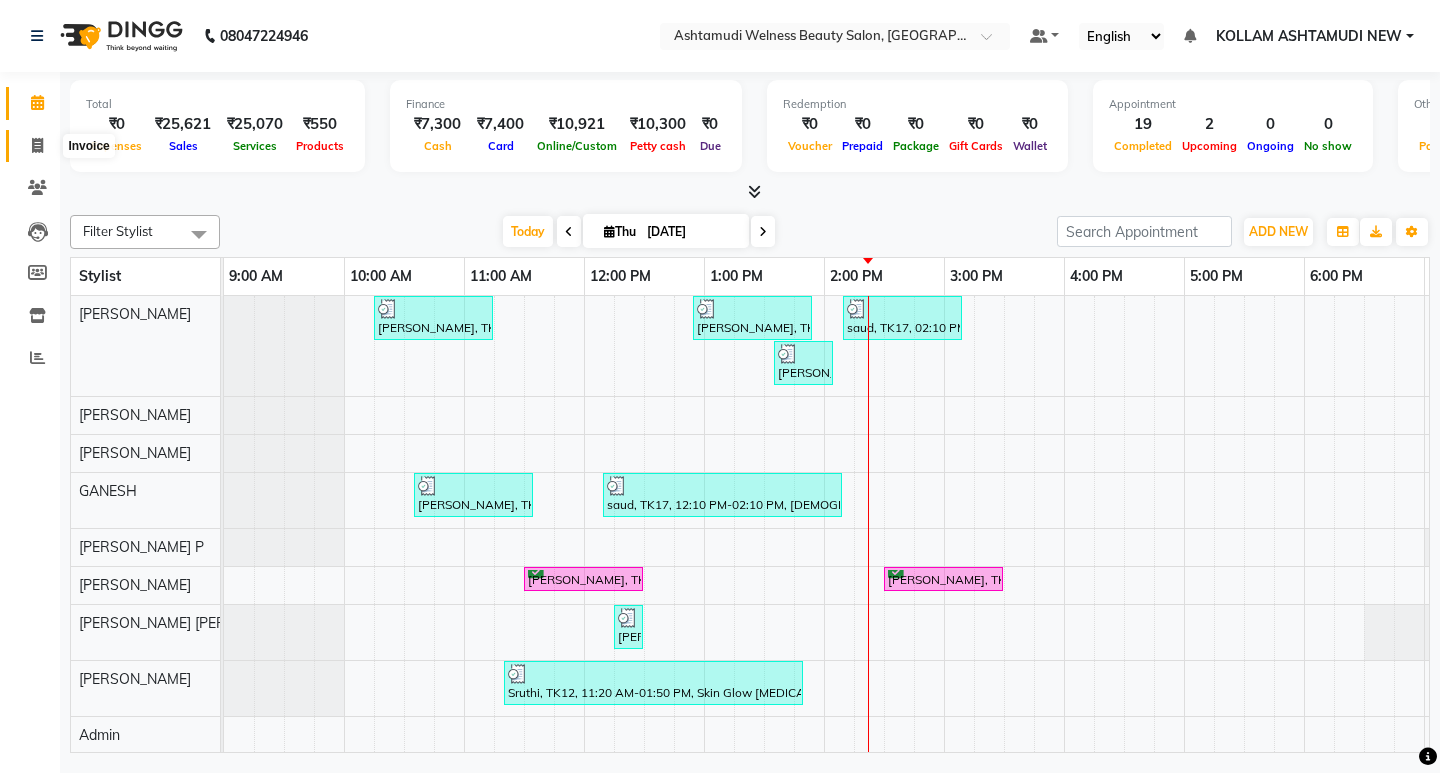 click 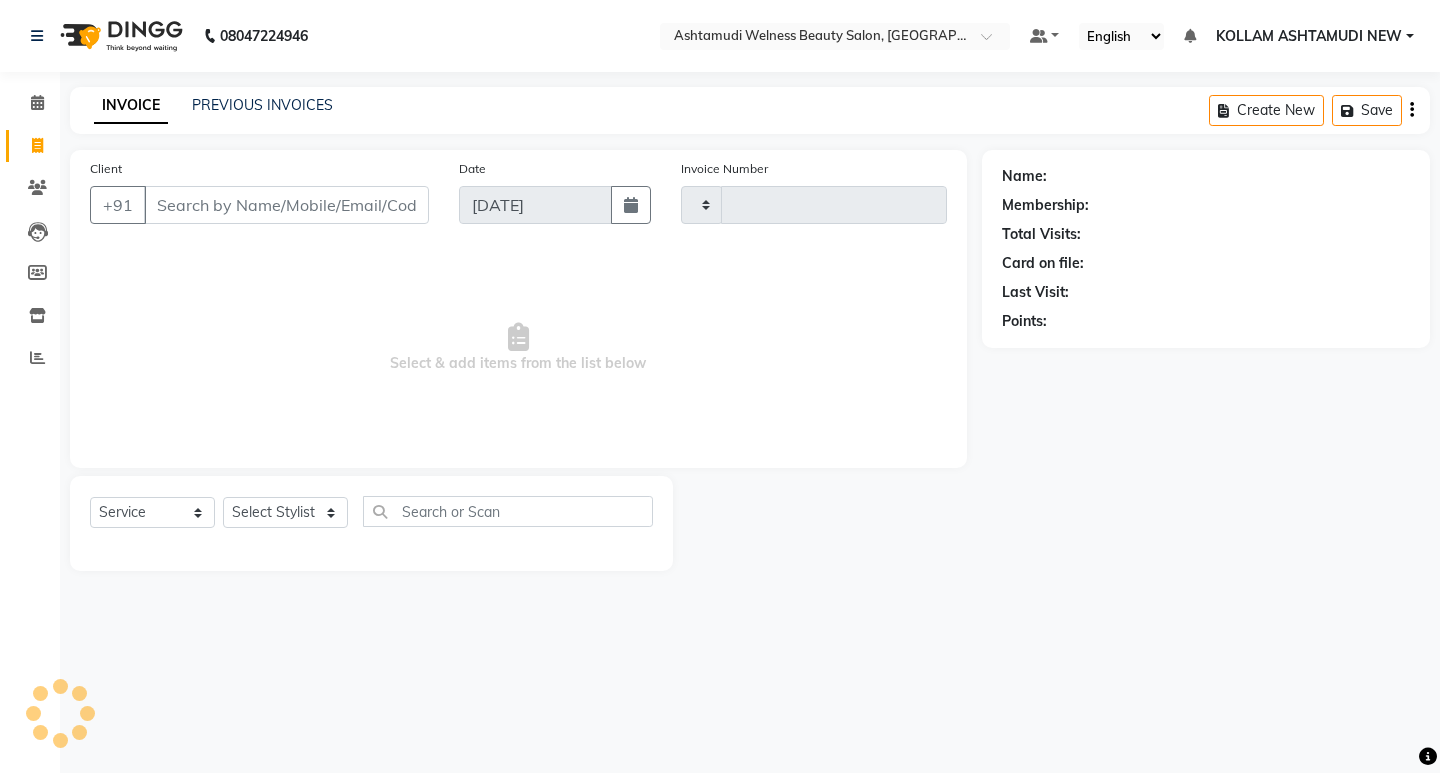 type on "4666" 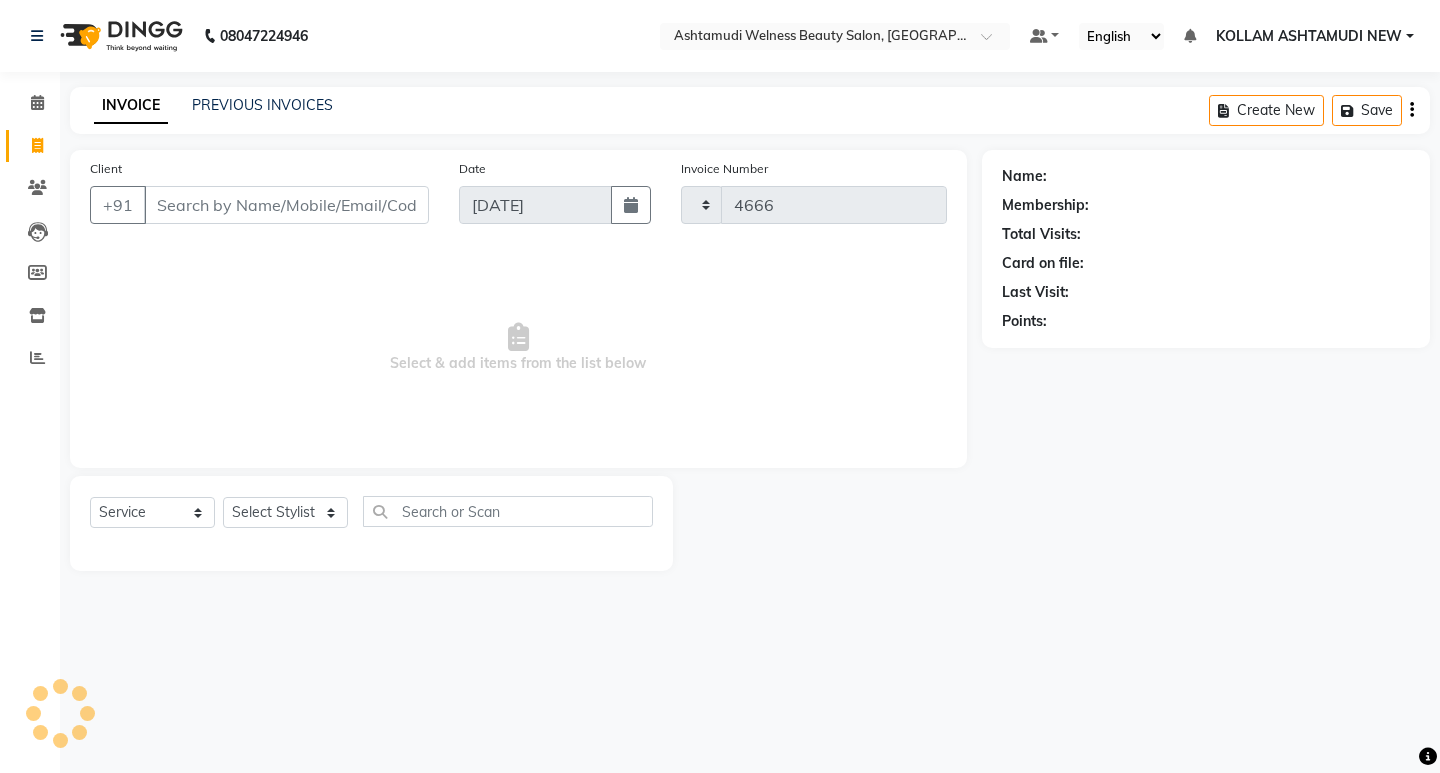 select on "4529" 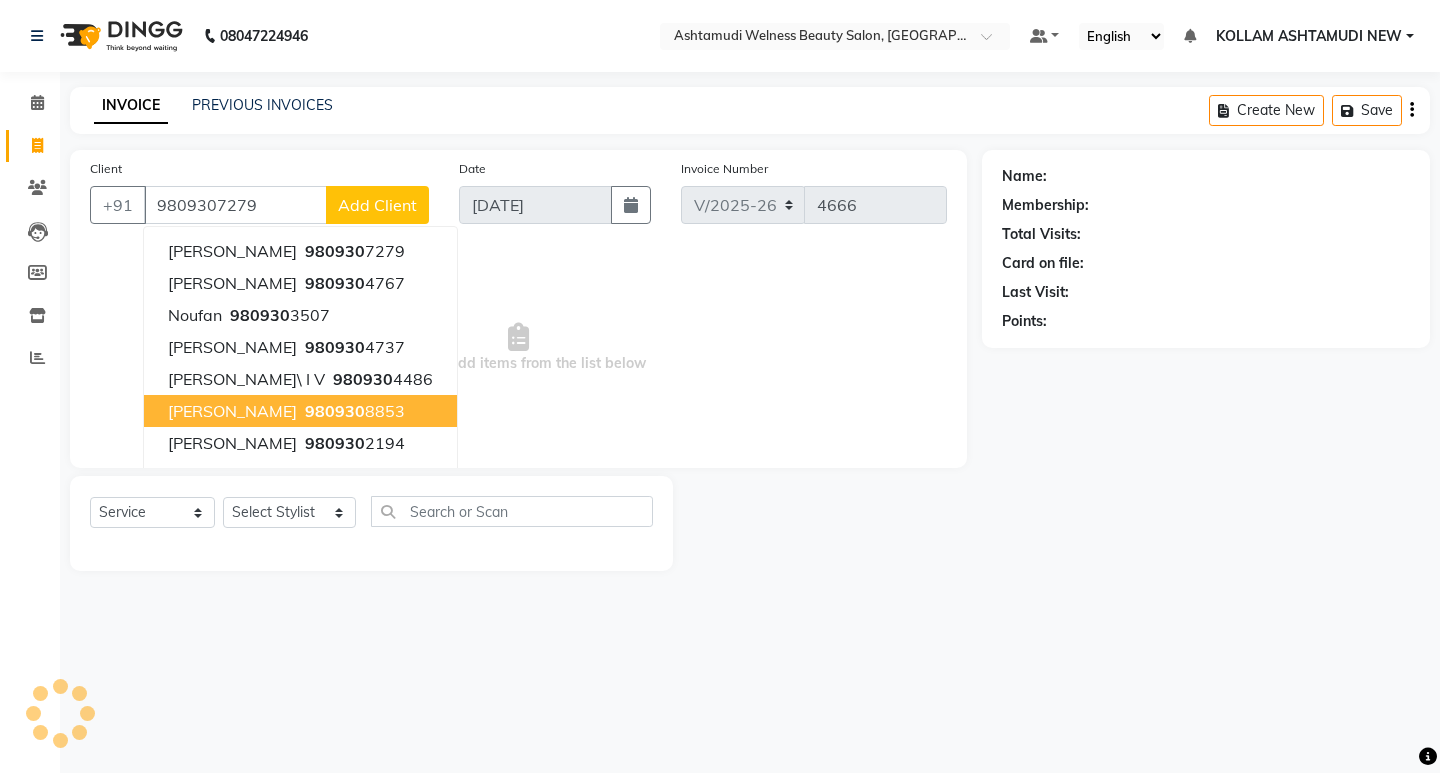 type on "9809307279" 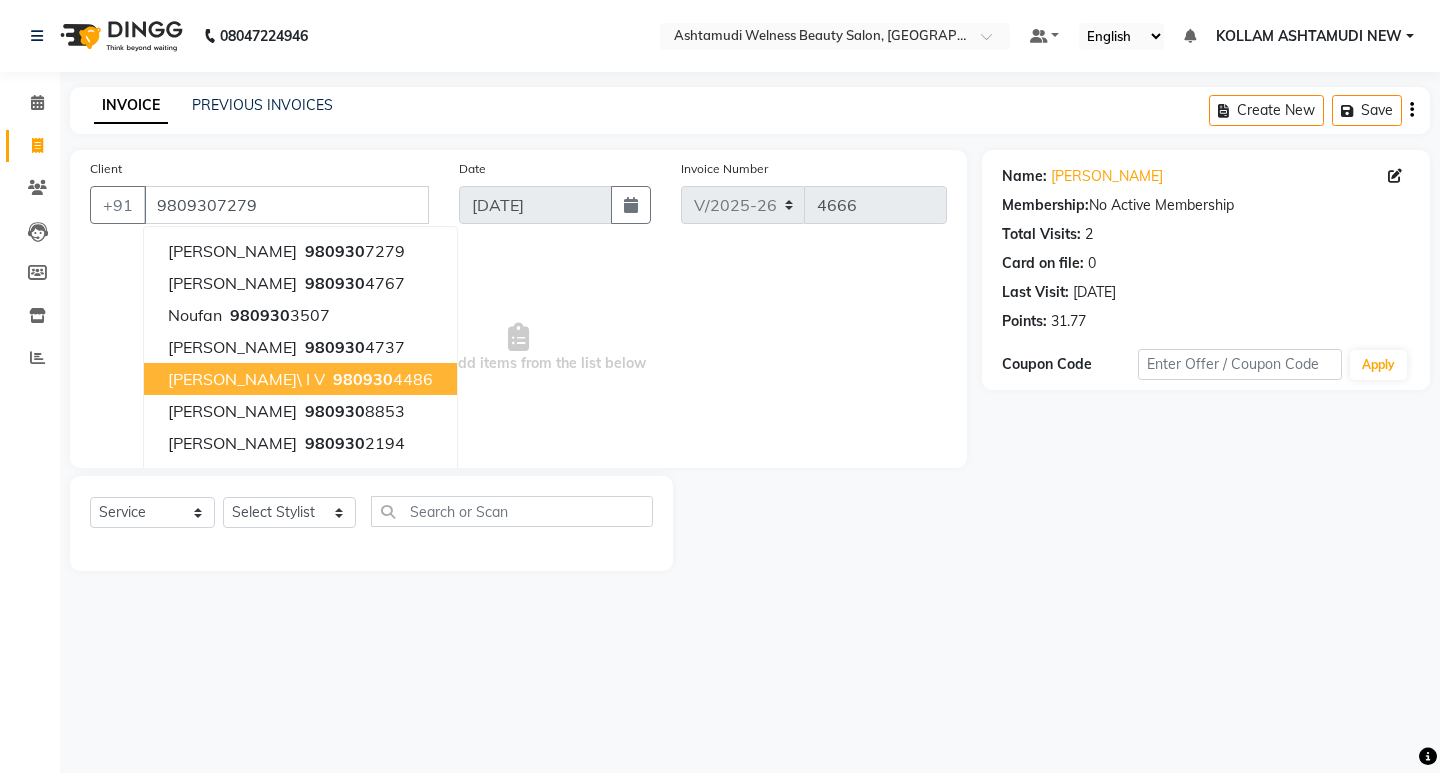 click on "Select & add items from the list below" at bounding box center [518, 348] 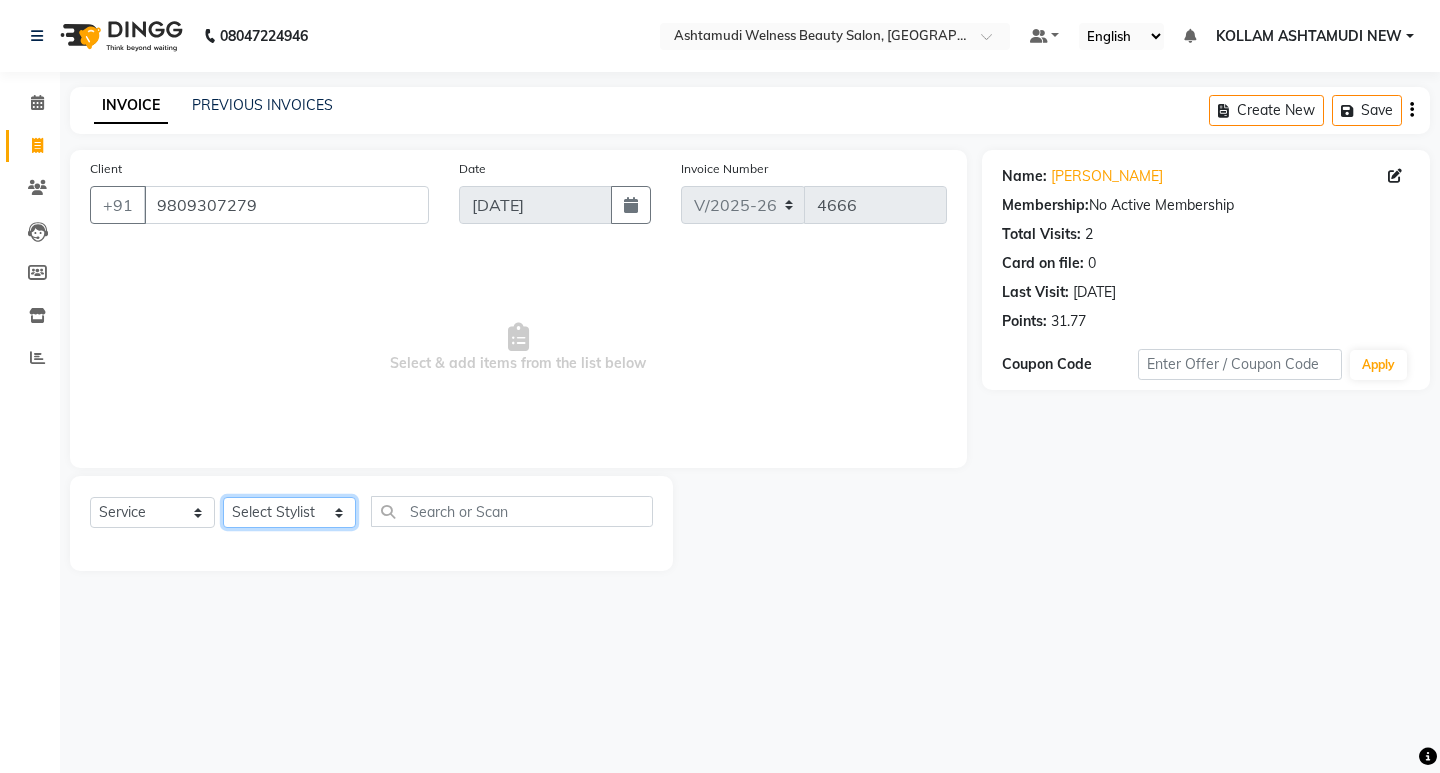 drag, startPoint x: 253, startPoint y: 521, endPoint x: 258, endPoint y: 502, distance: 19.646883 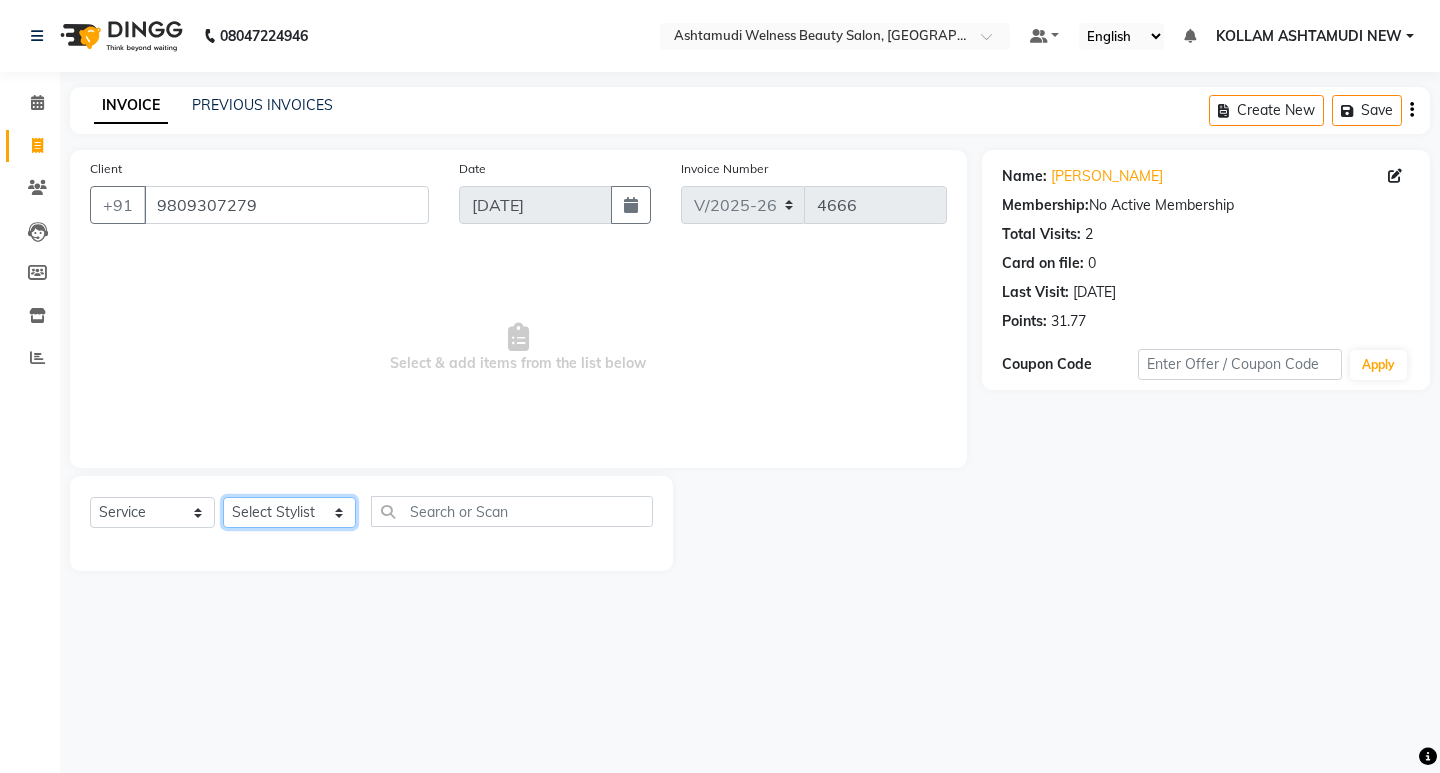 select on "25963" 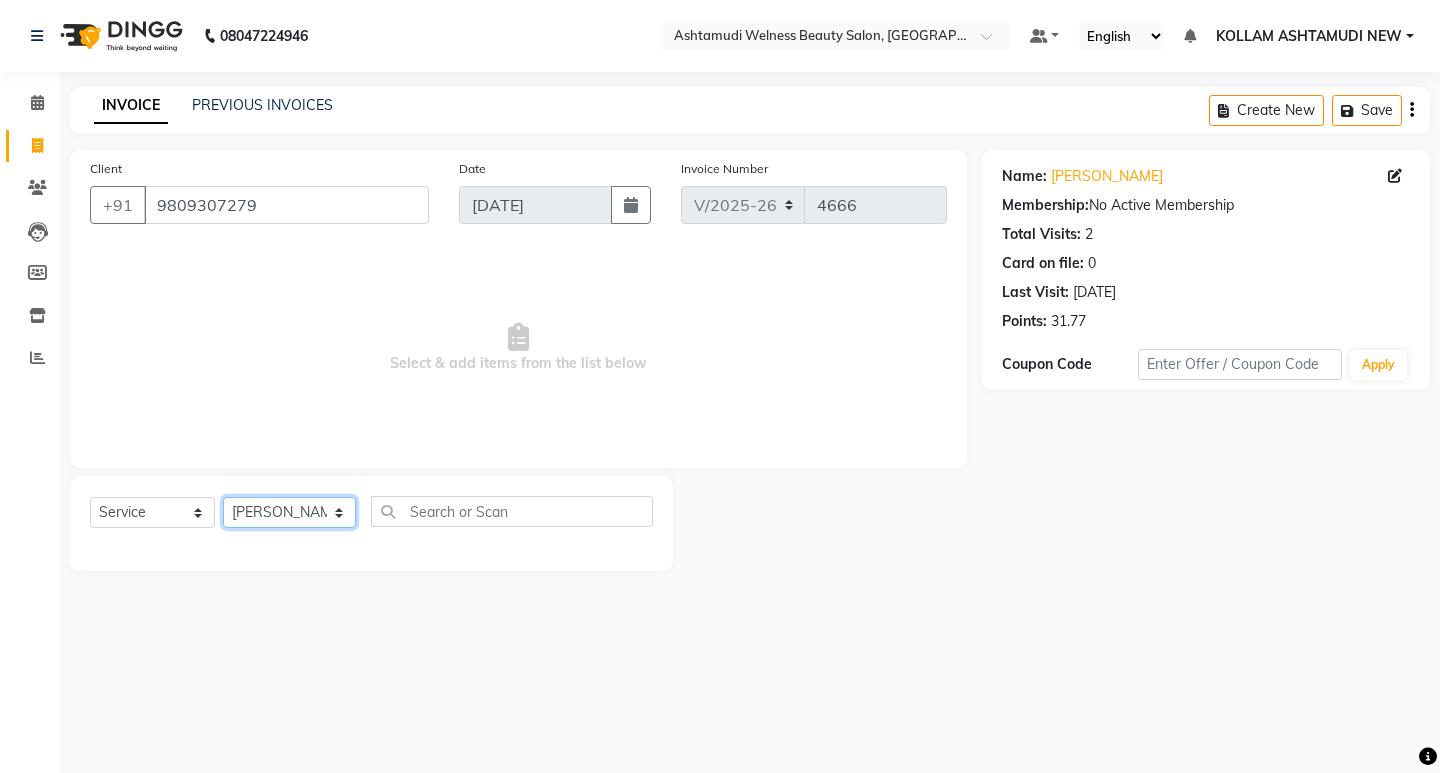 click on "Select Stylist [PERSON_NAME] Admin [PERSON_NAME]  [PERSON_NAME] [PERSON_NAME] [PERSON_NAME]  M [PERSON_NAME]  [PERSON_NAME]  P [PERSON_NAME] ASHTAMUDI KOLLAM ASHTAMUDI NEW  [PERSON_NAME] [PERSON_NAME] [PERSON_NAME]  [PERSON_NAME] [PERSON_NAME] [PERSON_NAME] [PERSON_NAME] [PERSON_NAME] M [PERSON_NAME] SARIGA [PERSON_NAME] [PERSON_NAME] [PERSON_NAME] [PERSON_NAME] [PERSON_NAME] S" 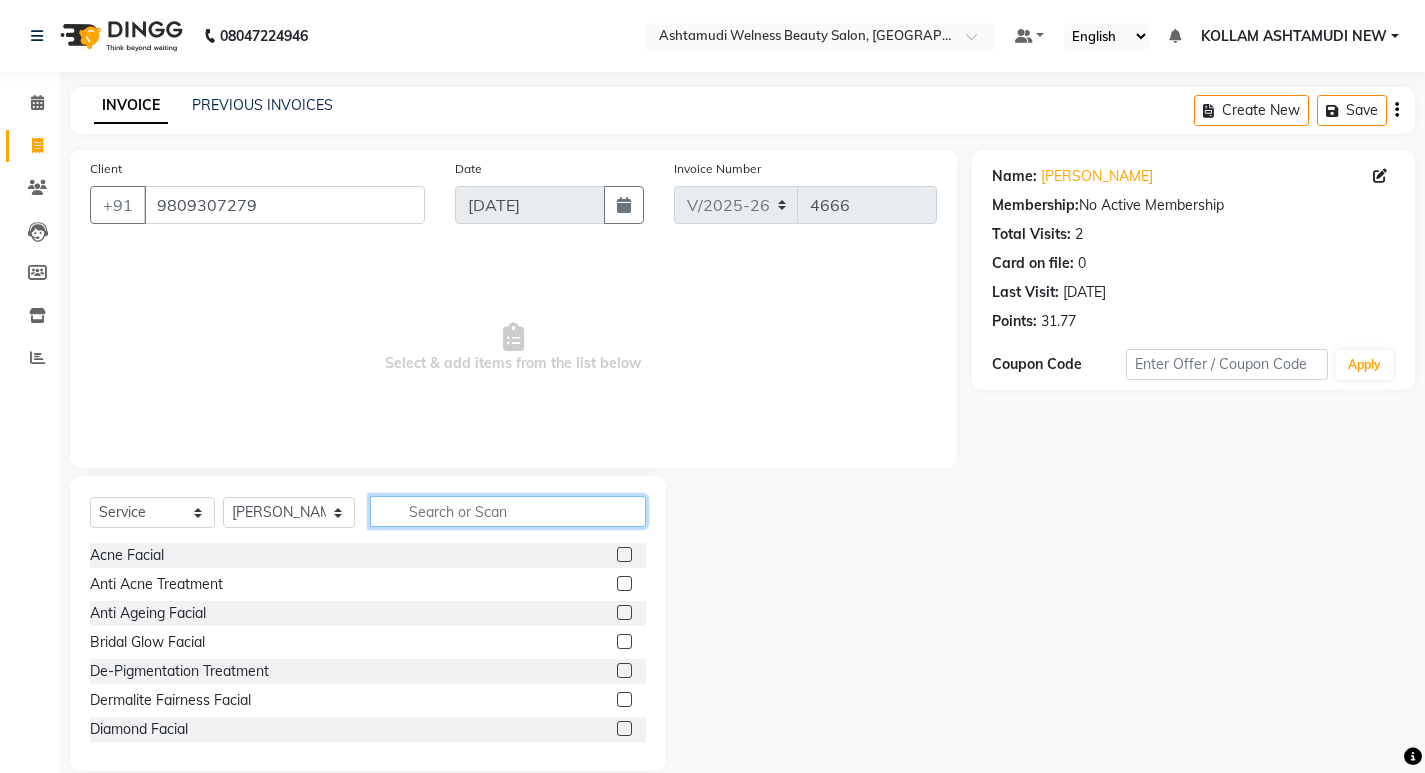 click 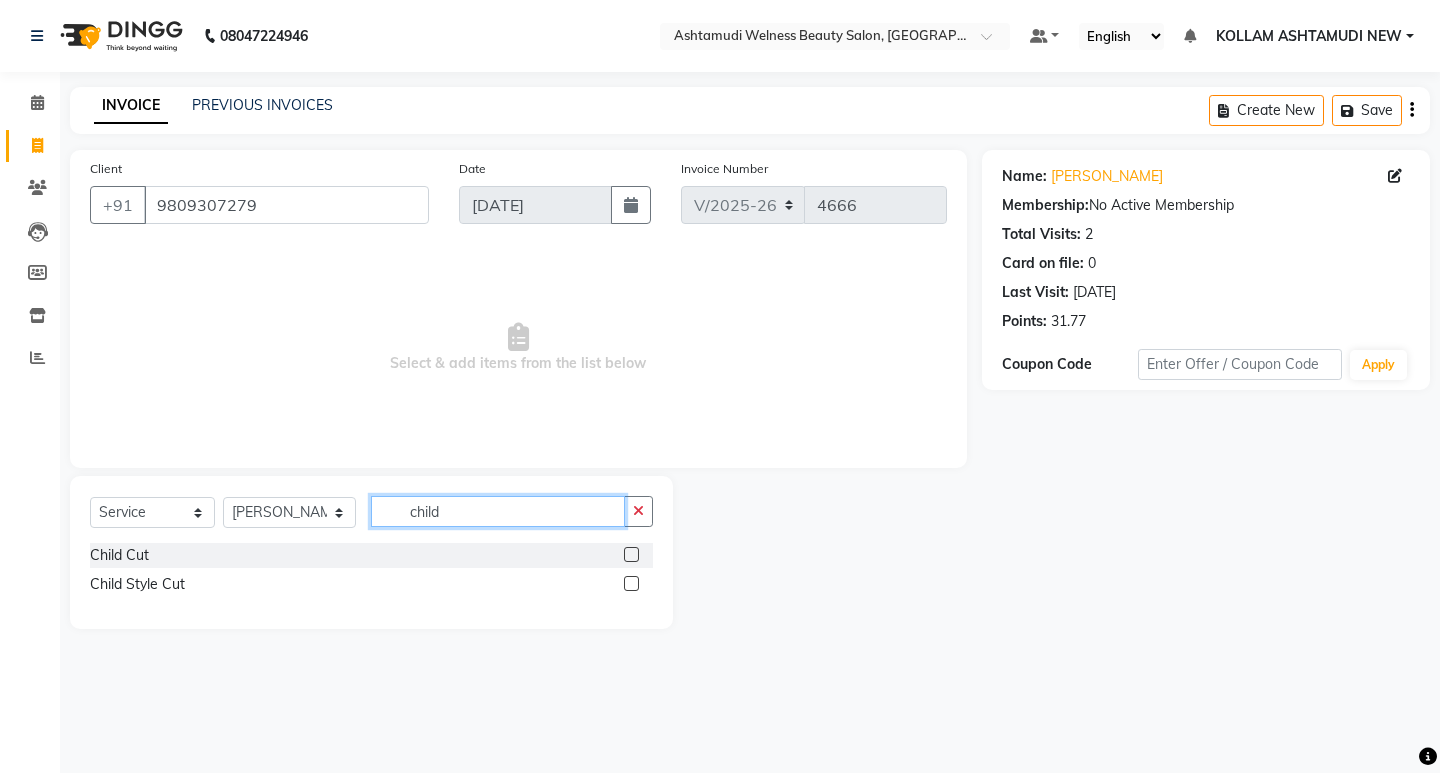 type on "child" 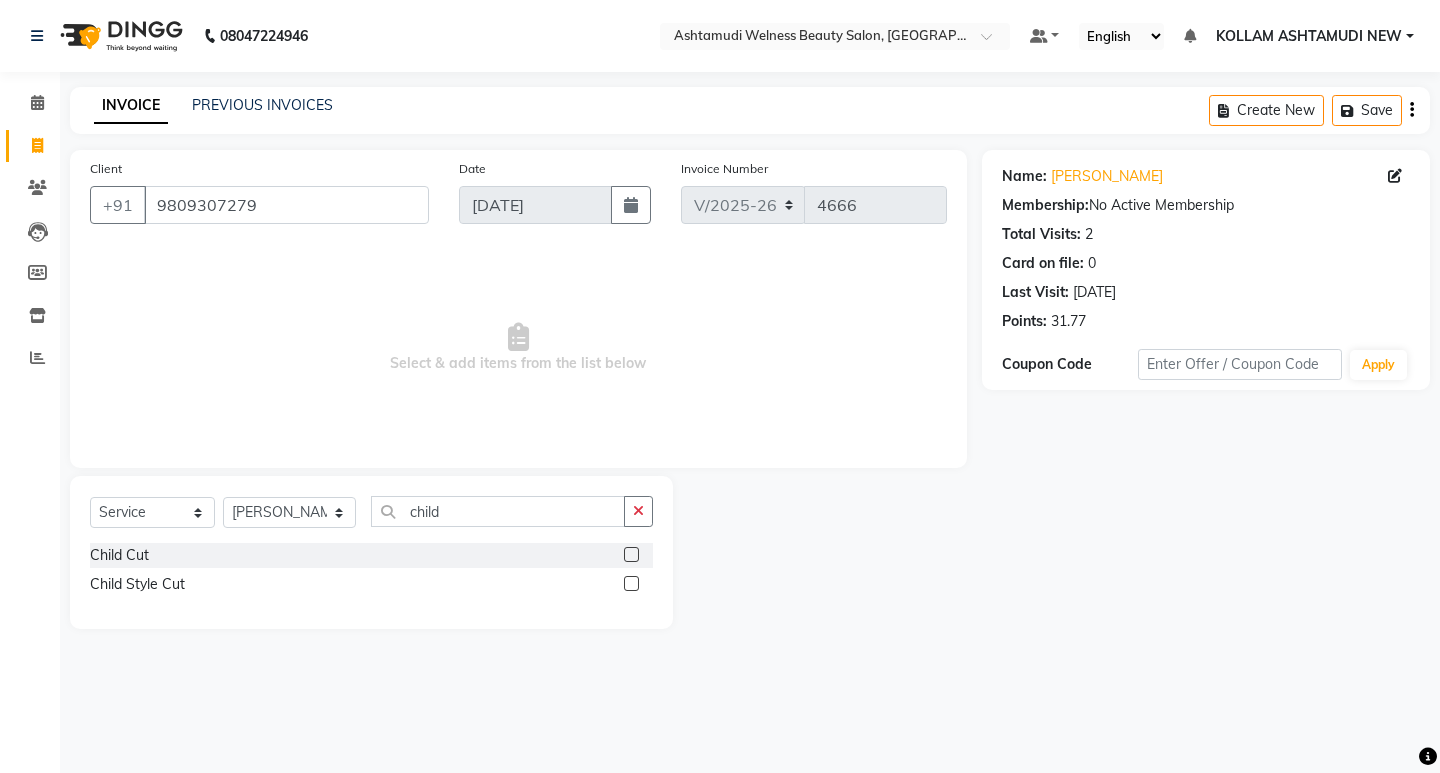 click 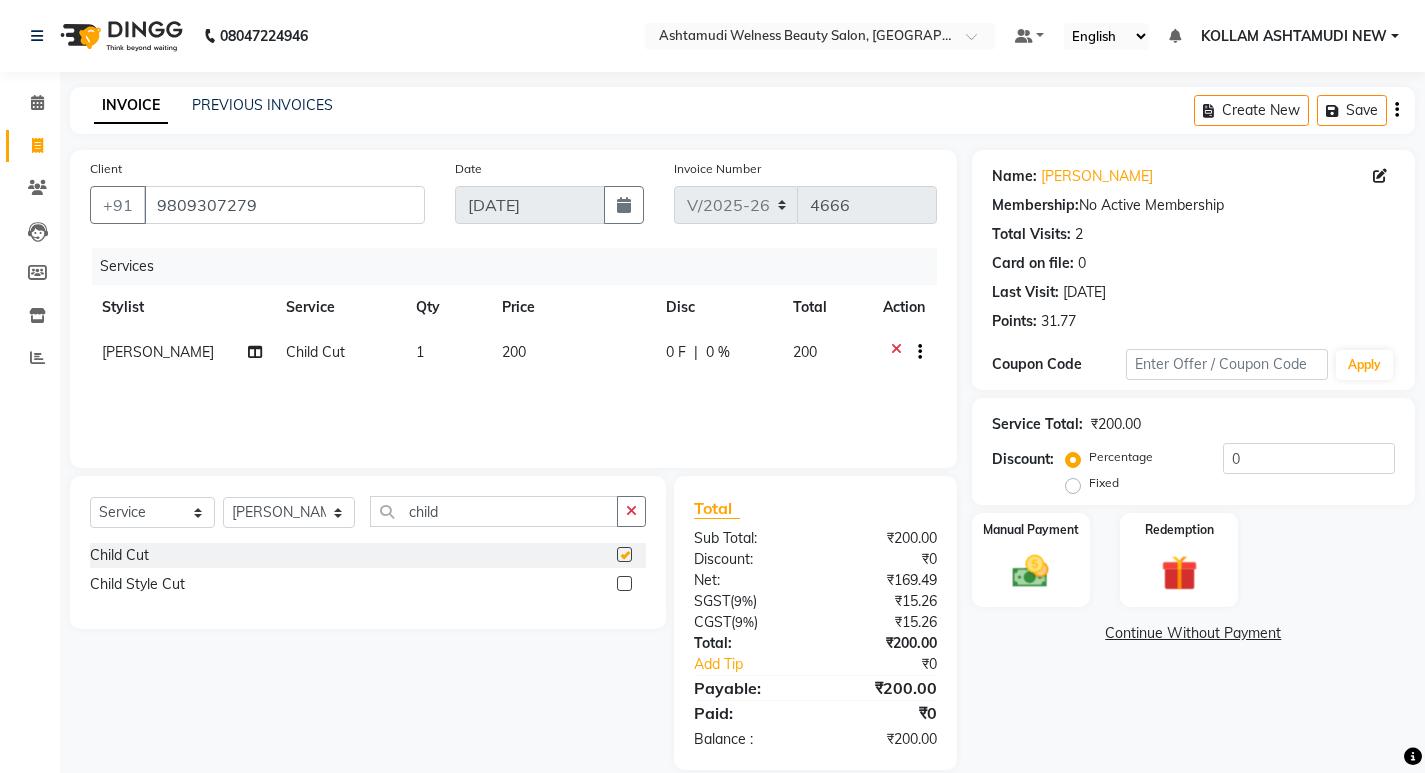 scroll, scrollTop: 27, scrollLeft: 0, axis: vertical 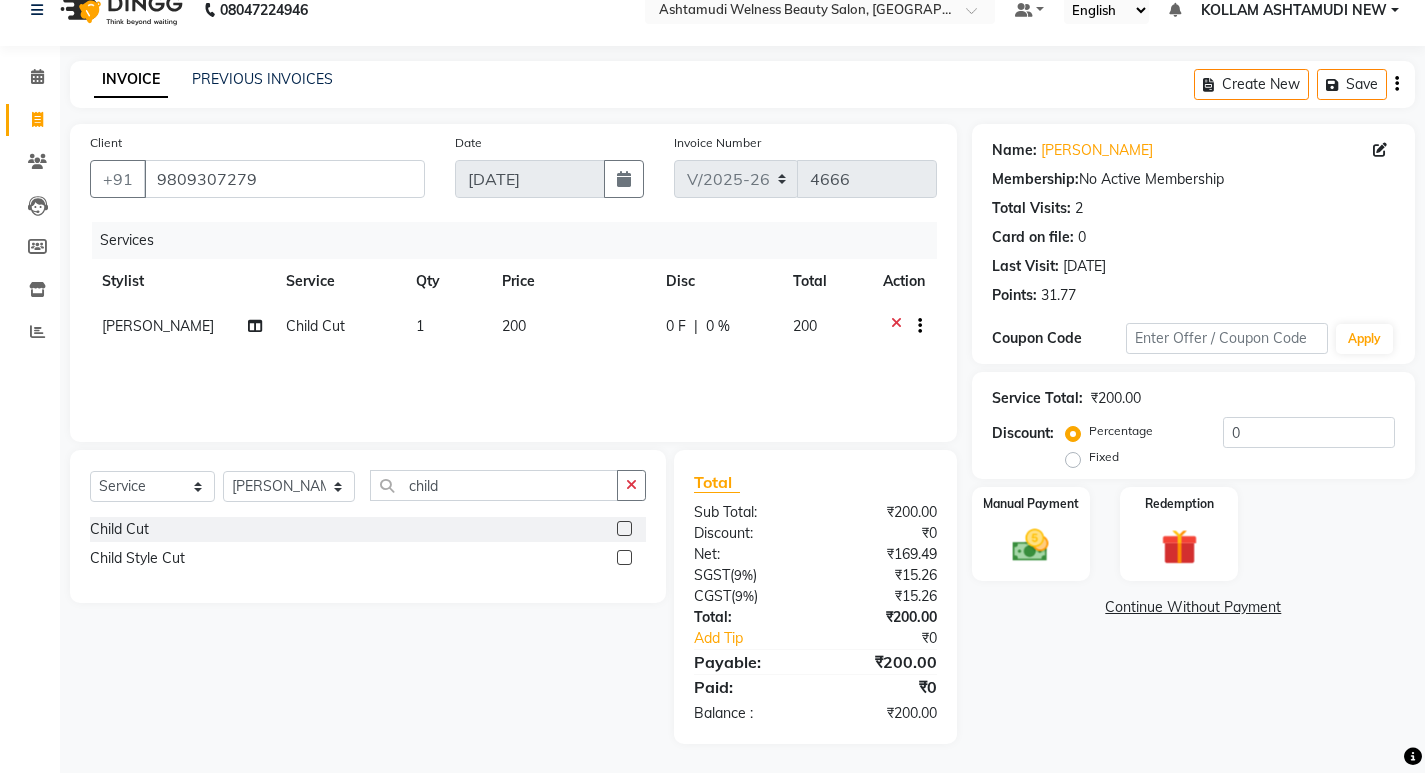 checkbox on "false" 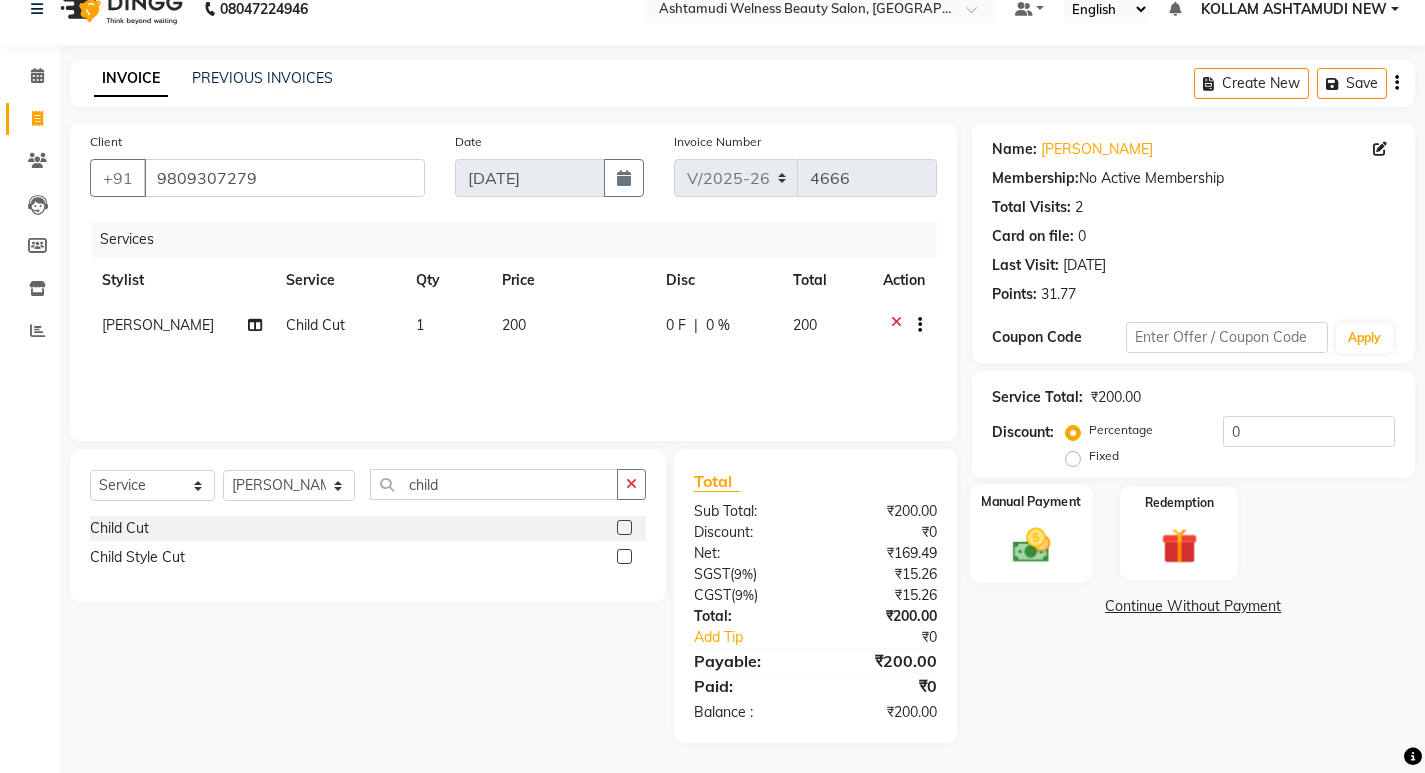 click 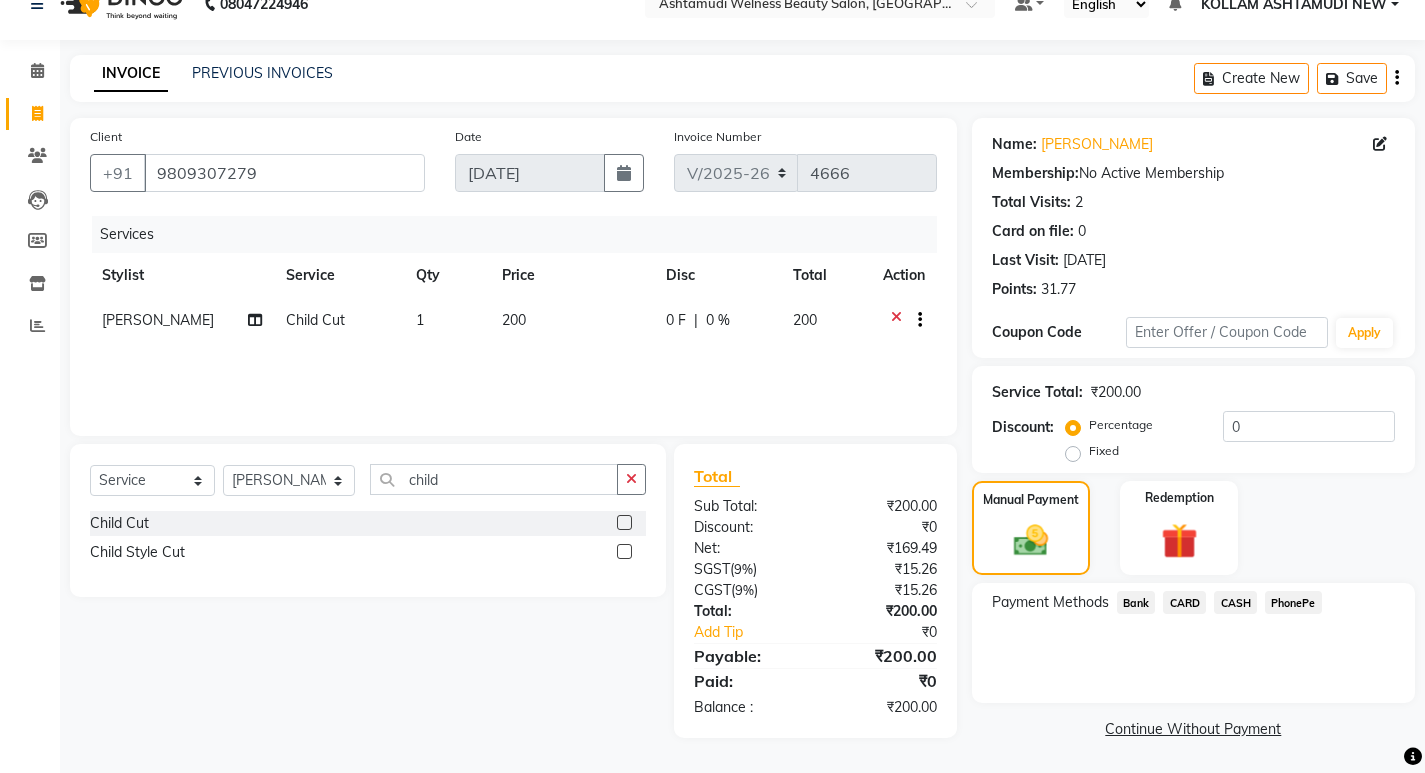 scroll, scrollTop: 33, scrollLeft: 0, axis: vertical 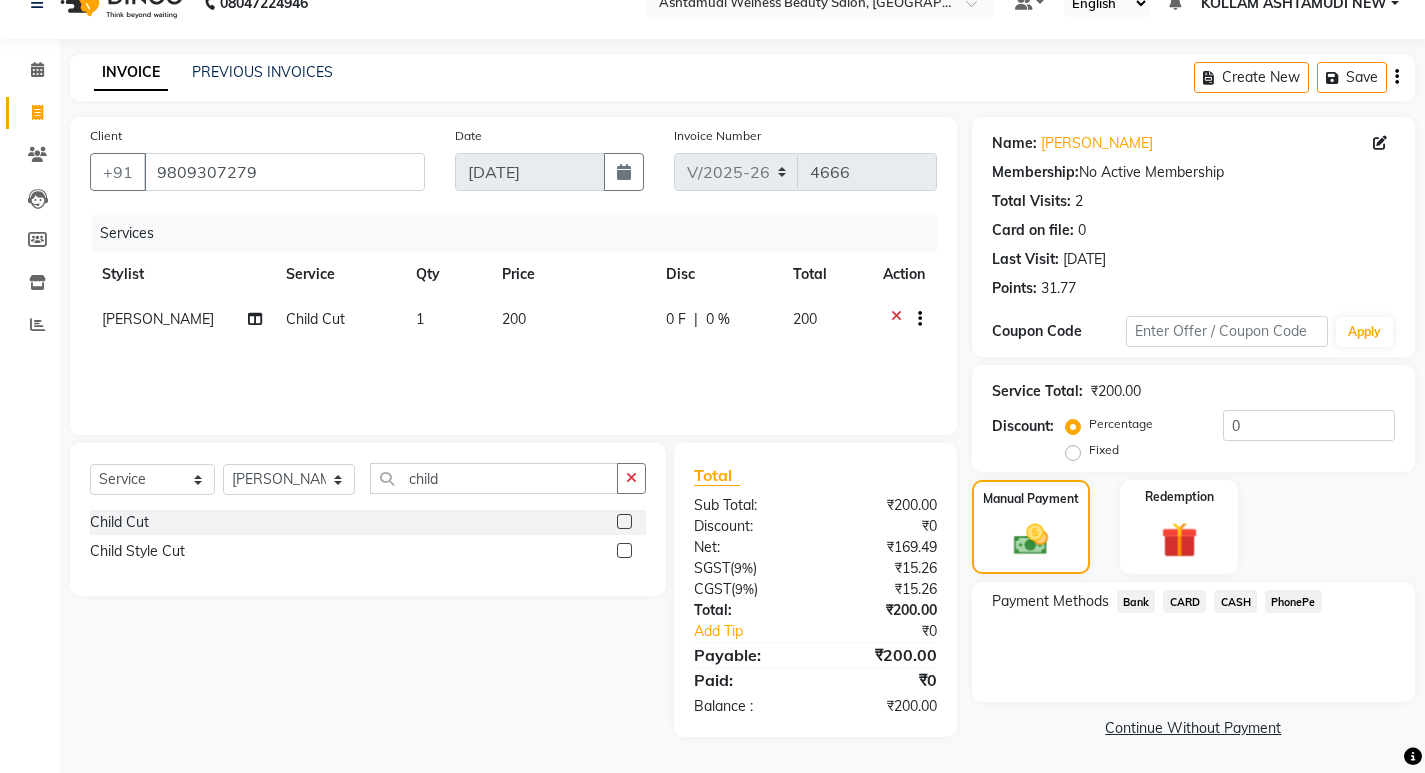 click on "CASH" 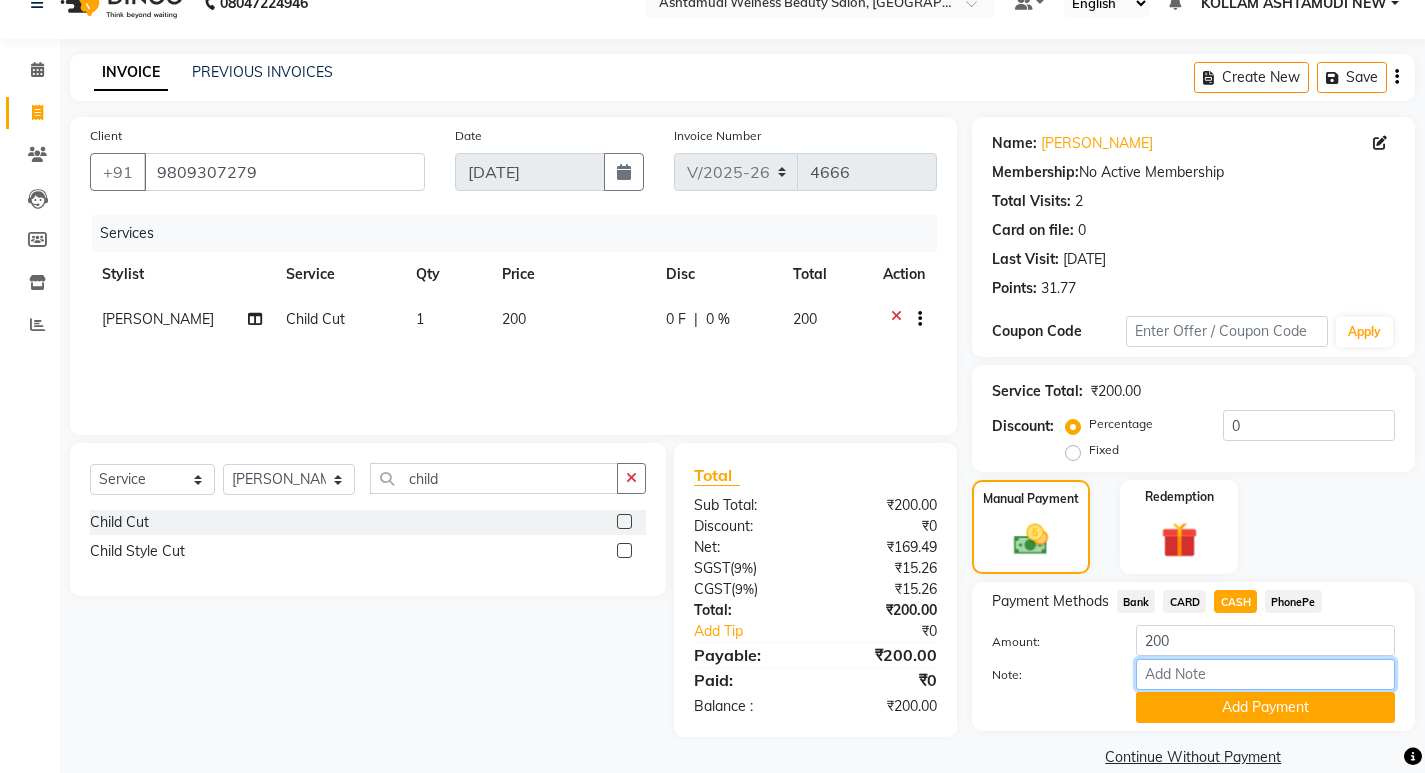 click on "Note:" at bounding box center (1265, 674) 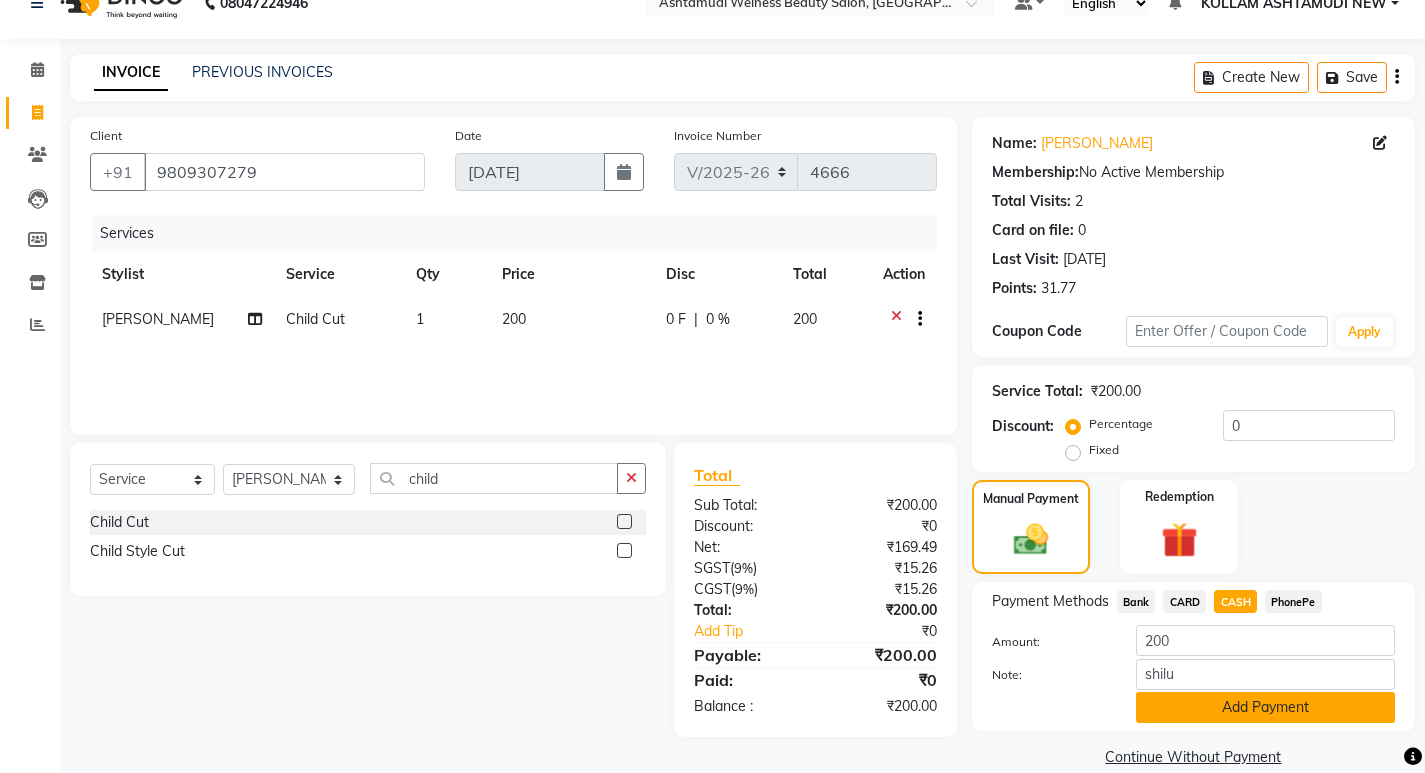 click on "Add Payment" 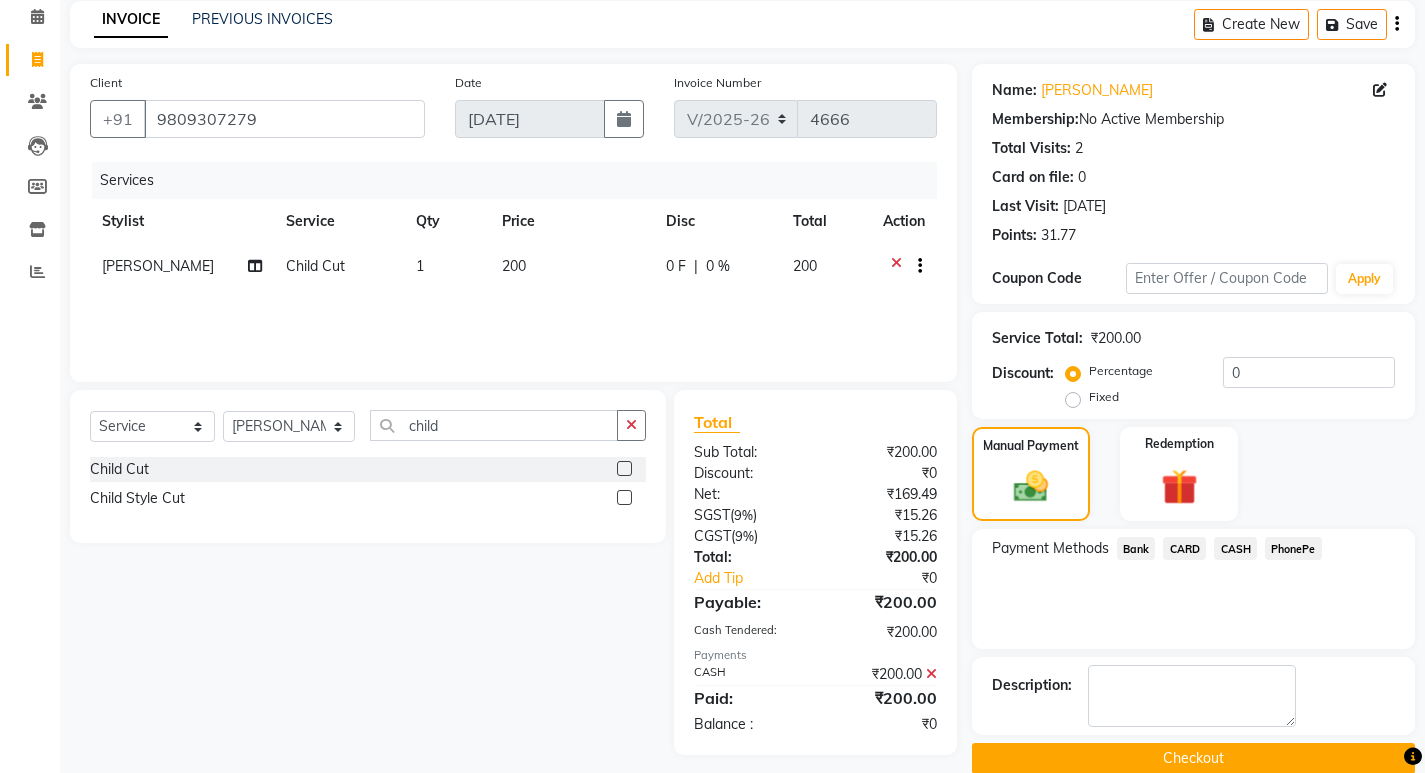 scroll, scrollTop: 117, scrollLeft: 0, axis: vertical 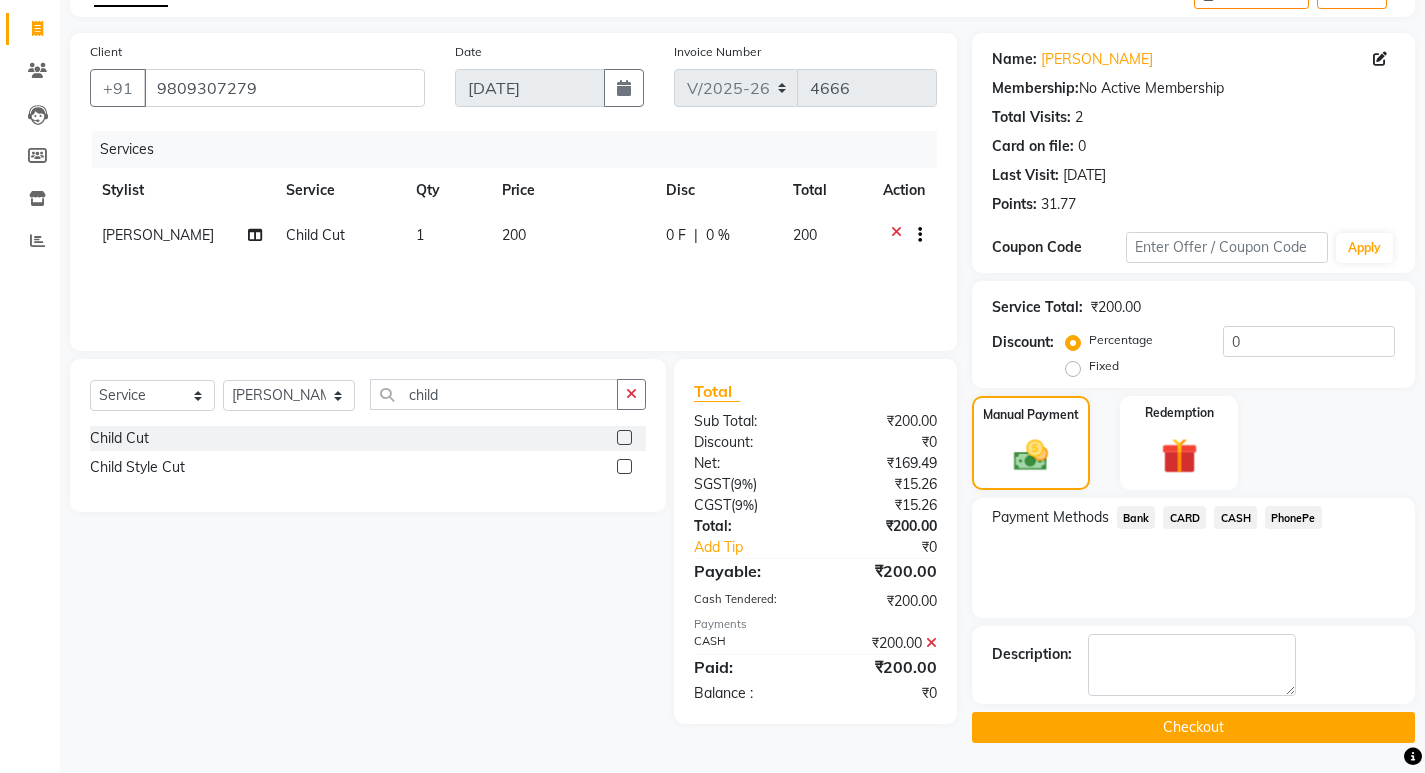 click on "Checkout" 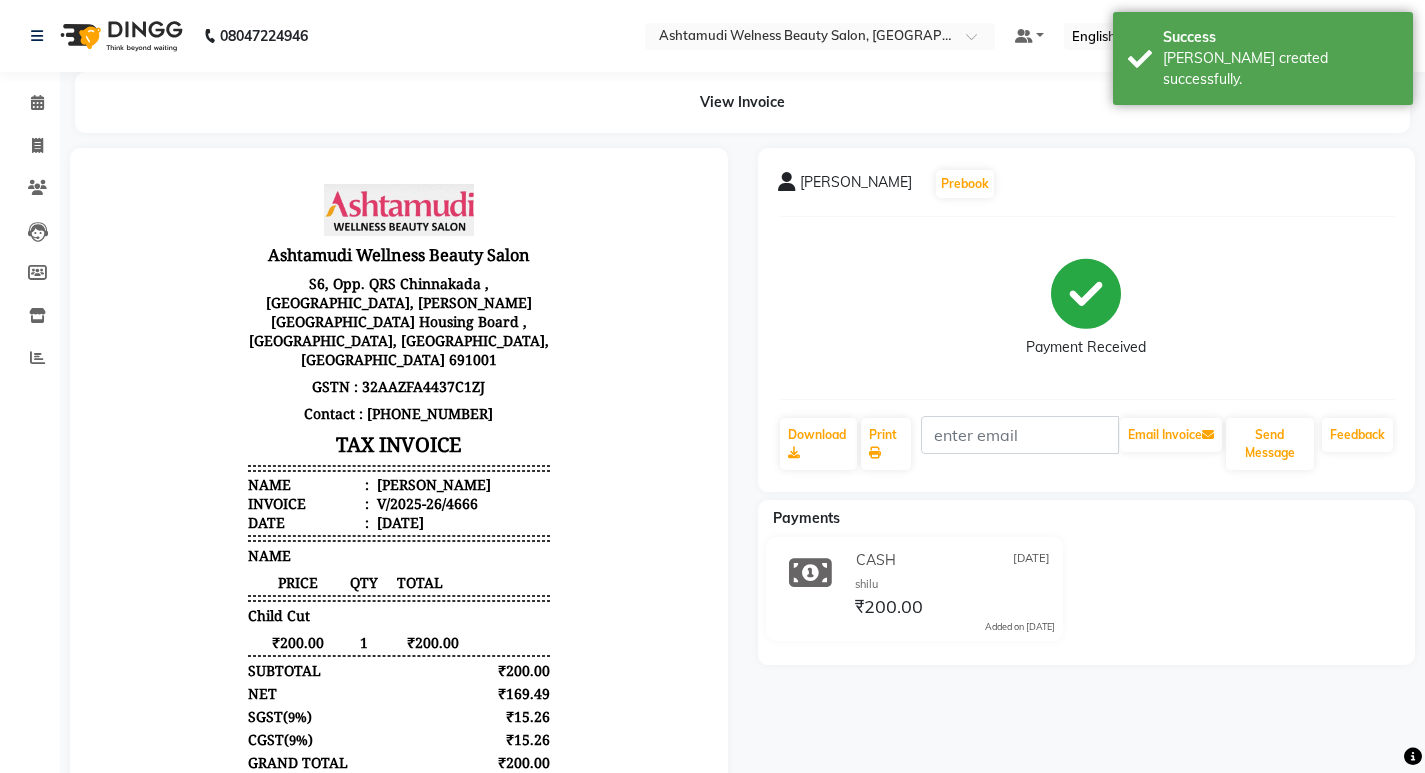 scroll, scrollTop: 0, scrollLeft: 0, axis: both 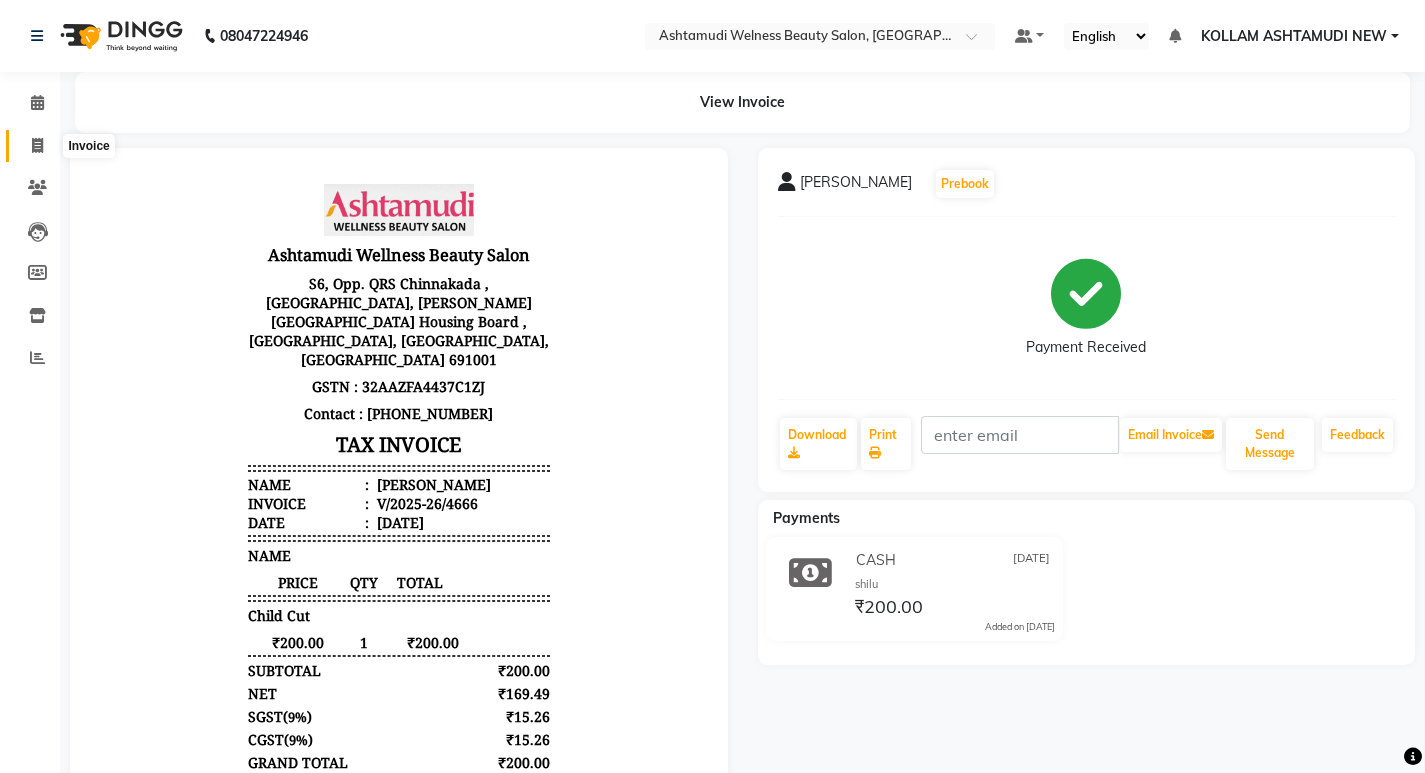 click 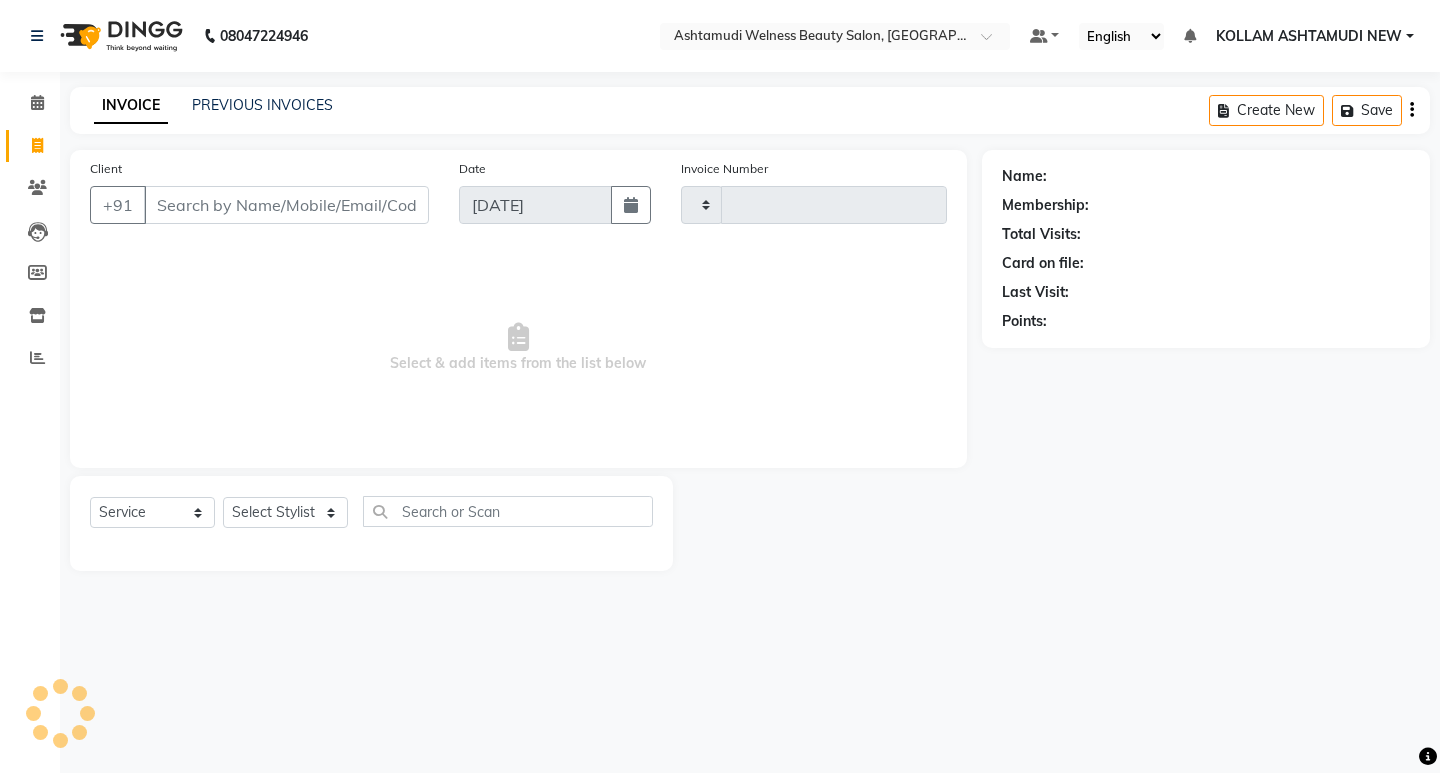 type on "4667" 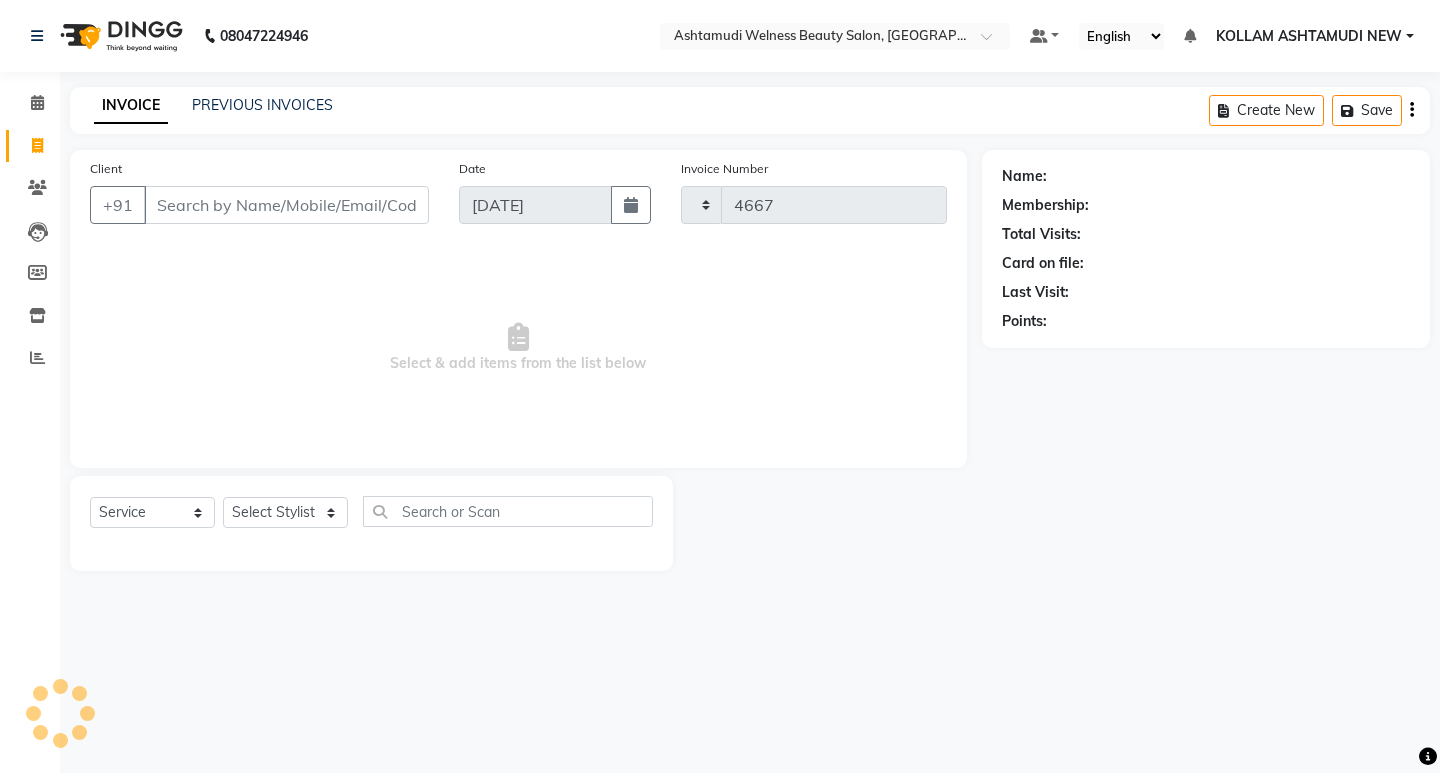 select on "4529" 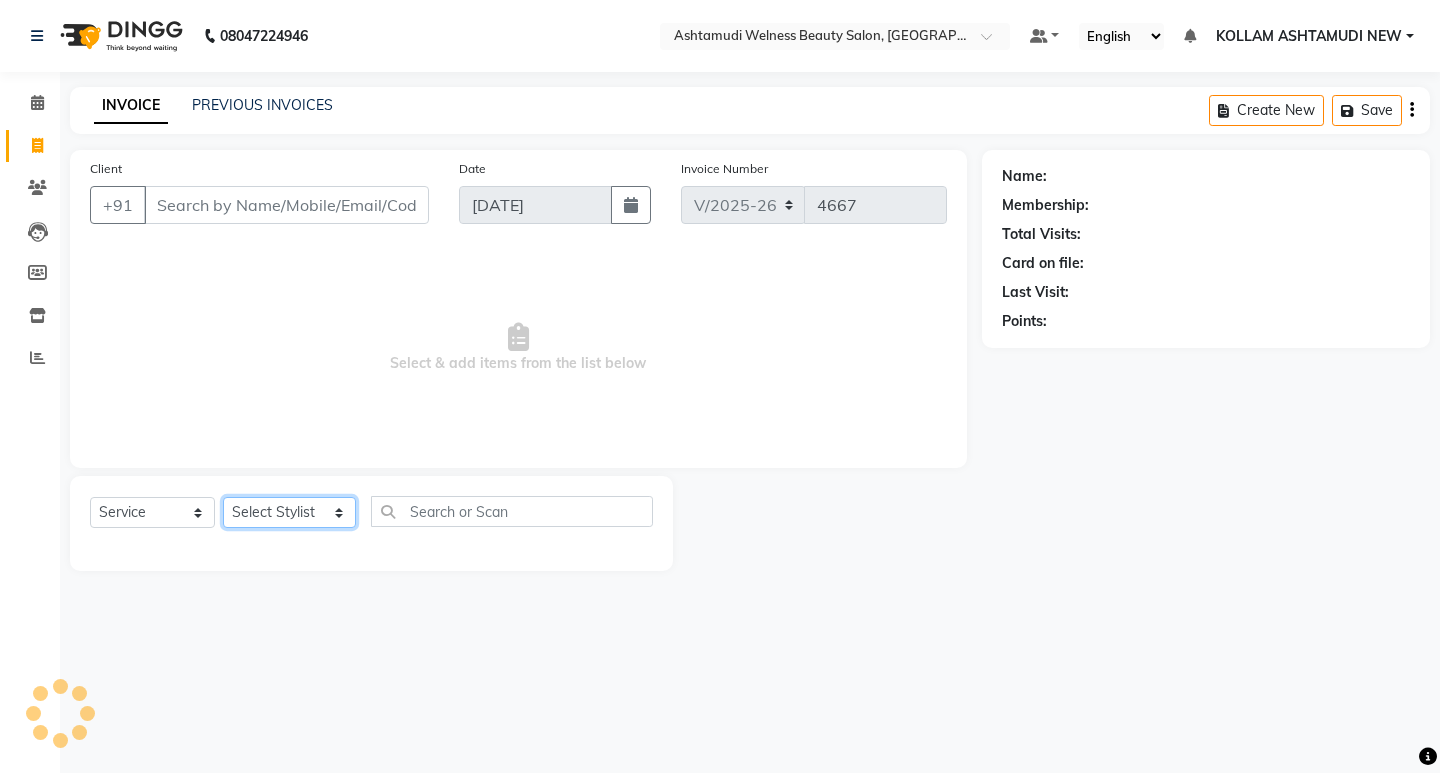 drag, startPoint x: 273, startPoint y: 503, endPoint x: 285, endPoint y: 497, distance: 13.416408 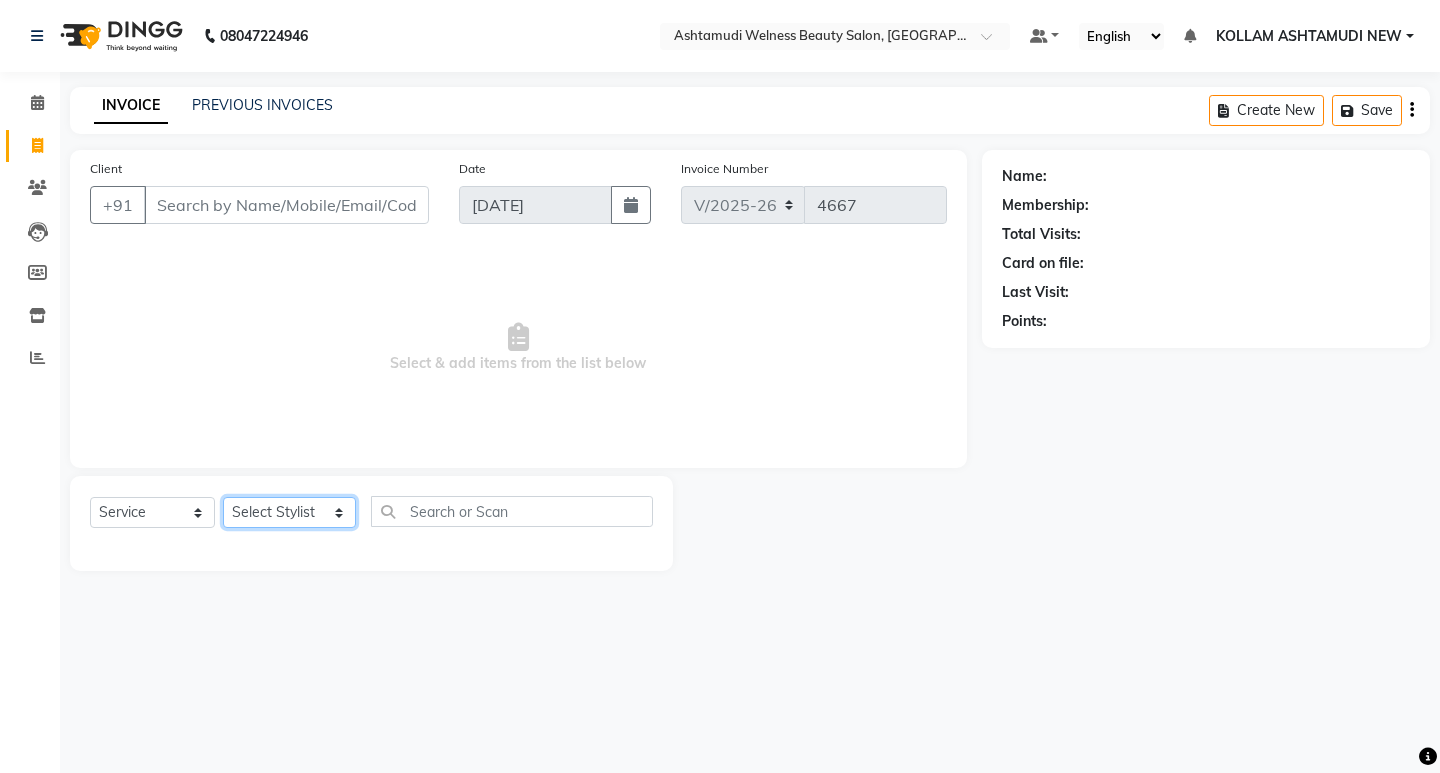 select on "62403" 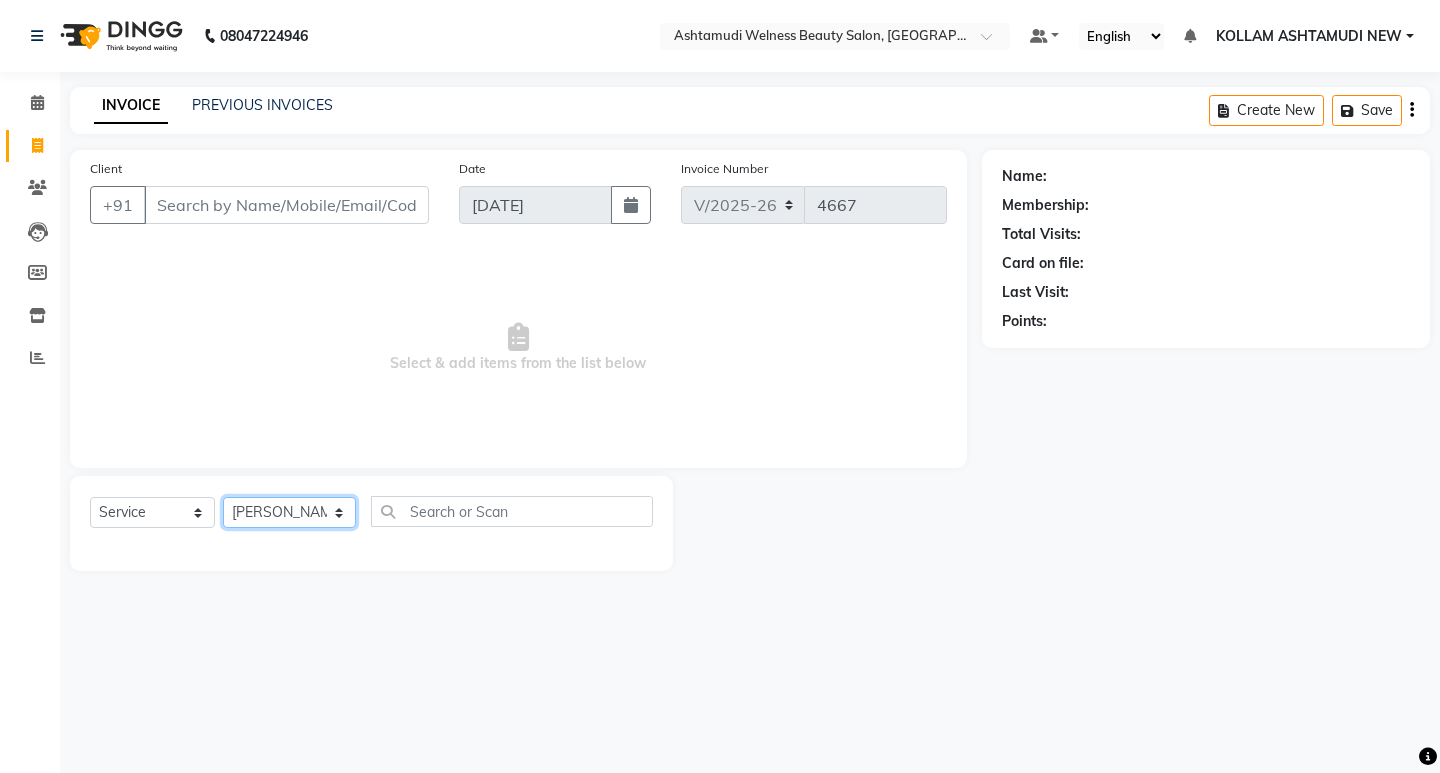 click on "Select Stylist [PERSON_NAME] Admin [PERSON_NAME]  [PERSON_NAME] [PERSON_NAME] [PERSON_NAME]  M [PERSON_NAME]  [PERSON_NAME]  P [PERSON_NAME] ASHTAMUDI KOLLAM ASHTAMUDI NEW  [PERSON_NAME] [PERSON_NAME] [PERSON_NAME]  [PERSON_NAME] [PERSON_NAME] [PERSON_NAME] [PERSON_NAME] [PERSON_NAME] M [PERSON_NAME] SARIGA [PERSON_NAME] [PERSON_NAME] [PERSON_NAME] [PERSON_NAME] [PERSON_NAME] S" 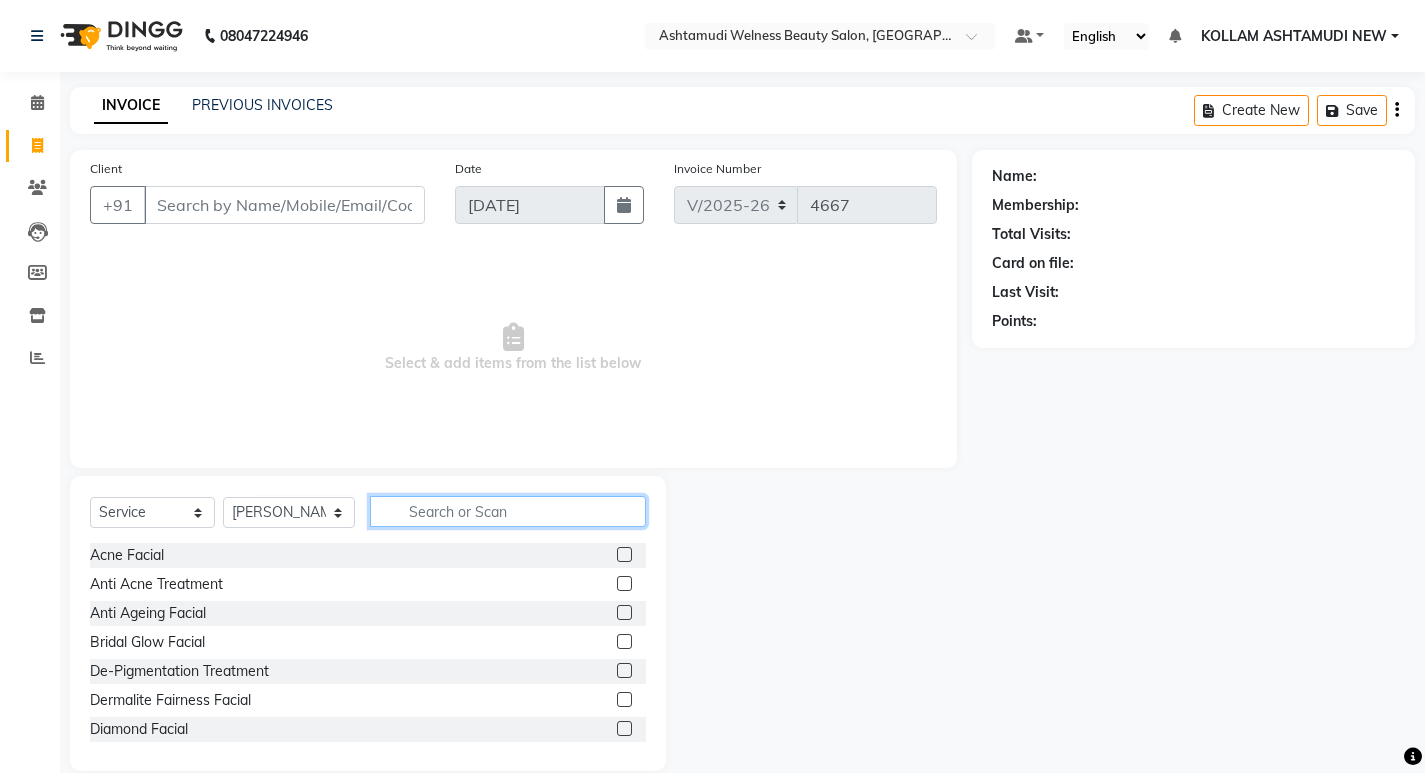 click 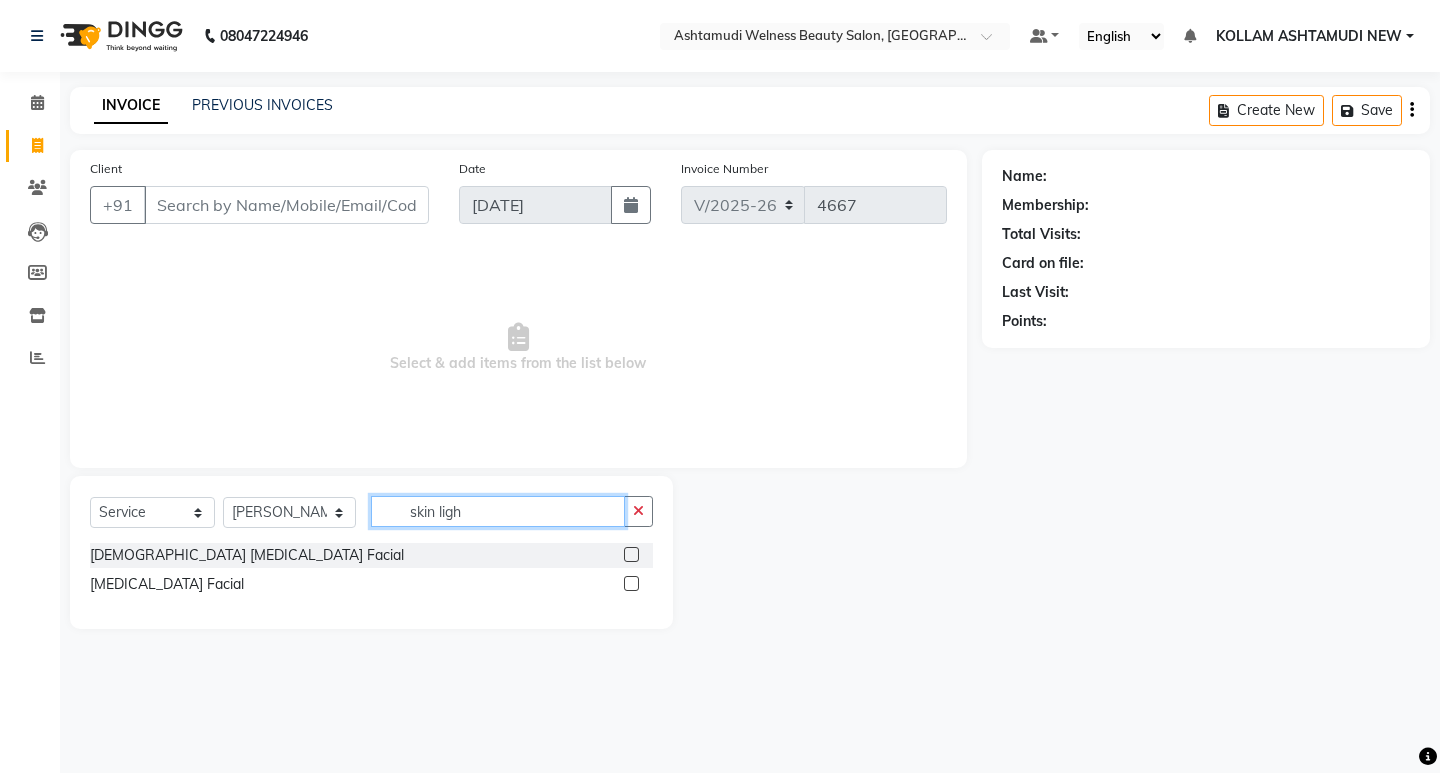 type on "skin ligh" 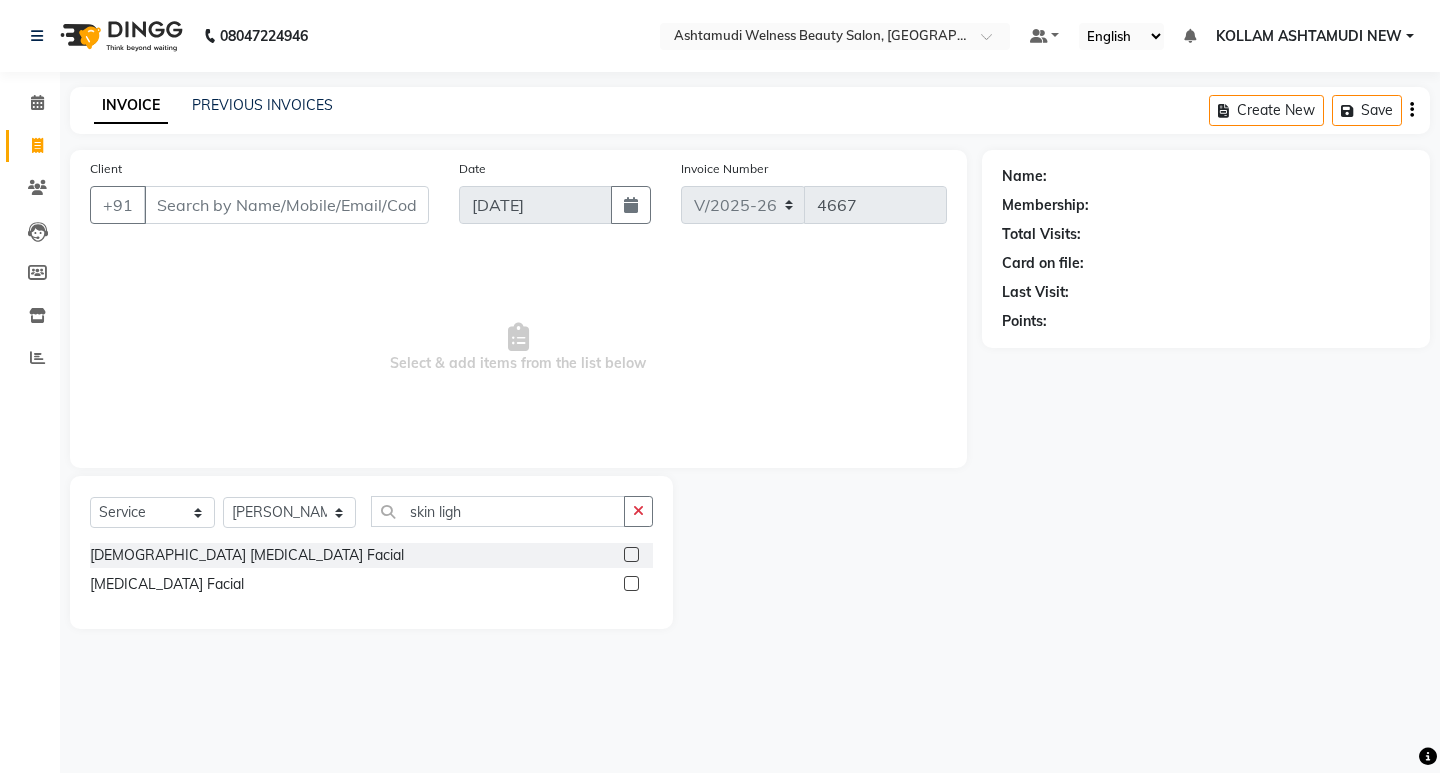 drag, startPoint x: 636, startPoint y: 579, endPoint x: 483, endPoint y: 578, distance: 153.00327 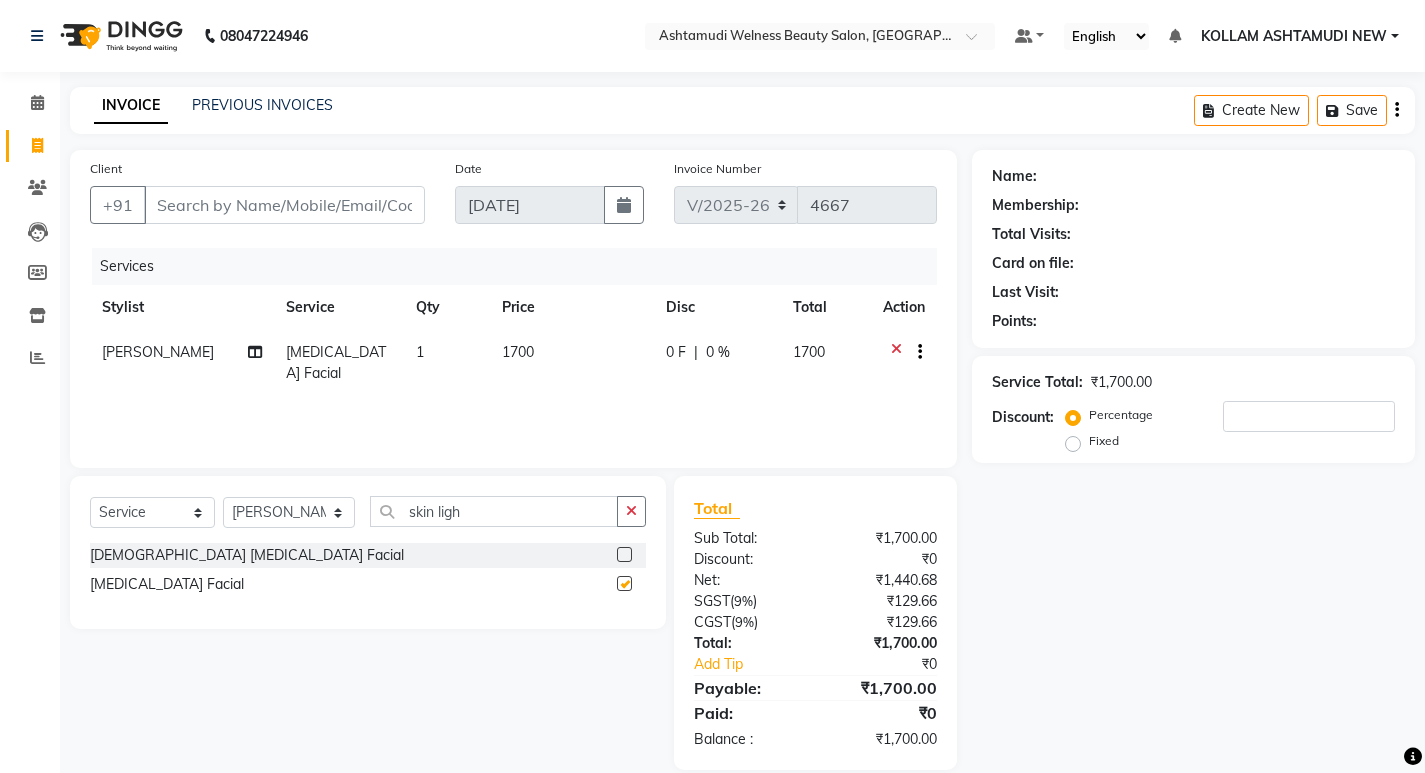 checkbox on "false" 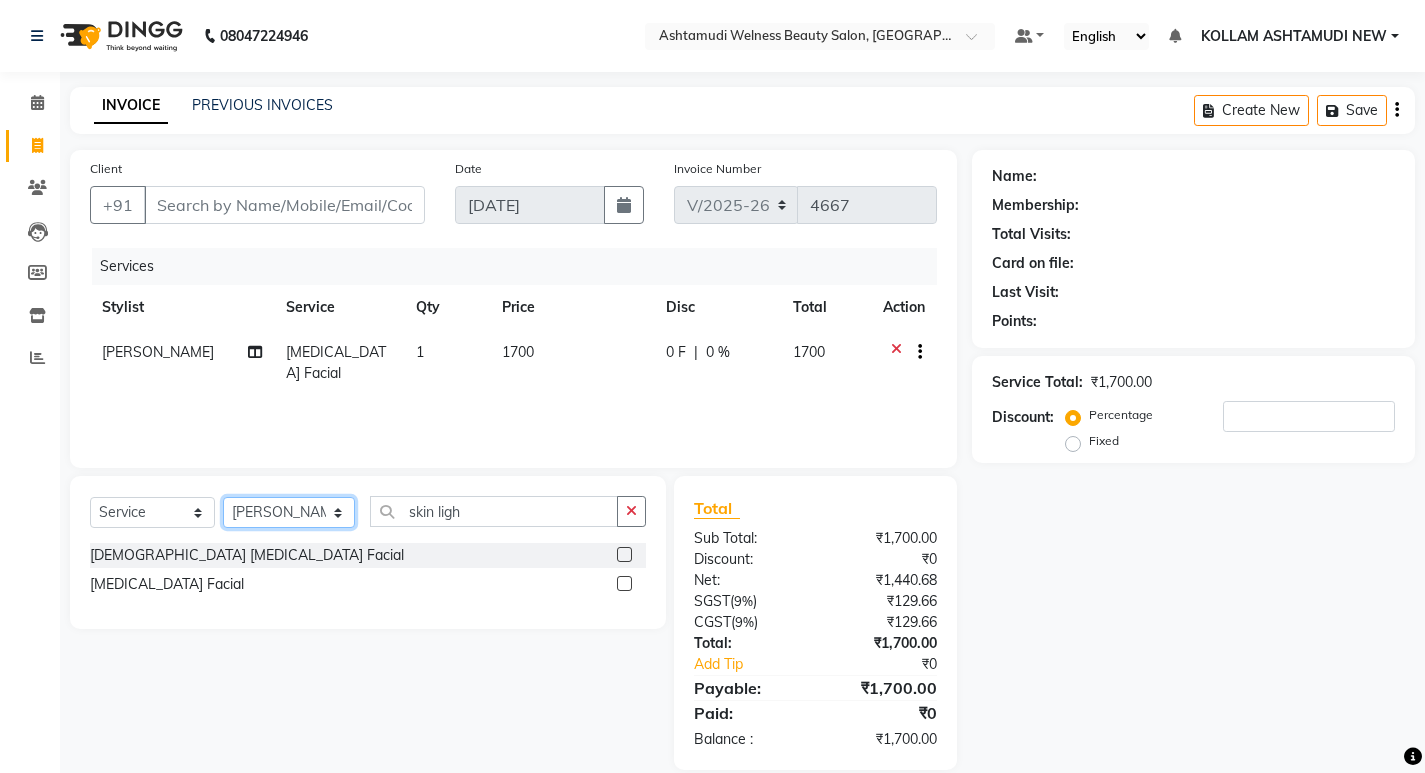 click on "Select Stylist [PERSON_NAME] Admin [PERSON_NAME]  [PERSON_NAME] [PERSON_NAME] [PERSON_NAME]  M [PERSON_NAME]  [PERSON_NAME]  P [PERSON_NAME] ASHTAMUDI KOLLAM ASHTAMUDI NEW  [PERSON_NAME] [PERSON_NAME] [PERSON_NAME]  [PERSON_NAME] [PERSON_NAME] [PERSON_NAME] [PERSON_NAME] [PERSON_NAME] M [PERSON_NAME] SARIGA [PERSON_NAME] [PERSON_NAME] [PERSON_NAME] [PERSON_NAME] [PERSON_NAME] S" 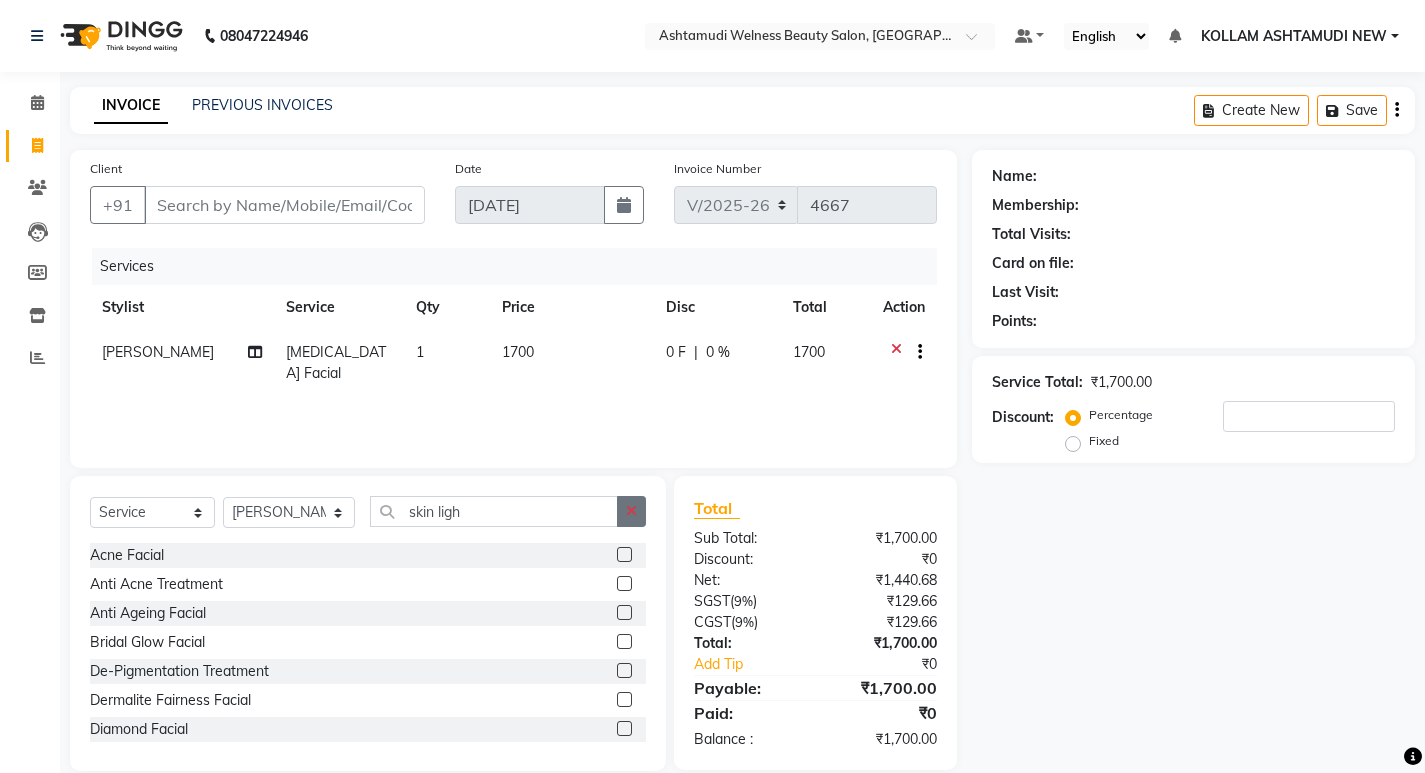 click 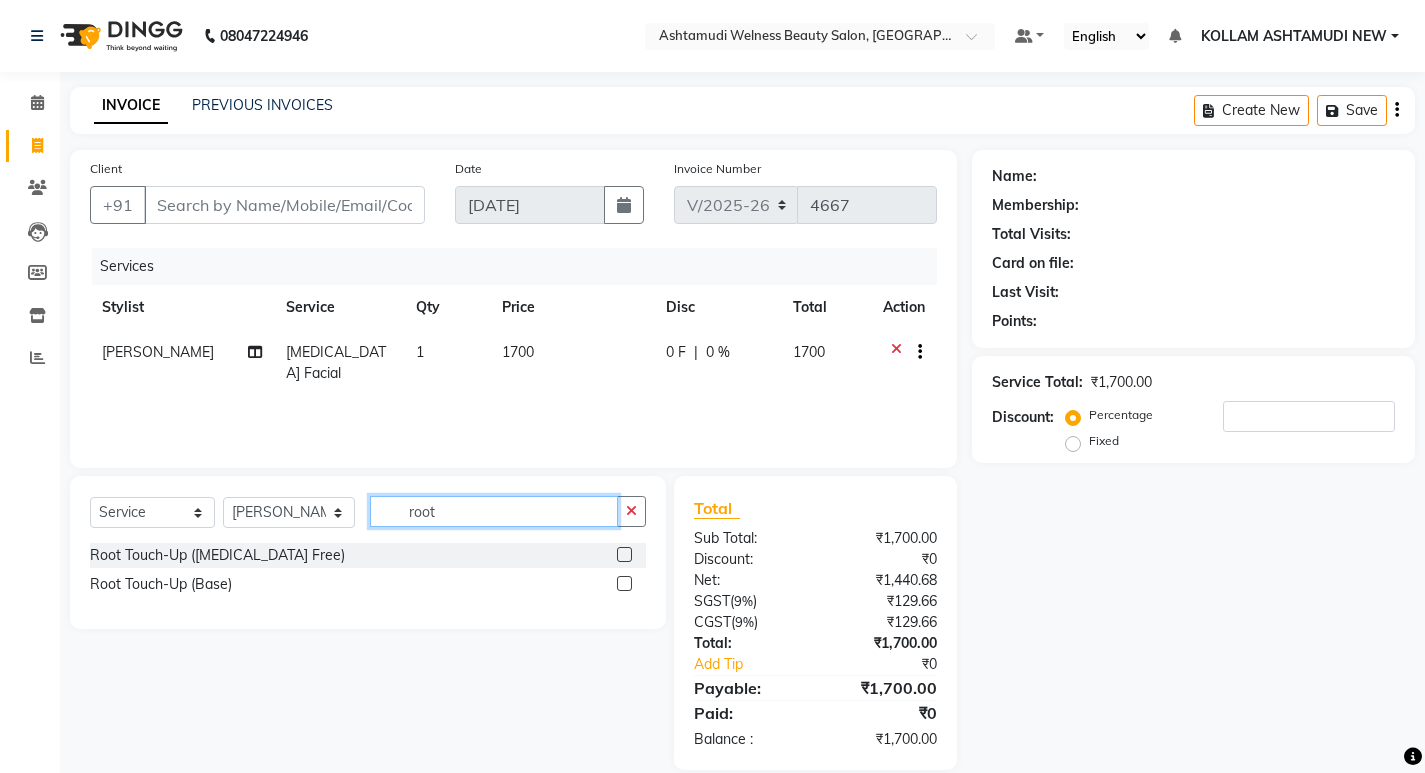 type on "root" 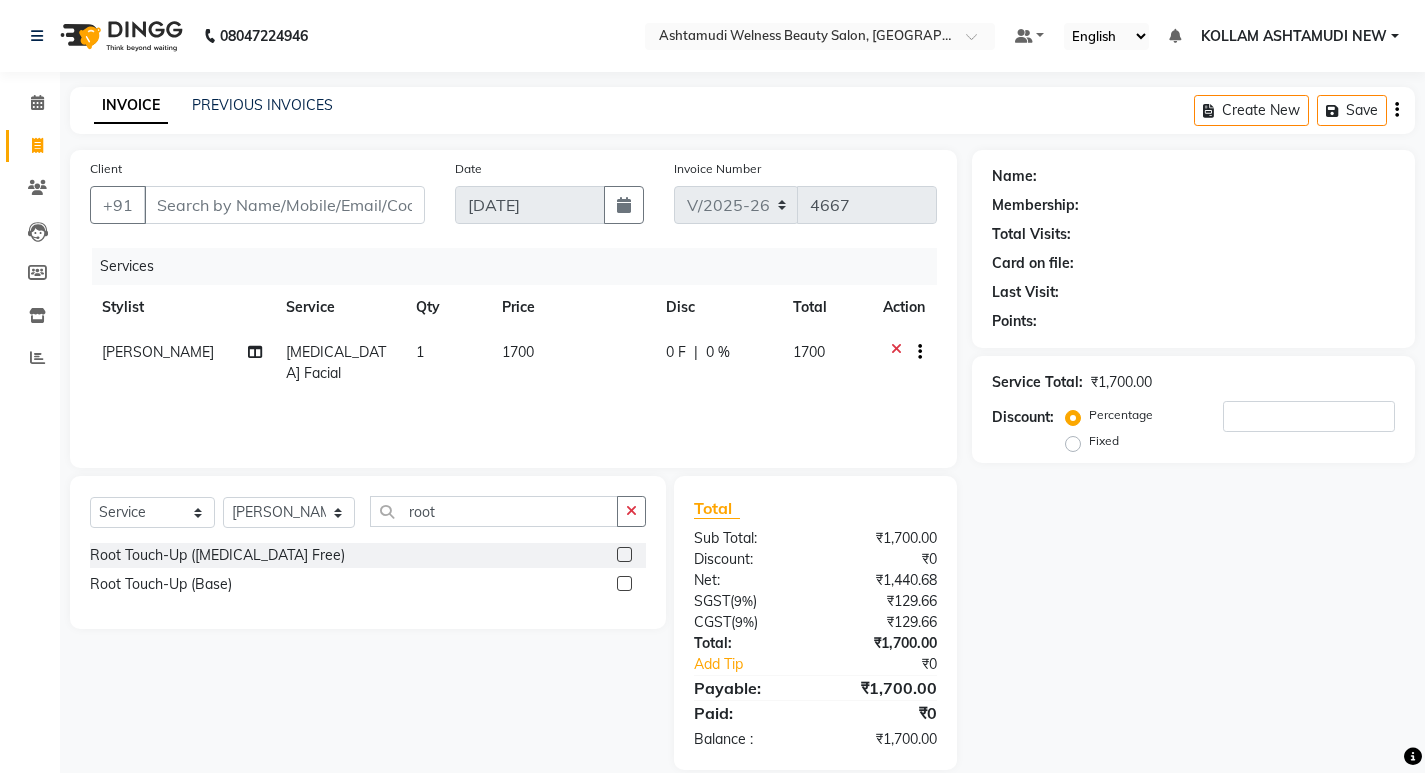 click 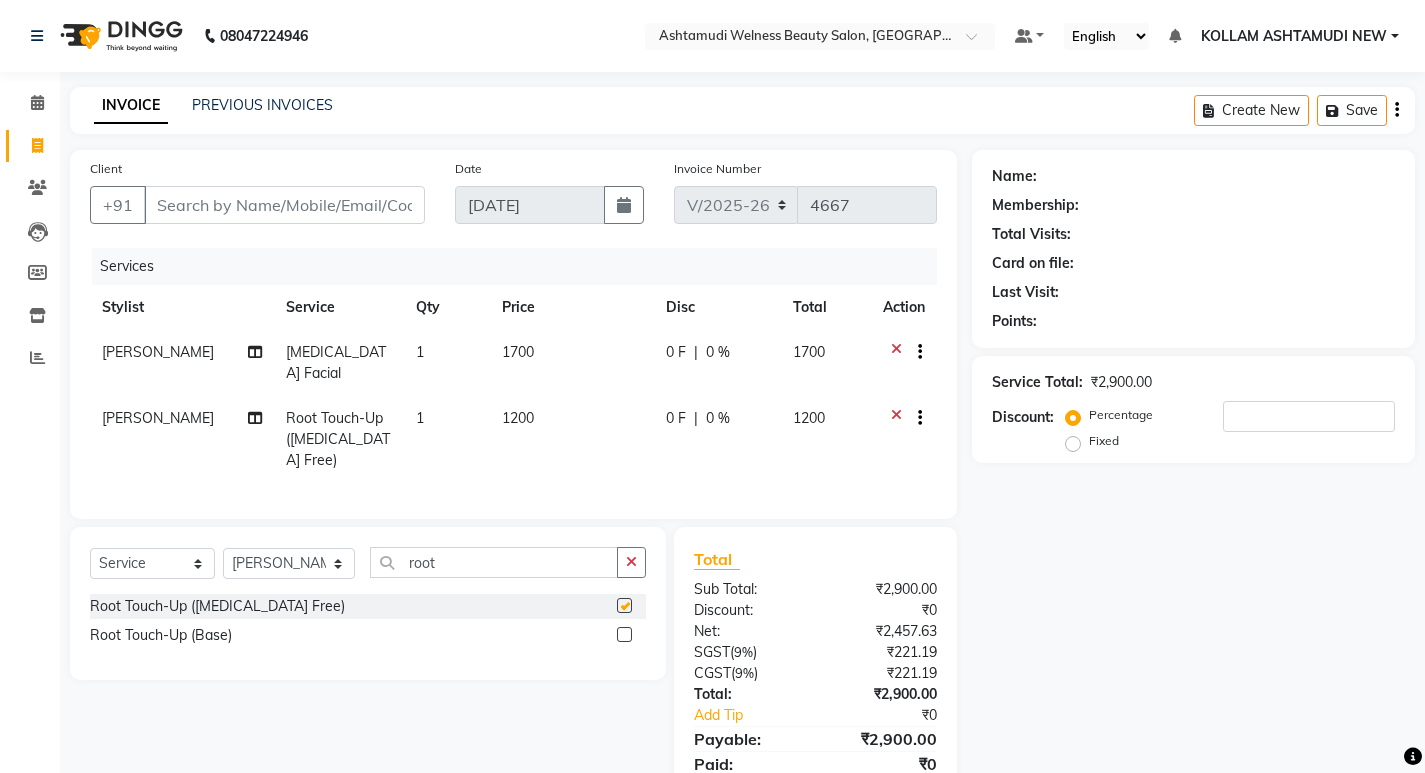 checkbox on "false" 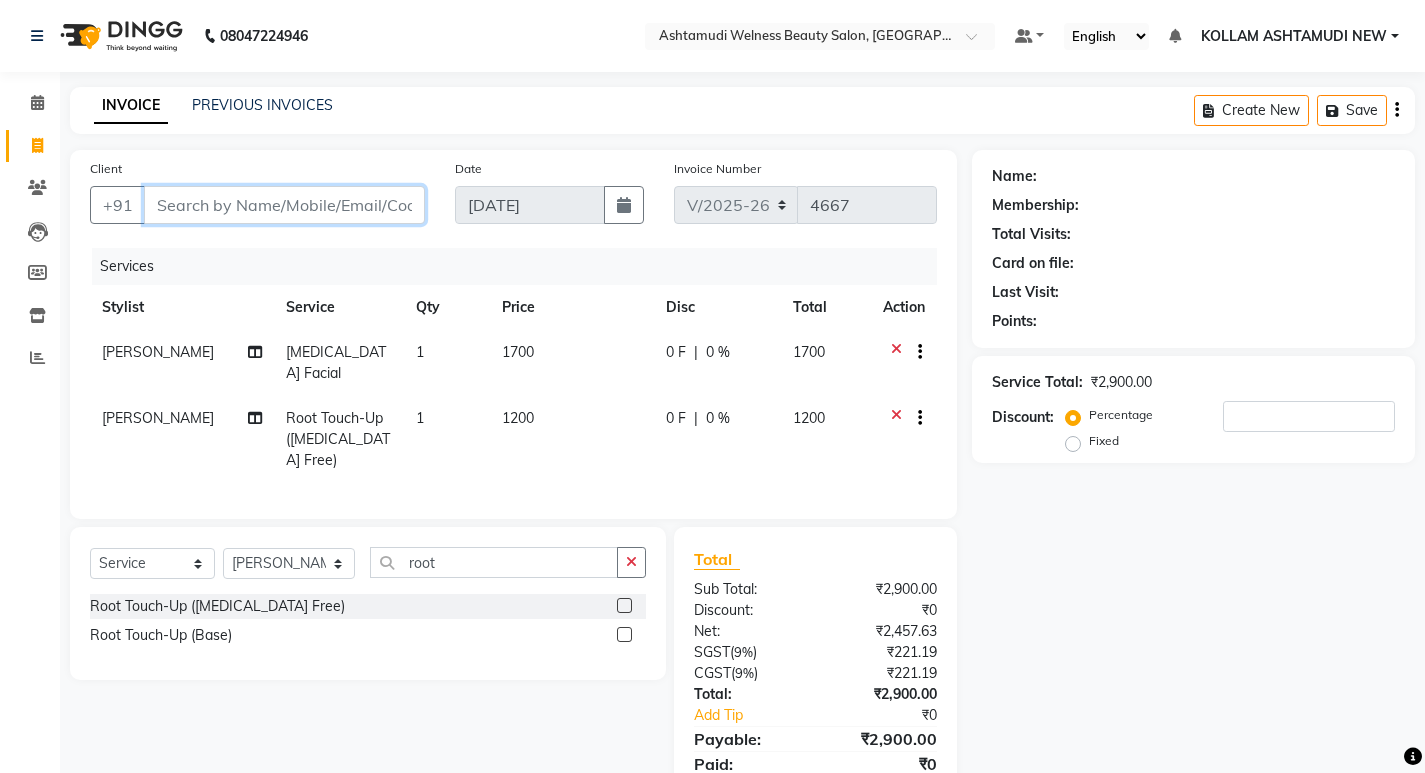 click on "Client" at bounding box center (284, 205) 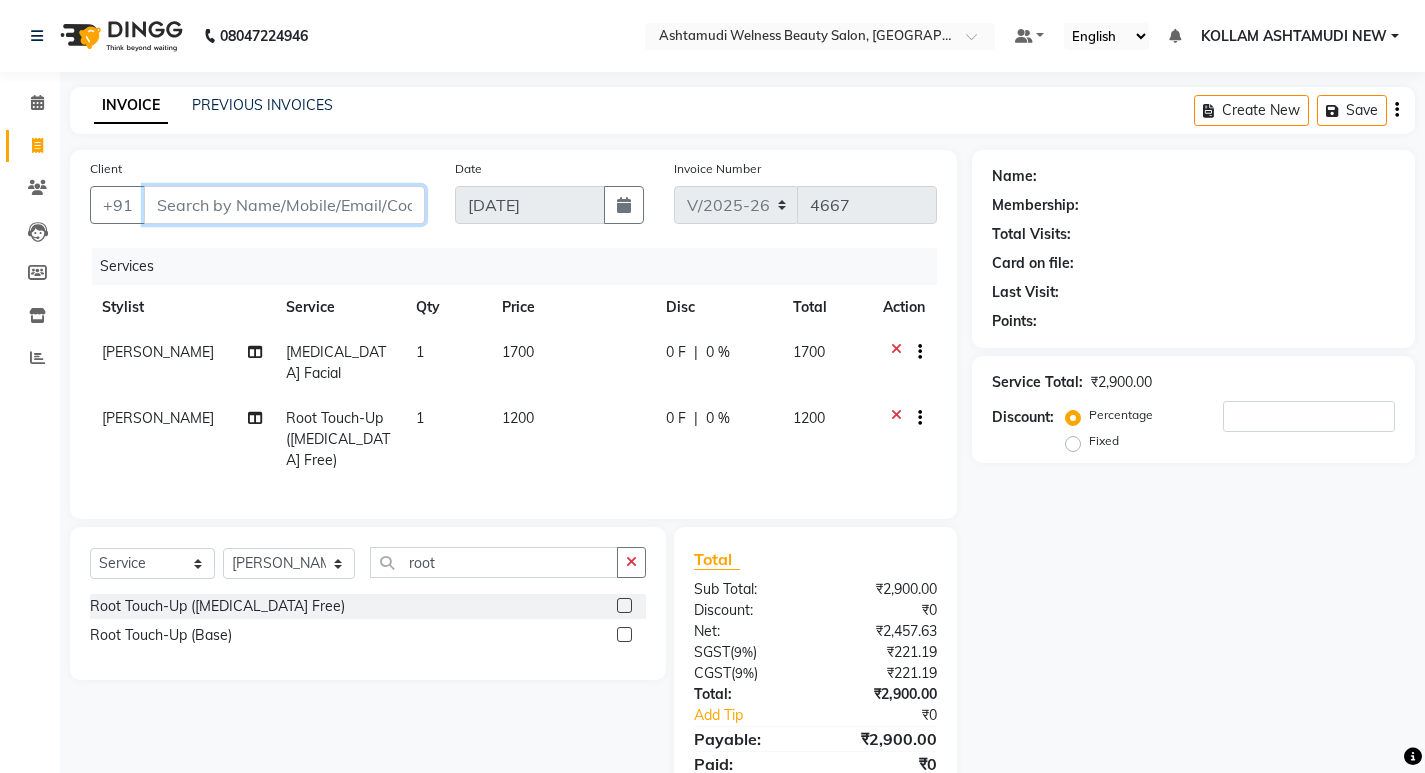 type on "9" 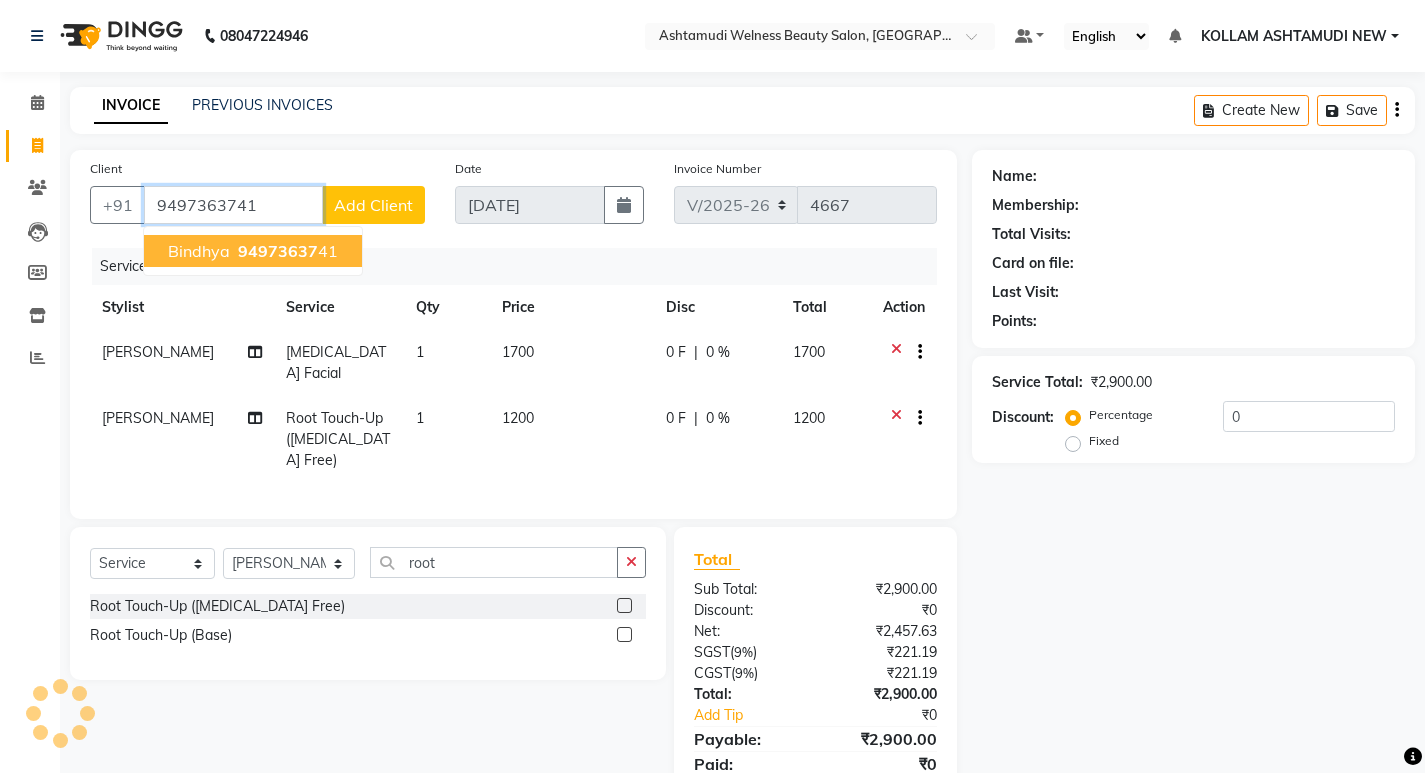 type on "9497363741" 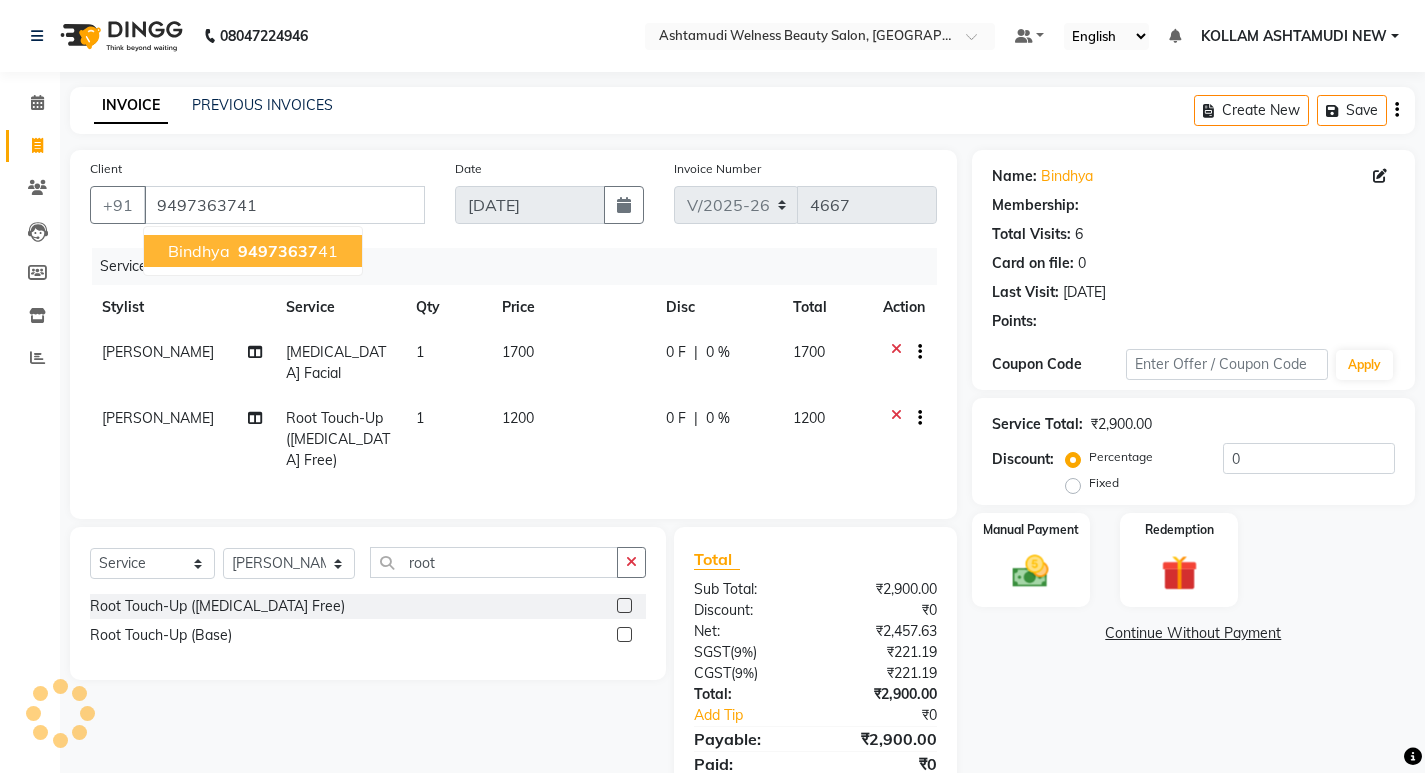 select on "1: Object" 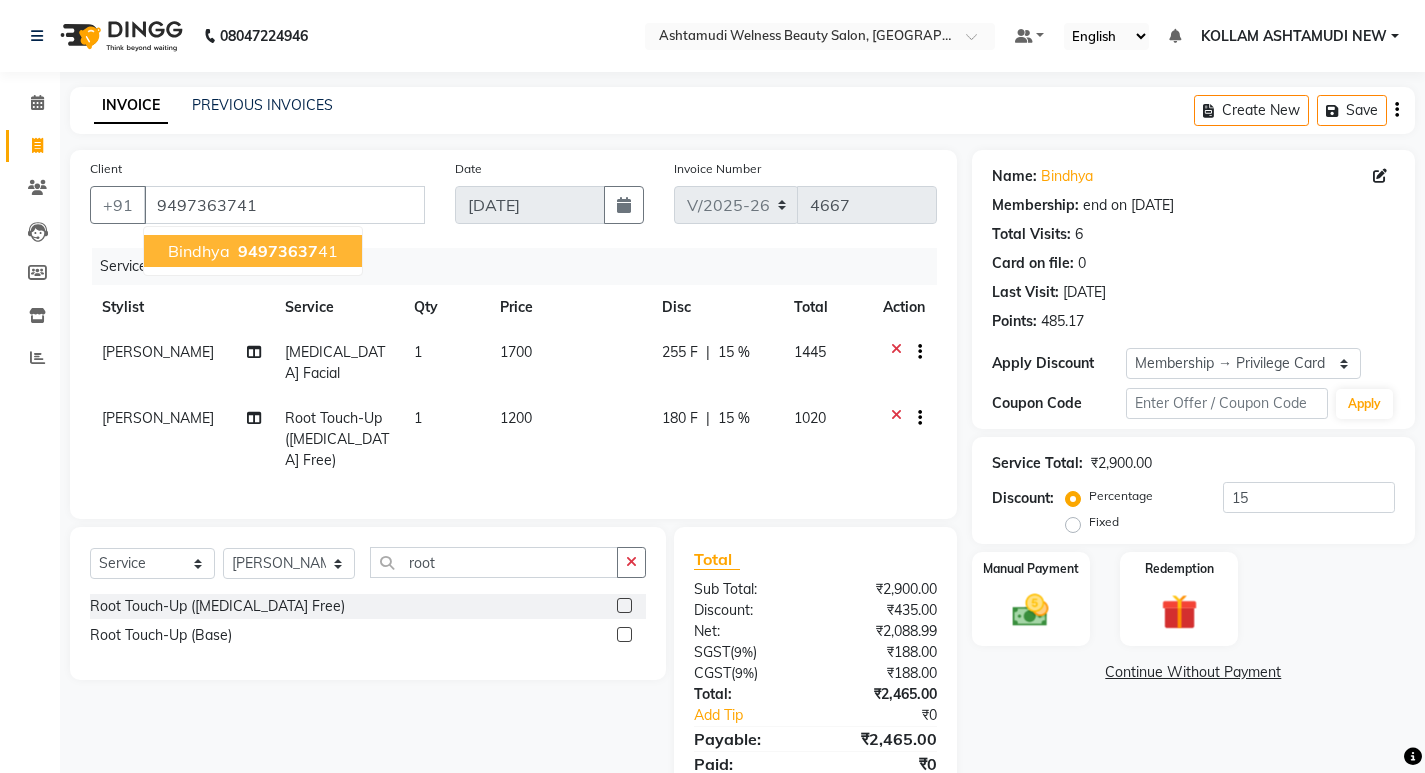 click on "94973637" at bounding box center [278, 251] 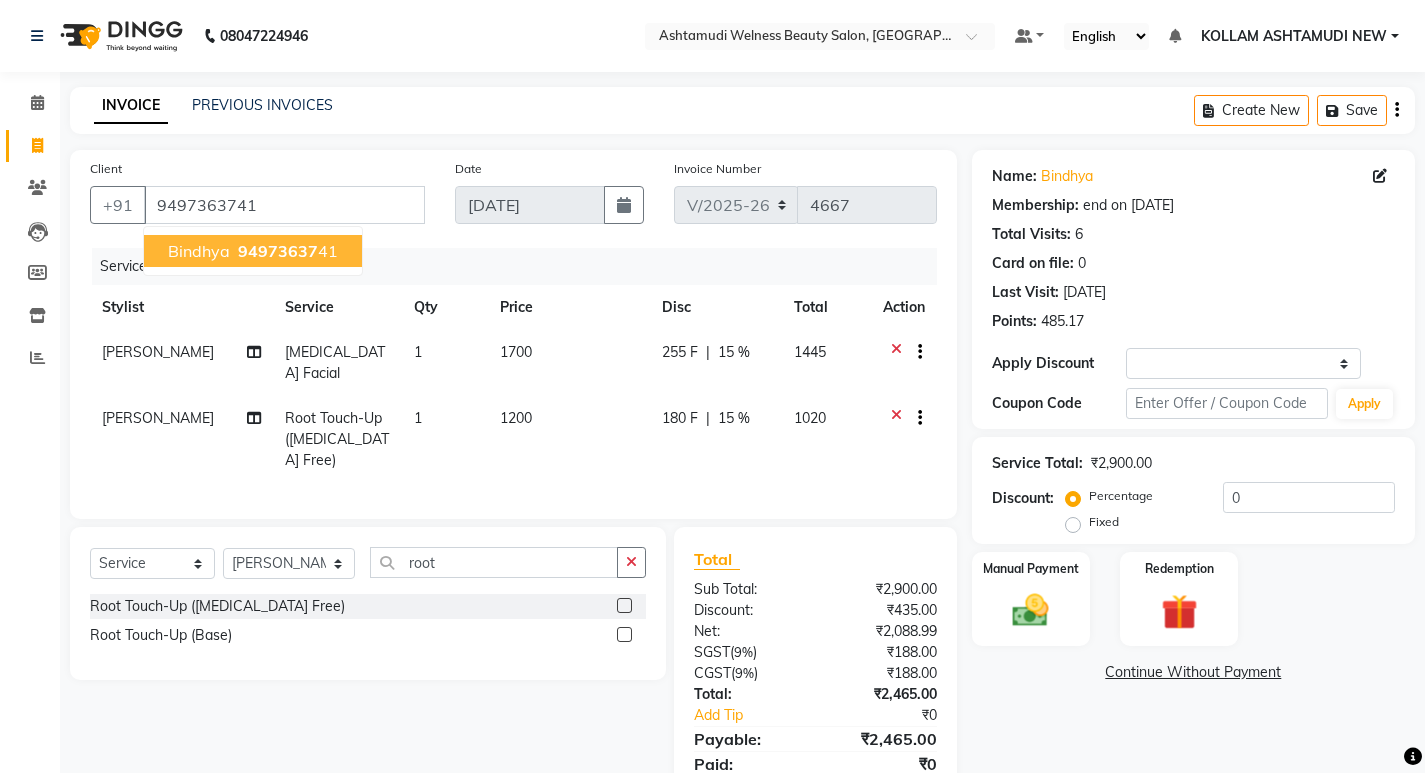 select on "1: Object" 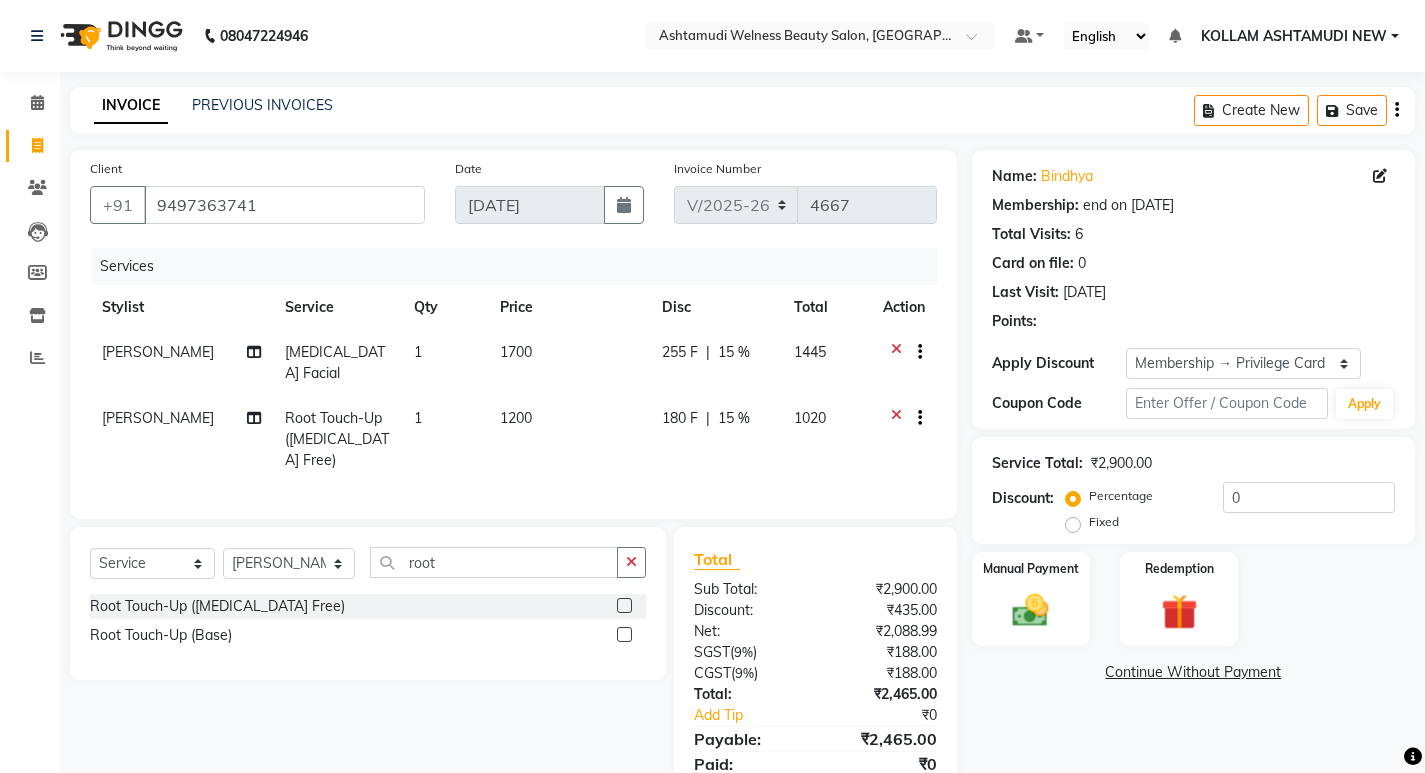 type on "15" 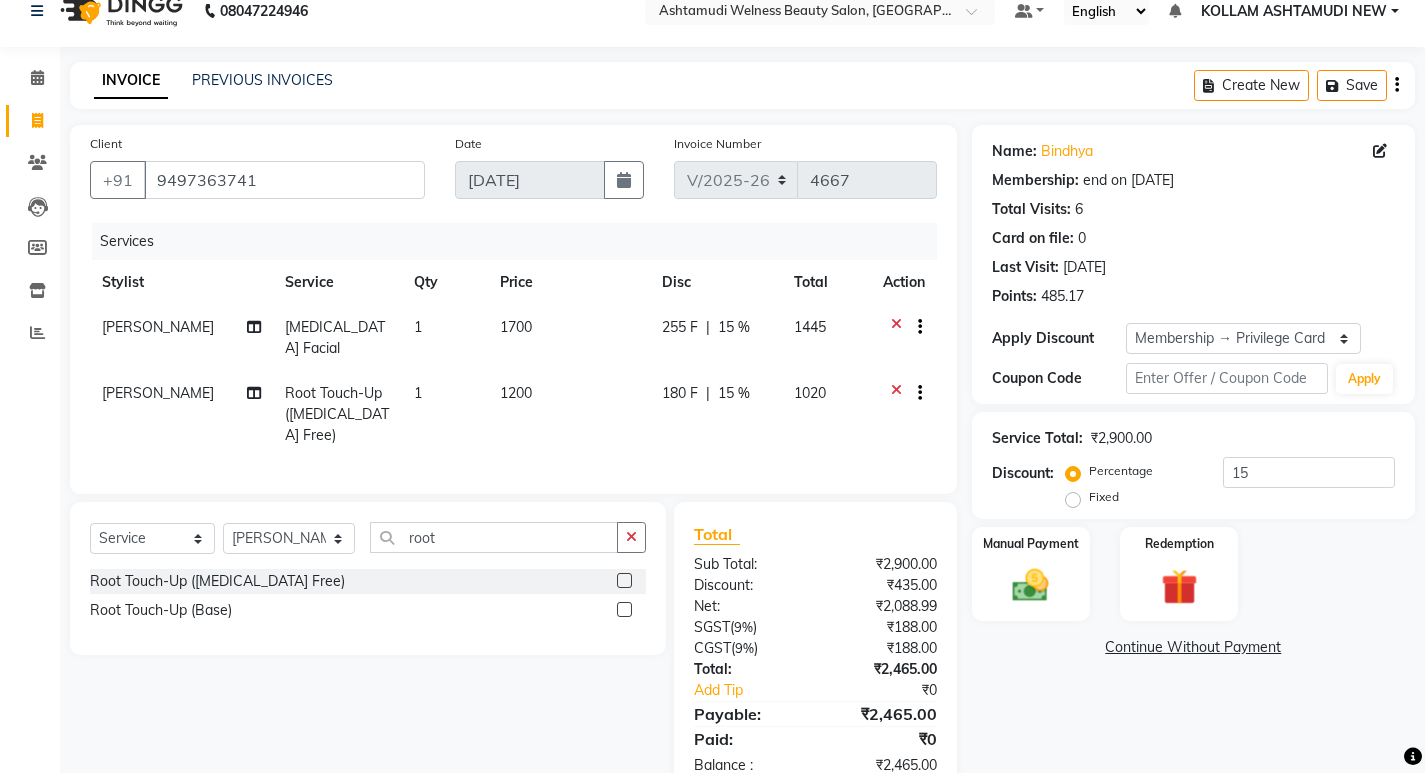 scroll, scrollTop: 0, scrollLeft: 0, axis: both 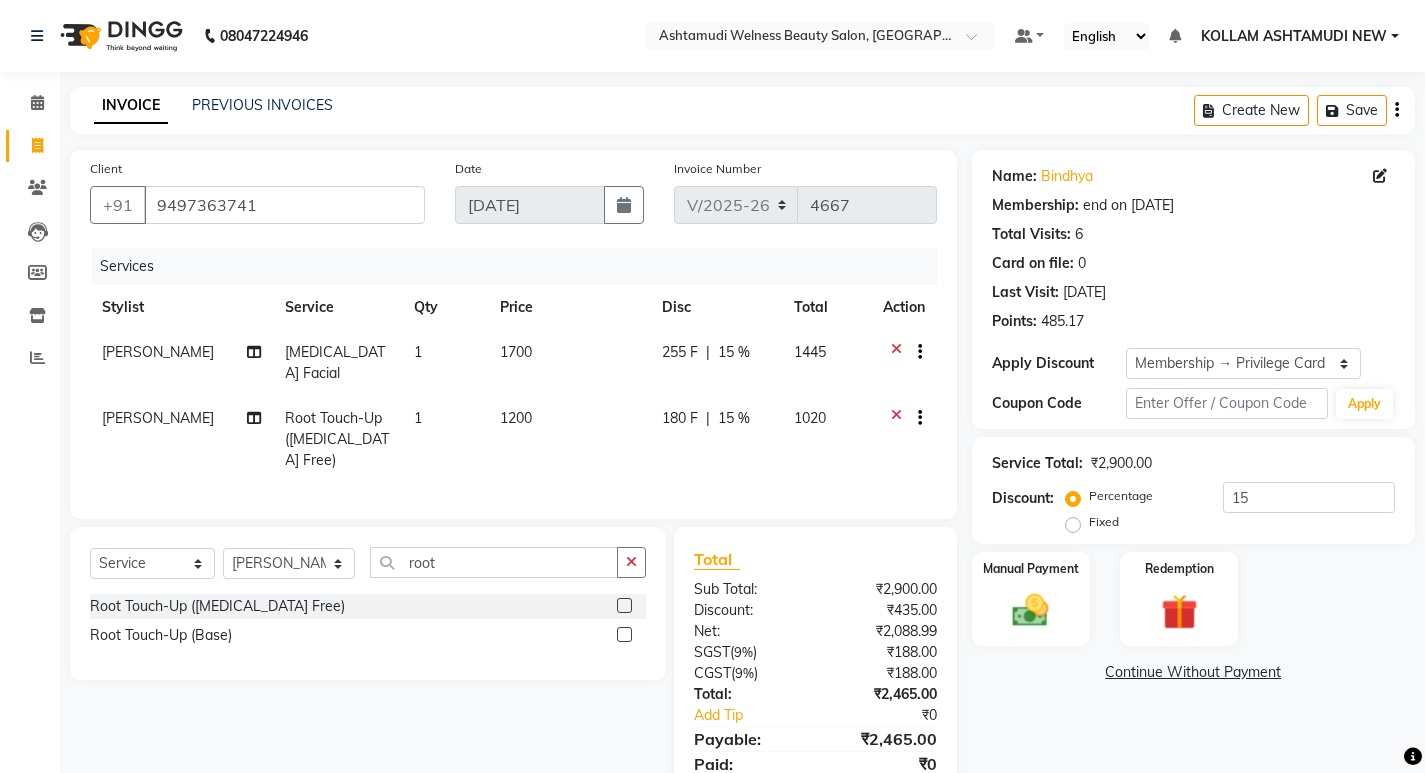 click 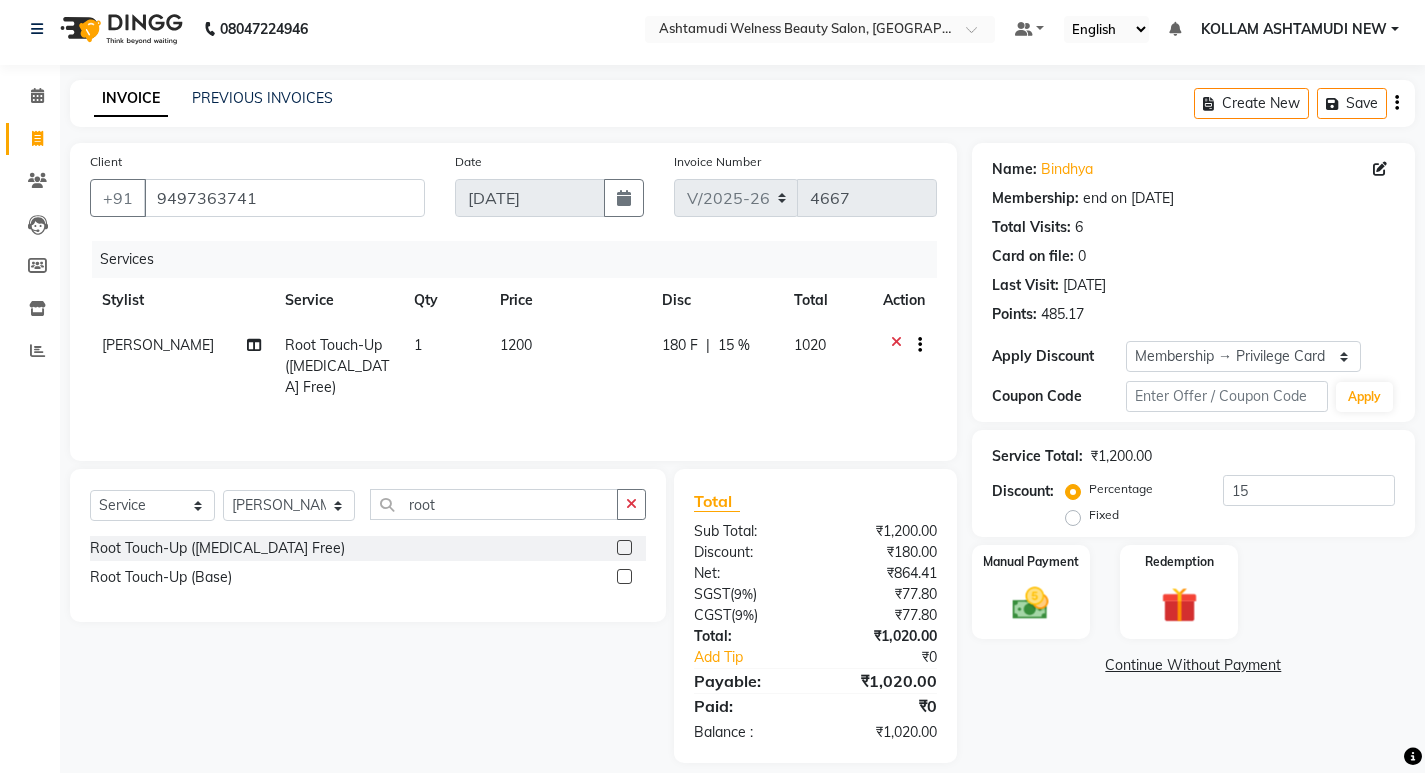 scroll, scrollTop: 27, scrollLeft: 0, axis: vertical 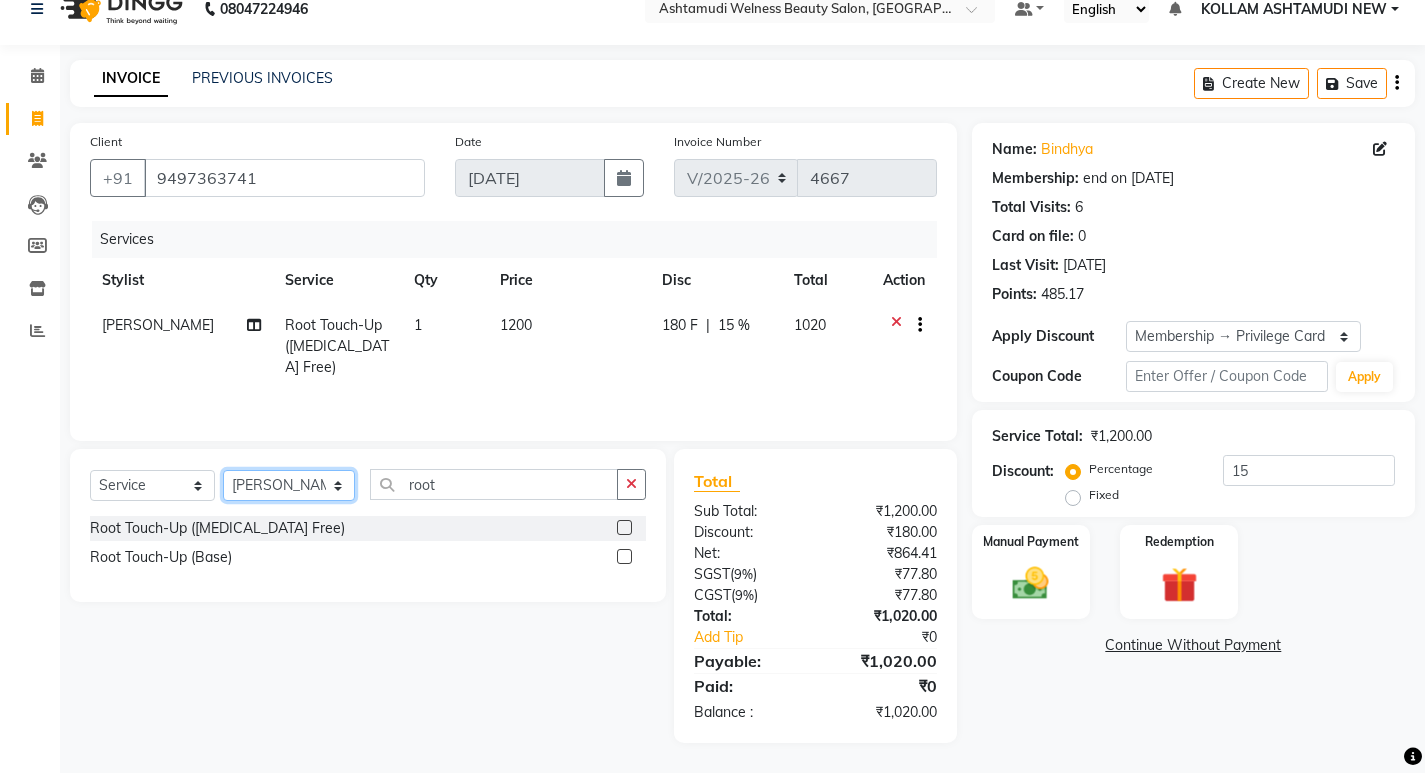click on "Select Stylist [PERSON_NAME] Admin [PERSON_NAME]  [PERSON_NAME] [PERSON_NAME] [PERSON_NAME]  M [PERSON_NAME]  [PERSON_NAME]  P [PERSON_NAME] ASHTAMUDI KOLLAM ASHTAMUDI NEW  [PERSON_NAME] [PERSON_NAME] [PERSON_NAME]  [PERSON_NAME] [PERSON_NAME] [PERSON_NAME] [PERSON_NAME] [PERSON_NAME] M [PERSON_NAME] SARIGA [PERSON_NAME] [PERSON_NAME] [PERSON_NAME] [PERSON_NAME] [PERSON_NAME] S" 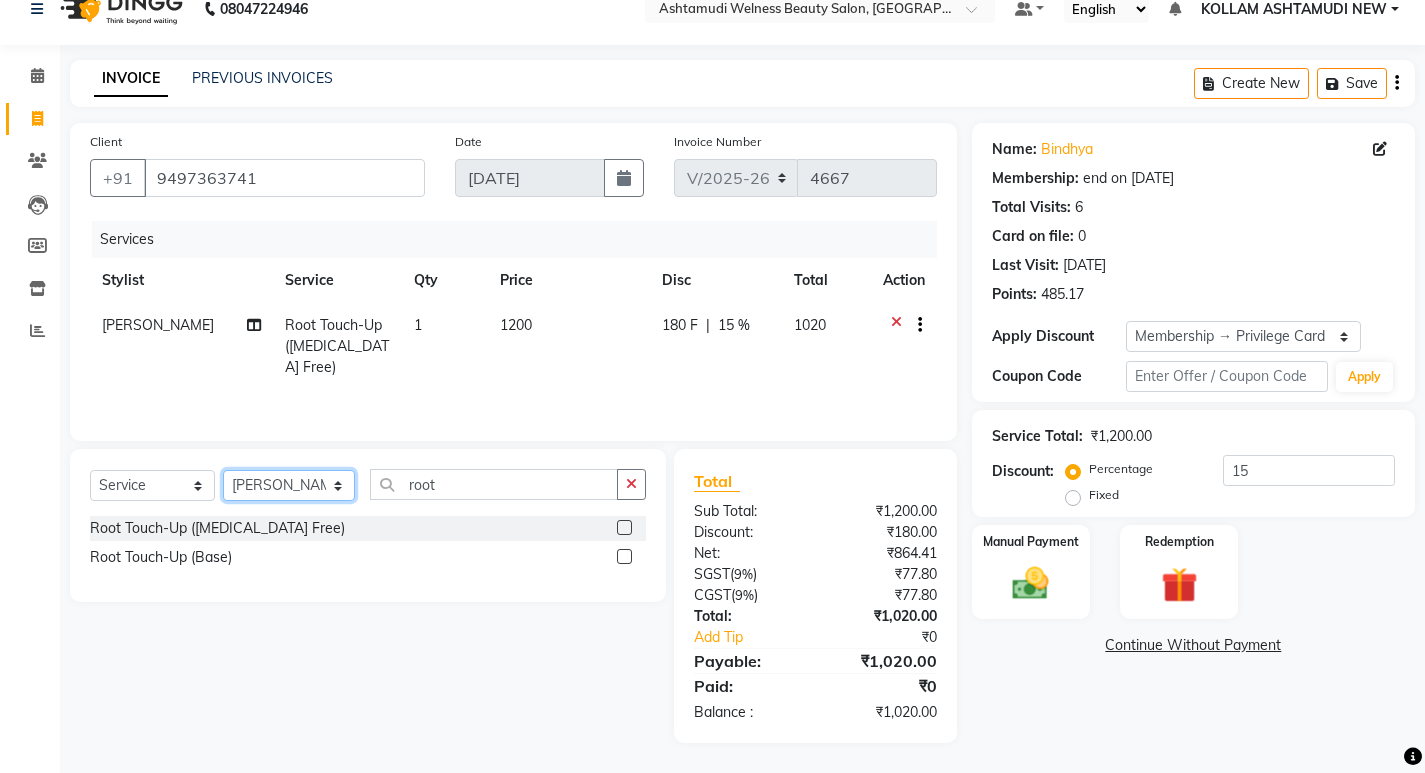 select on "62403" 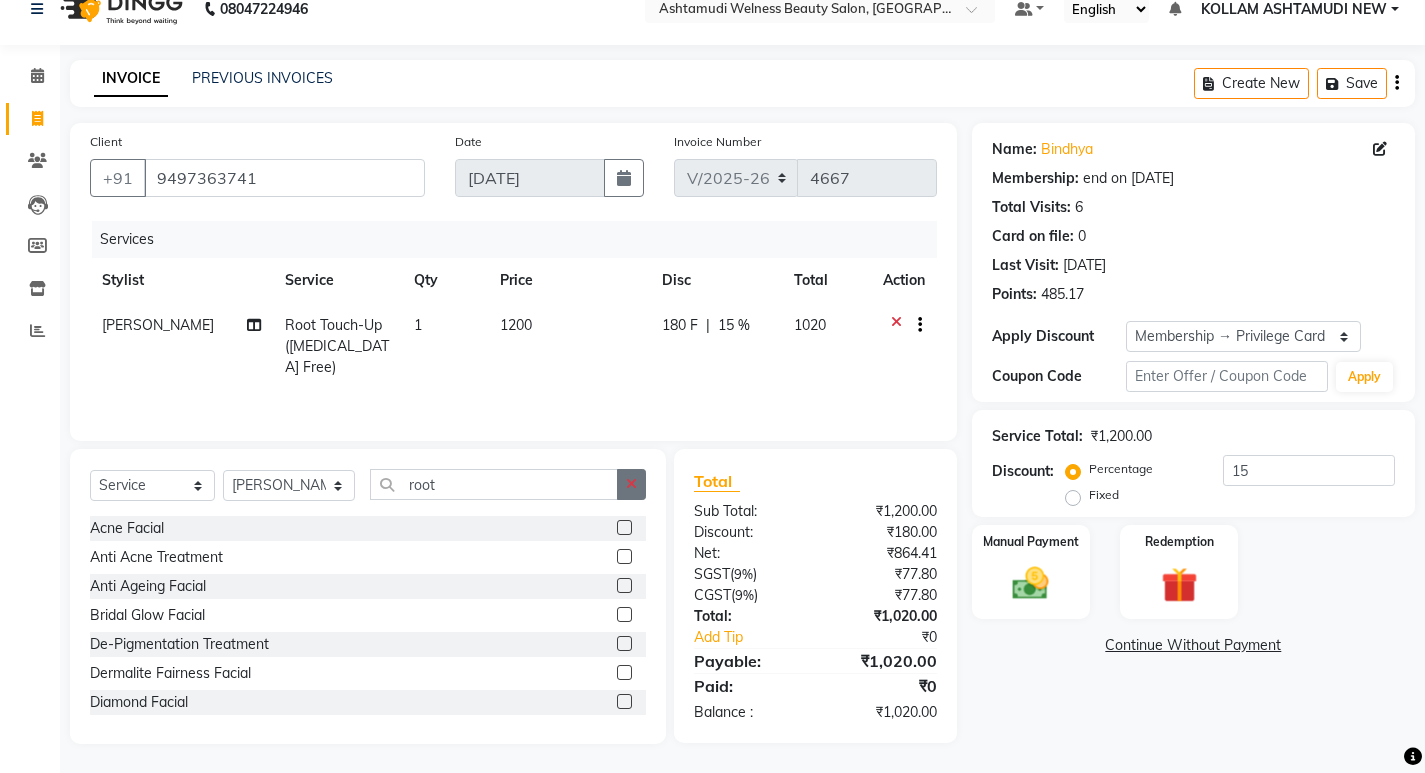 click 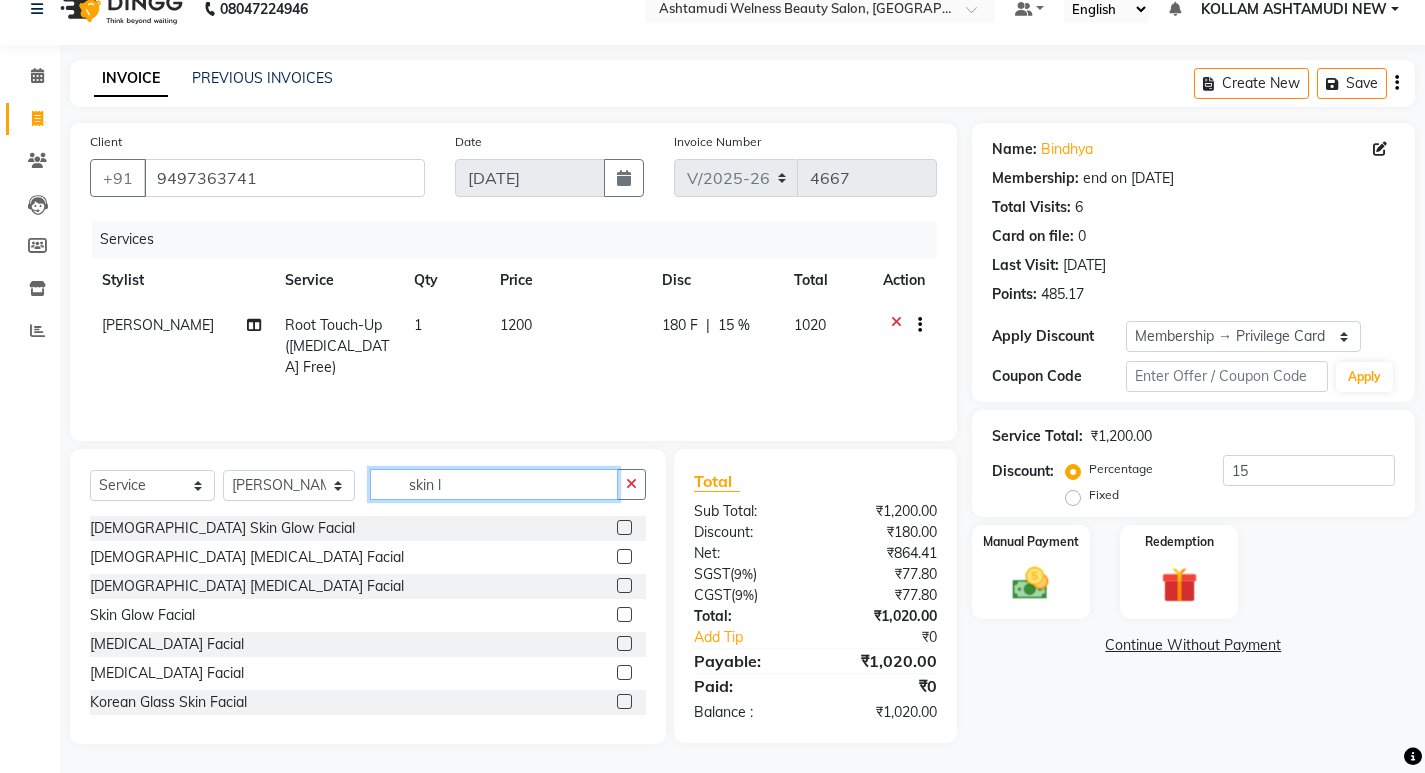 type on "skin l" 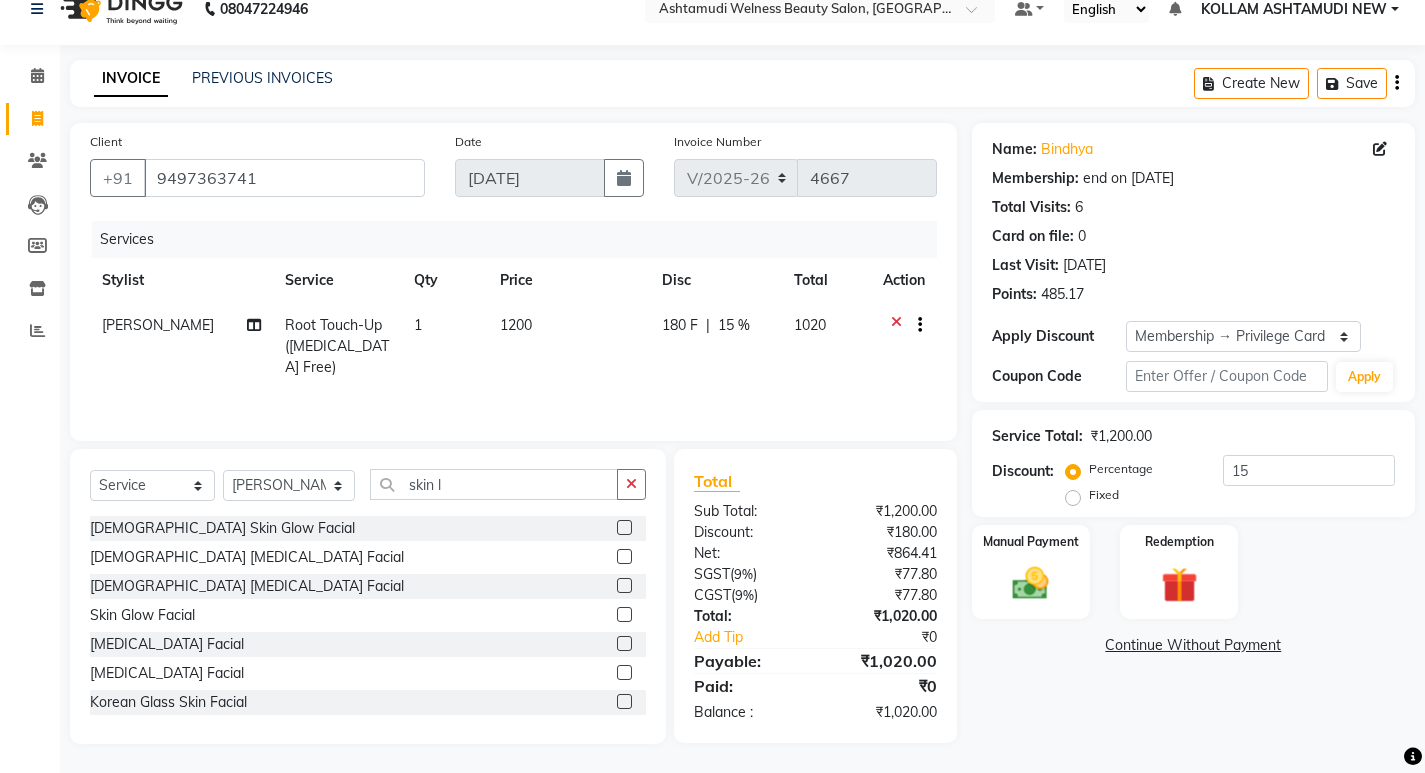 click 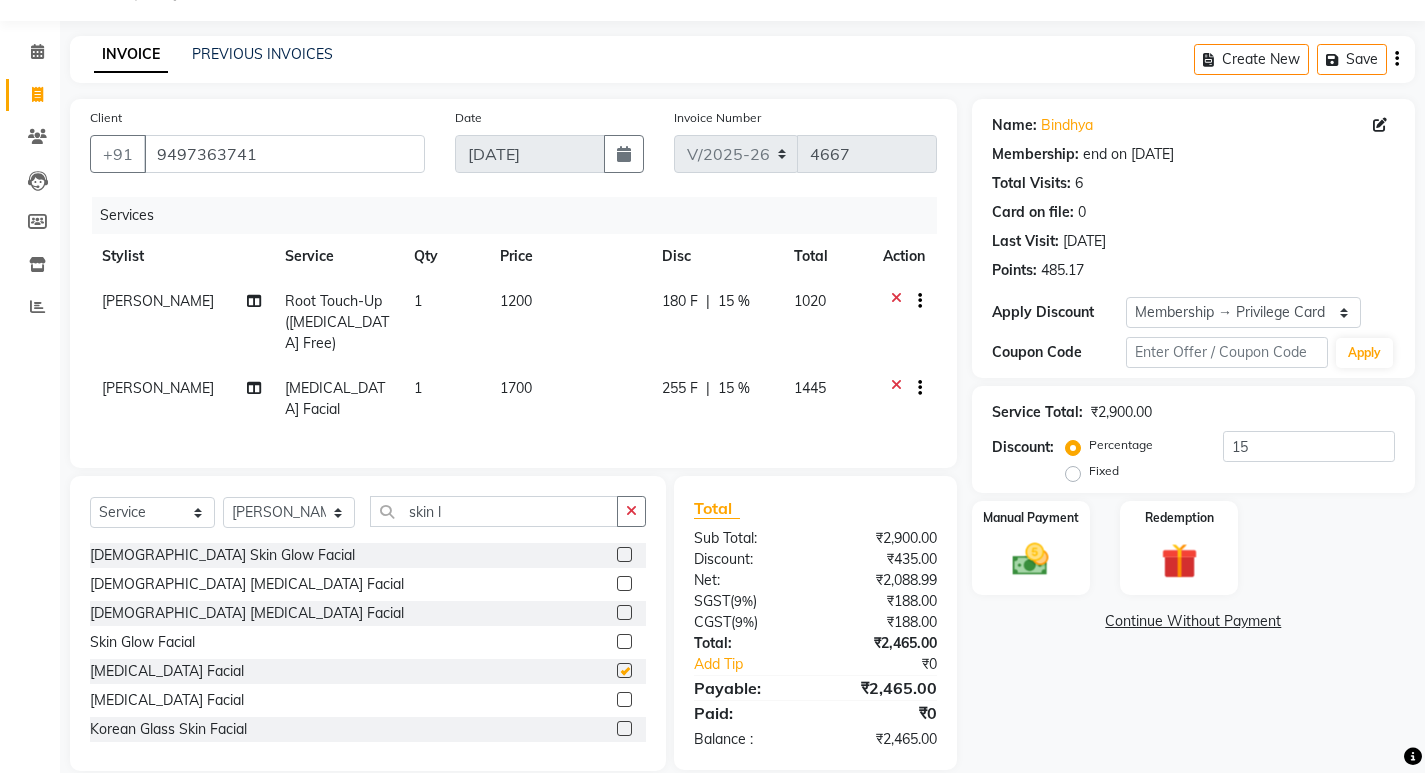 scroll, scrollTop: 73, scrollLeft: 0, axis: vertical 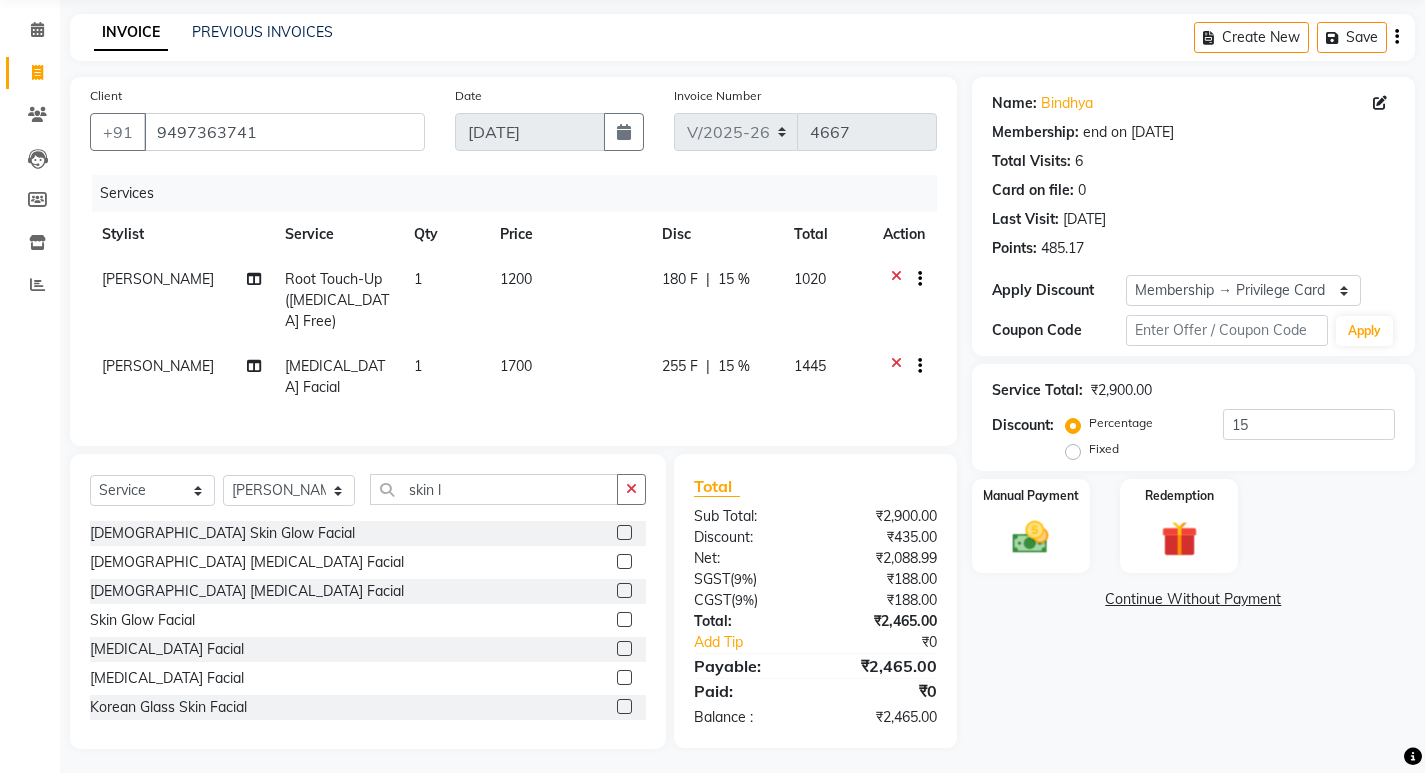 checkbox on "false" 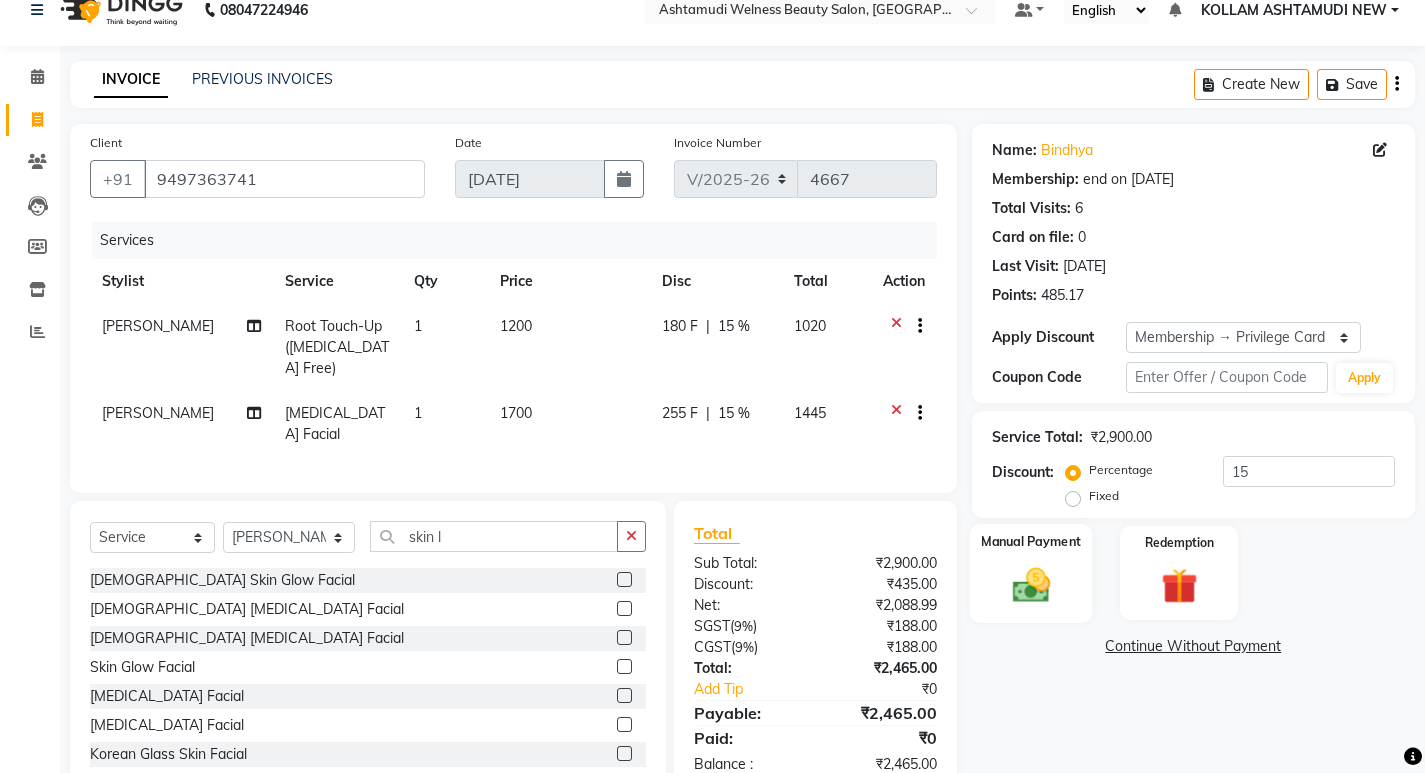 scroll, scrollTop: 0, scrollLeft: 0, axis: both 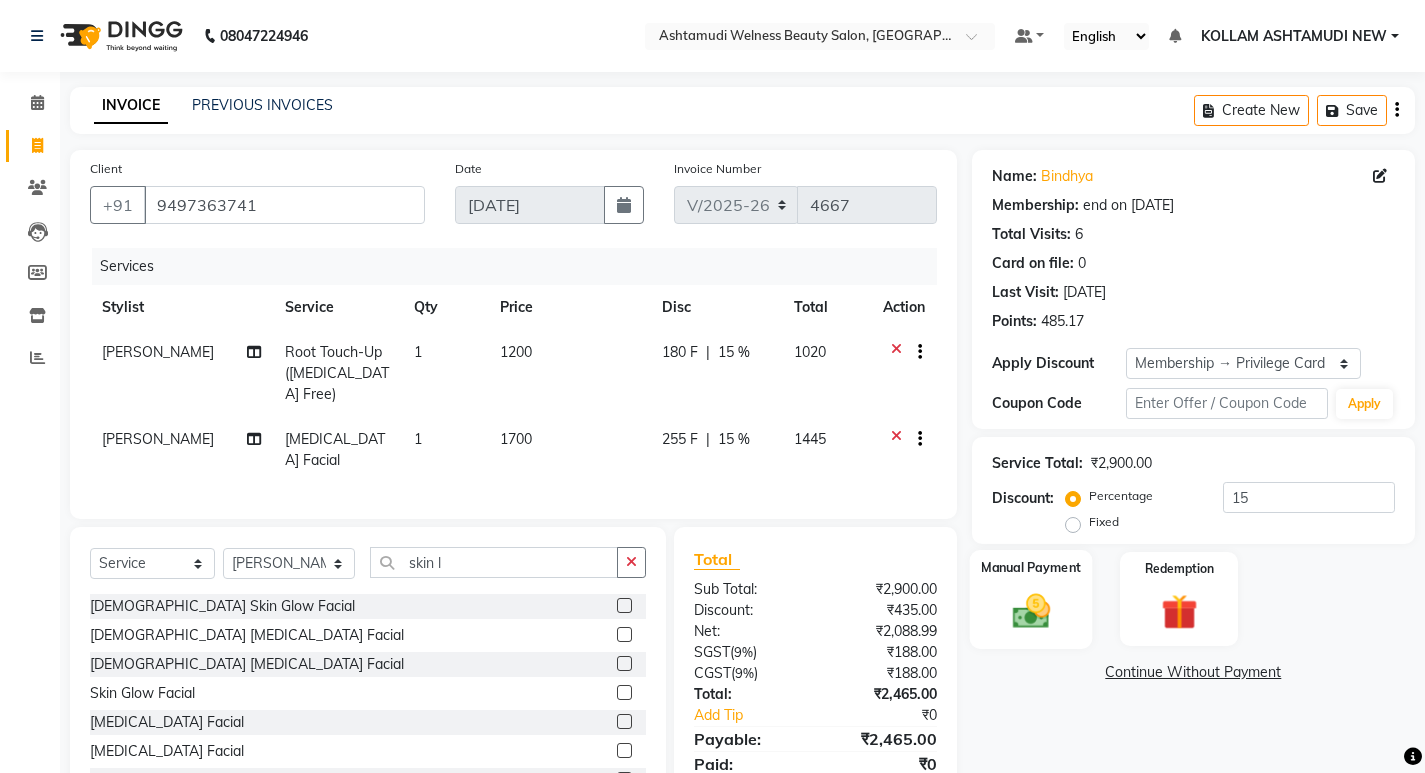 click 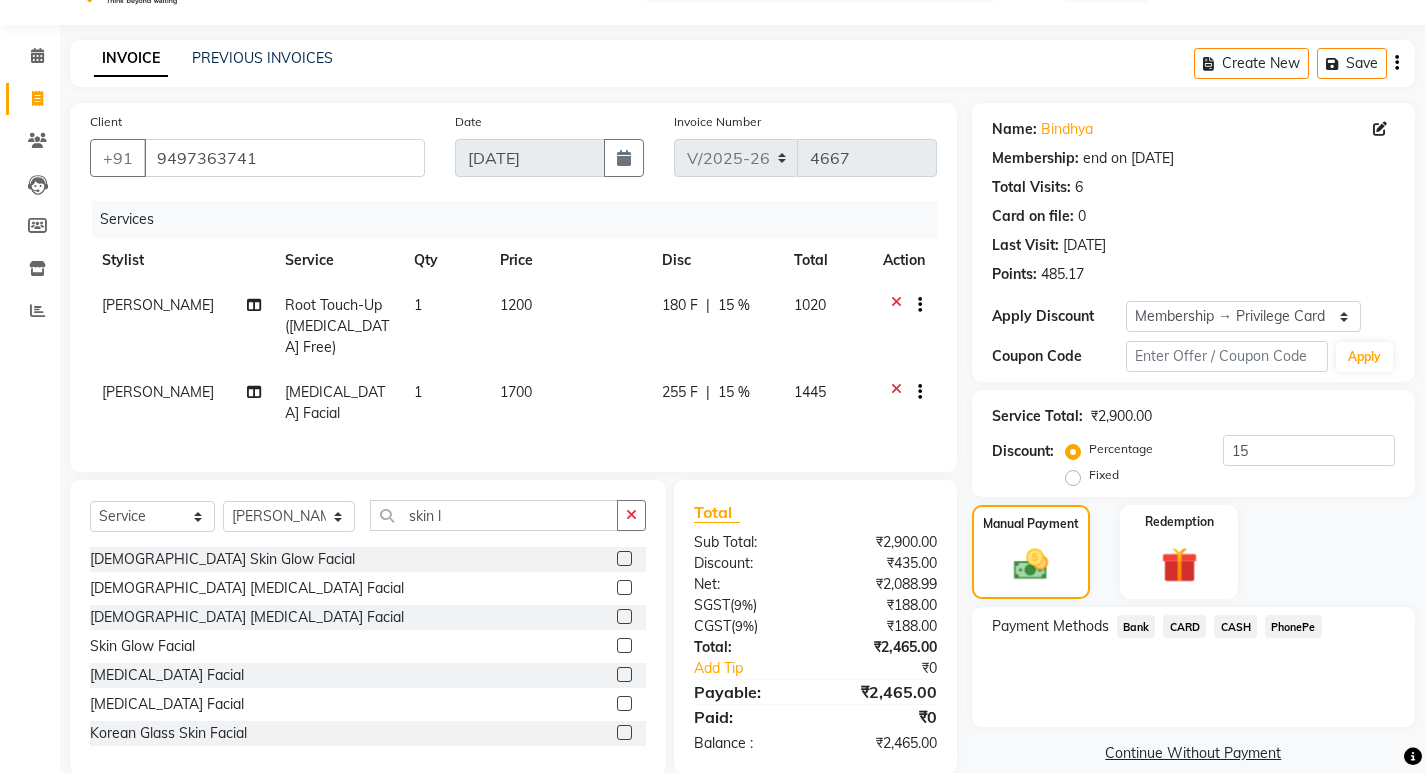scroll, scrollTop: 73, scrollLeft: 0, axis: vertical 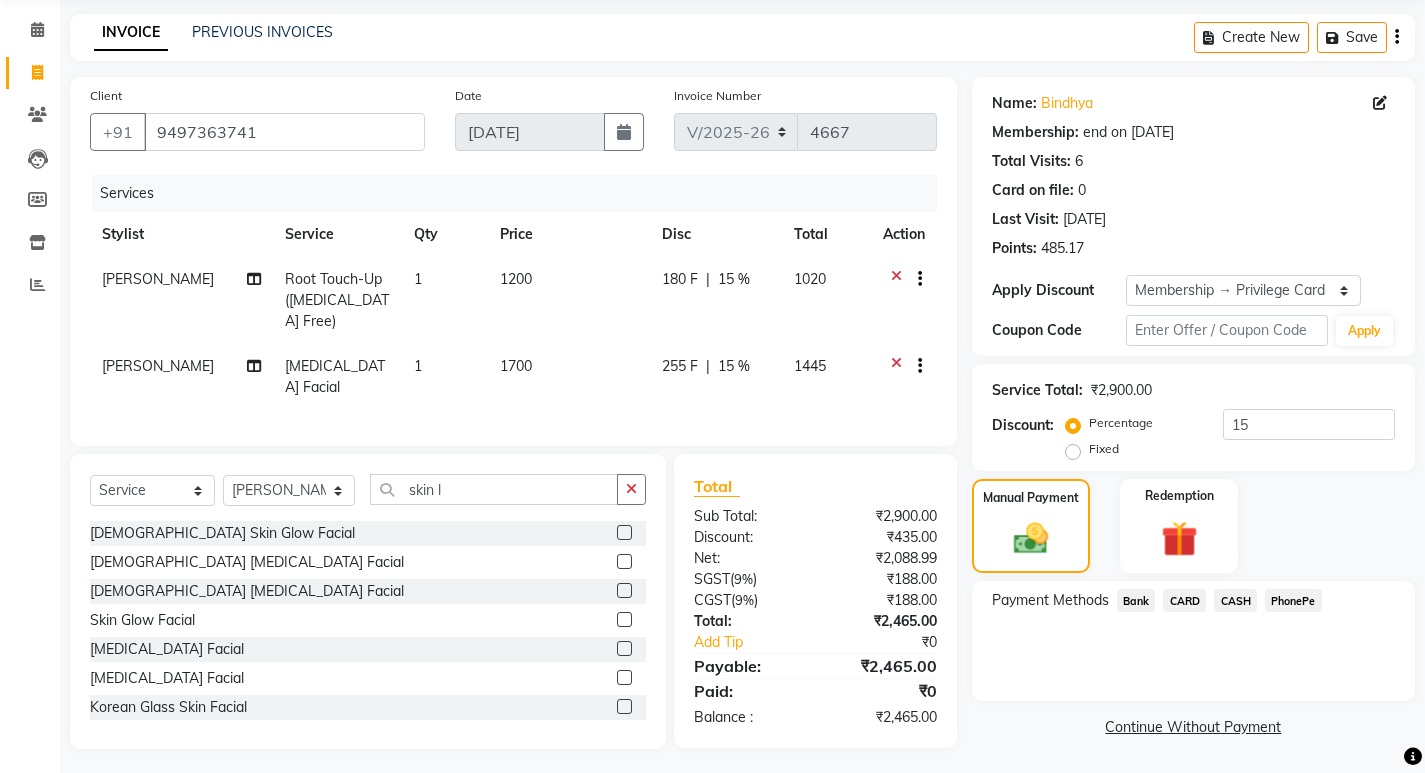 click on "PhonePe" 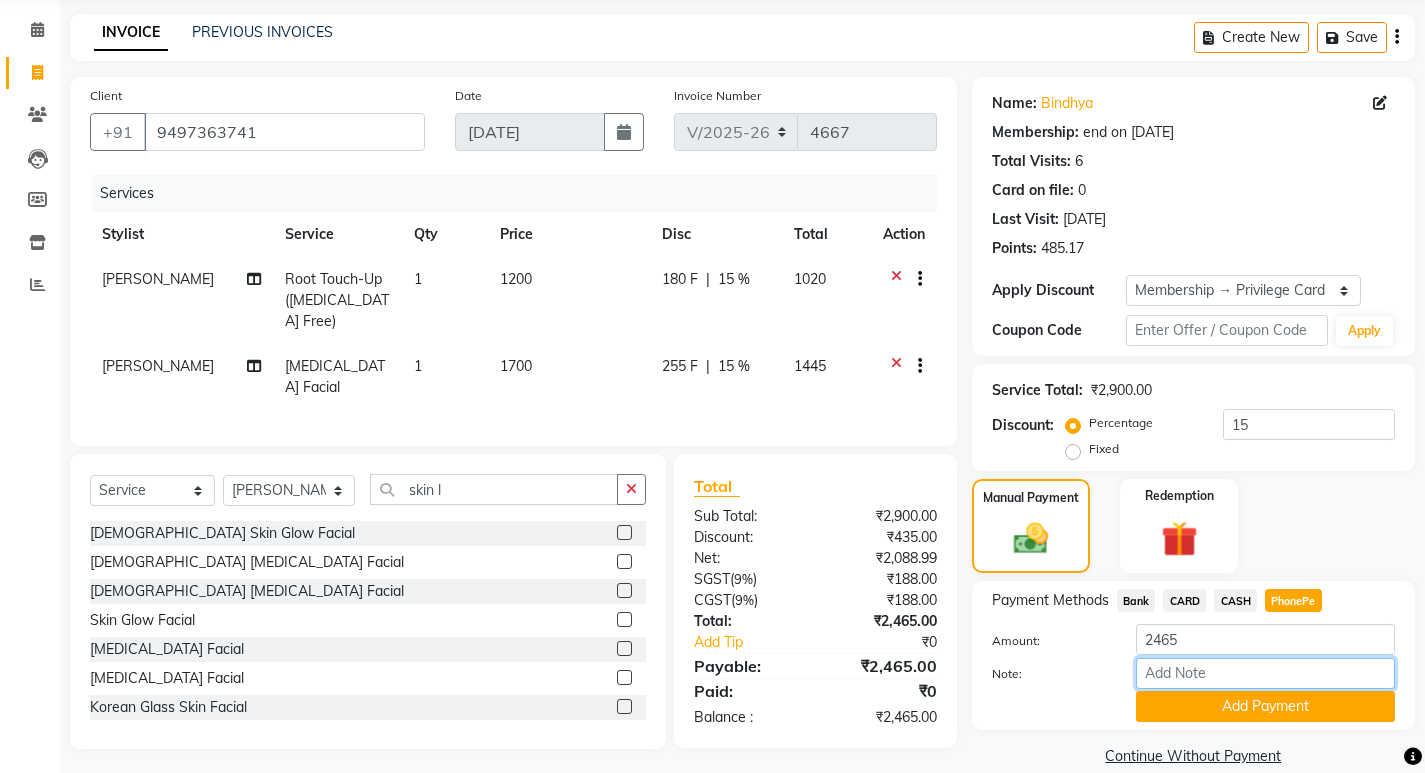 click on "Note:" at bounding box center [1265, 673] 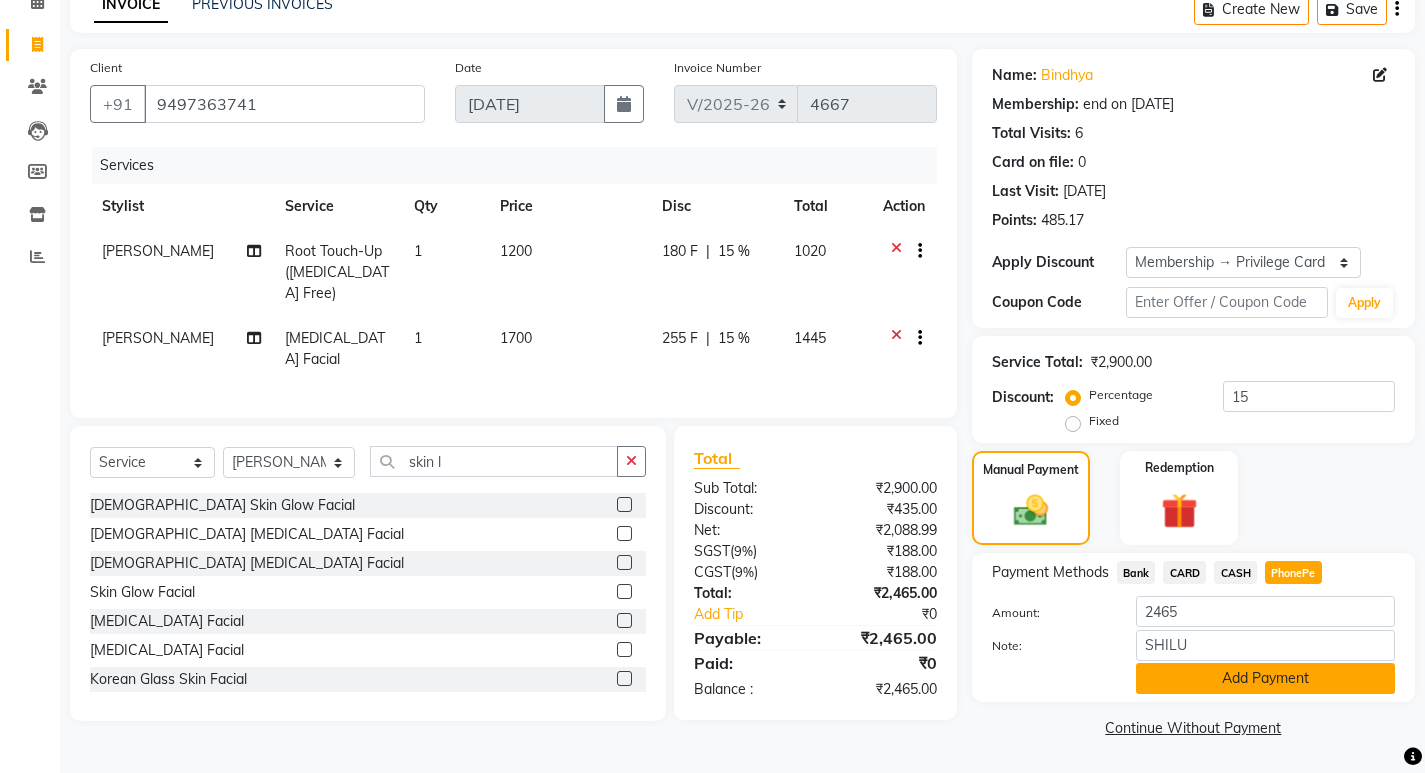 click on "Add Payment" 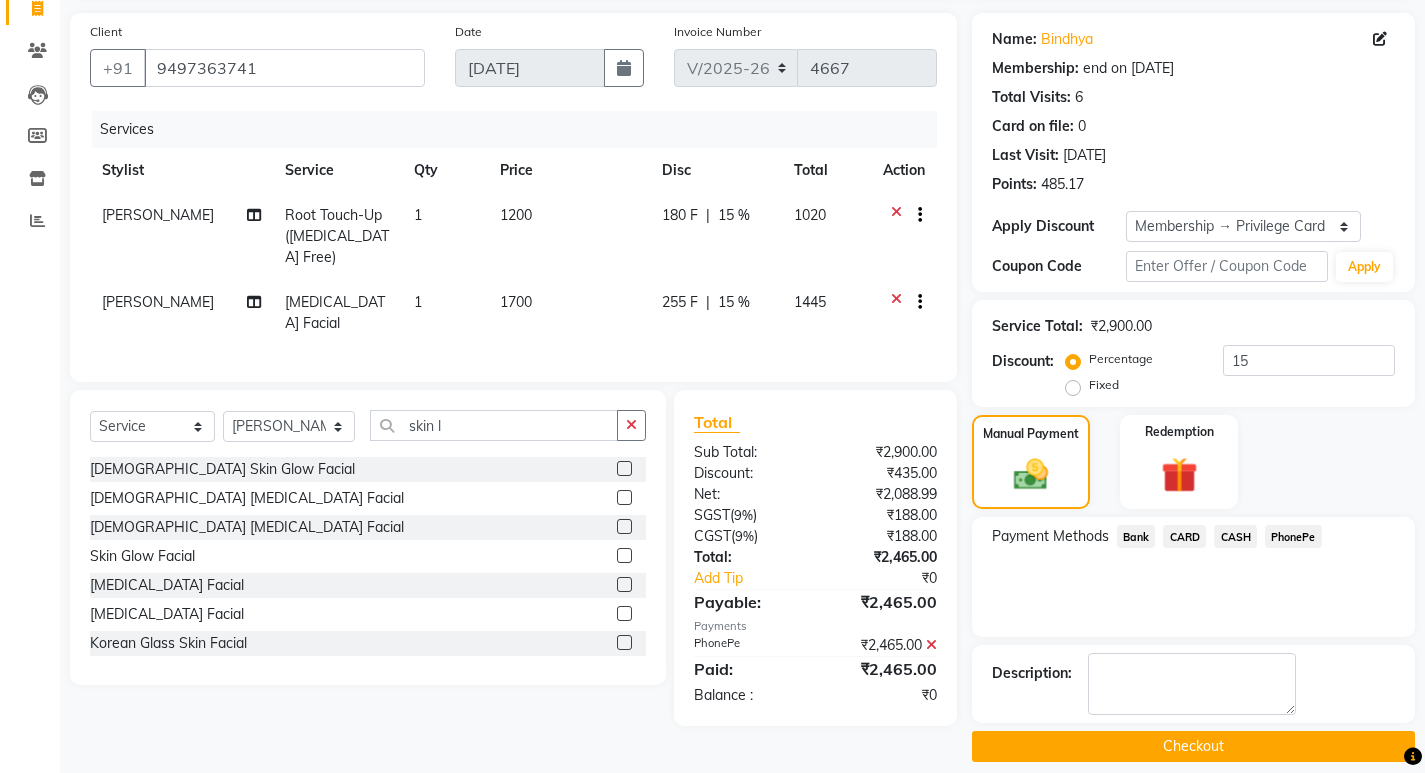 scroll, scrollTop: 156, scrollLeft: 0, axis: vertical 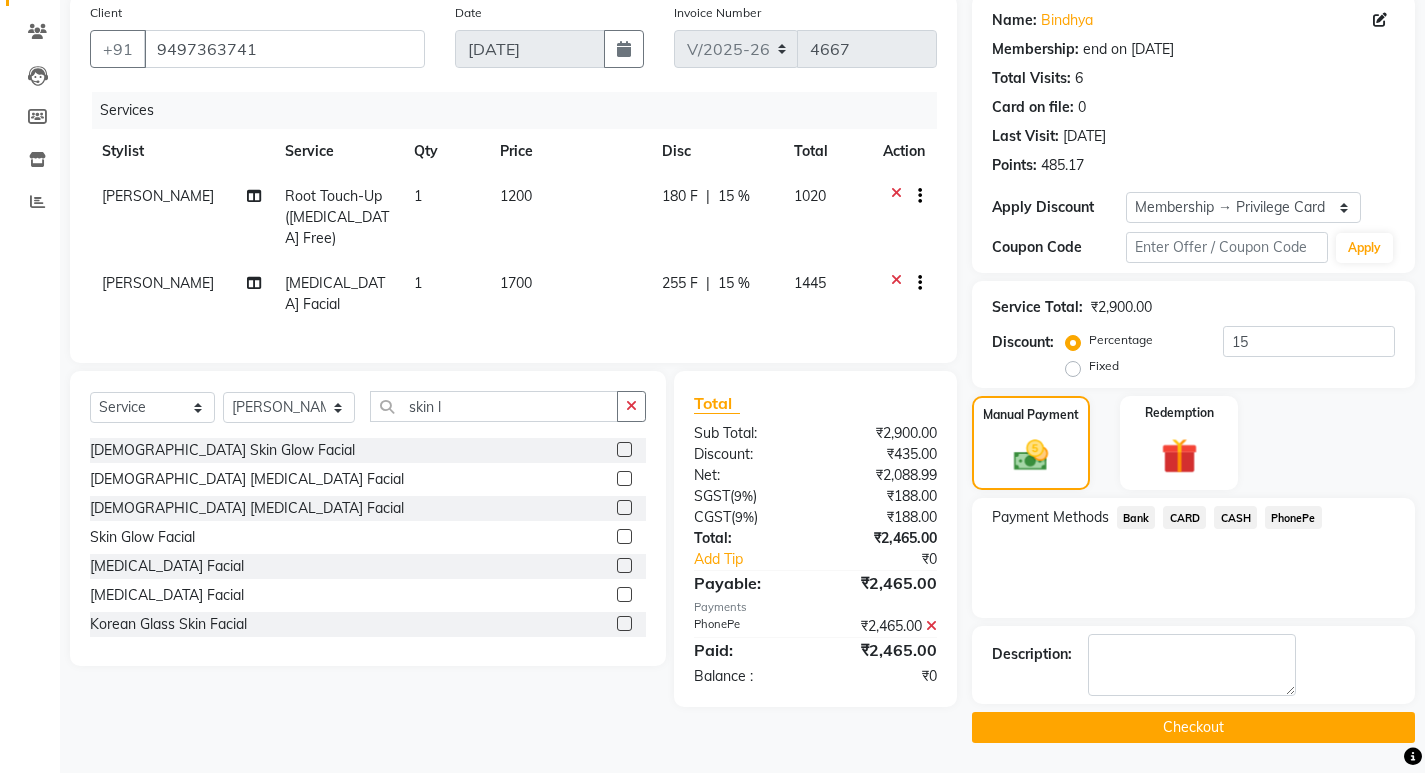 click on "Checkout" 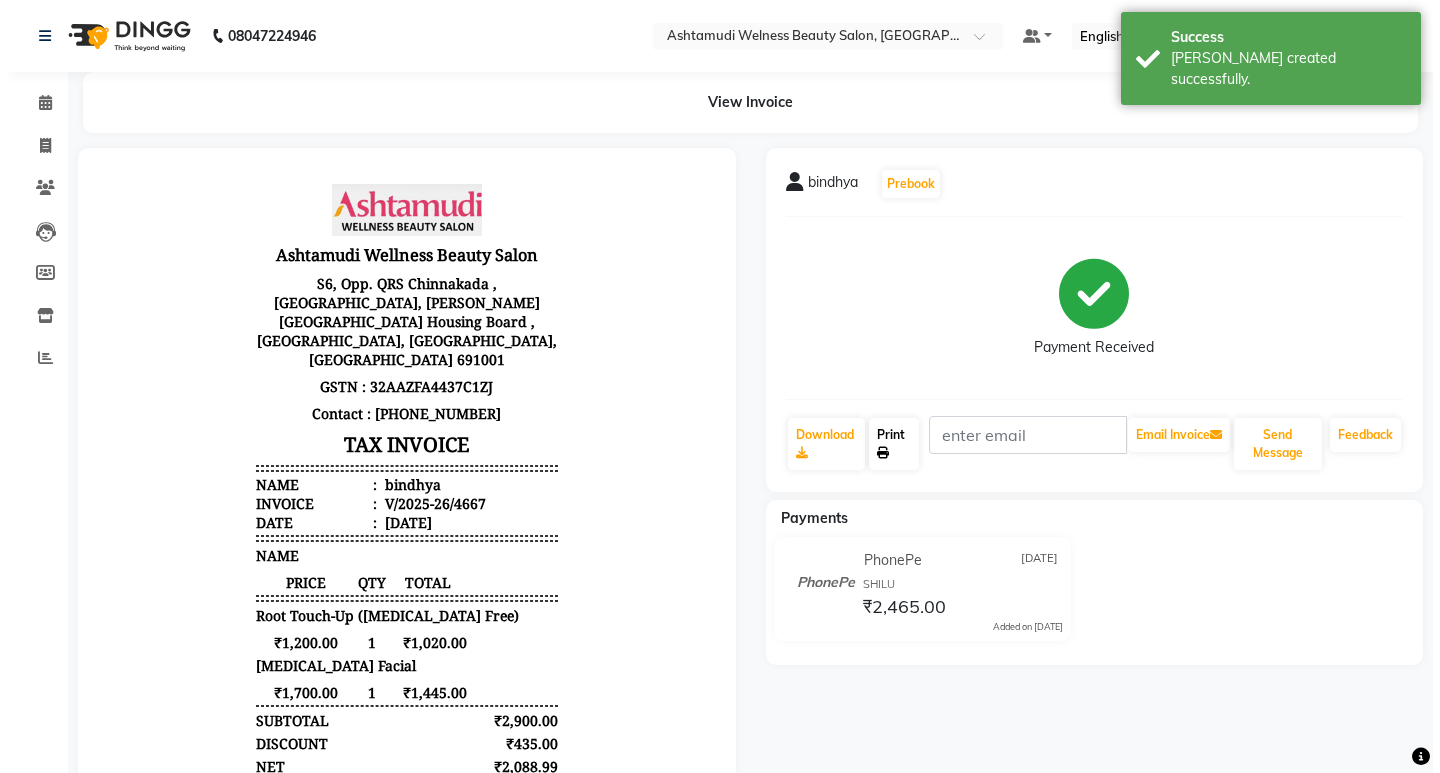 scroll, scrollTop: 0, scrollLeft: 0, axis: both 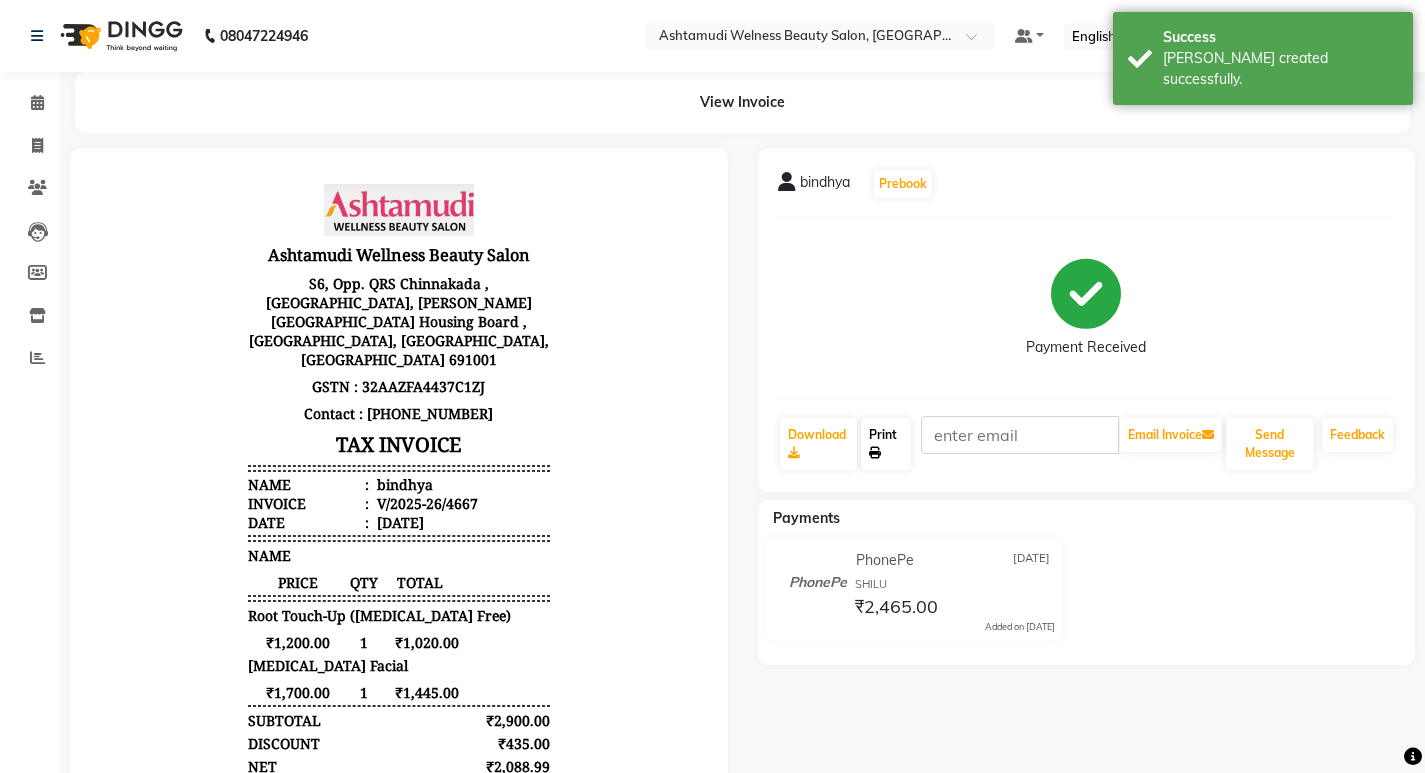 click on "Print" 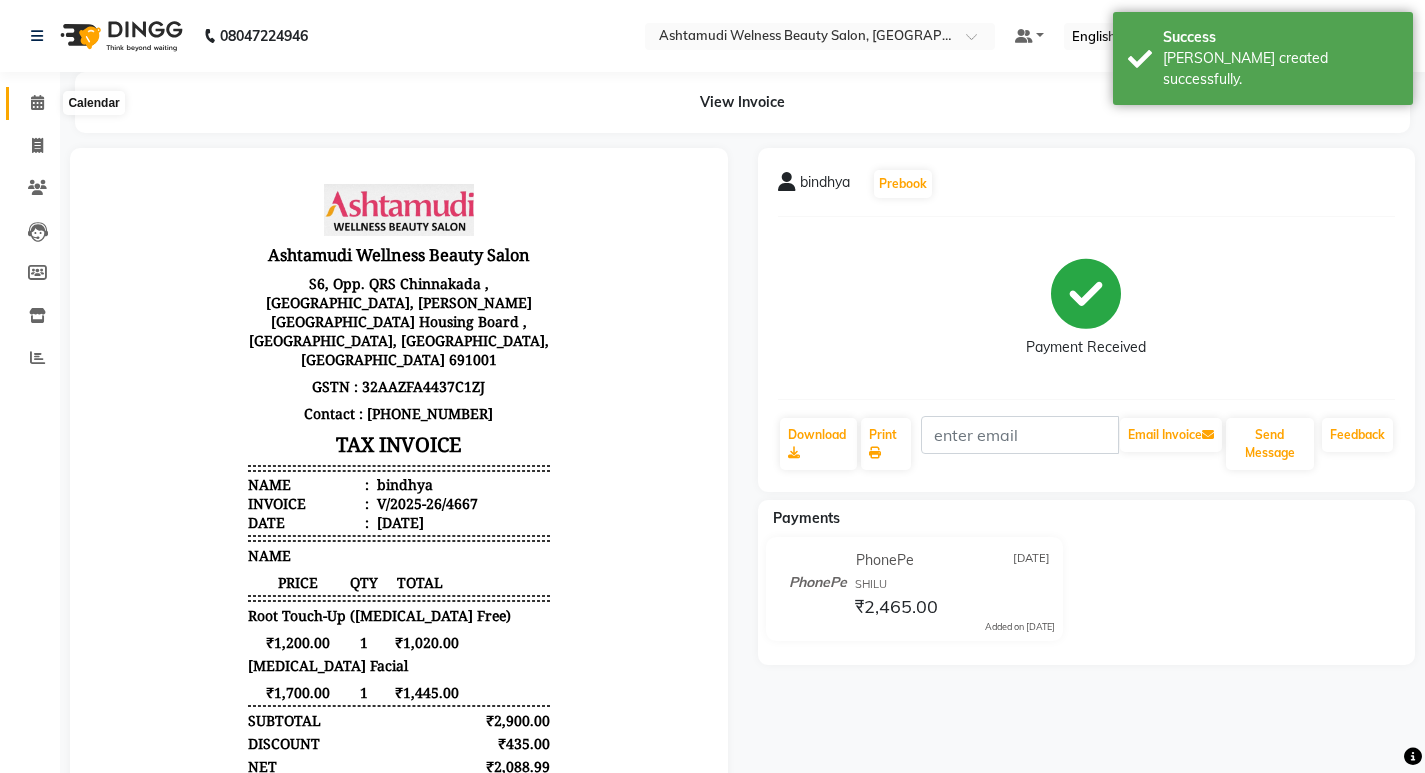 click 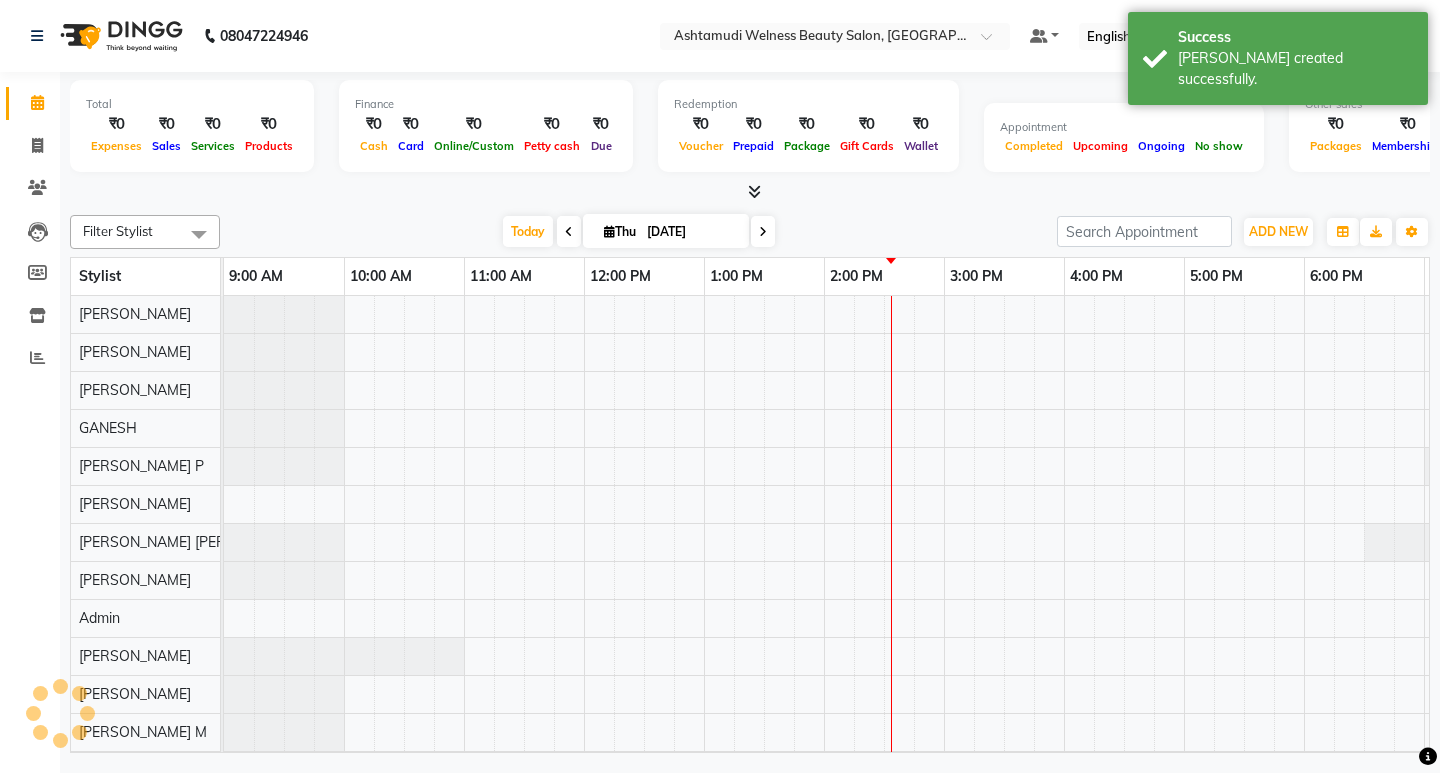 scroll, scrollTop: 0, scrollLeft: 0, axis: both 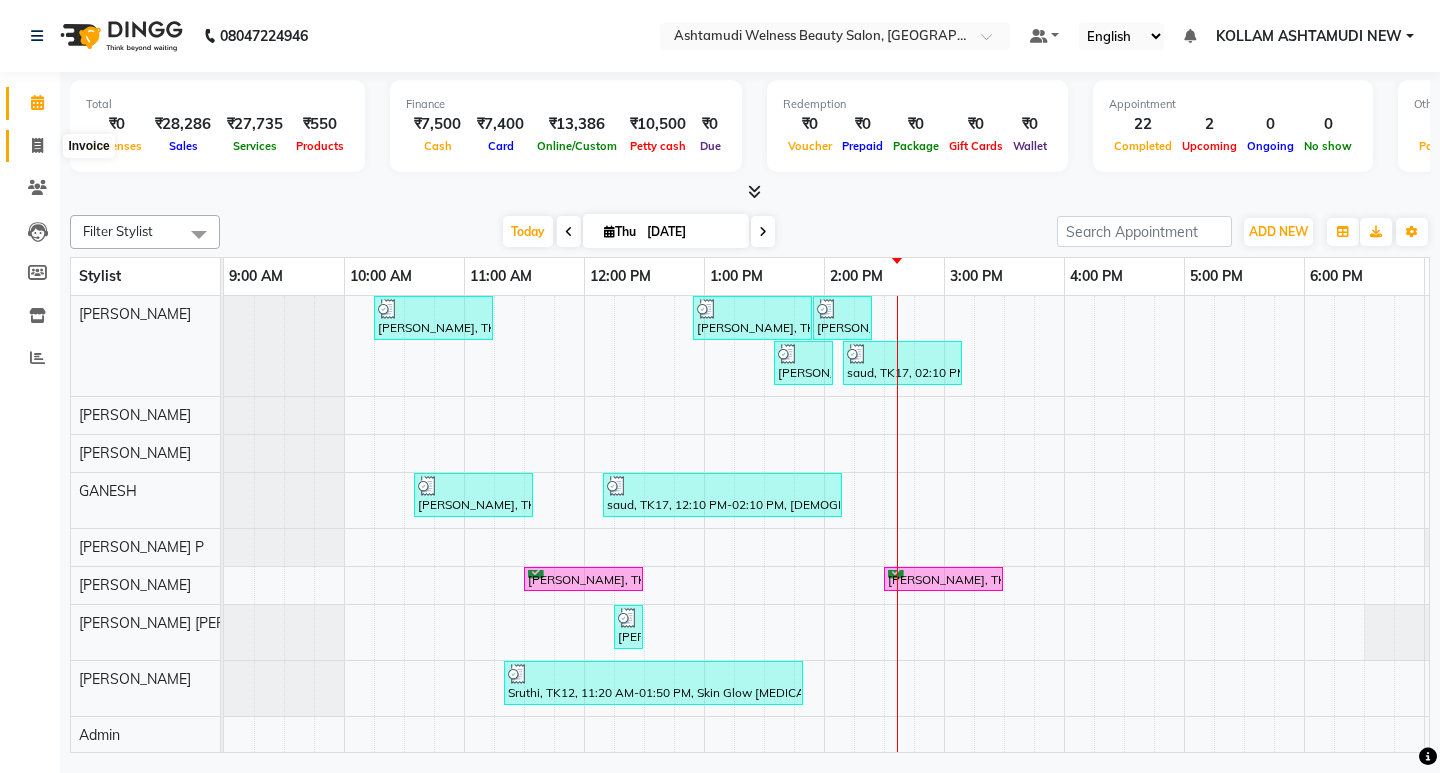 click 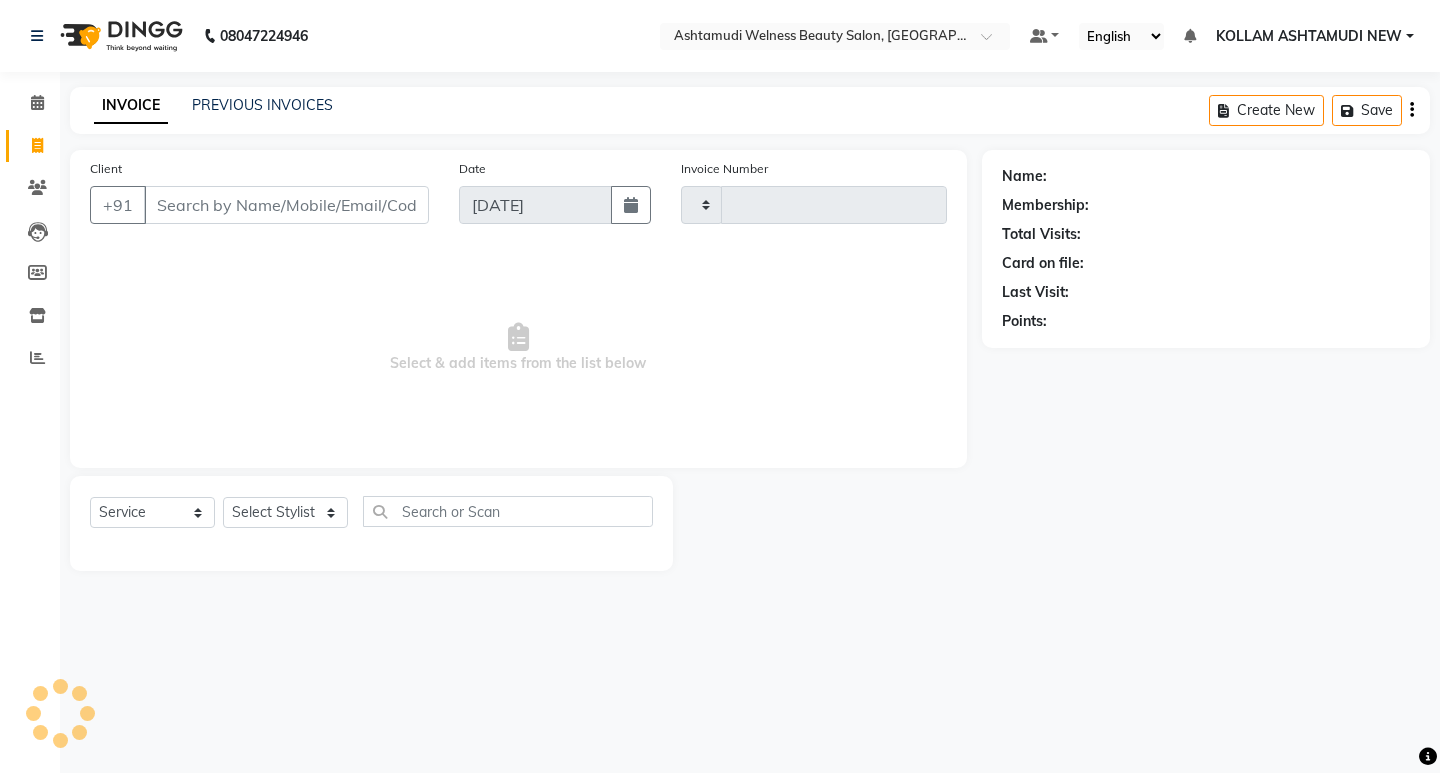 type on "4668" 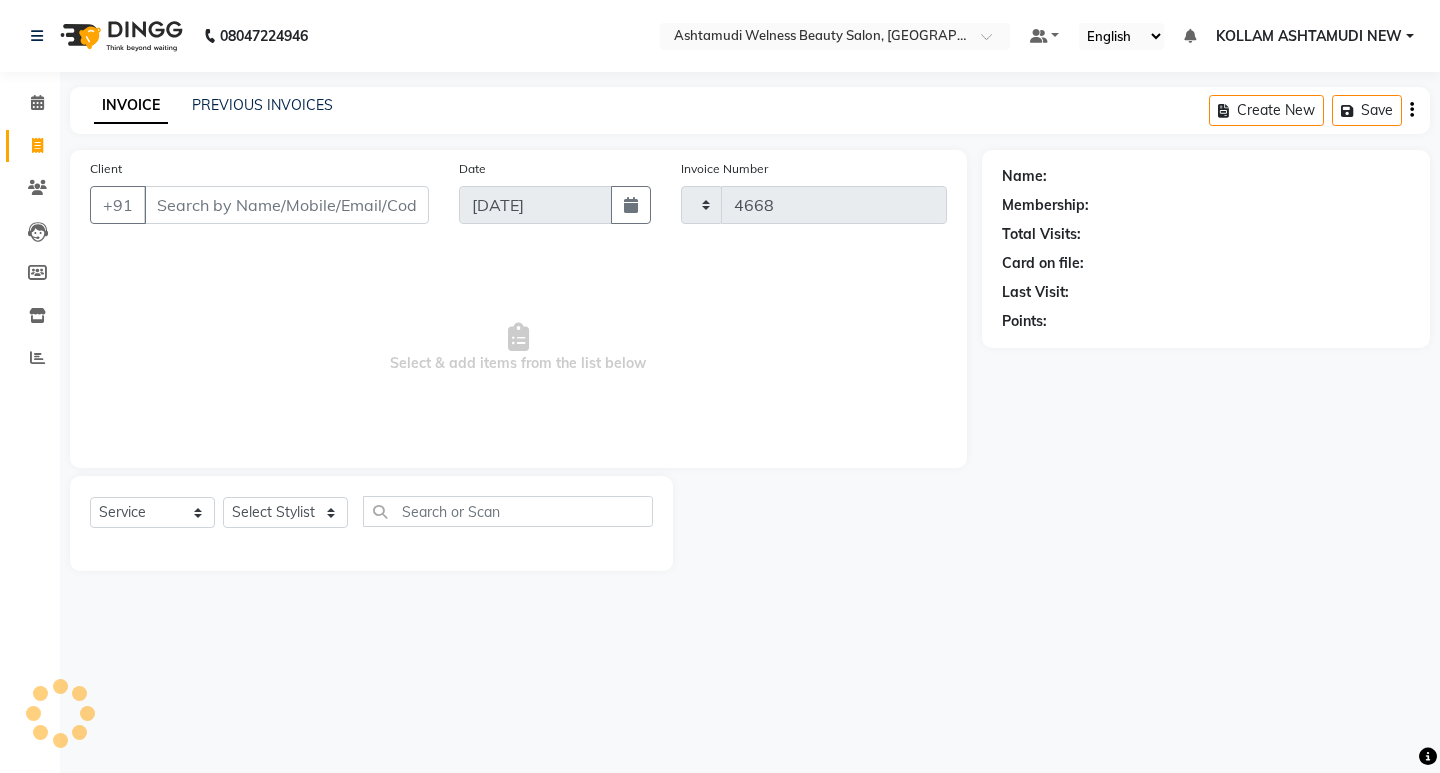 select on "4529" 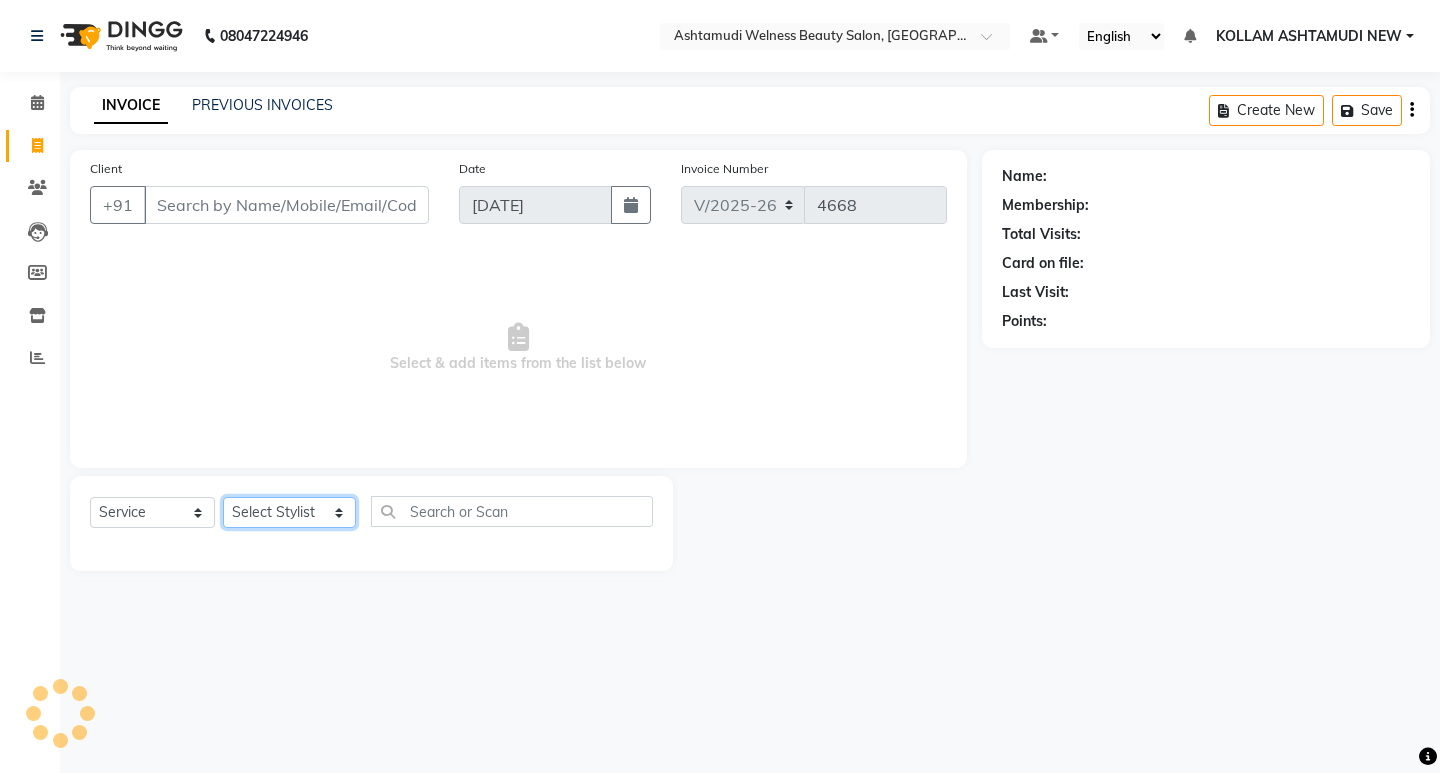 click on "Select Stylist [PERSON_NAME] Admin [PERSON_NAME]  [PERSON_NAME] [PERSON_NAME] [PERSON_NAME]  M [PERSON_NAME]  [PERSON_NAME]  P [PERSON_NAME] ASHTAMUDI KOLLAM ASHTAMUDI NEW  [PERSON_NAME] [PERSON_NAME] [PERSON_NAME]  [PERSON_NAME] [PERSON_NAME] [PERSON_NAME] [PERSON_NAME] [PERSON_NAME] M [PERSON_NAME] SARIGA [PERSON_NAME] [PERSON_NAME] [PERSON_NAME] [PERSON_NAME] [PERSON_NAME] S" 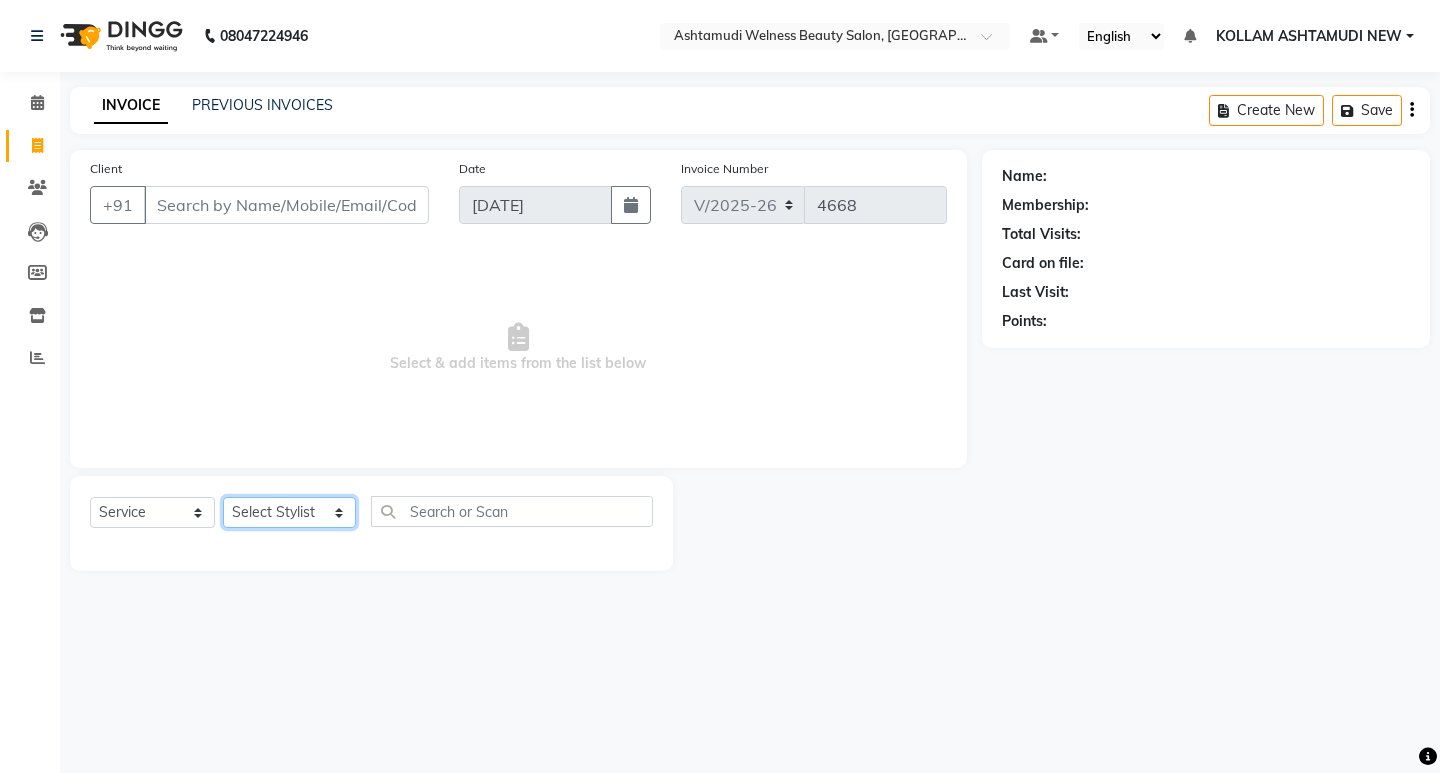 select on "25979" 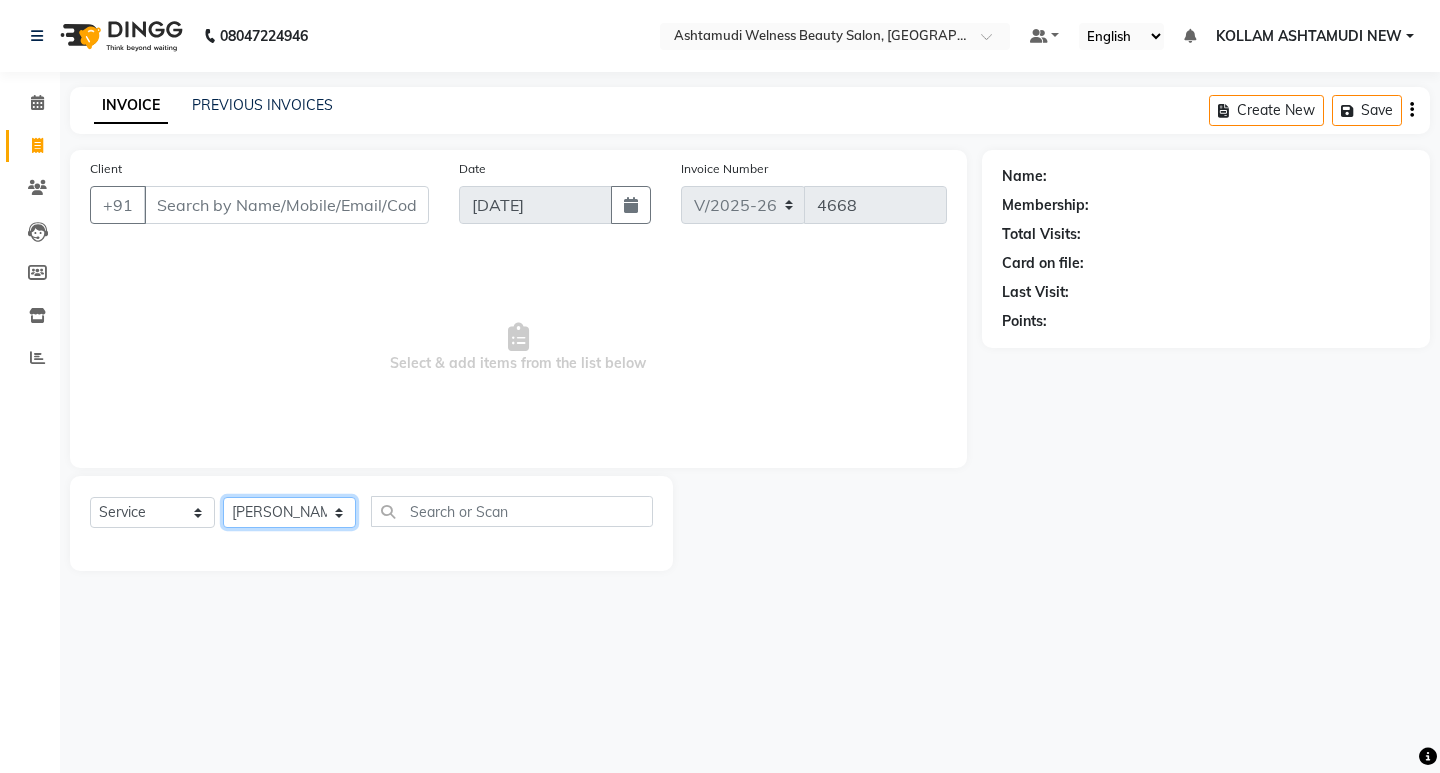 click on "Select Stylist [PERSON_NAME] Admin [PERSON_NAME]  [PERSON_NAME] [PERSON_NAME] [PERSON_NAME]  M [PERSON_NAME]  [PERSON_NAME]  P [PERSON_NAME] ASHTAMUDI KOLLAM ASHTAMUDI NEW  [PERSON_NAME] [PERSON_NAME] [PERSON_NAME]  [PERSON_NAME] [PERSON_NAME] [PERSON_NAME] [PERSON_NAME] [PERSON_NAME] M [PERSON_NAME] SARIGA [PERSON_NAME] [PERSON_NAME] [PERSON_NAME] [PERSON_NAME] [PERSON_NAME] S" 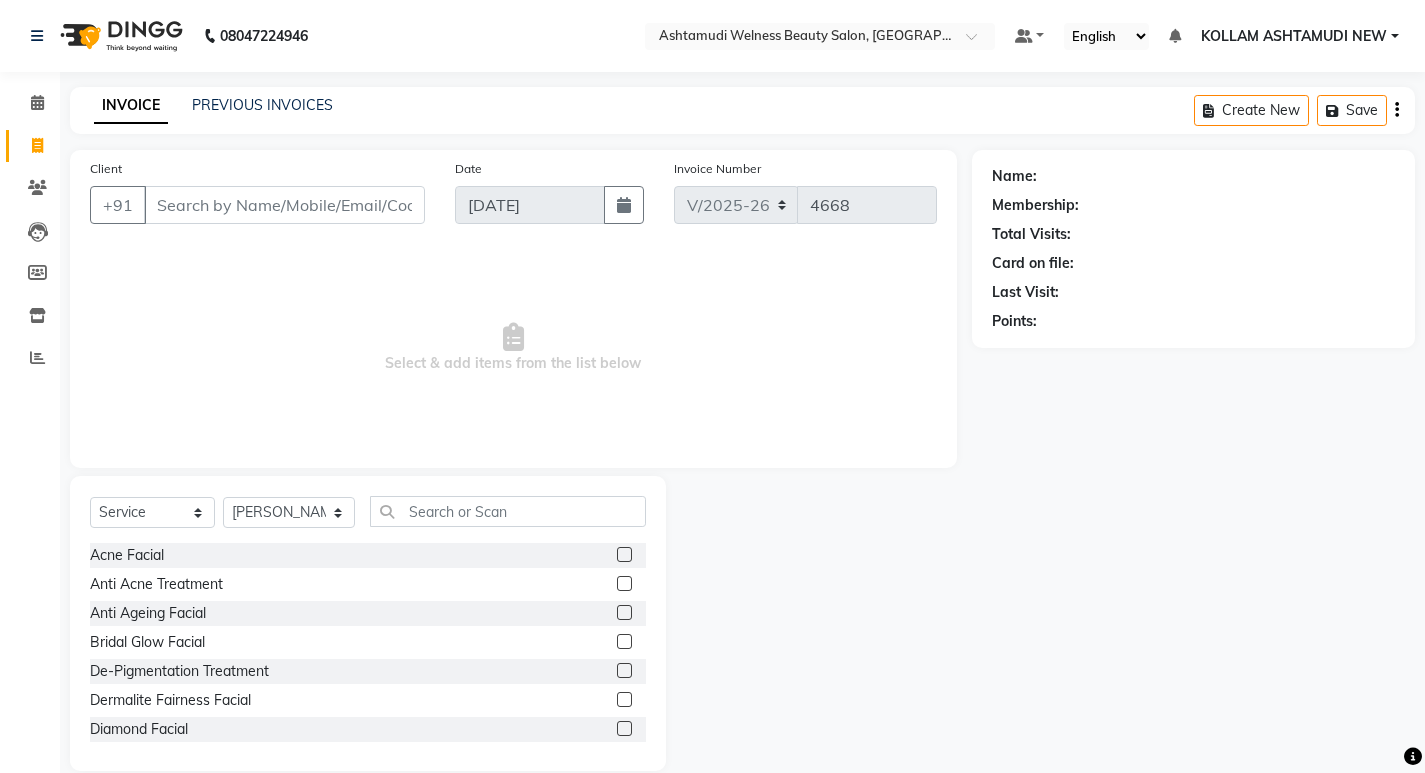 click on "Select  Service  Product  Membership  Package Voucher Prepaid Gift Card  Select Stylist [PERSON_NAME] Admin [PERSON_NAME]  [PERSON_NAME] [PERSON_NAME] [PERSON_NAME]  M [PERSON_NAME]  [PERSON_NAME]  P [PERSON_NAME] ASHTAMUDI KOLLAM ASHTAMUDI NEW  [PERSON_NAME] [PERSON_NAME] [PERSON_NAME]  [PERSON_NAME] [PERSON_NAME] [PERSON_NAME] [PERSON_NAME] [PERSON_NAME] M [PERSON_NAME] SARIGA [PERSON_NAME] [PERSON_NAME] [PERSON_NAME] [PERSON_NAME] [PERSON_NAME] S Acne Facial  Anti Acne Treatment  Anti Ageing Facial  Bridal Glow Facial  De-Pigmentation Treatment  Dermalite Fairness Facial  Diamond Facial  D-Tan Cleanup  D-Tan Facial  D-Tan Pack  Fruit Facial  Fyc Bamboo Charcoal Facial  Fyc Bio Marine Facial  Fyc Fruit Fusion Facial  Fyc Luster Gold Facial  Fyc Pure Vit-C Facial  Fyc Red Wine Facial  [DEMOGRAPHIC_DATA] Bridal Glow Facial  [DEMOGRAPHIC_DATA] Dermalite Fairness Facial  [DEMOGRAPHIC_DATA] Diamond Facial  [DEMOGRAPHIC_DATA] D-Tan Cleanup  [DEMOGRAPHIC_DATA] D-Tan Facial  [DEMOGRAPHIC_DATA] Fruit Facial  [DEMOGRAPHIC_DATA] Fyc Bamboo Charcoal Facial  [DEMOGRAPHIC_DATA] Fyc Bio Marine Facial  [DEMOGRAPHIC_DATA] Fyc Fruit Fusion Facial  [DEMOGRAPHIC_DATA] Fyc Luster Gold Facial  [DEMOGRAPHIC_DATA] Gold Facial" 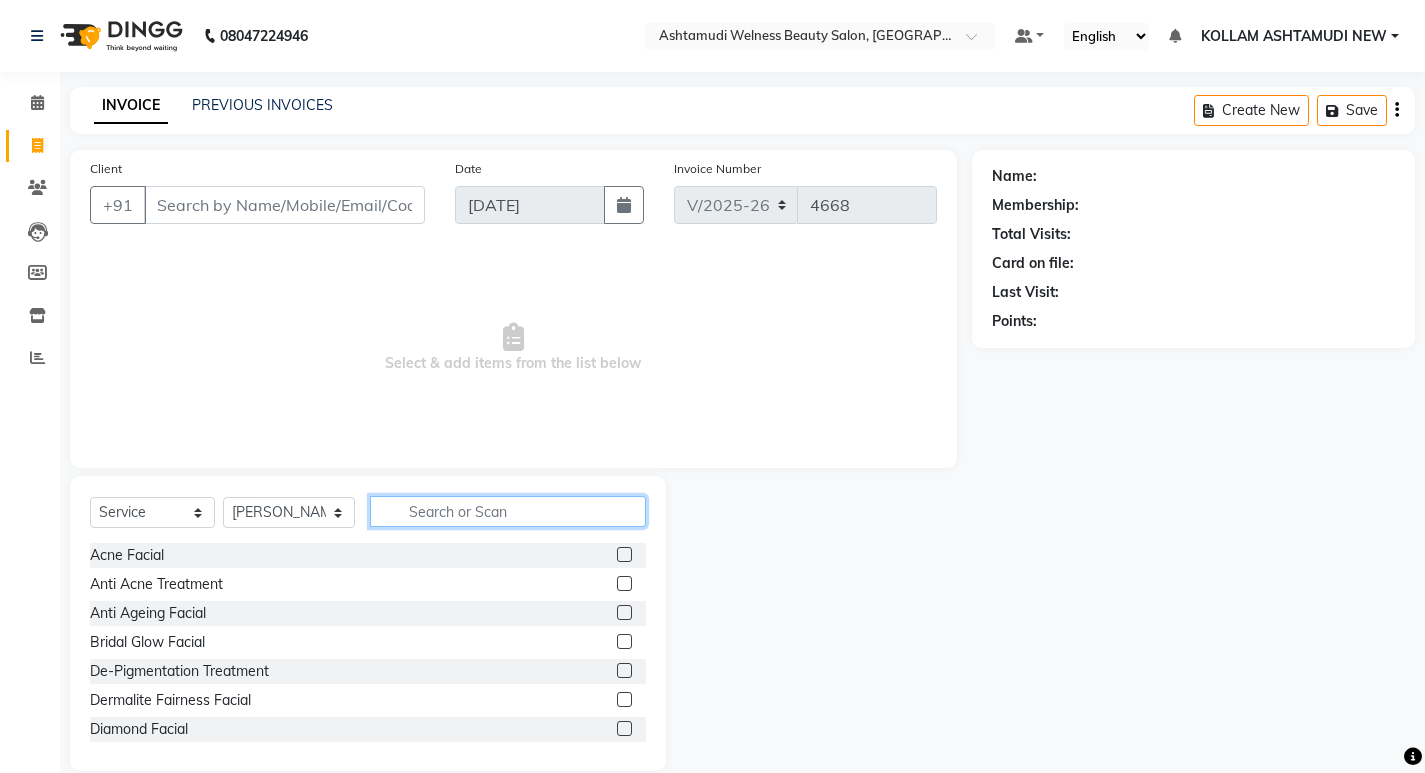 click 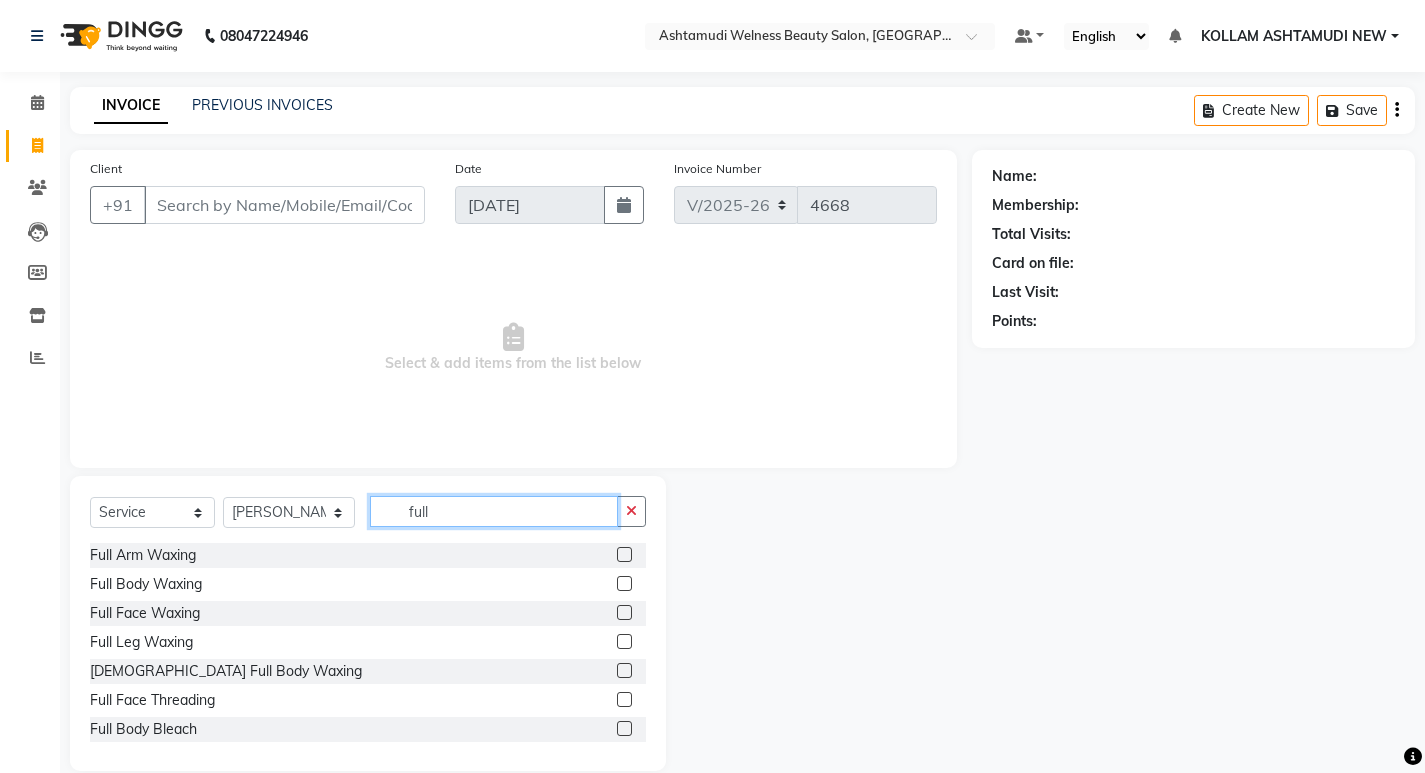 type on "full" 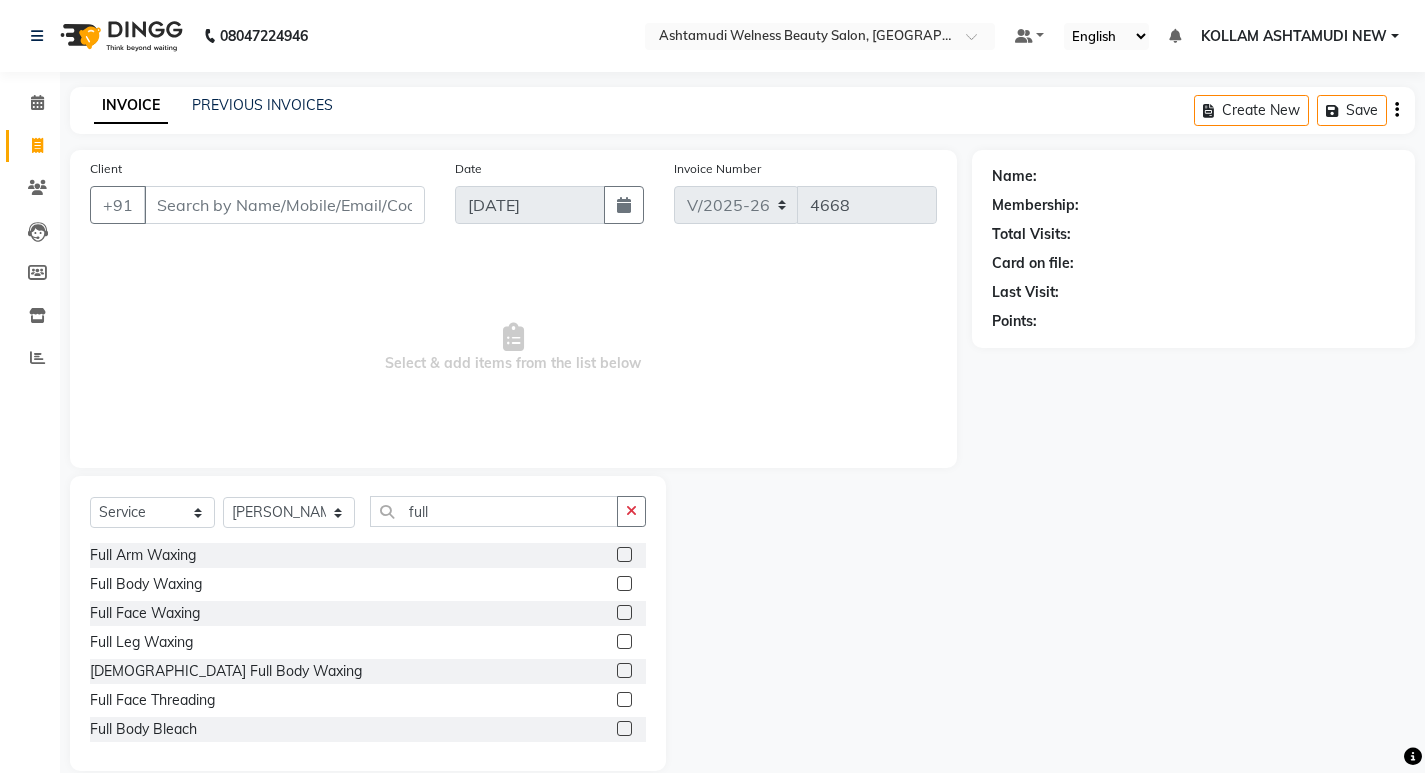 click 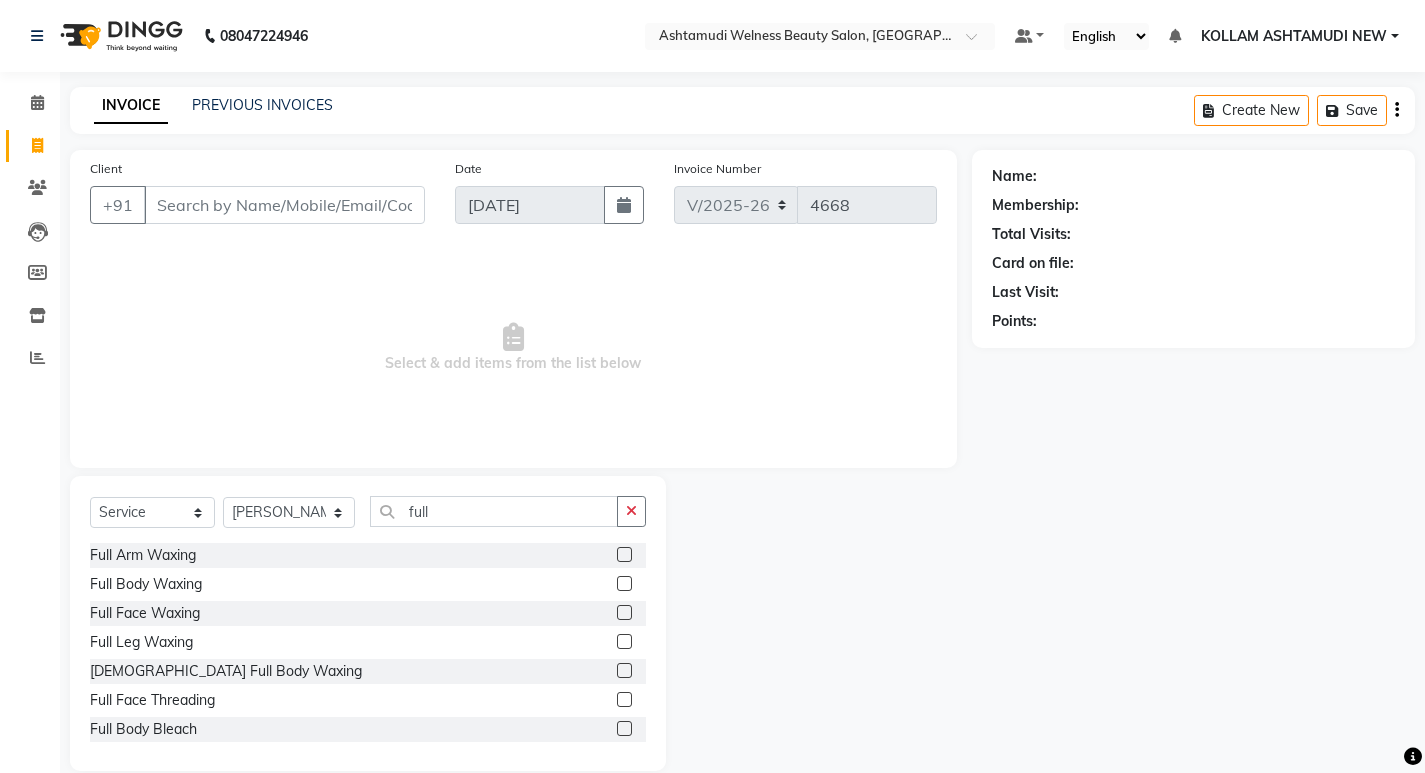 click 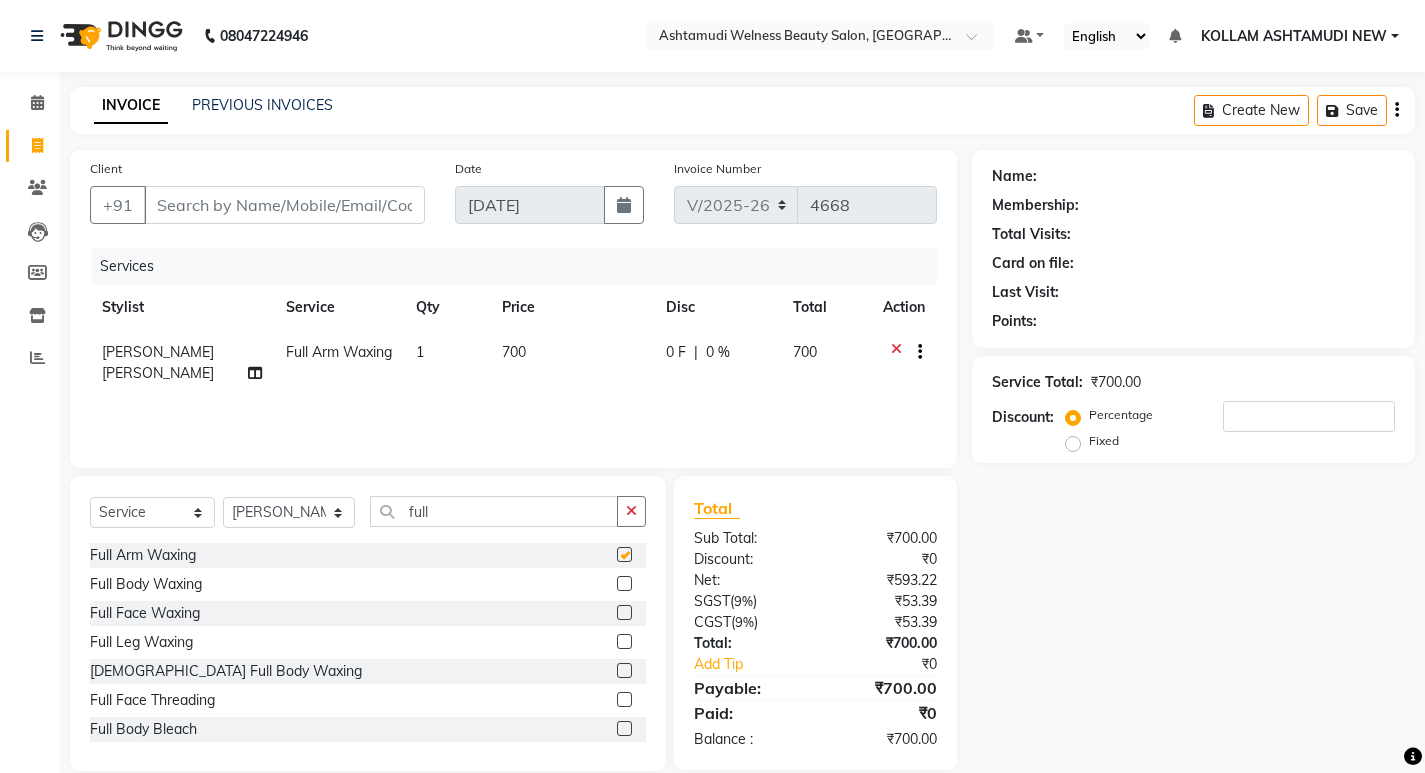 checkbox on "false" 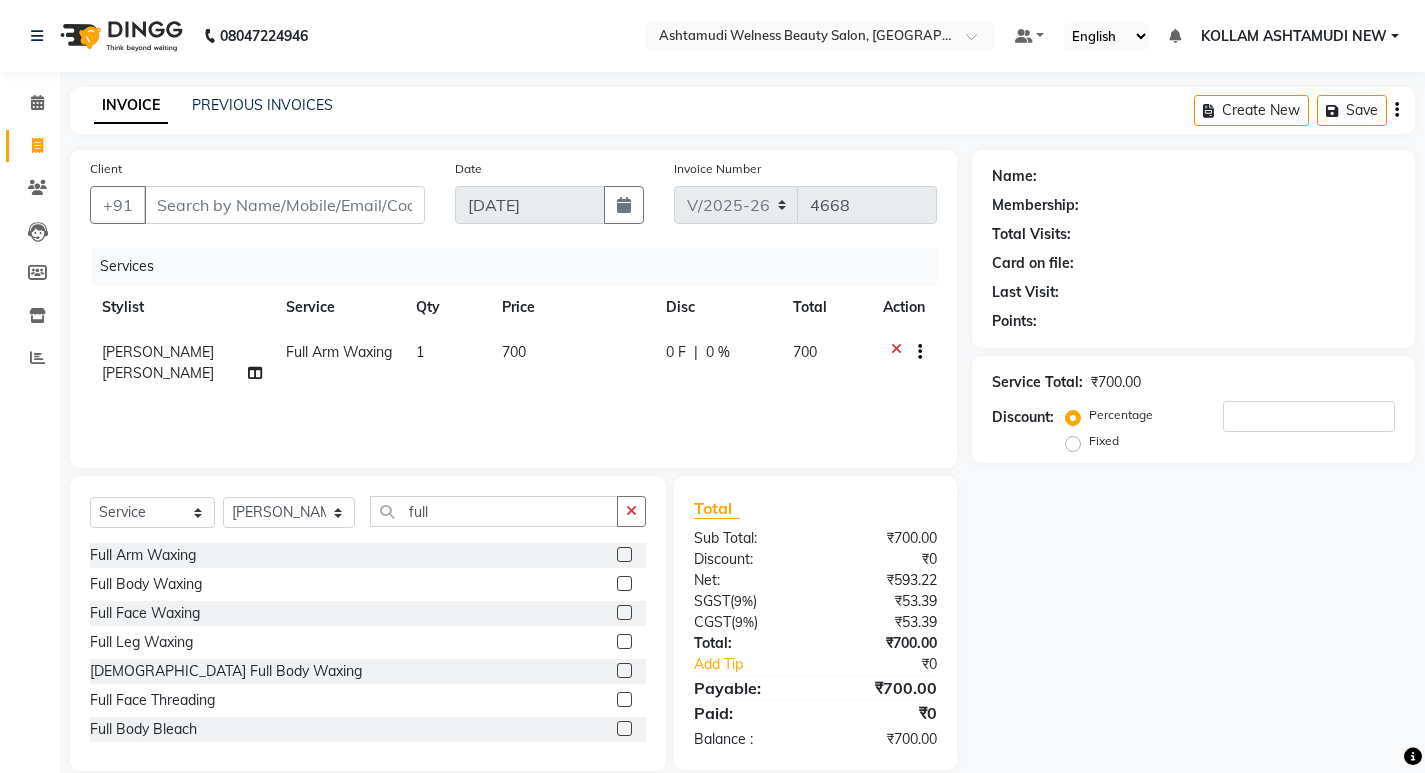 click 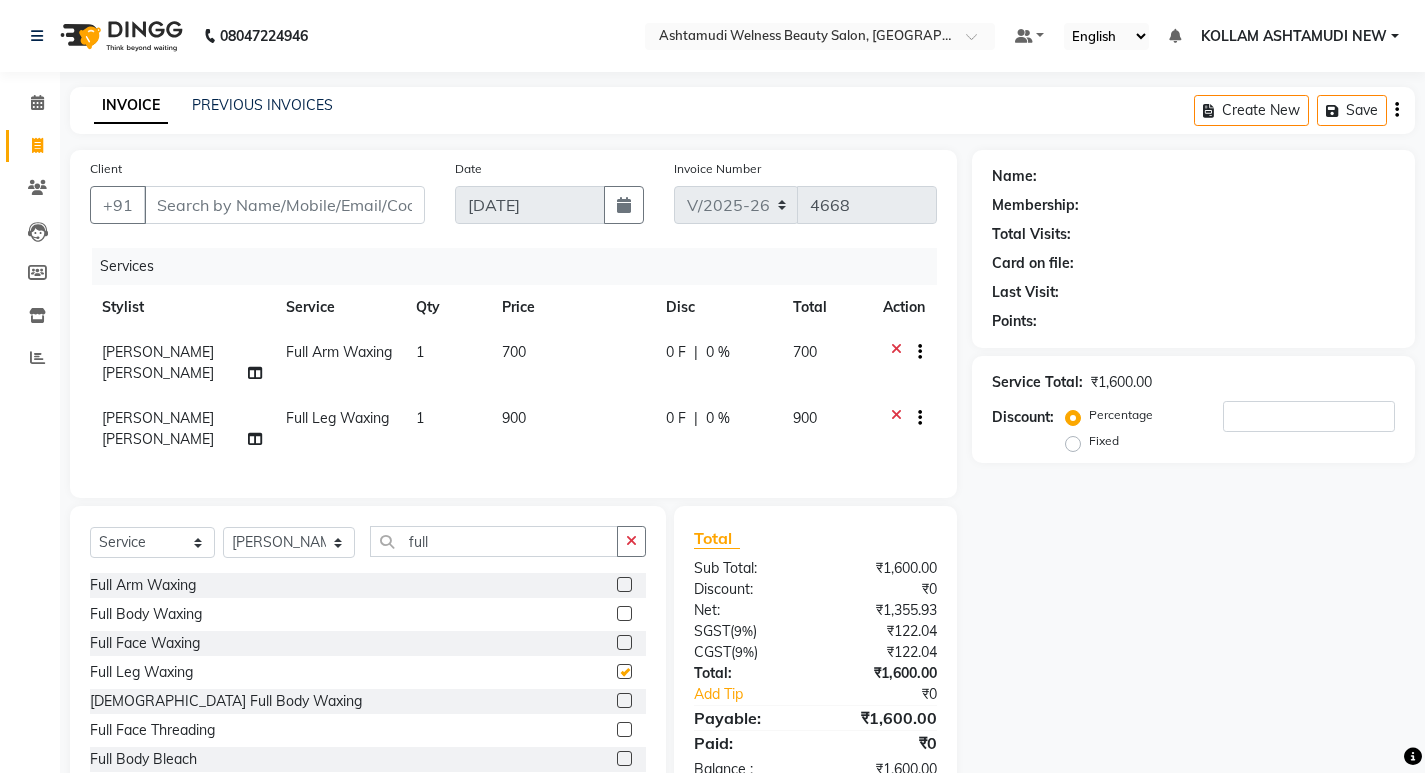 checkbox on "false" 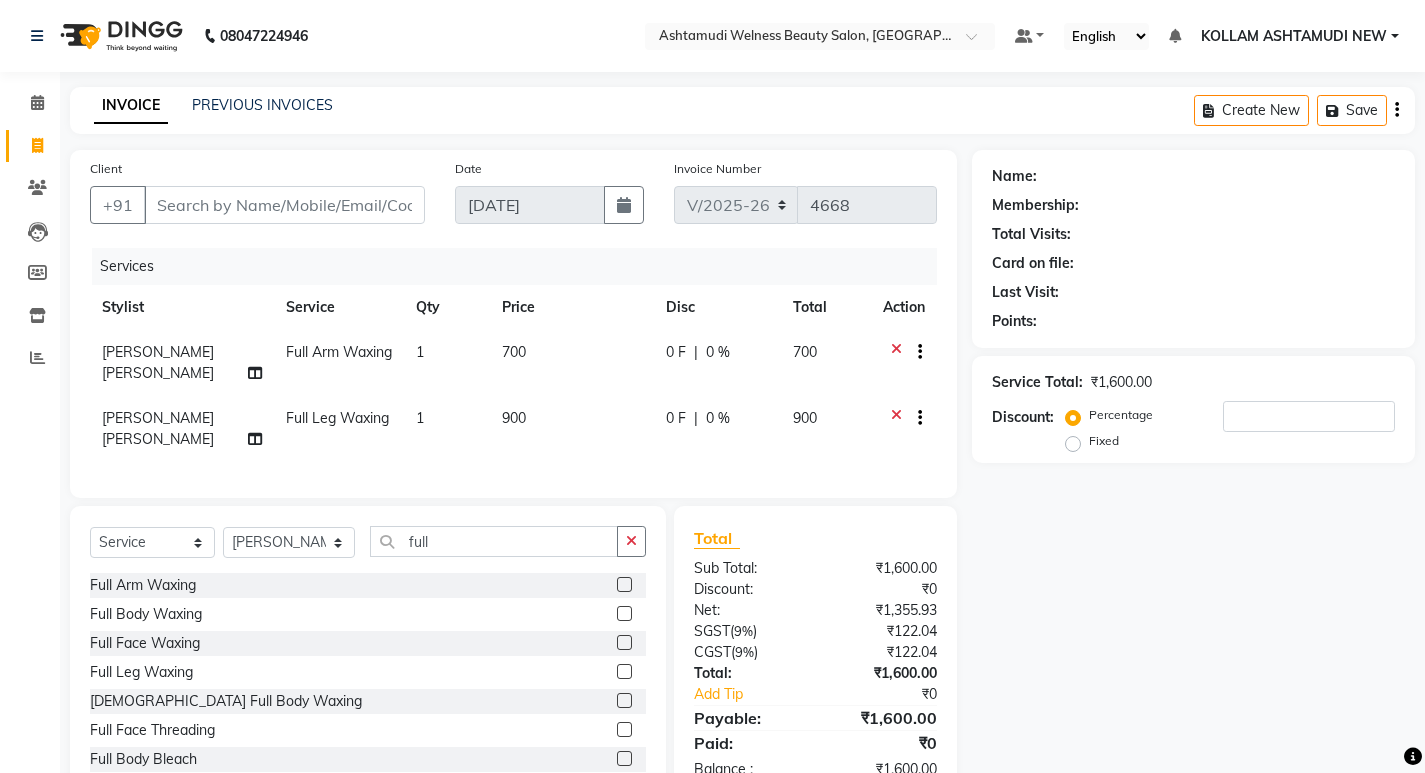 click on "Select  Service  Product  Membership  Package Voucher Prepaid Gift Card  Select Stylist [PERSON_NAME] Admin [PERSON_NAME]  [PERSON_NAME] [PERSON_NAME] [PERSON_NAME]  M [PERSON_NAME]  [PERSON_NAME]  P [PERSON_NAME] ASHTAMUDI KOLLAM ASHTAMUDI NEW  [PERSON_NAME] [PERSON_NAME] [PERSON_NAME]  [PERSON_NAME] [PERSON_NAME] [PERSON_NAME] [PERSON_NAME] [PERSON_NAME] M [PERSON_NAME] SARIGA [PERSON_NAME] [PERSON_NAME] [PERSON_NAME] [PERSON_NAME] [PERSON_NAME] S full Full Arm Waxing  Full Body Waxing  Full Face Waxing  Full Leg Waxing  [DEMOGRAPHIC_DATA] Full Body Waxing  Full Face Threading  Full Body Bleach  Full Body Polishing  Full Body D-tan  [DEMOGRAPHIC_DATA] Full Body Massage" 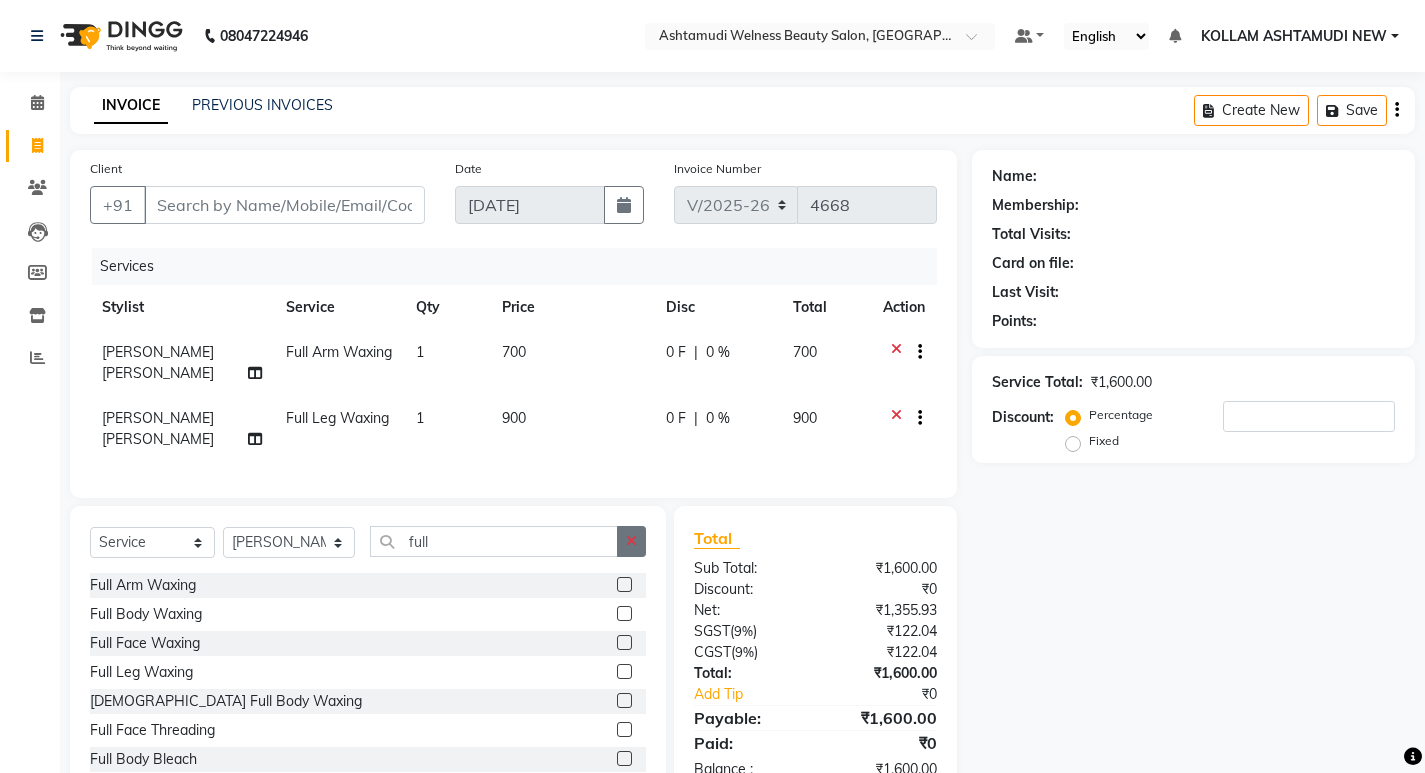 click 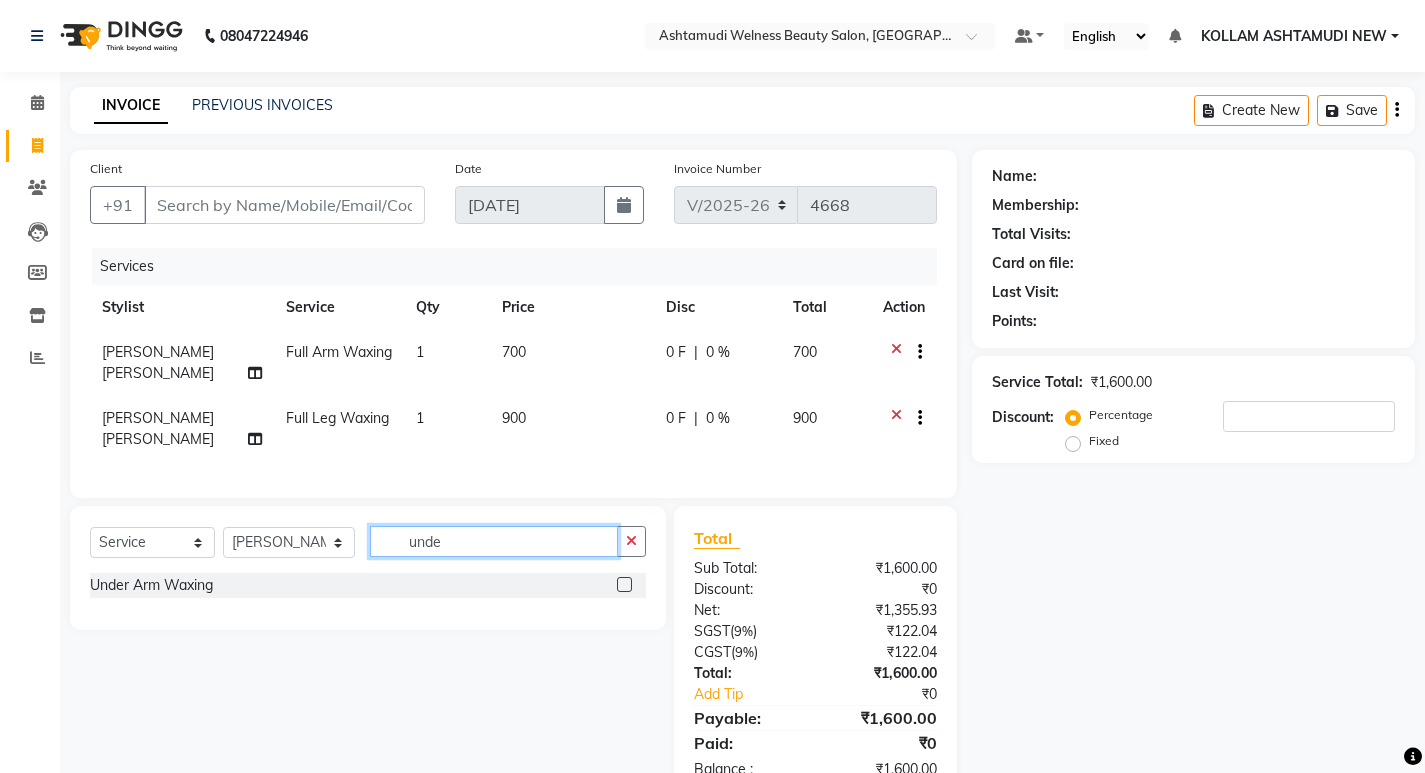type on "unde" 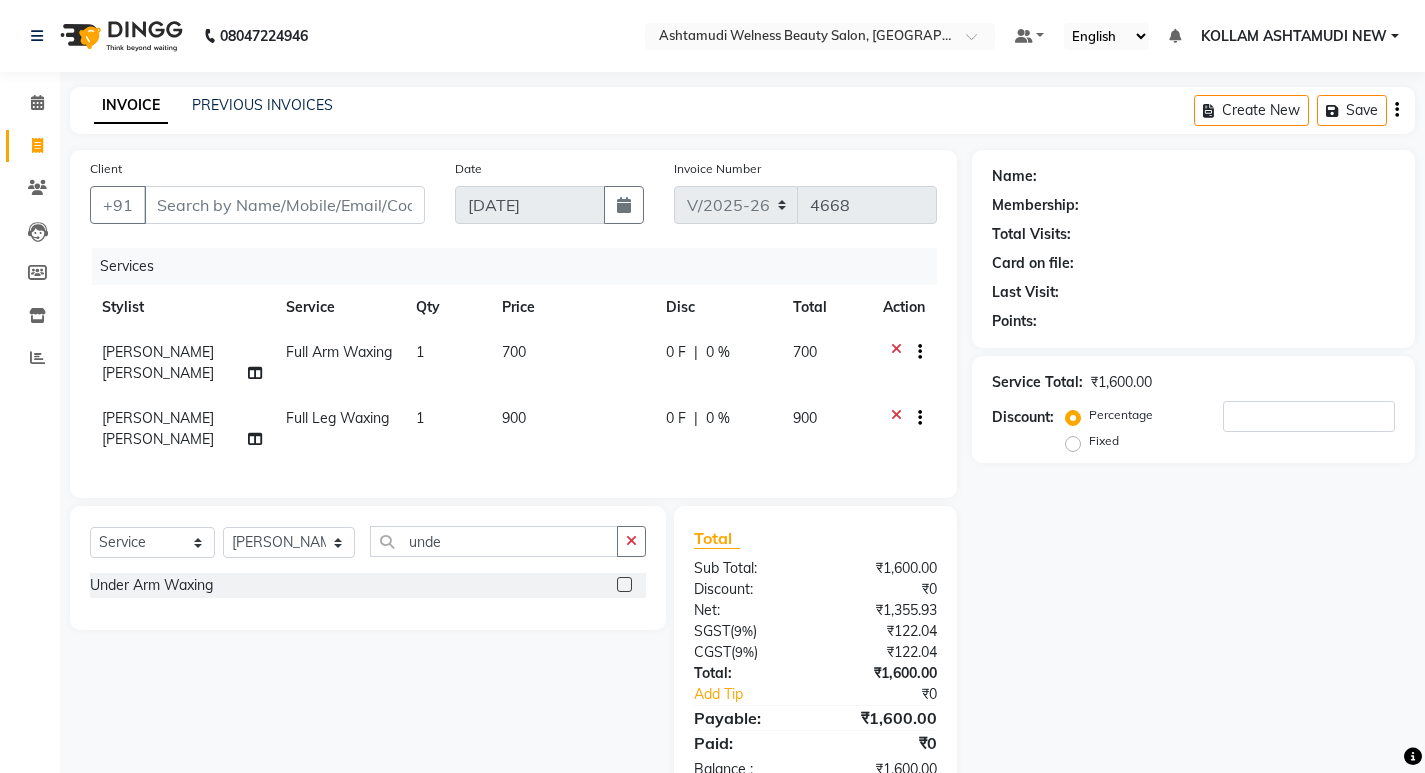 click 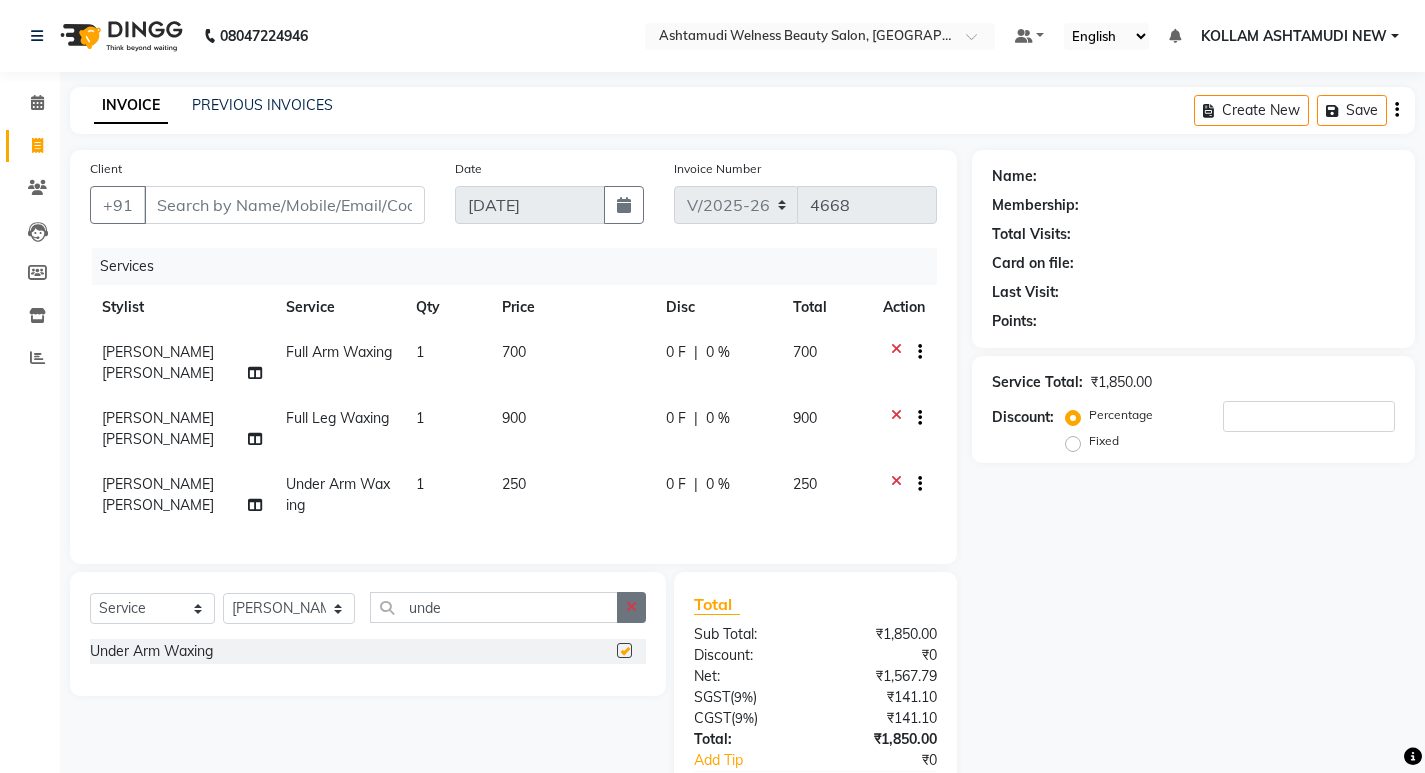checkbox on "false" 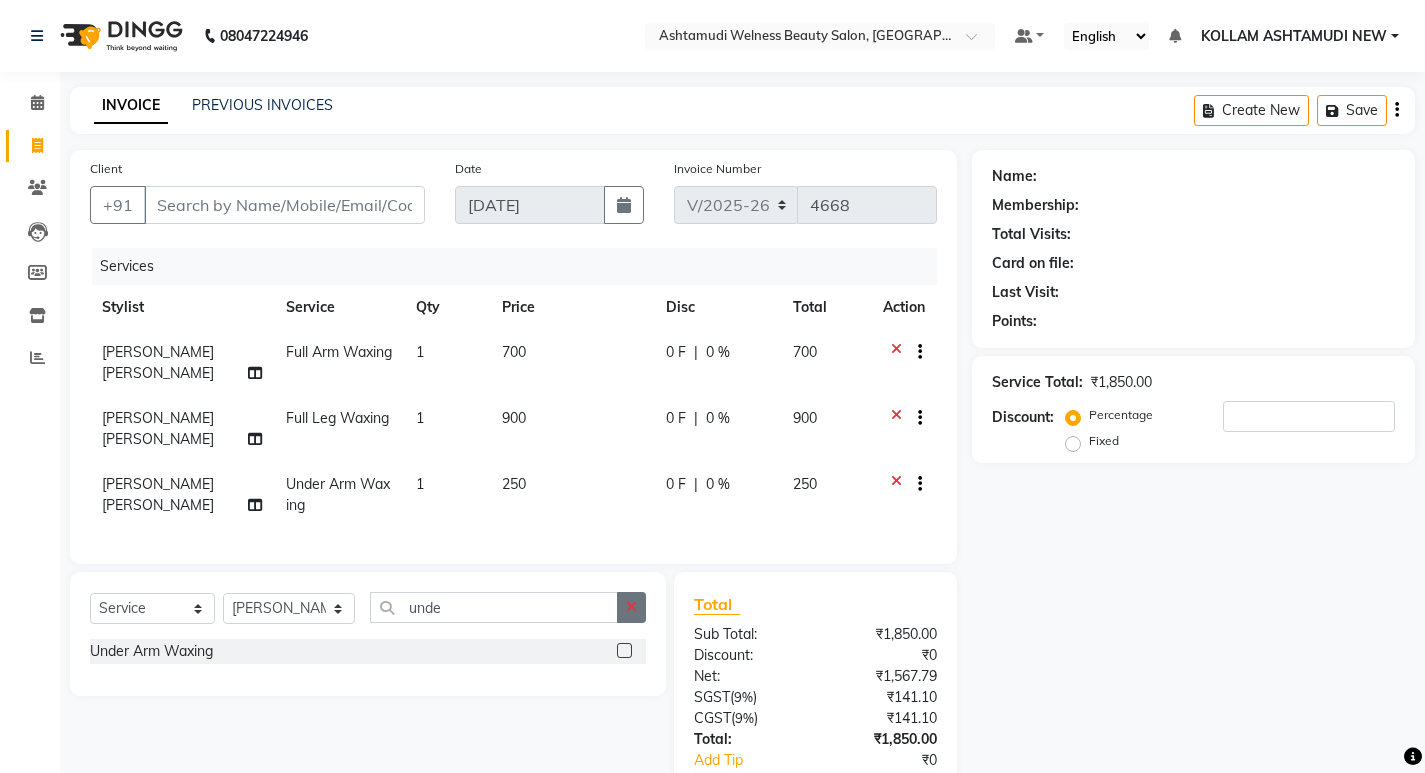 click 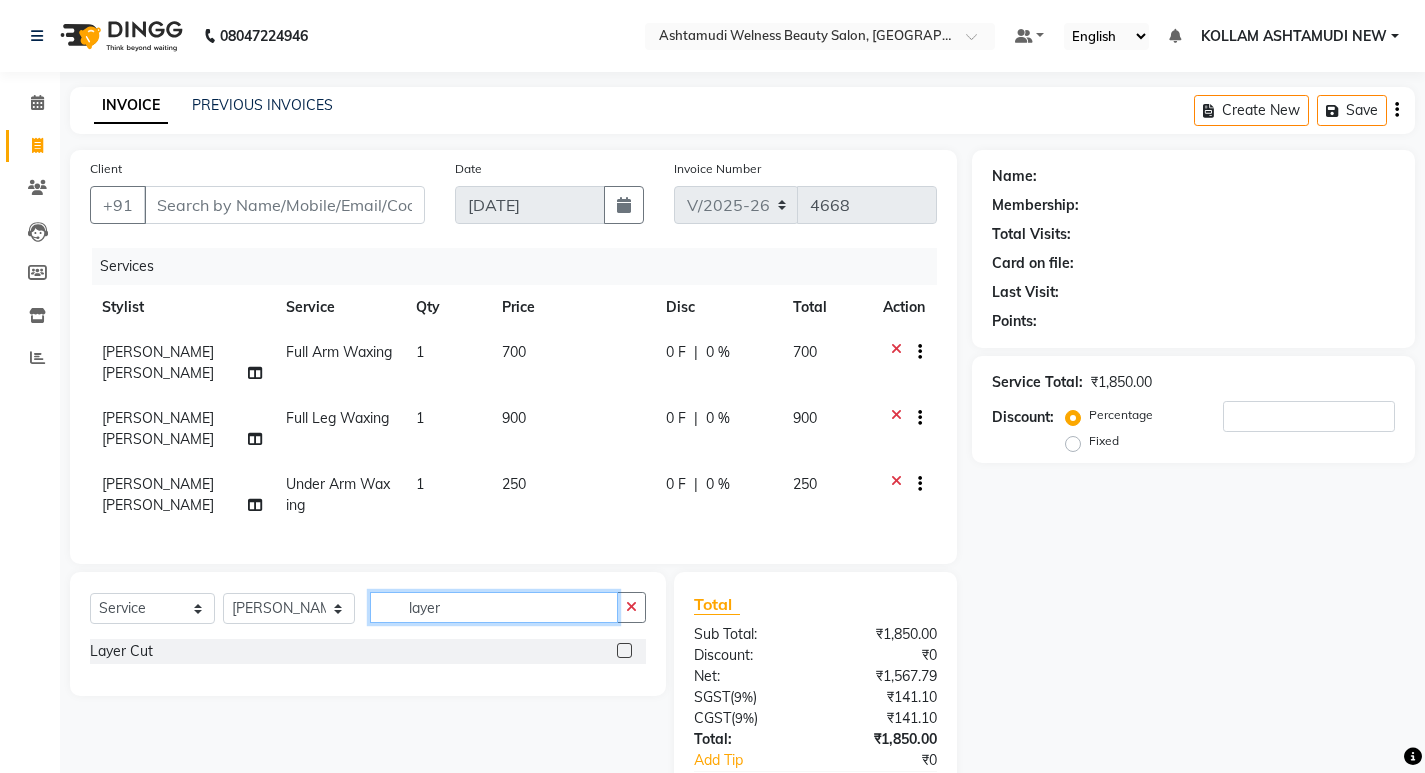 type on "layer" 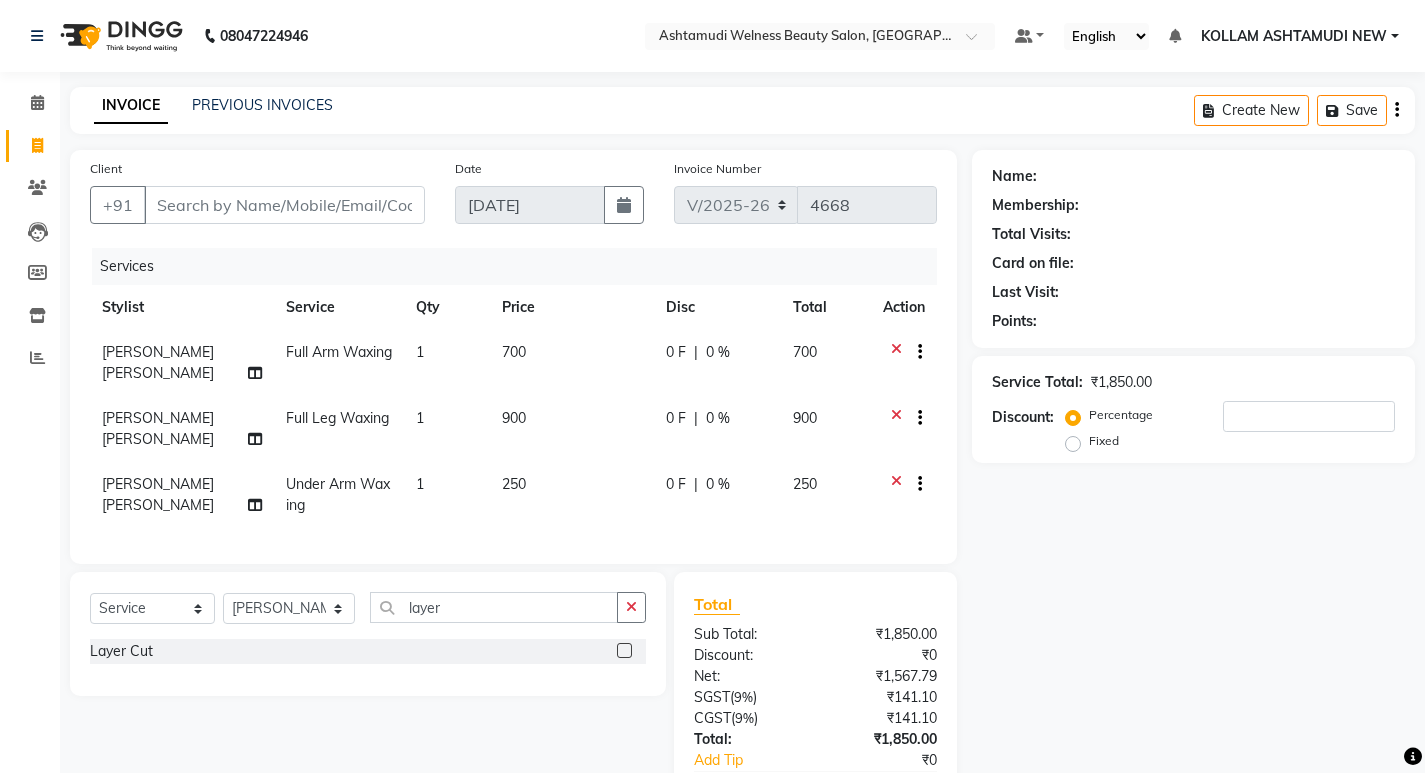 click 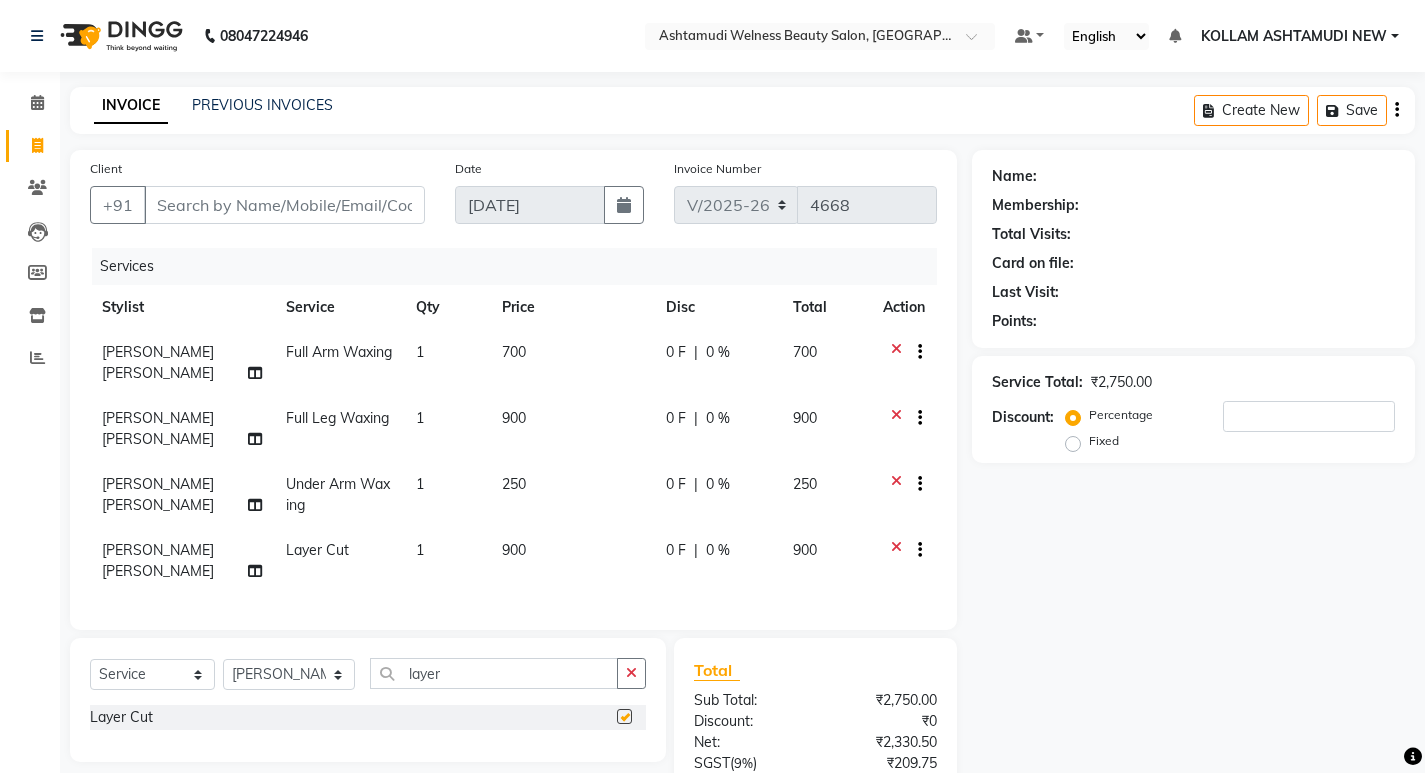 checkbox on "false" 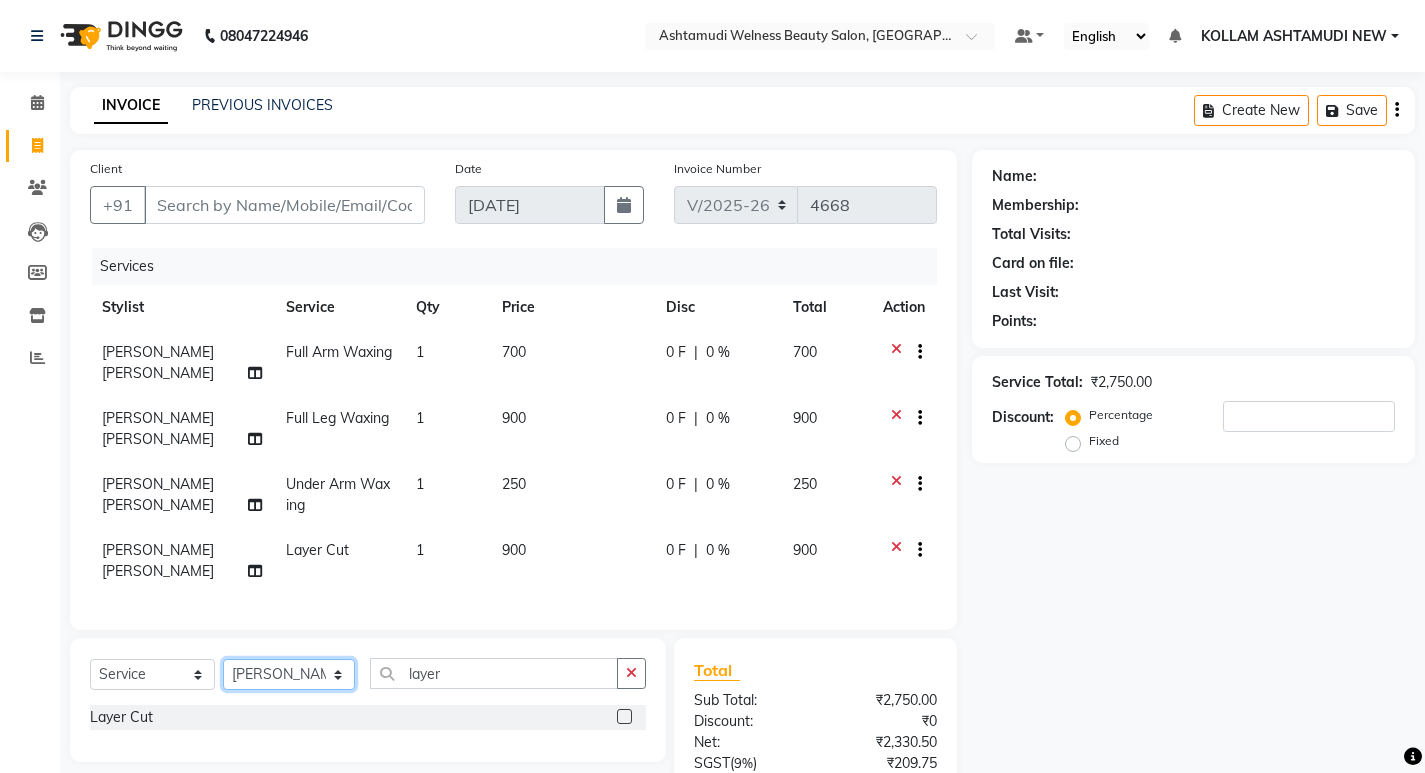 drag, startPoint x: 275, startPoint y: 639, endPoint x: 278, endPoint y: 628, distance: 11.401754 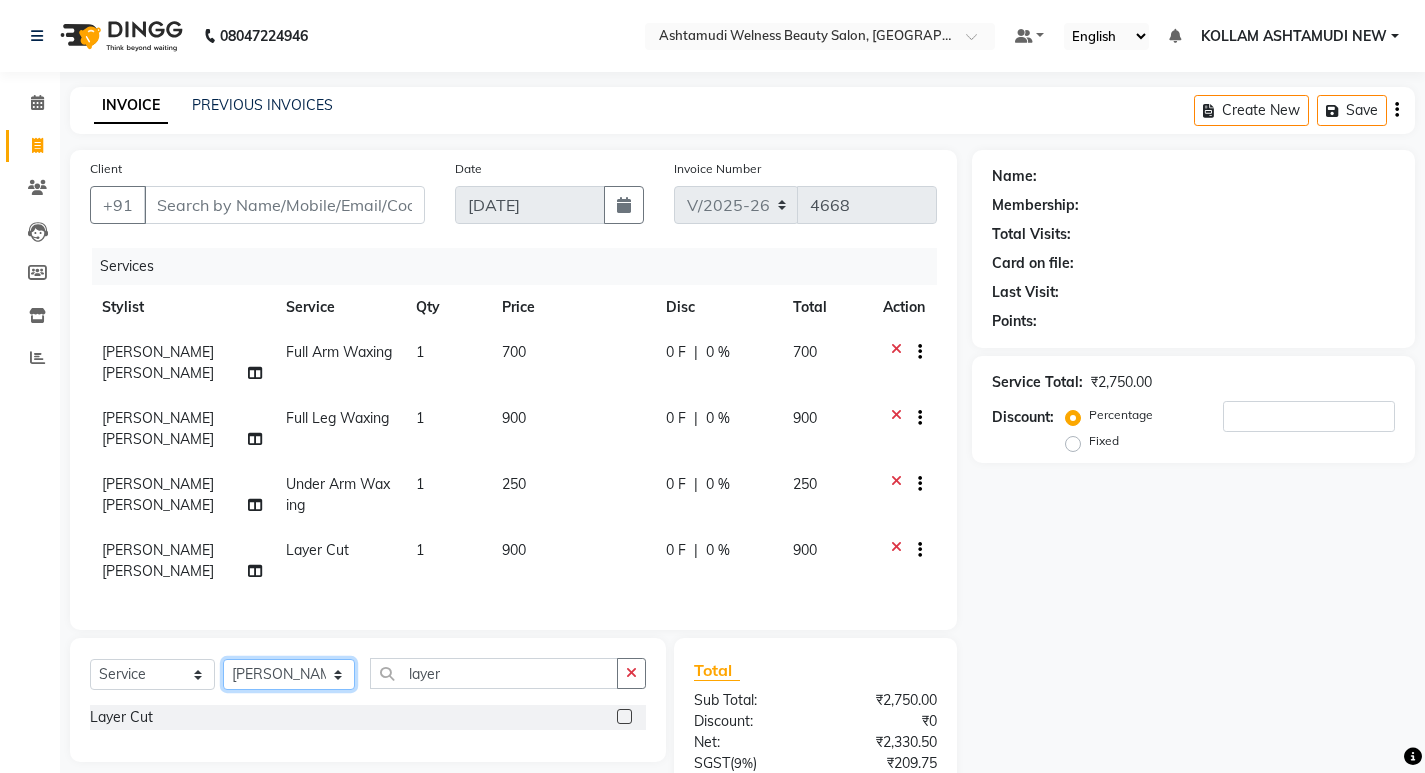 select on "51154" 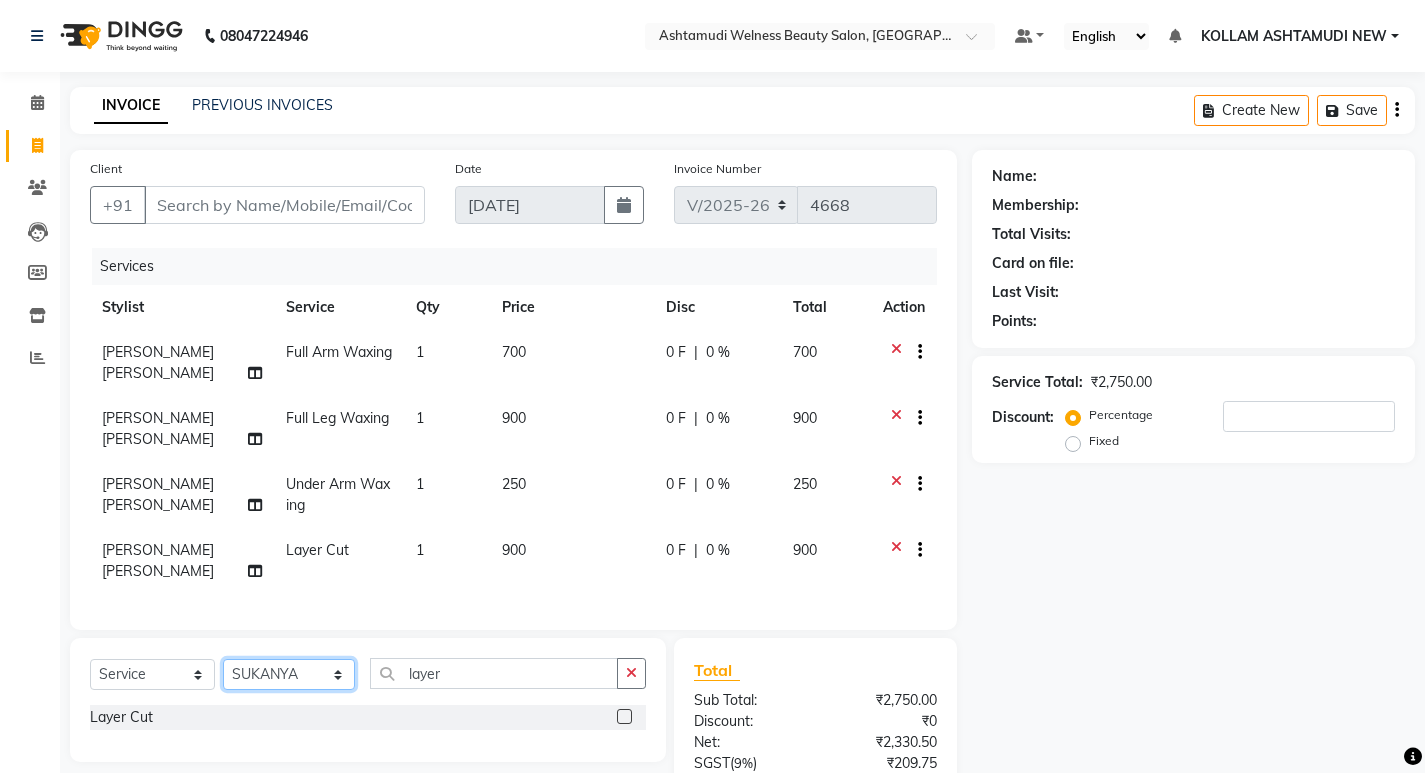 click on "Select Stylist [PERSON_NAME] Admin [PERSON_NAME]  [PERSON_NAME] [PERSON_NAME] [PERSON_NAME]  M [PERSON_NAME]  [PERSON_NAME]  P [PERSON_NAME] ASHTAMUDI KOLLAM ASHTAMUDI NEW  [PERSON_NAME] [PERSON_NAME] [PERSON_NAME]  [PERSON_NAME] [PERSON_NAME] [PERSON_NAME] [PERSON_NAME] [PERSON_NAME] M [PERSON_NAME] SARIGA [PERSON_NAME] [PERSON_NAME] [PERSON_NAME] [PERSON_NAME] [PERSON_NAME] S" 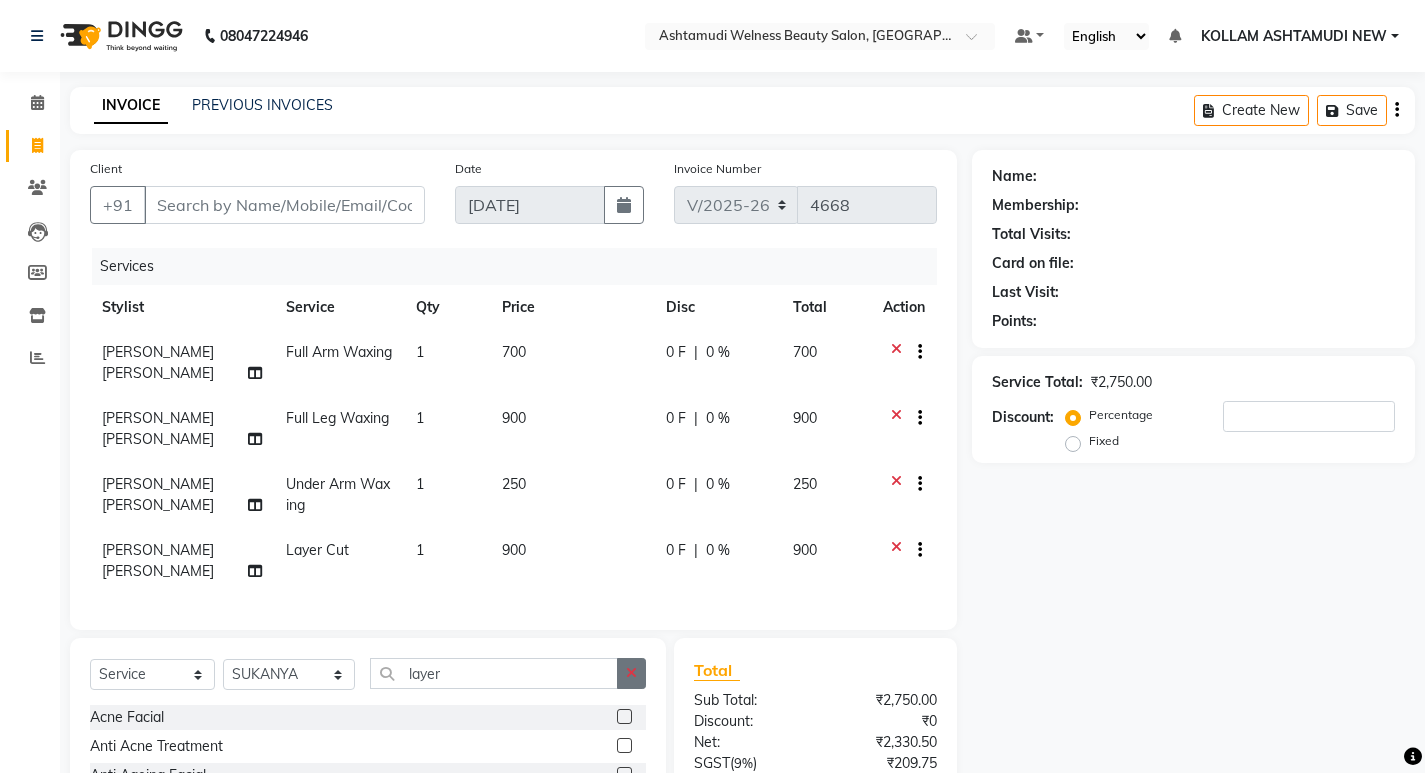 click 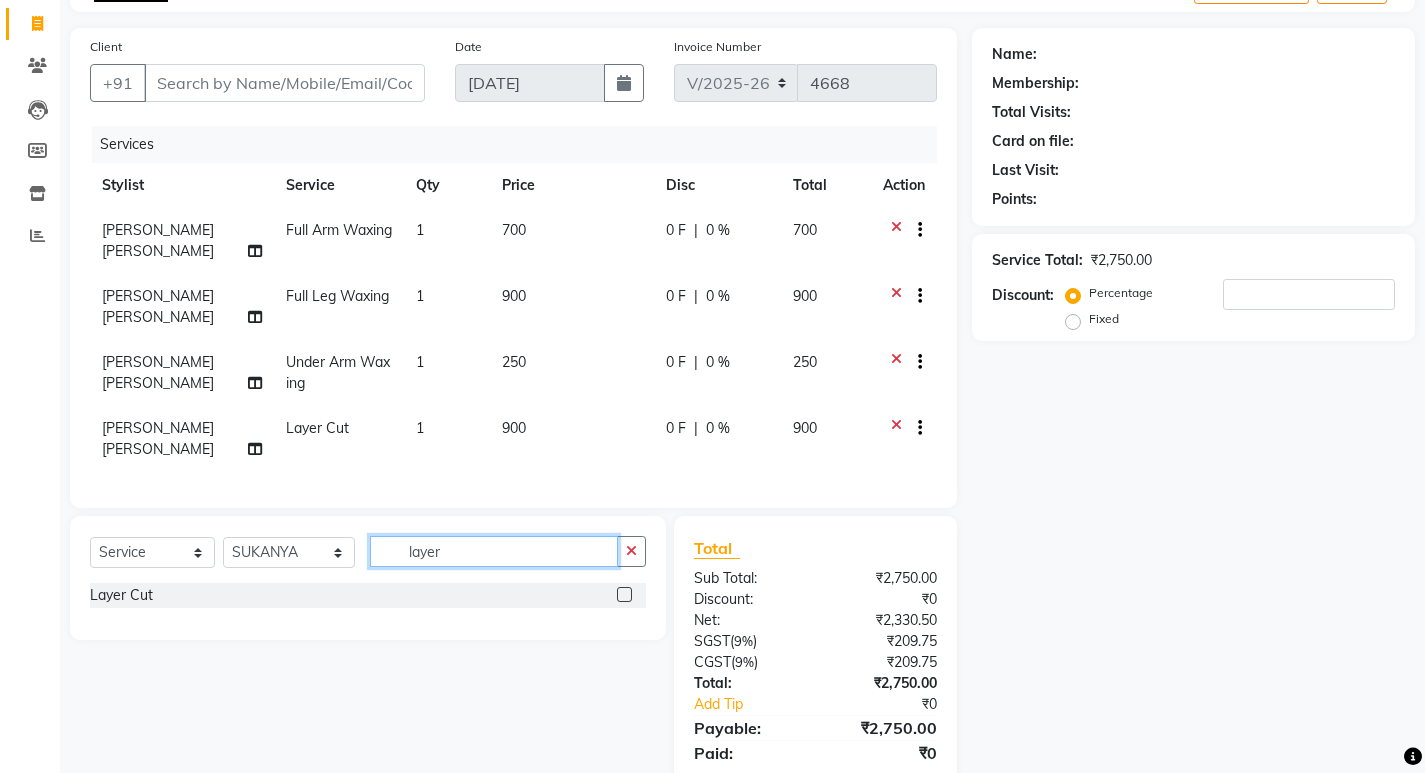 scroll, scrollTop: 153, scrollLeft: 0, axis: vertical 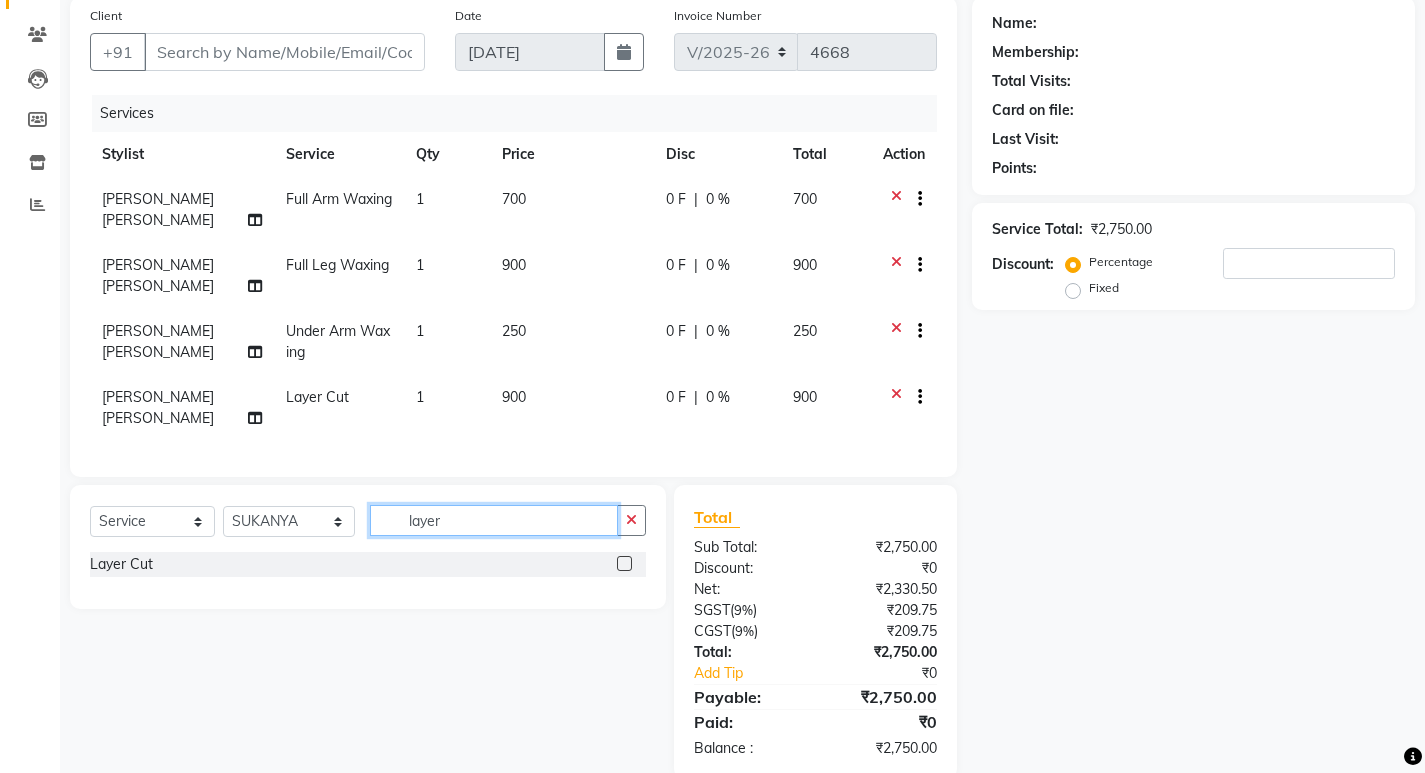 type on "layer" 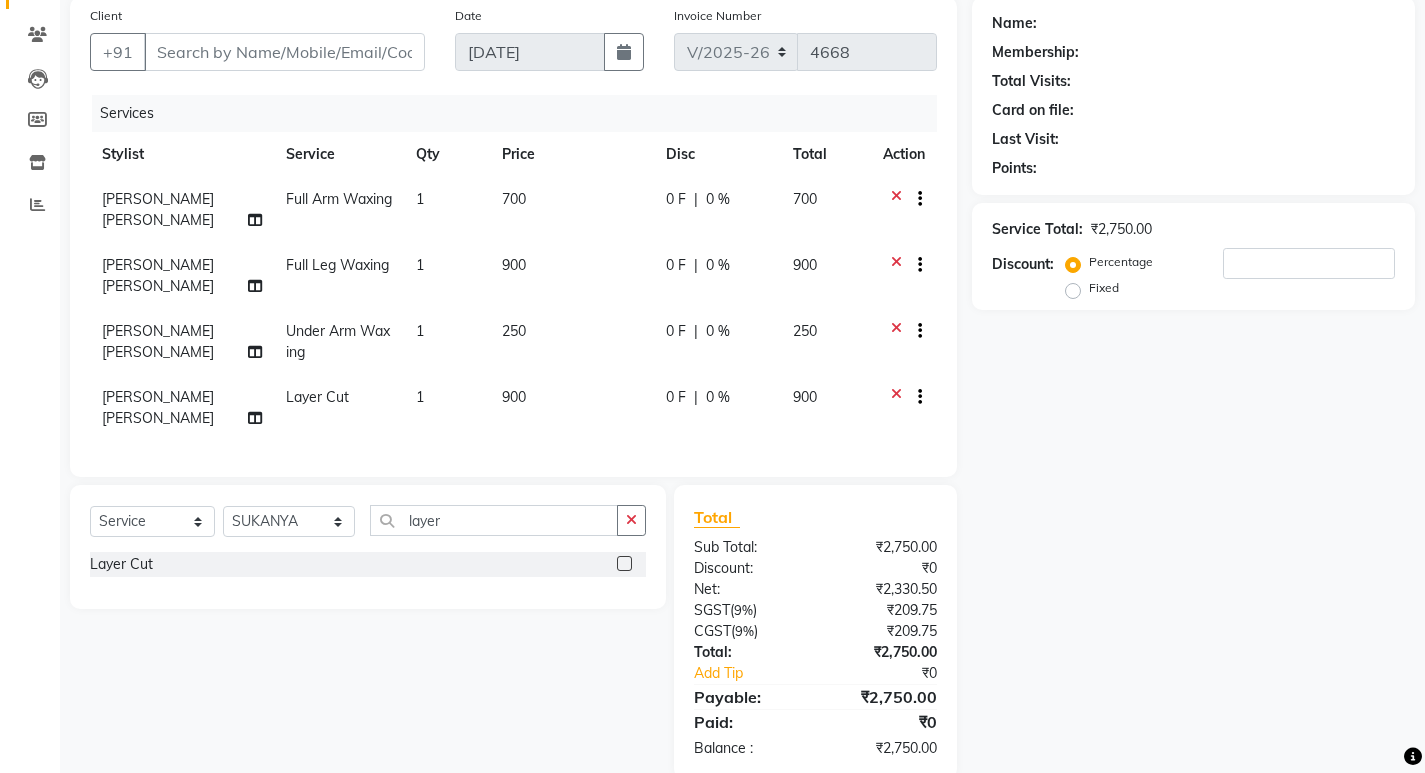 click 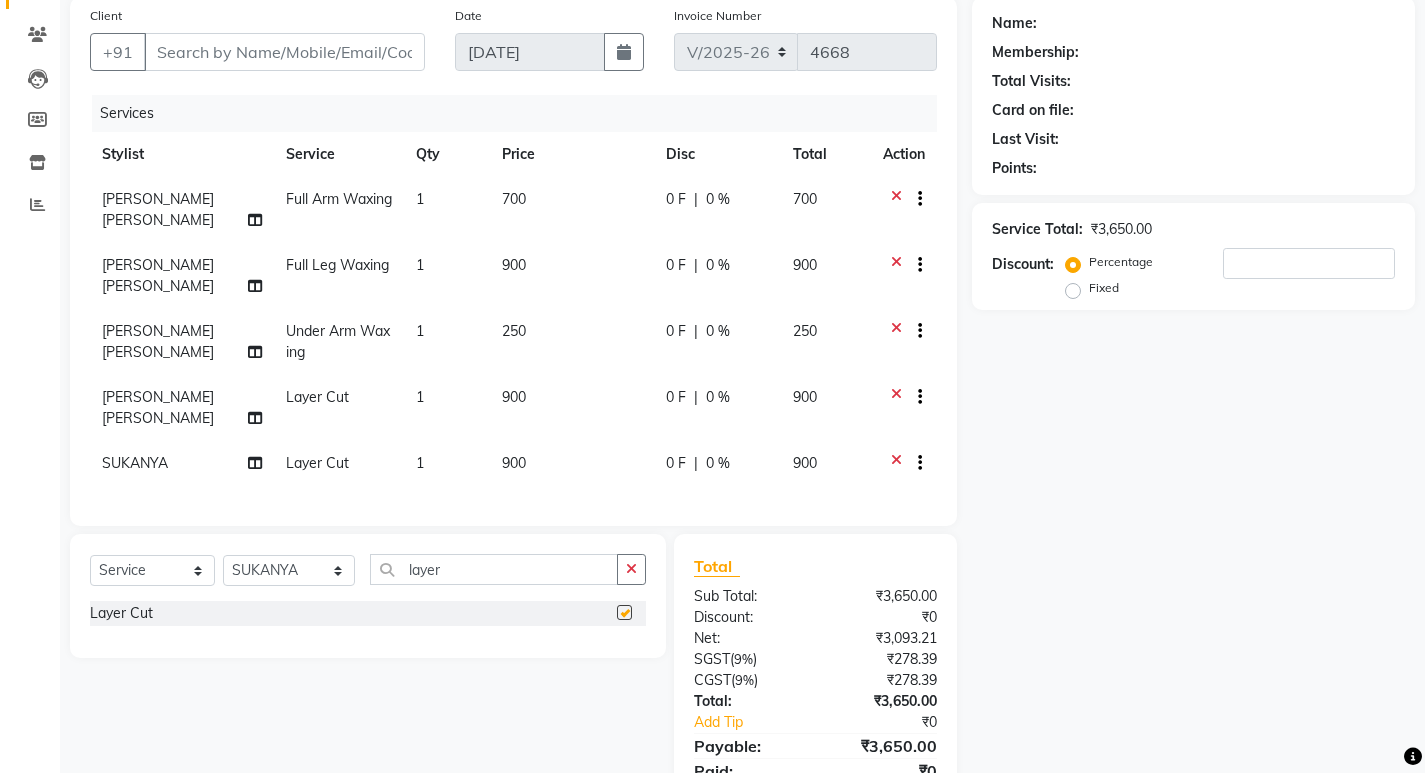 checkbox on "false" 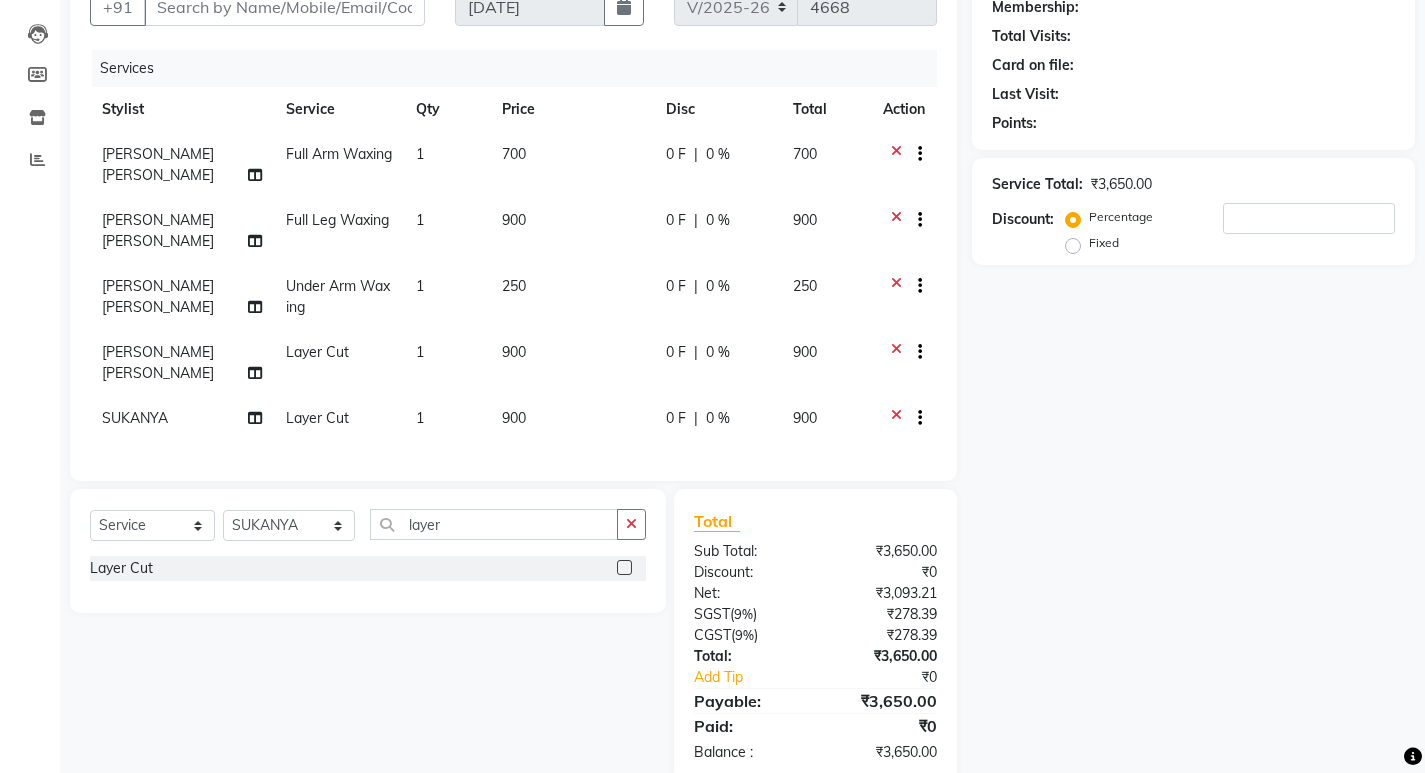 scroll, scrollTop: 219, scrollLeft: 0, axis: vertical 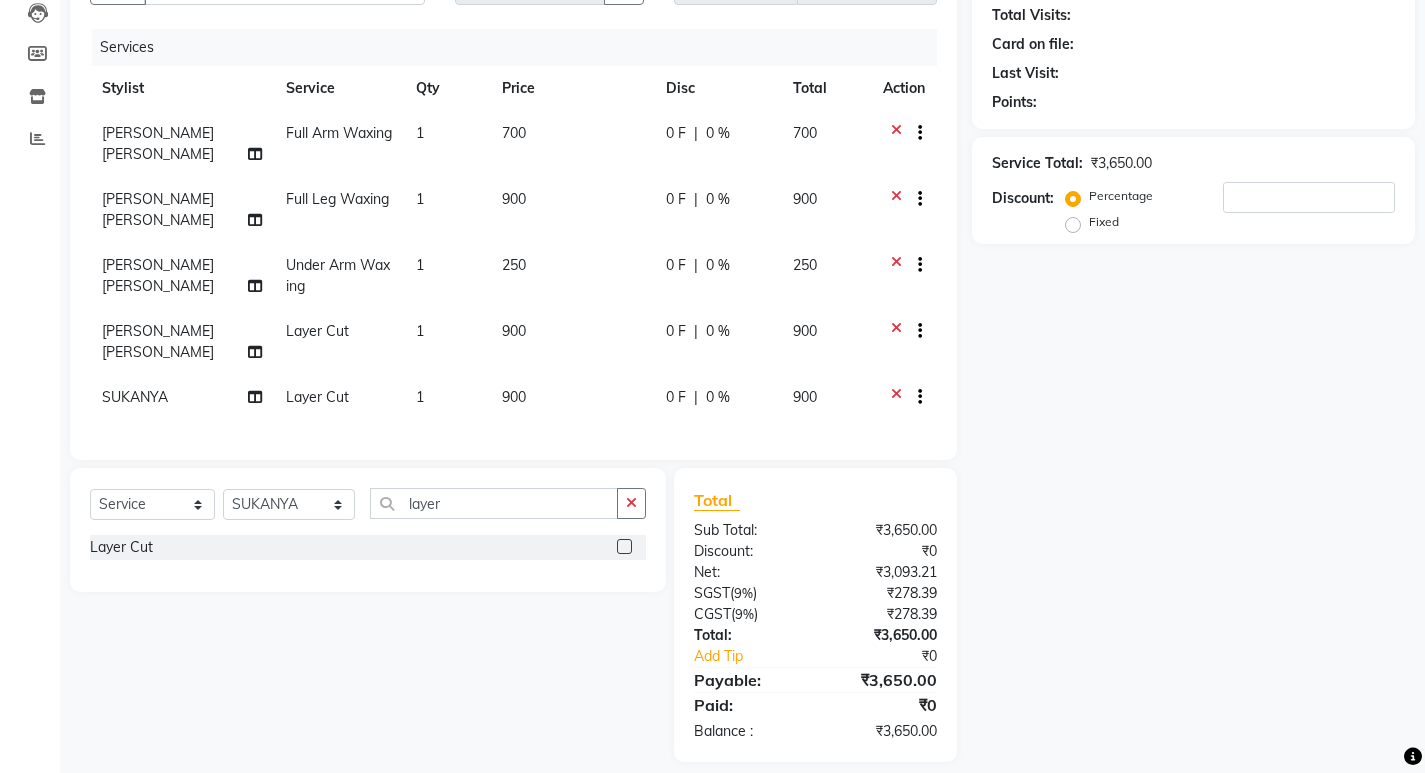 click on "Select  Service  Product  Membership  Package Voucher Prepaid Gift Card  Select Stylist [PERSON_NAME] Admin [PERSON_NAME]  [PERSON_NAME] [PERSON_NAME] [PERSON_NAME]  M [PERSON_NAME]  [PERSON_NAME]  P [PERSON_NAME] KOLLAM ASHTAMUDI KOLLAM ASHTAMUDI NEW  [PERSON_NAME] [PERSON_NAME] [PERSON_NAME]  [PERSON_NAME] [PERSON_NAME] [PERSON_NAME] [PERSON_NAME] [PERSON_NAME] M [PERSON_NAME] SARIGA [PERSON_NAME] [PERSON_NAME] [PERSON_NAME] [PERSON_NAME] [PERSON_NAME] S layer" 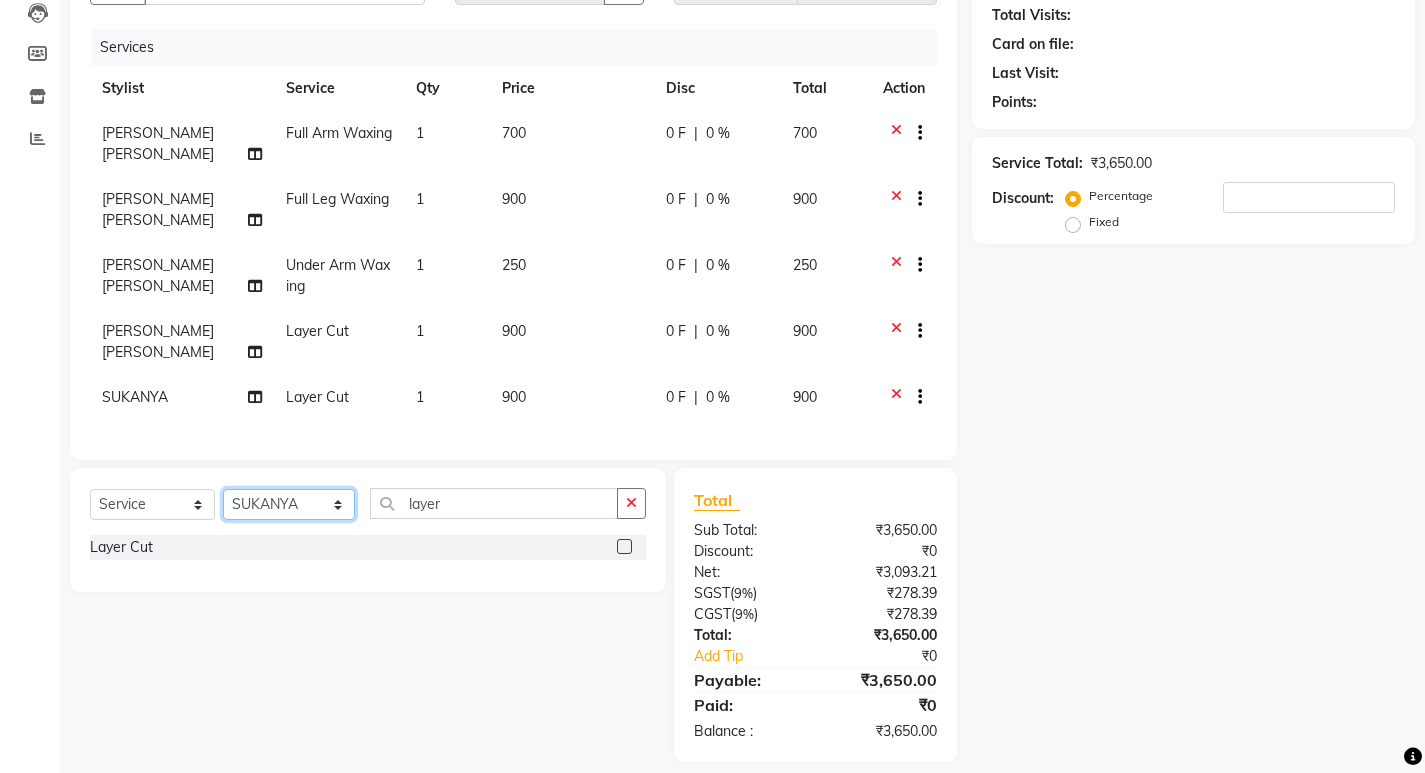 click on "Select Stylist [PERSON_NAME] Admin [PERSON_NAME]  [PERSON_NAME] [PERSON_NAME] [PERSON_NAME]  M [PERSON_NAME]  [PERSON_NAME]  P [PERSON_NAME] ASHTAMUDI KOLLAM ASHTAMUDI NEW  [PERSON_NAME] [PERSON_NAME] [PERSON_NAME]  [PERSON_NAME] [PERSON_NAME] [PERSON_NAME] [PERSON_NAME] [PERSON_NAME] M [PERSON_NAME] SARIGA [PERSON_NAME] [PERSON_NAME] [PERSON_NAME] [PERSON_NAME] [PERSON_NAME] S" 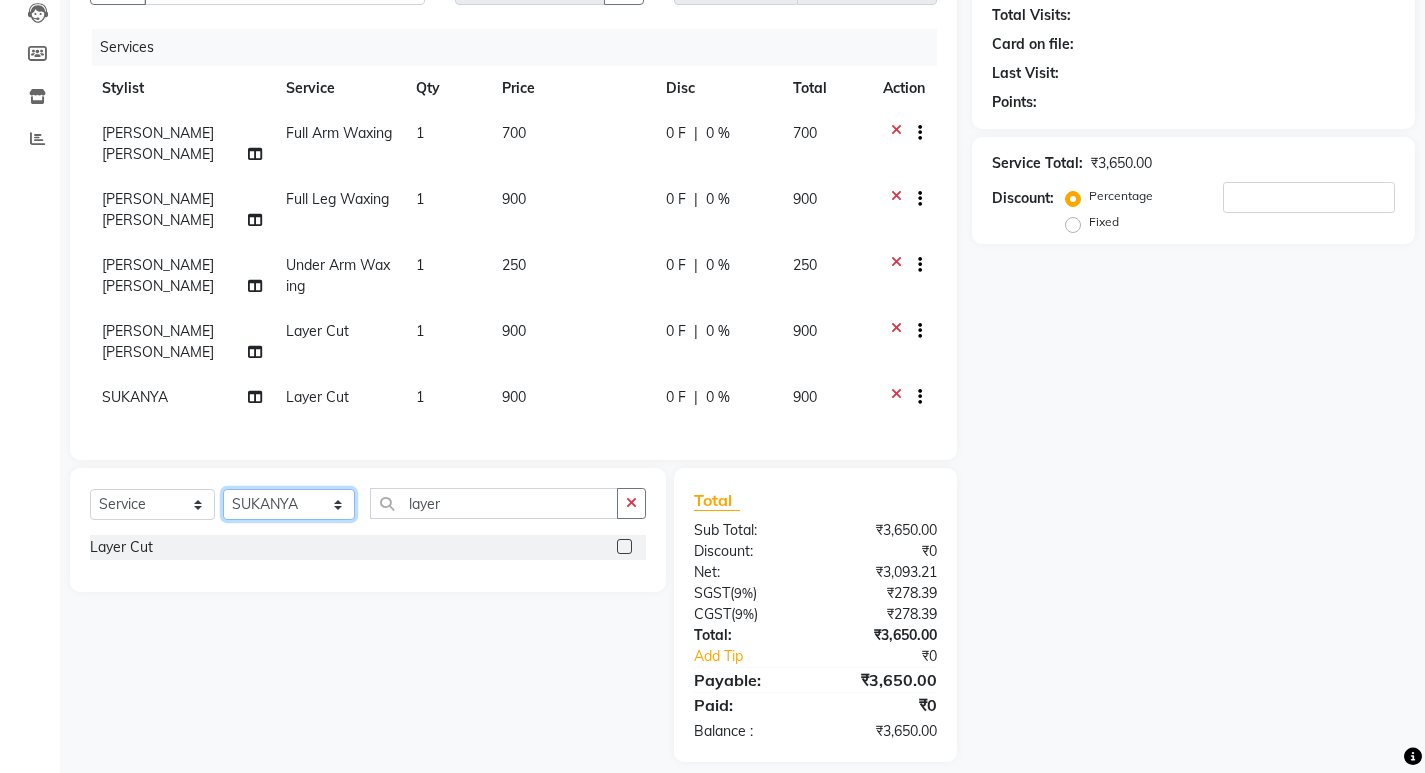 select on "25979" 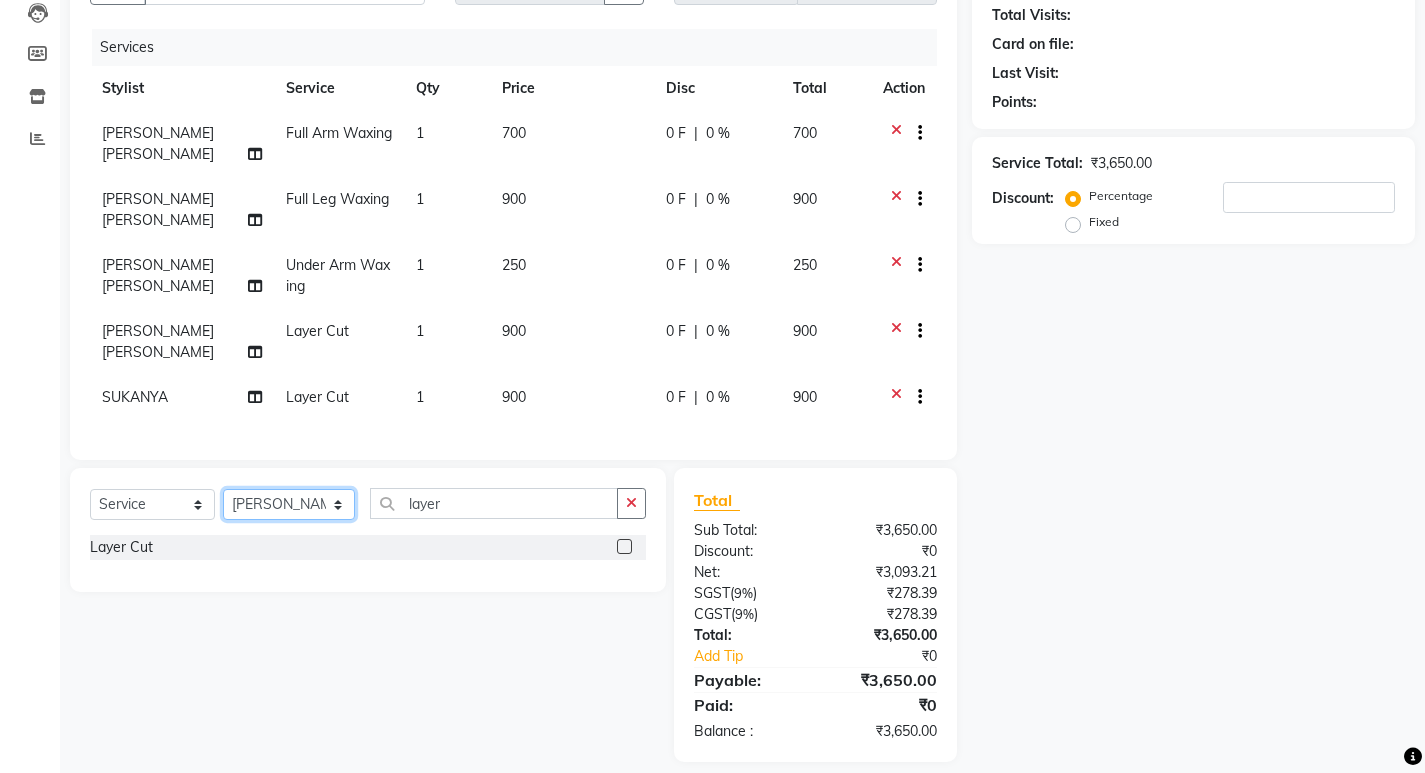 click on "Select Stylist [PERSON_NAME] Admin [PERSON_NAME]  [PERSON_NAME] [PERSON_NAME] [PERSON_NAME]  M [PERSON_NAME]  [PERSON_NAME]  P [PERSON_NAME] ASHTAMUDI KOLLAM ASHTAMUDI NEW  [PERSON_NAME] [PERSON_NAME] [PERSON_NAME]  [PERSON_NAME] [PERSON_NAME] [PERSON_NAME] [PERSON_NAME] [PERSON_NAME] M [PERSON_NAME] SARIGA [PERSON_NAME] [PERSON_NAME] [PERSON_NAME] [PERSON_NAME] [PERSON_NAME] S" 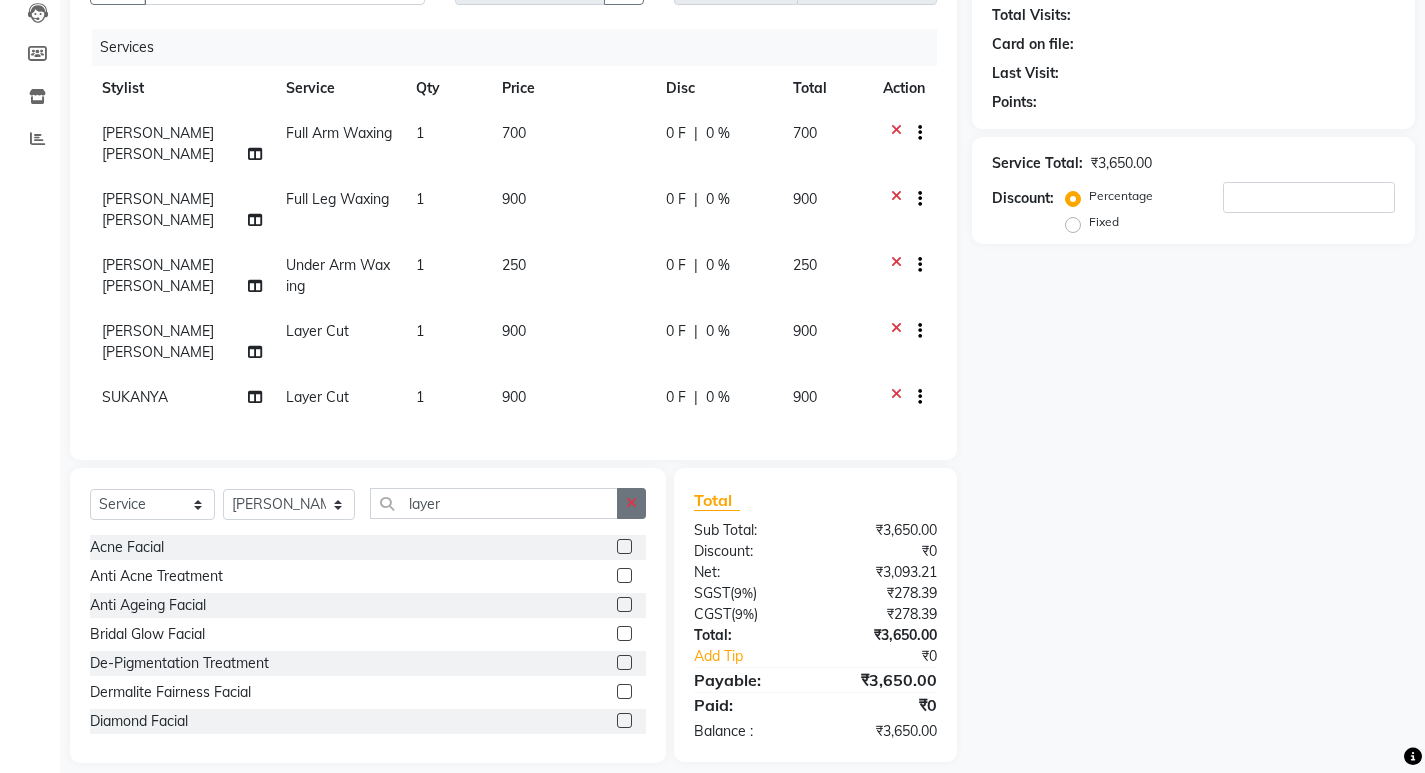 click 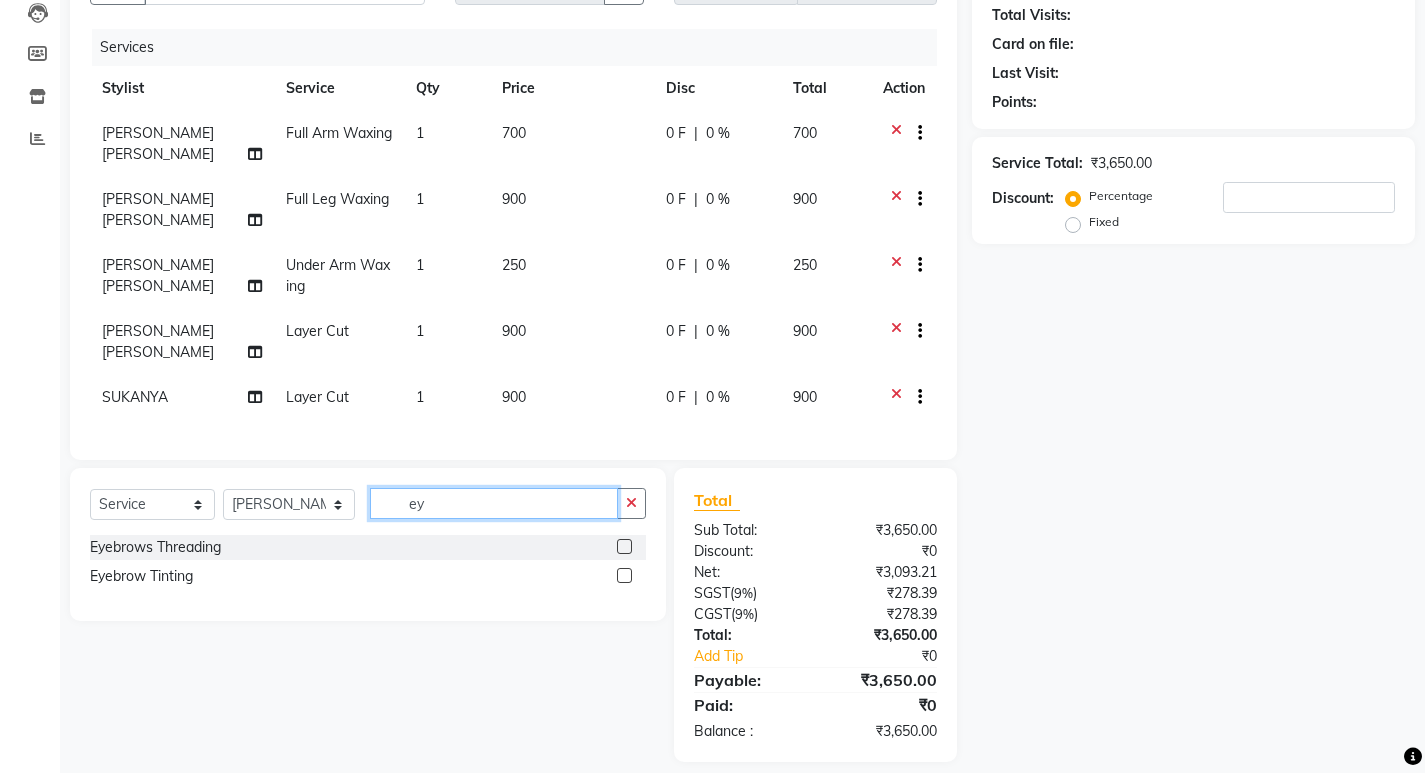 type on "ey" 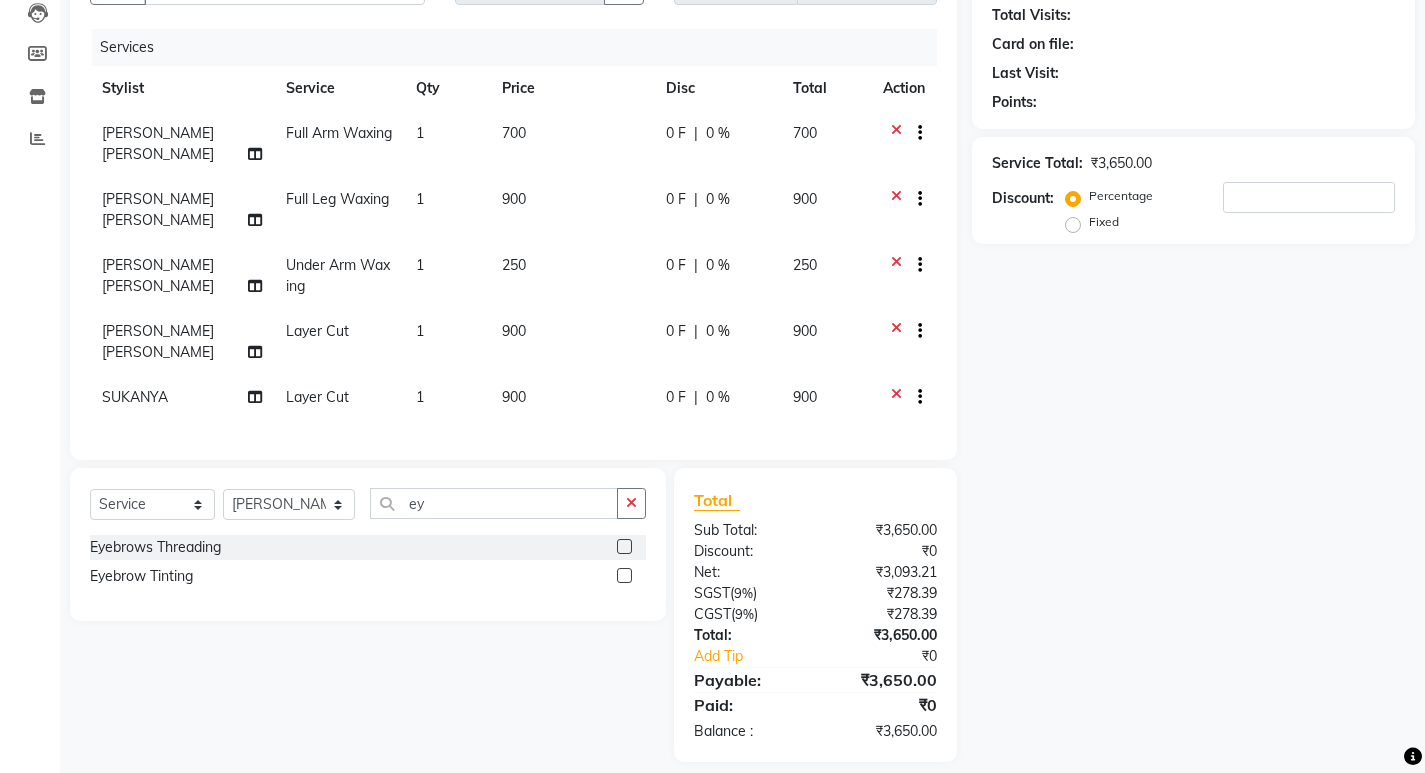 click 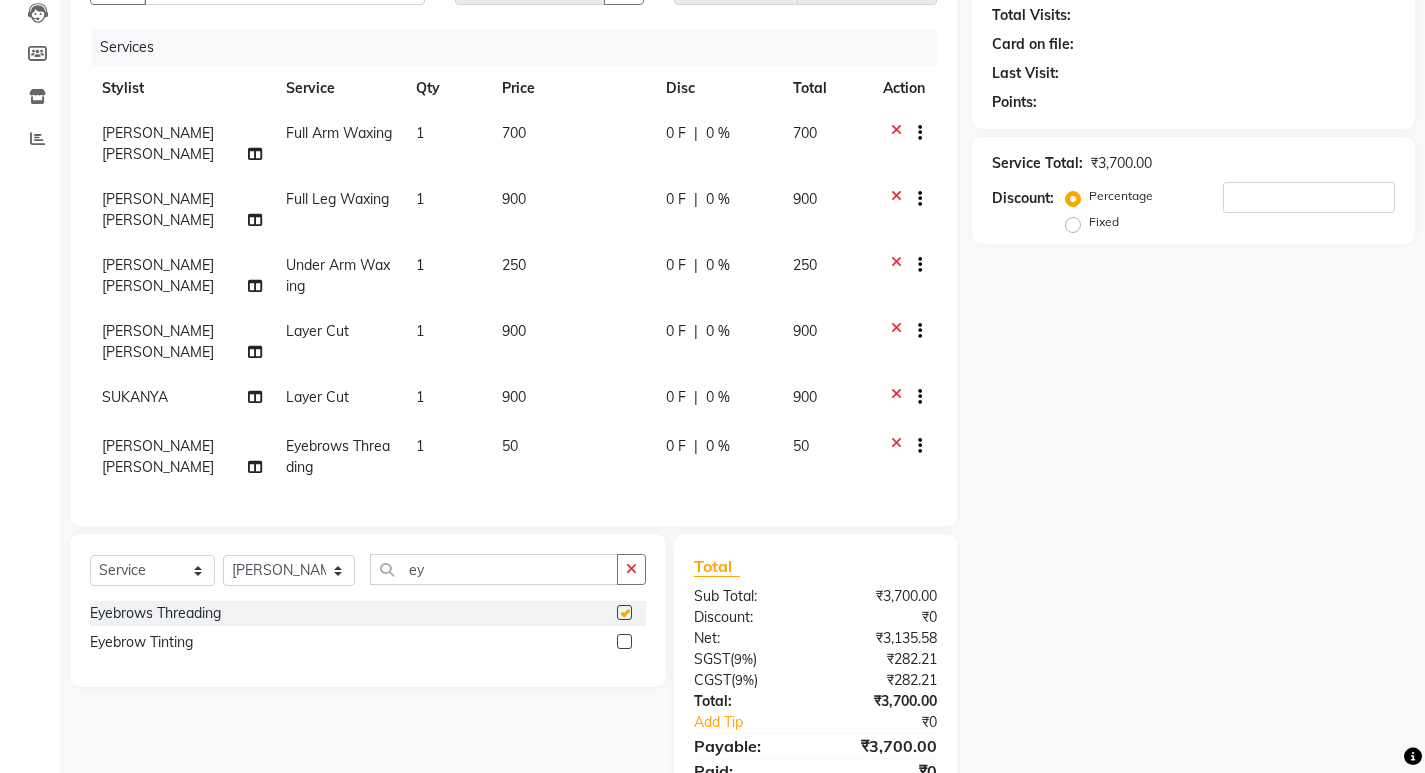 checkbox on "false" 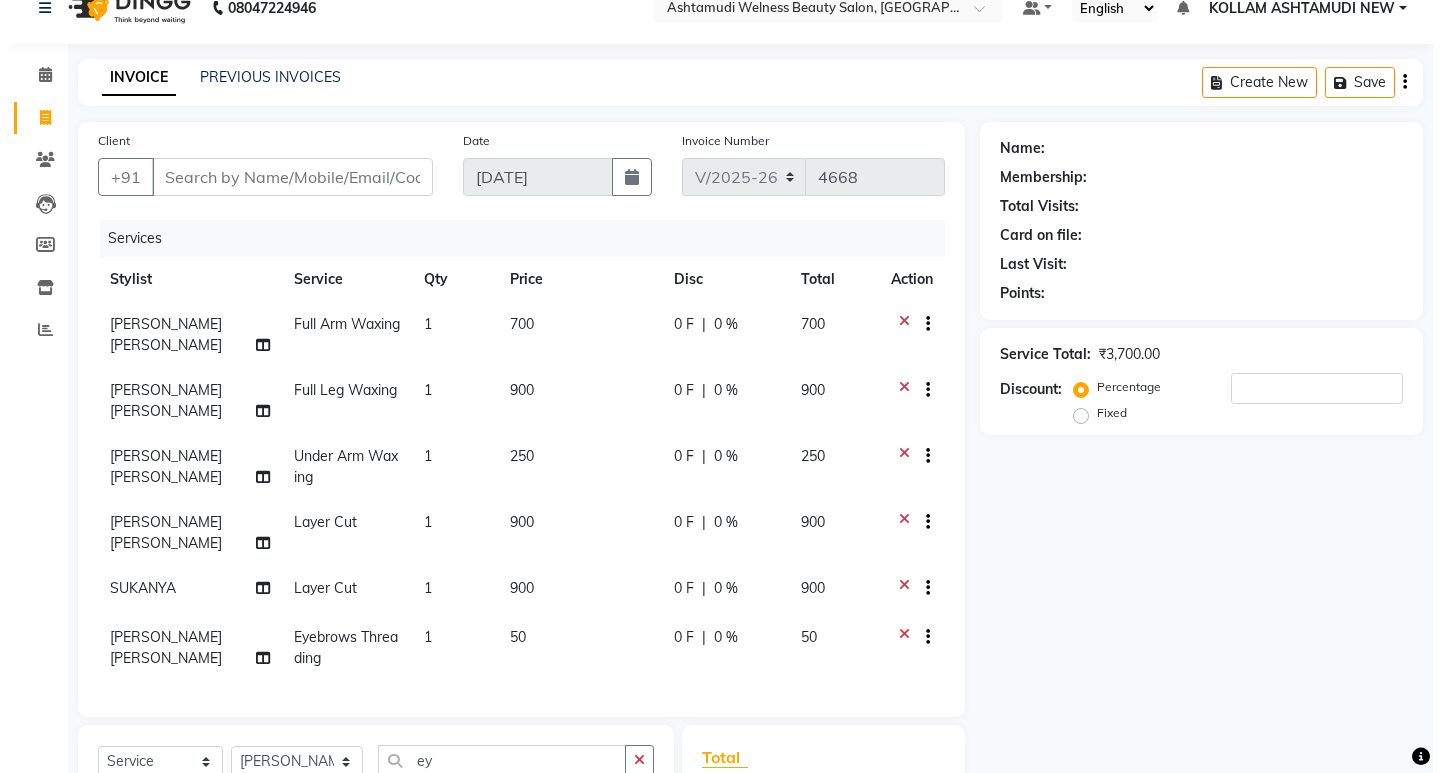 scroll, scrollTop: 0, scrollLeft: 0, axis: both 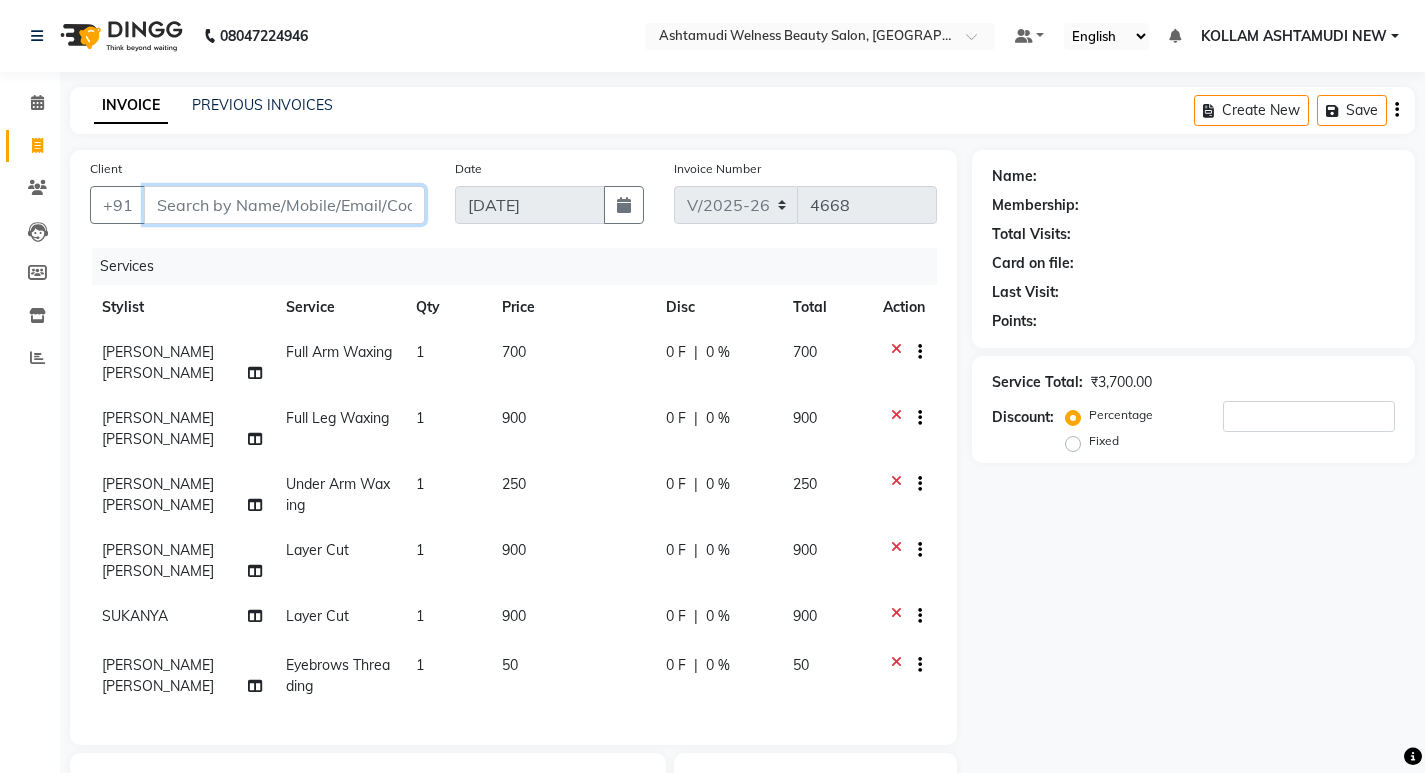 click on "Client" at bounding box center (284, 205) 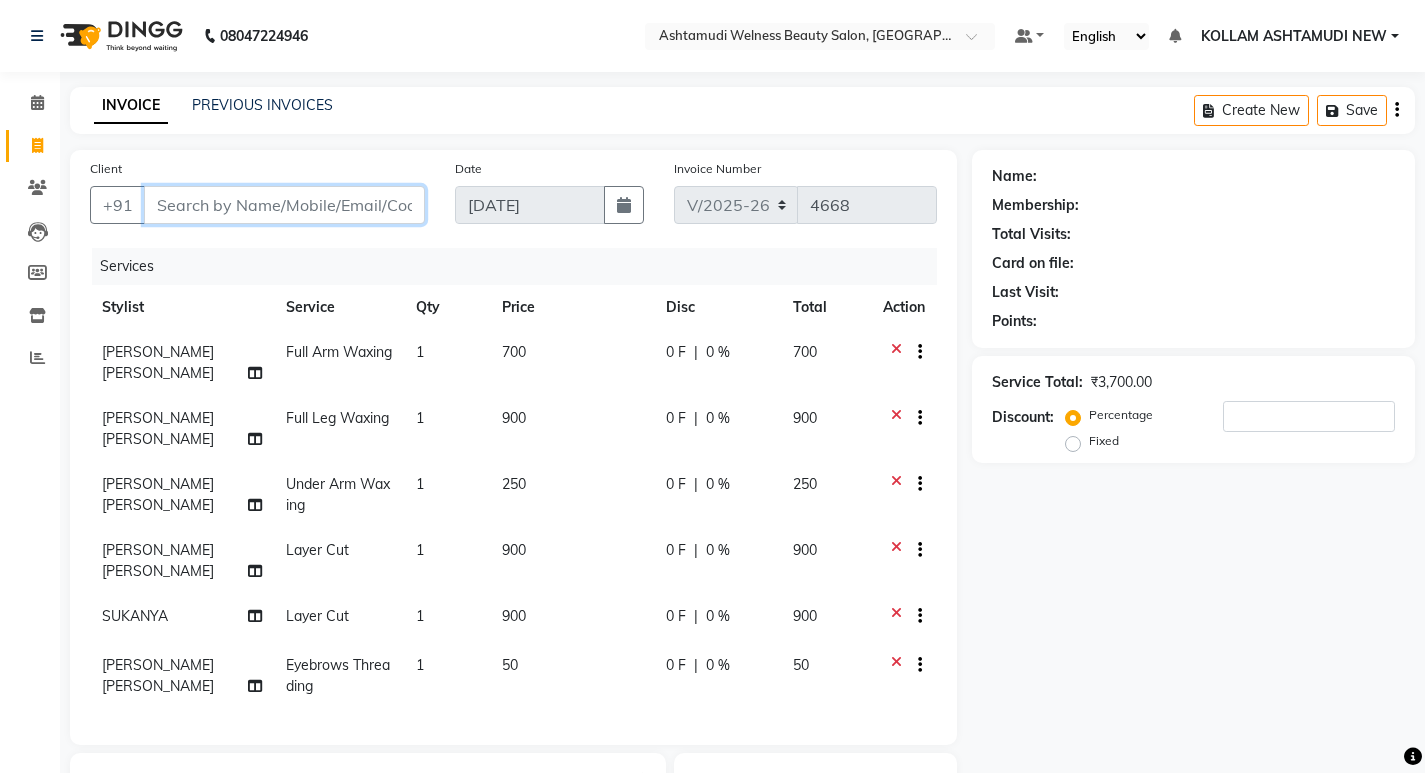 type on "9" 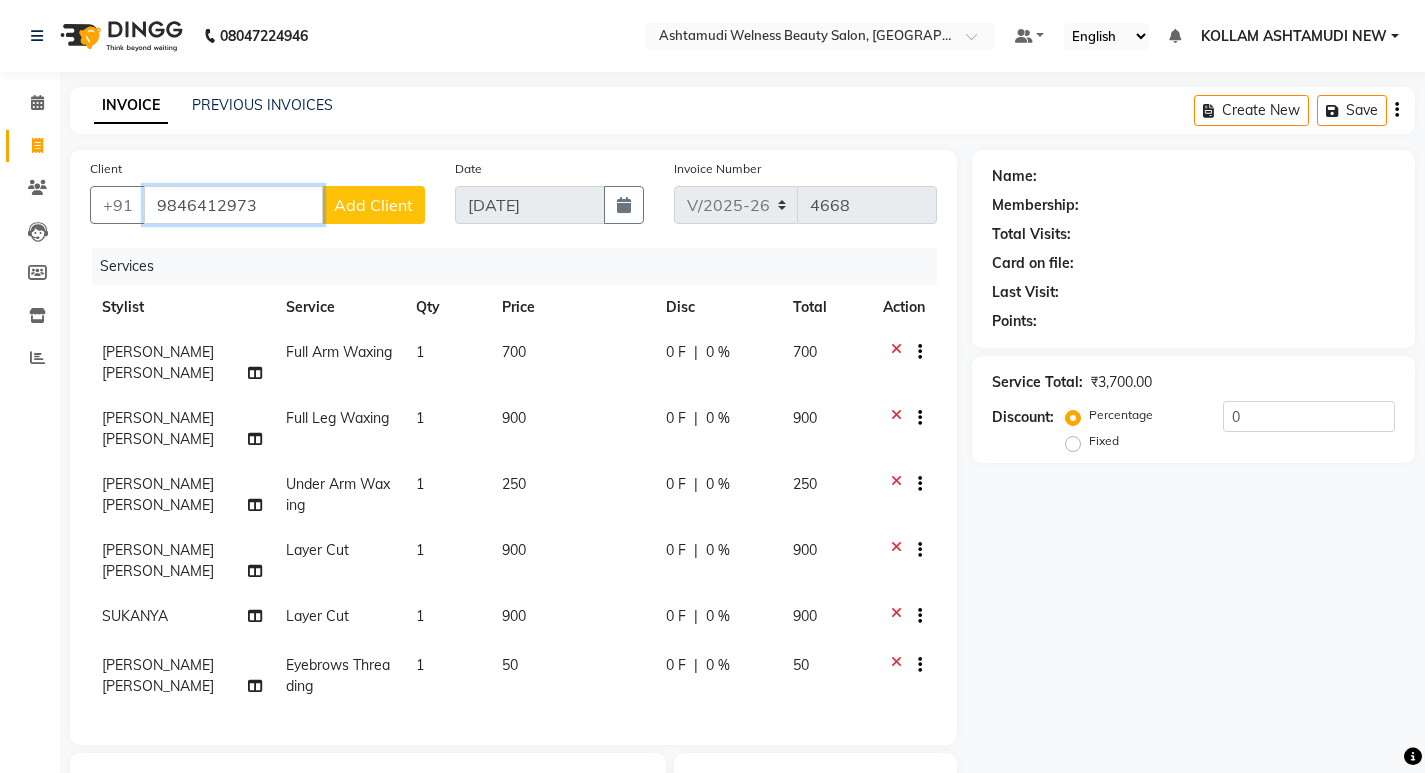 type on "9846412973" 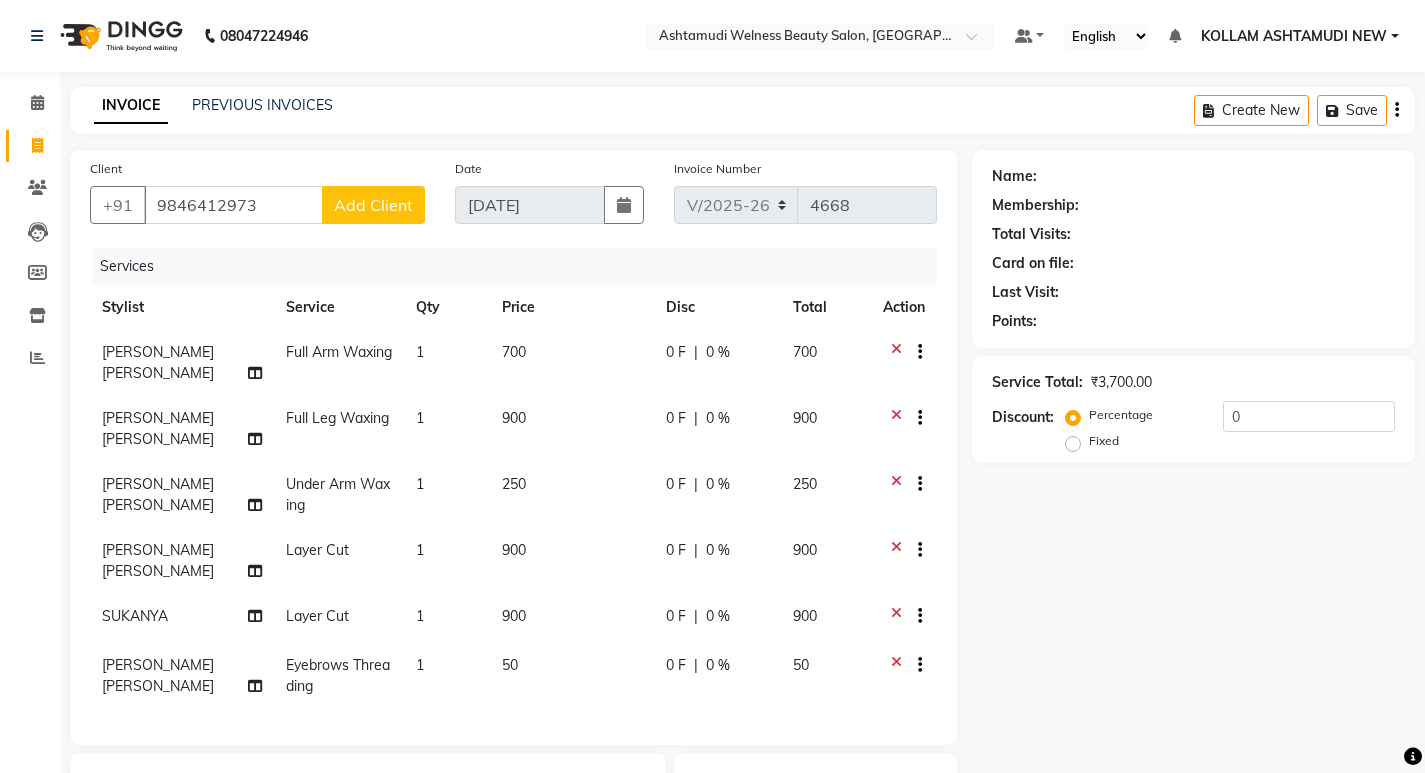 click on "Add Client" 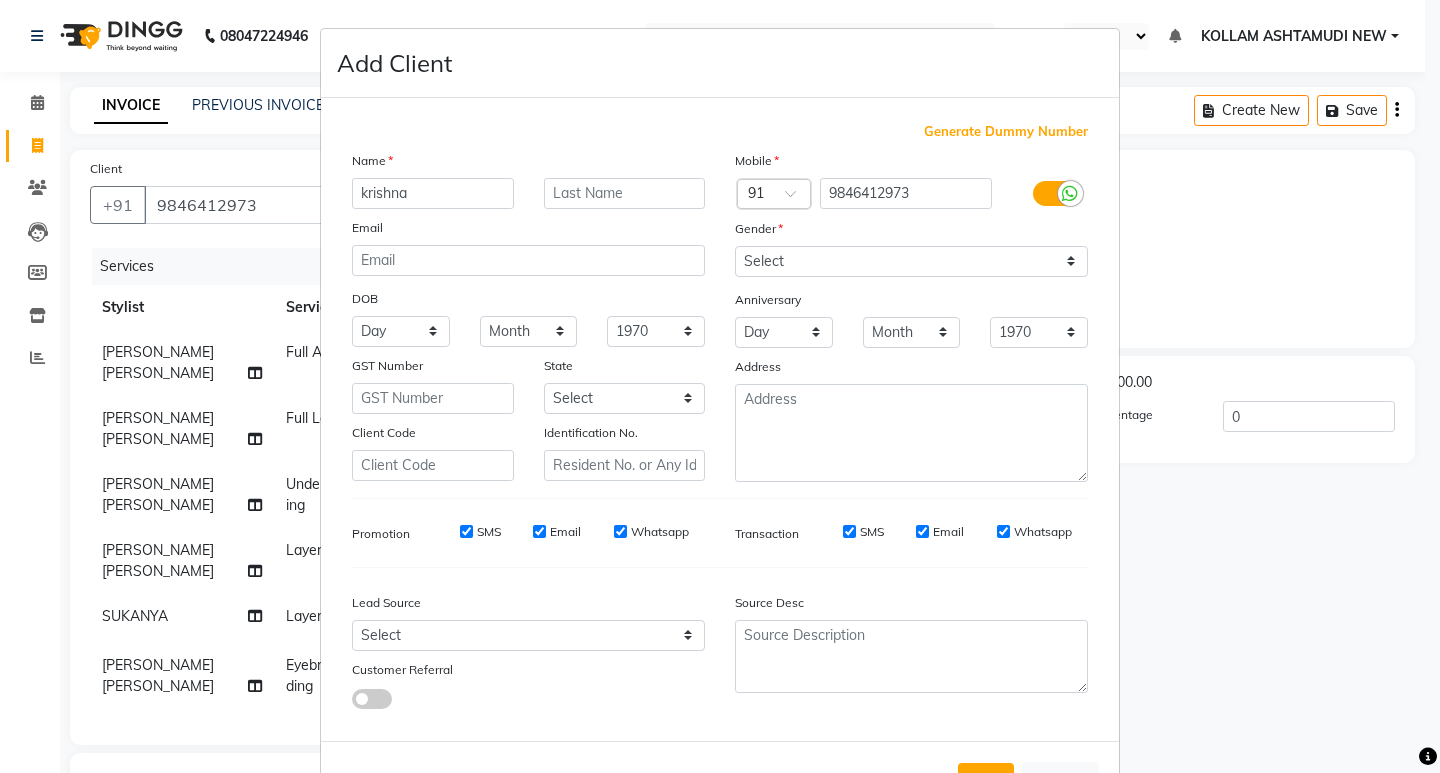 type on "krishna" 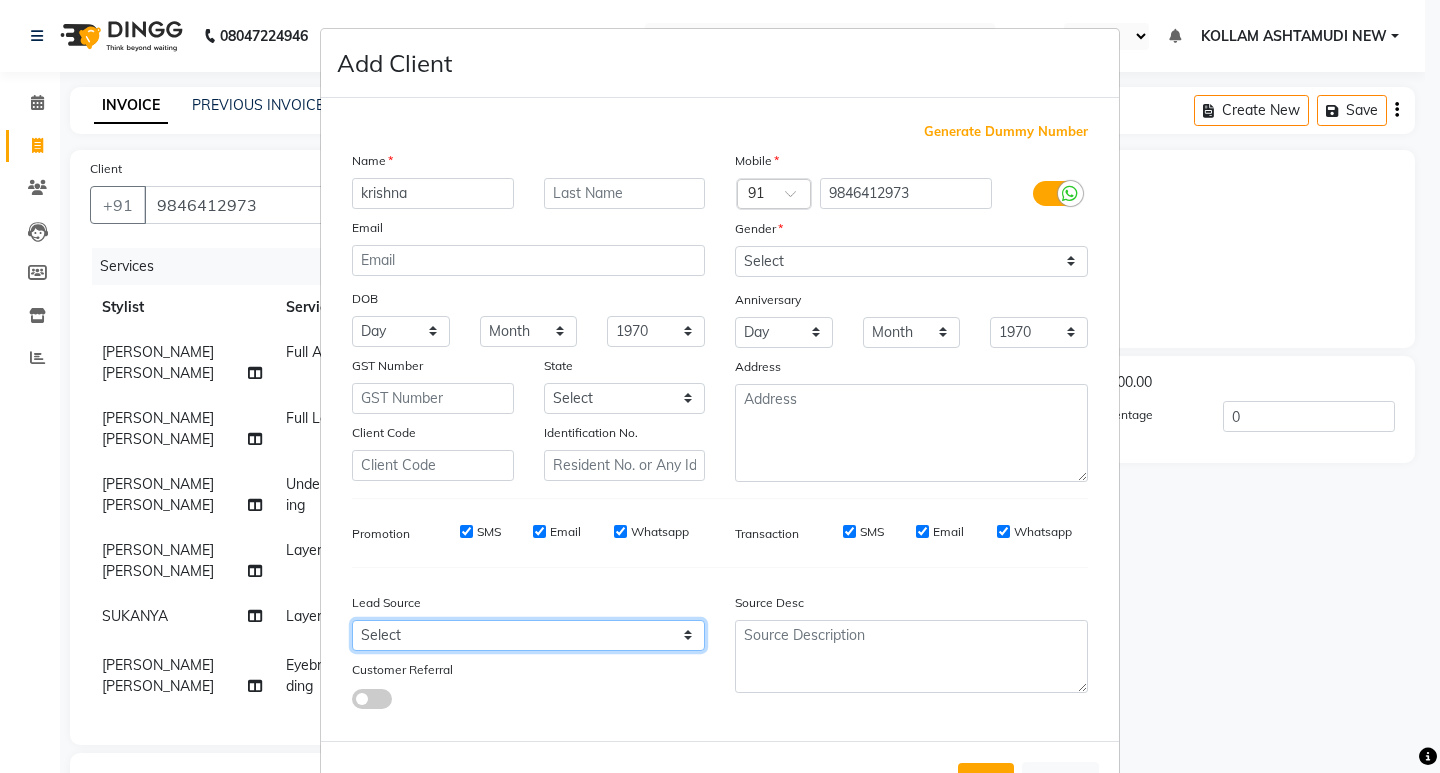 click on "Select Walk-in Referral Internet Friend Word of Mouth Advertisement Facebook JustDial Google Other Instagram  YouTube  WhatsApp" at bounding box center [528, 635] 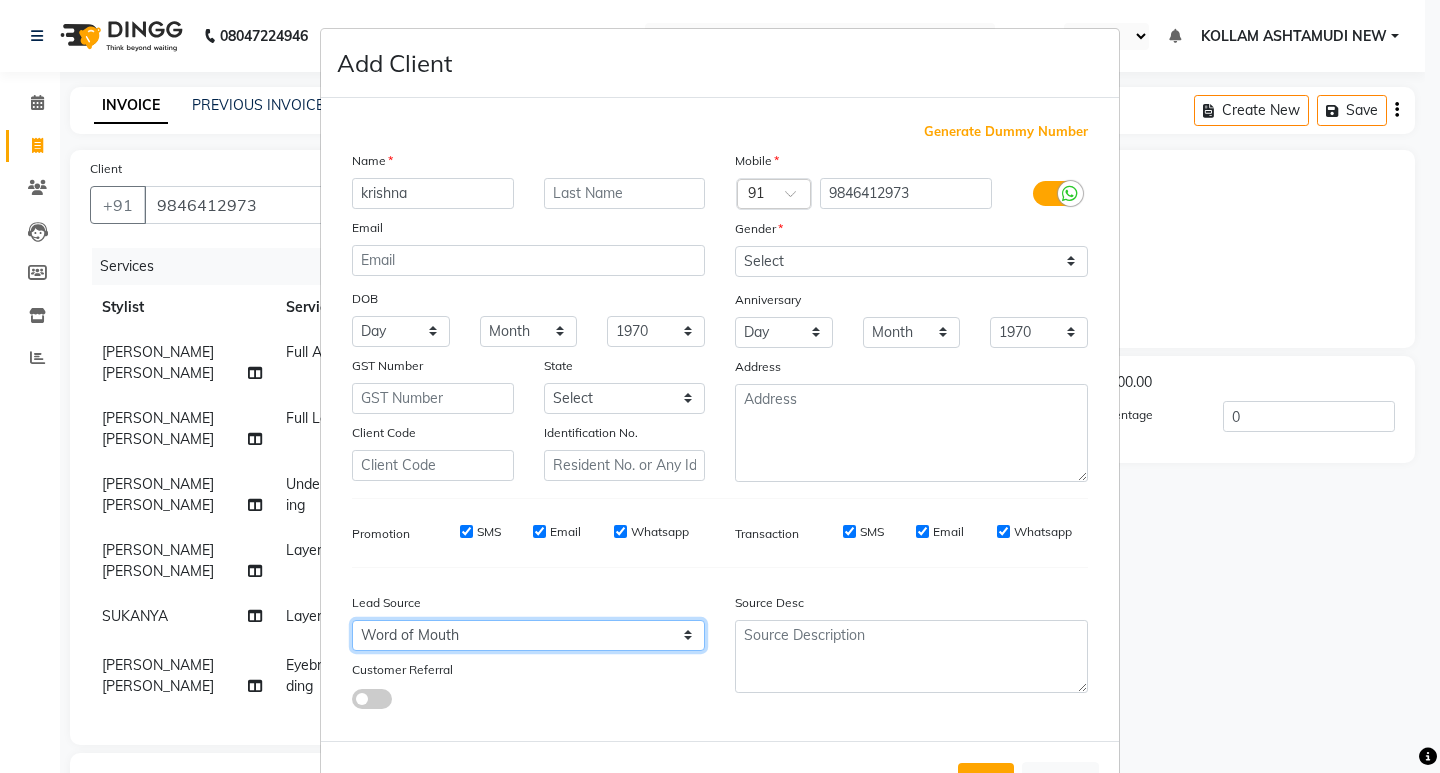 click on "Select Walk-in Referral Internet Friend Word of Mouth Advertisement Facebook JustDial Google Other Instagram  YouTube  WhatsApp" at bounding box center [528, 635] 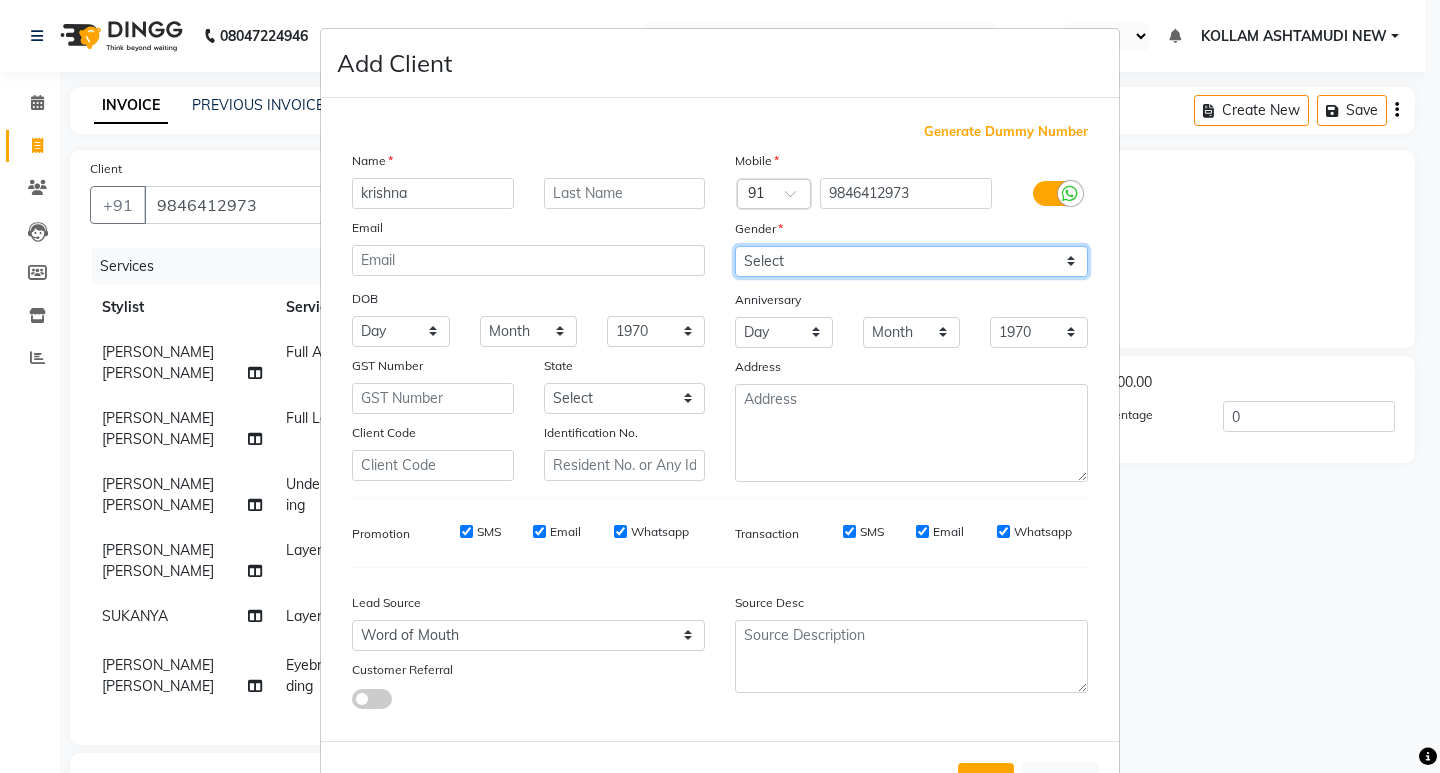 drag, startPoint x: 805, startPoint y: 260, endPoint x: 809, endPoint y: 270, distance: 10.770329 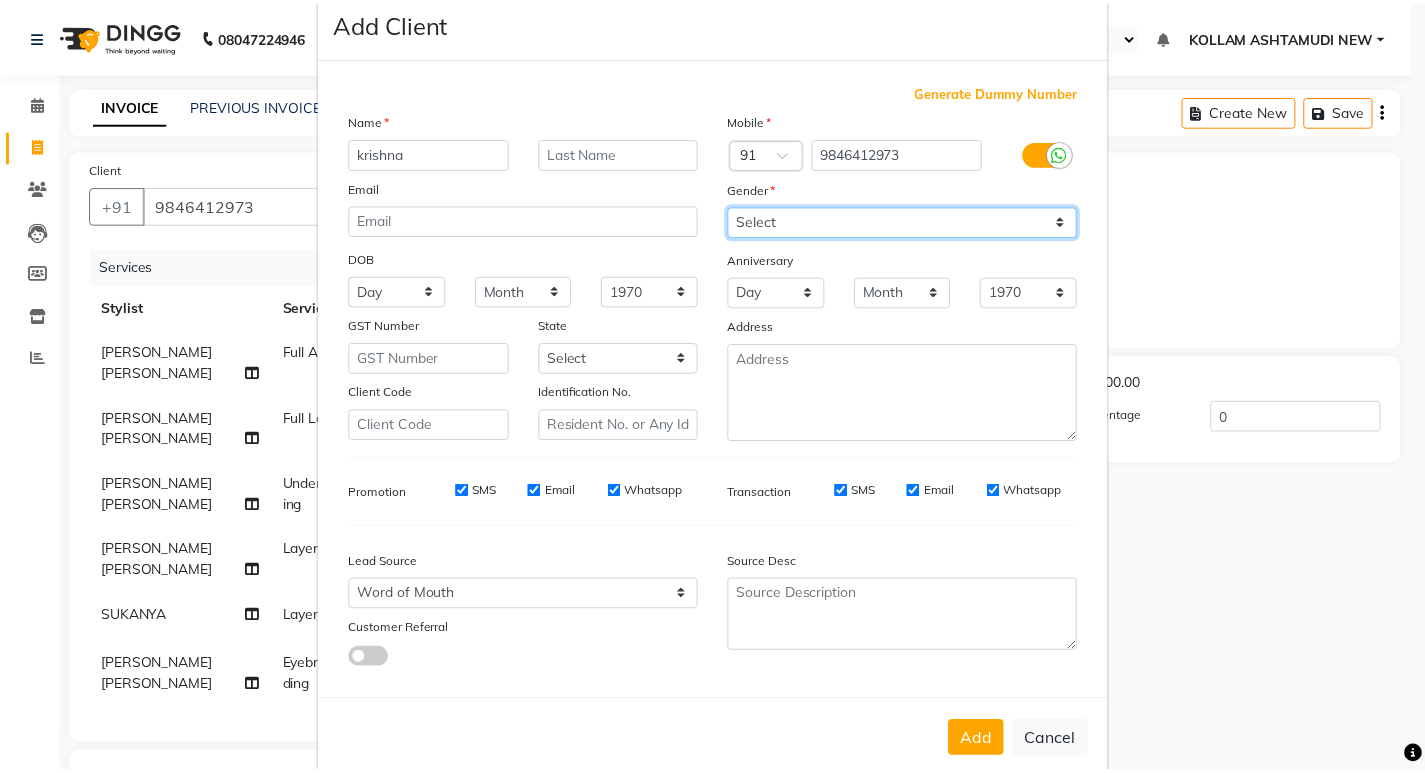 scroll, scrollTop: 76, scrollLeft: 0, axis: vertical 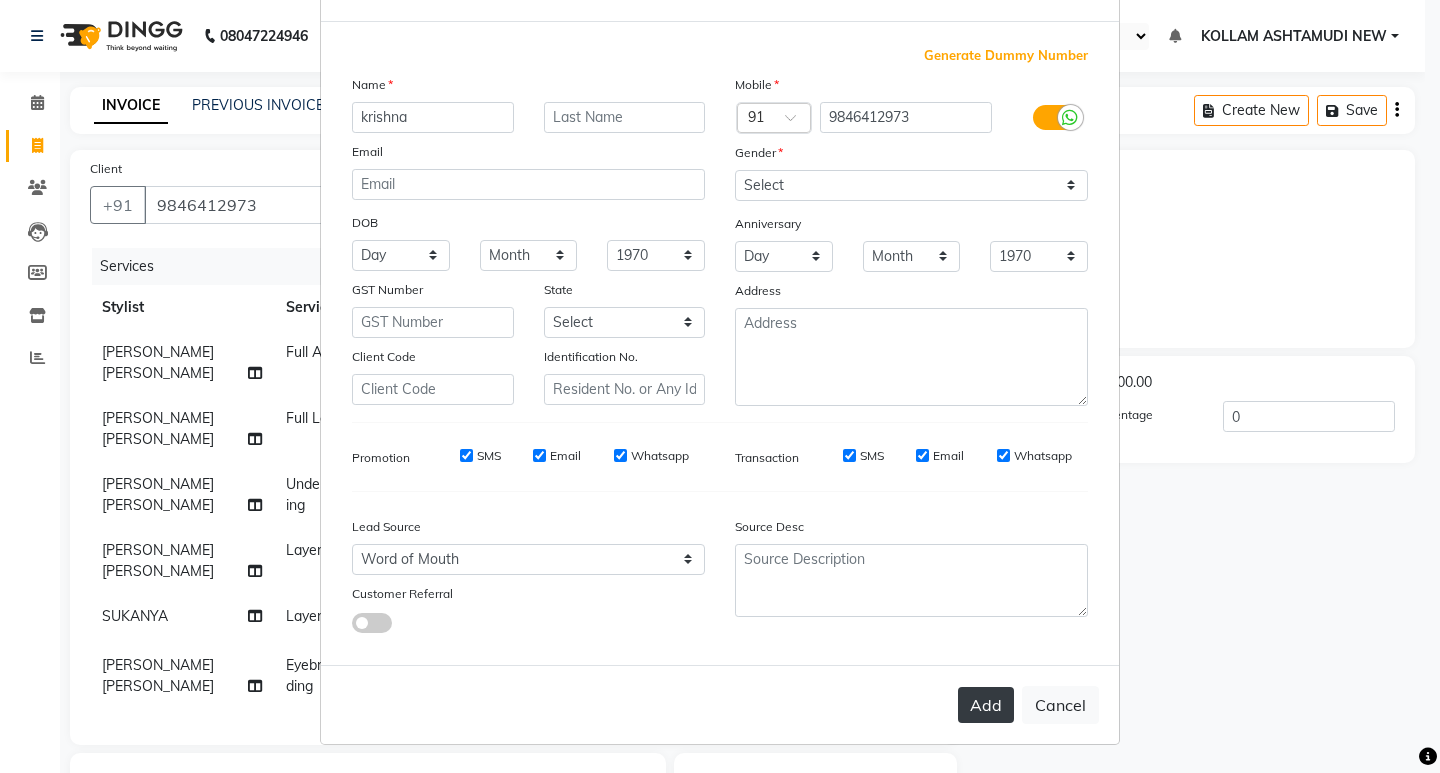 click on "Add" at bounding box center [986, 705] 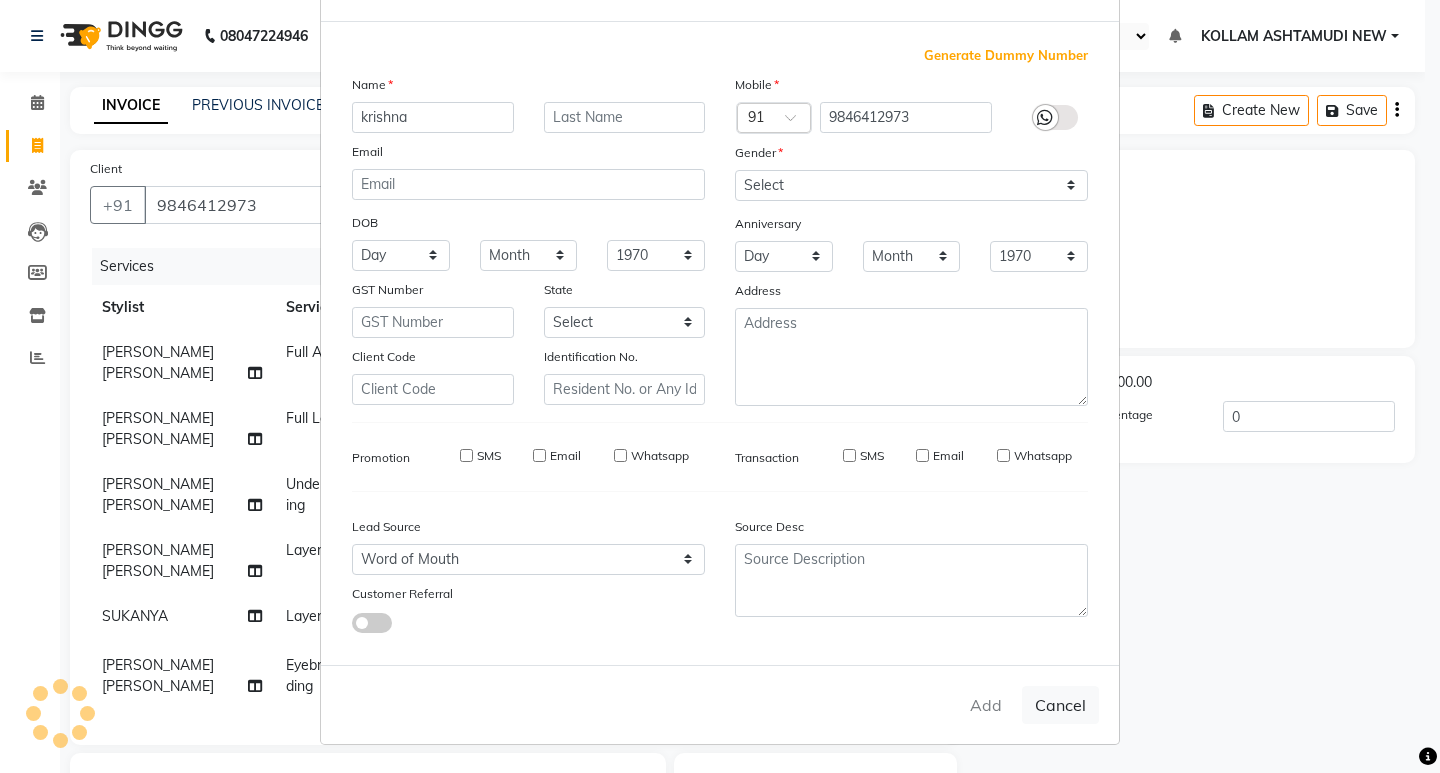 type 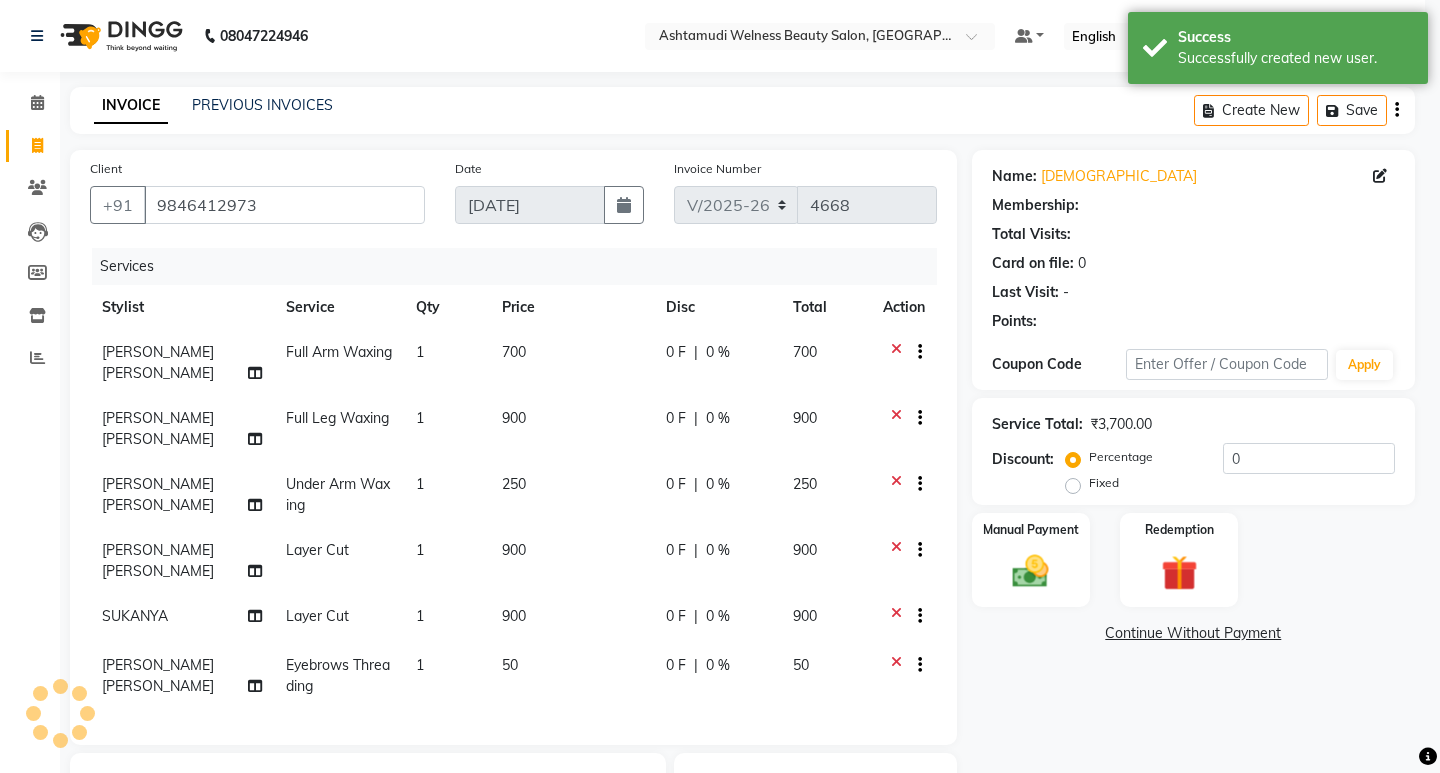 select on "1: Object" 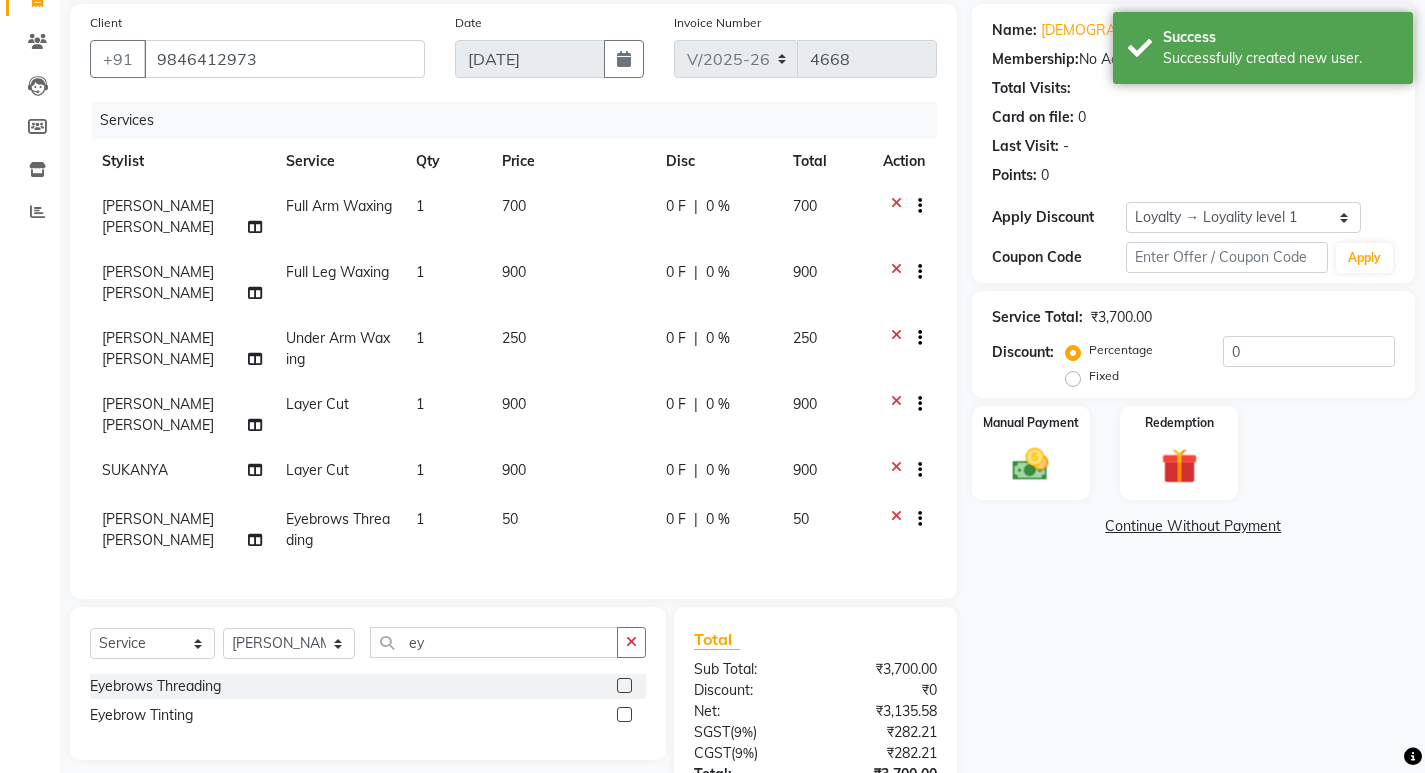 scroll, scrollTop: 285, scrollLeft: 0, axis: vertical 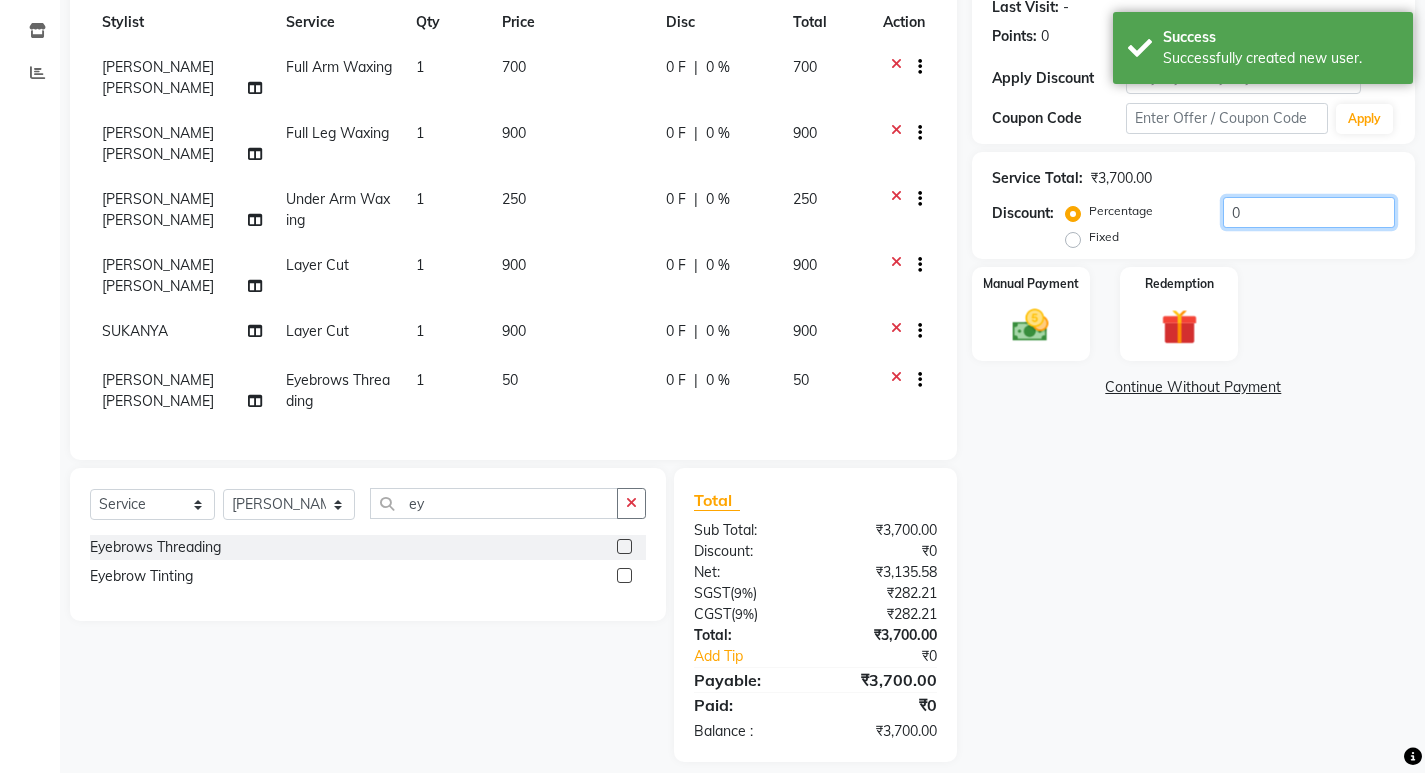 click on "0" 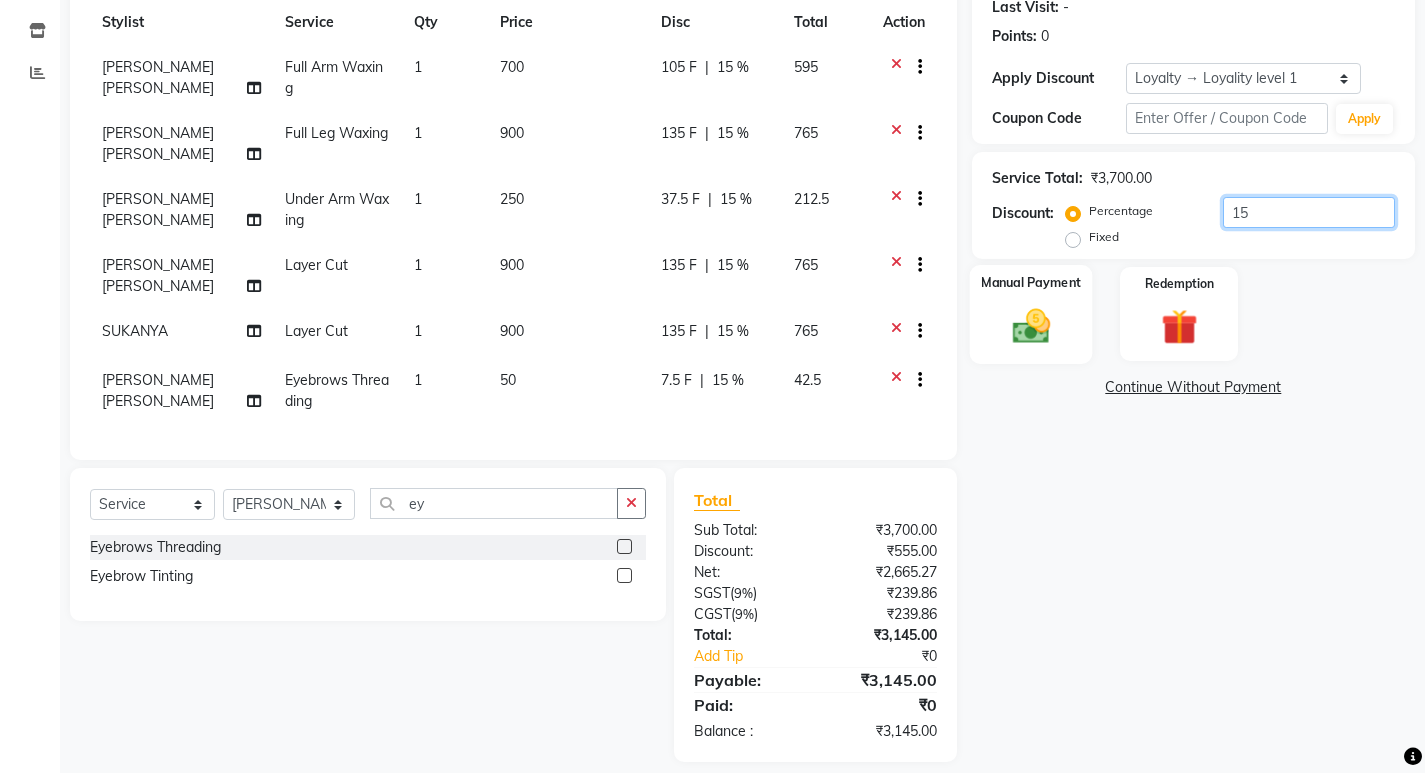 type on "15" 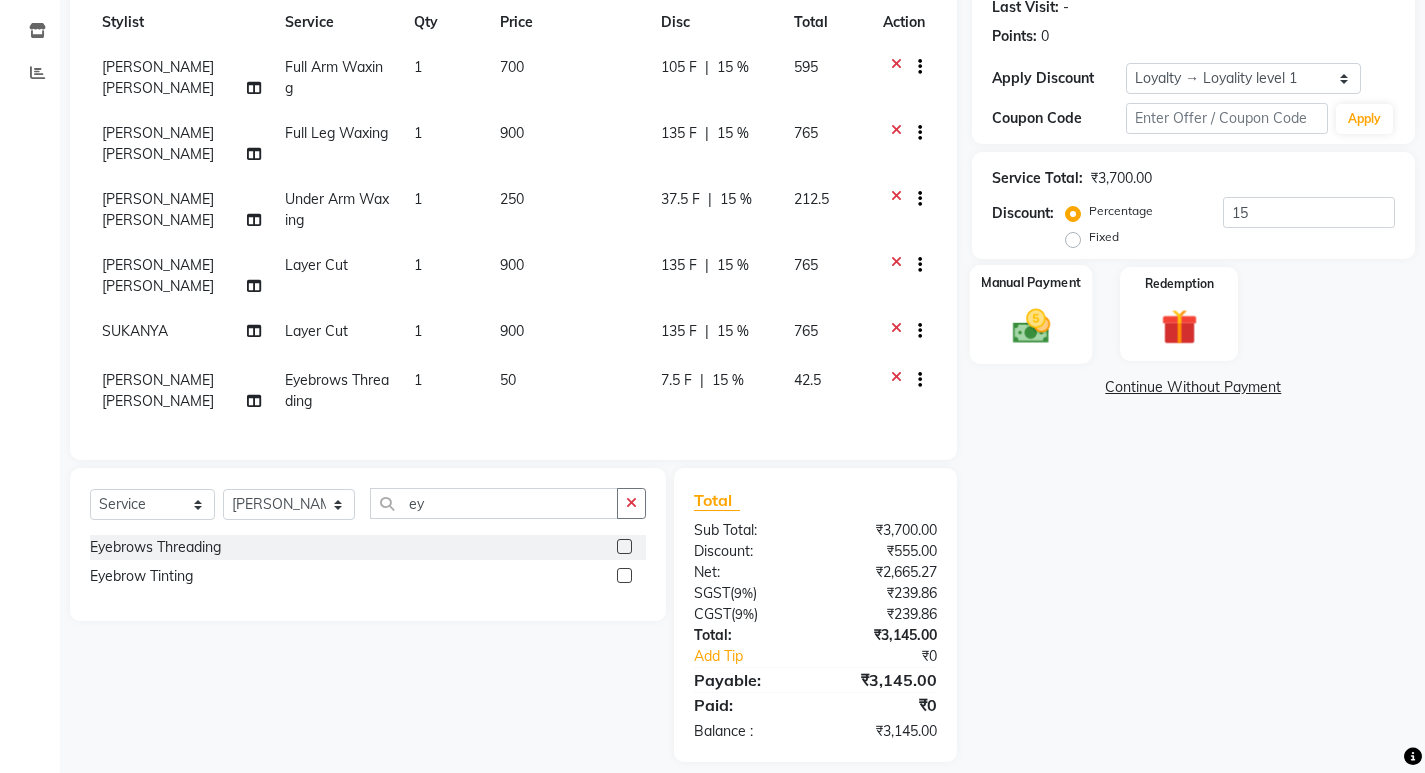 click 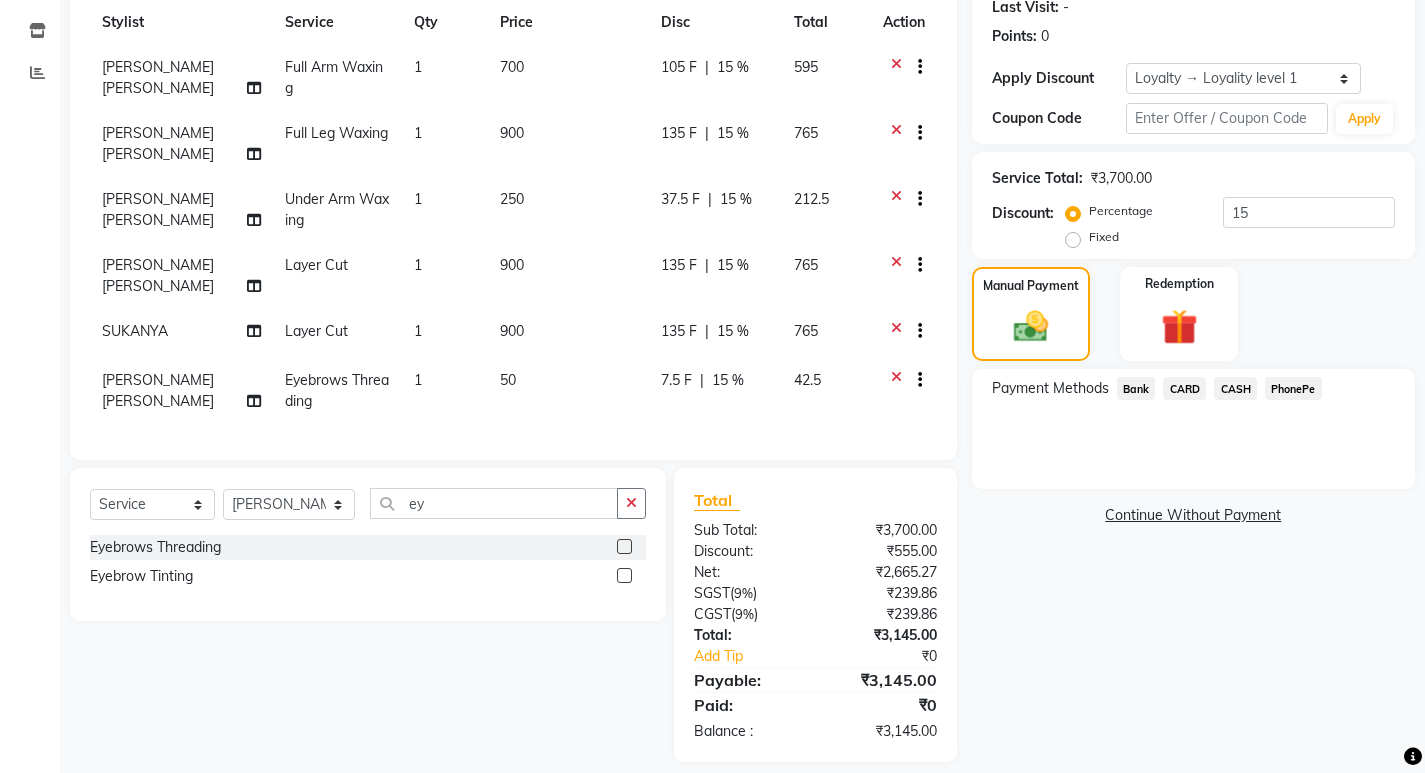 click on "PhonePe" 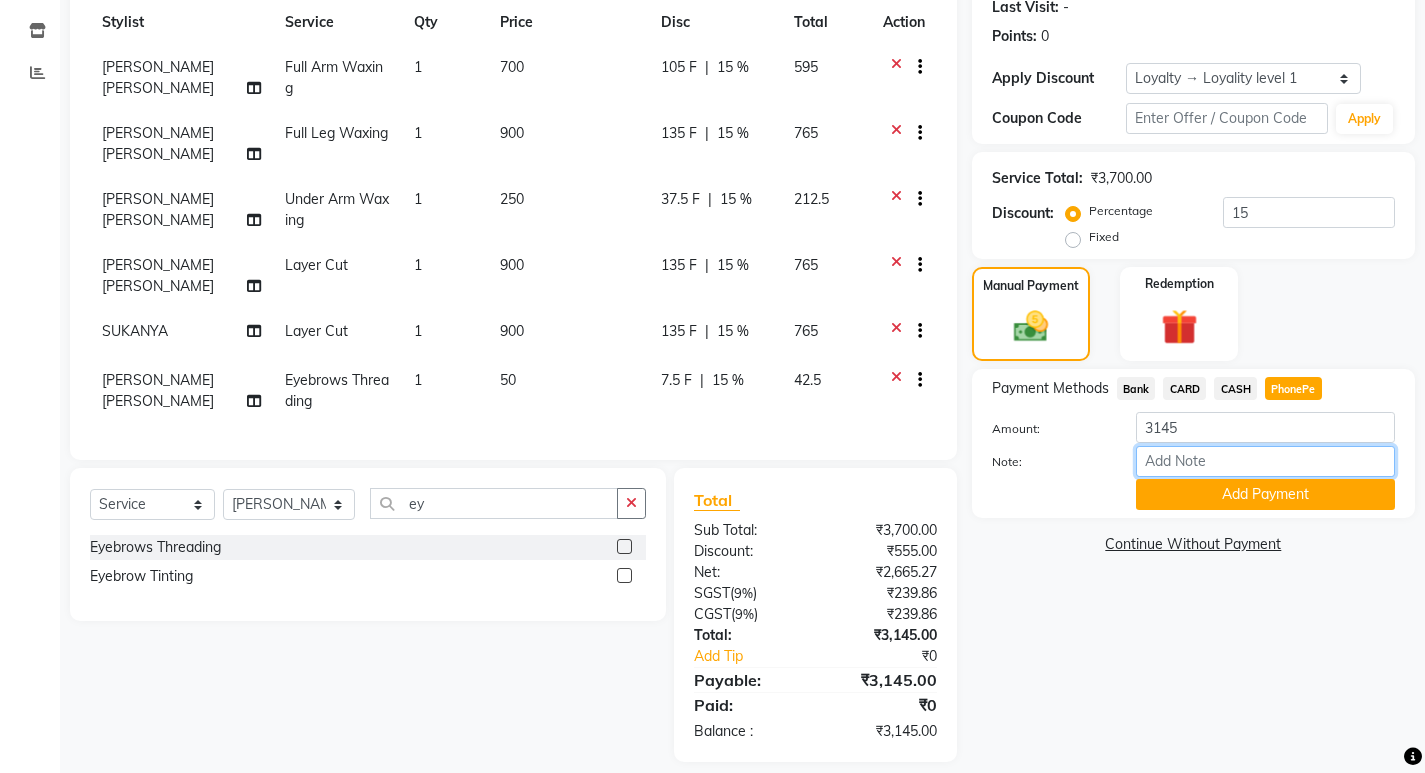 click on "Note:" at bounding box center [1265, 461] 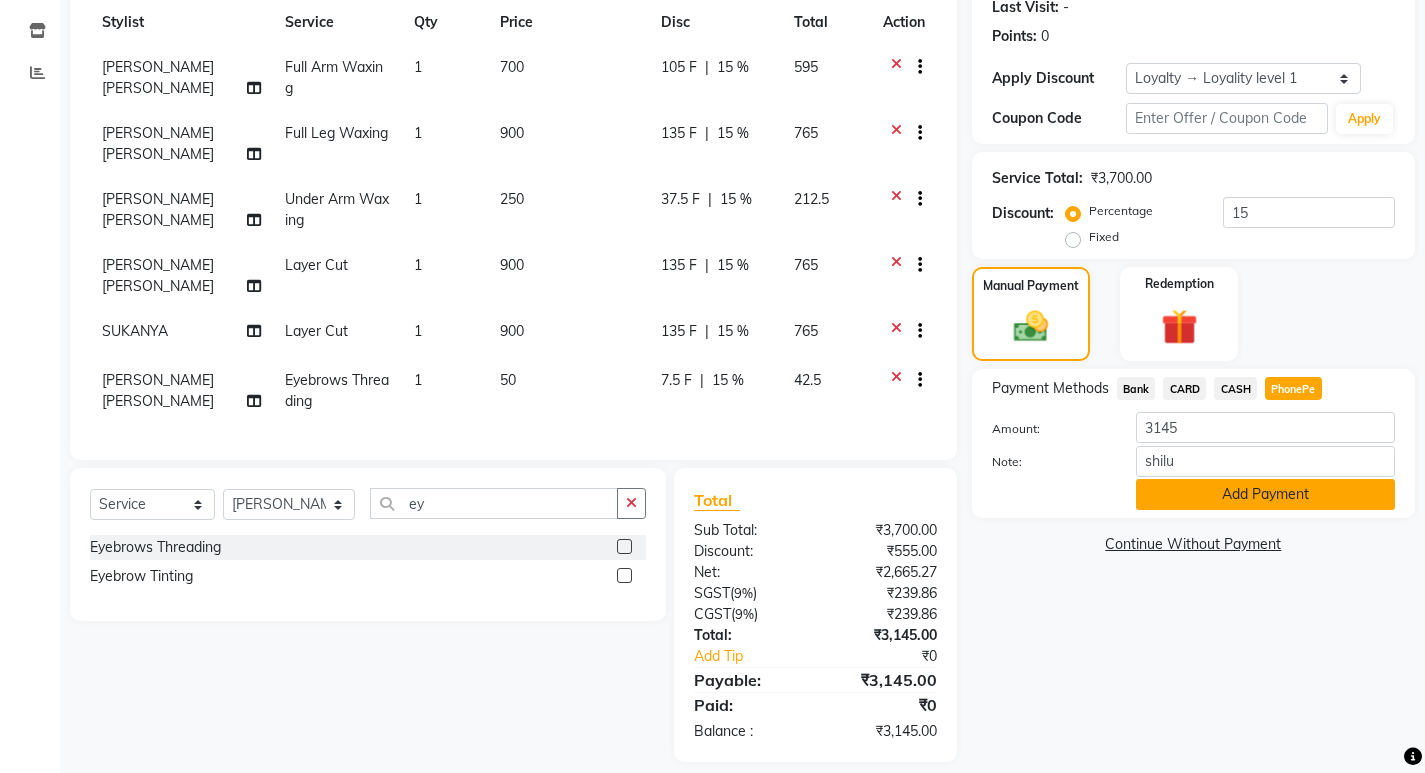 click on "Add Payment" 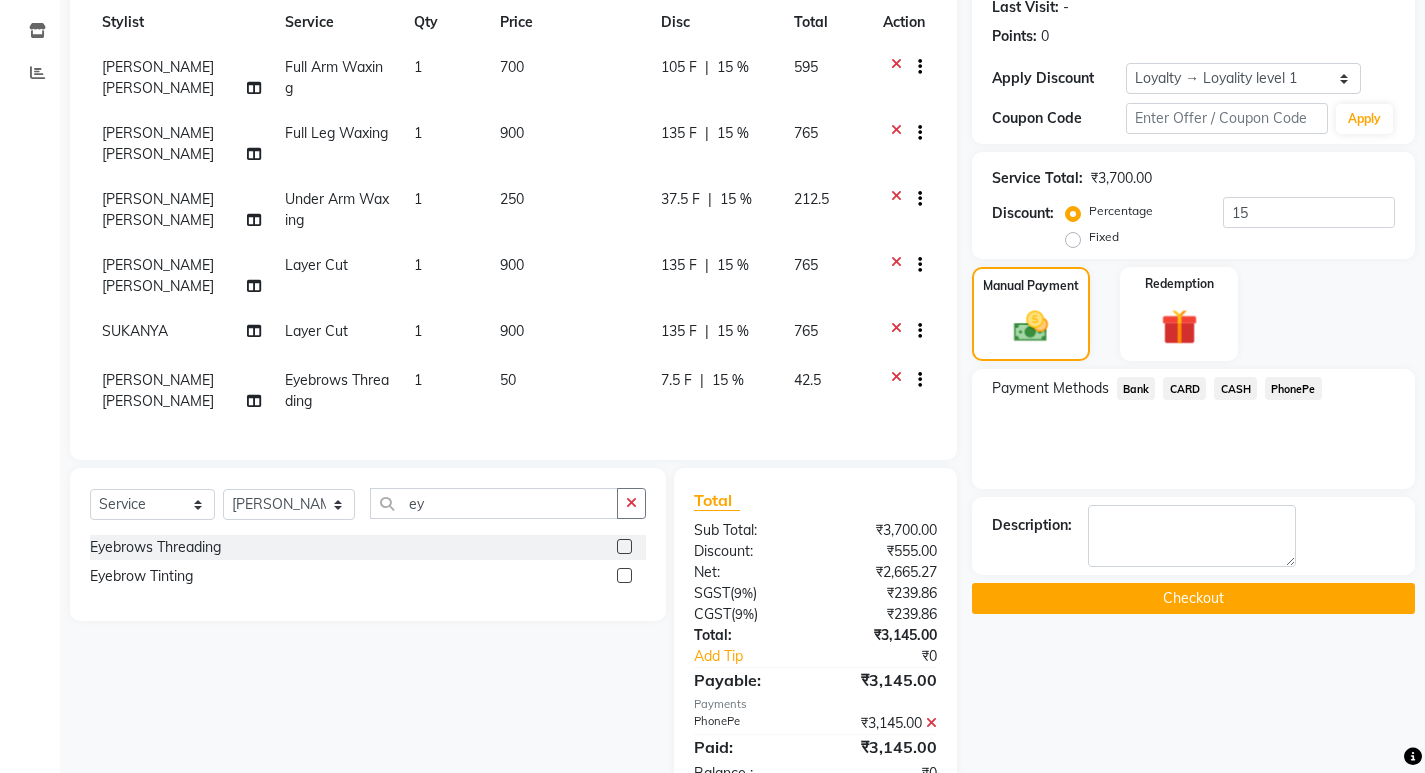 click on "Checkout" 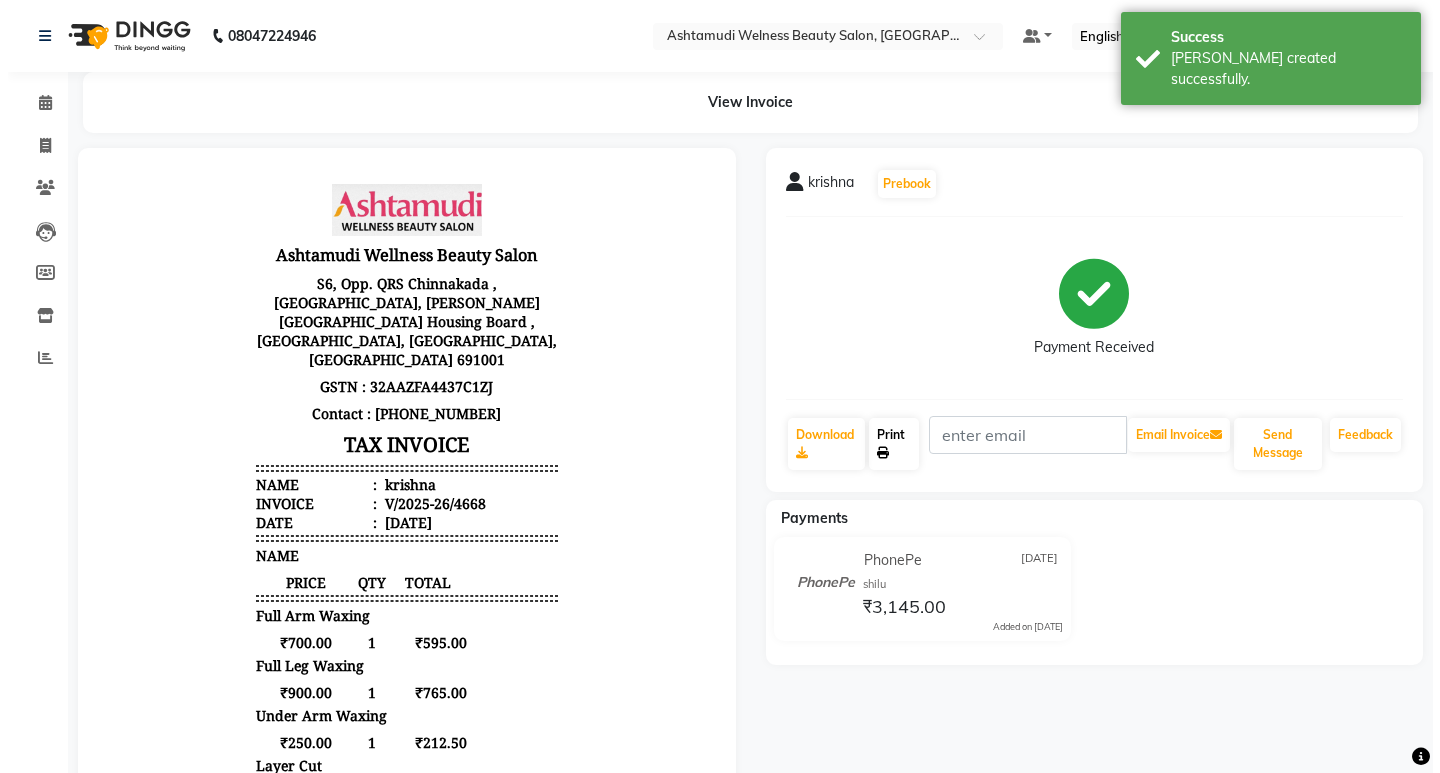 scroll, scrollTop: 0, scrollLeft: 0, axis: both 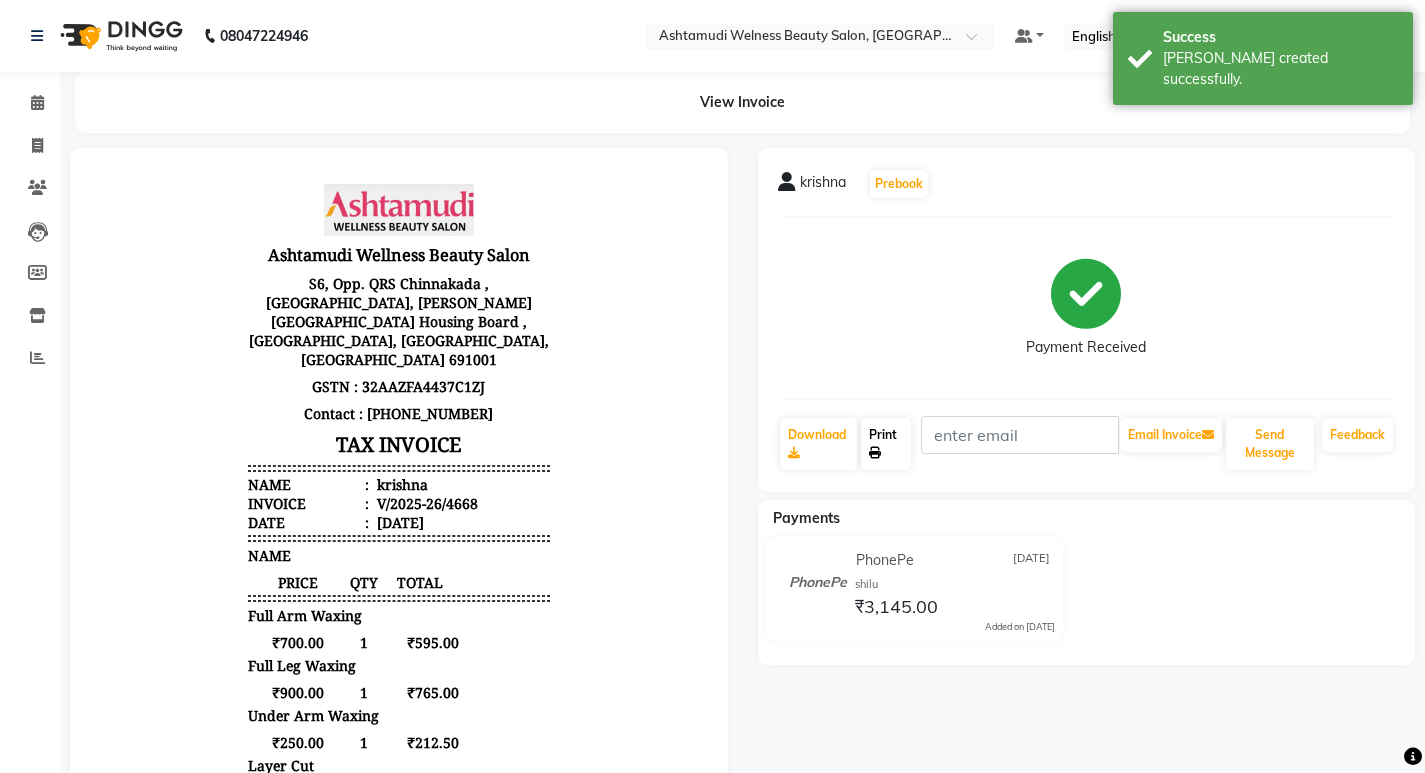 click on "Print" 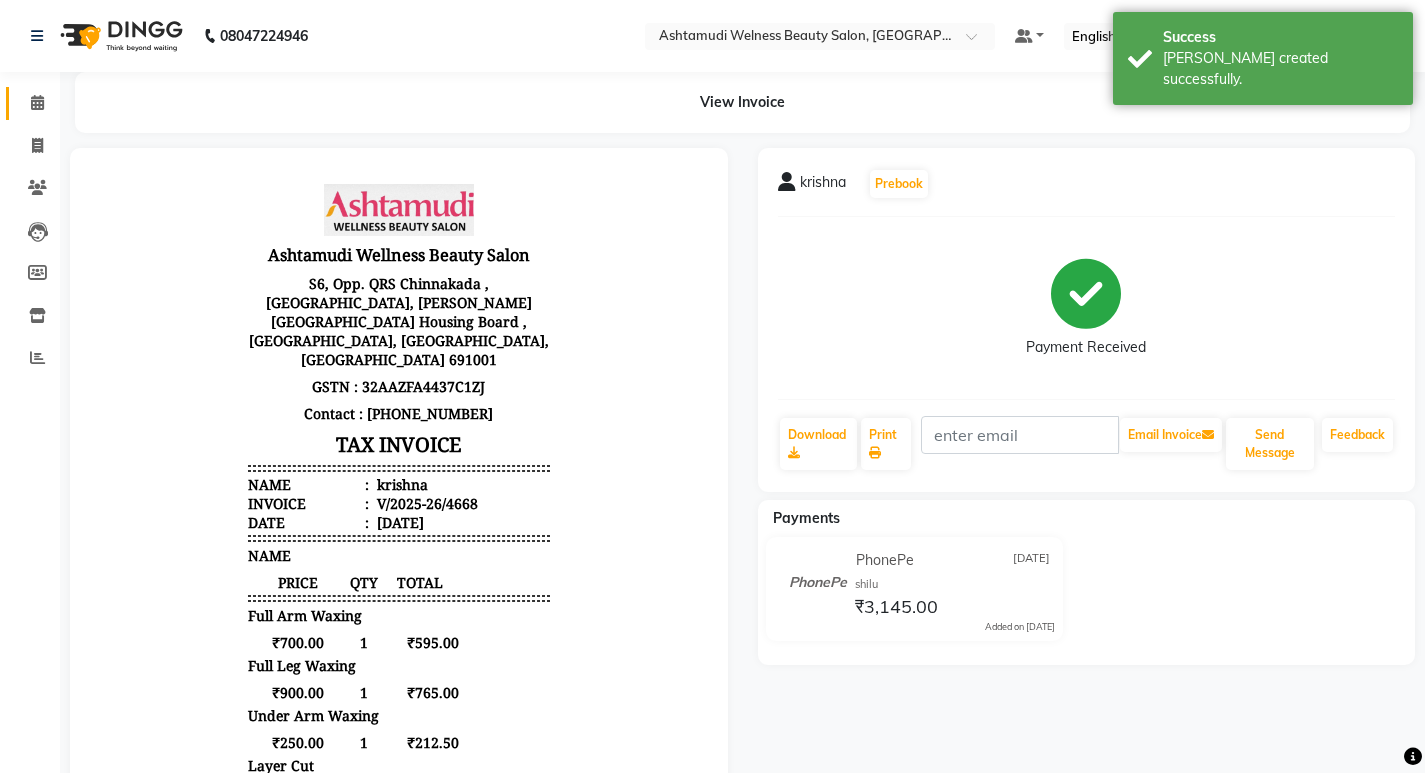 click 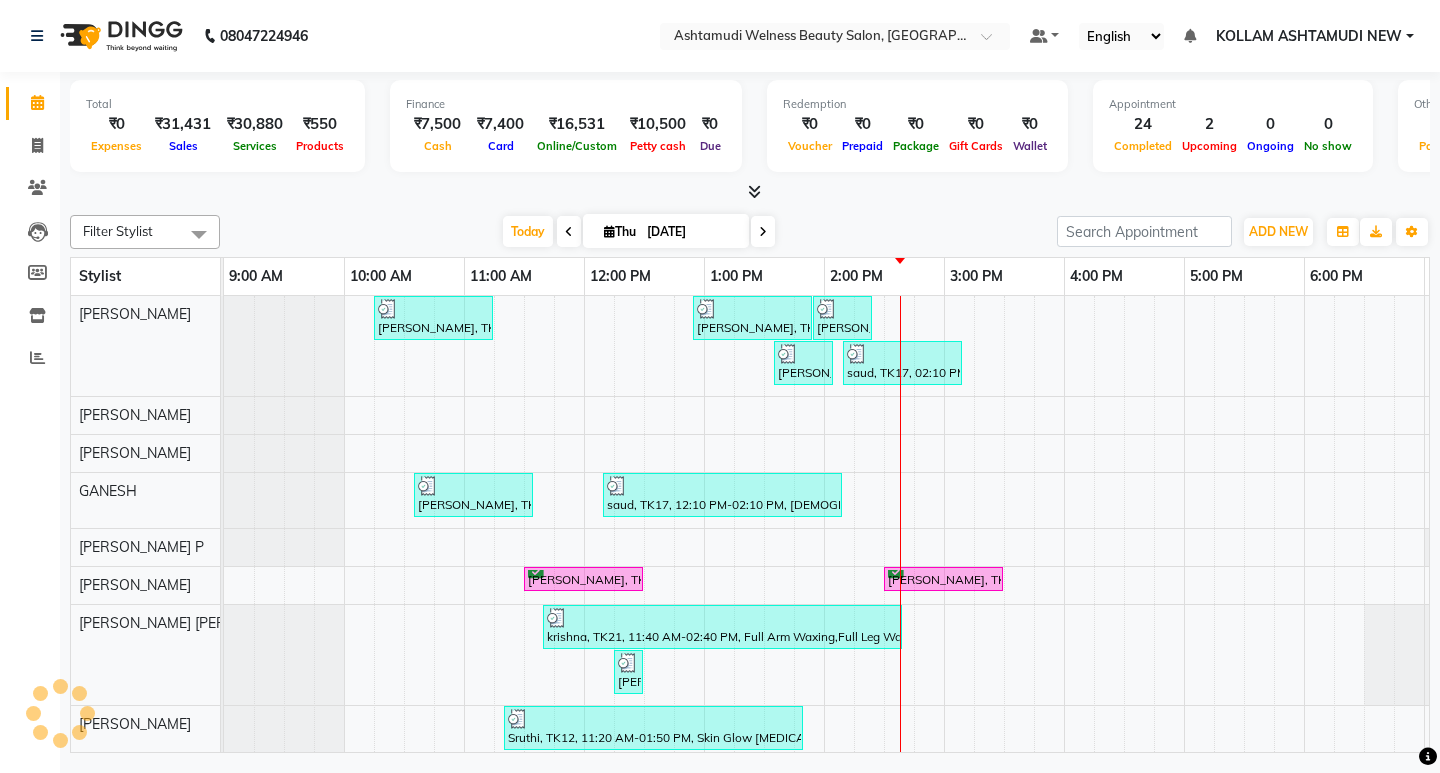 scroll, scrollTop: 0, scrollLeft: 0, axis: both 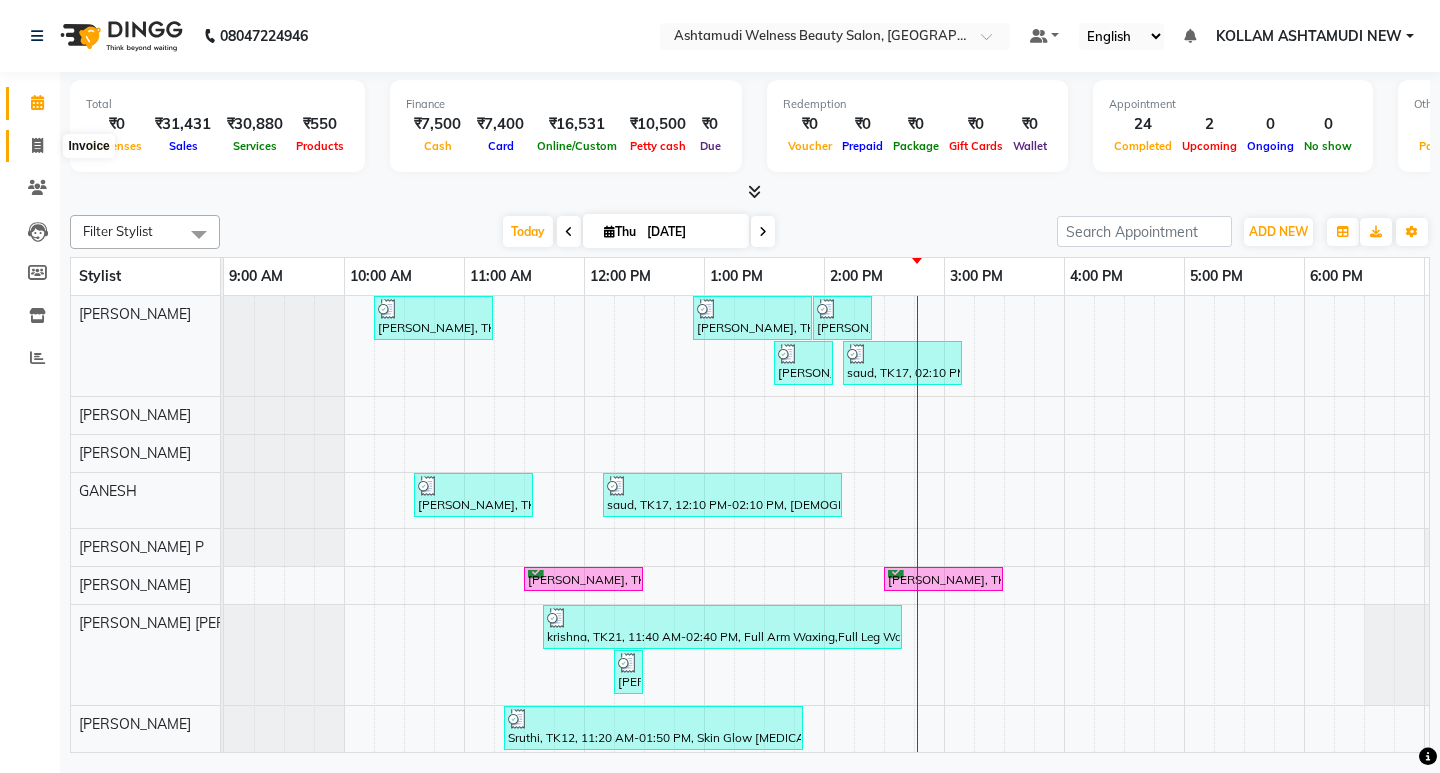 click 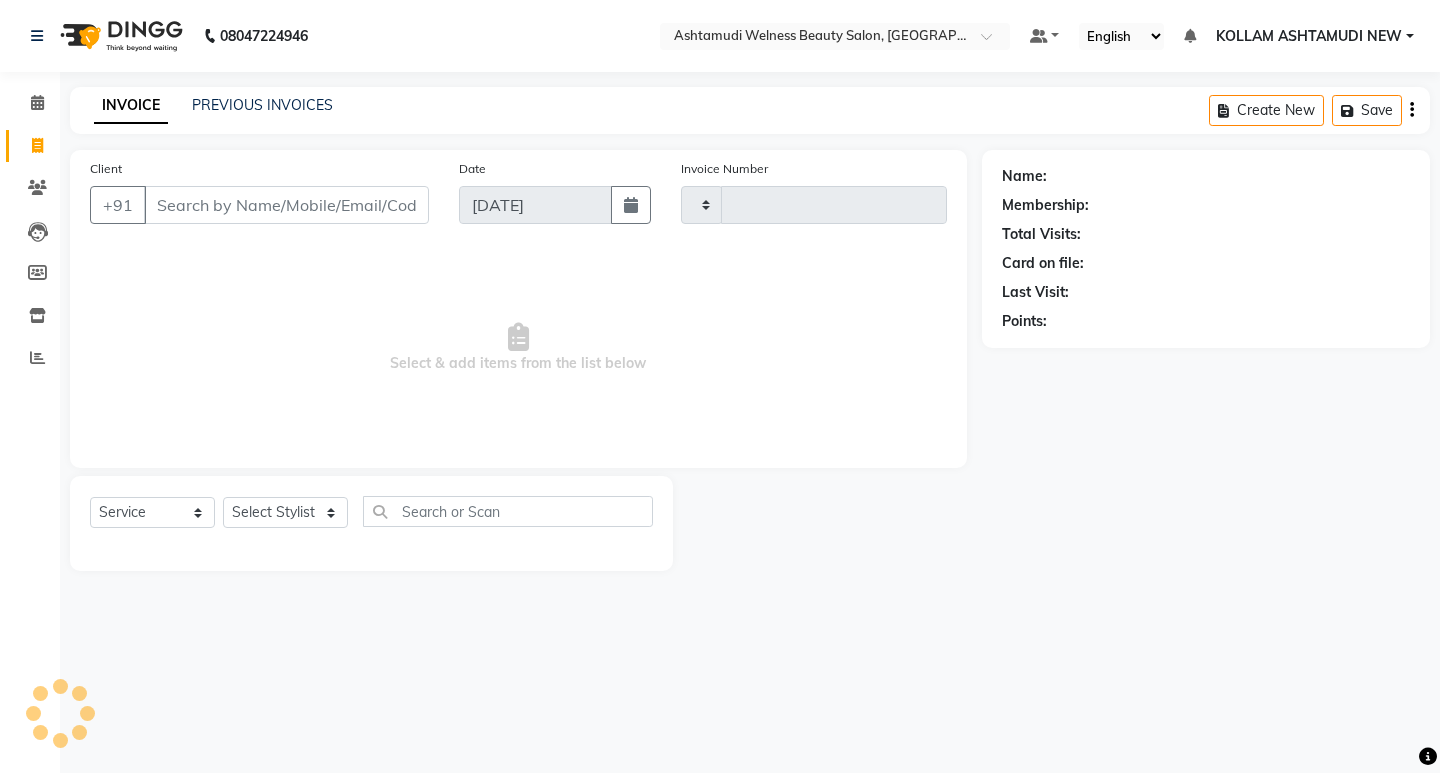 type on "4669" 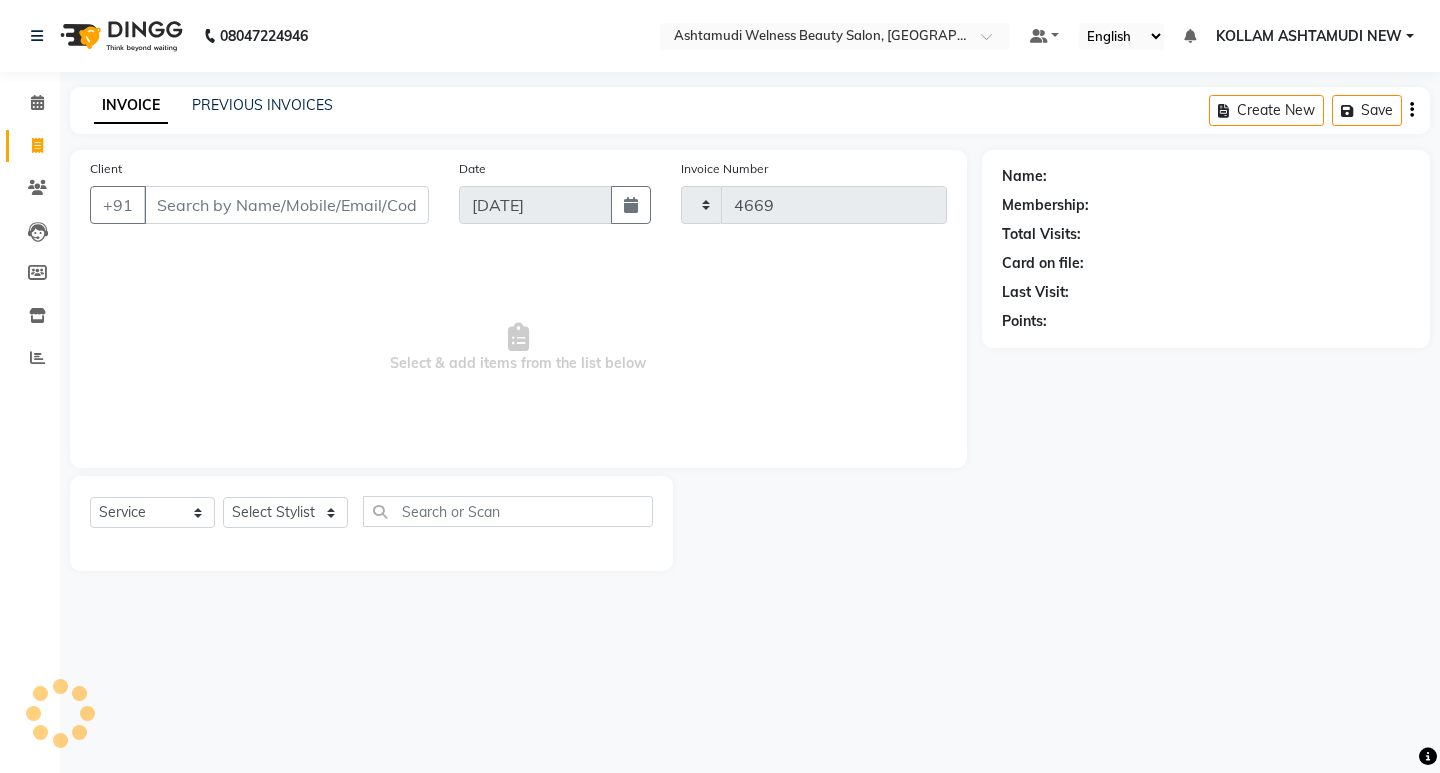 select on "4529" 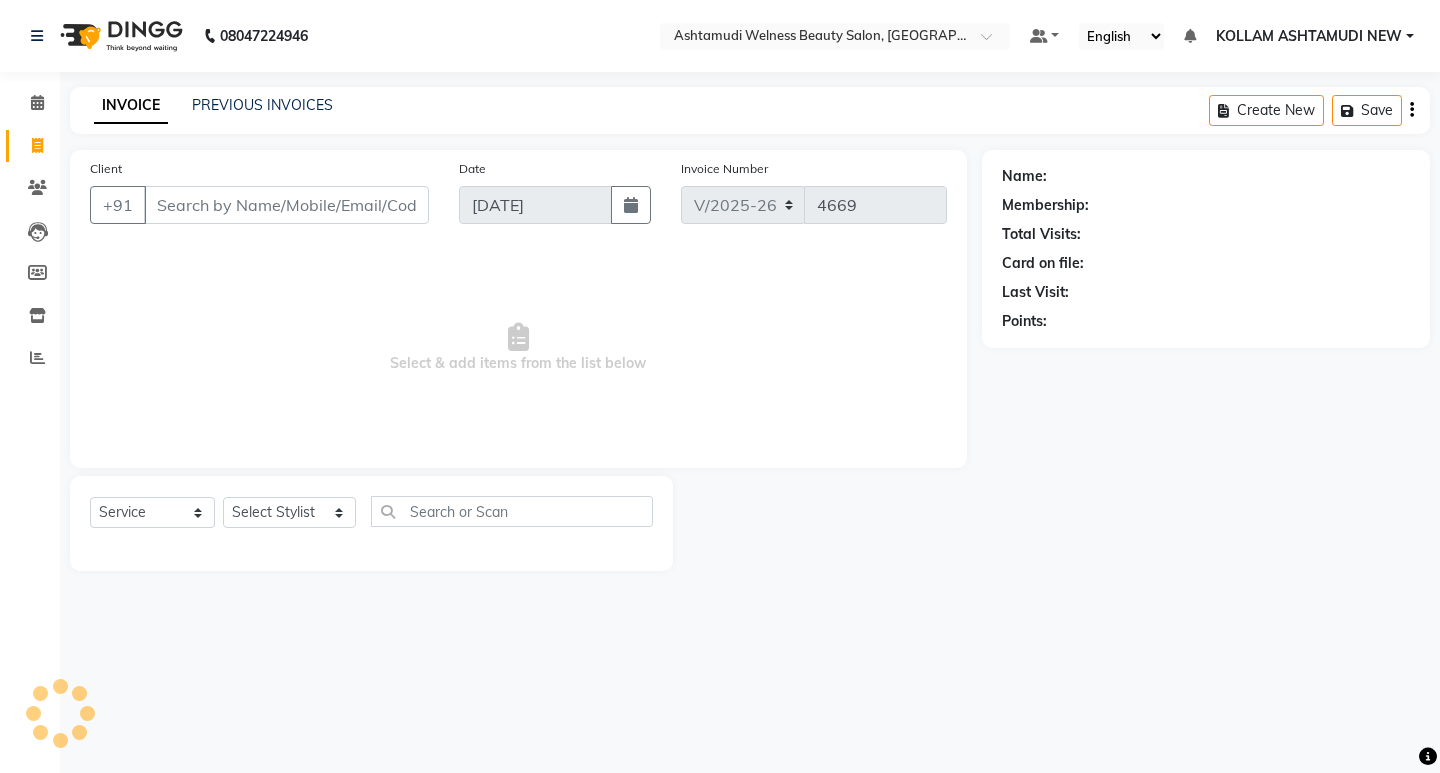 click on "Client" at bounding box center (286, 205) 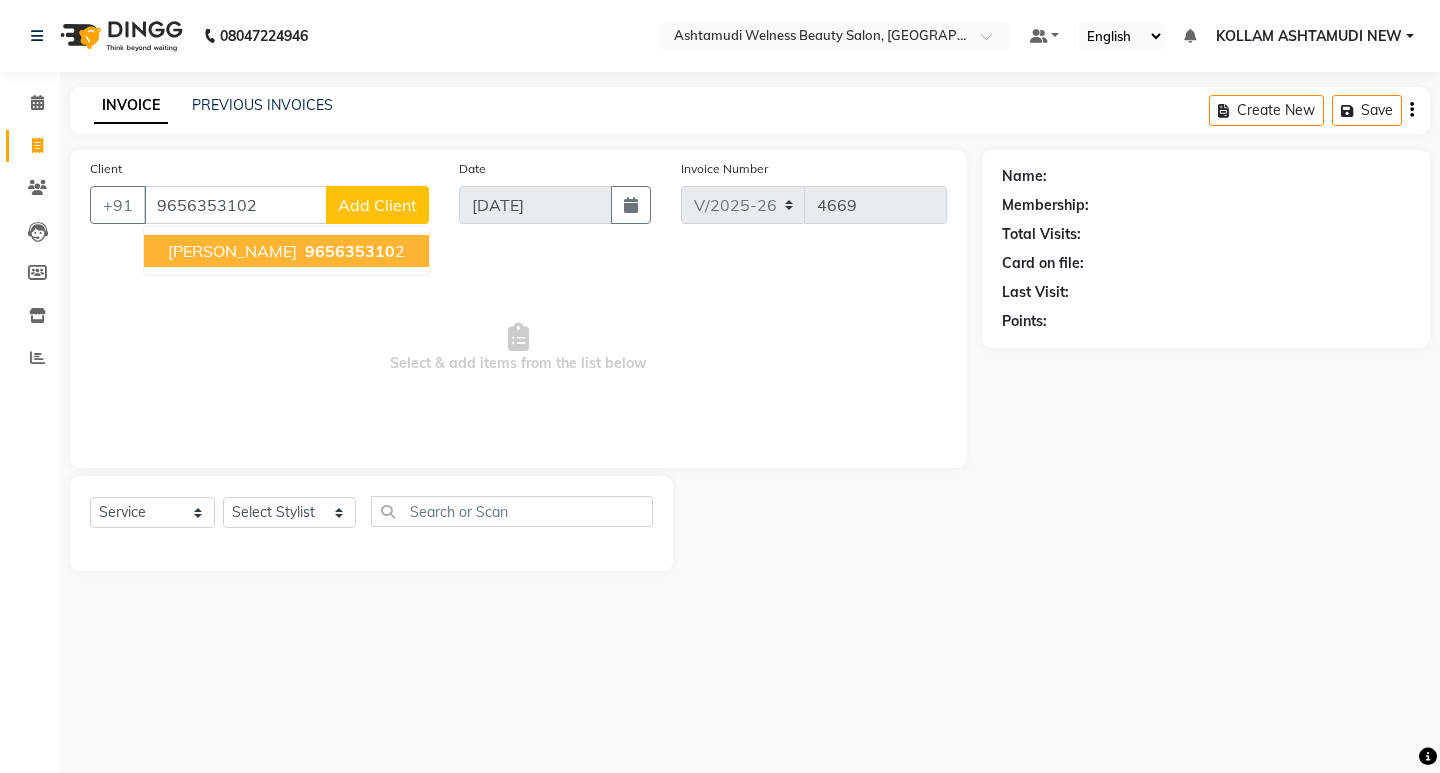 type on "9656353102" 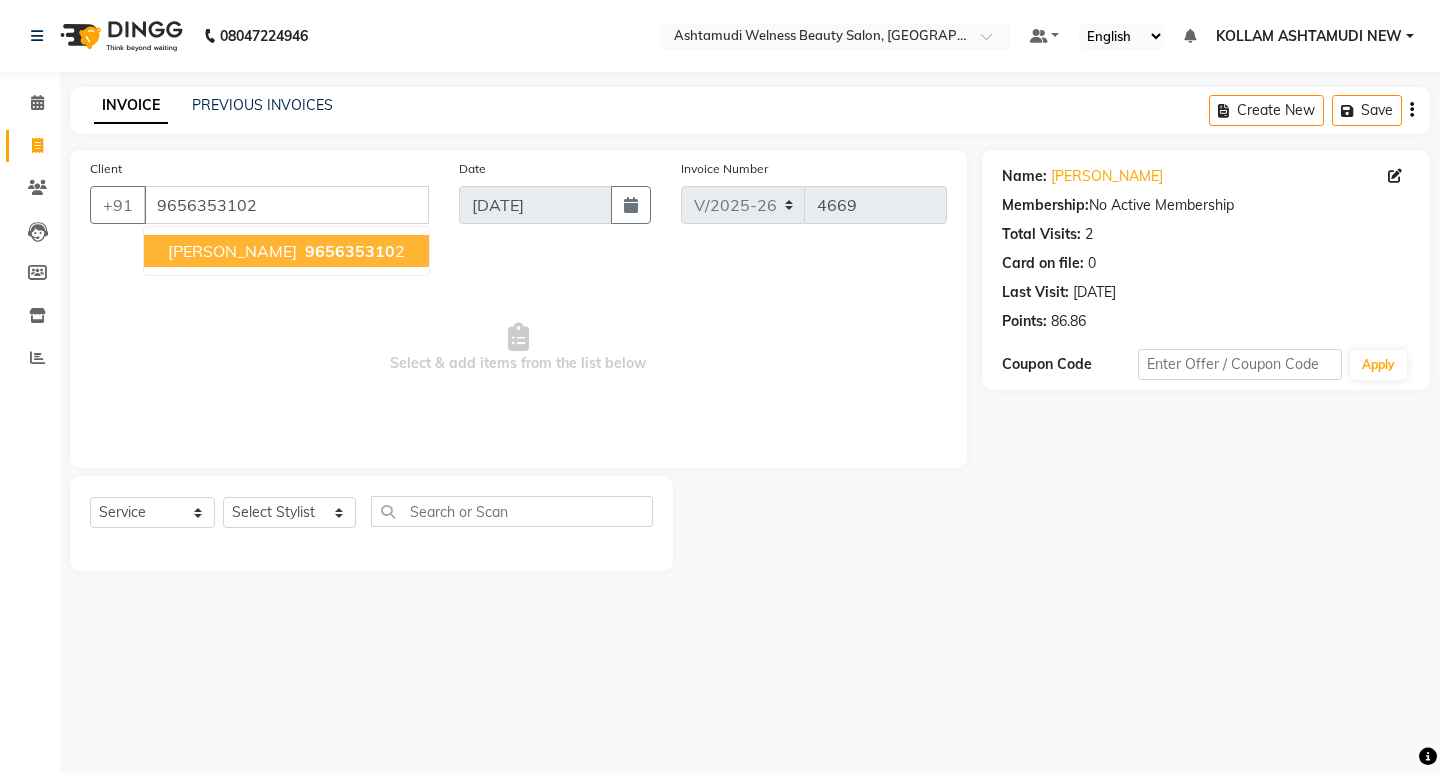 click on "[PERSON_NAME]   965635310 2" at bounding box center [286, 251] 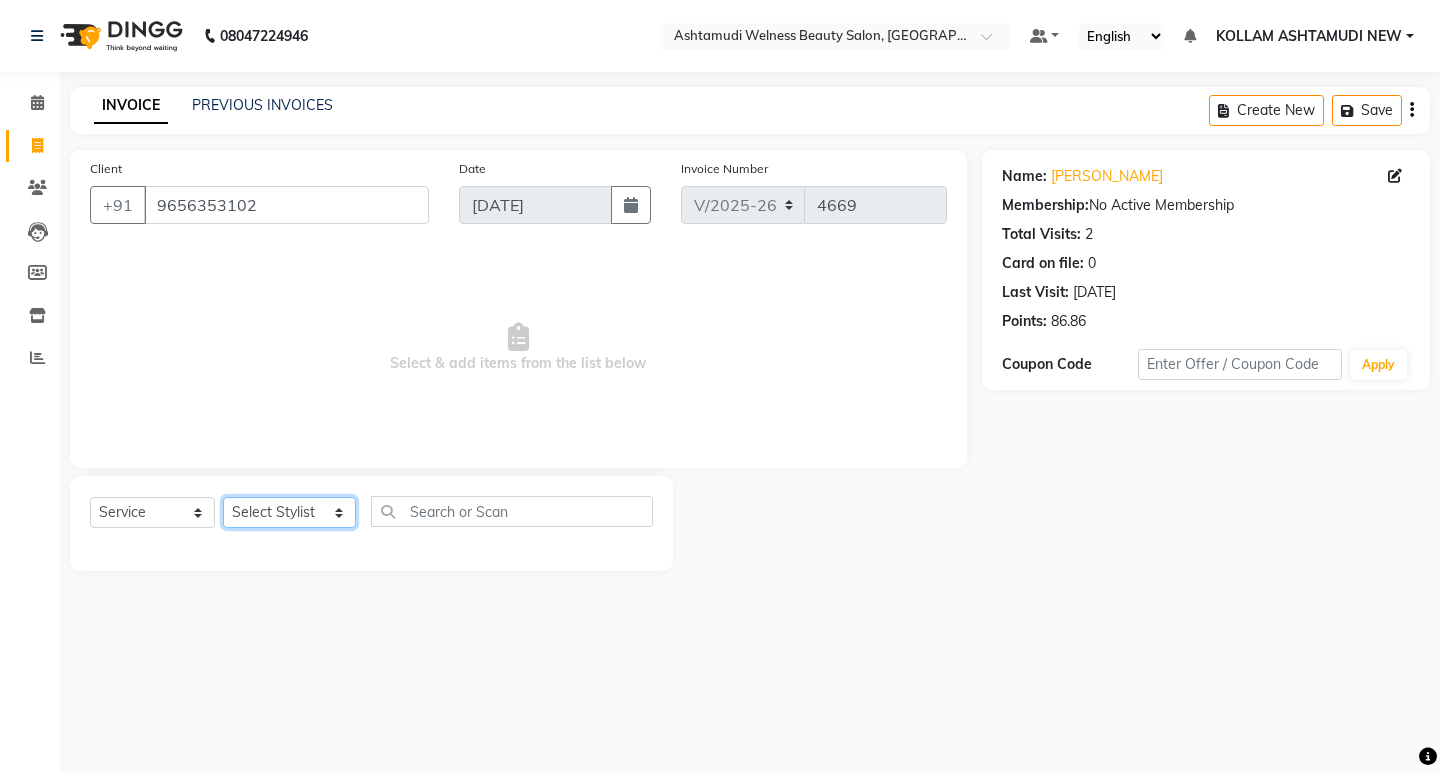 click on "Select Stylist [PERSON_NAME] Admin [PERSON_NAME]  [PERSON_NAME] [PERSON_NAME] [PERSON_NAME]  M [PERSON_NAME]  [PERSON_NAME]  P [PERSON_NAME] ASHTAMUDI KOLLAM ASHTAMUDI NEW  [PERSON_NAME] [PERSON_NAME] [PERSON_NAME]  [PERSON_NAME] [PERSON_NAME] [PERSON_NAME] [PERSON_NAME] [PERSON_NAME] M [PERSON_NAME] SARIGA [PERSON_NAME] [PERSON_NAME] [PERSON_NAME] [PERSON_NAME] [PERSON_NAME] S" 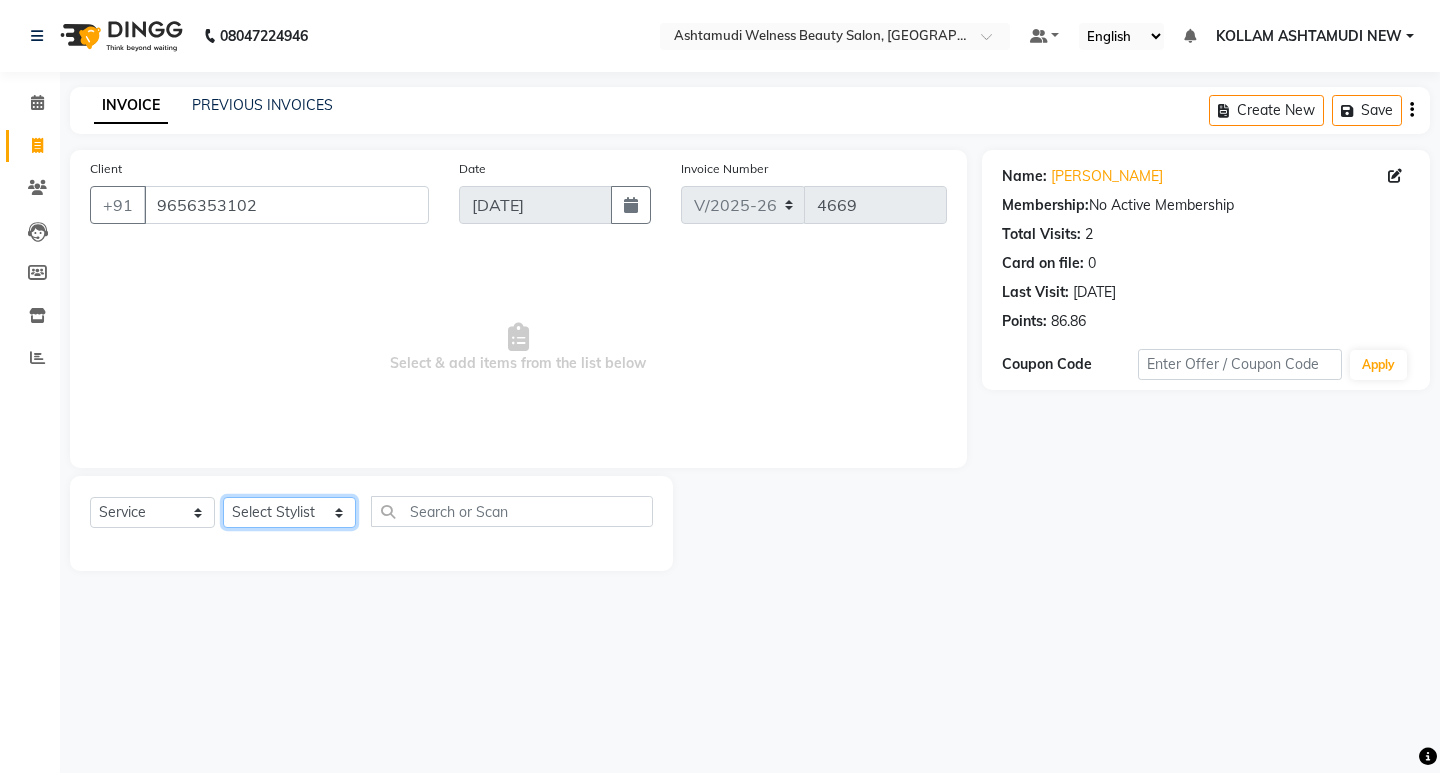 select on "62404" 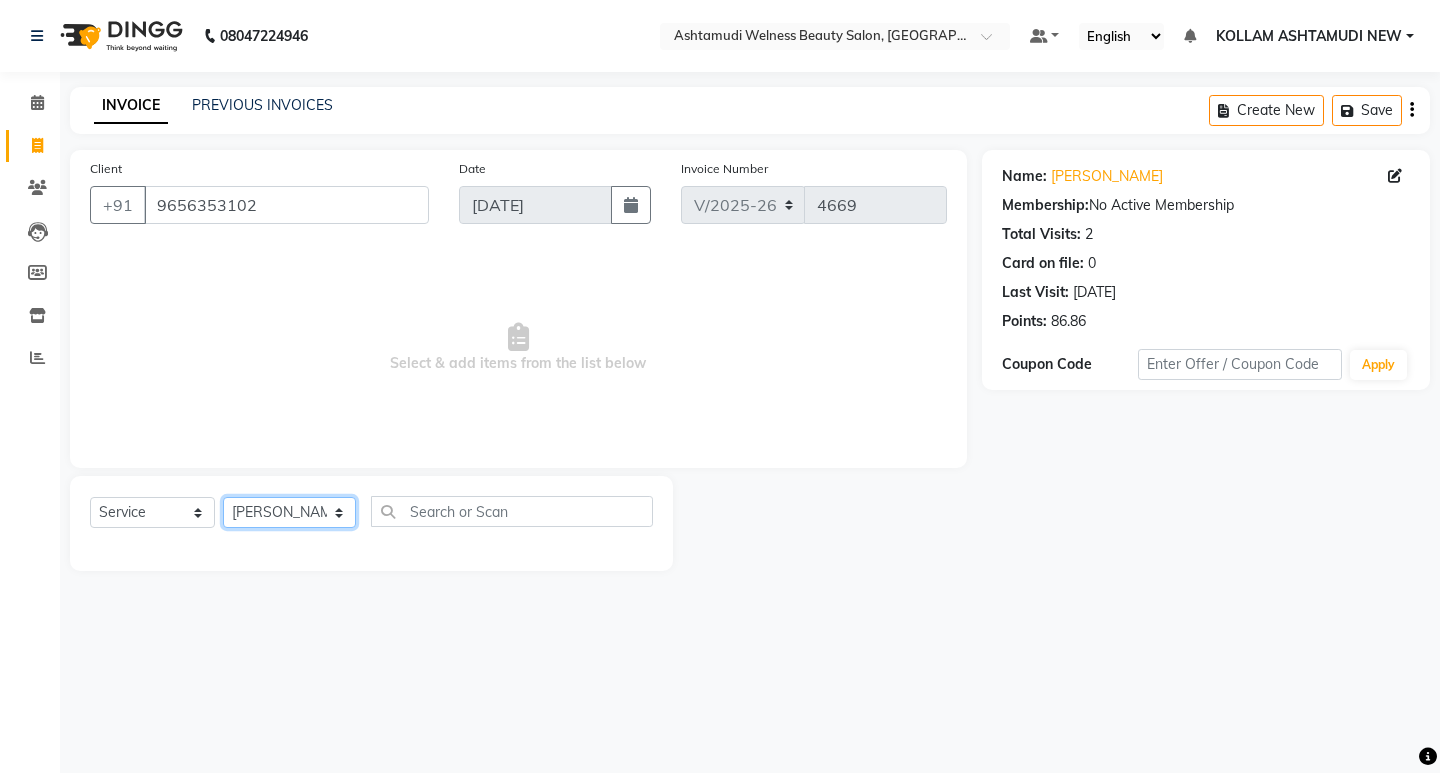 click on "Select Stylist [PERSON_NAME] Admin [PERSON_NAME]  [PERSON_NAME] [PERSON_NAME] [PERSON_NAME]  M [PERSON_NAME]  [PERSON_NAME]  P [PERSON_NAME] ASHTAMUDI KOLLAM ASHTAMUDI NEW  [PERSON_NAME] [PERSON_NAME] [PERSON_NAME]  [PERSON_NAME] [PERSON_NAME] [PERSON_NAME] [PERSON_NAME] [PERSON_NAME] M [PERSON_NAME] SARIGA [PERSON_NAME] [PERSON_NAME] [PERSON_NAME] [PERSON_NAME] [PERSON_NAME] S" 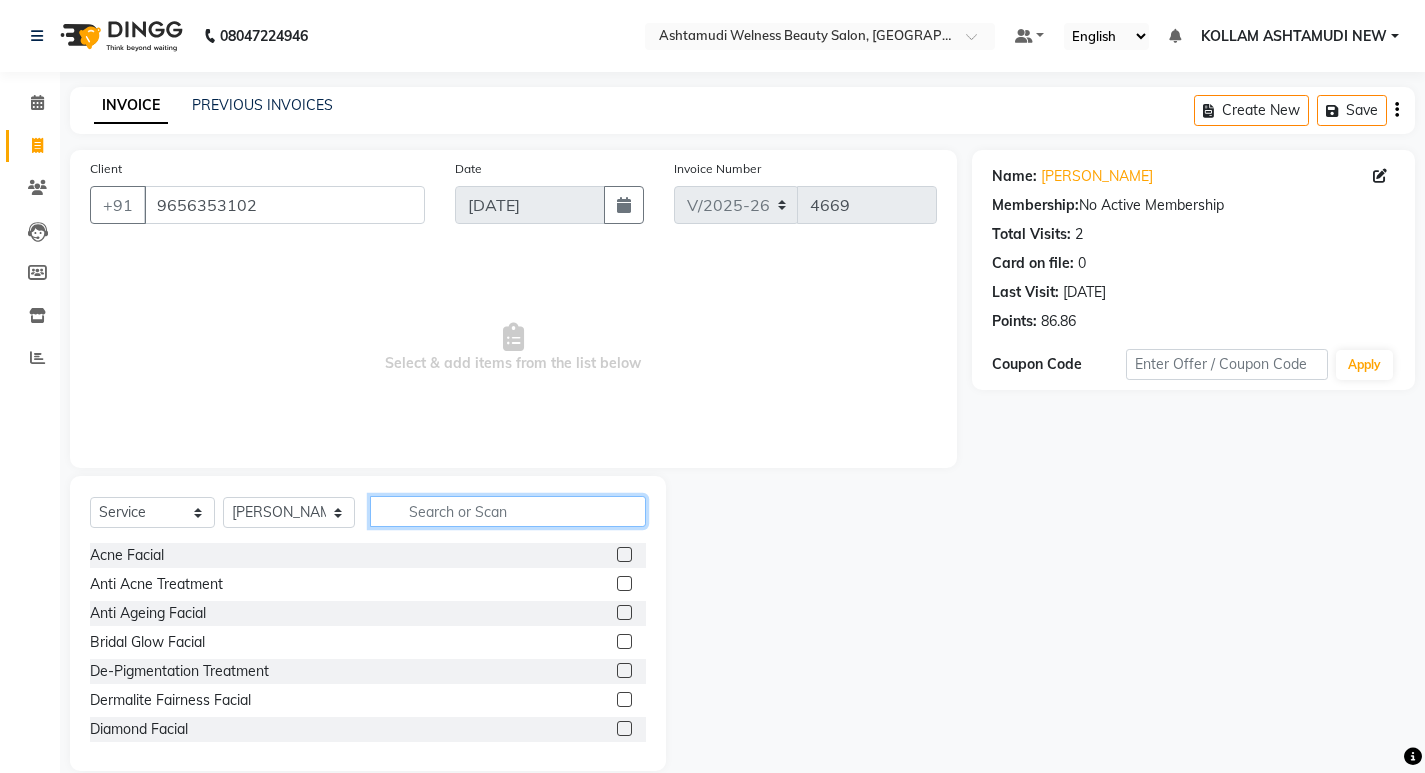 click 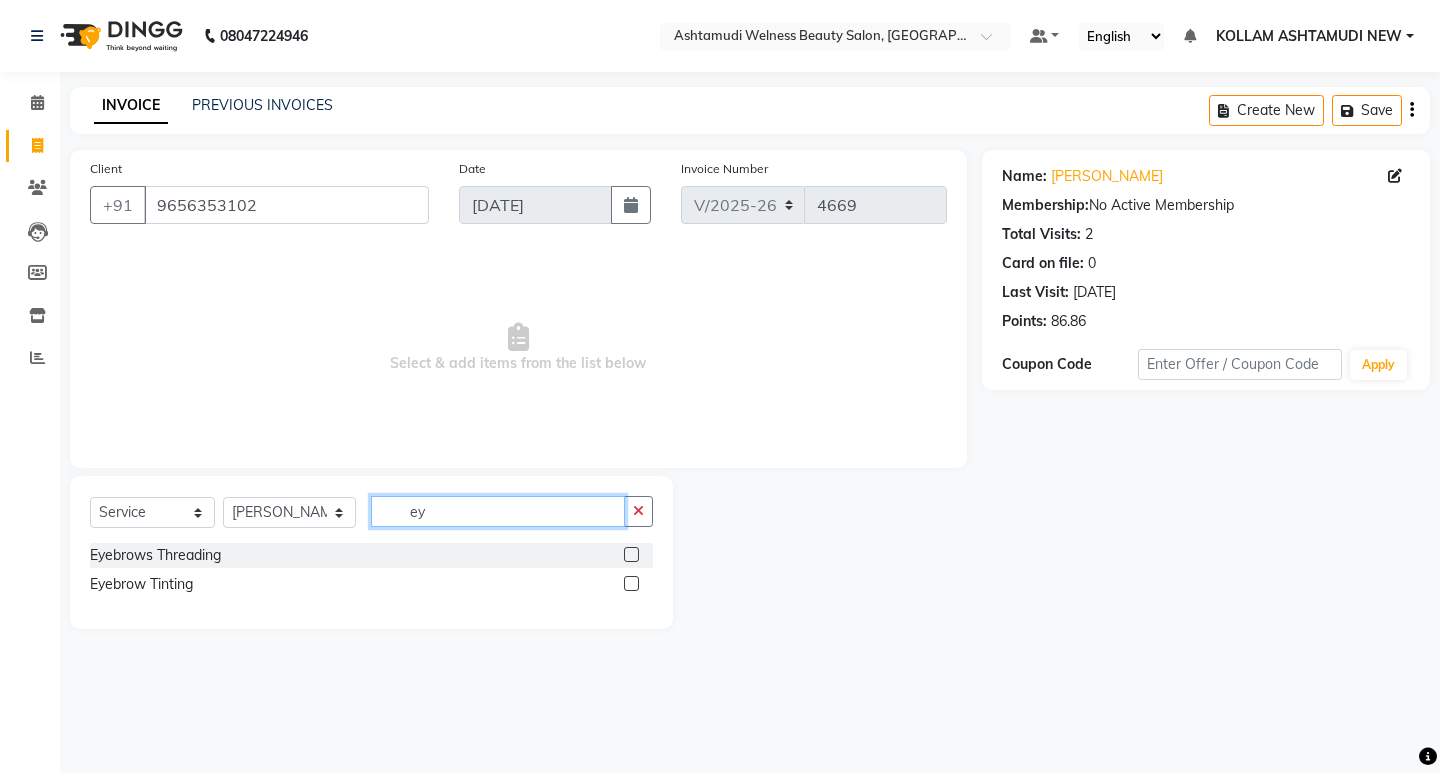 type on "ey" 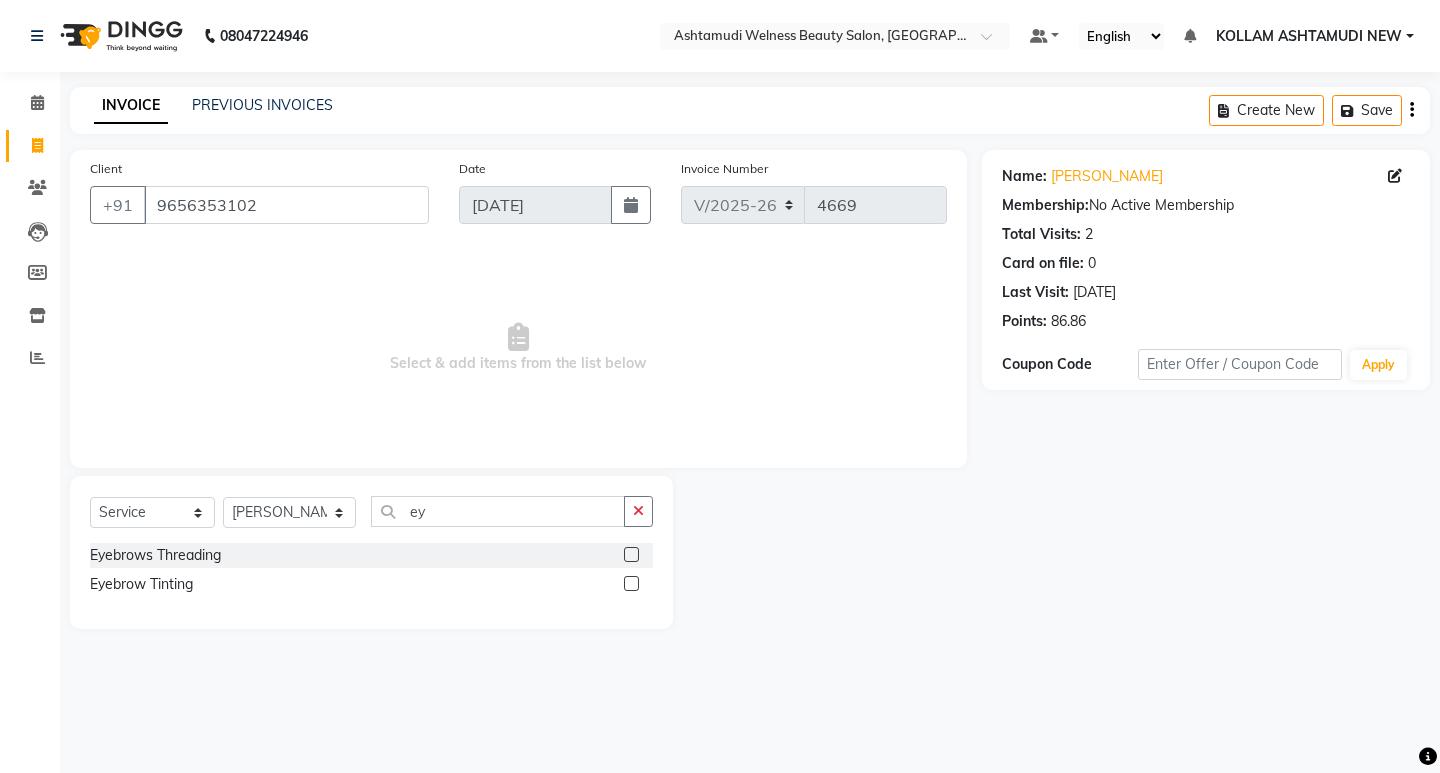 click 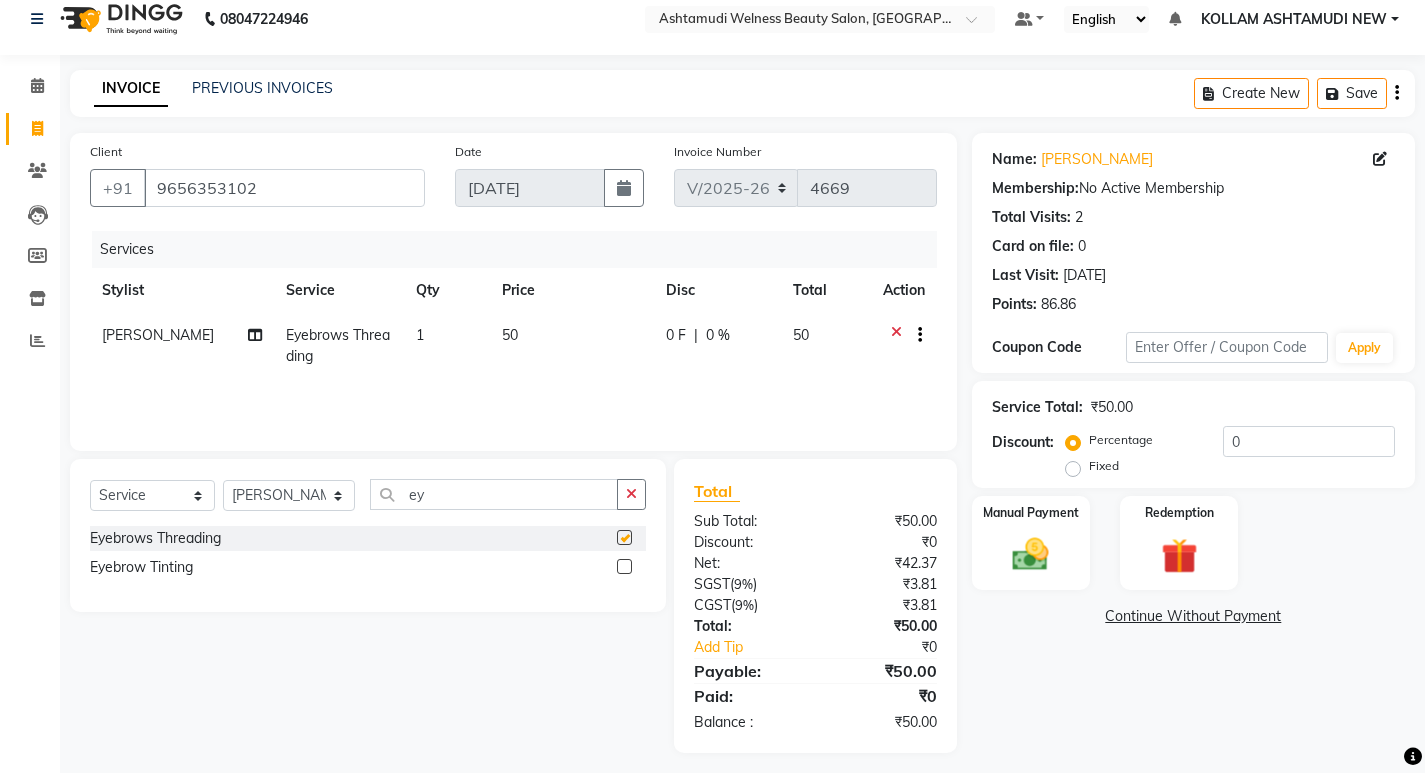 checkbox on "false" 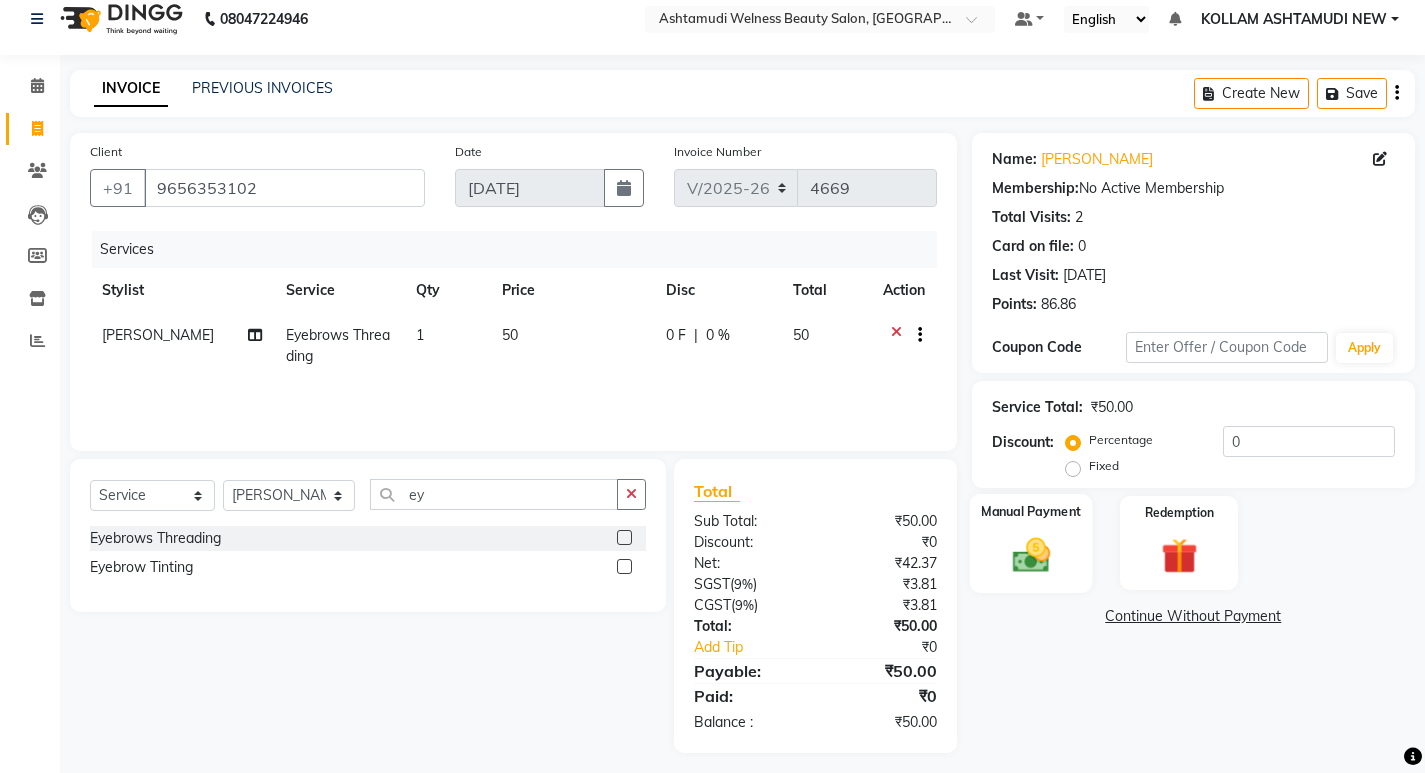 scroll, scrollTop: 27, scrollLeft: 0, axis: vertical 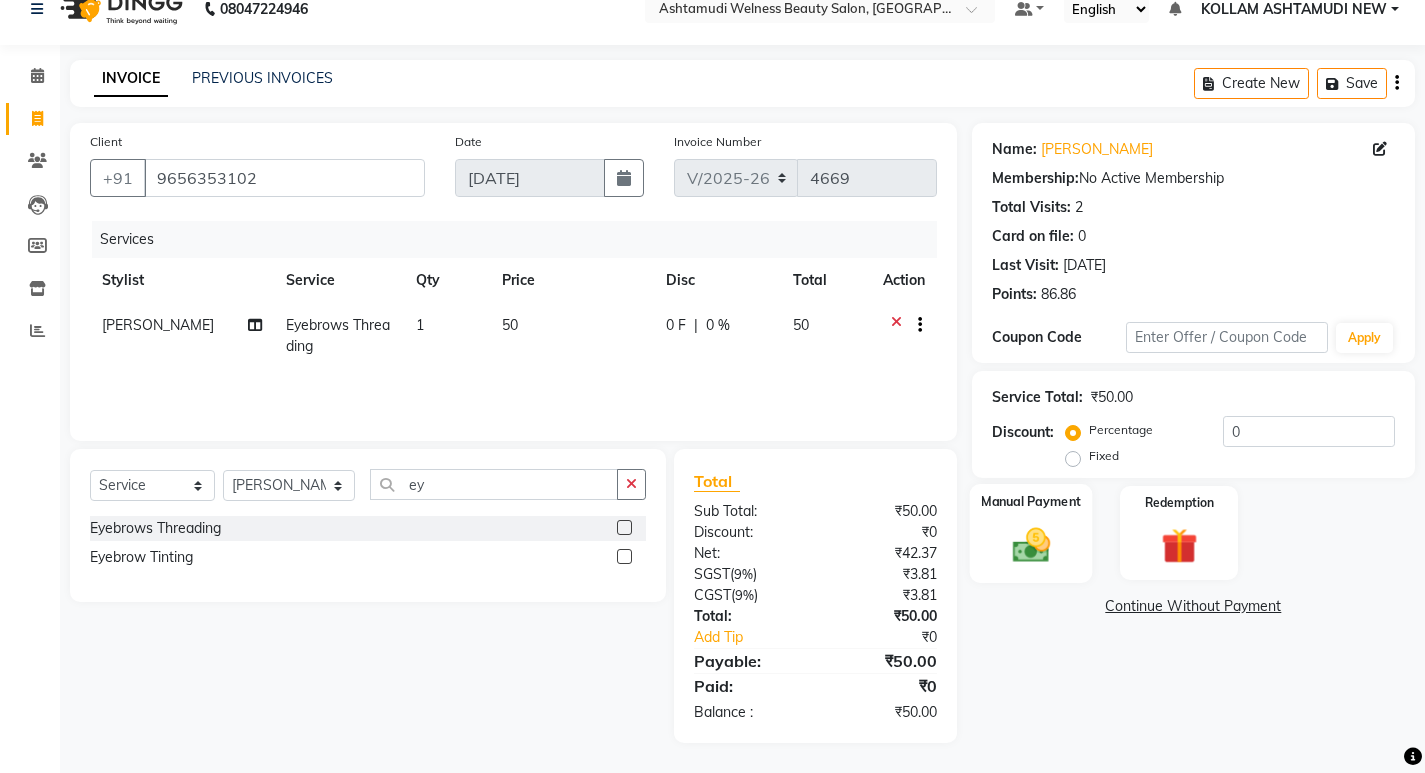 click 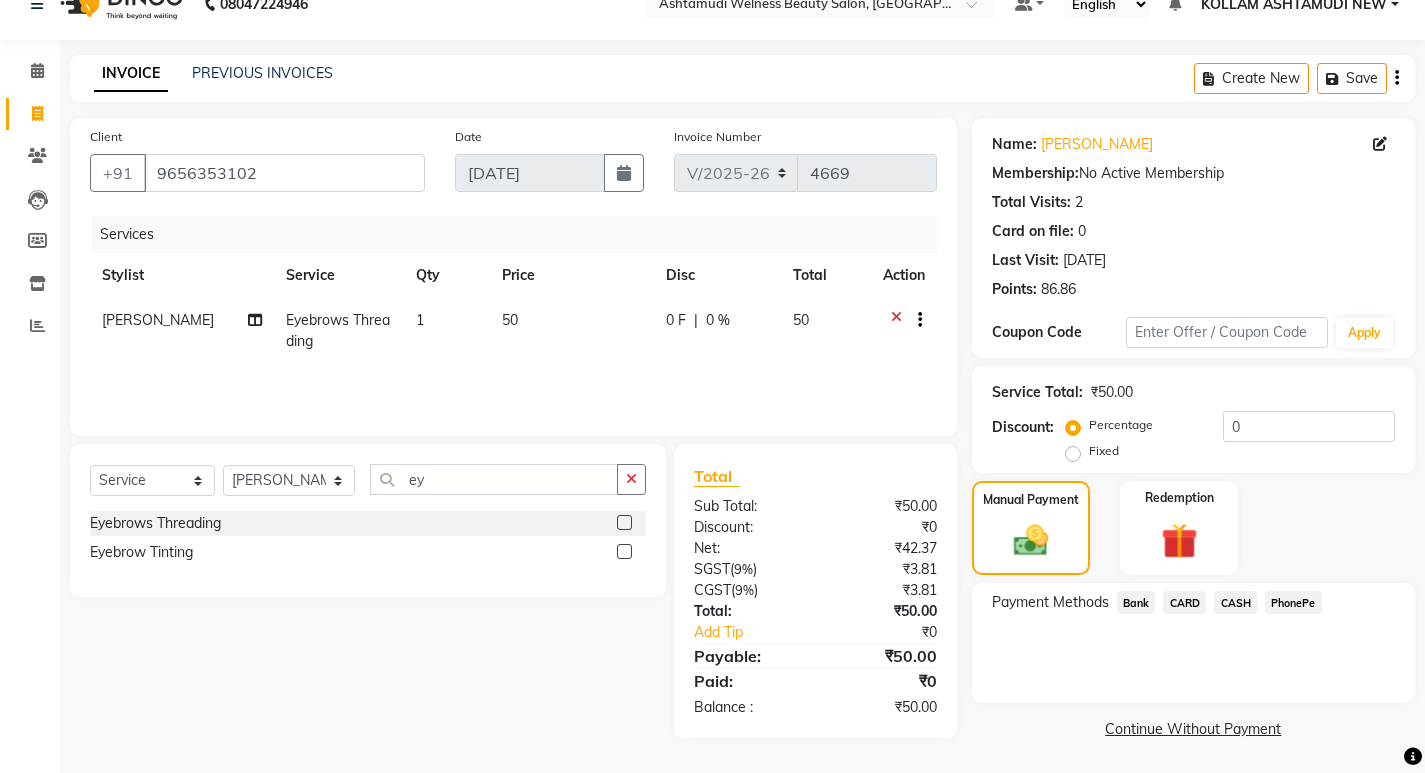 scroll, scrollTop: 33, scrollLeft: 0, axis: vertical 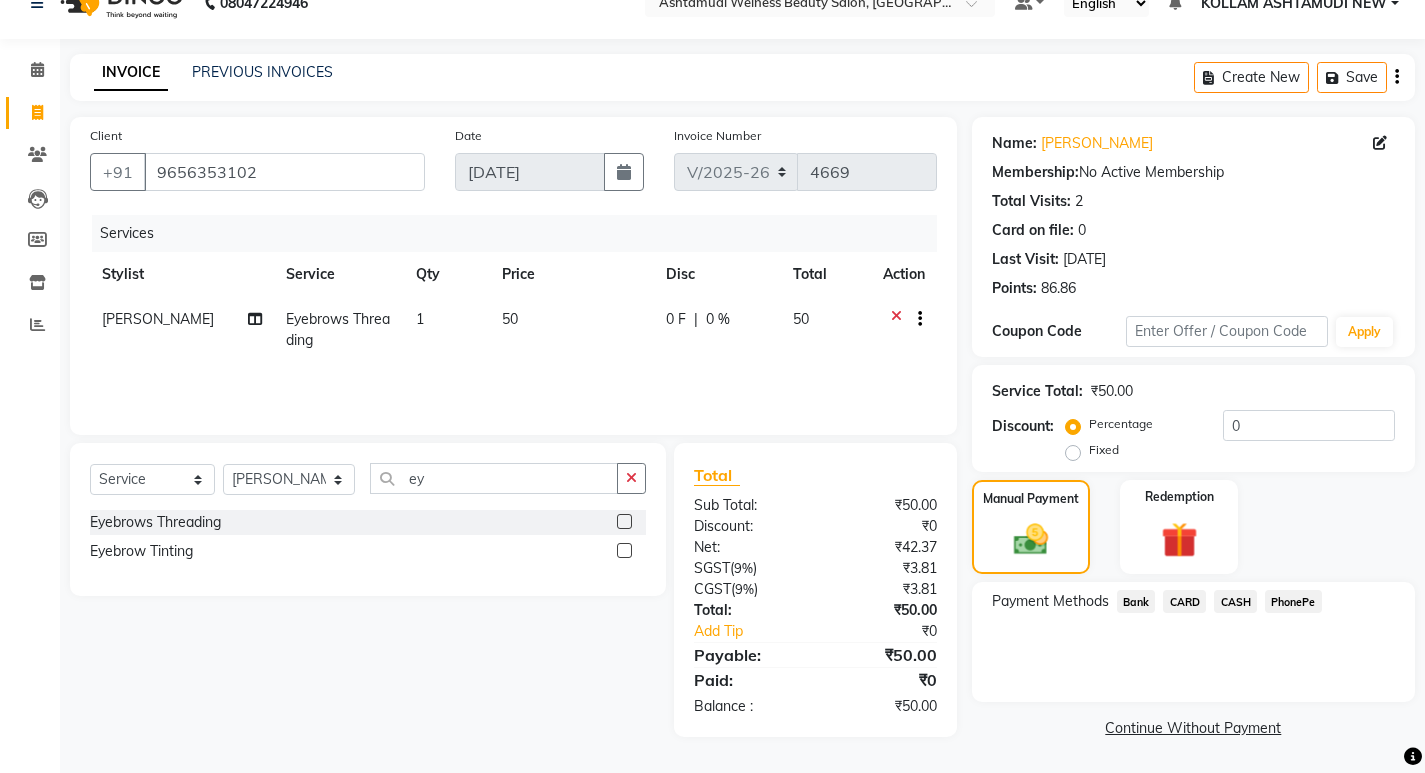 click on "PhonePe" 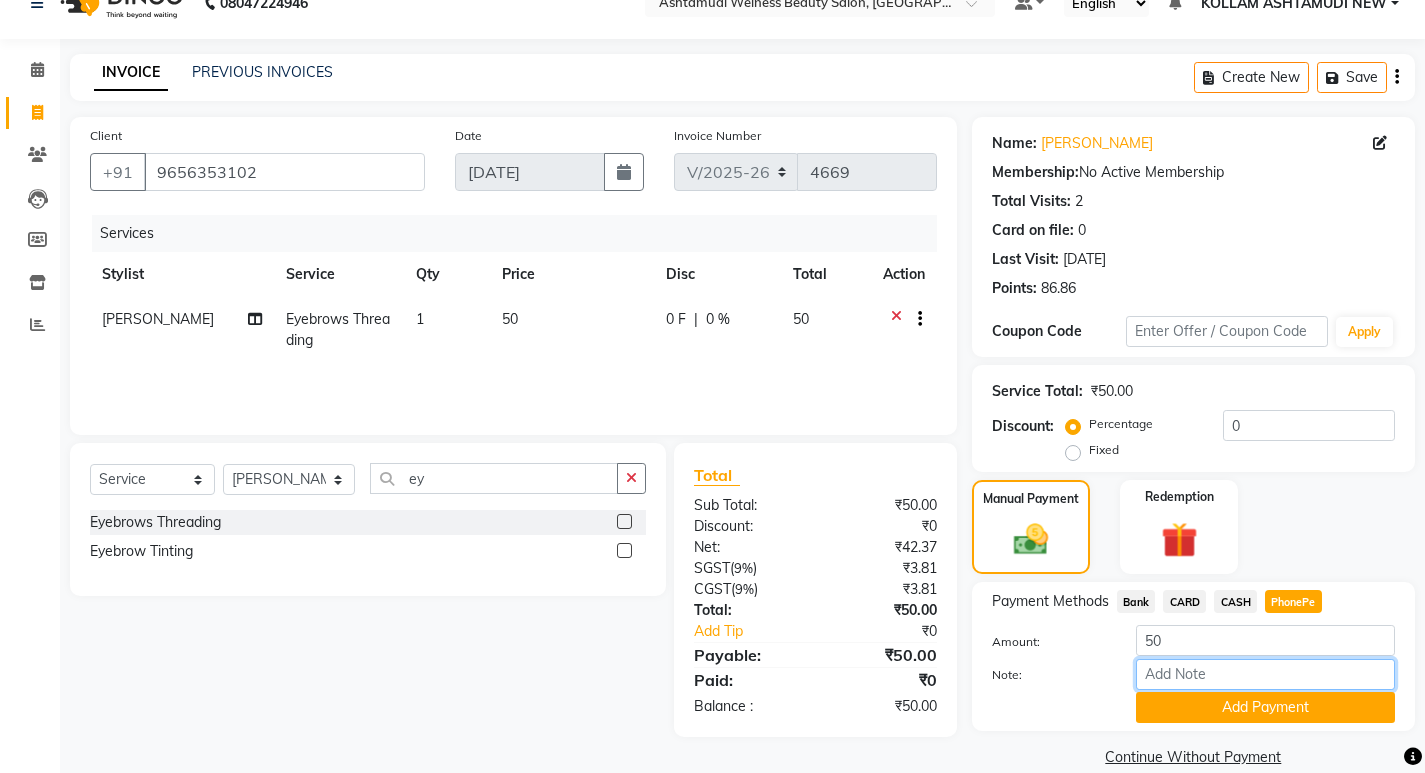 click on "Note:" at bounding box center (1265, 674) 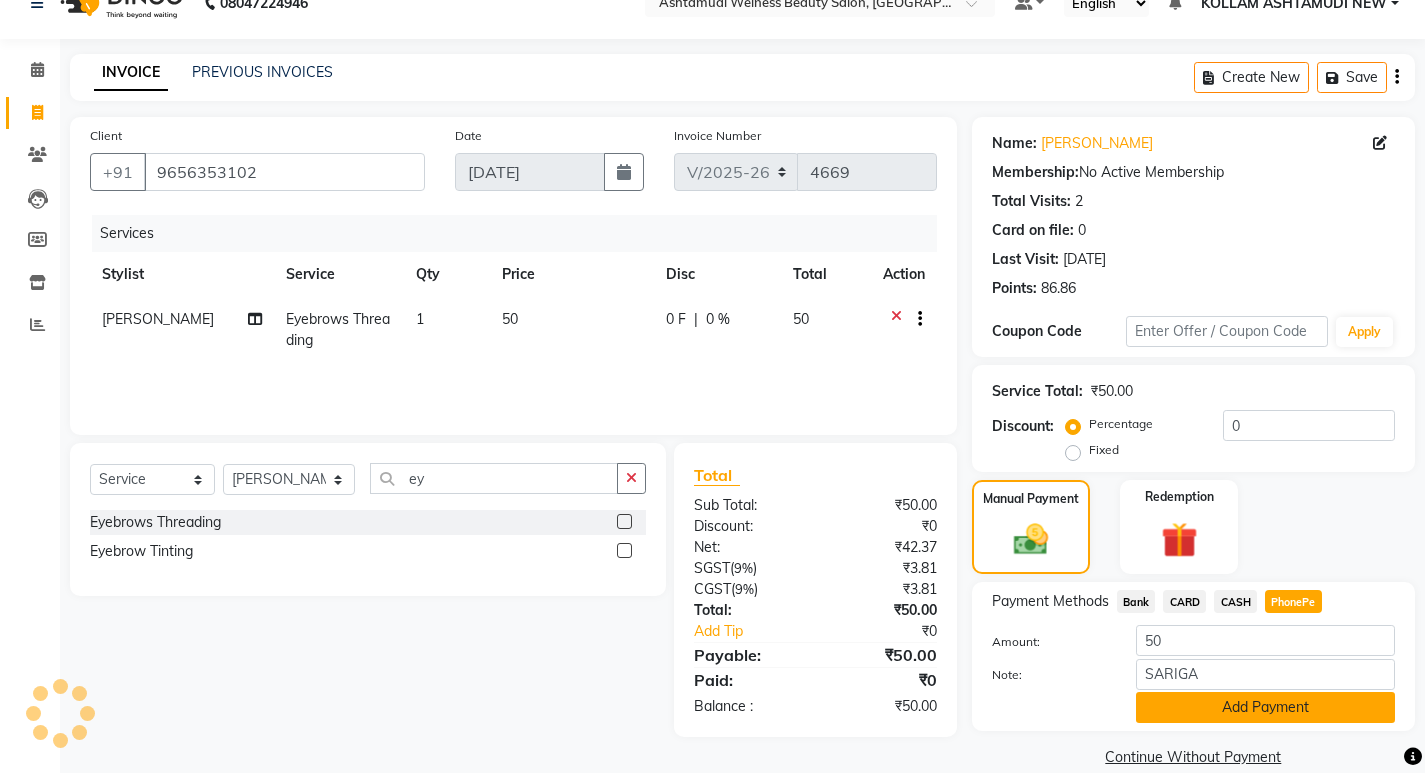 click on "Add Payment" 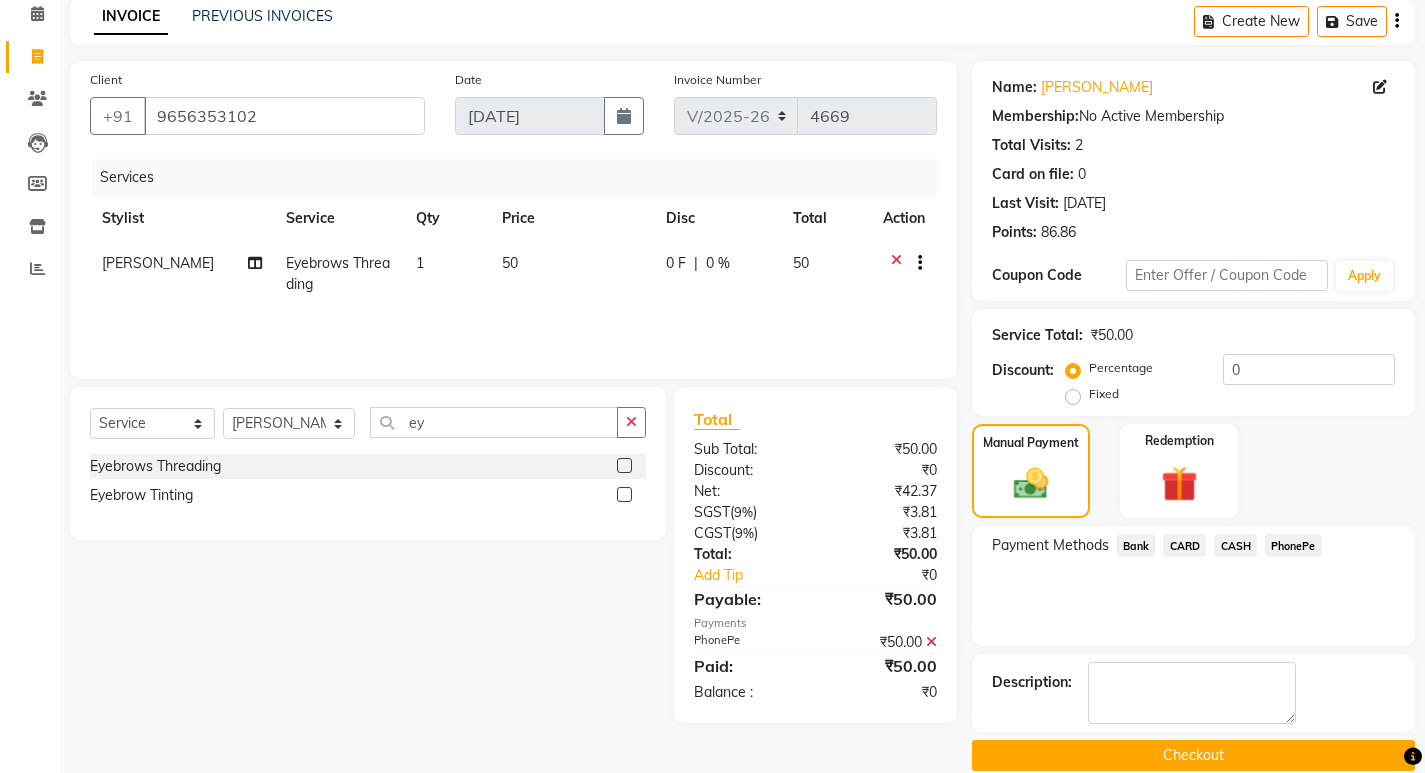 scroll, scrollTop: 117, scrollLeft: 0, axis: vertical 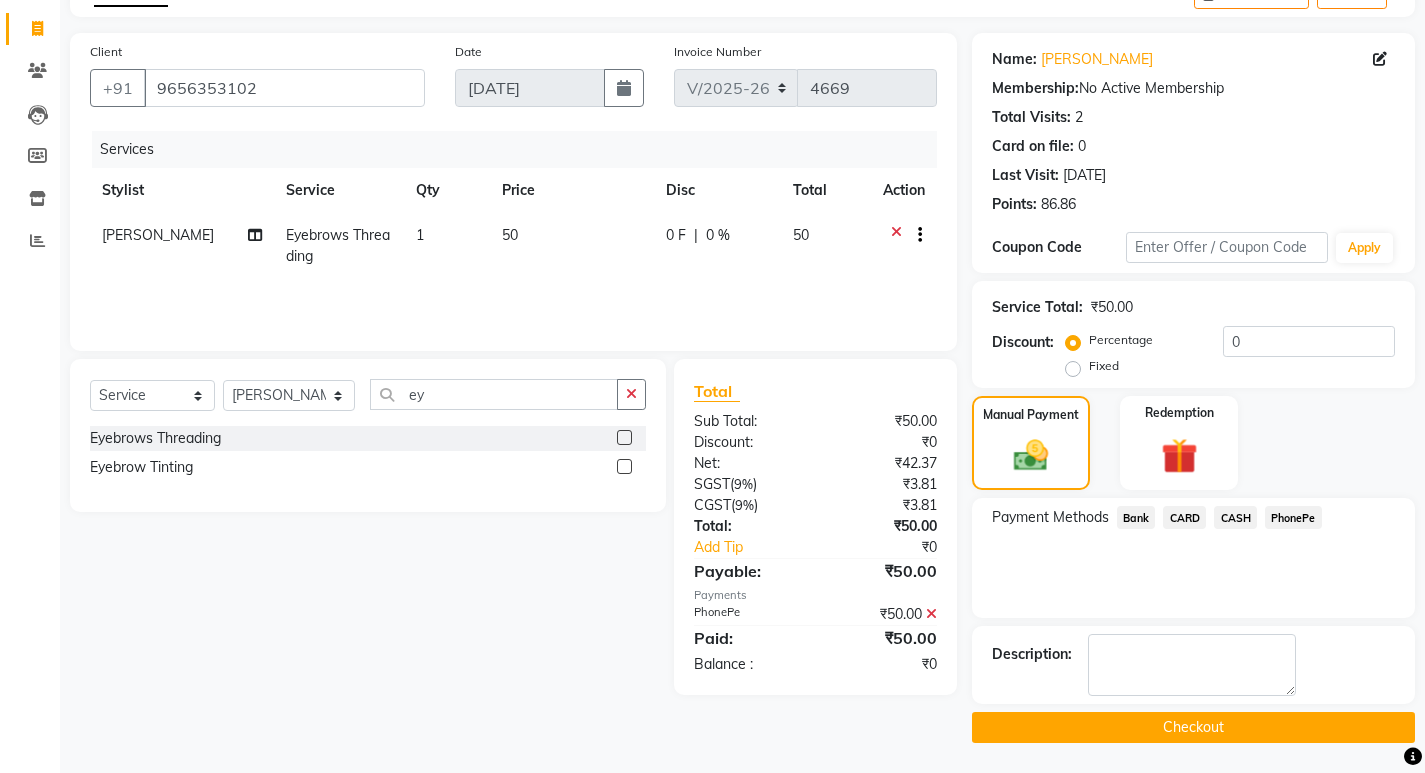 click on "Checkout" 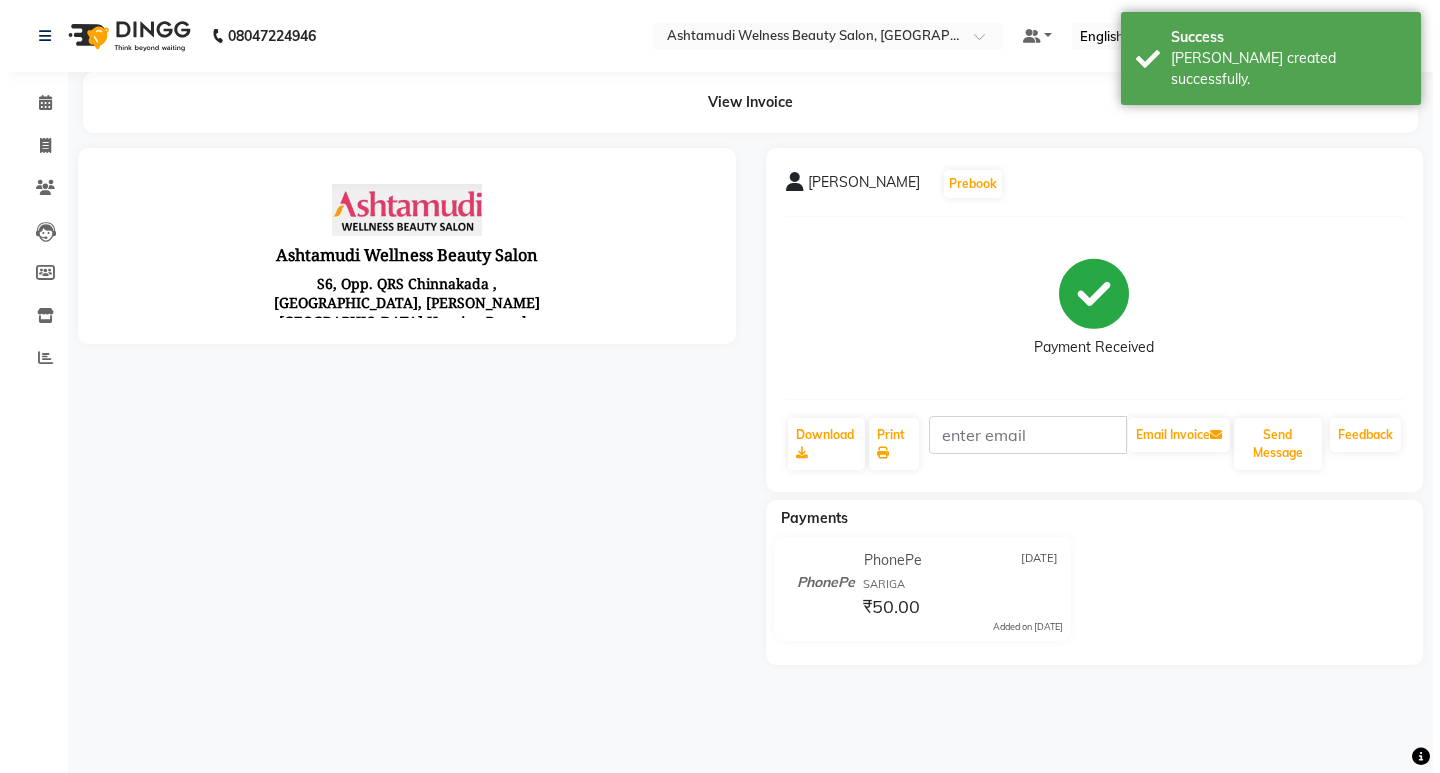scroll, scrollTop: 0, scrollLeft: 0, axis: both 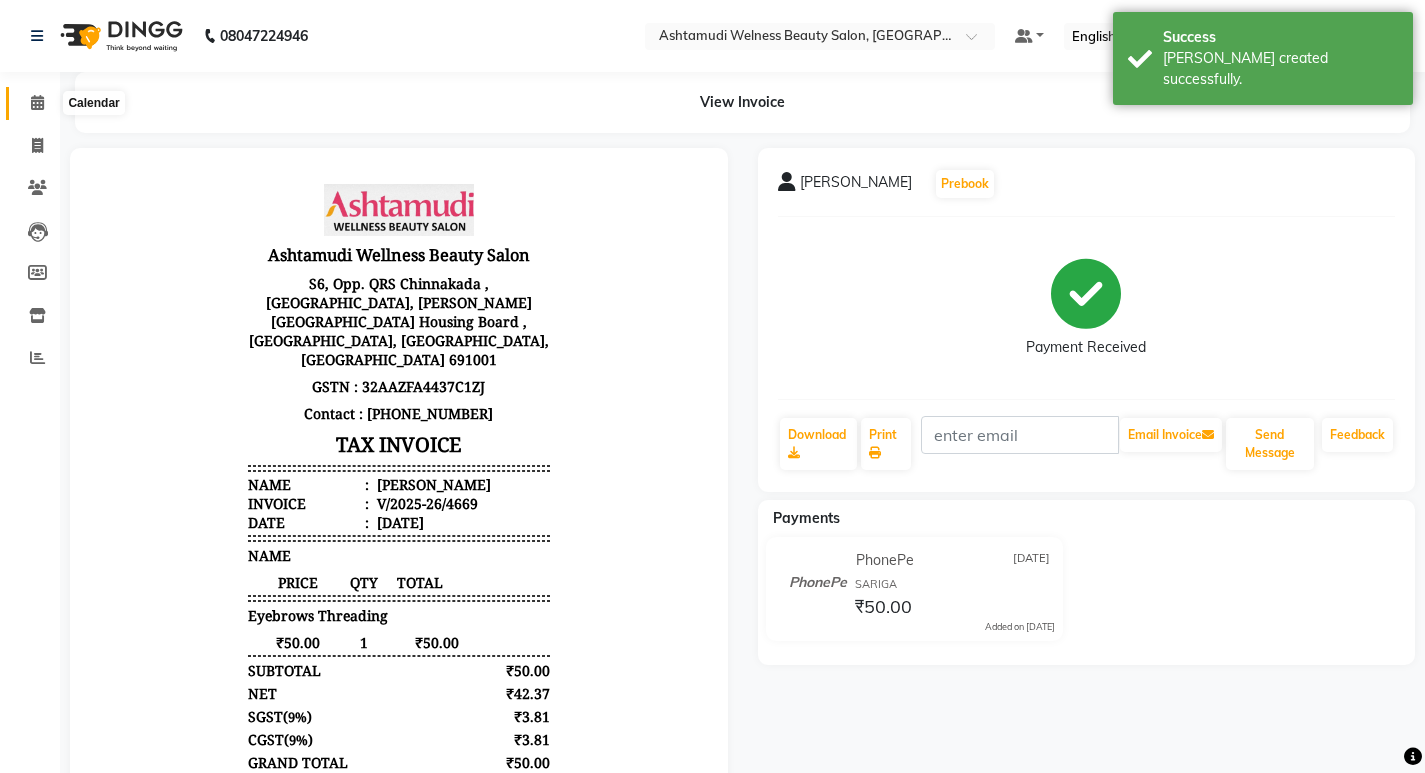 click 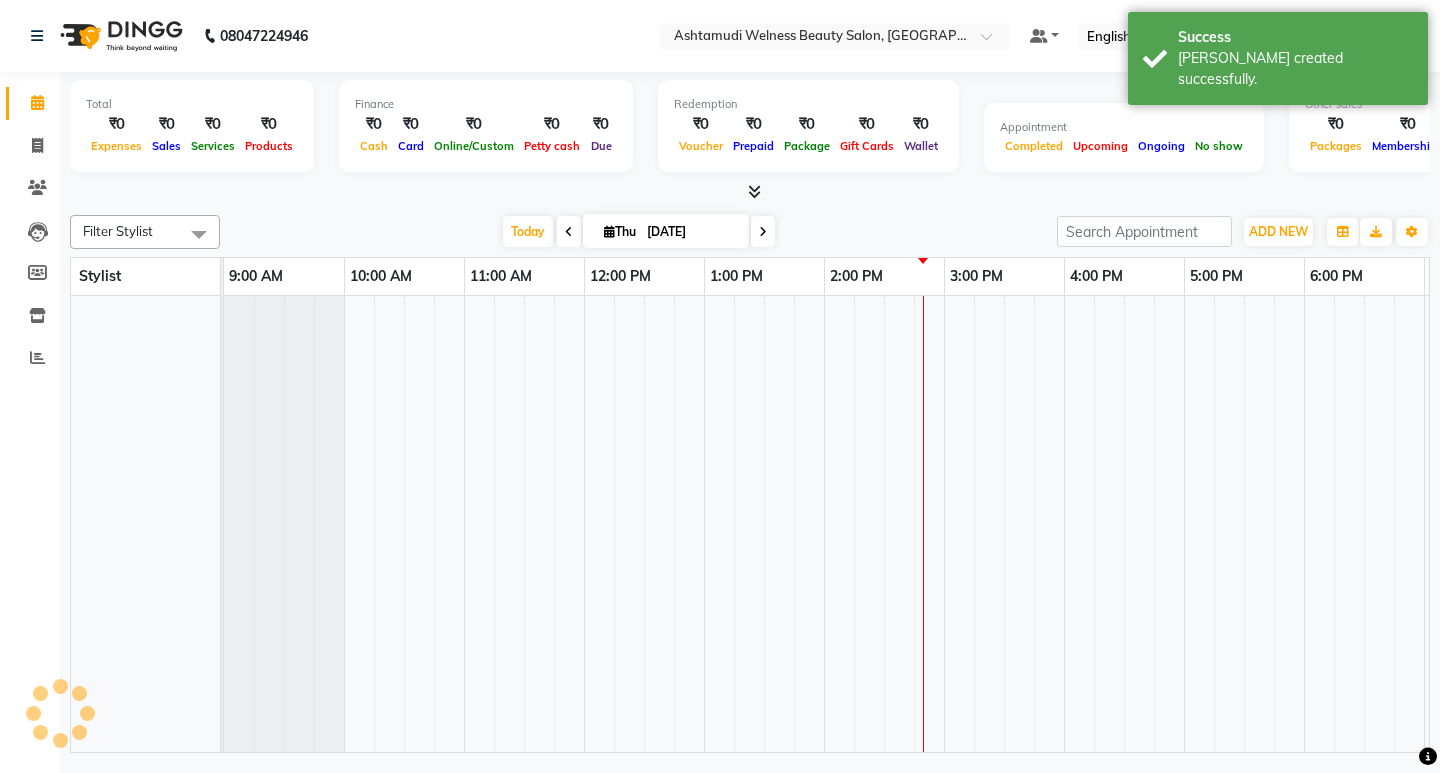 scroll, scrollTop: 0, scrollLeft: 0, axis: both 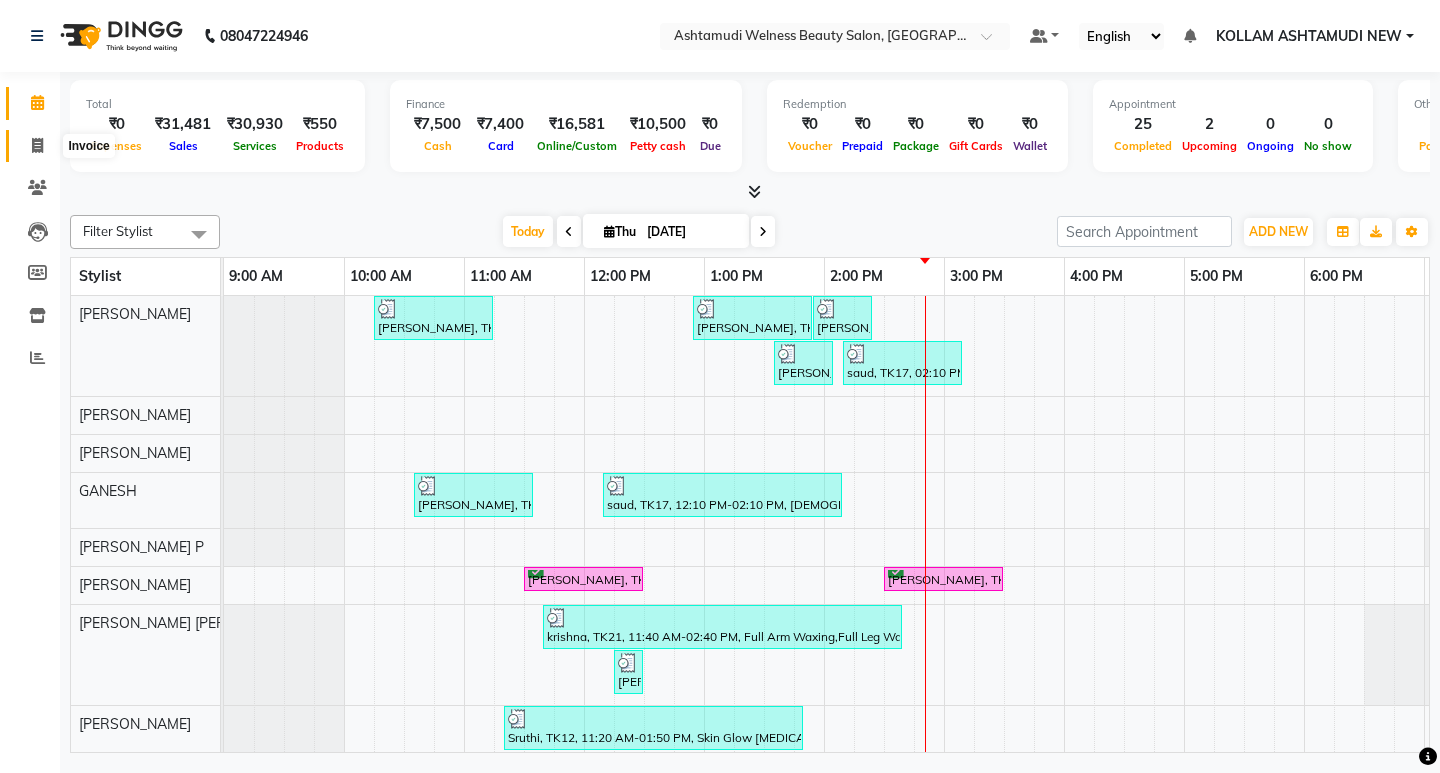 click 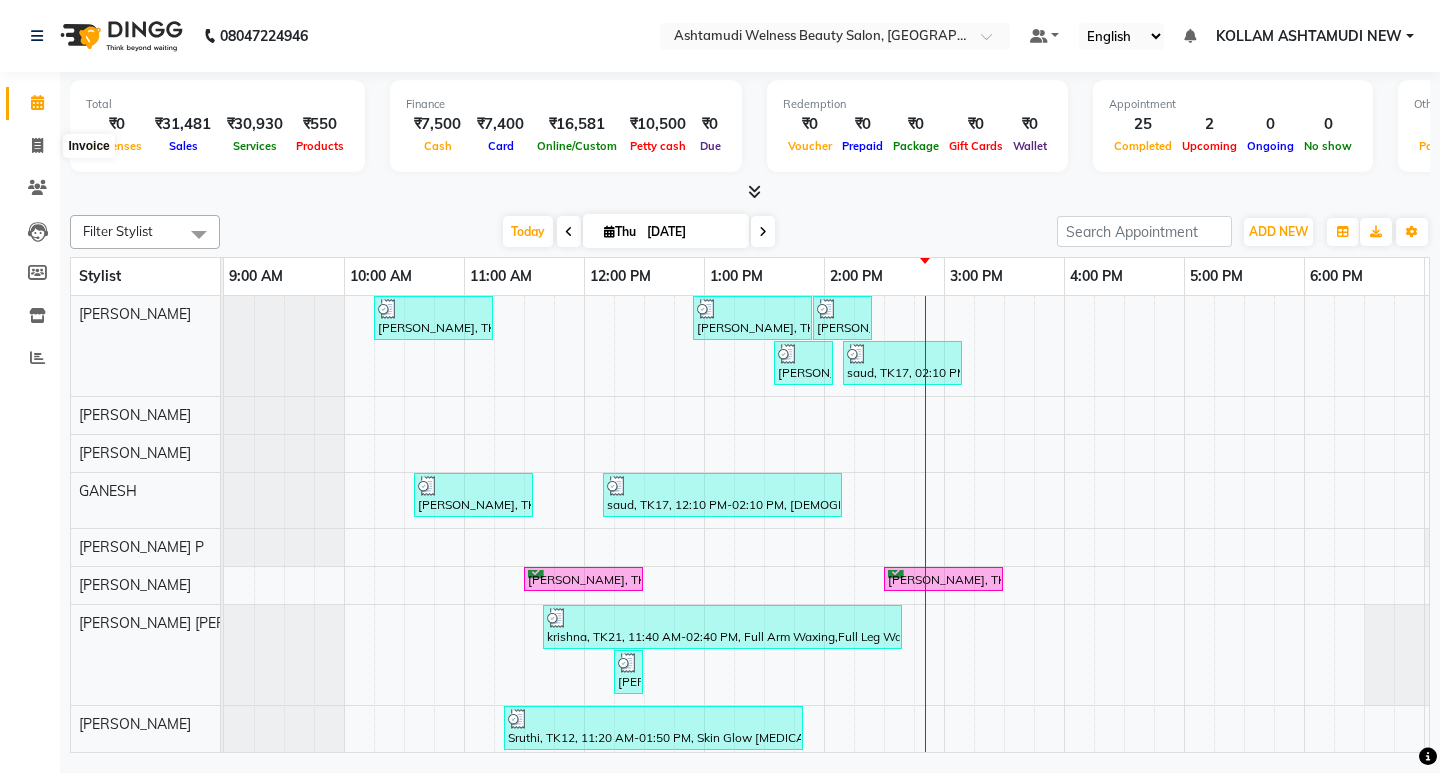 select on "4529" 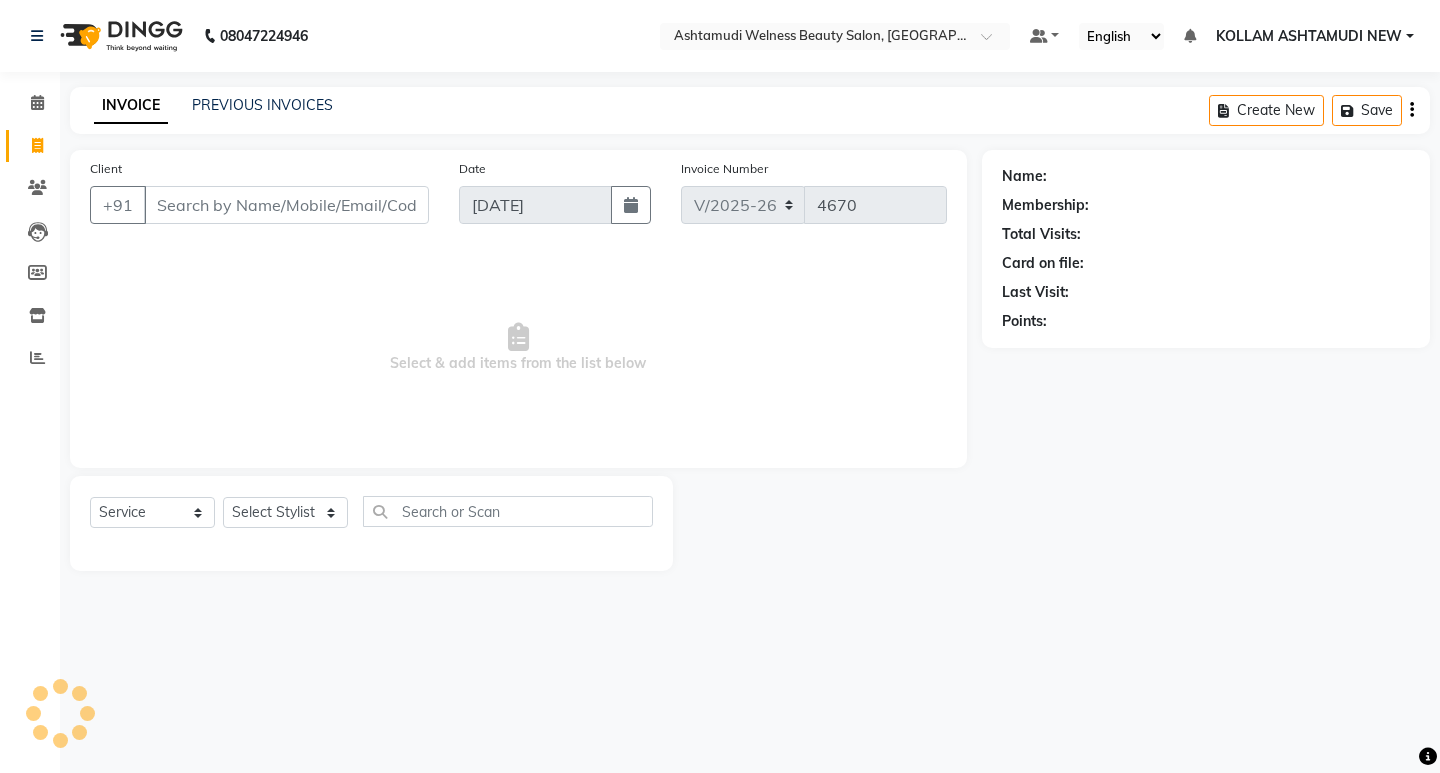 click on "Client" at bounding box center [286, 205] 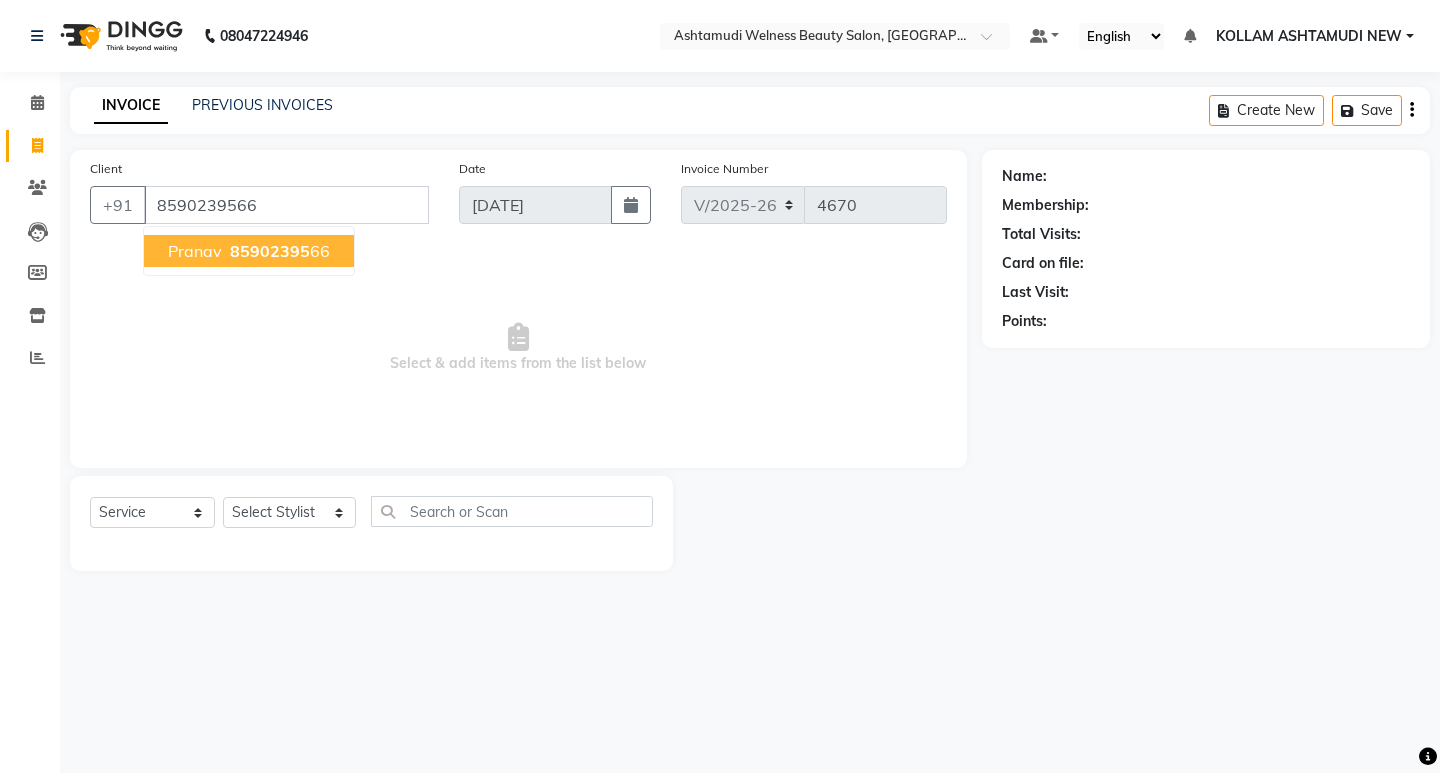 type on "8590239566" 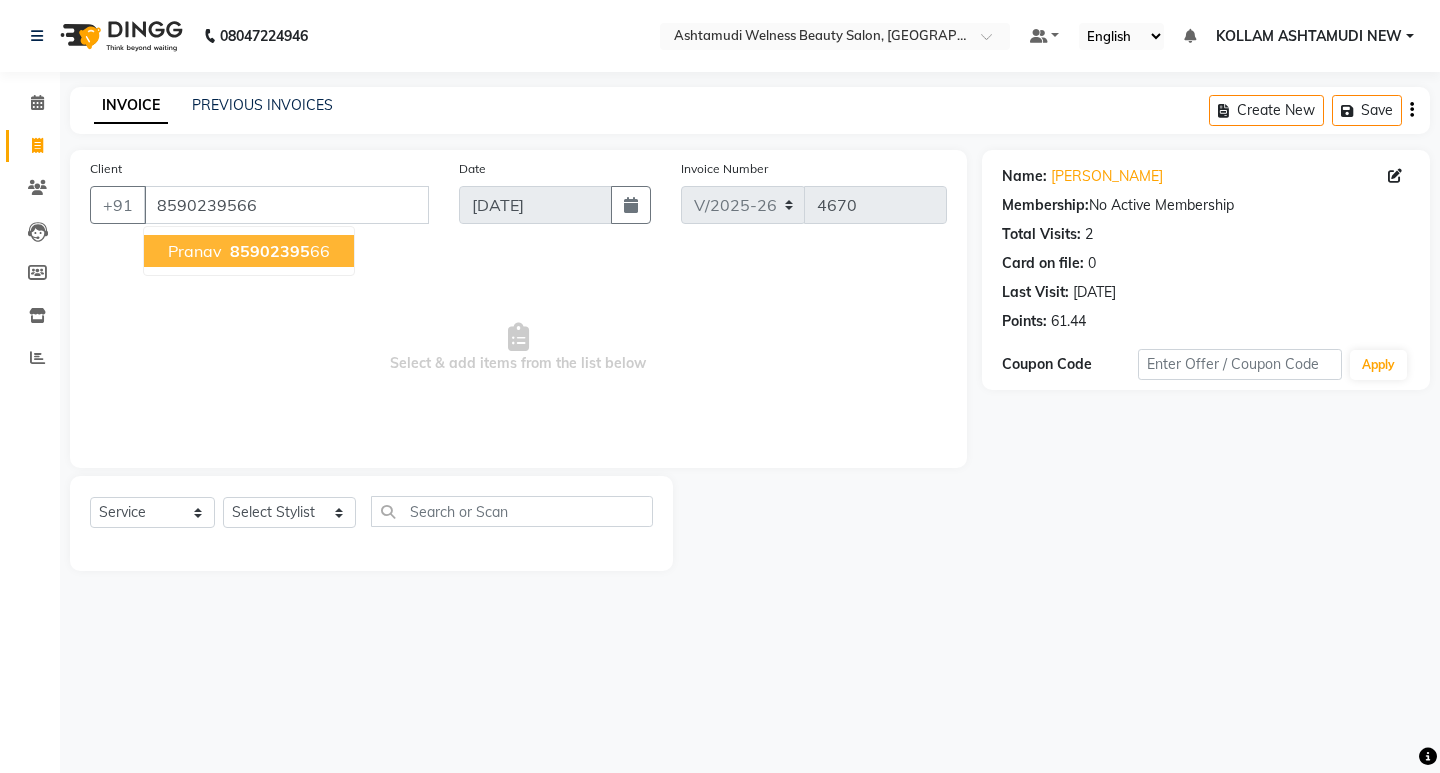 click on "85902395" at bounding box center [270, 251] 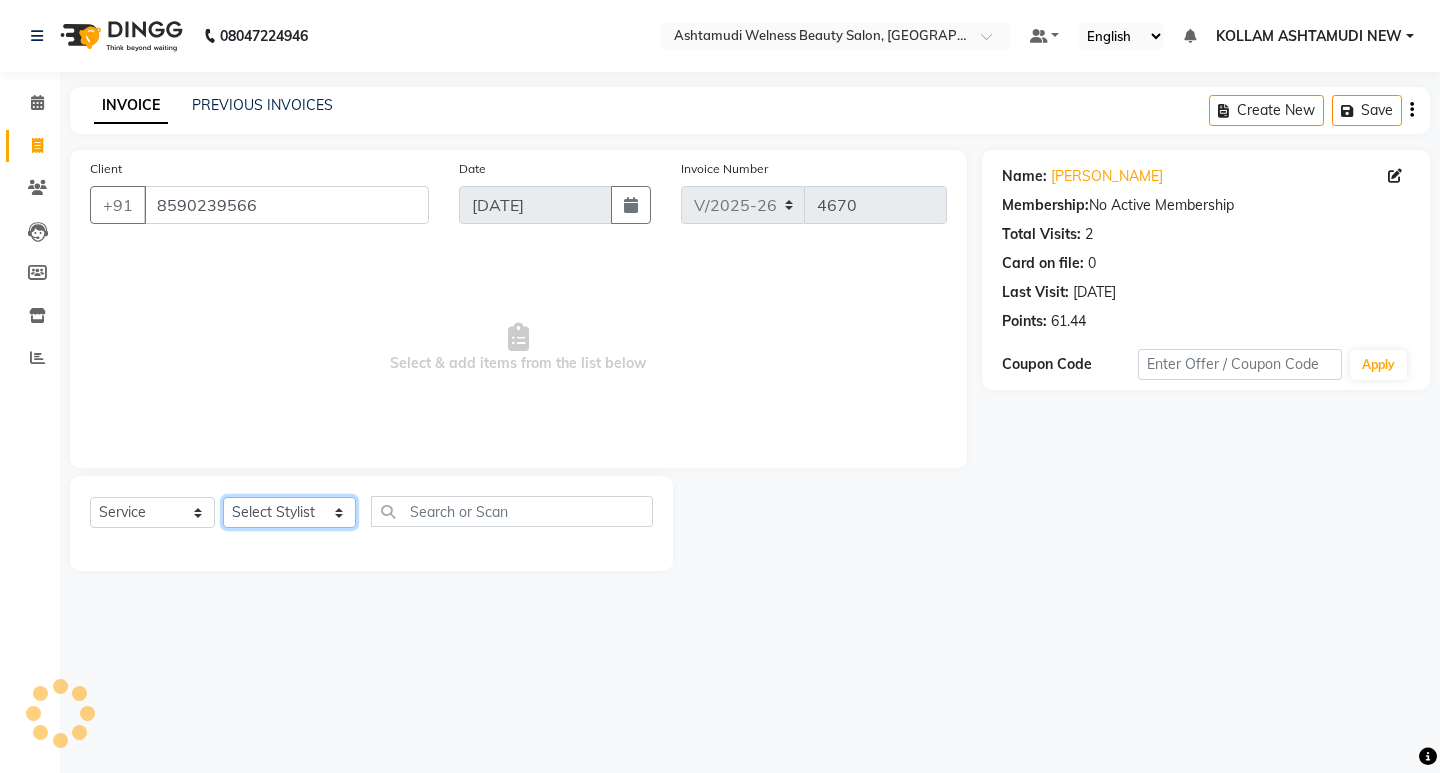 click on "Select Stylist [PERSON_NAME] Admin [PERSON_NAME]  [PERSON_NAME] [PERSON_NAME] [PERSON_NAME]  M [PERSON_NAME]  [PERSON_NAME]  P [PERSON_NAME] ASHTAMUDI KOLLAM ASHTAMUDI NEW  [PERSON_NAME] [PERSON_NAME] [PERSON_NAME]  [PERSON_NAME] [PERSON_NAME] [PERSON_NAME] [PERSON_NAME] [PERSON_NAME] M [PERSON_NAME] SARIGA [PERSON_NAME] [PERSON_NAME] [PERSON_NAME] [PERSON_NAME] [PERSON_NAME] S" 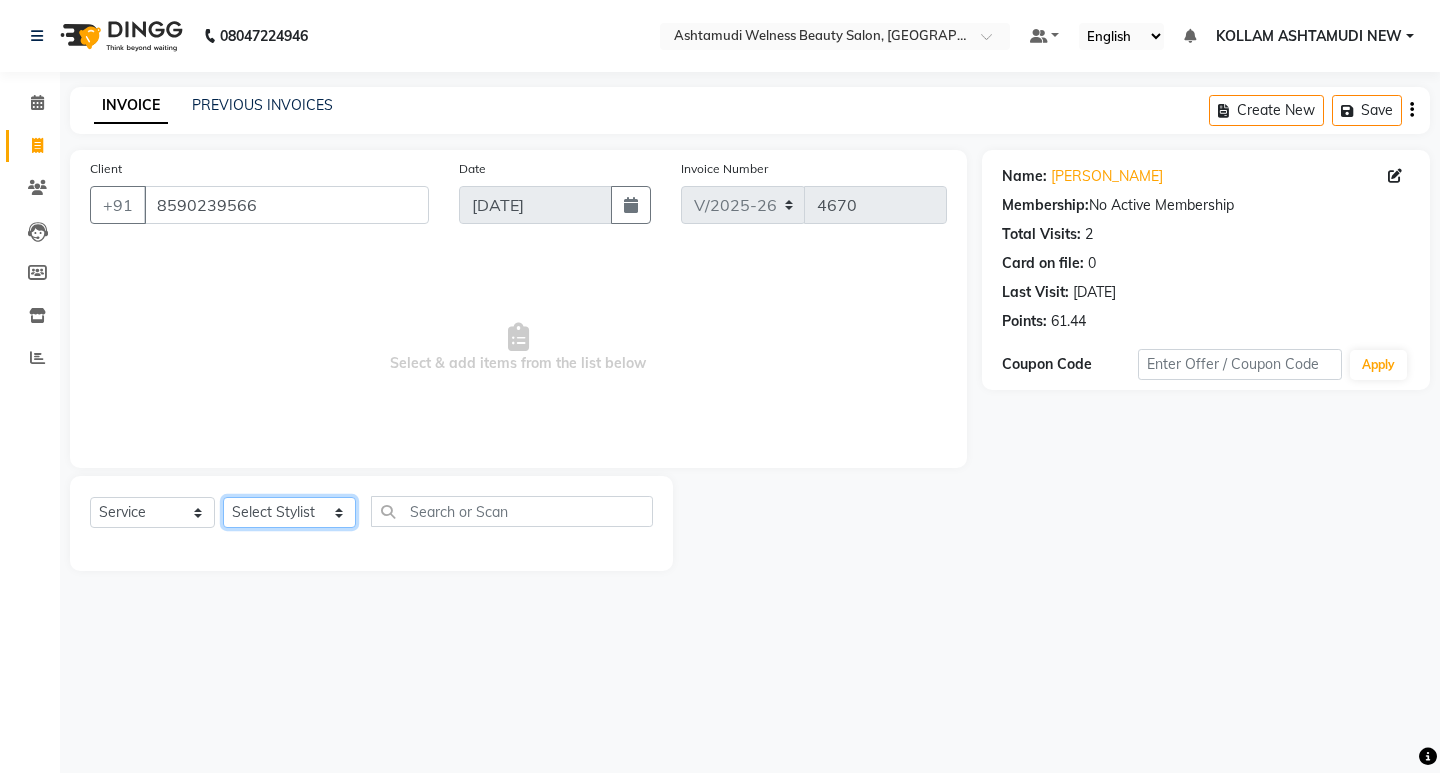 select on "25971" 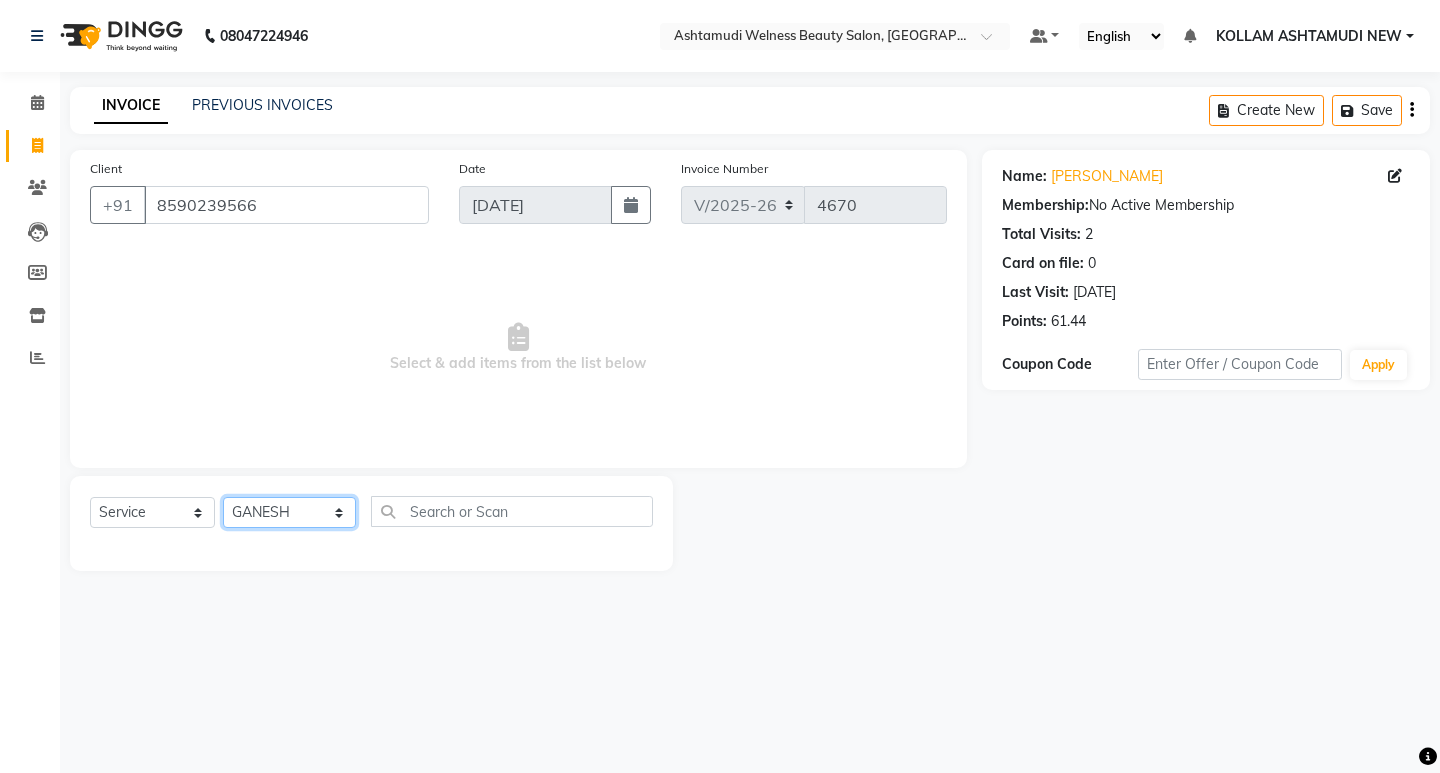 click on "Select Stylist [PERSON_NAME] Admin [PERSON_NAME]  [PERSON_NAME] [PERSON_NAME] [PERSON_NAME]  M [PERSON_NAME]  [PERSON_NAME]  P [PERSON_NAME] ASHTAMUDI KOLLAM ASHTAMUDI NEW  [PERSON_NAME] [PERSON_NAME] [PERSON_NAME]  [PERSON_NAME] [PERSON_NAME] [PERSON_NAME] [PERSON_NAME] [PERSON_NAME] M [PERSON_NAME] SARIGA [PERSON_NAME] [PERSON_NAME] [PERSON_NAME] [PERSON_NAME] [PERSON_NAME] S" 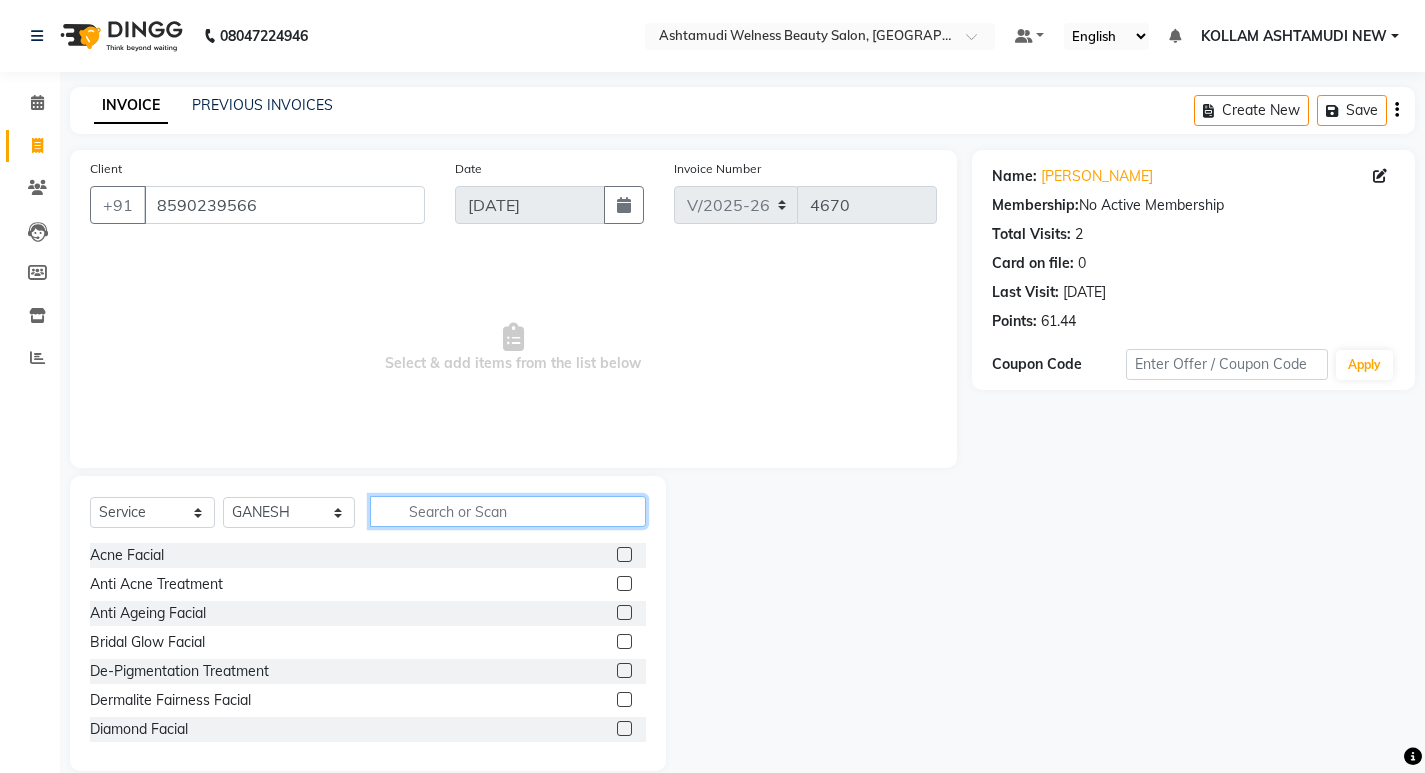 click 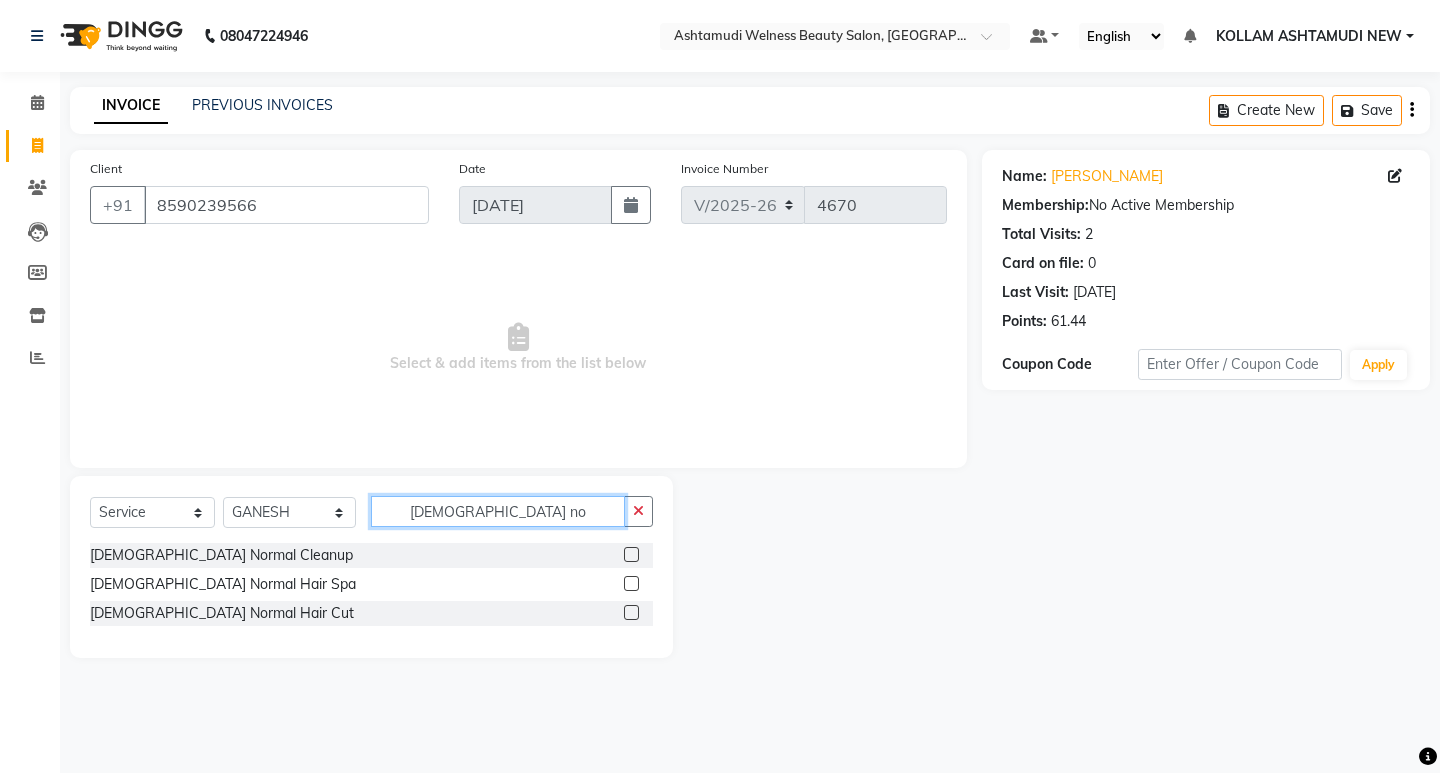 type on "[DEMOGRAPHIC_DATA] no" 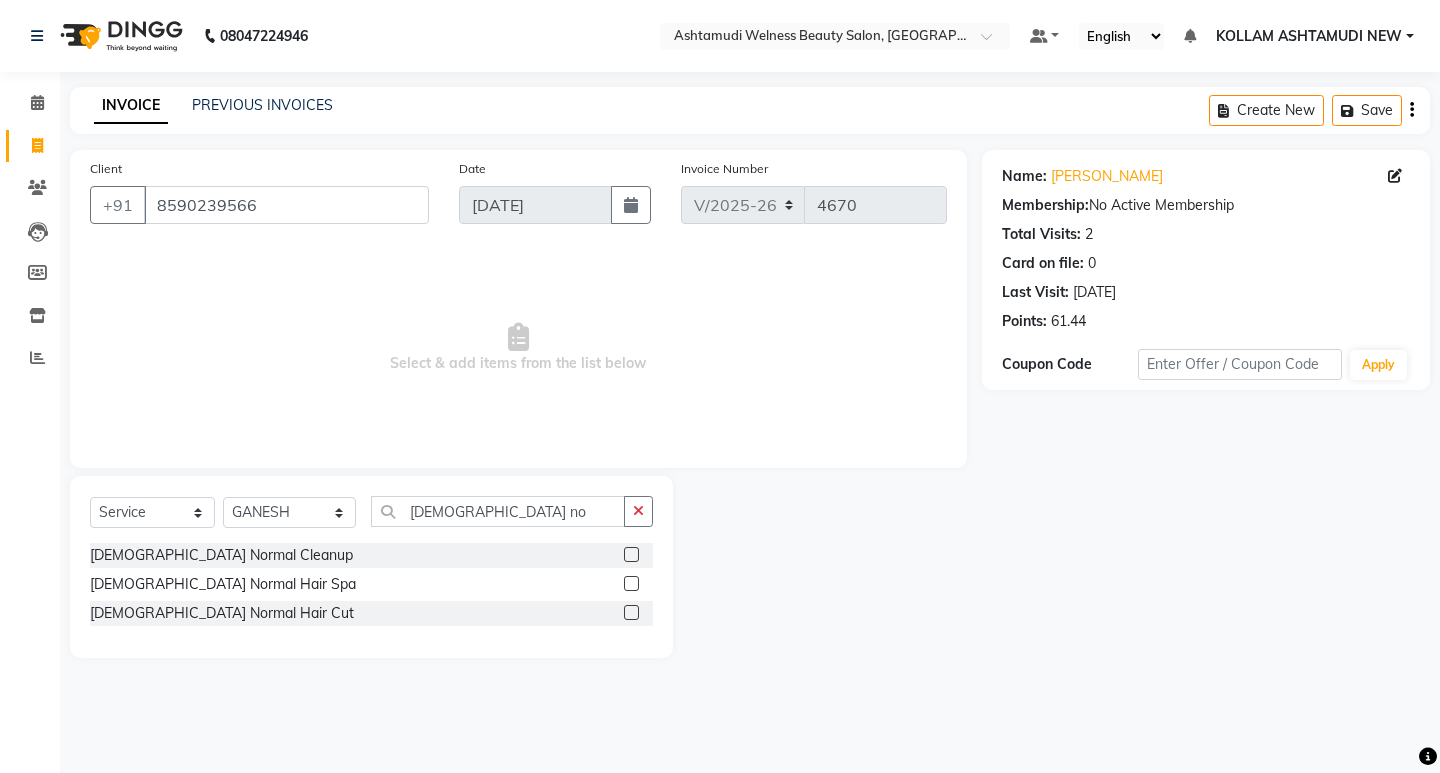 click 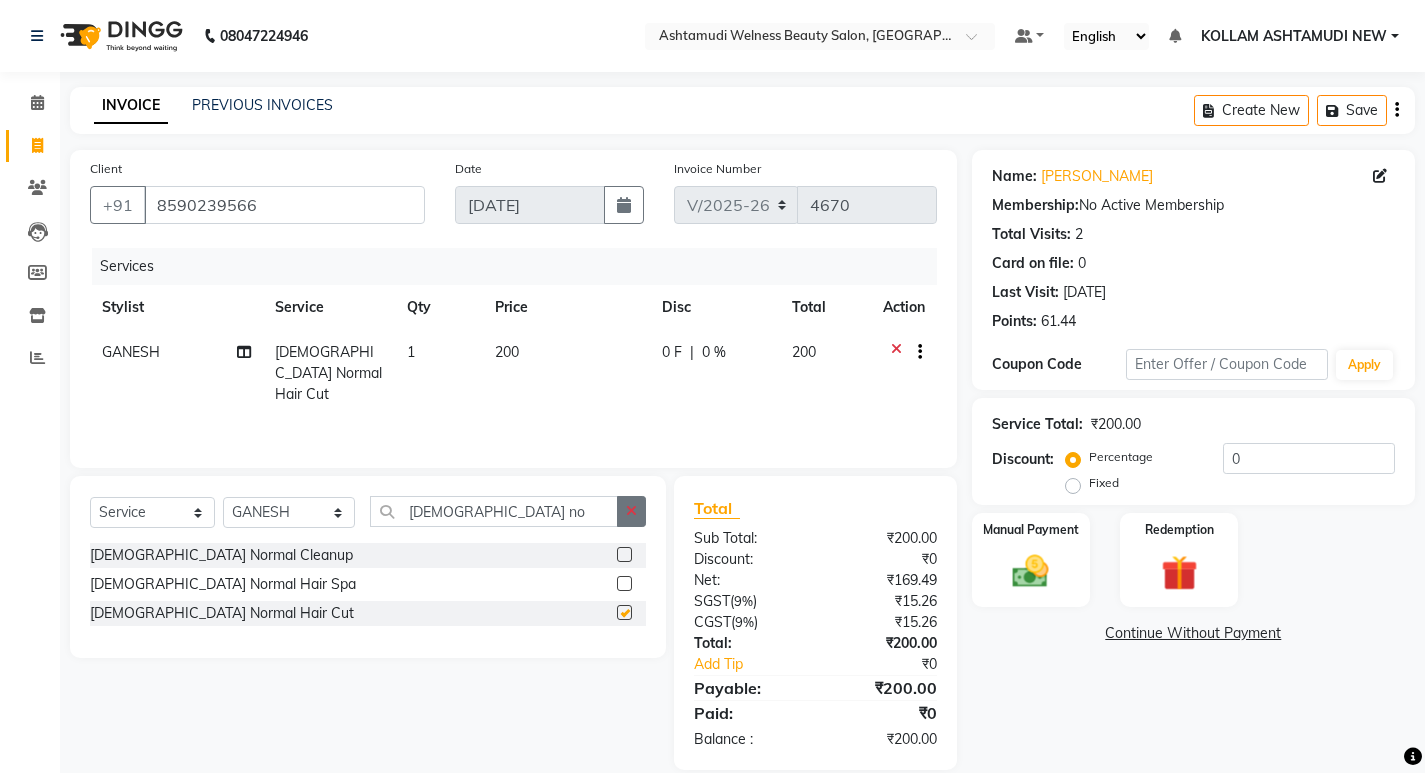 checkbox on "false" 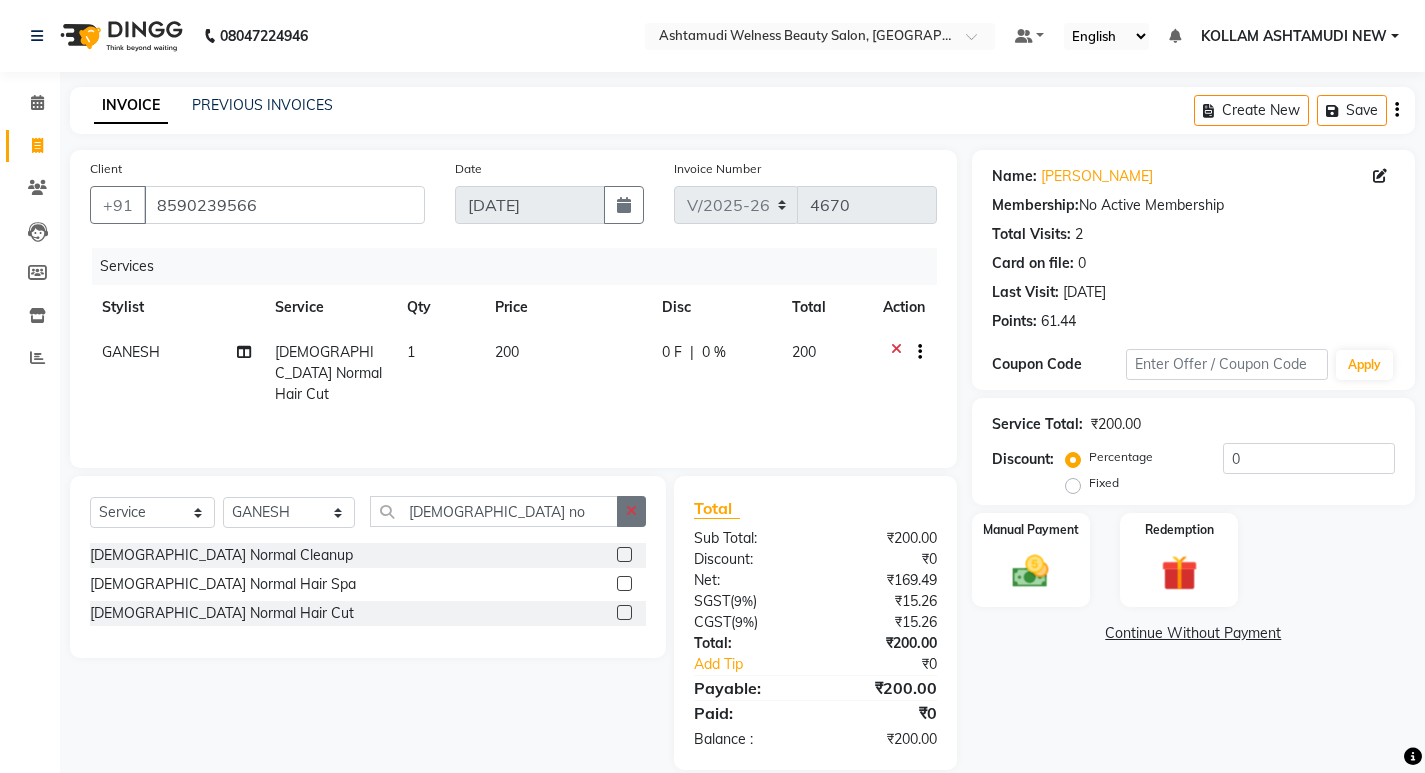 click 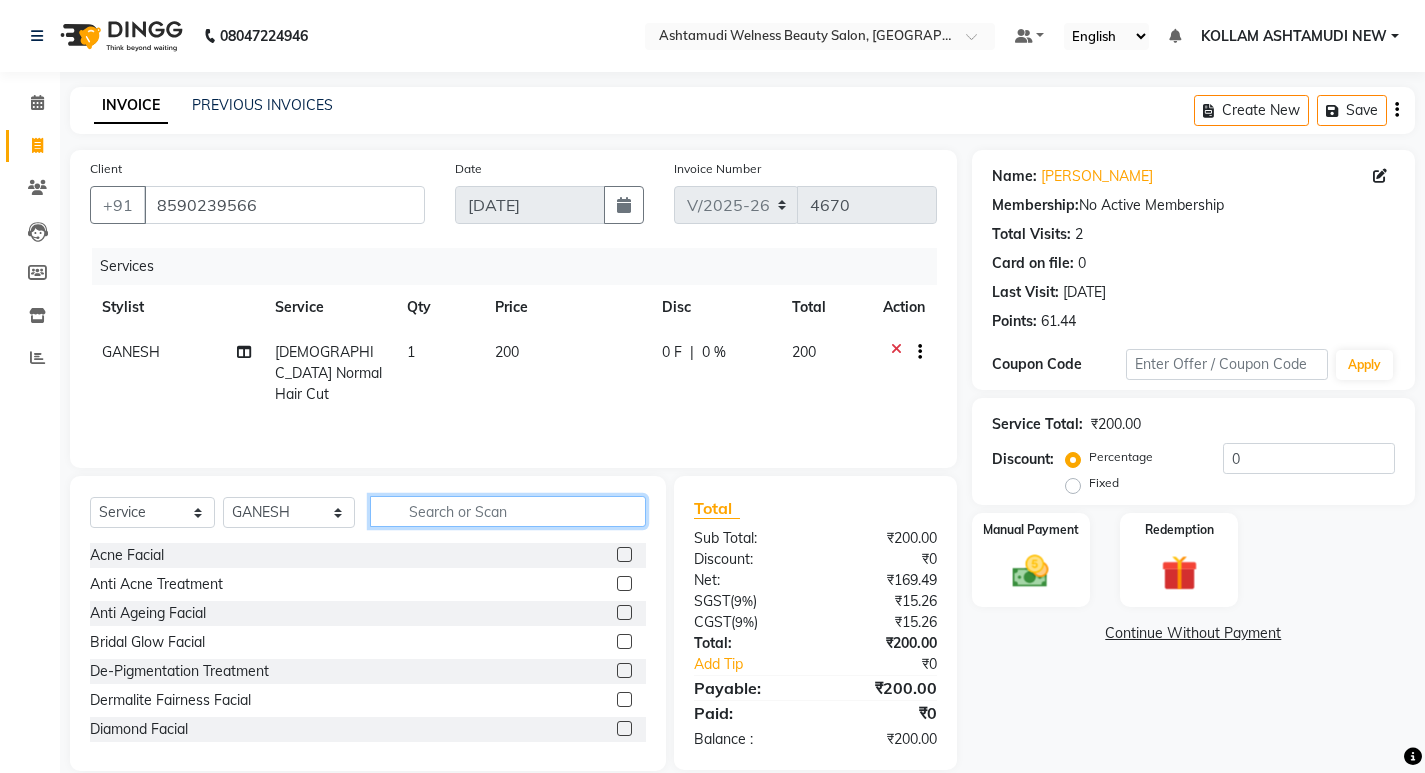 click 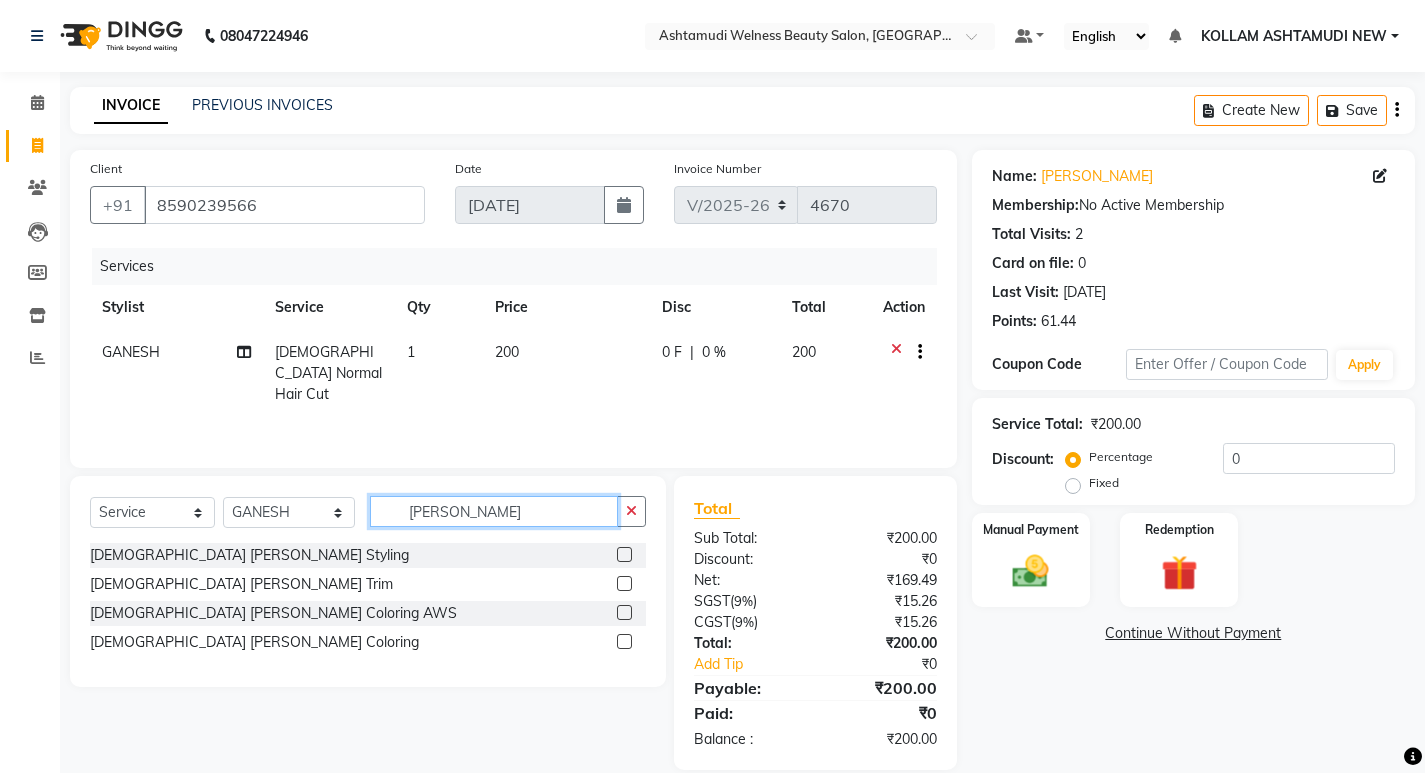 type on "[PERSON_NAME]" 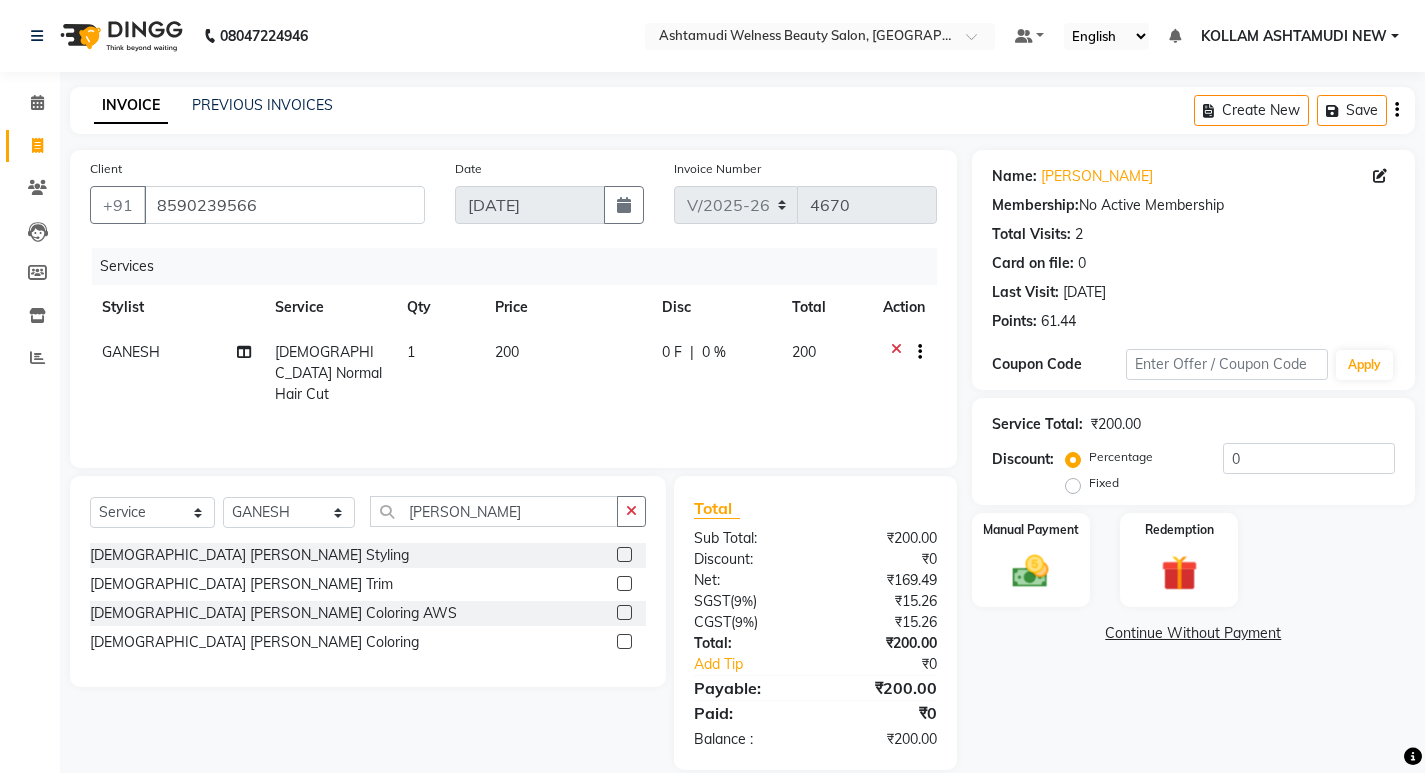 click 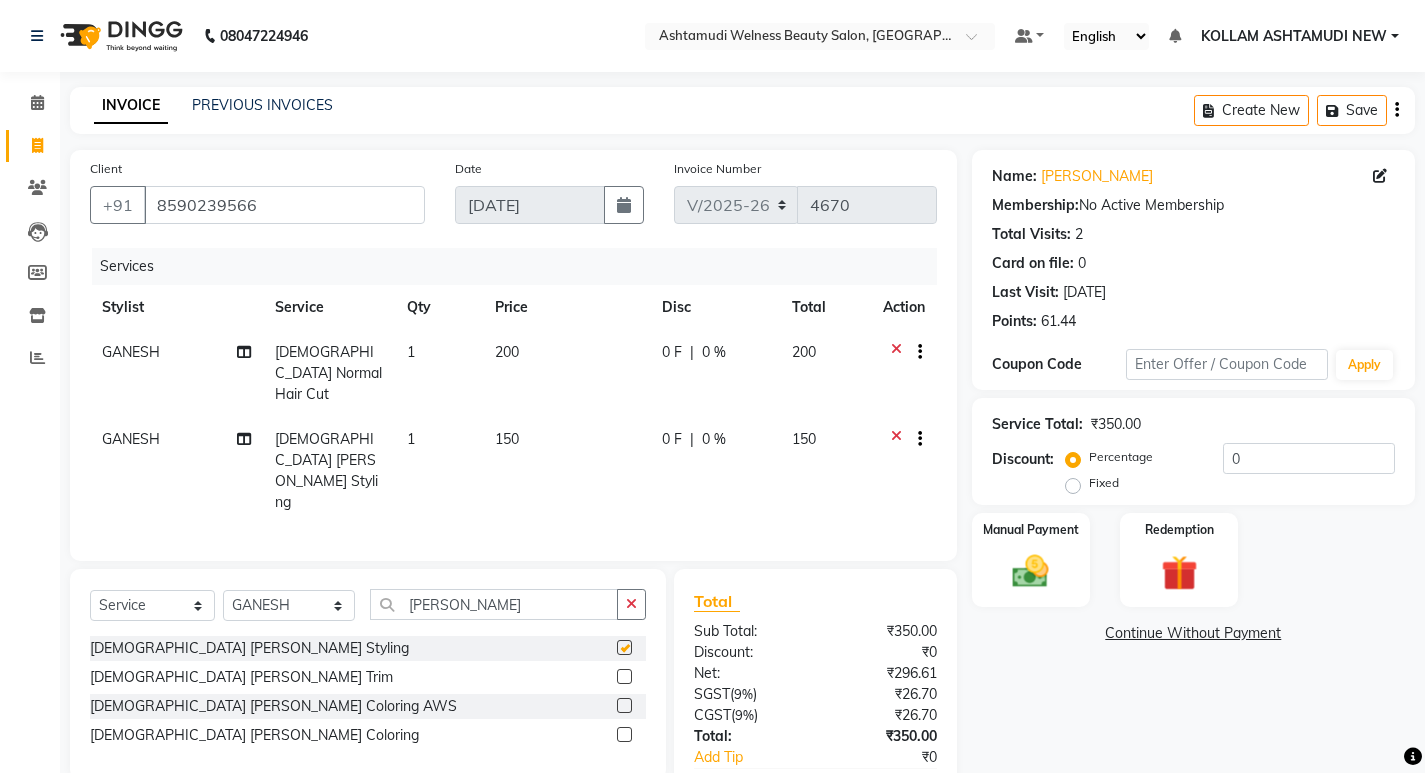 checkbox on "false" 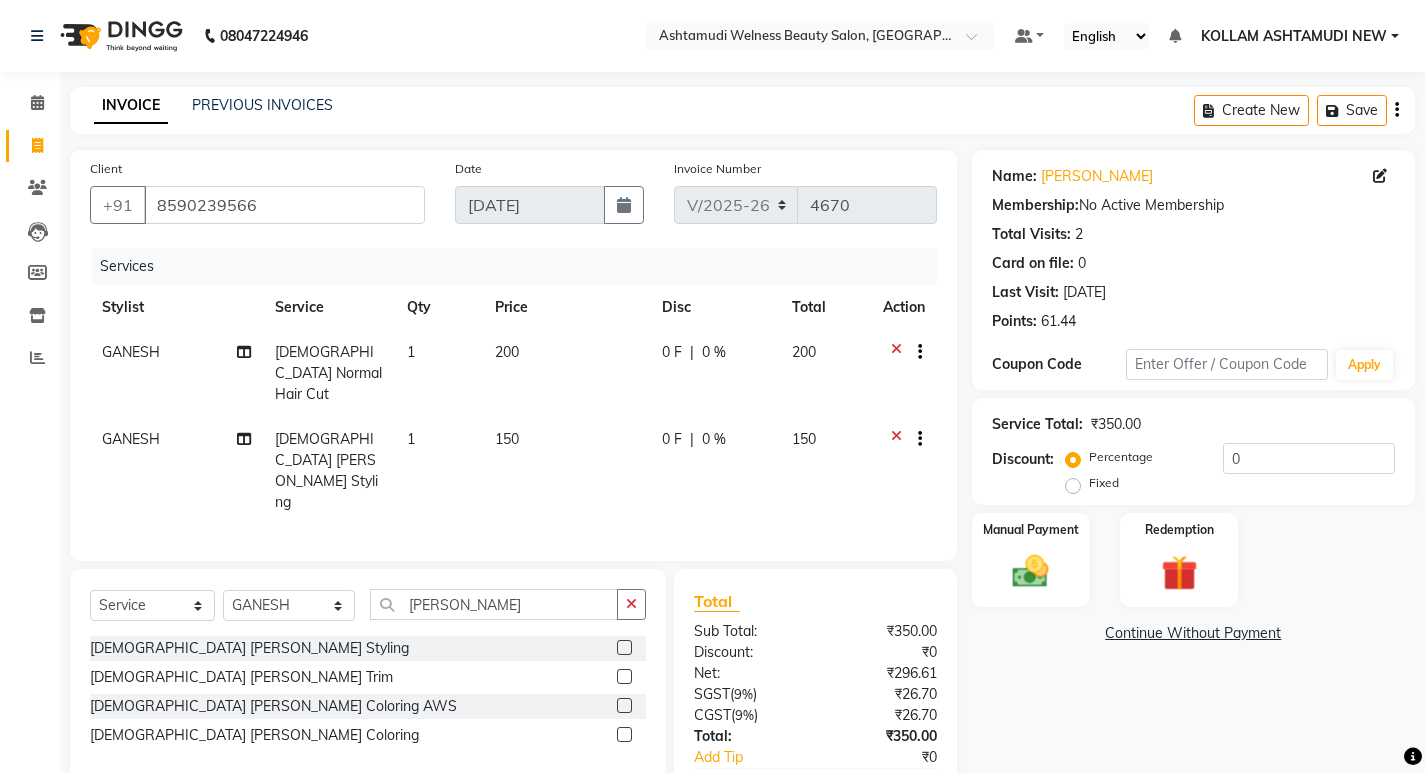scroll, scrollTop: 72, scrollLeft: 0, axis: vertical 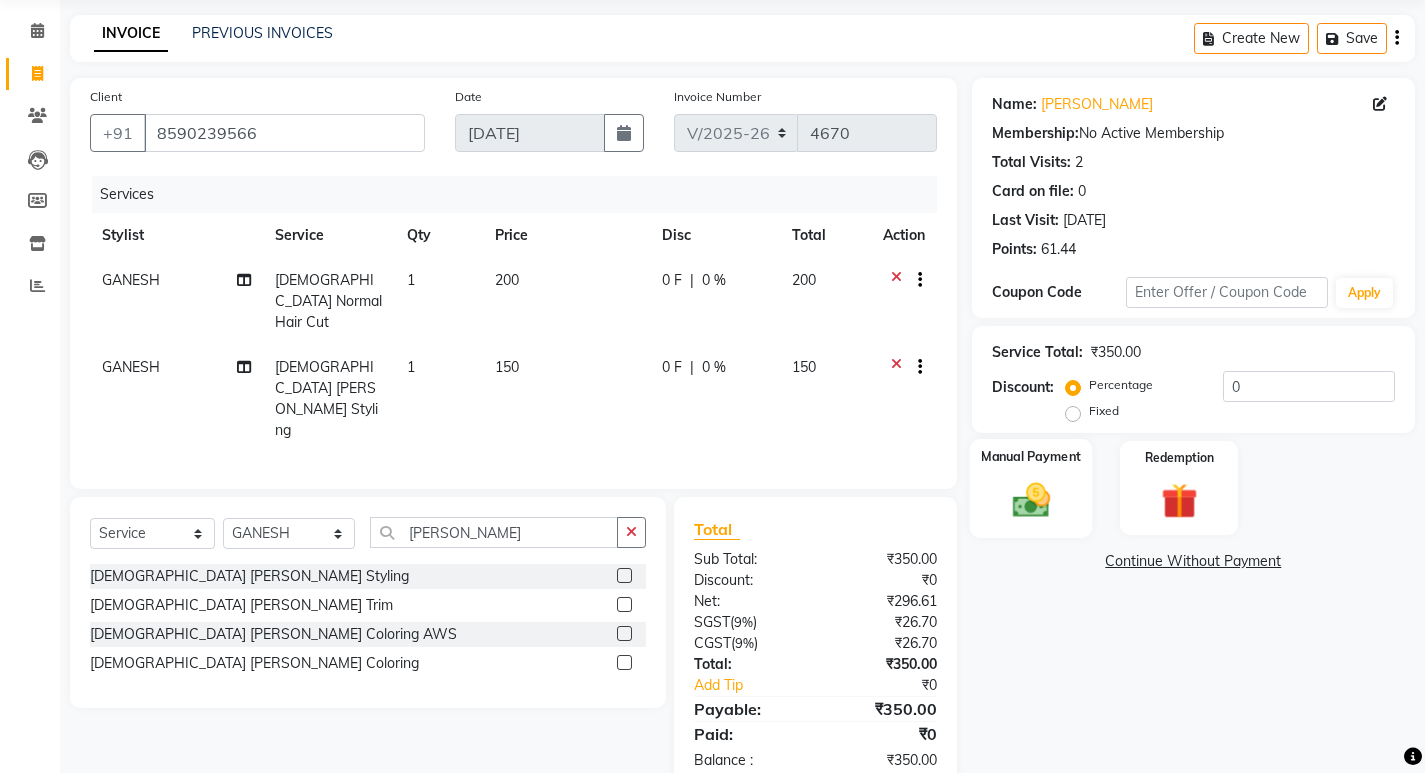 click 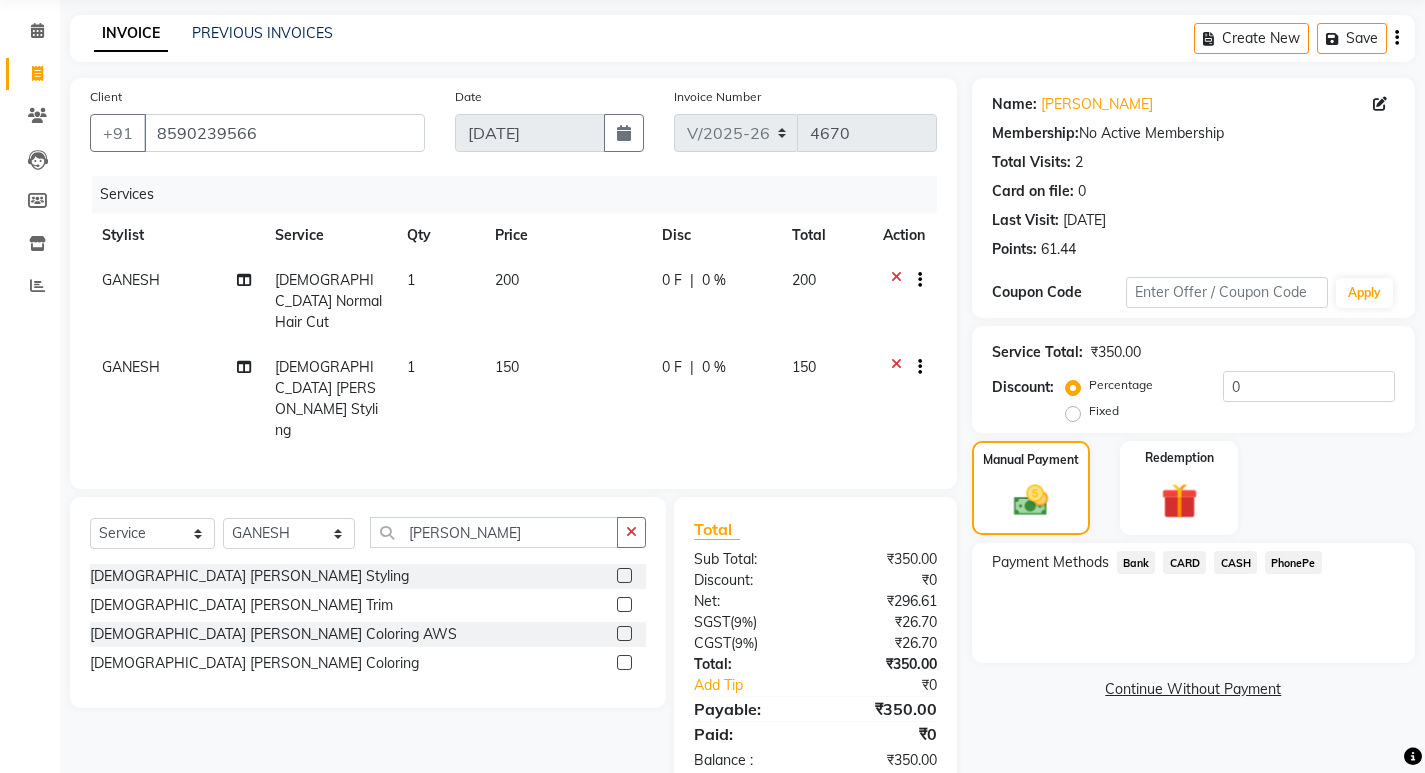 click on "PhonePe" 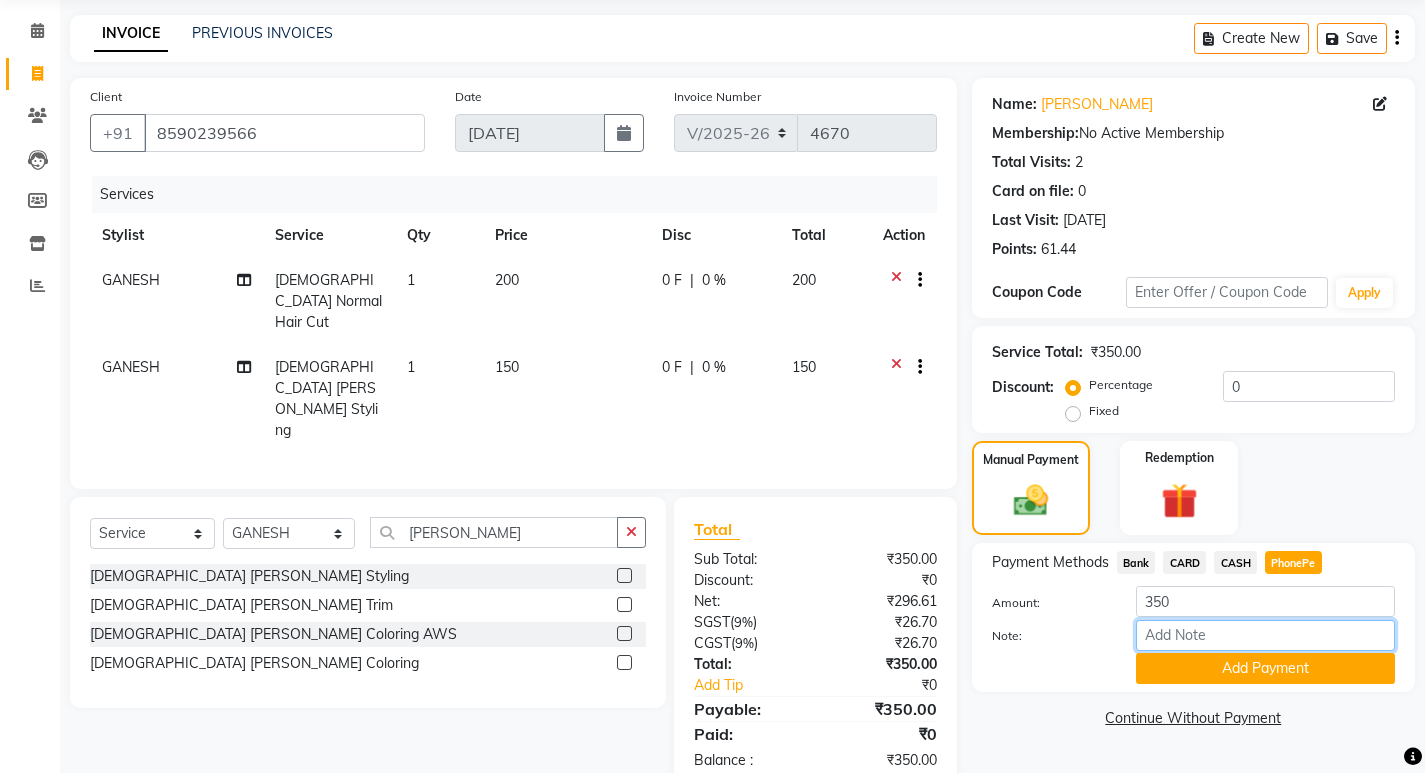click on "Note:" at bounding box center (1265, 635) 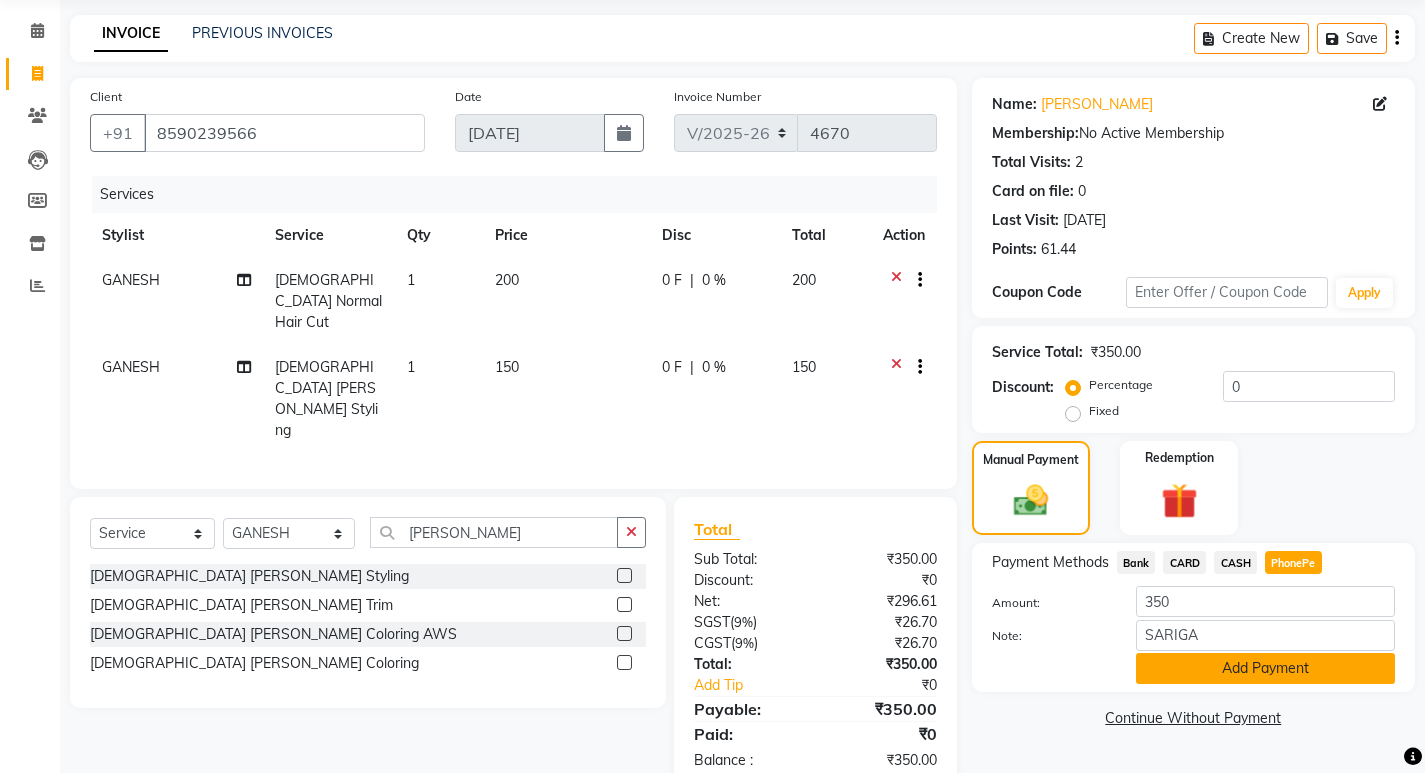 click on "Add Payment" 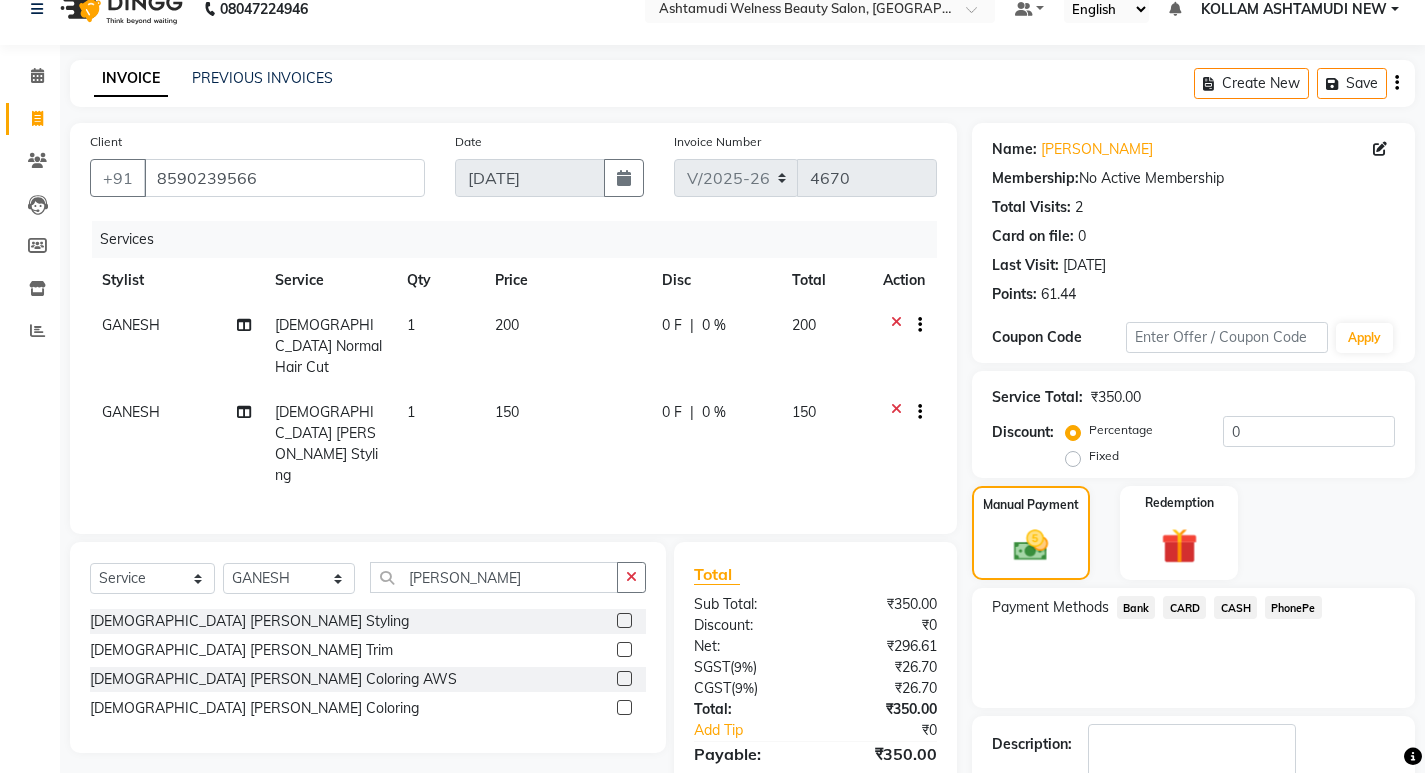 scroll, scrollTop: 100, scrollLeft: 0, axis: vertical 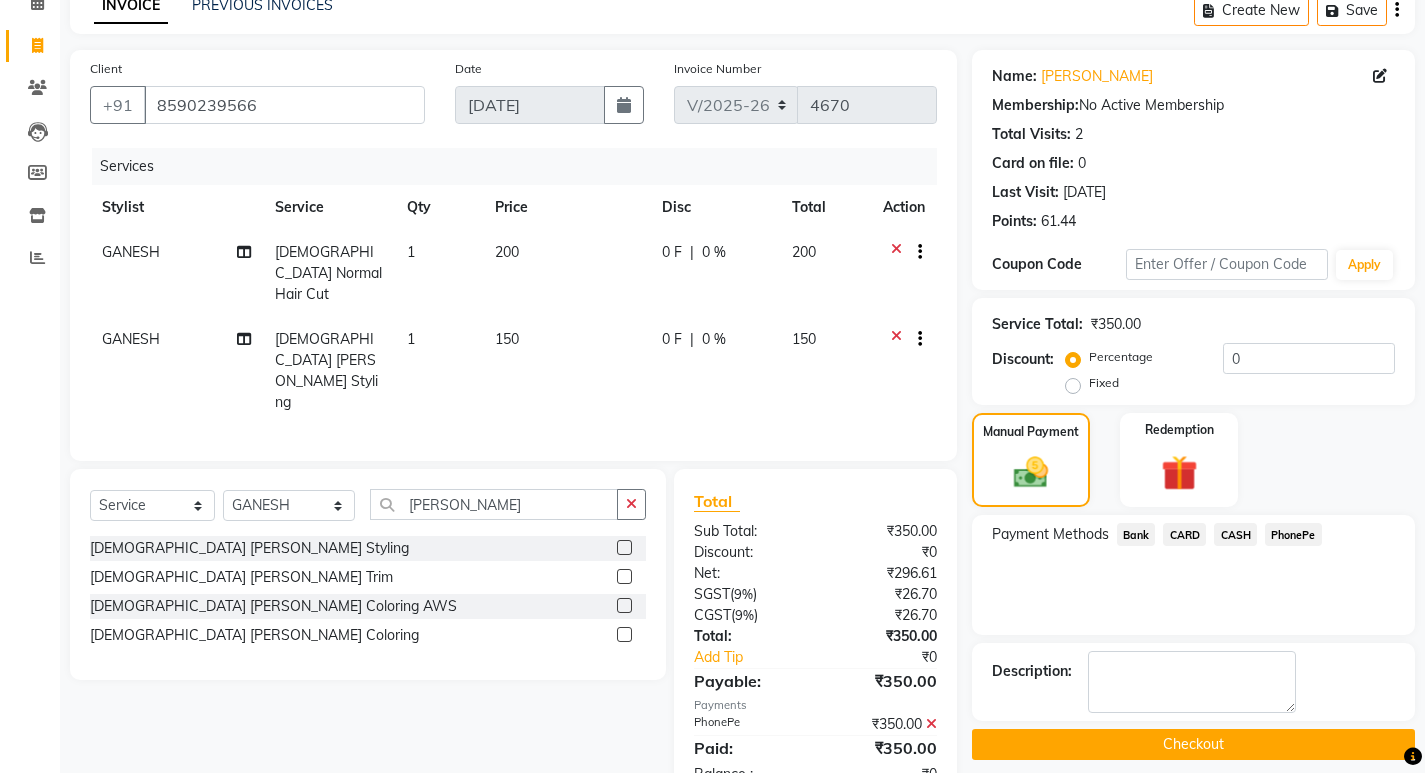 click on "Checkout" 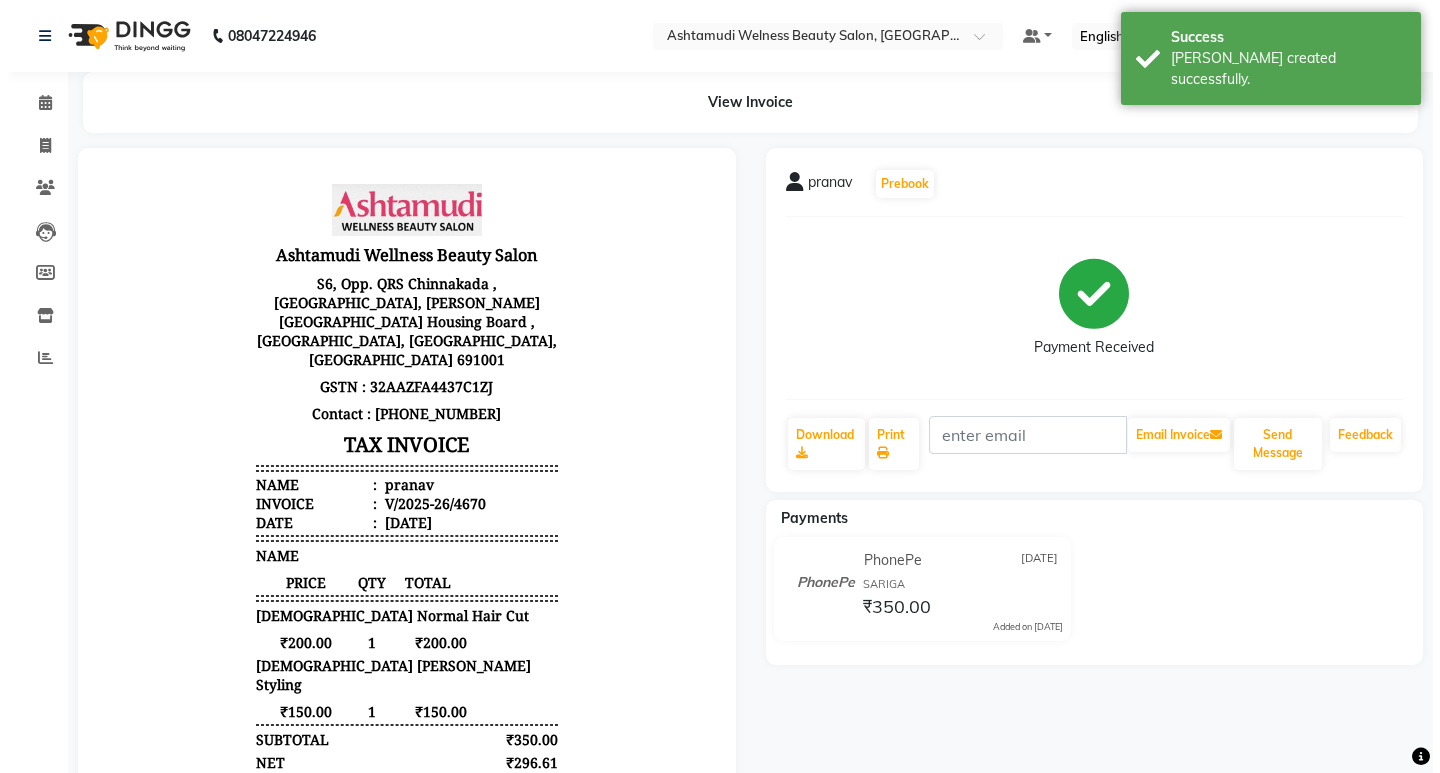 scroll, scrollTop: 0, scrollLeft: 0, axis: both 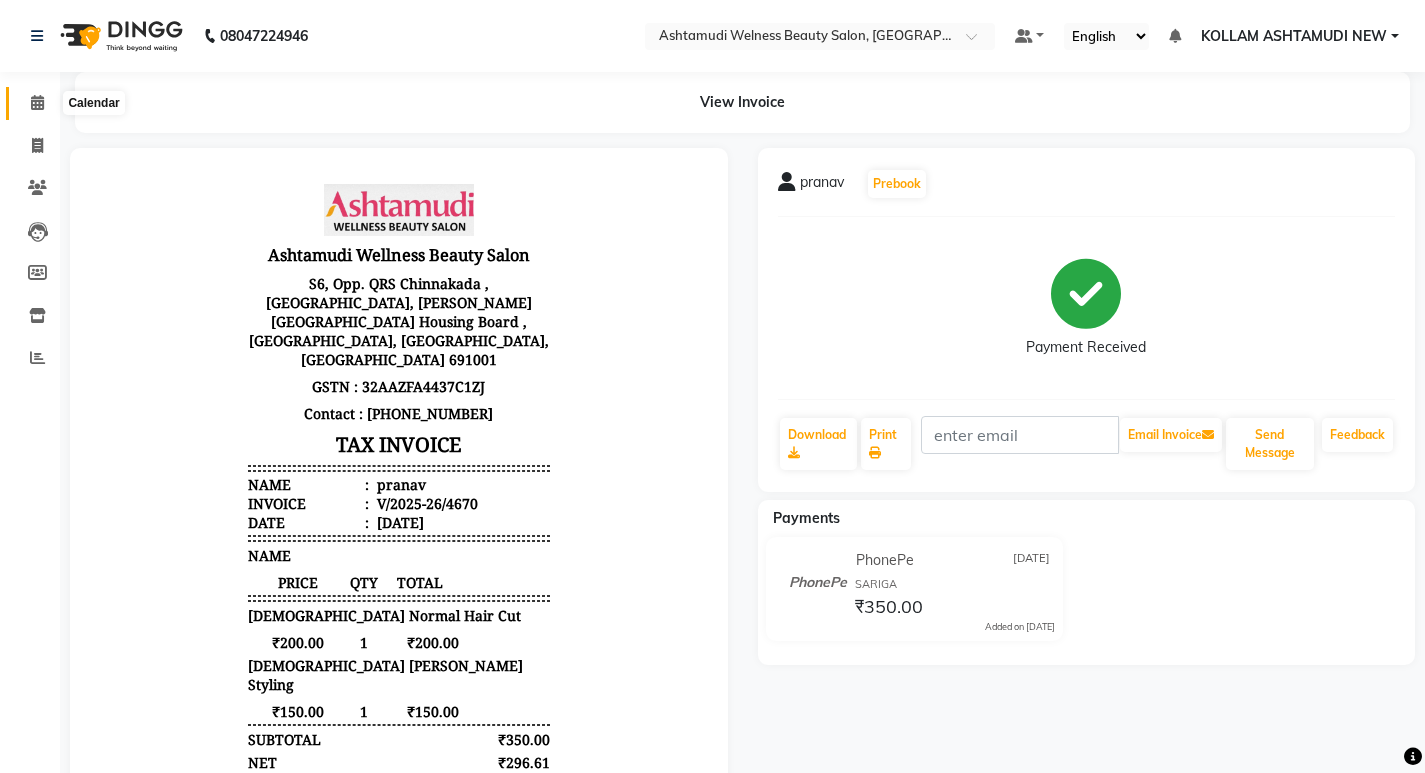 click 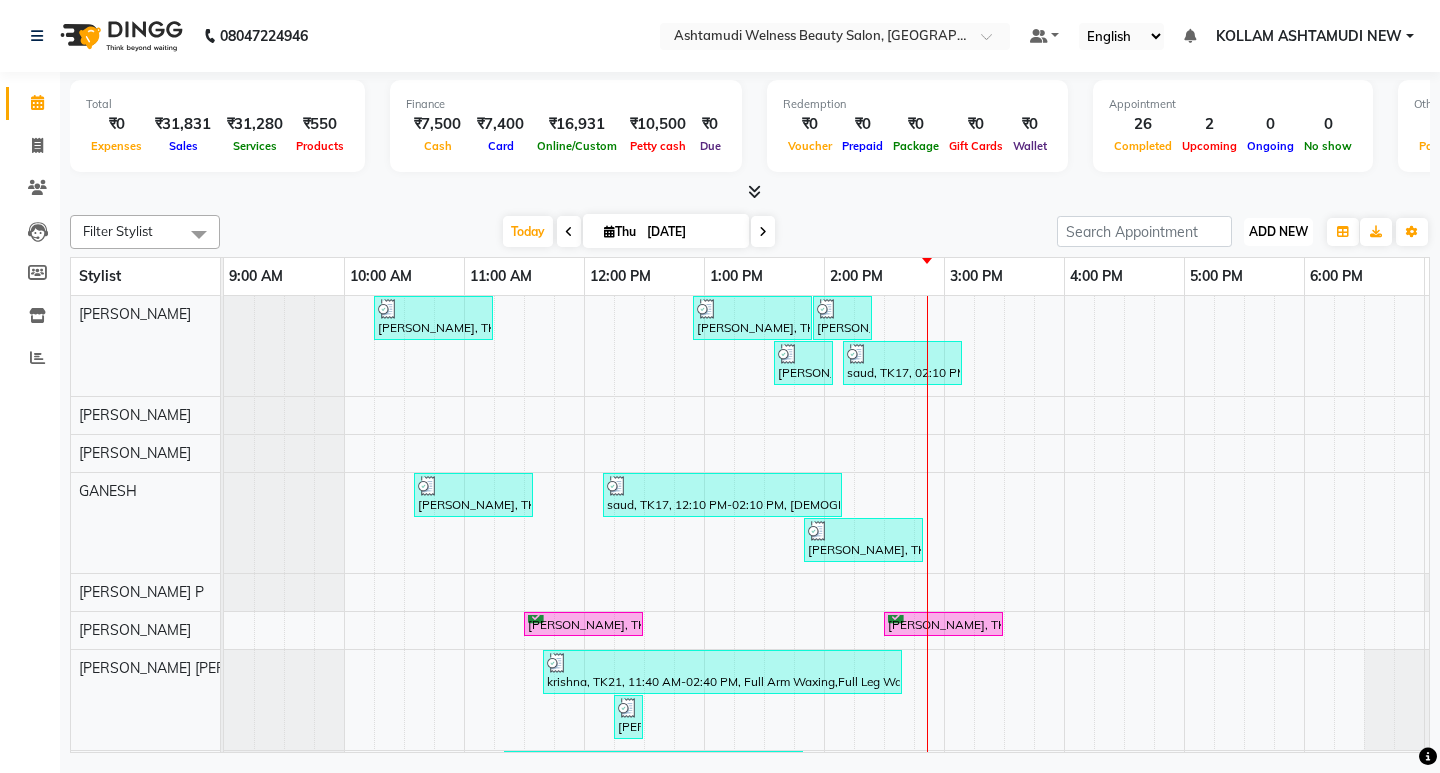 click on "ADD NEW" at bounding box center [1278, 231] 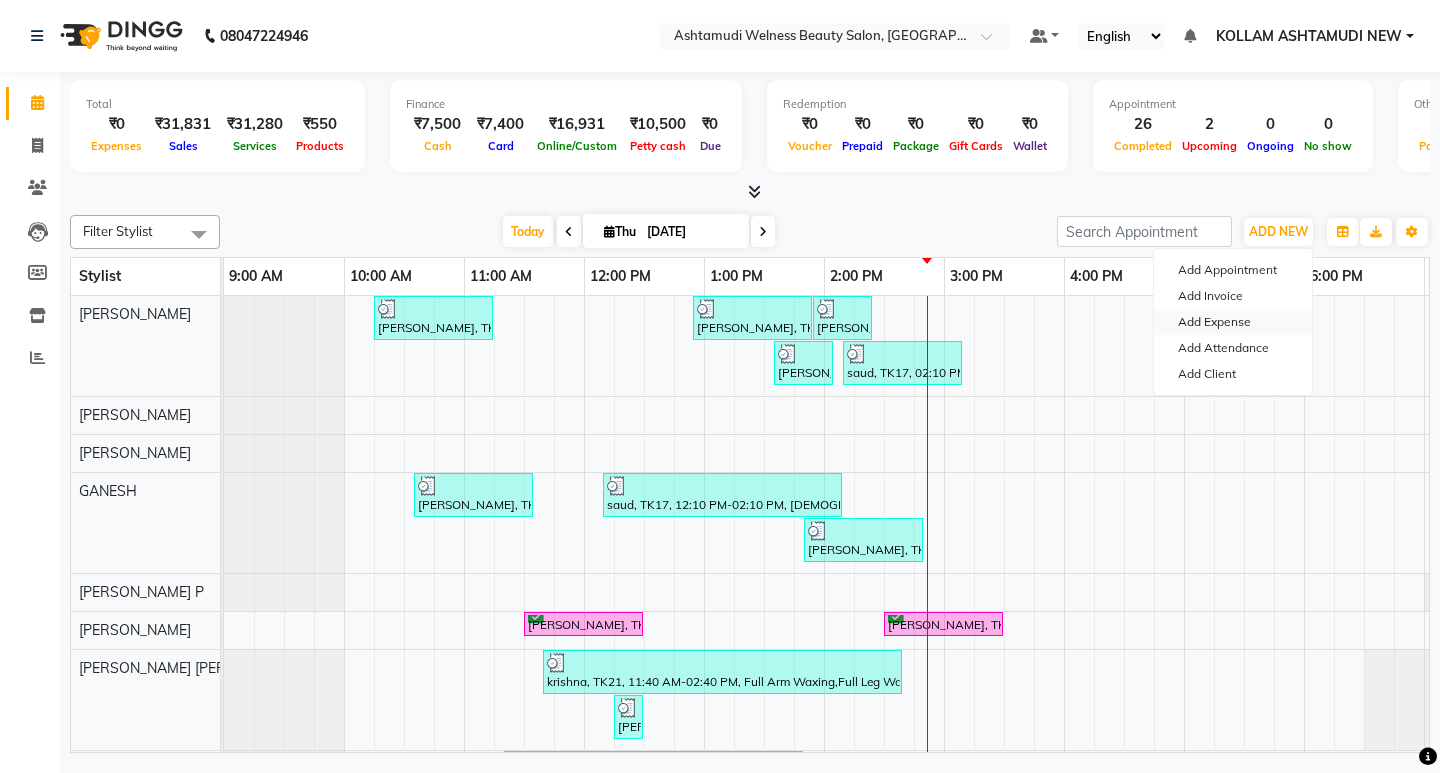 click on "Add Expense" at bounding box center [1233, 322] 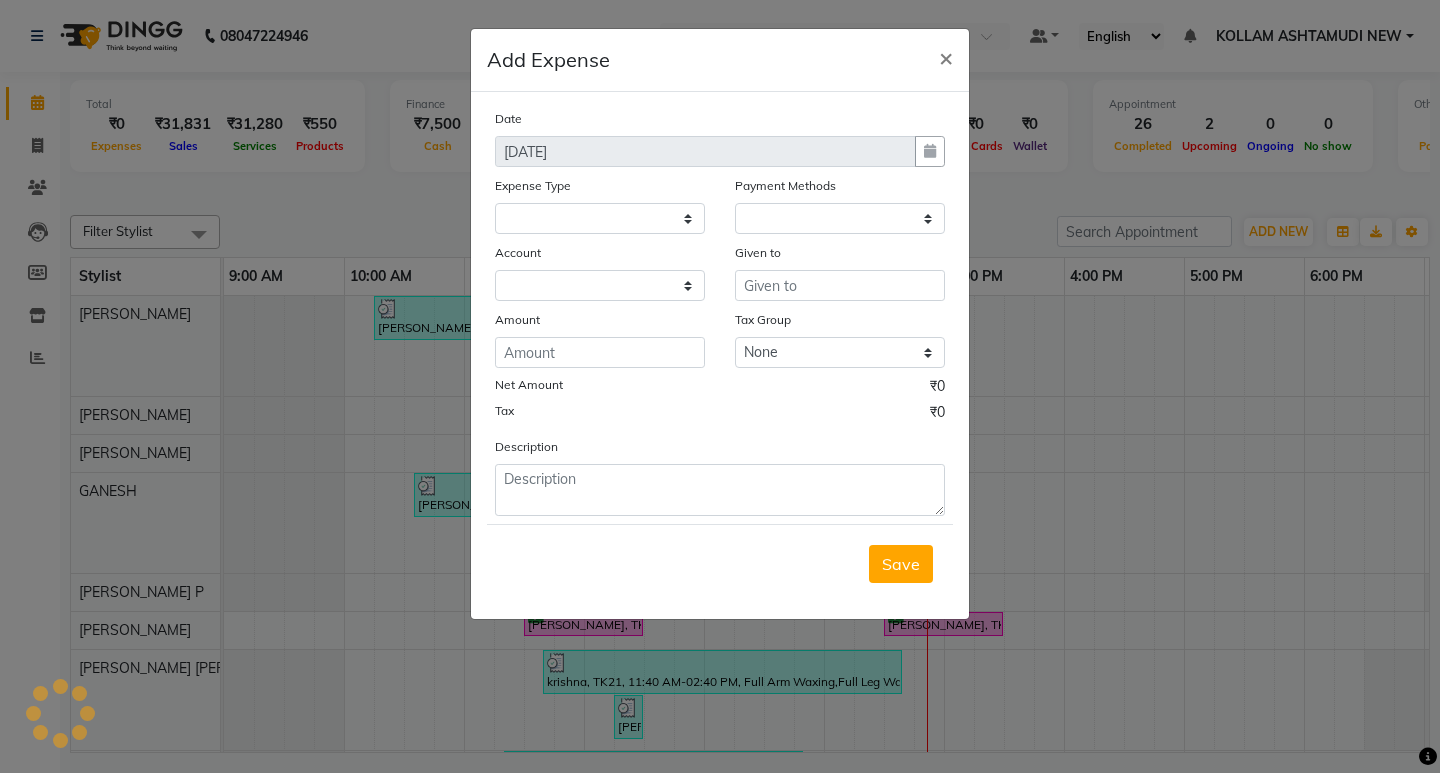 select 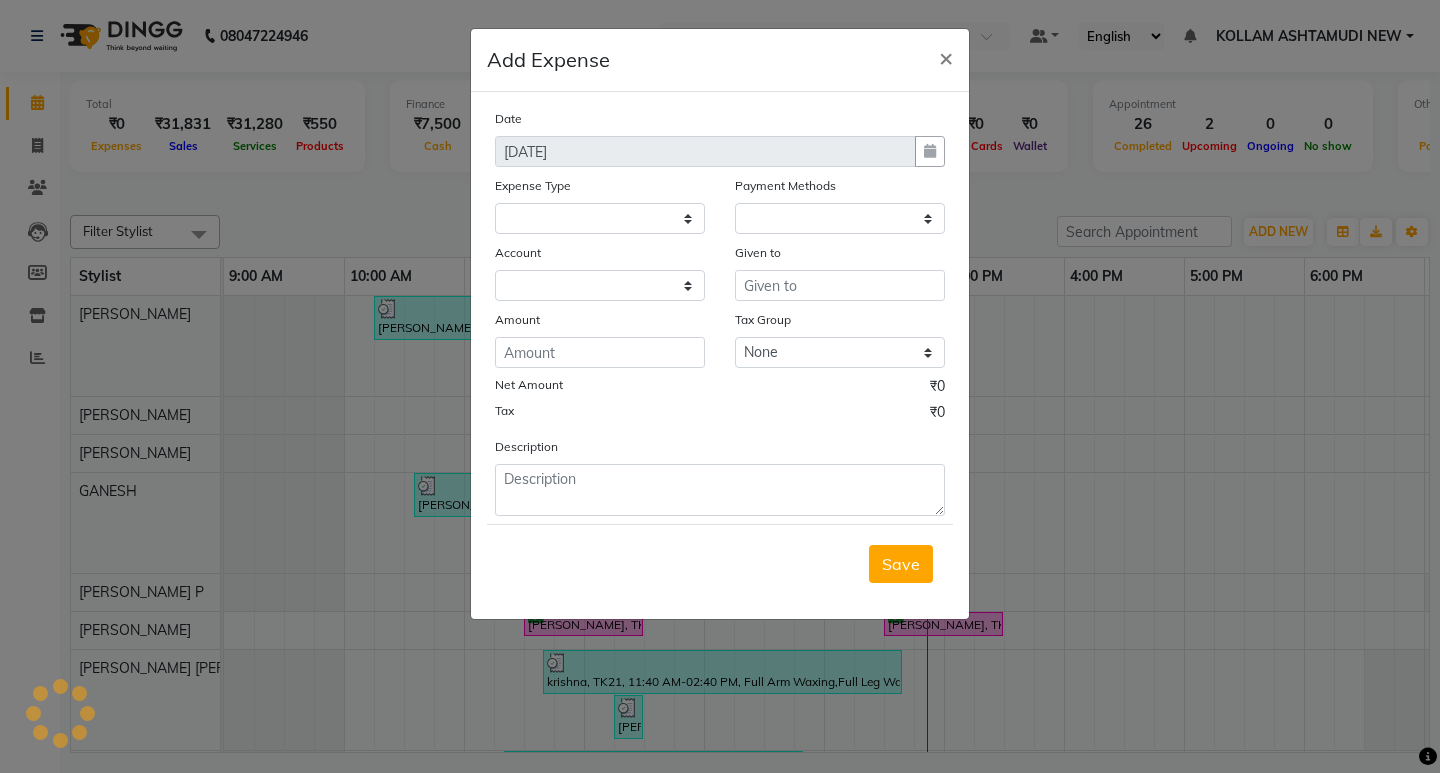 select on "1" 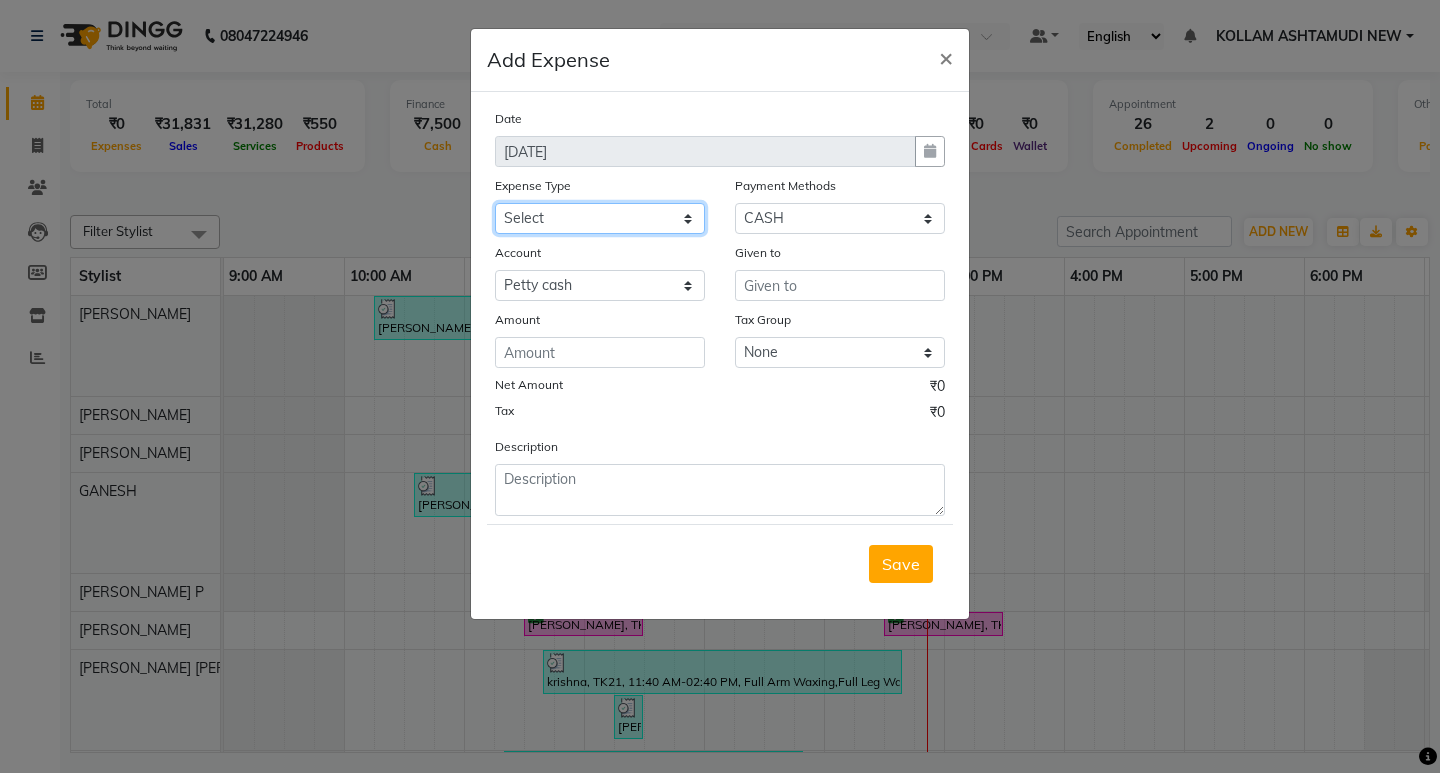 click on "Select ACCOMODATION EXPENSES ADVERTISEMENT SALES PROMOTIONAL EXPENSES Bonus BRIDAL ACCESSORIES REFUND BRIDAL COMMISSION BRIDAL FOOD BRIDAL INCENTIVES BRIDAL ORNAMENTS REFUND BRIDAL TA CASH DEPOSIT RAK BANK COMPUTER ACCESSORIES MOBILE PHONE Donation and Charity Expenses ELECTRICITY CHARGES ELECTRONICS FITTINGS Event Expense FISH FOOD EXPENSES FOOD REFRESHMENT FOR CLIENTS FOOD REFRESHMENT FOR STAFFS Freight And Forwarding Charges FUEL FOR GENERATOR FURNITURE AND EQUIPMENTS Gifts for Clients GIFTS FOR STAFFS GOKULAM CHITS HOSTEL RENT LAUNDRY EXPENSES LICENSE OTHER FEES LOADING UNLOADING CHARGES Medical Expenses MEHNDI PAYMENTS MISCELLANEOUS EXPENSES NEWSPAPER PERIODICALS Ornaments Maintenance Expense OVERTIME ALLOWANCES Payment For Pest Control Perfomance based incentives POSTAGE COURIER CHARGES Printing PRINTING STATIONERY EXPENSES PROFESSIONAL TAX REPAIRS MAINTENANCE ROUND OFF Salary SALARY ADVANCE Sales Incentives Membership Card SALES INCENTIVES PRODUCT SALES INCENTIVES SERVICES SALON ESSENTIALS SALON RENT" 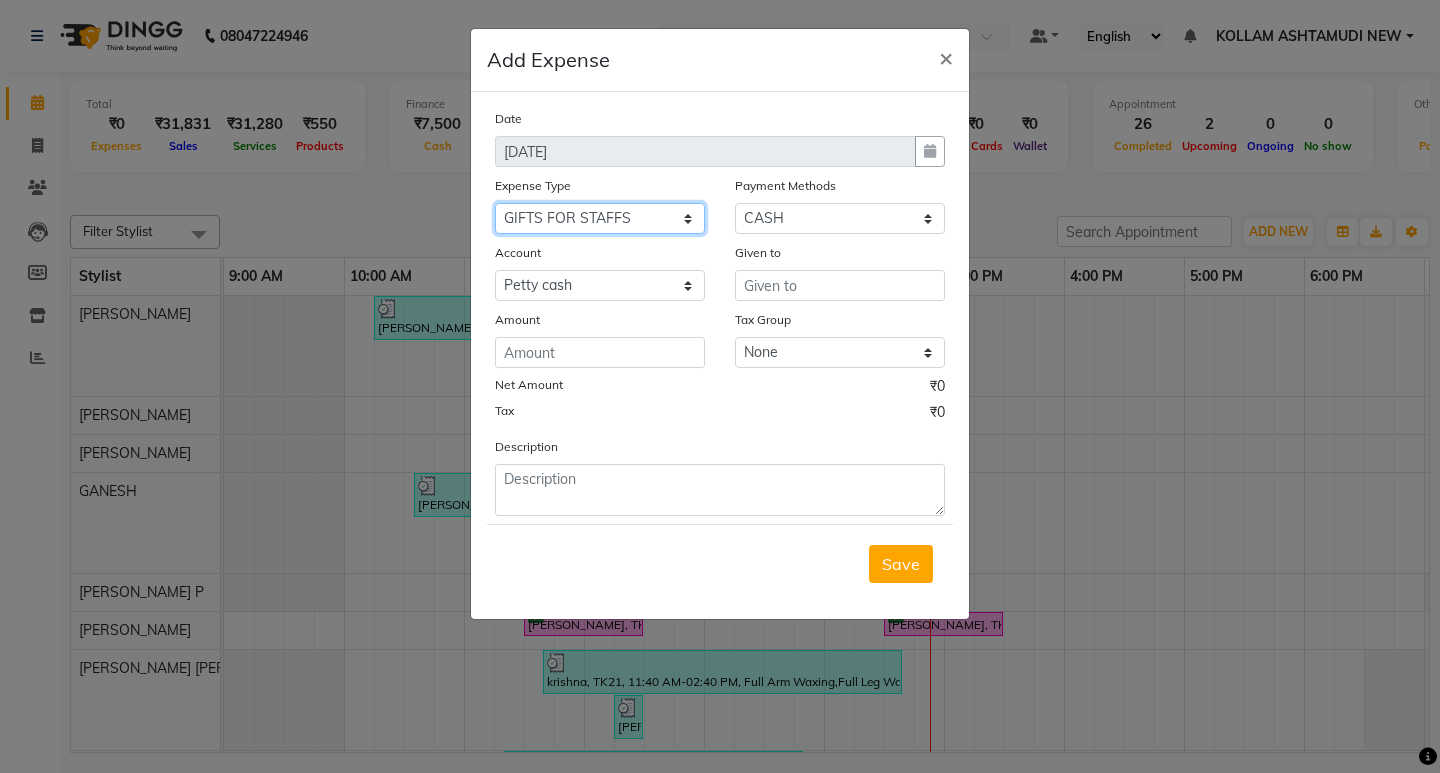 click on "Select ACCOMODATION EXPENSES ADVERTISEMENT SALES PROMOTIONAL EXPENSES Bonus BRIDAL ACCESSORIES REFUND BRIDAL COMMISSION BRIDAL FOOD BRIDAL INCENTIVES BRIDAL ORNAMENTS REFUND BRIDAL TA CASH DEPOSIT RAK BANK COMPUTER ACCESSORIES MOBILE PHONE Donation and Charity Expenses ELECTRICITY CHARGES ELECTRONICS FITTINGS Event Expense FISH FOOD EXPENSES FOOD REFRESHMENT FOR CLIENTS FOOD REFRESHMENT FOR STAFFS Freight And Forwarding Charges FUEL FOR GENERATOR FURNITURE AND EQUIPMENTS Gifts for Clients GIFTS FOR STAFFS GOKULAM CHITS HOSTEL RENT LAUNDRY EXPENSES LICENSE OTHER FEES LOADING UNLOADING CHARGES Medical Expenses MEHNDI PAYMENTS MISCELLANEOUS EXPENSES NEWSPAPER PERIODICALS Ornaments Maintenance Expense OVERTIME ALLOWANCES Payment For Pest Control Perfomance based incentives POSTAGE COURIER CHARGES Printing PRINTING STATIONERY EXPENSES PROFESSIONAL TAX REPAIRS MAINTENANCE ROUND OFF Salary SALARY ADVANCE Sales Incentives Membership Card SALES INCENTIVES PRODUCT SALES INCENTIVES SERVICES SALON ESSENTIALS SALON RENT" 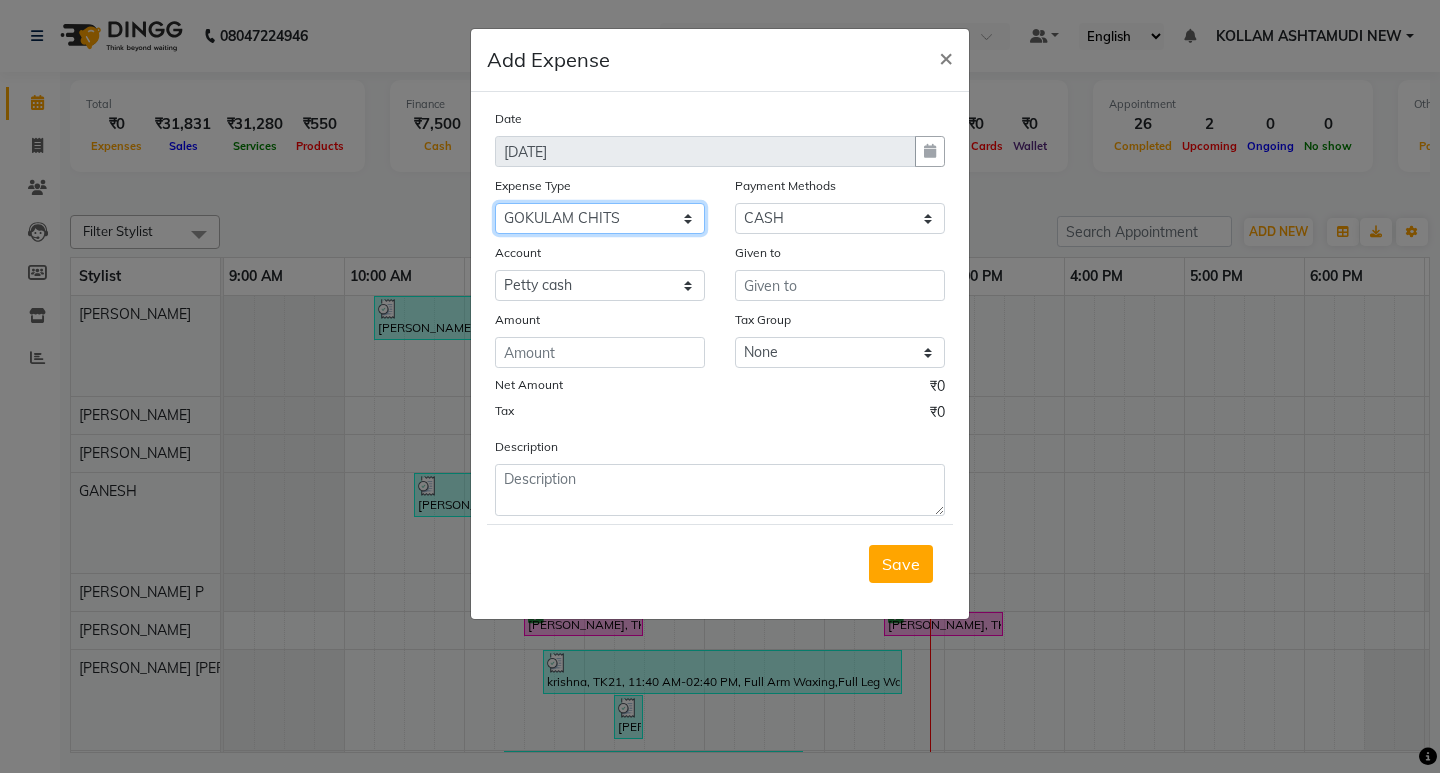 click on "Select ACCOMODATION EXPENSES ADVERTISEMENT SALES PROMOTIONAL EXPENSES Bonus BRIDAL ACCESSORIES REFUND BRIDAL COMMISSION BRIDAL FOOD BRIDAL INCENTIVES BRIDAL ORNAMENTS REFUND BRIDAL TA CASH DEPOSIT RAK BANK COMPUTER ACCESSORIES MOBILE PHONE Donation and Charity Expenses ELECTRICITY CHARGES ELECTRONICS FITTINGS Event Expense FISH FOOD EXPENSES FOOD REFRESHMENT FOR CLIENTS FOOD REFRESHMENT FOR STAFFS Freight And Forwarding Charges FUEL FOR GENERATOR FURNITURE AND EQUIPMENTS Gifts for Clients GIFTS FOR STAFFS GOKULAM CHITS HOSTEL RENT LAUNDRY EXPENSES LICENSE OTHER FEES LOADING UNLOADING CHARGES Medical Expenses MEHNDI PAYMENTS MISCELLANEOUS EXPENSES NEWSPAPER PERIODICALS Ornaments Maintenance Expense OVERTIME ALLOWANCES Payment For Pest Control Perfomance based incentives POSTAGE COURIER CHARGES Printing PRINTING STATIONERY EXPENSES PROFESSIONAL TAX REPAIRS MAINTENANCE ROUND OFF Salary SALARY ADVANCE Sales Incentives Membership Card SALES INCENTIVES PRODUCT SALES INCENTIVES SERVICES SALON ESSENTIALS SALON RENT" 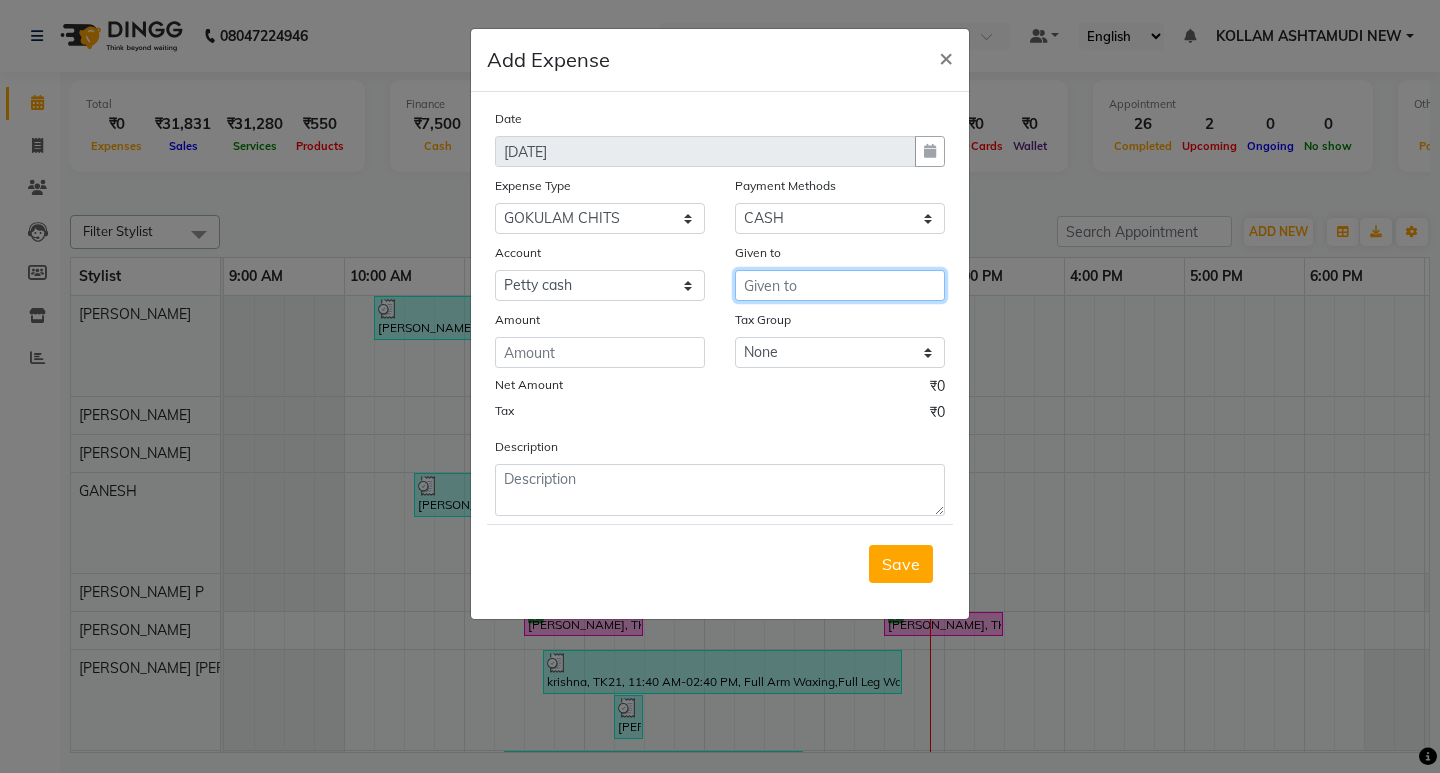 click at bounding box center (840, 285) 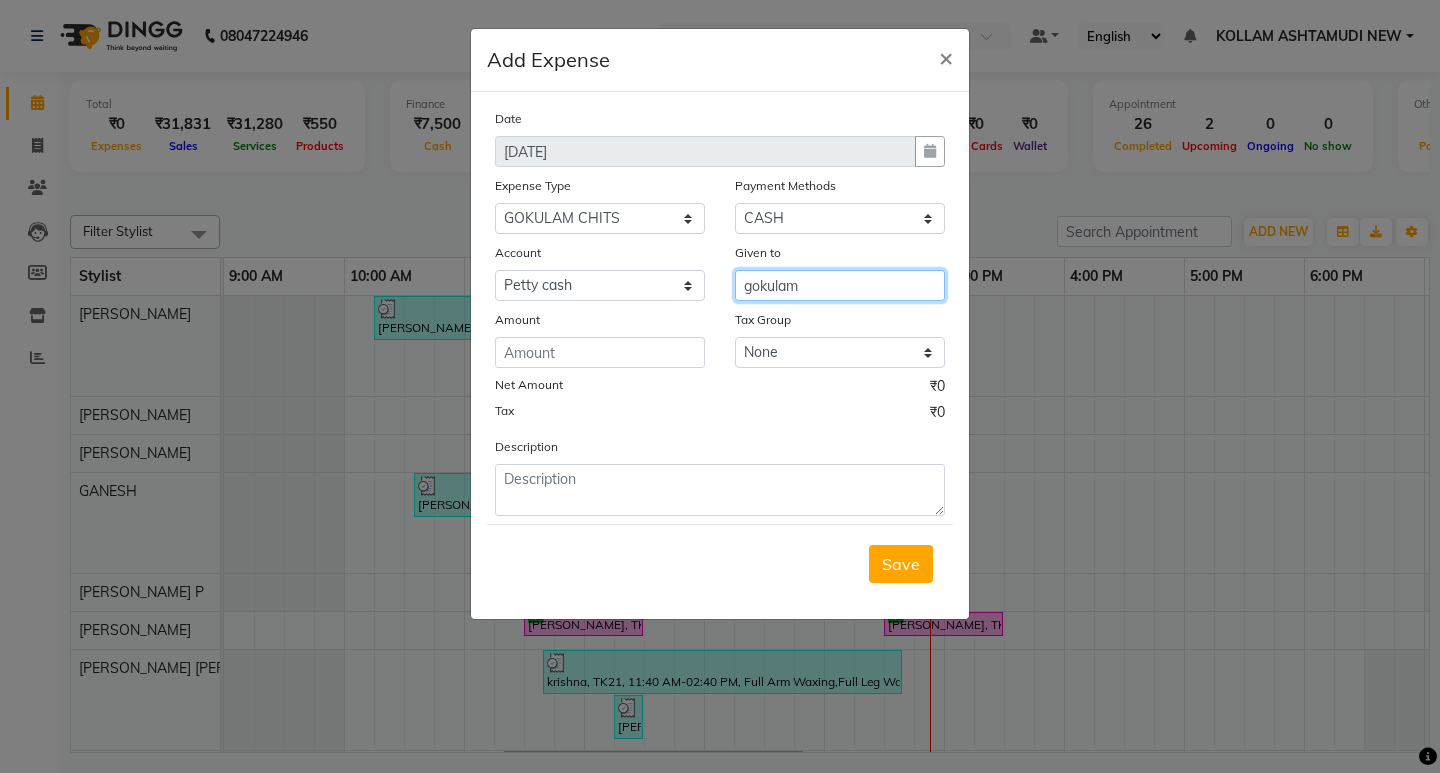 type on "gokulam" 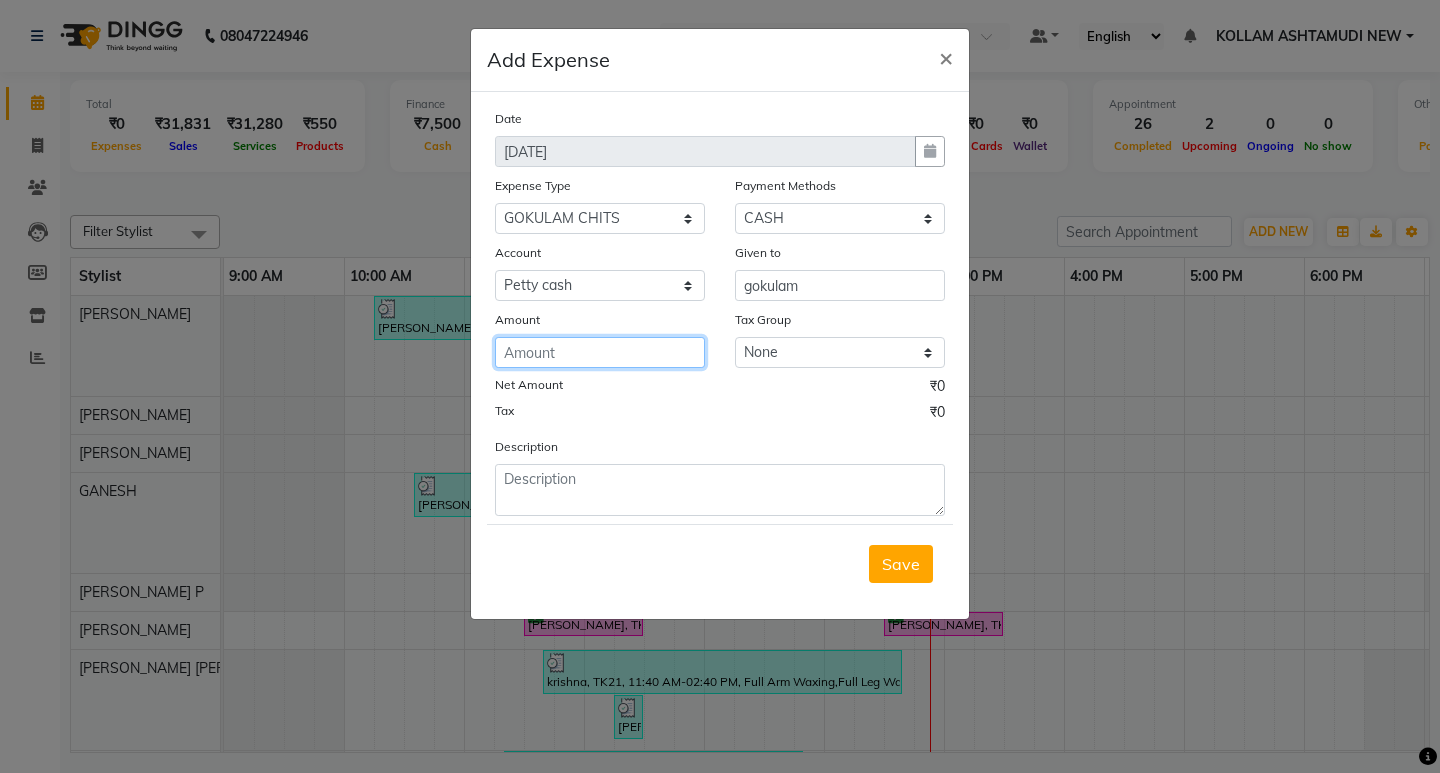 click 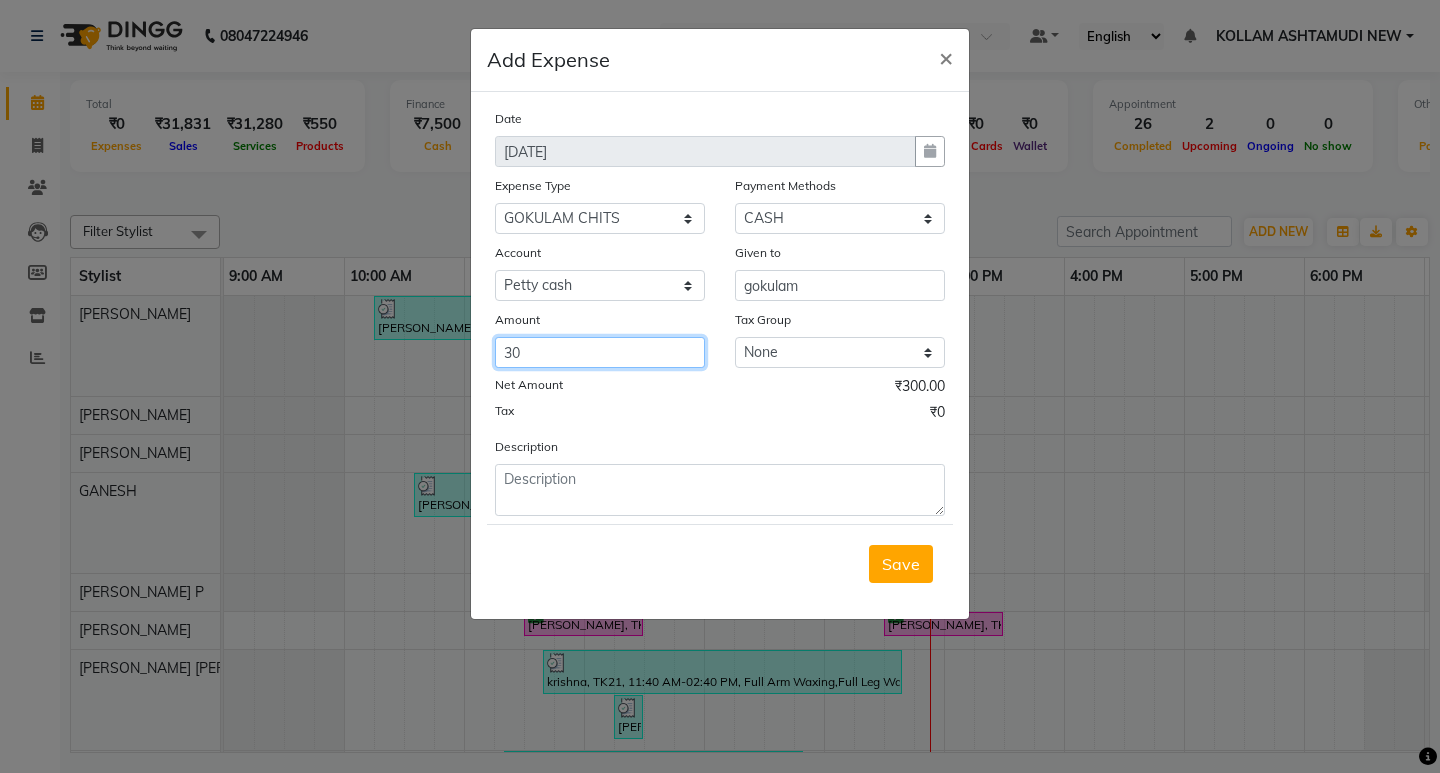 type on "3" 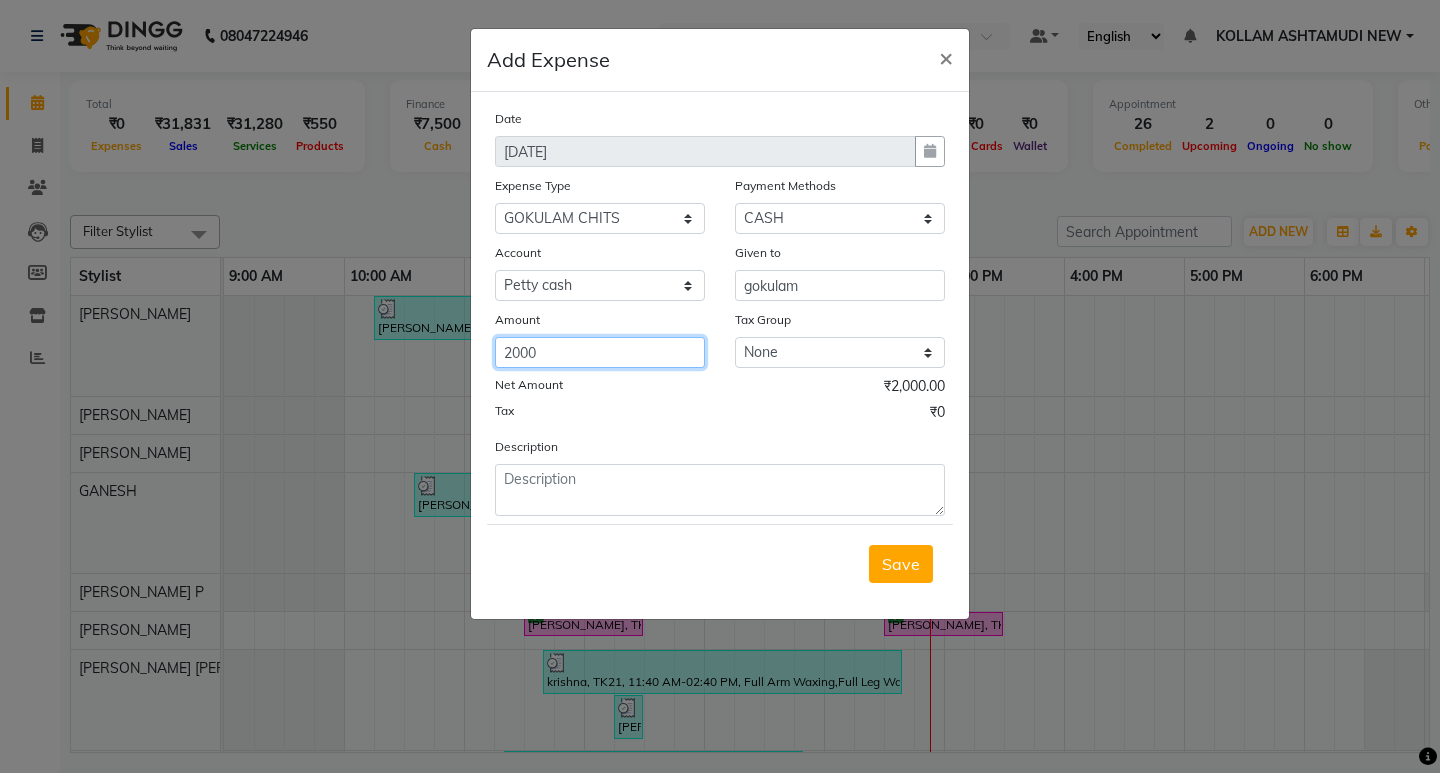 type on "2000" 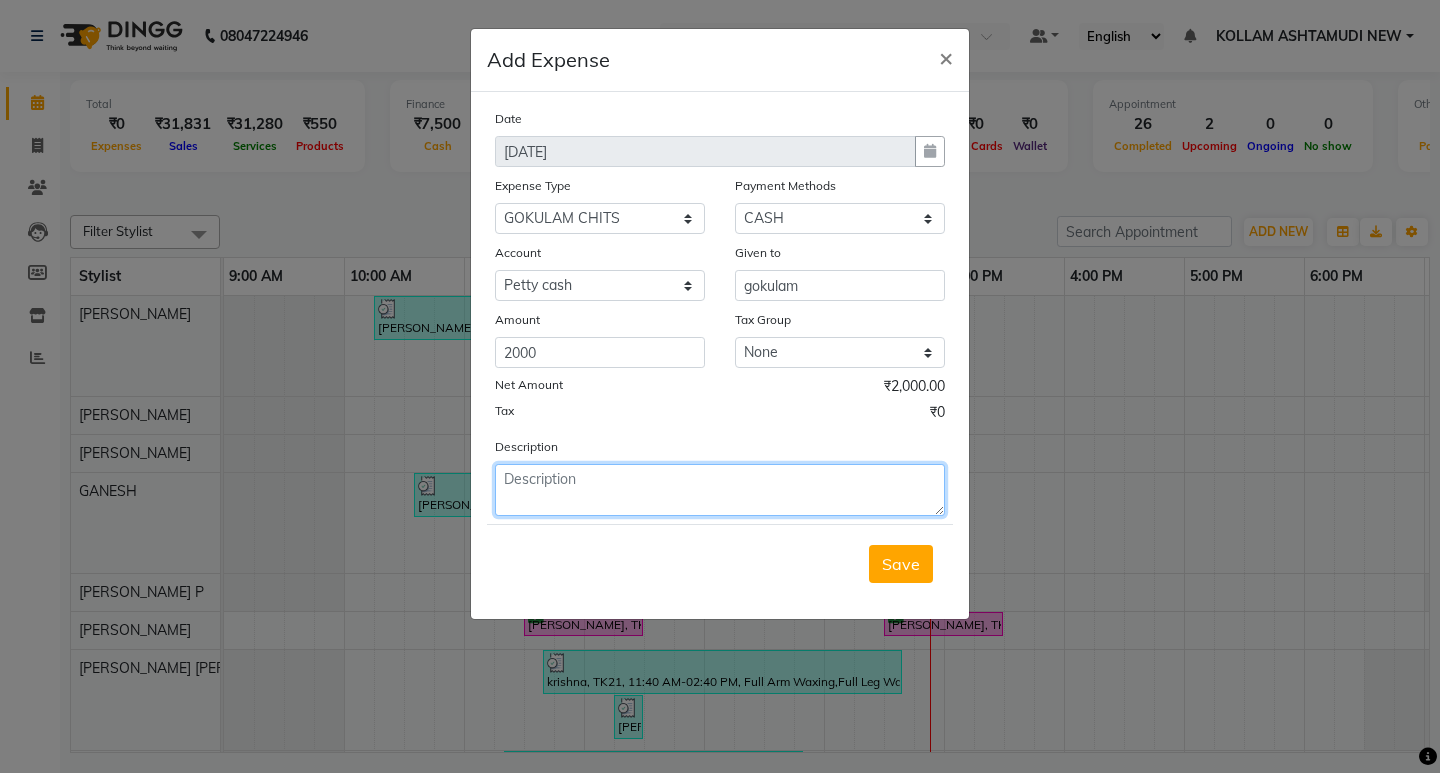 click 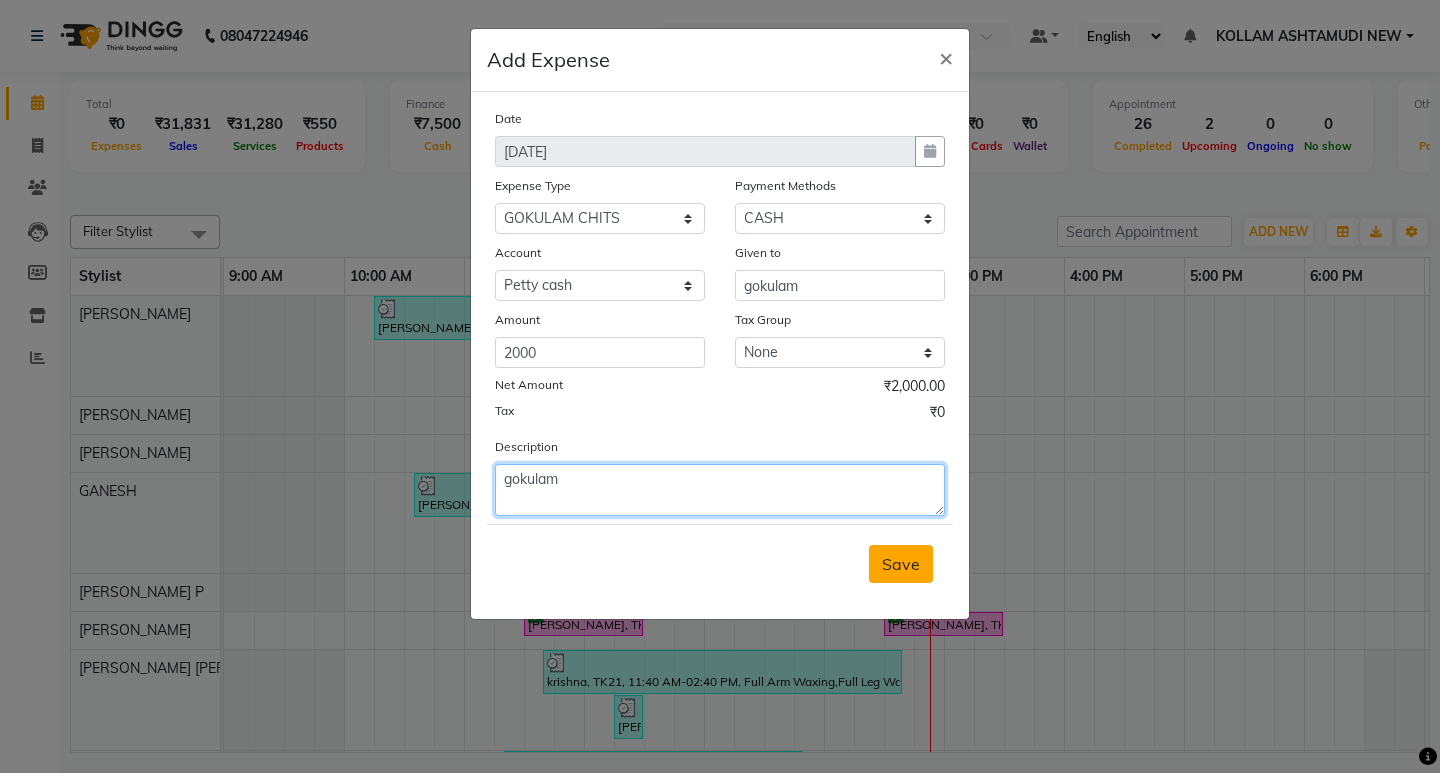 type on "gokulam" 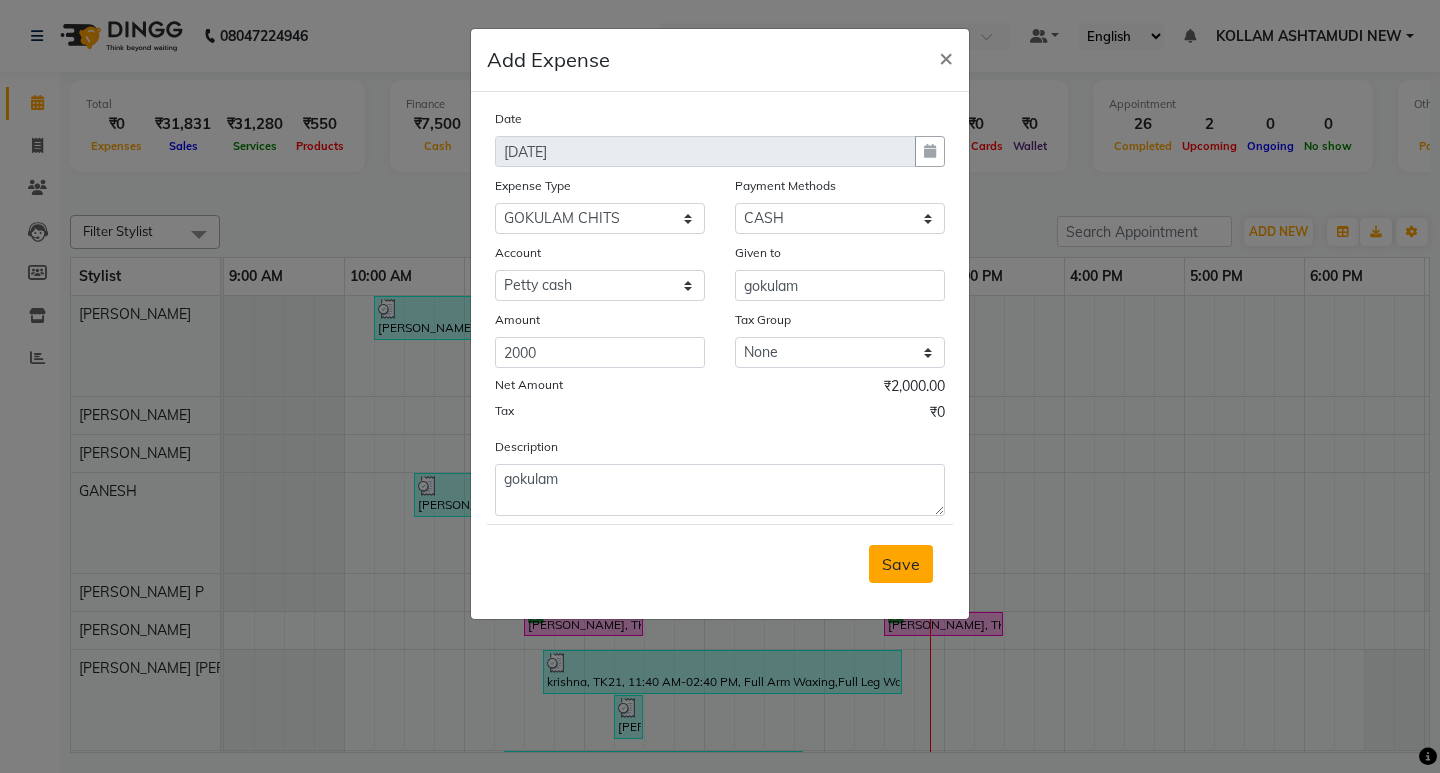 click on "Save" at bounding box center [901, 564] 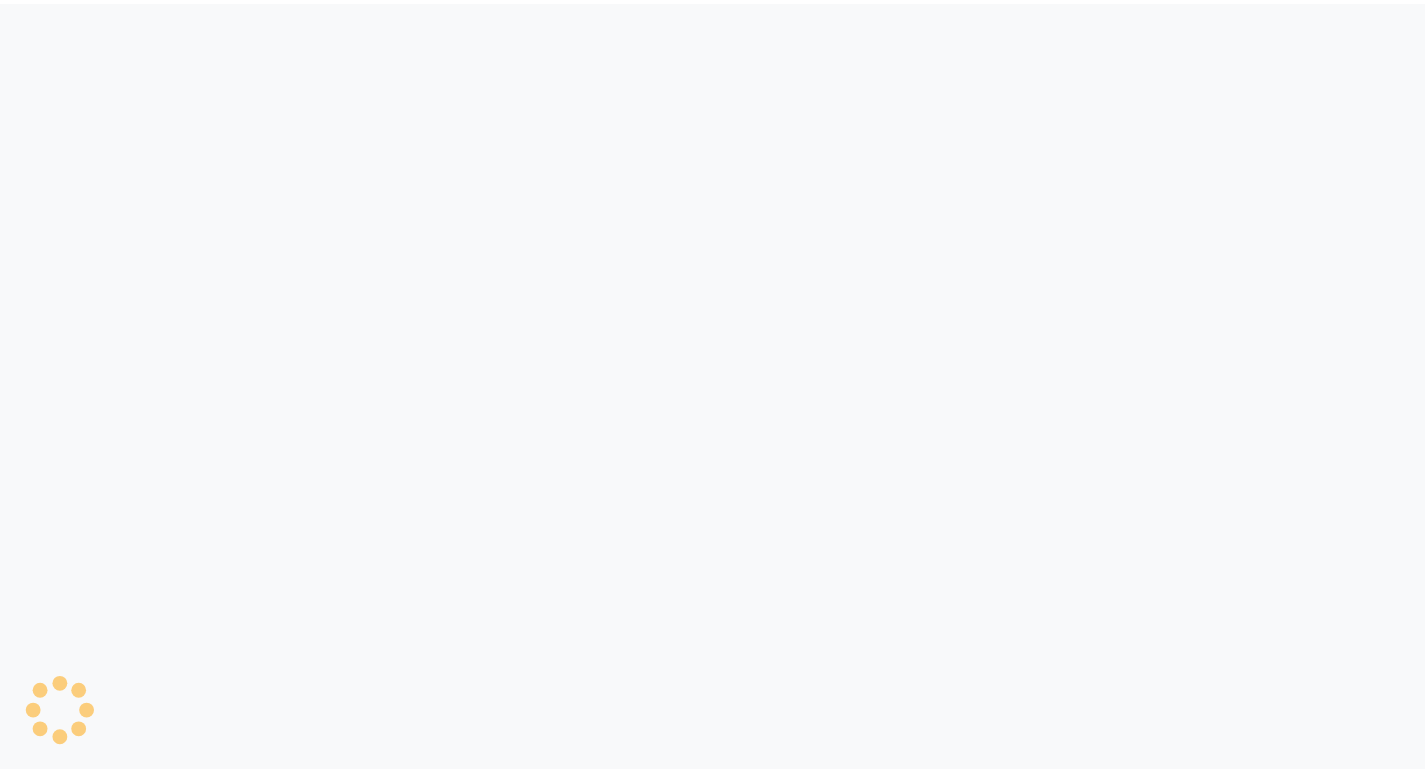 scroll, scrollTop: 0, scrollLeft: 0, axis: both 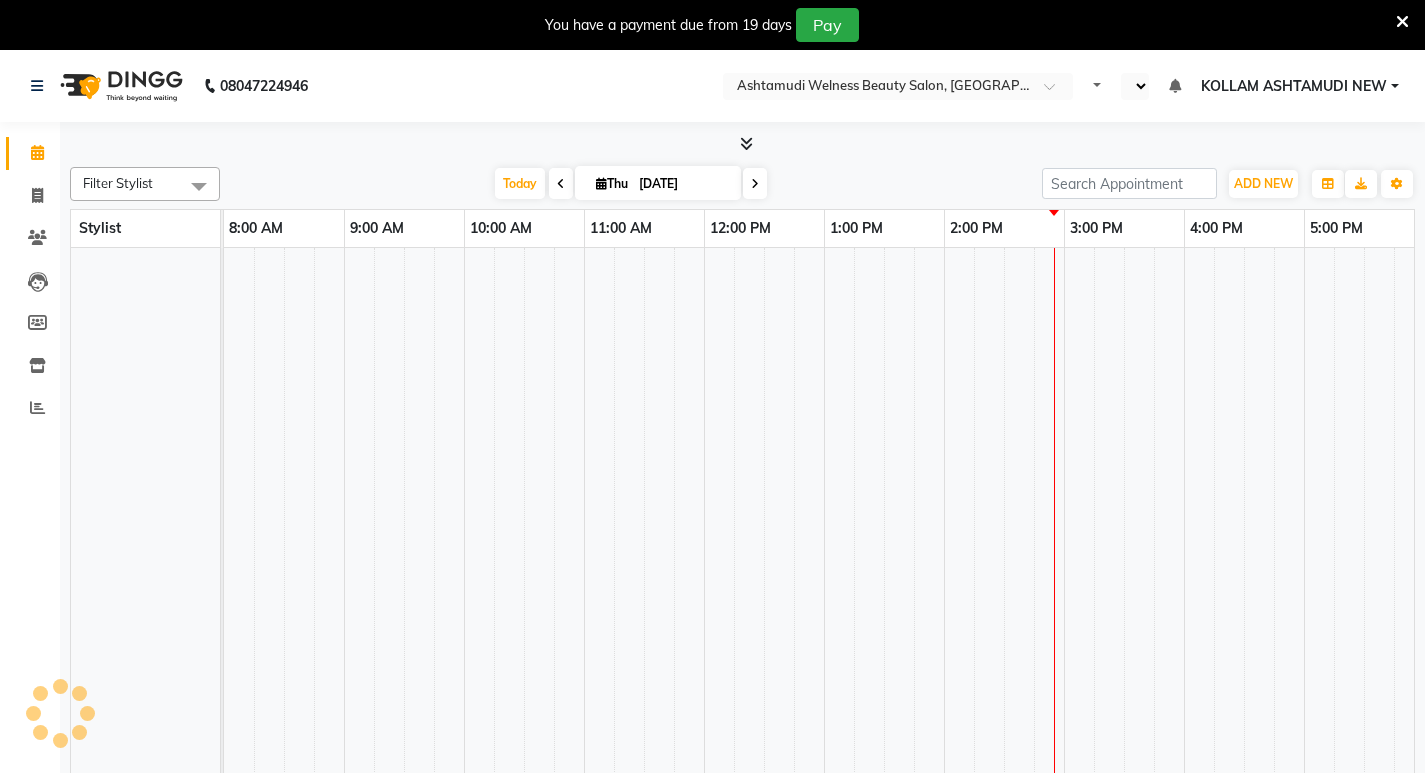 select on "en" 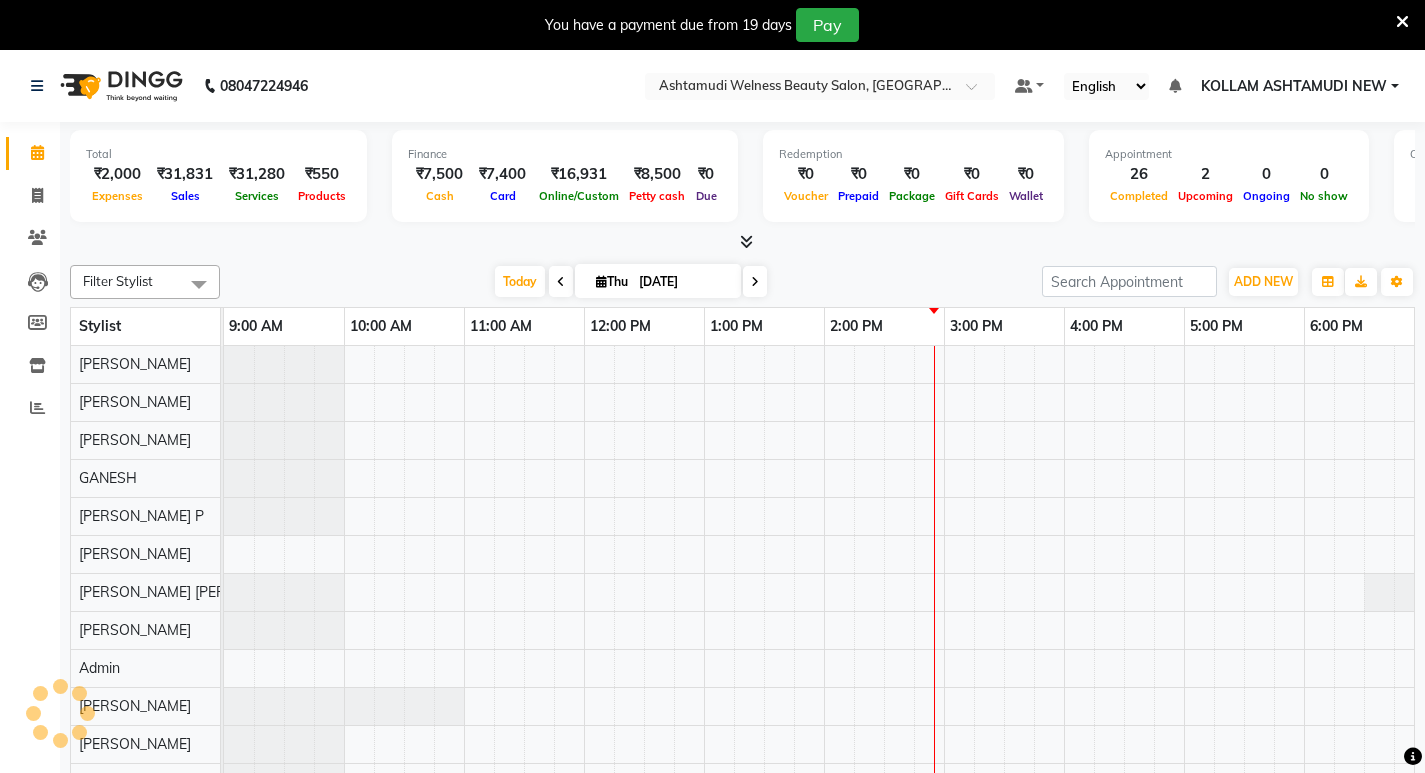 scroll, scrollTop: 0, scrollLeft: 0, axis: both 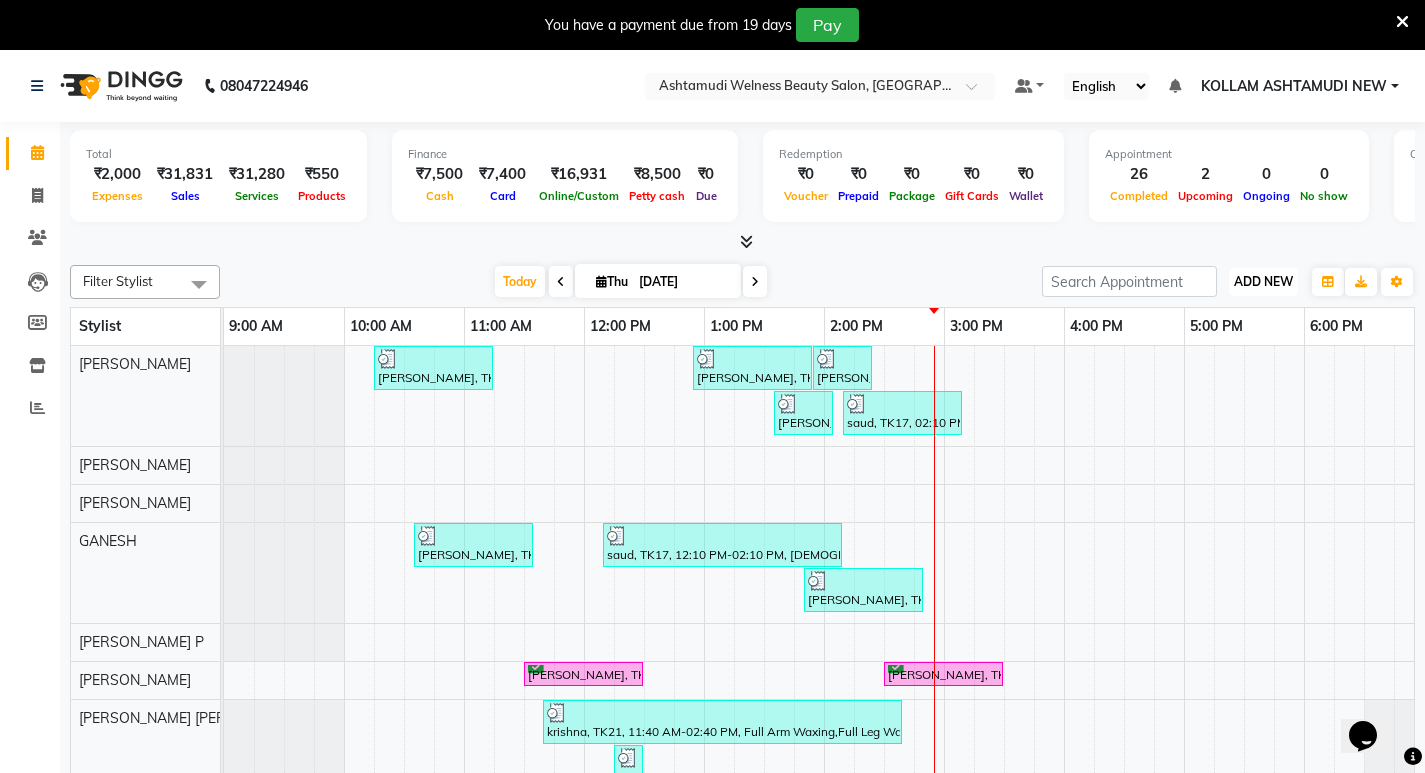 click on "ADD NEW" at bounding box center [1263, 281] 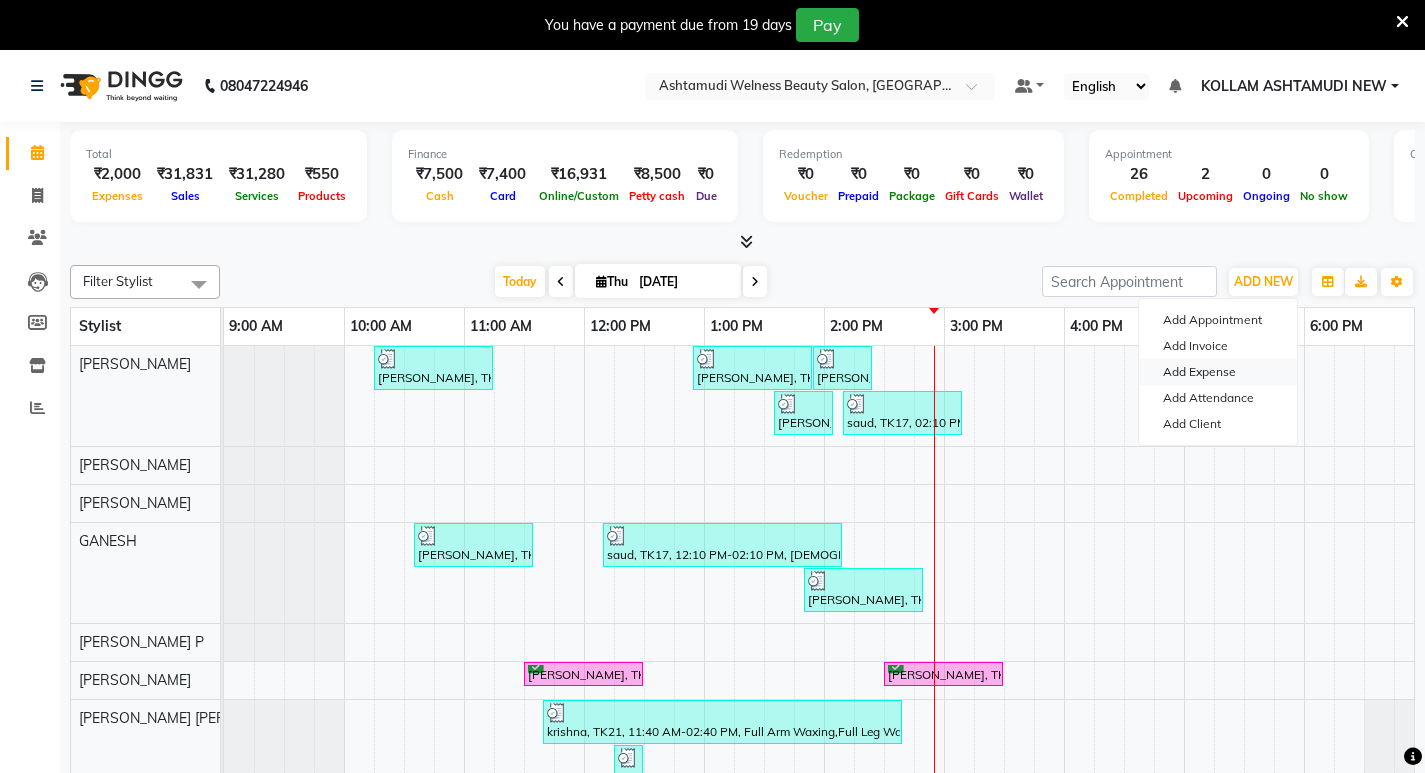 click on "Add Expense" at bounding box center (1218, 372) 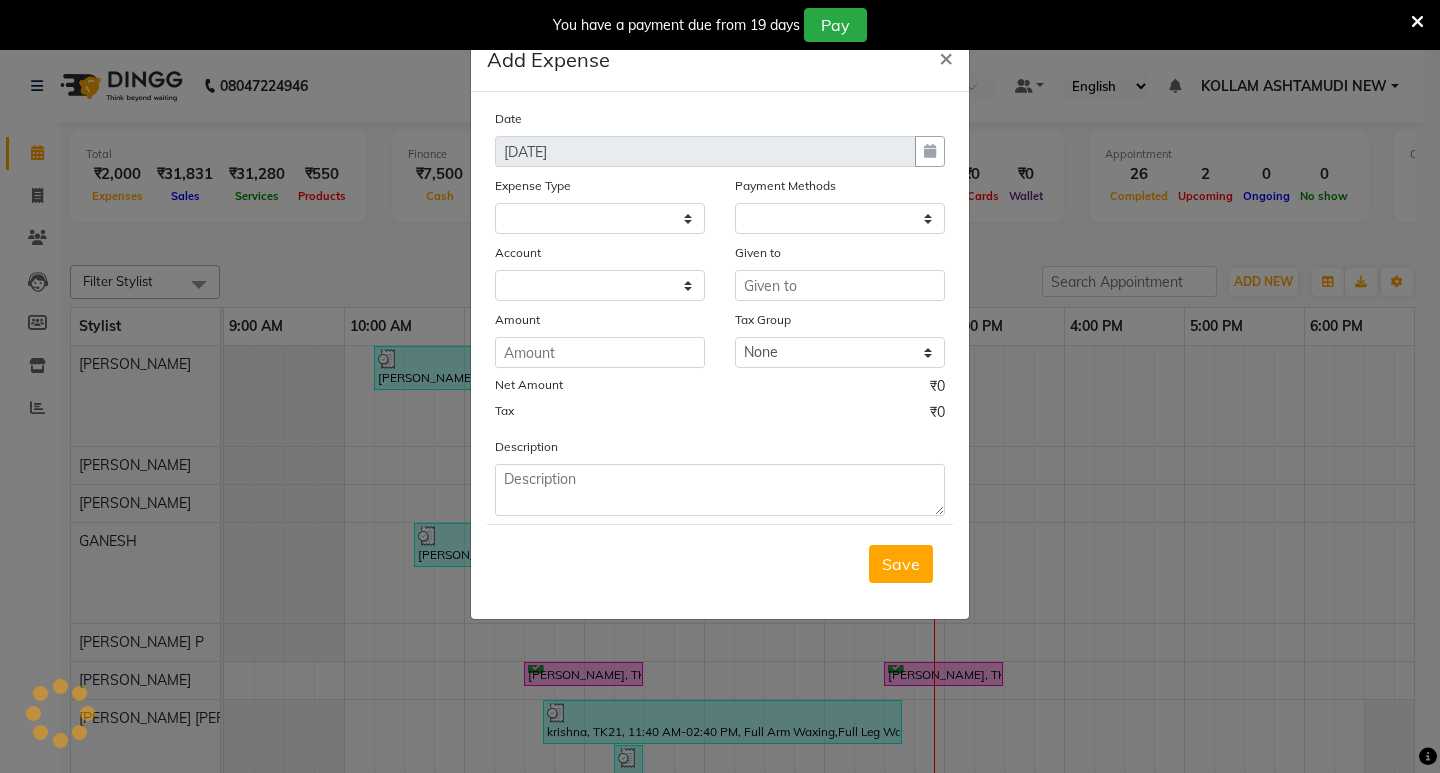 select on "1" 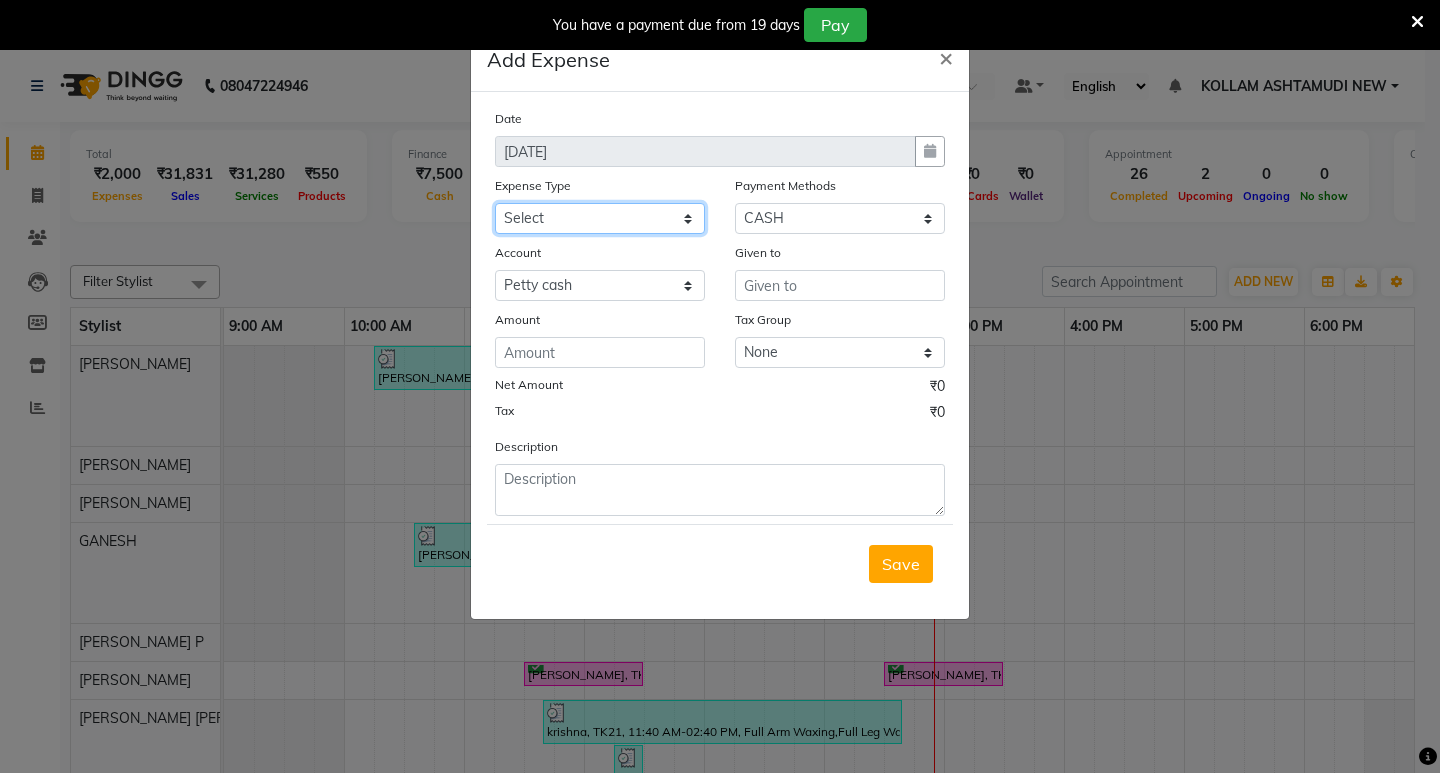 click on "Select ACCOMODATION EXPENSES ADVERTISEMENT SALES PROMOTIONAL EXPENSES Bonus BRIDAL ACCESSORIES REFUND BRIDAL COMMISSION BRIDAL FOOD BRIDAL INCENTIVES BRIDAL ORNAMENTS REFUND BRIDAL TA CASH DEPOSIT RAK BANK COMPUTER ACCESSORIES MOBILE PHONE Donation and Charity Expenses ELECTRICITY CHARGES ELECTRONICS FITTINGS Event Expense FISH FOOD EXPENSES FOOD REFRESHMENT FOR CLIENTS FOOD REFRESHMENT FOR STAFFS Freight And Forwarding Charges FUEL FOR GENERATOR FURNITURE AND EQUIPMENTS Gifts for Clients GIFTS FOR STAFFS GOKULAM CHITS HOSTEL RENT LAUNDRY EXPENSES LICENSE OTHER FEES LOADING UNLOADING CHARGES Medical Expenses MEHNDI PAYMENTS MISCELLANEOUS EXPENSES NEWSPAPER PERIODICALS Ornaments Maintenance Expense OVERTIME ALLOWANCES Payment For Pest Control Perfomance based incentives POSTAGE COURIER CHARGES Printing PRINTING STATIONERY EXPENSES PROFESSIONAL TAX REPAIRS MAINTENANCE ROUND OFF Salary SALARY ADVANCE Sales Incentives Membership Card SALES INCENTIVES PRODUCT SALES INCENTIVES SERVICES SALON ESSENTIALS SALON RENT" 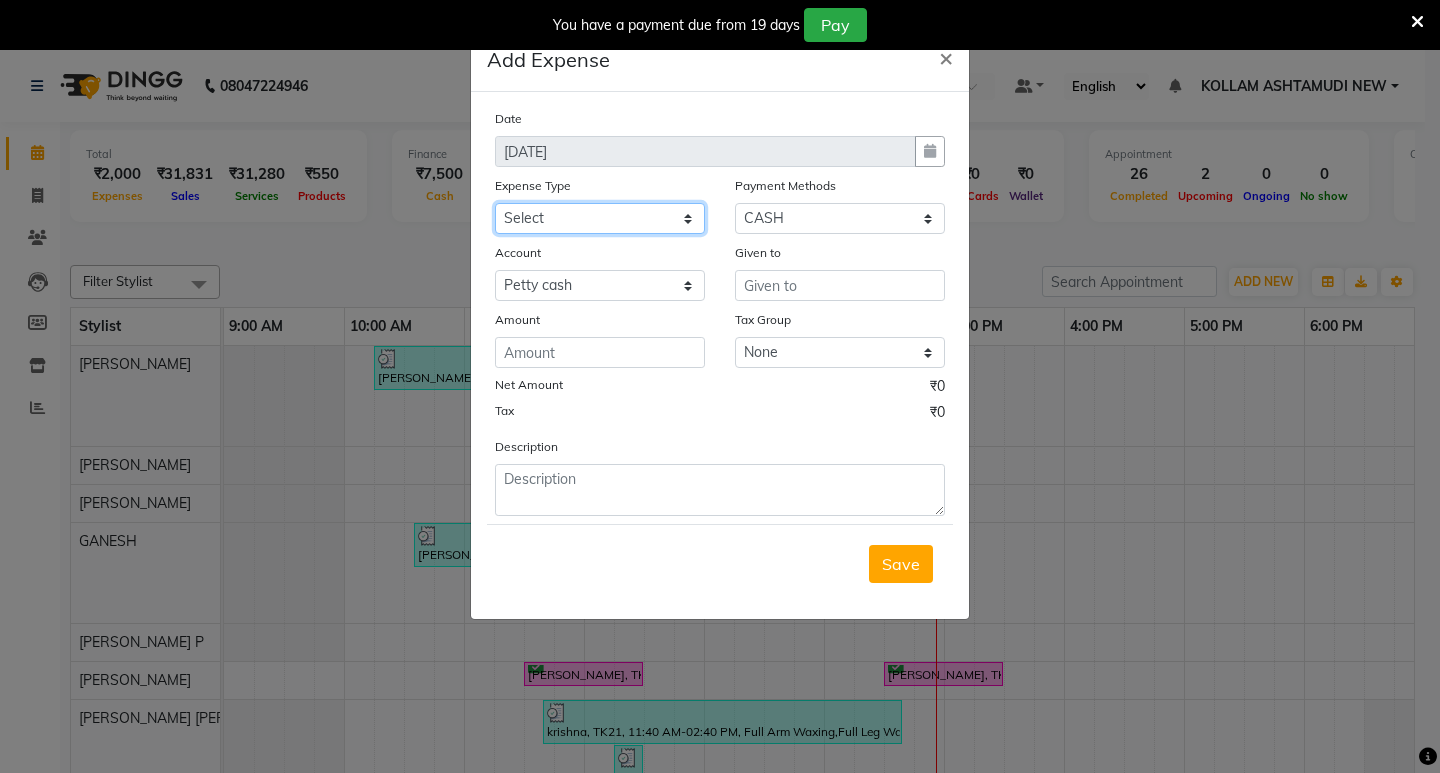 select on "6170" 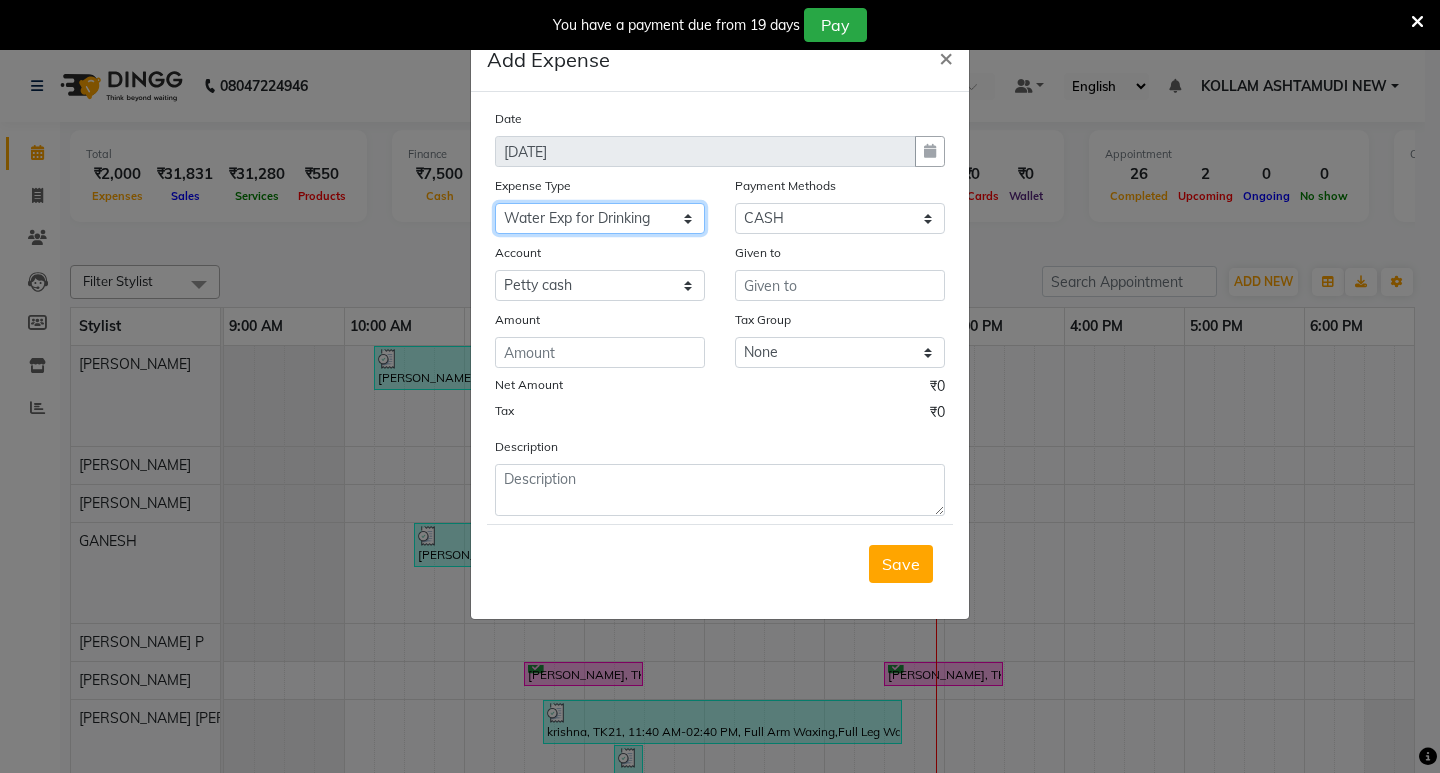 click on "Select ACCOMODATION EXPENSES ADVERTISEMENT SALES PROMOTIONAL EXPENSES Bonus BRIDAL ACCESSORIES REFUND BRIDAL COMMISSION BRIDAL FOOD BRIDAL INCENTIVES BRIDAL ORNAMENTS REFUND BRIDAL TA CASH DEPOSIT RAK BANK COMPUTER ACCESSORIES MOBILE PHONE Donation and Charity Expenses ELECTRICITY CHARGES ELECTRONICS FITTINGS Event Expense FISH FOOD EXPENSES FOOD REFRESHMENT FOR CLIENTS FOOD REFRESHMENT FOR STAFFS Freight And Forwarding Charges FUEL FOR GENERATOR FURNITURE AND EQUIPMENTS Gifts for Clients GIFTS FOR STAFFS GOKULAM CHITS HOSTEL RENT LAUNDRY EXPENSES LICENSE OTHER FEES LOADING UNLOADING CHARGES Medical Expenses MEHNDI PAYMENTS MISCELLANEOUS EXPENSES NEWSPAPER PERIODICALS Ornaments Maintenance Expense OVERTIME ALLOWANCES Payment For Pest Control Perfomance based incentives POSTAGE COURIER CHARGES Printing PRINTING STATIONERY EXPENSES PROFESSIONAL TAX REPAIRS MAINTENANCE ROUND OFF Salary SALARY ADVANCE Sales Incentives Membership Card SALES INCENTIVES PRODUCT SALES INCENTIVES SERVICES SALON ESSENTIALS SALON RENT" 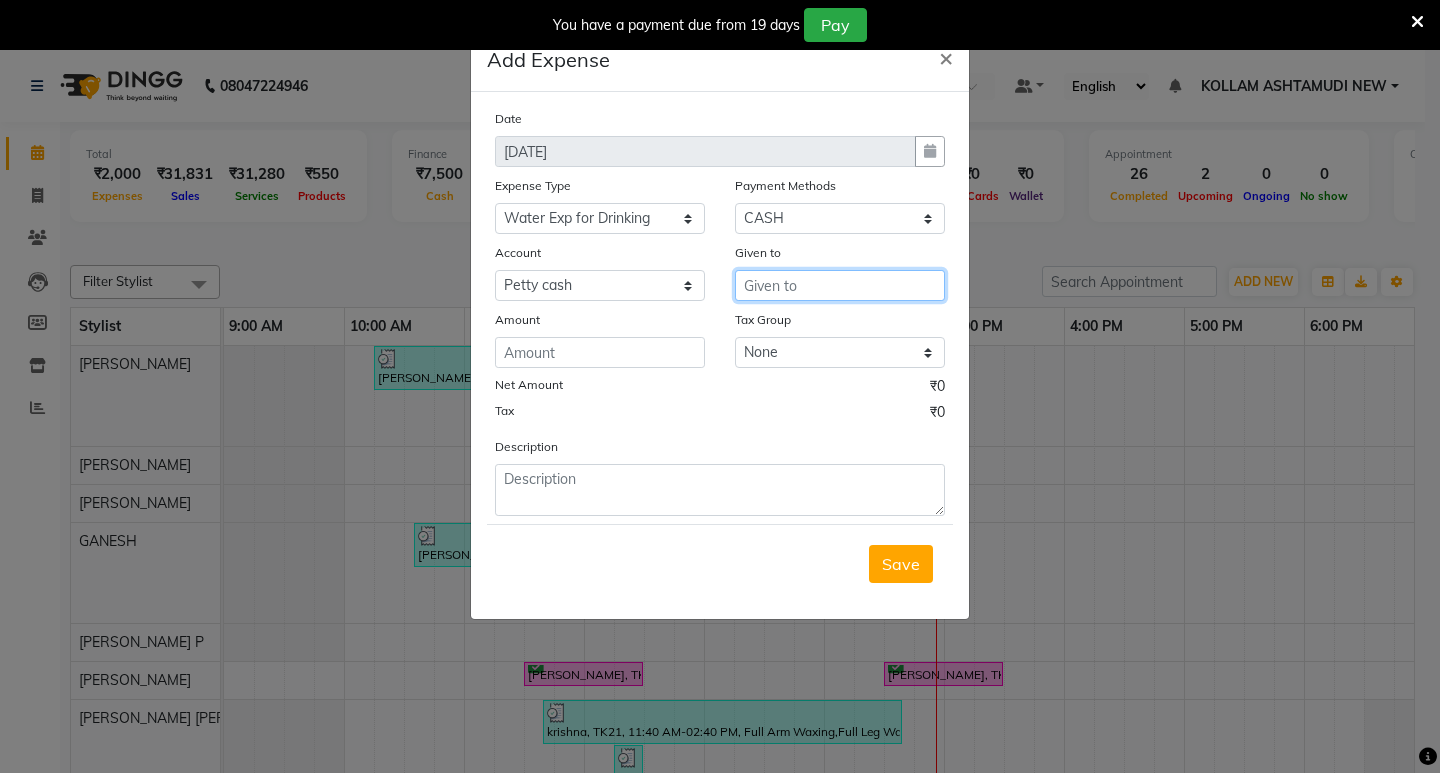 click at bounding box center (840, 285) 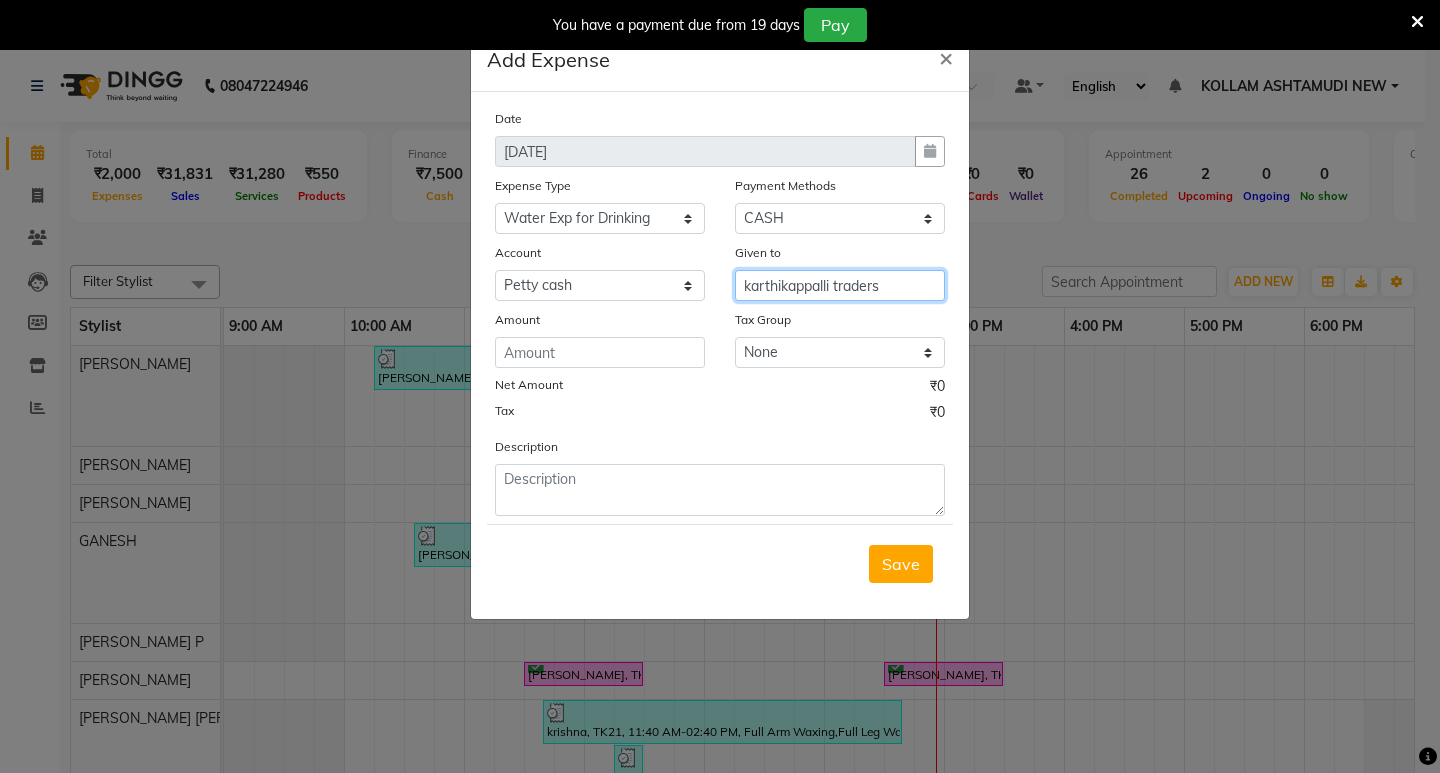 type on "karthikappalli traders" 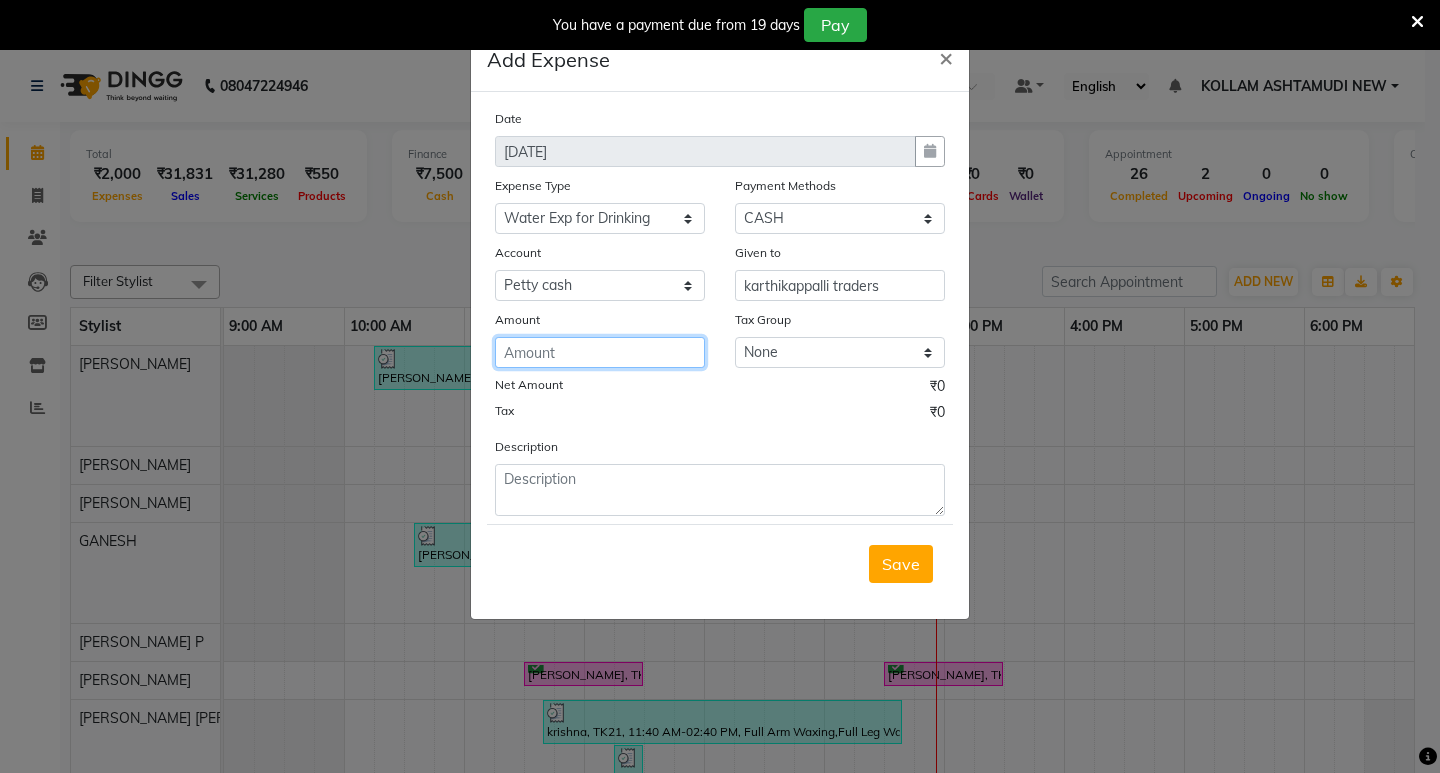 click 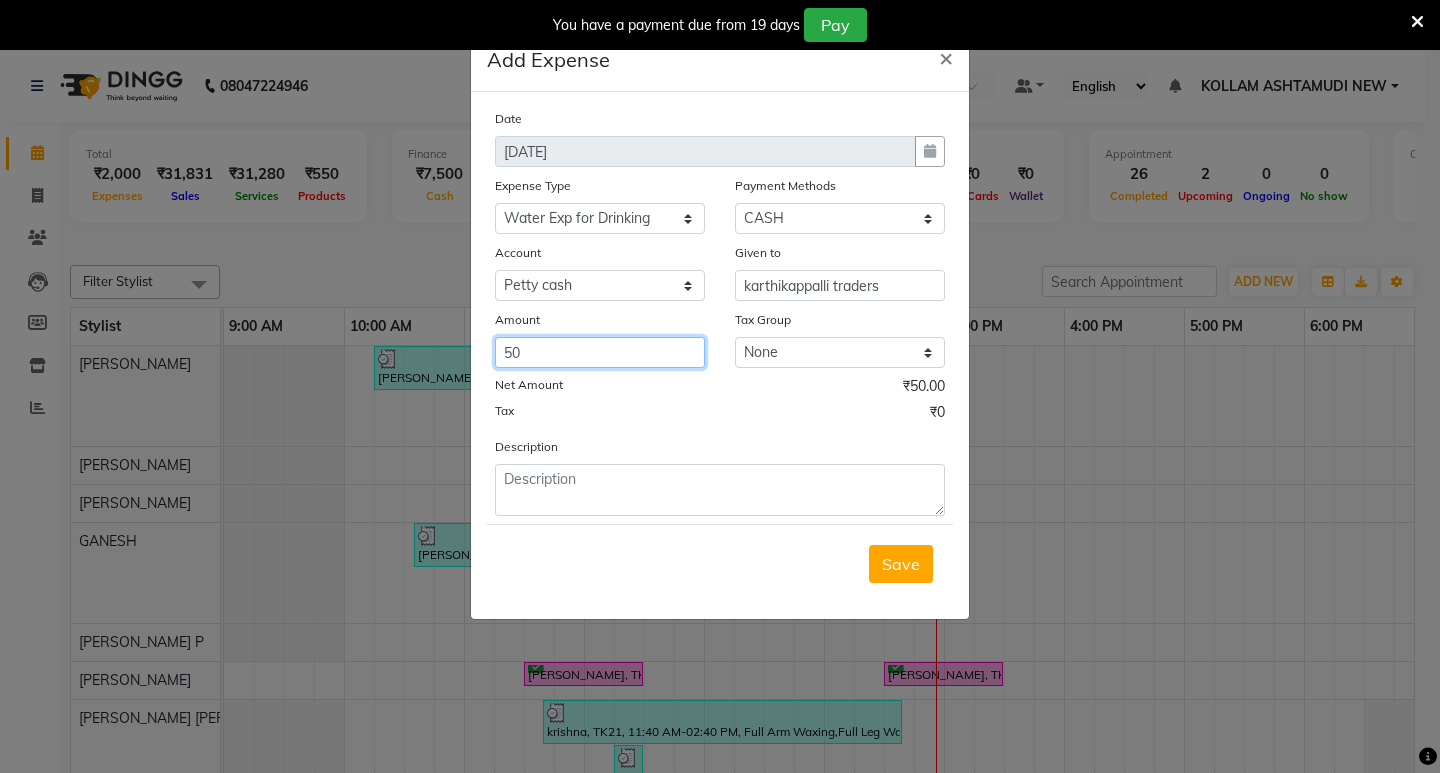 type on "50" 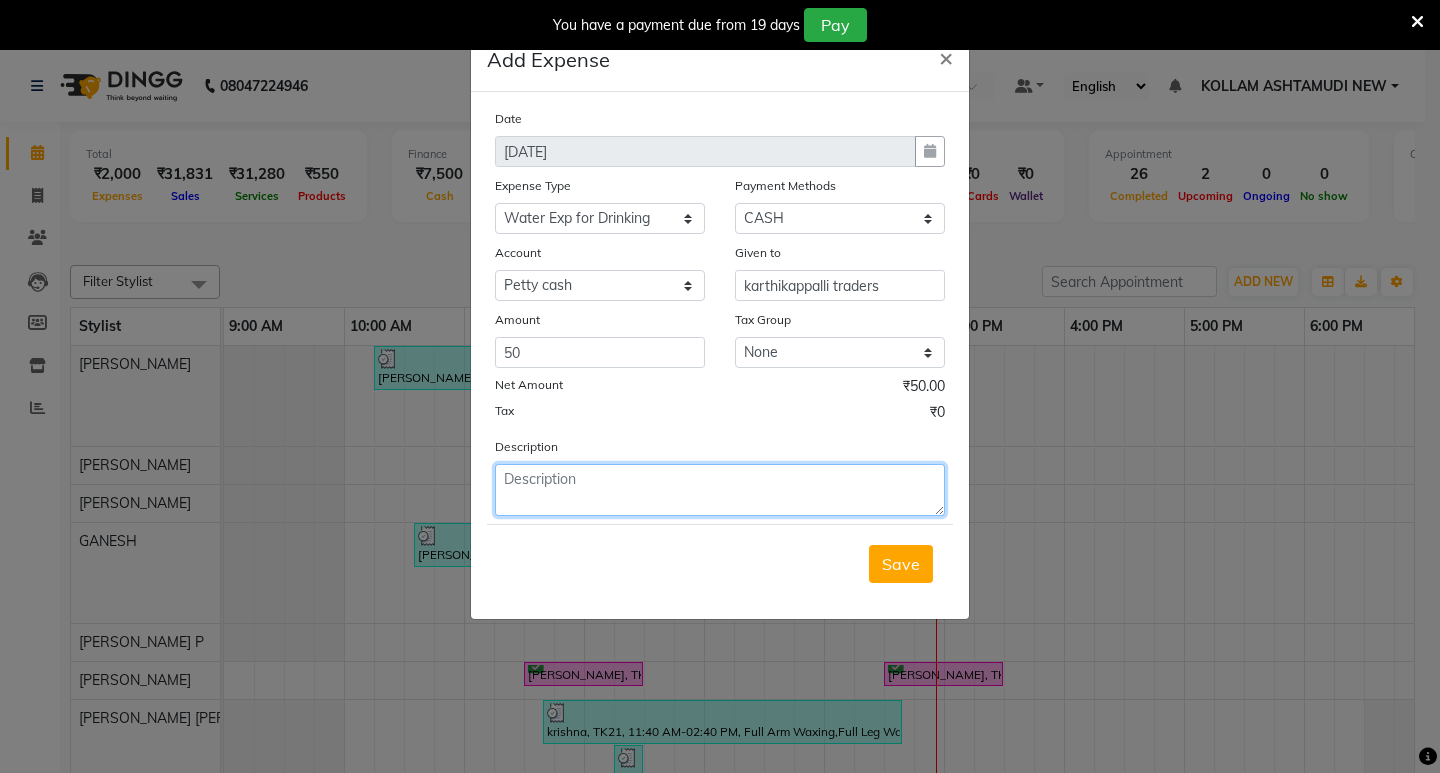 click 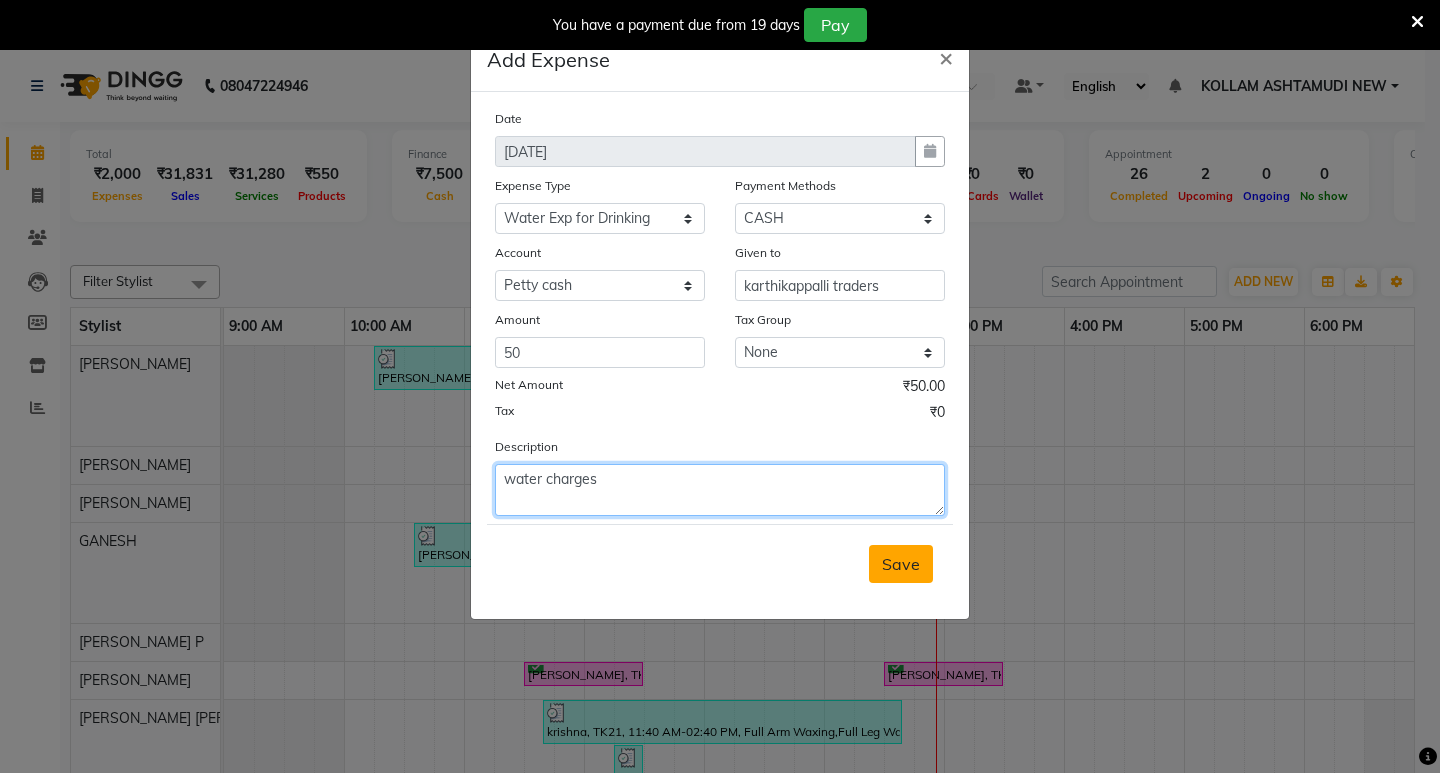 type on "water charges" 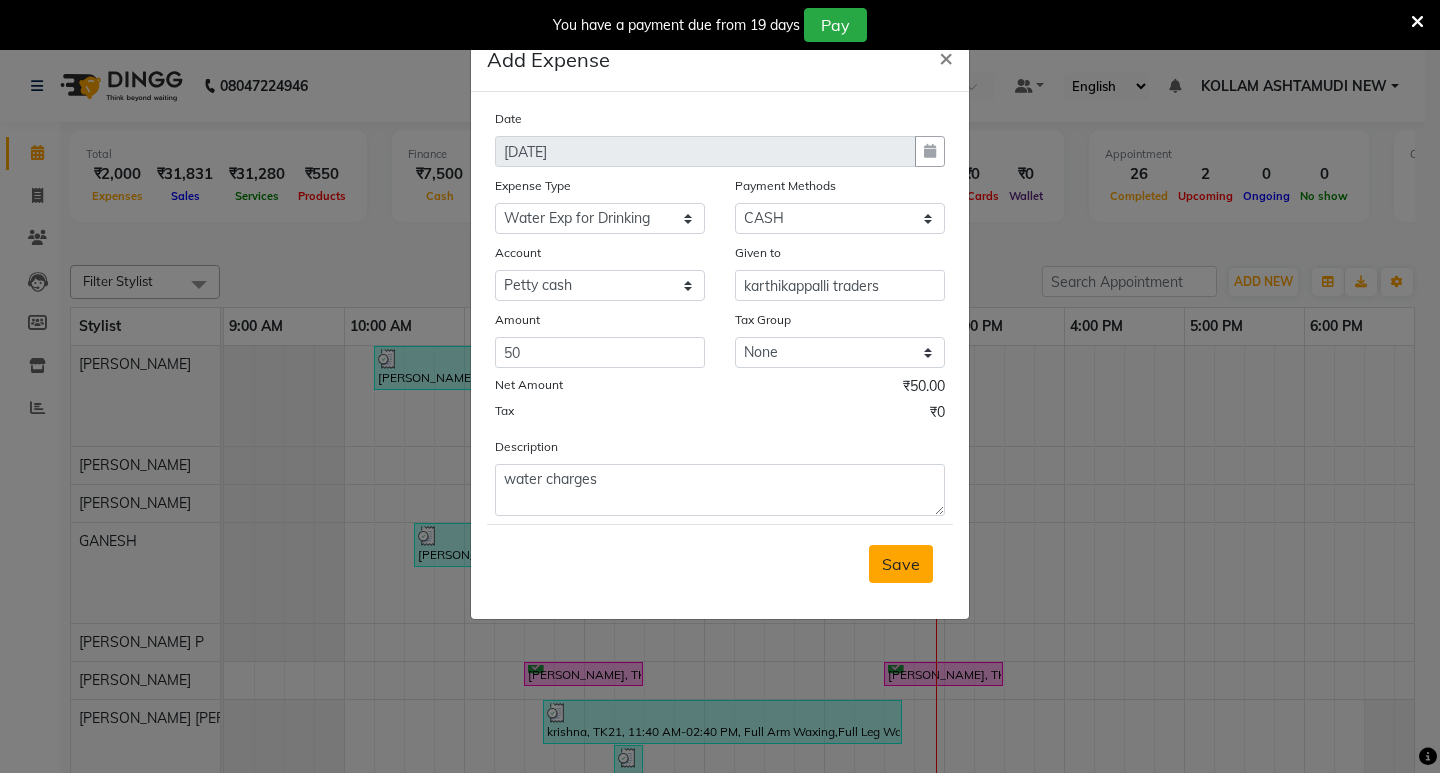 click on "Save" at bounding box center [901, 564] 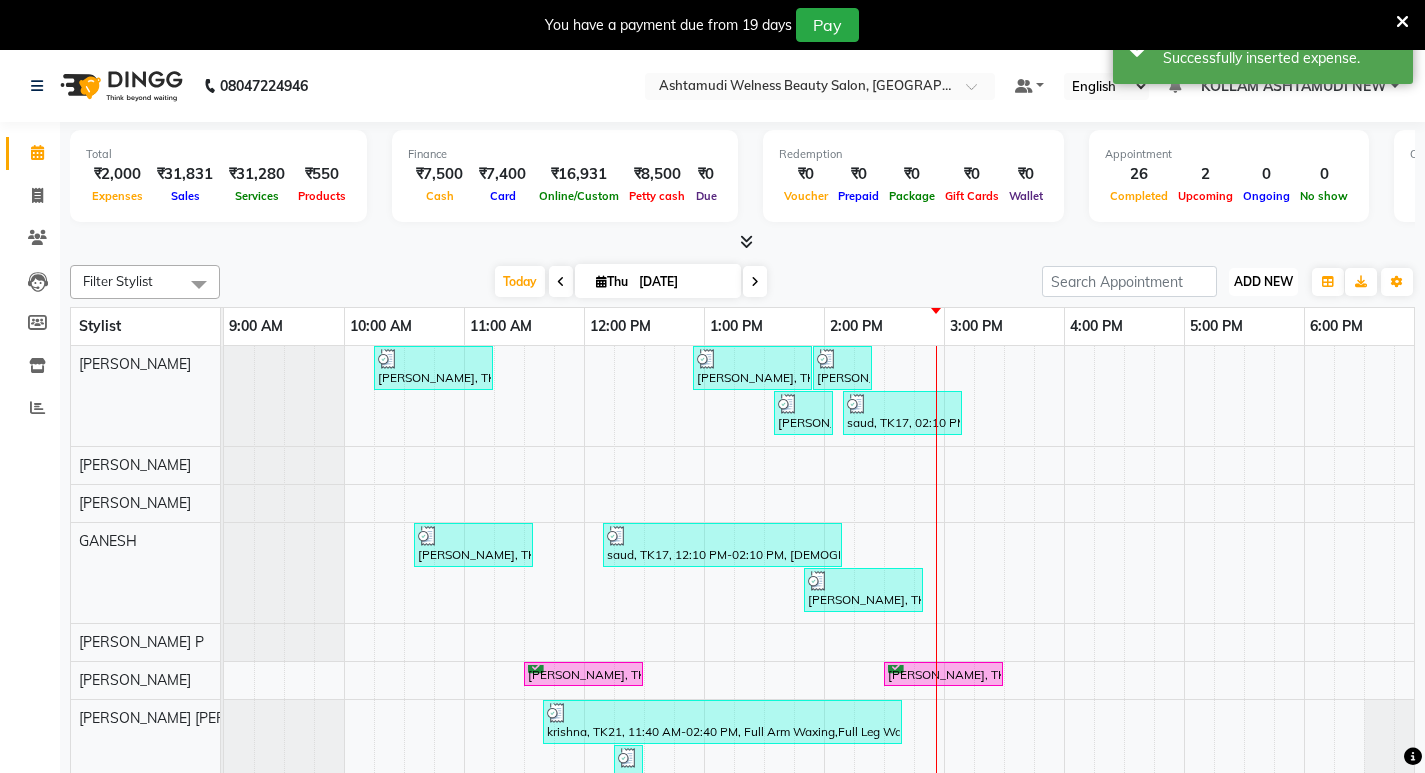 click on "ADD NEW" at bounding box center (1263, 281) 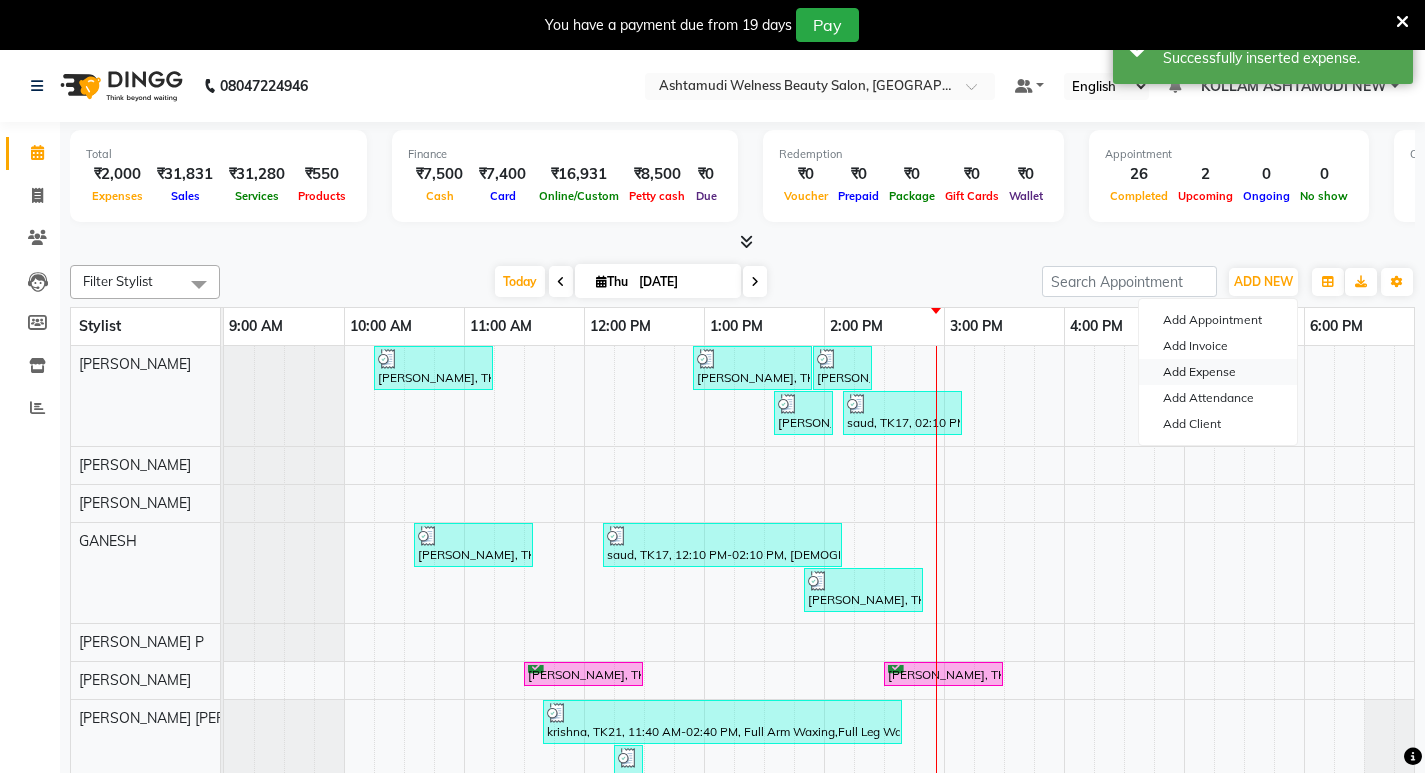 click on "Add Expense" at bounding box center [1218, 372] 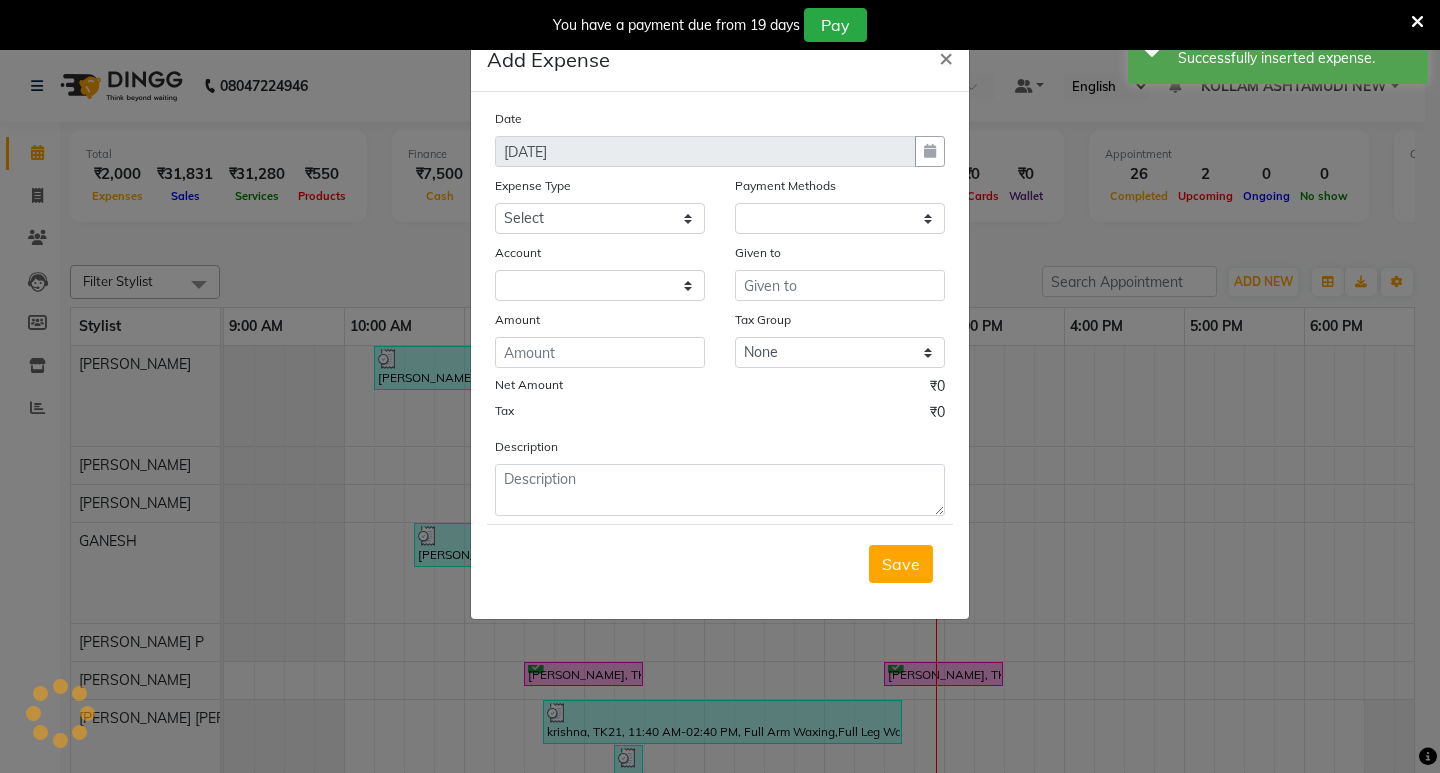 select on "1" 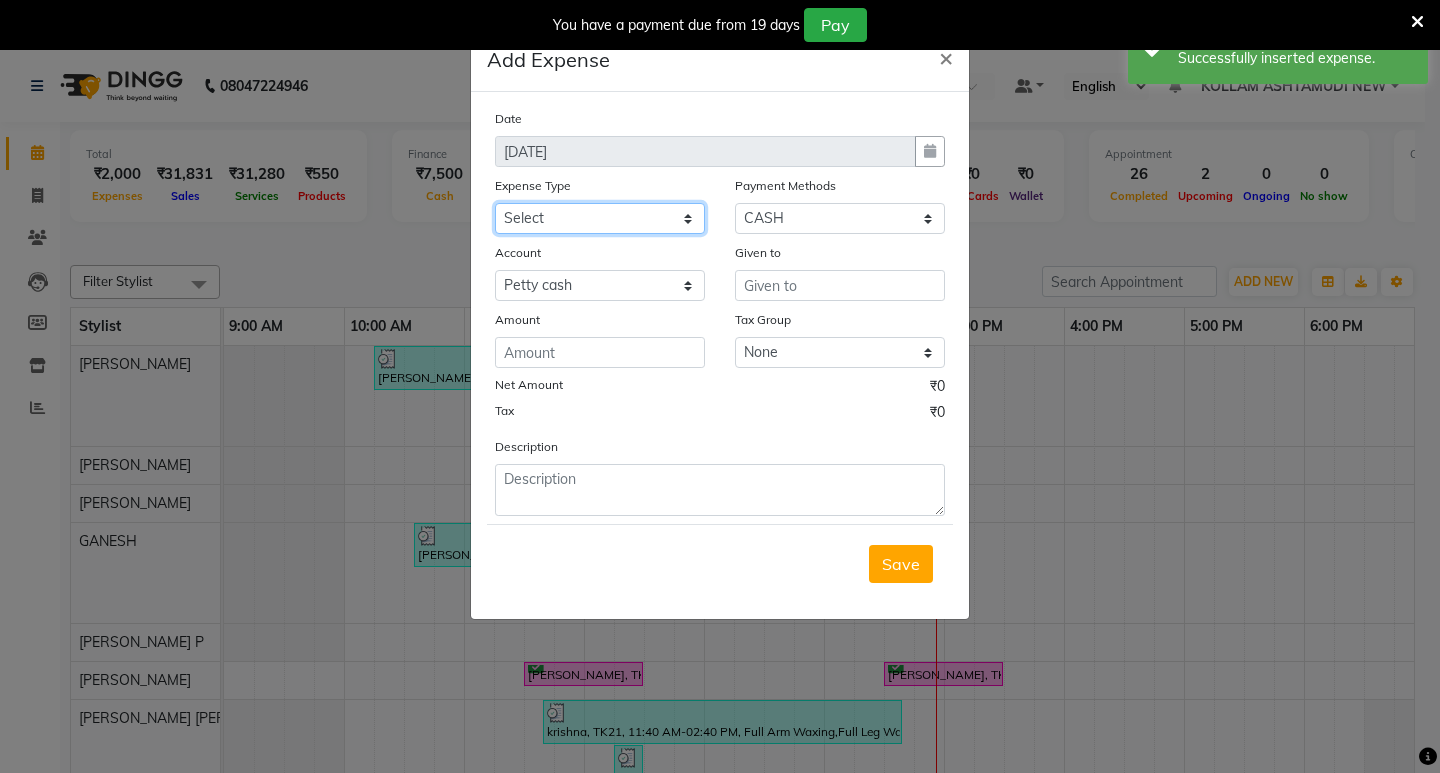 click on "Select ACCOMODATION EXPENSES ADVERTISEMENT SALES PROMOTIONAL EXPENSES Bonus BRIDAL ACCESSORIES REFUND BRIDAL COMMISSION BRIDAL FOOD BRIDAL INCENTIVES BRIDAL ORNAMENTS REFUND BRIDAL TA CASH DEPOSIT RAK BANK COMPUTER ACCESSORIES MOBILE PHONE Donation and Charity Expenses ELECTRICITY CHARGES ELECTRONICS FITTINGS Event Expense FISH FOOD EXPENSES FOOD REFRESHMENT FOR CLIENTS FOOD REFRESHMENT FOR STAFFS Freight And Forwarding Charges FUEL FOR GENERATOR FURNITURE AND EQUIPMENTS Gifts for Clients GIFTS FOR STAFFS GOKULAM CHITS HOSTEL RENT LAUNDRY EXPENSES LICENSE OTHER FEES LOADING UNLOADING CHARGES Medical Expenses MEHNDI PAYMENTS MISCELLANEOUS EXPENSES NEWSPAPER PERIODICALS Ornaments Maintenance Expense OVERTIME ALLOWANCES Payment For Pest Control Perfomance based incentives POSTAGE COURIER CHARGES Printing PRINTING STATIONERY EXPENSES PROFESSIONAL TAX REPAIRS MAINTENANCE ROUND OFF Salary SALARY ADVANCE Sales Incentives Membership Card SALES INCENTIVES PRODUCT SALES INCENTIVES SERVICES SALON ESSENTIALS SALON RENT" 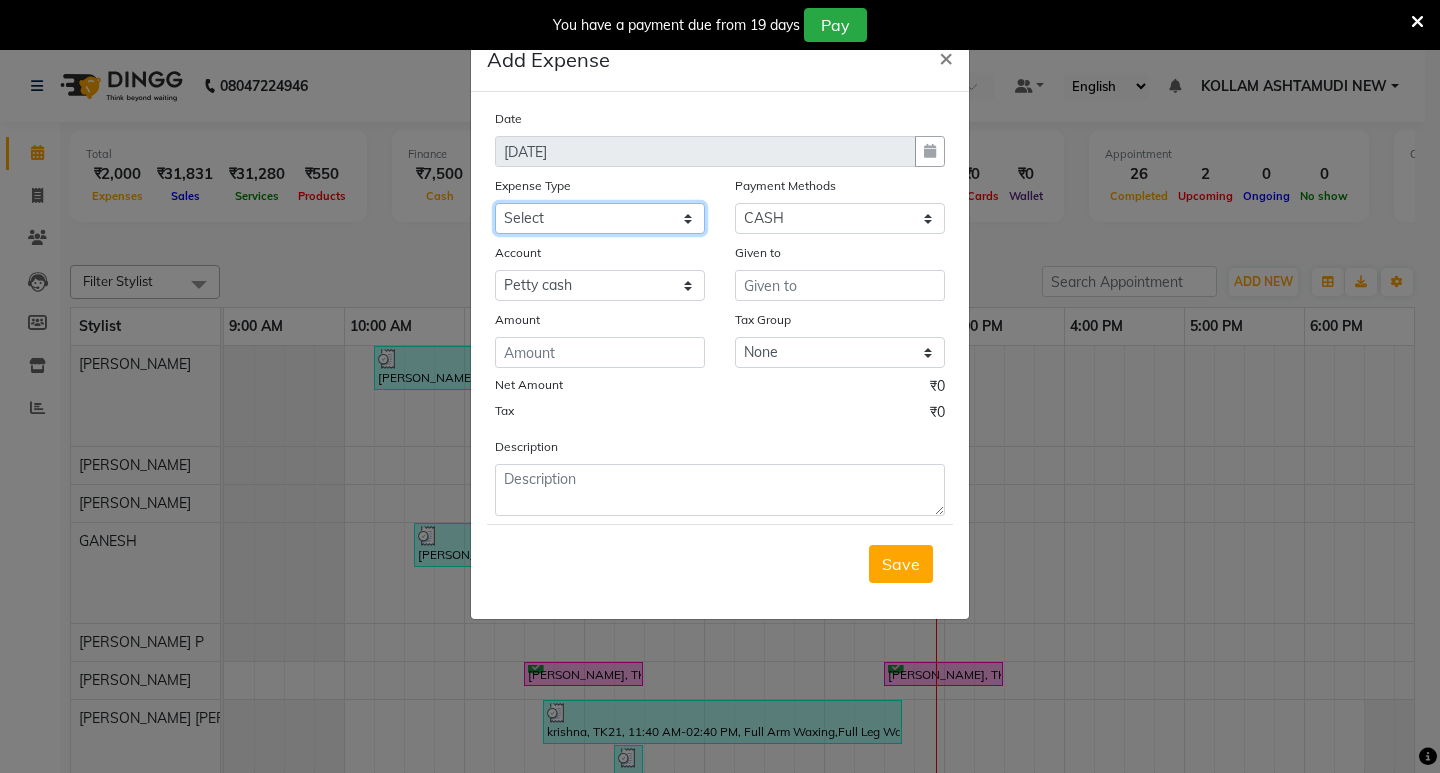 select on "6184" 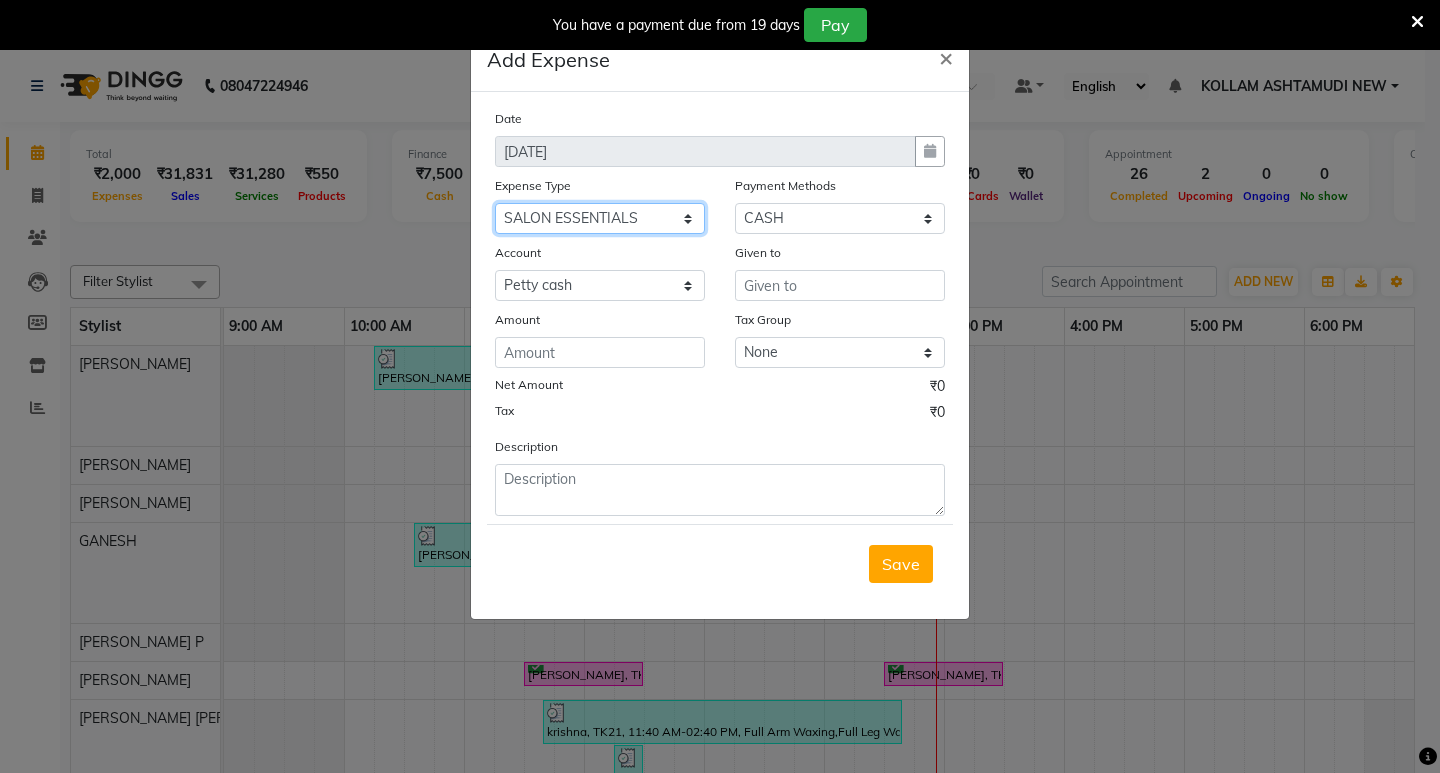 click on "Select ACCOMODATION EXPENSES ADVERTISEMENT SALES PROMOTIONAL EXPENSES Bonus BRIDAL ACCESSORIES REFUND BRIDAL COMMISSION BRIDAL FOOD BRIDAL INCENTIVES BRIDAL ORNAMENTS REFUND BRIDAL TA CASH DEPOSIT RAK BANK COMPUTER ACCESSORIES MOBILE PHONE Donation and Charity Expenses ELECTRICITY CHARGES ELECTRONICS FITTINGS Event Expense FISH FOOD EXPENSES FOOD REFRESHMENT FOR CLIENTS FOOD REFRESHMENT FOR STAFFS Freight And Forwarding Charges FUEL FOR GENERATOR FURNITURE AND EQUIPMENTS Gifts for Clients GIFTS FOR STAFFS GOKULAM CHITS HOSTEL RENT LAUNDRY EXPENSES LICENSE OTHER FEES LOADING UNLOADING CHARGES Medical Expenses MEHNDI PAYMENTS MISCELLANEOUS EXPENSES NEWSPAPER PERIODICALS Ornaments Maintenance Expense OVERTIME ALLOWANCES Payment For Pest Control Perfomance based incentives POSTAGE COURIER CHARGES Printing PRINTING STATIONERY EXPENSES PROFESSIONAL TAX REPAIRS MAINTENANCE ROUND OFF Salary SALARY ADVANCE Sales Incentives Membership Card SALES INCENTIVES PRODUCT SALES INCENTIVES SERVICES SALON ESSENTIALS SALON RENT" 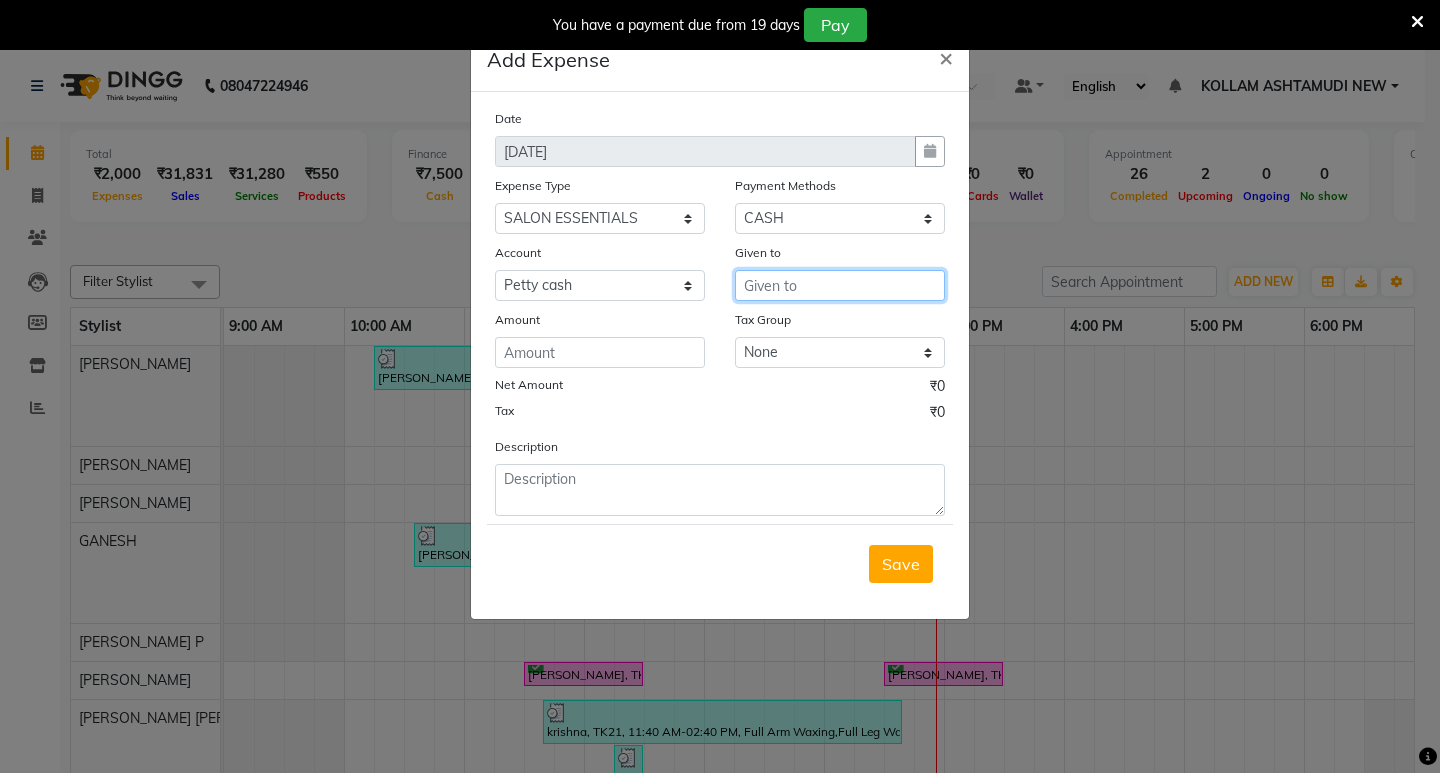 click at bounding box center (840, 285) 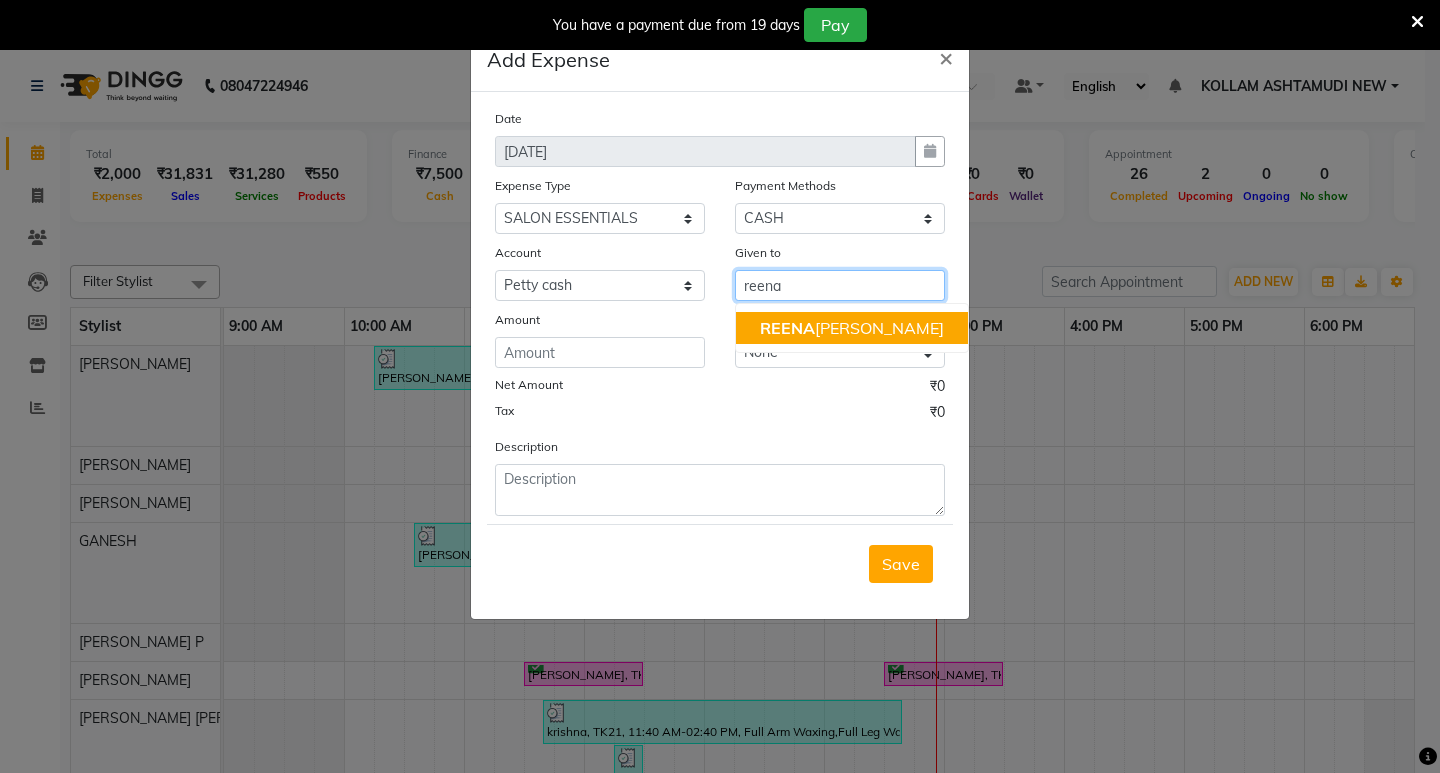 click on "REENA   VIDHYA" at bounding box center (852, 328) 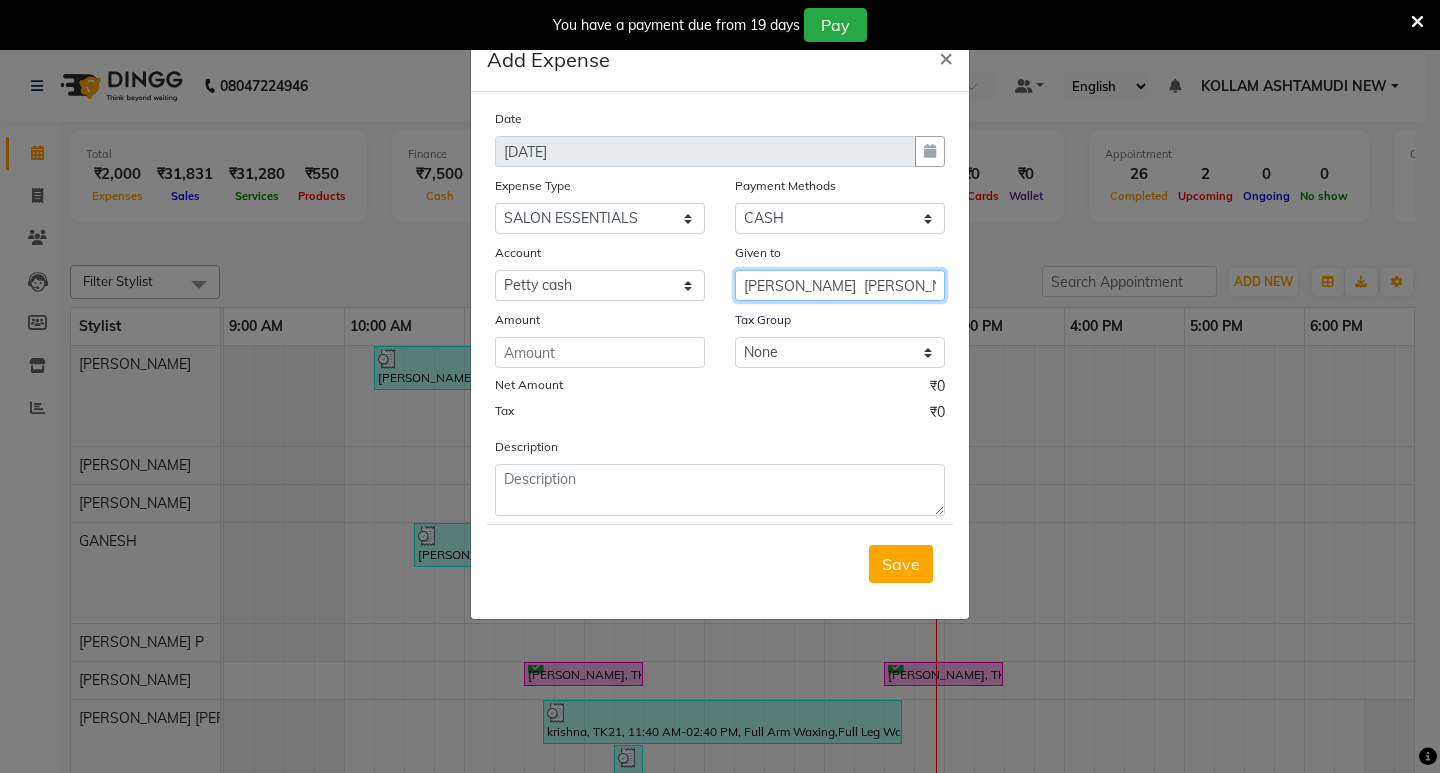 type on "[PERSON_NAME]  [PERSON_NAME]" 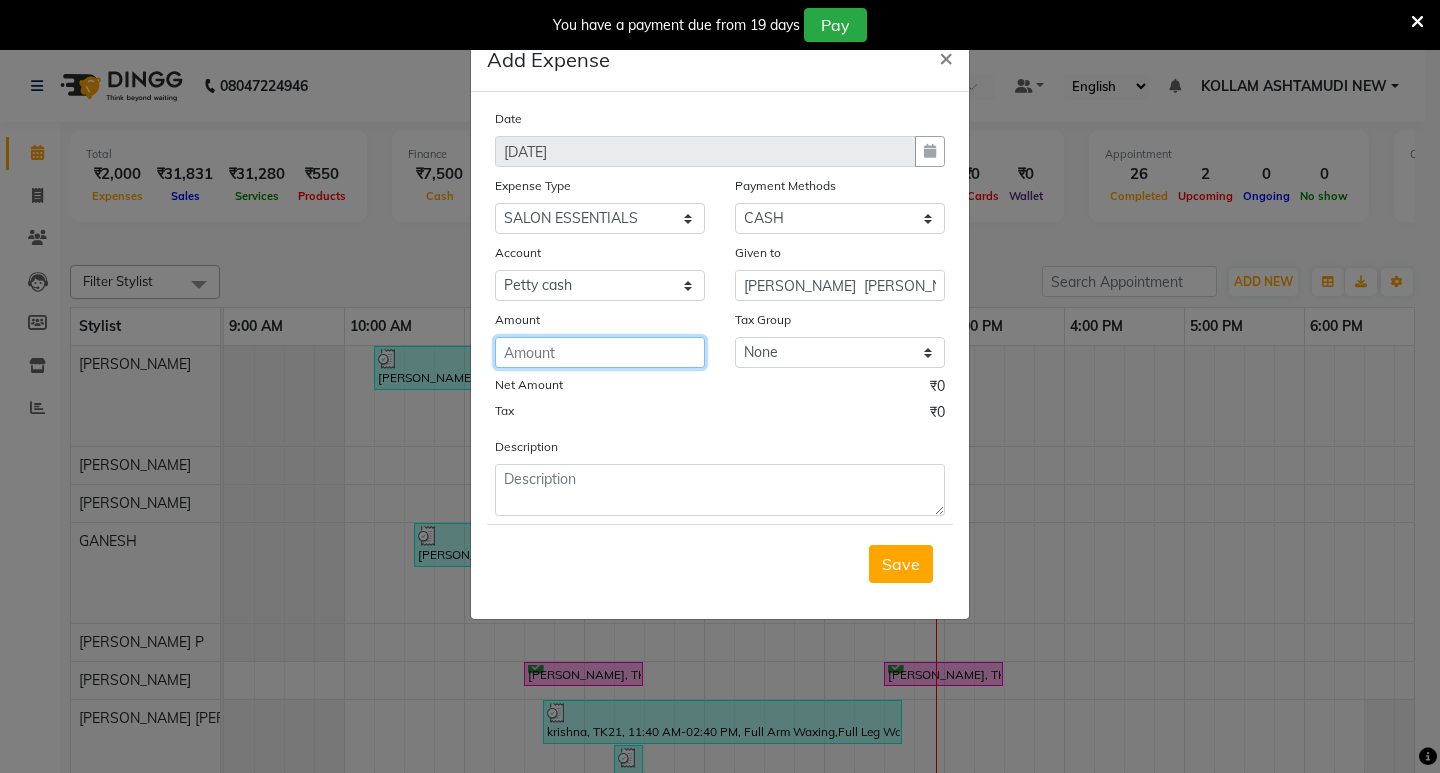 click 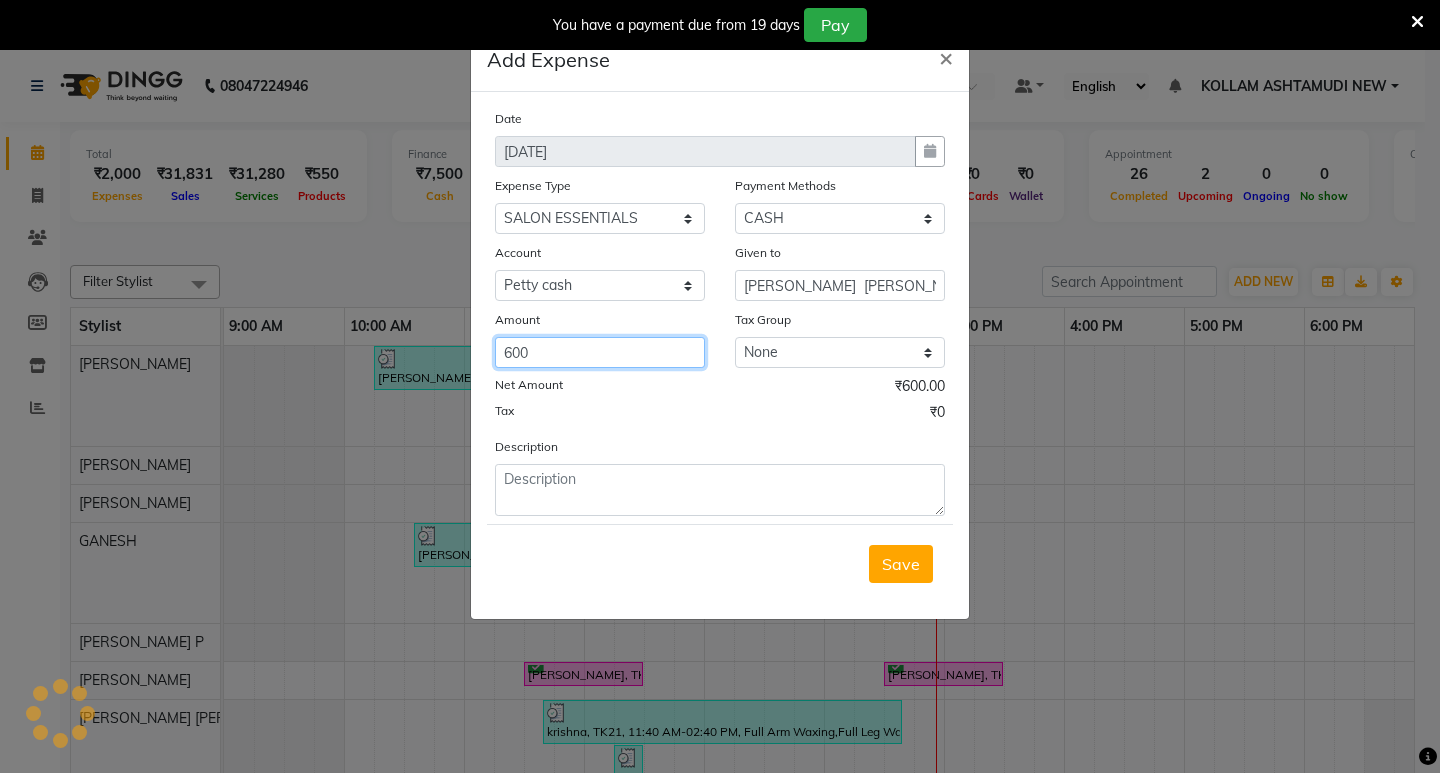 type on "600" 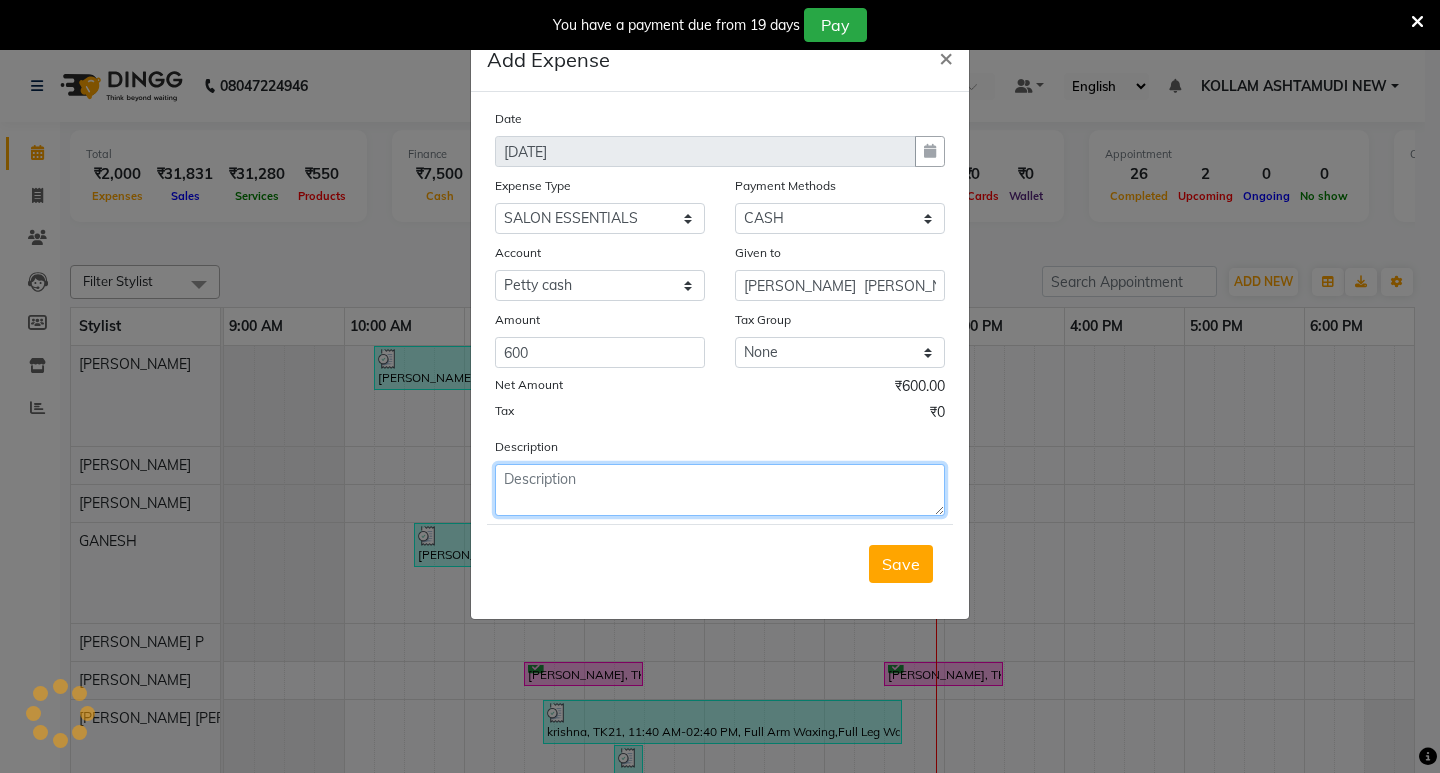 click 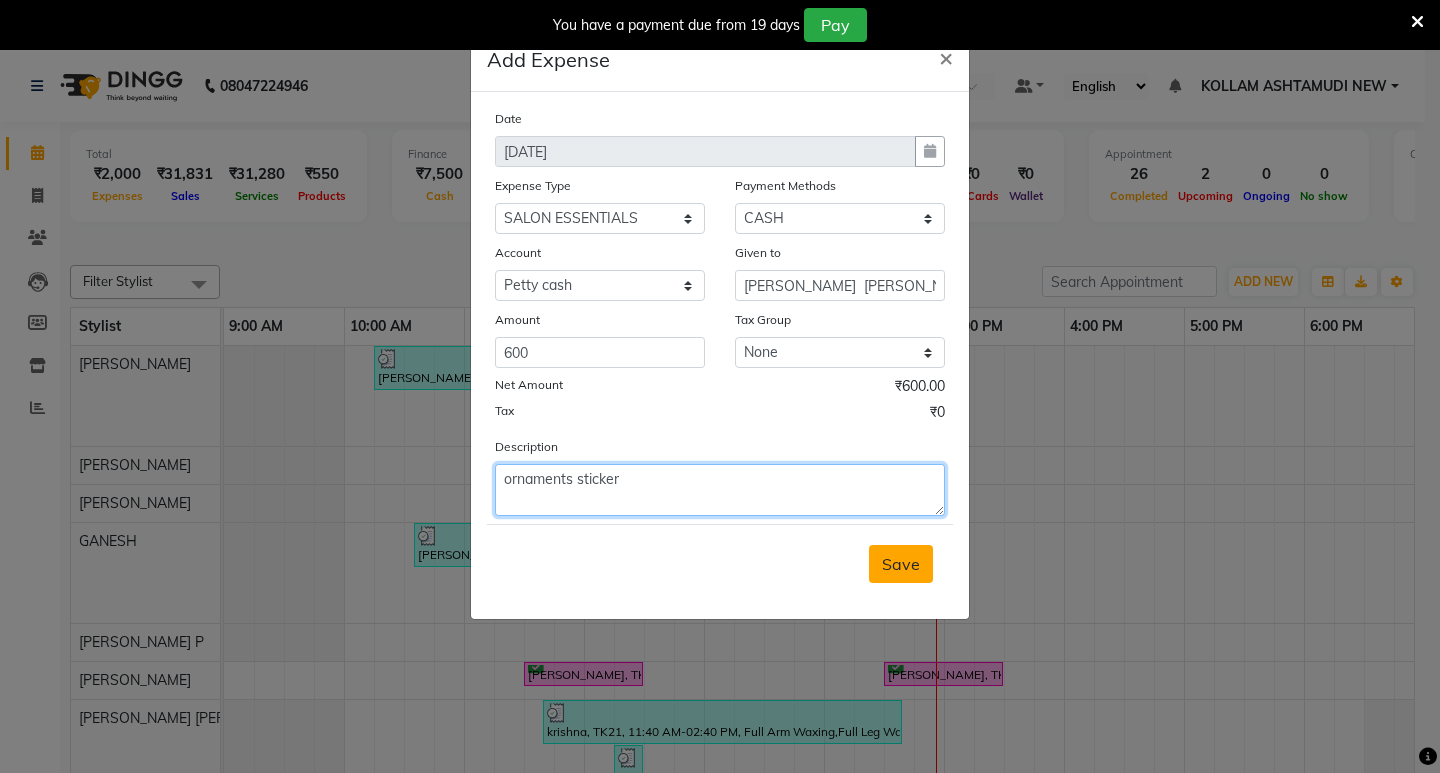 type on "ornaments sticker" 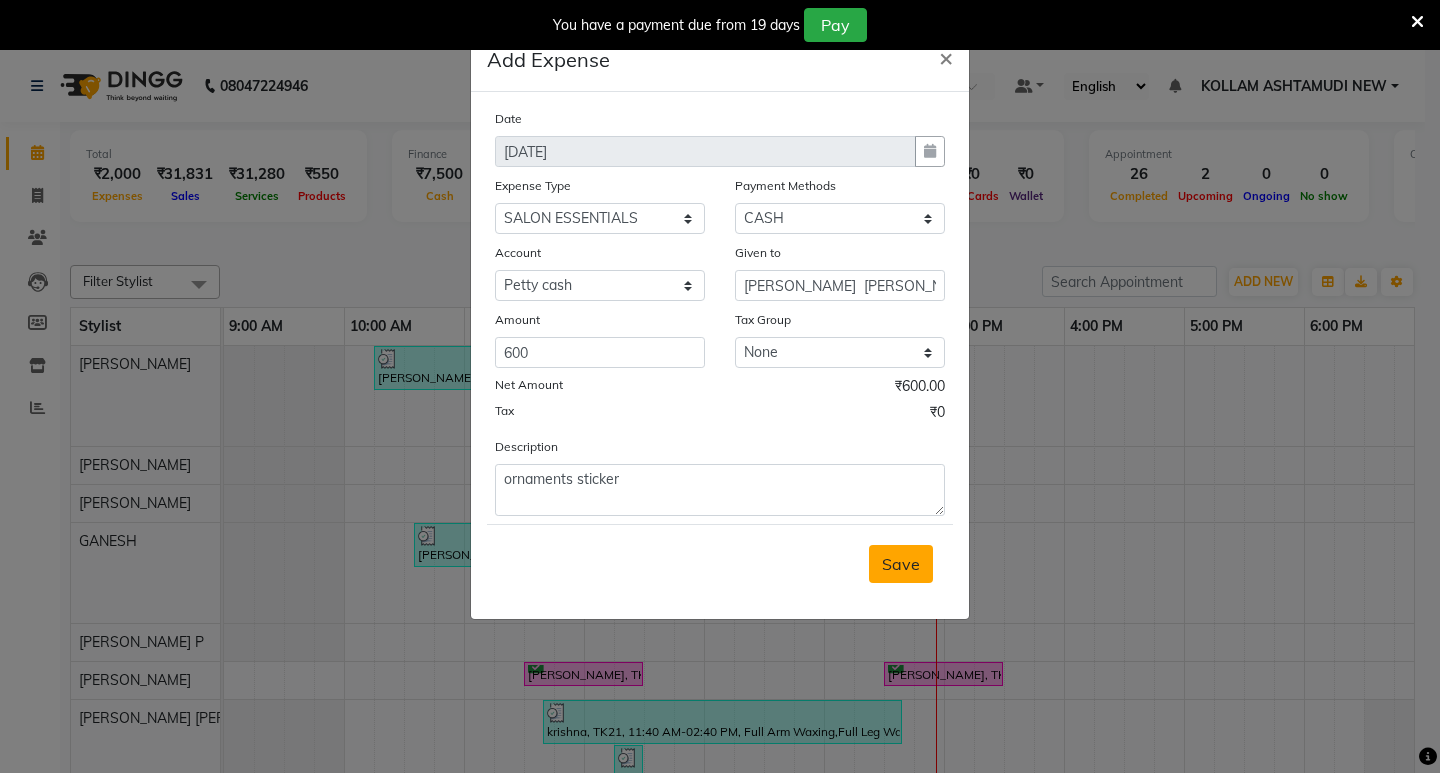 click on "Save" at bounding box center [901, 564] 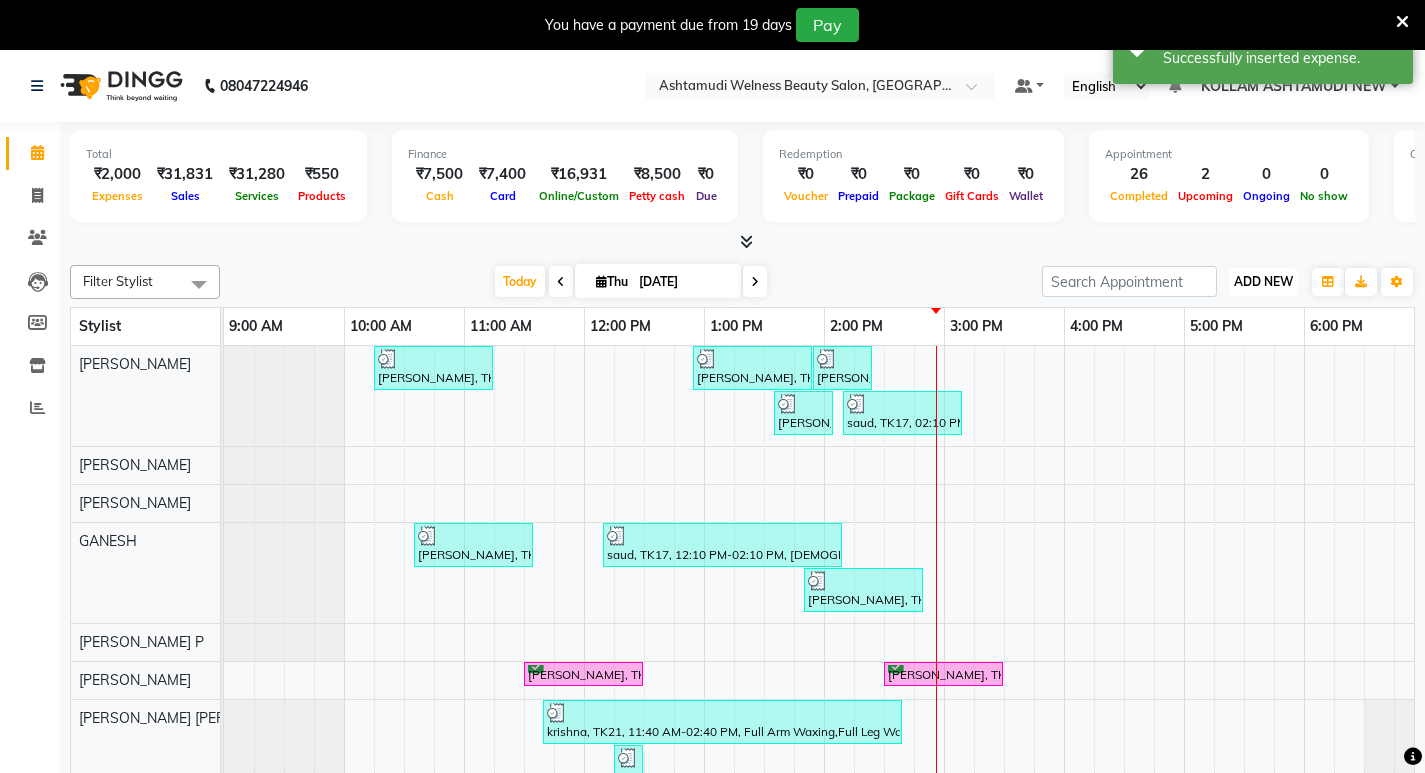 click on "ADD NEW" at bounding box center (1263, 281) 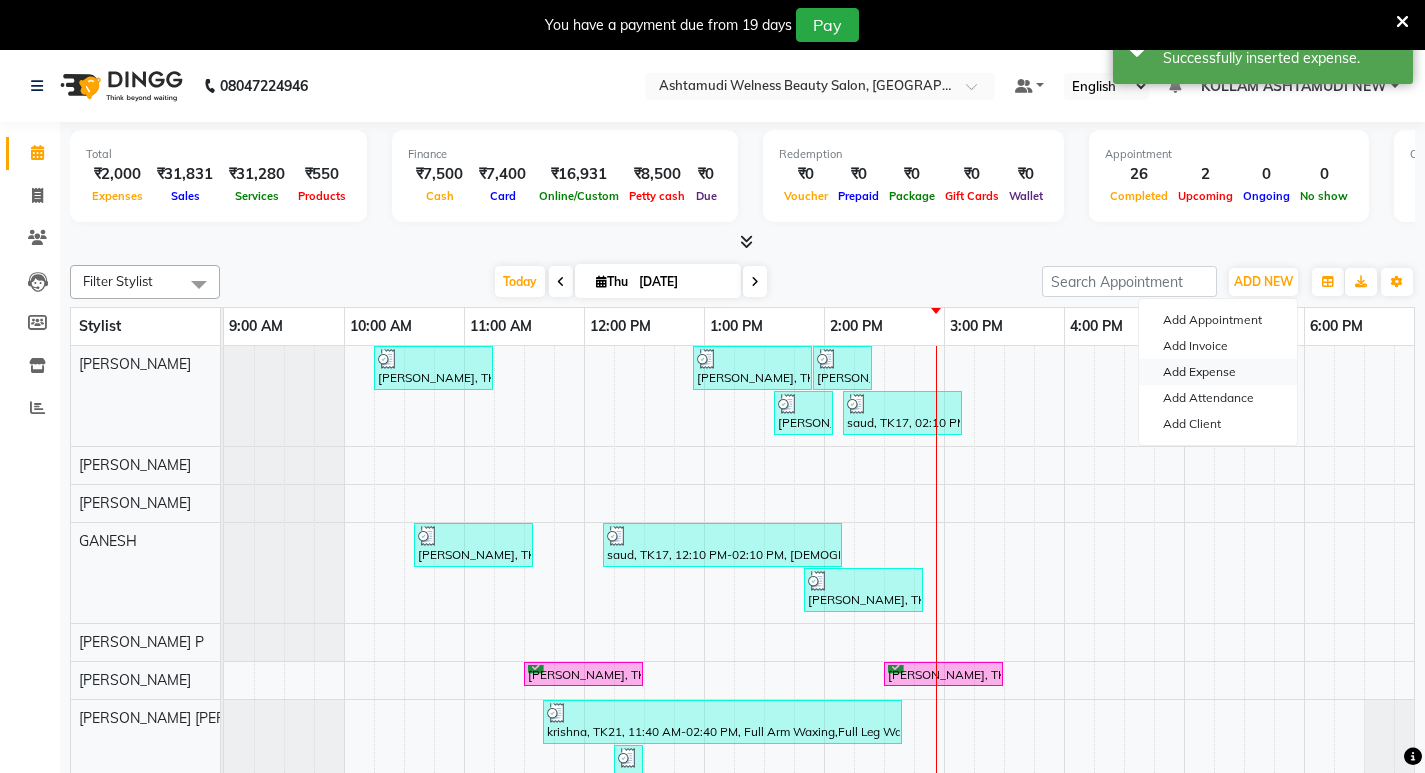 click on "Add Expense" at bounding box center [1218, 372] 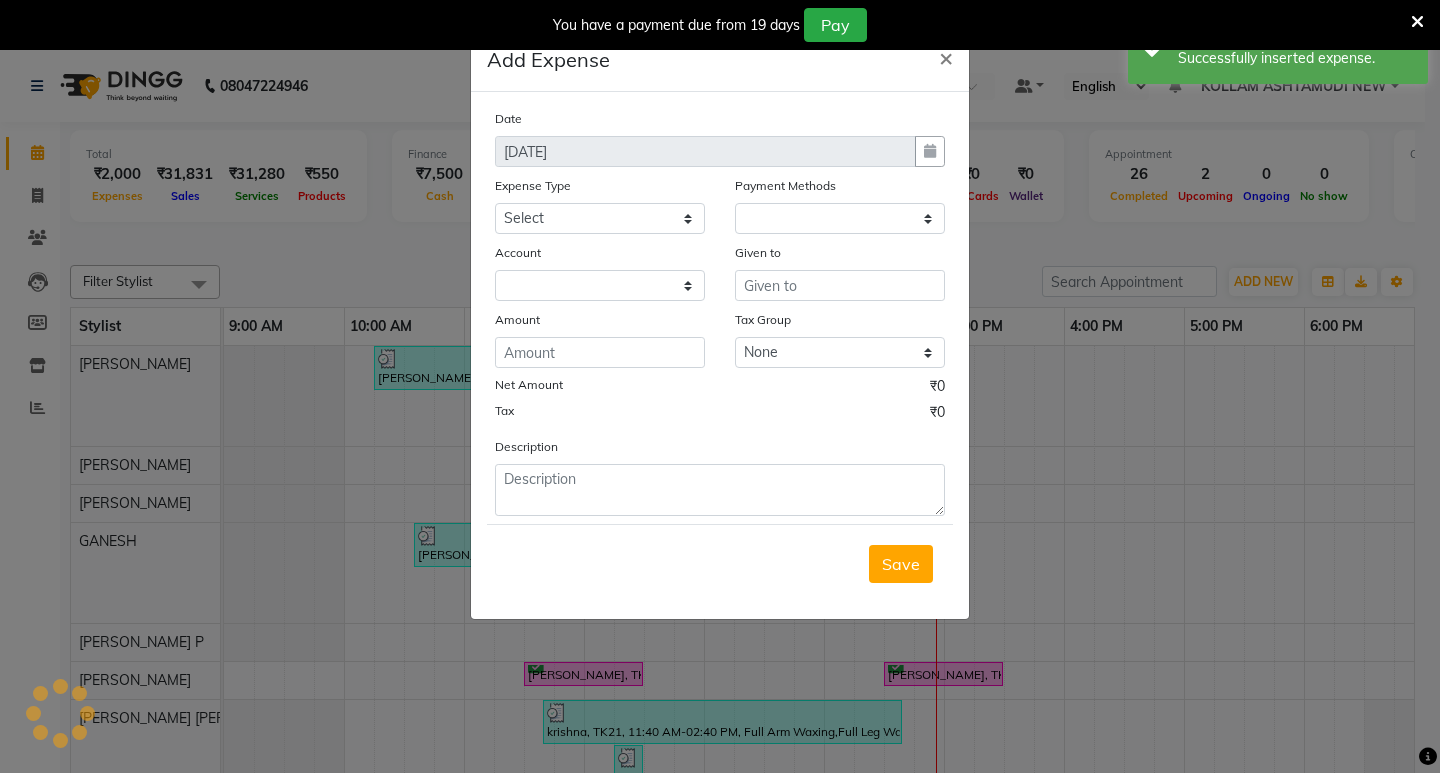 select on "1" 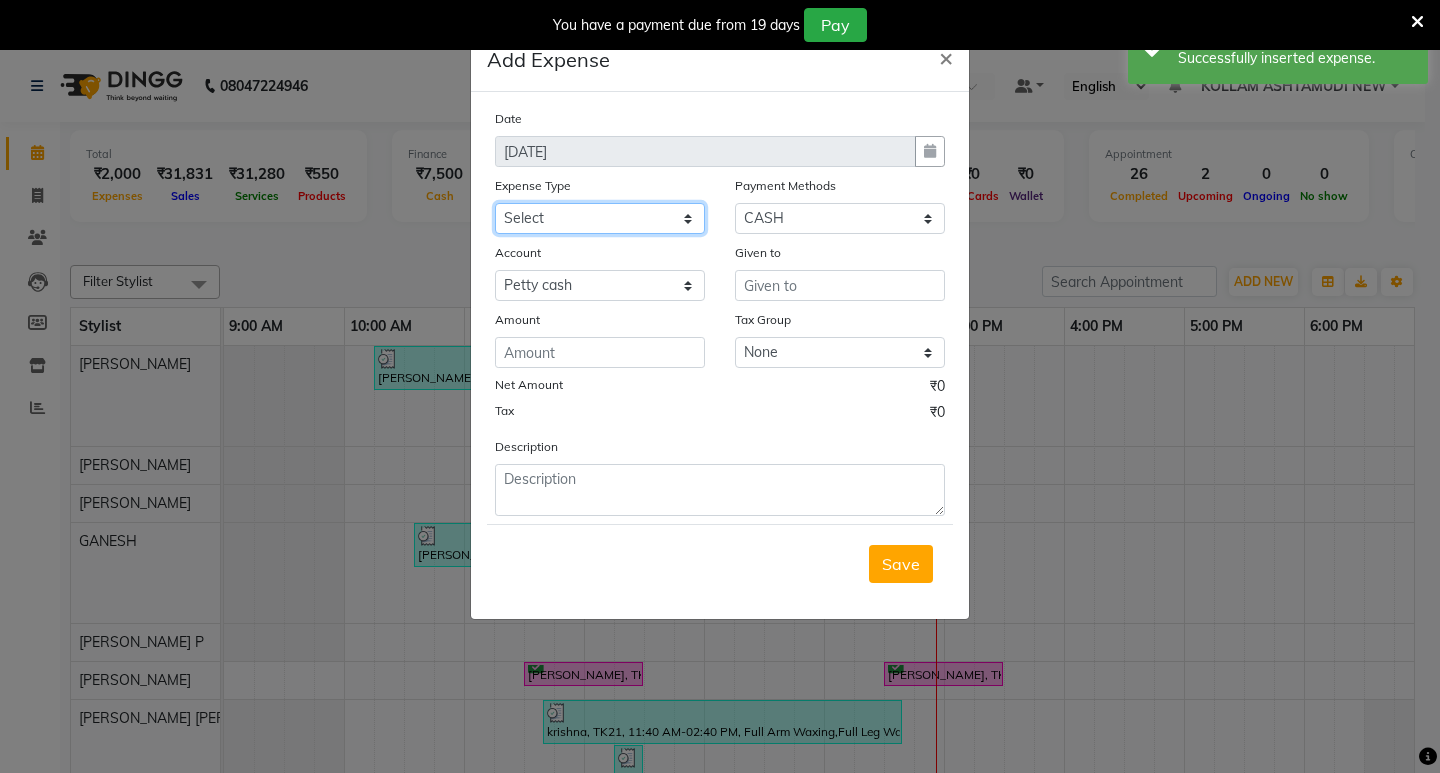click on "Select ACCOMODATION EXPENSES ADVERTISEMENT SALES PROMOTIONAL EXPENSES Bonus BRIDAL ACCESSORIES REFUND BRIDAL COMMISSION BRIDAL FOOD BRIDAL INCENTIVES BRIDAL ORNAMENTS REFUND BRIDAL TA CASH DEPOSIT RAK BANK COMPUTER ACCESSORIES MOBILE PHONE Donation and Charity Expenses ELECTRICITY CHARGES ELECTRONICS FITTINGS Event Expense FISH FOOD EXPENSES FOOD REFRESHMENT FOR CLIENTS FOOD REFRESHMENT FOR STAFFS Freight And Forwarding Charges FUEL FOR GENERATOR FURNITURE AND EQUIPMENTS Gifts for Clients GIFTS FOR STAFFS GOKULAM CHITS HOSTEL RENT LAUNDRY EXPENSES LICENSE OTHER FEES LOADING UNLOADING CHARGES Medical Expenses MEHNDI PAYMENTS MISCELLANEOUS EXPENSES NEWSPAPER PERIODICALS Ornaments Maintenance Expense OVERTIME ALLOWANCES Payment For Pest Control Perfomance based incentives POSTAGE COURIER CHARGES Printing PRINTING STATIONERY EXPENSES PROFESSIONAL TAX REPAIRS MAINTENANCE ROUND OFF Salary SALARY ADVANCE Sales Incentives Membership Card SALES INCENTIVES PRODUCT SALES INCENTIVES SERVICES SALON ESSENTIALS SALON RENT" 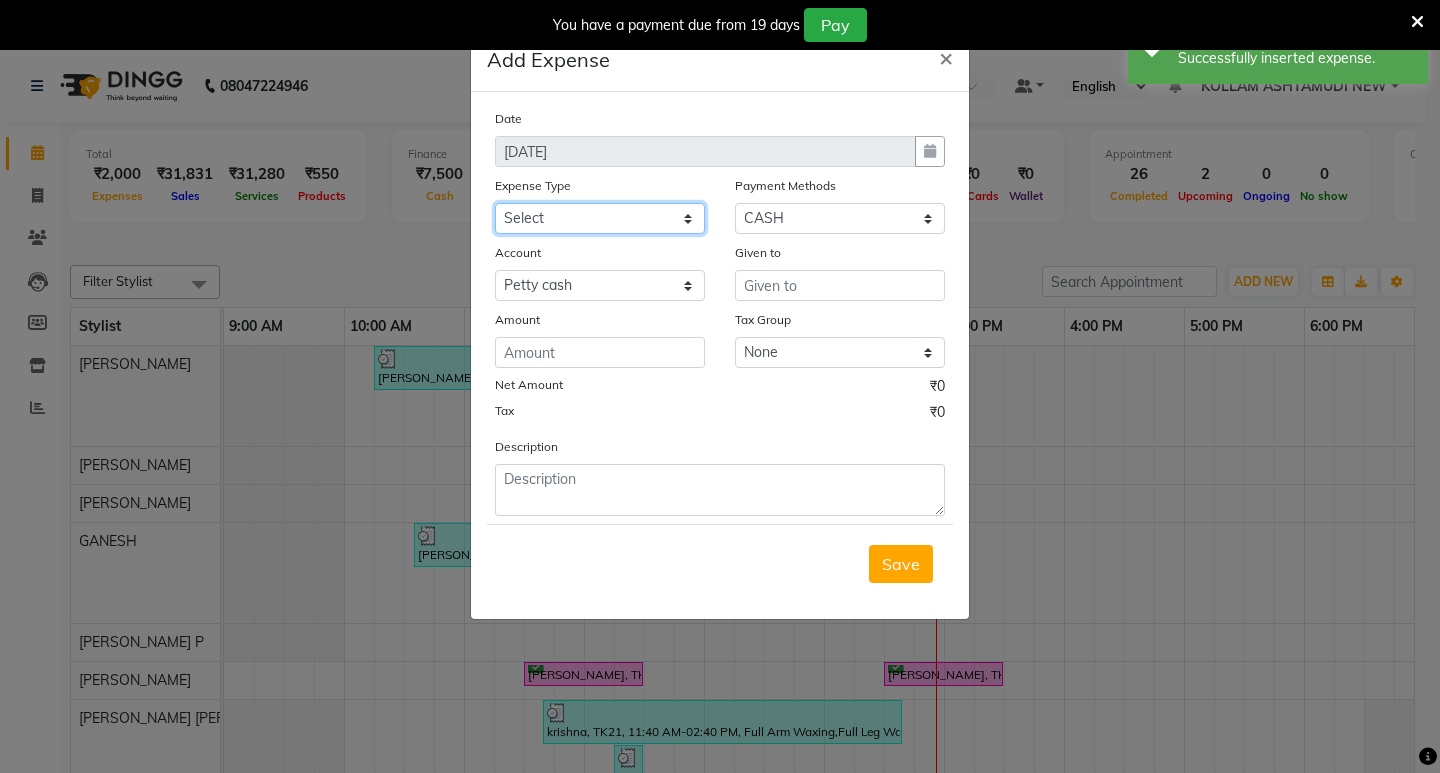 select on "6226" 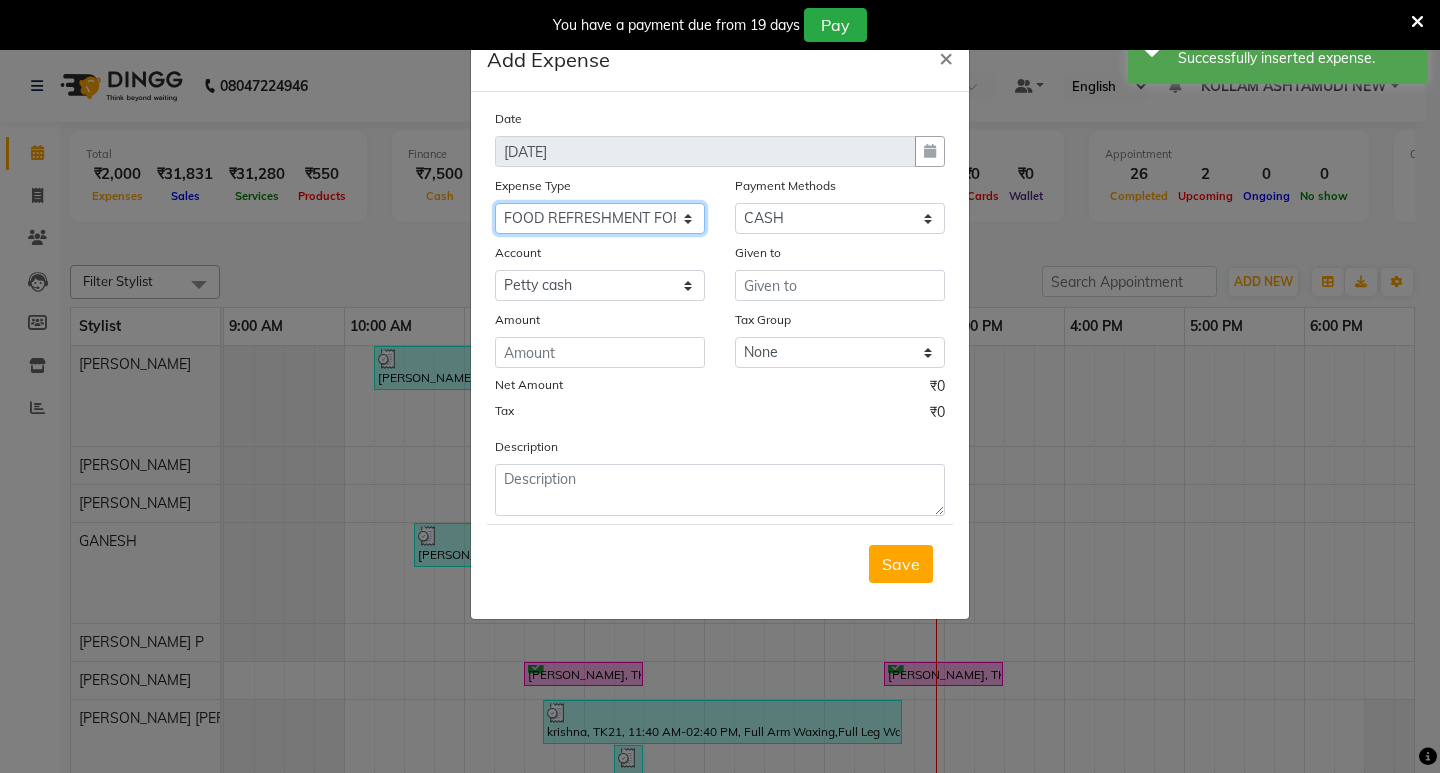 click on "Select ACCOMODATION EXPENSES ADVERTISEMENT SALES PROMOTIONAL EXPENSES Bonus BRIDAL ACCESSORIES REFUND BRIDAL COMMISSION BRIDAL FOOD BRIDAL INCENTIVES BRIDAL ORNAMENTS REFUND BRIDAL TA CASH DEPOSIT RAK BANK COMPUTER ACCESSORIES MOBILE PHONE Donation and Charity Expenses ELECTRICITY CHARGES ELECTRONICS FITTINGS Event Expense FISH FOOD EXPENSES FOOD REFRESHMENT FOR CLIENTS FOOD REFRESHMENT FOR STAFFS Freight And Forwarding Charges FUEL FOR GENERATOR FURNITURE AND EQUIPMENTS Gifts for Clients GIFTS FOR STAFFS GOKULAM CHITS HOSTEL RENT LAUNDRY EXPENSES LICENSE OTHER FEES LOADING UNLOADING CHARGES Medical Expenses MEHNDI PAYMENTS MISCELLANEOUS EXPENSES NEWSPAPER PERIODICALS Ornaments Maintenance Expense OVERTIME ALLOWANCES Payment For Pest Control Perfomance based incentives POSTAGE COURIER CHARGES Printing PRINTING STATIONERY EXPENSES PROFESSIONAL TAX REPAIRS MAINTENANCE ROUND OFF Salary SALARY ADVANCE Sales Incentives Membership Card SALES INCENTIVES PRODUCT SALES INCENTIVES SERVICES SALON ESSENTIALS SALON RENT" 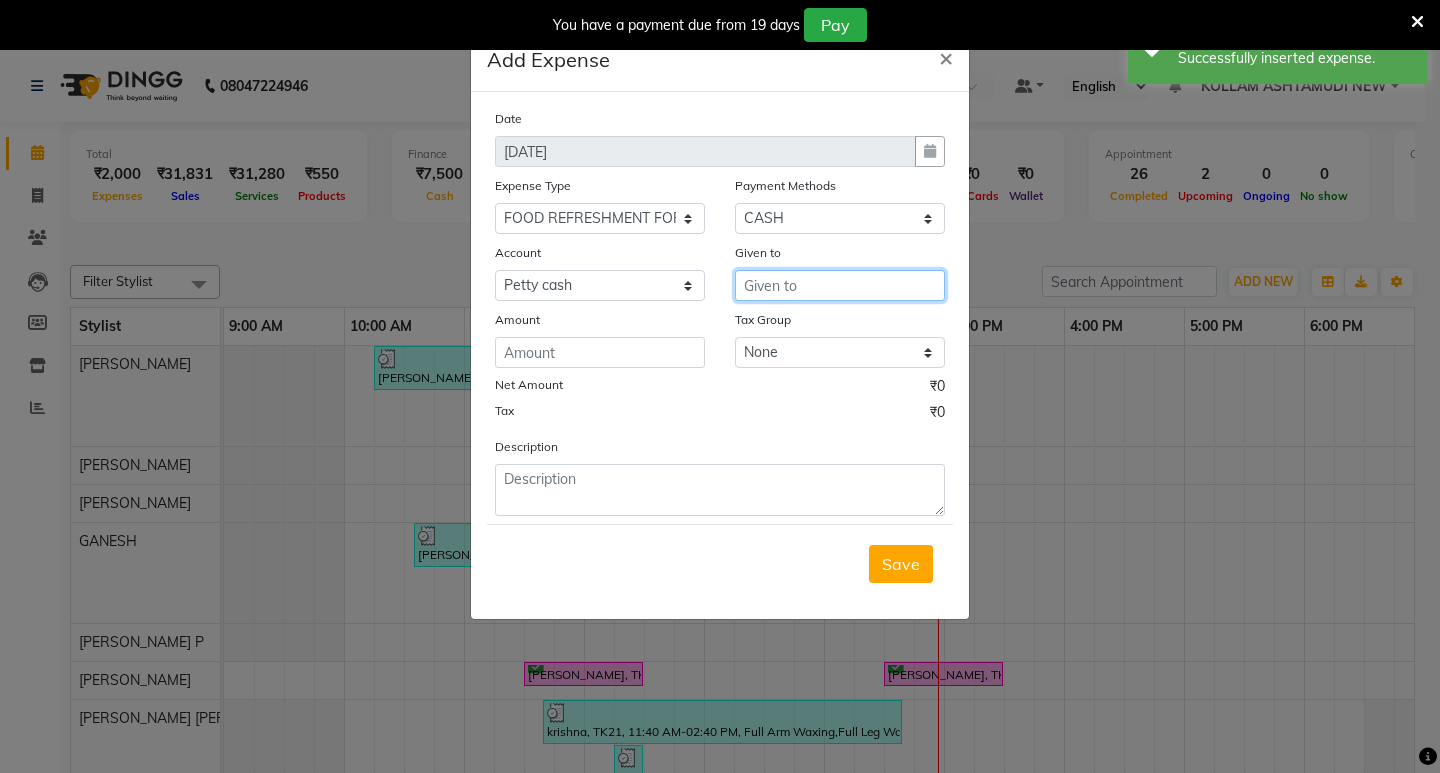 click at bounding box center (840, 285) 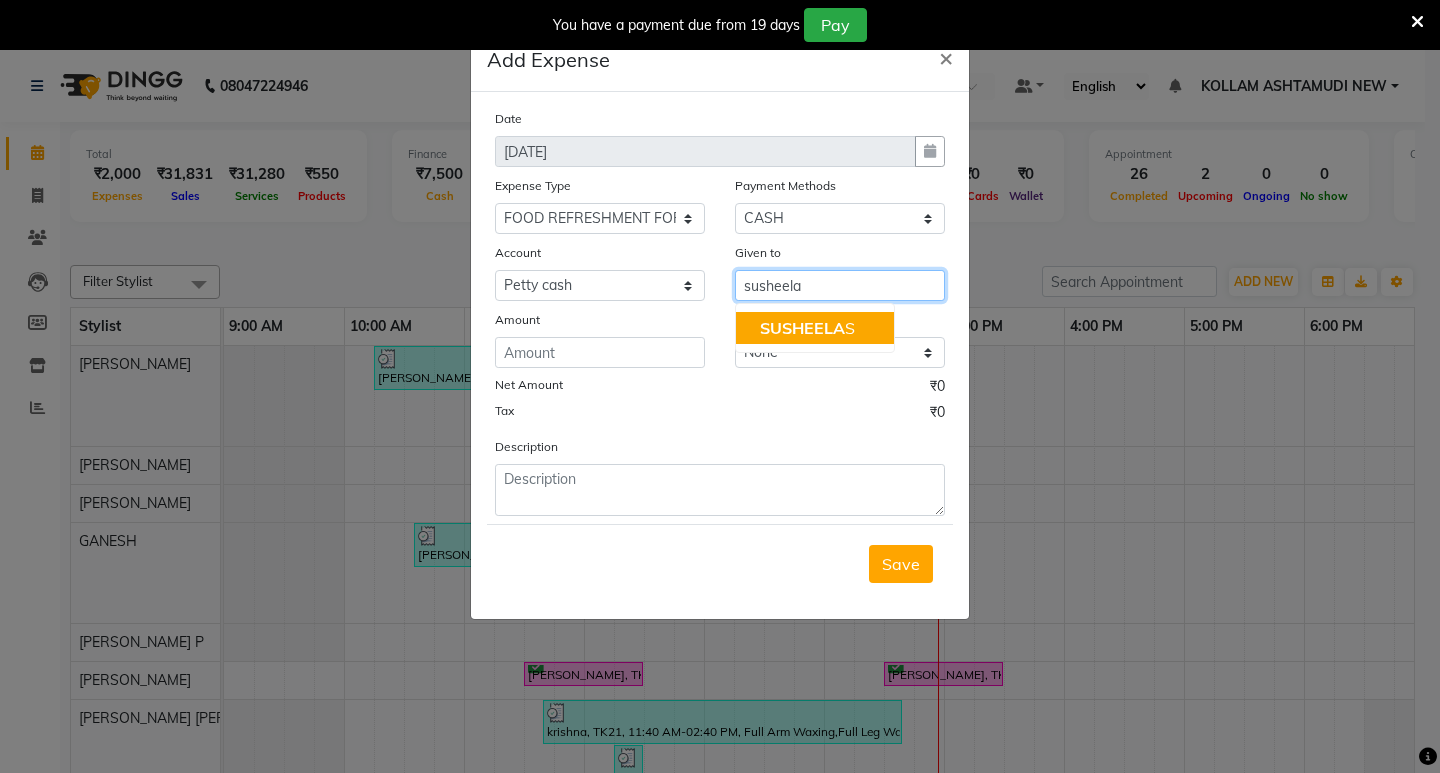 click on "SUSHEELA" 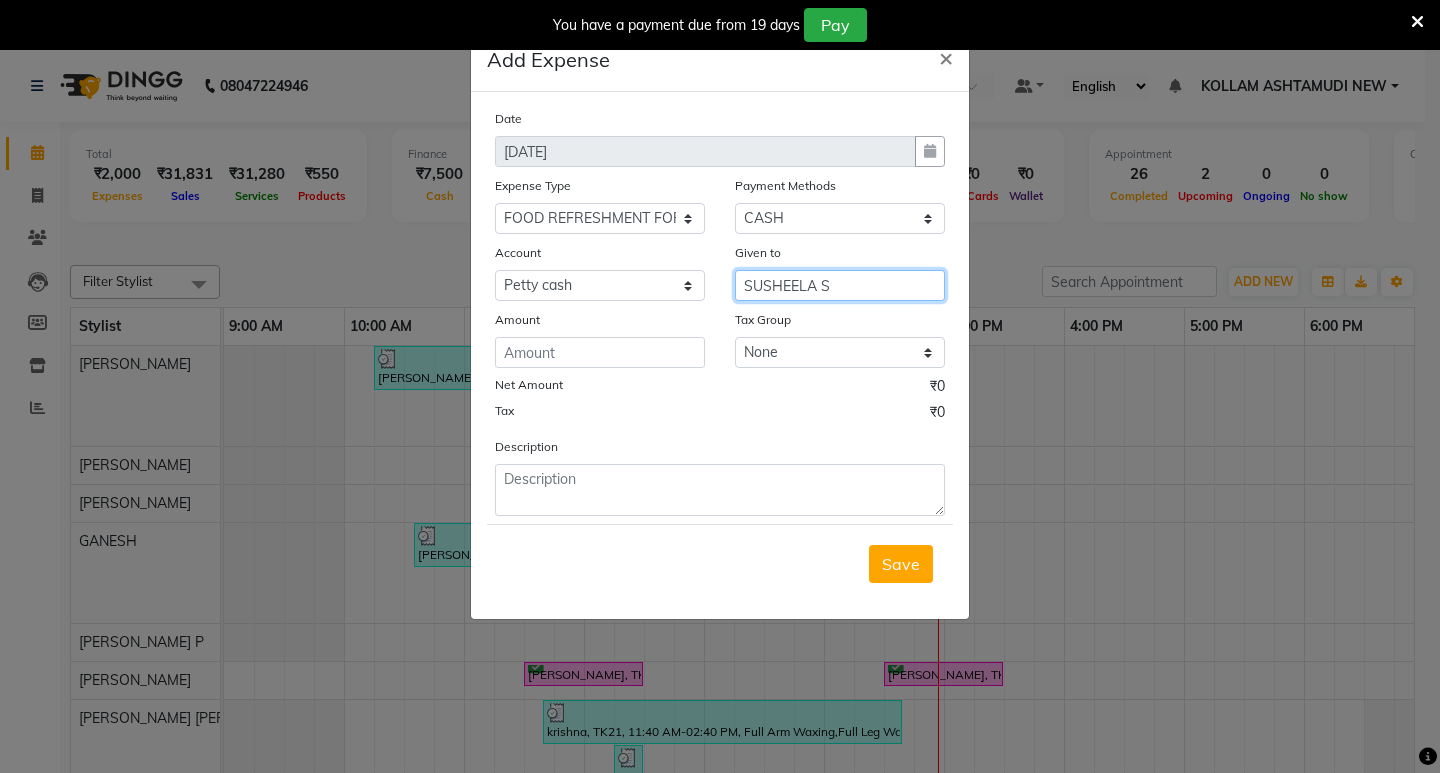 type on "SUSHEELA S" 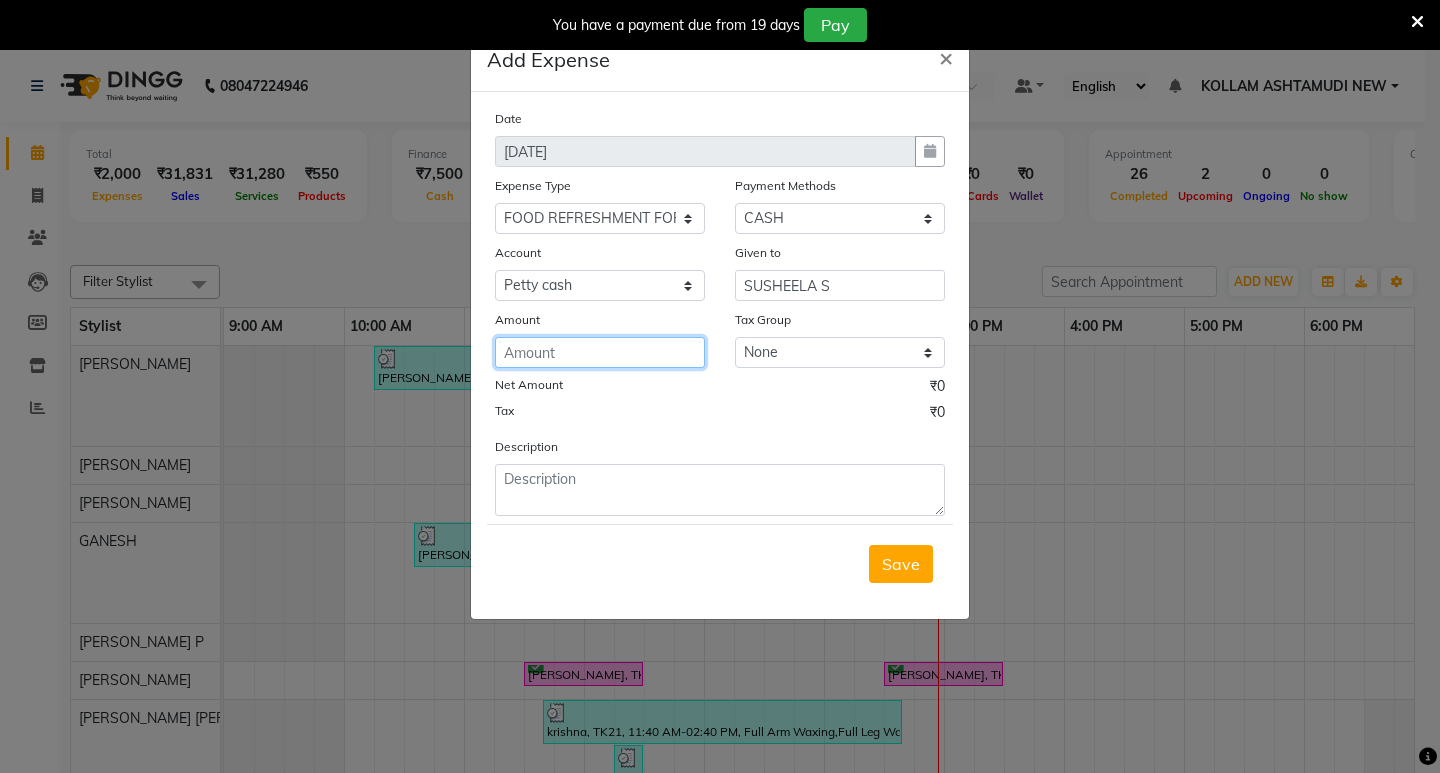 click 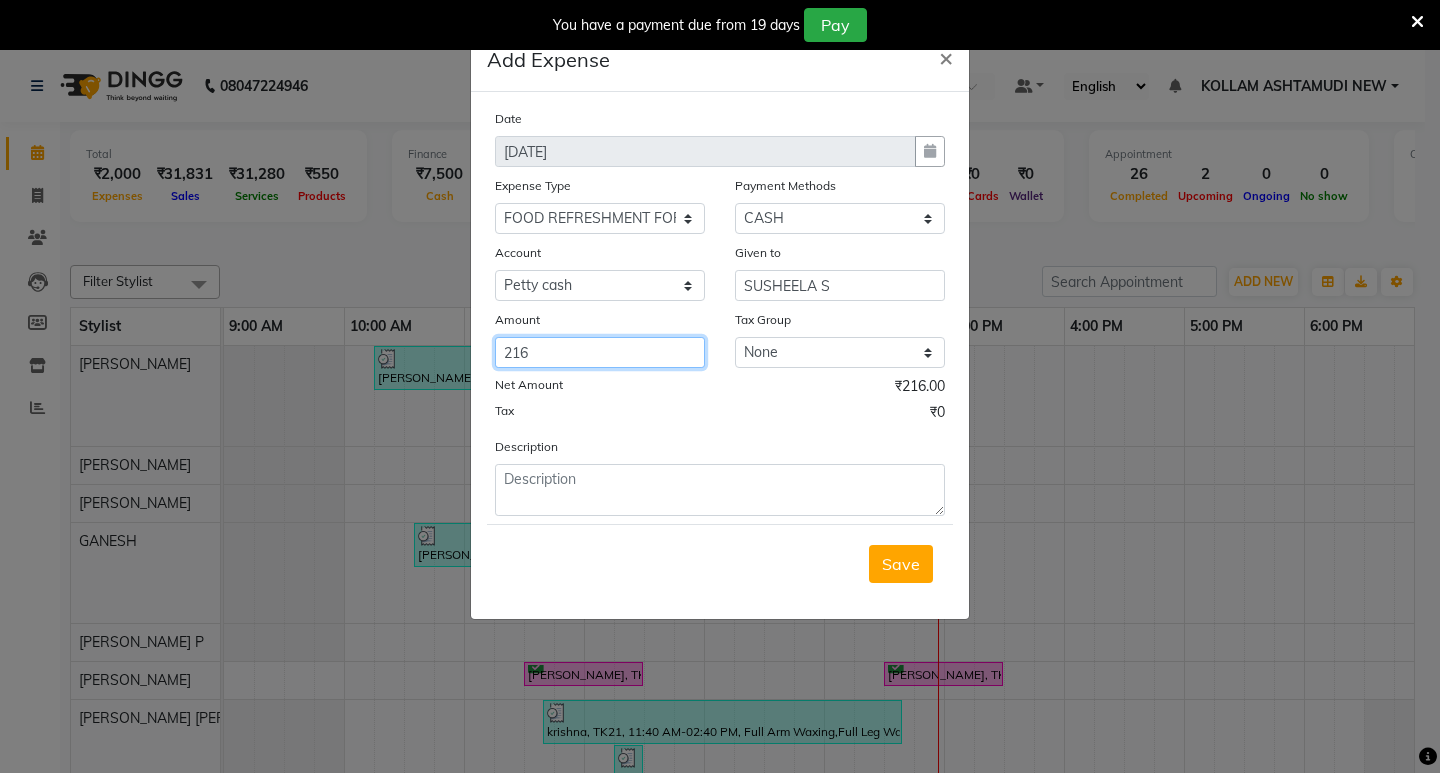 type on "216" 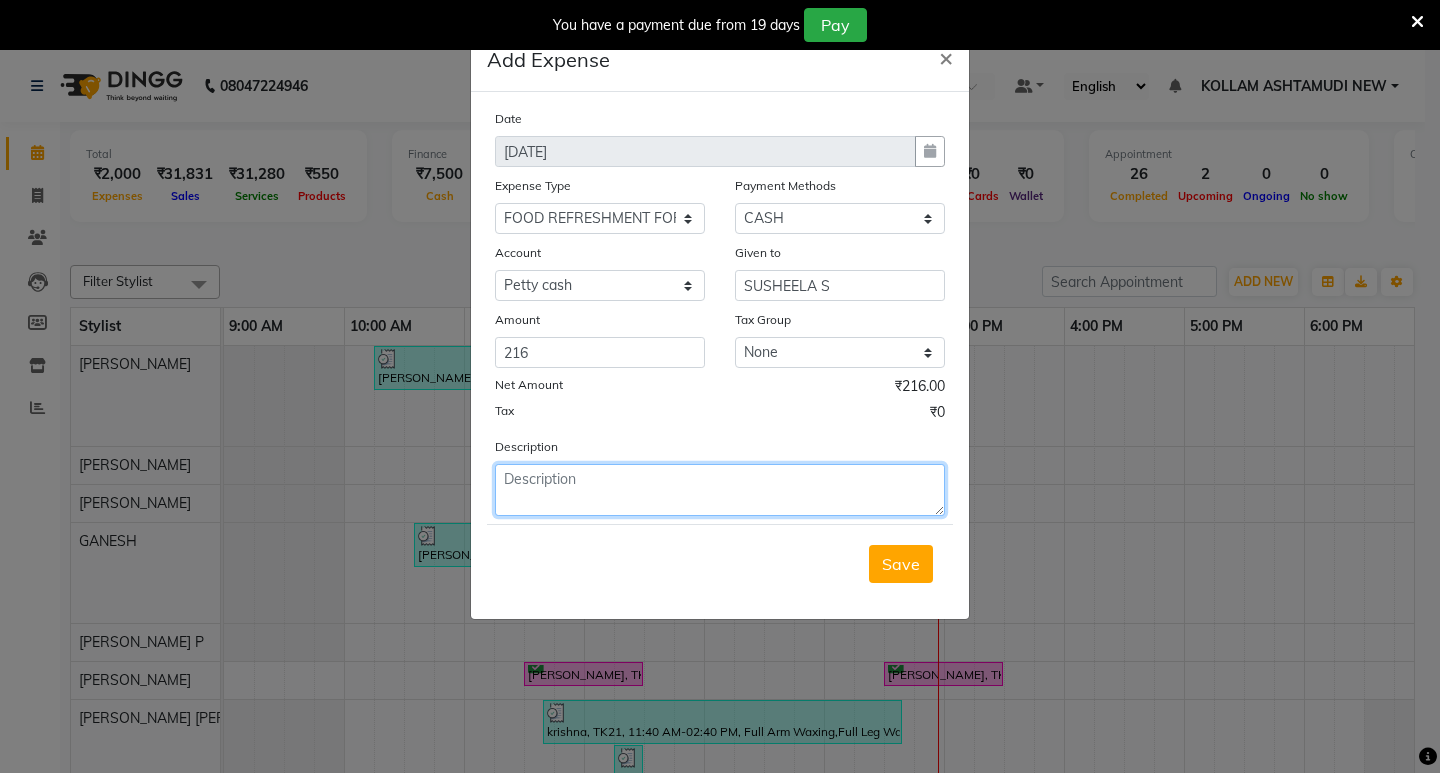 click 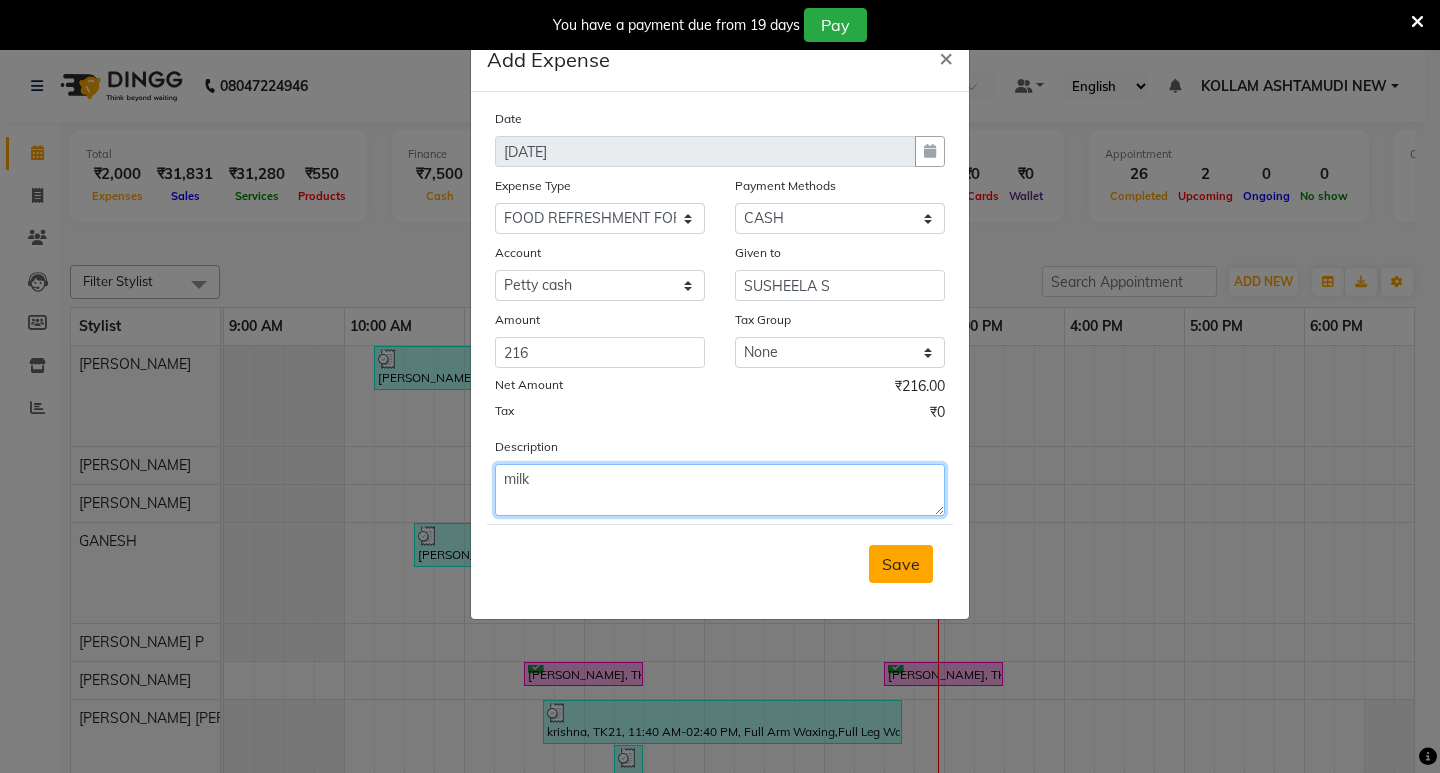 type on "milk" 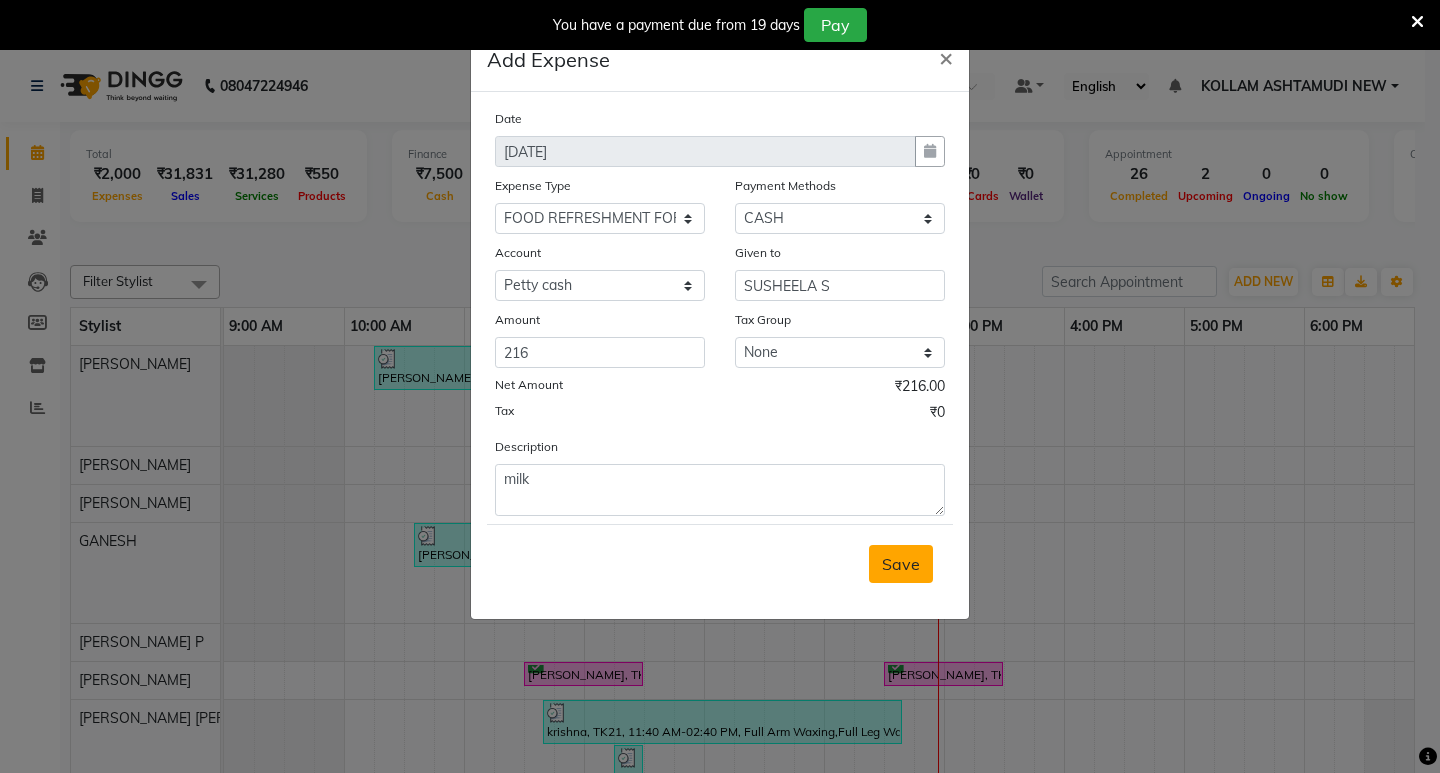 click on "Save" at bounding box center [901, 564] 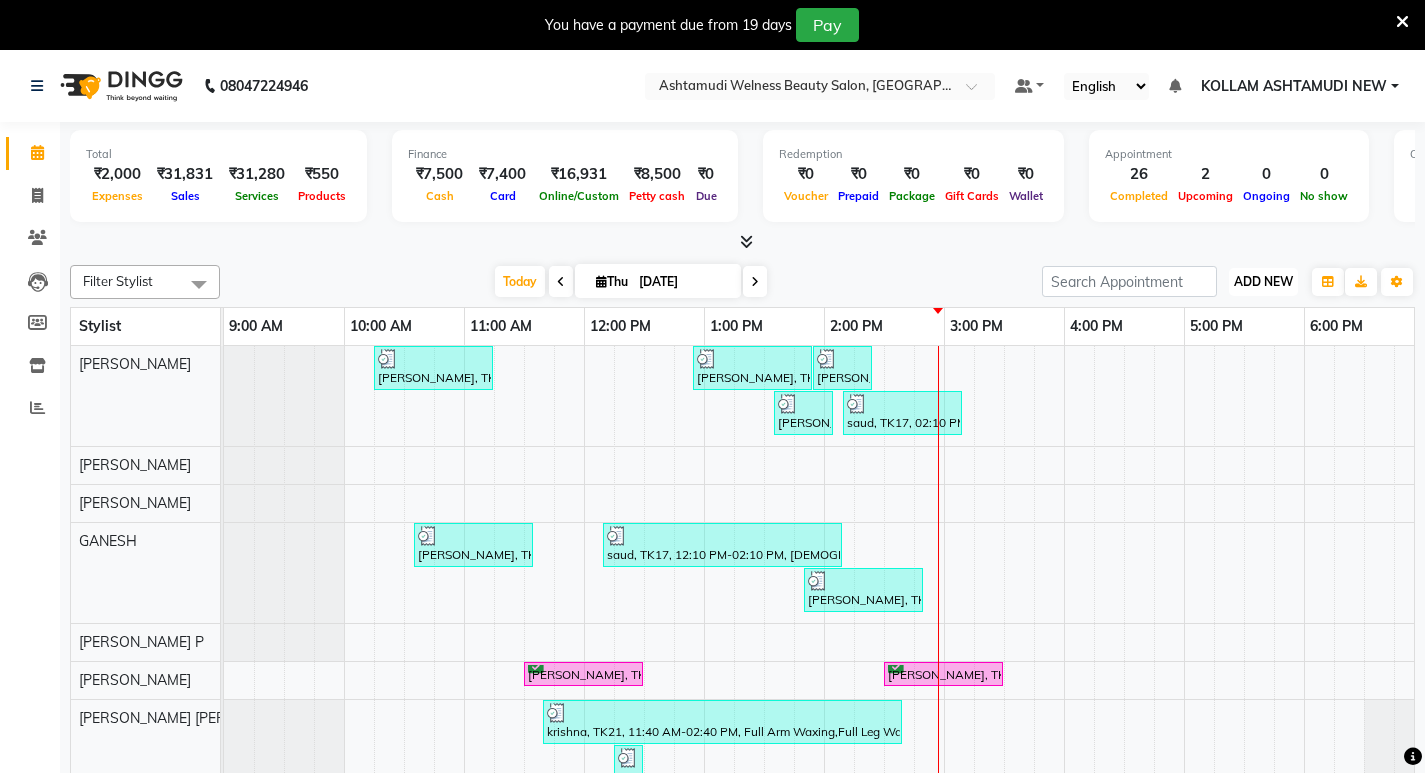 click on "ADD NEW" at bounding box center (1263, 281) 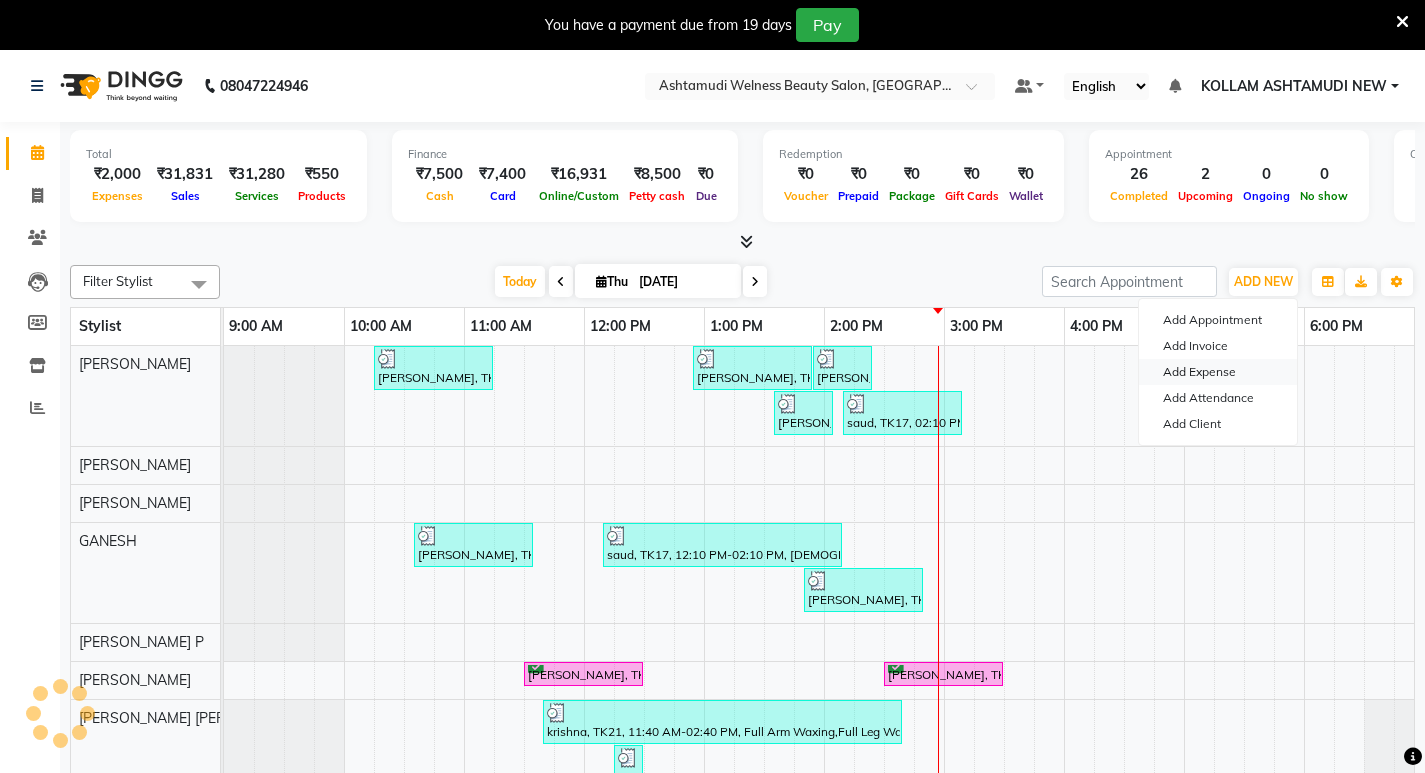 click on "Add Expense" at bounding box center (1218, 372) 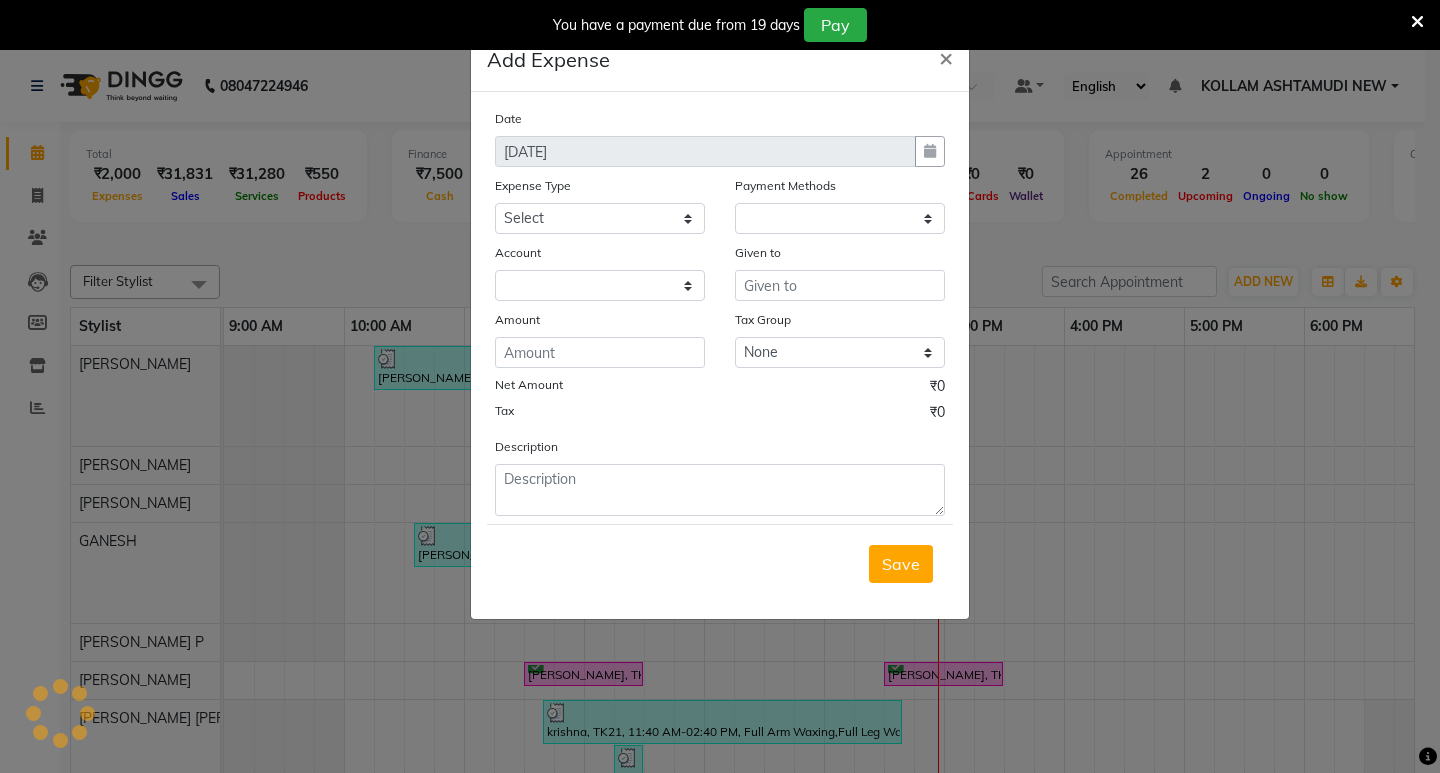 select on "1" 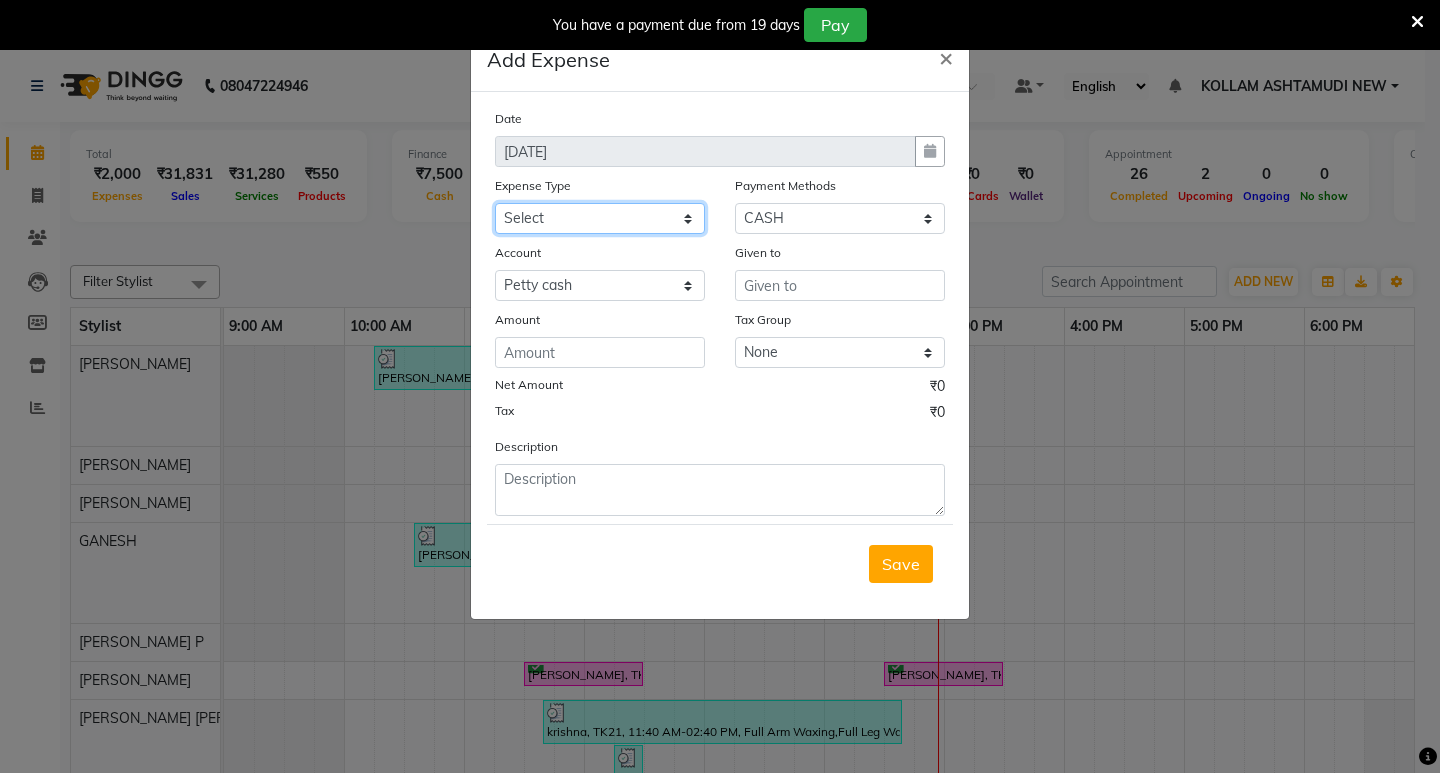 click on "Select ACCOMODATION EXPENSES ADVERTISEMENT SALES PROMOTIONAL EXPENSES Bonus BRIDAL ACCESSORIES REFUND BRIDAL COMMISSION BRIDAL FOOD BRIDAL INCENTIVES BRIDAL ORNAMENTS REFUND BRIDAL TA CASH DEPOSIT RAK BANK COMPUTER ACCESSORIES MOBILE PHONE Donation and Charity Expenses ELECTRICITY CHARGES ELECTRONICS FITTINGS Event Expense FISH FOOD EXPENSES FOOD REFRESHMENT FOR CLIENTS FOOD REFRESHMENT FOR STAFFS Freight And Forwarding Charges FUEL FOR GENERATOR FURNITURE AND EQUIPMENTS Gifts for Clients GIFTS FOR STAFFS GOKULAM CHITS HOSTEL RENT LAUNDRY EXPENSES LICENSE OTHER FEES LOADING UNLOADING CHARGES Medical Expenses MEHNDI PAYMENTS MISCELLANEOUS EXPENSES NEWSPAPER PERIODICALS Ornaments Maintenance Expense OVERTIME ALLOWANCES Payment For Pest Control Perfomance based incentives POSTAGE COURIER CHARGES Printing PRINTING STATIONERY EXPENSES PROFESSIONAL TAX REPAIRS MAINTENANCE ROUND OFF Salary SALARY ADVANCE Sales Incentives Membership Card SALES INCENTIVES PRODUCT SALES INCENTIVES SERVICES SALON ESSENTIALS SALON RENT" 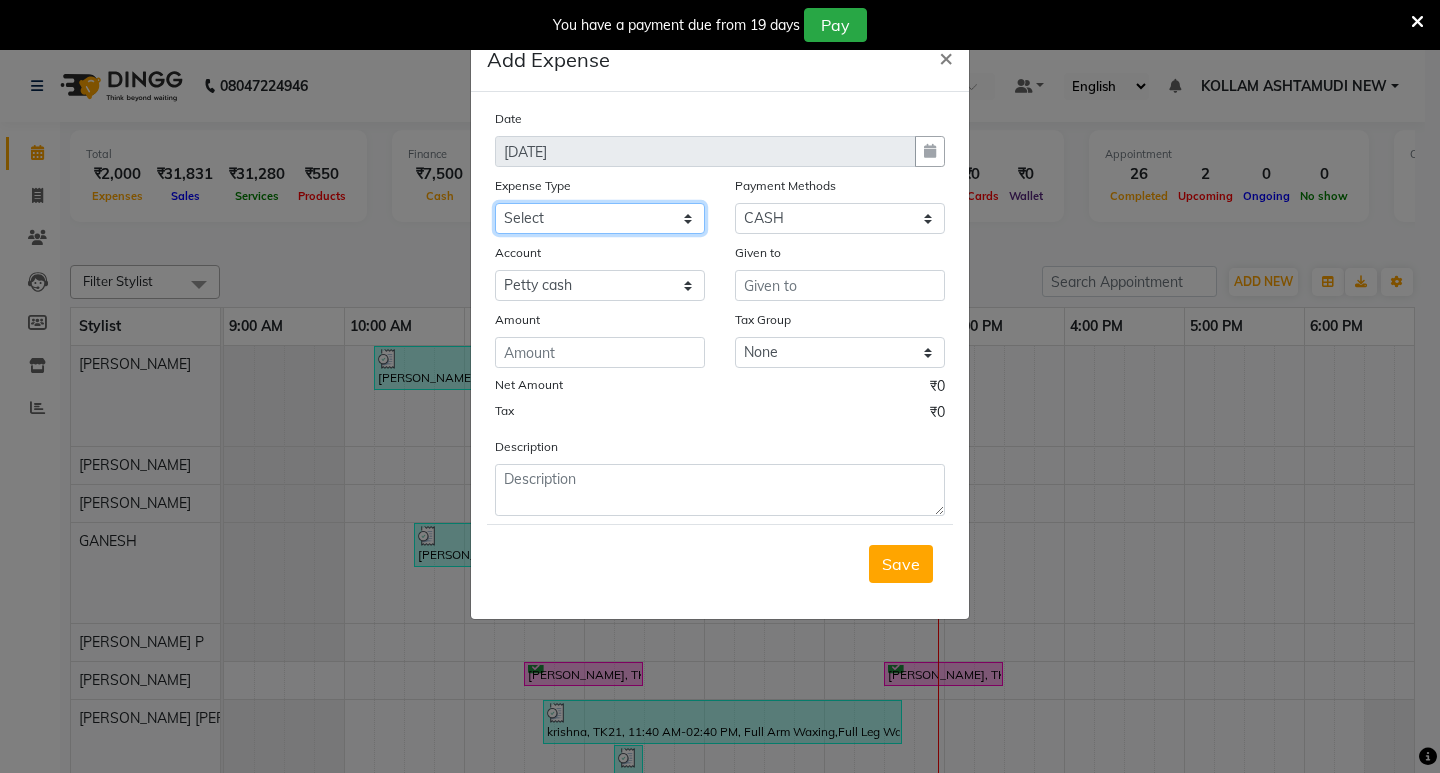 select on "6236" 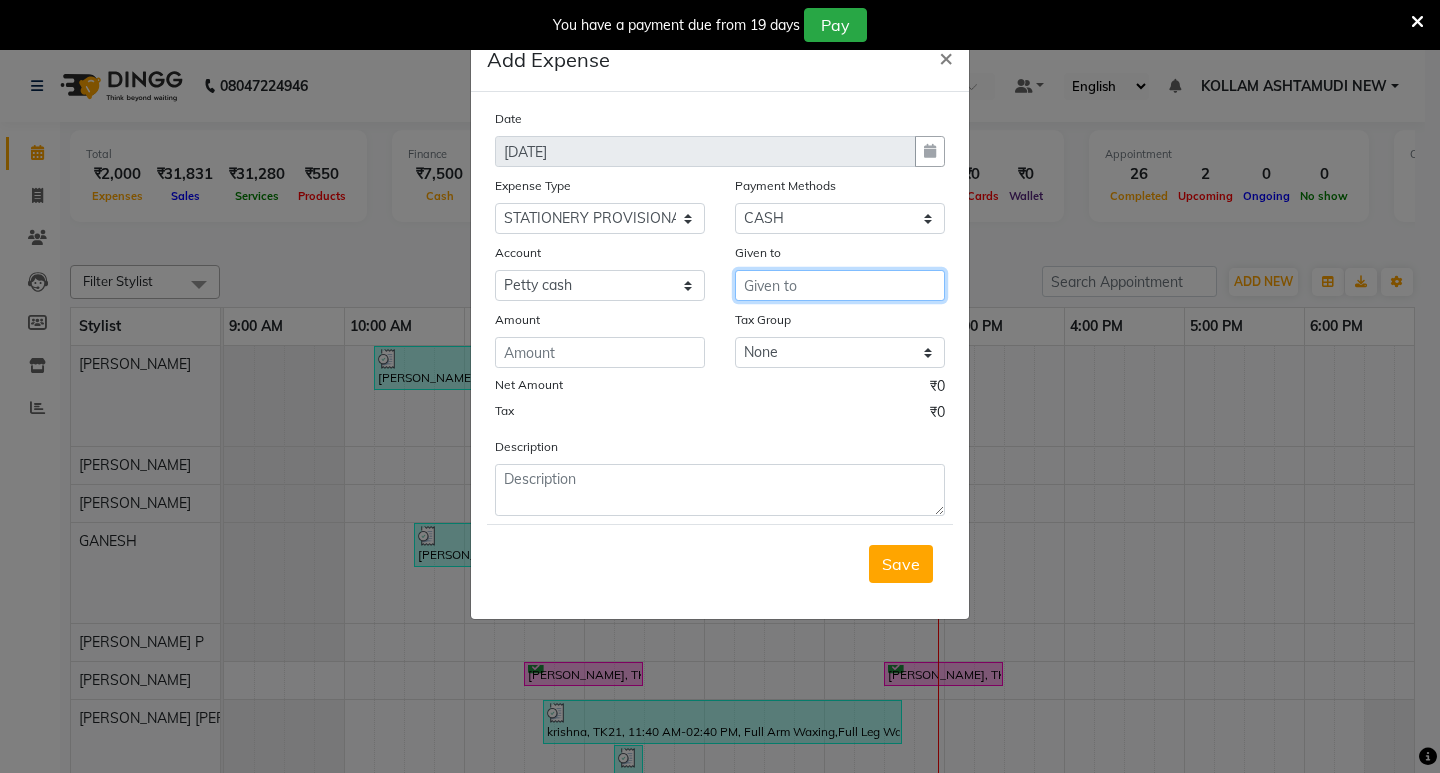 click at bounding box center (840, 285) 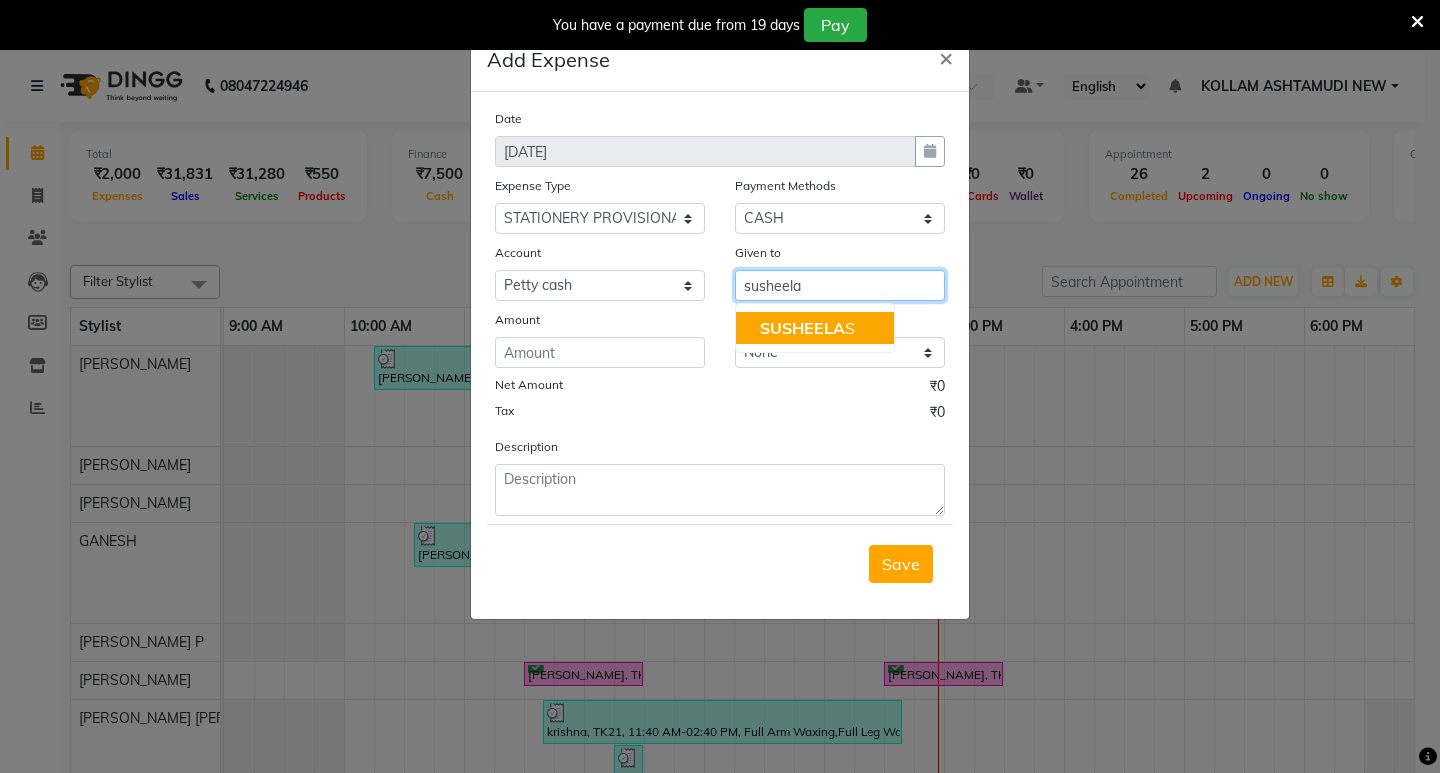 drag, startPoint x: 809, startPoint y: 331, endPoint x: 743, endPoint y: 344, distance: 67.26812 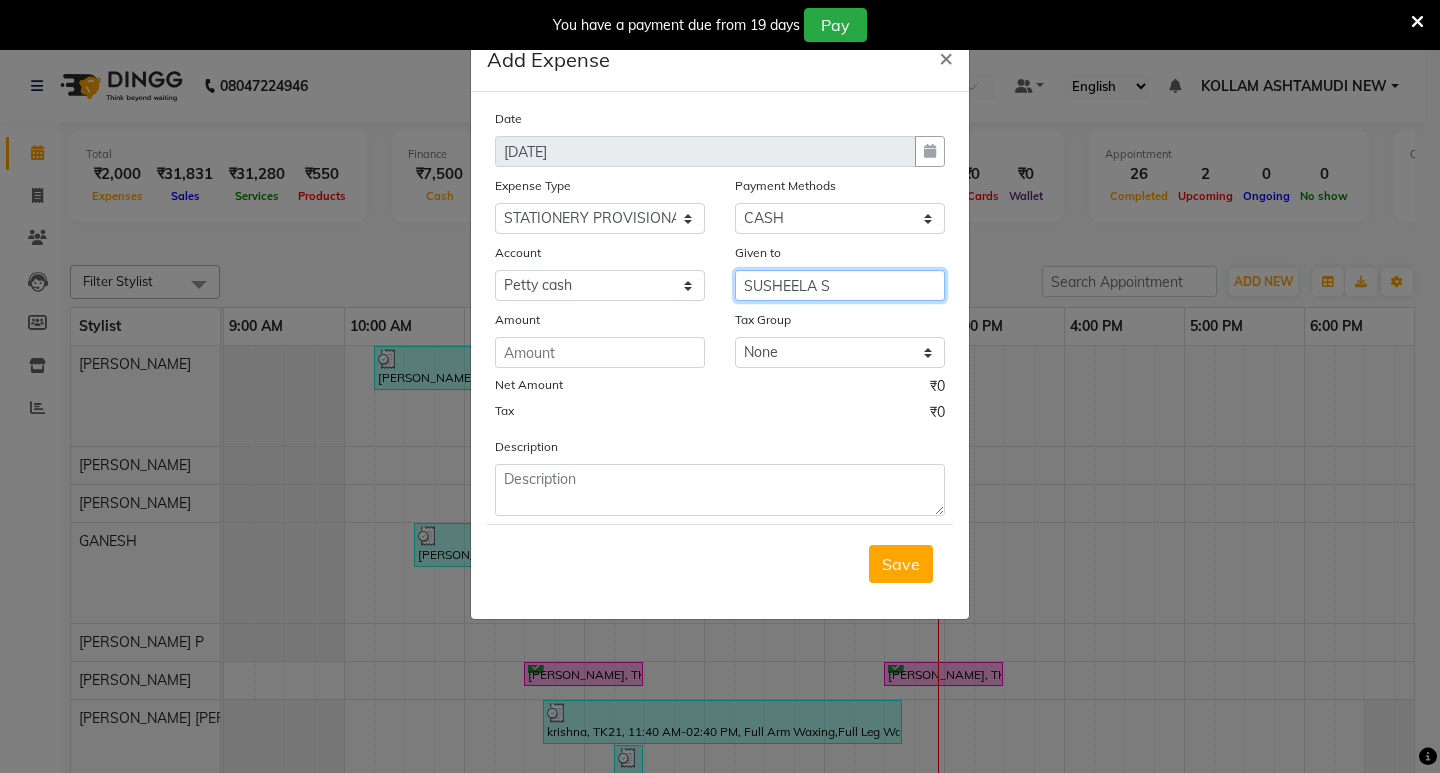type on "SUSHEELA S" 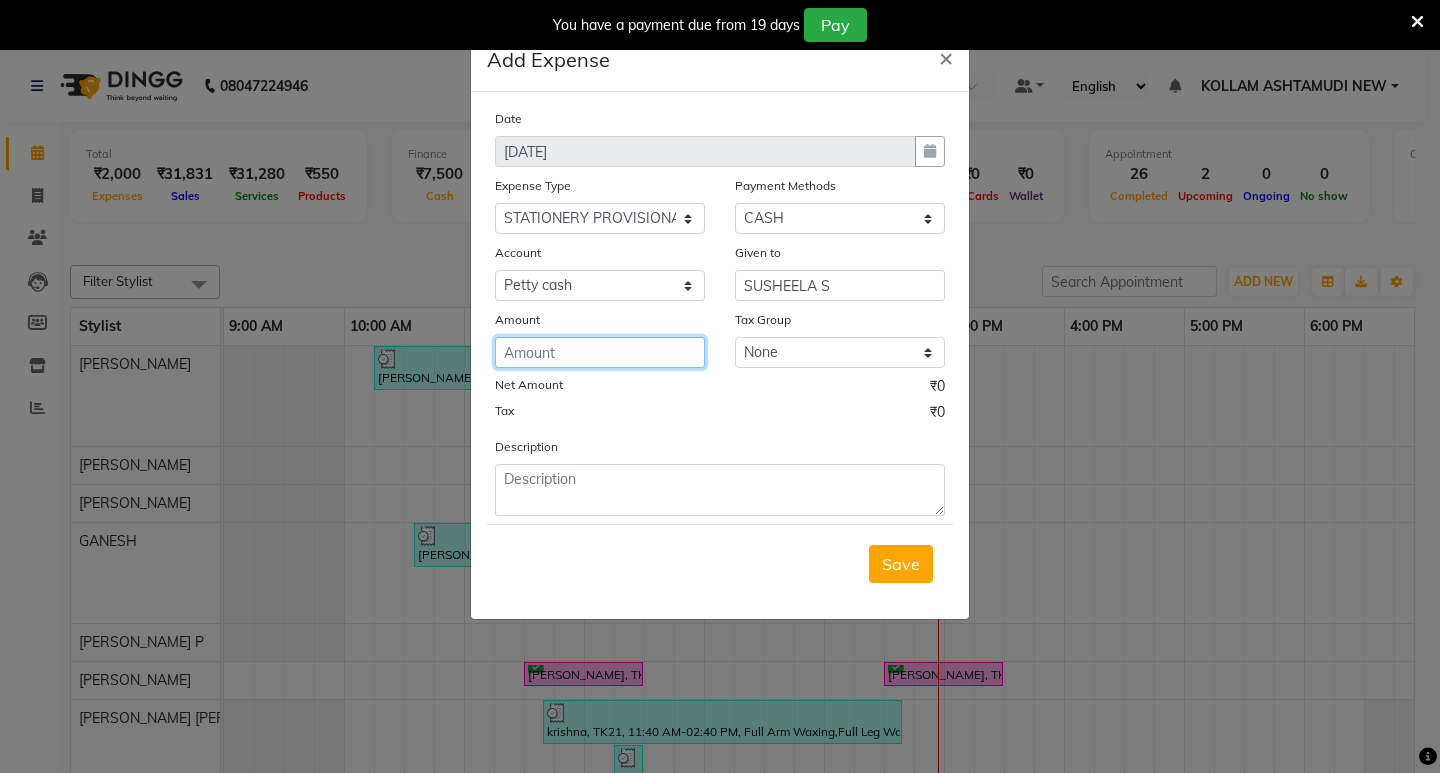 click 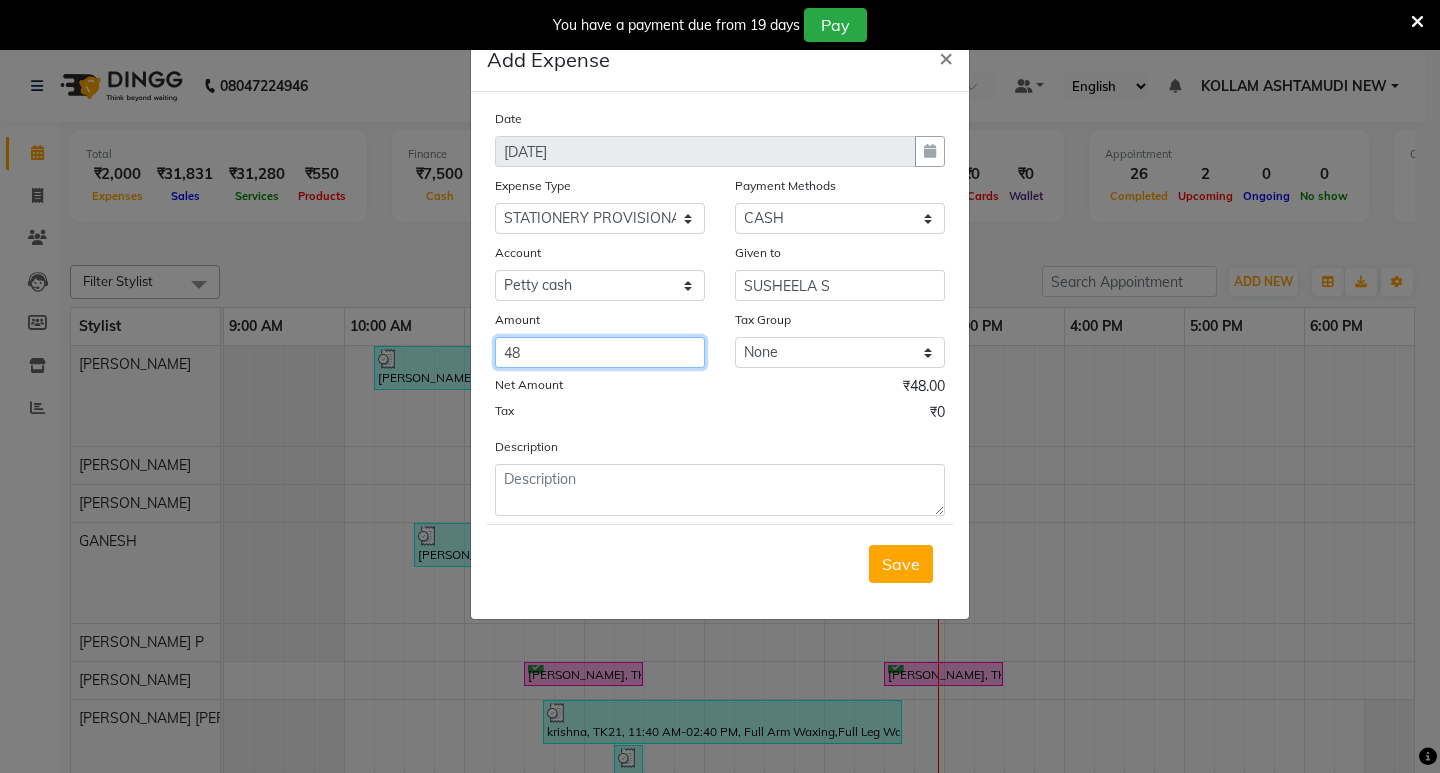 type on "48" 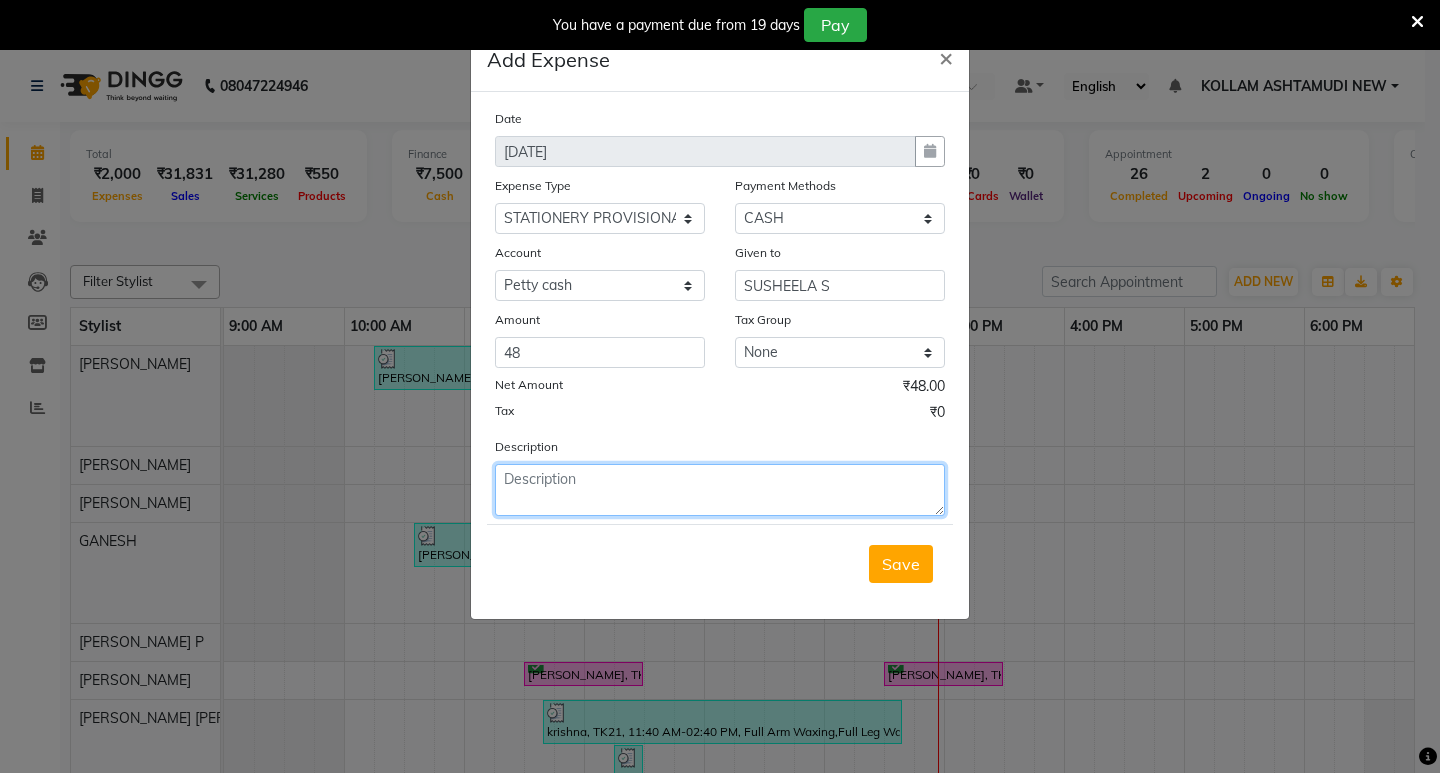 click 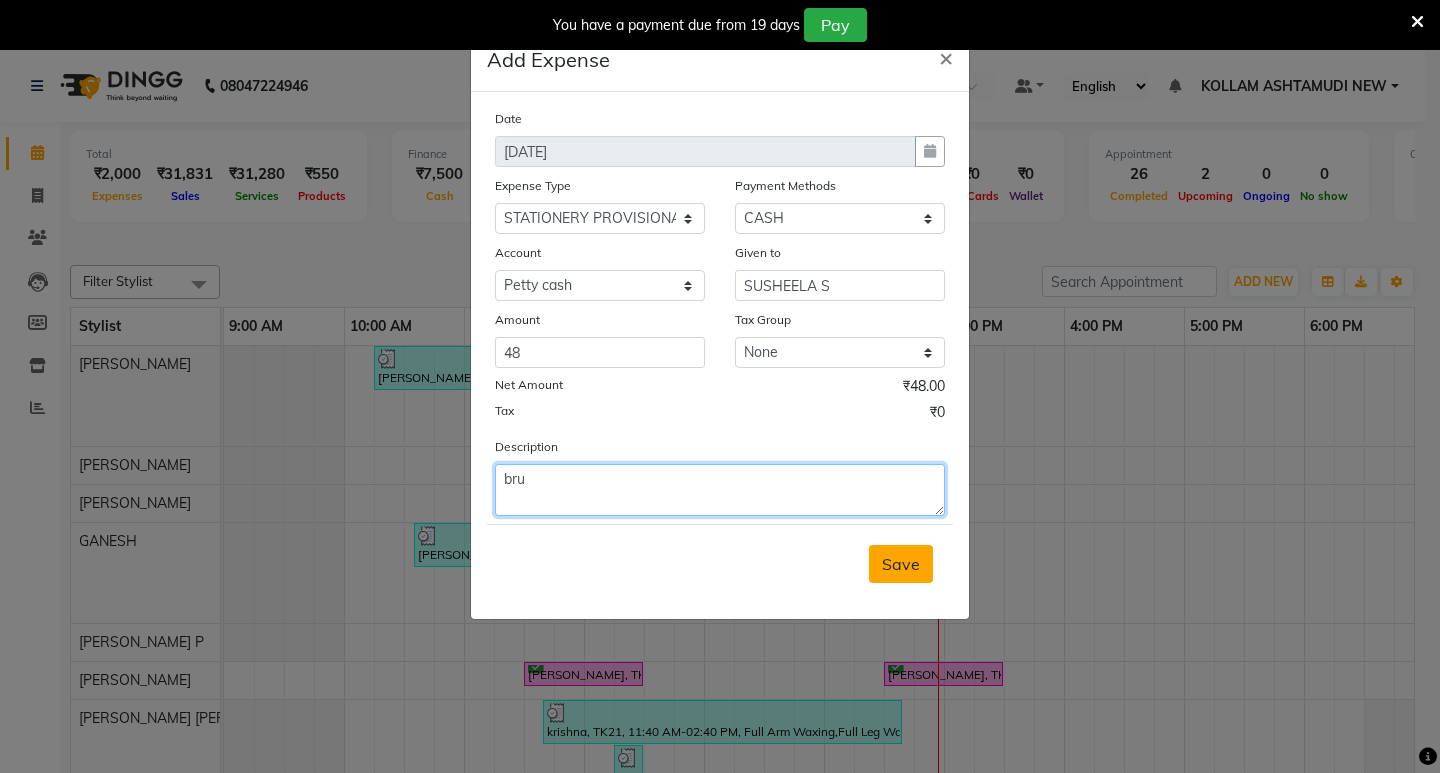 type on "bru" 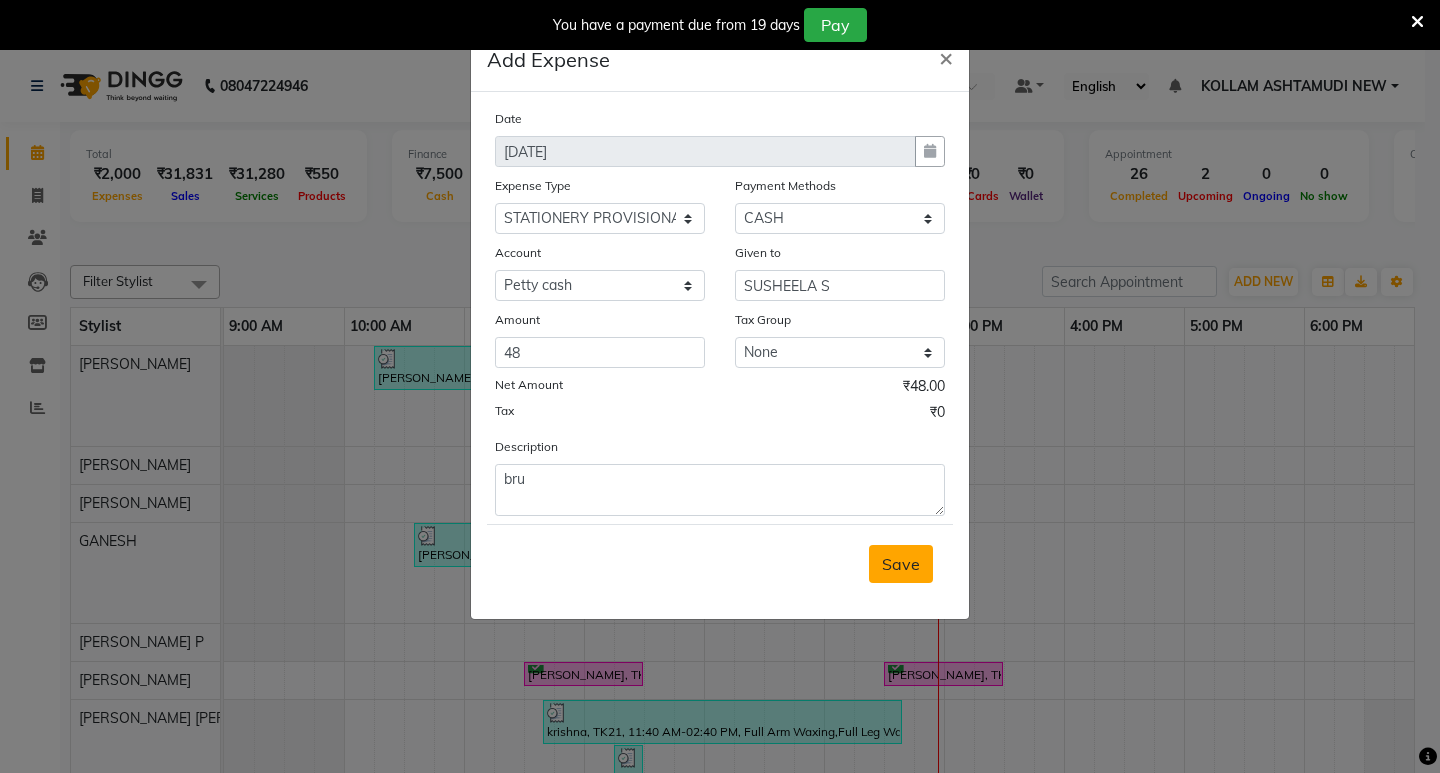 click on "Save" at bounding box center (901, 564) 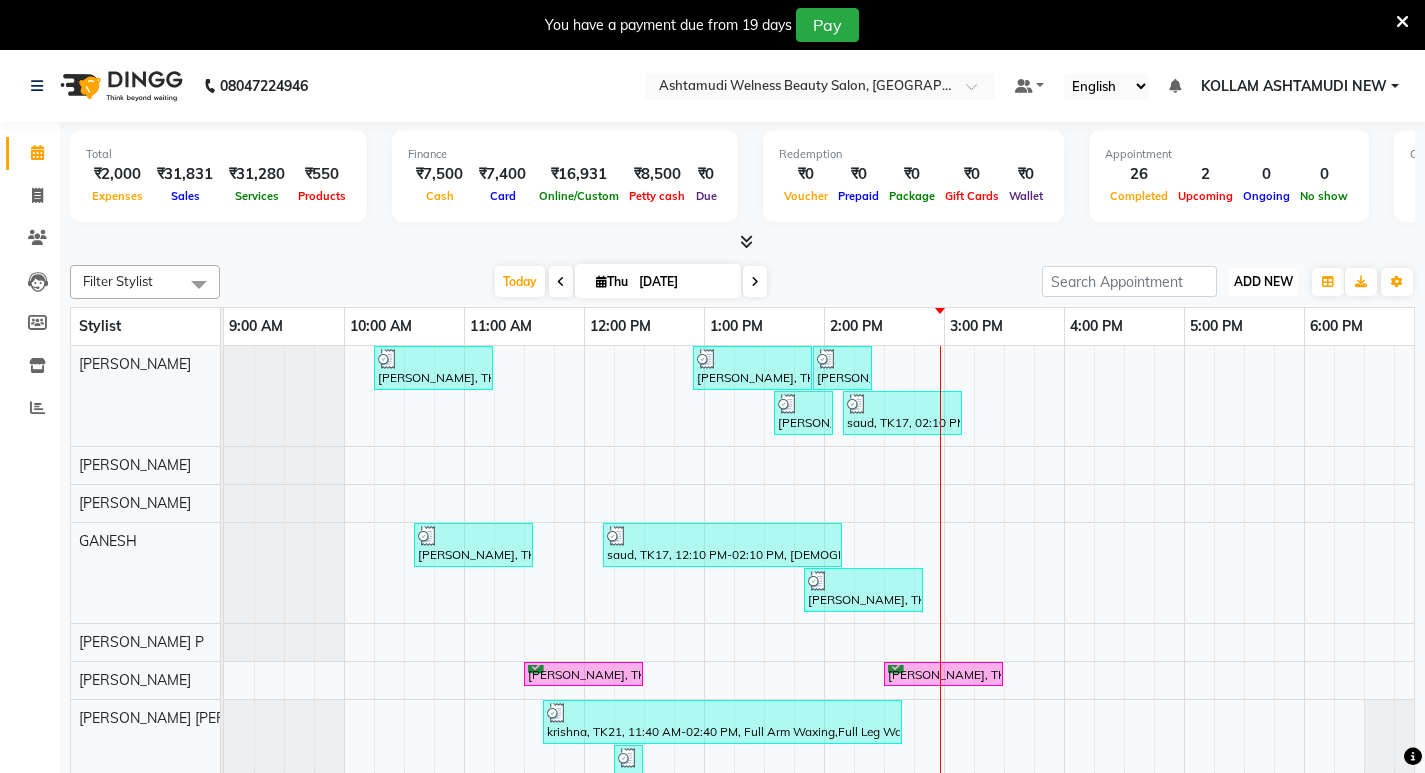 click on "ADD NEW" at bounding box center [1263, 281] 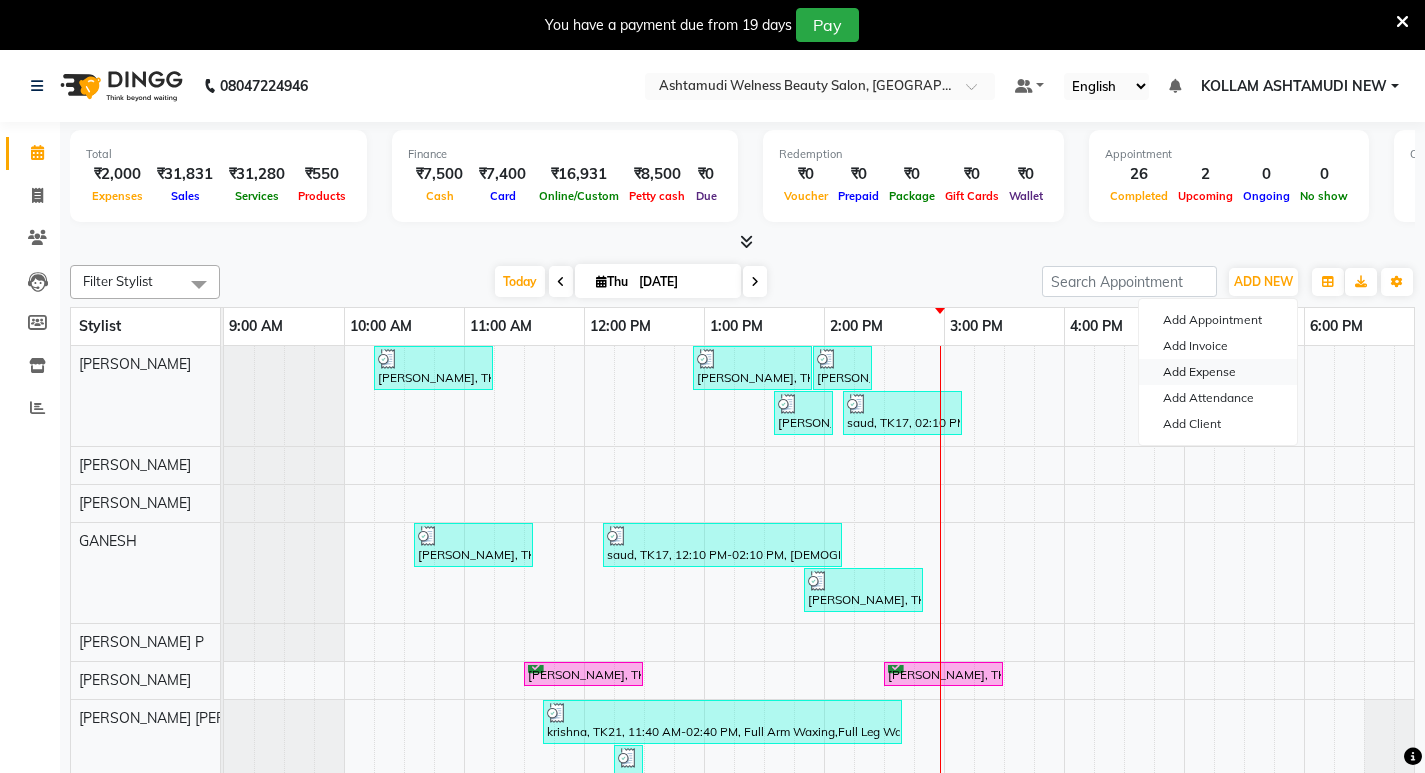 click on "Add Expense" at bounding box center (1218, 372) 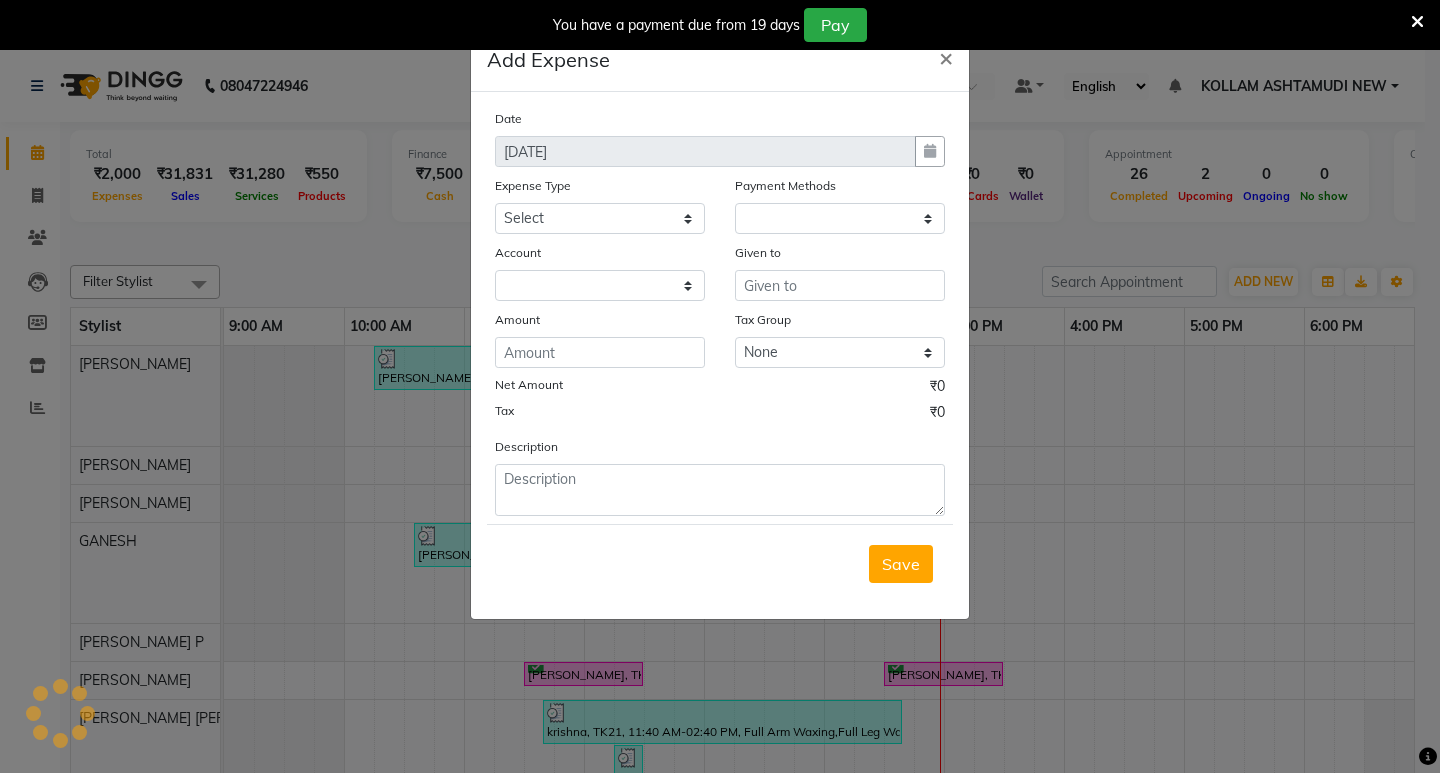 select on "1" 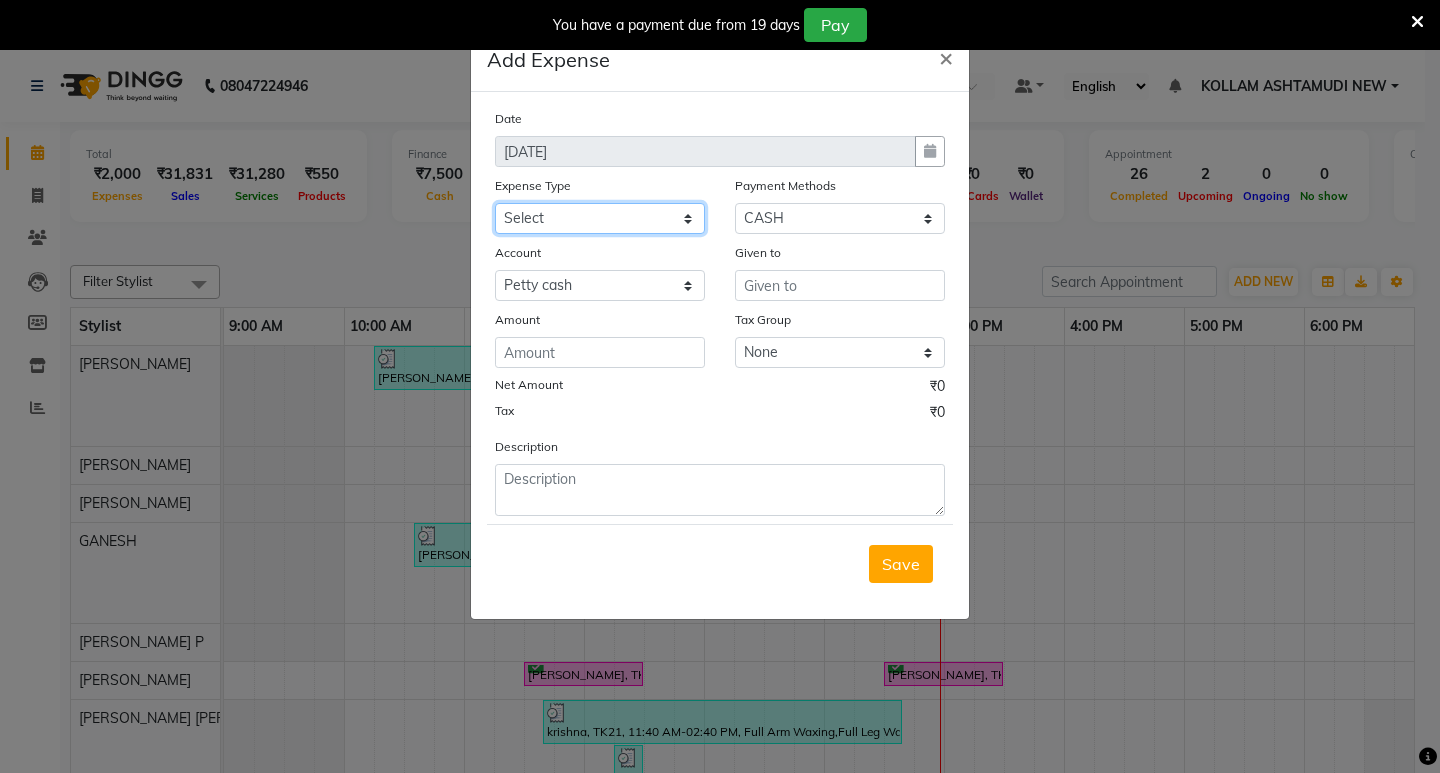click on "Select ACCOMODATION EXPENSES ADVERTISEMENT SALES PROMOTIONAL EXPENSES Bonus BRIDAL ACCESSORIES REFUND BRIDAL COMMISSION BRIDAL FOOD BRIDAL INCENTIVES BRIDAL ORNAMENTS REFUND BRIDAL TA CASH DEPOSIT RAK BANK COMPUTER ACCESSORIES MOBILE PHONE Donation and Charity Expenses ELECTRICITY CHARGES ELECTRONICS FITTINGS Event Expense FISH FOOD EXPENSES FOOD REFRESHMENT FOR CLIENTS FOOD REFRESHMENT FOR STAFFS Freight And Forwarding Charges FUEL FOR GENERATOR FURNITURE AND EQUIPMENTS Gifts for Clients GIFTS FOR STAFFS GOKULAM CHITS HOSTEL RENT LAUNDRY EXPENSES LICENSE OTHER FEES LOADING UNLOADING CHARGES Medical Expenses MEHNDI PAYMENTS MISCELLANEOUS EXPENSES NEWSPAPER PERIODICALS Ornaments Maintenance Expense OVERTIME ALLOWANCES Payment For Pest Control Perfomance based incentives POSTAGE COURIER CHARGES Printing PRINTING STATIONERY EXPENSES PROFESSIONAL TAX REPAIRS MAINTENANCE ROUND OFF Salary SALARY ADVANCE Sales Incentives Membership Card SALES INCENTIVES PRODUCT SALES INCENTIVES SERVICES SALON ESSENTIALS SALON RENT" 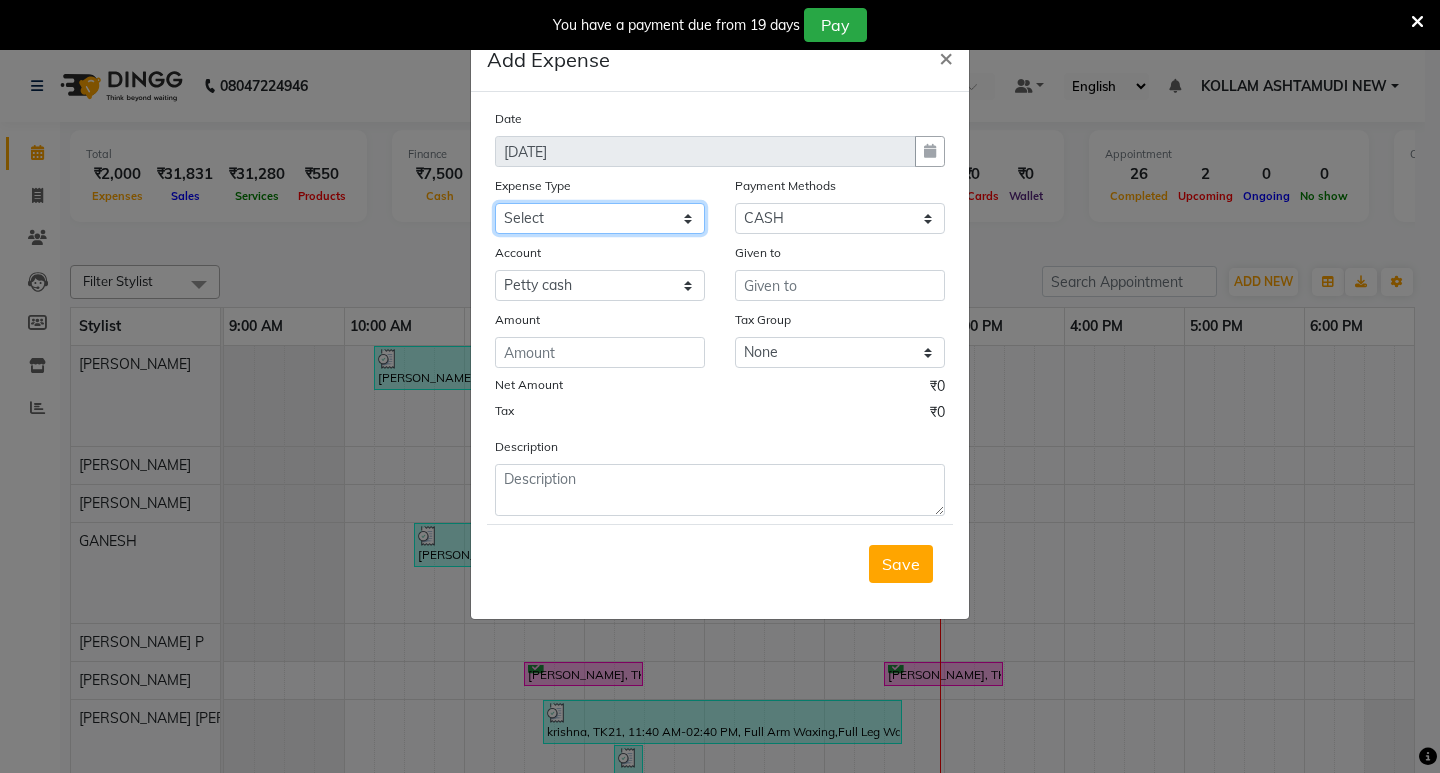 select on "6188" 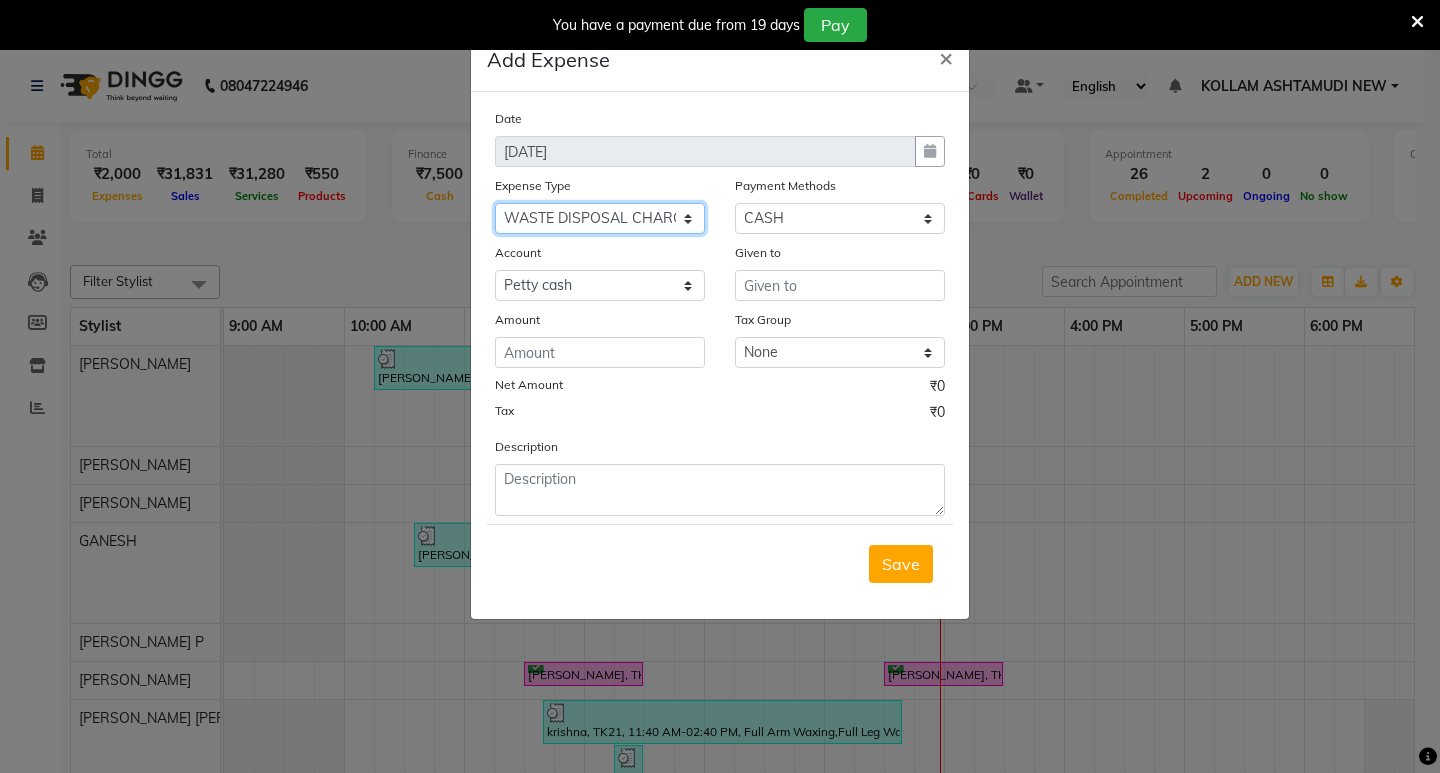 click on "Select ACCOMODATION EXPENSES ADVERTISEMENT SALES PROMOTIONAL EXPENSES Bonus BRIDAL ACCESSORIES REFUND BRIDAL COMMISSION BRIDAL FOOD BRIDAL INCENTIVES BRIDAL ORNAMENTS REFUND BRIDAL TA CASH DEPOSIT RAK BANK COMPUTER ACCESSORIES MOBILE PHONE Donation and Charity Expenses ELECTRICITY CHARGES ELECTRONICS FITTINGS Event Expense FISH FOOD EXPENSES FOOD REFRESHMENT FOR CLIENTS FOOD REFRESHMENT FOR STAFFS Freight And Forwarding Charges FUEL FOR GENERATOR FURNITURE AND EQUIPMENTS Gifts for Clients GIFTS FOR STAFFS GOKULAM CHITS HOSTEL RENT LAUNDRY EXPENSES LICENSE OTHER FEES LOADING UNLOADING CHARGES Medical Expenses MEHNDI PAYMENTS MISCELLANEOUS EXPENSES NEWSPAPER PERIODICALS Ornaments Maintenance Expense OVERTIME ALLOWANCES Payment For Pest Control Perfomance based incentives POSTAGE COURIER CHARGES Printing PRINTING STATIONERY EXPENSES PROFESSIONAL TAX REPAIRS MAINTENANCE ROUND OFF Salary SALARY ADVANCE Sales Incentives Membership Card SALES INCENTIVES PRODUCT SALES INCENTIVES SERVICES SALON ESSENTIALS SALON RENT" 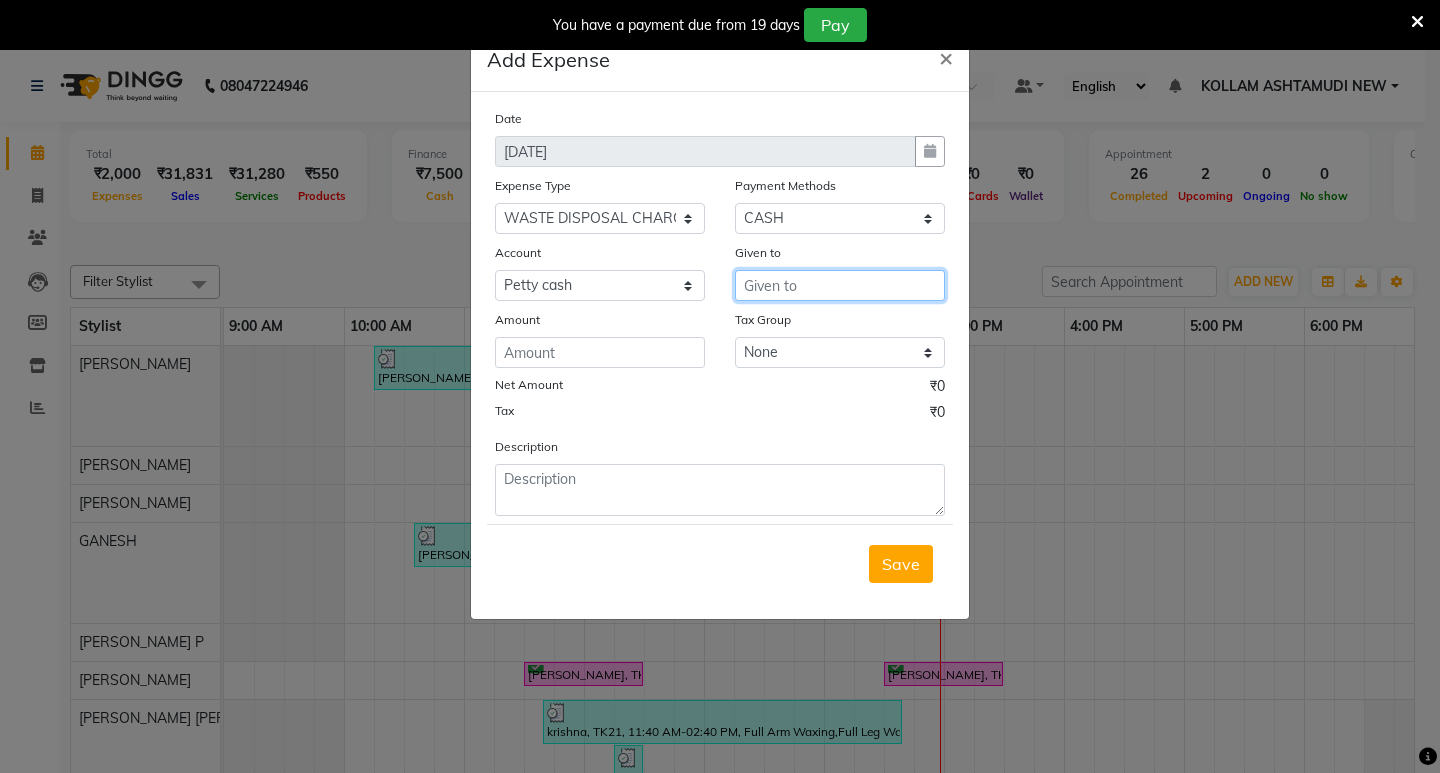 click at bounding box center (840, 285) 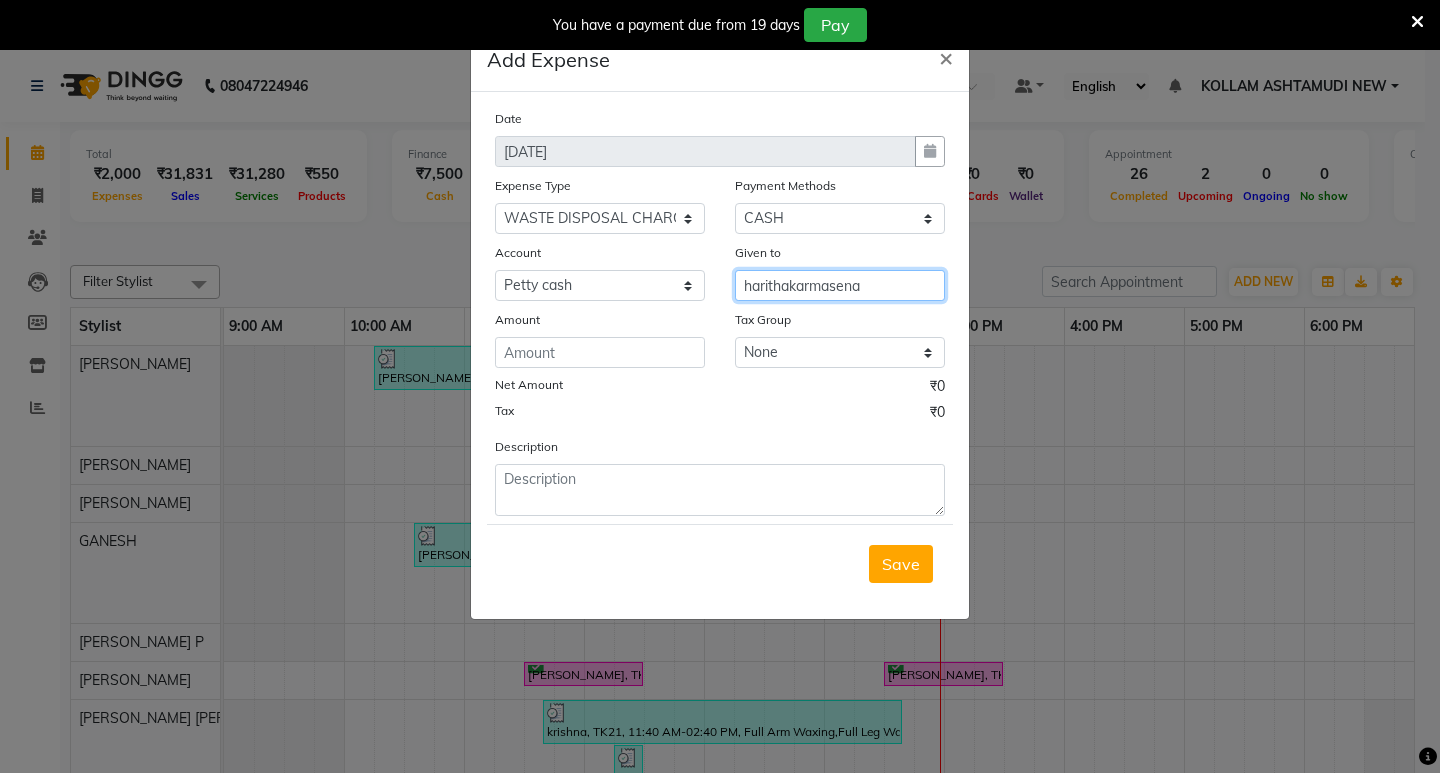 type on "harithakarmasena" 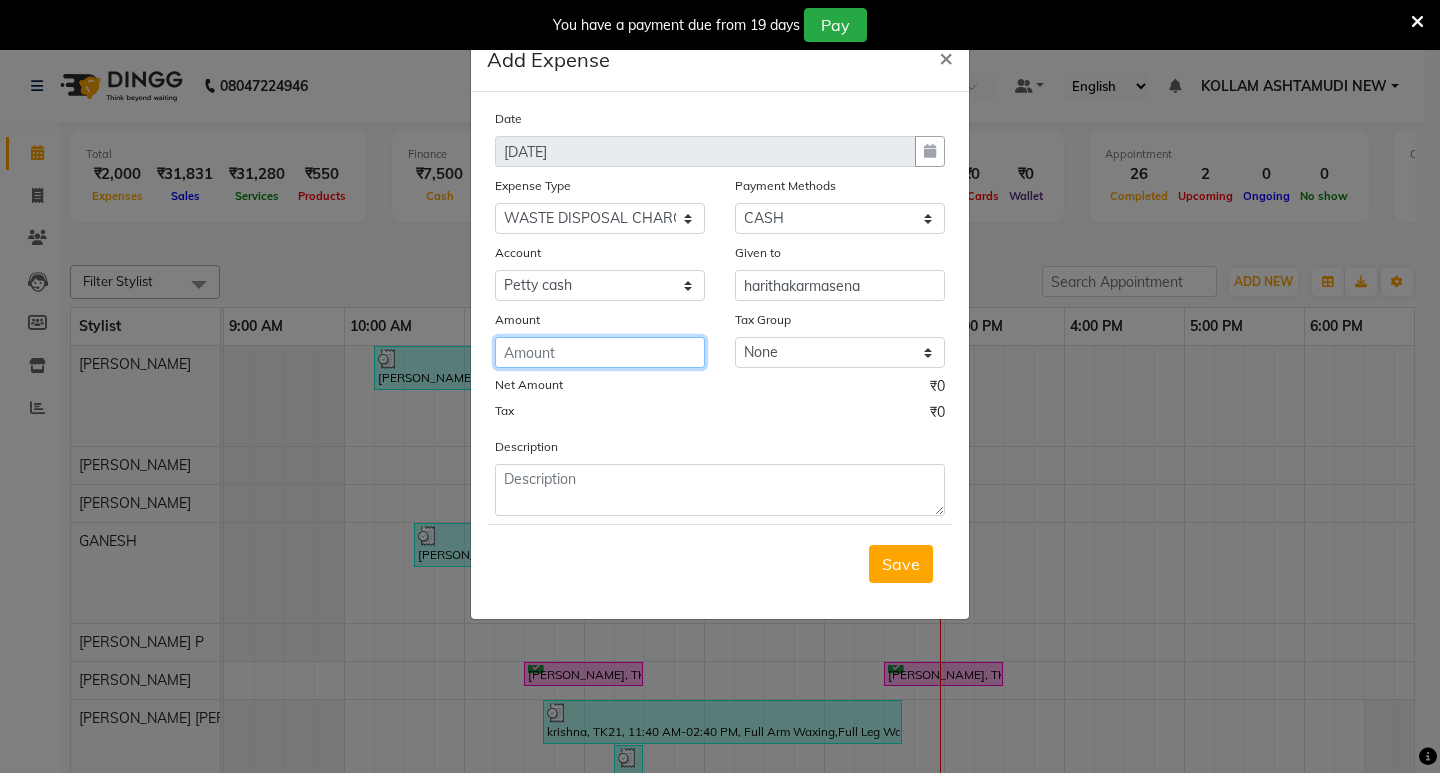 click 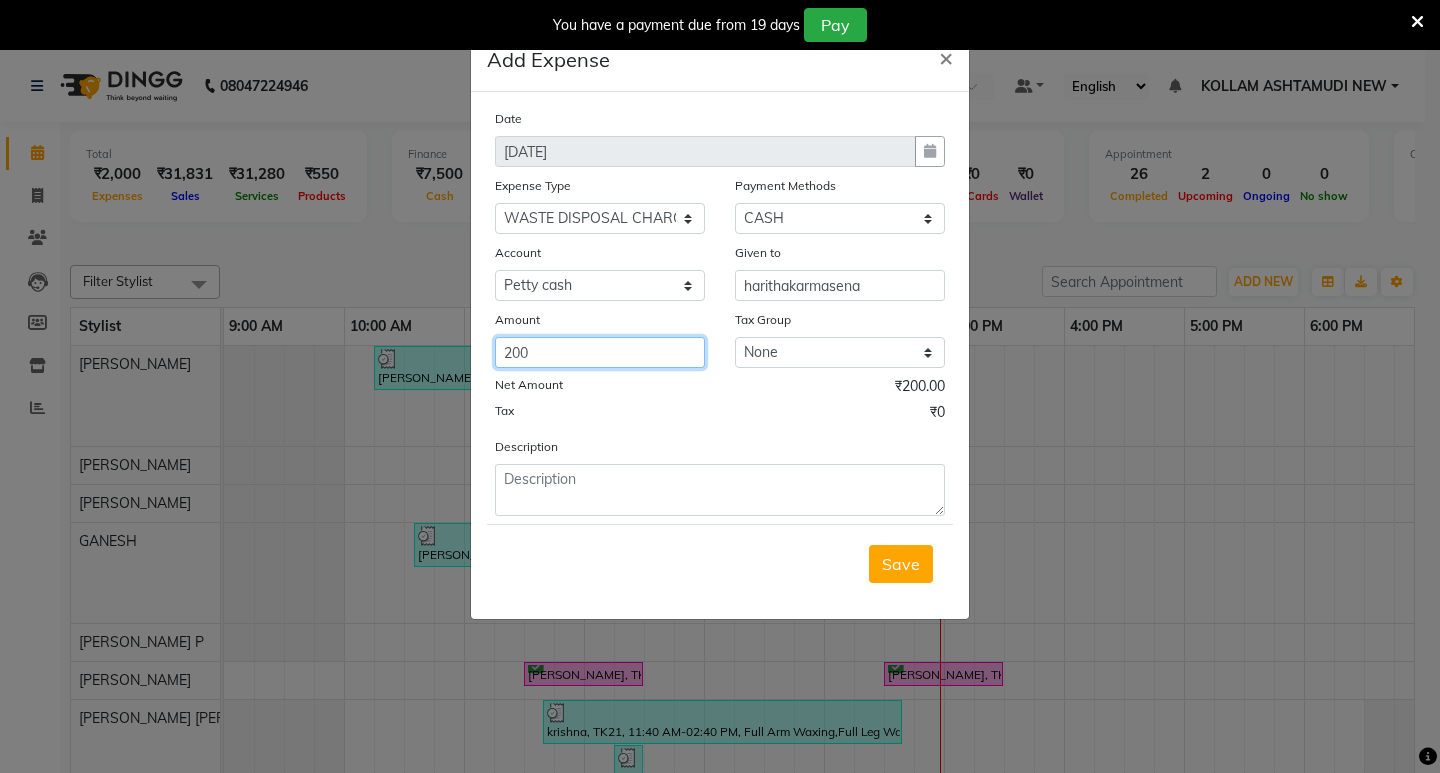 type on "200" 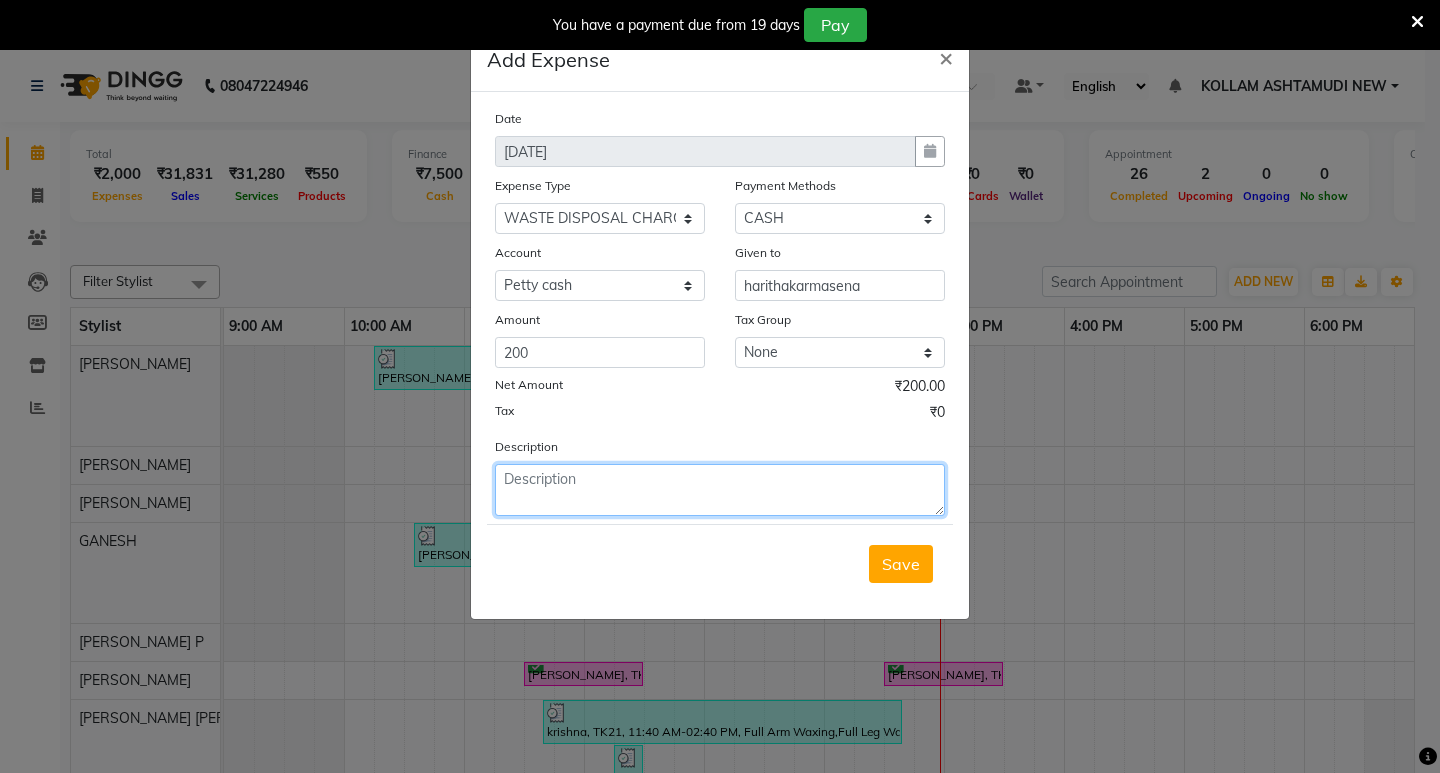 click 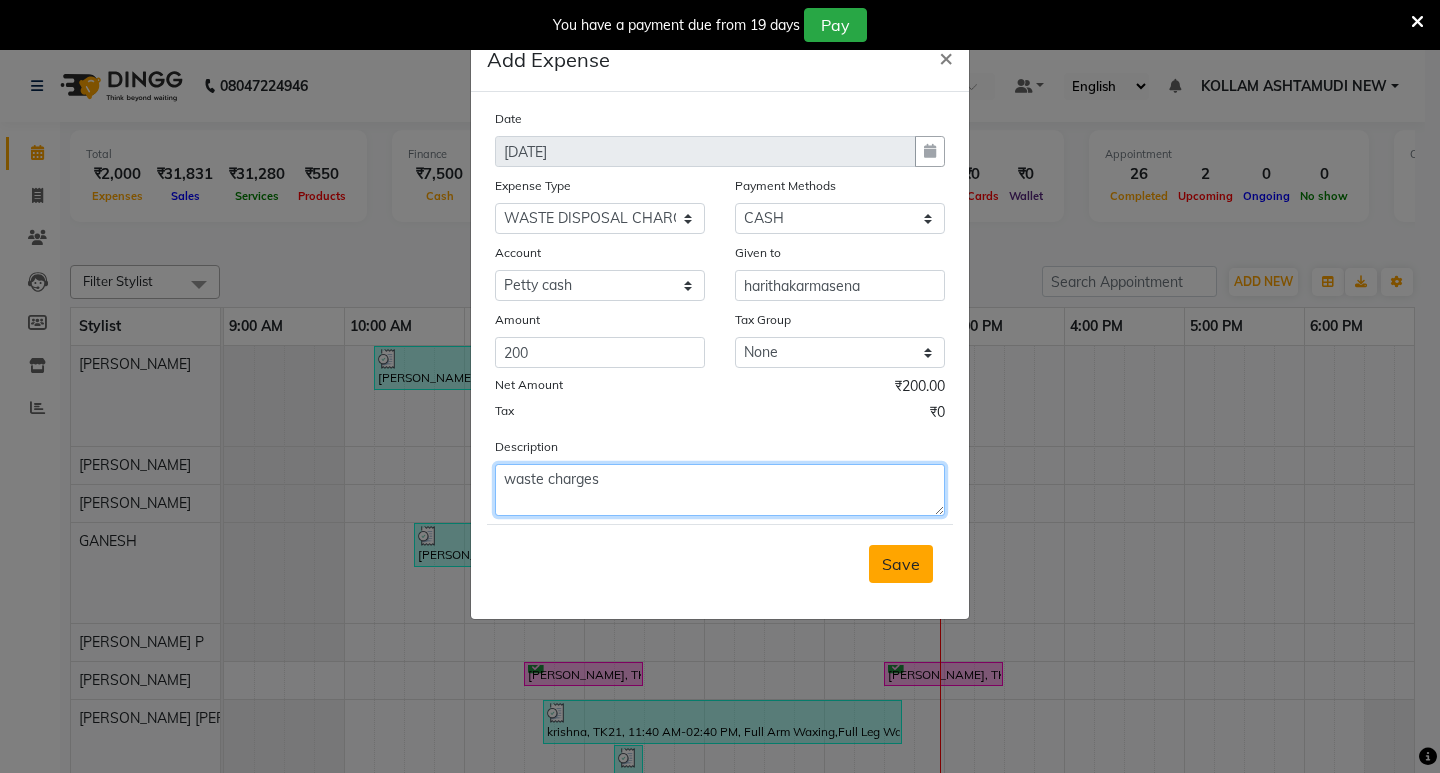 type on "waste charges" 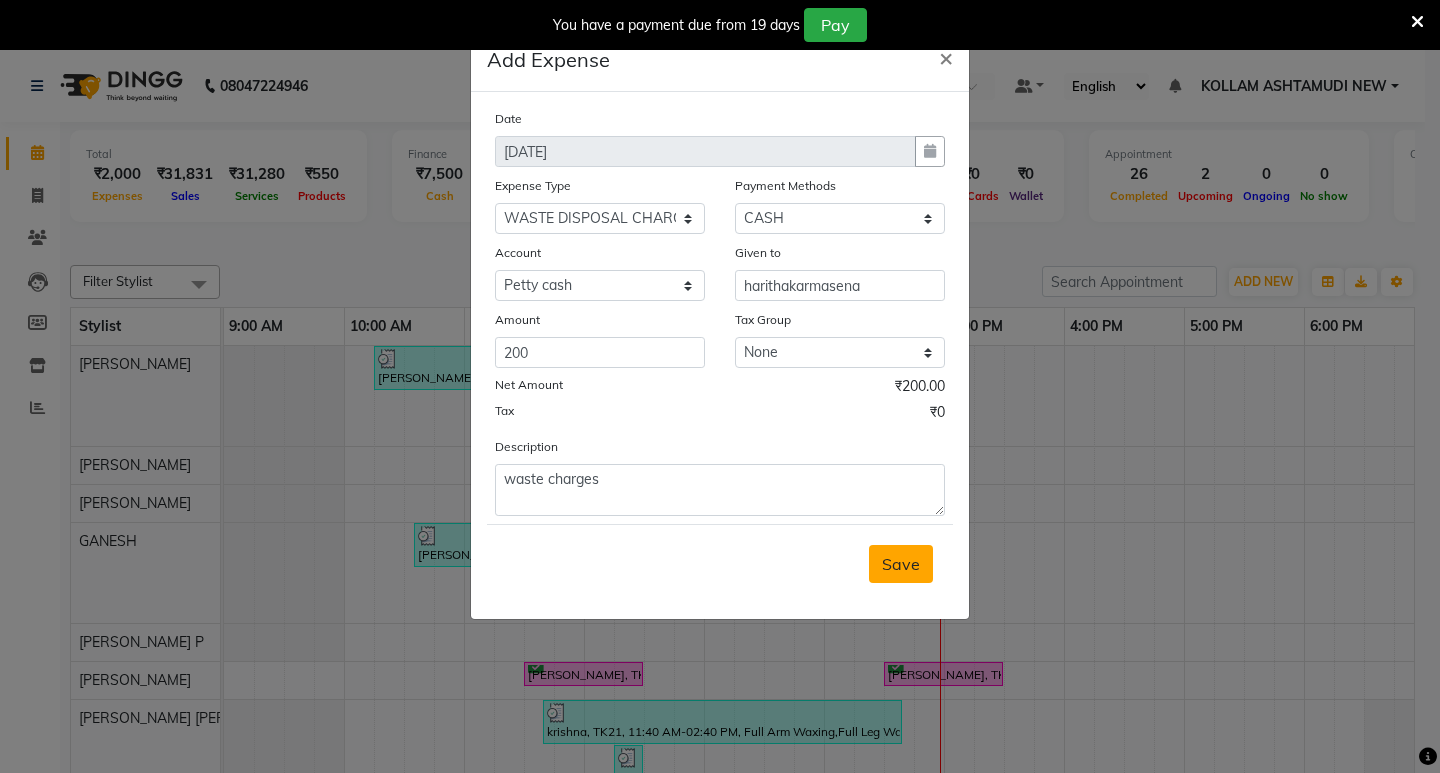click on "Save" at bounding box center [901, 564] 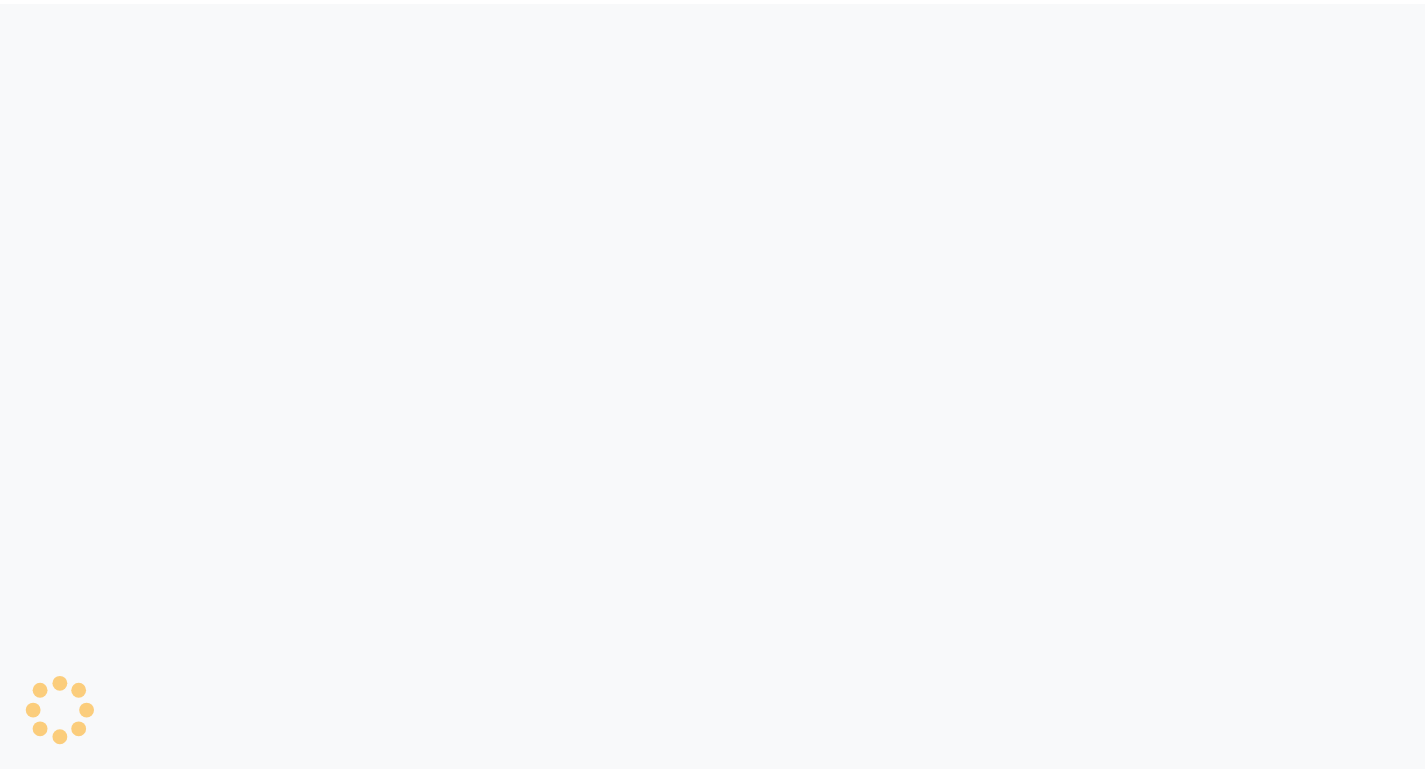 scroll, scrollTop: 0, scrollLeft: 0, axis: both 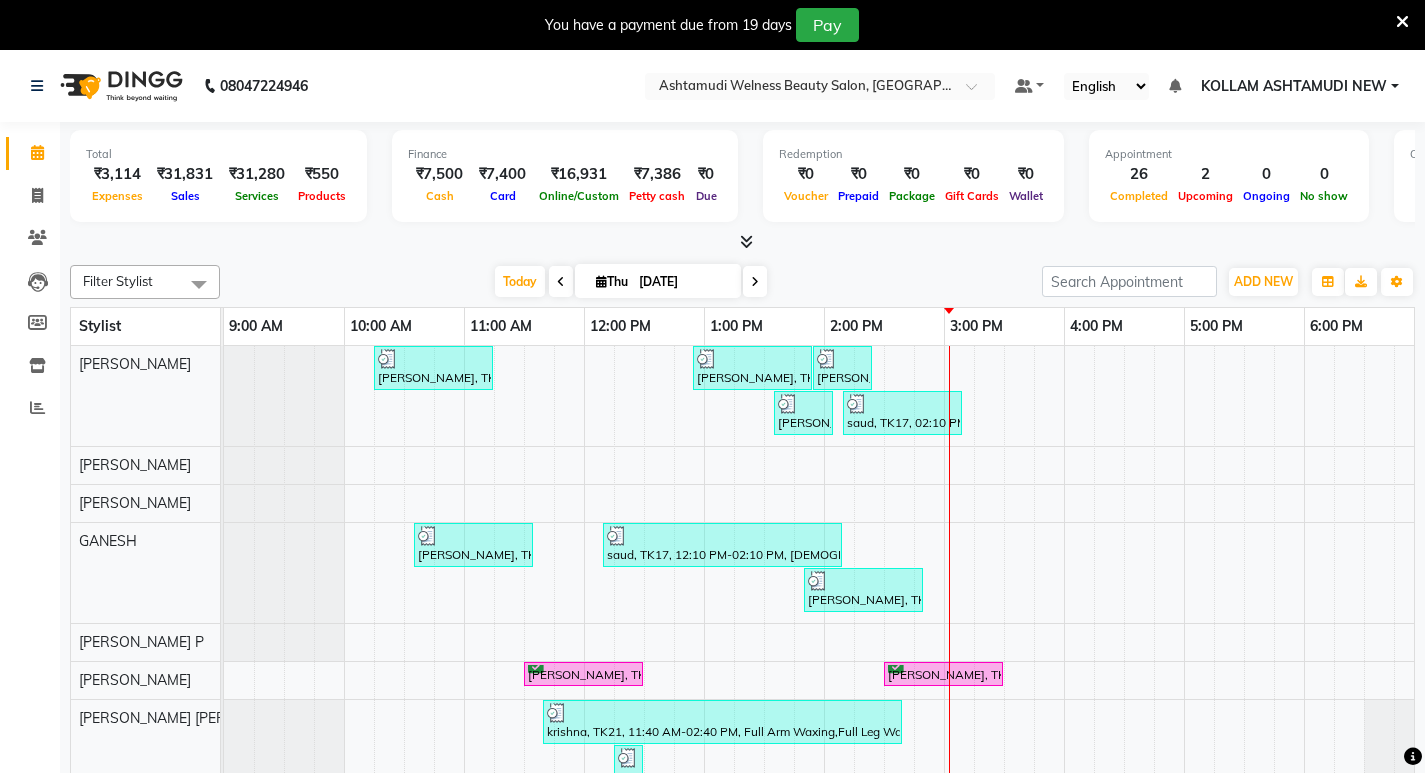 click at bounding box center [1402, 22] 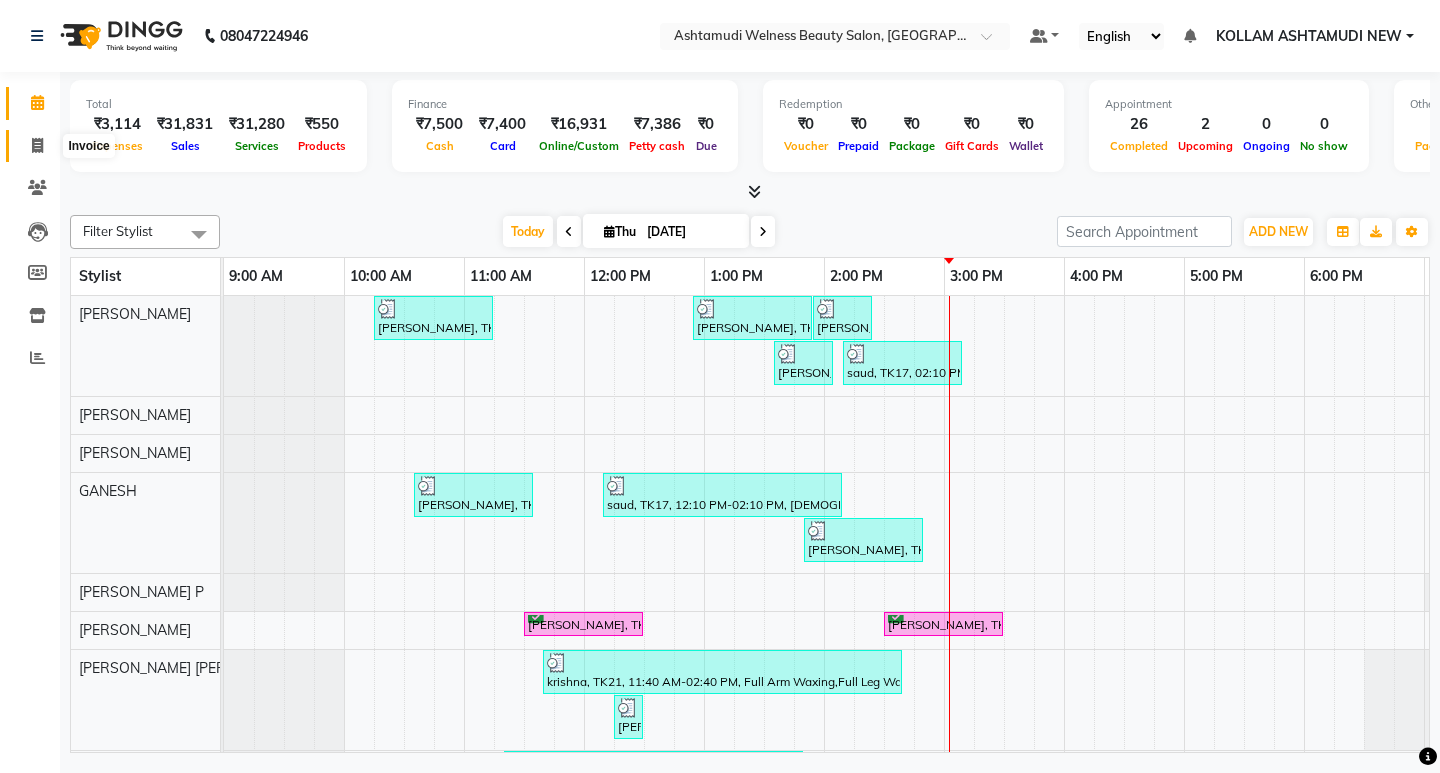 click 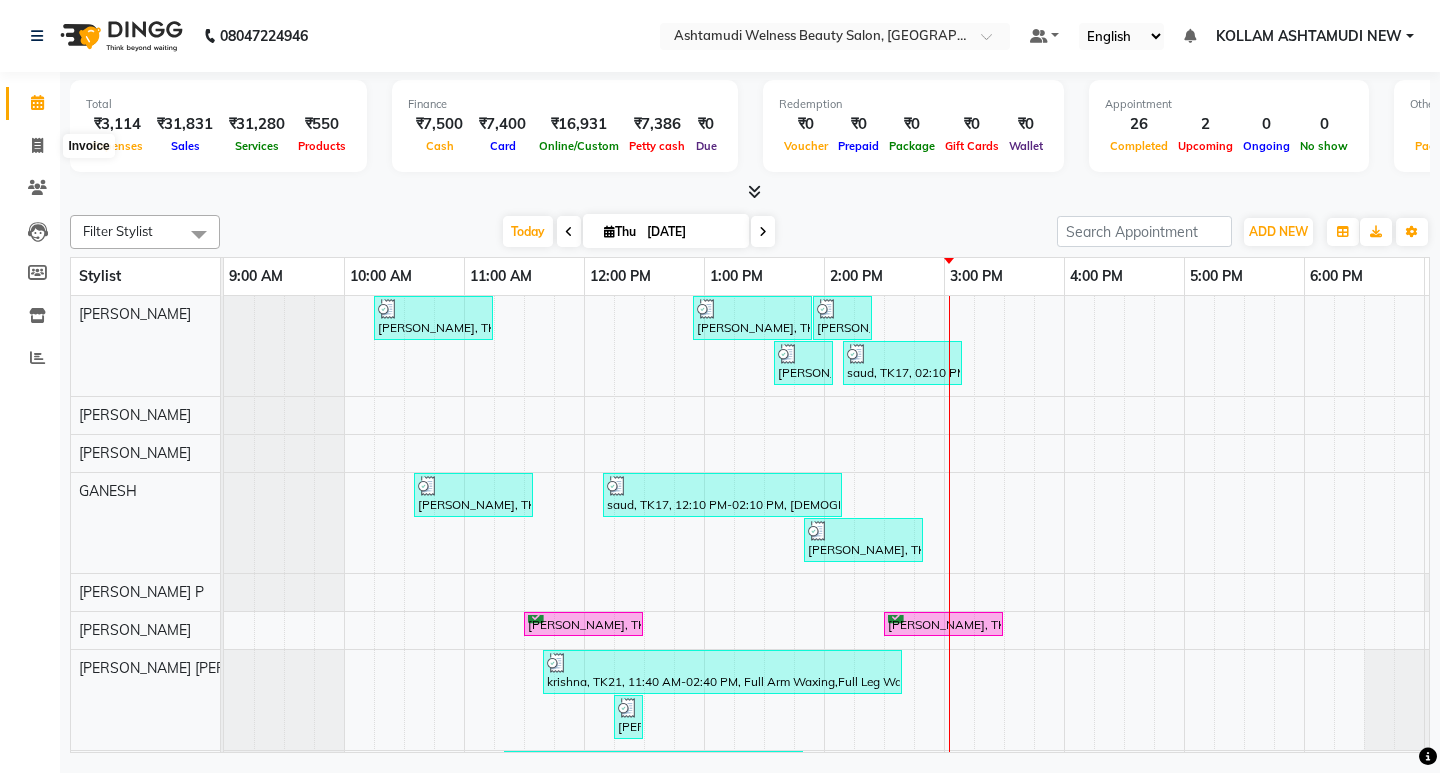 select on "4529" 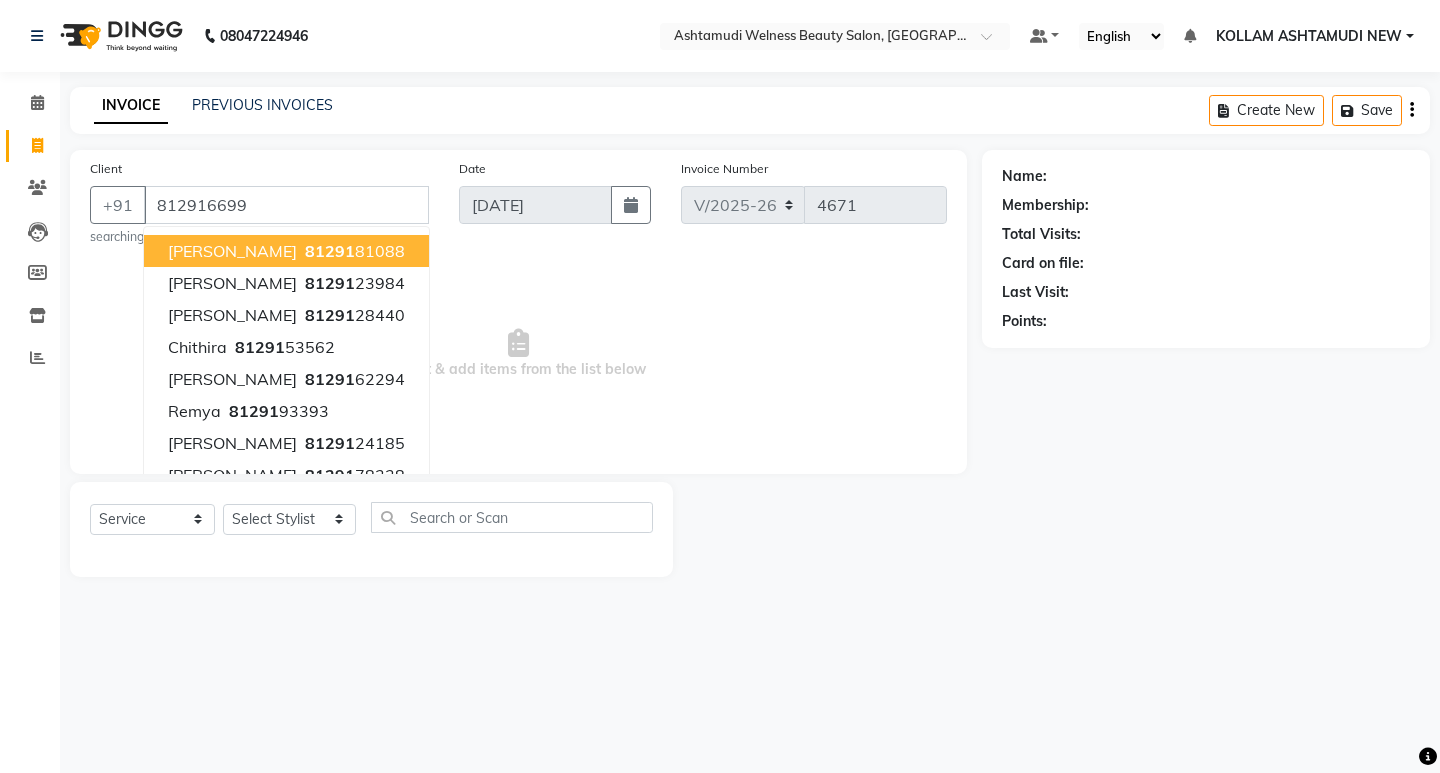 type on "812916699" 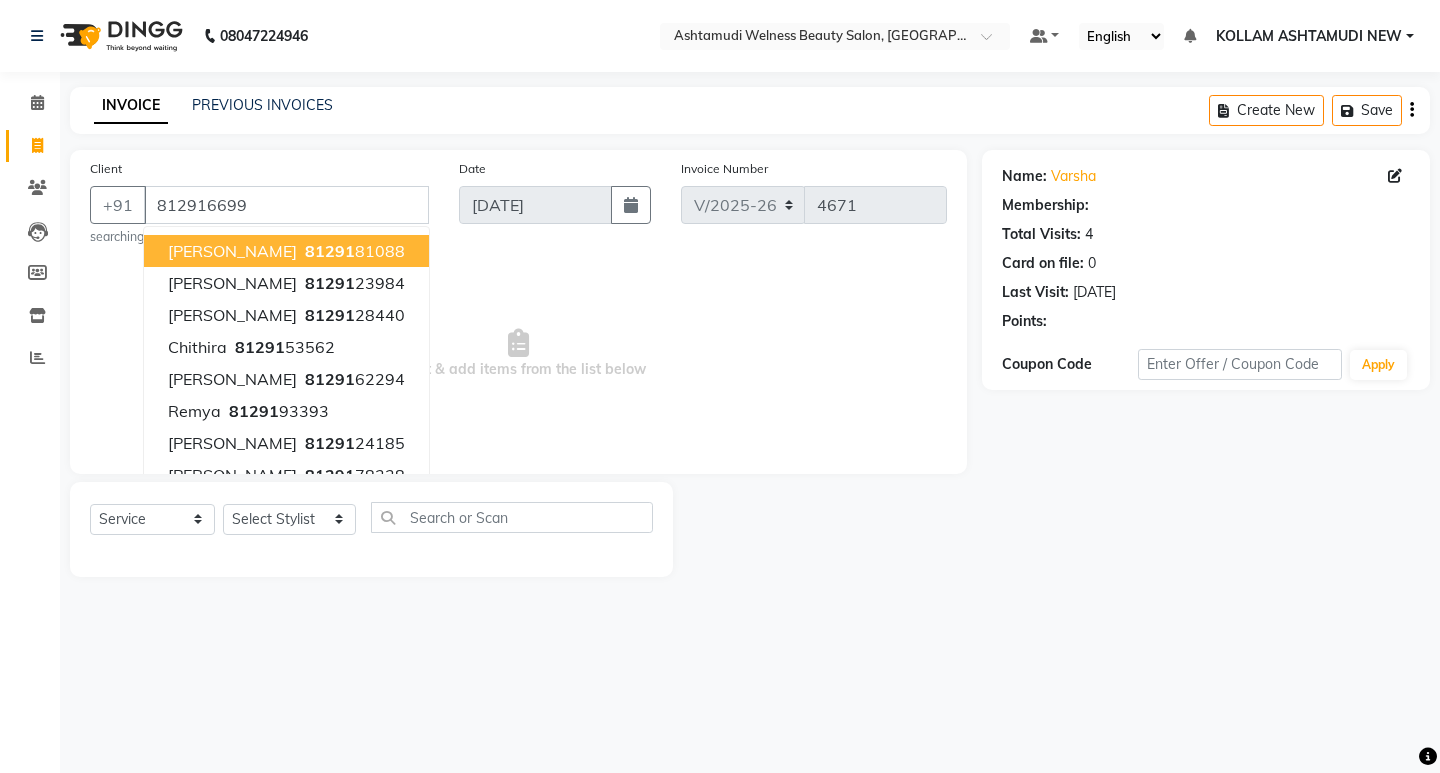 select on "1: Object" 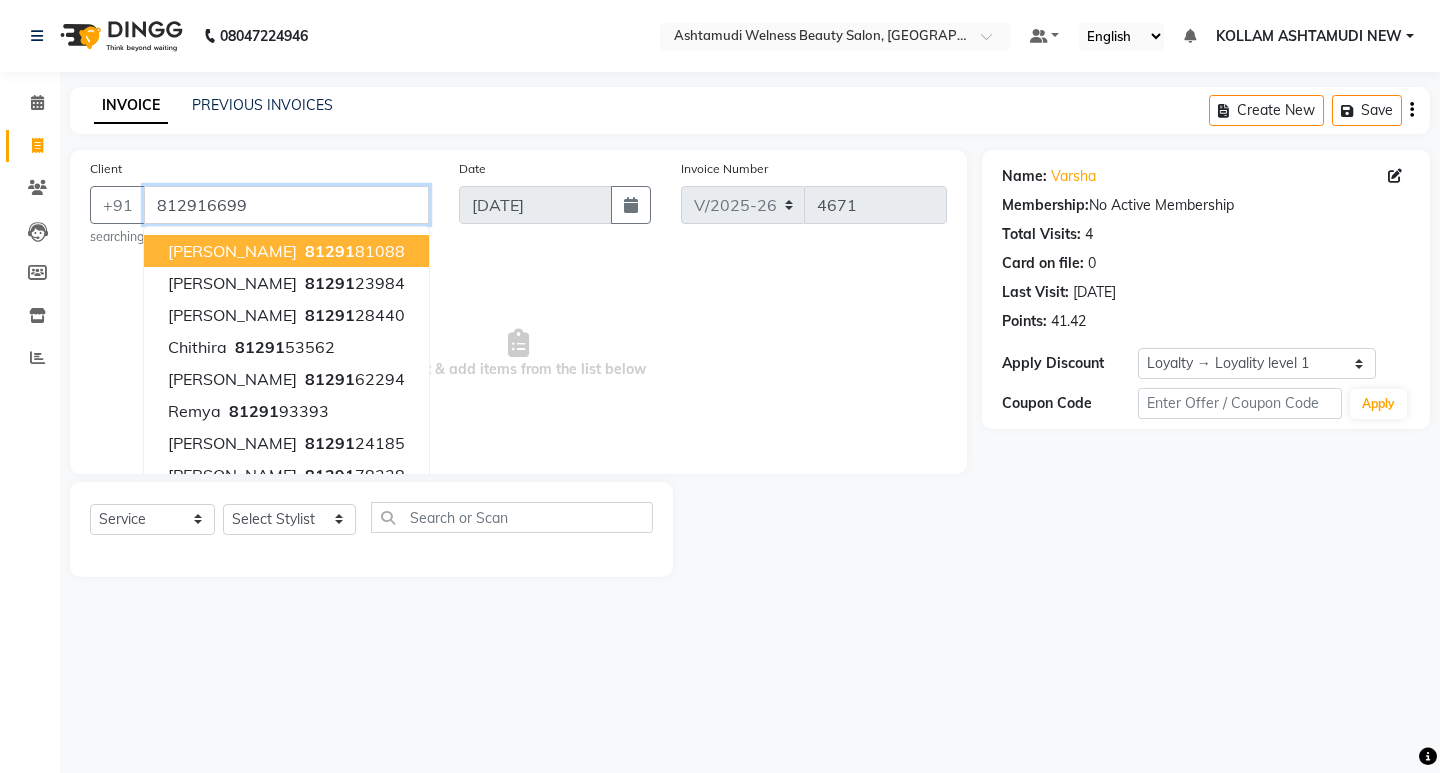 click on "812916699" at bounding box center (286, 205) 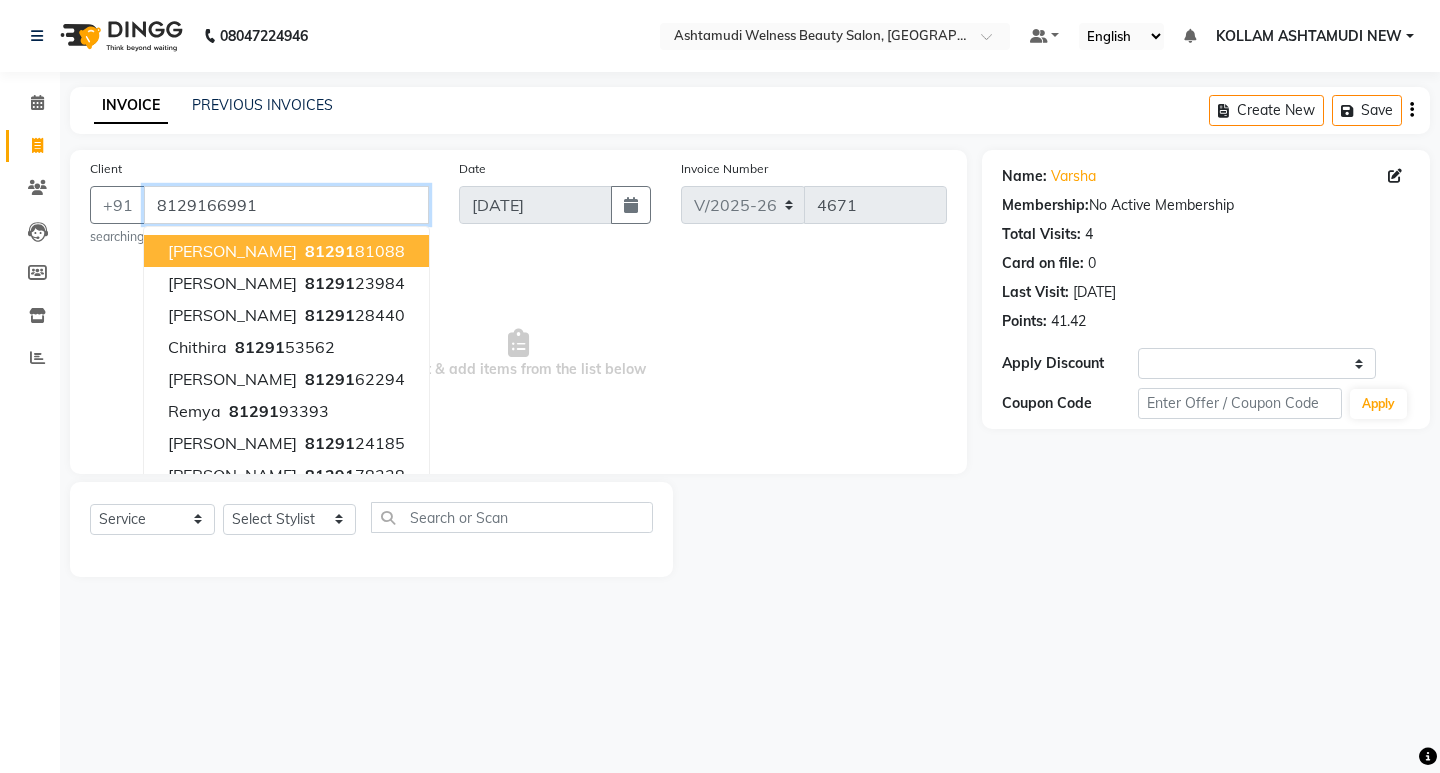 type on "8129166991" 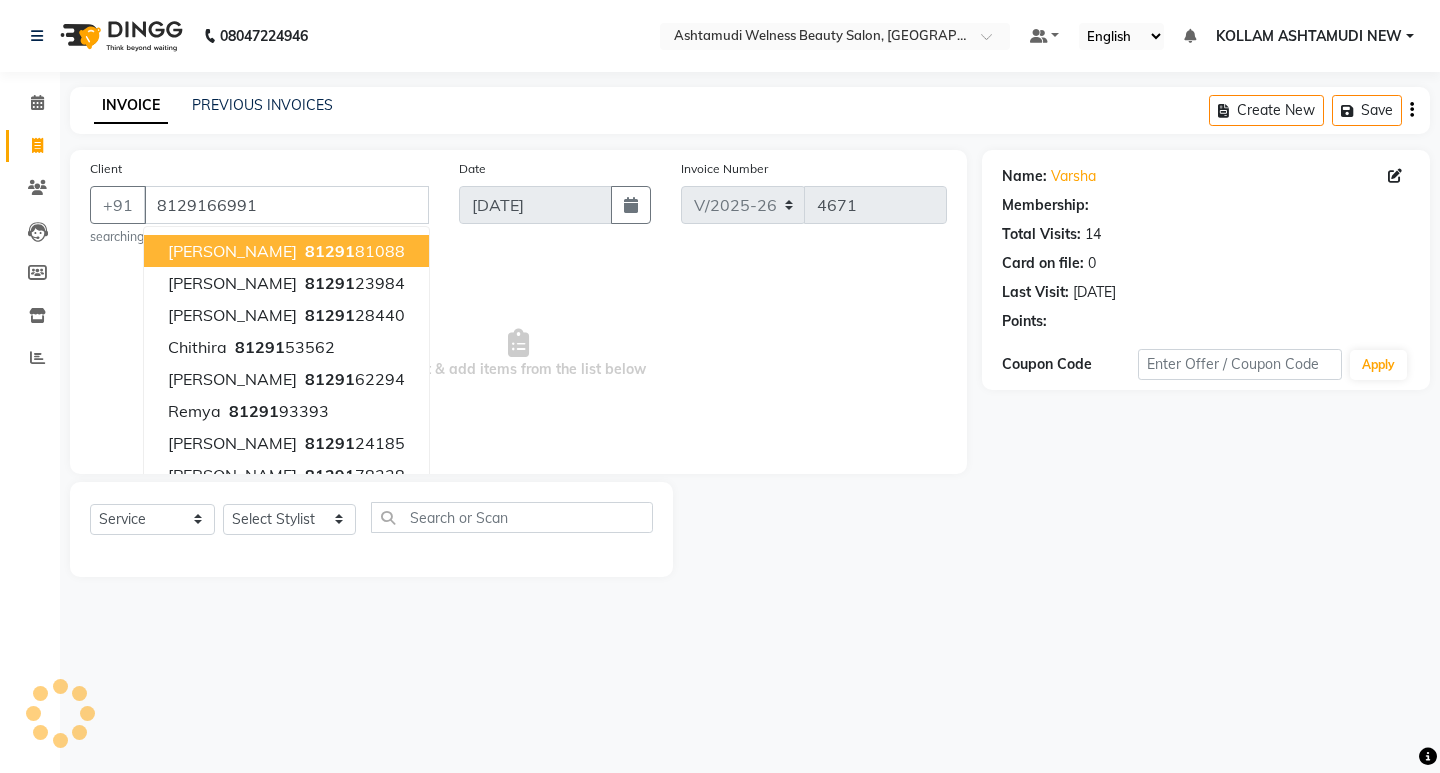 select on "2: Object" 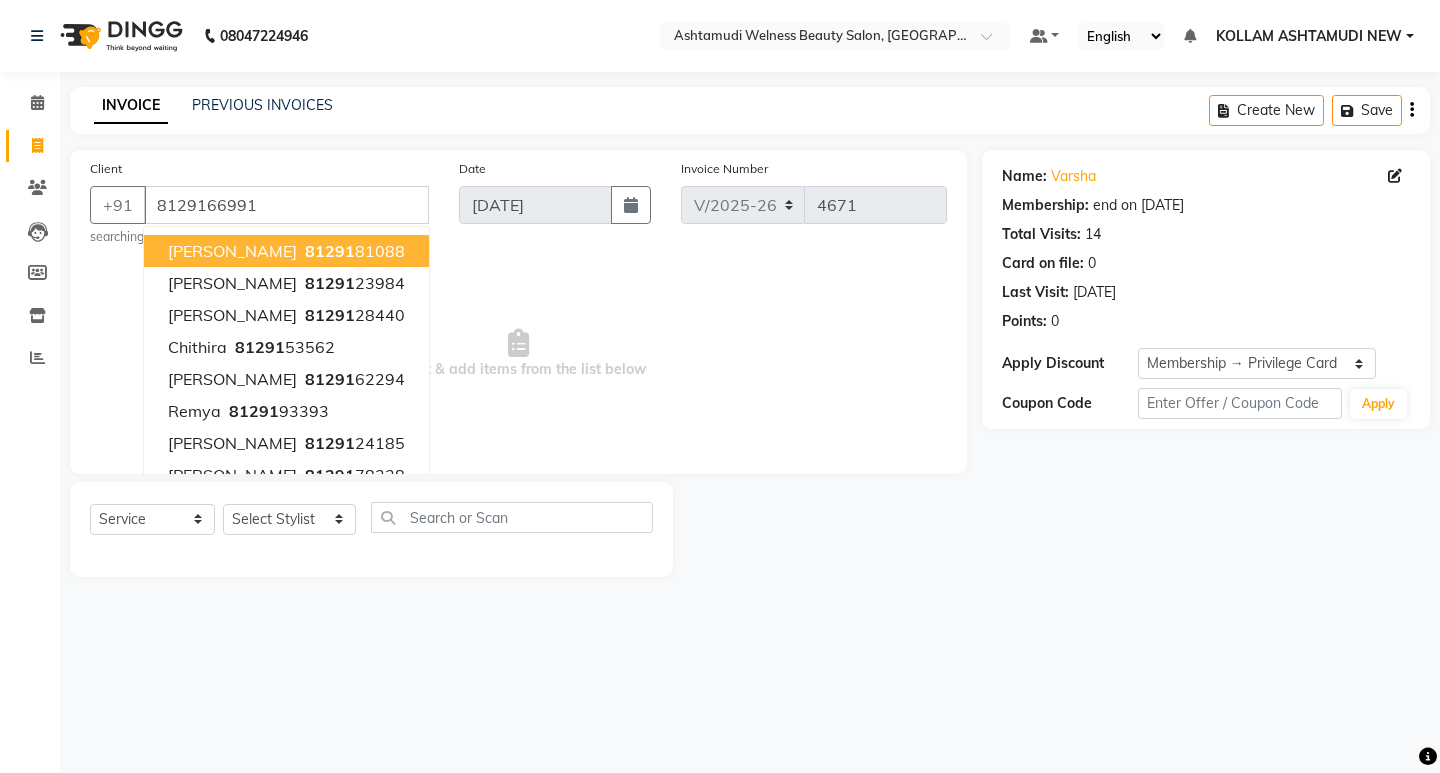 click on "Select & add items from the list below" at bounding box center (518, 354) 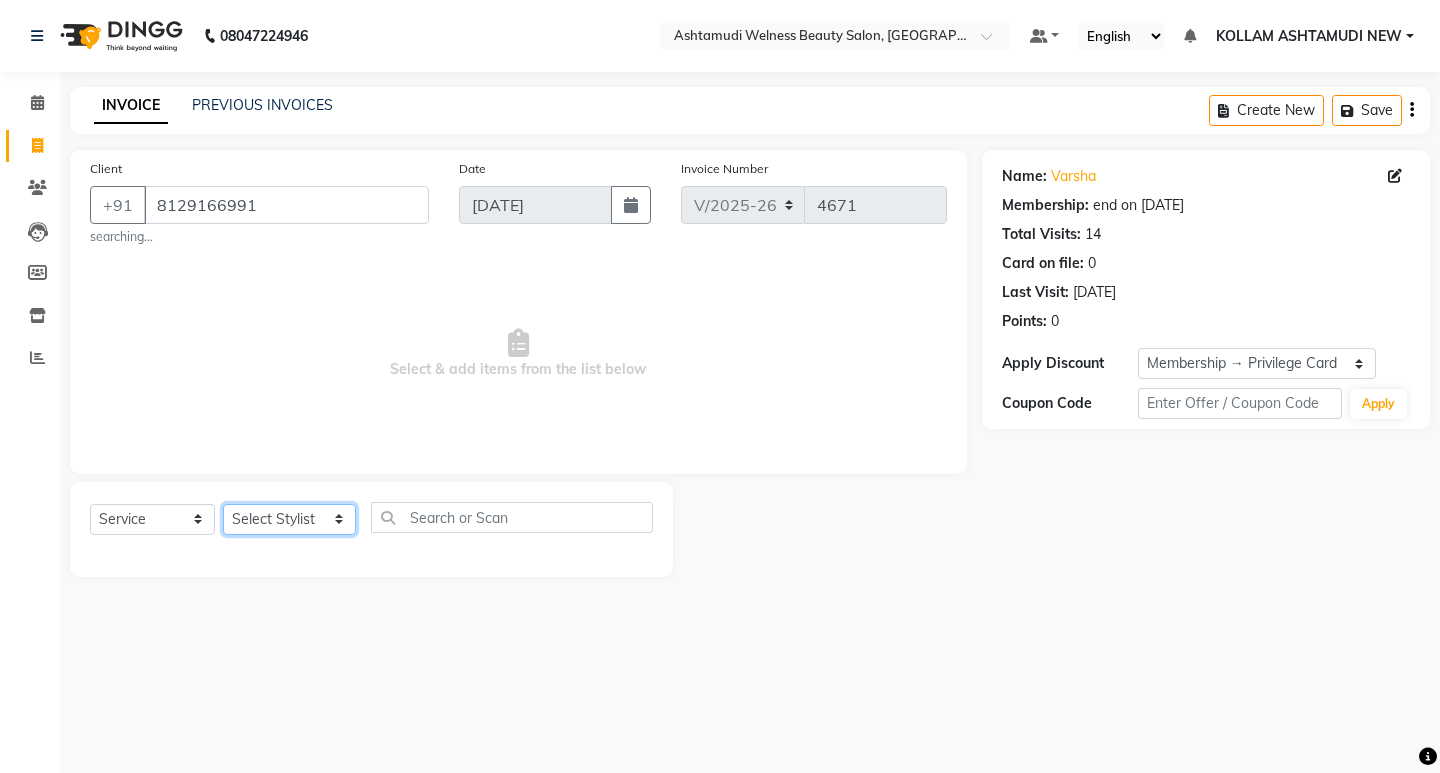 drag, startPoint x: 295, startPoint y: 532, endPoint x: 304, endPoint y: 509, distance: 24.698177 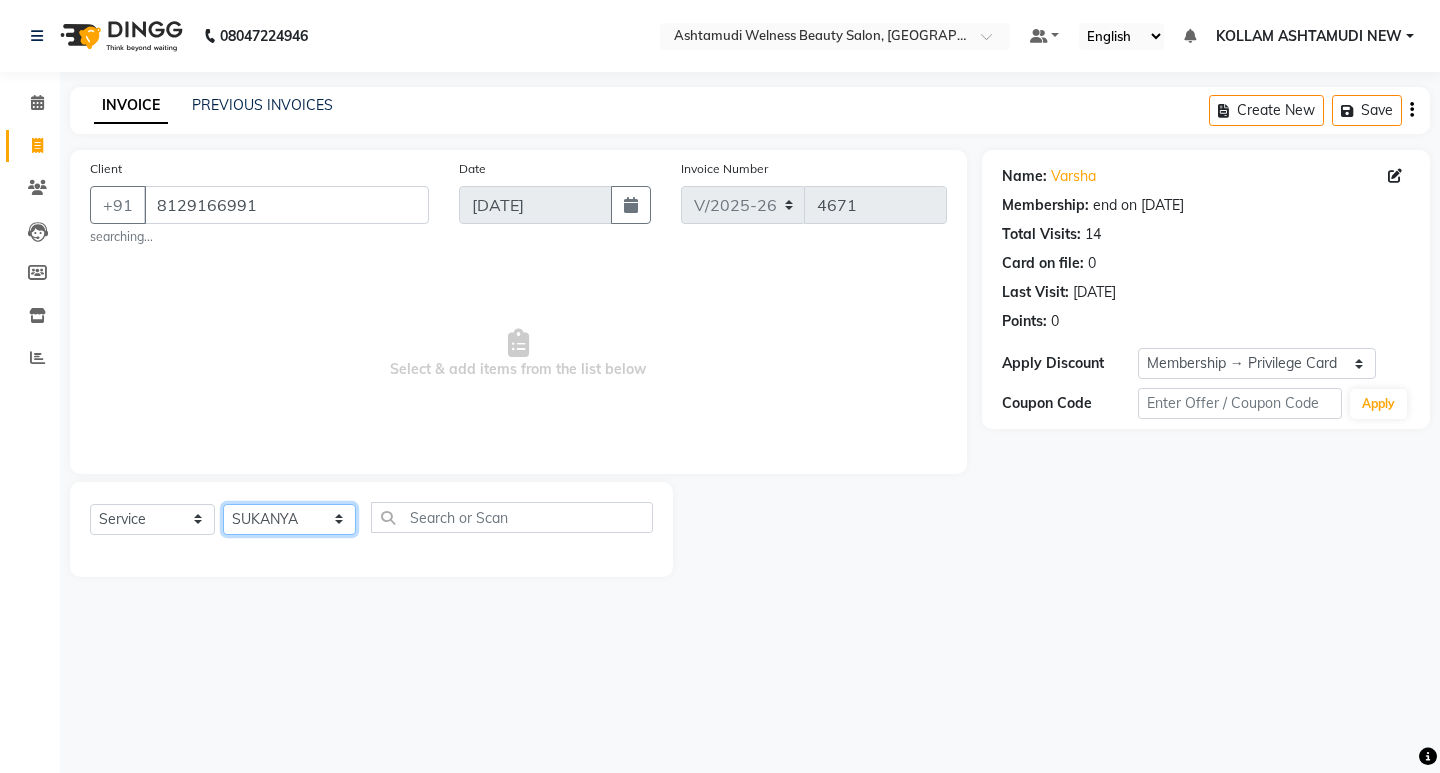 click on "Select Stylist [PERSON_NAME] Admin [PERSON_NAME]  [PERSON_NAME] [PERSON_NAME] [PERSON_NAME]  M [PERSON_NAME]  [PERSON_NAME]  P [PERSON_NAME] ASHTAMUDI KOLLAM ASHTAMUDI NEW  [PERSON_NAME] [PERSON_NAME] [PERSON_NAME]  [PERSON_NAME] [PERSON_NAME] [PERSON_NAME] [PERSON_NAME] [PERSON_NAME] M [PERSON_NAME] SARIGA [PERSON_NAME] [PERSON_NAME] [PERSON_NAME] [PERSON_NAME] [PERSON_NAME] S" 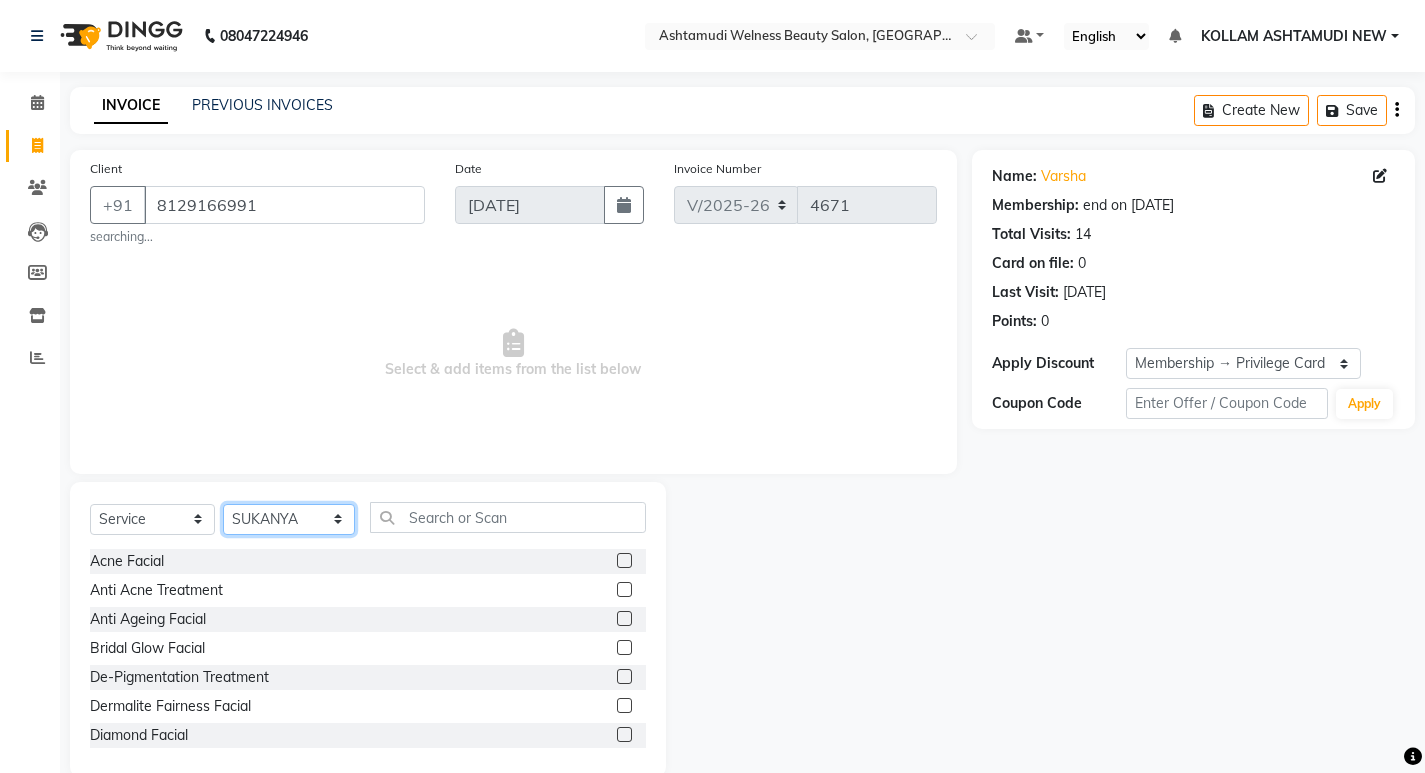 click on "Select Stylist [PERSON_NAME] Admin [PERSON_NAME]  [PERSON_NAME] [PERSON_NAME] [PERSON_NAME]  M [PERSON_NAME]  [PERSON_NAME]  P [PERSON_NAME] ASHTAMUDI KOLLAM ASHTAMUDI NEW  [PERSON_NAME] [PERSON_NAME] [PERSON_NAME]  [PERSON_NAME] [PERSON_NAME] [PERSON_NAME] [PERSON_NAME] [PERSON_NAME] M [PERSON_NAME] SARIGA [PERSON_NAME] [PERSON_NAME] [PERSON_NAME] [PERSON_NAME] [PERSON_NAME] S" 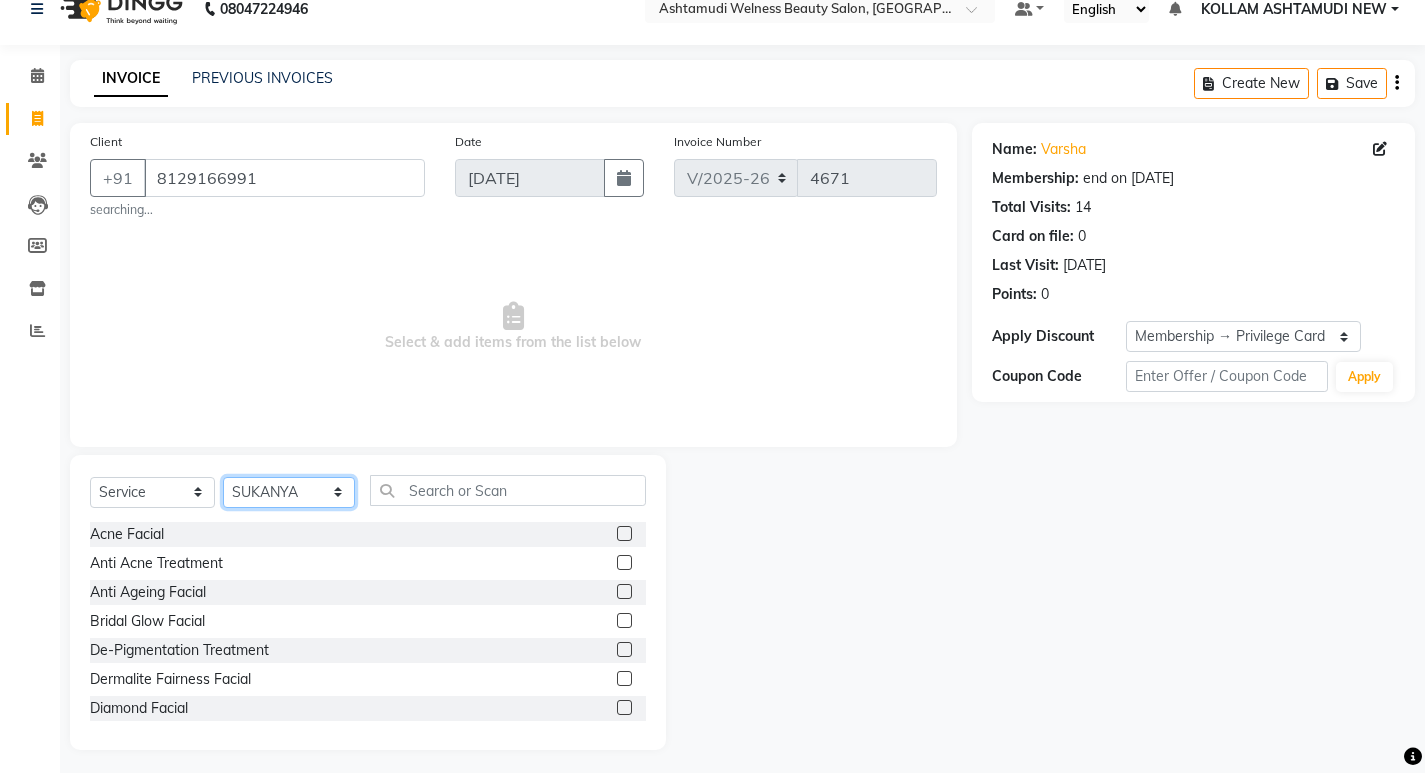 scroll, scrollTop: 34, scrollLeft: 0, axis: vertical 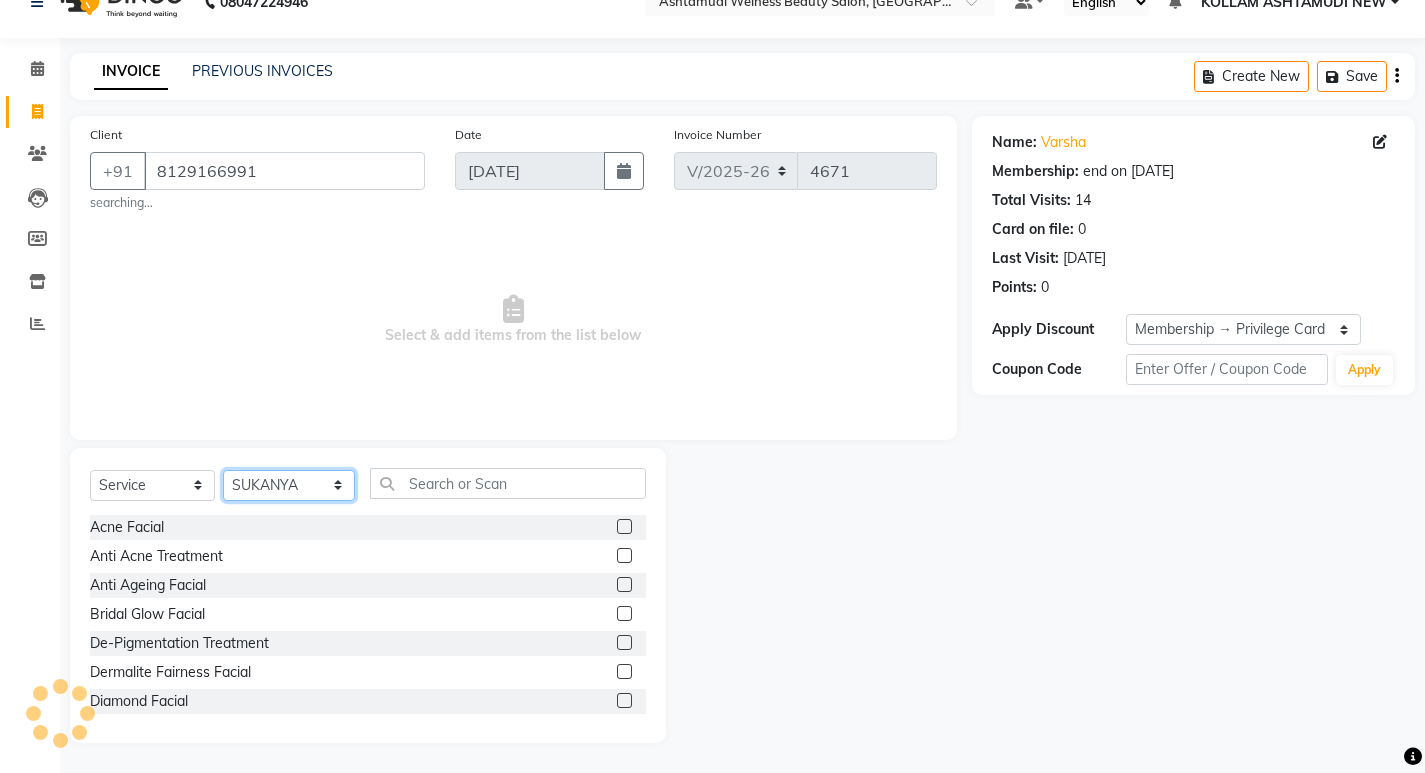 drag, startPoint x: 281, startPoint y: 488, endPoint x: 288, endPoint y: 471, distance: 18.384777 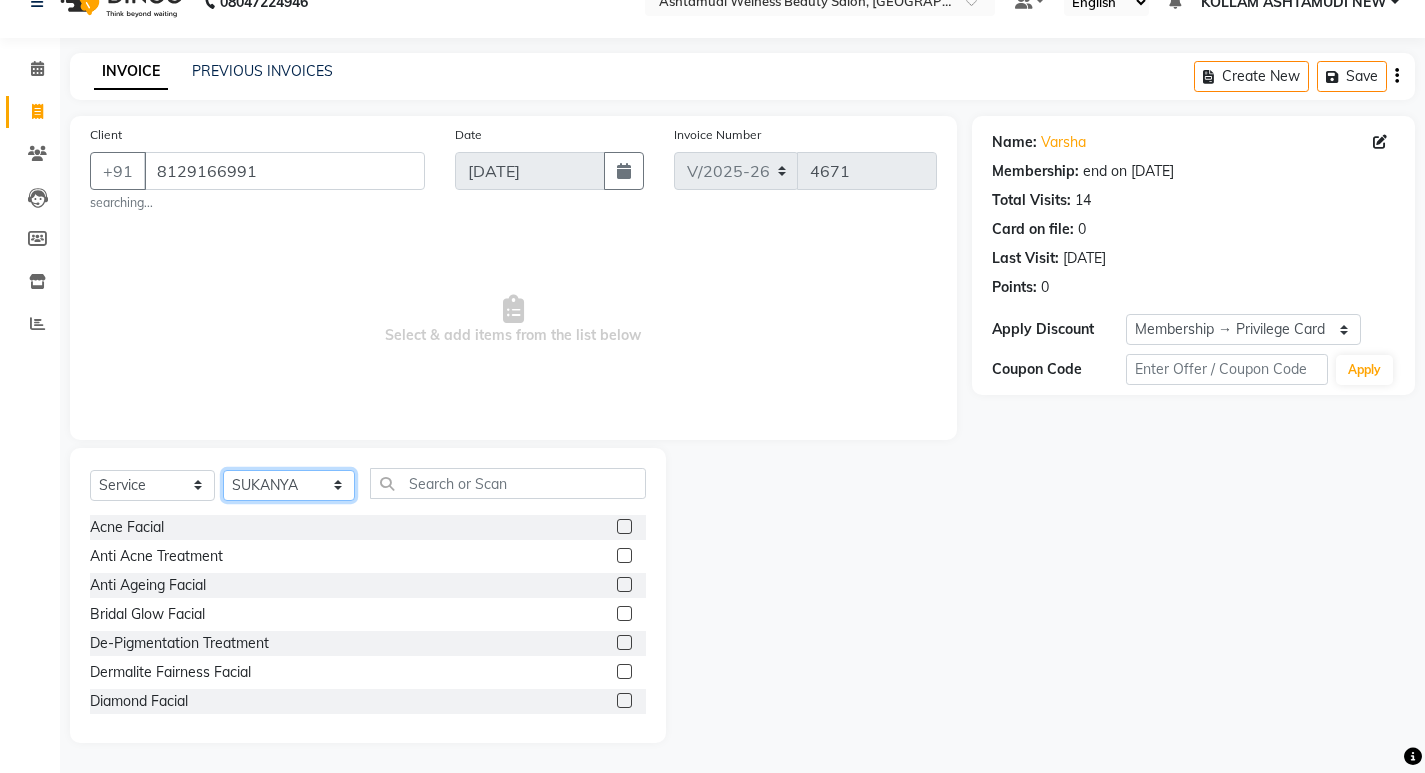 select on "67520" 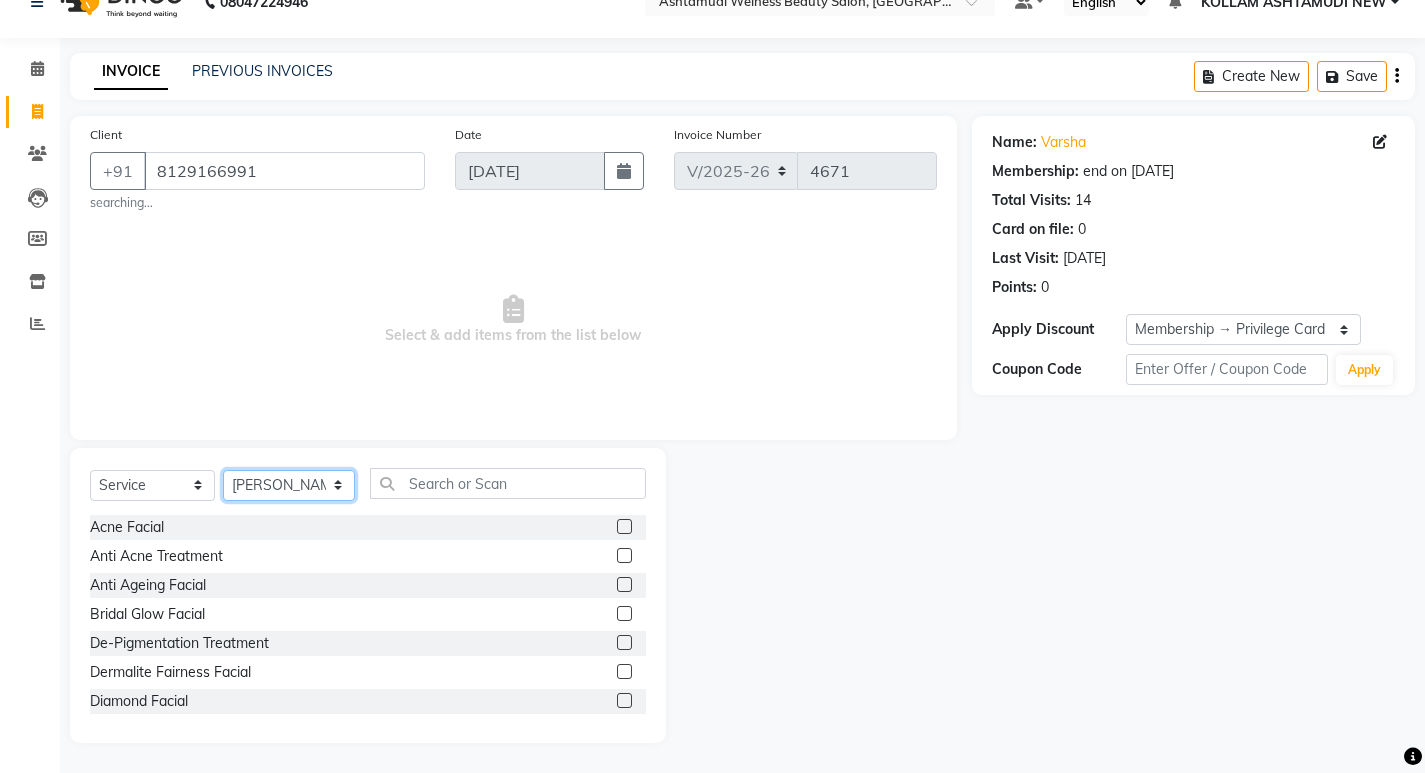 click on "Select Stylist [PERSON_NAME] Admin [PERSON_NAME]  [PERSON_NAME] [PERSON_NAME] [PERSON_NAME]  M [PERSON_NAME]  [PERSON_NAME]  P [PERSON_NAME] ASHTAMUDI KOLLAM ASHTAMUDI NEW  [PERSON_NAME] [PERSON_NAME] [PERSON_NAME]  [PERSON_NAME] [PERSON_NAME] [PERSON_NAME] [PERSON_NAME] [PERSON_NAME] M [PERSON_NAME] SARIGA [PERSON_NAME] [PERSON_NAME] [PERSON_NAME] [PERSON_NAME] [PERSON_NAME] S" 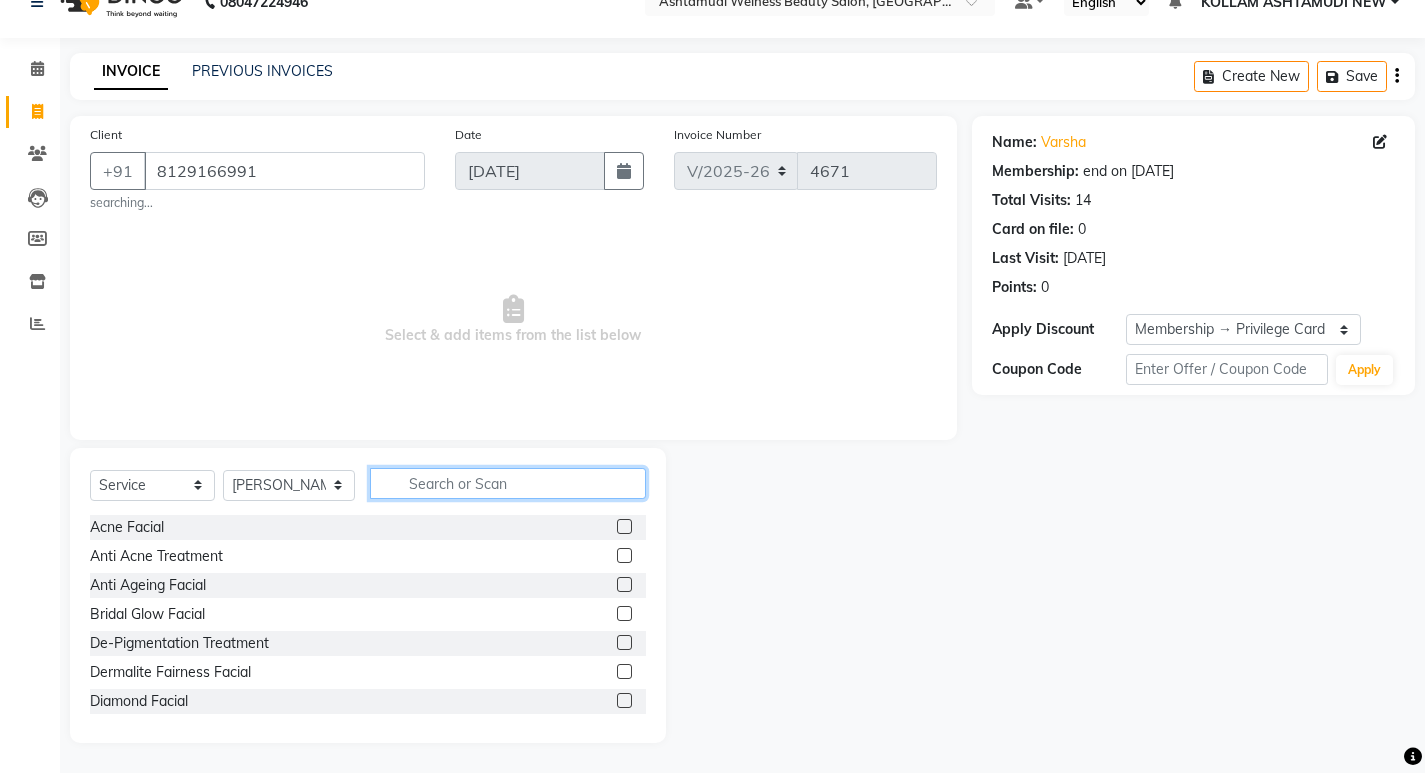 click 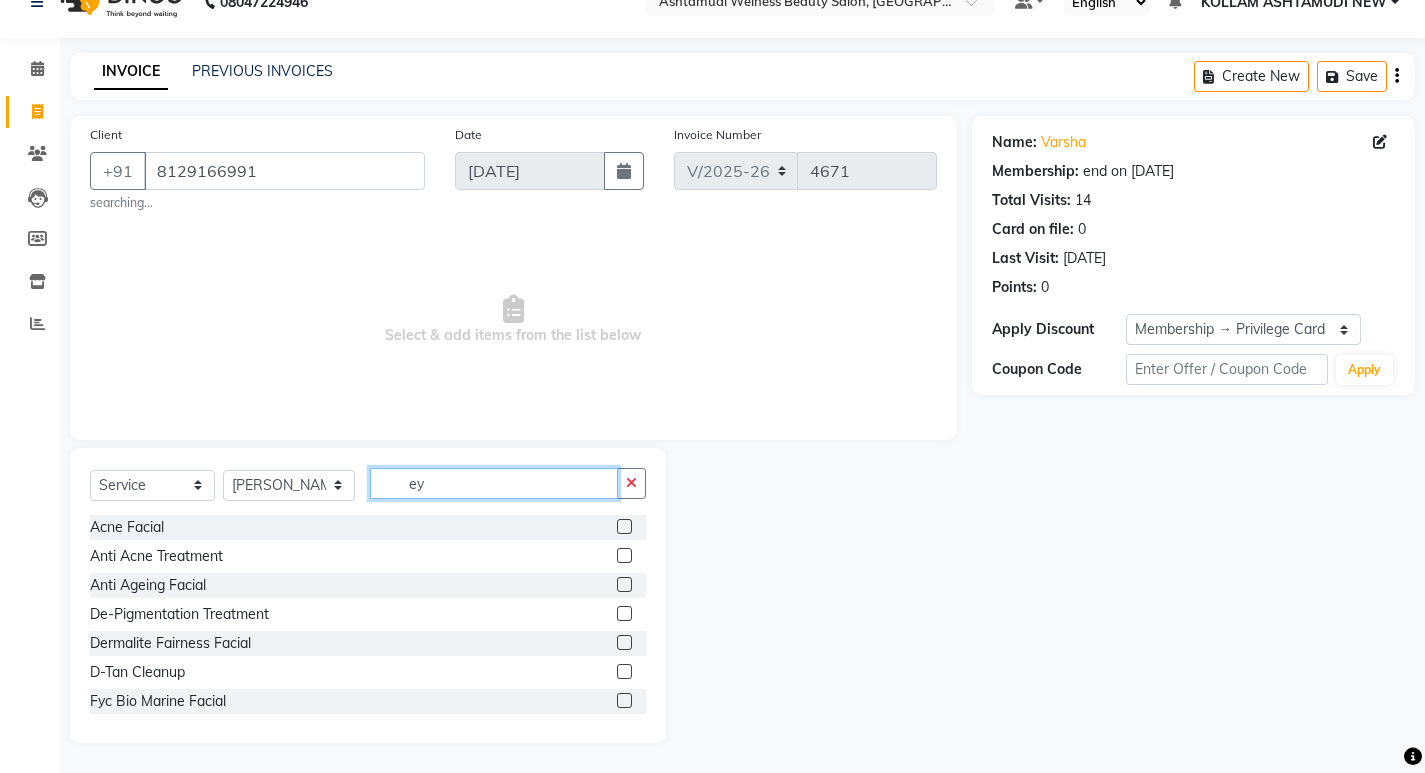 scroll, scrollTop: 0, scrollLeft: 0, axis: both 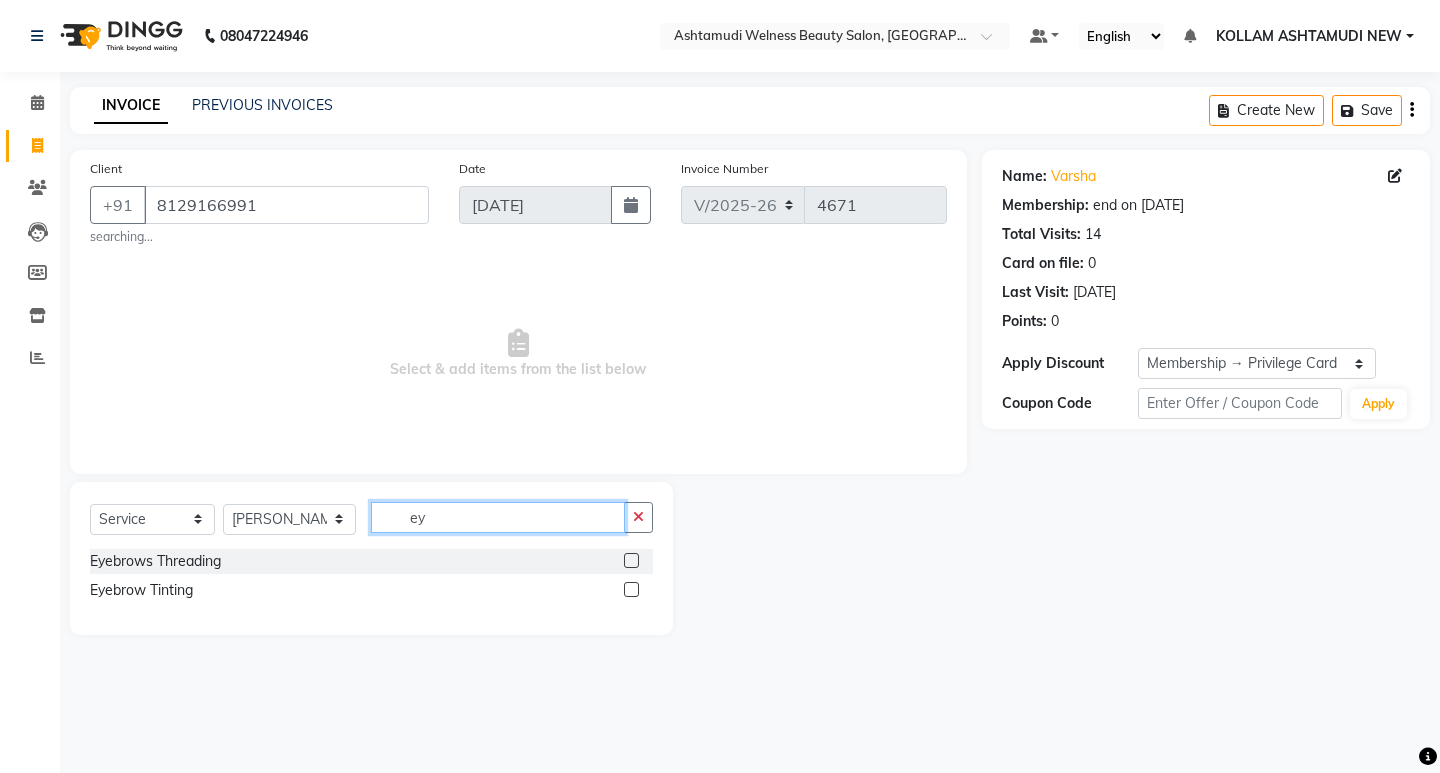 type on "ey" 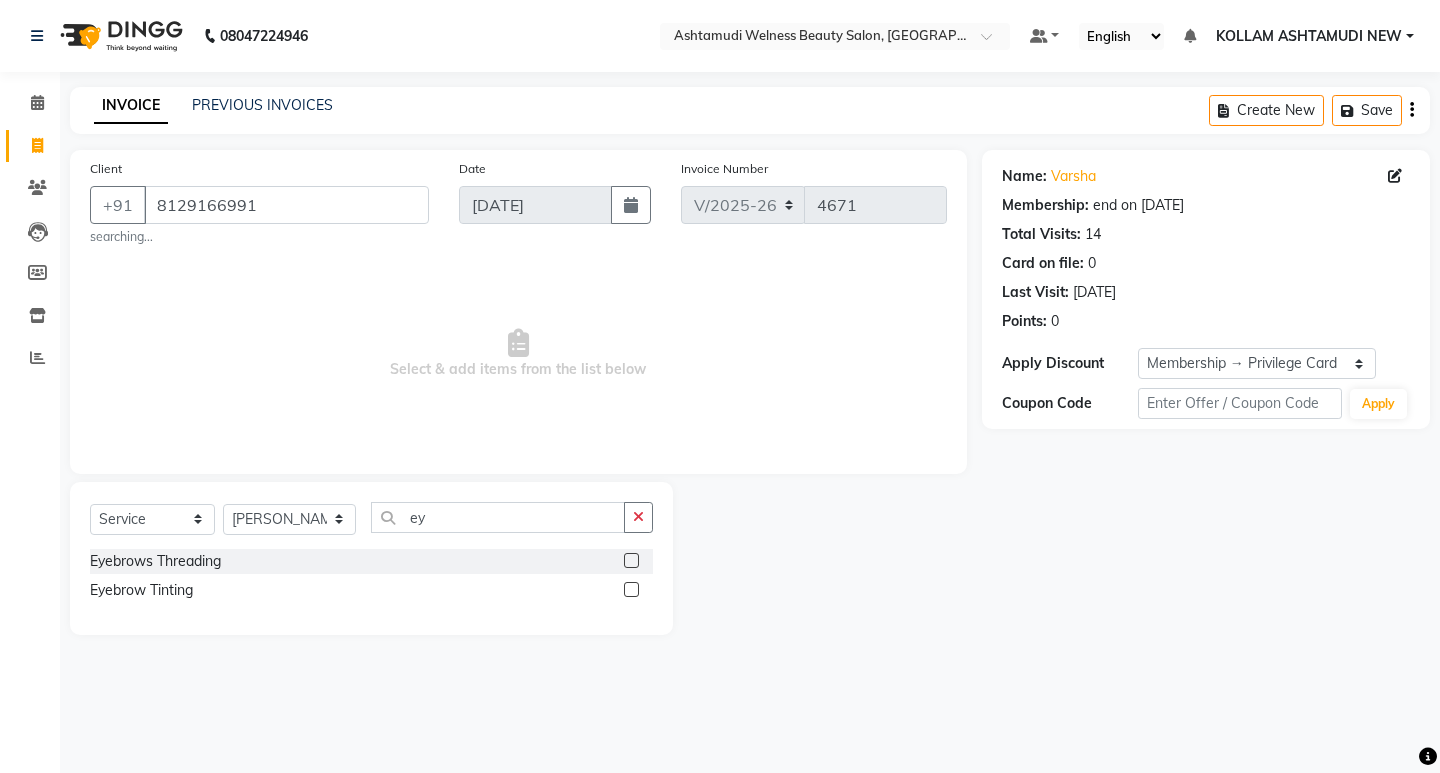 drag, startPoint x: 632, startPoint y: 556, endPoint x: 661, endPoint y: 548, distance: 30.083218 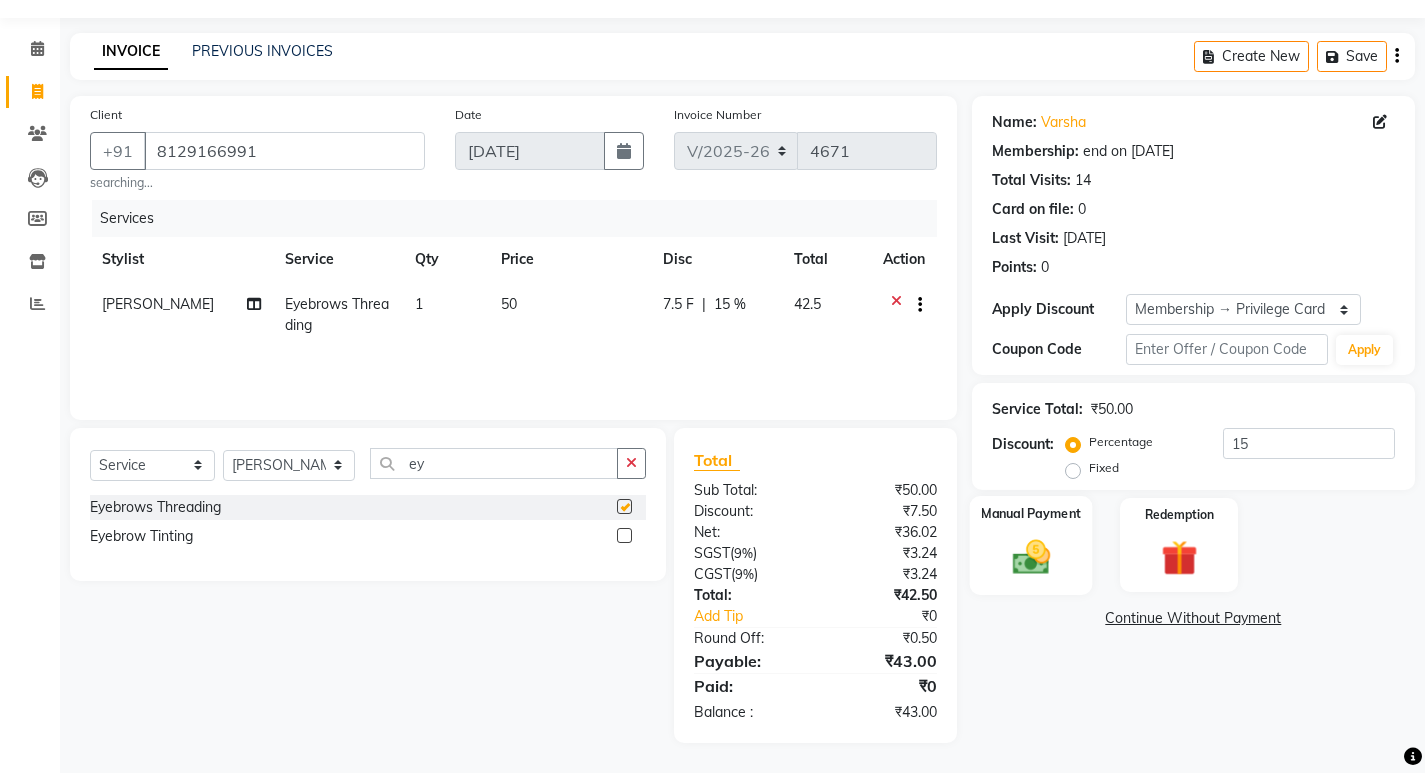 checkbox on "false" 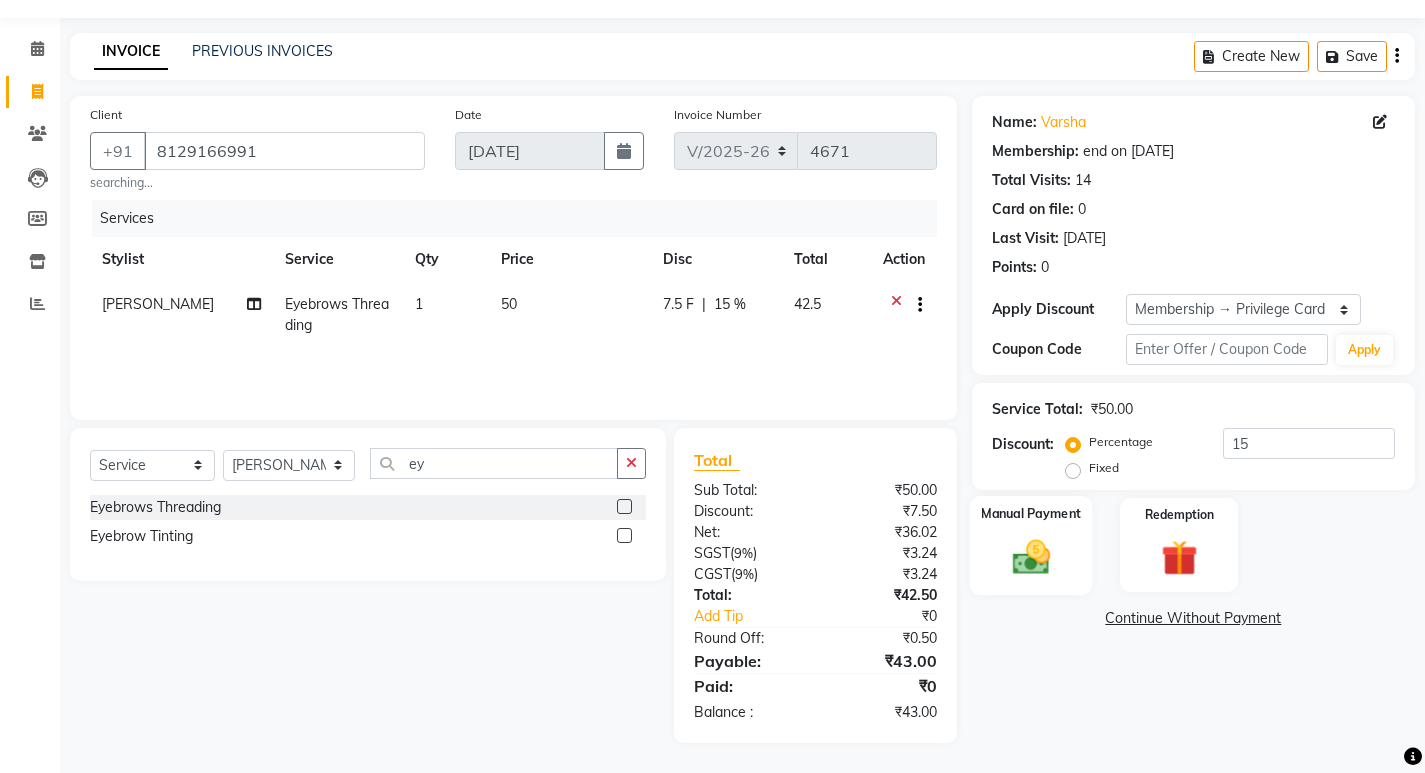 click 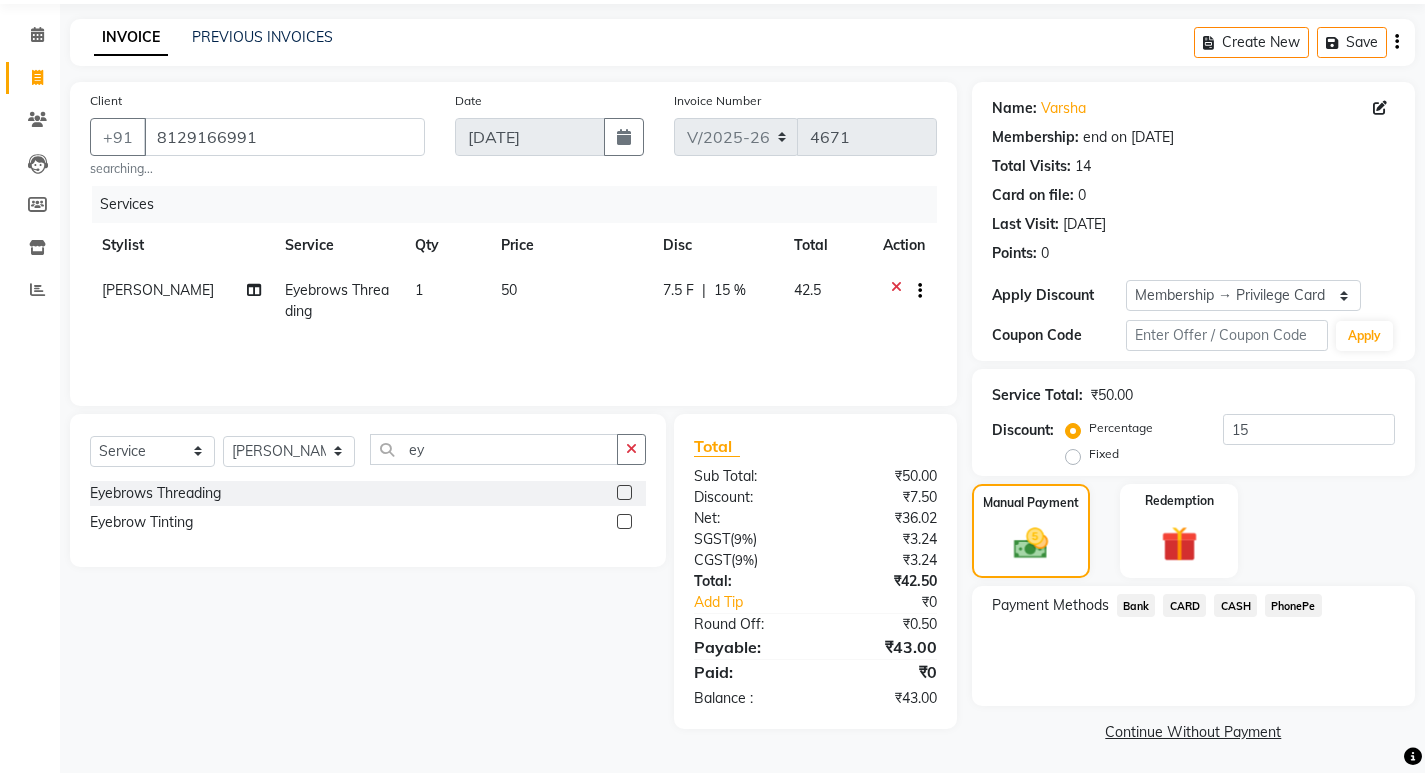 scroll, scrollTop: 72, scrollLeft: 0, axis: vertical 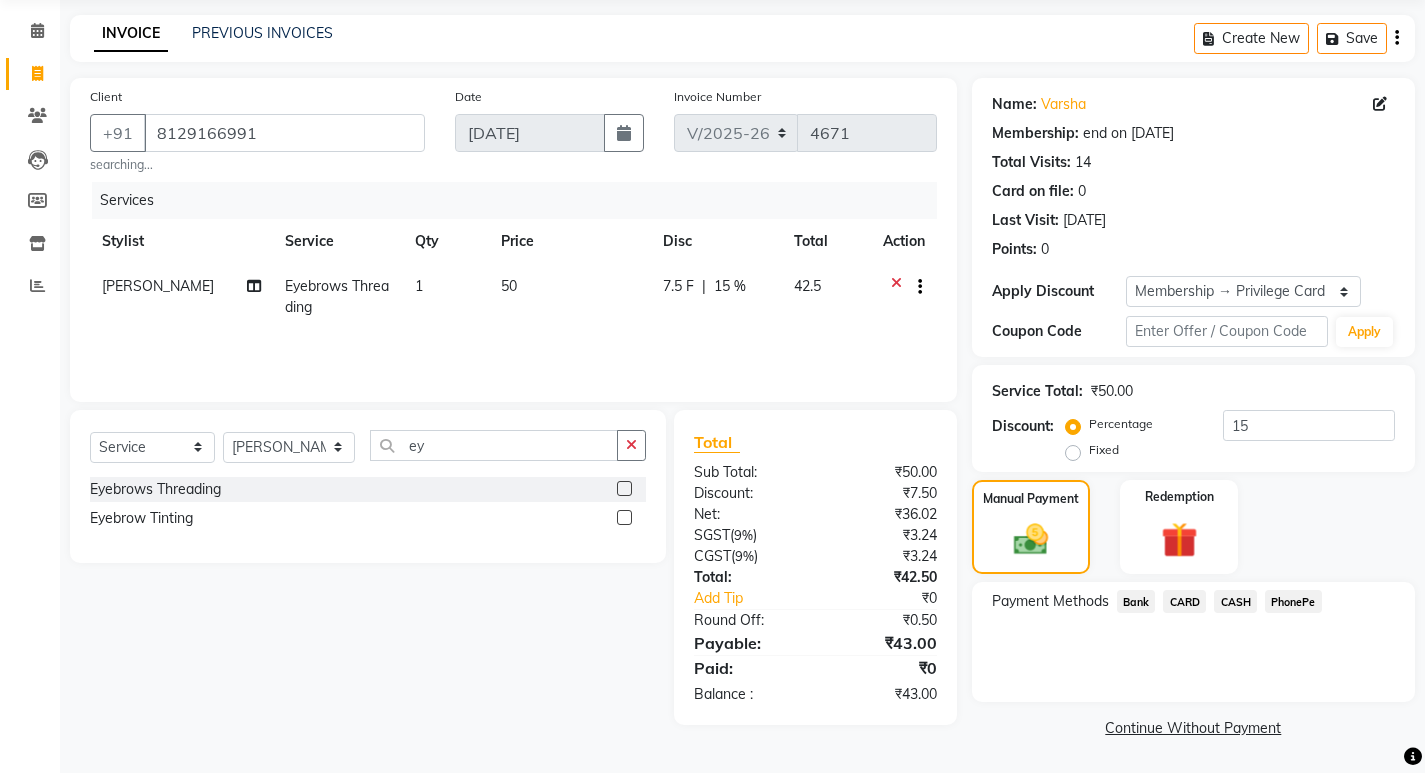 click on "PhonePe" 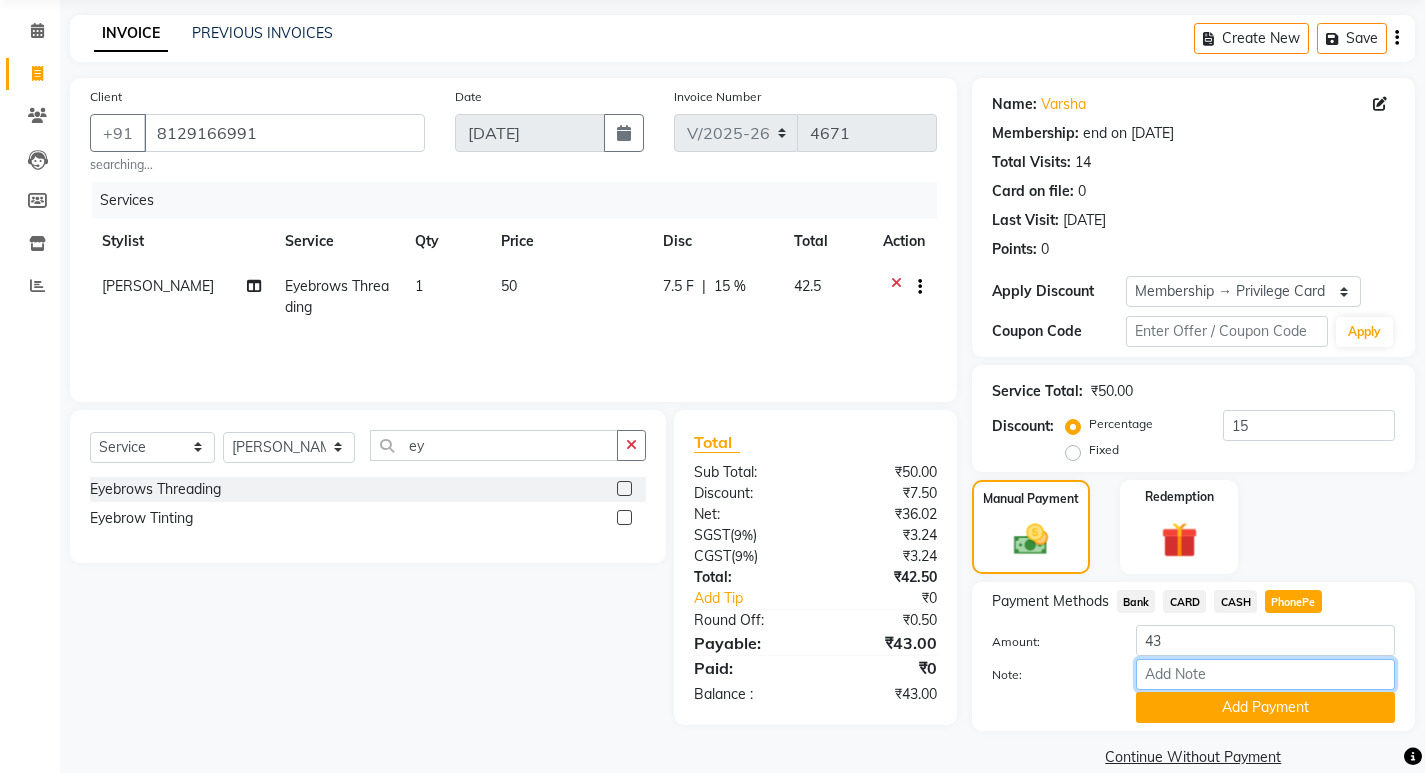 click on "Note:" at bounding box center (1265, 674) 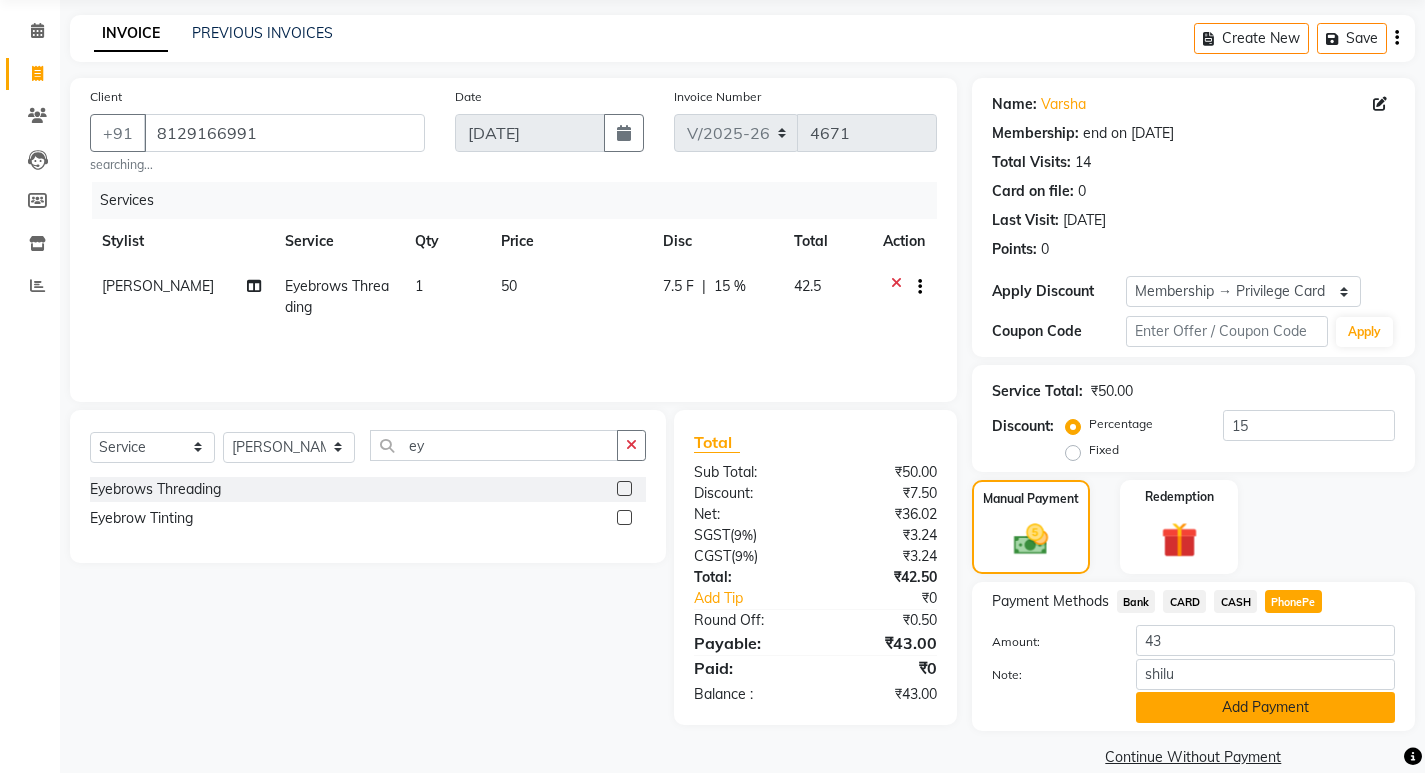 drag, startPoint x: 1252, startPoint y: 712, endPoint x: 1256, endPoint y: 695, distance: 17.464249 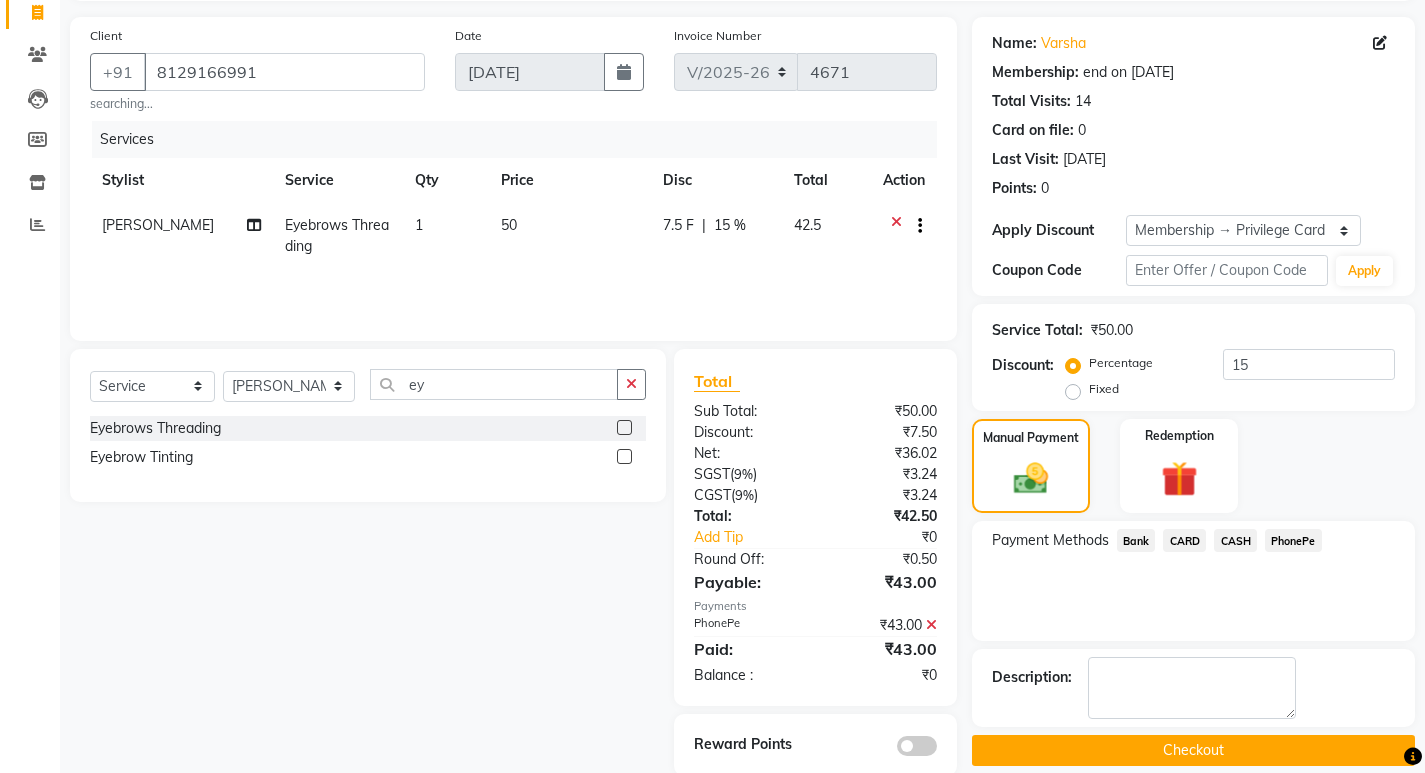 scroll, scrollTop: 166, scrollLeft: 0, axis: vertical 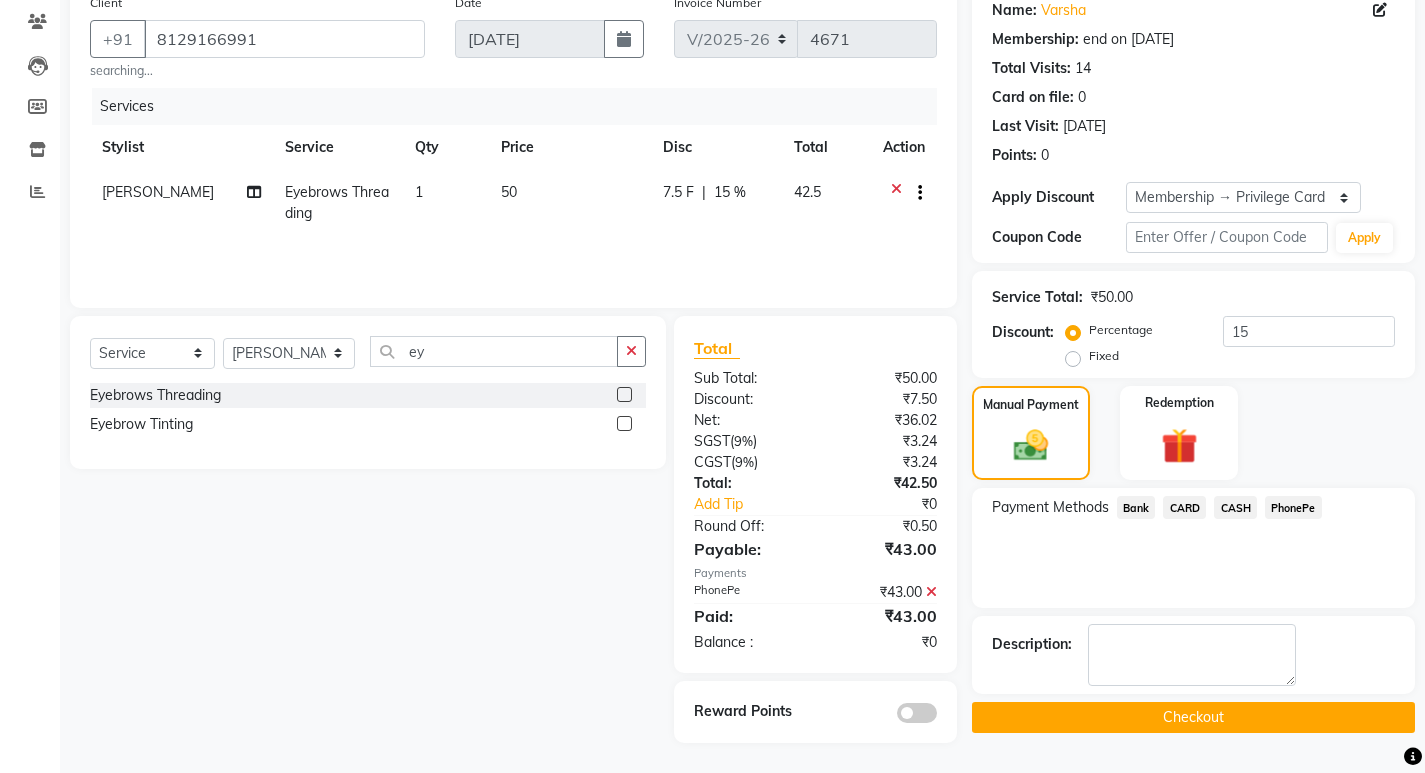 click on "Checkout" 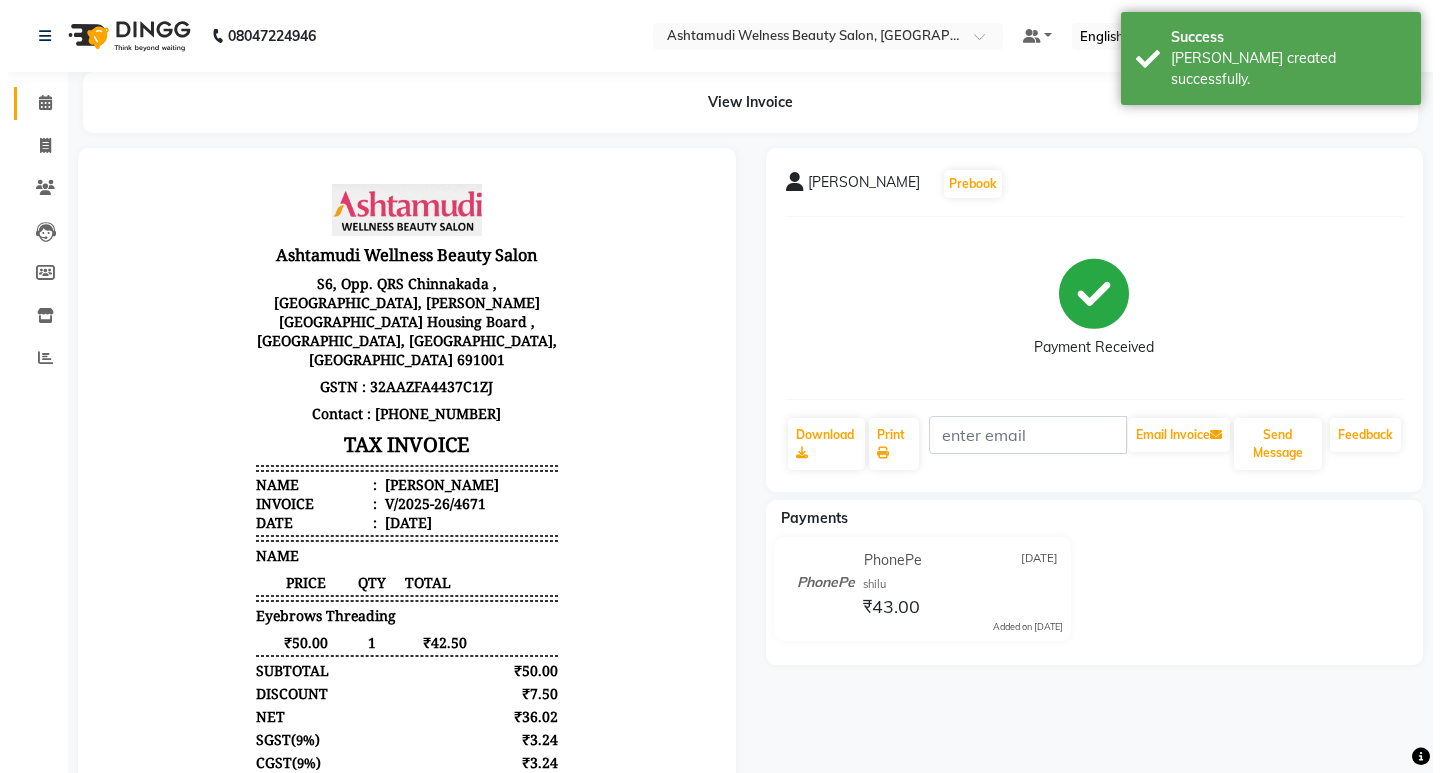 scroll, scrollTop: 0, scrollLeft: 0, axis: both 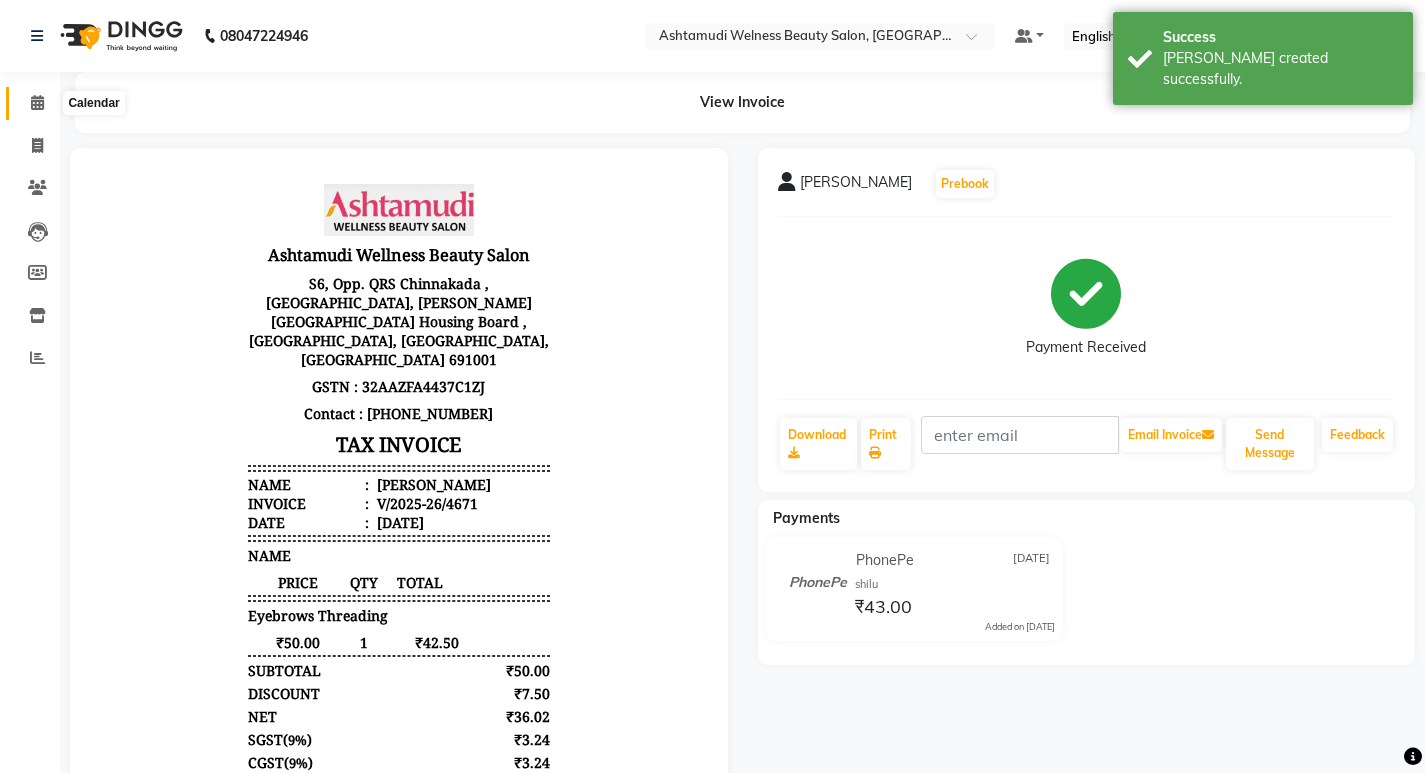 click 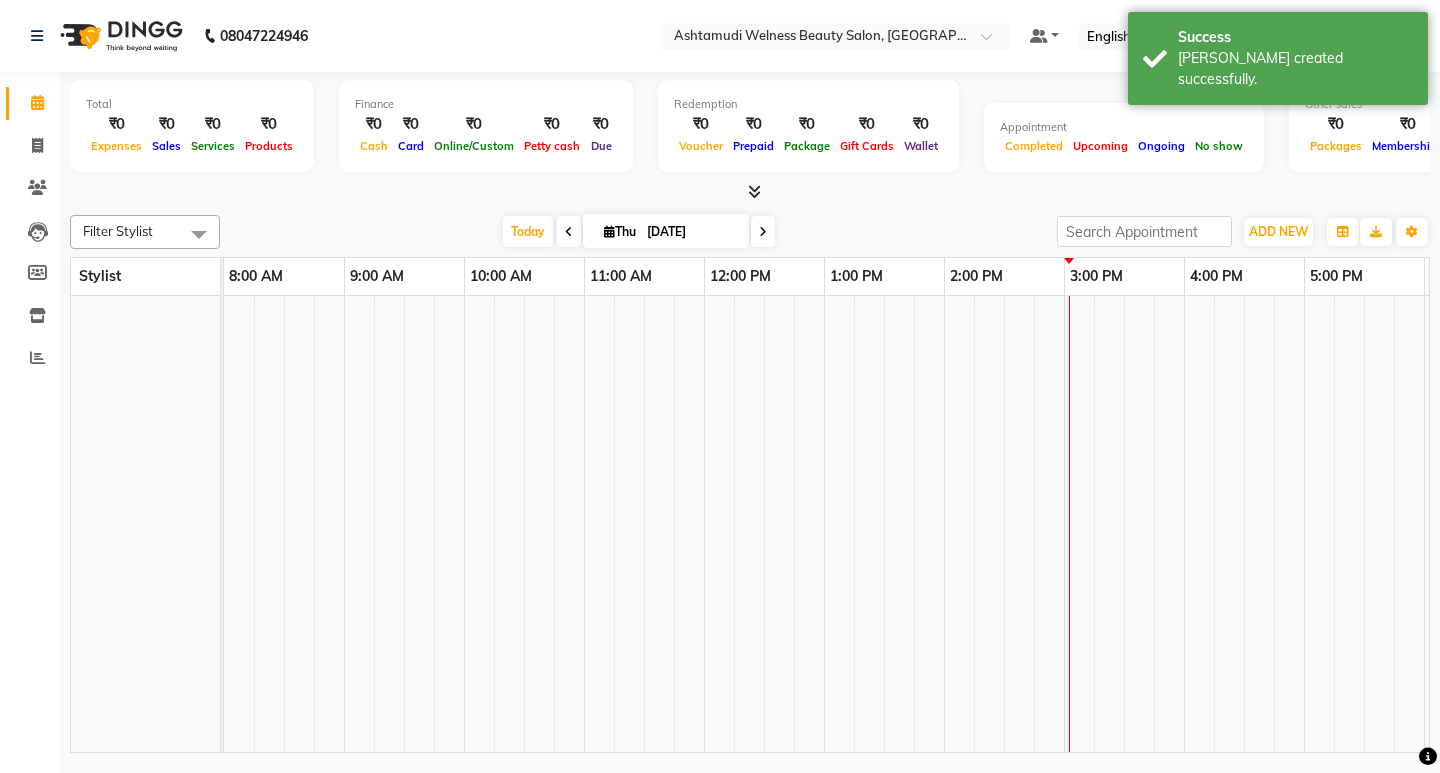 scroll, scrollTop: 0, scrollLeft: 235, axis: horizontal 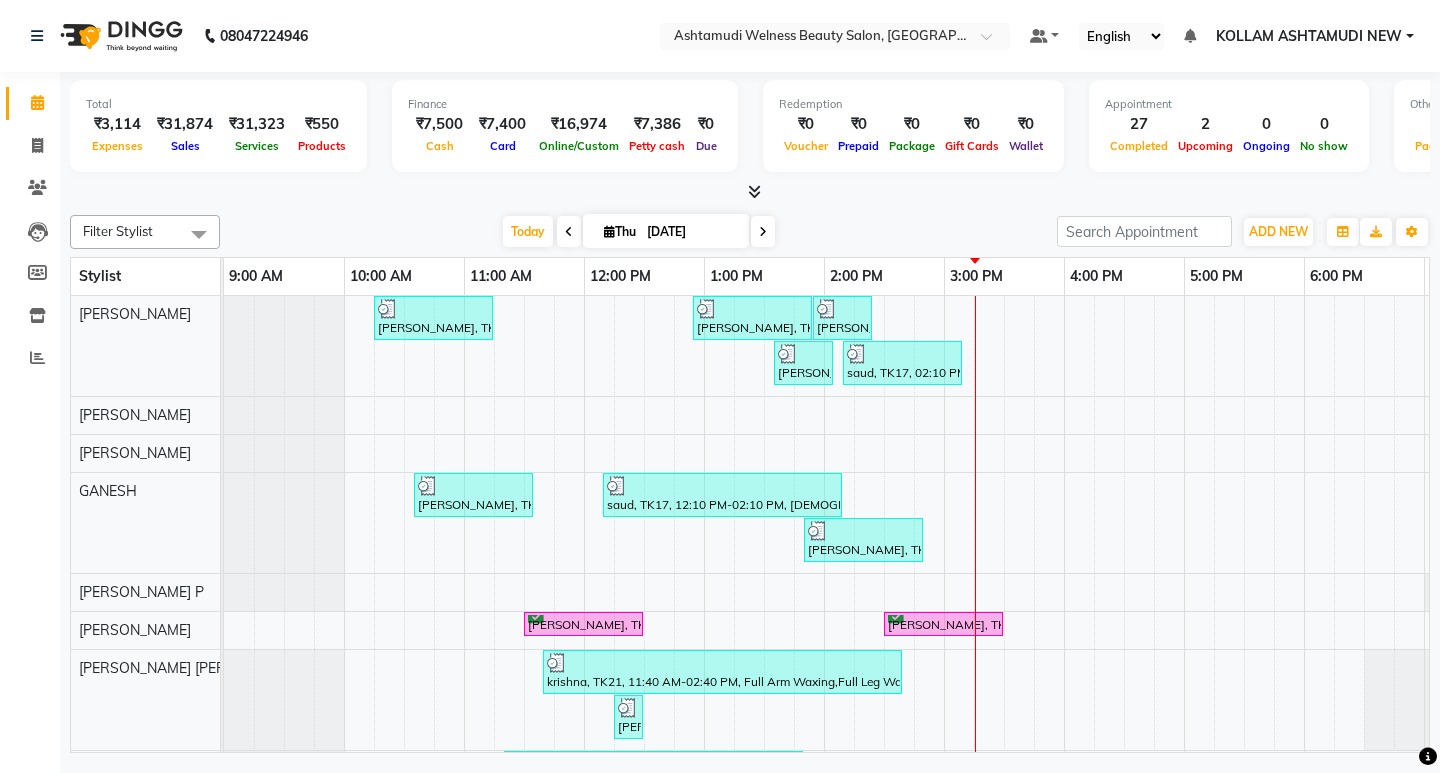 click on "Invoice" 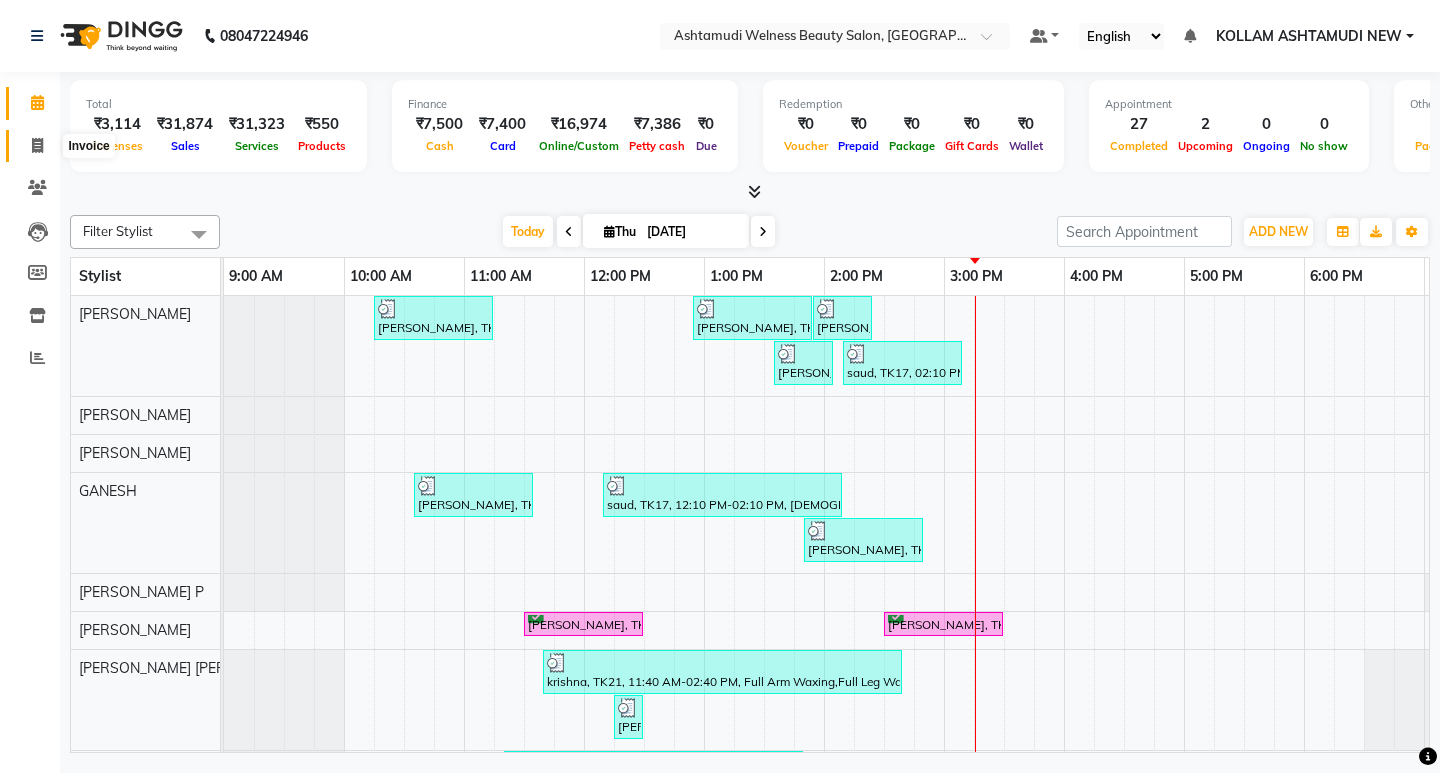 click 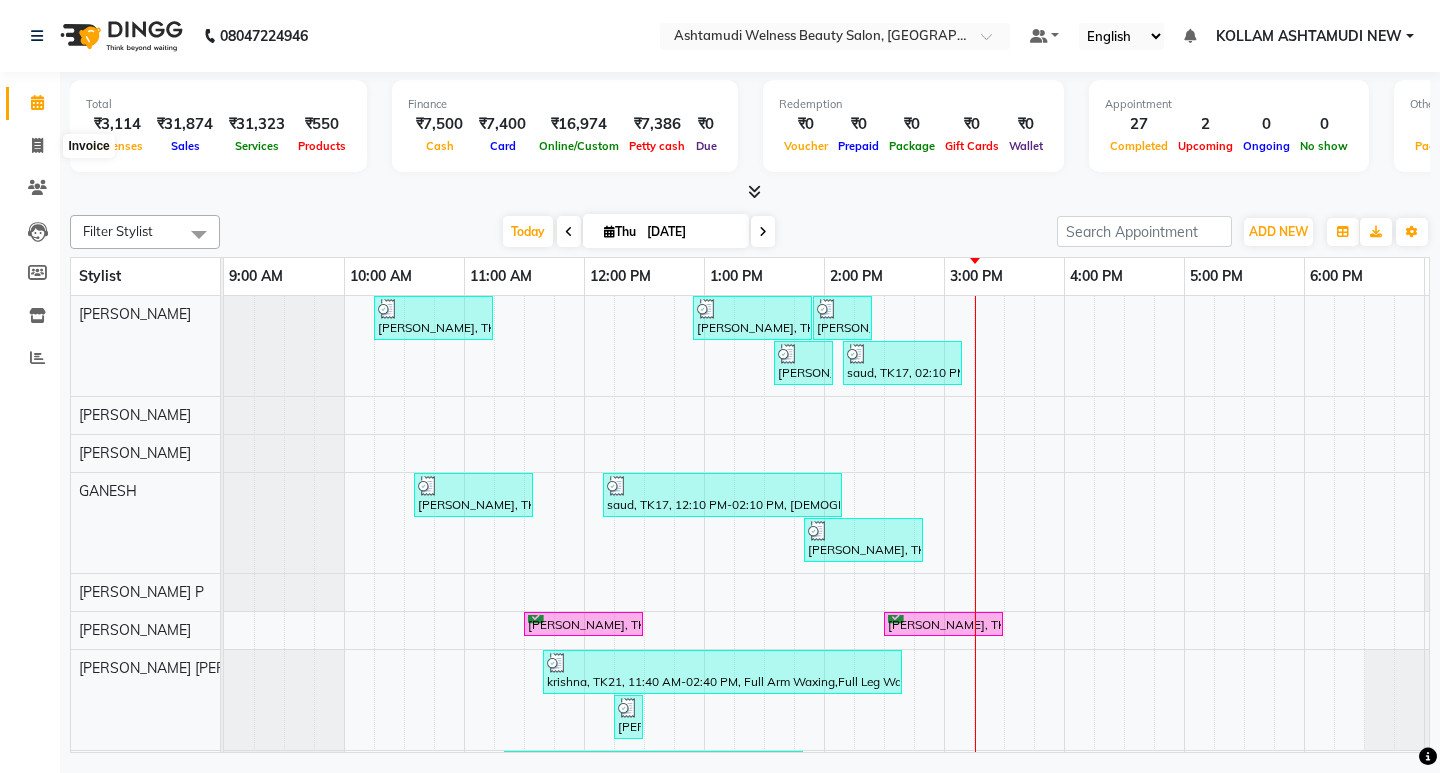 select on "service" 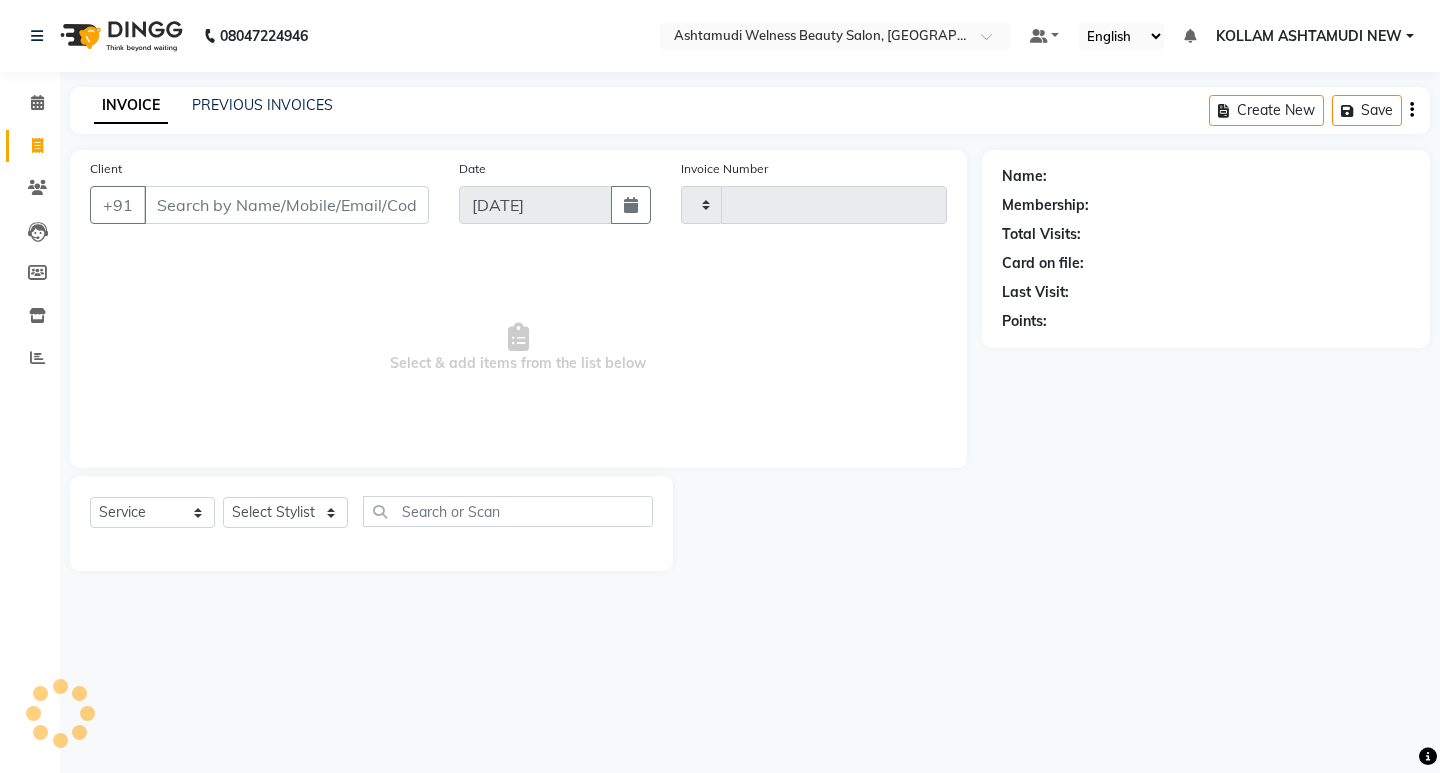 type on "4672" 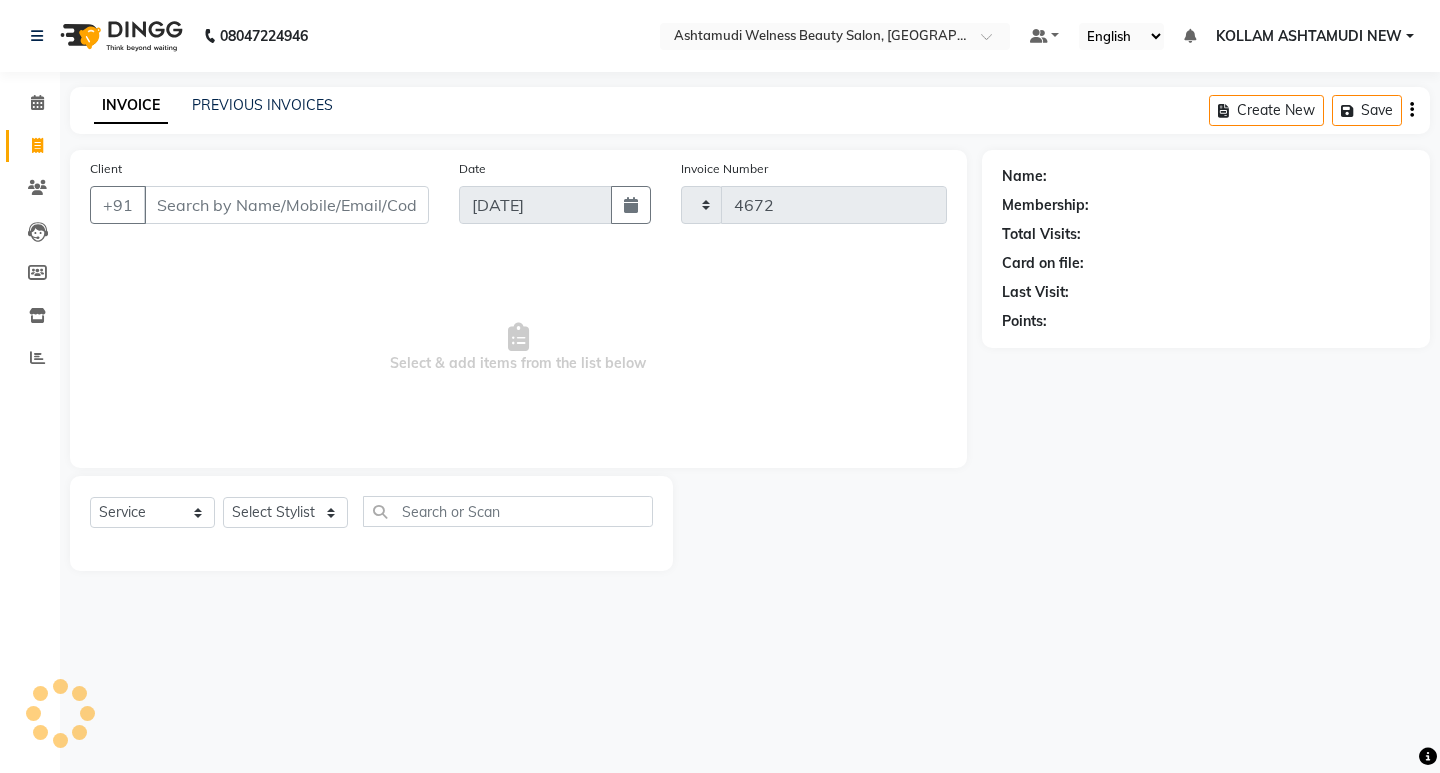 select on "4529" 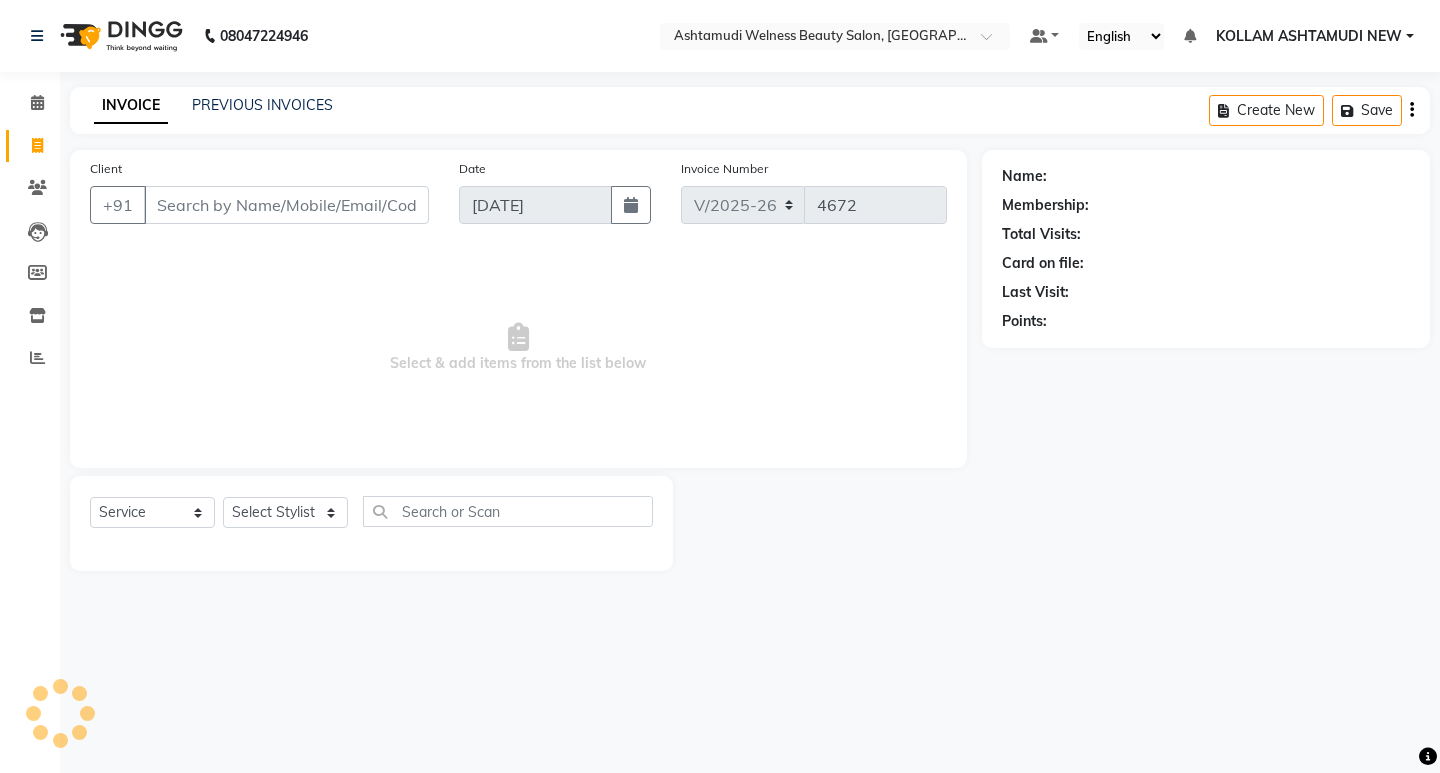 click on "Client" at bounding box center (286, 205) 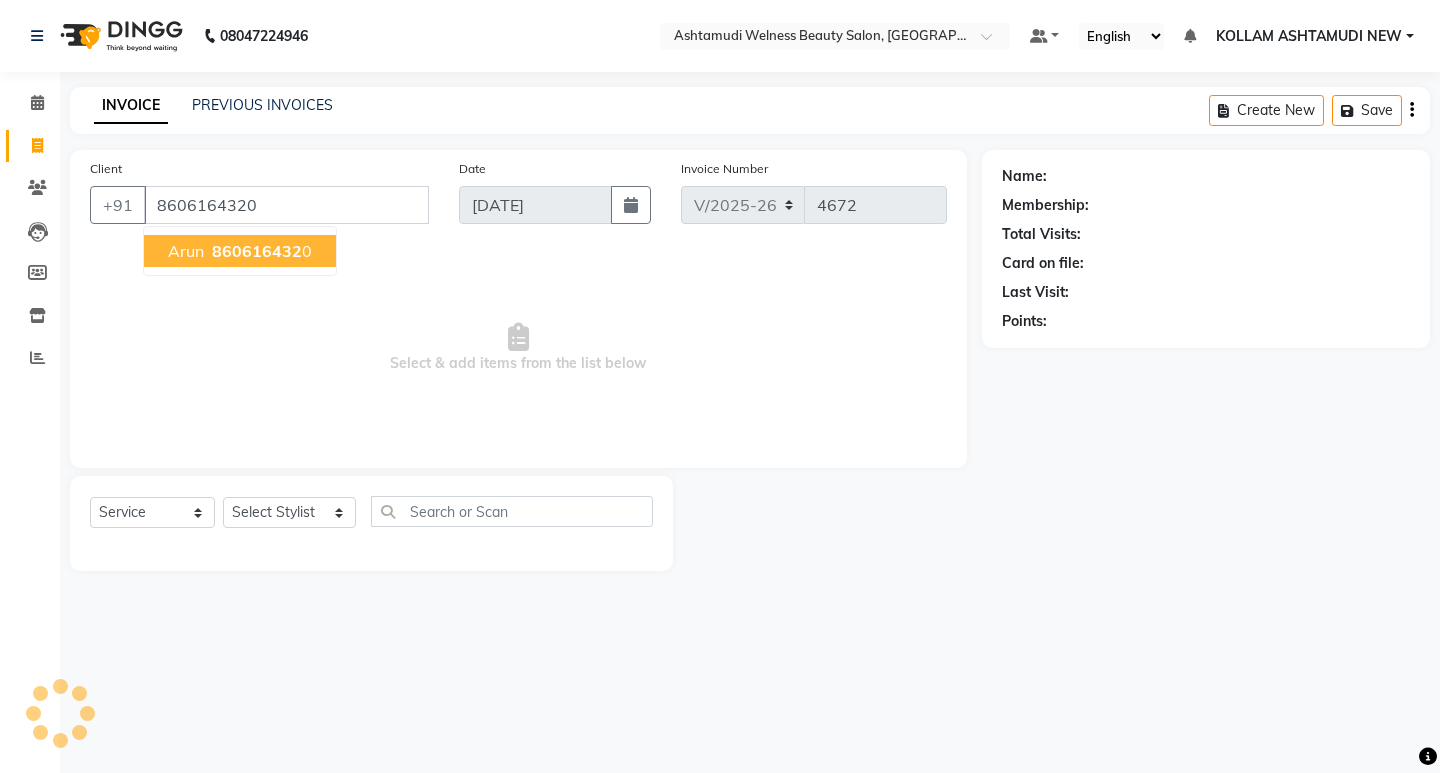 type on "8606164320" 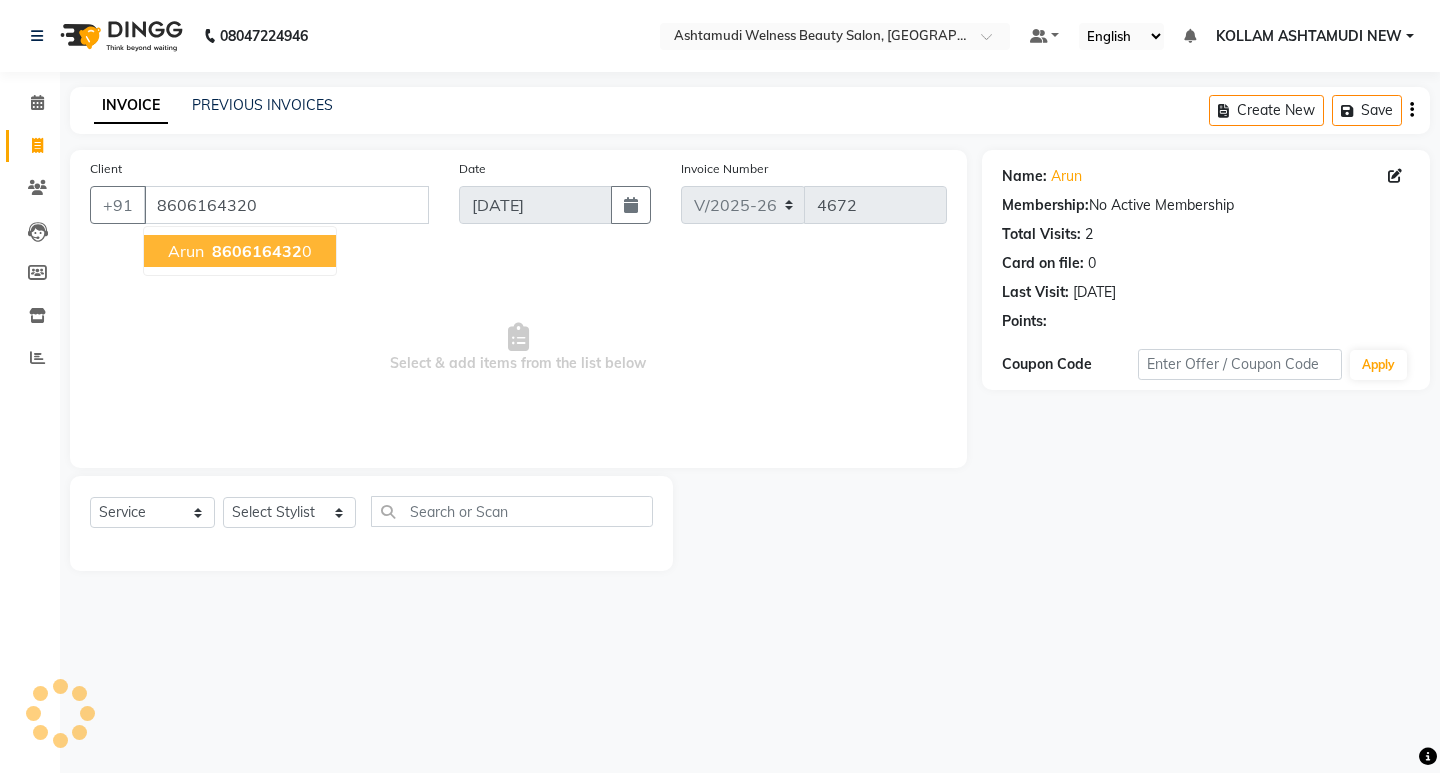 click on "860616432" at bounding box center [257, 251] 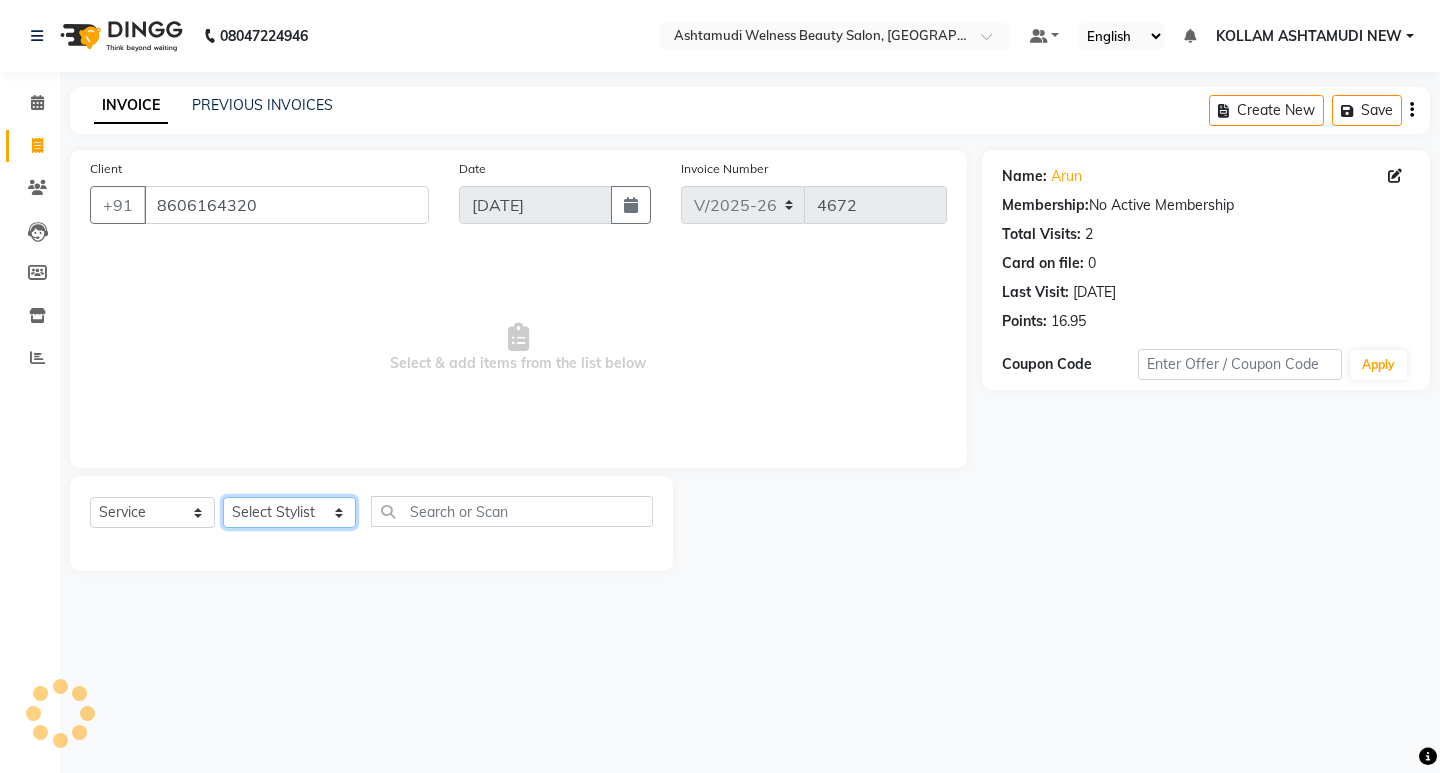 click on "Select Stylist [PERSON_NAME] Admin [PERSON_NAME]  [PERSON_NAME] [PERSON_NAME] [PERSON_NAME]  M [PERSON_NAME]  [PERSON_NAME]  P [PERSON_NAME] ASHTAMUDI KOLLAM ASHTAMUDI NEW  [PERSON_NAME] [PERSON_NAME] [PERSON_NAME]  [PERSON_NAME] [PERSON_NAME] [PERSON_NAME] [PERSON_NAME] [PERSON_NAME] M [PERSON_NAME] SARIGA [PERSON_NAME] [PERSON_NAME] [PERSON_NAME] [PERSON_NAME] [PERSON_NAME] S" 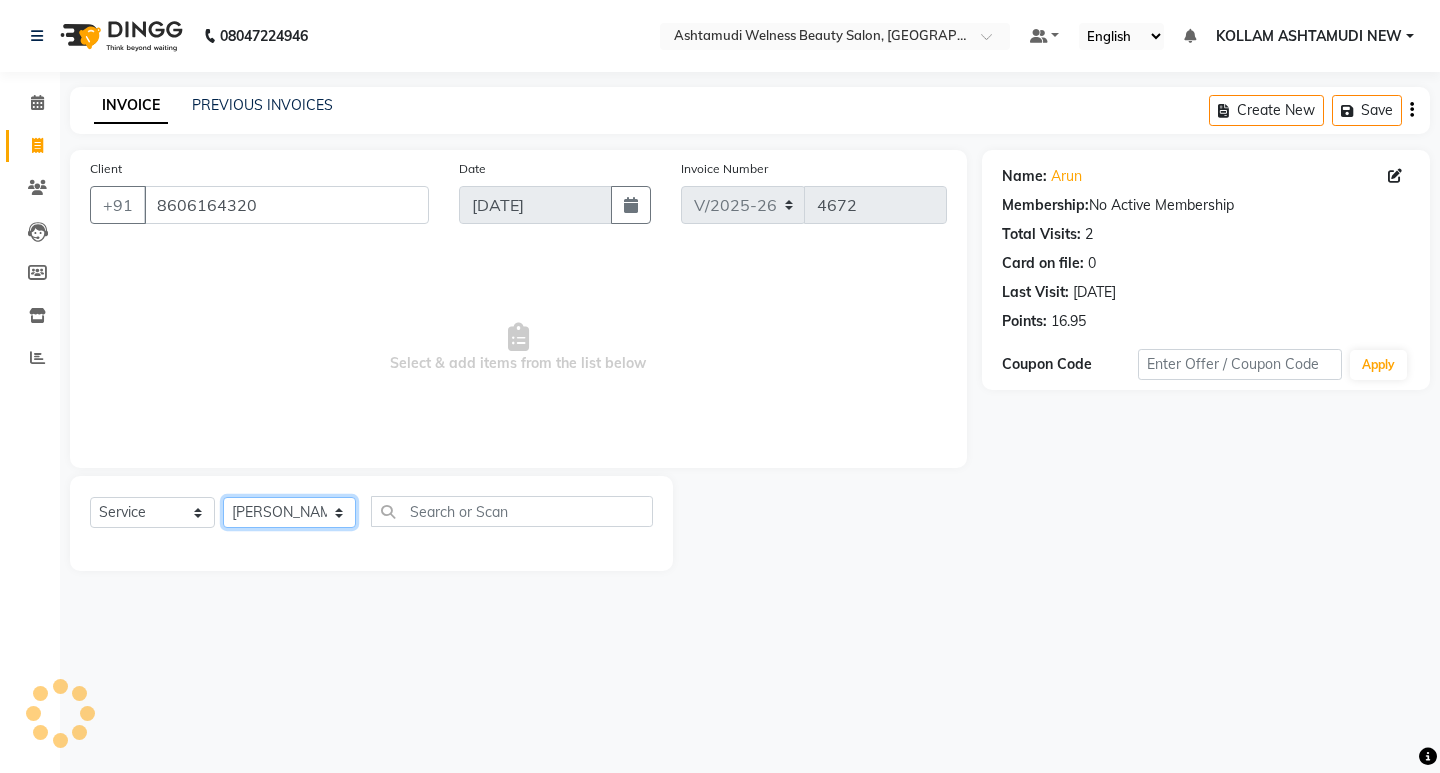 click on "Select Stylist [PERSON_NAME] Admin [PERSON_NAME]  [PERSON_NAME] [PERSON_NAME] [PERSON_NAME]  M [PERSON_NAME]  [PERSON_NAME]  P [PERSON_NAME] ASHTAMUDI KOLLAM ASHTAMUDI NEW  [PERSON_NAME] [PERSON_NAME] [PERSON_NAME]  [PERSON_NAME] [PERSON_NAME] [PERSON_NAME] [PERSON_NAME] [PERSON_NAME] M [PERSON_NAME] SARIGA [PERSON_NAME] [PERSON_NAME] [PERSON_NAME] [PERSON_NAME] [PERSON_NAME] S" 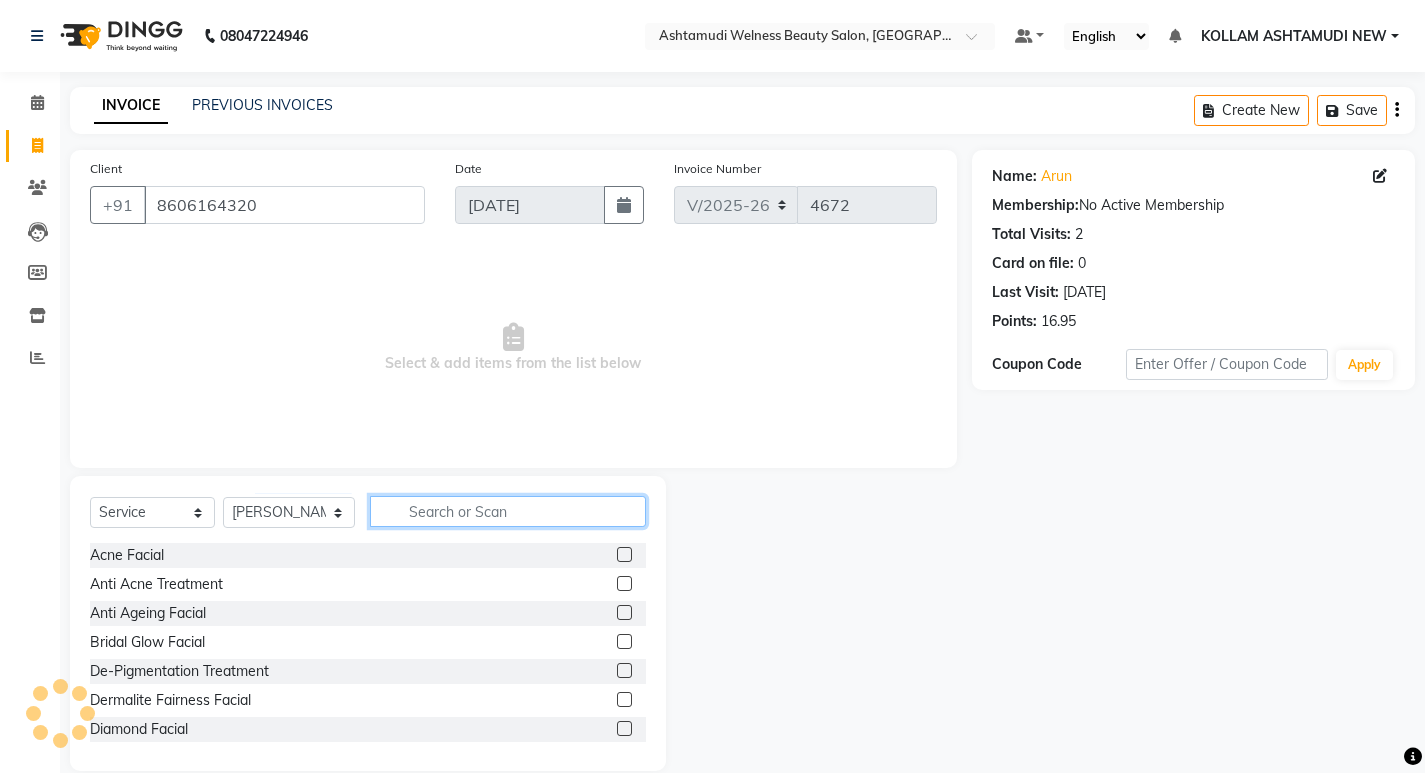 click 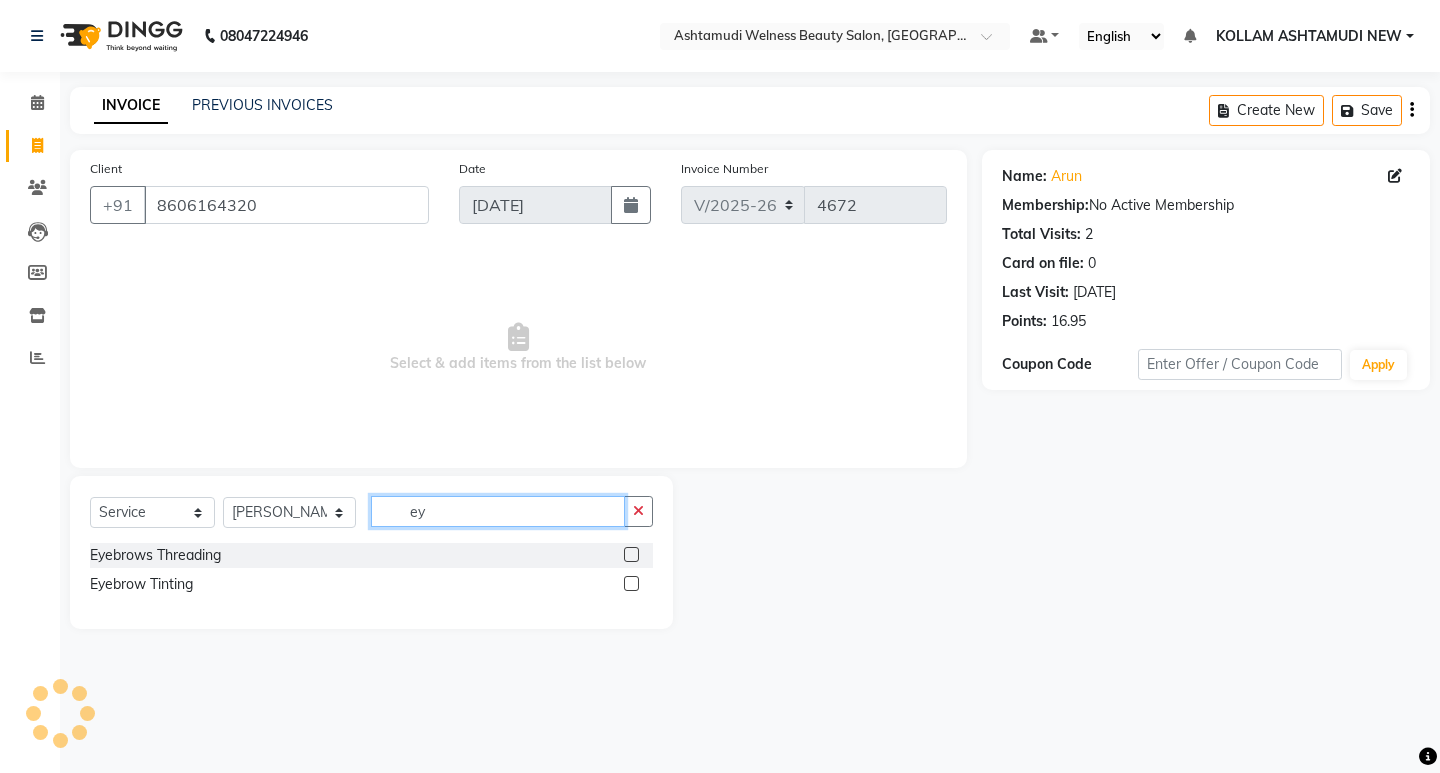 type on "ey" 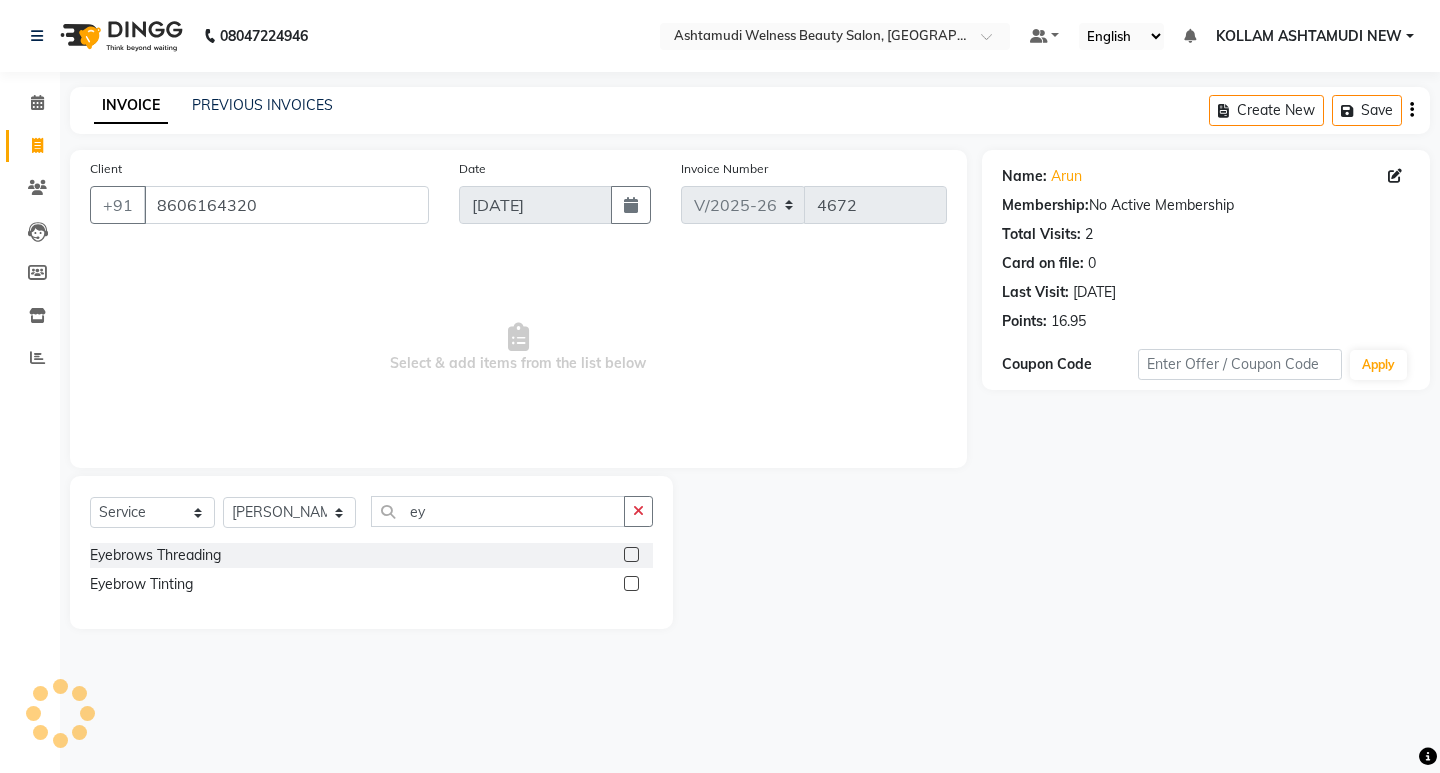 click 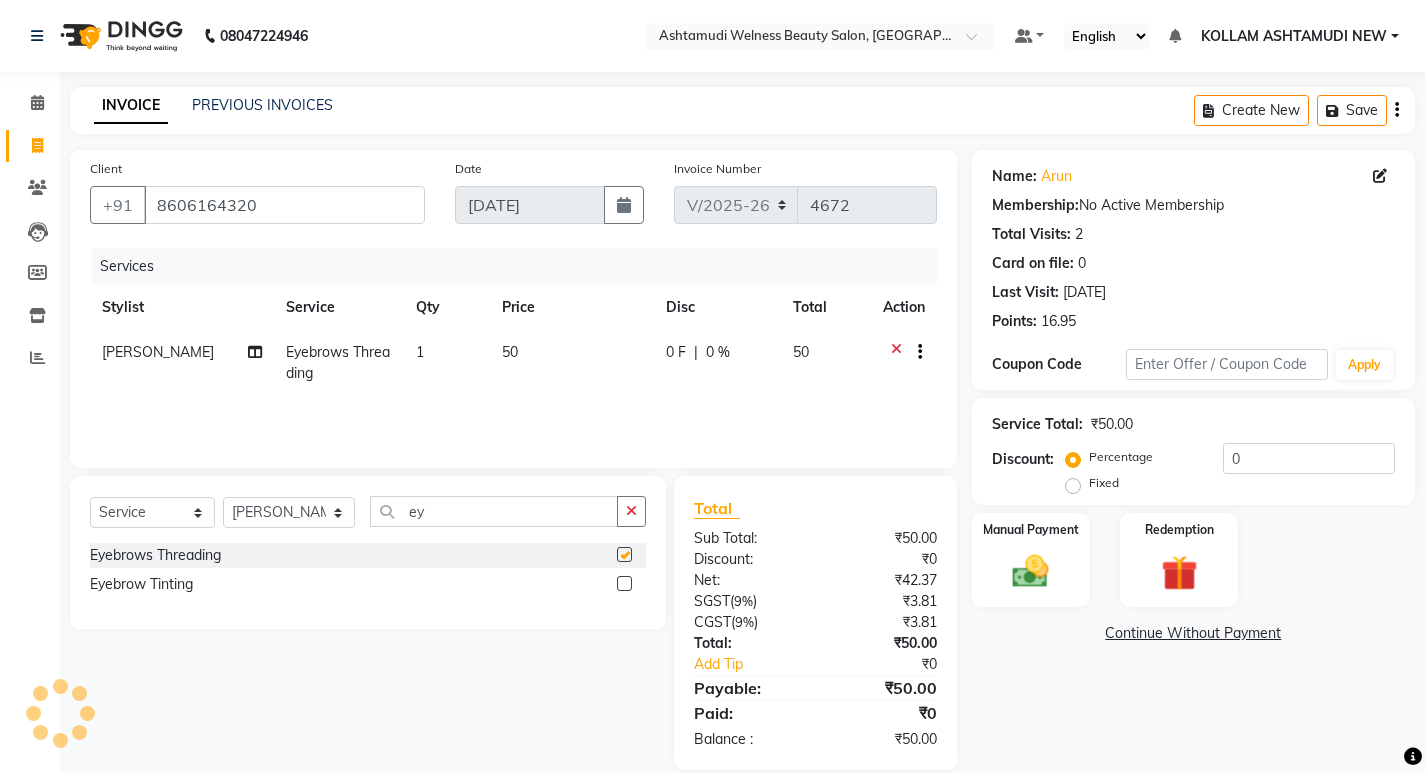 checkbox on "false" 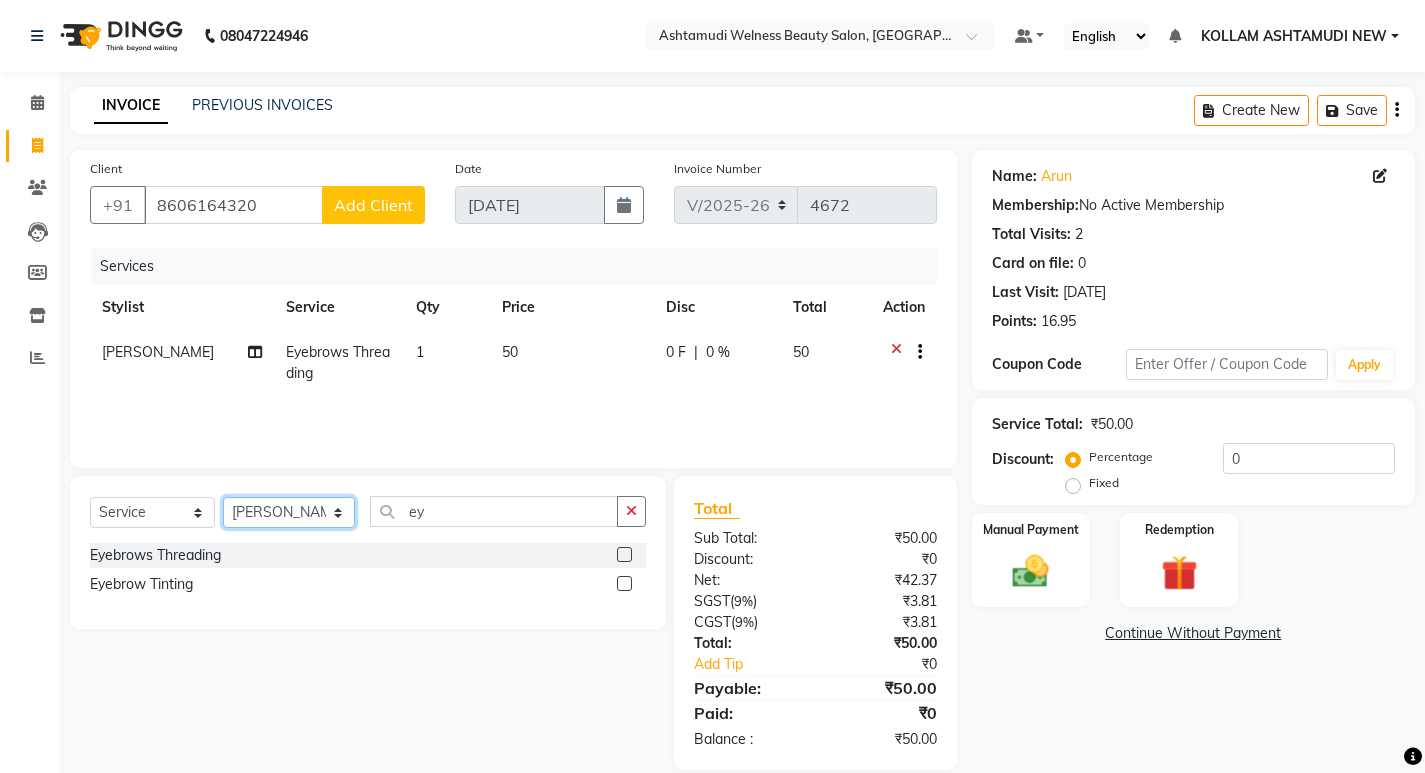 click on "Select Stylist [PERSON_NAME] Admin [PERSON_NAME]  [PERSON_NAME] [PERSON_NAME] [PERSON_NAME]  M [PERSON_NAME]  [PERSON_NAME]  P [PERSON_NAME] ASHTAMUDI KOLLAM ASHTAMUDI NEW  [PERSON_NAME] [PERSON_NAME] [PERSON_NAME]  [PERSON_NAME] [PERSON_NAME] [PERSON_NAME] [PERSON_NAME] [PERSON_NAME] M [PERSON_NAME] SARIGA [PERSON_NAME] [PERSON_NAME] [PERSON_NAME] [PERSON_NAME] [PERSON_NAME] S" 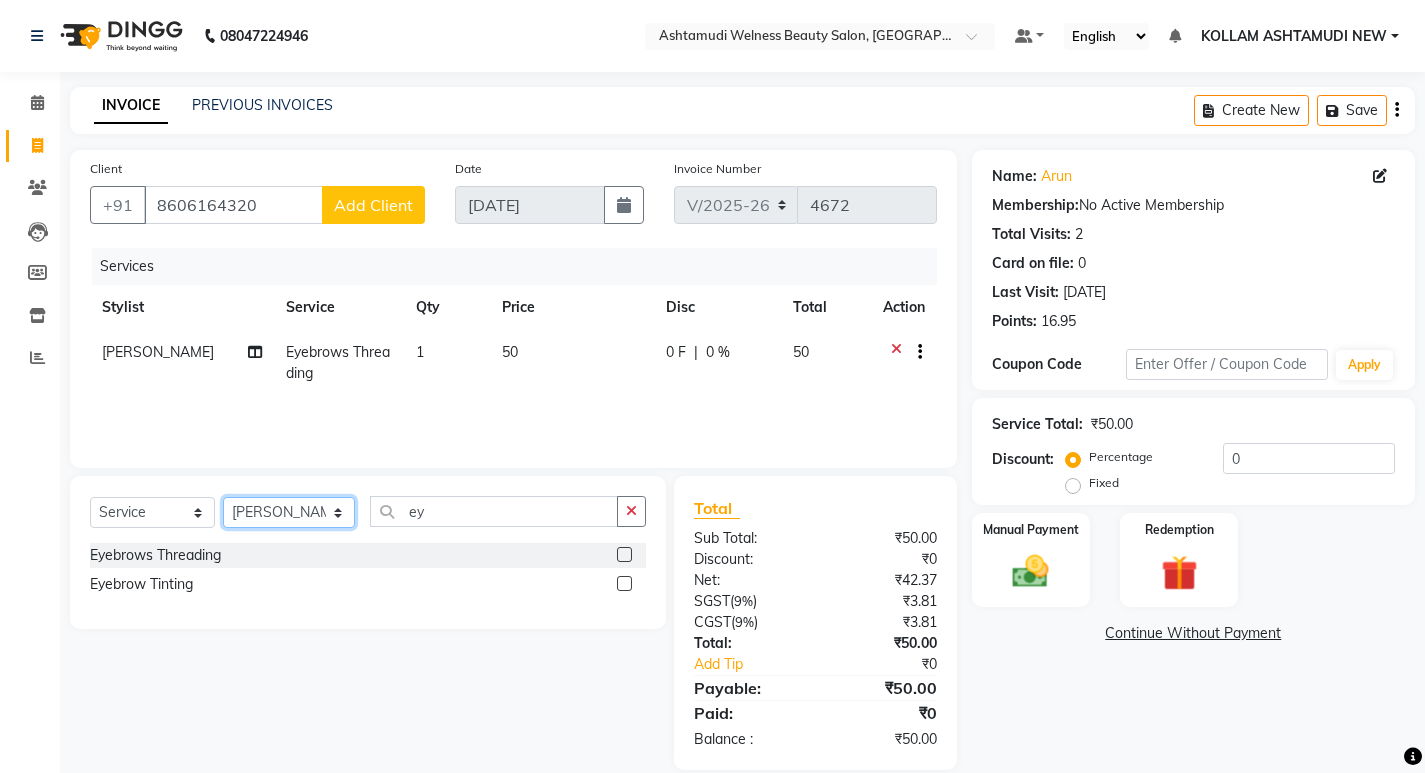 select on "28655" 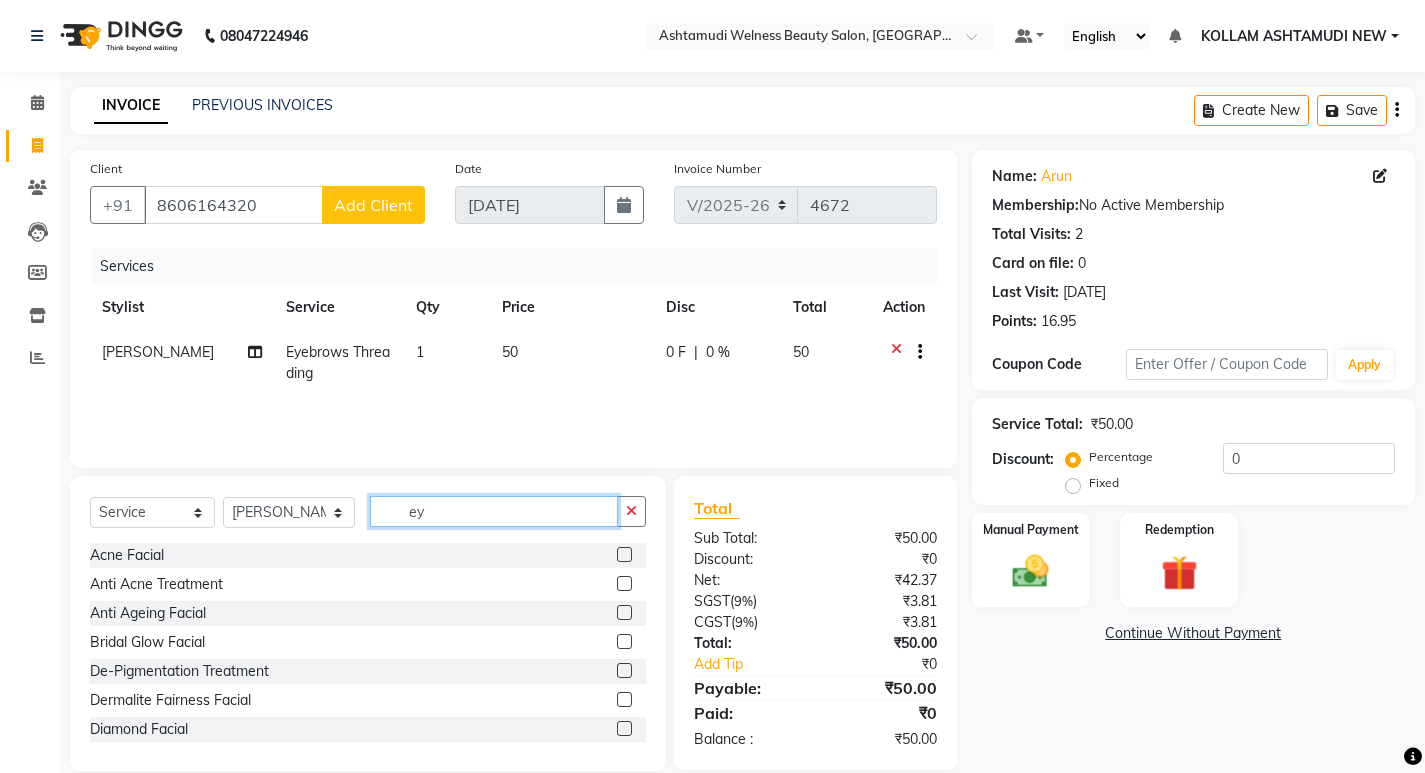 click on "ey" 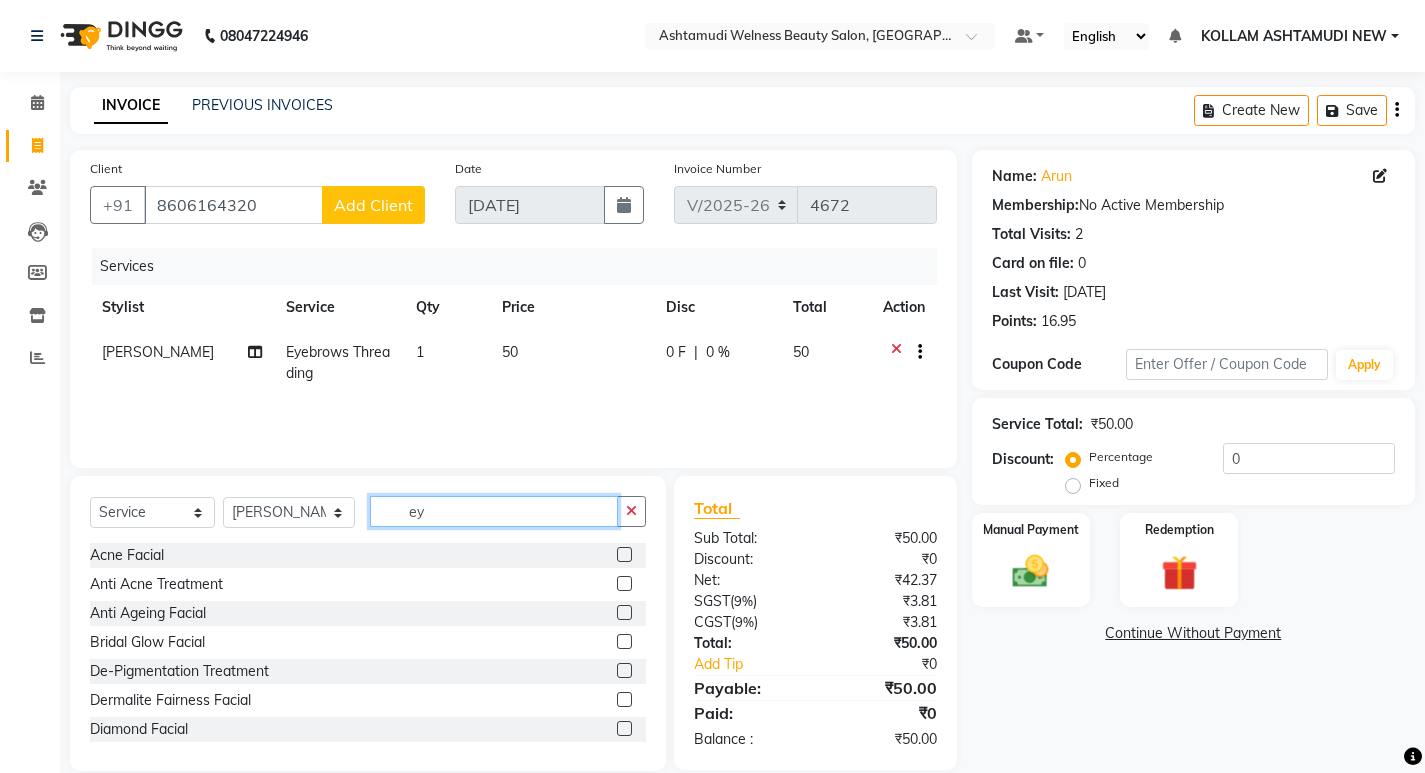 type on "e" 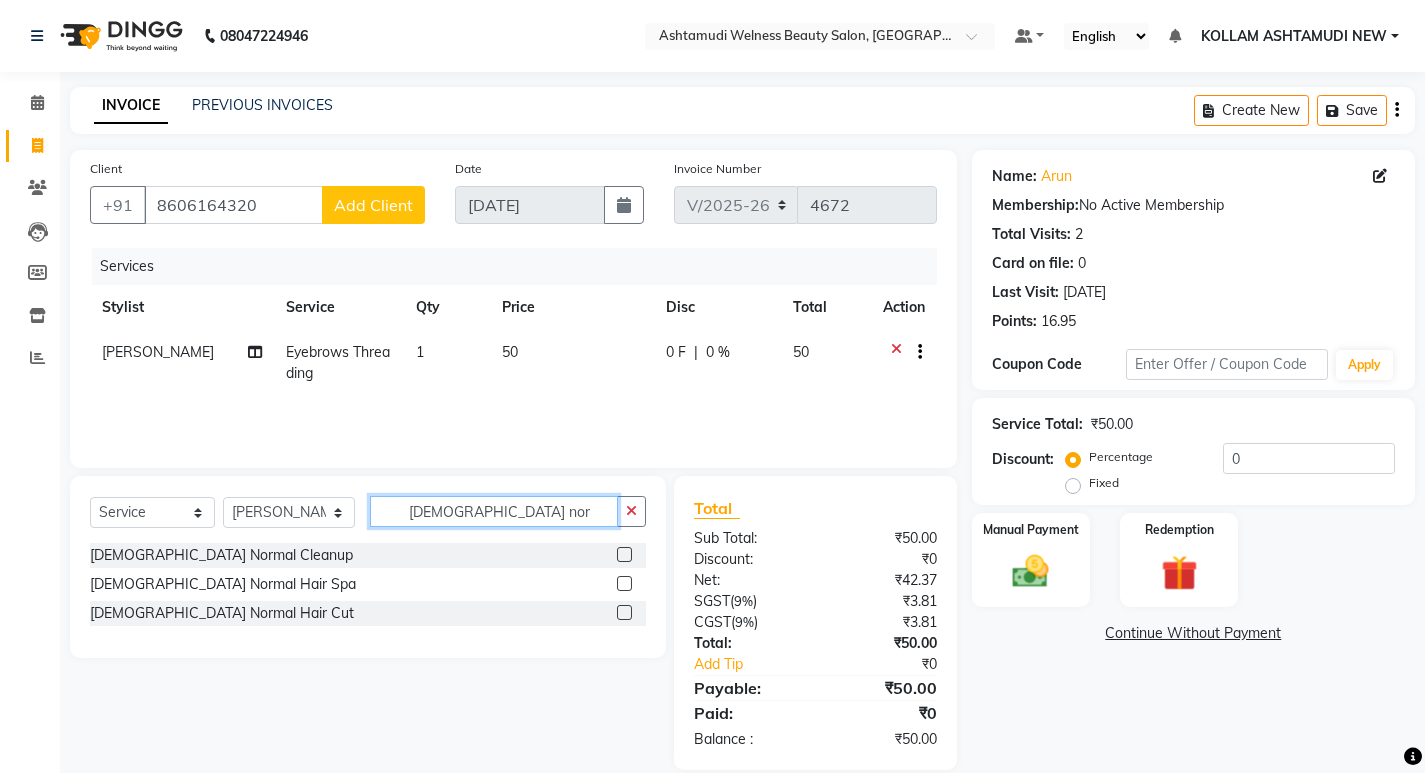 type on "[DEMOGRAPHIC_DATA] nor" 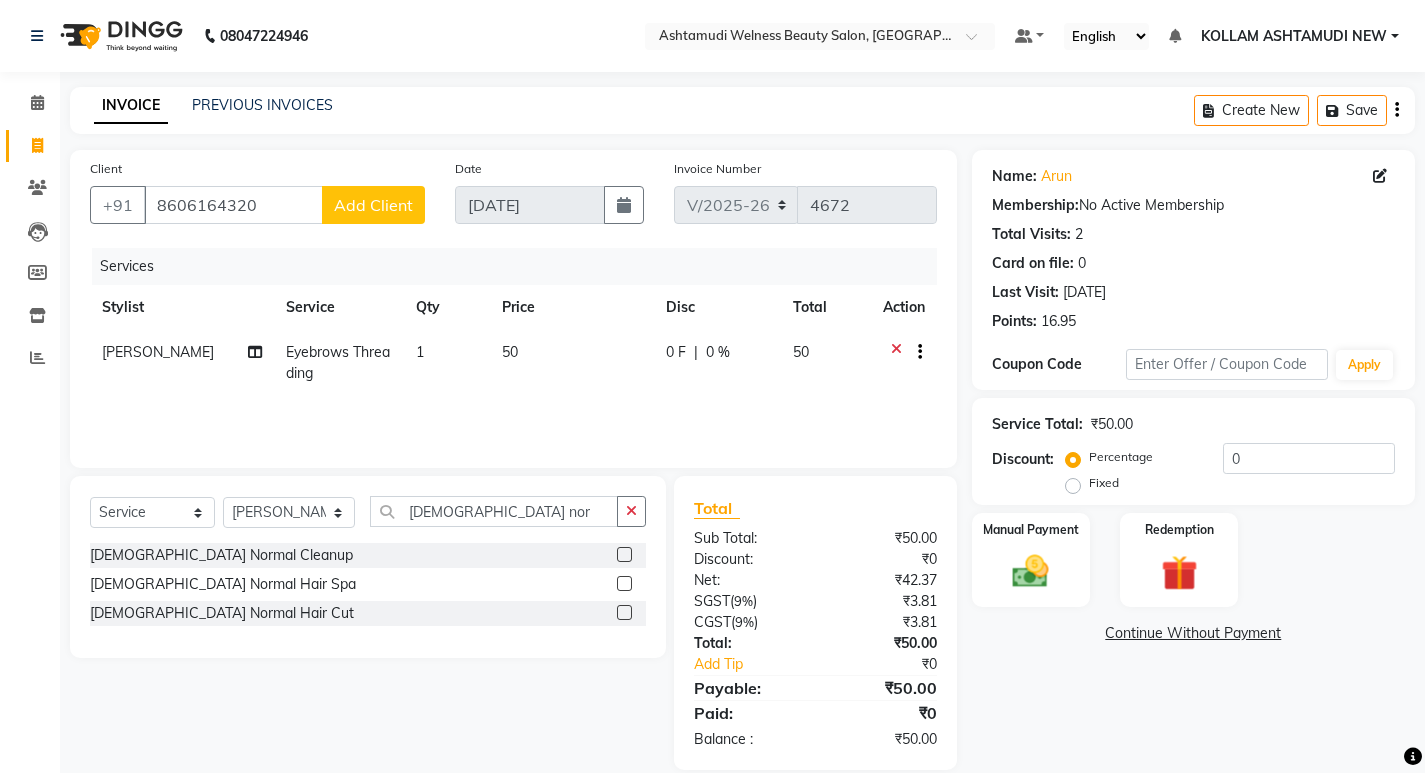 click 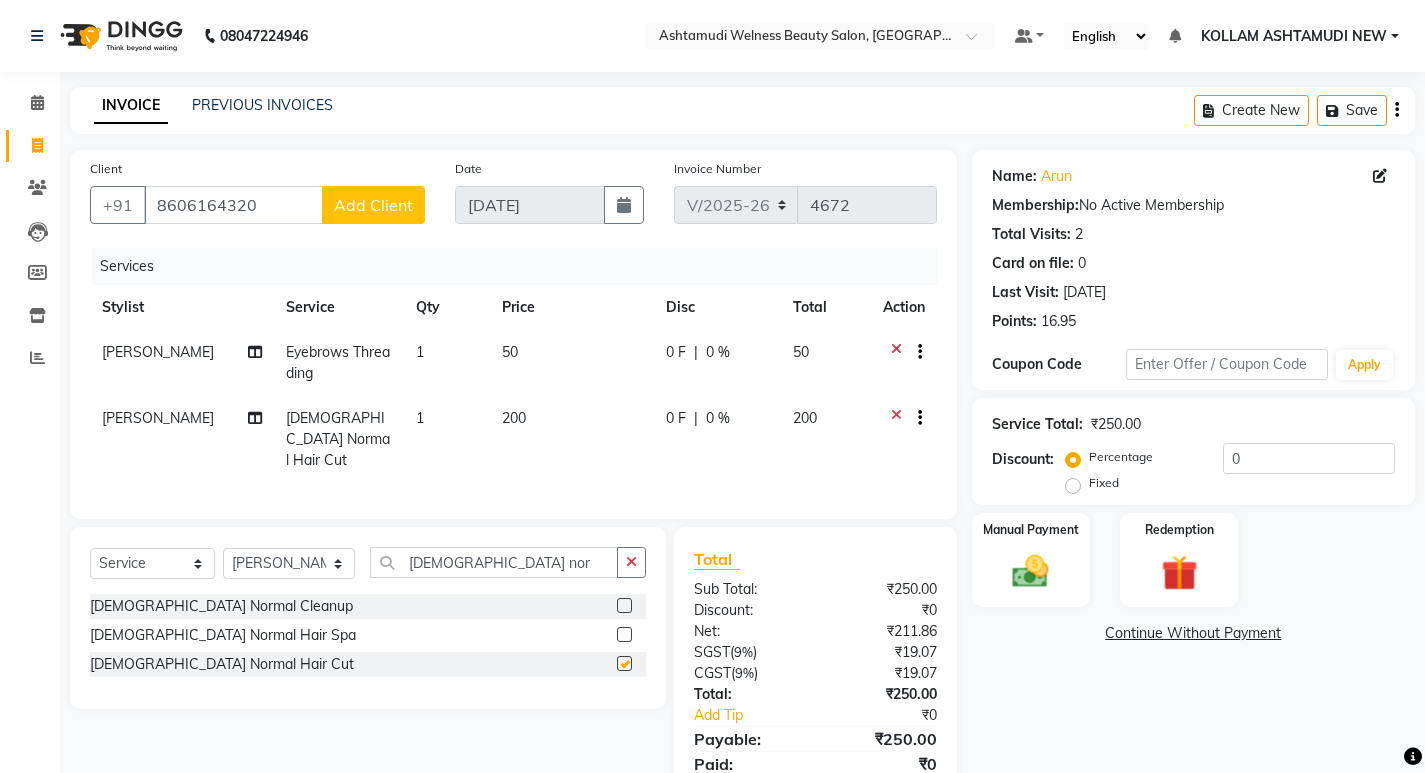 checkbox on "false" 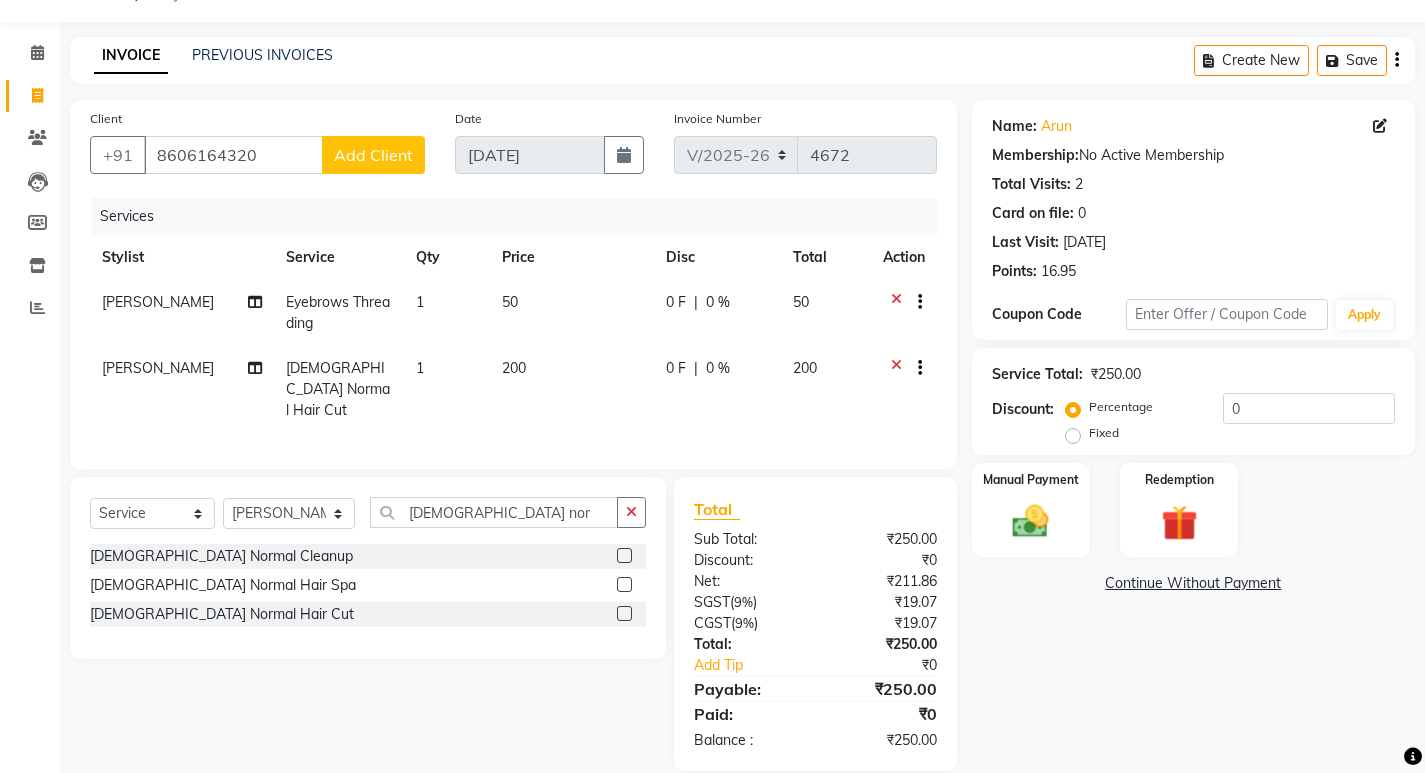 scroll, scrollTop: 72, scrollLeft: 0, axis: vertical 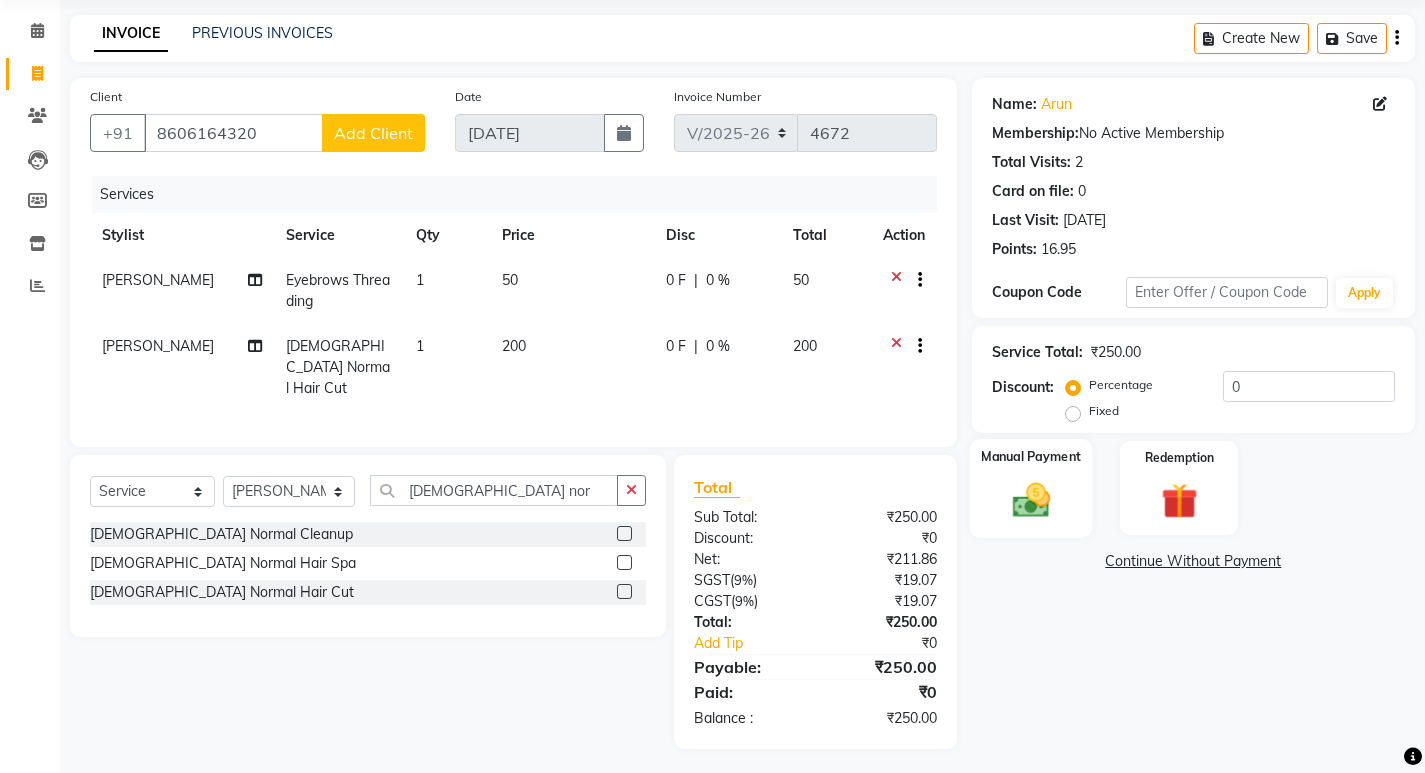 click 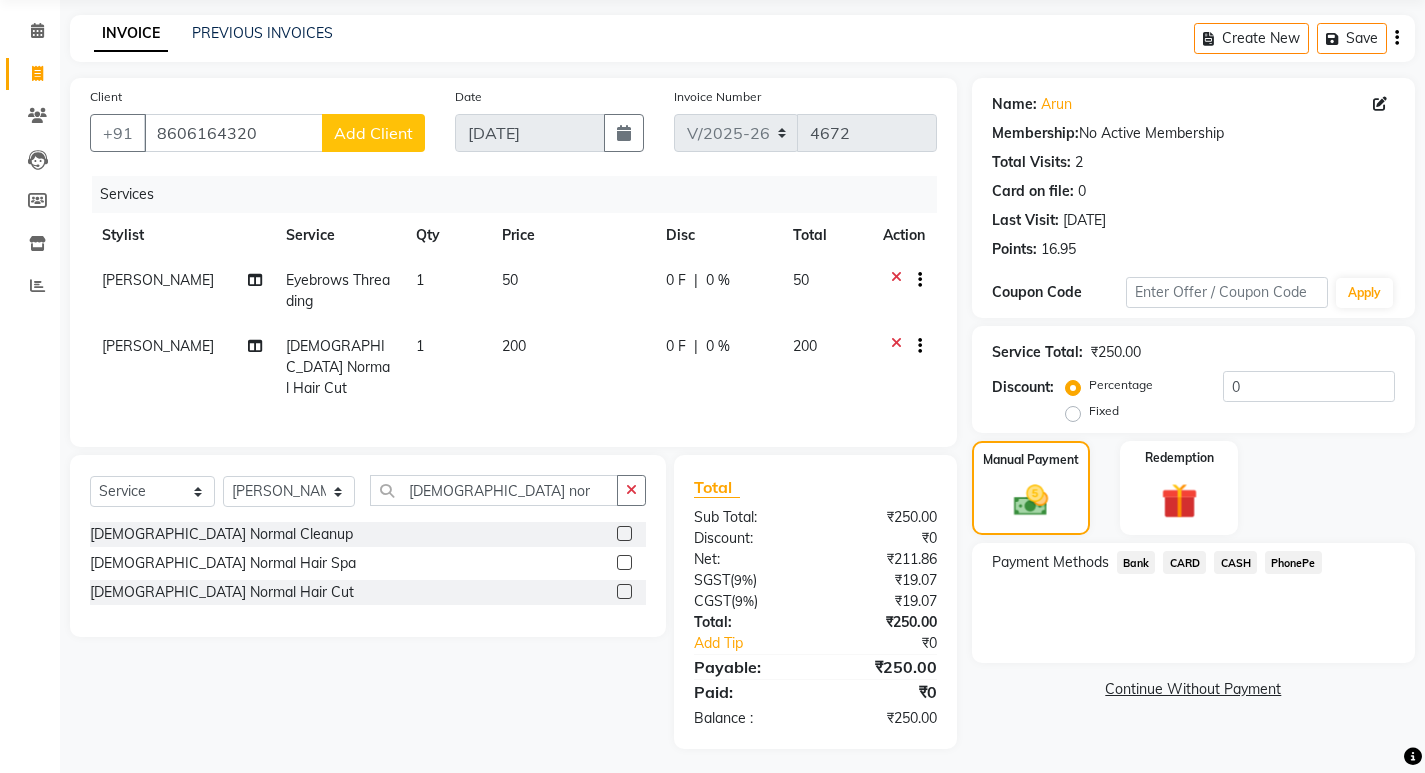 click on "PhonePe" 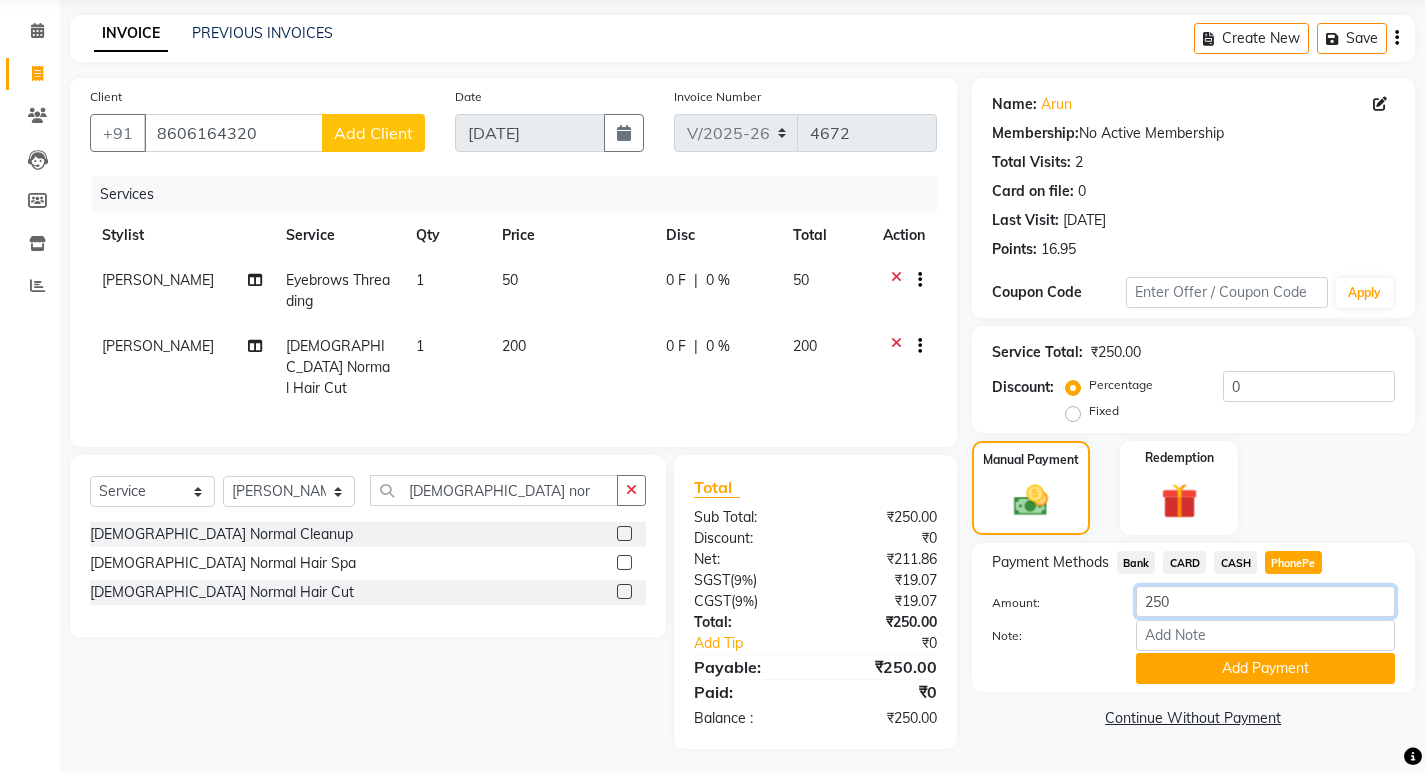 click on "250" 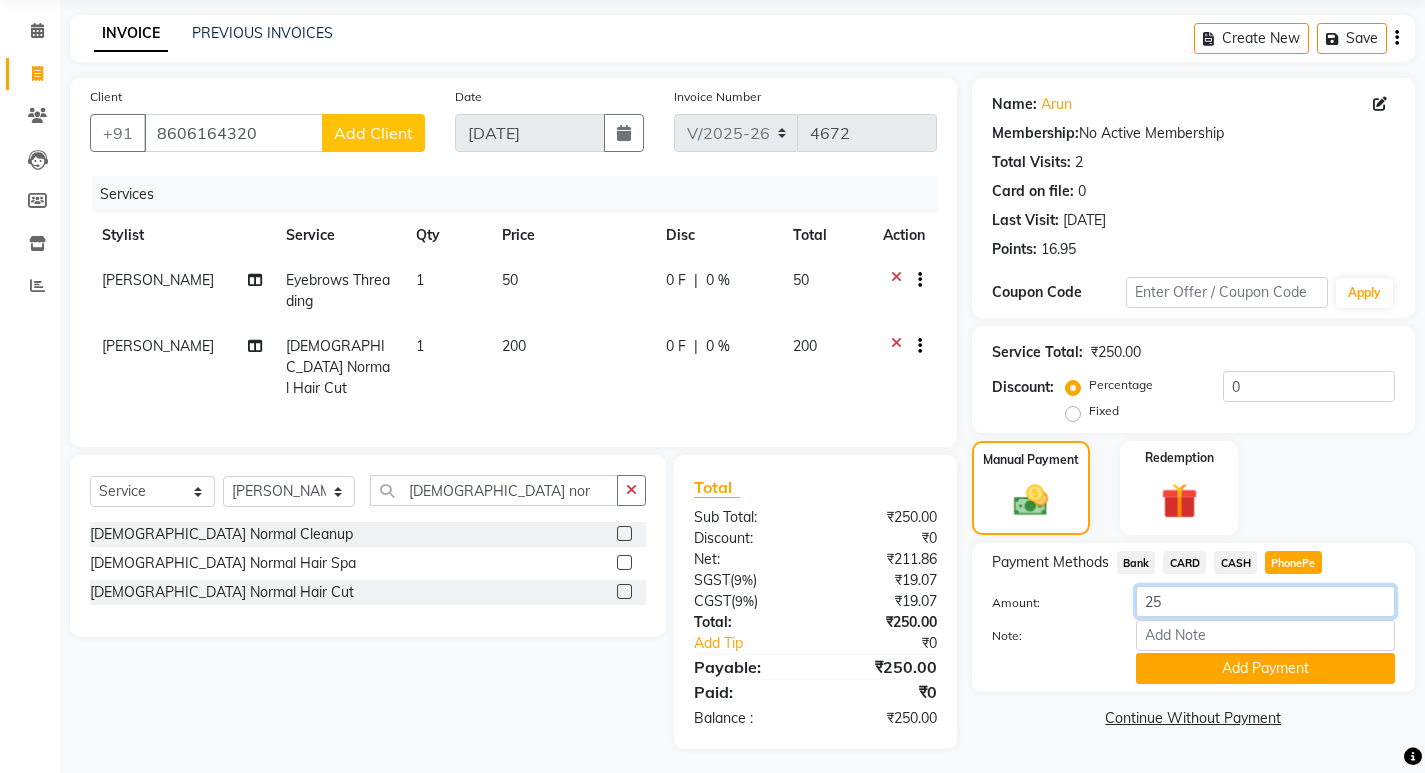 type on "2" 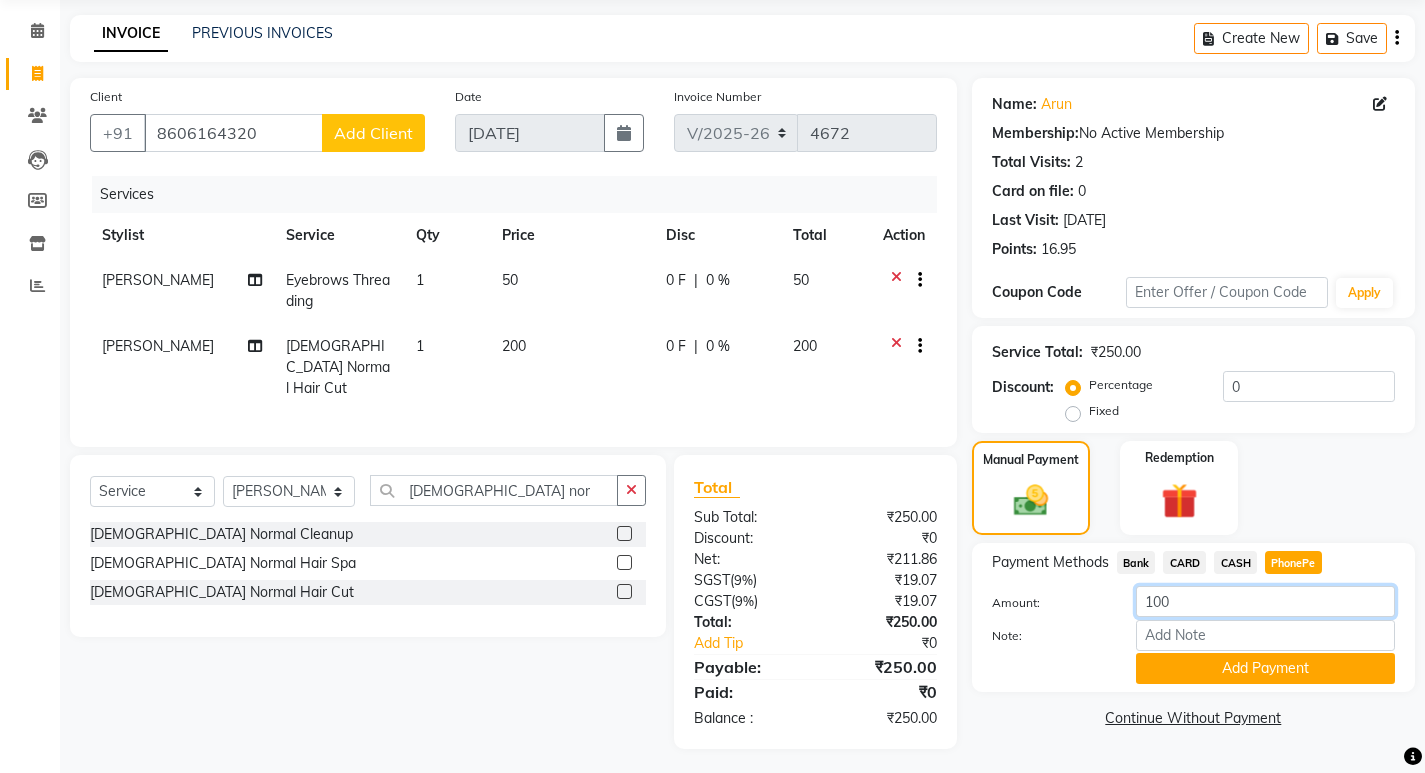 type on "100" 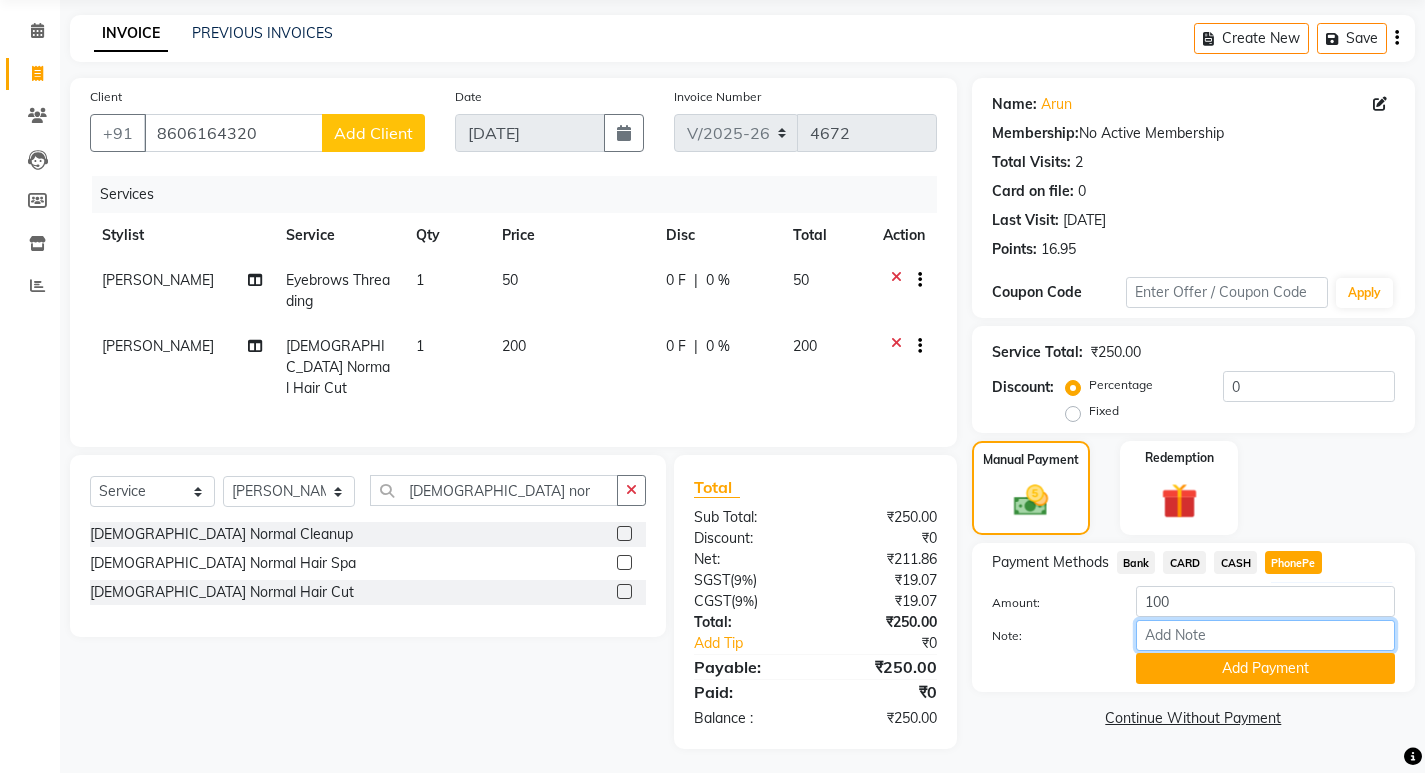drag, startPoint x: 1215, startPoint y: 645, endPoint x: 1216, endPoint y: 630, distance: 15.033297 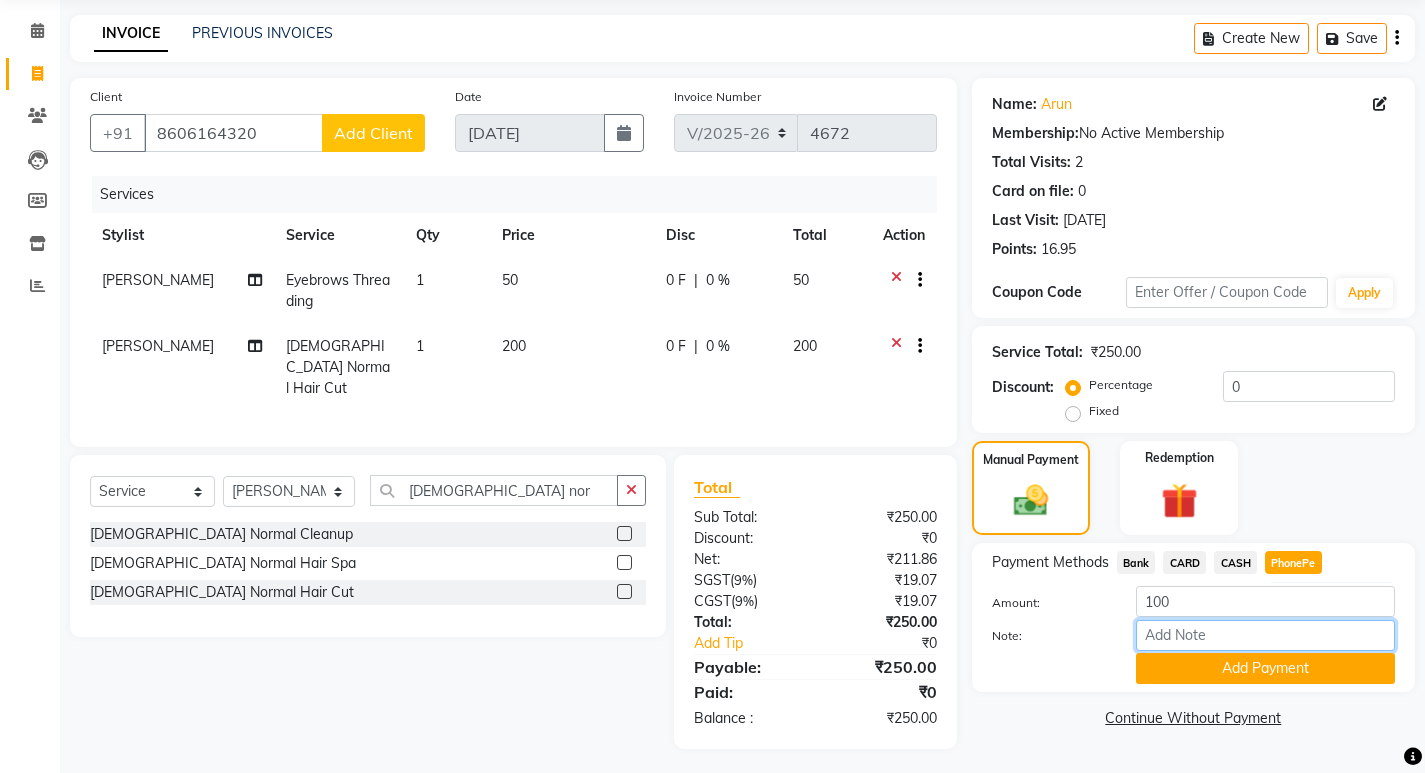 type on "SARIGA" 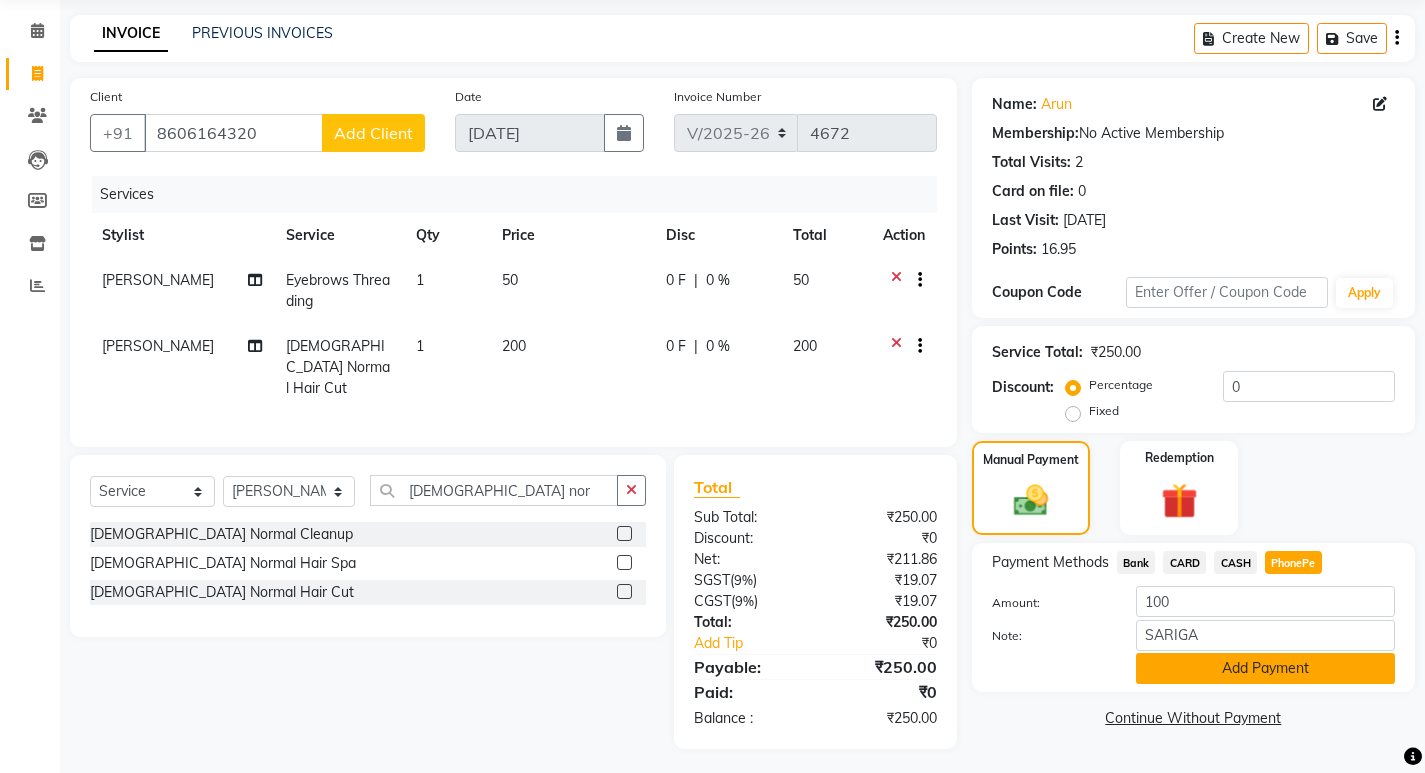 click on "Add Payment" 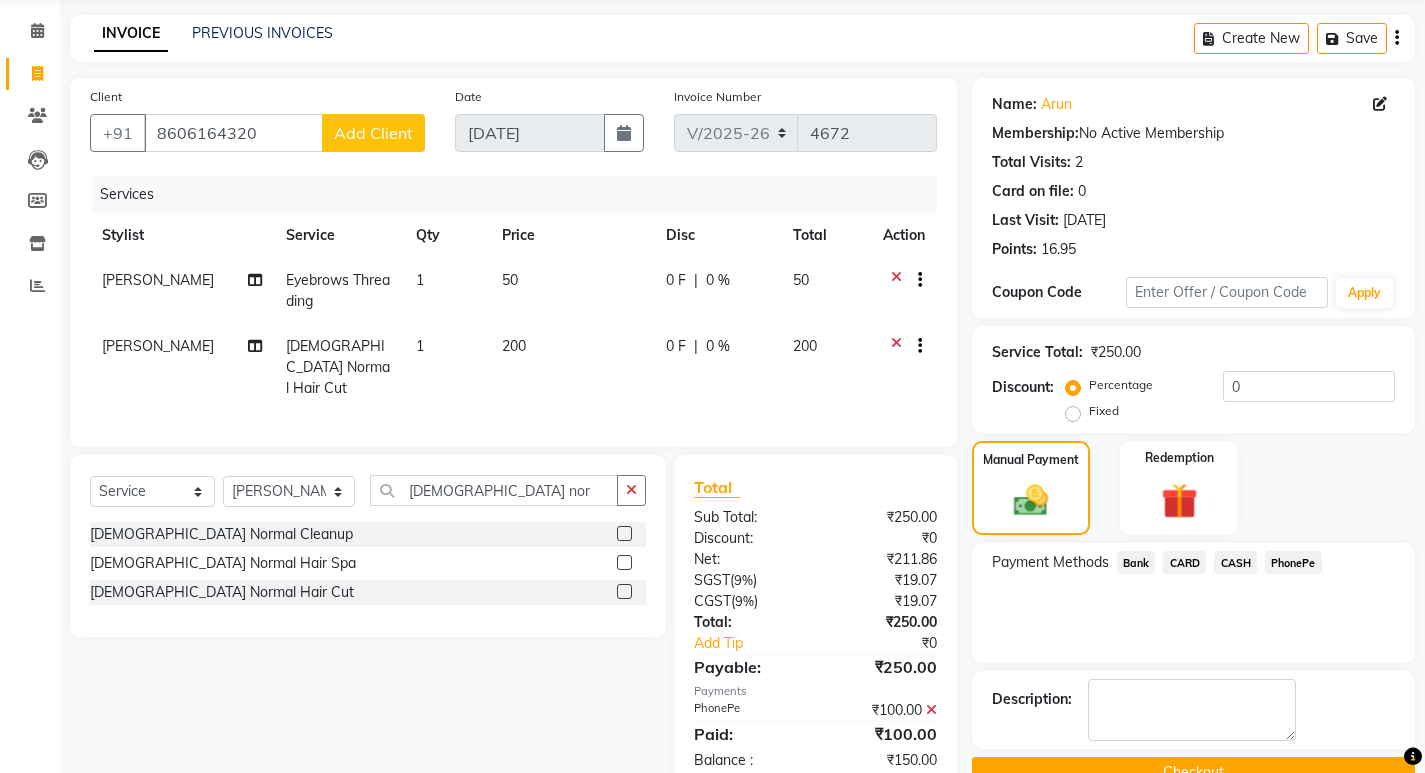 click on "CASH" 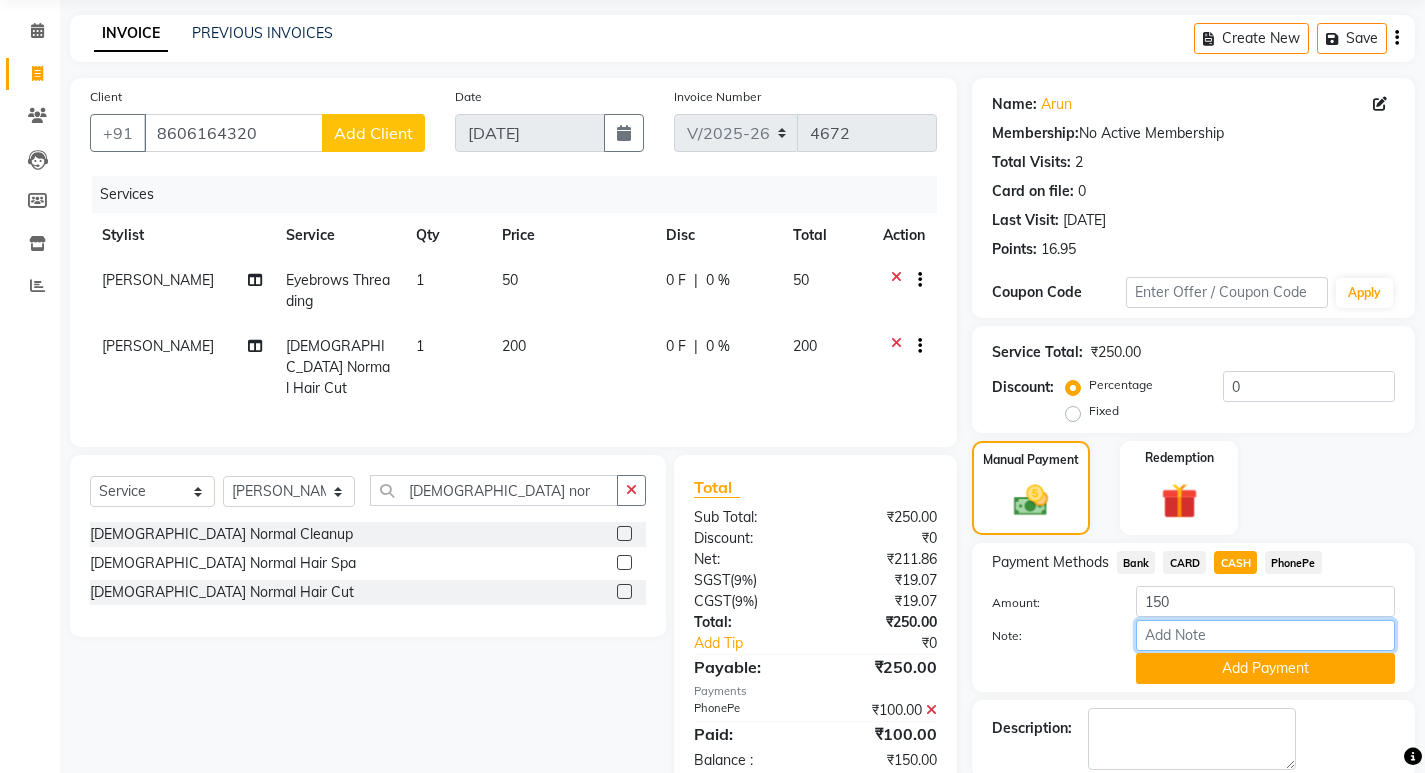 drag, startPoint x: 1210, startPoint y: 633, endPoint x: 1217, endPoint y: 624, distance: 11.401754 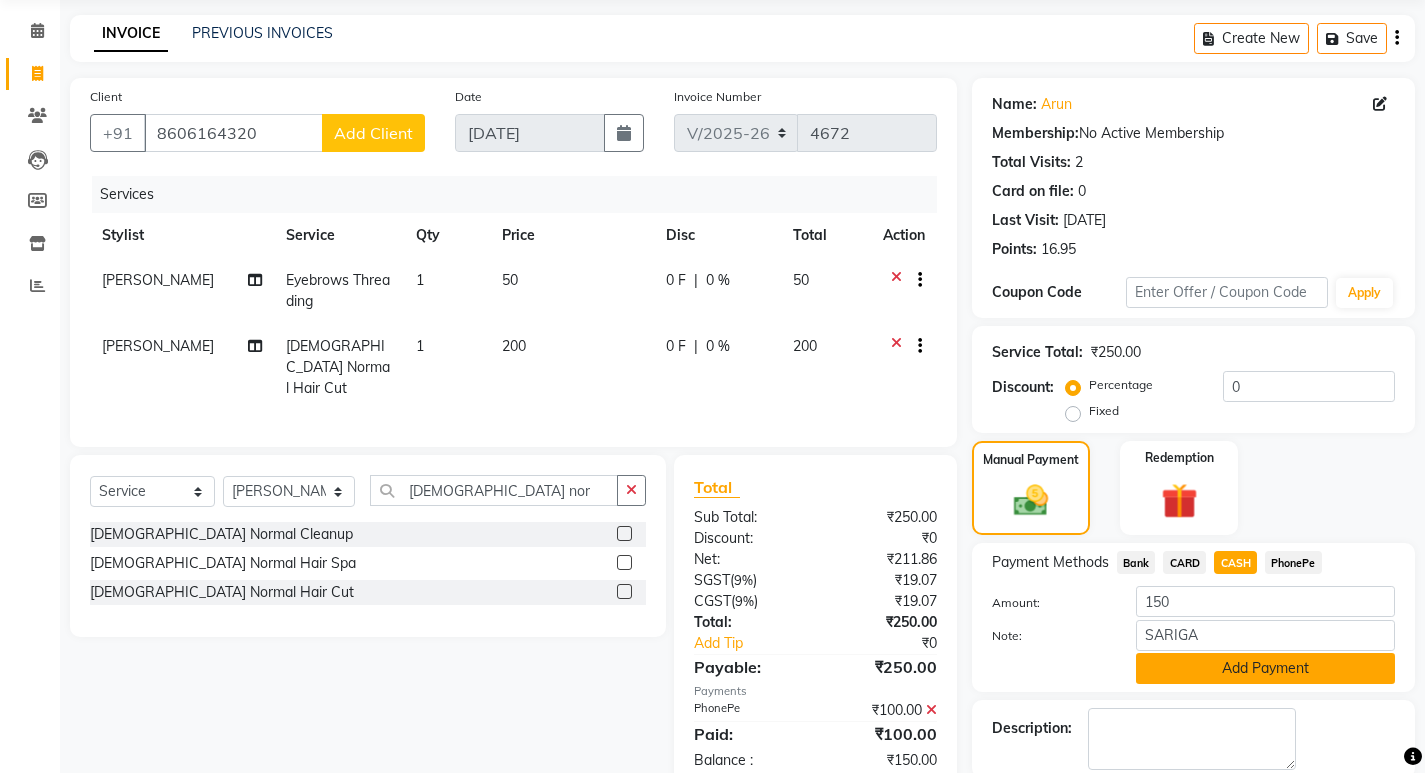 click on "Add Payment" 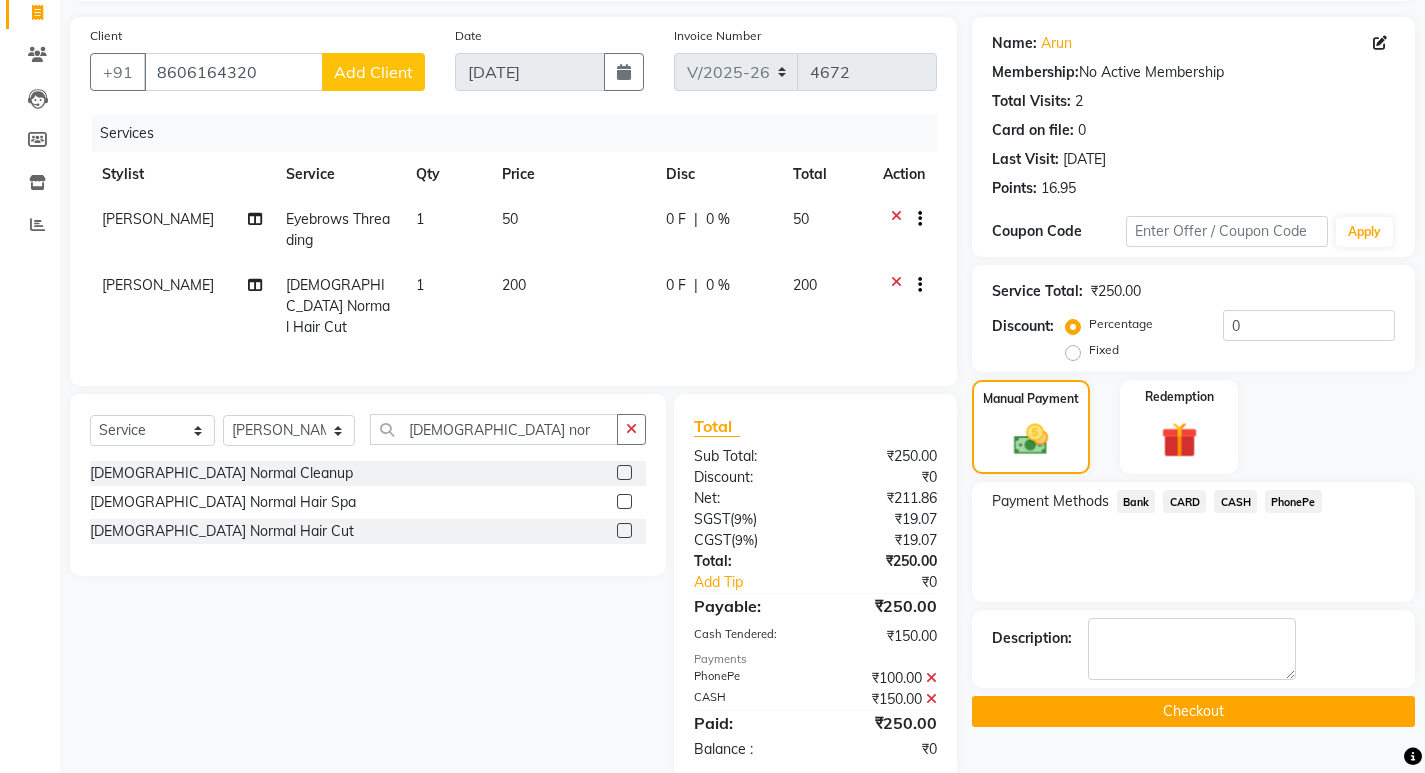 scroll, scrollTop: 164, scrollLeft: 0, axis: vertical 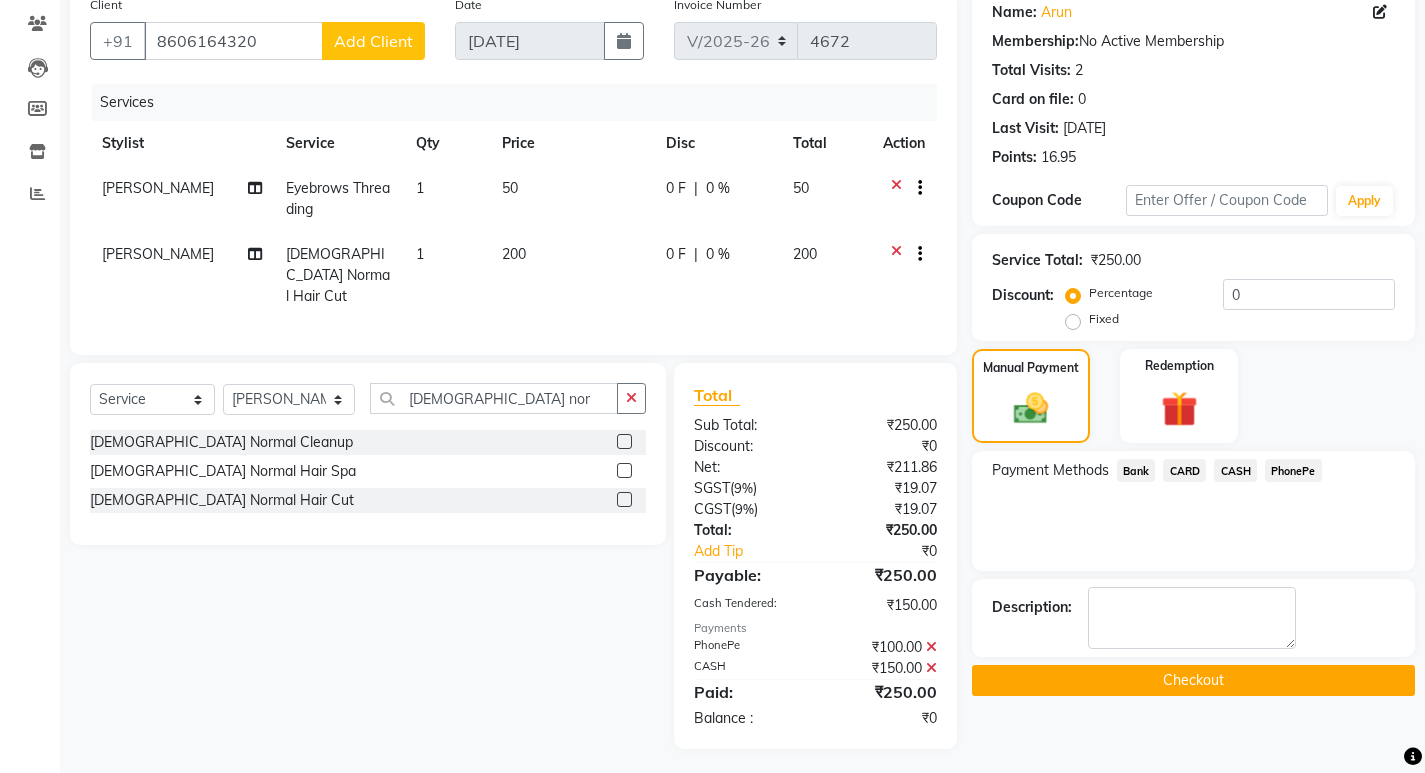 click on "Checkout" 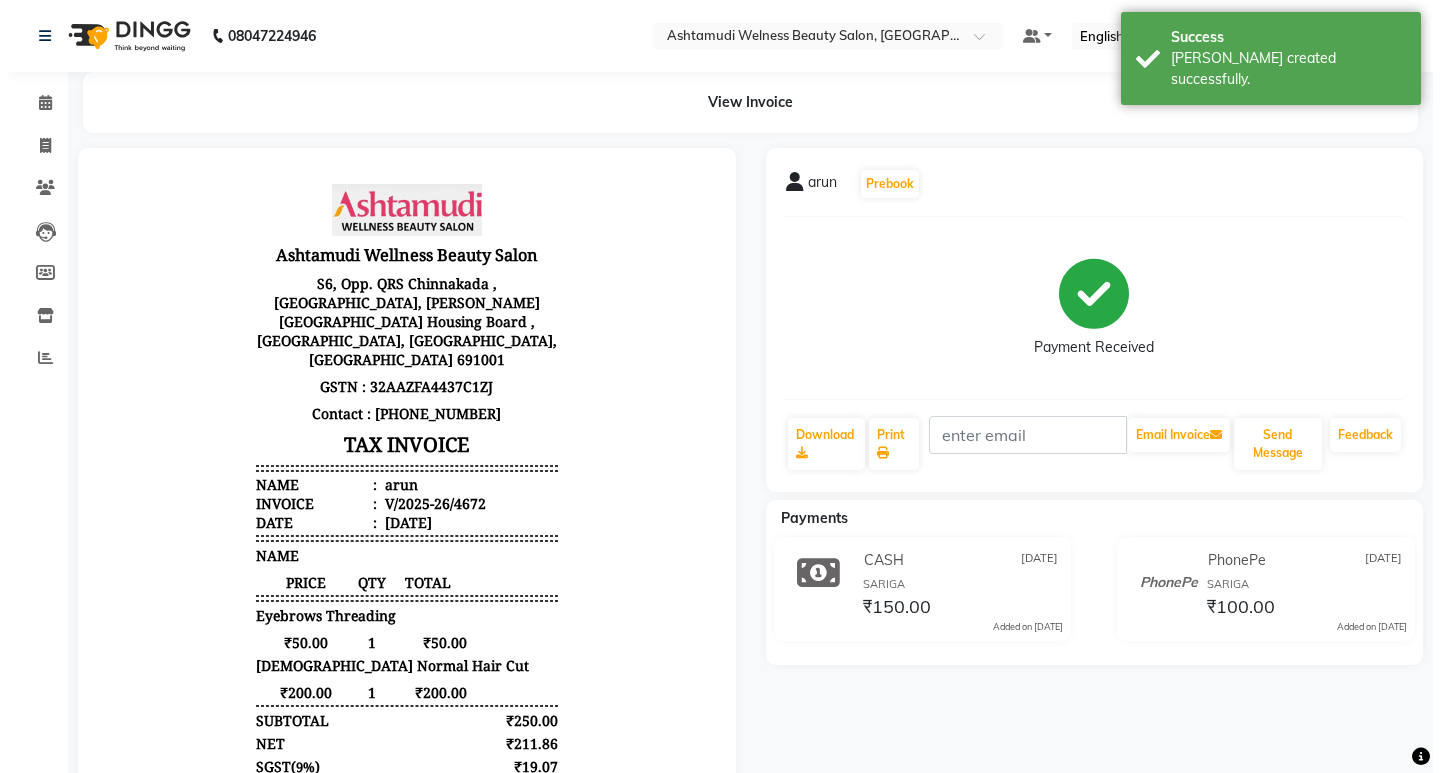 scroll, scrollTop: 0, scrollLeft: 0, axis: both 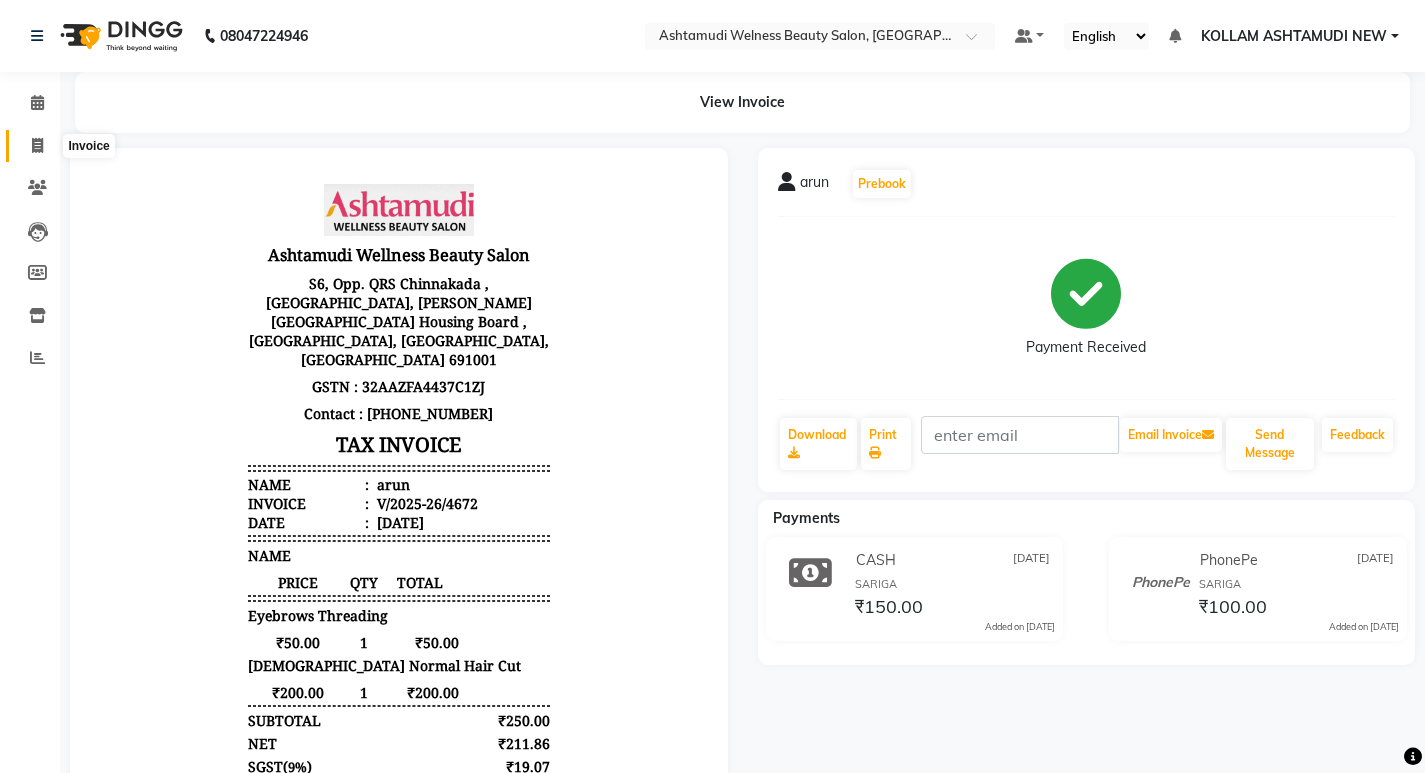 click 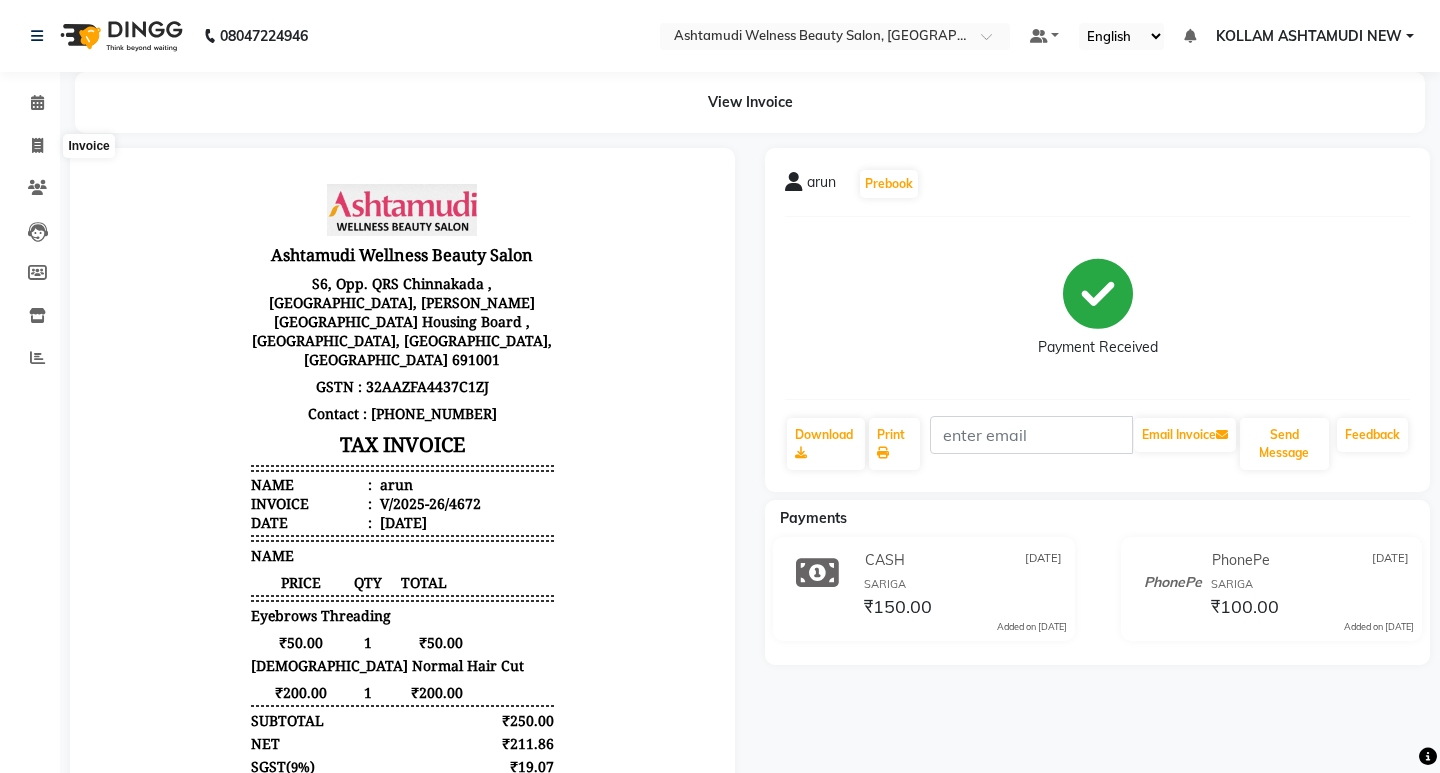 select on "service" 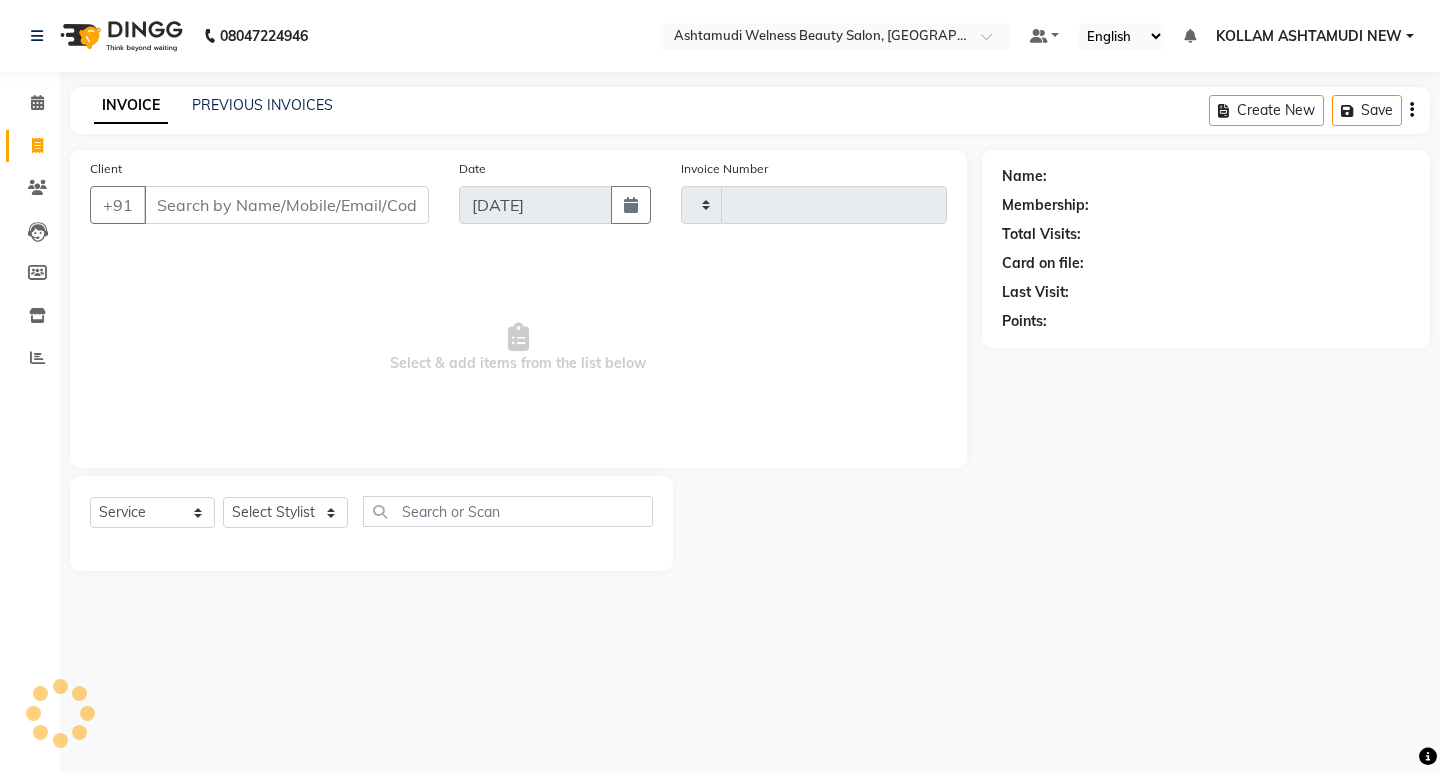 type on "4673" 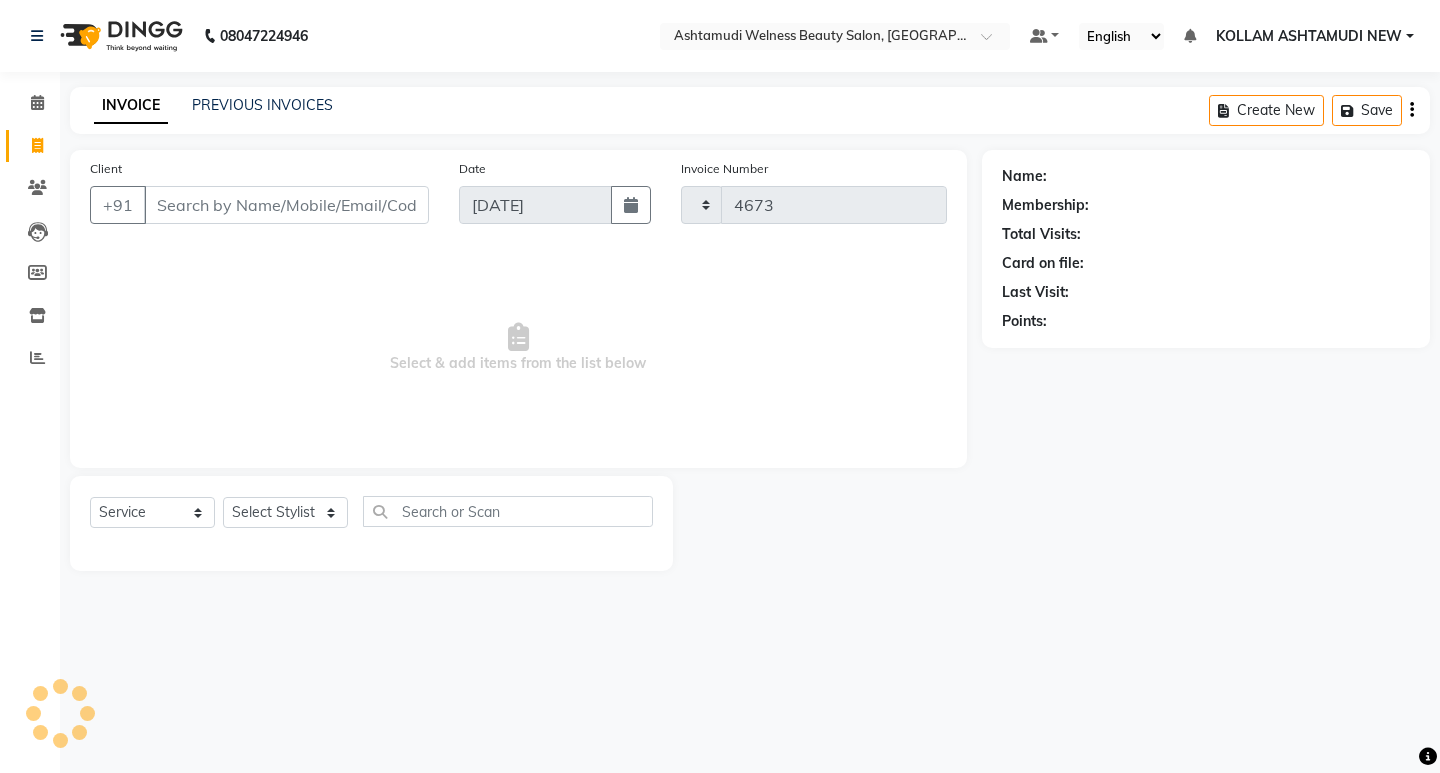 select on "4529" 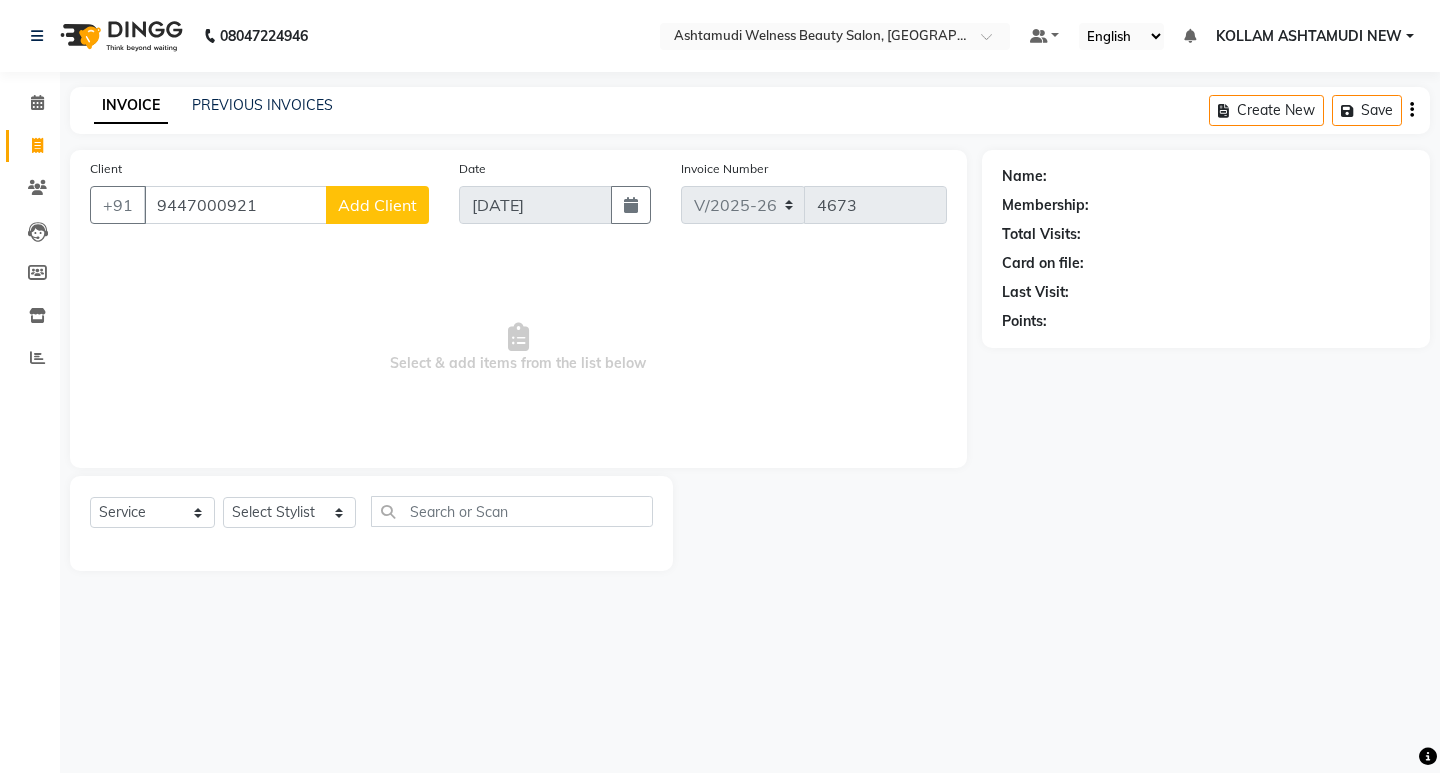 type on "9447000921" 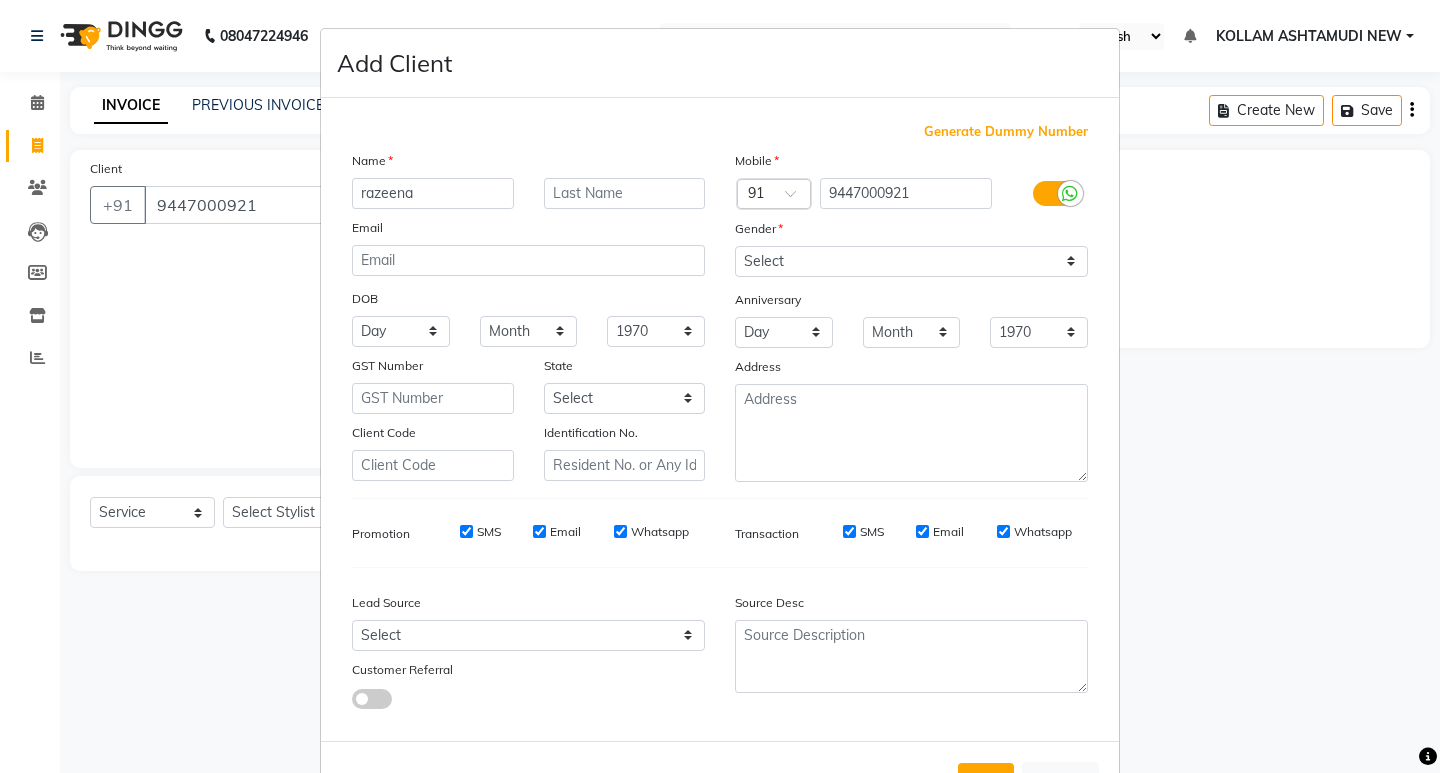 type on "razeena" 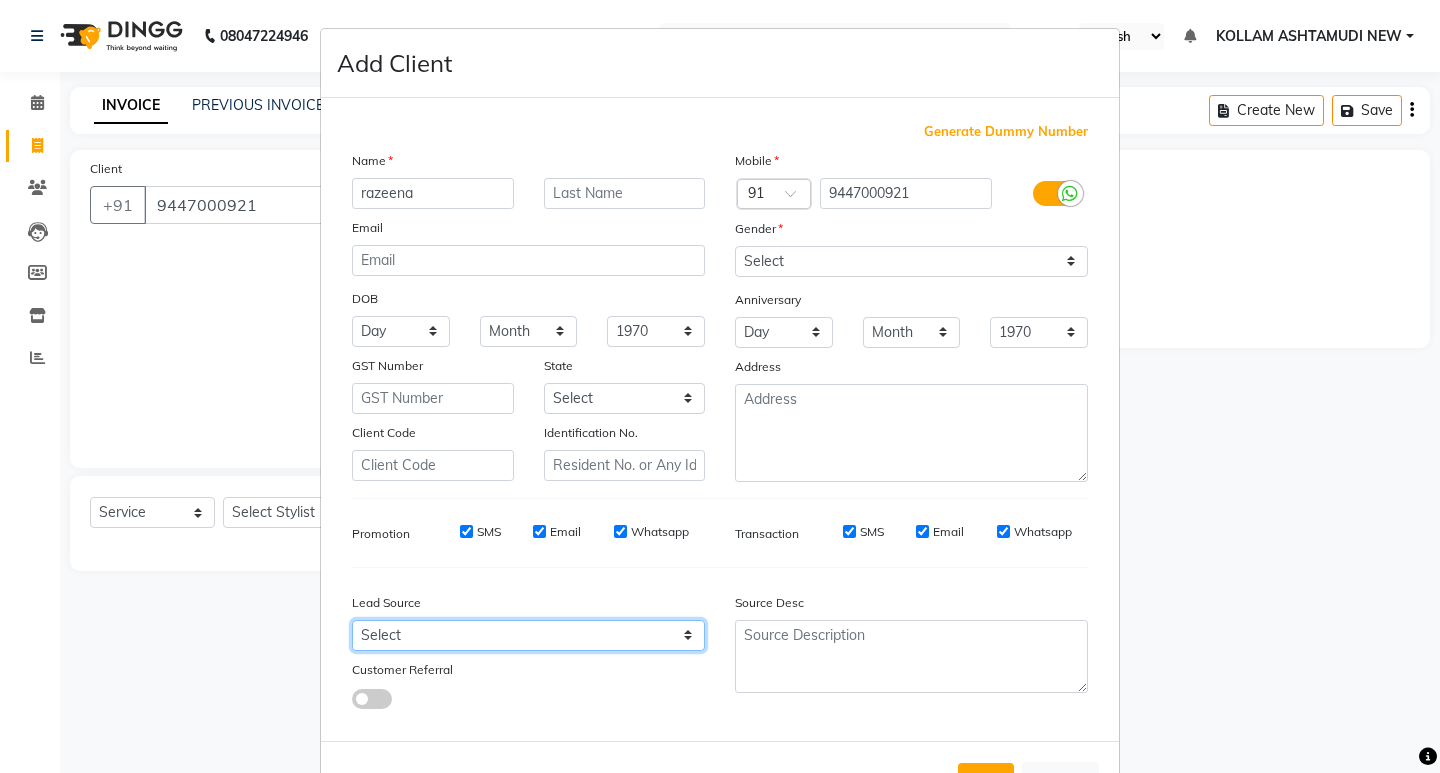 drag, startPoint x: 435, startPoint y: 648, endPoint x: 476, endPoint y: 588, distance: 72.67049 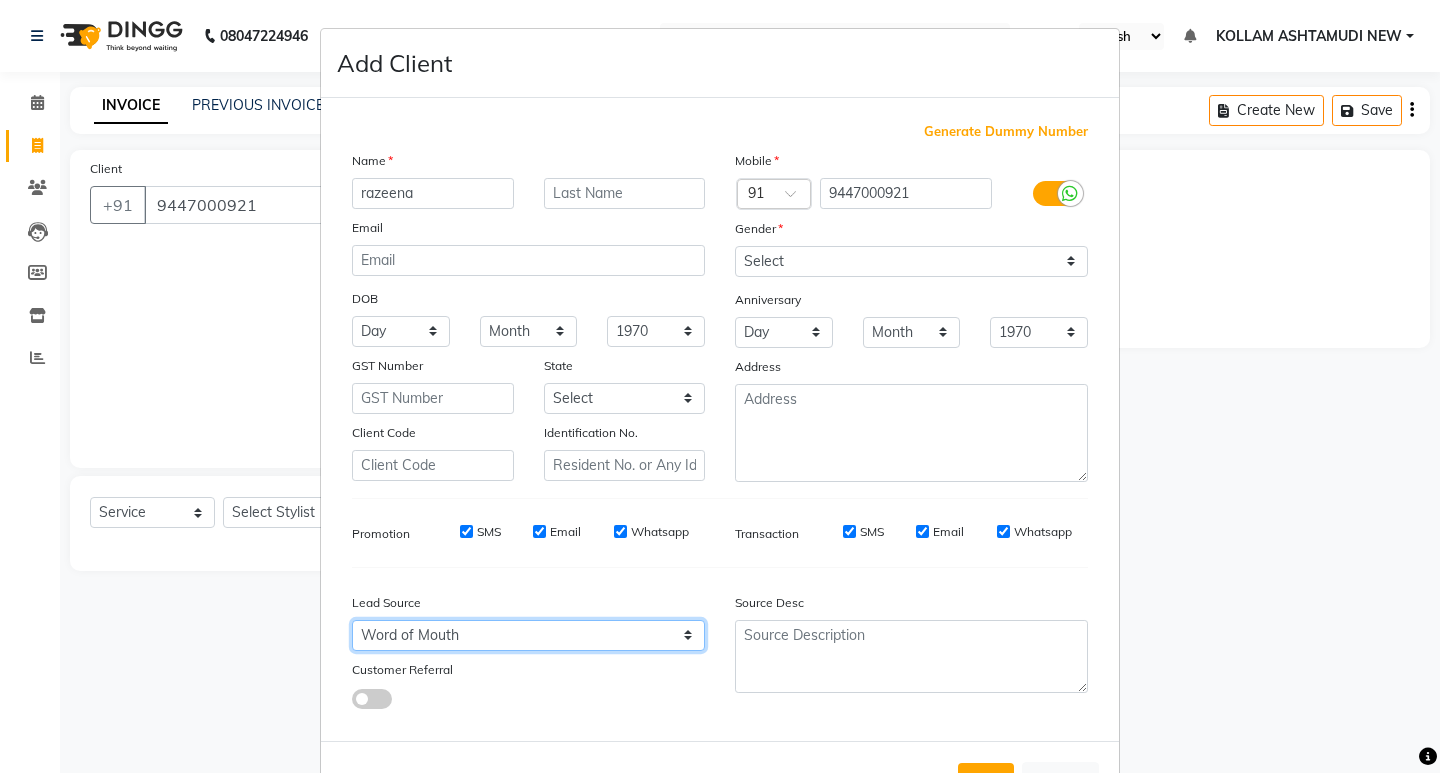click on "Select Walk-in Referral Internet Friend Word of Mouth Advertisement Facebook JustDial Google Other Instagram  YouTube  WhatsApp" at bounding box center (528, 635) 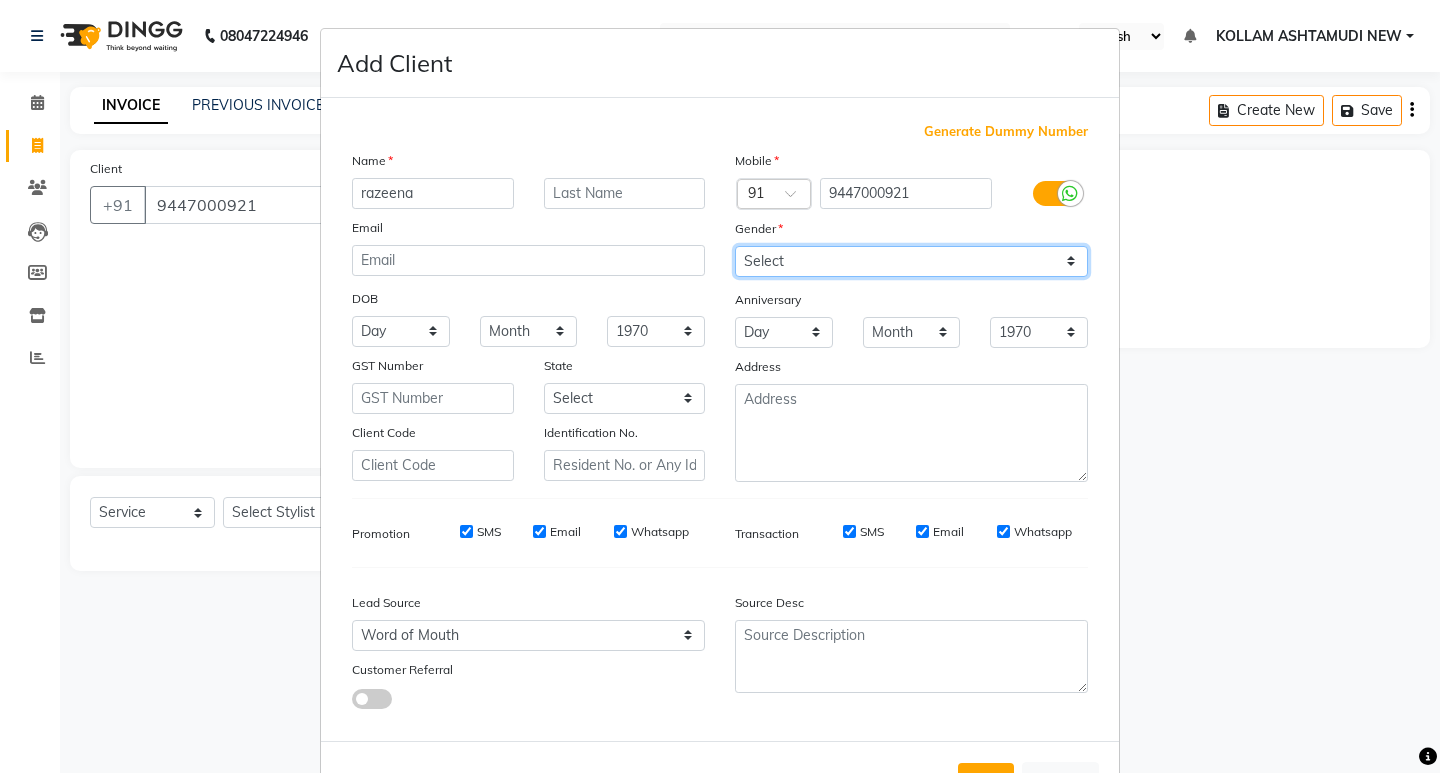 drag, startPoint x: 785, startPoint y: 260, endPoint x: 778, endPoint y: 333, distance: 73.33485 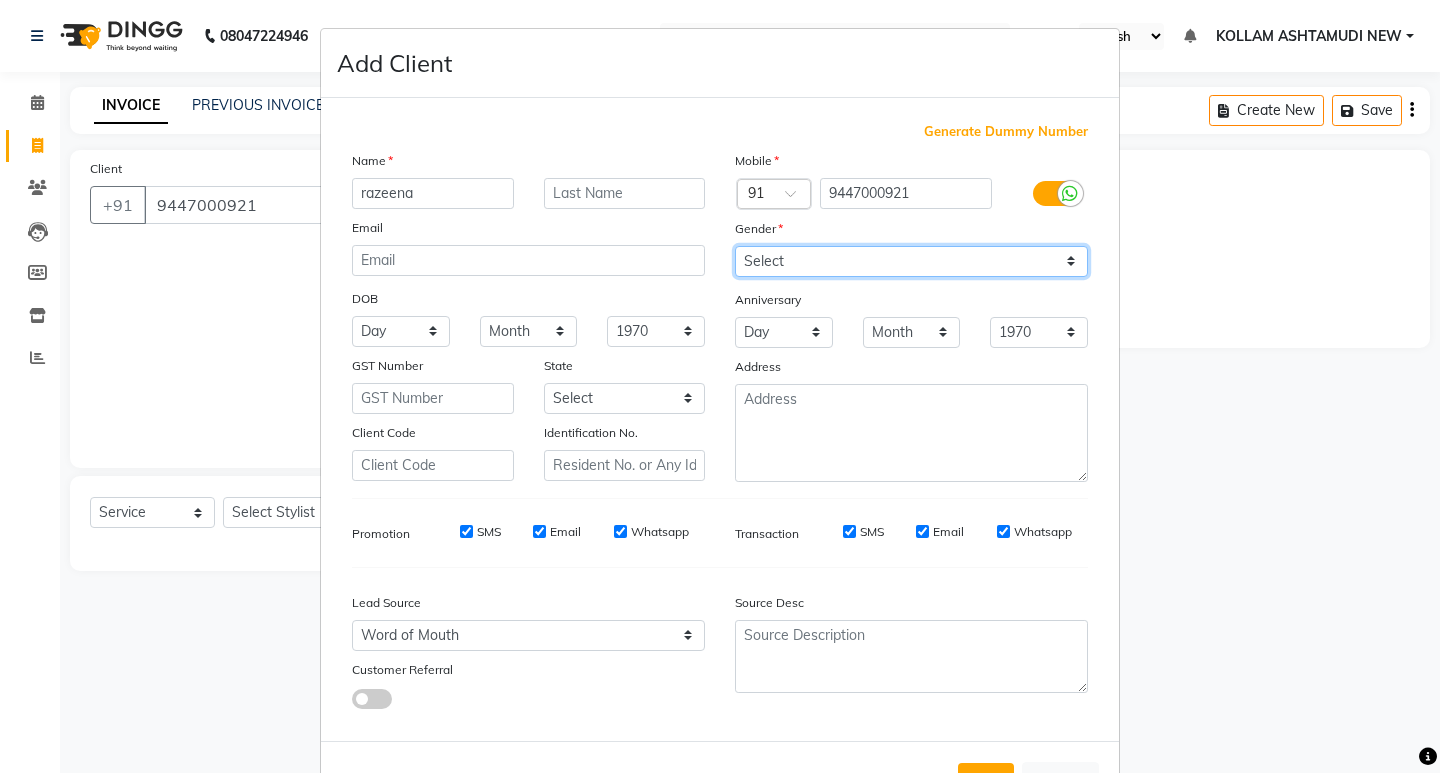click on "Select [DEMOGRAPHIC_DATA] [DEMOGRAPHIC_DATA] Other Prefer Not To Say" at bounding box center [911, 261] 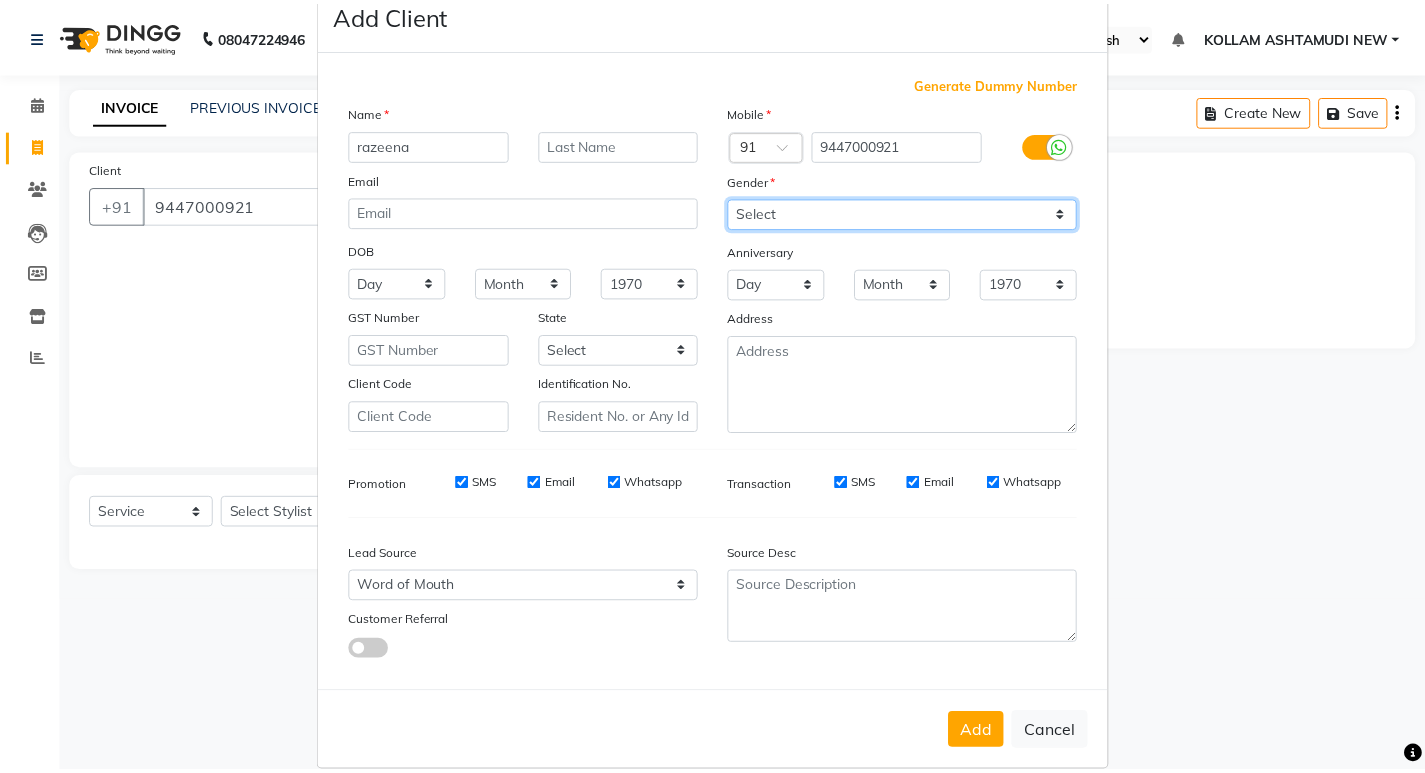 scroll, scrollTop: 76, scrollLeft: 0, axis: vertical 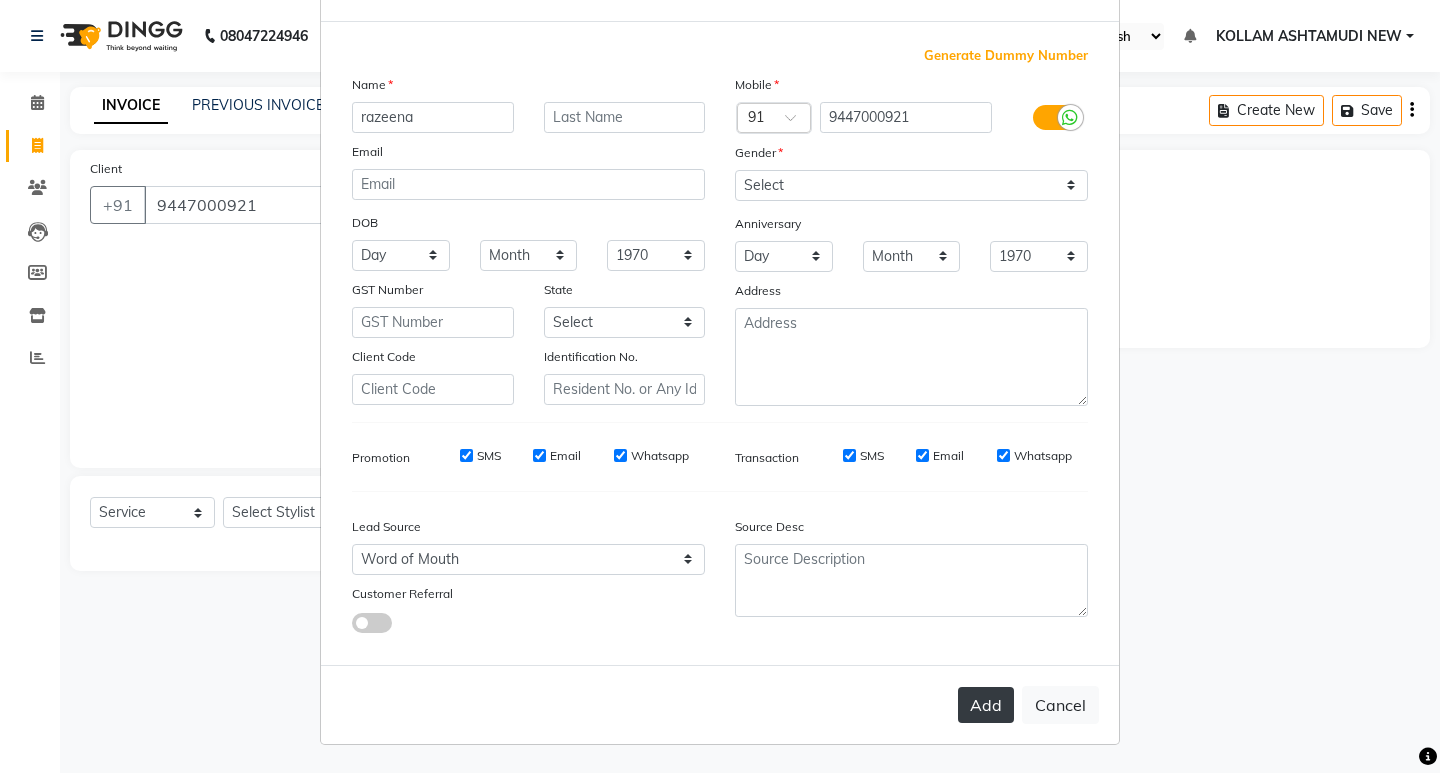 click on "Add" at bounding box center [986, 705] 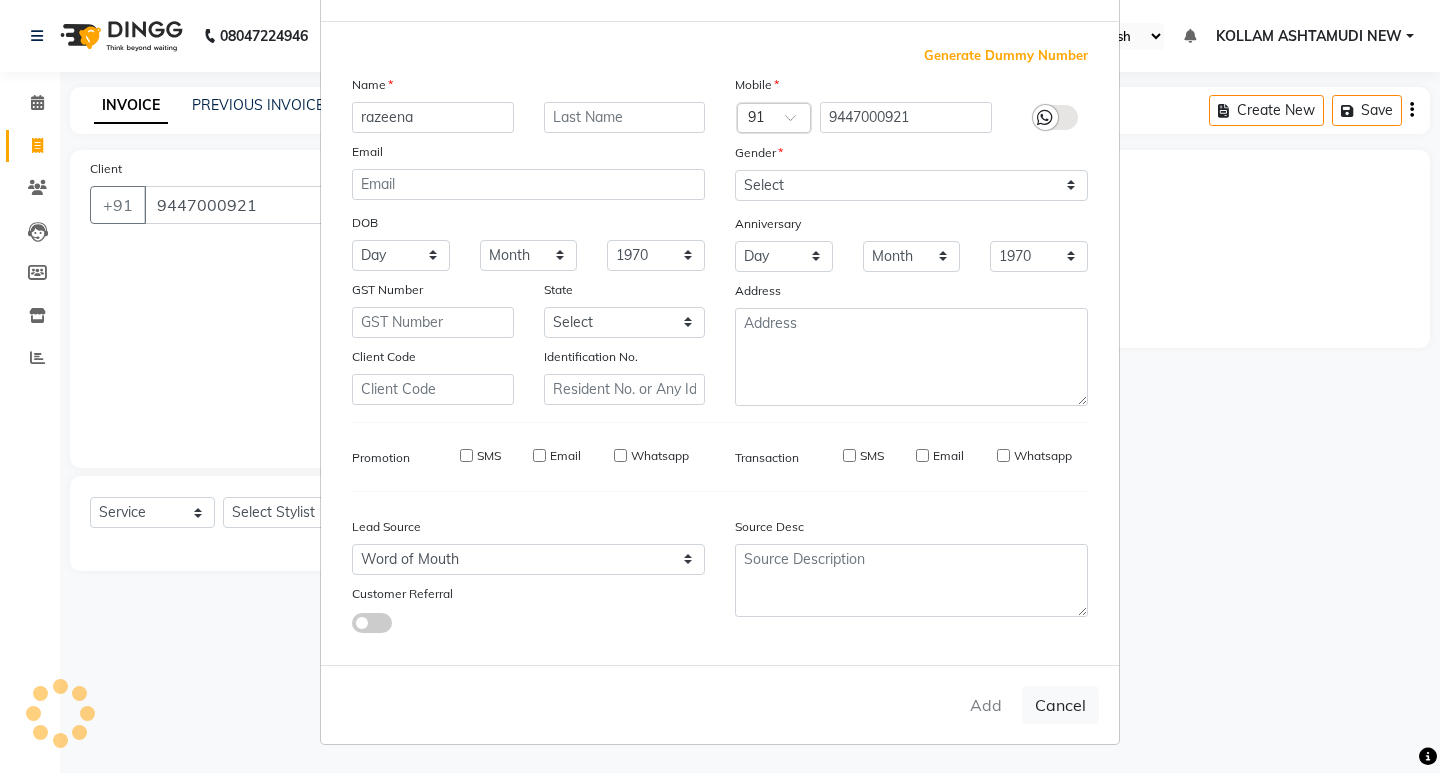 type 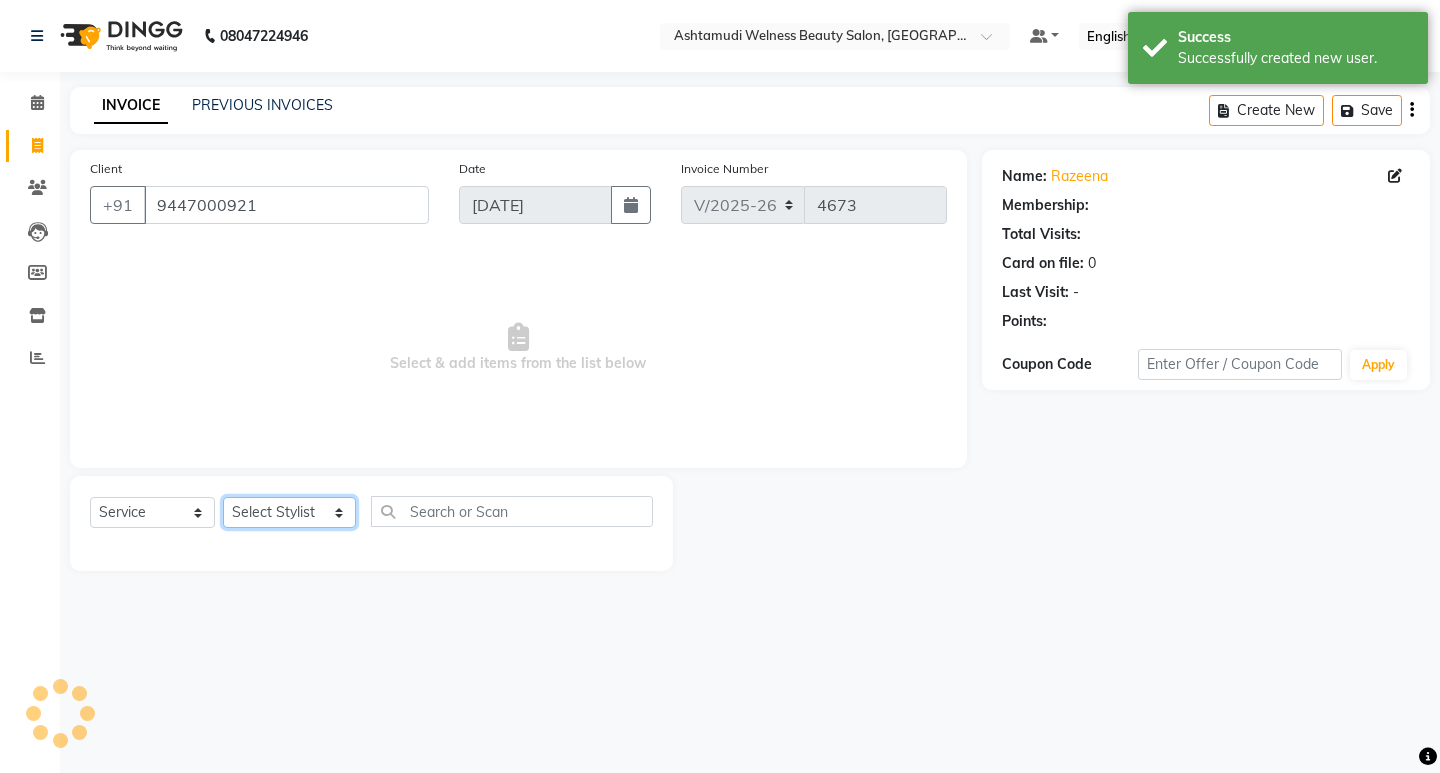 select on "1: Object" 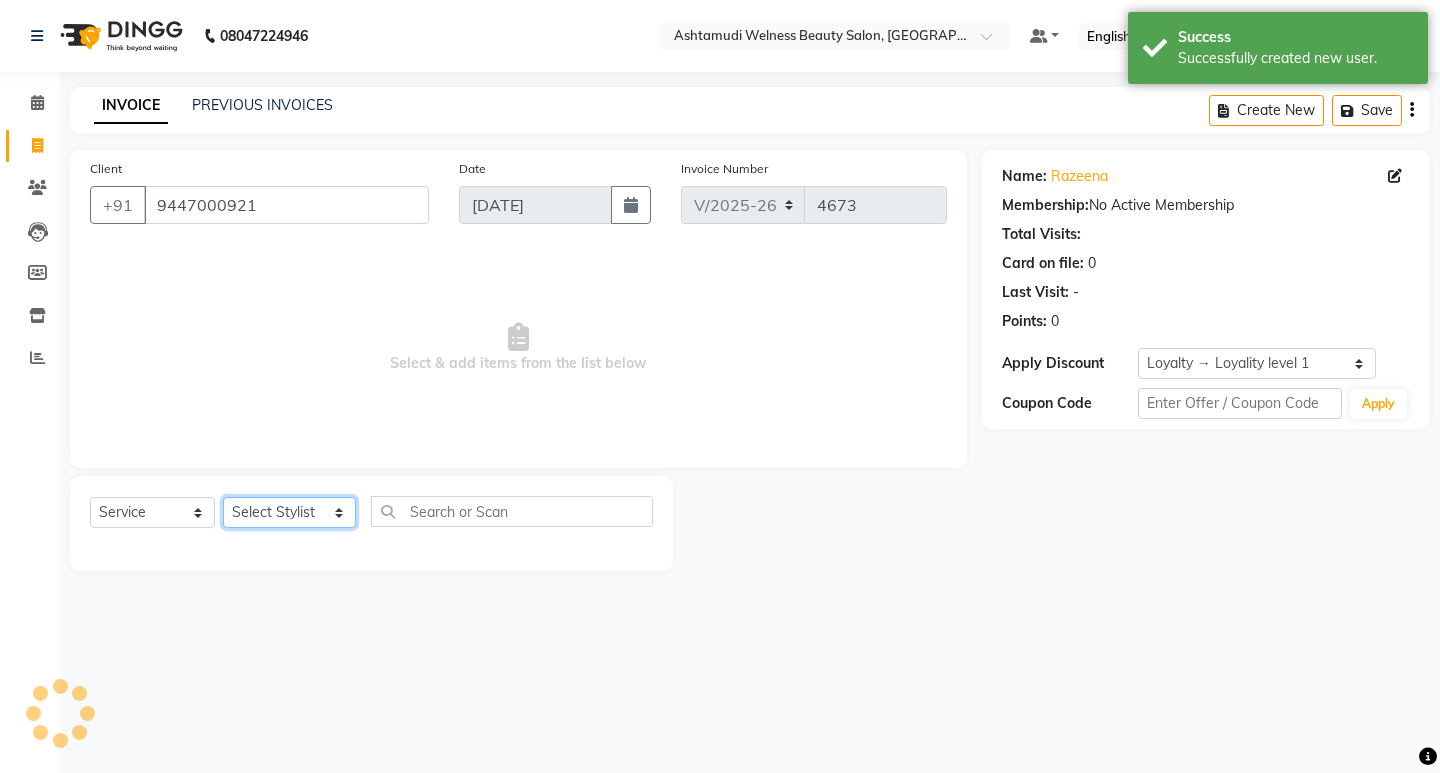 click on "Select Stylist [PERSON_NAME] Admin [PERSON_NAME]  [PERSON_NAME] [PERSON_NAME] [PERSON_NAME]  M [PERSON_NAME]  [PERSON_NAME]  P [PERSON_NAME] ASHTAMUDI KOLLAM ASHTAMUDI NEW  [PERSON_NAME] [PERSON_NAME] [PERSON_NAME]  [PERSON_NAME] [PERSON_NAME] [PERSON_NAME] [PERSON_NAME] [PERSON_NAME] M [PERSON_NAME] SARIGA [PERSON_NAME] [PERSON_NAME] [PERSON_NAME] [PERSON_NAME] [PERSON_NAME] S" 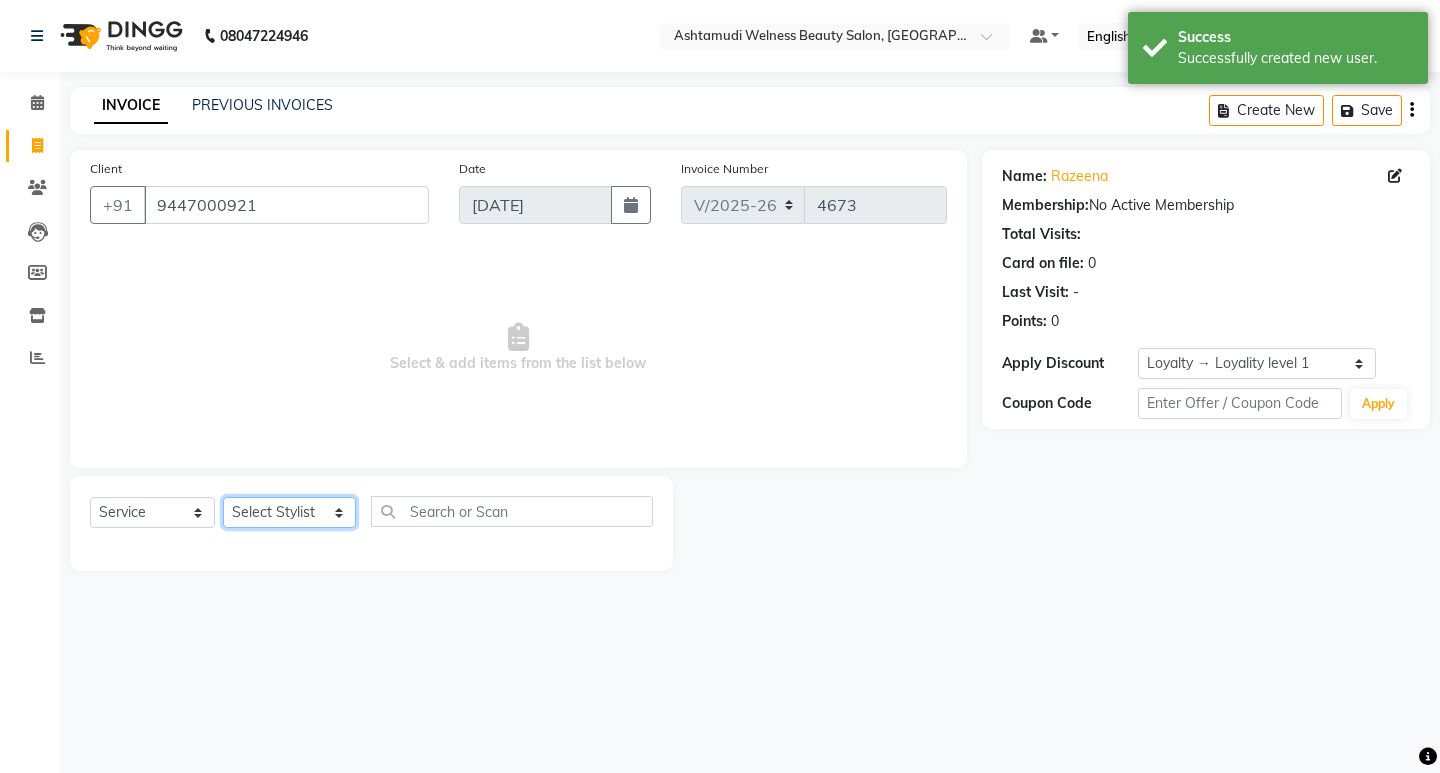 select on "51154" 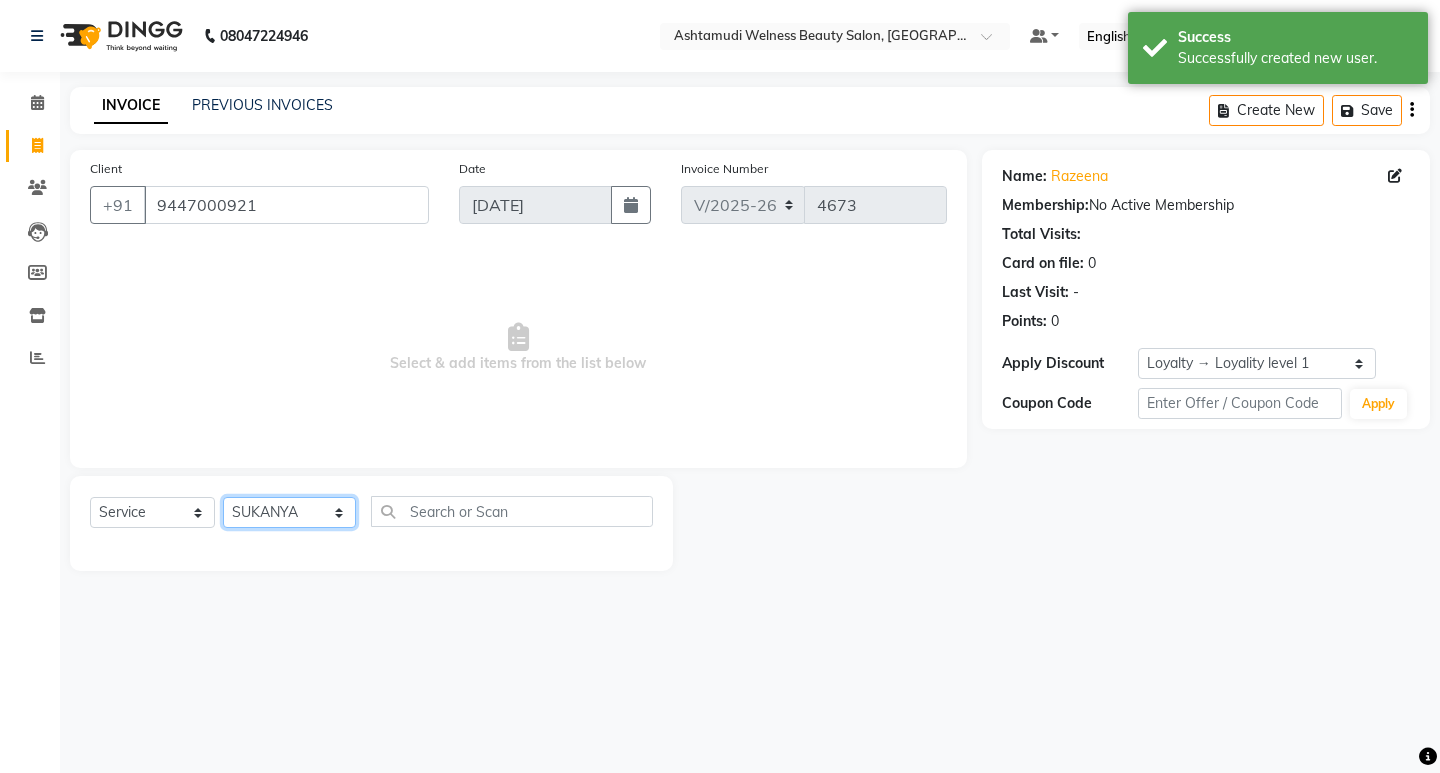 click on "Select Stylist [PERSON_NAME] Admin [PERSON_NAME]  [PERSON_NAME] [PERSON_NAME] [PERSON_NAME]  M [PERSON_NAME]  [PERSON_NAME]  P [PERSON_NAME] ASHTAMUDI KOLLAM ASHTAMUDI NEW  [PERSON_NAME] [PERSON_NAME] [PERSON_NAME]  [PERSON_NAME] [PERSON_NAME] [PERSON_NAME] [PERSON_NAME] [PERSON_NAME] M [PERSON_NAME] SARIGA [PERSON_NAME] [PERSON_NAME] [PERSON_NAME] [PERSON_NAME] [PERSON_NAME] S" 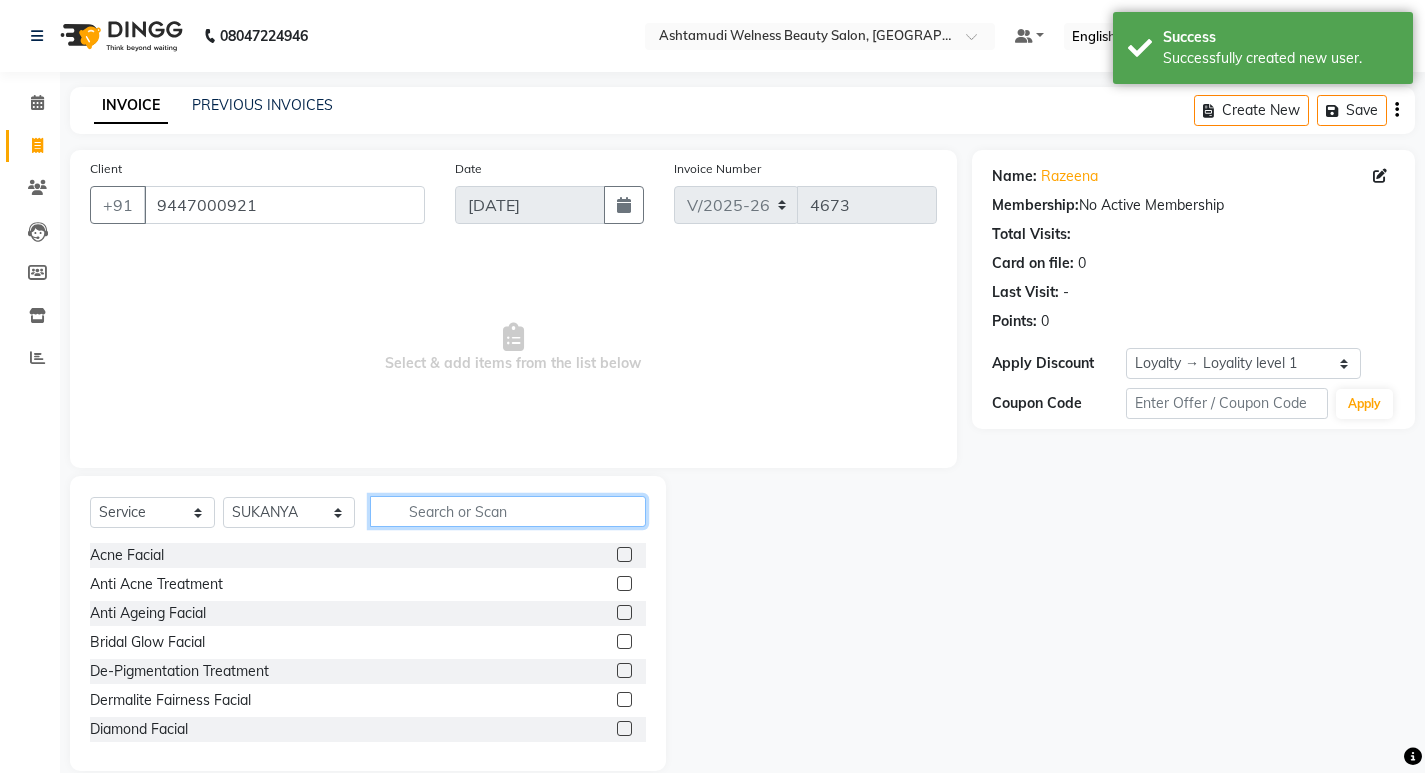 click 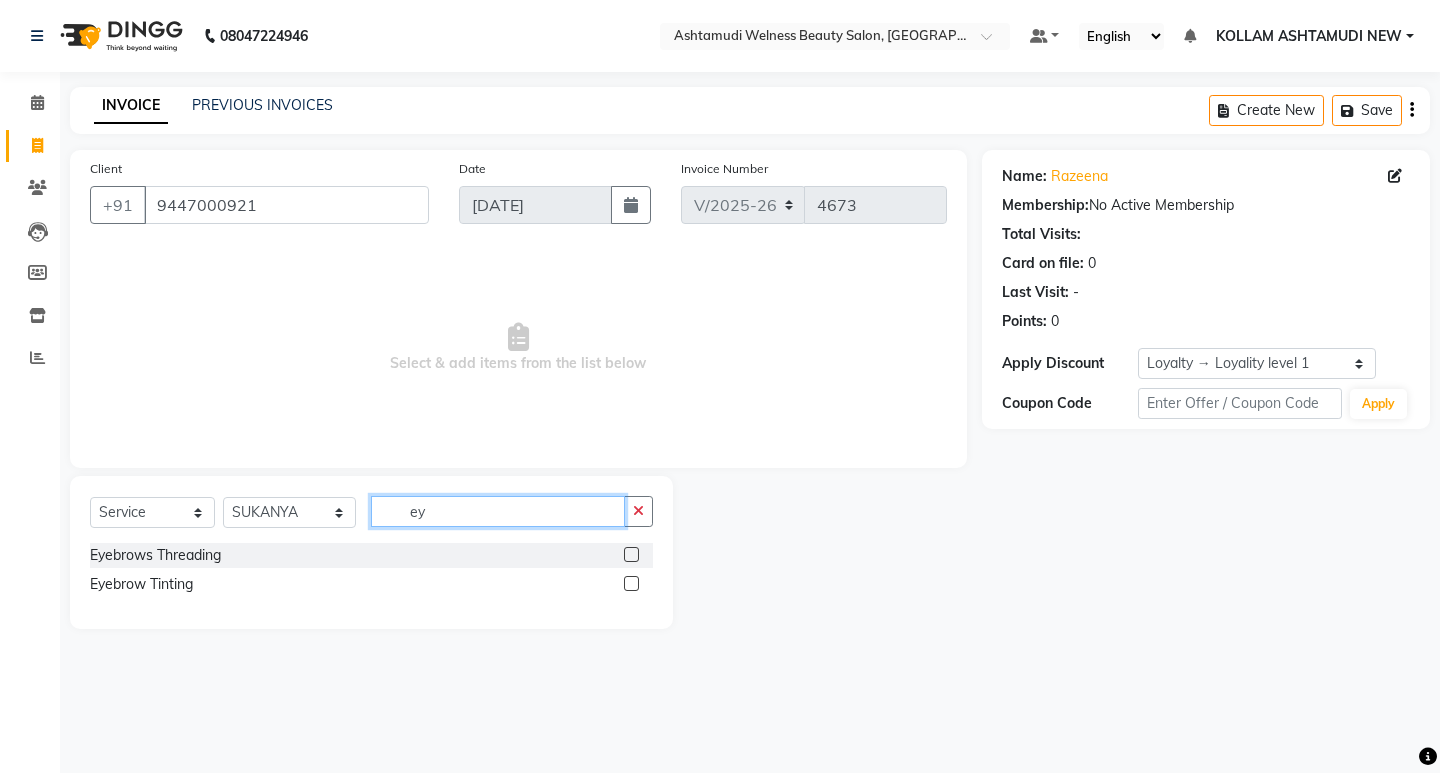 type on "ey" 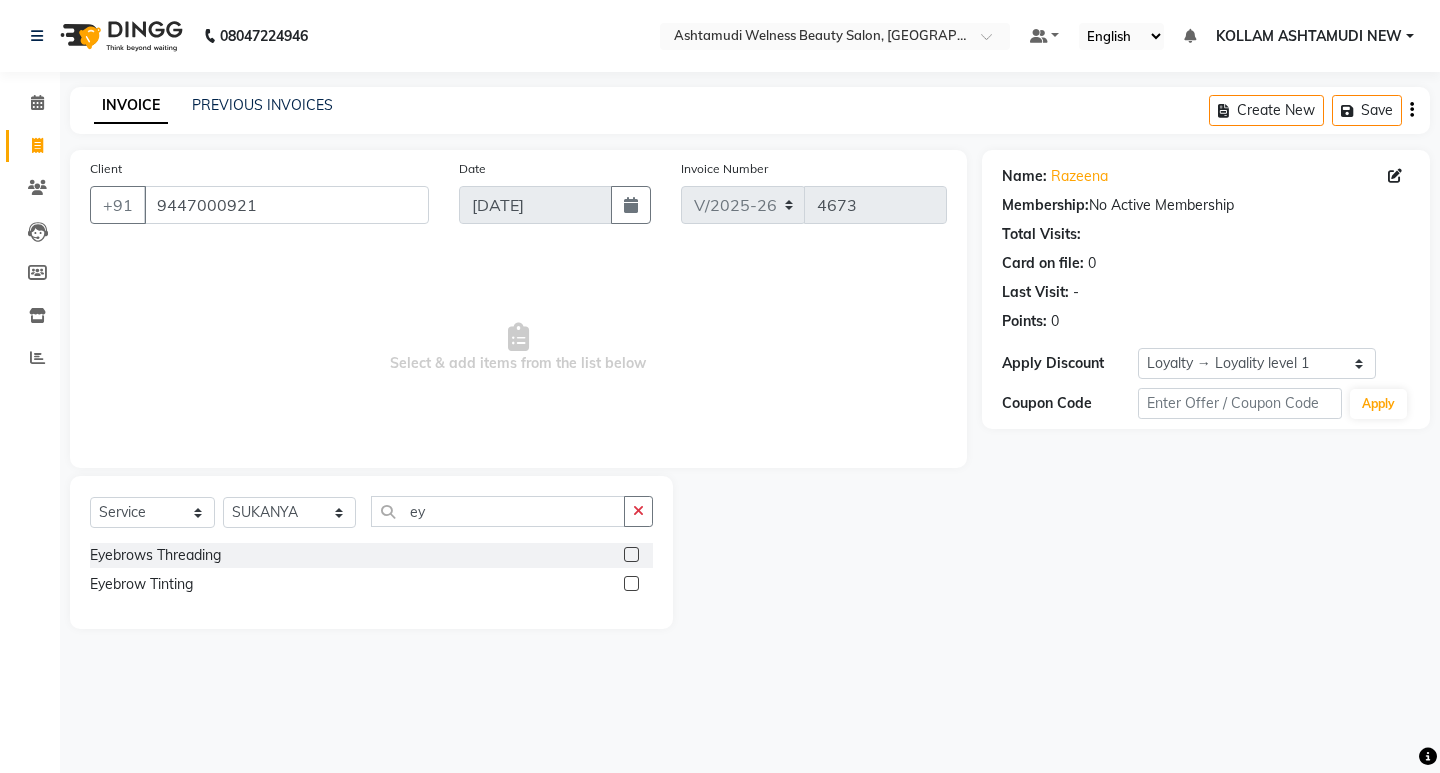 click 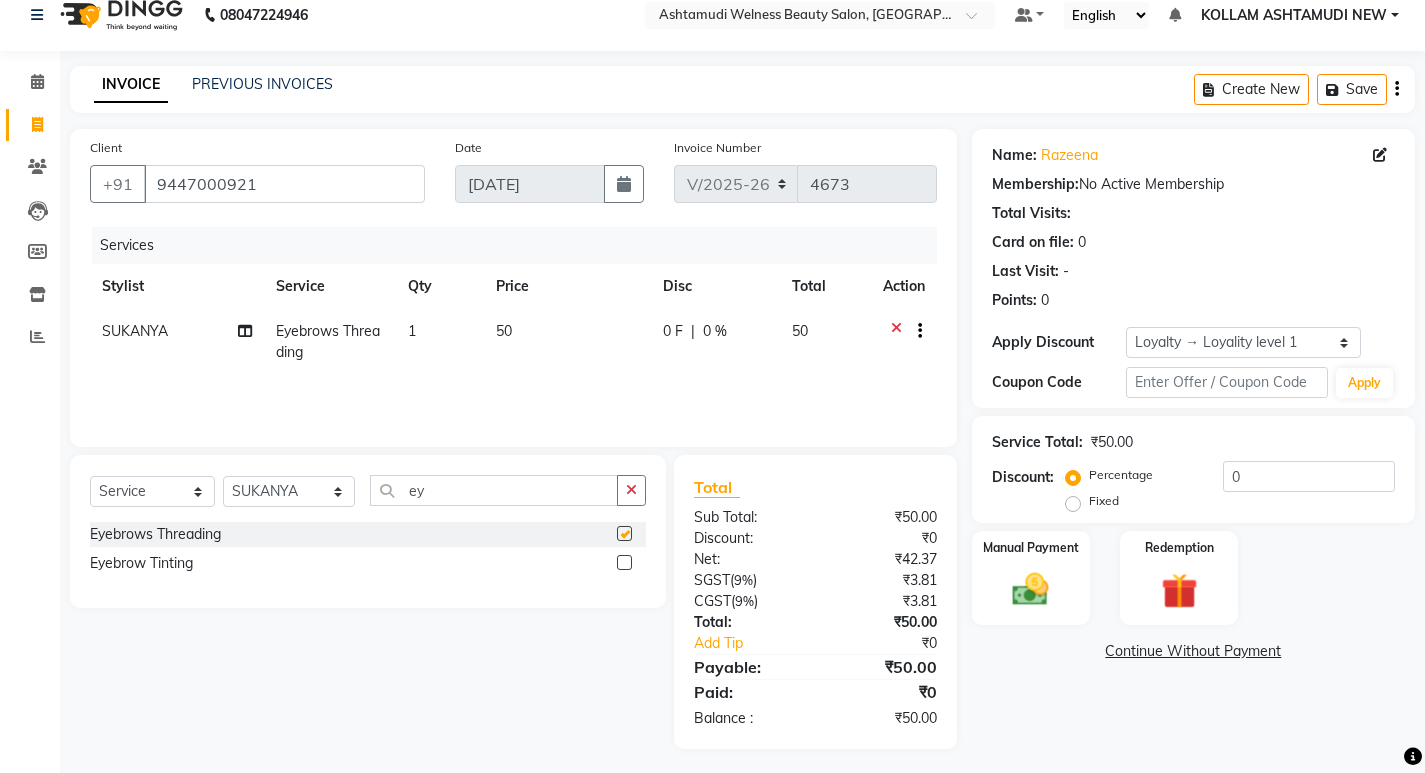 checkbox on "false" 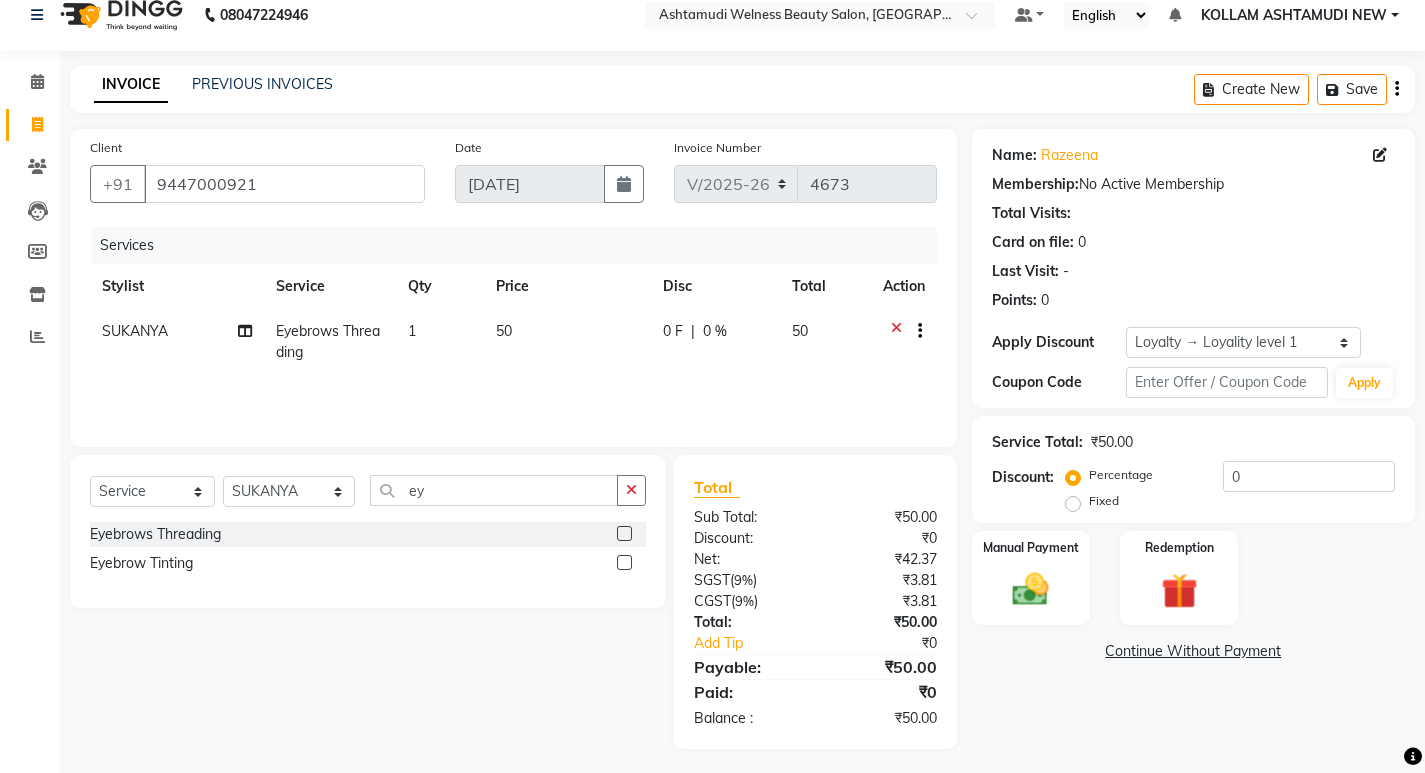 scroll, scrollTop: 27, scrollLeft: 0, axis: vertical 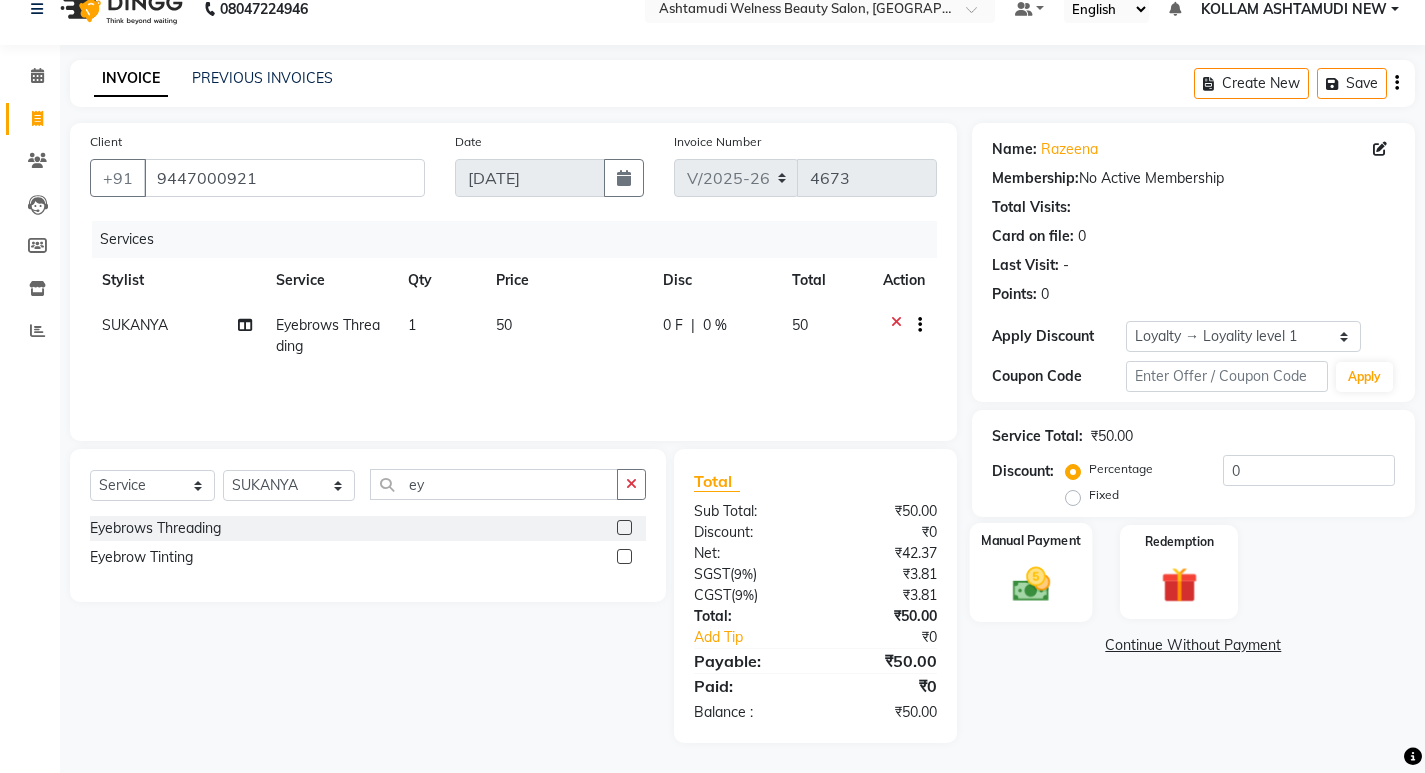 click 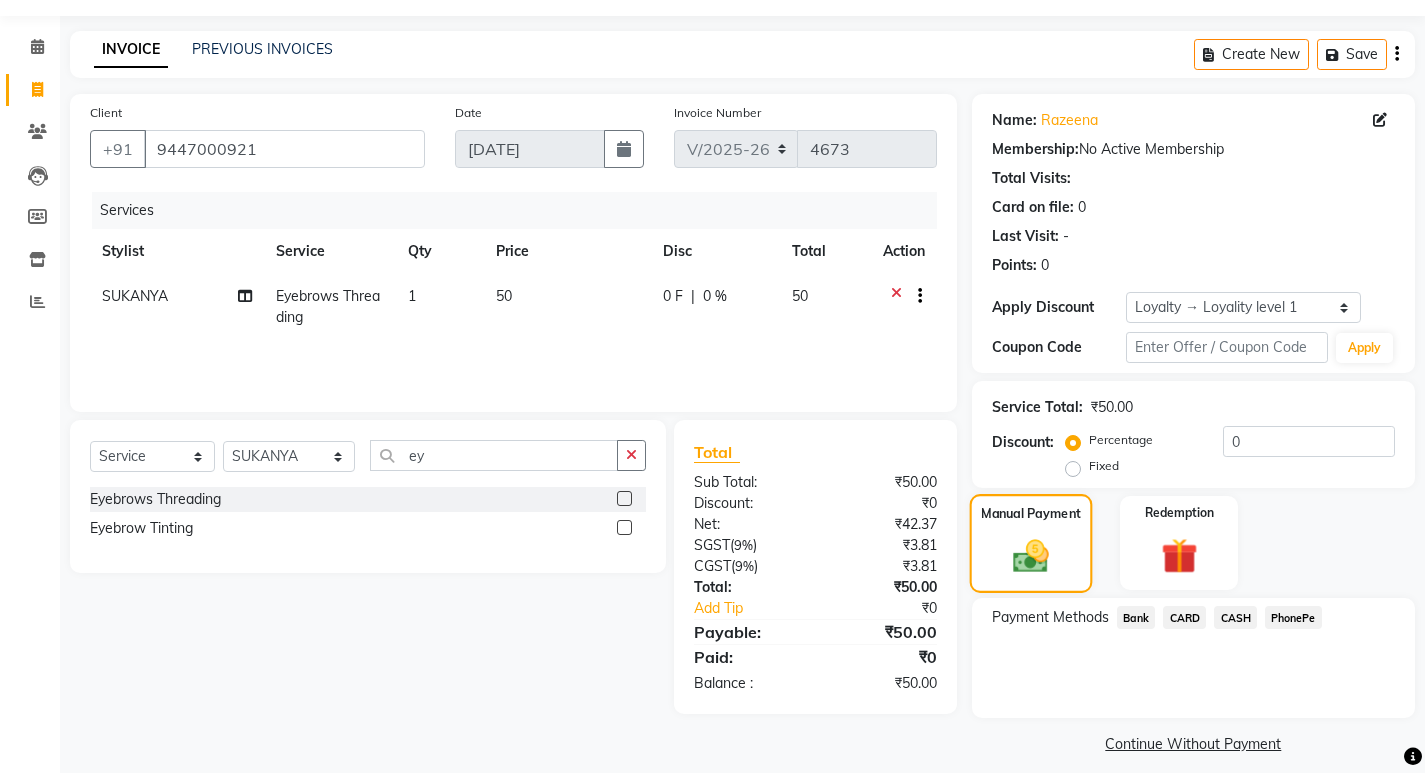 scroll, scrollTop: 72, scrollLeft: 0, axis: vertical 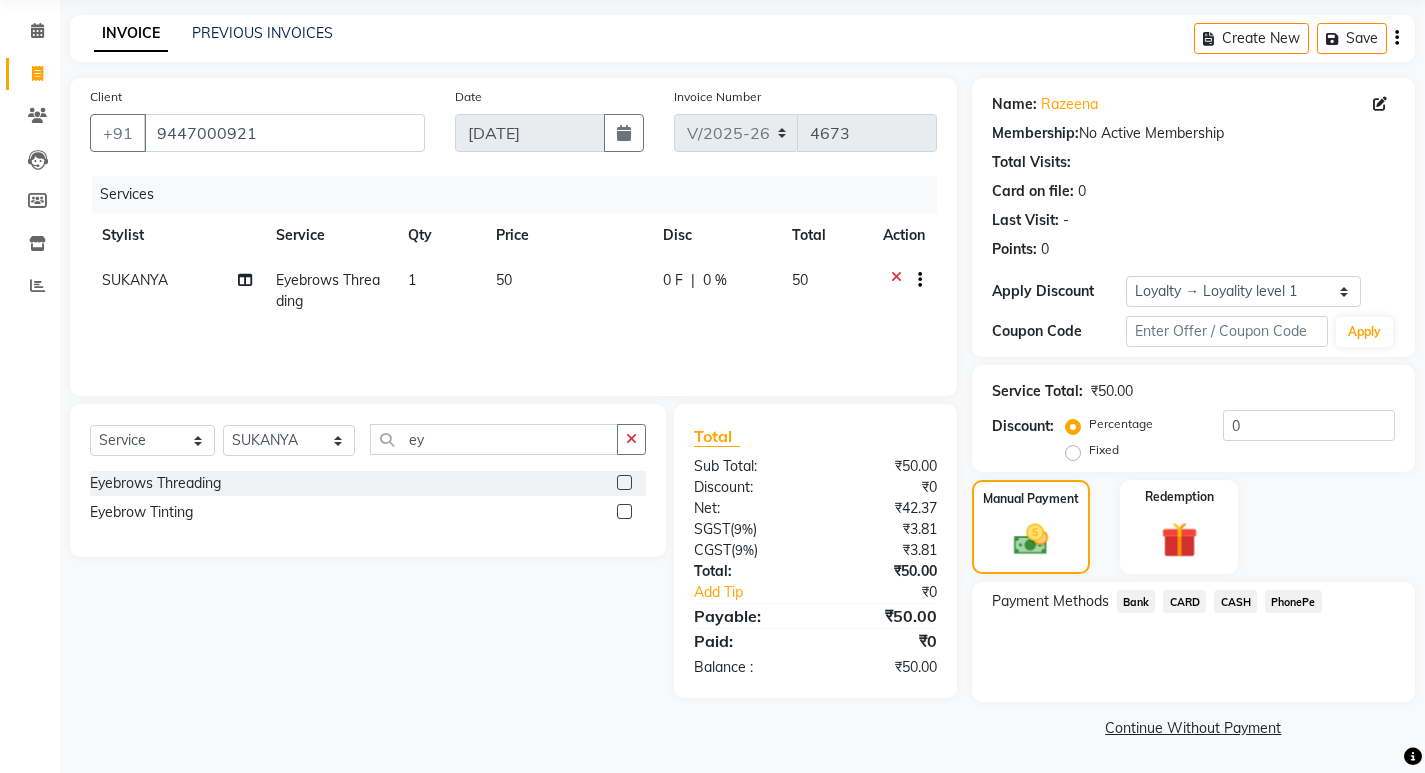 click on "CASH" 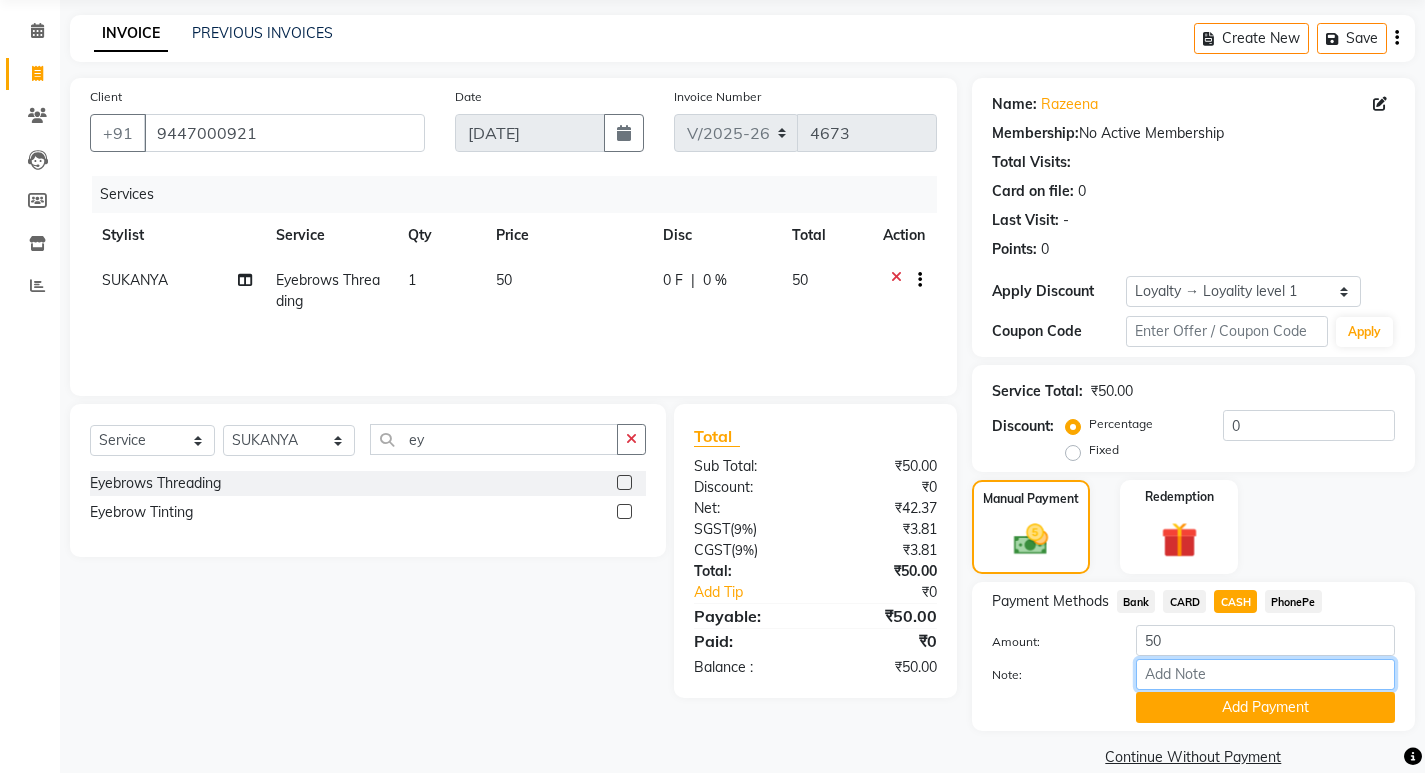 click on "Note:" at bounding box center (1265, 674) 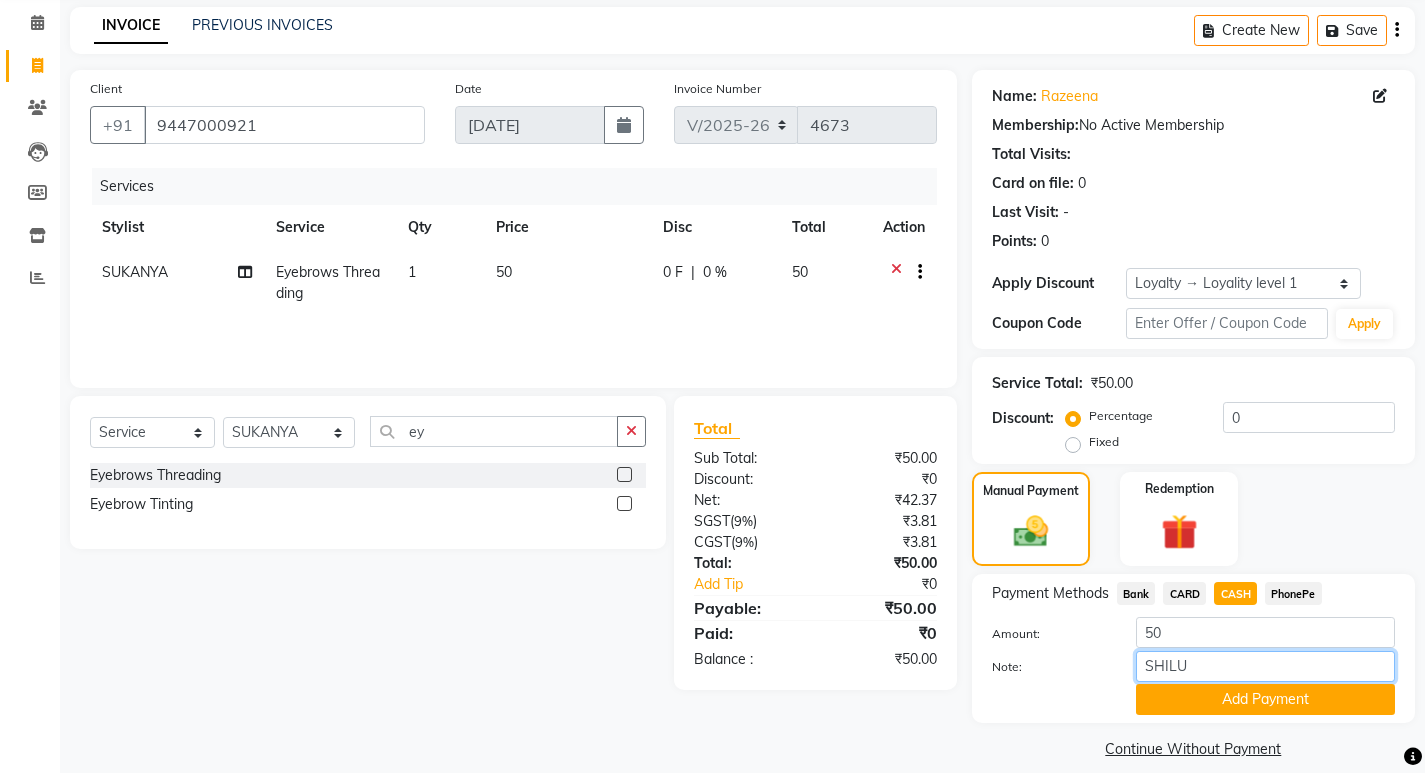 scroll, scrollTop: 100, scrollLeft: 0, axis: vertical 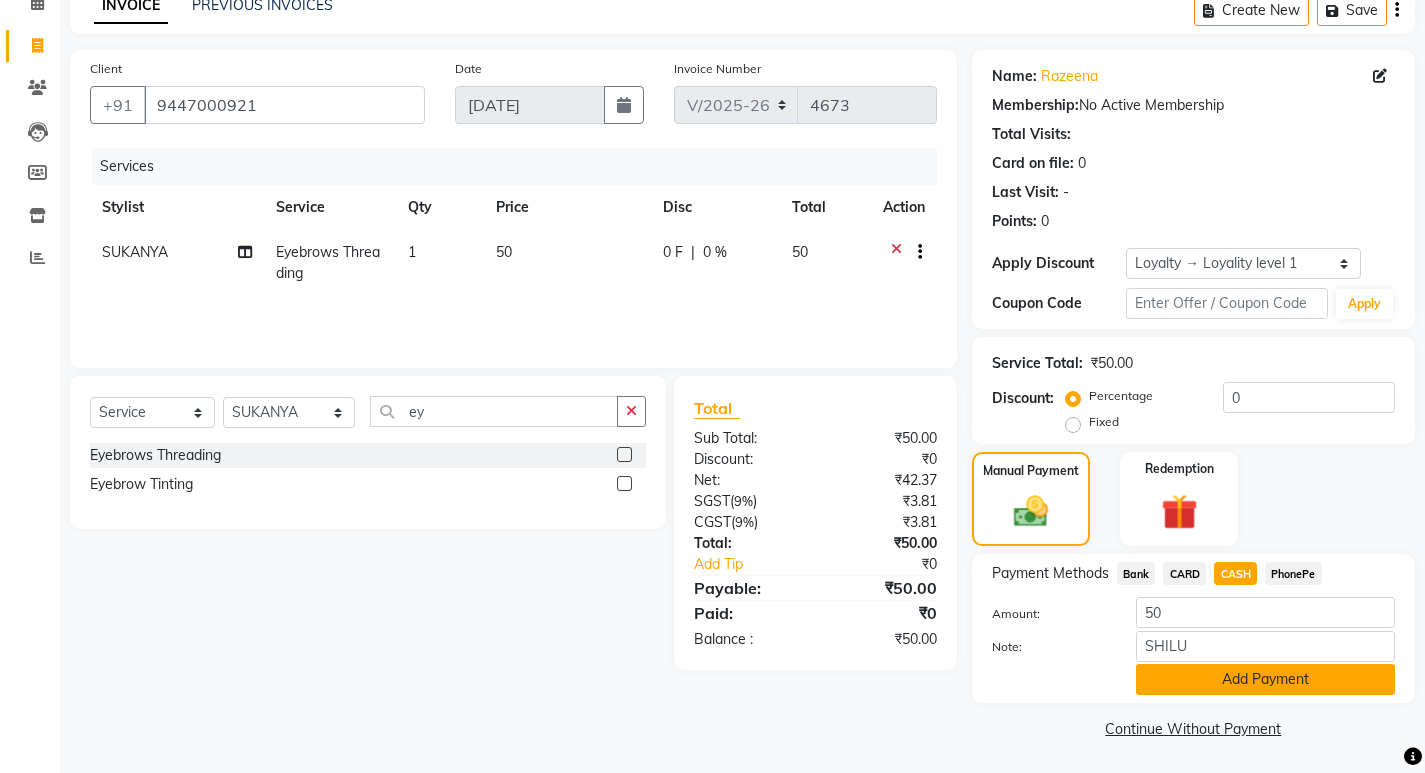click on "Add Payment" 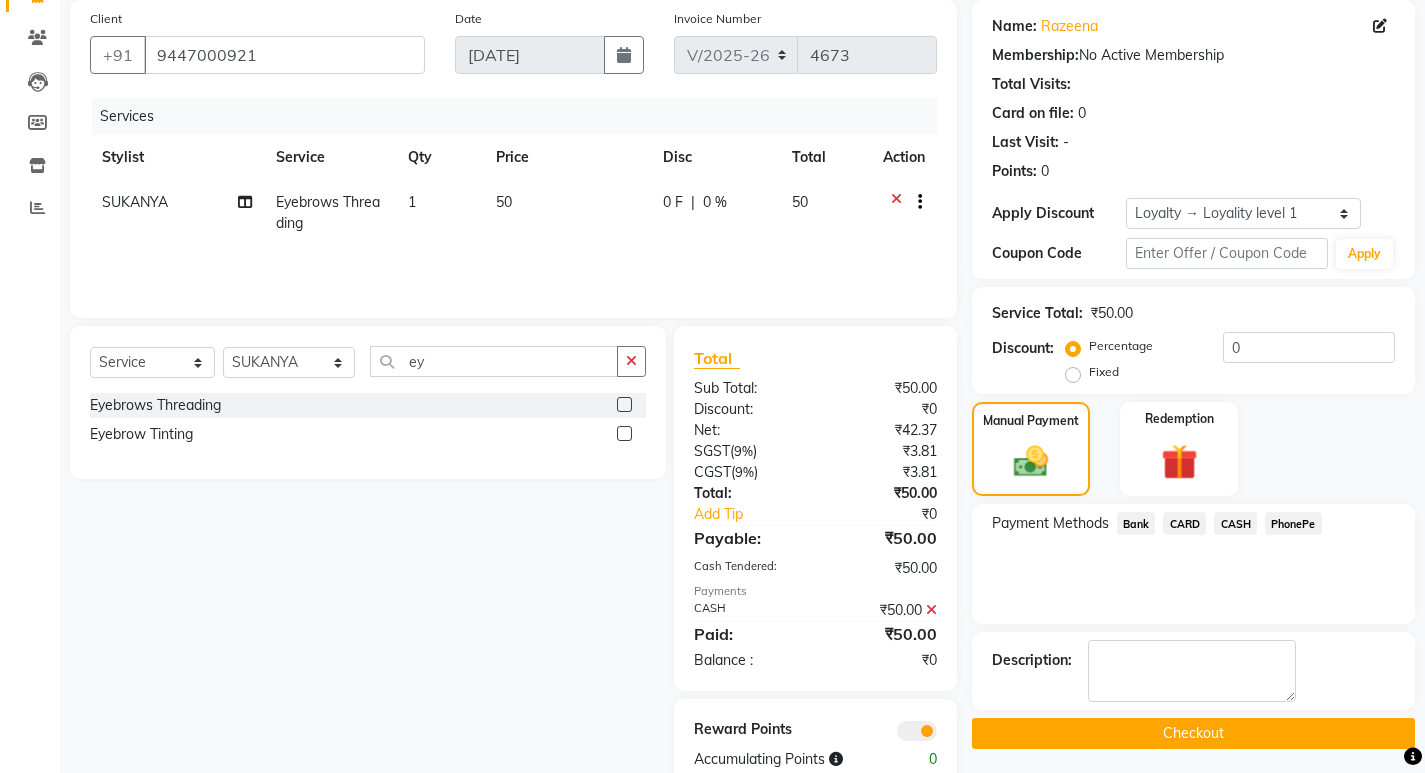 scroll, scrollTop: 197, scrollLeft: 0, axis: vertical 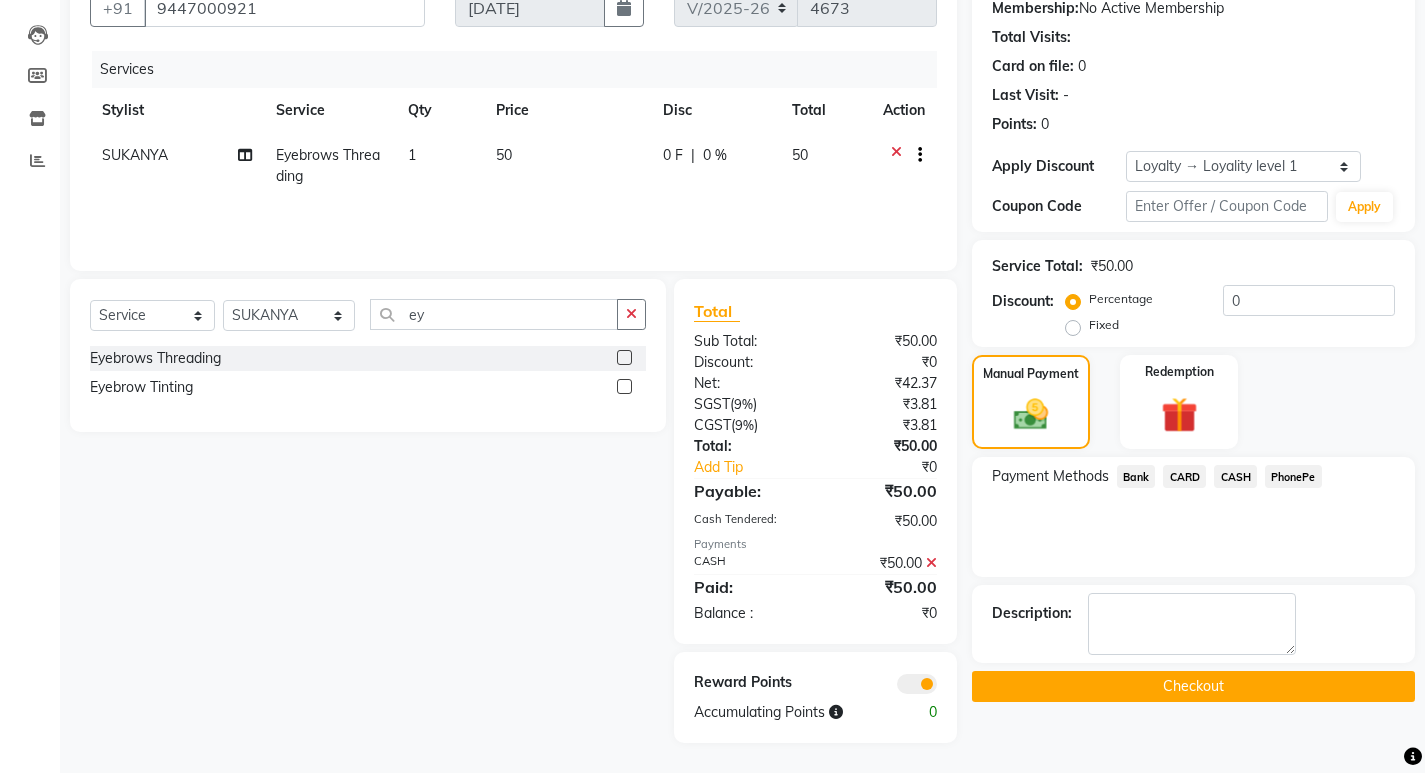 click on "Checkout" 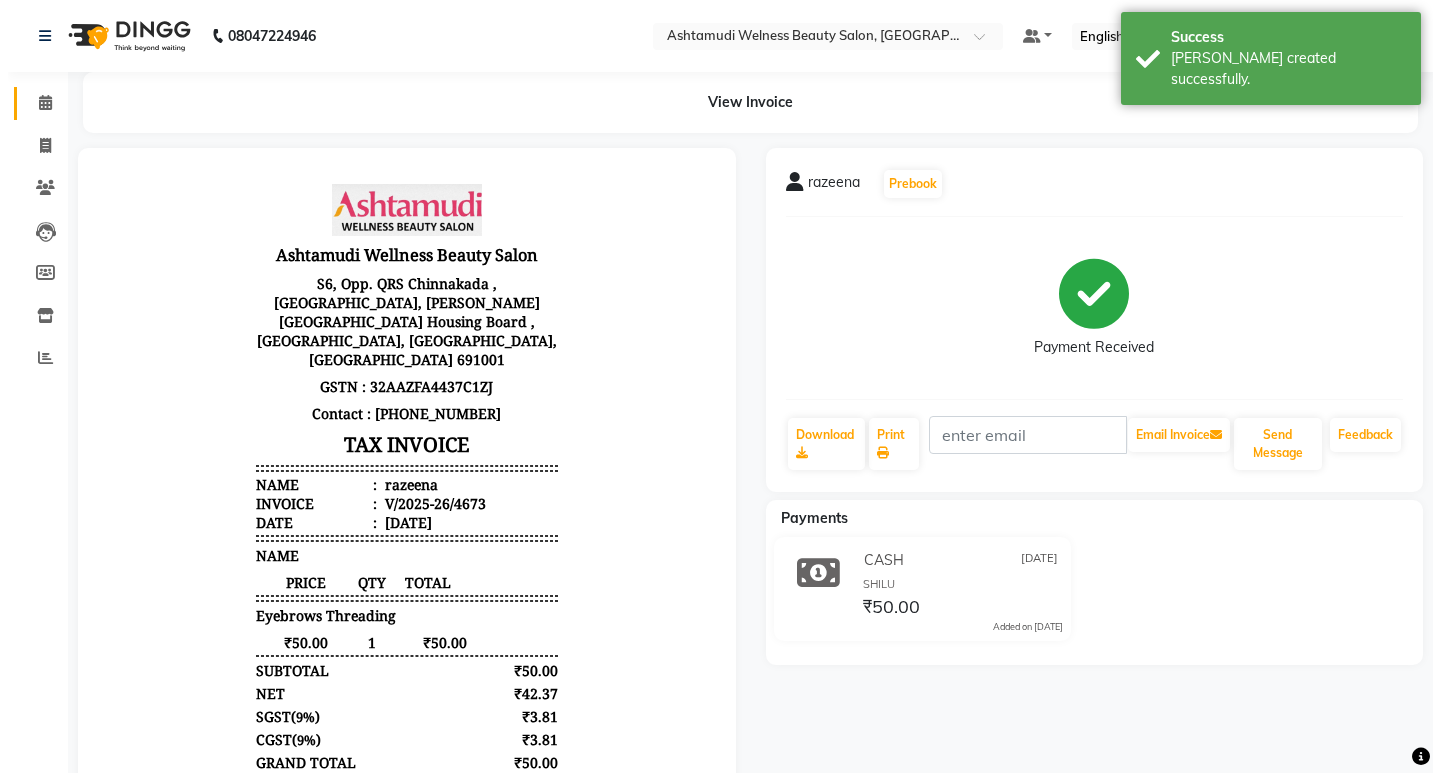 scroll, scrollTop: 0, scrollLeft: 0, axis: both 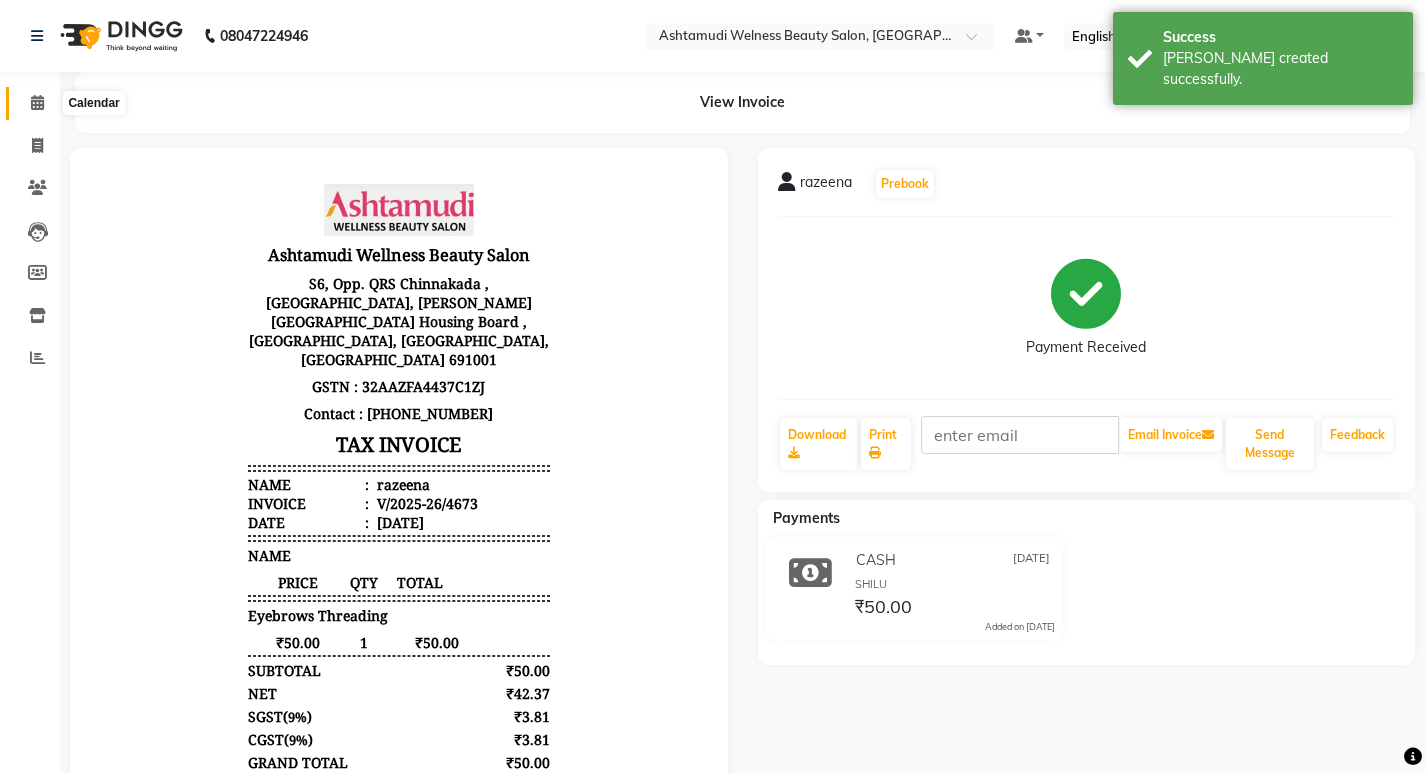 click 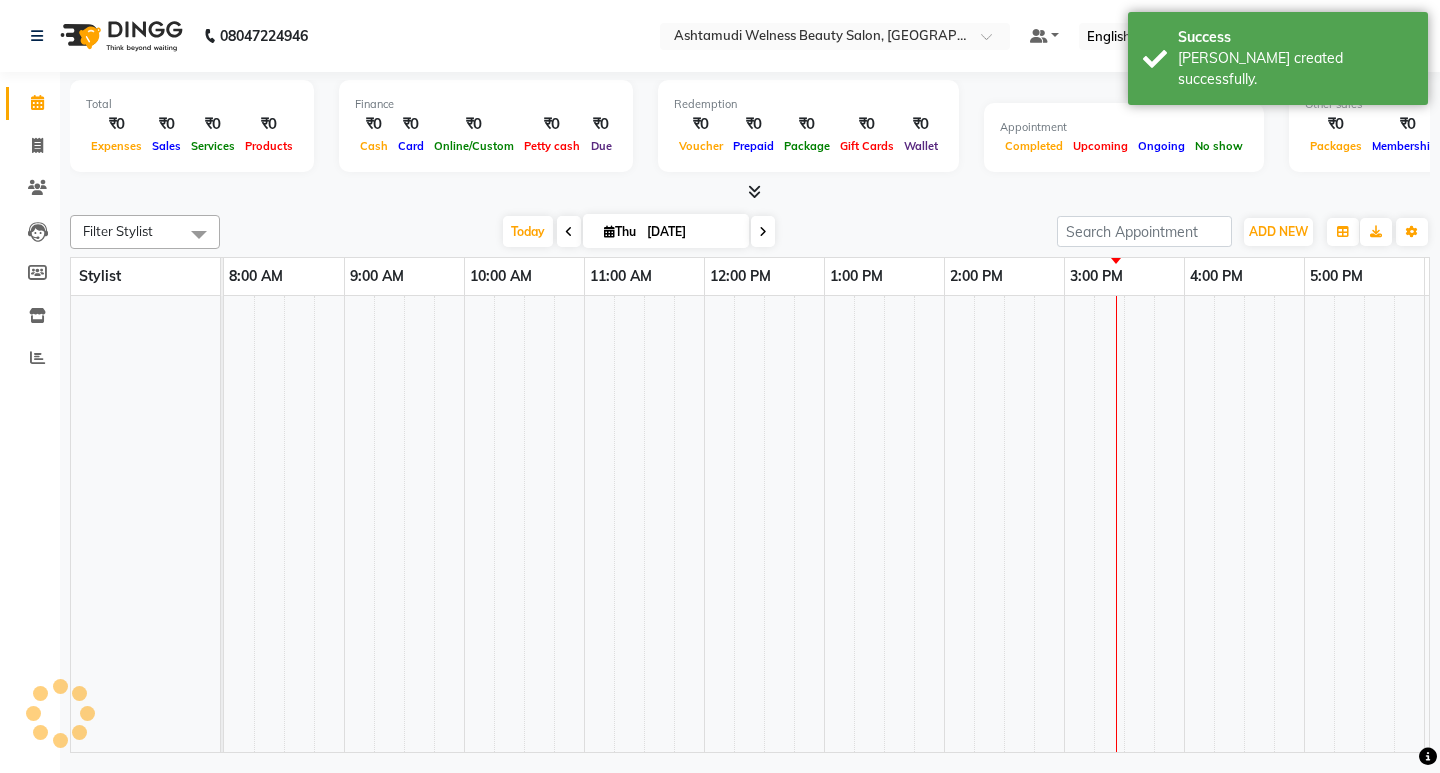 scroll, scrollTop: 0, scrollLeft: 0, axis: both 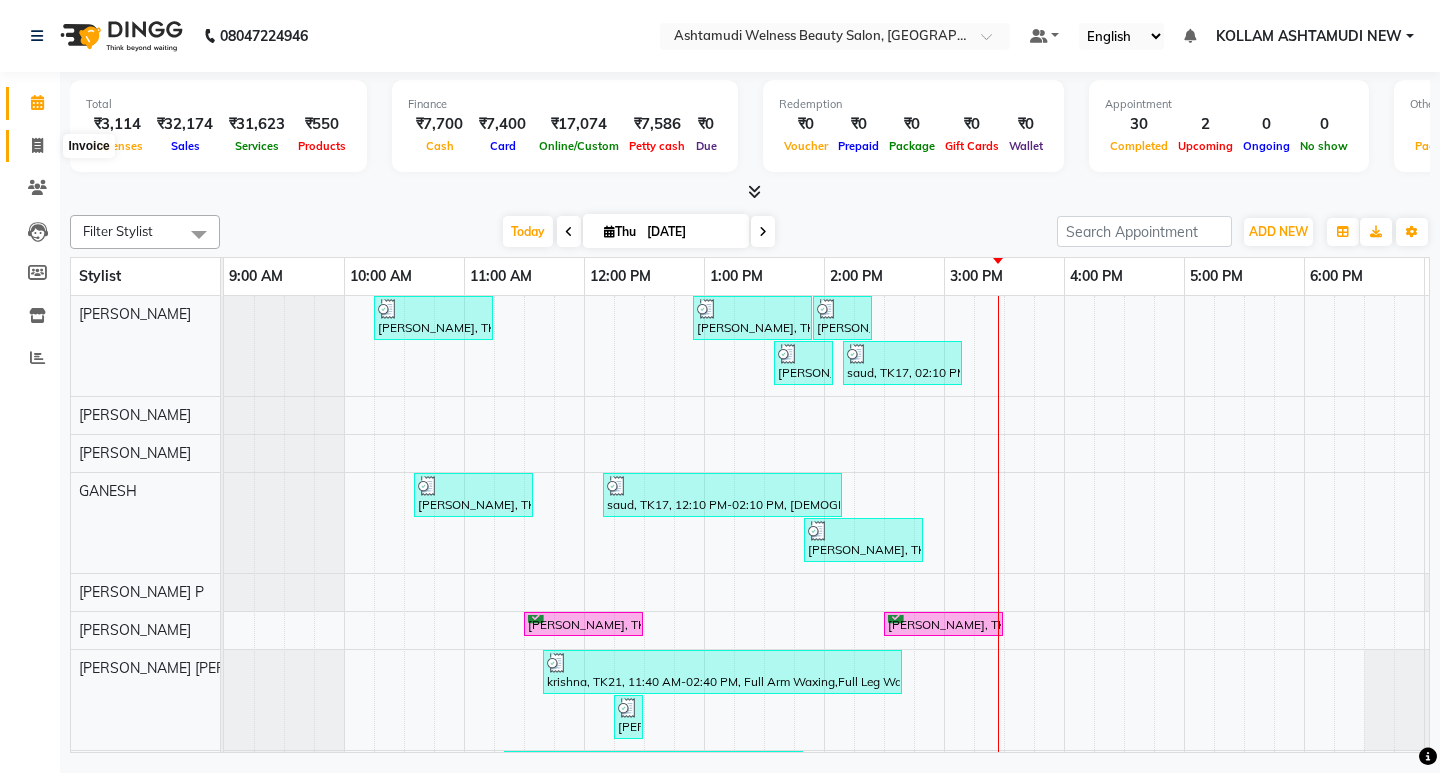 click 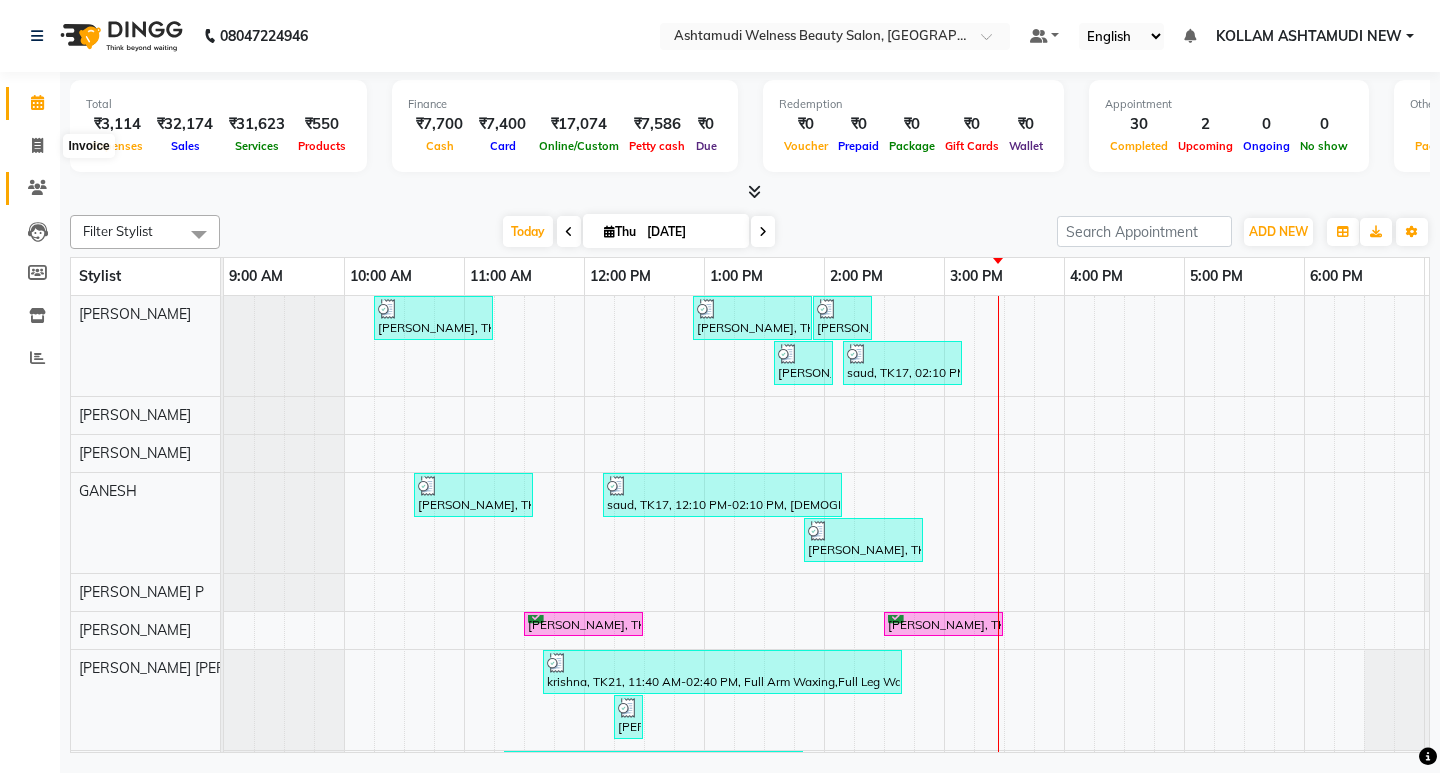 select on "service" 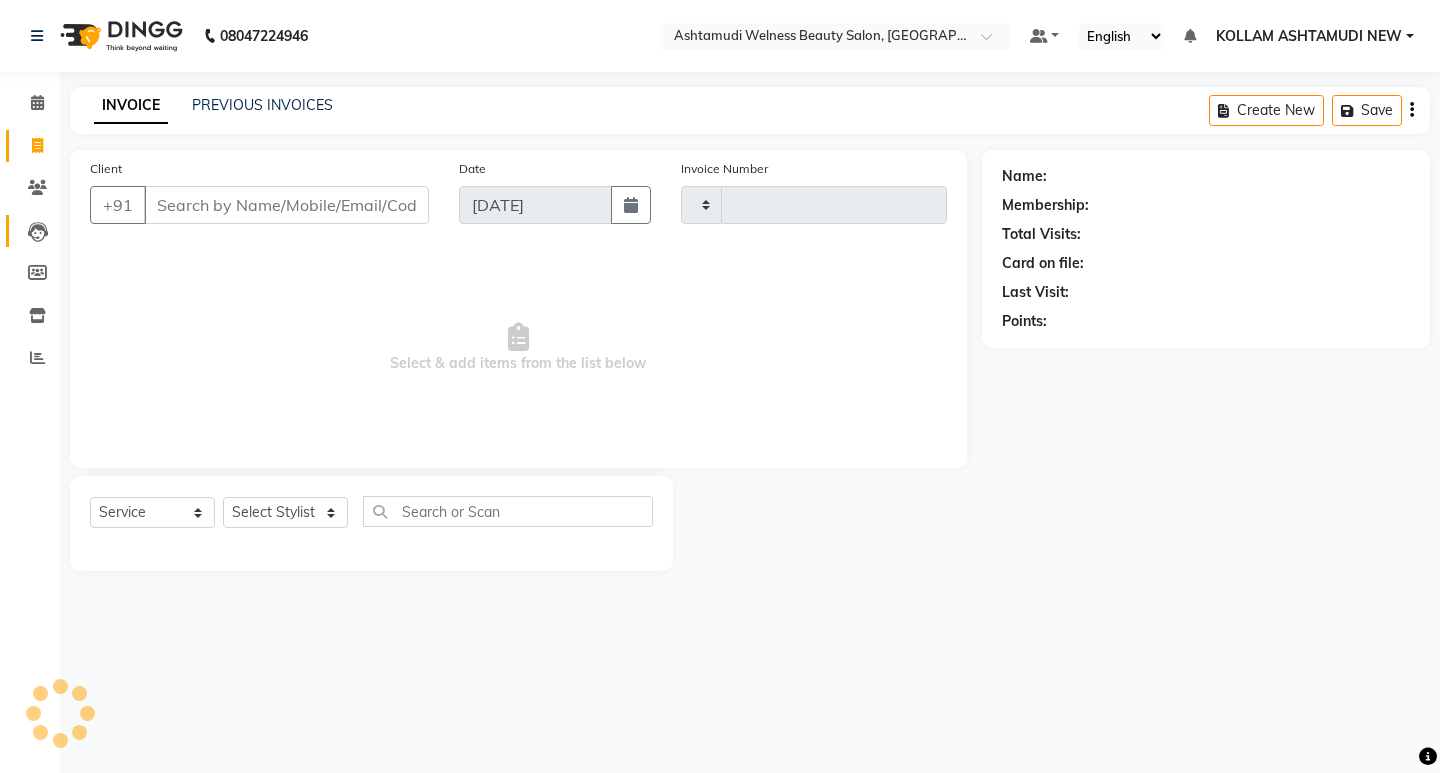 type on "4674" 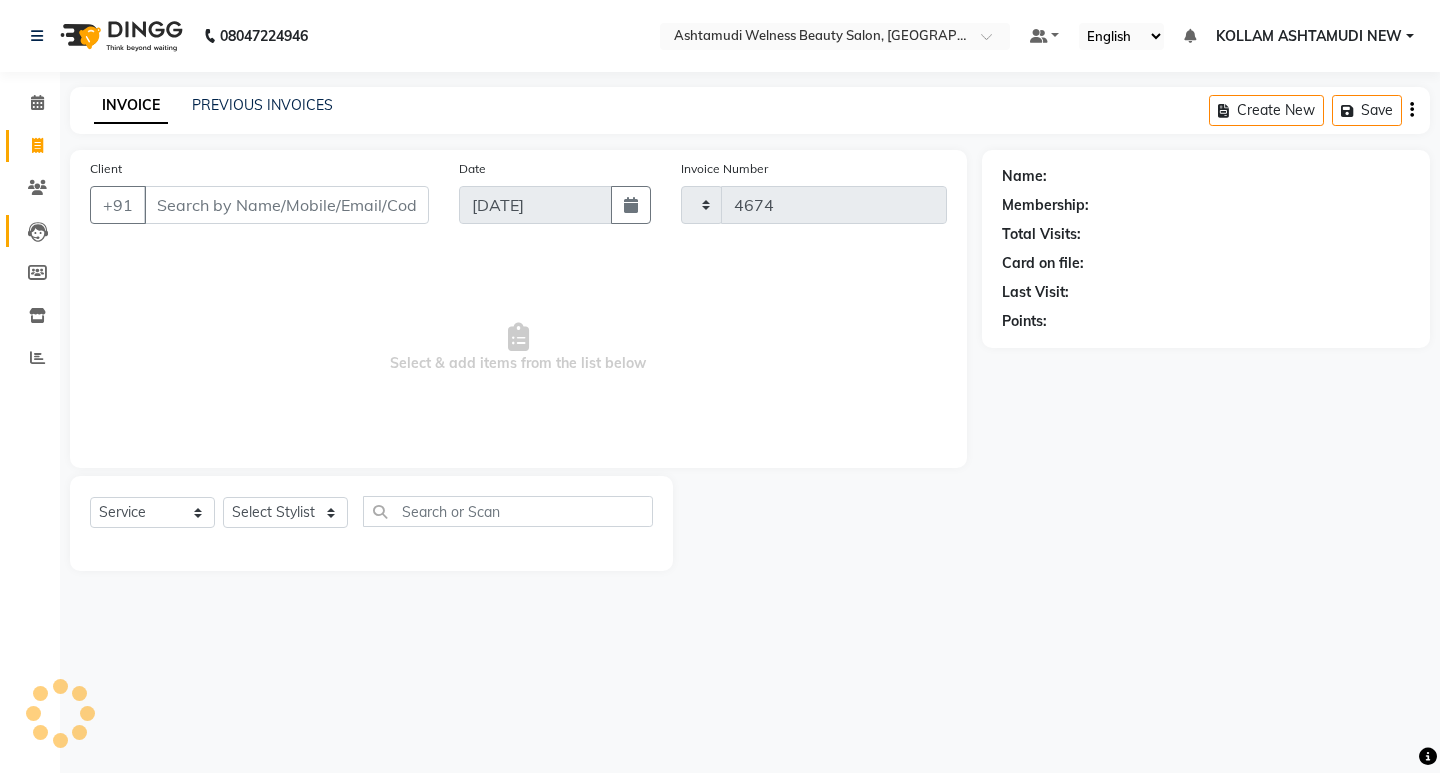 select on "4529" 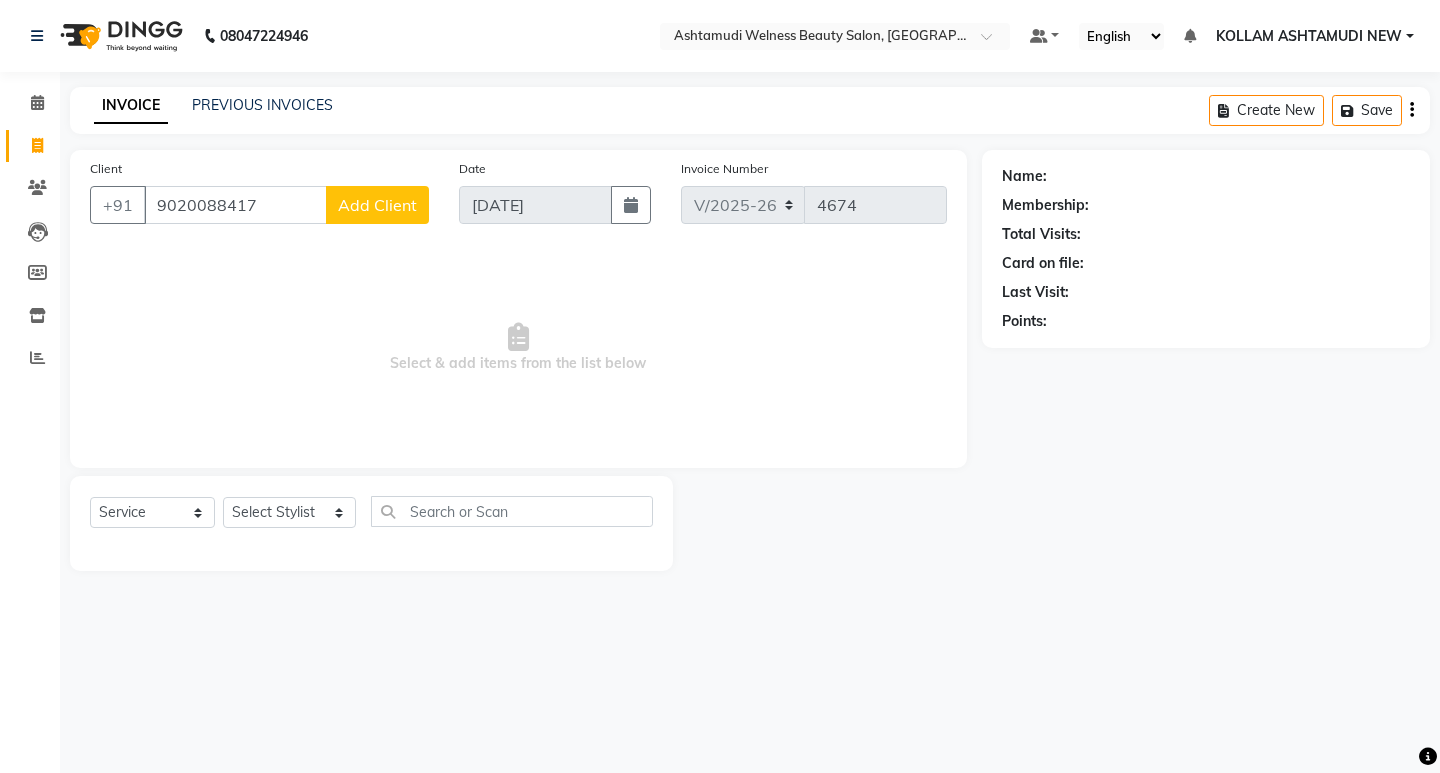 type on "9020088417" 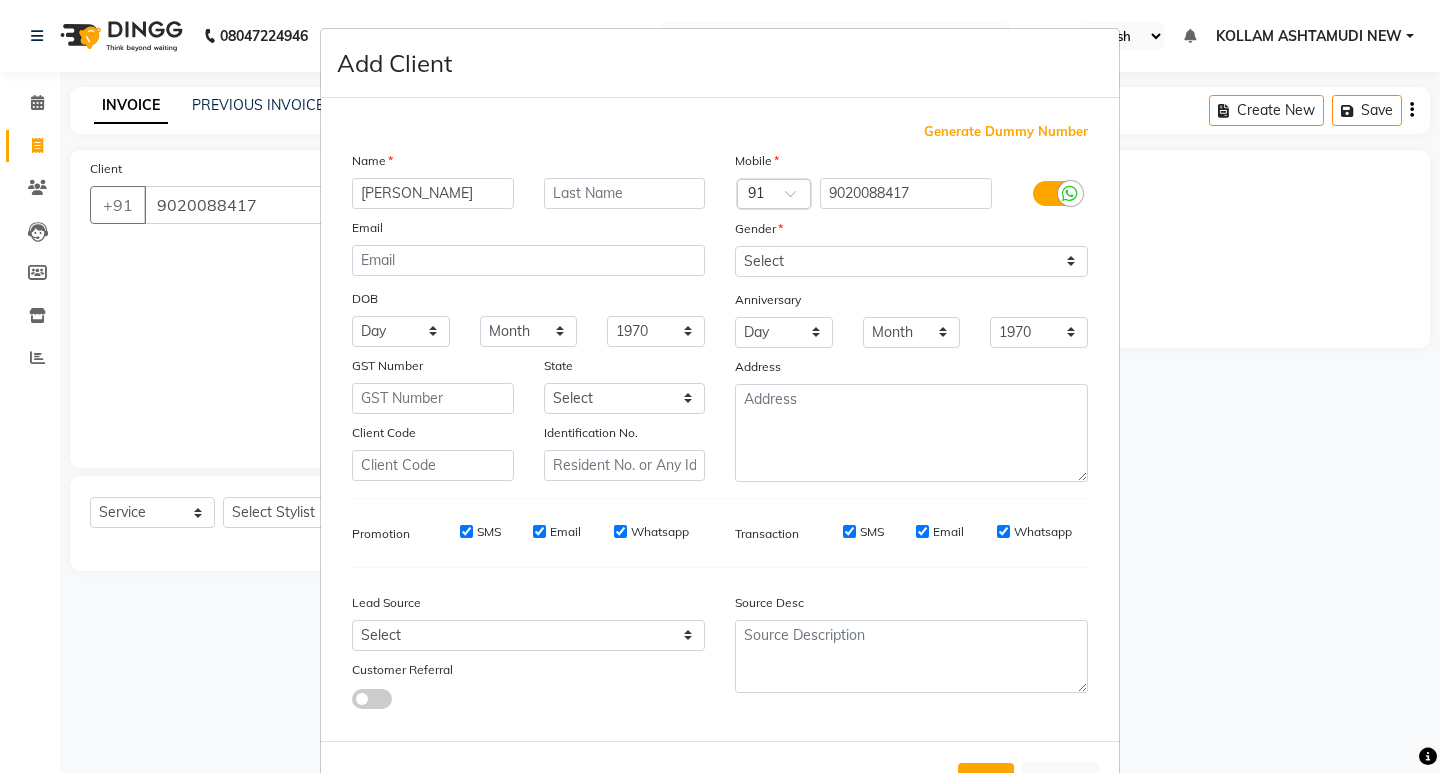 type on "manikandan" 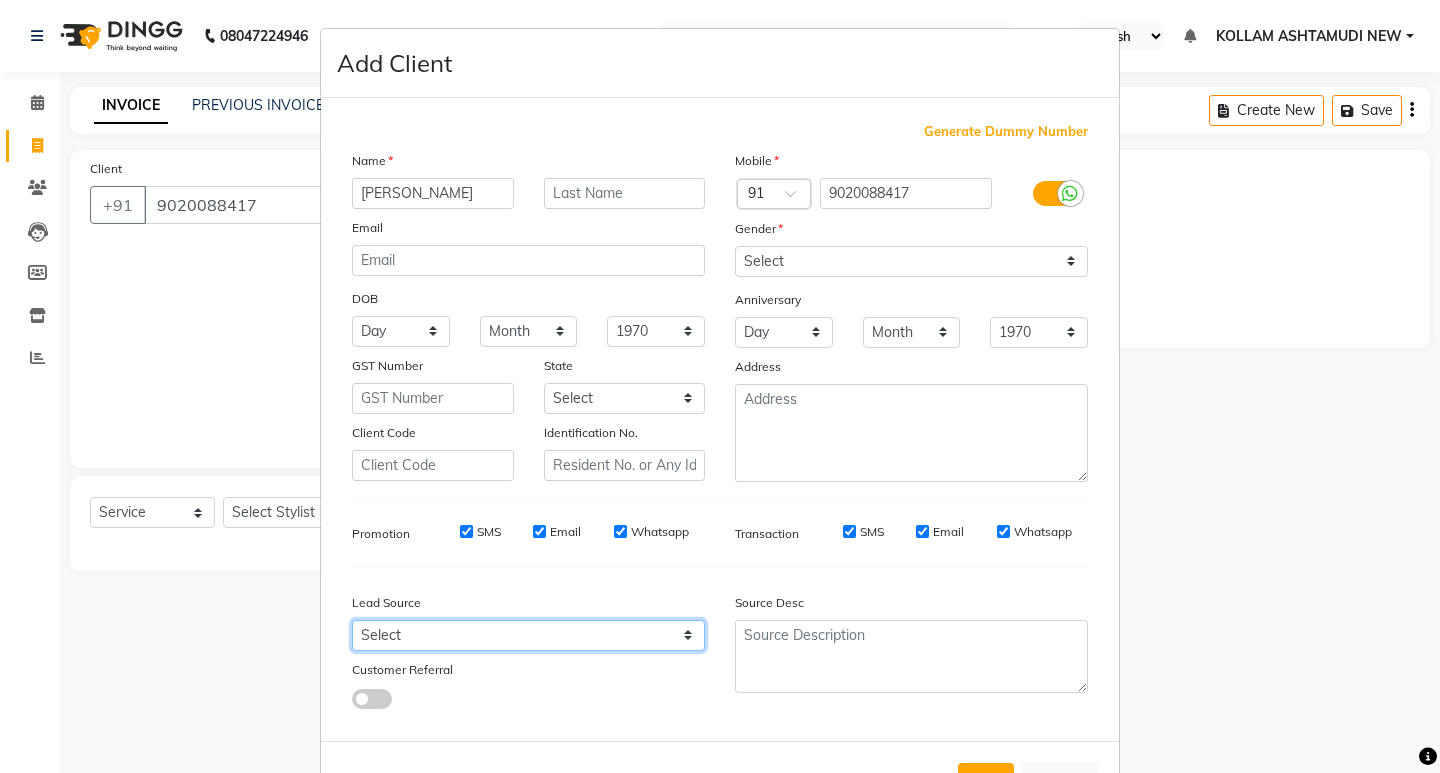 drag, startPoint x: 463, startPoint y: 646, endPoint x: 464, endPoint y: 635, distance: 11.045361 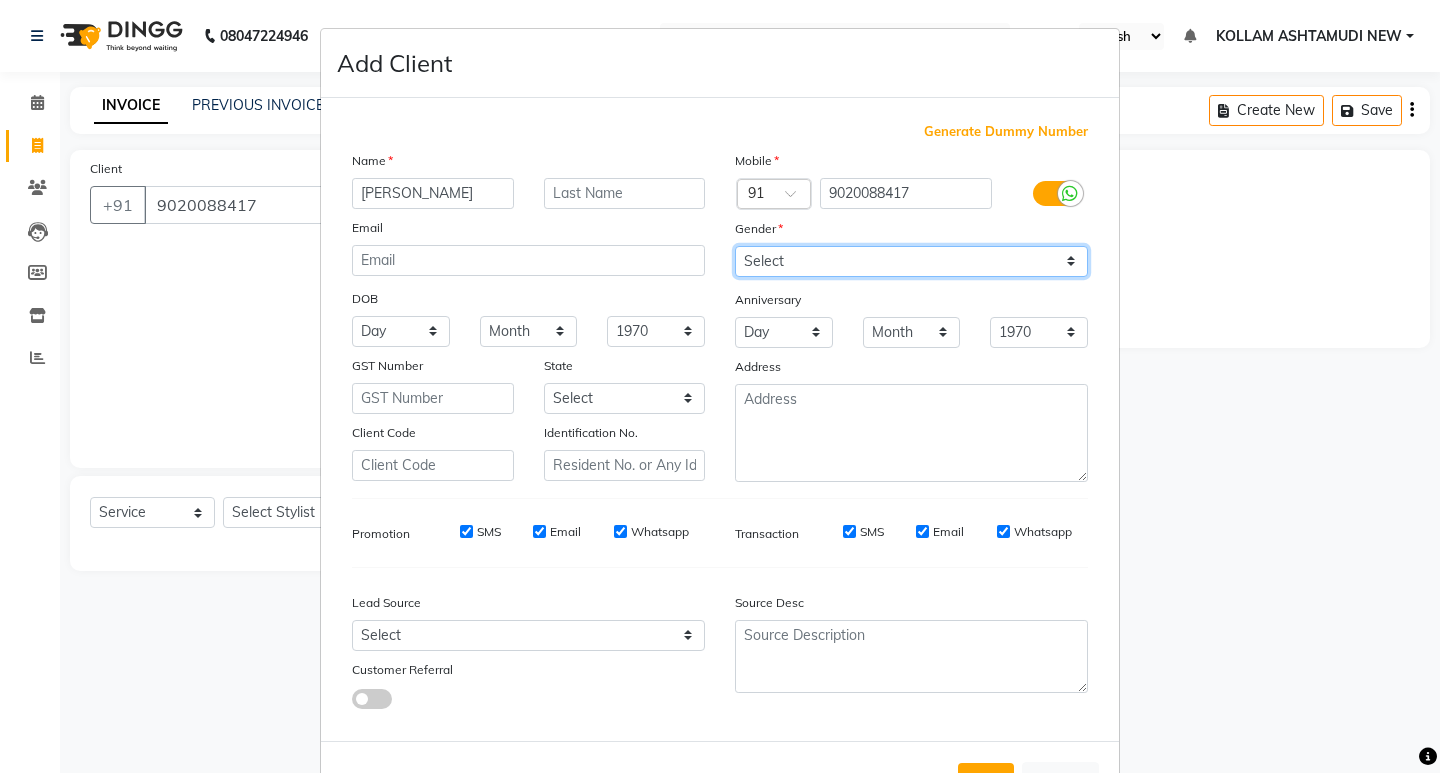 click on "Select [DEMOGRAPHIC_DATA] [DEMOGRAPHIC_DATA] Other Prefer Not To Say" at bounding box center [911, 261] 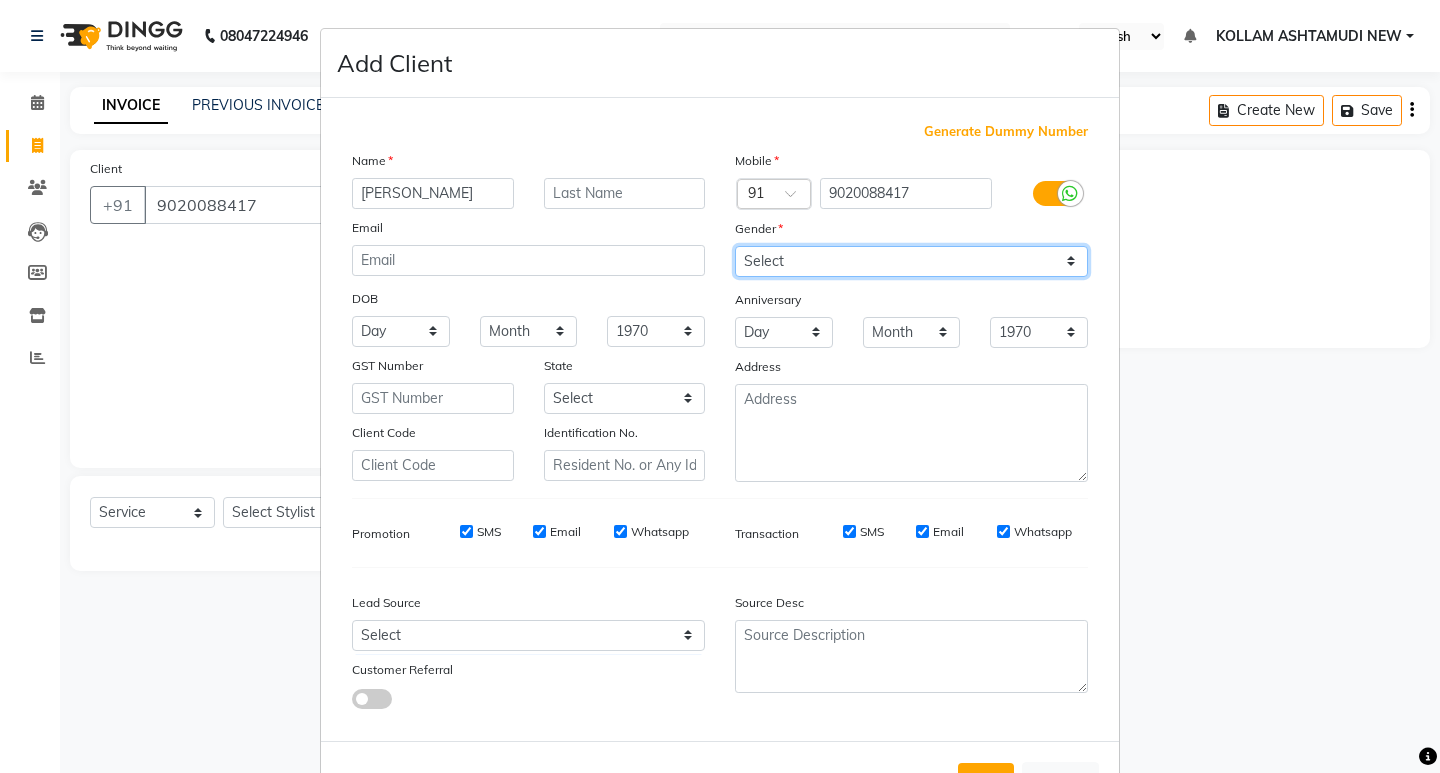 select on "male" 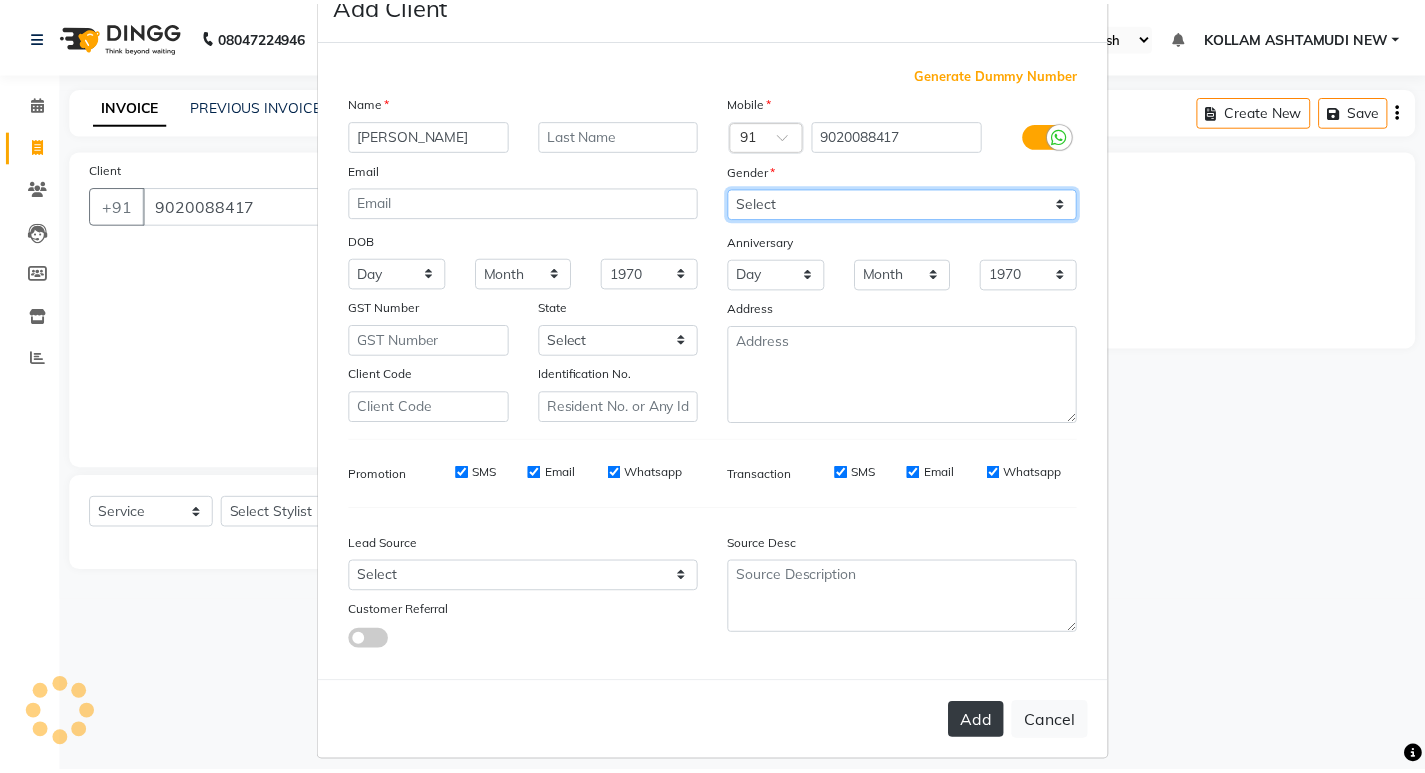 scroll, scrollTop: 76, scrollLeft: 0, axis: vertical 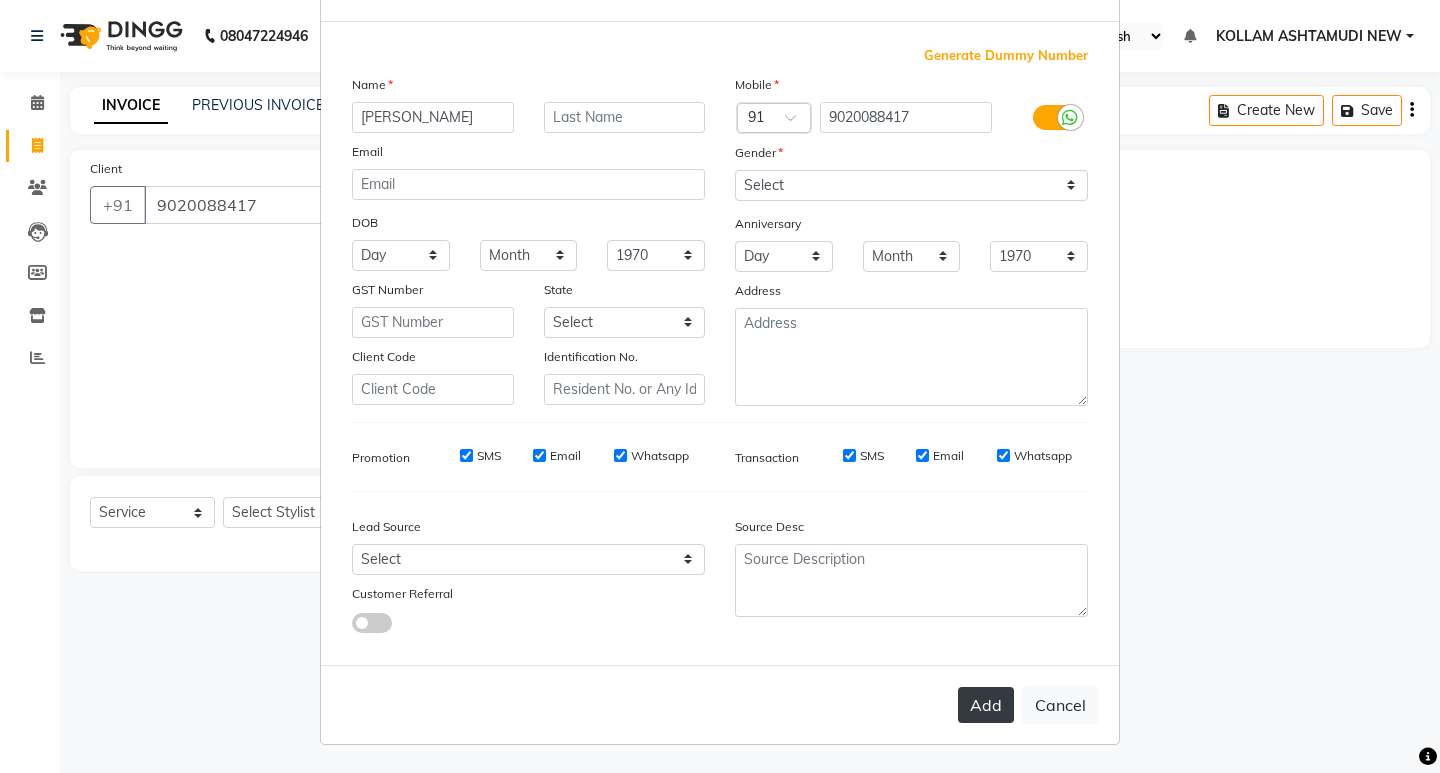 click on "Add" at bounding box center [986, 705] 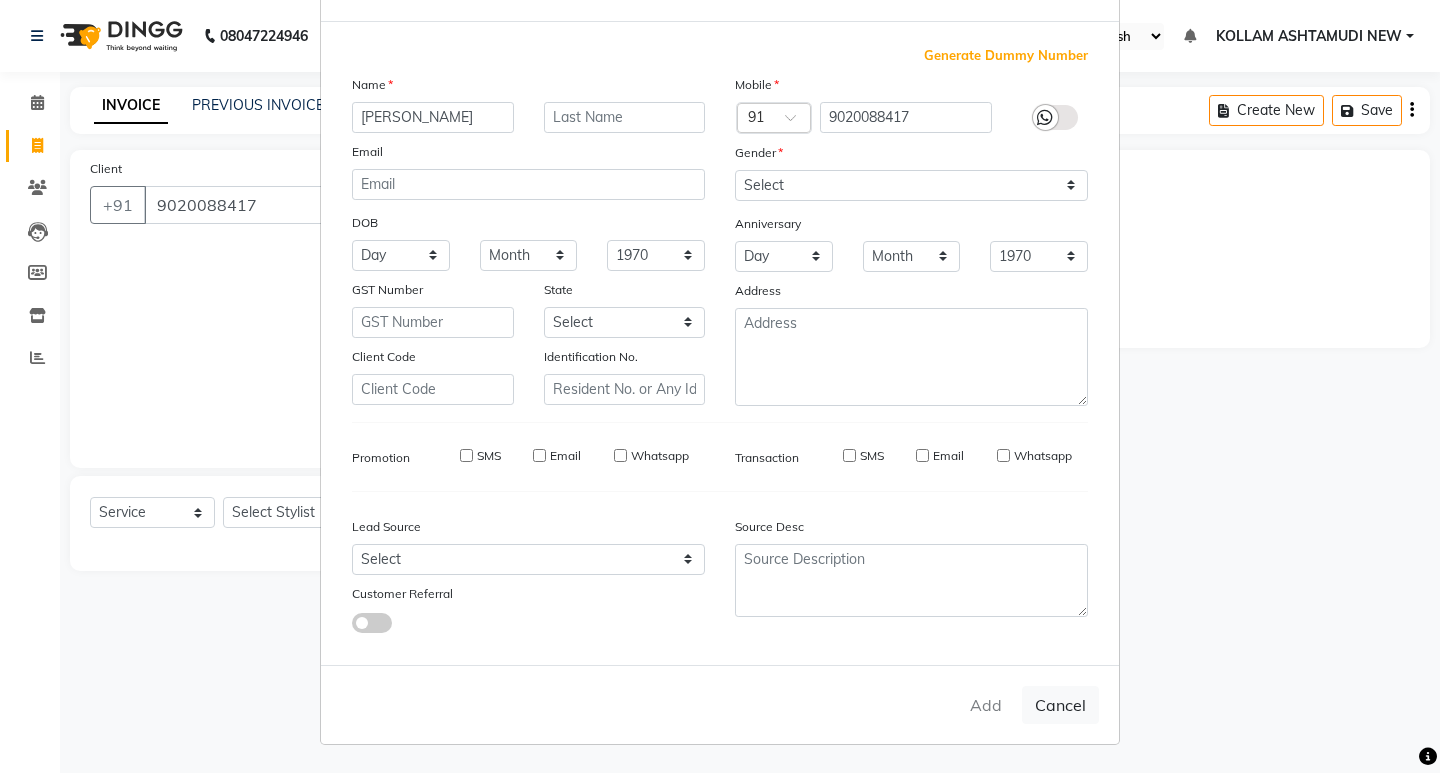 type 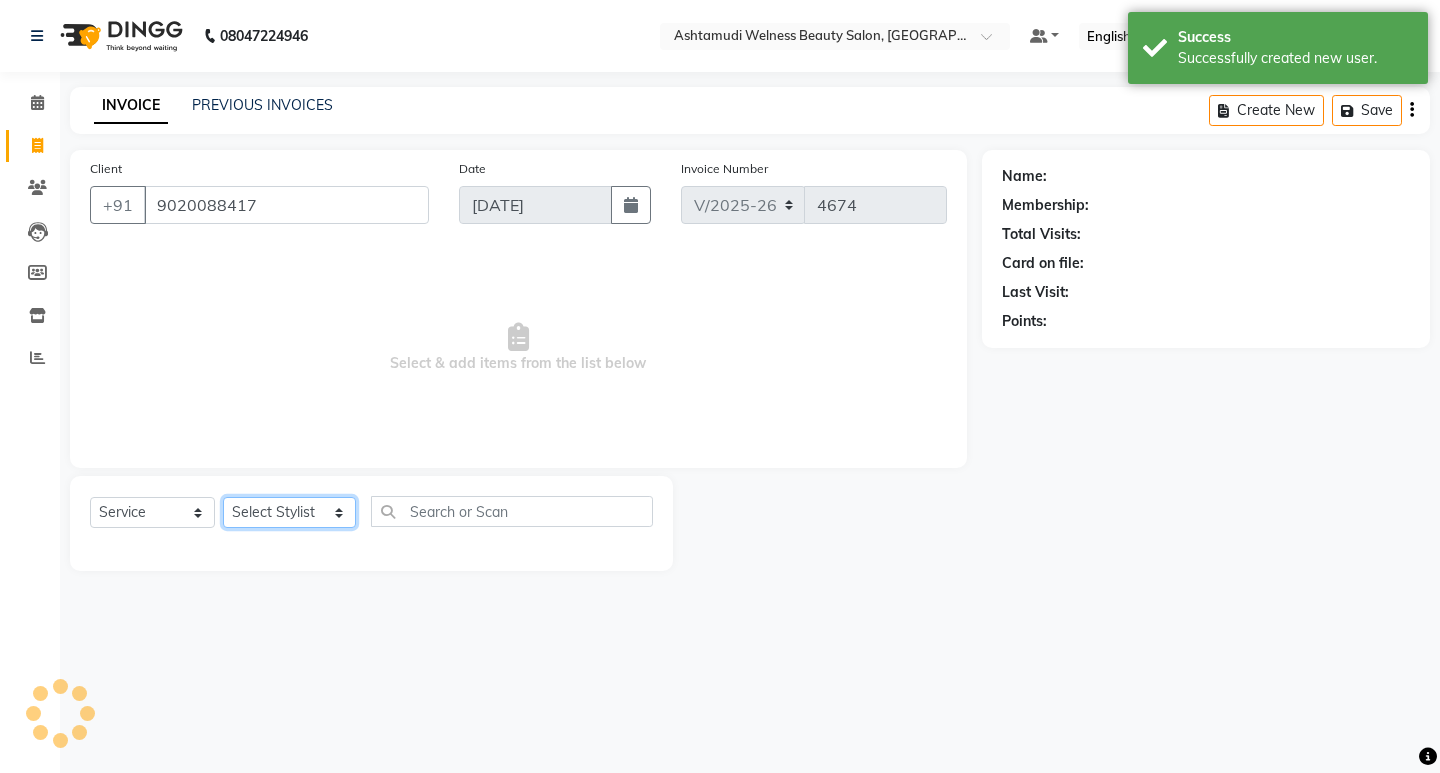 drag, startPoint x: 233, startPoint y: 508, endPoint x: 244, endPoint y: 498, distance: 14.866069 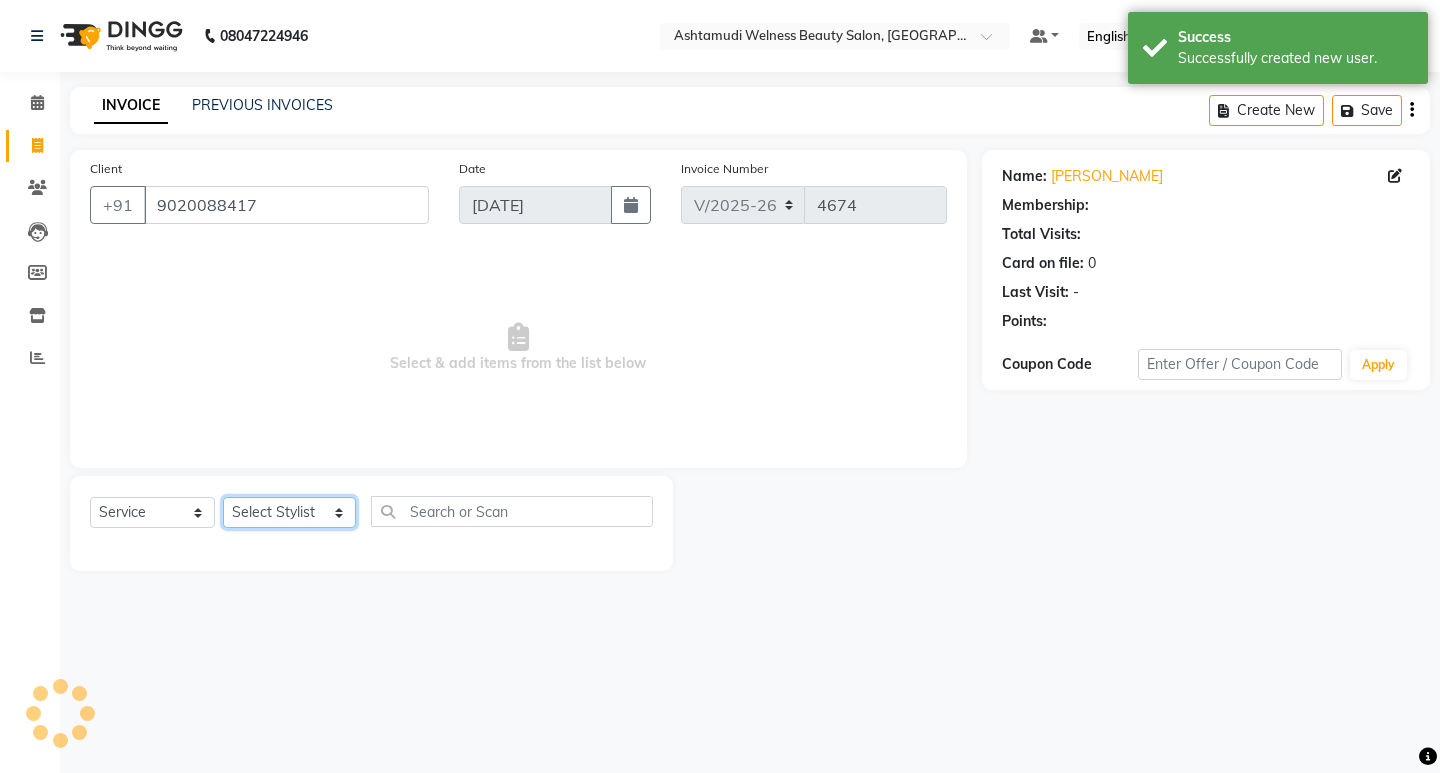 select on "1: Object" 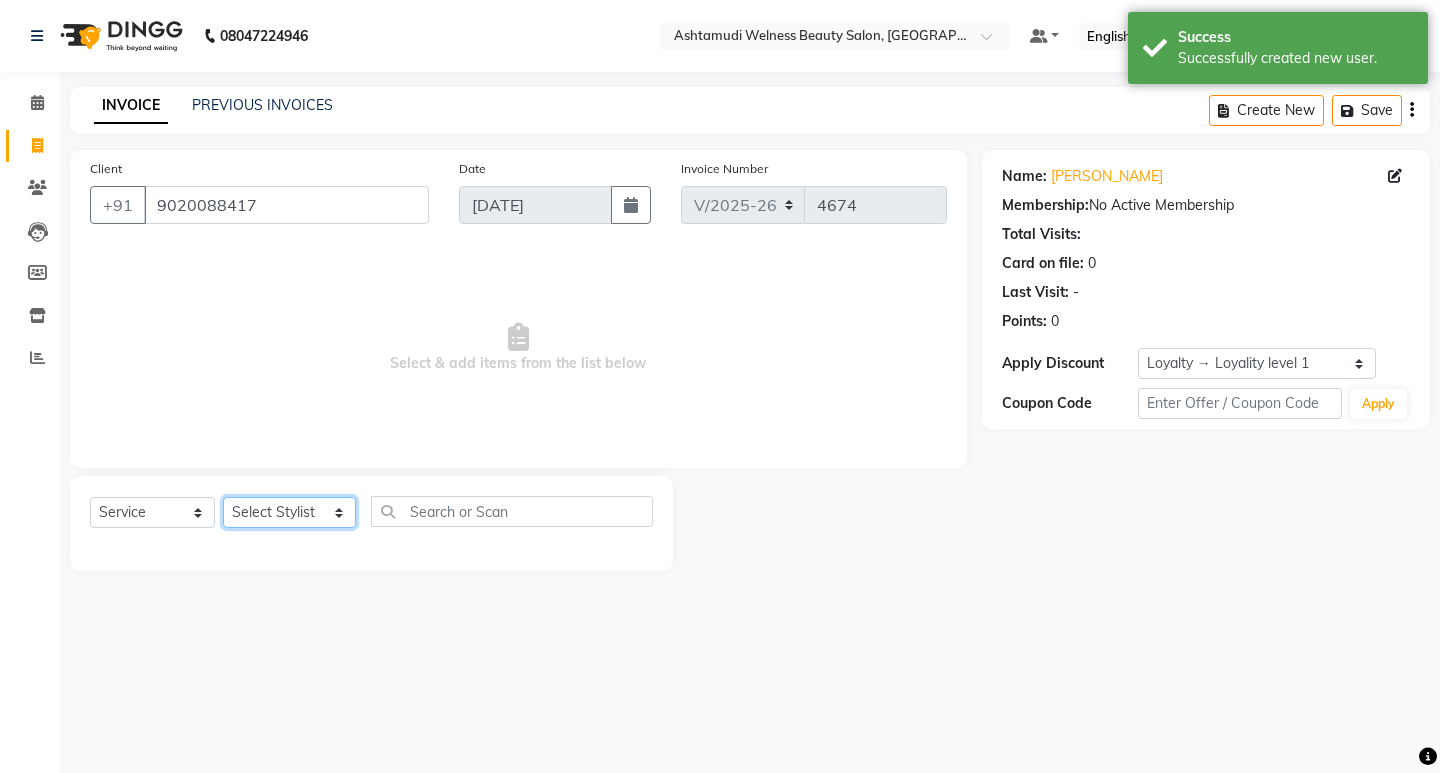 select on "25963" 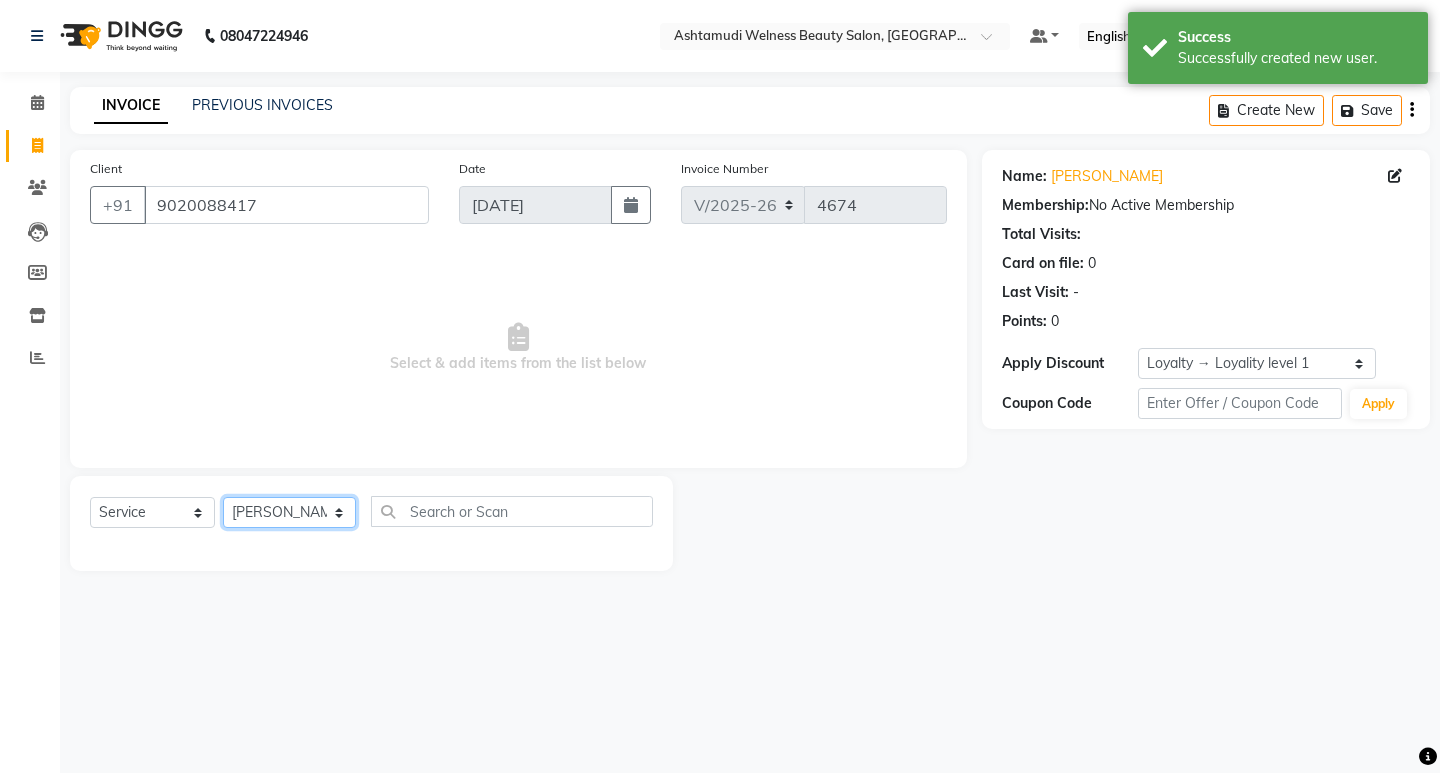 click on "Select Stylist [PERSON_NAME] Admin [PERSON_NAME]  [PERSON_NAME] [PERSON_NAME] [PERSON_NAME]  M [PERSON_NAME]  [PERSON_NAME]  P [PERSON_NAME] ASHTAMUDI KOLLAM ASHTAMUDI NEW  [PERSON_NAME] [PERSON_NAME] [PERSON_NAME]  [PERSON_NAME] [PERSON_NAME] [PERSON_NAME] [PERSON_NAME] [PERSON_NAME] M [PERSON_NAME] SARIGA [PERSON_NAME] [PERSON_NAME] [PERSON_NAME] [PERSON_NAME] [PERSON_NAME] S" 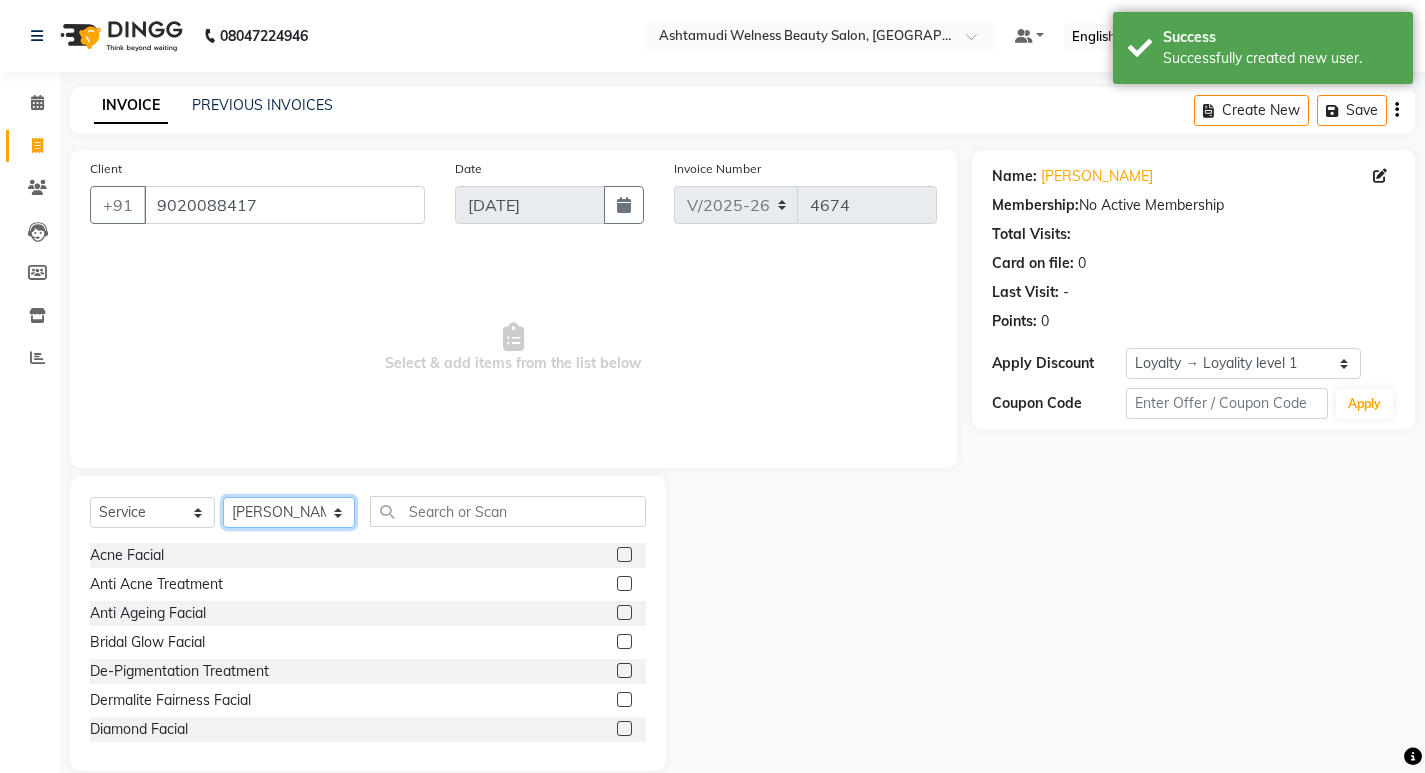 scroll, scrollTop: 28, scrollLeft: 0, axis: vertical 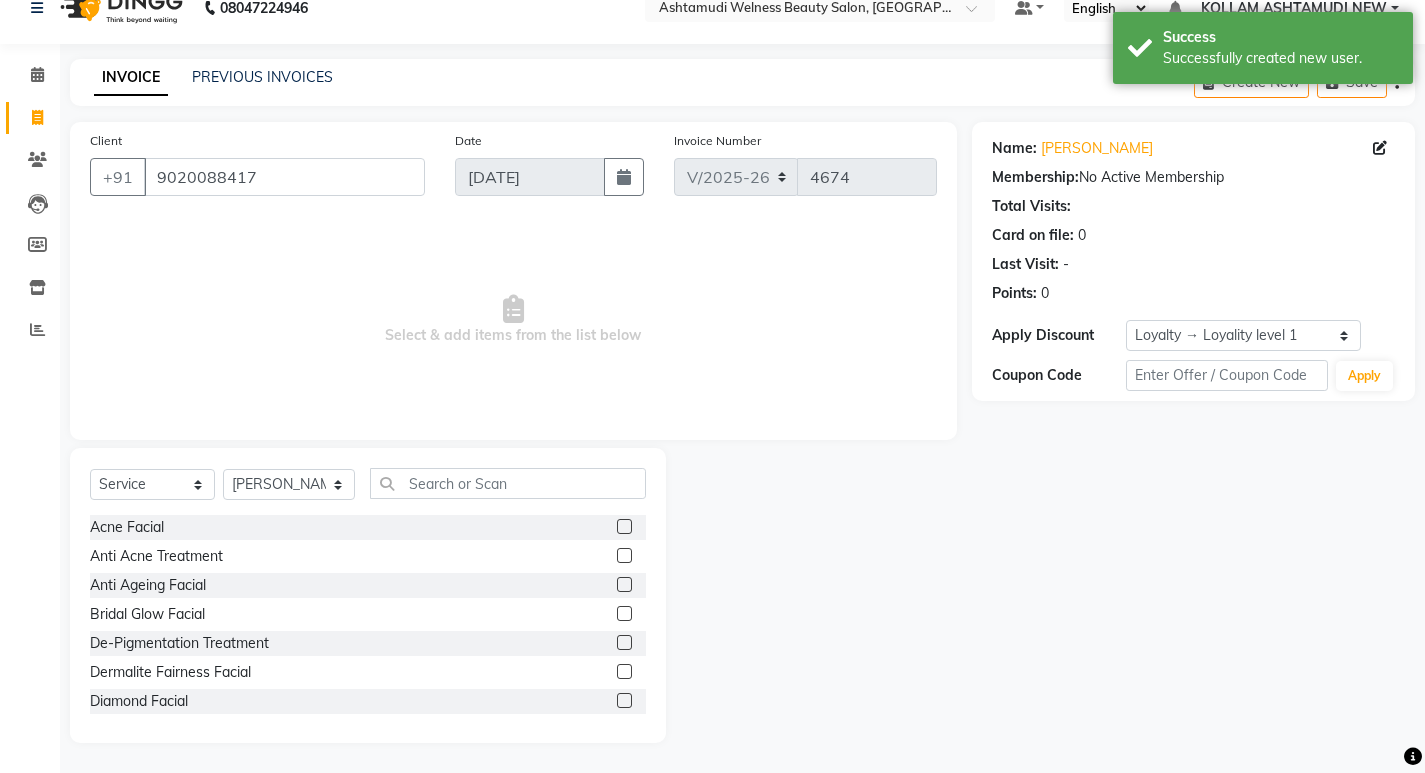 click on "Select  Service  Product  Membership  Package Voucher Prepaid Gift Card  Select Stylist [PERSON_NAME] Admin [PERSON_NAME]  [PERSON_NAME] [PERSON_NAME] [PERSON_NAME]  M [PERSON_NAME]  [PERSON_NAME]  P [PERSON_NAME] ASHTAMUDI KOLLAM ASHTAMUDI NEW  [PERSON_NAME] [PERSON_NAME] [PERSON_NAME]  [PERSON_NAME] [PERSON_NAME] [PERSON_NAME] [PERSON_NAME] [PERSON_NAME] M [PERSON_NAME] SARIGA [PERSON_NAME] [PERSON_NAME] [PERSON_NAME] [PERSON_NAME] [PERSON_NAME] S Acne Facial  Anti Acne Treatment  Anti Ageing Facial  Bridal Glow Facial  De-Pigmentation Treatment  Dermalite Fairness Facial  Diamond Facial  D-Tan Cleanup  D-Tan Facial  D-Tan Pack  Fruit Facial  Fyc Bamboo Charcoal Facial  Fyc Bio Marine Facial  Fyc Fruit Fusion Facial  Fyc Luster Gold Facial  Fyc Pure Vit-C Facial  Fyc Red Wine Facial  [DEMOGRAPHIC_DATA] Bridal Glow Facial  [DEMOGRAPHIC_DATA] Dermalite Fairness Facial  [DEMOGRAPHIC_DATA] Diamond Facial  [DEMOGRAPHIC_DATA] D-Tan Cleanup  [DEMOGRAPHIC_DATA] D-Tan Facial  [DEMOGRAPHIC_DATA] Fruit Facial  [DEMOGRAPHIC_DATA] Fyc Bamboo Charcoal Facial  [DEMOGRAPHIC_DATA] Fyc Bio Marine Facial  [DEMOGRAPHIC_DATA] Fyc Fruit Fusion Facial  [DEMOGRAPHIC_DATA] Fyc Luster Gold Facial  [DEMOGRAPHIC_DATA] Gold Facial" 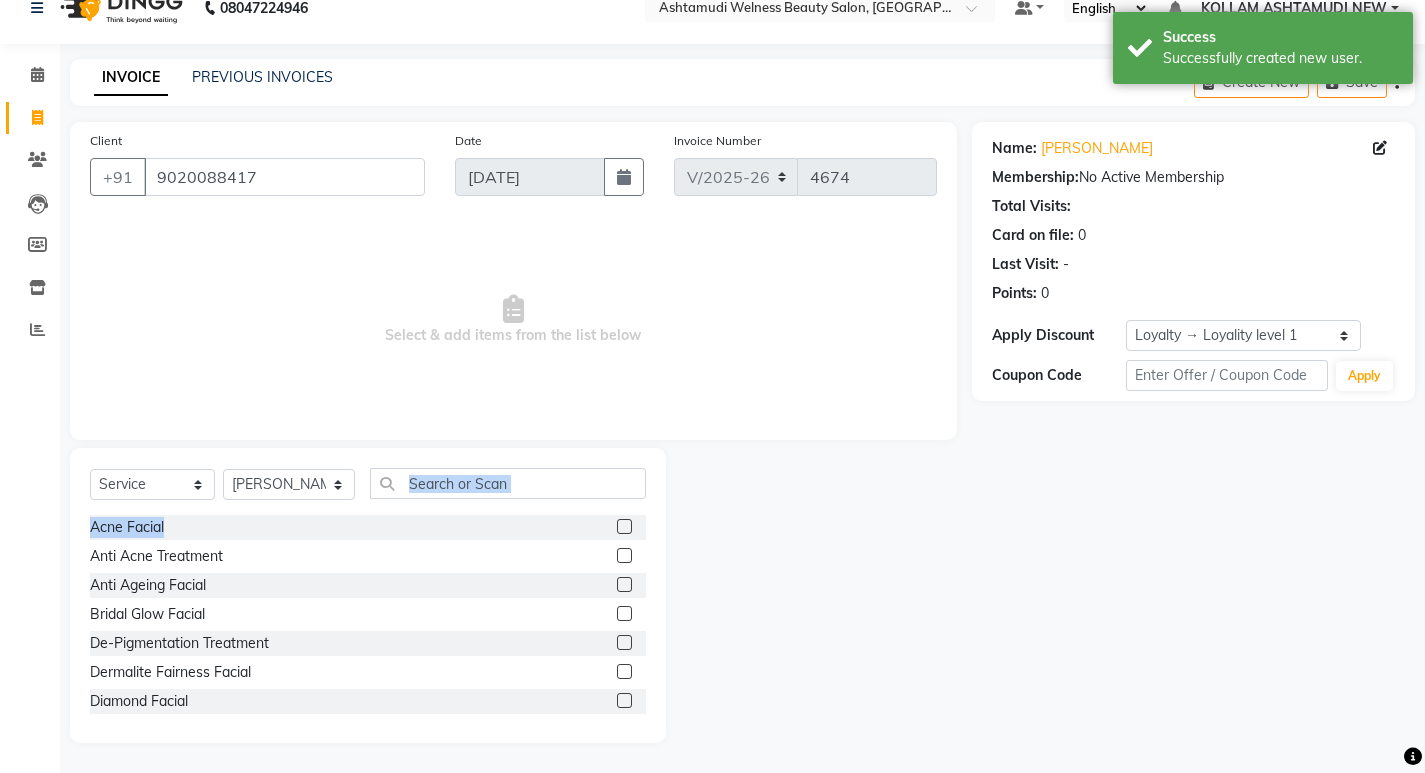 drag, startPoint x: 489, startPoint y: 506, endPoint x: 484, endPoint y: 519, distance: 13.928389 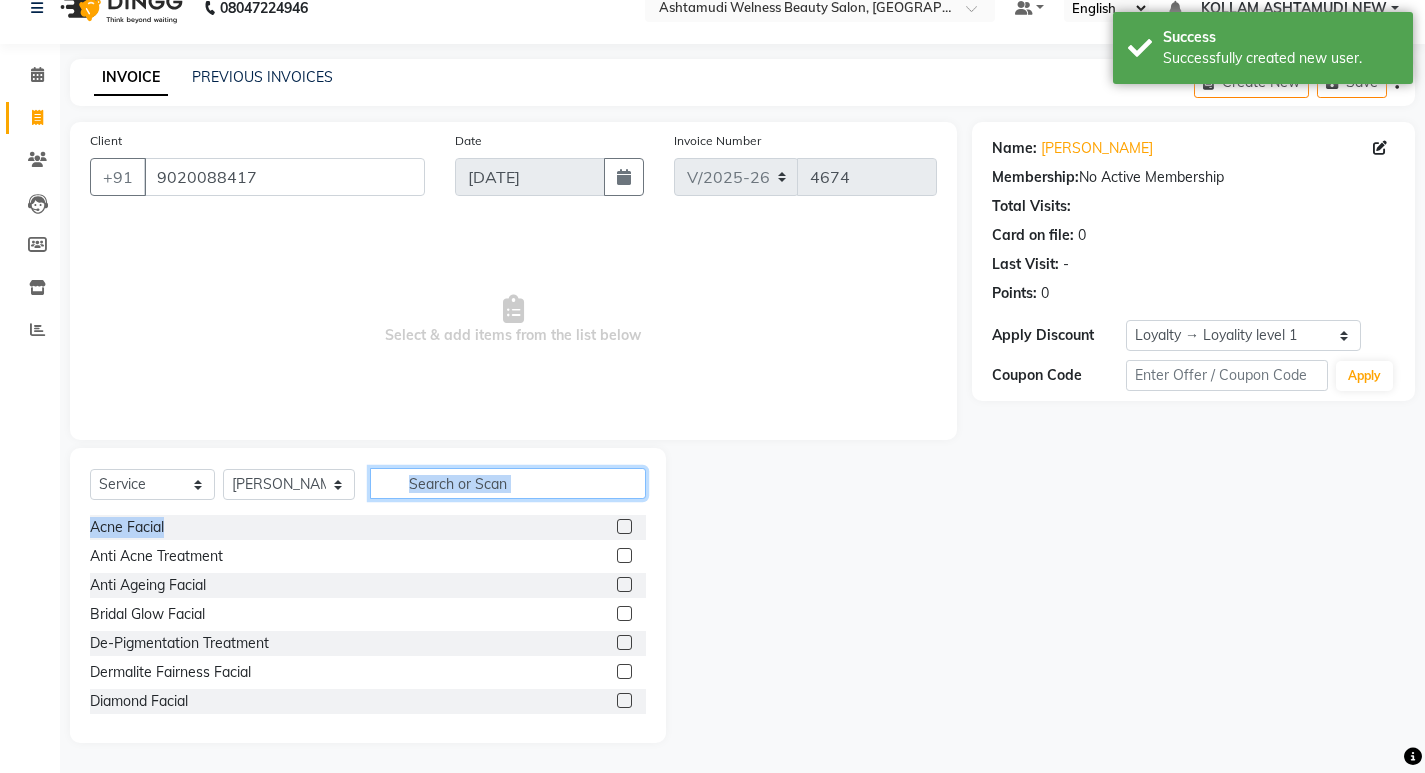 click 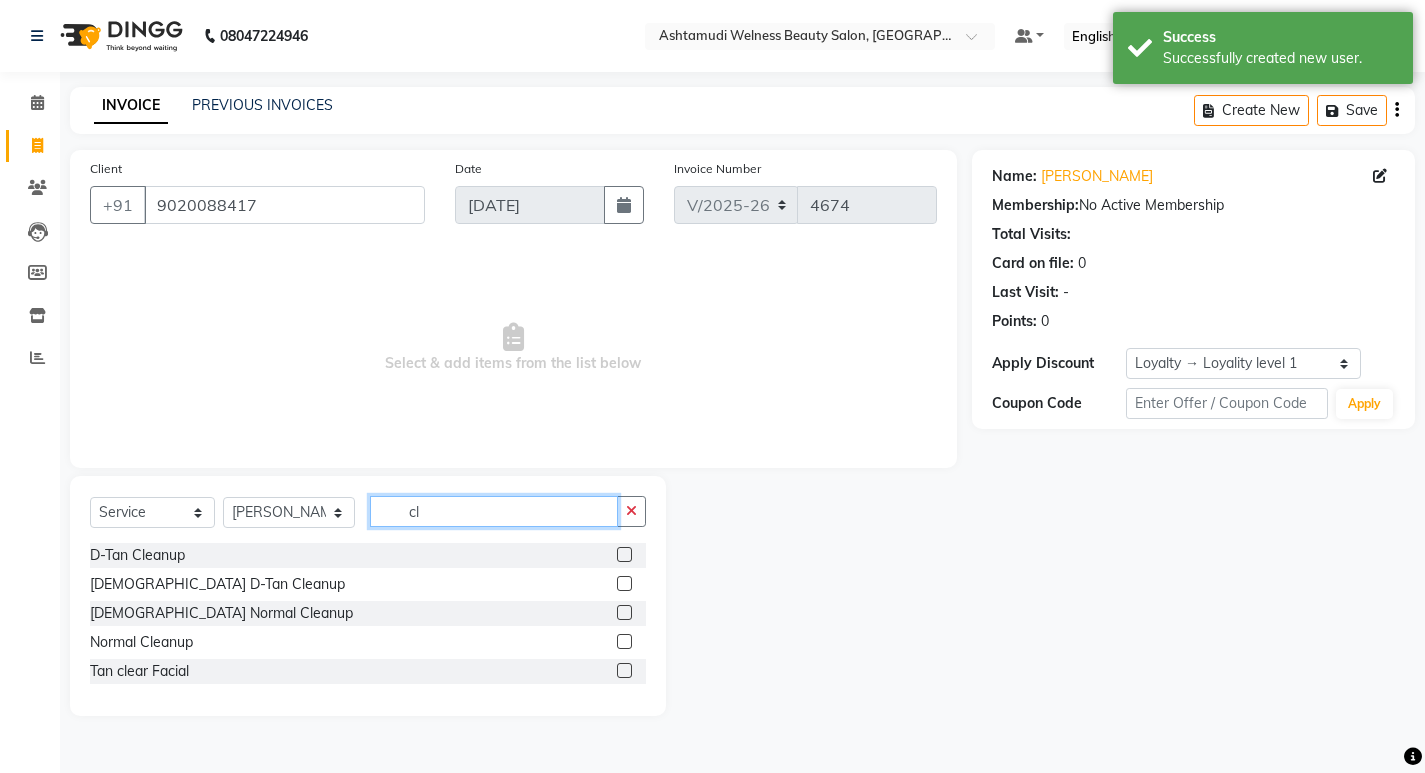 scroll, scrollTop: 0, scrollLeft: 0, axis: both 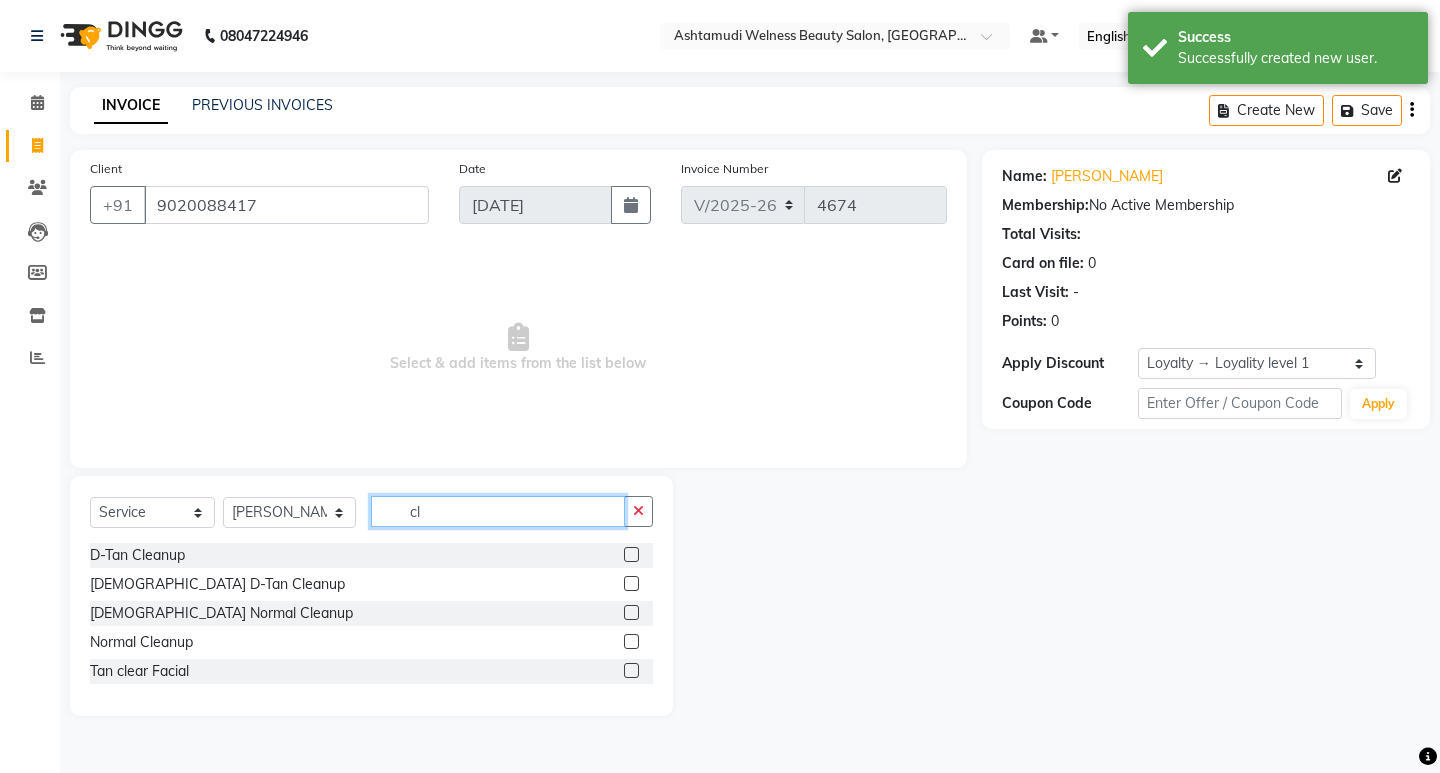 type on "cl" 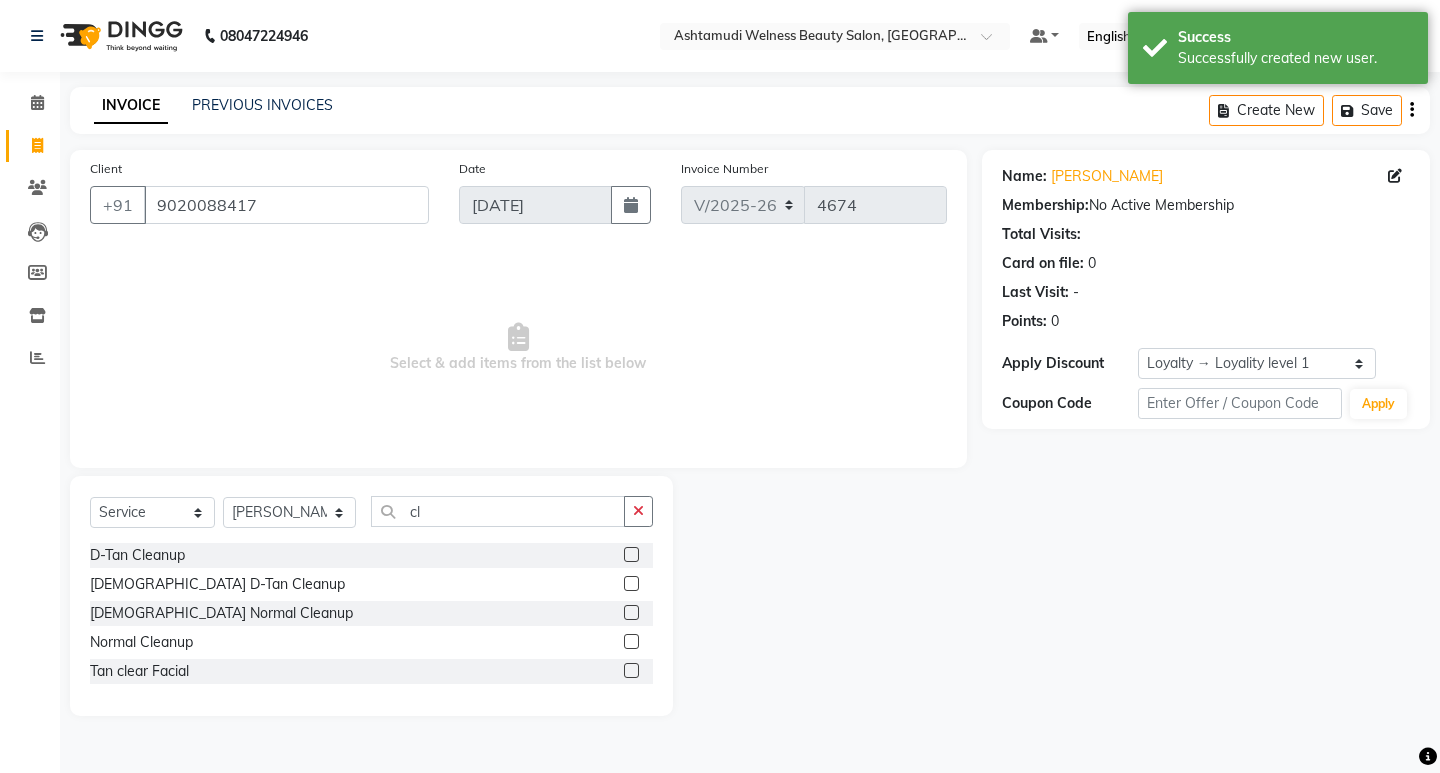 click 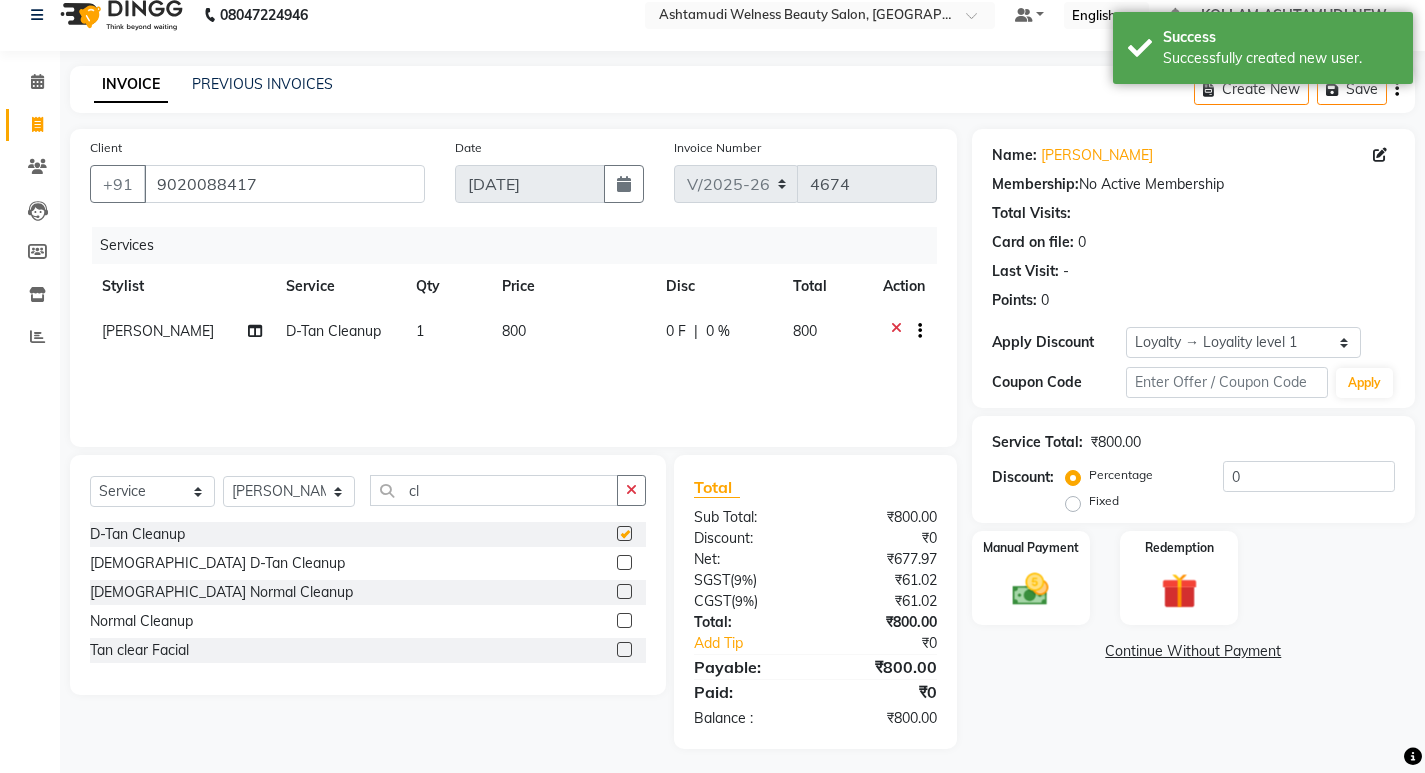 scroll, scrollTop: 27, scrollLeft: 0, axis: vertical 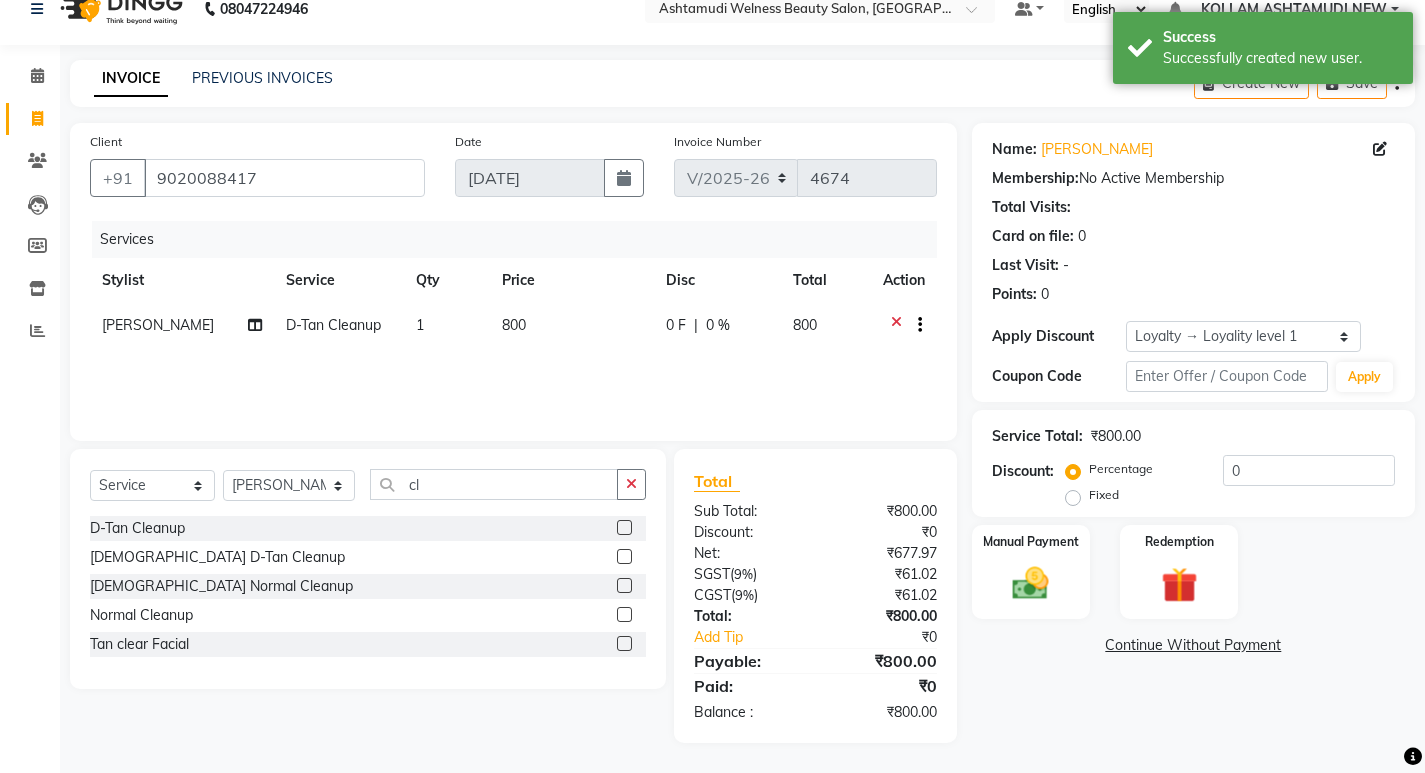 checkbox on "false" 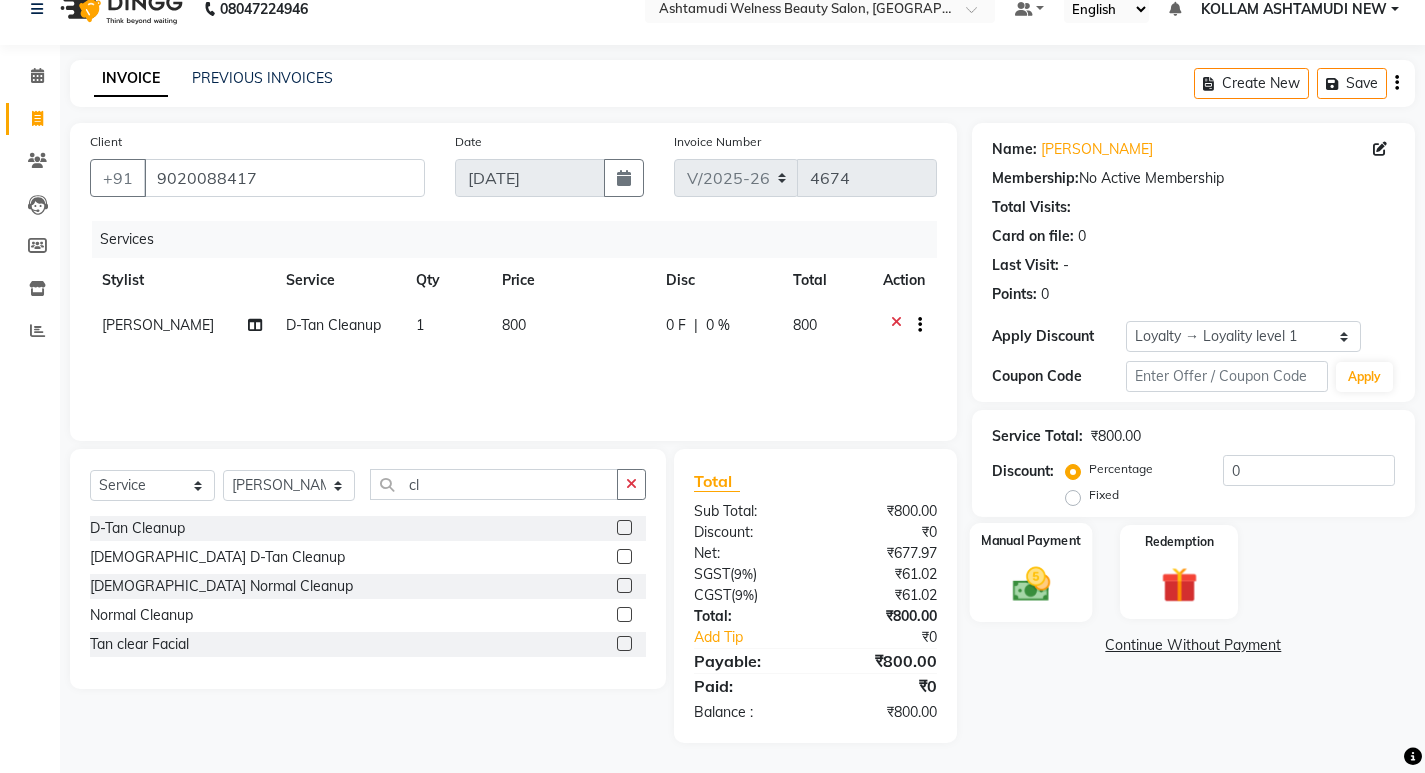 click 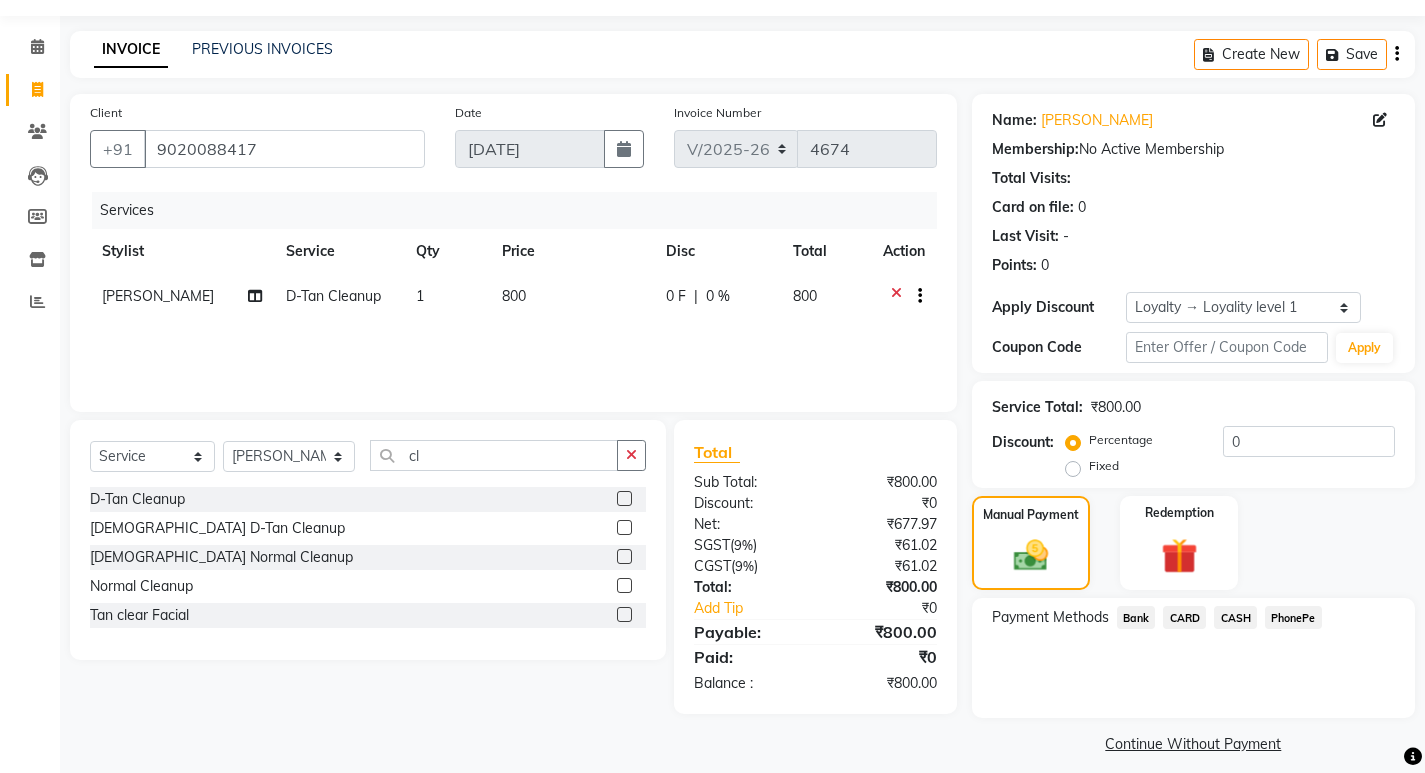 scroll, scrollTop: 72, scrollLeft: 0, axis: vertical 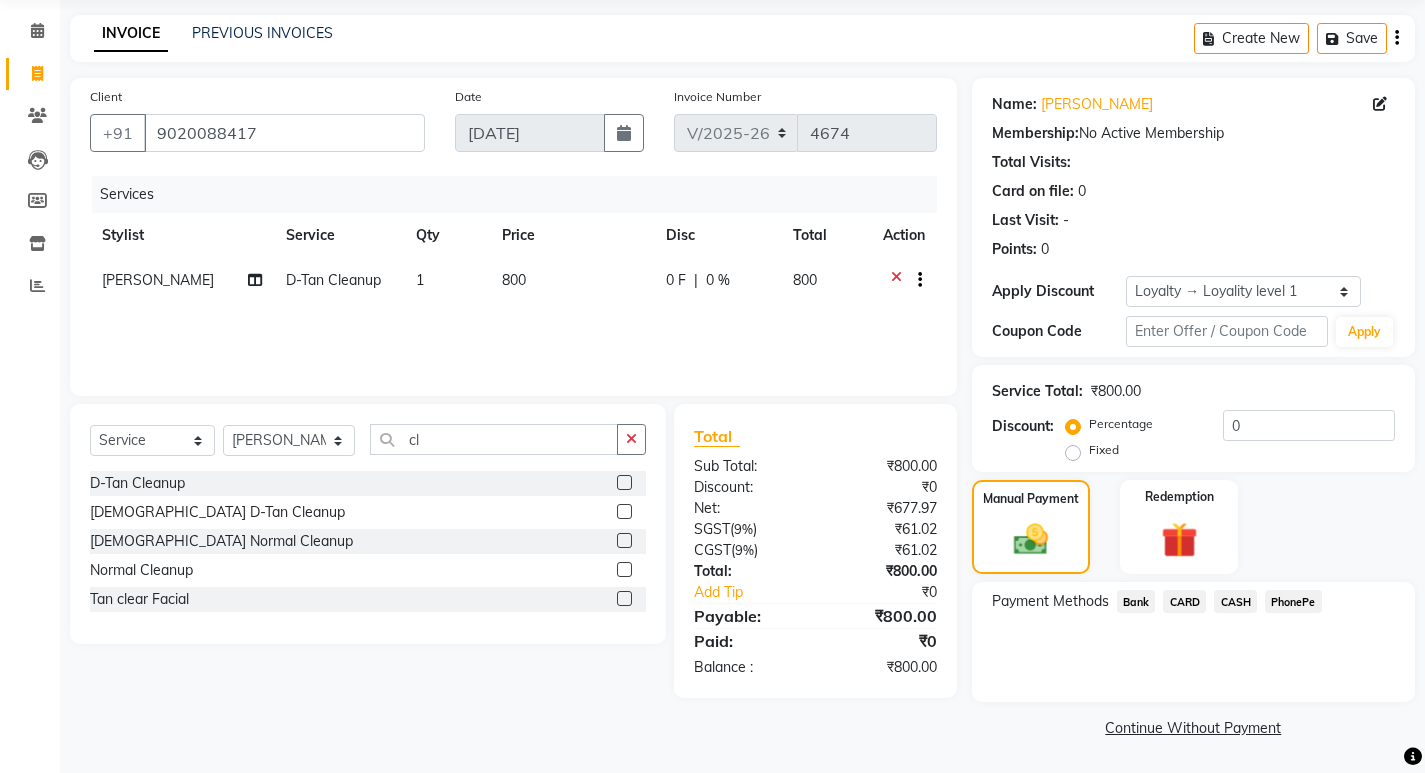 click on "PhonePe" 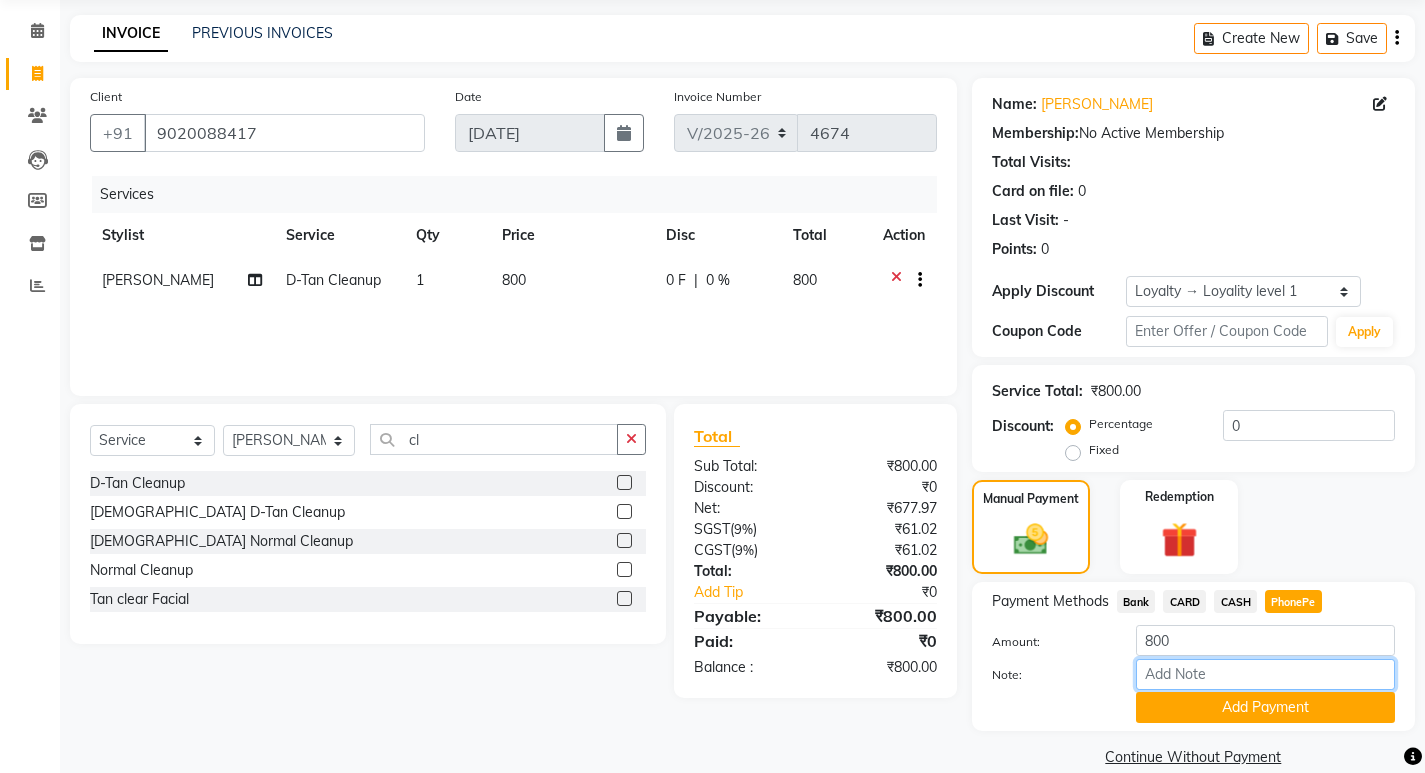 drag, startPoint x: 1210, startPoint y: 676, endPoint x: 1241, endPoint y: 659, distance: 35.35534 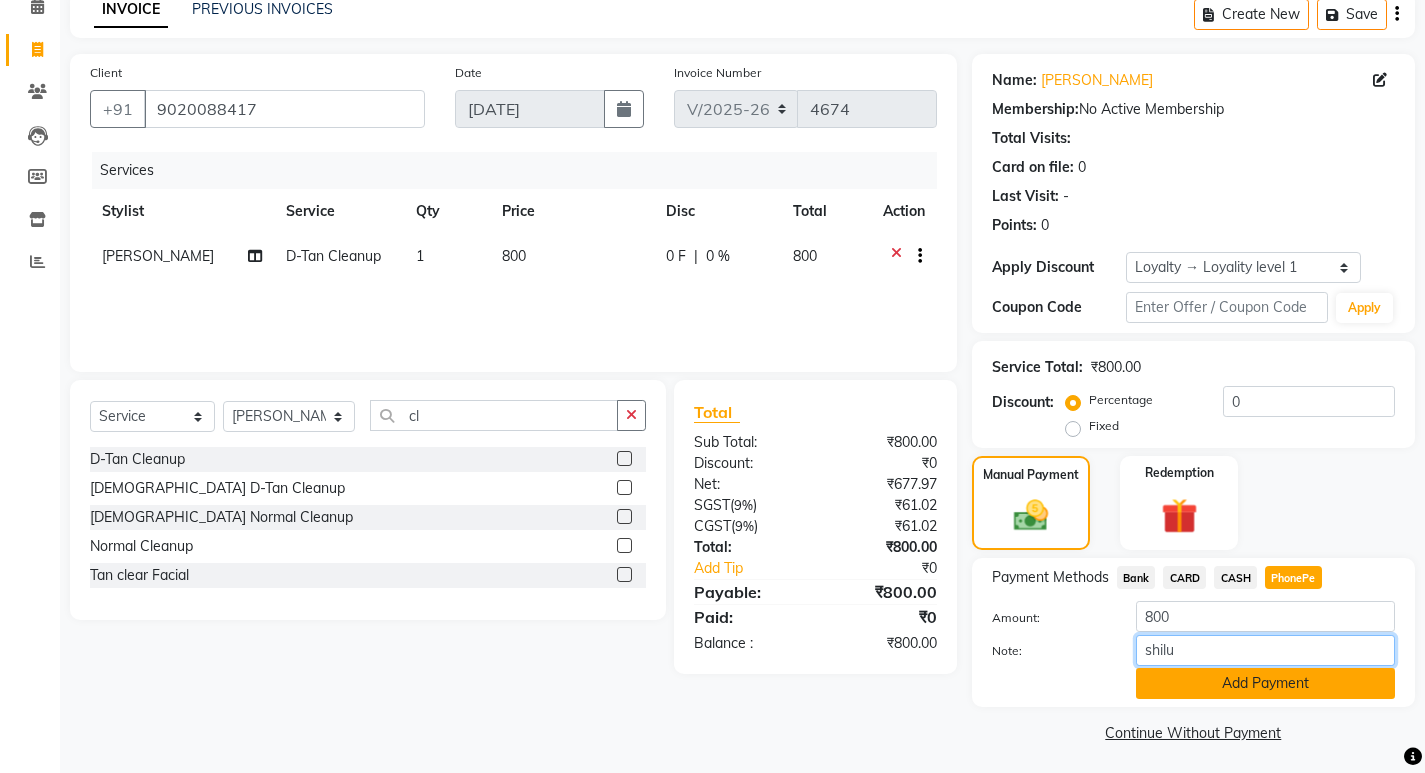 scroll, scrollTop: 101, scrollLeft: 0, axis: vertical 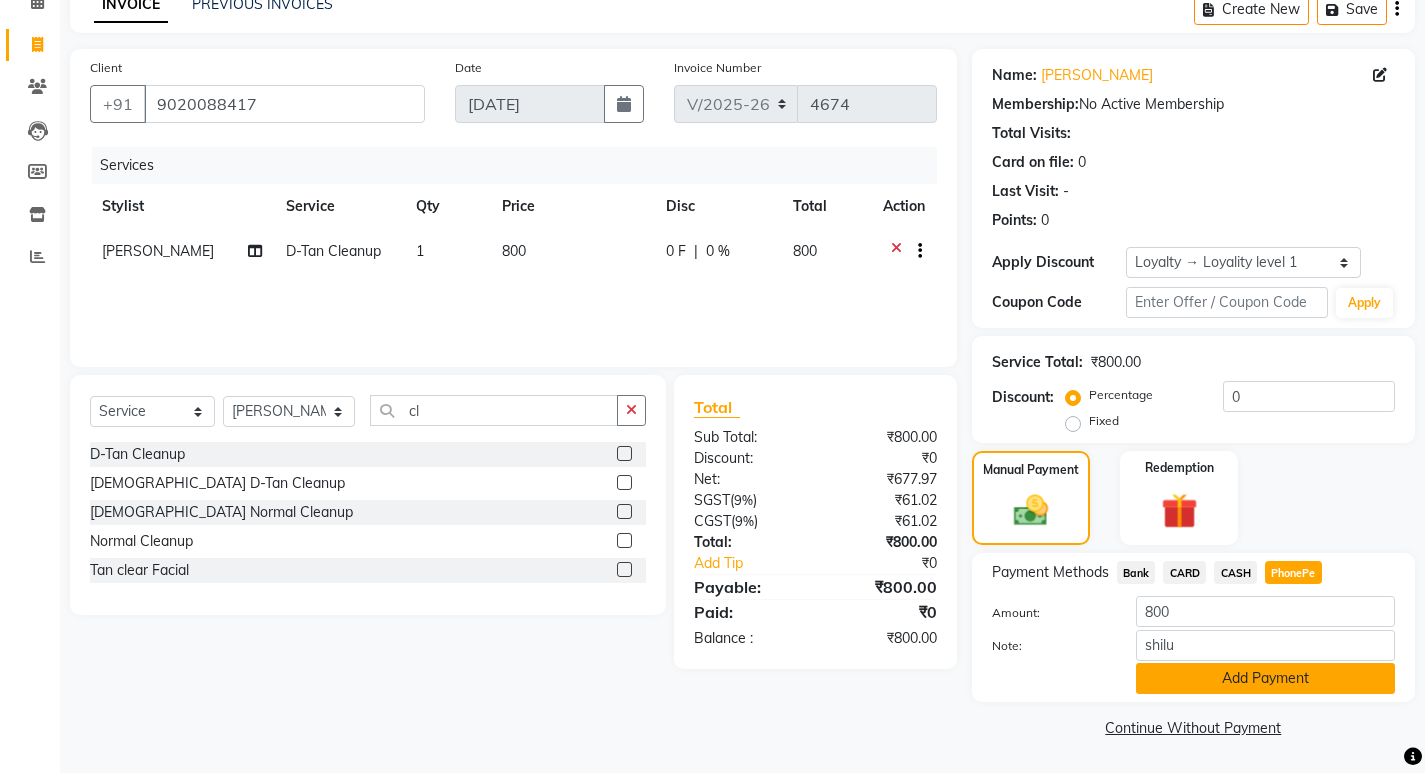 click on "Add Payment" 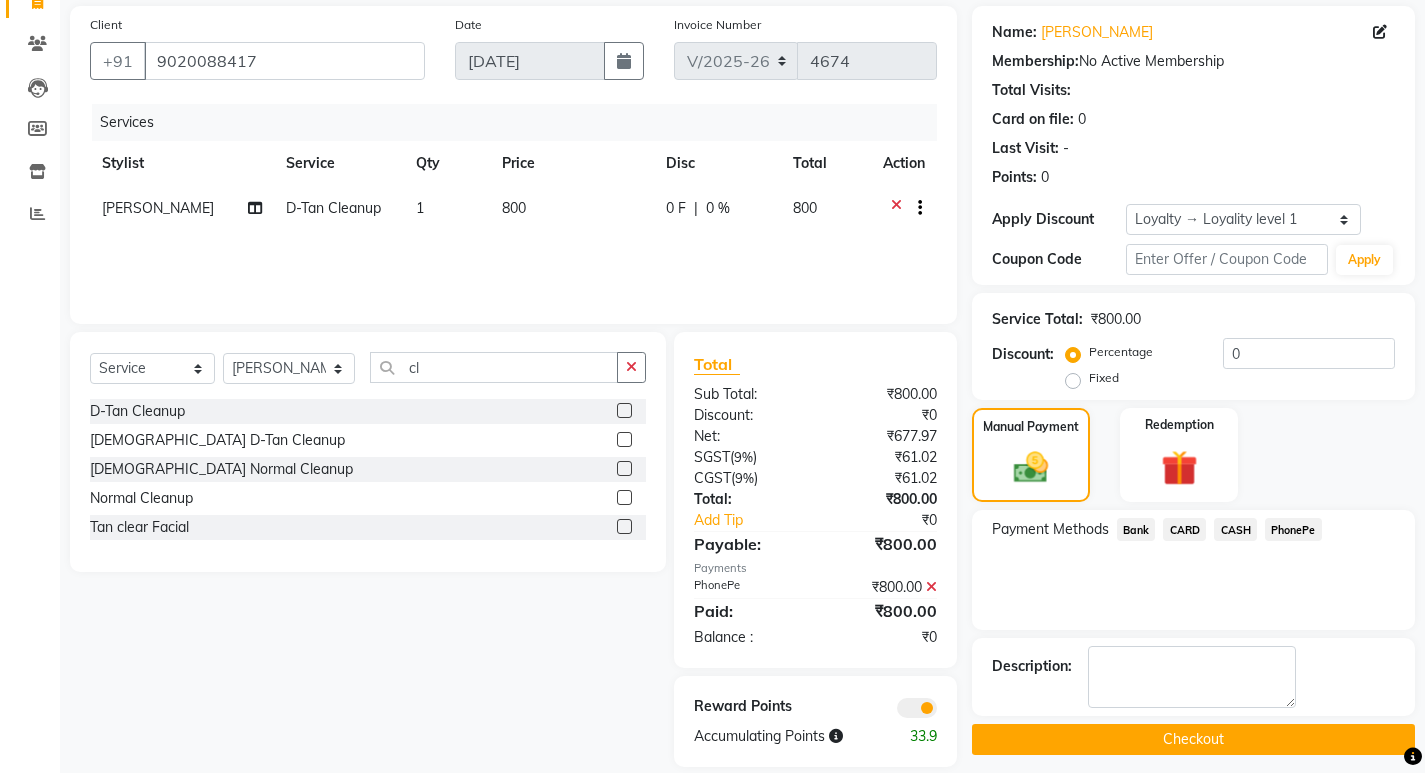 scroll, scrollTop: 168, scrollLeft: 0, axis: vertical 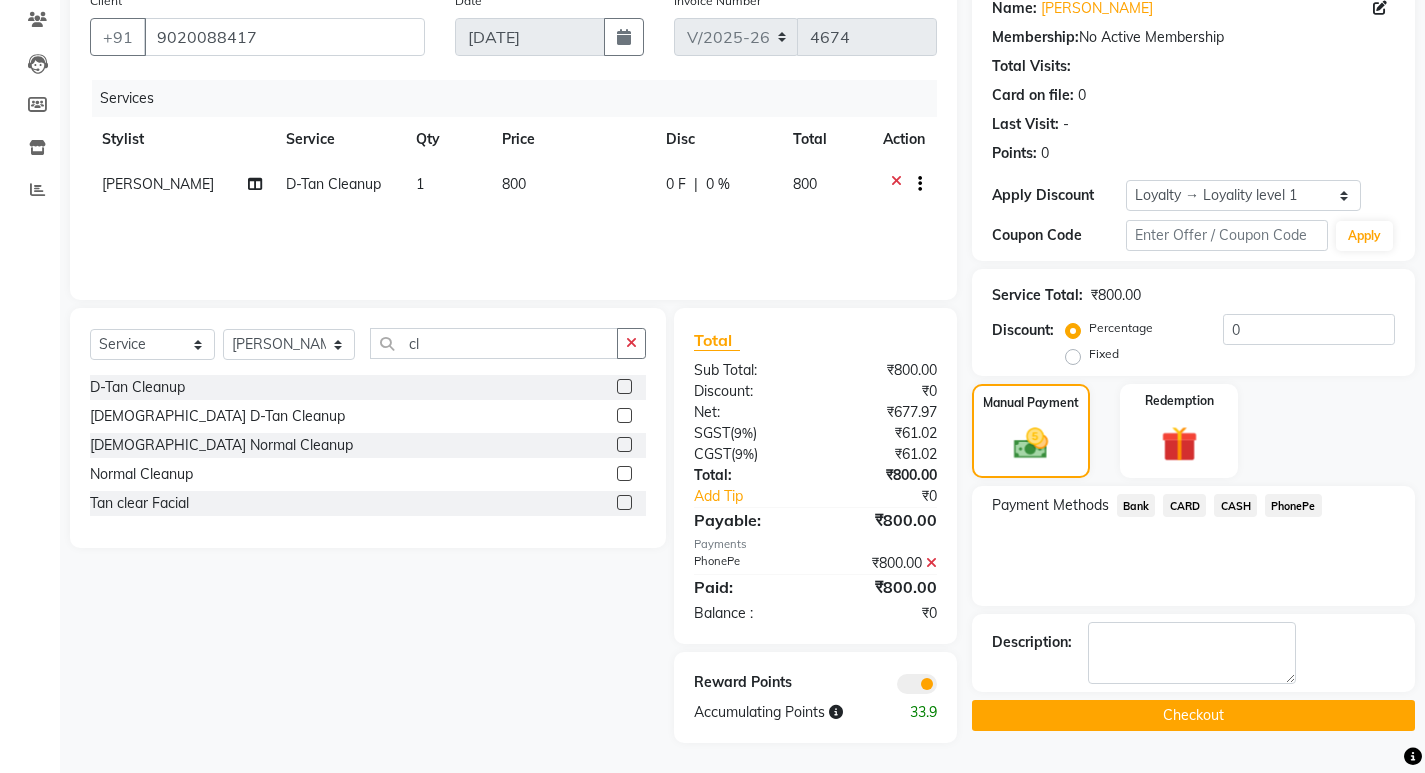 click on "Checkout" 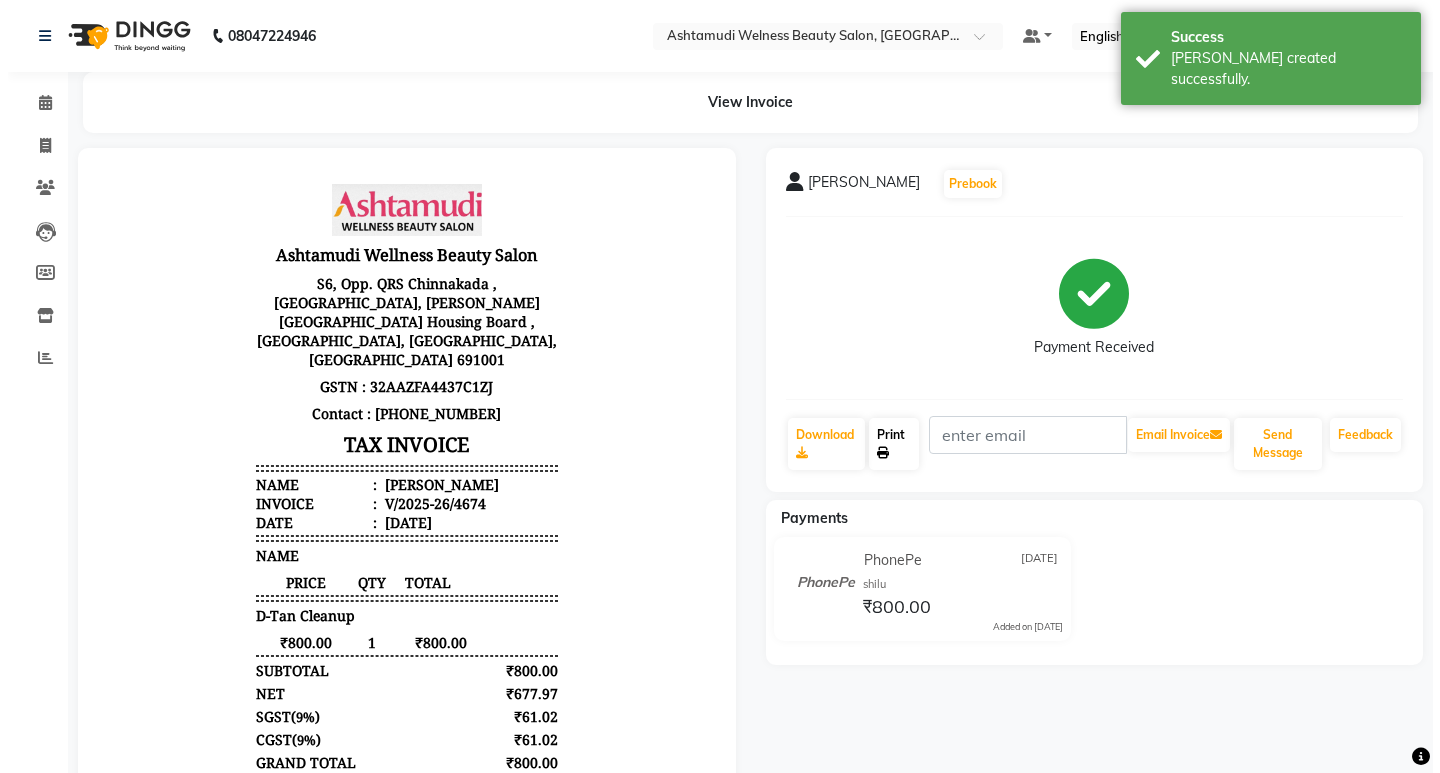 scroll, scrollTop: 0, scrollLeft: 0, axis: both 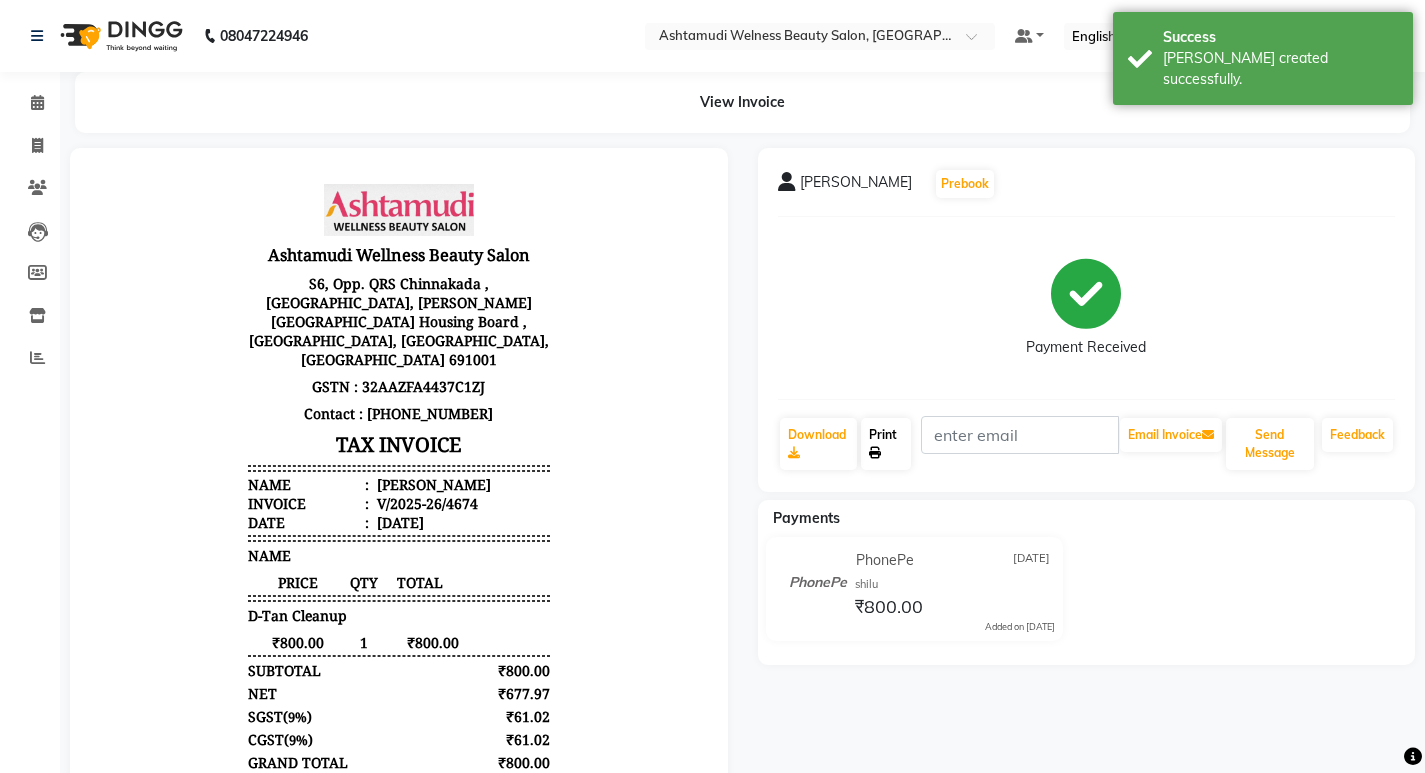click on "Print" 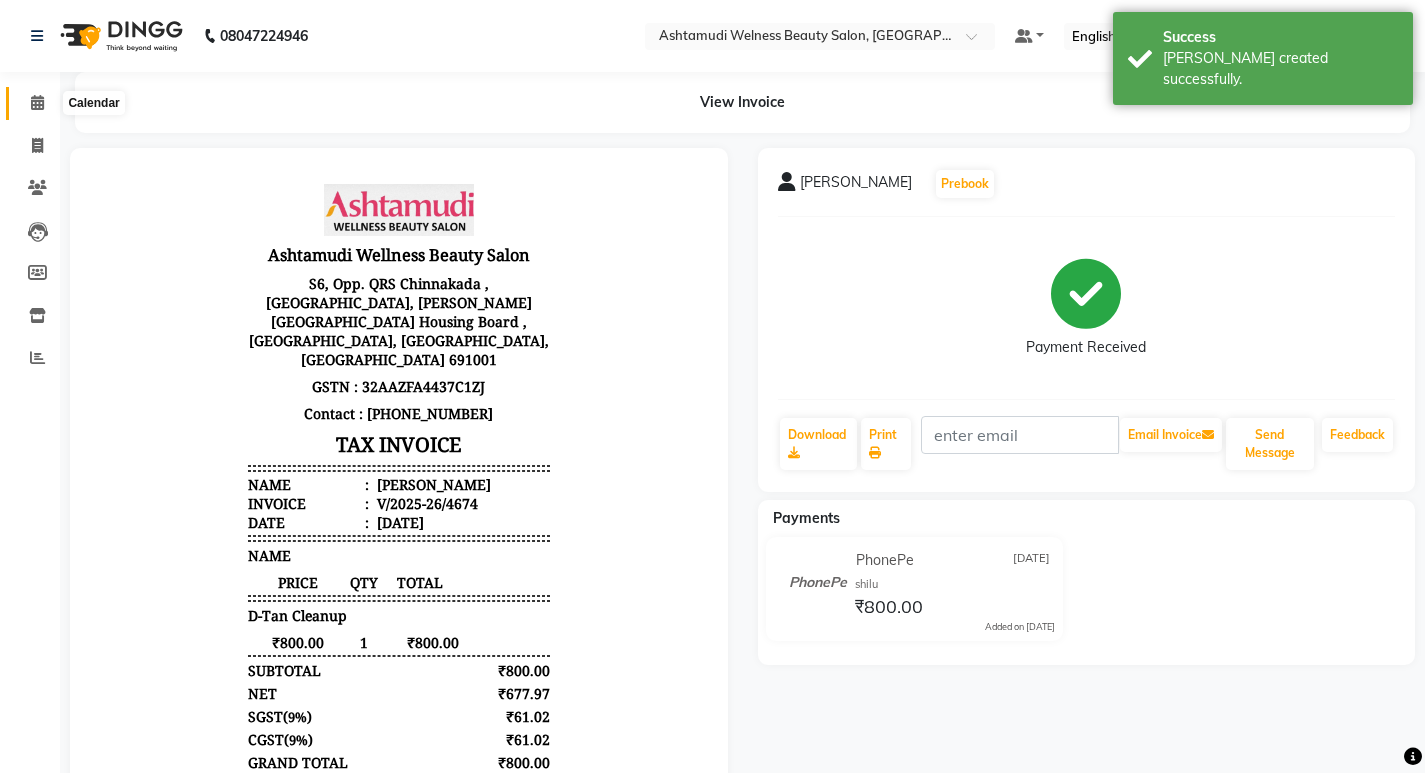 click 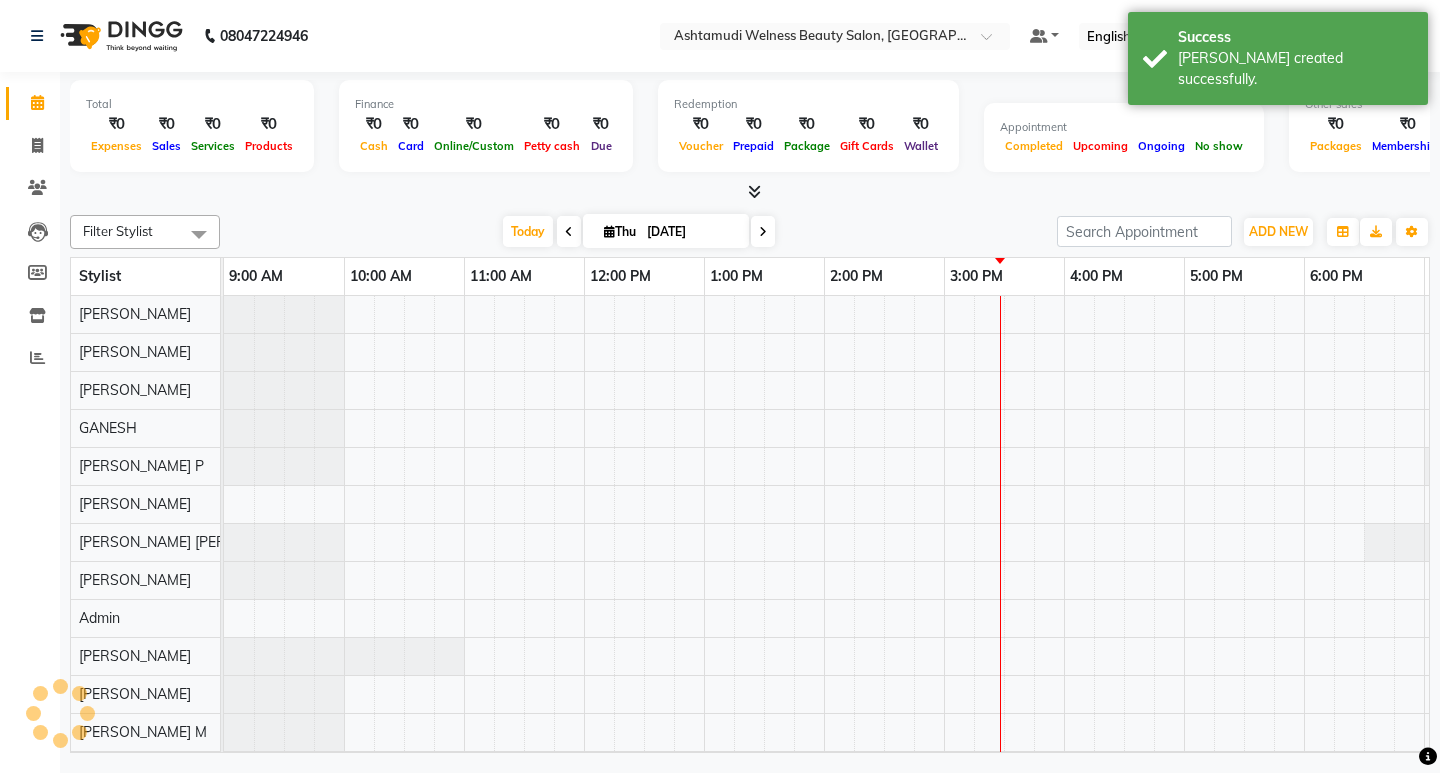 scroll, scrollTop: 0, scrollLeft: 0, axis: both 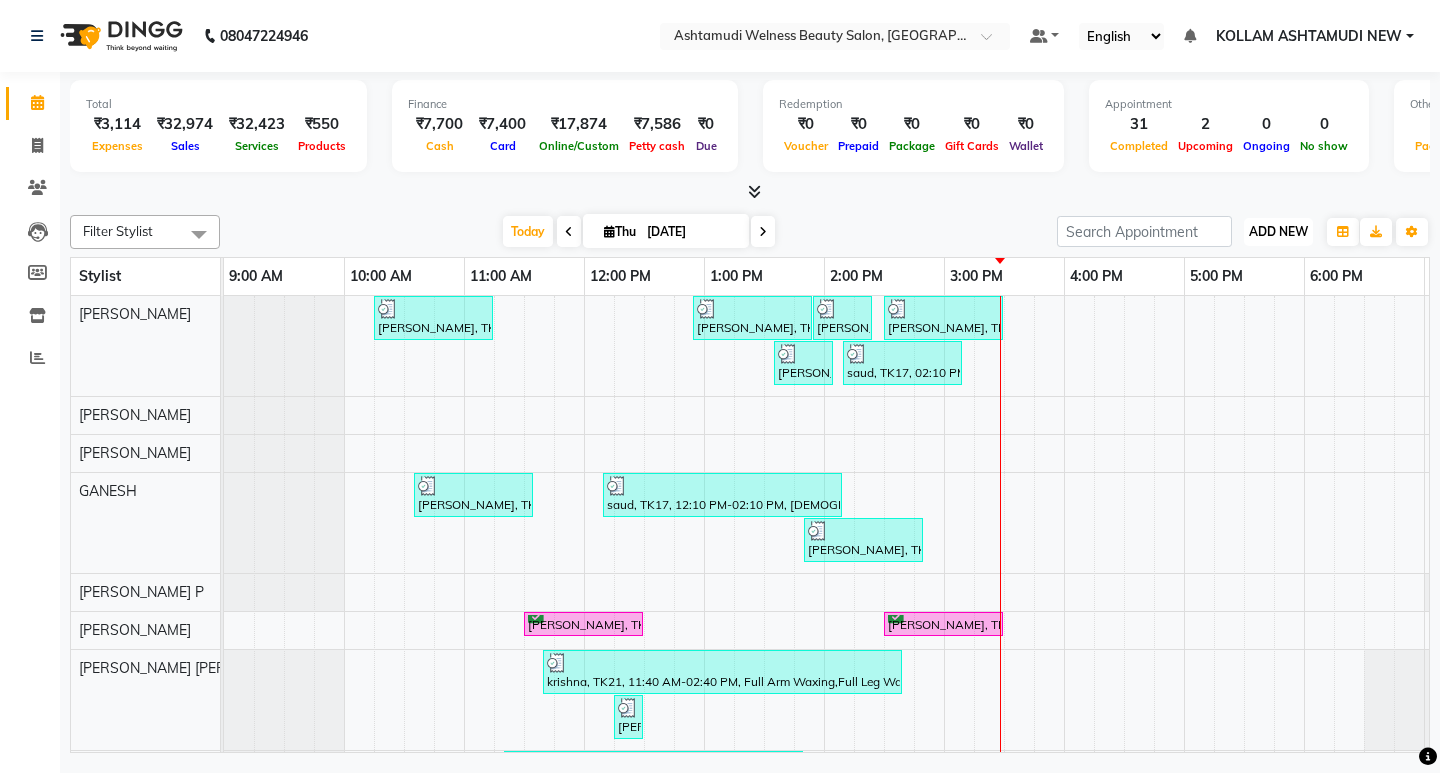 click on "ADD NEW" at bounding box center (1278, 231) 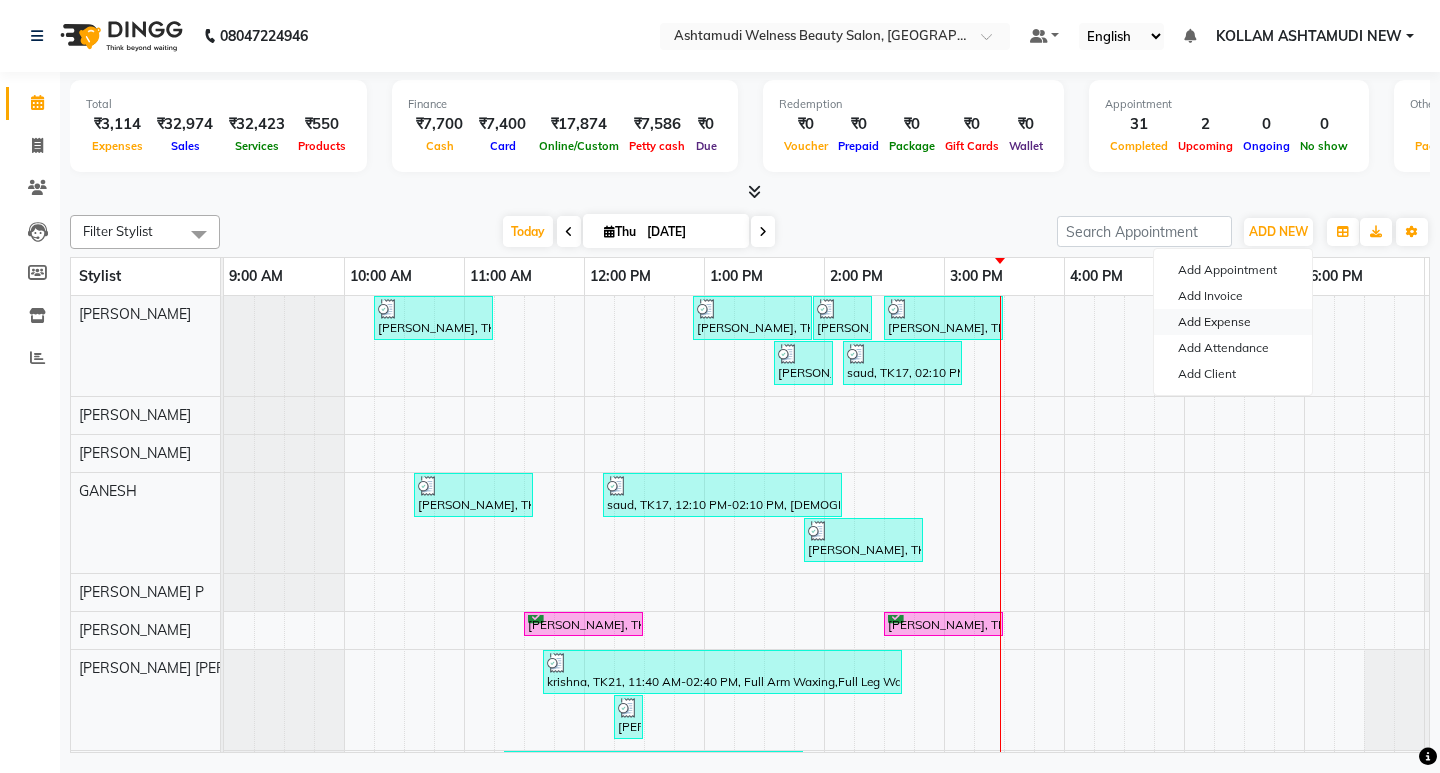 click on "Add Expense" at bounding box center [1233, 322] 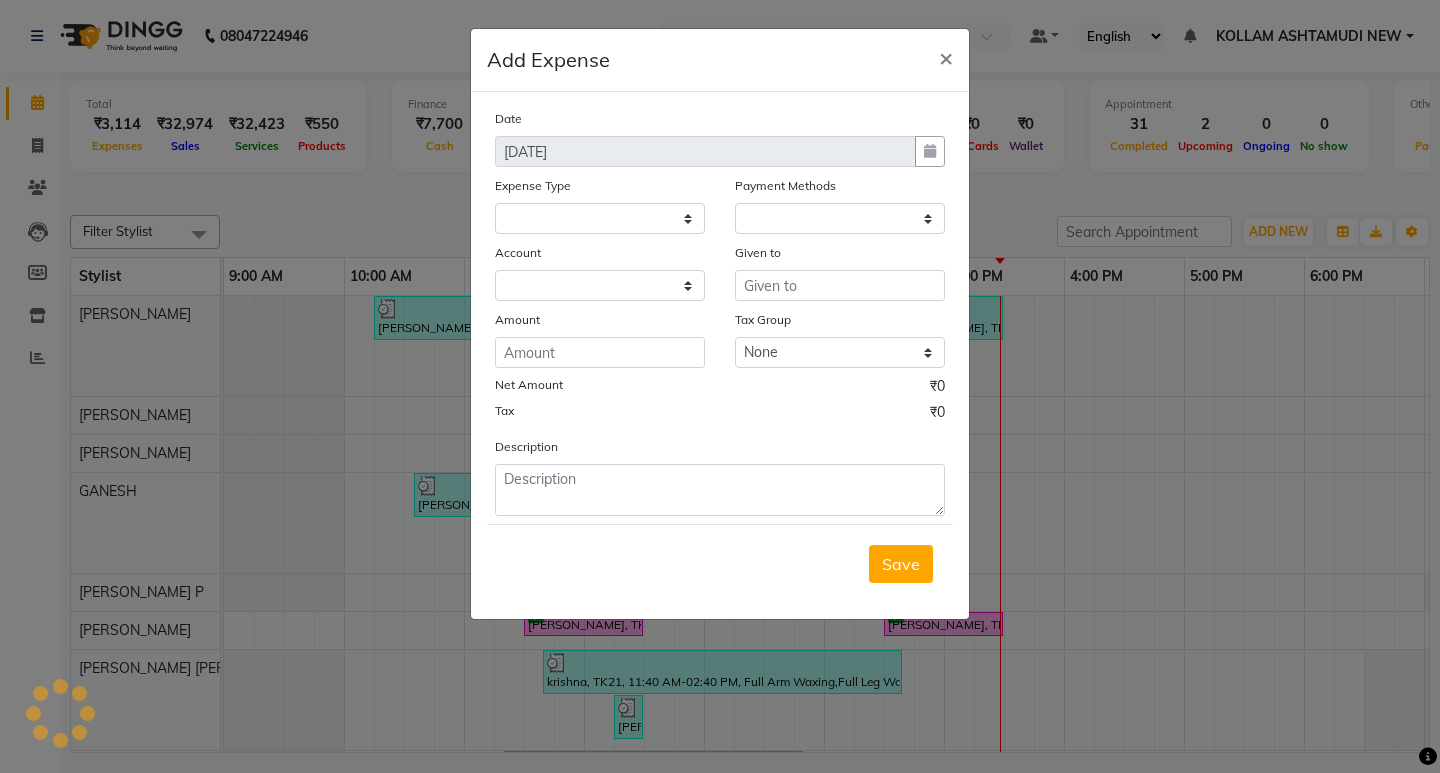 select on "1" 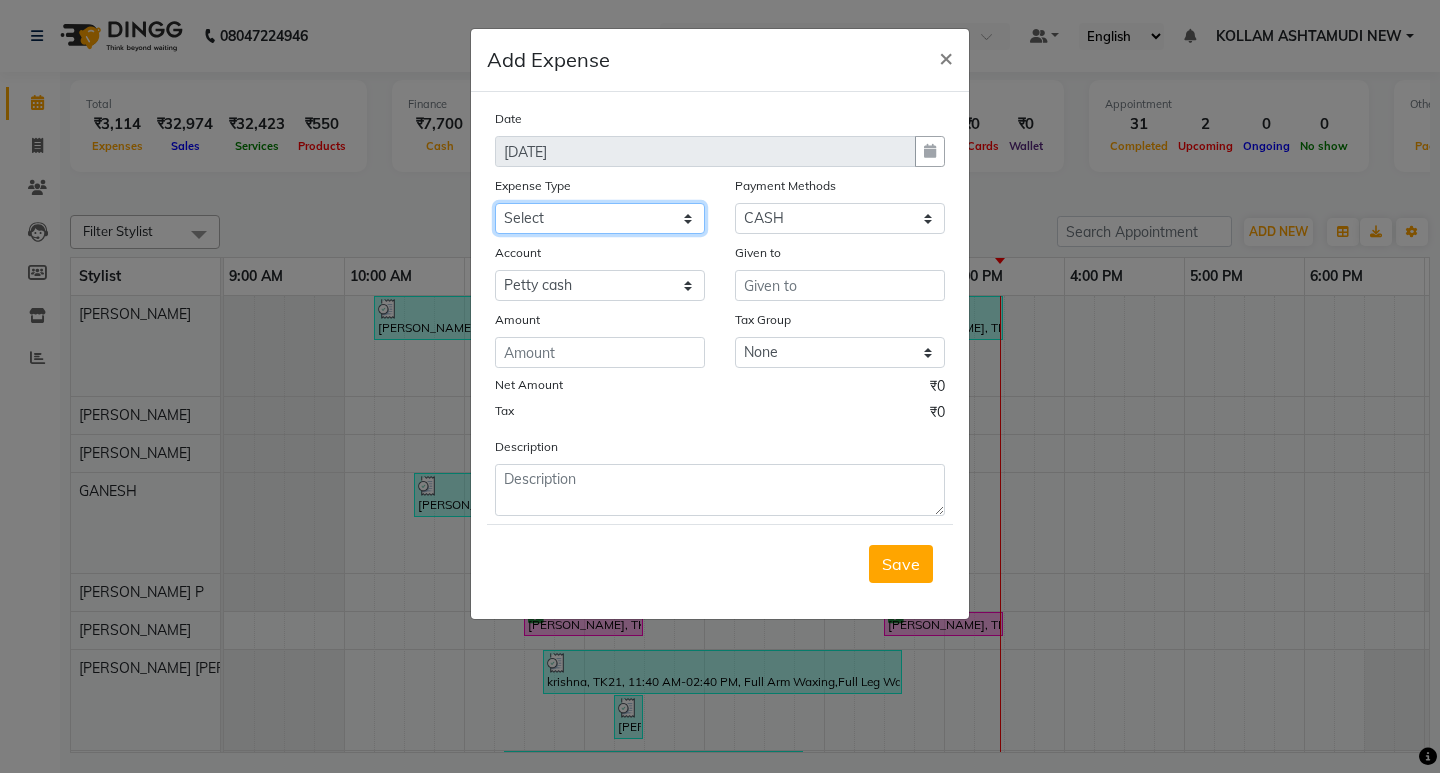 drag, startPoint x: 677, startPoint y: 218, endPoint x: 677, endPoint y: 233, distance: 15 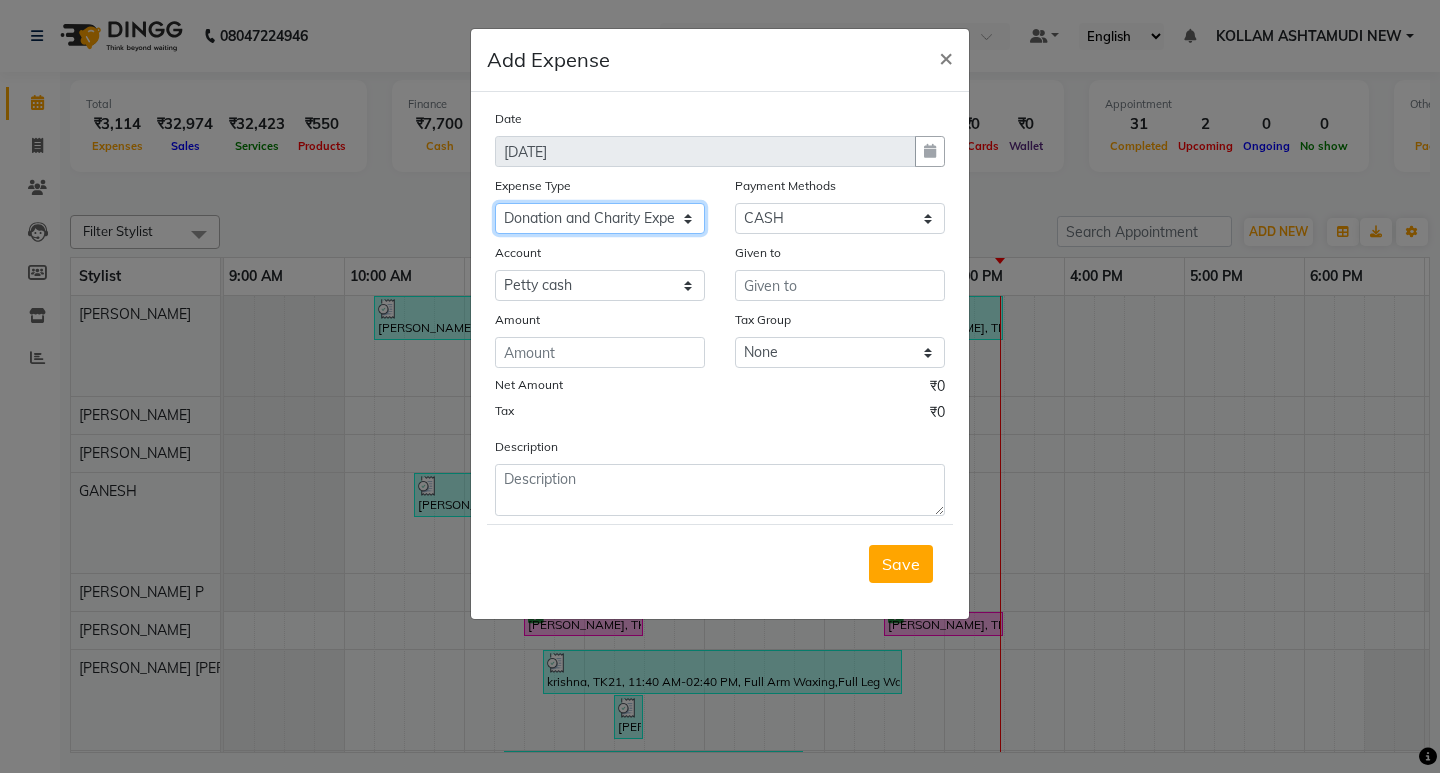 click on "Select ACCOMODATION EXPENSES ADVERTISEMENT SALES PROMOTIONAL EXPENSES Bonus BRIDAL ACCESSORIES REFUND BRIDAL COMMISSION BRIDAL FOOD BRIDAL INCENTIVES BRIDAL ORNAMENTS REFUND BRIDAL TA CASH DEPOSIT RAK BANK COMPUTER ACCESSORIES MOBILE PHONE Donation and Charity Expenses ELECTRICITY CHARGES ELECTRONICS FITTINGS Event Expense FISH FOOD EXPENSES FOOD REFRESHMENT FOR CLIENTS FOOD REFRESHMENT FOR STAFFS Freight And Forwarding Charges FUEL FOR GENERATOR FURNITURE AND EQUIPMENTS Gifts for Clients GIFTS FOR STAFFS GOKULAM CHITS HOSTEL RENT LAUNDRY EXPENSES LICENSE OTHER FEES LOADING UNLOADING CHARGES Medical Expenses MEHNDI PAYMENTS MISCELLANEOUS EXPENSES NEWSPAPER PERIODICALS Ornaments Maintenance Expense OVERTIME ALLOWANCES Payment For Pest Control Perfomance based incentives POSTAGE COURIER CHARGES Printing PRINTING STATIONERY EXPENSES PROFESSIONAL TAX REPAIRS MAINTENANCE ROUND OFF Salary SALARY ADVANCE Sales Incentives Membership Card SALES INCENTIVES PRODUCT SALES INCENTIVES SERVICES SALON ESSENTIALS SALON RENT" 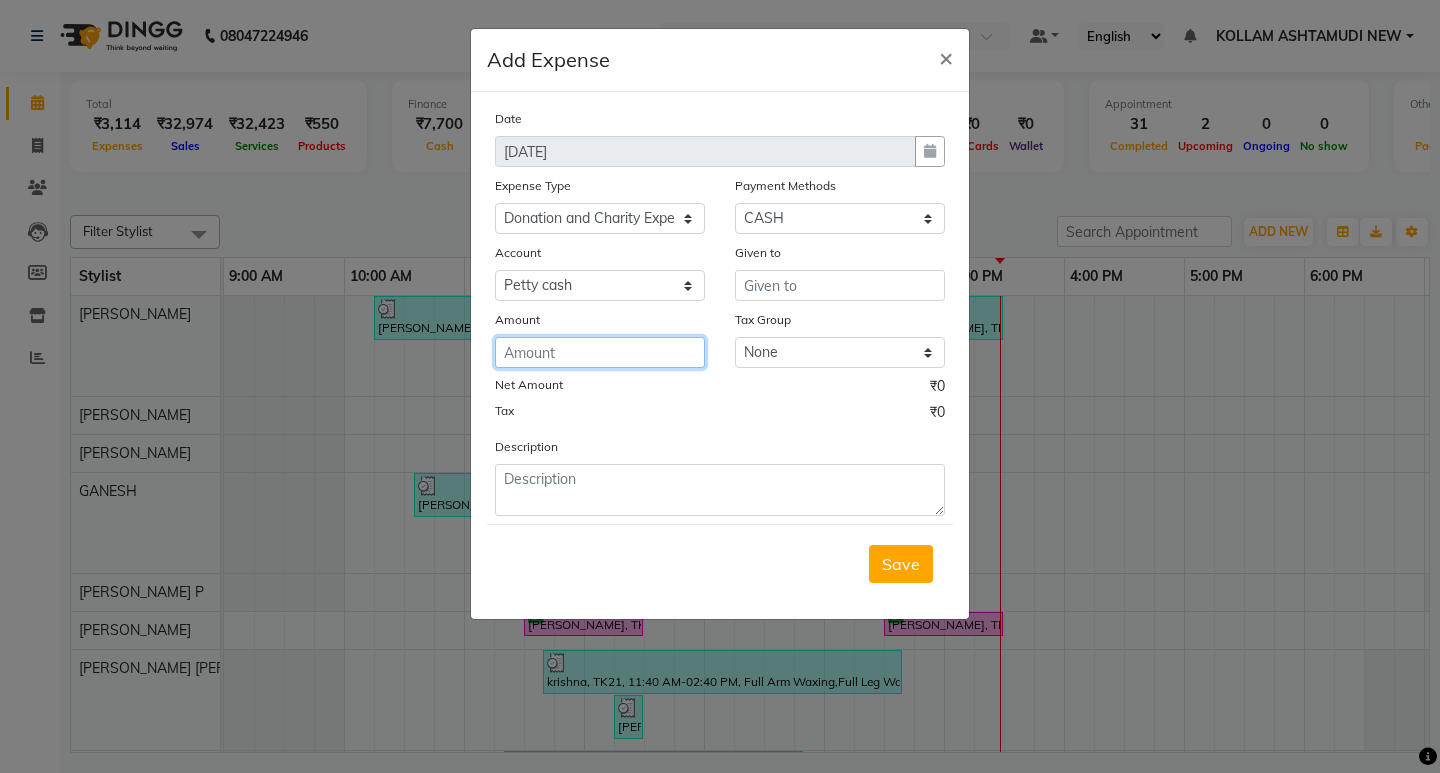 click 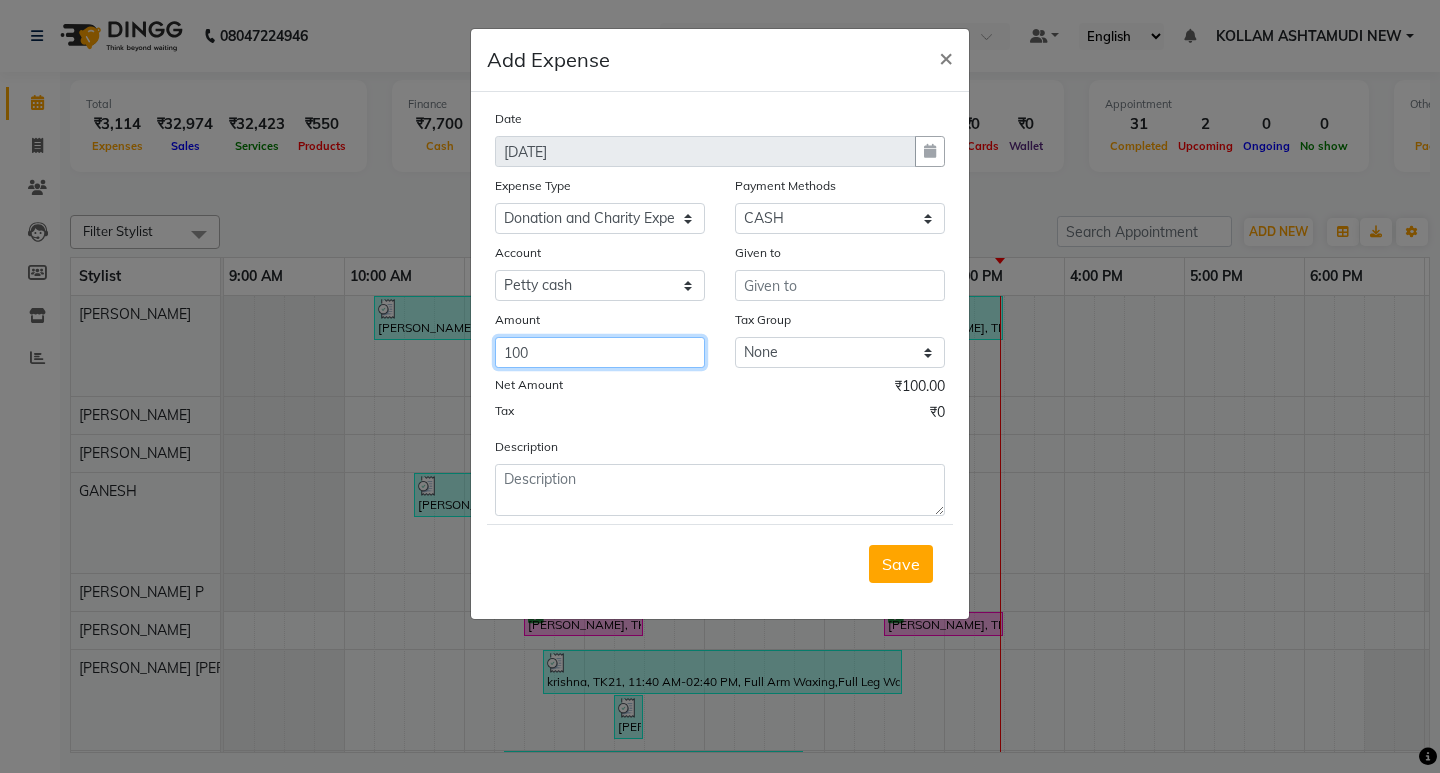 type on "100" 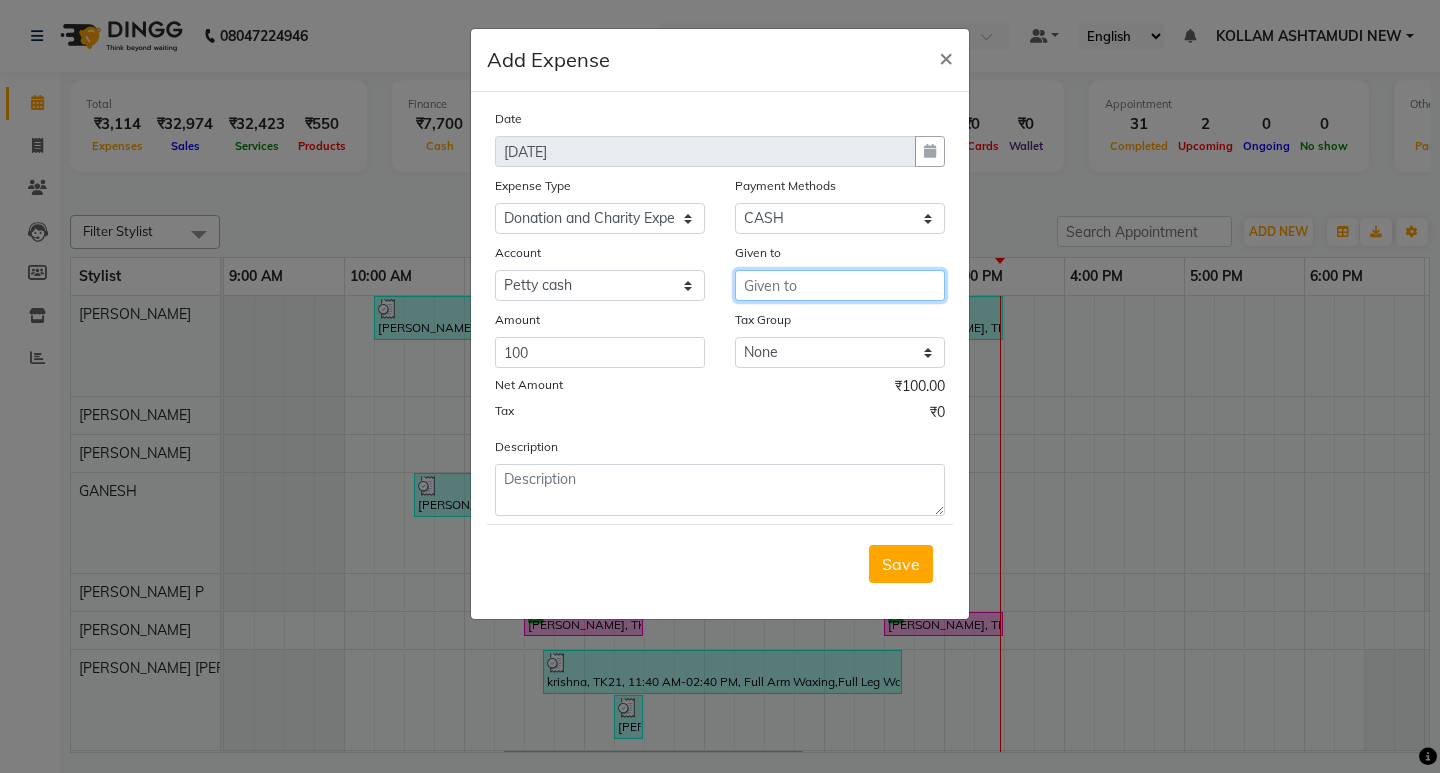 click at bounding box center [840, 285] 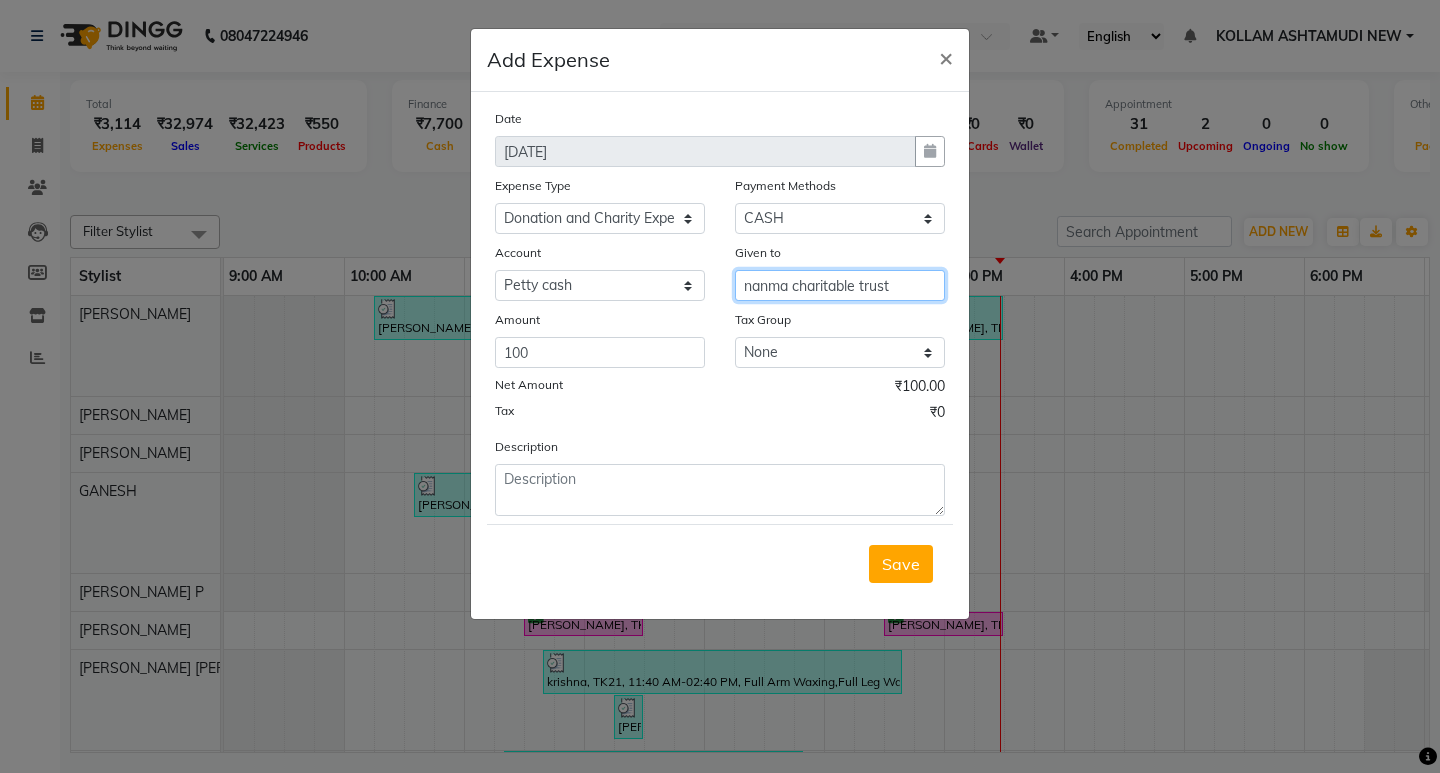 type on "nanma charitable trust" 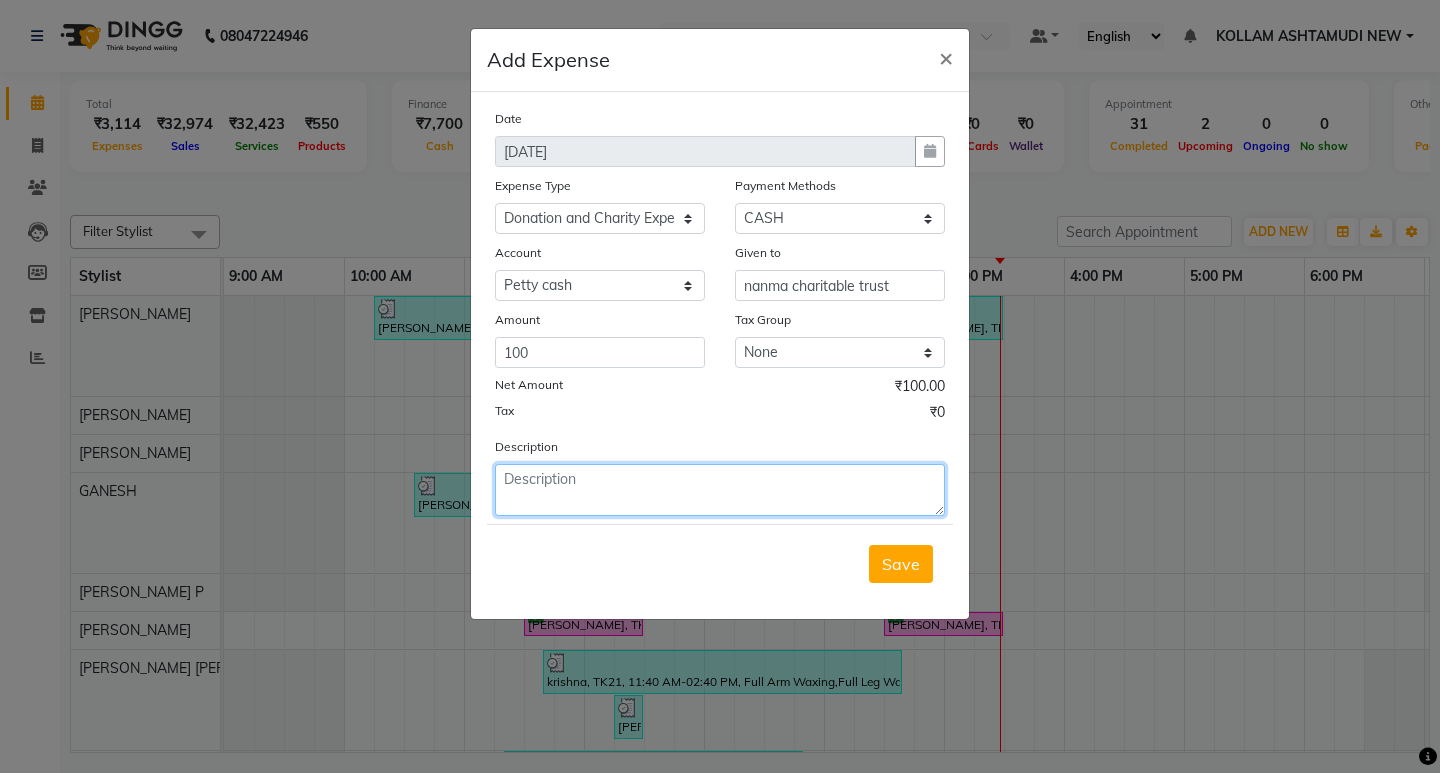 click 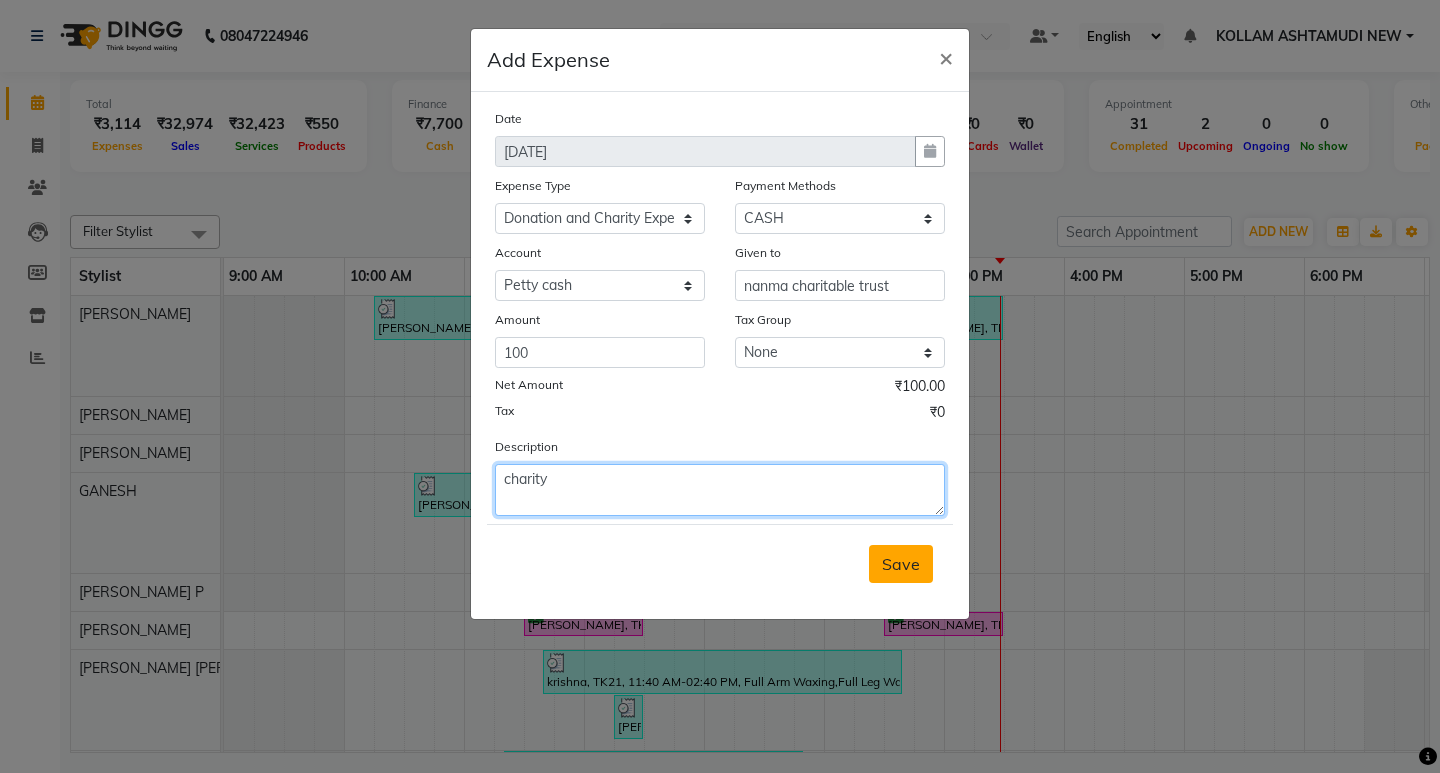 type on "charity" 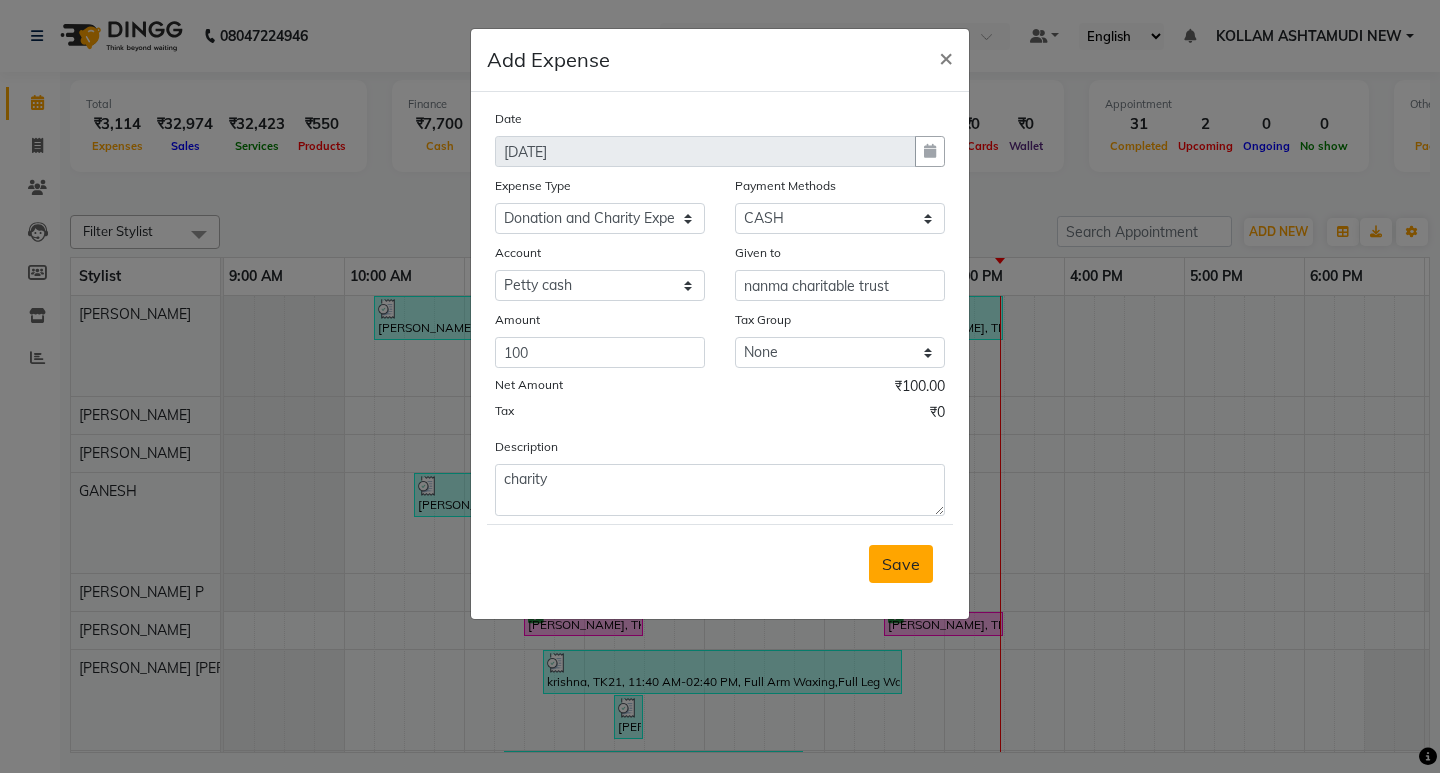 click on "Save" at bounding box center (901, 564) 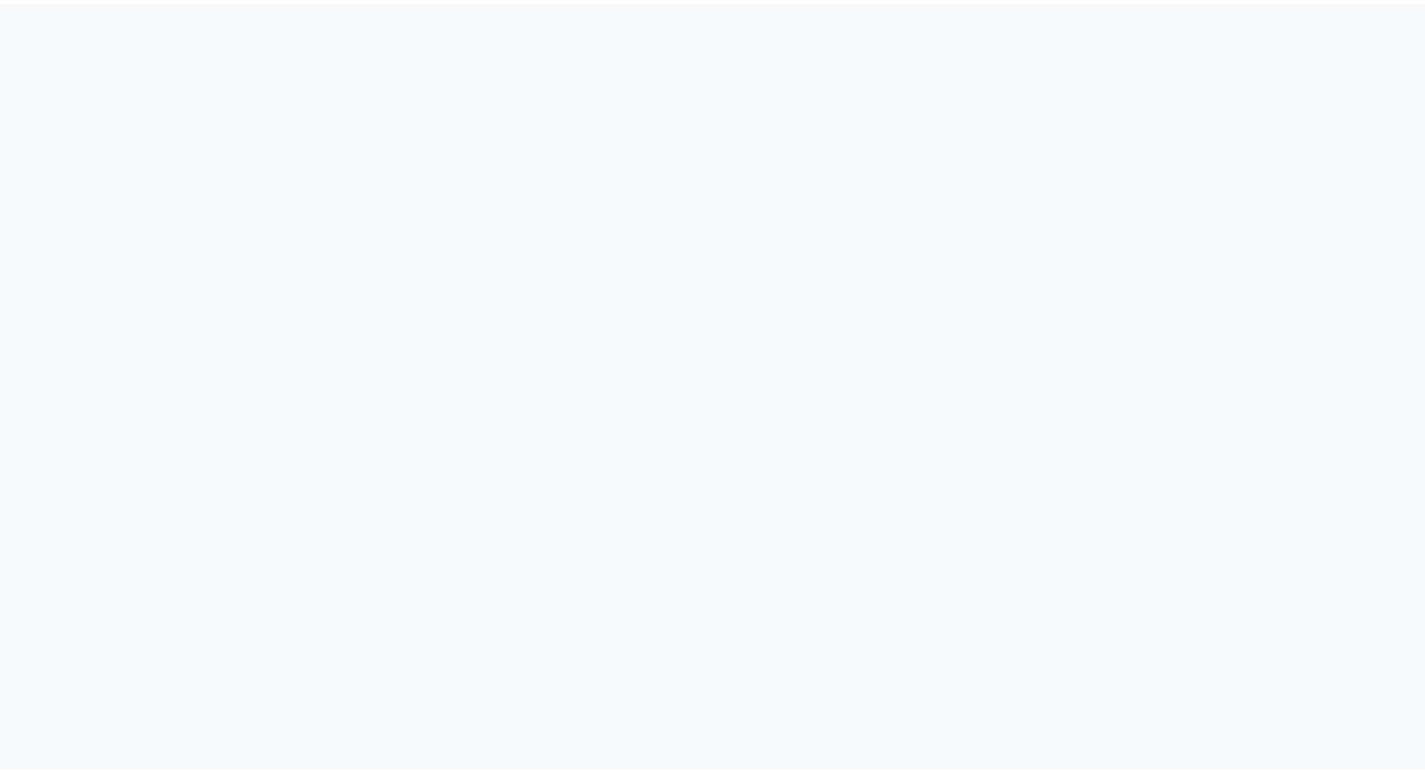 scroll, scrollTop: 0, scrollLeft: 0, axis: both 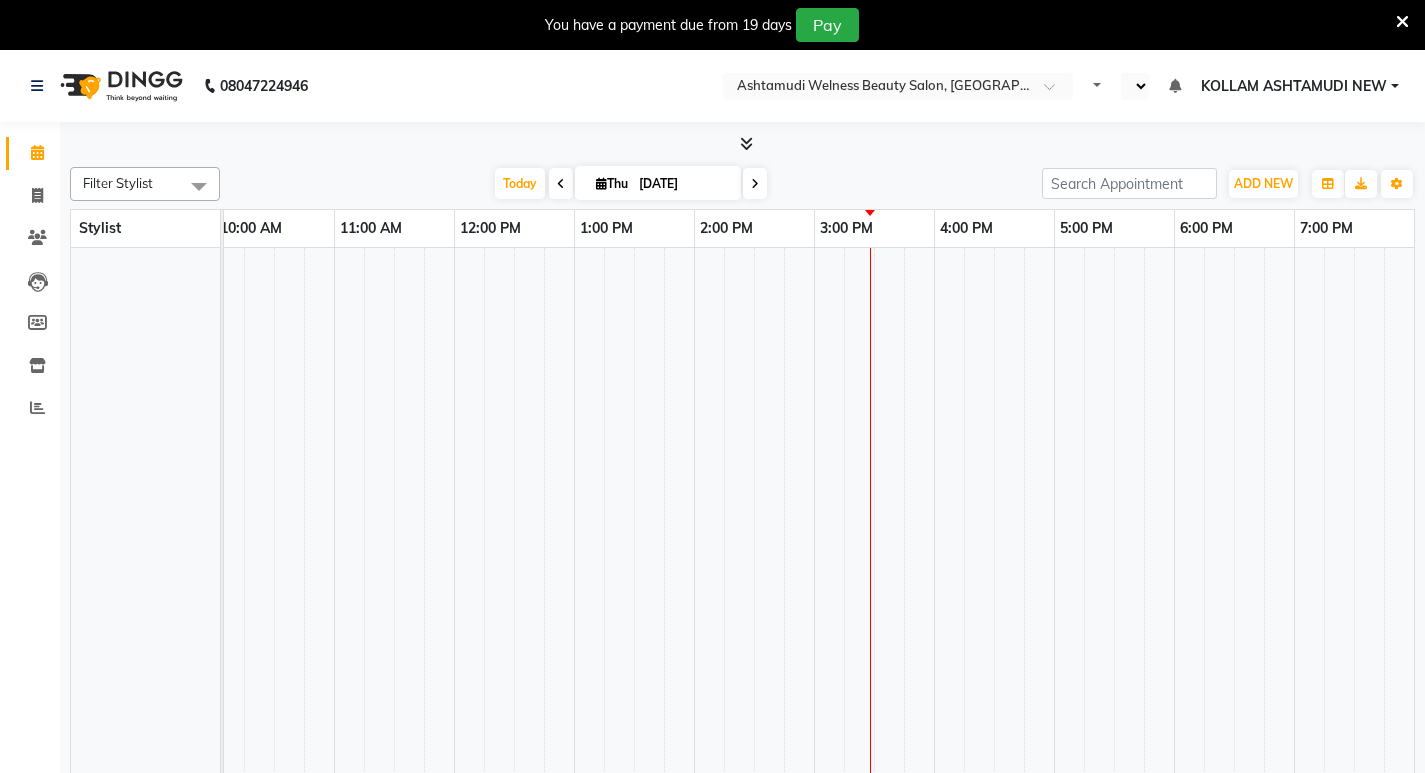 select on "en" 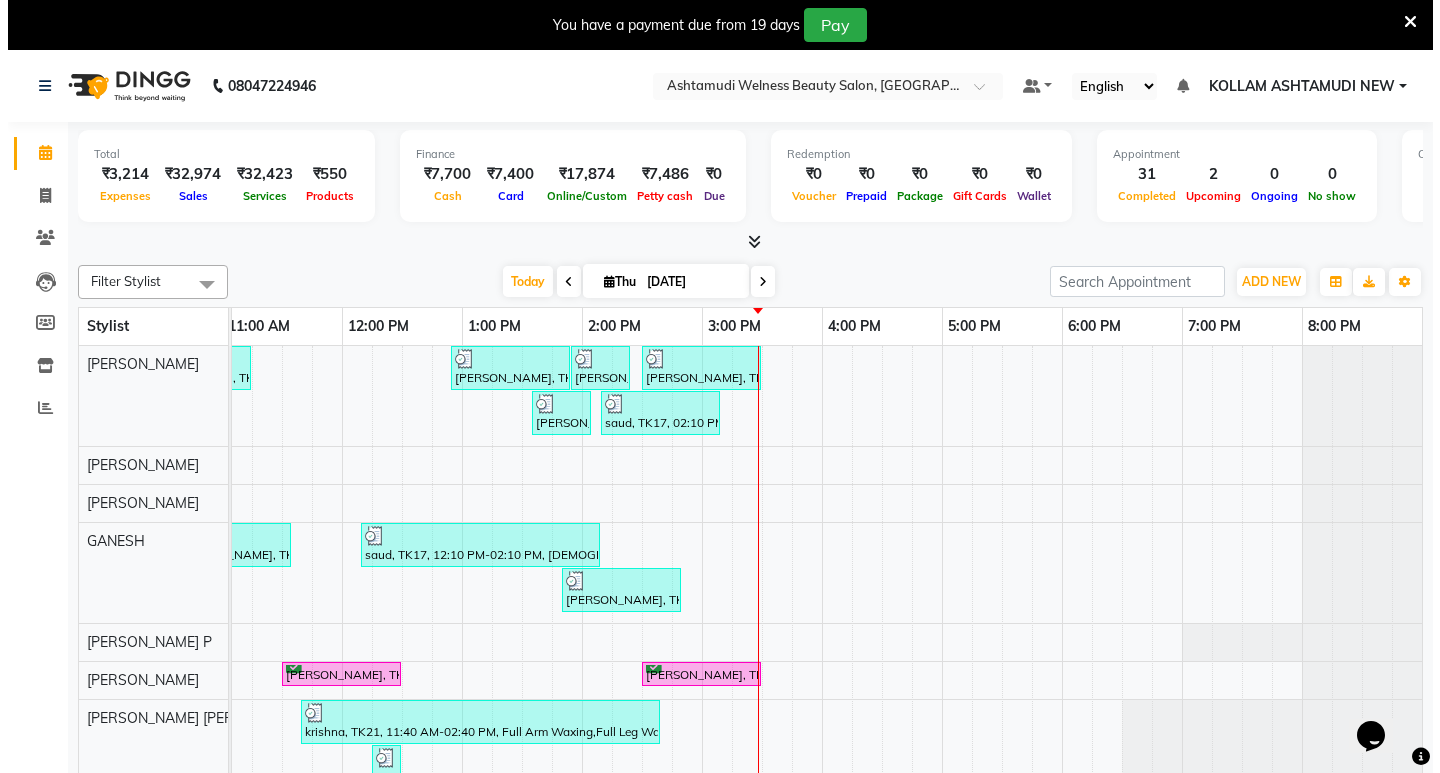 scroll, scrollTop: 0, scrollLeft: 0, axis: both 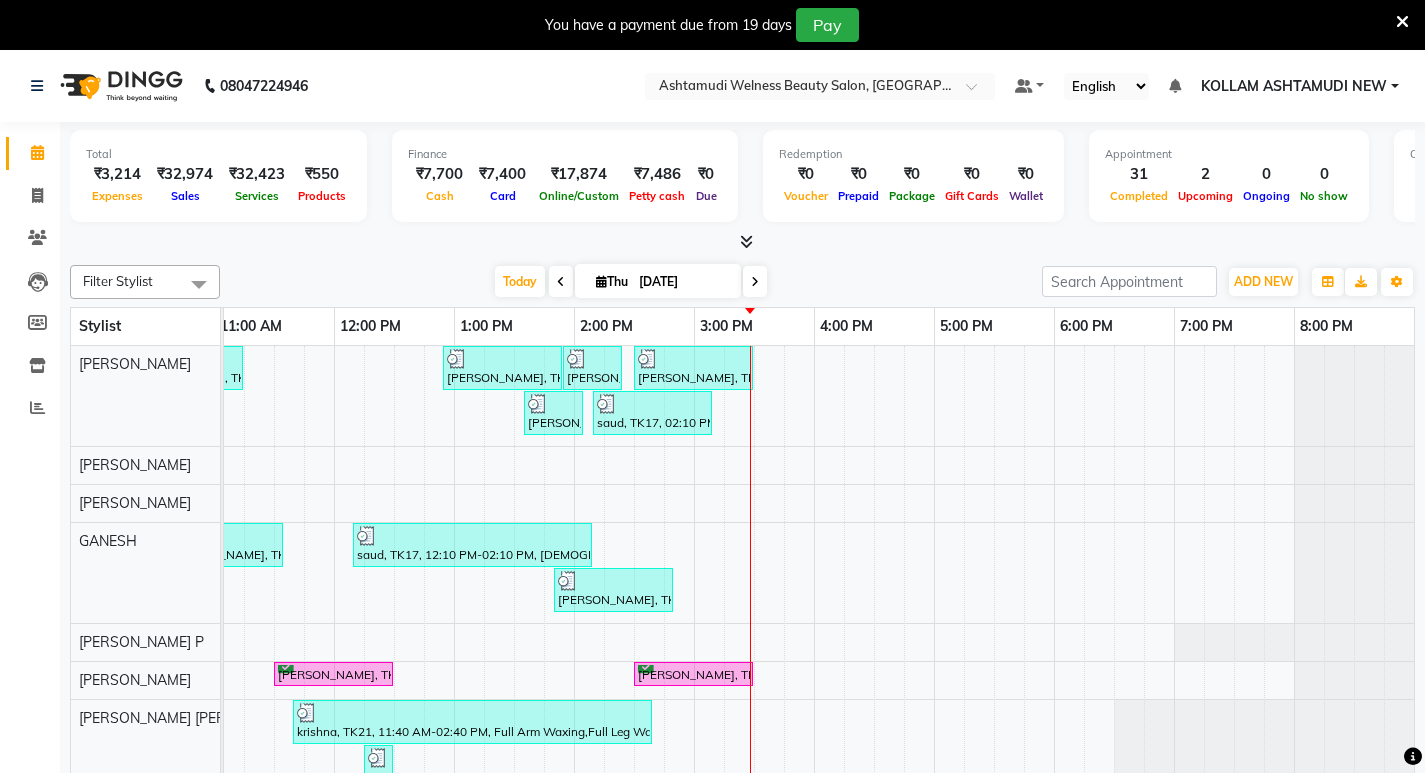 click on "You have a payment due from 19 days   Pay" at bounding box center [712, 25] 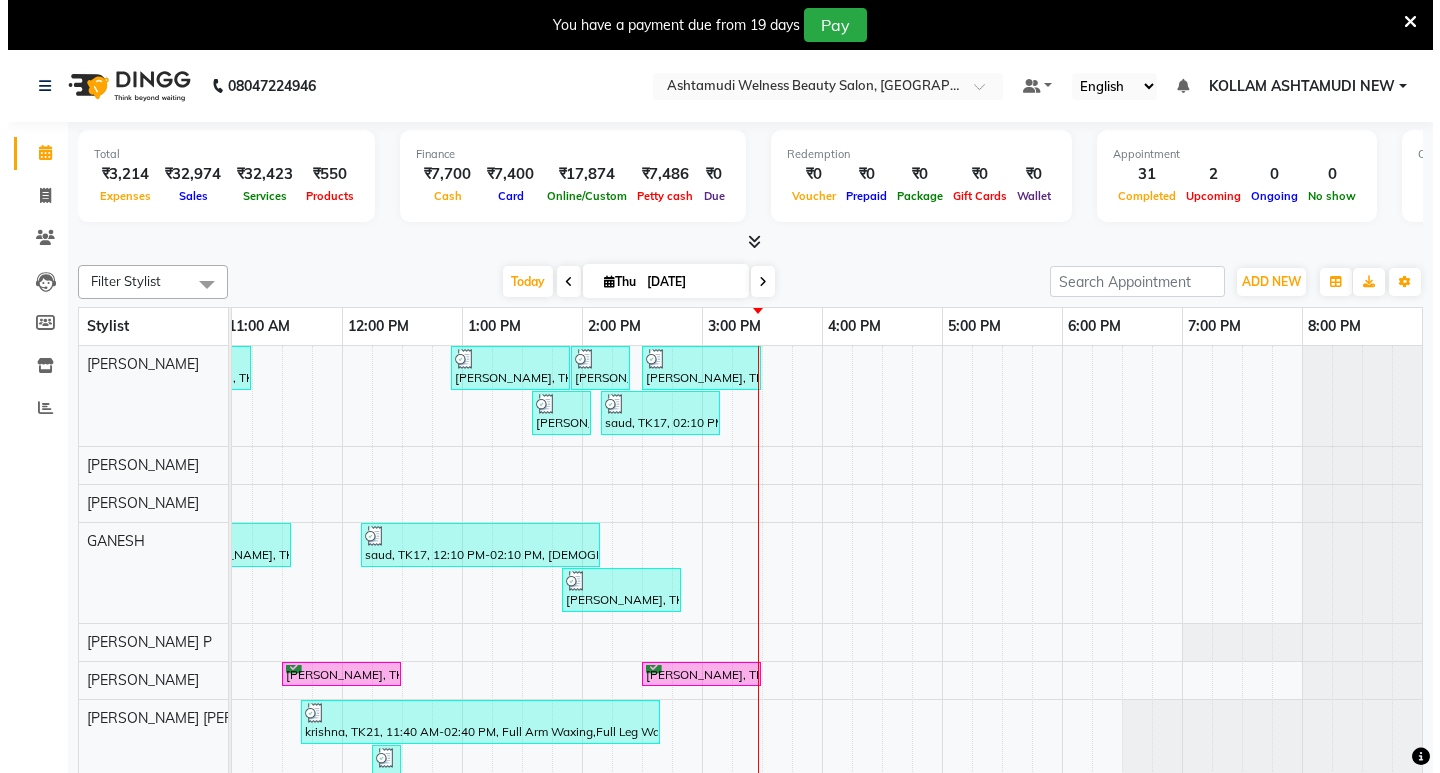 scroll, scrollTop: 0, scrollLeft: 235, axis: horizontal 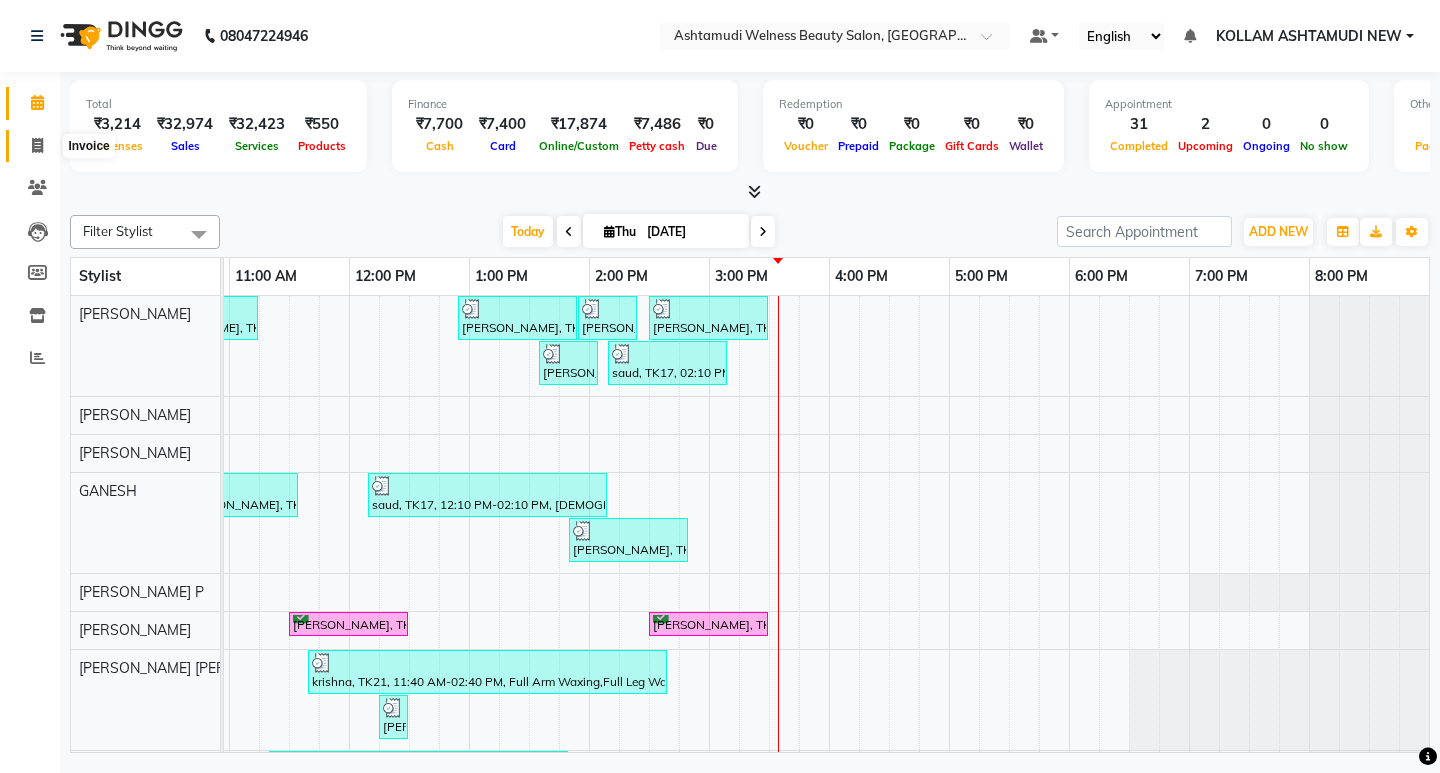 click 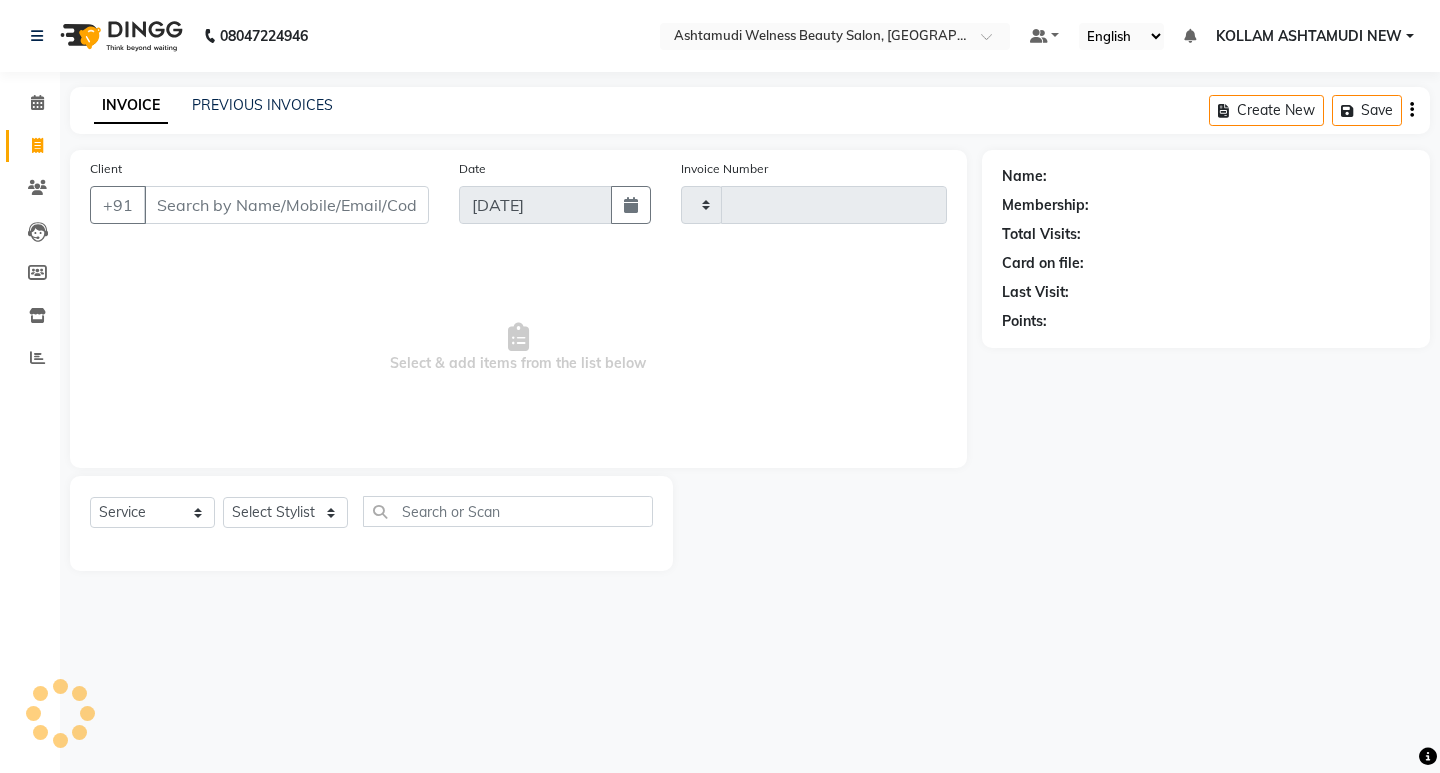 type on "4675" 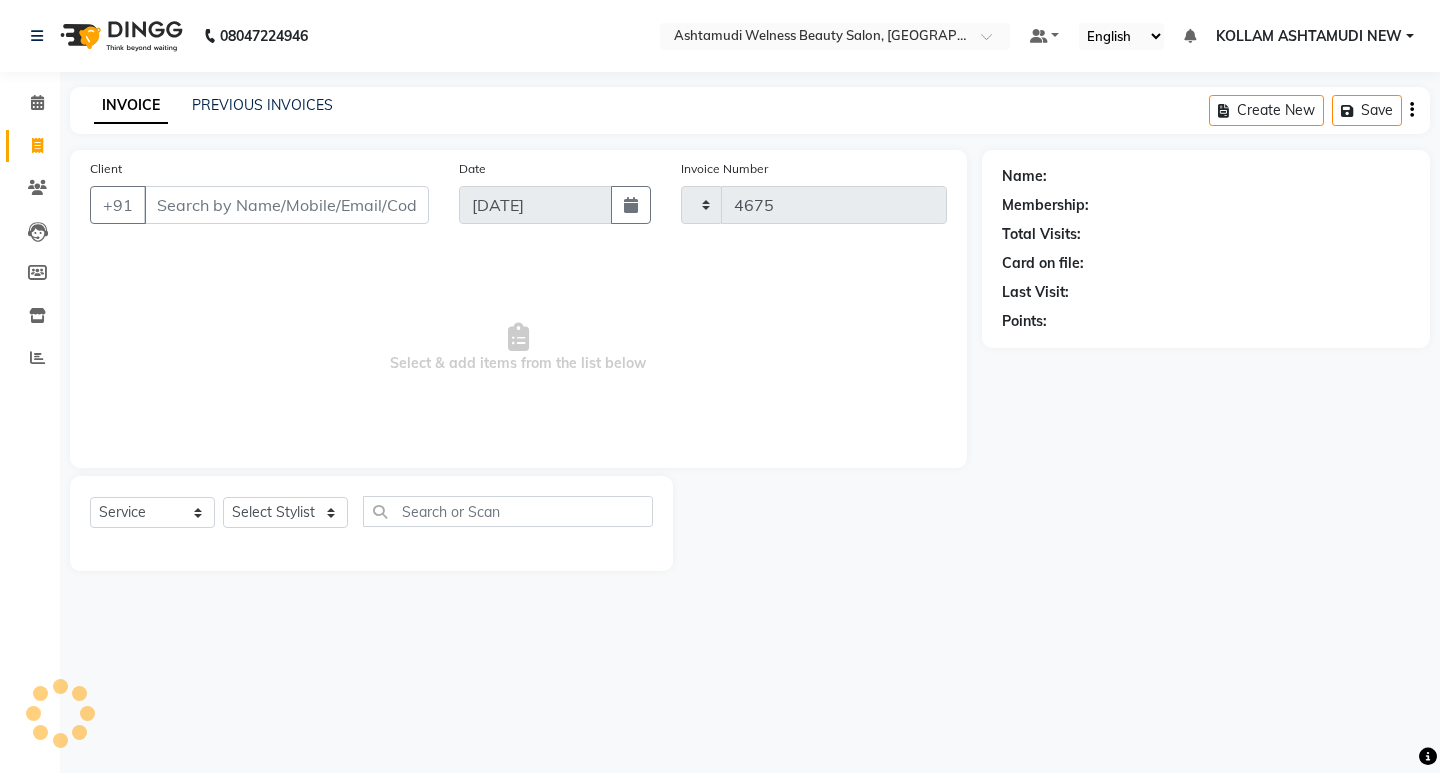 select on "4529" 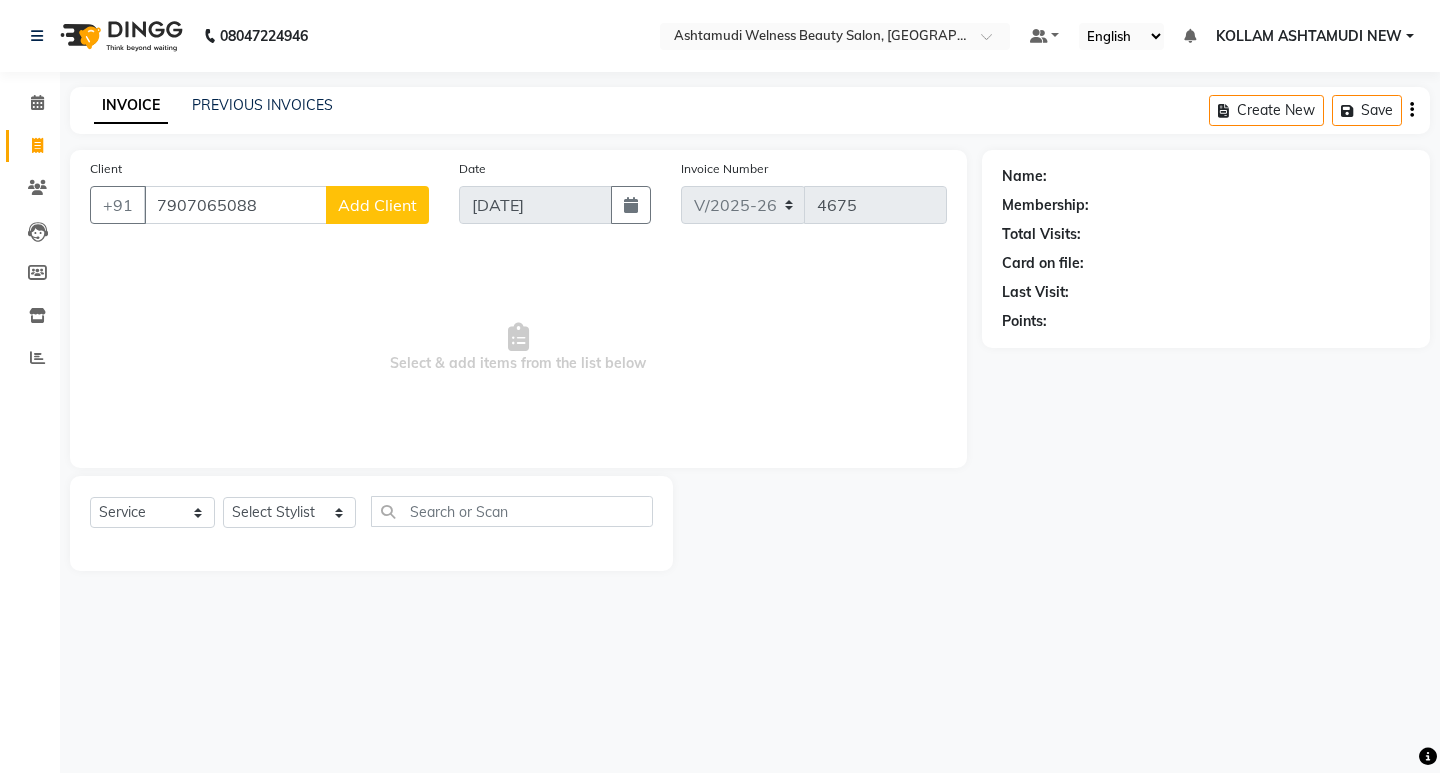 type on "7907065088" 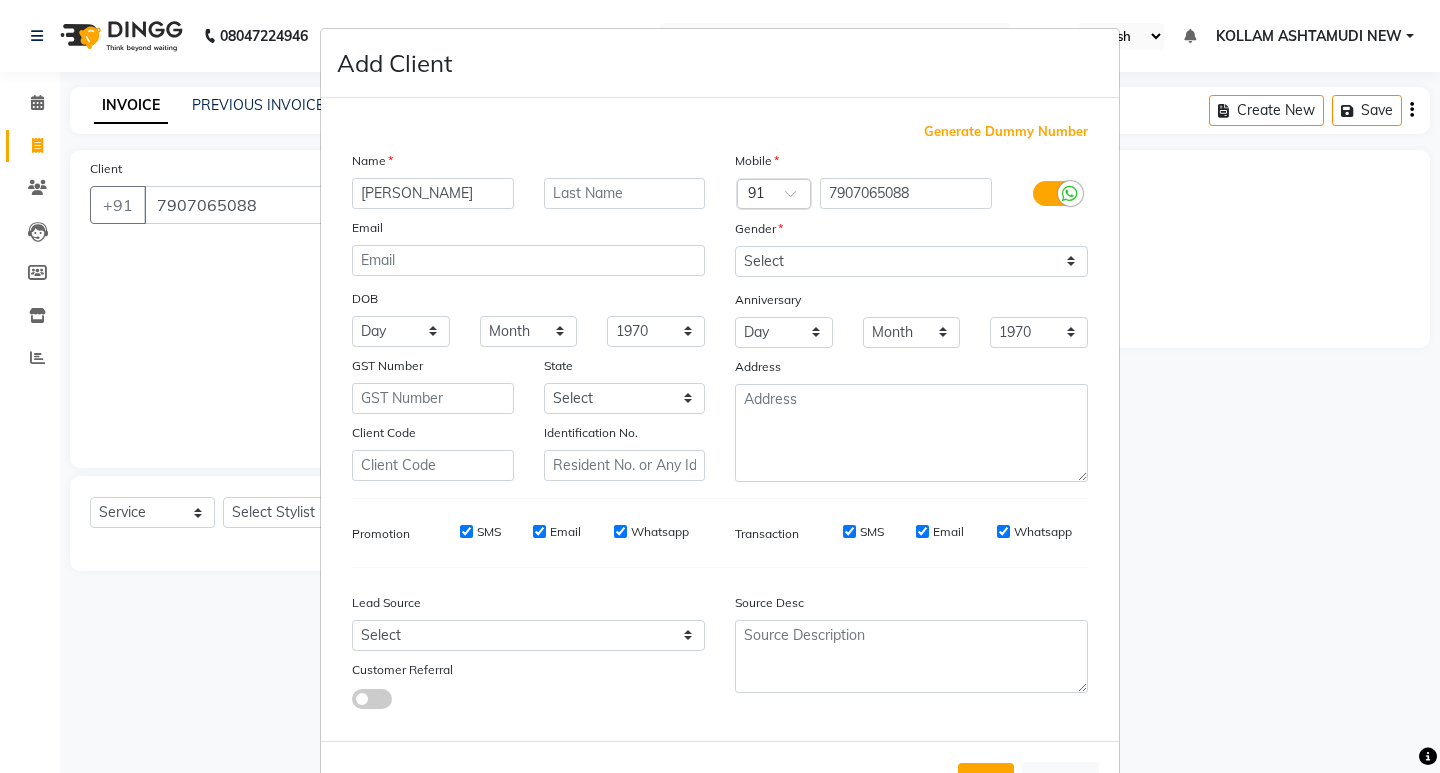type on "swathy" 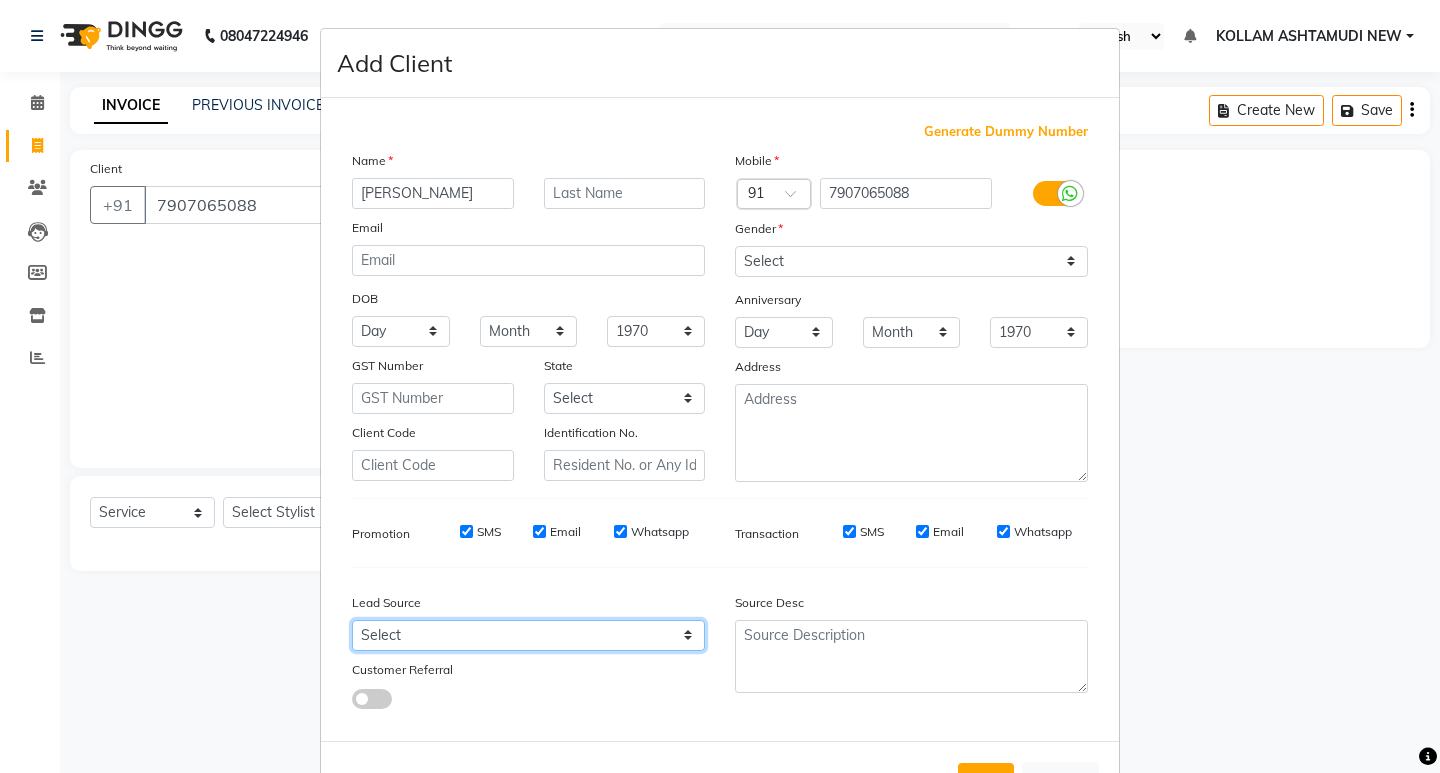 drag, startPoint x: 447, startPoint y: 637, endPoint x: 453, endPoint y: 620, distance: 18.027756 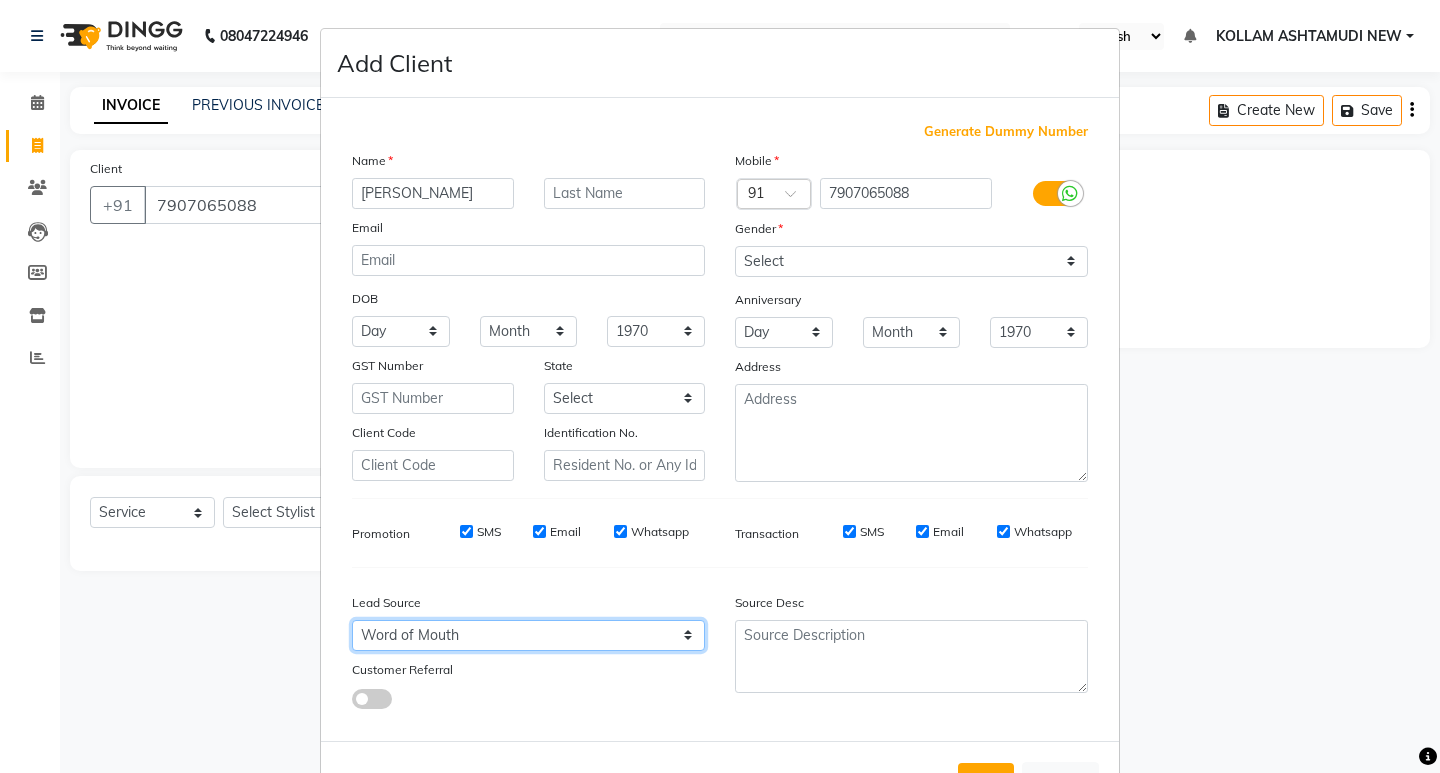 click on "Select Walk-in Referral Internet Friend Word of Mouth Advertisement Facebook JustDial Google Other Instagram  YouTube  WhatsApp" at bounding box center (528, 635) 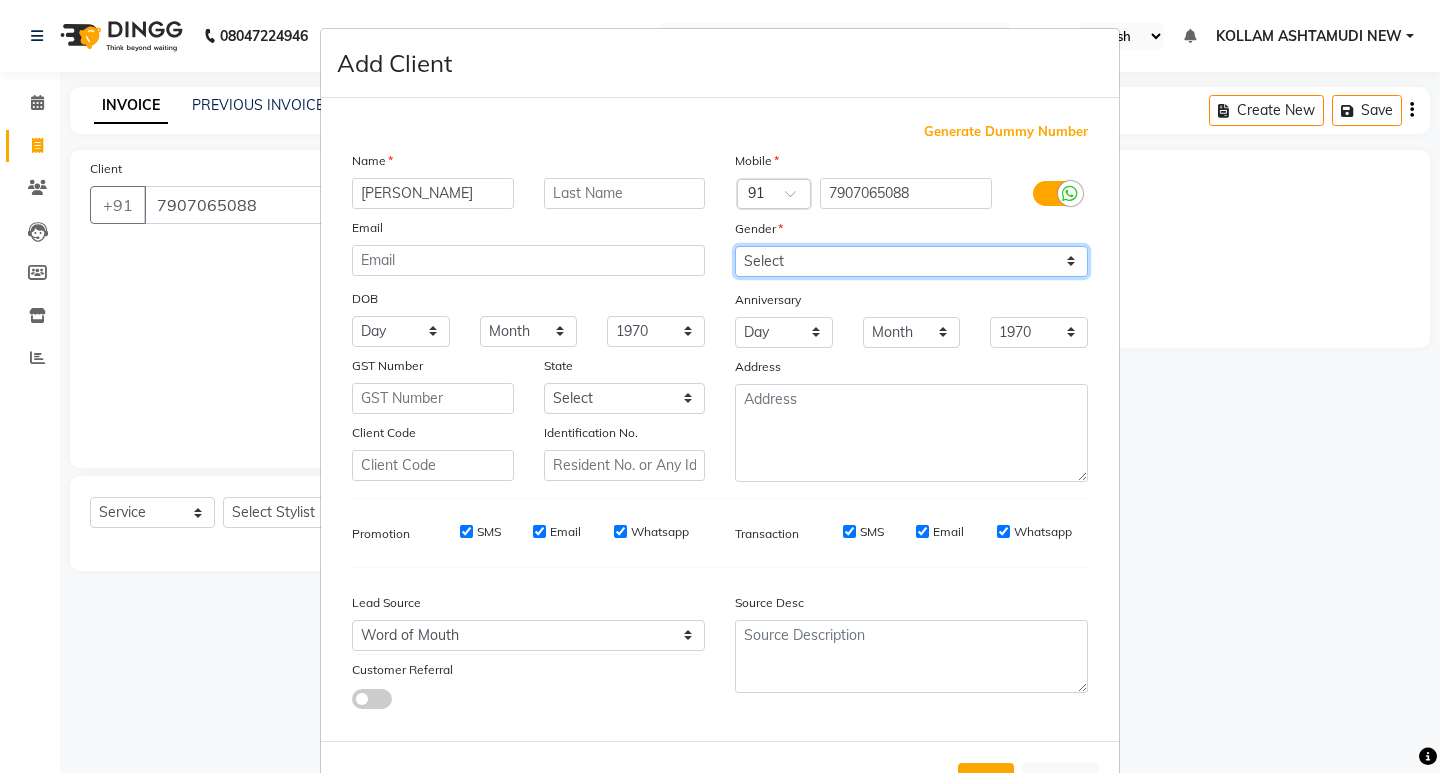 click on "Select [DEMOGRAPHIC_DATA] [DEMOGRAPHIC_DATA] Other Prefer Not To Say" at bounding box center [911, 261] 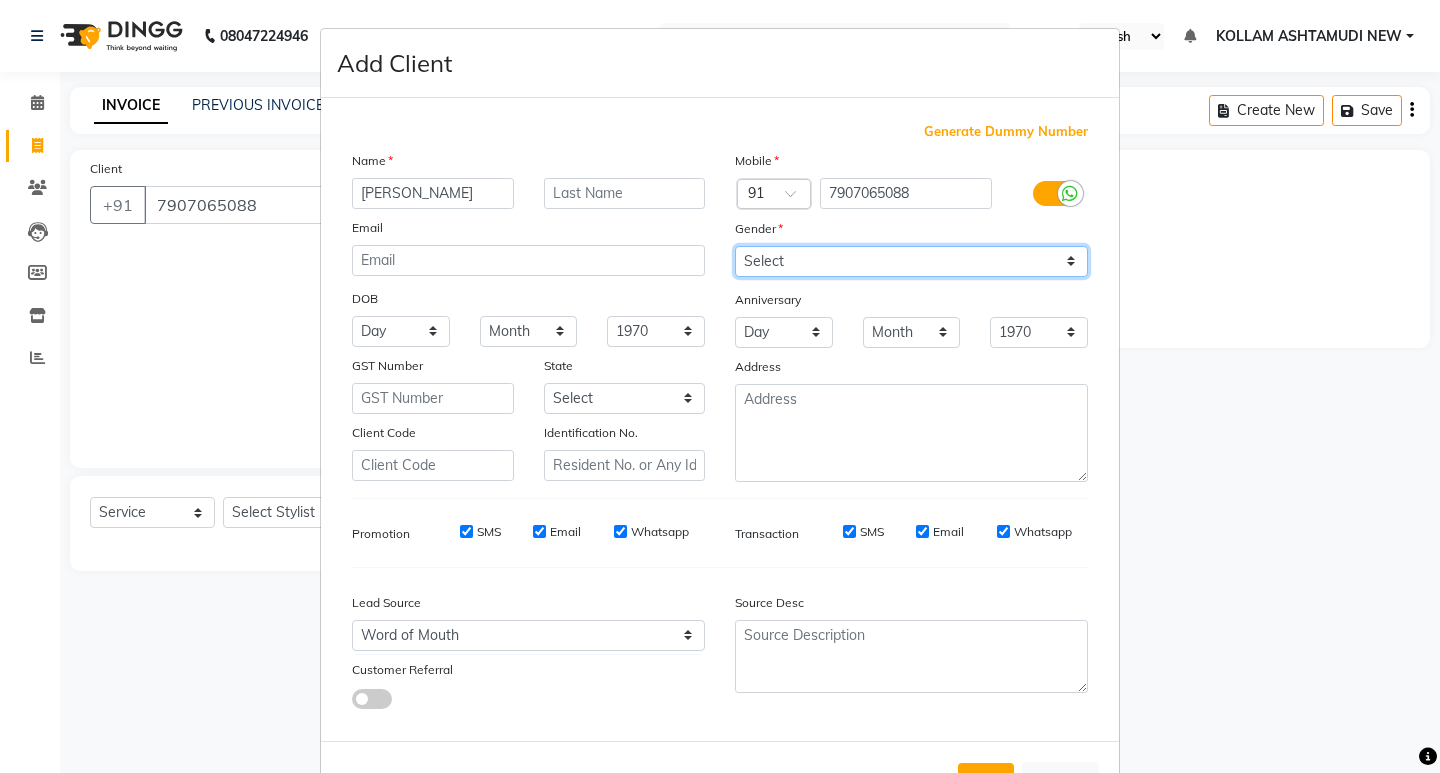 click on "Select [DEMOGRAPHIC_DATA] [DEMOGRAPHIC_DATA] Other Prefer Not To Say" at bounding box center (911, 261) 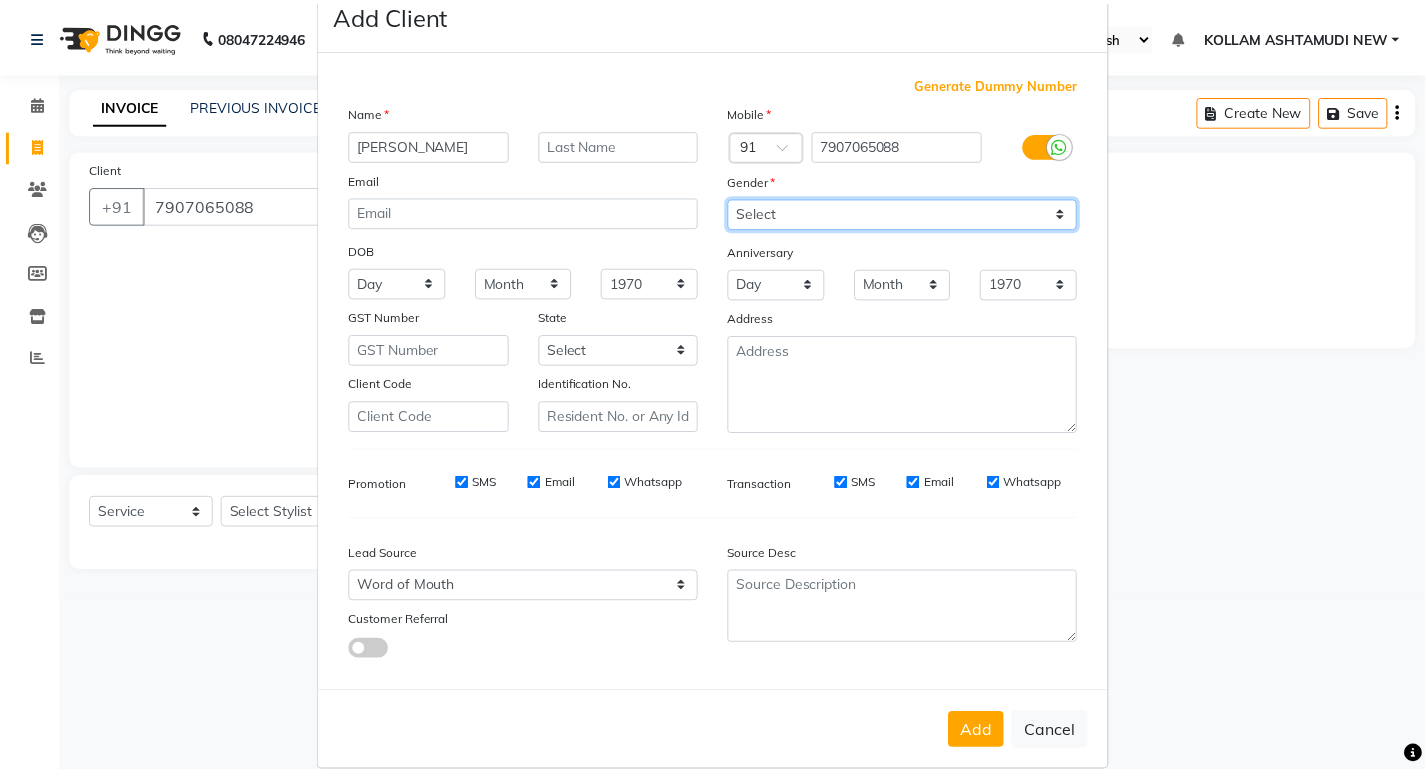 scroll, scrollTop: 76, scrollLeft: 0, axis: vertical 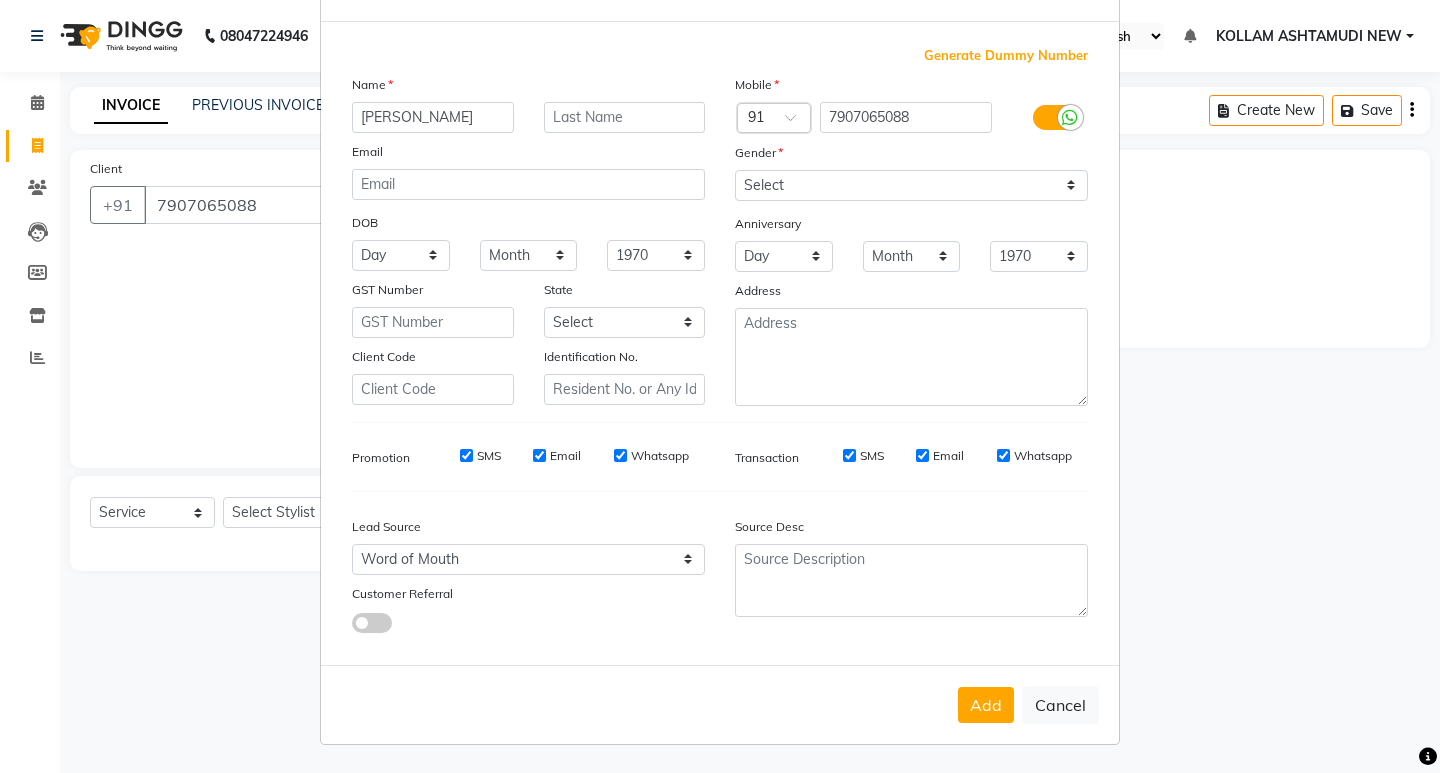 drag, startPoint x: 976, startPoint y: 693, endPoint x: 979, endPoint y: 668, distance: 25.179358 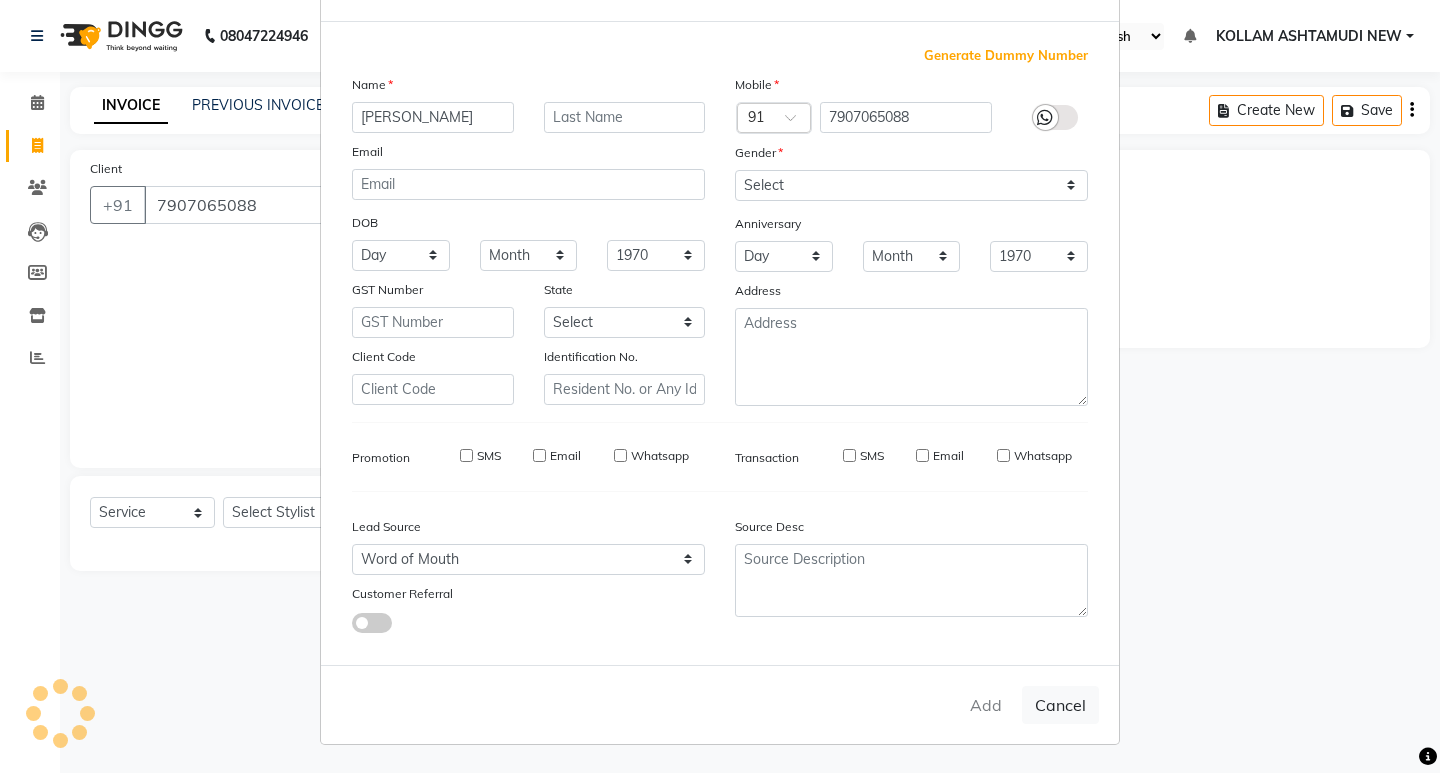 type 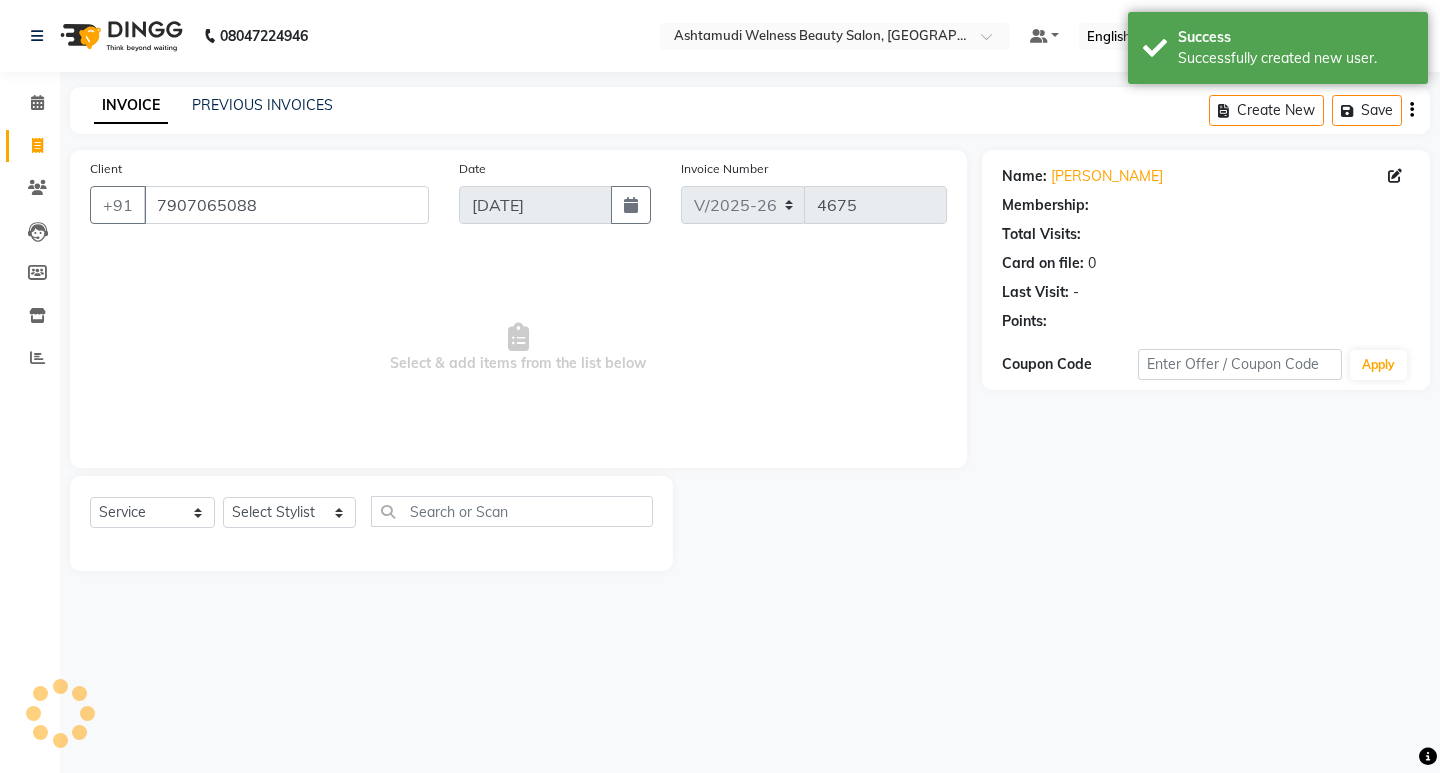 select on "1: Object" 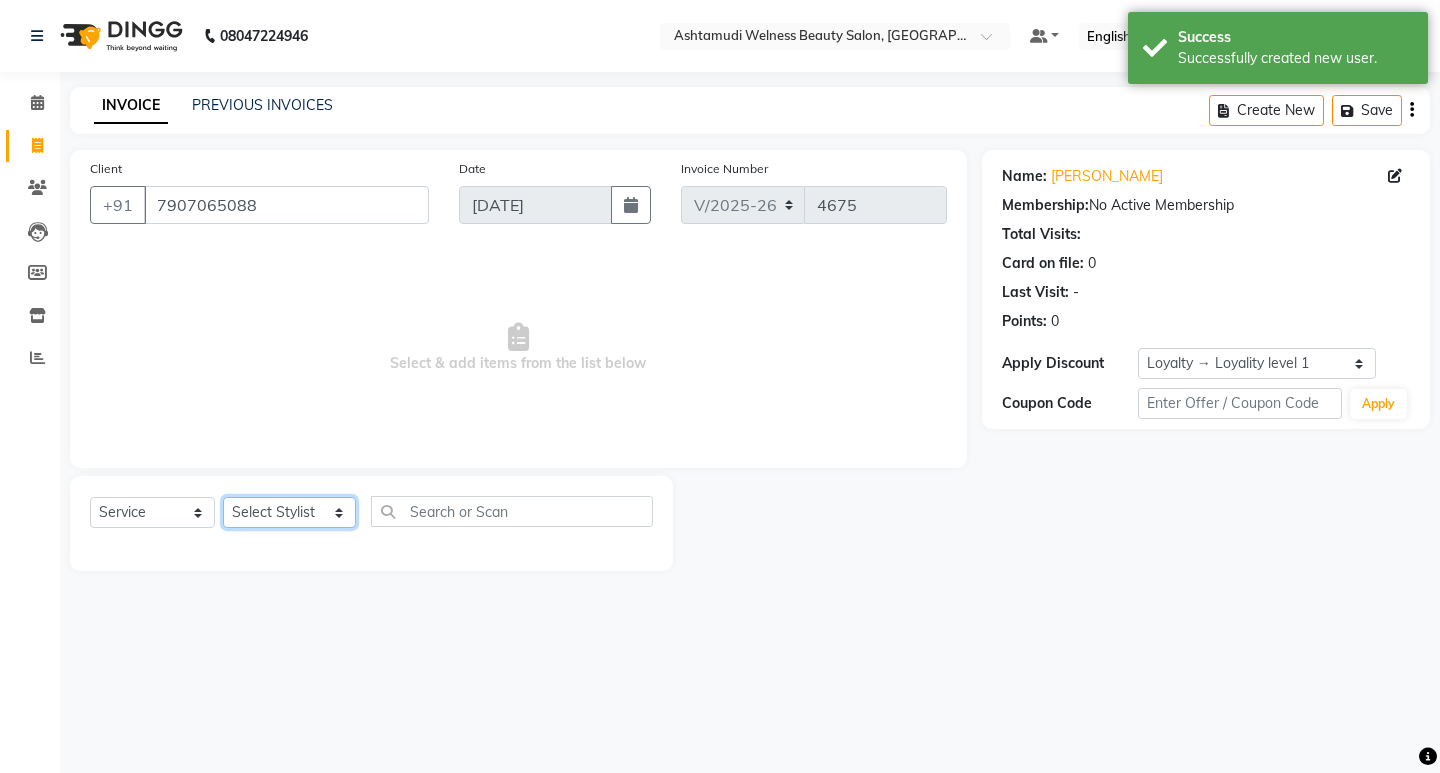 drag, startPoint x: 325, startPoint y: 518, endPoint x: 326, endPoint y: 500, distance: 18.027756 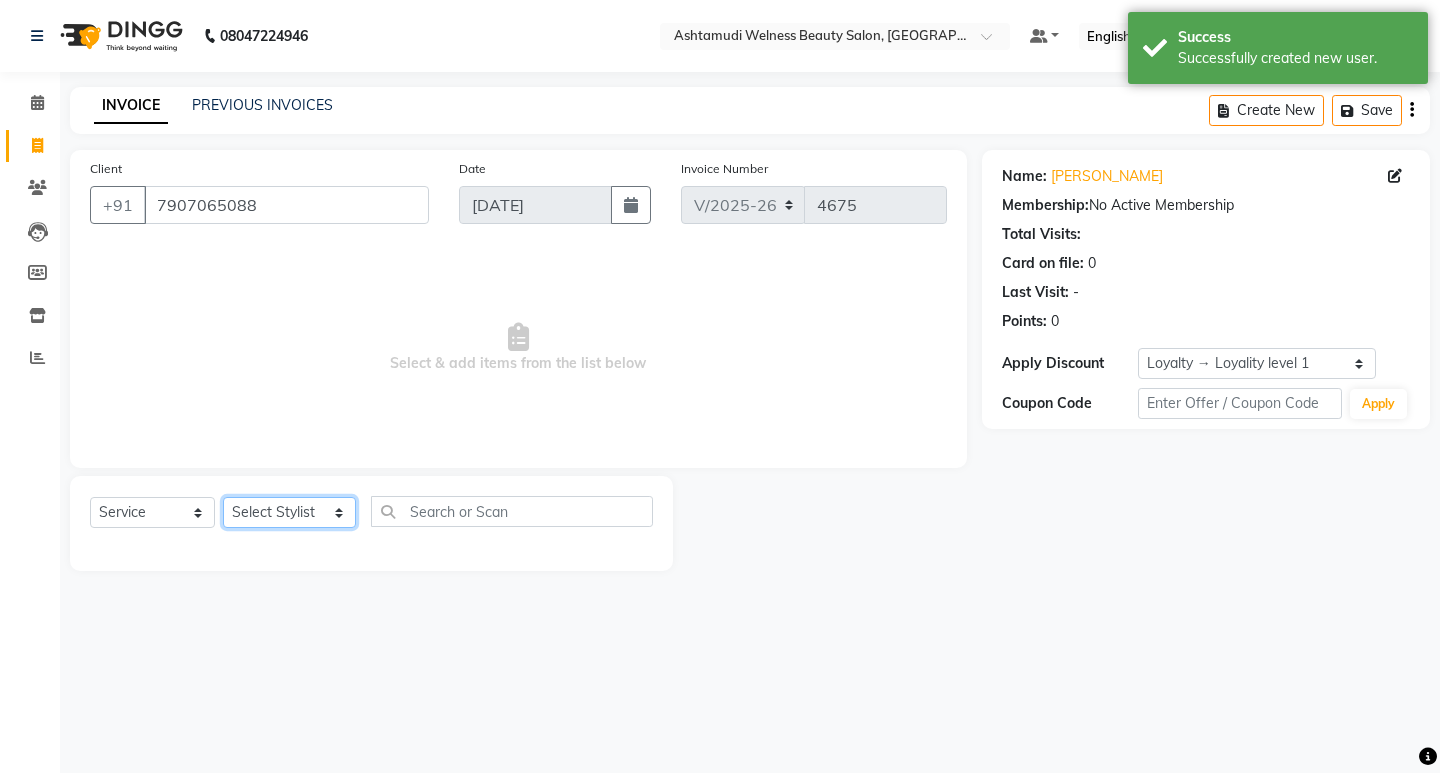 select on "67520" 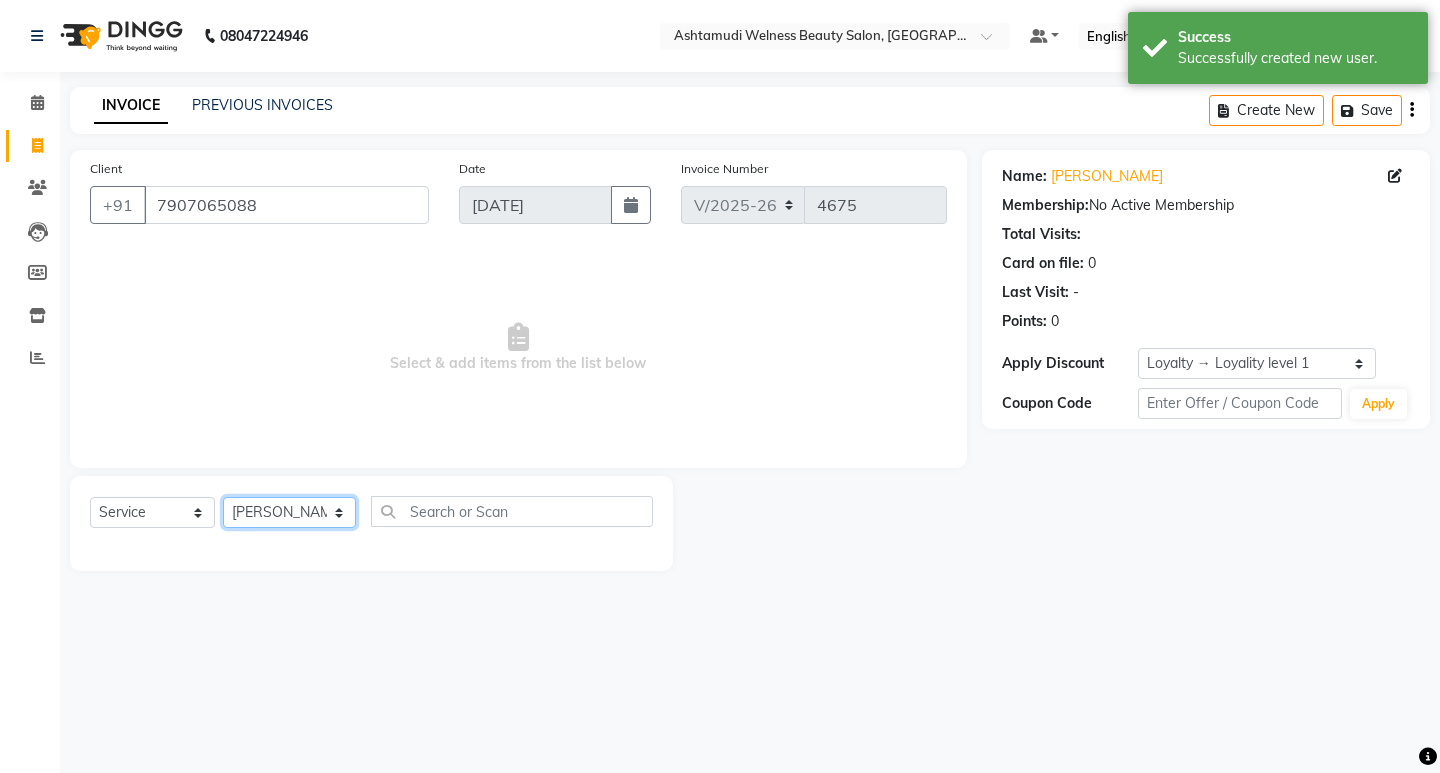 click on "Select Stylist [PERSON_NAME] Admin [PERSON_NAME]  [PERSON_NAME] [PERSON_NAME] [PERSON_NAME]  M [PERSON_NAME]  [PERSON_NAME]  P [PERSON_NAME] ASHTAMUDI KOLLAM ASHTAMUDI NEW  [PERSON_NAME] [PERSON_NAME] [PERSON_NAME]  [PERSON_NAME] [PERSON_NAME] [PERSON_NAME] [PERSON_NAME] [PERSON_NAME] M [PERSON_NAME] SARIGA [PERSON_NAME] [PERSON_NAME] [PERSON_NAME] [PERSON_NAME] [PERSON_NAME] S" 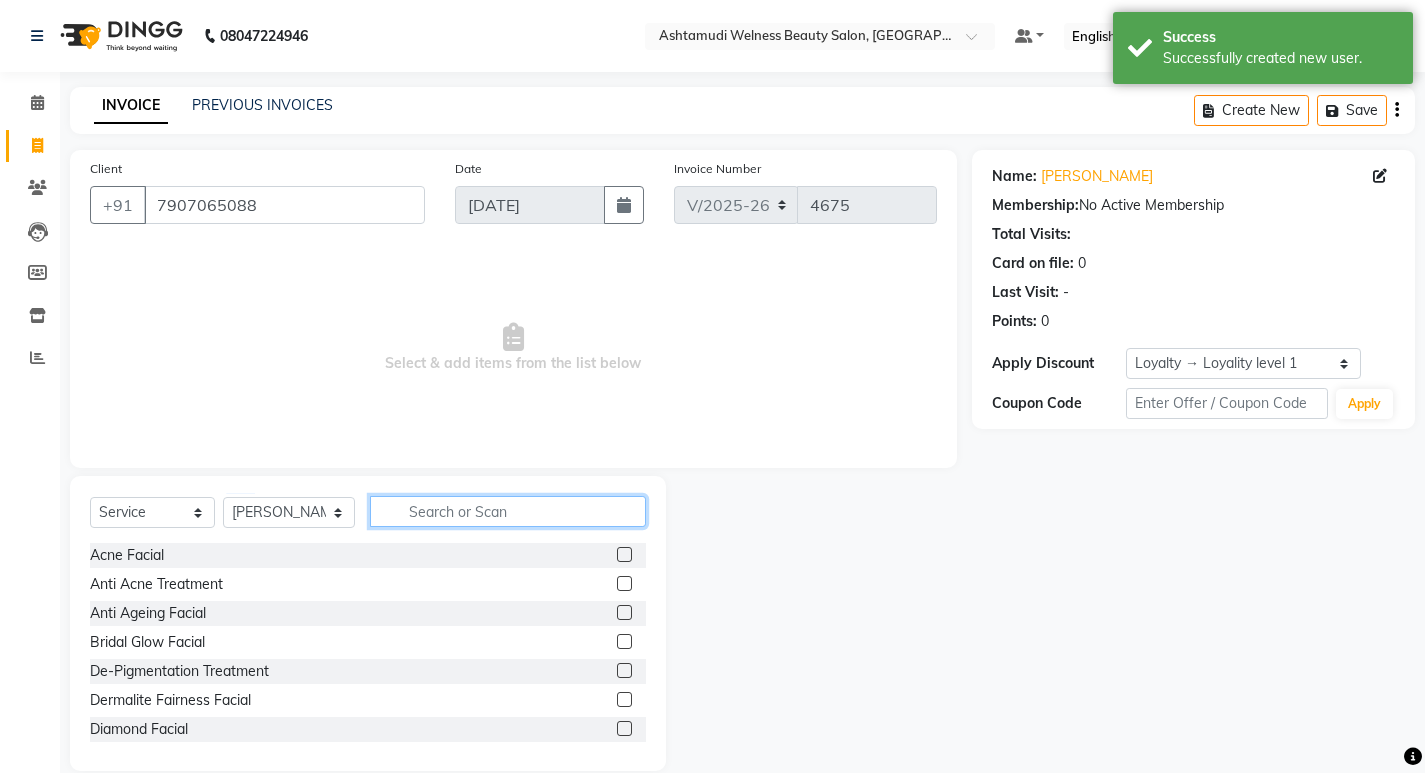 click 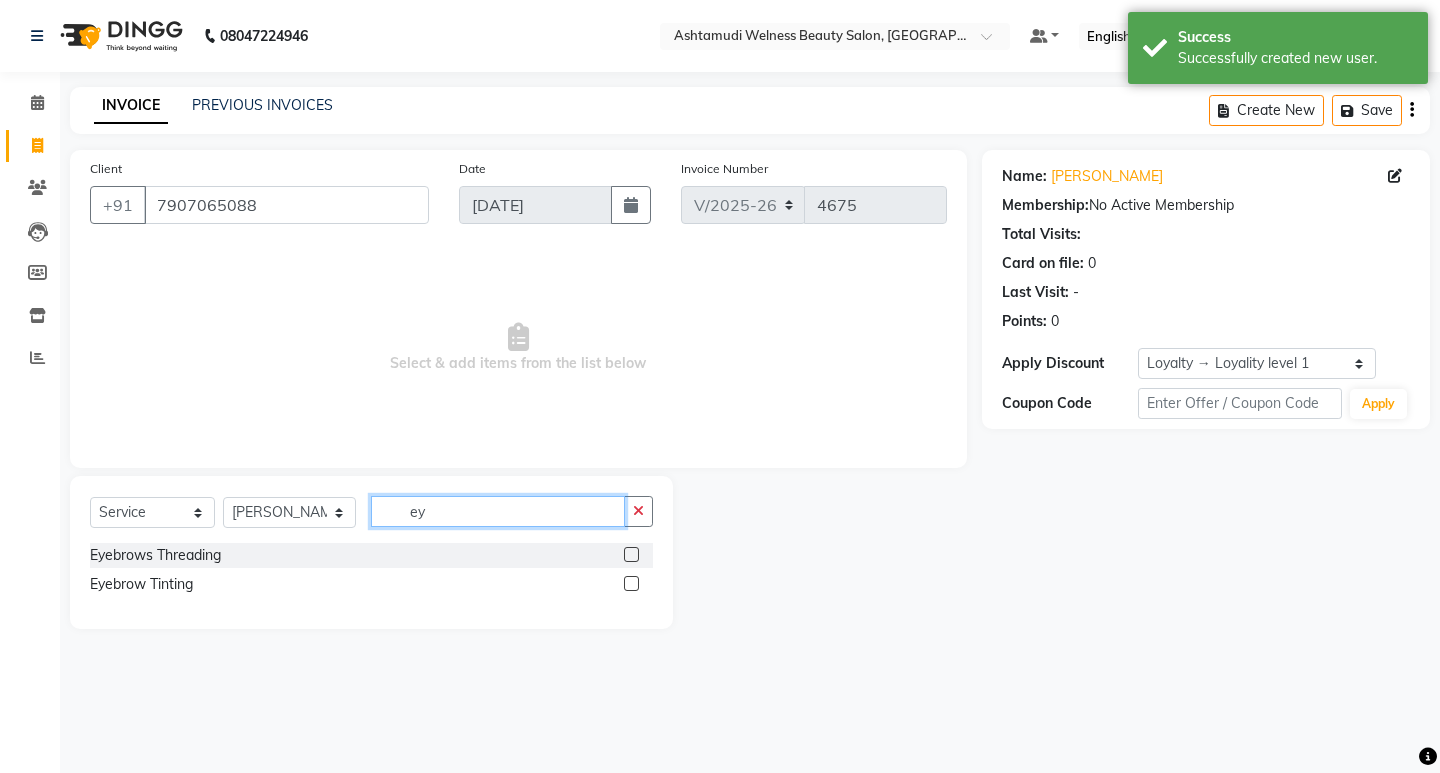 type on "ey" 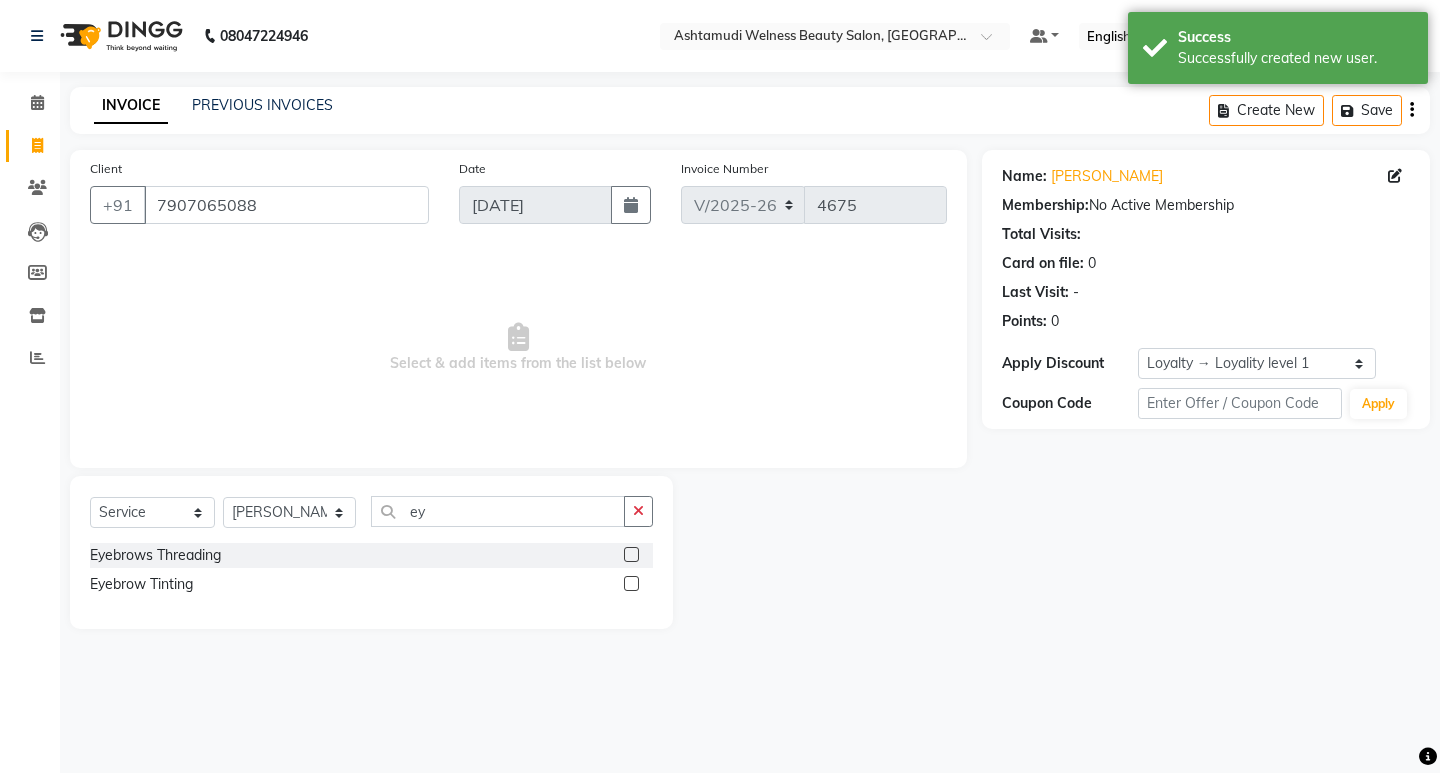 click 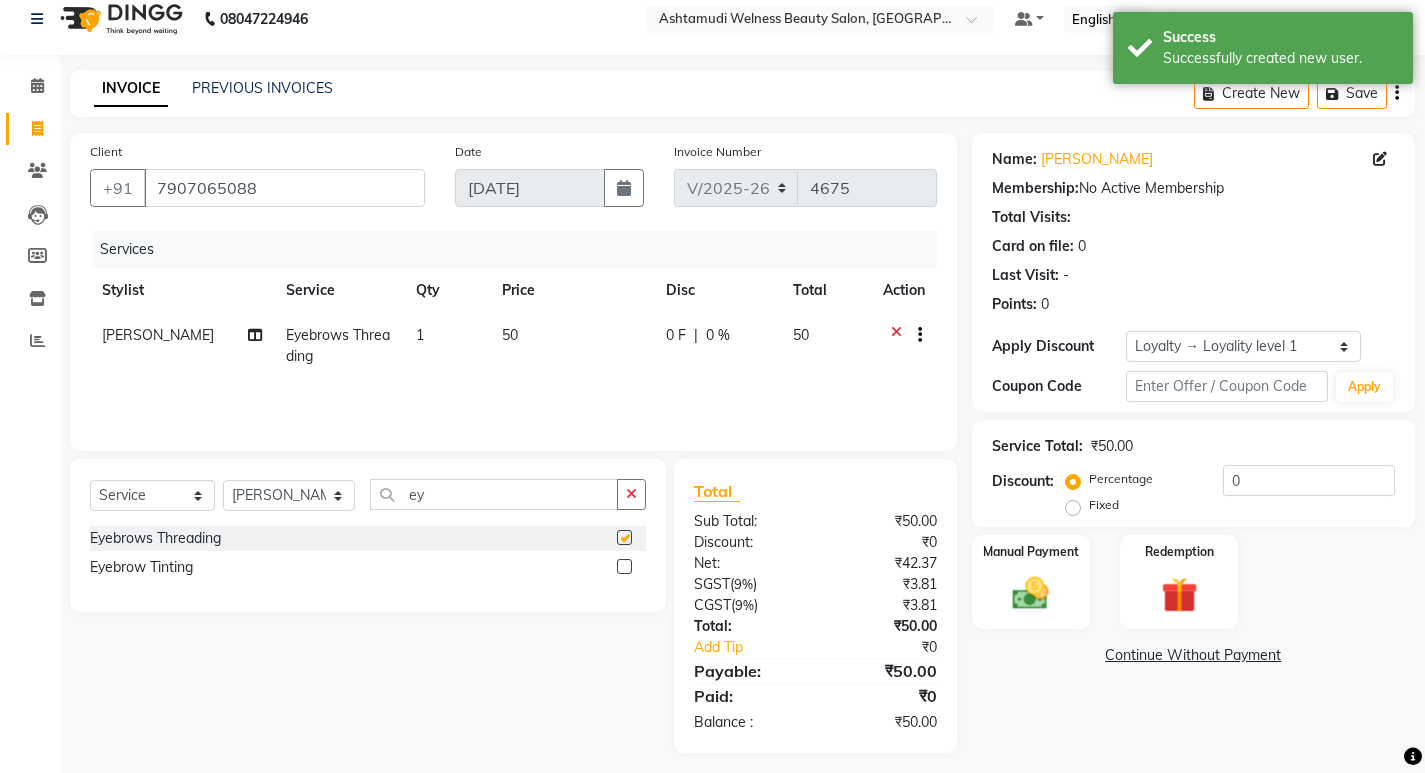 scroll, scrollTop: 27, scrollLeft: 0, axis: vertical 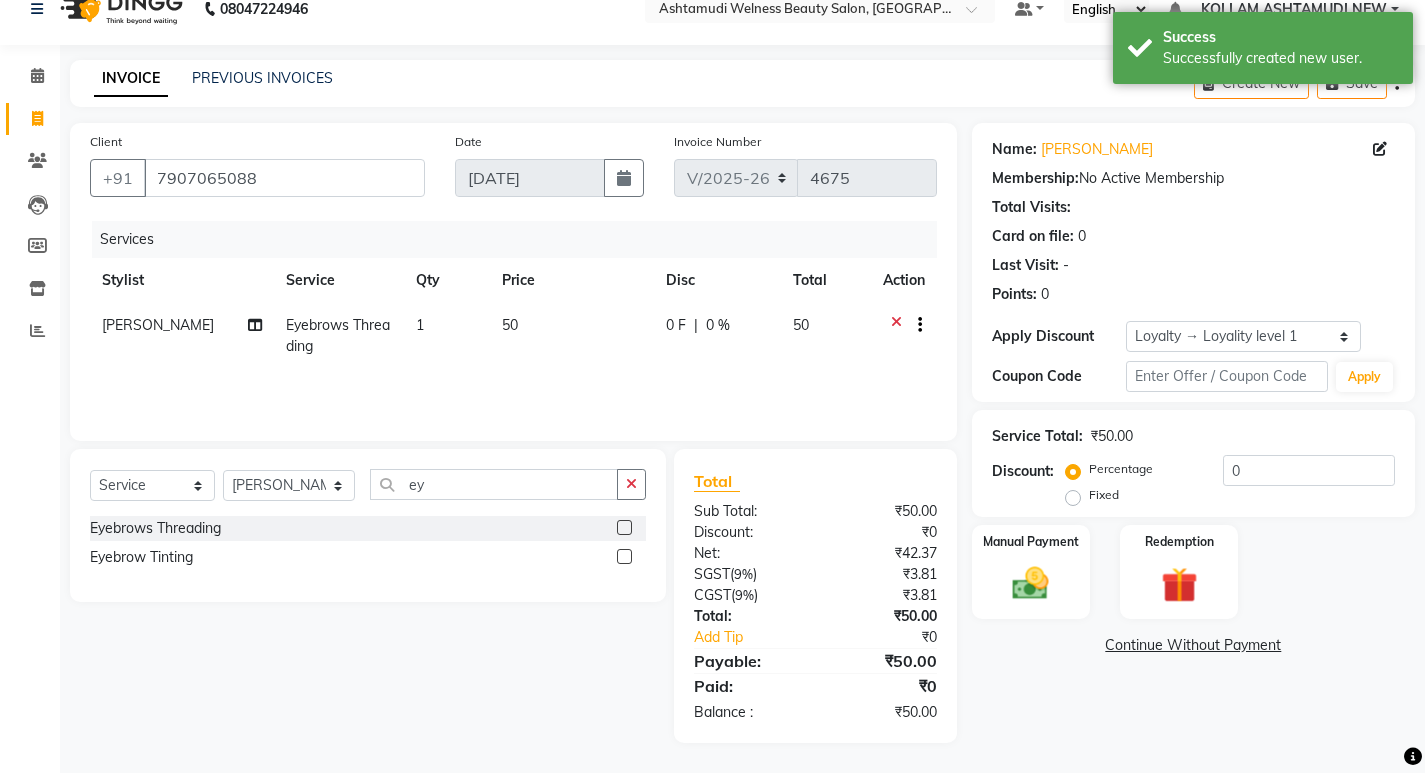 checkbox on "false" 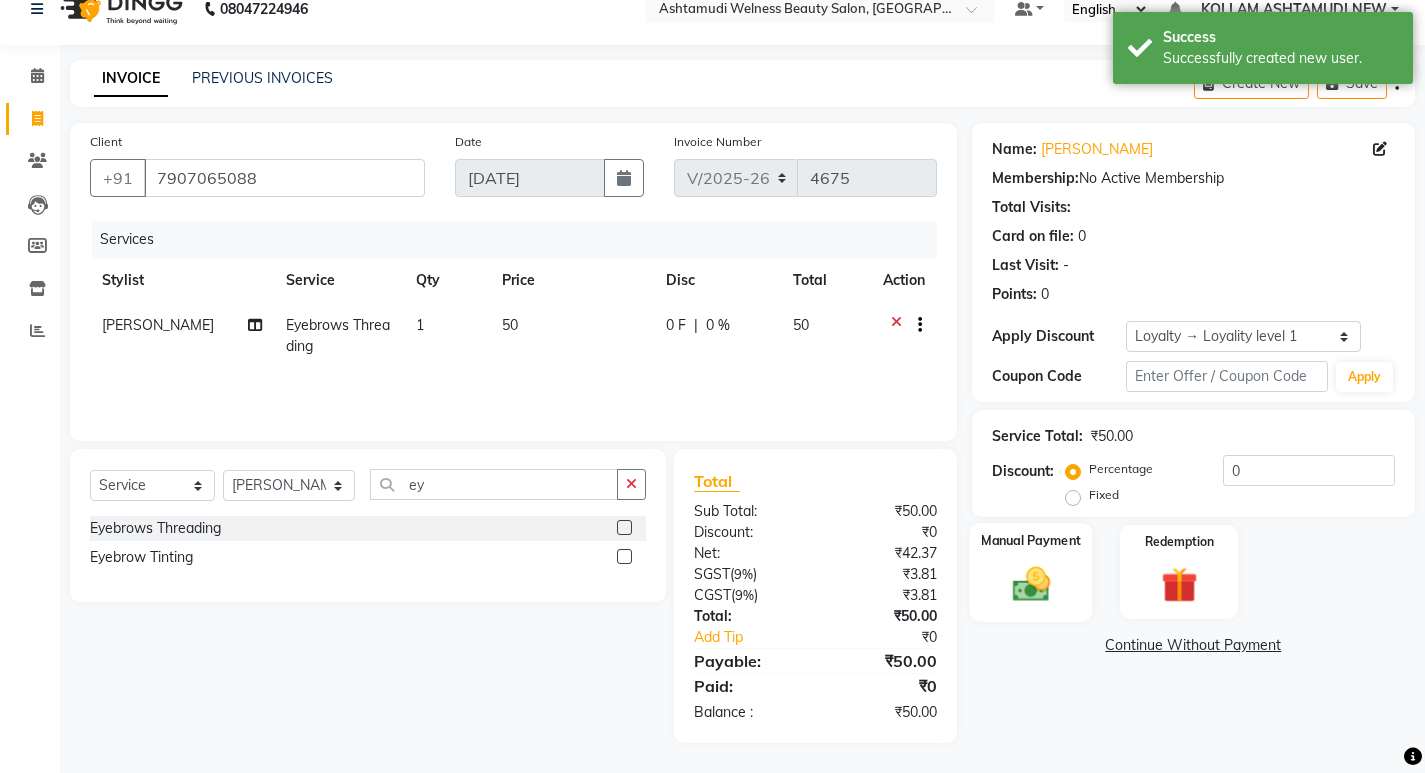 click 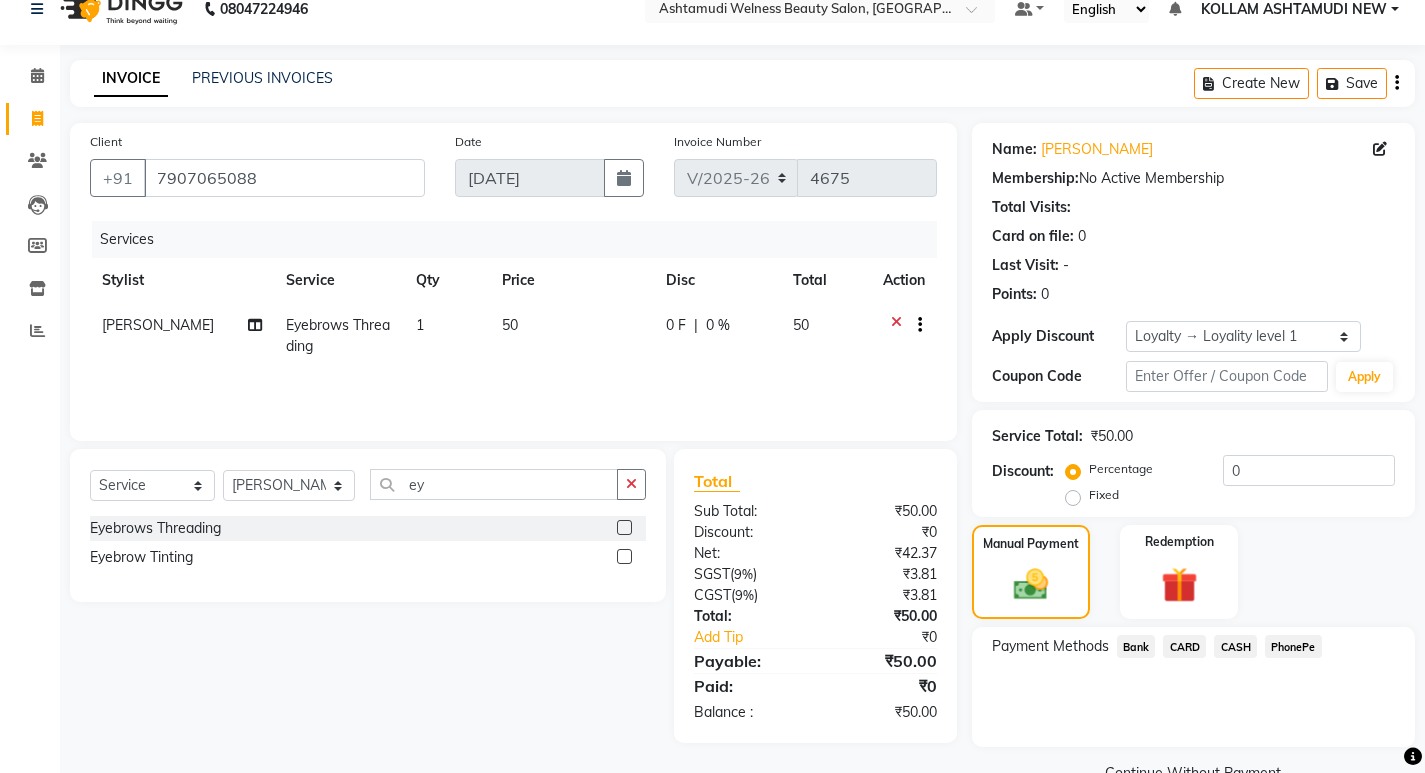 click on "CASH" 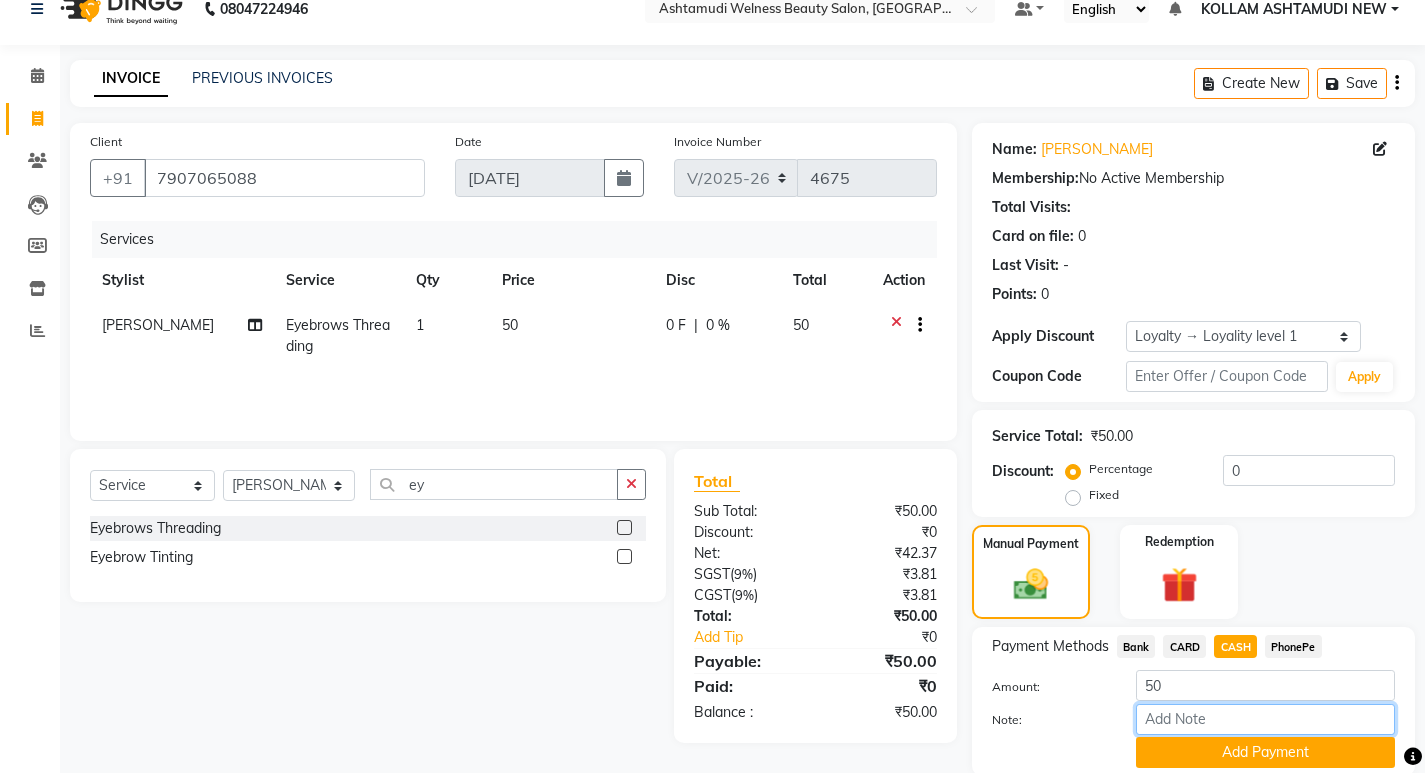 click on "Note:" at bounding box center (1265, 719) 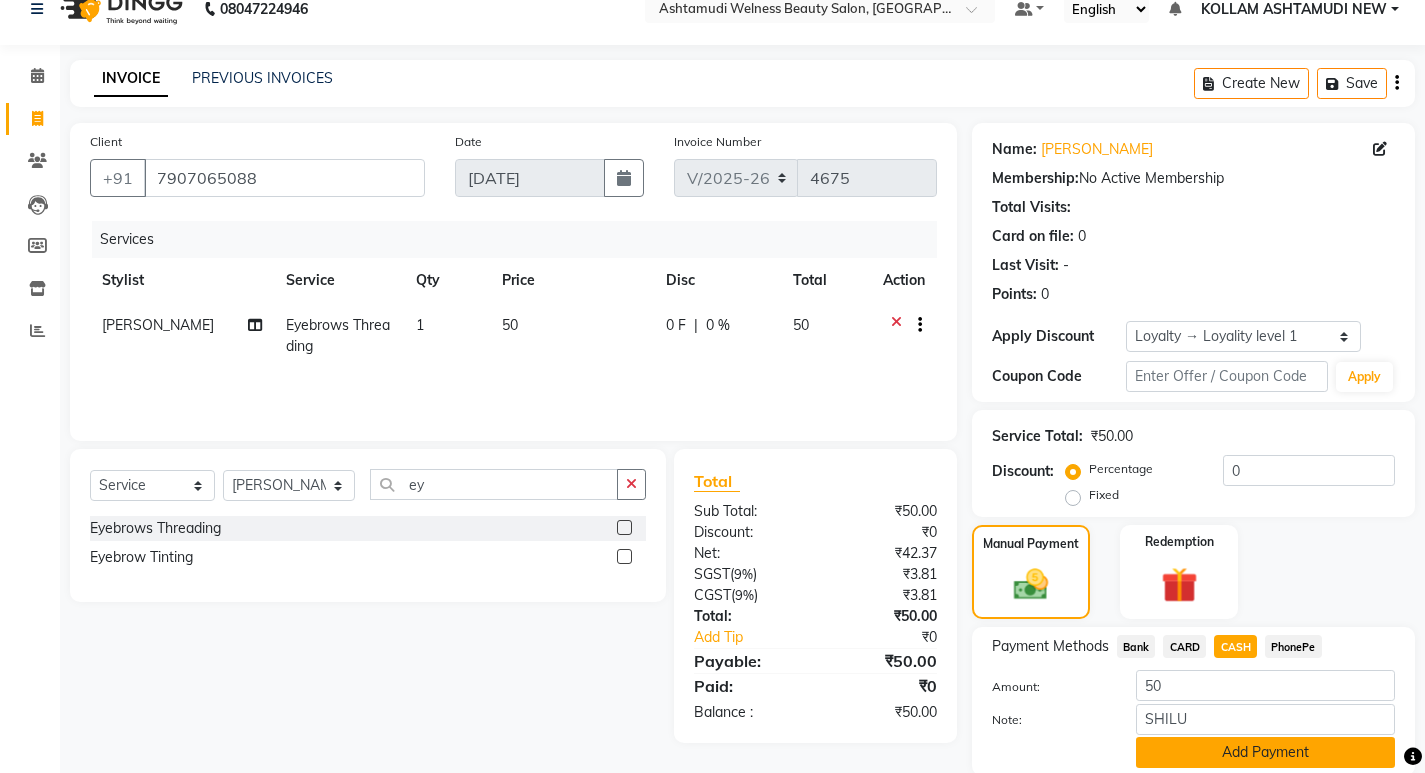click on "Add Payment" 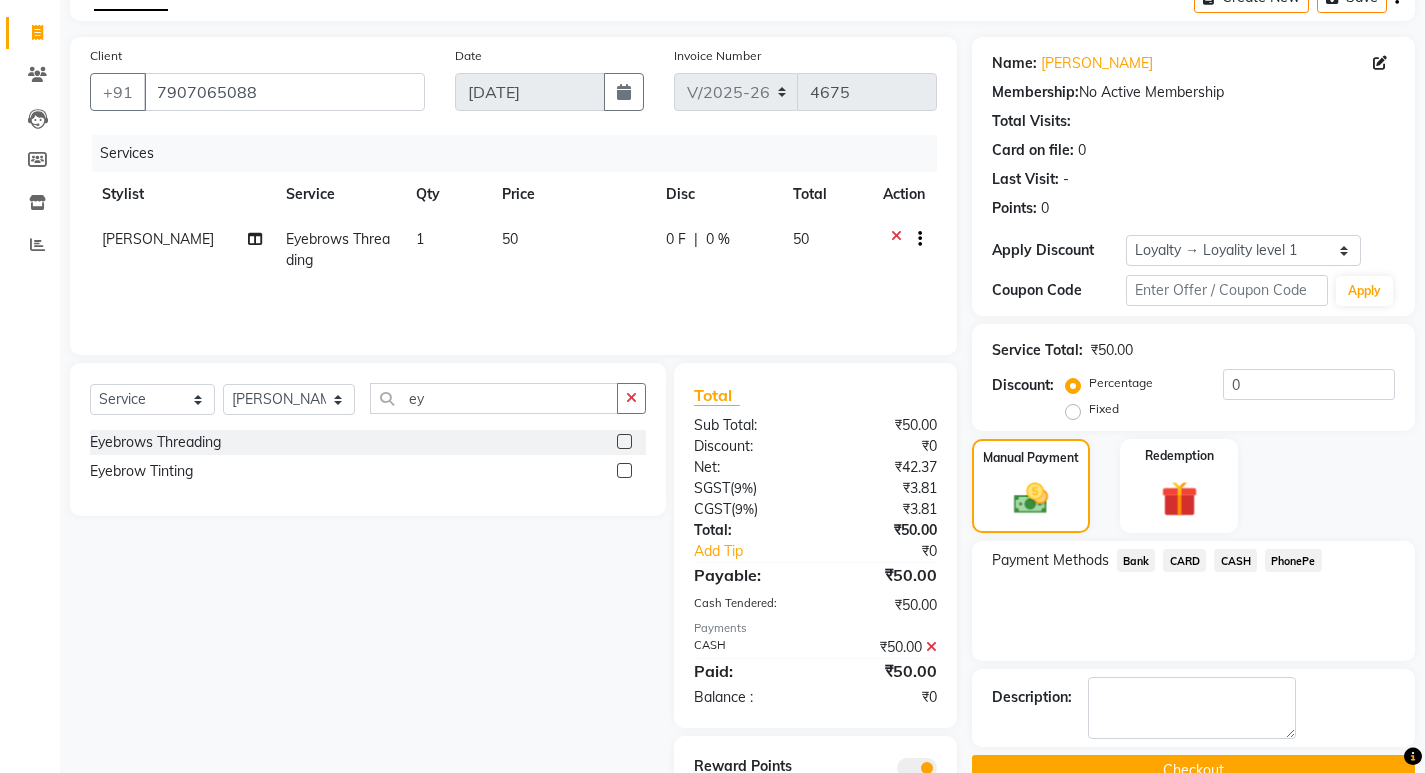 scroll, scrollTop: 197, scrollLeft: 0, axis: vertical 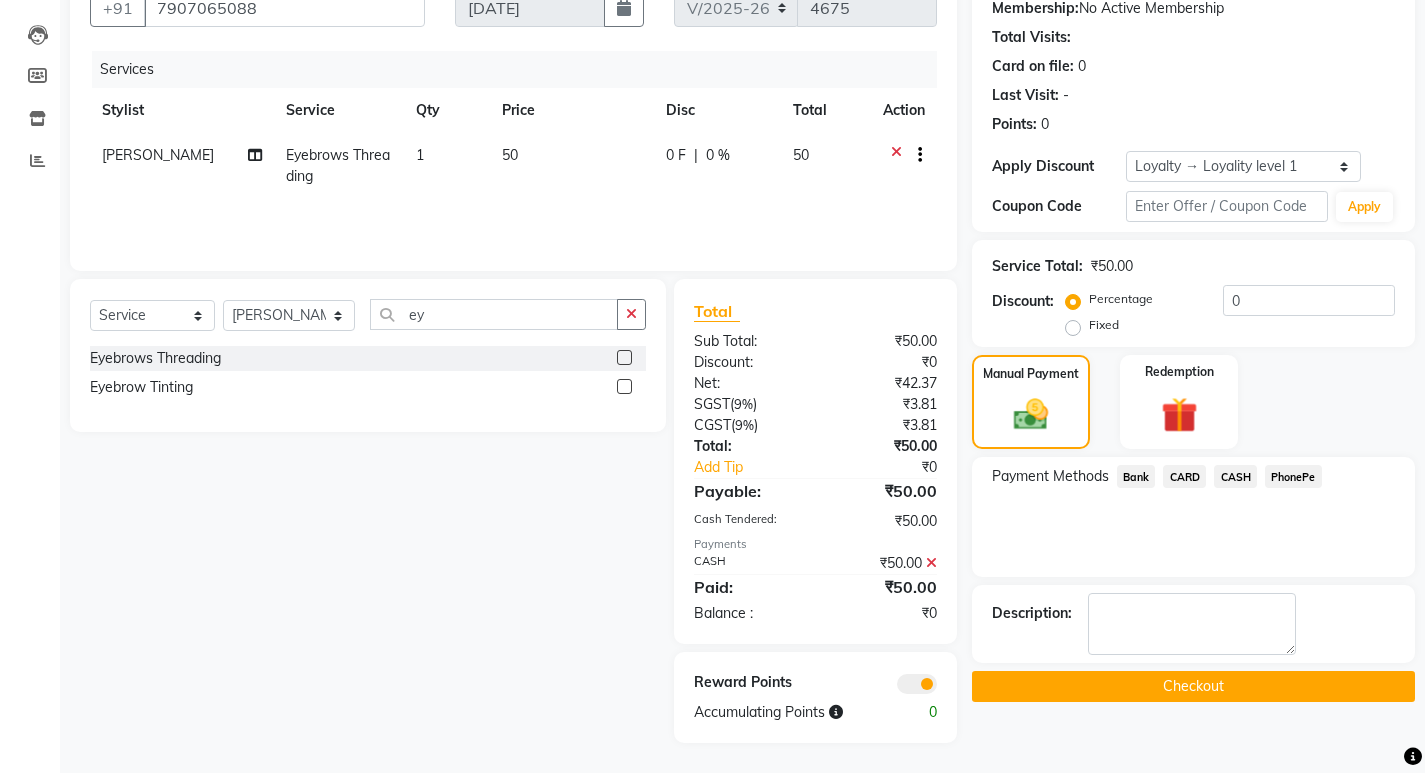 click on "Checkout" 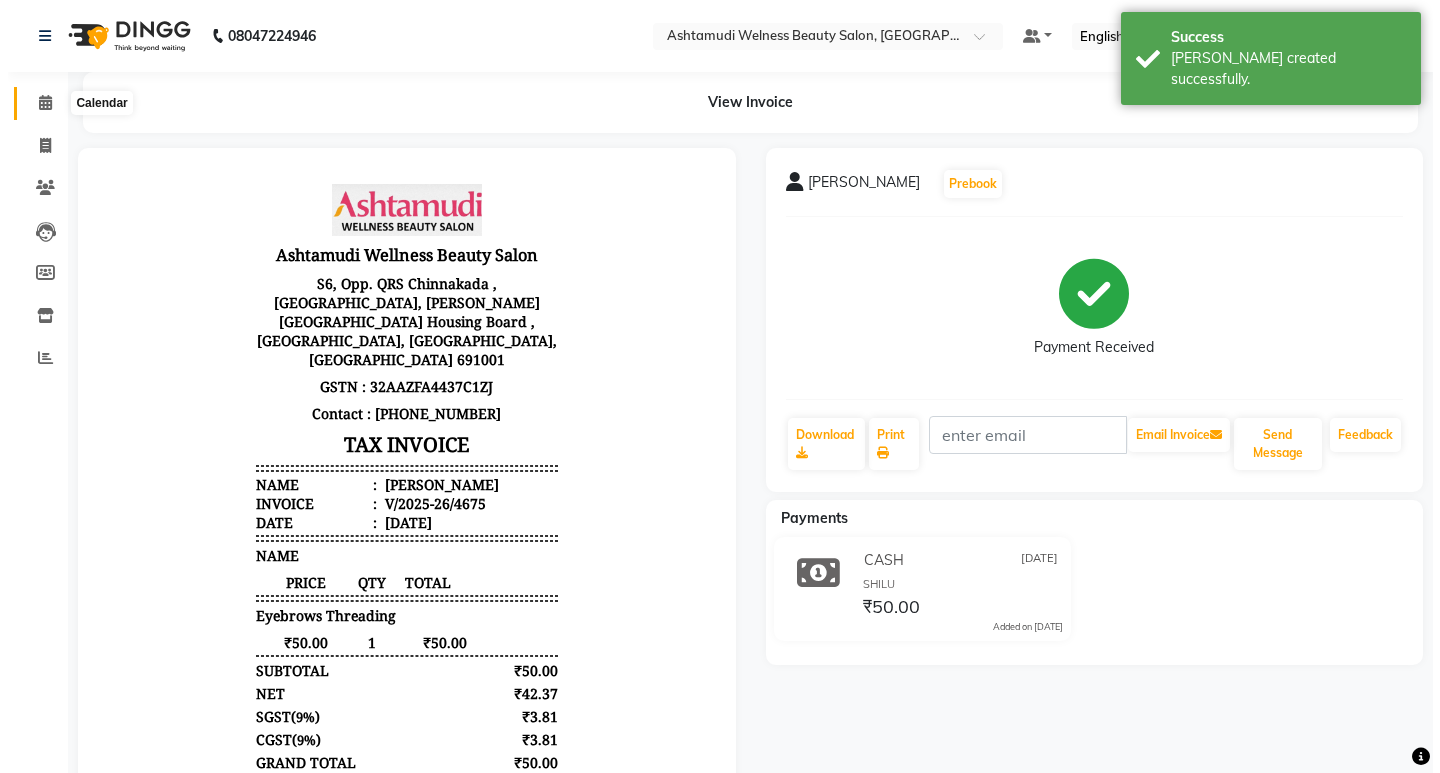 scroll, scrollTop: 0, scrollLeft: 0, axis: both 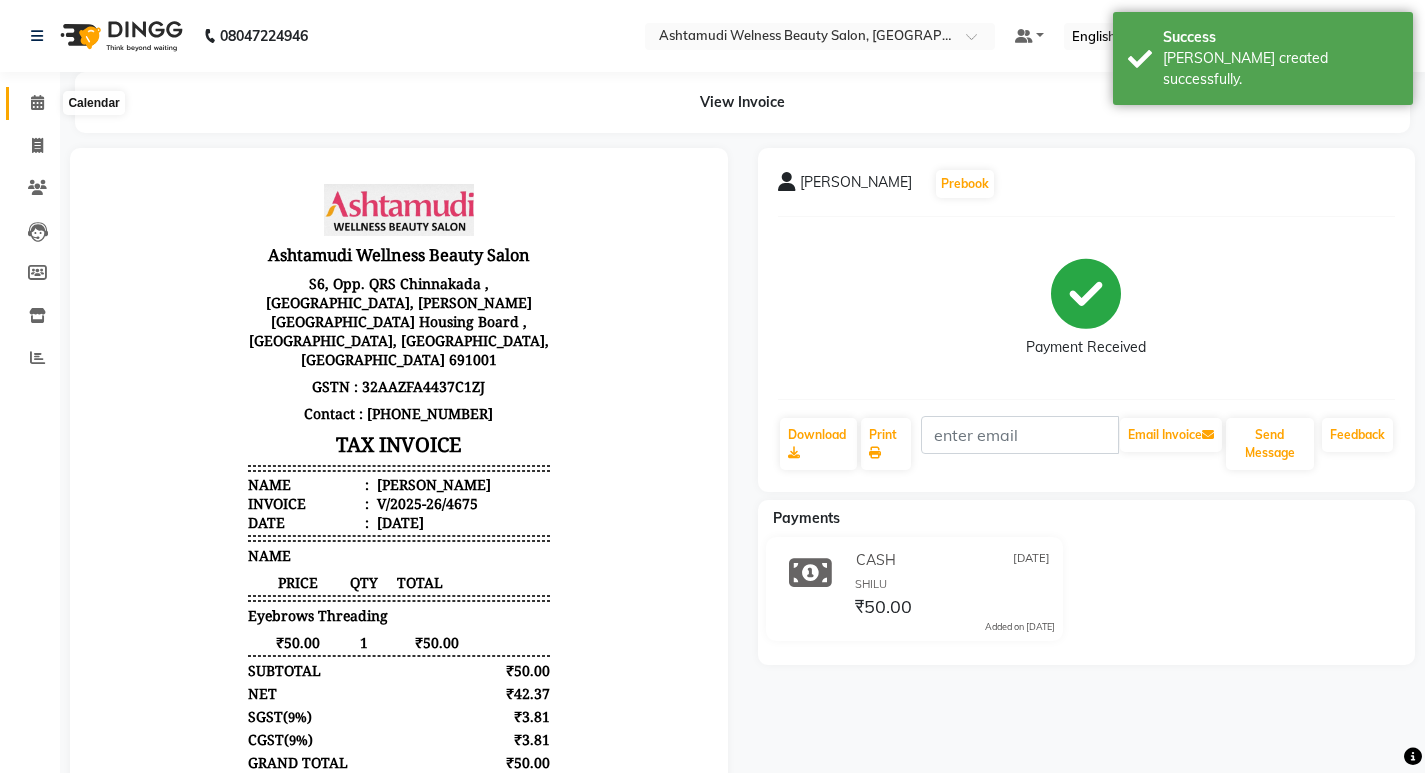 click 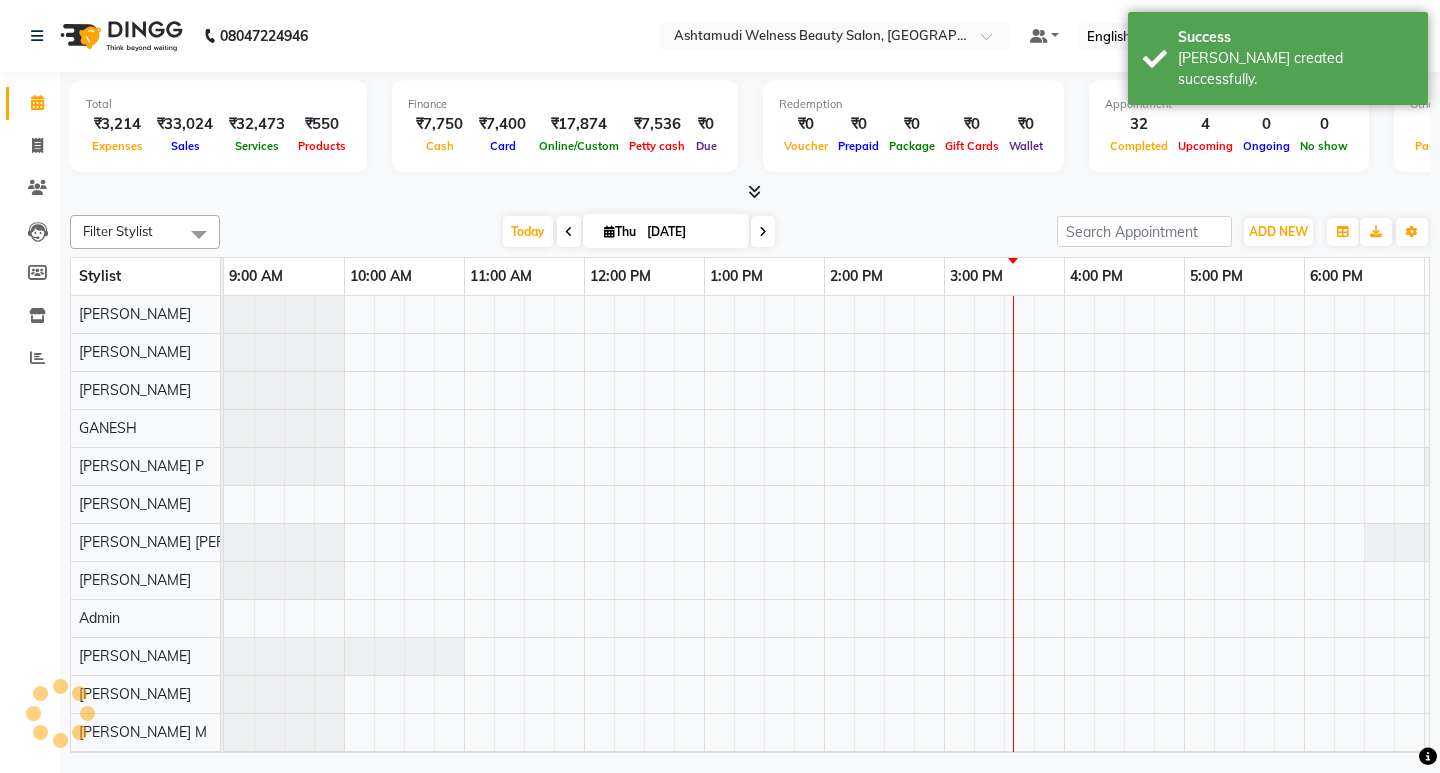 scroll, scrollTop: 0, scrollLeft: 0, axis: both 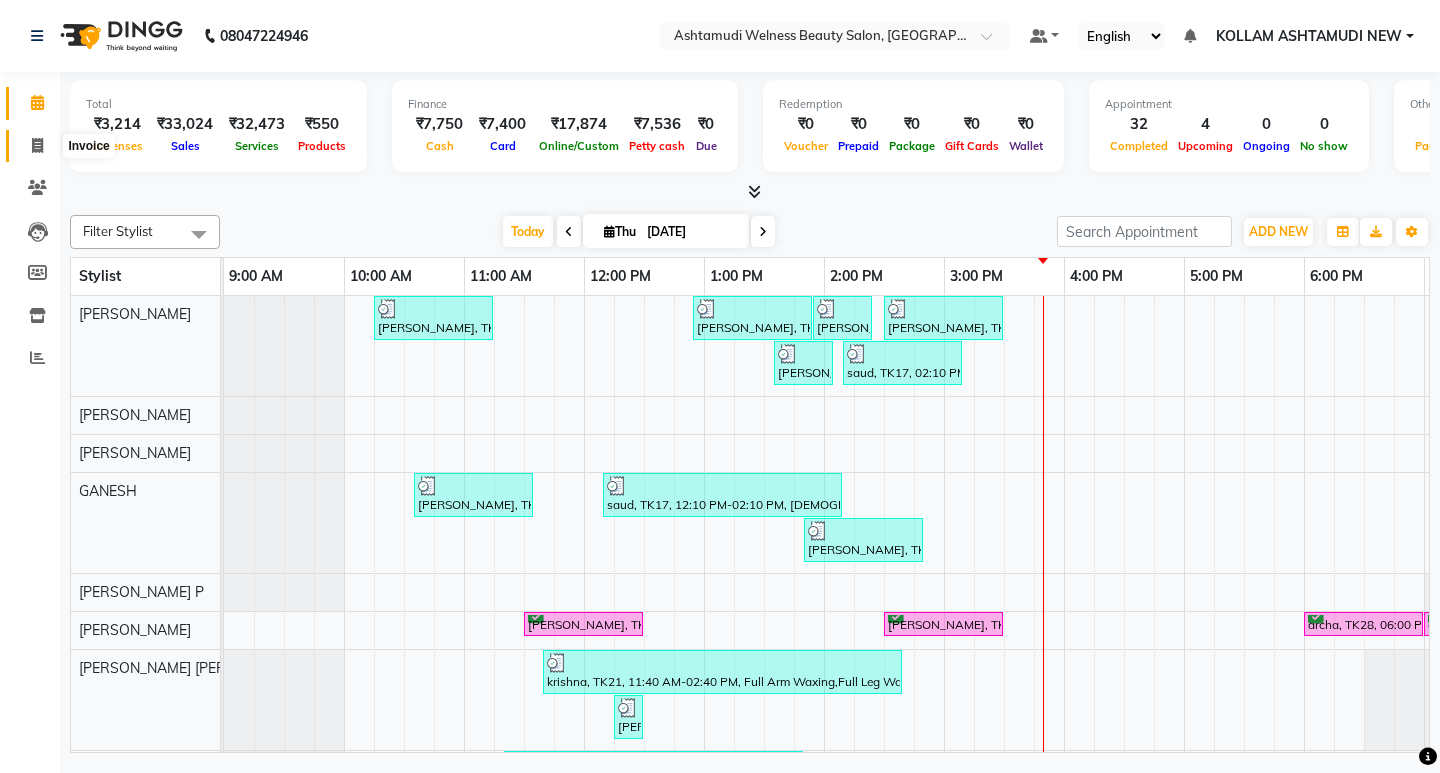 click 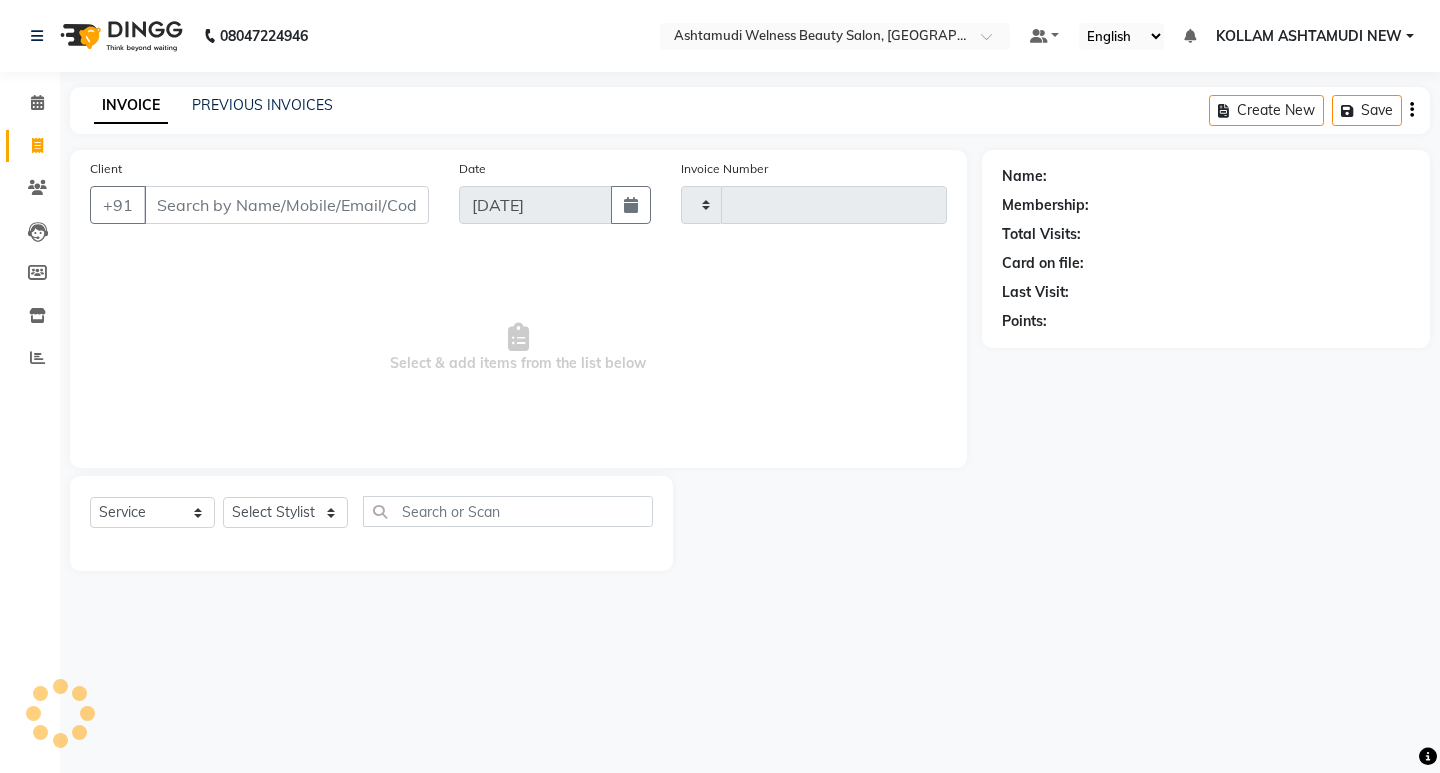 type on "4676" 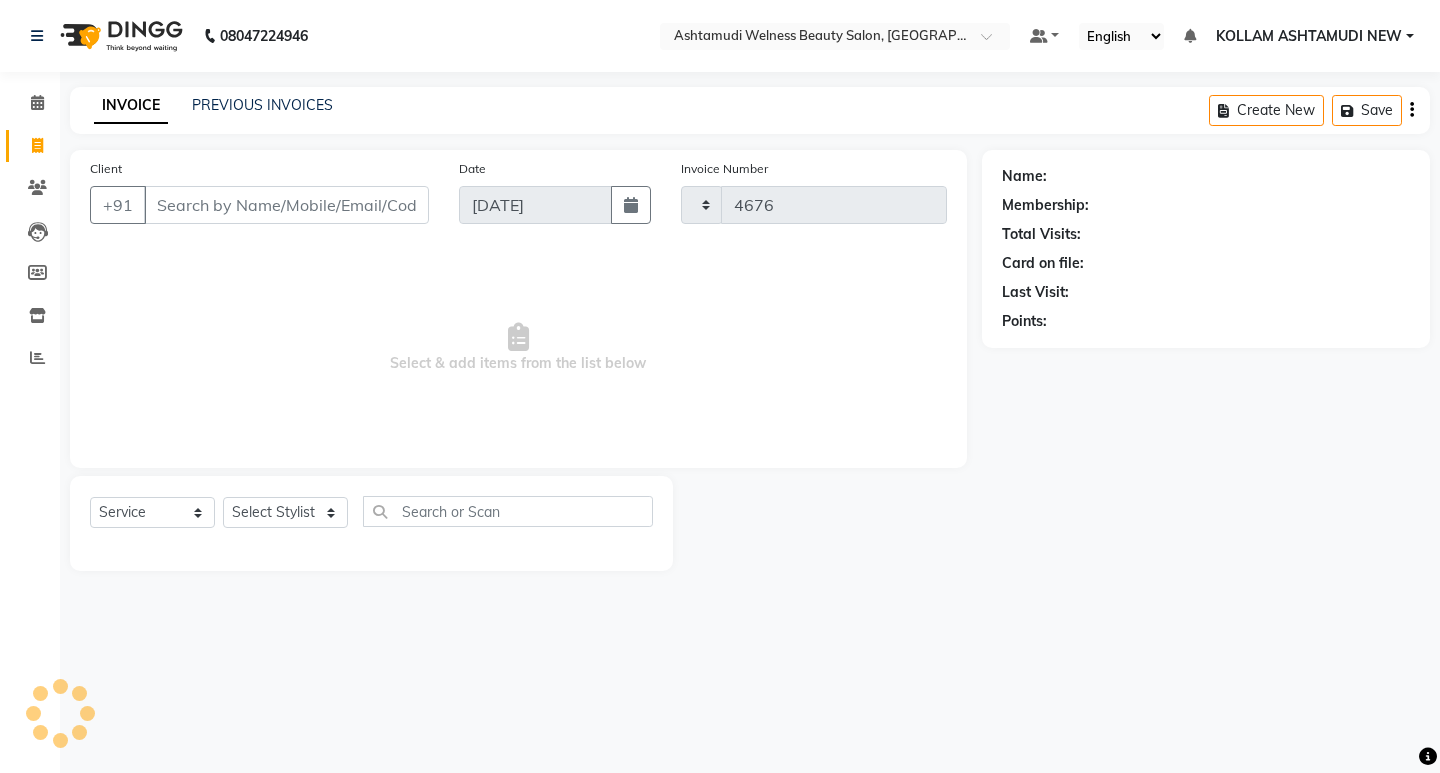 select on "4529" 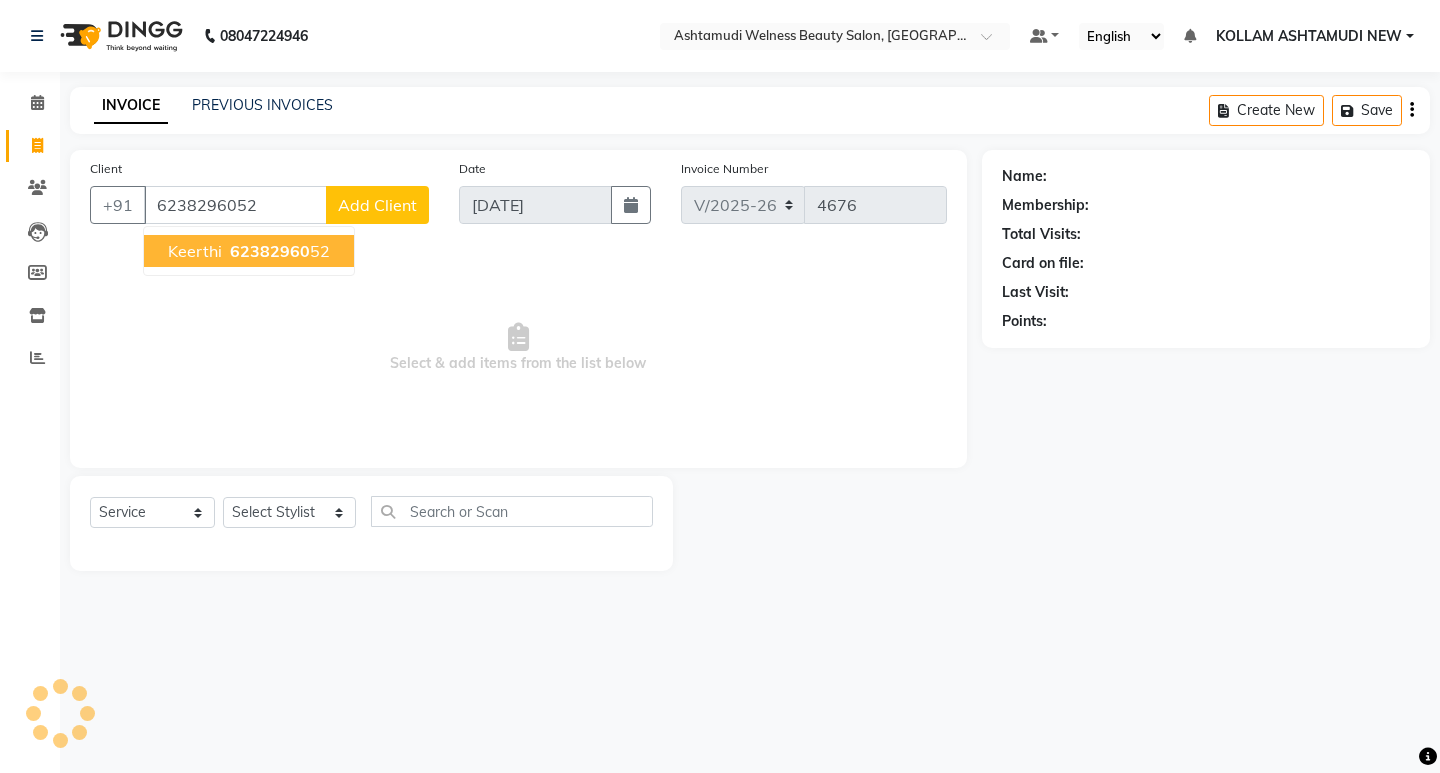 type on "6238296052" 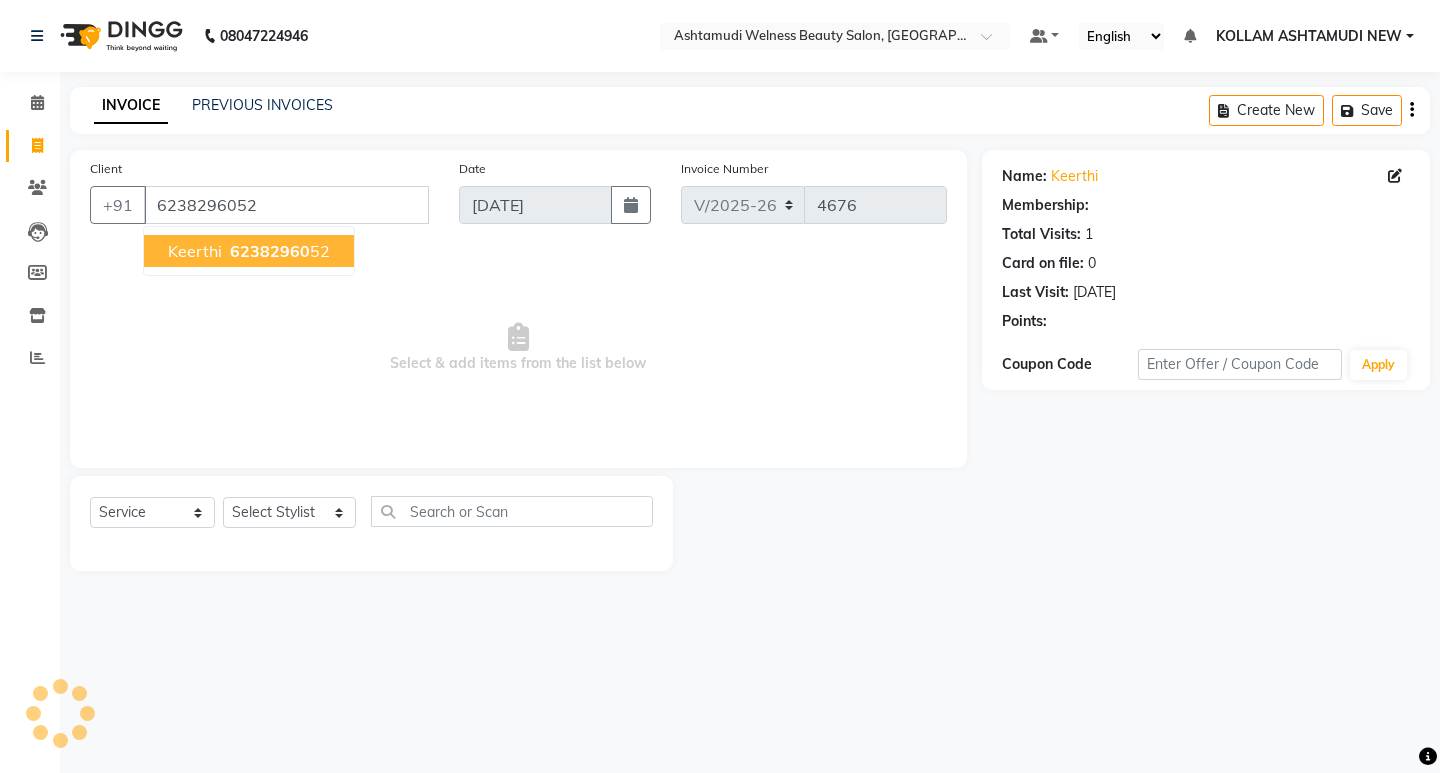 select on "1: Object" 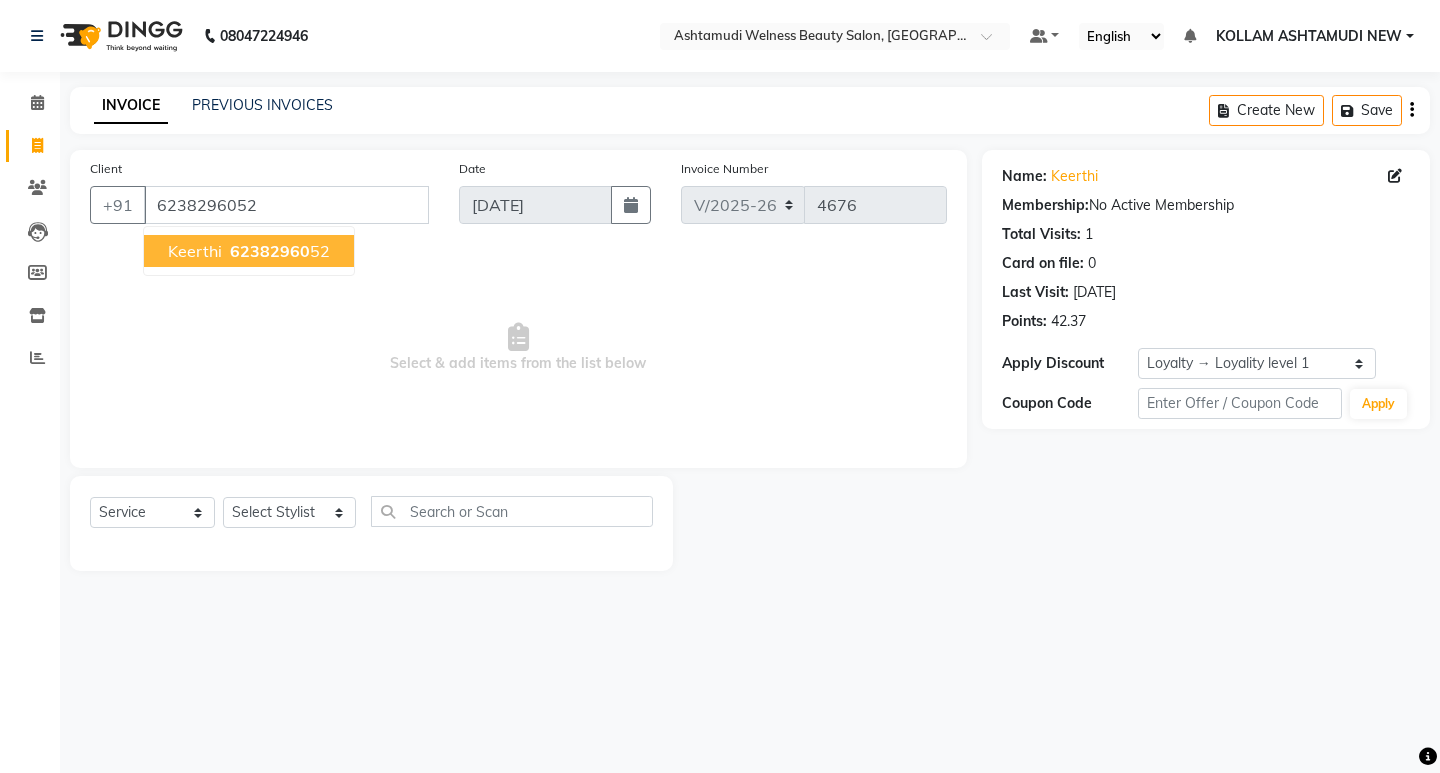 click on "keerthi   62382960 52" at bounding box center (249, 251) 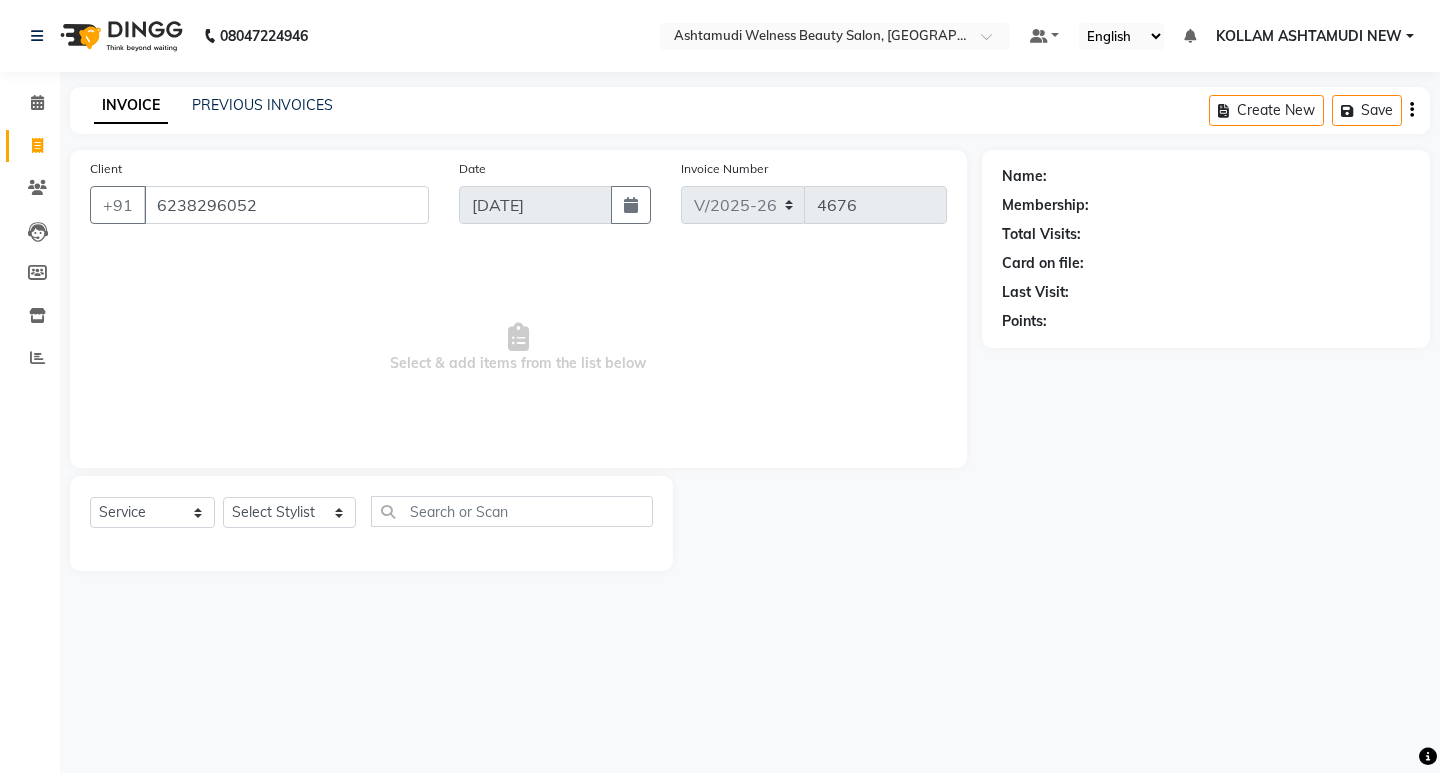 select on "1: Object" 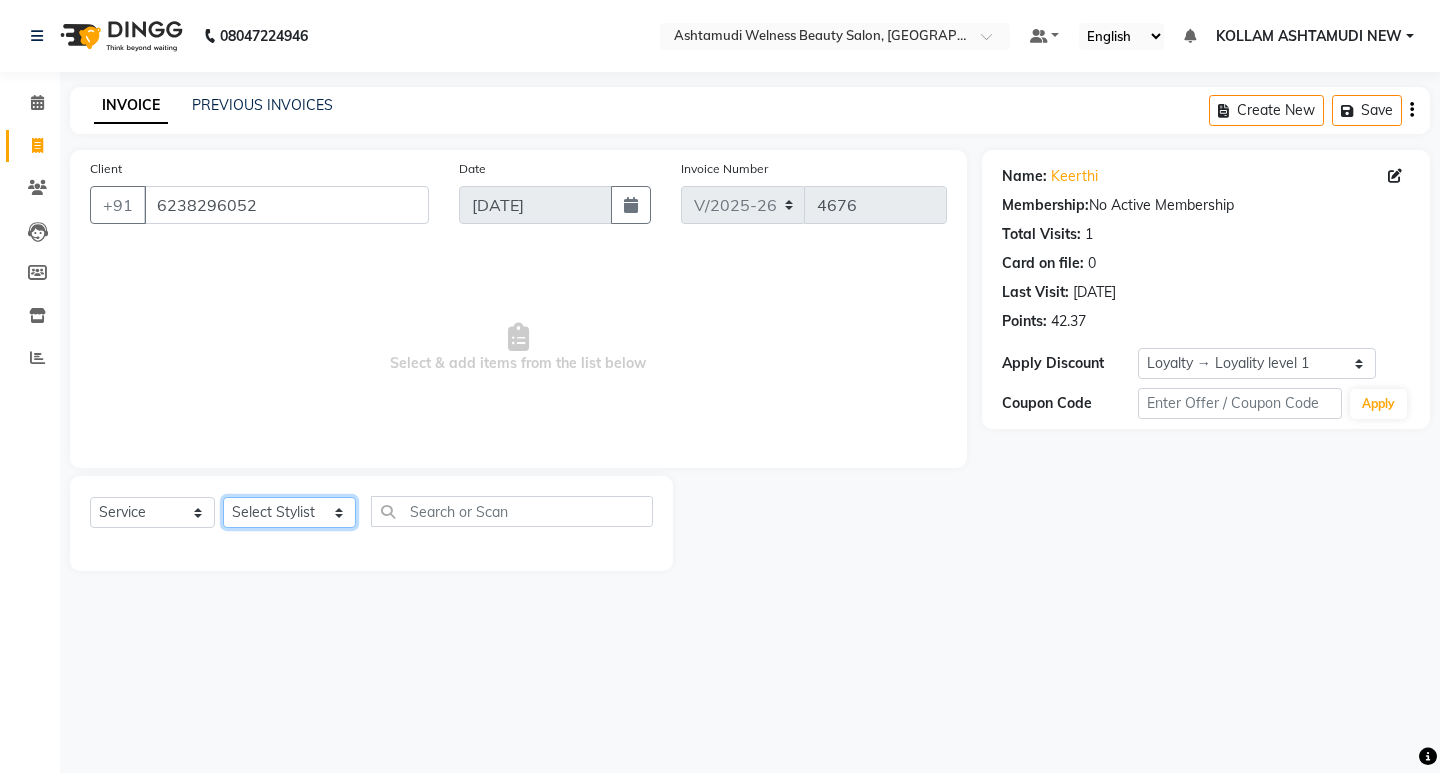 click on "Select Stylist [PERSON_NAME] Admin [PERSON_NAME]  [PERSON_NAME] [PERSON_NAME] [PERSON_NAME]  M [PERSON_NAME]  [PERSON_NAME]  P [PERSON_NAME] ASHTAMUDI KOLLAM ASHTAMUDI NEW  [PERSON_NAME] [PERSON_NAME] [PERSON_NAME]  [PERSON_NAME] [PERSON_NAME] [PERSON_NAME] [PERSON_NAME] [PERSON_NAME] M [PERSON_NAME] SARIGA [PERSON_NAME] [PERSON_NAME] [PERSON_NAME] [PERSON_NAME] [PERSON_NAME] S" 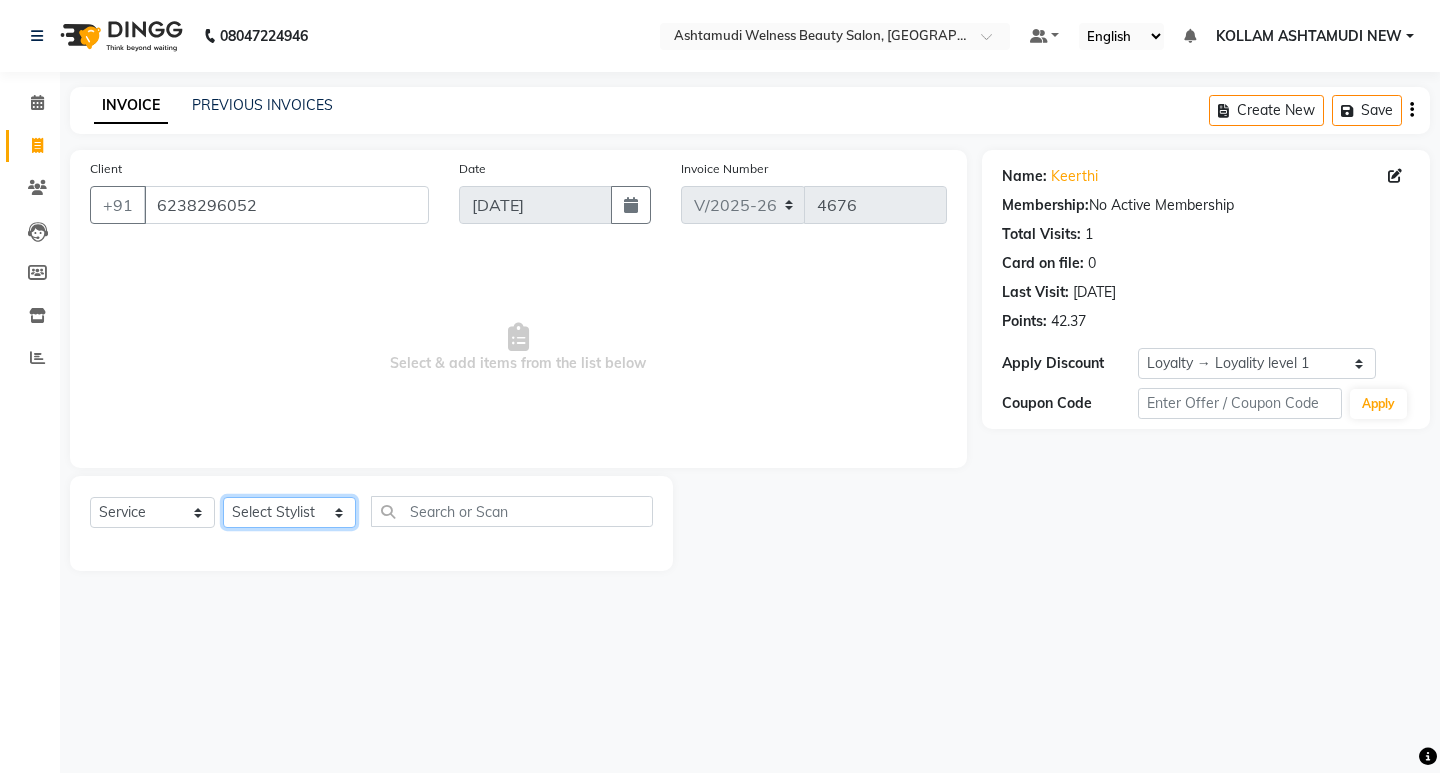 select on "62404" 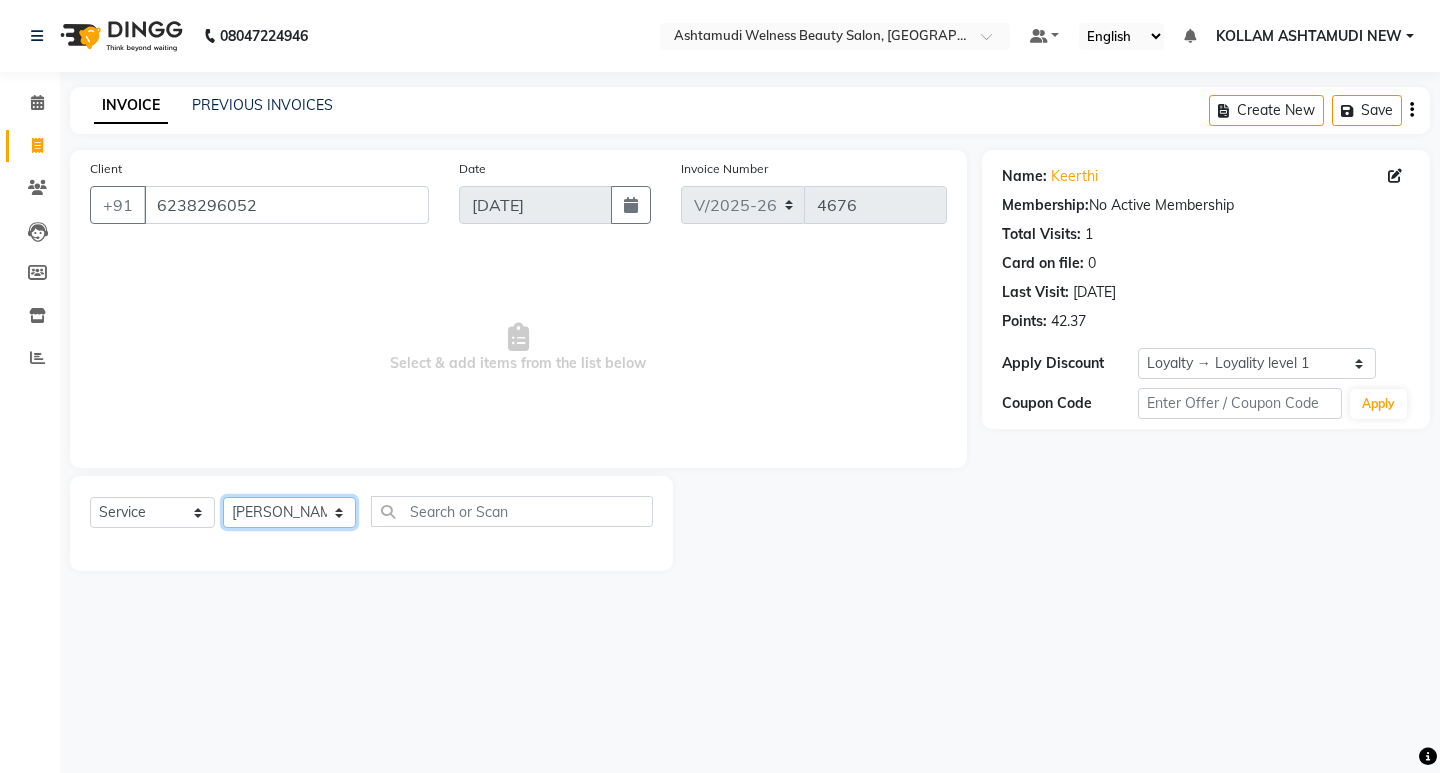 click on "Select Stylist [PERSON_NAME] Admin [PERSON_NAME]  [PERSON_NAME] [PERSON_NAME] [PERSON_NAME]  M [PERSON_NAME]  [PERSON_NAME]  P [PERSON_NAME] ASHTAMUDI KOLLAM ASHTAMUDI NEW  [PERSON_NAME] [PERSON_NAME] [PERSON_NAME]  [PERSON_NAME] [PERSON_NAME] [PERSON_NAME] [PERSON_NAME] [PERSON_NAME] M [PERSON_NAME] SARIGA [PERSON_NAME] [PERSON_NAME] [PERSON_NAME] [PERSON_NAME] [PERSON_NAME] S" 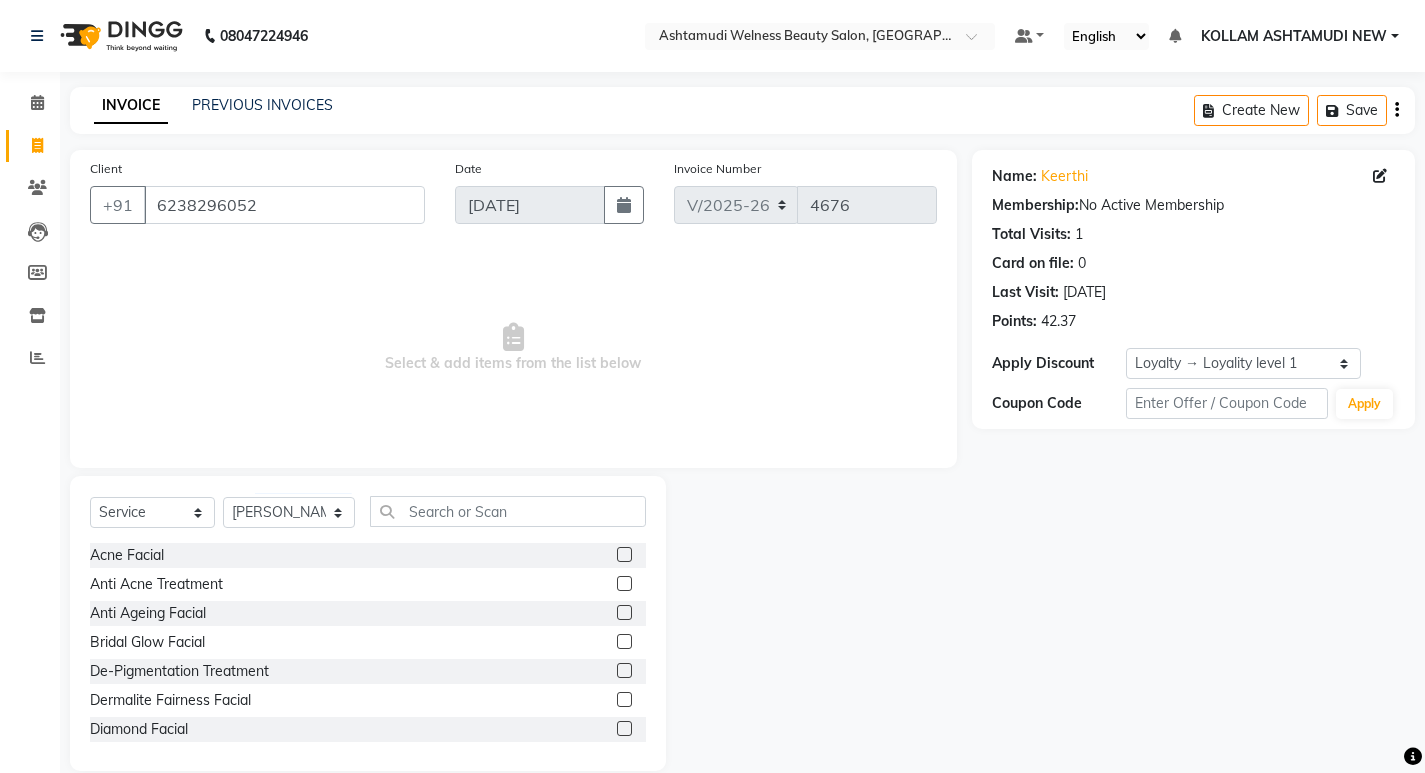 click on "Select  Service  Product  Membership  Package Voucher Prepaid Gift Card  Select Stylist [PERSON_NAME] Admin [PERSON_NAME]  [PERSON_NAME] [PERSON_NAME] [PERSON_NAME]  M [PERSON_NAME]  [PERSON_NAME]  P [PERSON_NAME] KOLLAM ASHTAMUDI KOLLAM ASHTAMUDI NEW  [PERSON_NAME] [PERSON_NAME] [PERSON_NAME]  [PERSON_NAME] [PERSON_NAME] [PERSON_NAME] [PERSON_NAME] [PERSON_NAME] M [PERSON_NAME] SARIGA [PERSON_NAME] [PERSON_NAME] [PERSON_NAME] [PERSON_NAME] [PERSON_NAME] S" 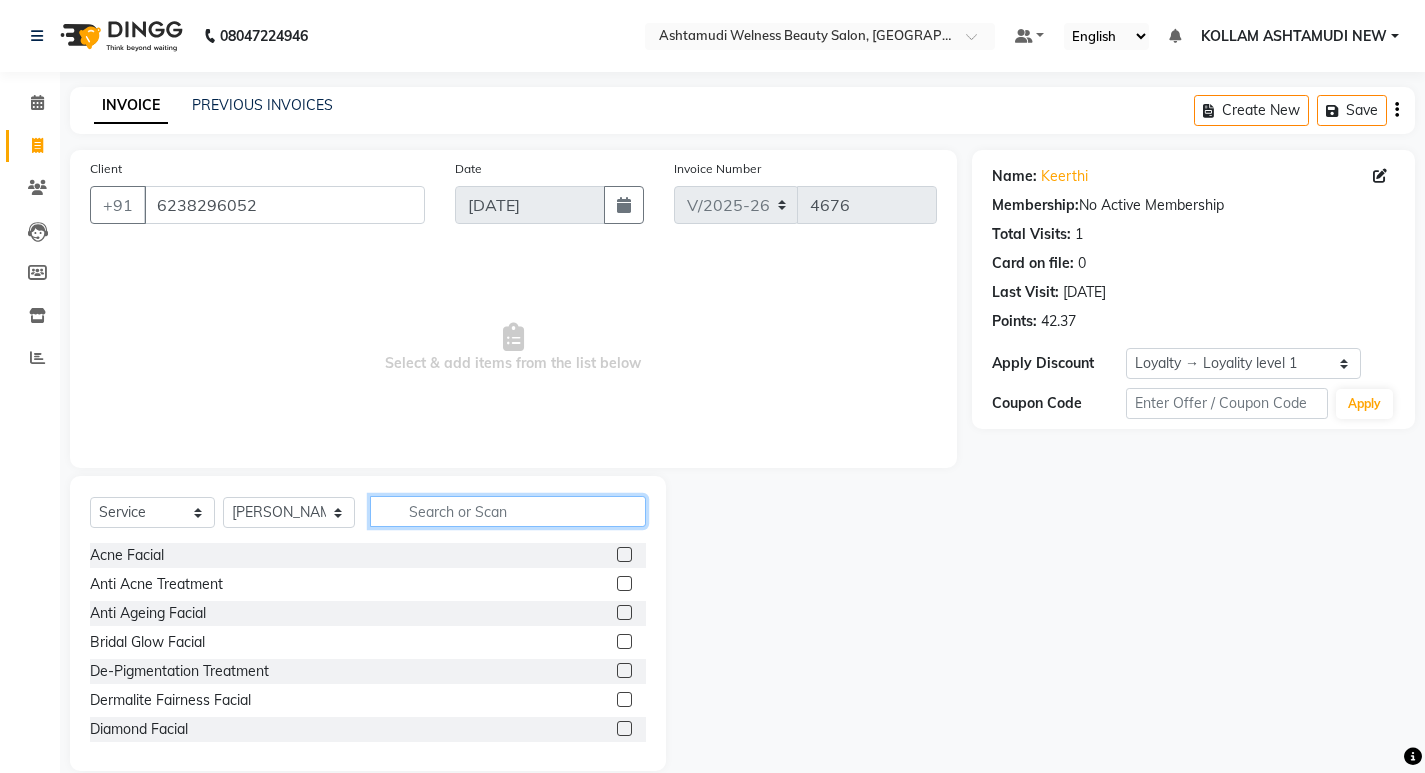 click 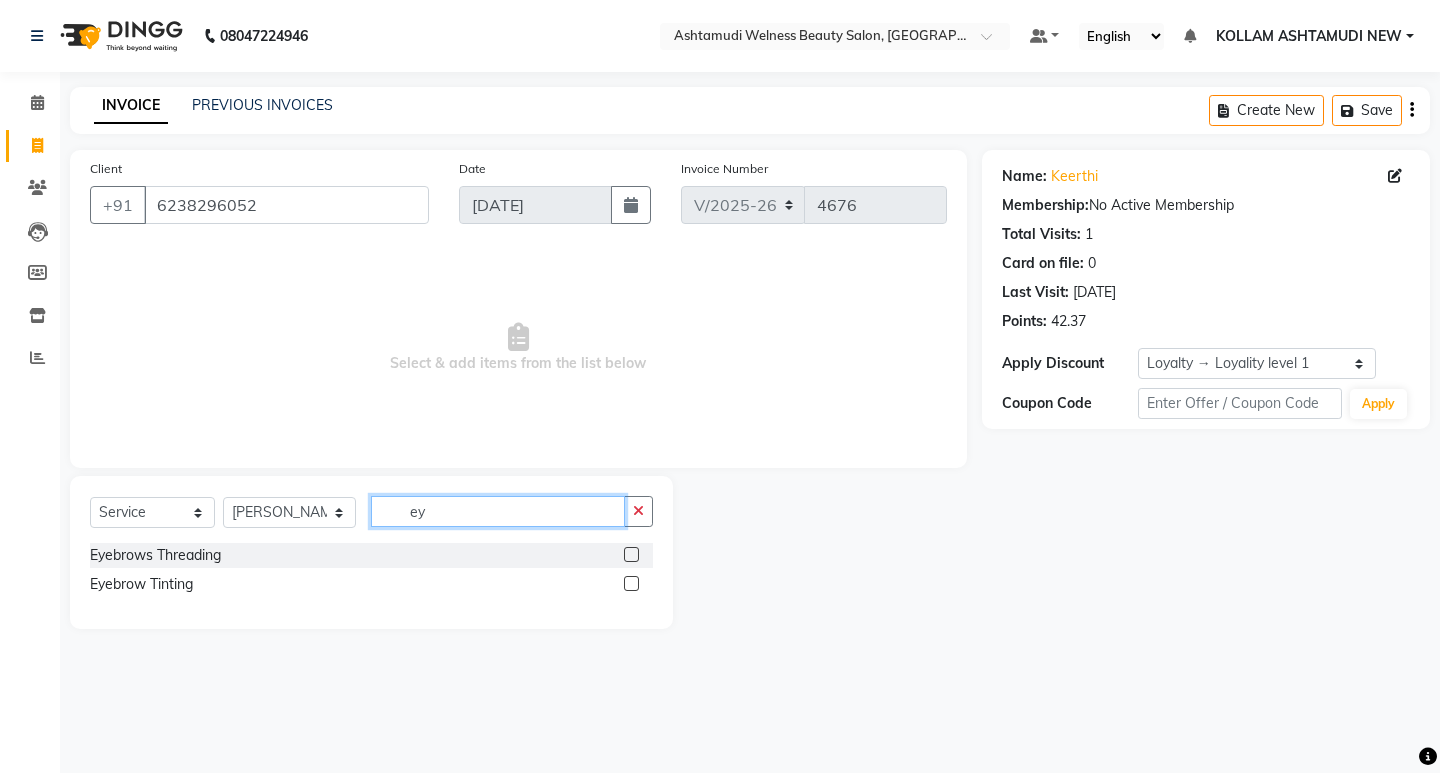 type on "ey" 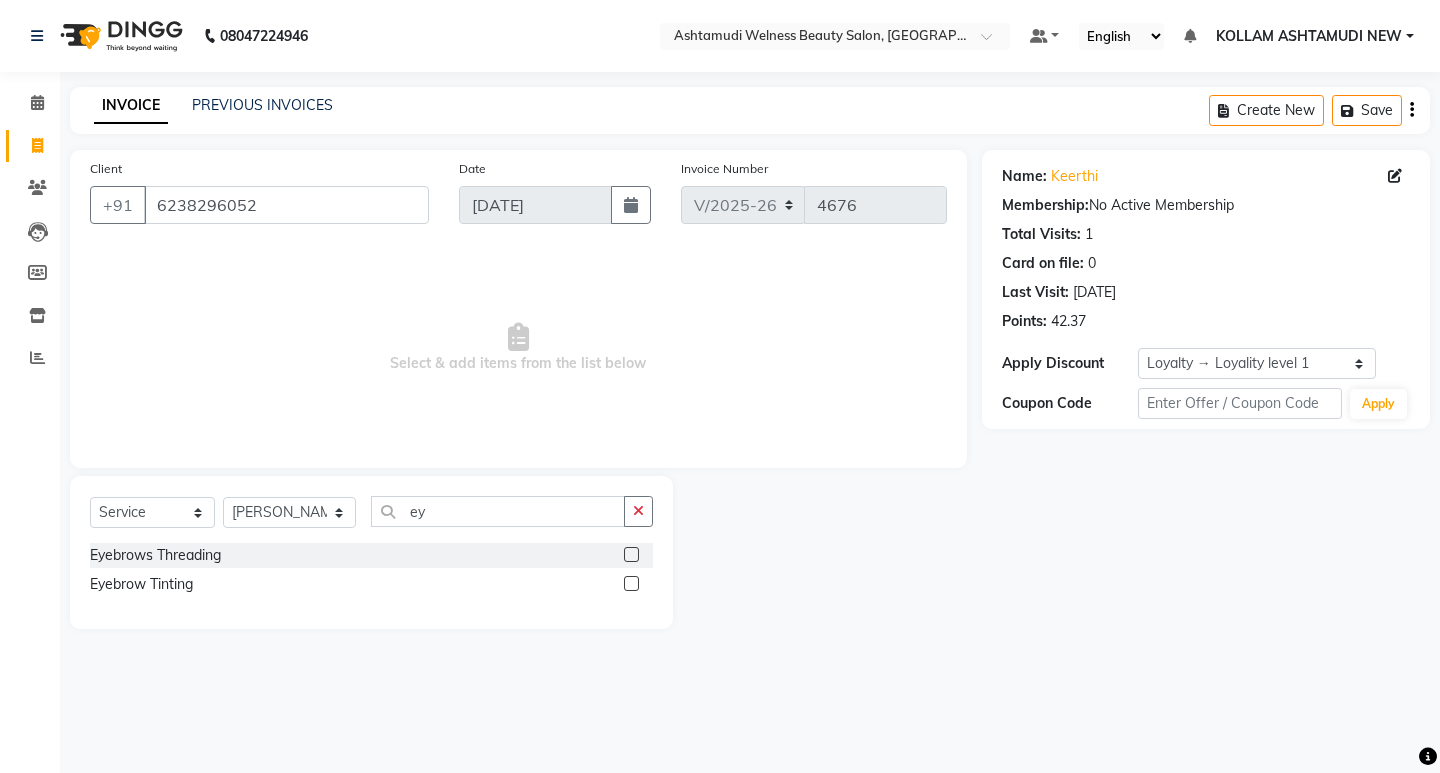 click 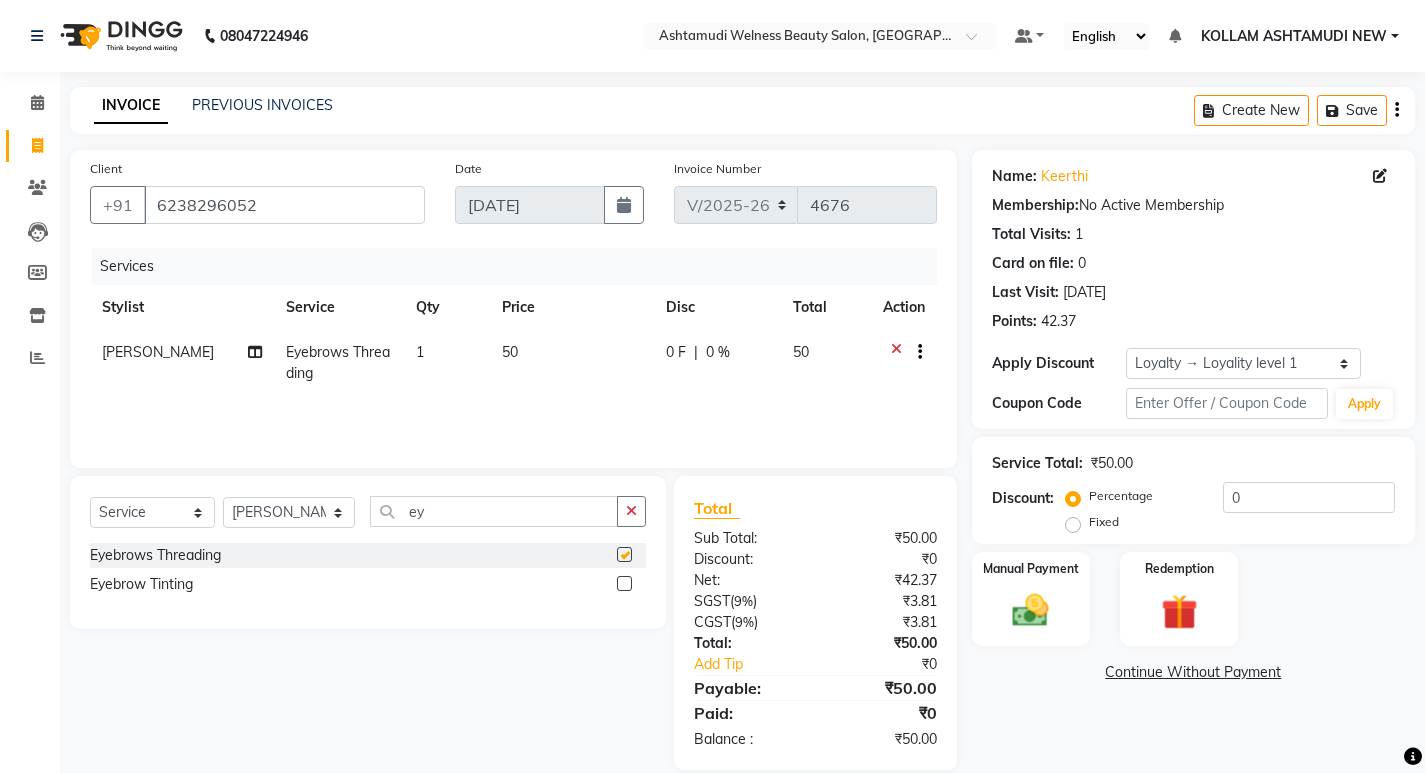 checkbox on "false" 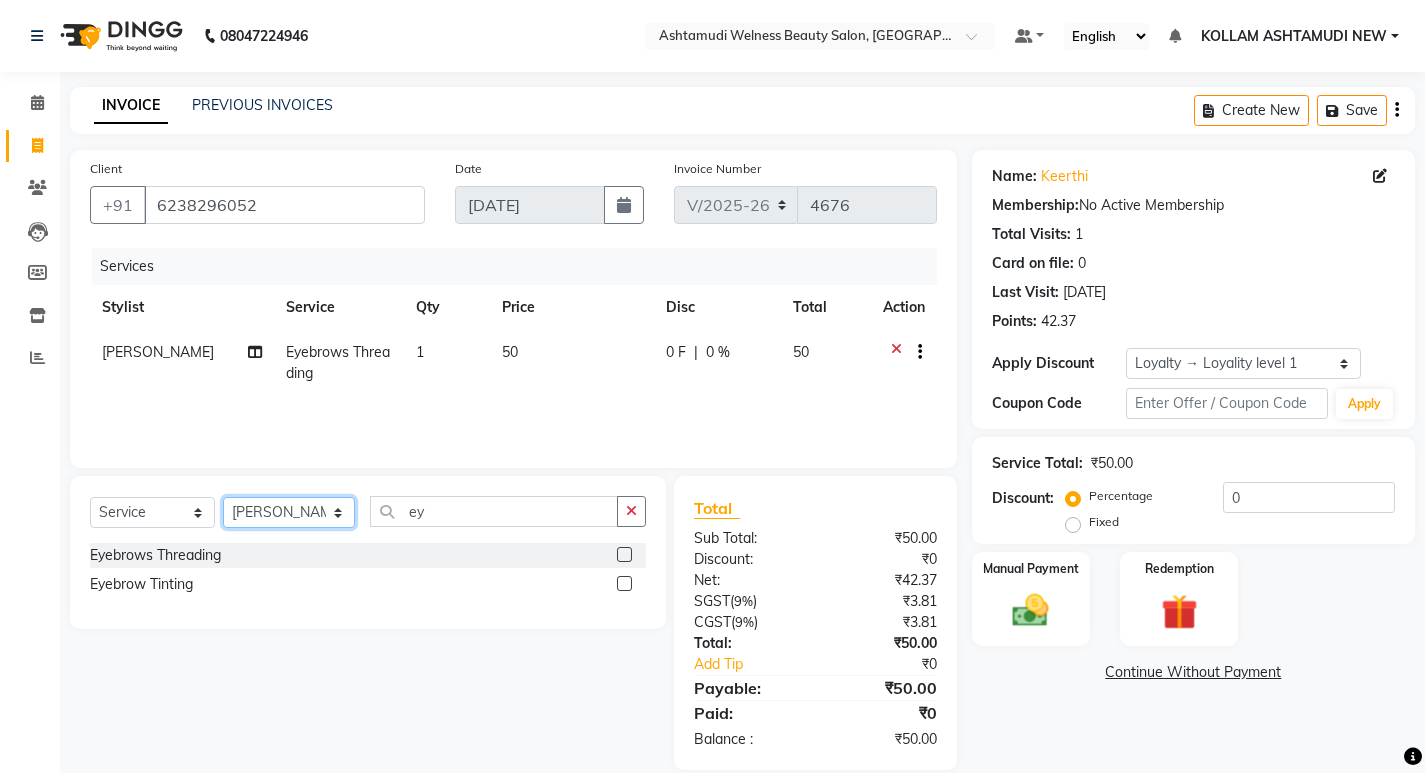 drag, startPoint x: 262, startPoint y: 509, endPoint x: 274, endPoint y: 498, distance: 16.27882 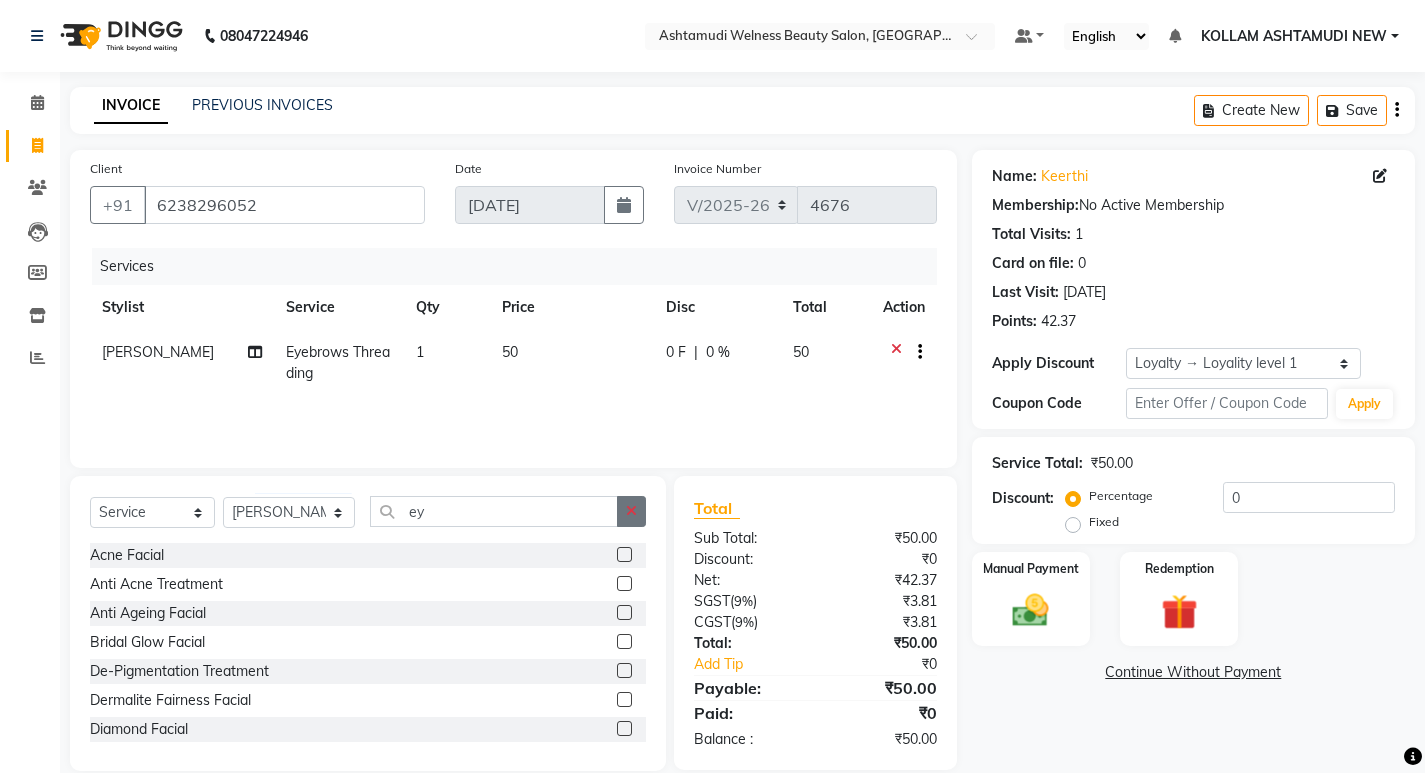 click 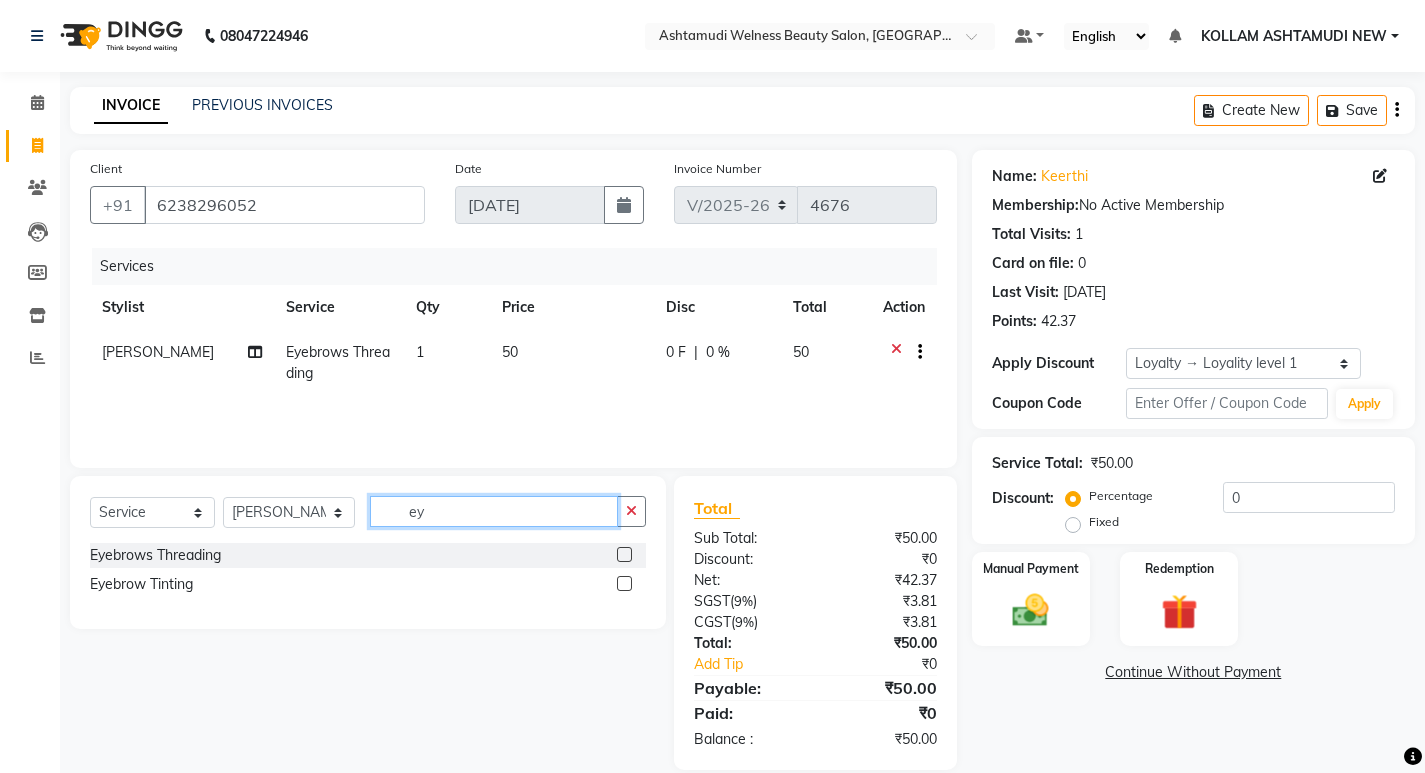 type on "ey" 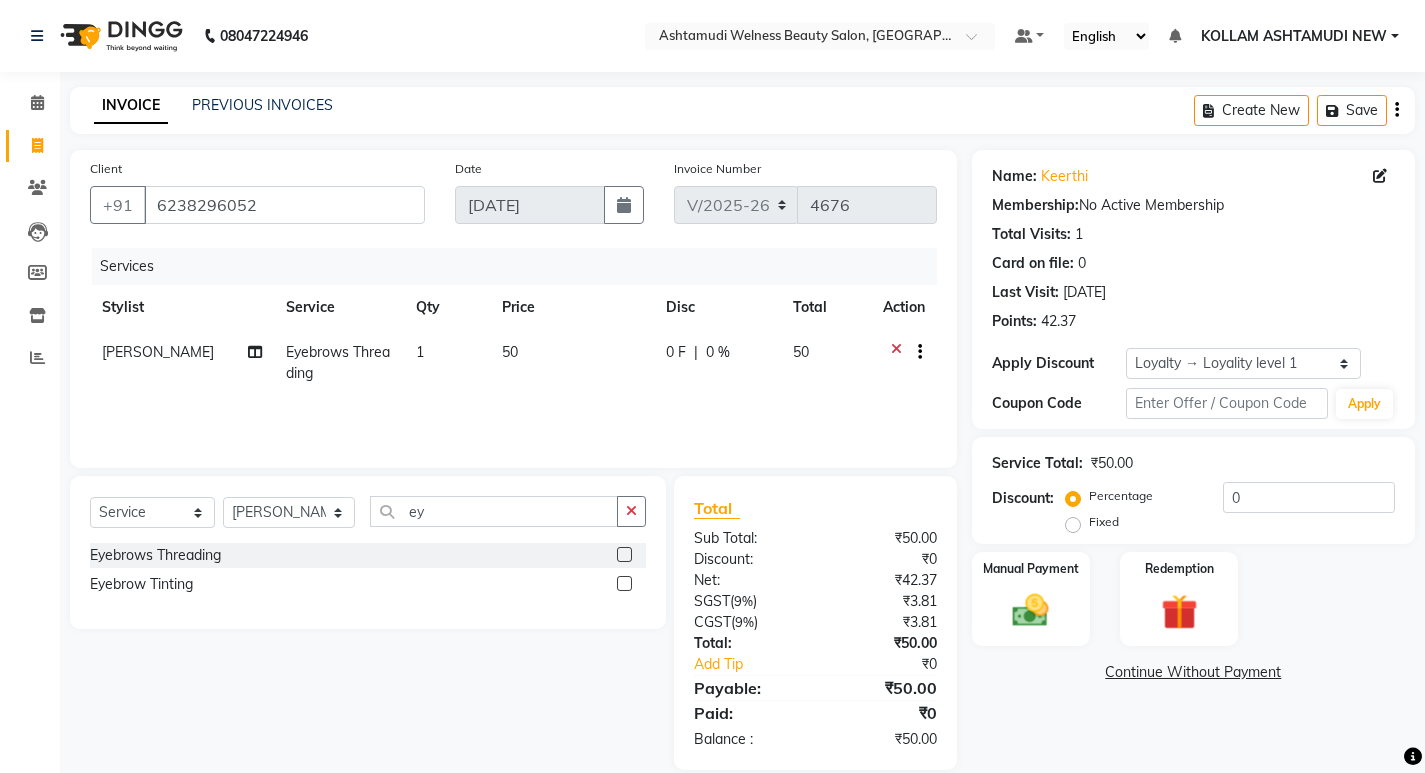 click 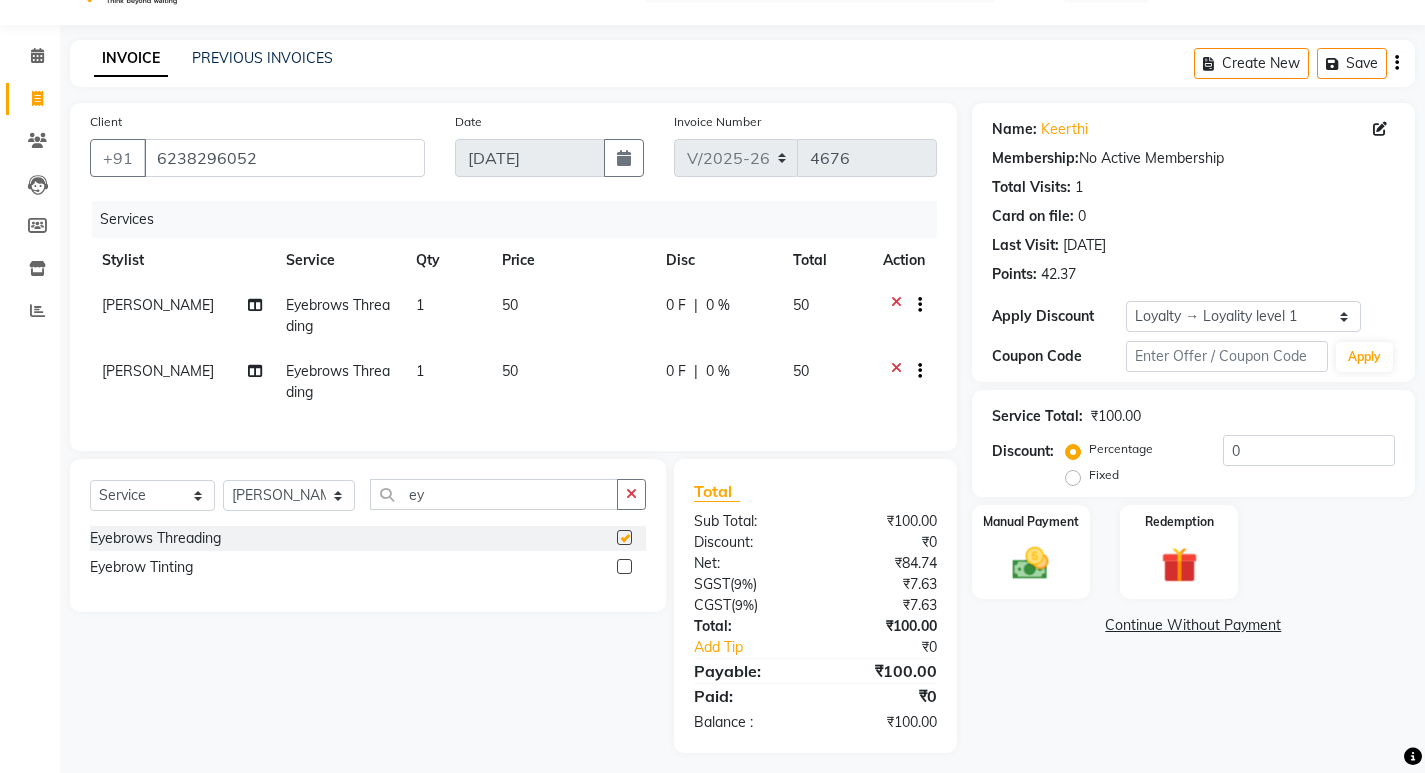 scroll, scrollTop: 72, scrollLeft: 0, axis: vertical 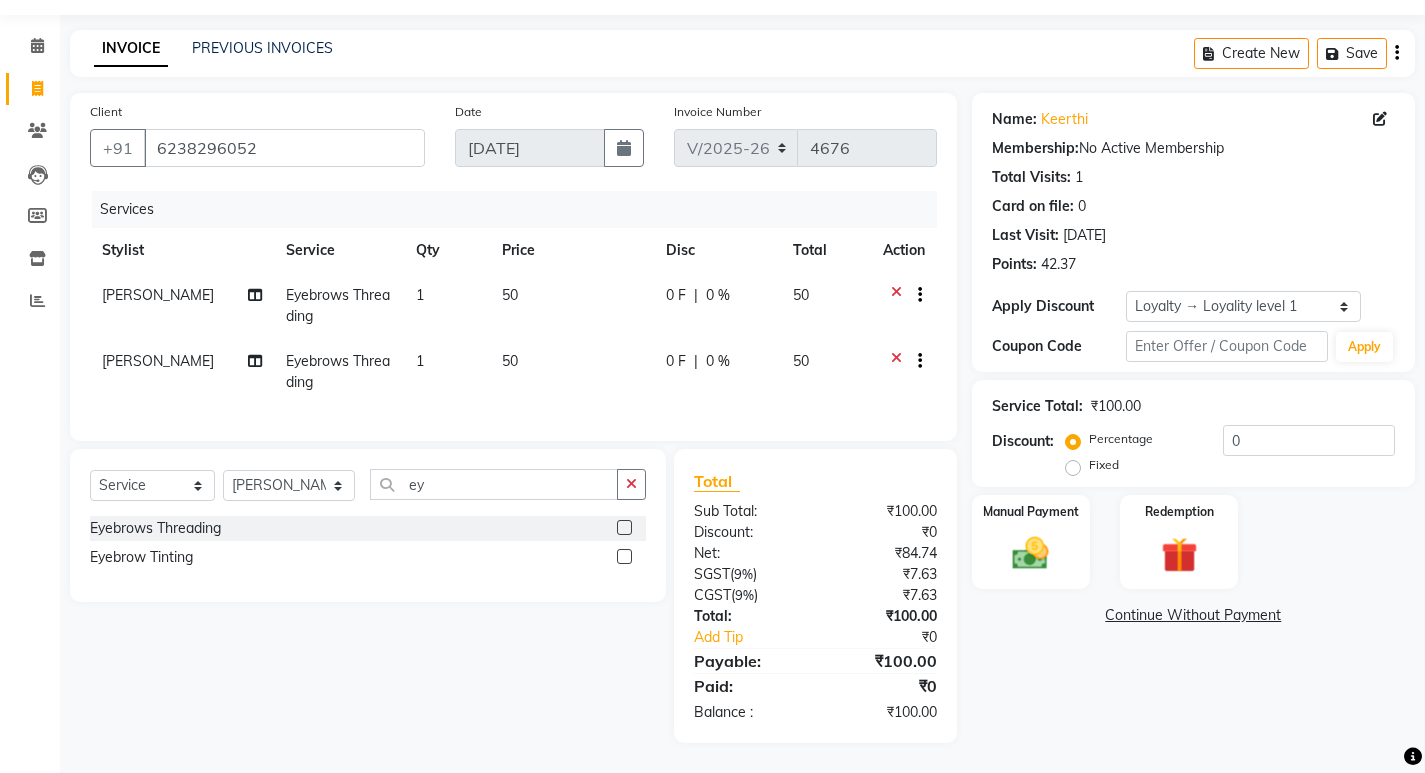 checkbox on "false" 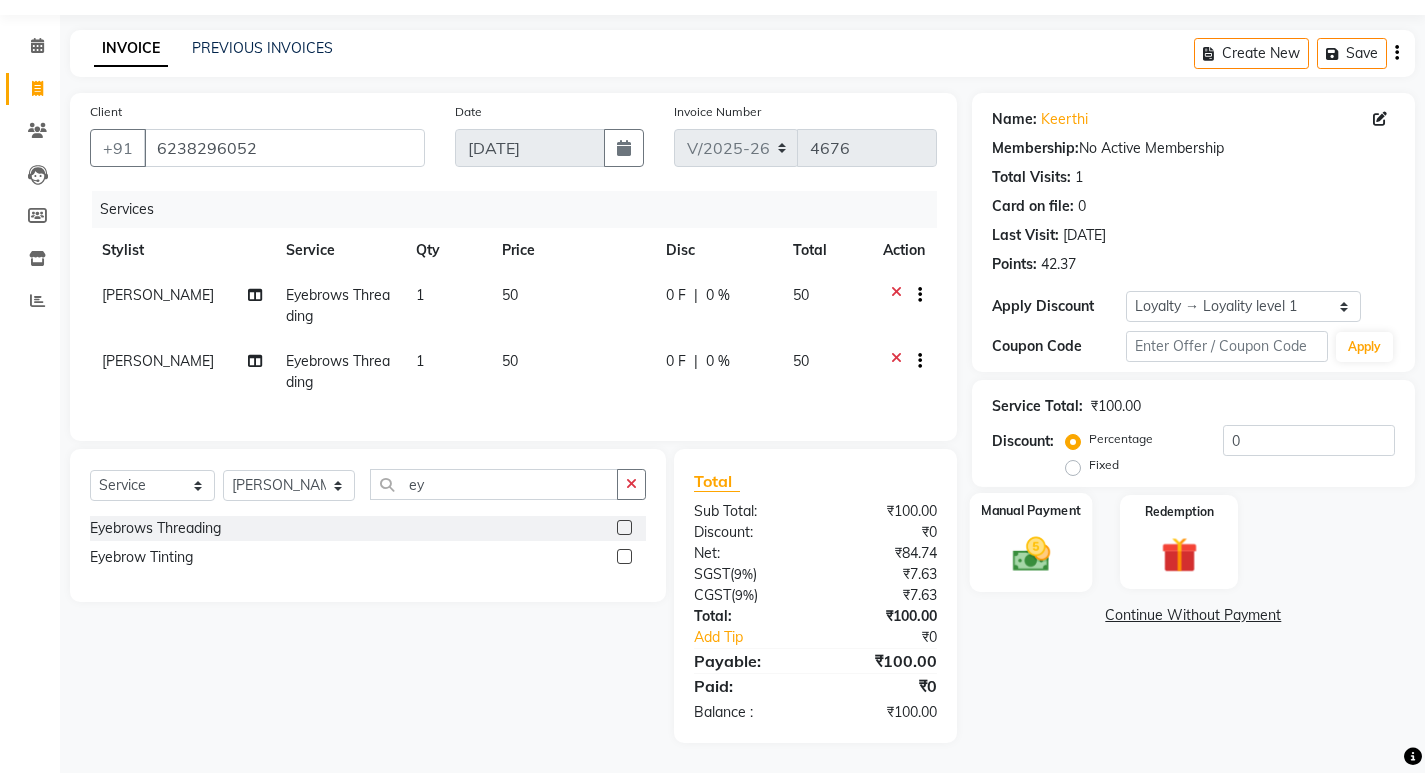 click 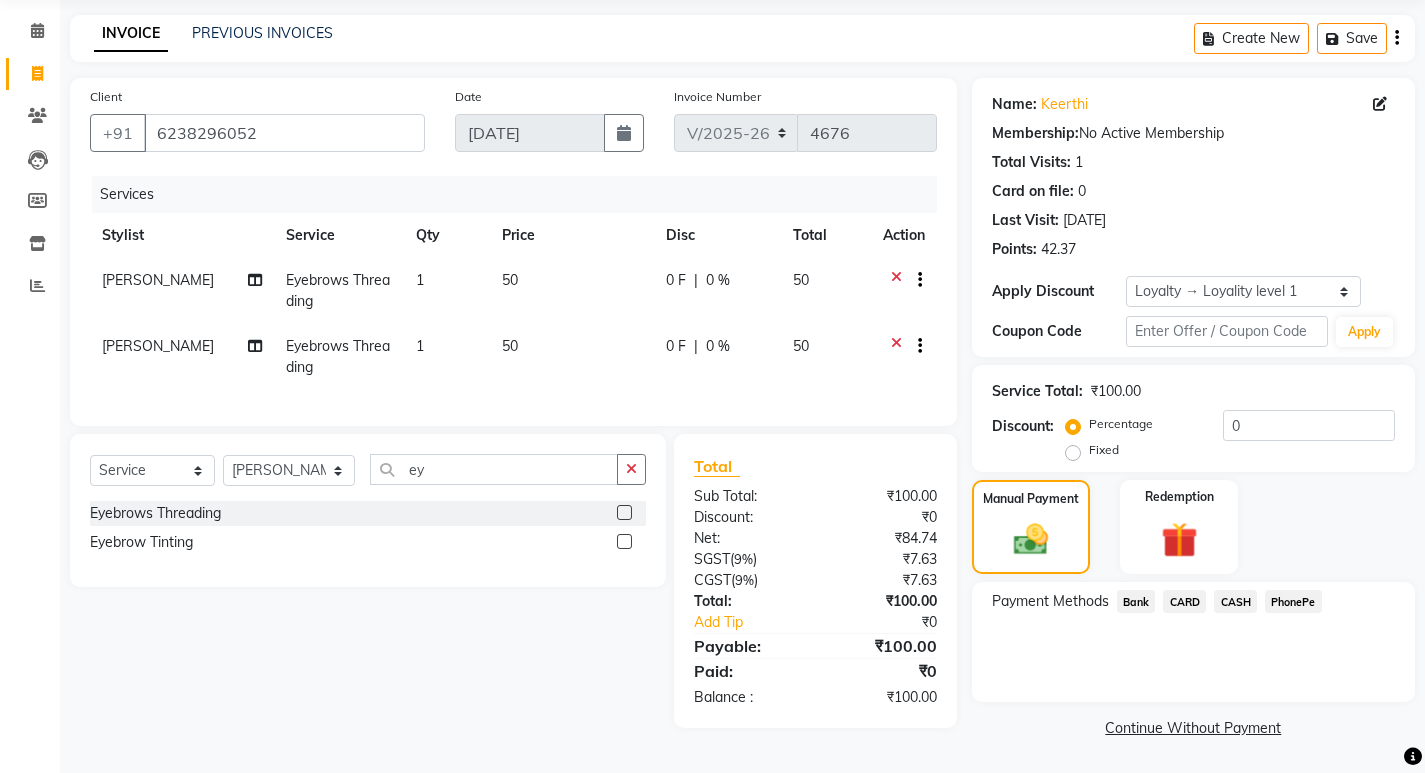 click on "Payment Methods  Bank   CARD   CASH   PhonePe" 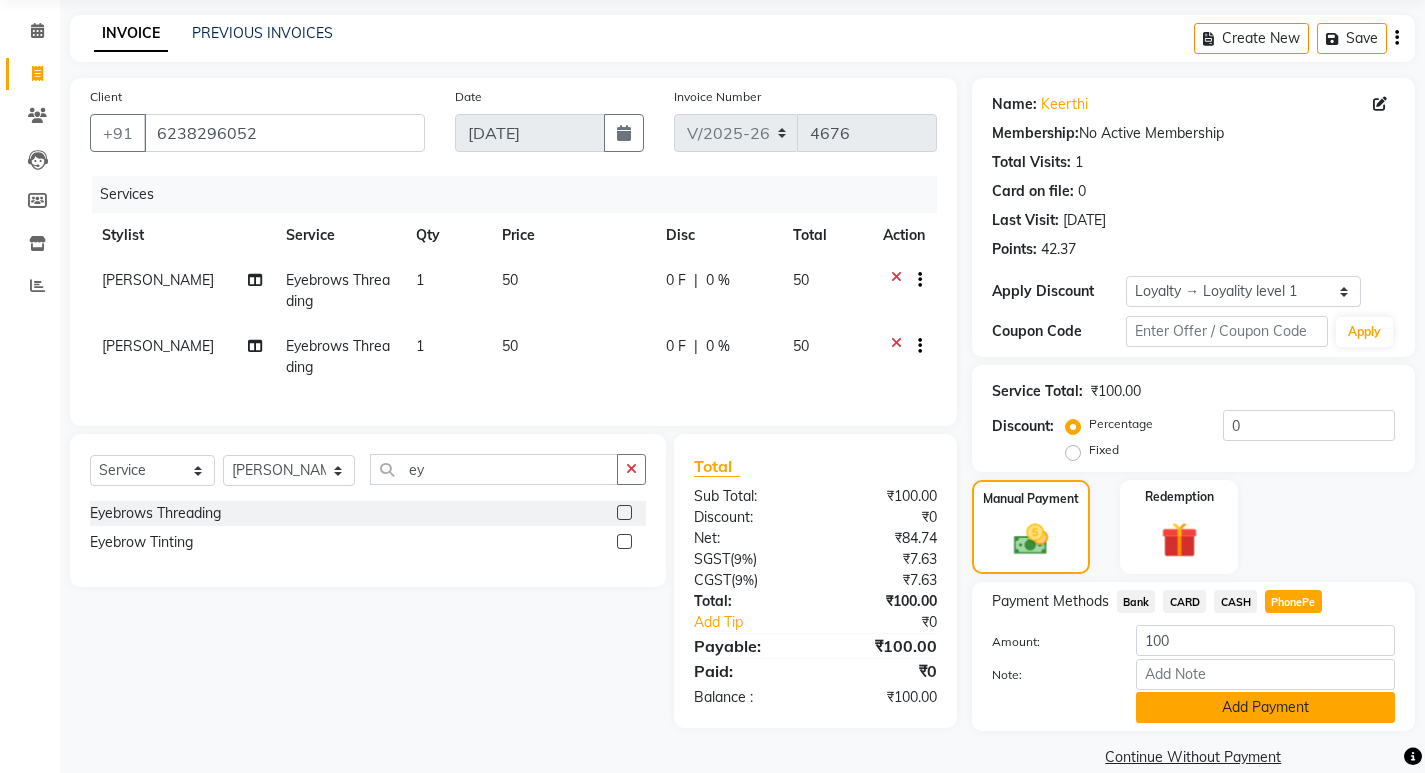 click on "Add Payment" 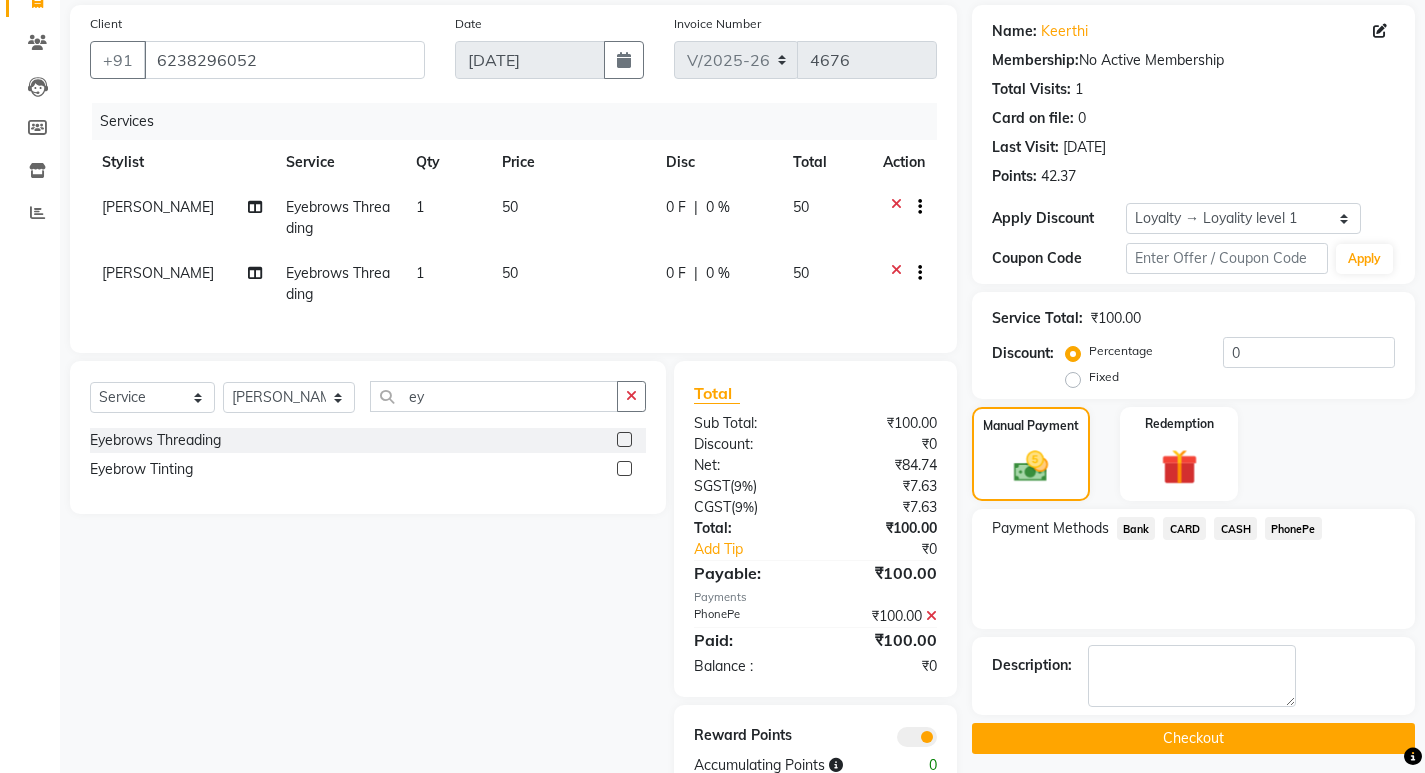 scroll, scrollTop: 213, scrollLeft: 0, axis: vertical 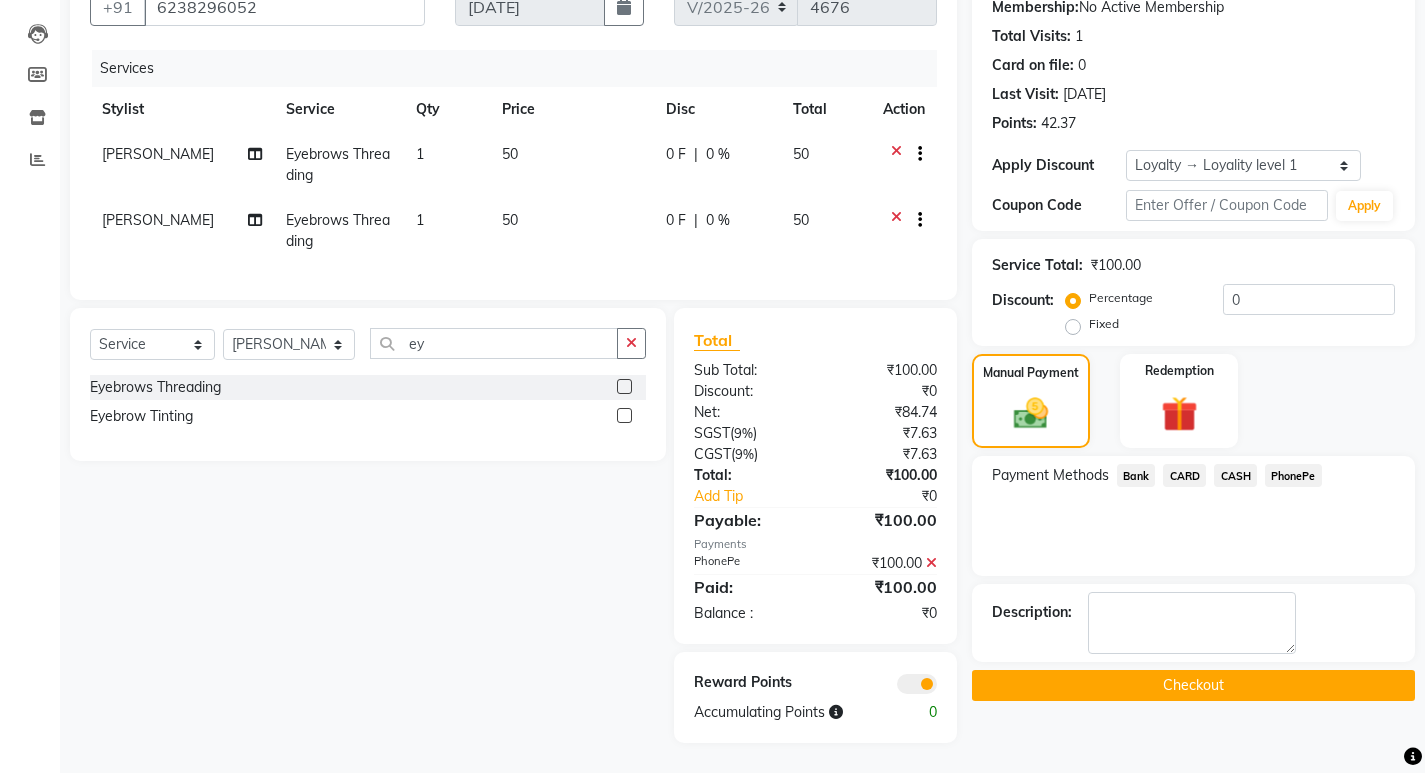 click on "Checkout" 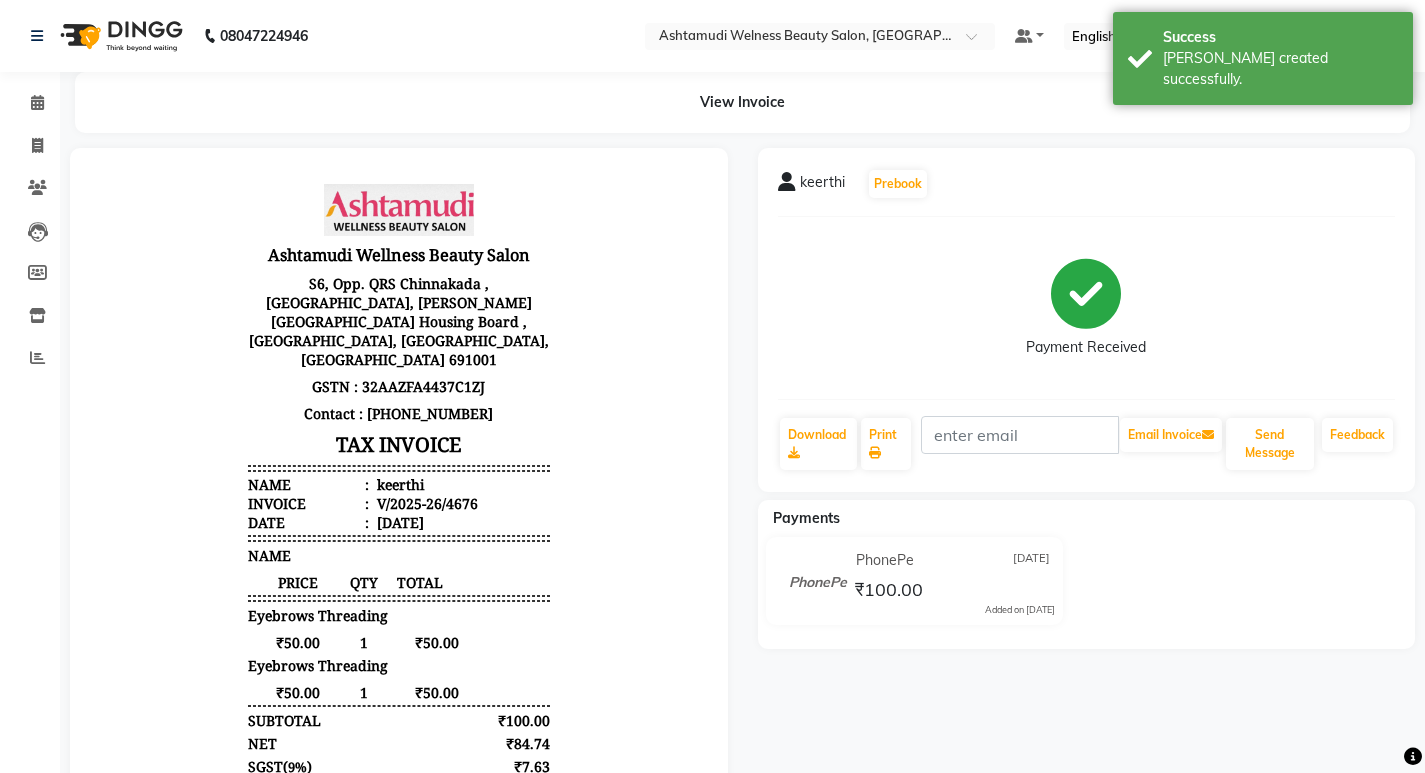 scroll, scrollTop: 0, scrollLeft: 0, axis: both 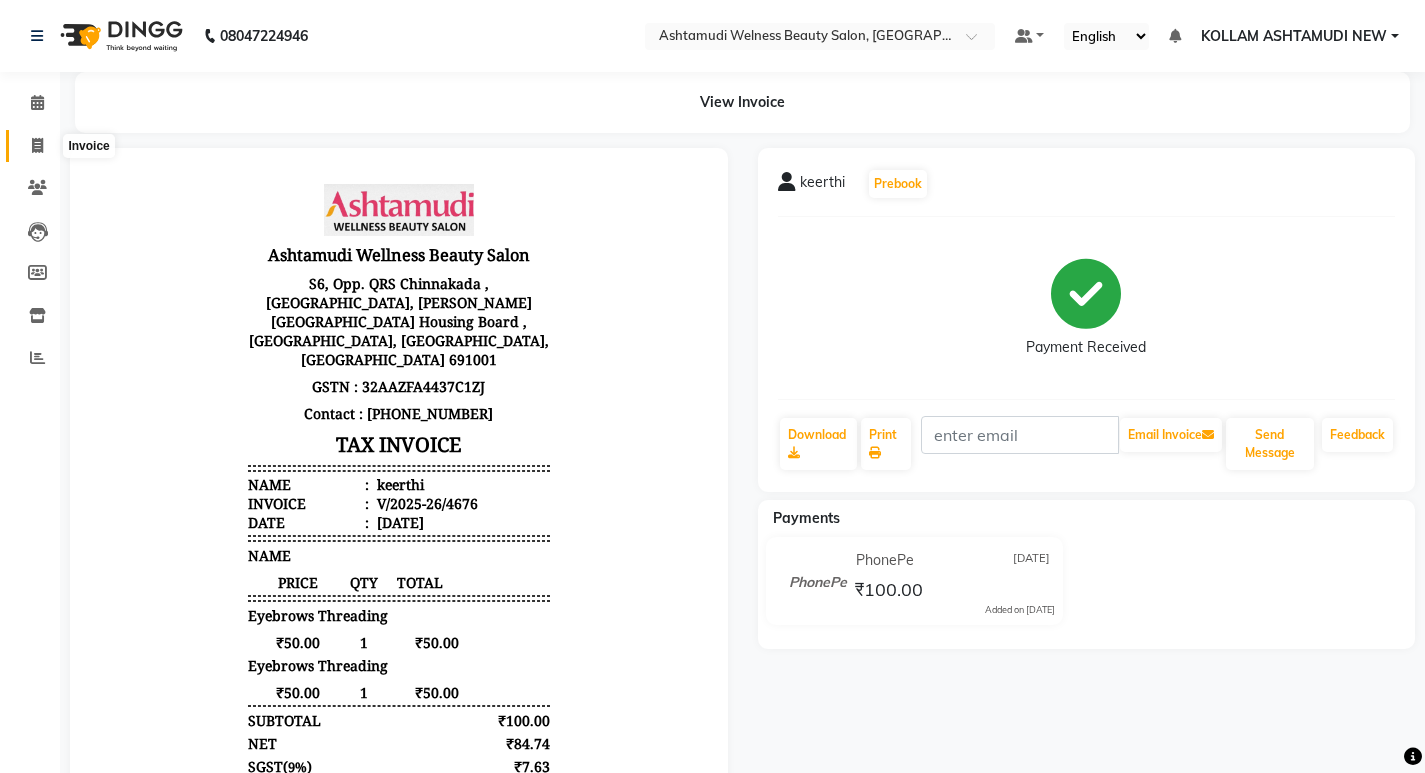 click 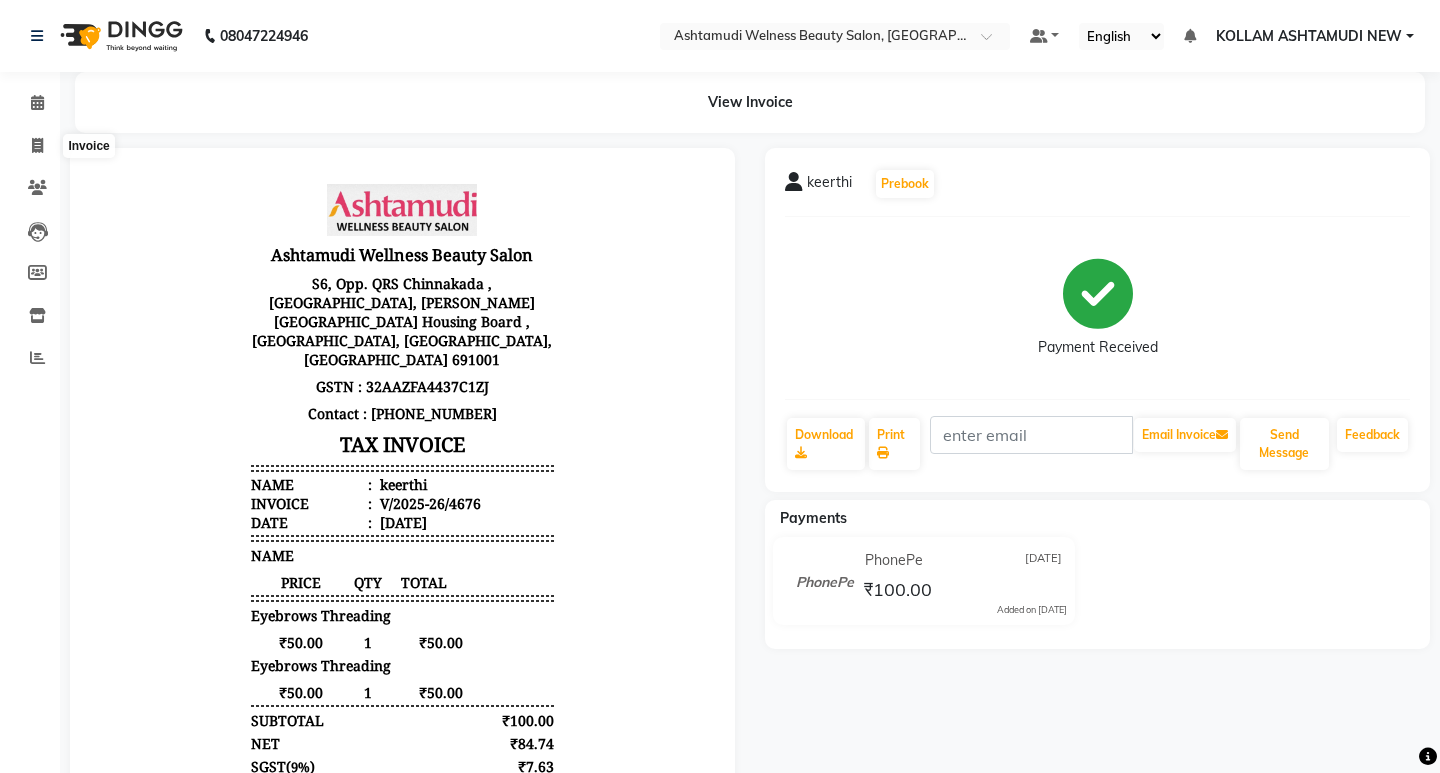 select on "service" 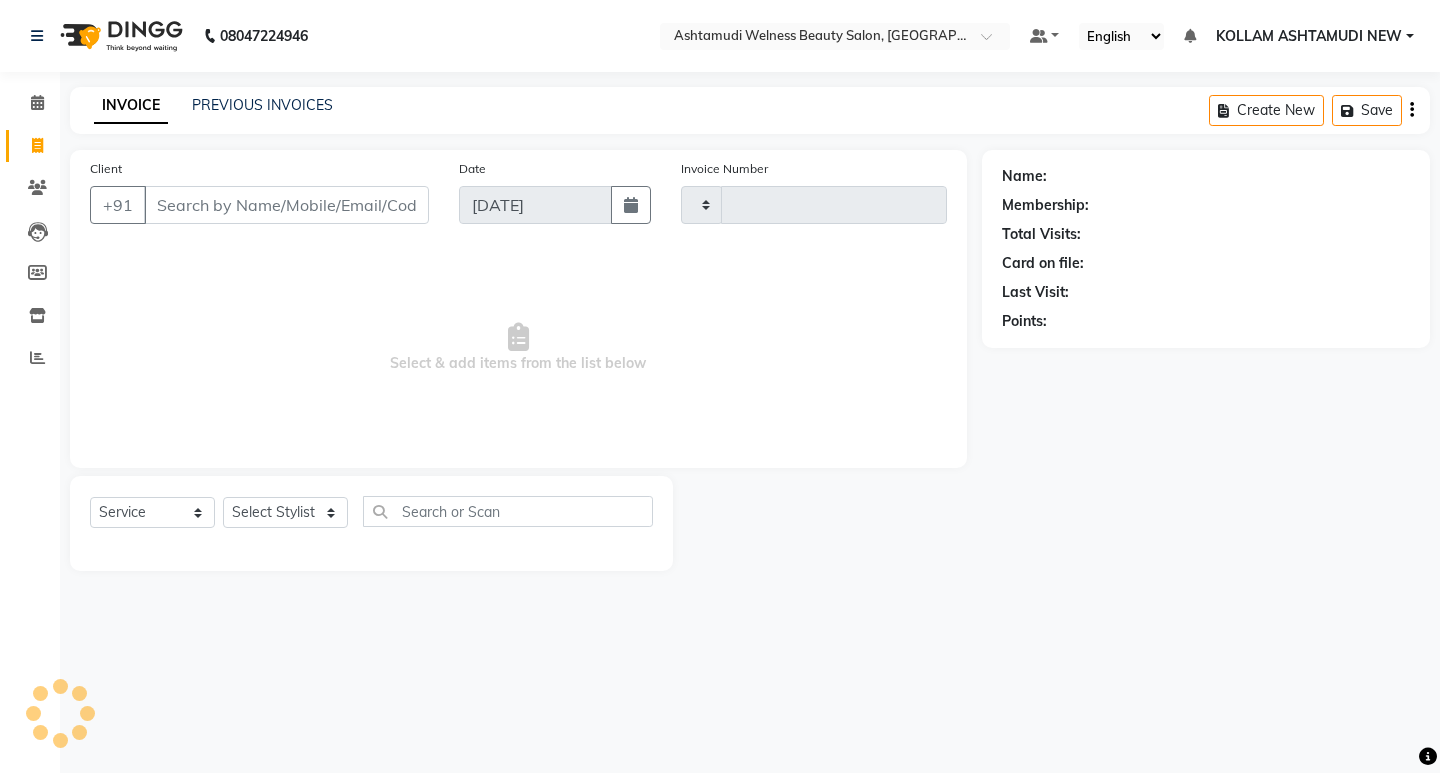 type on "4677" 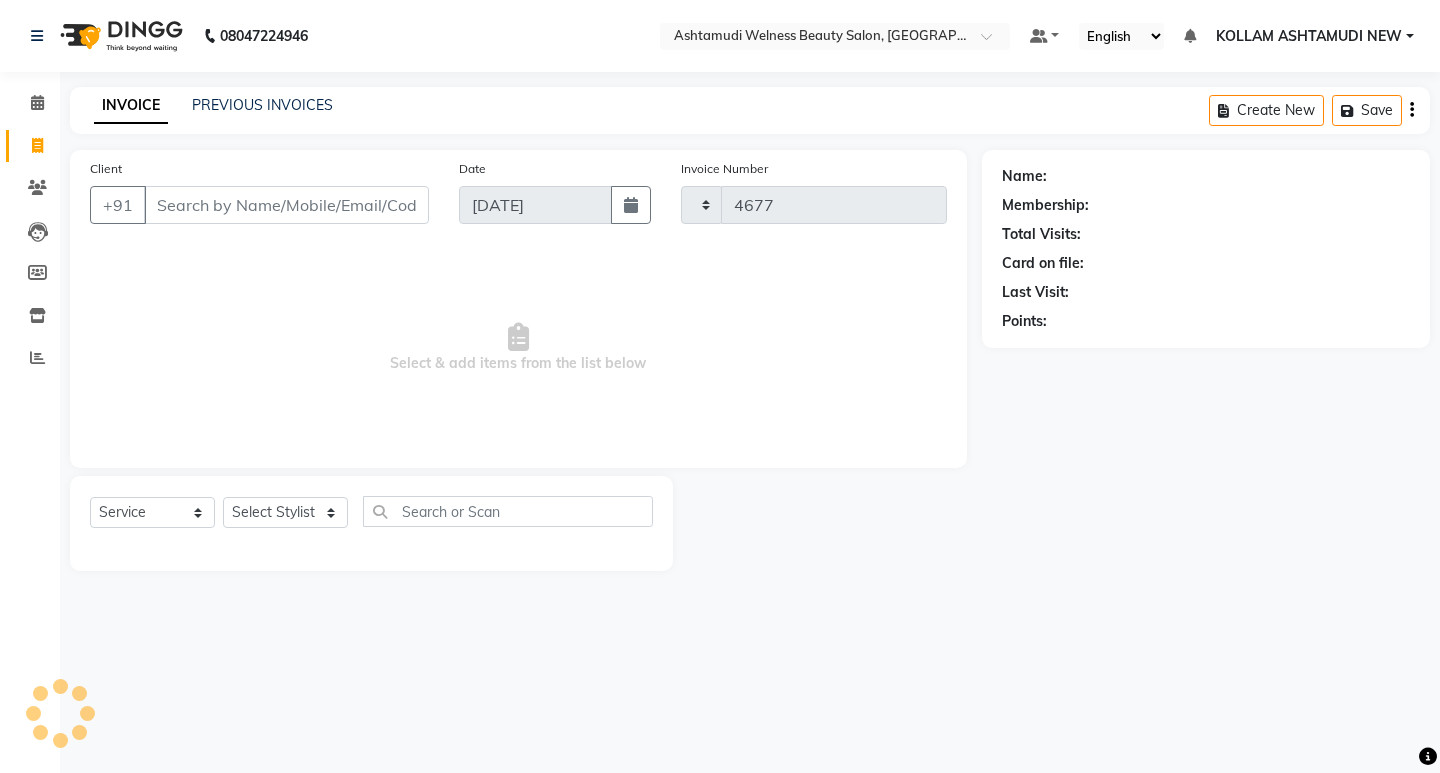 select on "4529" 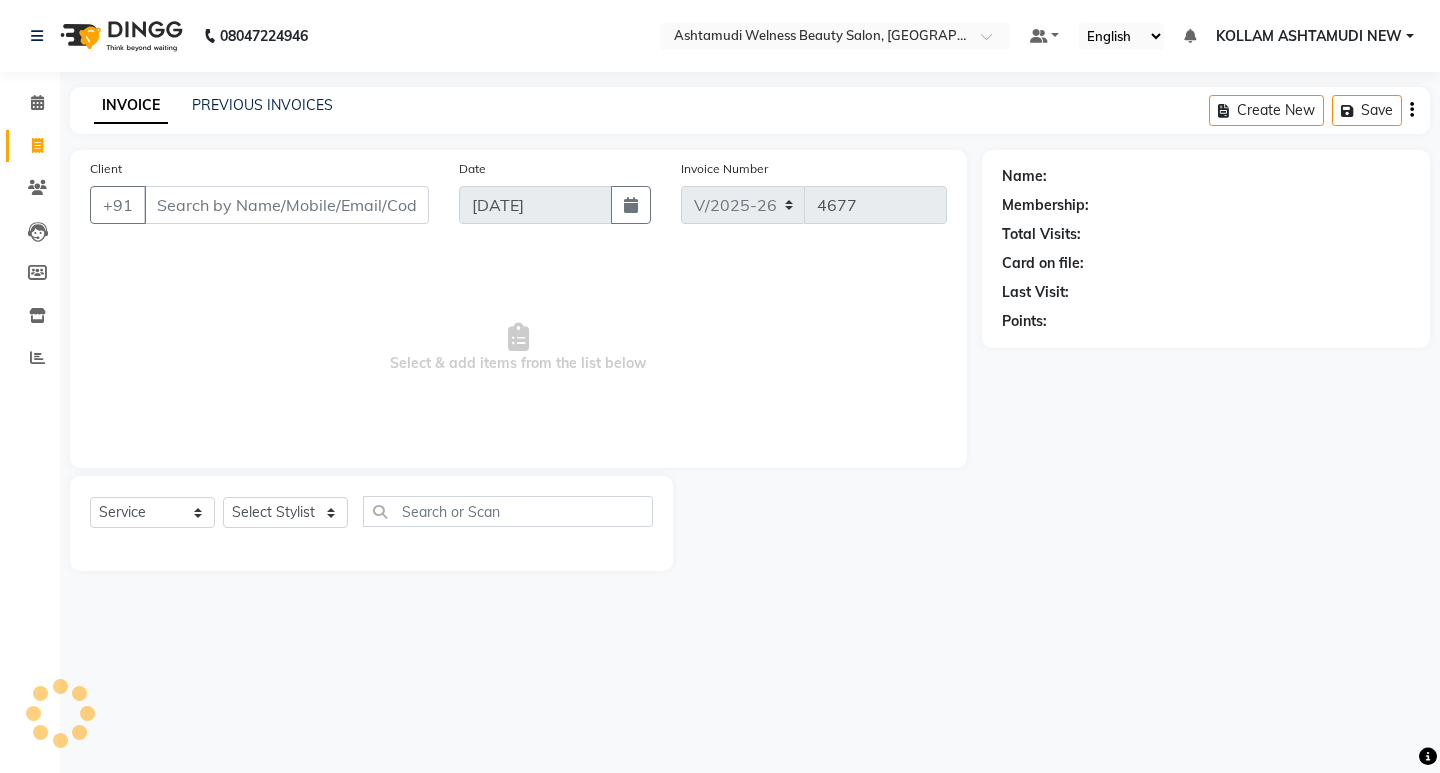 click on "Client" at bounding box center [286, 205] 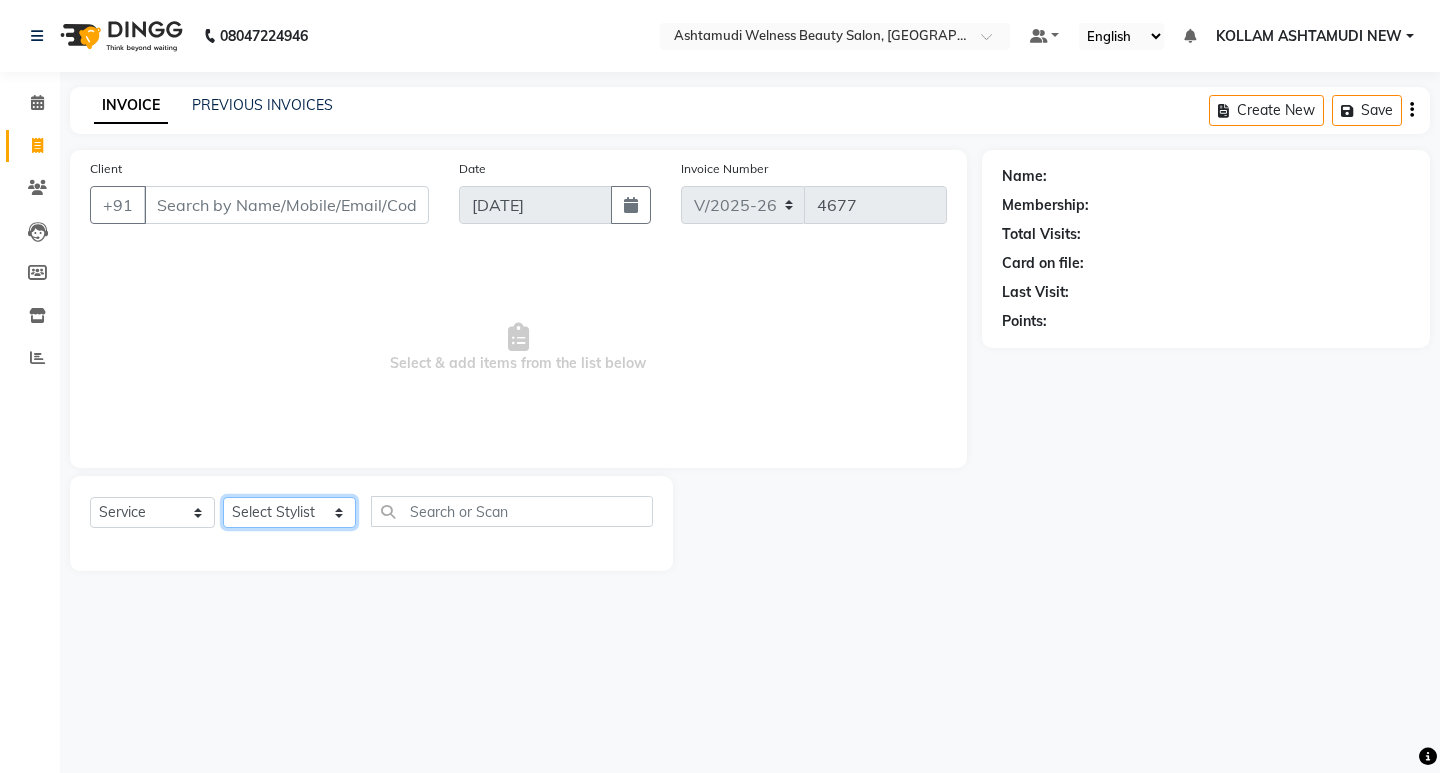 click on "Select Stylist [PERSON_NAME] Admin [PERSON_NAME]  [PERSON_NAME] [PERSON_NAME] [PERSON_NAME]  M [PERSON_NAME]  [PERSON_NAME]  P [PERSON_NAME] ASHTAMUDI KOLLAM ASHTAMUDI NEW  [PERSON_NAME] [PERSON_NAME] [PERSON_NAME]  [PERSON_NAME] [PERSON_NAME] [PERSON_NAME] [PERSON_NAME] [PERSON_NAME] M [PERSON_NAME] SARIGA [PERSON_NAME] [PERSON_NAME] [PERSON_NAME] [PERSON_NAME] [PERSON_NAME] S" 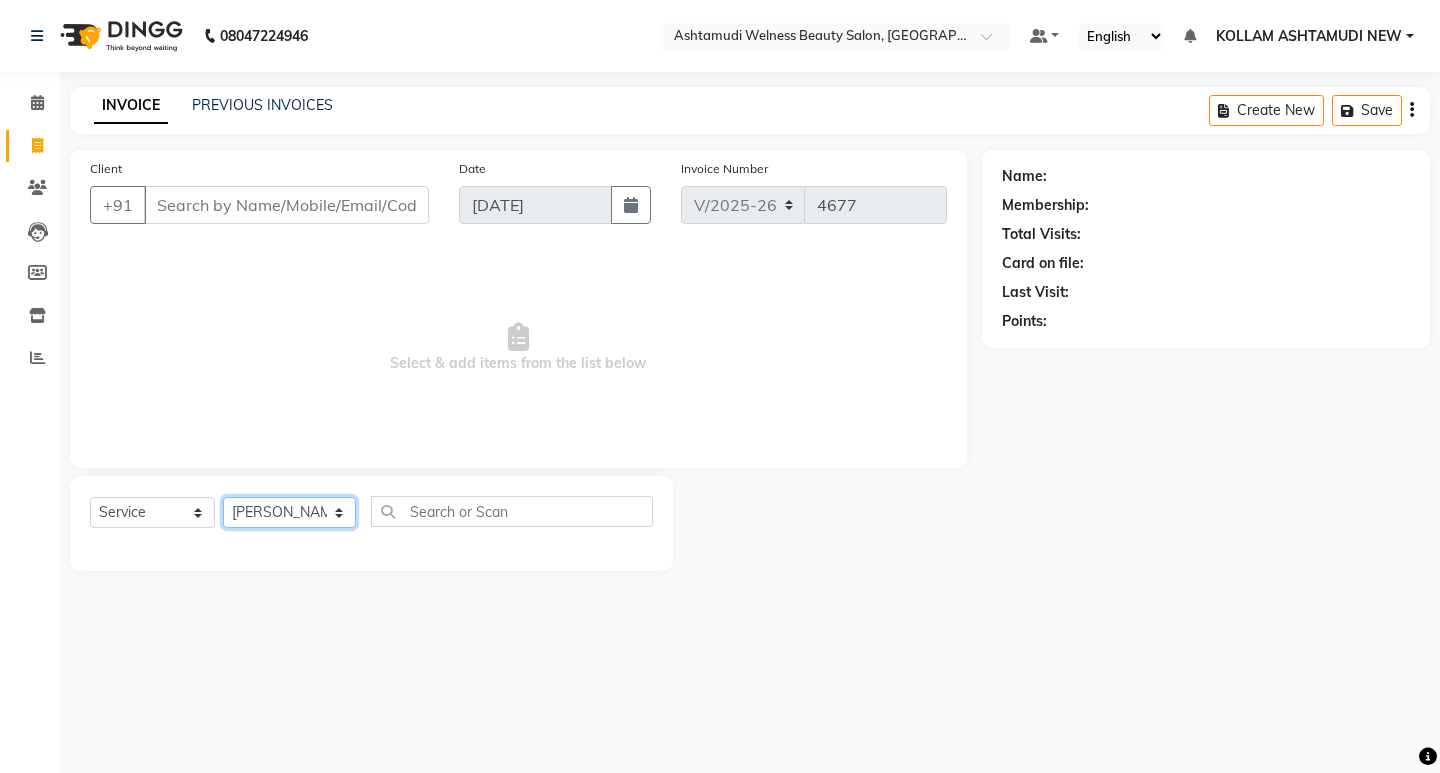 click on "Select Stylist [PERSON_NAME] Admin [PERSON_NAME]  [PERSON_NAME] [PERSON_NAME] [PERSON_NAME]  M [PERSON_NAME]  [PERSON_NAME]  P [PERSON_NAME] ASHTAMUDI KOLLAM ASHTAMUDI NEW  [PERSON_NAME] [PERSON_NAME] [PERSON_NAME]  [PERSON_NAME] [PERSON_NAME] [PERSON_NAME] [PERSON_NAME] [PERSON_NAME] M [PERSON_NAME] SARIGA [PERSON_NAME] [PERSON_NAME] [PERSON_NAME] [PERSON_NAME] [PERSON_NAME] S" 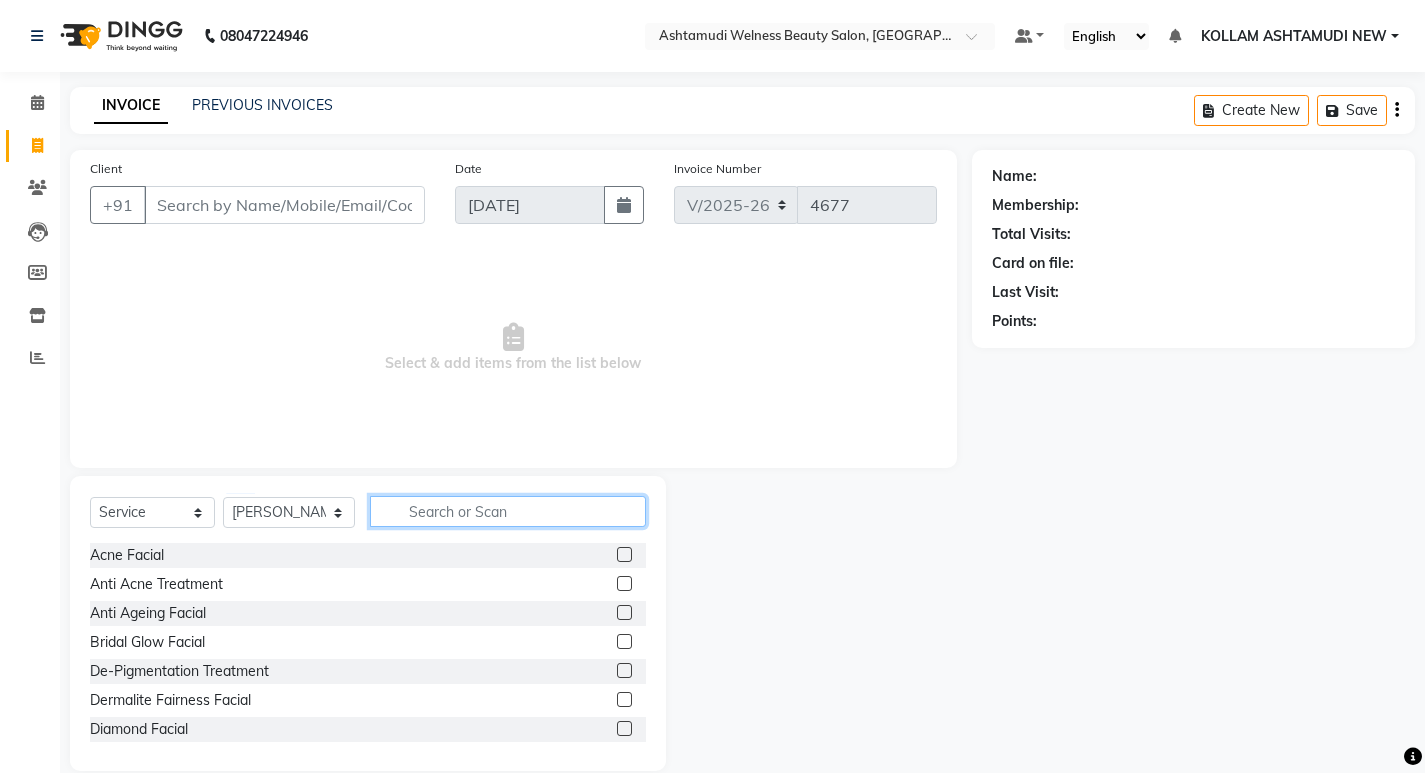 click 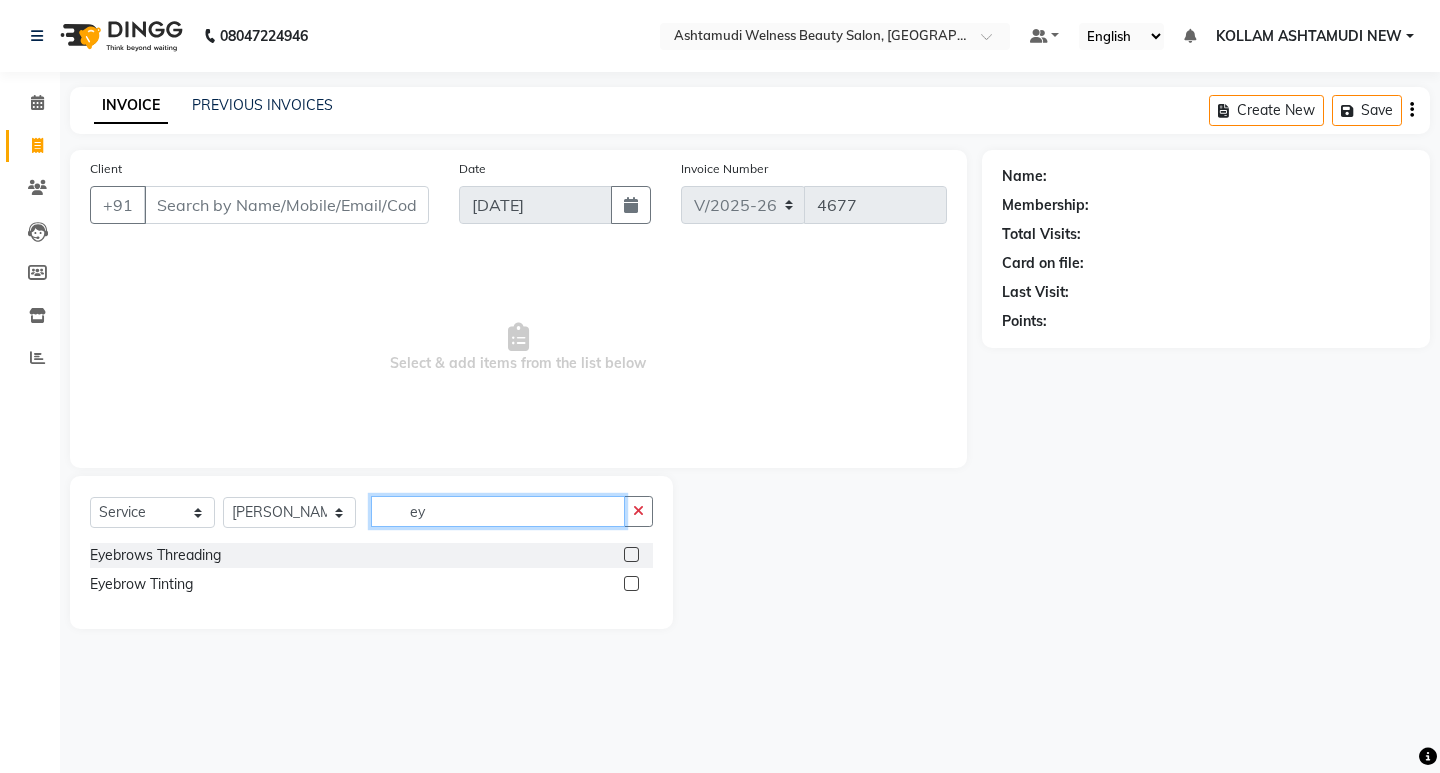 type on "ey" 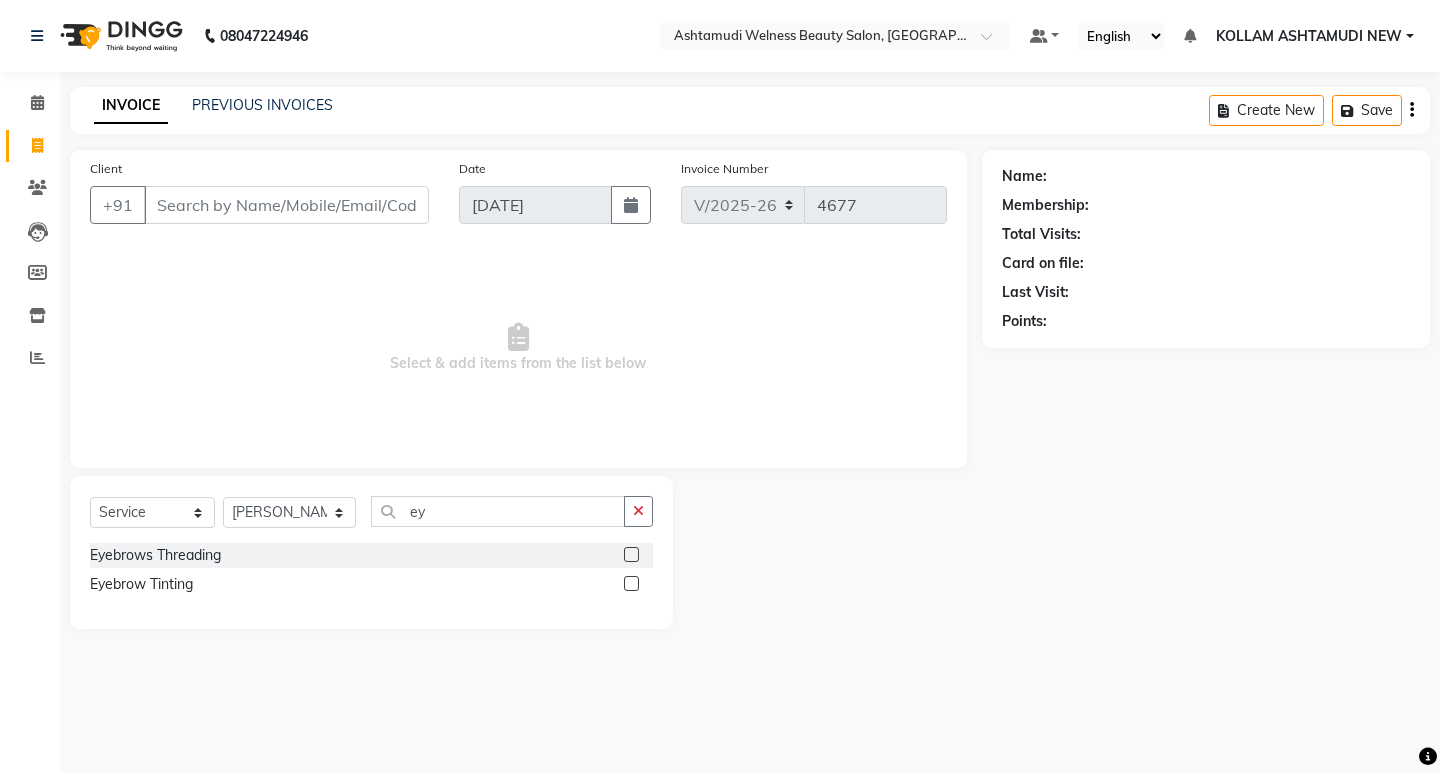 click 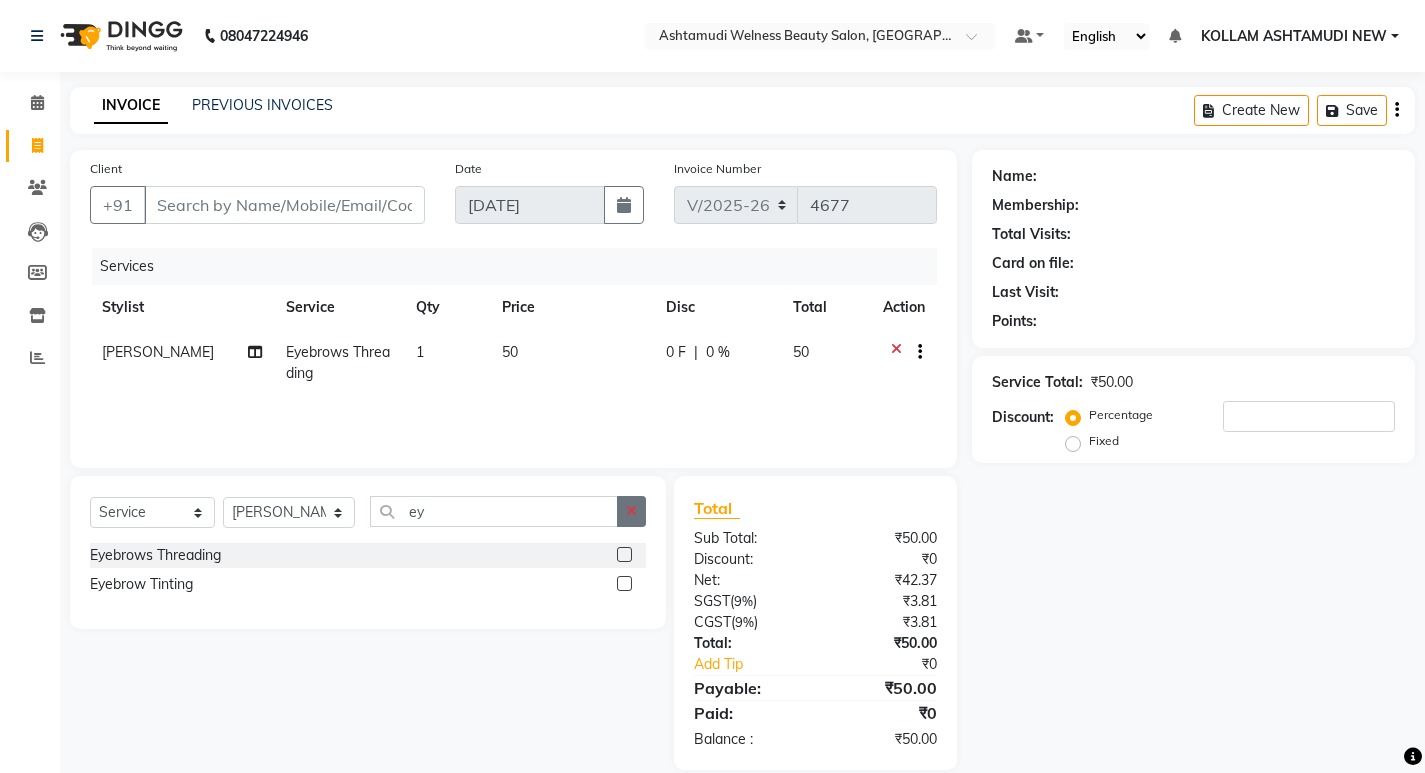 checkbox on "false" 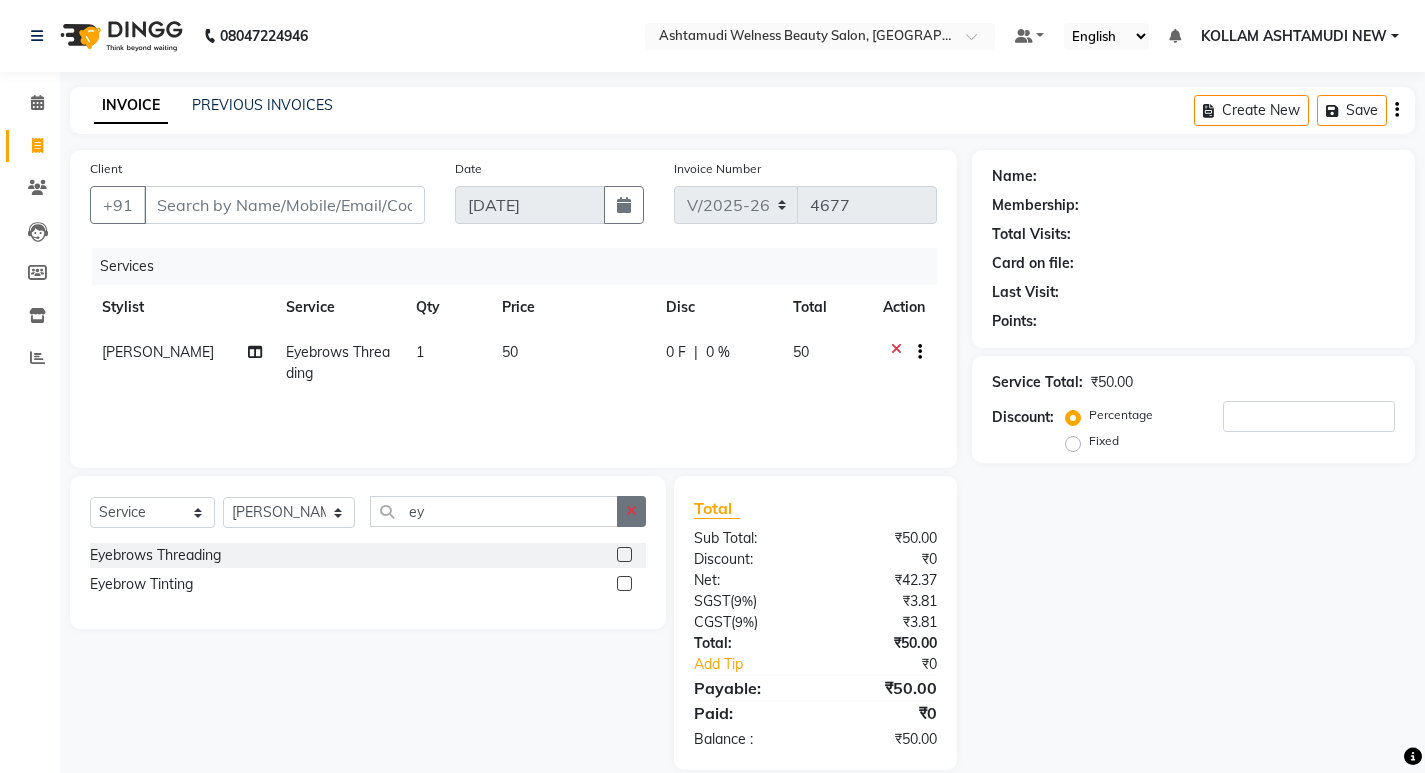 drag, startPoint x: 635, startPoint y: 510, endPoint x: 529, endPoint y: 519, distance: 106.381386 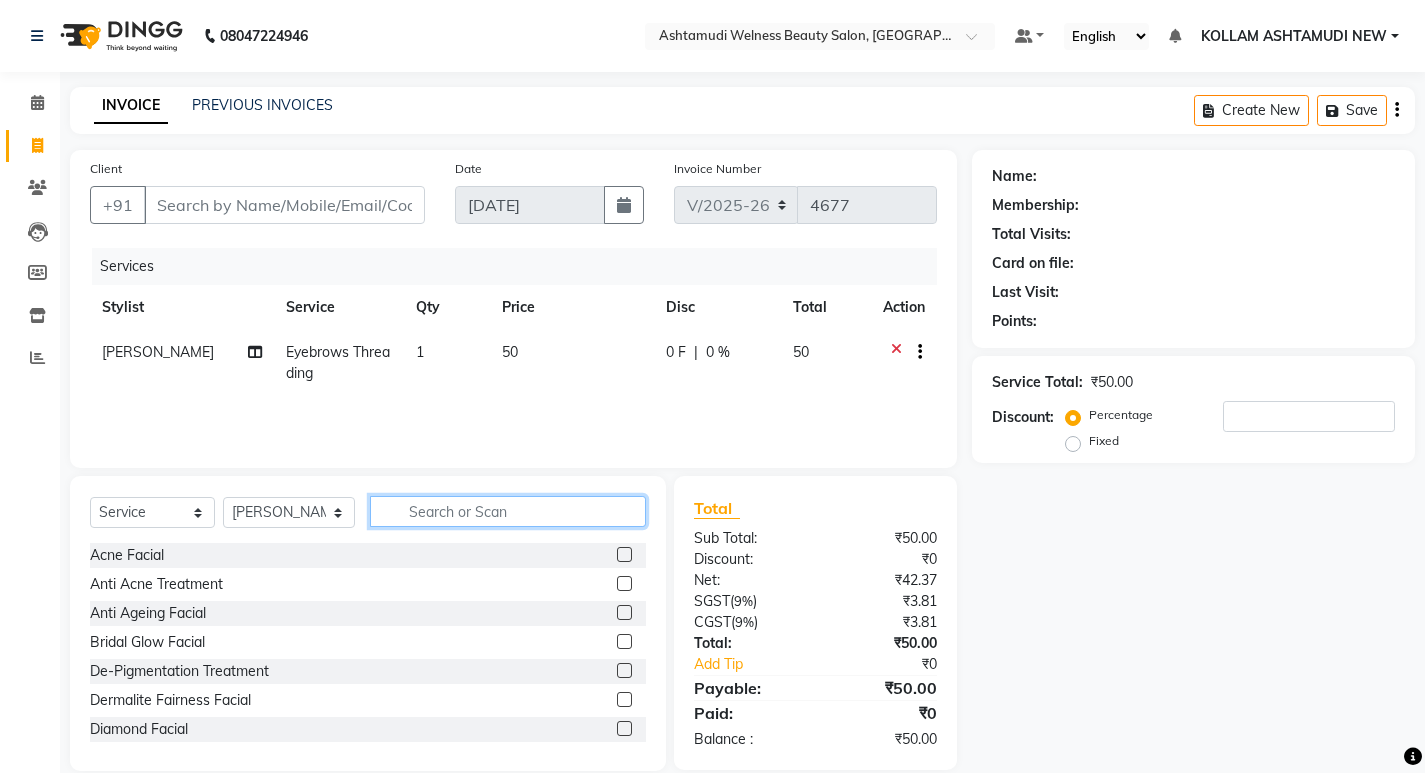 click 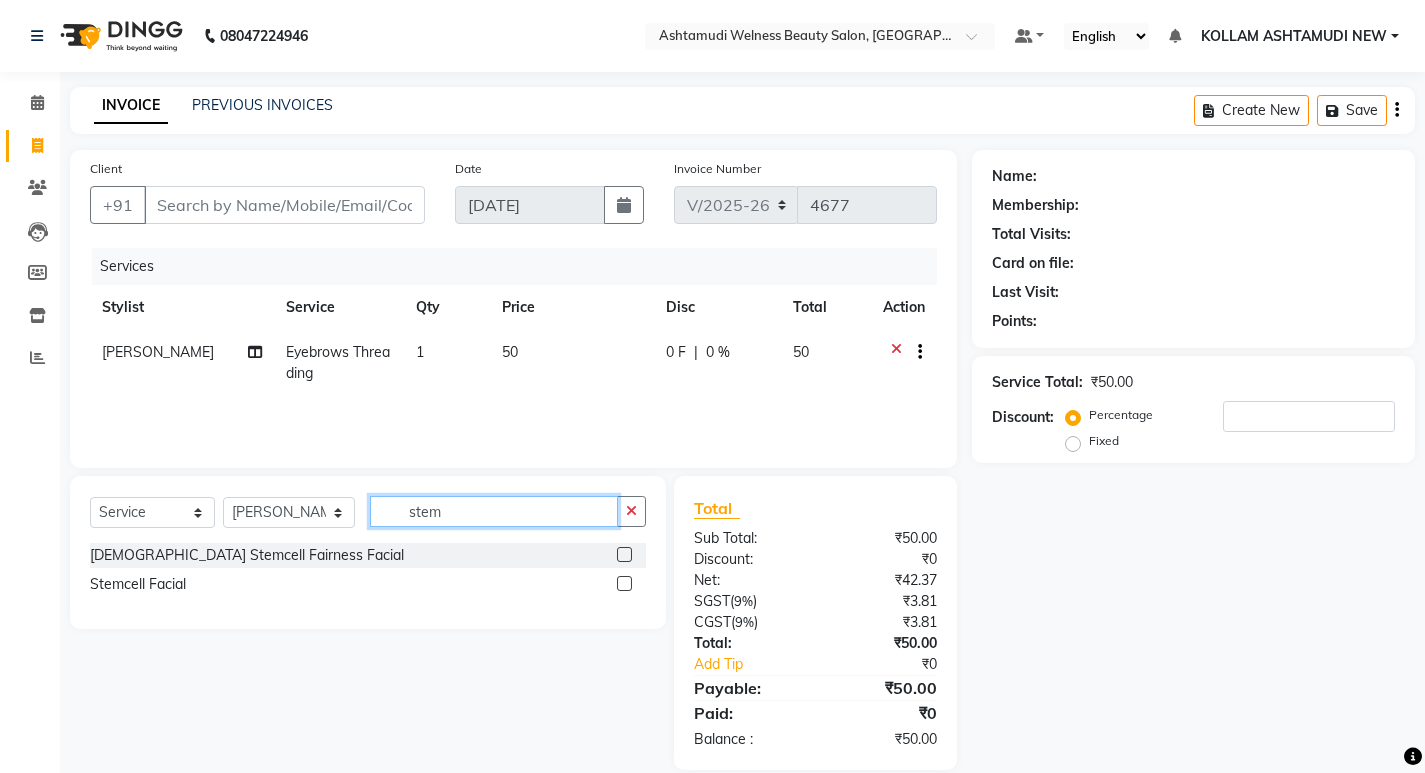 type on "stem" 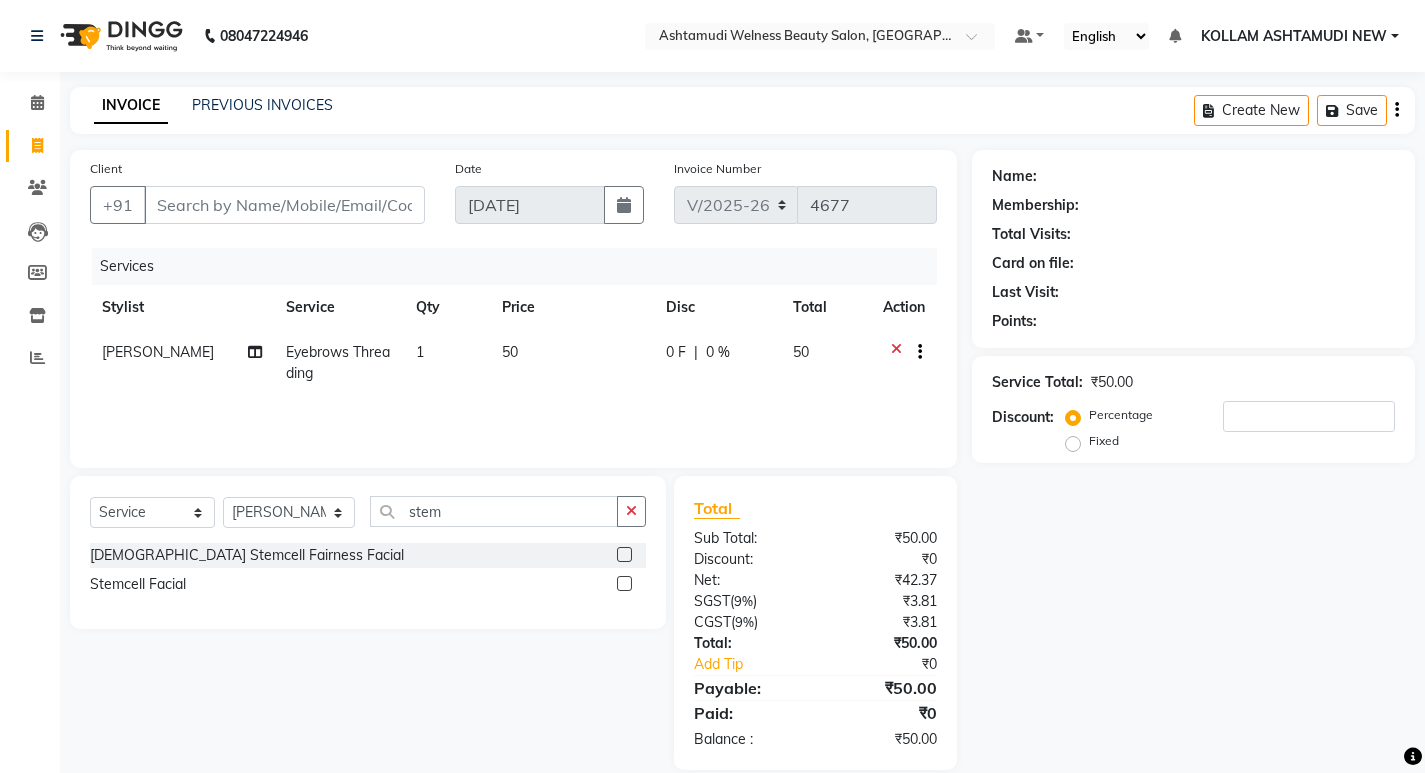click 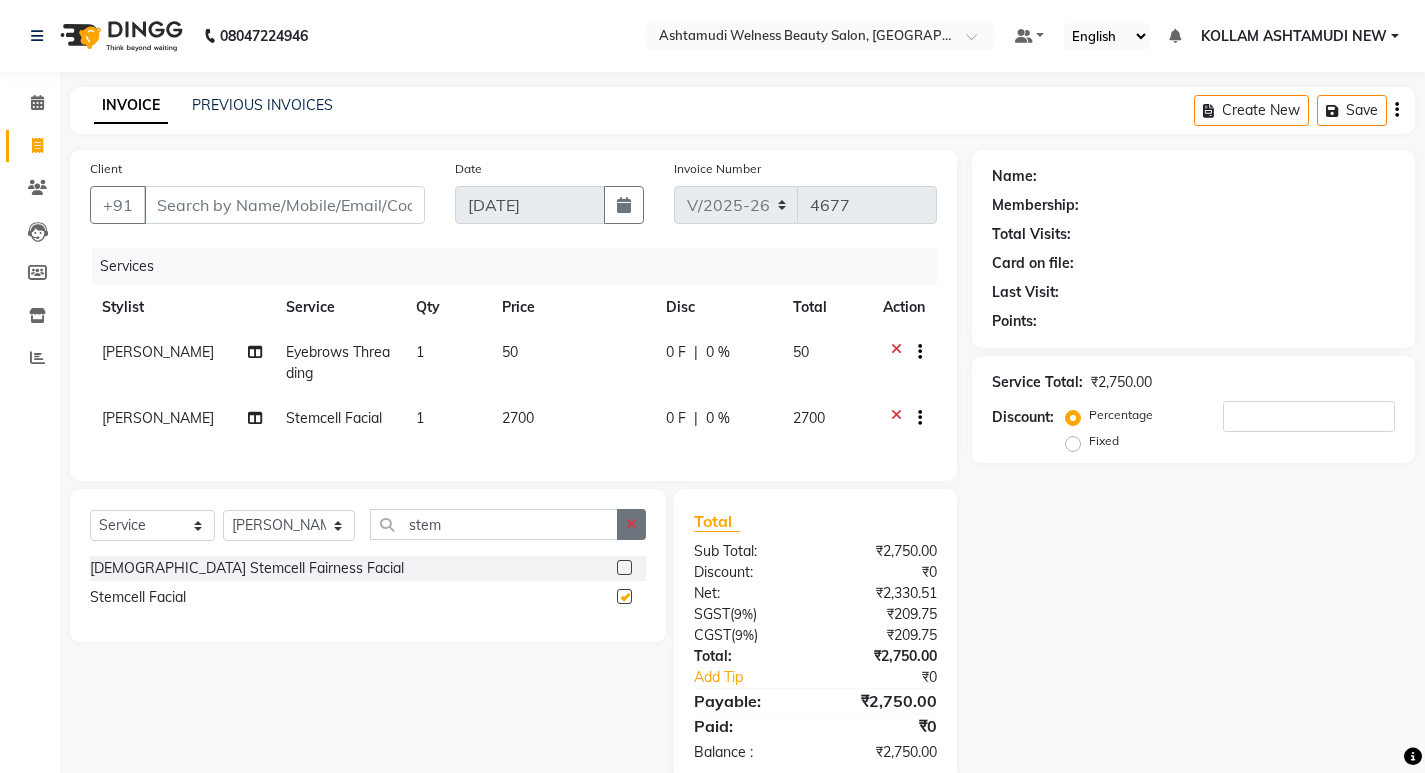 checkbox on "false" 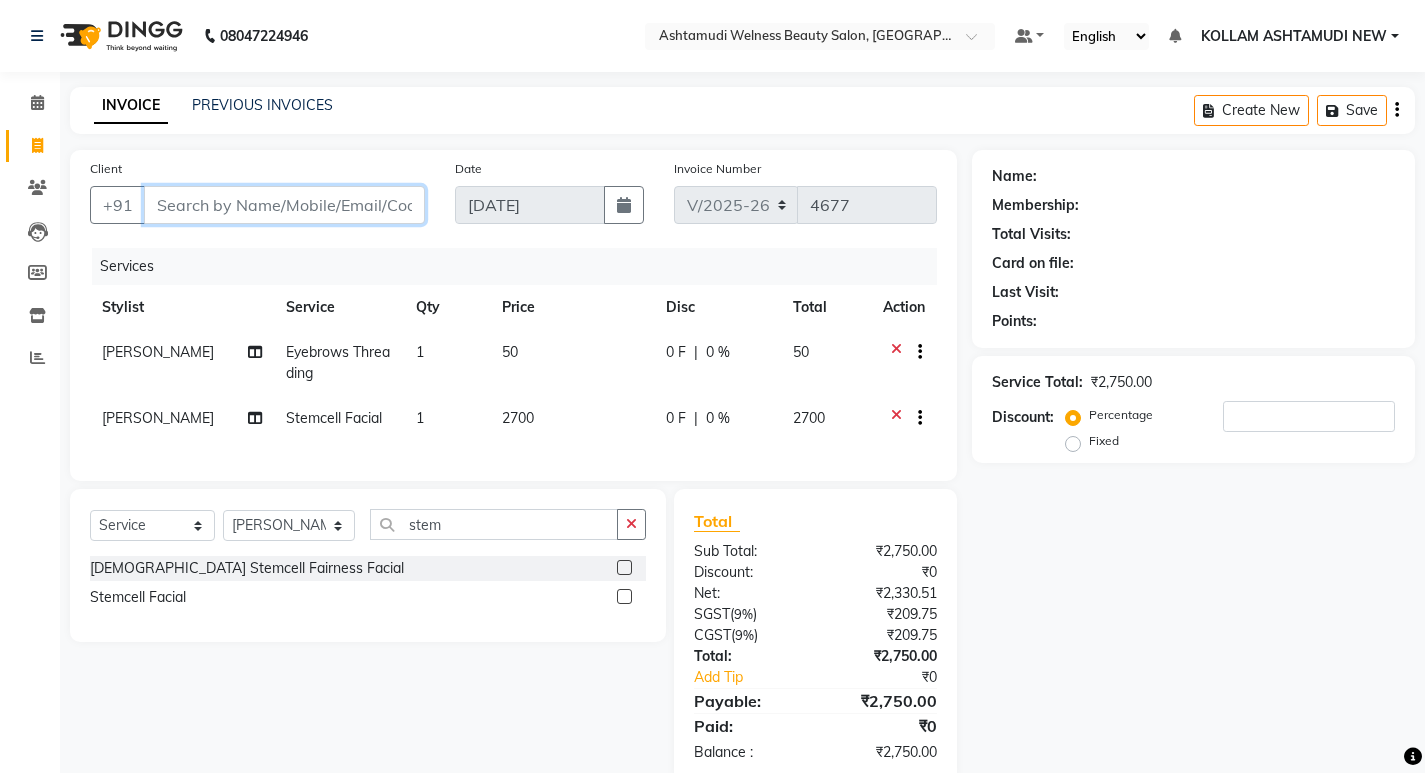 click on "Client" at bounding box center (284, 205) 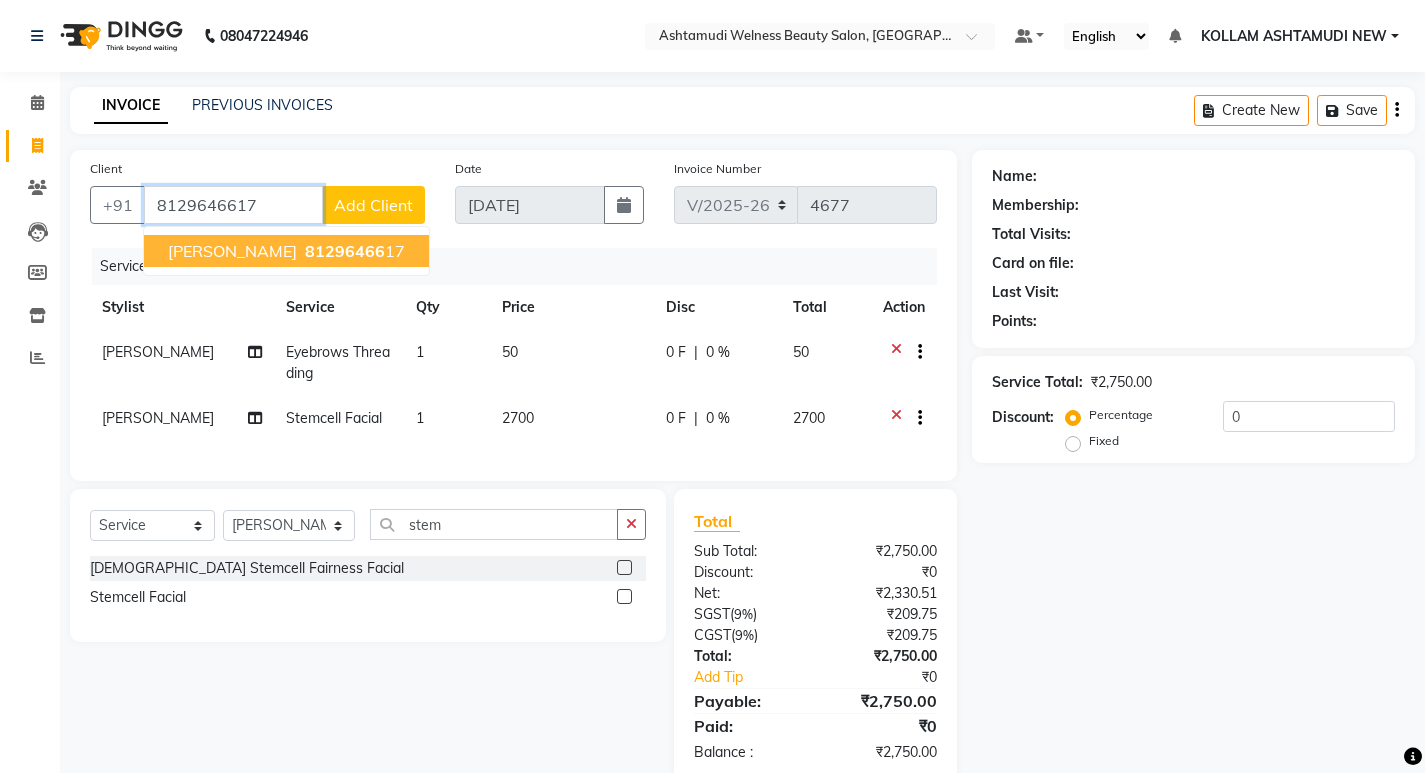 type on "8129646617" 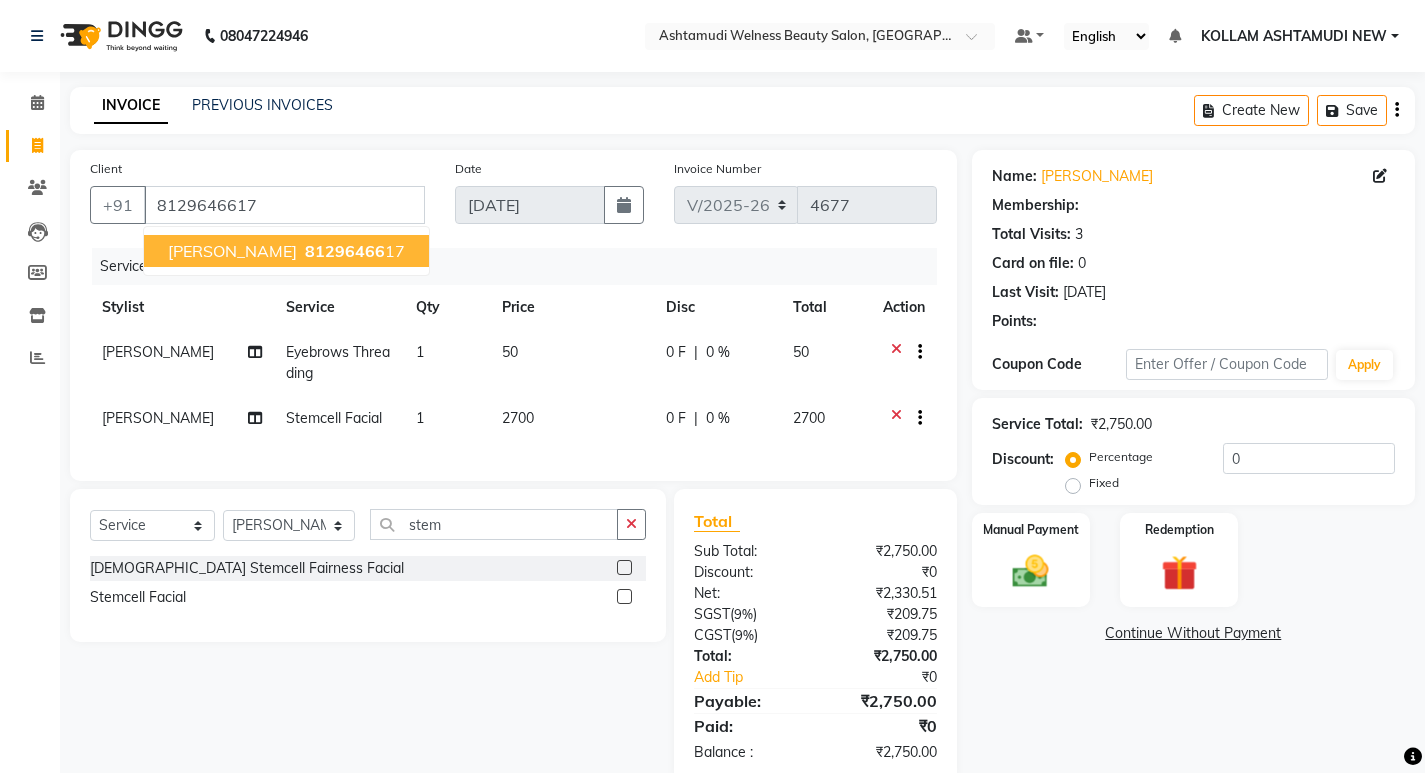 select on "2: Object" 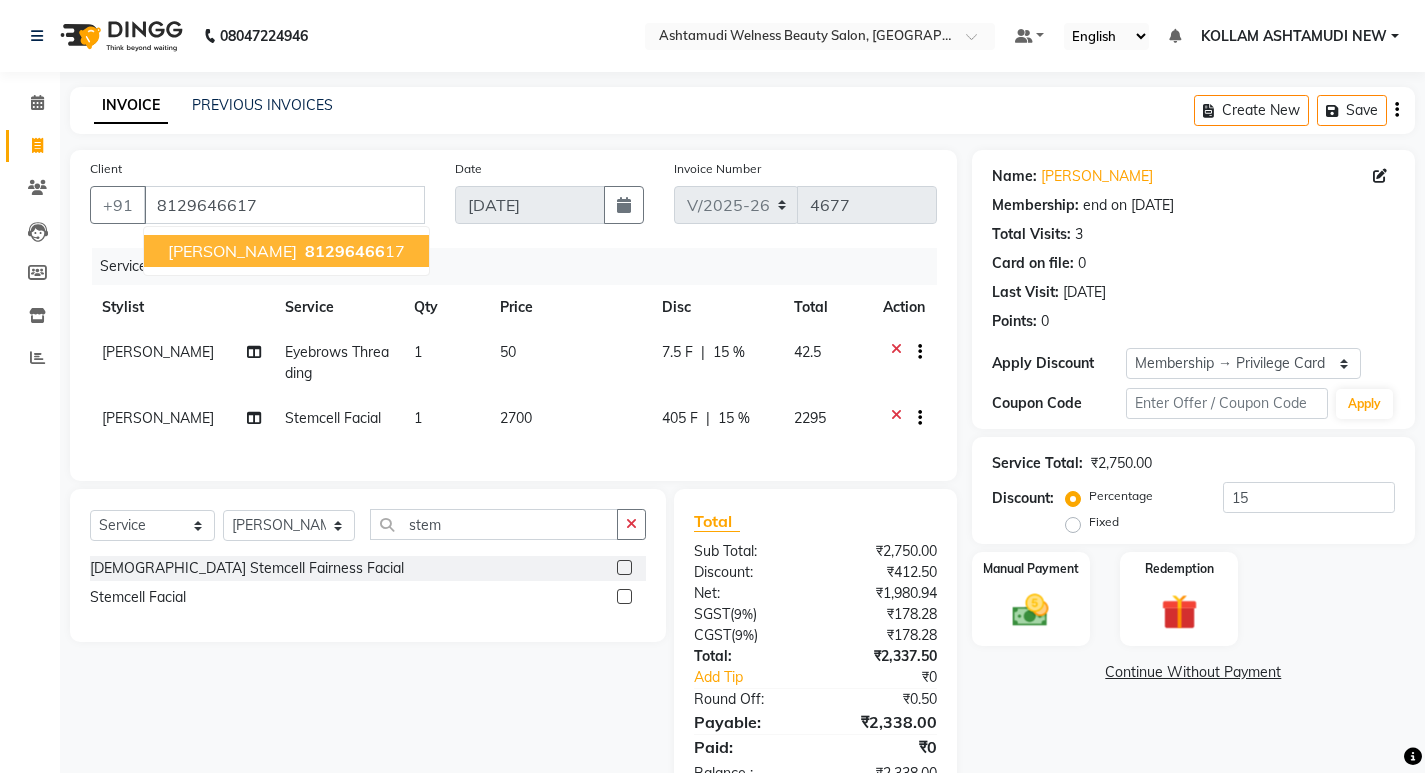 click on "81296466" at bounding box center [345, 251] 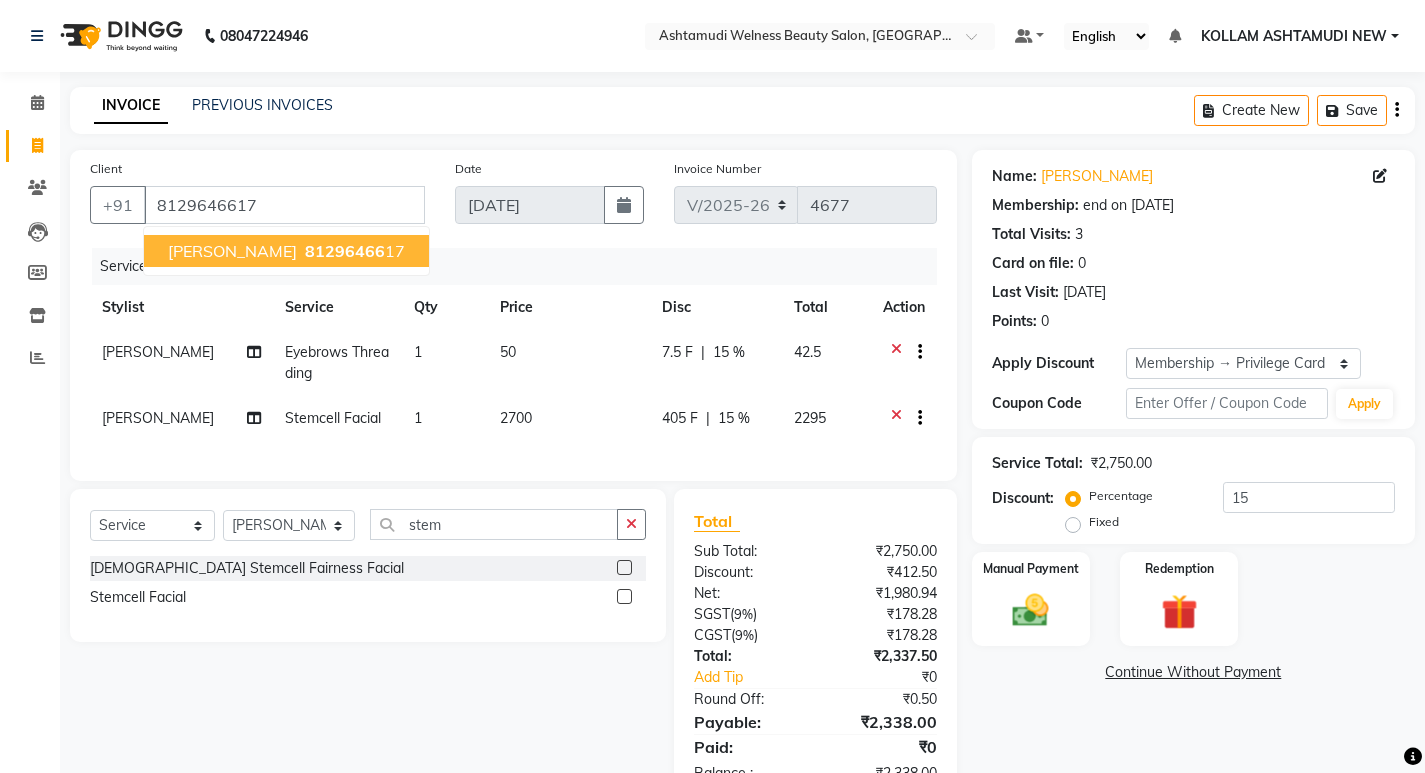type on "0" 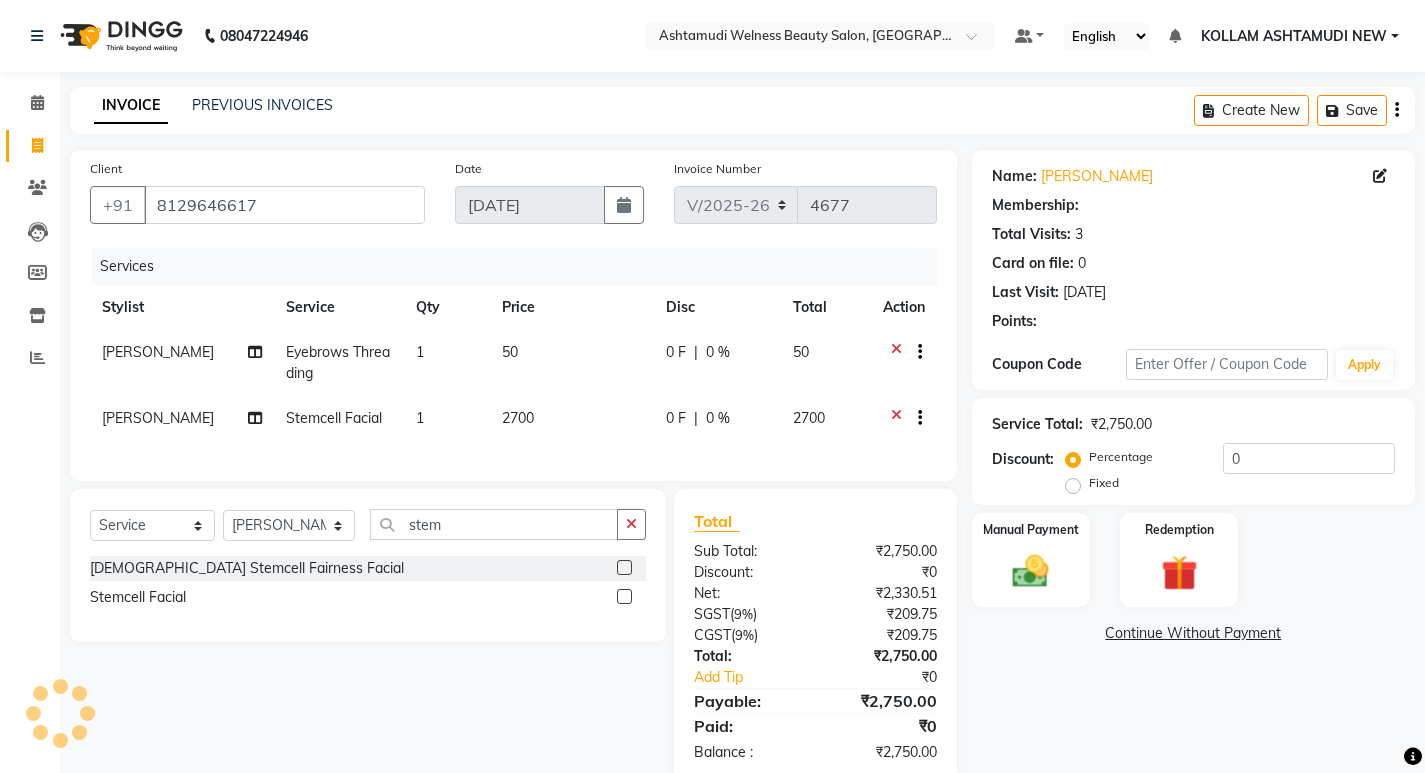 select on "2: Object" 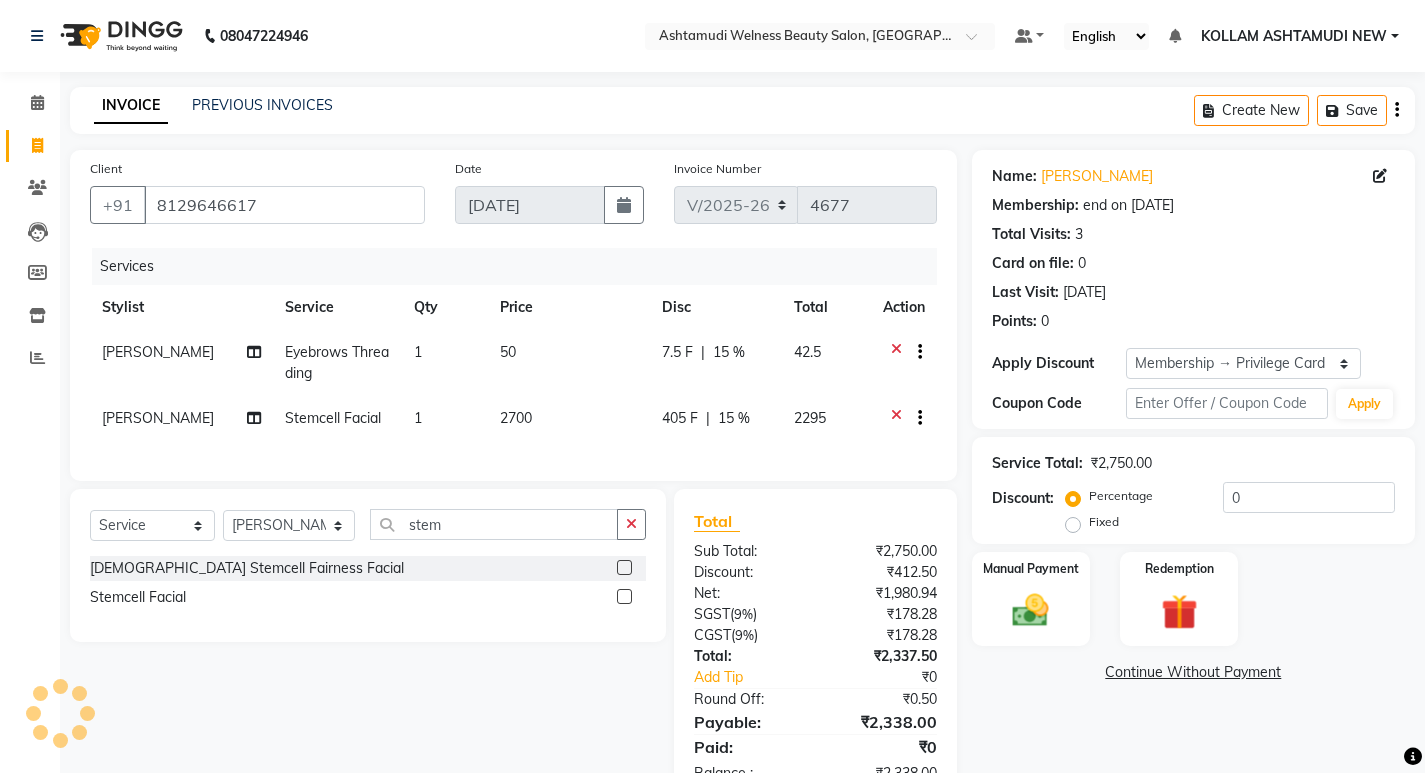 type on "15" 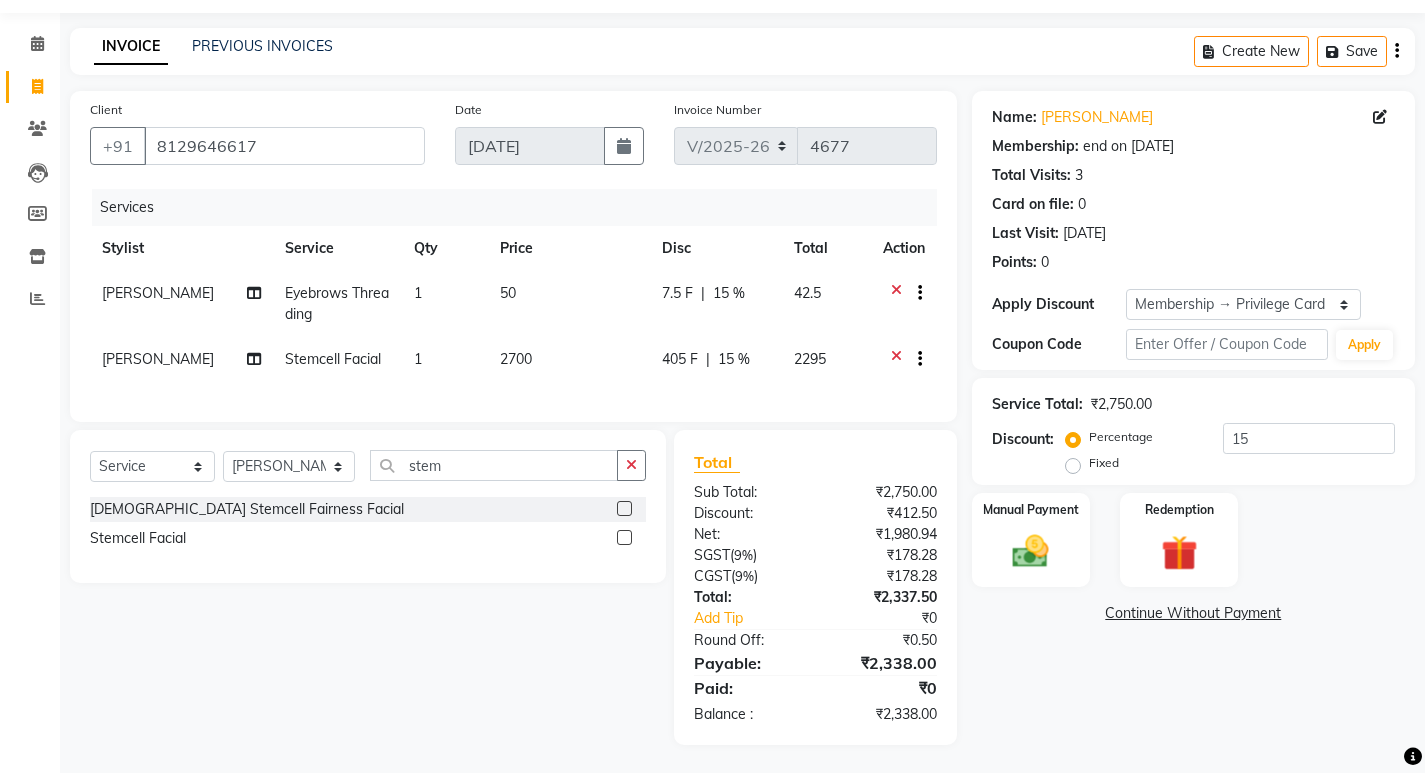 scroll, scrollTop: 76, scrollLeft: 0, axis: vertical 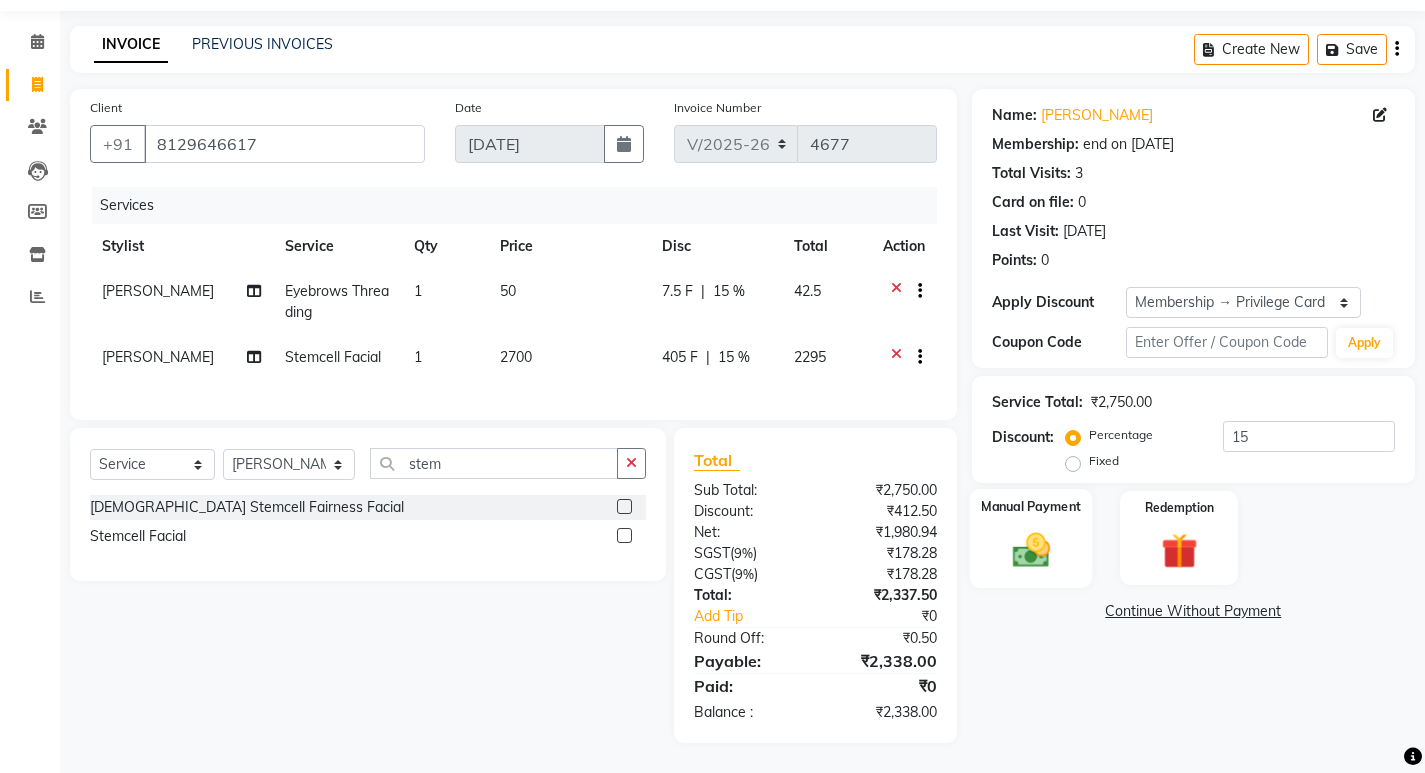 click 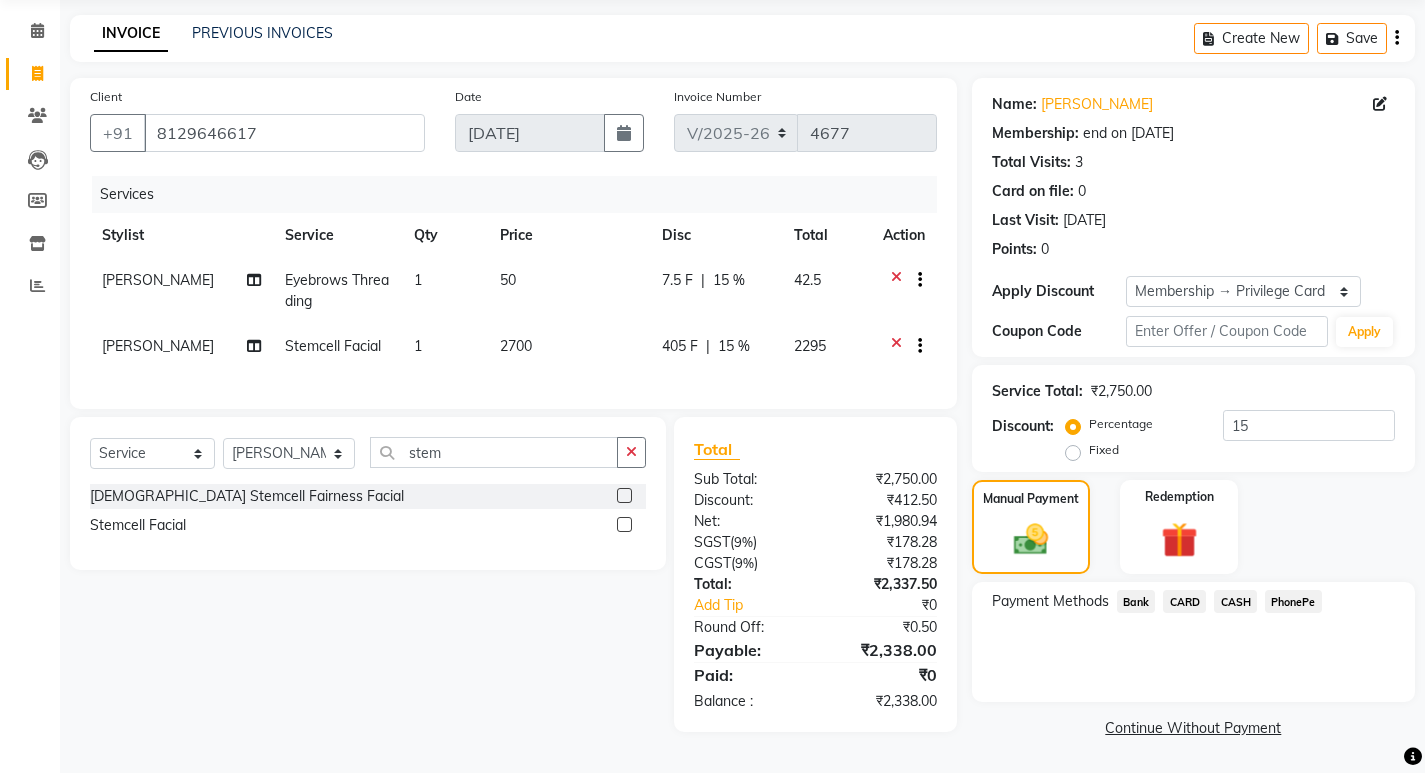 click on "CASH" 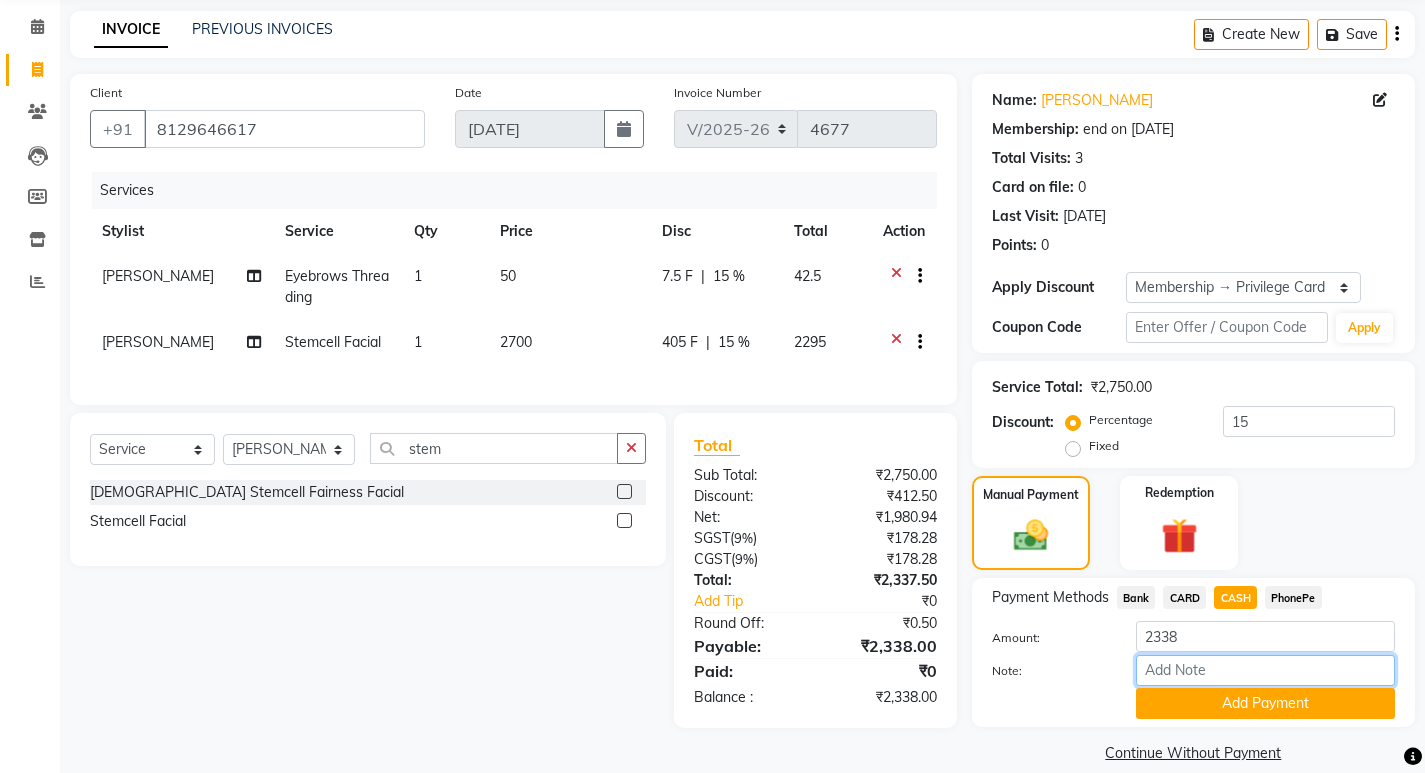 click on "Note:" at bounding box center (1265, 670) 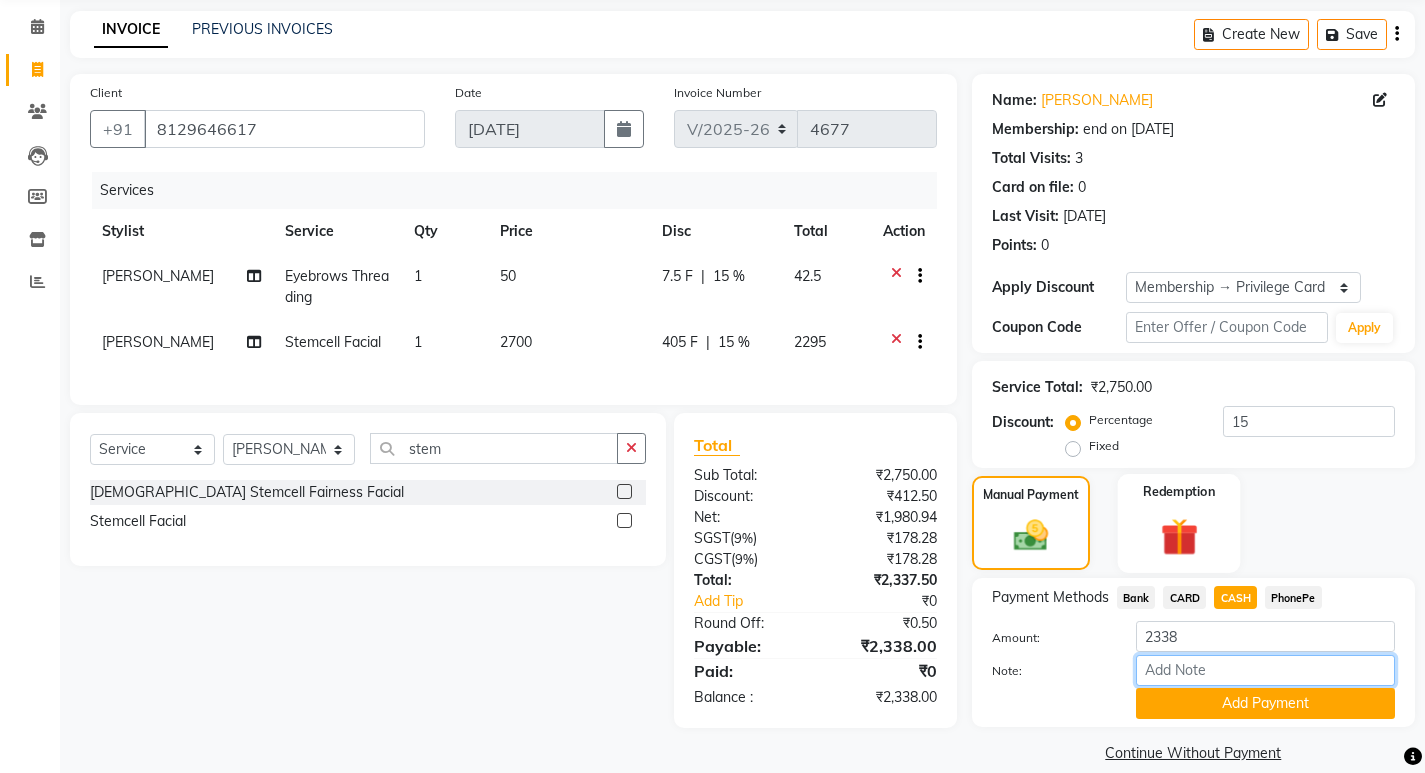 type on "SARIGA" 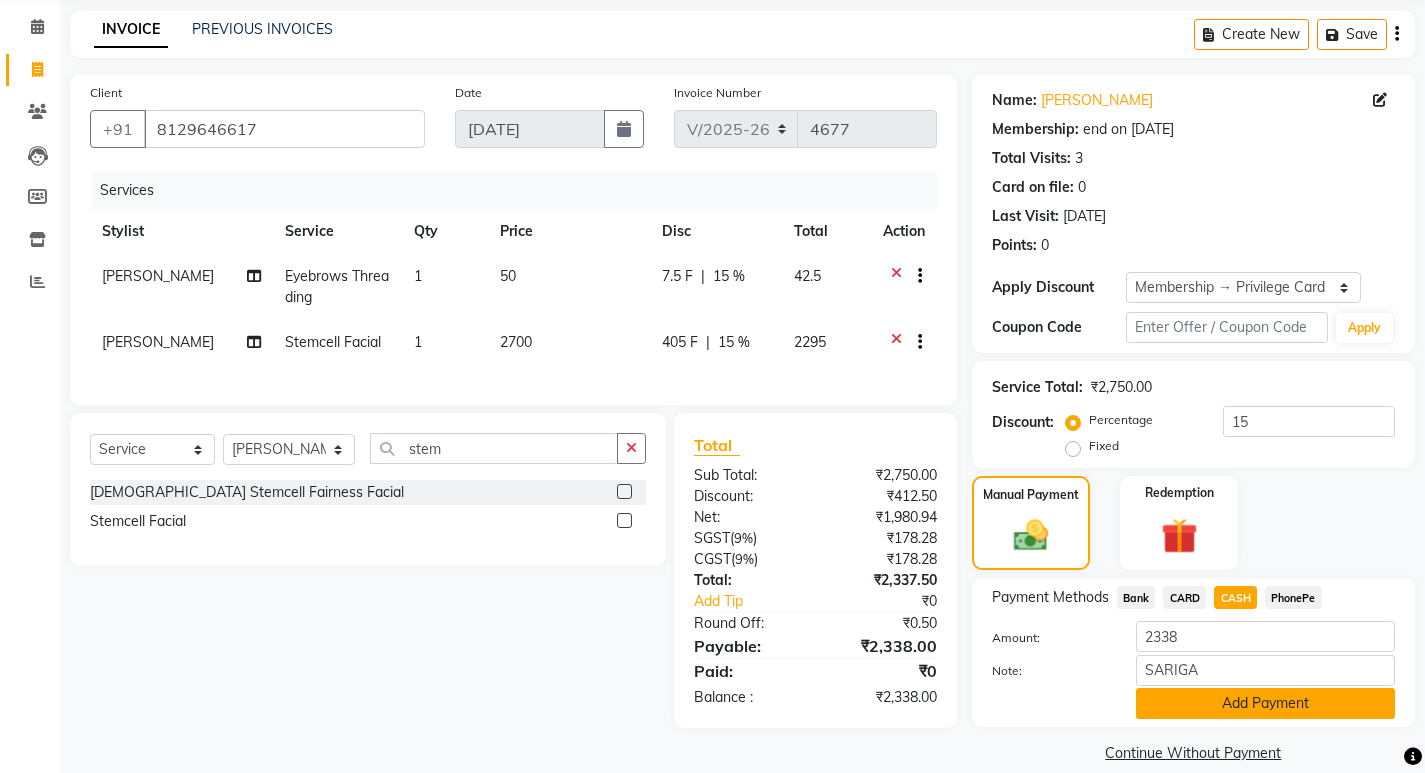 click on "Add Payment" 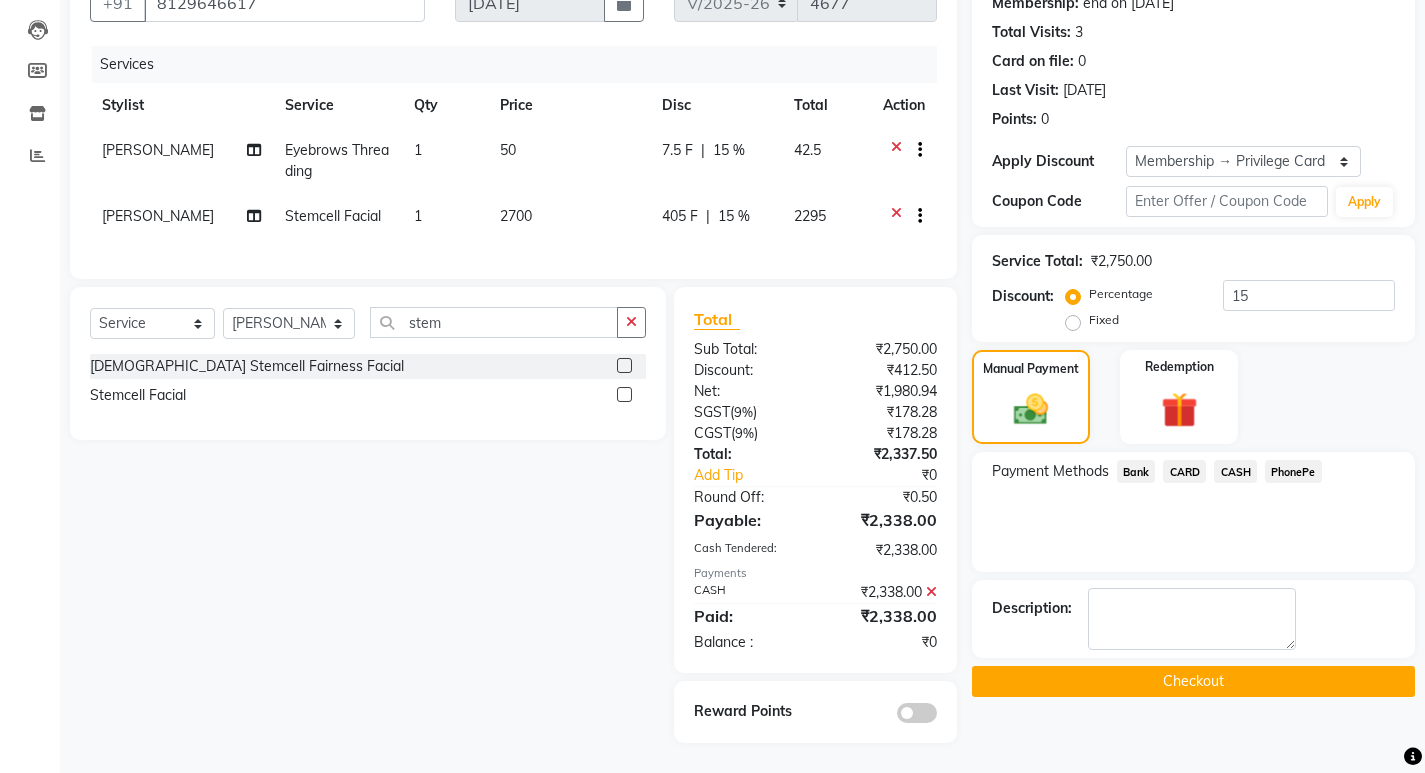scroll, scrollTop: 217, scrollLeft: 0, axis: vertical 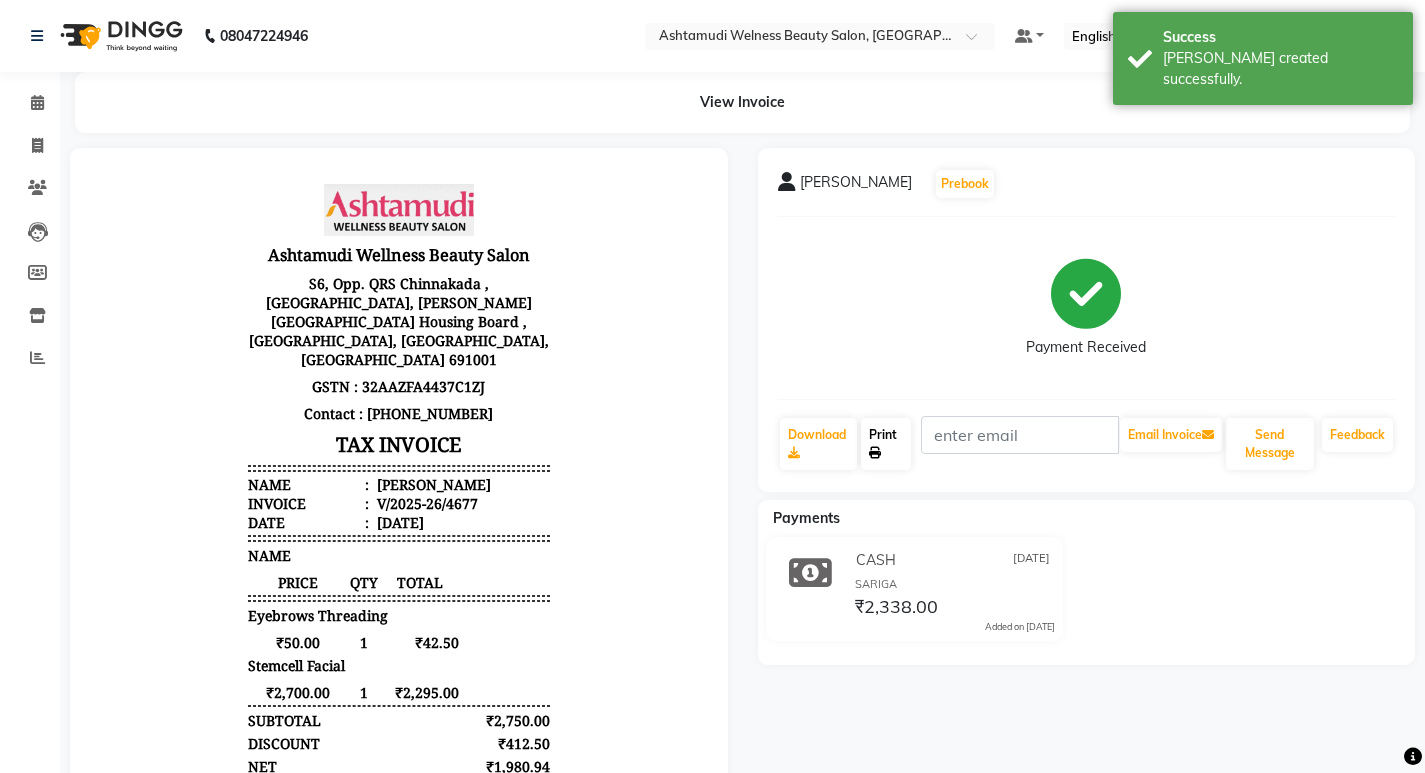 click on "Print" 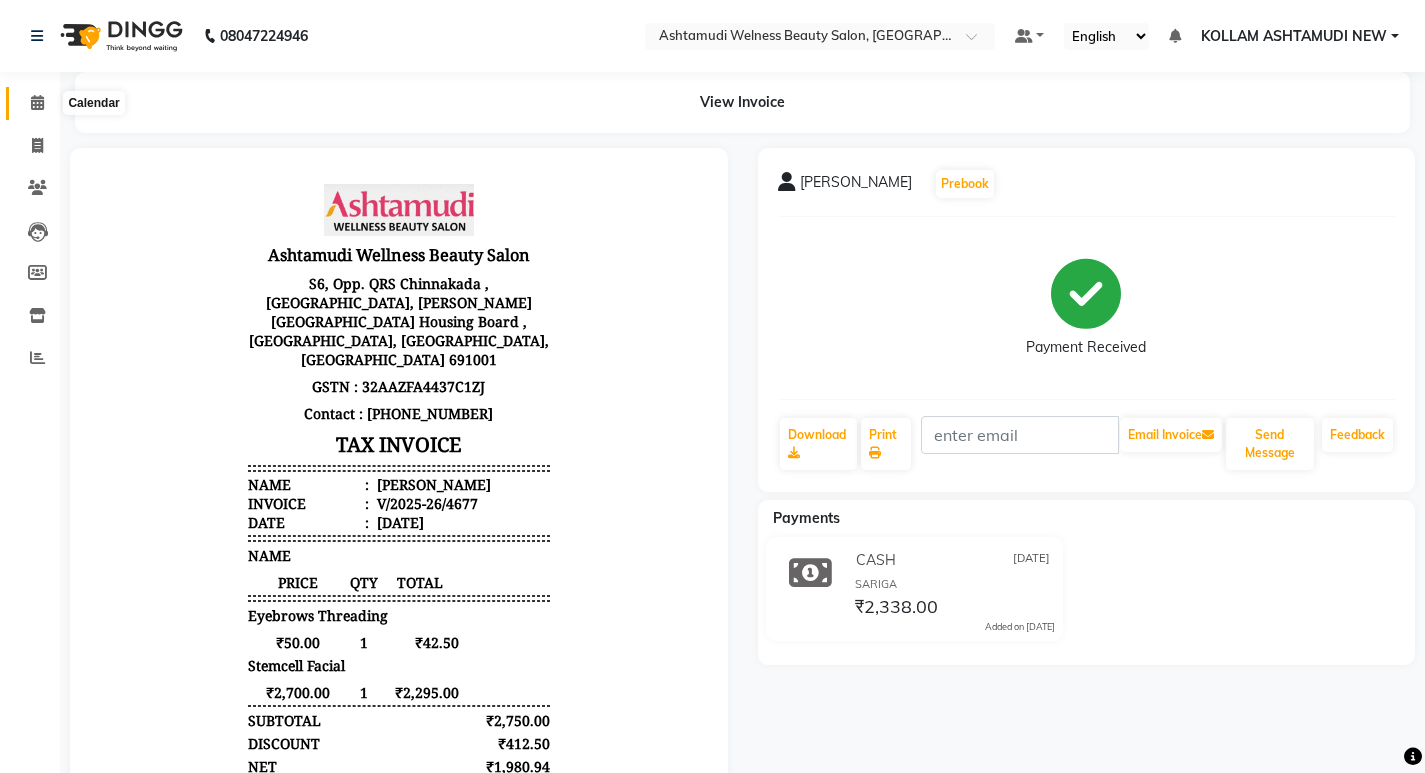 click 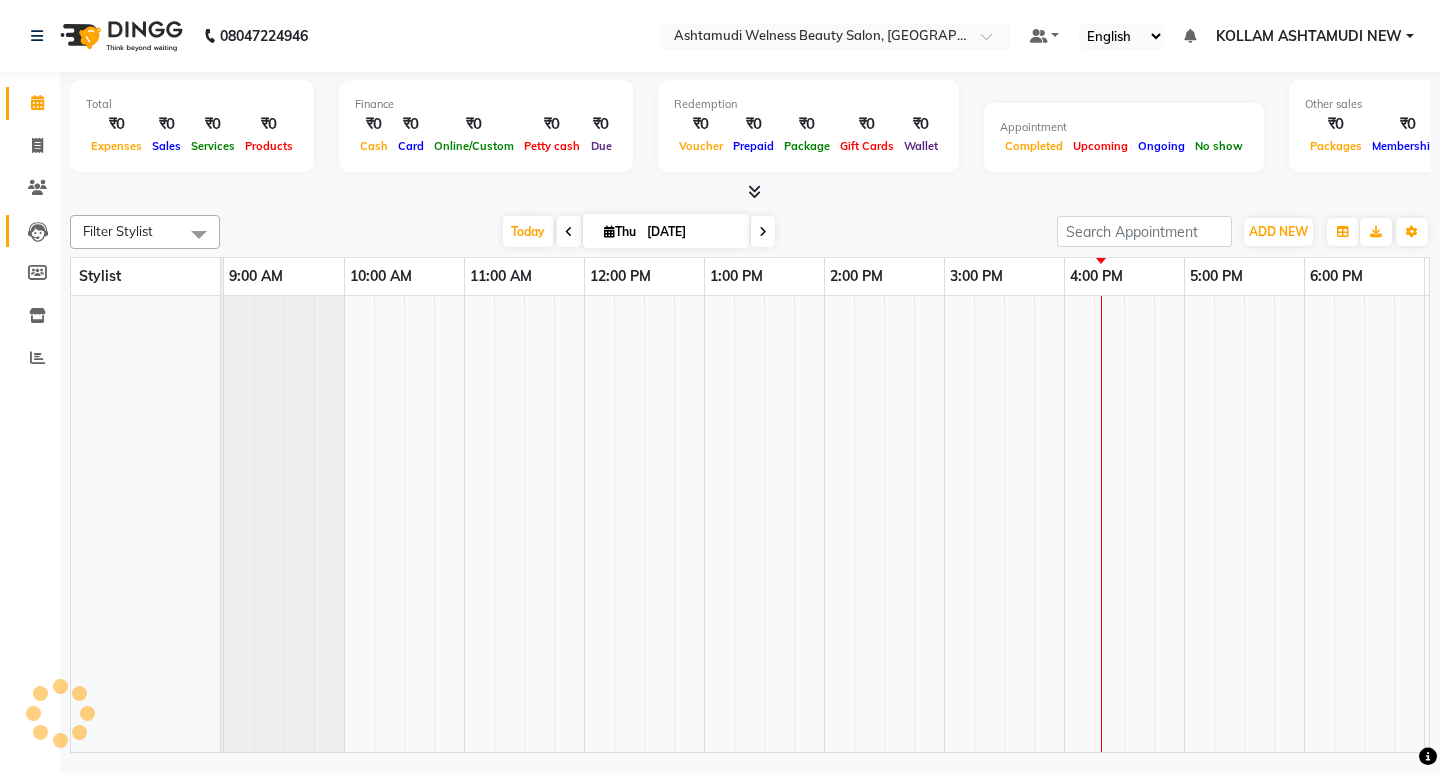 scroll, scrollTop: 0, scrollLeft: 235, axis: horizontal 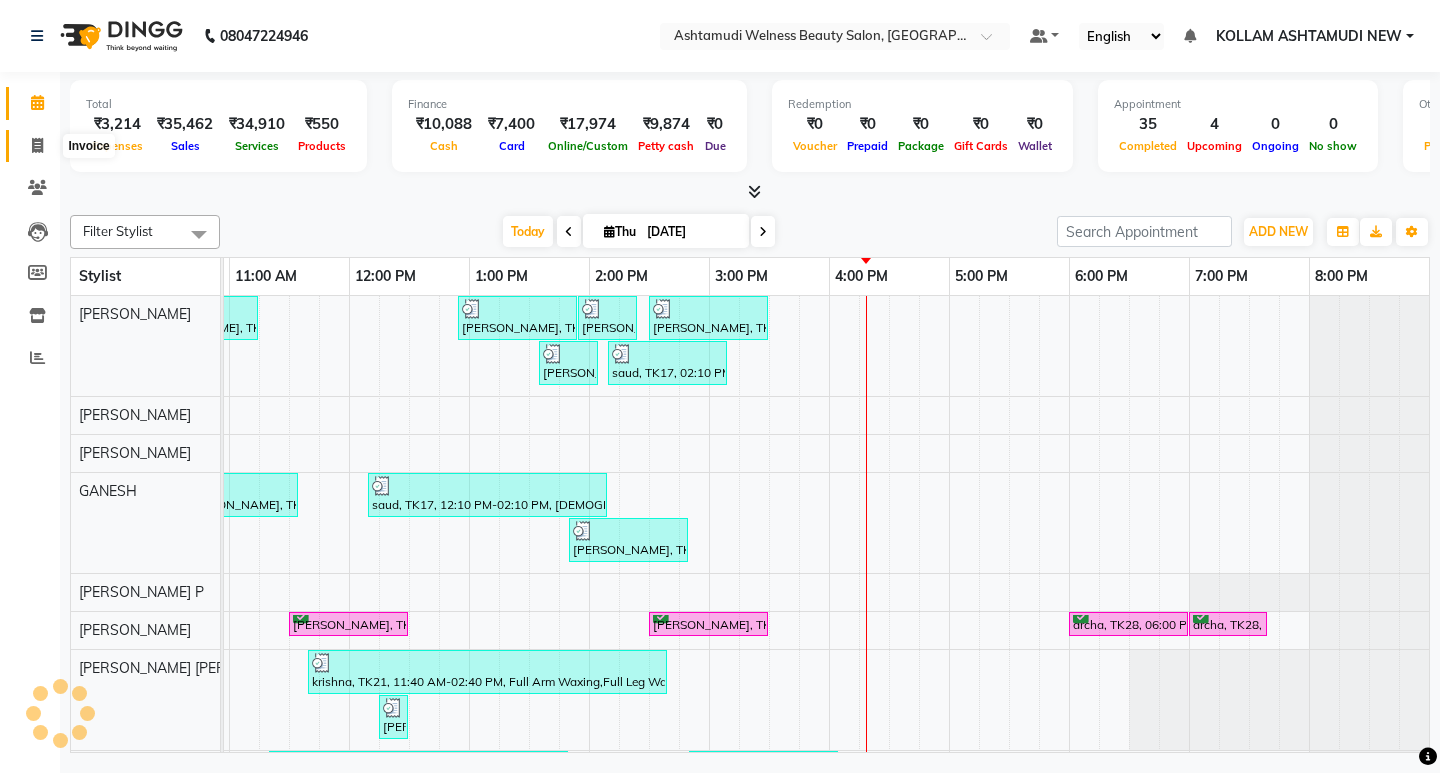 click 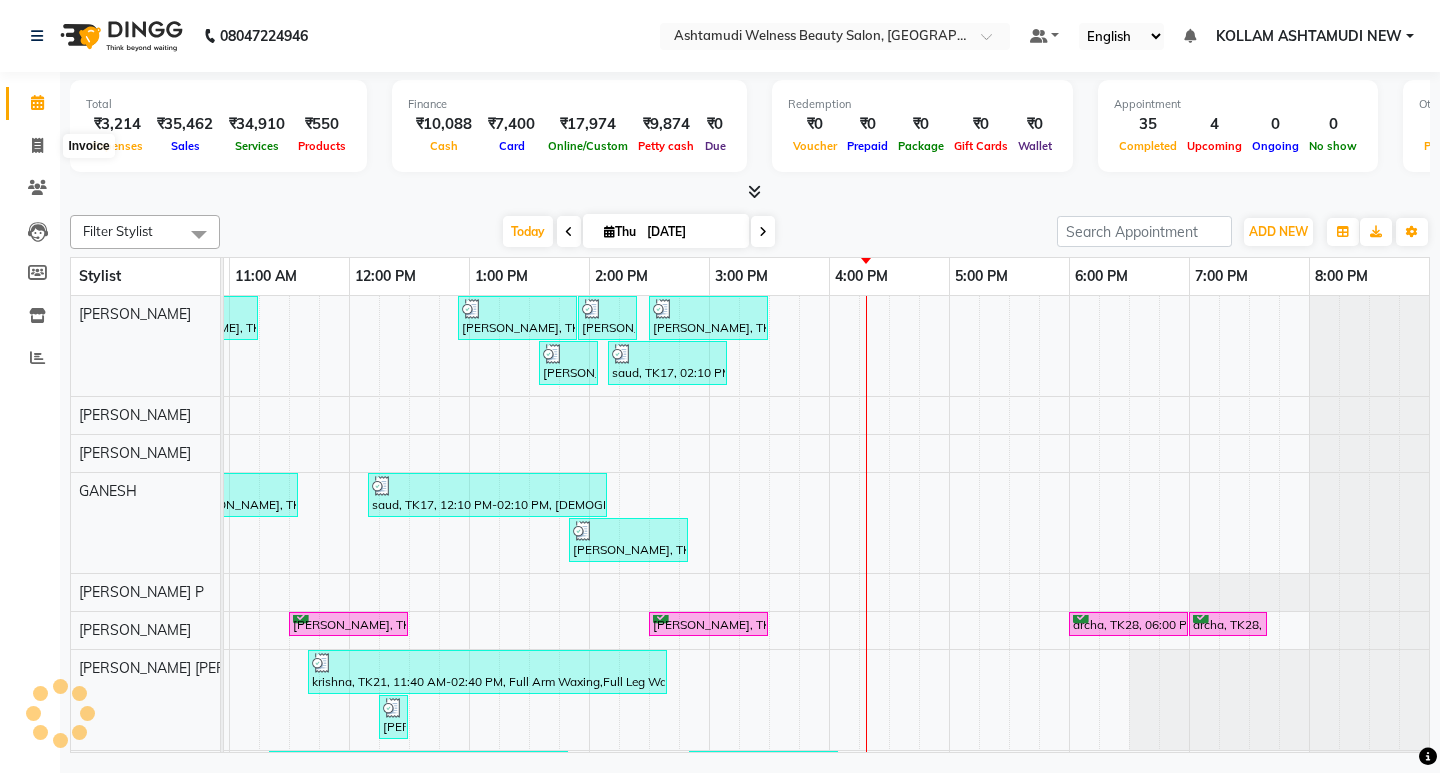 select on "4529" 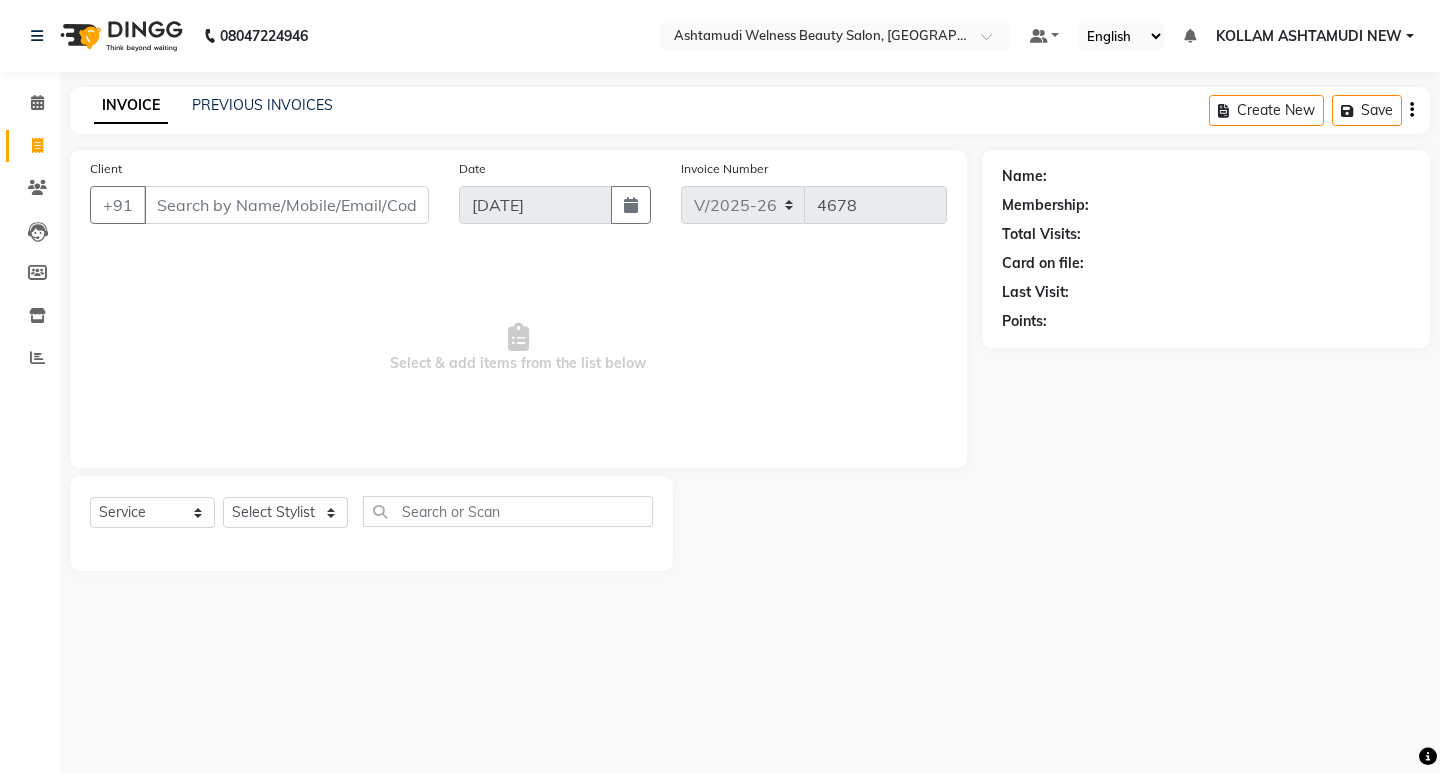 click on "Client" at bounding box center [286, 205] 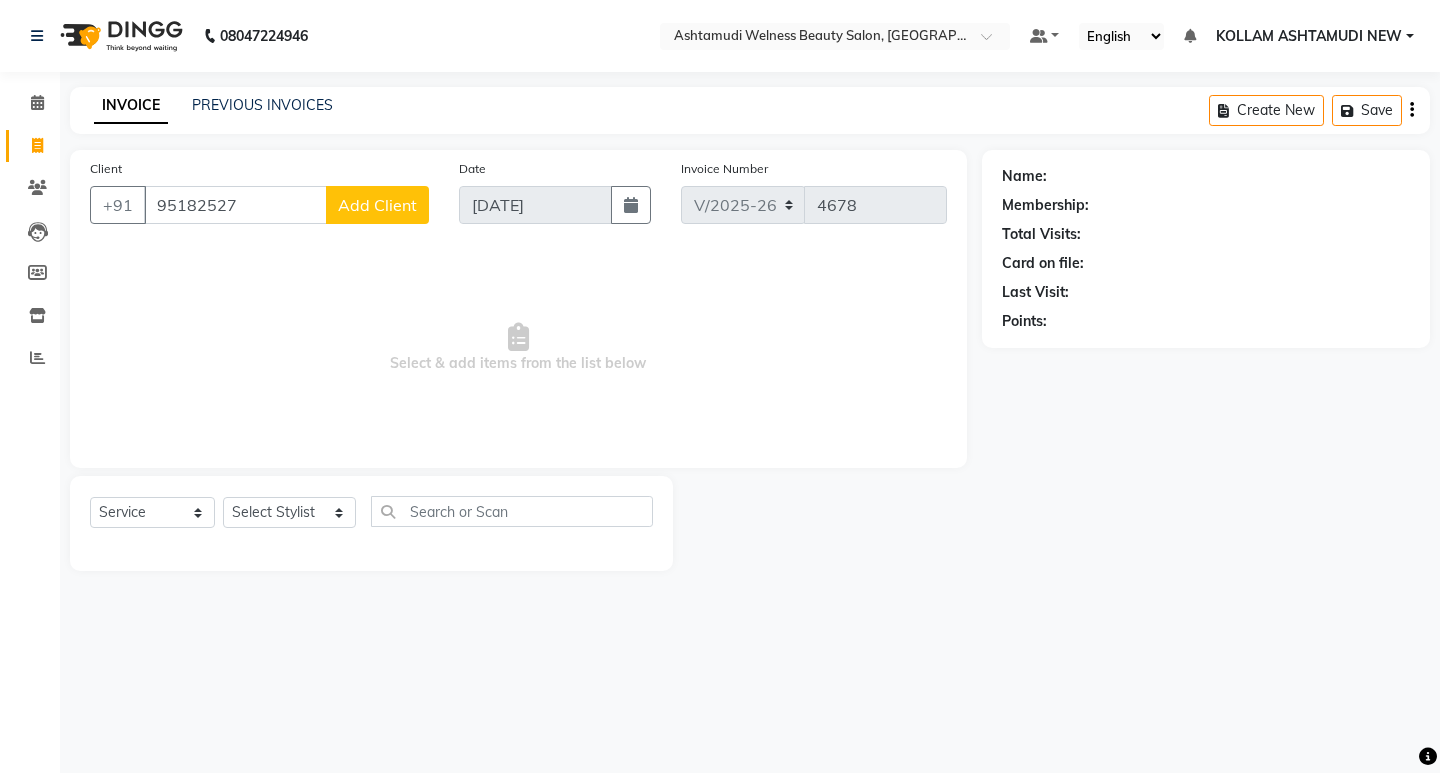 click on "95182527" at bounding box center (235, 205) 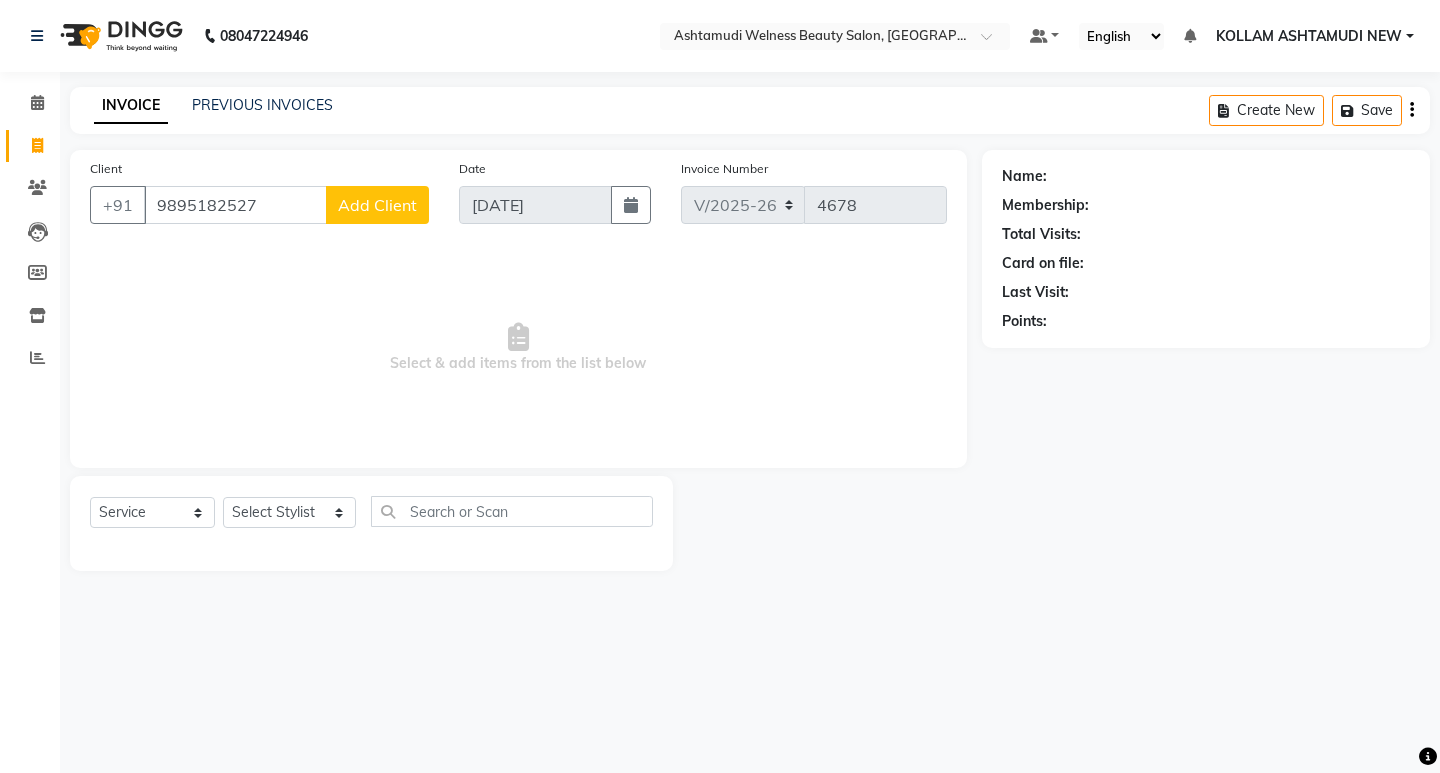 type on "9895182527" 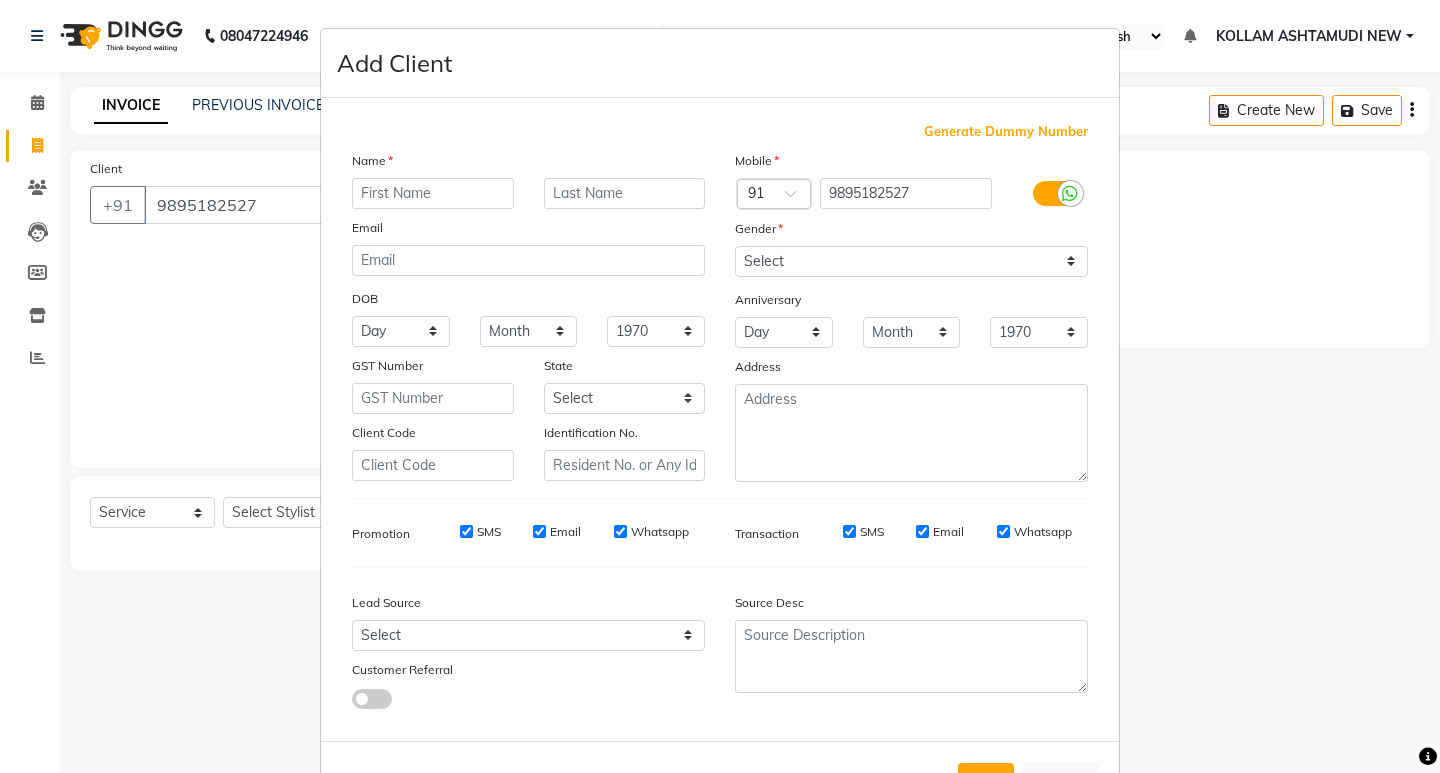 click at bounding box center (433, 193) 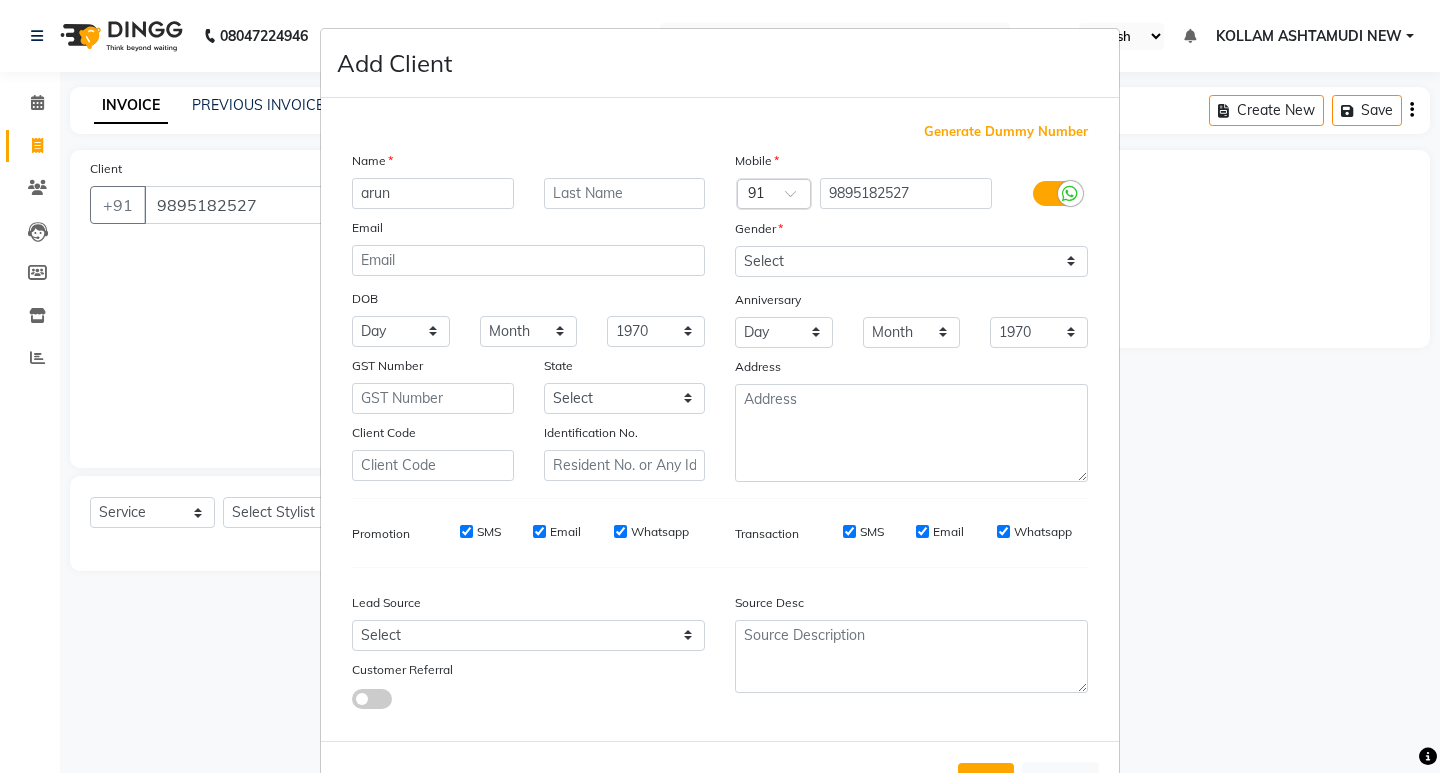 type on "arun" 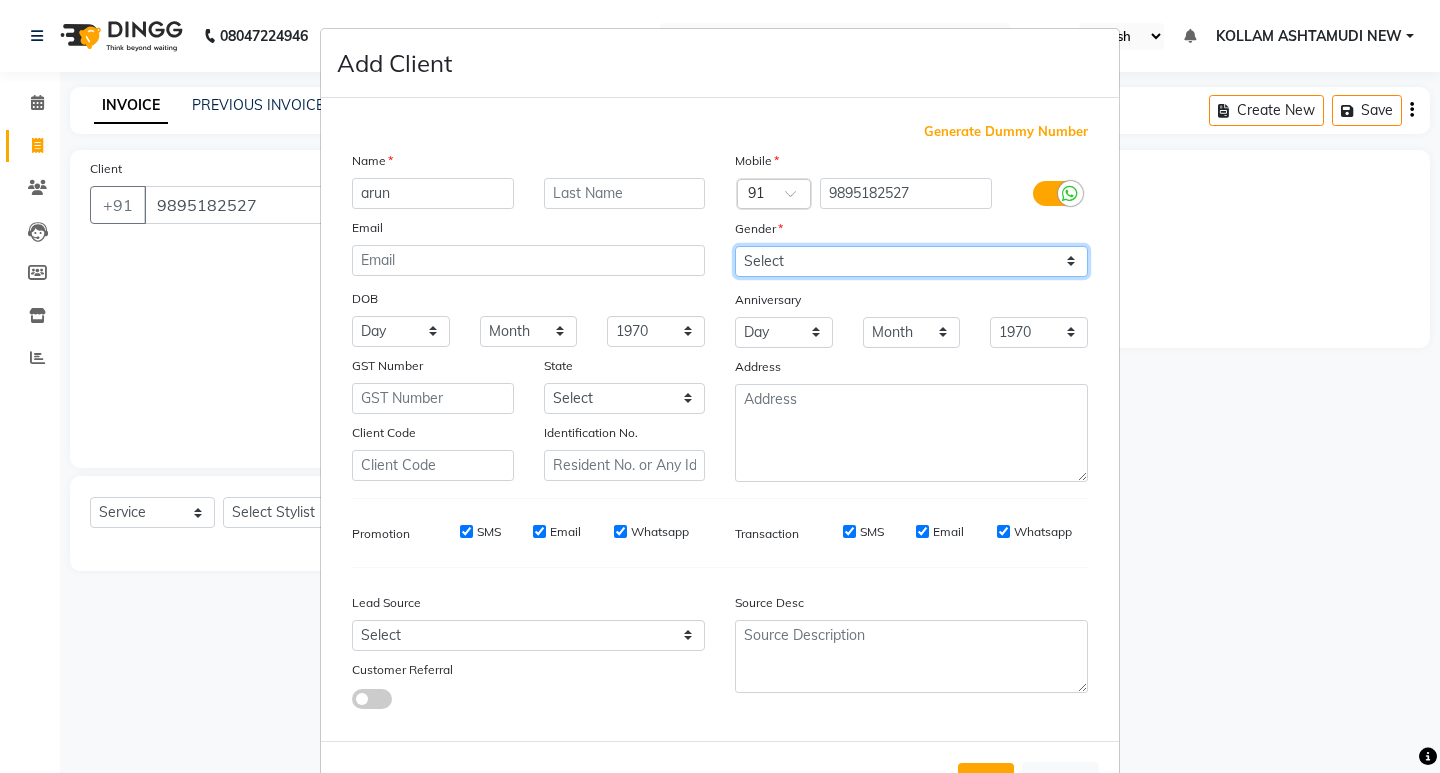 click on "Select [DEMOGRAPHIC_DATA] [DEMOGRAPHIC_DATA] Other Prefer Not To Say" at bounding box center (911, 261) 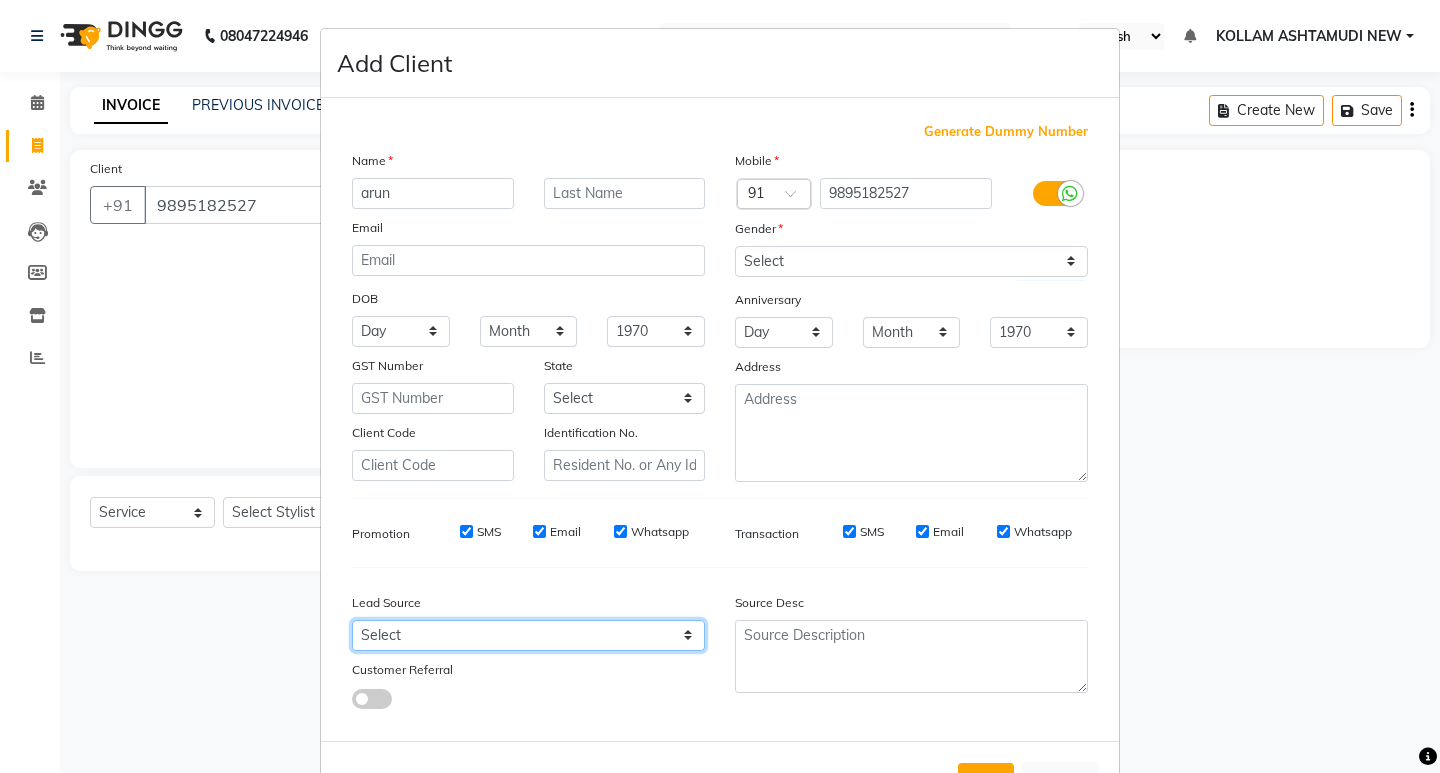 drag, startPoint x: 384, startPoint y: 634, endPoint x: 382, endPoint y: 624, distance: 10.198039 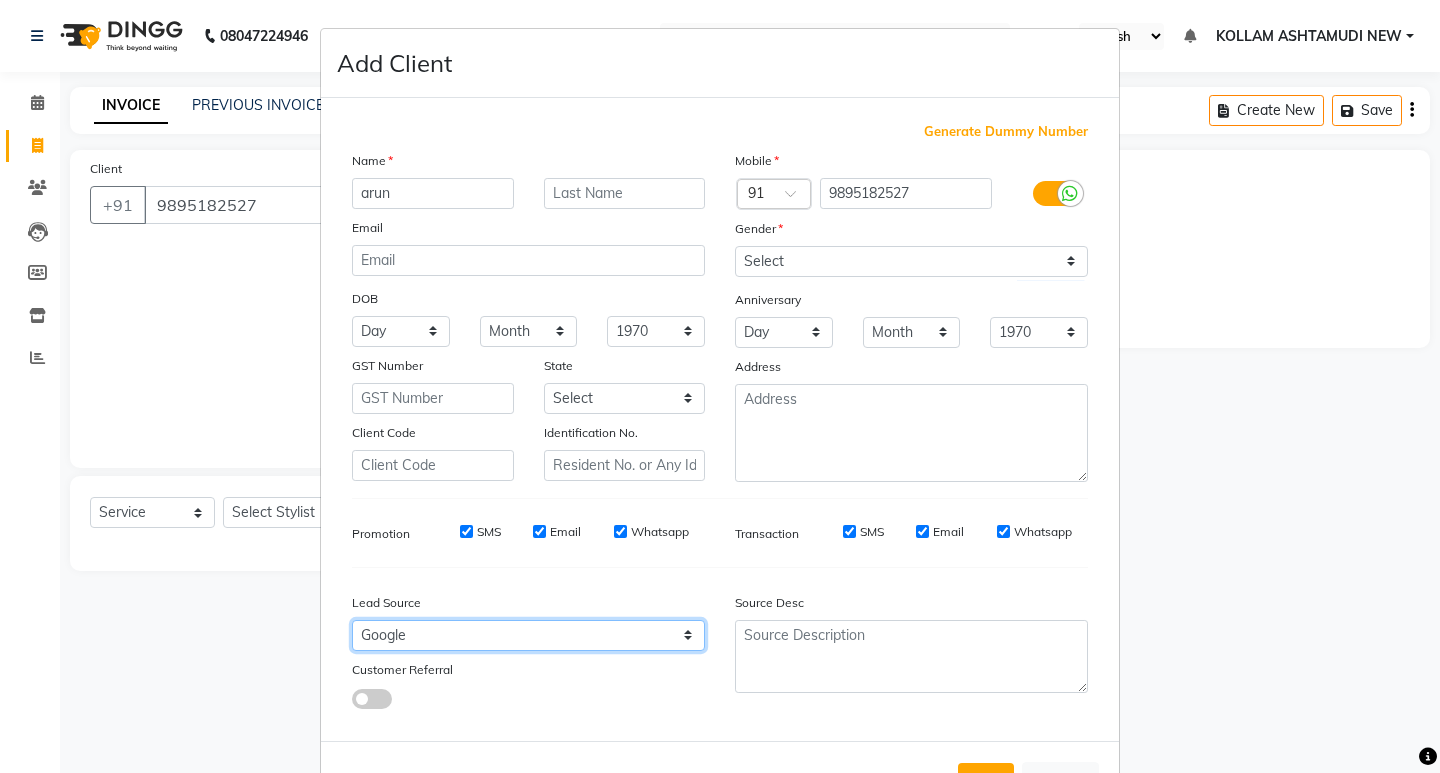 click on "Select Walk-in Referral Internet Friend Word of Mouth Advertisement Facebook JustDial Google Other Instagram  YouTube  WhatsApp" at bounding box center (528, 635) 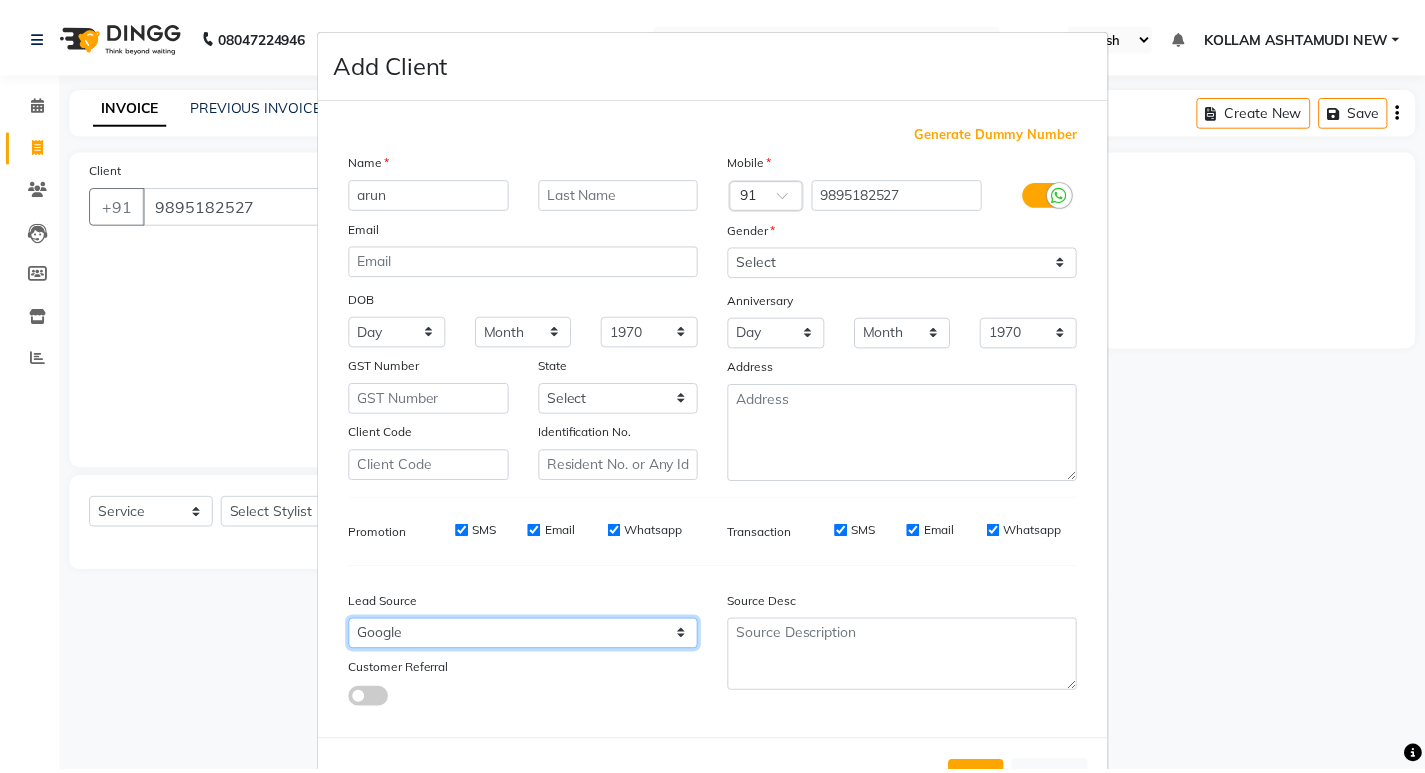 scroll, scrollTop: 76, scrollLeft: 0, axis: vertical 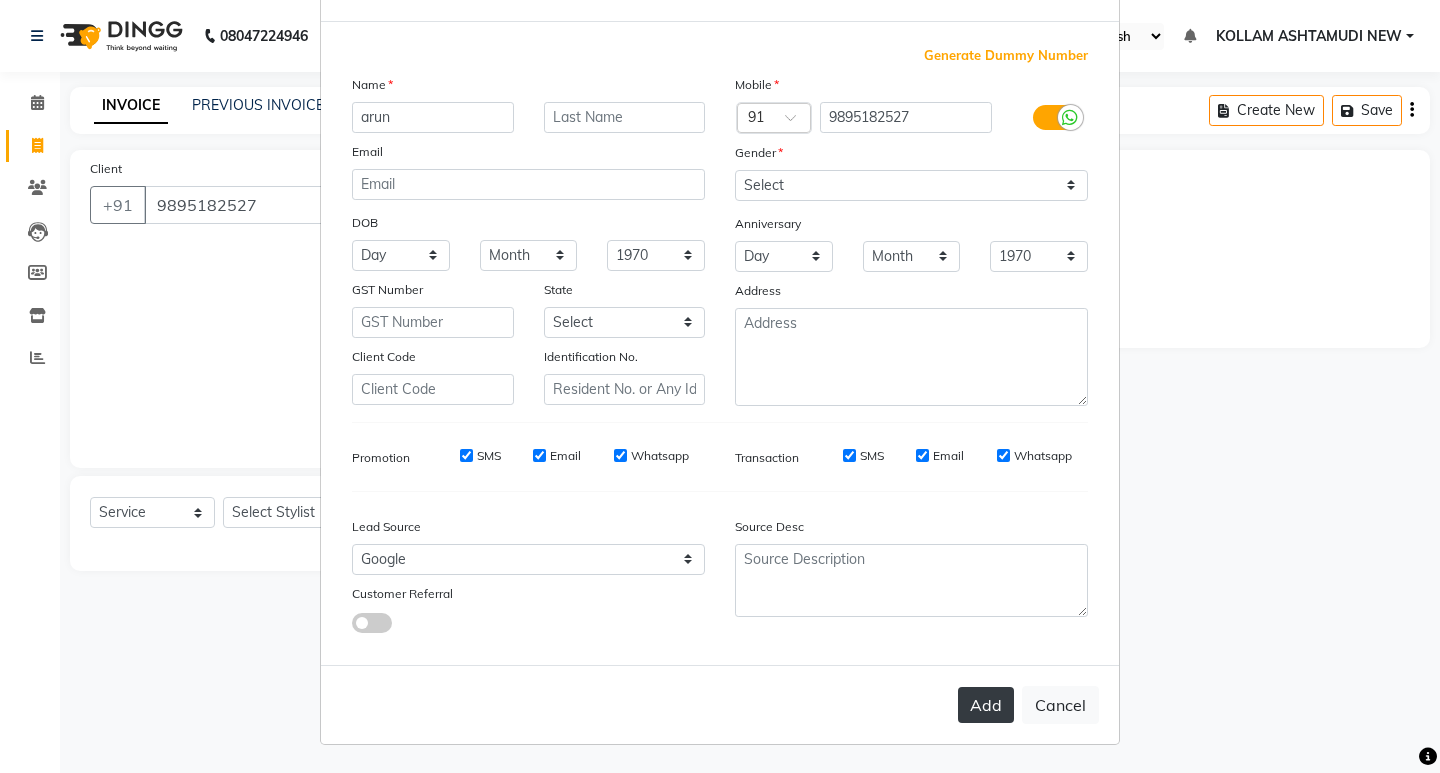 click on "Add" at bounding box center [986, 705] 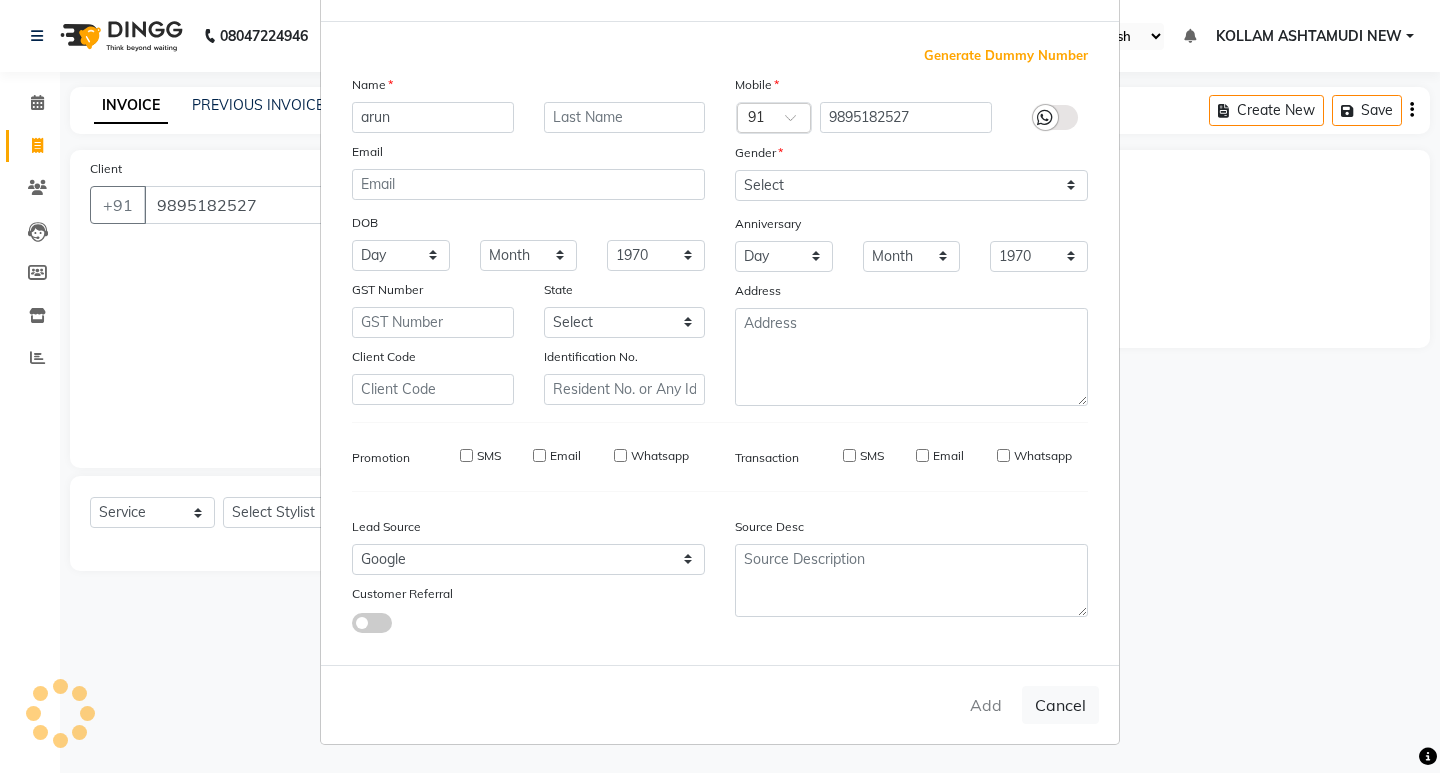 type 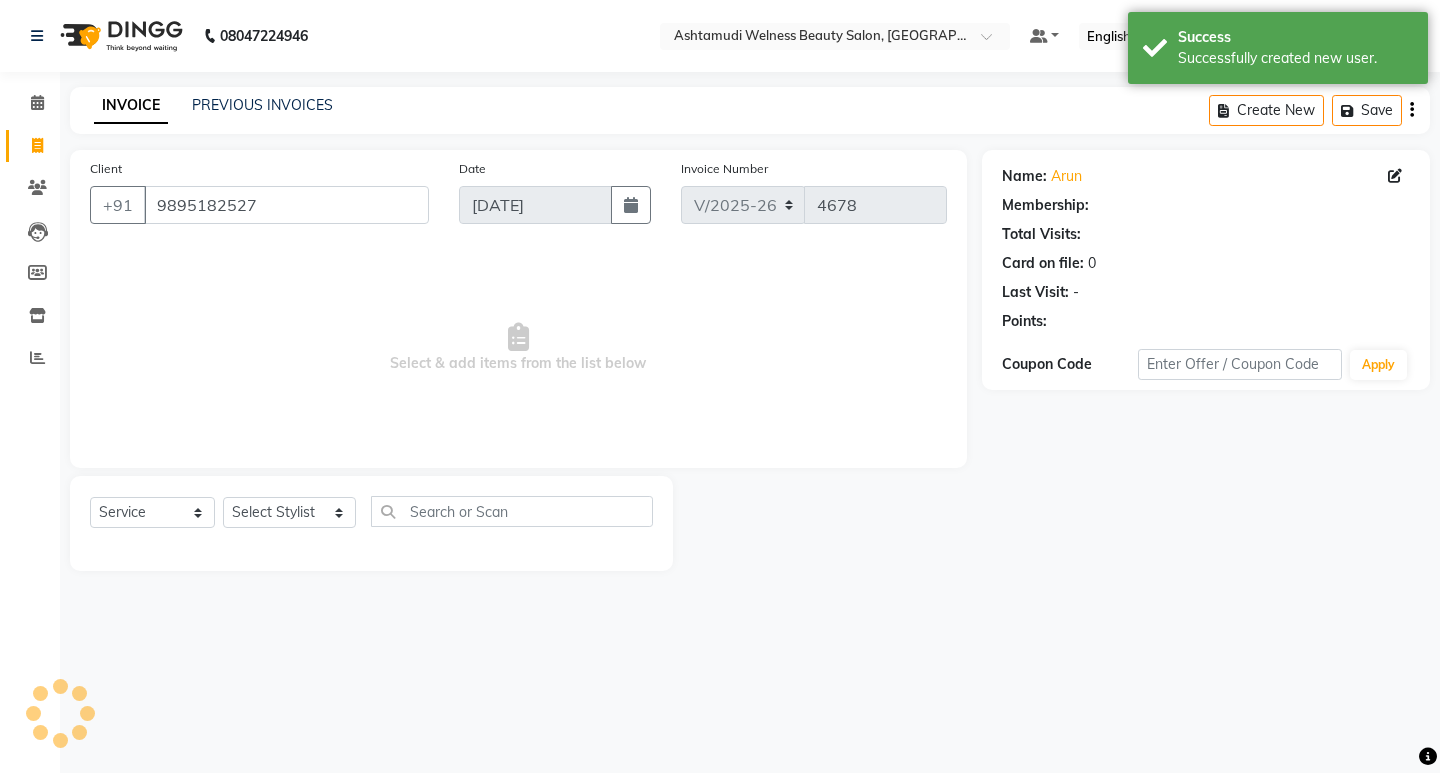 select on "1: Object" 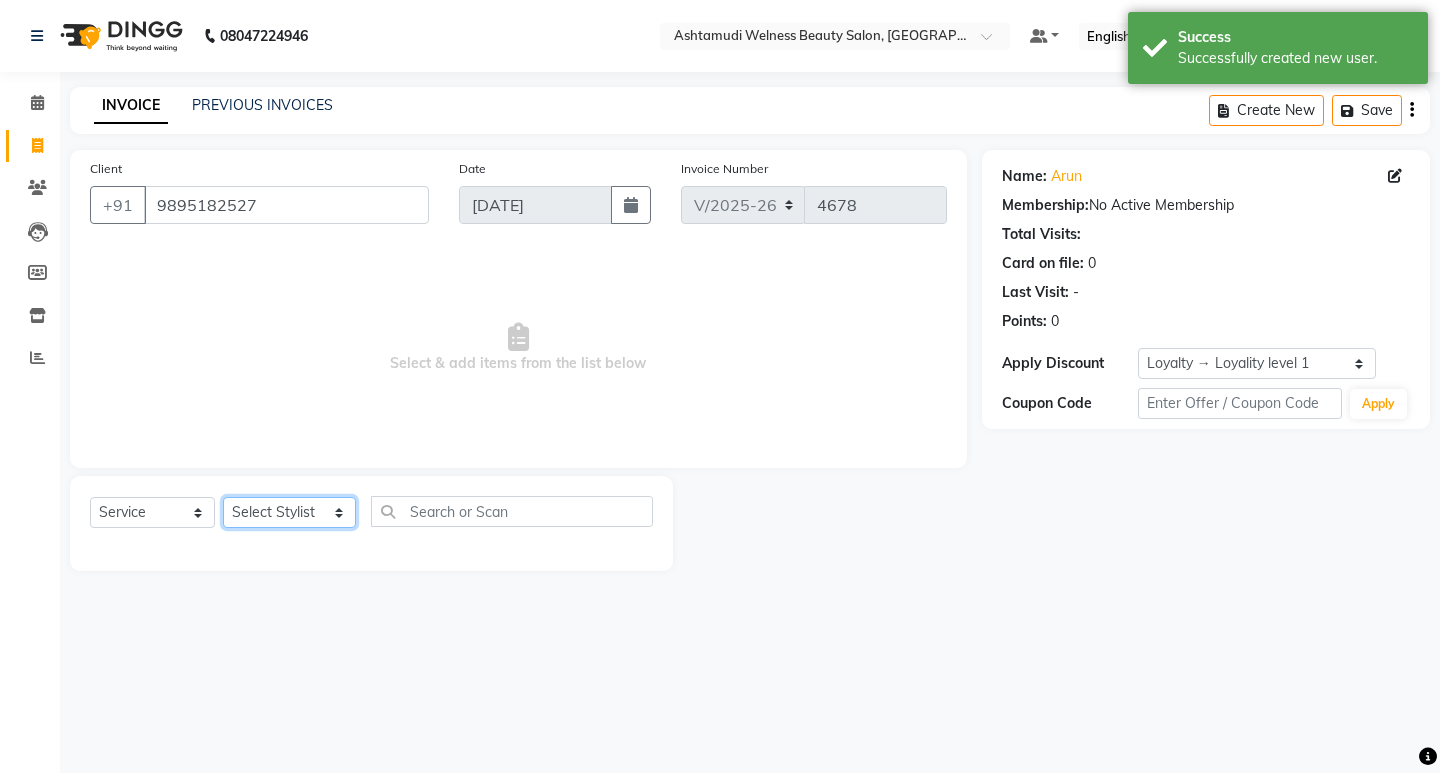 click on "Select Stylist [PERSON_NAME] Admin [PERSON_NAME]  [PERSON_NAME] [PERSON_NAME] [PERSON_NAME]  M [PERSON_NAME]  [PERSON_NAME]  P [PERSON_NAME] ASHTAMUDI KOLLAM ASHTAMUDI NEW  [PERSON_NAME] [PERSON_NAME] [PERSON_NAME]  [PERSON_NAME] [PERSON_NAME] [PERSON_NAME] [PERSON_NAME] [PERSON_NAME] M [PERSON_NAME] SARIGA [PERSON_NAME] [PERSON_NAME] [PERSON_NAME] [PERSON_NAME] [PERSON_NAME] S" 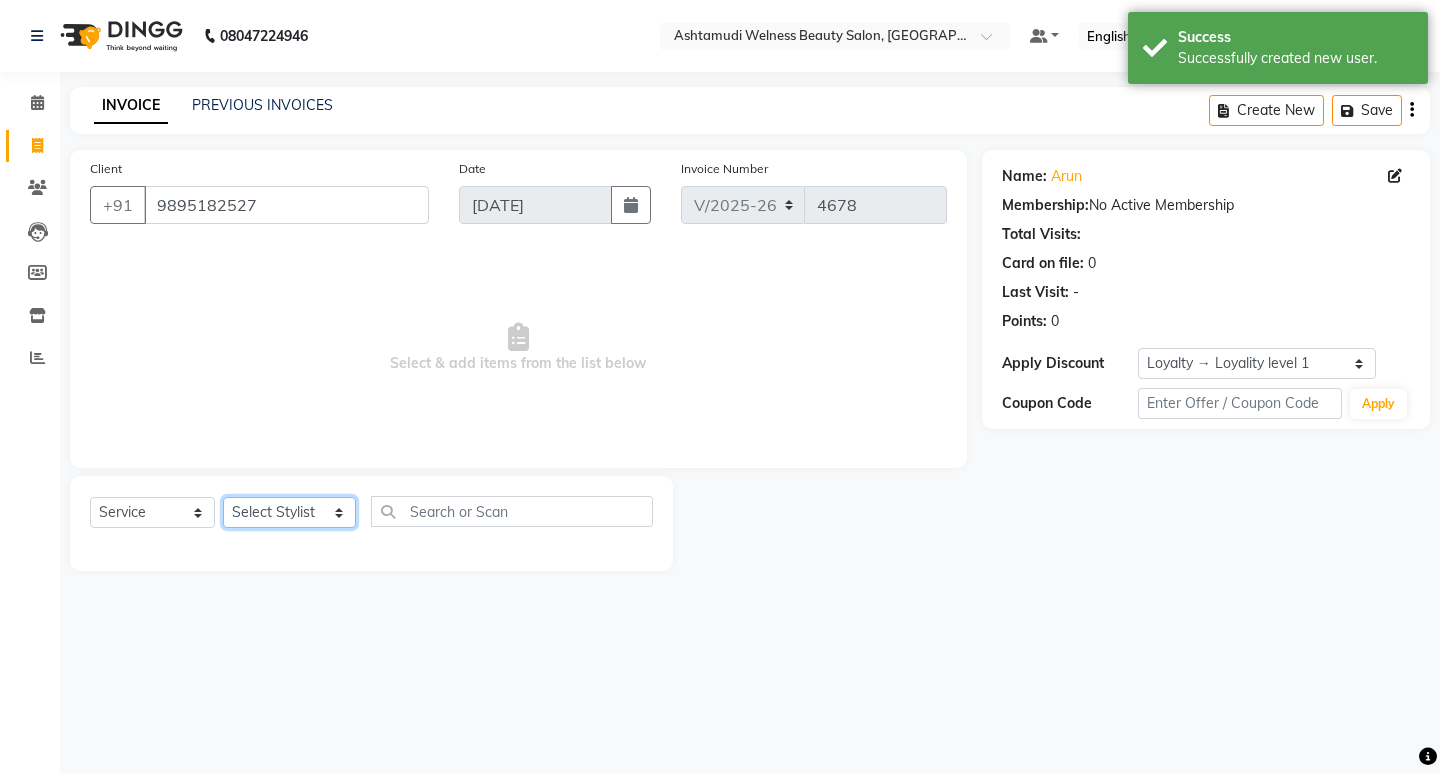 select on "30859" 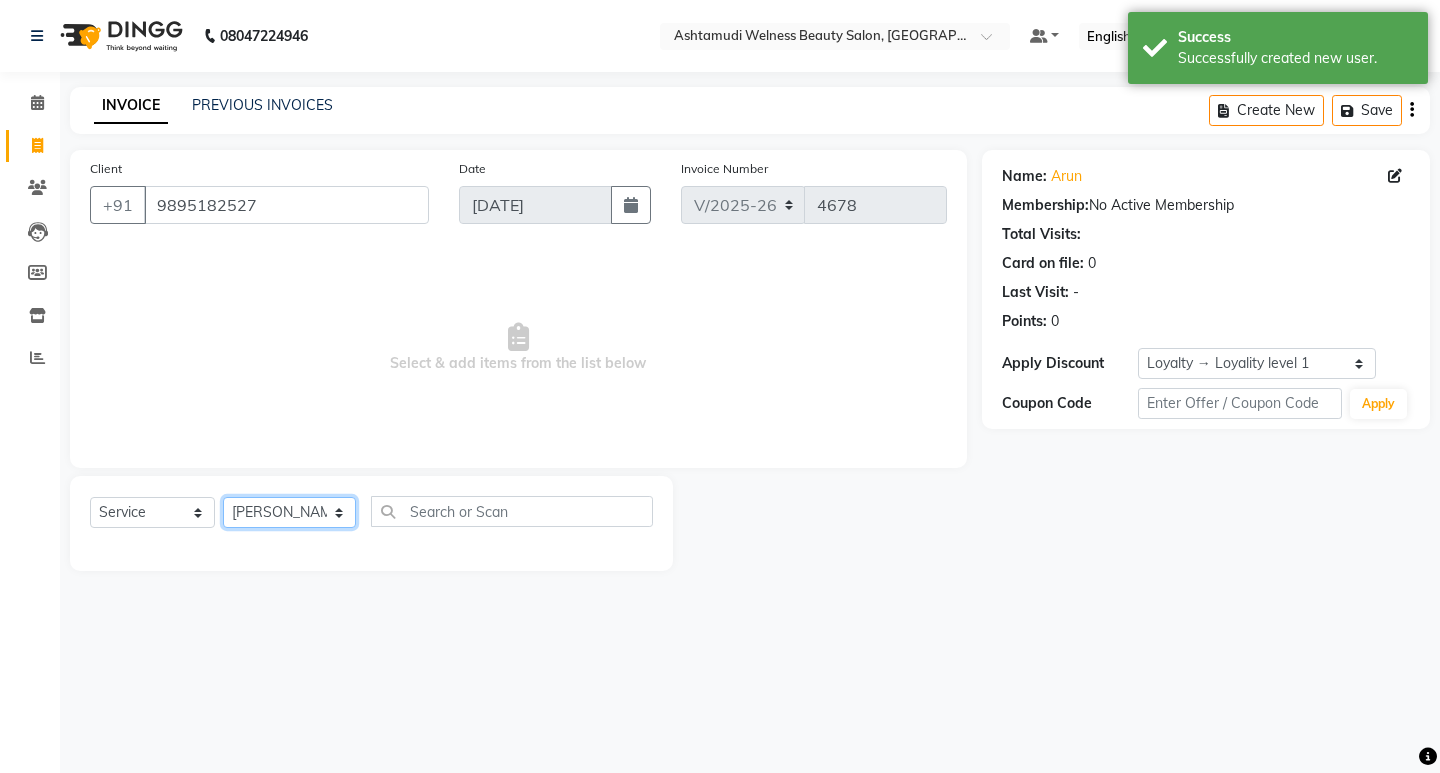 click on "Select Stylist [PERSON_NAME] Admin [PERSON_NAME]  [PERSON_NAME] [PERSON_NAME] [PERSON_NAME]  M [PERSON_NAME]  [PERSON_NAME]  P [PERSON_NAME] ASHTAMUDI KOLLAM ASHTAMUDI NEW  [PERSON_NAME] [PERSON_NAME] [PERSON_NAME]  [PERSON_NAME] [PERSON_NAME] [PERSON_NAME] [PERSON_NAME] [PERSON_NAME] M [PERSON_NAME] SARIGA [PERSON_NAME] [PERSON_NAME] [PERSON_NAME] [PERSON_NAME] [PERSON_NAME] S" 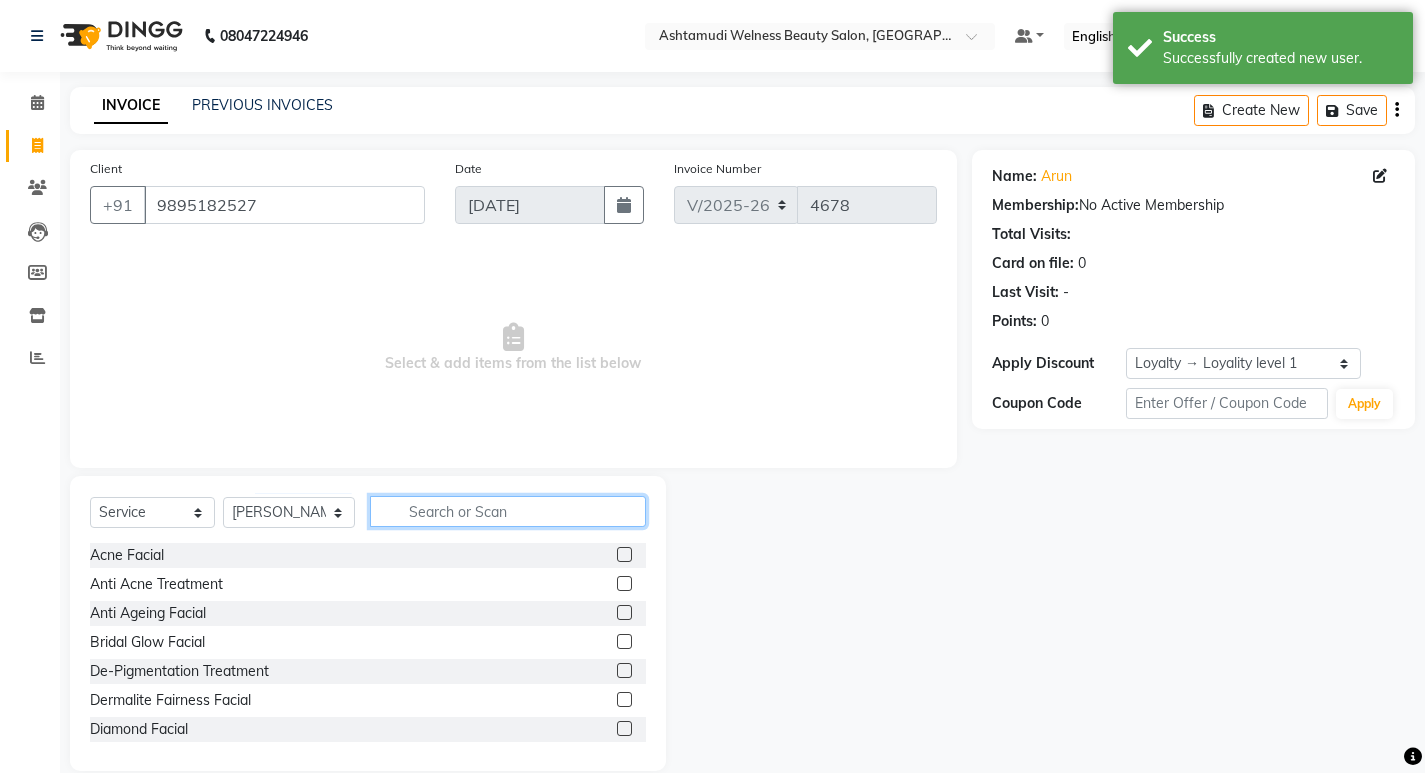 click 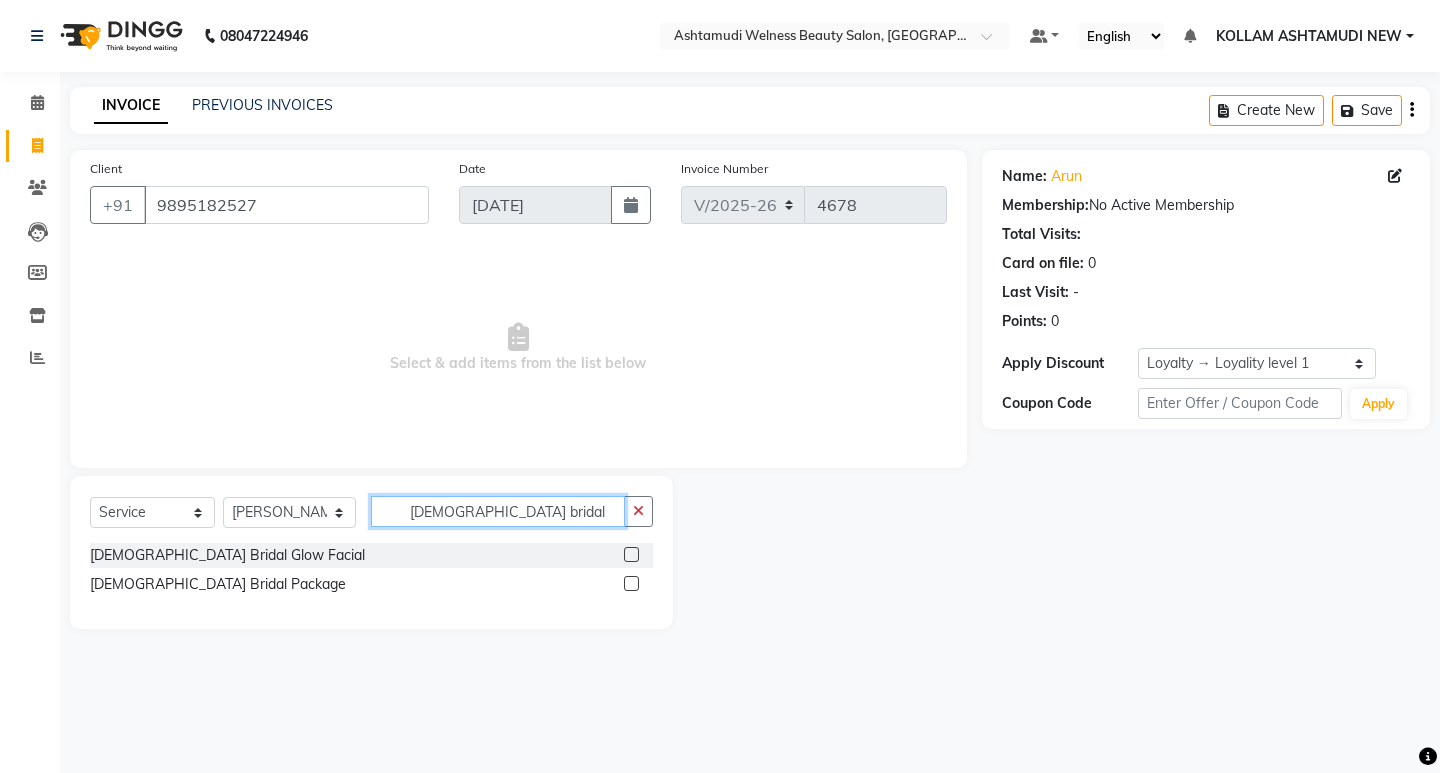 type on "gents bridal" 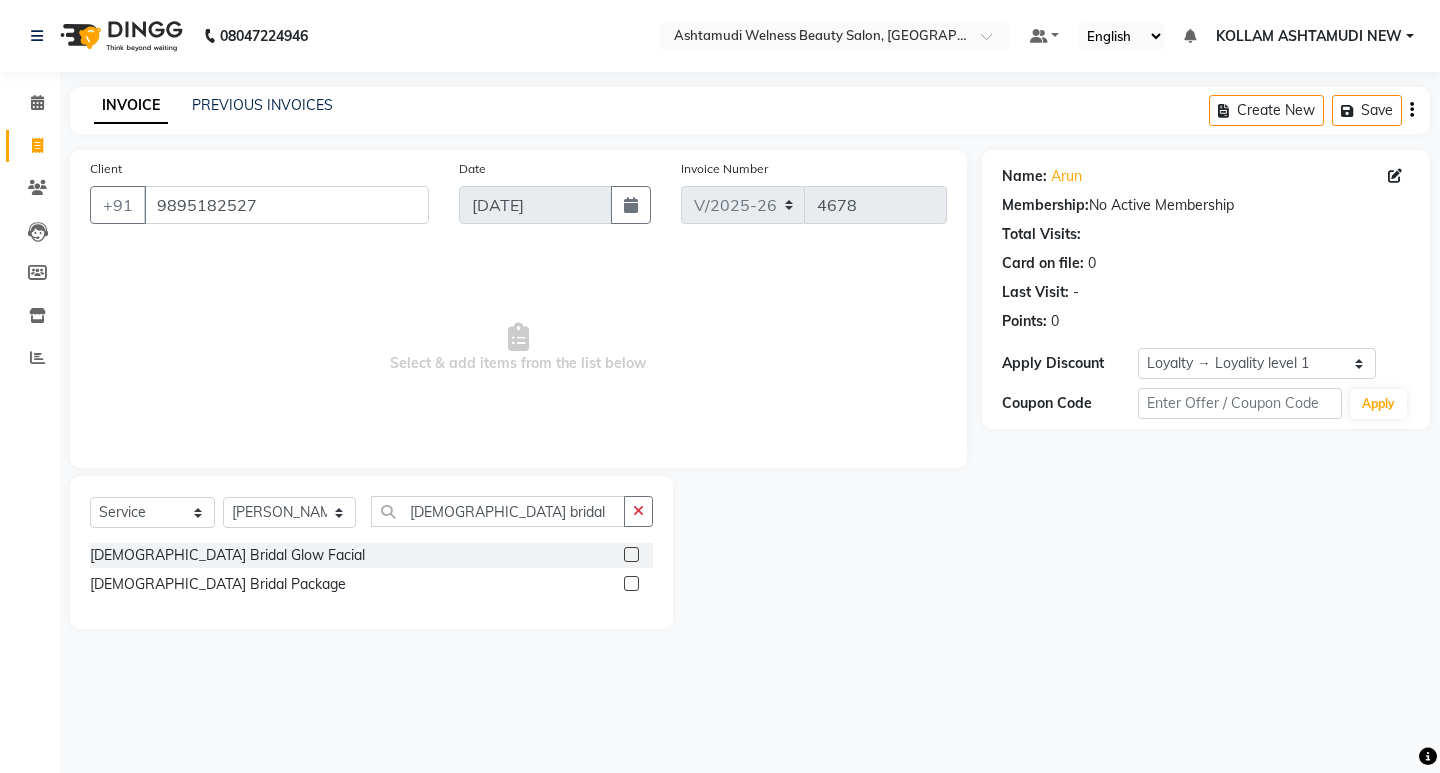 click 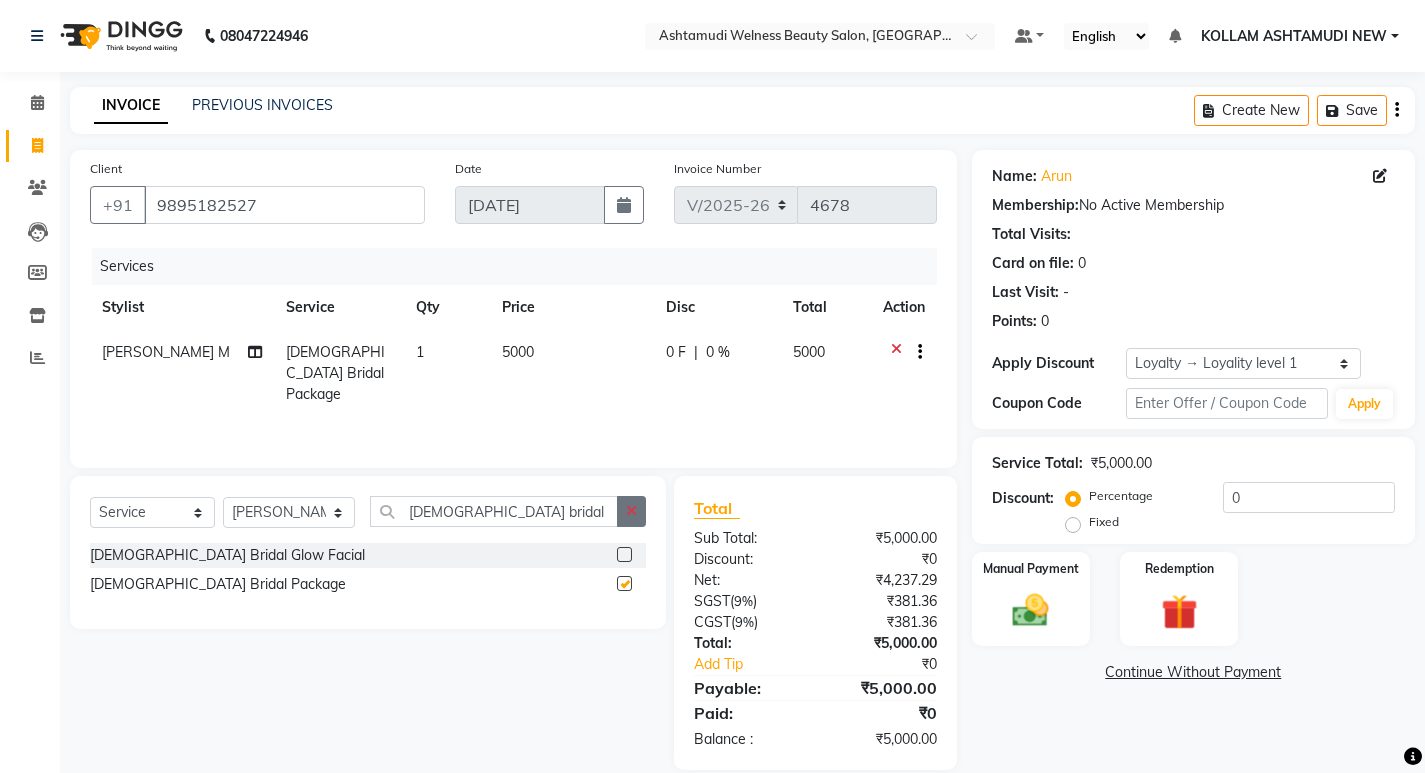 checkbox on "false" 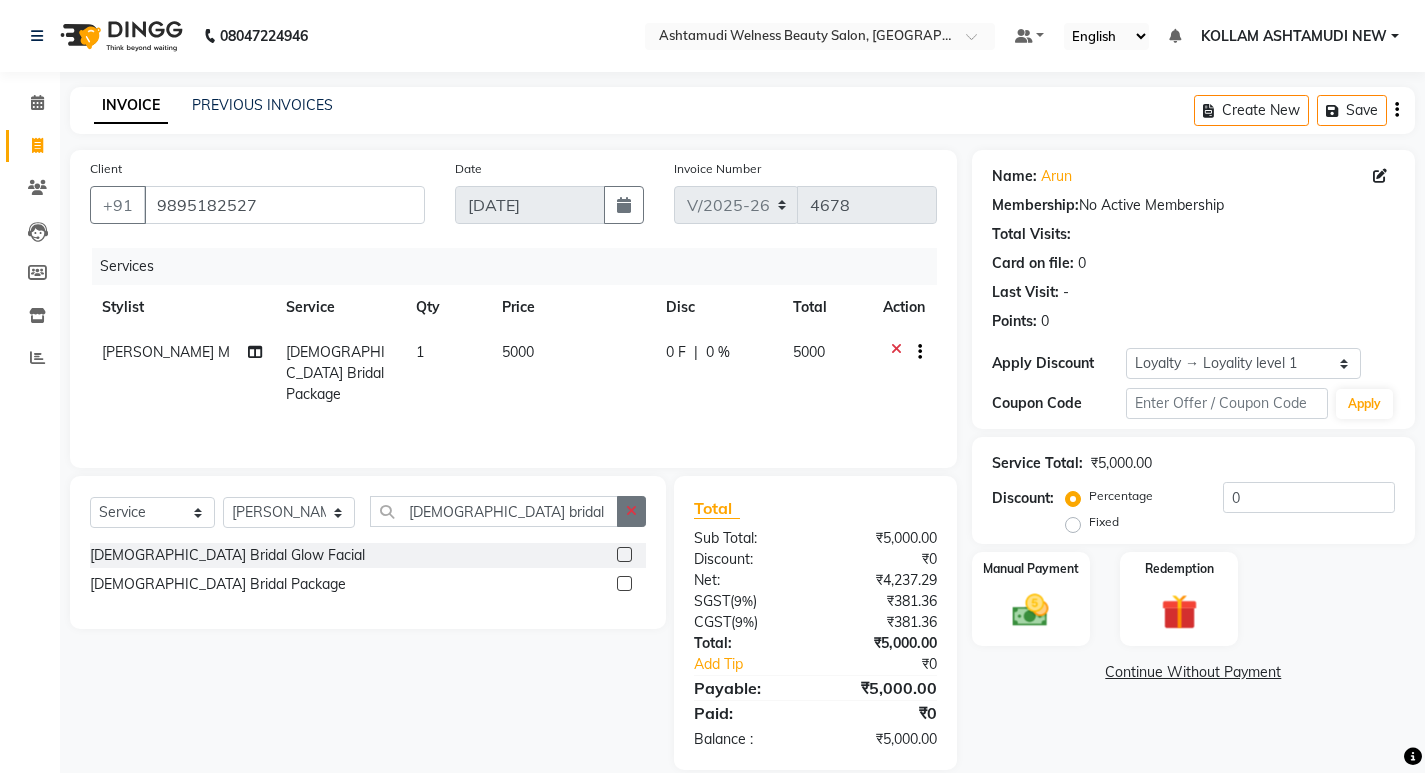 click 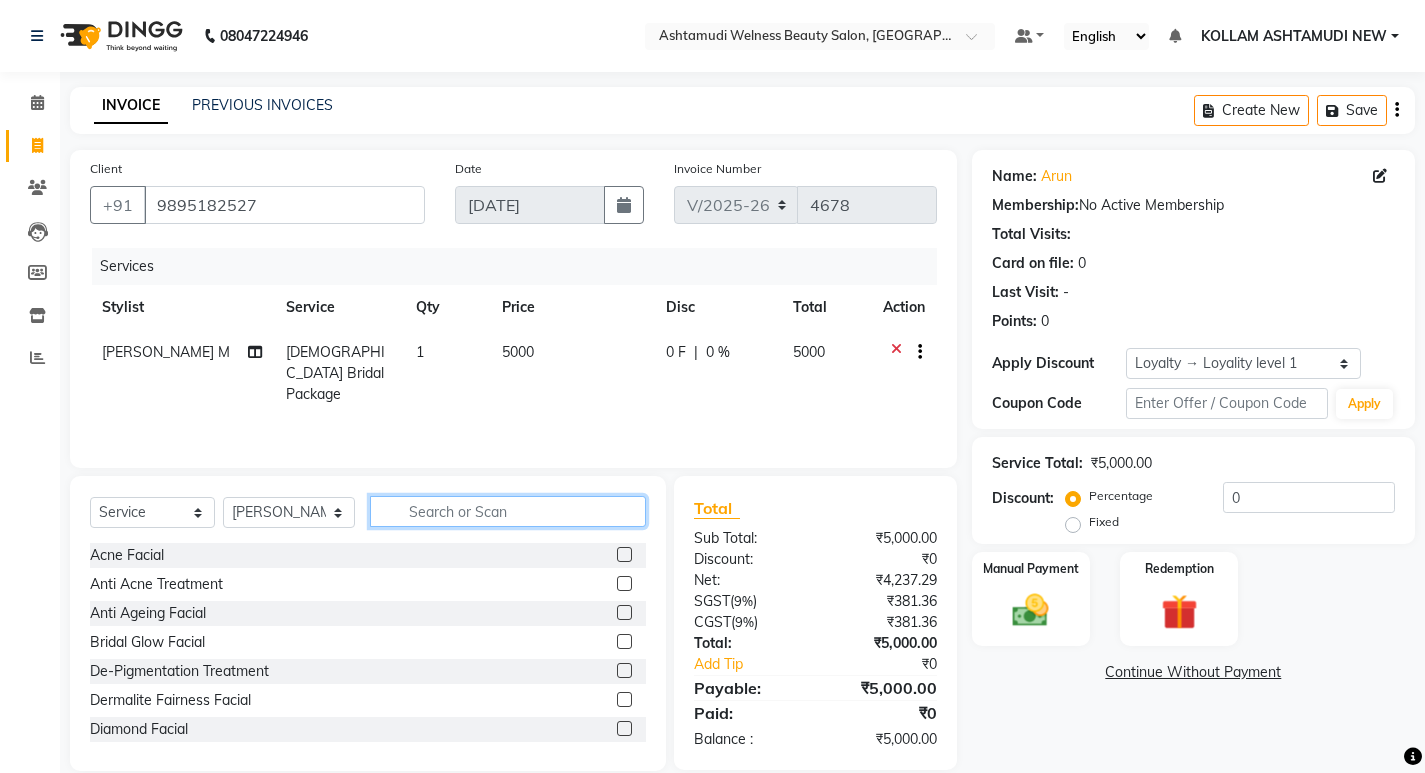 click 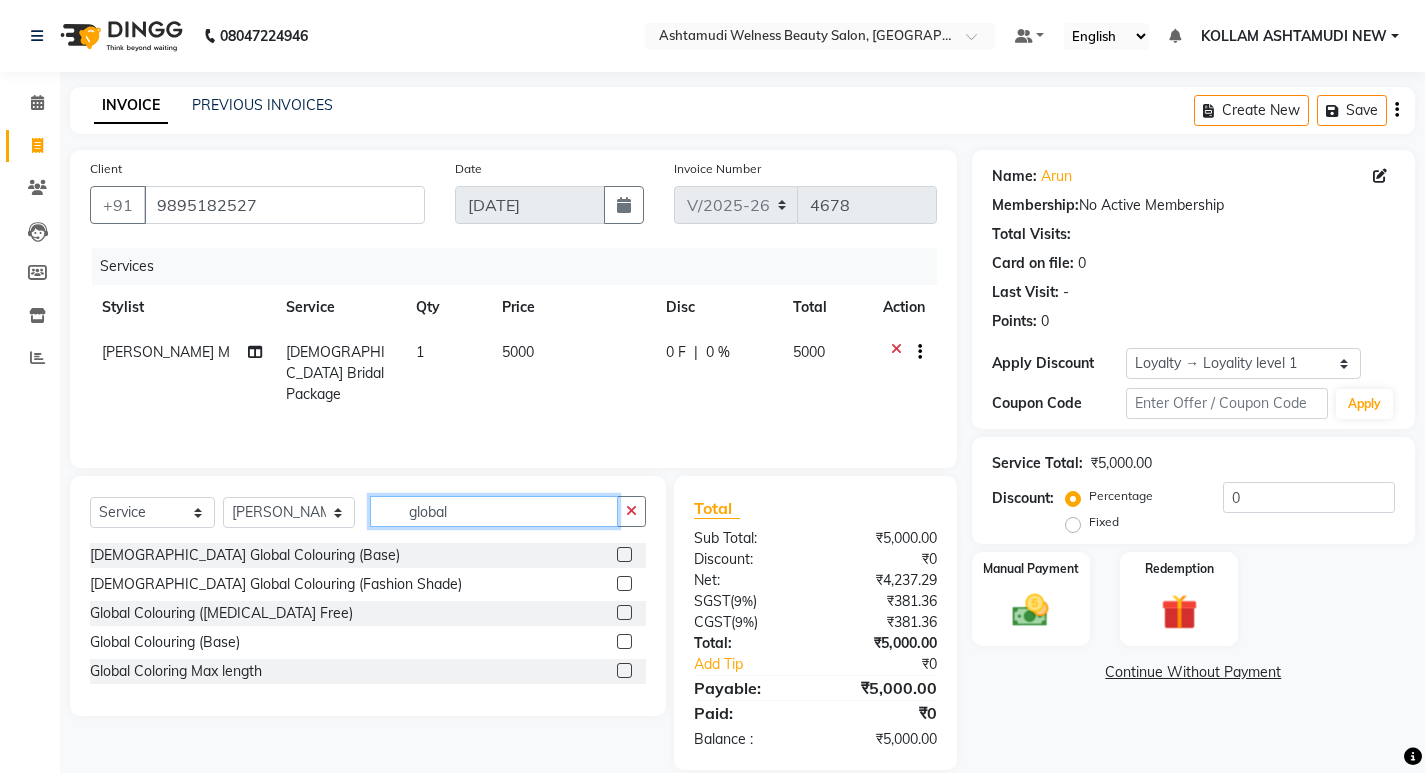 type on "global" 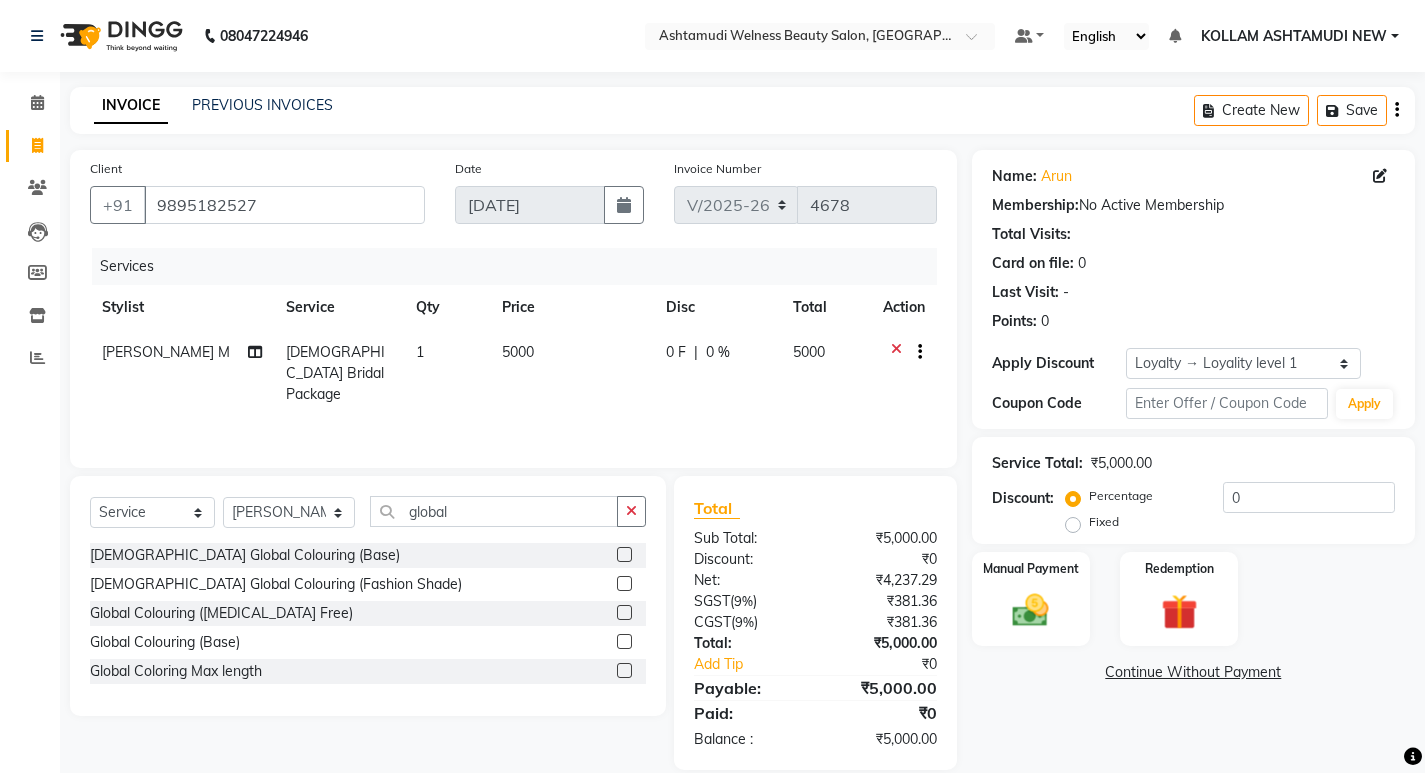 click 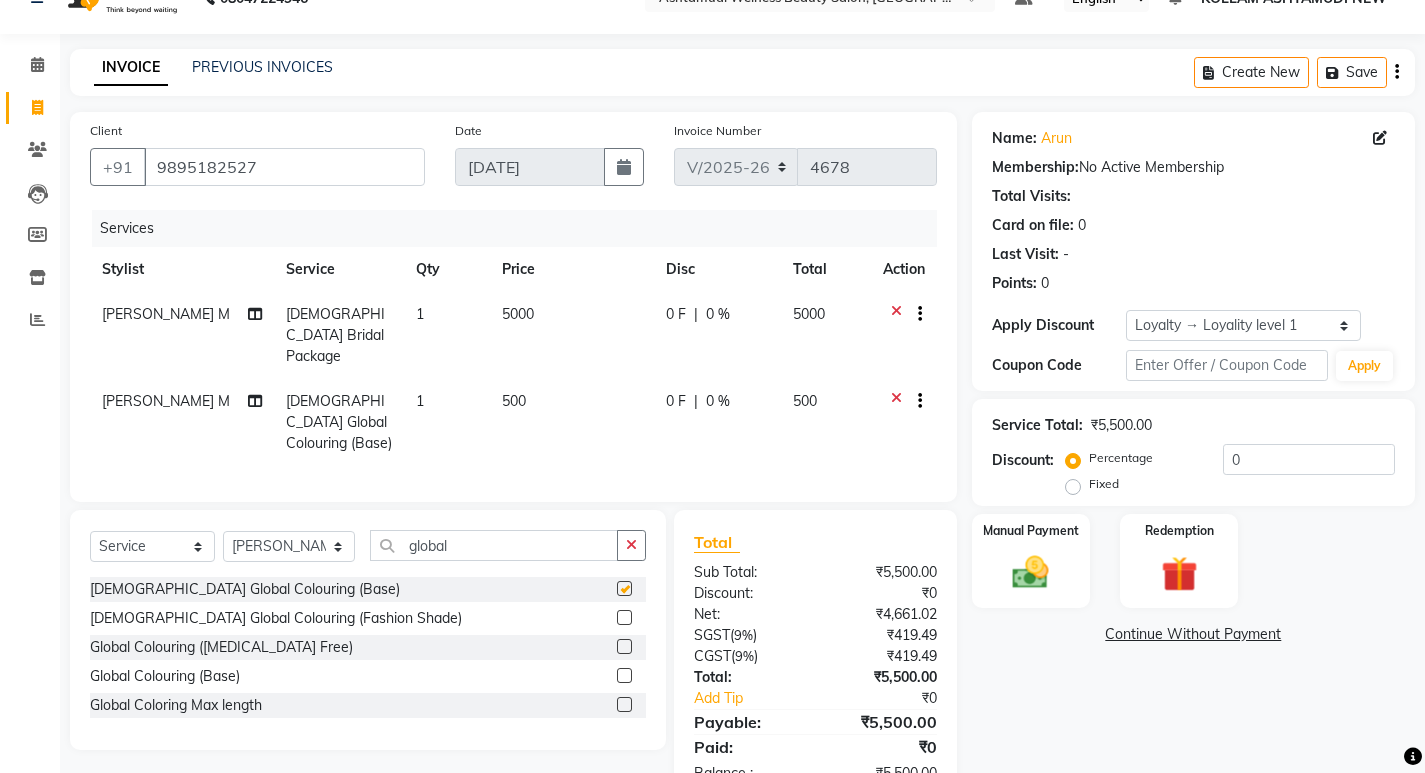 checkbox on "false" 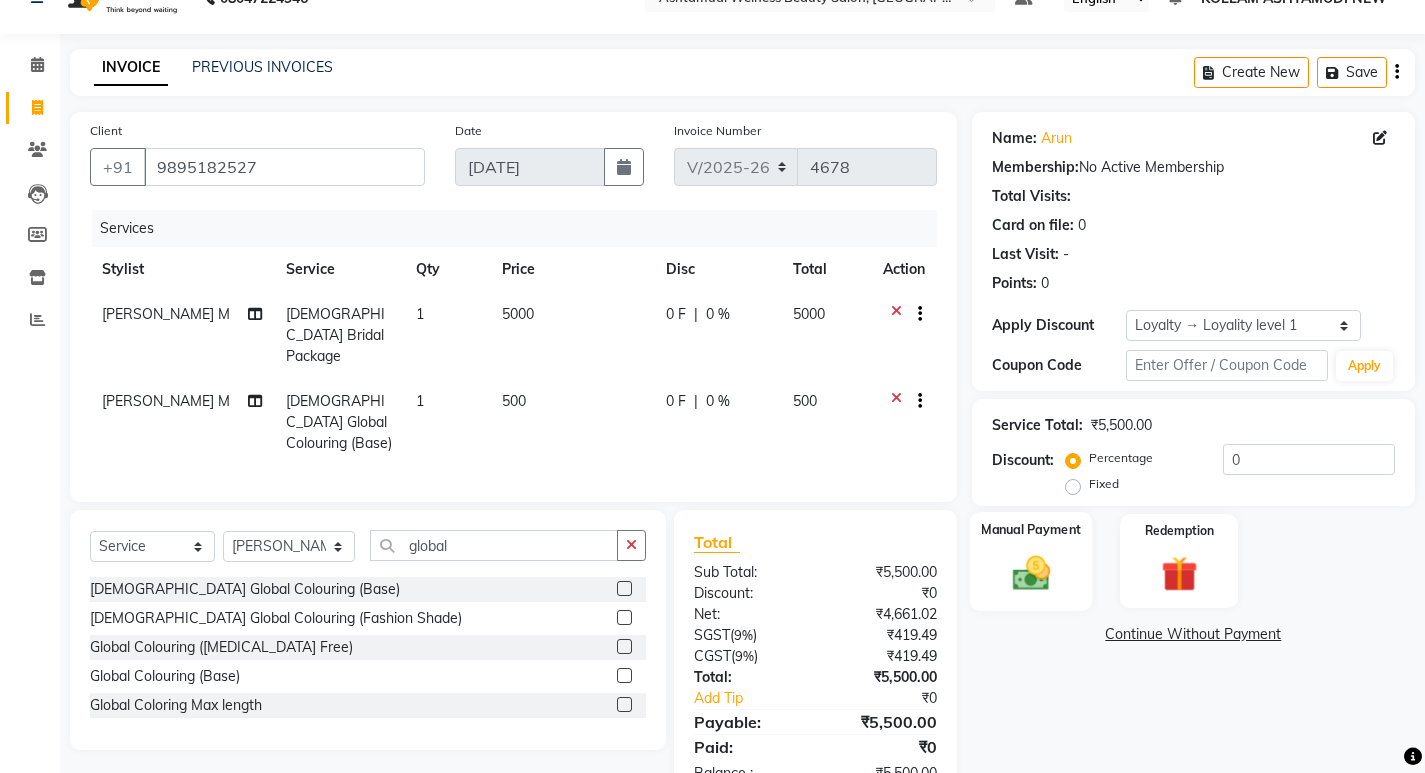 scroll, scrollTop: 72, scrollLeft: 0, axis: vertical 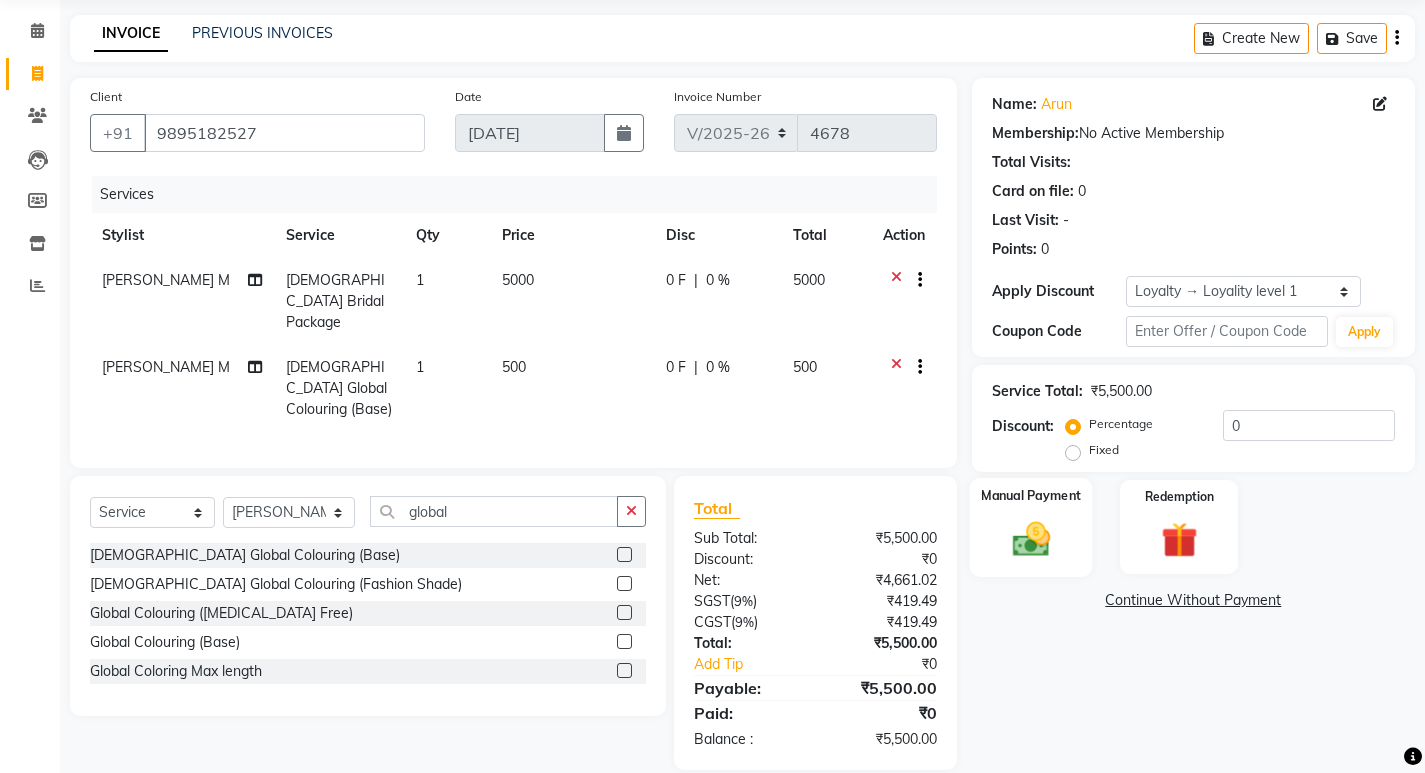 click 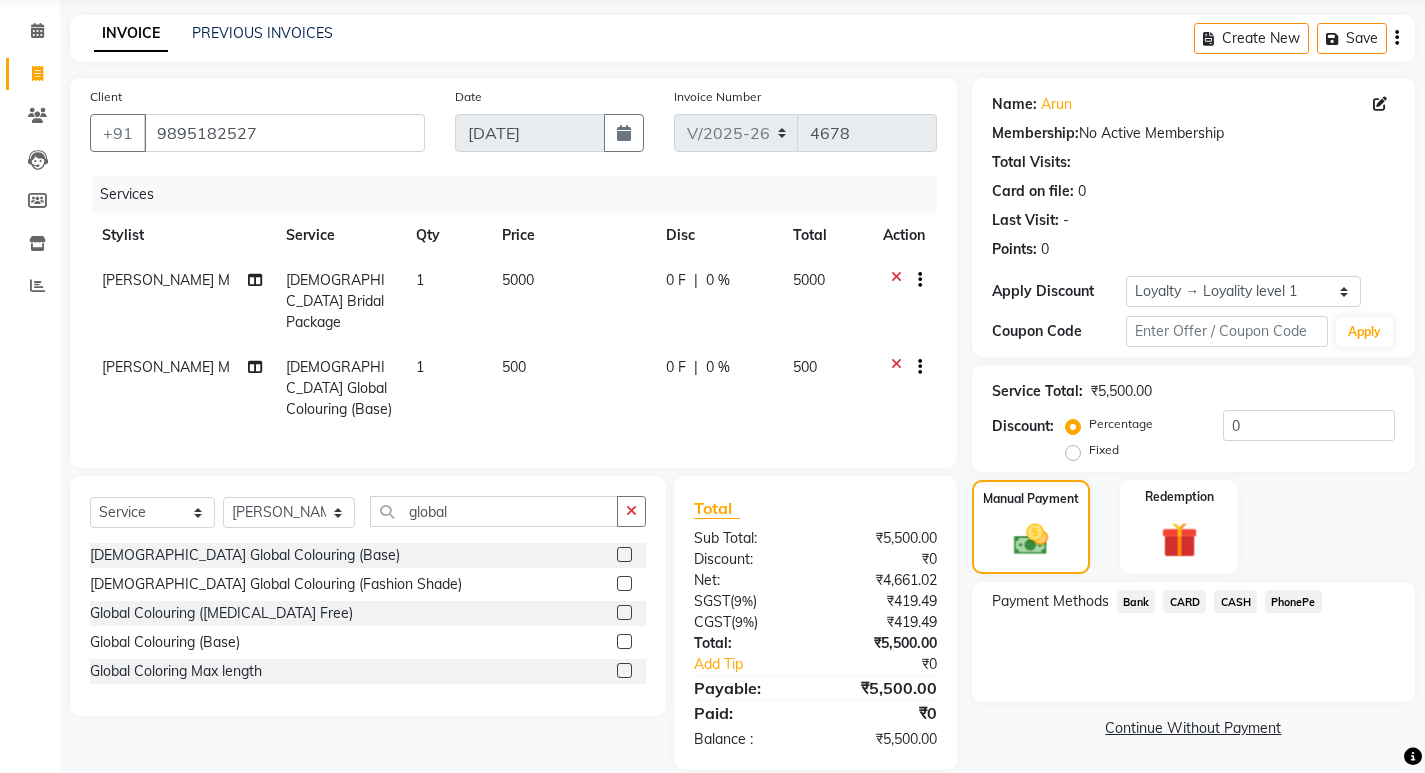 click on "PhonePe" 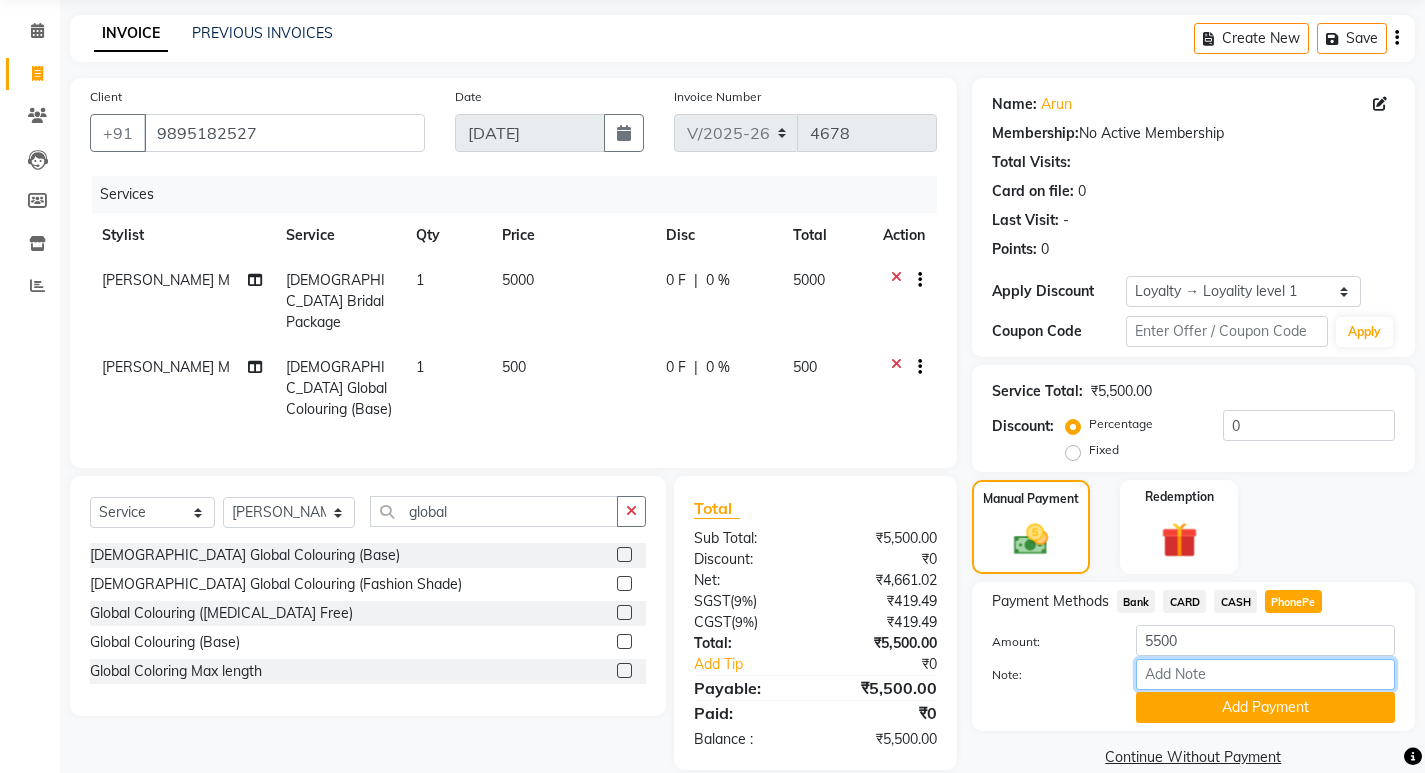 click on "Note:" at bounding box center (1265, 674) 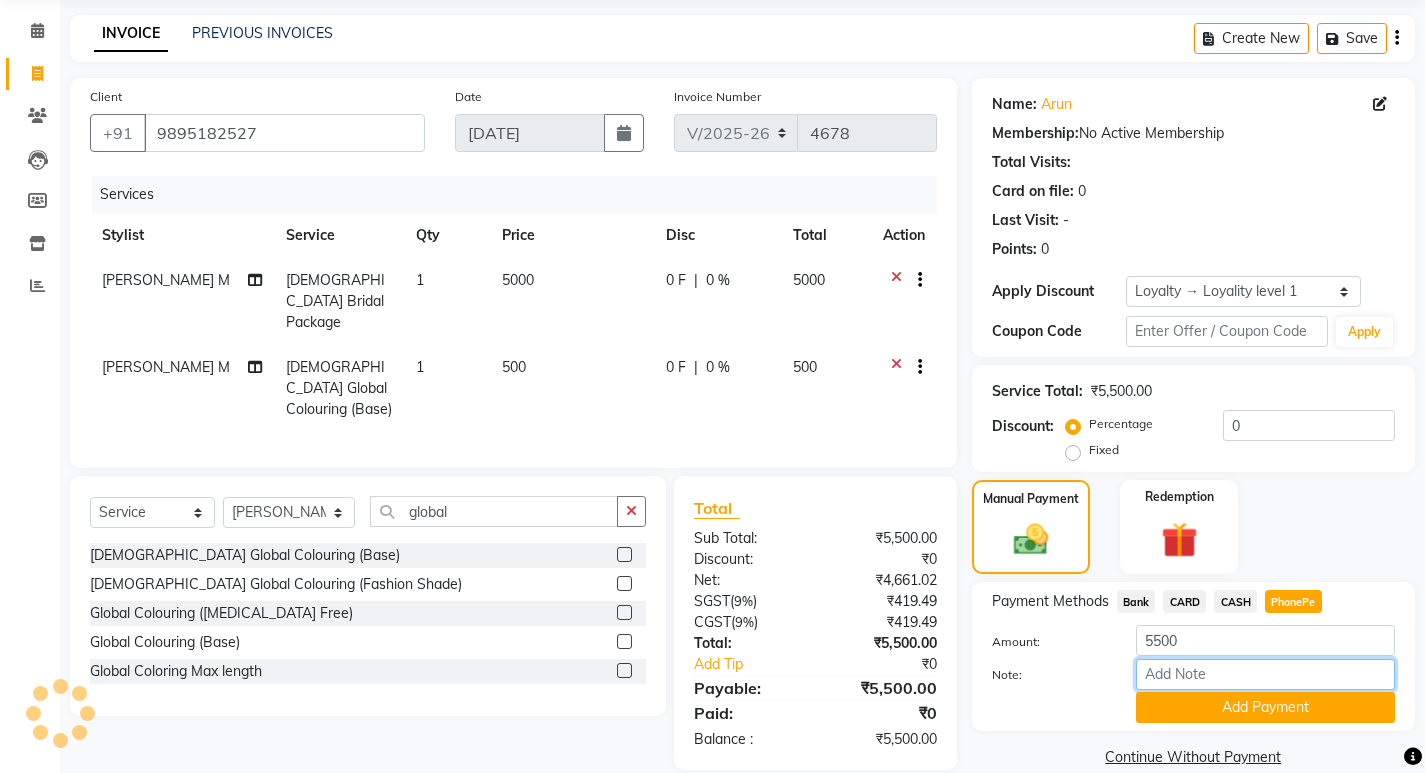 type on "SARIGA" 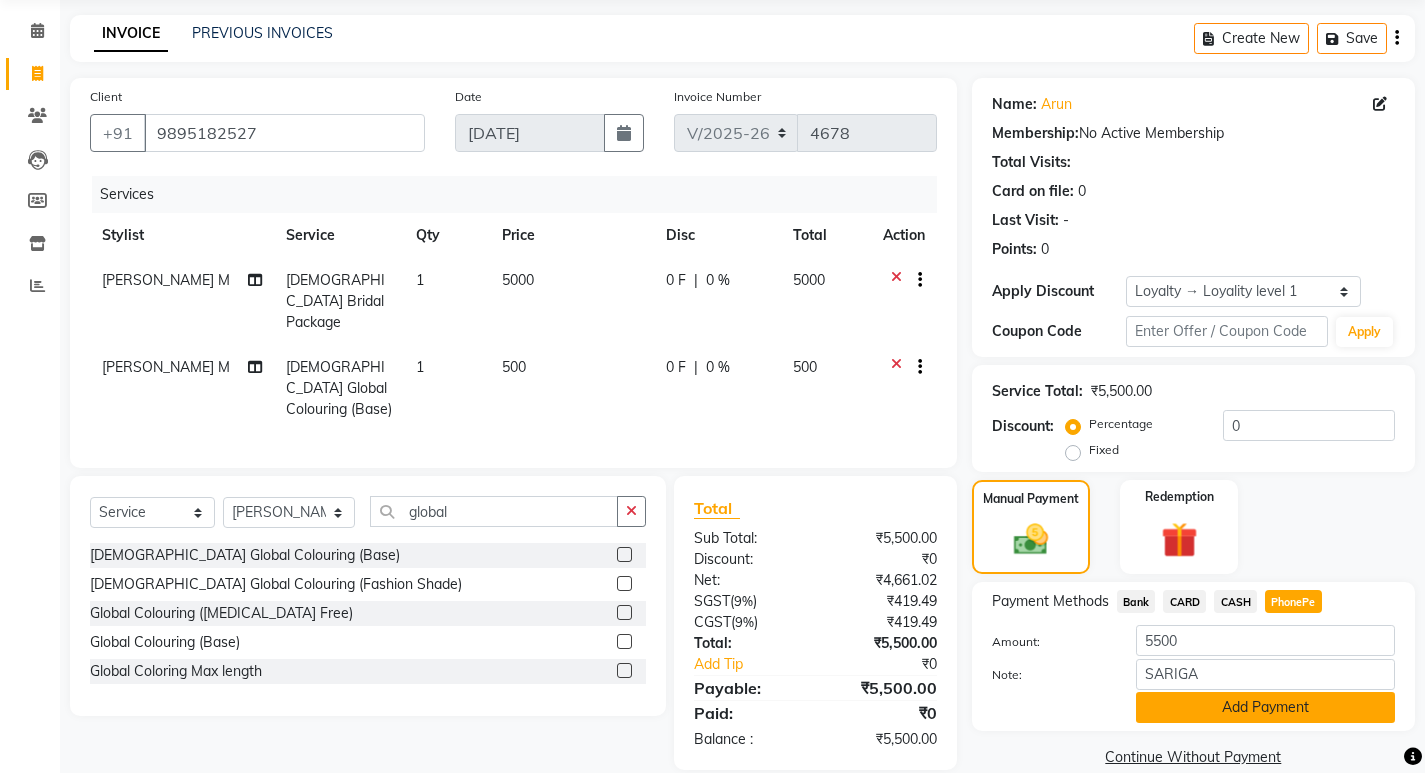click on "Add Payment" 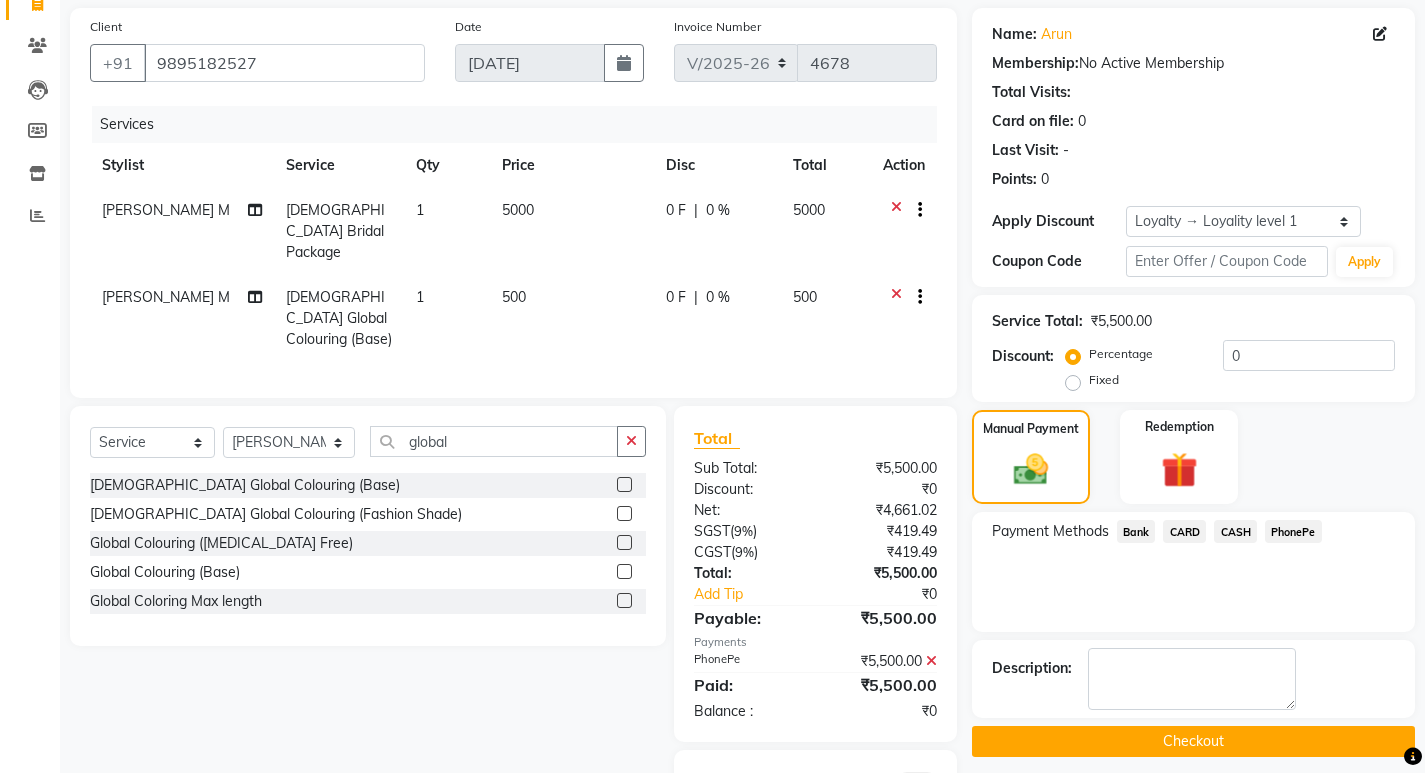 scroll, scrollTop: 234, scrollLeft: 0, axis: vertical 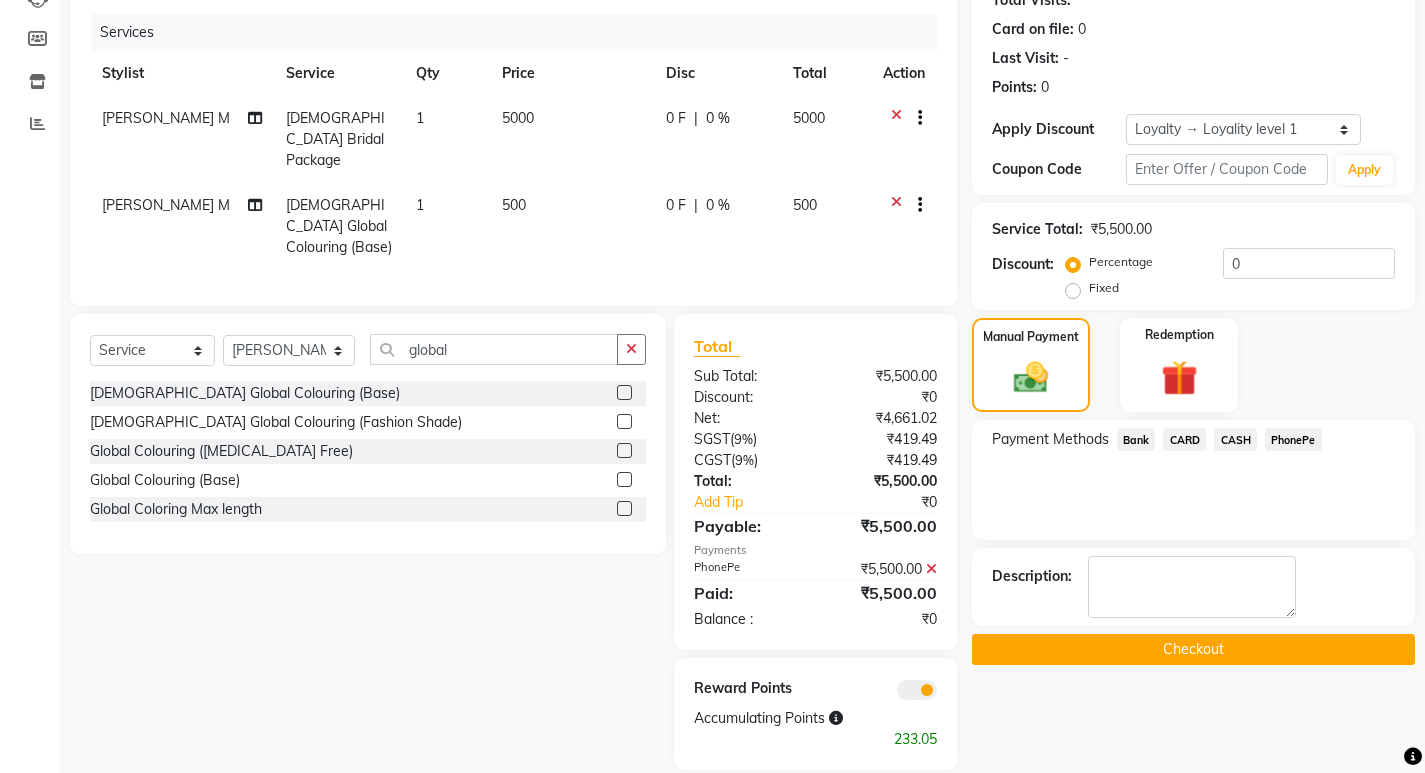 click on "Checkout" 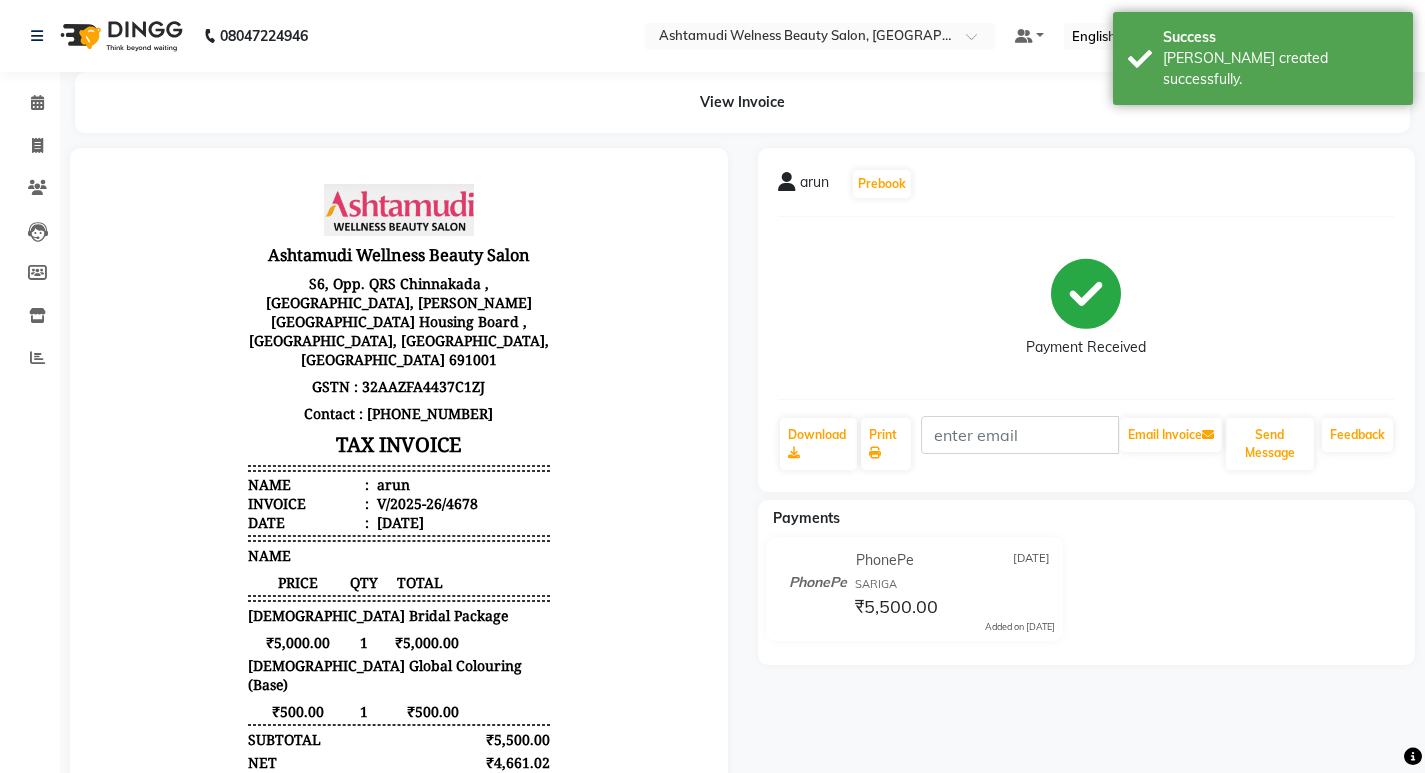 scroll, scrollTop: 0, scrollLeft: 0, axis: both 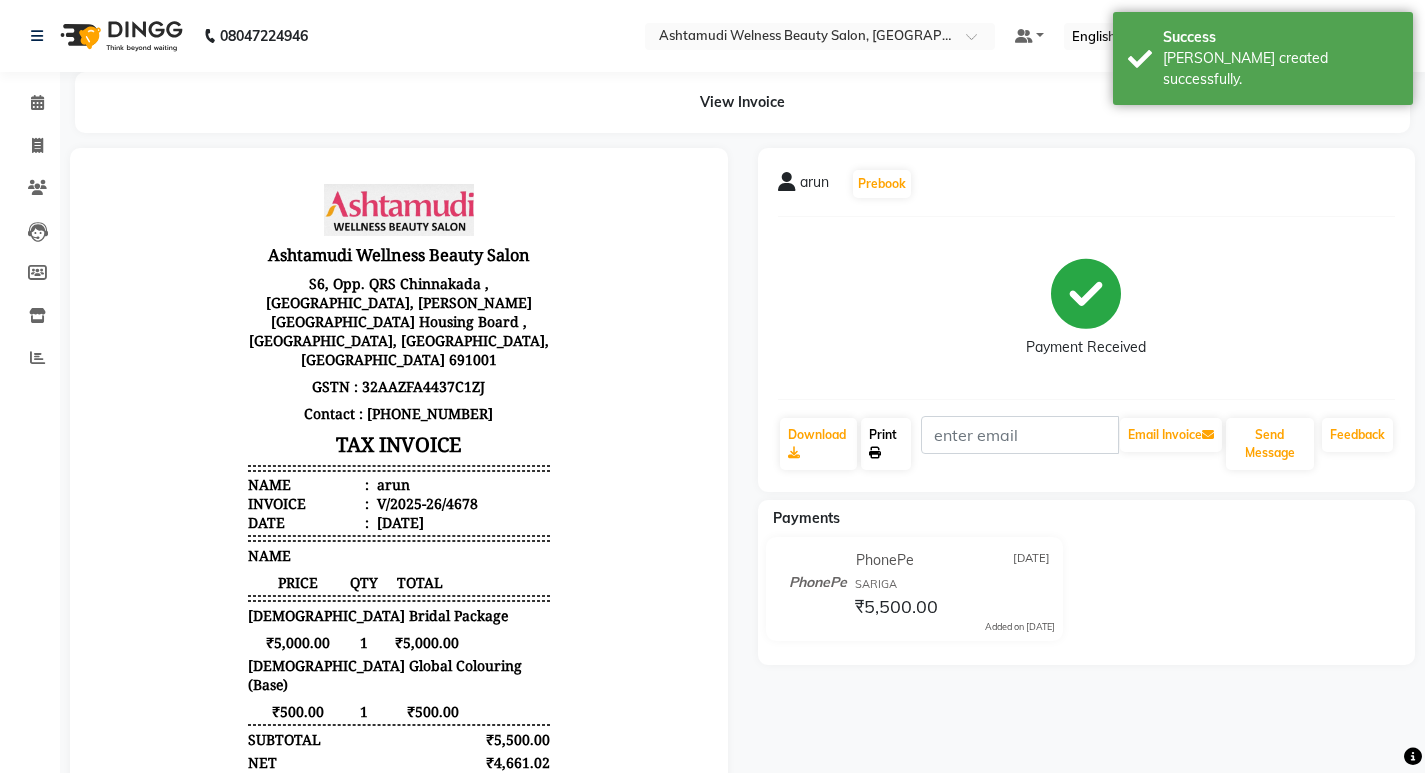 click on "Print" 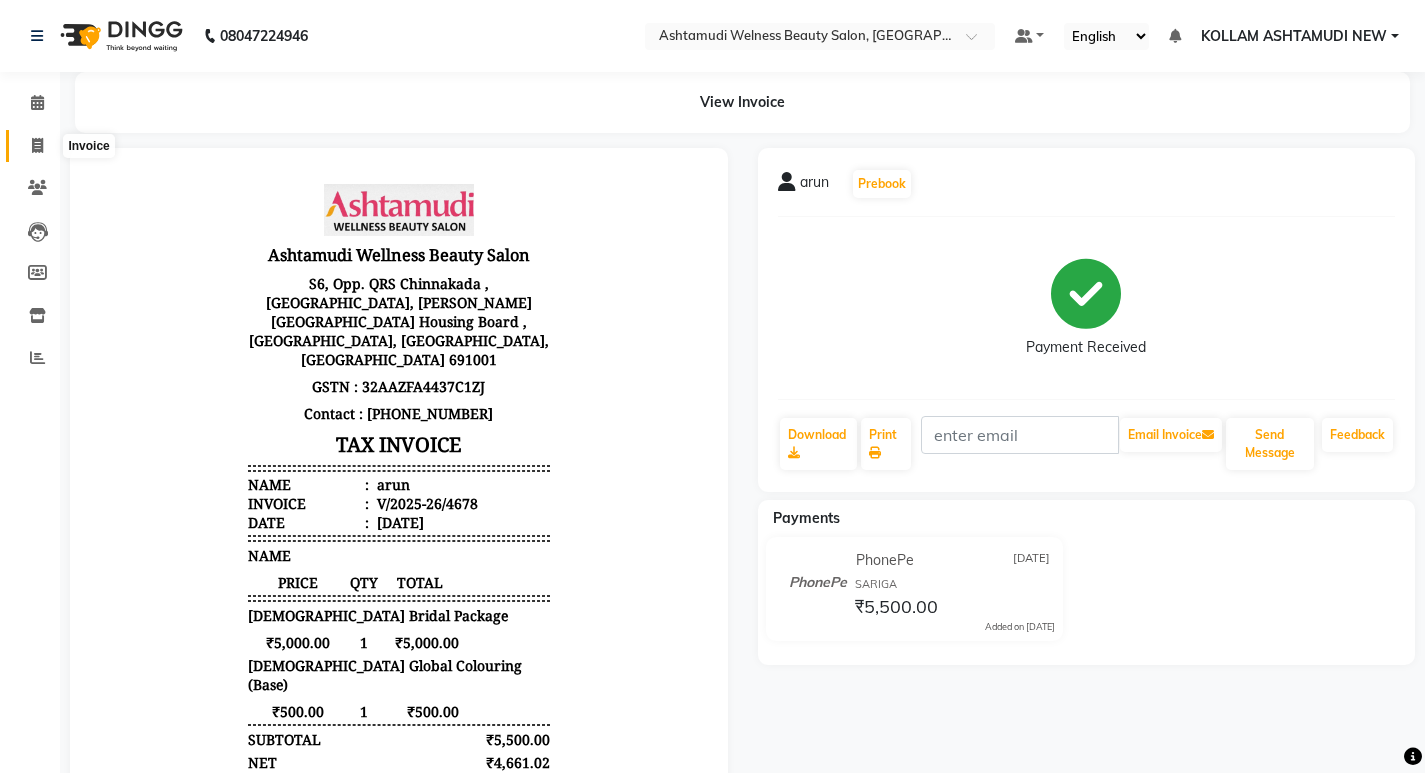click 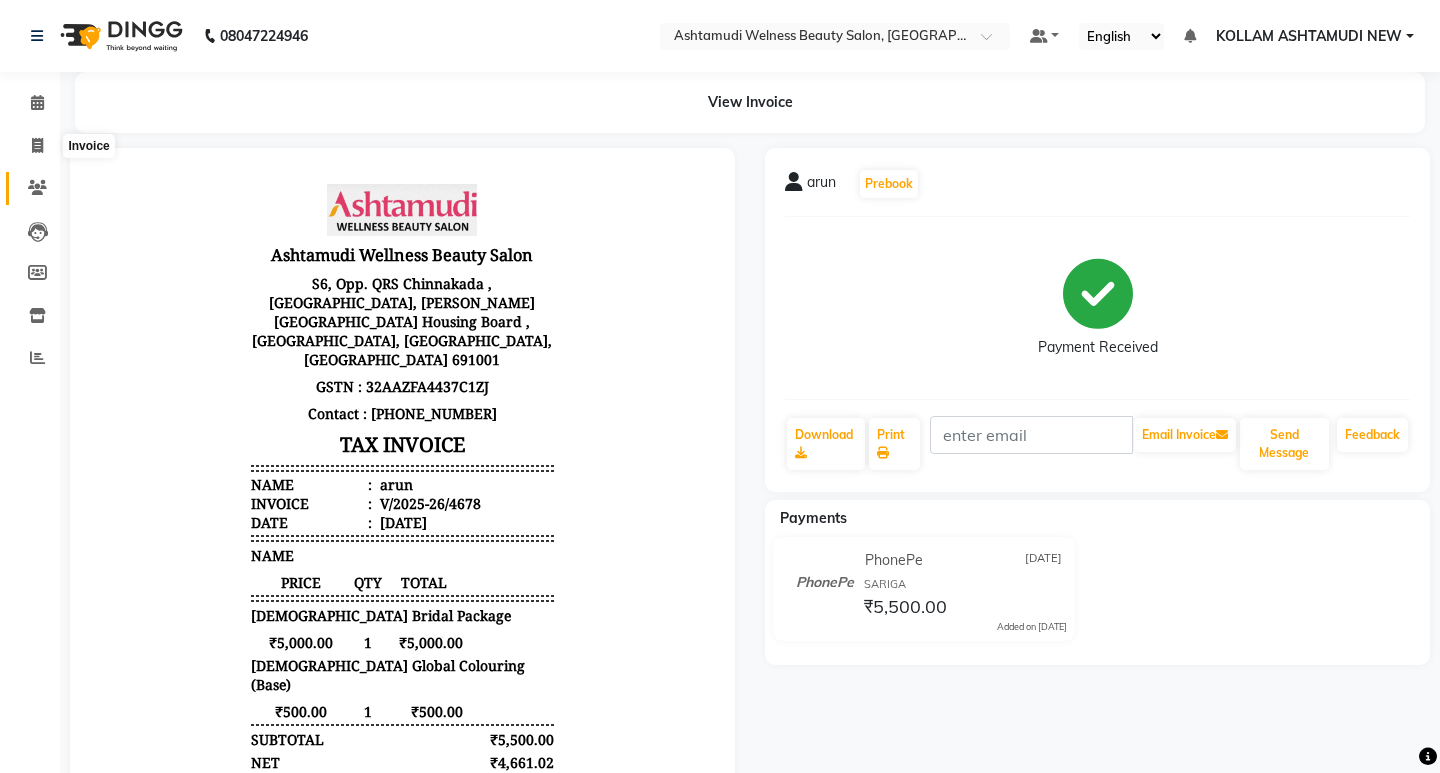 select on "4529" 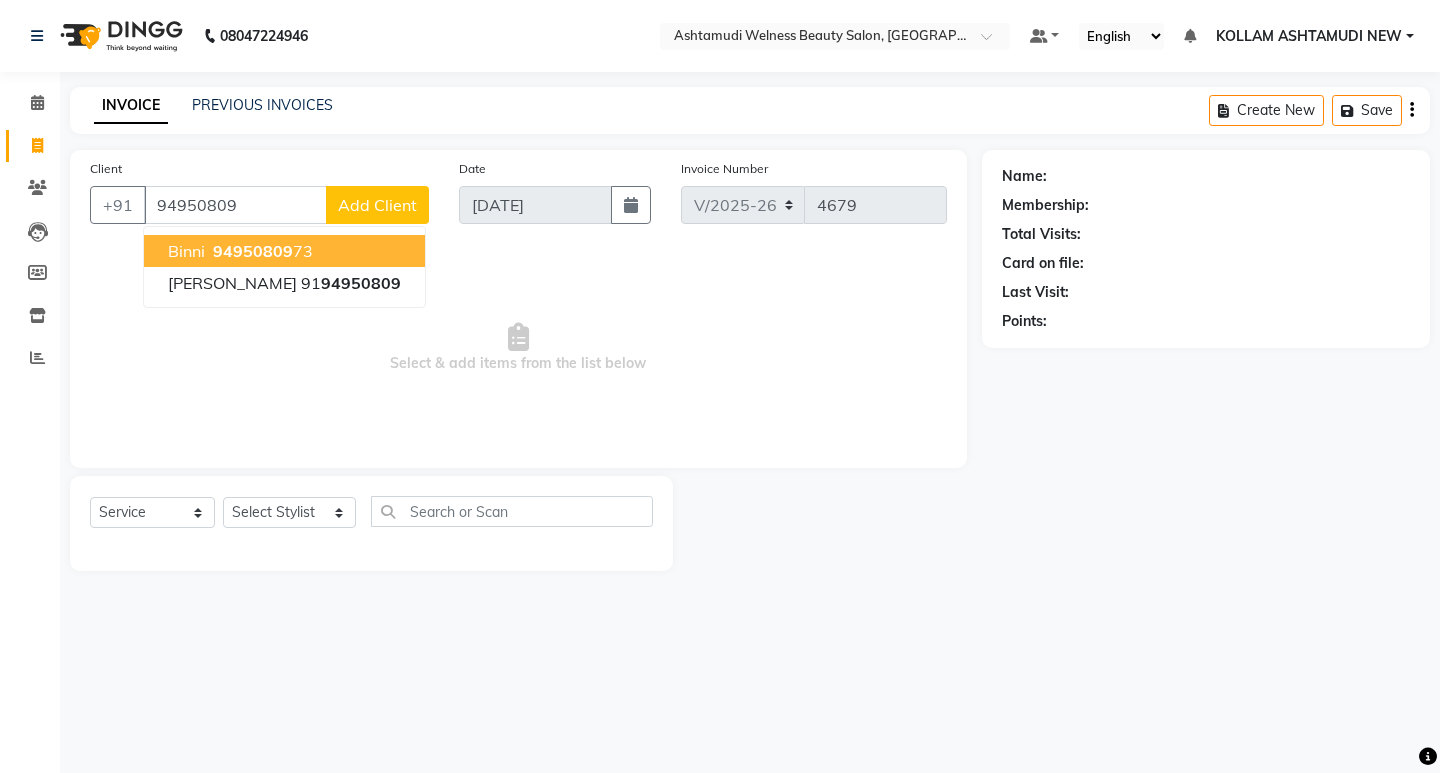 click on "binni   94950809 73" at bounding box center (284, 251) 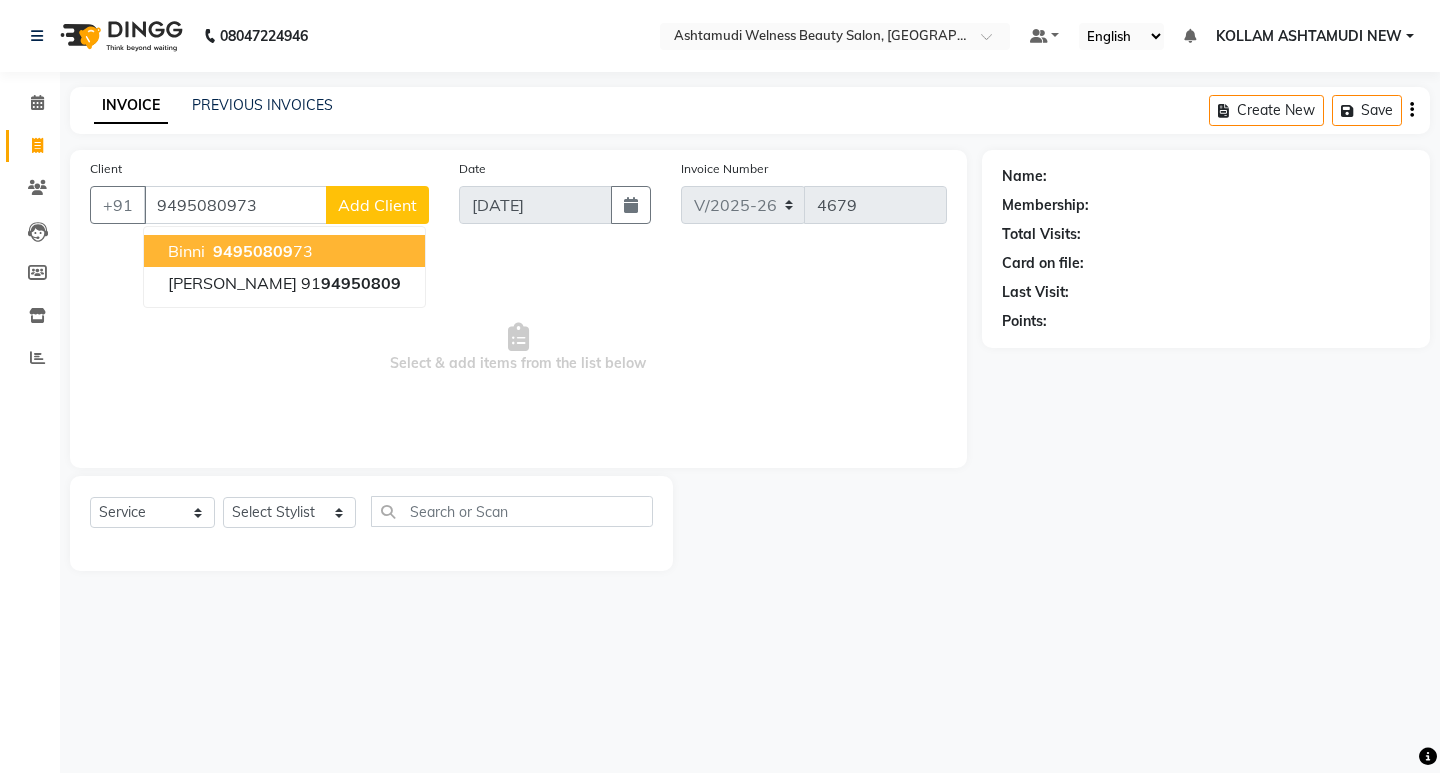type on "9495080973" 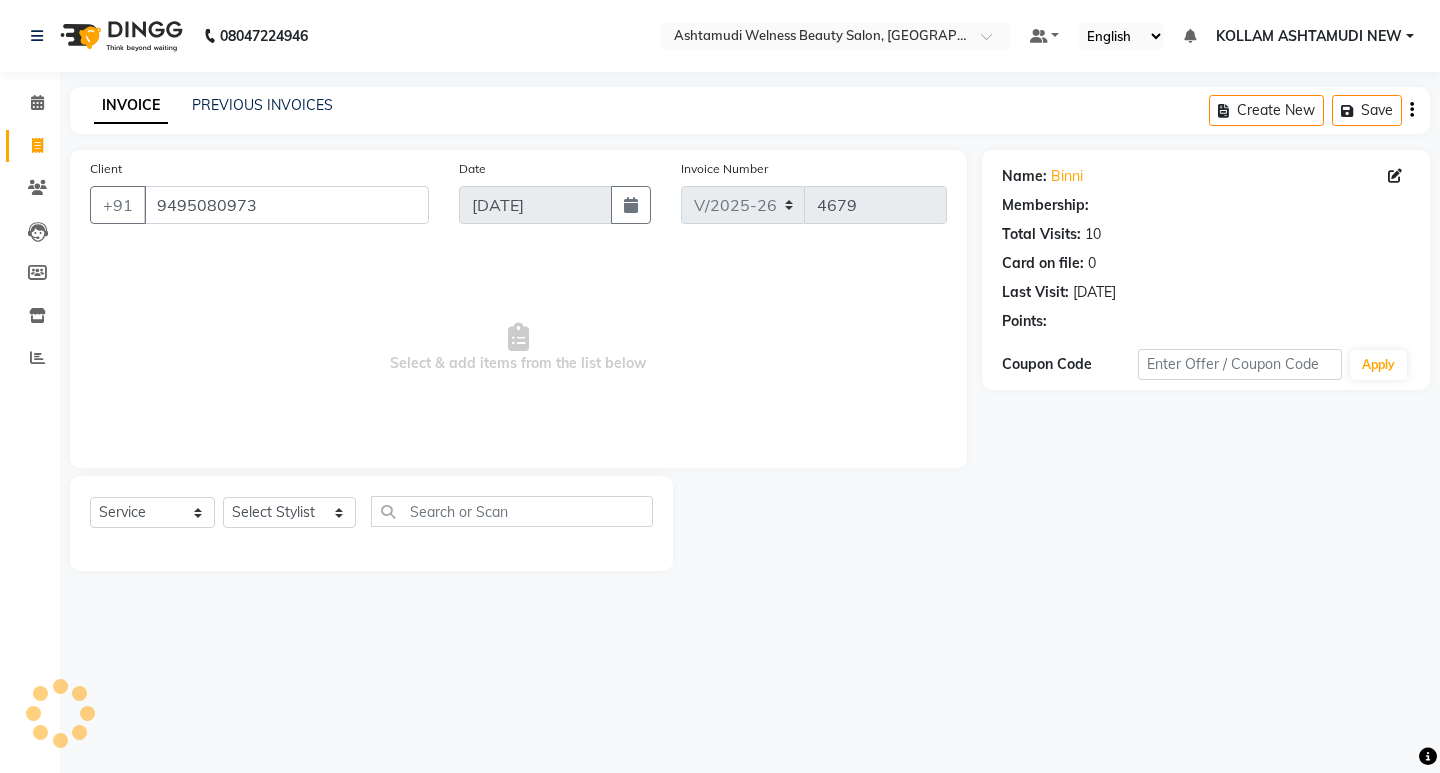 select on "2: Object" 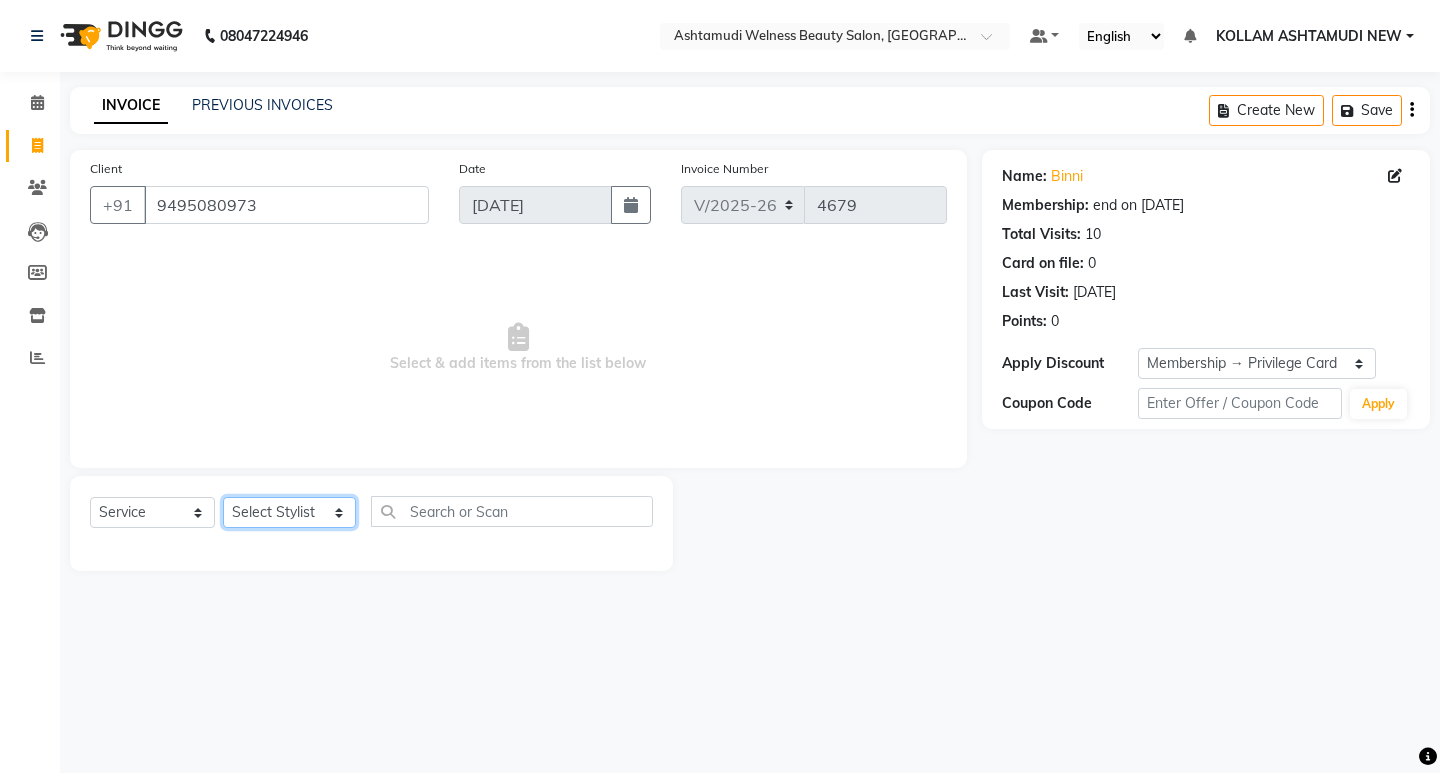drag, startPoint x: 284, startPoint y: 517, endPoint x: 284, endPoint y: 499, distance: 18 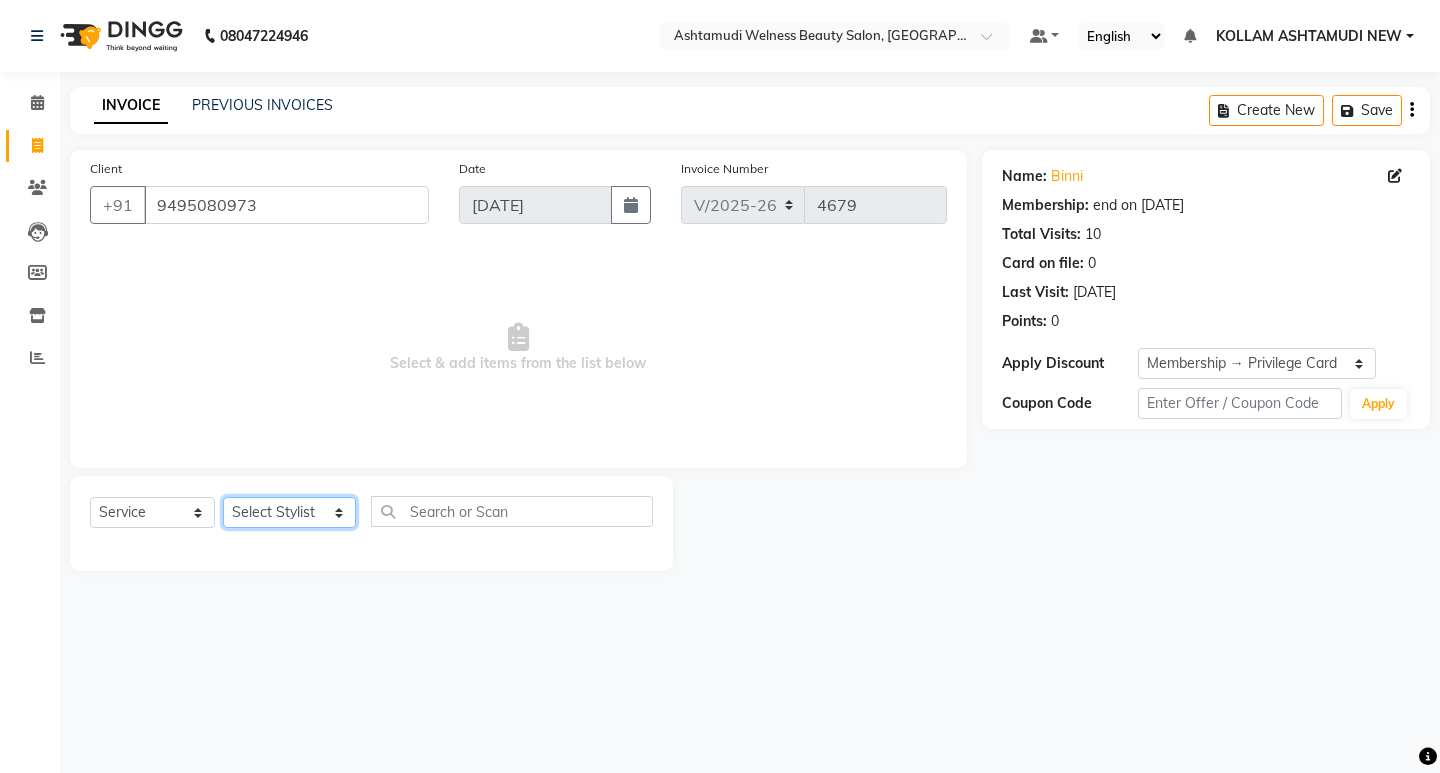 select on "62403" 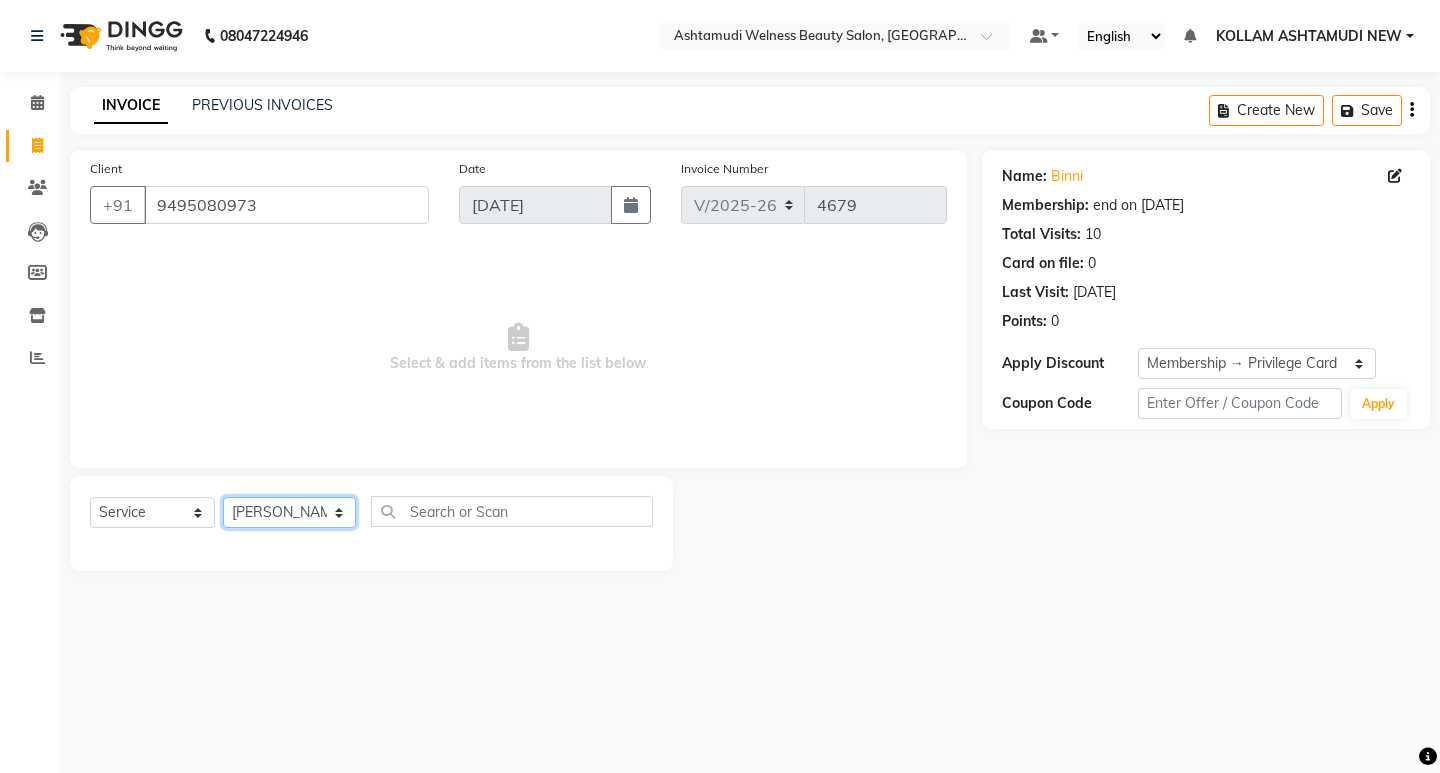 click on "Select Stylist [PERSON_NAME] Admin [PERSON_NAME]  [PERSON_NAME] [PERSON_NAME] [PERSON_NAME]  M [PERSON_NAME]  [PERSON_NAME]  P [PERSON_NAME] ASHTAMUDI KOLLAM ASHTAMUDI NEW  [PERSON_NAME] [PERSON_NAME] [PERSON_NAME]  [PERSON_NAME] [PERSON_NAME] [PERSON_NAME] [PERSON_NAME] [PERSON_NAME] M [PERSON_NAME] SARIGA [PERSON_NAME] [PERSON_NAME] [PERSON_NAME] [PERSON_NAME] [PERSON_NAME] S" 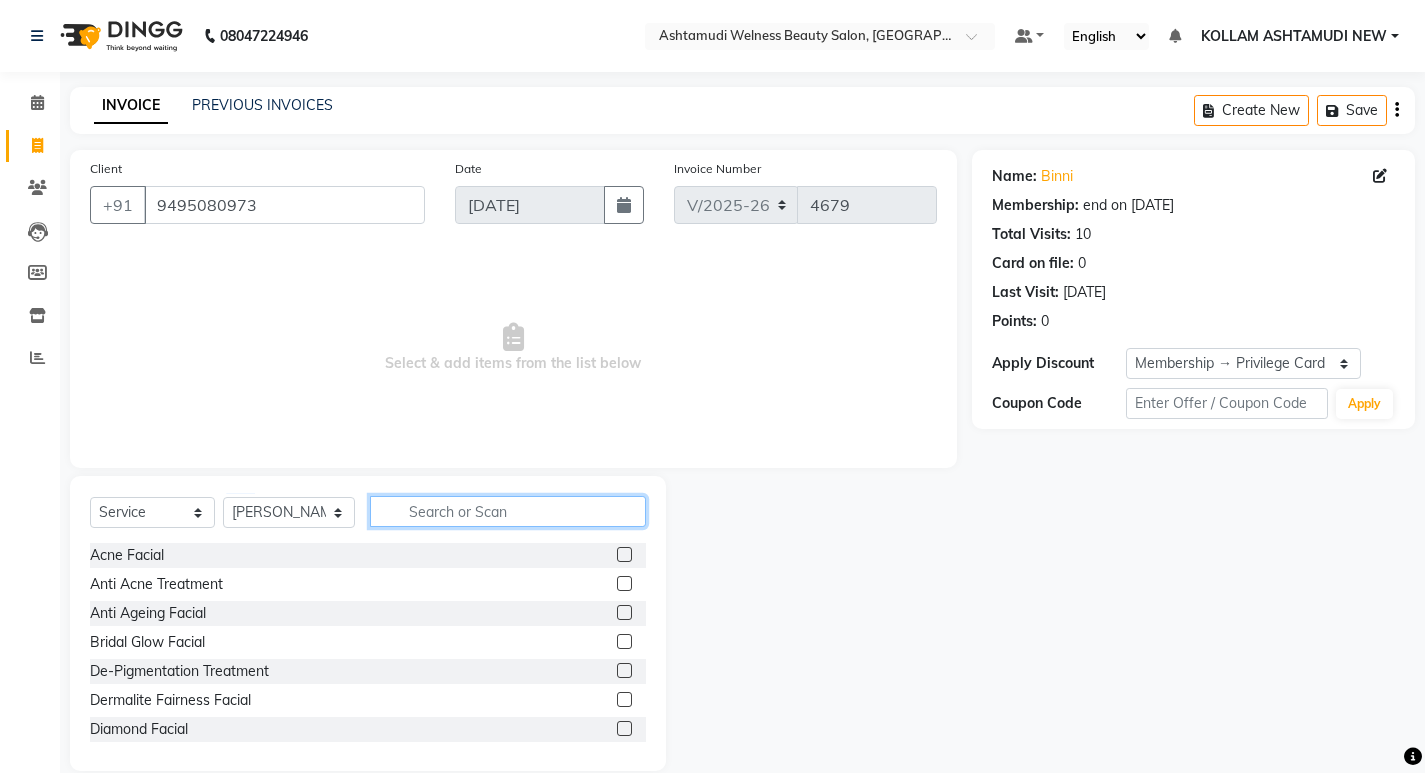 click 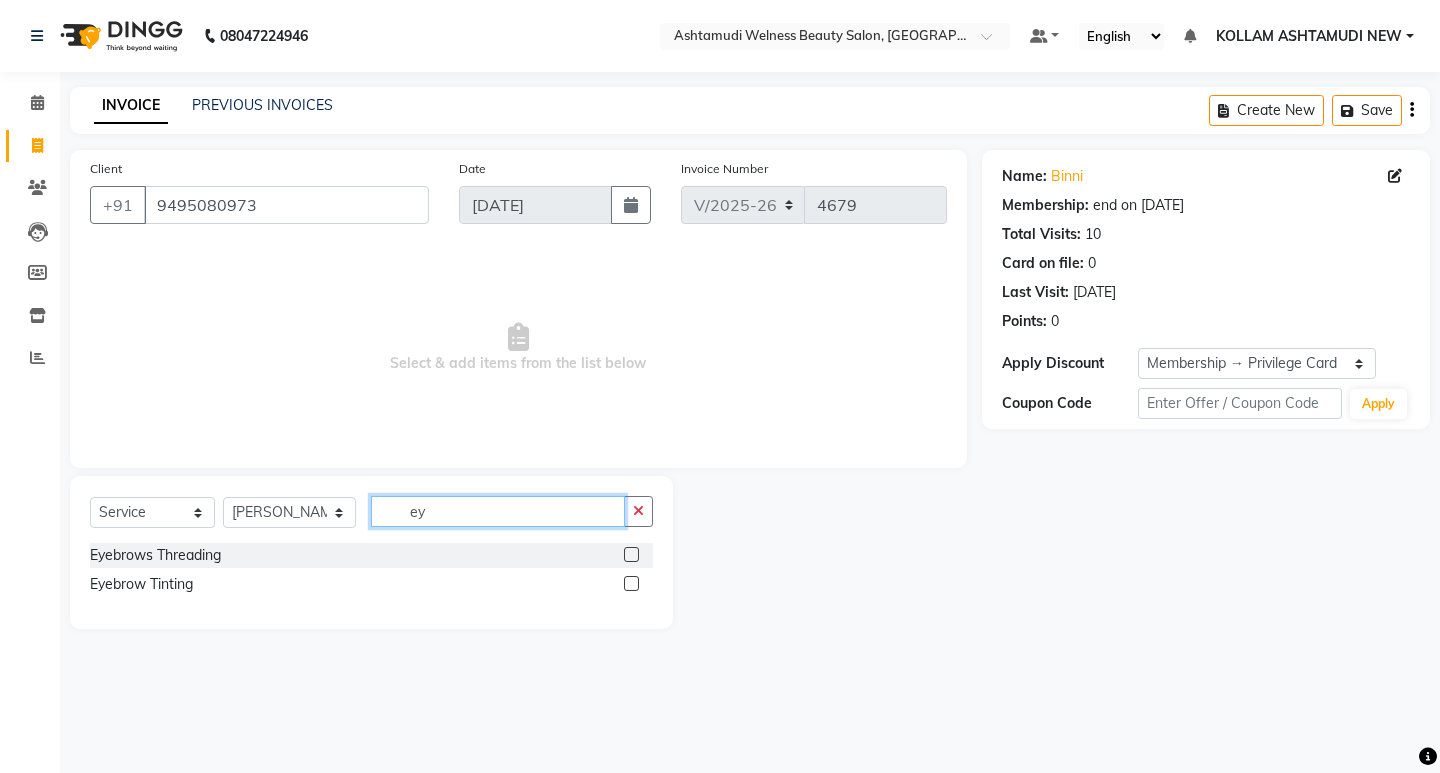 type on "ey" 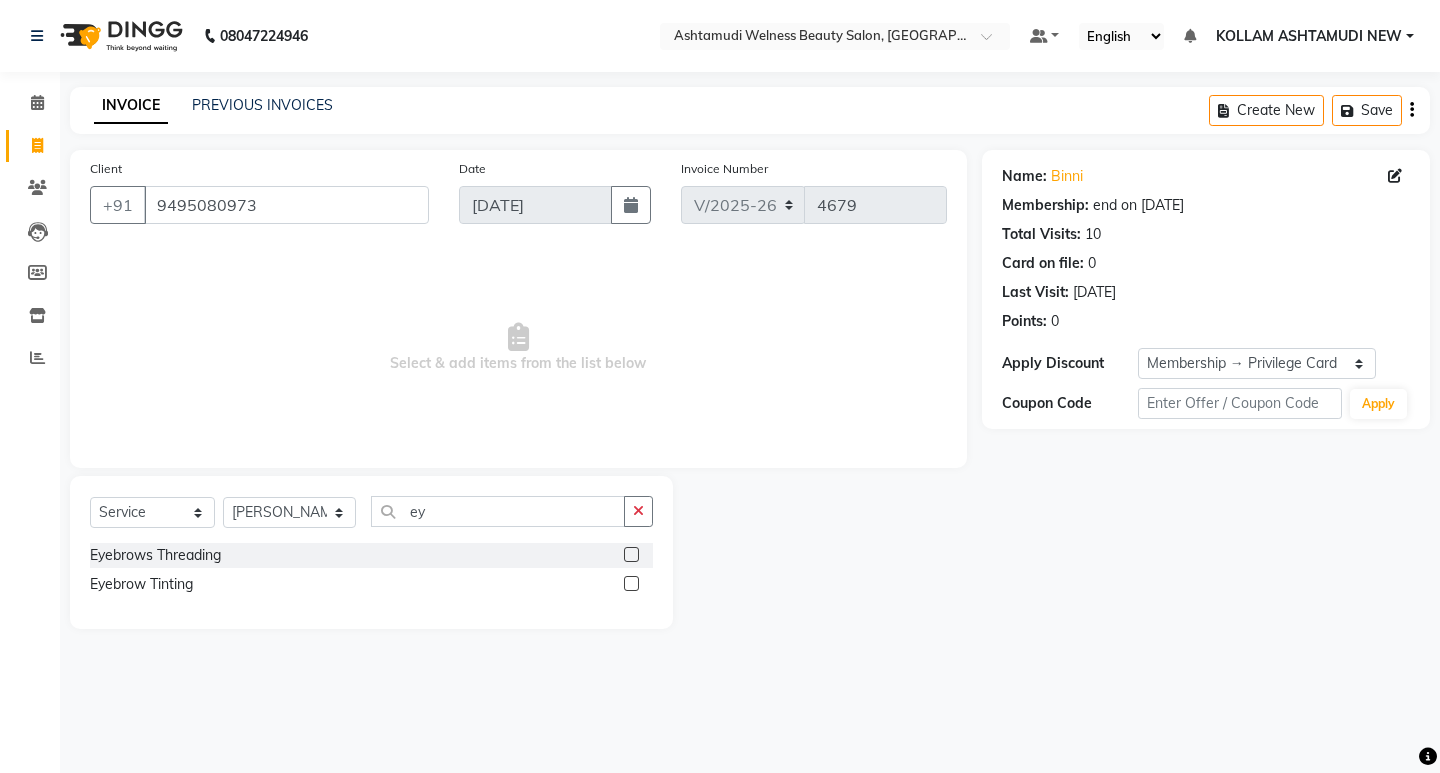 click 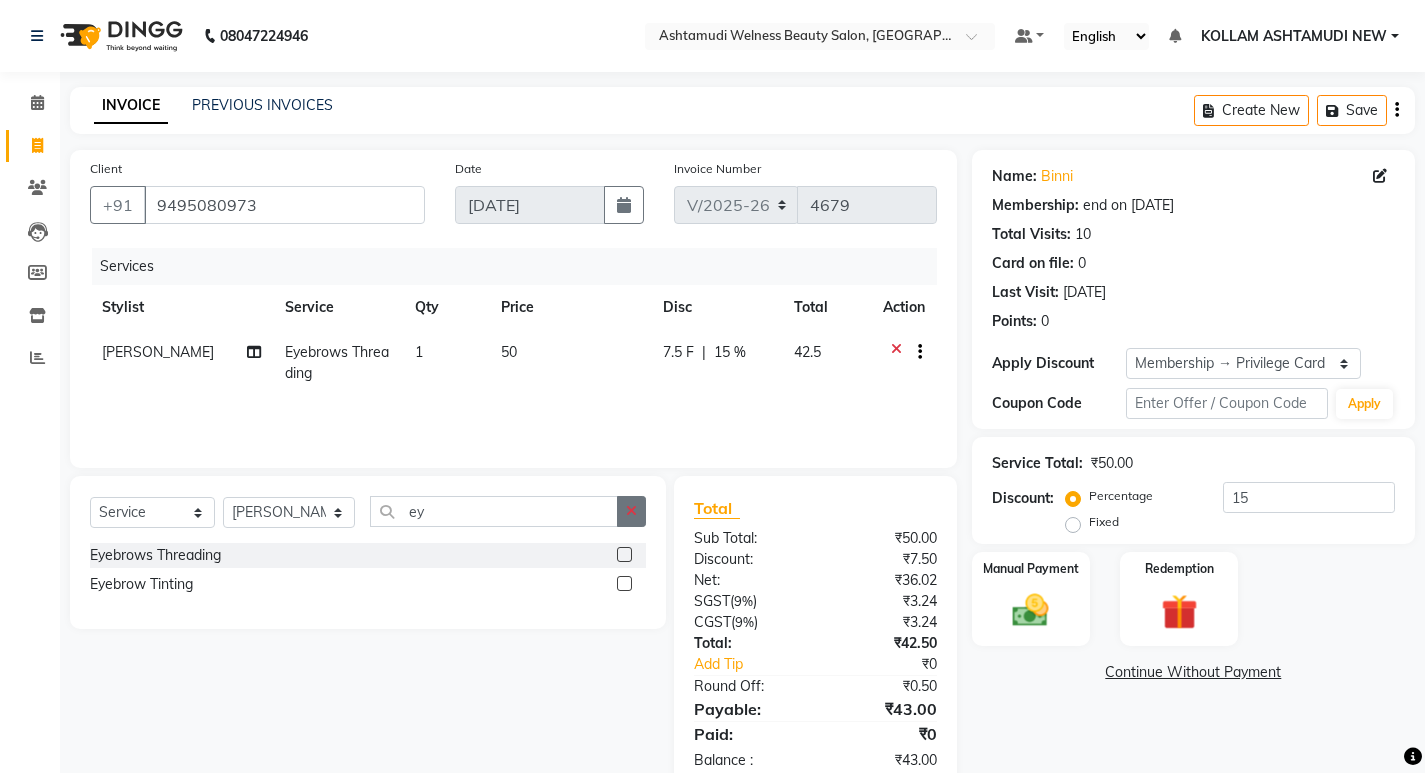 checkbox on "false" 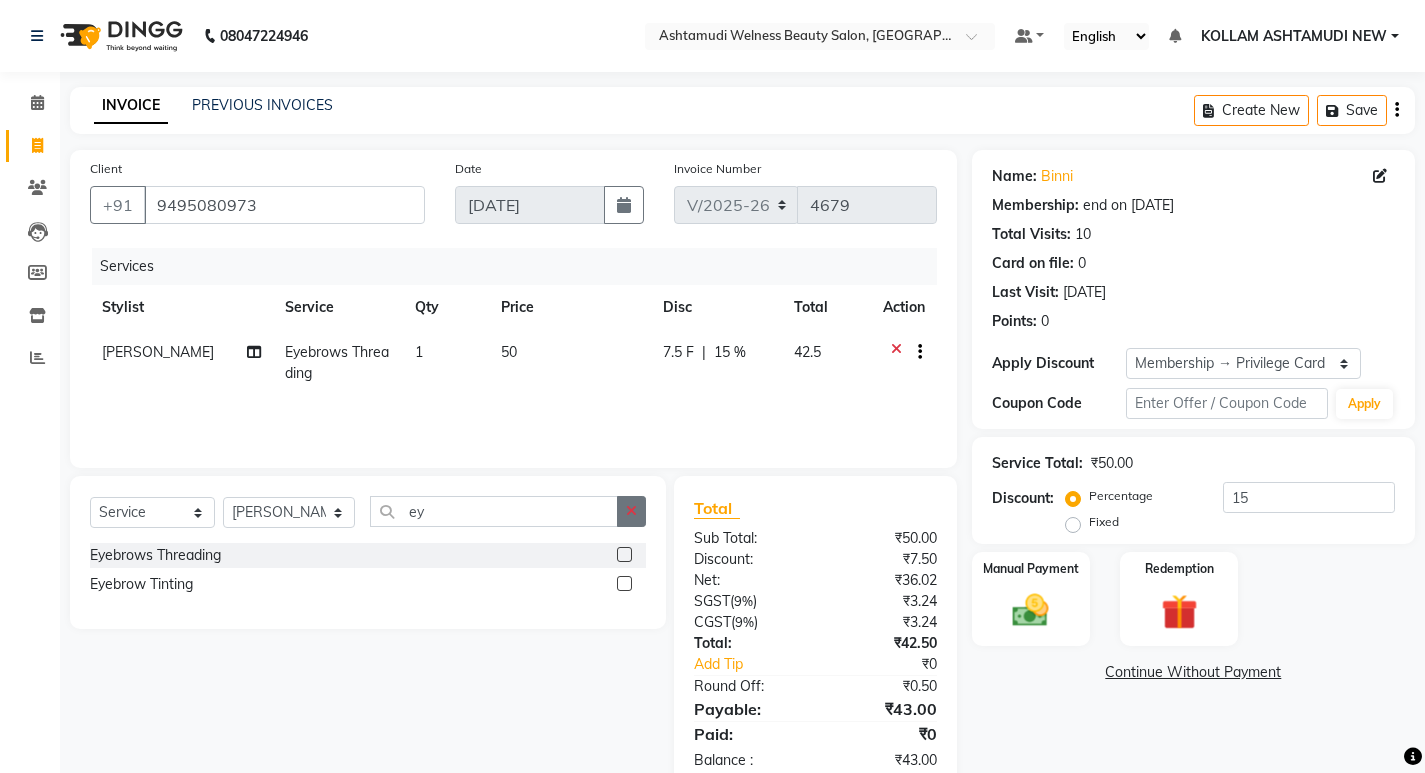 click 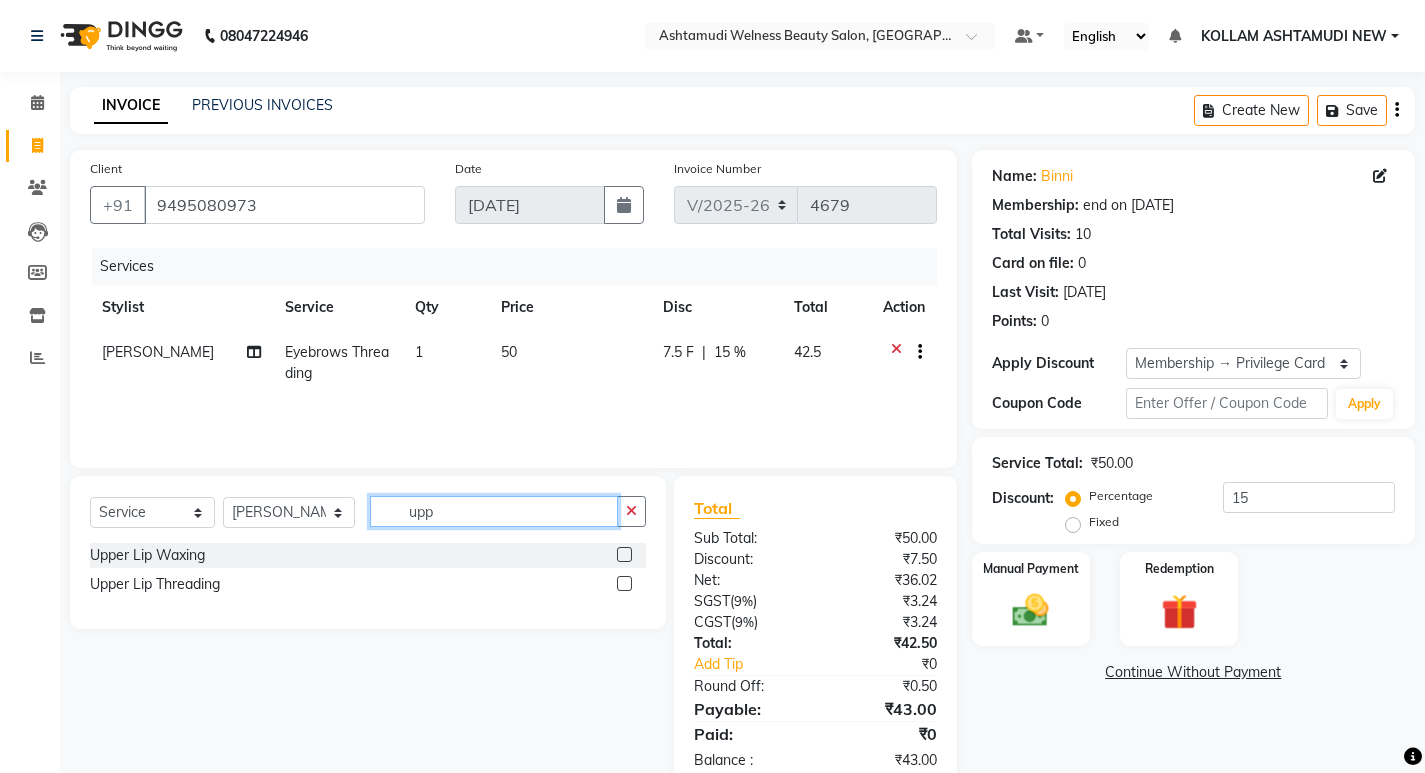type on "upp" 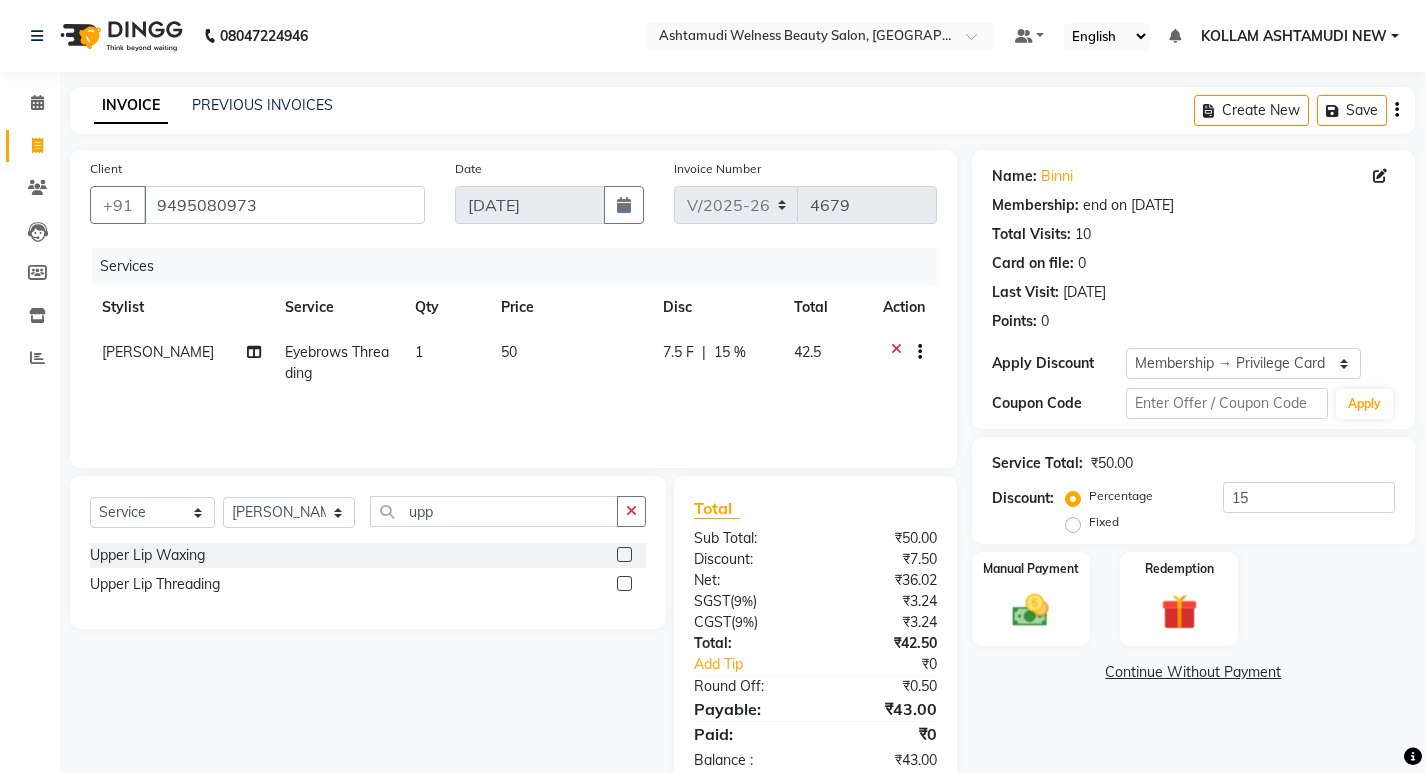 click 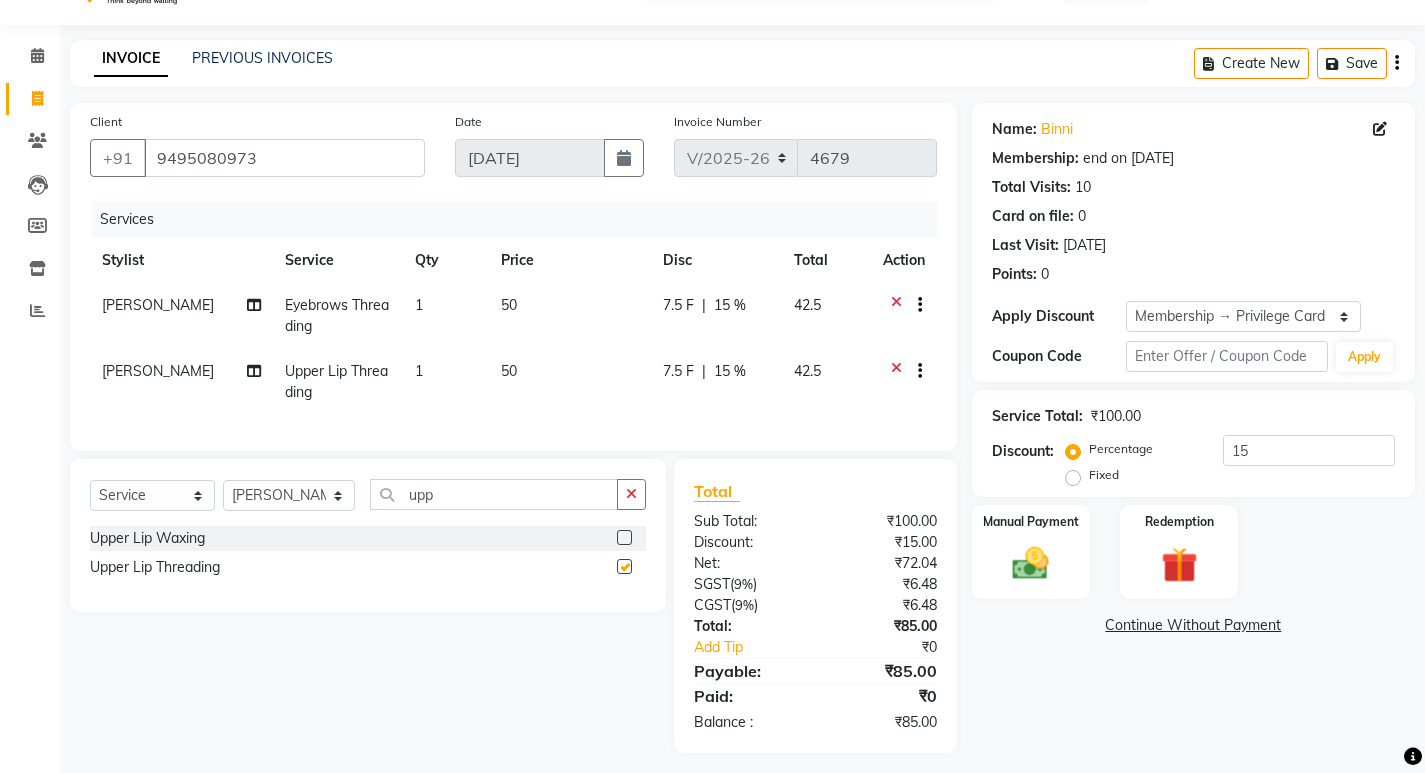 checkbox on "false" 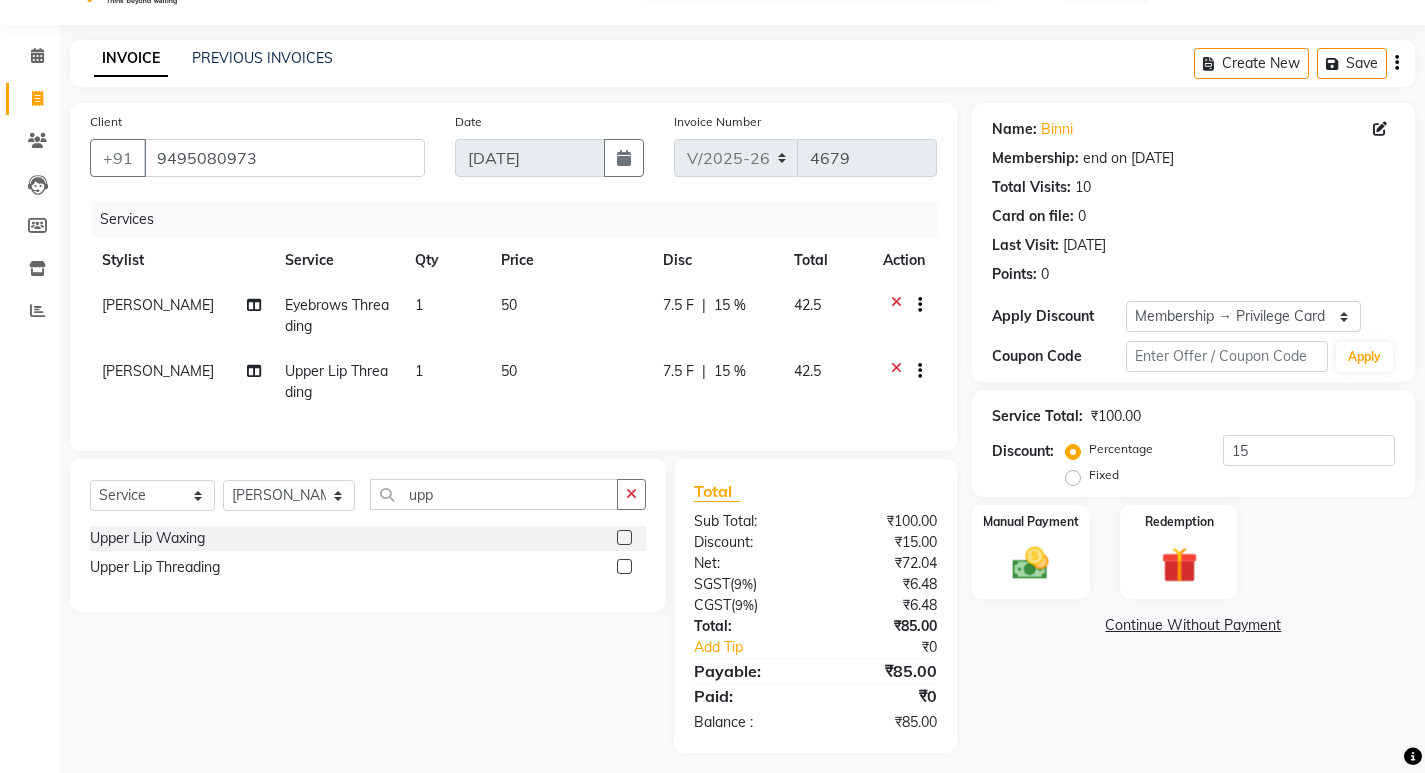 scroll, scrollTop: 72, scrollLeft: 0, axis: vertical 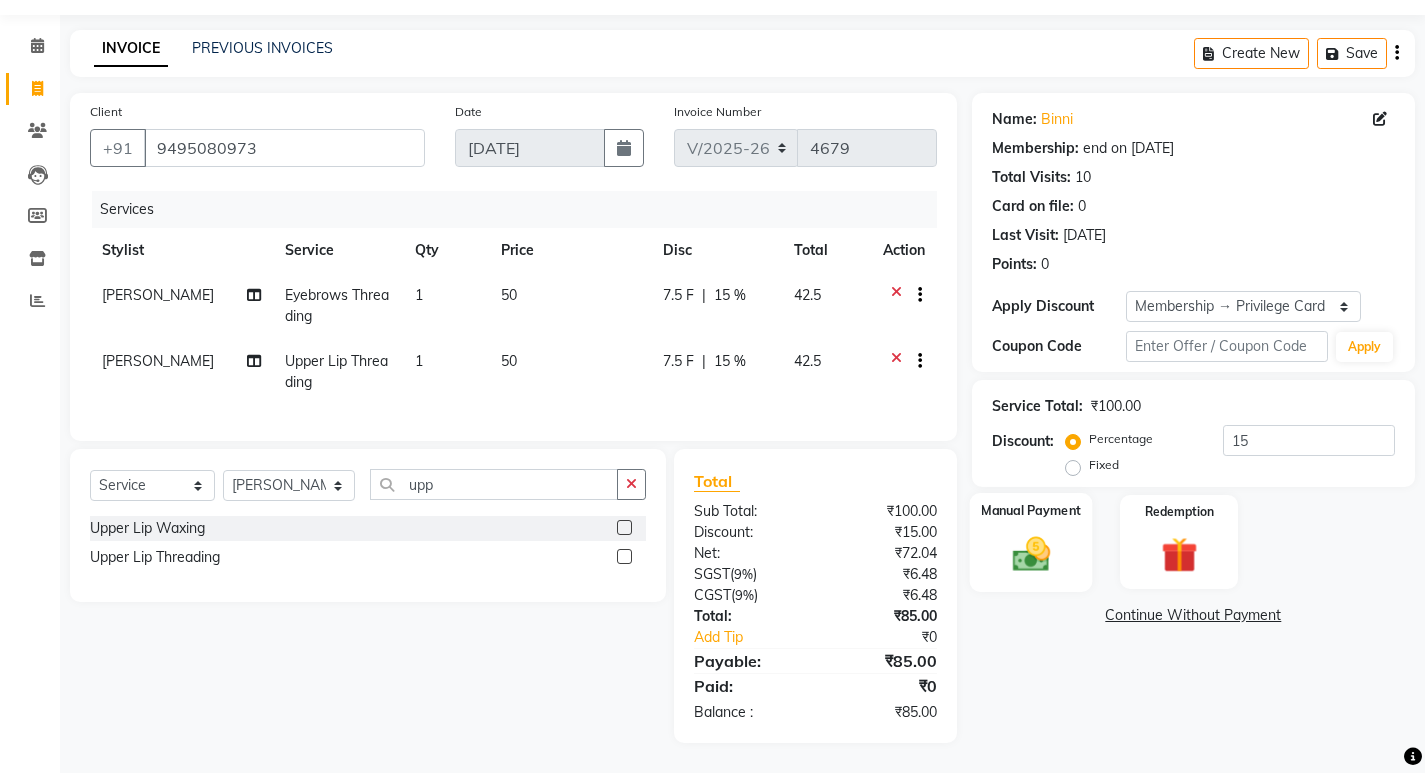 click 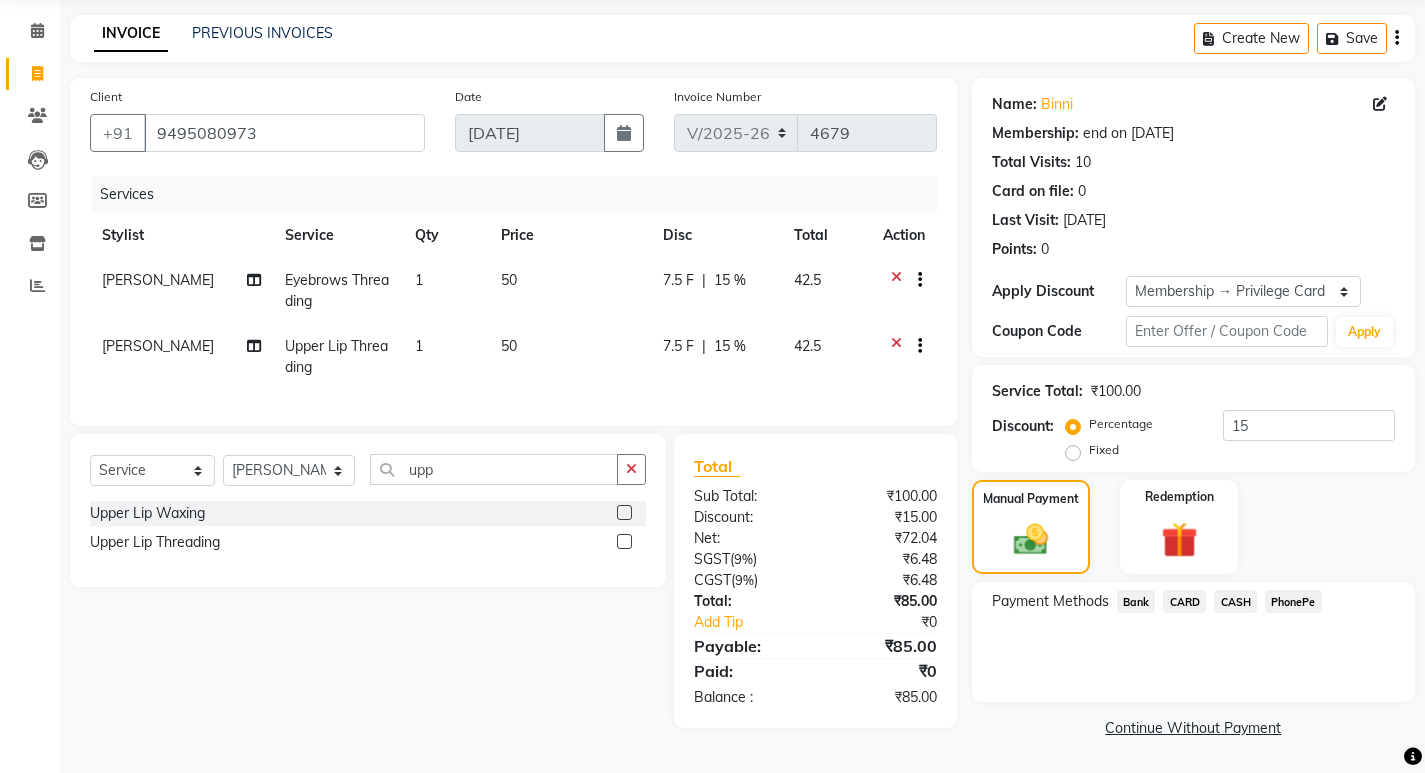 click on "PhonePe" 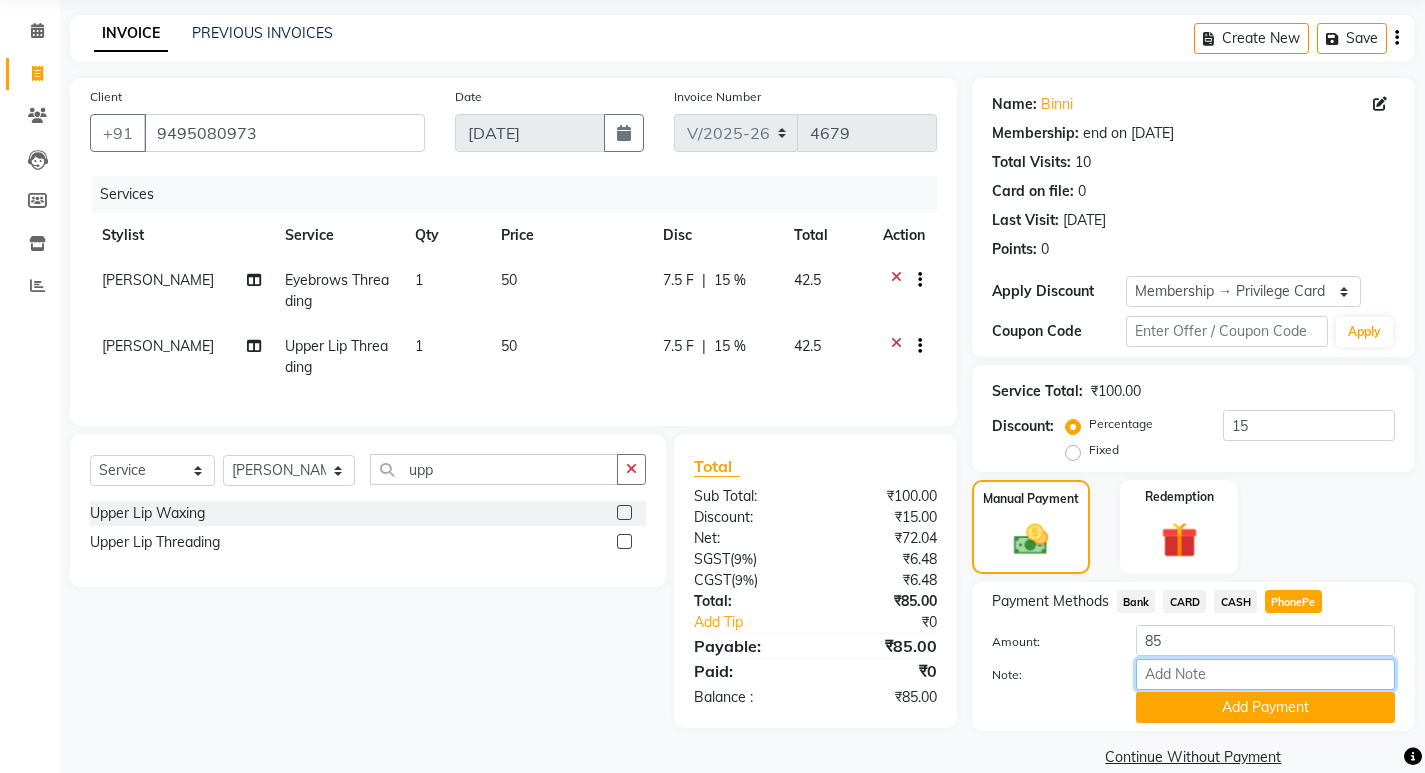 click on "Note:" at bounding box center (1265, 674) 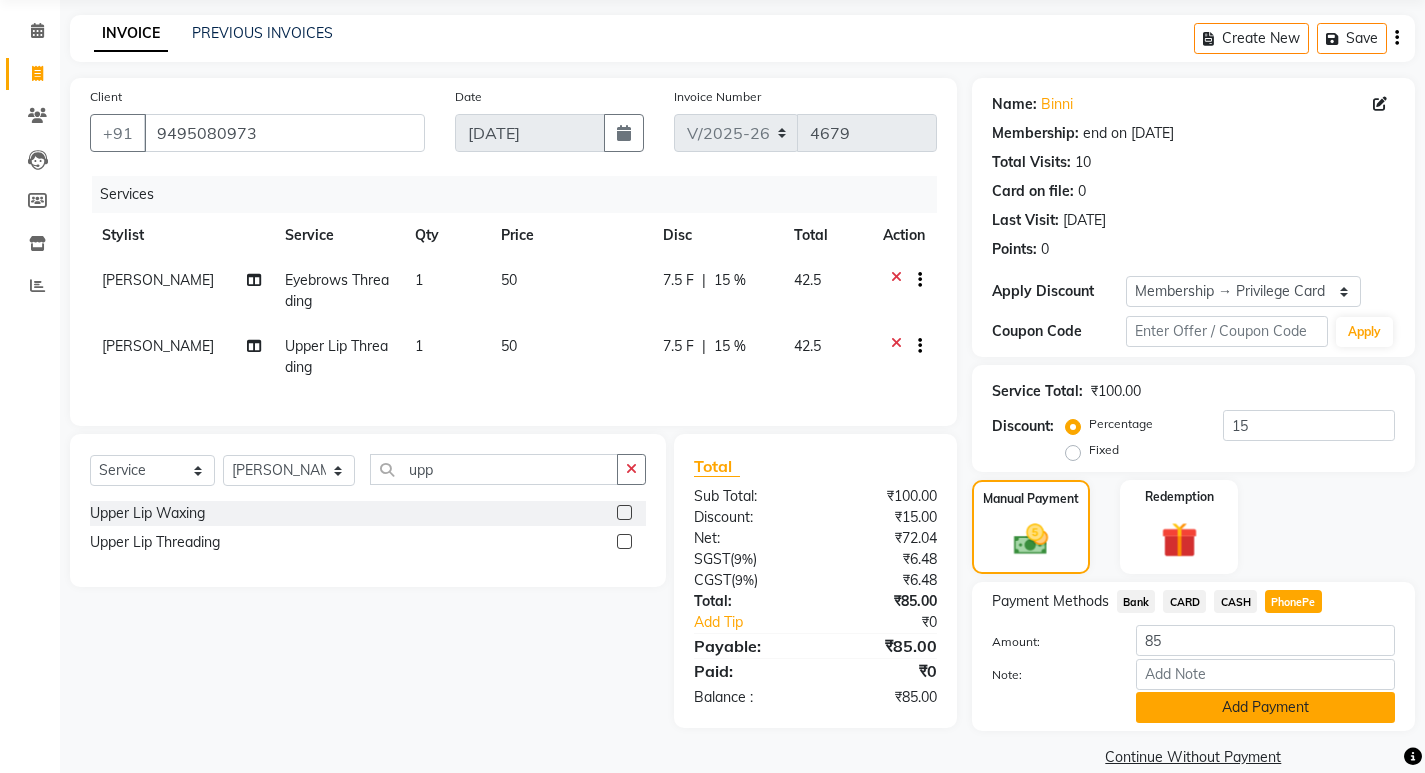 click on "Add Payment" 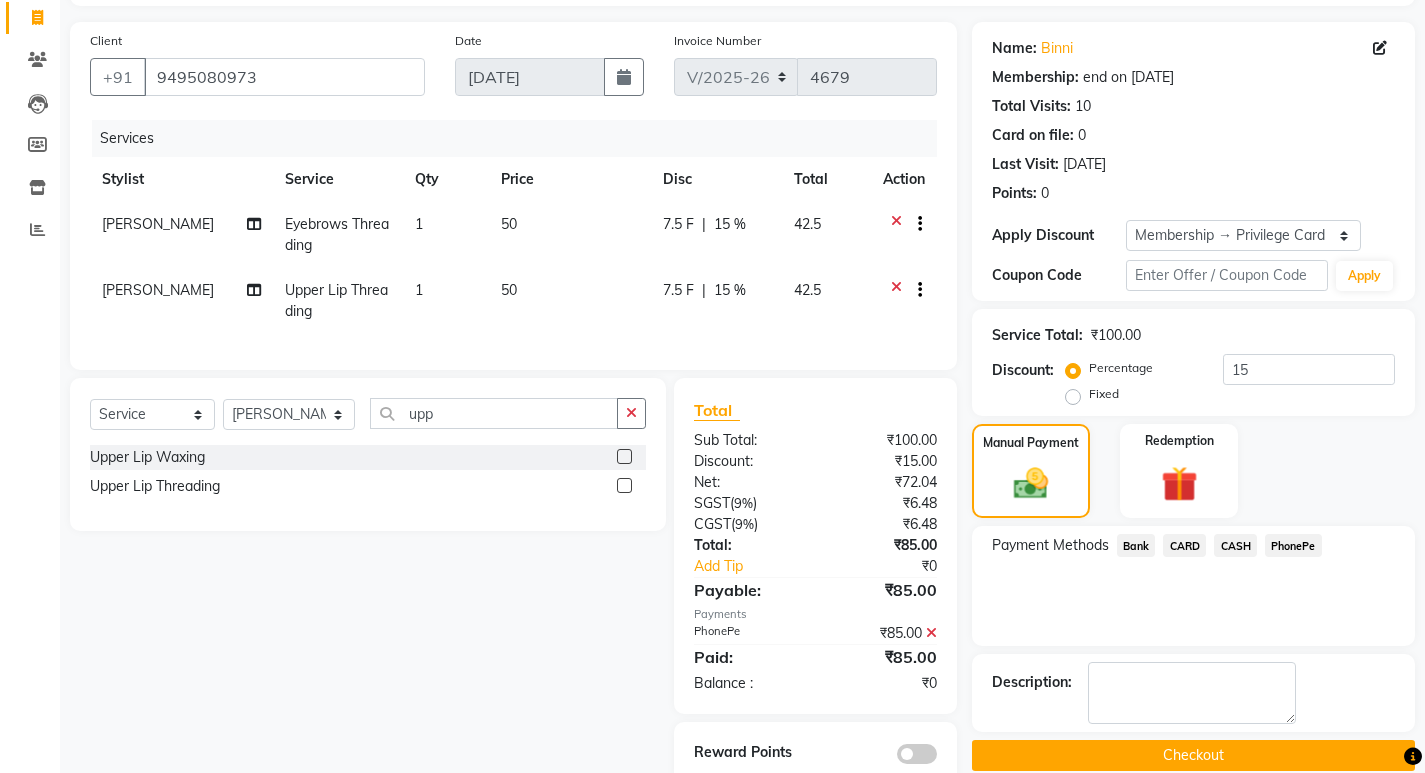 scroll, scrollTop: 184, scrollLeft: 0, axis: vertical 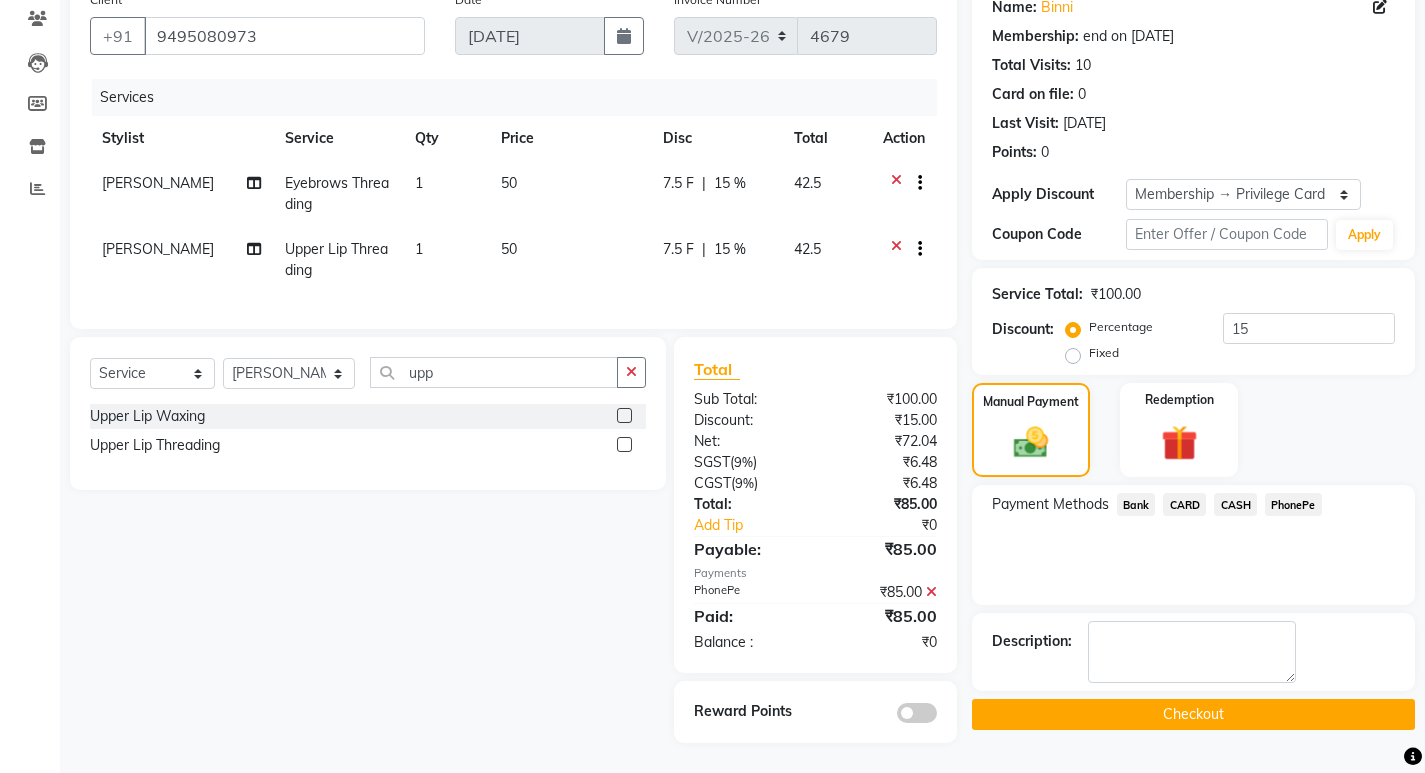 click on "Checkout" 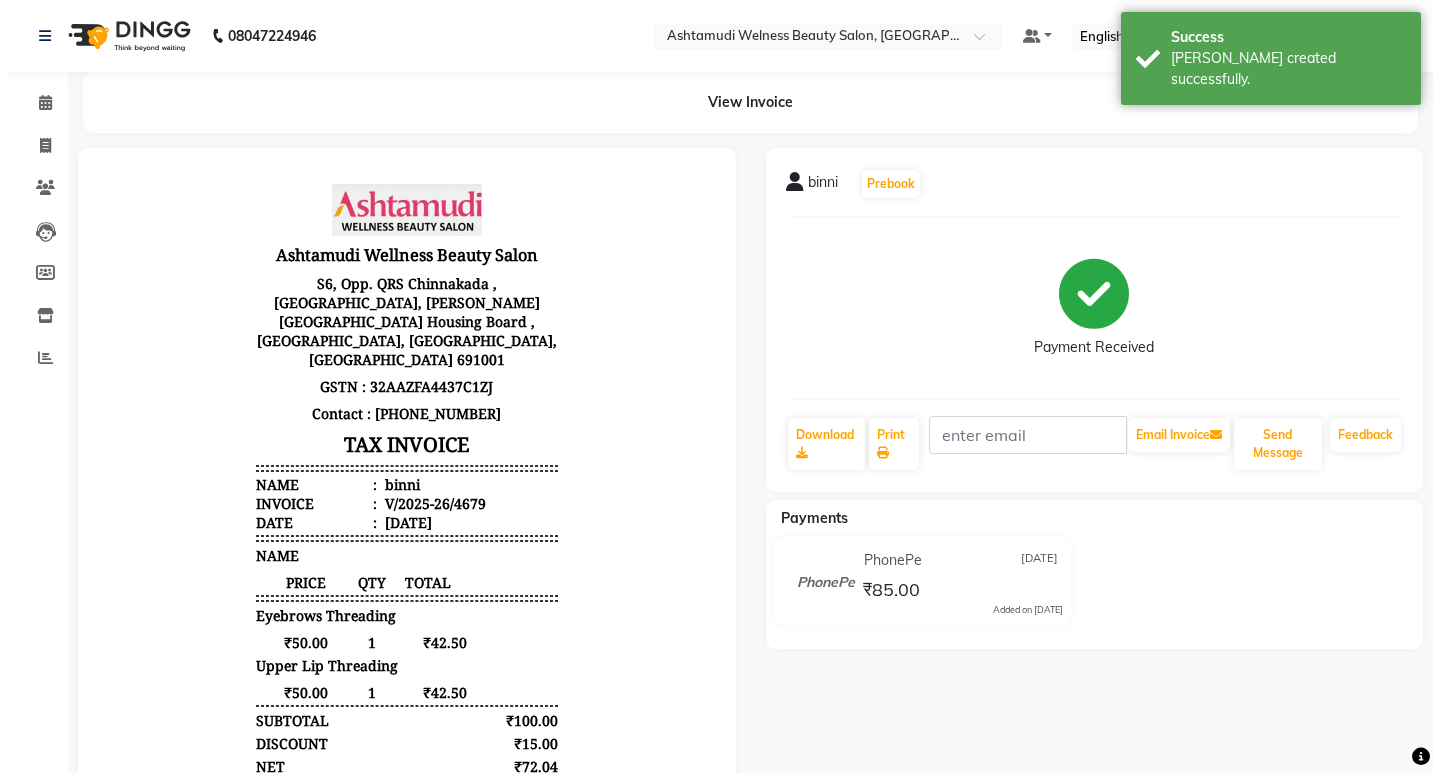 scroll, scrollTop: 0, scrollLeft: 0, axis: both 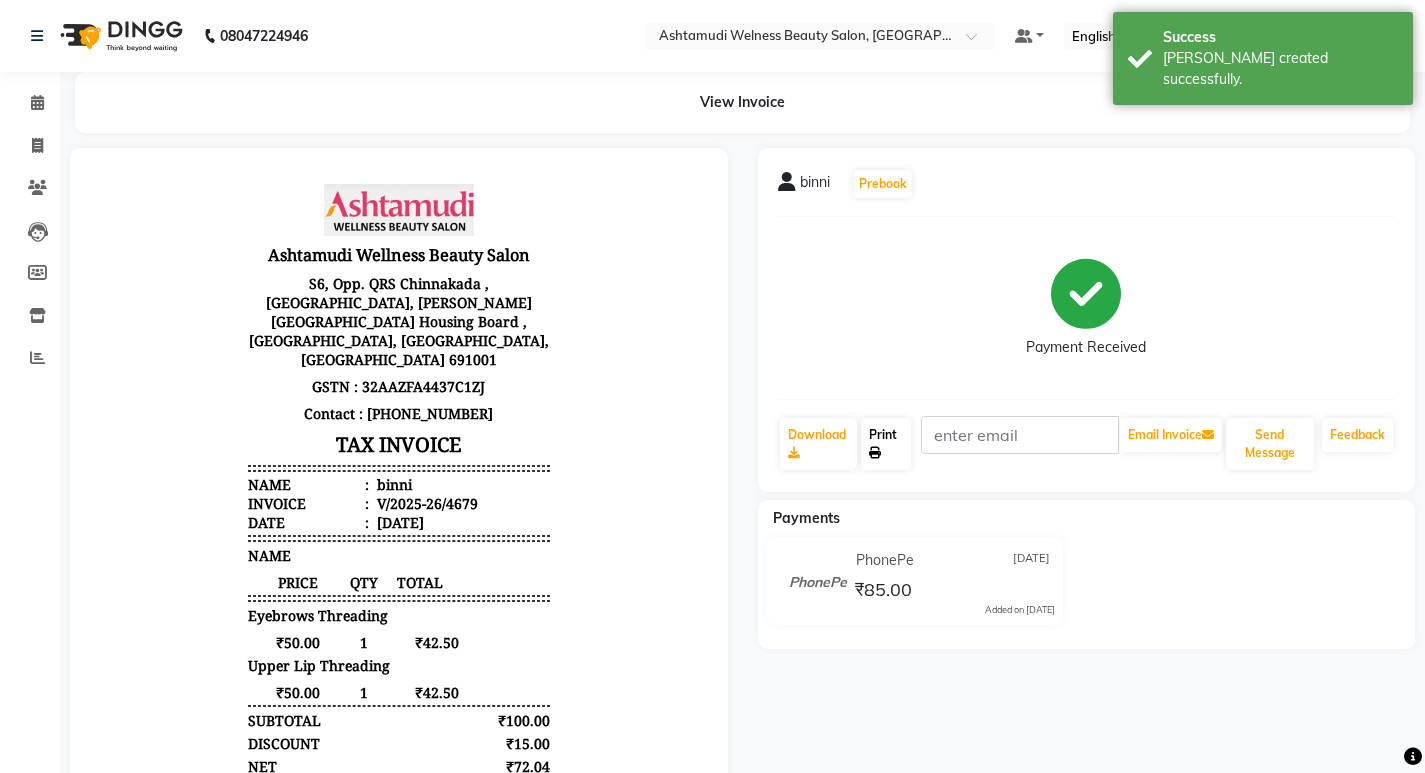 click on "Print" 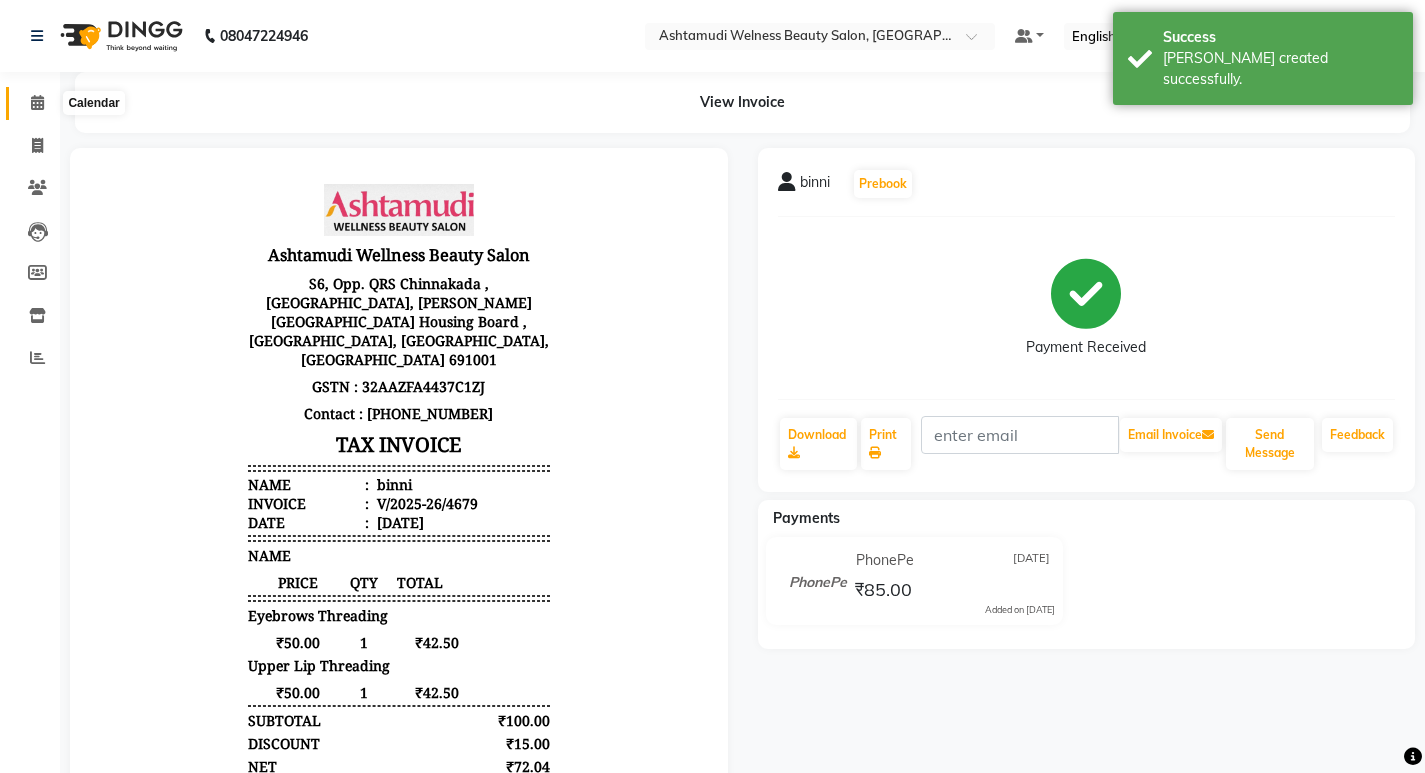 click 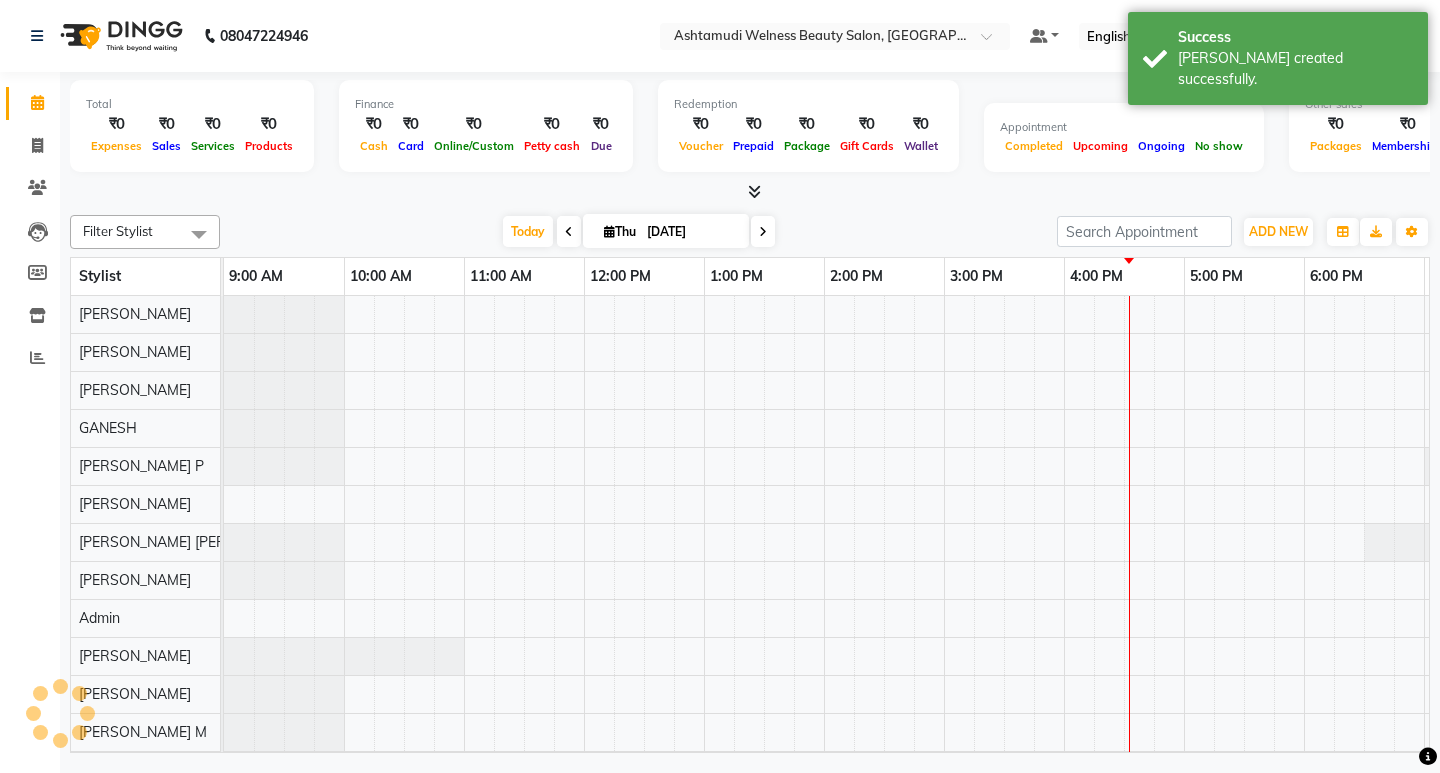 scroll, scrollTop: 0, scrollLeft: 235, axis: horizontal 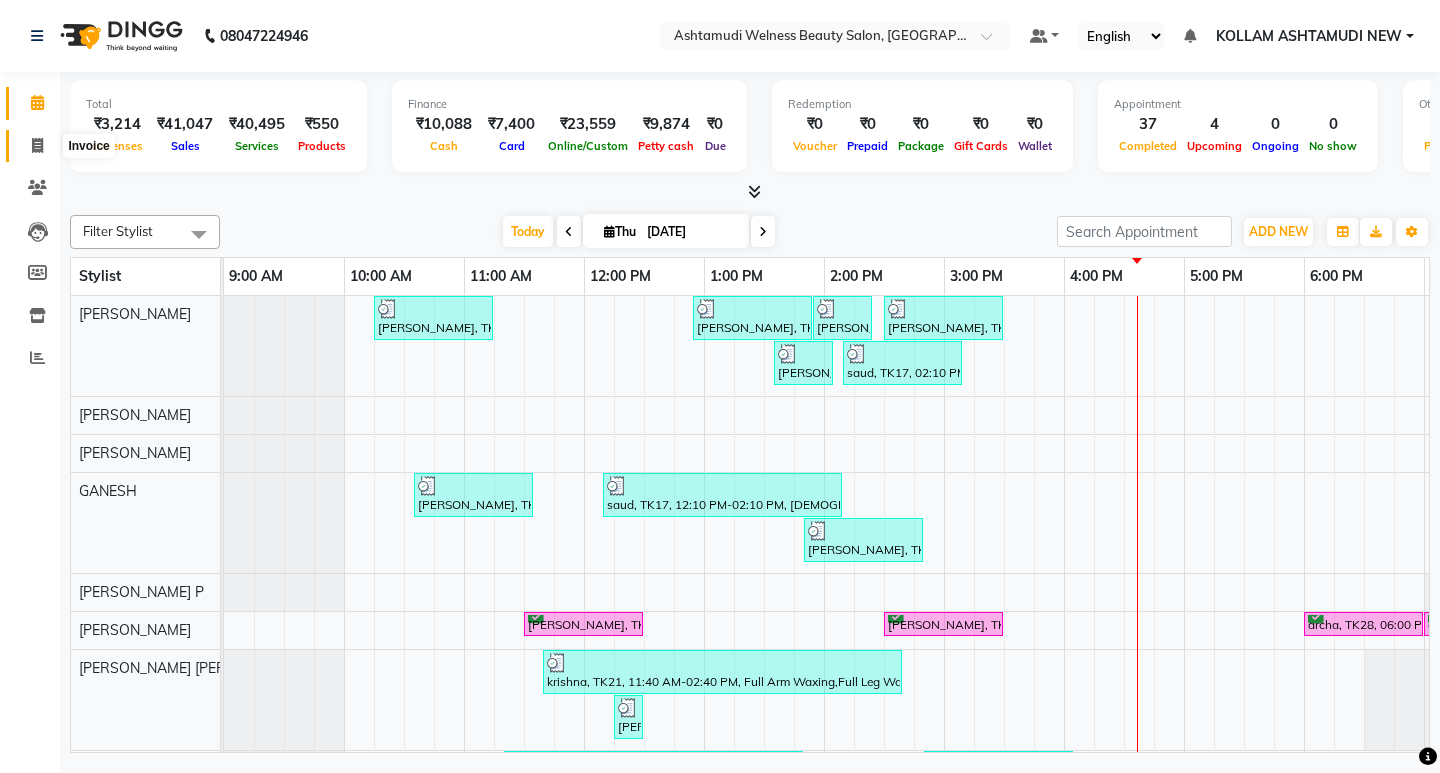 click 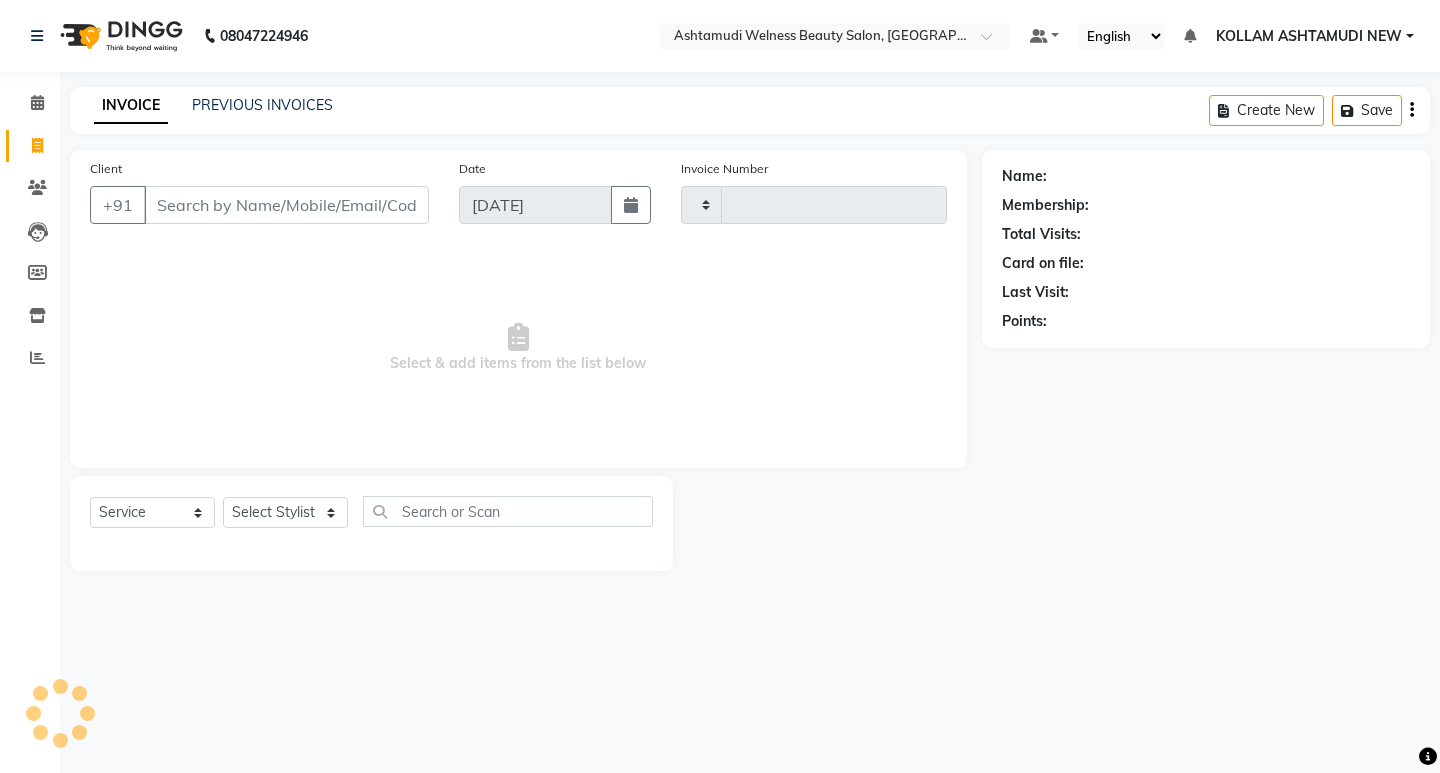 type on "4680" 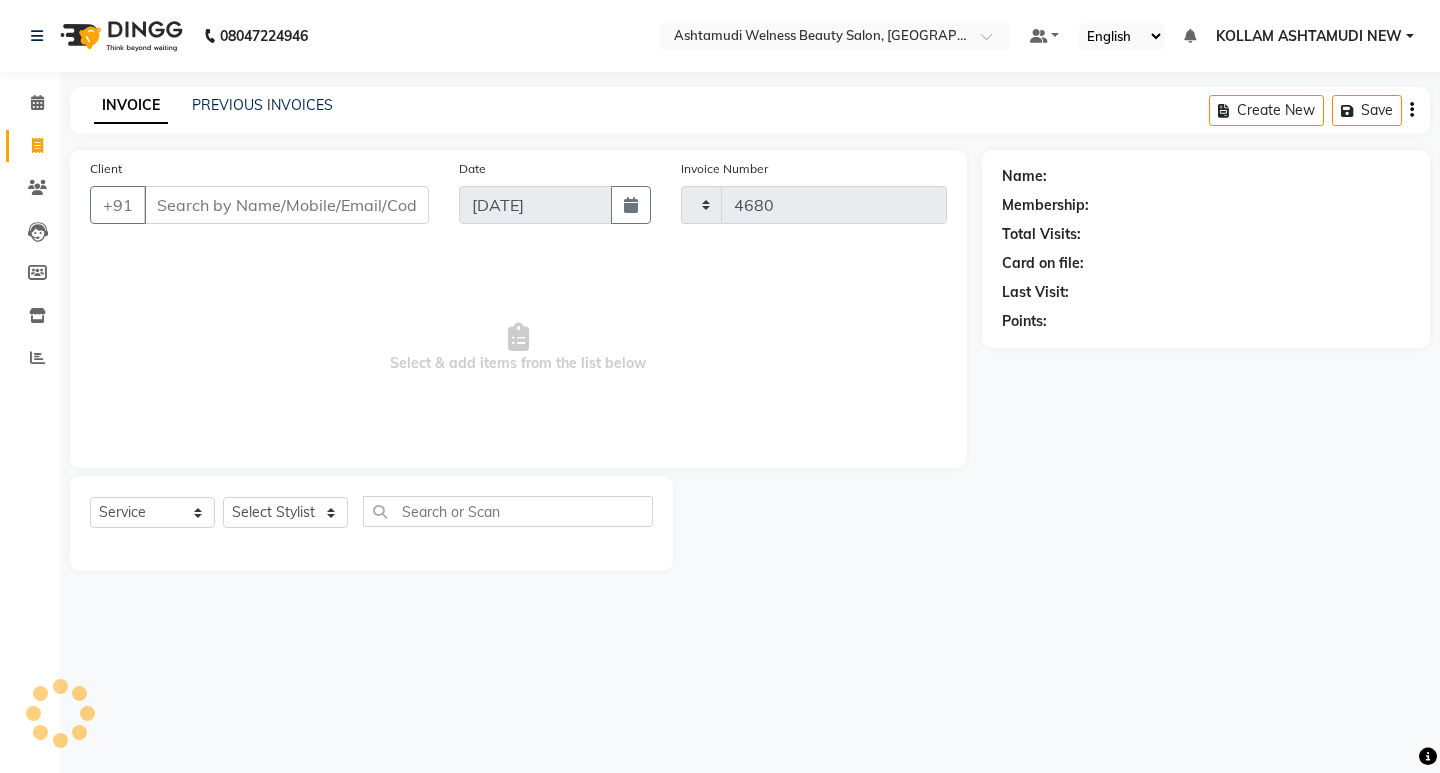 select on "4529" 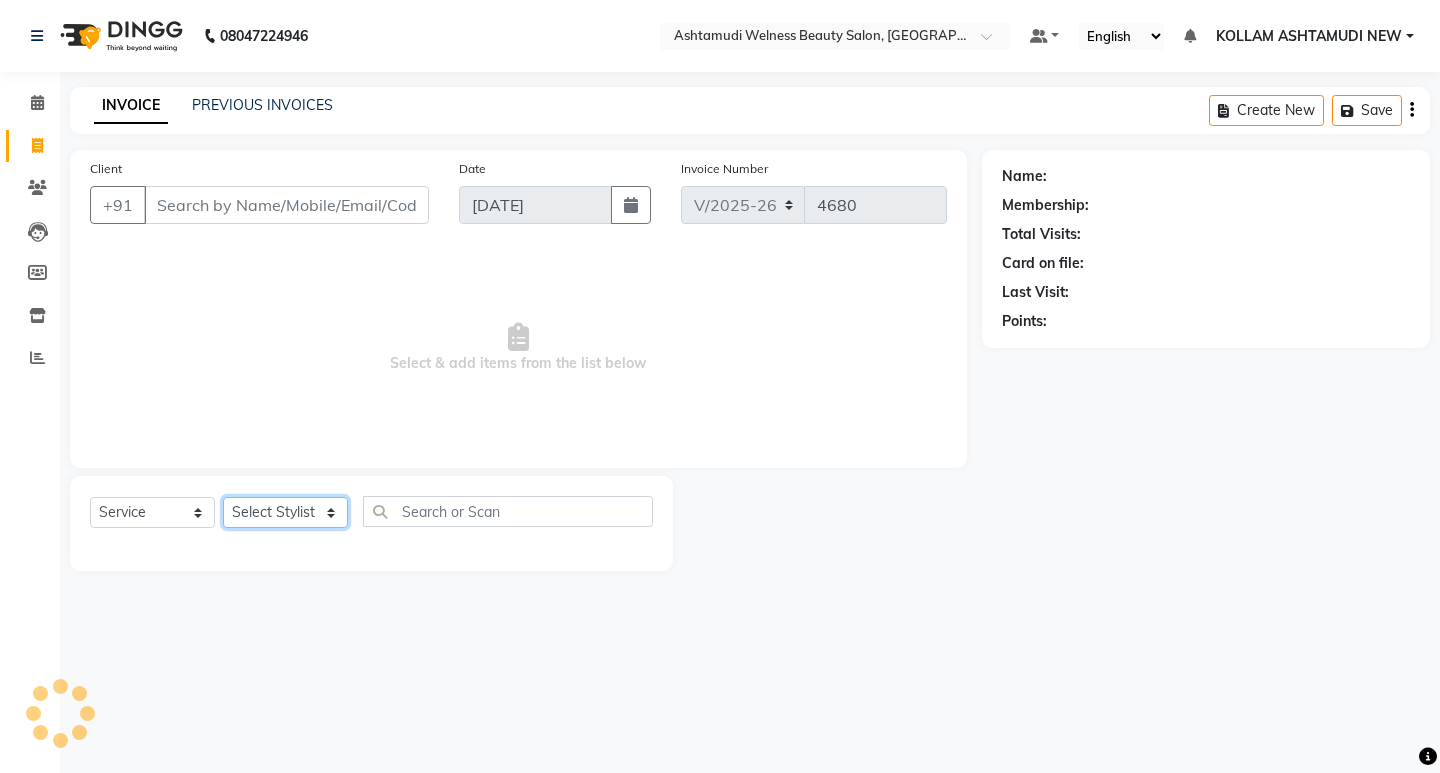 click on "Select Stylist" 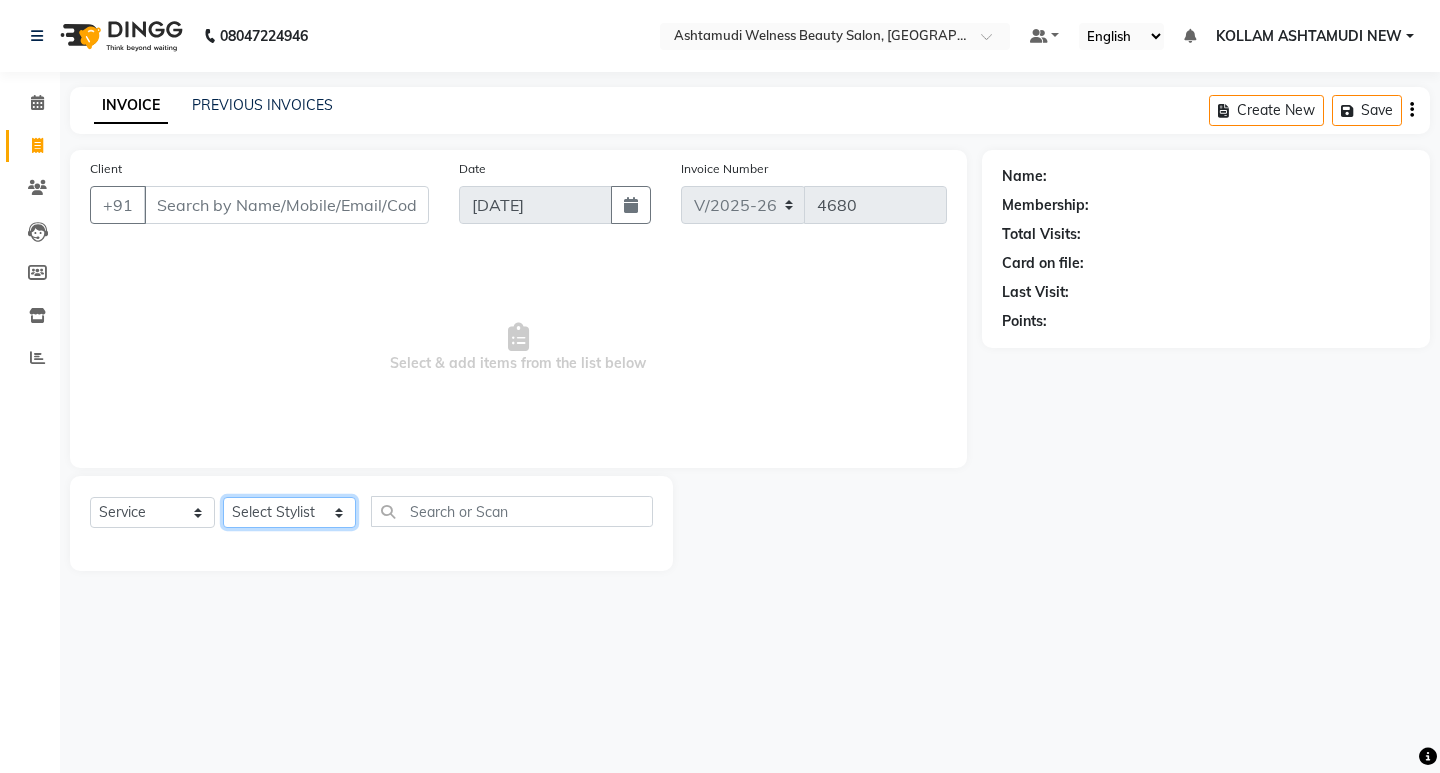 select on "28655" 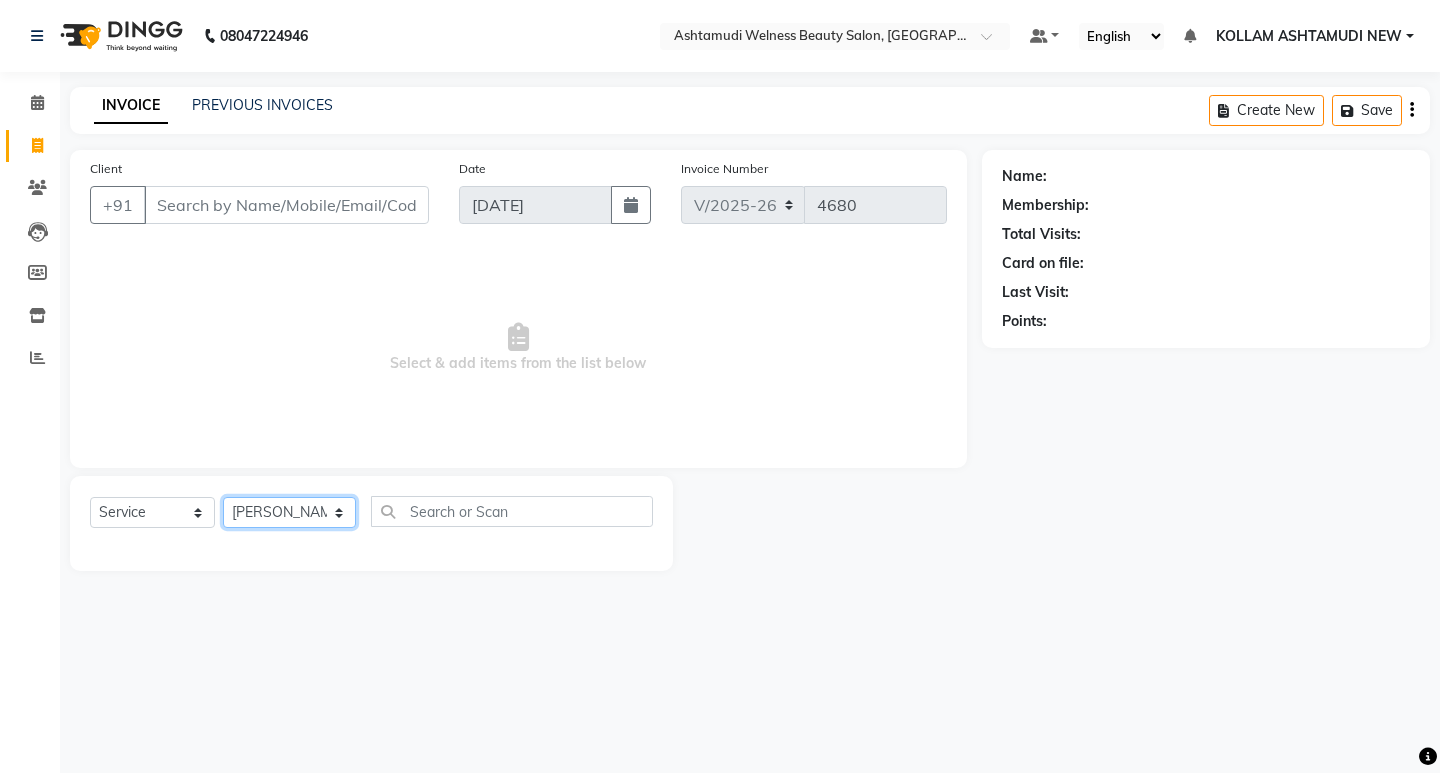 click on "Select Stylist [PERSON_NAME] Admin [PERSON_NAME]  [PERSON_NAME] [PERSON_NAME] [PERSON_NAME]  M [PERSON_NAME]  [PERSON_NAME]  P [PERSON_NAME] ASHTAMUDI KOLLAM ASHTAMUDI NEW  [PERSON_NAME] [PERSON_NAME] [PERSON_NAME]  [PERSON_NAME] [PERSON_NAME] [PERSON_NAME] [PERSON_NAME] [PERSON_NAME] M [PERSON_NAME] SARIGA [PERSON_NAME] [PERSON_NAME] [PERSON_NAME] [PERSON_NAME] [PERSON_NAME] S" 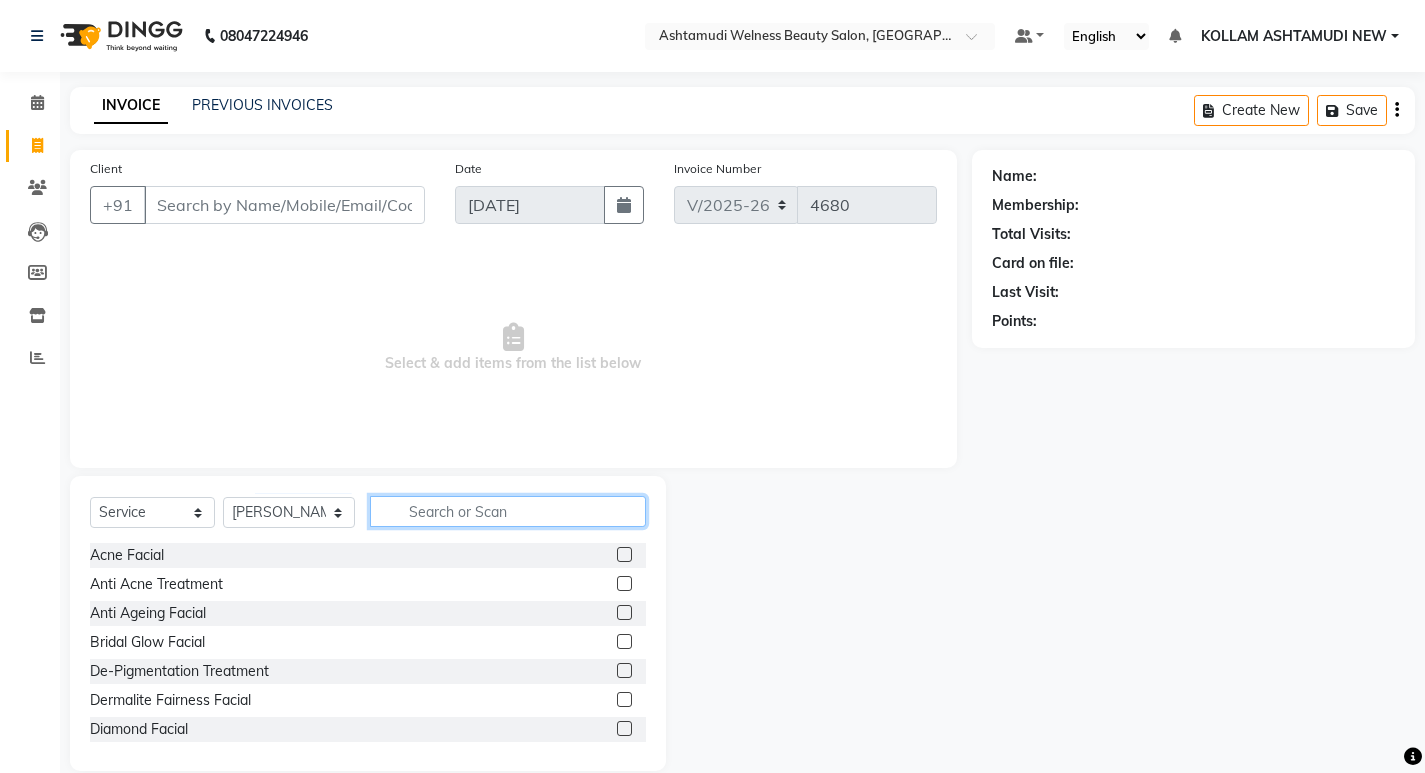 click 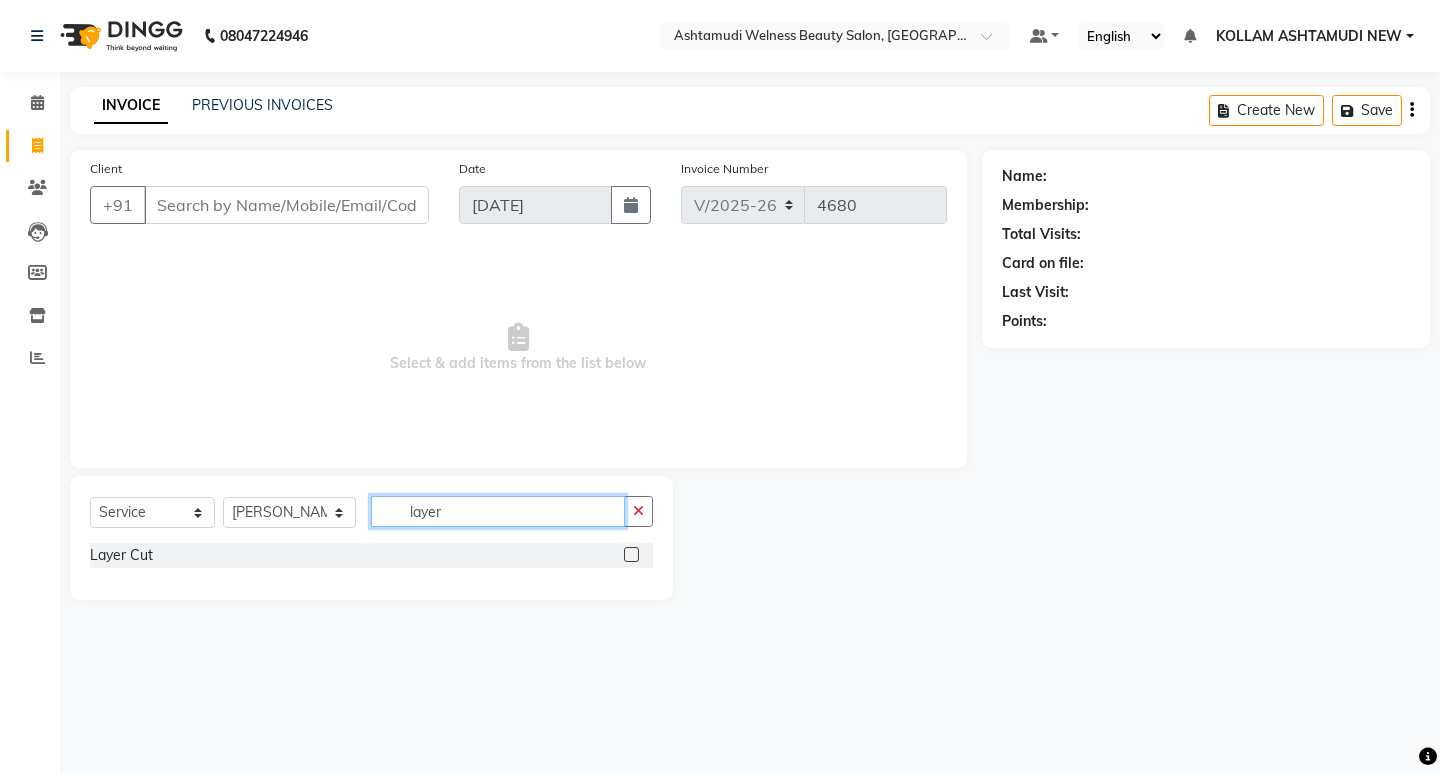 type on "layer" 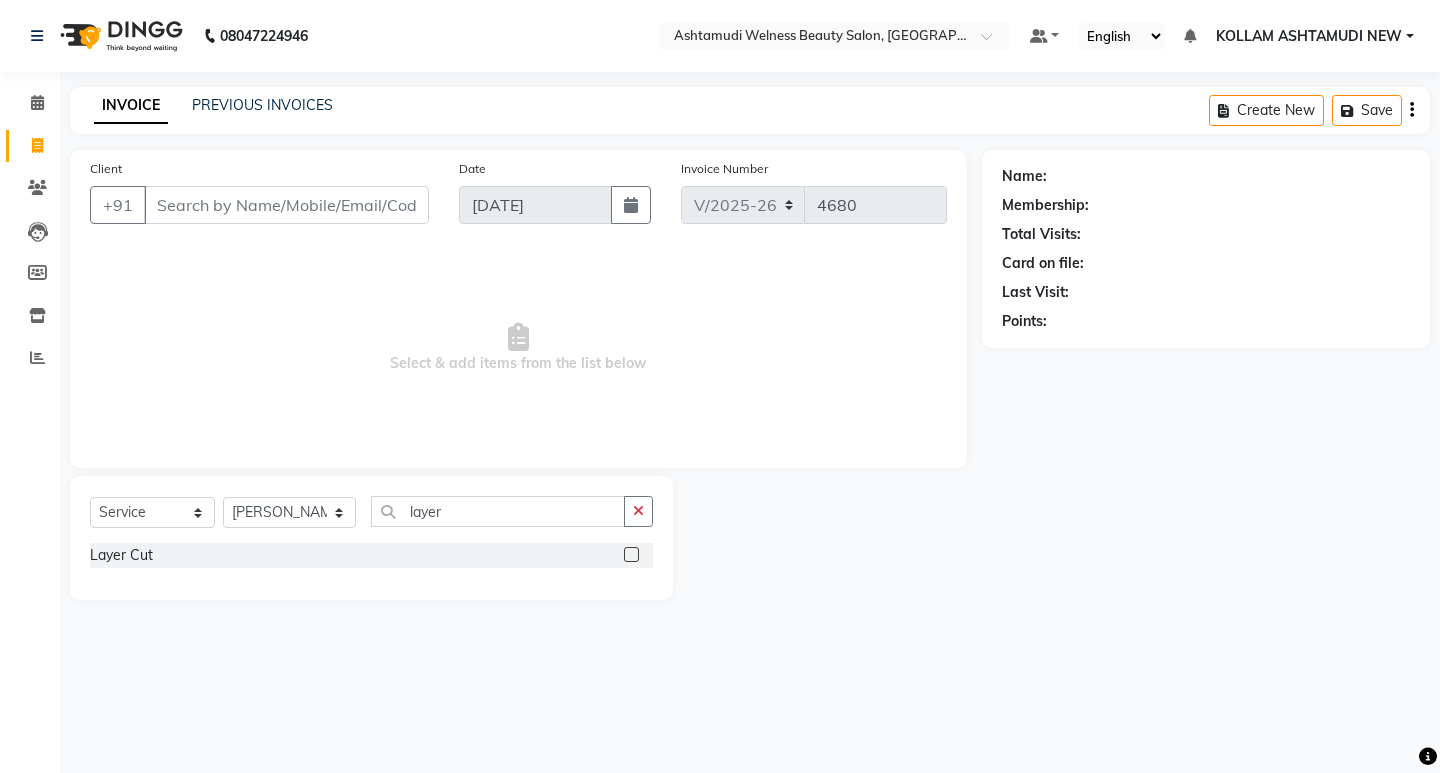 click 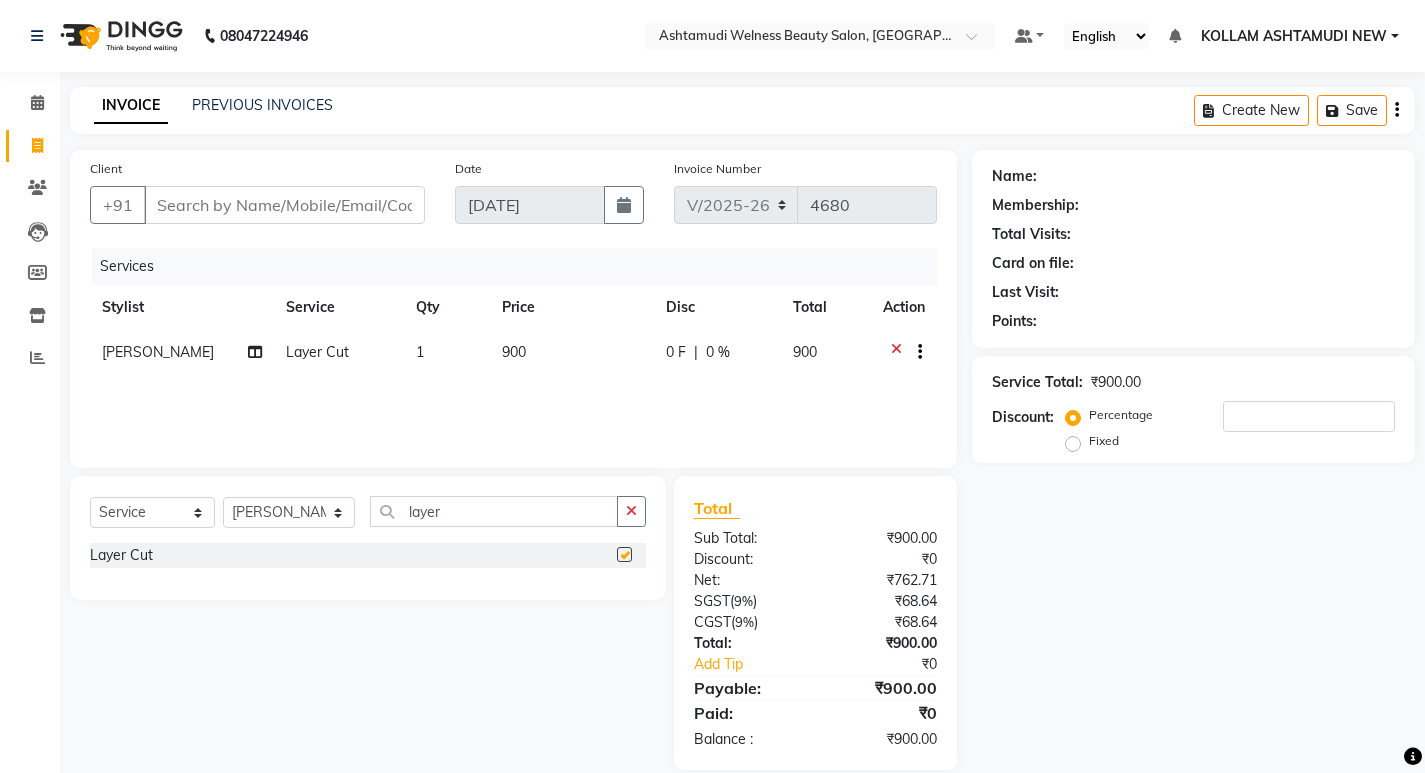checkbox on "false" 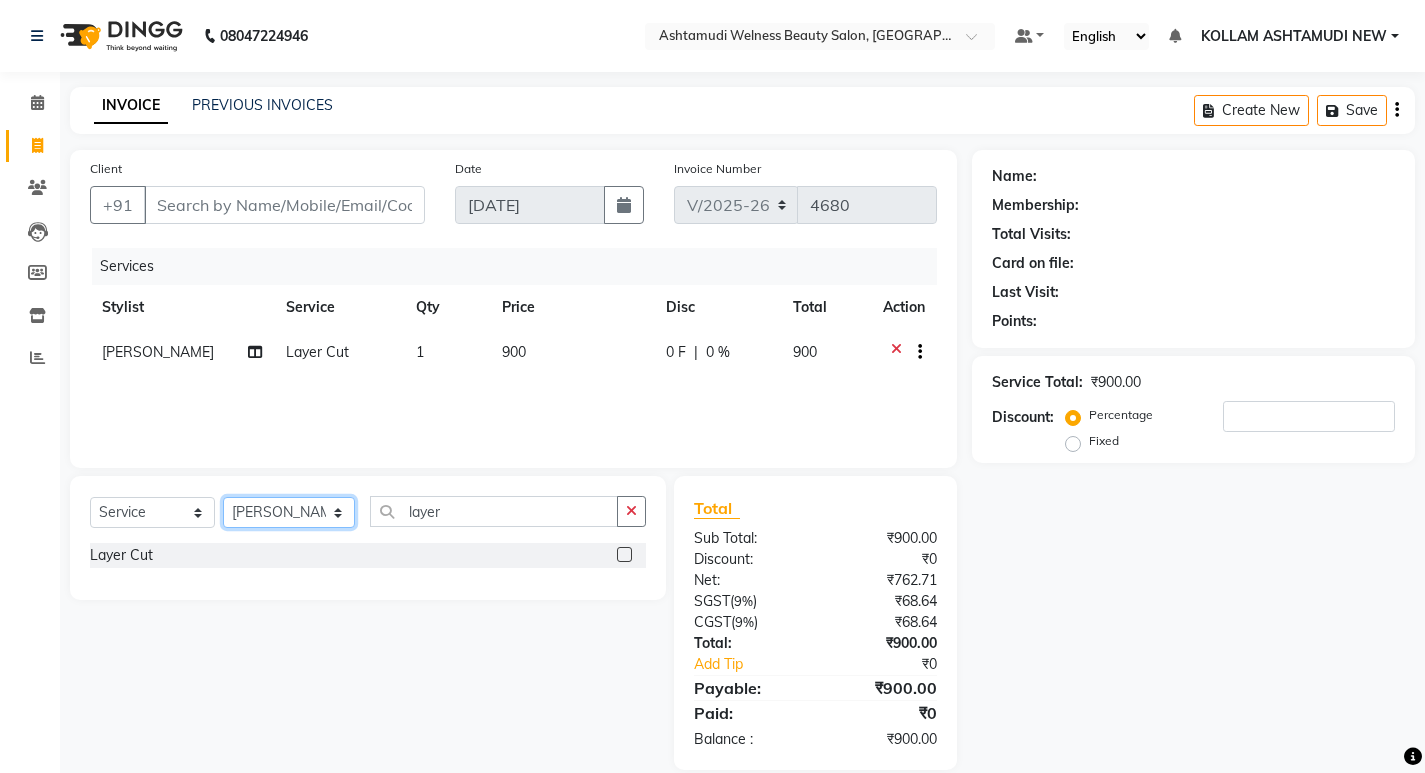 click on "Select Stylist [PERSON_NAME] Admin [PERSON_NAME]  [PERSON_NAME] [PERSON_NAME] [PERSON_NAME]  M [PERSON_NAME]  [PERSON_NAME]  P [PERSON_NAME] ASHTAMUDI KOLLAM ASHTAMUDI NEW  [PERSON_NAME] [PERSON_NAME] [PERSON_NAME]  [PERSON_NAME] [PERSON_NAME] [PERSON_NAME] [PERSON_NAME] [PERSON_NAME] M [PERSON_NAME] SARIGA [PERSON_NAME] [PERSON_NAME] [PERSON_NAME] [PERSON_NAME] [PERSON_NAME] S" 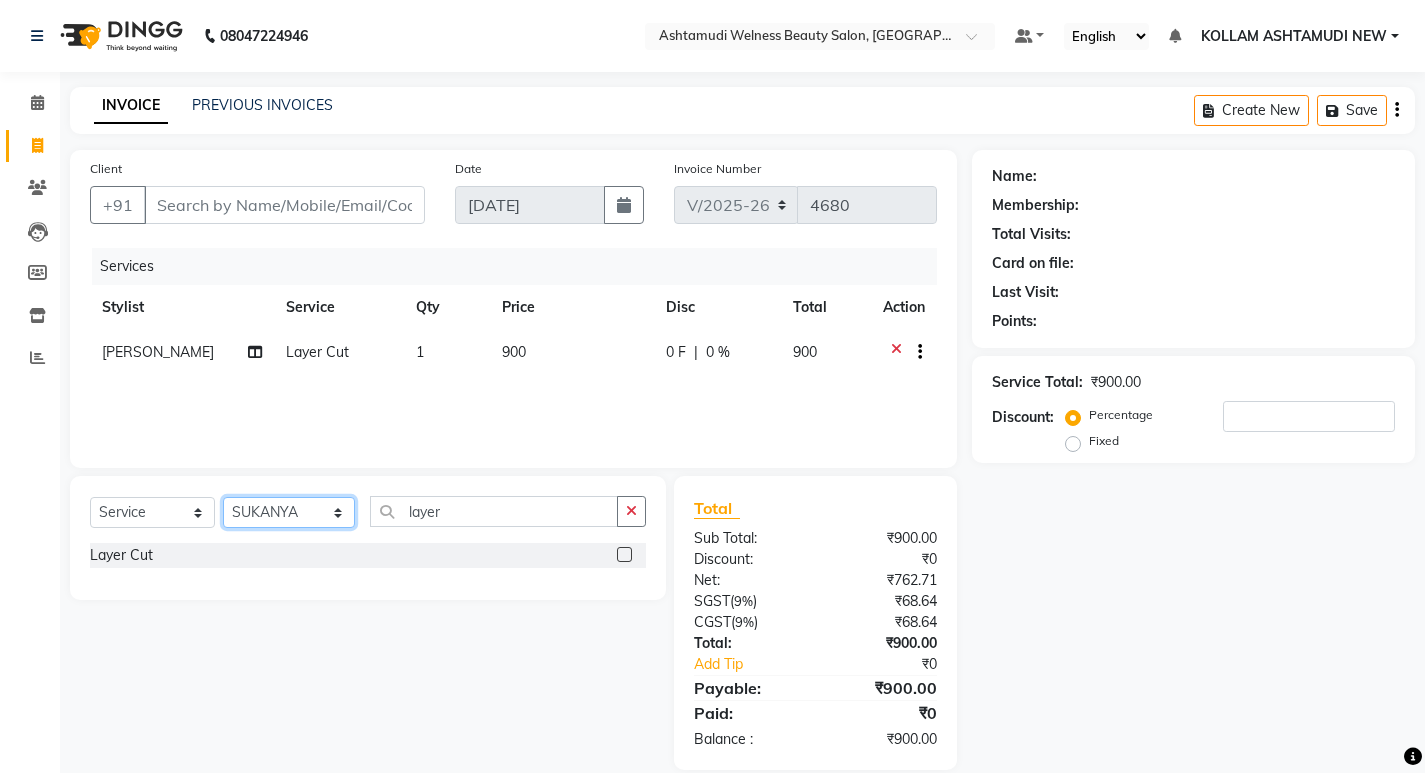 click on "Select Stylist [PERSON_NAME] Admin [PERSON_NAME]  [PERSON_NAME] [PERSON_NAME] [PERSON_NAME]  M [PERSON_NAME]  [PERSON_NAME]  P [PERSON_NAME] ASHTAMUDI KOLLAM ASHTAMUDI NEW  [PERSON_NAME] [PERSON_NAME] [PERSON_NAME]  [PERSON_NAME] [PERSON_NAME] [PERSON_NAME] [PERSON_NAME] [PERSON_NAME] M [PERSON_NAME] SARIGA [PERSON_NAME] [PERSON_NAME] [PERSON_NAME] [PERSON_NAME] [PERSON_NAME] S" 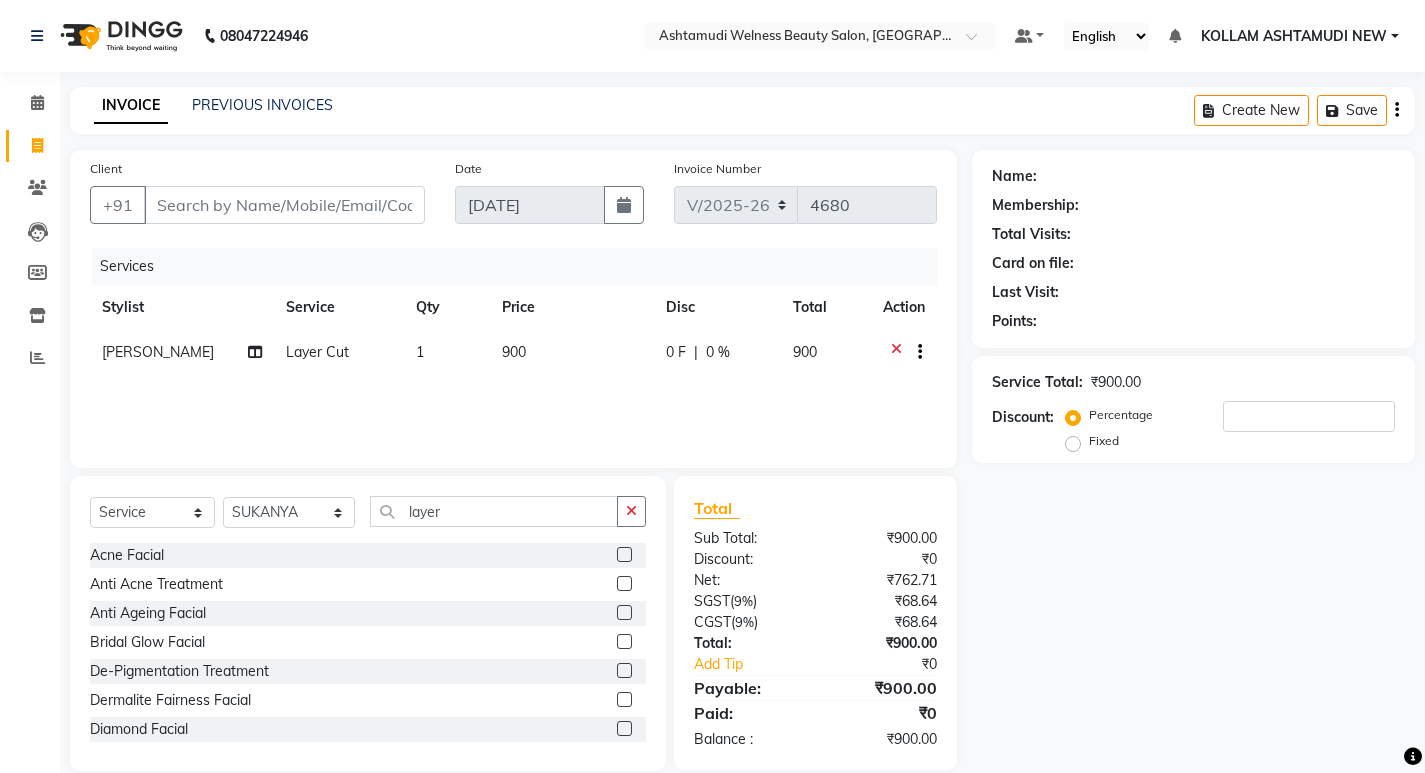 click 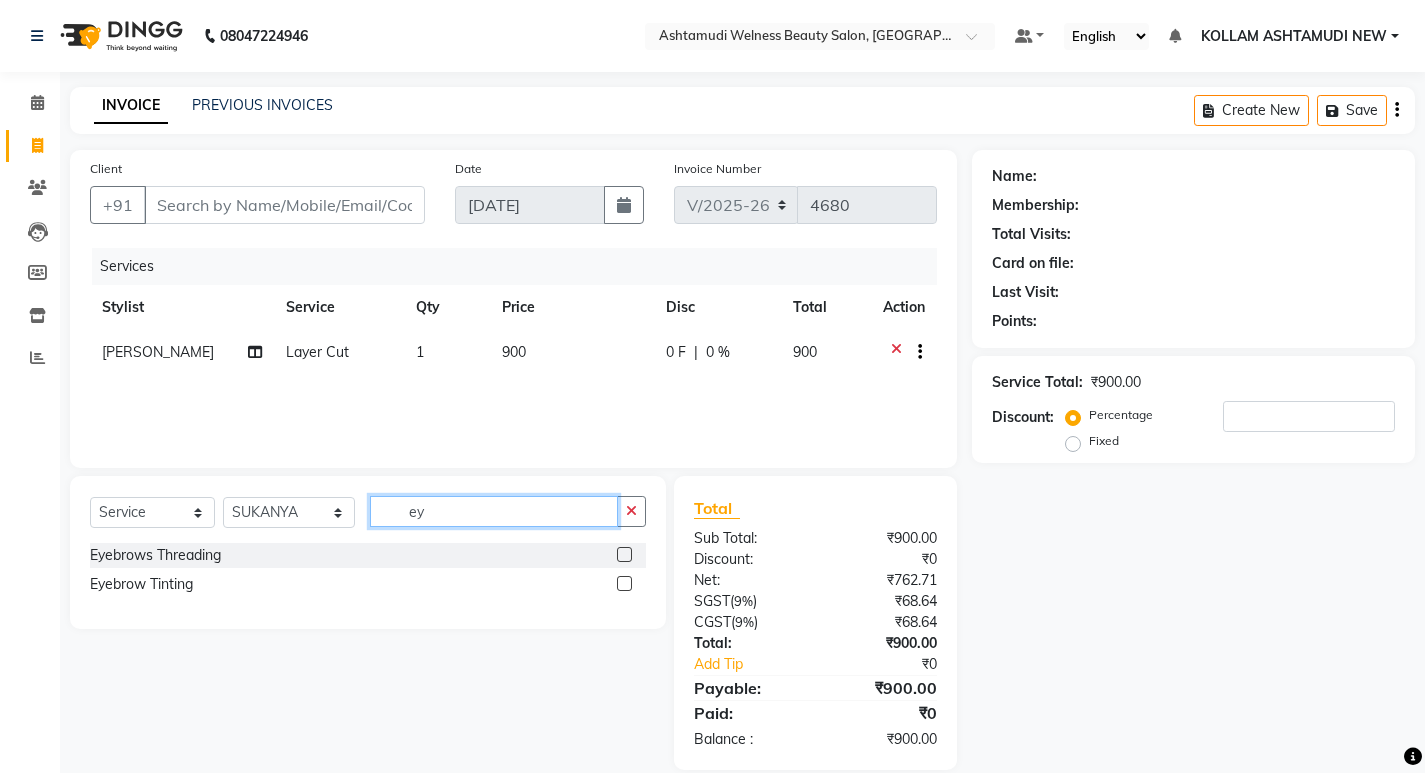 type on "ey" 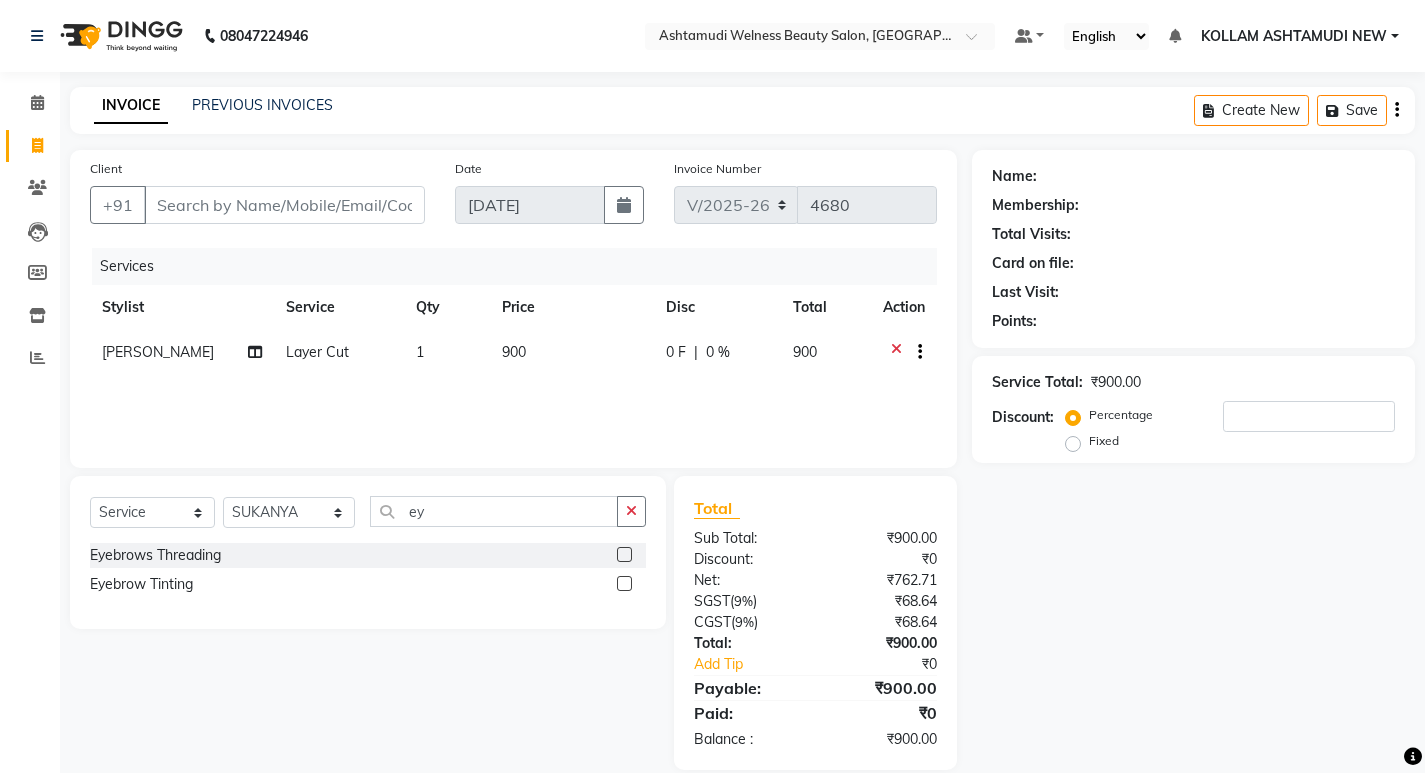 click 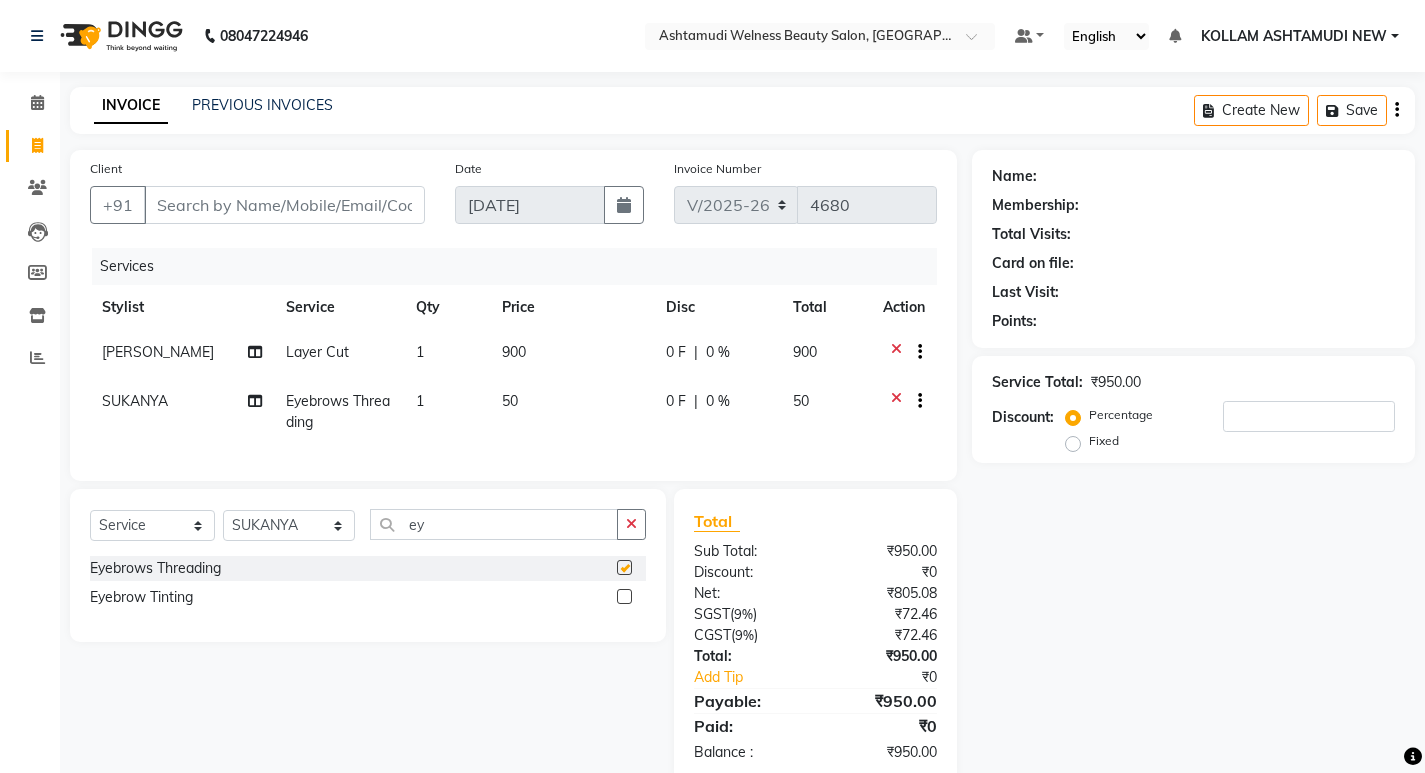 checkbox on "false" 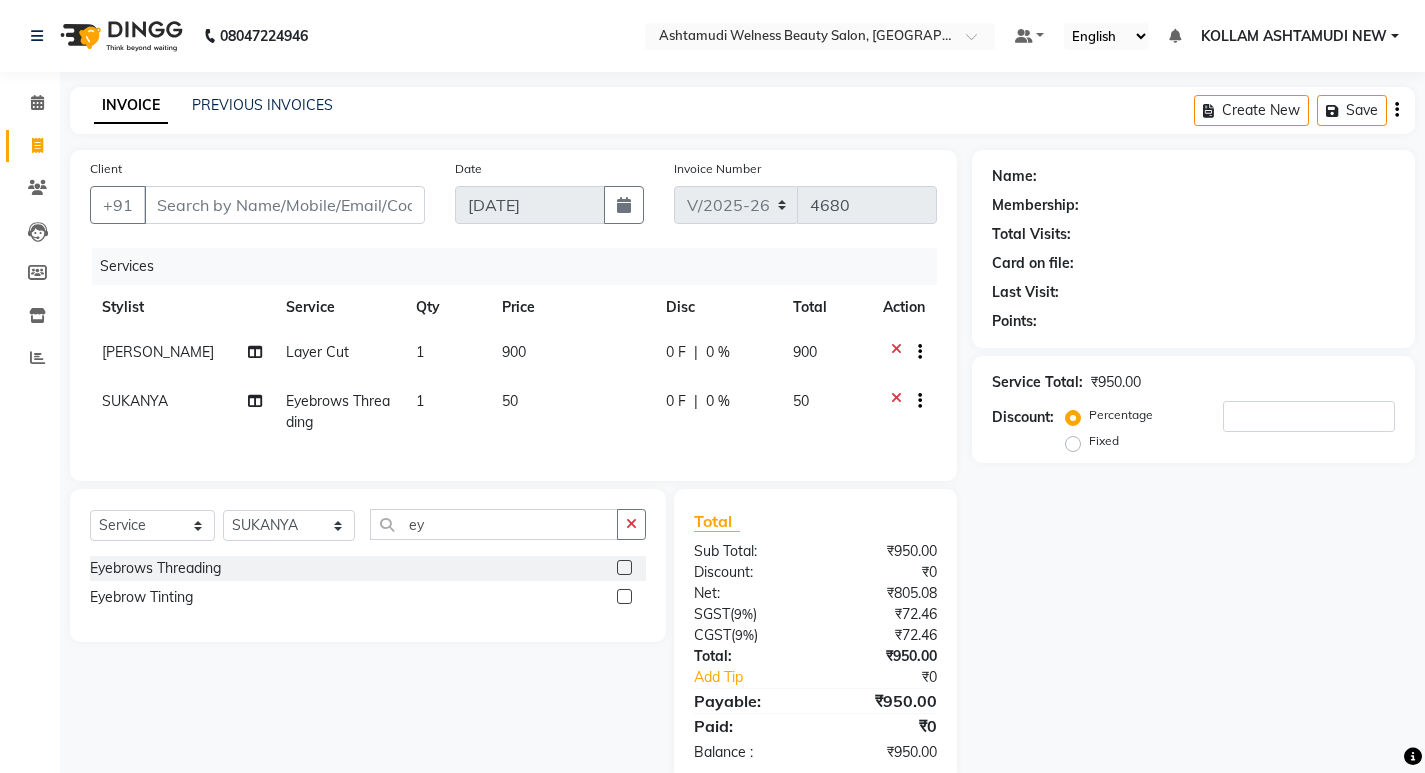 click on "Client +91" 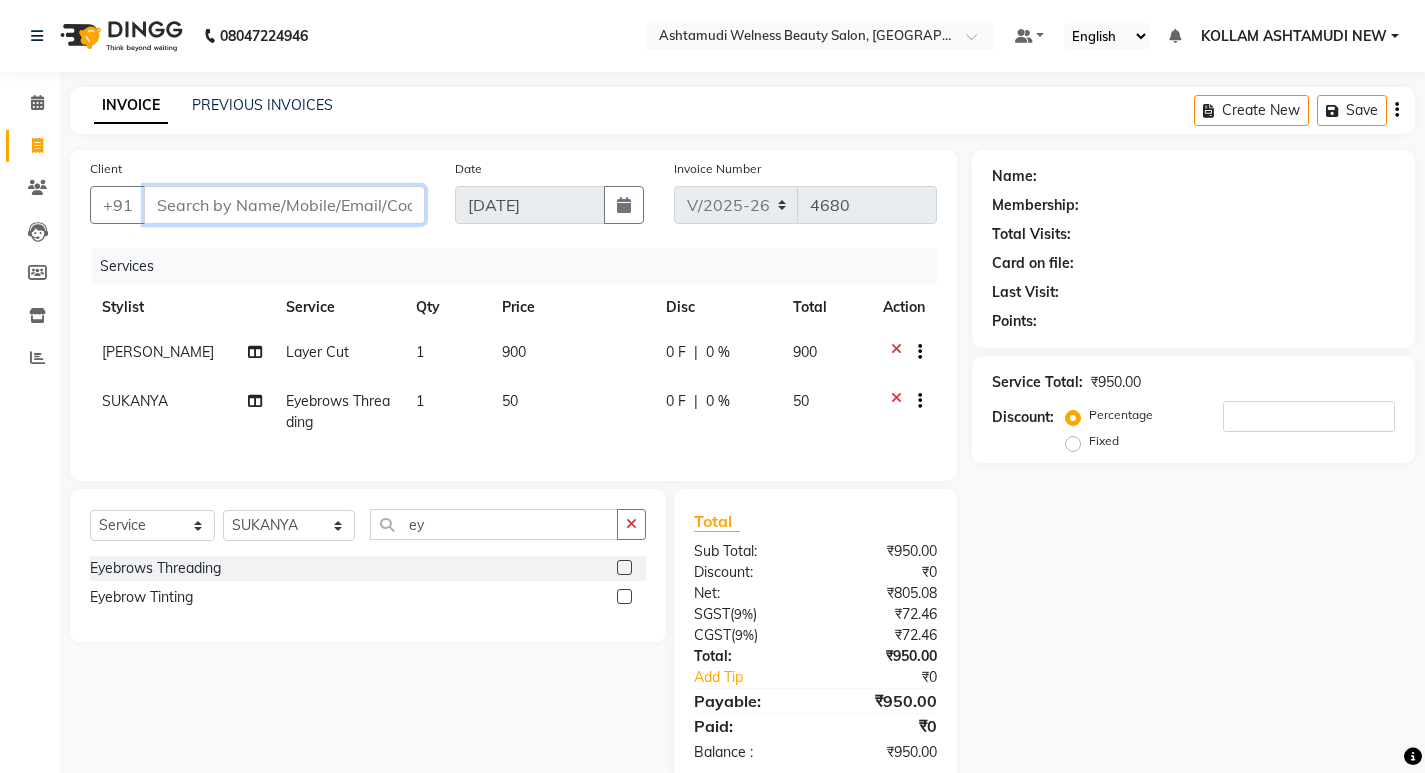 click on "Client" at bounding box center (284, 205) 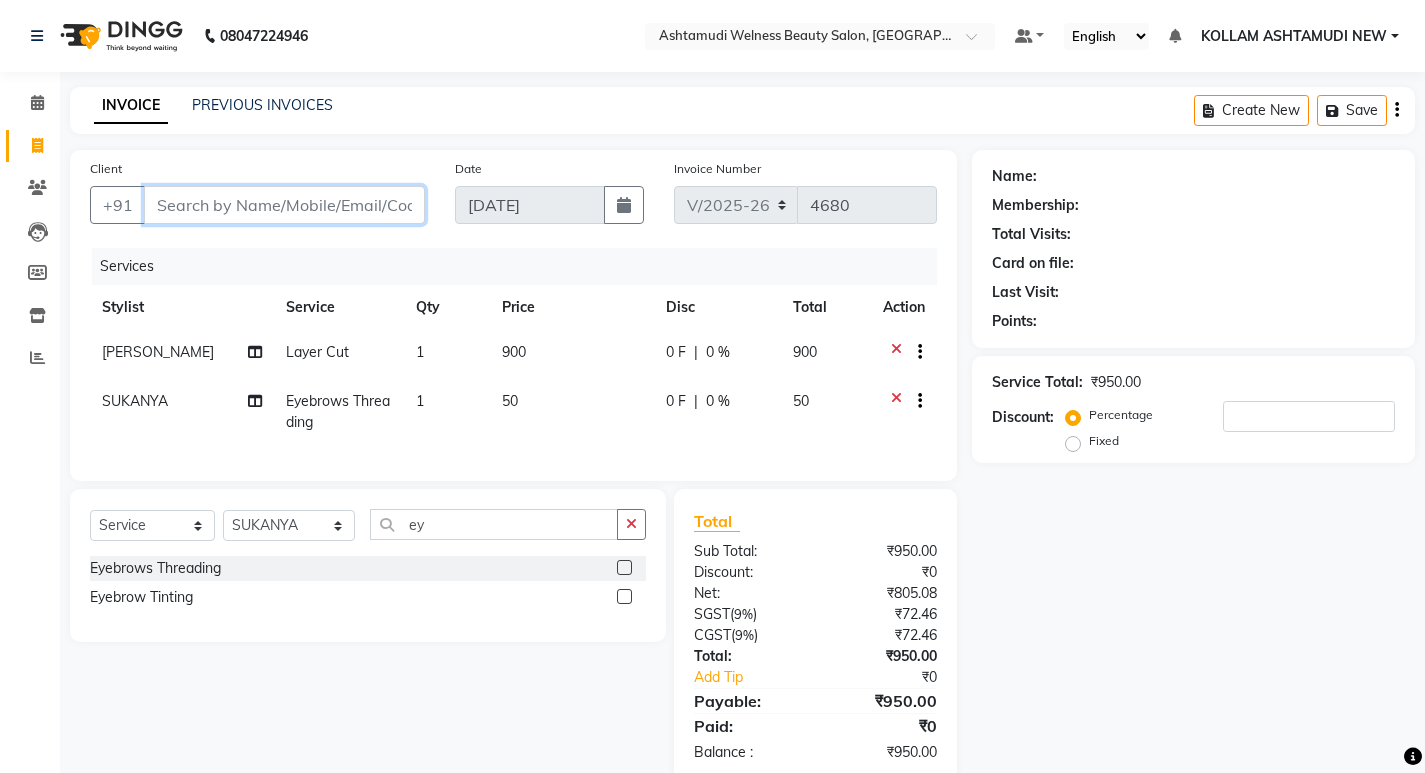 type on "7" 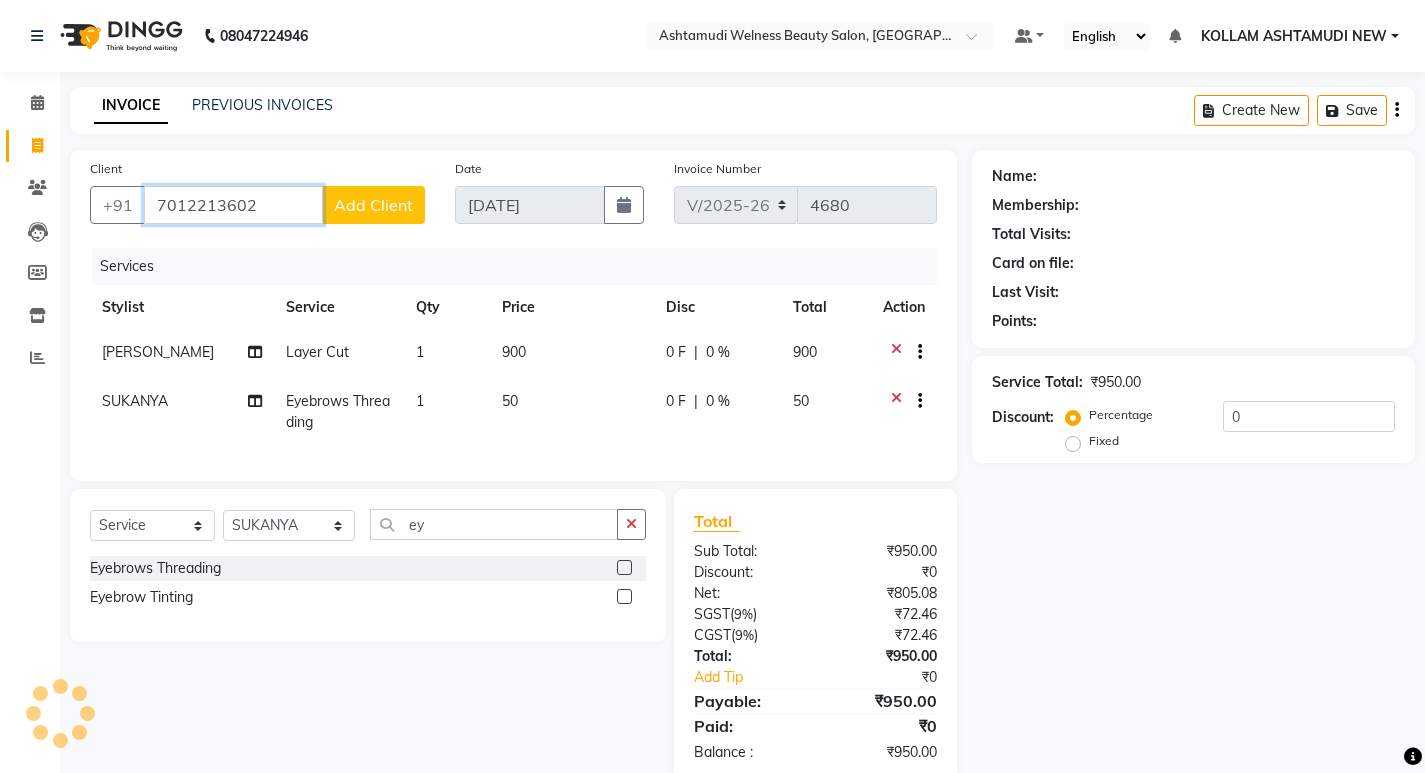 type on "7012213602" 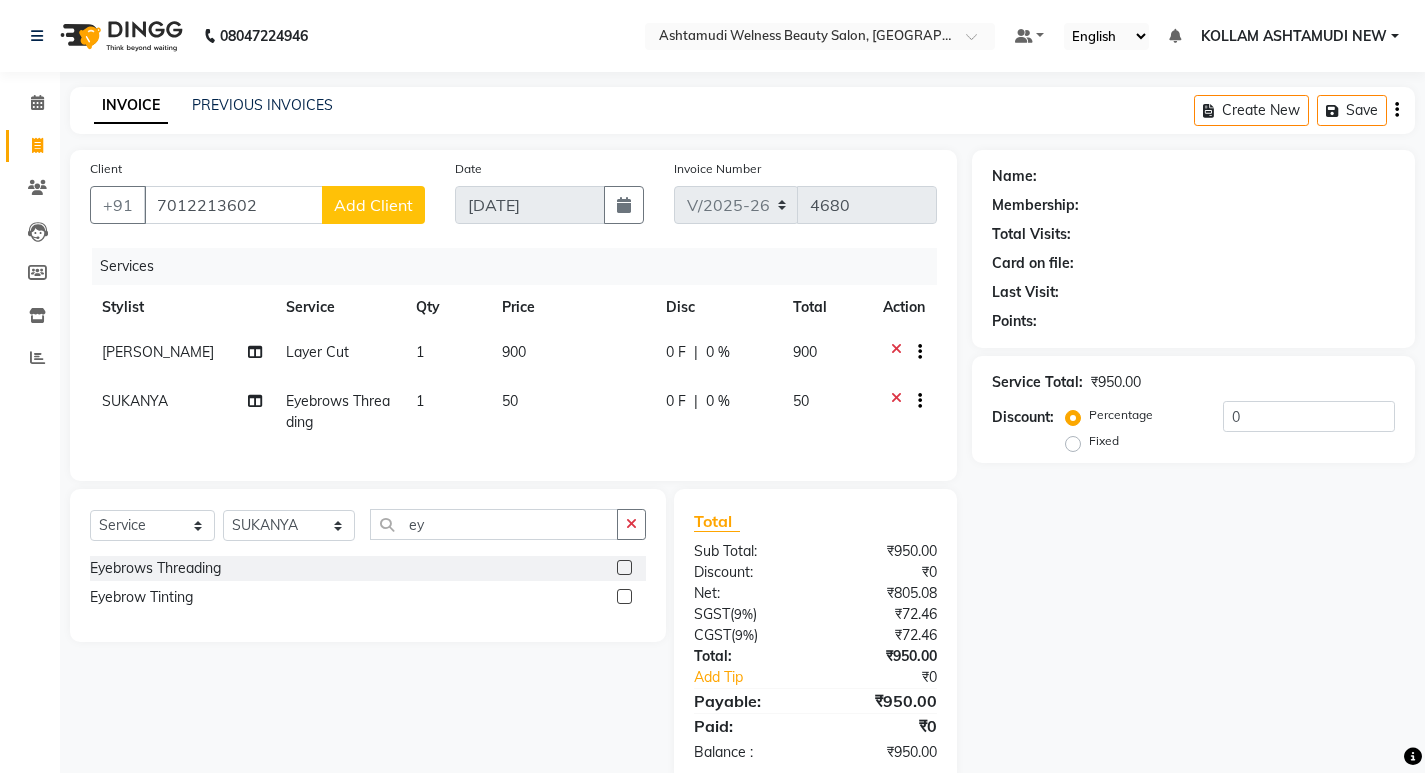click on "Add Client" 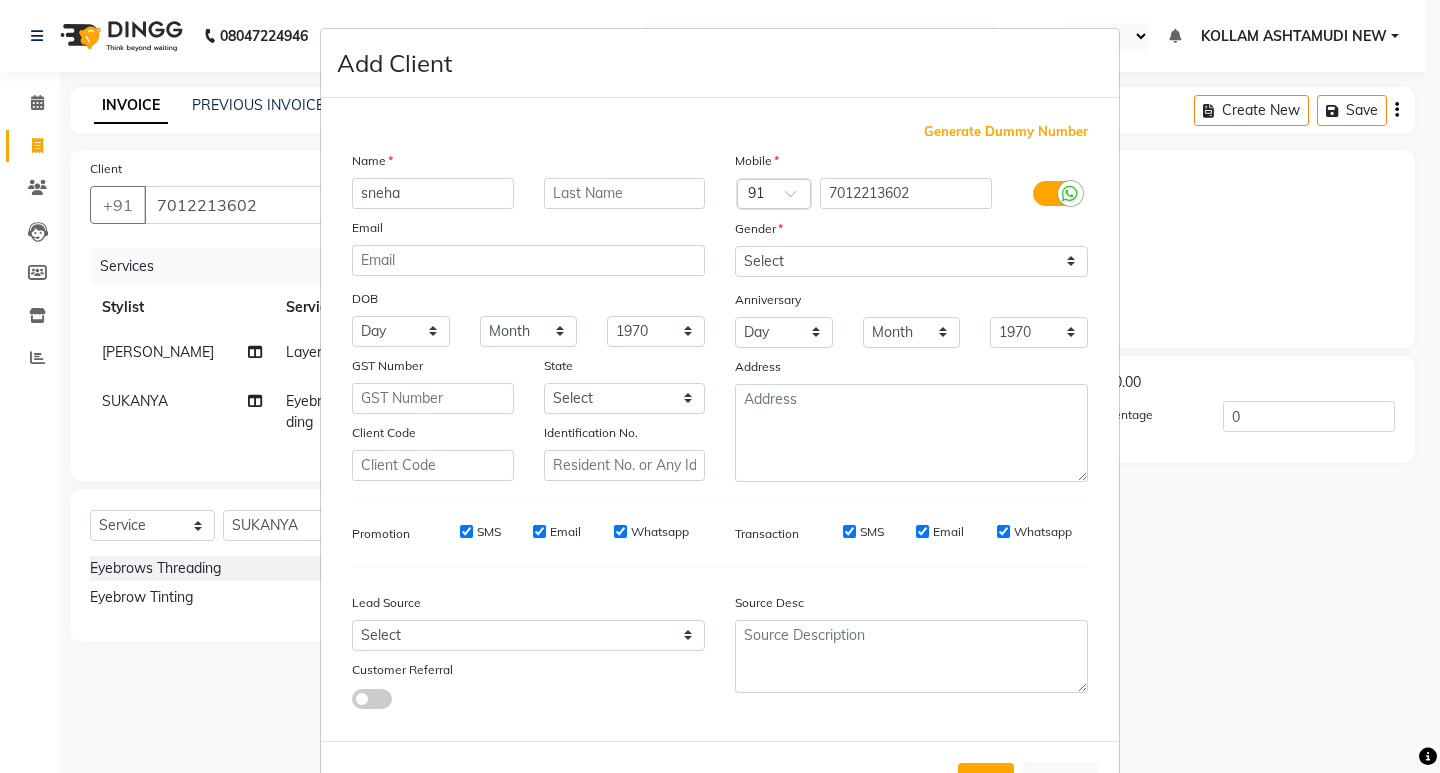 type on "sneha" 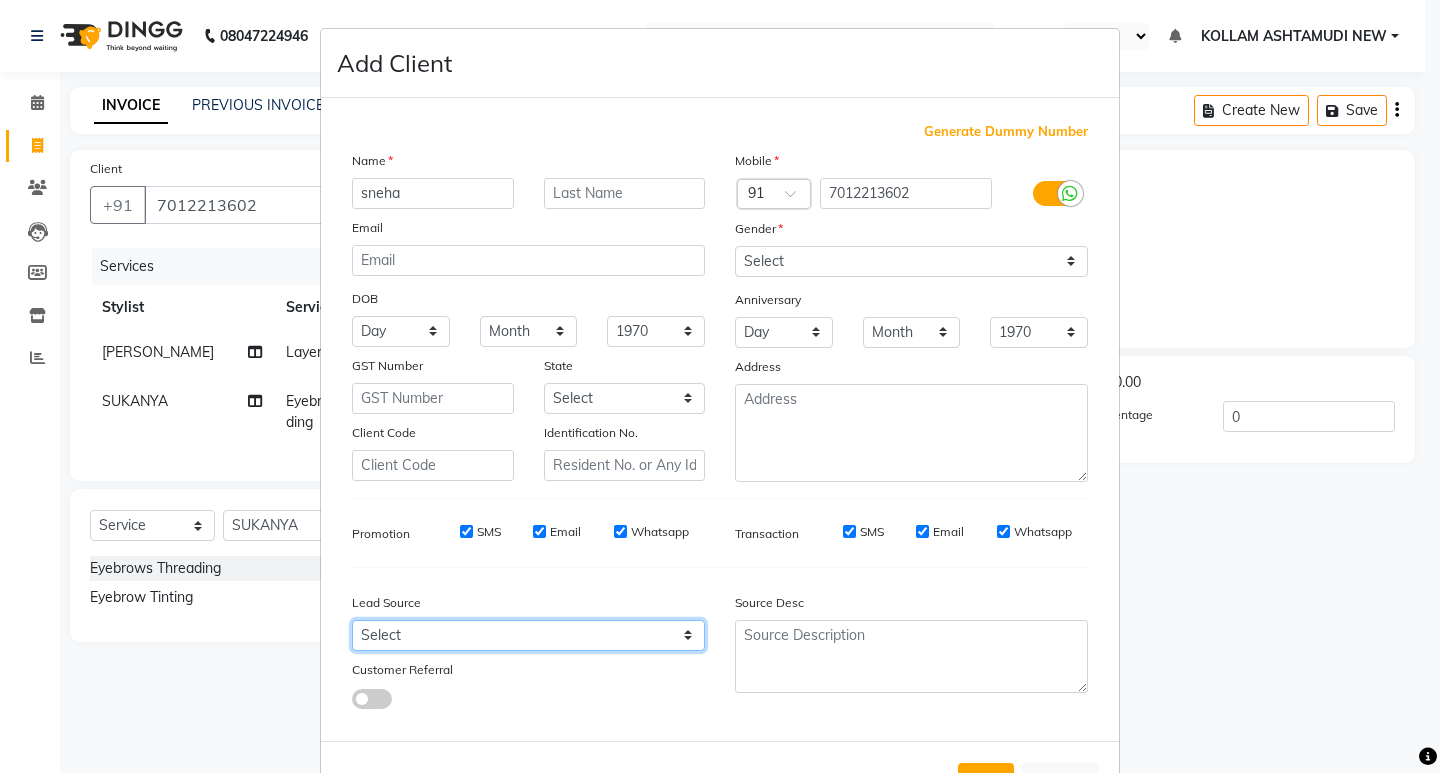 click on "Select Walk-in Referral Internet Friend Word of Mouth Advertisement Facebook JustDial Google Other Instagram  YouTube  WhatsApp" at bounding box center (528, 635) 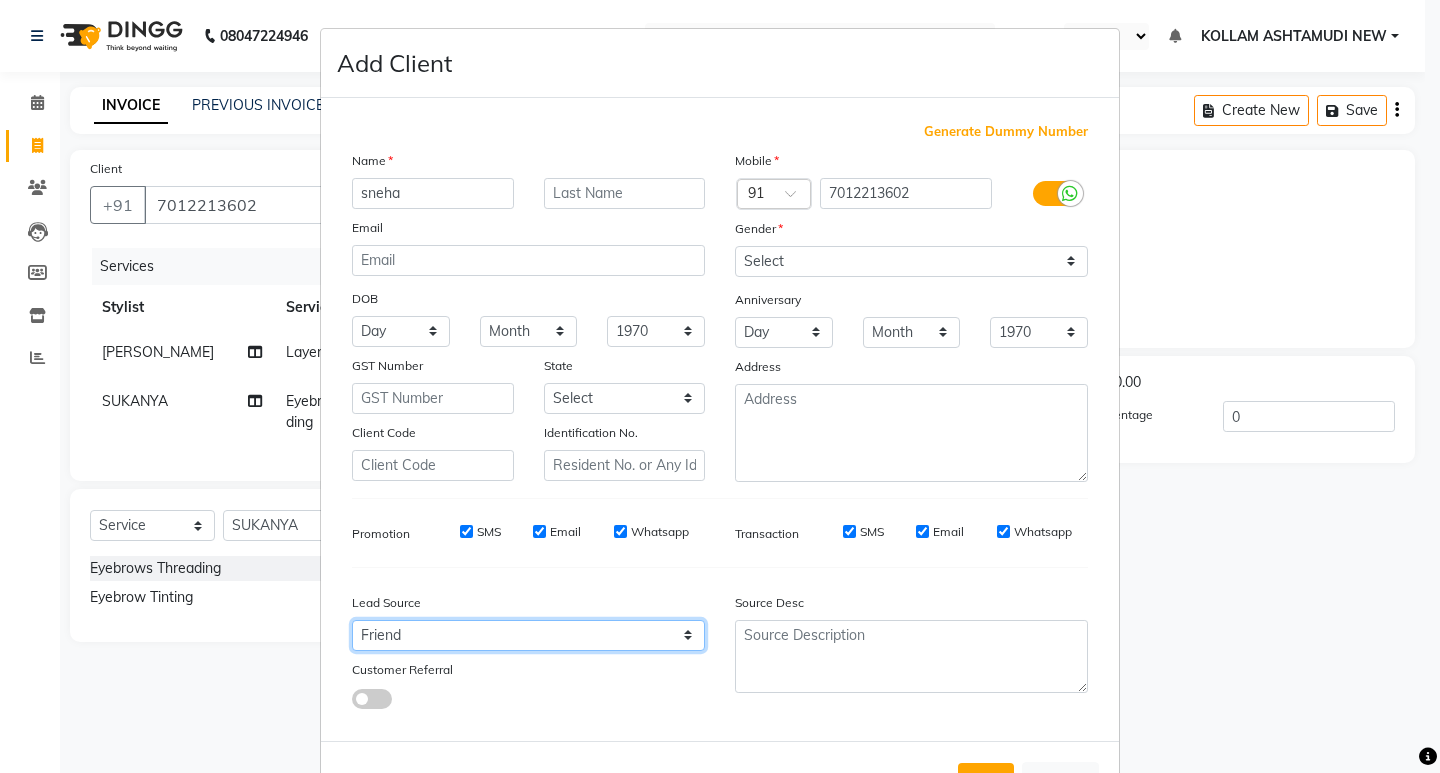 click on "Select Walk-in Referral Internet Friend Word of Mouth Advertisement Facebook JustDial Google Other Instagram  YouTube  WhatsApp" at bounding box center [528, 635] 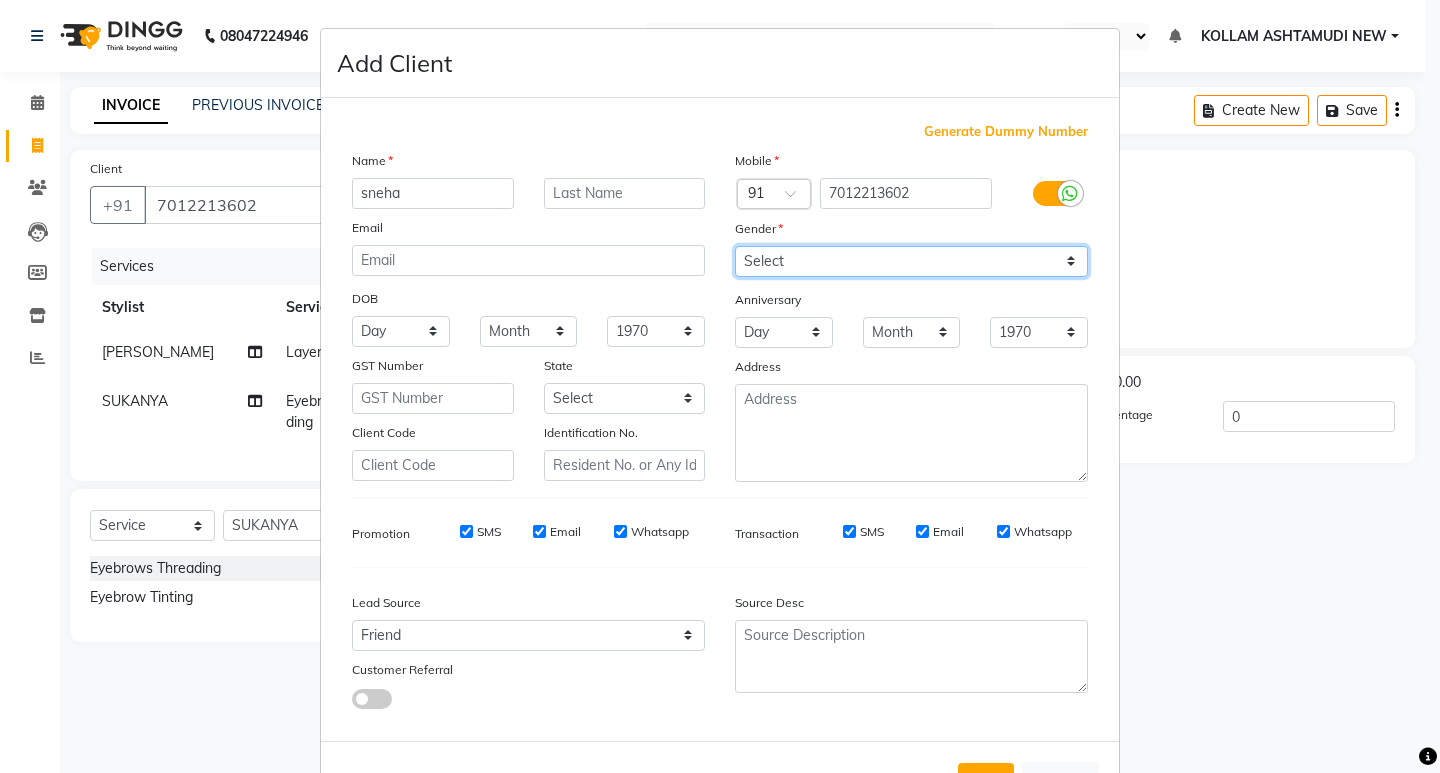 click on "Select [DEMOGRAPHIC_DATA] [DEMOGRAPHIC_DATA] Other Prefer Not To Say" at bounding box center [911, 261] 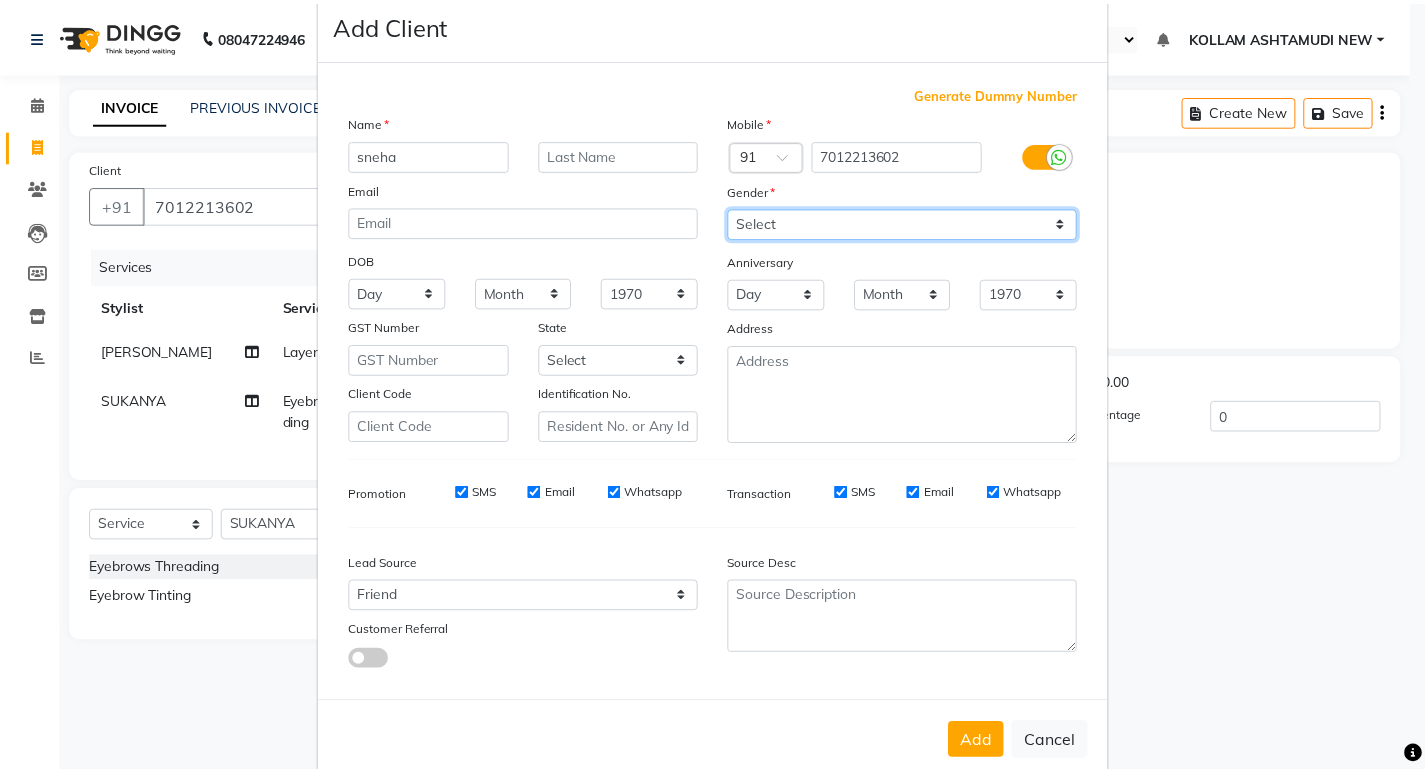 scroll, scrollTop: 76, scrollLeft: 0, axis: vertical 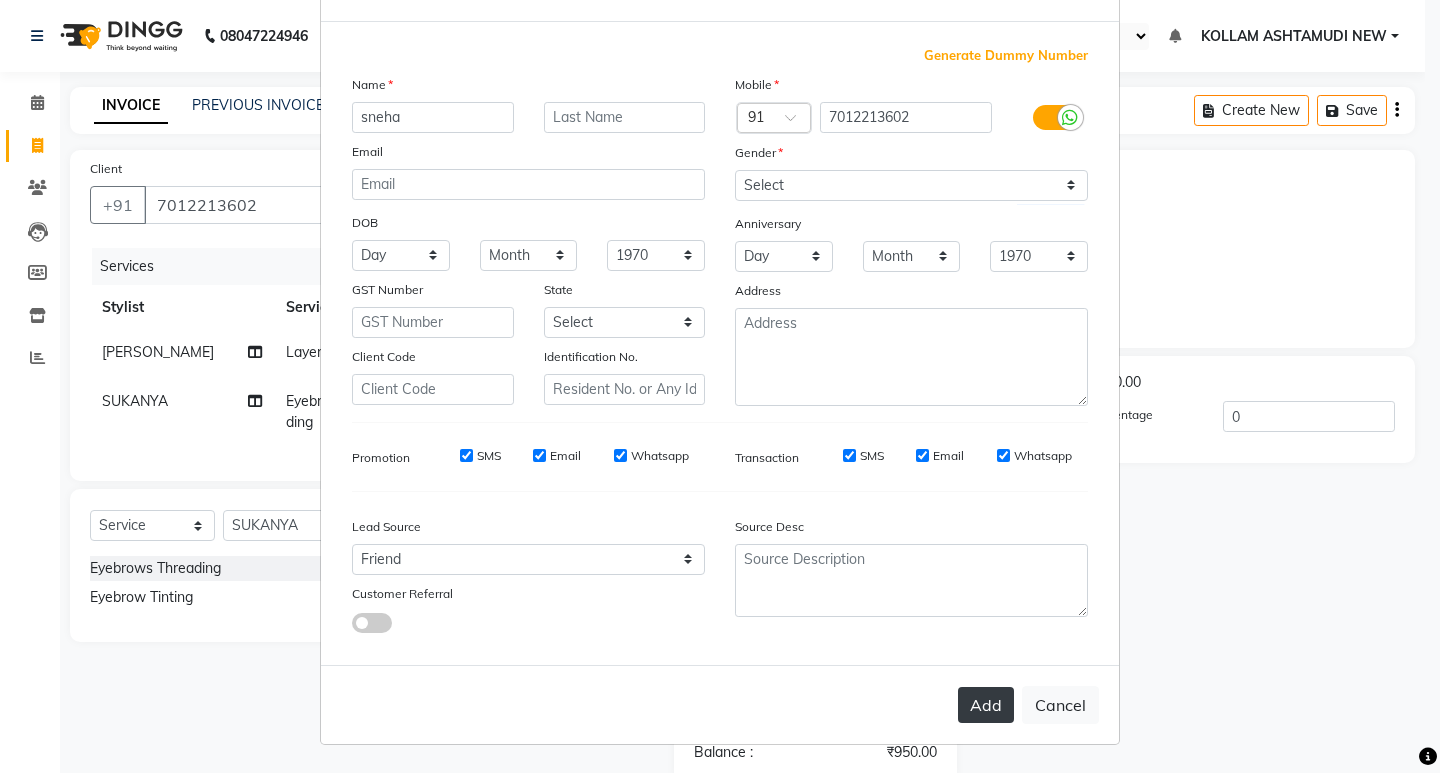 click on "Add" at bounding box center [986, 705] 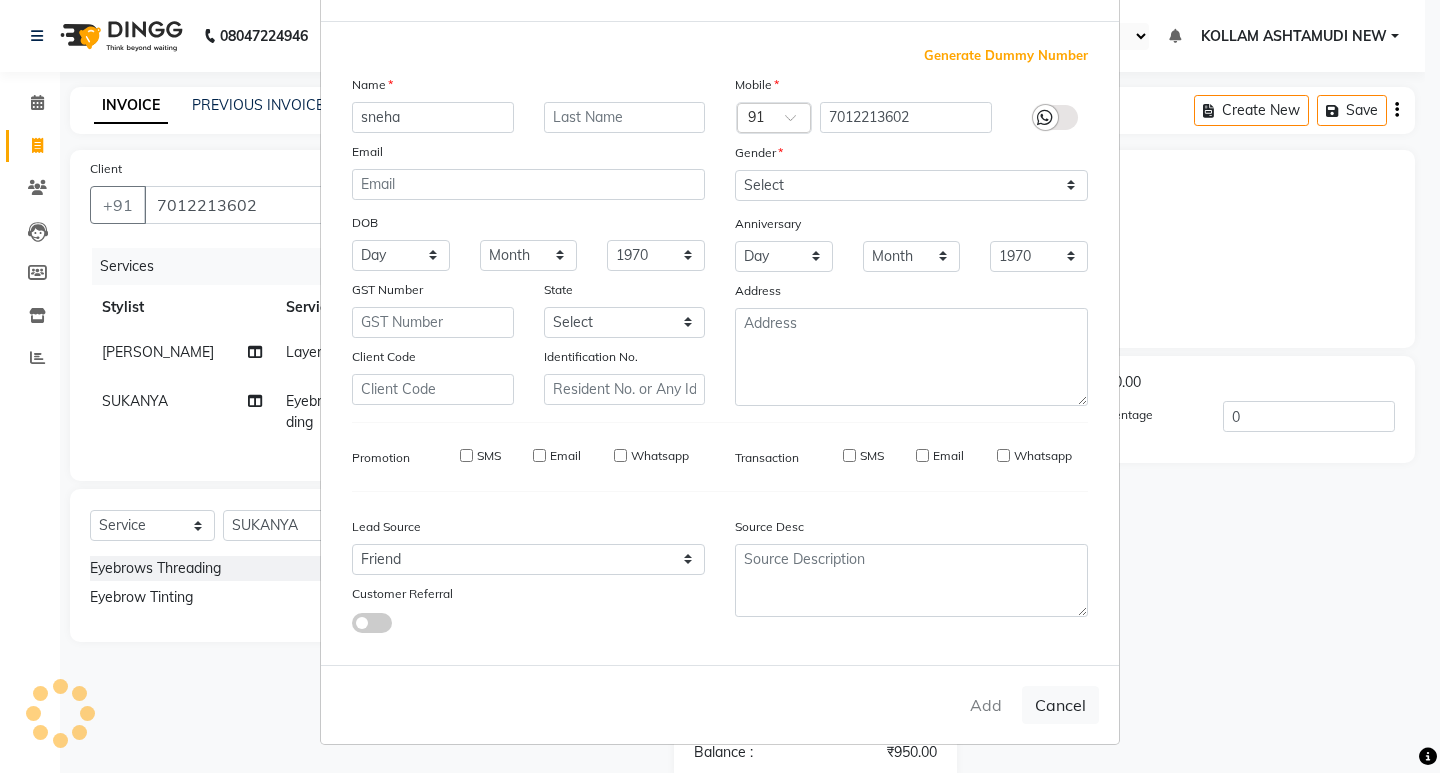 type 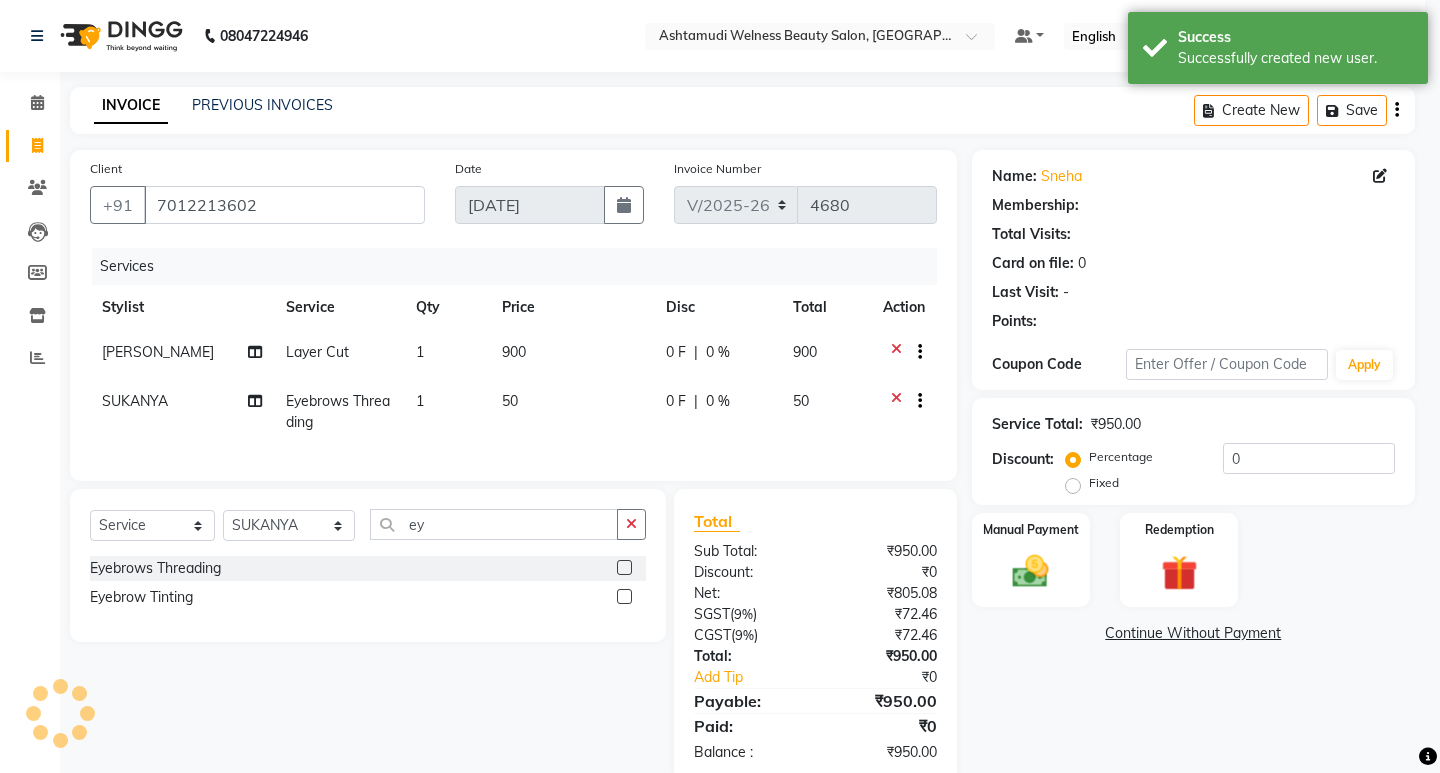 select on "1: Object" 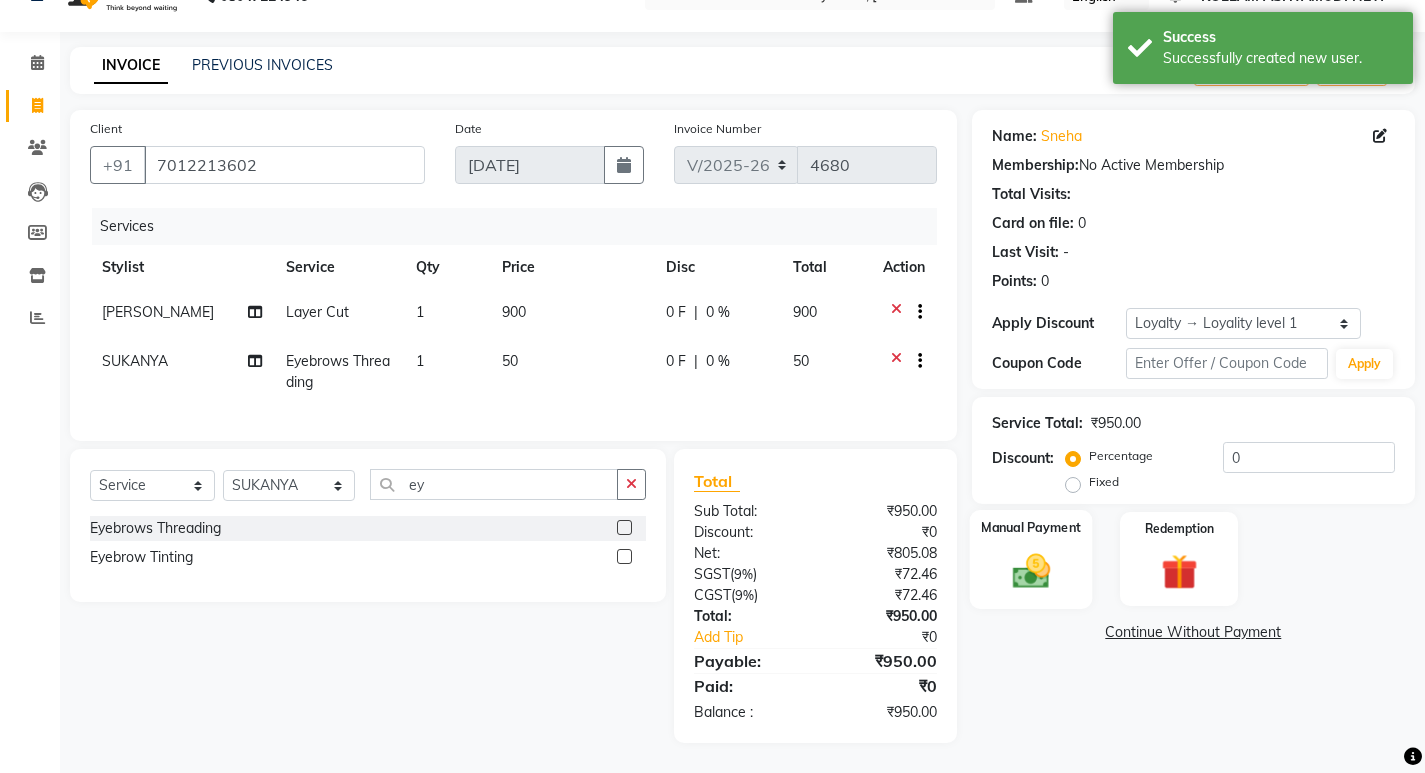 click on "Manual Payment" 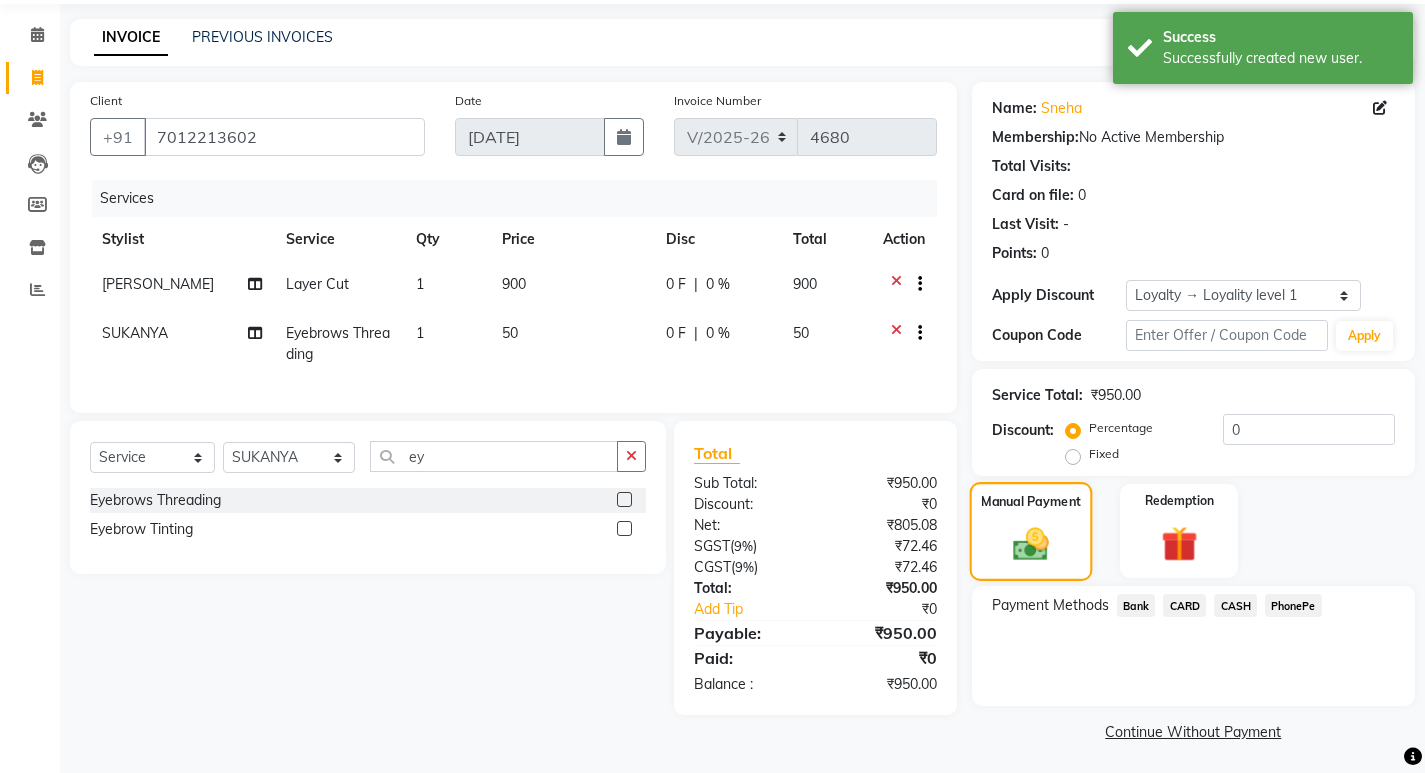 scroll, scrollTop: 72, scrollLeft: 0, axis: vertical 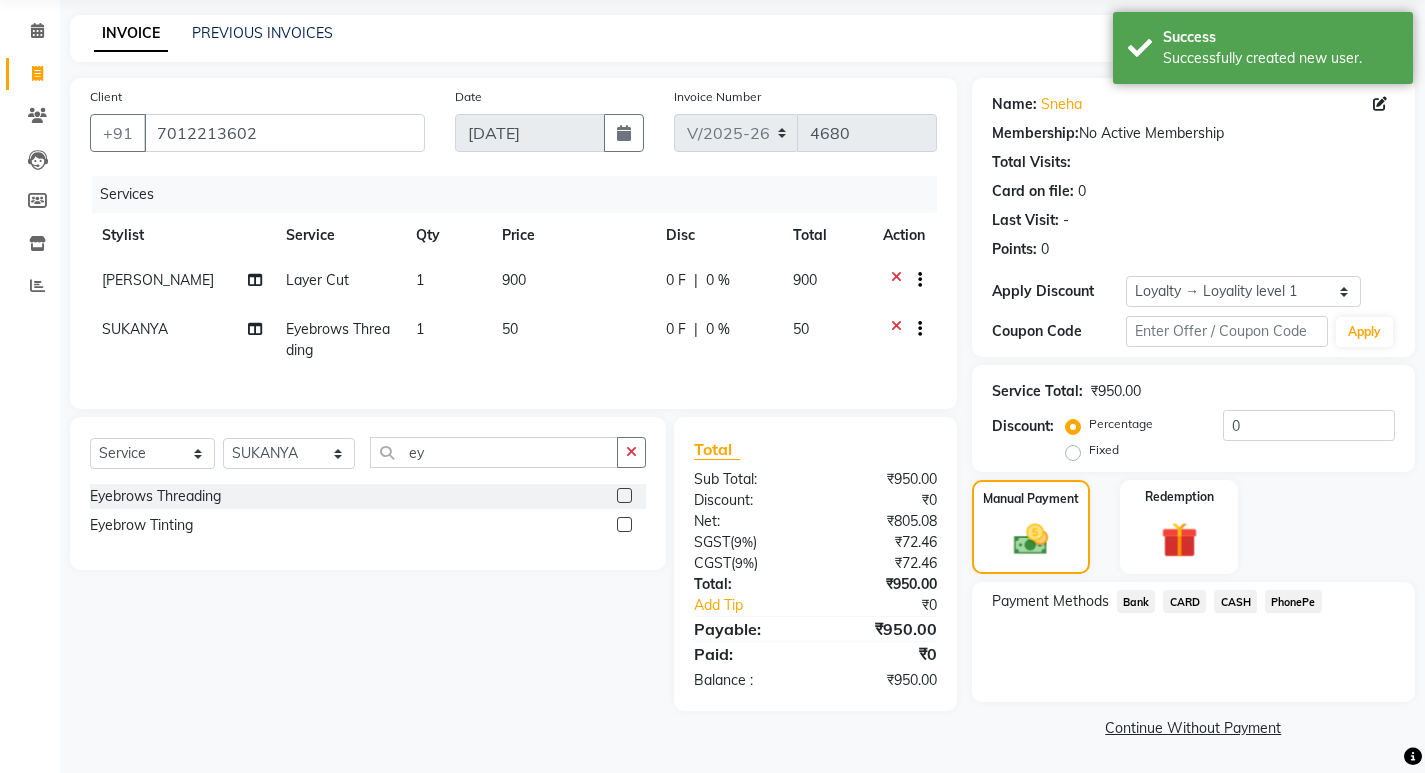drag, startPoint x: 1230, startPoint y: 599, endPoint x: 1188, endPoint y: 724, distance: 131.86736 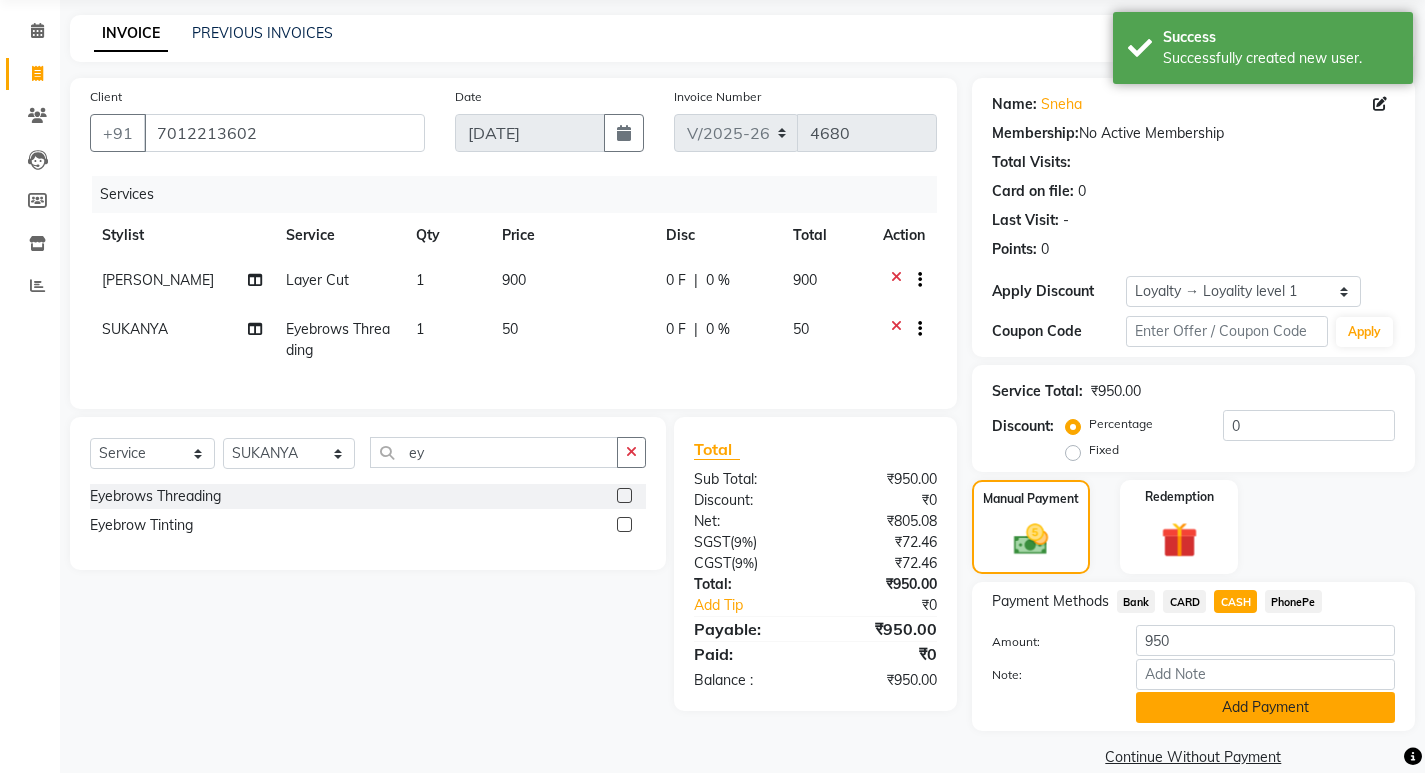 click on "Add Payment" 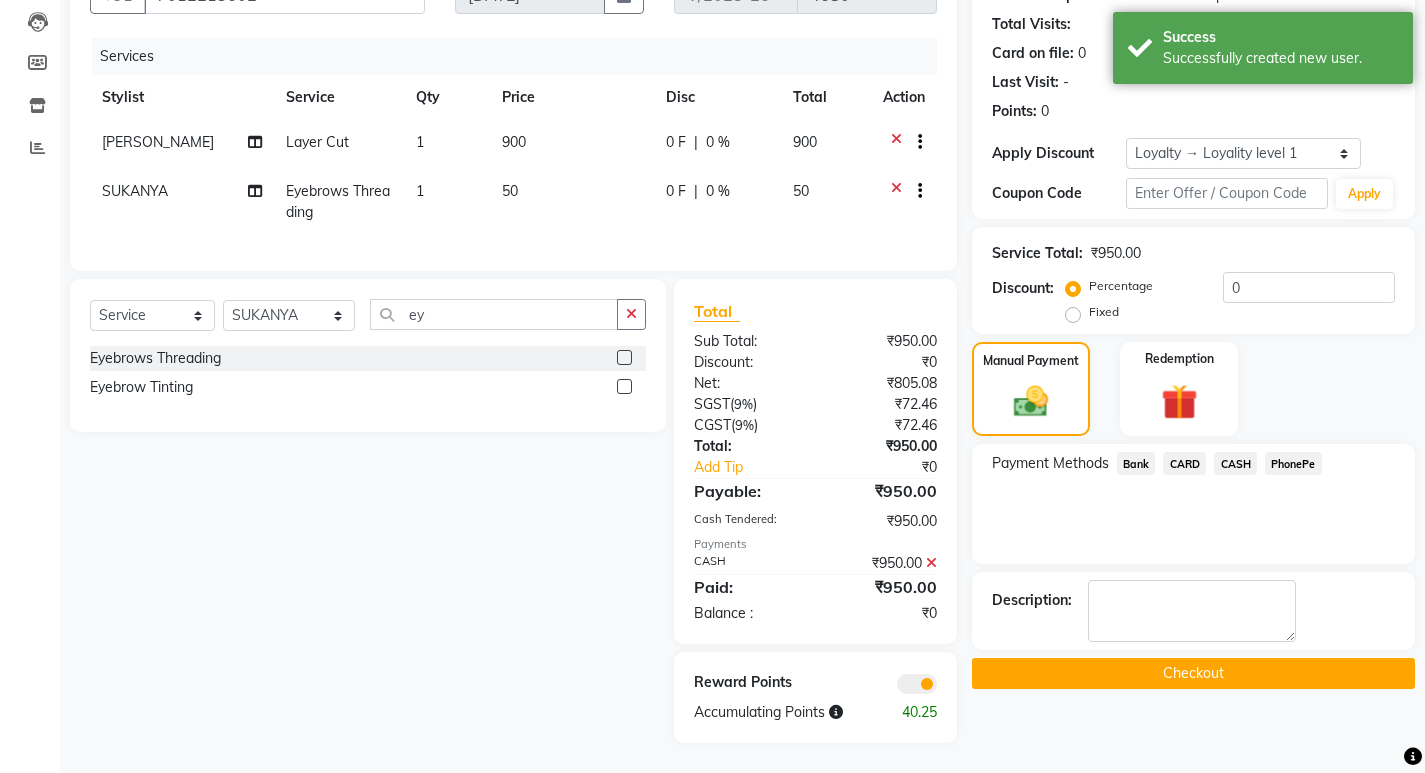 scroll, scrollTop: 225, scrollLeft: 0, axis: vertical 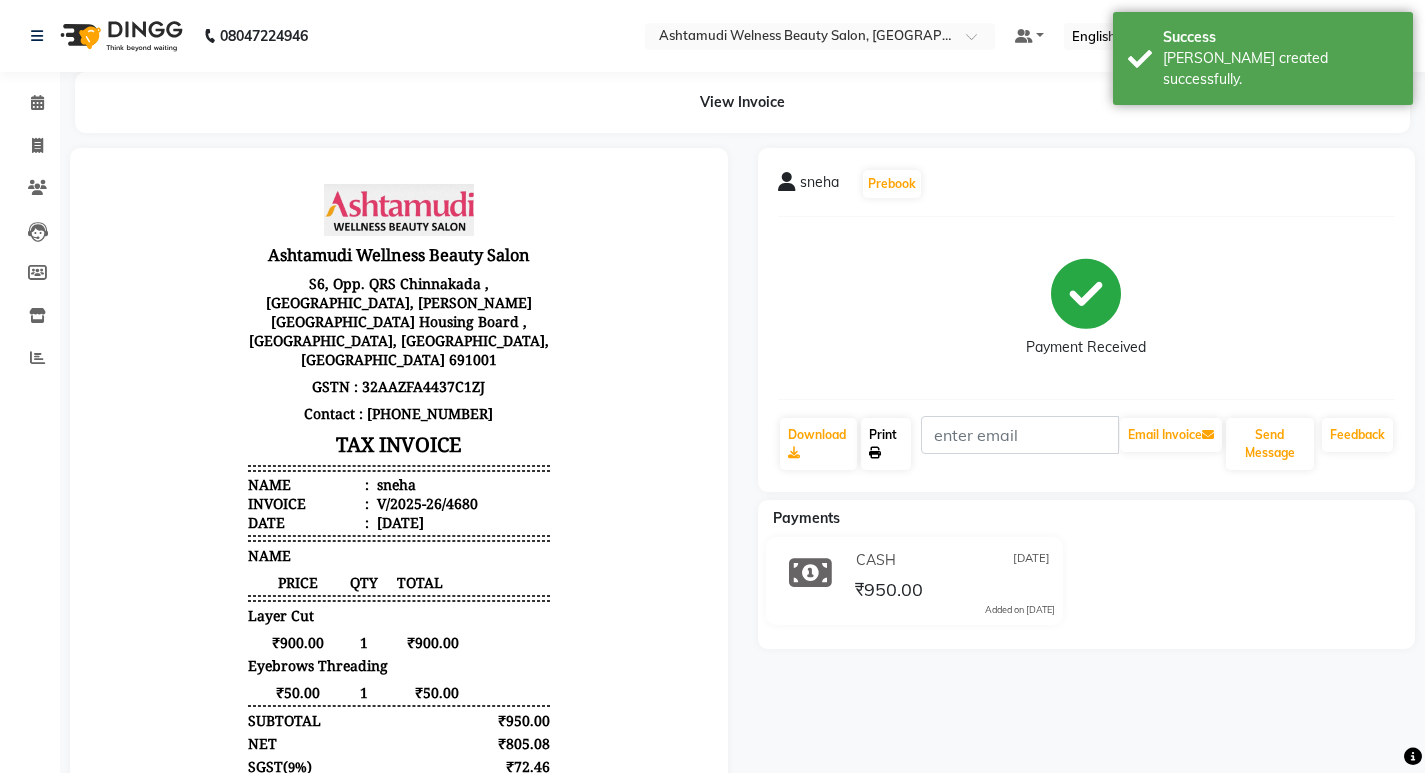 click on "Print" 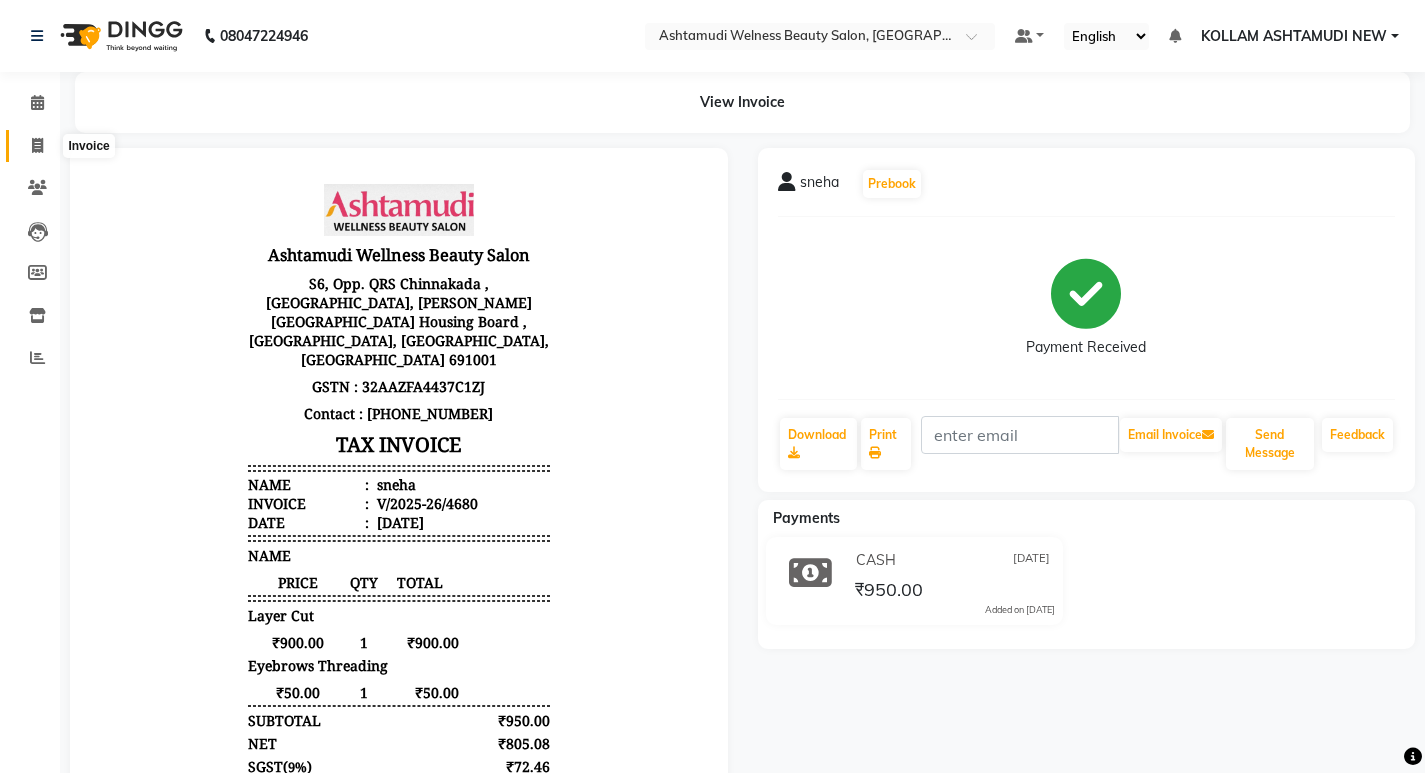 click 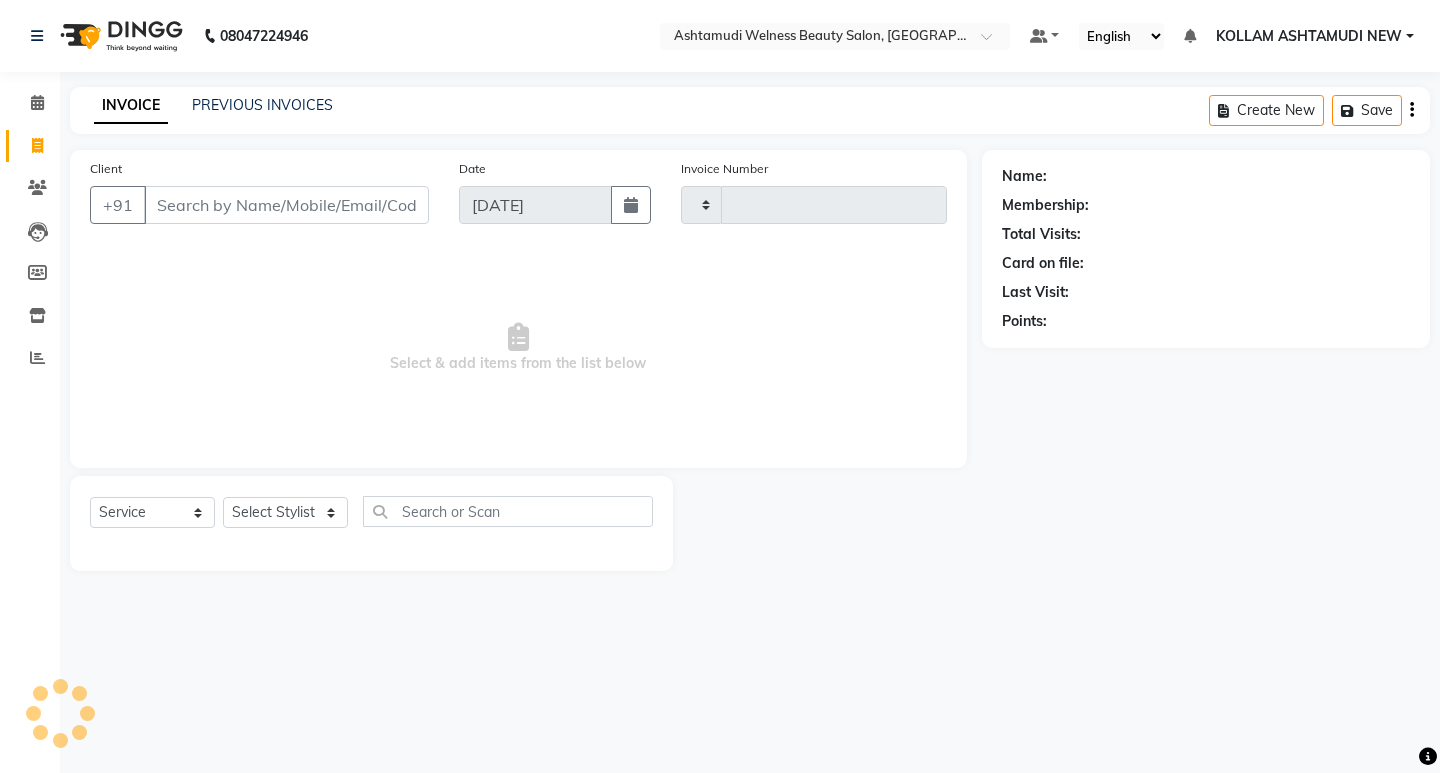 type on "4681" 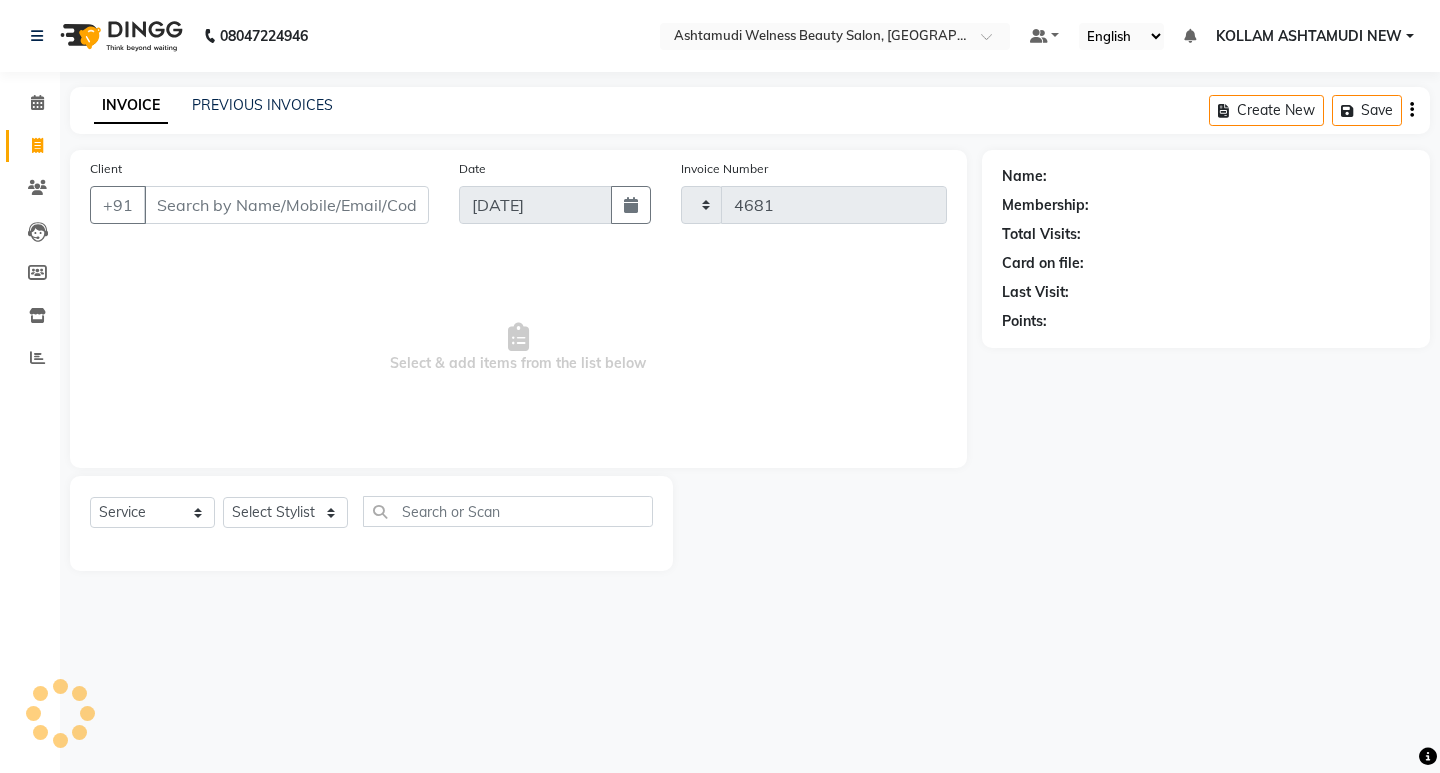 select on "4529" 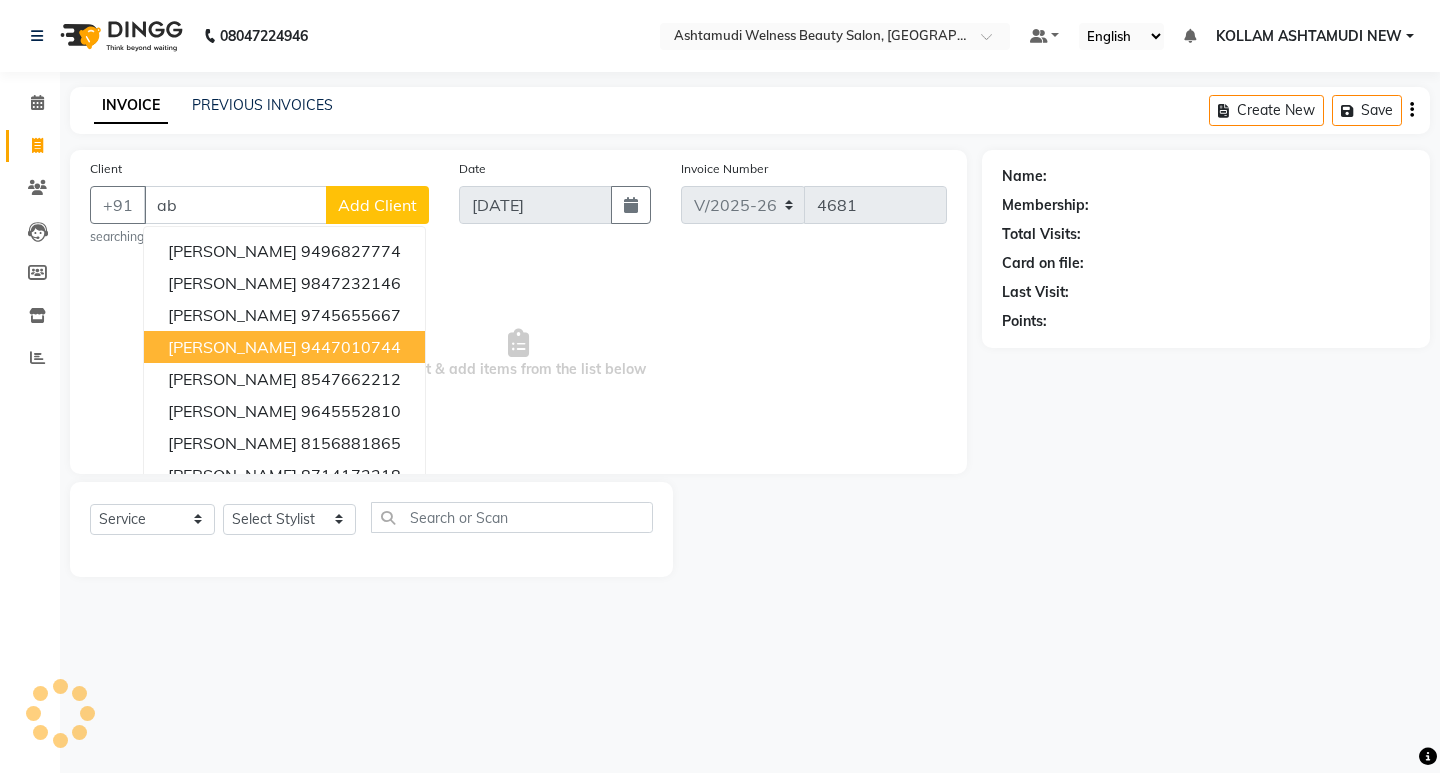 type on "a" 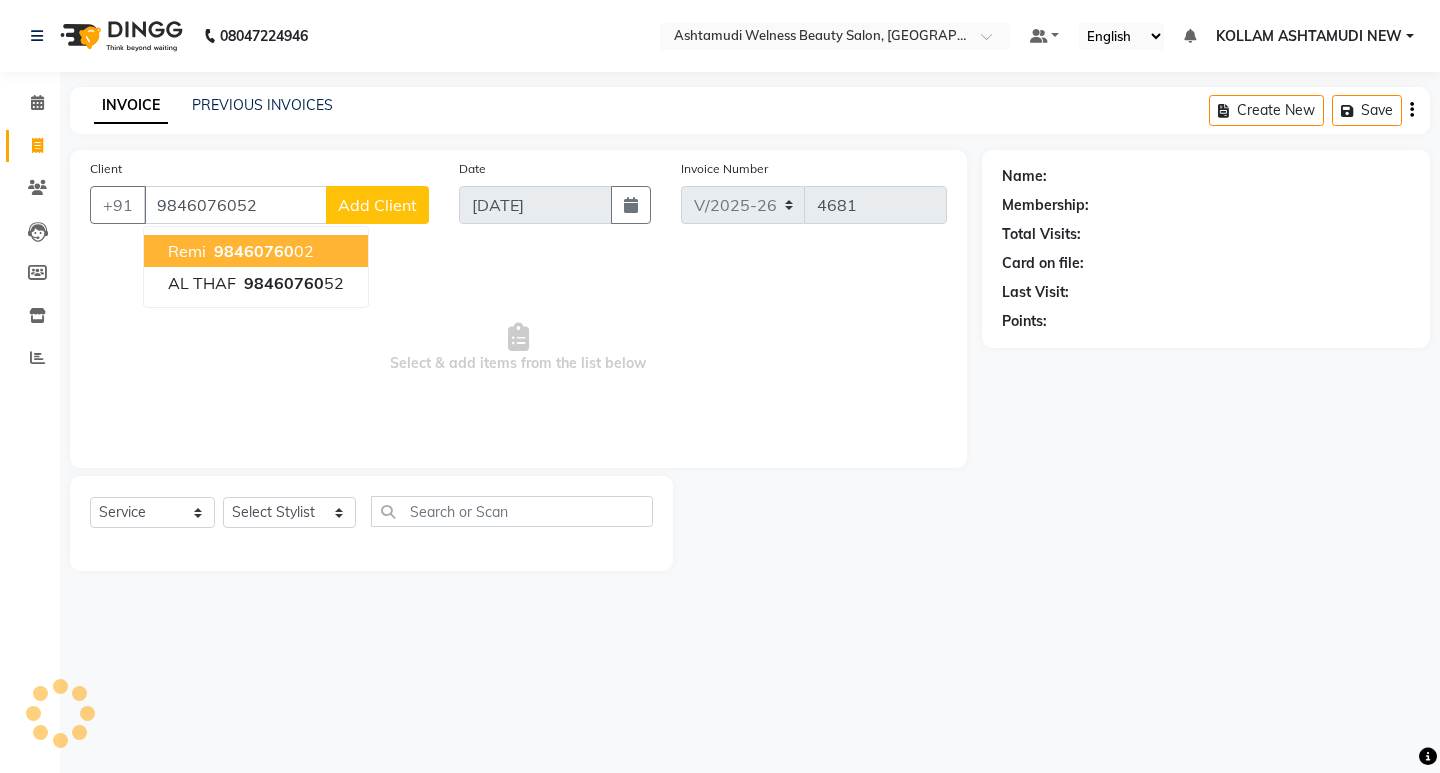type on "9846076052" 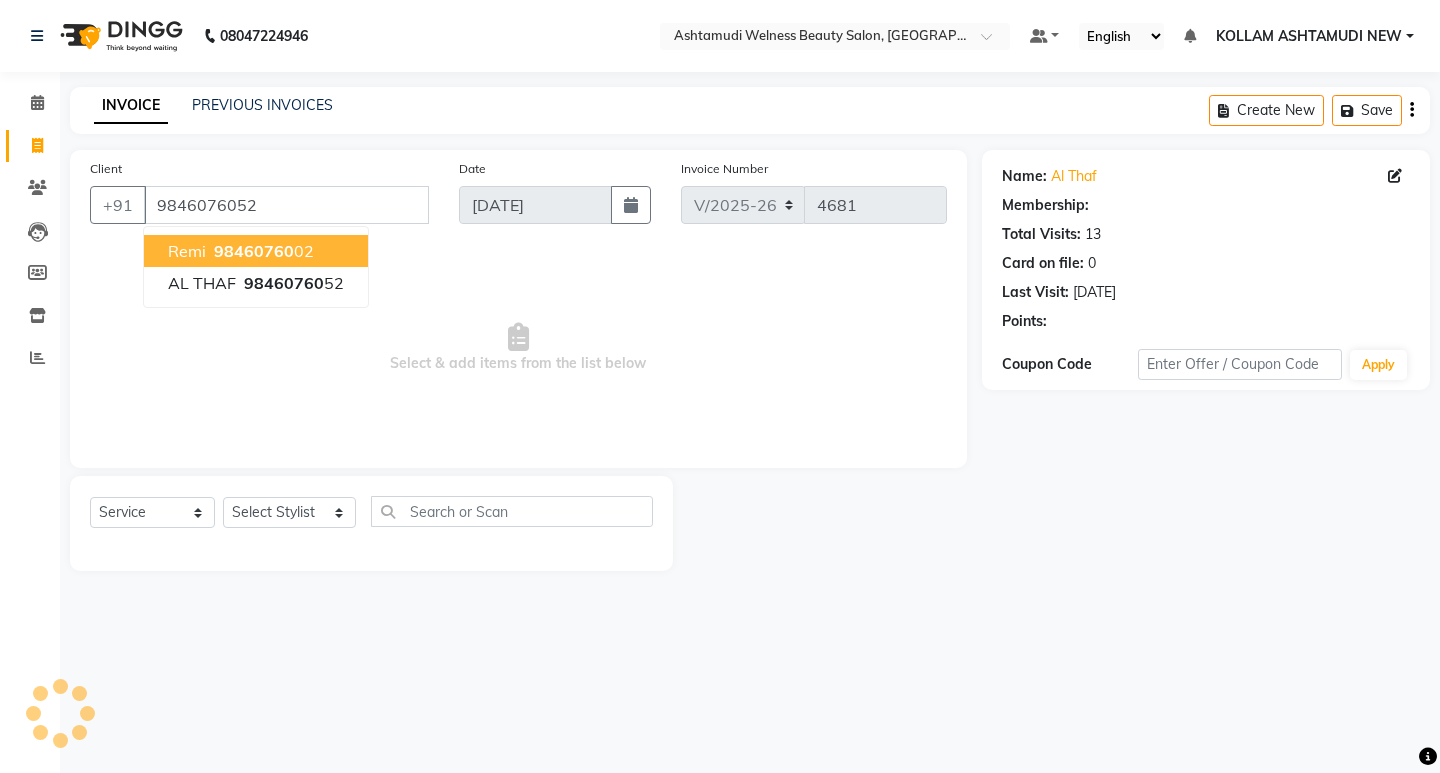 select on "1: Object" 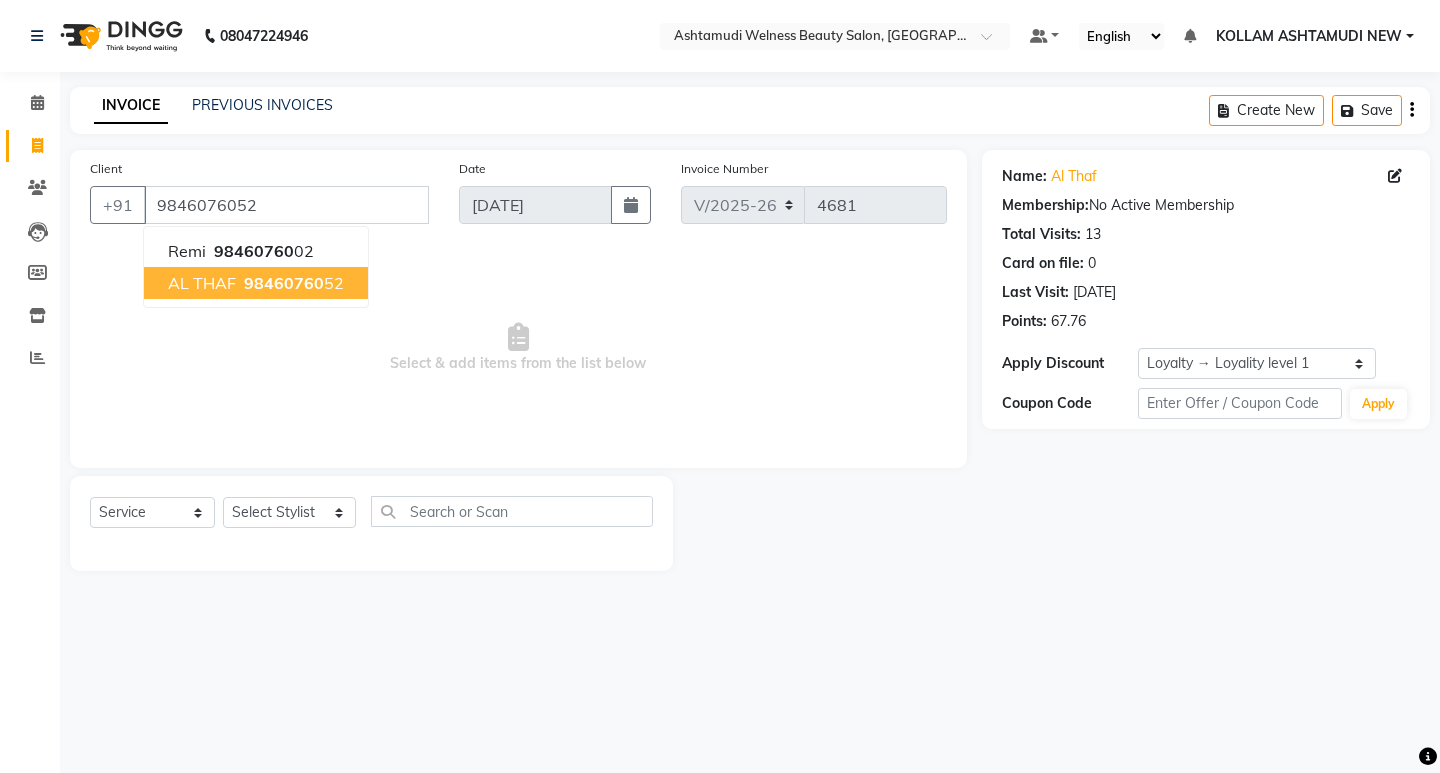 click on "98460760" at bounding box center [284, 283] 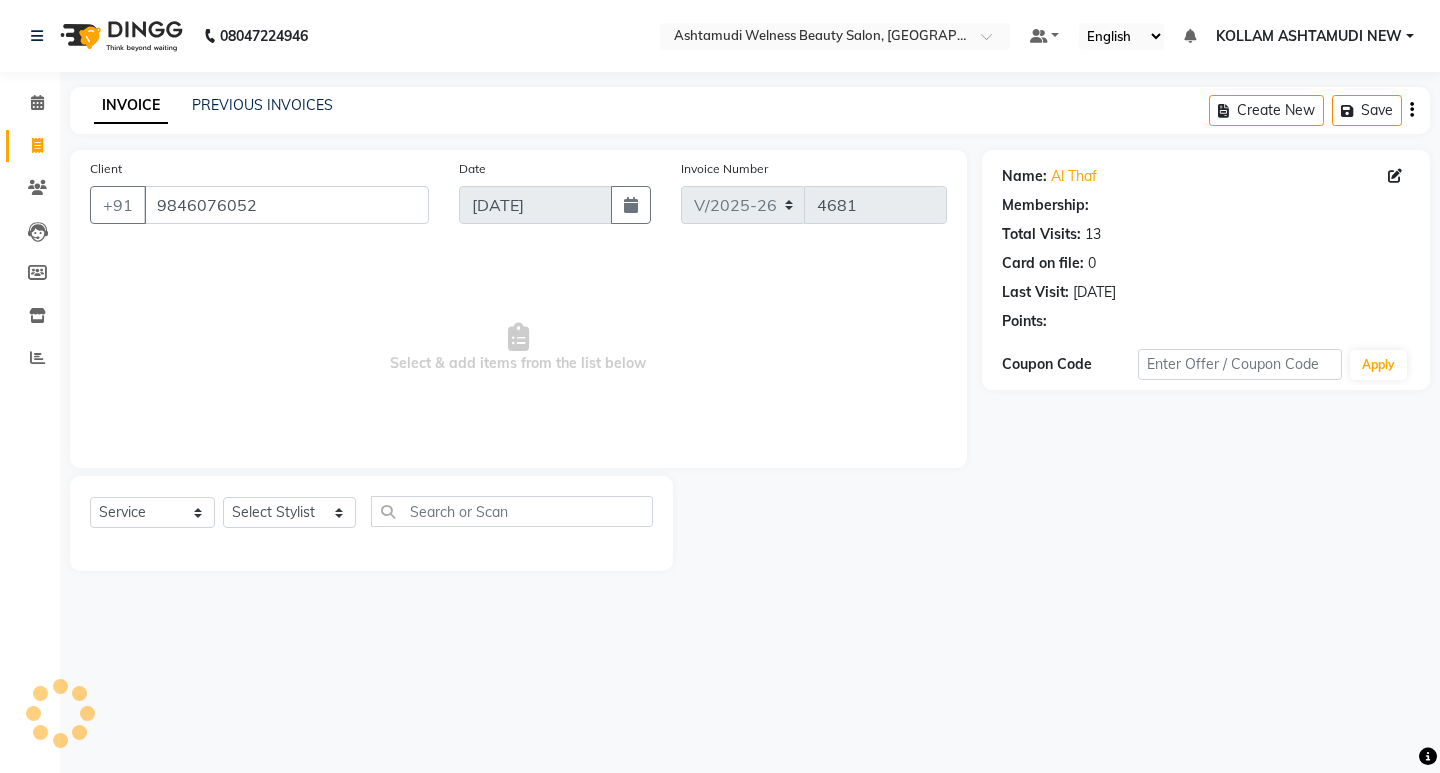 select on "1: Object" 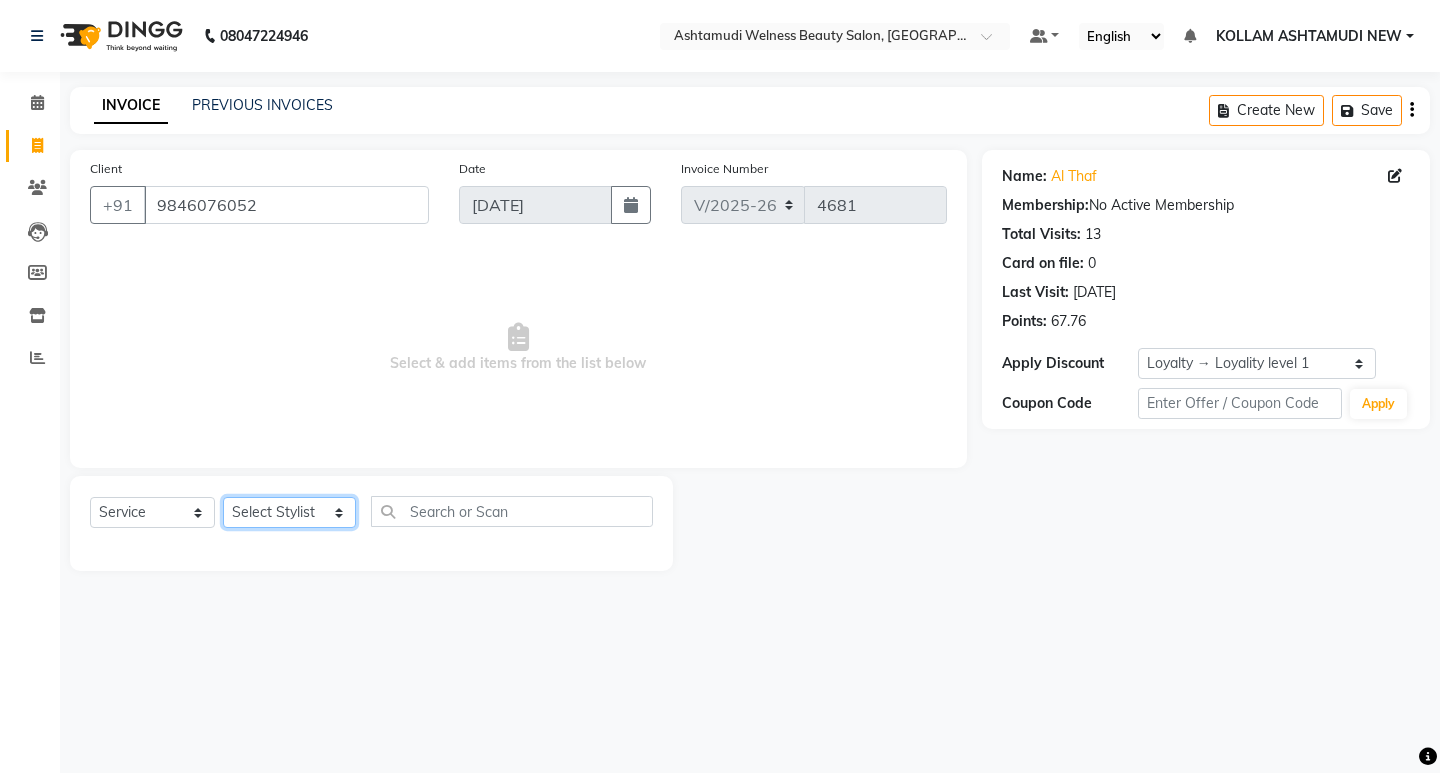 click on "Select Stylist [PERSON_NAME] Admin [PERSON_NAME]  [PERSON_NAME] [PERSON_NAME] [PERSON_NAME]  M [PERSON_NAME]  [PERSON_NAME]  P [PERSON_NAME] ASHTAMUDI KOLLAM ASHTAMUDI NEW  [PERSON_NAME] [PERSON_NAME] [PERSON_NAME]  [PERSON_NAME] [PERSON_NAME] [PERSON_NAME] [PERSON_NAME] [PERSON_NAME] M [PERSON_NAME] SARIGA [PERSON_NAME] [PERSON_NAME] [PERSON_NAME] [PERSON_NAME] [PERSON_NAME] S" 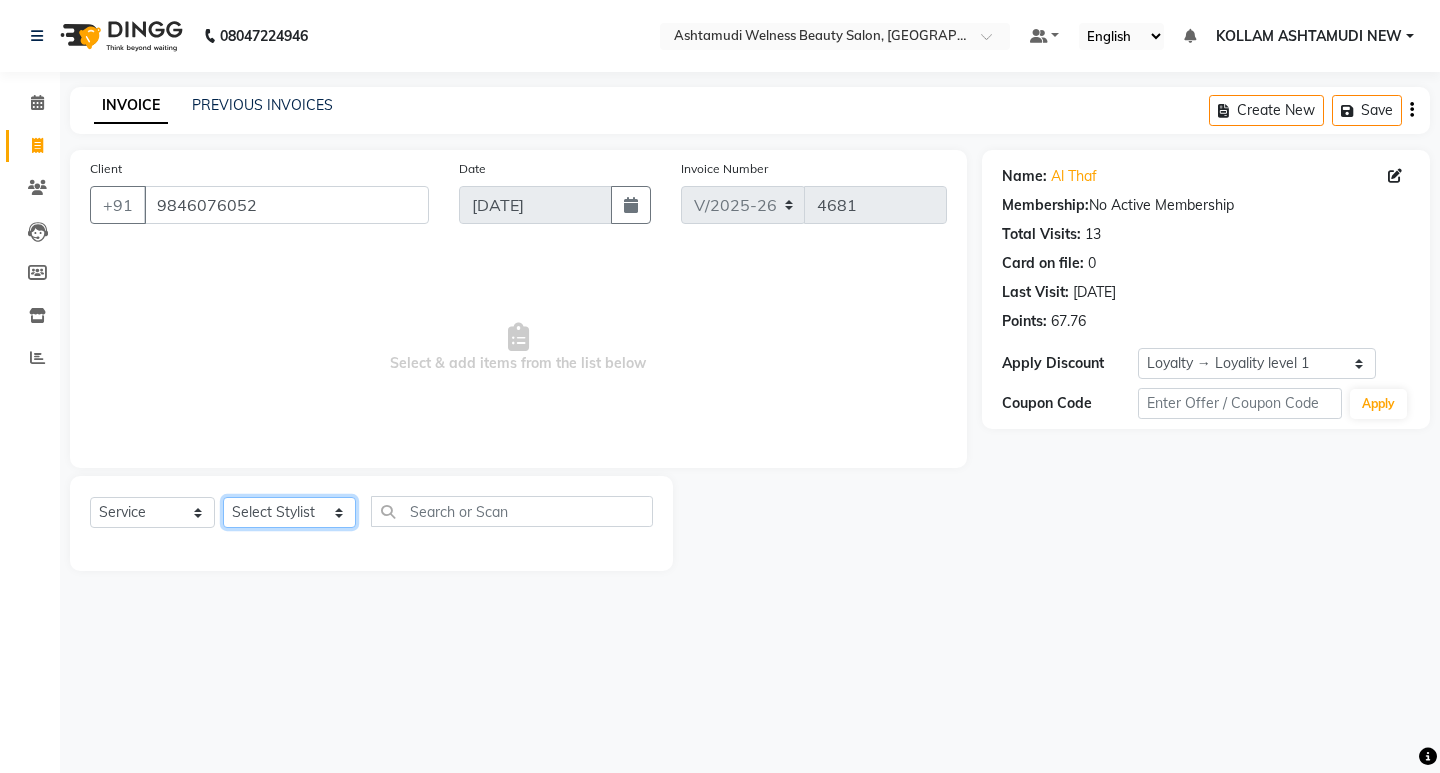 select on "30859" 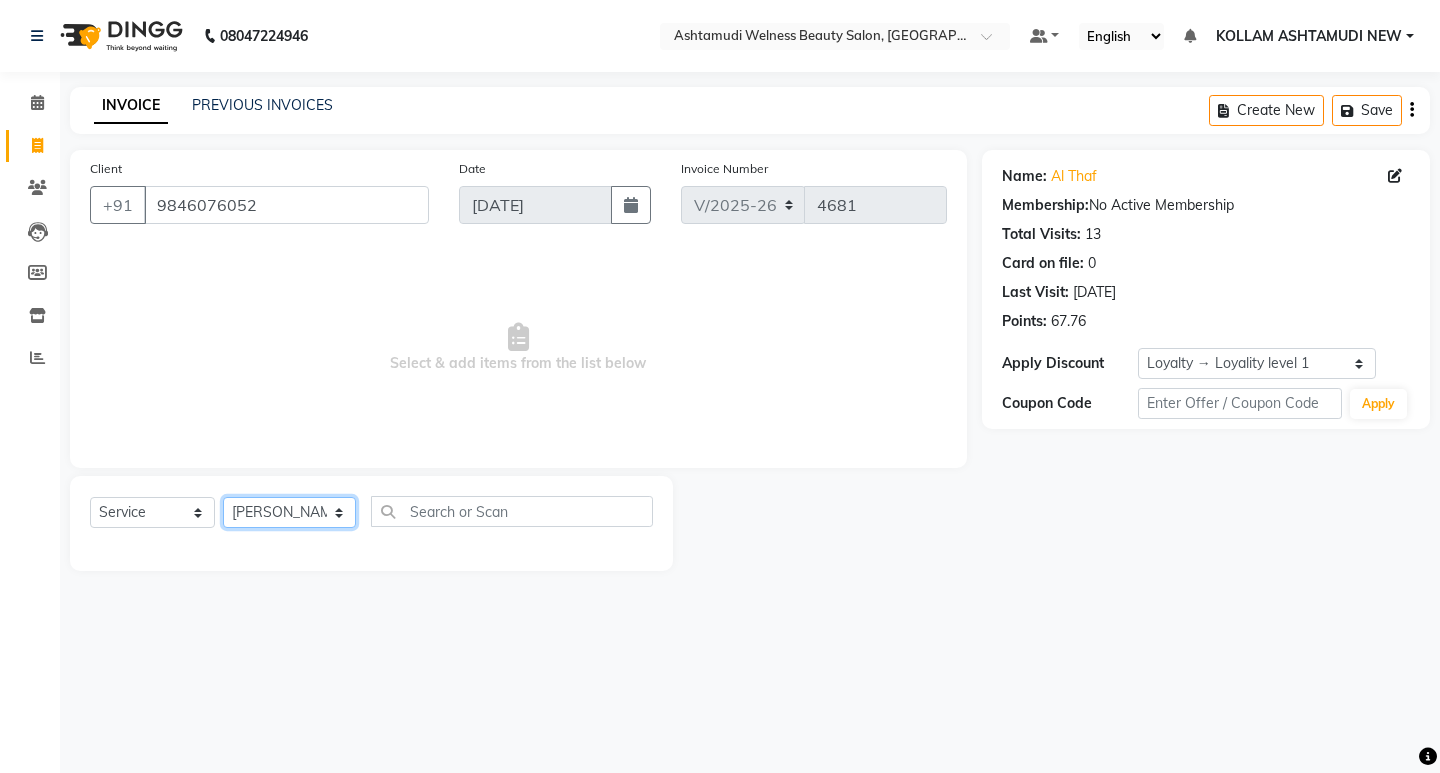 click on "Select Stylist [PERSON_NAME] Admin [PERSON_NAME]  [PERSON_NAME] [PERSON_NAME] [PERSON_NAME]  M [PERSON_NAME]  [PERSON_NAME]  P [PERSON_NAME] ASHTAMUDI KOLLAM ASHTAMUDI NEW  [PERSON_NAME] [PERSON_NAME] [PERSON_NAME]  [PERSON_NAME] [PERSON_NAME] [PERSON_NAME] [PERSON_NAME] [PERSON_NAME] M [PERSON_NAME] SARIGA [PERSON_NAME] [PERSON_NAME] [PERSON_NAME] [PERSON_NAME] [PERSON_NAME] S" 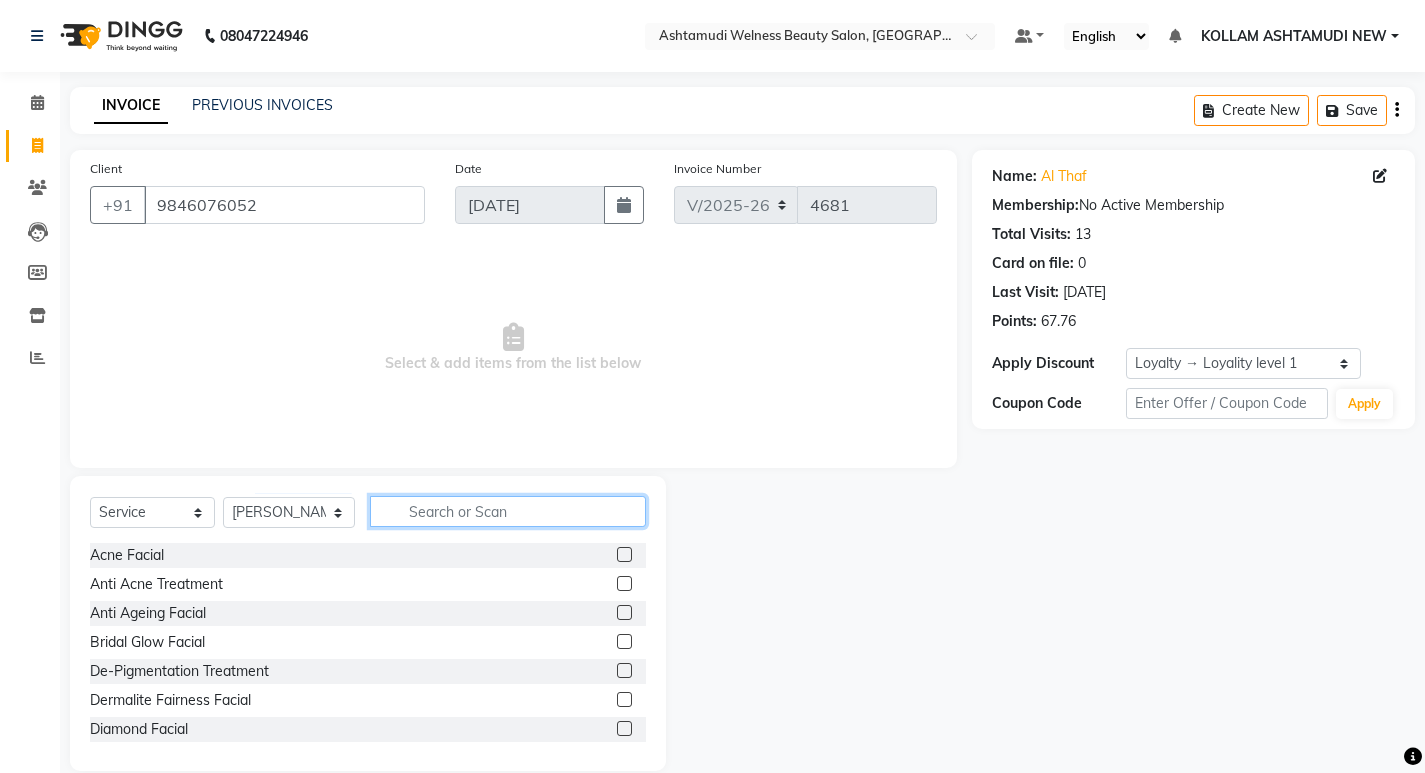 click 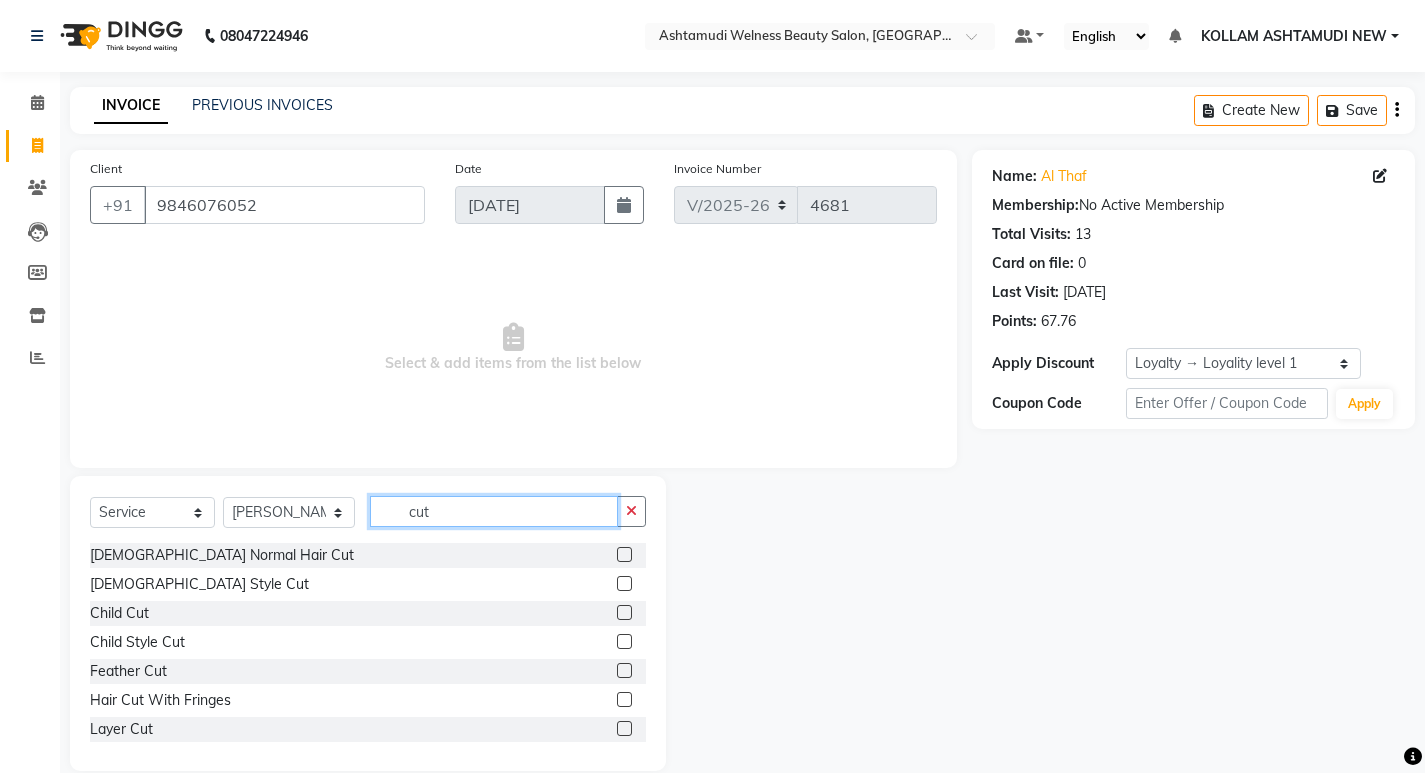 type on "cut" 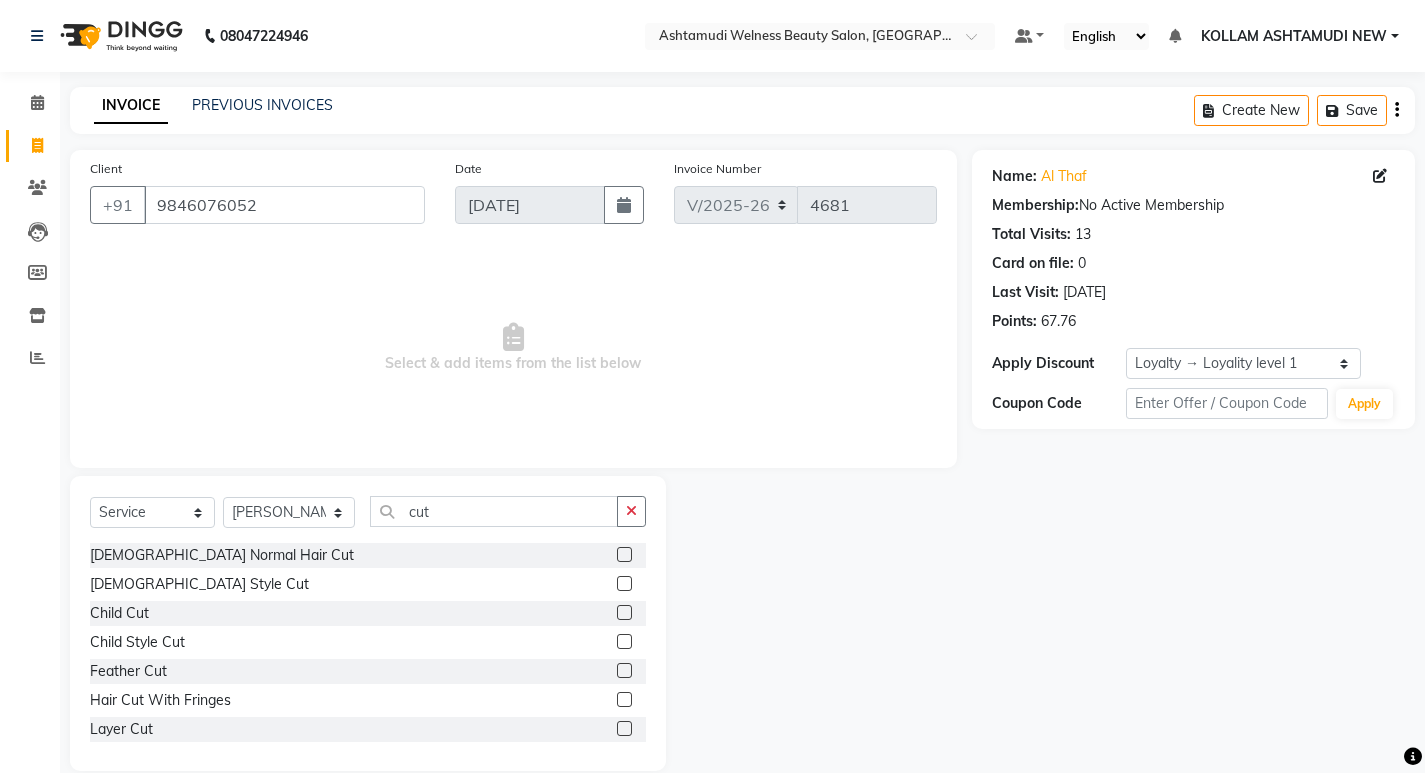 click 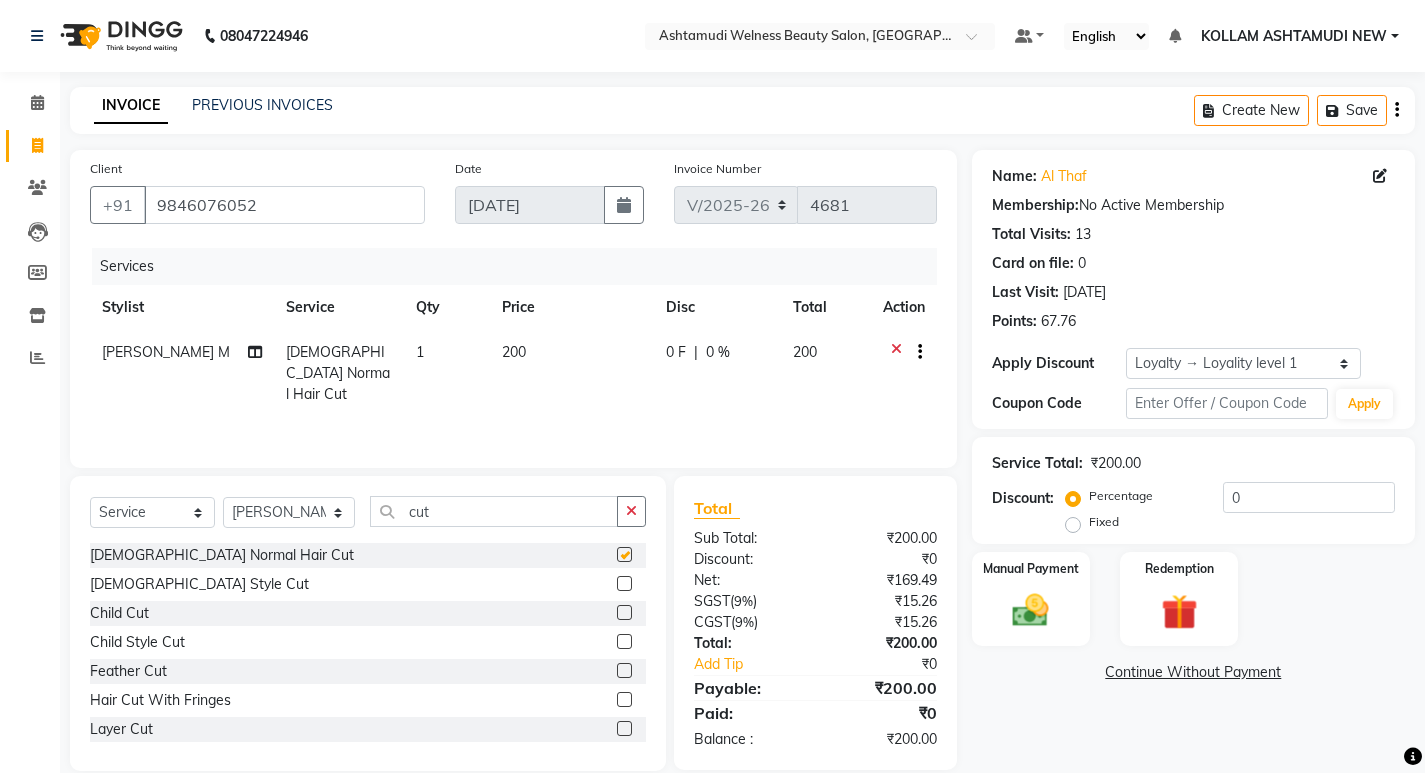 scroll, scrollTop: 90, scrollLeft: 0, axis: vertical 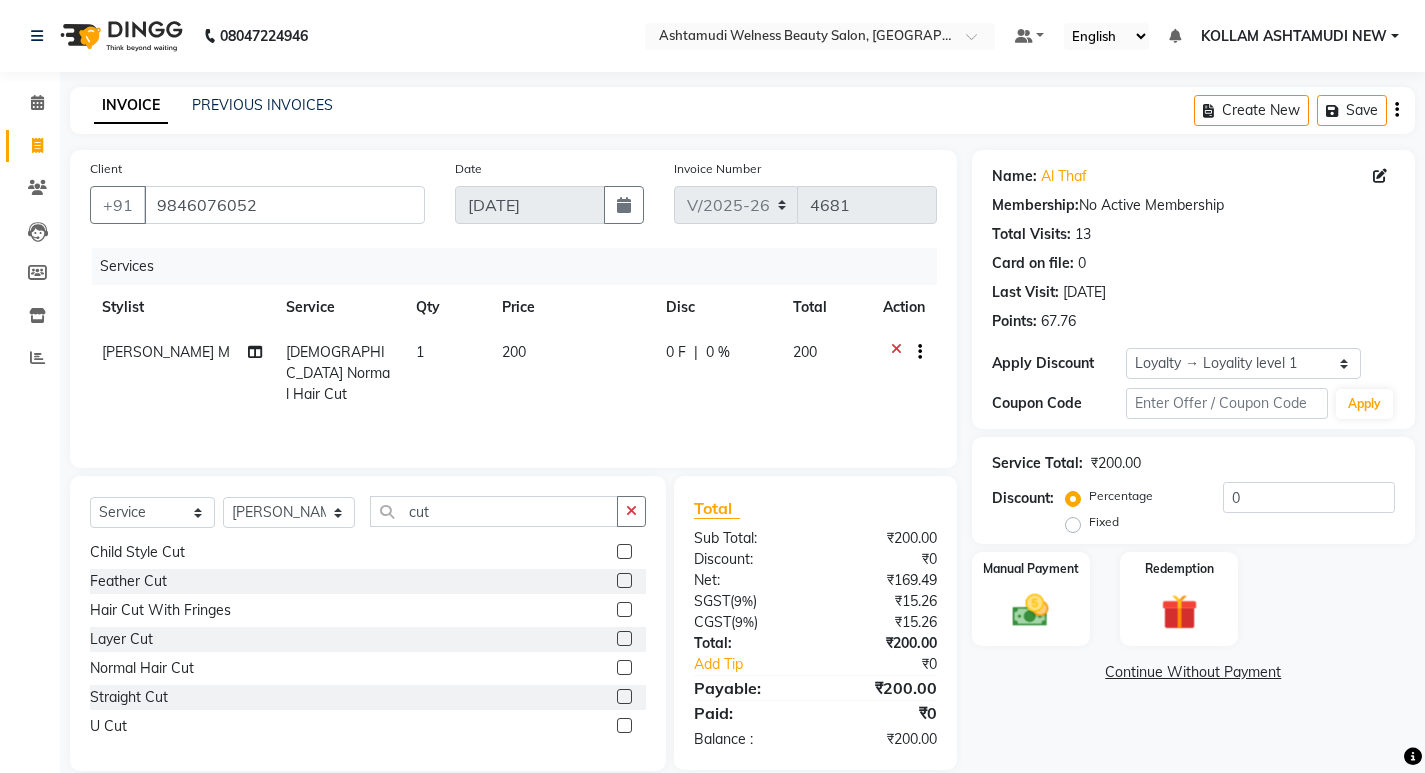 checkbox on "false" 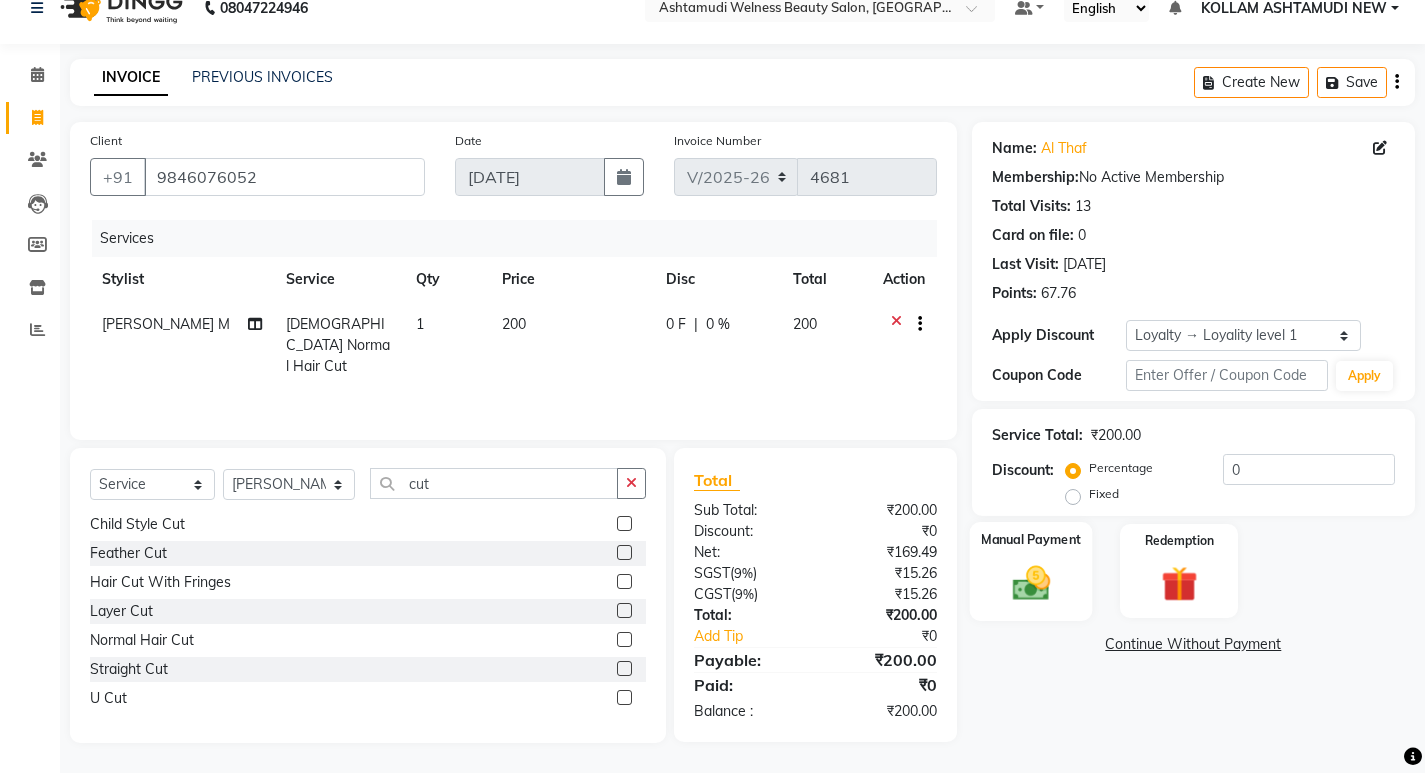 click 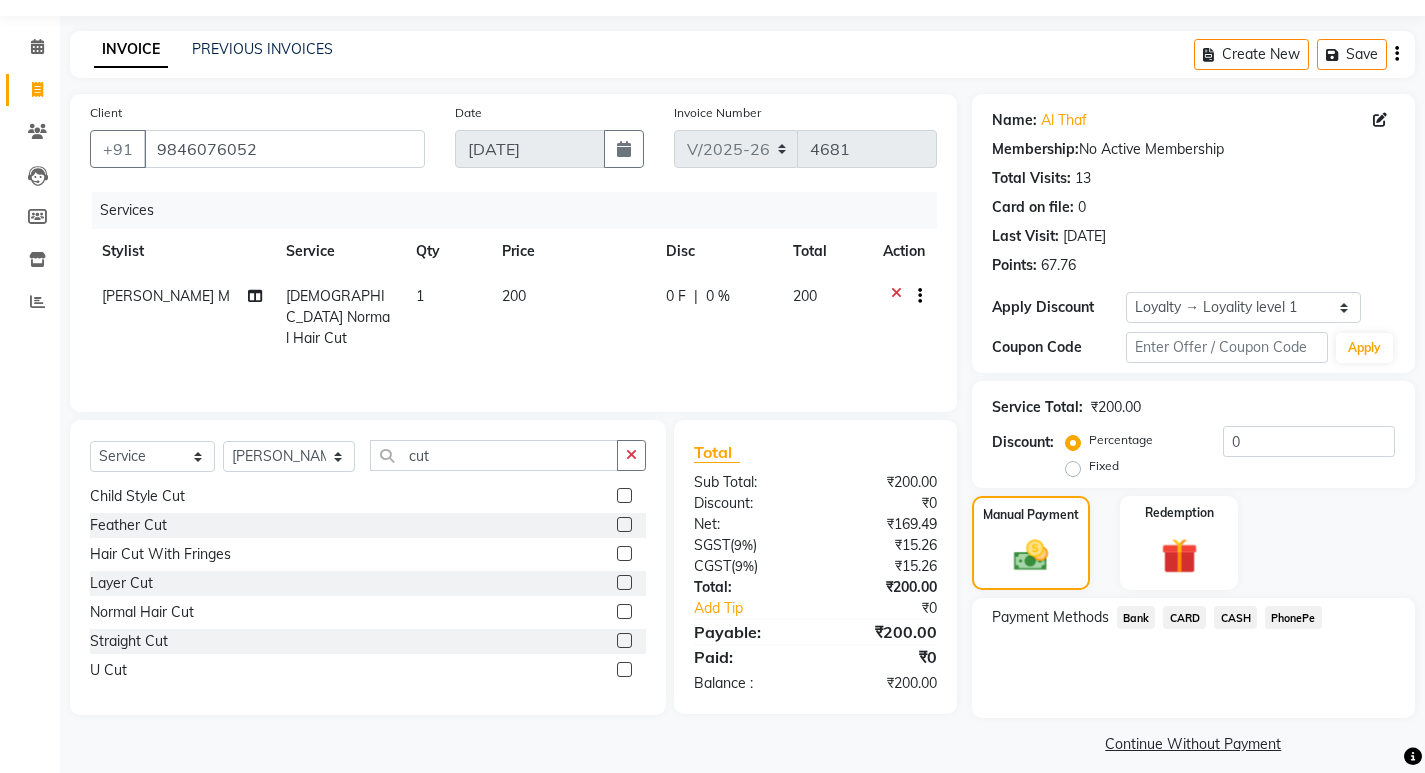 scroll, scrollTop: 72, scrollLeft: 0, axis: vertical 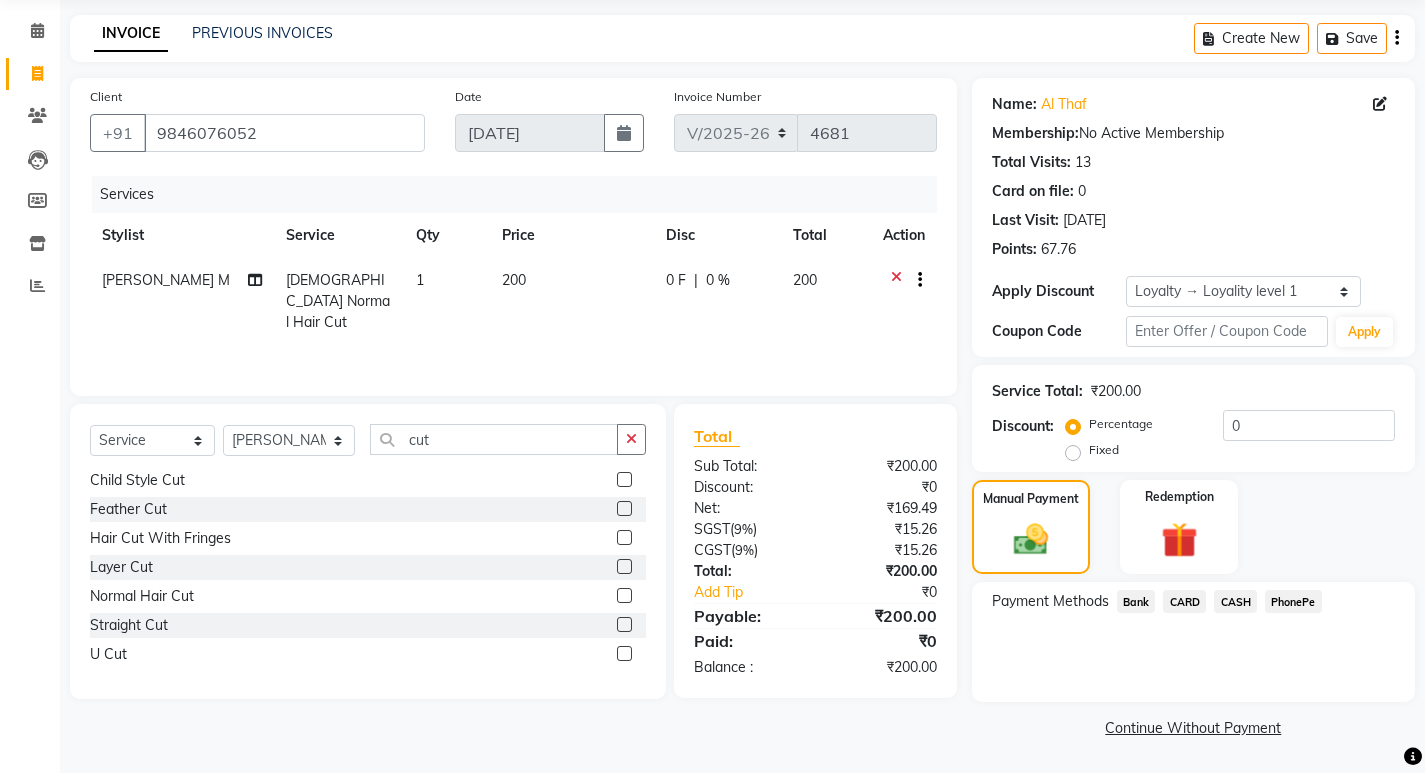 drag, startPoint x: 1238, startPoint y: 596, endPoint x: 1236, endPoint y: 616, distance: 20.09975 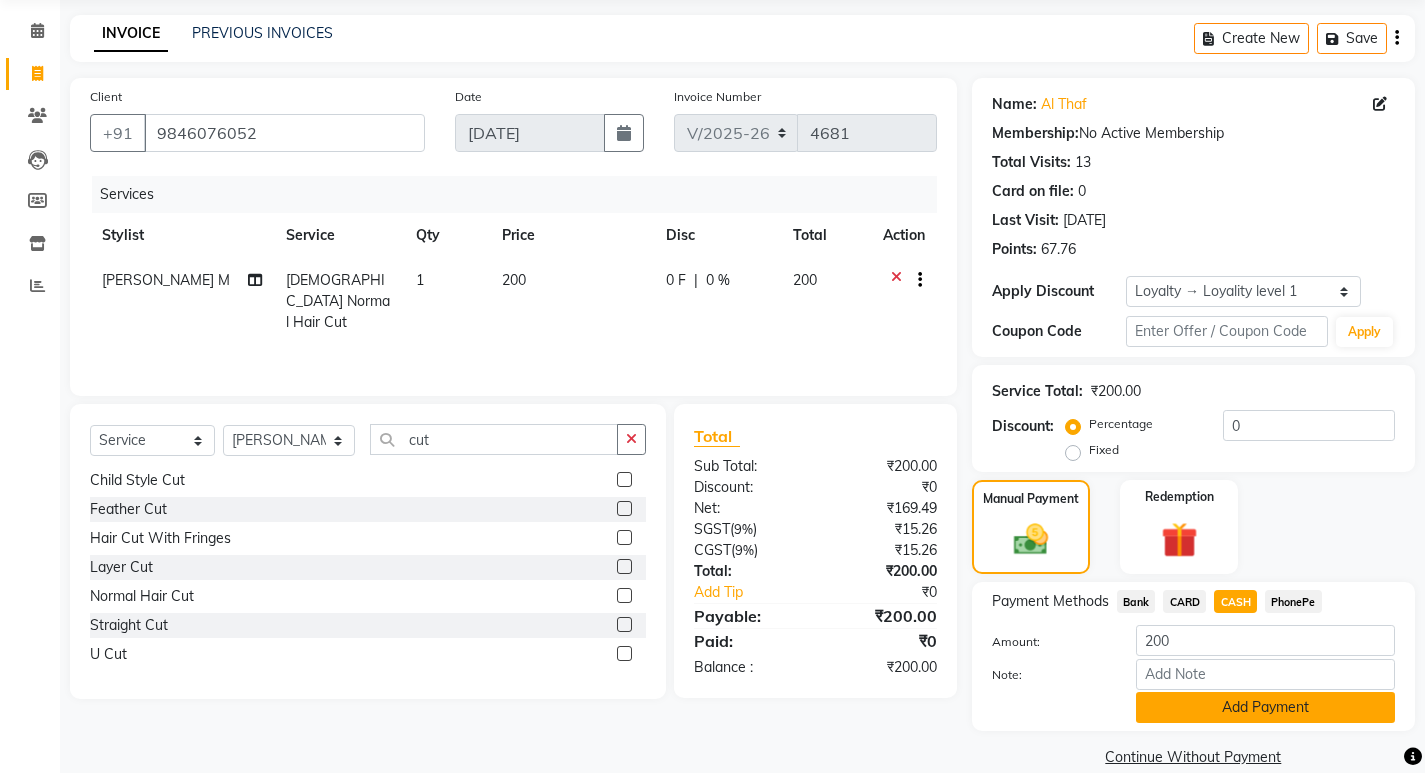 click on "Add Payment" 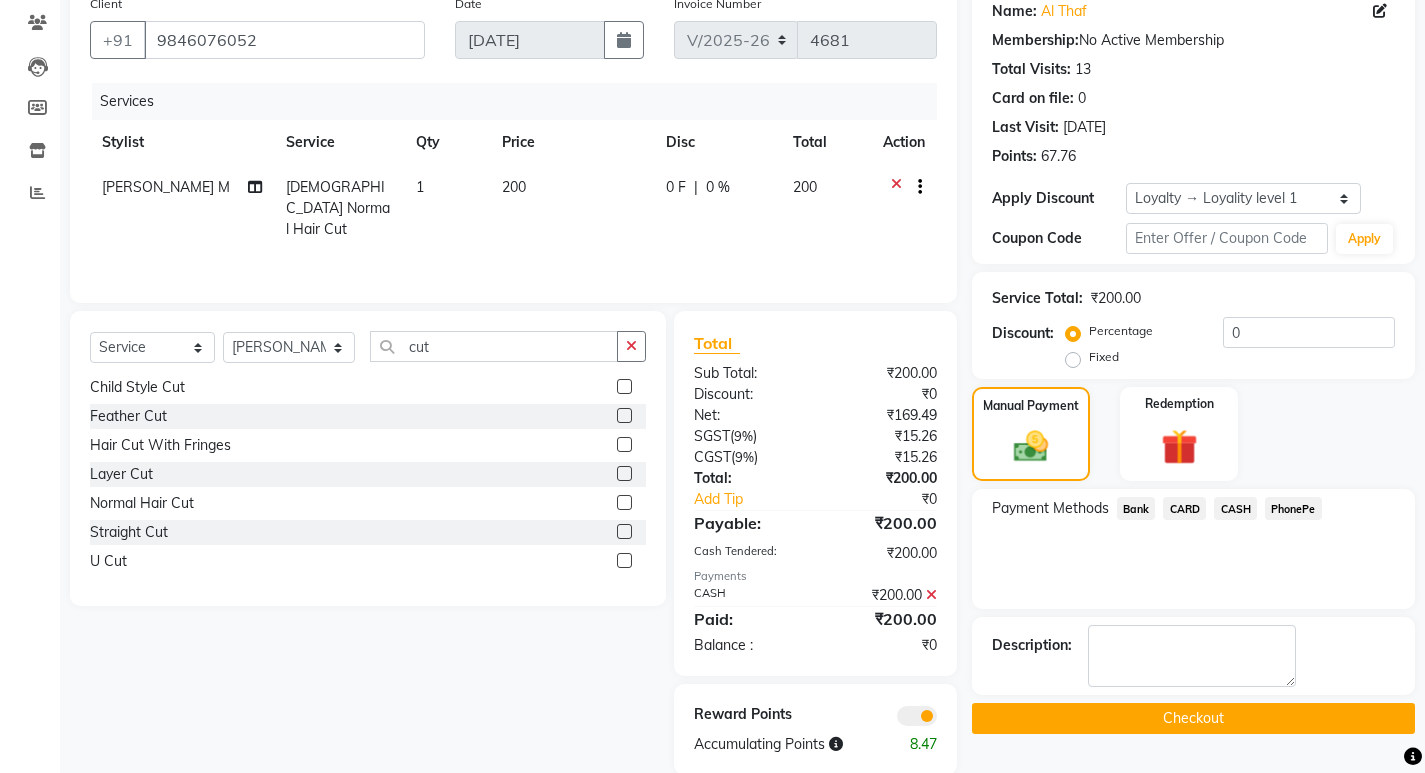 scroll, scrollTop: 197, scrollLeft: 0, axis: vertical 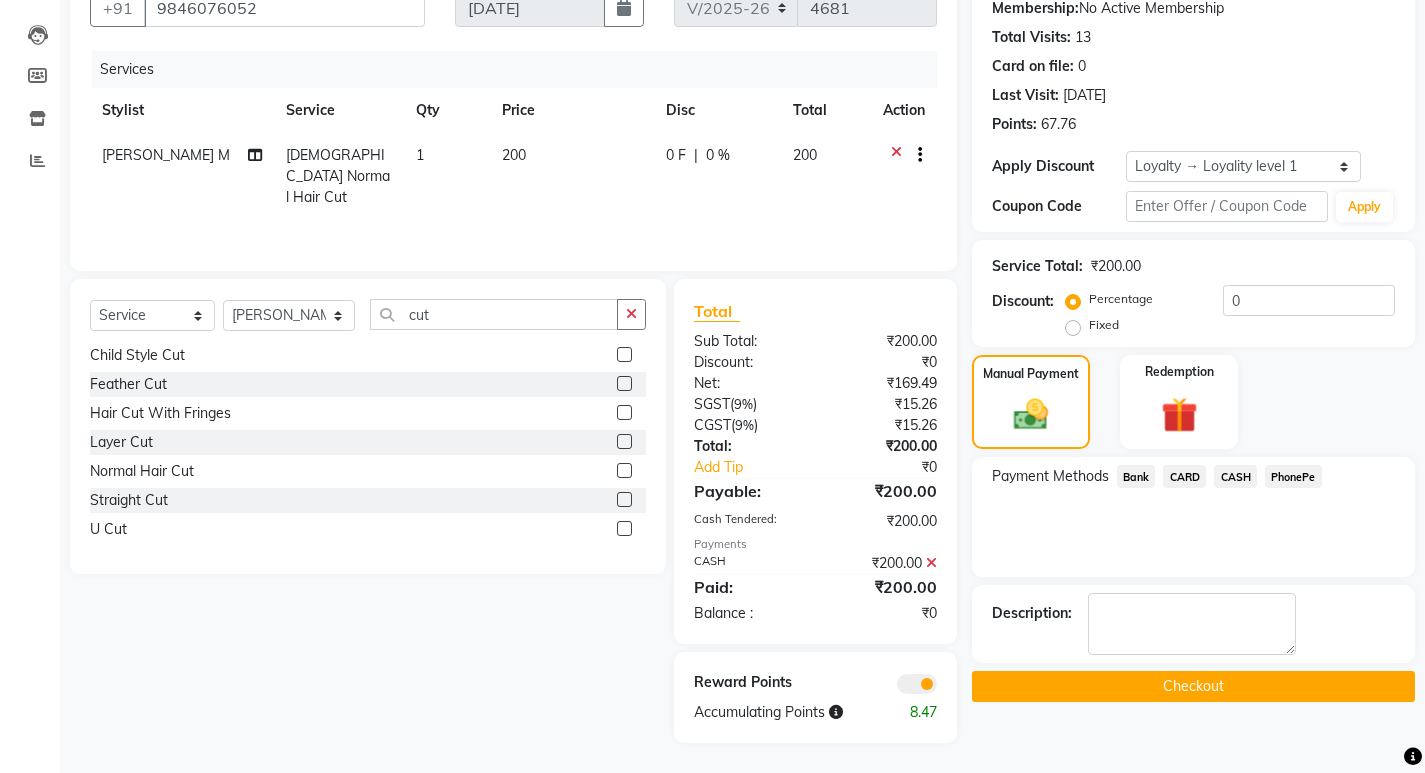 click on "Checkout" 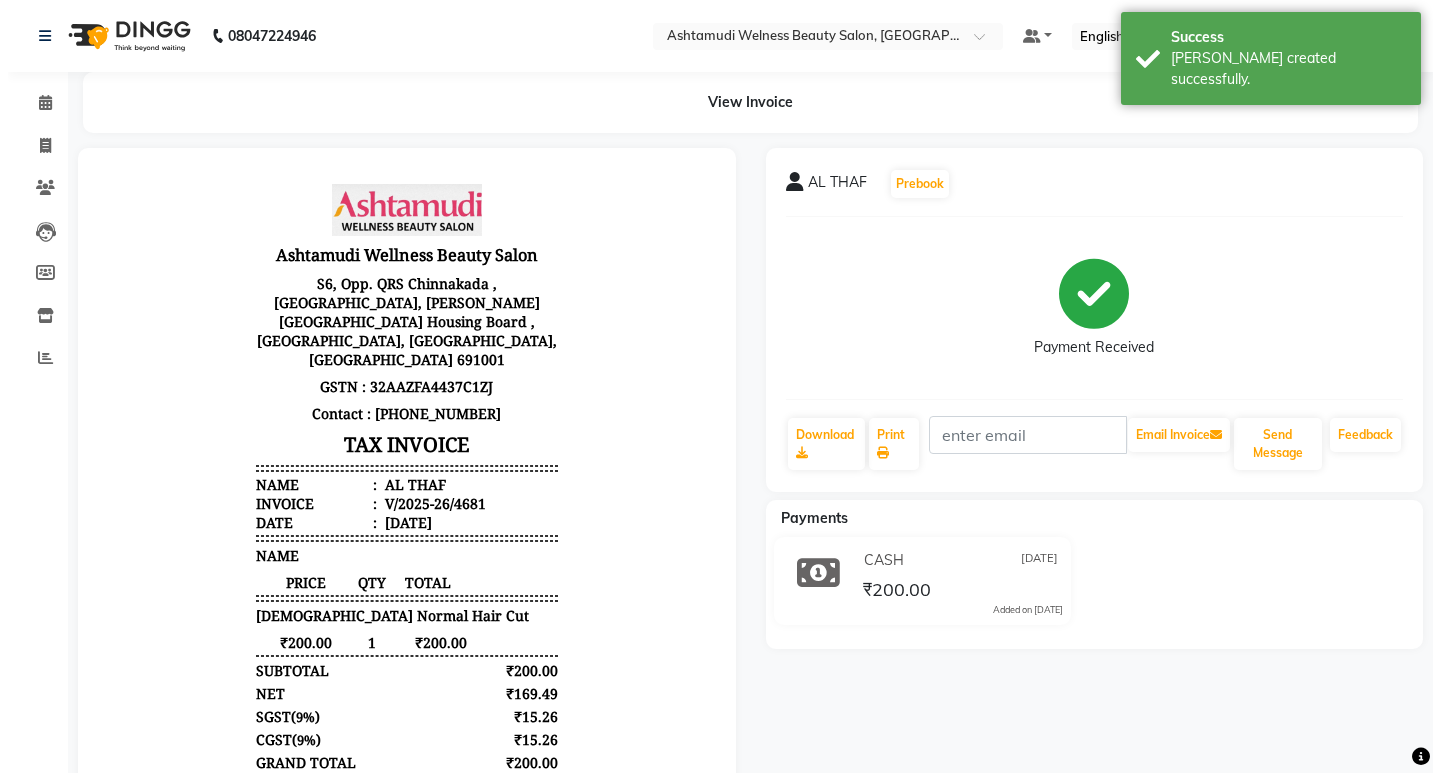 scroll, scrollTop: 0, scrollLeft: 0, axis: both 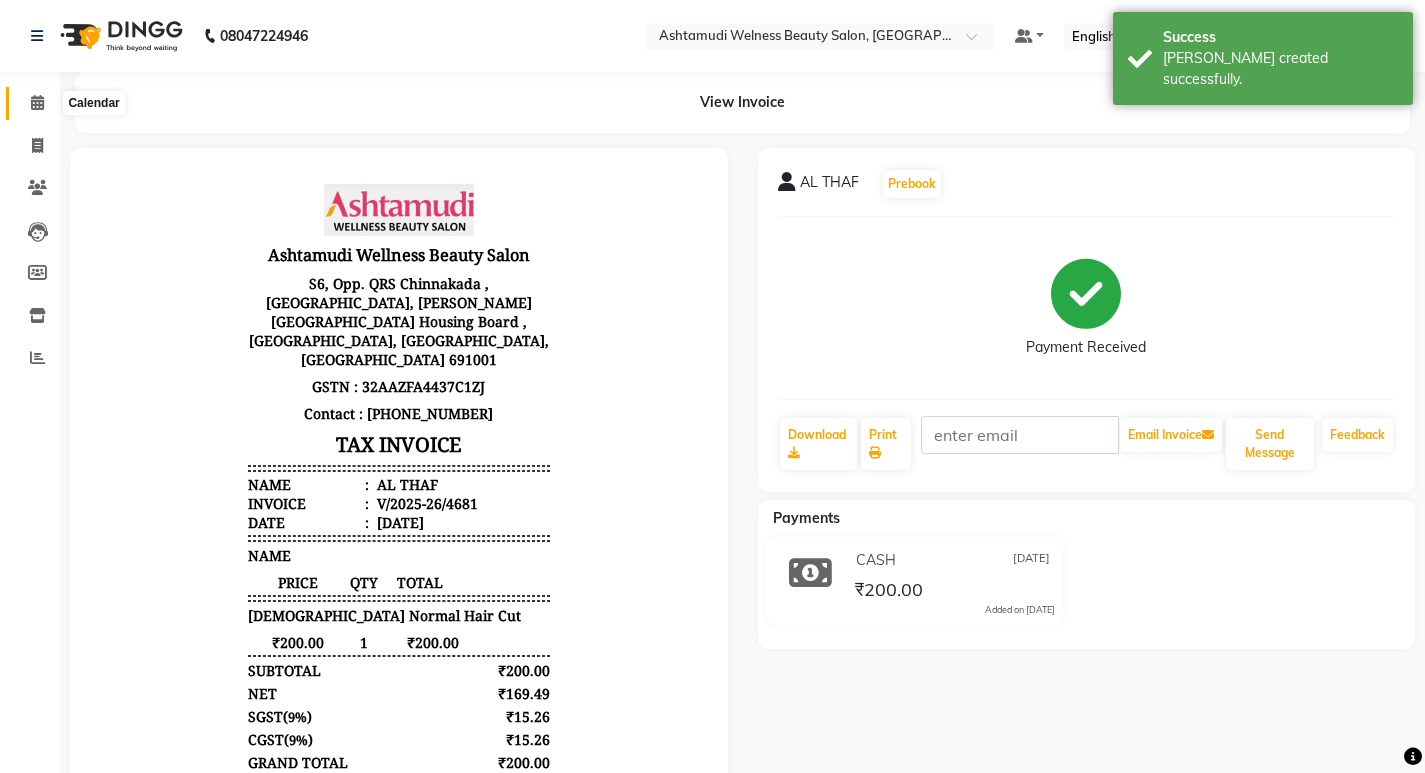 click 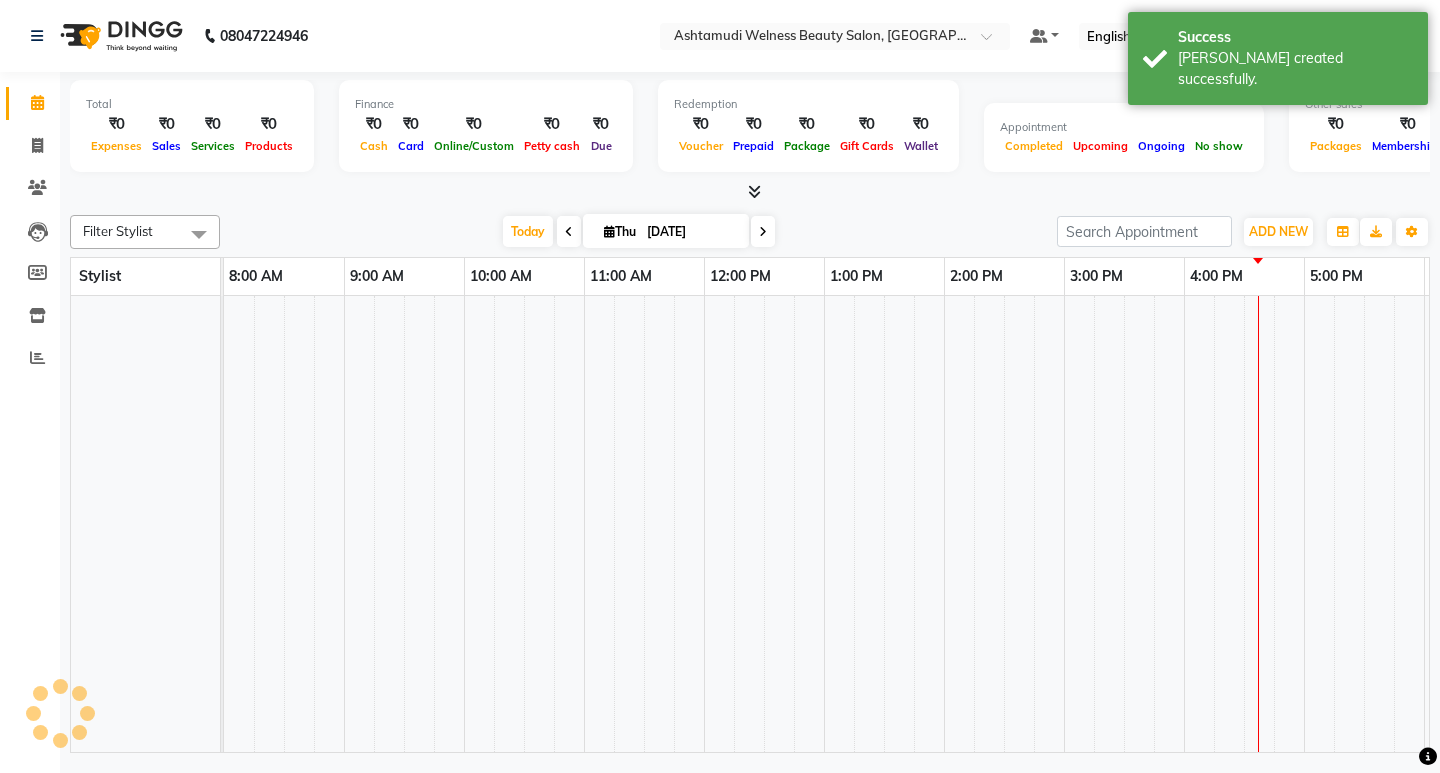 scroll, scrollTop: 0, scrollLeft: 0, axis: both 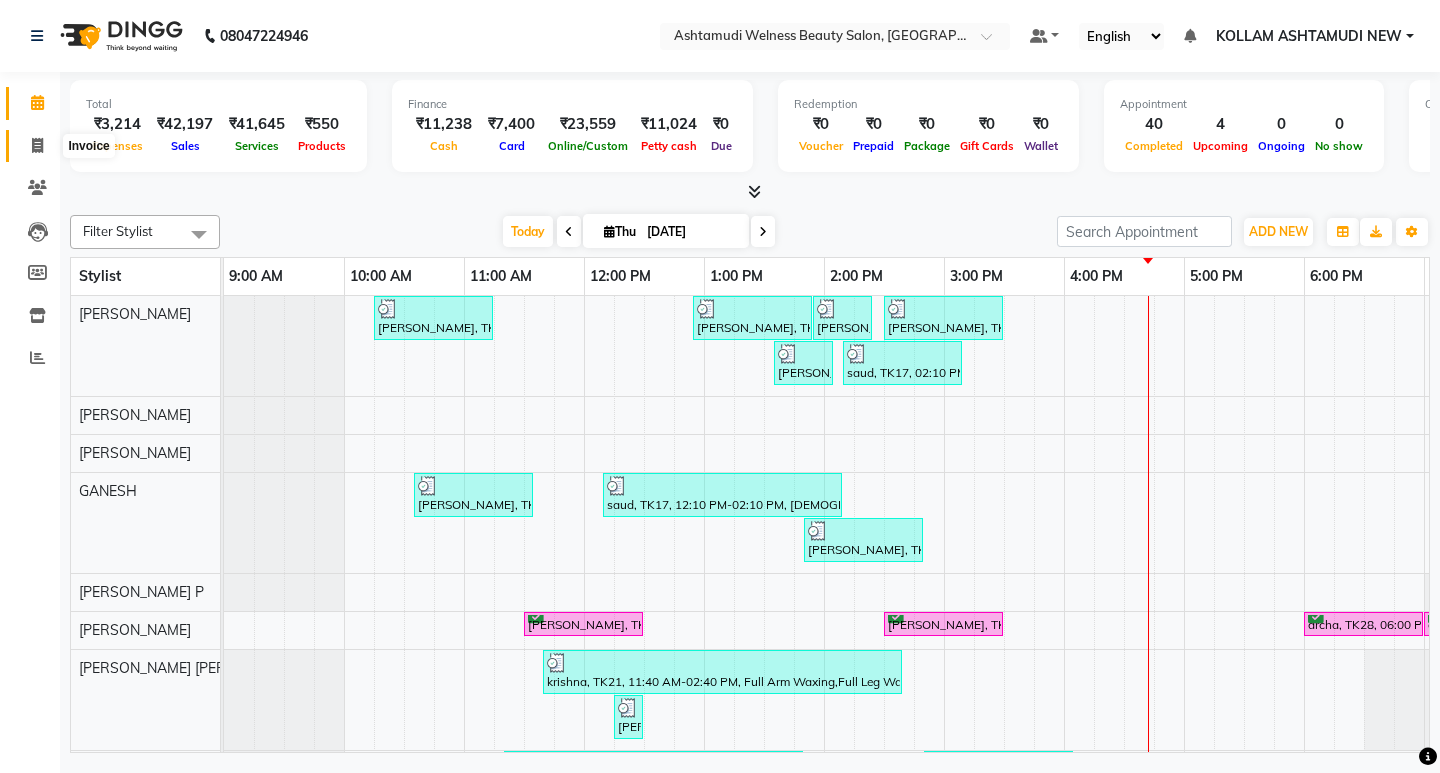 click 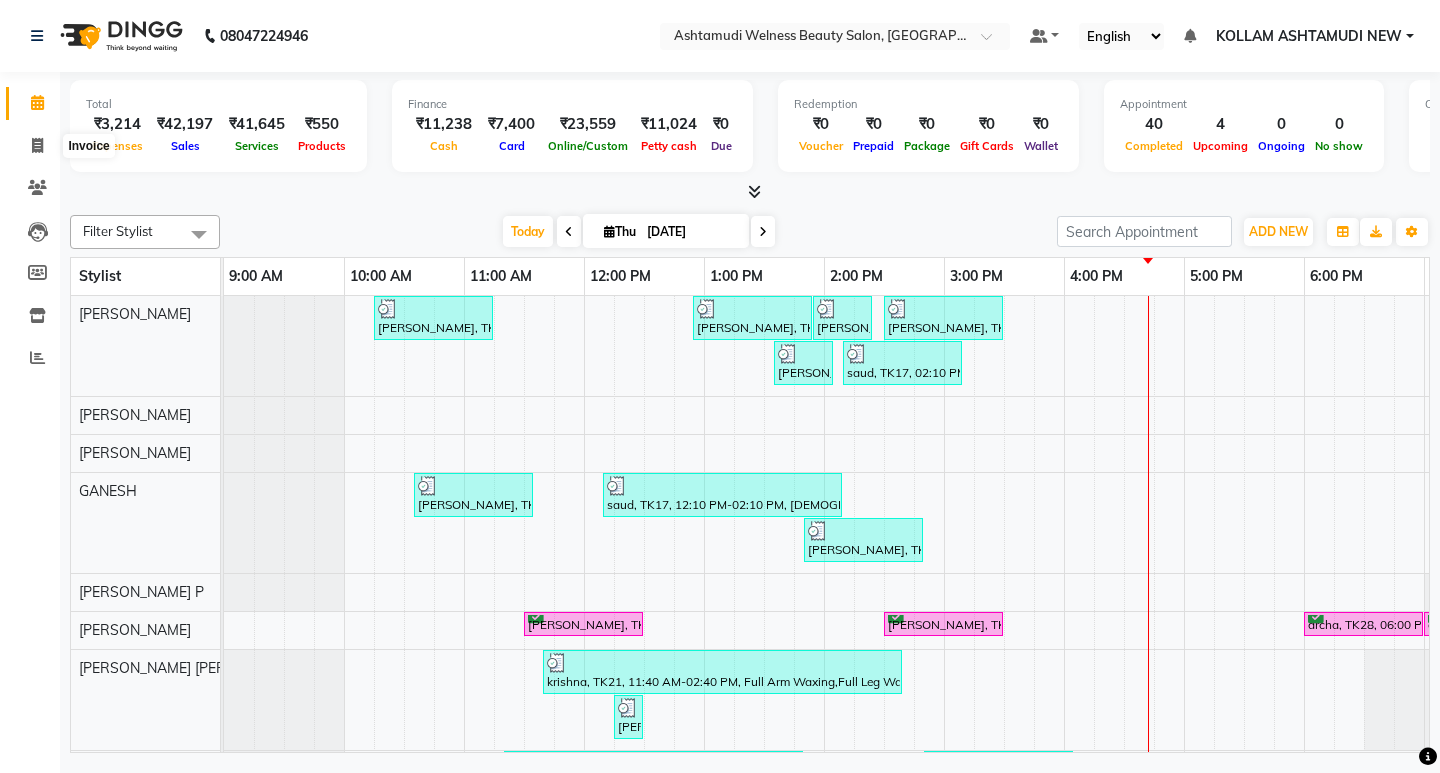 select on "4529" 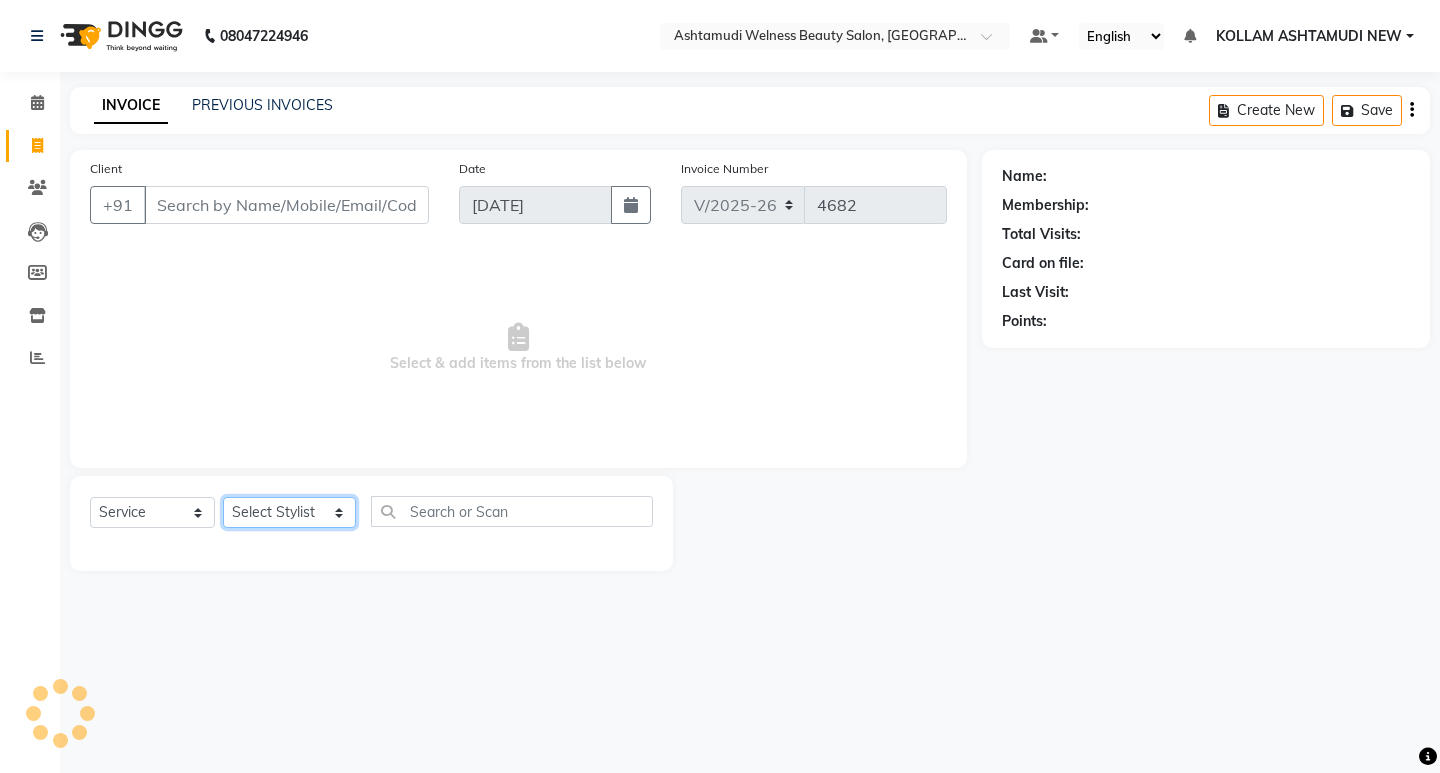 click on "Select Stylist [PERSON_NAME] Admin [PERSON_NAME]  [PERSON_NAME] [PERSON_NAME] [PERSON_NAME]  M [PERSON_NAME]  [PERSON_NAME]  P [PERSON_NAME] ASHTAMUDI KOLLAM ASHTAMUDI NEW  [PERSON_NAME] [PERSON_NAME] [PERSON_NAME]  [PERSON_NAME] [PERSON_NAME] [PERSON_NAME] [PERSON_NAME] [PERSON_NAME] M [PERSON_NAME] SARIGA [PERSON_NAME] [PERSON_NAME] [PERSON_NAME] [PERSON_NAME] [PERSON_NAME] S" 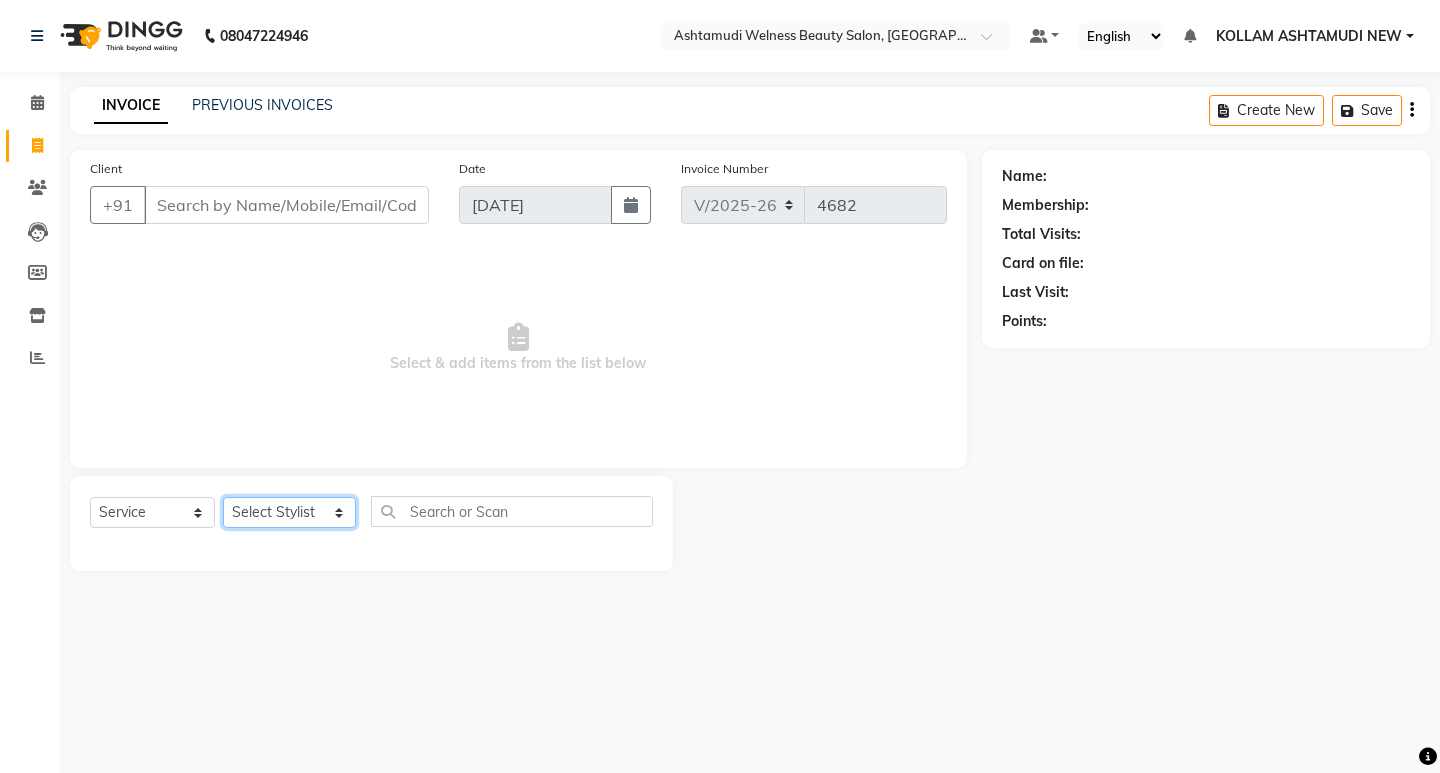 select on "78962" 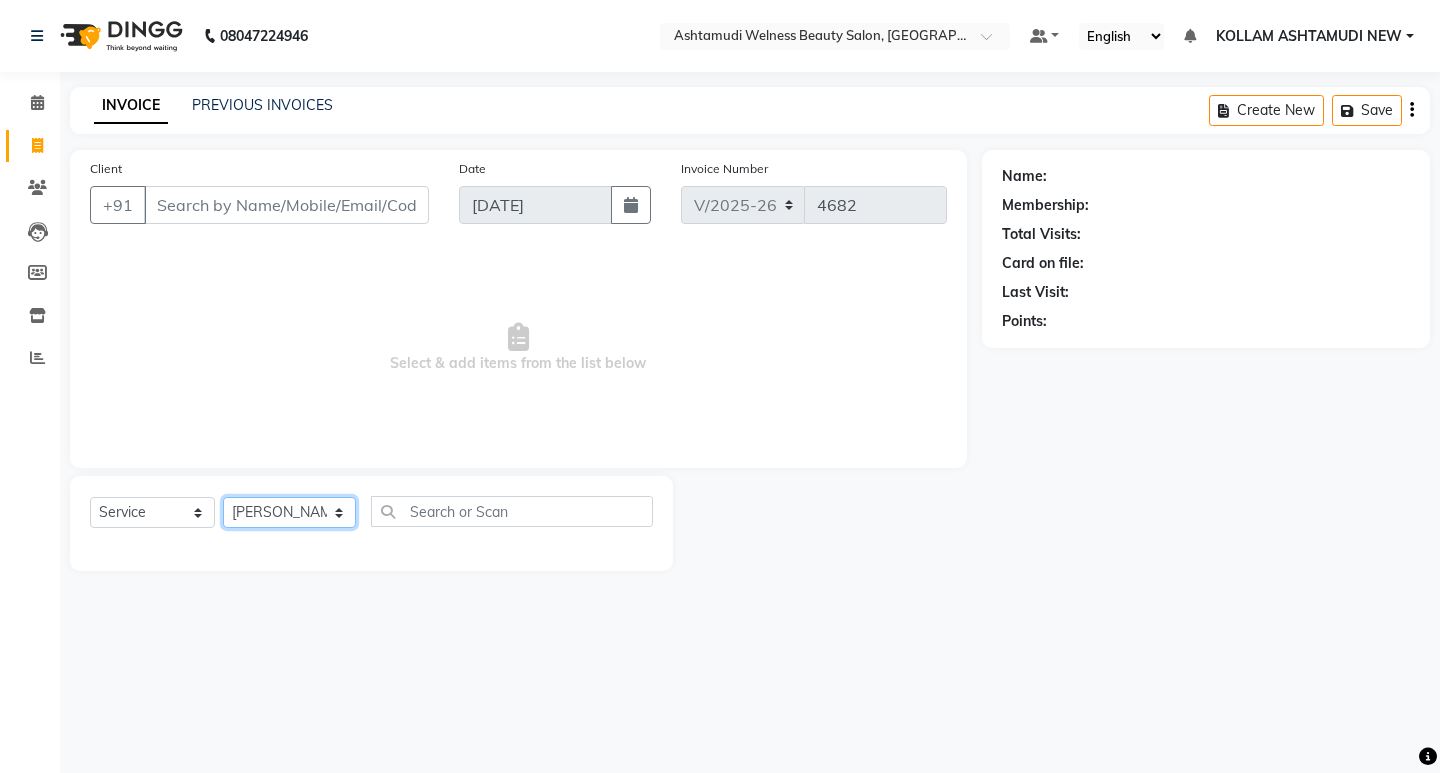 click on "Select Stylist [PERSON_NAME] Admin [PERSON_NAME]  [PERSON_NAME] [PERSON_NAME] [PERSON_NAME]  M [PERSON_NAME]  [PERSON_NAME]  P [PERSON_NAME] ASHTAMUDI KOLLAM ASHTAMUDI NEW  [PERSON_NAME] [PERSON_NAME] [PERSON_NAME]  [PERSON_NAME] [PERSON_NAME] [PERSON_NAME] [PERSON_NAME] [PERSON_NAME] M [PERSON_NAME] SARIGA [PERSON_NAME] [PERSON_NAME] [PERSON_NAME] [PERSON_NAME] [PERSON_NAME] S" 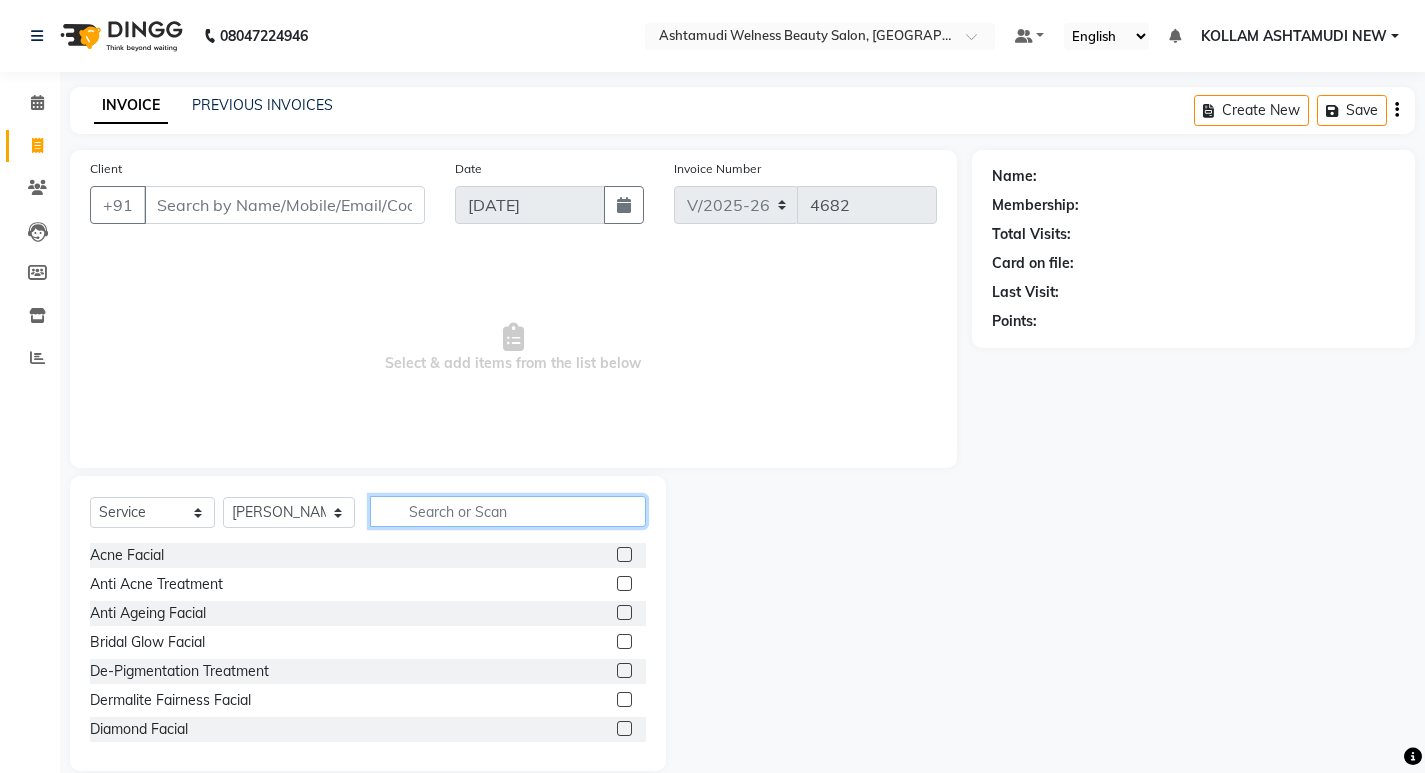 click 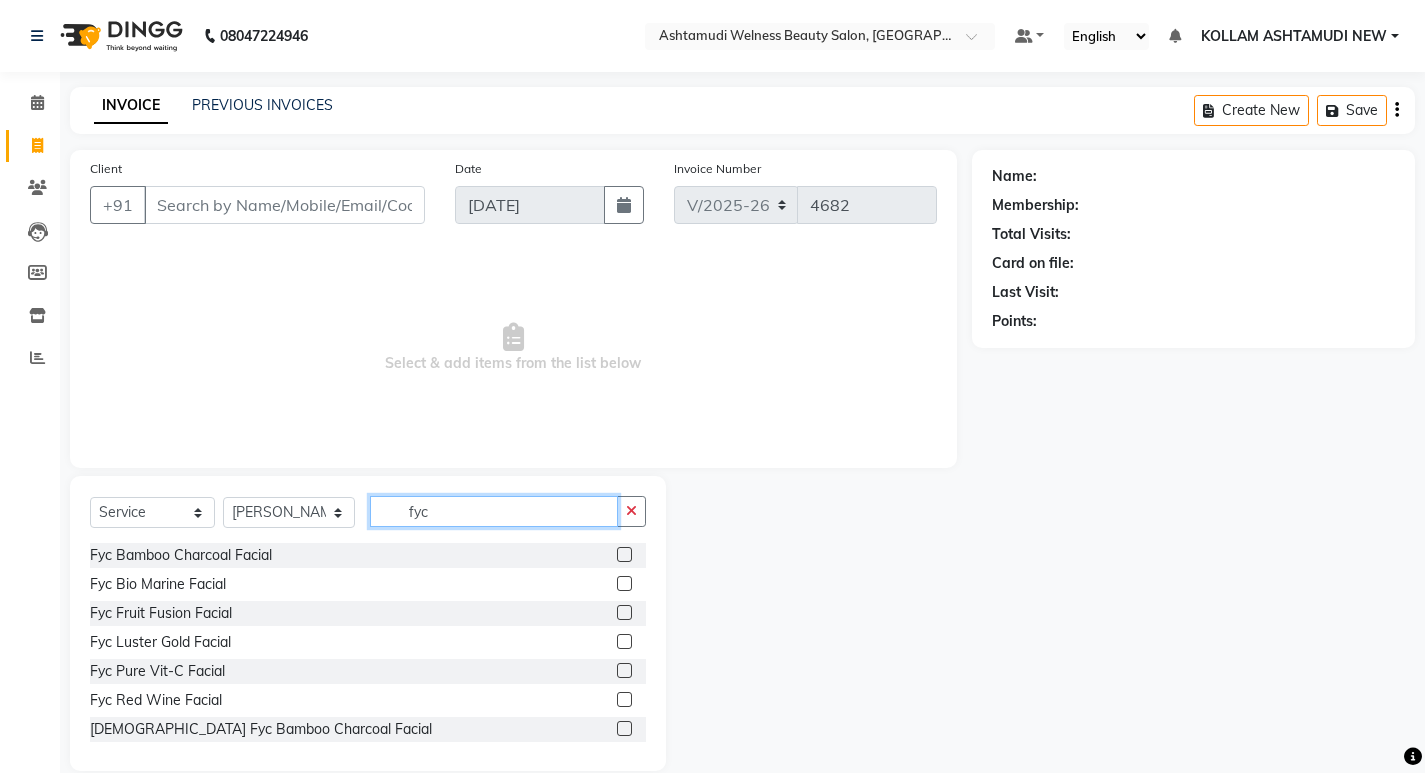 type on "fyc" 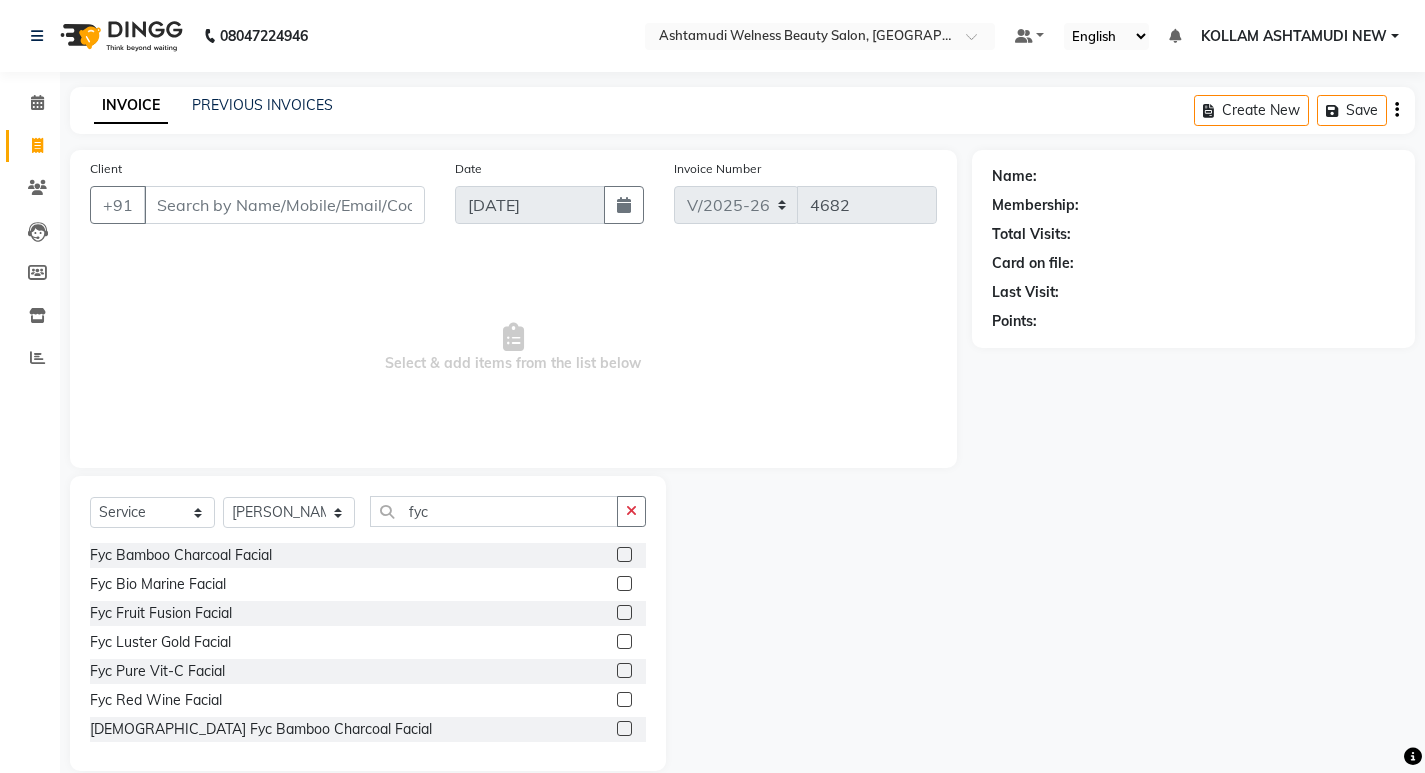 click 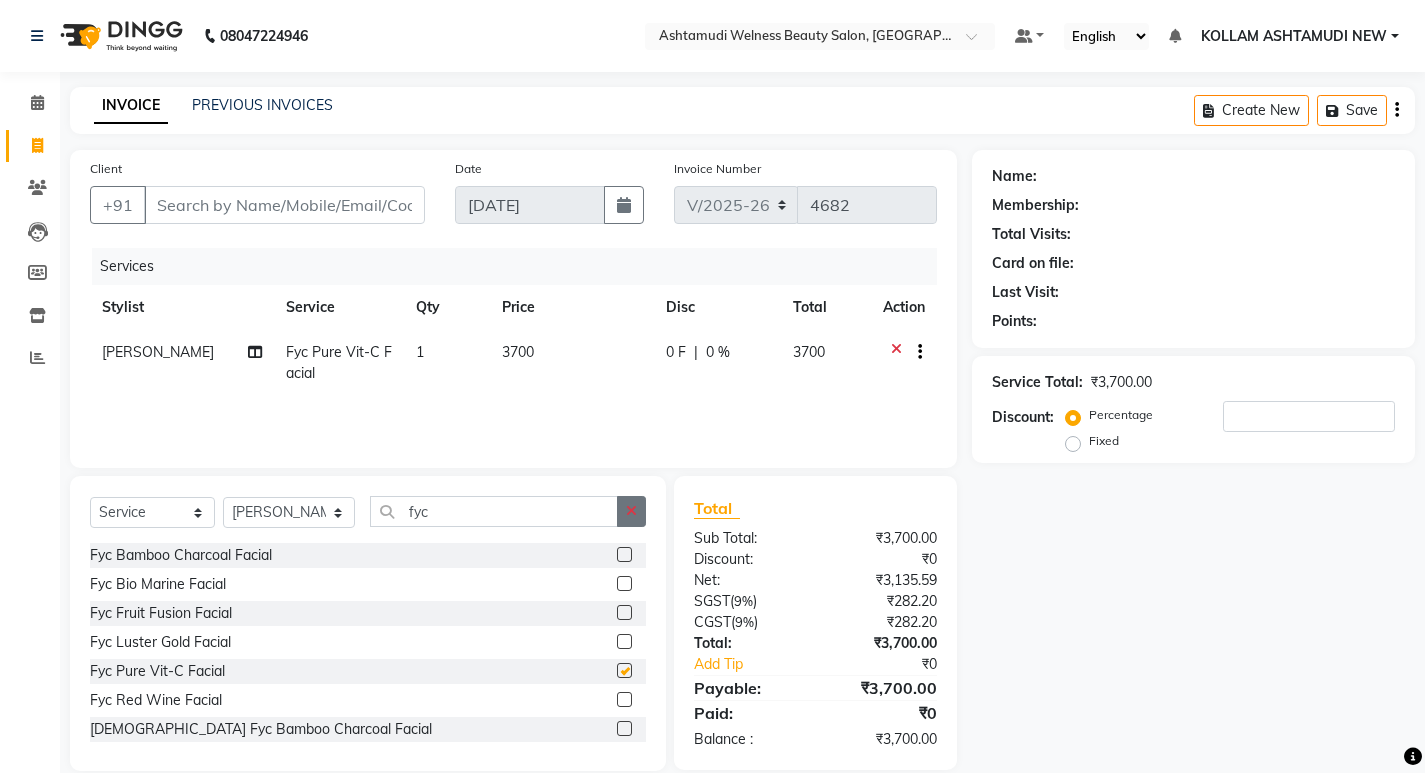 checkbox on "false" 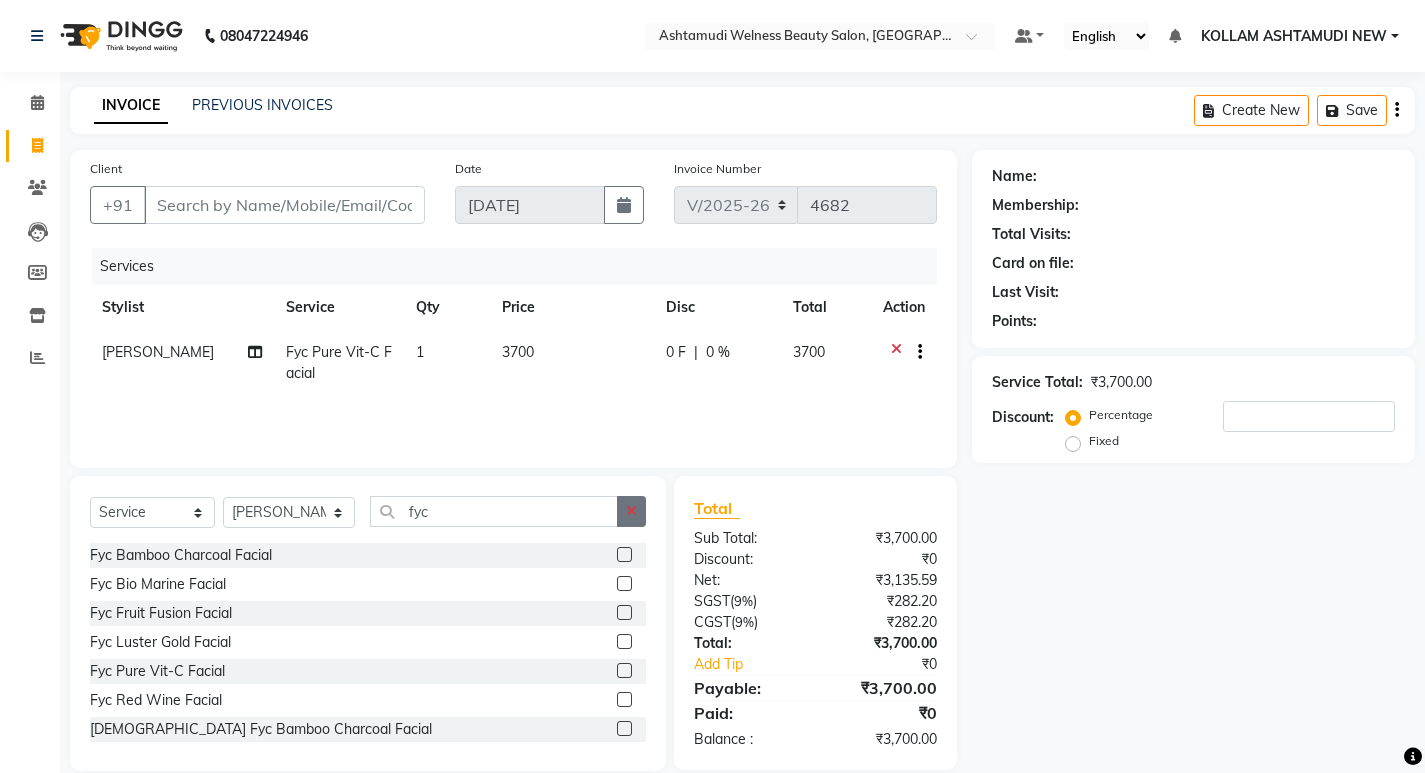 click 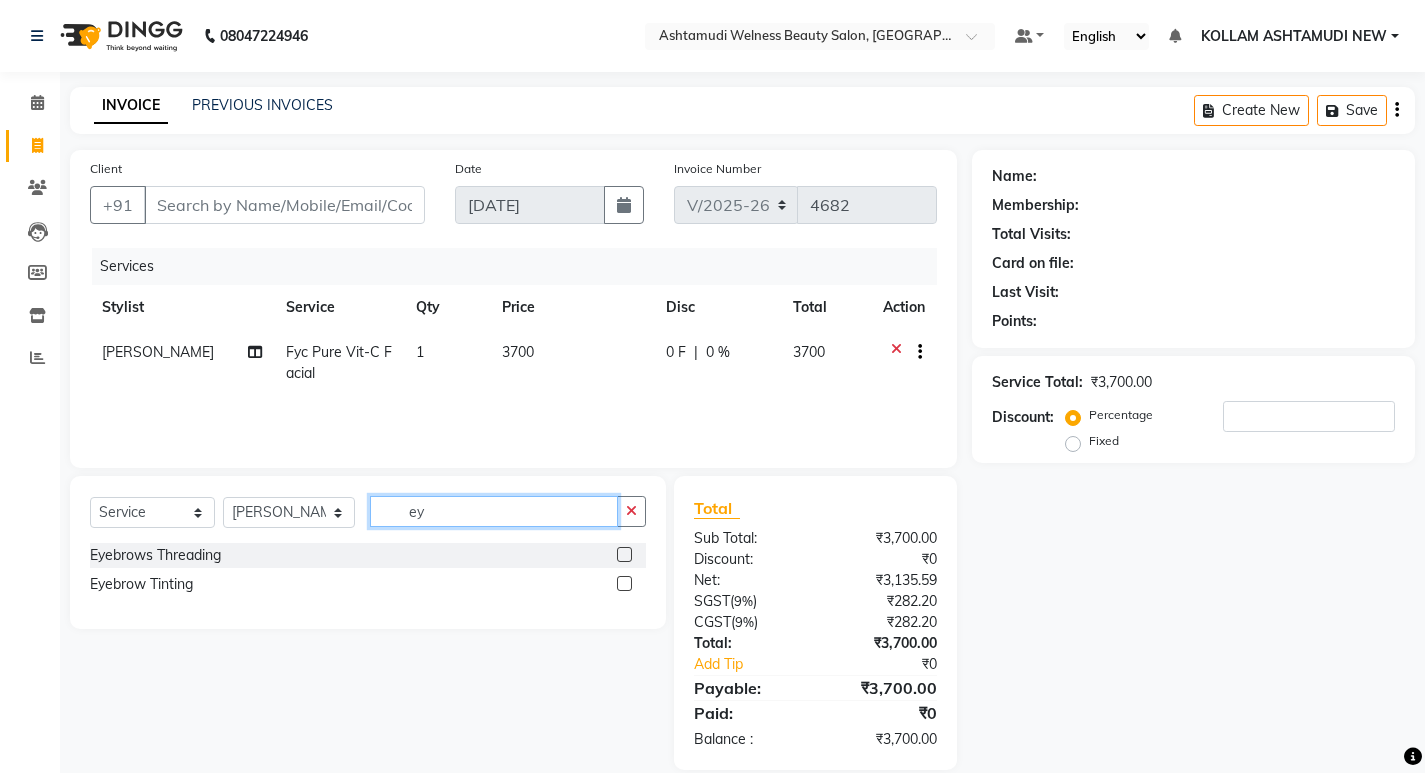 type on "ey" 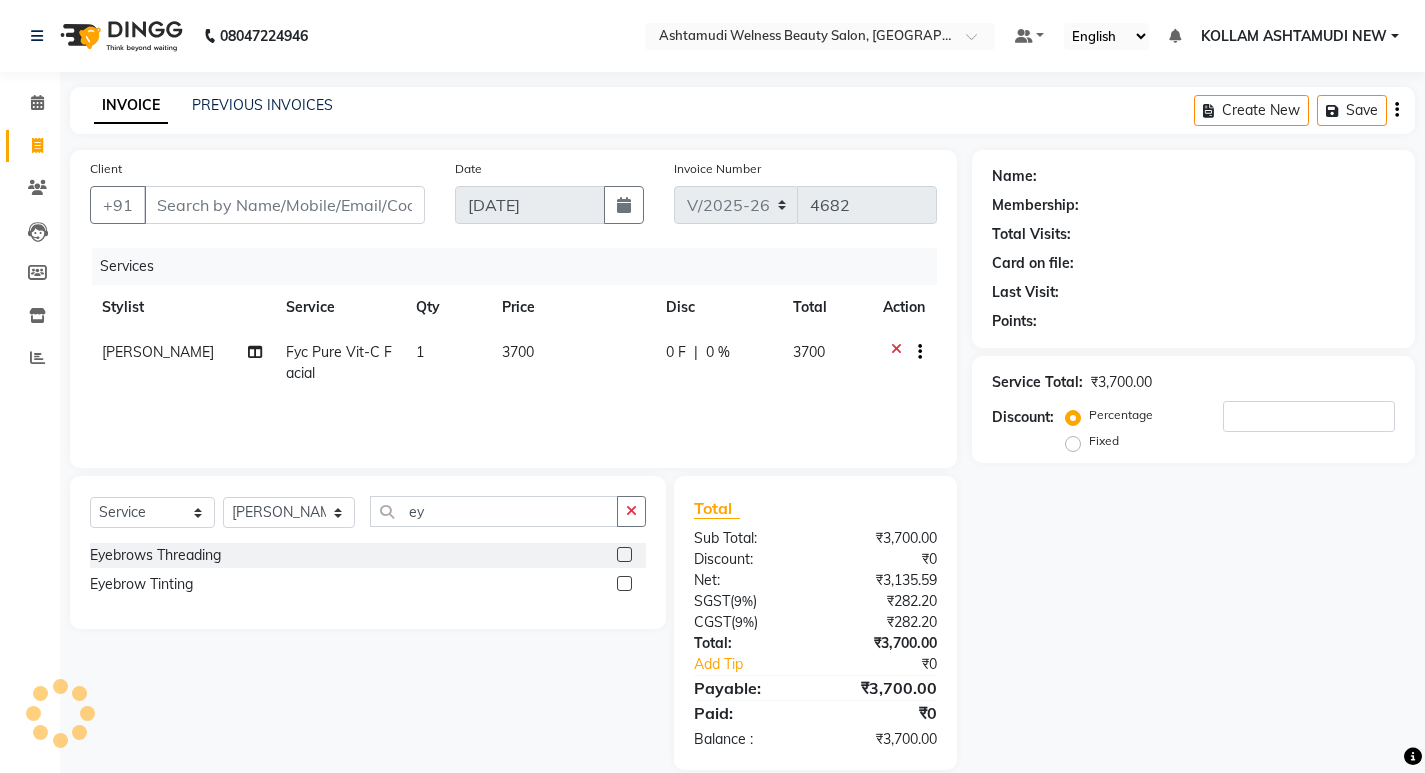 click 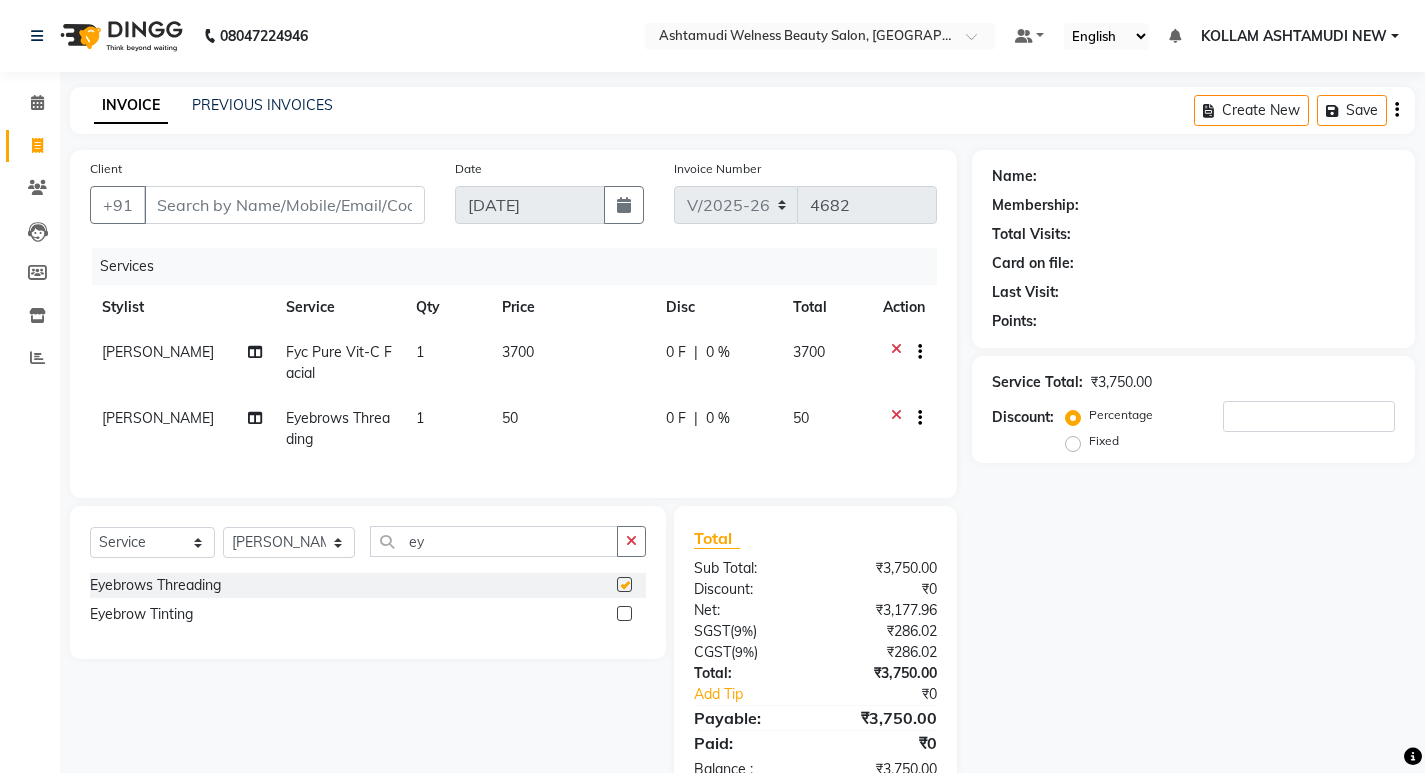 checkbox on "false" 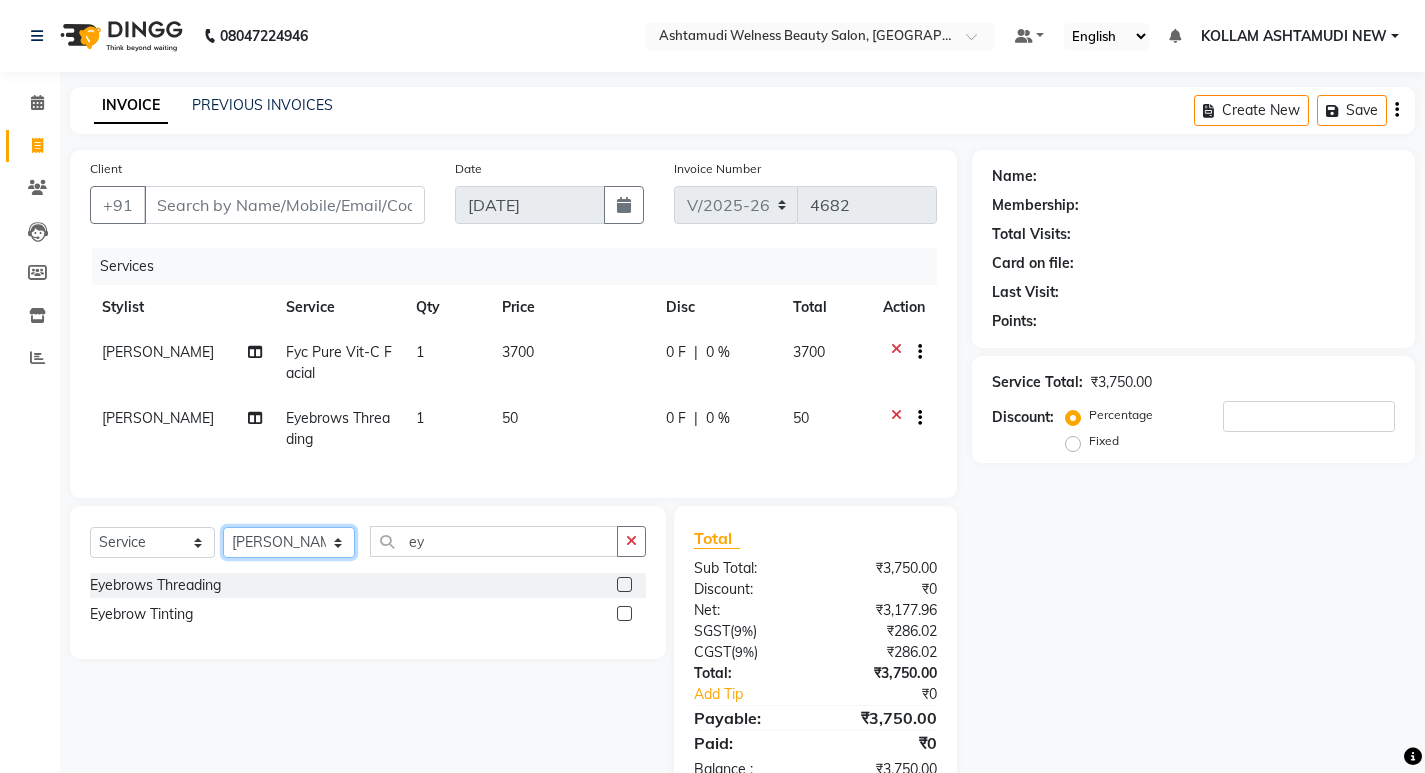 click on "Select Stylist [PERSON_NAME] Admin [PERSON_NAME]  [PERSON_NAME] [PERSON_NAME] [PERSON_NAME]  M [PERSON_NAME]  [PERSON_NAME]  P [PERSON_NAME] ASHTAMUDI KOLLAM ASHTAMUDI NEW  [PERSON_NAME] [PERSON_NAME] [PERSON_NAME]  [PERSON_NAME] [PERSON_NAME] [PERSON_NAME] [PERSON_NAME] [PERSON_NAME] M [PERSON_NAME] SARIGA [PERSON_NAME] [PERSON_NAME] [PERSON_NAME] [PERSON_NAME] [PERSON_NAME] S" 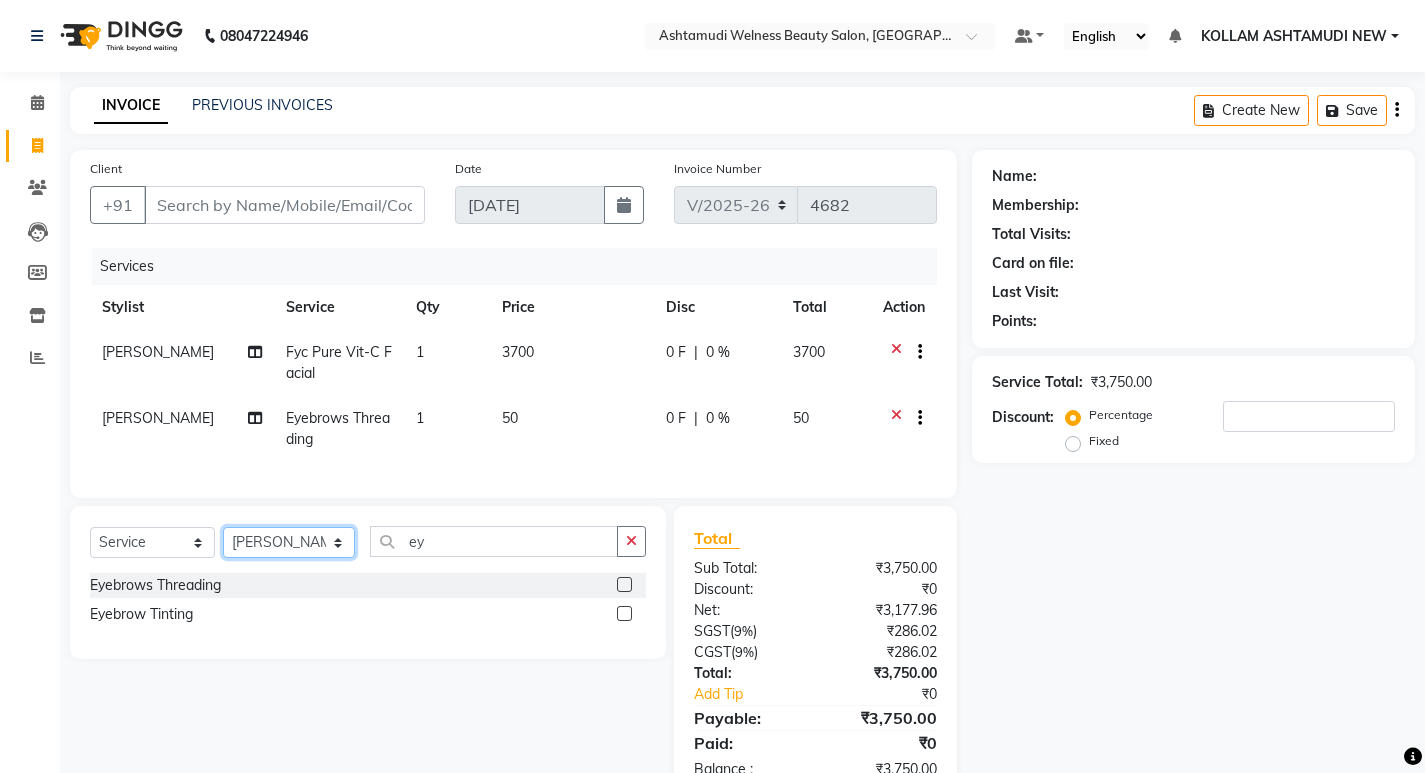 select on "62404" 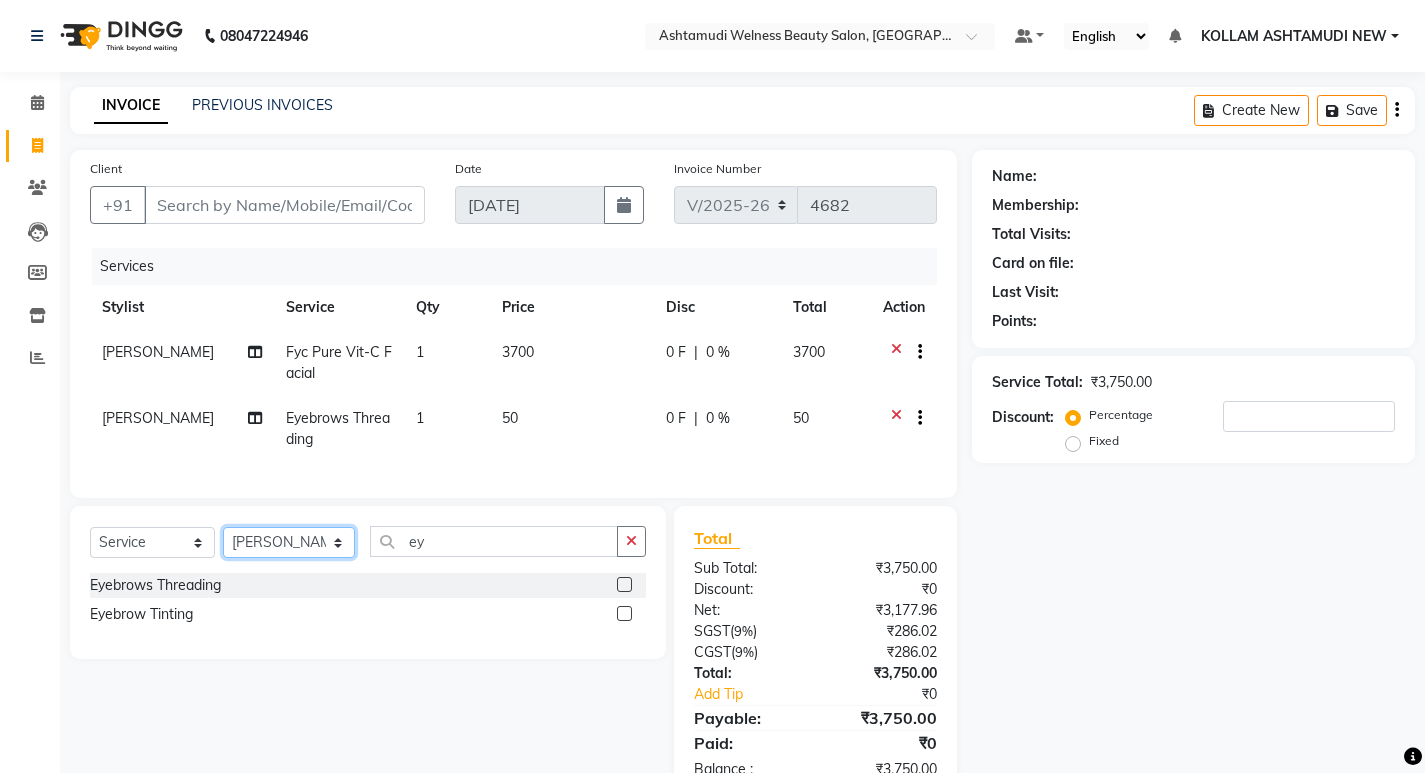 click on "Select Stylist [PERSON_NAME] Admin [PERSON_NAME]  [PERSON_NAME] [PERSON_NAME] [PERSON_NAME]  M [PERSON_NAME]  [PERSON_NAME]  P [PERSON_NAME] ASHTAMUDI KOLLAM ASHTAMUDI NEW  [PERSON_NAME] [PERSON_NAME] [PERSON_NAME]  [PERSON_NAME] [PERSON_NAME] [PERSON_NAME] [PERSON_NAME] [PERSON_NAME] M [PERSON_NAME] SARIGA [PERSON_NAME] [PERSON_NAME] [PERSON_NAME] [PERSON_NAME] [PERSON_NAME] S" 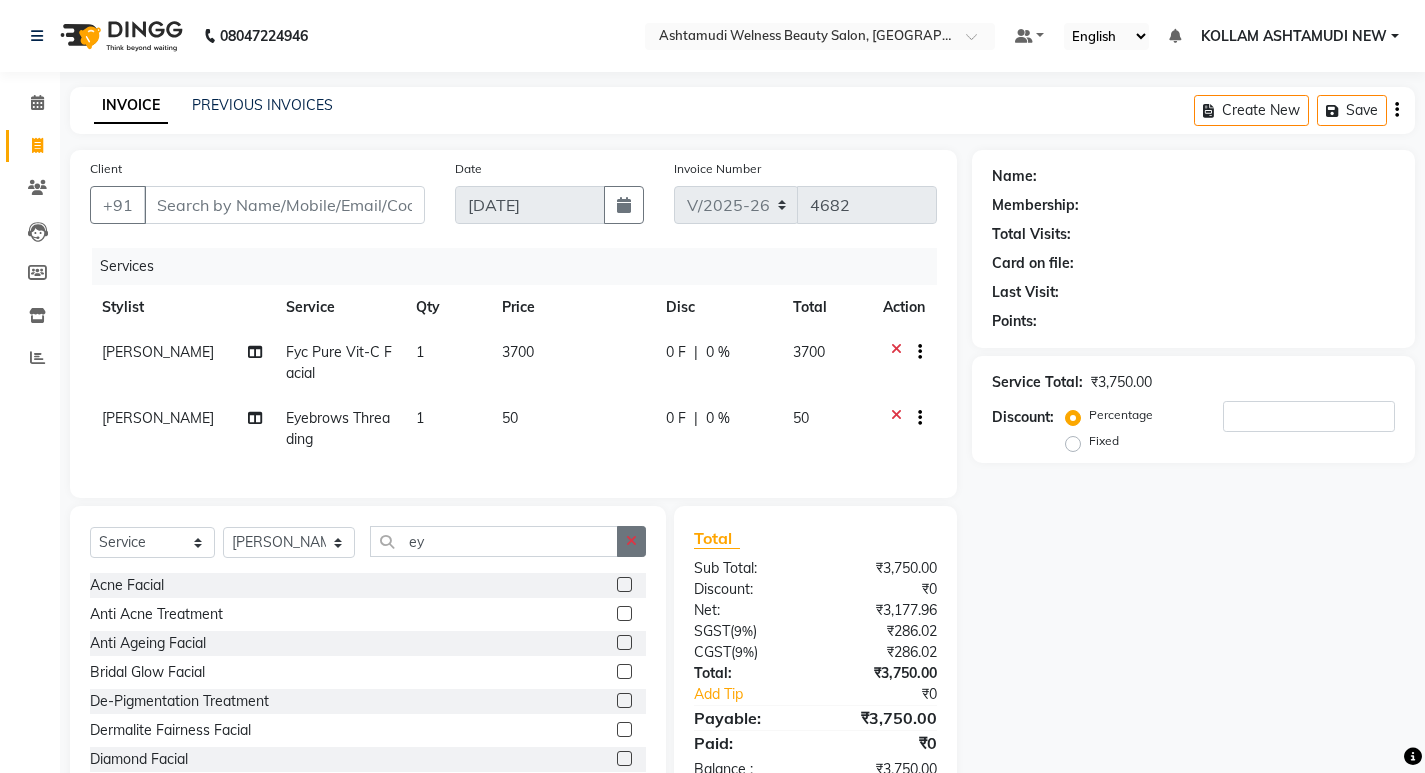 click 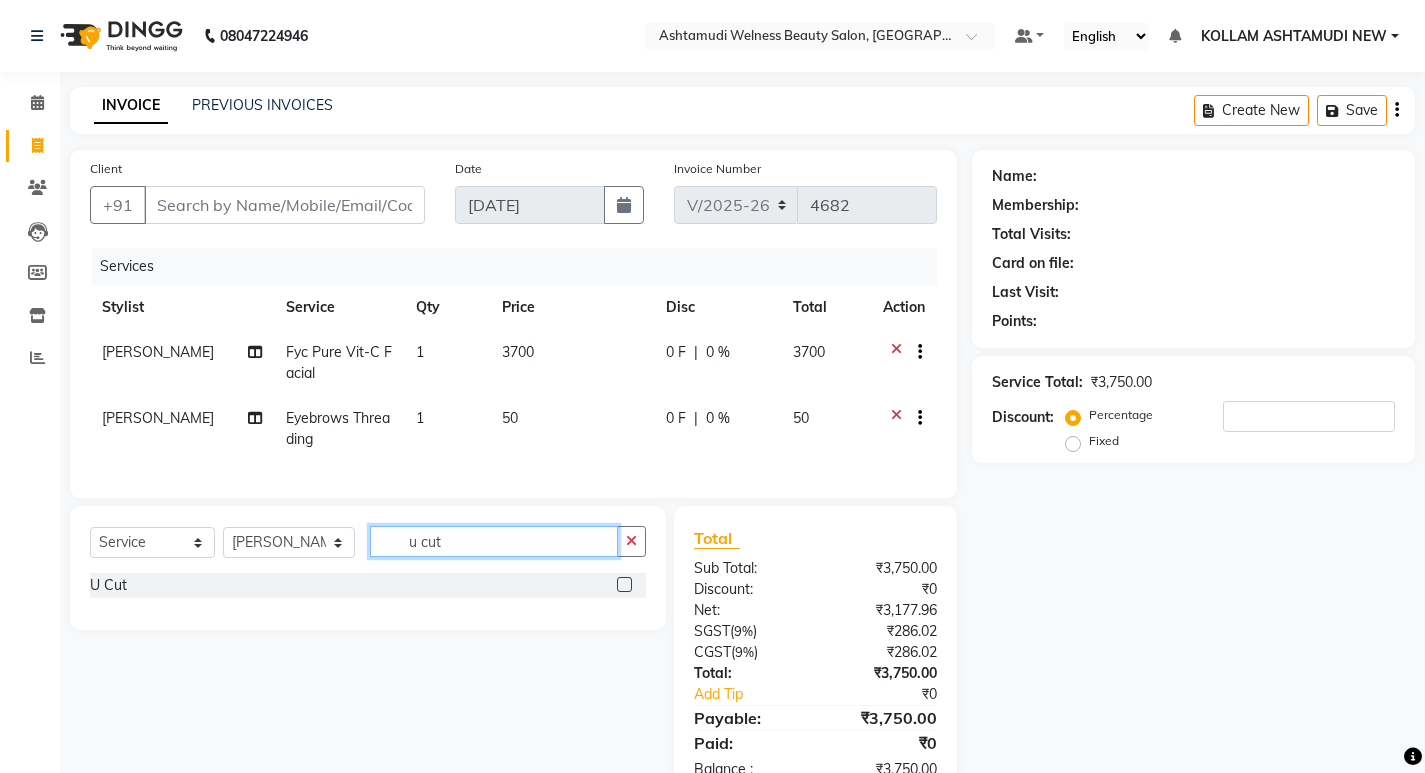 type on "u cut" 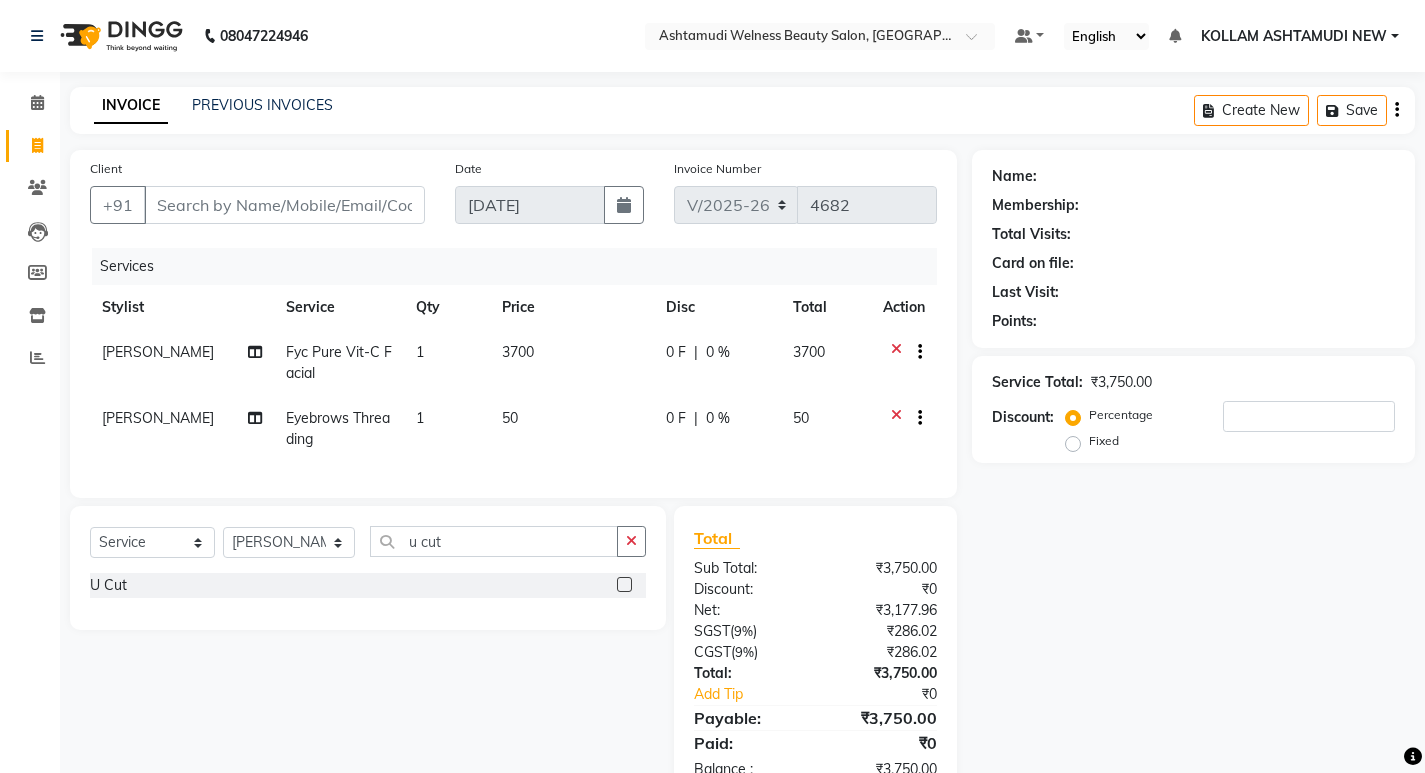 click 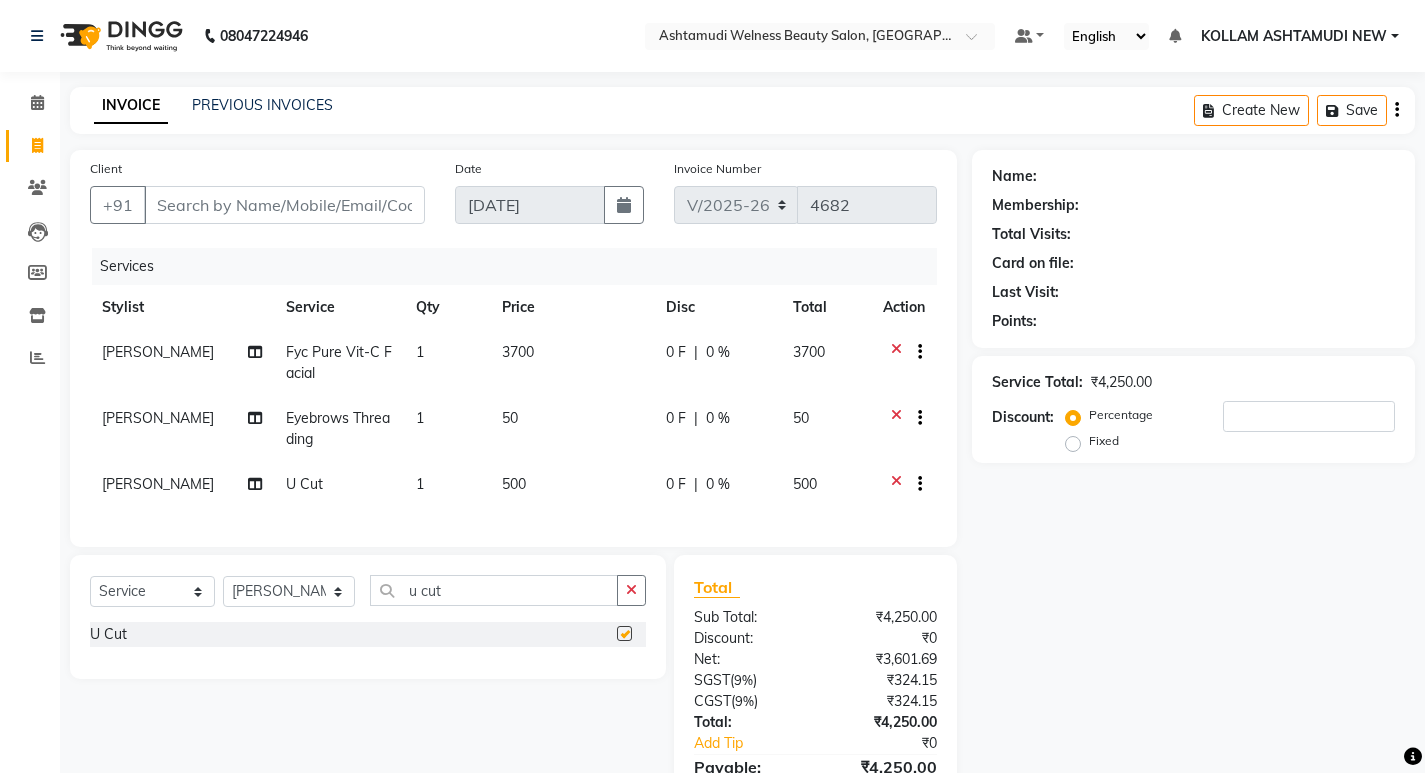 checkbox on "false" 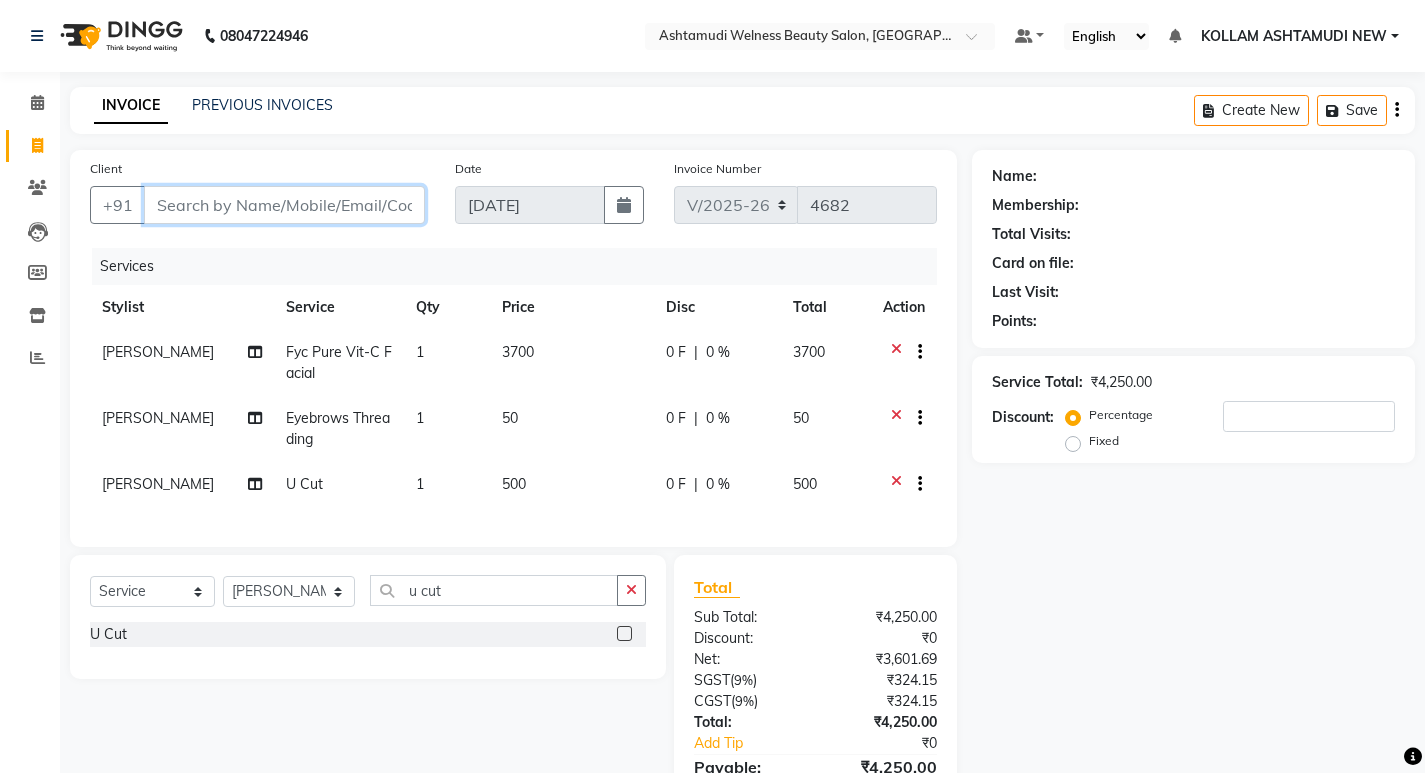 click on "Client" at bounding box center [284, 205] 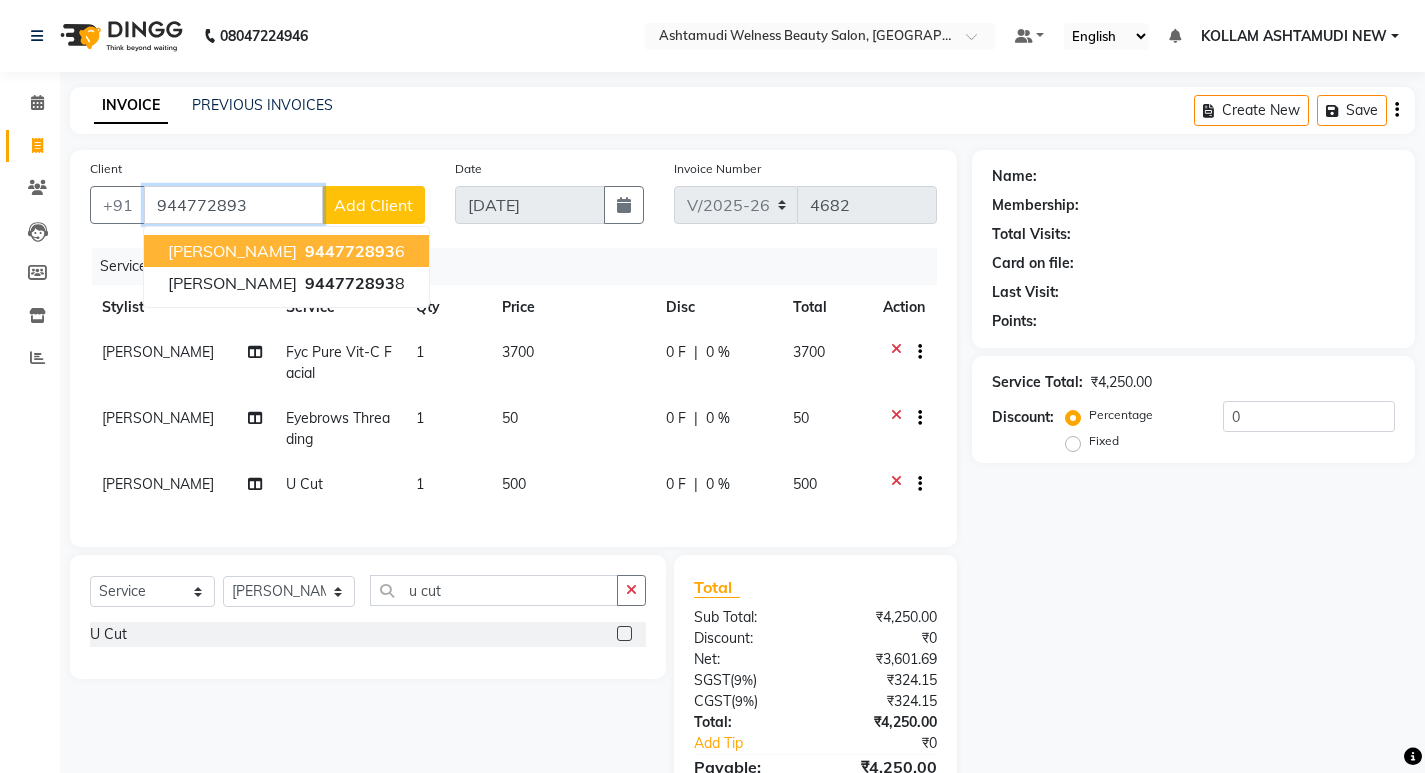 click on "swetha   944772893 6 swapna   944772893 8" at bounding box center (286, 267) 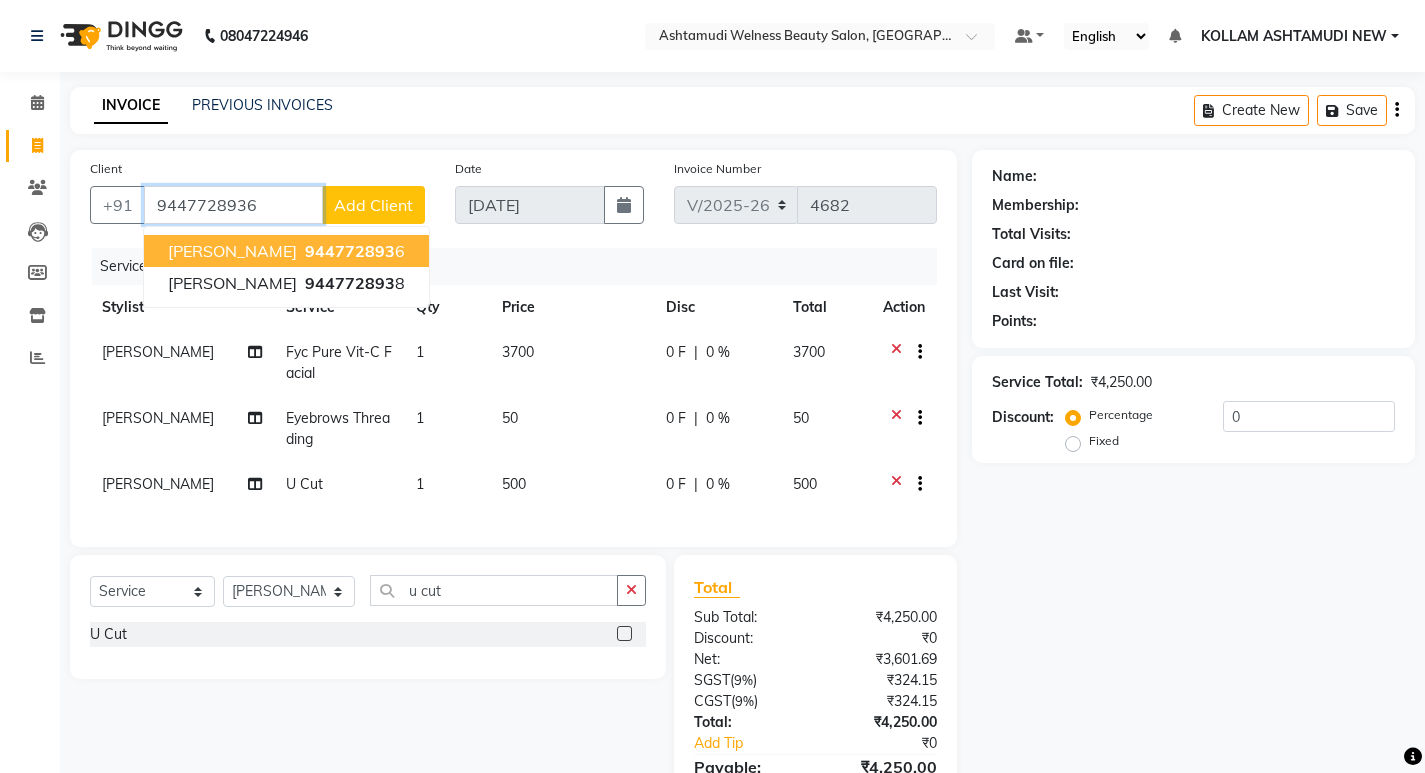 type on "9447728936" 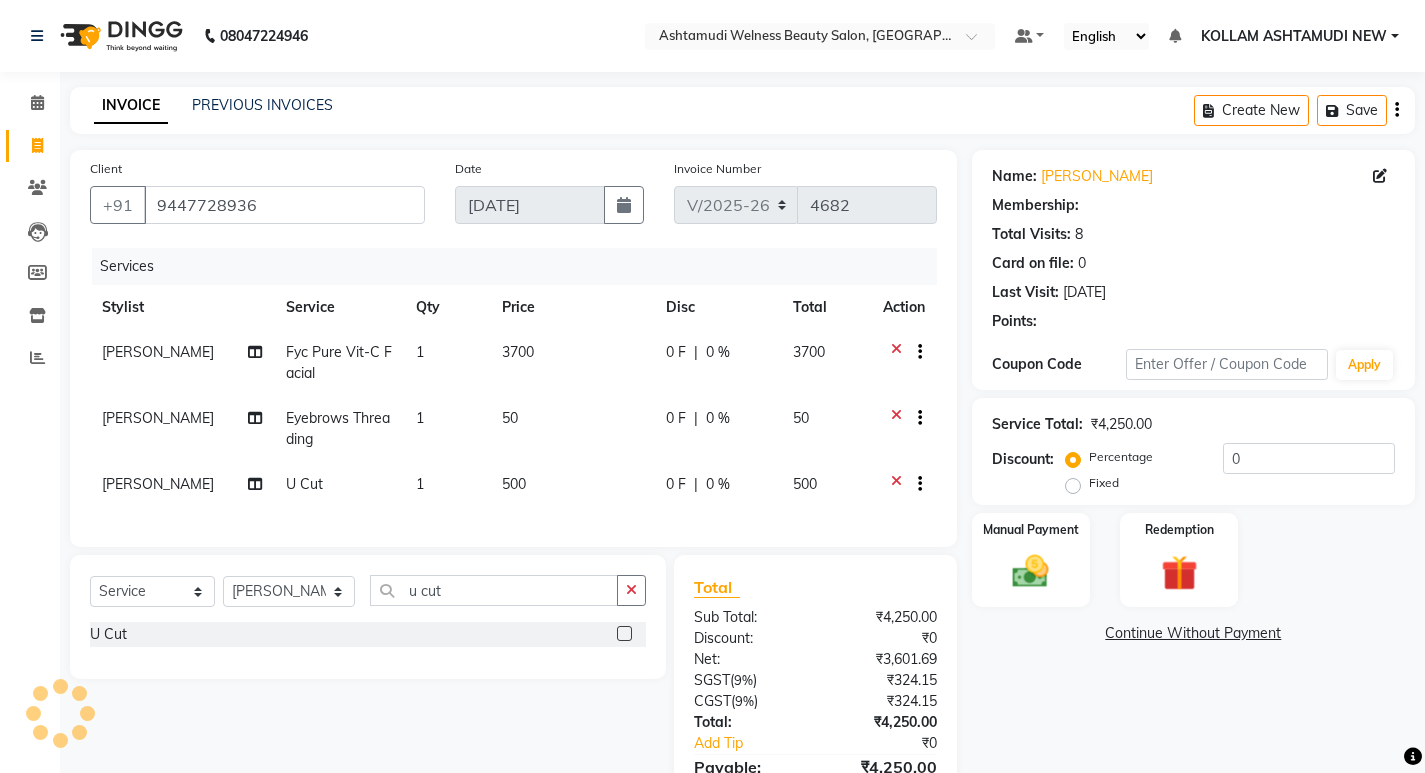 select on "1: Object" 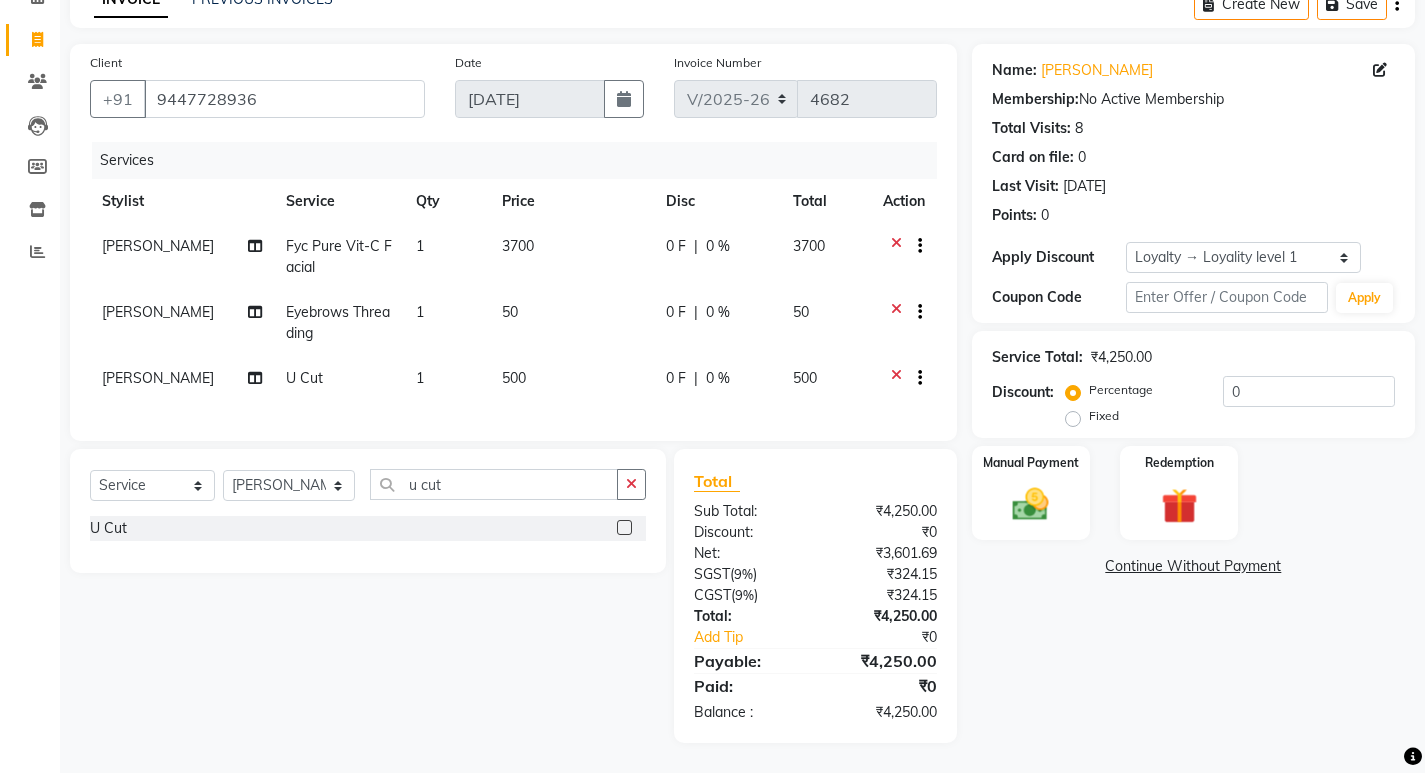 scroll, scrollTop: 121, scrollLeft: 0, axis: vertical 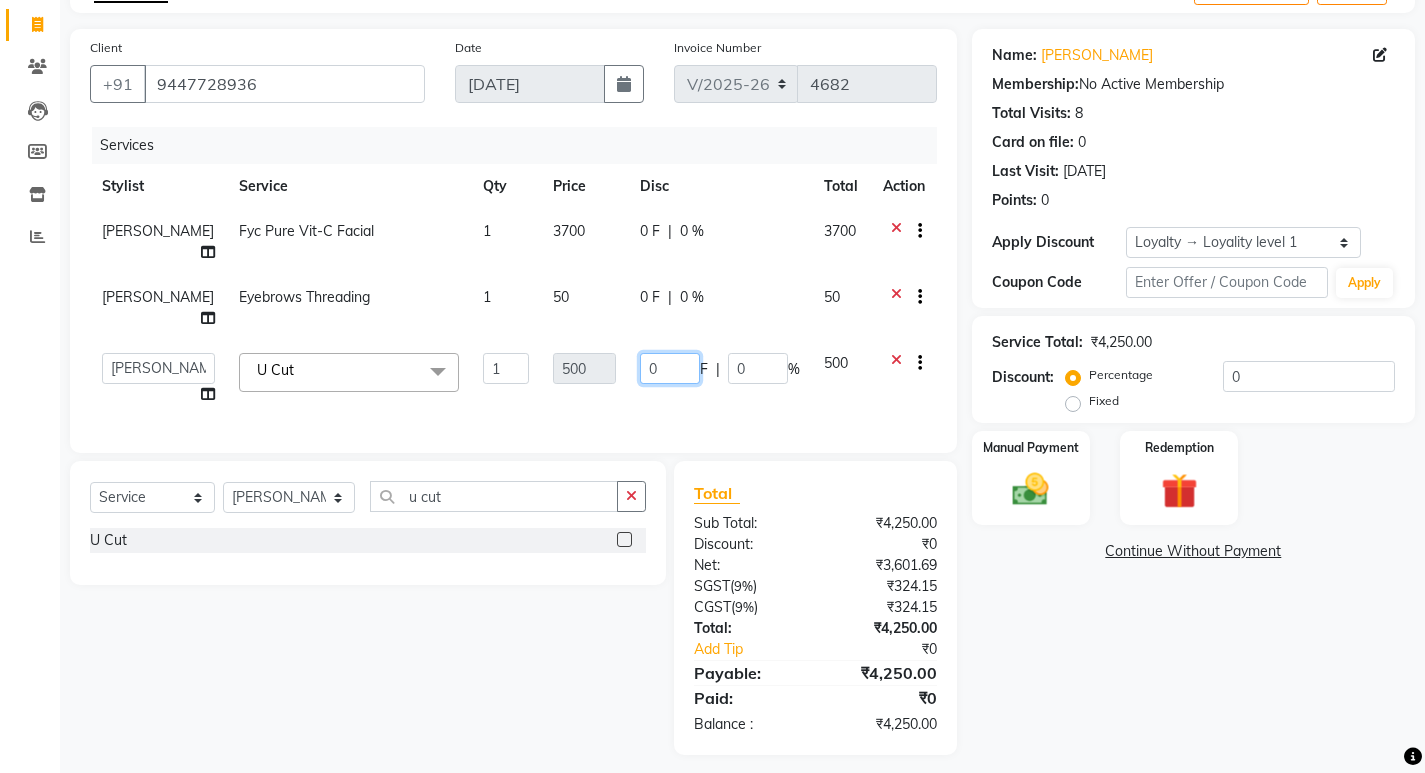 click on "0" 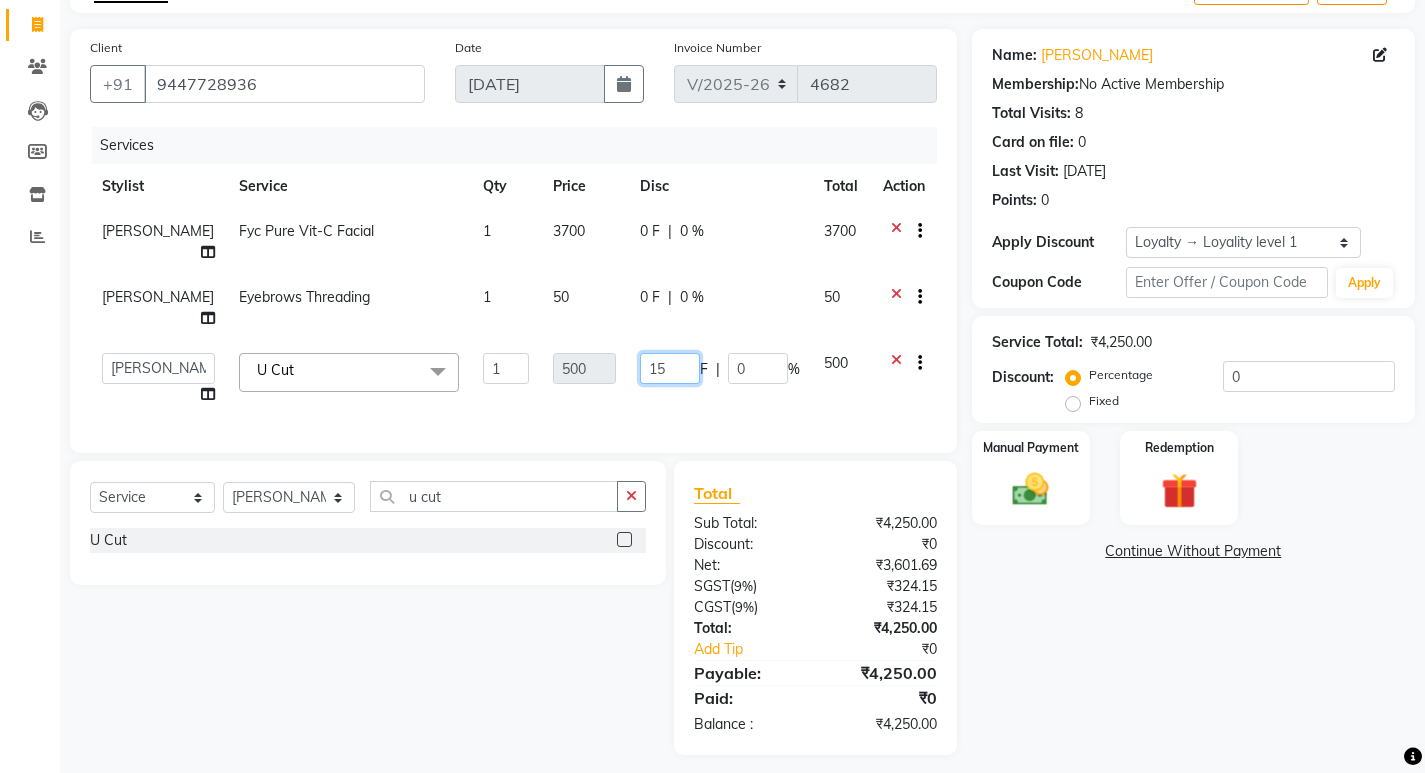 type on "150" 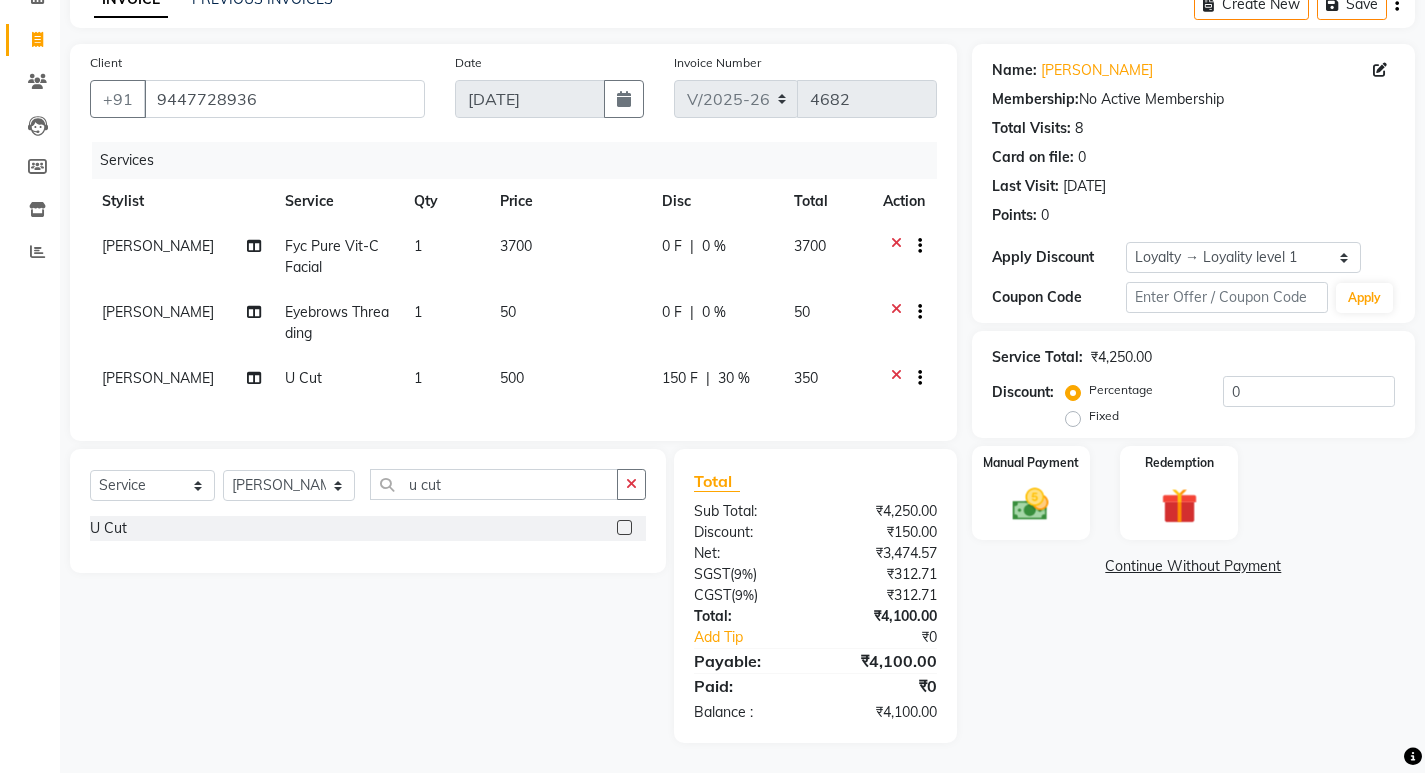 click on "Services Stylist Service Qty Price Disc Total Action Revathy B Nair Fyc Pure Vit-C Facial 1 3700 0 F | 0 % 3700 Revathy B Nair Eyebrows Threading 1 50 0 F | 0 % 50 Kusum U Cut 1 500 150 F | 30 % 350" 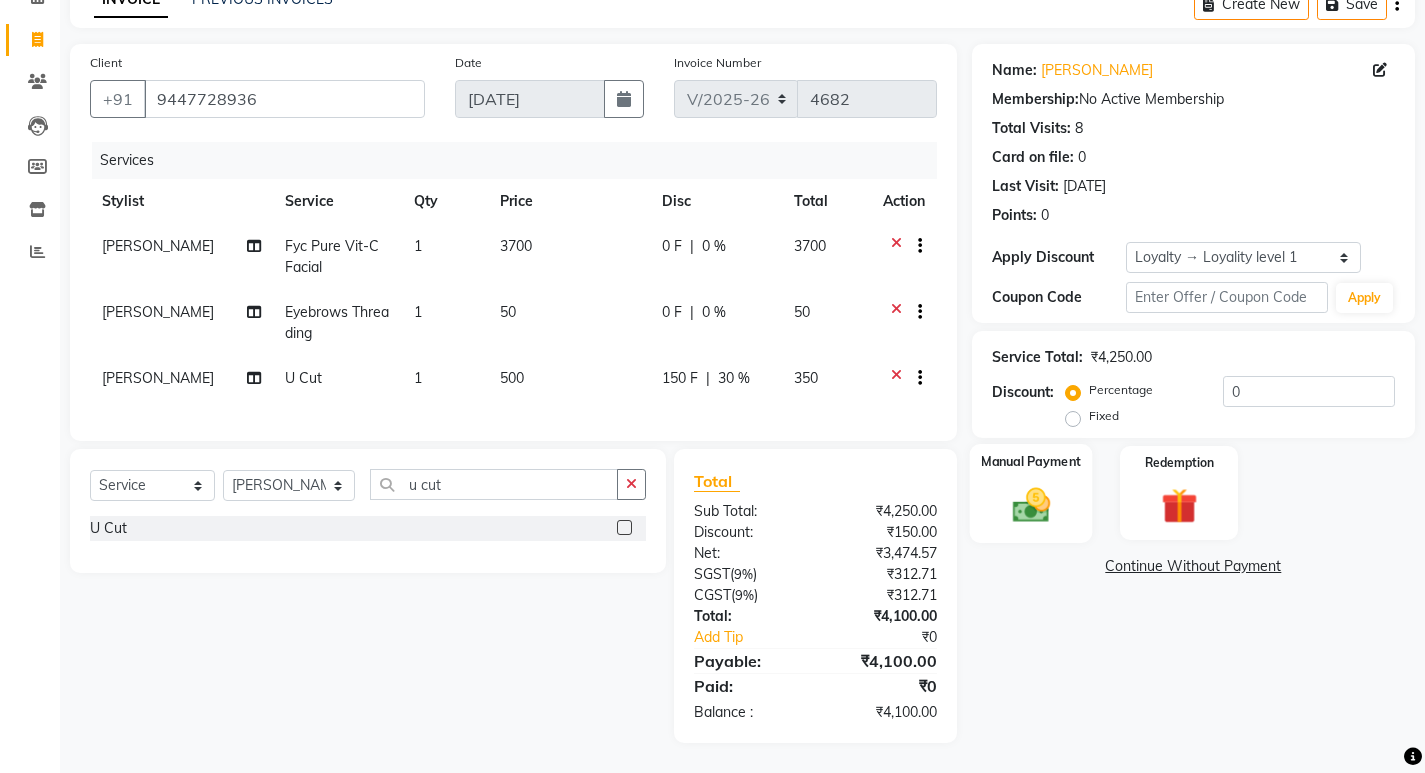 click 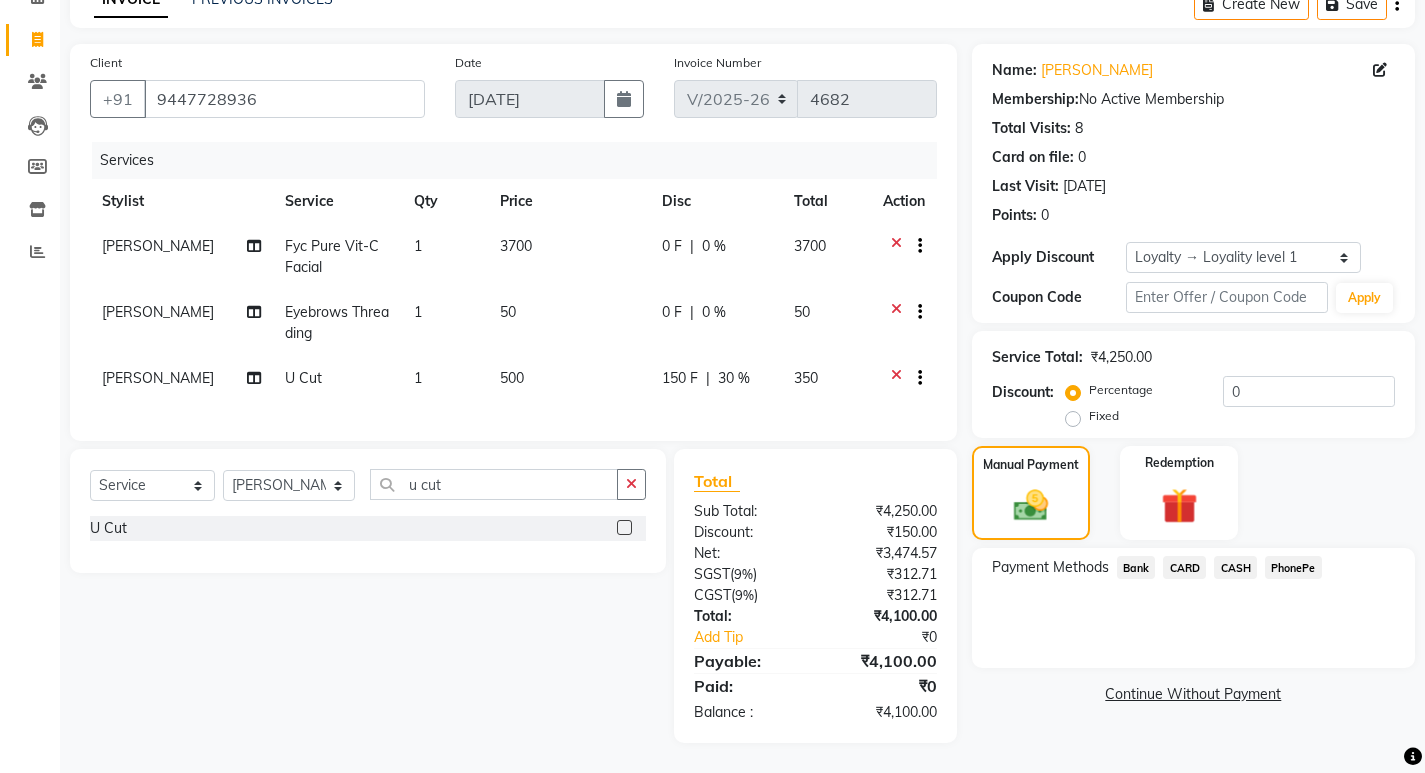 click on "PhonePe" 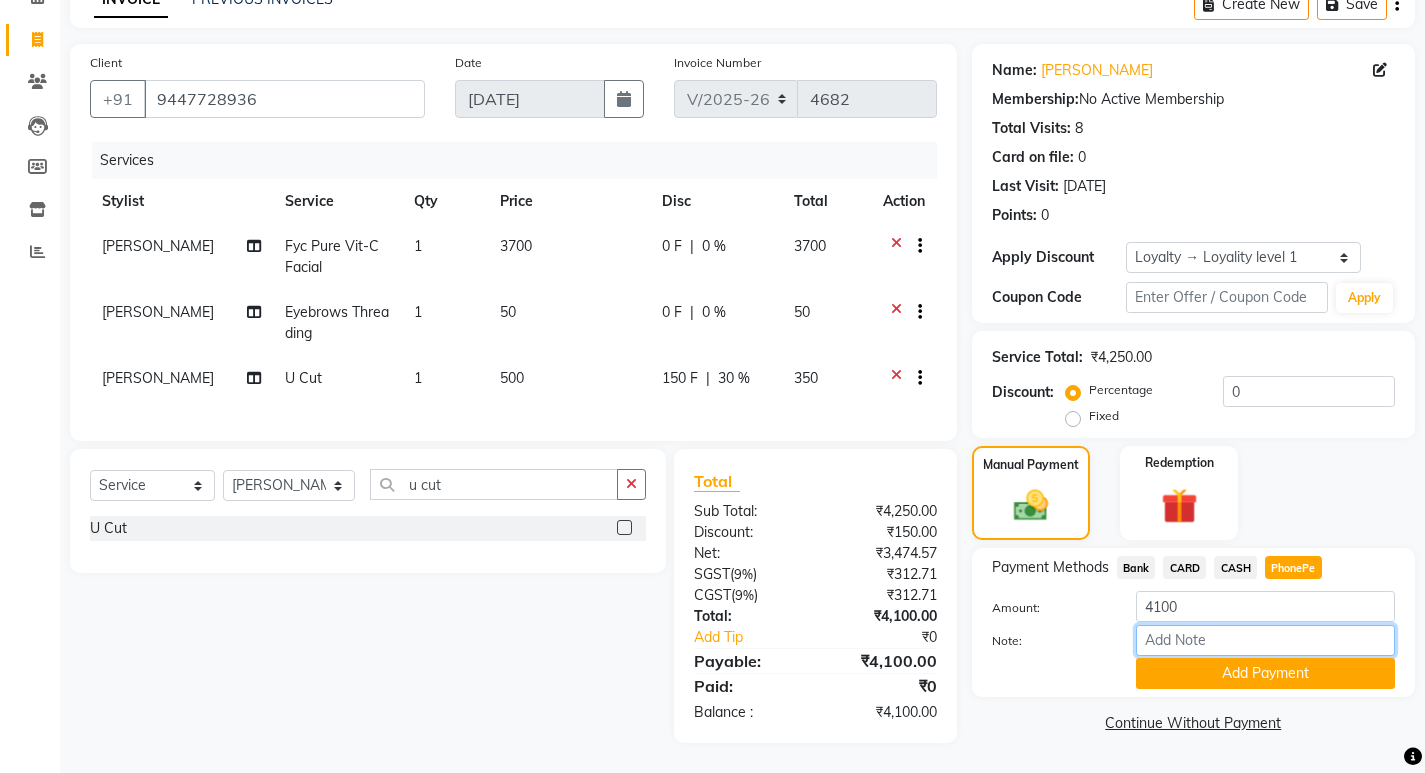 click on "Note:" at bounding box center [1265, 640] 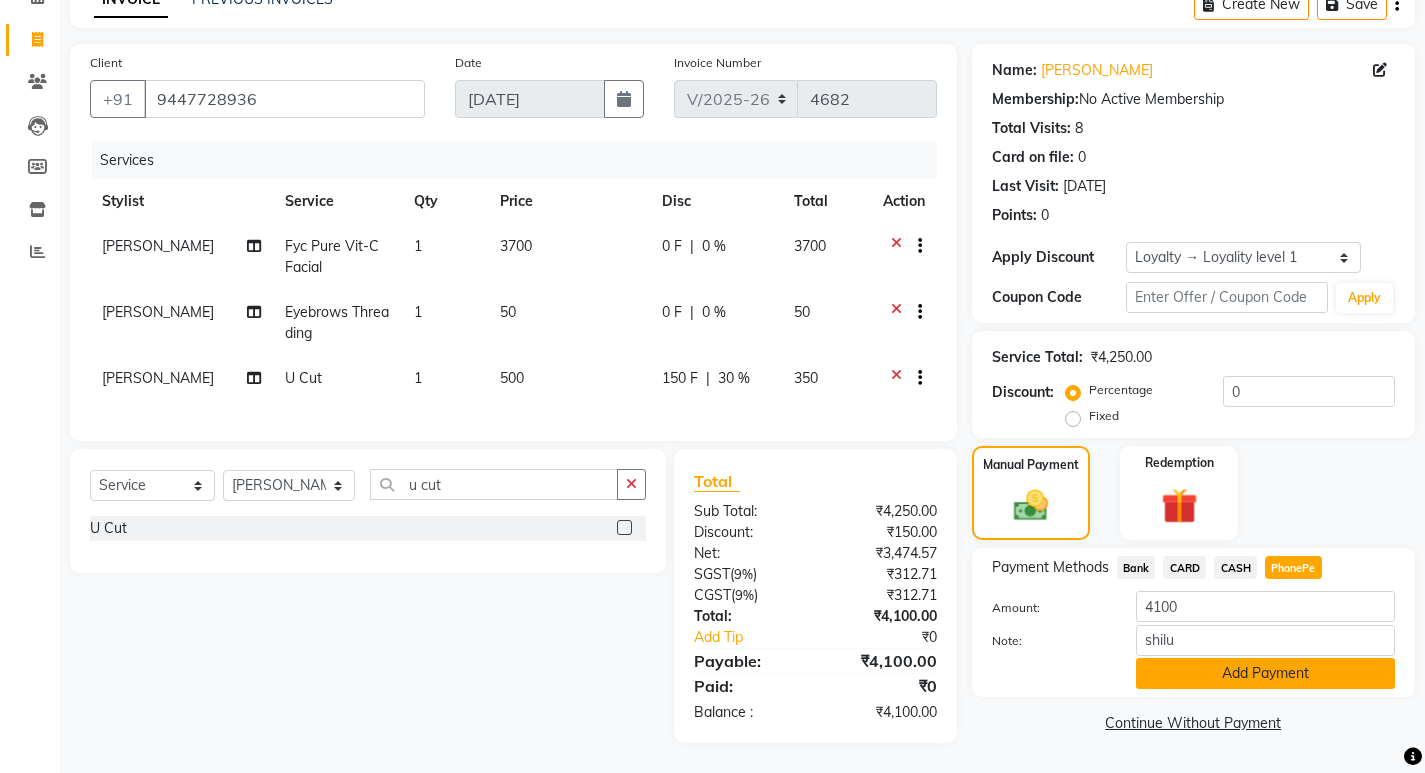 click on "Add Payment" 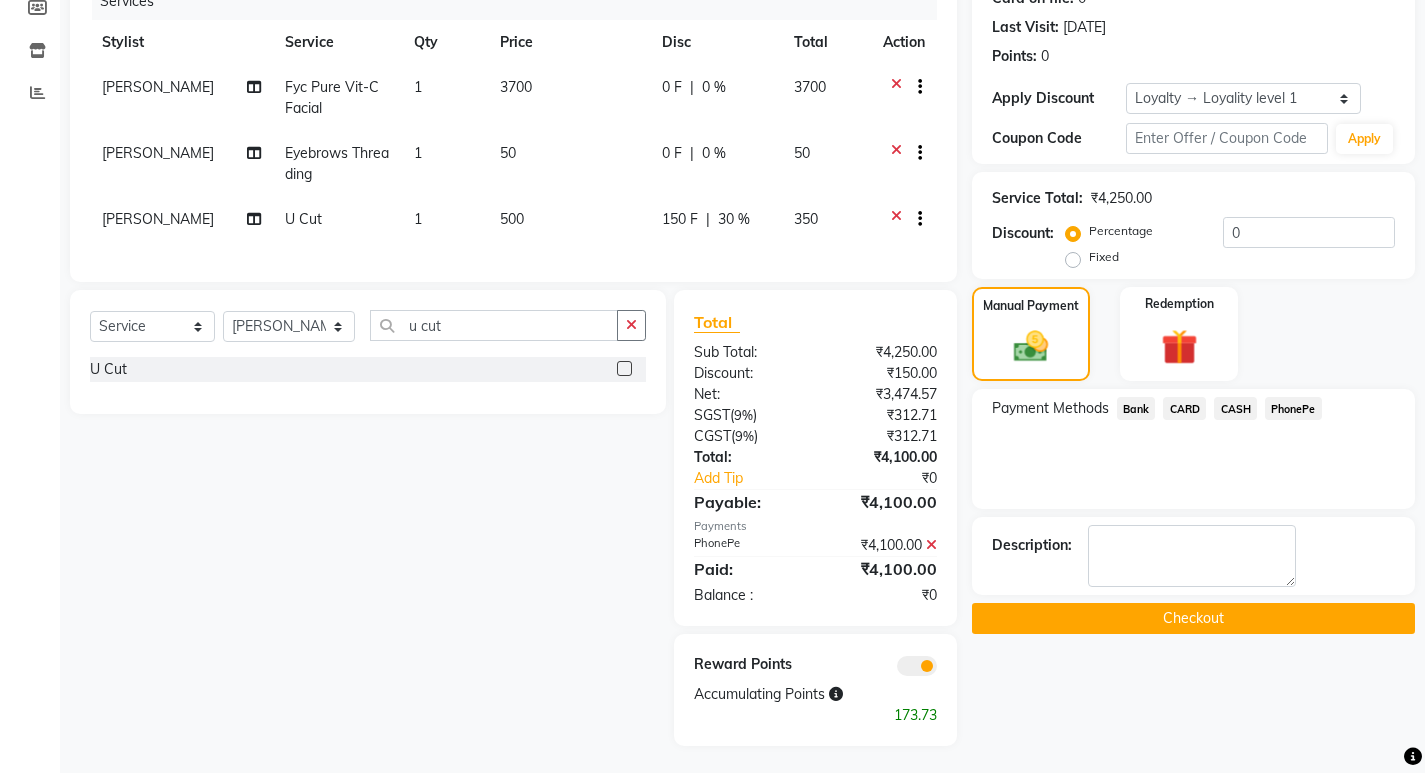 scroll, scrollTop: 283, scrollLeft: 0, axis: vertical 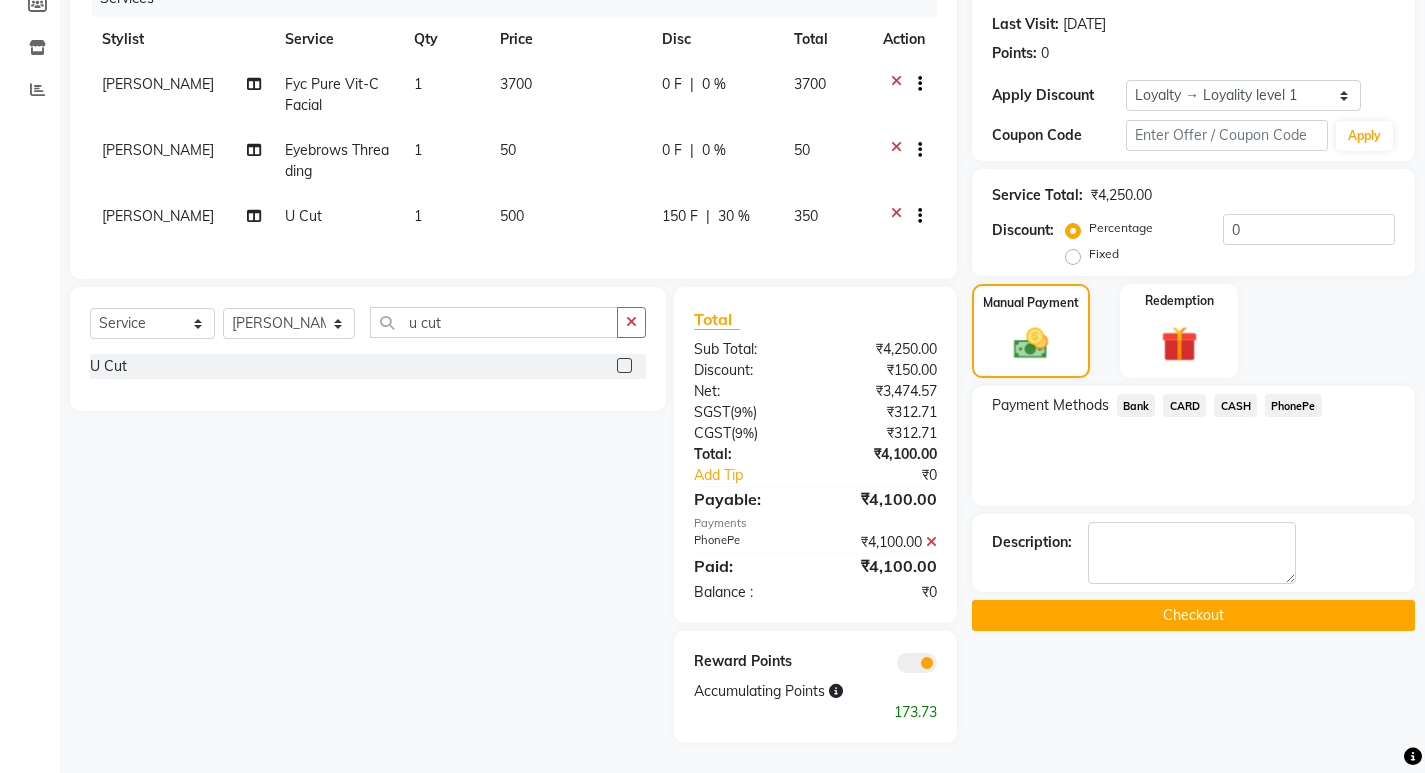 click on "Checkout" 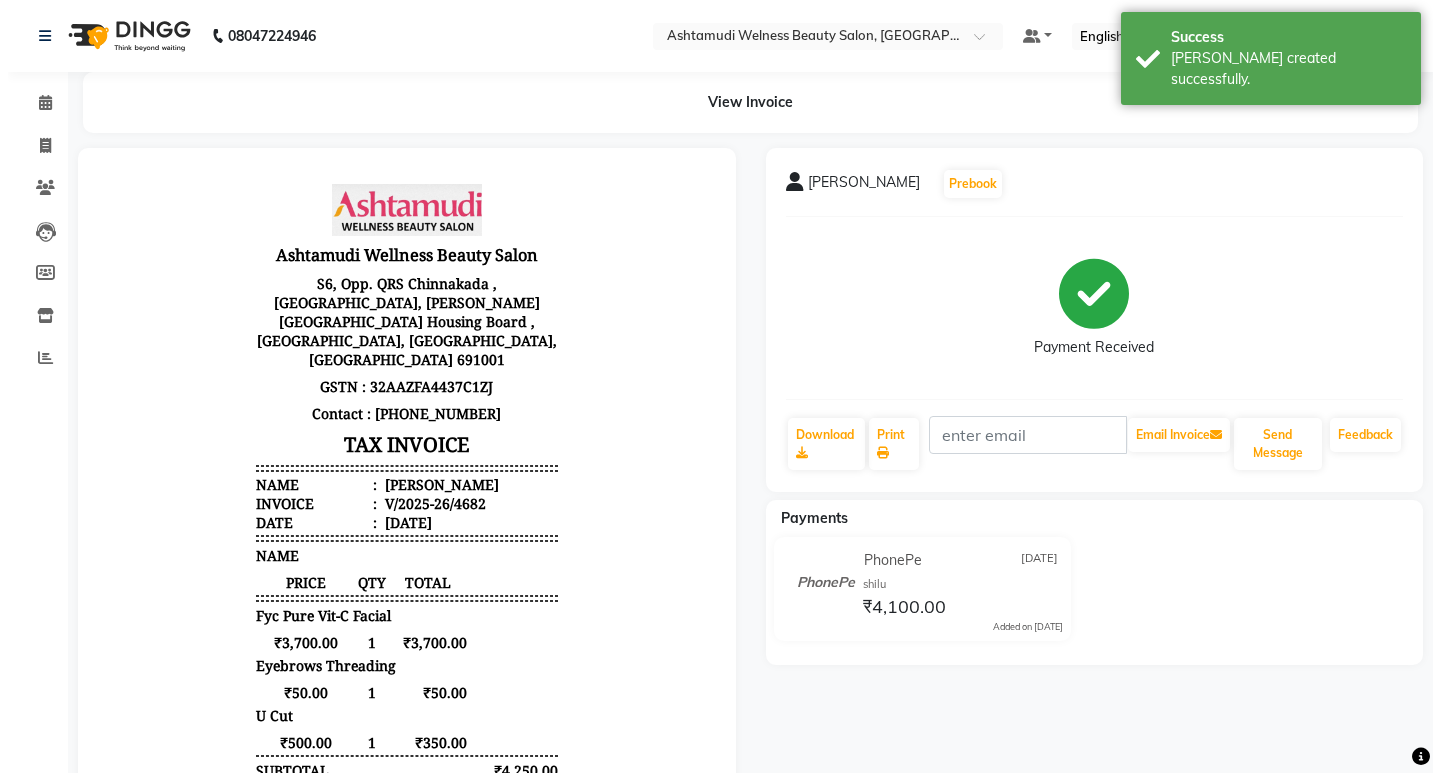 scroll, scrollTop: 0, scrollLeft: 0, axis: both 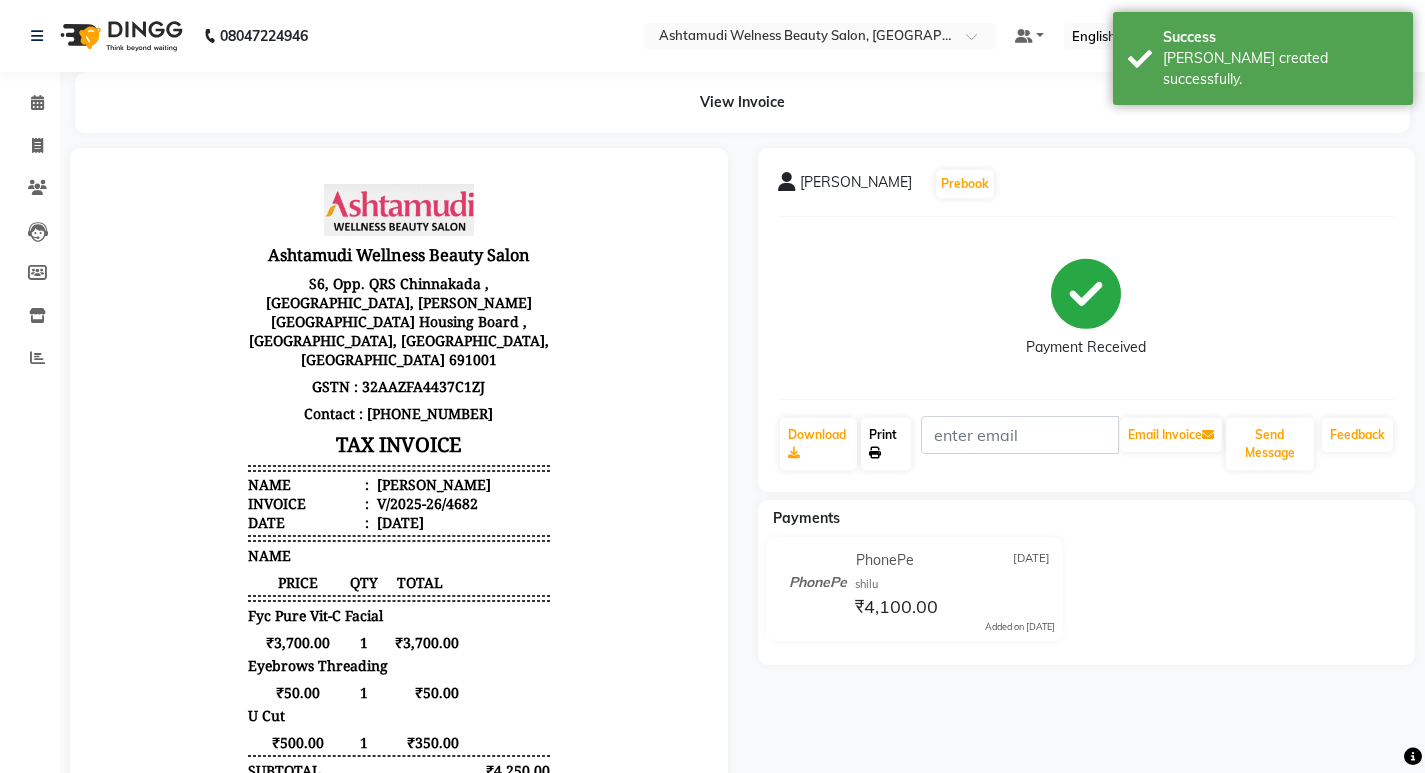 click on "Print" 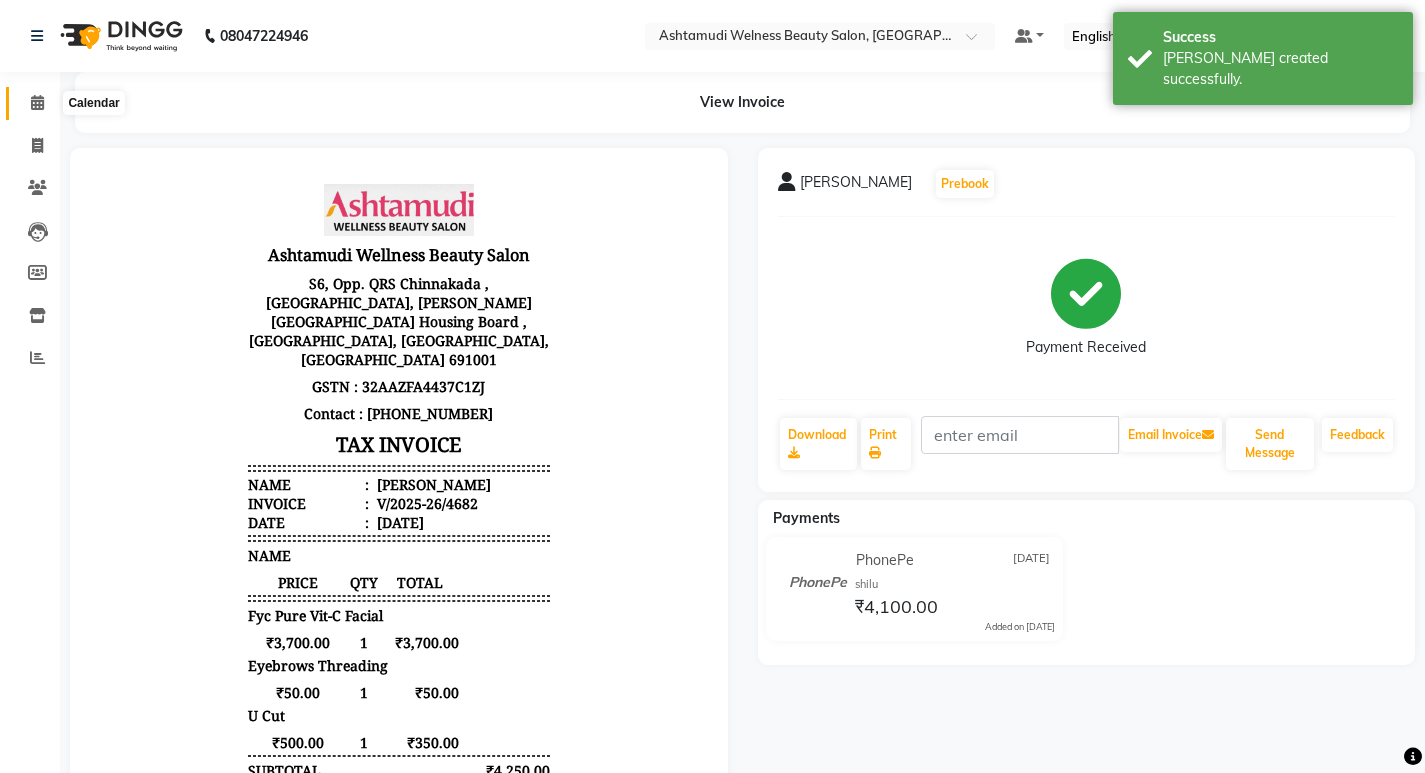 click 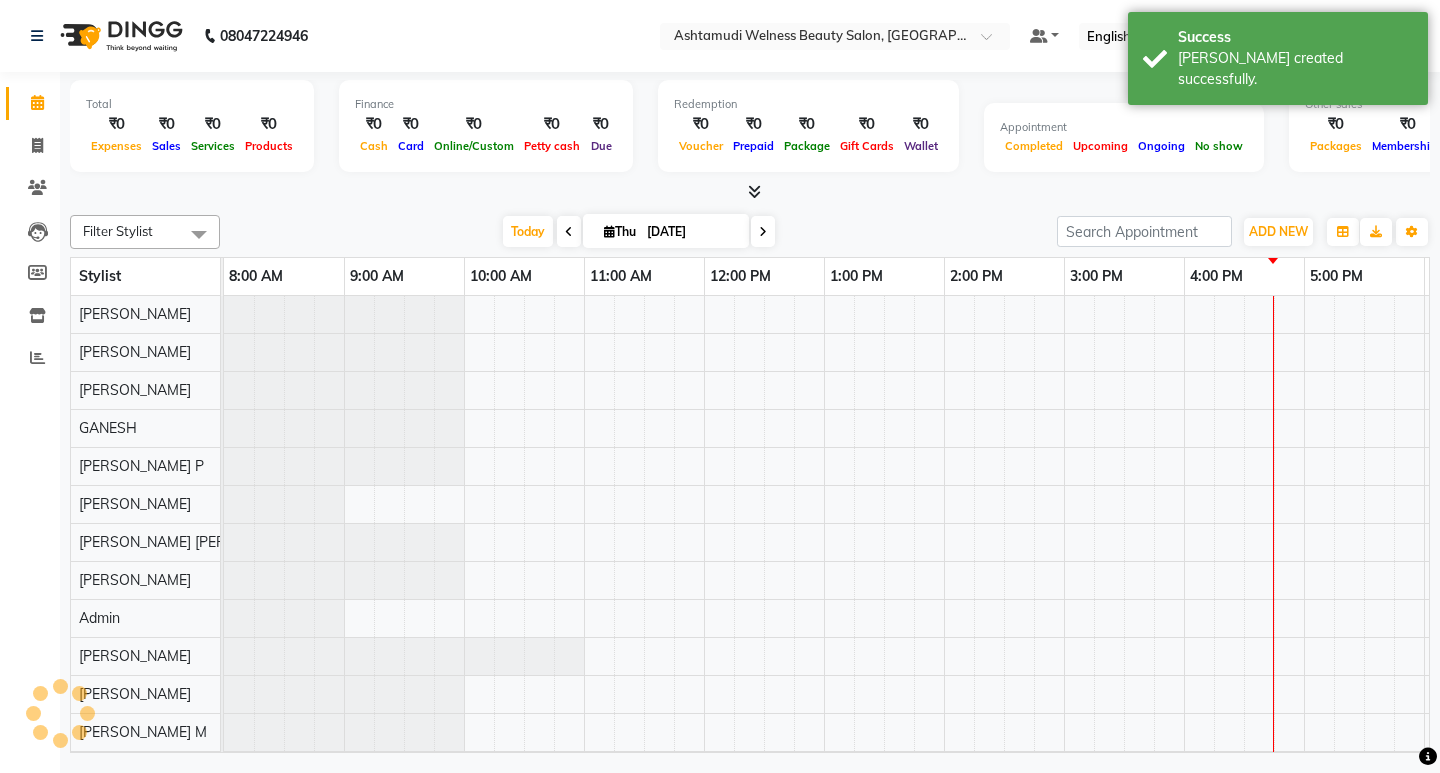 scroll, scrollTop: 0, scrollLeft: 0, axis: both 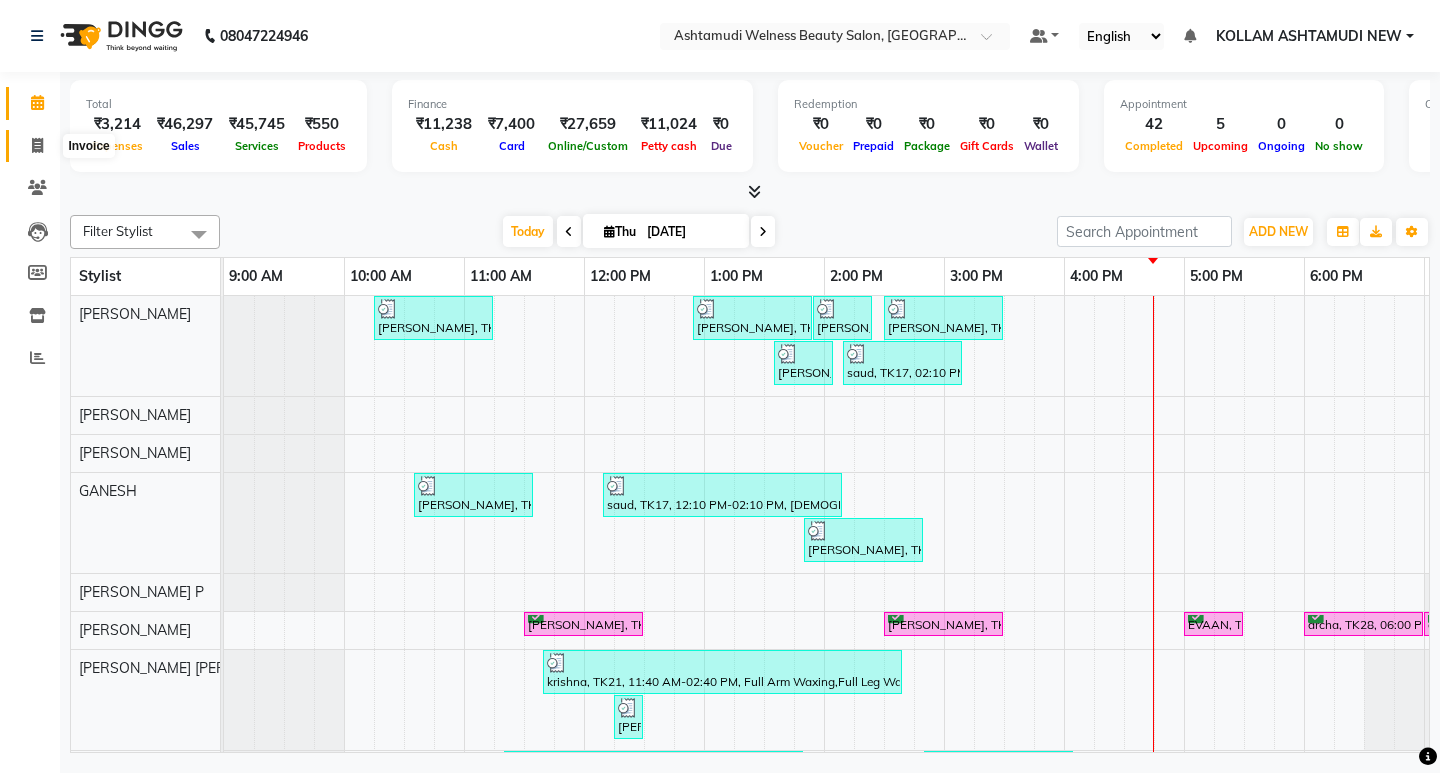 click 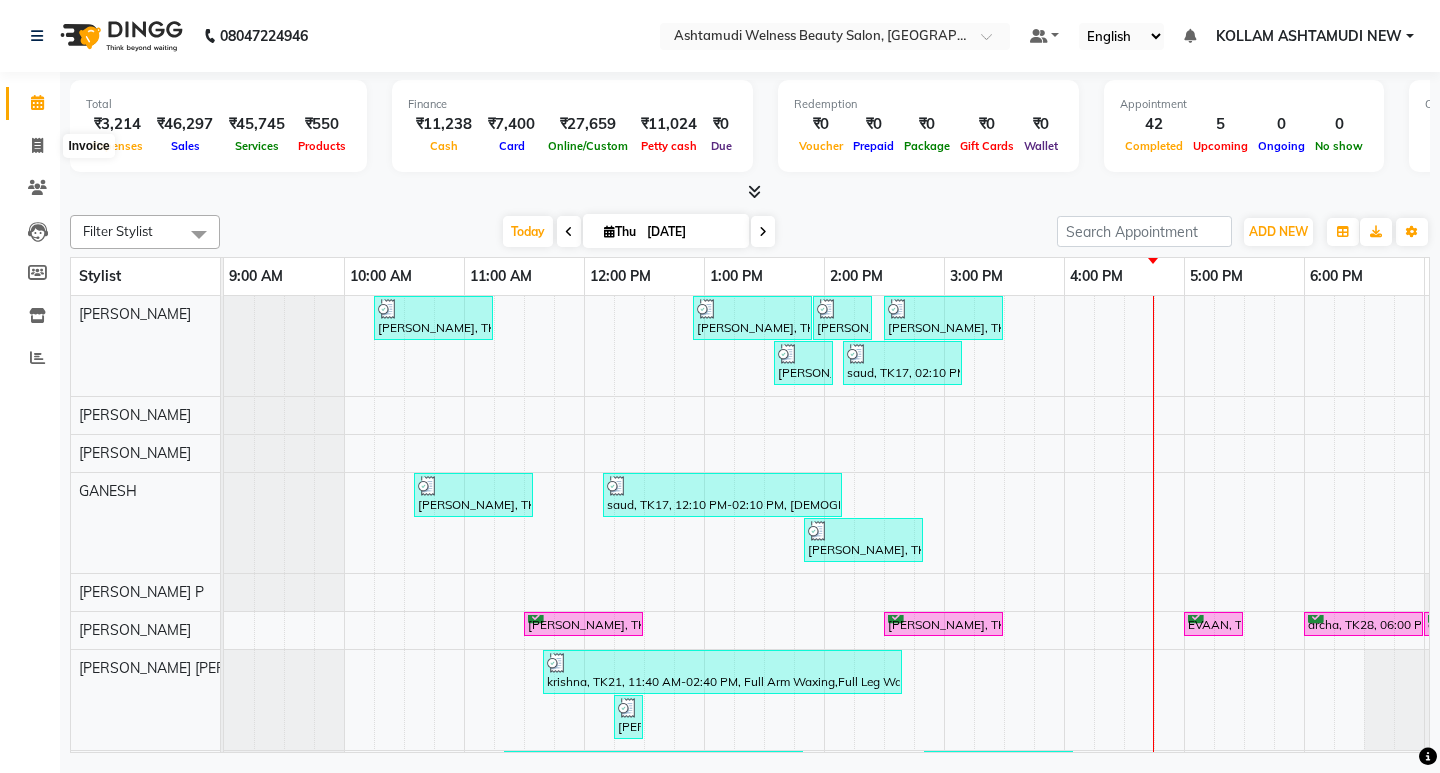 select on "4529" 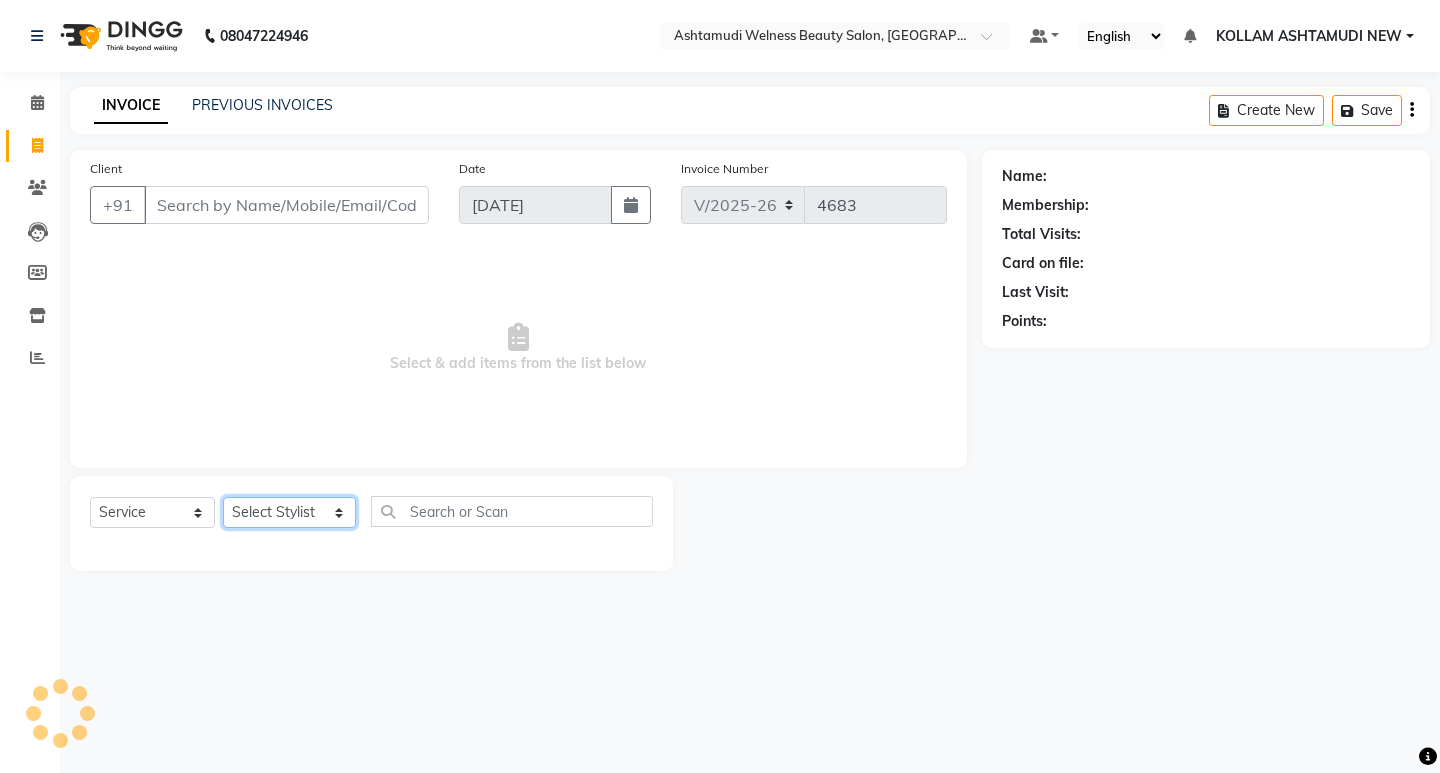 click on "Select Stylist [PERSON_NAME] Admin [PERSON_NAME]  [PERSON_NAME] [PERSON_NAME] [PERSON_NAME]  M [PERSON_NAME]  [PERSON_NAME]  P [PERSON_NAME] ASHTAMUDI KOLLAM ASHTAMUDI NEW  [PERSON_NAME] [PERSON_NAME] [PERSON_NAME]  [PERSON_NAME] [PERSON_NAME] [PERSON_NAME] [PERSON_NAME] [PERSON_NAME] M [PERSON_NAME] SARIGA [PERSON_NAME] [PERSON_NAME] [PERSON_NAME] [PERSON_NAME] [PERSON_NAME] S" 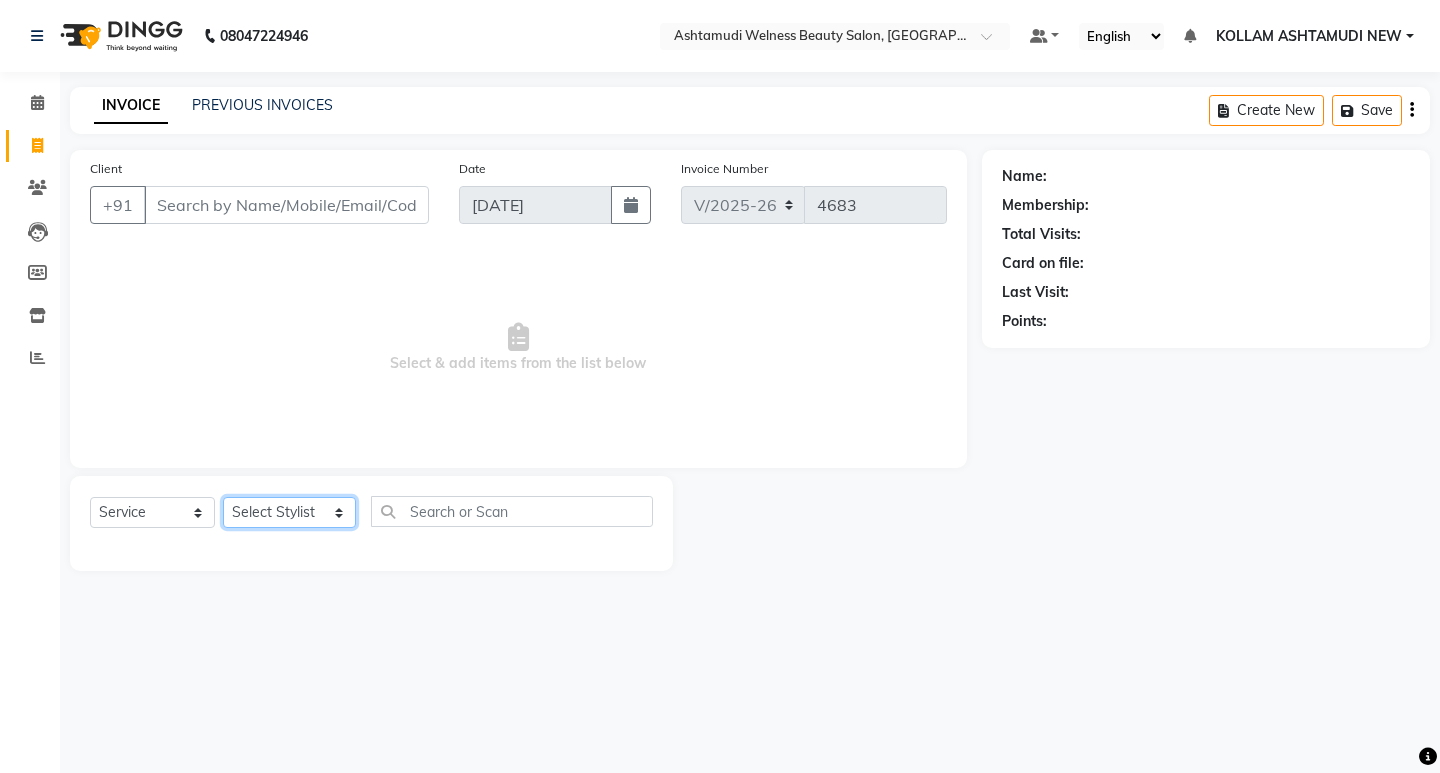 select on "62403" 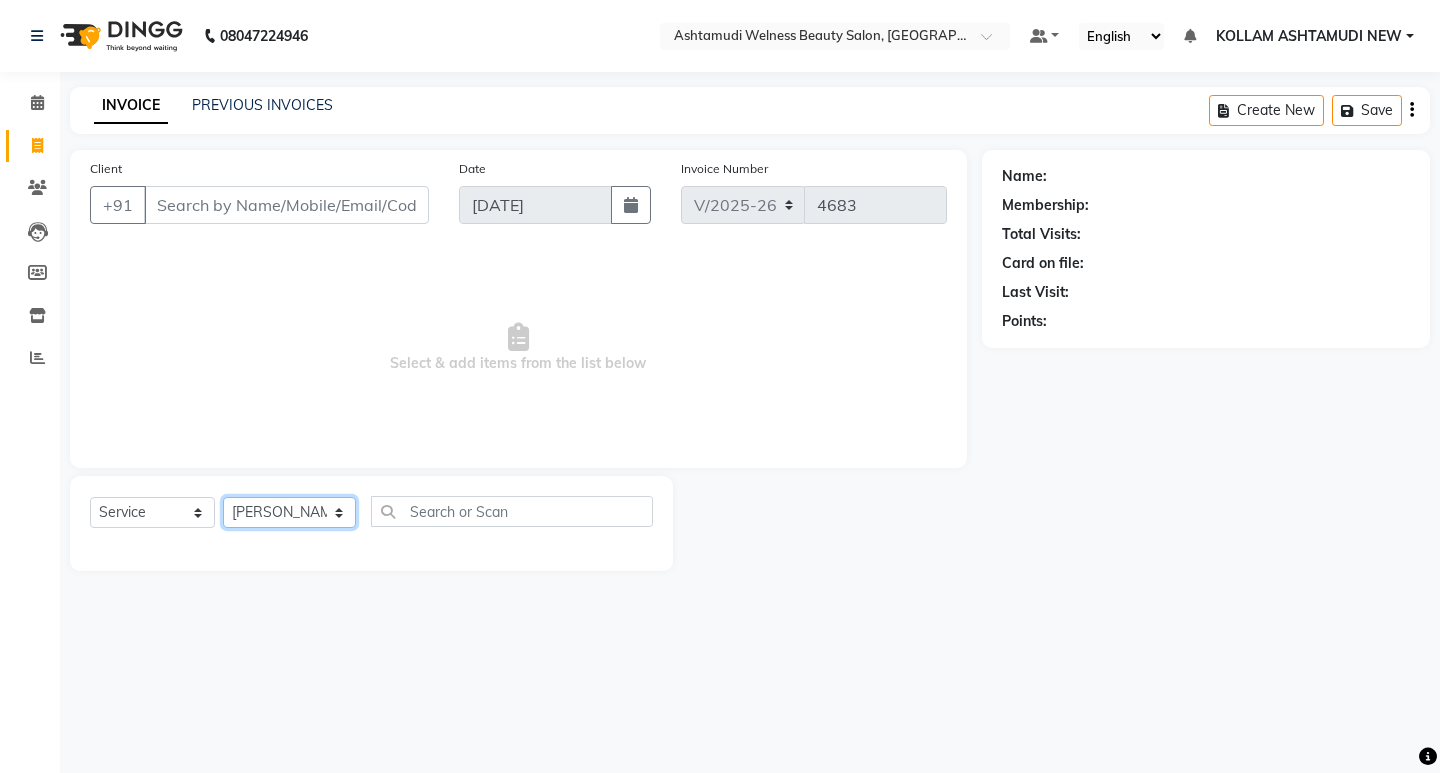 click on "Select Stylist [PERSON_NAME] Admin [PERSON_NAME]  [PERSON_NAME] [PERSON_NAME] [PERSON_NAME]  M [PERSON_NAME]  [PERSON_NAME]  P [PERSON_NAME] ASHTAMUDI KOLLAM ASHTAMUDI NEW  [PERSON_NAME] [PERSON_NAME] [PERSON_NAME]  [PERSON_NAME] [PERSON_NAME] [PERSON_NAME] [PERSON_NAME] [PERSON_NAME] M [PERSON_NAME] SARIGA [PERSON_NAME] [PERSON_NAME] [PERSON_NAME] [PERSON_NAME] [PERSON_NAME] S" 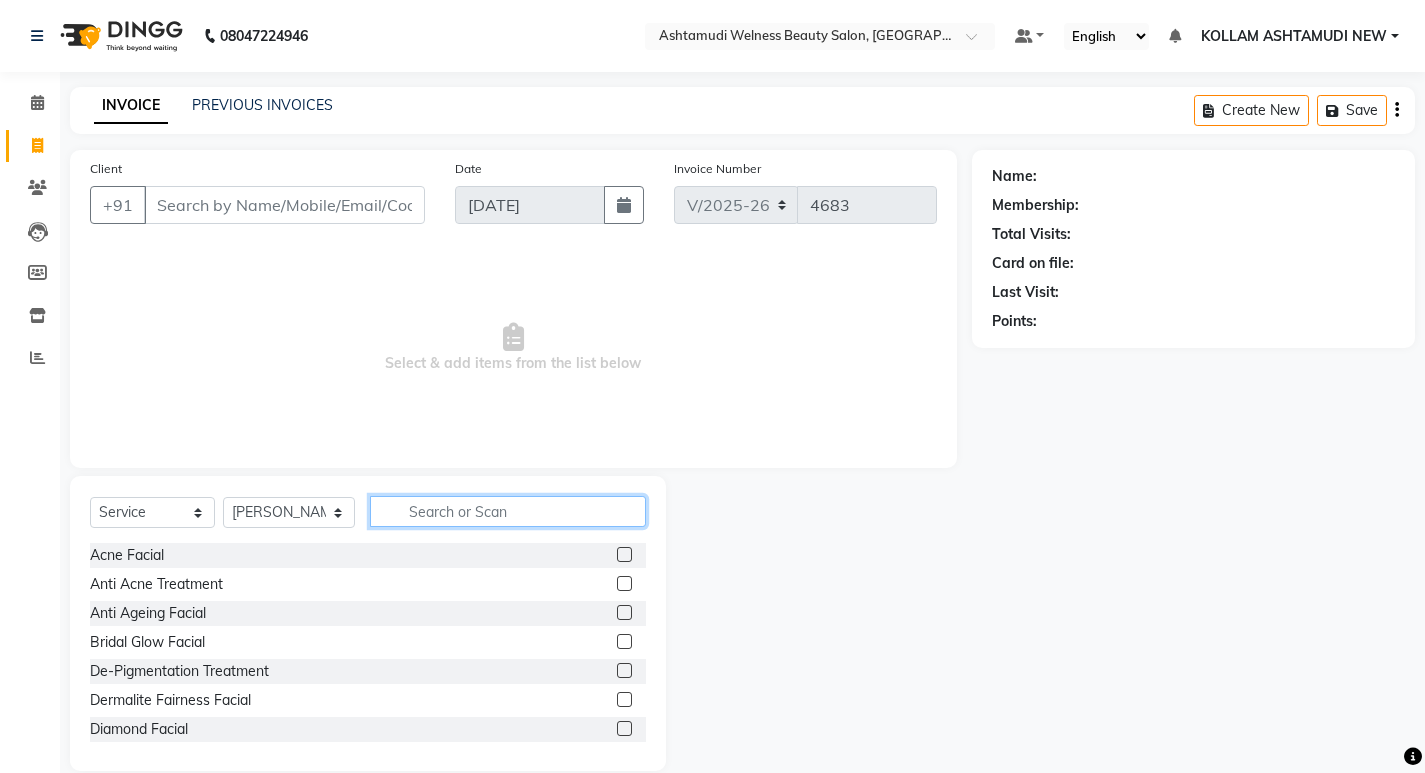 click 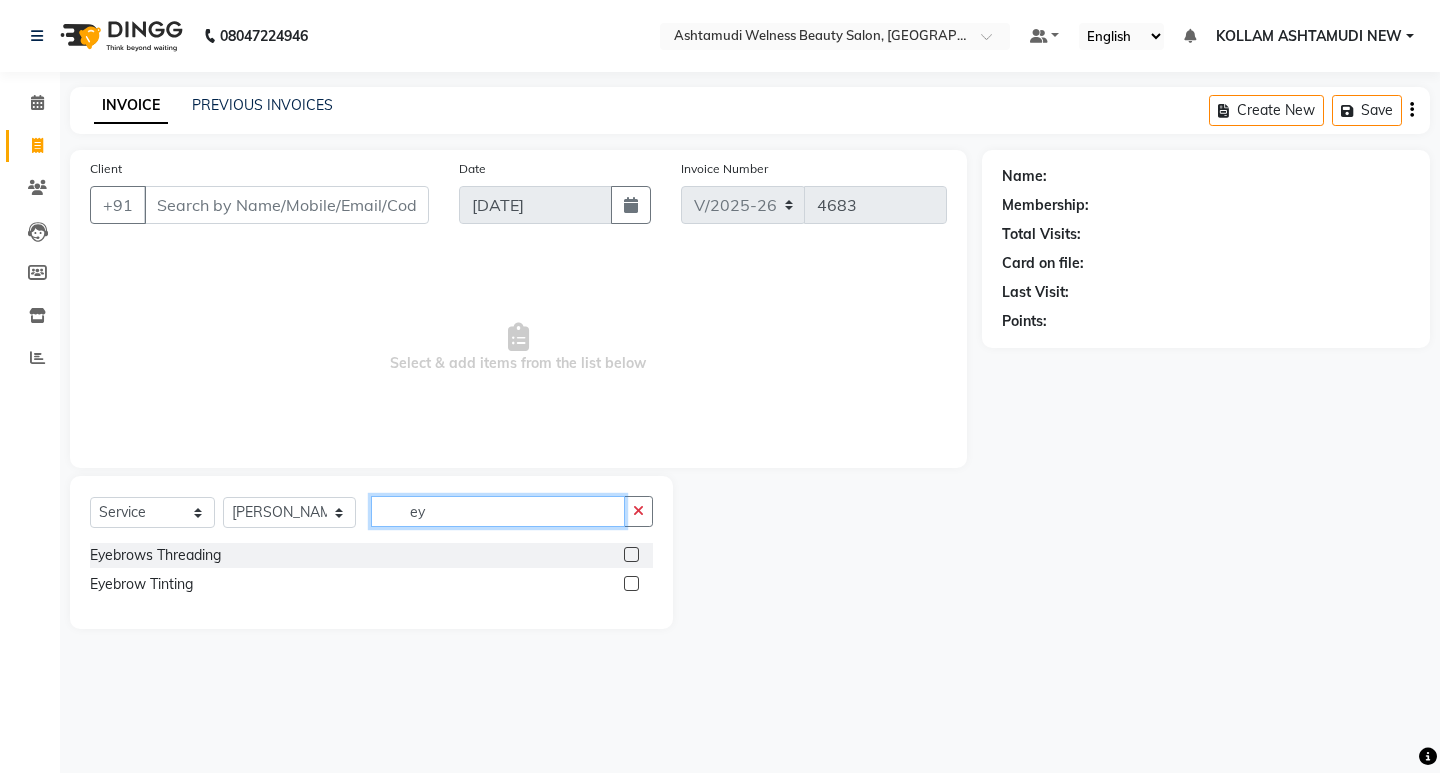 type on "ey" 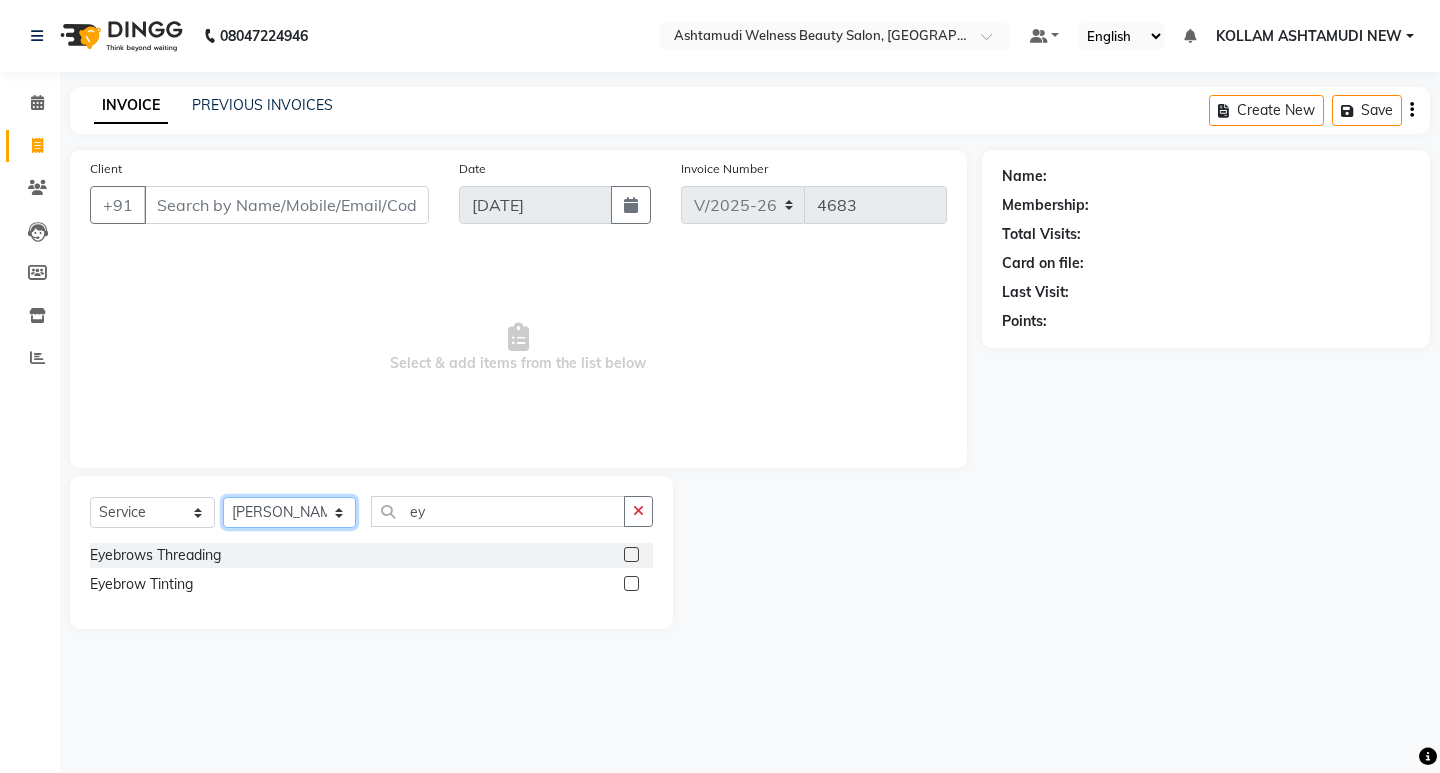 drag, startPoint x: 323, startPoint y: 514, endPoint x: 324, endPoint y: 504, distance: 10.049875 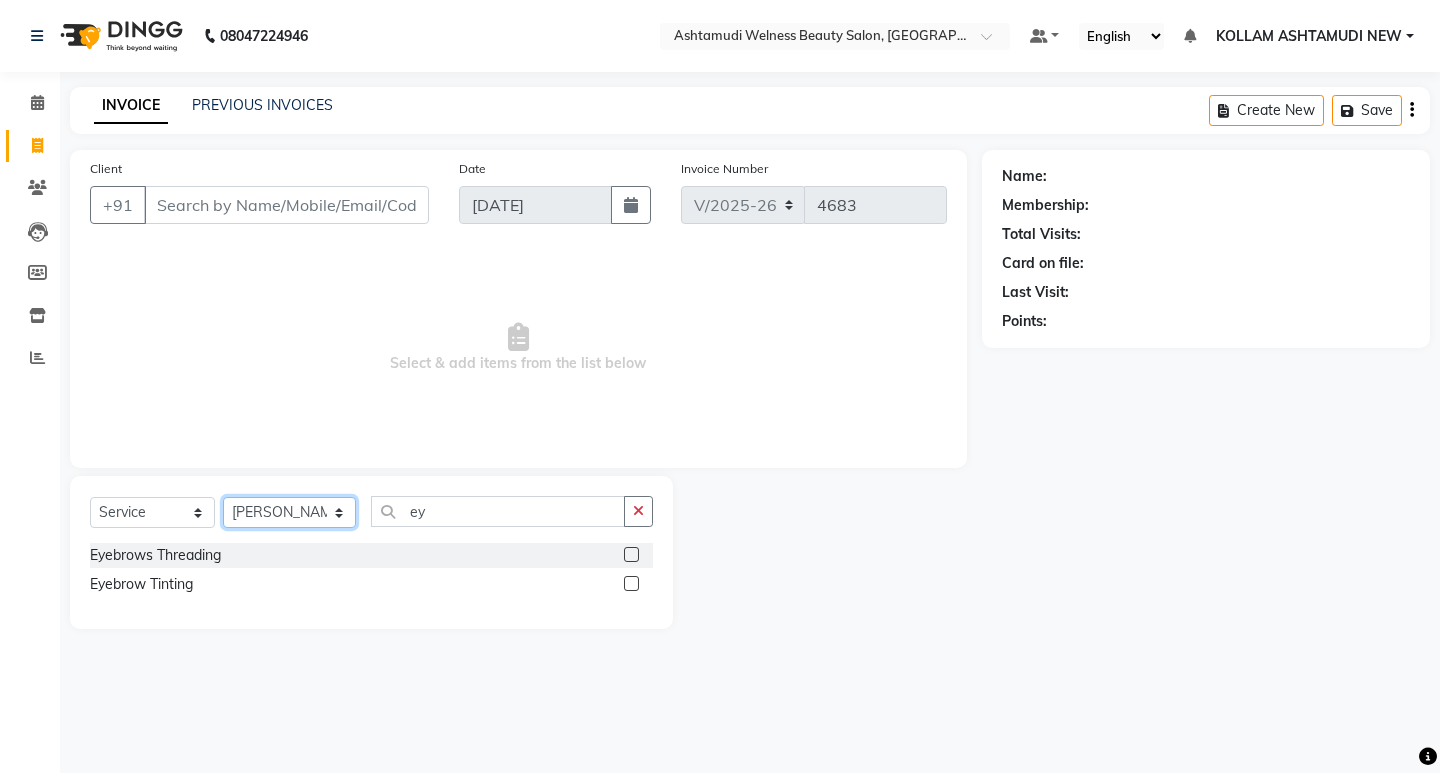 select on "51154" 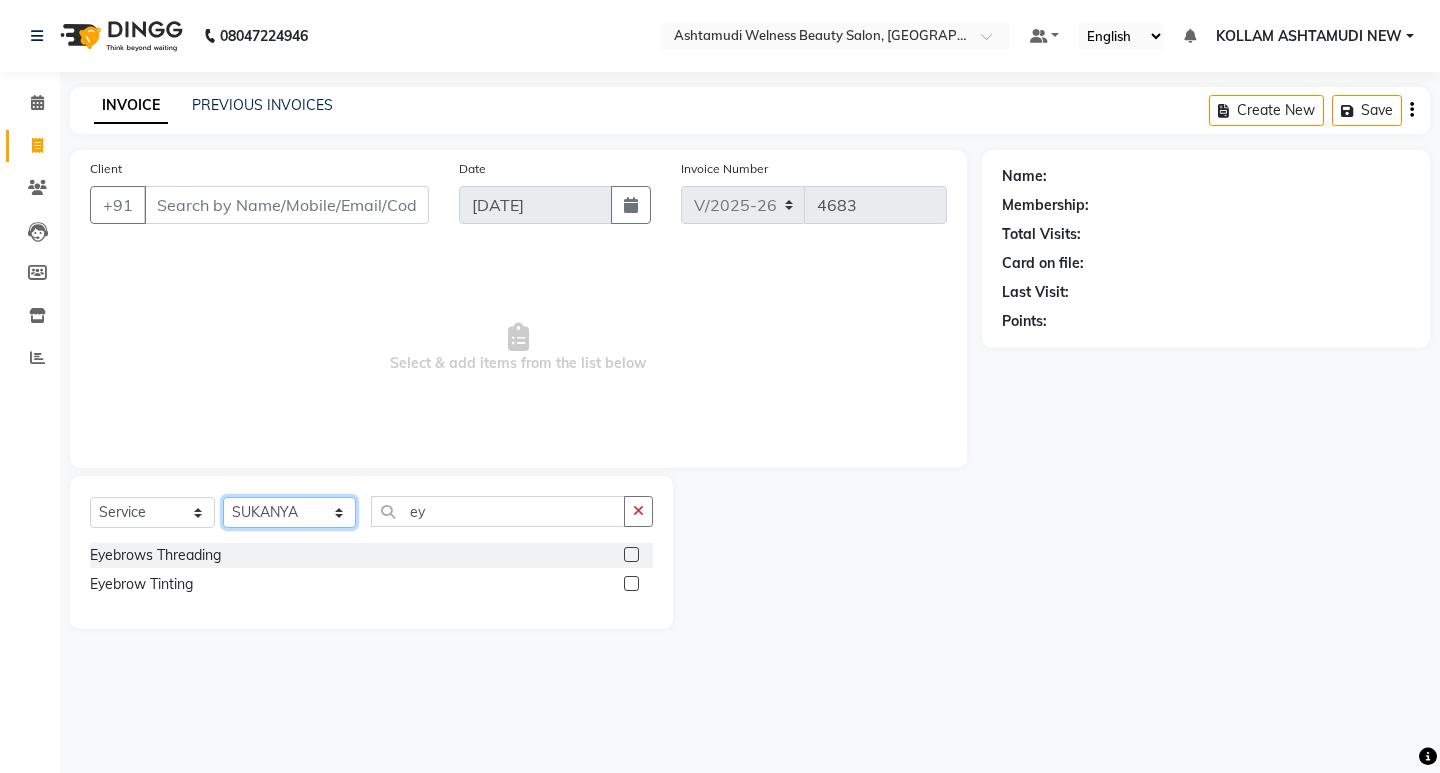 click on "Select Stylist [PERSON_NAME] Admin [PERSON_NAME]  [PERSON_NAME] [PERSON_NAME] [PERSON_NAME]  M [PERSON_NAME]  [PERSON_NAME]  P [PERSON_NAME] ASHTAMUDI KOLLAM ASHTAMUDI NEW  [PERSON_NAME] [PERSON_NAME] [PERSON_NAME]  [PERSON_NAME] [PERSON_NAME] [PERSON_NAME] [PERSON_NAME] [PERSON_NAME] M [PERSON_NAME] SARIGA [PERSON_NAME] [PERSON_NAME] [PERSON_NAME] [PERSON_NAME] [PERSON_NAME] S" 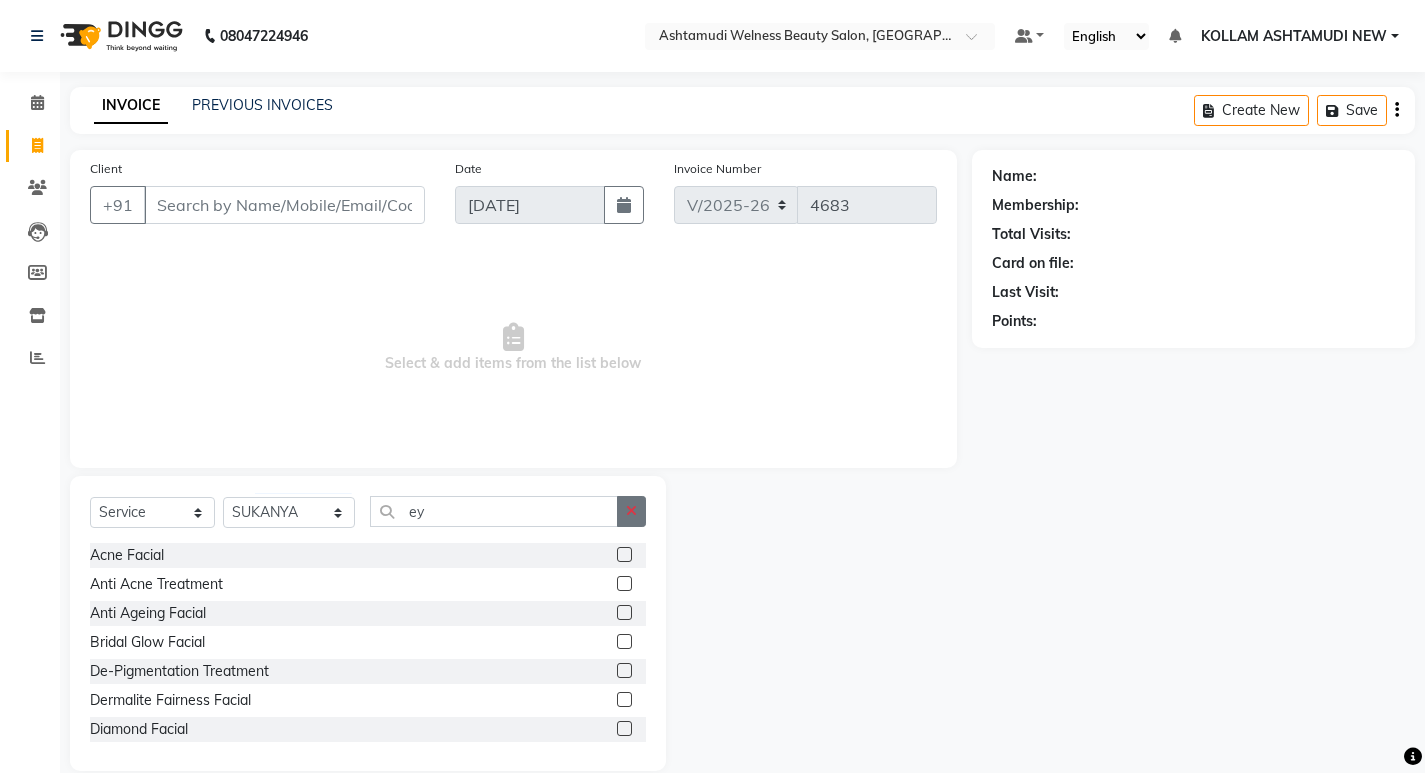 click 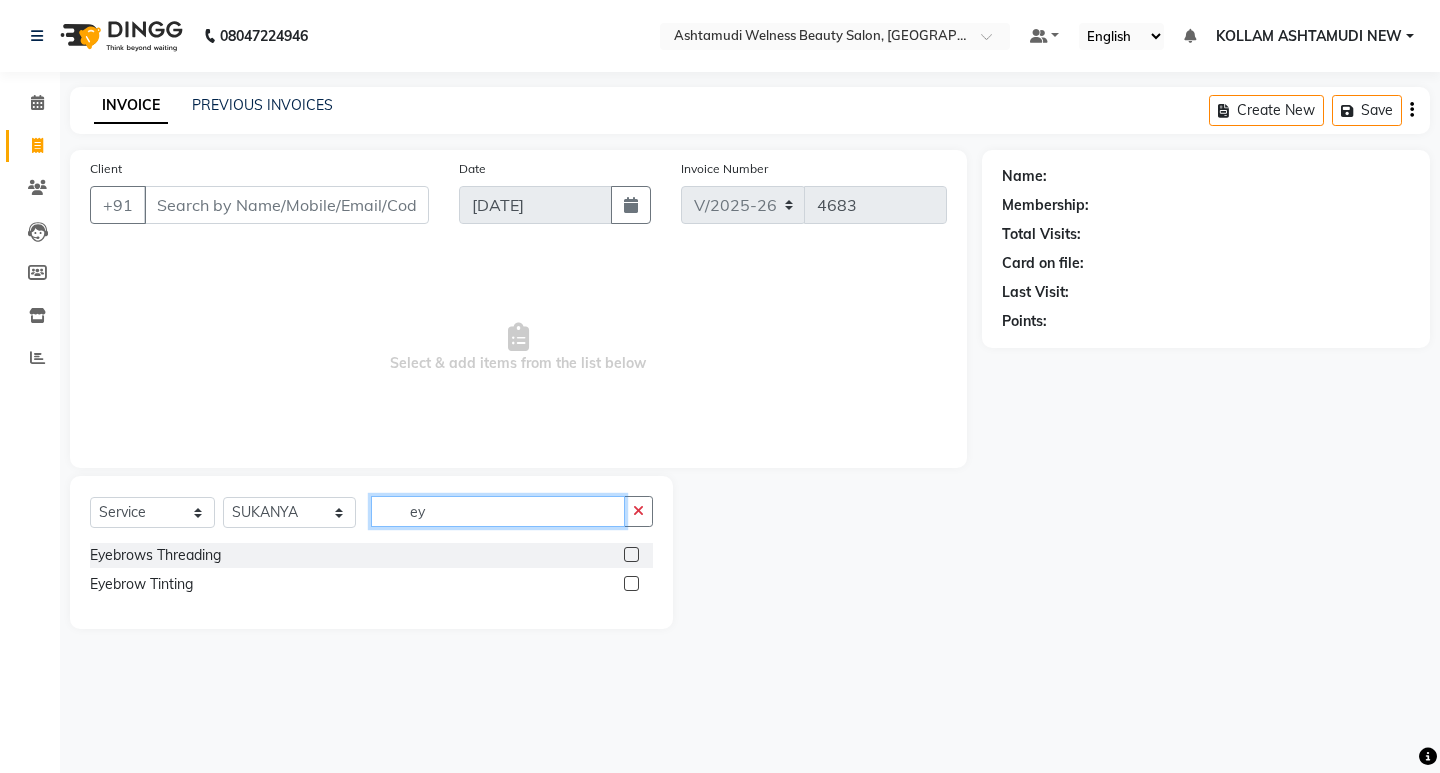 type on "ey" 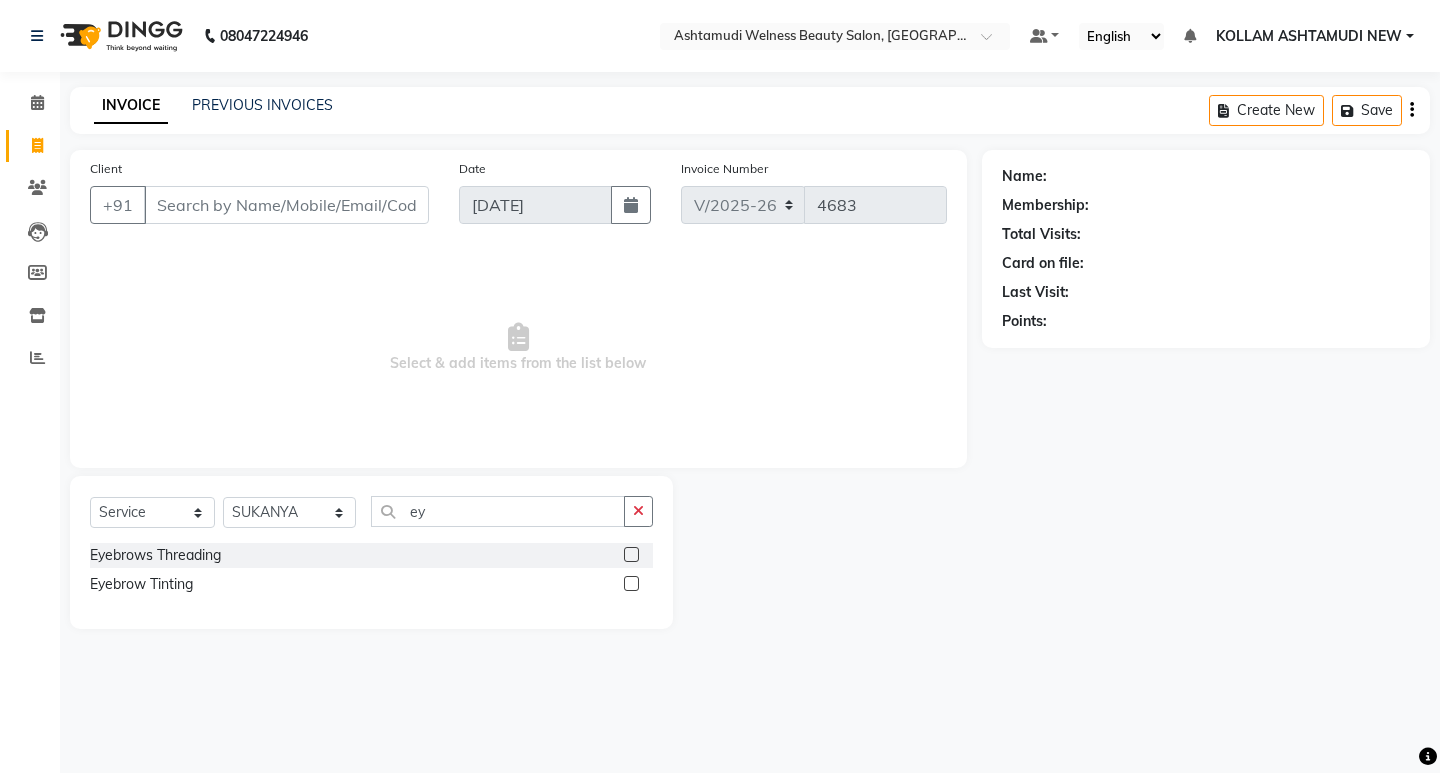 click 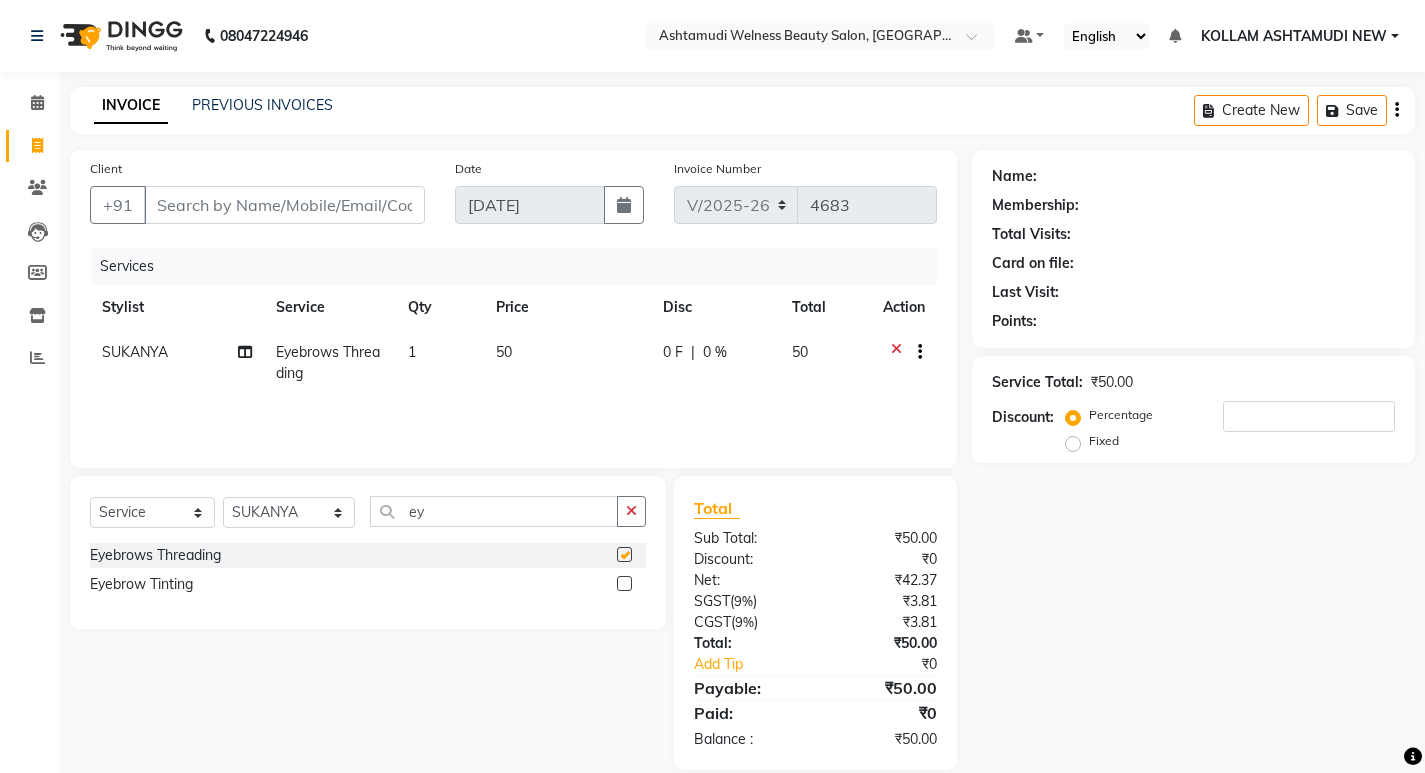 checkbox on "false" 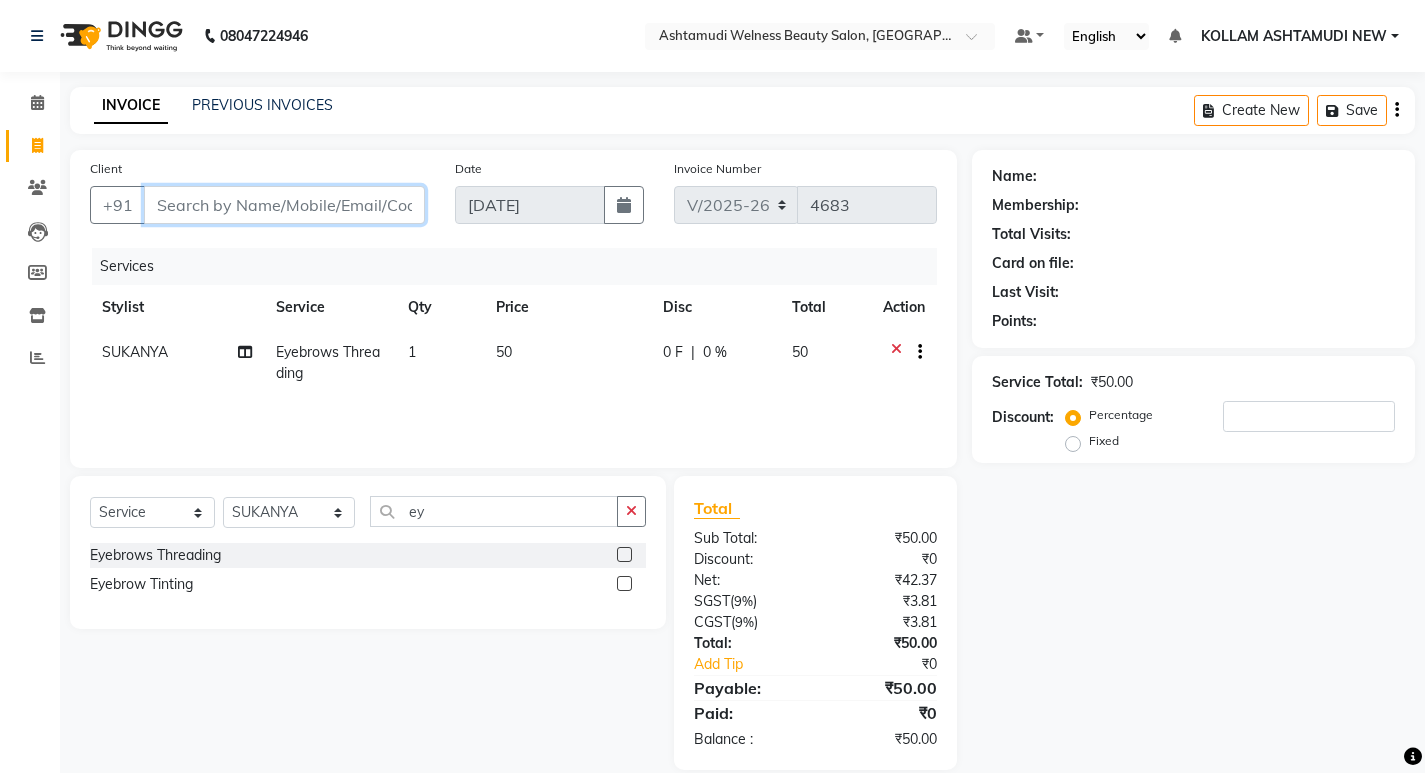 click on "Client" at bounding box center [284, 205] 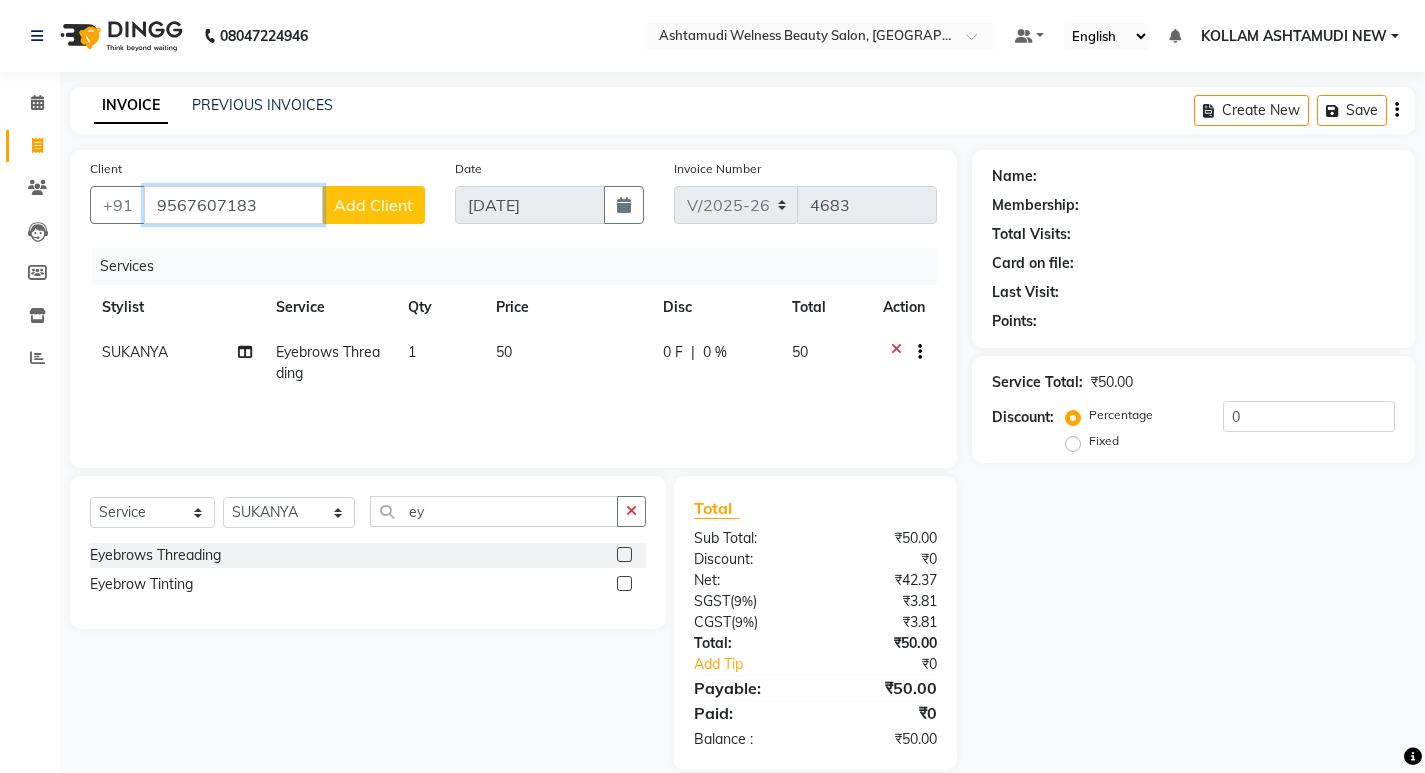 type on "9567607183" 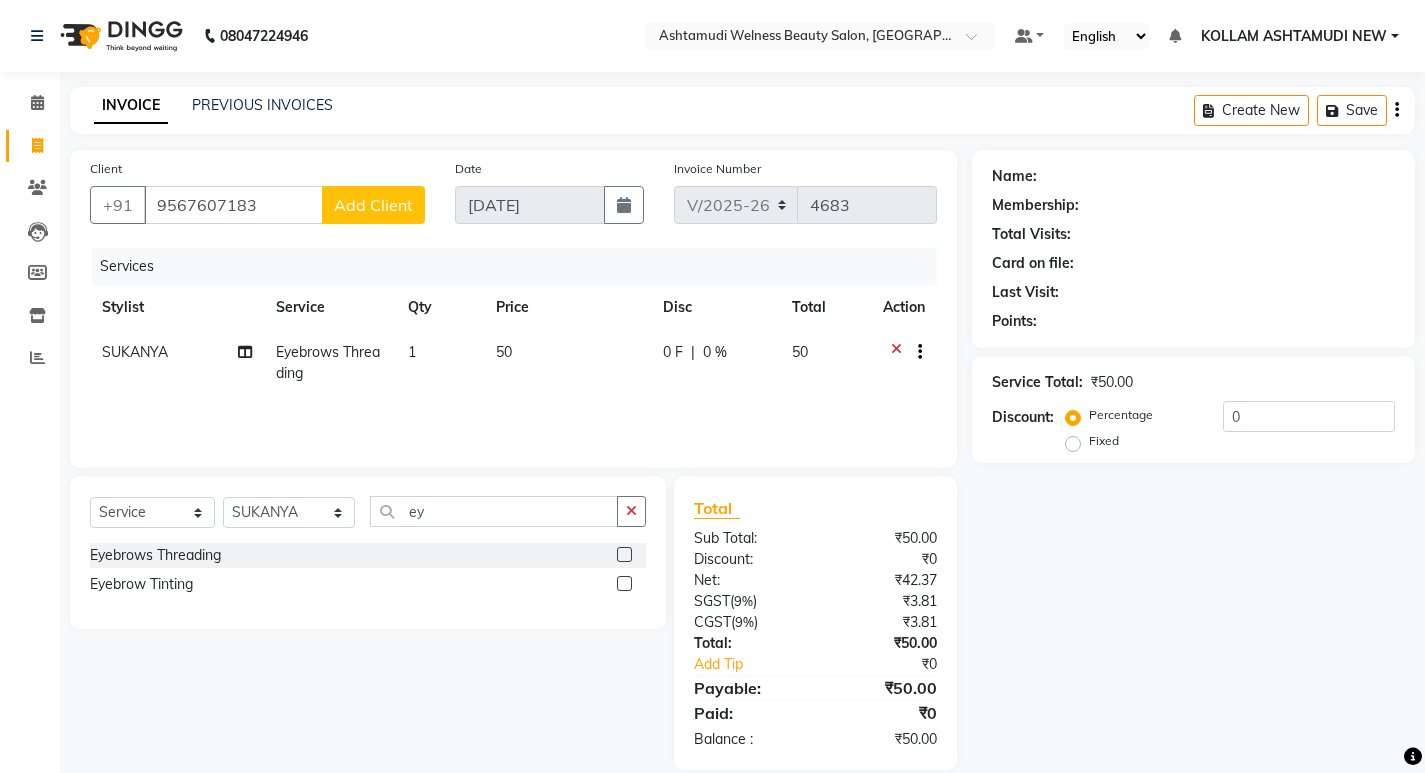 click on "Add Client" 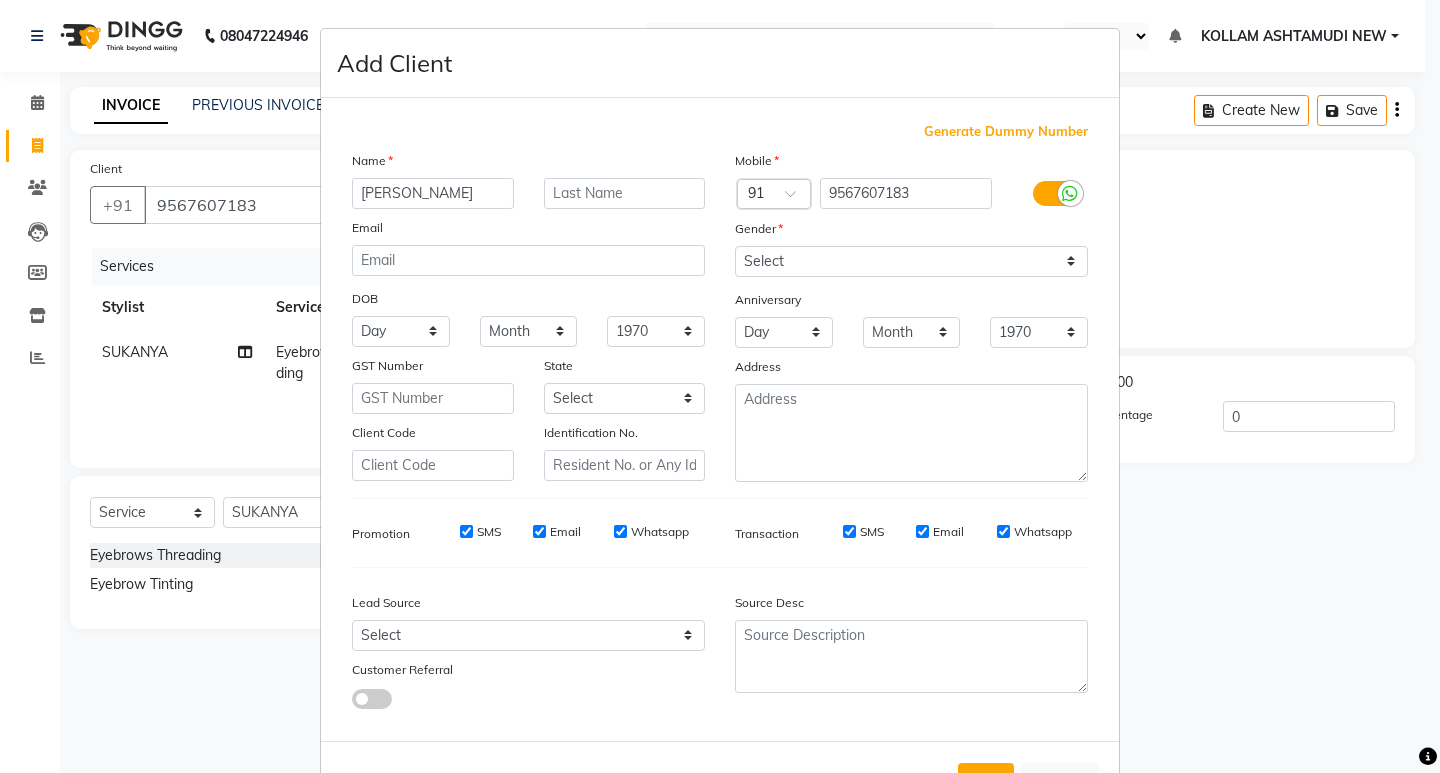 type on "amitha" 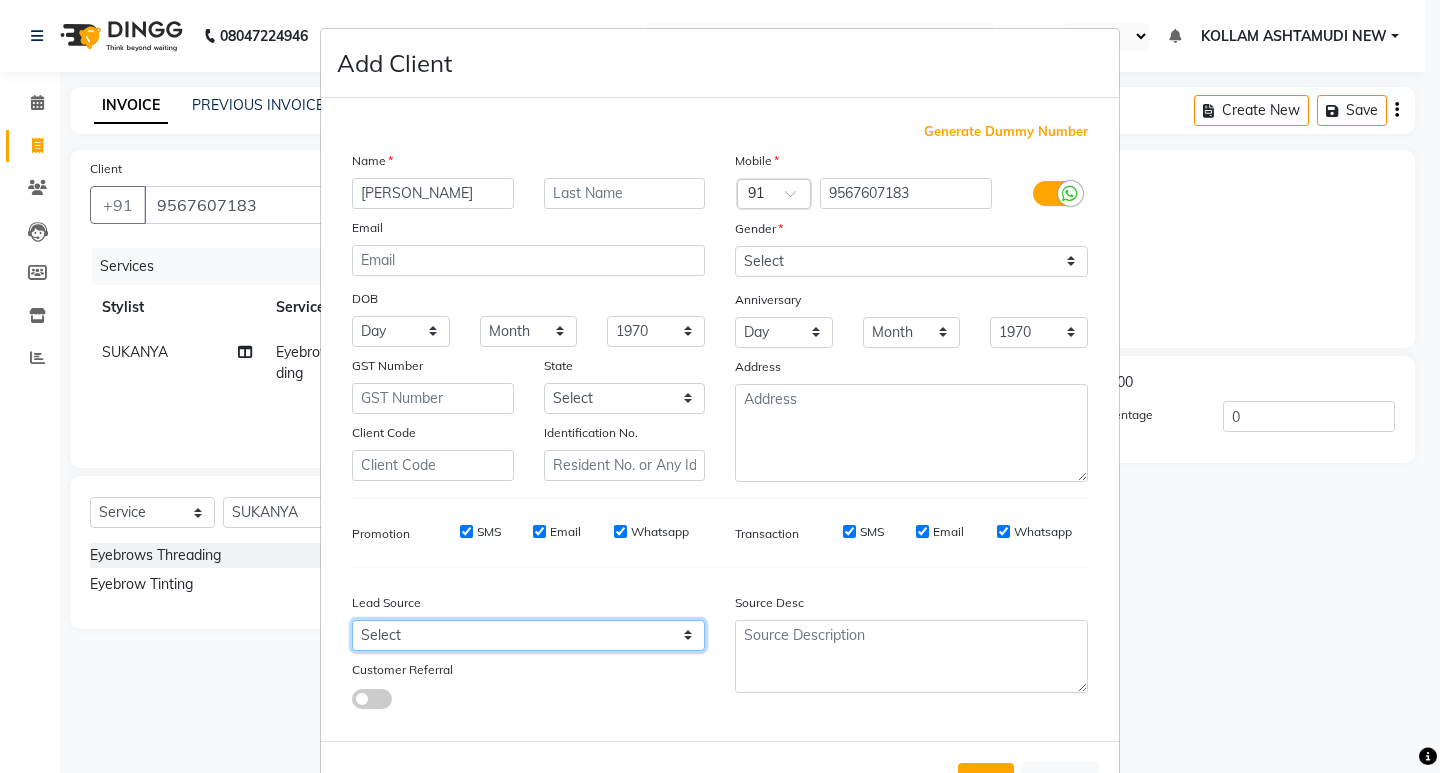 drag, startPoint x: 440, startPoint y: 626, endPoint x: 443, endPoint y: 616, distance: 10.440307 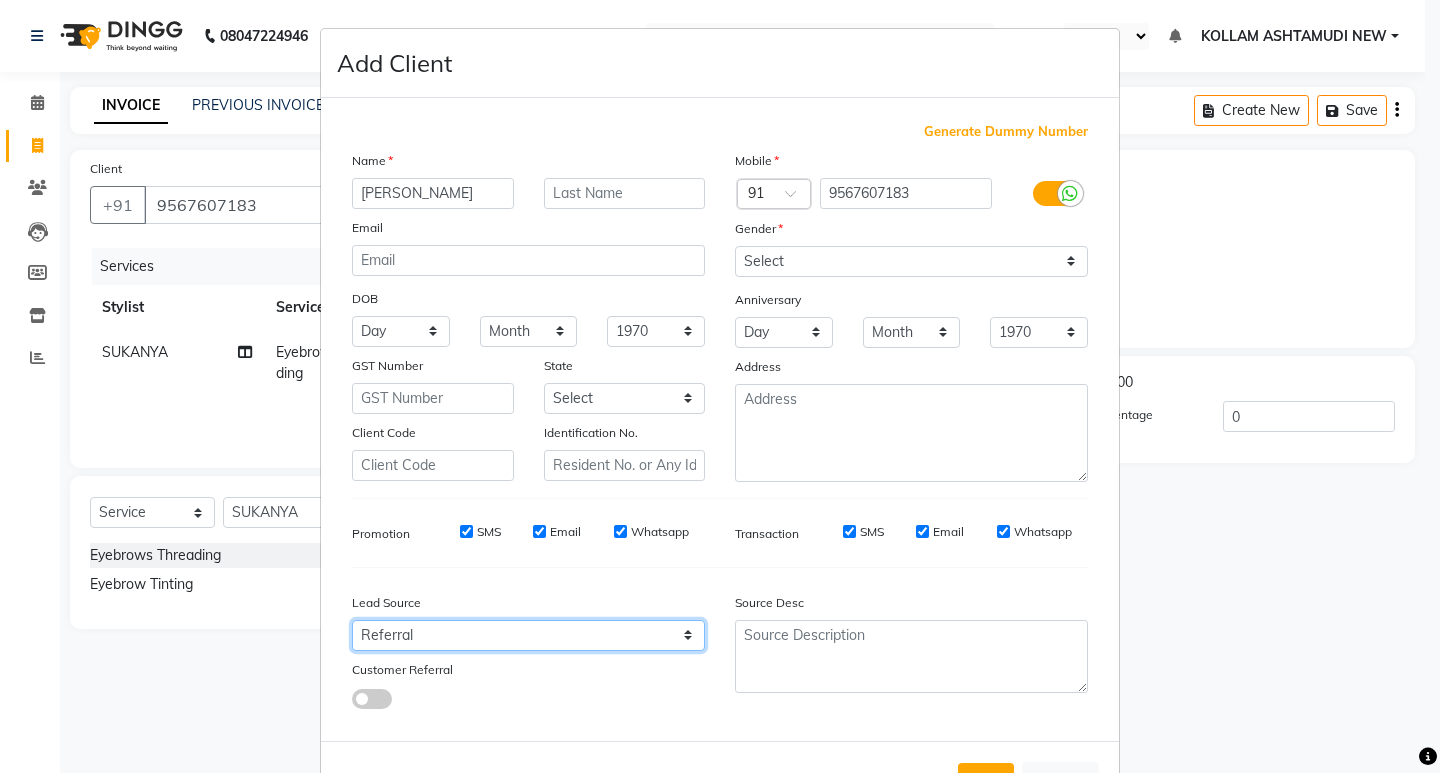 click on "Select Walk-in Referral Internet Friend Word of Mouth Advertisement Facebook JustDial Google Other Instagram  YouTube  WhatsApp" at bounding box center (528, 635) 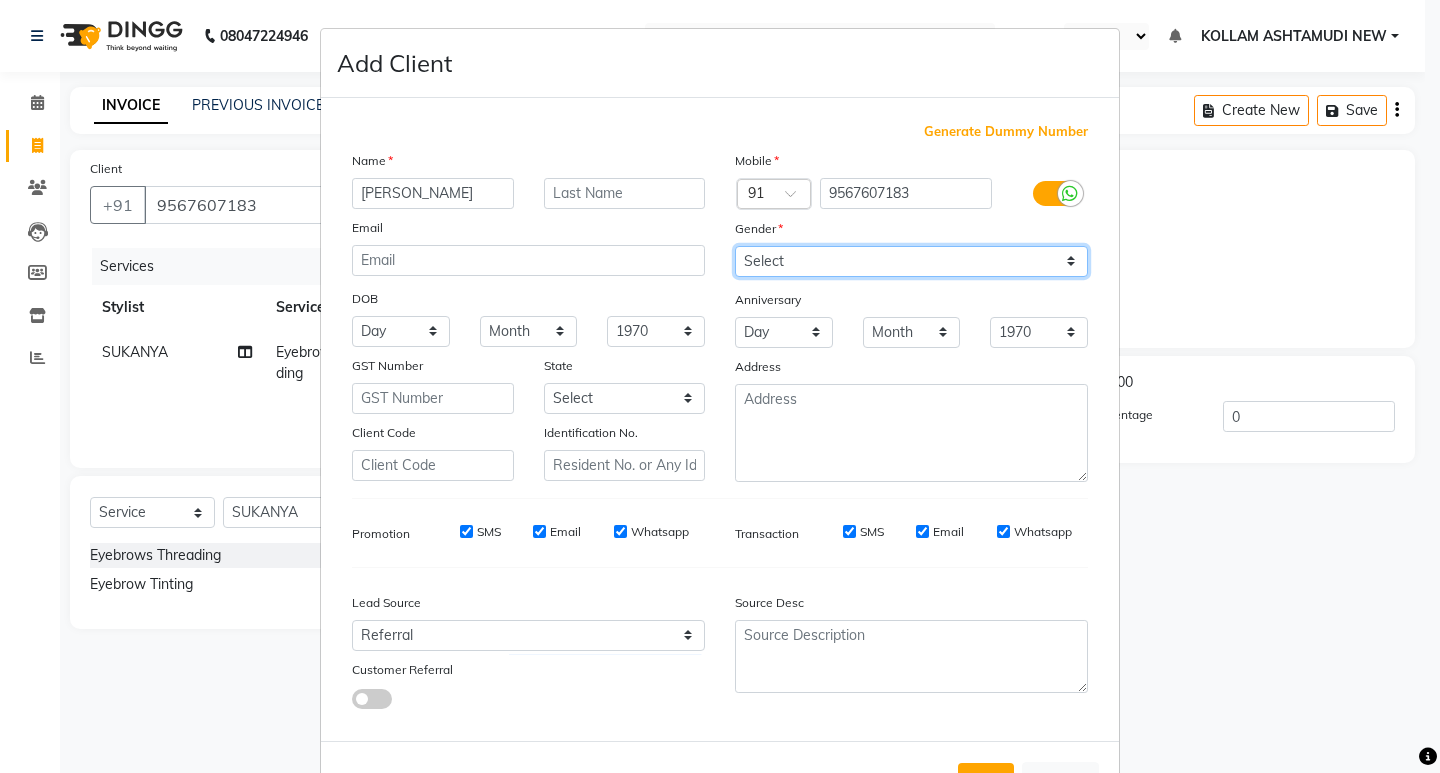 click on "Select [DEMOGRAPHIC_DATA] [DEMOGRAPHIC_DATA] Other Prefer Not To Say" at bounding box center (911, 261) 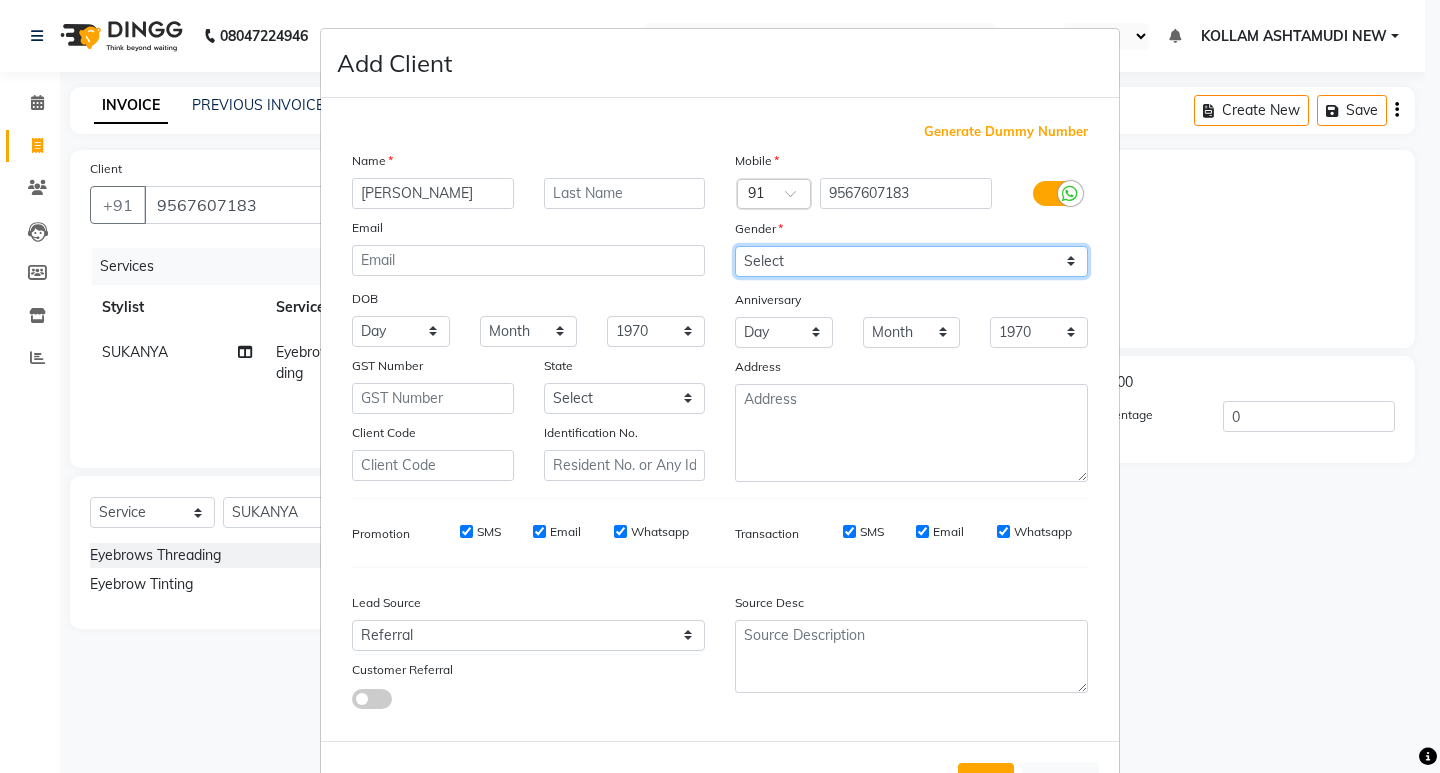 select on "[DEMOGRAPHIC_DATA]" 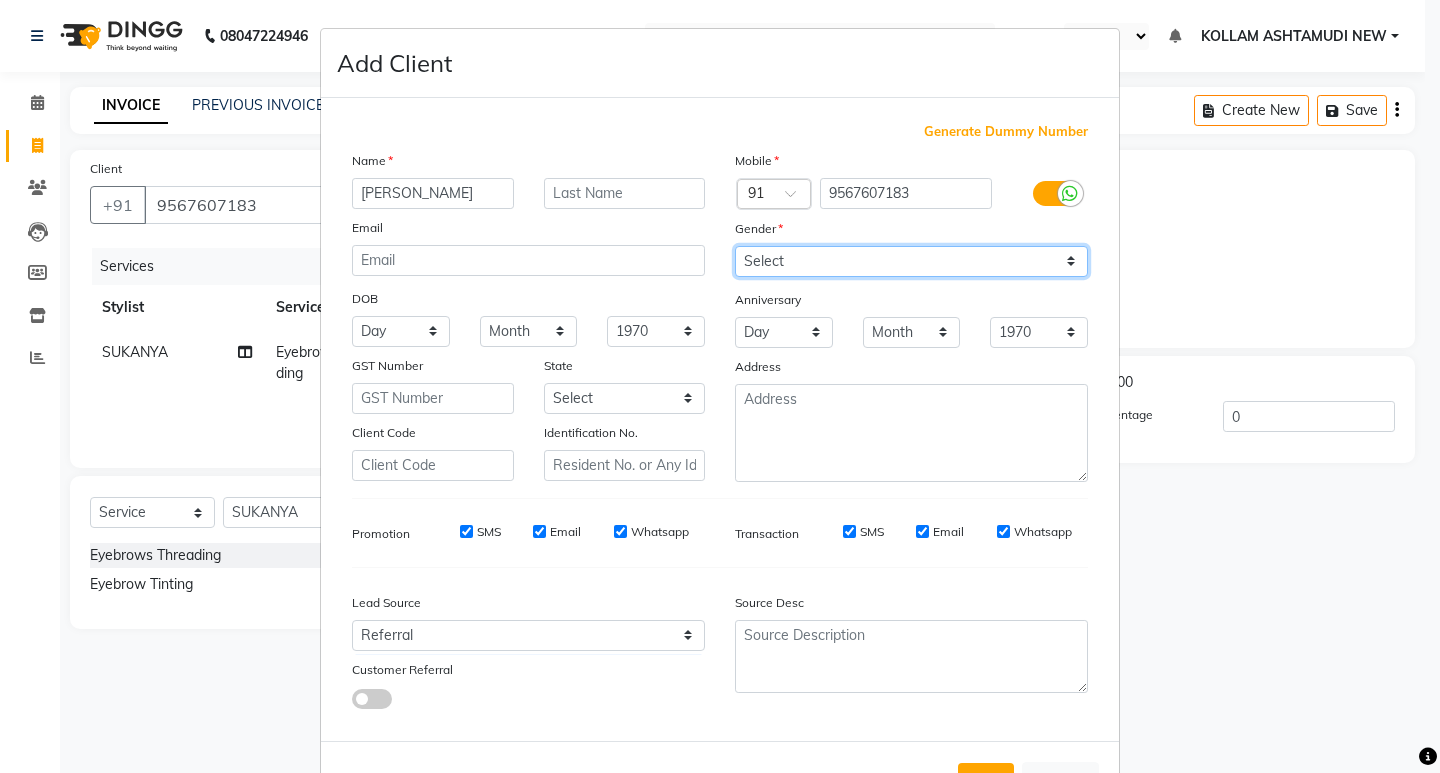 click on "Select [DEMOGRAPHIC_DATA] [DEMOGRAPHIC_DATA] Other Prefer Not To Say" at bounding box center [911, 261] 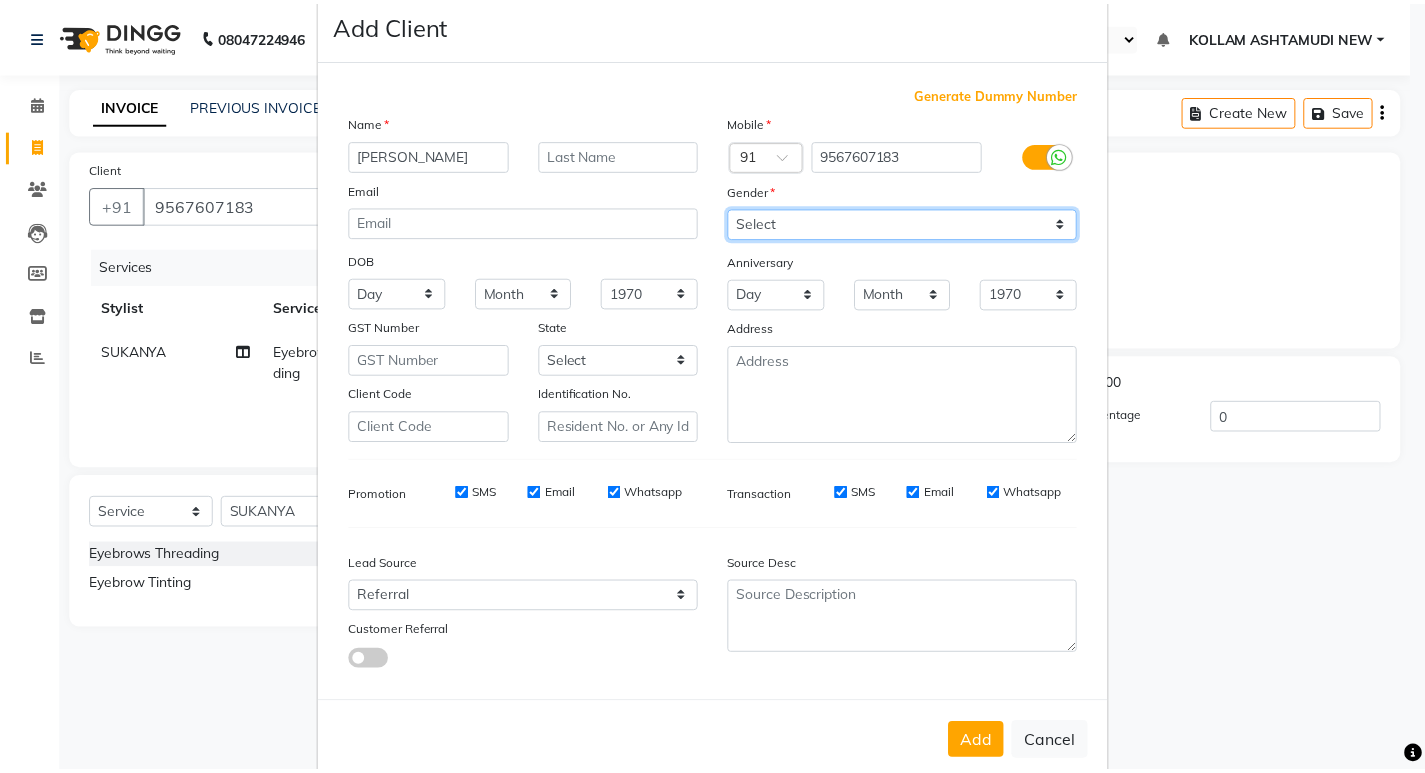 scroll, scrollTop: 76, scrollLeft: 0, axis: vertical 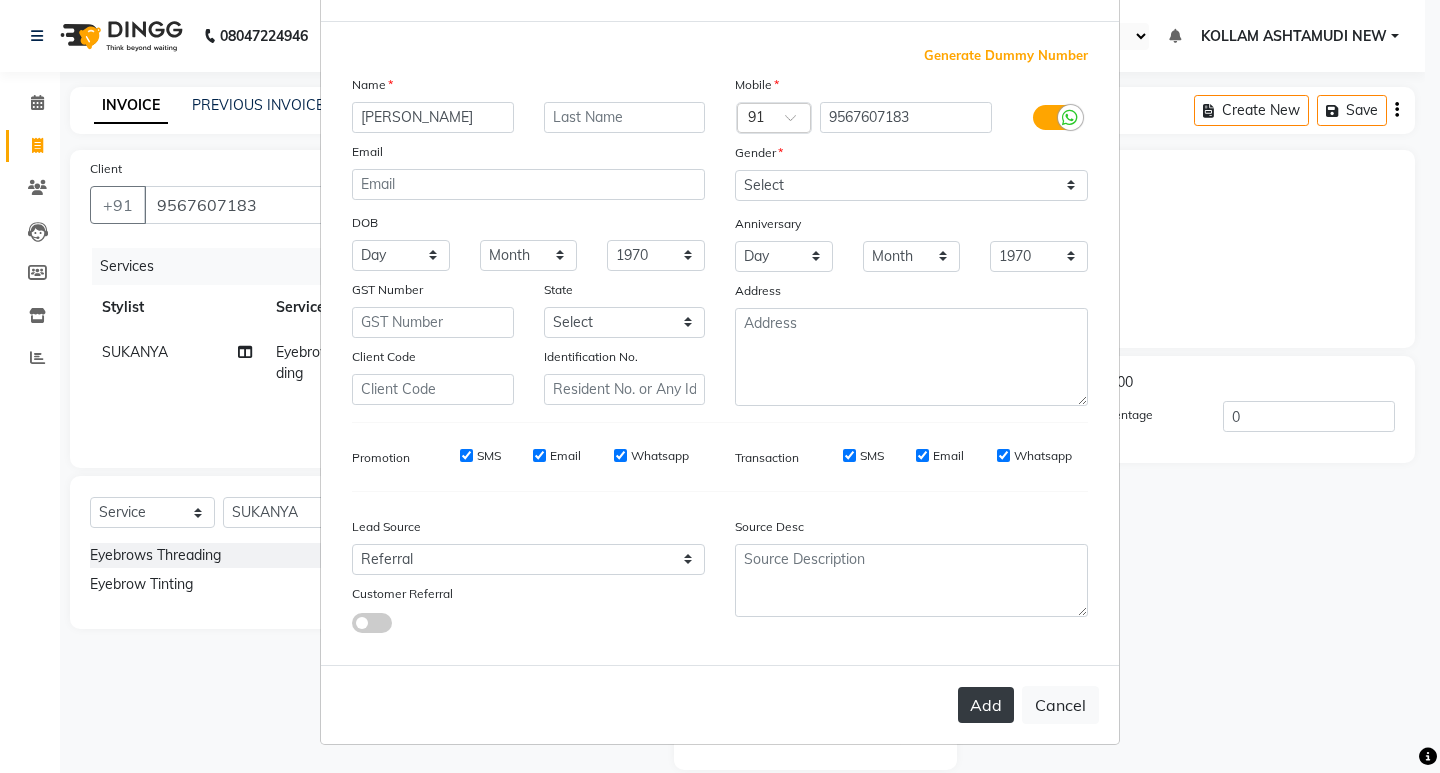 click on "Add" at bounding box center [986, 705] 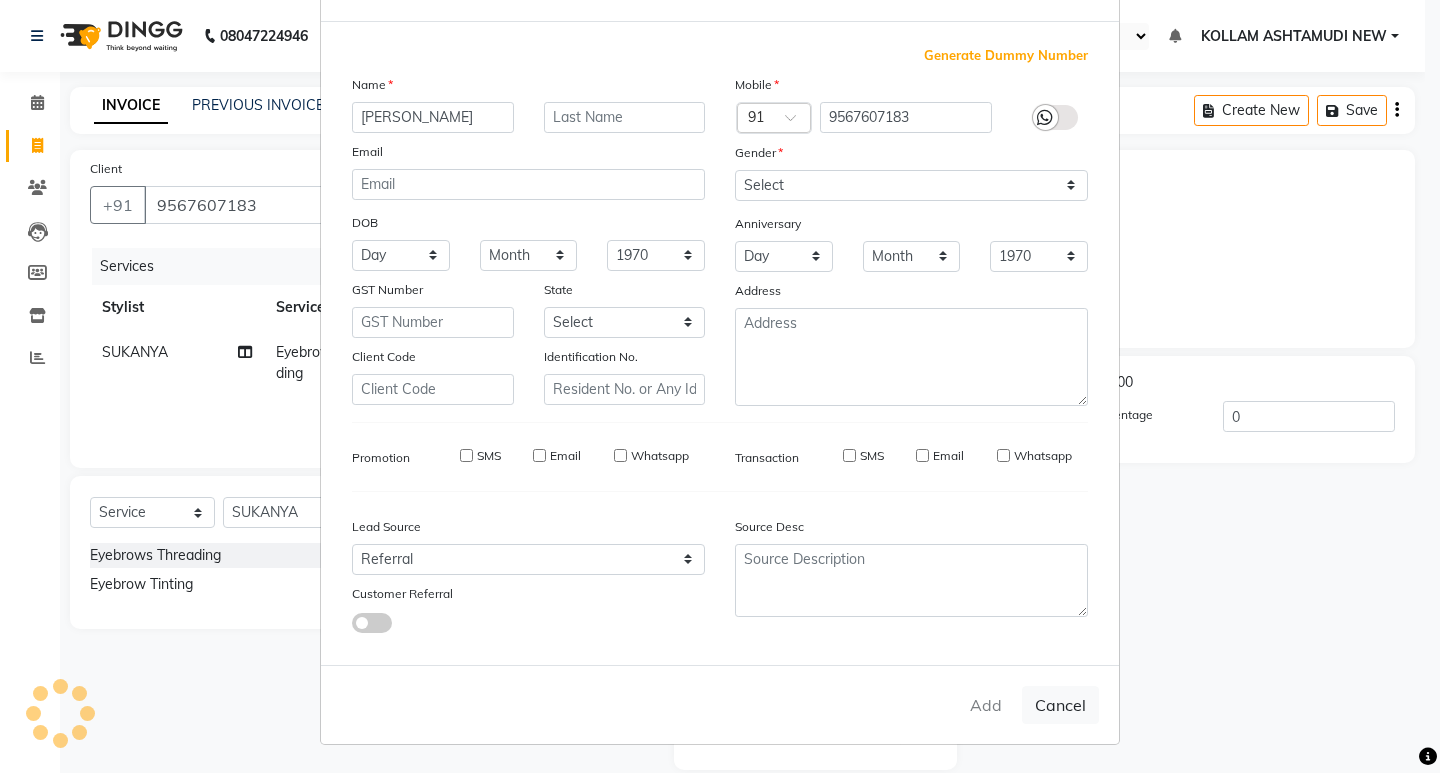 type 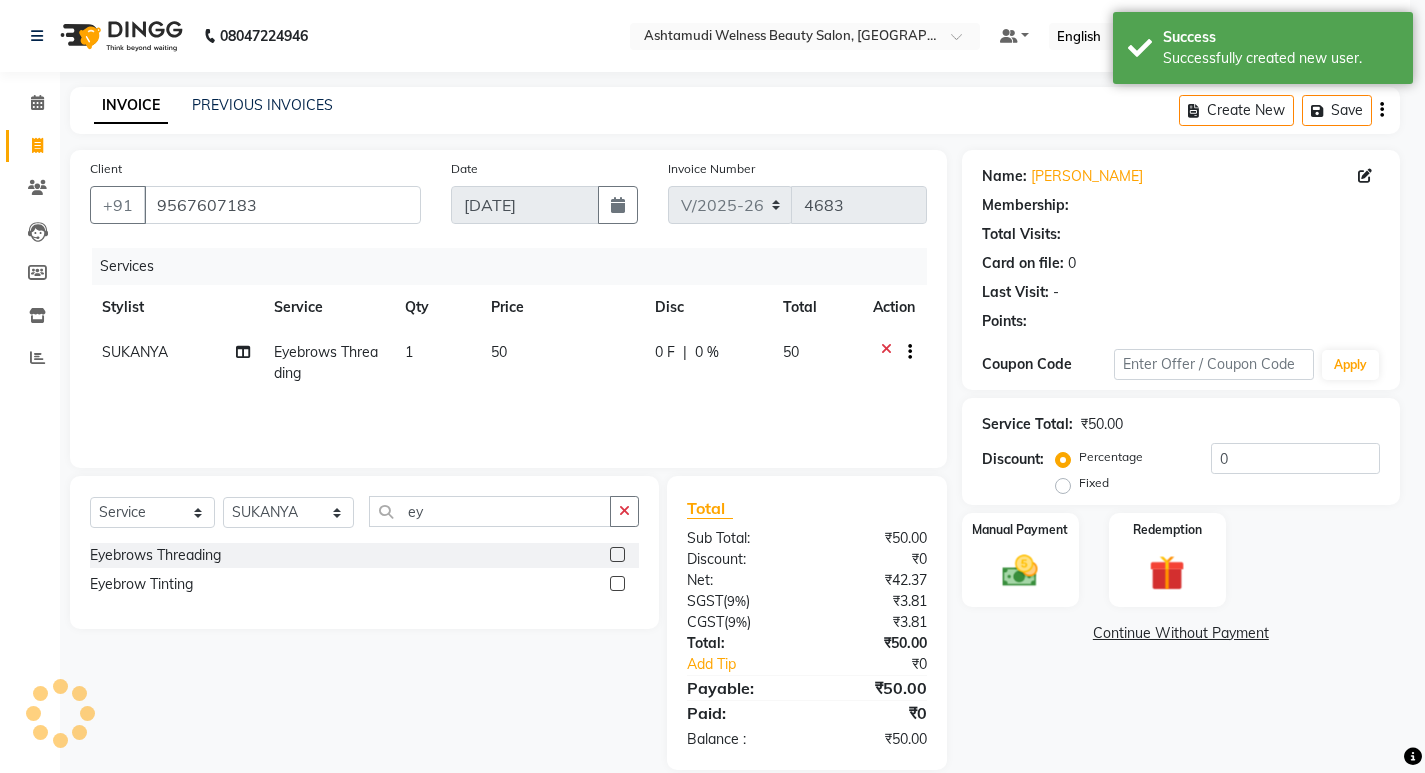 select on "1: Object" 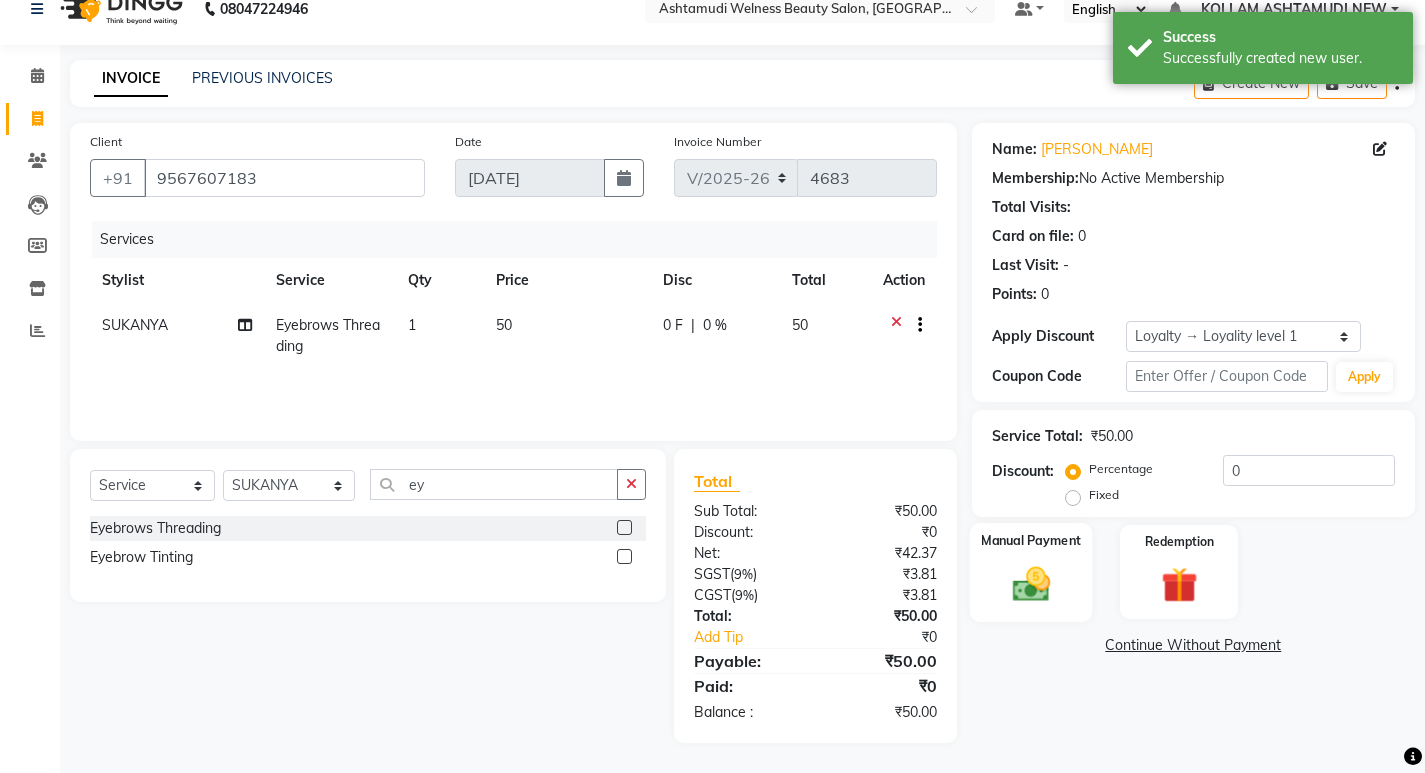 drag, startPoint x: 1037, startPoint y: 582, endPoint x: 1175, endPoint y: 622, distance: 143.6802 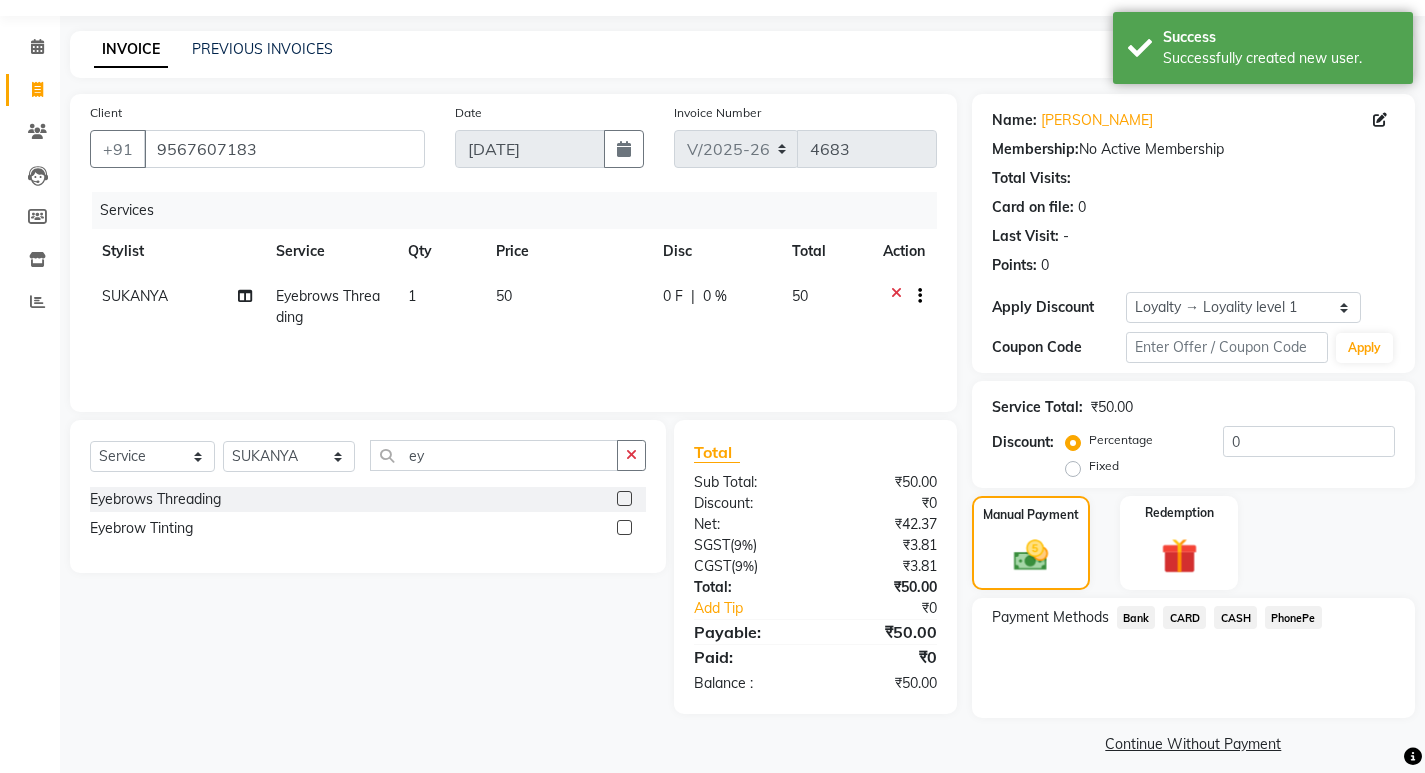 scroll, scrollTop: 72, scrollLeft: 0, axis: vertical 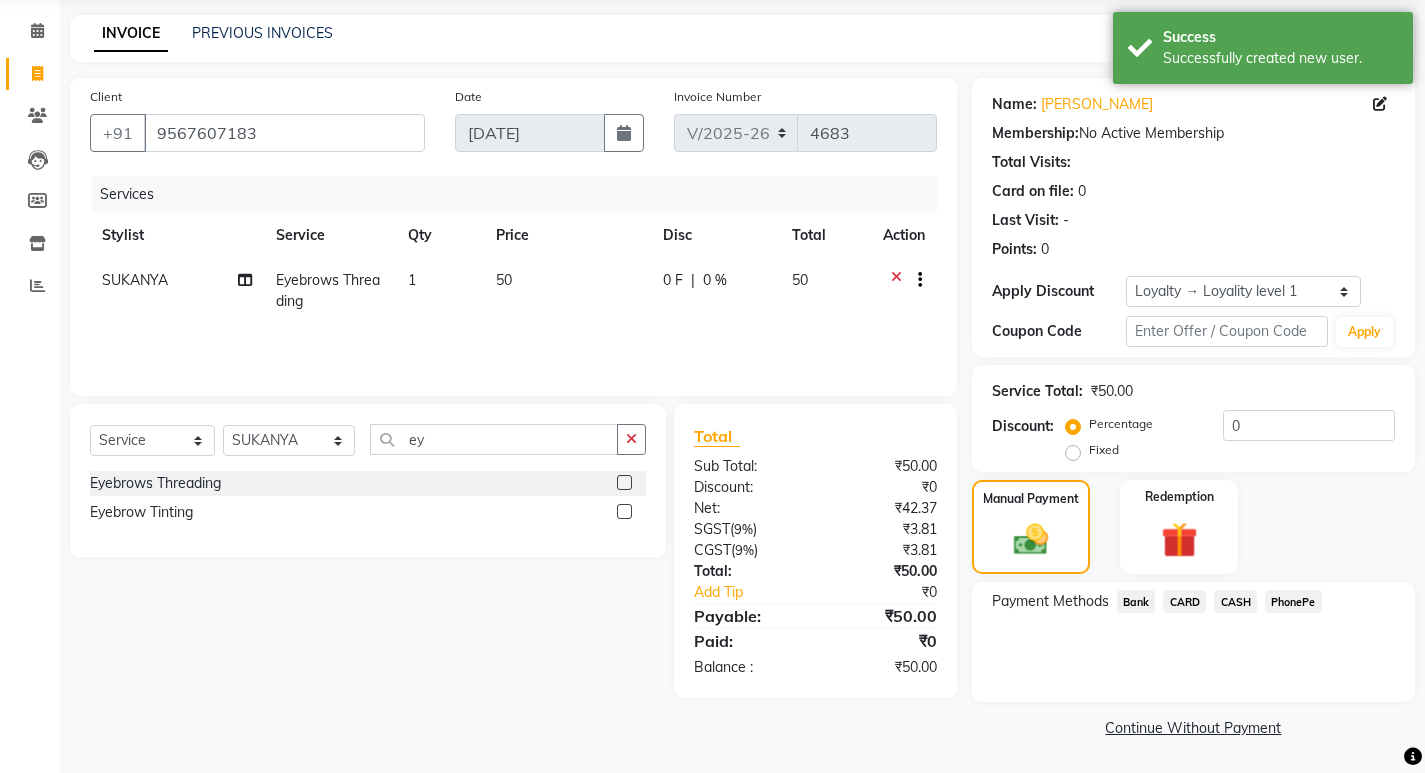 click on "PhonePe" 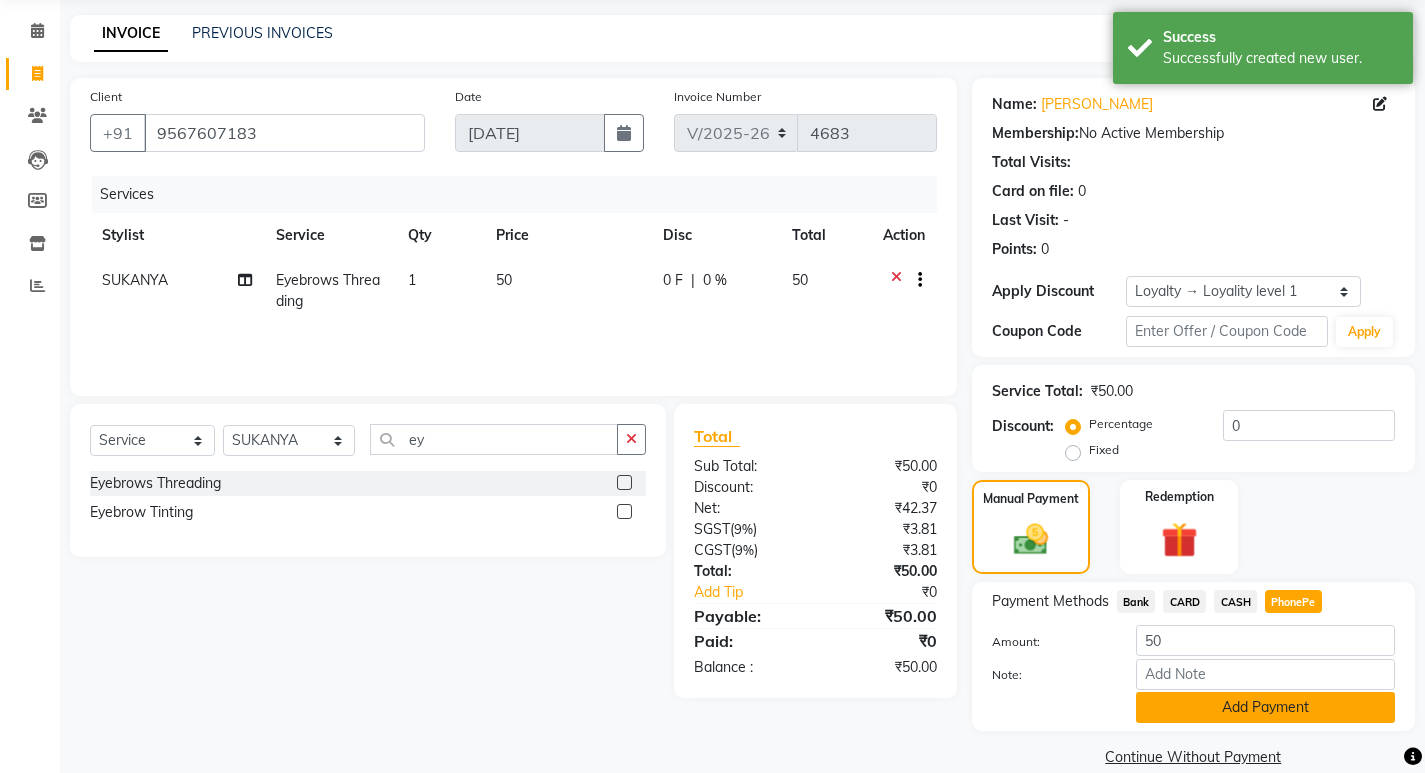 click on "Add Payment" 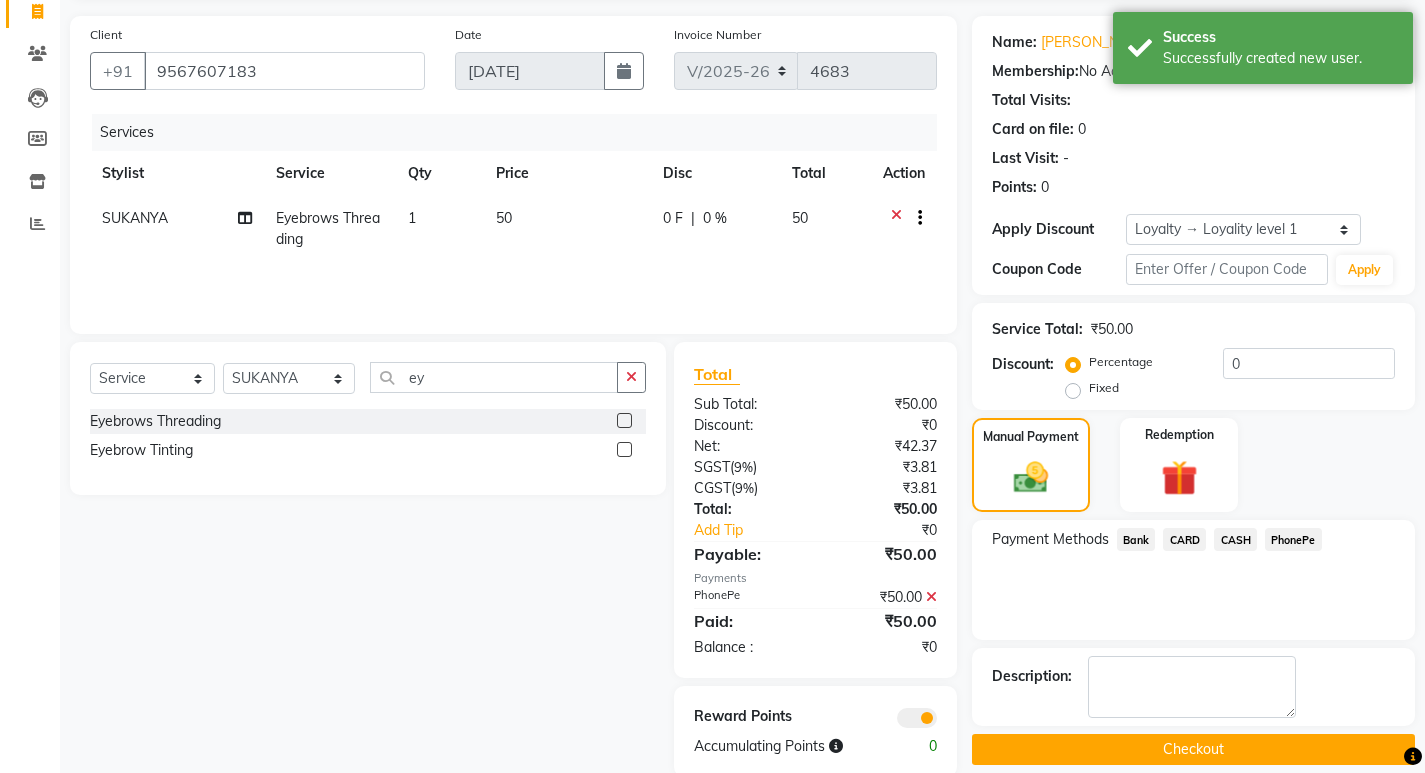 scroll, scrollTop: 168, scrollLeft: 0, axis: vertical 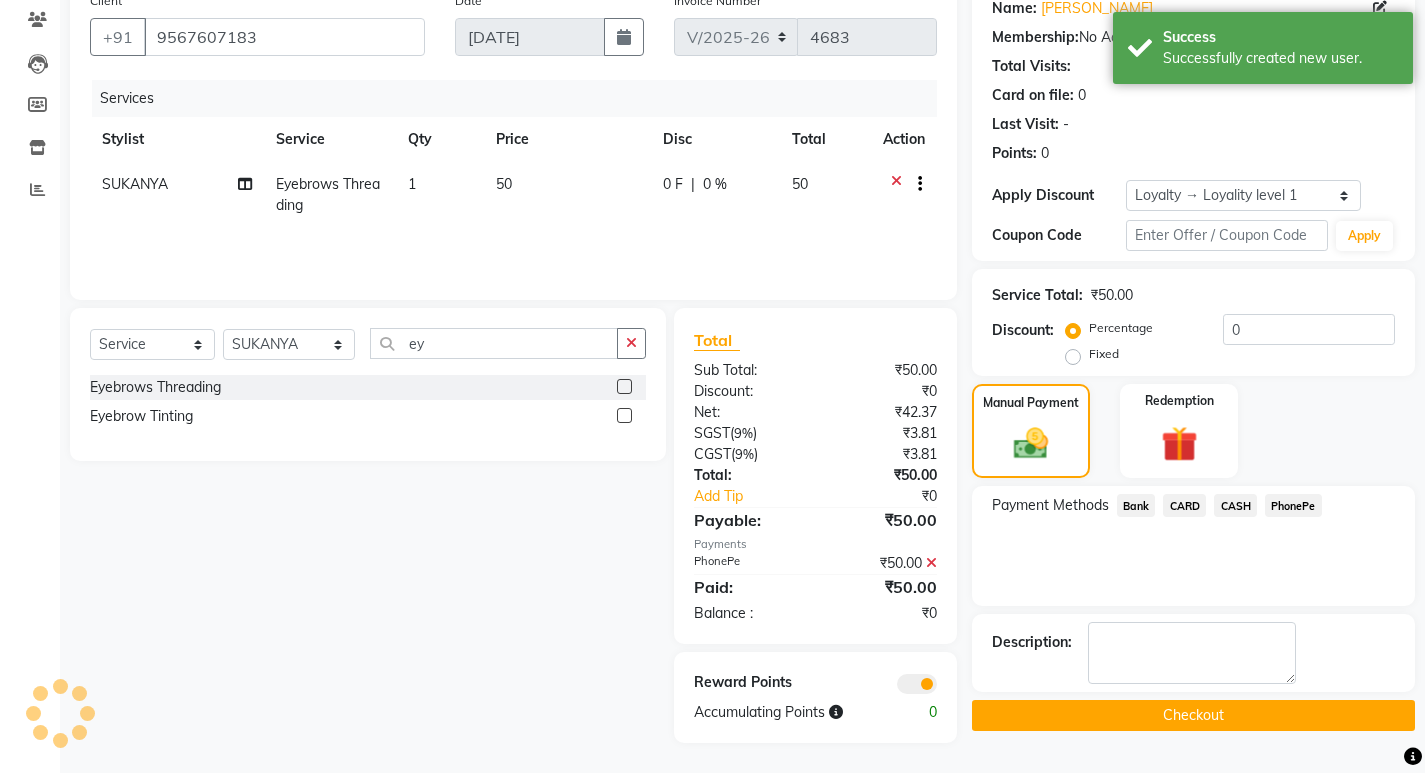 click on "Checkout" 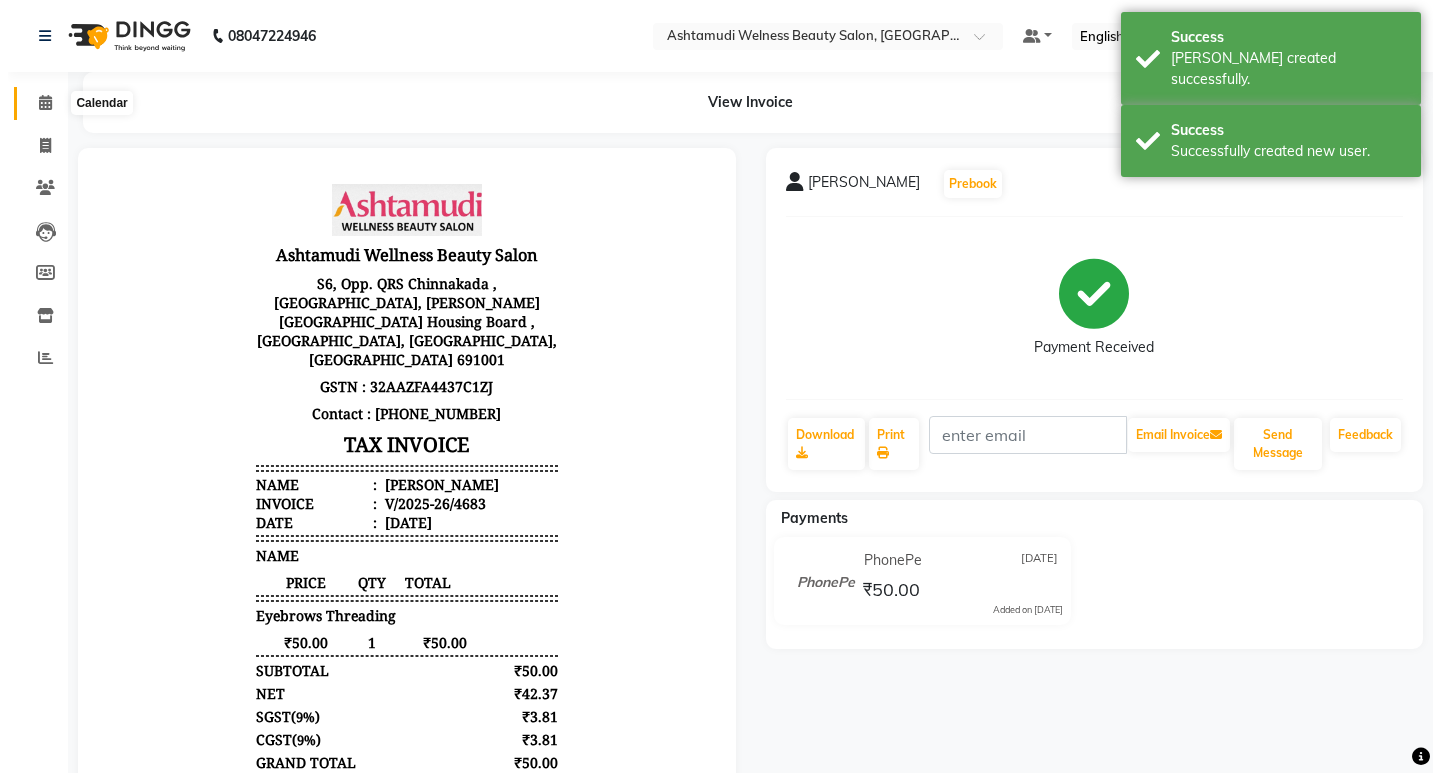 scroll, scrollTop: 0, scrollLeft: 0, axis: both 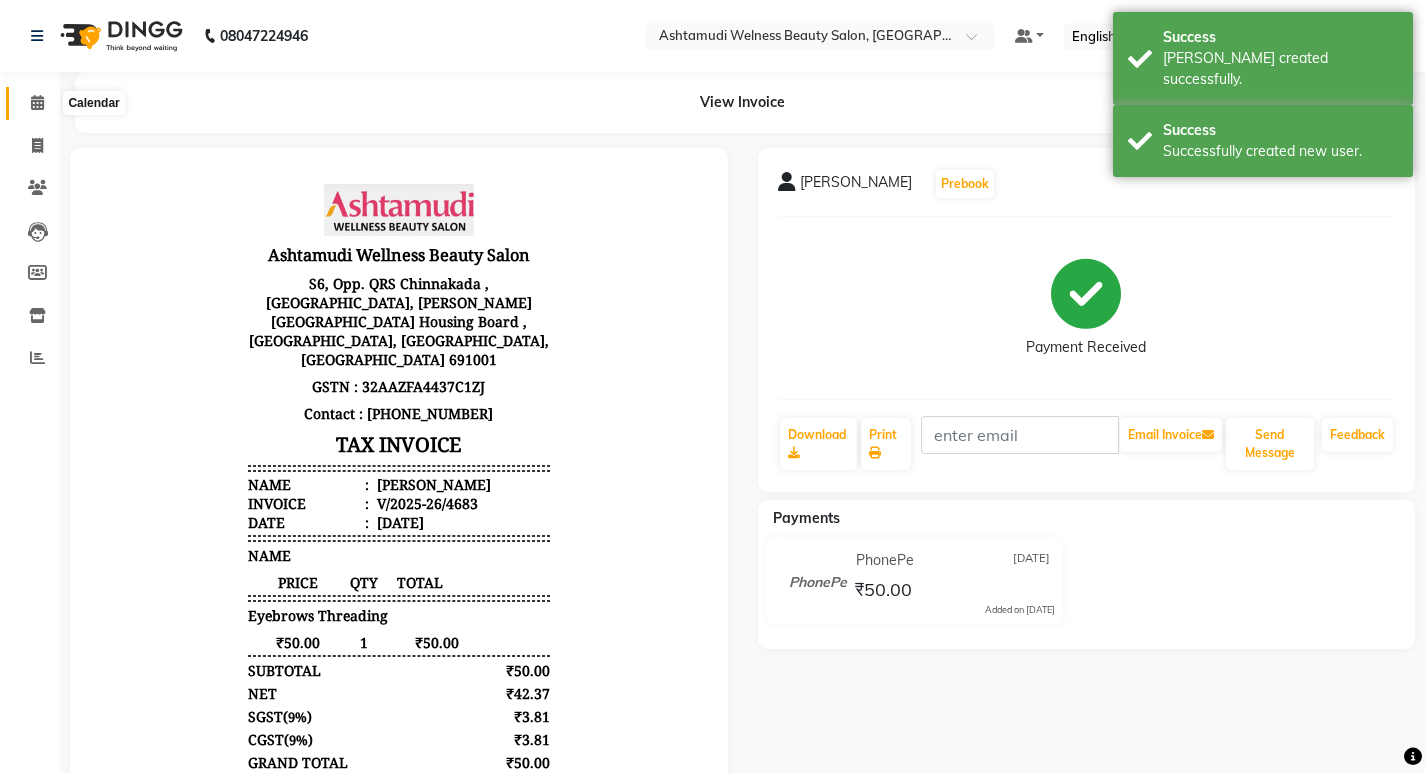 click 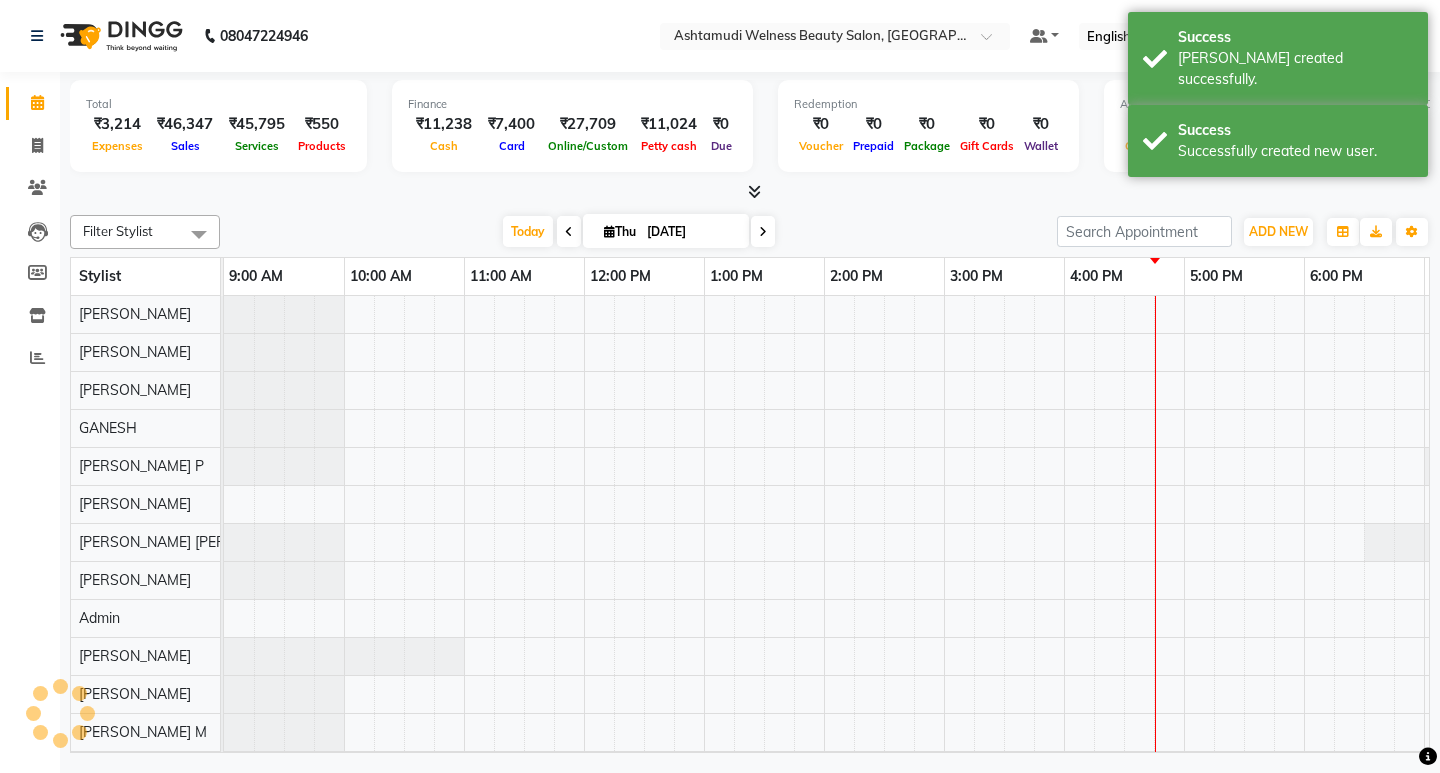scroll, scrollTop: 0, scrollLeft: 0, axis: both 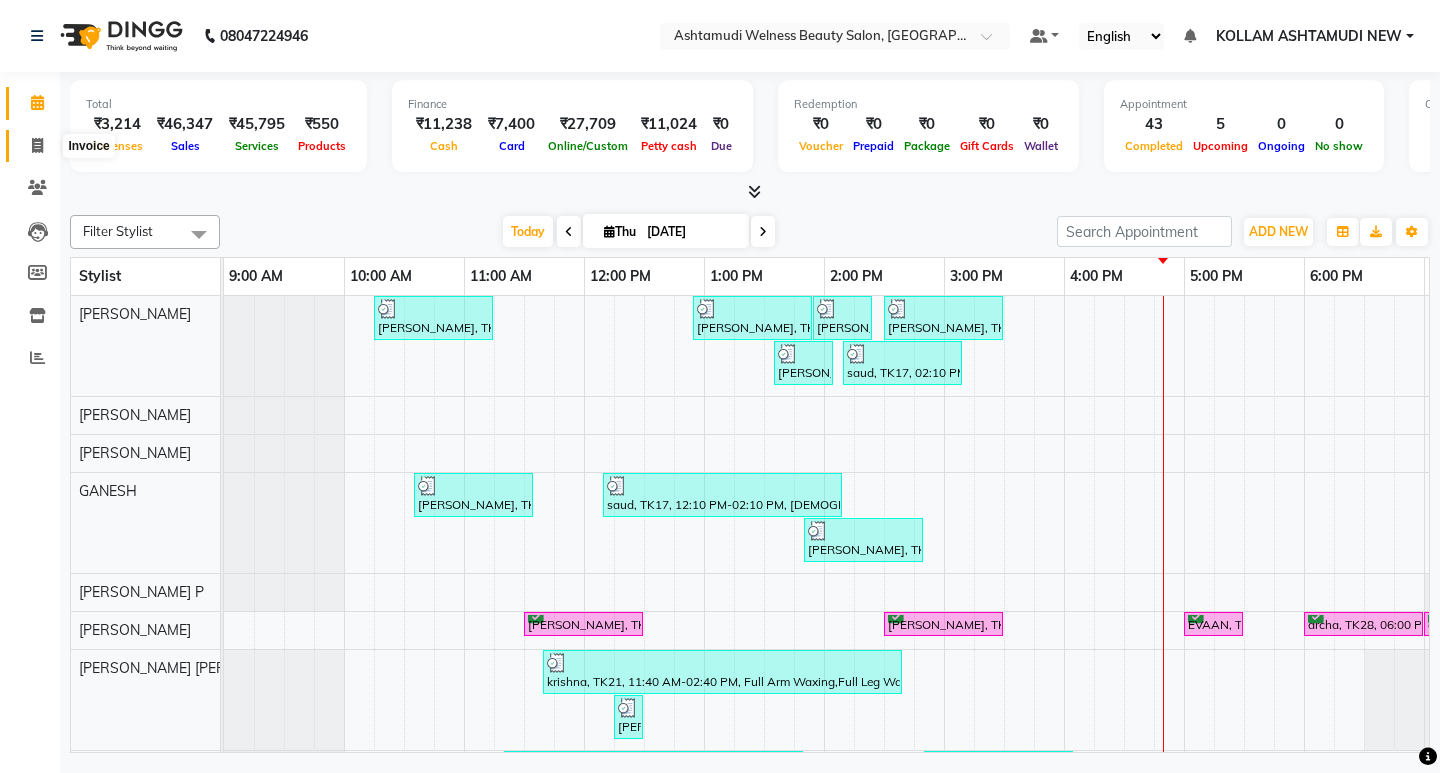 click 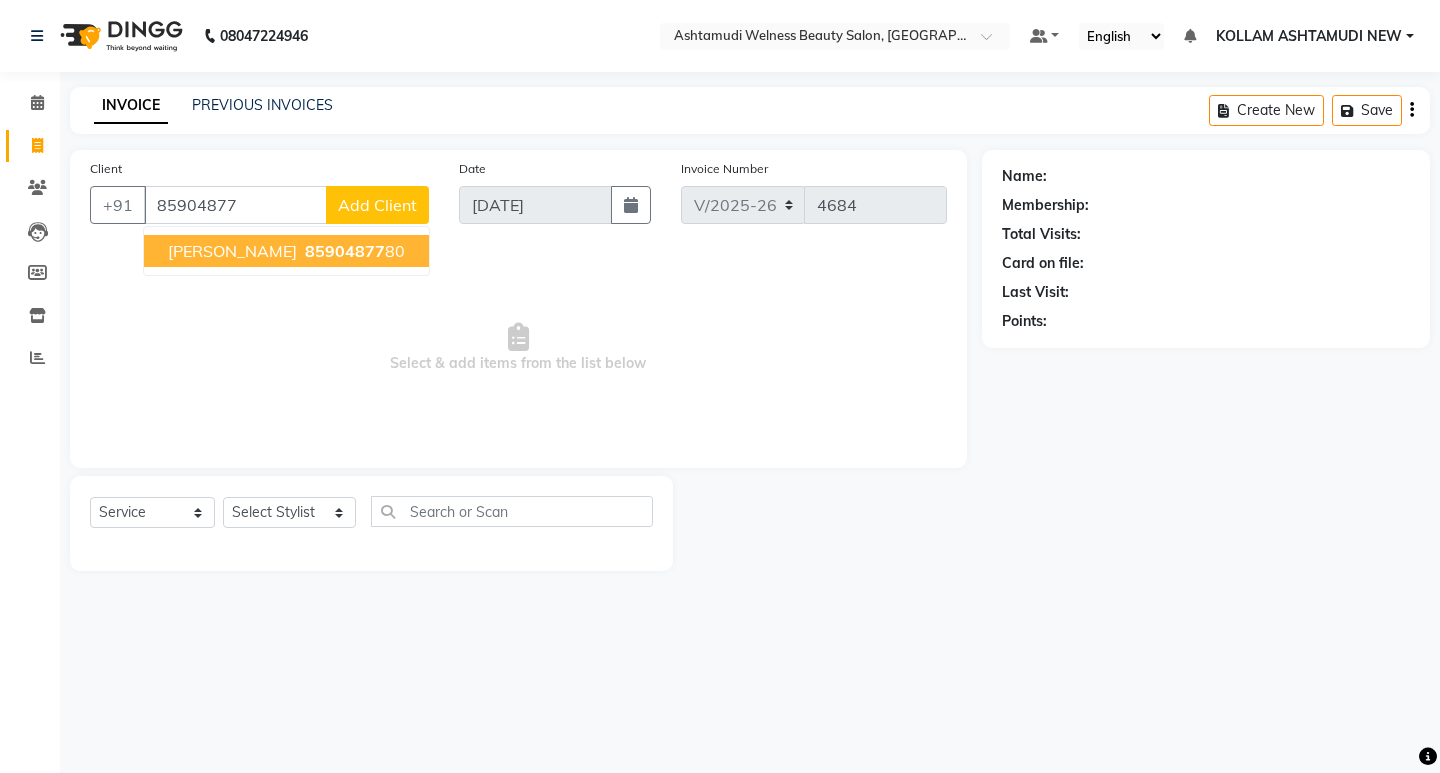 click on "adithya" at bounding box center [232, 251] 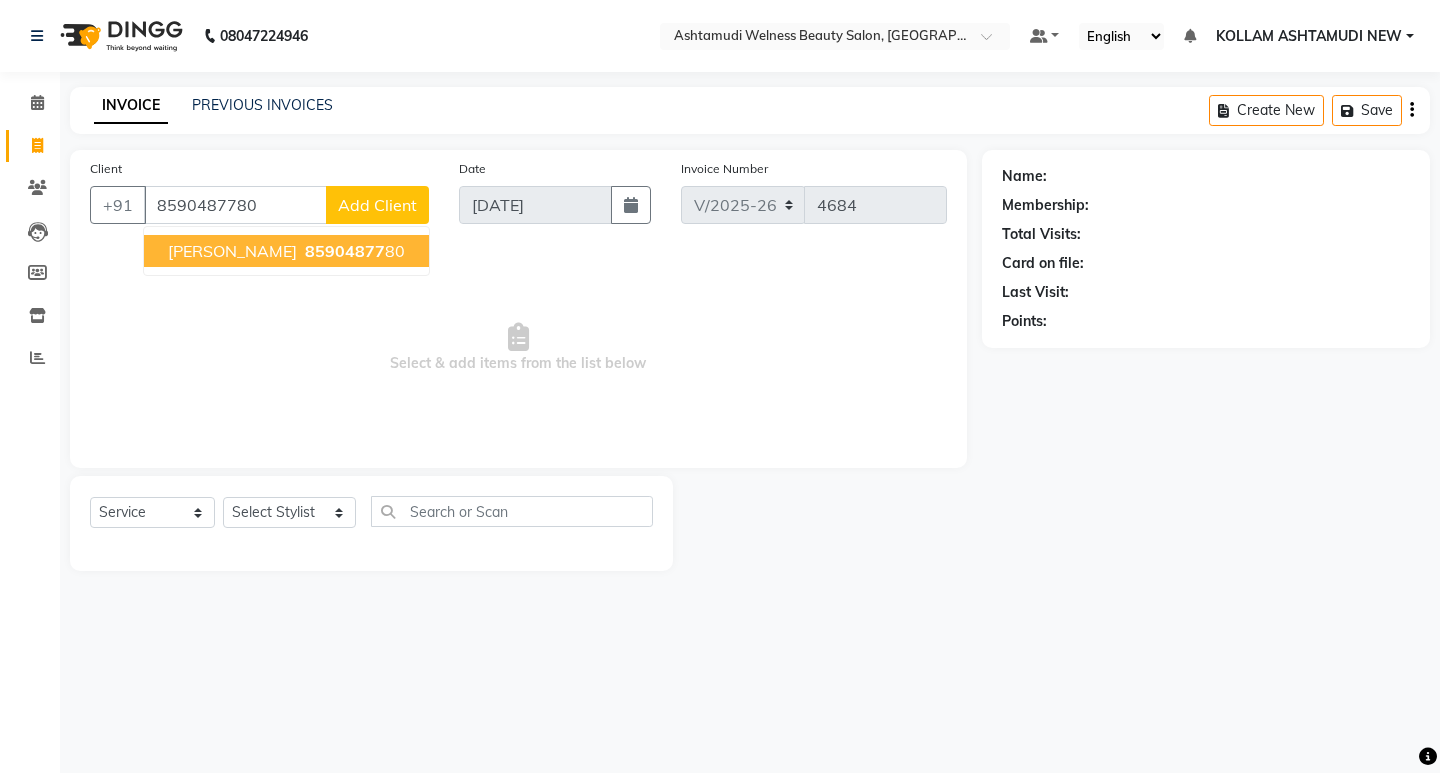 type on "8590487780" 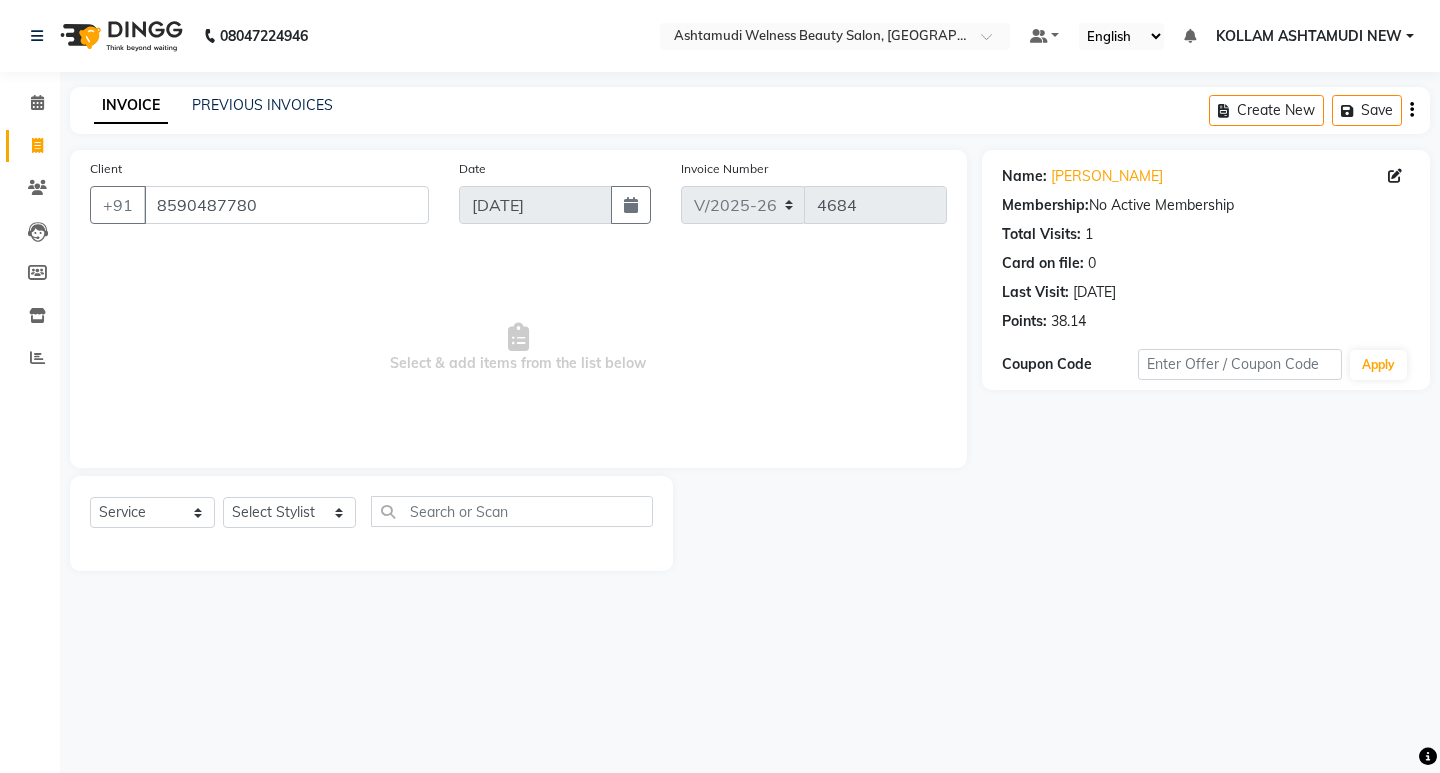 drag, startPoint x: 281, startPoint y: 530, endPoint x: 287, endPoint y: 509, distance: 21.84033 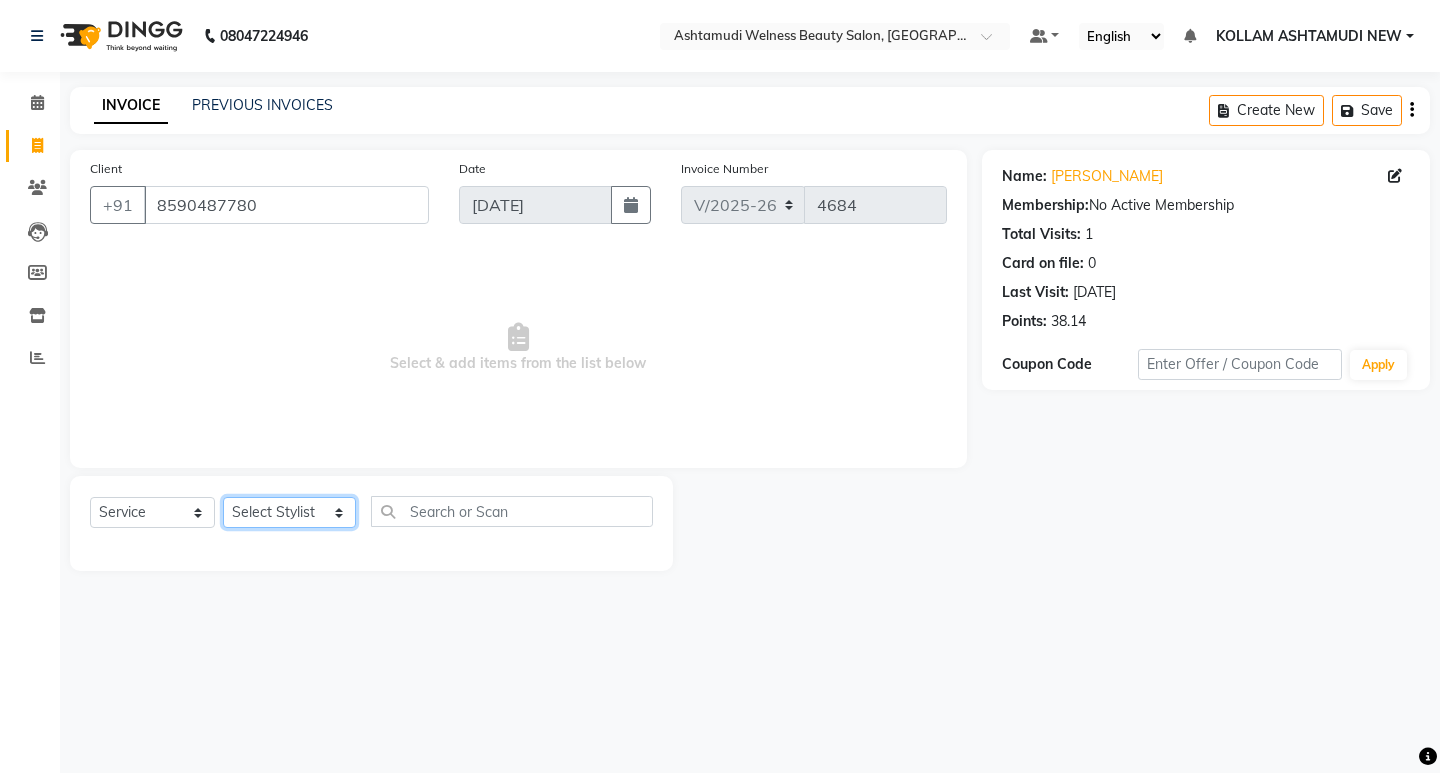 click on "Select Stylist [PERSON_NAME] Admin [PERSON_NAME]  [PERSON_NAME] [PERSON_NAME] [PERSON_NAME]  M [PERSON_NAME]  [PERSON_NAME]  P [PERSON_NAME] ASHTAMUDI KOLLAM ASHTAMUDI NEW  [PERSON_NAME] [PERSON_NAME] [PERSON_NAME]  [PERSON_NAME] [PERSON_NAME] [PERSON_NAME] [PERSON_NAME] [PERSON_NAME] M [PERSON_NAME] SARIGA [PERSON_NAME] [PERSON_NAME] [PERSON_NAME] [PERSON_NAME] [PERSON_NAME] S" 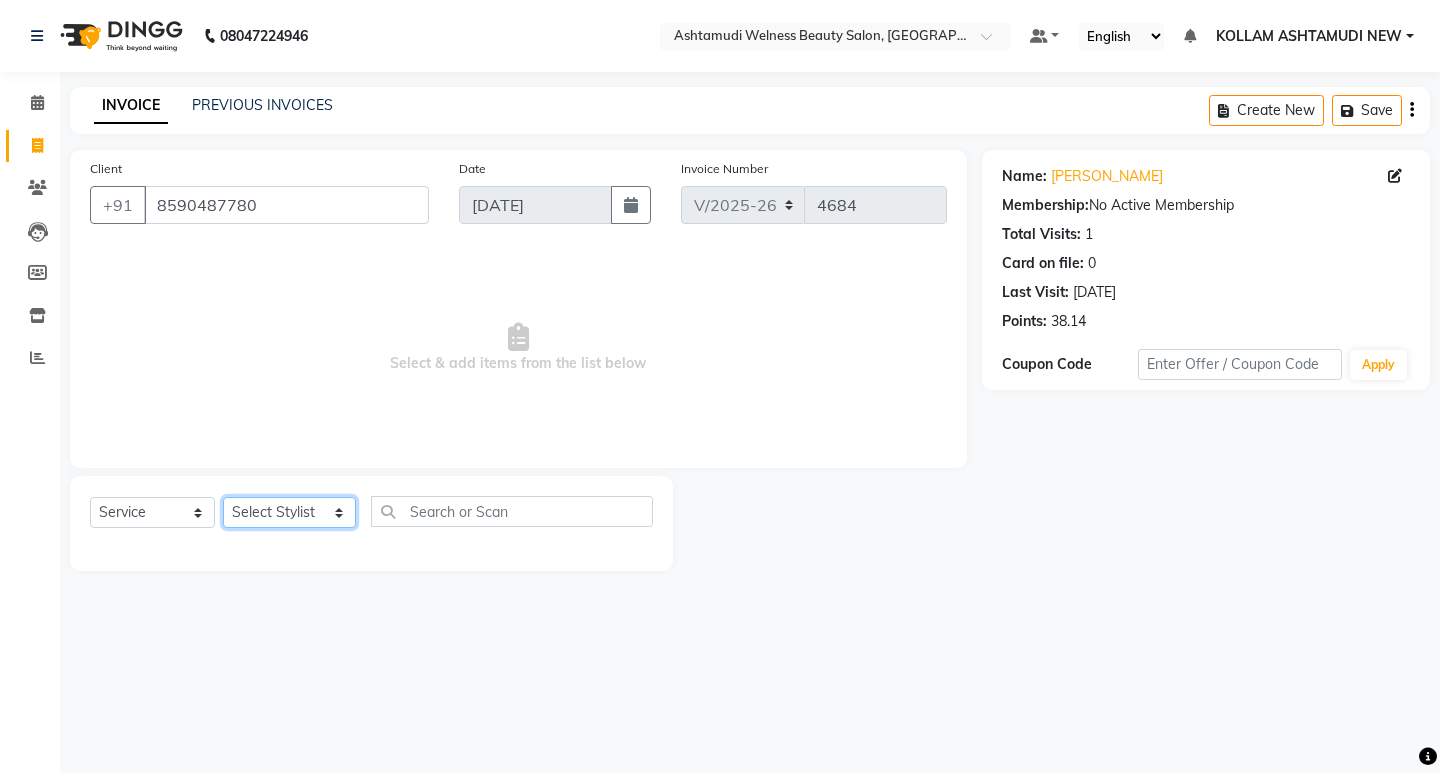 select on "62403" 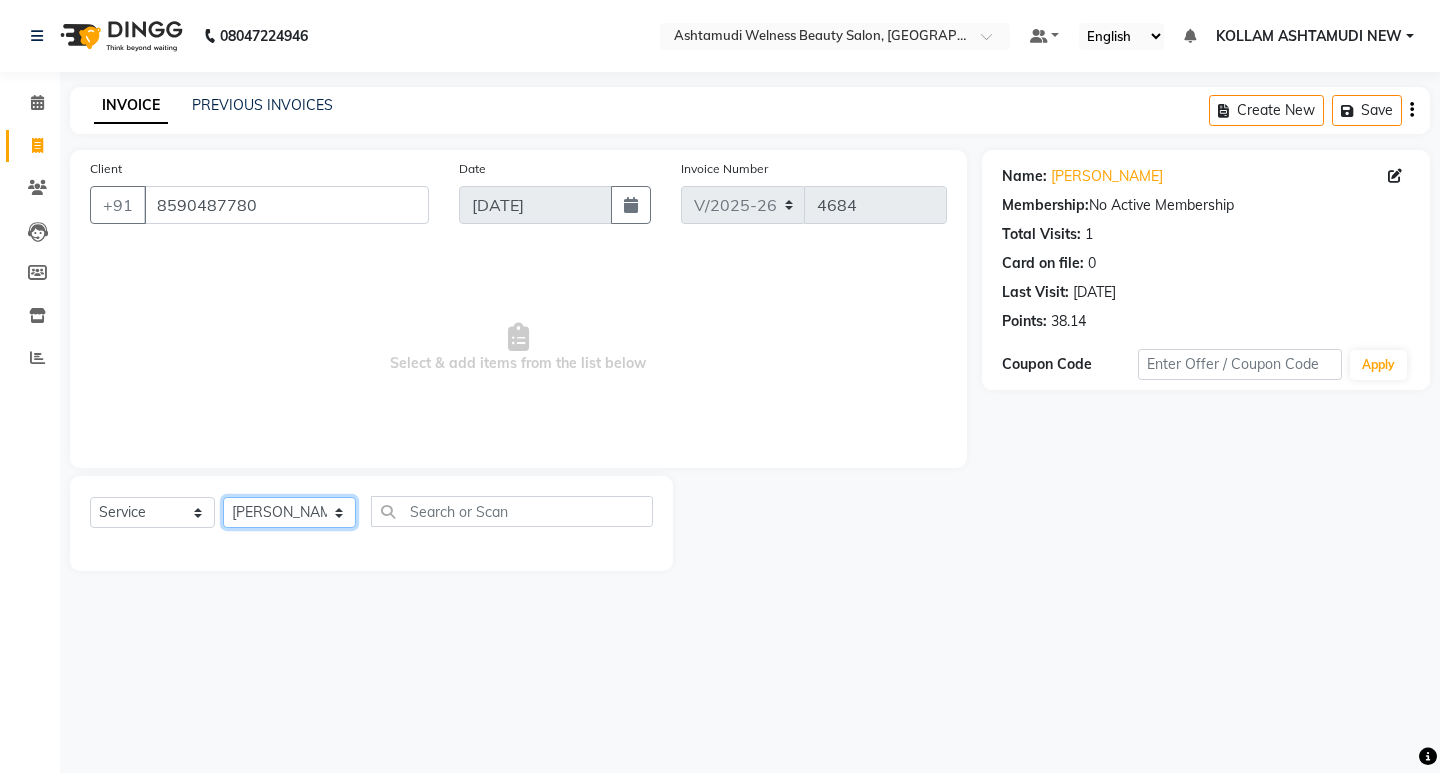 click on "Select Stylist [PERSON_NAME] Admin [PERSON_NAME]  [PERSON_NAME] [PERSON_NAME] [PERSON_NAME]  M [PERSON_NAME]  [PERSON_NAME]  P [PERSON_NAME] ASHTAMUDI KOLLAM ASHTAMUDI NEW  [PERSON_NAME] [PERSON_NAME] [PERSON_NAME]  [PERSON_NAME] [PERSON_NAME] [PERSON_NAME] [PERSON_NAME] [PERSON_NAME] M [PERSON_NAME] SARIGA [PERSON_NAME] [PERSON_NAME] [PERSON_NAME] [PERSON_NAME] [PERSON_NAME] S" 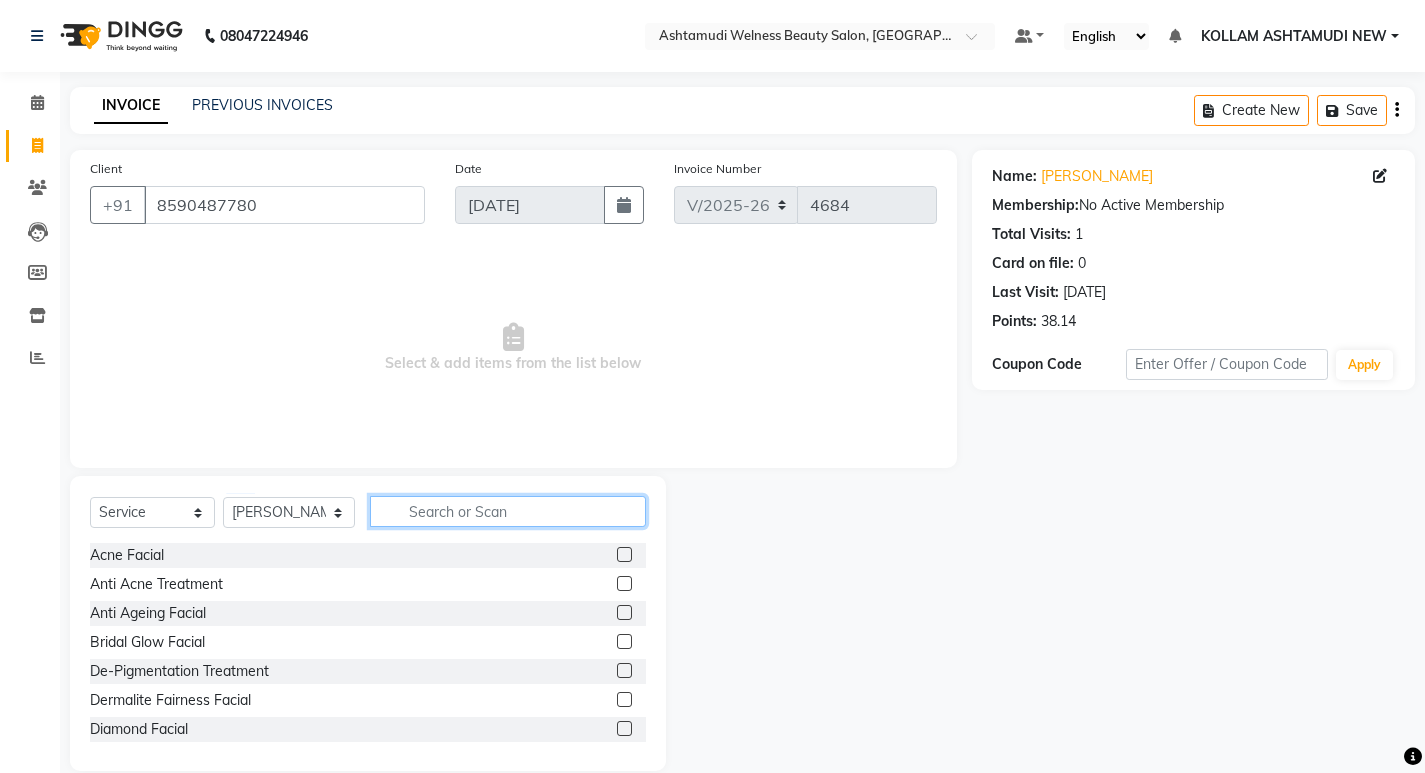 click 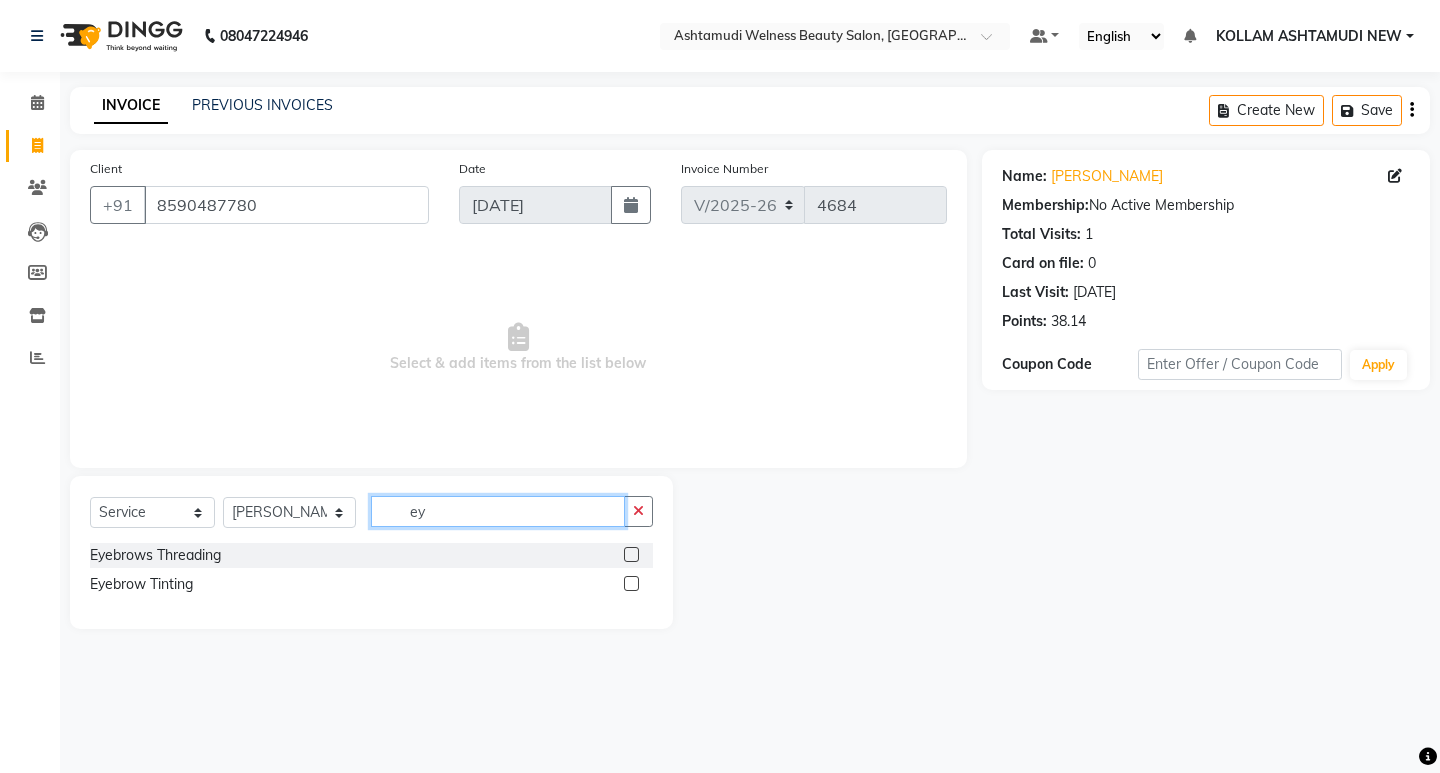 type on "ey" 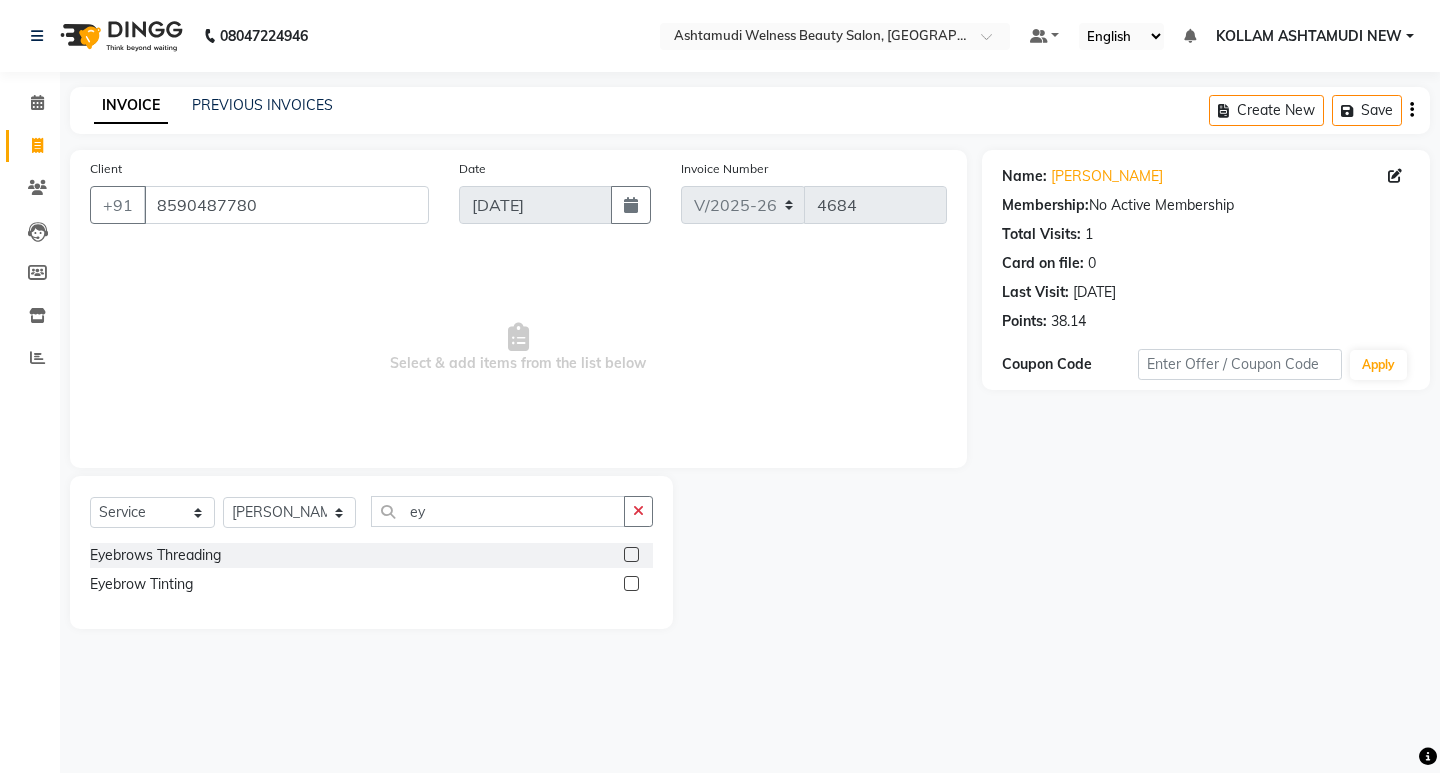 click 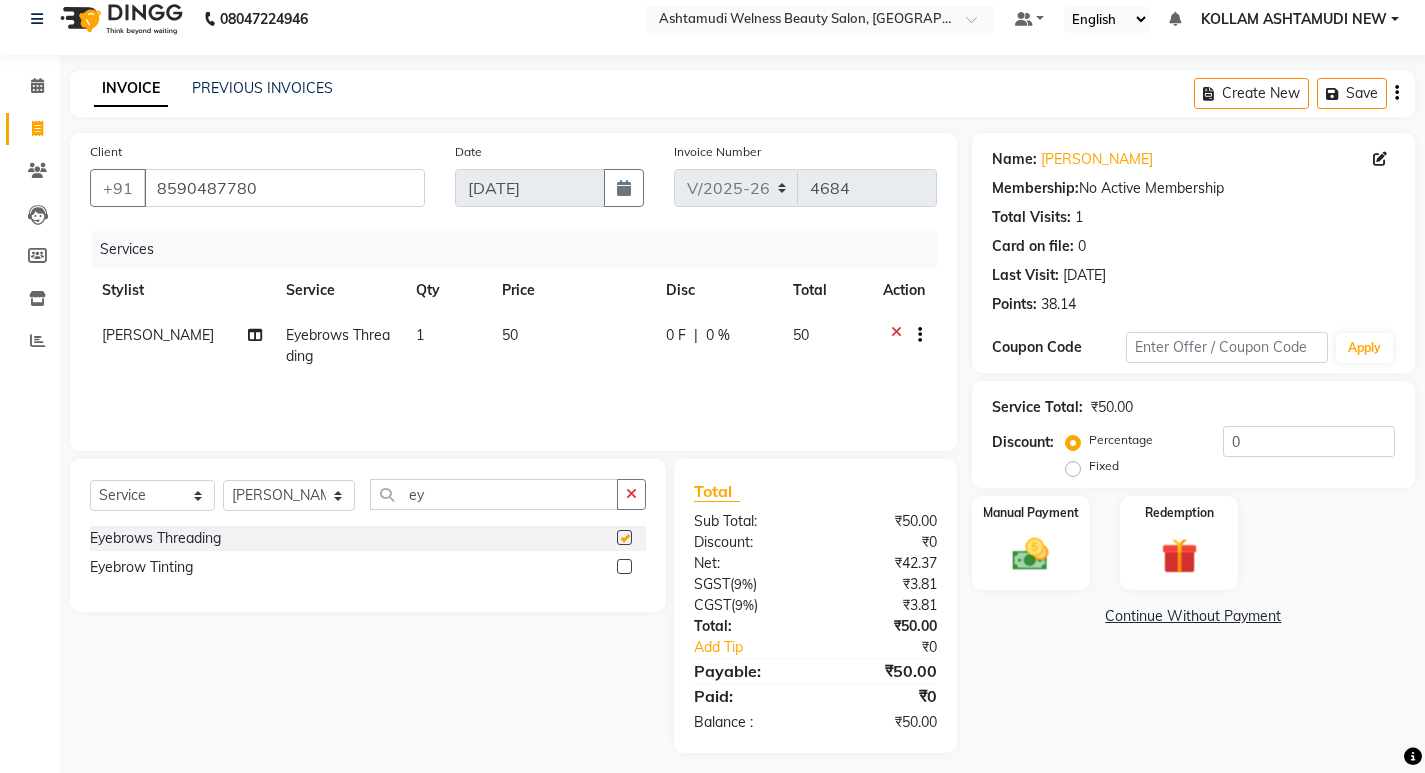 scroll, scrollTop: 27, scrollLeft: 0, axis: vertical 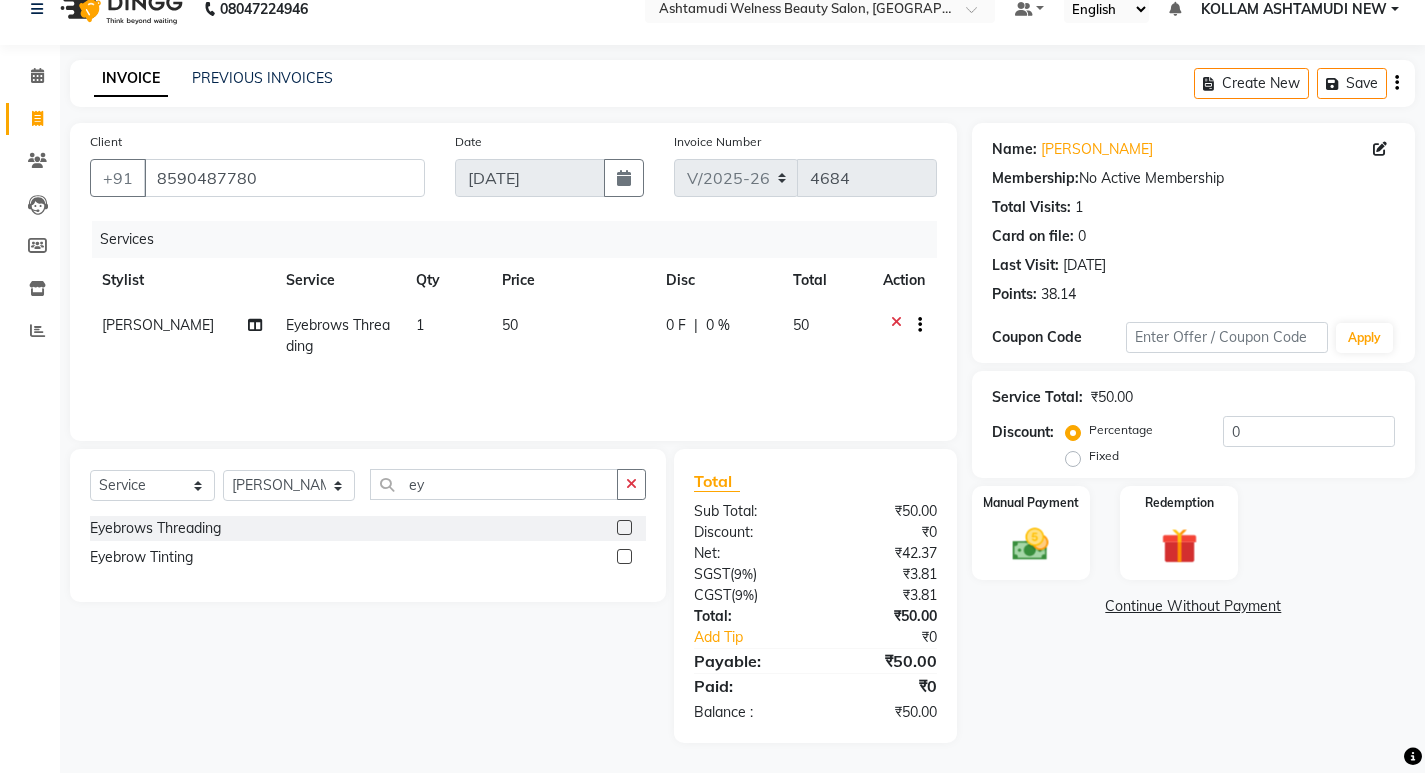 checkbox on "false" 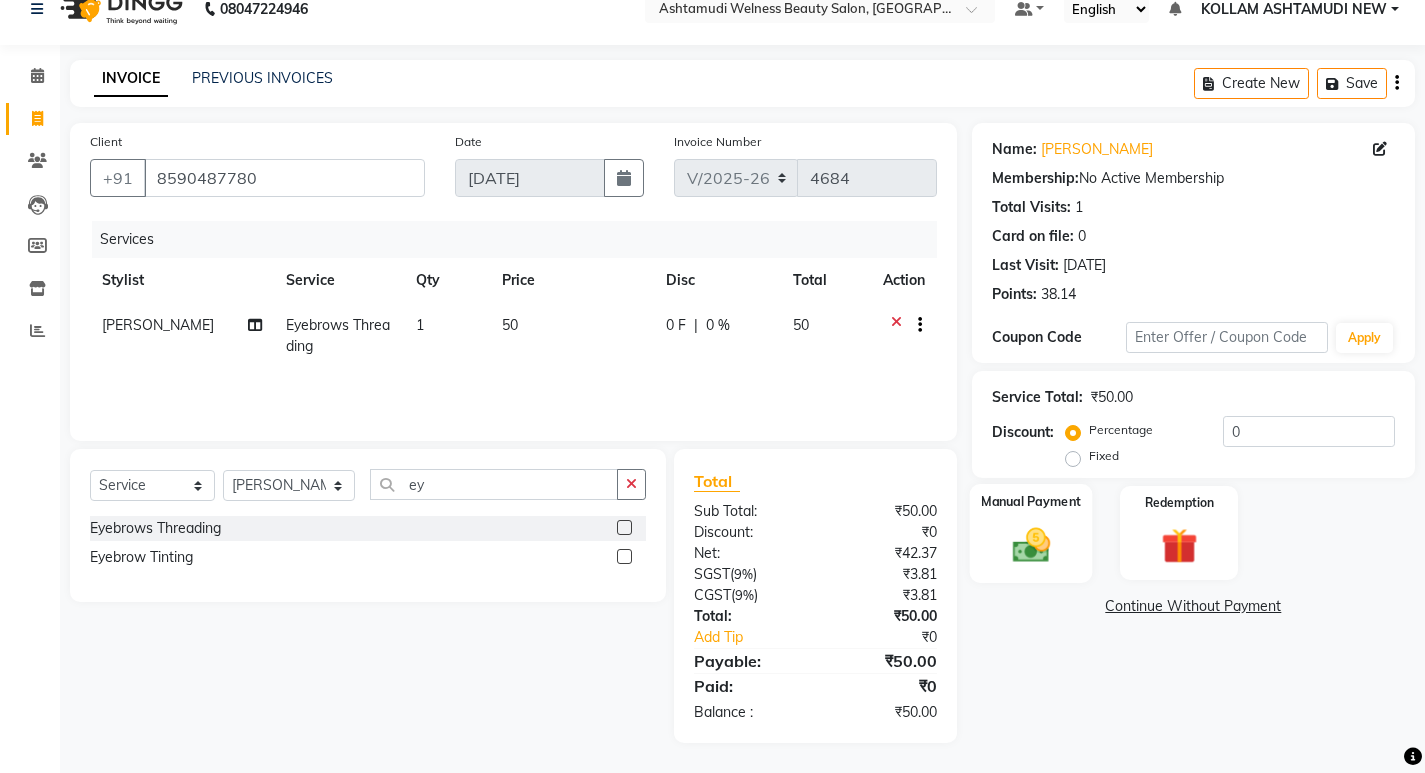 click 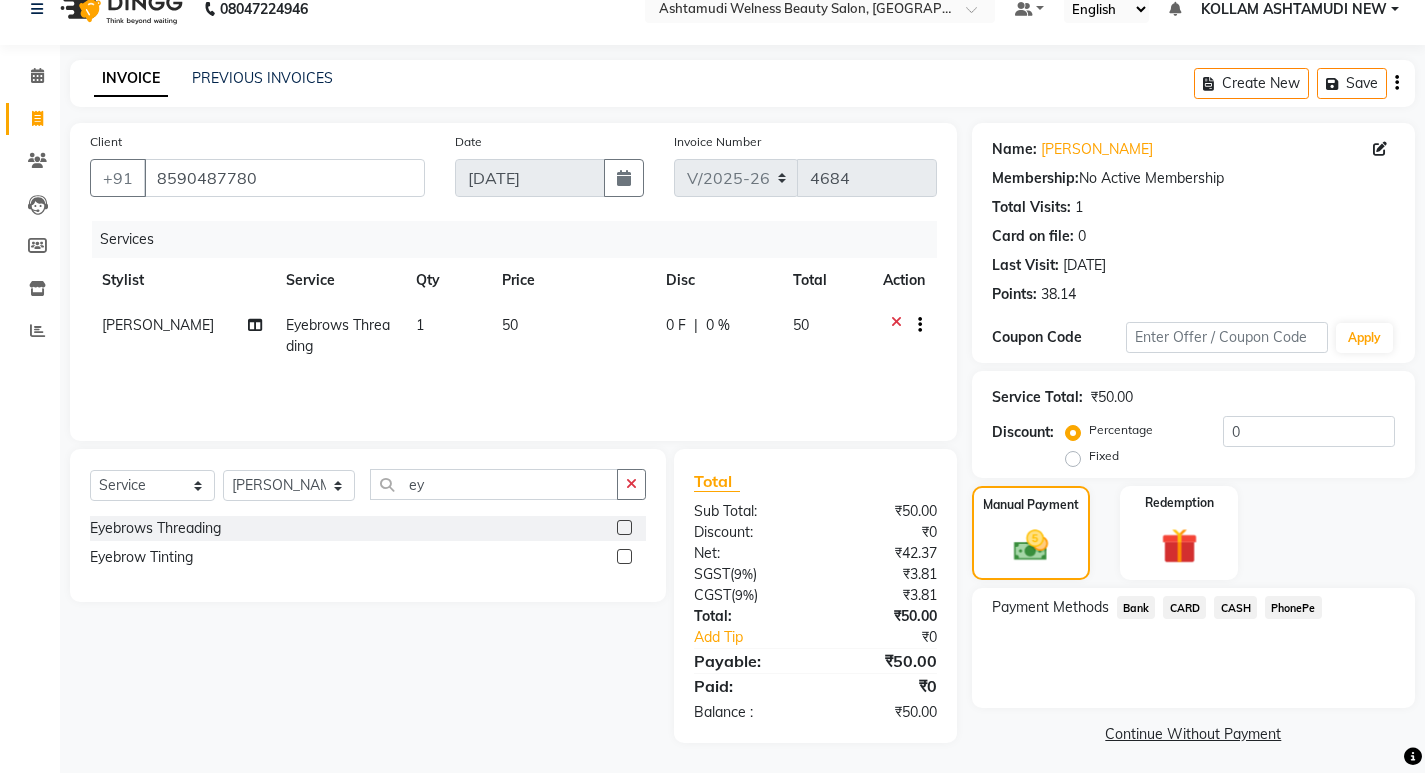 click on "CASH" 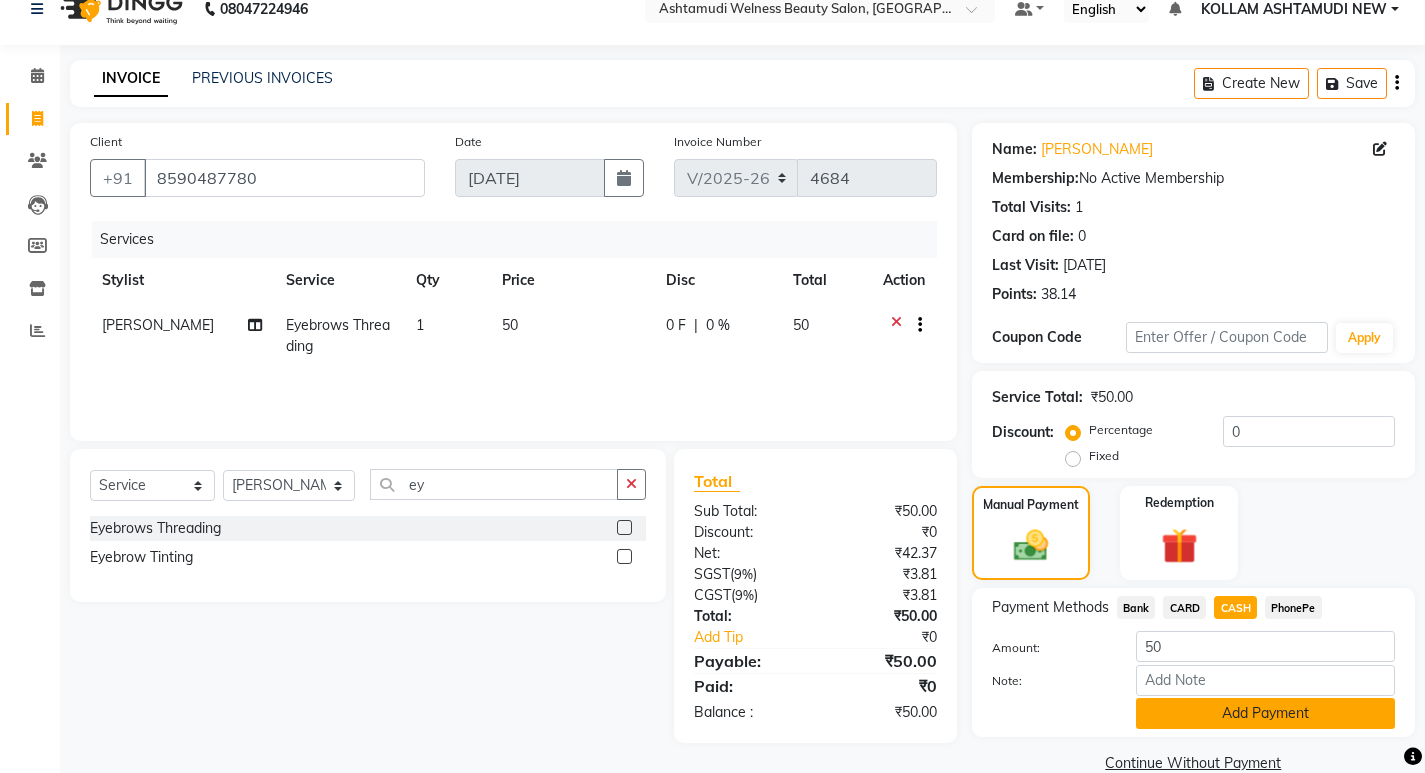 drag, startPoint x: 1211, startPoint y: 710, endPoint x: 1215, endPoint y: 693, distance: 17.464249 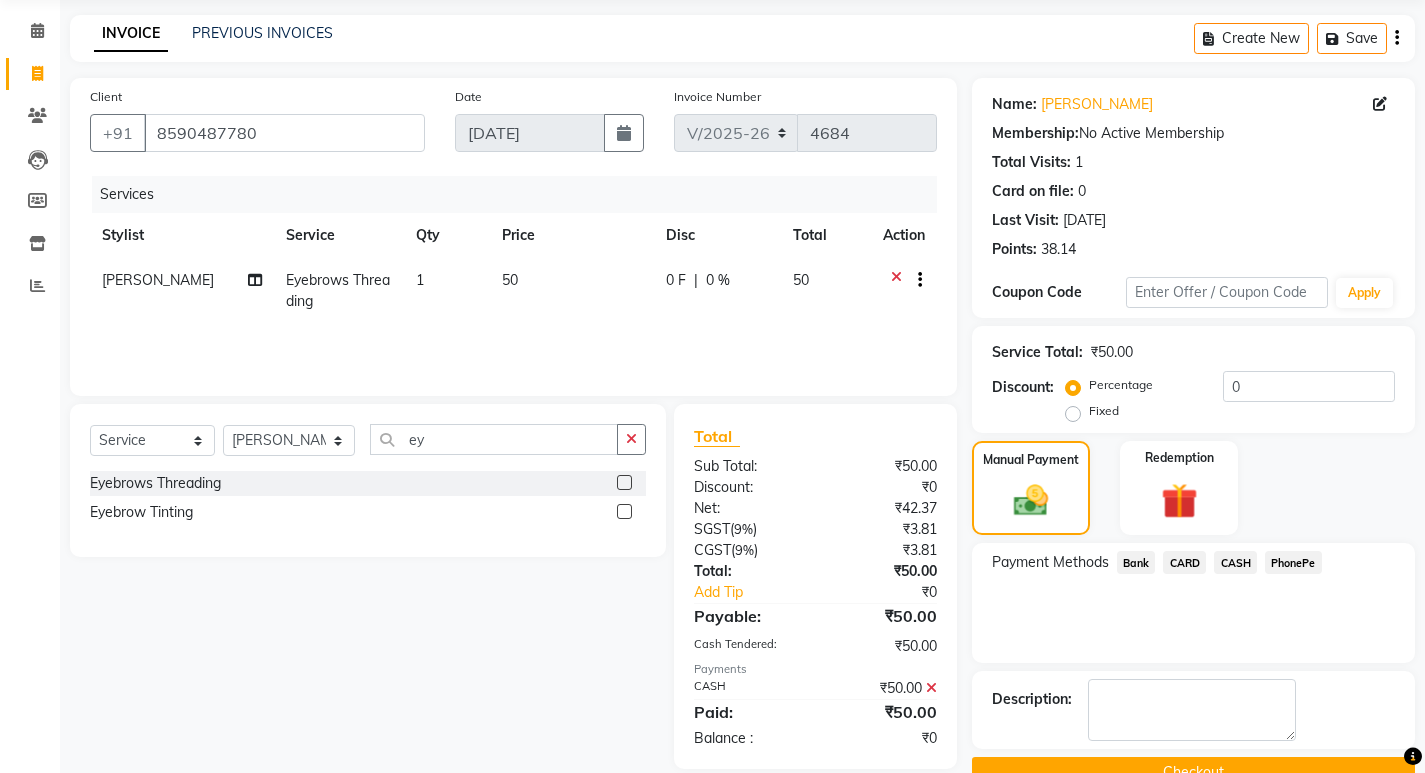 scroll, scrollTop: 117, scrollLeft: 0, axis: vertical 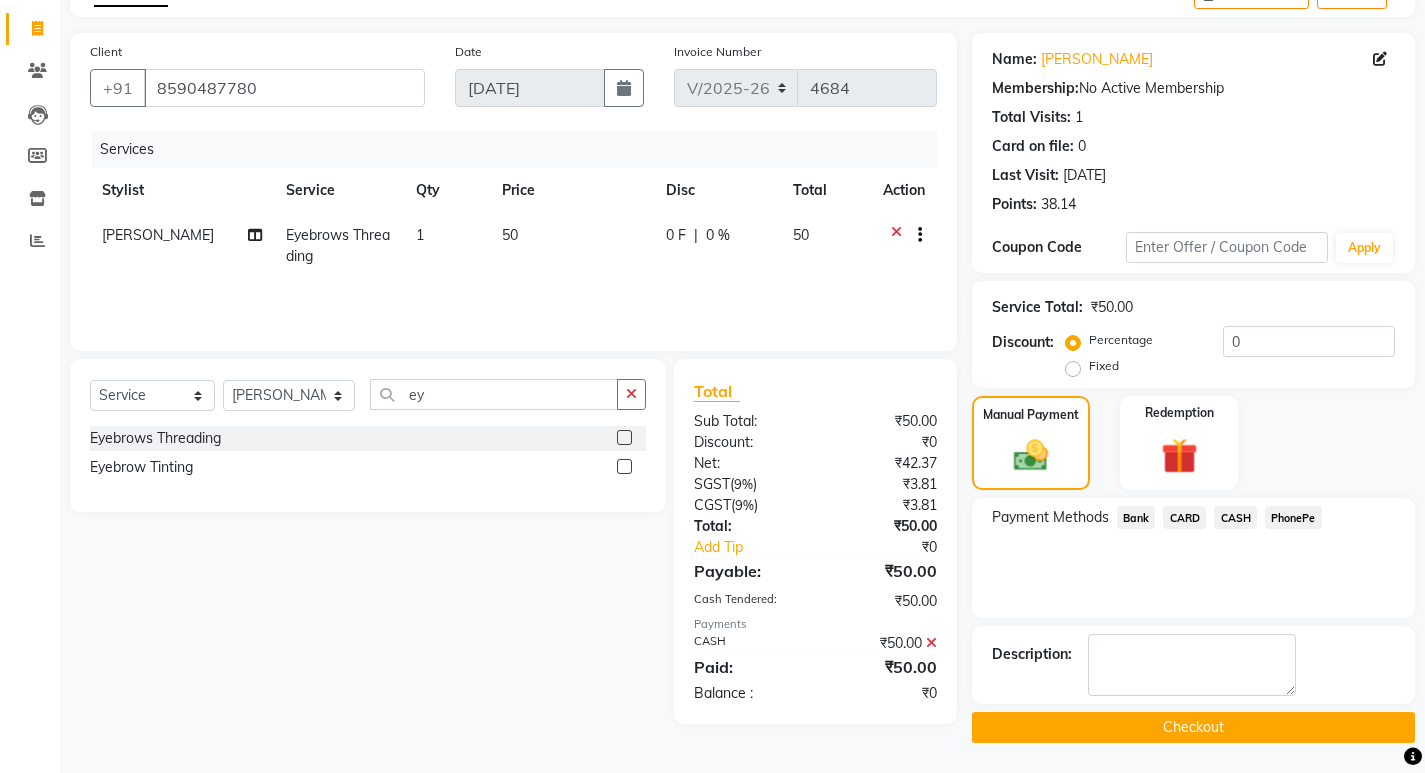 click on "Checkout" 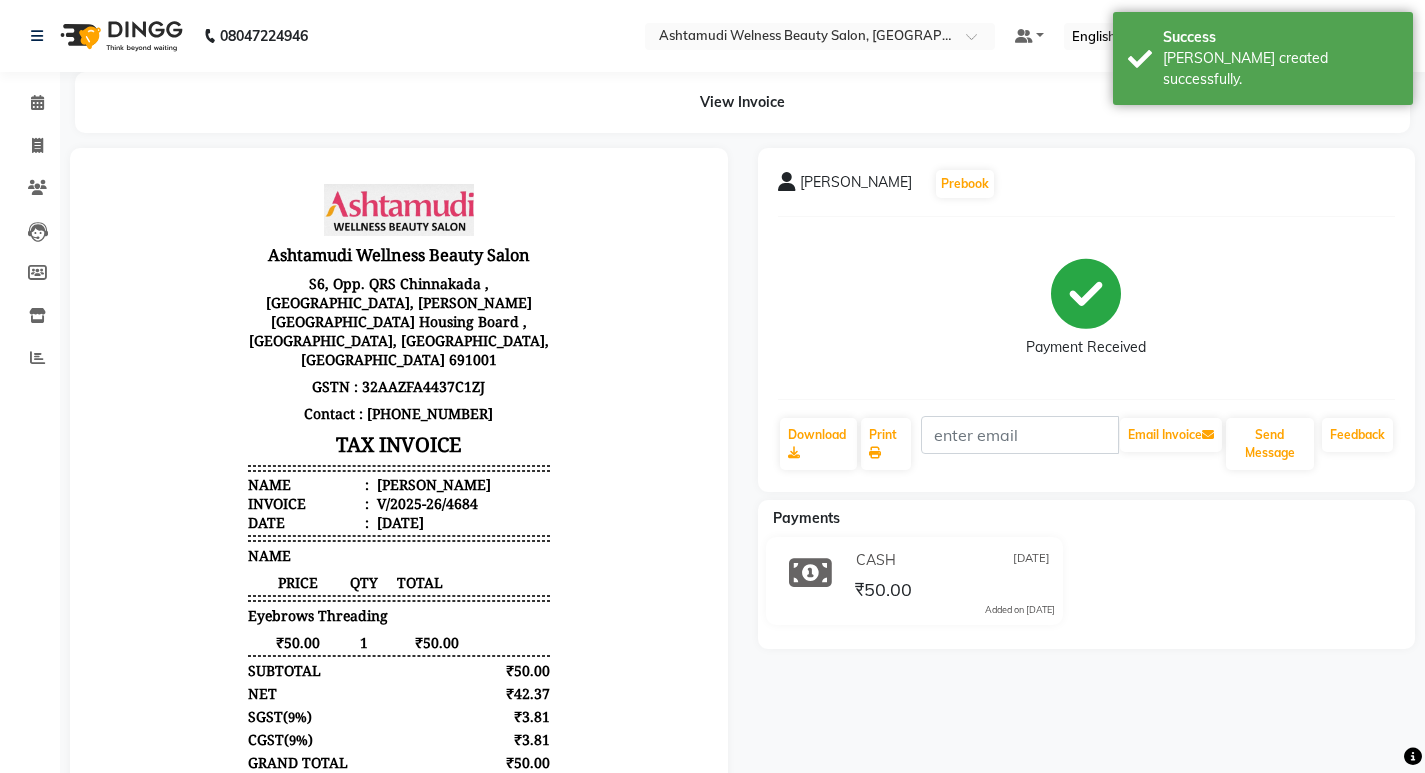 scroll, scrollTop: 0, scrollLeft: 0, axis: both 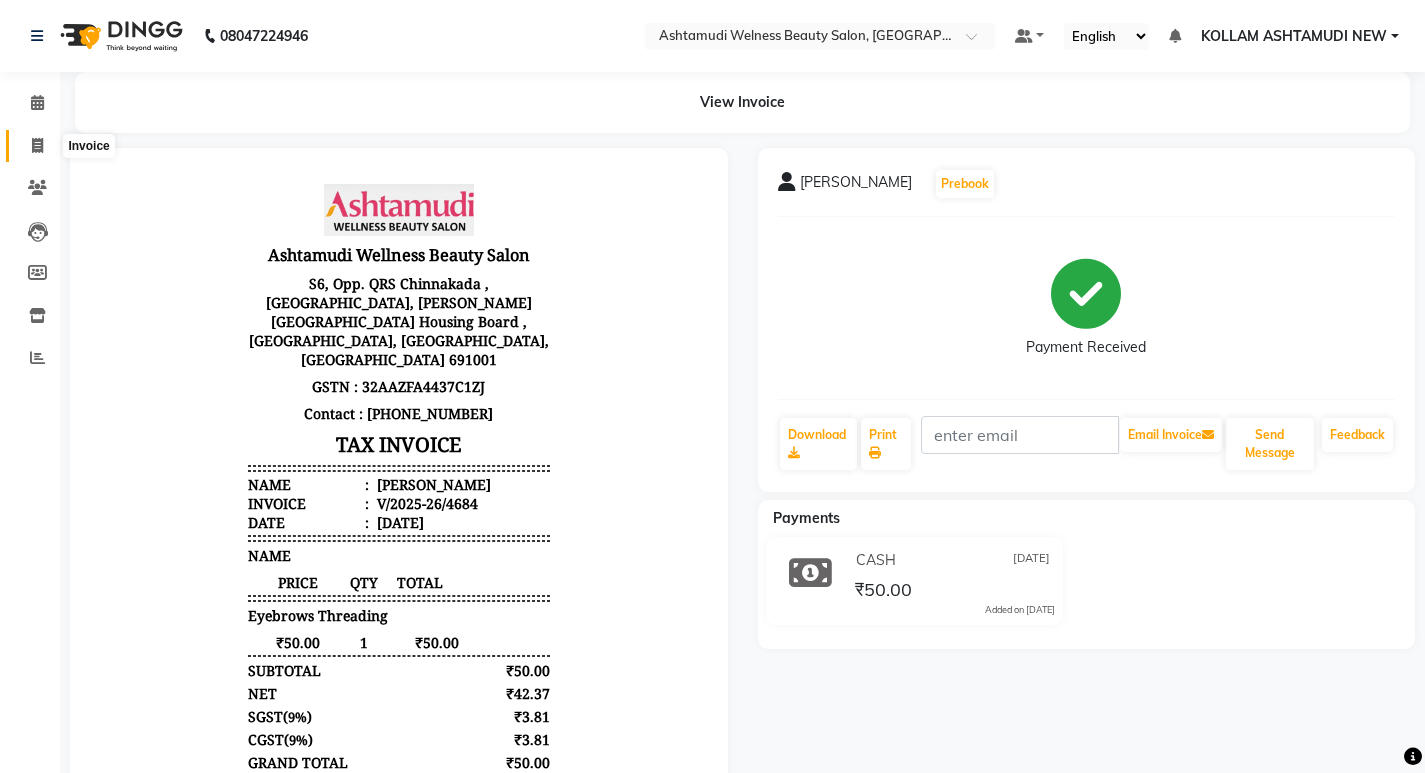 click 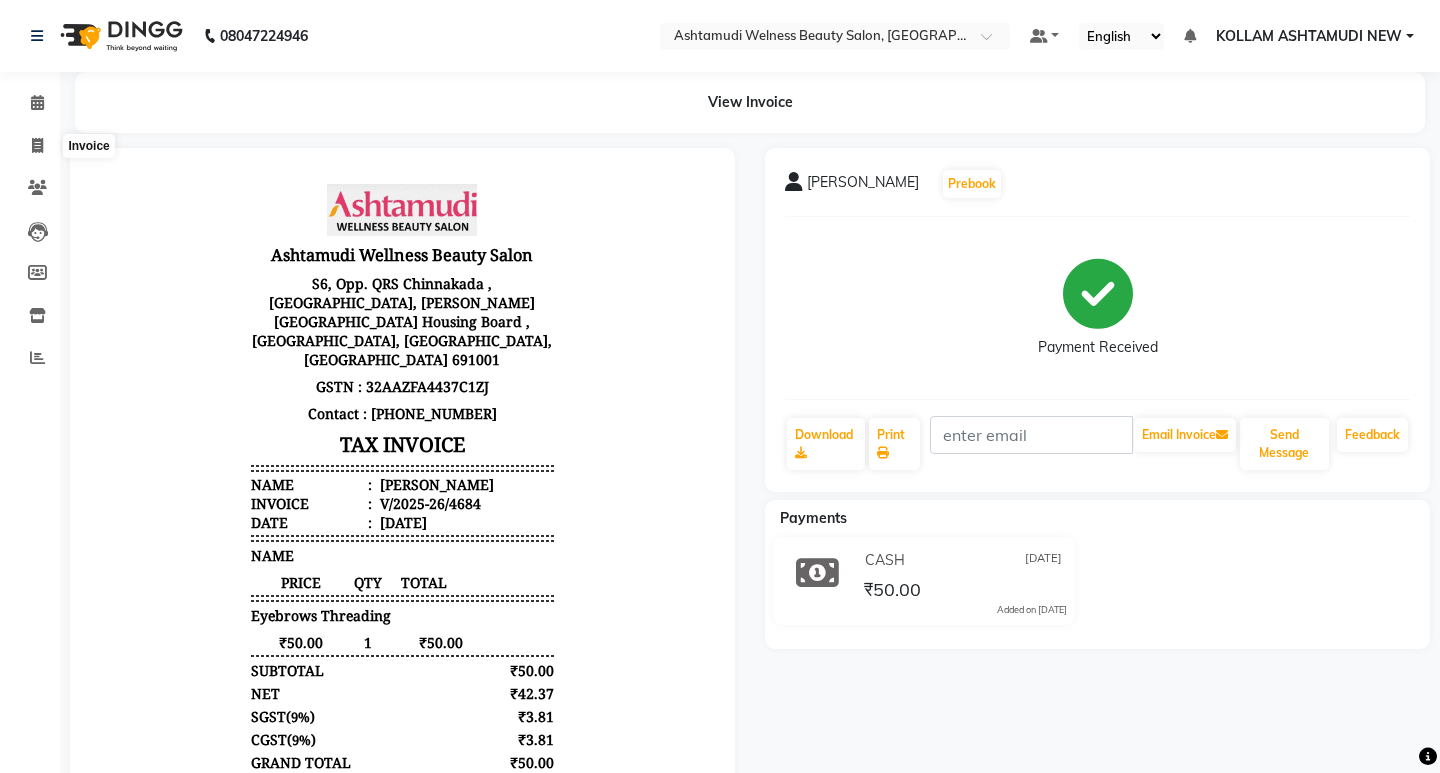 select on "4529" 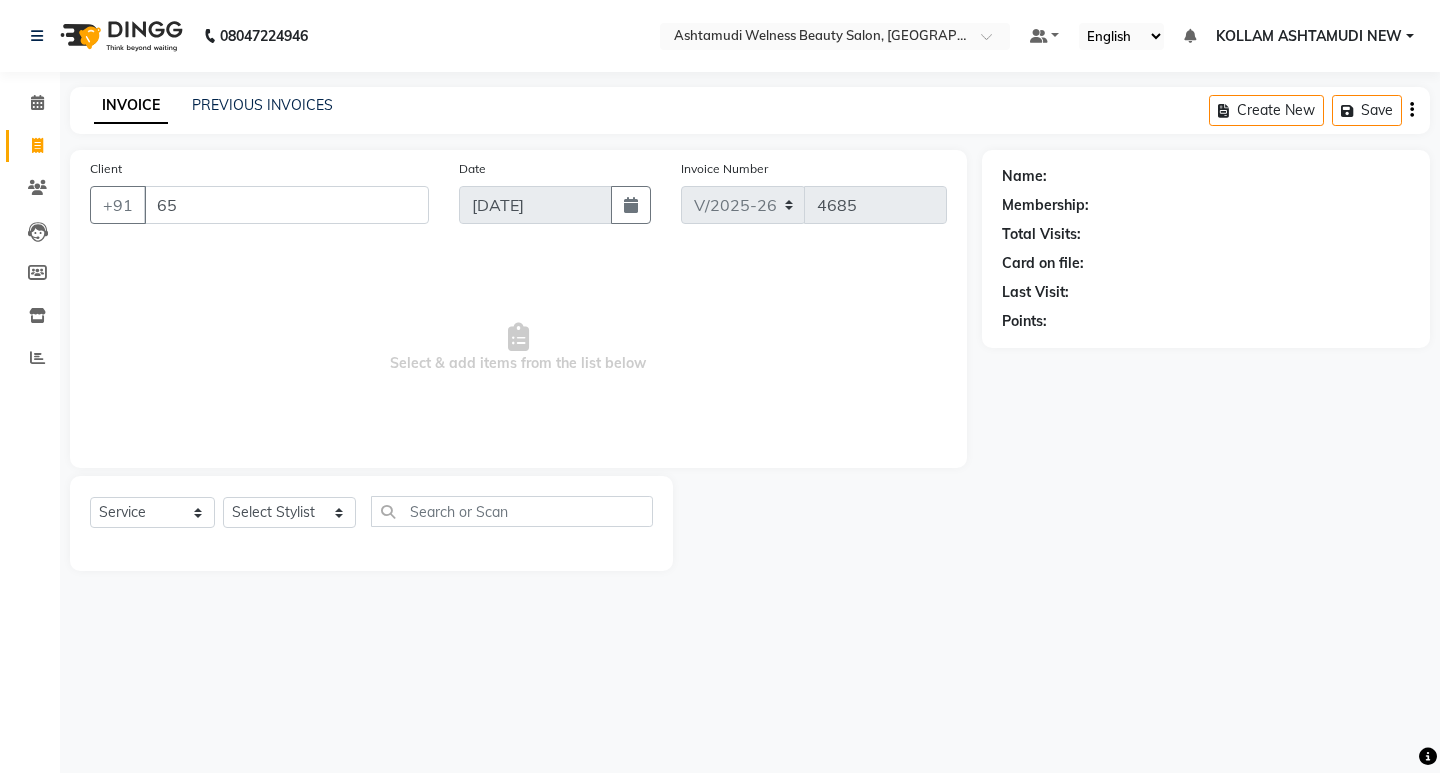 type on "6" 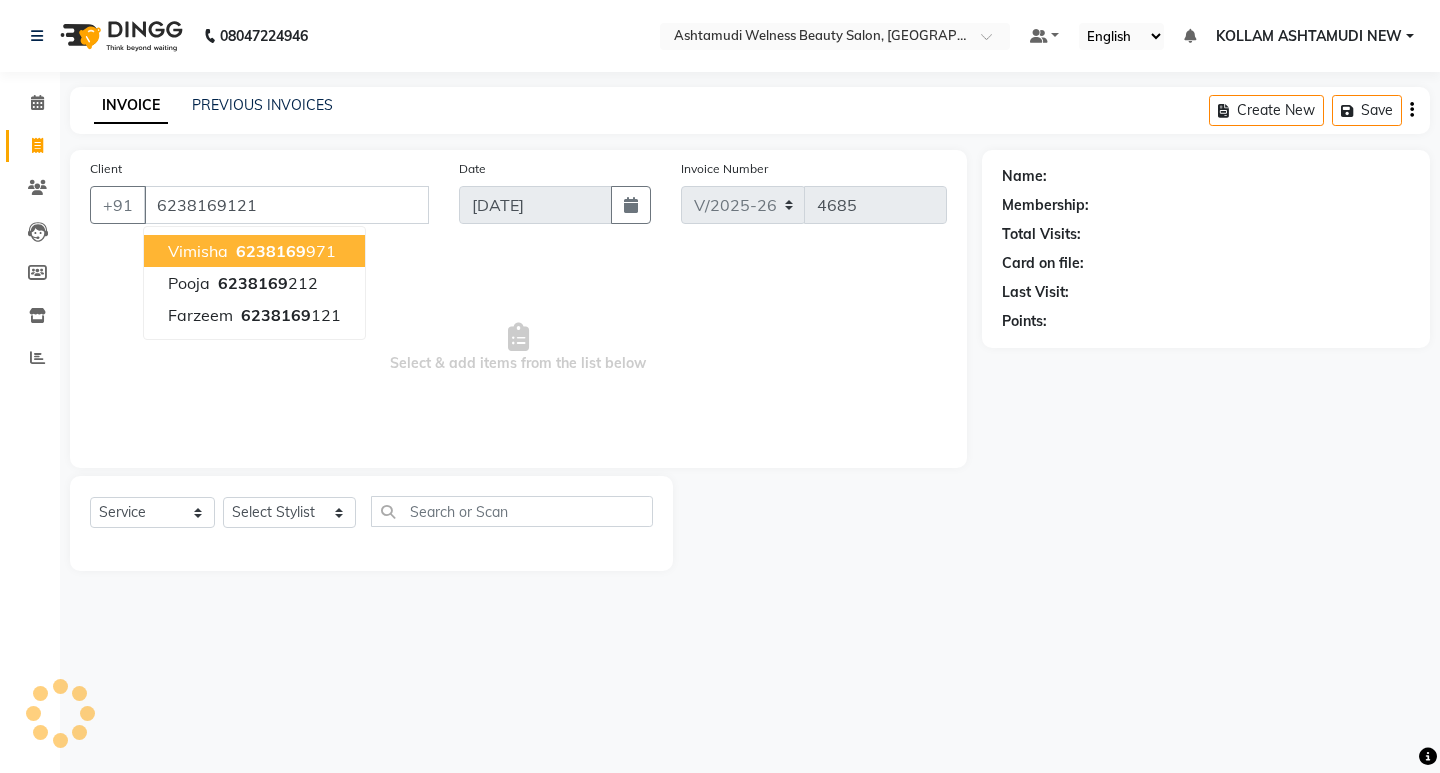 type on "6238169121" 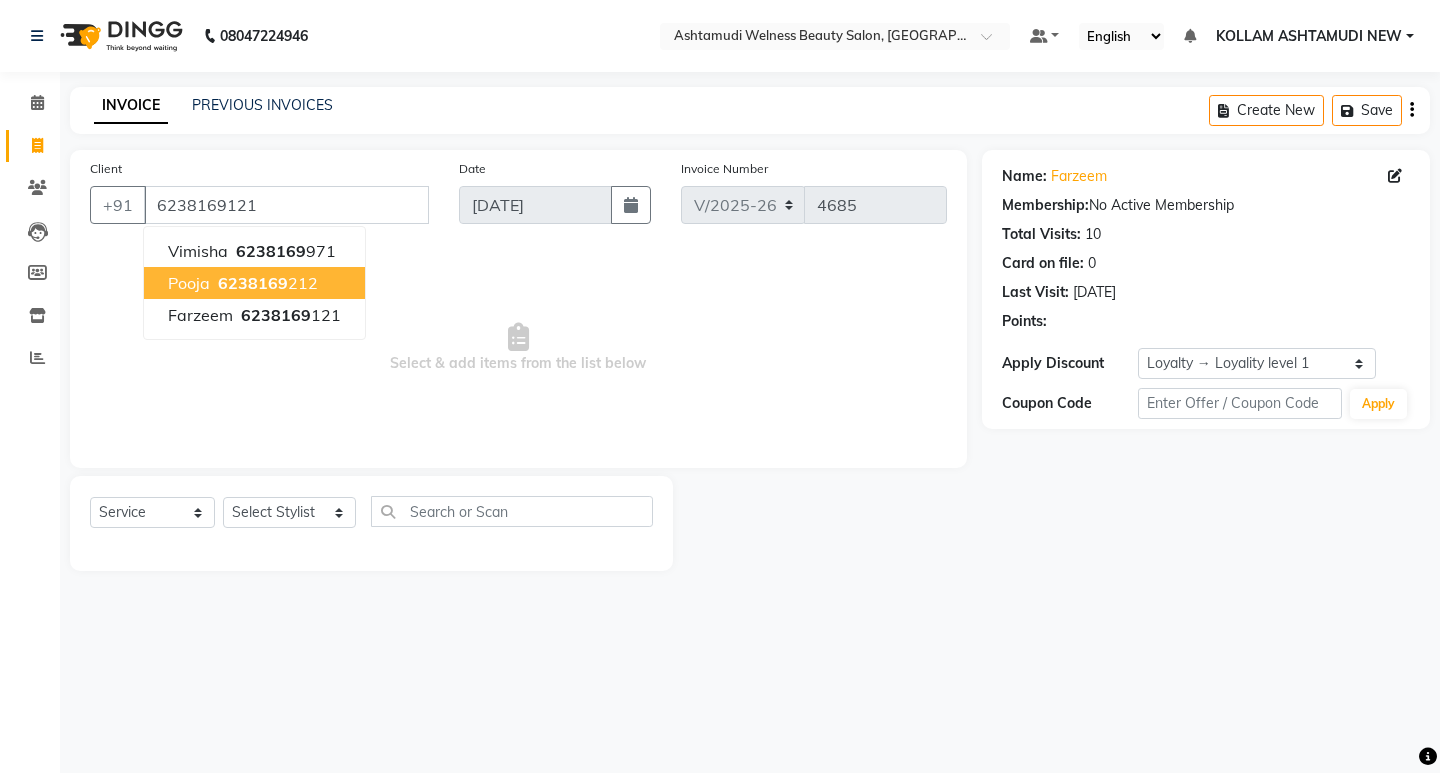 drag, startPoint x: 806, startPoint y: 326, endPoint x: 582, endPoint y: 393, distance: 233.80548 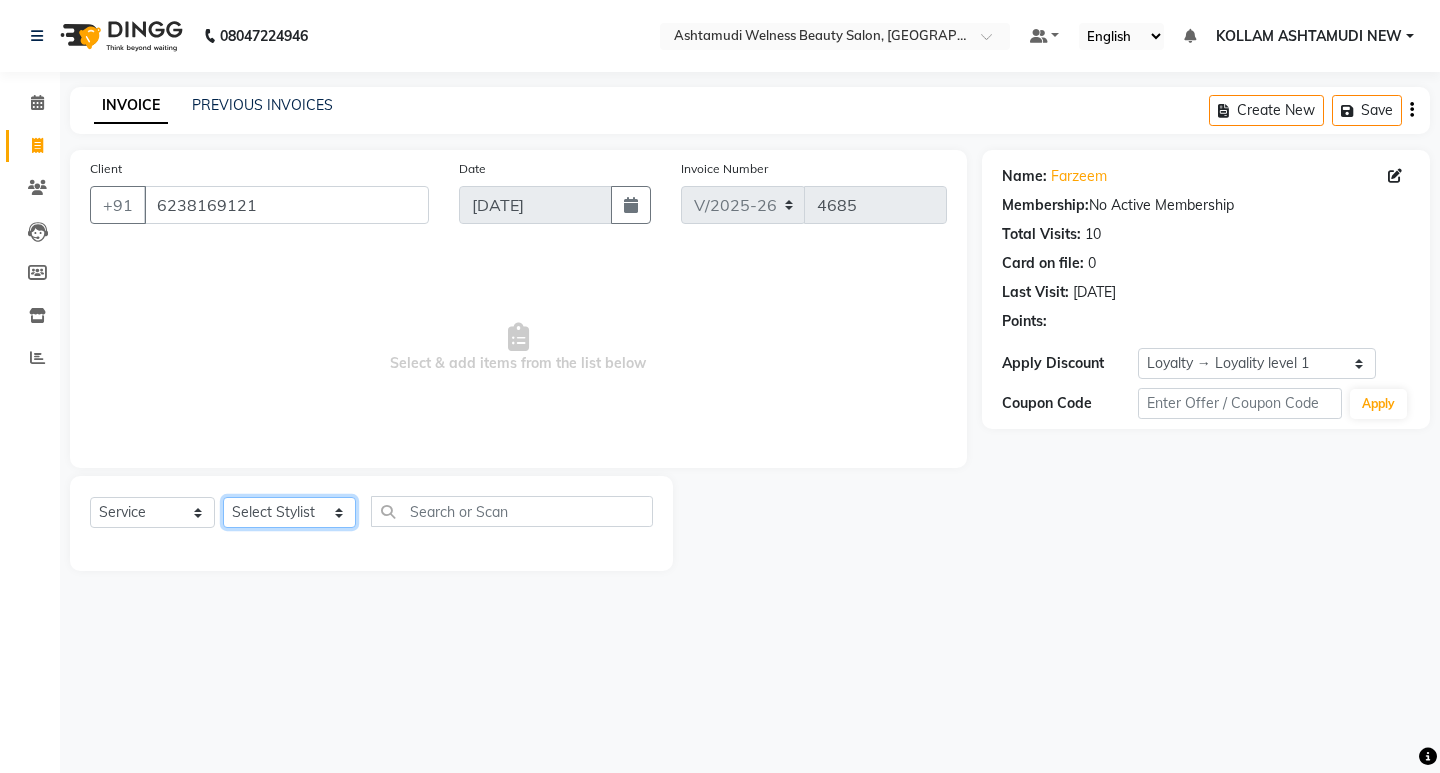 drag, startPoint x: 314, startPoint y: 519, endPoint x: 316, endPoint y: 500, distance: 19.104973 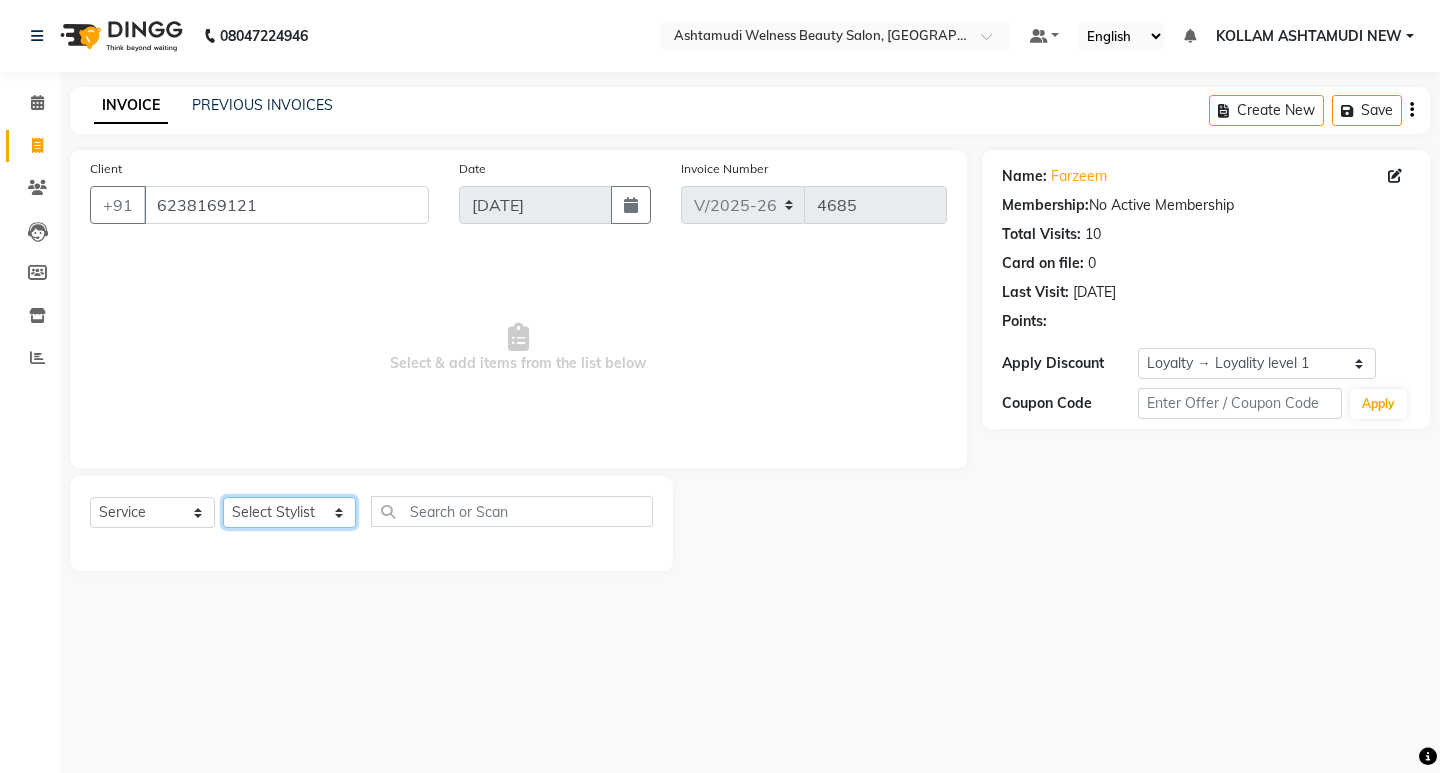 select on "25971" 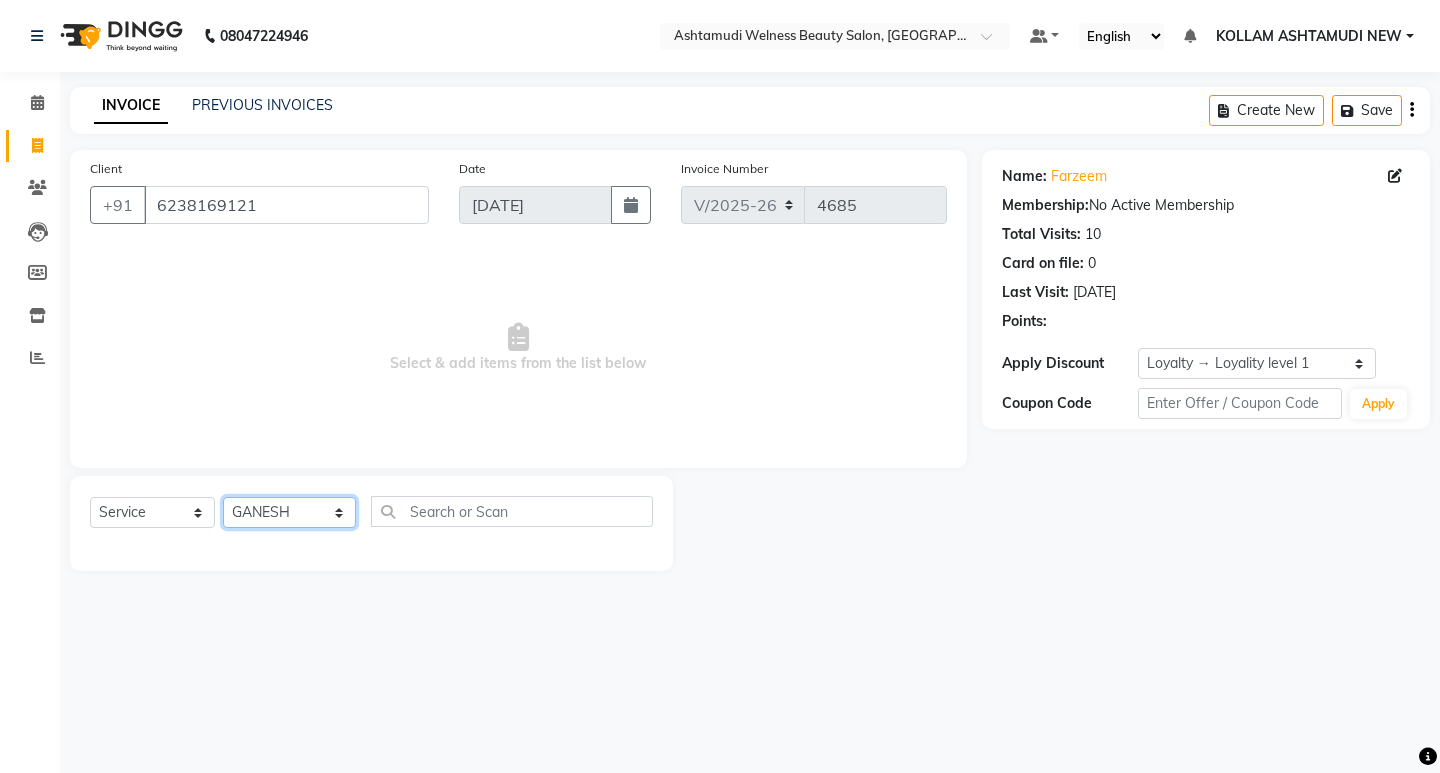 click on "Select Stylist [PERSON_NAME] Admin [PERSON_NAME]  [PERSON_NAME] [PERSON_NAME] [PERSON_NAME]  M [PERSON_NAME]  [PERSON_NAME]  P [PERSON_NAME] ASHTAMUDI KOLLAM ASHTAMUDI NEW  [PERSON_NAME] [PERSON_NAME] [PERSON_NAME]  [PERSON_NAME] [PERSON_NAME] [PERSON_NAME] [PERSON_NAME] [PERSON_NAME] M [PERSON_NAME] SARIGA [PERSON_NAME] [PERSON_NAME] [PERSON_NAME] [PERSON_NAME] [PERSON_NAME] S" 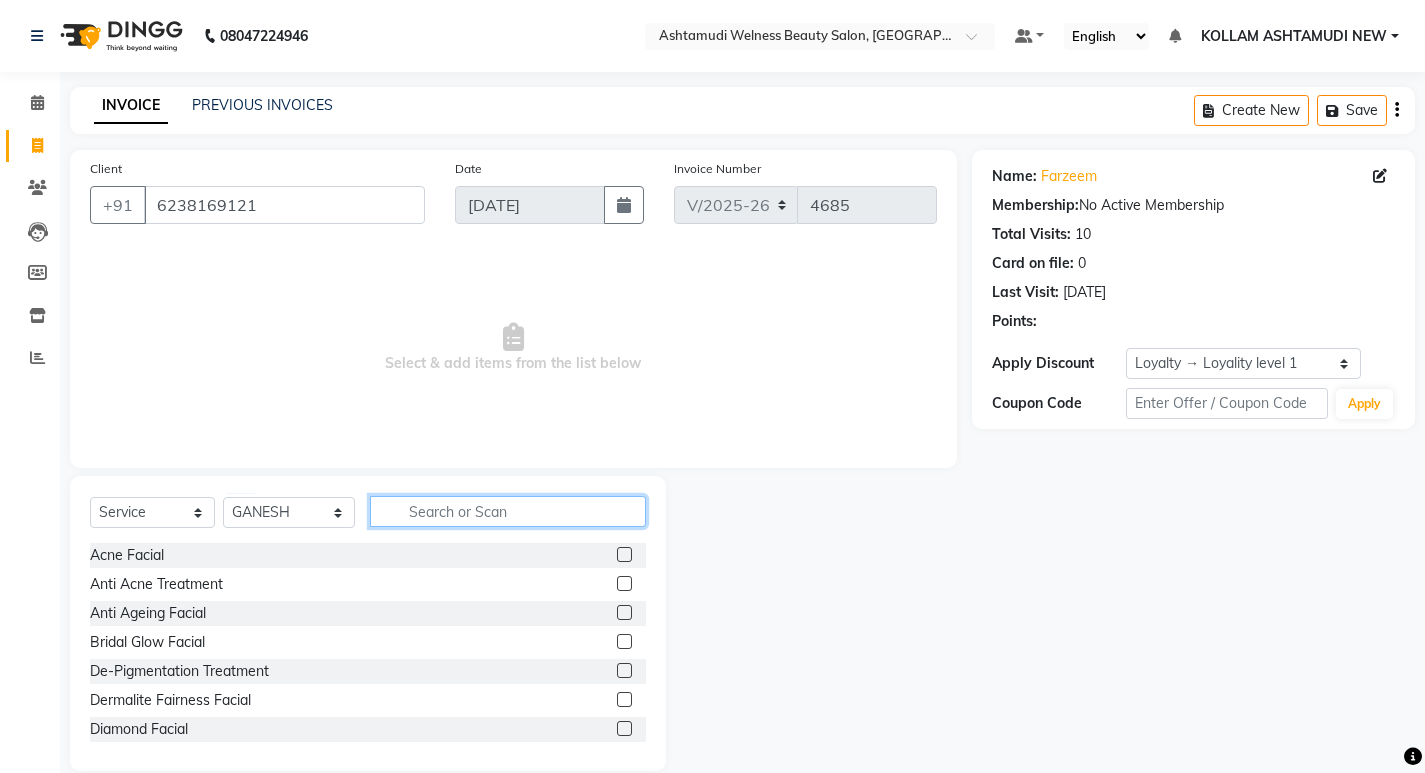 click 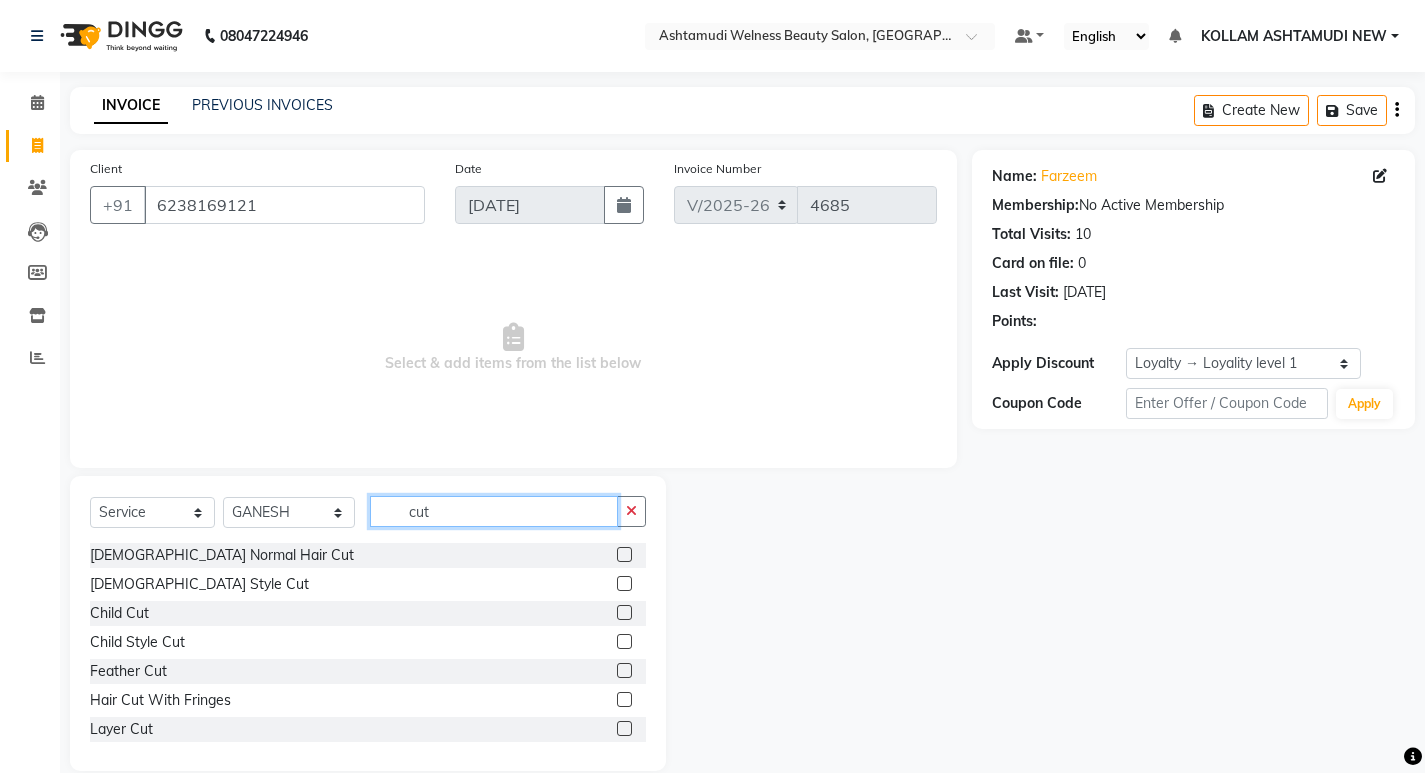 type on "cut" 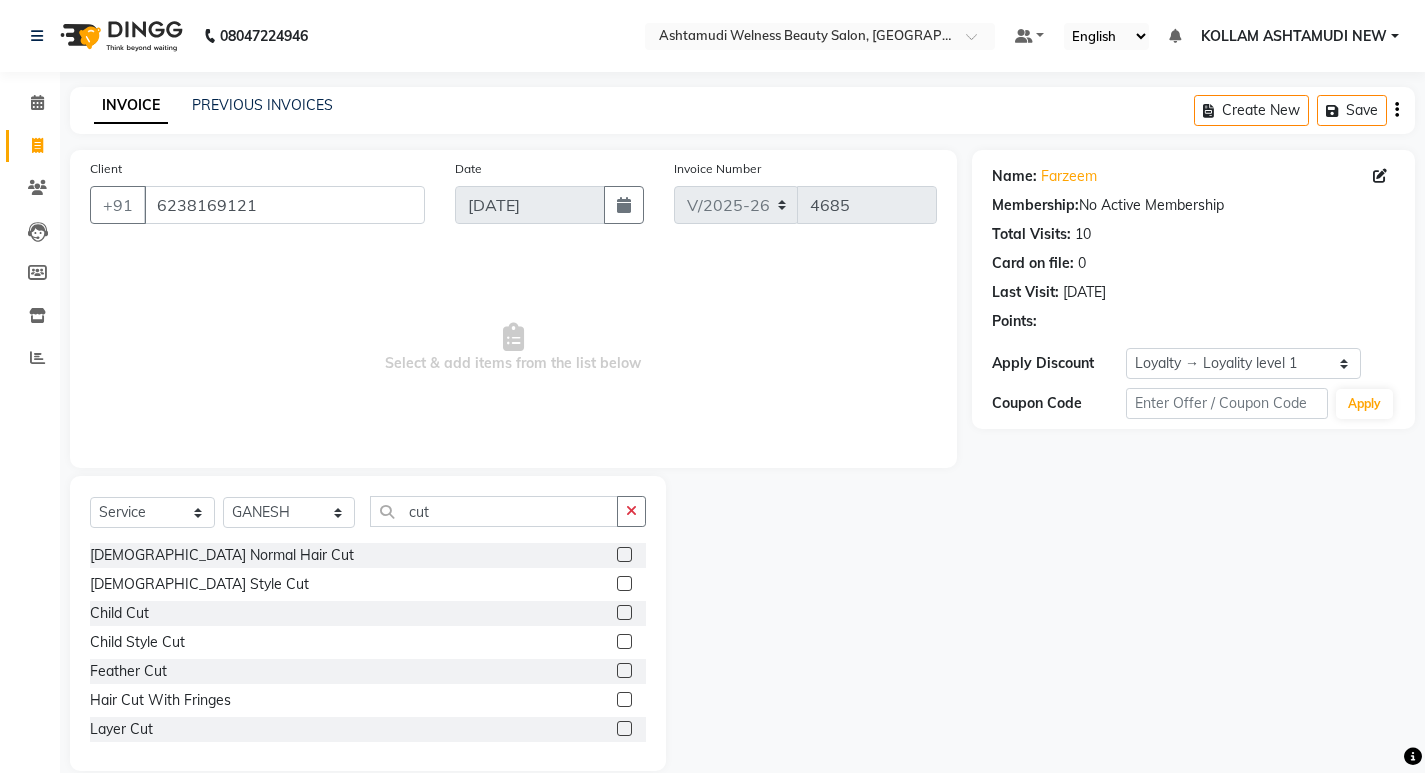 click 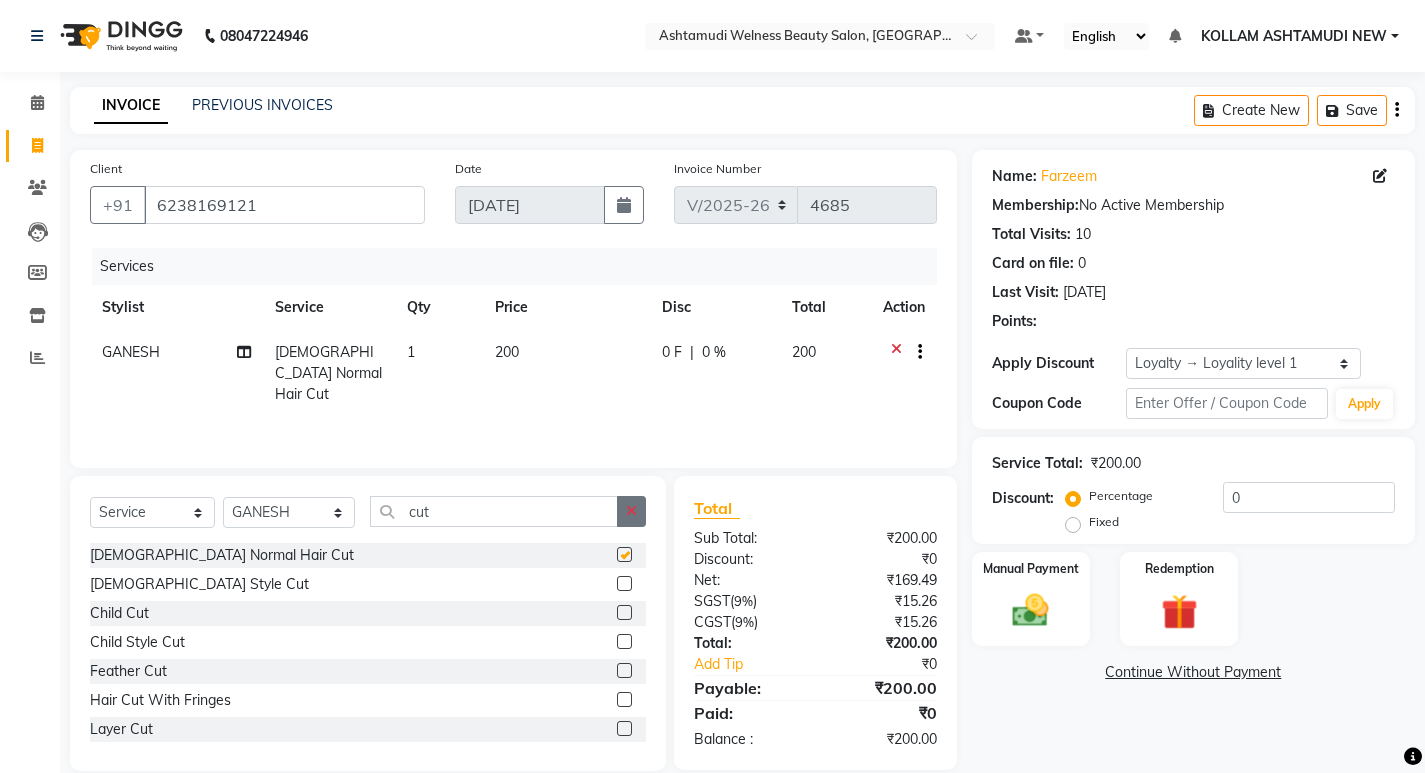 click 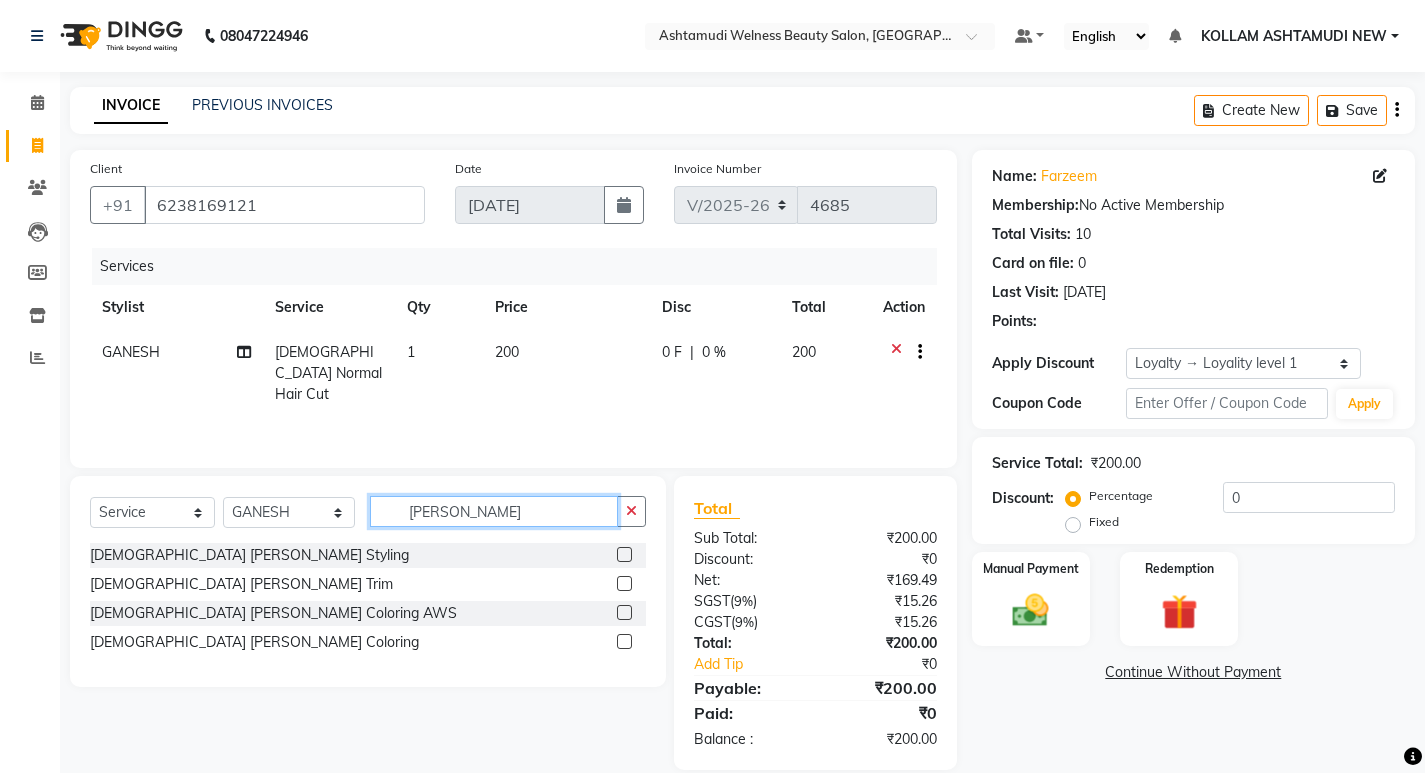 type on "[PERSON_NAME]" 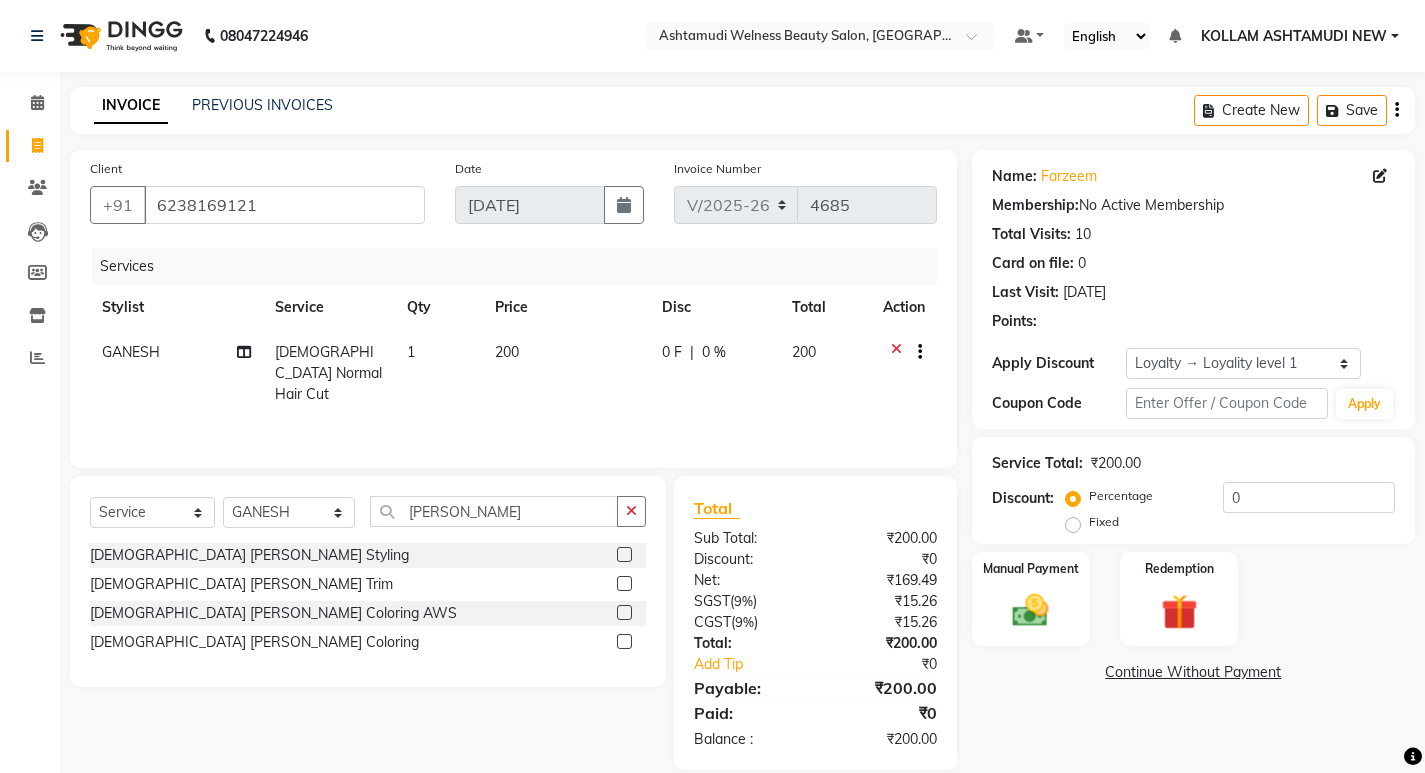 click 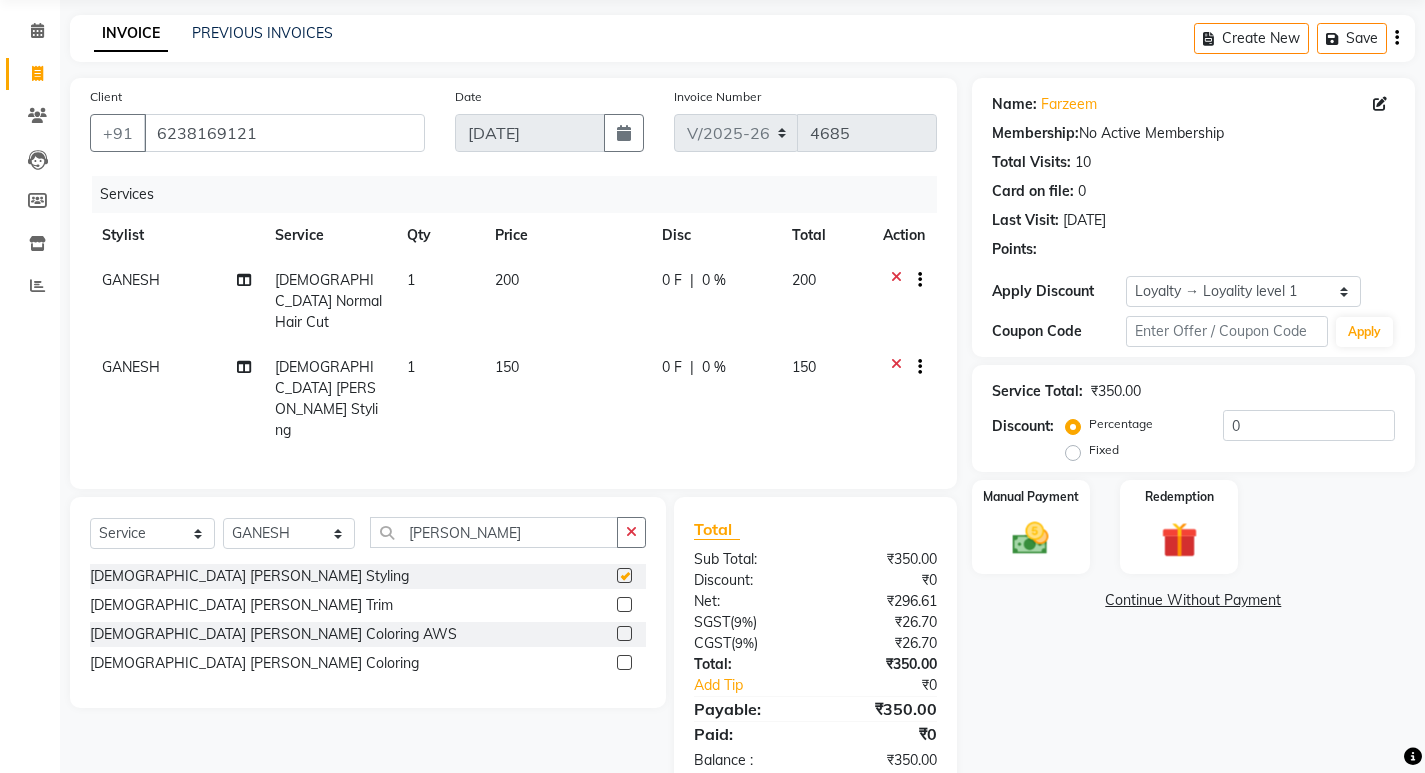 checkbox on "false" 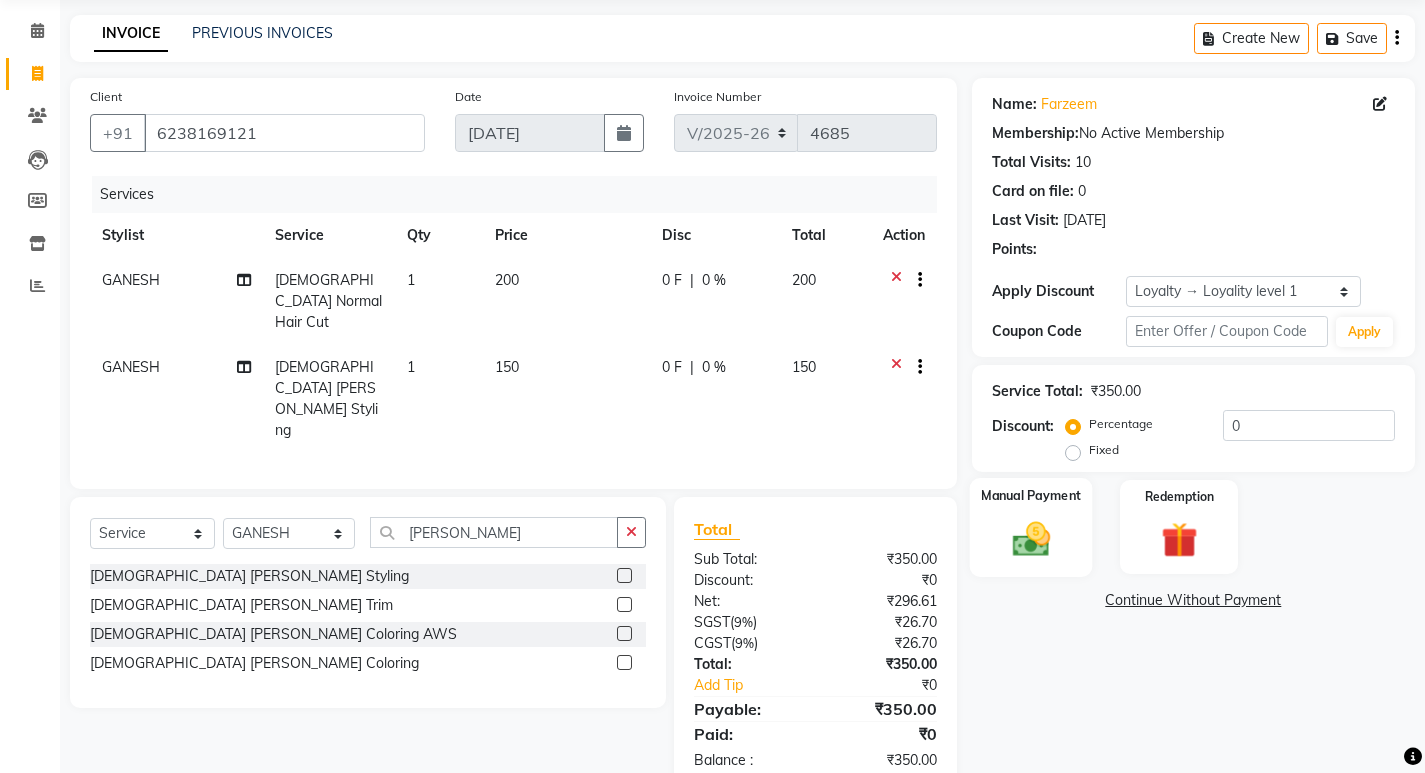click 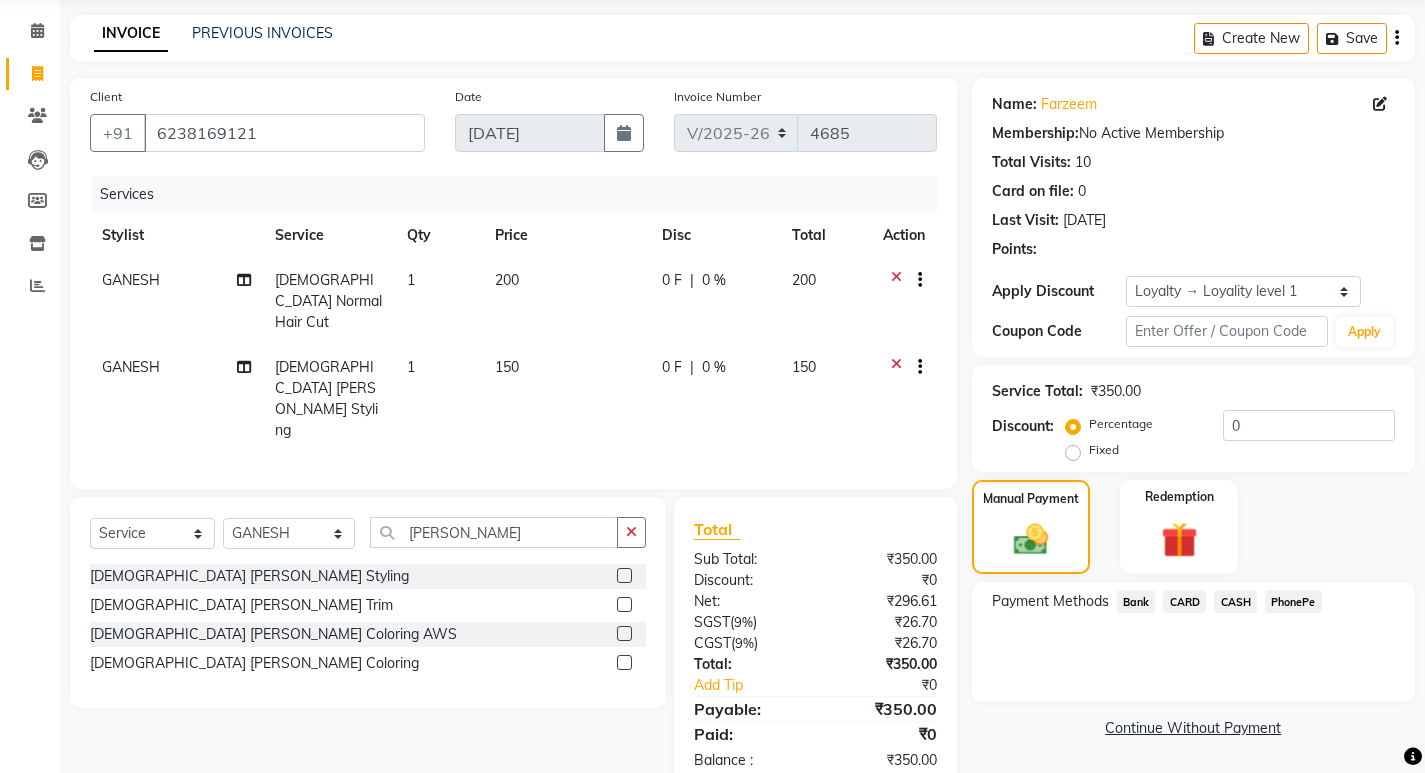 click on "PhonePe" 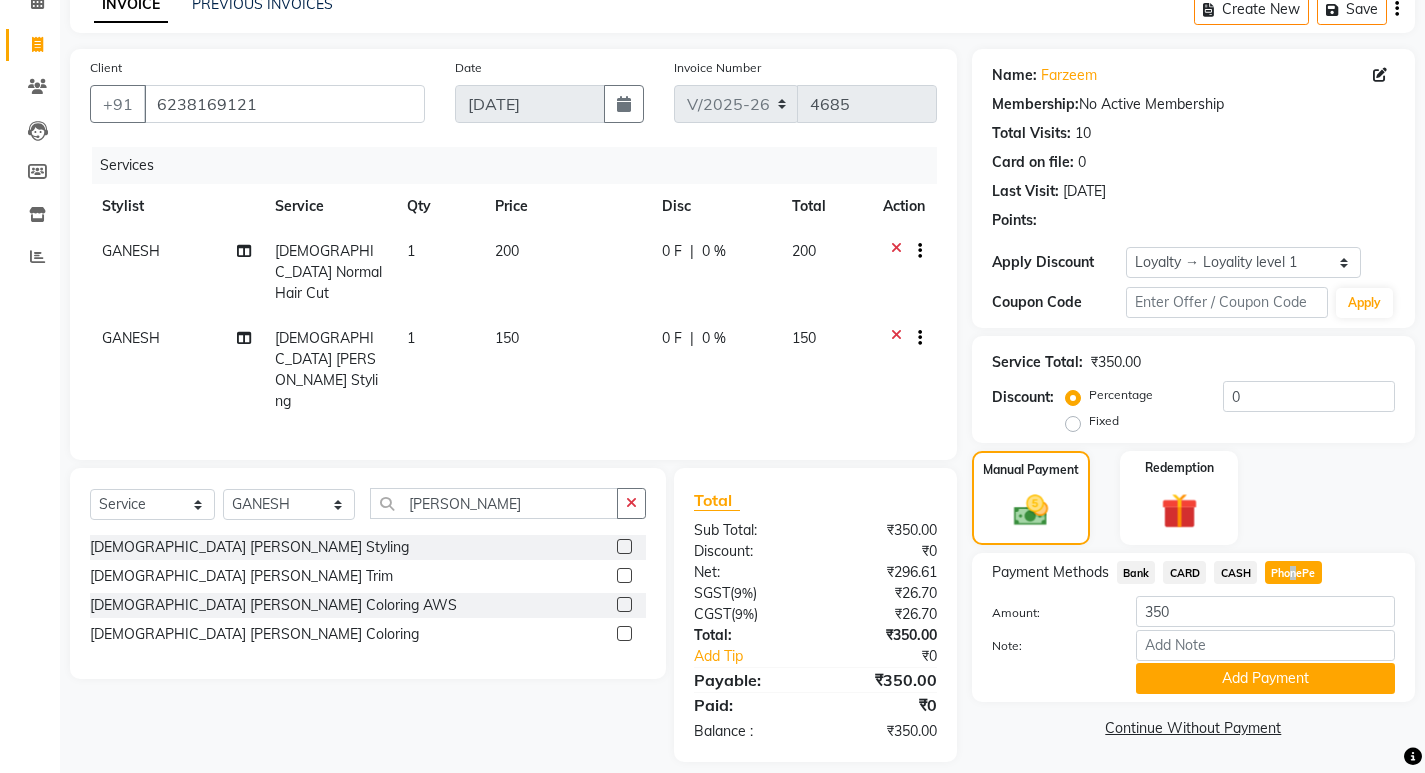 drag, startPoint x: 1251, startPoint y: 675, endPoint x: 1253, endPoint y: 662, distance: 13.152946 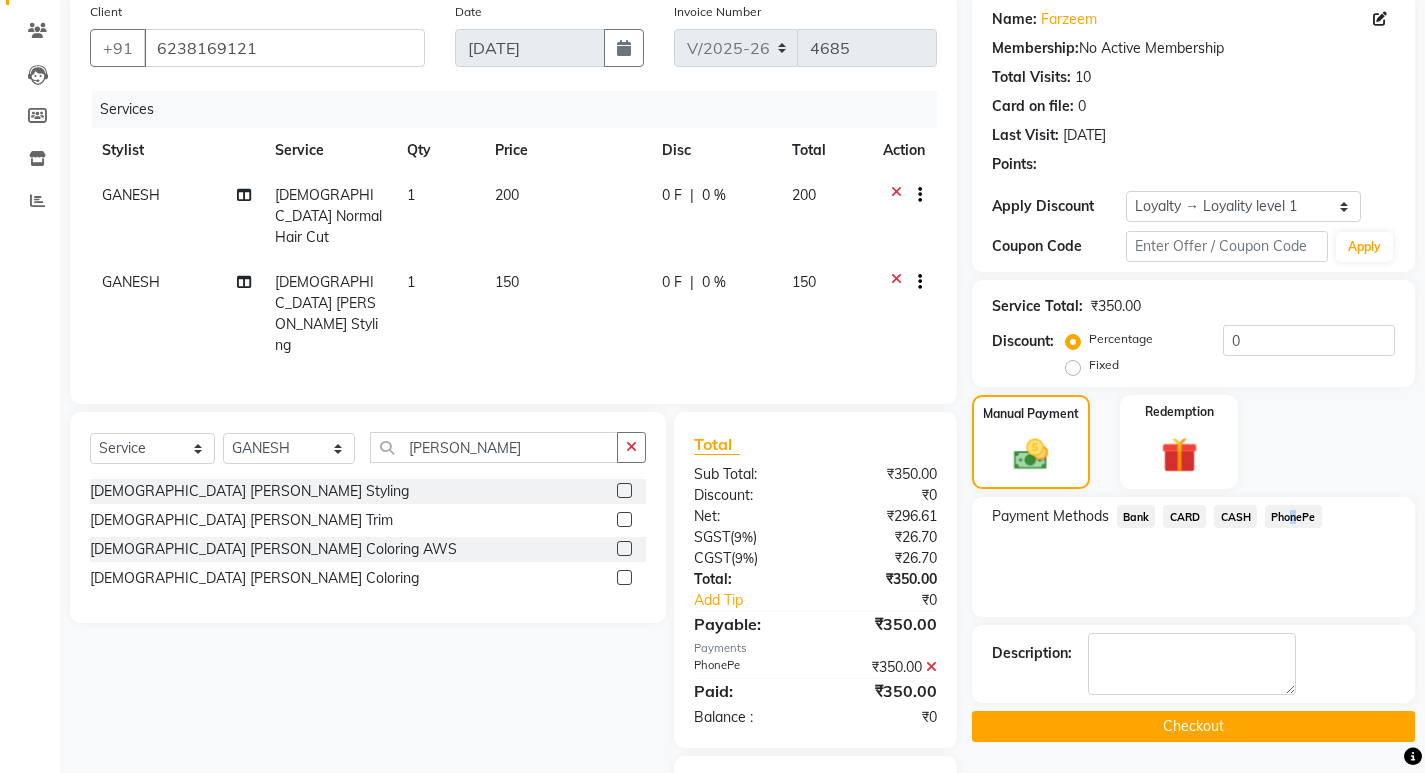scroll, scrollTop: 213, scrollLeft: 0, axis: vertical 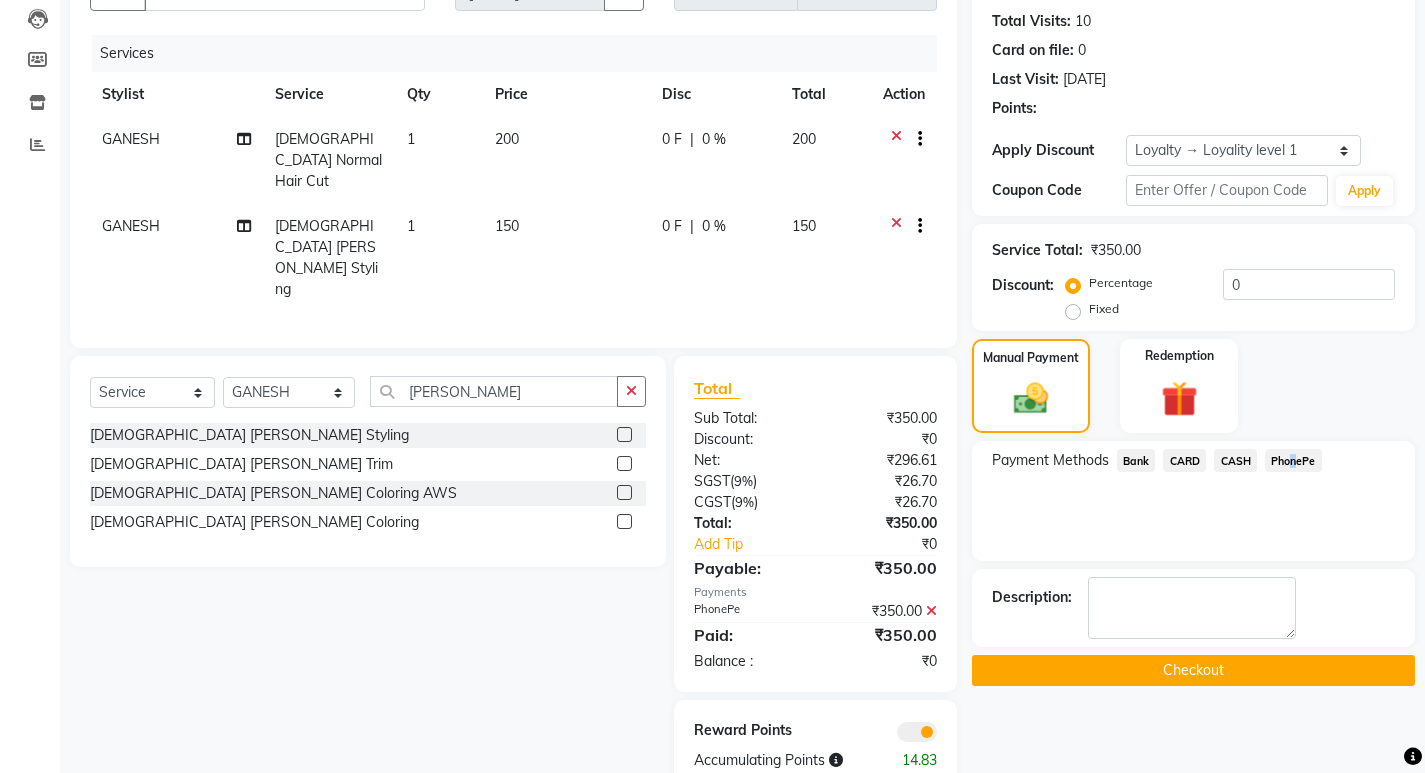 click on "Checkout" 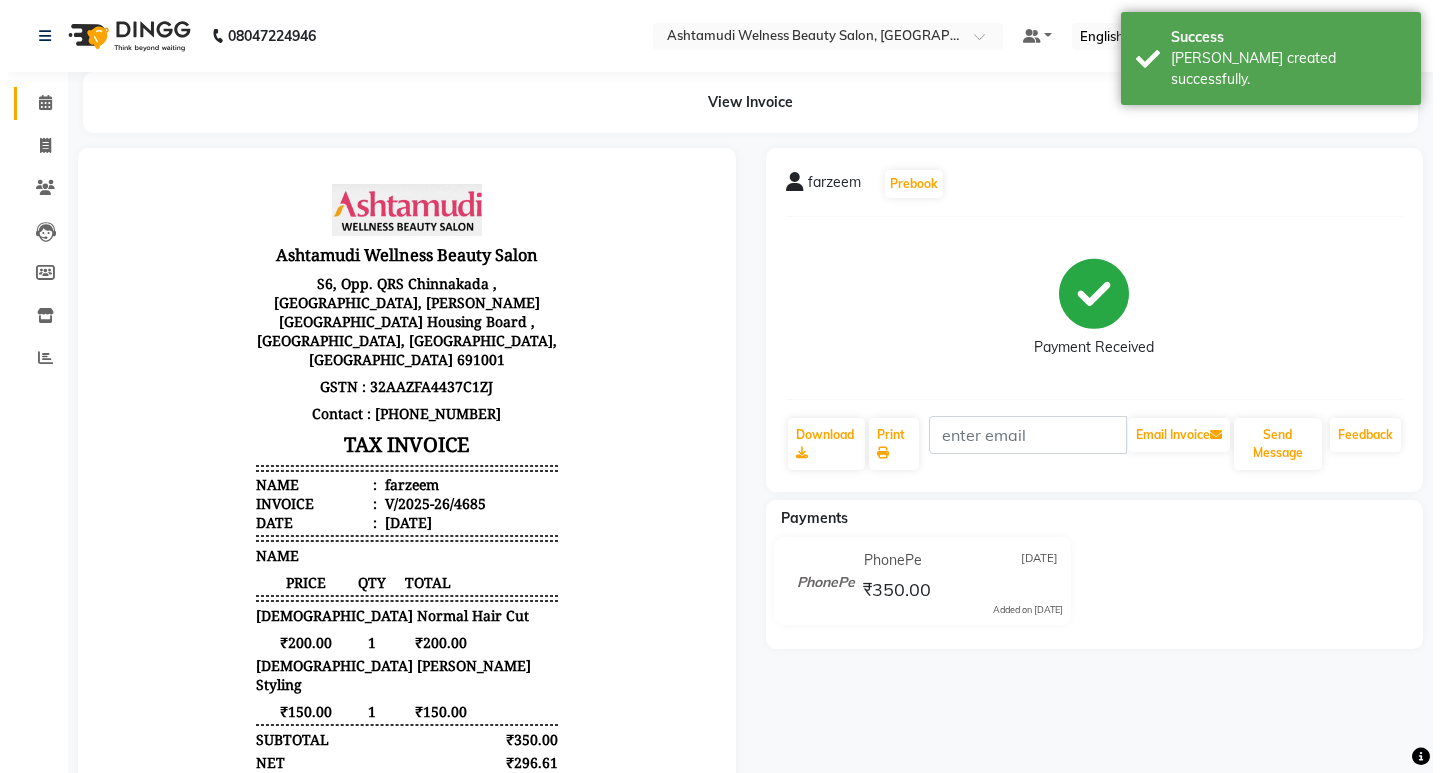 scroll, scrollTop: 0, scrollLeft: 0, axis: both 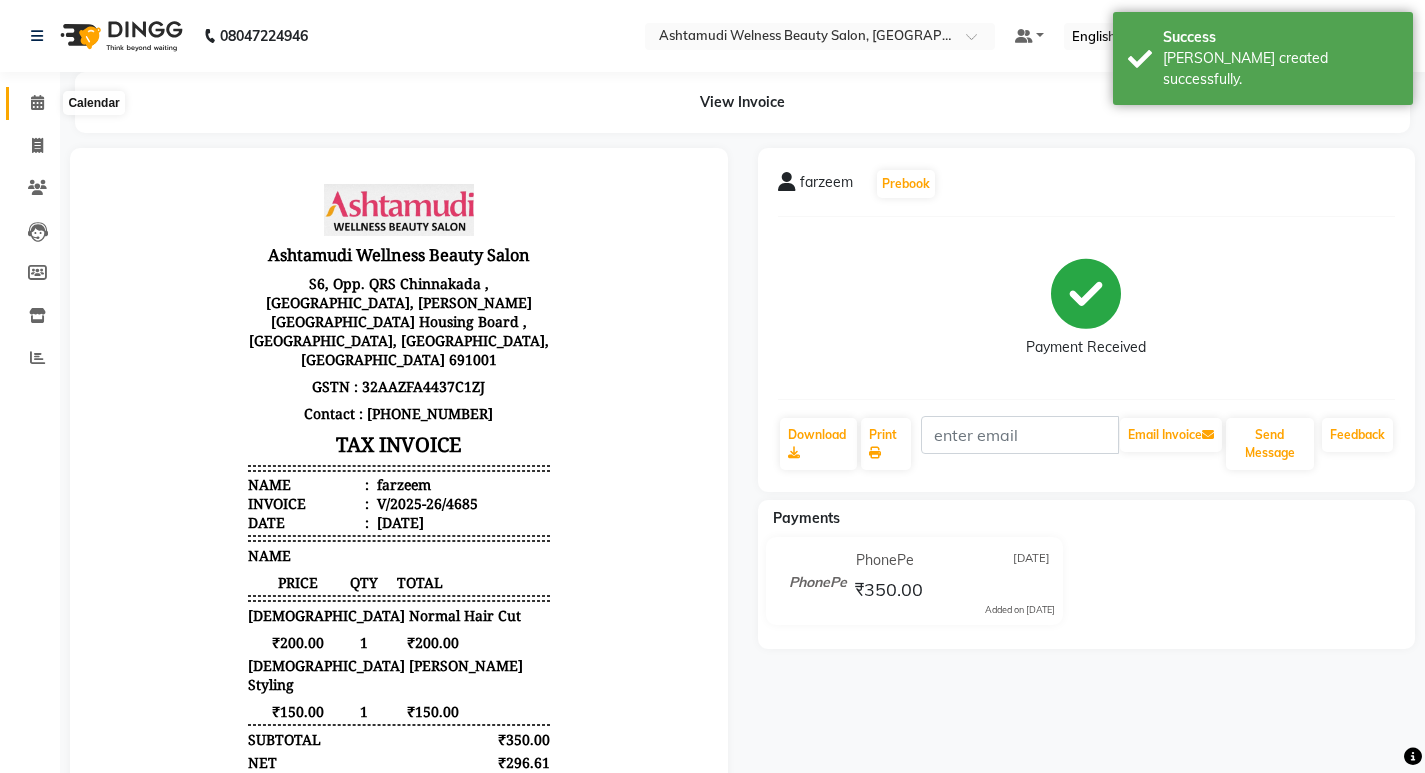 click 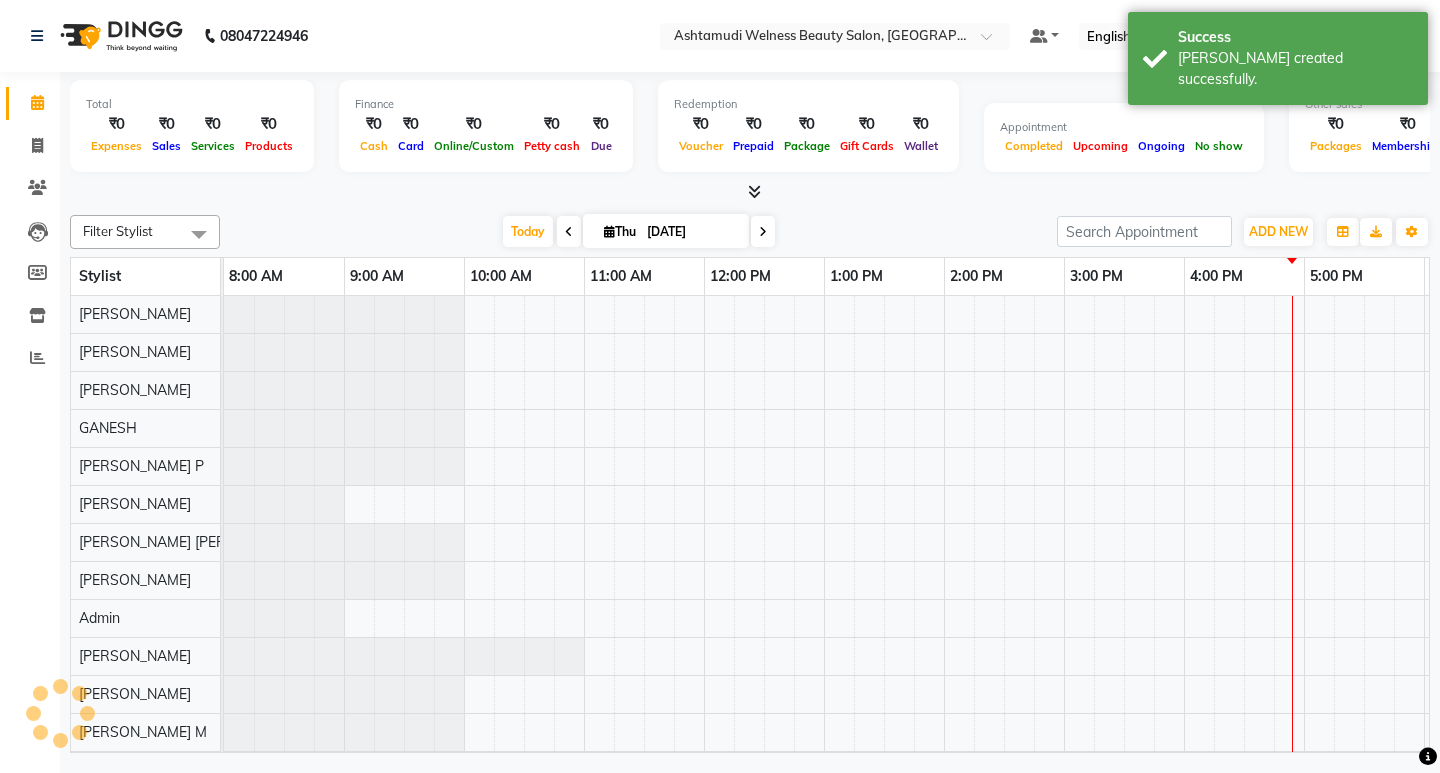 scroll, scrollTop: 0, scrollLeft: 235, axis: horizontal 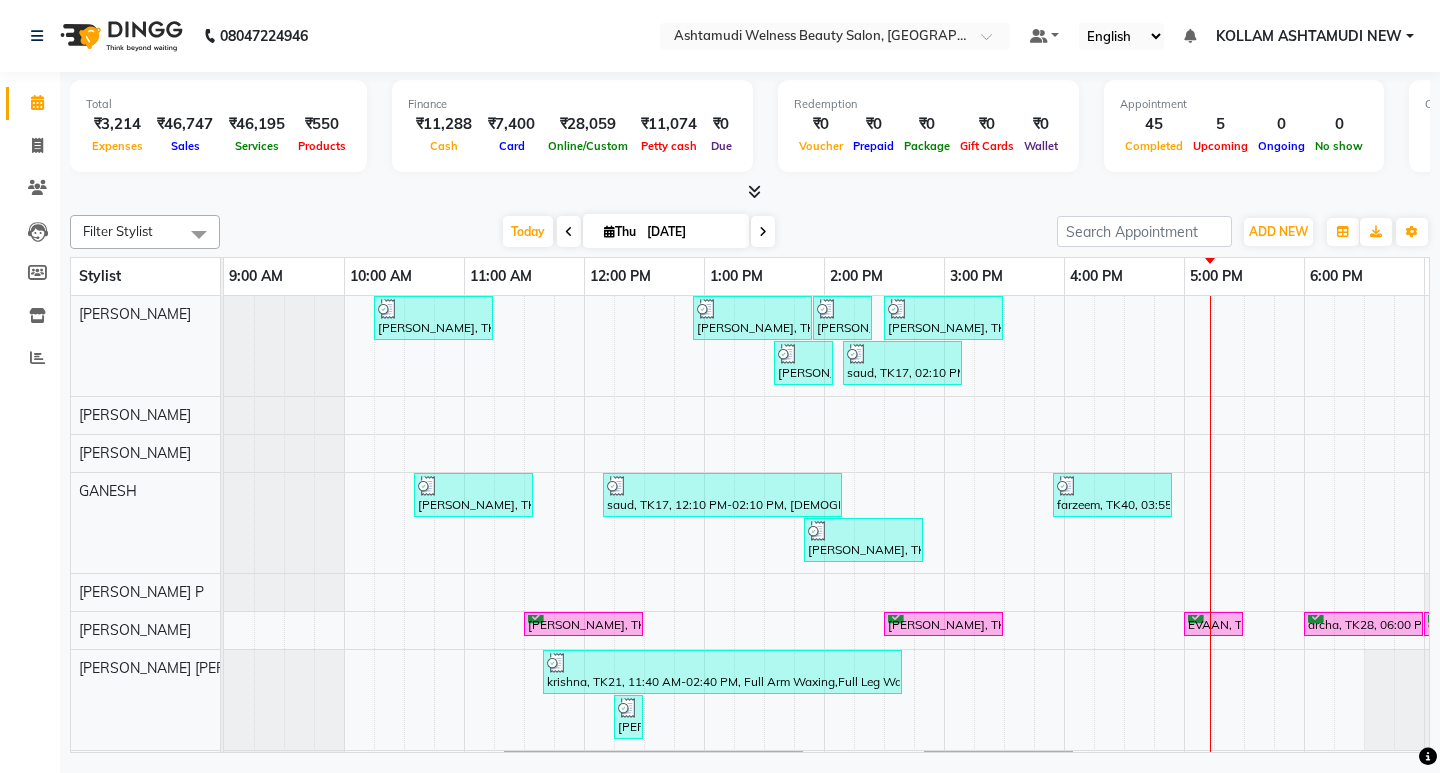 click on "Filter Stylist" at bounding box center [145, 232] 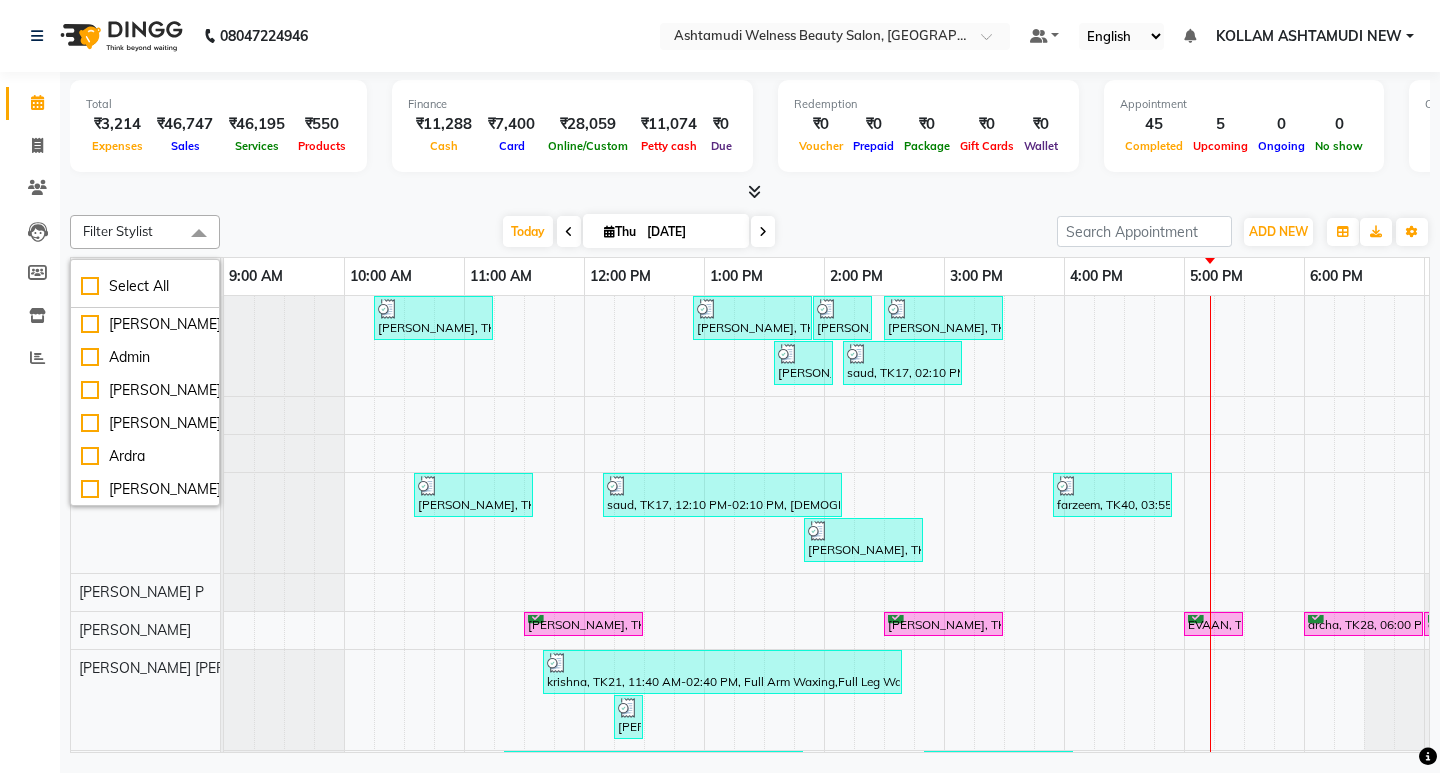 click at bounding box center (284, 346) 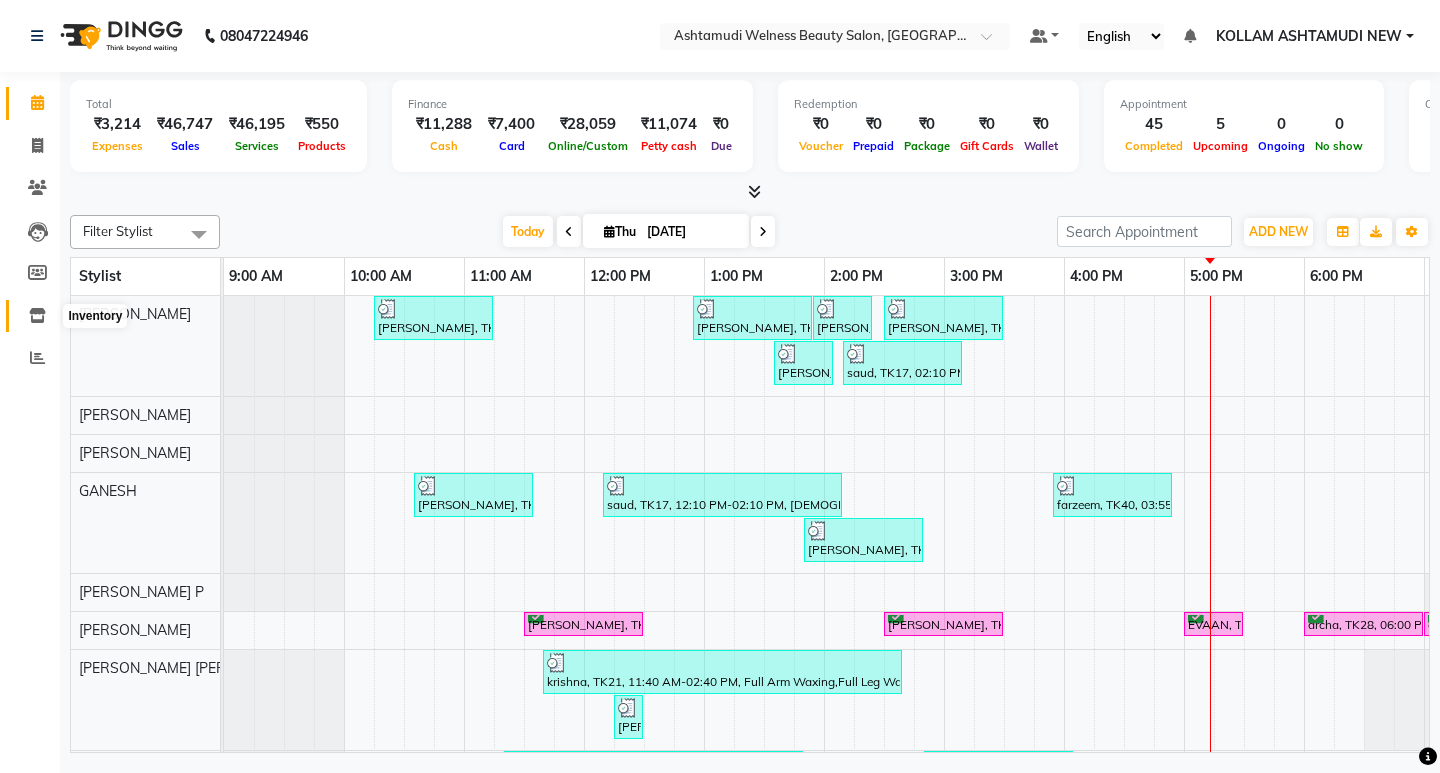 click 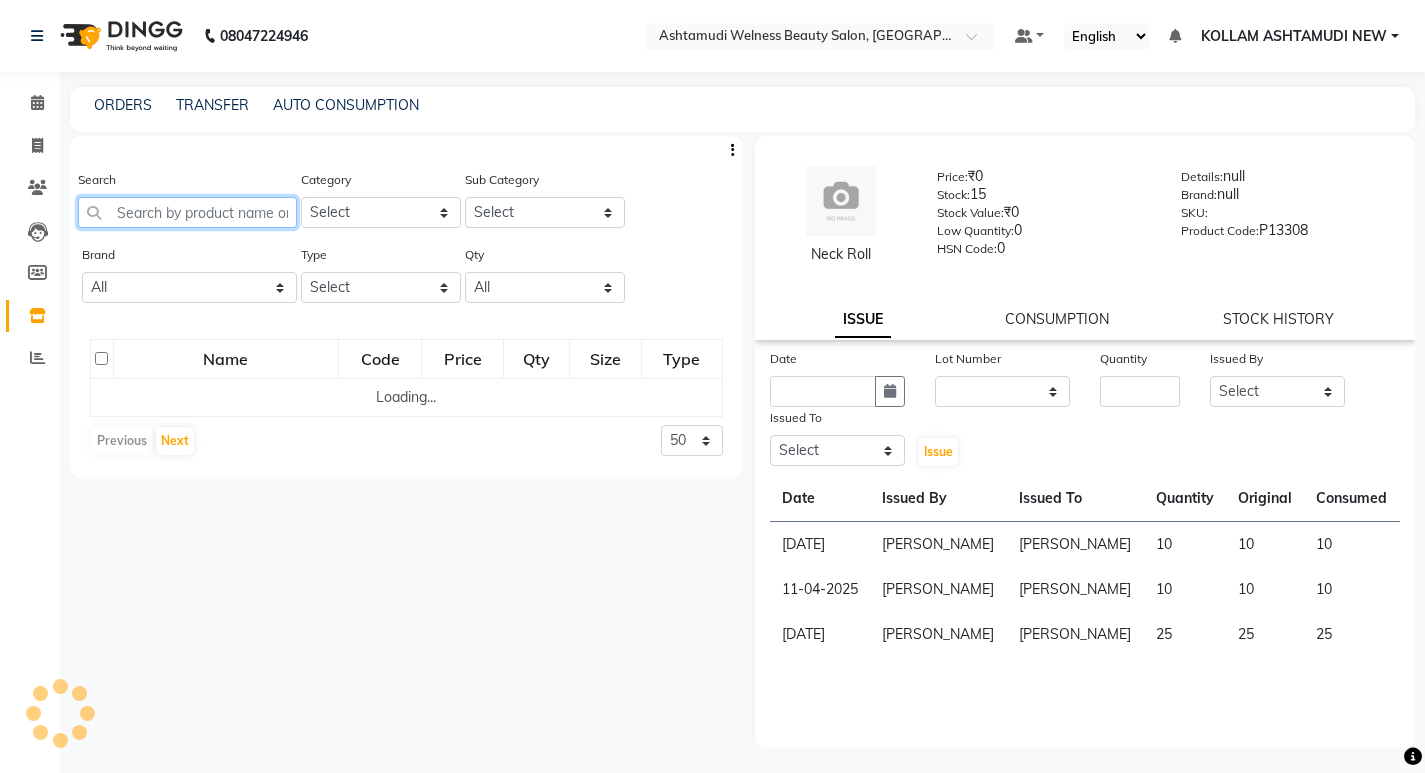 click 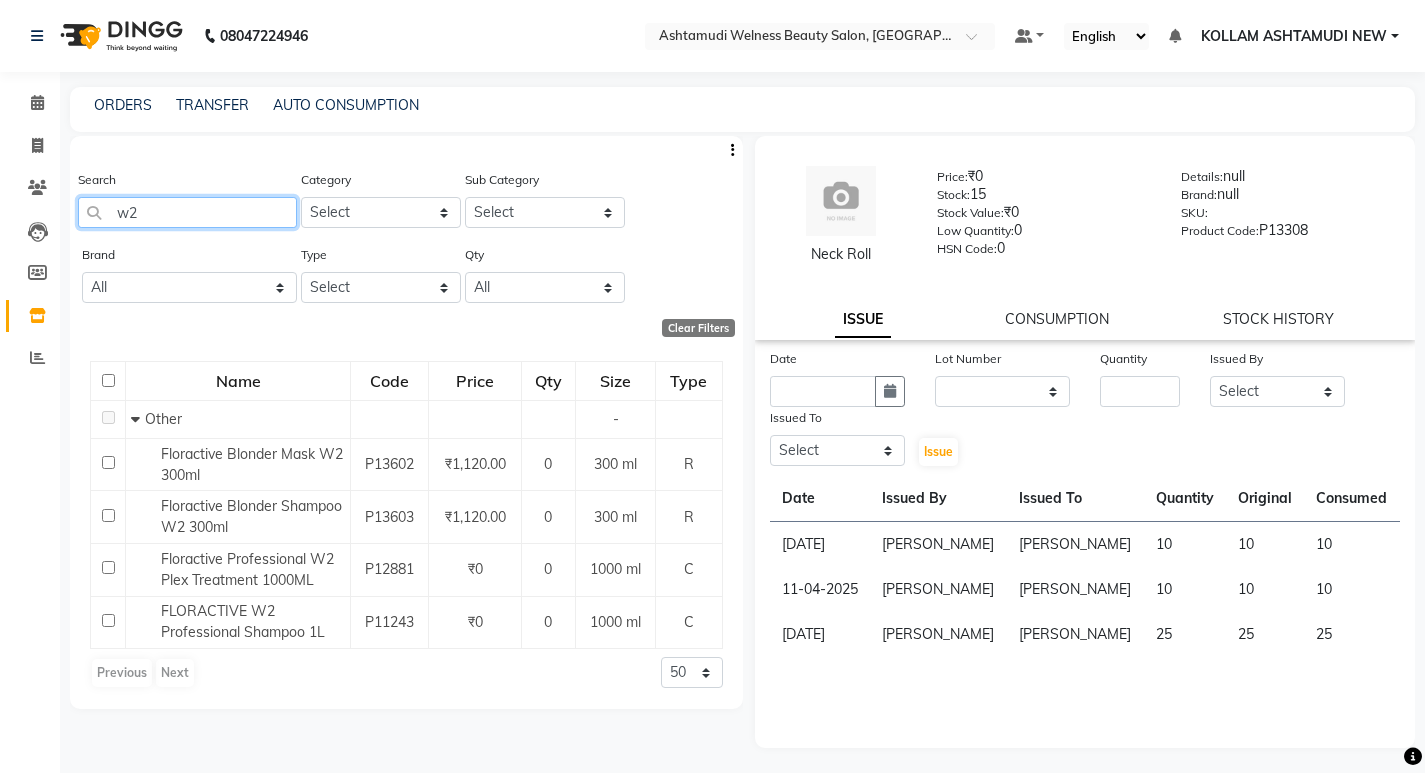 type on "w" 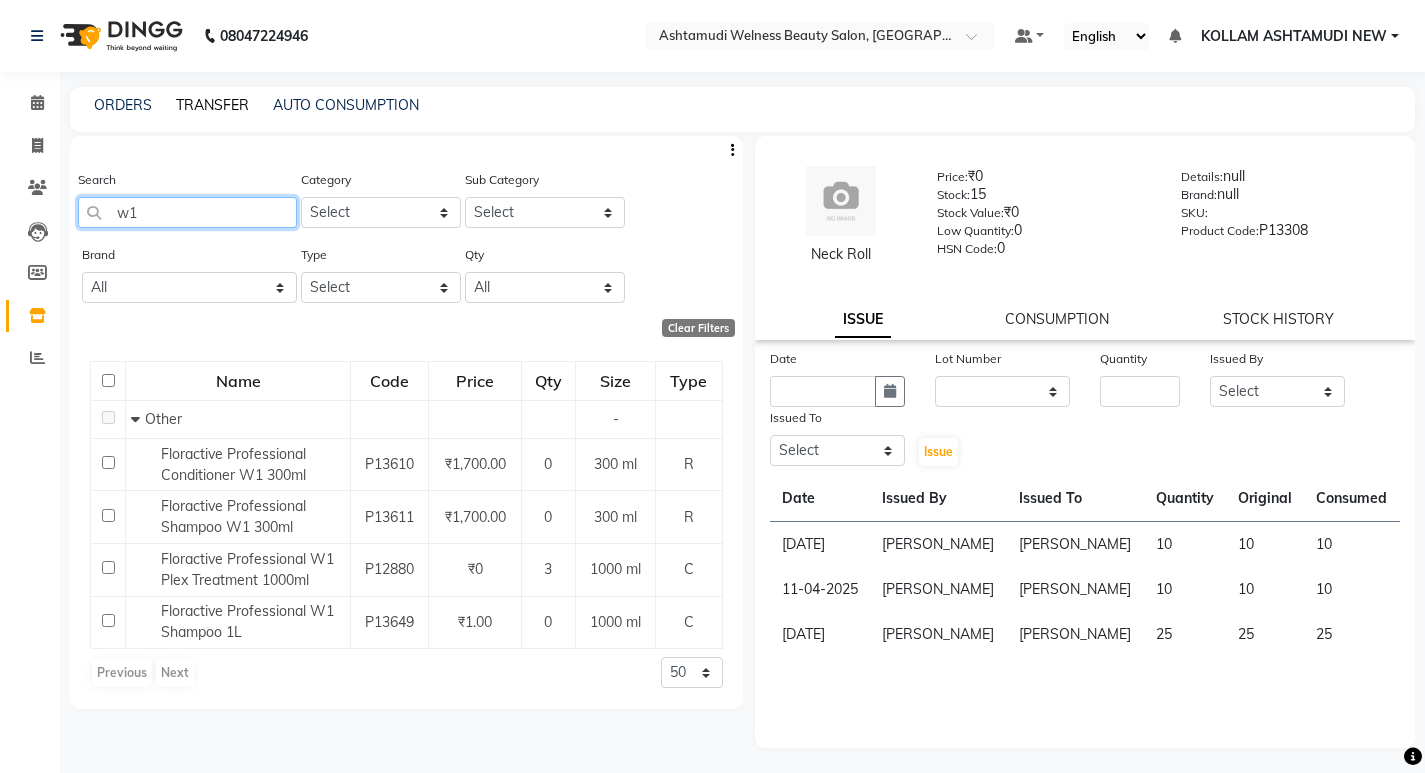 type on "w1" 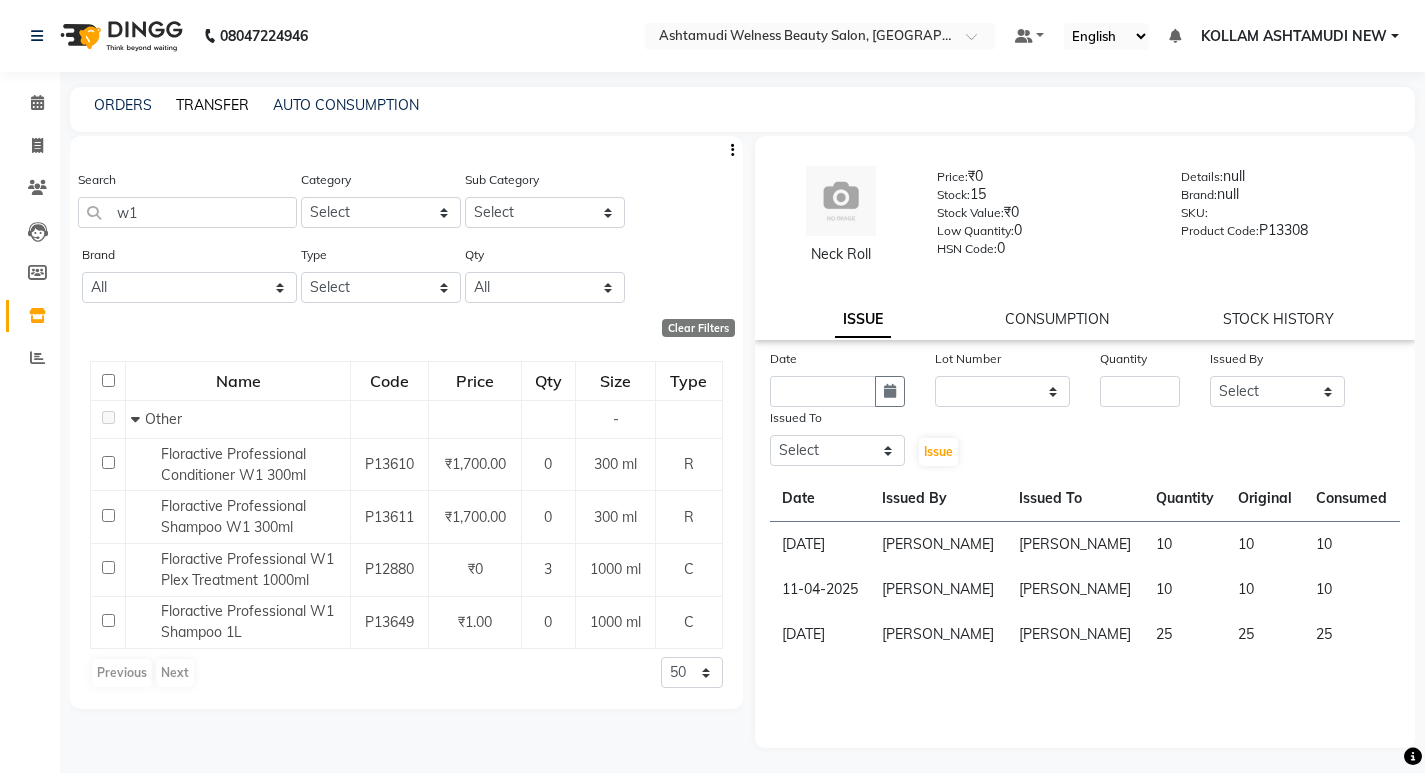 click on "TRANSFER" 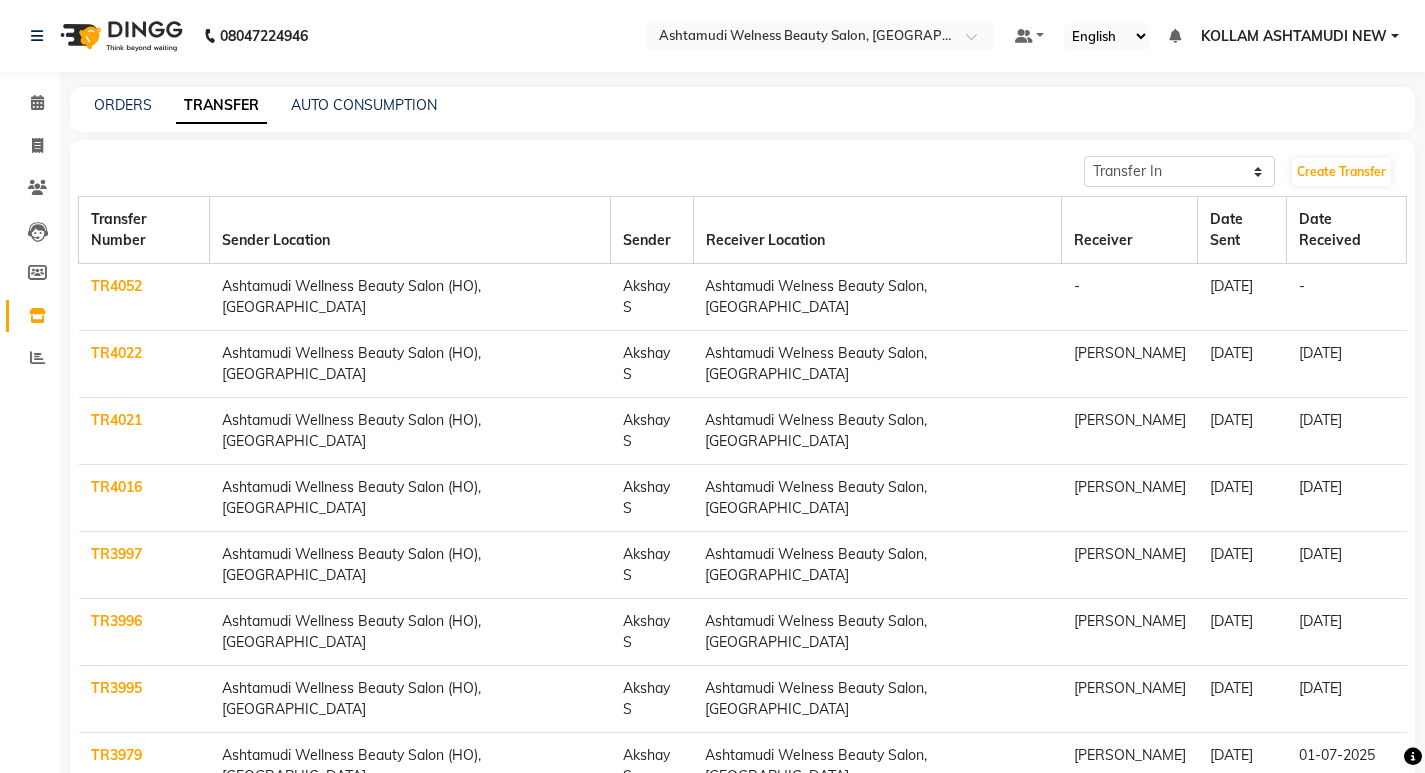 click on "TR4052" 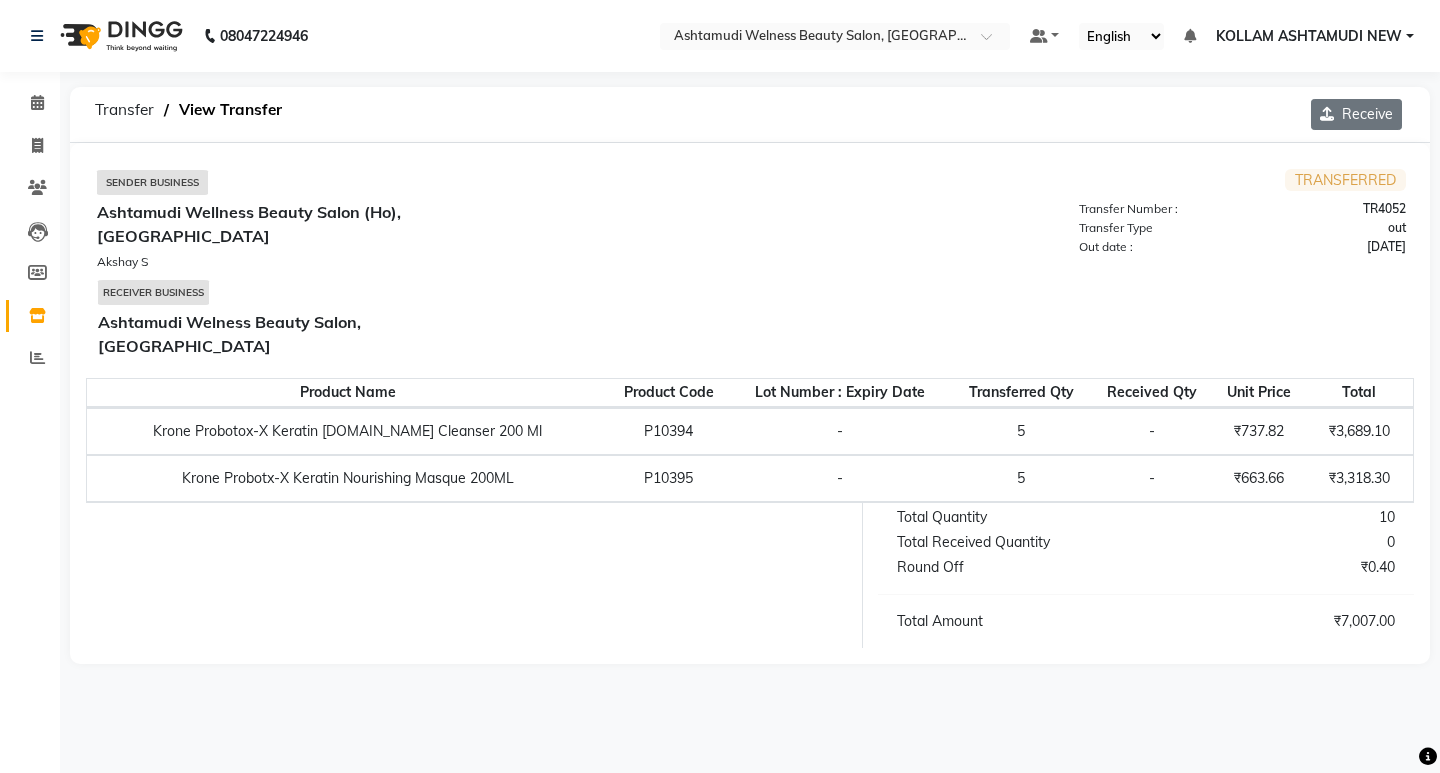 click on "Receive" 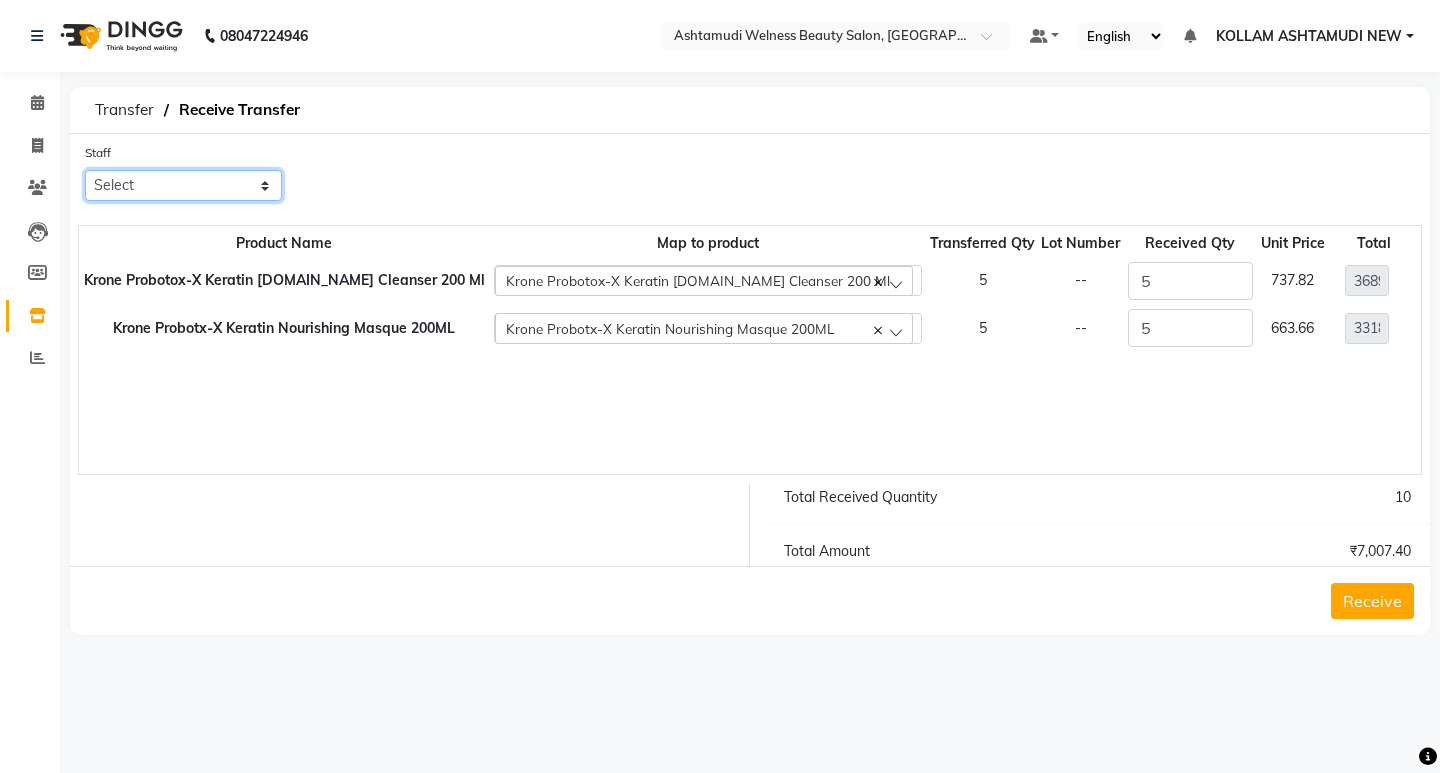 click on "Select ADITHYA   TAMANG Admin ALTHAF  Anitha  ANJU Ardra ATHIRA SANAL BETZA  M BINU GANESH  JIJUMON  P Kavya KOLLAM ASHTAMUDI KOLLAM ASHTAMUDI NEW  Kusum Mohammad Aalam Rahul REENA  VIDHYA RENUKA SUNDAS Revathy B Nair RINA RAI SAJEEV M SAMIR RAI SARIGA PRASAD SHIBU Shilu Fathima Shyni Salim SUKANYA Supriya SUSHEELA S" at bounding box center [183, 185] 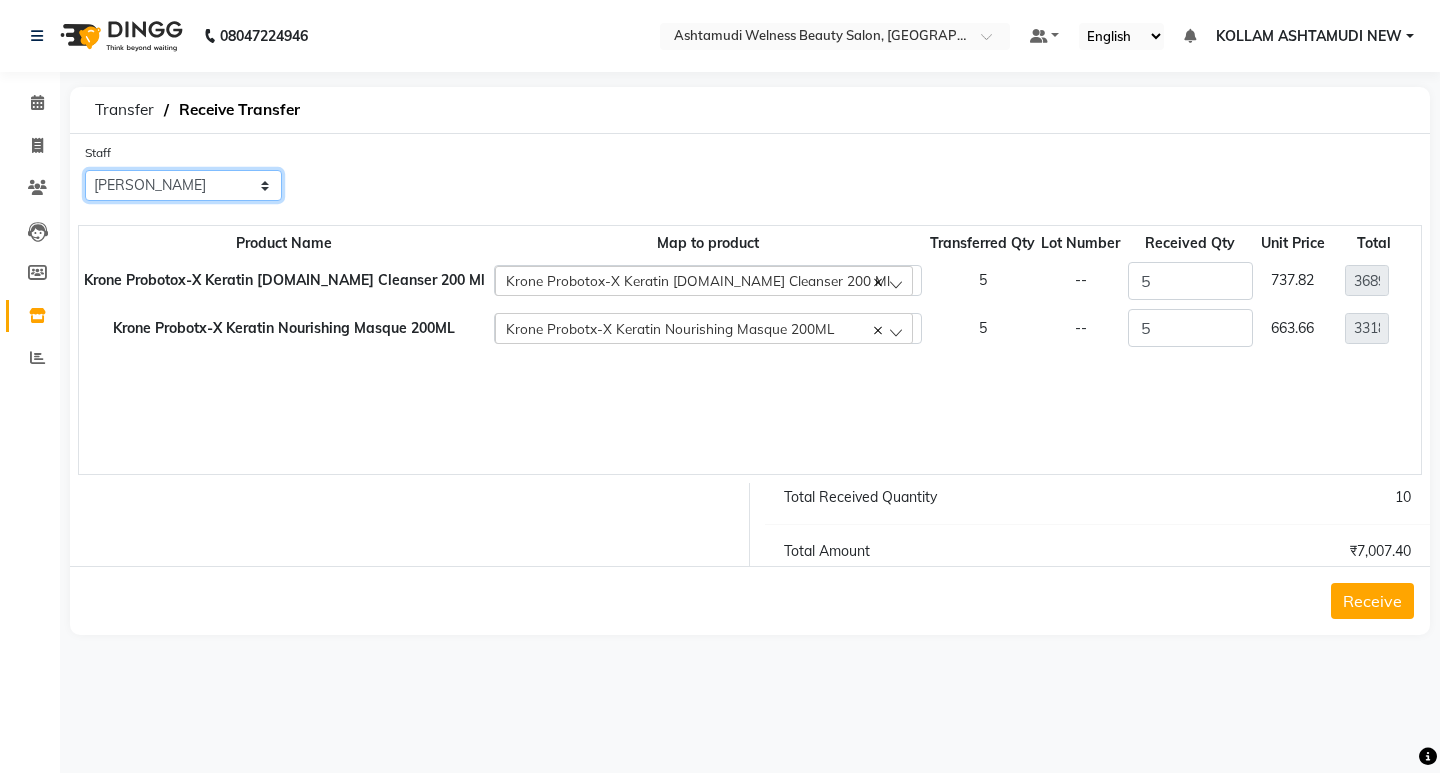 click on "Select ADITHYA   TAMANG Admin ALTHAF  Anitha  ANJU Ardra ATHIRA SANAL BETZA  M BINU GANESH  JIJUMON  P Kavya KOLLAM ASHTAMUDI KOLLAM ASHTAMUDI NEW  Kusum Mohammad Aalam Rahul REENA  VIDHYA RENUKA SUNDAS Revathy B Nair RINA RAI SAJEEV M SAMIR RAI SARIGA PRASAD SHIBU Shilu Fathima Shyni Salim SUKANYA Supriya SUSHEELA S" at bounding box center [183, 185] 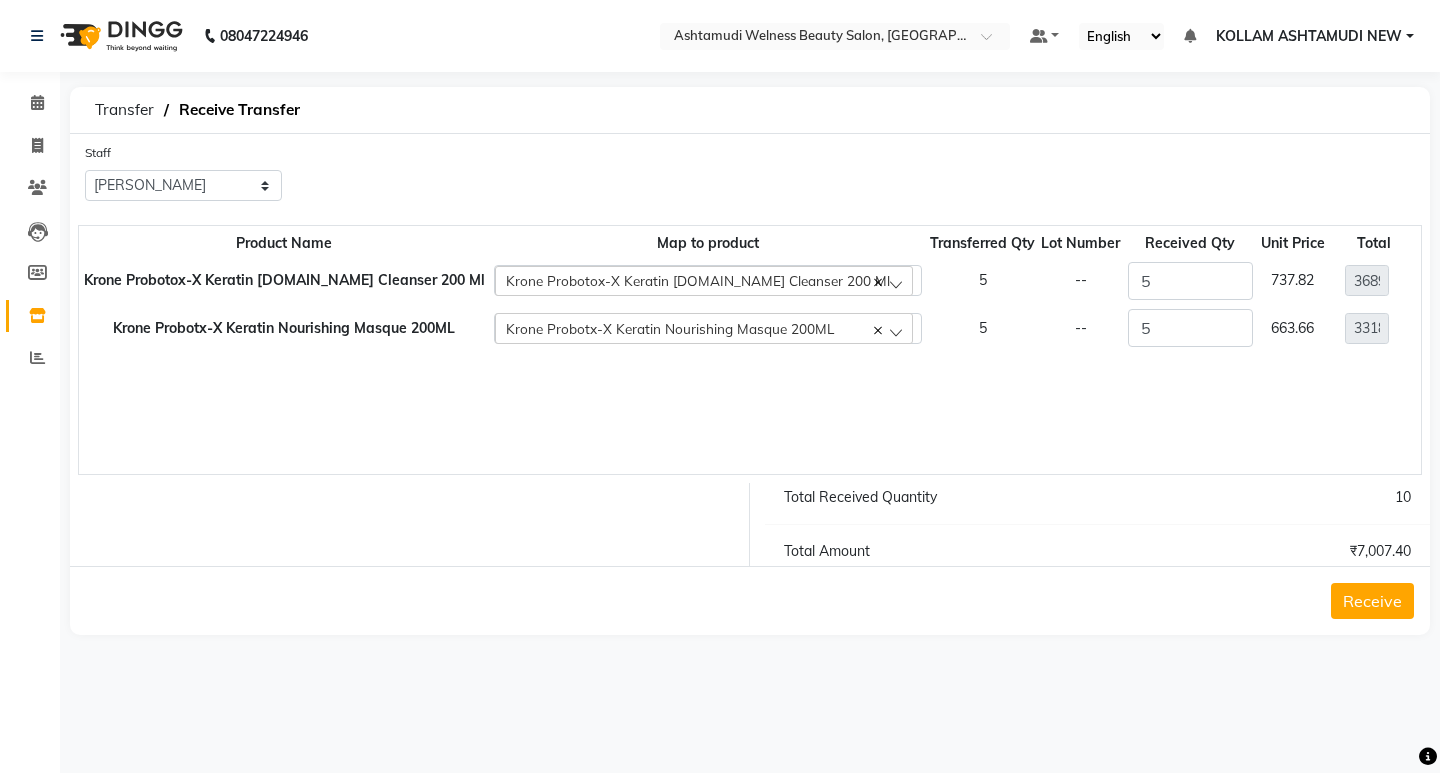 click on "Receive" 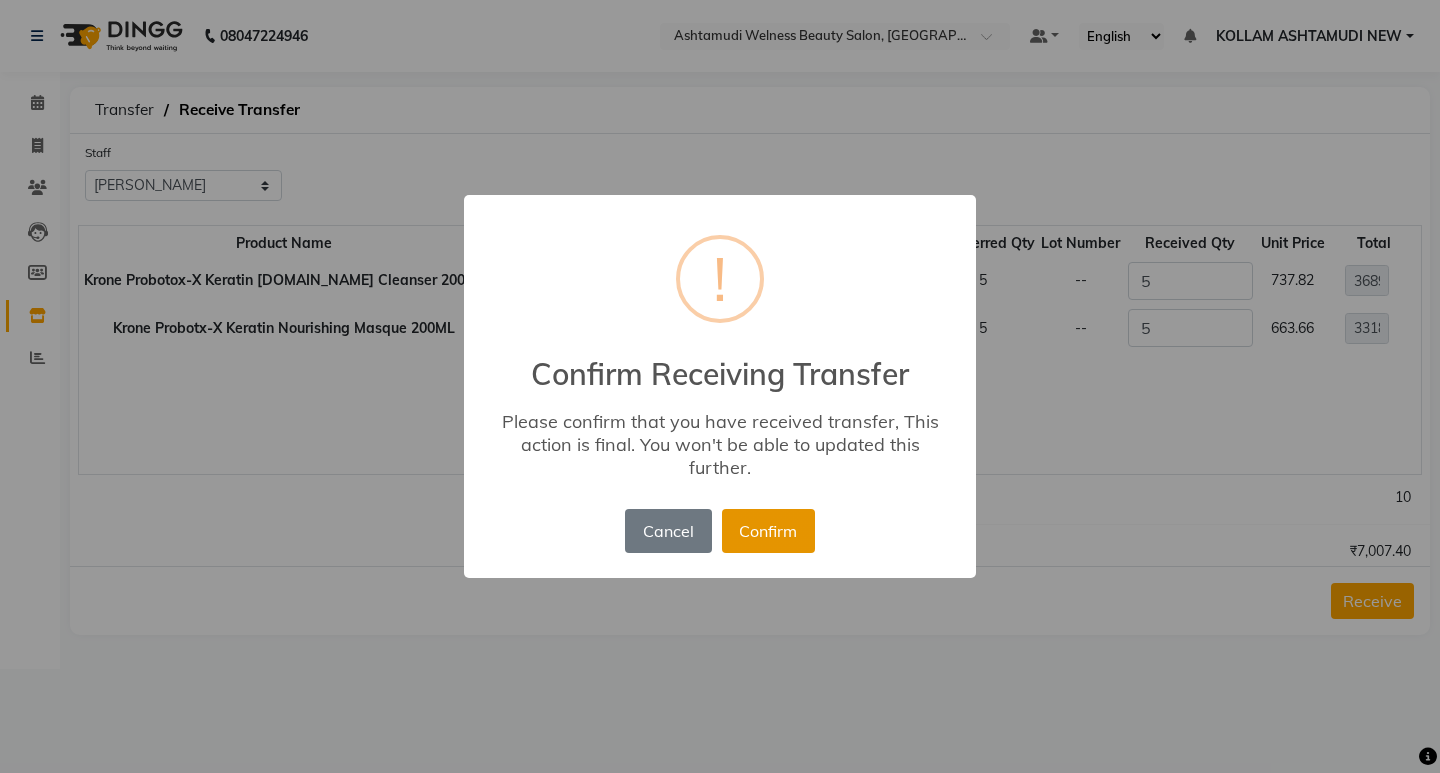 click on "Confirm" at bounding box center [768, 531] 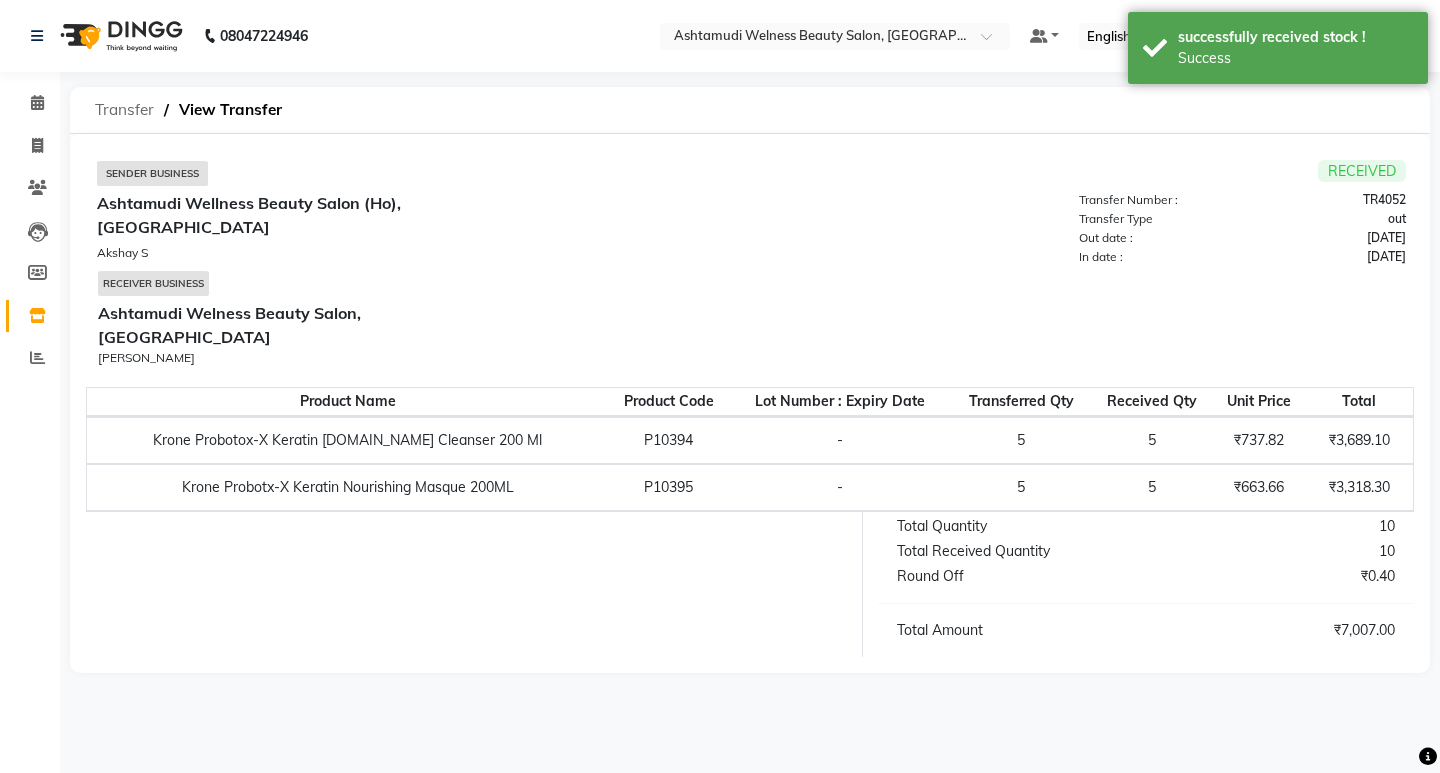 click on "Transfer" 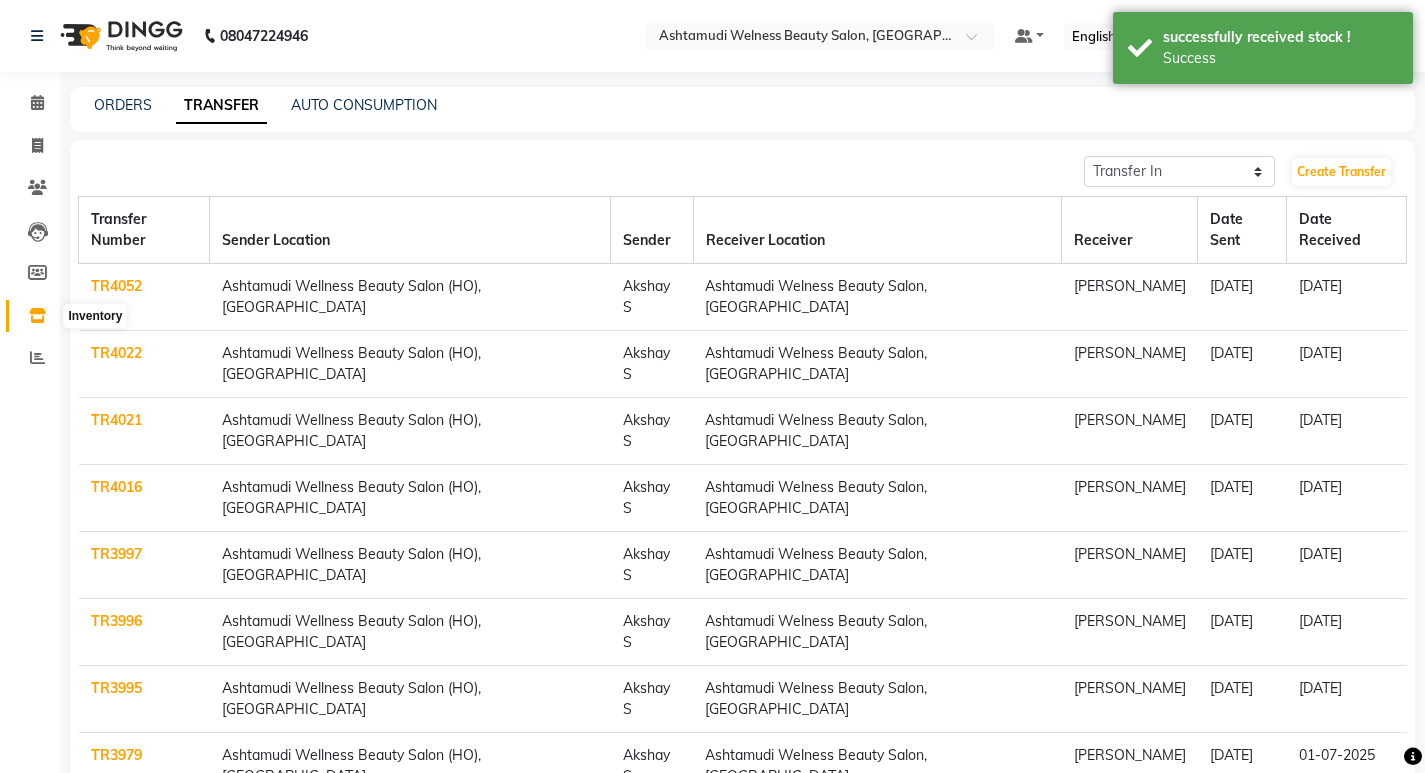 click 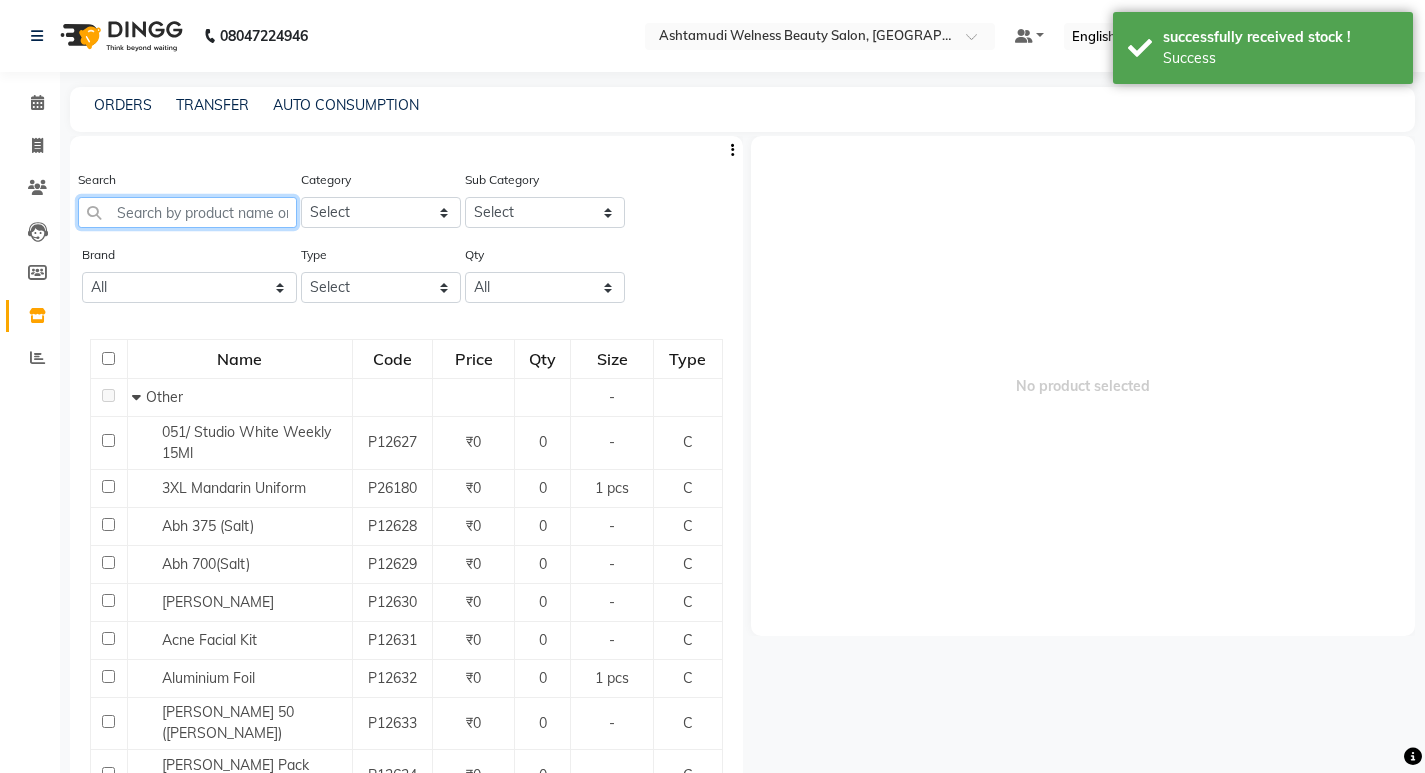 click 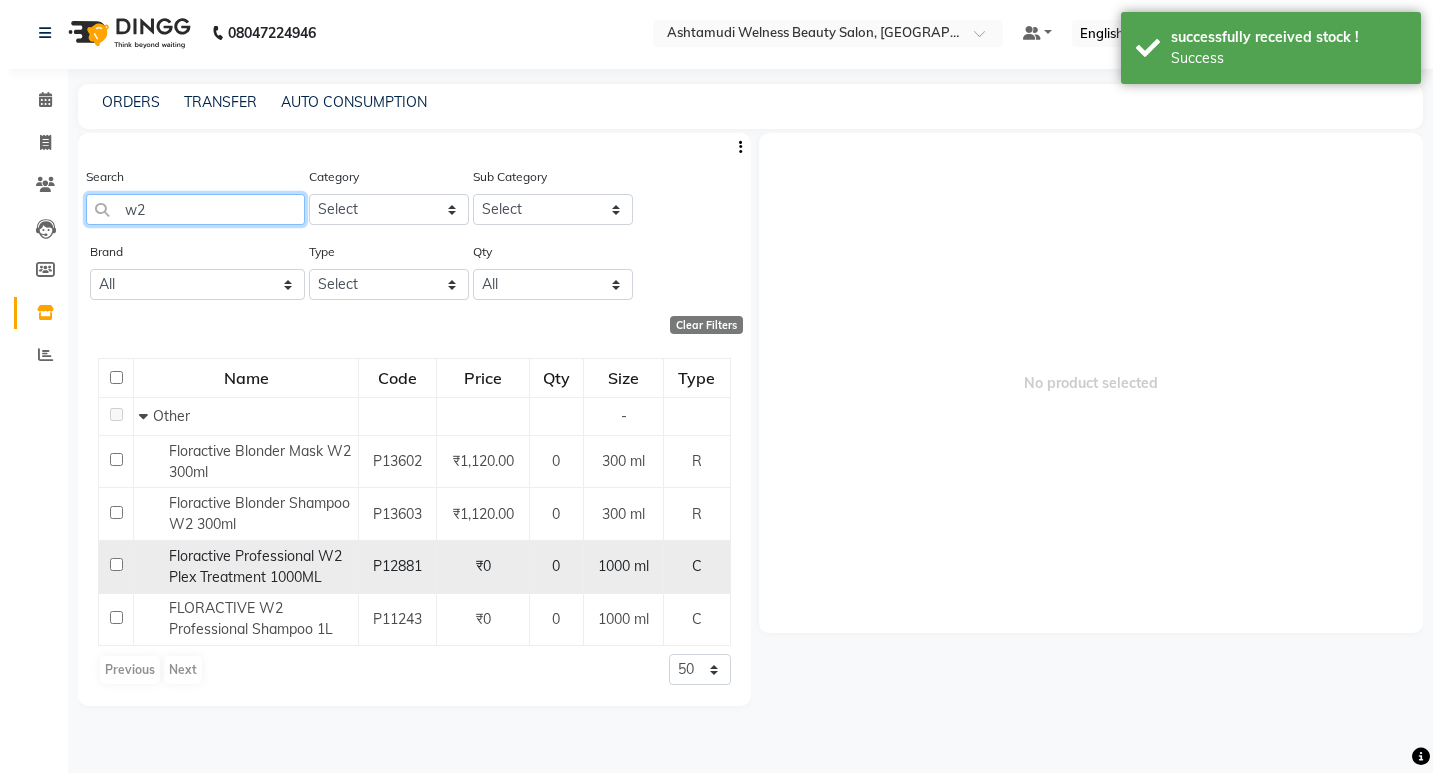 scroll, scrollTop: 0, scrollLeft: 0, axis: both 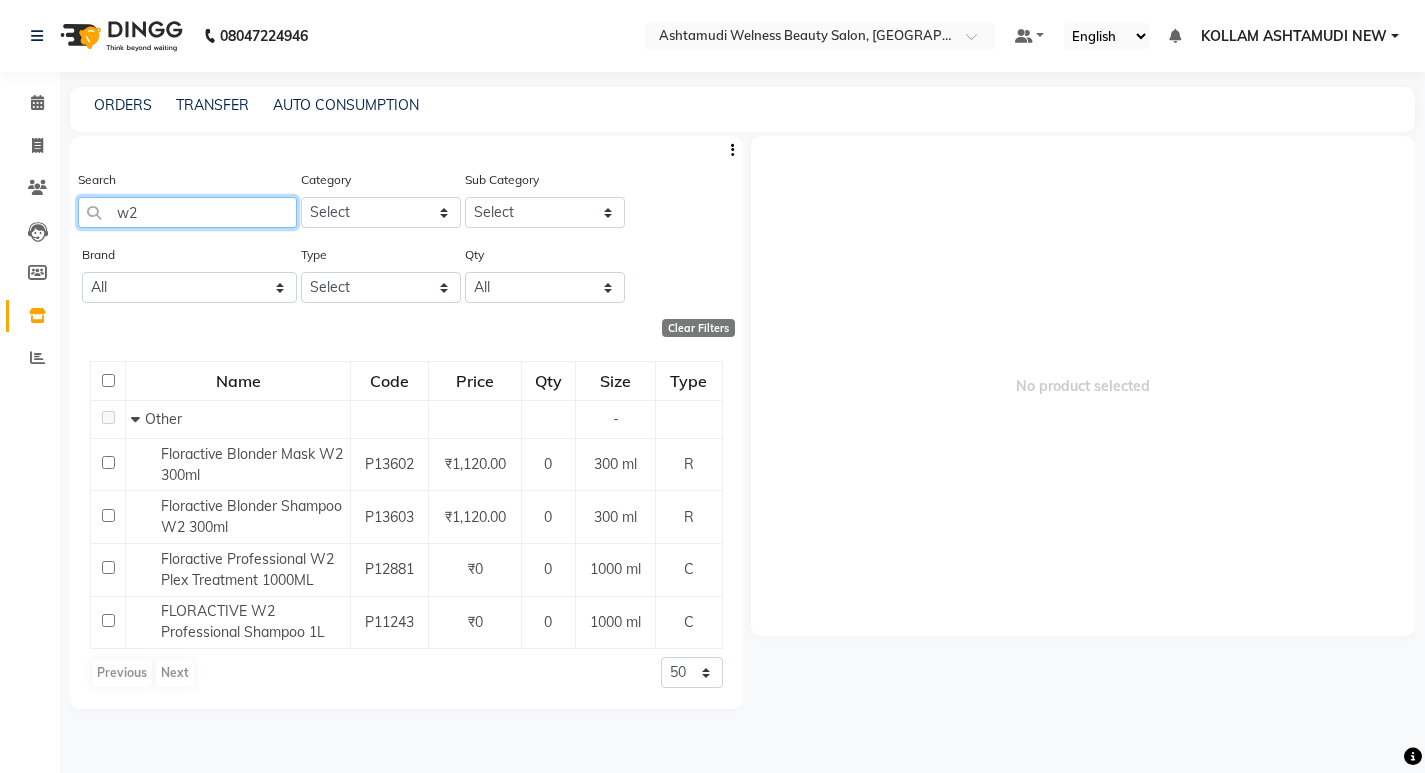 click on "w2" 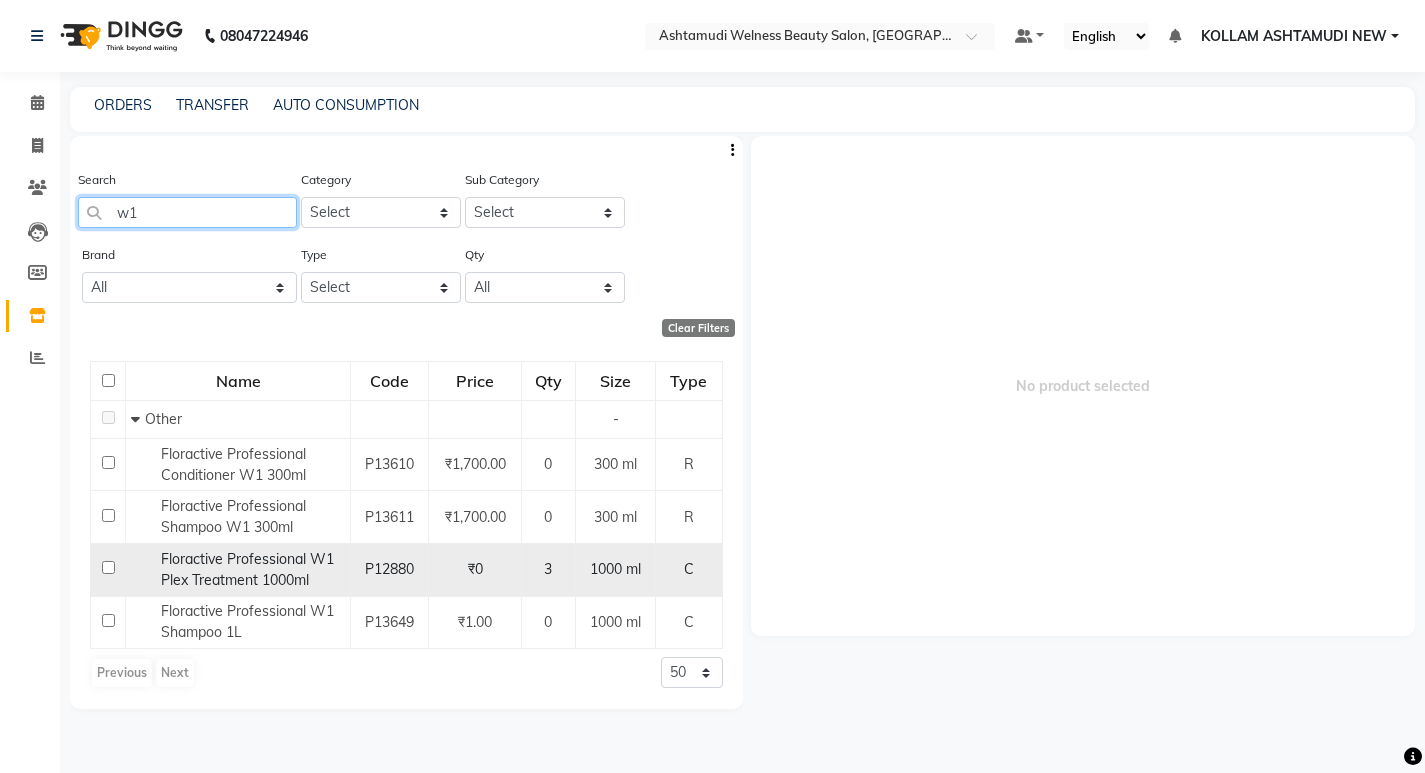 type on "w1" 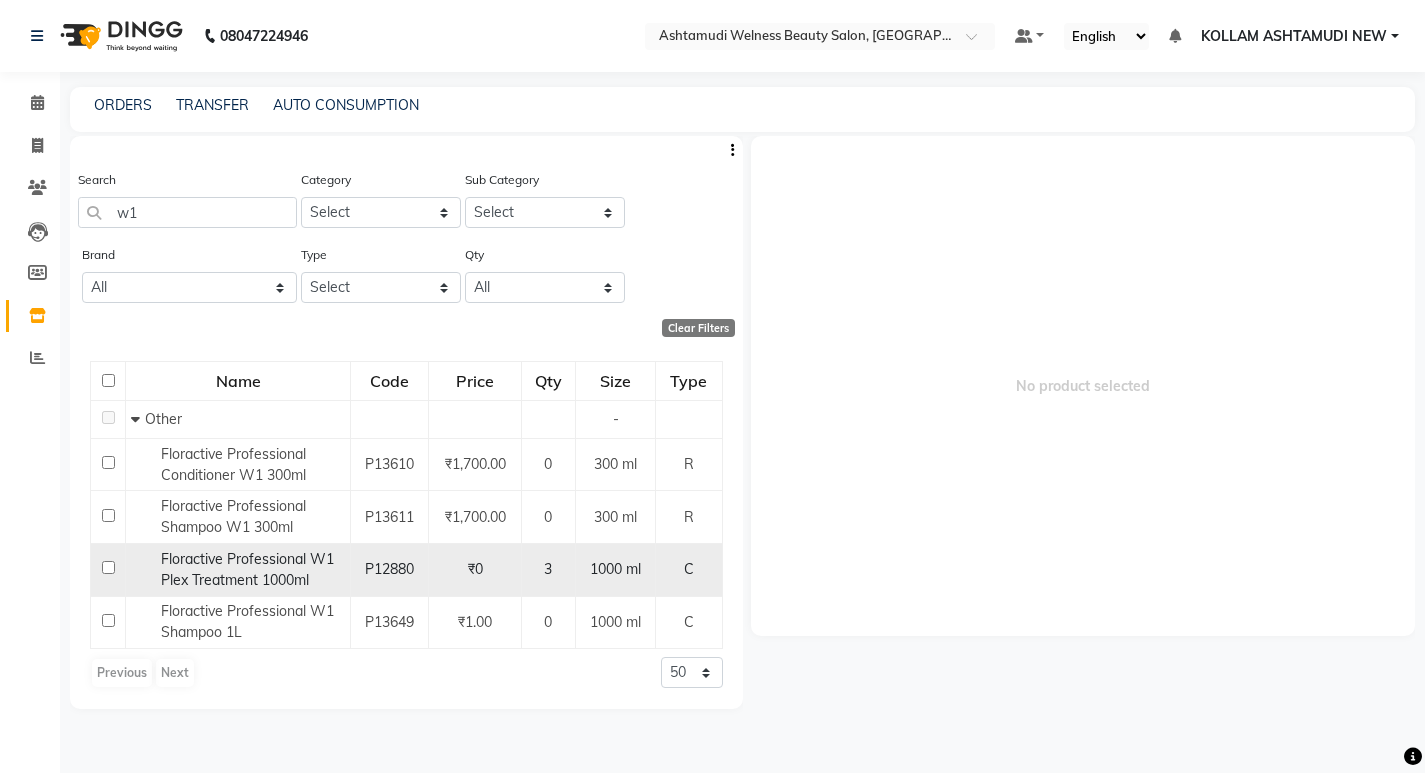 click 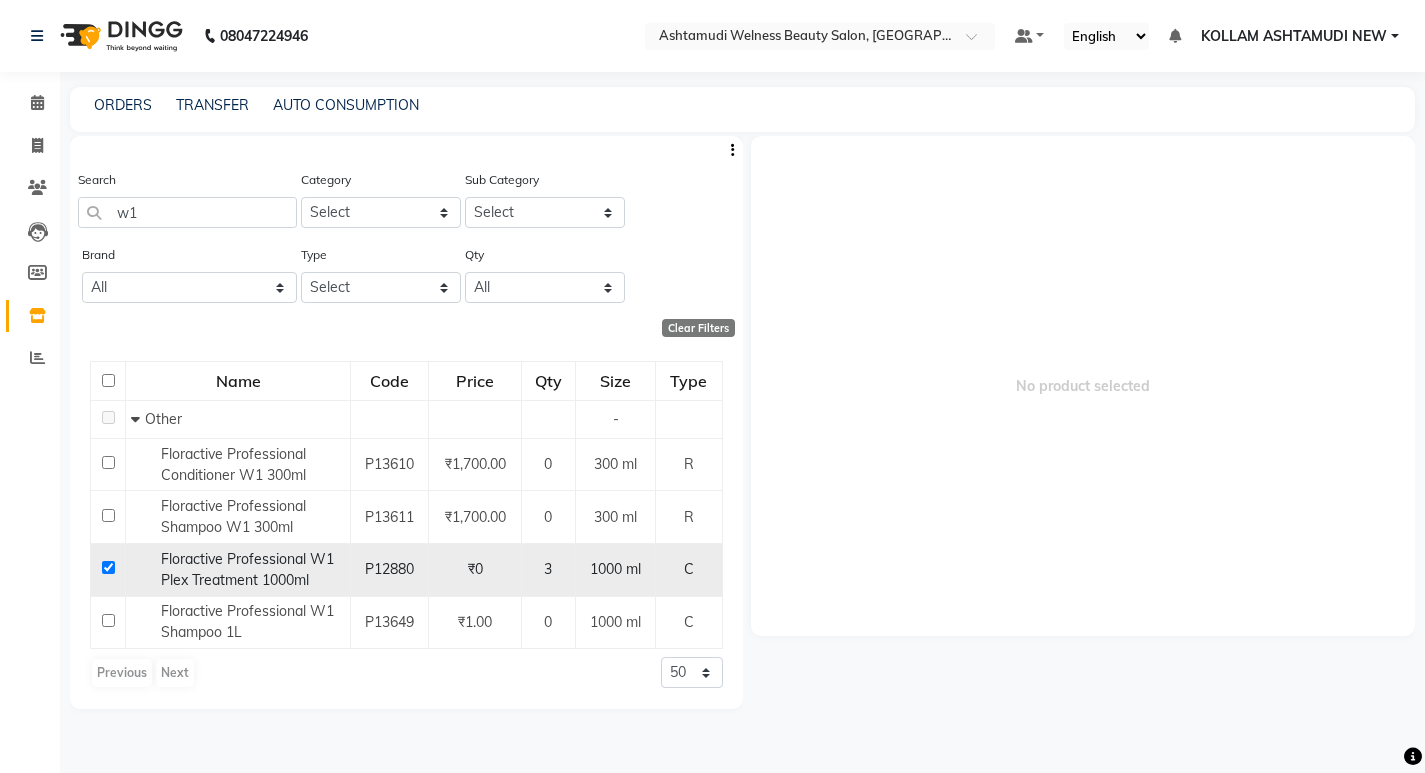 checkbox on "true" 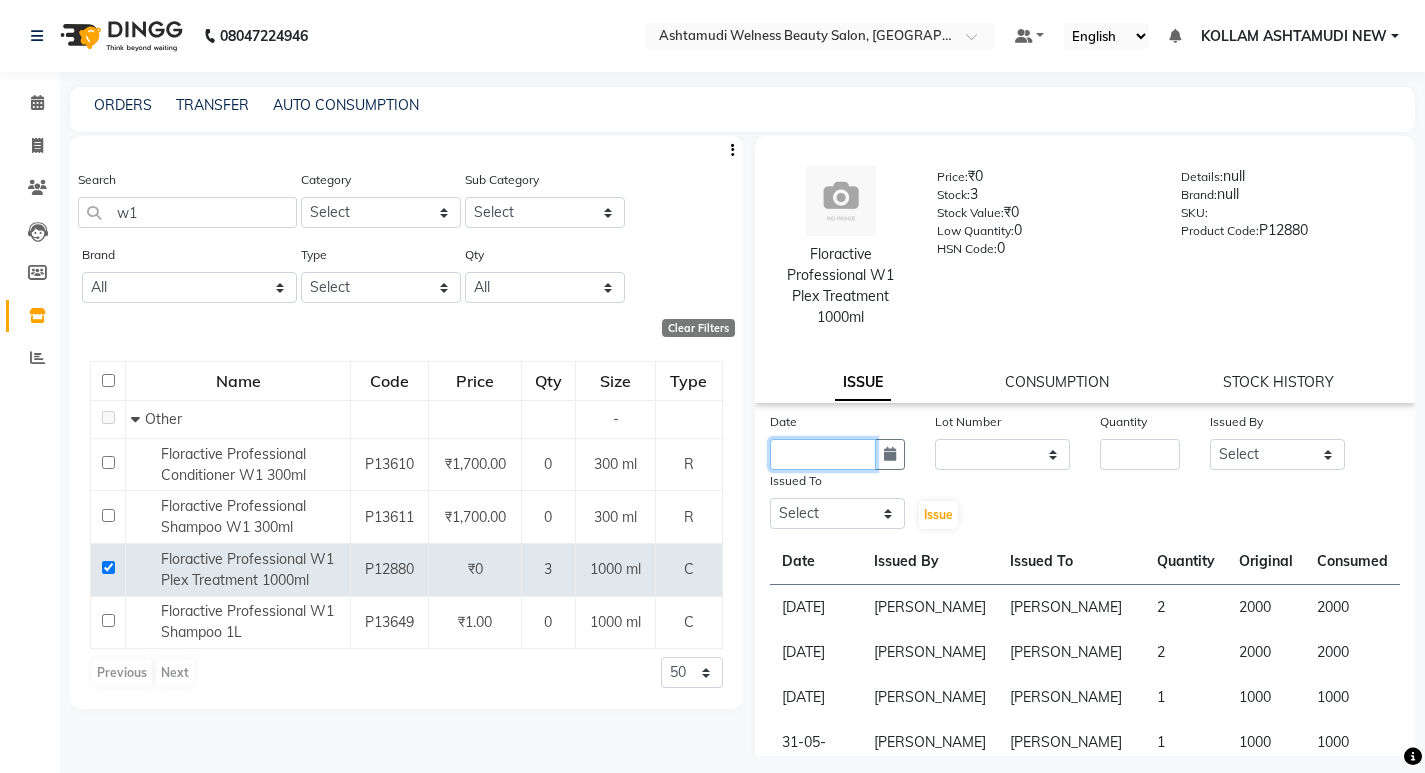 click 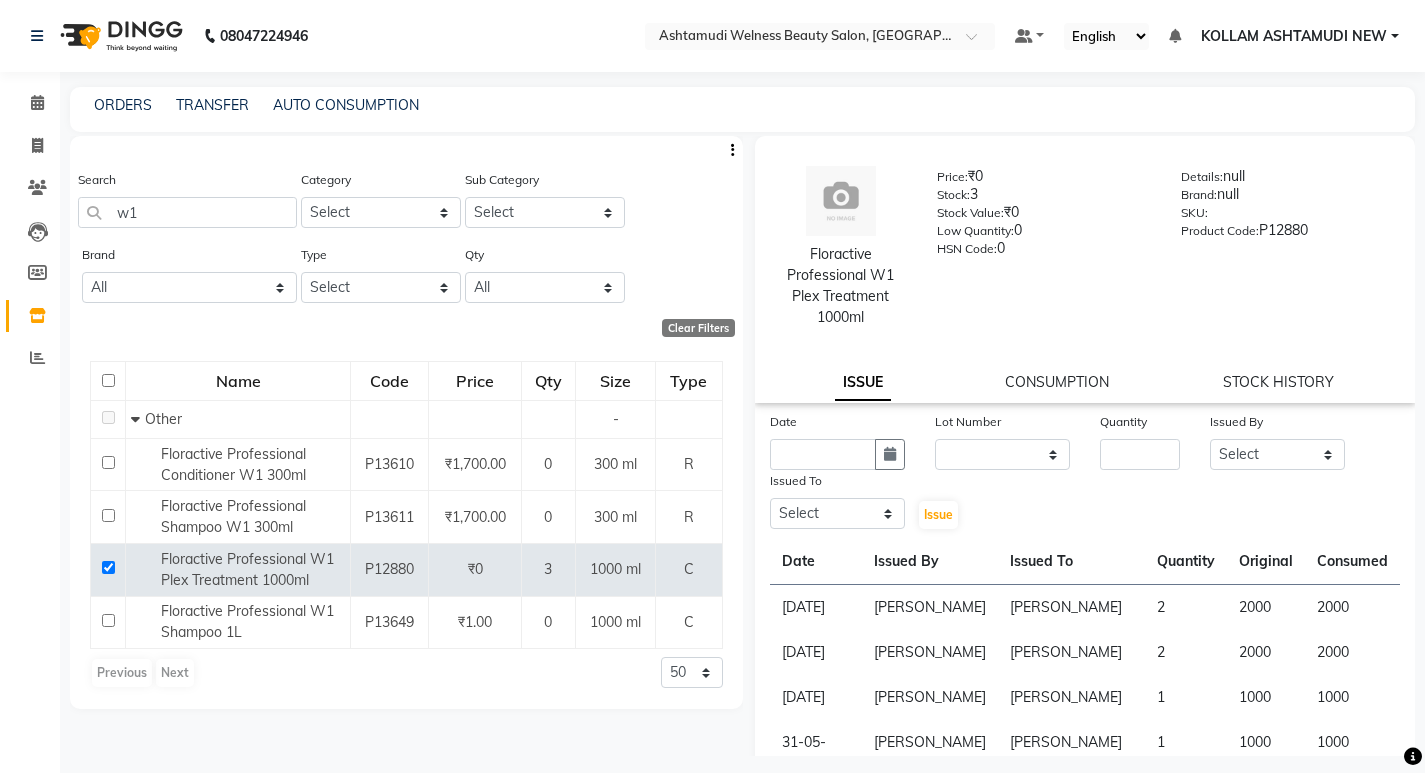 select on "7" 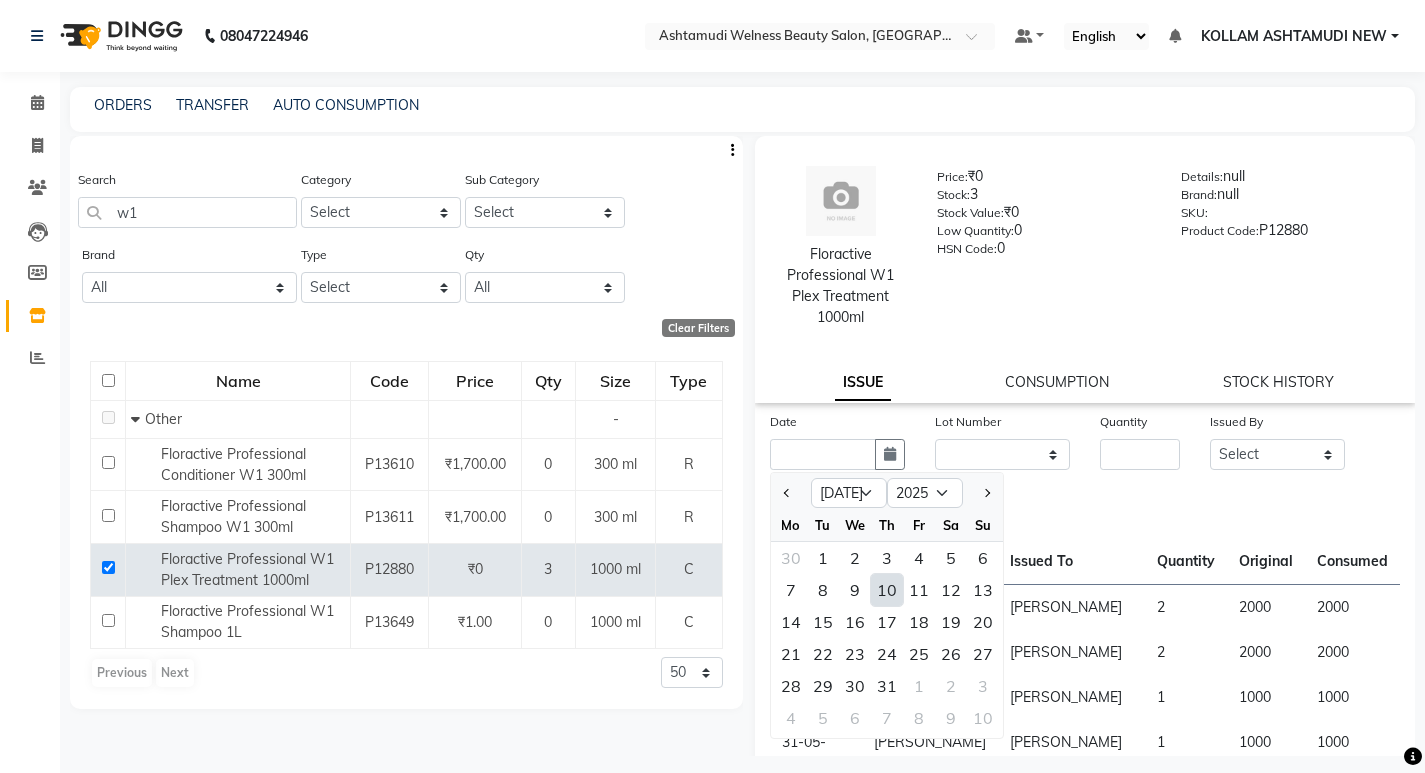 click on "10" 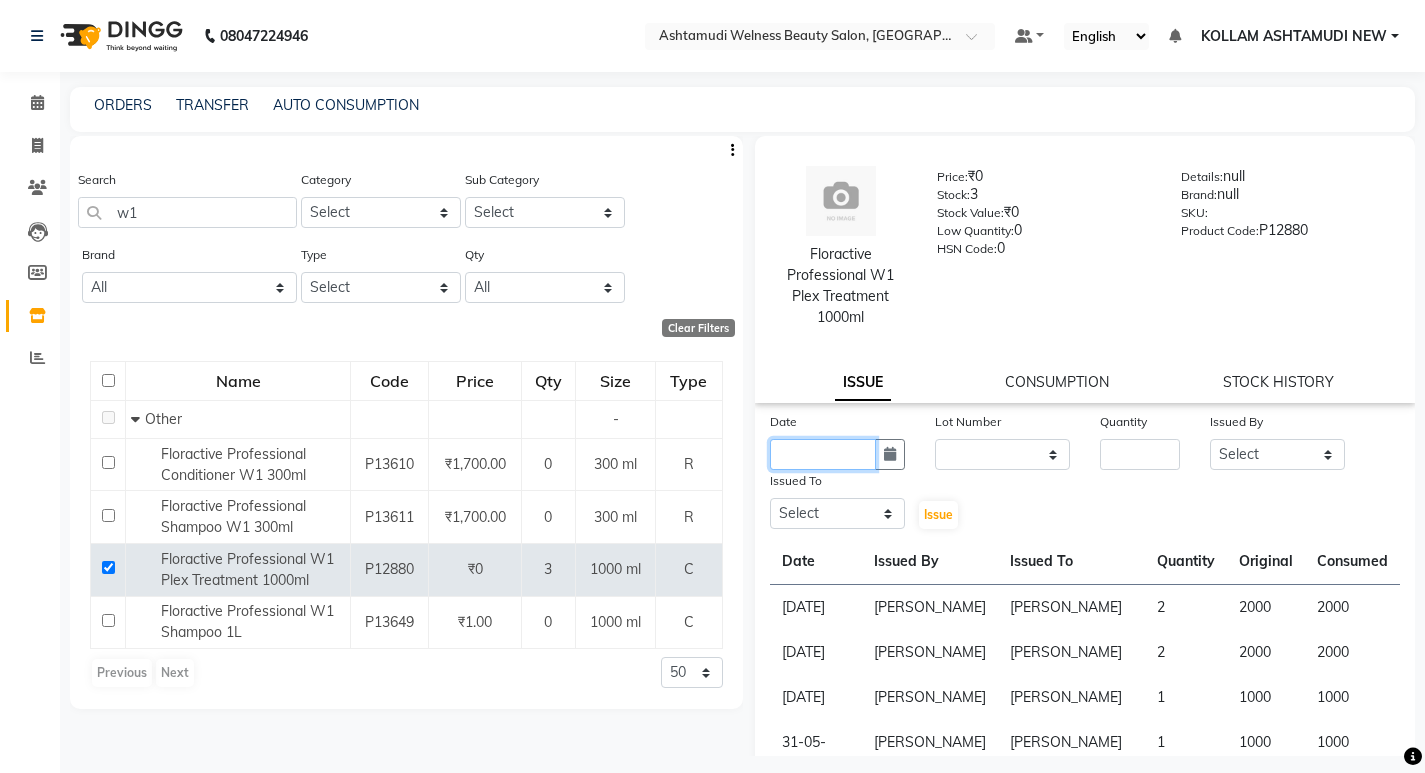 type on "[DATE]" 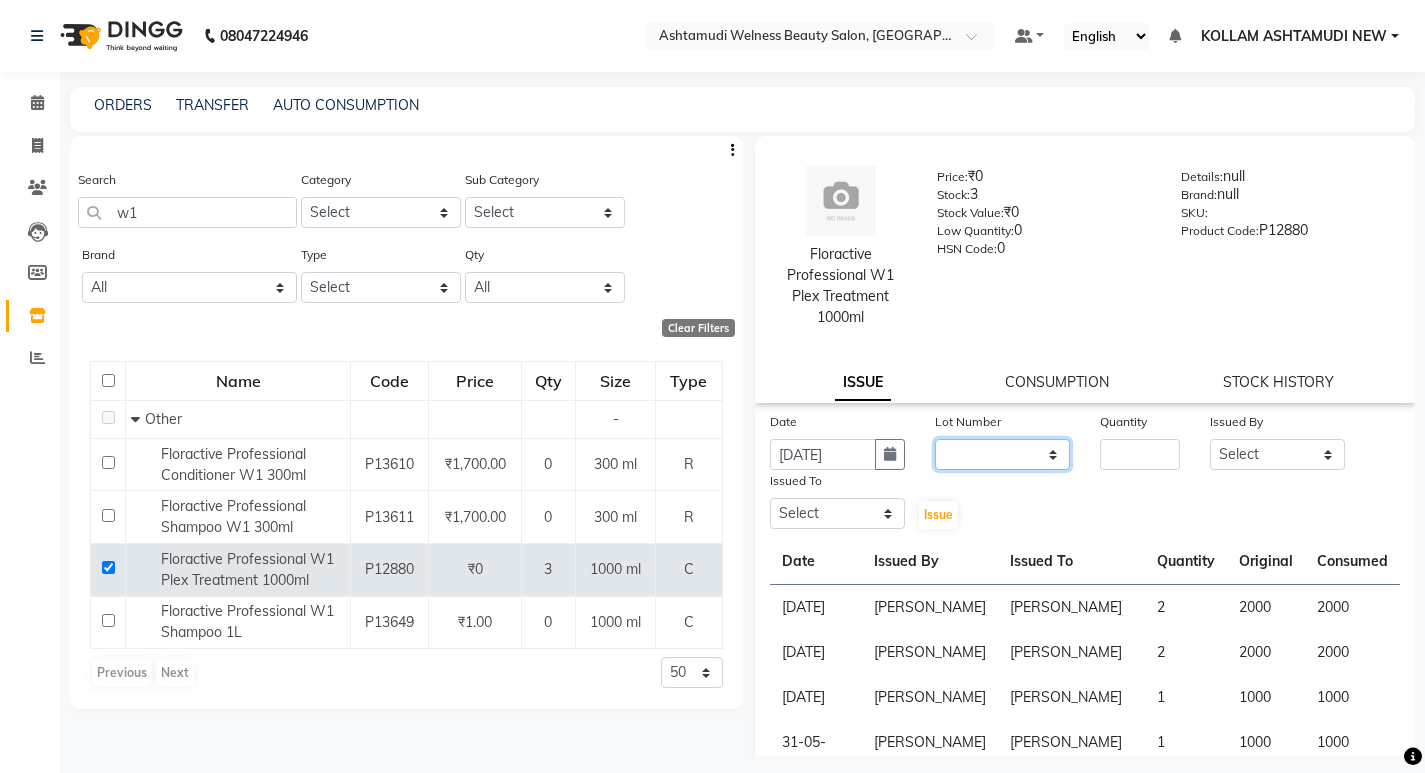 drag, startPoint x: 991, startPoint y: 442, endPoint x: 991, endPoint y: 458, distance: 16 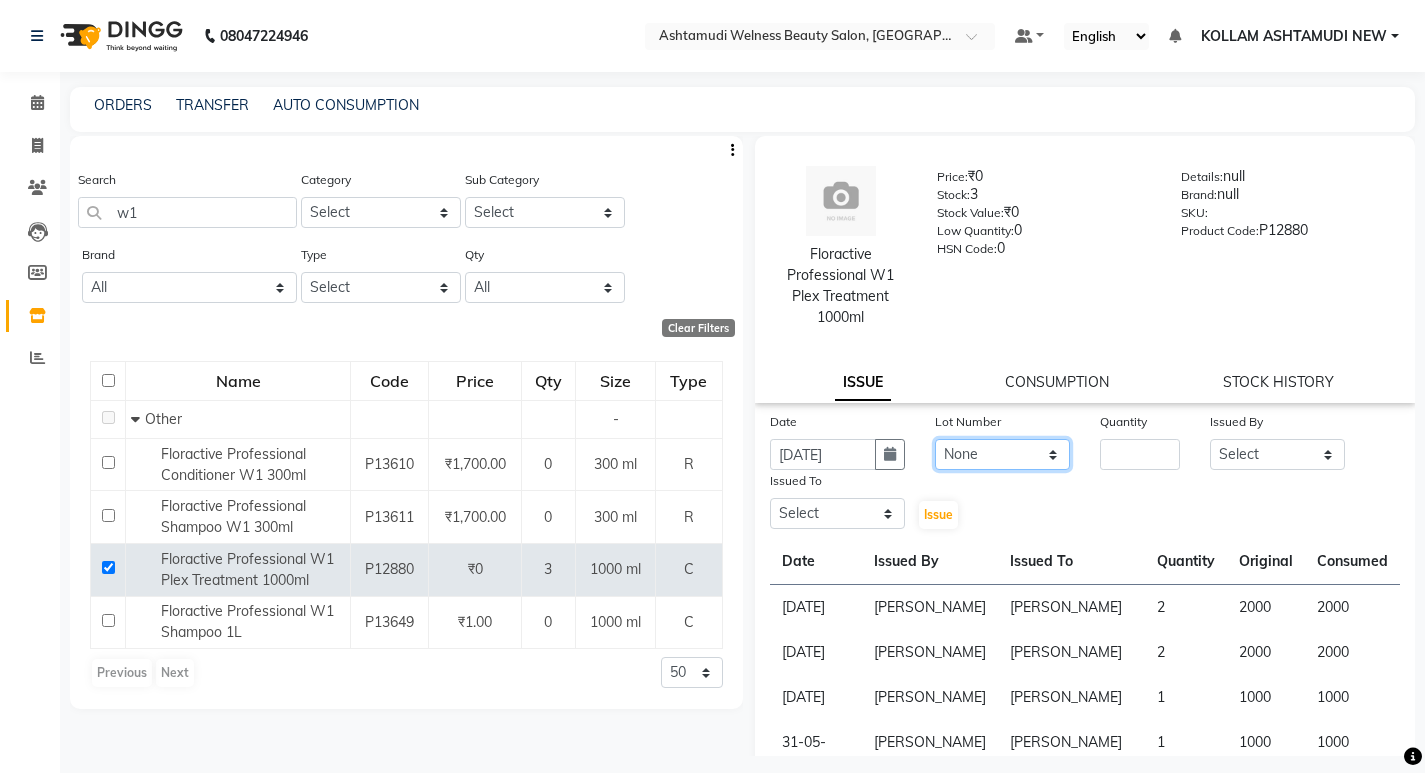 click on "None" 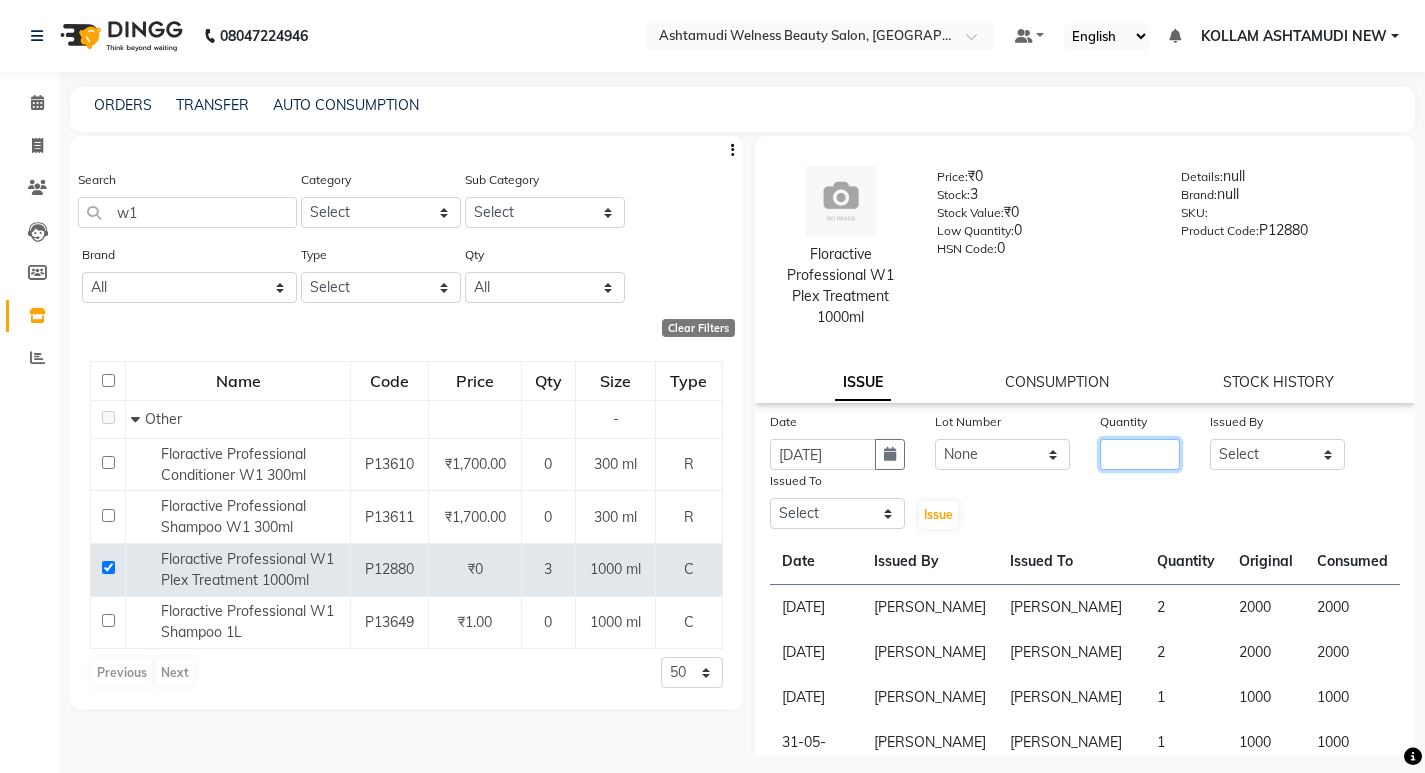 click 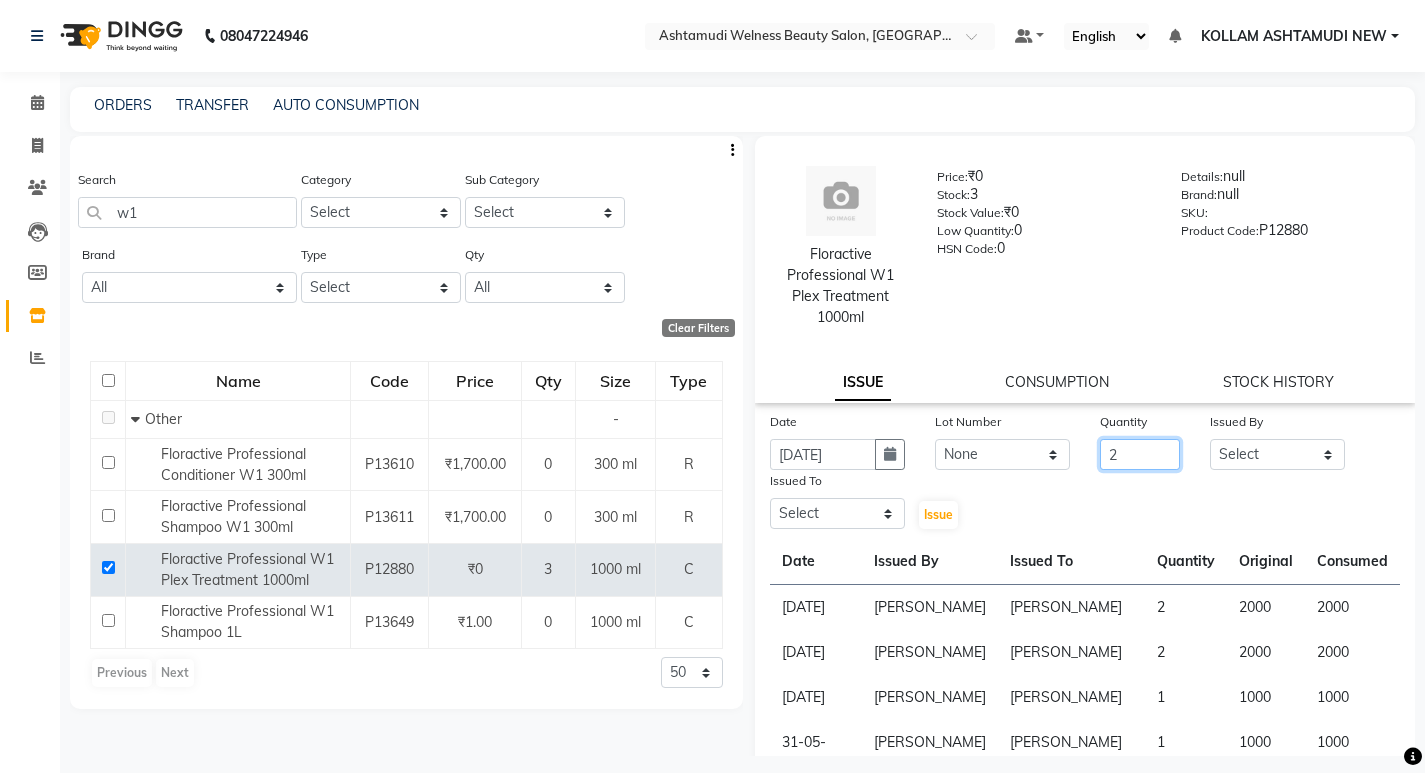 type on "2" 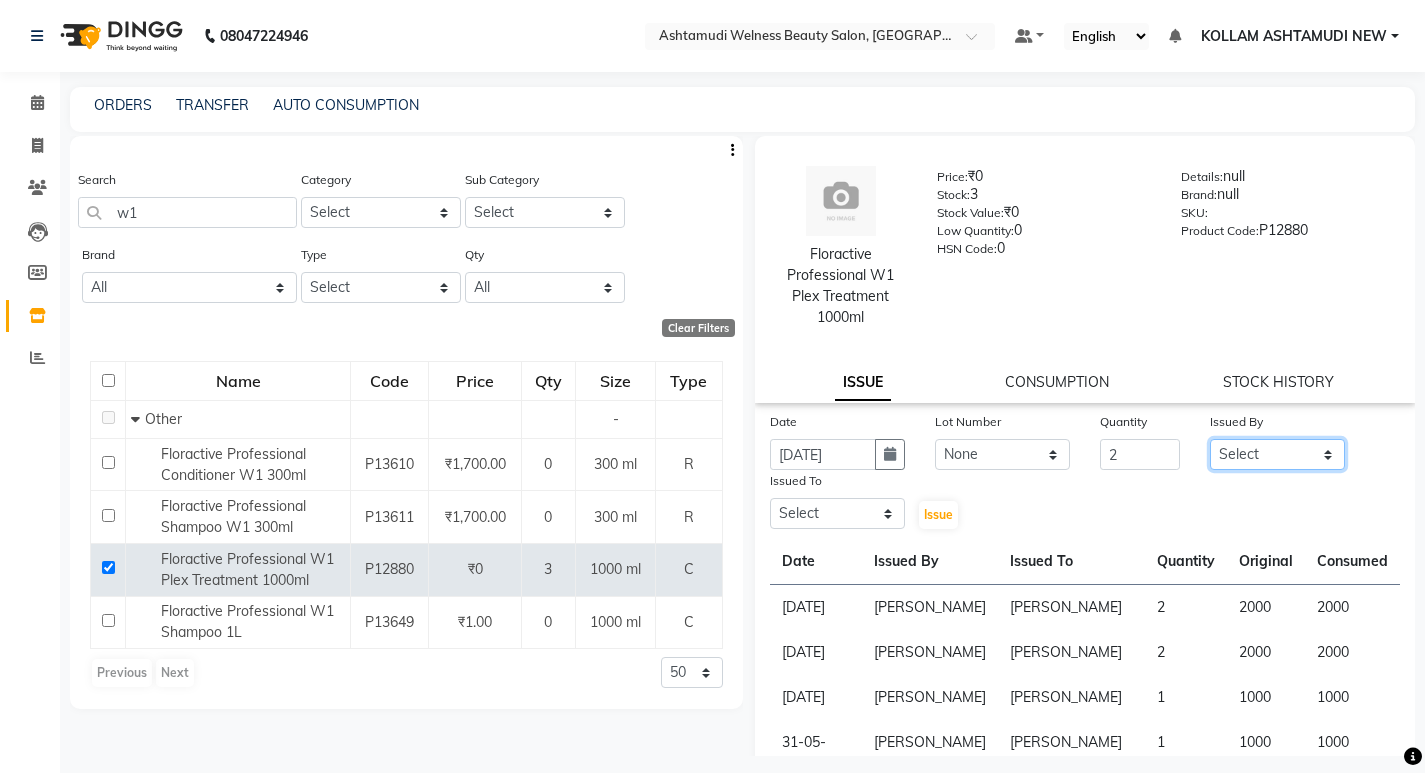 click on "Select ADITHYA   TAMANG Admin ALTHAF  Anitha  Ardra ATHIRA SANAL BETZA  M BINU GANESH  JIJUMON  P Kavya KOLLAM ASHTAMUDI KOLLAM ASHTAMUDI NEW  Kusum Mohammad Aalam Rahul REENA  VIDHYA RENUKA SUNDAS Revathy B Nair RINA RAI SAJEEV M SAMIR RAI SARIGA PRASAD SHIBU Shilu Fathima Shyni Salim SUKANYA Supriya SUSHEELA S" 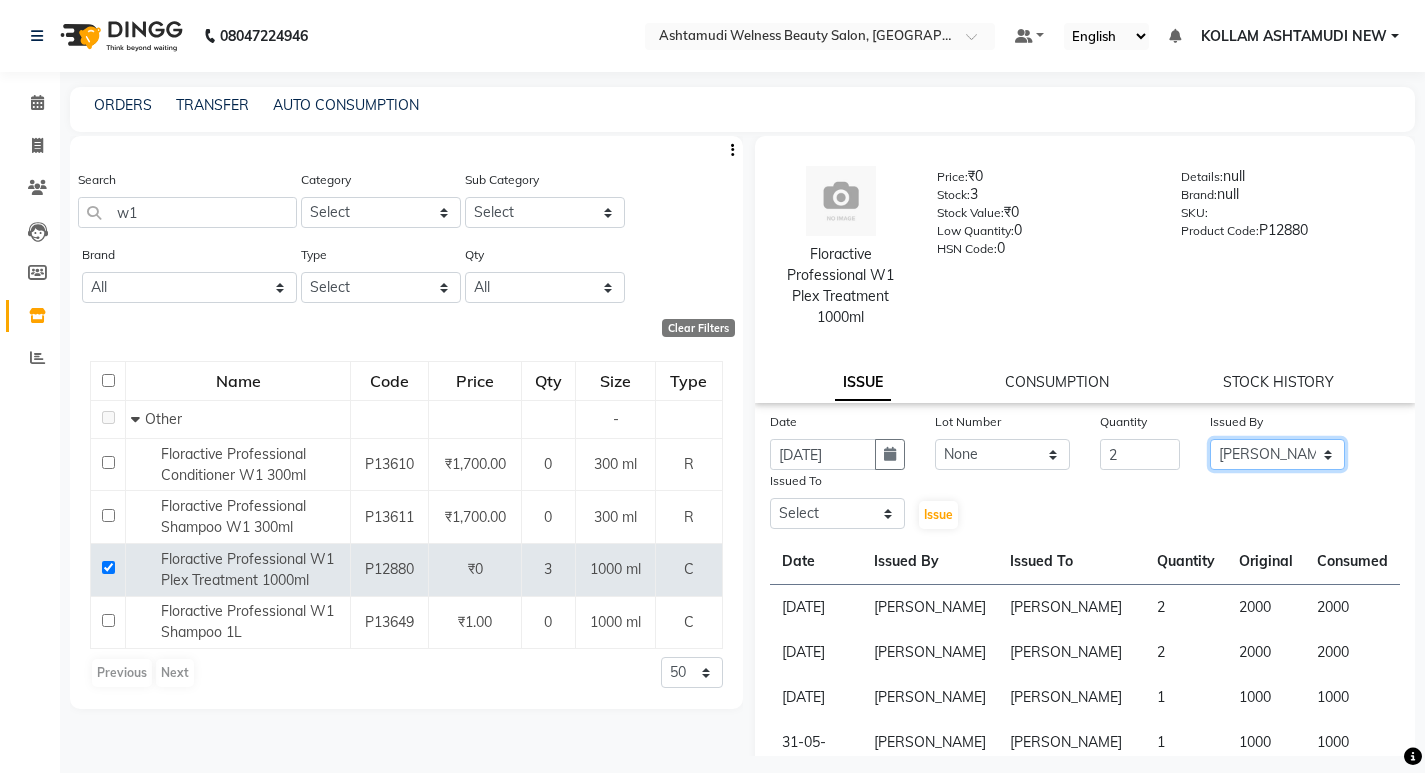 click on "Select ADITHYA   TAMANG Admin ALTHAF  Anitha  Ardra ATHIRA SANAL BETZA  M BINU GANESH  JIJUMON  P Kavya KOLLAM ASHTAMUDI KOLLAM ASHTAMUDI NEW  Kusum Mohammad Aalam Rahul REENA  VIDHYA RENUKA SUNDAS Revathy B Nair RINA RAI SAJEEV M SAMIR RAI SARIGA PRASAD SHIBU Shilu Fathima Shyni Salim SUKANYA Supriya SUSHEELA S" 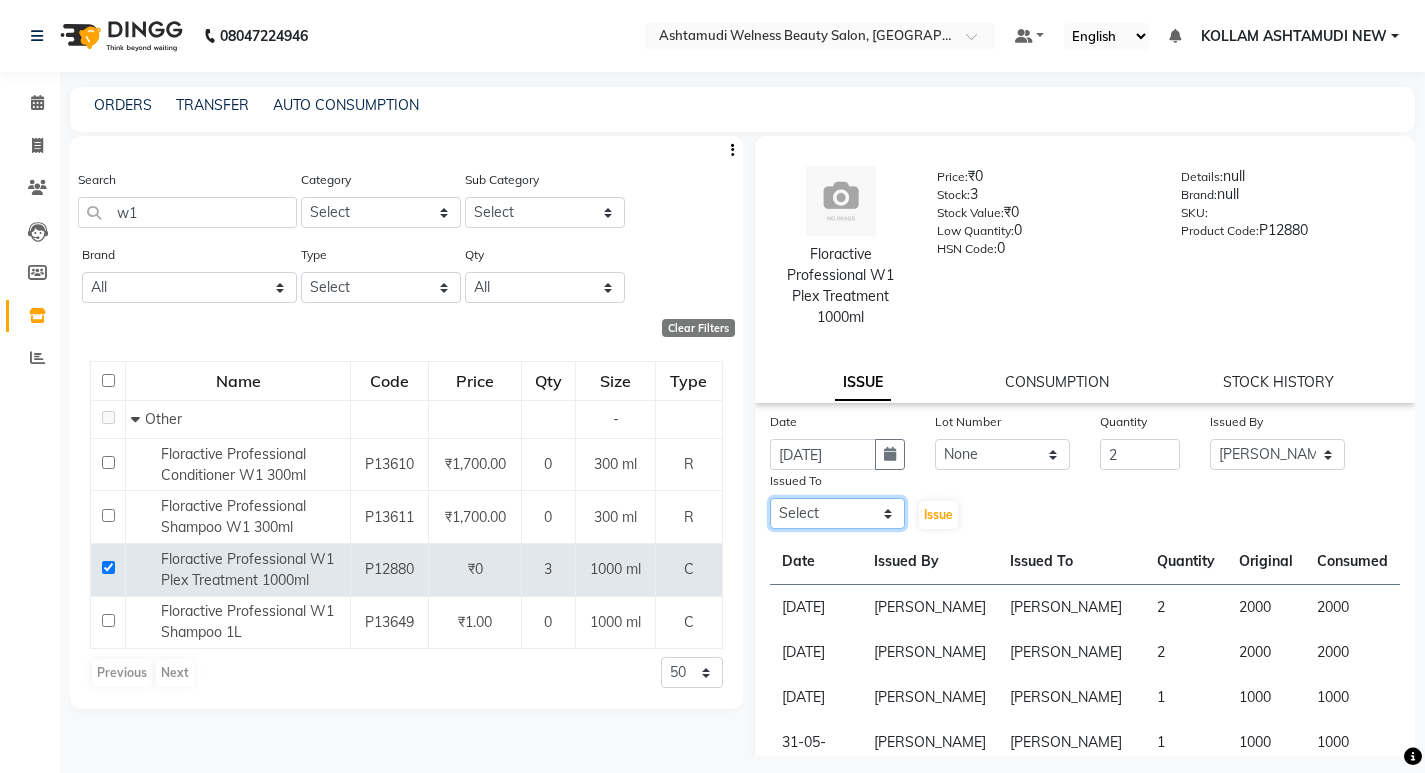 drag, startPoint x: 849, startPoint y: 514, endPoint x: 851, endPoint y: 501, distance: 13.152946 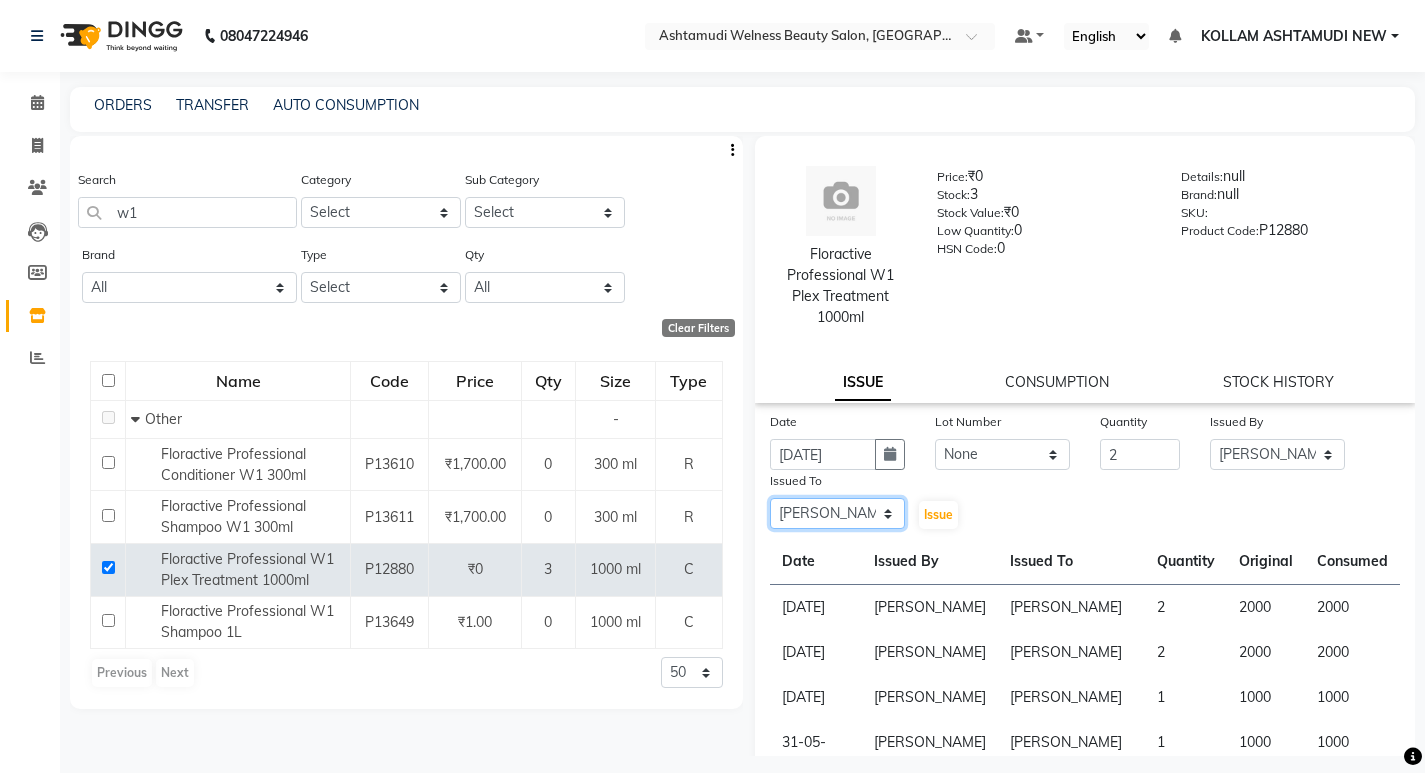 click on "Select ADITHYA   TAMANG Admin ALTHAF  Anitha  Ardra ATHIRA SANAL BETZA  M BINU GANESH  JIJUMON  P Kavya KOLLAM ASHTAMUDI KOLLAM ASHTAMUDI NEW  Kusum Mohammad Aalam Rahul REENA  VIDHYA RENUKA SUNDAS Revathy B Nair RINA RAI SAJEEV M SAMIR RAI SARIGA PRASAD SHIBU Shilu Fathima Shyni Salim SUKANYA Supriya SUSHEELA S" 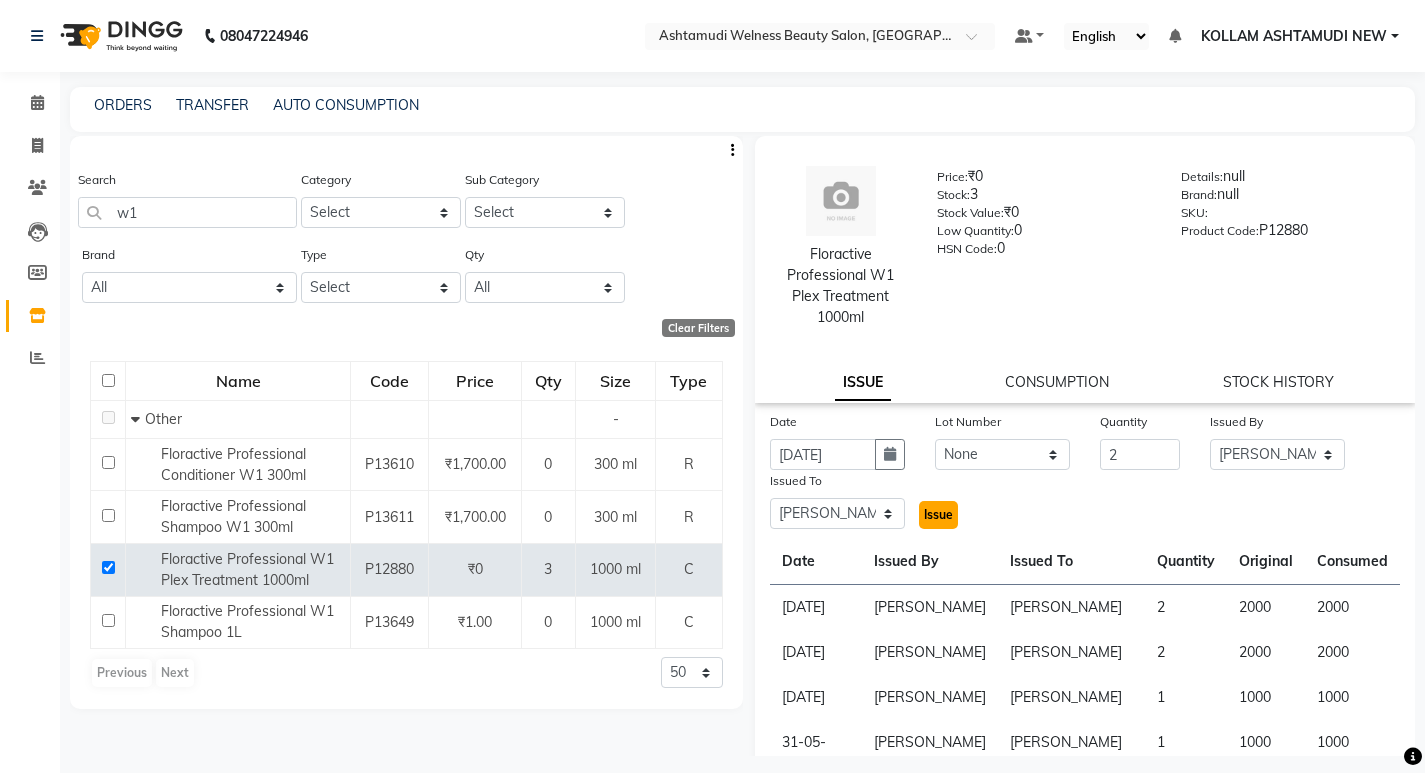 click on "Issue" 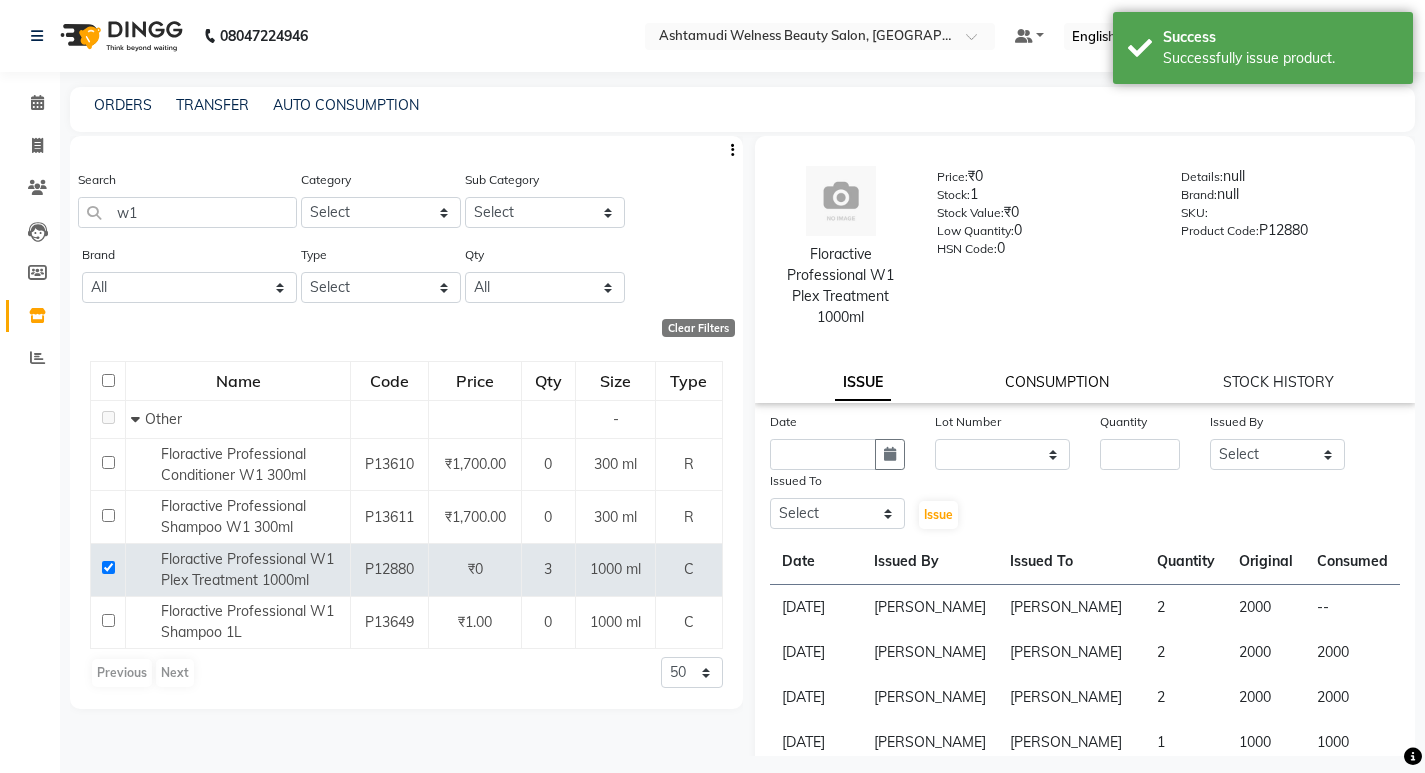 click on "CONSUMPTION" 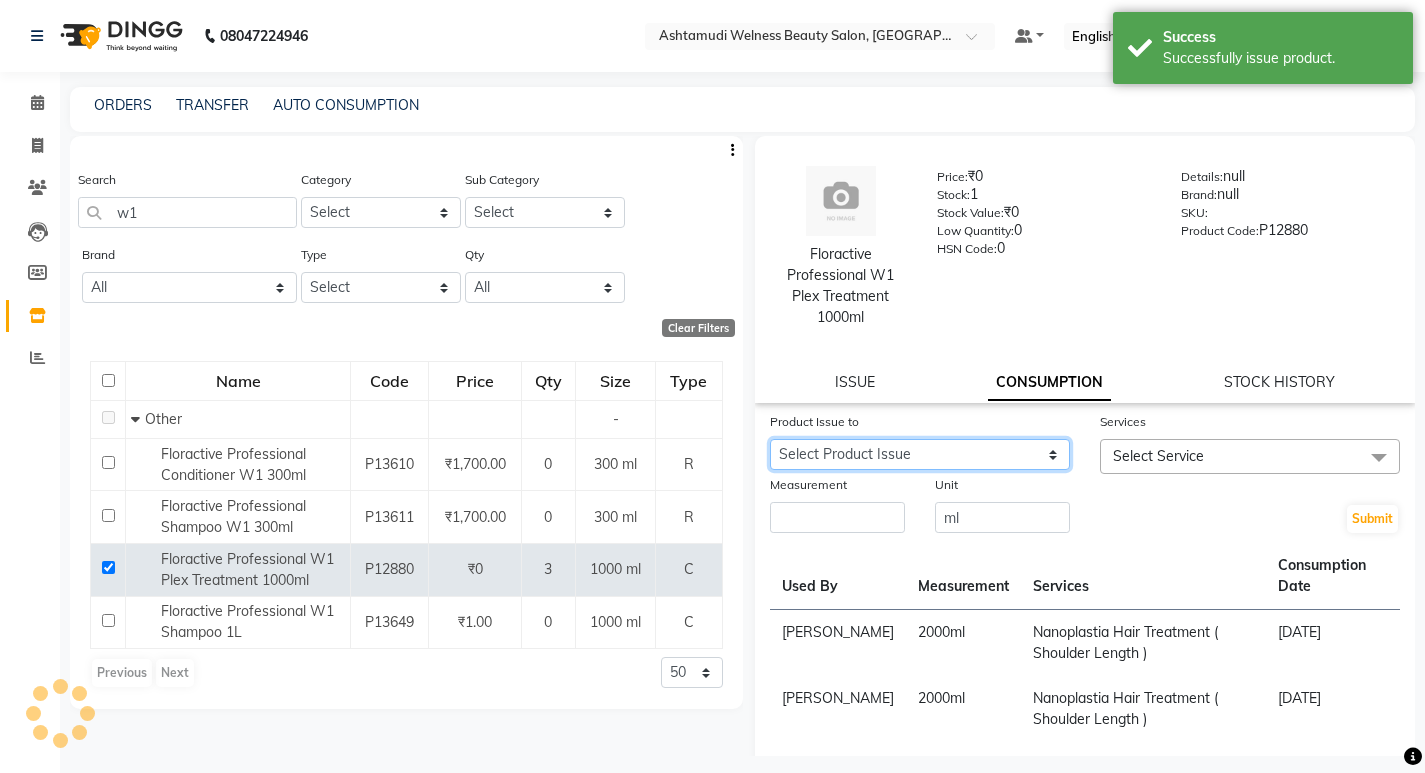 click on "Select Product Issue 2025-07-10, Issued to: KOLLAM ASHTAMUDI, Balance: 2000" 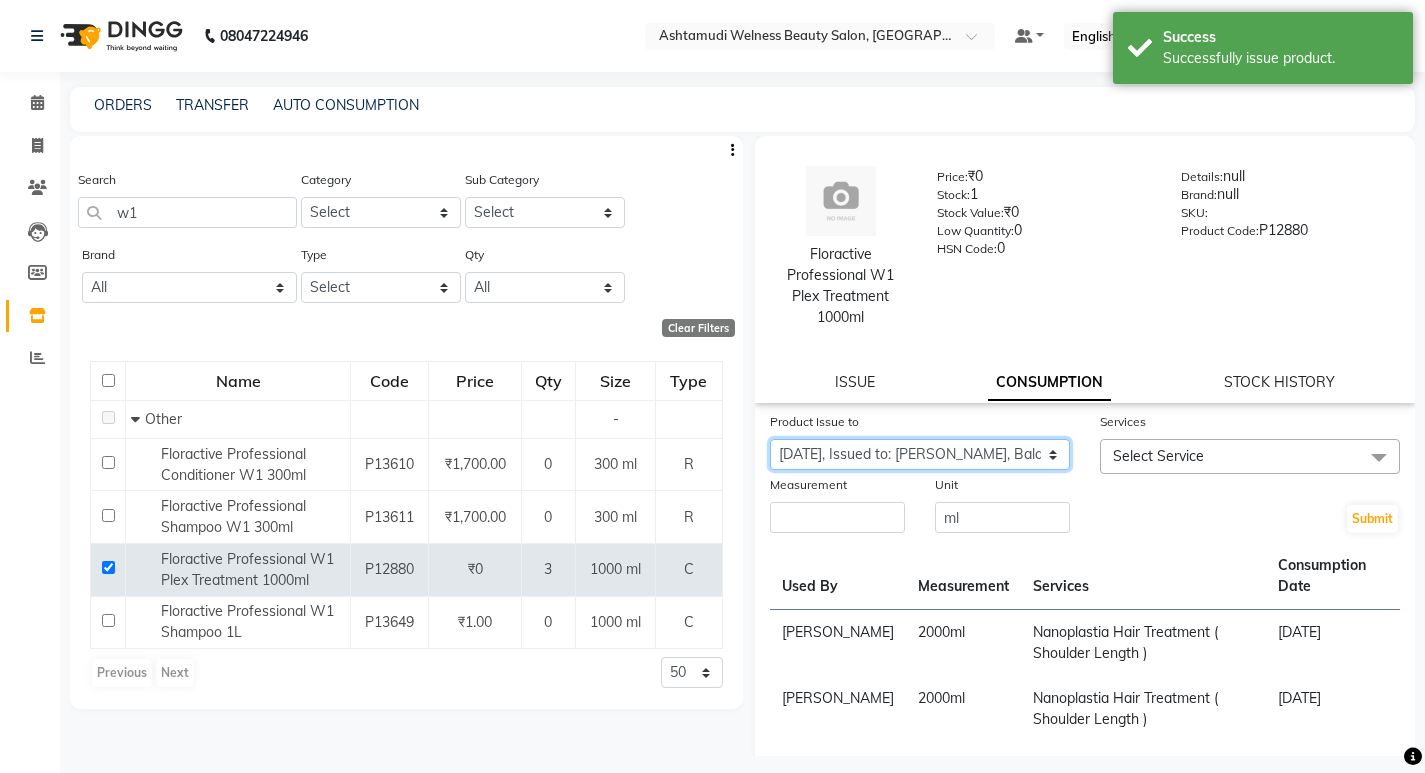 click on "Select Product Issue 2025-07-10, Issued to: KOLLAM ASHTAMUDI, Balance: 2000" 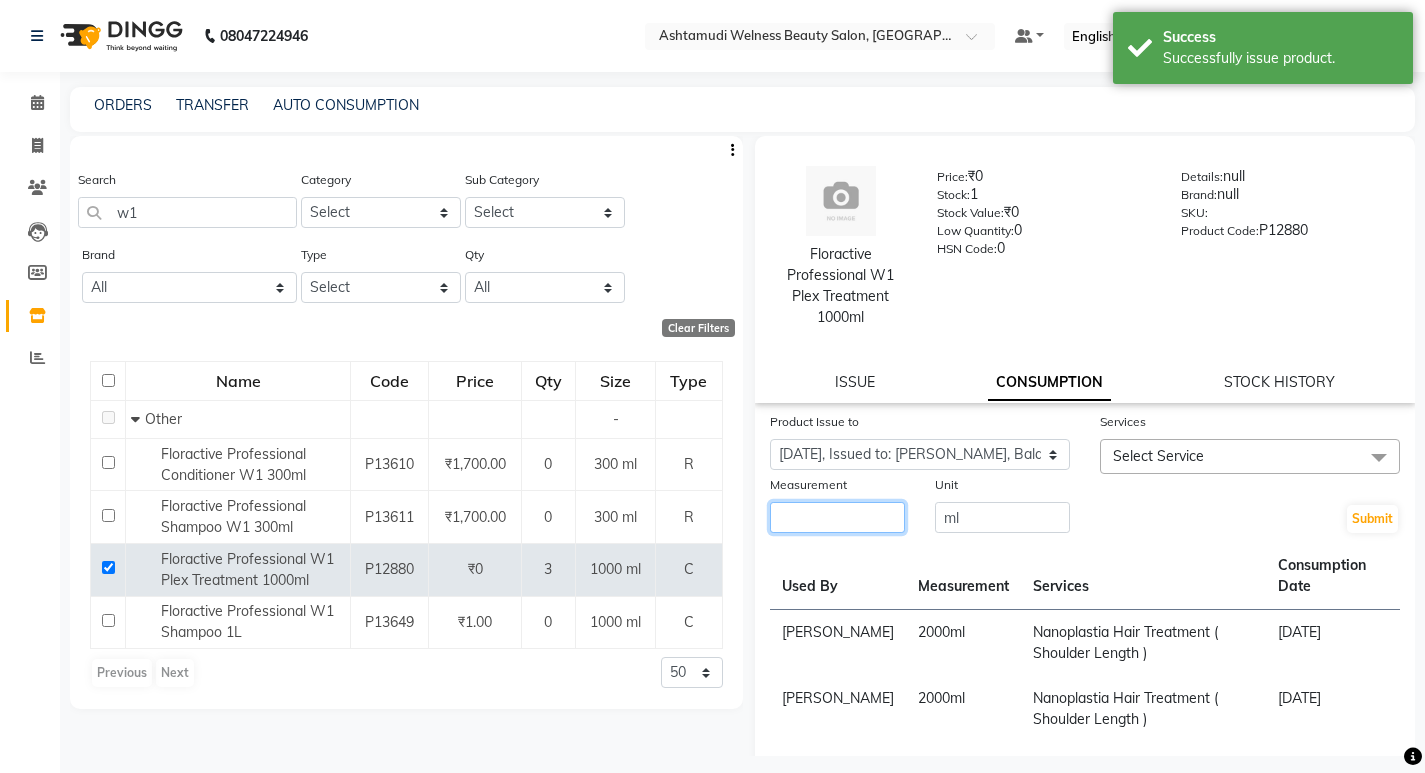 click 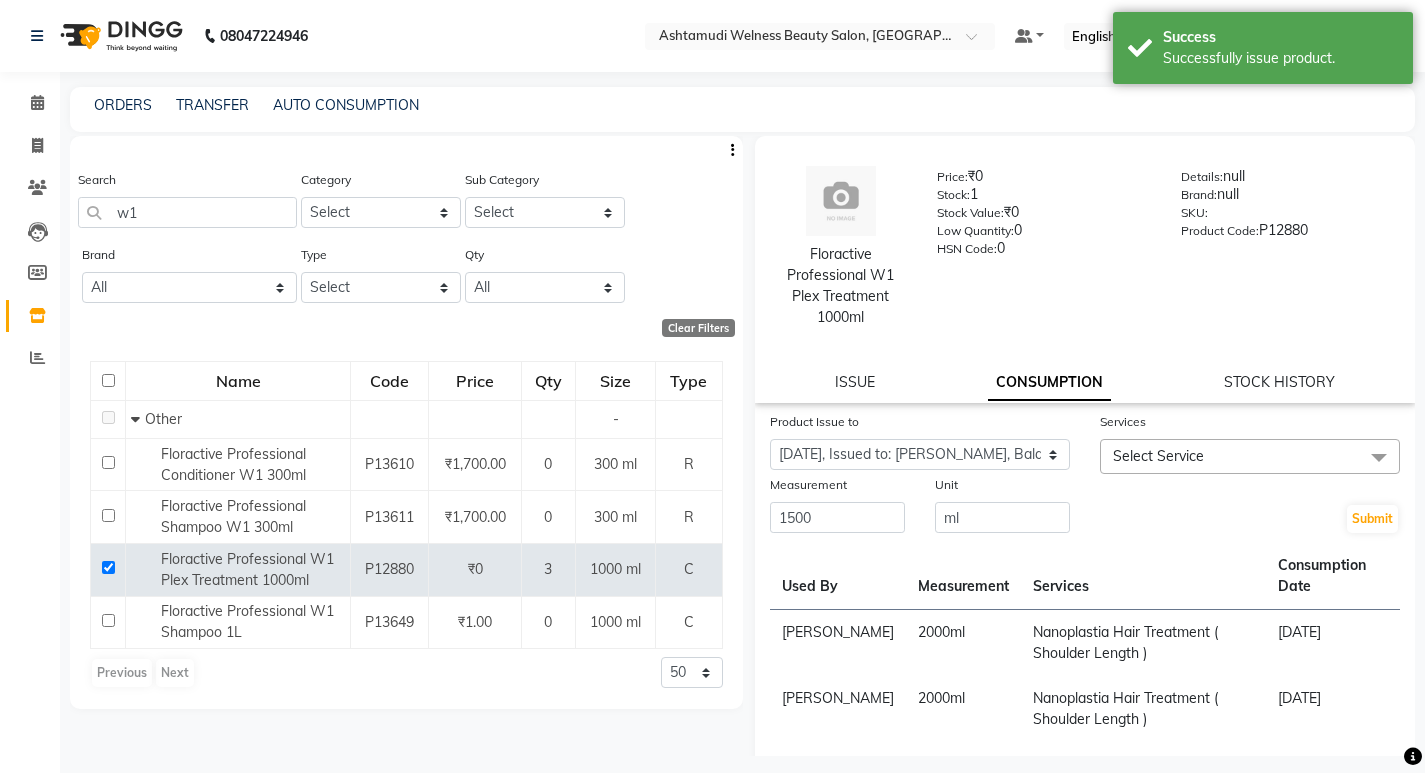 drag, startPoint x: 1134, startPoint y: 448, endPoint x: 1139, endPoint y: 490, distance: 42.296574 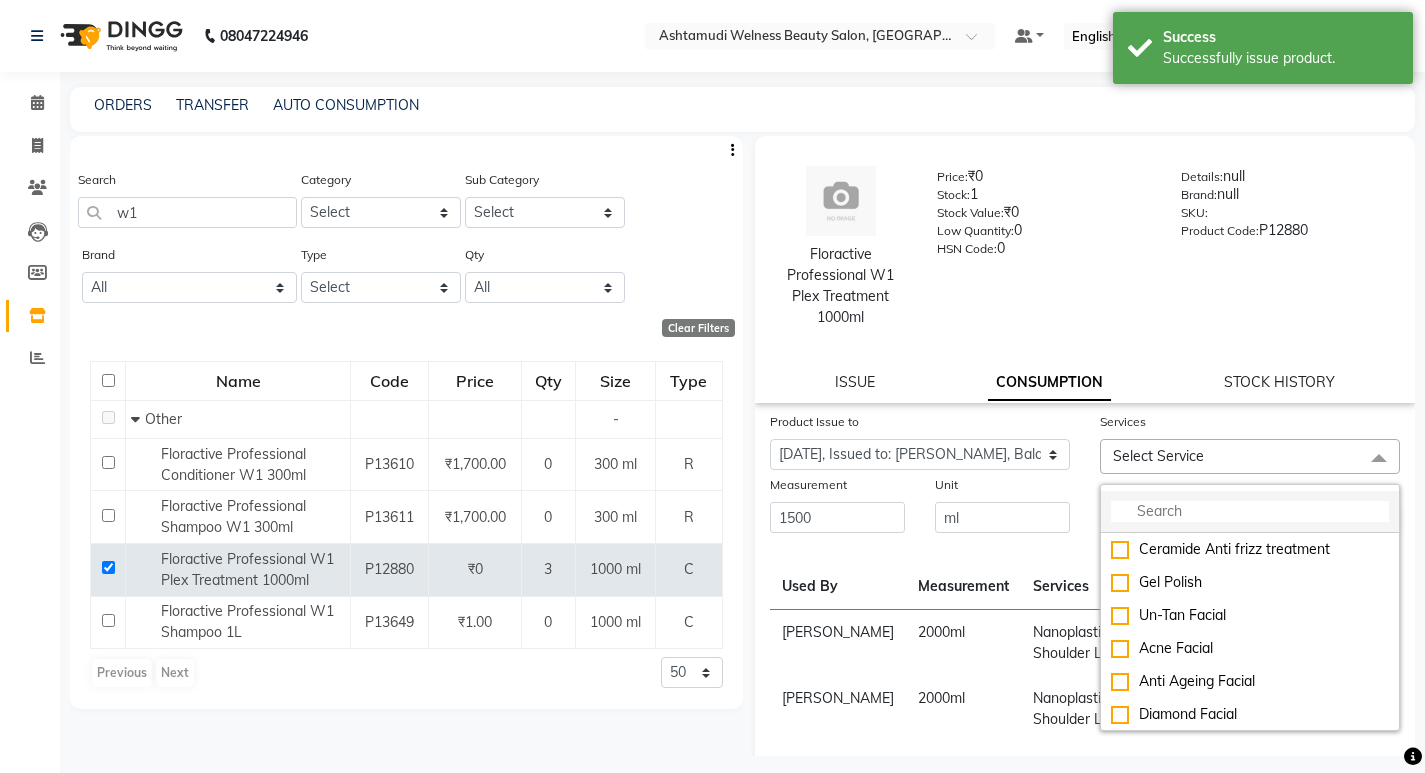 click 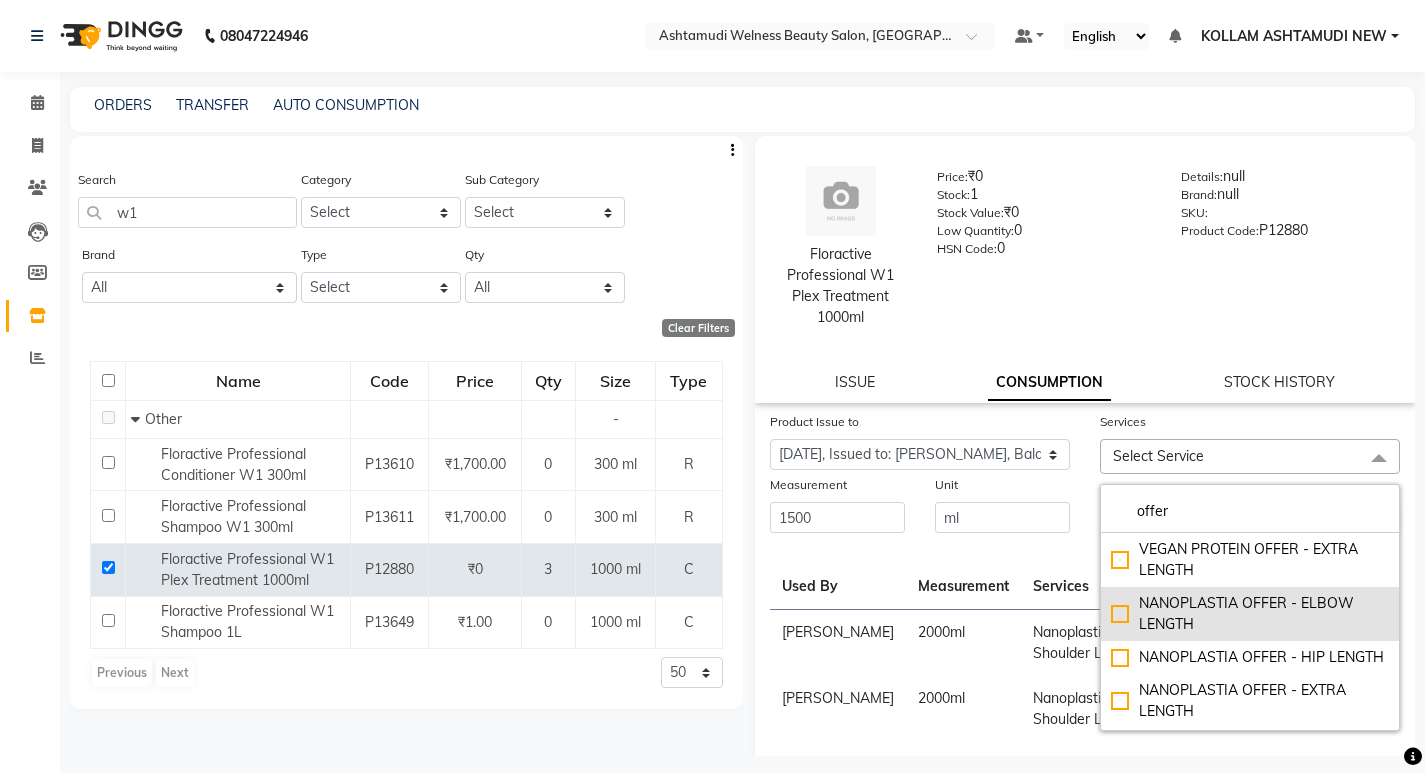 click on "NANOPLASTIA OFFER - ELBOW LENGTH" 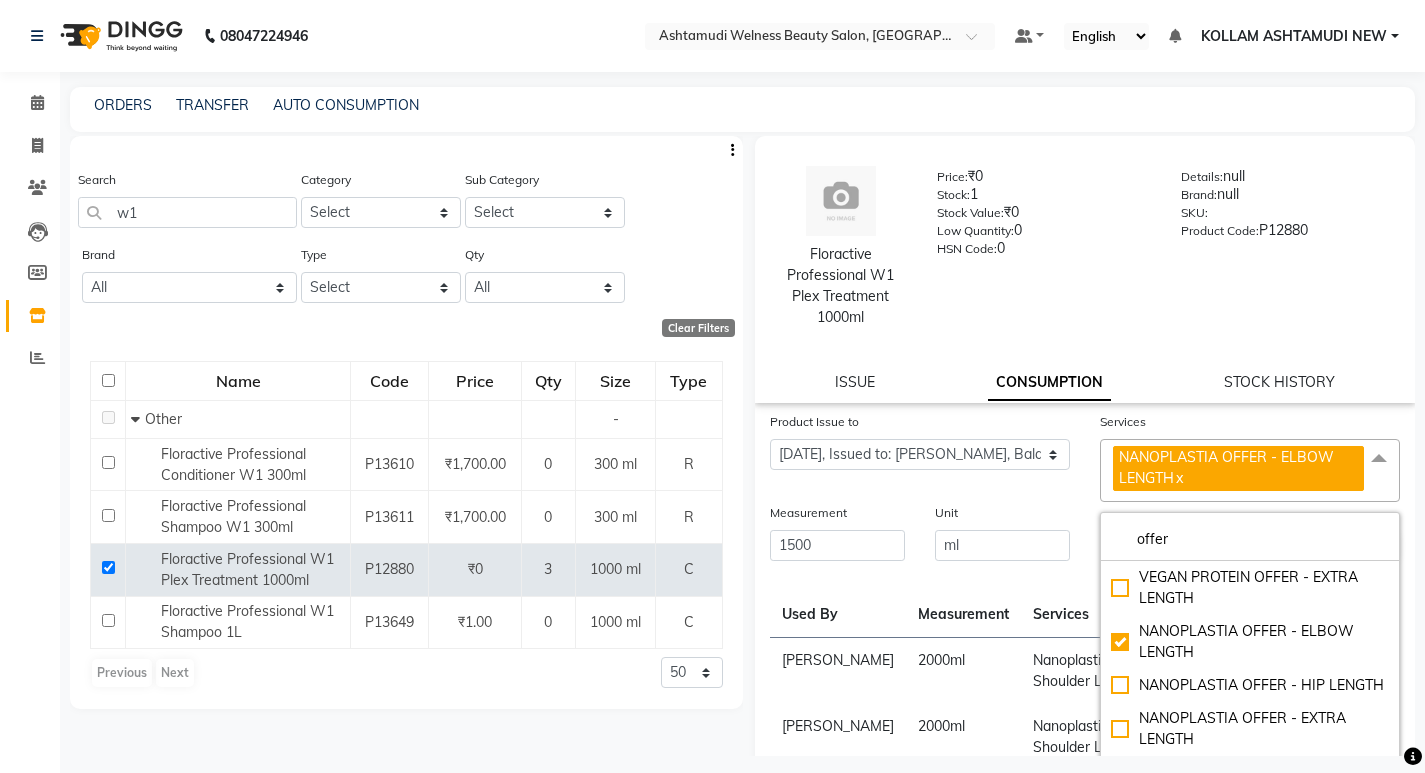 drag, startPoint x: 1061, startPoint y: 492, endPoint x: 1136, endPoint y: 513, distance: 77.88453 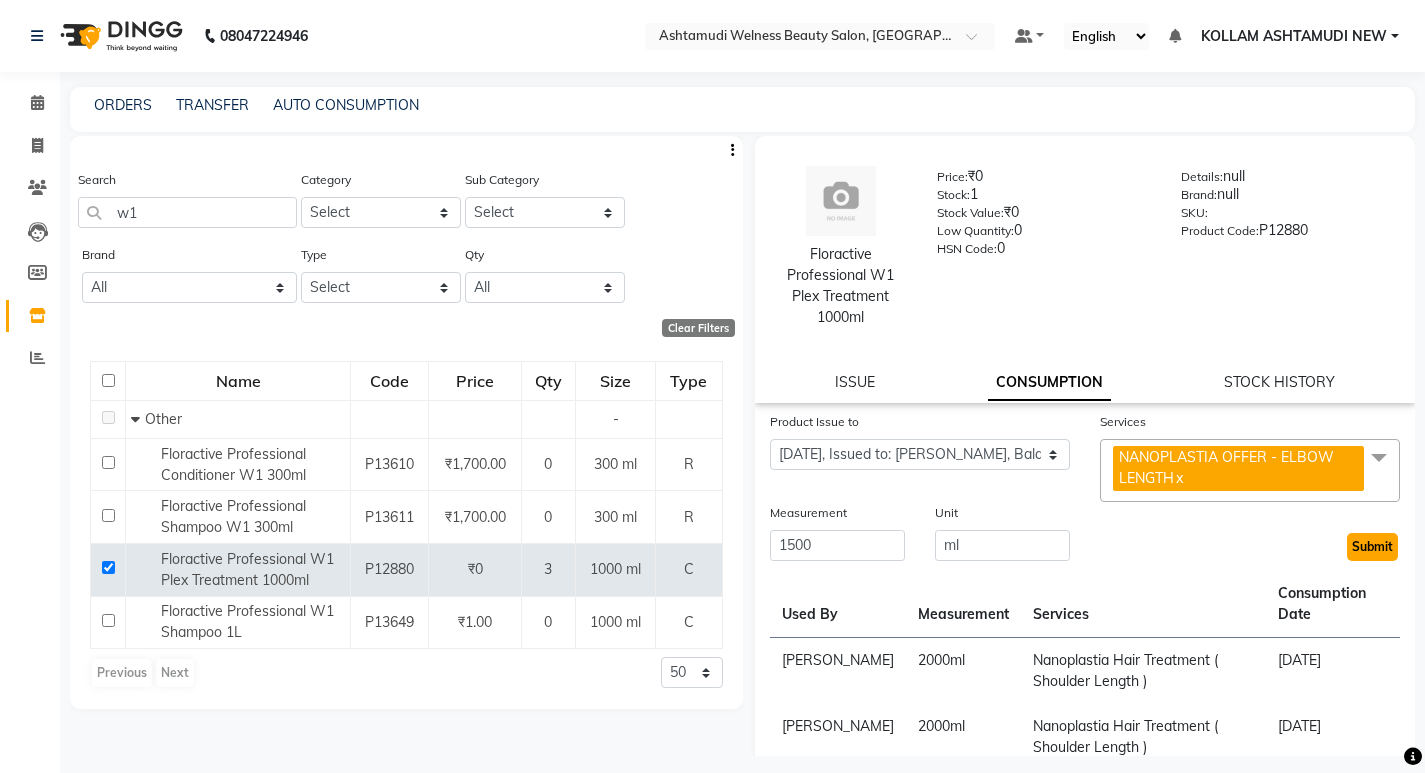 click on "Submit" 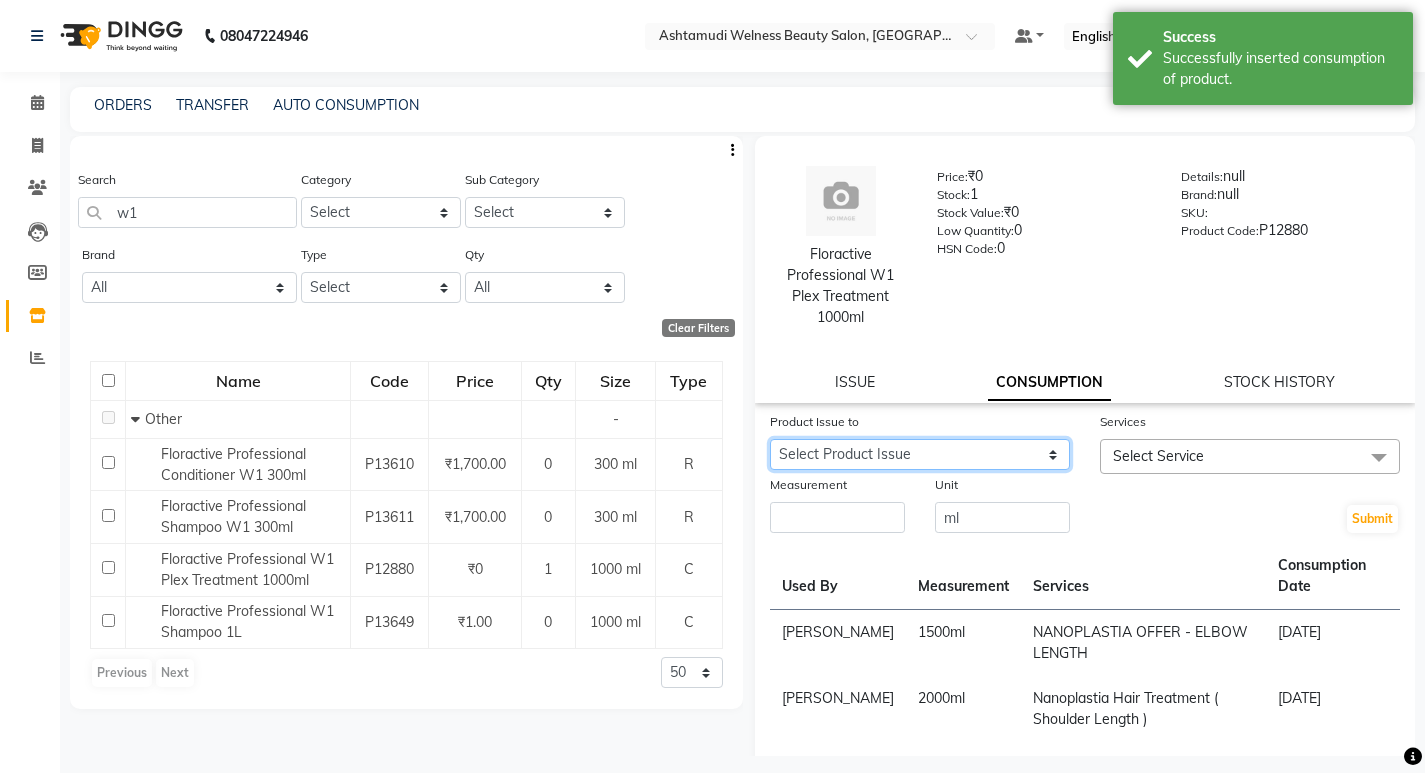 click on "Select Product Issue 2025-07-10, Issued to: KOLLAM ASHTAMUDI, Balance: 500" 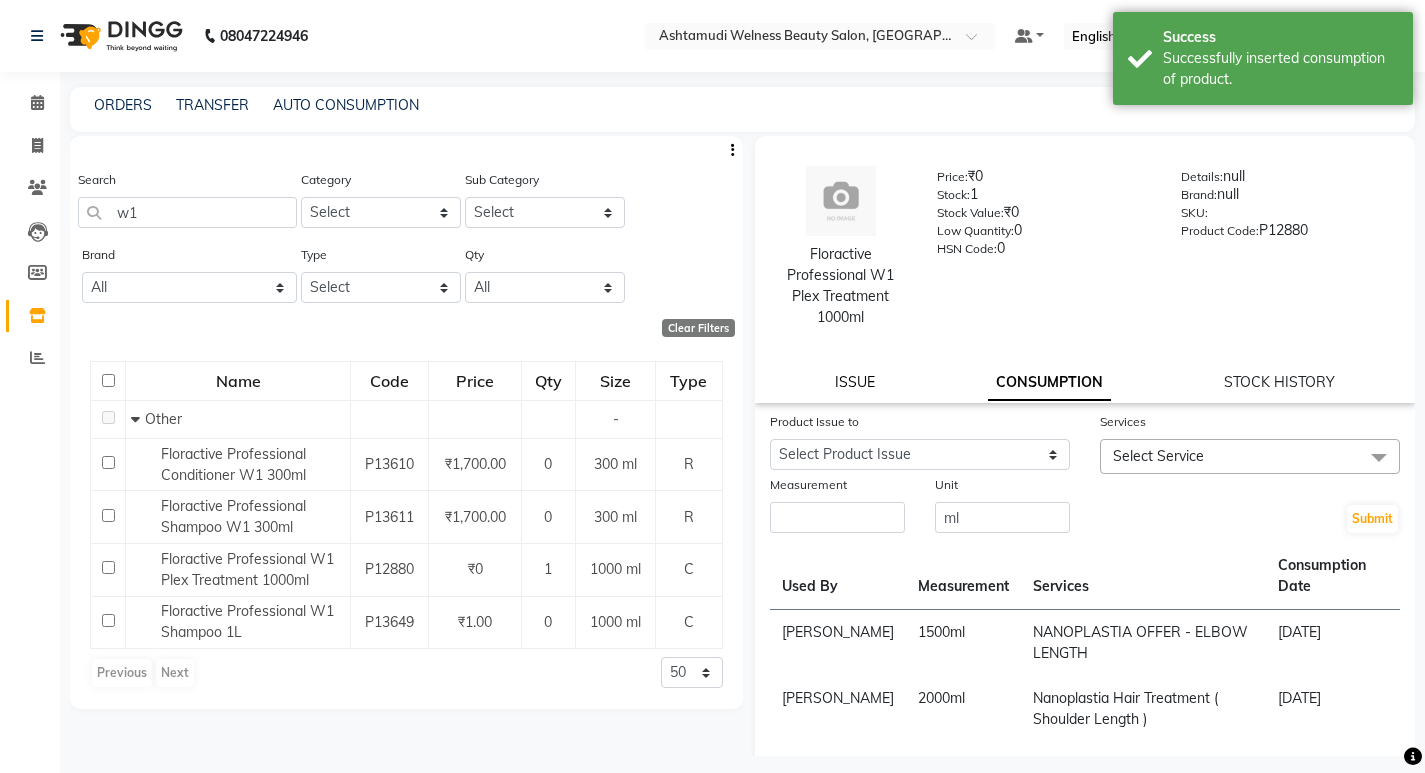 click on "ISSUE" 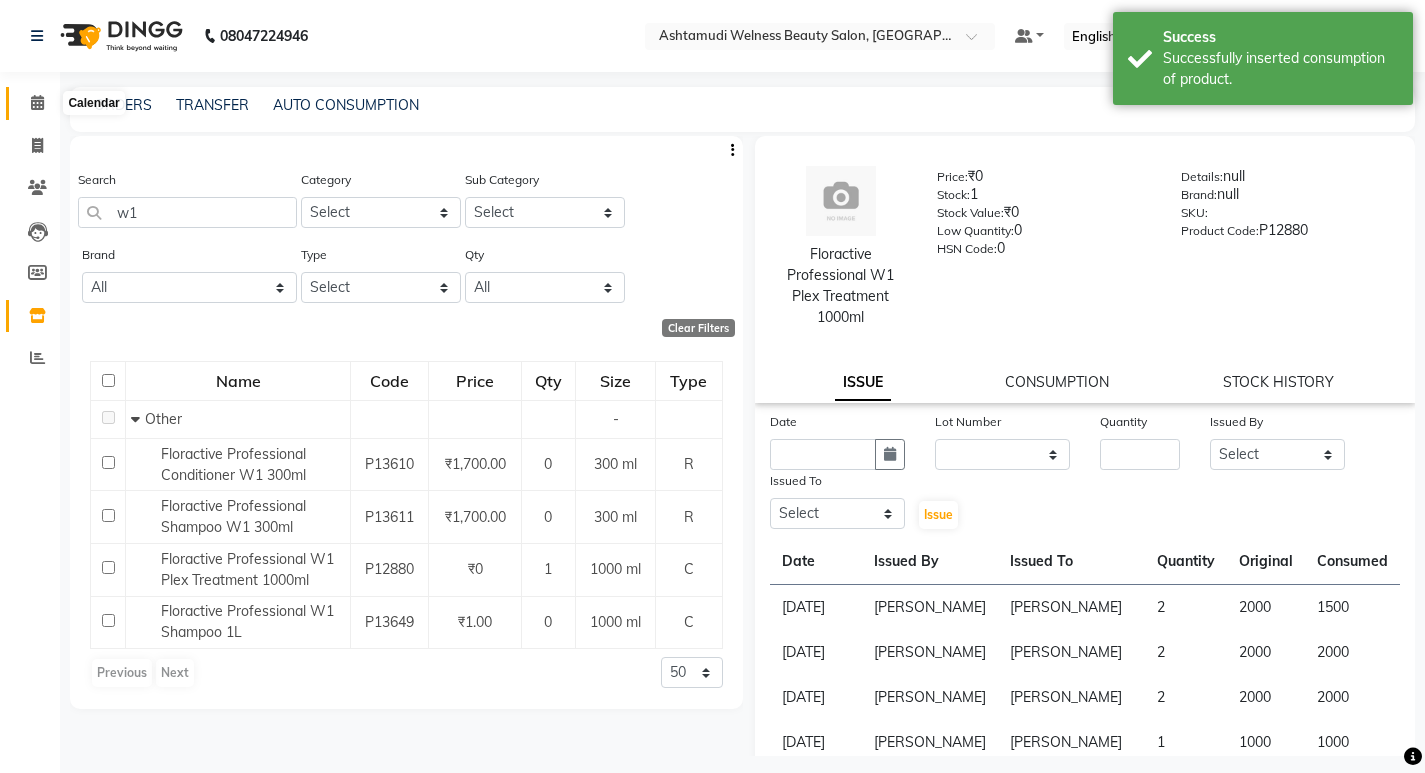 click 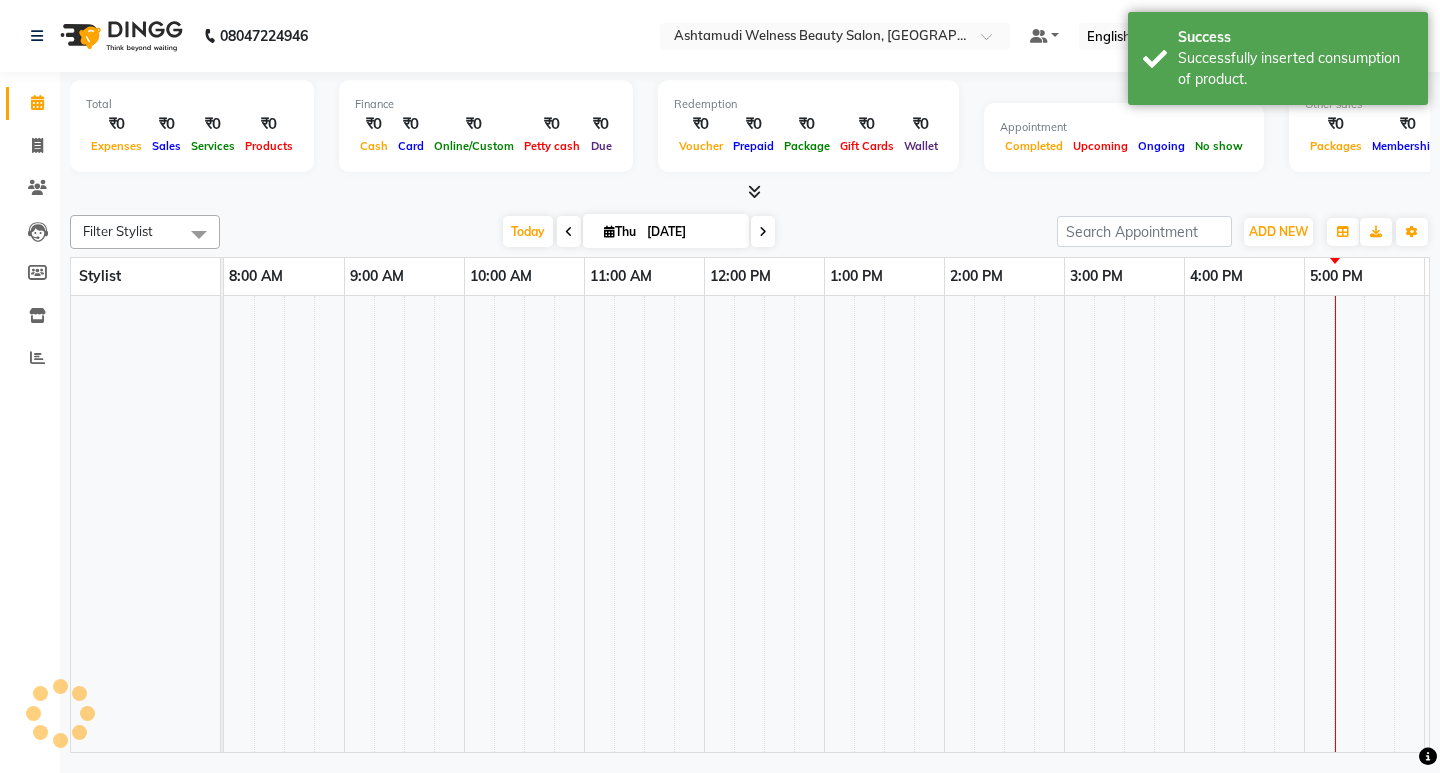 scroll, scrollTop: 0, scrollLeft: 0, axis: both 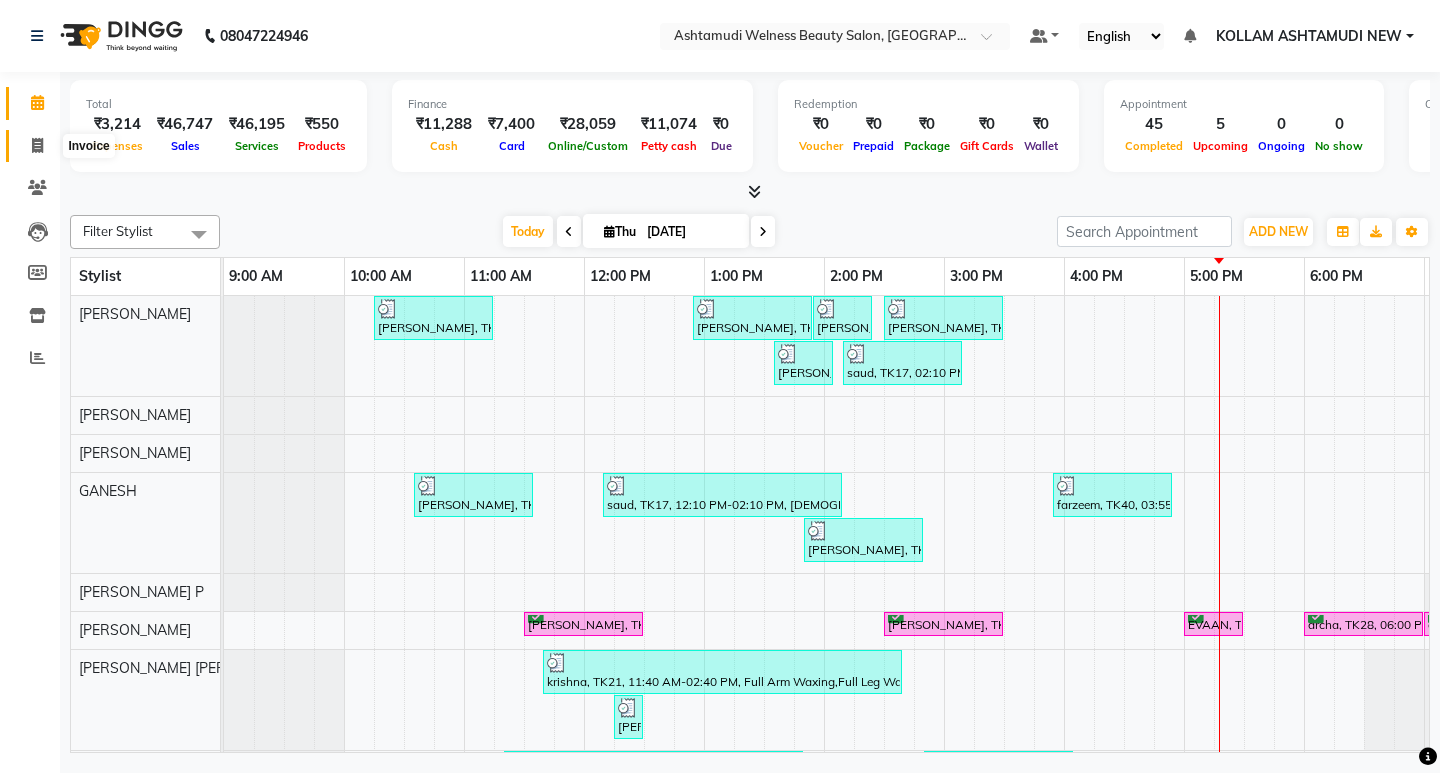 click 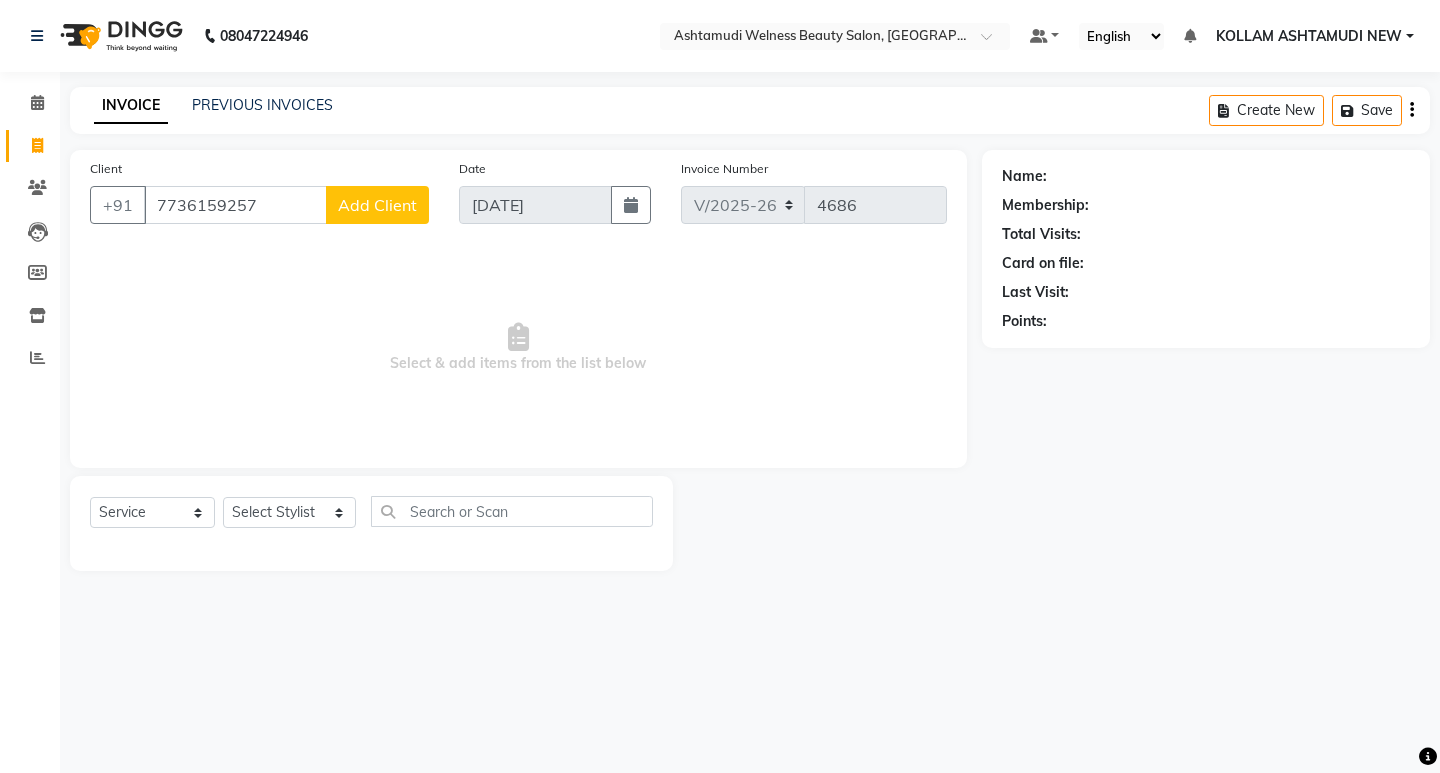 click on "Add Client" 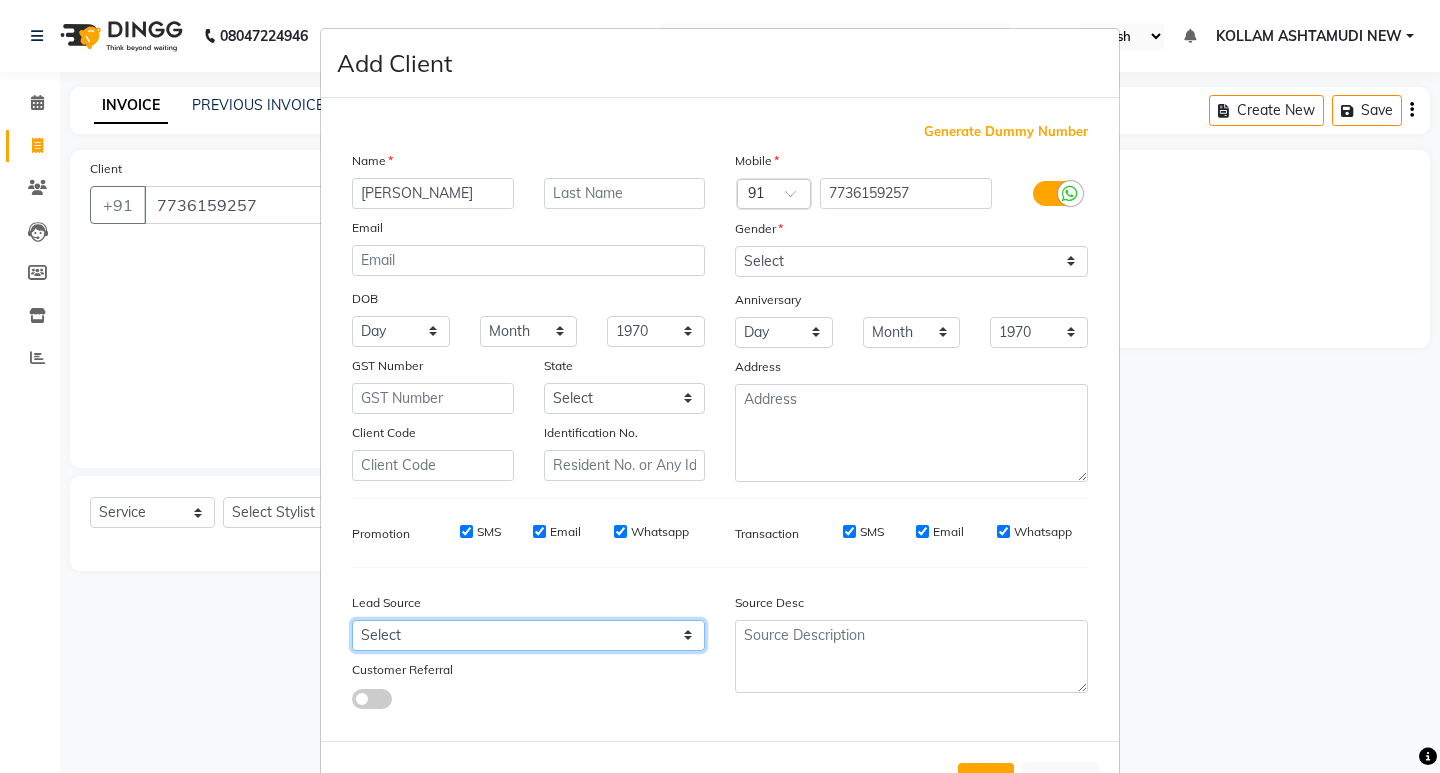 drag, startPoint x: 419, startPoint y: 631, endPoint x: 430, endPoint y: 610, distance: 23.70654 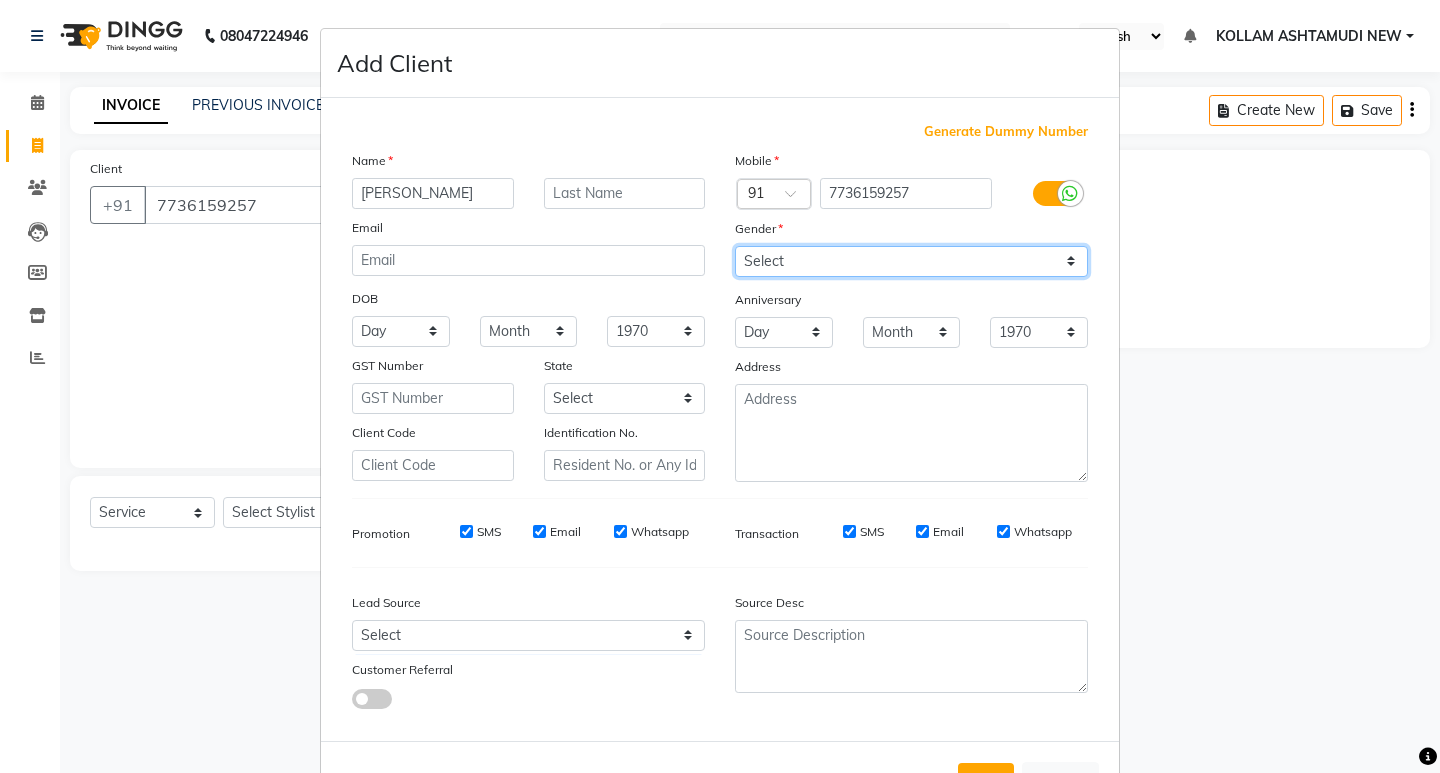 click on "Select [DEMOGRAPHIC_DATA] [DEMOGRAPHIC_DATA] Other Prefer Not To Say" at bounding box center [911, 261] 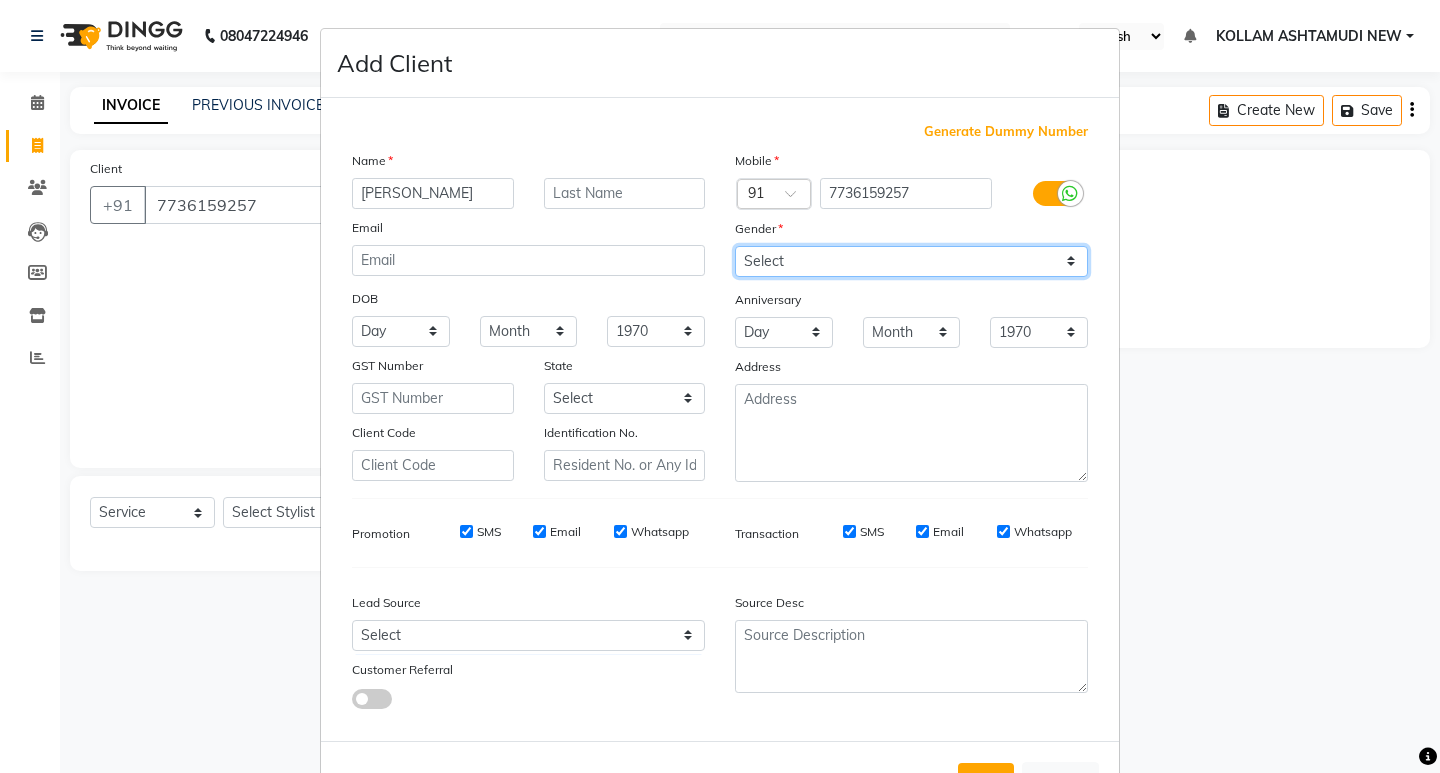 click on "Select [DEMOGRAPHIC_DATA] [DEMOGRAPHIC_DATA] Other Prefer Not To Say" at bounding box center [911, 261] 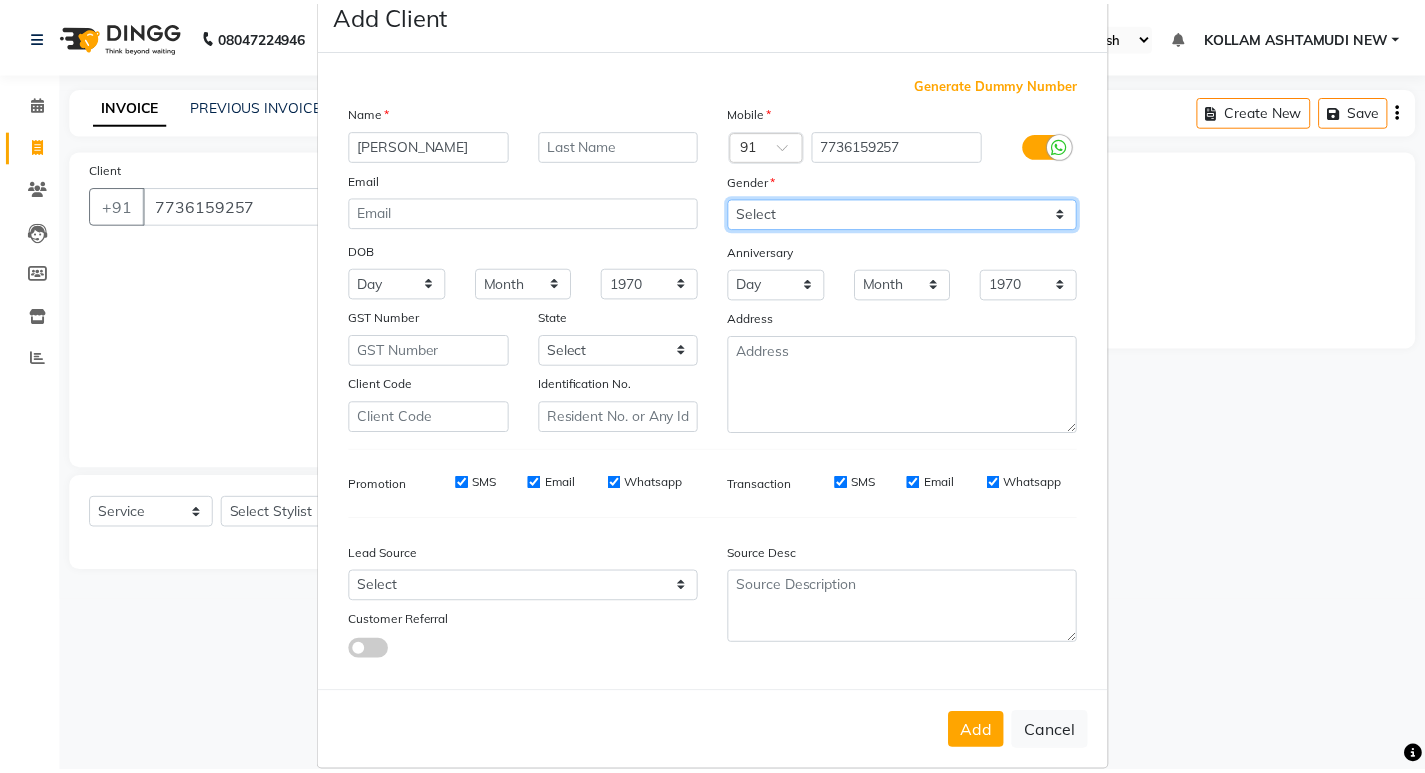 scroll, scrollTop: 76, scrollLeft: 0, axis: vertical 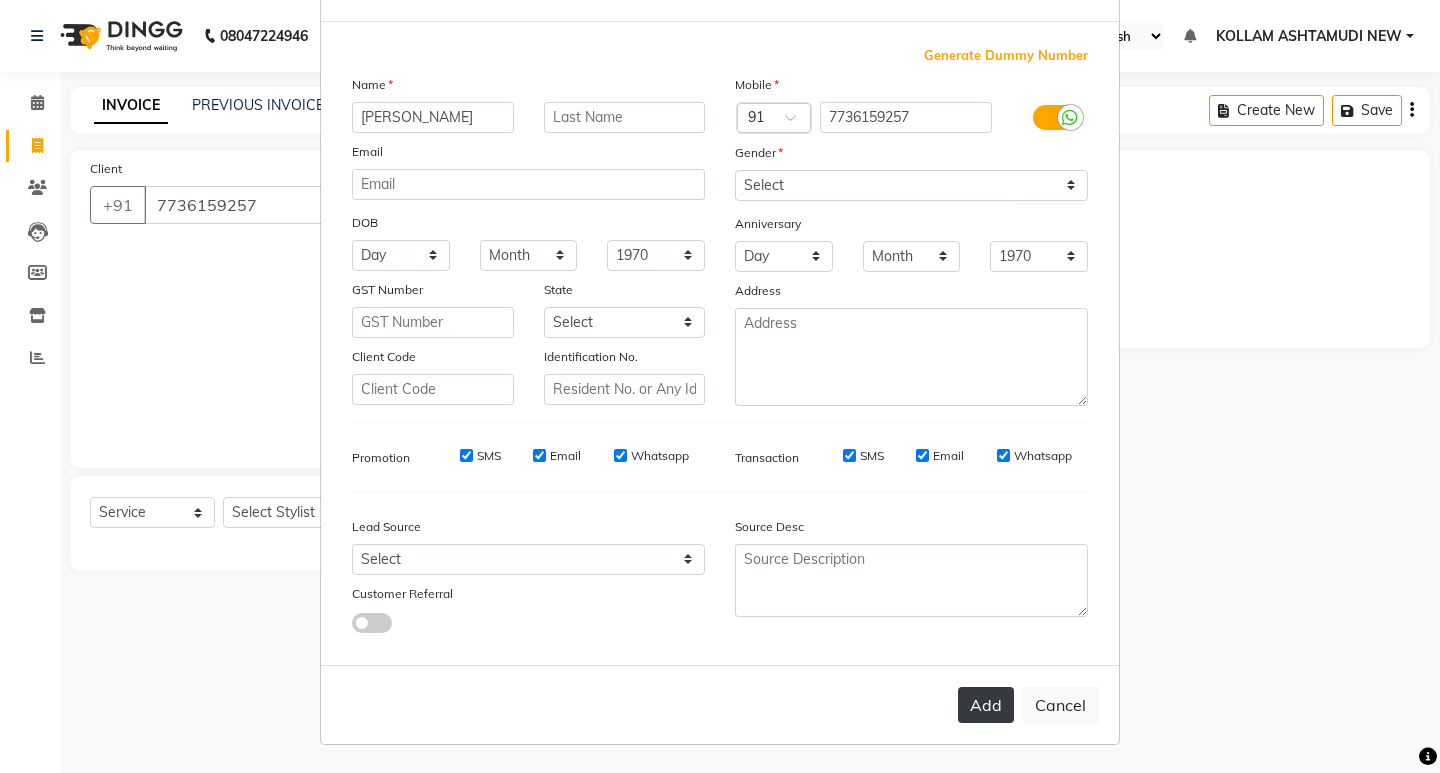 click on "Add" at bounding box center [986, 705] 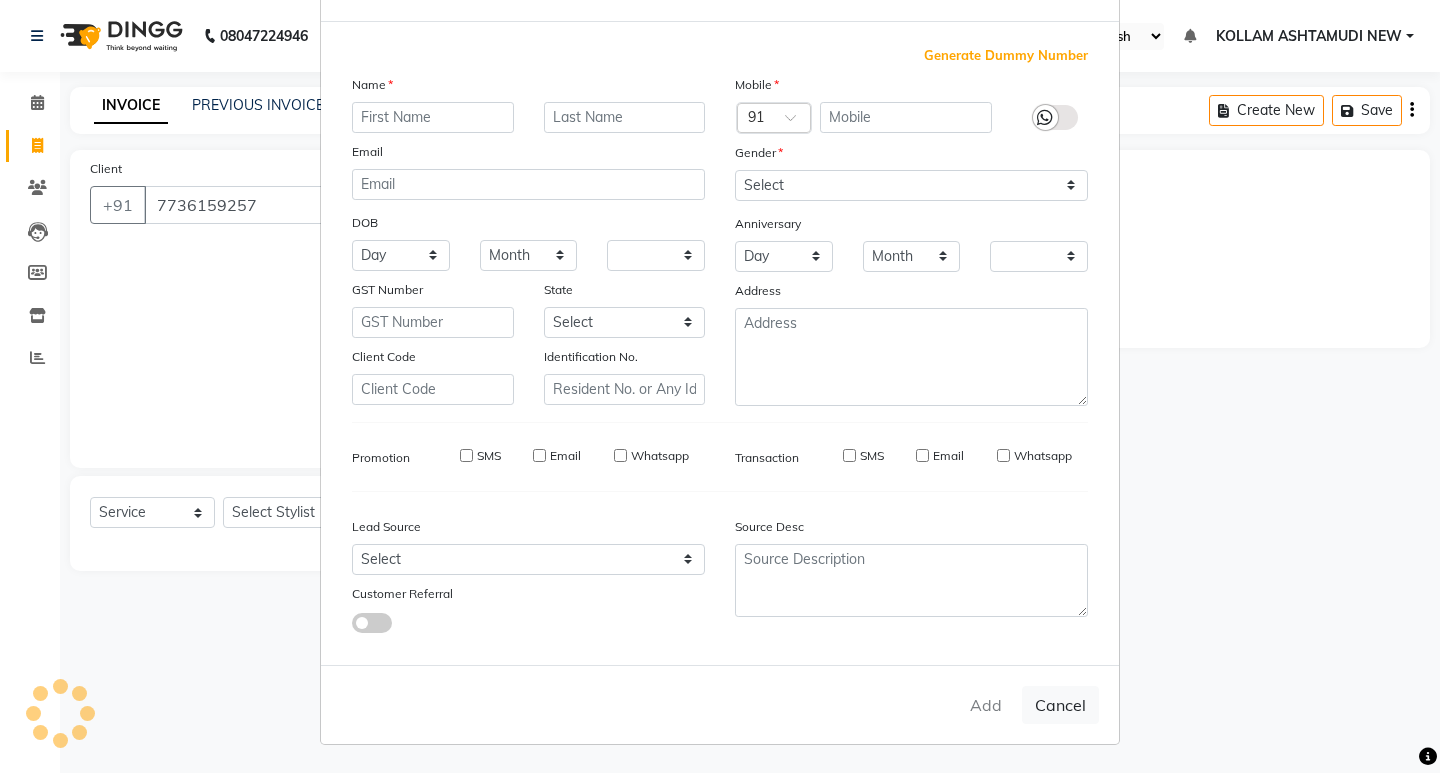 click on "Add   Cancel" at bounding box center (720, 704) 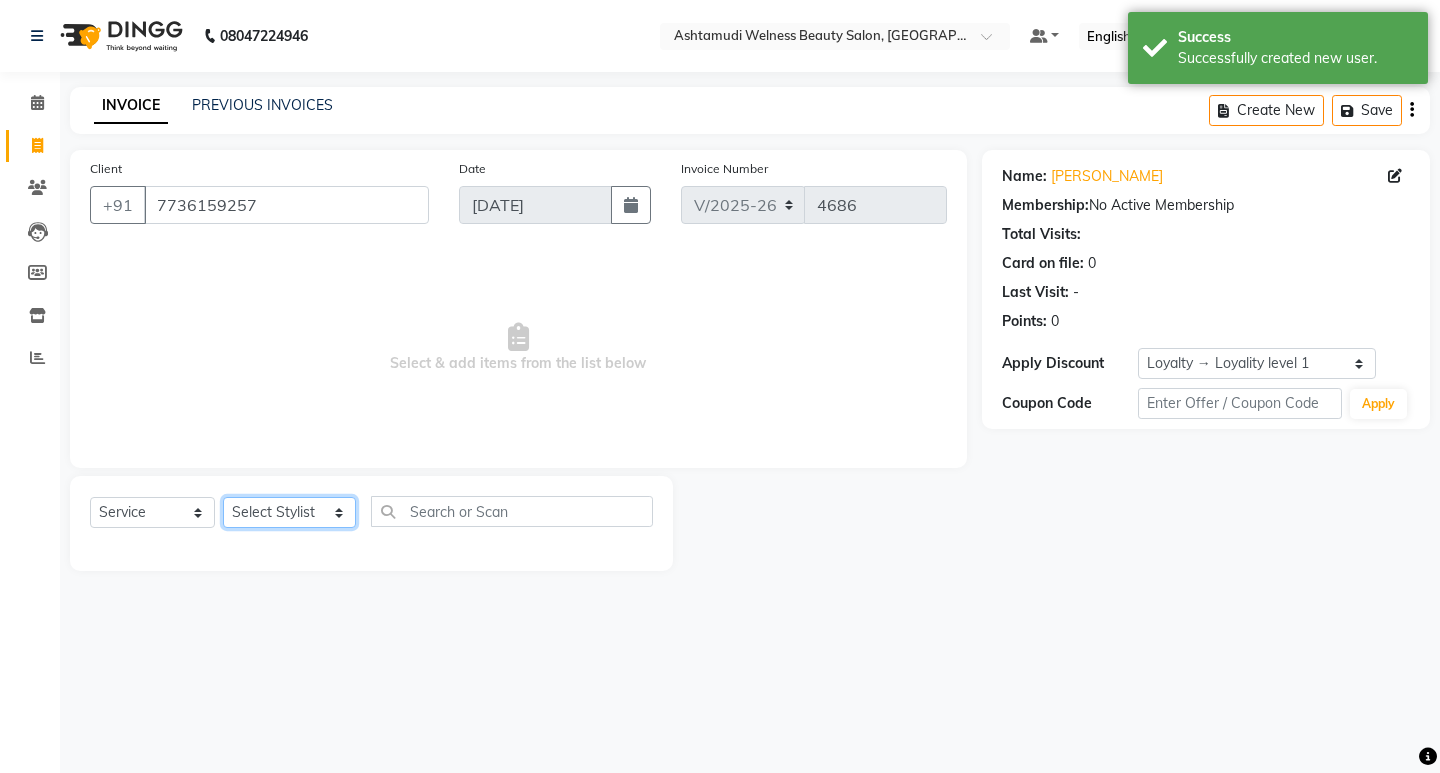 click on "Select Stylist [PERSON_NAME] Admin [PERSON_NAME]  [PERSON_NAME] [PERSON_NAME] [PERSON_NAME]  M [PERSON_NAME]  [PERSON_NAME]  P [PERSON_NAME] ASHTAMUDI KOLLAM ASHTAMUDI NEW  [PERSON_NAME] [PERSON_NAME] [PERSON_NAME]  [PERSON_NAME] [PERSON_NAME] [PERSON_NAME] [PERSON_NAME] [PERSON_NAME] M [PERSON_NAME] SARIGA [PERSON_NAME] [PERSON_NAME] [PERSON_NAME] [PERSON_NAME] [PERSON_NAME] S" 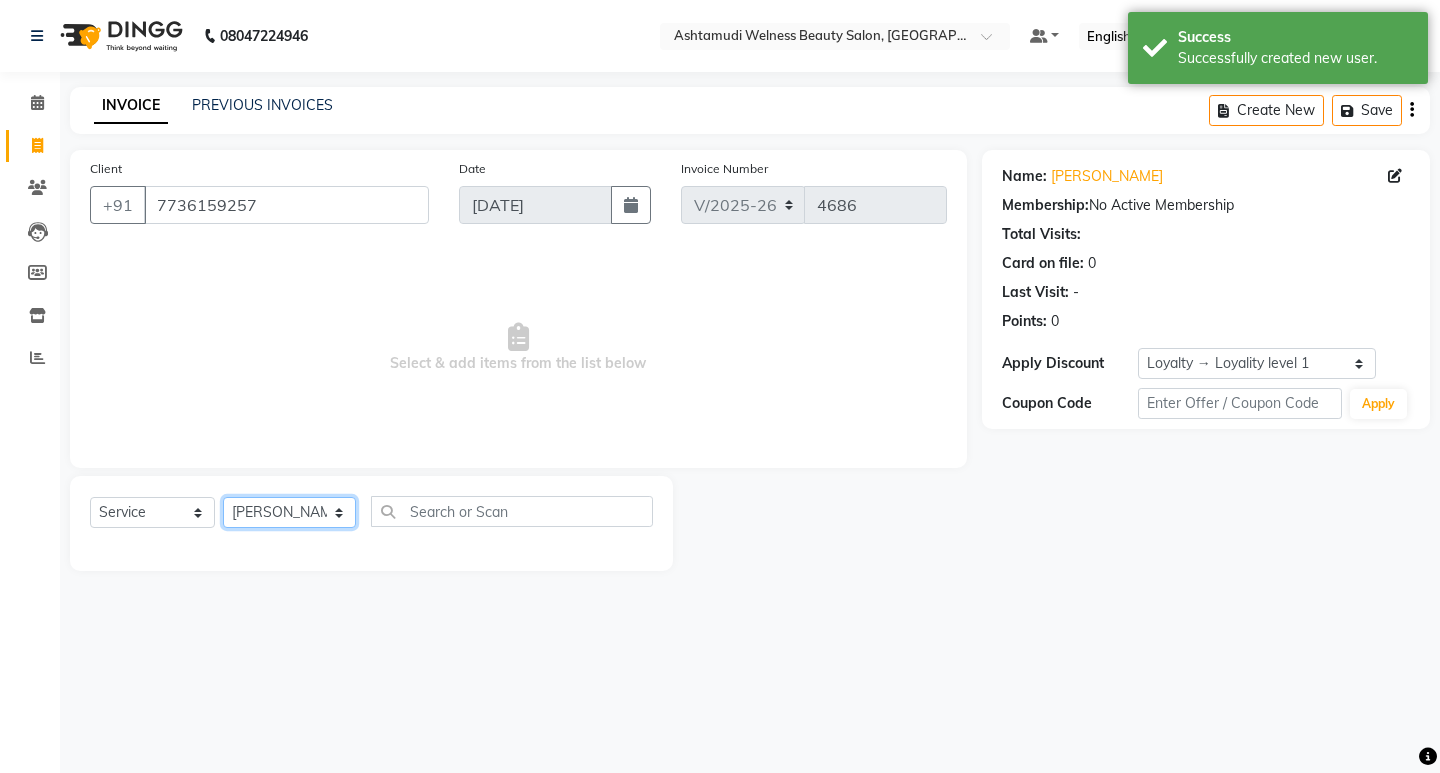 click on "Select Stylist [PERSON_NAME] Admin [PERSON_NAME]  [PERSON_NAME] [PERSON_NAME] [PERSON_NAME]  M [PERSON_NAME]  [PERSON_NAME]  P [PERSON_NAME] ASHTAMUDI KOLLAM ASHTAMUDI NEW  [PERSON_NAME] [PERSON_NAME] [PERSON_NAME]  [PERSON_NAME] [PERSON_NAME] [PERSON_NAME] [PERSON_NAME] [PERSON_NAME] M [PERSON_NAME] SARIGA [PERSON_NAME] [PERSON_NAME] [PERSON_NAME] [PERSON_NAME] [PERSON_NAME] S" 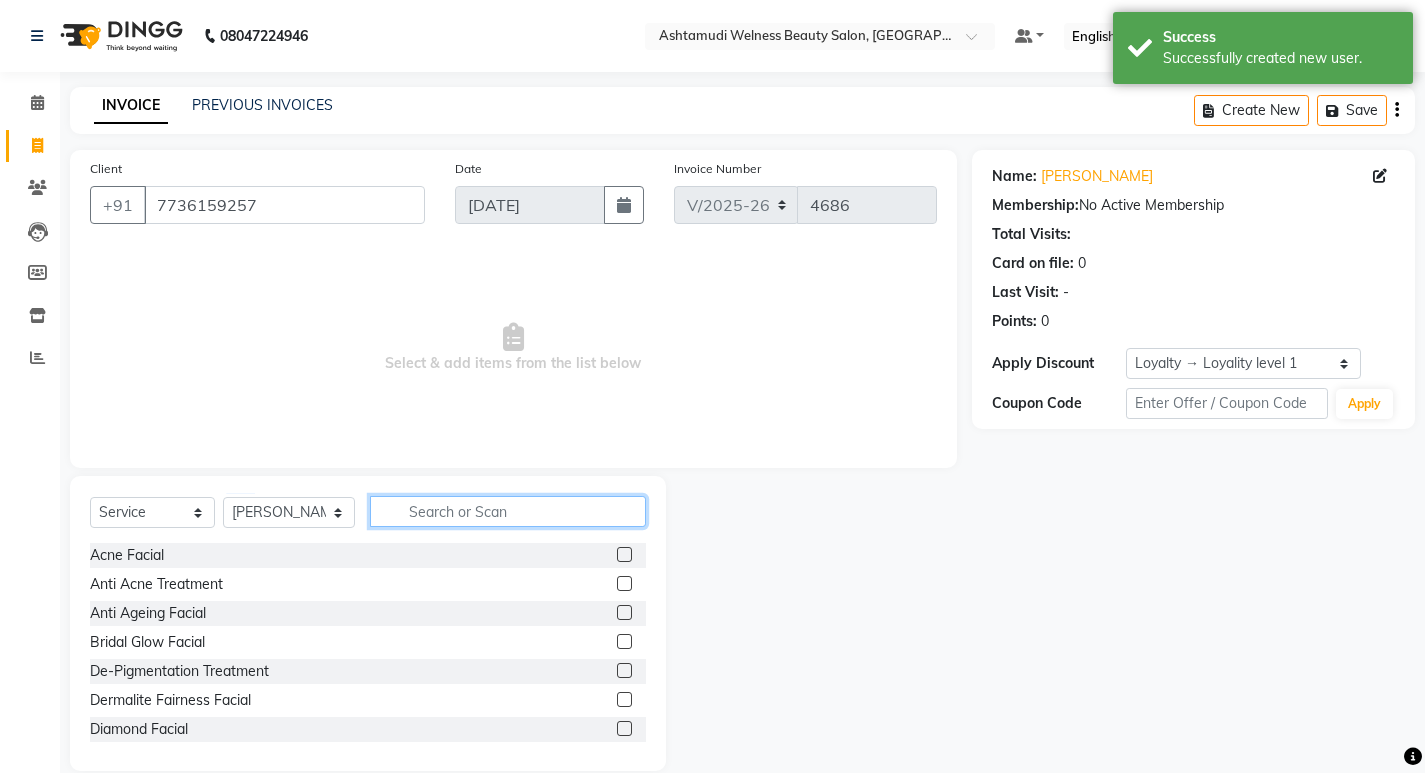 click 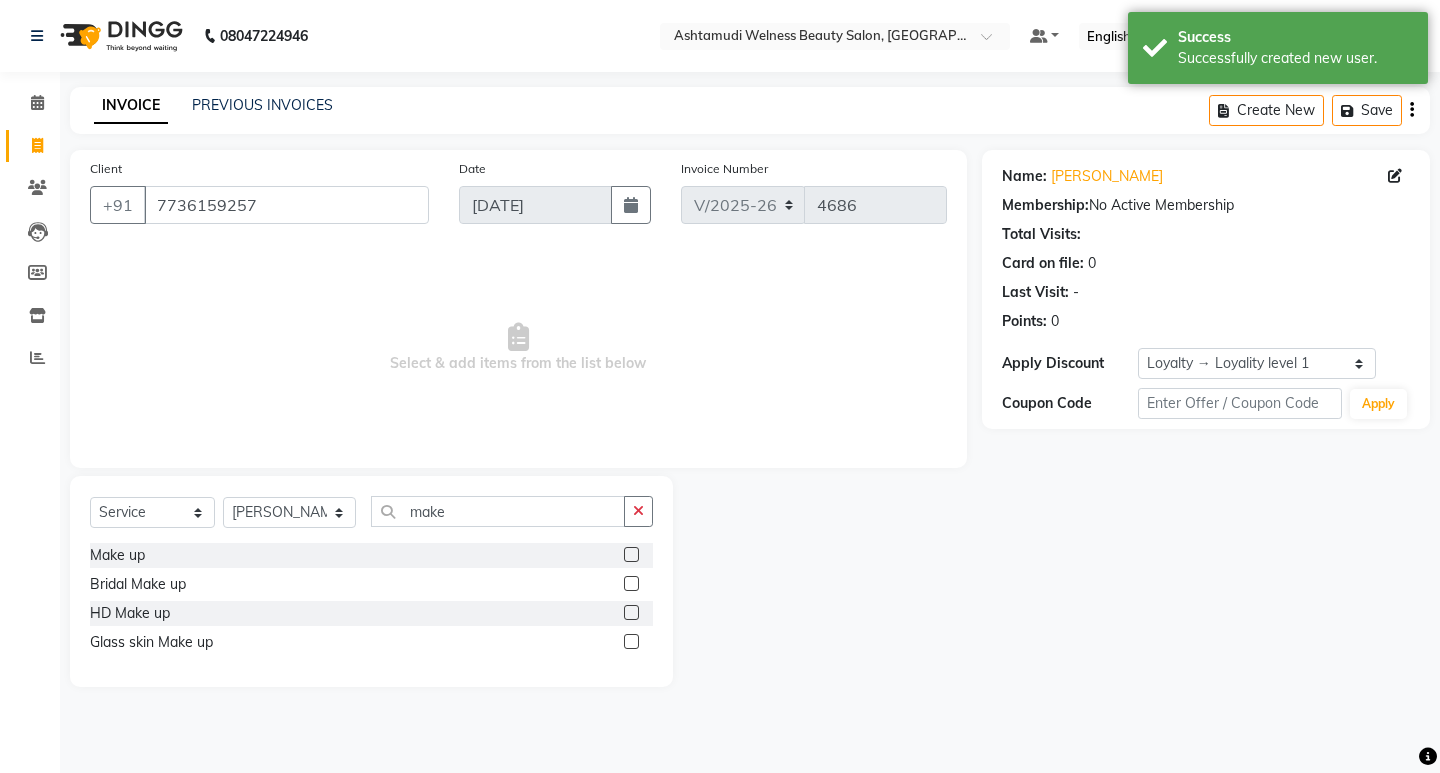 click 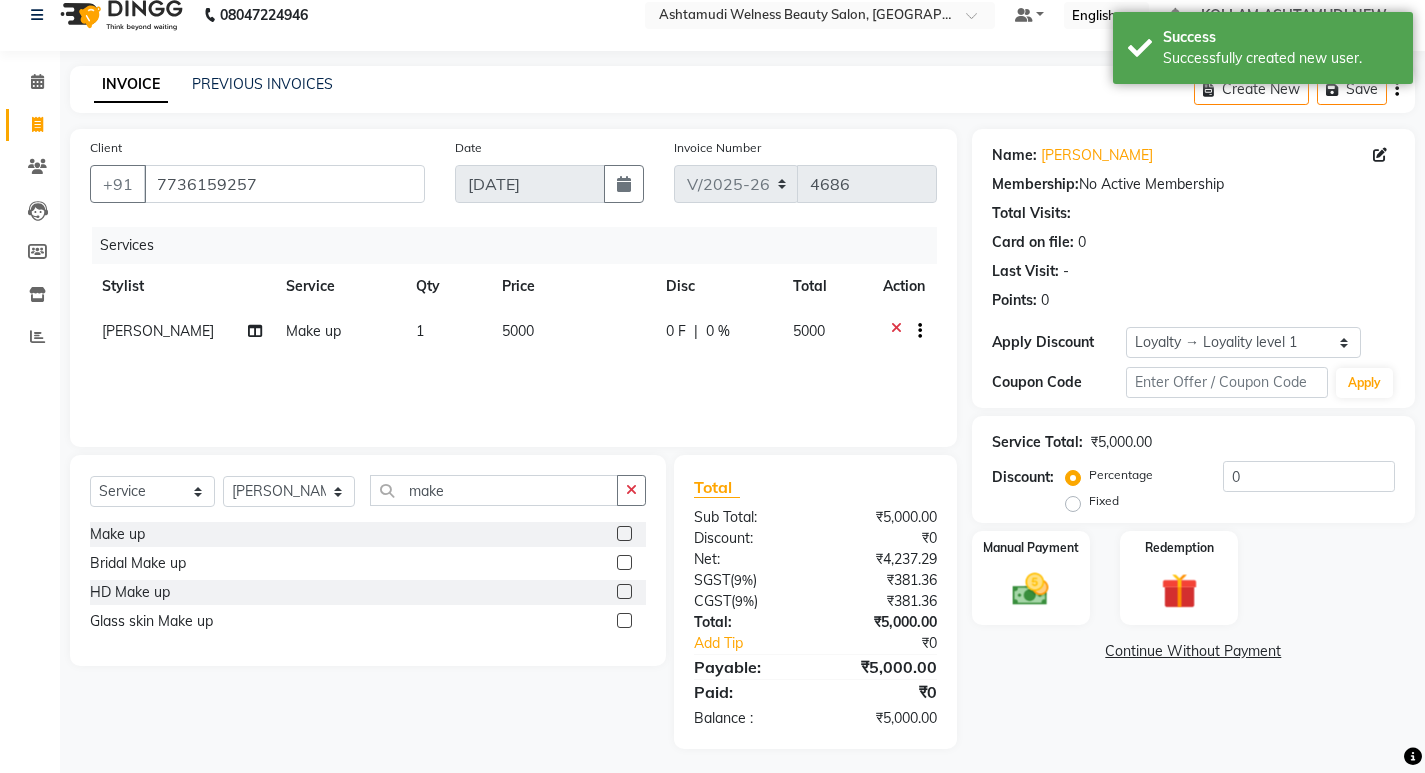 scroll, scrollTop: 27, scrollLeft: 0, axis: vertical 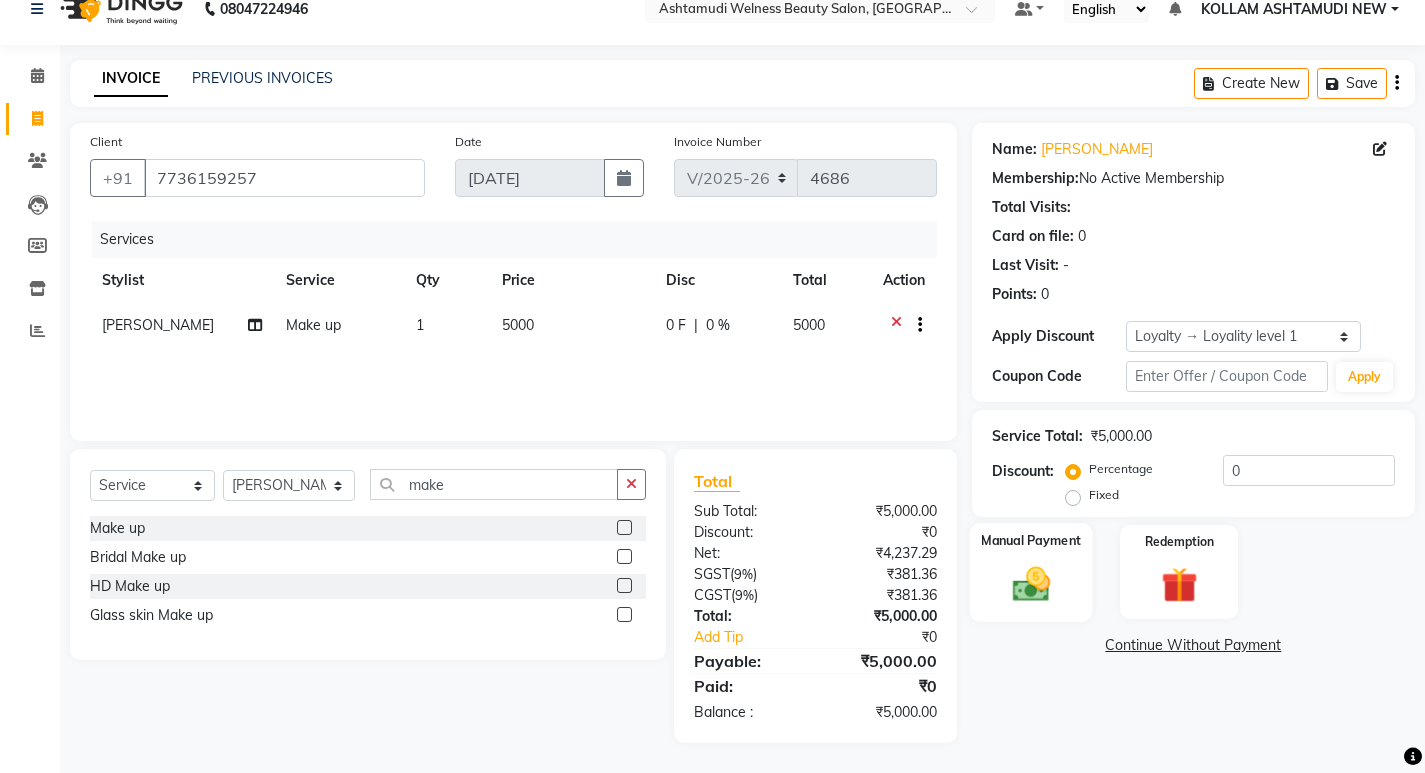 click 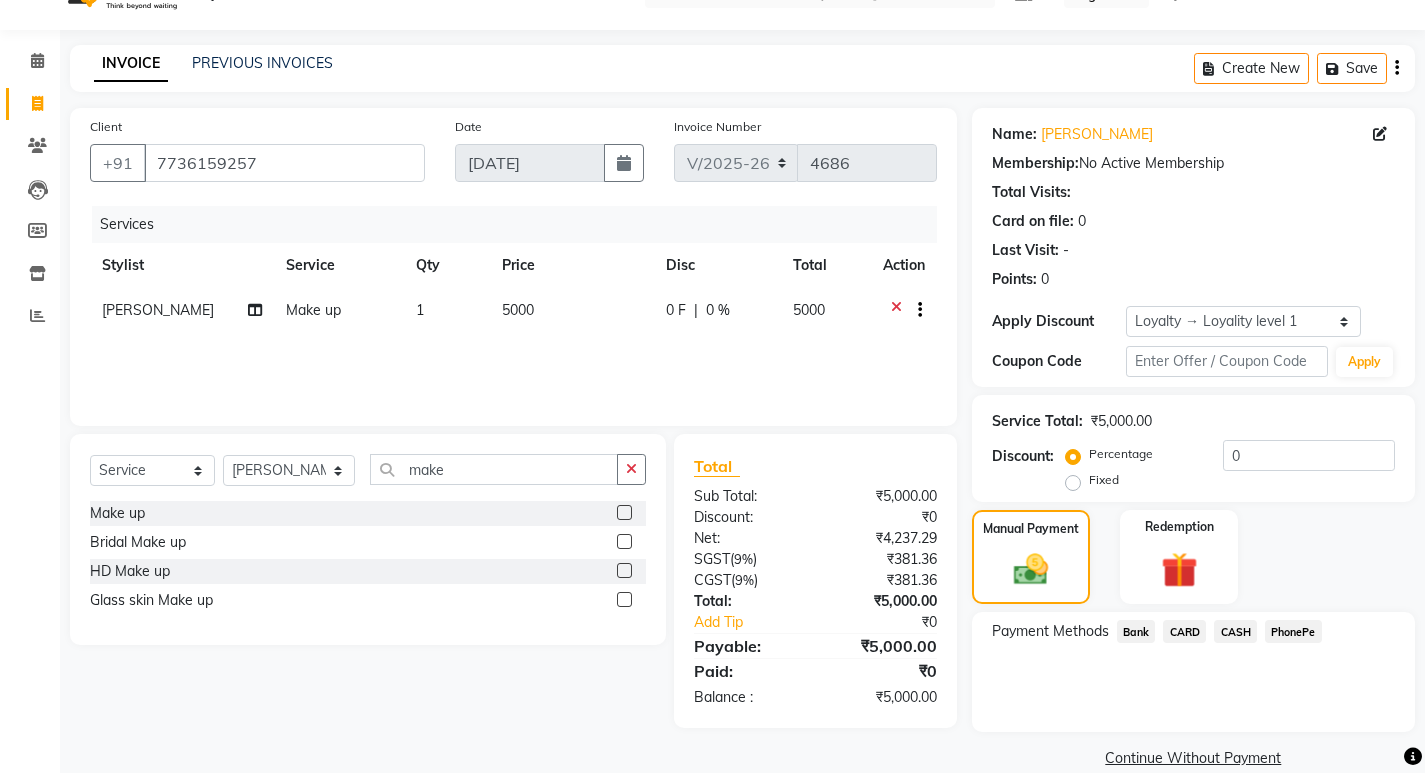 scroll, scrollTop: 72, scrollLeft: 0, axis: vertical 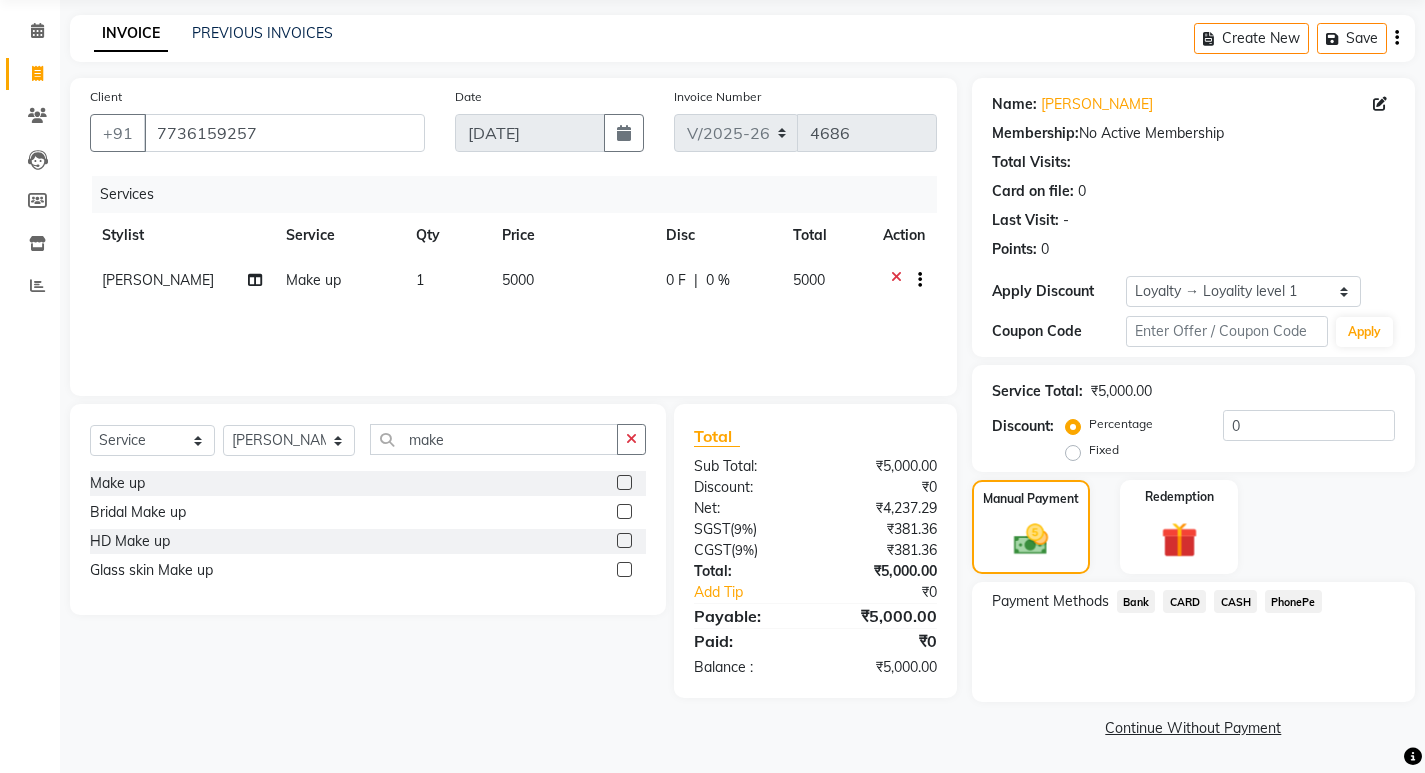 click on "PhonePe" 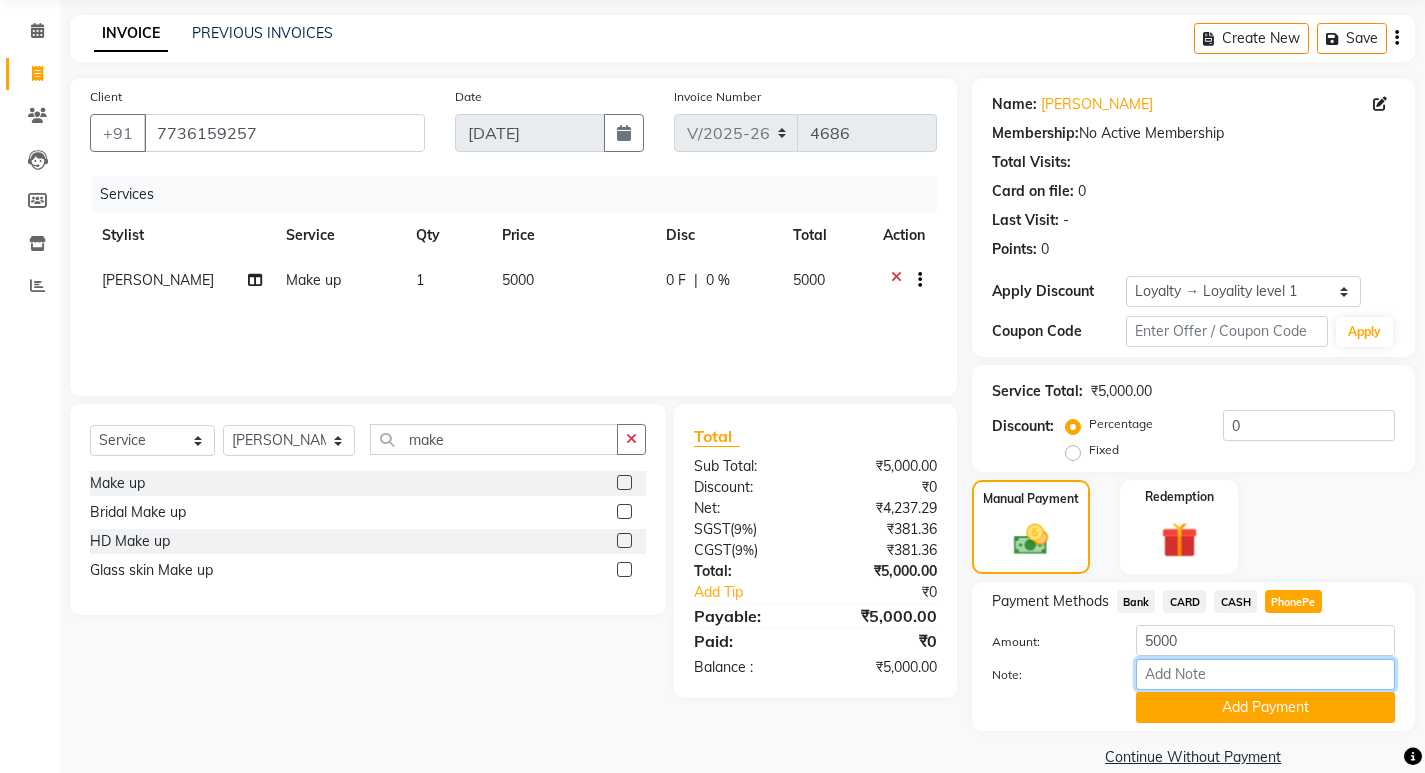 drag, startPoint x: 1195, startPoint y: 667, endPoint x: 1230, endPoint y: 636, distance: 46.75468 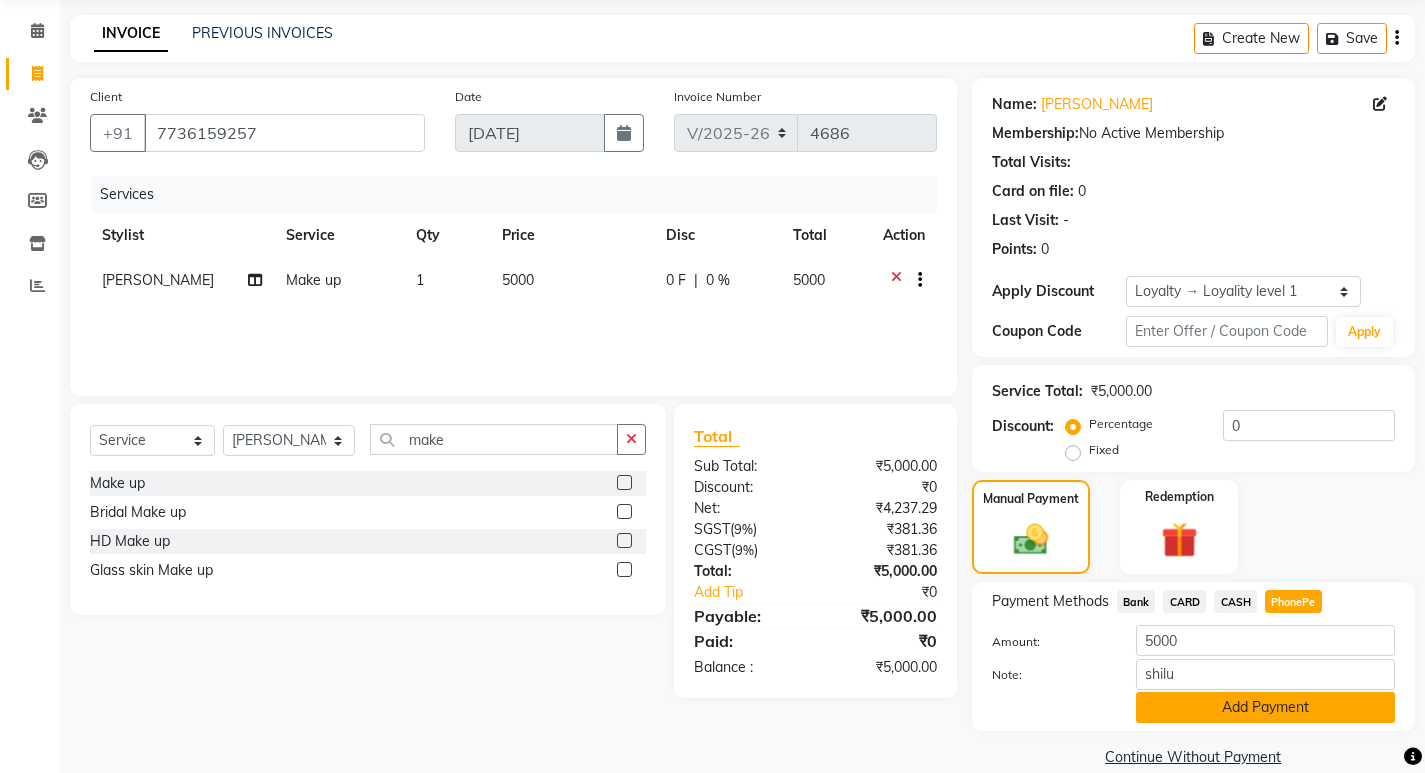 click on "Add Payment" 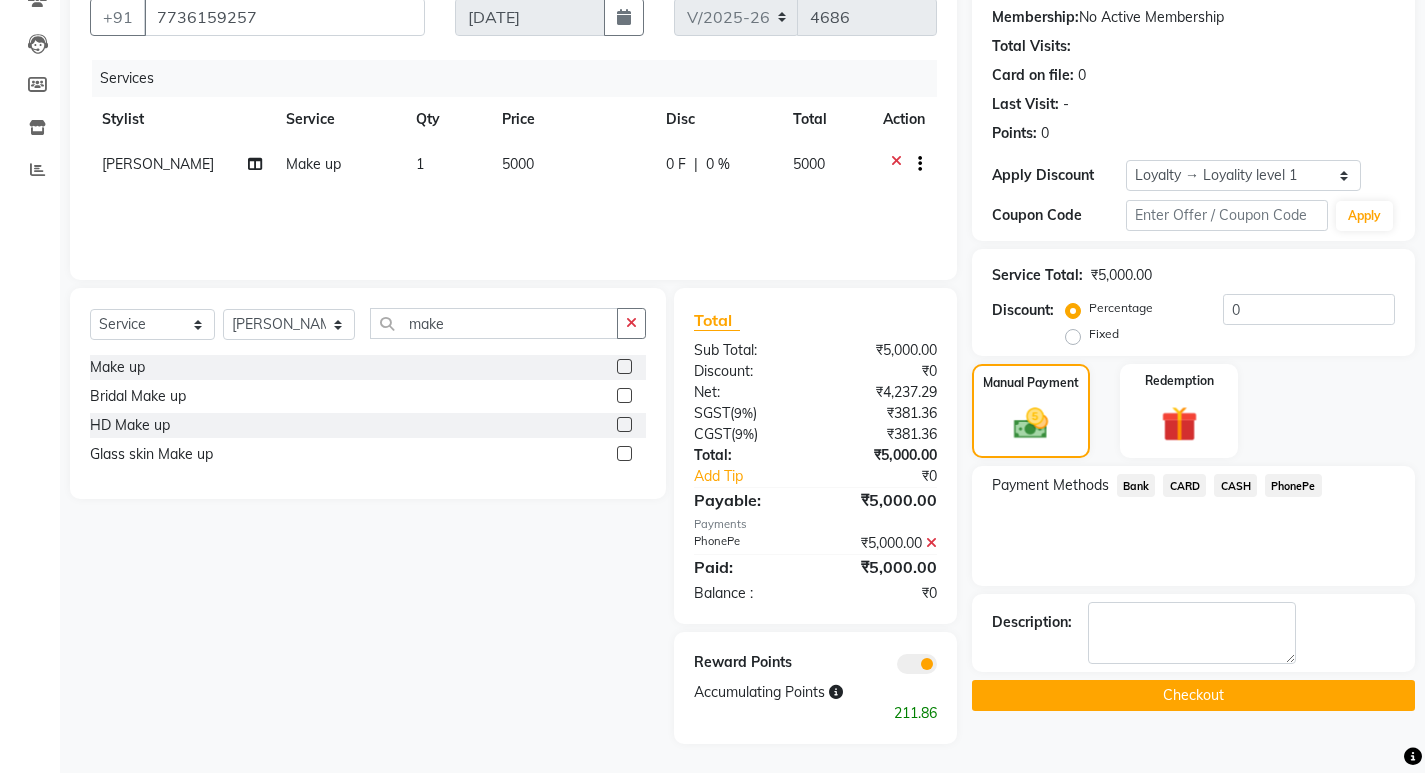scroll, scrollTop: 189, scrollLeft: 0, axis: vertical 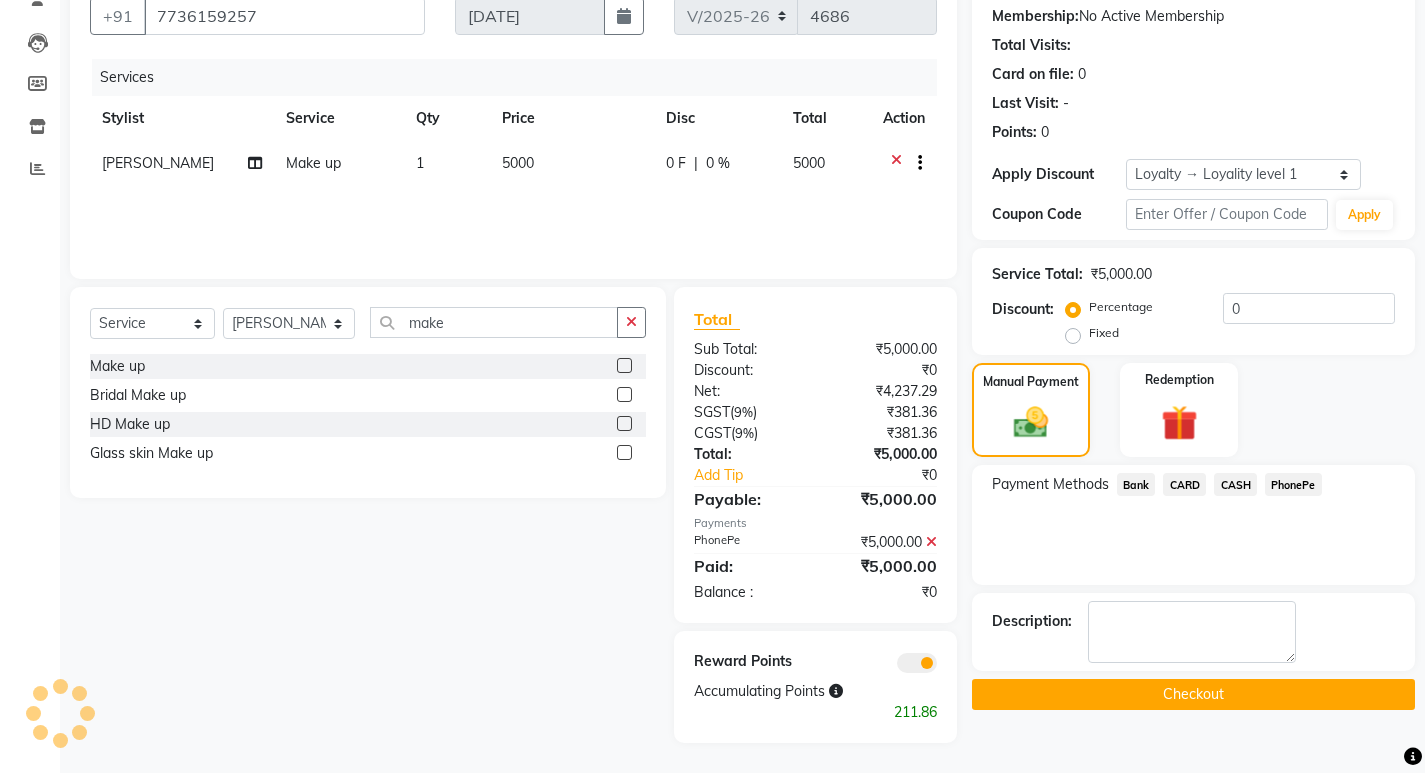 click on "Checkout" 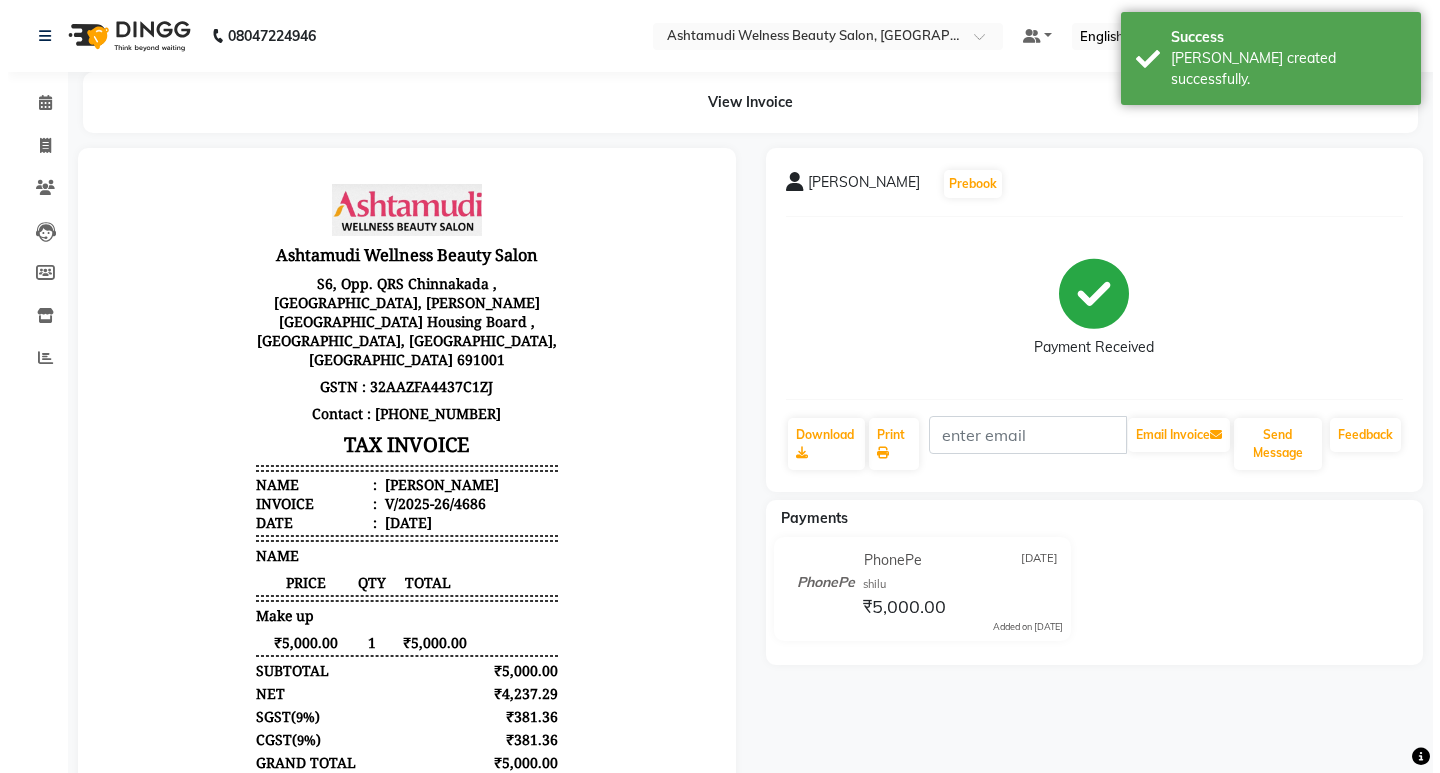 scroll, scrollTop: 0, scrollLeft: 0, axis: both 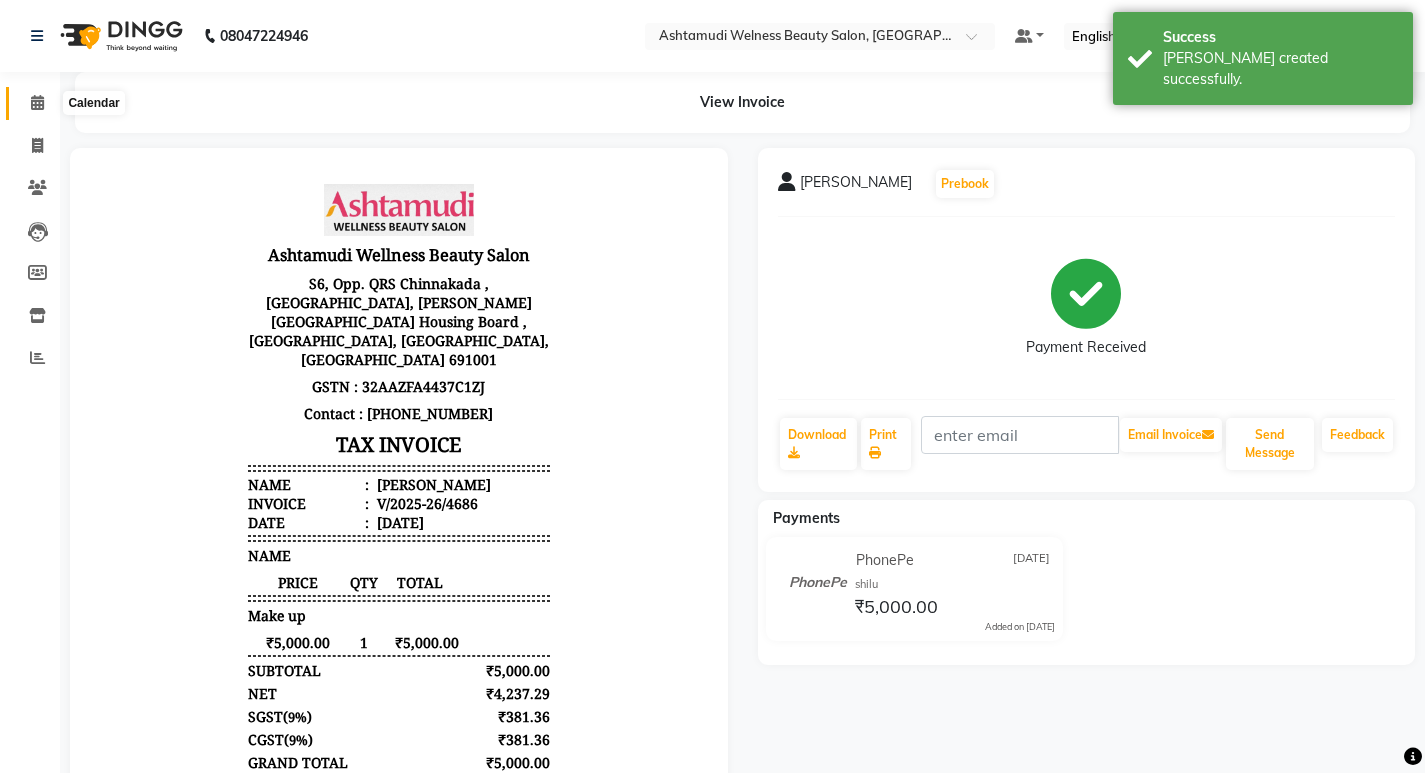 click 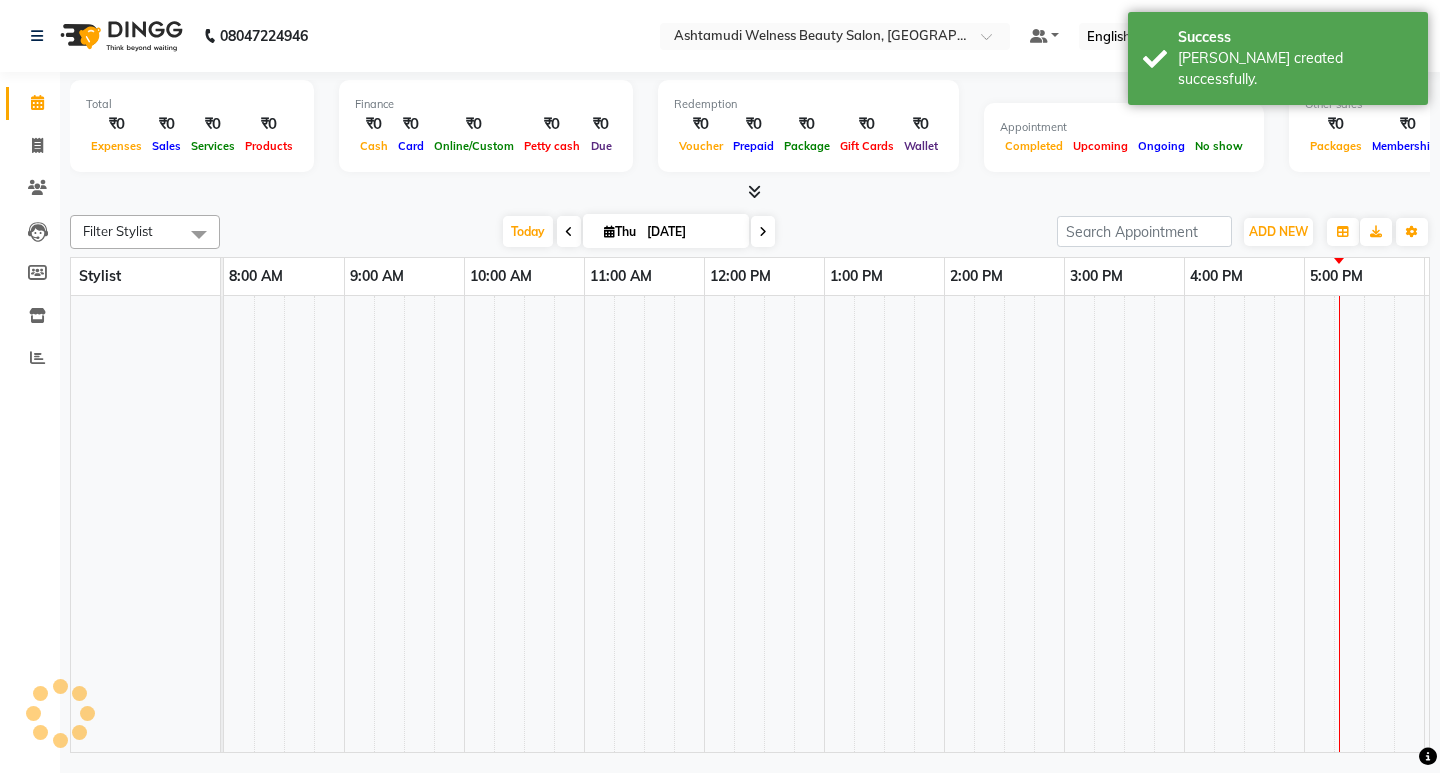 scroll, scrollTop: 0, scrollLeft: 0, axis: both 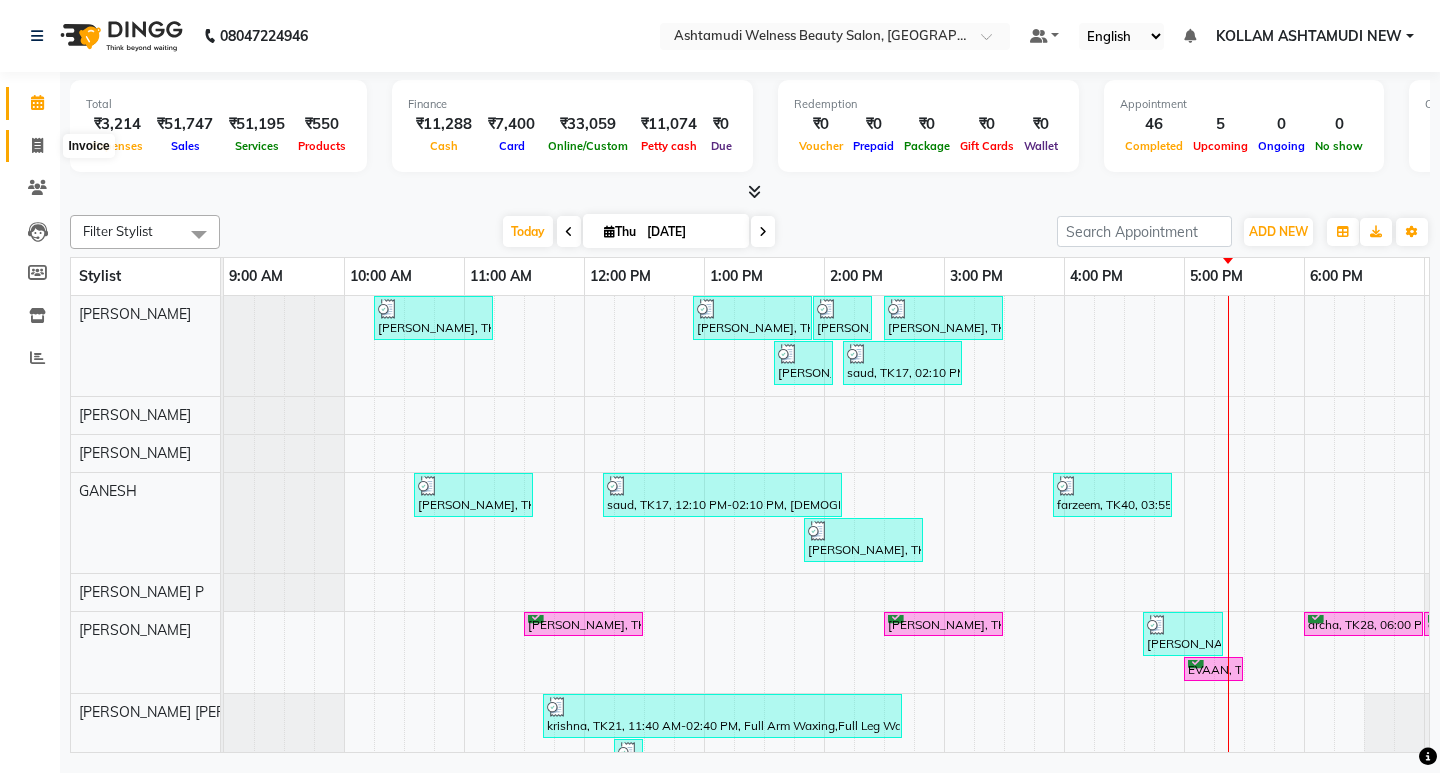 click 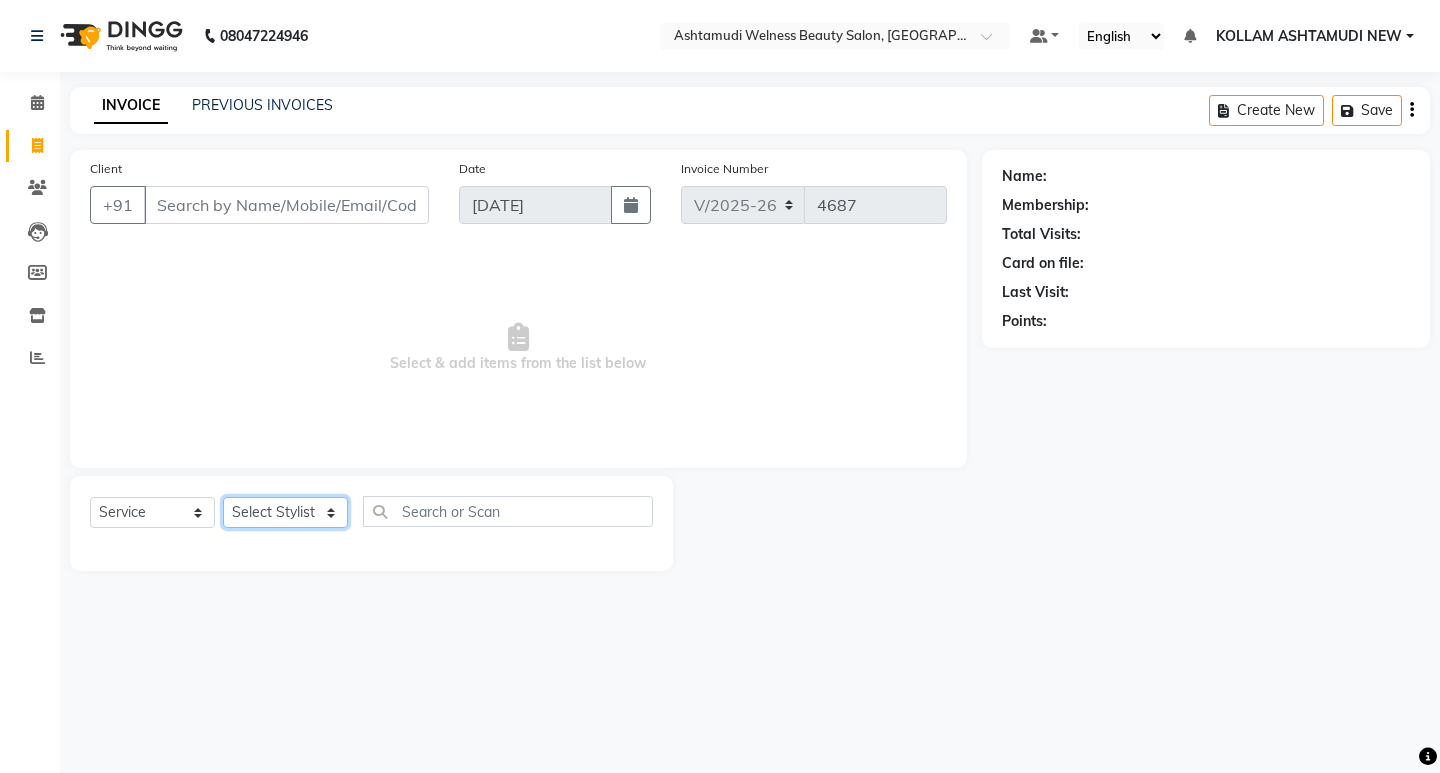 click on "Select Stylist" 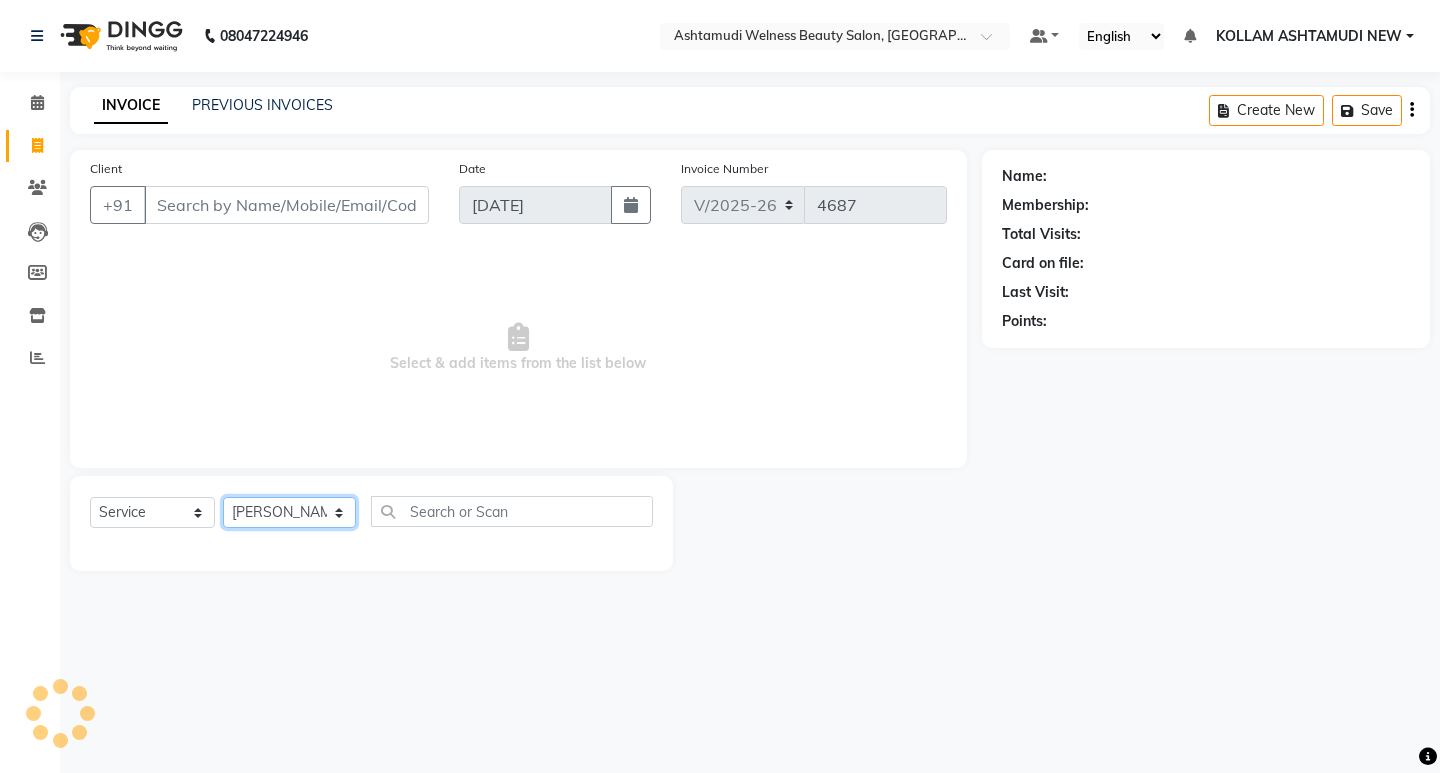 click on "Select Stylist [PERSON_NAME] Admin [PERSON_NAME]  [PERSON_NAME] [PERSON_NAME] [PERSON_NAME]  M [PERSON_NAME]  [PERSON_NAME]  P [PERSON_NAME] ASHTAMUDI KOLLAM ASHTAMUDI NEW  [PERSON_NAME] [PERSON_NAME] [PERSON_NAME]  [PERSON_NAME] [PERSON_NAME] [PERSON_NAME] [PERSON_NAME] [PERSON_NAME] M [PERSON_NAME] SARIGA [PERSON_NAME] [PERSON_NAME] [PERSON_NAME] [PERSON_NAME] [PERSON_NAME] S" 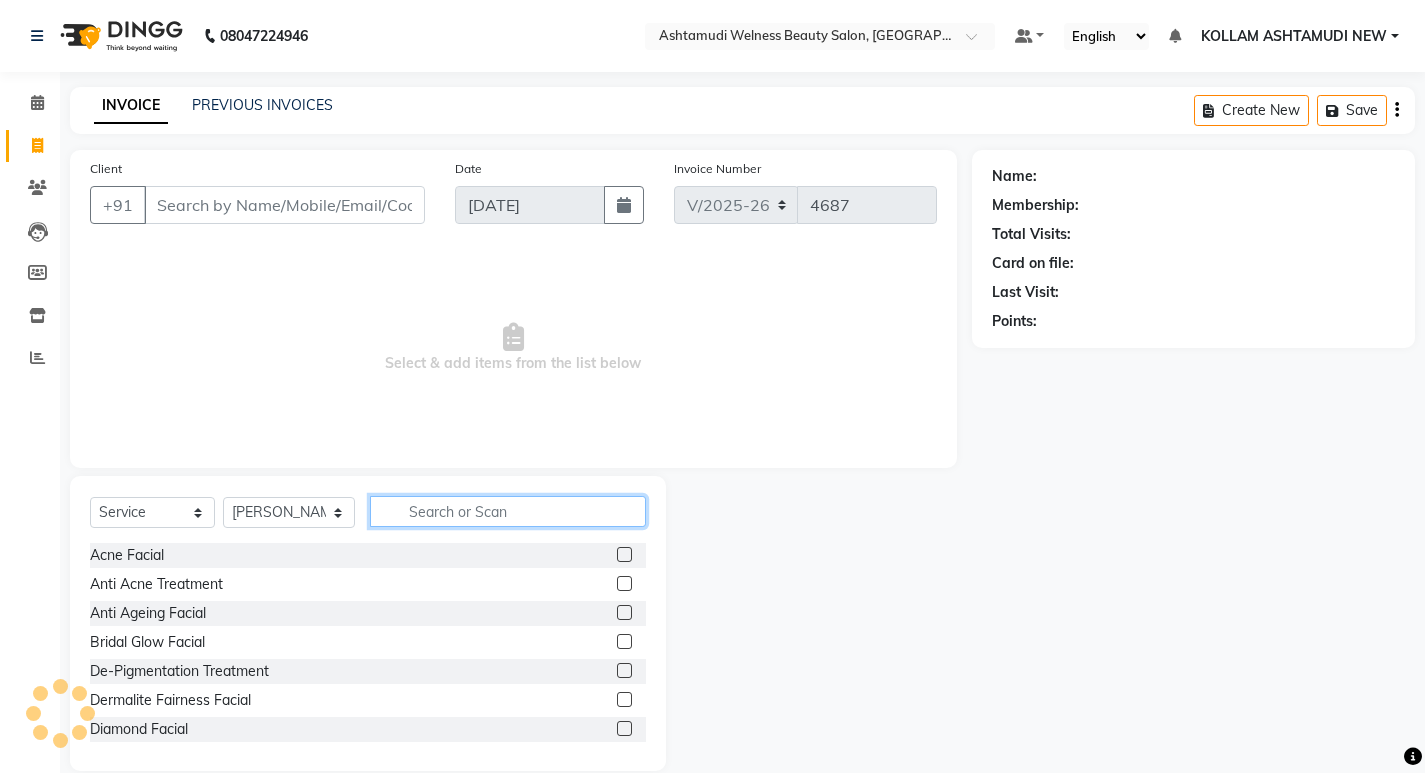 click 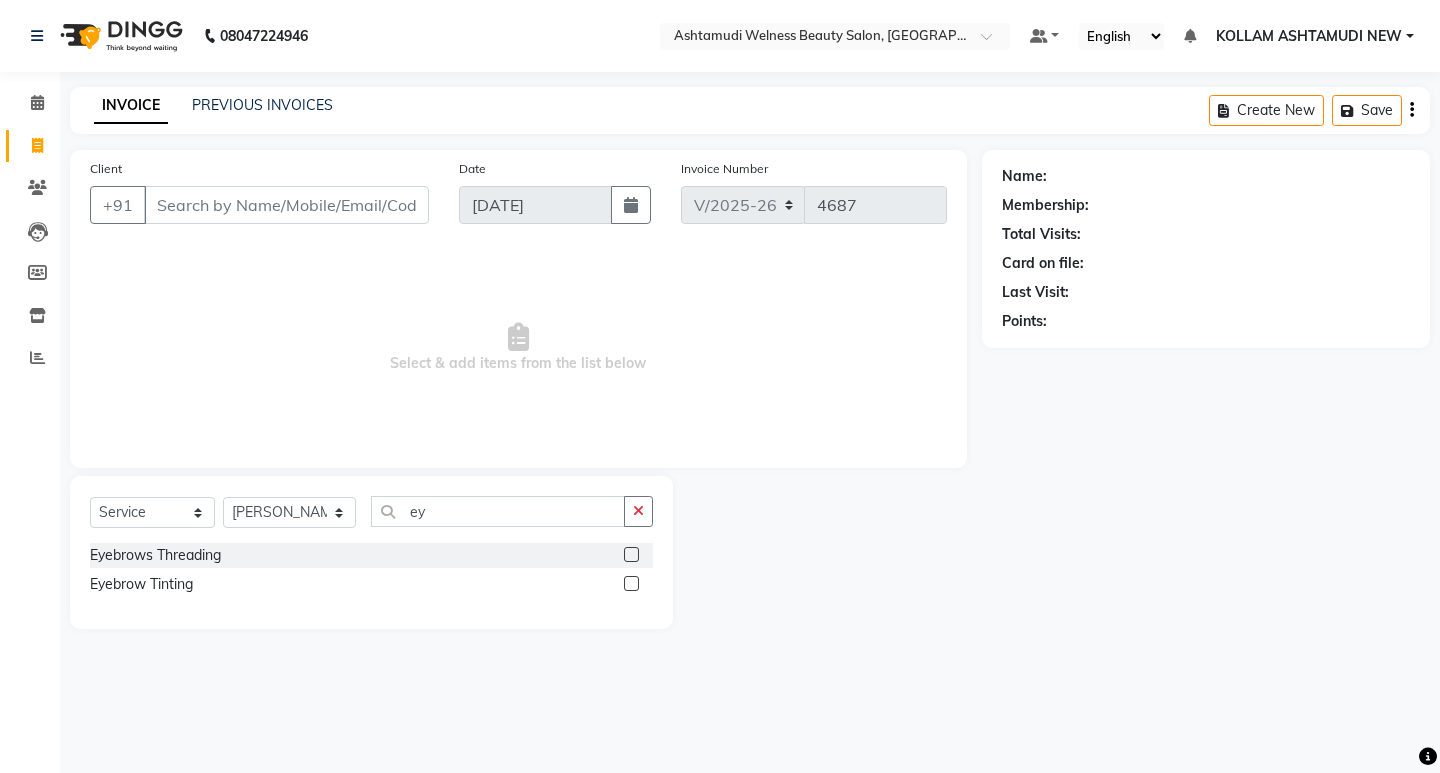 click 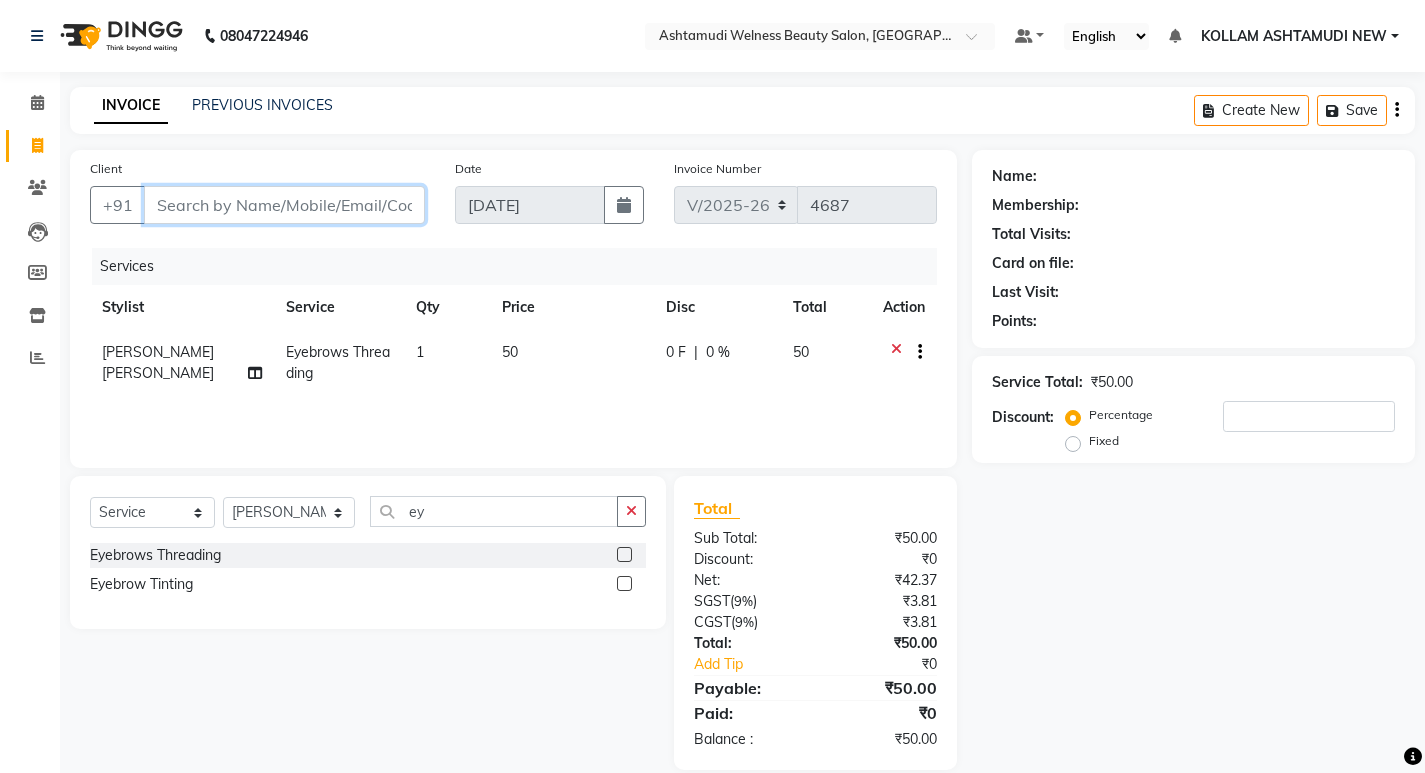 click on "Client" at bounding box center [284, 205] 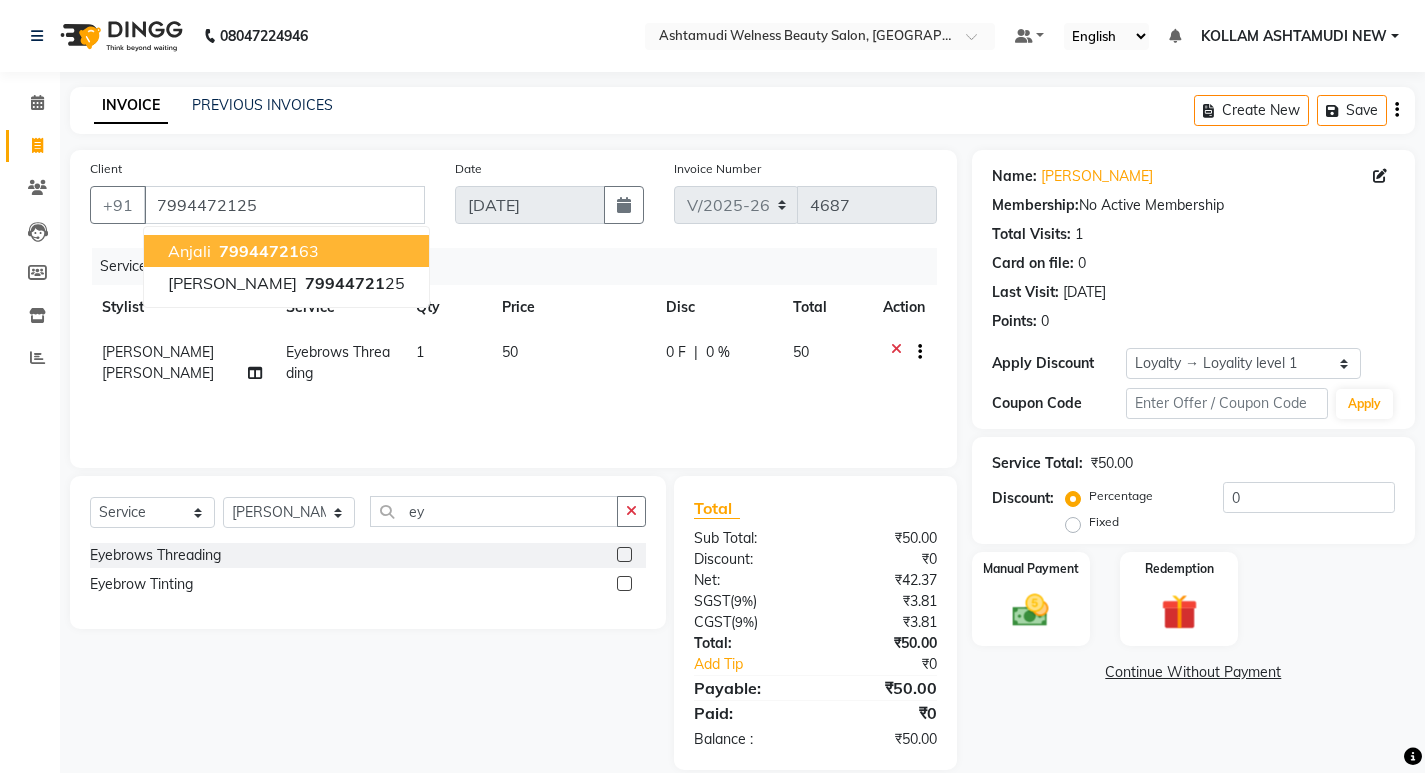 click on "Services Stylist Service Qty Price Disc Total Action REENA  VIDHYA Eyebrows Threading 1 50 0 F | 0 % 50" 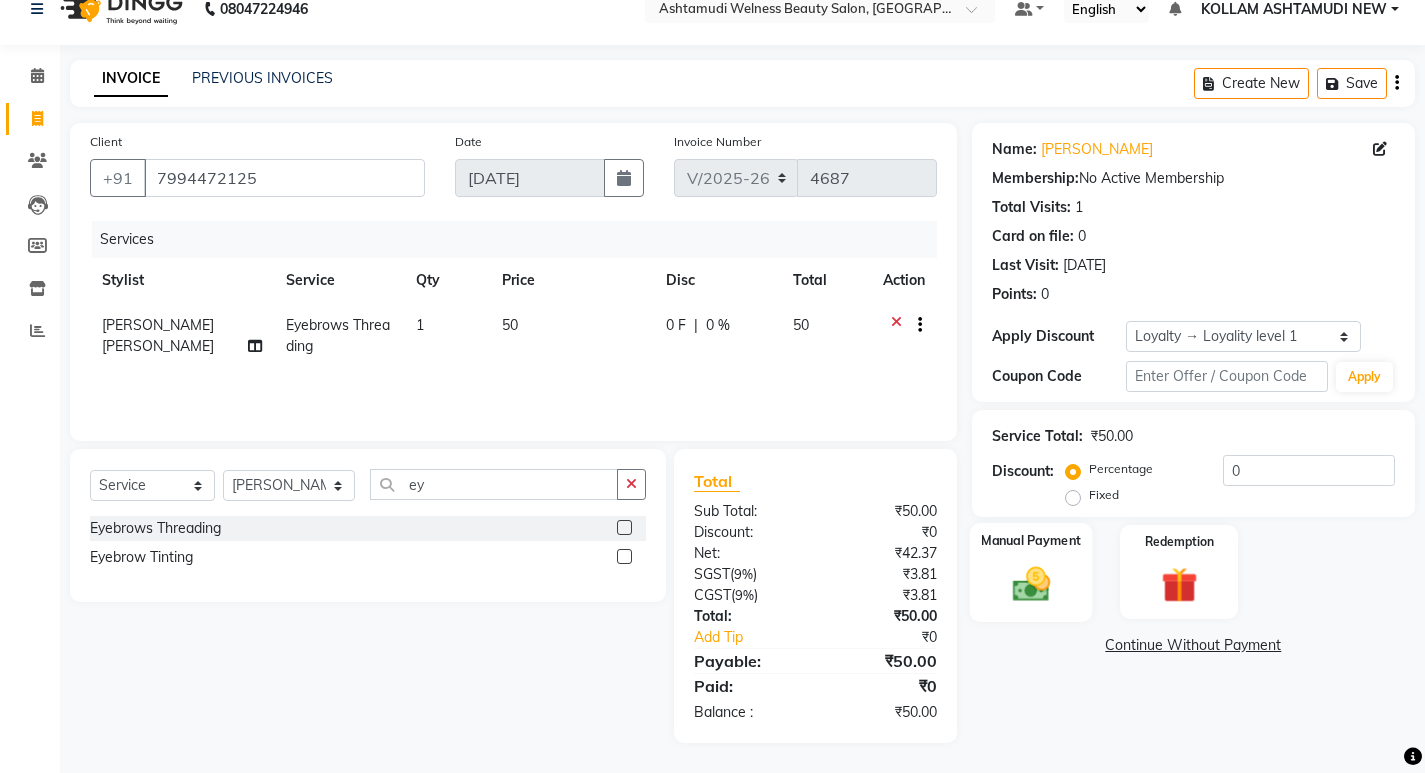 click 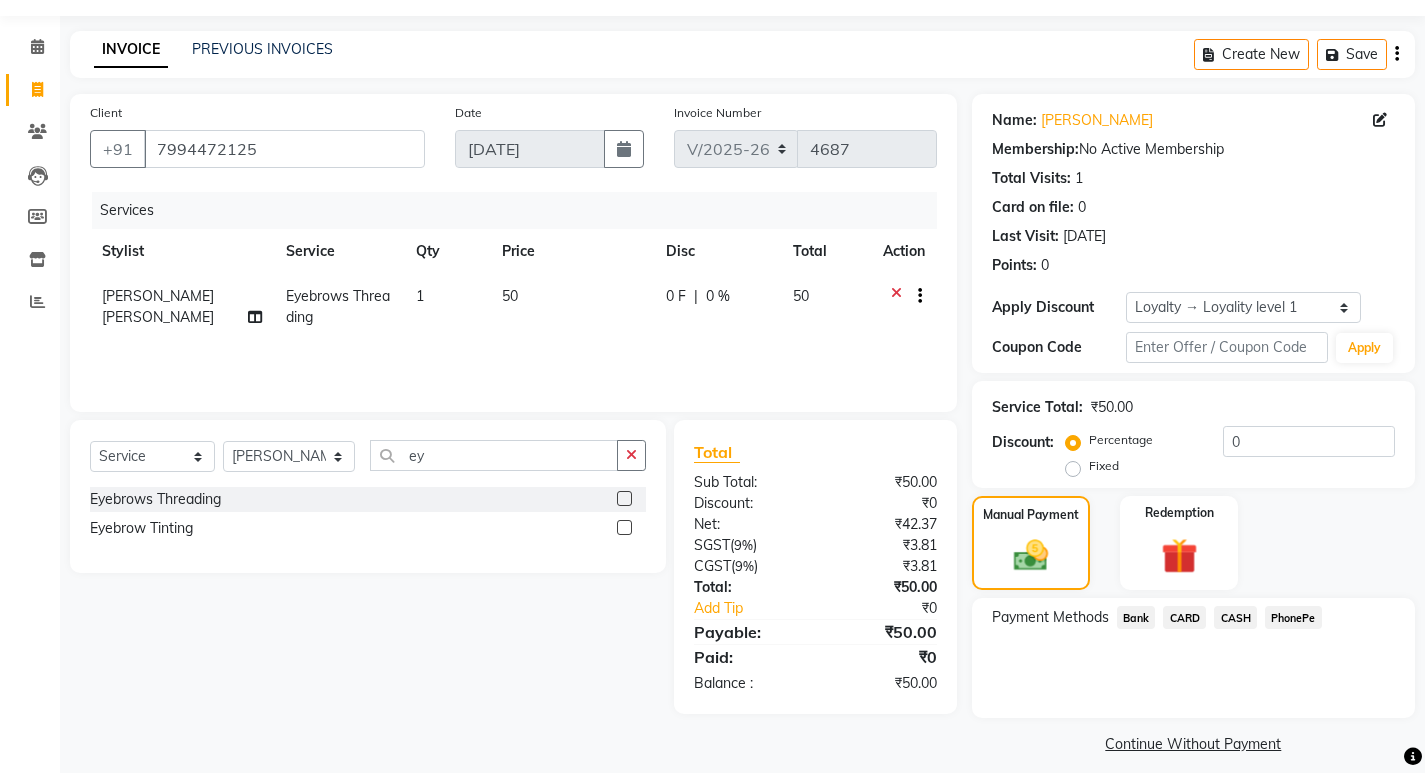 scroll, scrollTop: 72, scrollLeft: 0, axis: vertical 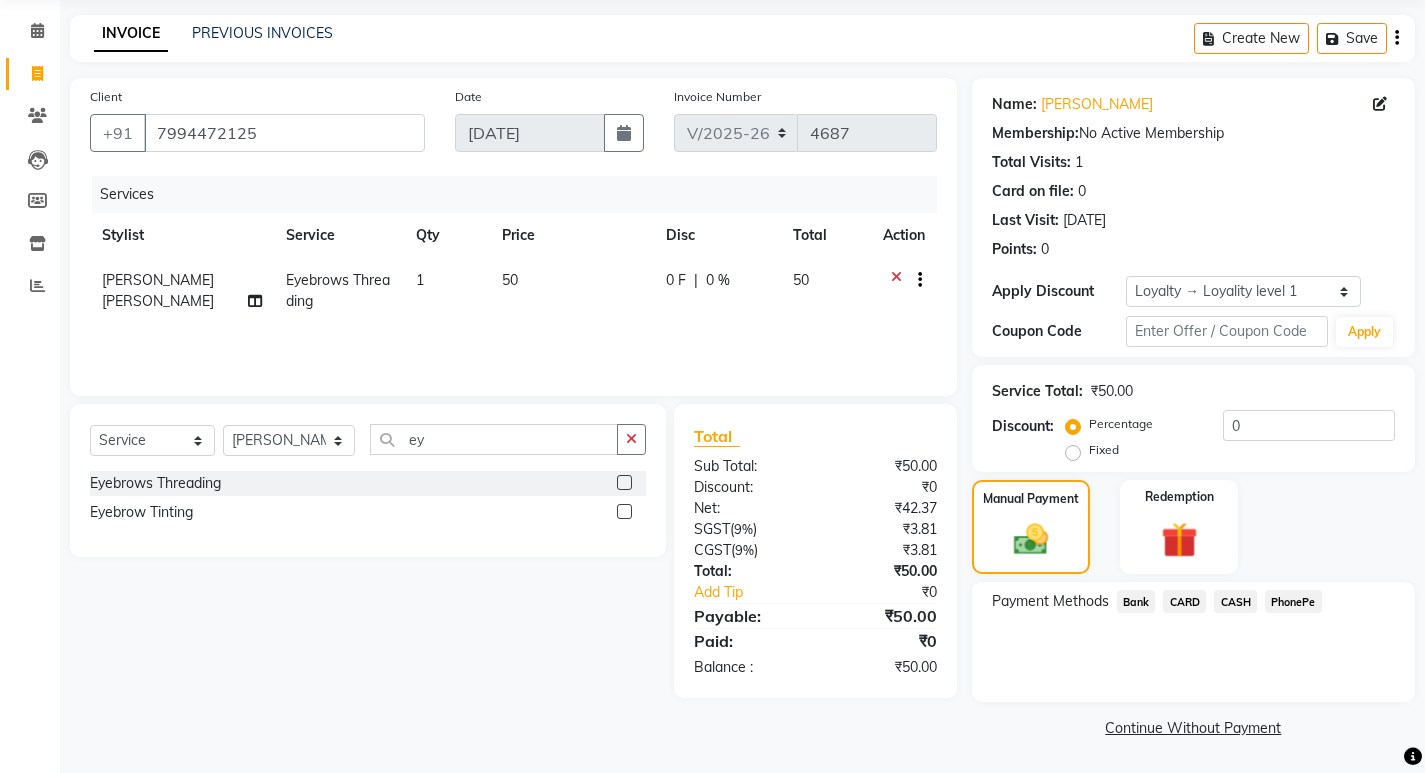 click on "CASH" 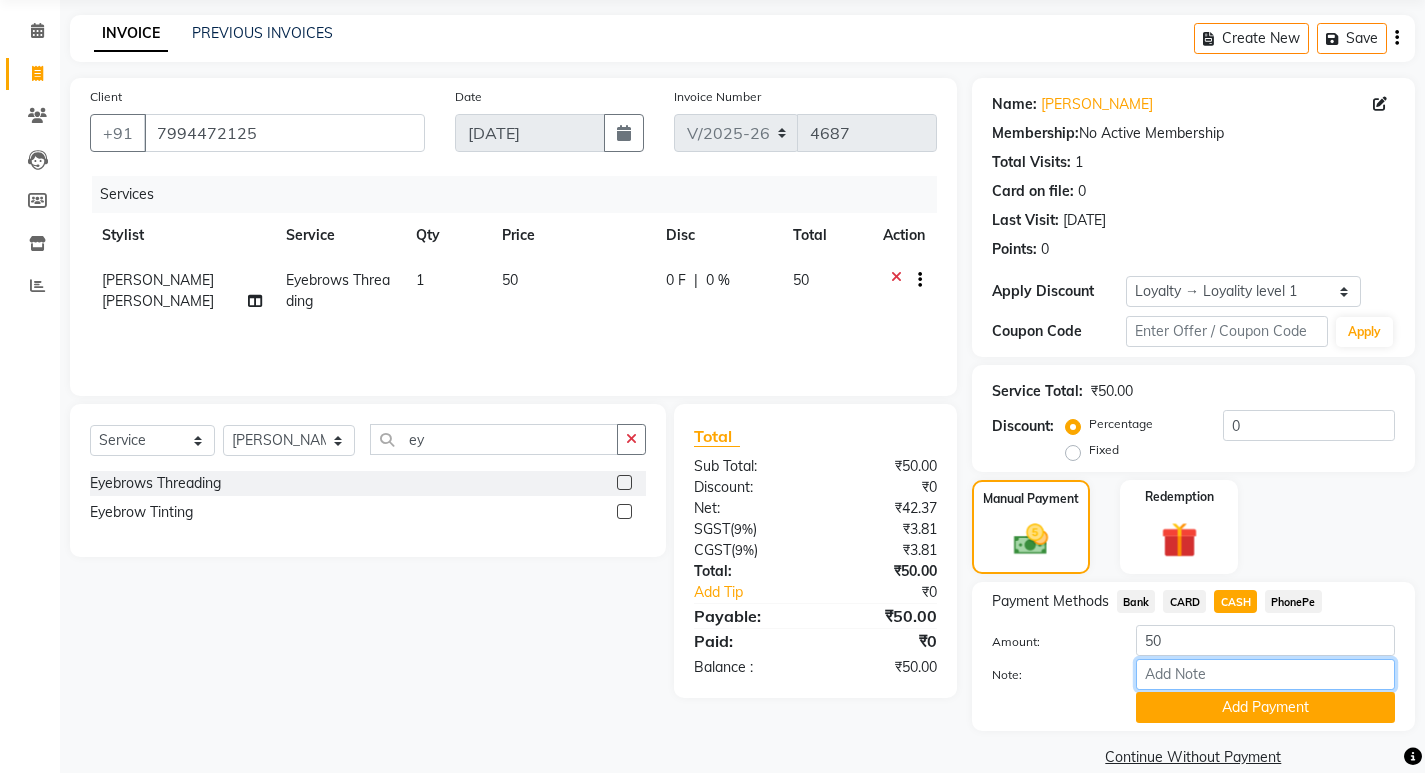 click on "Note:" at bounding box center [1265, 674] 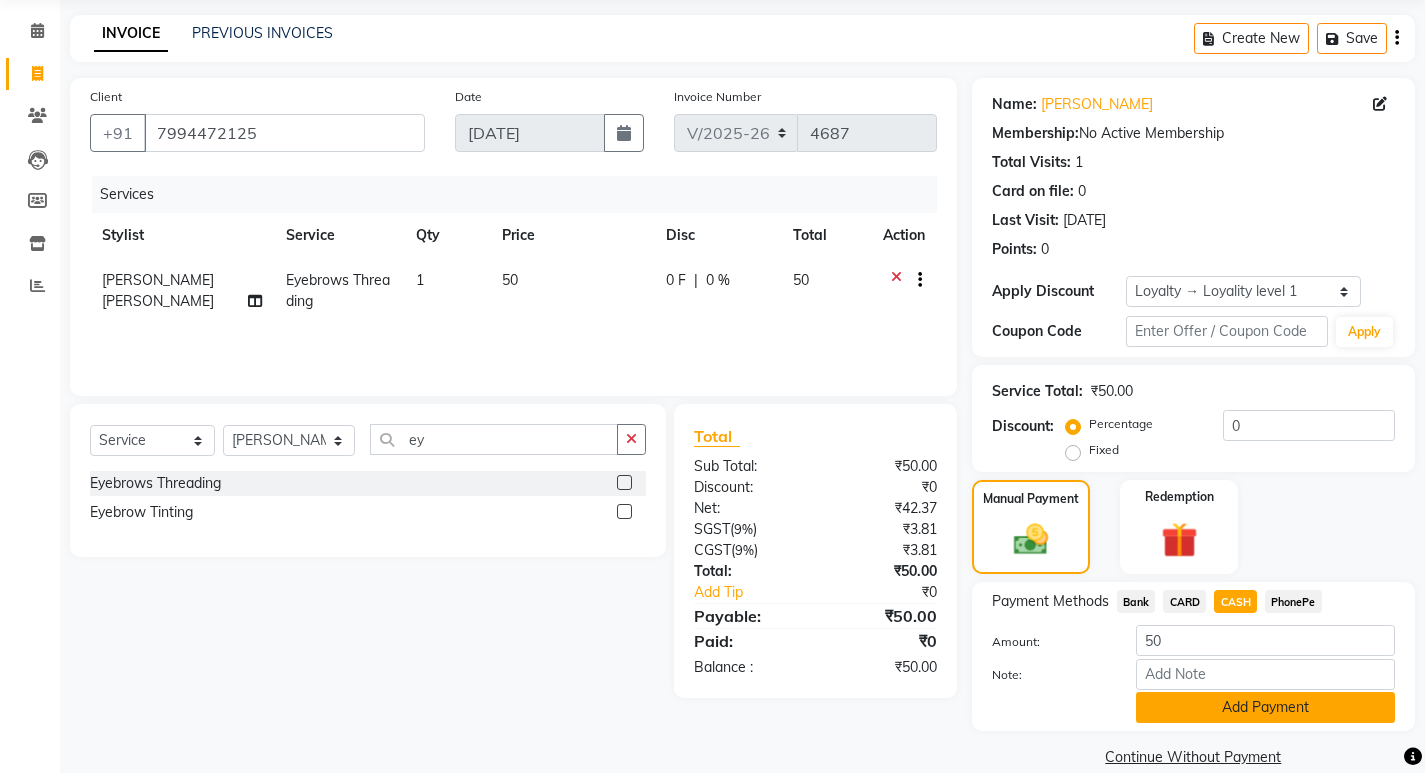 click on "Add Payment" 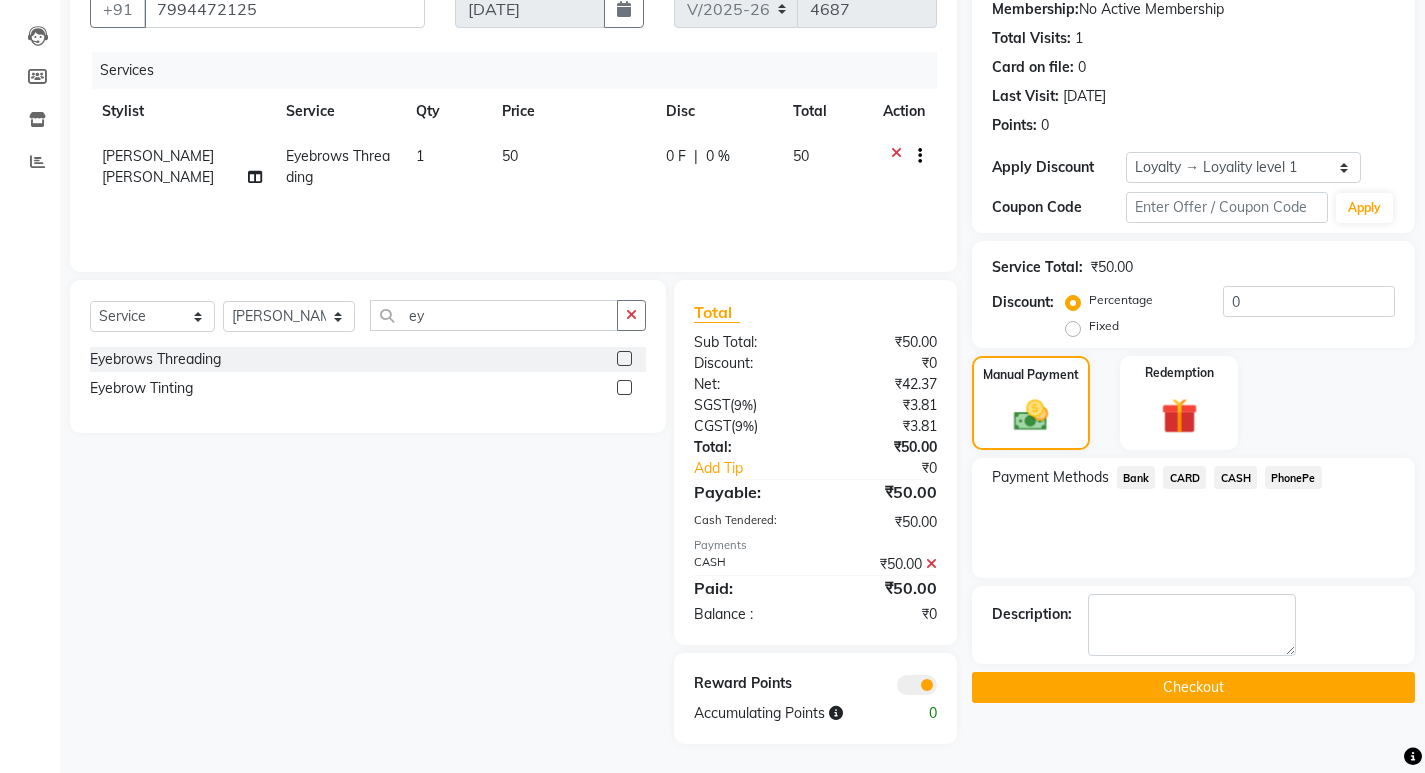 scroll, scrollTop: 197, scrollLeft: 0, axis: vertical 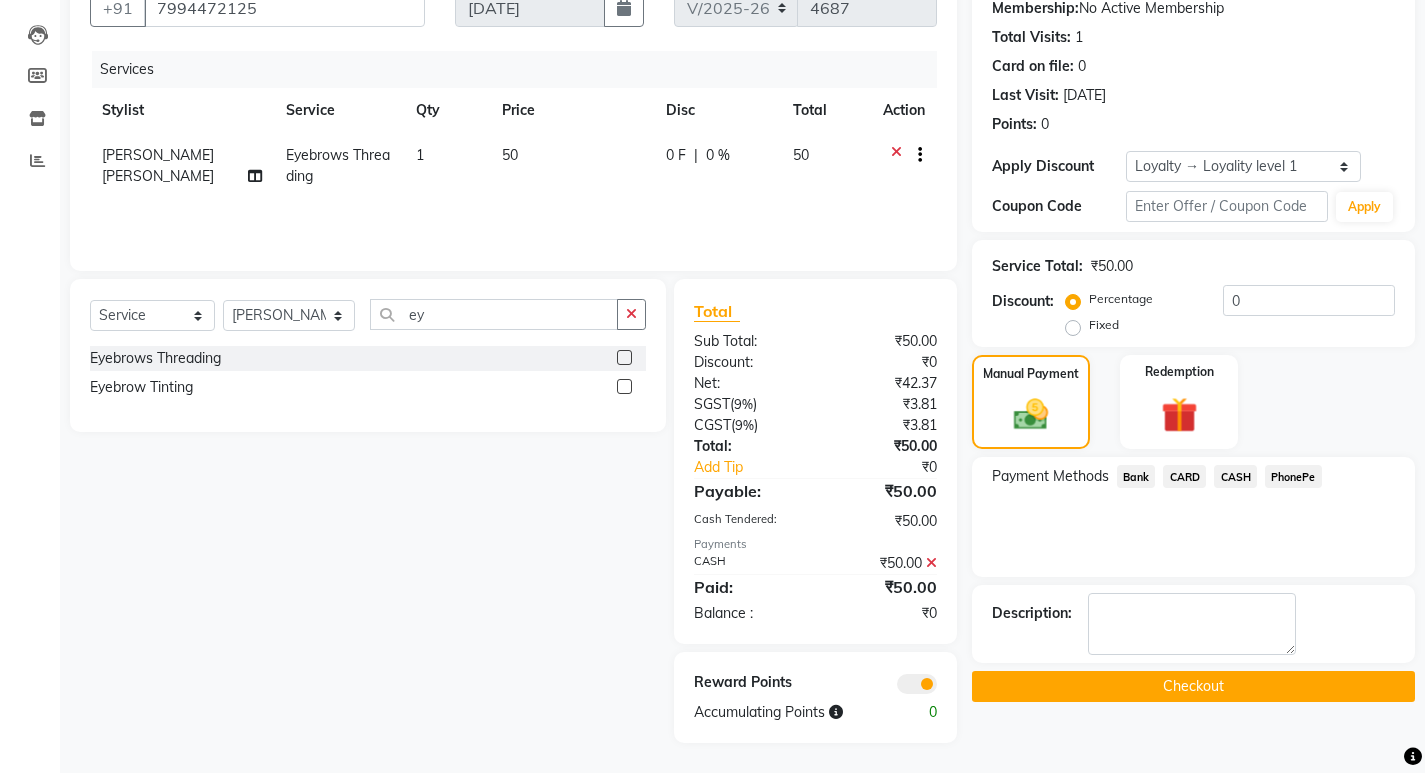 click on "Checkout" 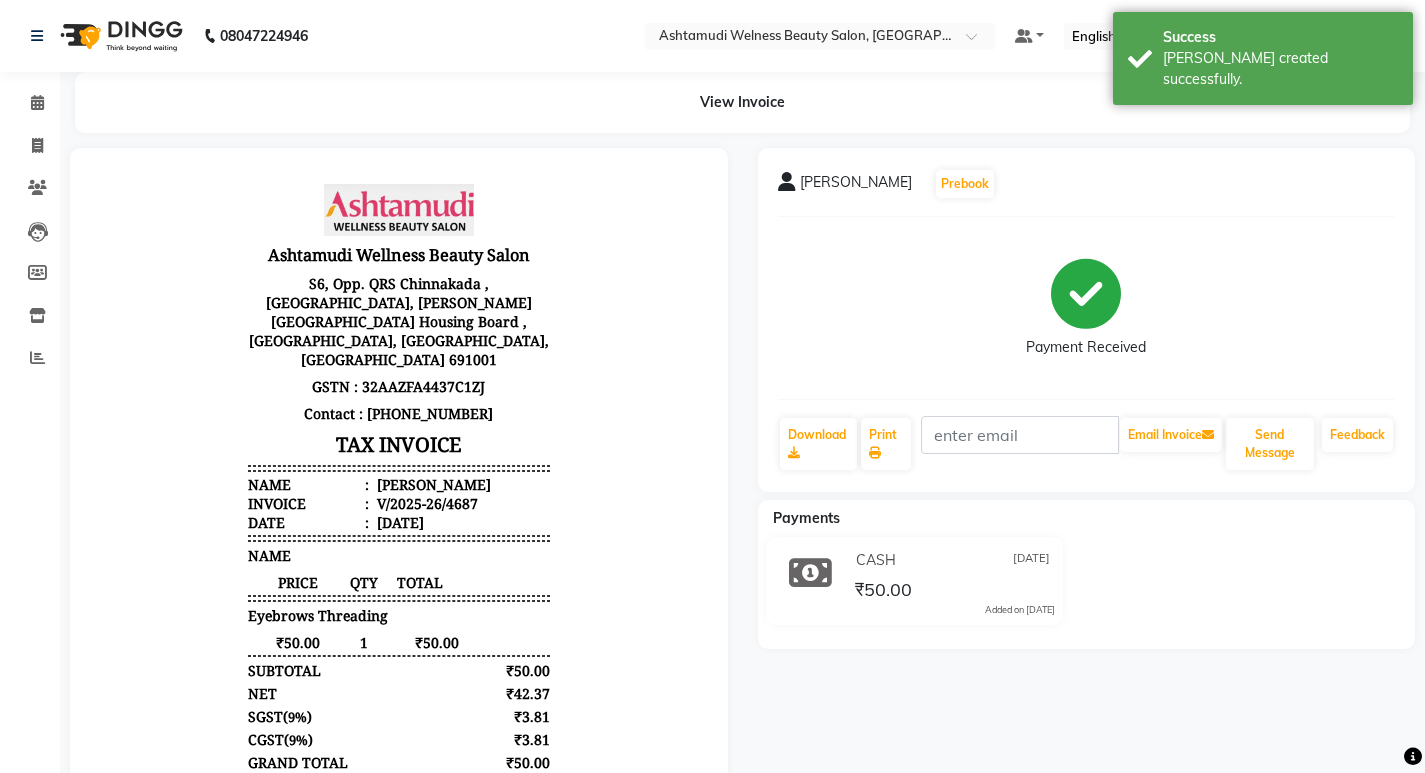 scroll, scrollTop: 0, scrollLeft: 0, axis: both 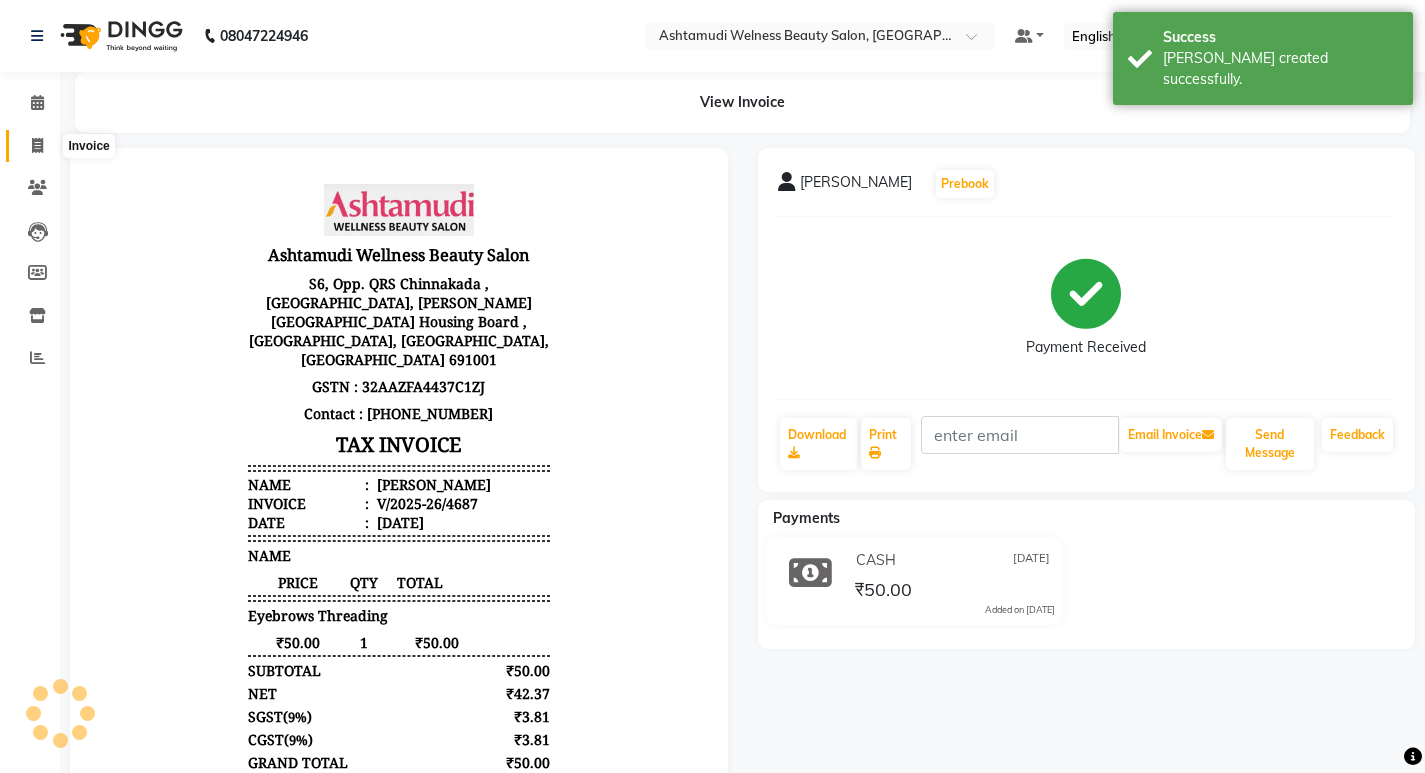 click 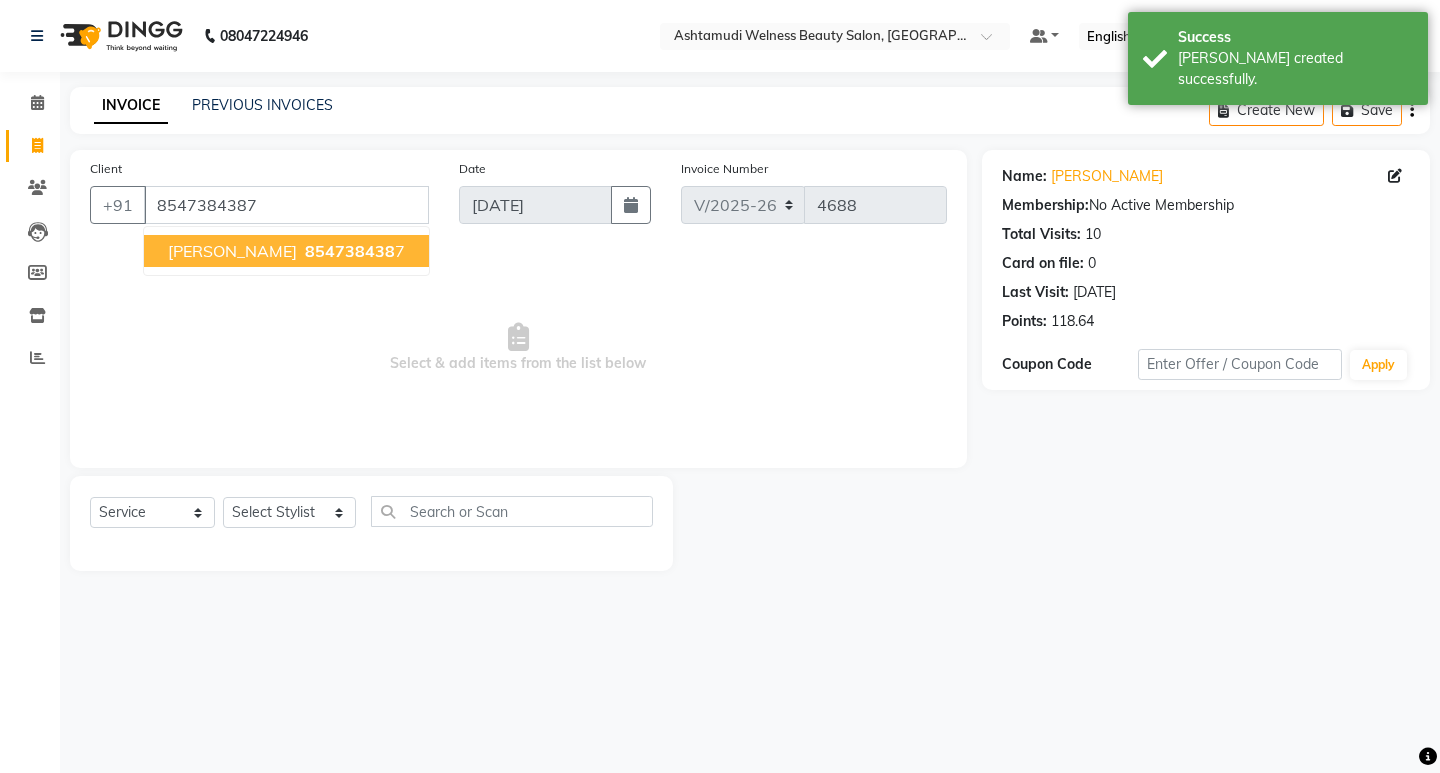 click on "Select & add items from the list below" at bounding box center (518, 348) 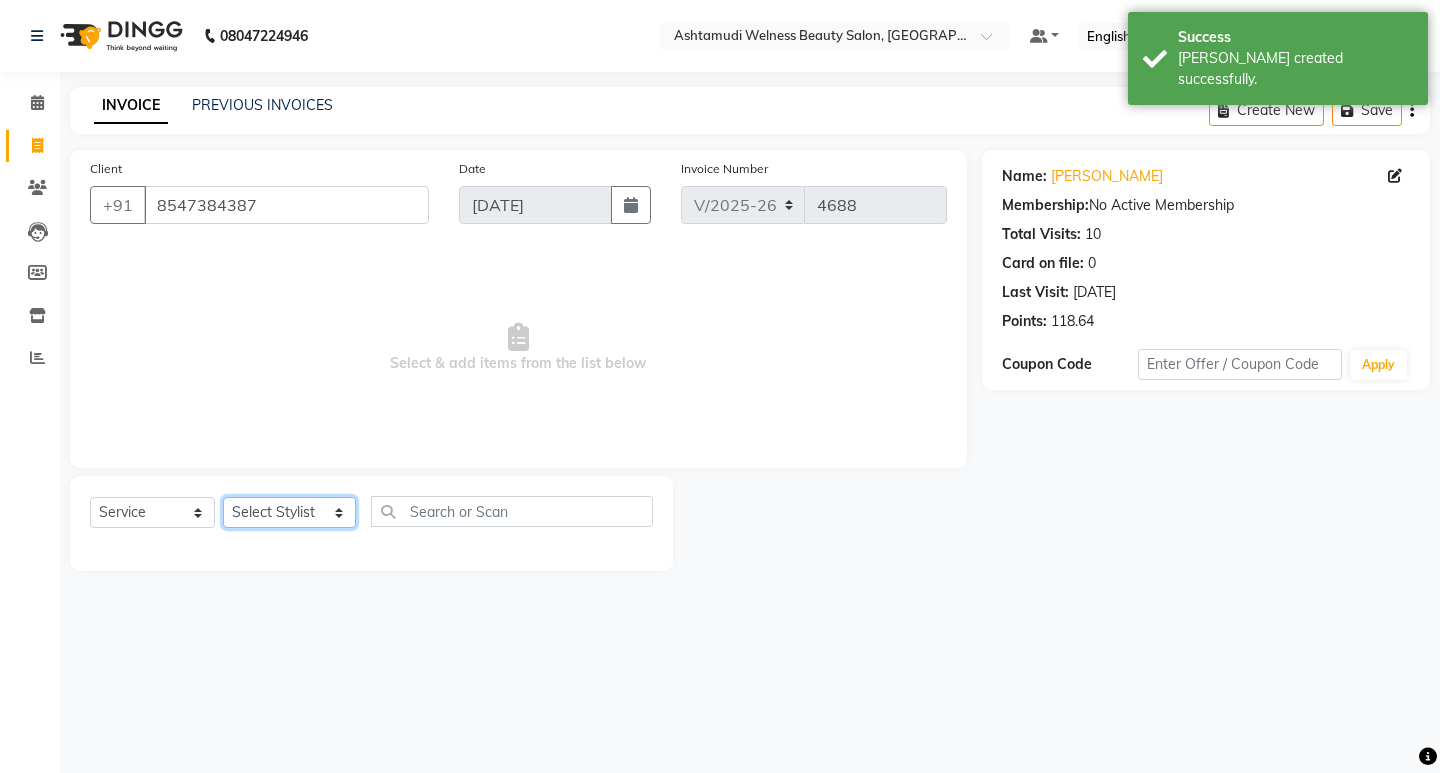 click on "Select Stylist [PERSON_NAME] Admin [PERSON_NAME]  [PERSON_NAME] [PERSON_NAME] [PERSON_NAME]  M [PERSON_NAME]  [PERSON_NAME]  P [PERSON_NAME] ASHTAMUDI KOLLAM ASHTAMUDI NEW  [PERSON_NAME] [PERSON_NAME] [PERSON_NAME]  [PERSON_NAME] [PERSON_NAME] [PERSON_NAME] [PERSON_NAME] [PERSON_NAME] M [PERSON_NAME] SARIGA [PERSON_NAME] [PERSON_NAME] [PERSON_NAME] [PERSON_NAME] [PERSON_NAME] S" 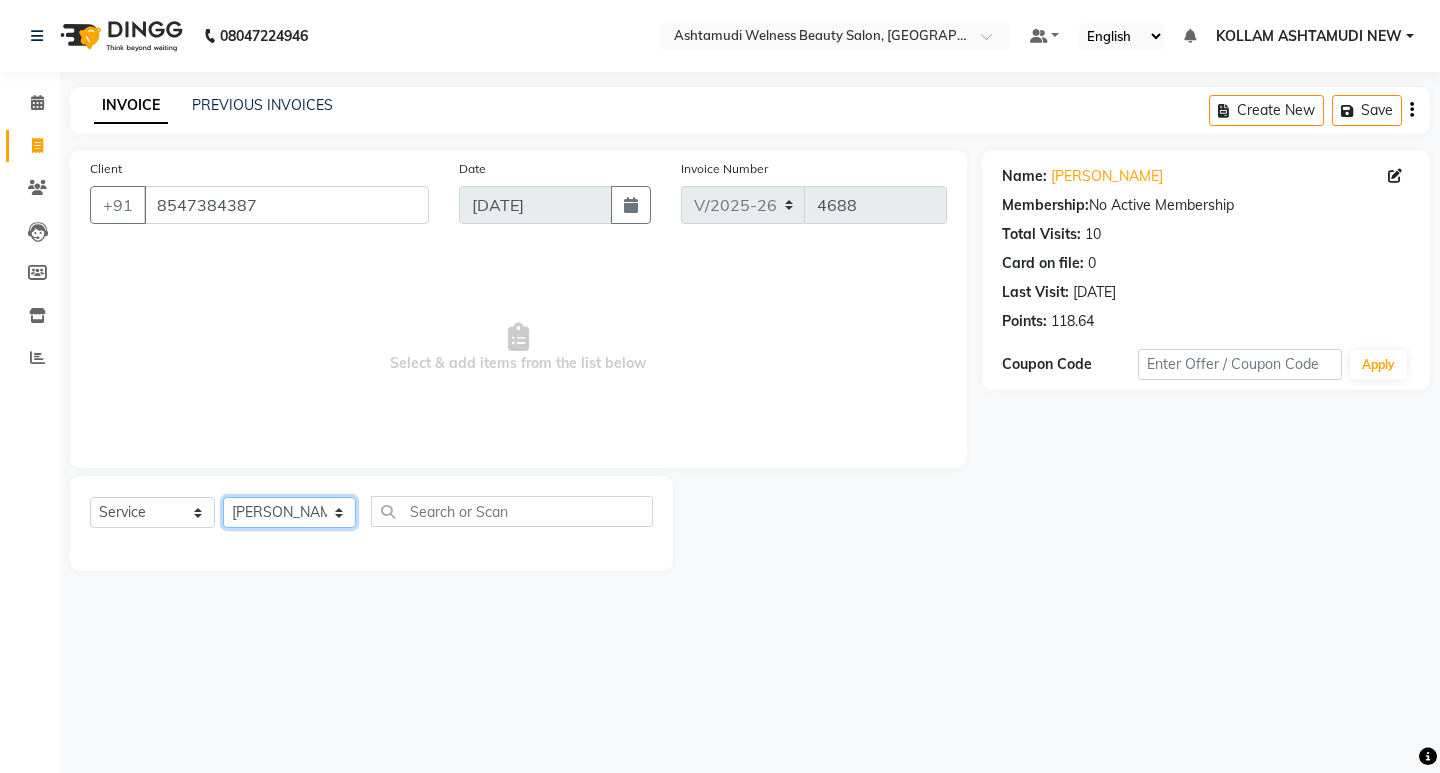 click on "Select Stylist [PERSON_NAME] Admin [PERSON_NAME]  [PERSON_NAME] [PERSON_NAME] [PERSON_NAME]  M [PERSON_NAME]  [PERSON_NAME]  P [PERSON_NAME] ASHTAMUDI KOLLAM ASHTAMUDI NEW  [PERSON_NAME] [PERSON_NAME] [PERSON_NAME]  [PERSON_NAME] [PERSON_NAME] [PERSON_NAME] [PERSON_NAME] [PERSON_NAME] M [PERSON_NAME] SARIGA [PERSON_NAME] [PERSON_NAME] [PERSON_NAME] [PERSON_NAME] [PERSON_NAME] S" 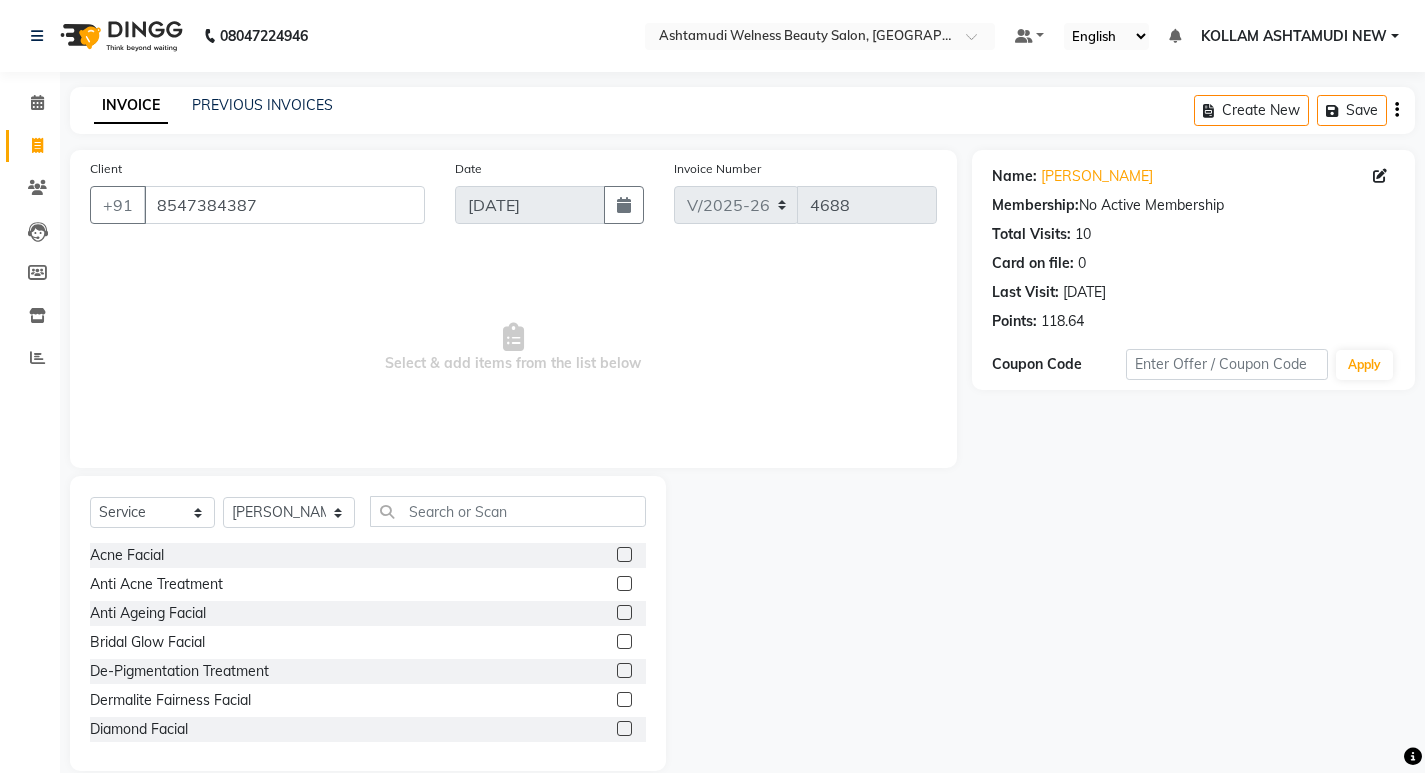 click on "Select  Service  Product  Membership  Package Voucher Prepaid Gift Card  Select Stylist [PERSON_NAME] Admin [PERSON_NAME]  [PERSON_NAME] [PERSON_NAME] [PERSON_NAME]  M [PERSON_NAME]  [PERSON_NAME]  P [PERSON_NAME] KOLLAM ASHTAMUDI KOLLAM ASHTAMUDI NEW  [PERSON_NAME] [PERSON_NAME] [PERSON_NAME]  [PERSON_NAME] [PERSON_NAME] [PERSON_NAME] [PERSON_NAME] [PERSON_NAME] M [PERSON_NAME] SARIGA [PERSON_NAME] [PERSON_NAME] [PERSON_NAME] [PERSON_NAME] [PERSON_NAME] S" 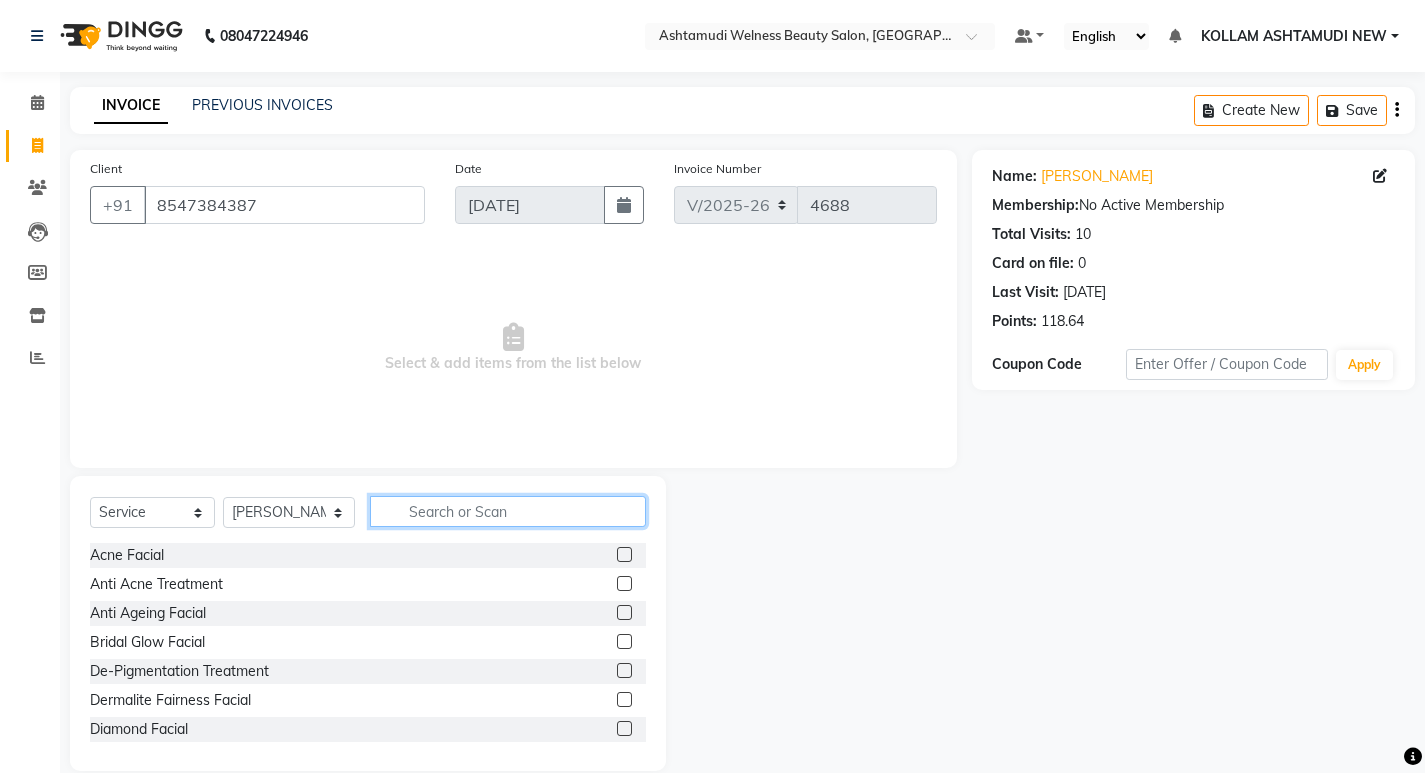 click 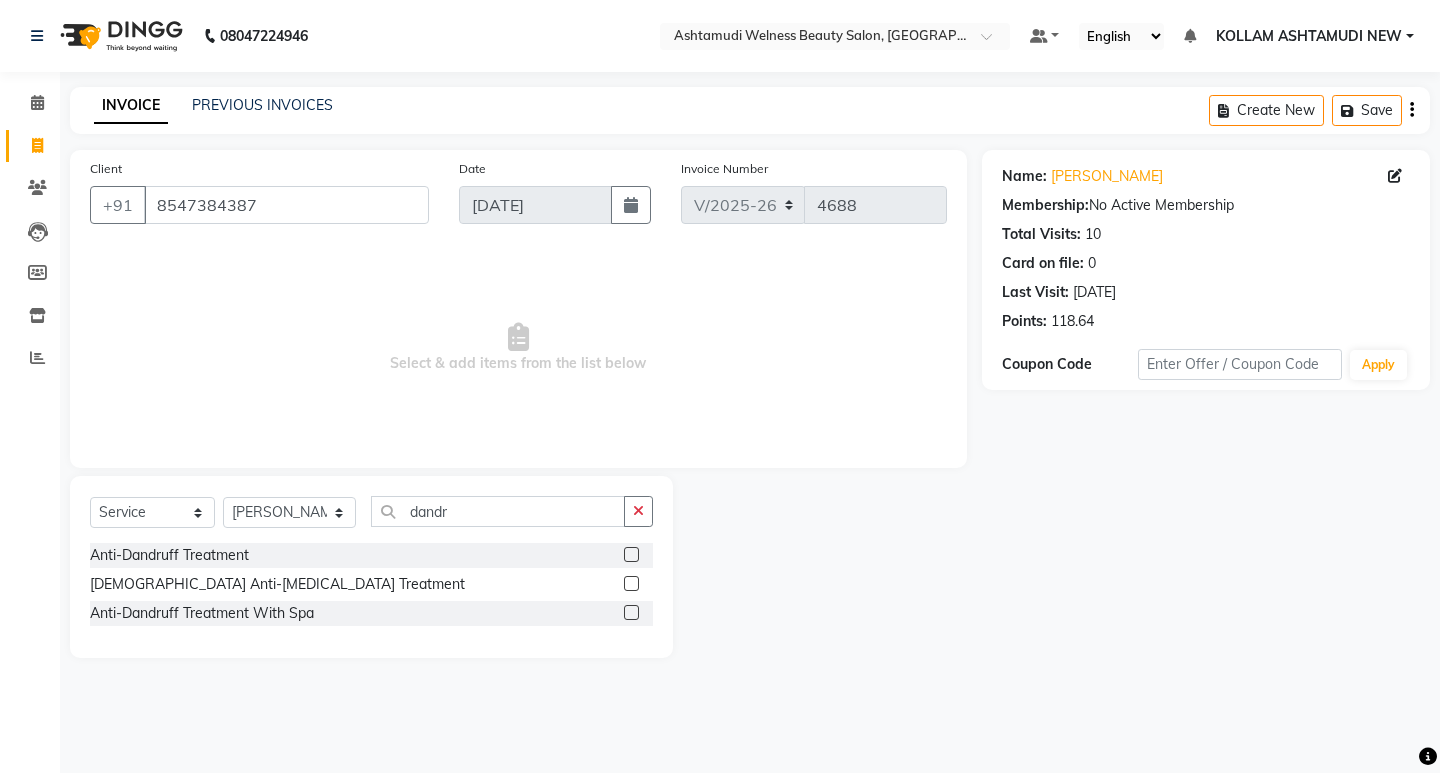 click 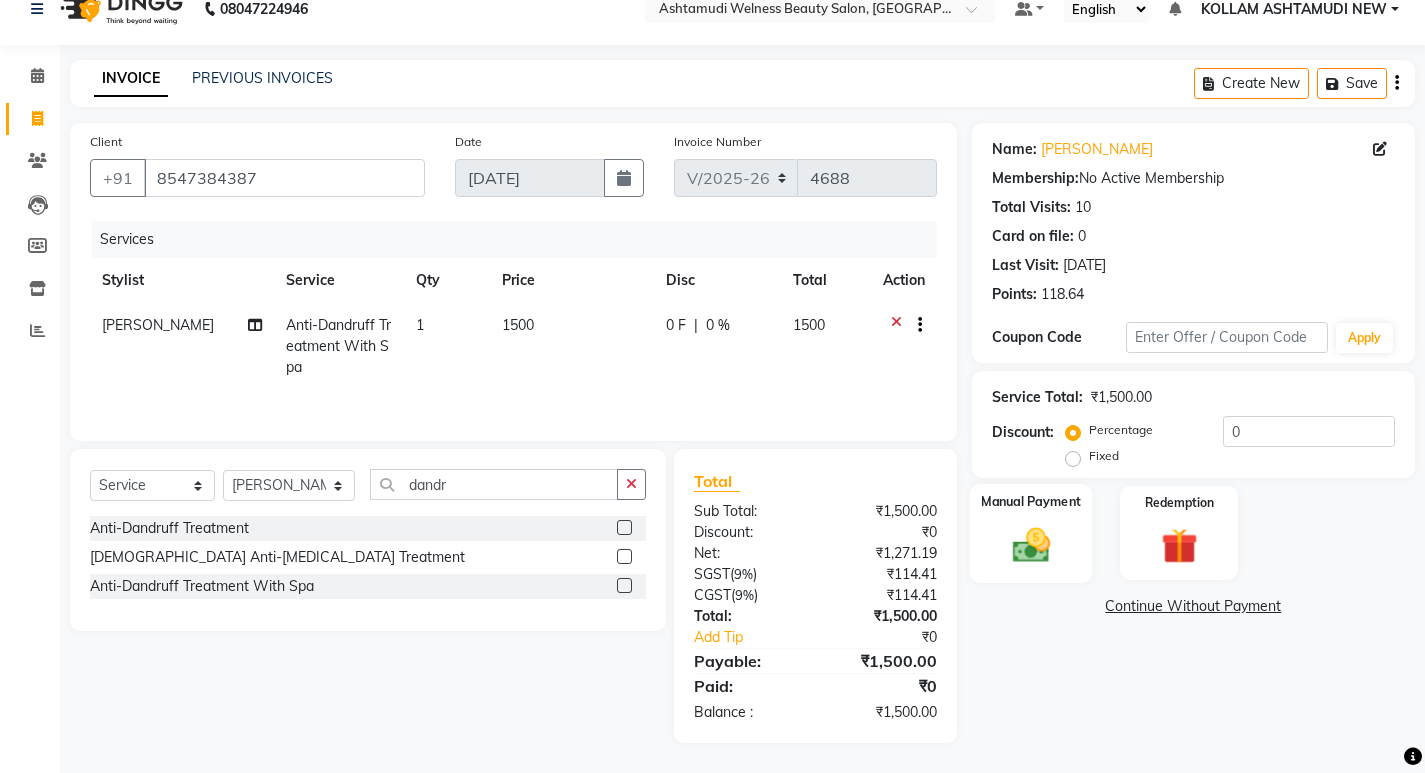 click 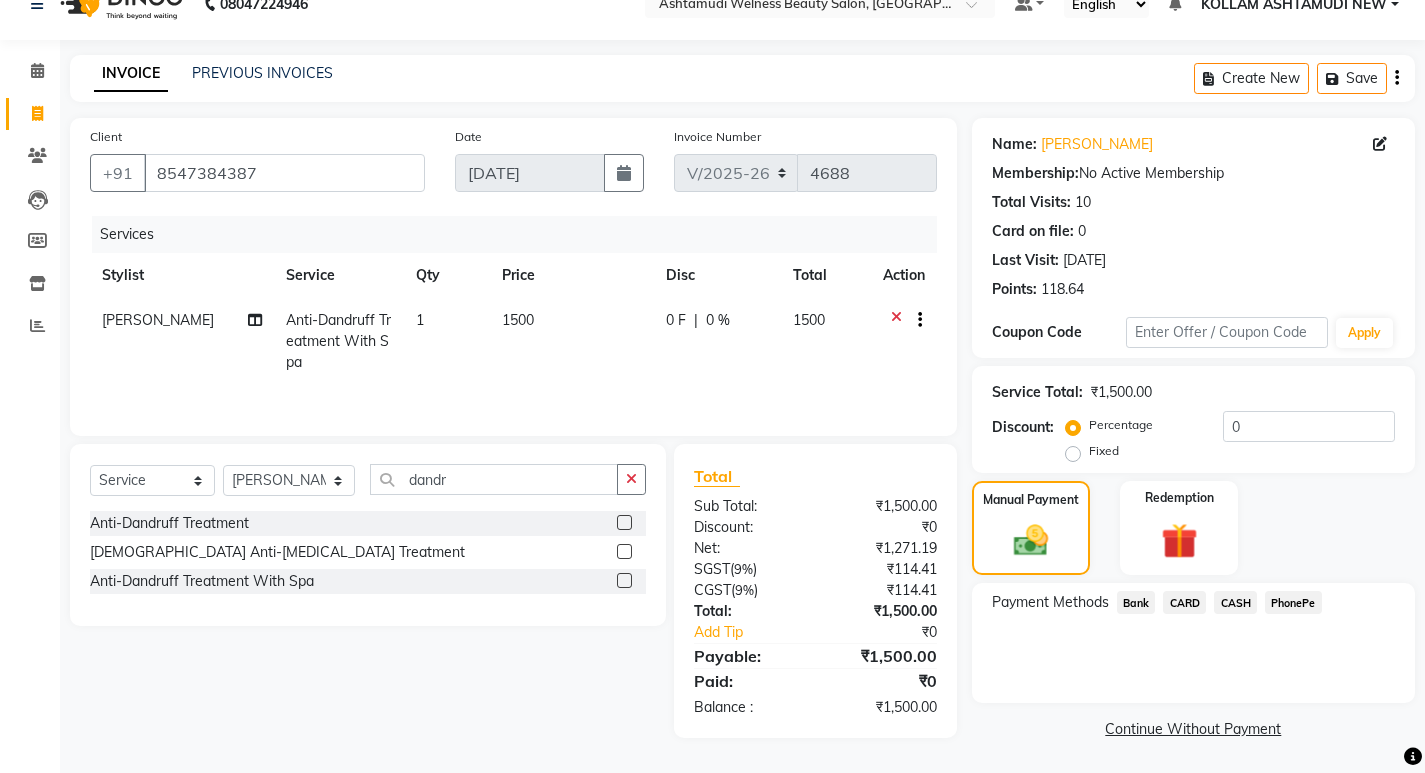scroll, scrollTop: 33, scrollLeft: 0, axis: vertical 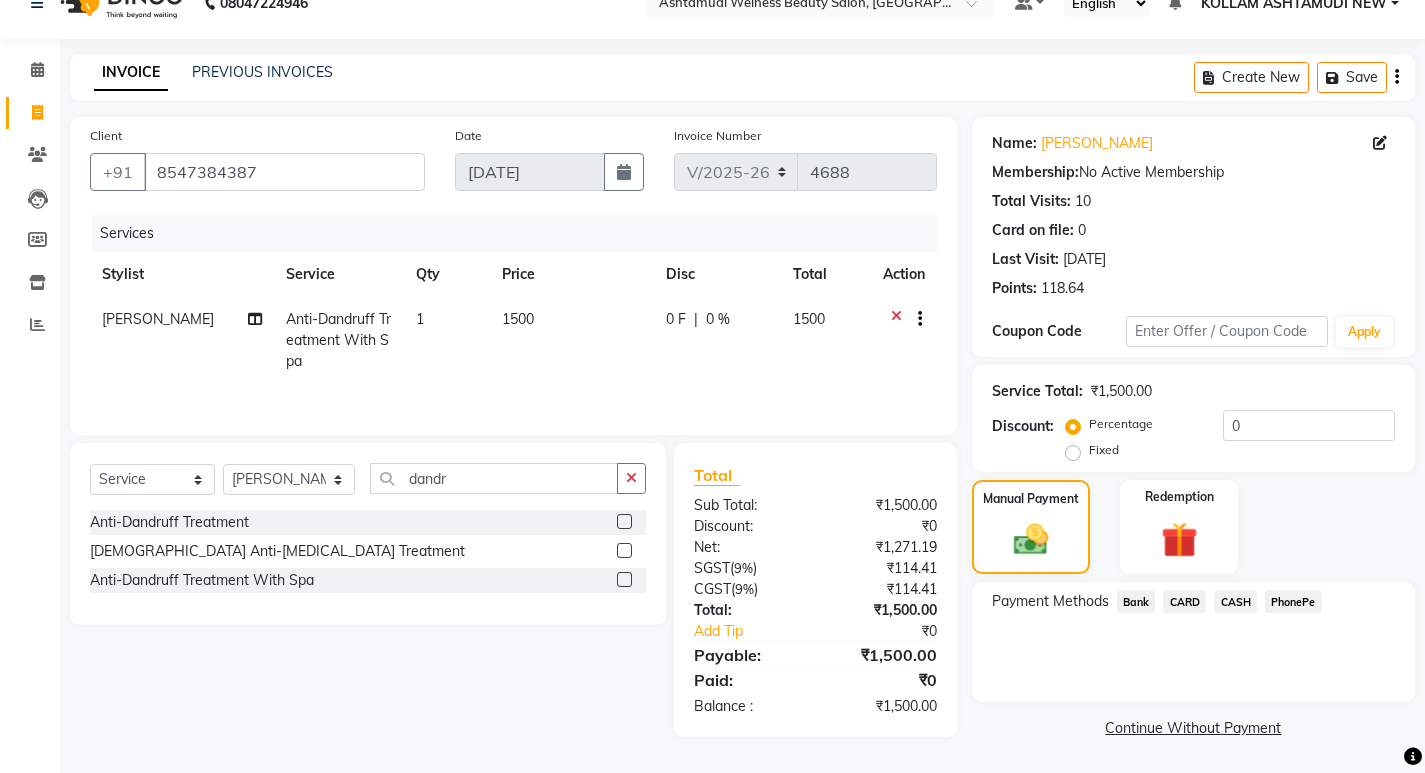 click on "PhonePe" 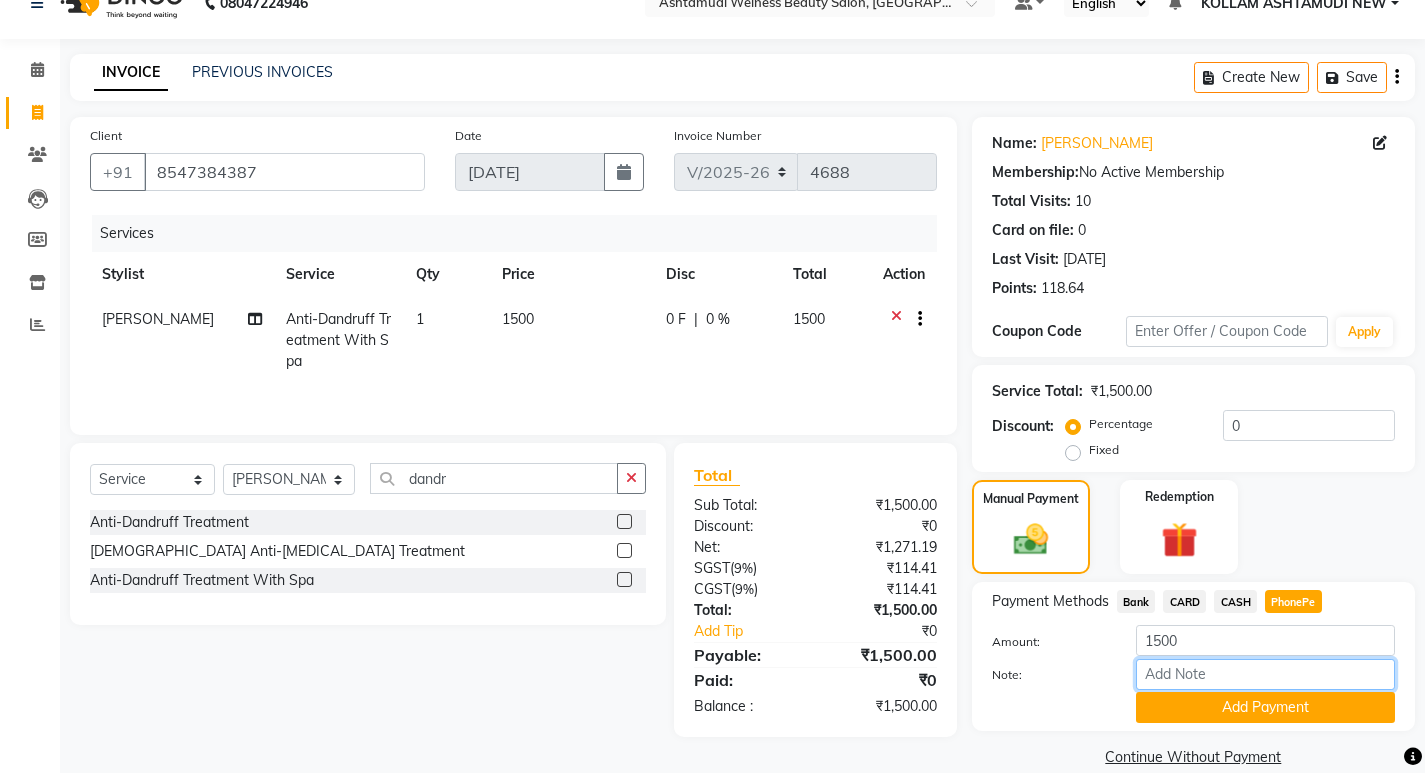 drag, startPoint x: 1203, startPoint y: 673, endPoint x: 1230, endPoint y: 644, distance: 39.623226 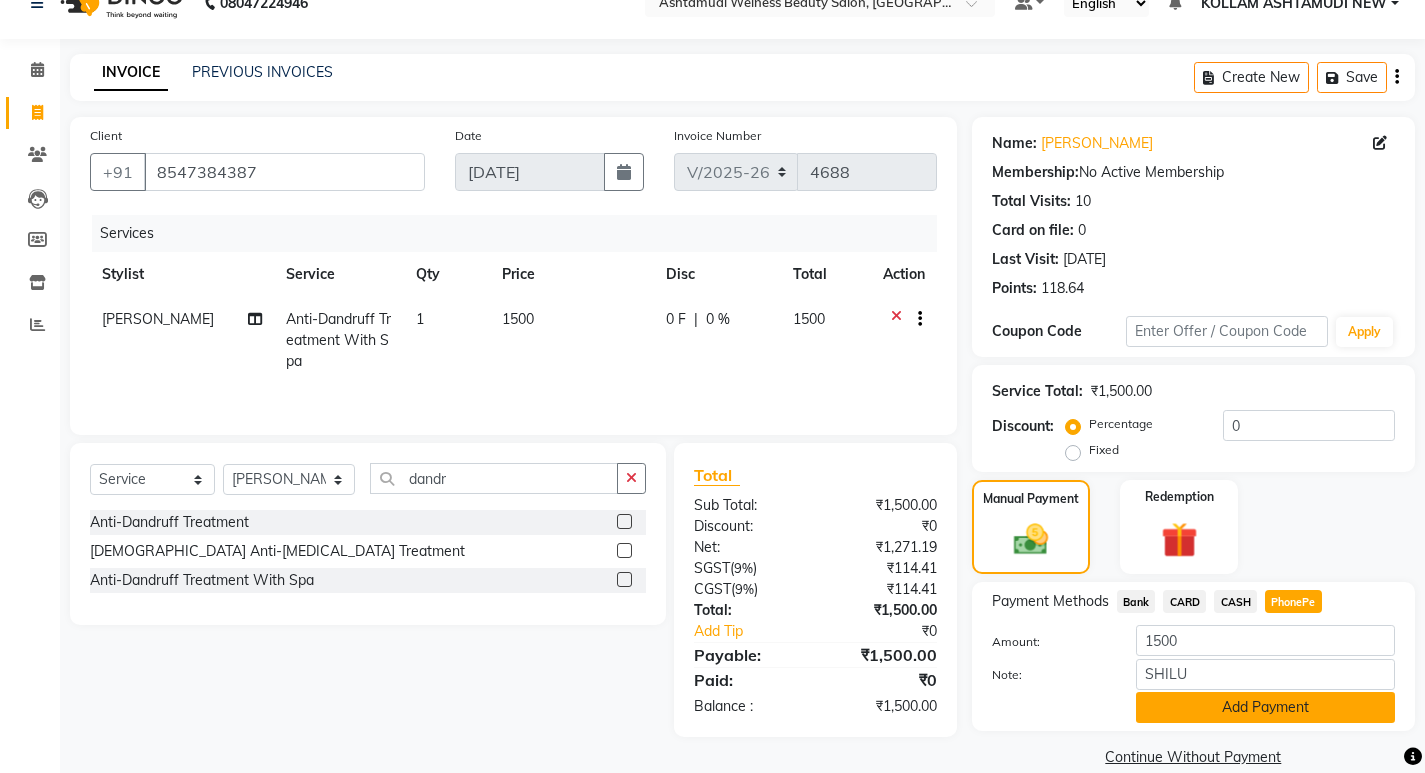 click on "Add Payment" 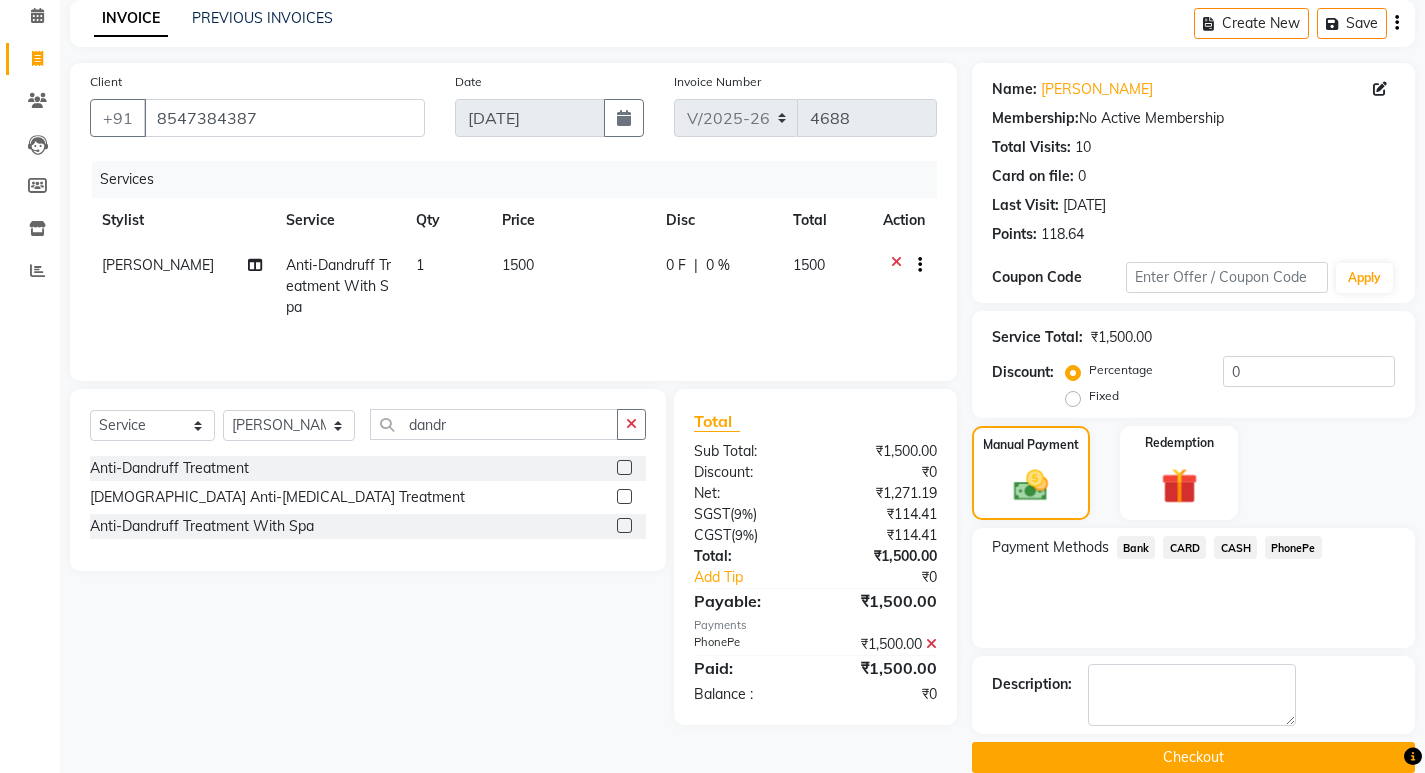 scroll, scrollTop: 117, scrollLeft: 0, axis: vertical 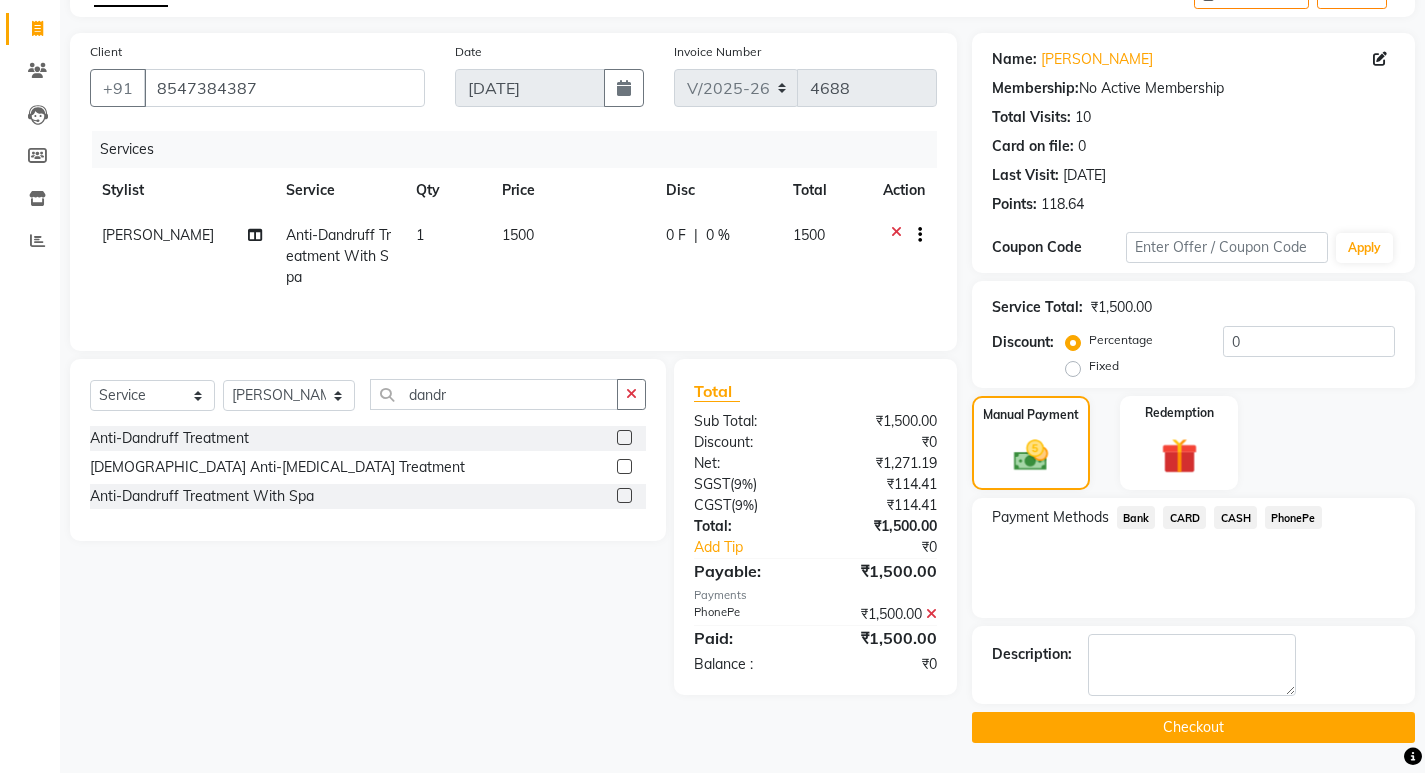 click on "Checkout" 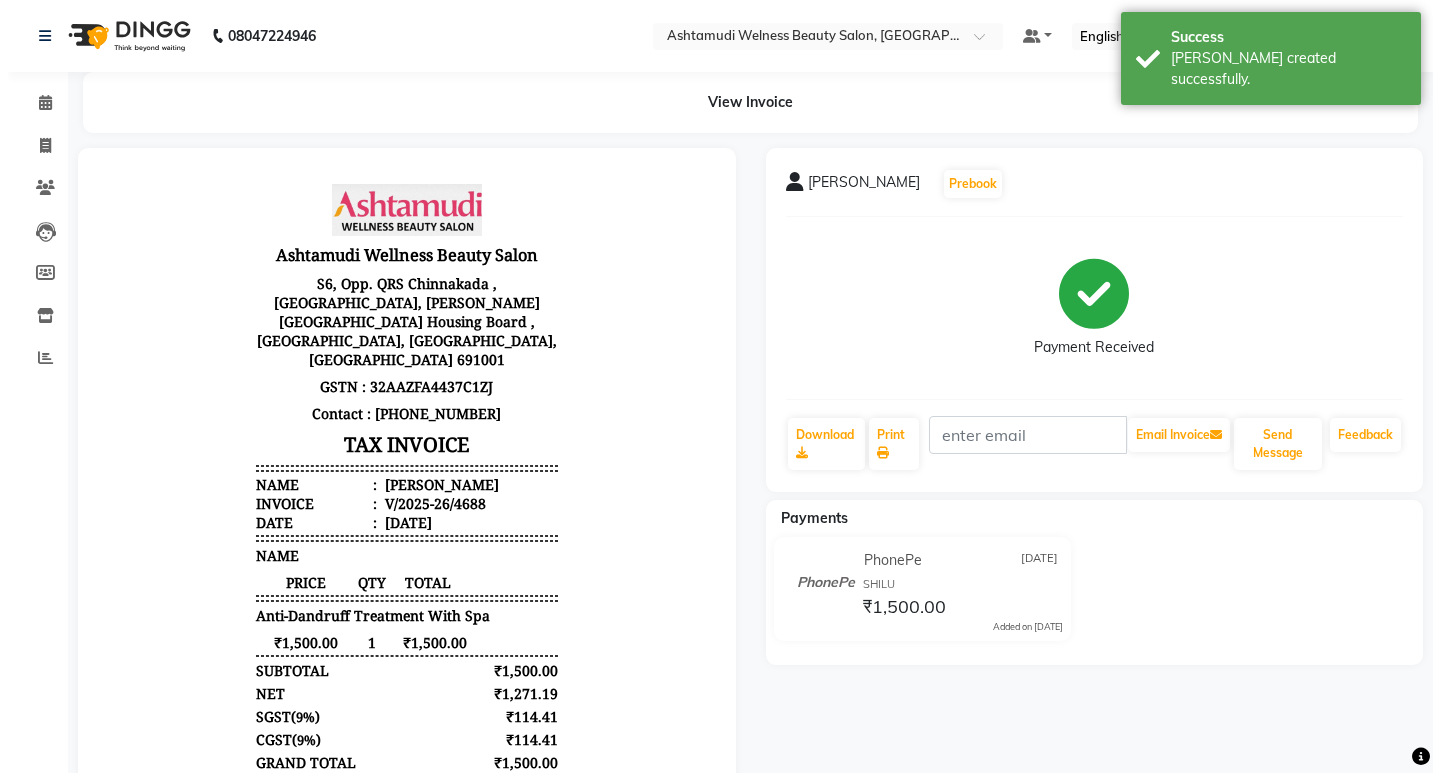 scroll, scrollTop: 0, scrollLeft: 0, axis: both 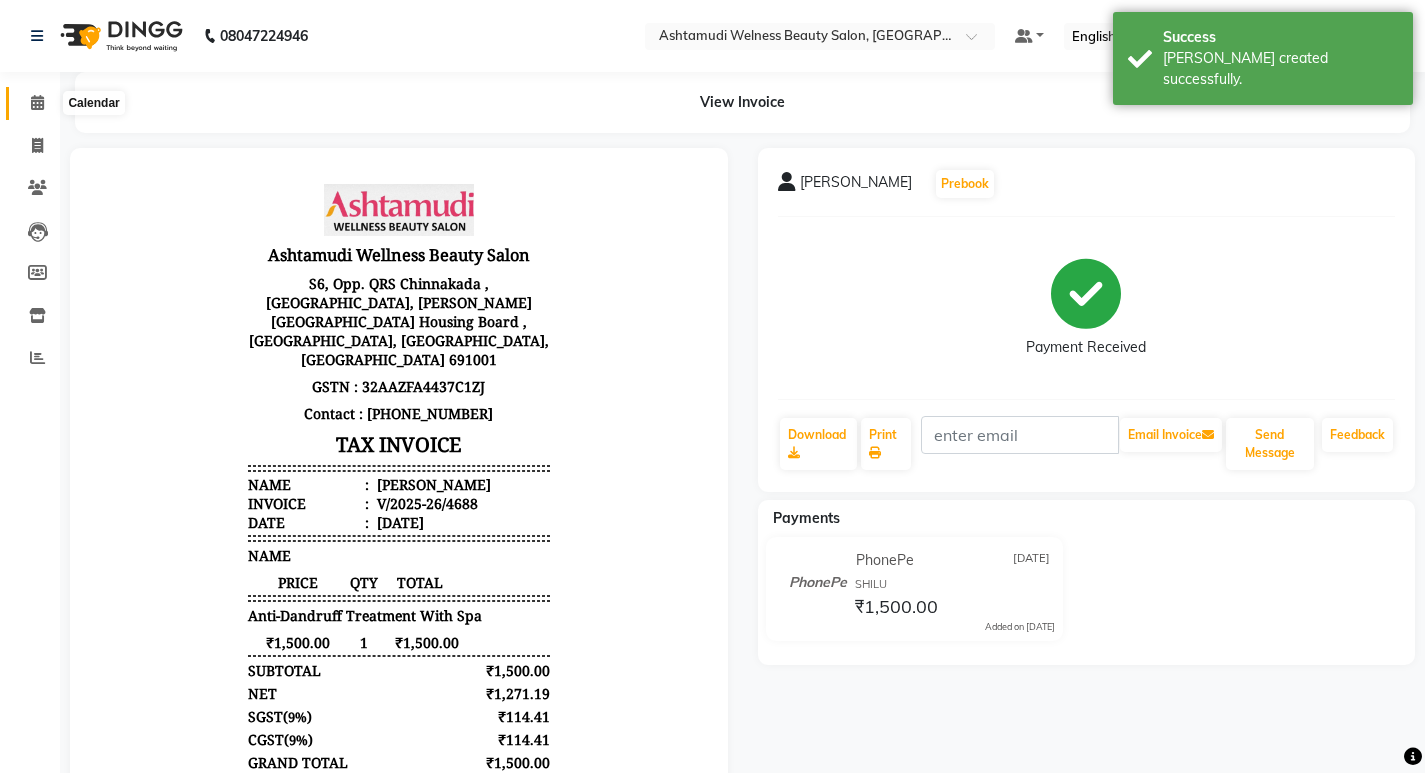 click 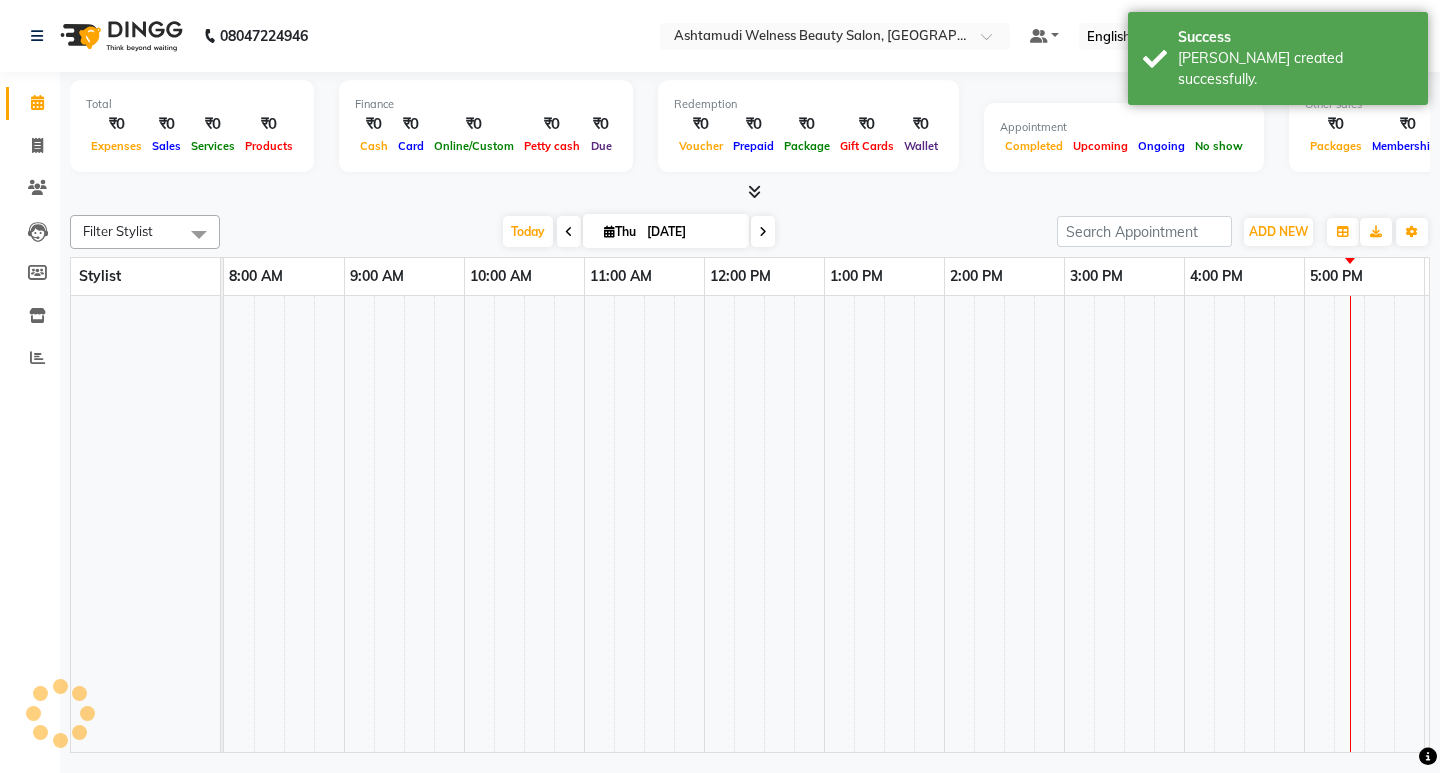 scroll, scrollTop: 0, scrollLeft: 0, axis: both 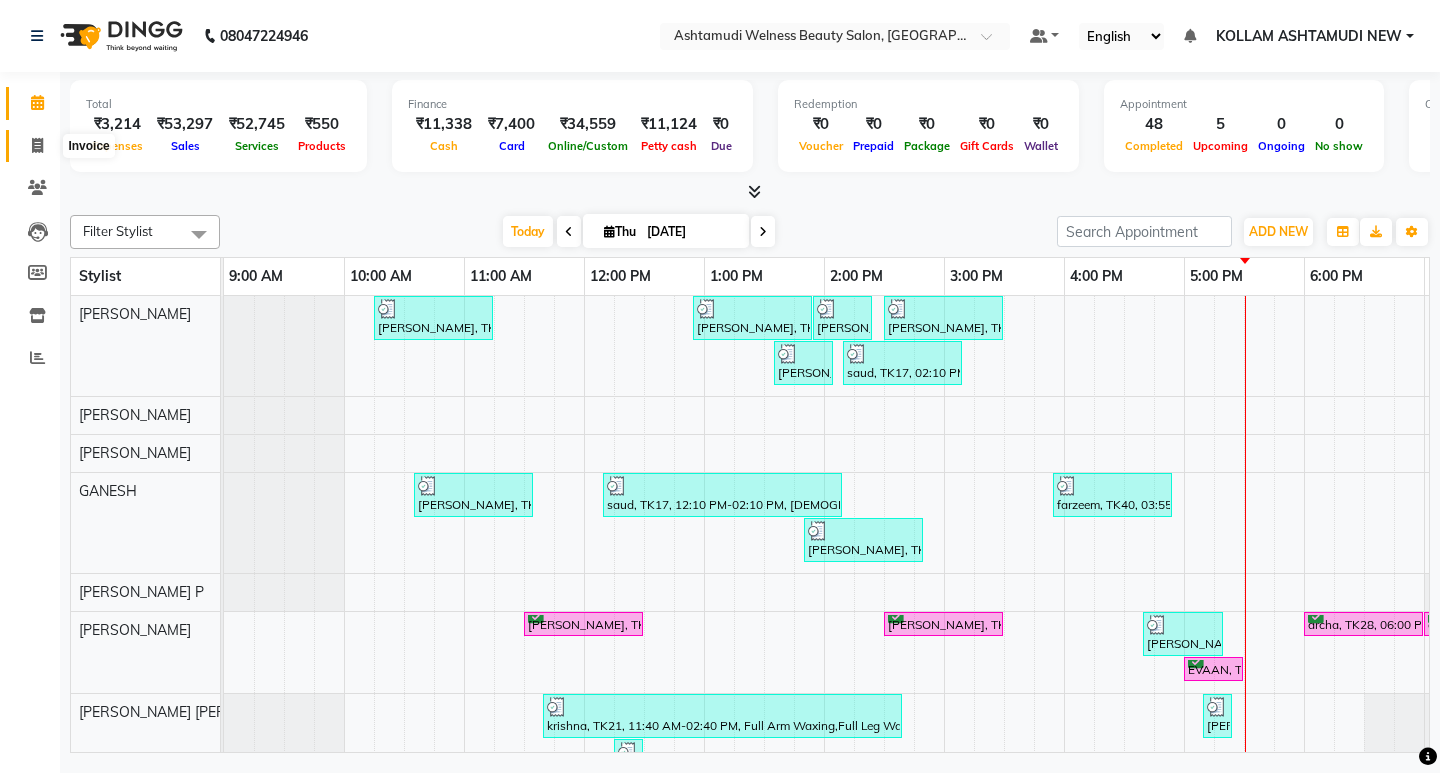 click 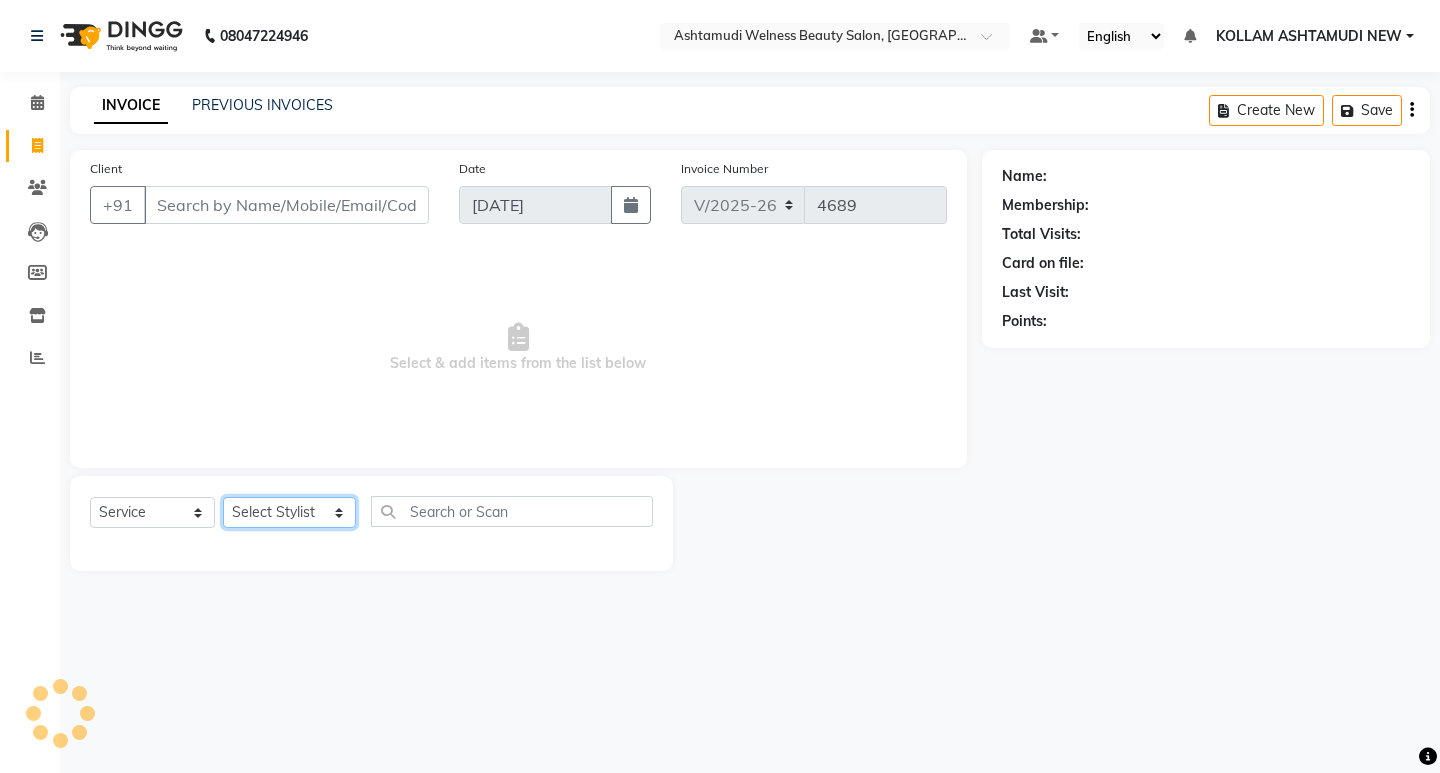 click on "Select Stylist [PERSON_NAME] Admin [PERSON_NAME]  [PERSON_NAME] [PERSON_NAME] [PERSON_NAME]  M [PERSON_NAME]  [PERSON_NAME]  P [PERSON_NAME] ASHTAMUDI KOLLAM ASHTAMUDI NEW  [PERSON_NAME] [PERSON_NAME] [PERSON_NAME]  [PERSON_NAME] [PERSON_NAME] [PERSON_NAME] [PERSON_NAME] [PERSON_NAME] M [PERSON_NAME] SARIGA [PERSON_NAME] [PERSON_NAME] [PERSON_NAME] [PERSON_NAME] [PERSON_NAME] S" 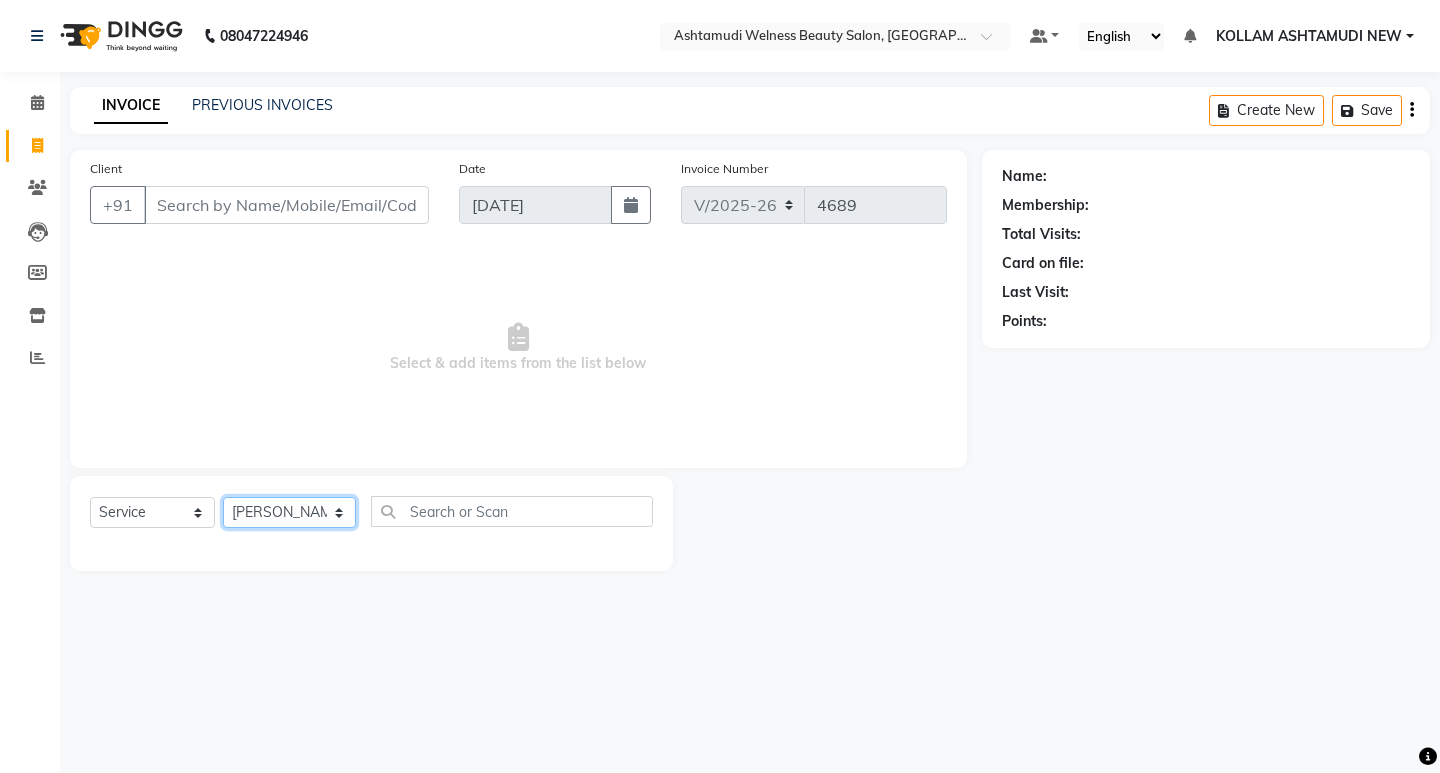 click on "Select Stylist [PERSON_NAME] Admin [PERSON_NAME]  [PERSON_NAME] [PERSON_NAME] [PERSON_NAME]  M [PERSON_NAME]  [PERSON_NAME]  P [PERSON_NAME] ASHTAMUDI KOLLAM ASHTAMUDI NEW  [PERSON_NAME] [PERSON_NAME] [PERSON_NAME]  [PERSON_NAME] [PERSON_NAME] [PERSON_NAME] [PERSON_NAME] [PERSON_NAME] M [PERSON_NAME] SARIGA [PERSON_NAME] [PERSON_NAME] [PERSON_NAME] [PERSON_NAME] [PERSON_NAME] S" 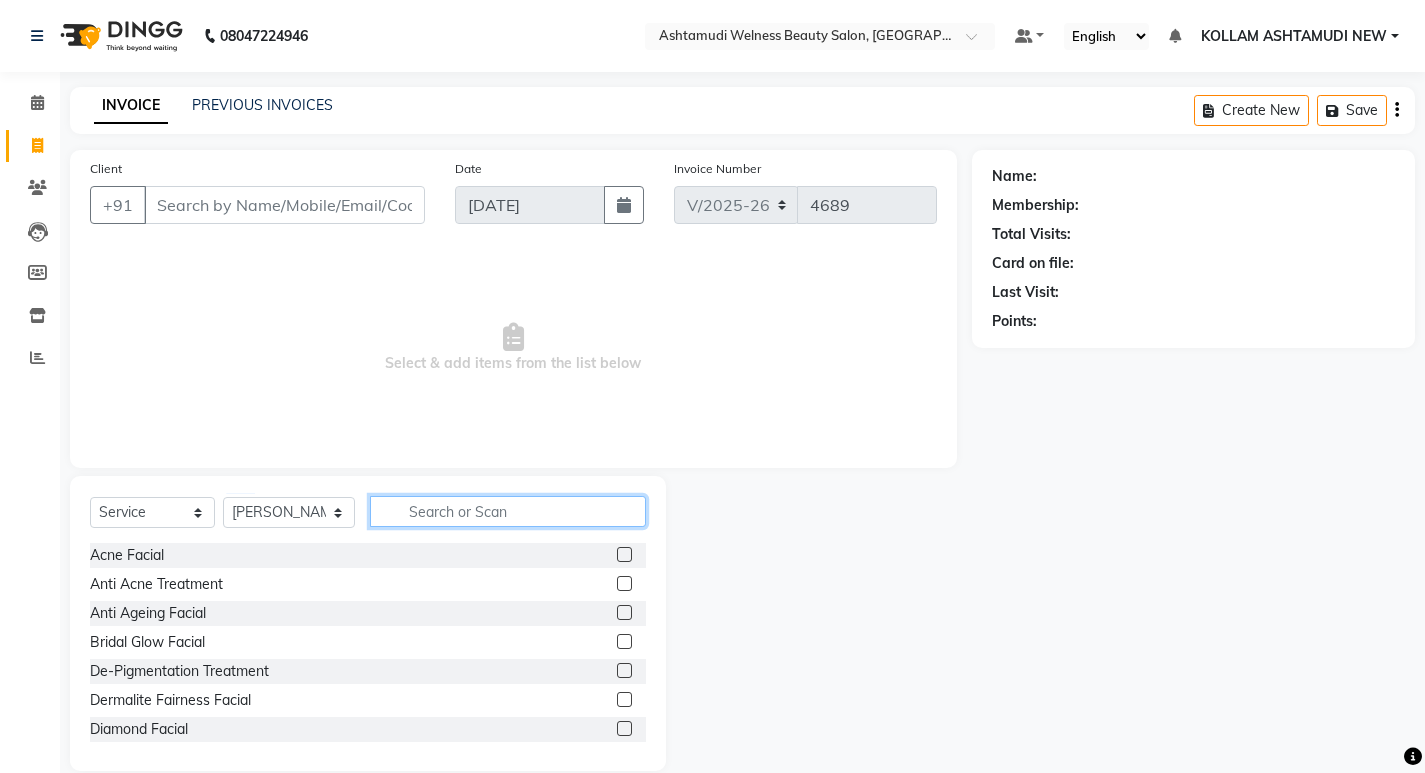 click 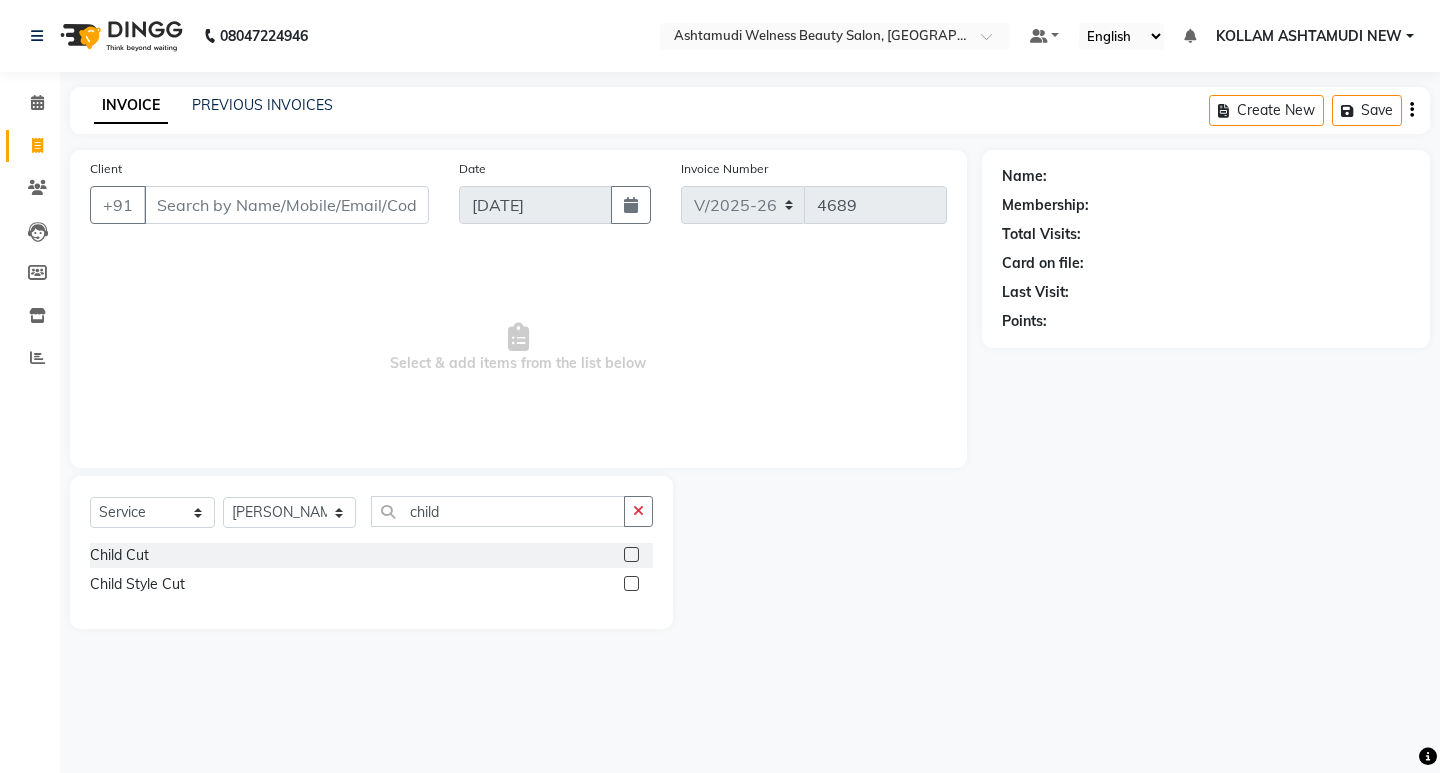 click 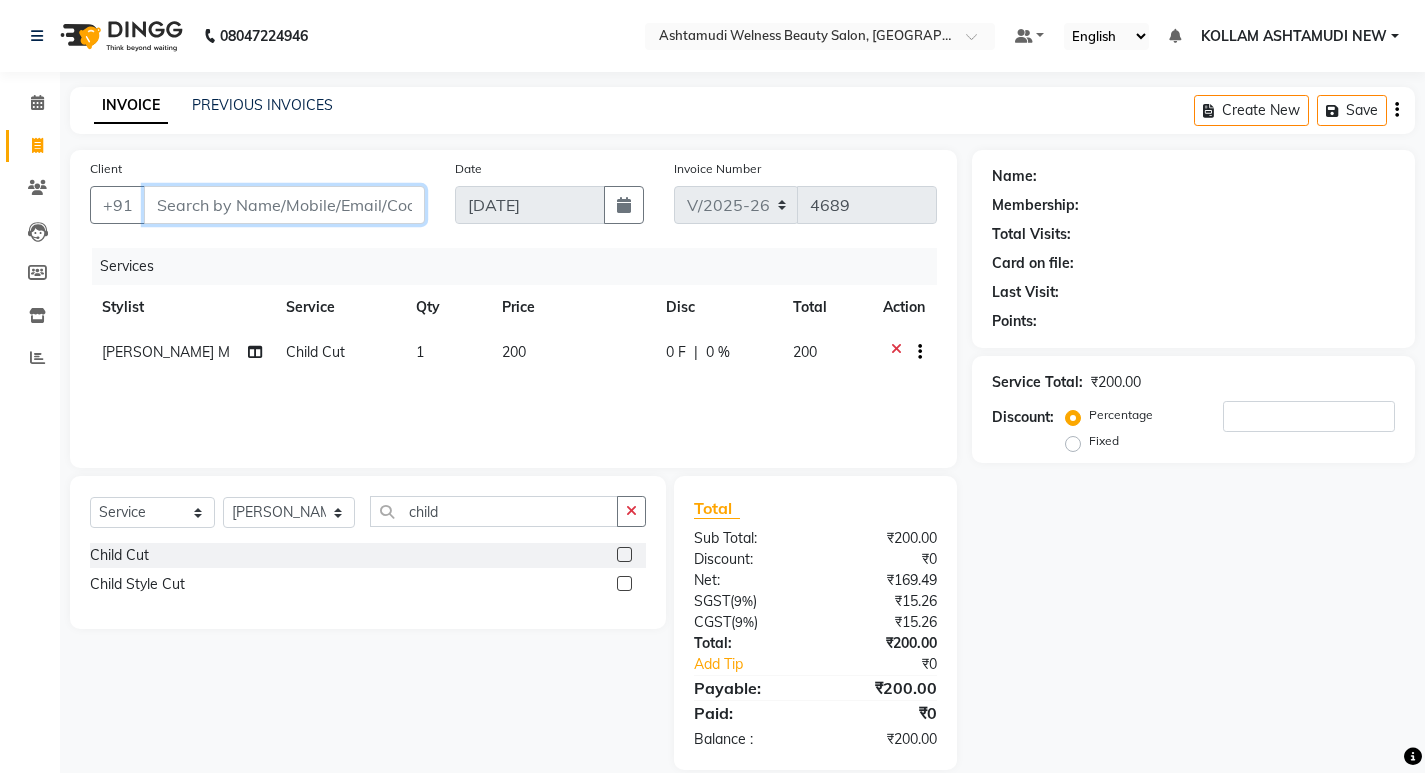 click on "Client" at bounding box center (284, 205) 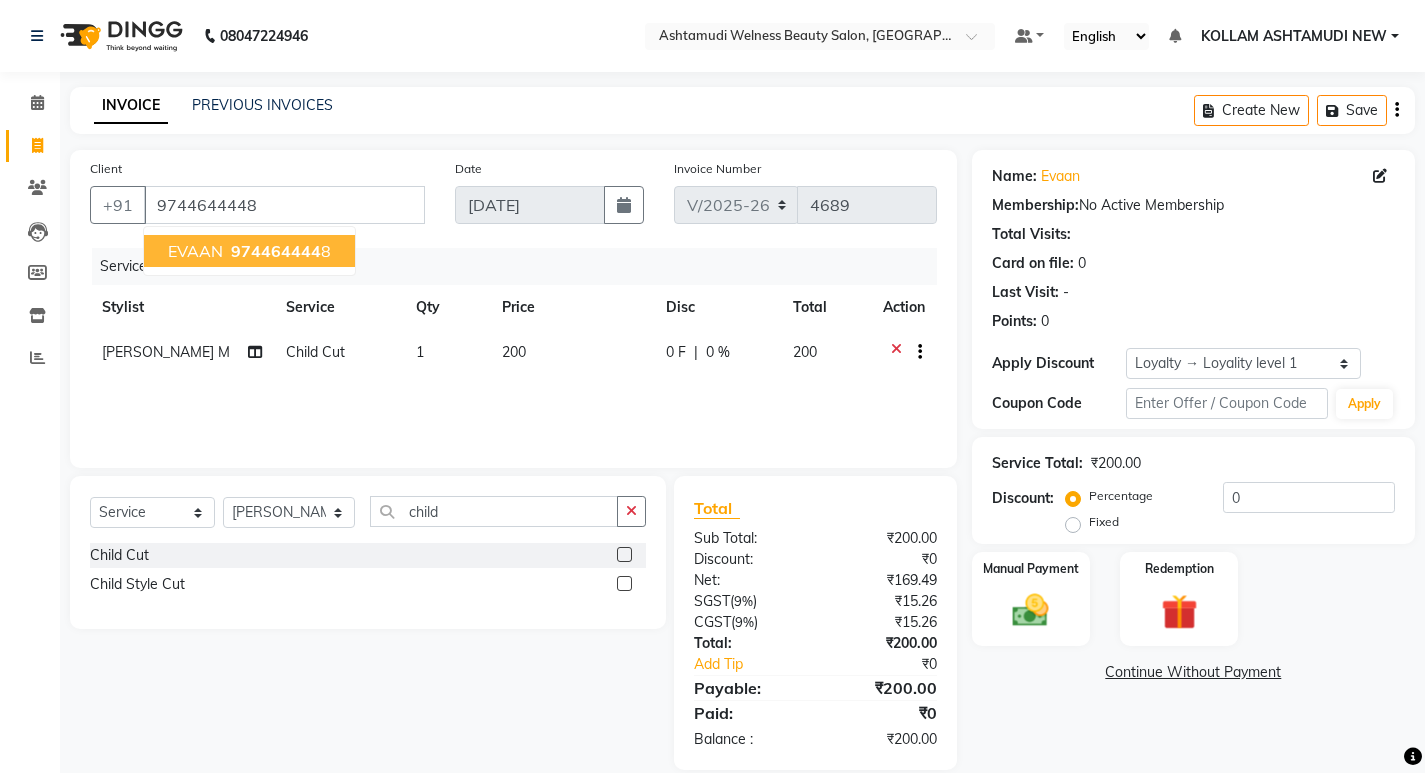 click on "EVAAN" at bounding box center (195, 251) 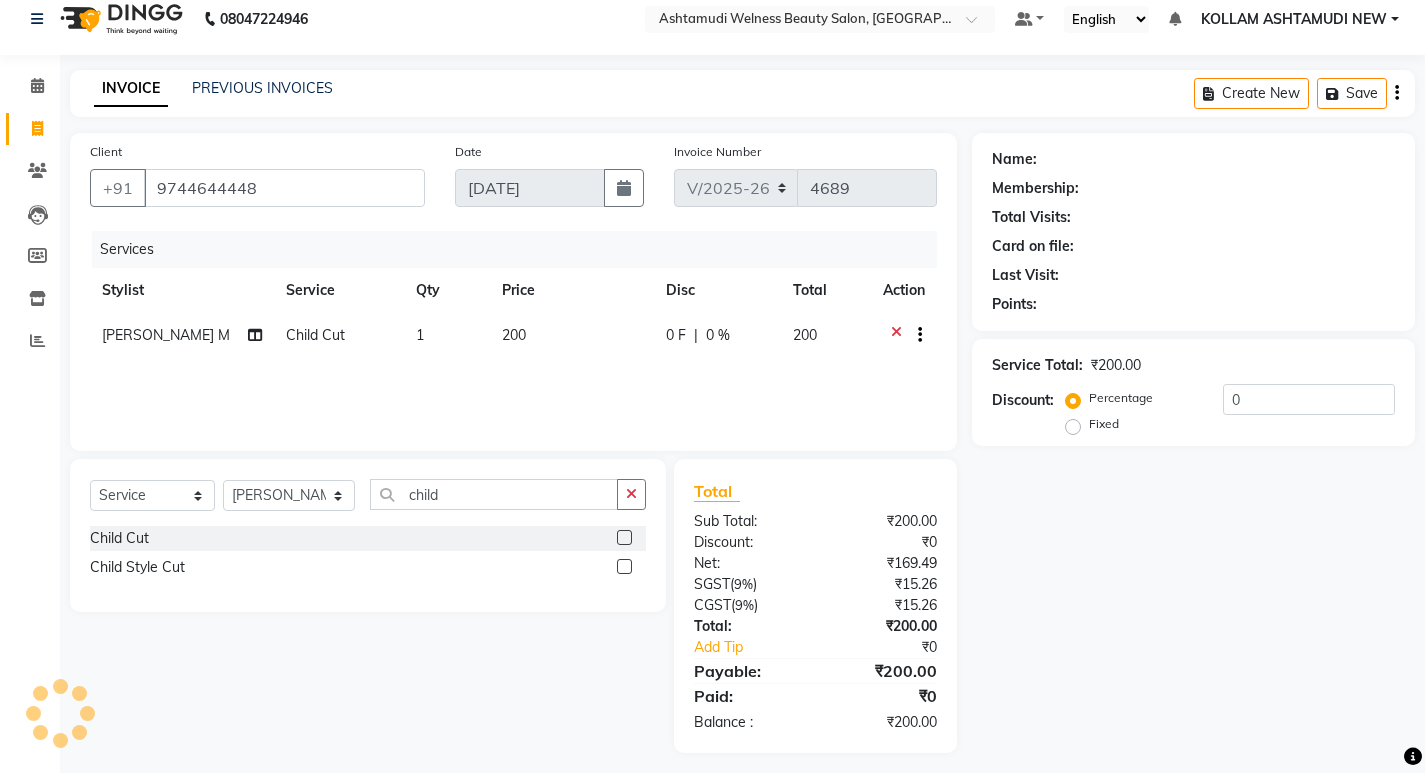scroll, scrollTop: 27, scrollLeft: 0, axis: vertical 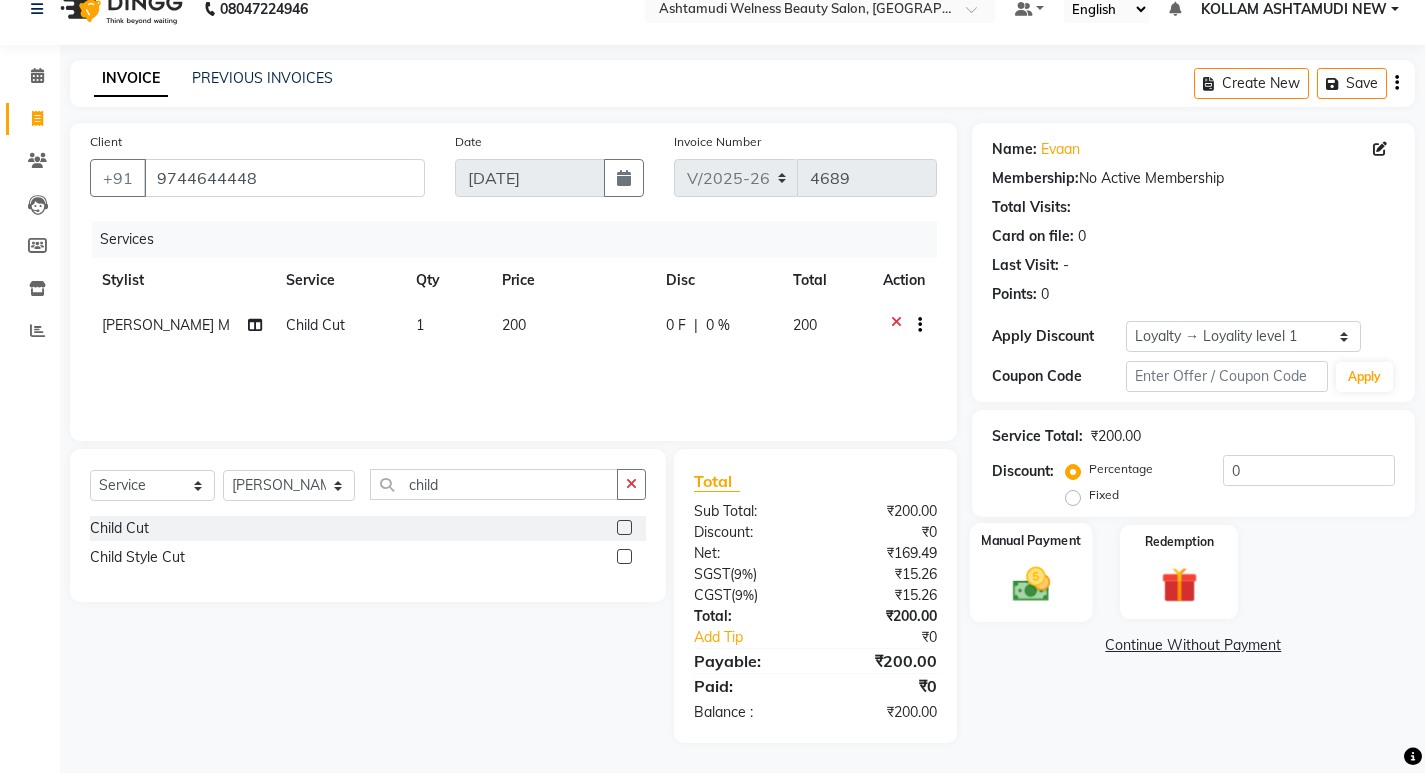 click 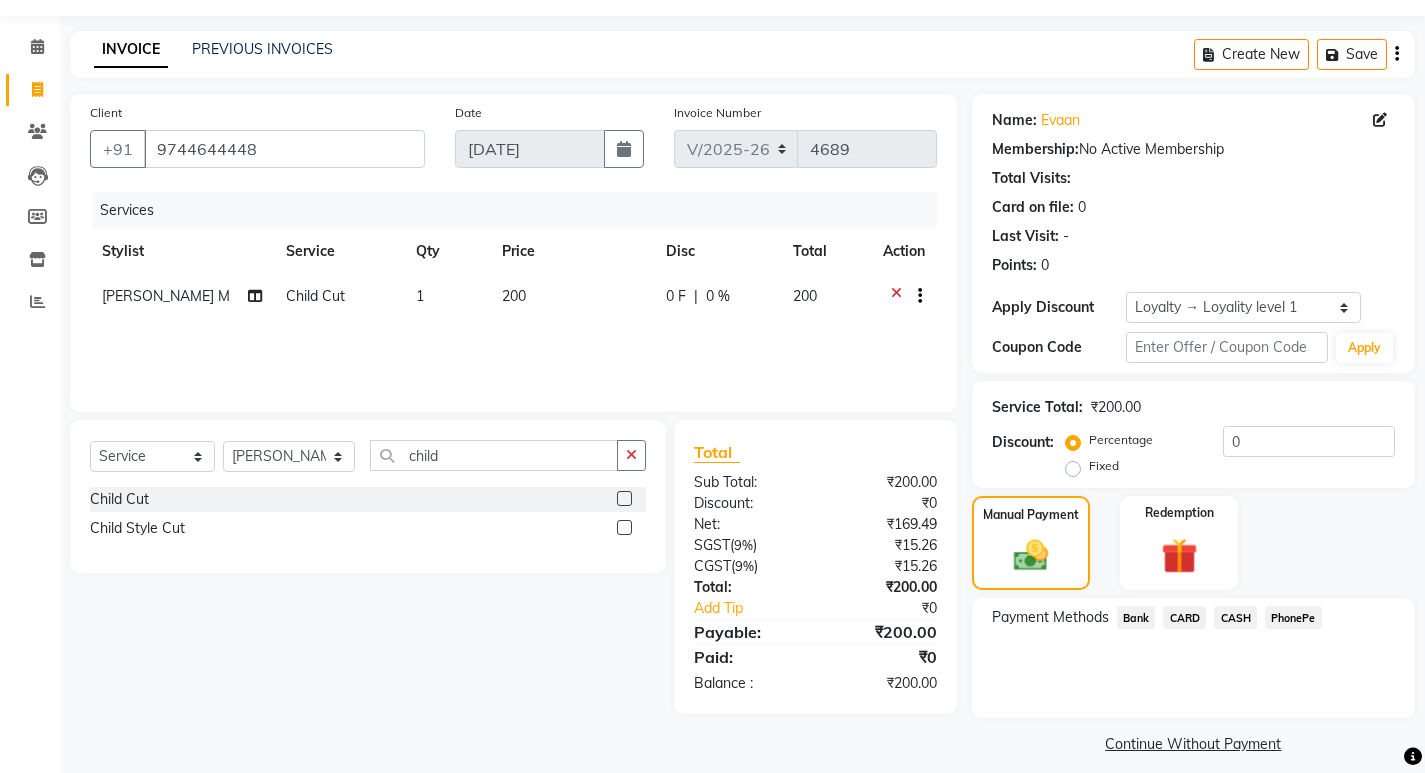 scroll, scrollTop: 72, scrollLeft: 0, axis: vertical 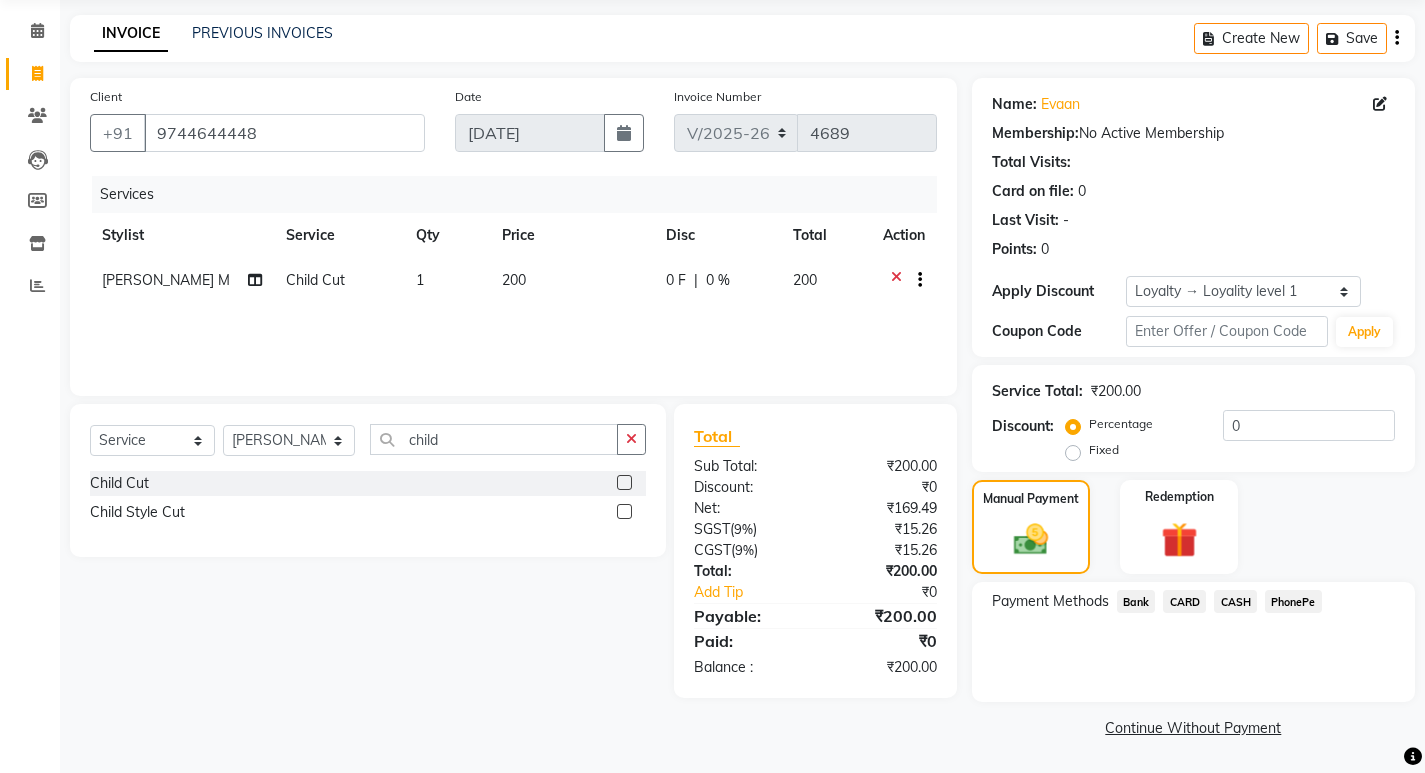 click on "PhonePe" 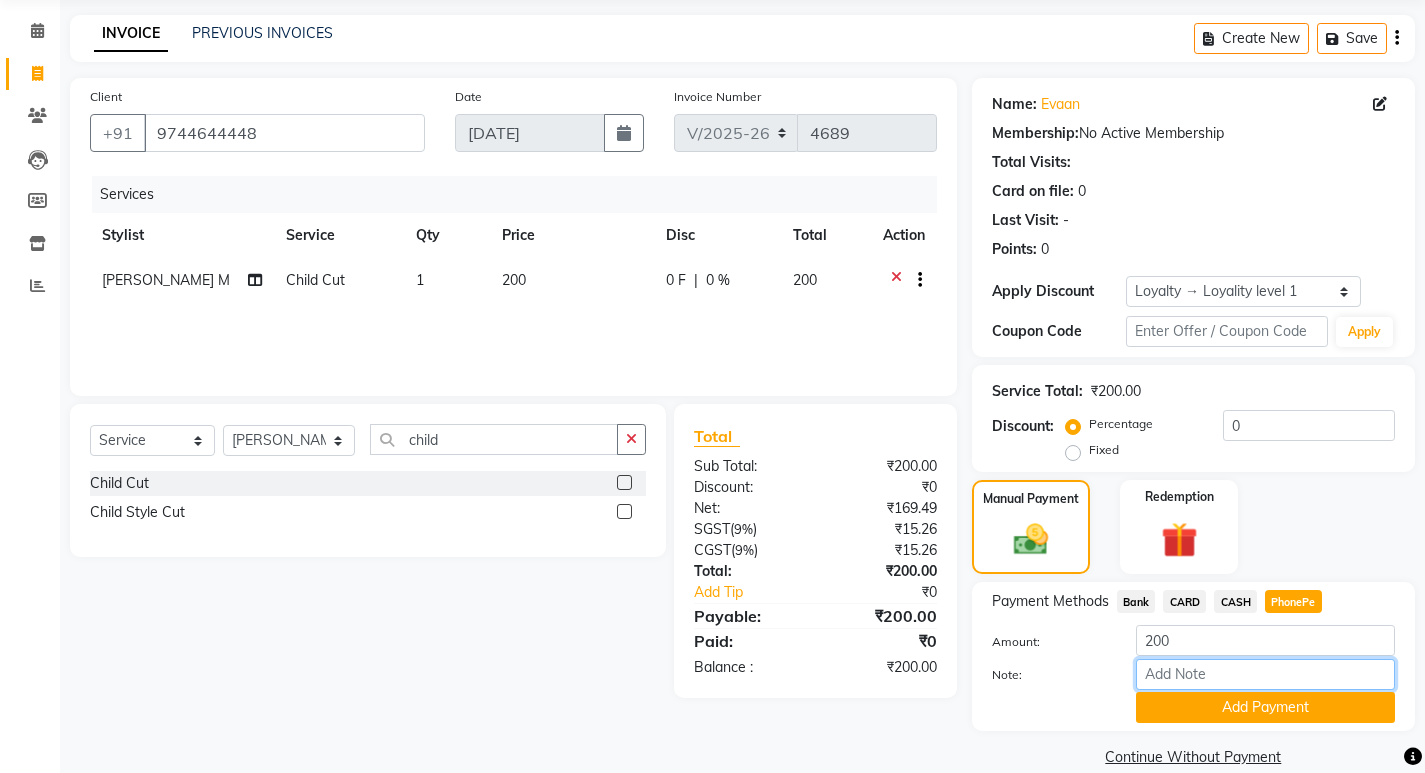 drag, startPoint x: 1225, startPoint y: 679, endPoint x: 1237, endPoint y: 660, distance: 22.472204 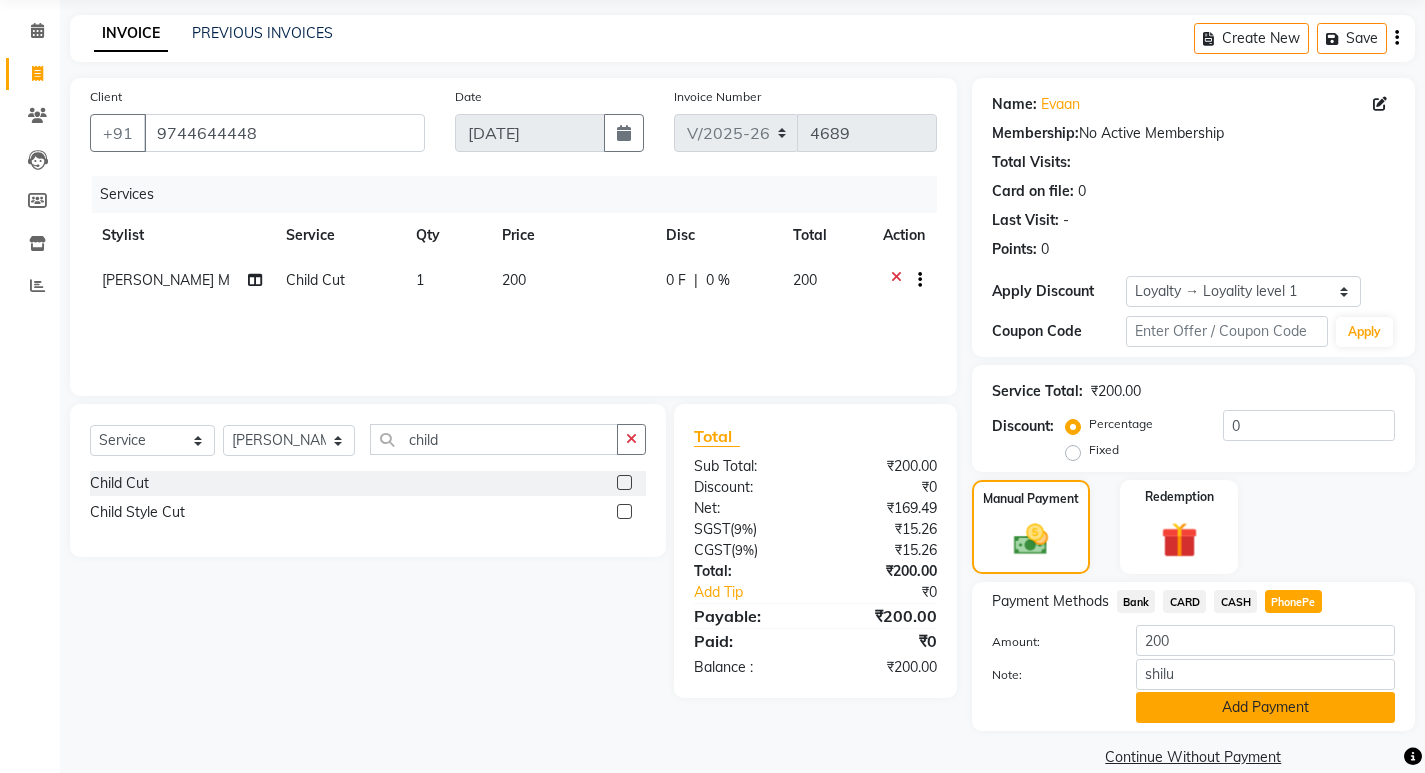 click on "Add Payment" 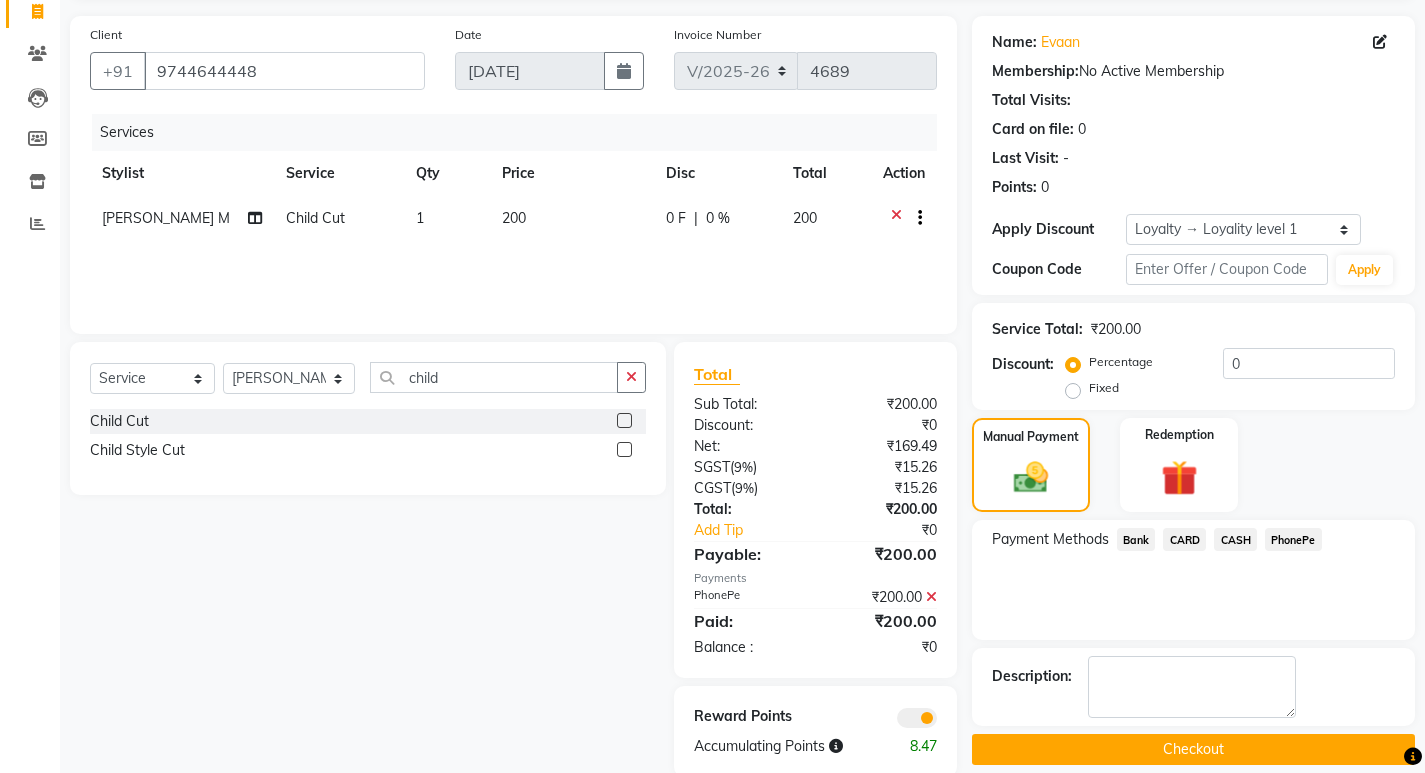 scroll, scrollTop: 168, scrollLeft: 0, axis: vertical 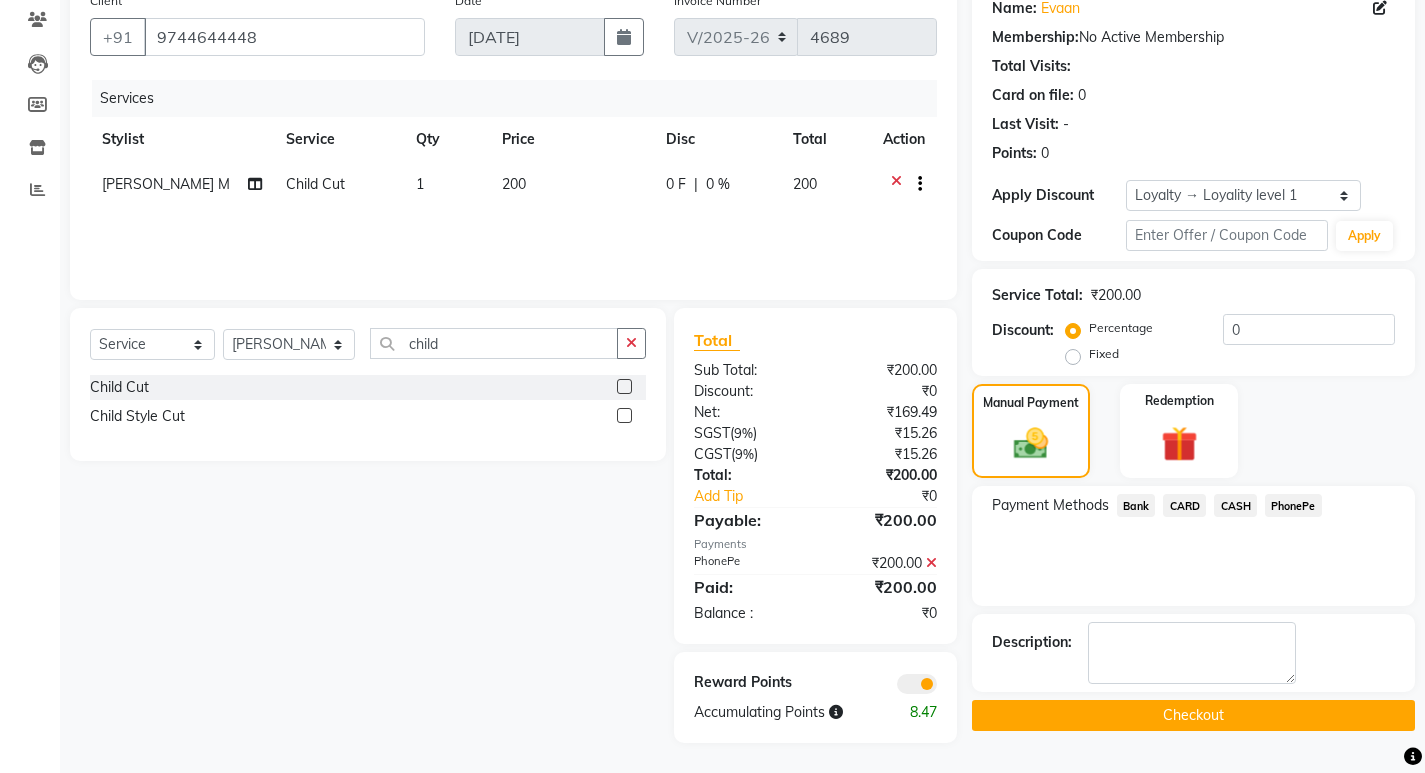 click on "Checkout" 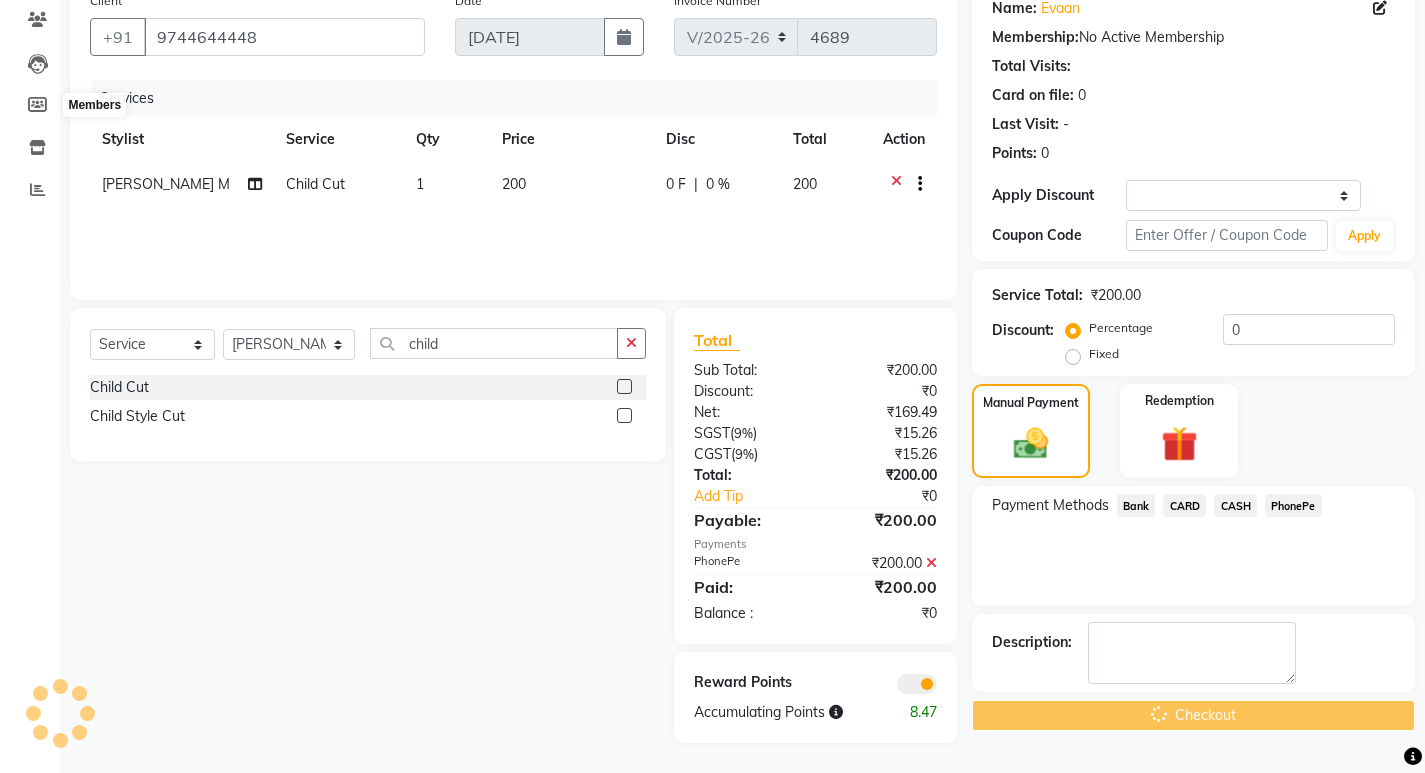 scroll, scrollTop: 0, scrollLeft: 0, axis: both 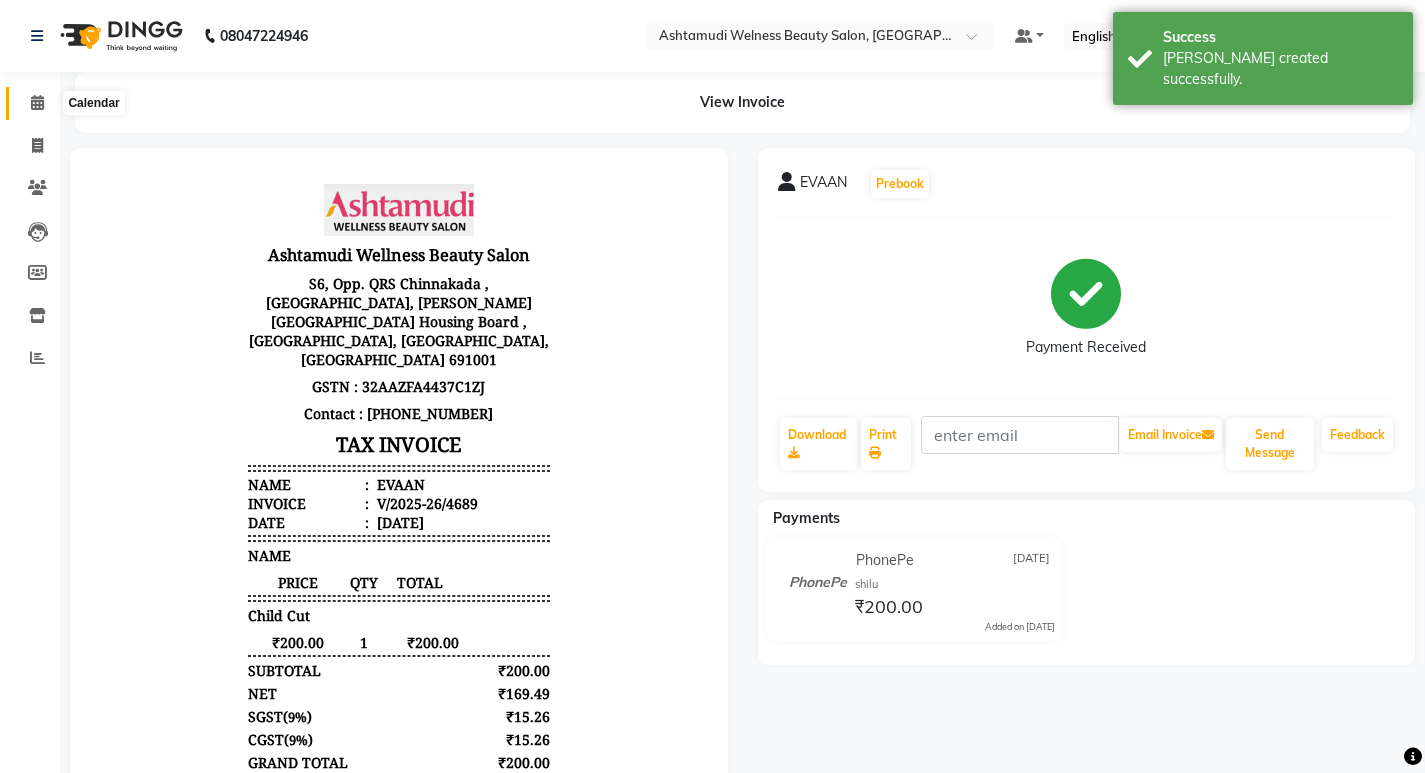 click 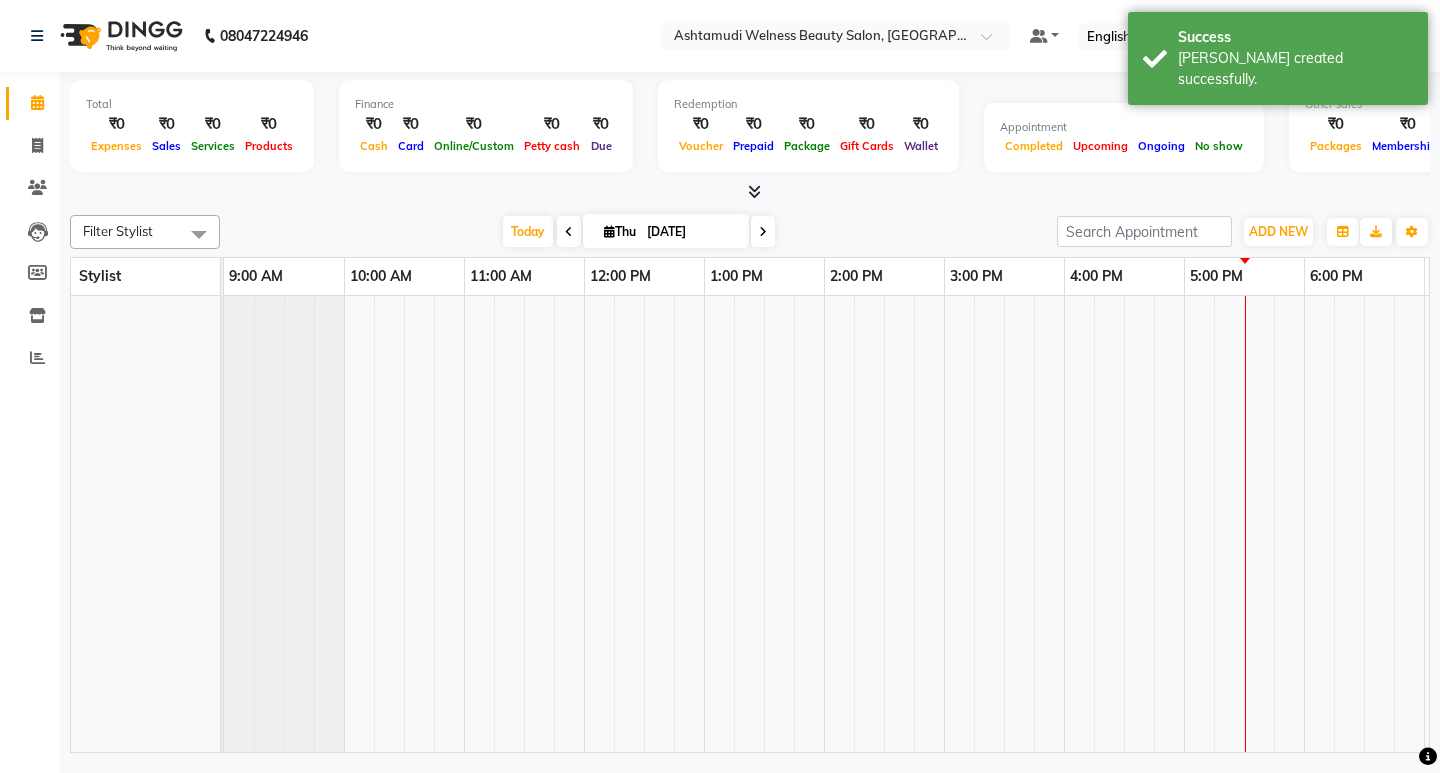 scroll, scrollTop: 0, scrollLeft: 0, axis: both 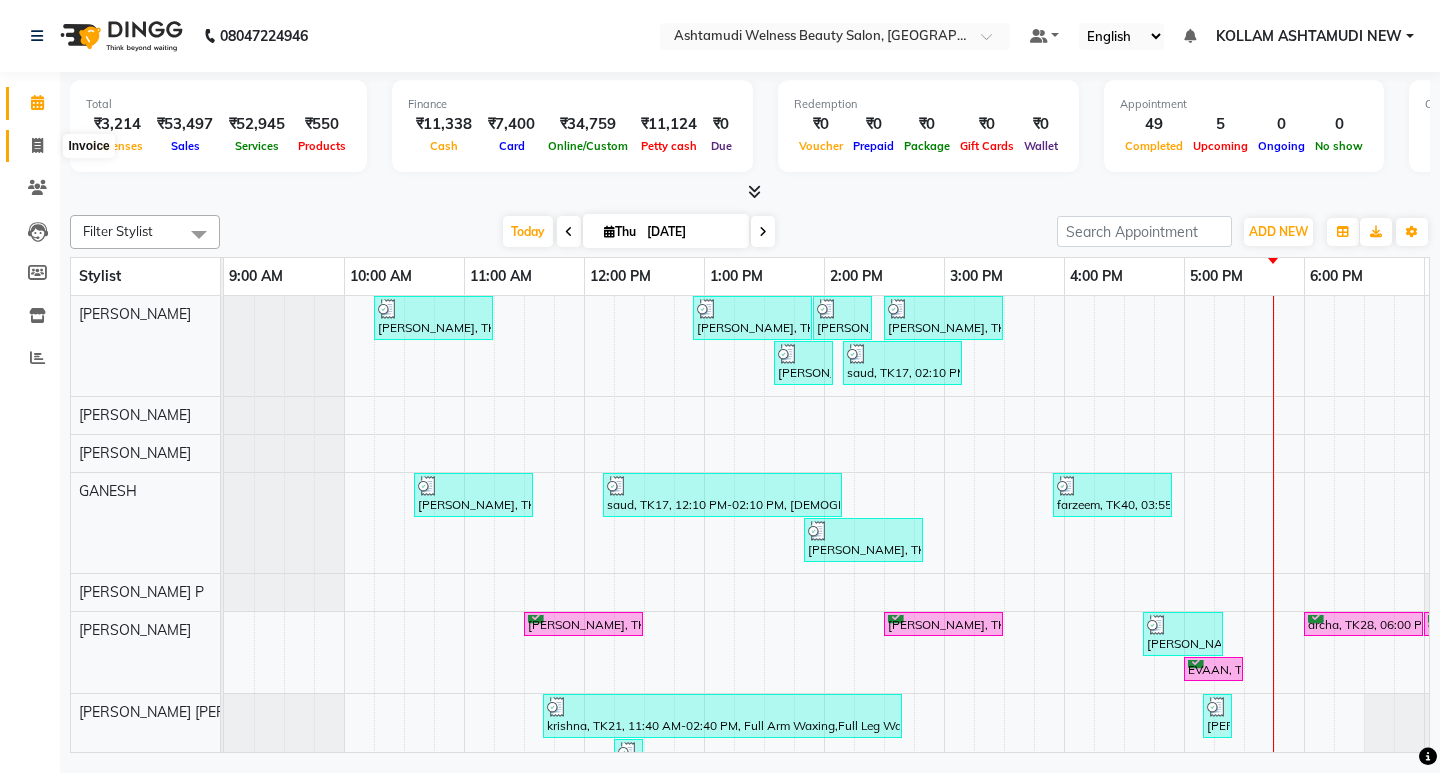 click 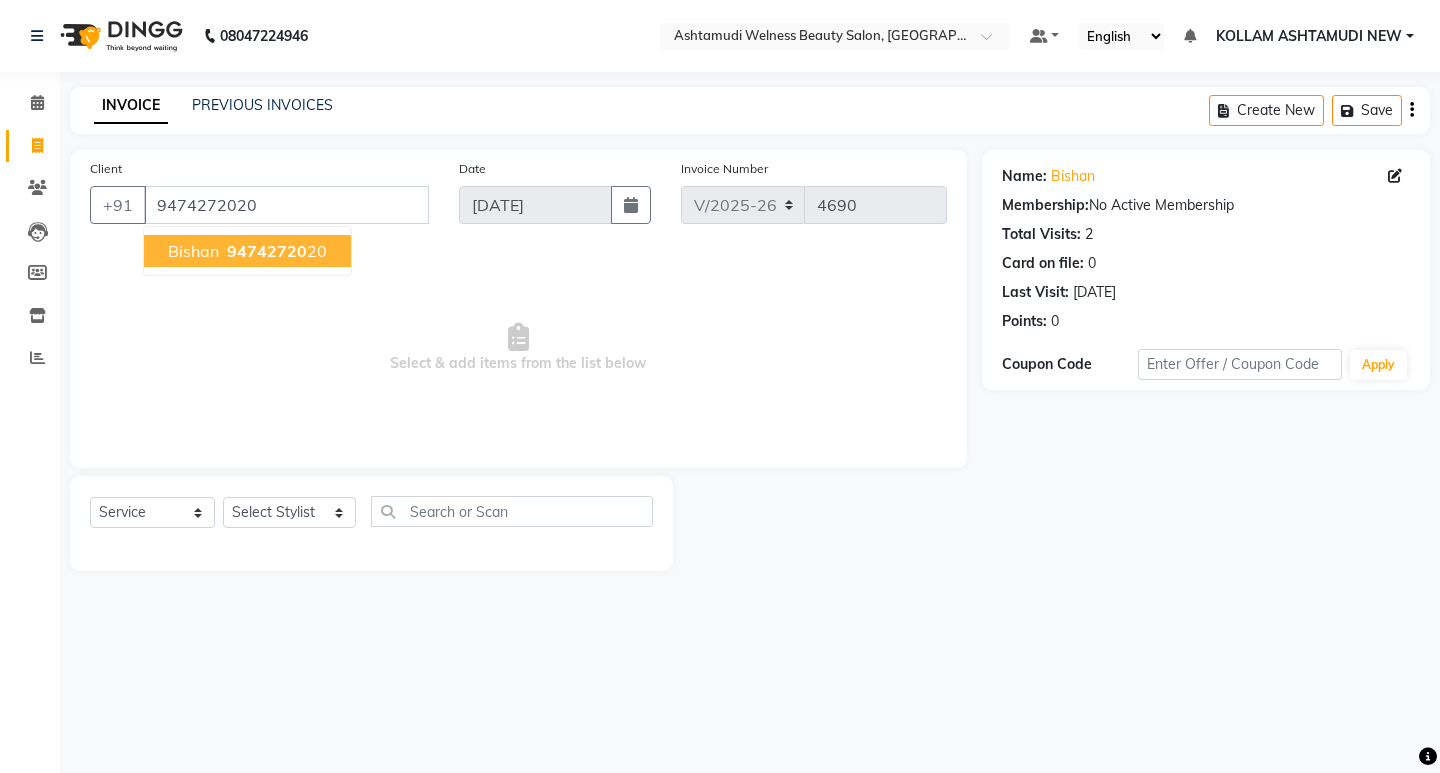 click on "Bishan   94742720 20" at bounding box center (247, 251) 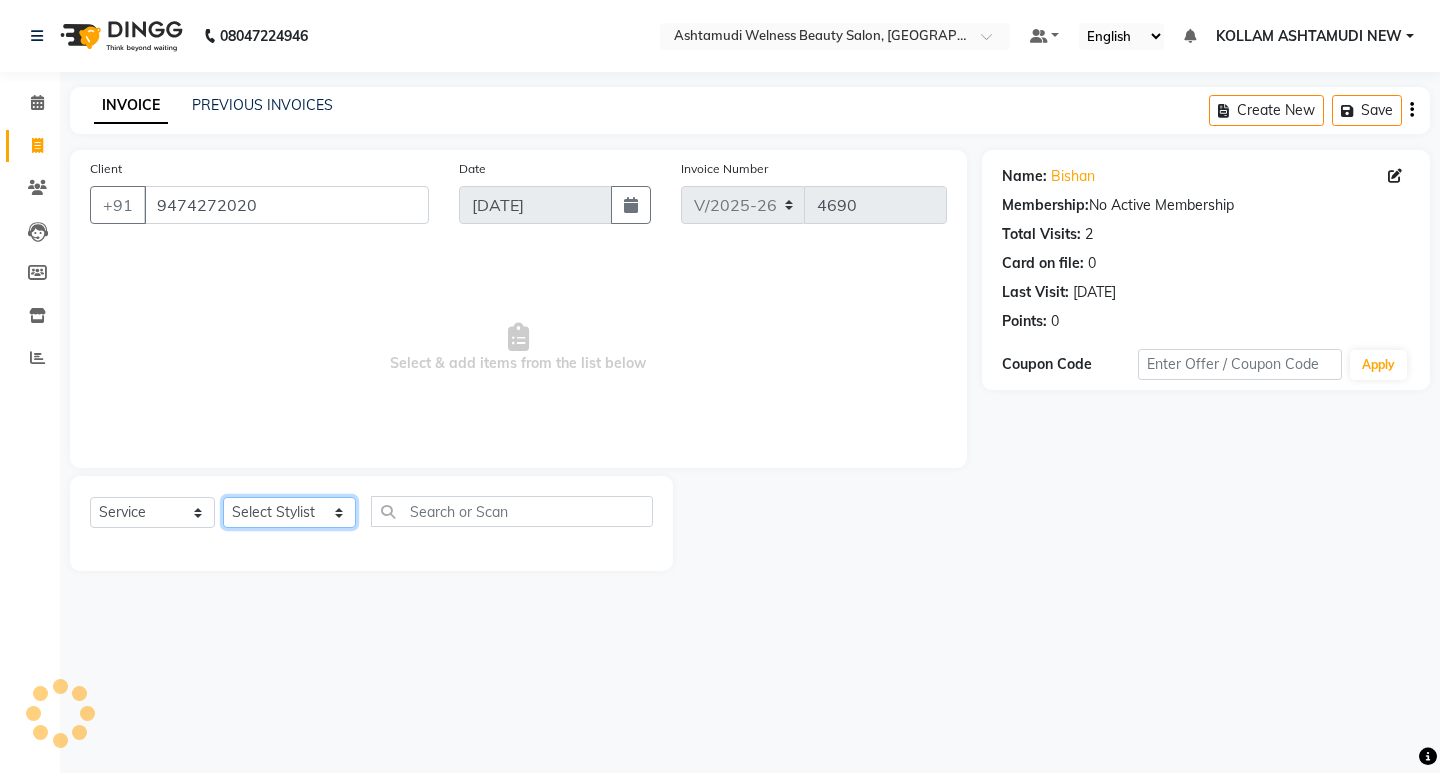 click on "Select Stylist [PERSON_NAME] Admin [PERSON_NAME]  [PERSON_NAME] [PERSON_NAME] [PERSON_NAME]  M [PERSON_NAME]  [PERSON_NAME]  P [PERSON_NAME] ASHTAMUDI KOLLAM ASHTAMUDI NEW  [PERSON_NAME] [PERSON_NAME] [PERSON_NAME]  [PERSON_NAME] [PERSON_NAME] [PERSON_NAME] [PERSON_NAME] [PERSON_NAME] M [PERSON_NAME] SARIGA [PERSON_NAME] [PERSON_NAME] [PERSON_NAME] [PERSON_NAME] [PERSON_NAME] S" 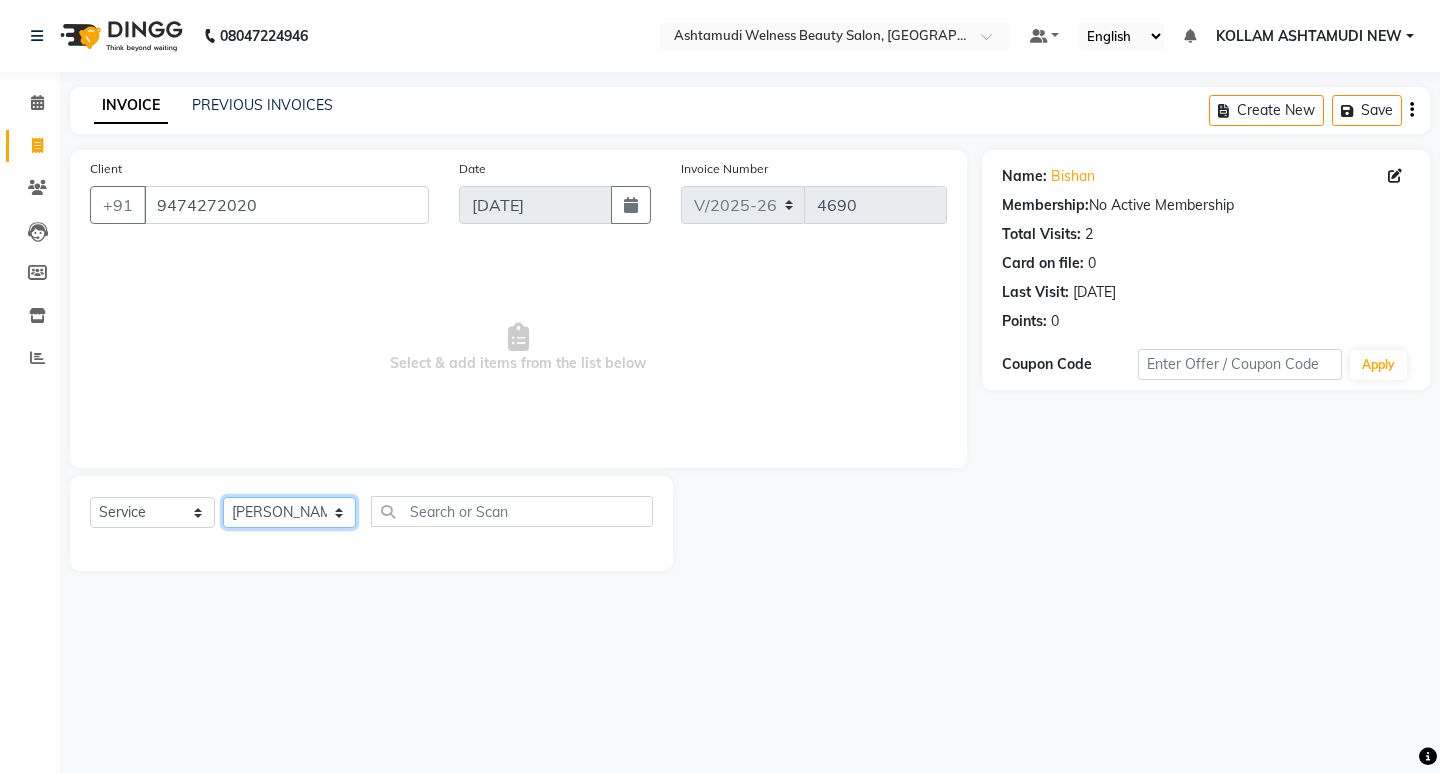 click on "Select Stylist [PERSON_NAME] Admin [PERSON_NAME]  [PERSON_NAME] [PERSON_NAME] [PERSON_NAME]  M [PERSON_NAME]  [PERSON_NAME]  P [PERSON_NAME] ASHTAMUDI KOLLAM ASHTAMUDI NEW  [PERSON_NAME] [PERSON_NAME] [PERSON_NAME]  [PERSON_NAME] [PERSON_NAME] [PERSON_NAME] [PERSON_NAME] [PERSON_NAME] M [PERSON_NAME] SARIGA [PERSON_NAME] [PERSON_NAME] [PERSON_NAME] [PERSON_NAME] [PERSON_NAME] S" 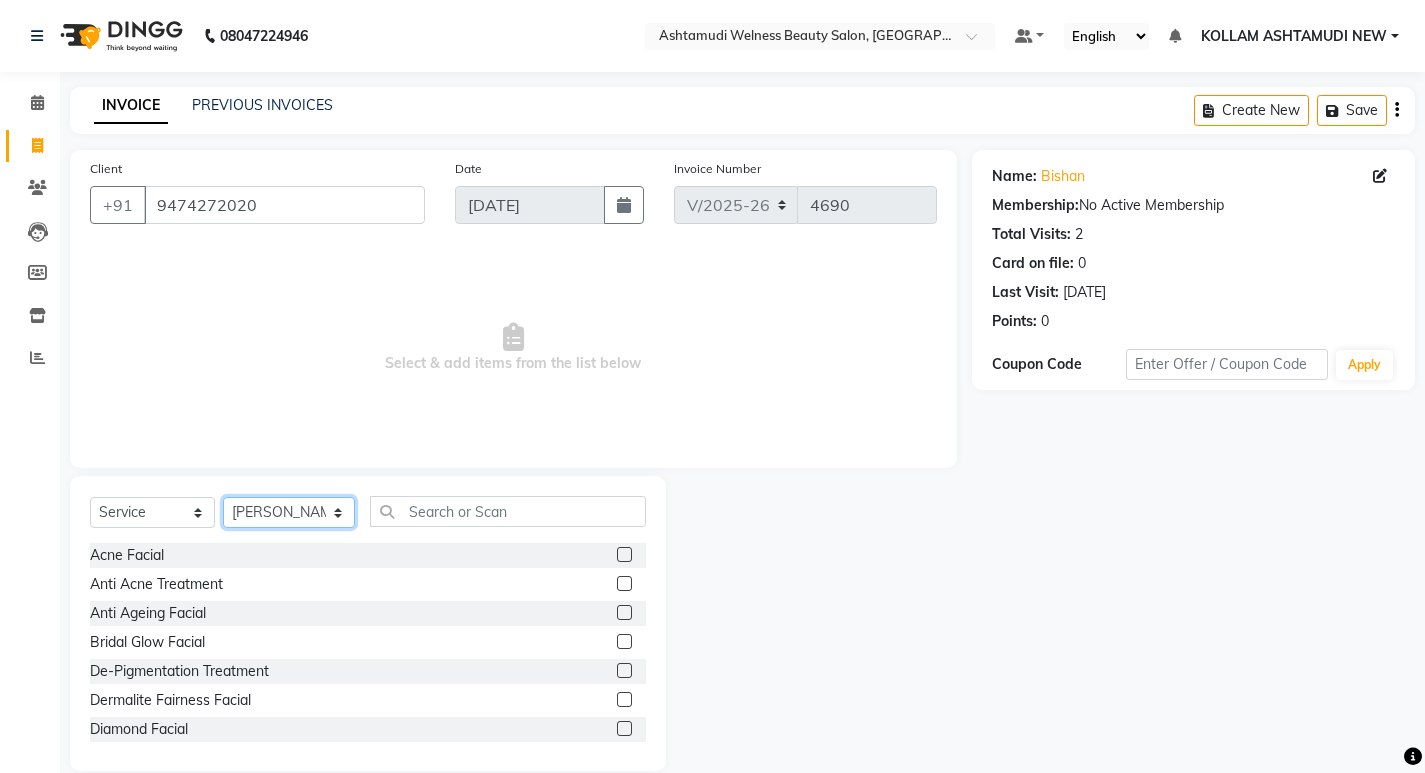 click on "Select Stylist [PERSON_NAME] Admin [PERSON_NAME]  [PERSON_NAME] [PERSON_NAME] [PERSON_NAME]  M [PERSON_NAME]  [PERSON_NAME]  P [PERSON_NAME] ASHTAMUDI KOLLAM ASHTAMUDI NEW  [PERSON_NAME] [PERSON_NAME] [PERSON_NAME]  [PERSON_NAME] [PERSON_NAME] [PERSON_NAME] [PERSON_NAME] [PERSON_NAME] M [PERSON_NAME] SARIGA [PERSON_NAME] [PERSON_NAME] [PERSON_NAME] [PERSON_NAME] [PERSON_NAME] S" 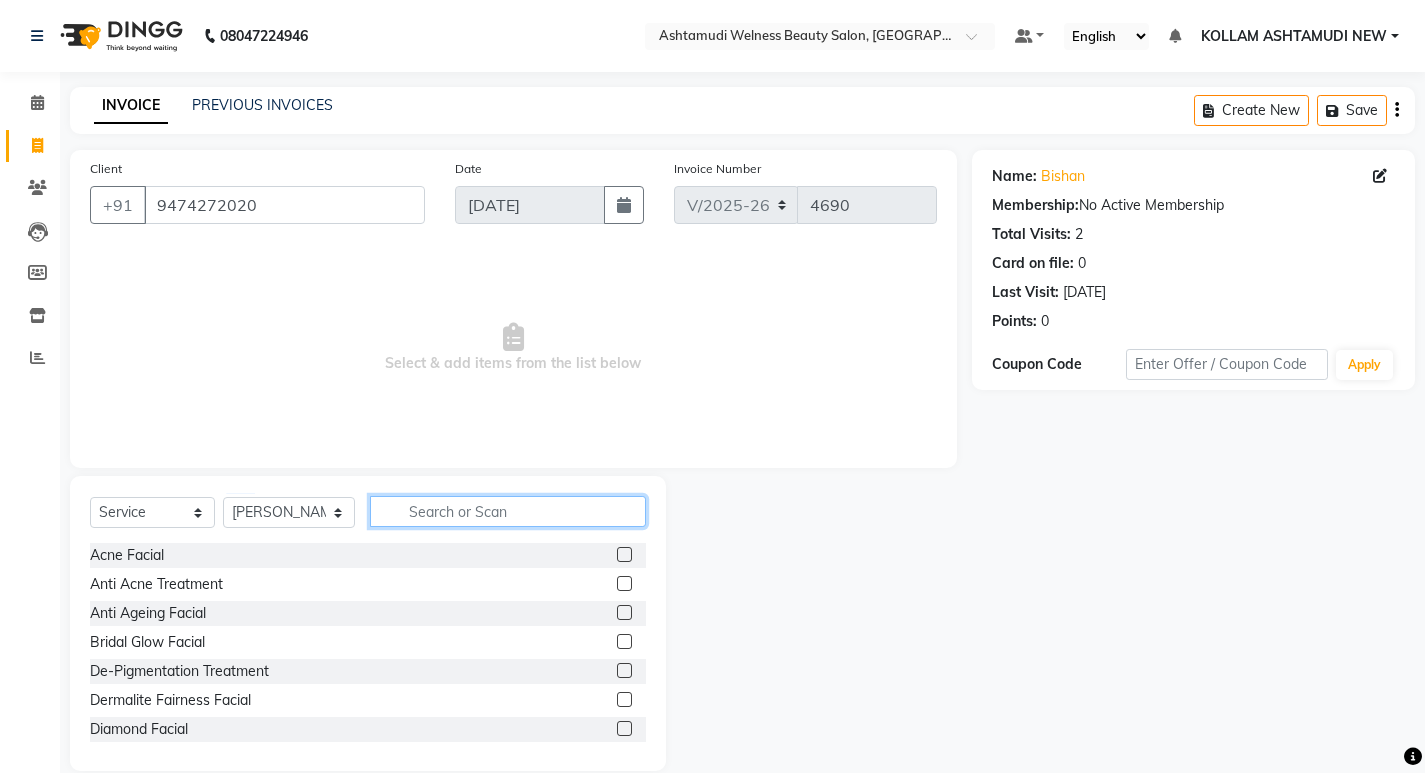 click 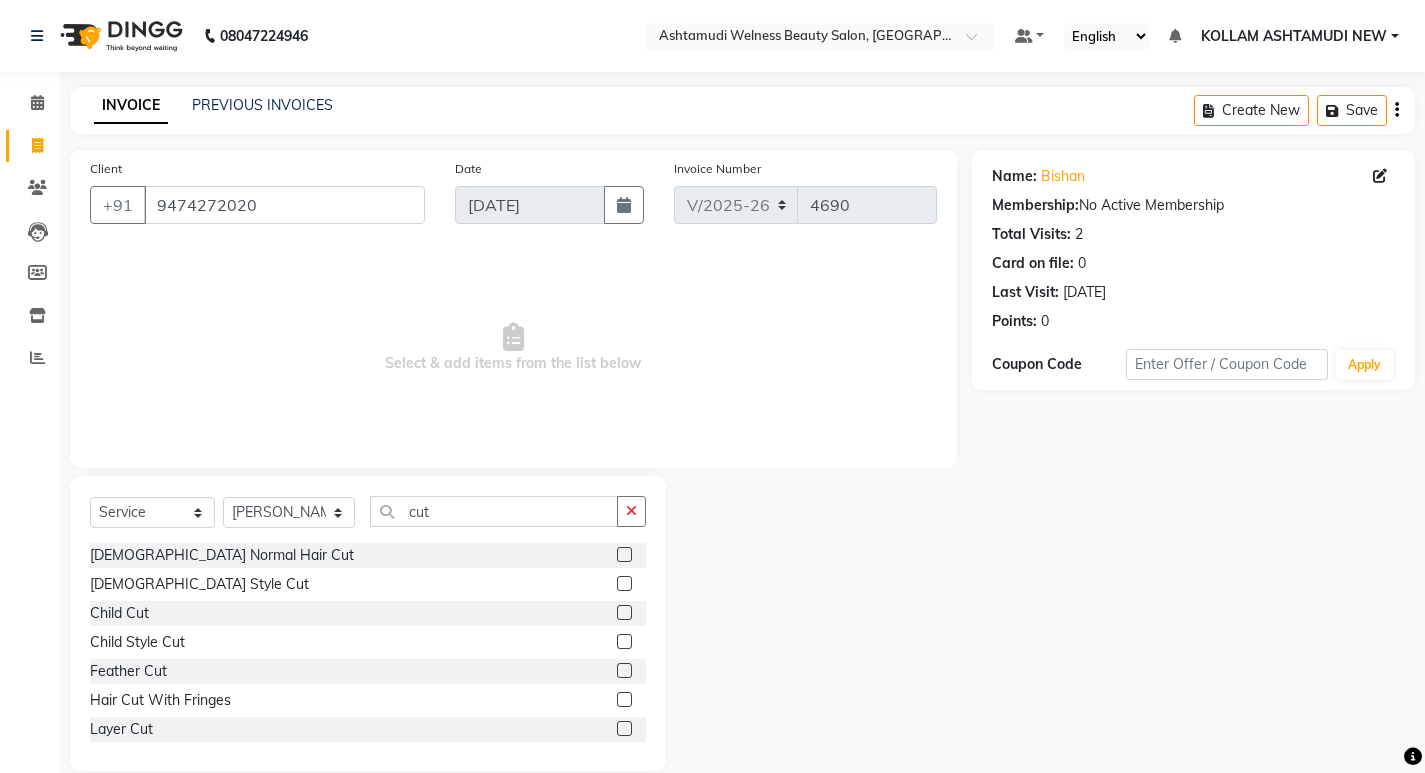 click 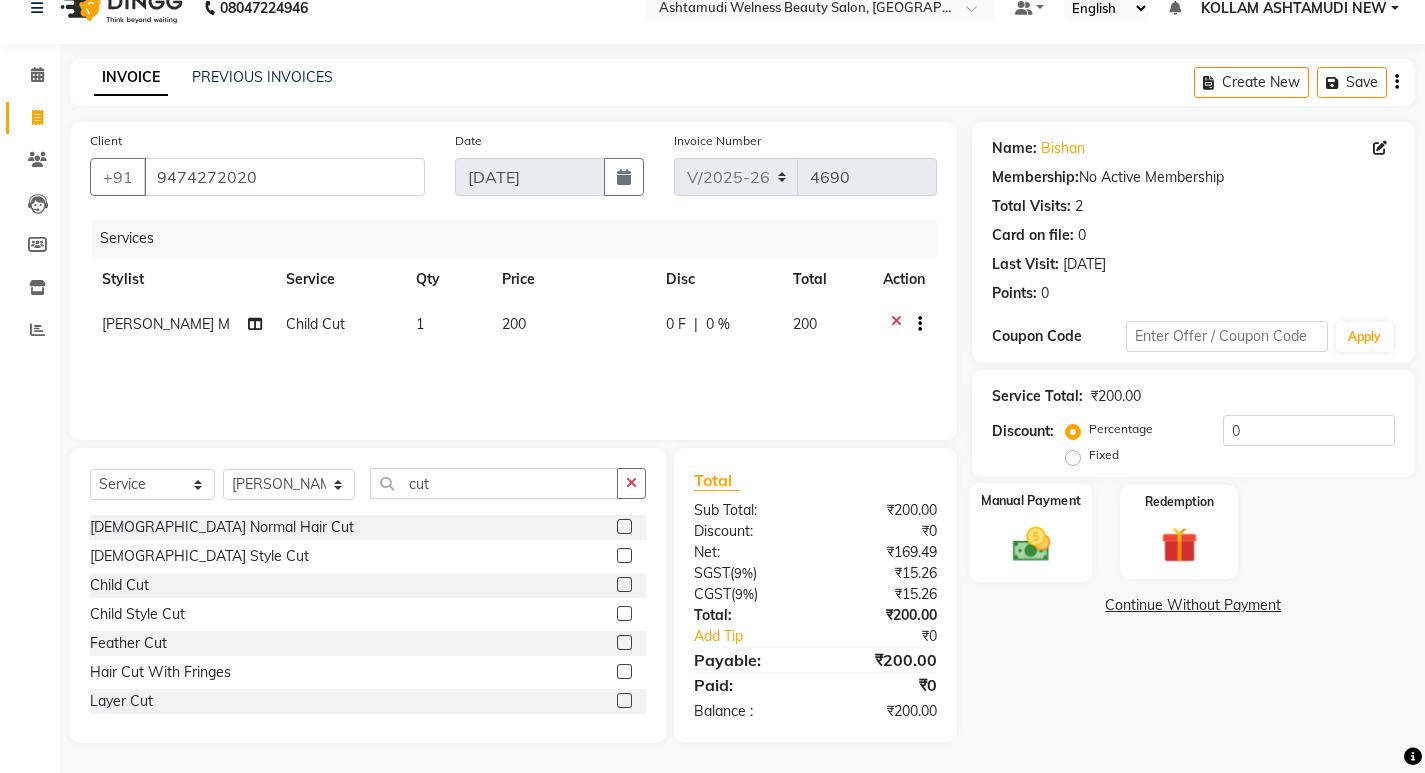 click 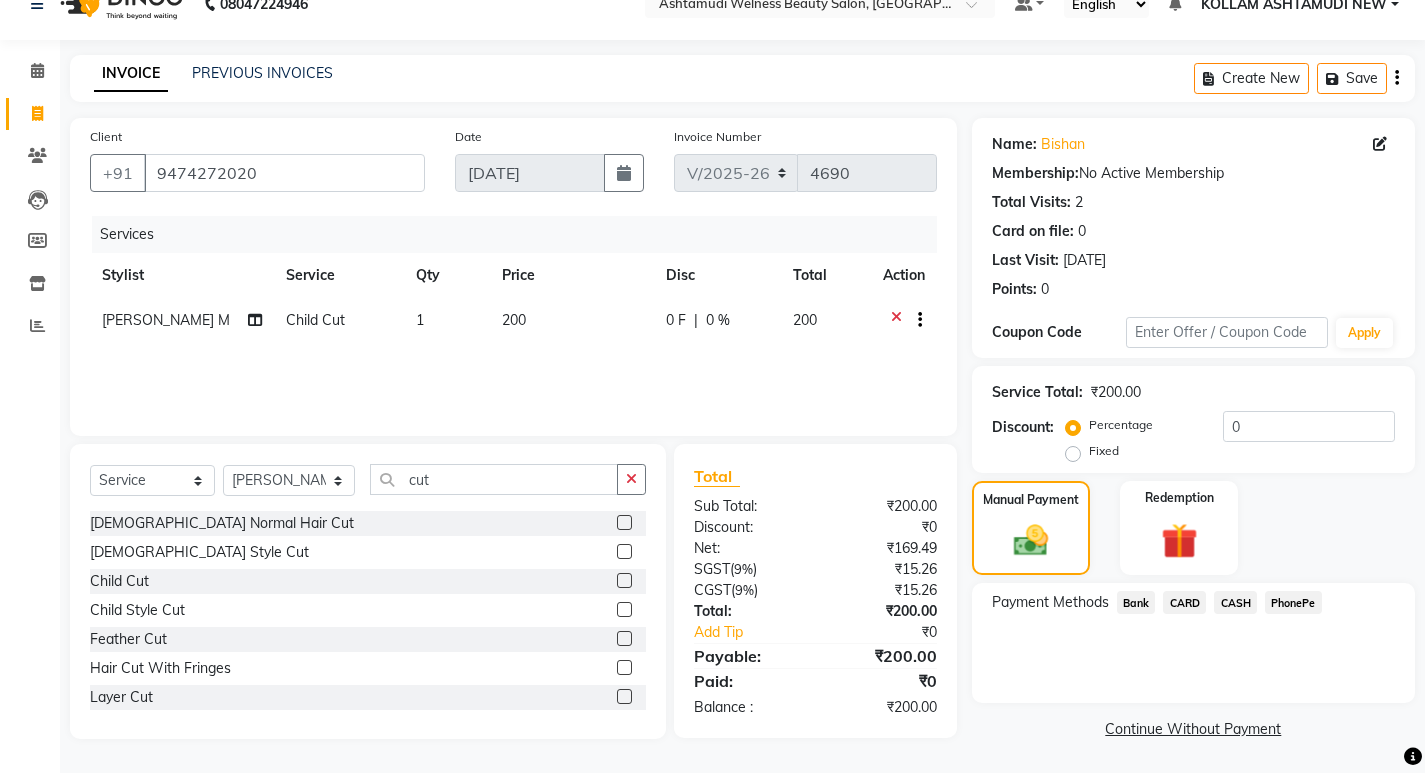 scroll, scrollTop: 33, scrollLeft: 0, axis: vertical 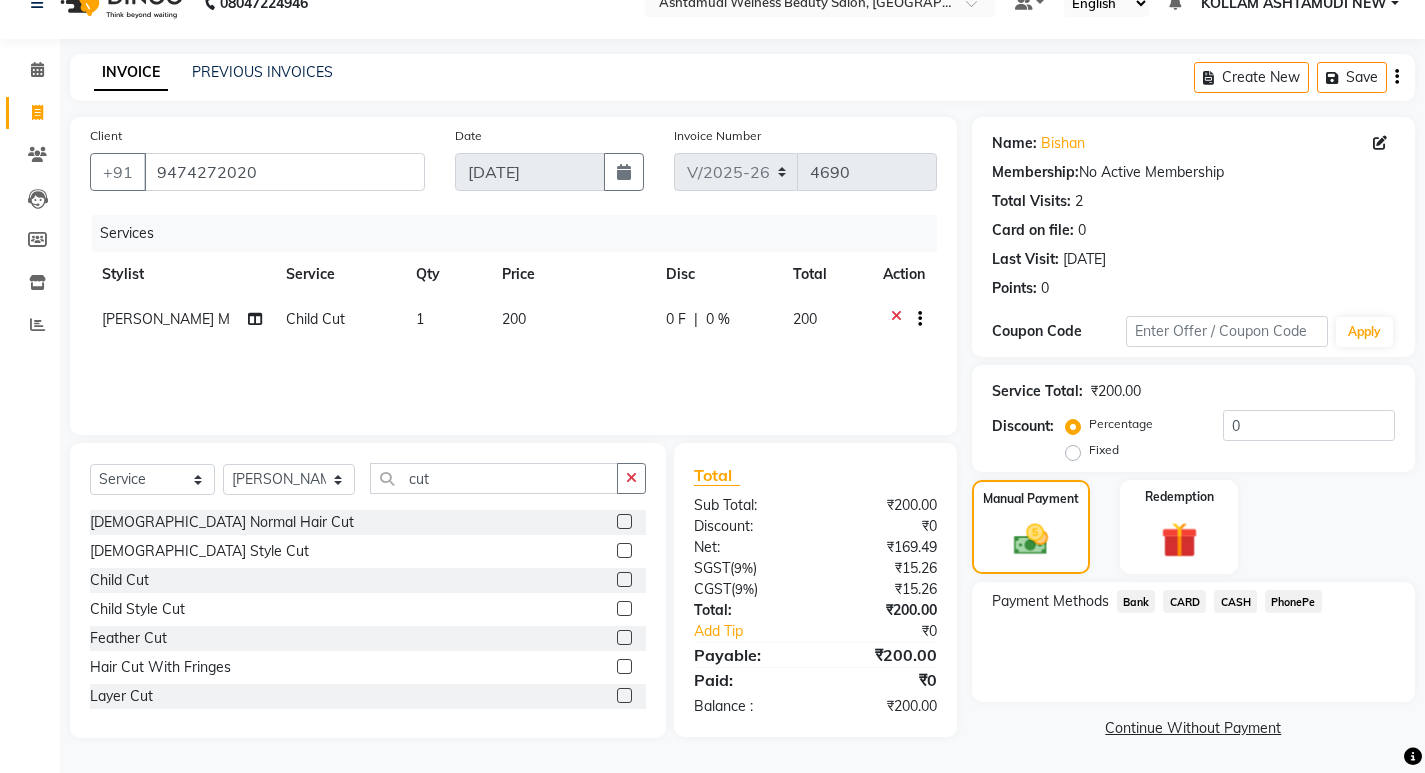 click on "PhonePe" 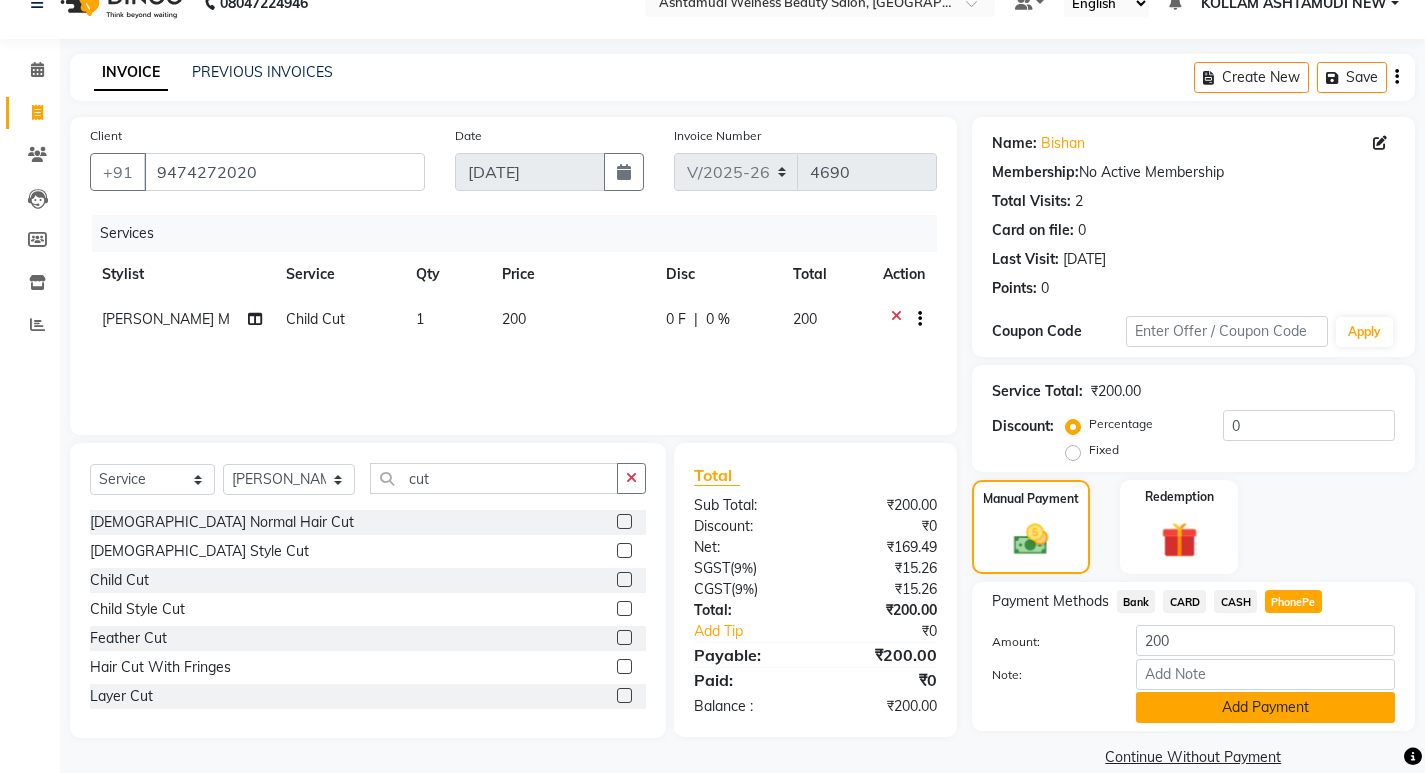 click on "Add Payment" 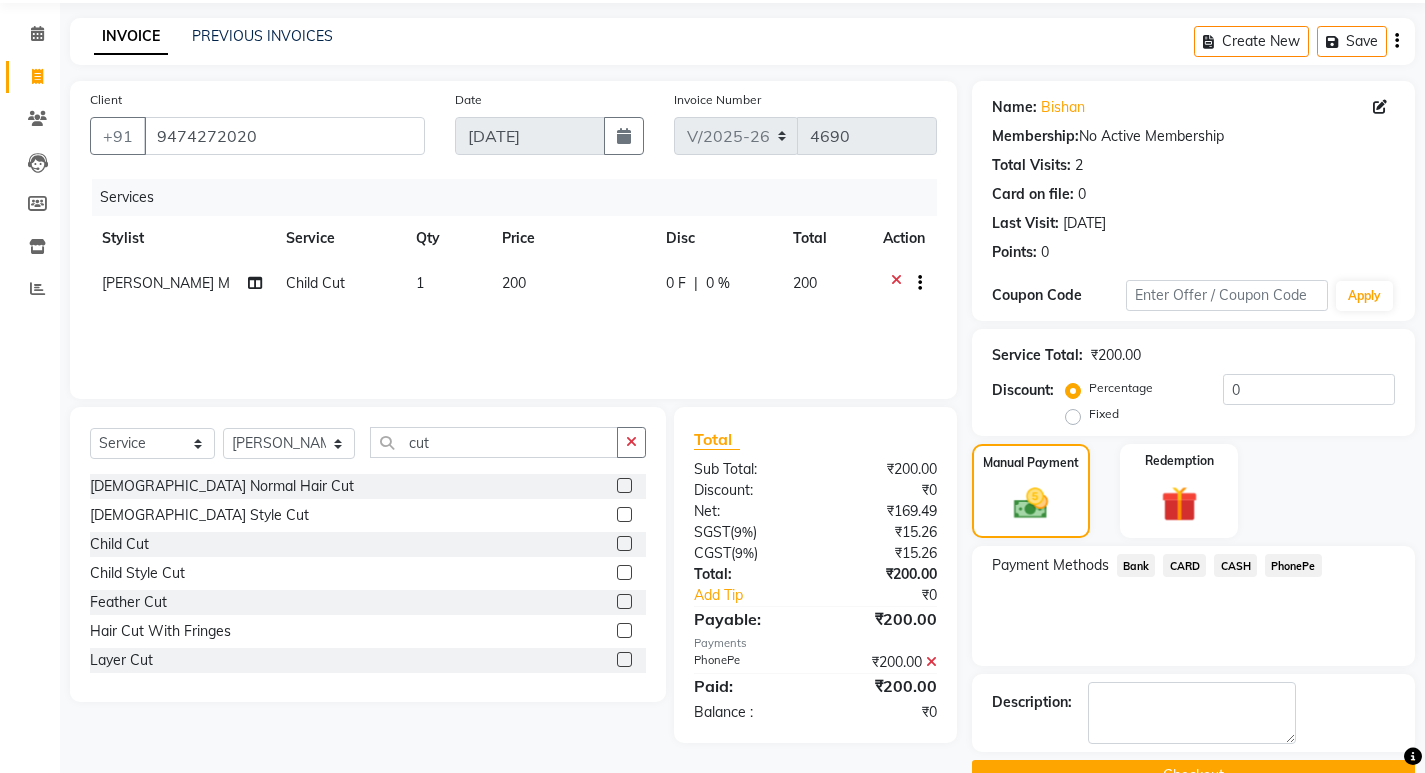 scroll, scrollTop: 117, scrollLeft: 0, axis: vertical 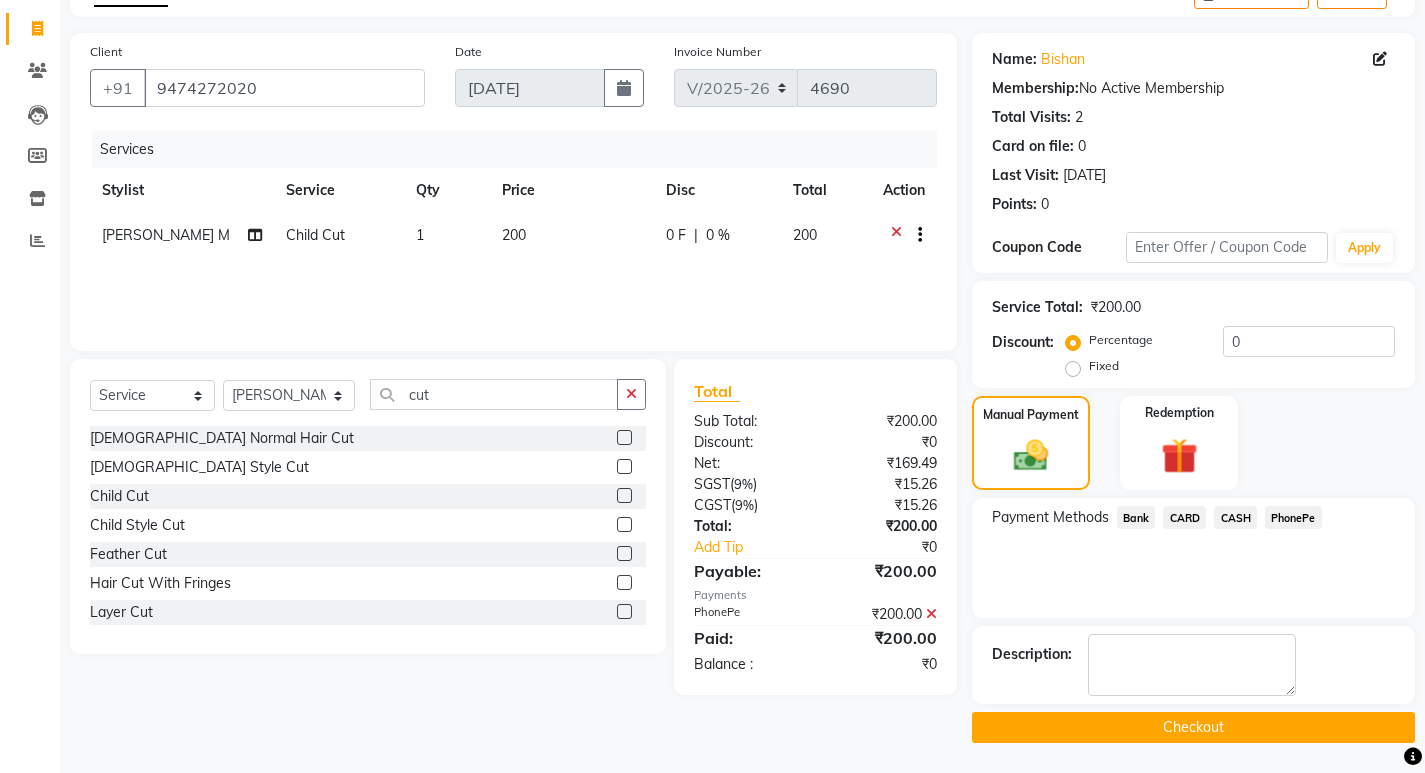 click on "Checkout" 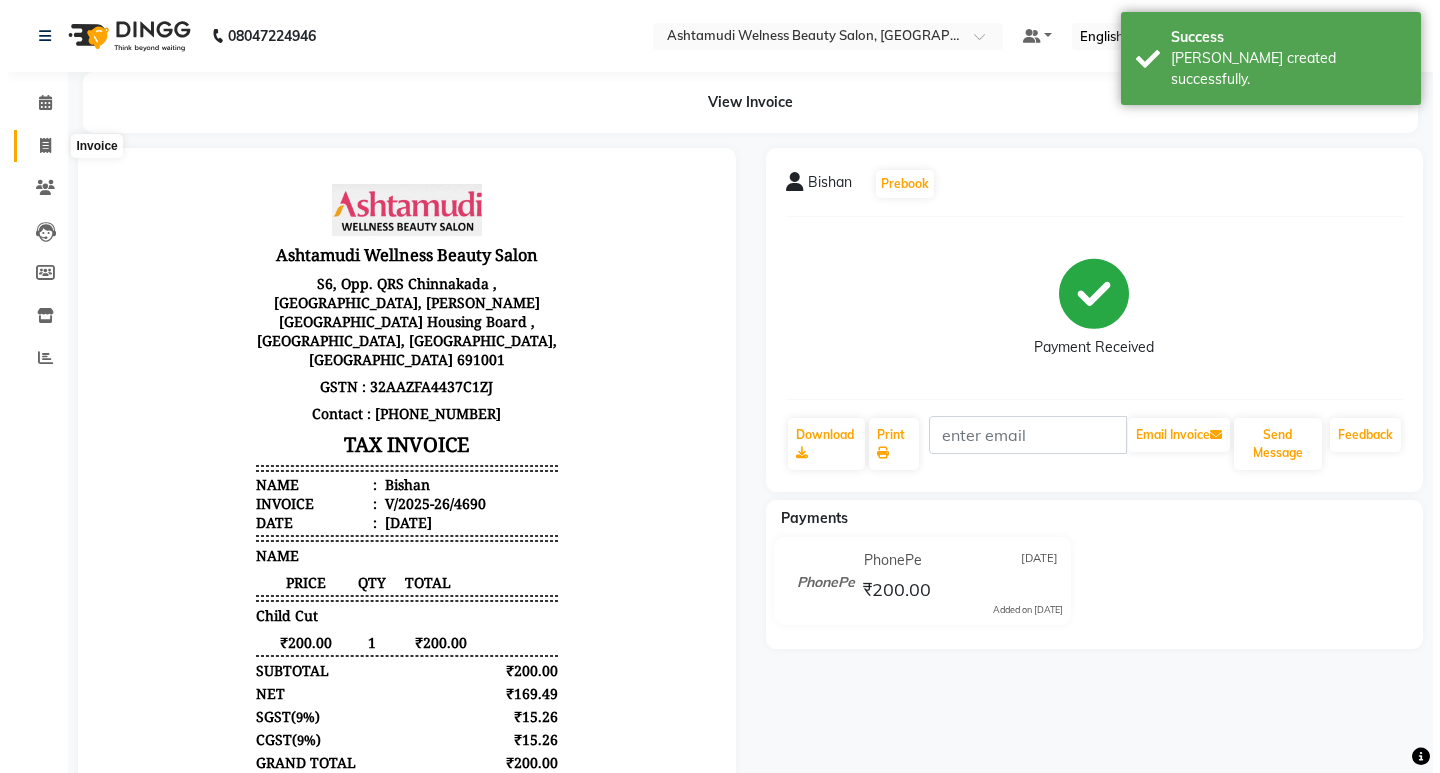 scroll, scrollTop: 0, scrollLeft: 0, axis: both 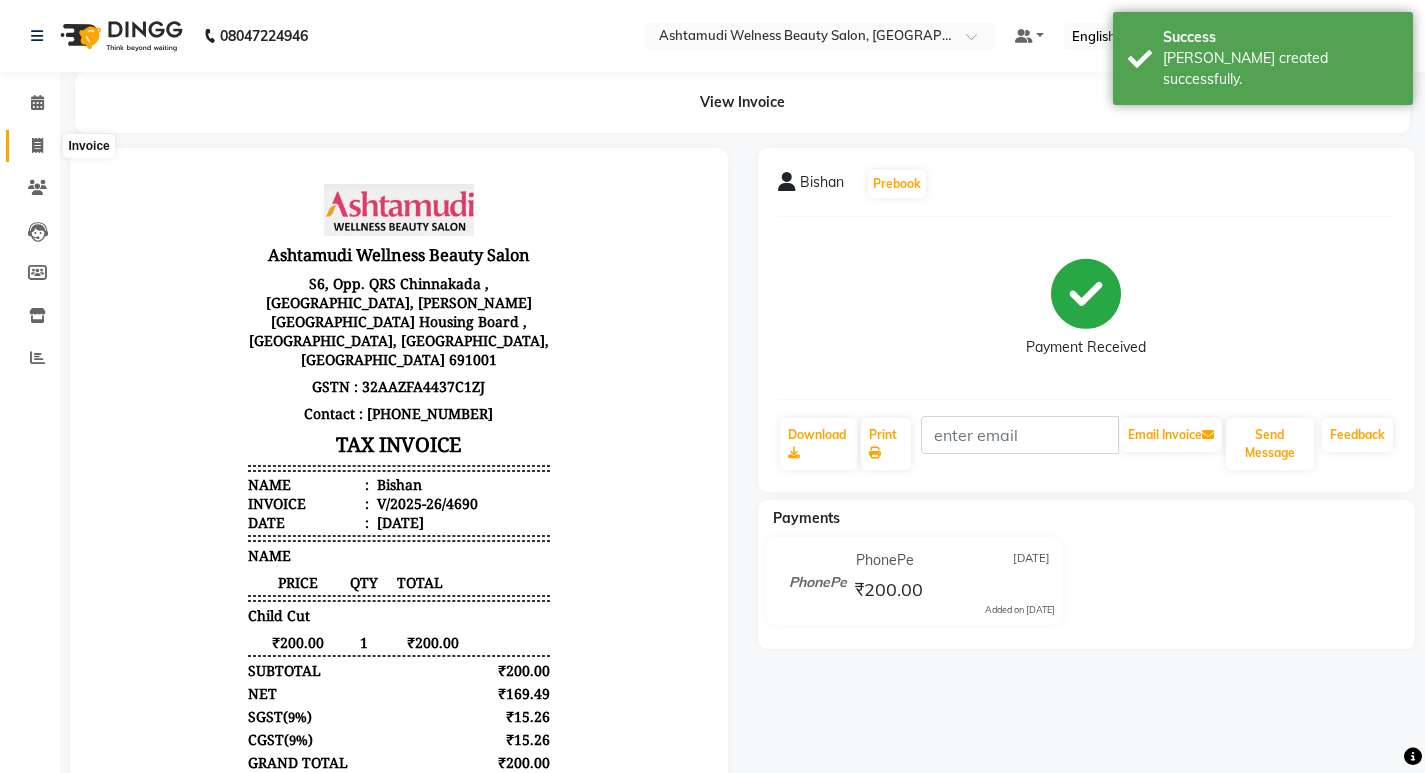 click 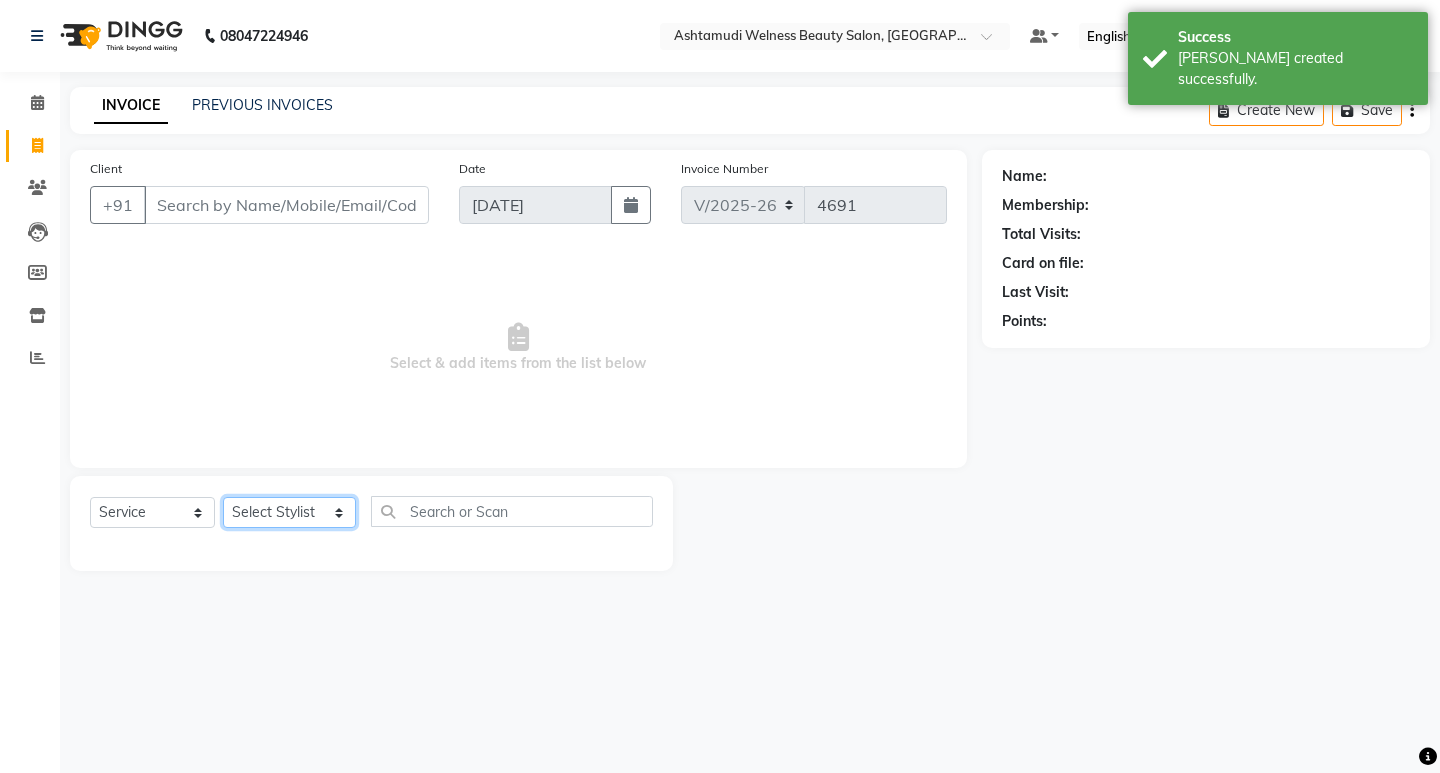 click on "Select Stylist [PERSON_NAME] Admin [PERSON_NAME]  [PERSON_NAME] [PERSON_NAME] [PERSON_NAME]  M [PERSON_NAME]  [PERSON_NAME]  P [PERSON_NAME] ASHTAMUDI KOLLAM ASHTAMUDI NEW  [PERSON_NAME] [PERSON_NAME] [PERSON_NAME]  [PERSON_NAME] [PERSON_NAME] [PERSON_NAME] [PERSON_NAME] [PERSON_NAME] M [PERSON_NAME] SARIGA [PERSON_NAME] [PERSON_NAME] [PERSON_NAME] [PERSON_NAME] [PERSON_NAME] S" 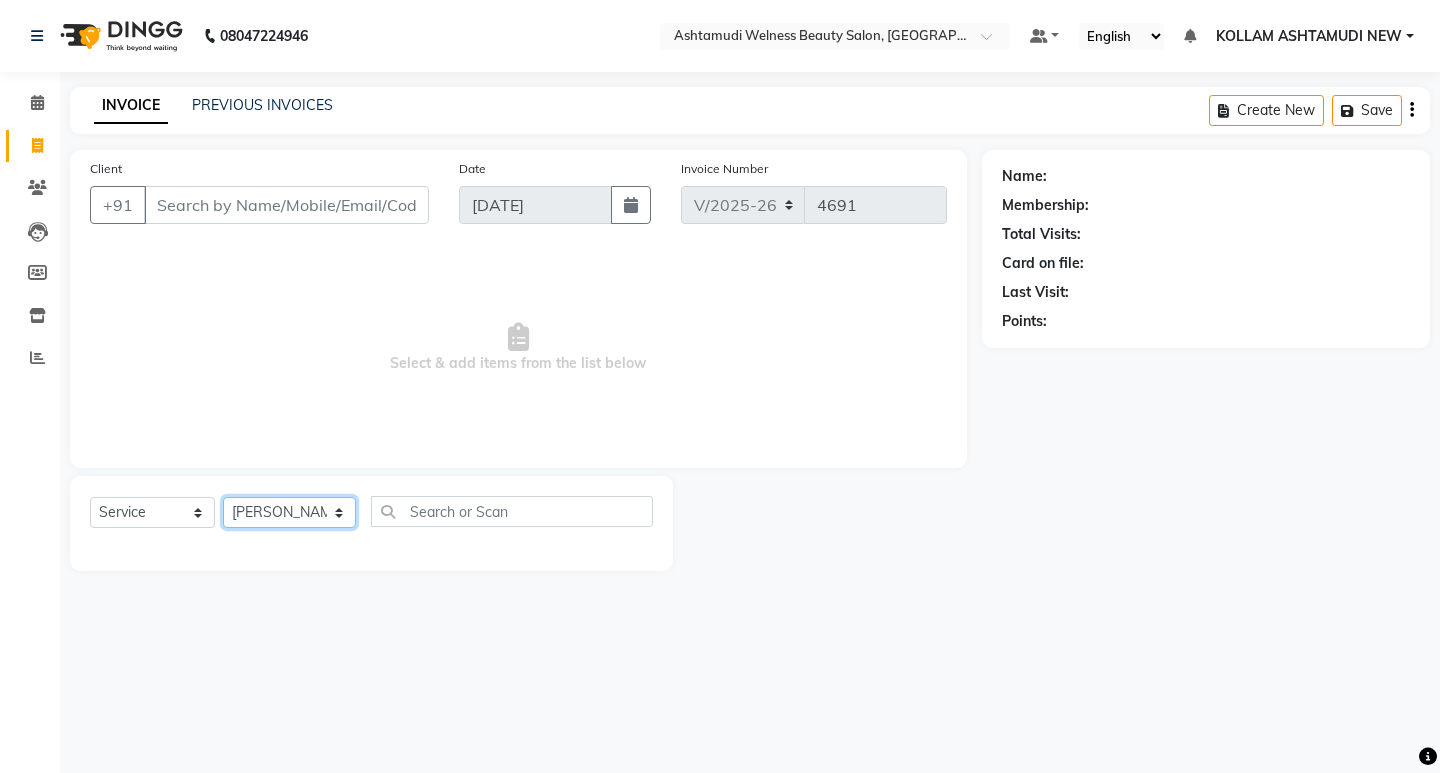 click on "Select Stylist [PERSON_NAME] Admin [PERSON_NAME]  [PERSON_NAME] [PERSON_NAME] [PERSON_NAME]  M [PERSON_NAME]  [PERSON_NAME]  P [PERSON_NAME] ASHTAMUDI KOLLAM ASHTAMUDI NEW  [PERSON_NAME] [PERSON_NAME] [PERSON_NAME]  [PERSON_NAME] [PERSON_NAME] [PERSON_NAME] [PERSON_NAME] [PERSON_NAME] M [PERSON_NAME] SARIGA [PERSON_NAME] [PERSON_NAME] [PERSON_NAME] [PERSON_NAME] [PERSON_NAME] S" 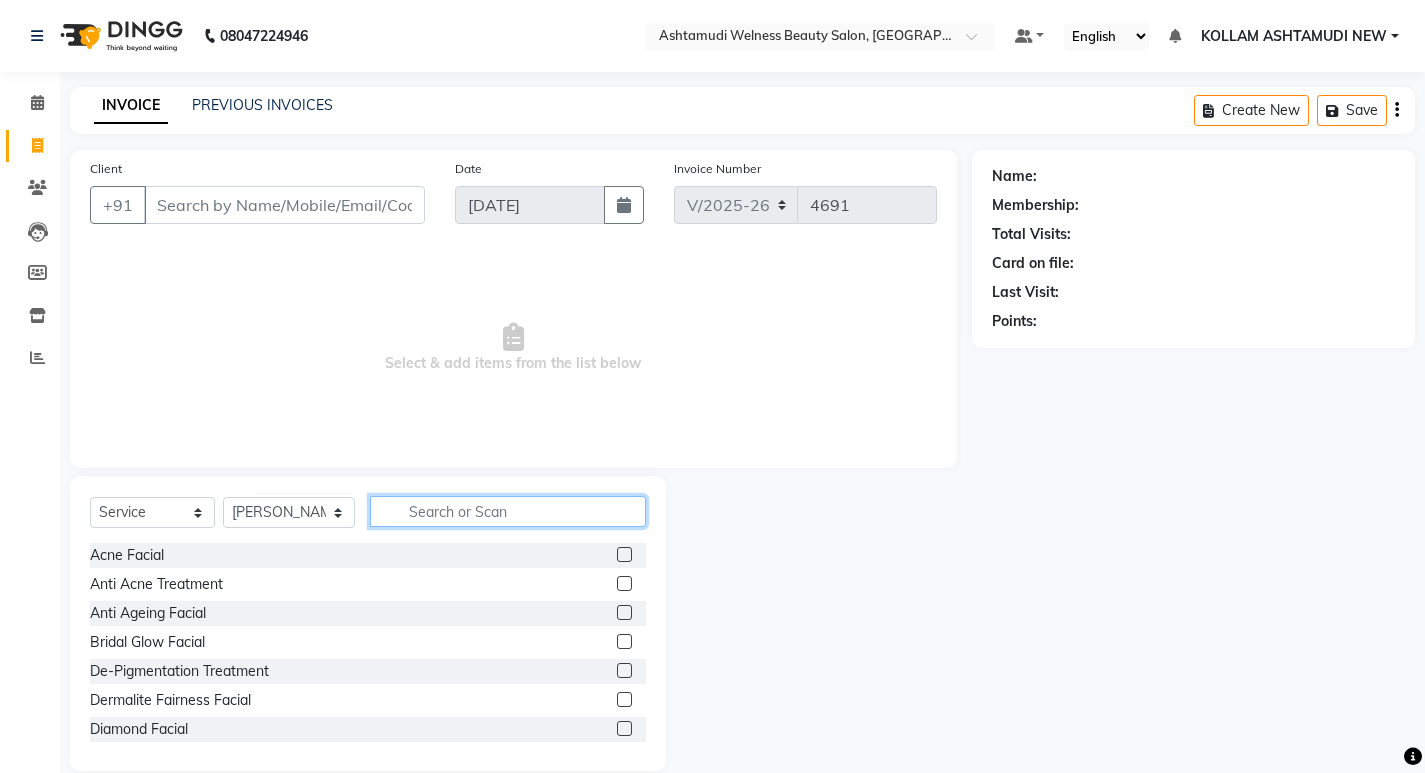 click 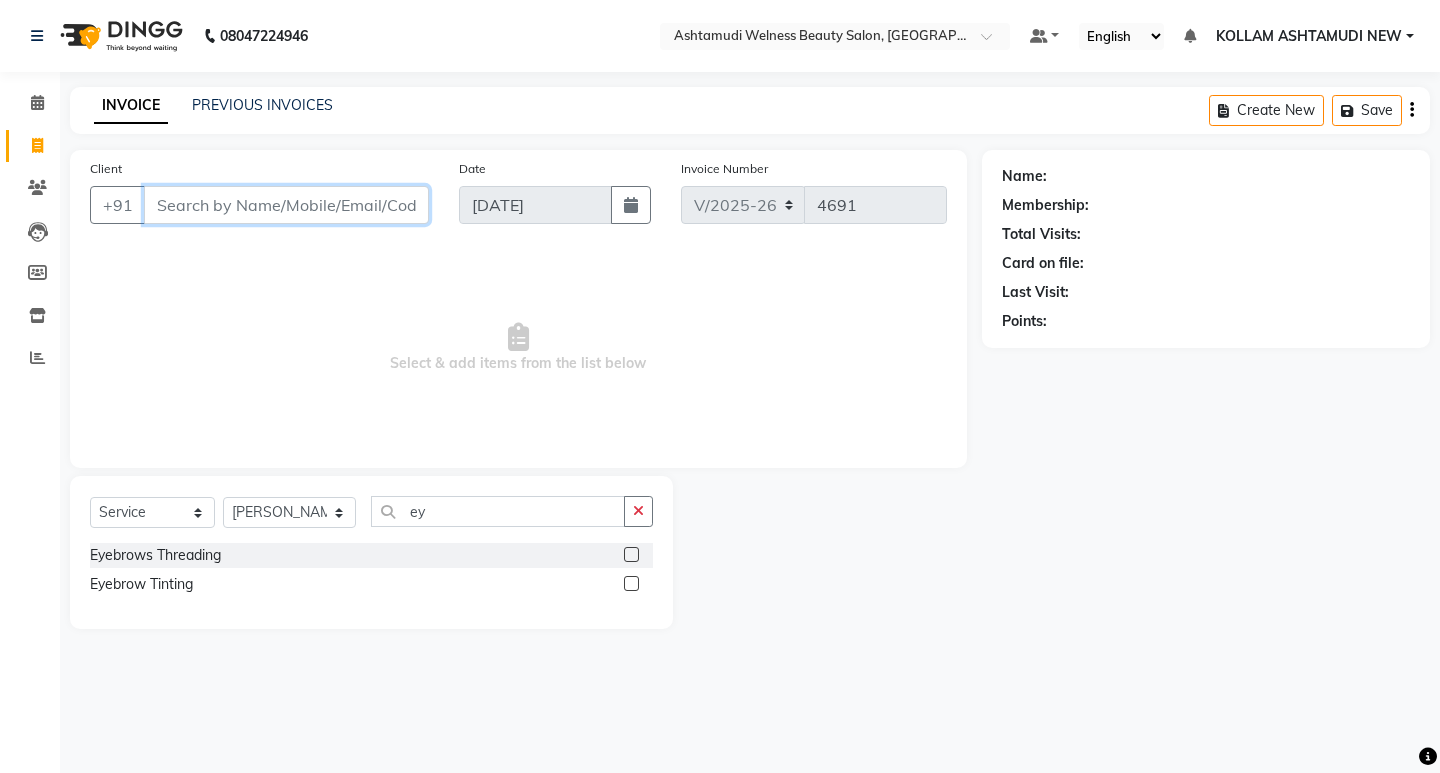 drag, startPoint x: 196, startPoint y: 220, endPoint x: 185, endPoint y: 154, distance: 66.910385 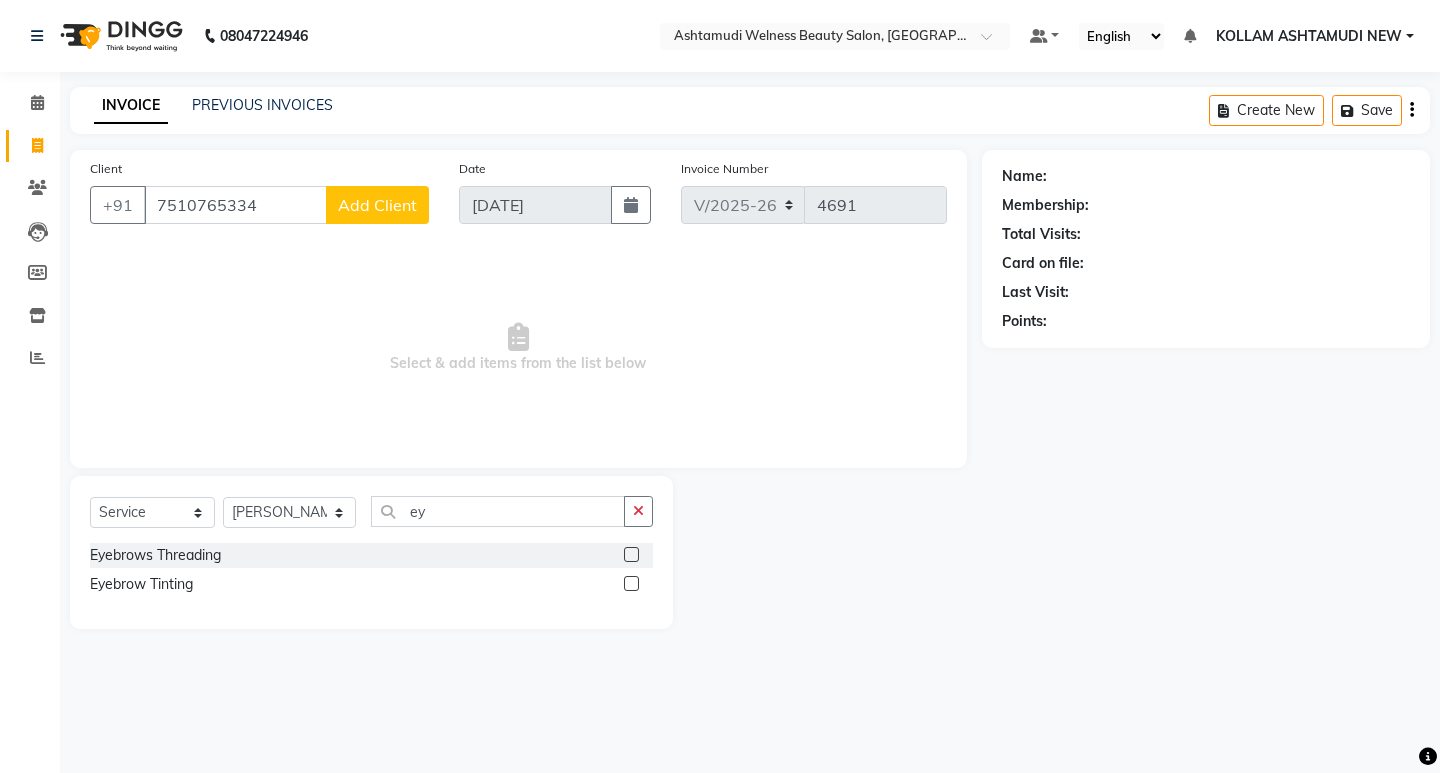 click on "Add Client" 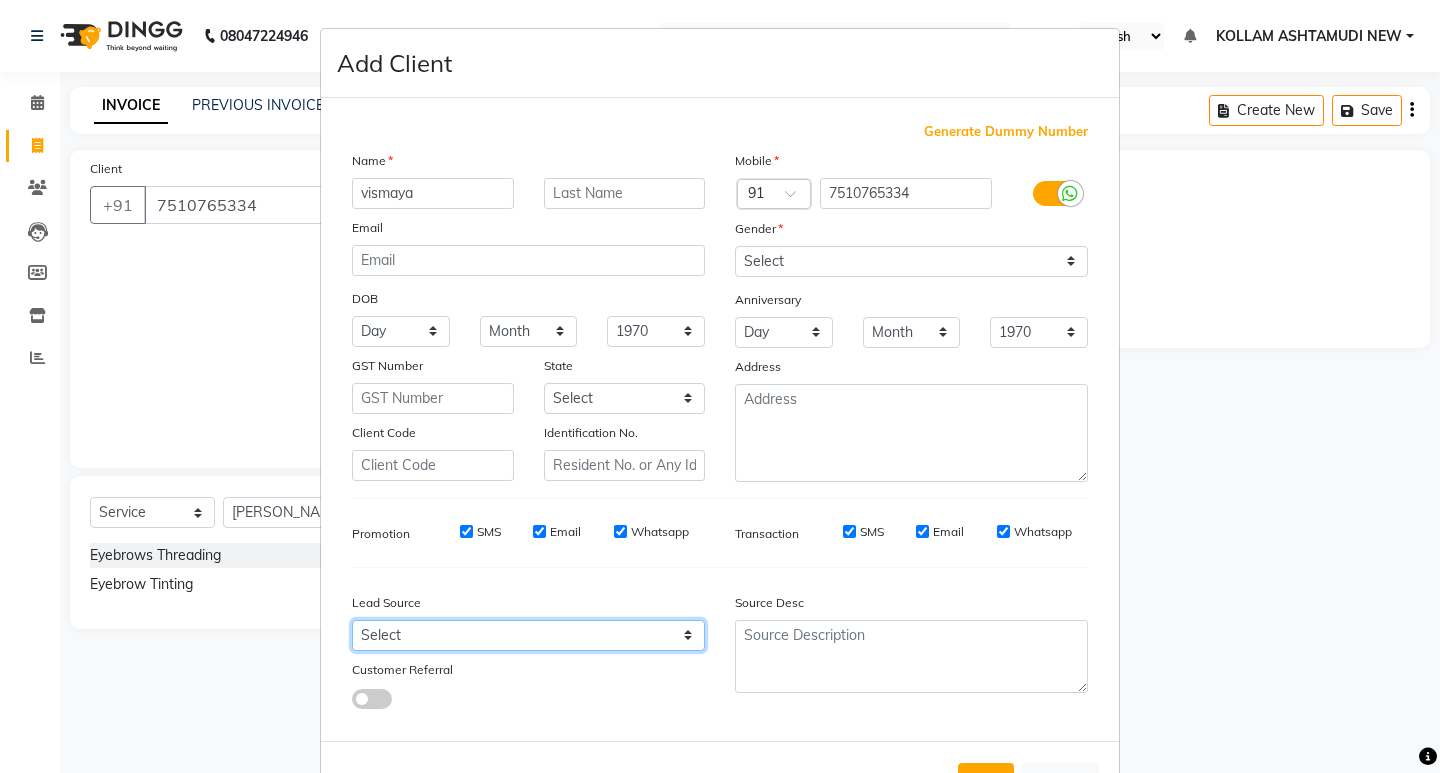 click on "Select Walk-in Referral Internet Friend Word of Mouth Advertisement Facebook JustDial Google Other Instagram  YouTube  WhatsApp" at bounding box center (528, 635) 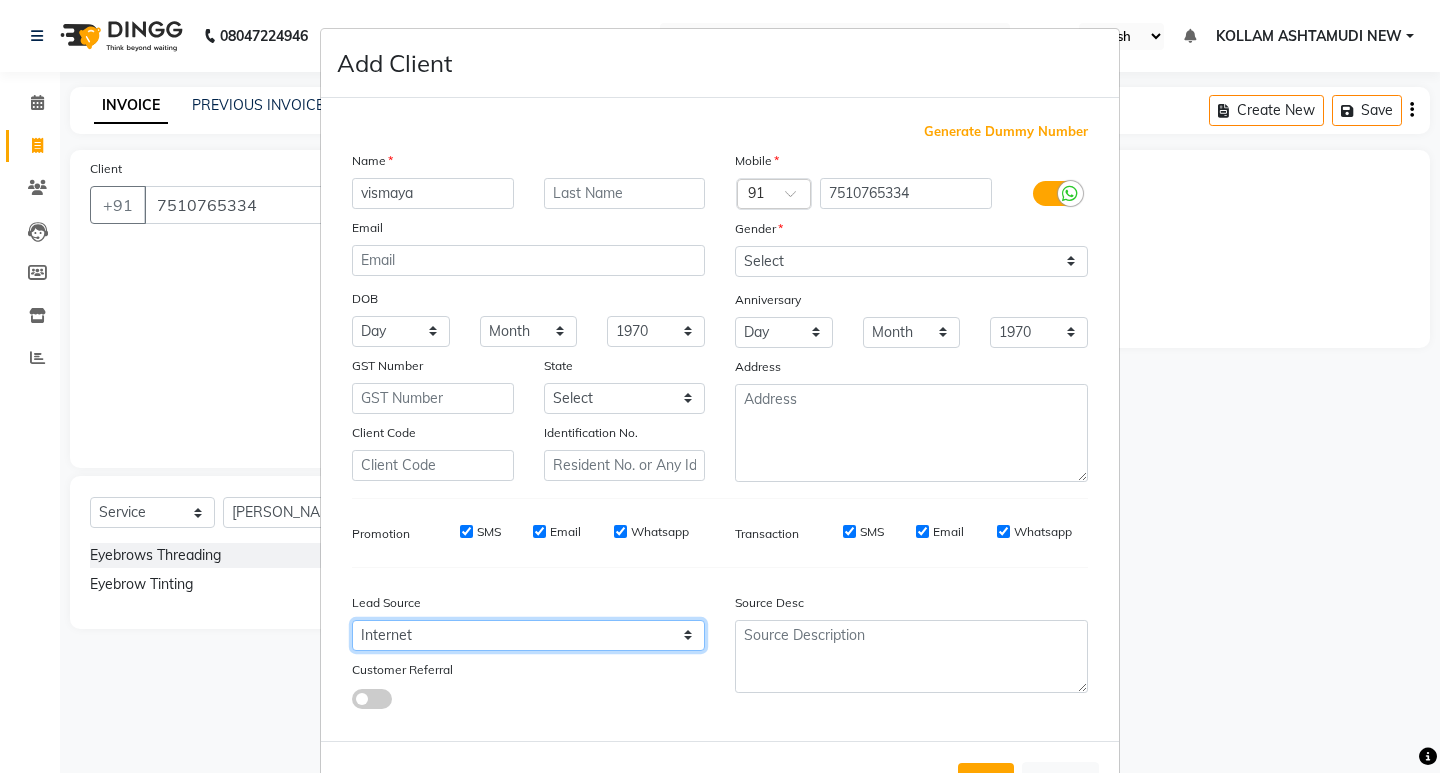 click on "Select Walk-in Referral Internet Friend Word of Mouth Advertisement Facebook JustDial Google Other Instagram  YouTube  WhatsApp" at bounding box center (528, 635) 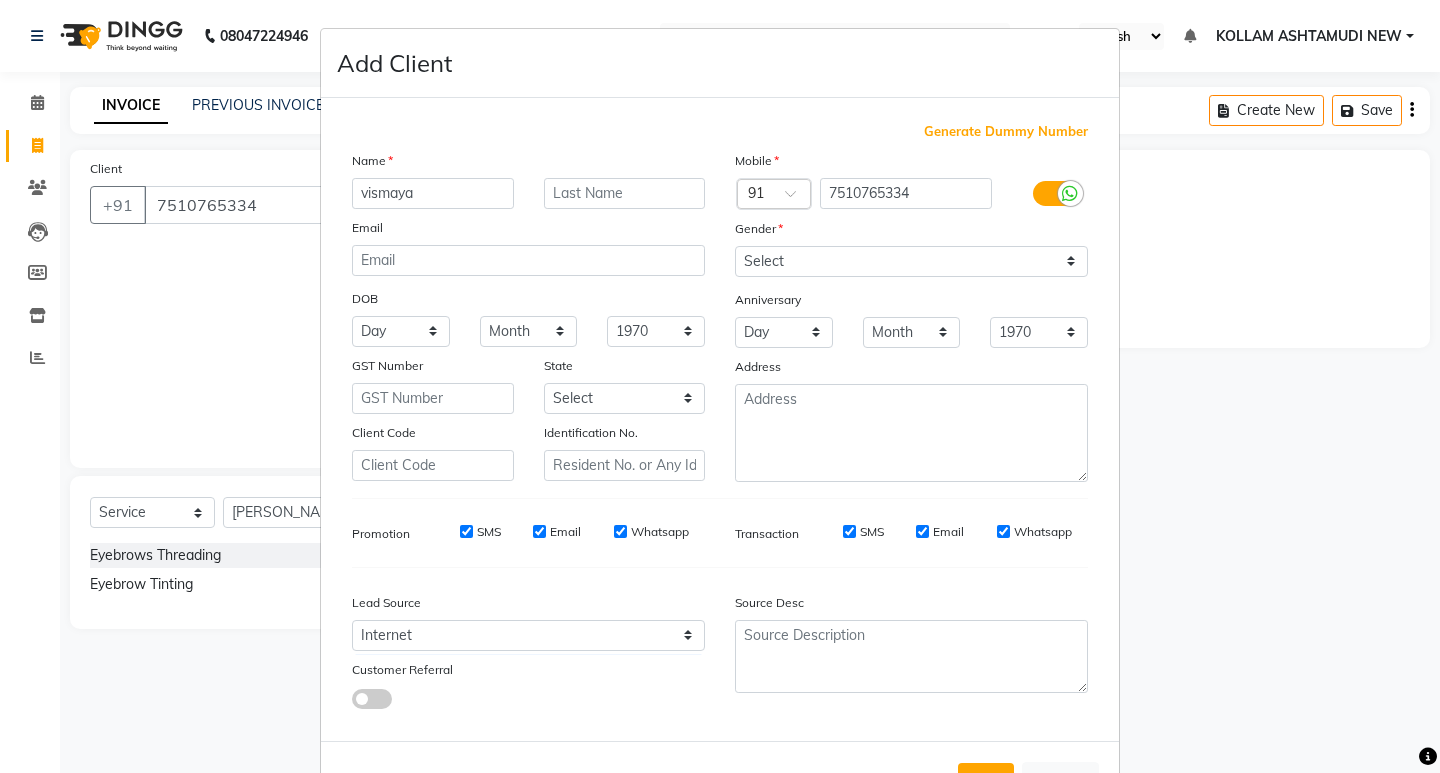 click on "Gender" at bounding box center [911, 232] 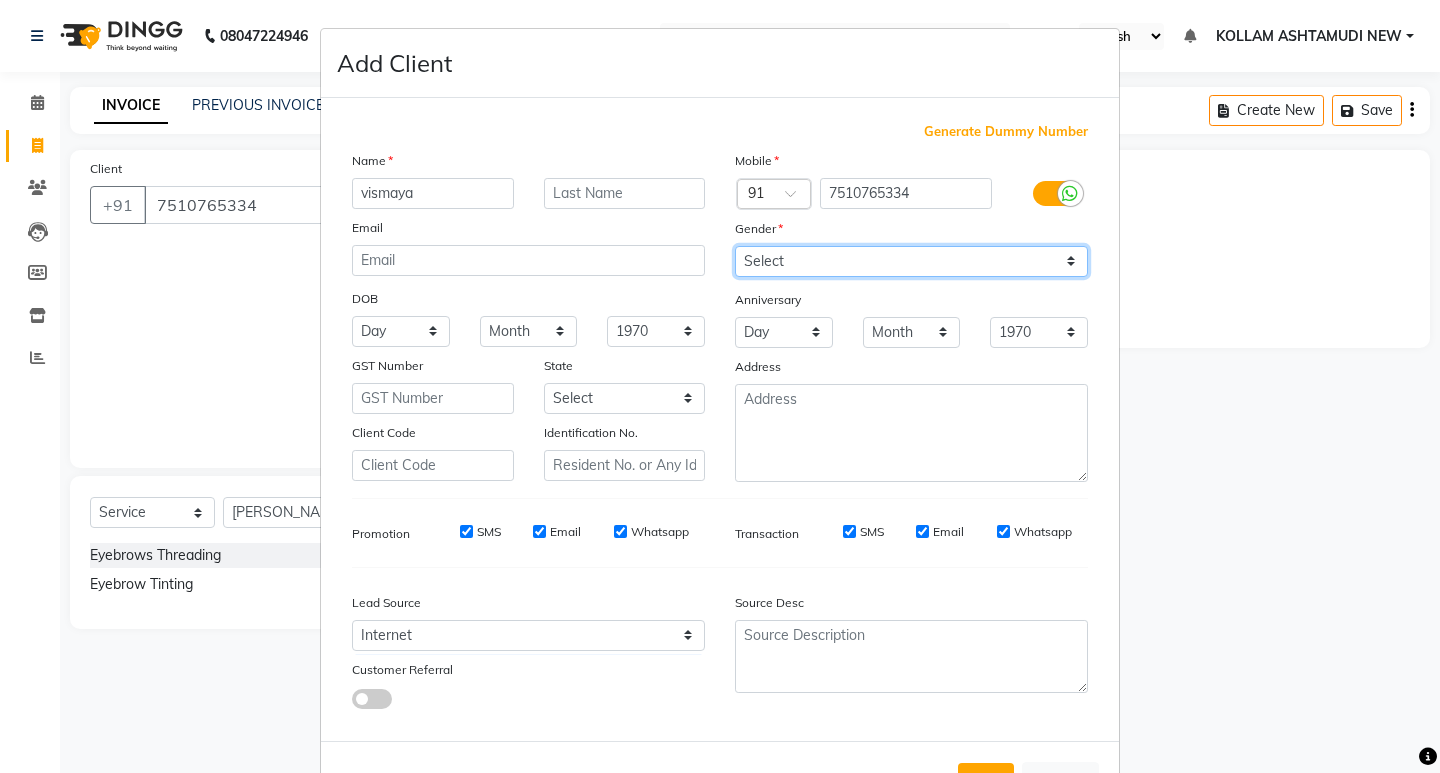 click on "Select [DEMOGRAPHIC_DATA] [DEMOGRAPHIC_DATA] Other Prefer Not To Say" at bounding box center (911, 261) 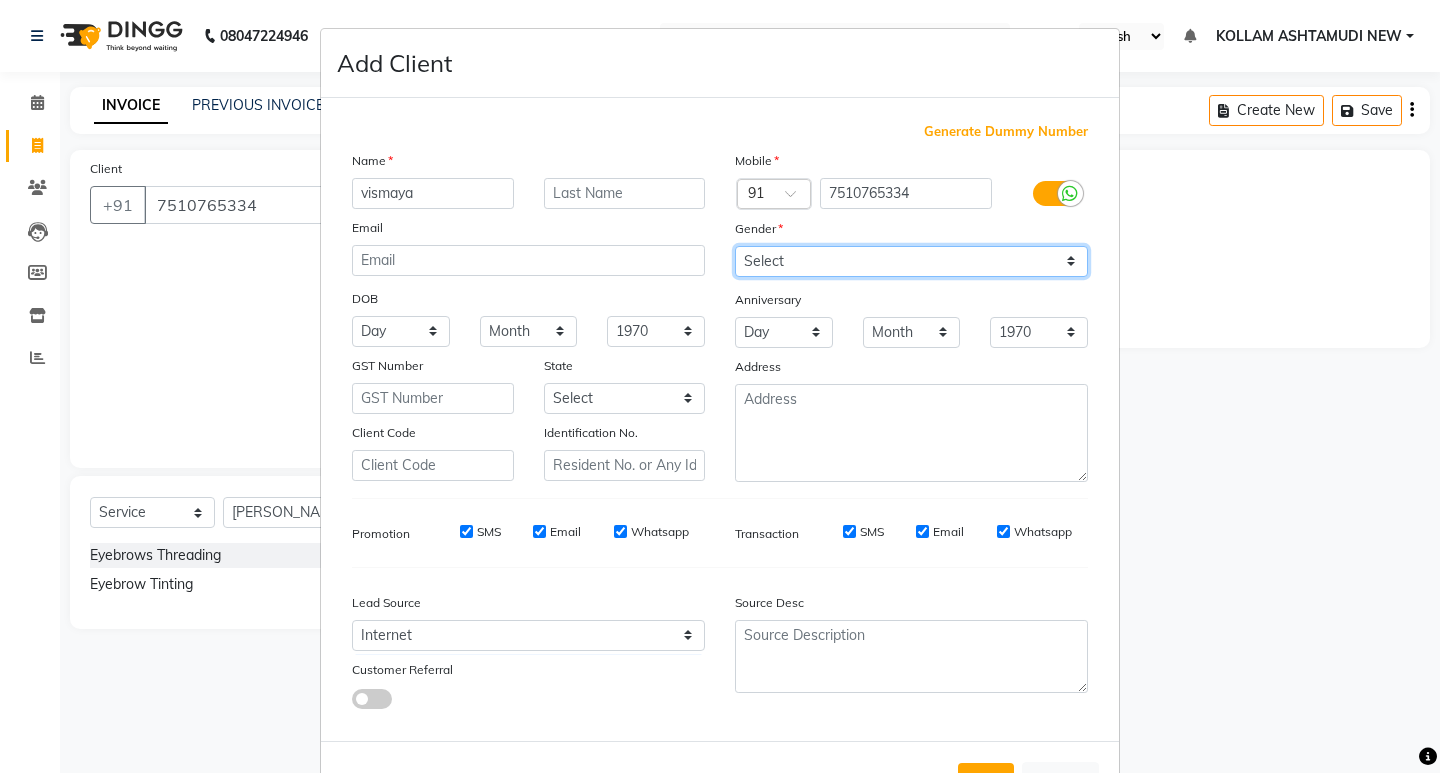 click on "Select [DEMOGRAPHIC_DATA] [DEMOGRAPHIC_DATA] Other Prefer Not To Say" at bounding box center (911, 261) 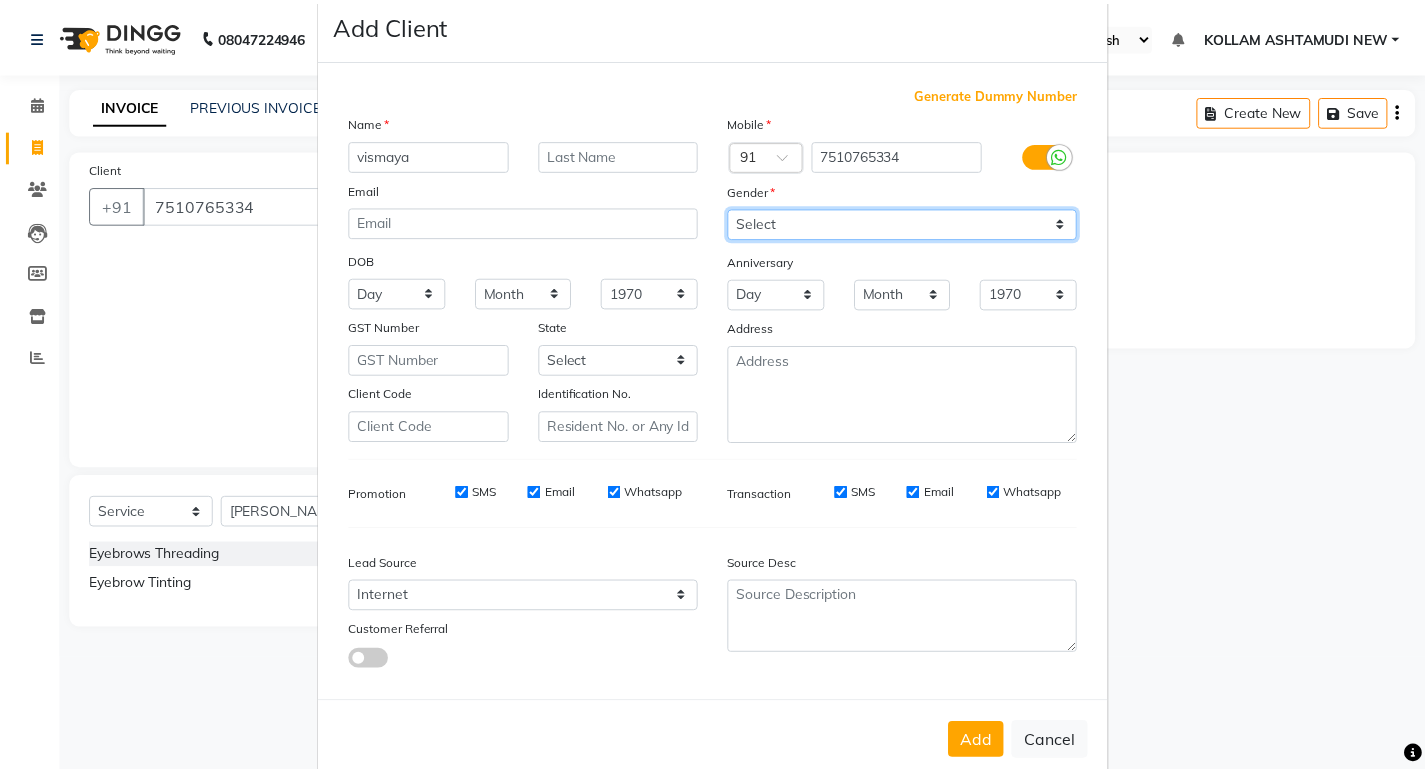 scroll, scrollTop: 76, scrollLeft: 0, axis: vertical 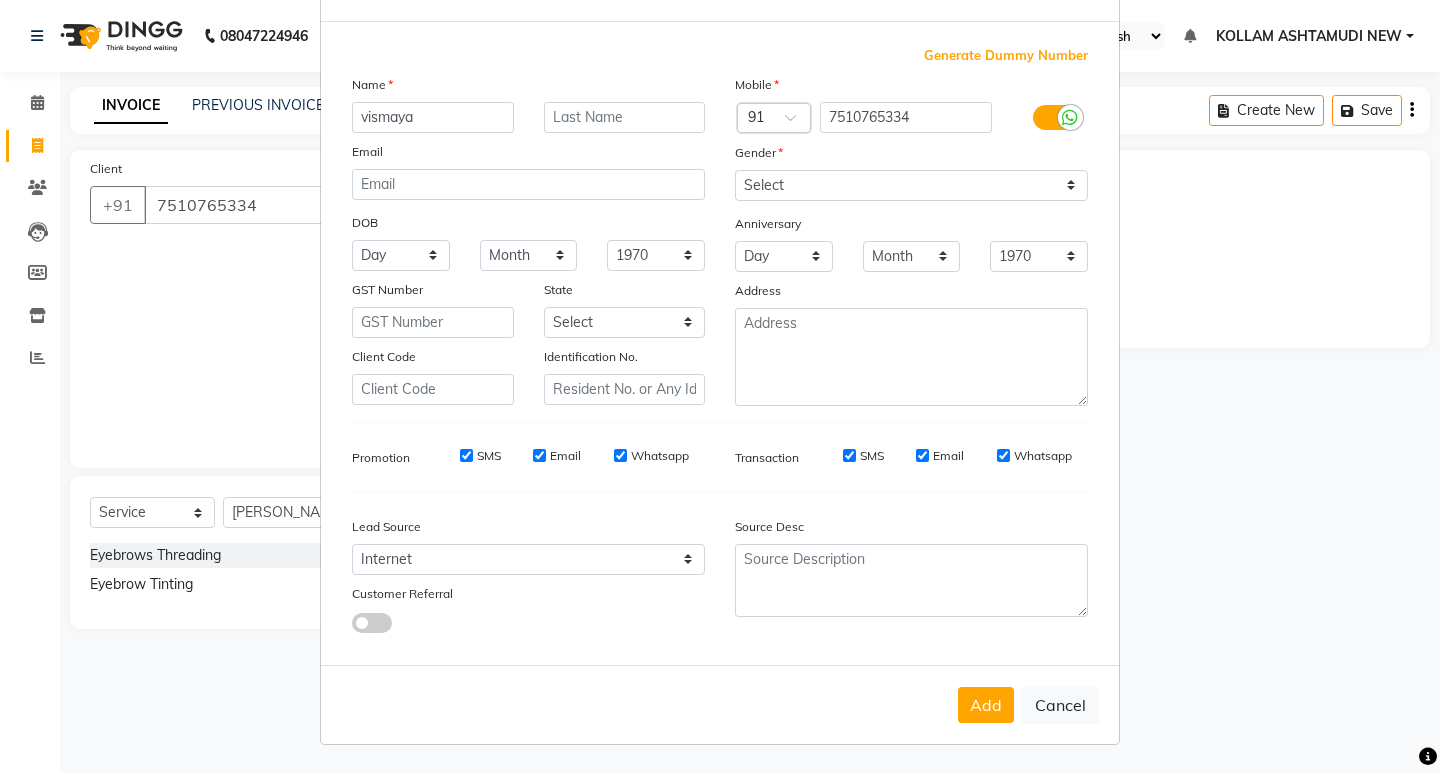 drag, startPoint x: 979, startPoint y: 717, endPoint x: 922, endPoint y: 705, distance: 58.249462 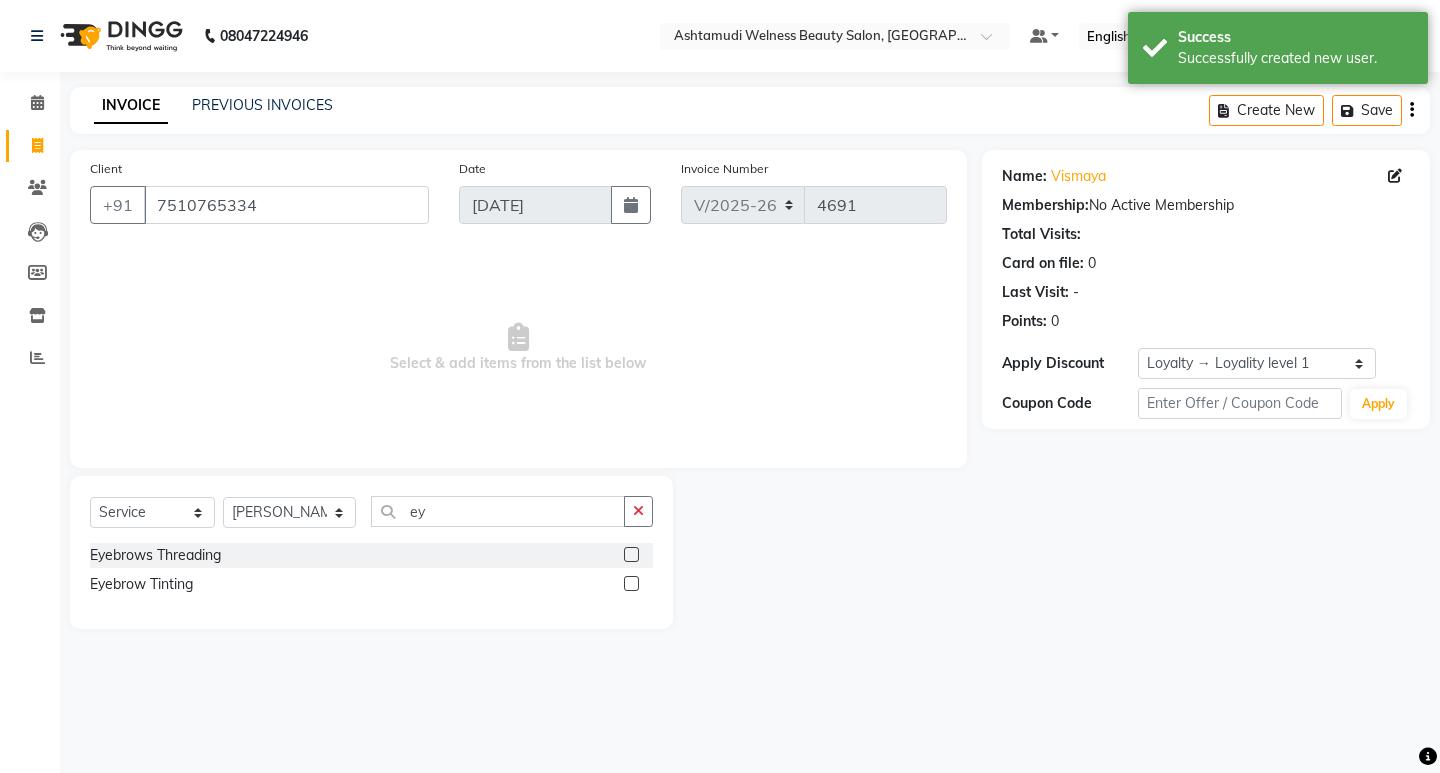 click 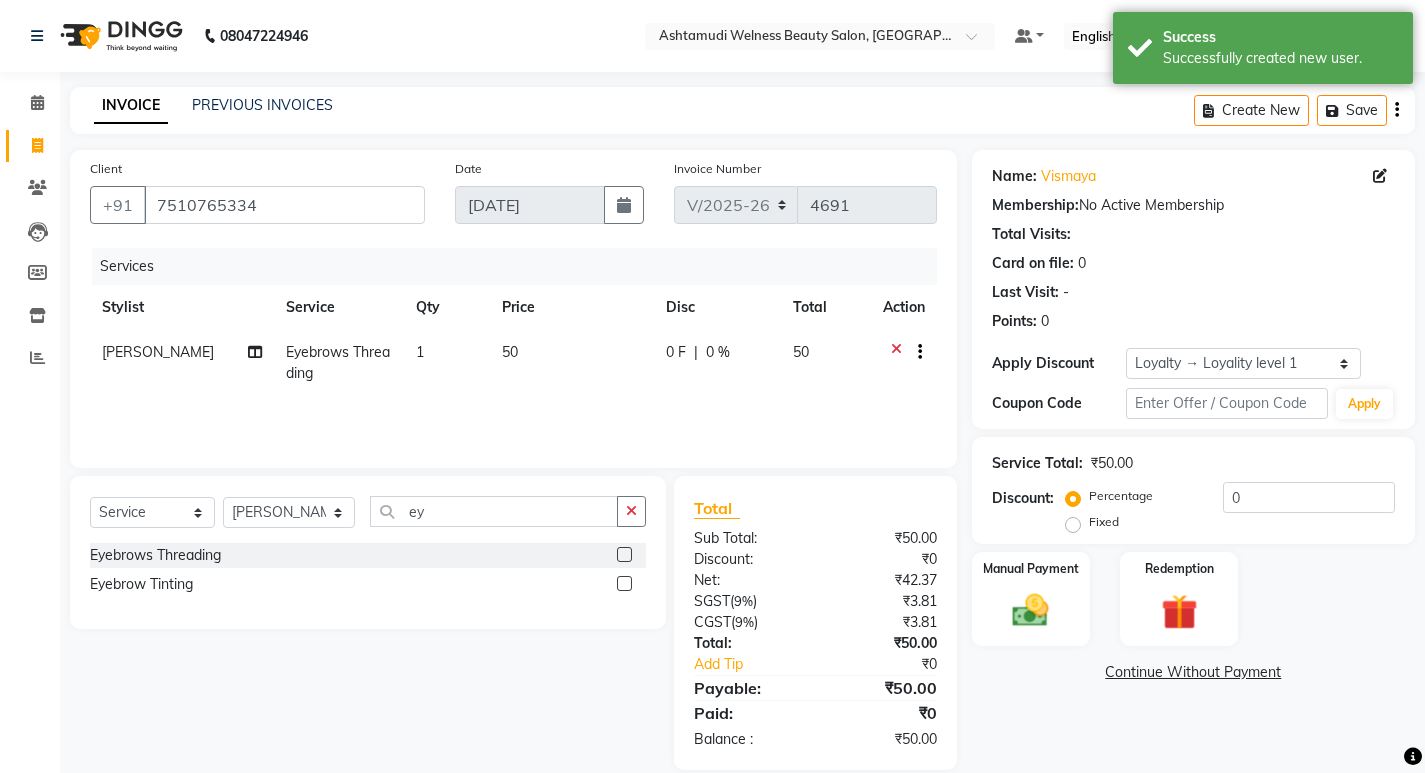 click on "1" 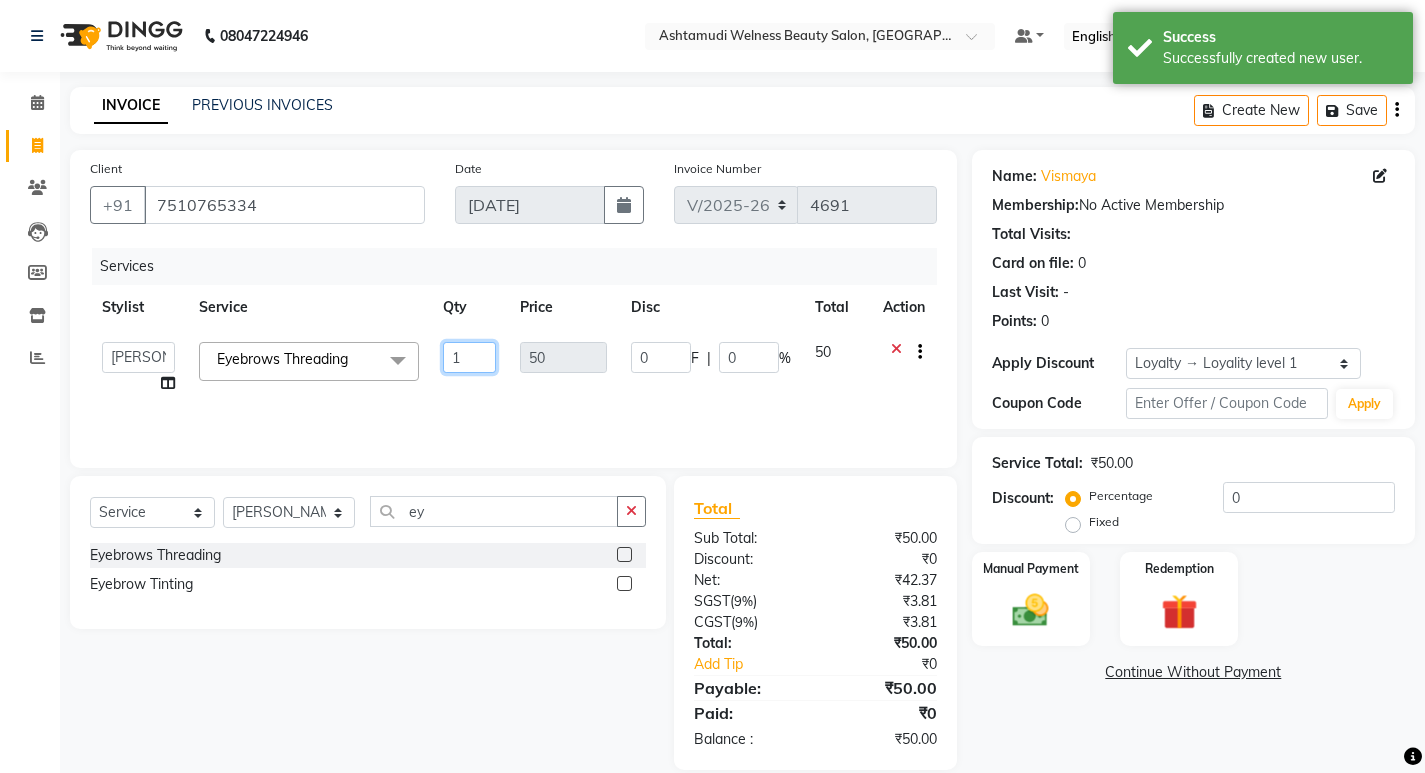 click on "1" 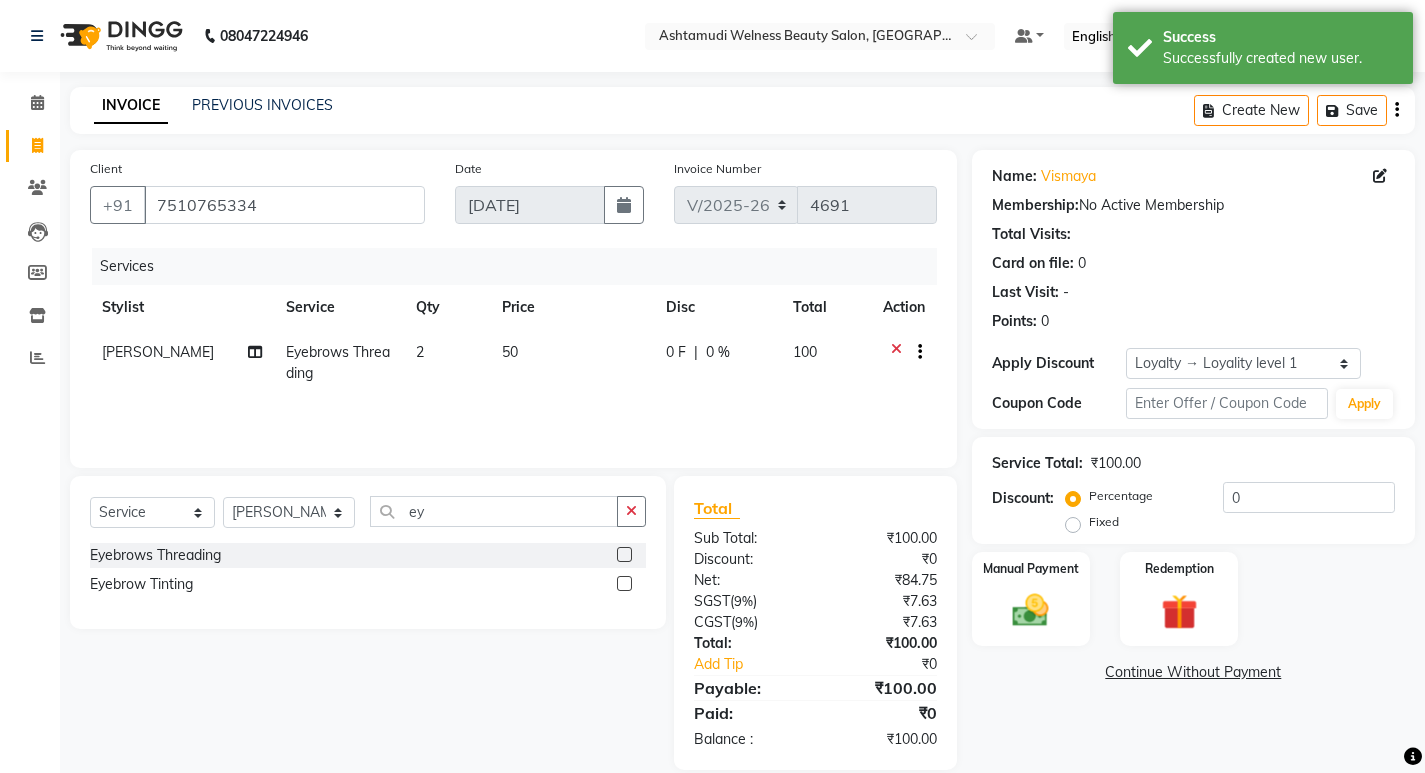 click on "Services Stylist Service Qty Price Disc Total Action Supriya Eyebrows Threading 2 50 0 F | 0 % 100" 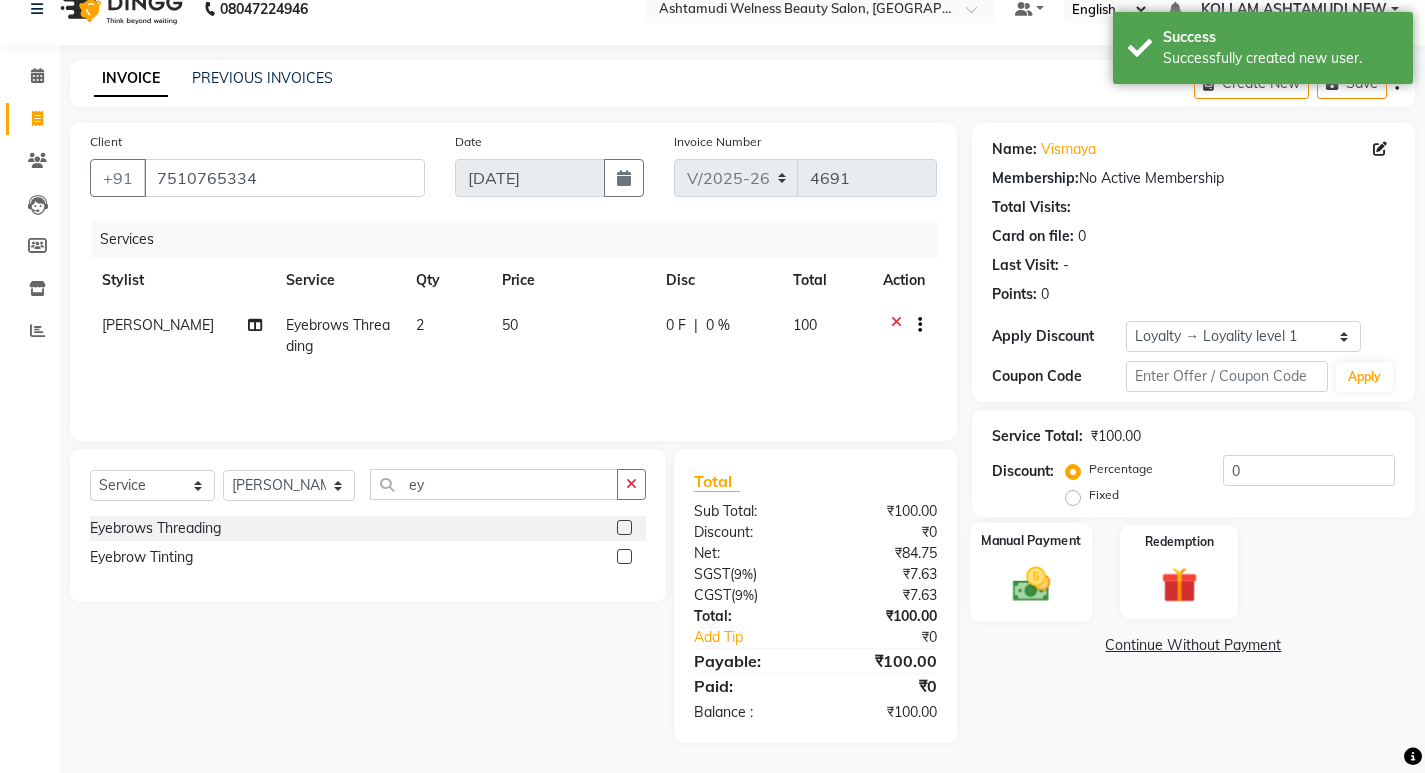 click 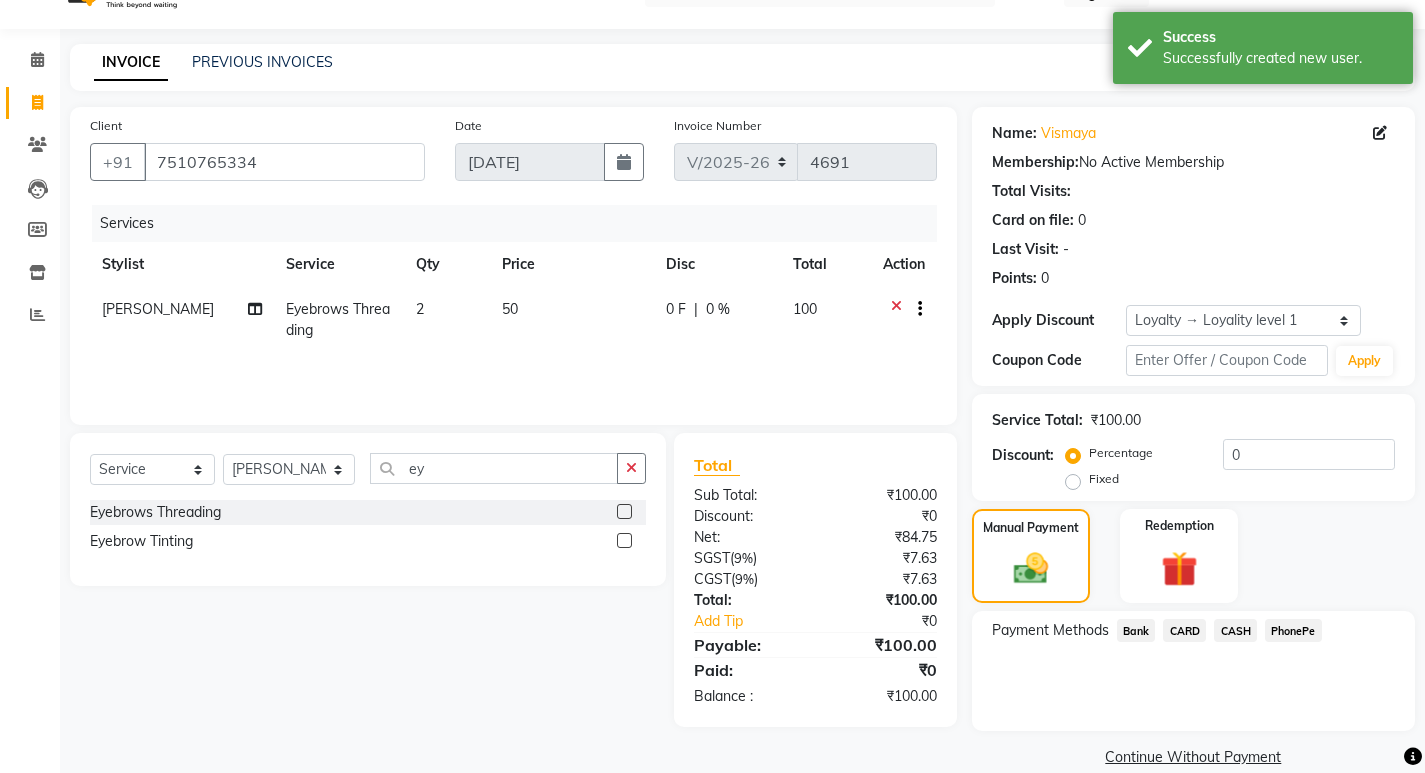scroll, scrollTop: 72, scrollLeft: 0, axis: vertical 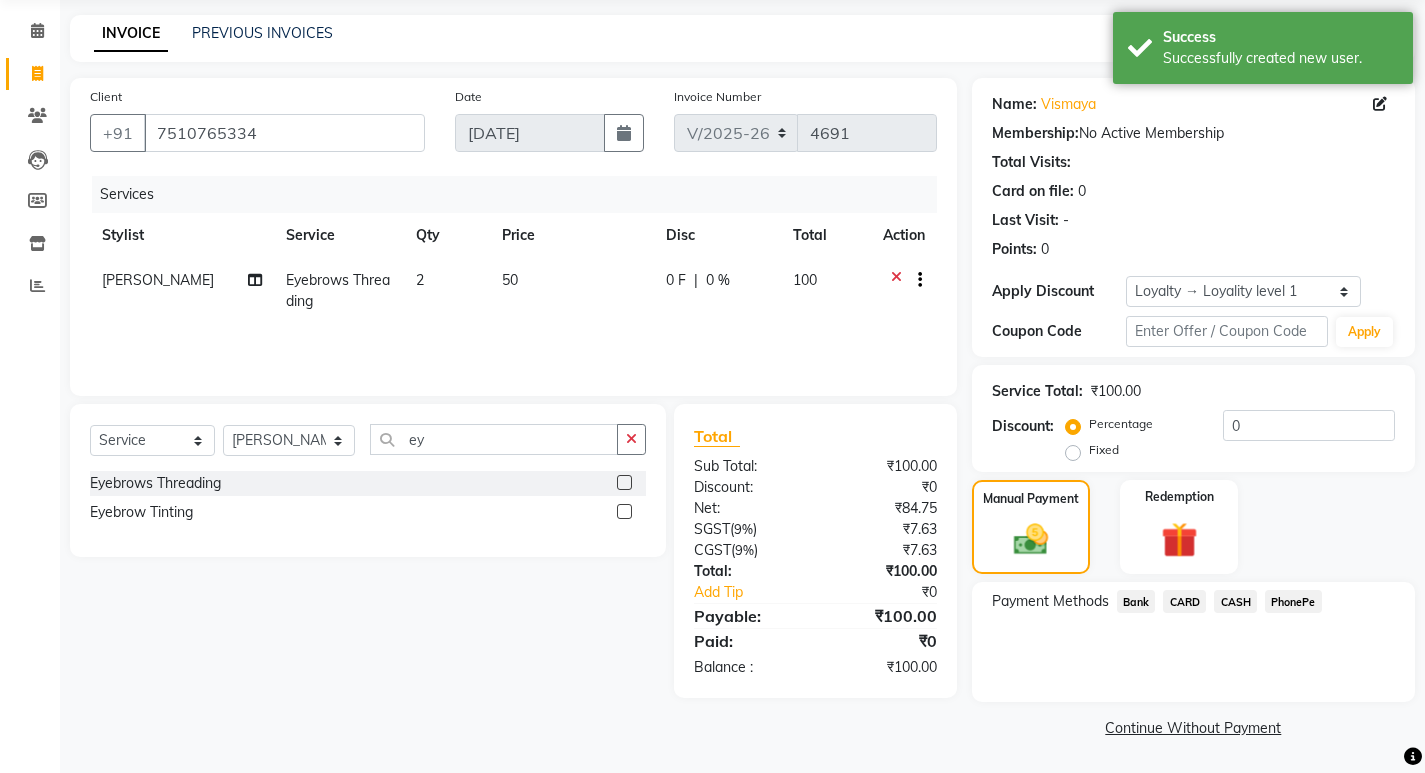 drag, startPoint x: 1311, startPoint y: 599, endPoint x: 1309, endPoint y: 618, distance: 19.104973 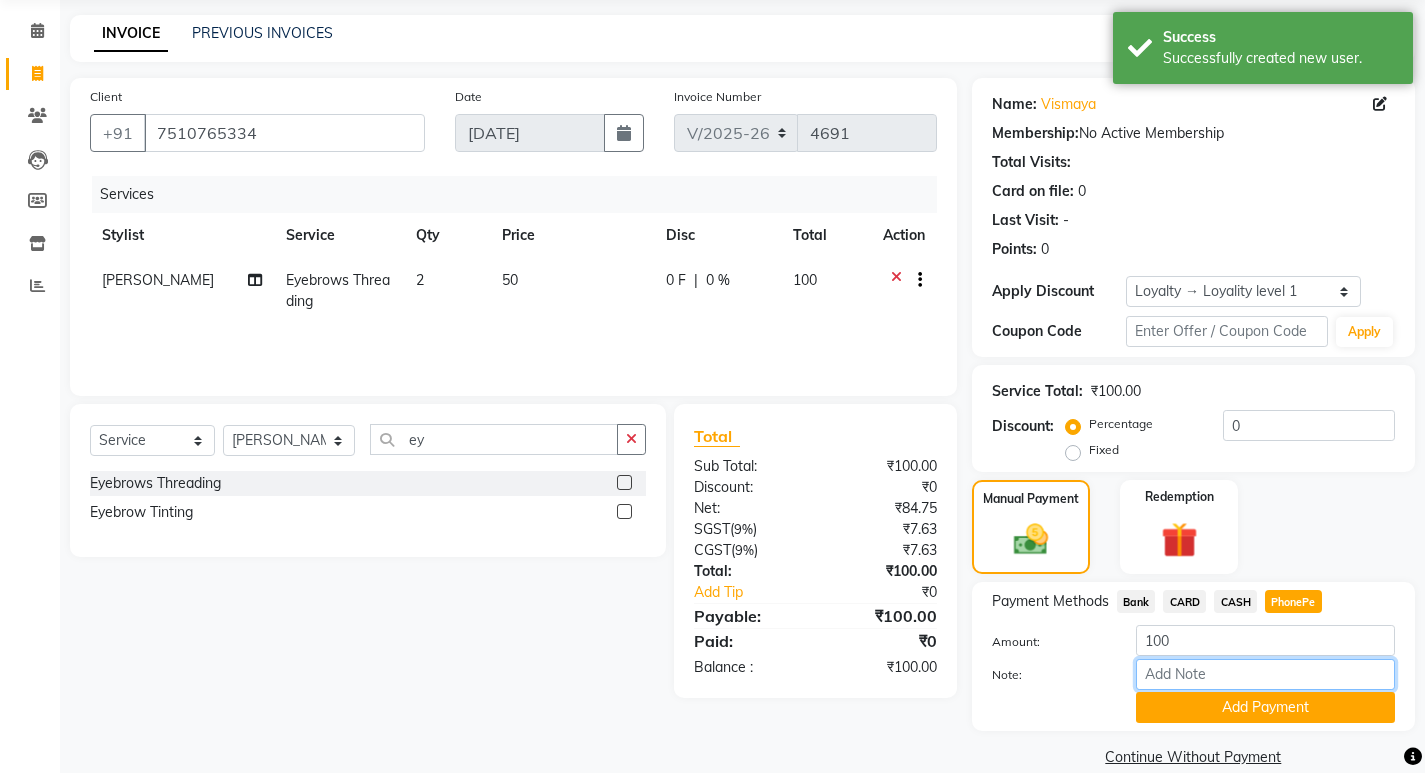drag, startPoint x: 1269, startPoint y: 675, endPoint x: 1288, endPoint y: 663, distance: 22.472204 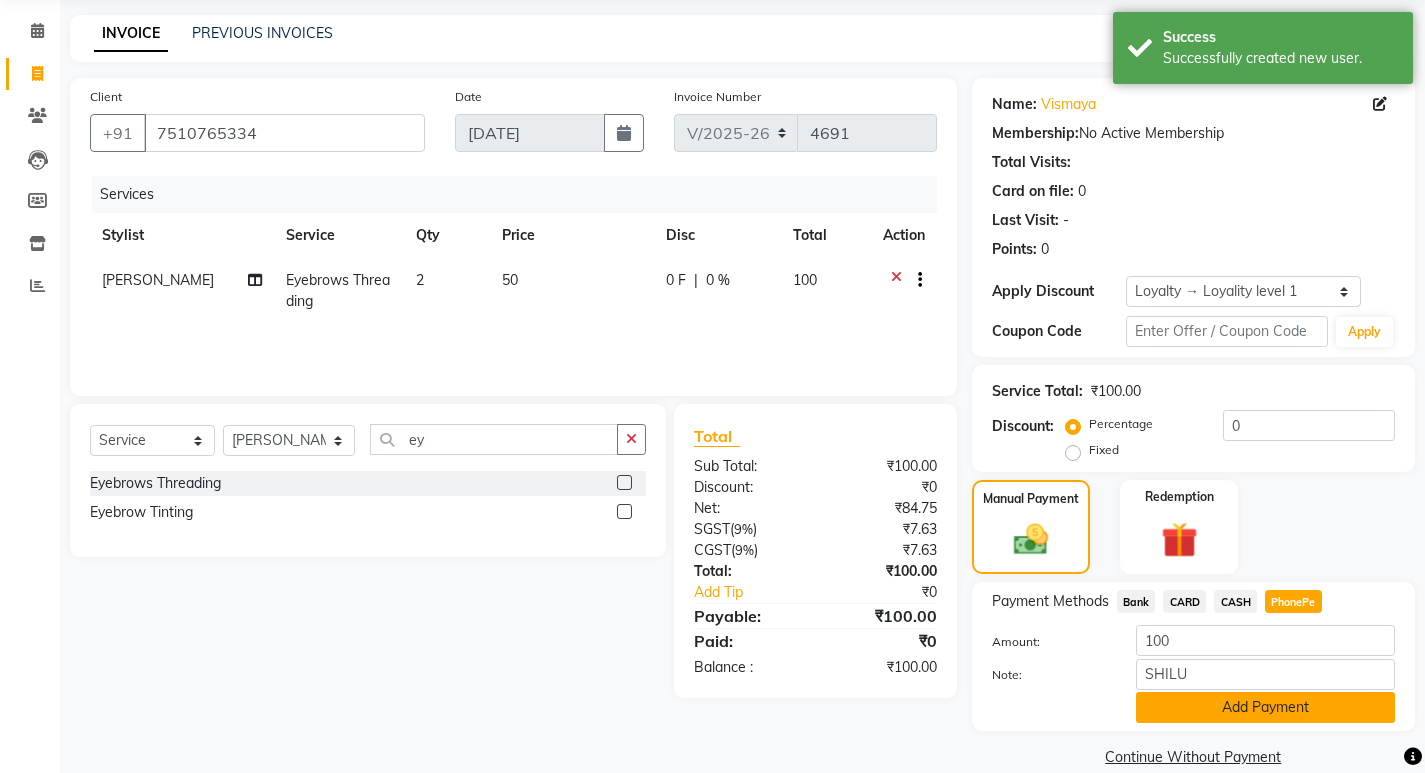 click on "Add Payment" 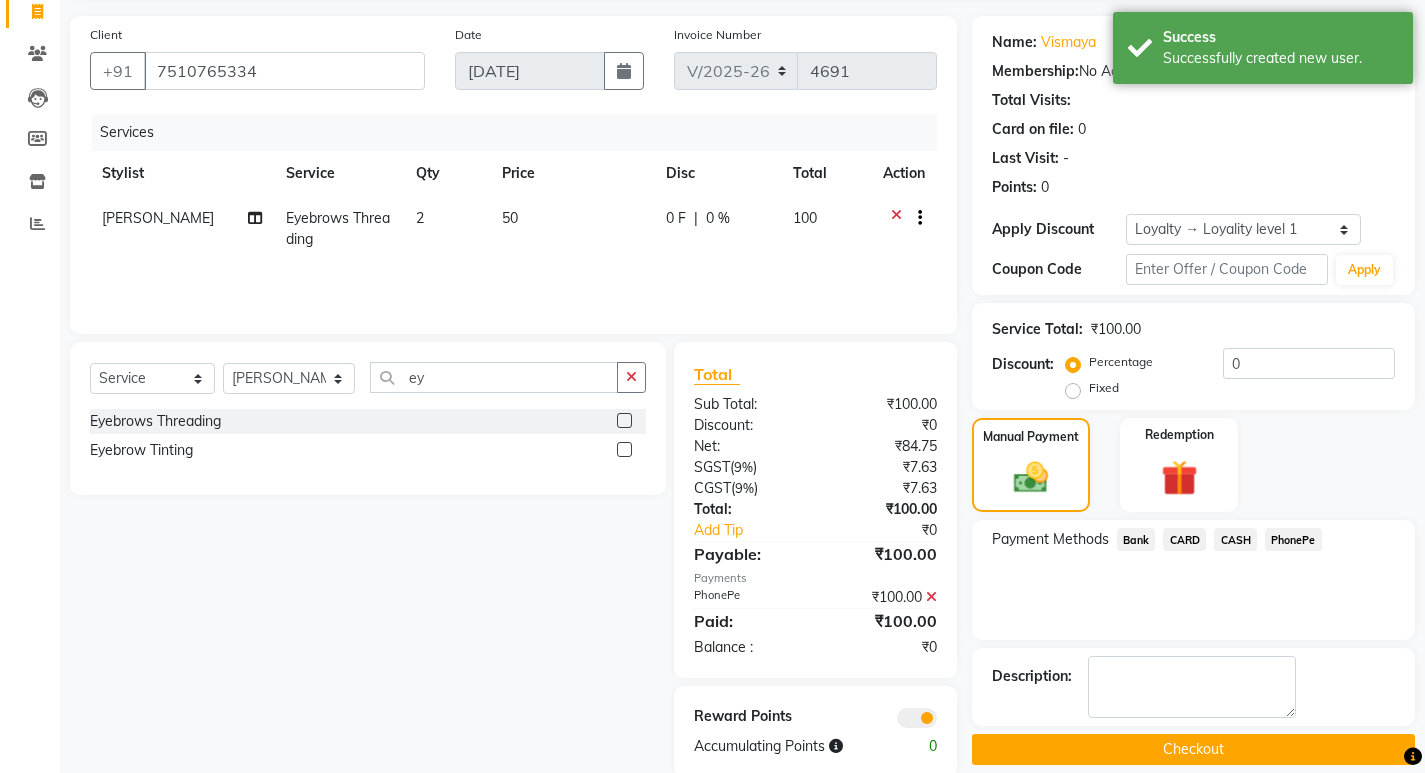 scroll, scrollTop: 168, scrollLeft: 0, axis: vertical 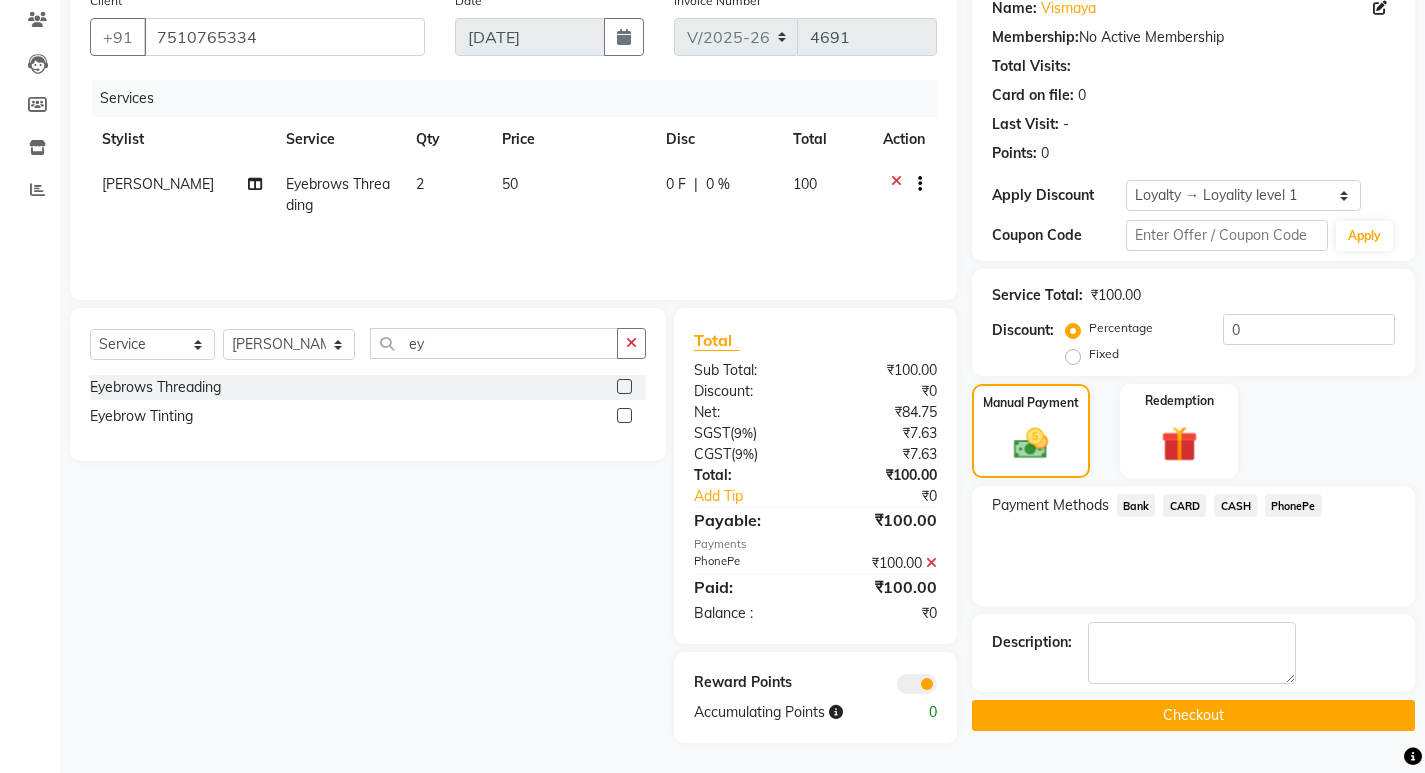 click on "Checkout" 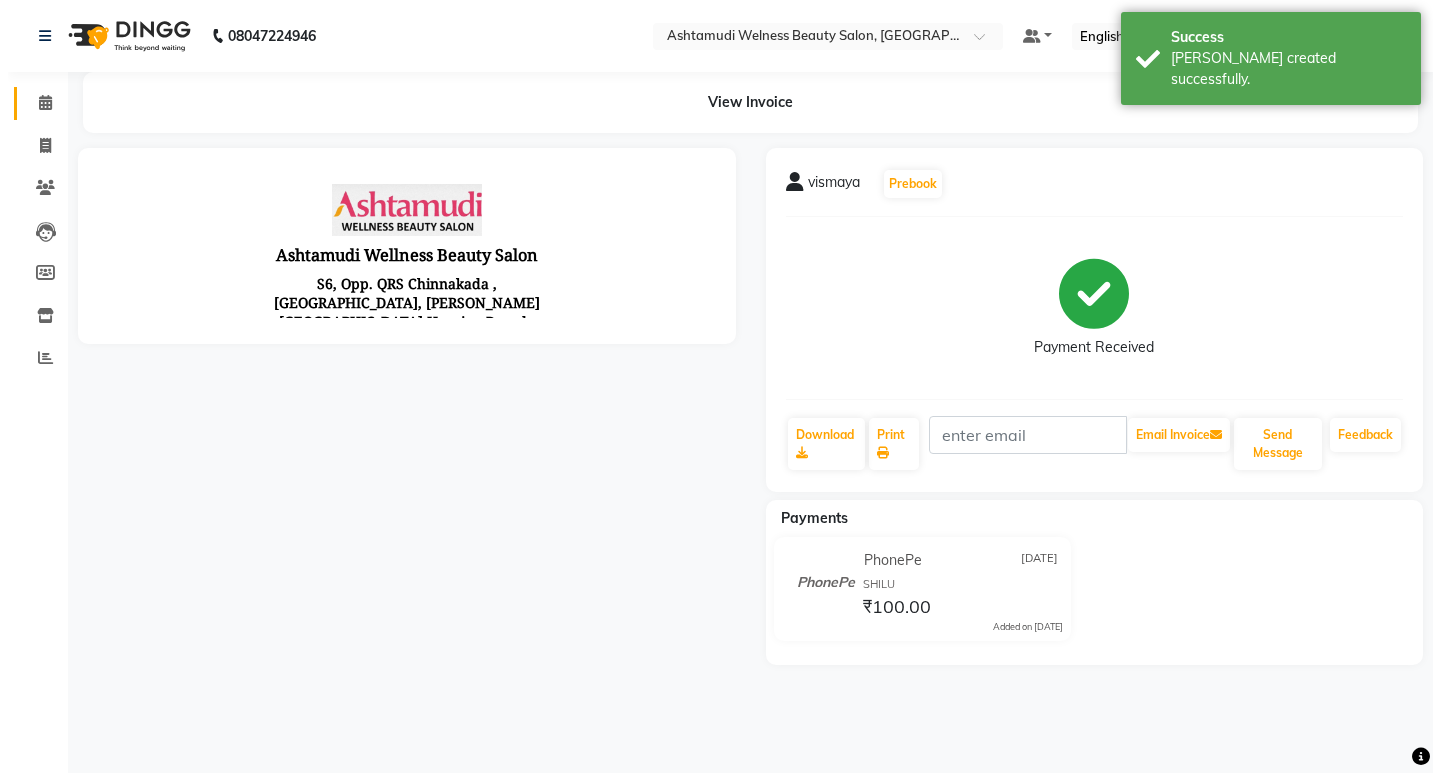 scroll, scrollTop: 0, scrollLeft: 0, axis: both 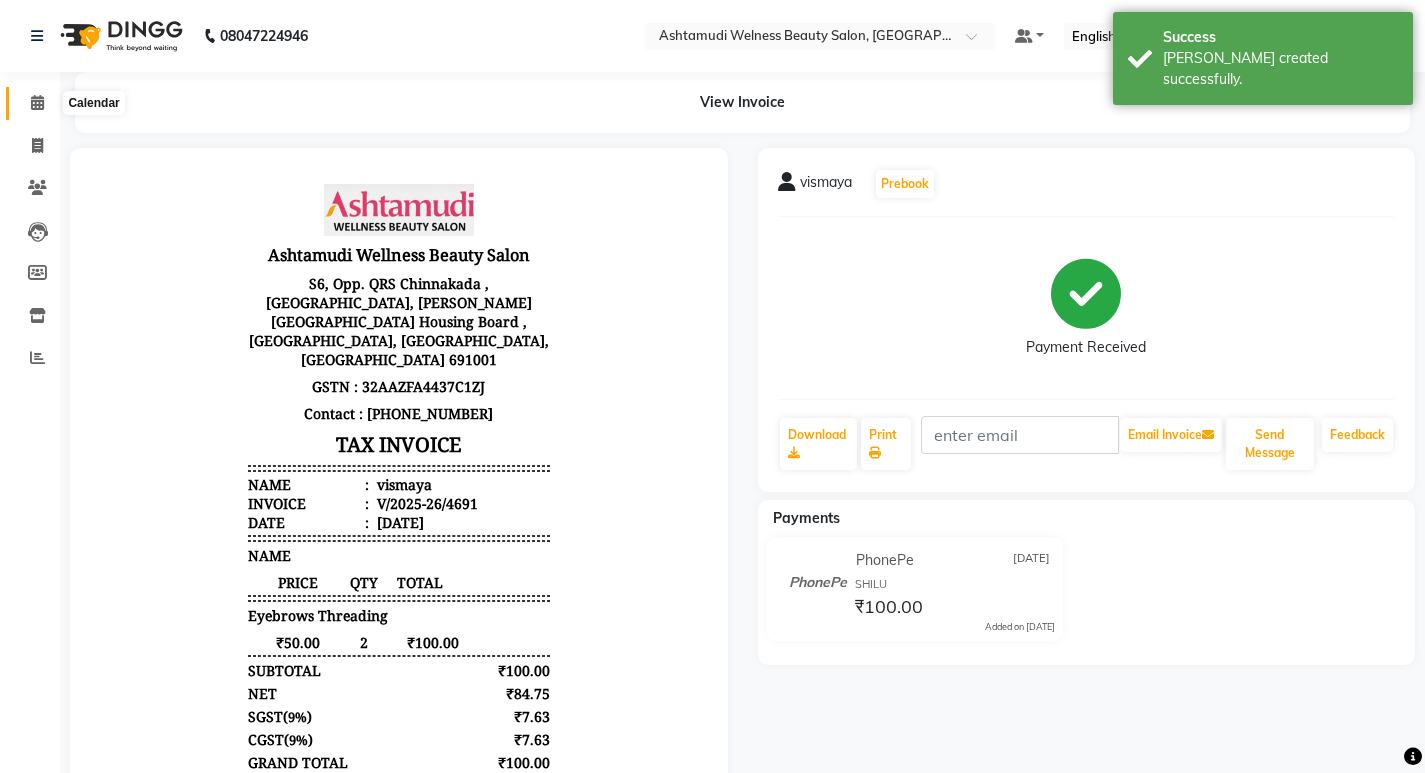 click 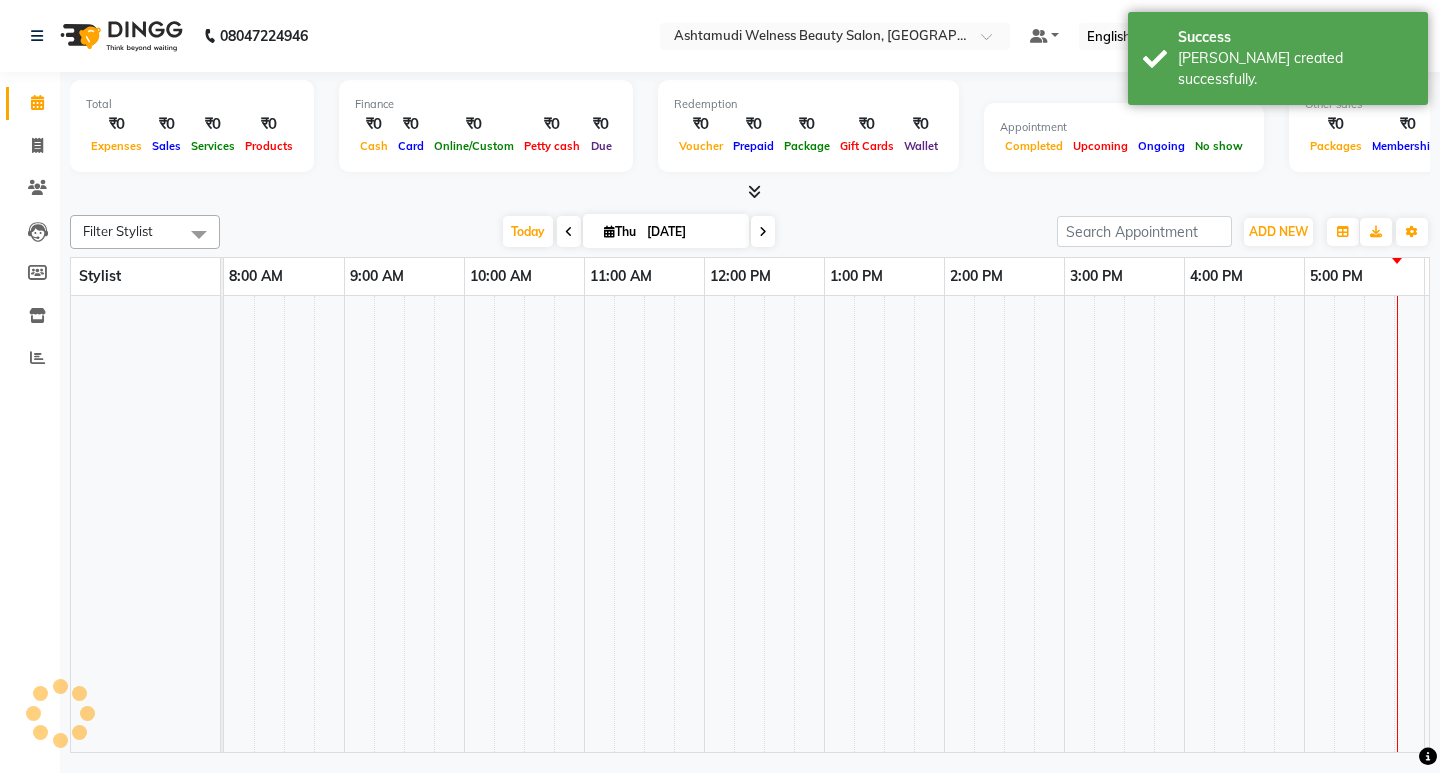 scroll, scrollTop: 0, scrollLeft: 0, axis: both 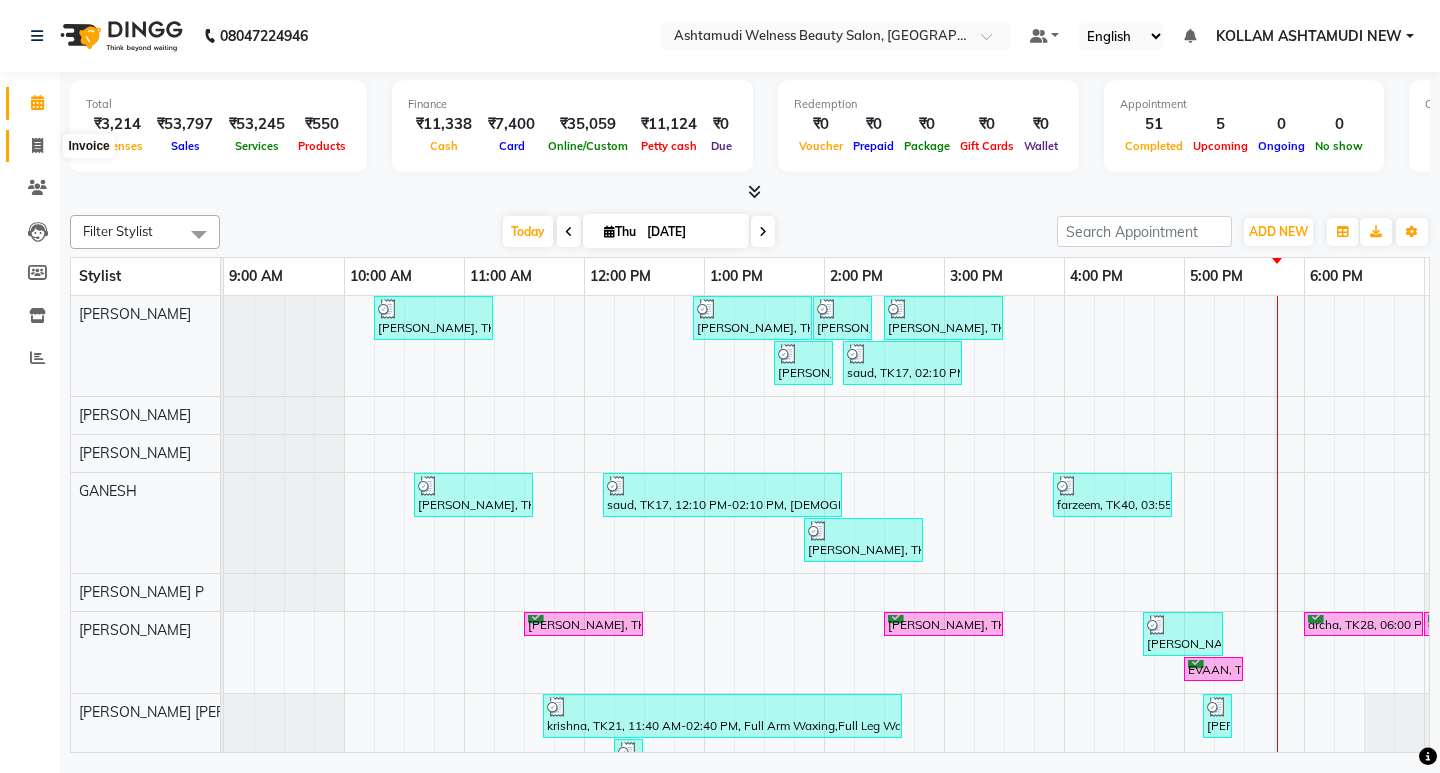 click 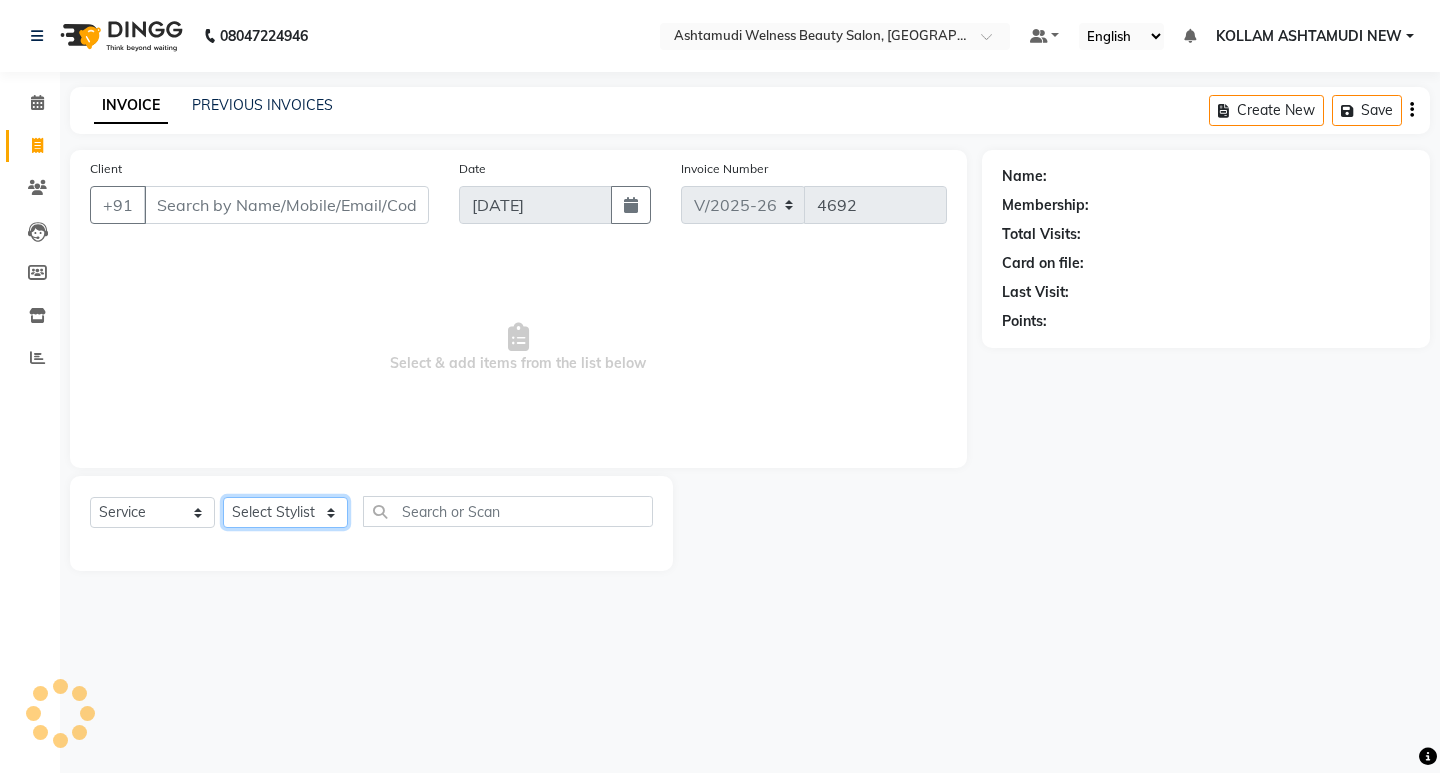 click on "Select Stylist" 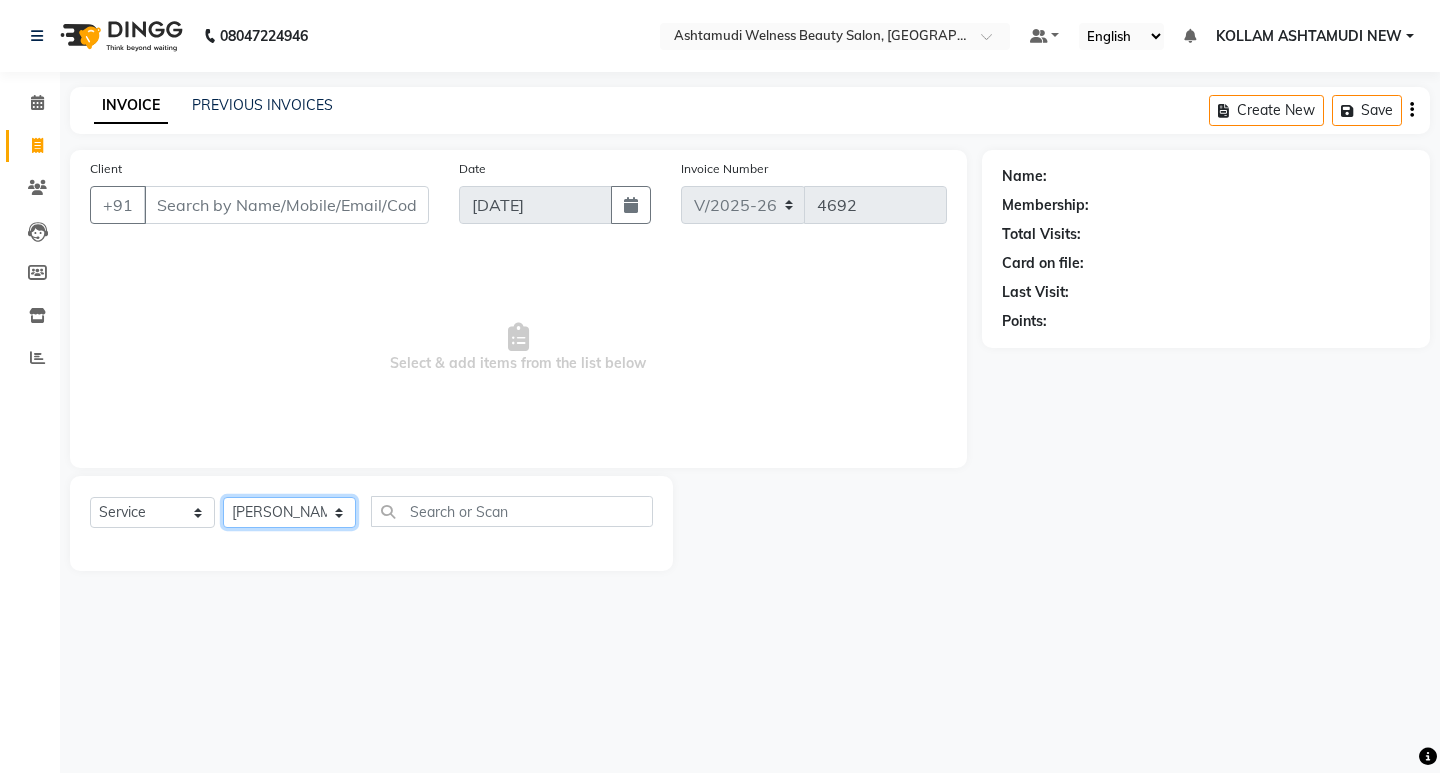 click on "Select Stylist [PERSON_NAME] Admin [PERSON_NAME]  [PERSON_NAME] [PERSON_NAME] [PERSON_NAME]  M [PERSON_NAME]  [PERSON_NAME]  P [PERSON_NAME] ASHTAMUDI KOLLAM ASHTAMUDI NEW  [PERSON_NAME] [PERSON_NAME] [PERSON_NAME]  [PERSON_NAME] [PERSON_NAME] [PERSON_NAME] [PERSON_NAME] [PERSON_NAME] M [PERSON_NAME] SARIGA [PERSON_NAME] [PERSON_NAME] [PERSON_NAME] [PERSON_NAME] [PERSON_NAME] S" 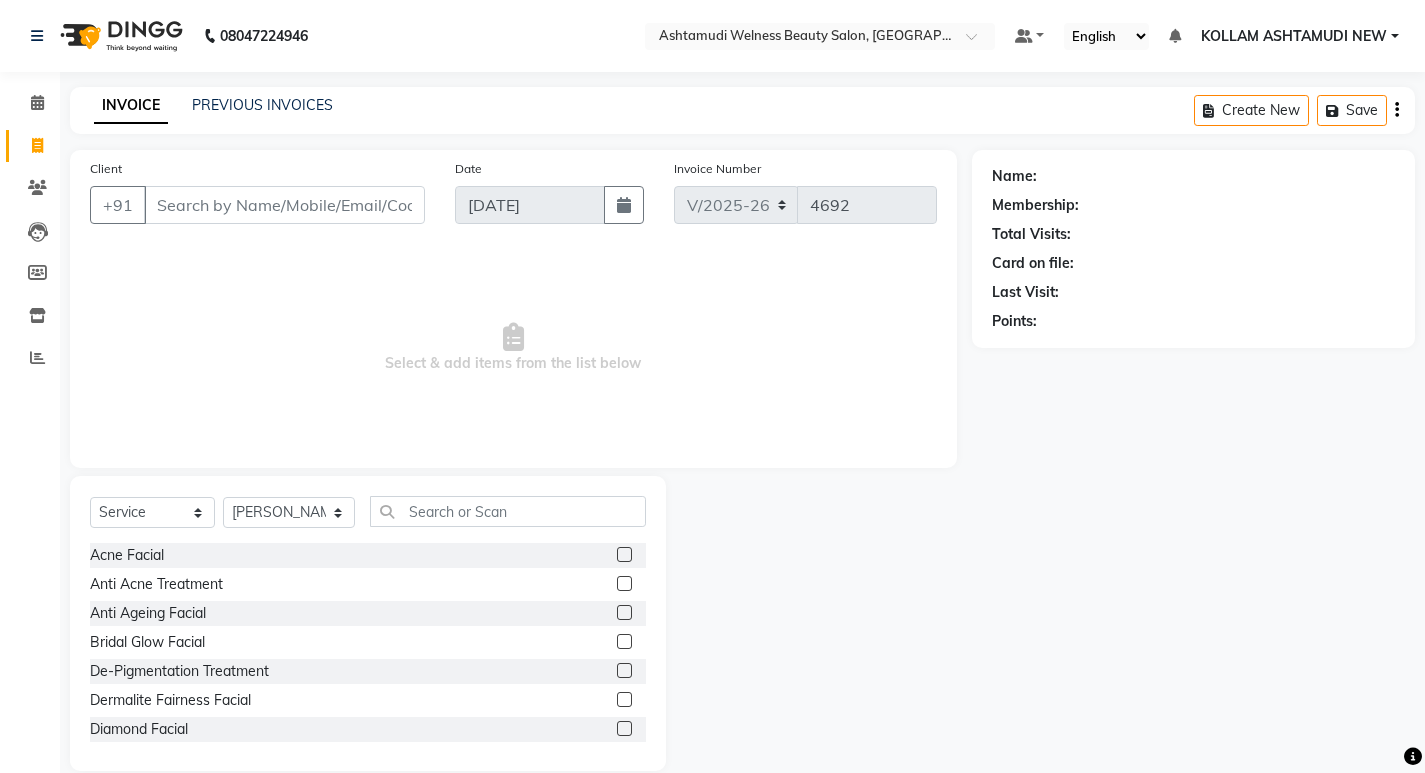 click on "Select  Service  Product  Membership  Package Voucher Prepaid Gift Card  Select Stylist [PERSON_NAME] Admin [PERSON_NAME]  [PERSON_NAME] [PERSON_NAME] [PERSON_NAME]  M [PERSON_NAME]  [PERSON_NAME]  P [PERSON_NAME] ASHTAMUDI KOLLAM ASHTAMUDI NEW  [PERSON_NAME] [PERSON_NAME] [PERSON_NAME]  [PERSON_NAME] [PERSON_NAME] [PERSON_NAME] [PERSON_NAME] [PERSON_NAME] M [PERSON_NAME] SARIGA [PERSON_NAME] [PERSON_NAME] [PERSON_NAME] [PERSON_NAME] [PERSON_NAME] S Acne Facial  Anti Acne Treatment  Anti Ageing Facial  Bridal Glow Facial  De-Pigmentation Treatment  Dermalite Fairness Facial  Diamond Facial  D-Tan Cleanup  D-Tan Facial  D-Tan Pack  Fruit Facial  Fyc Bamboo Charcoal Facial  Fyc Bio Marine Facial  Fyc Fruit Fusion Facial  Fyc Luster Gold Facial  Fyc Pure Vit-C Facial  Fyc Red Wine Facial  [DEMOGRAPHIC_DATA] Bridal Glow Facial  [DEMOGRAPHIC_DATA] Dermalite Fairness Facial  [DEMOGRAPHIC_DATA] Diamond Facial  [DEMOGRAPHIC_DATA] D-Tan Cleanup  [DEMOGRAPHIC_DATA] D-Tan Facial  [DEMOGRAPHIC_DATA] Fruit Facial  [DEMOGRAPHIC_DATA] Fyc Bamboo Charcoal Facial  [DEMOGRAPHIC_DATA] Fyc Bio Marine Facial  [DEMOGRAPHIC_DATA] Fyc Fruit Fusion Facial  [DEMOGRAPHIC_DATA] Fyc Luster Gold Facial  [DEMOGRAPHIC_DATA] Gold Facial" 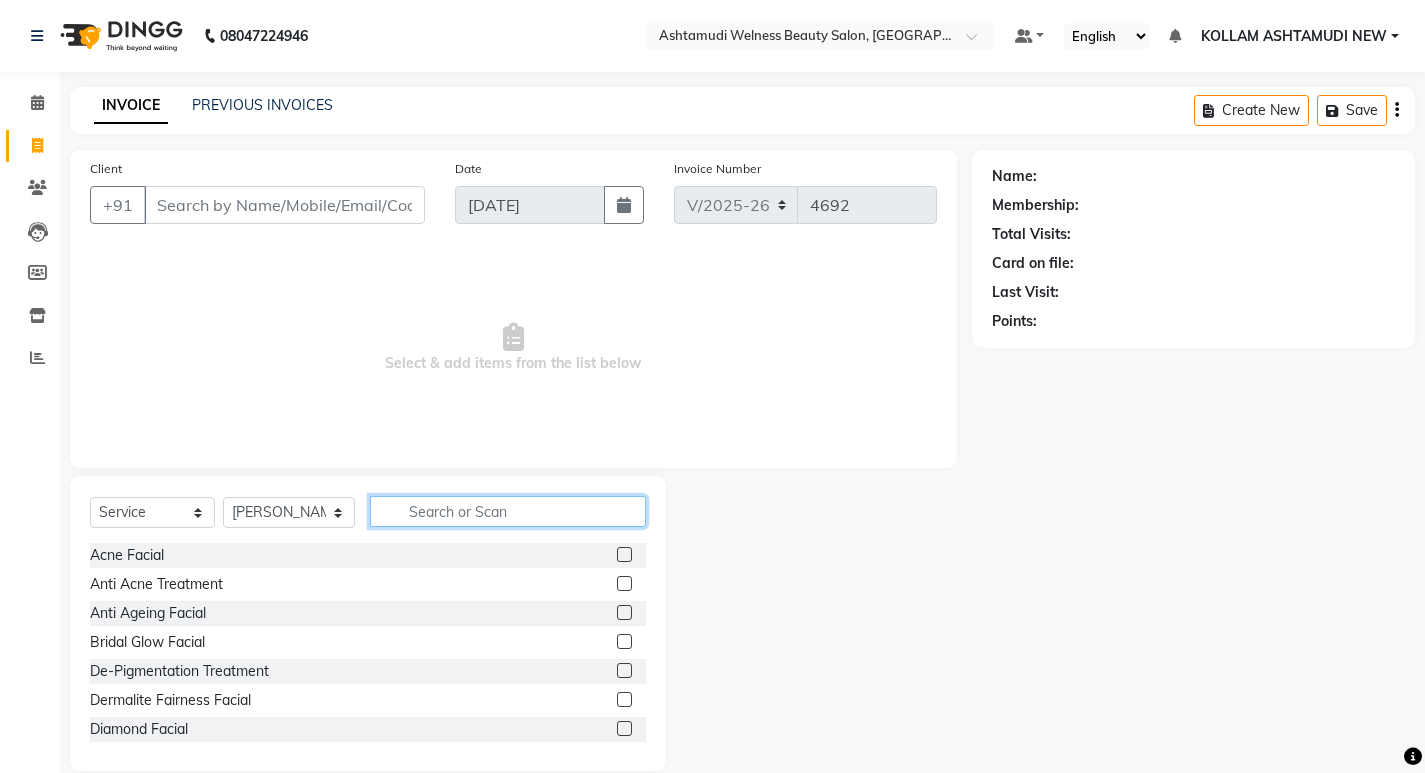 click 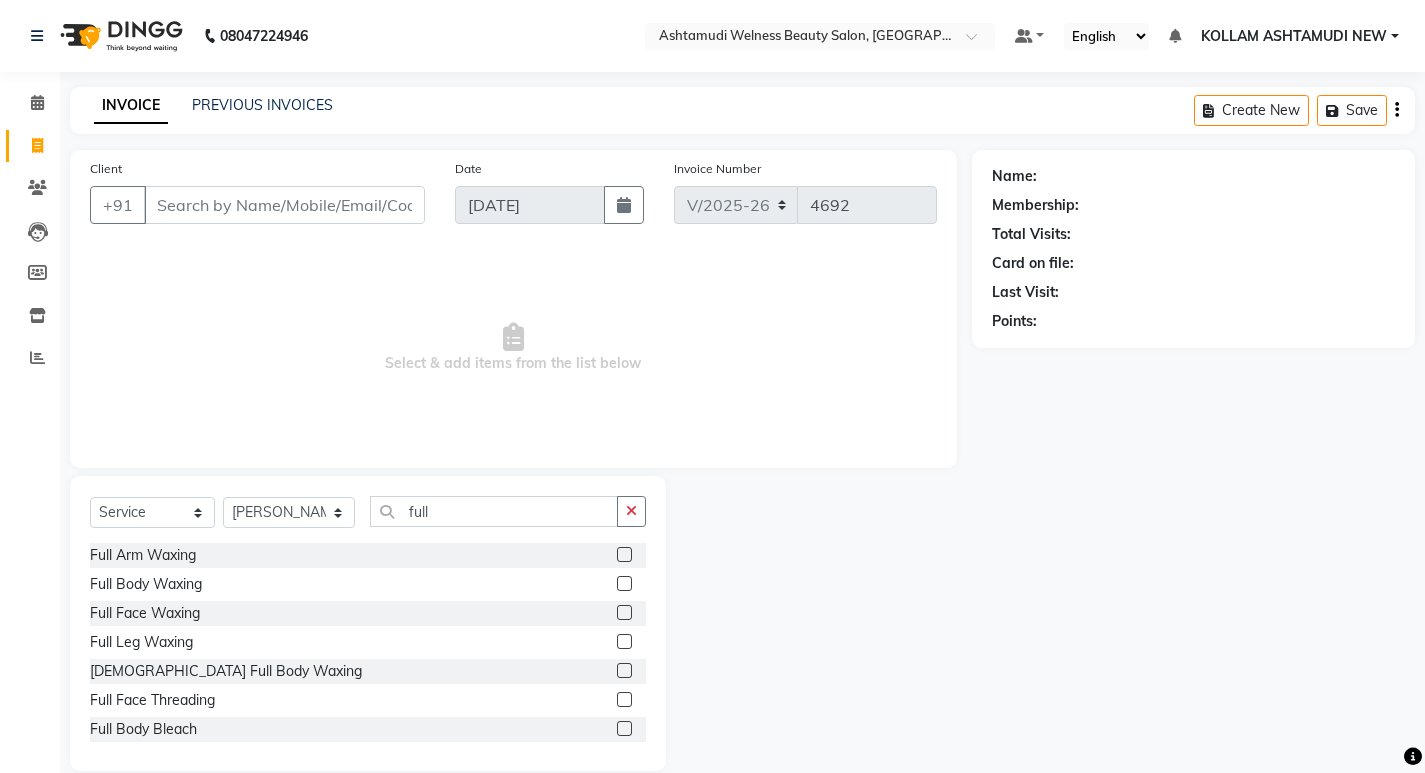 drag, startPoint x: 608, startPoint y: 610, endPoint x: 678, endPoint y: 468, distance: 158.31615 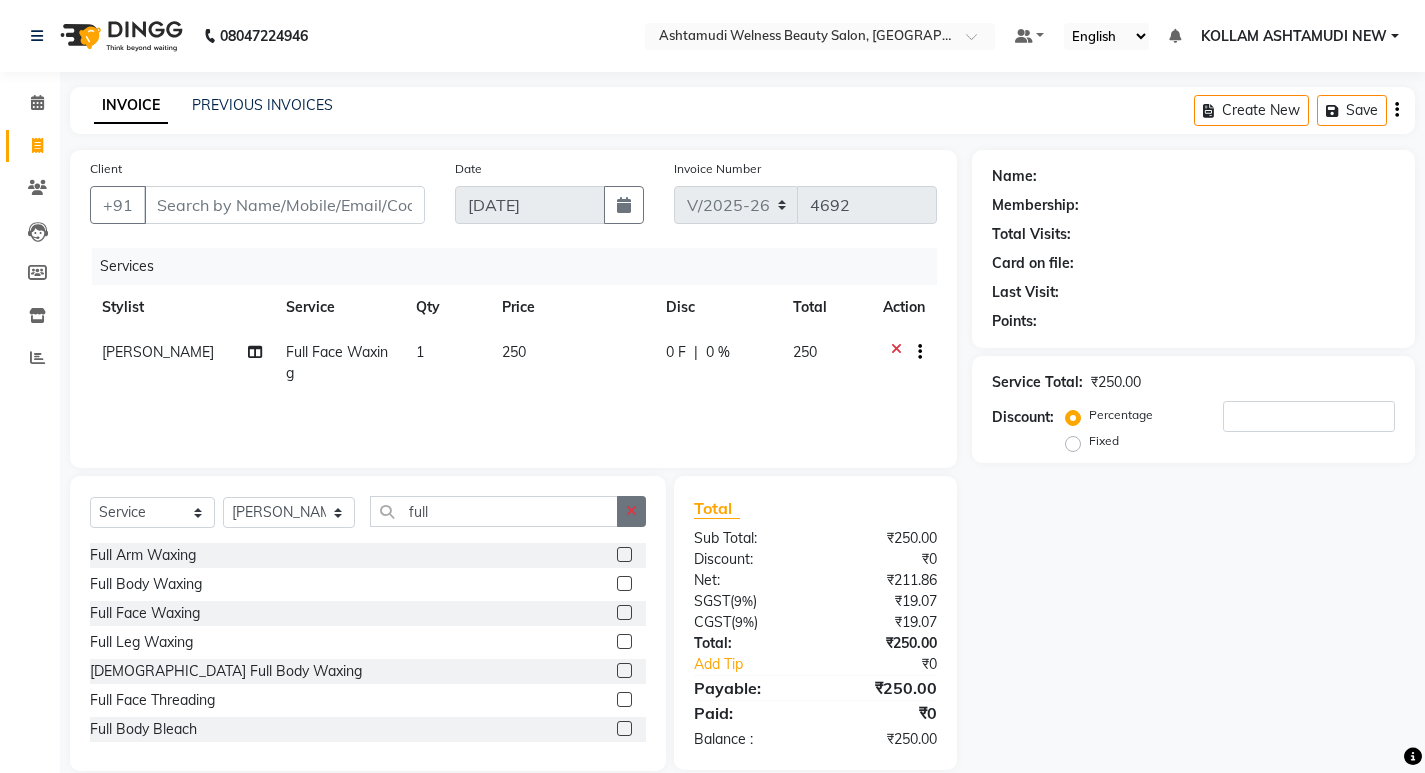 click 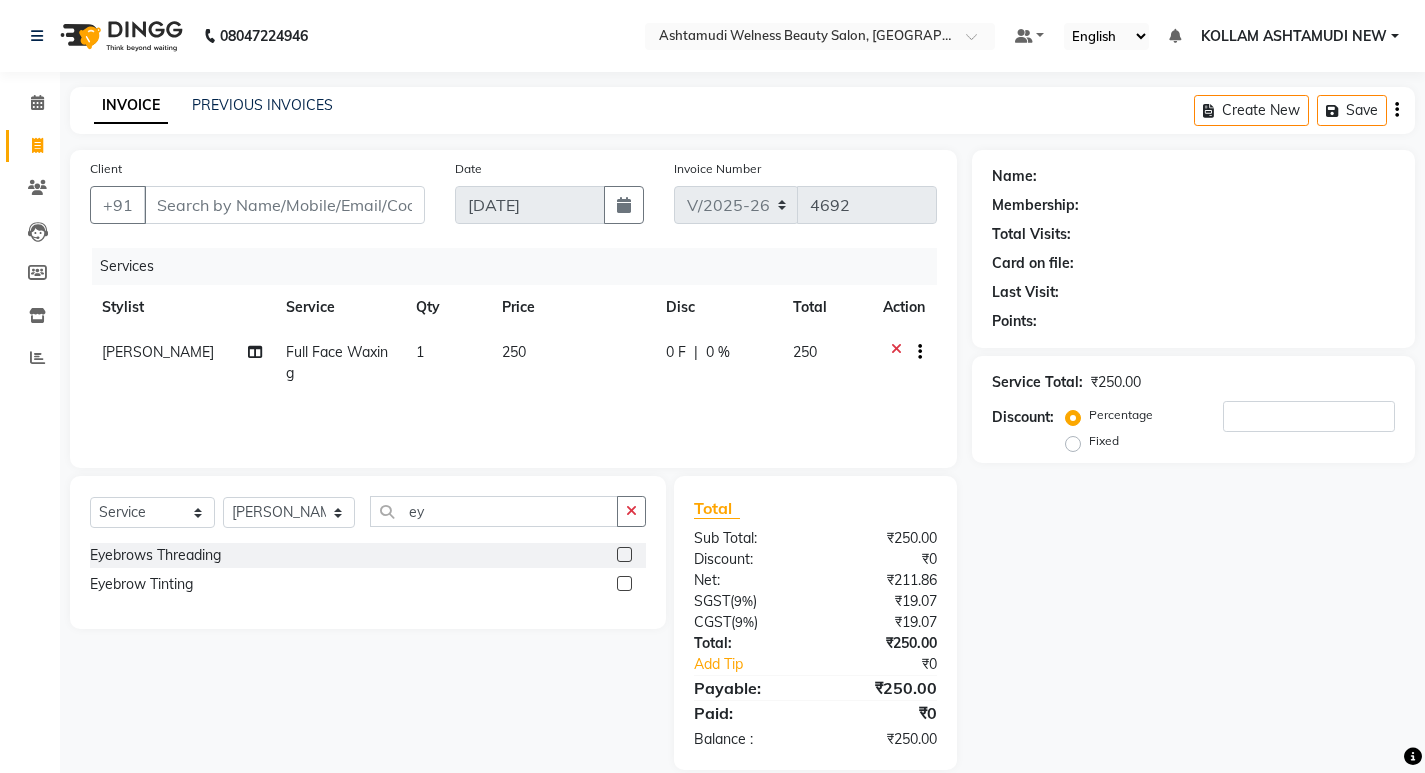 click 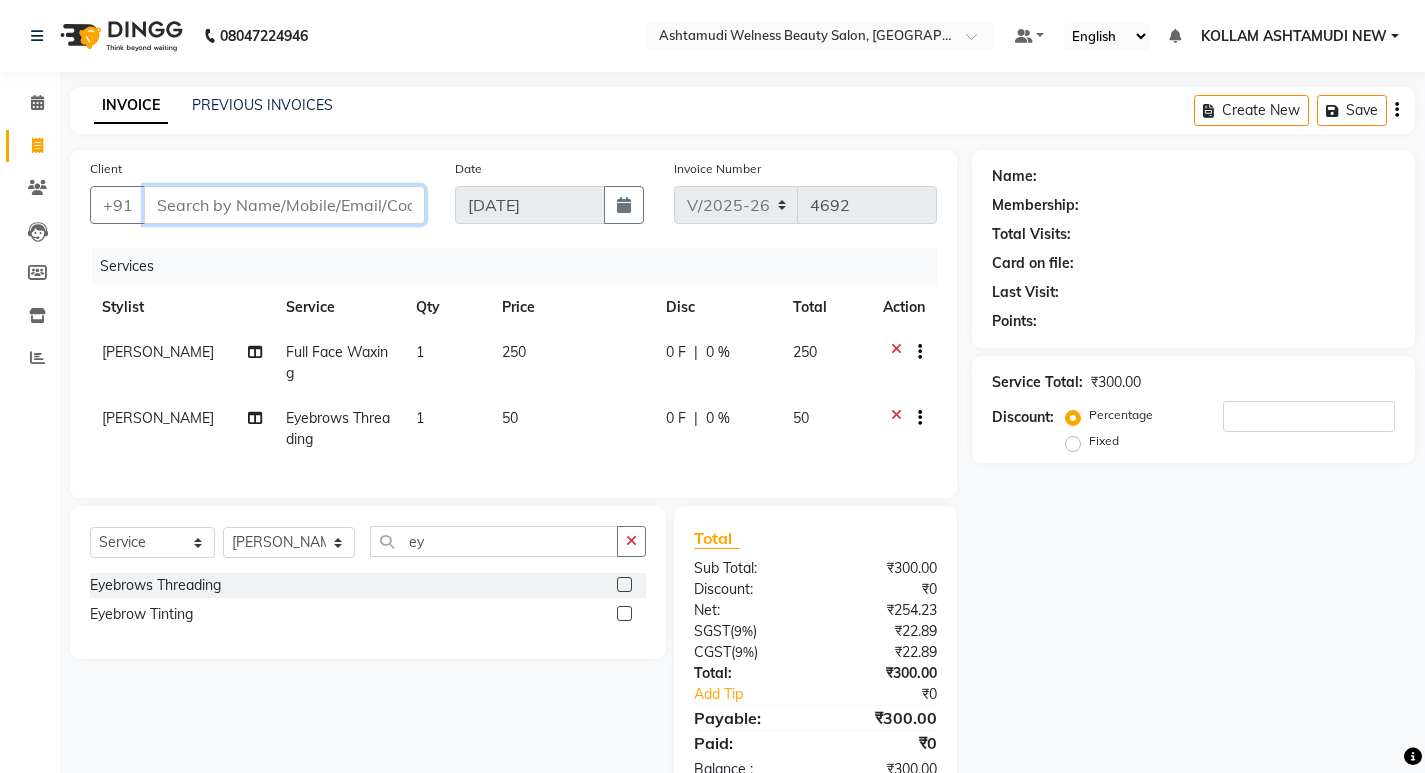 click on "Client" at bounding box center [284, 205] 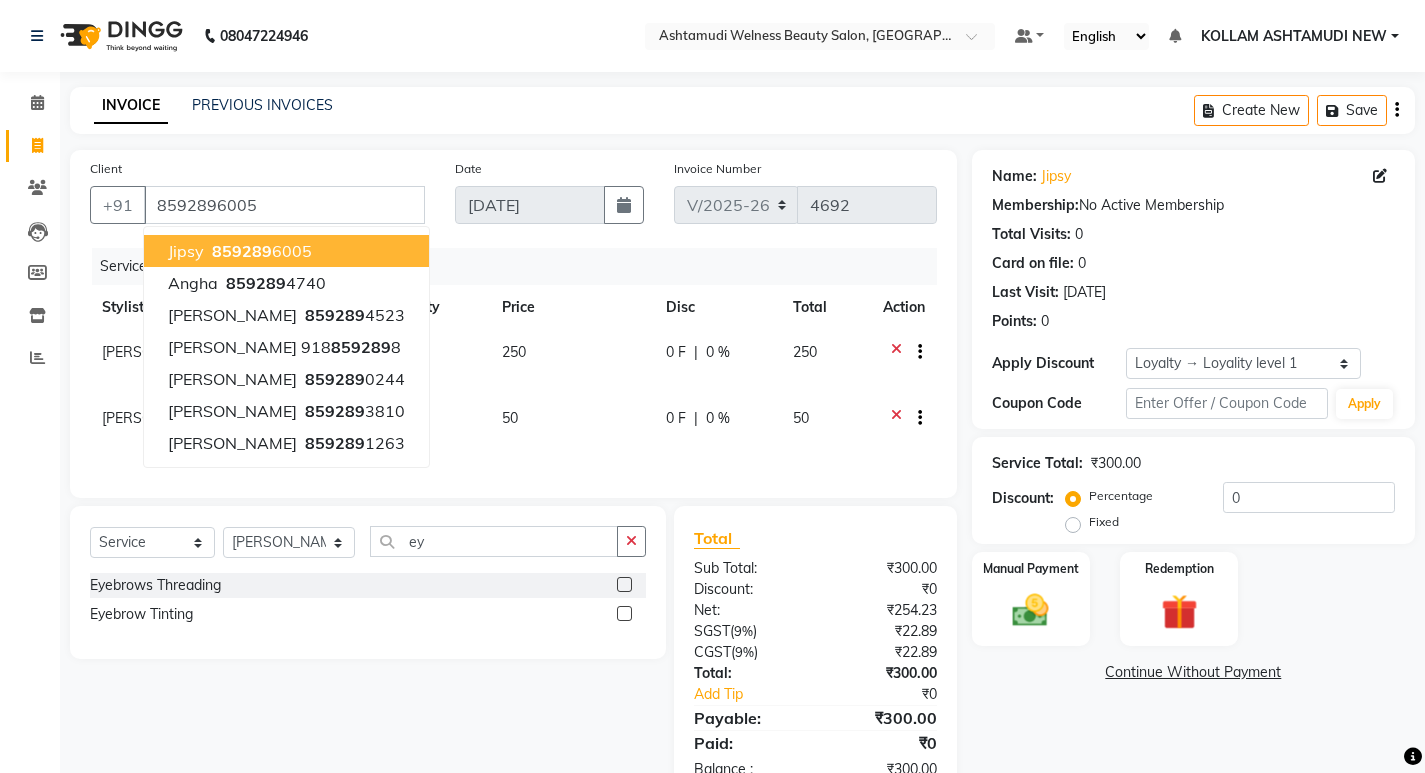 click on "Services" 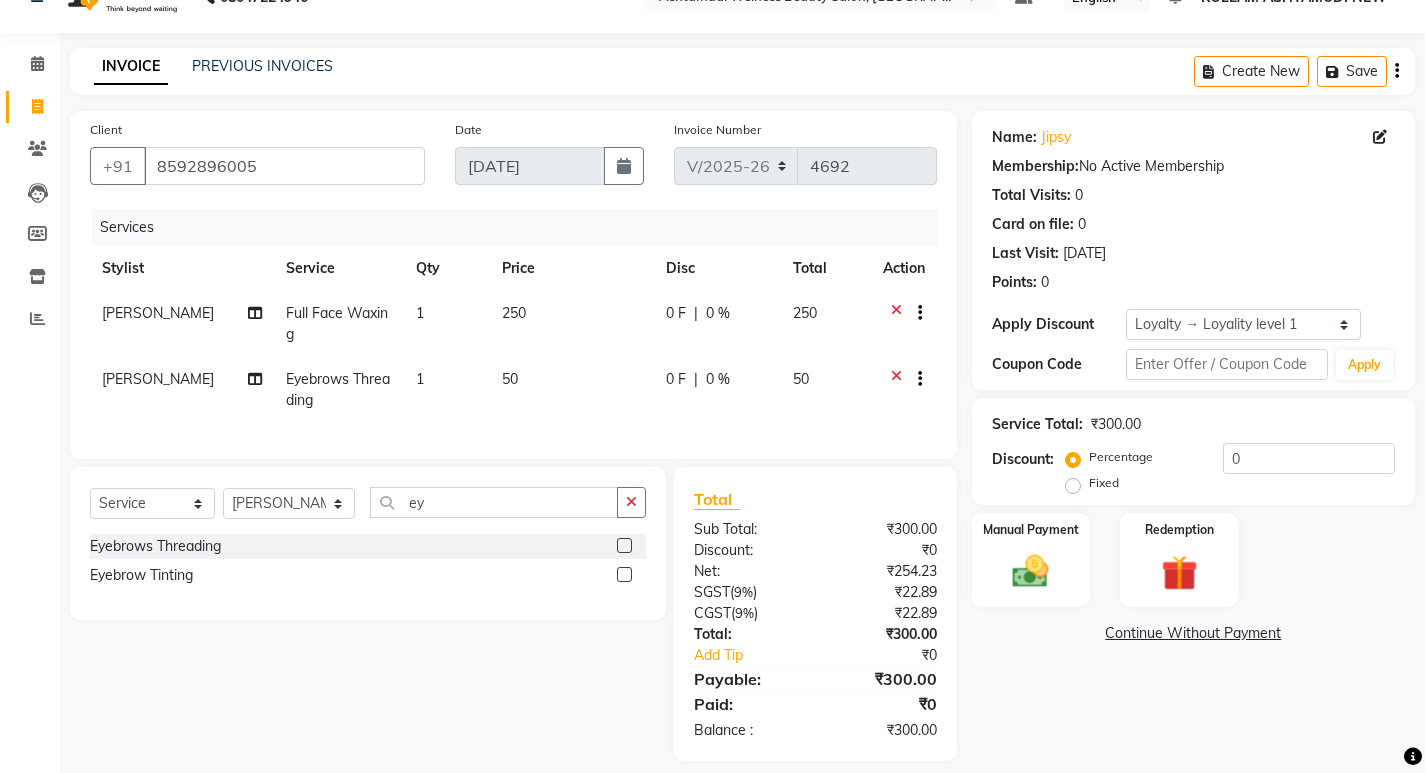 scroll, scrollTop: 72, scrollLeft: 0, axis: vertical 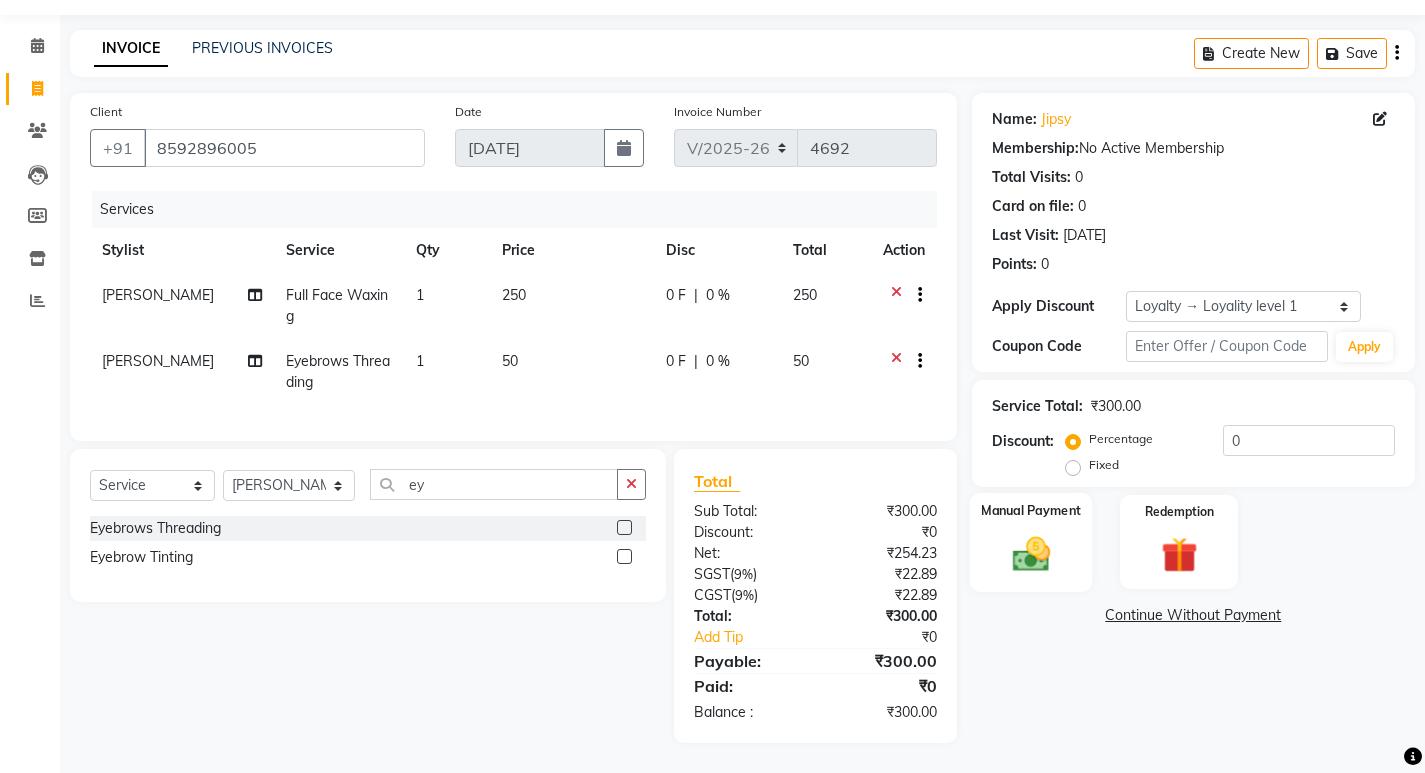 click 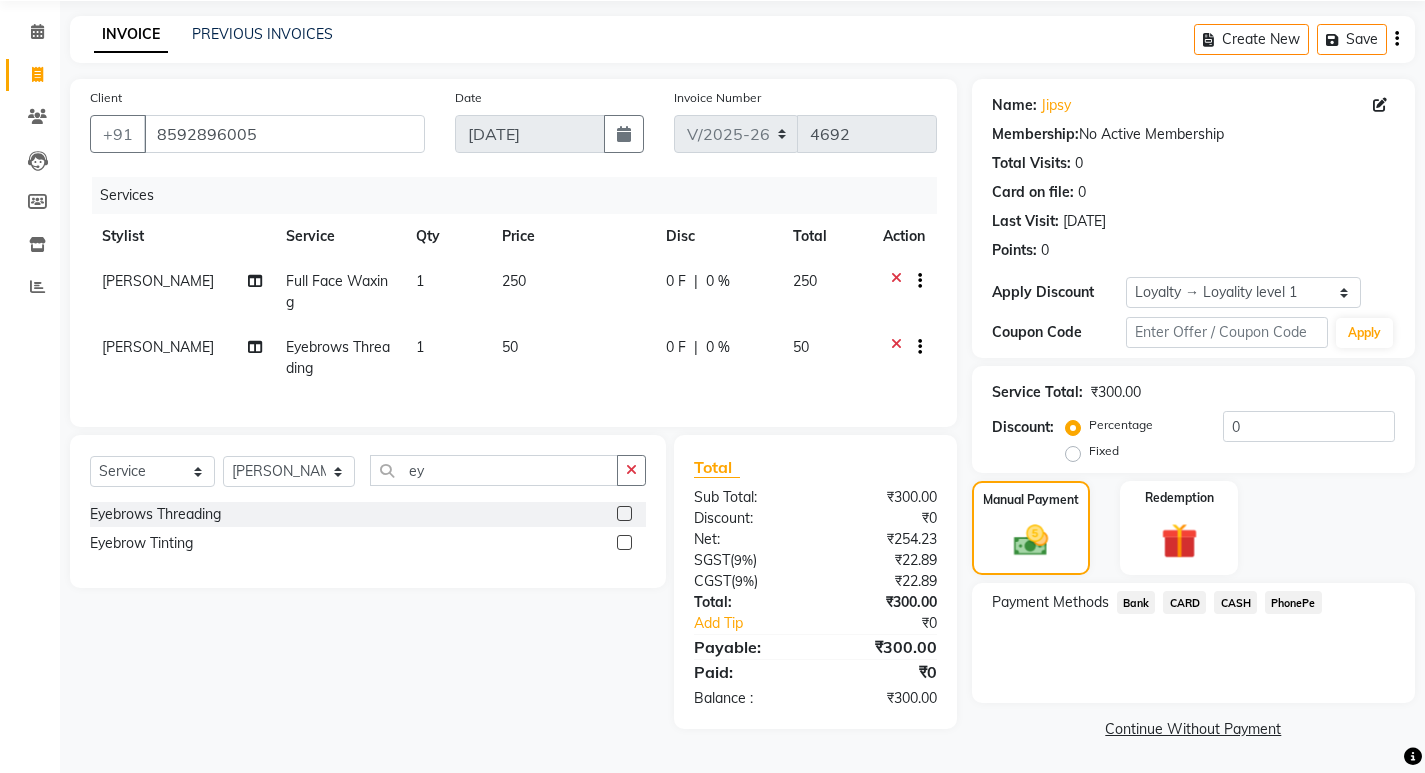 scroll, scrollTop: 72, scrollLeft: 0, axis: vertical 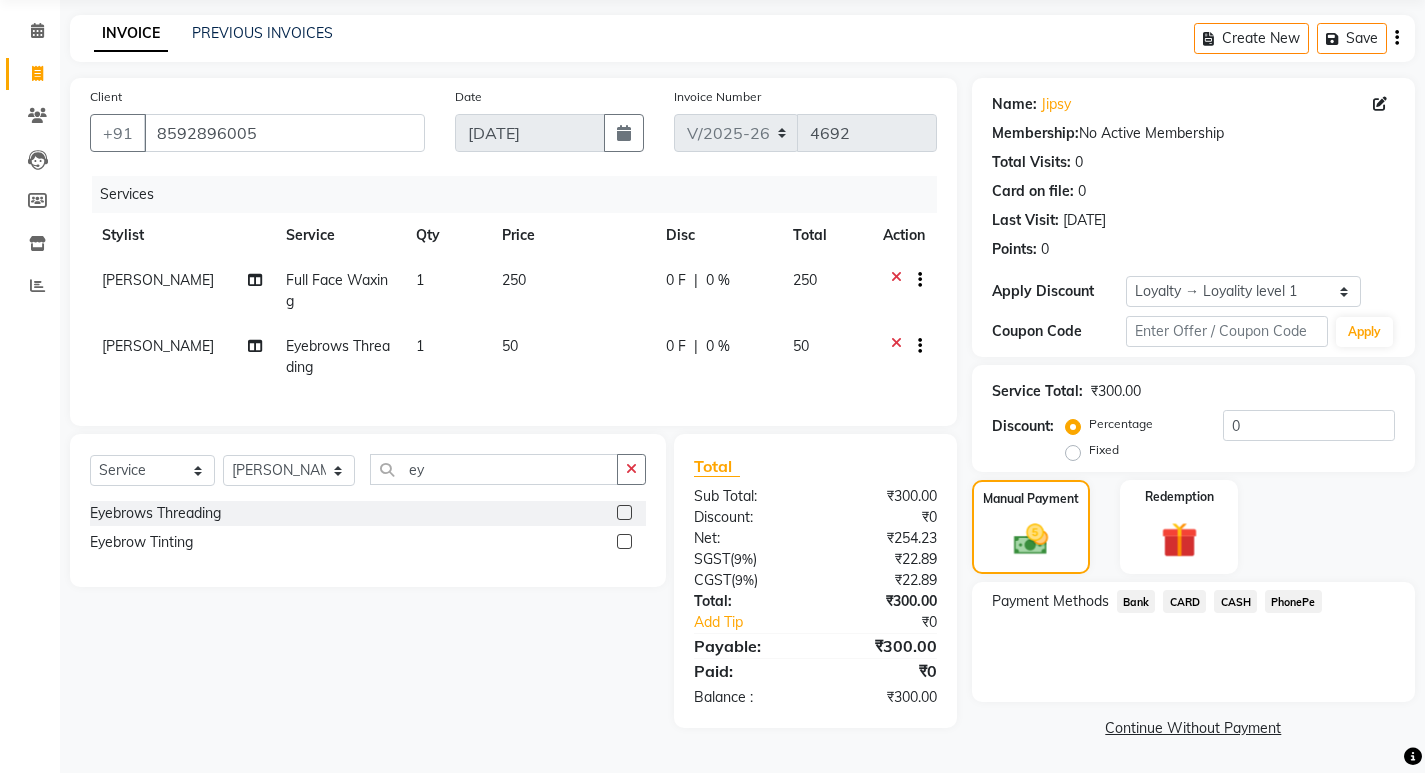 click on "CASH" 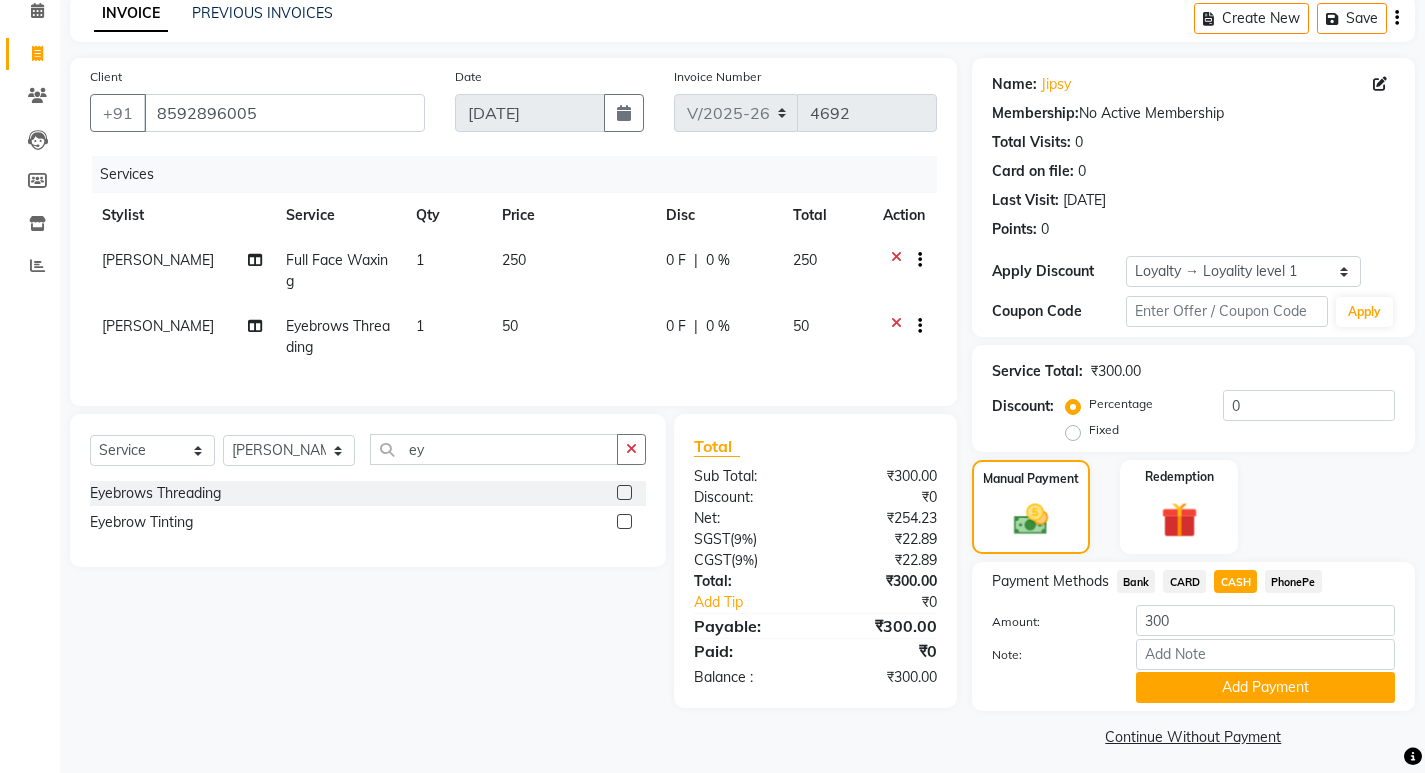 scroll, scrollTop: 101, scrollLeft: 0, axis: vertical 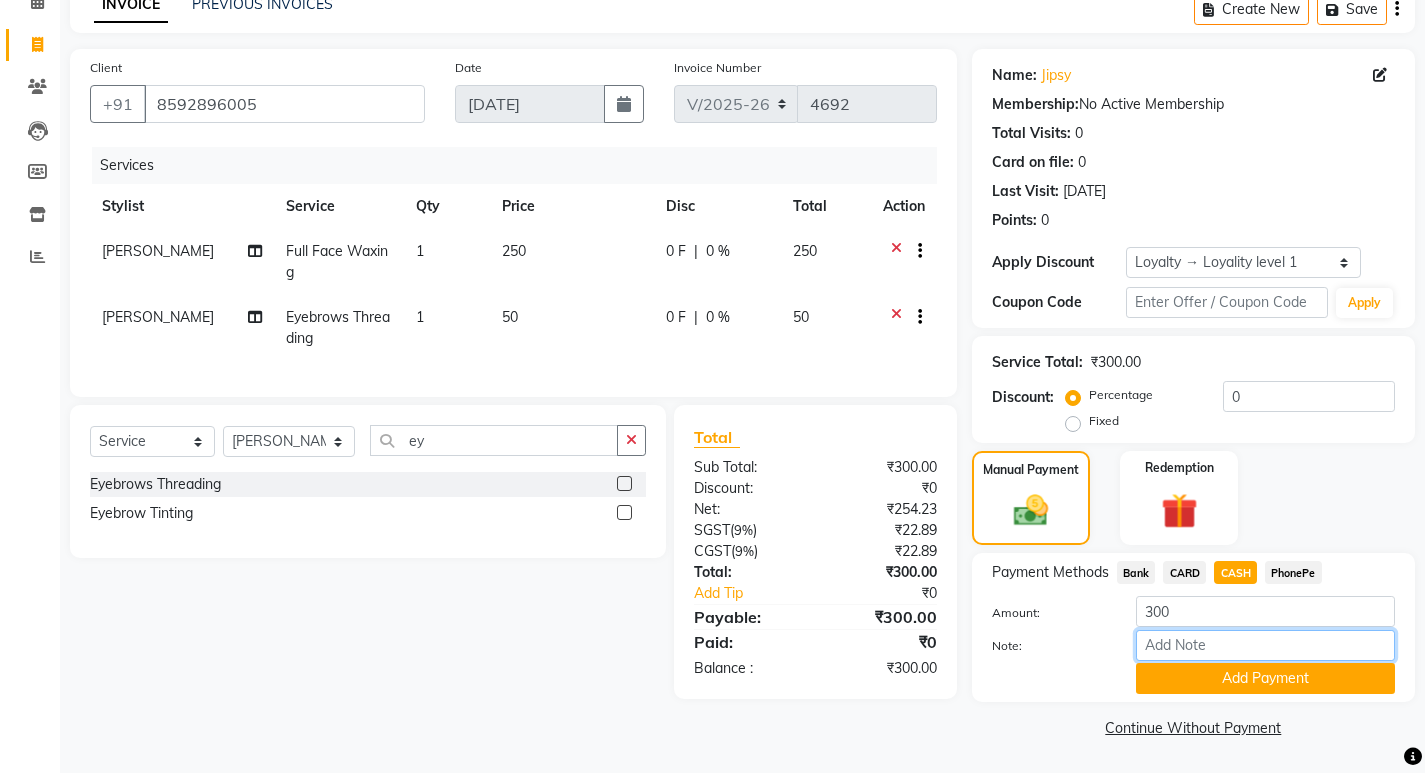 click on "Note:" at bounding box center (1265, 645) 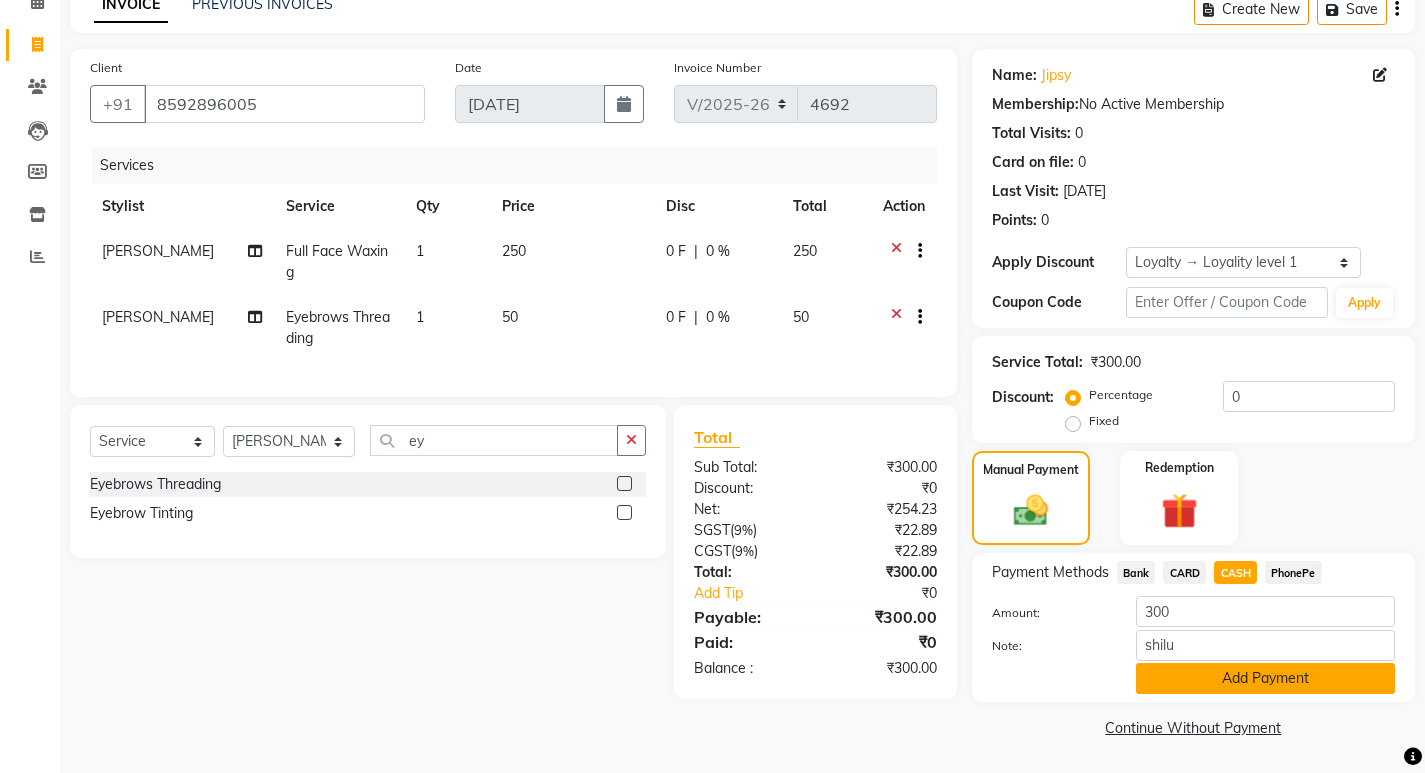 click on "Add Payment" 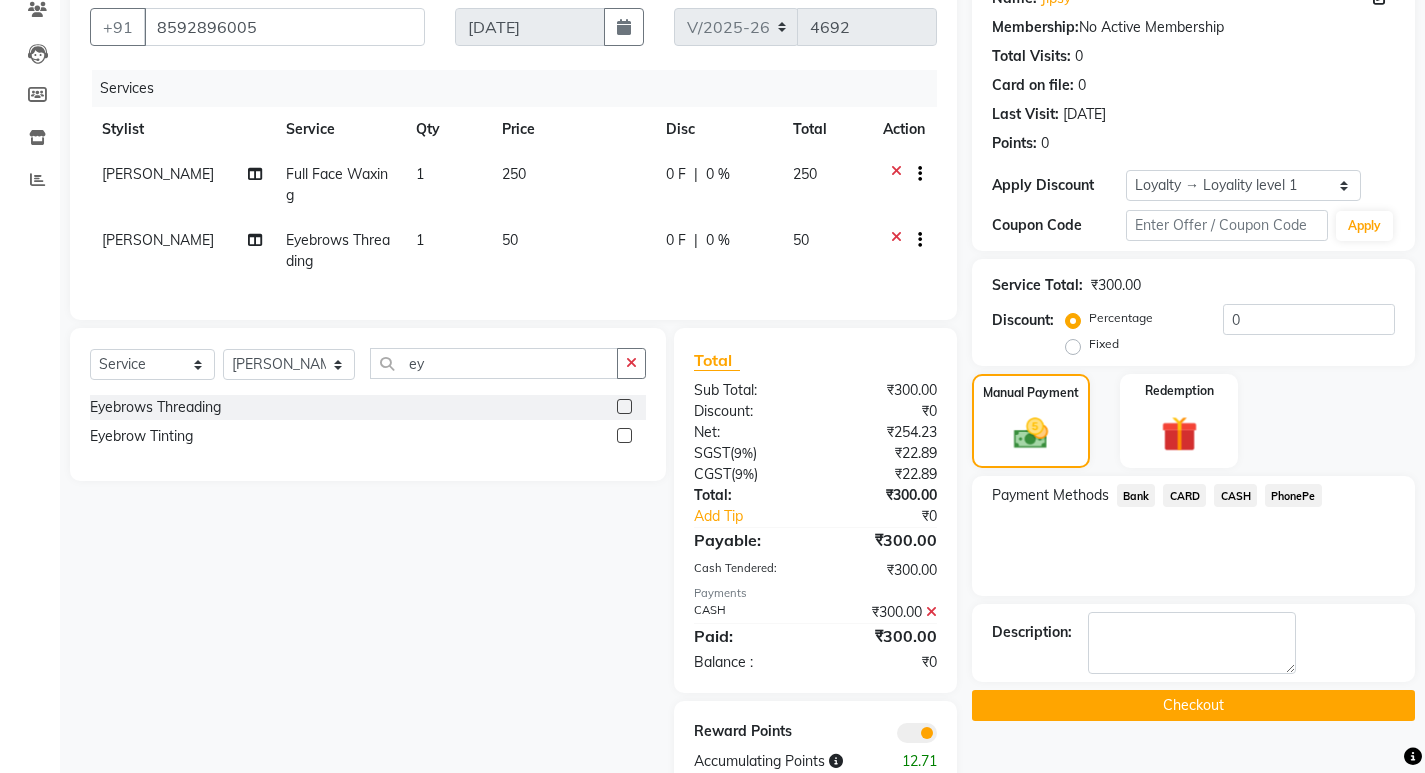 scroll, scrollTop: 242, scrollLeft: 0, axis: vertical 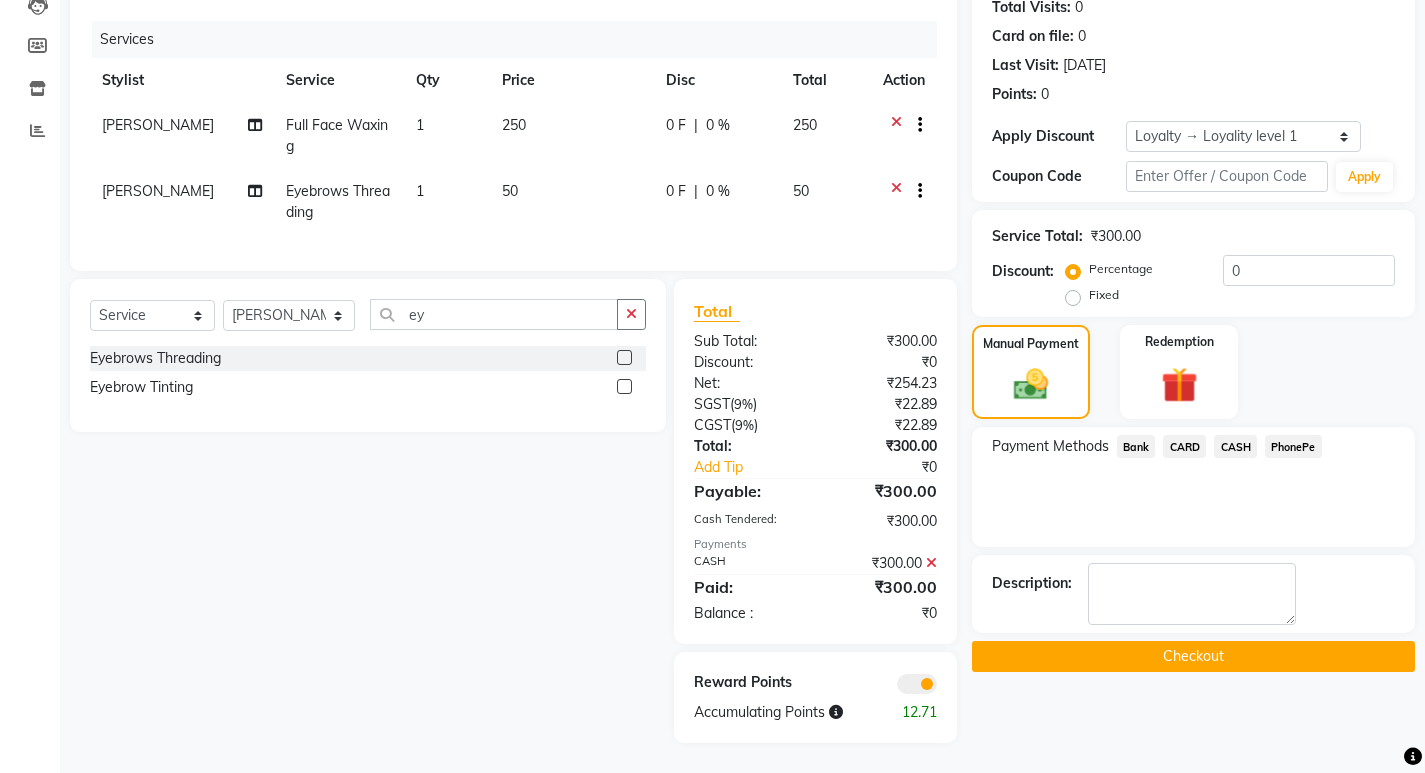 click on "Checkout" 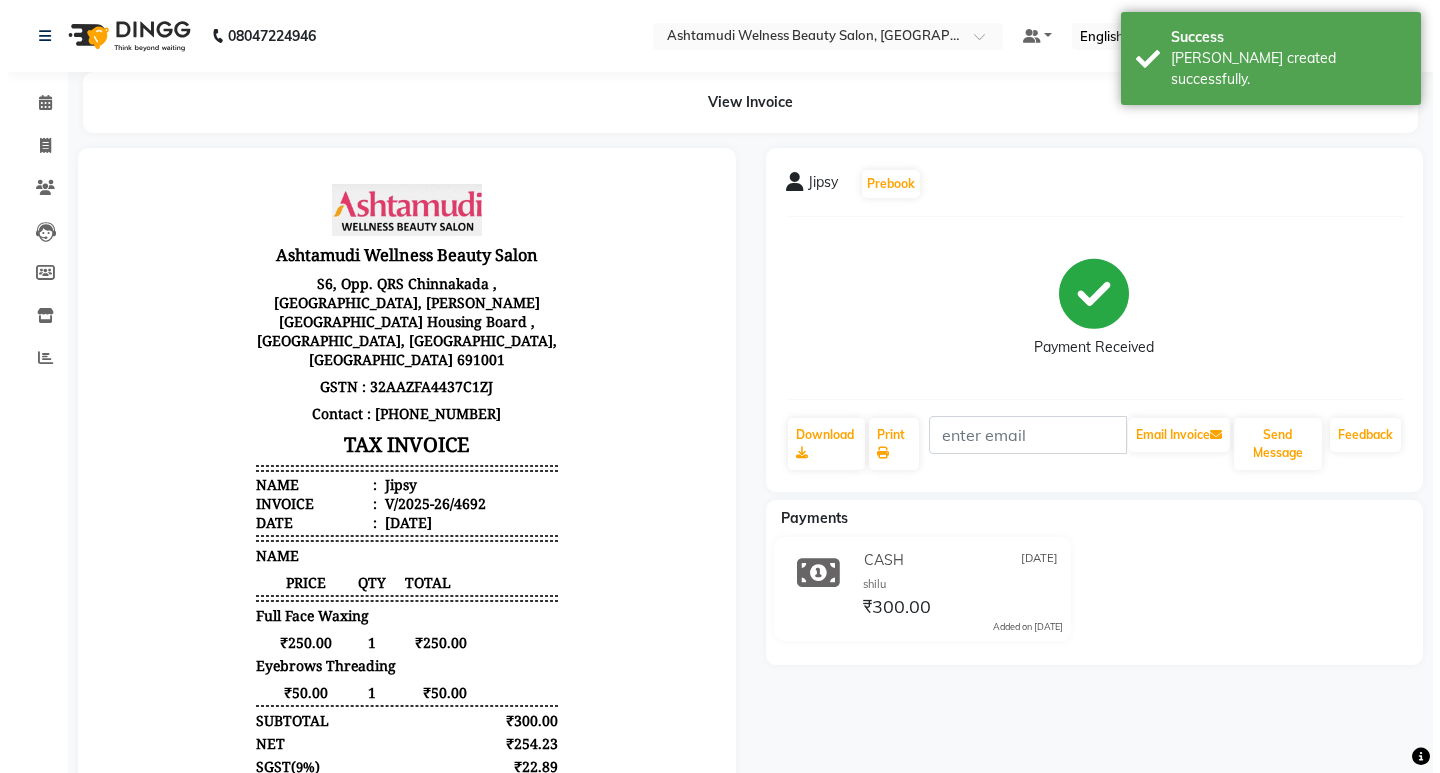 scroll, scrollTop: 0, scrollLeft: 0, axis: both 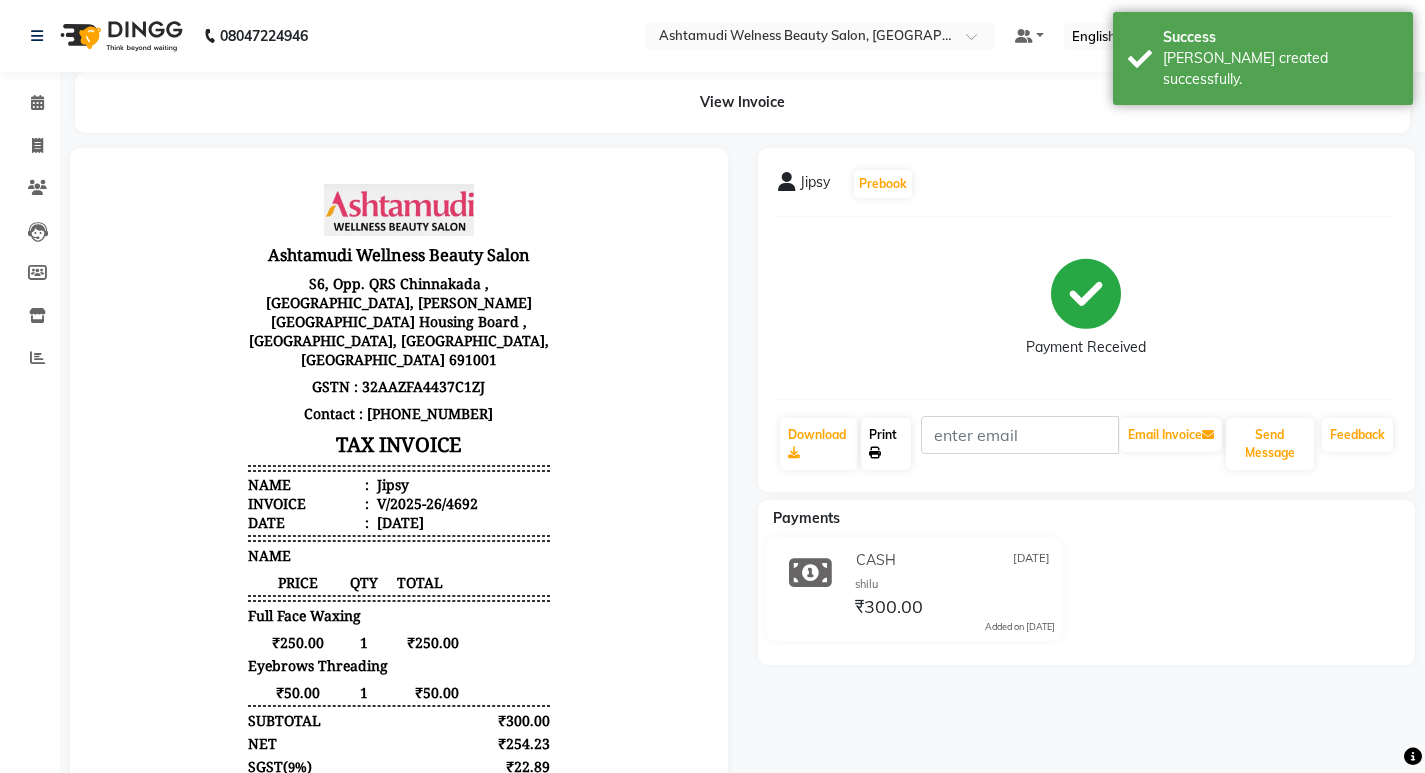 click 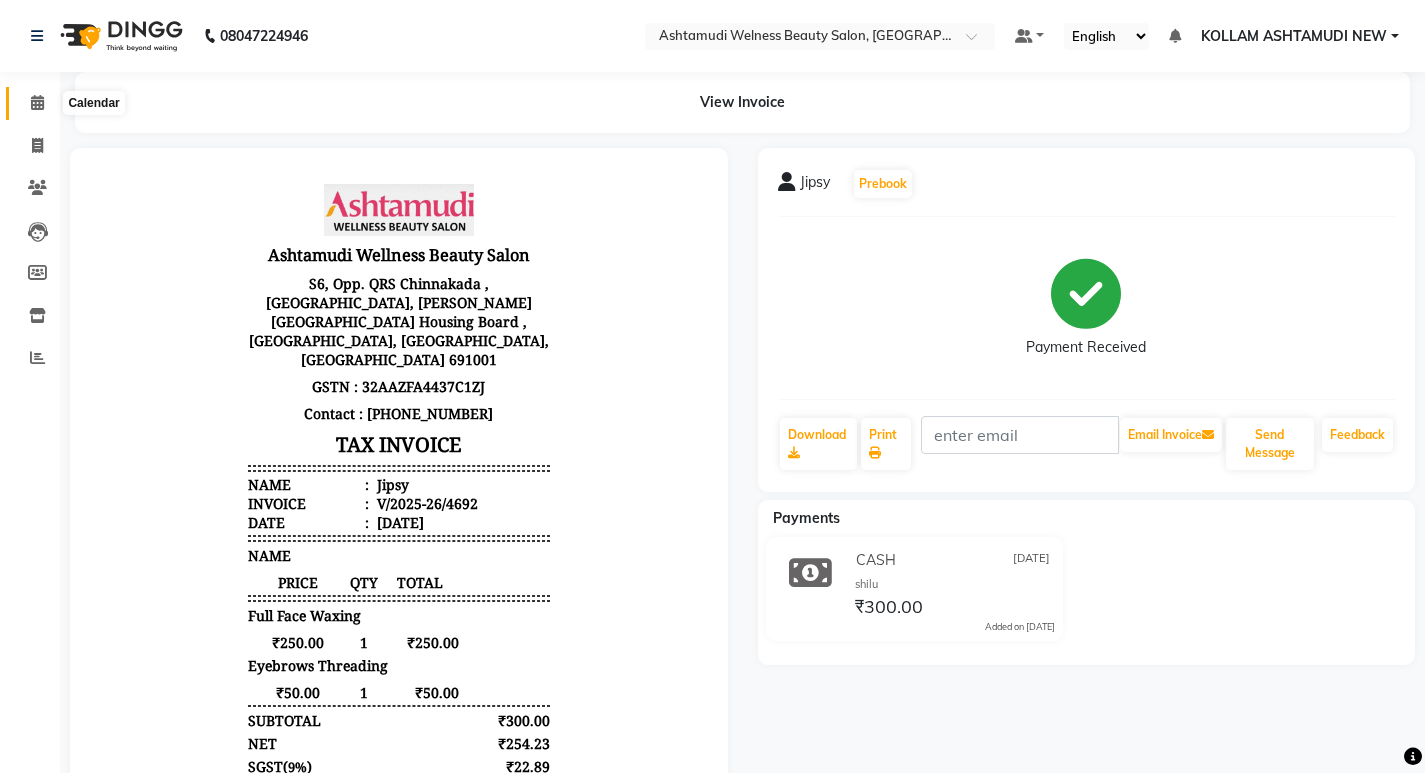 click 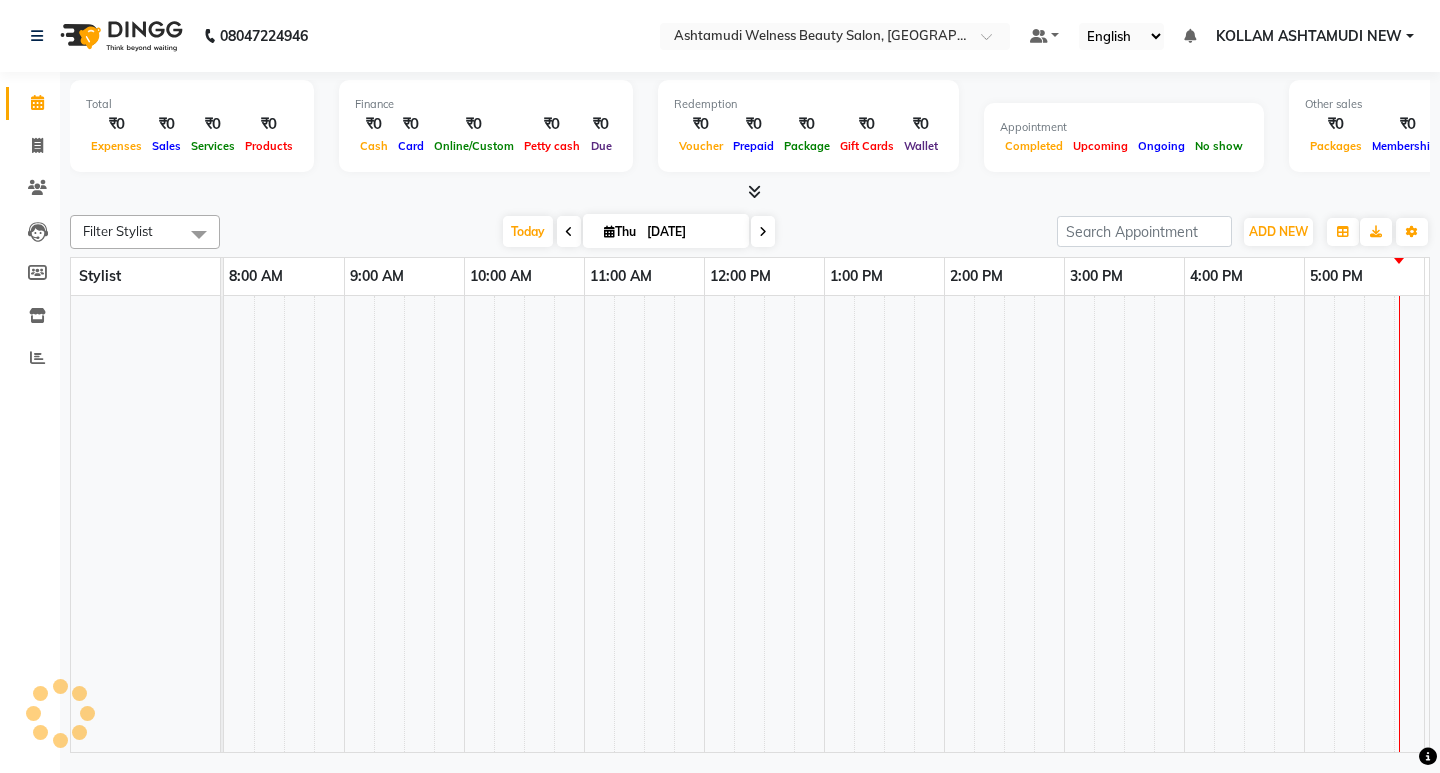 scroll, scrollTop: 0, scrollLeft: 0, axis: both 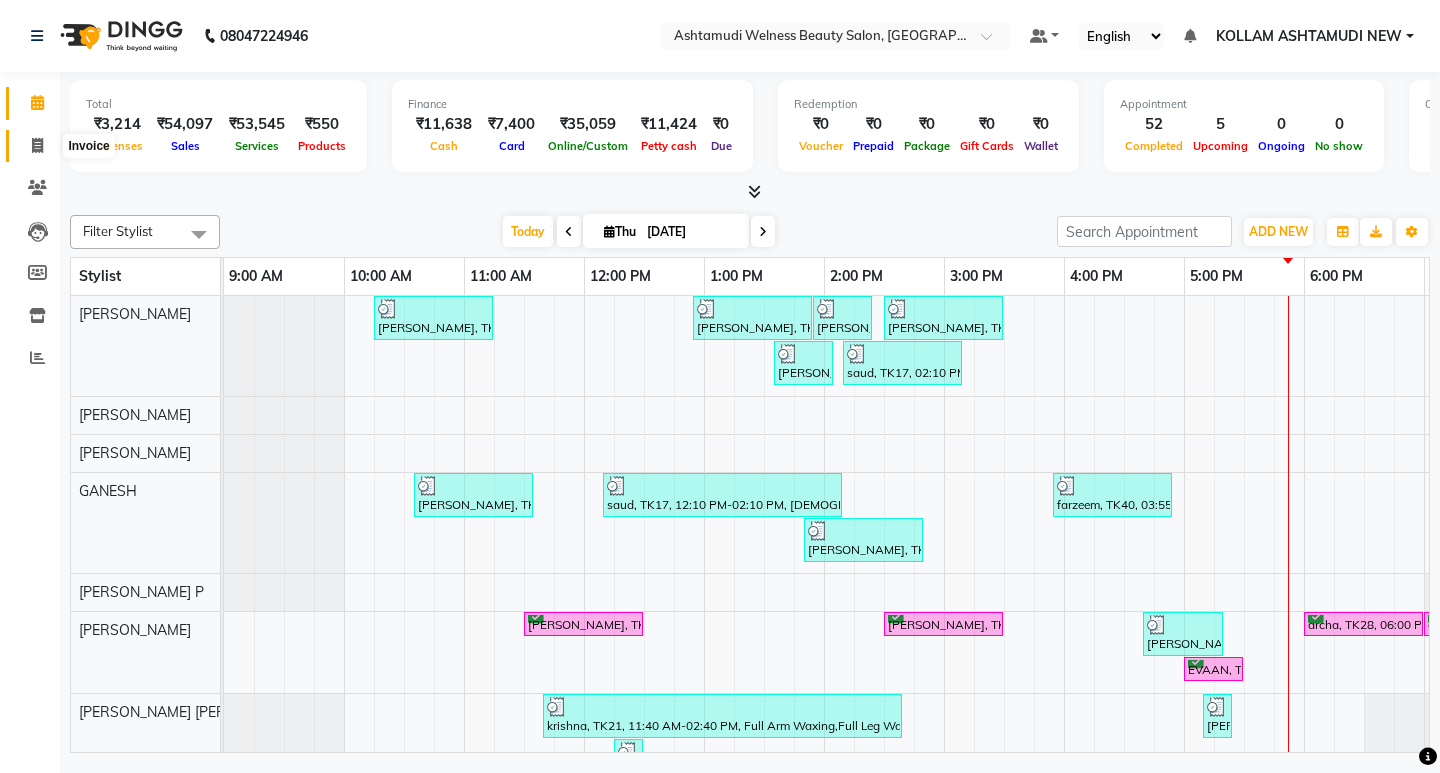 click 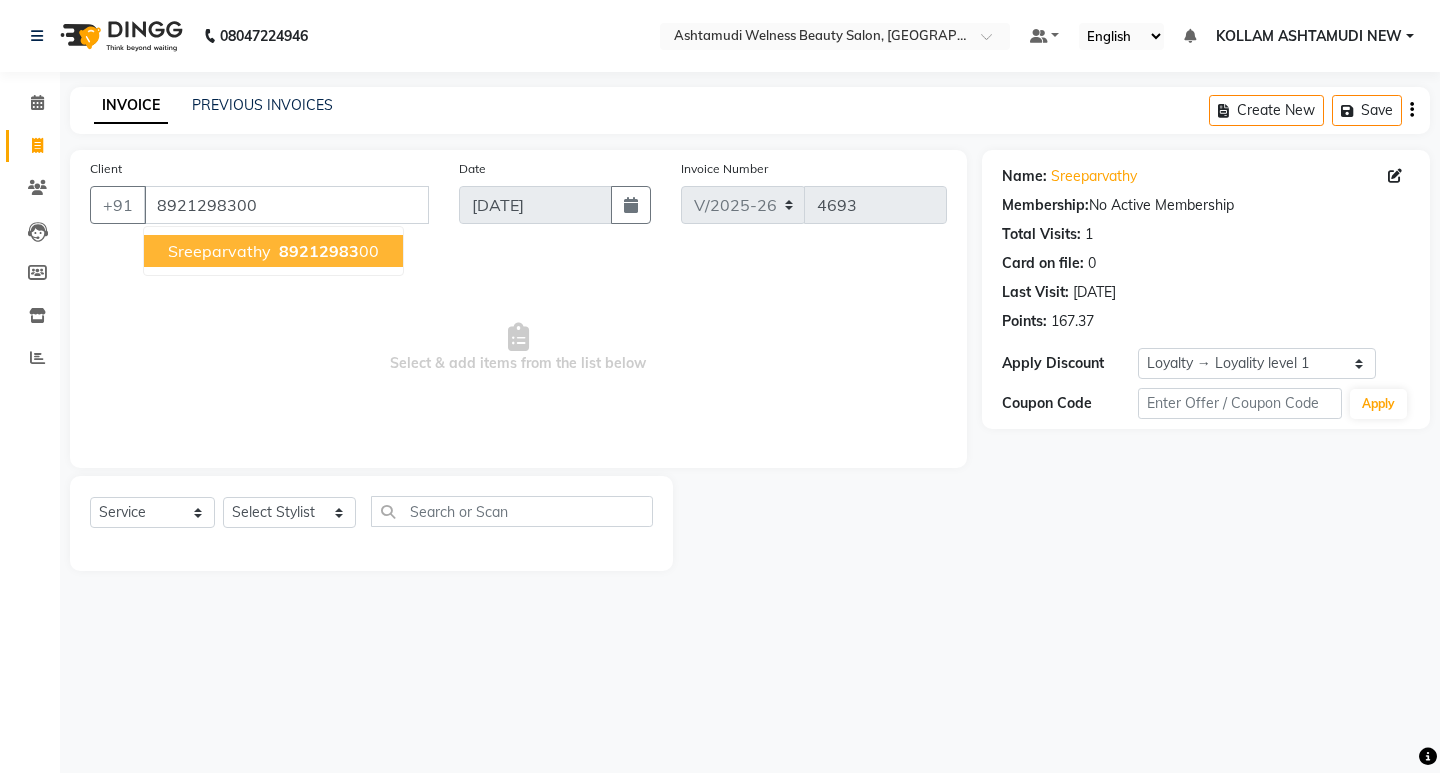 click on "sreeparvathy   89212983 00" at bounding box center (273, 251) 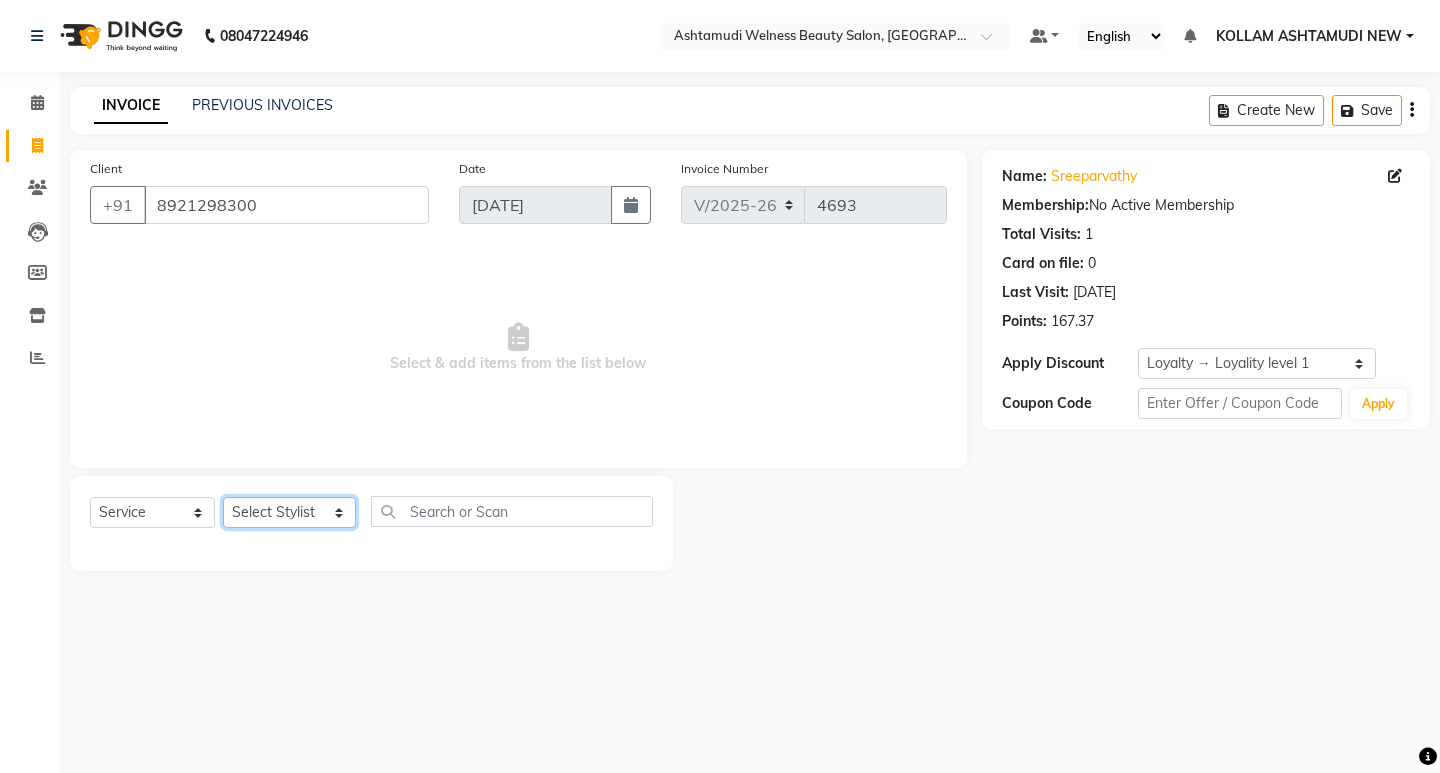 drag, startPoint x: 277, startPoint y: 508, endPoint x: 278, endPoint y: 497, distance: 11.045361 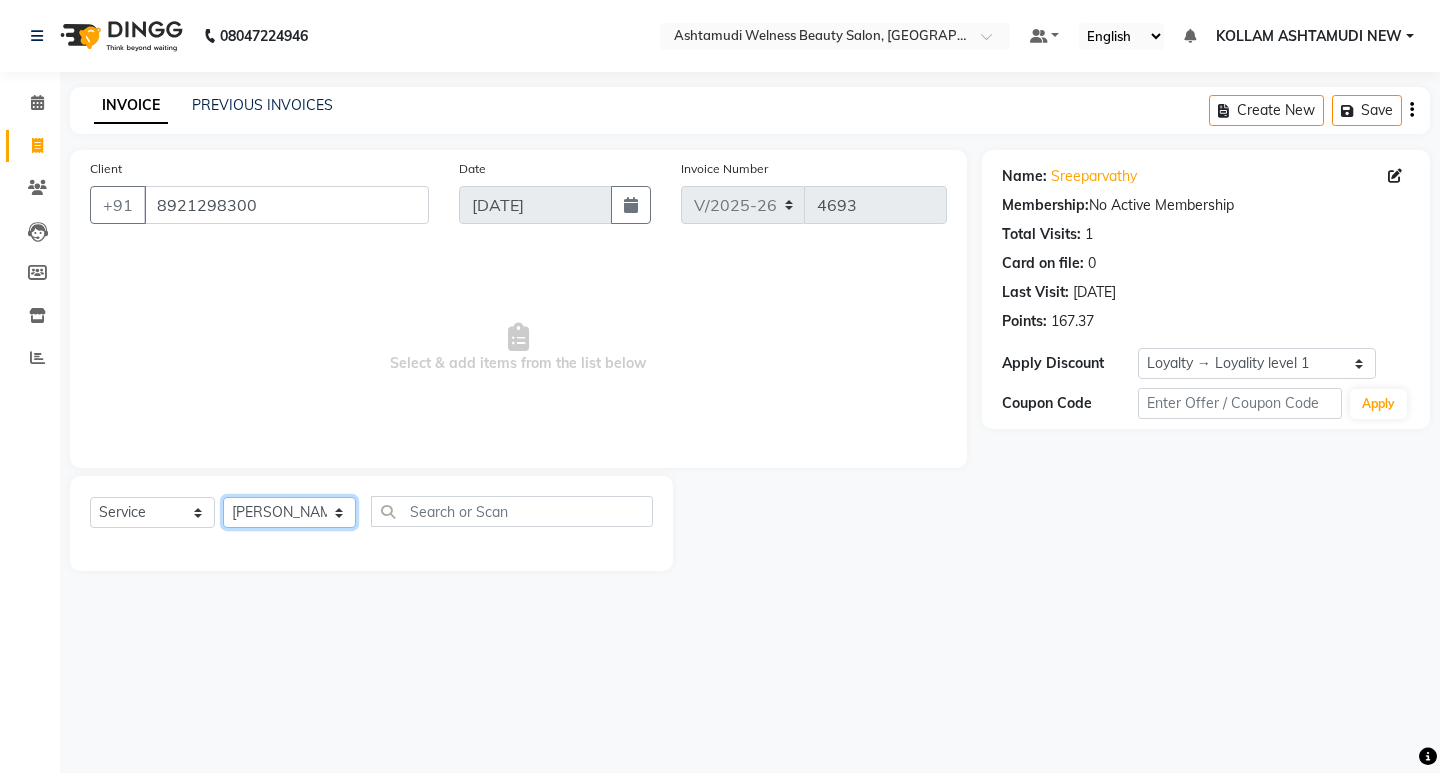 click on "Select Stylist [PERSON_NAME] Admin [PERSON_NAME]  [PERSON_NAME] [PERSON_NAME] [PERSON_NAME]  M [PERSON_NAME]  [PERSON_NAME]  P [PERSON_NAME] ASHTAMUDI KOLLAM ASHTAMUDI NEW  [PERSON_NAME] [PERSON_NAME] [PERSON_NAME]  [PERSON_NAME] [PERSON_NAME] [PERSON_NAME] [PERSON_NAME] [PERSON_NAME] M [PERSON_NAME] SARIGA [PERSON_NAME] [PERSON_NAME] [PERSON_NAME] [PERSON_NAME] [PERSON_NAME] S" 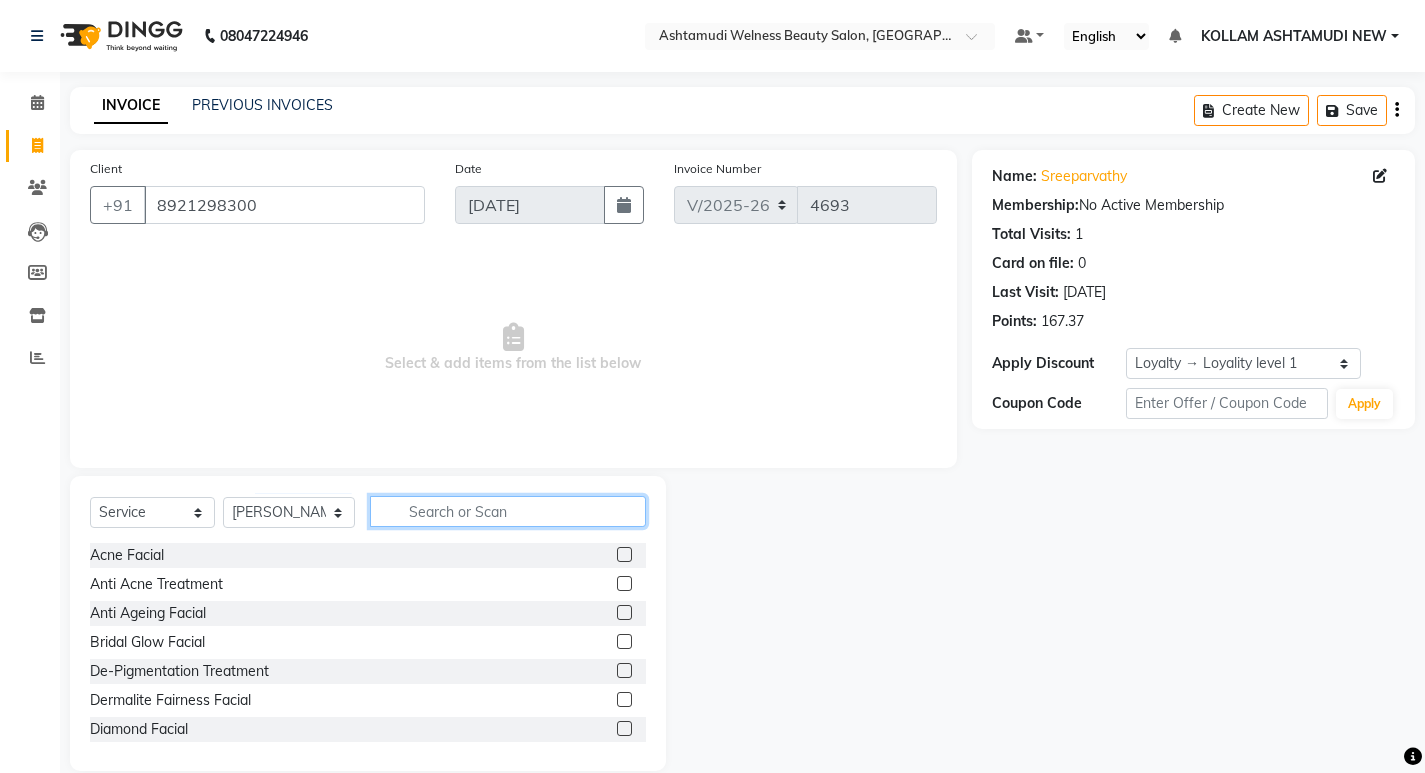 click 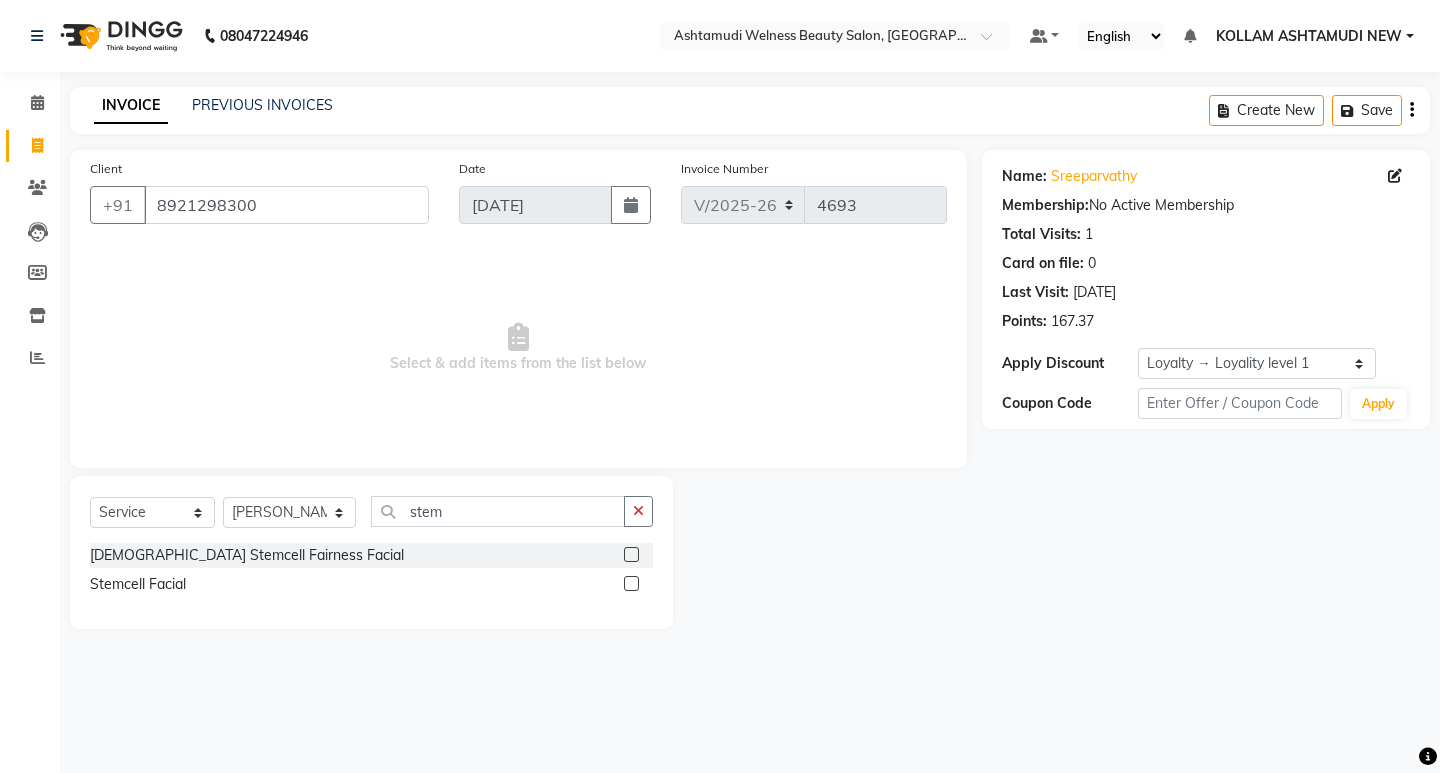 click 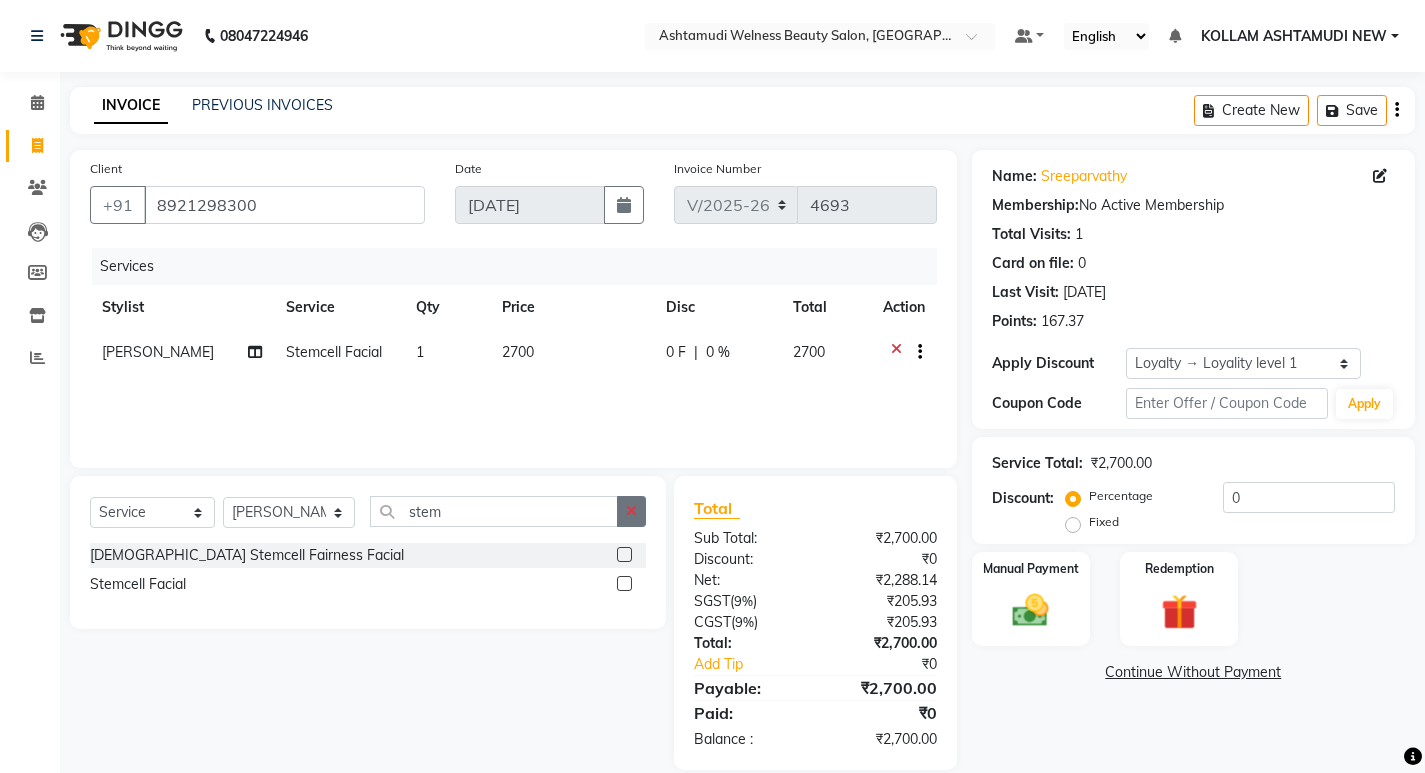 click 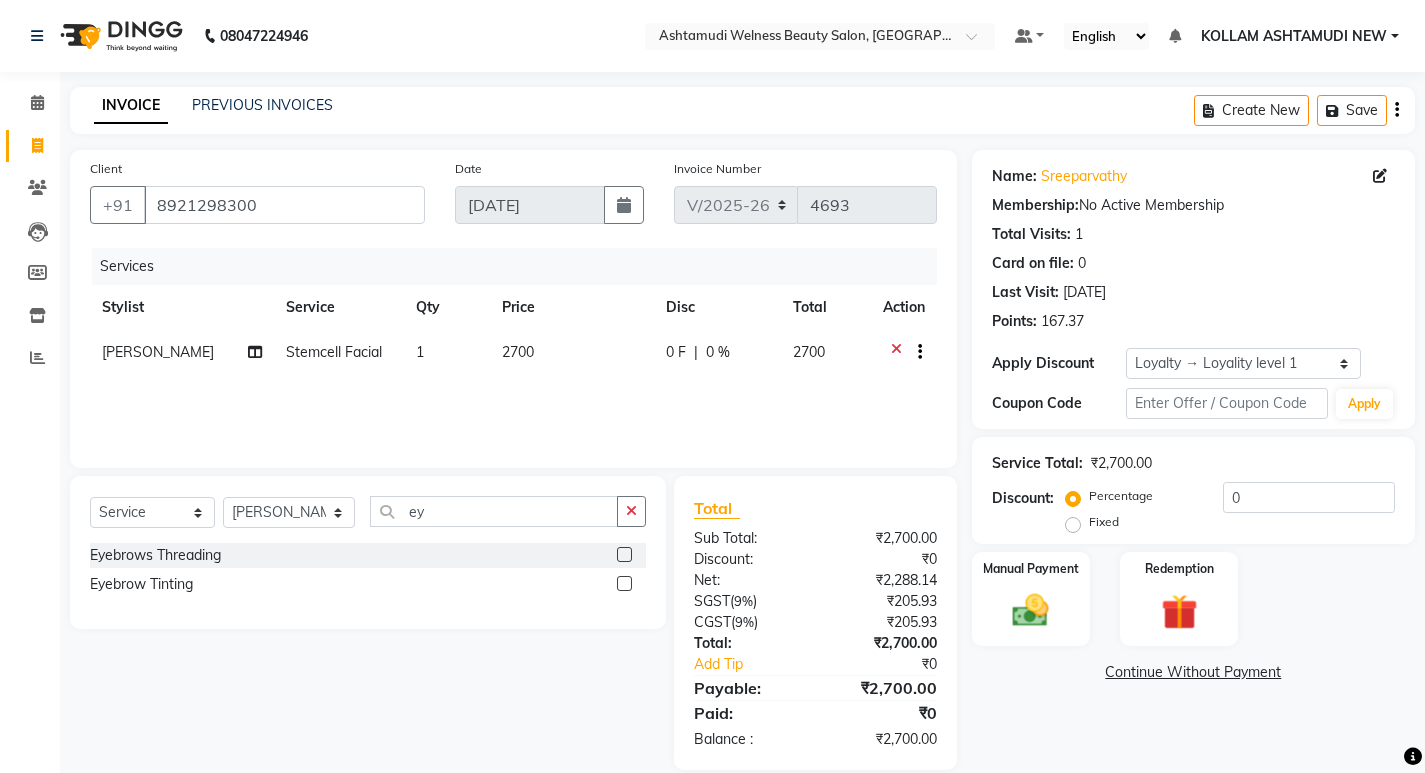 click 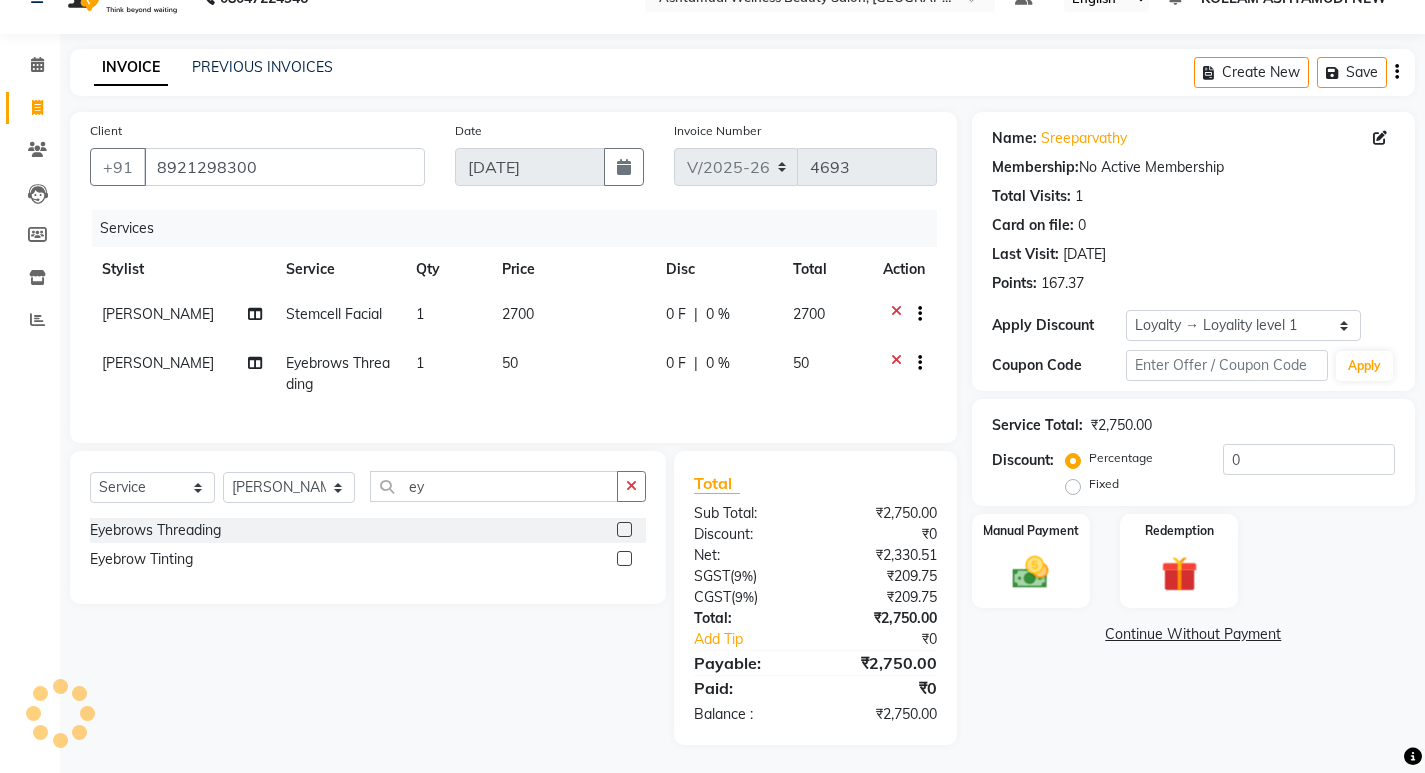 scroll, scrollTop: 55, scrollLeft: 0, axis: vertical 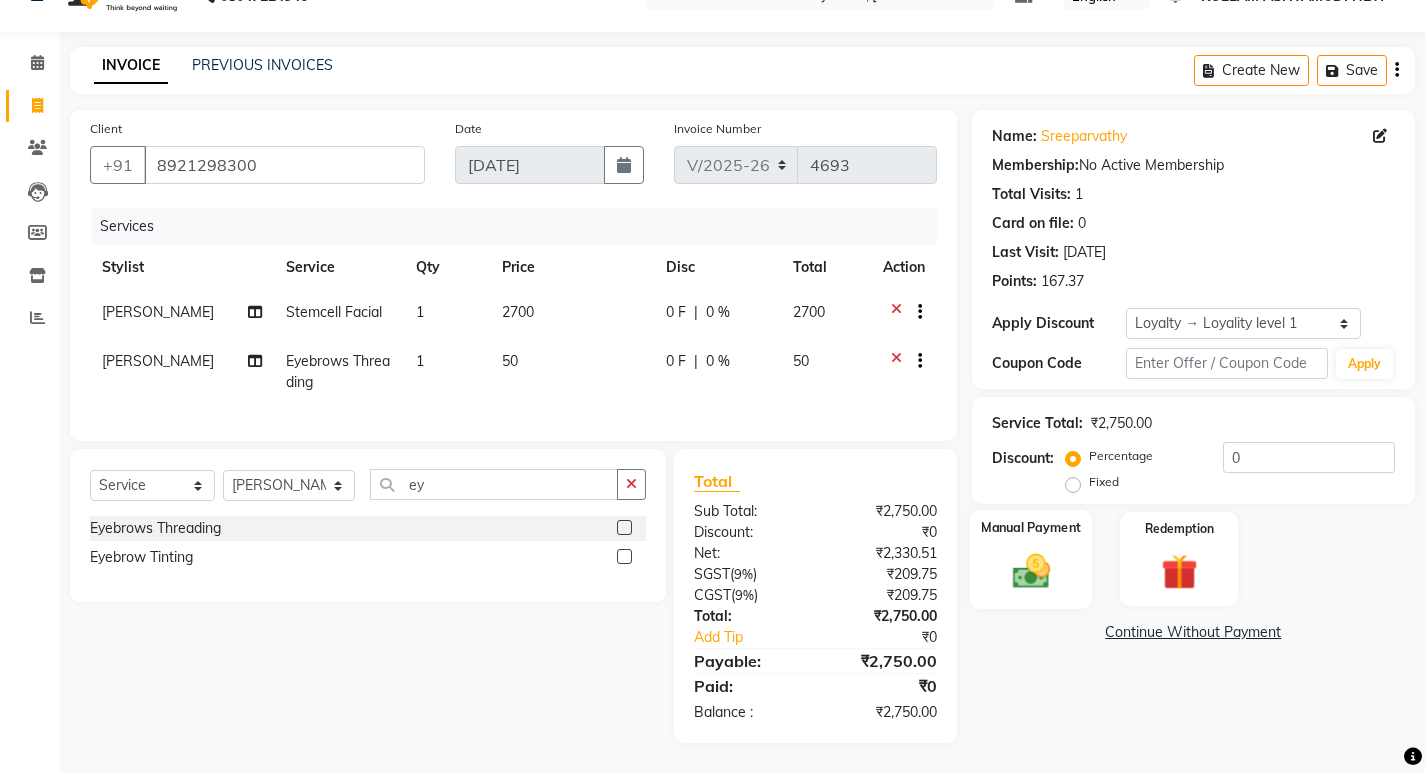 click 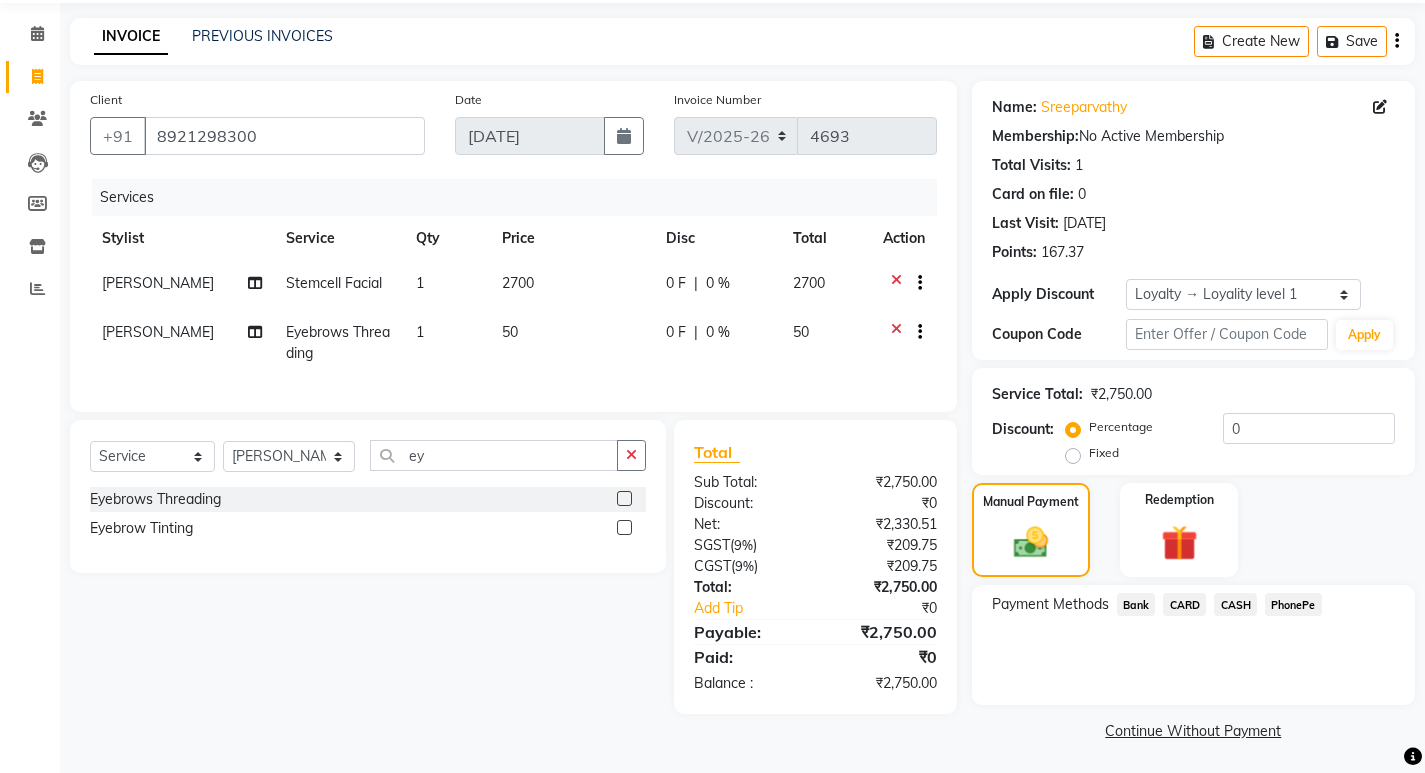 scroll, scrollTop: 72, scrollLeft: 0, axis: vertical 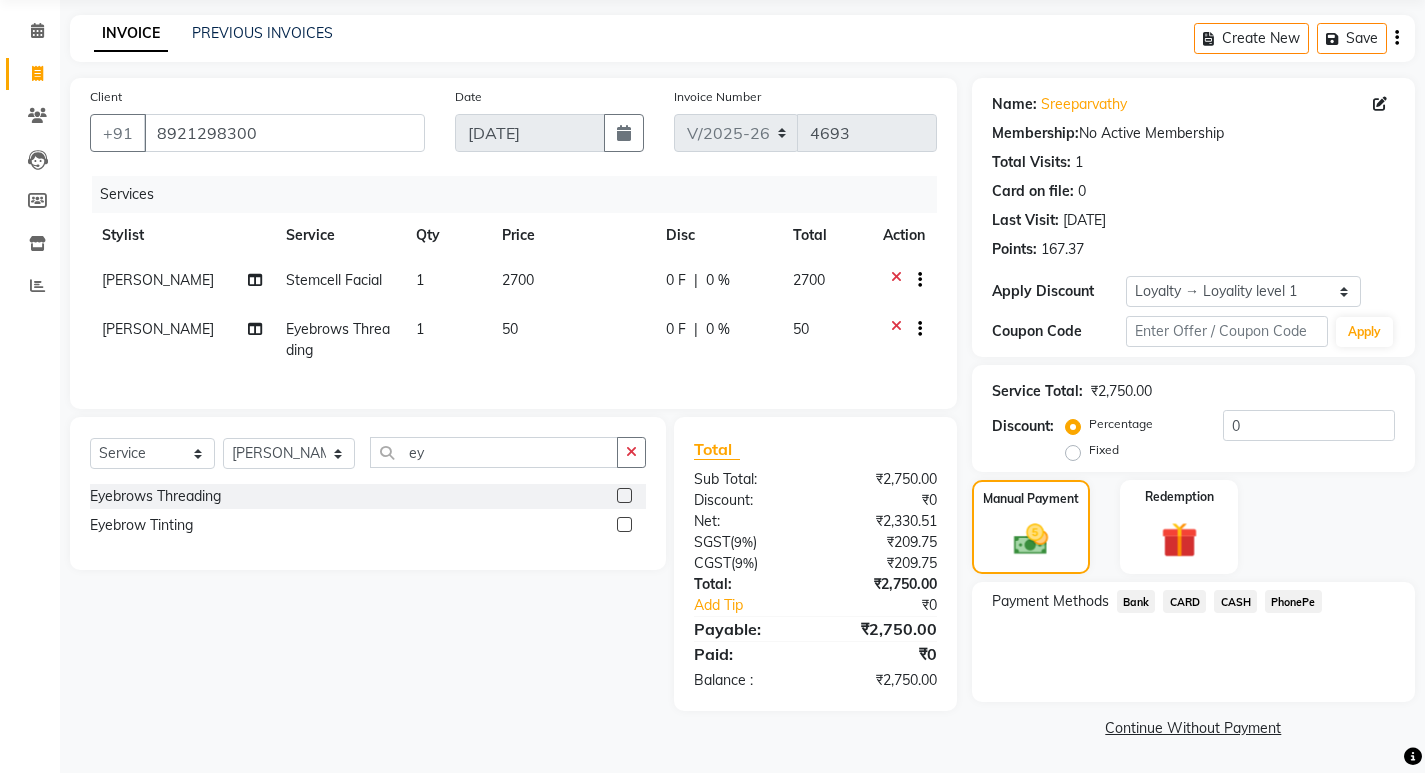 click on "PhonePe" 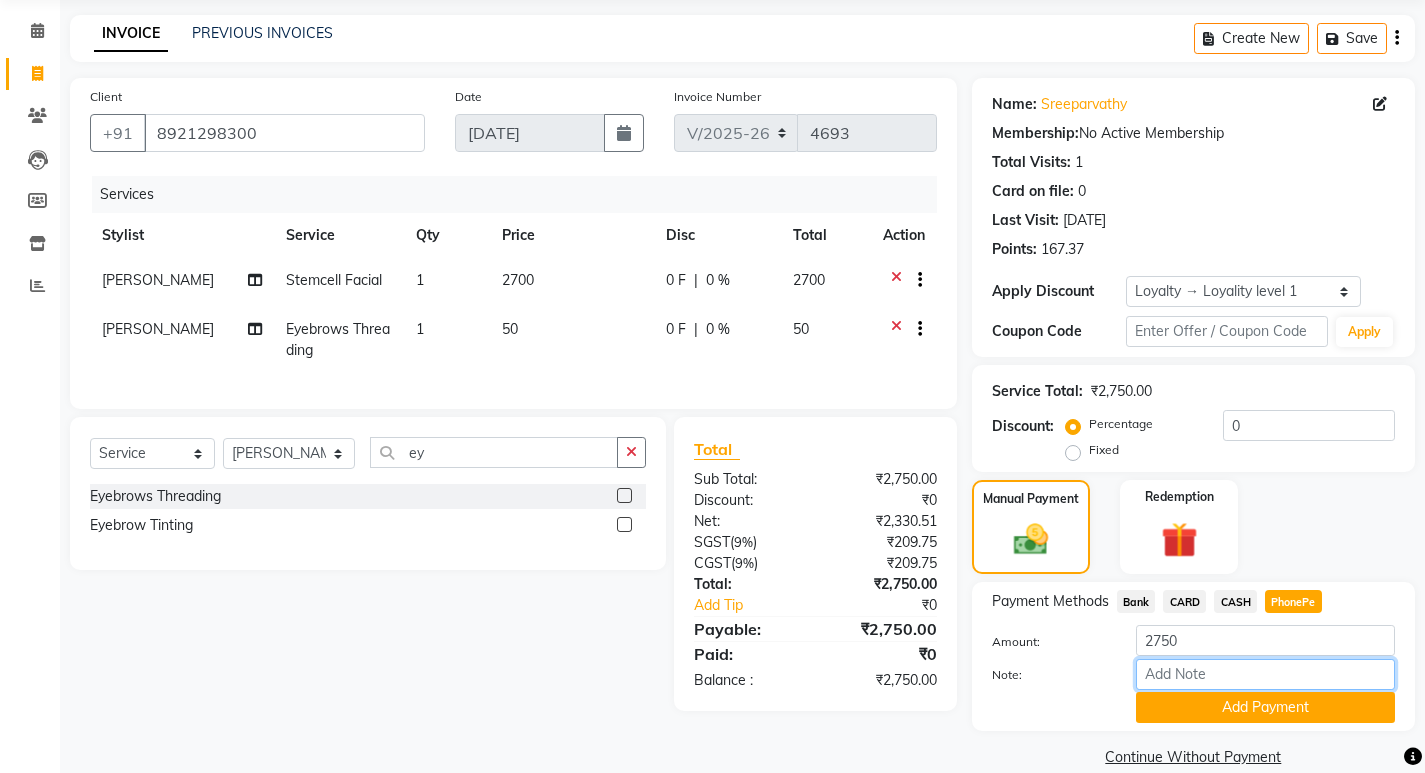 click on "Note:" at bounding box center (1265, 674) 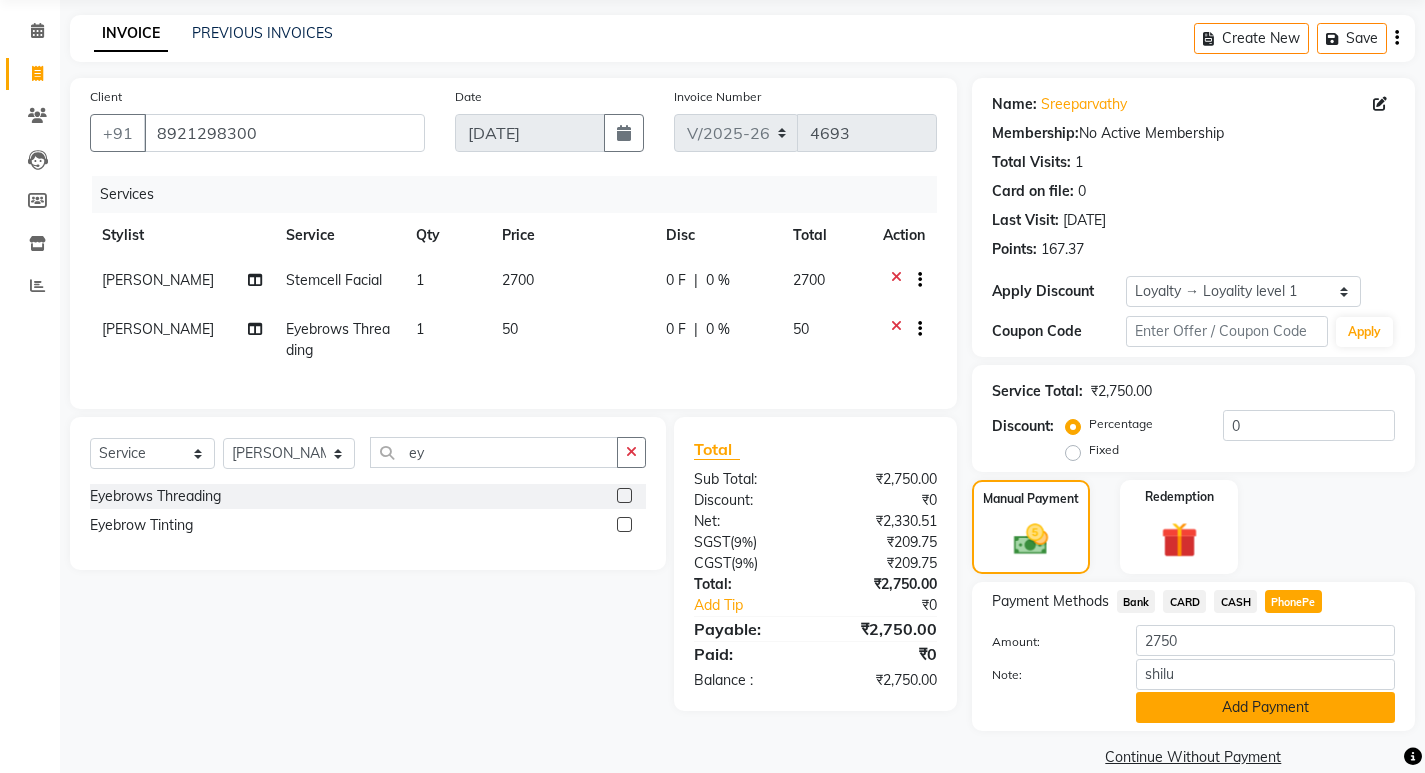 click on "Add Payment" 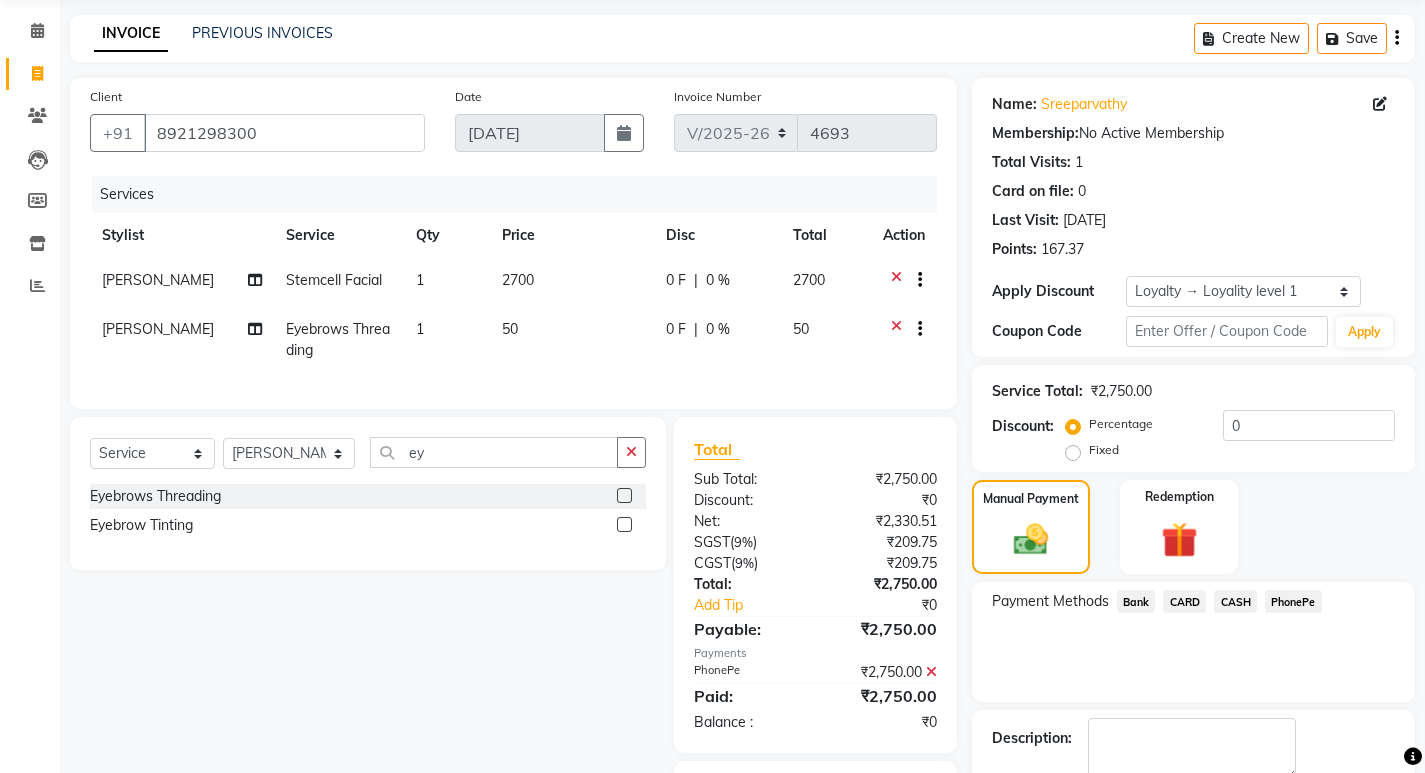 scroll, scrollTop: 217, scrollLeft: 0, axis: vertical 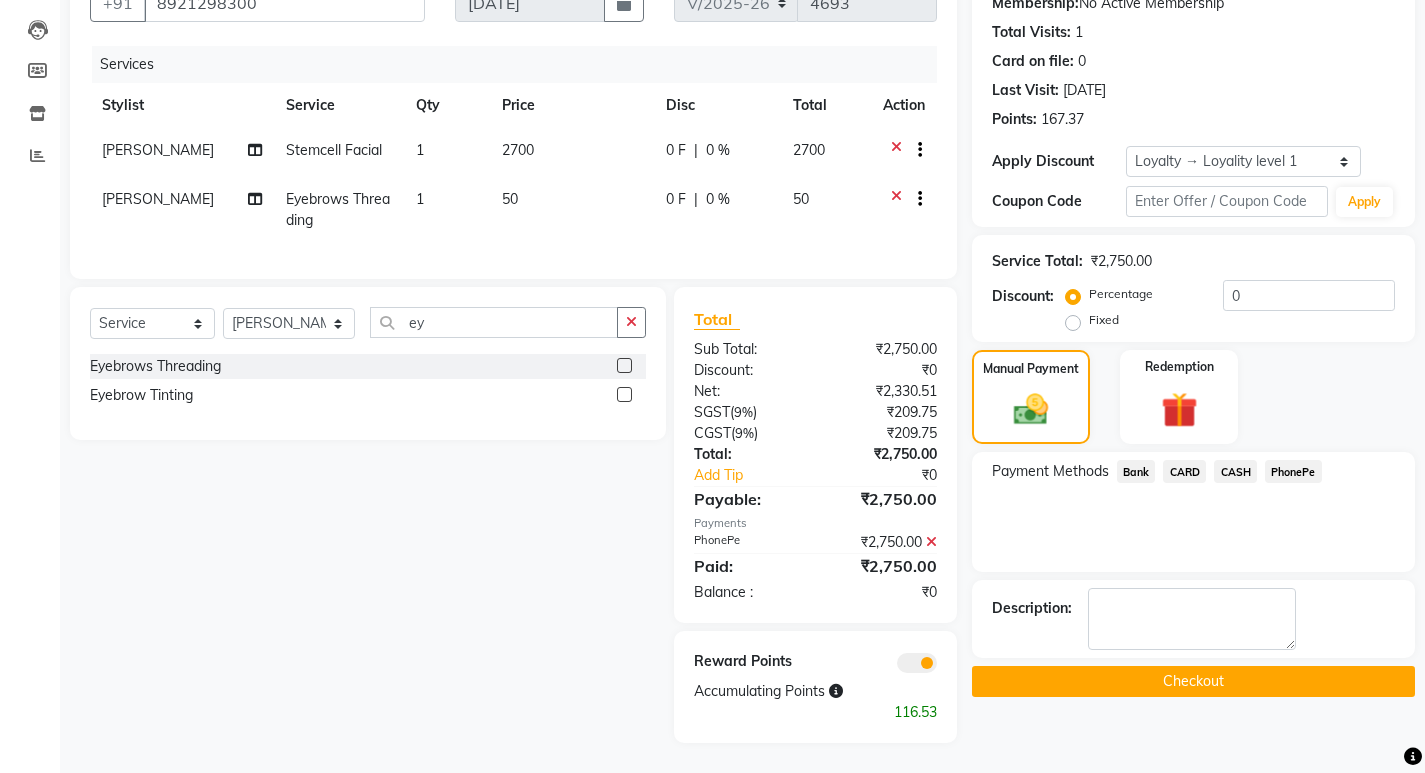 click on "Checkout" 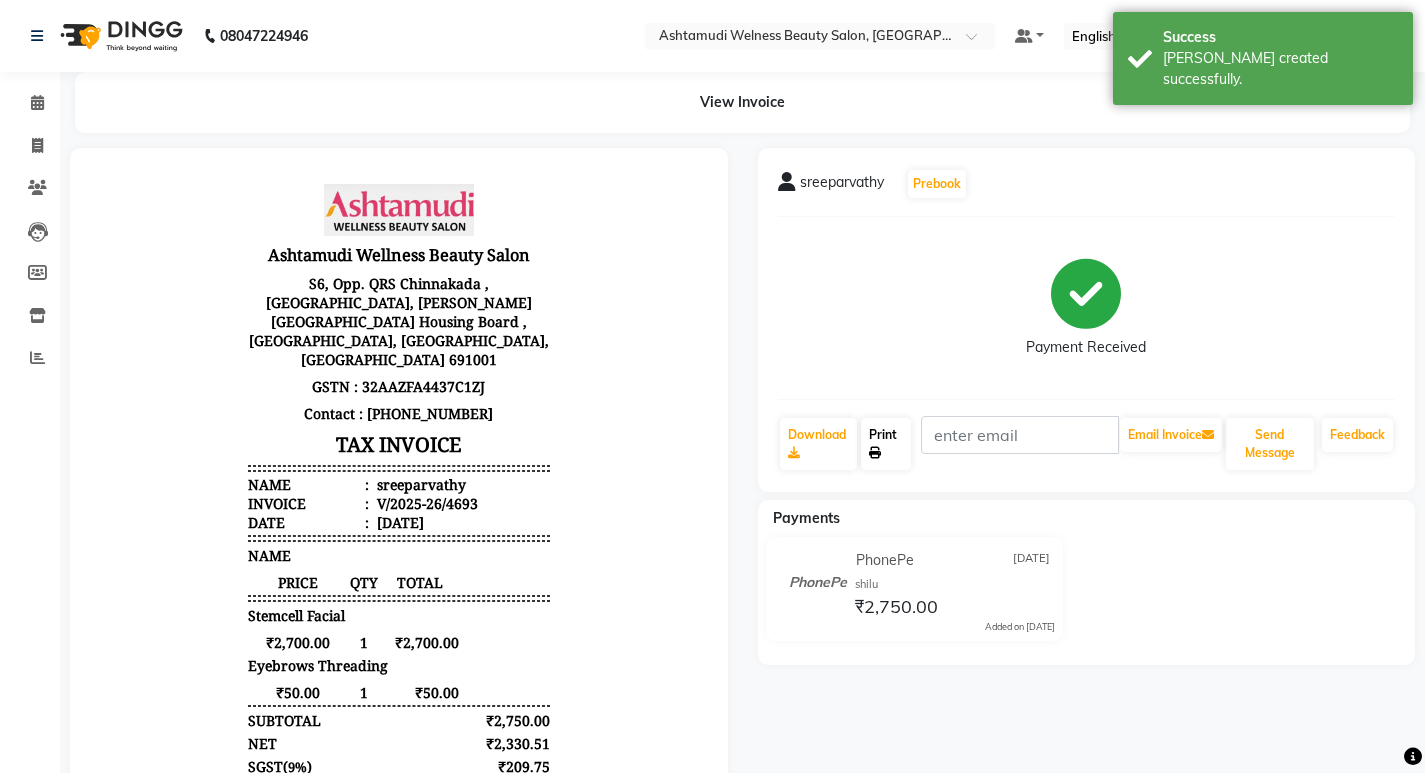scroll, scrollTop: 0, scrollLeft: 0, axis: both 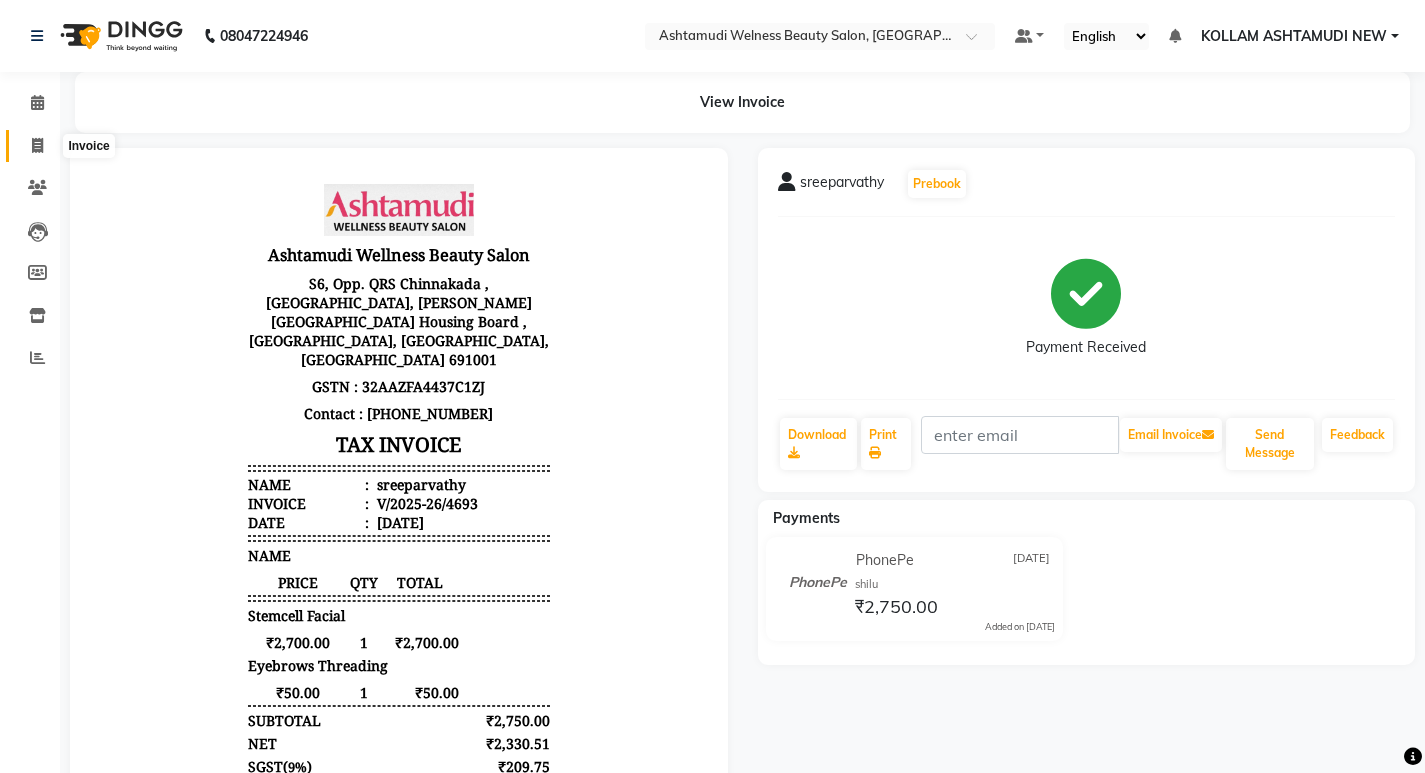 click 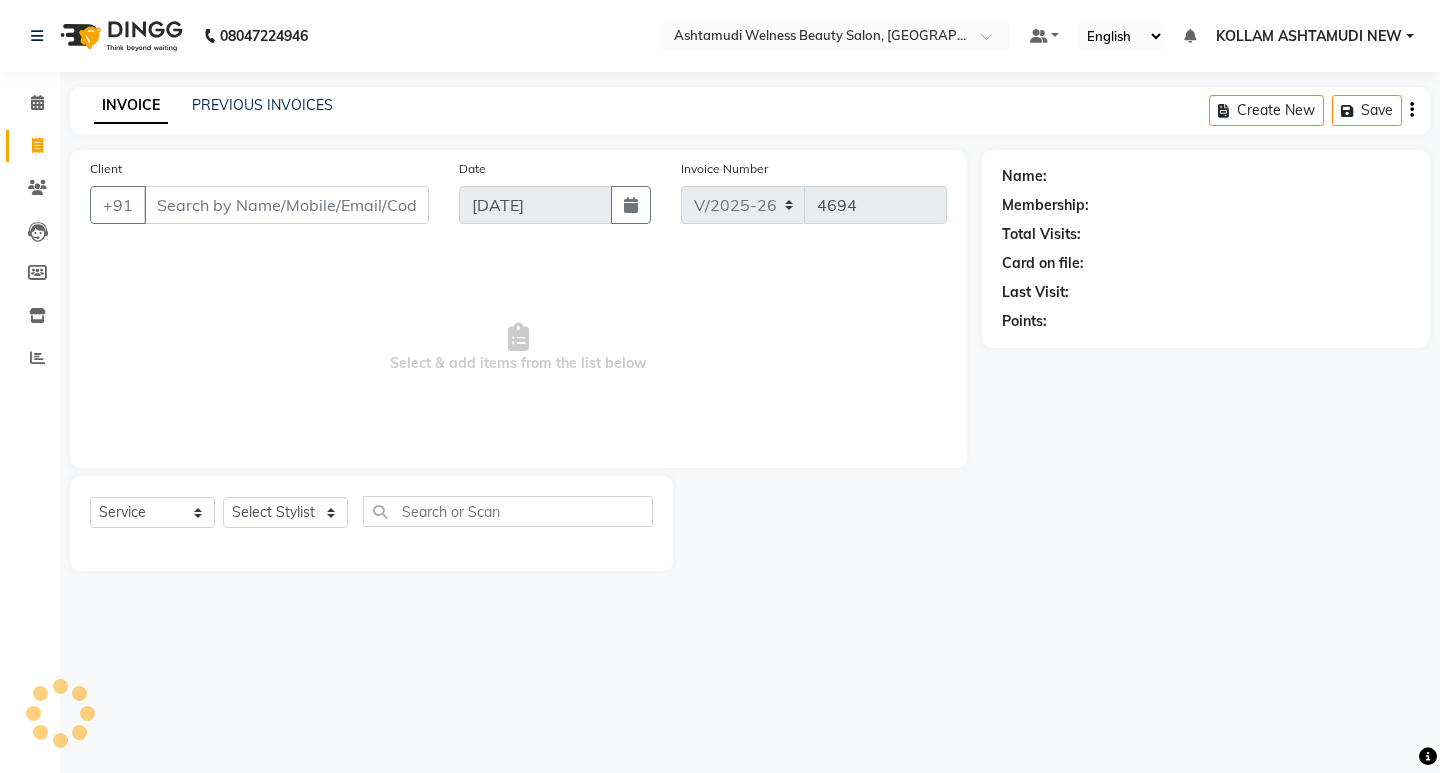click on "Client" at bounding box center [286, 205] 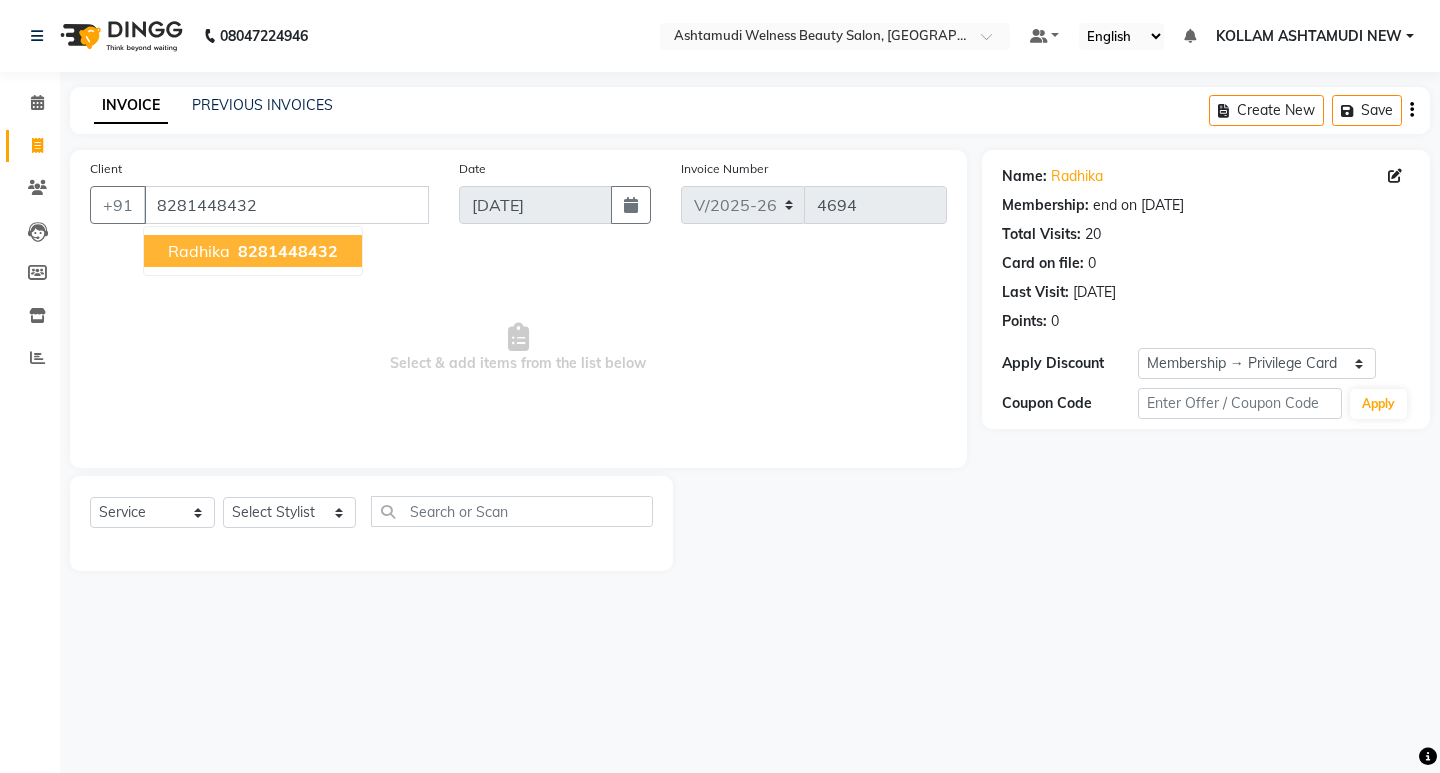 click on "Radhika   8281448432" at bounding box center [253, 251] 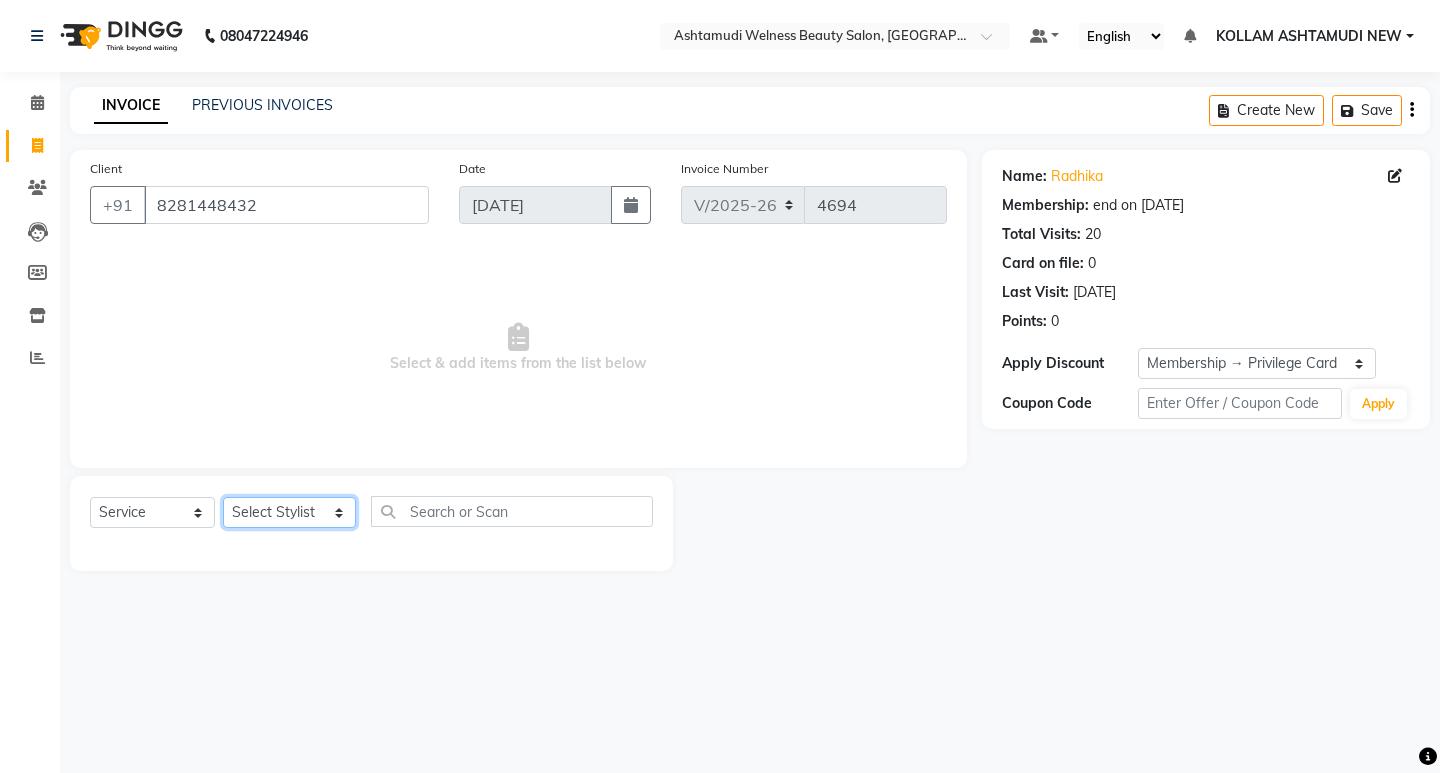 click on "Select Stylist [PERSON_NAME] Admin [PERSON_NAME]  [PERSON_NAME] [PERSON_NAME] [PERSON_NAME]  M [PERSON_NAME]  [PERSON_NAME]  P [PERSON_NAME] ASHTAMUDI KOLLAM ASHTAMUDI NEW  [PERSON_NAME] [PERSON_NAME] [PERSON_NAME]  [PERSON_NAME] [PERSON_NAME] [PERSON_NAME] [PERSON_NAME] [PERSON_NAME] M [PERSON_NAME] SARIGA [PERSON_NAME] [PERSON_NAME] [PERSON_NAME] [PERSON_NAME] [PERSON_NAME] S" 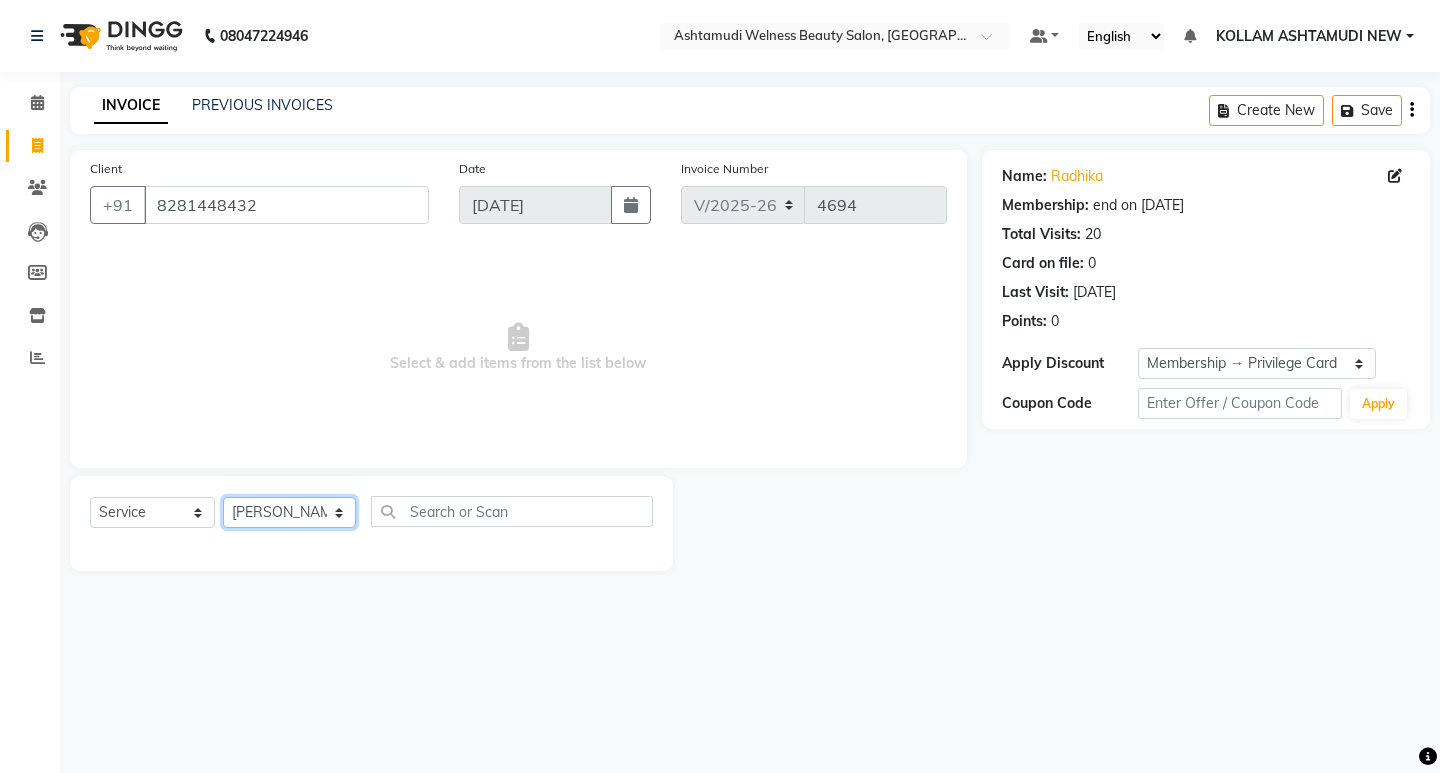 click on "Select Stylist [PERSON_NAME] Admin [PERSON_NAME]  [PERSON_NAME] [PERSON_NAME] [PERSON_NAME]  M [PERSON_NAME]  [PERSON_NAME]  P [PERSON_NAME] ASHTAMUDI KOLLAM ASHTAMUDI NEW  [PERSON_NAME] [PERSON_NAME] [PERSON_NAME]  [PERSON_NAME] [PERSON_NAME] [PERSON_NAME] [PERSON_NAME] [PERSON_NAME] M [PERSON_NAME] SARIGA [PERSON_NAME] [PERSON_NAME] [PERSON_NAME] [PERSON_NAME] [PERSON_NAME] S" 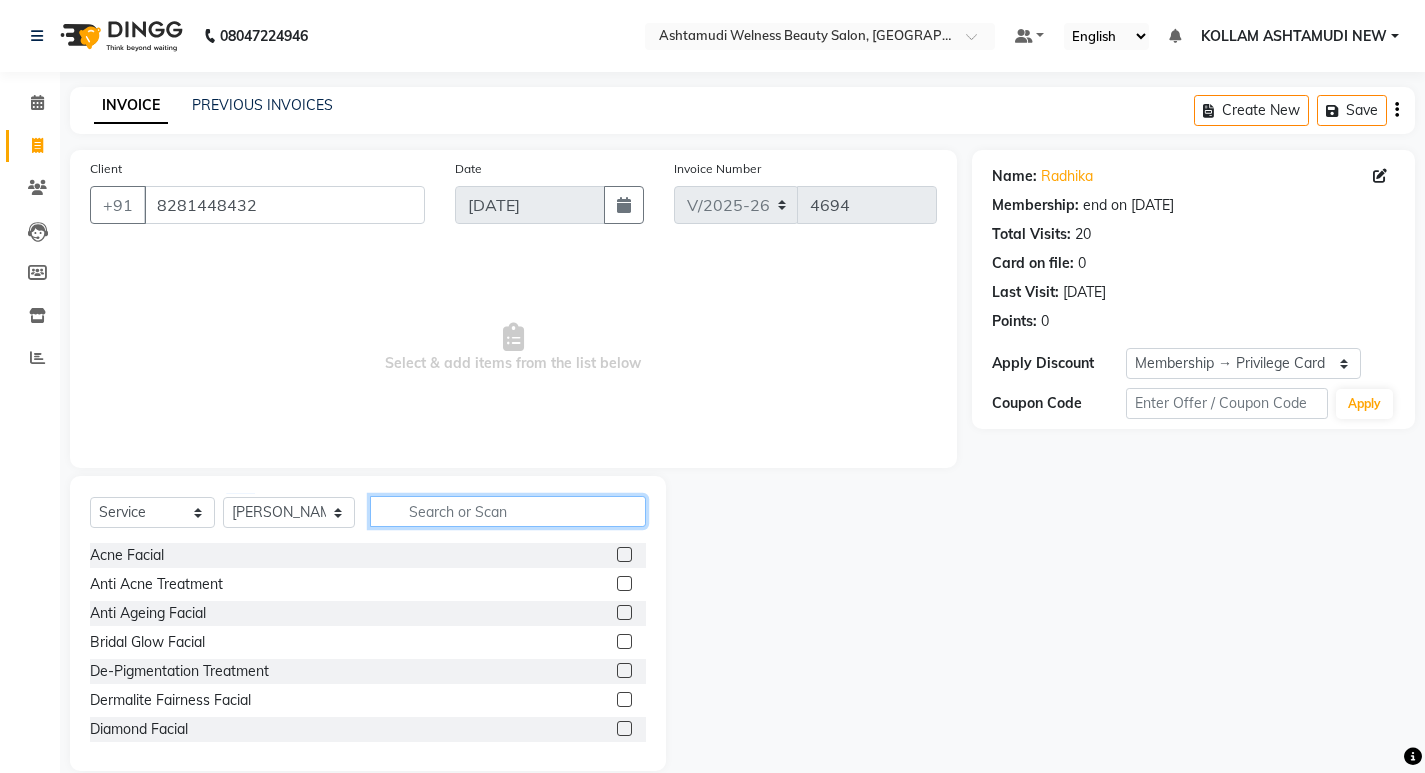 click 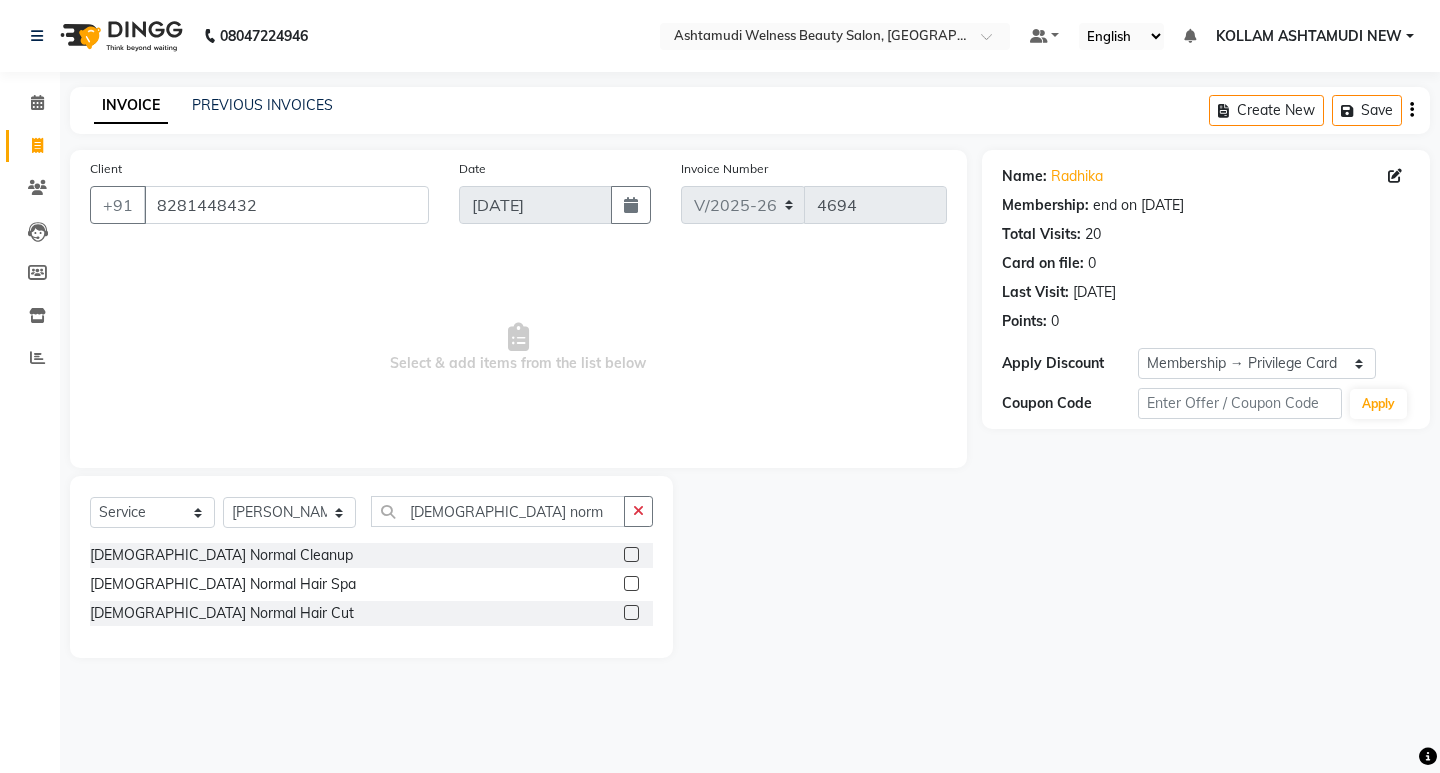click 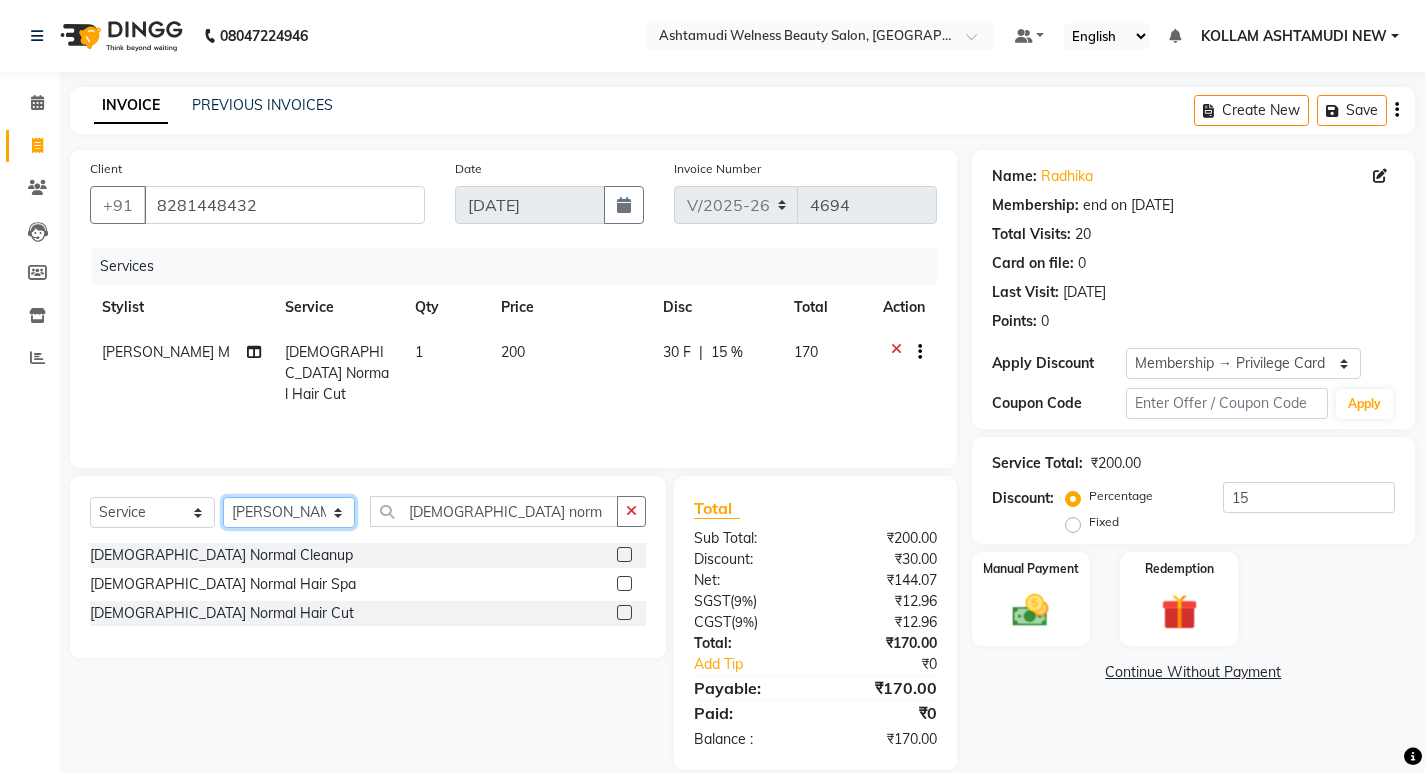 click on "Select Stylist [PERSON_NAME] Admin [PERSON_NAME]  [PERSON_NAME] [PERSON_NAME] [PERSON_NAME]  M [PERSON_NAME]  [PERSON_NAME]  P [PERSON_NAME] ASHTAMUDI KOLLAM ASHTAMUDI NEW  [PERSON_NAME] [PERSON_NAME] [PERSON_NAME]  [PERSON_NAME] [PERSON_NAME] [PERSON_NAME] [PERSON_NAME] [PERSON_NAME] M [PERSON_NAME] SARIGA [PERSON_NAME] [PERSON_NAME] [PERSON_NAME] [PERSON_NAME] [PERSON_NAME] S" 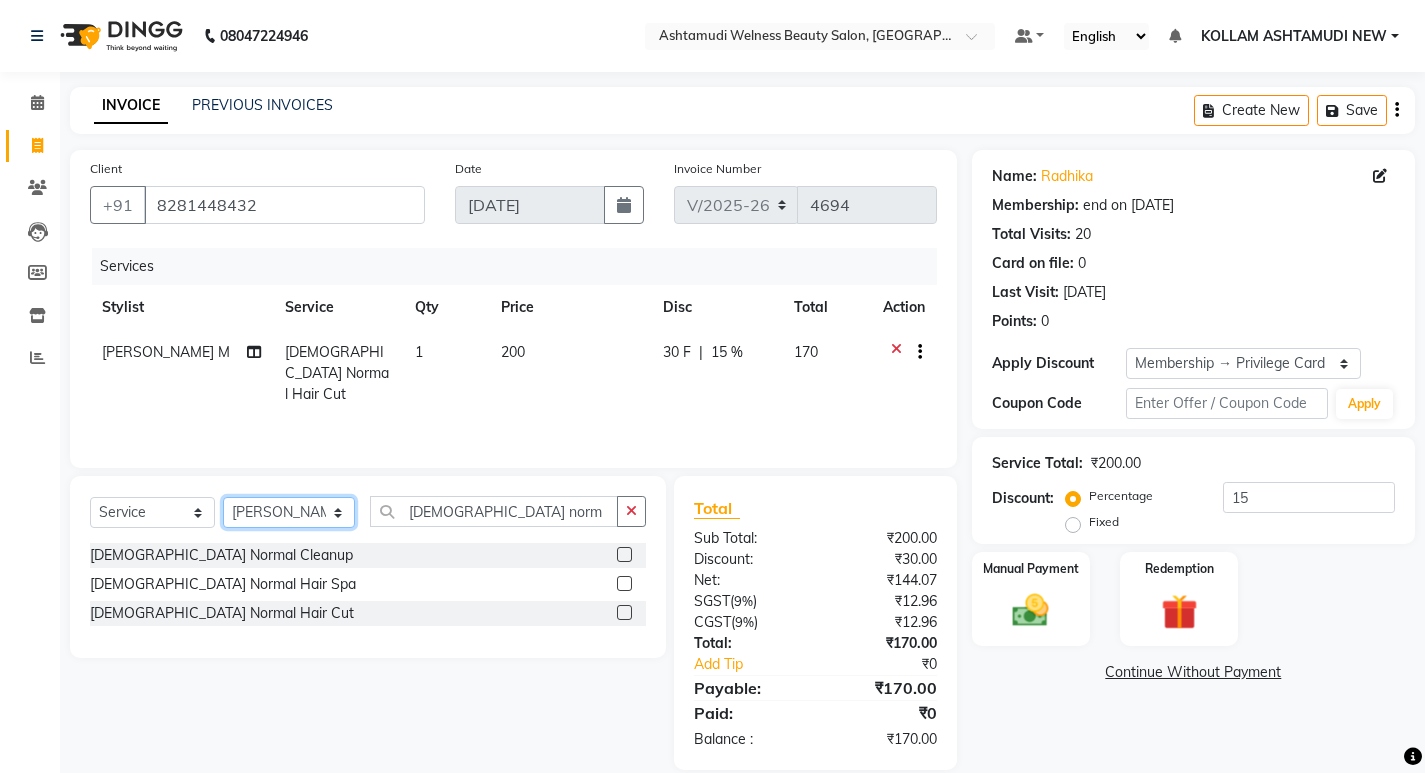 click on "Select Stylist [PERSON_NAME] Admin [PERSON_NAME]  [PERSON_NAME] [PERSON_NAME] [PERSON_NAME]  M [PERSON_NAME]  [PERSON_NAME]  P [PERSON_NAME] ASHTAMUDI KOLLAM ASHTAMUDI NEW  [PERSON_NAME] [PERSON_NAME] [PERSON_NAME]  [PERSON_NAME] [PERSON_NAME] [PERSON_NAME] [PERSON_NAME] [PERSON_NAME] M [PERSON_NAME] SARIGA [PERSON_NAME] [PERSON_NAME] [PERSON_NAME] [PERSON_NAME] [PERSON_NAME] S" 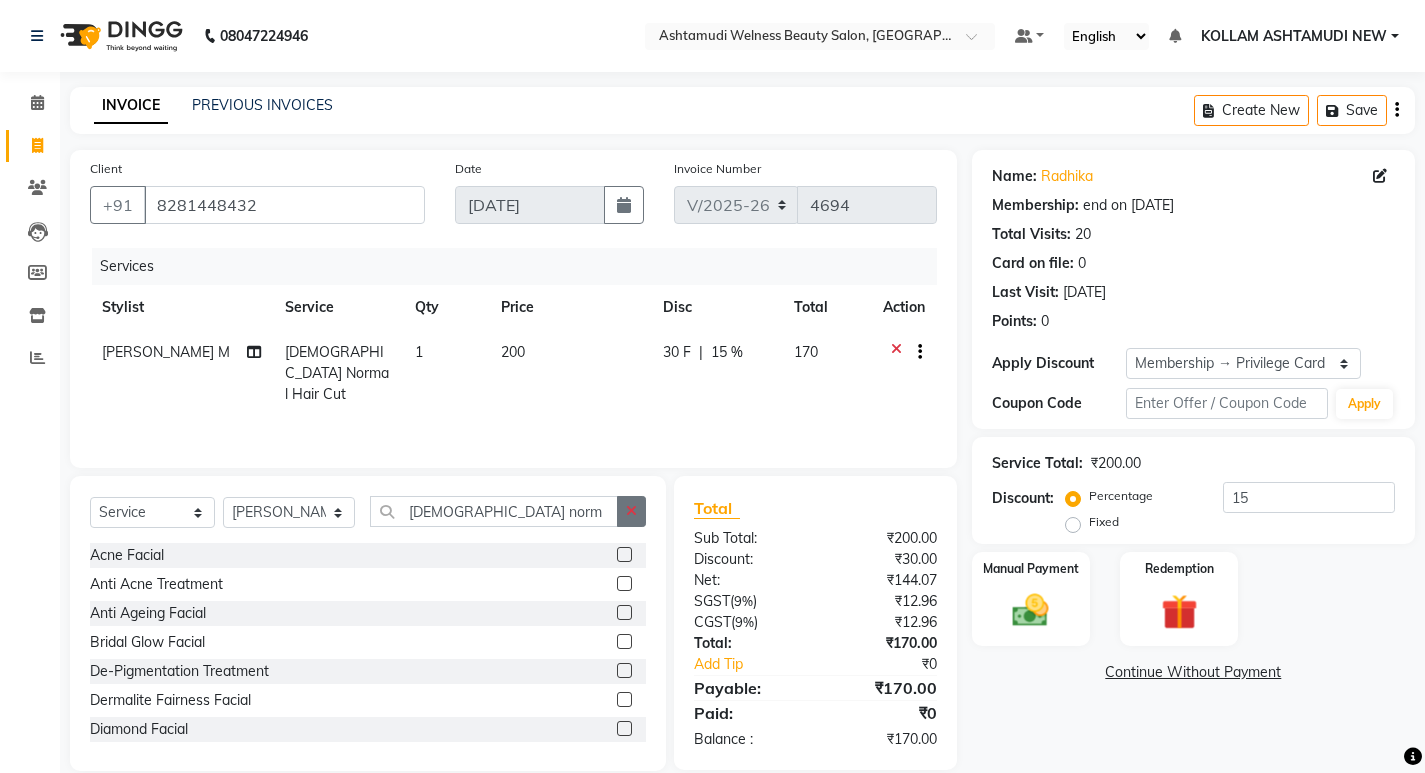 click 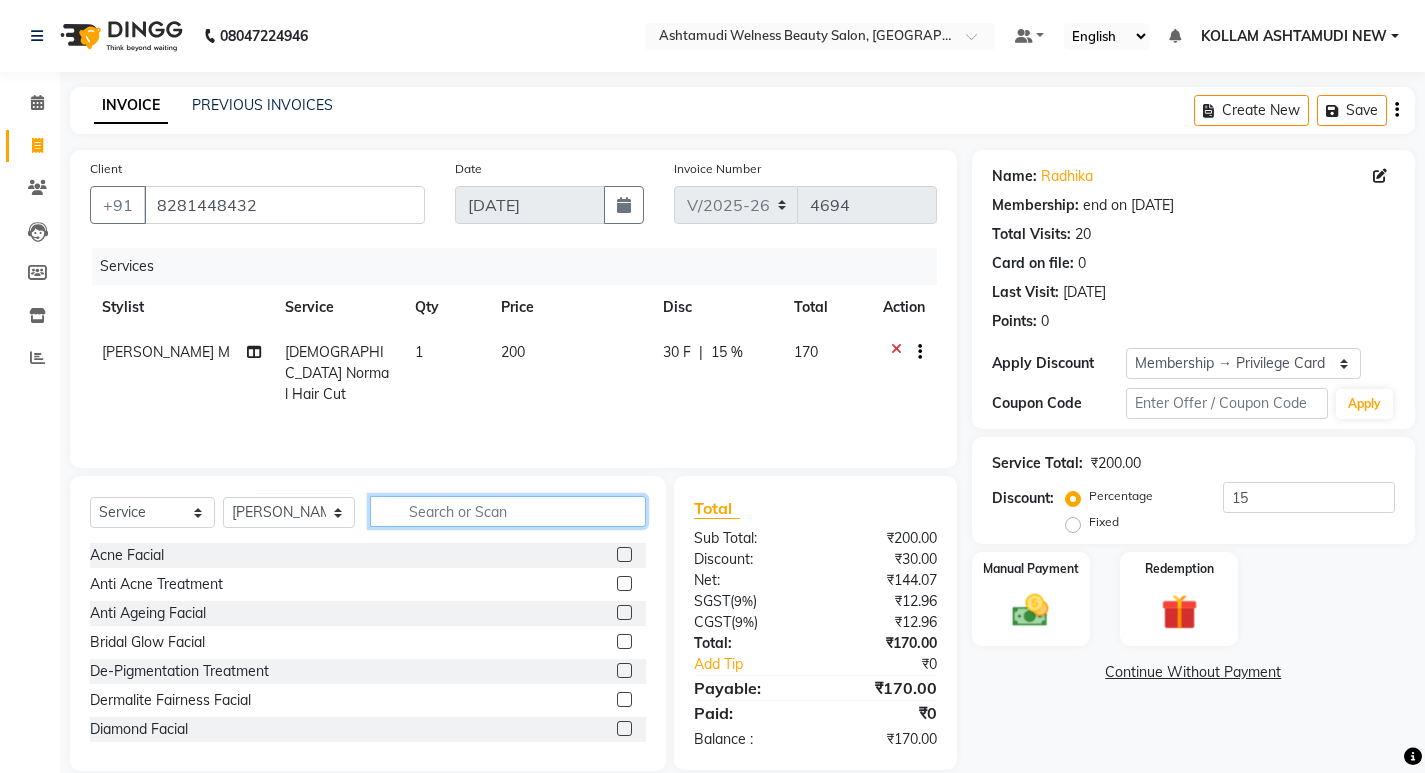 click 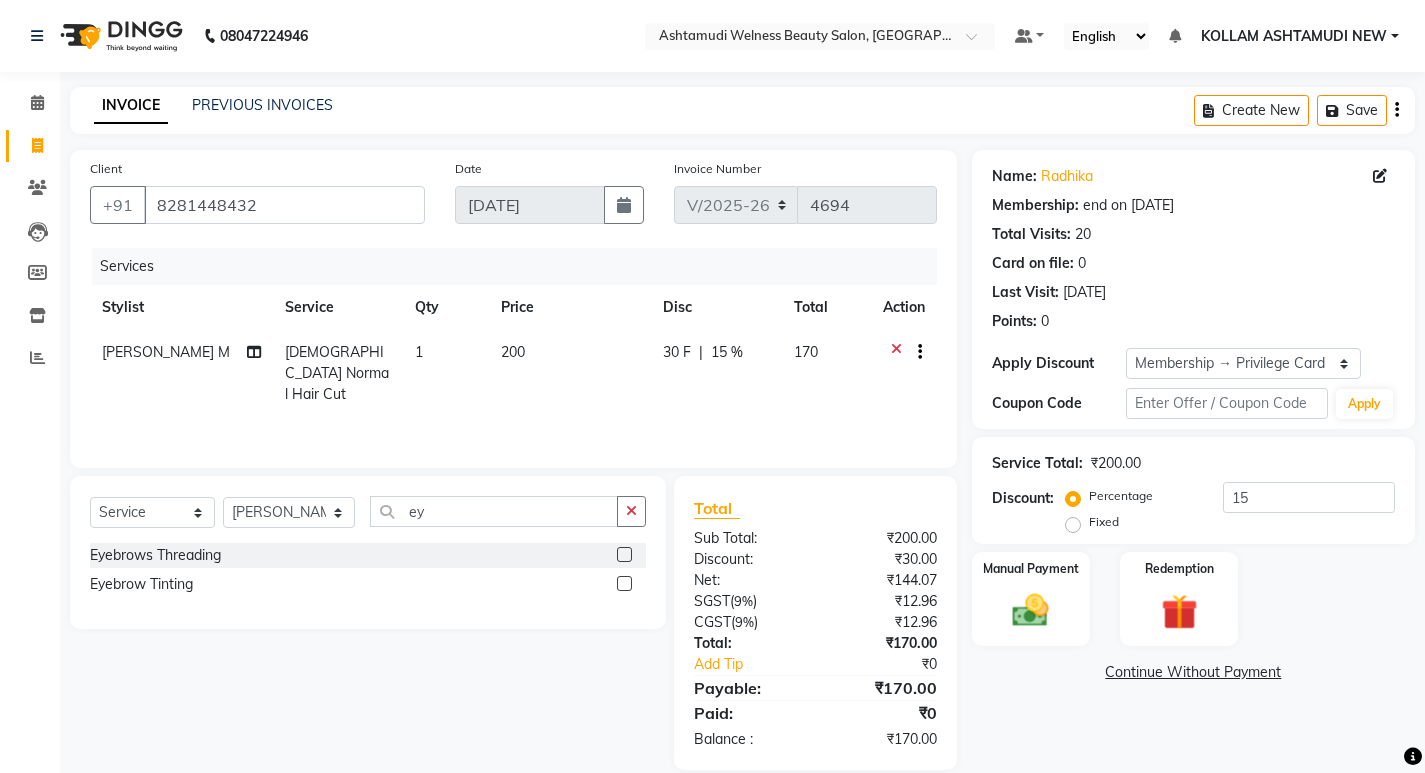 click 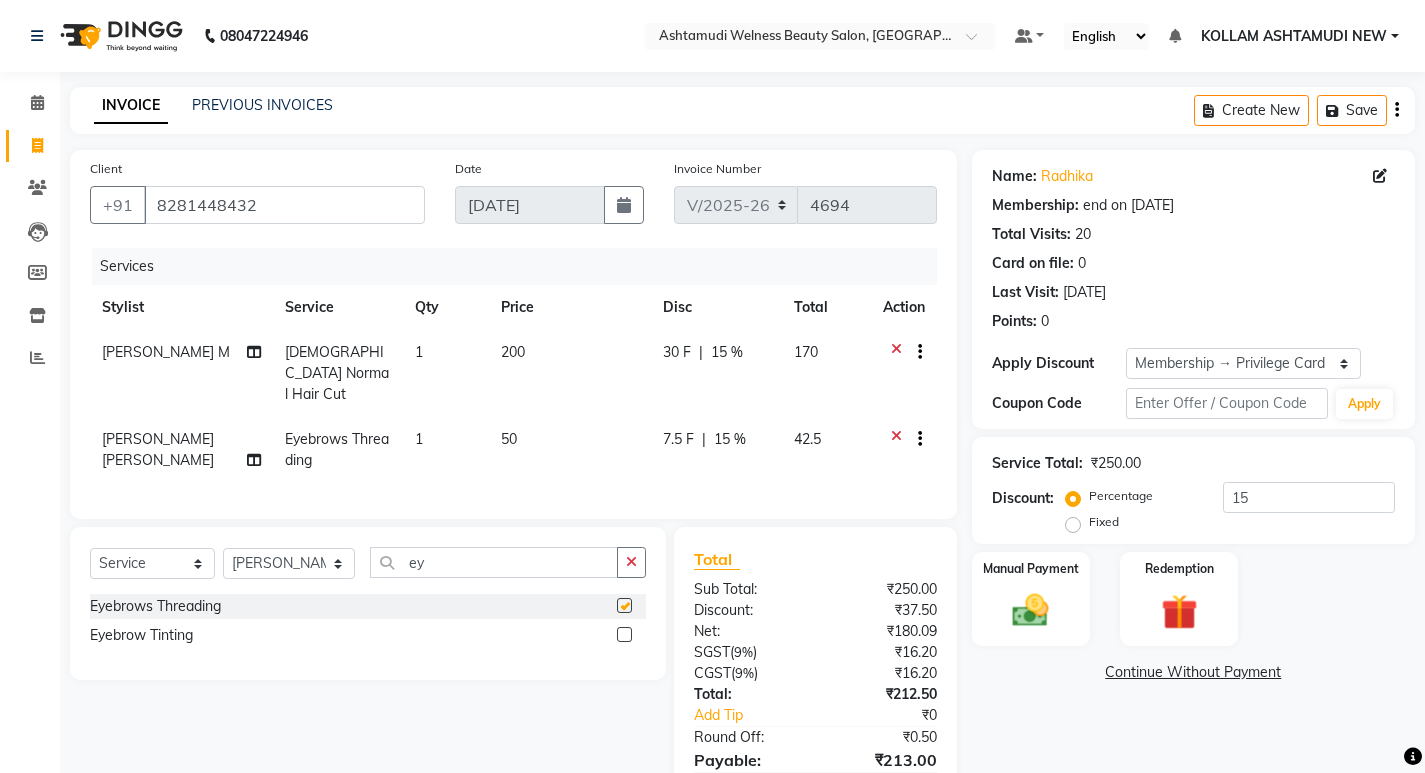 scroll, scrollTop: 93, scrollLeft: 0, axis: vertical 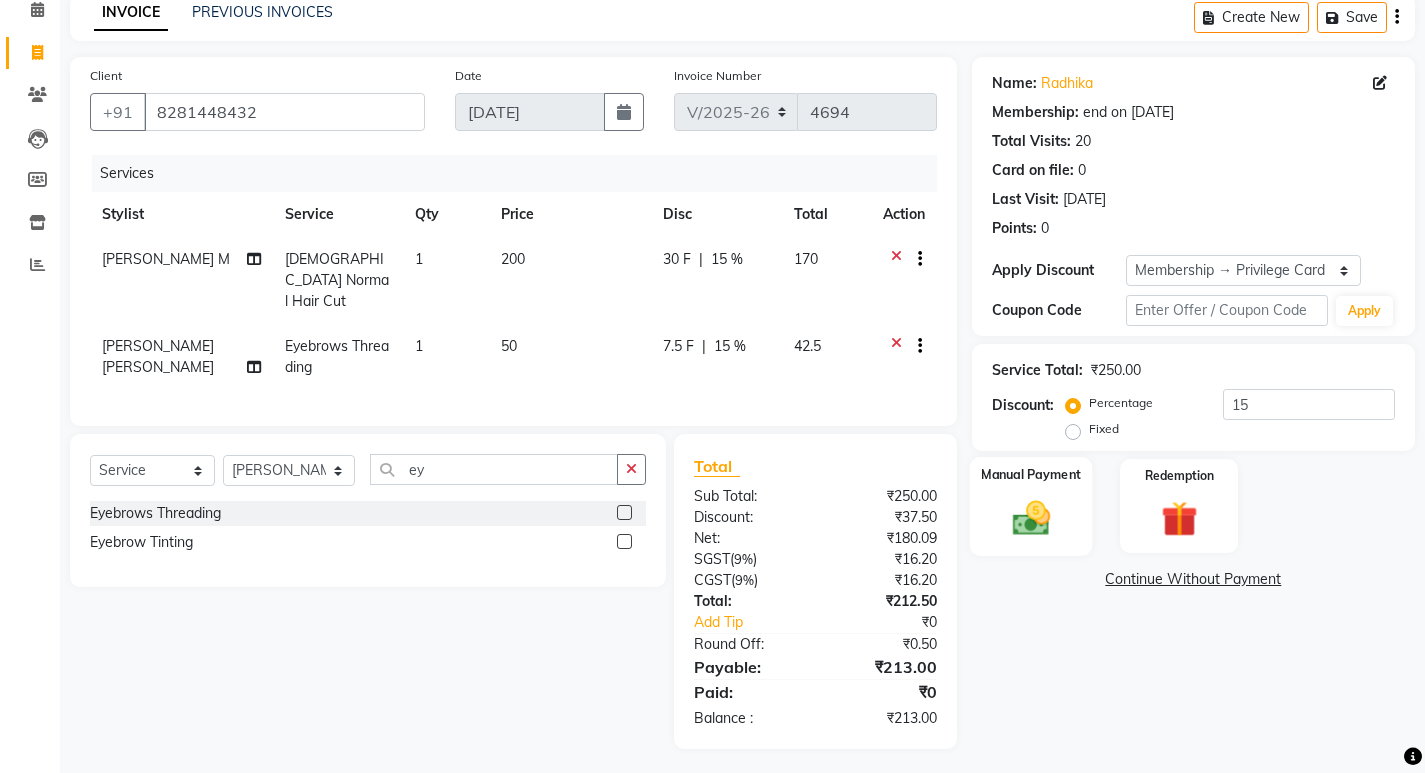 click 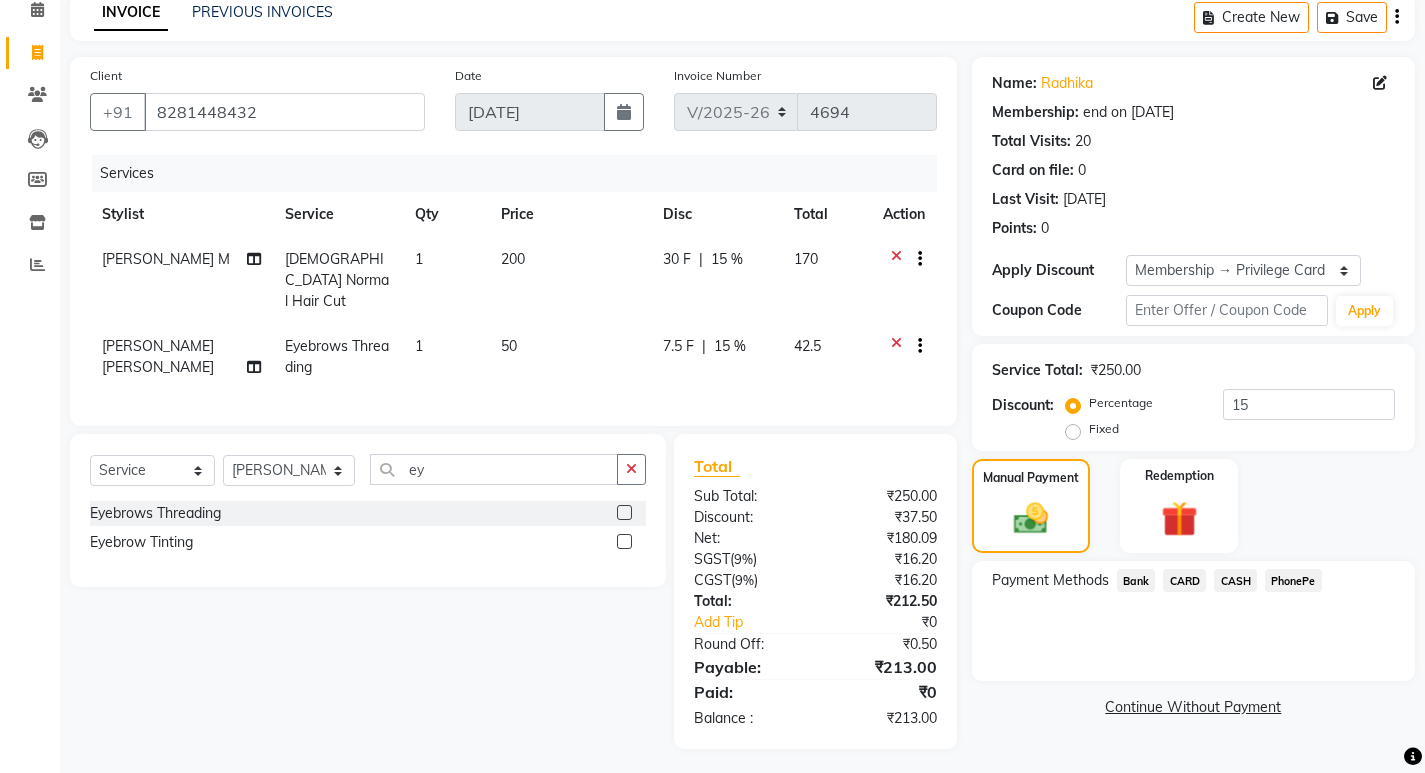 click on "PhonePe" 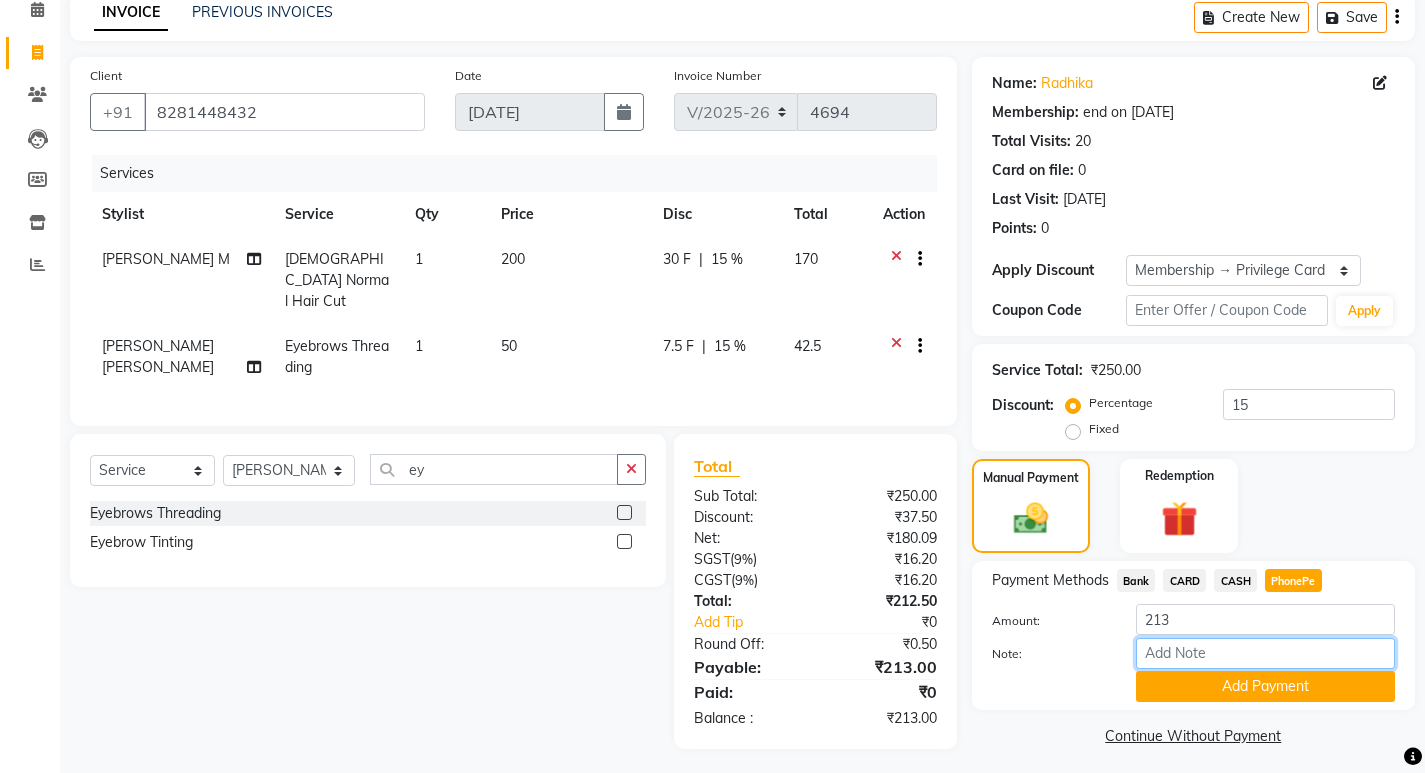 click on "Note:" at bounding box center [1265, 653] 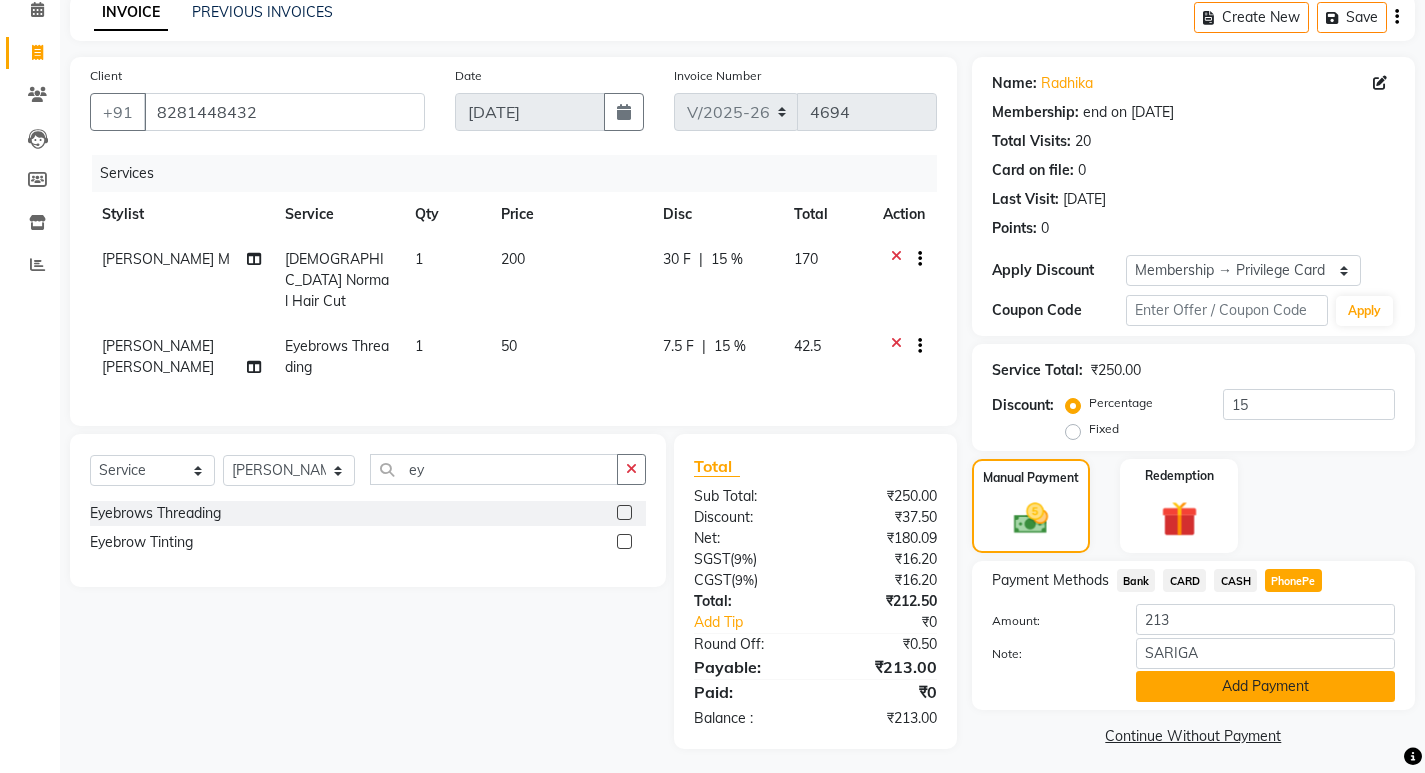 click on "Add Payment" 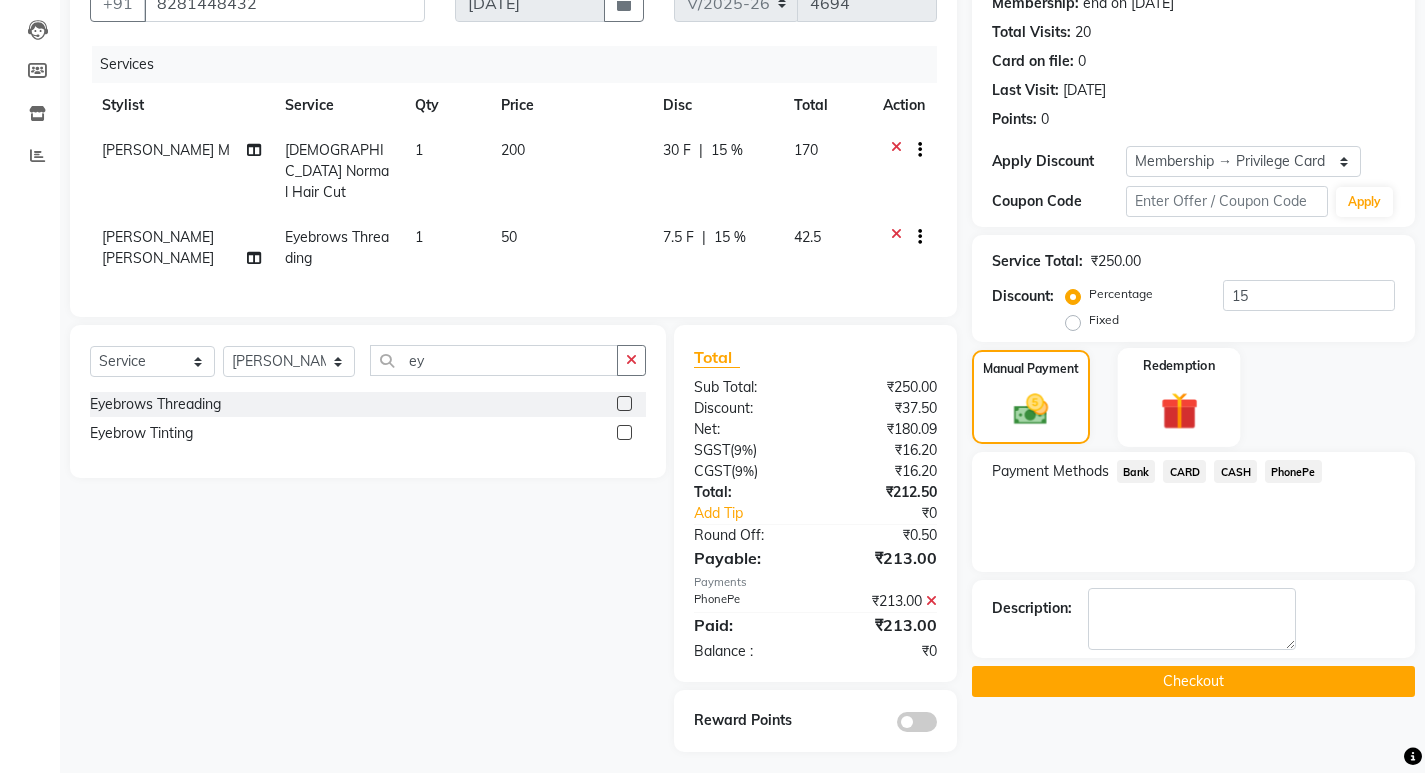 scroll, scrollTop: 205, scrollLeft: 0, axis: vertical 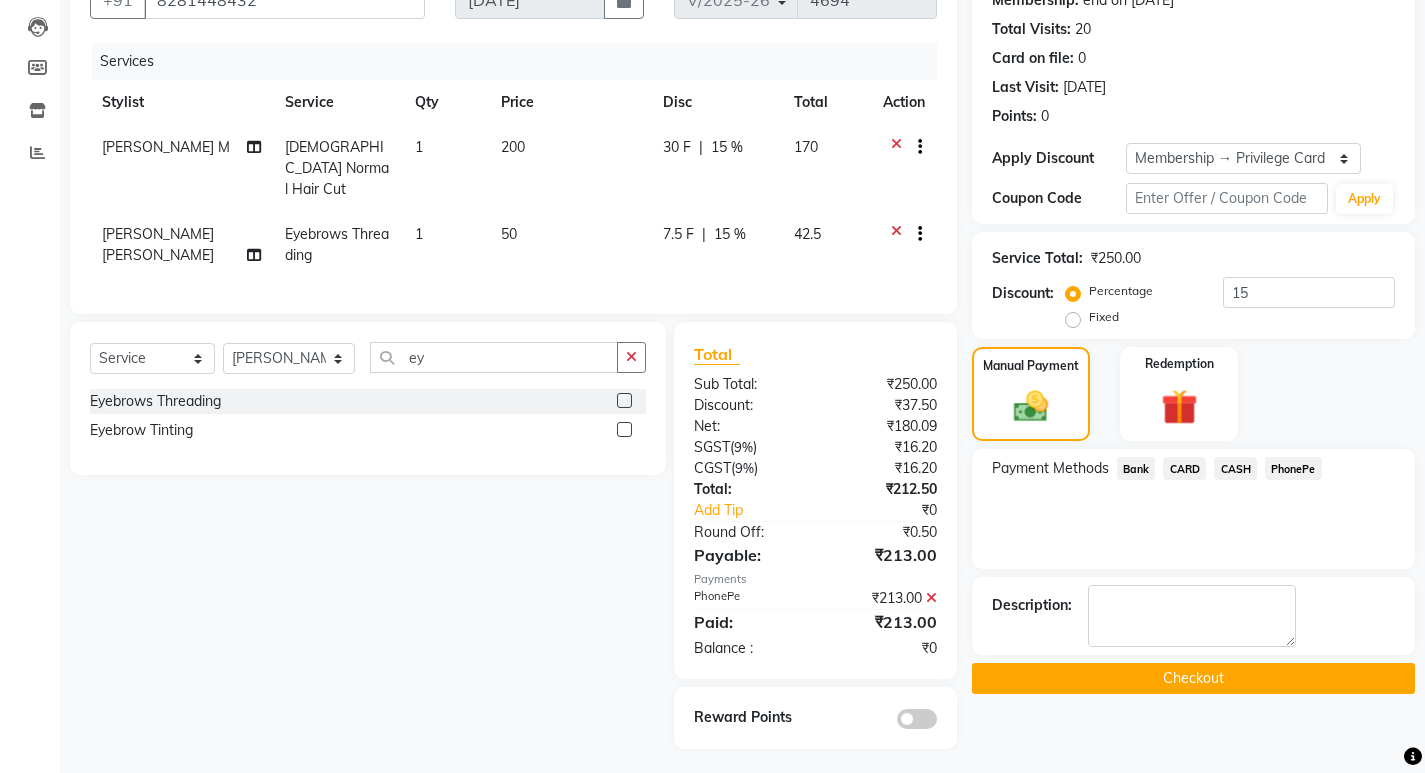 click on "Checkout" 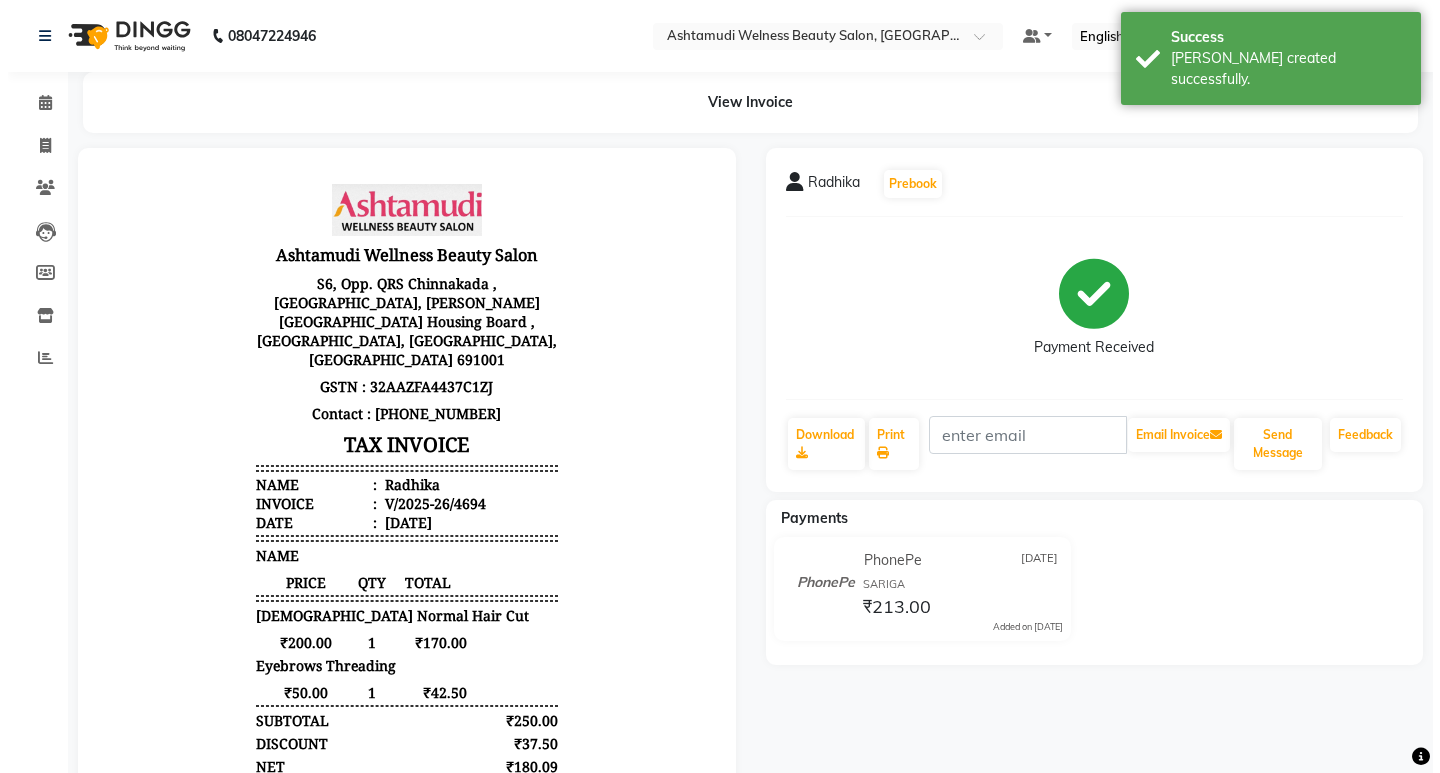 scroll, scrollTop: 0, scrollLeft: 0, axis: both 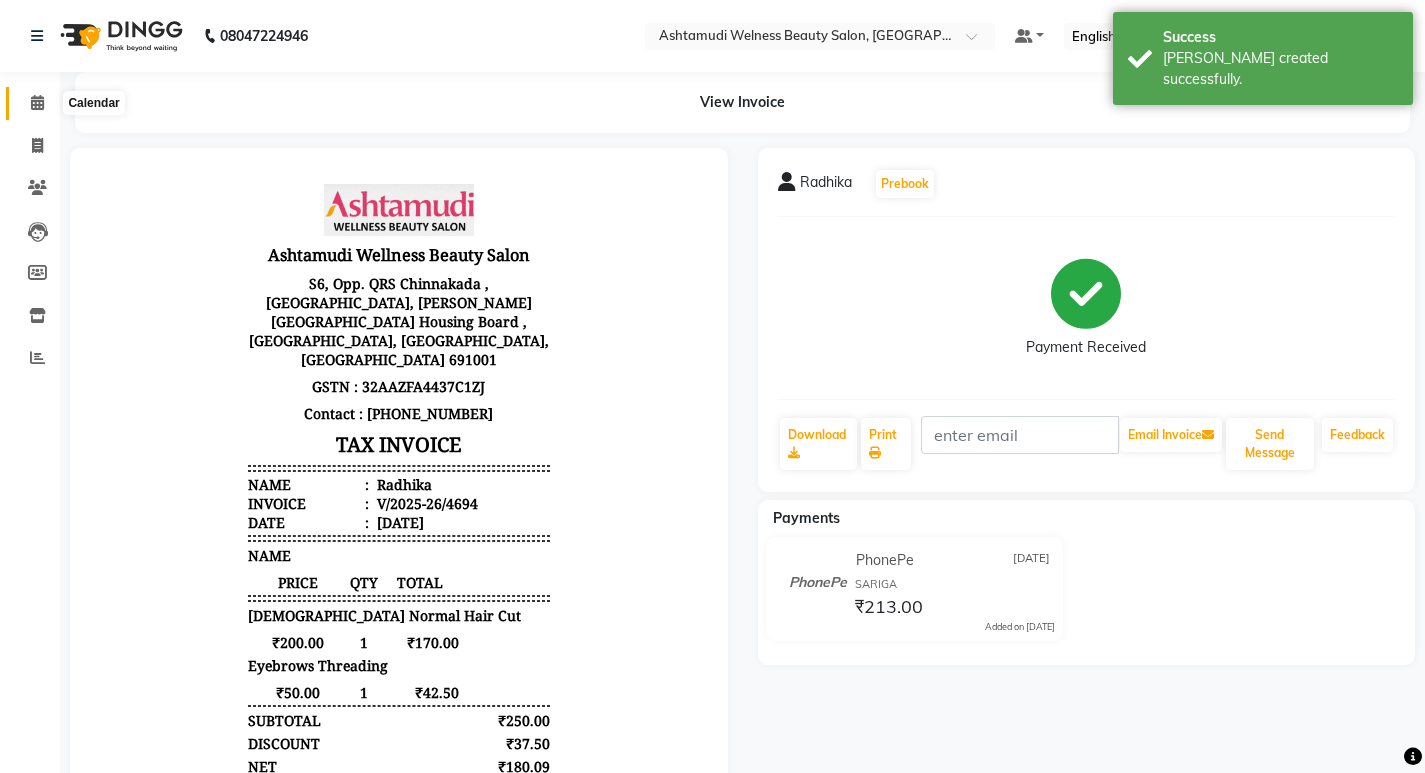 click 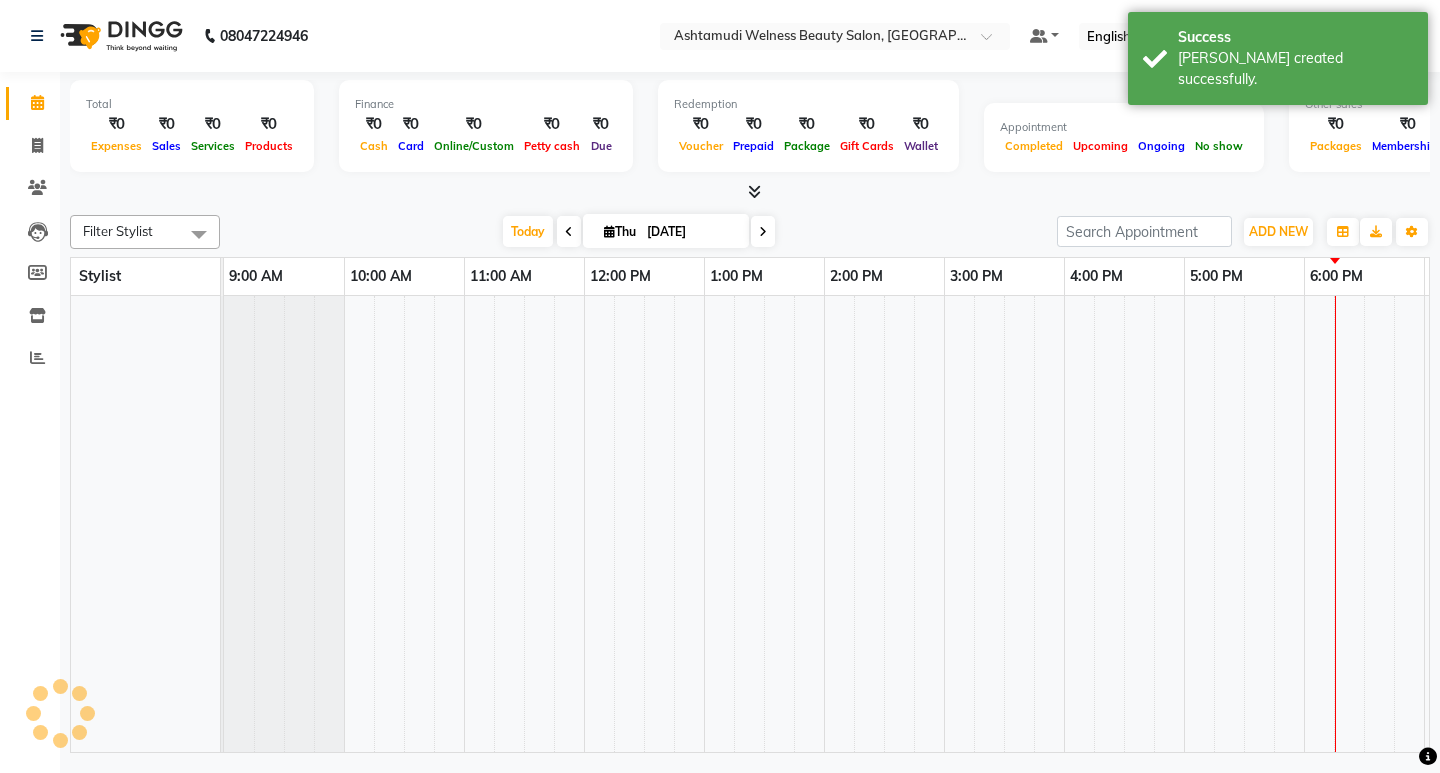 scroll, scrollTop: 0, scrollLeft: 235, axis: horizontal 